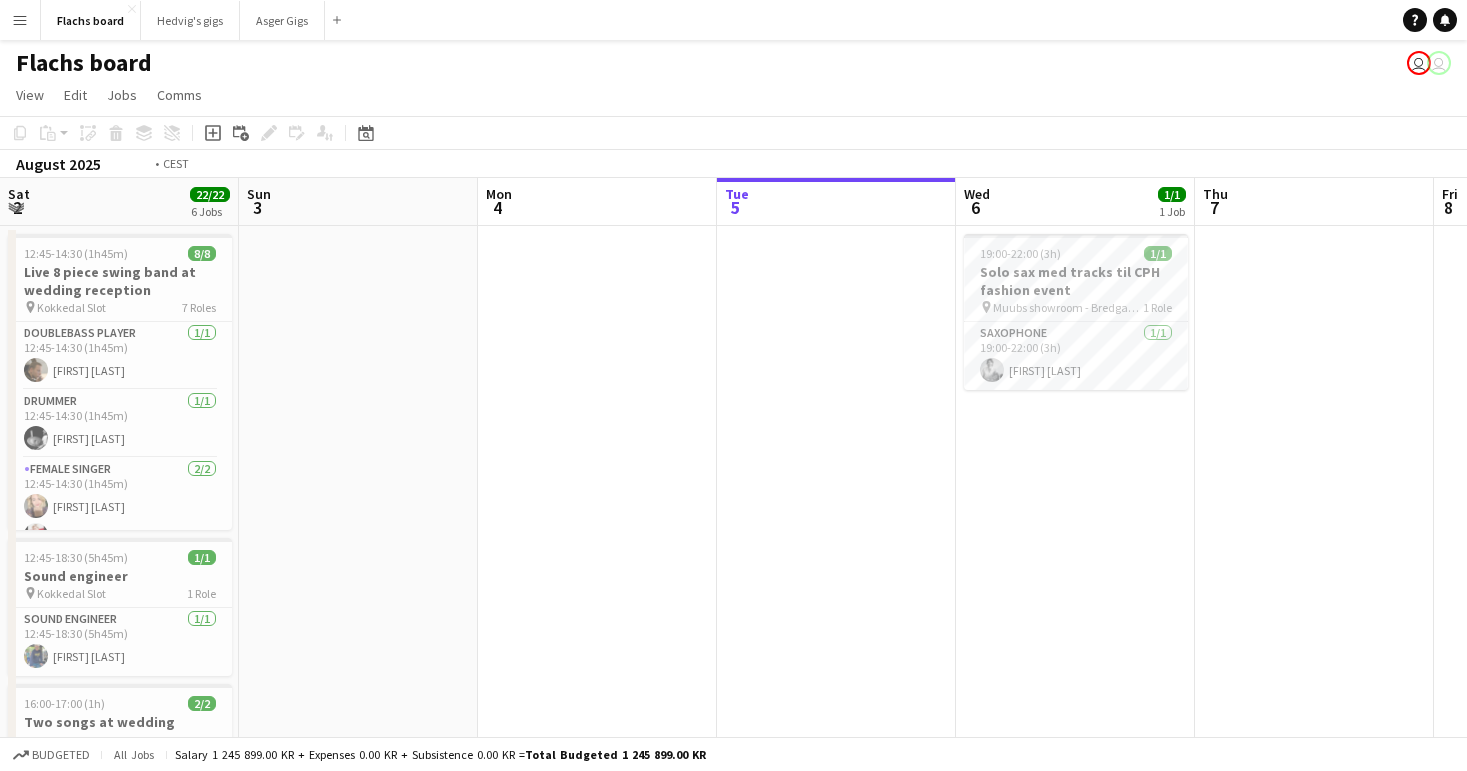 scroll, scrollTop: 0, scrollLeft: 0, axis: both 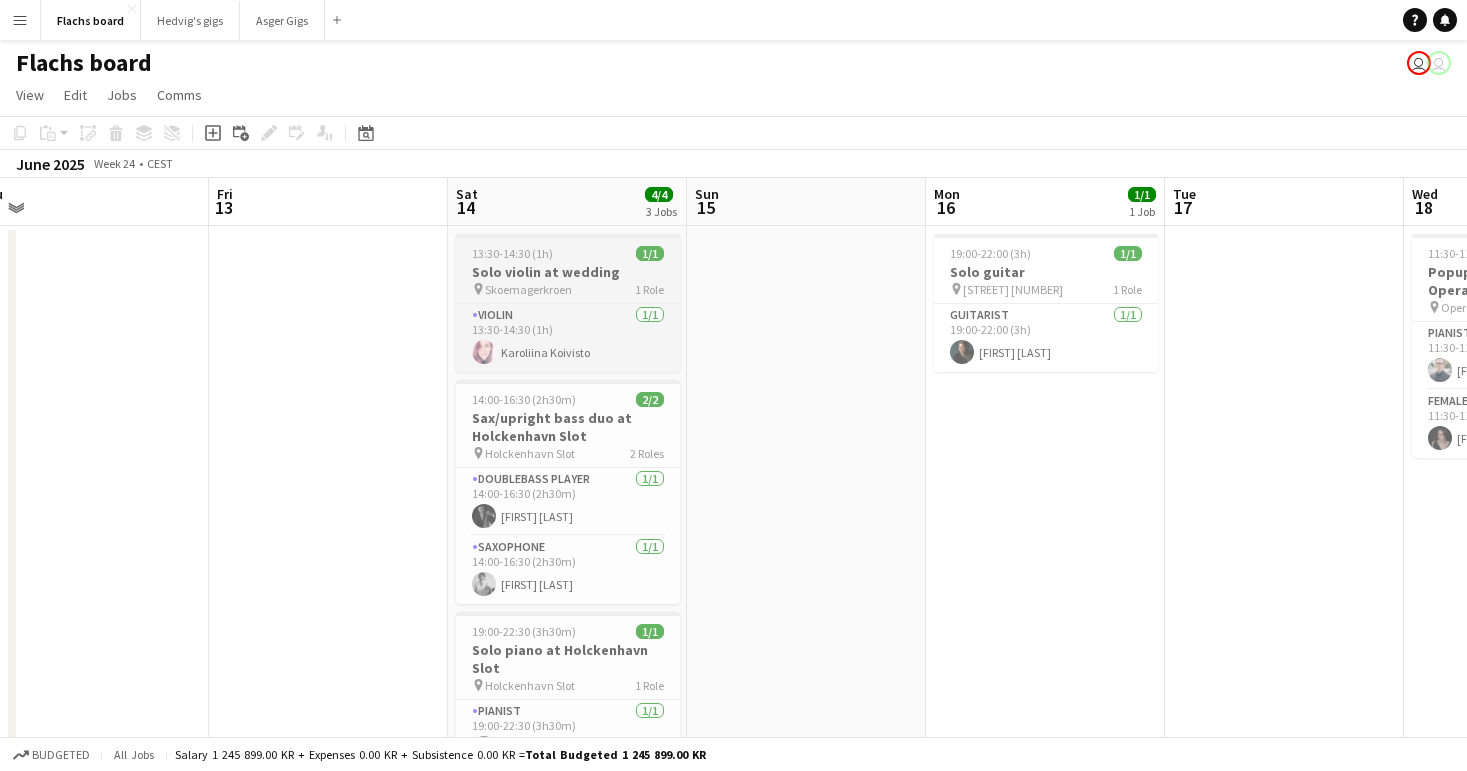 click on "Solo violin at wedding" at bounding box center (568, 272) 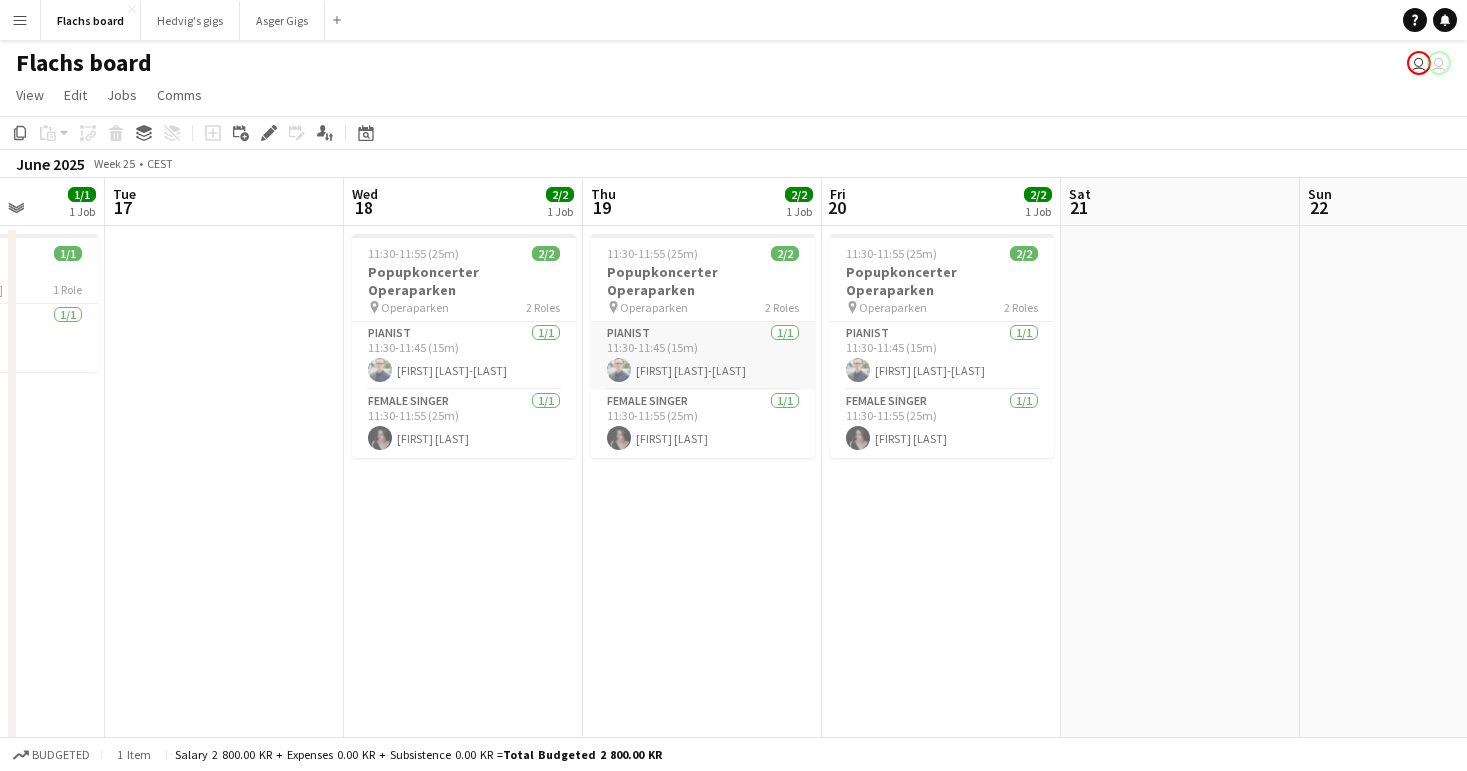 scroll, scrollTop: 0, scrollLeft: 855, axis: horizontal 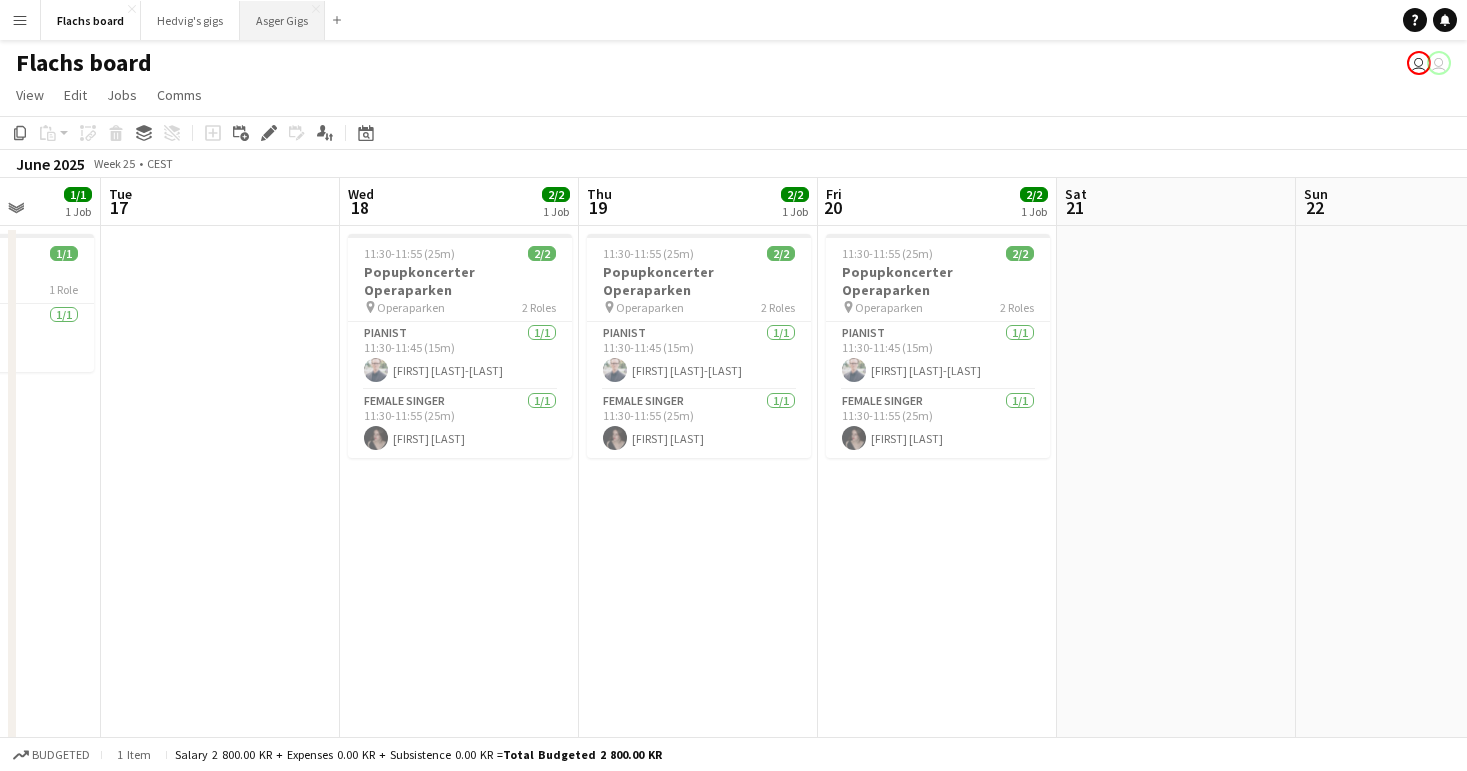 click on "[FIRST] Gigs
Close" at bounding box center (282, 20) 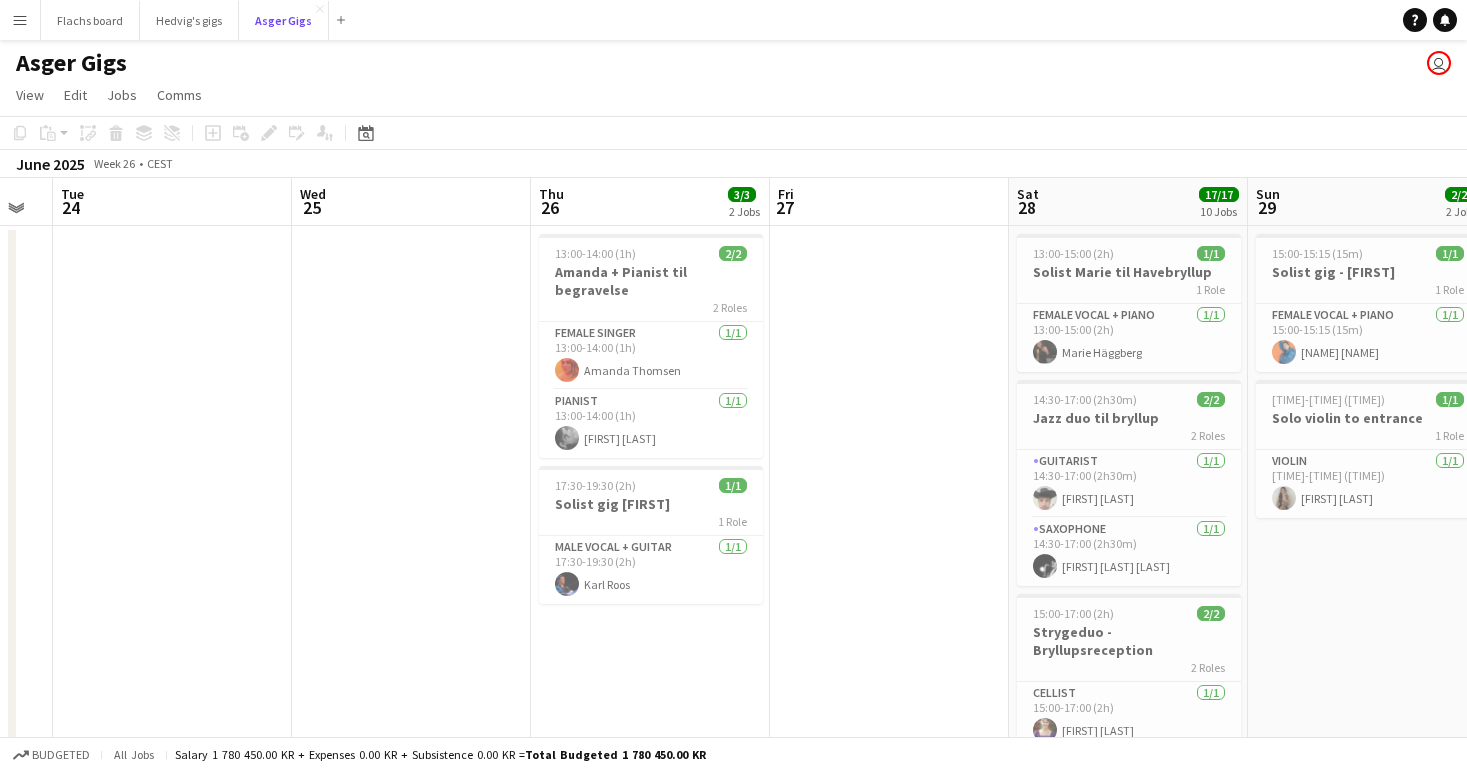 scroll, scrollTop: 0, scrollLeft: 667, axis: horizontal 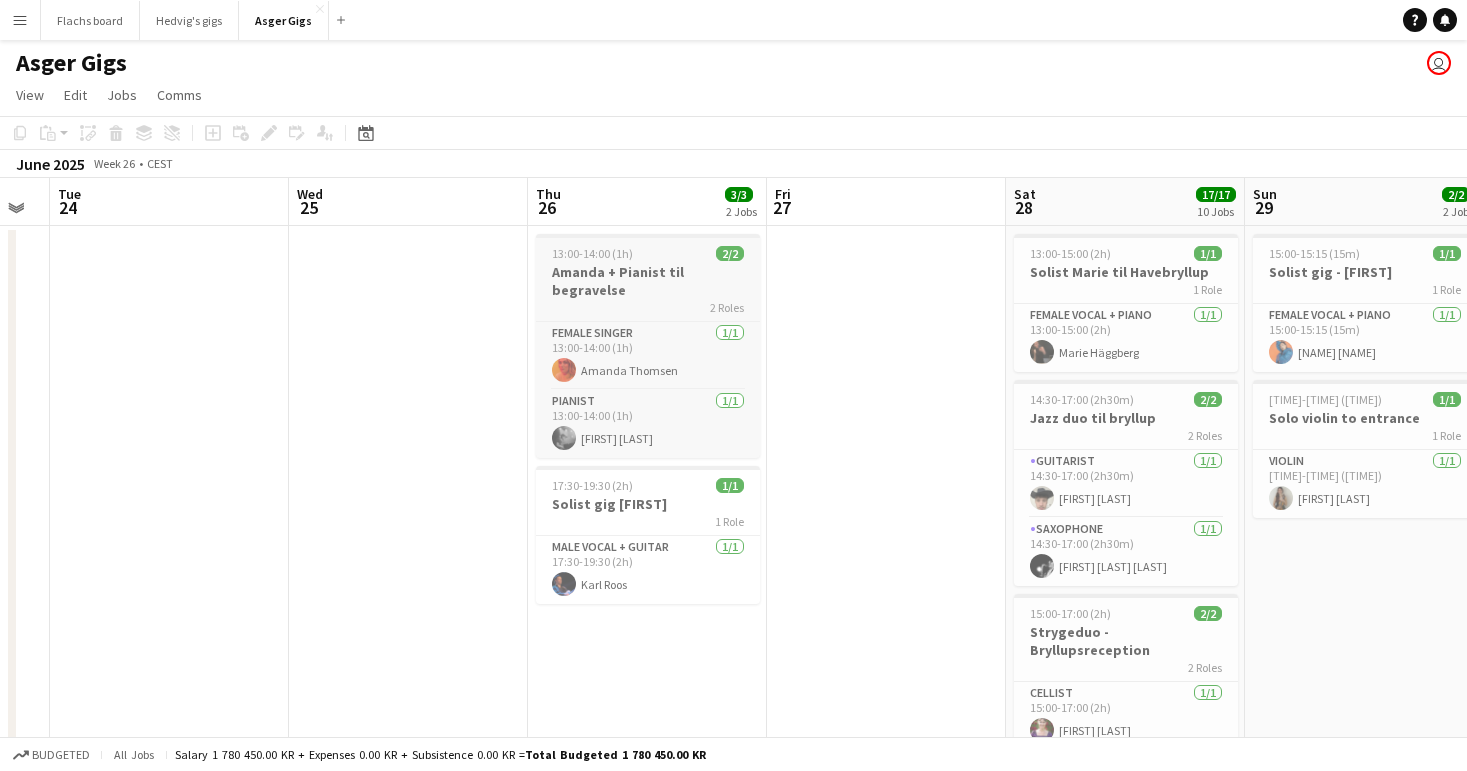 click on "Amanda + Pianist til begravelse" at bounding box center [648, 281] 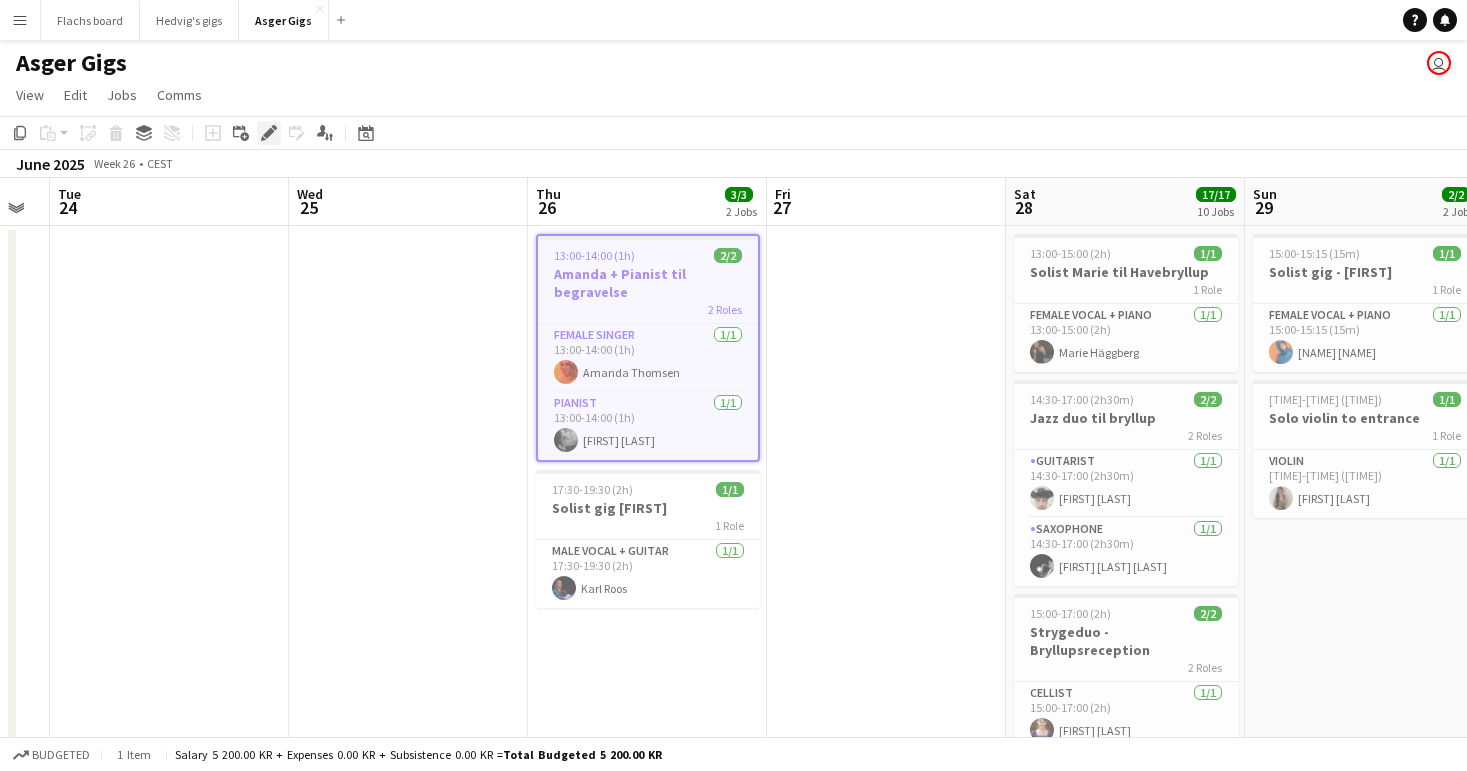 click on "Edit" 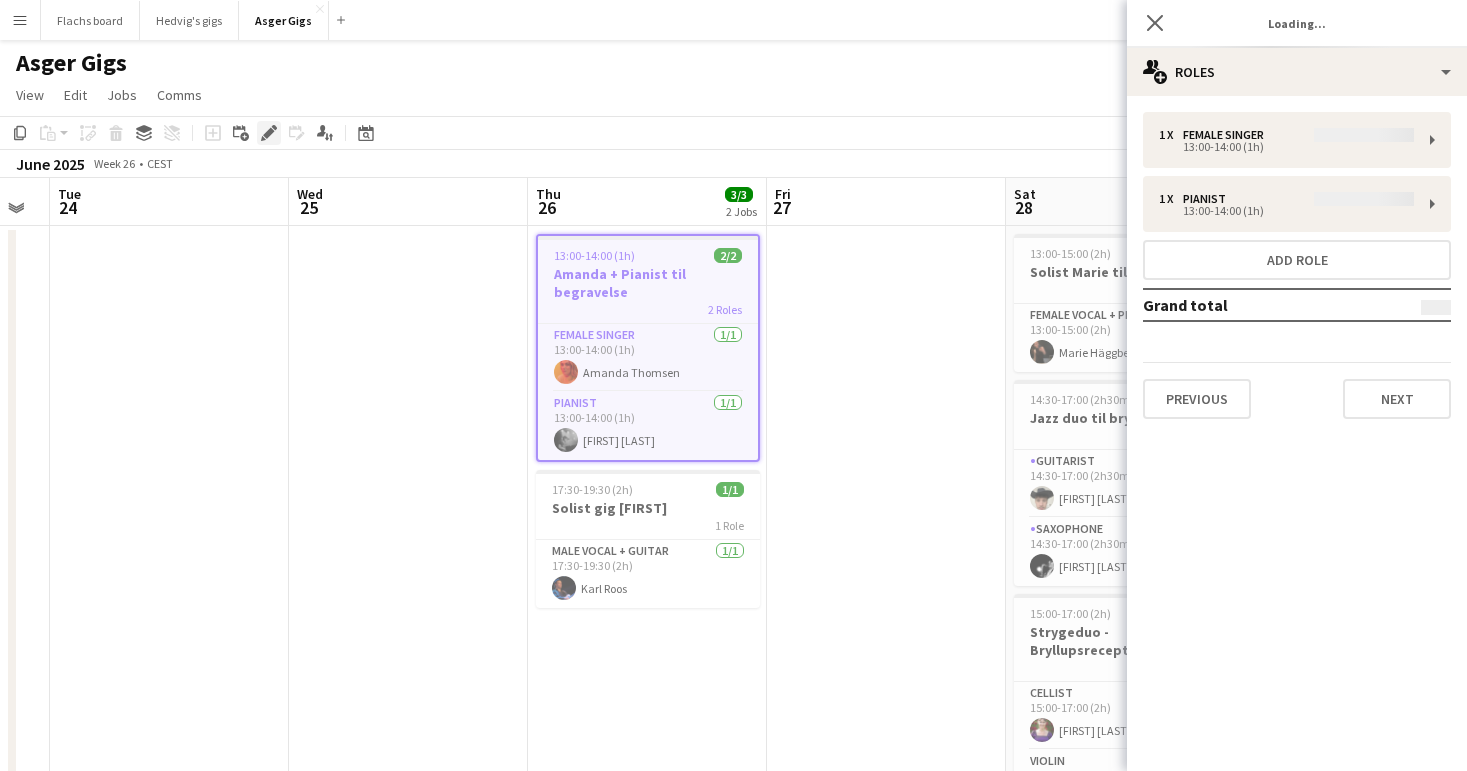 type on "**********" 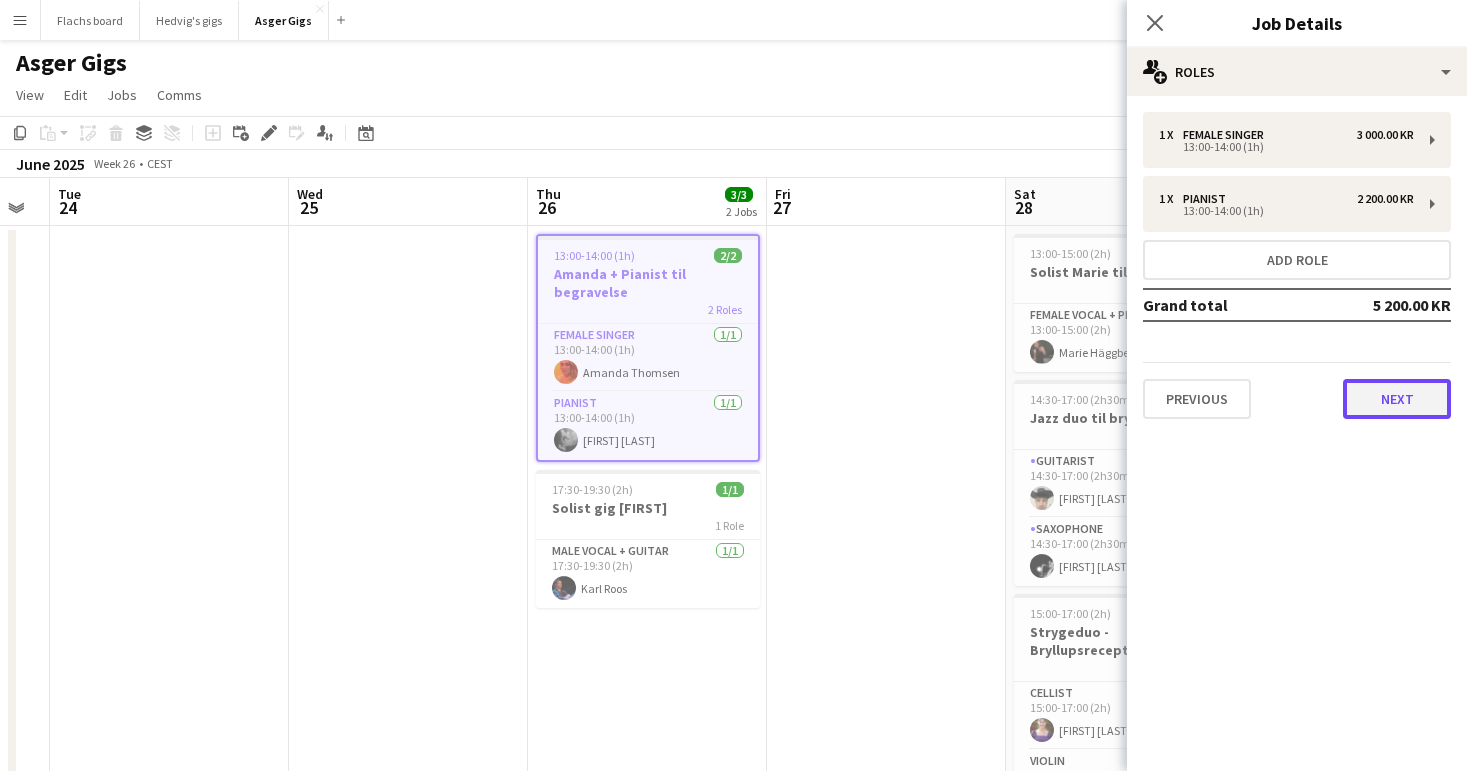 click on "Next" at bounding box center [1397, 399] 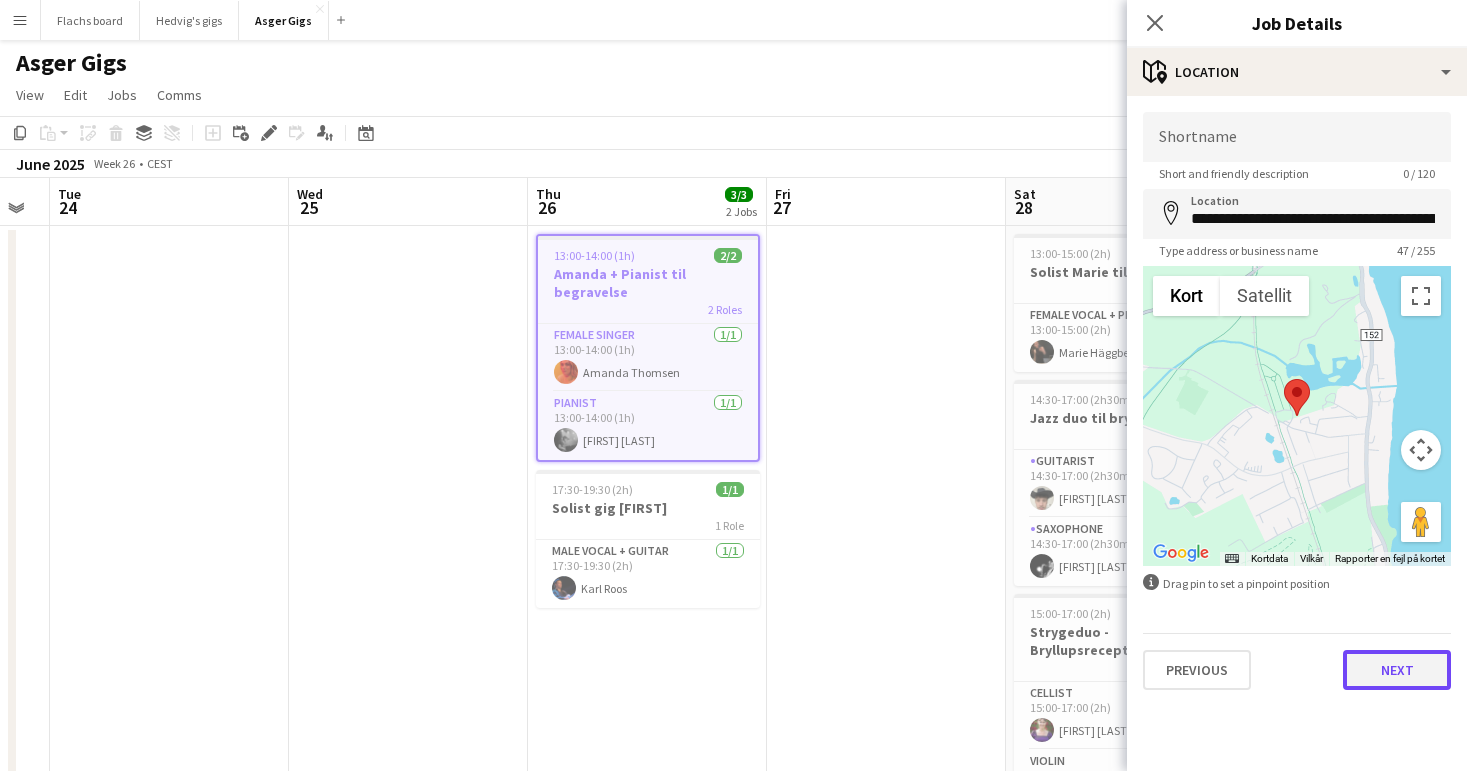 click on "Next" at bounding box center [1397, 670] 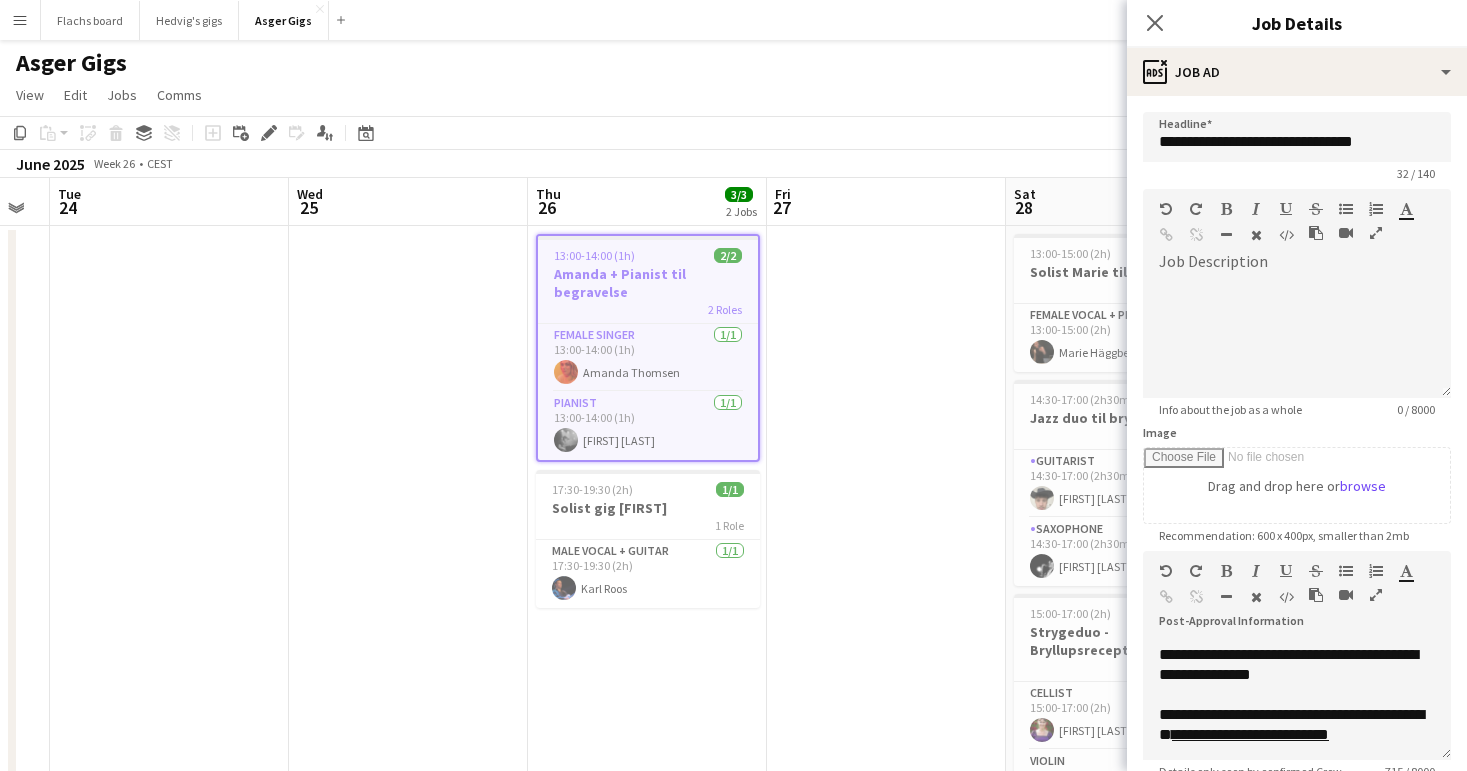 scroll, scrollTop: 234, scrollLeft: 0, axis: vertical 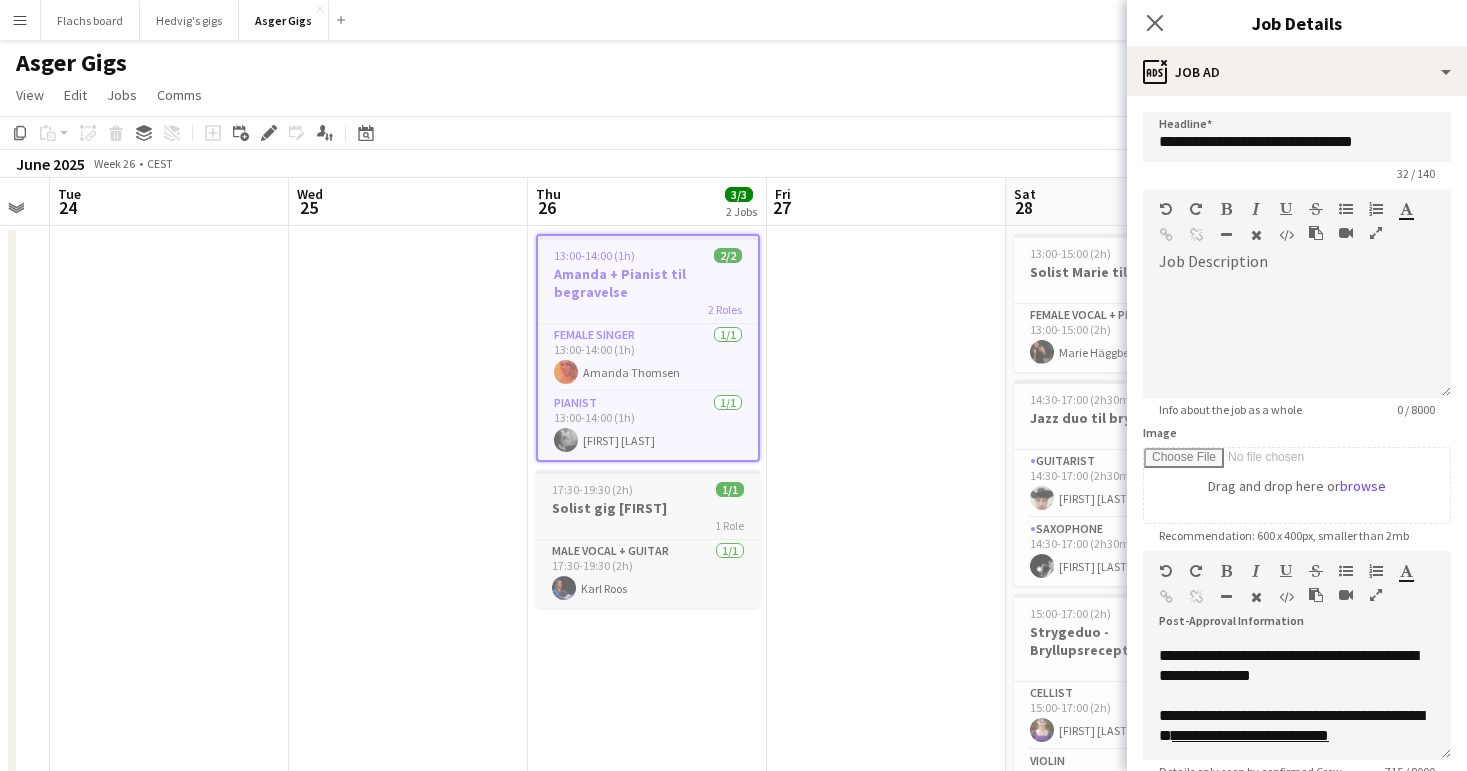click on "Solist gig Karl" at bounding box center (648, 508) 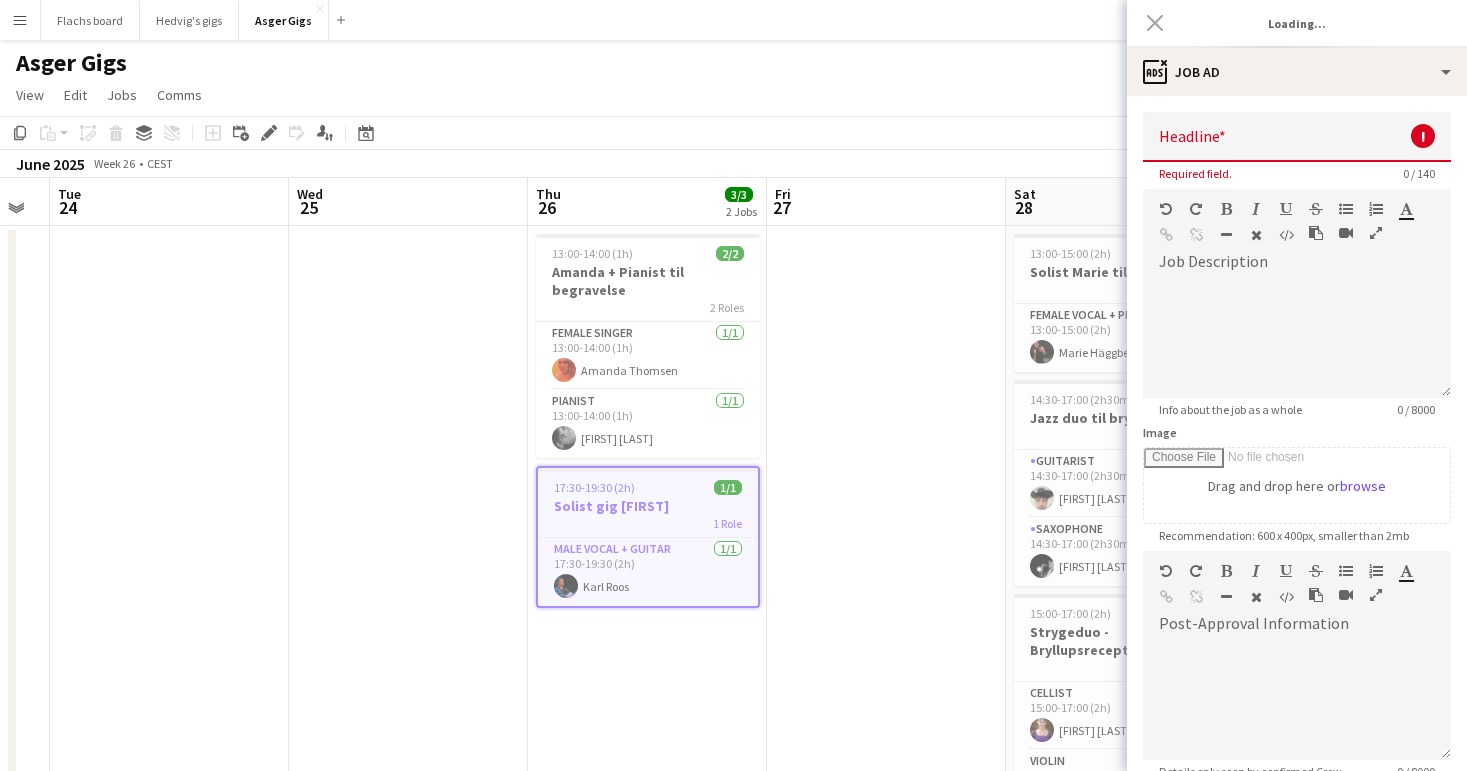 type on "**********" 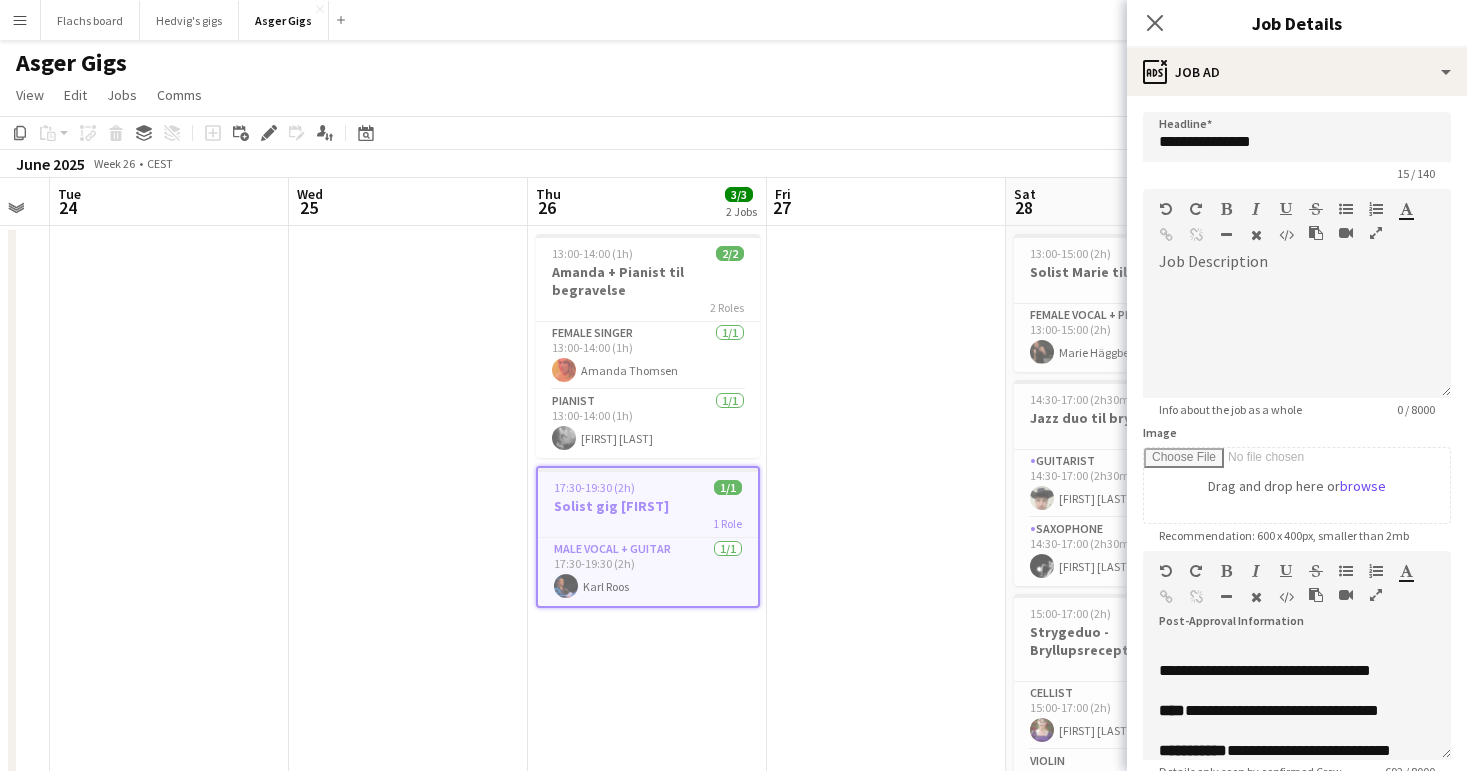 scroll, scrollTop: 328, scrollLeft: 0, axis: vertical 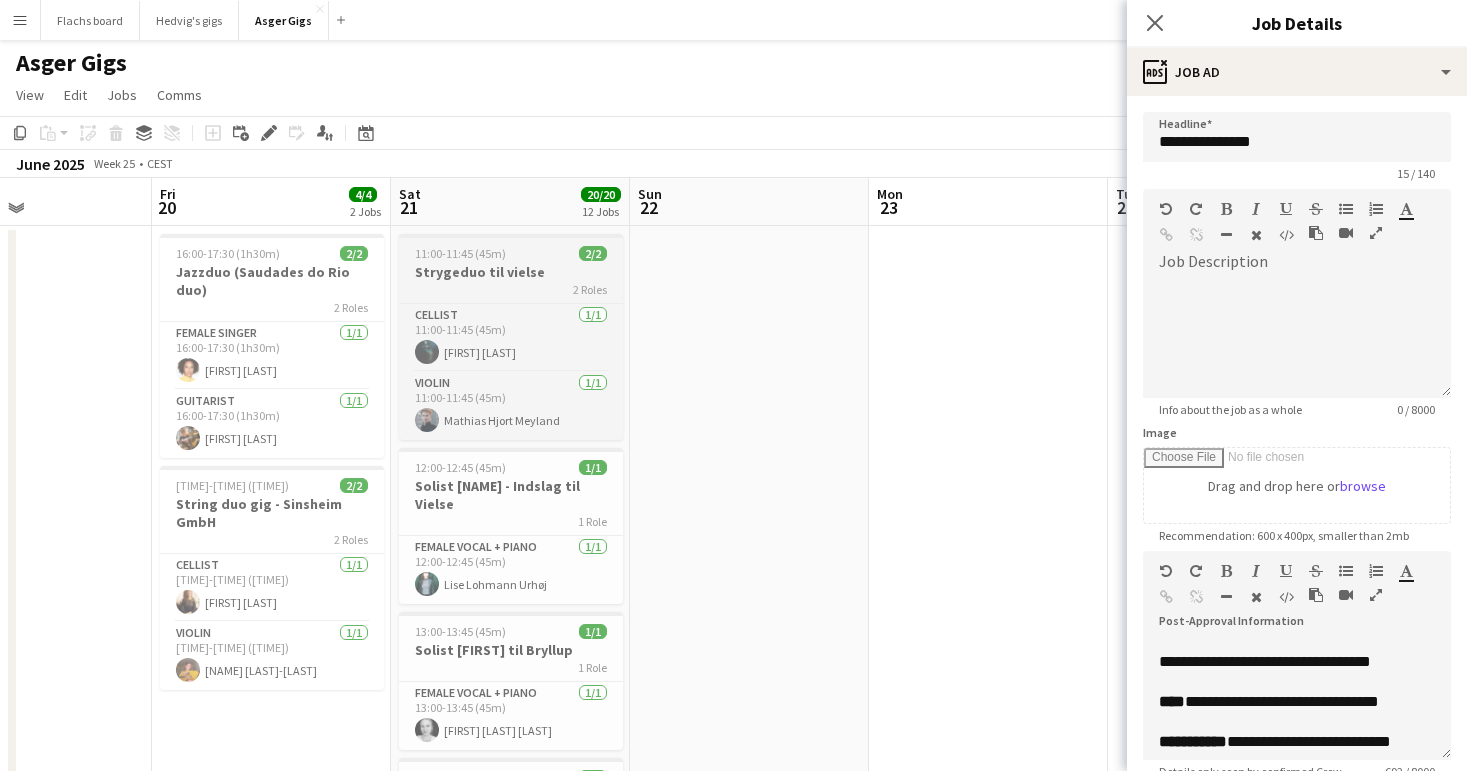 click on "Strygeduo til vielse" at bounding box center (511, 272) 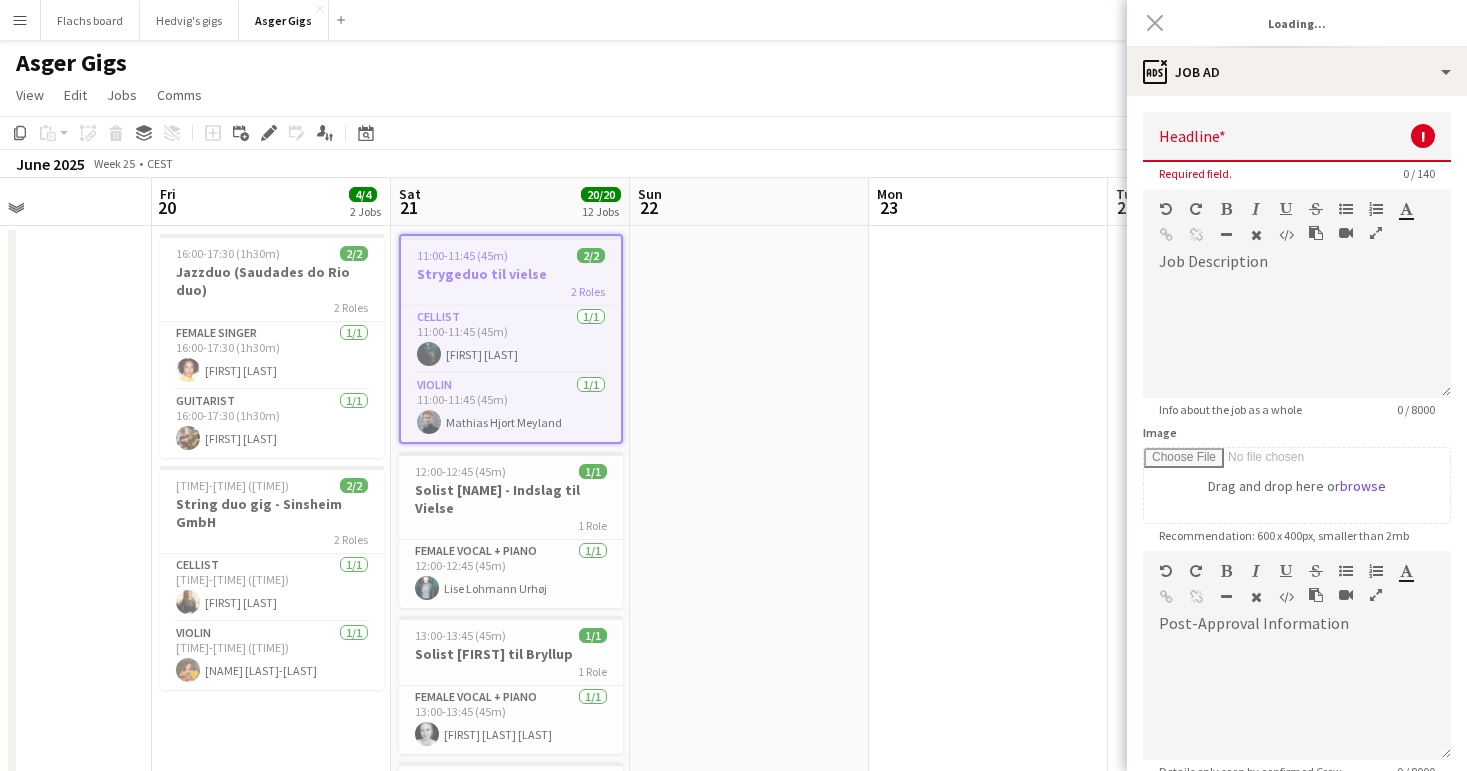 type on "**********" 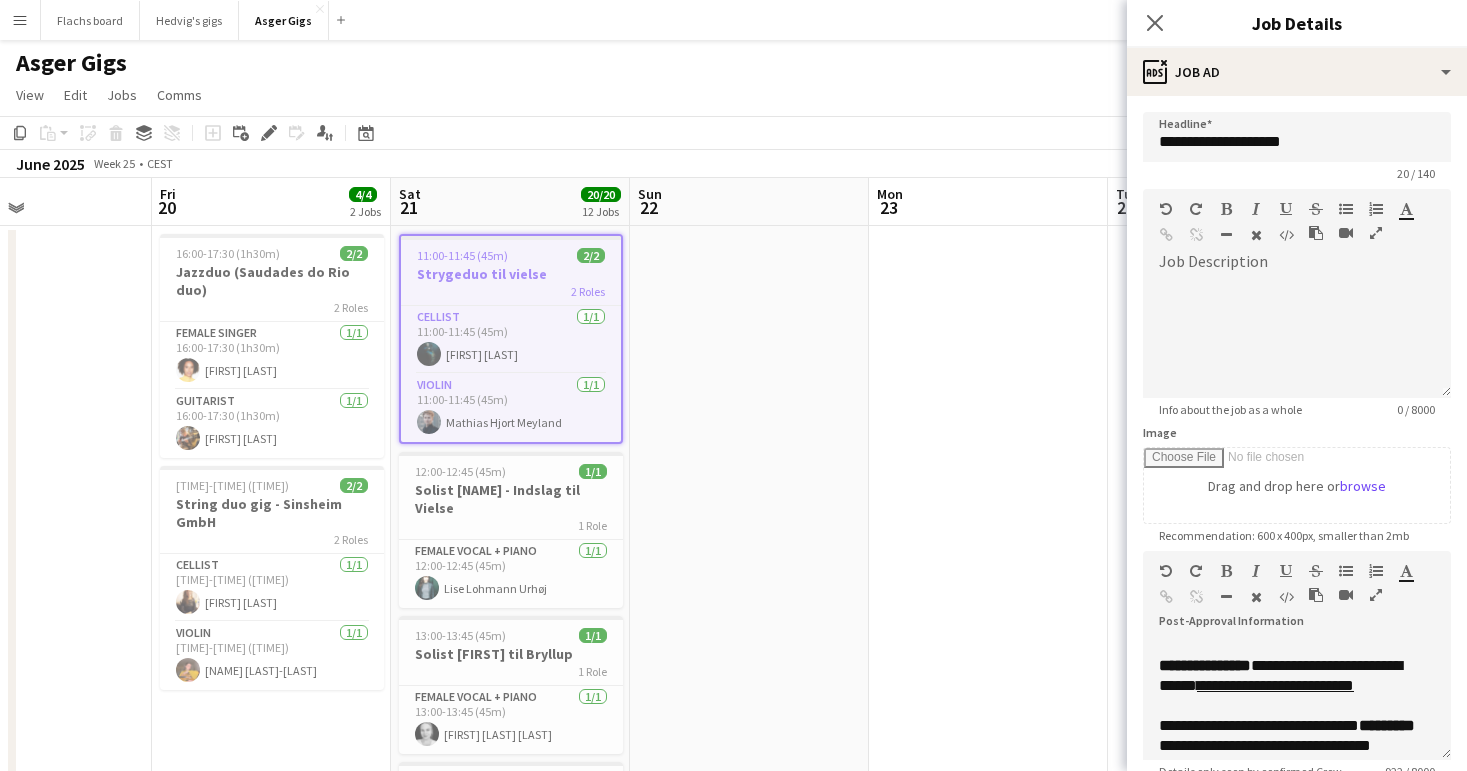 scroll, scrollTop: 462, scrollLeft: 0, axis: vertical 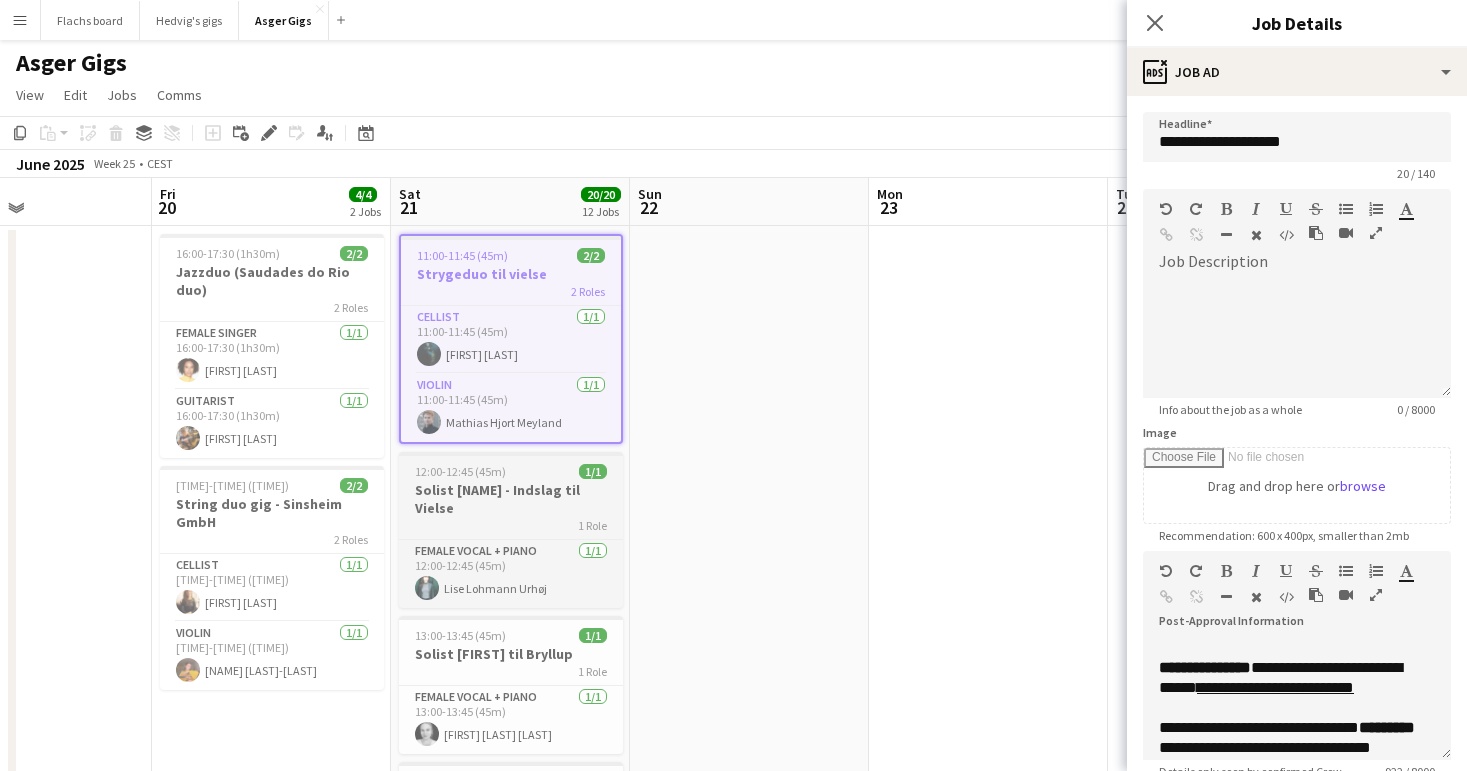 click on "12:00-12:45 (45m)" at bounding box center [460, 471] 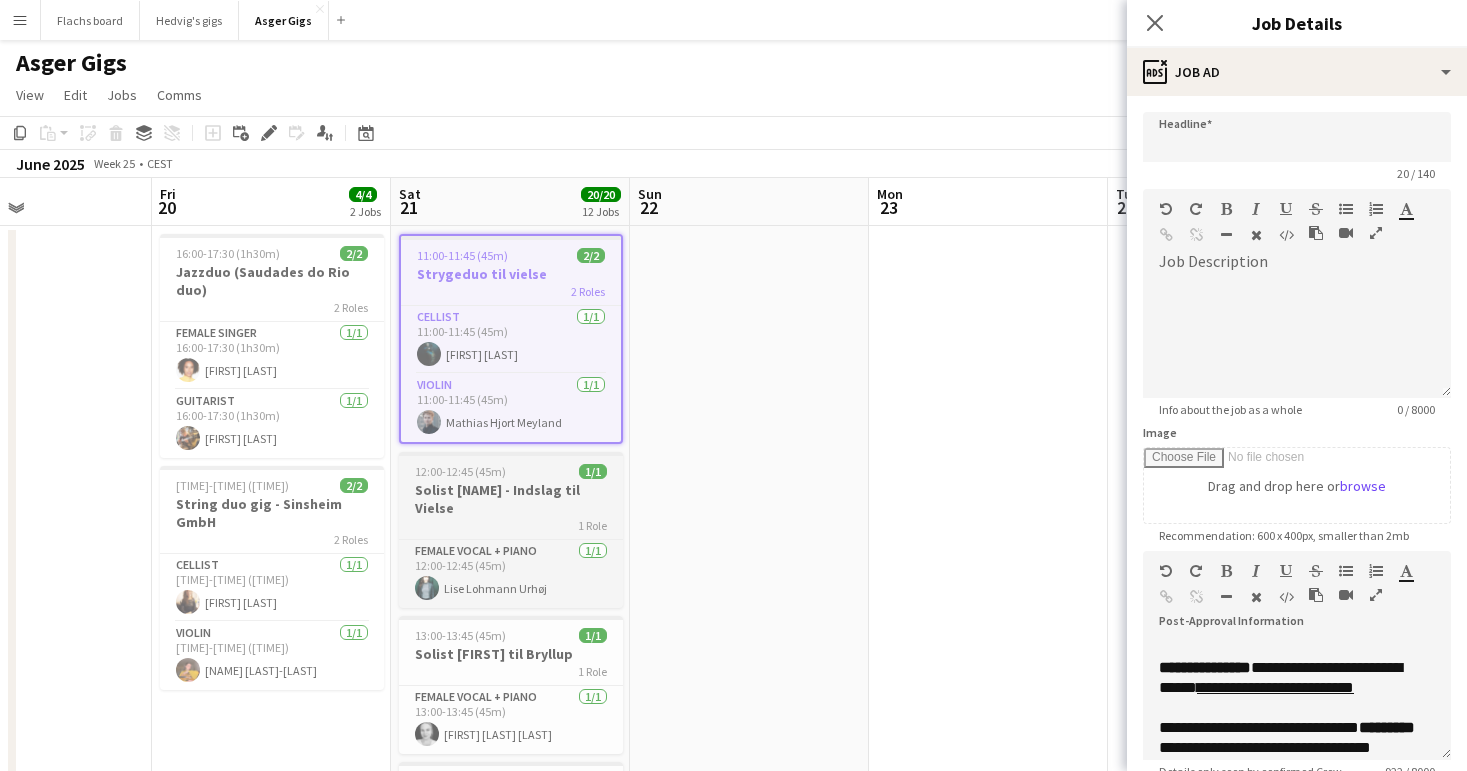 type on "**********" 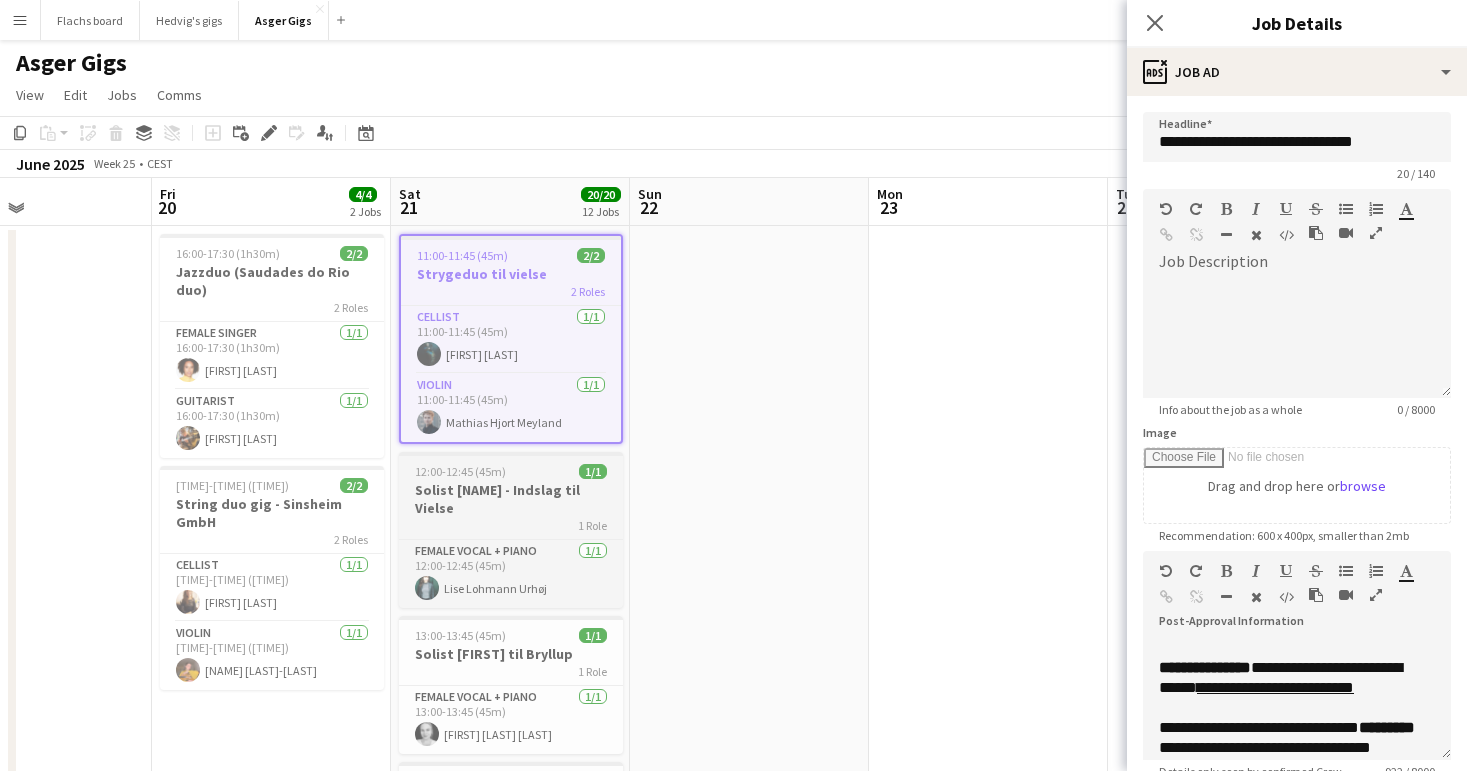 scroll, scrollTop: 0, scrollLeft: 0, axis: both 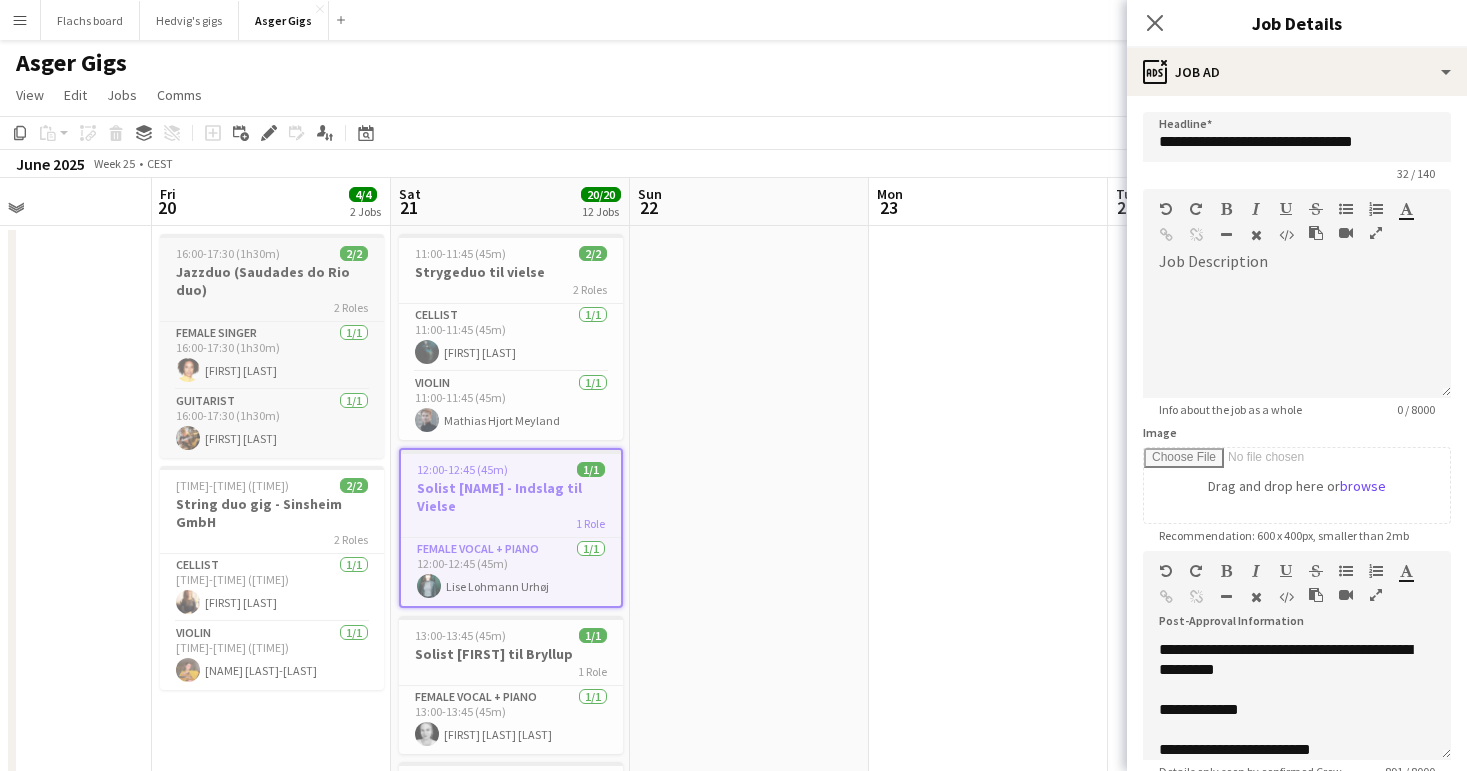 click on "16:00-17:30 (1h30m)" at bounding box center [228, 253] 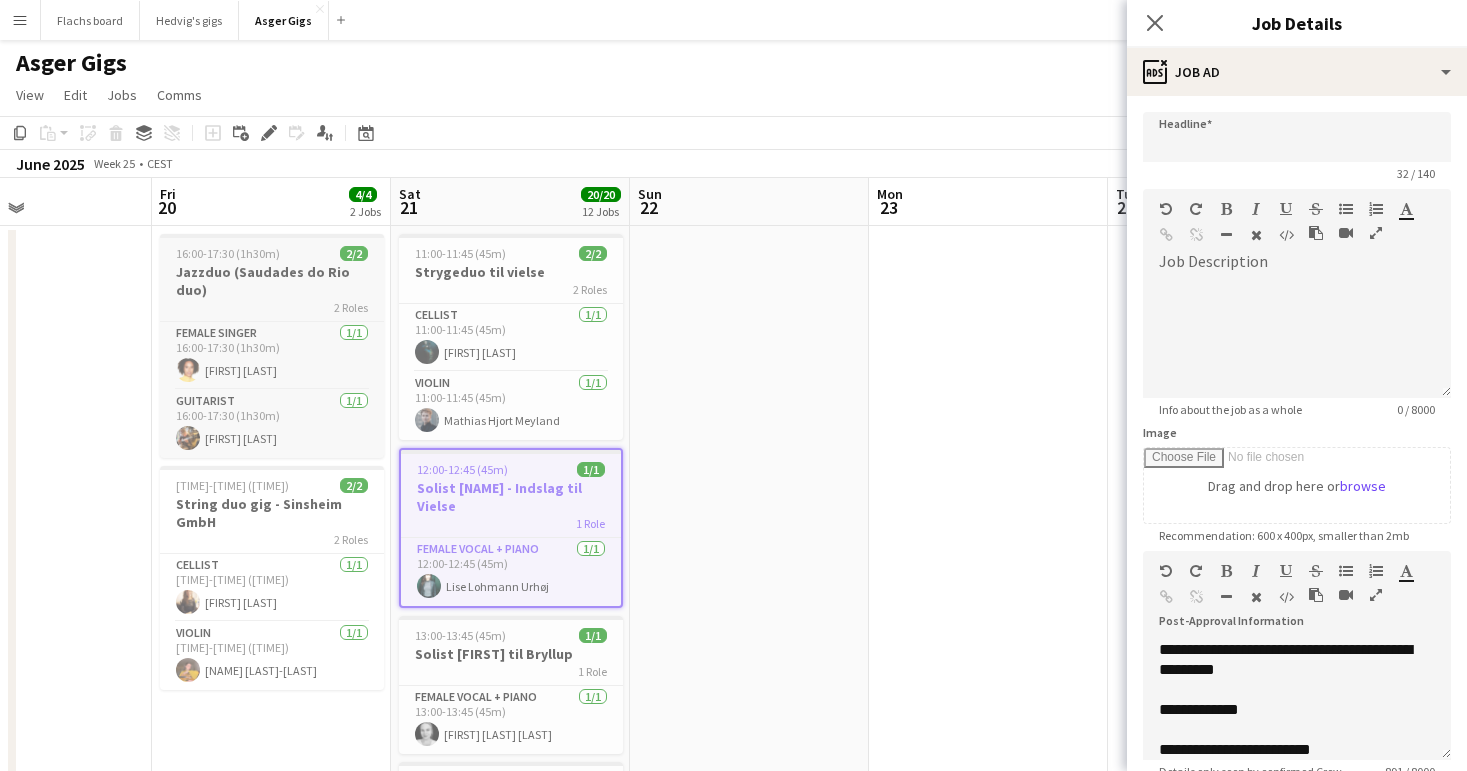 type on "**********" 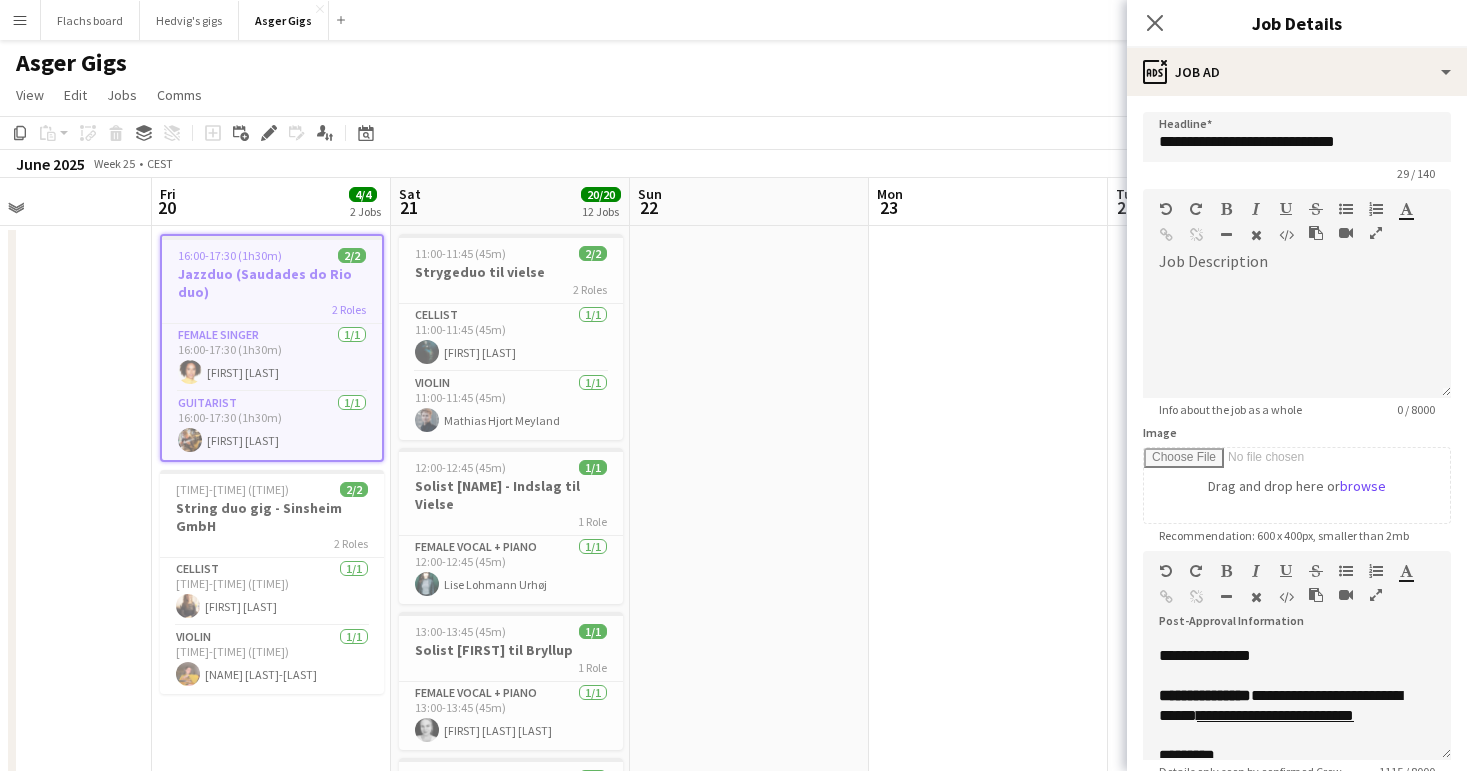 scroll, scrollTop: 455, scrollLeft: 0, axis: vertical 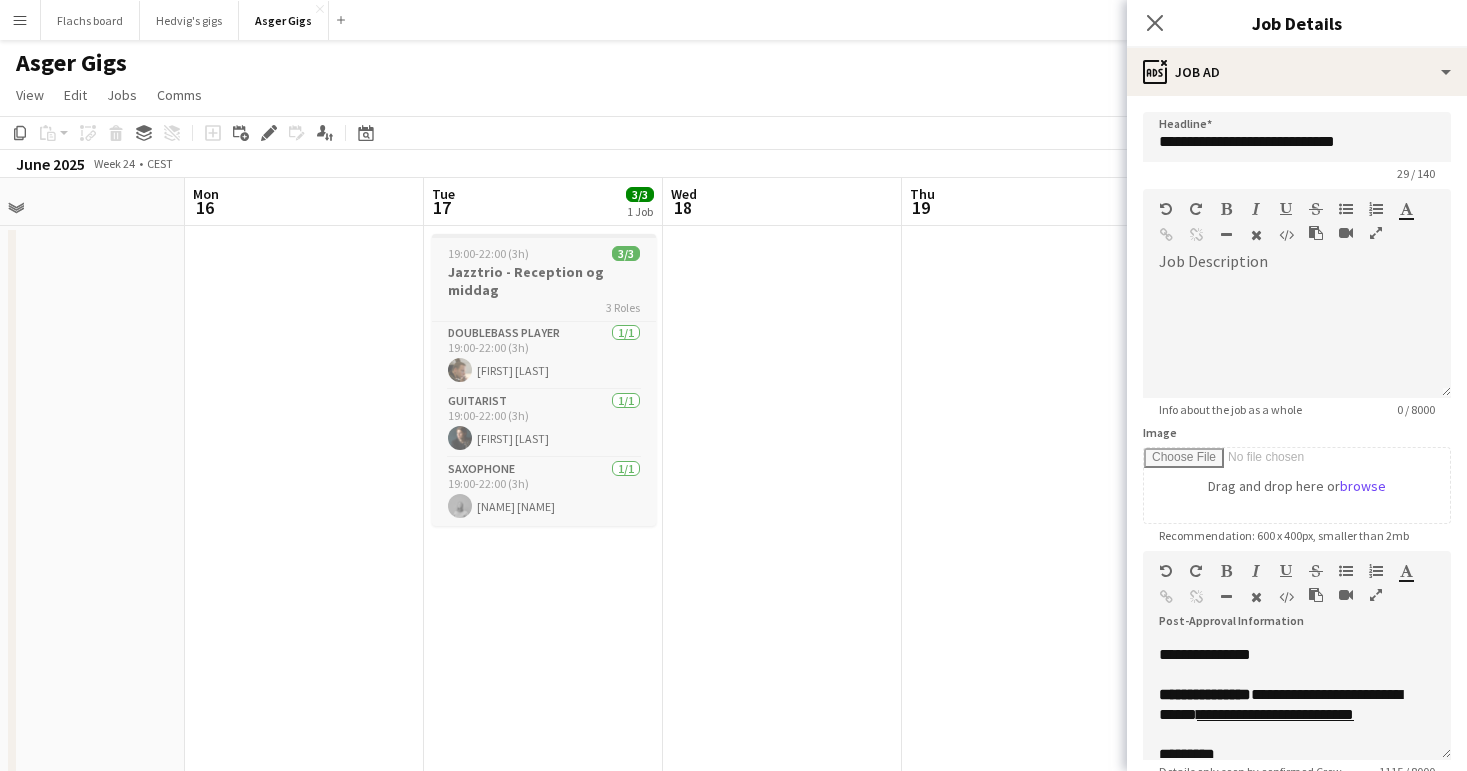 click on "Jazztrio - Reception og middag" at bounding box center (544, 281) 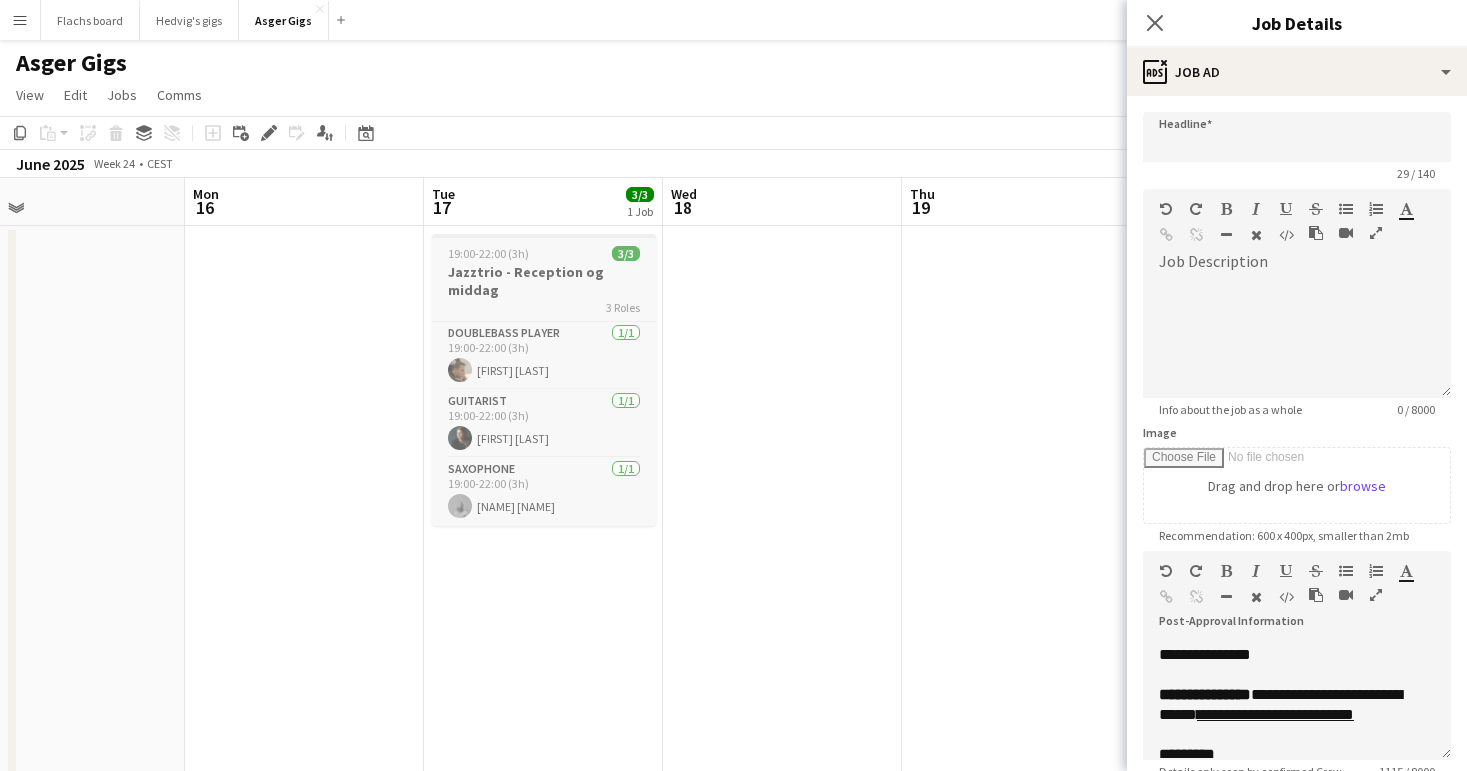 type on "**********" 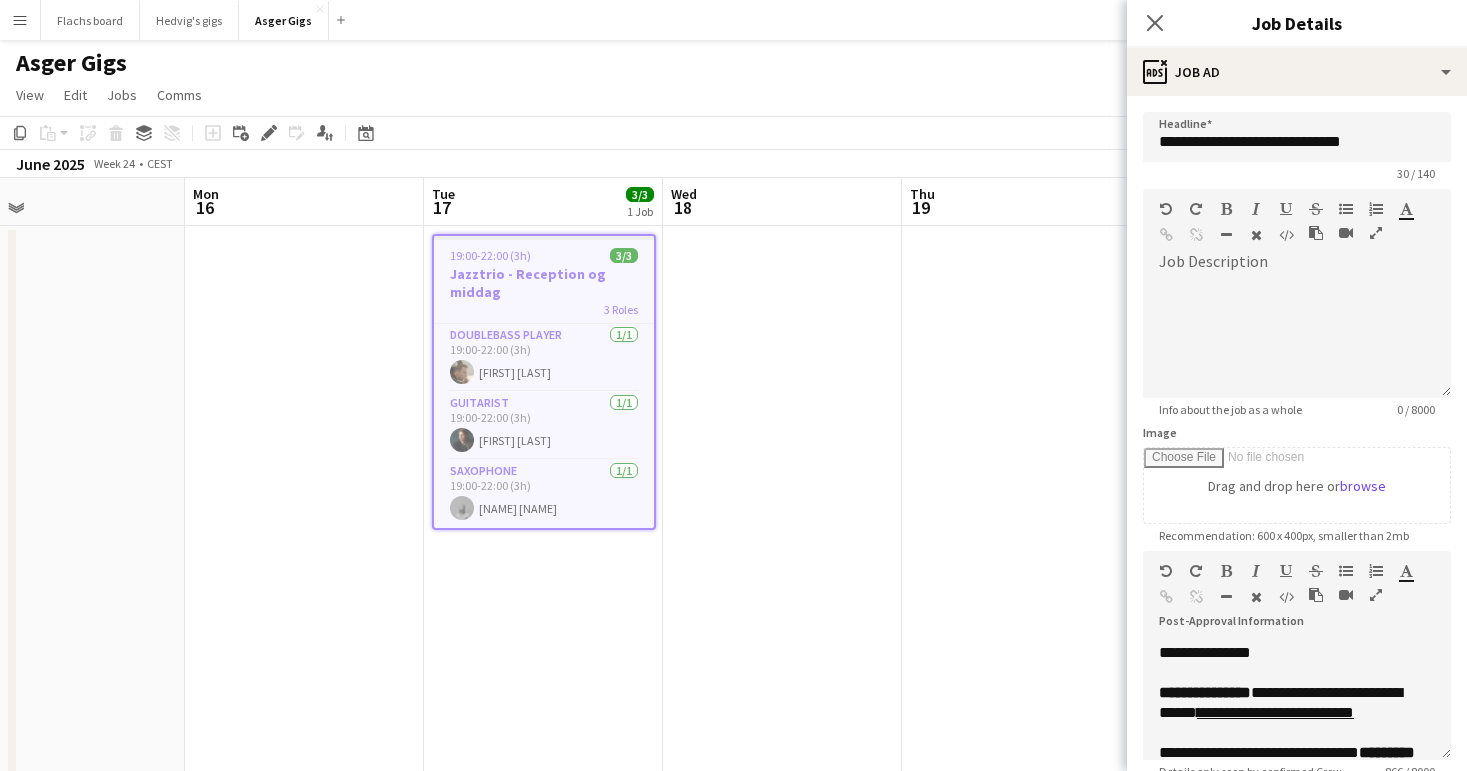 scroll, scrollTop: 251, scrollLeft: 0, axis: vertical 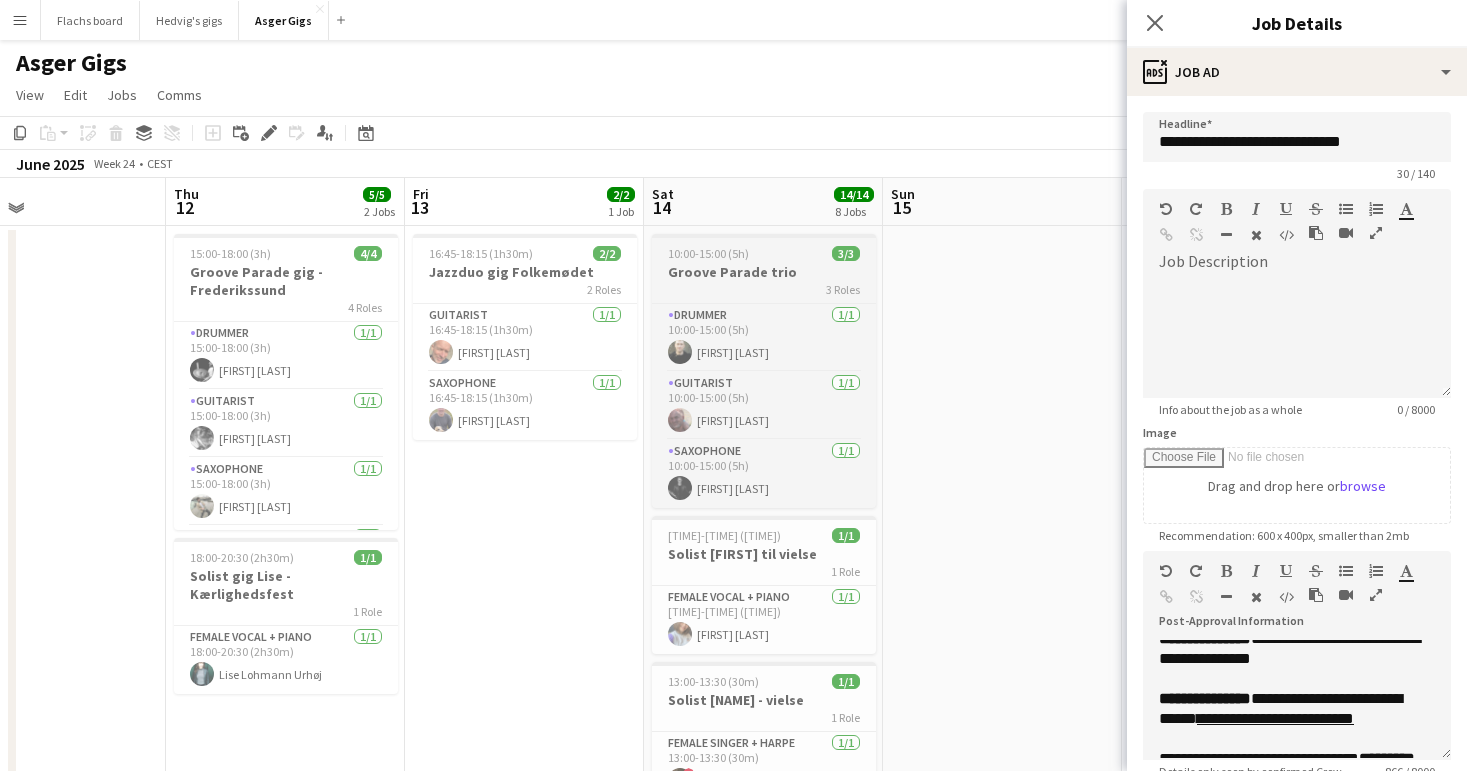 click on "Groove Parade trio" at bounding box center [764, 272] 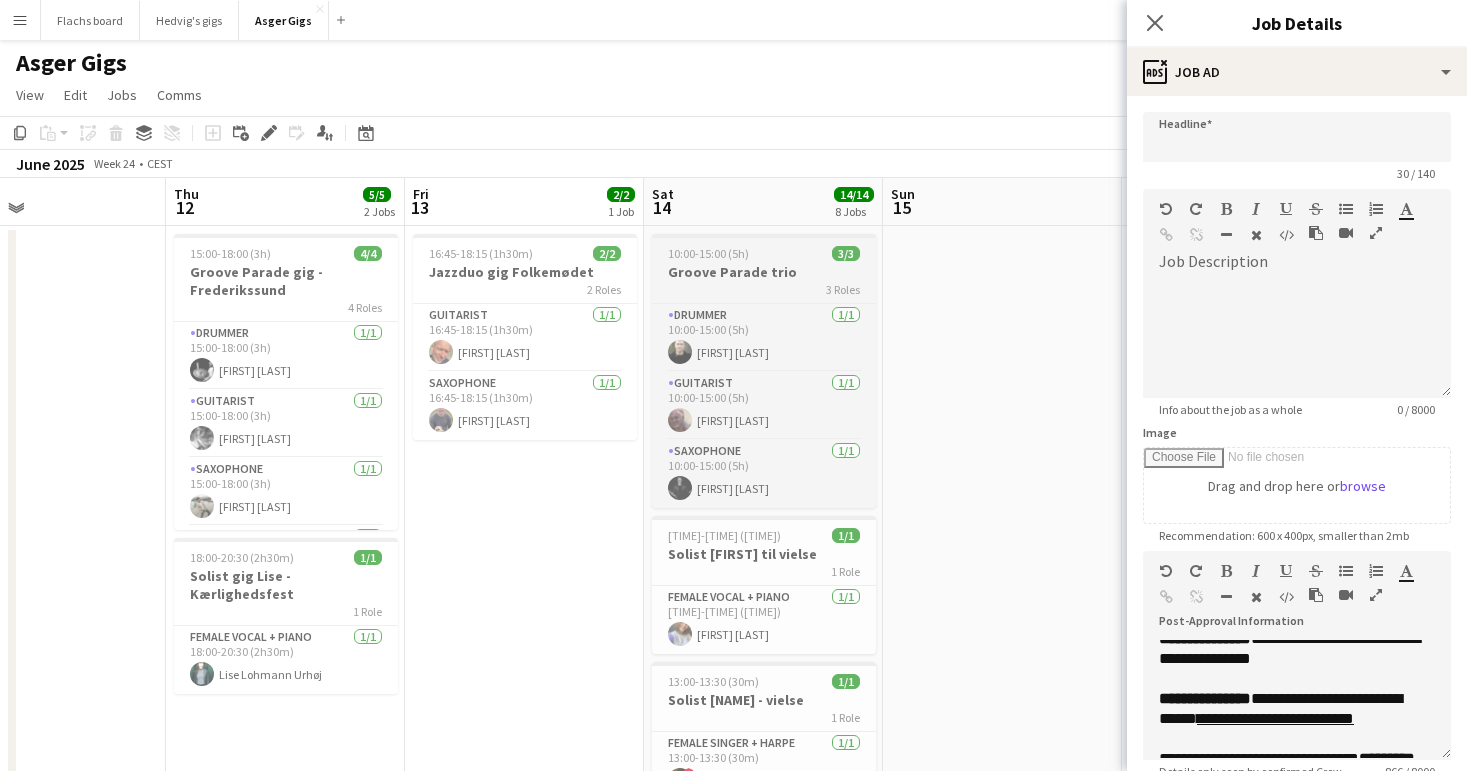 type on "**********" 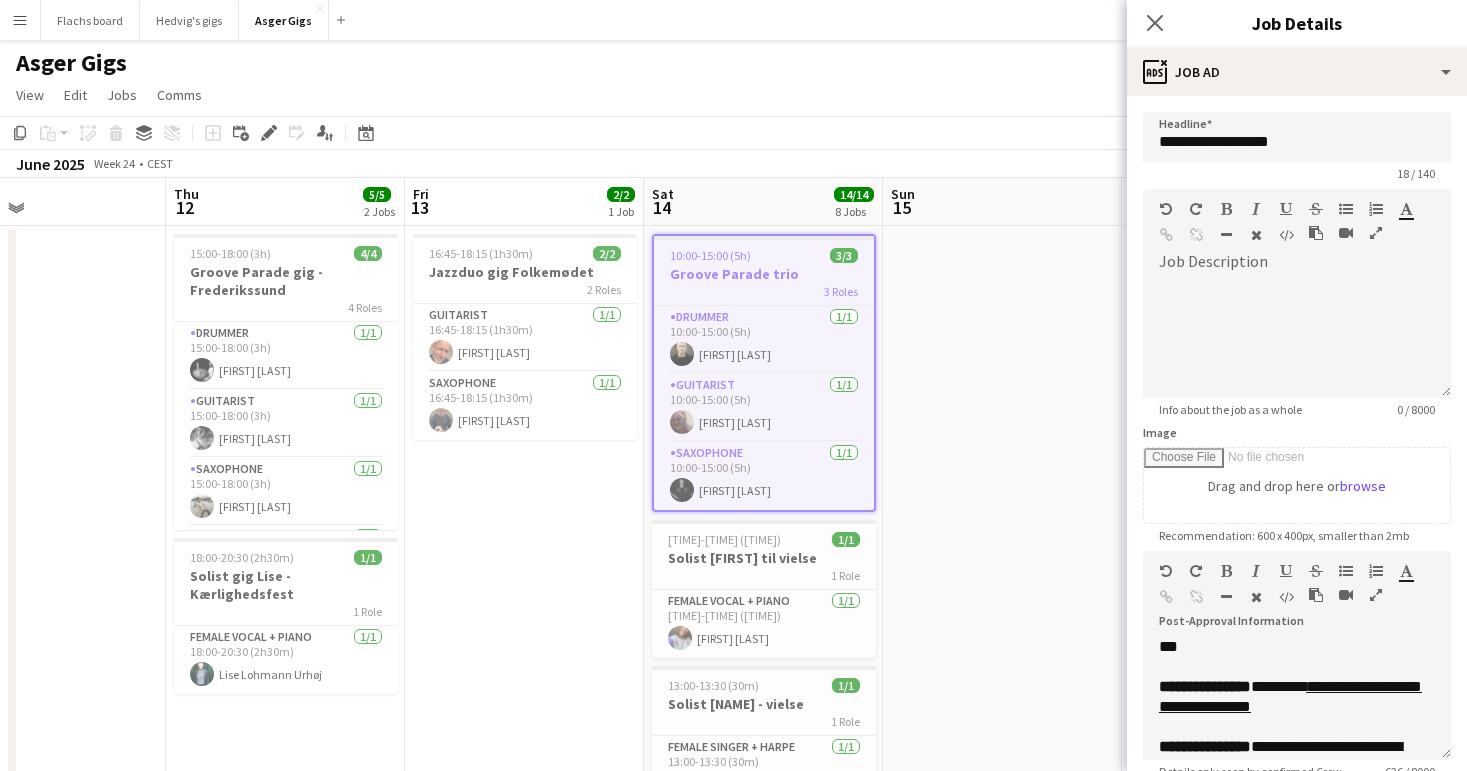 scroll, scrollTop: 141, scrollLeft: 0, axis: vertical 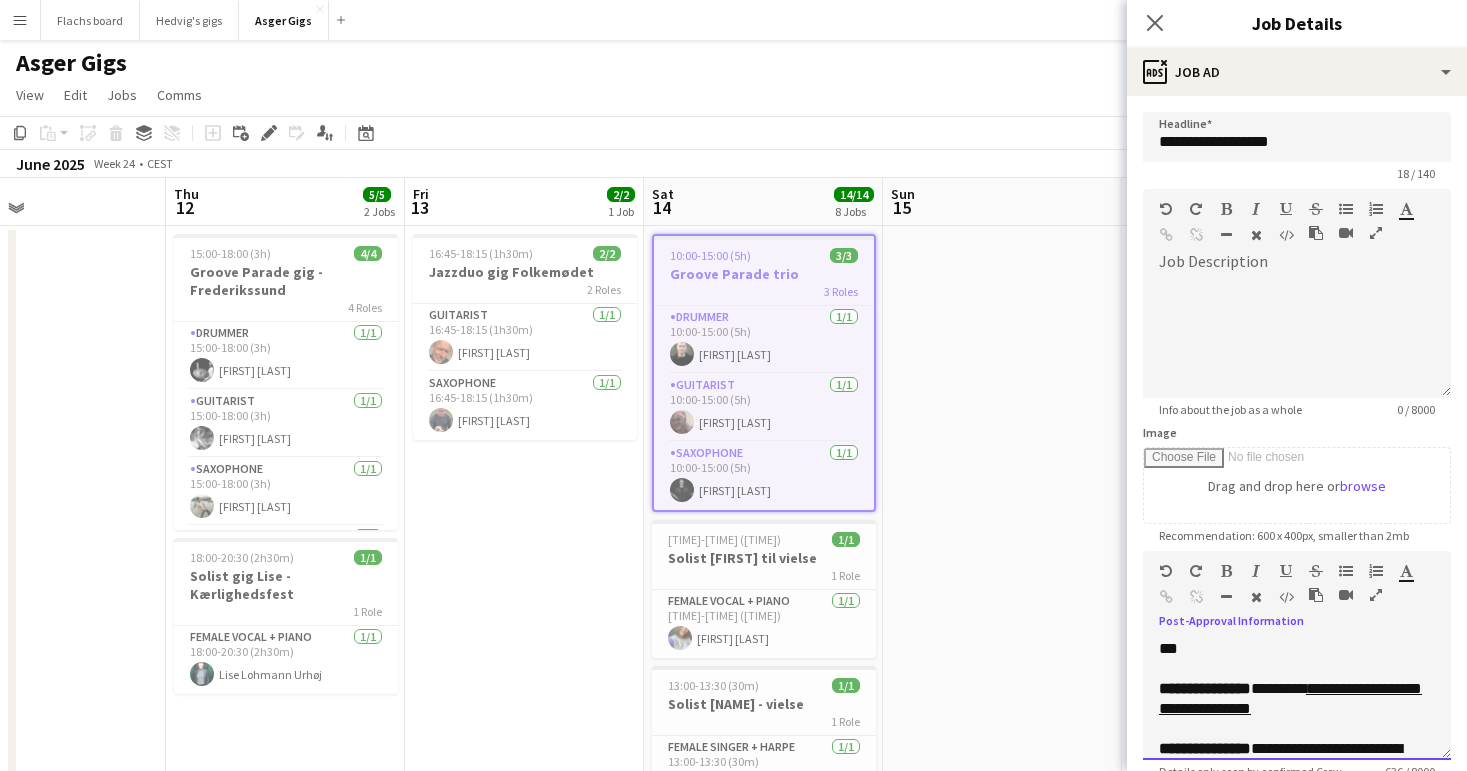 drag, startPoint x: 1237, startPoint y: 732, endPoint x: 1211, endPoint y: 715, distance: 31.06445 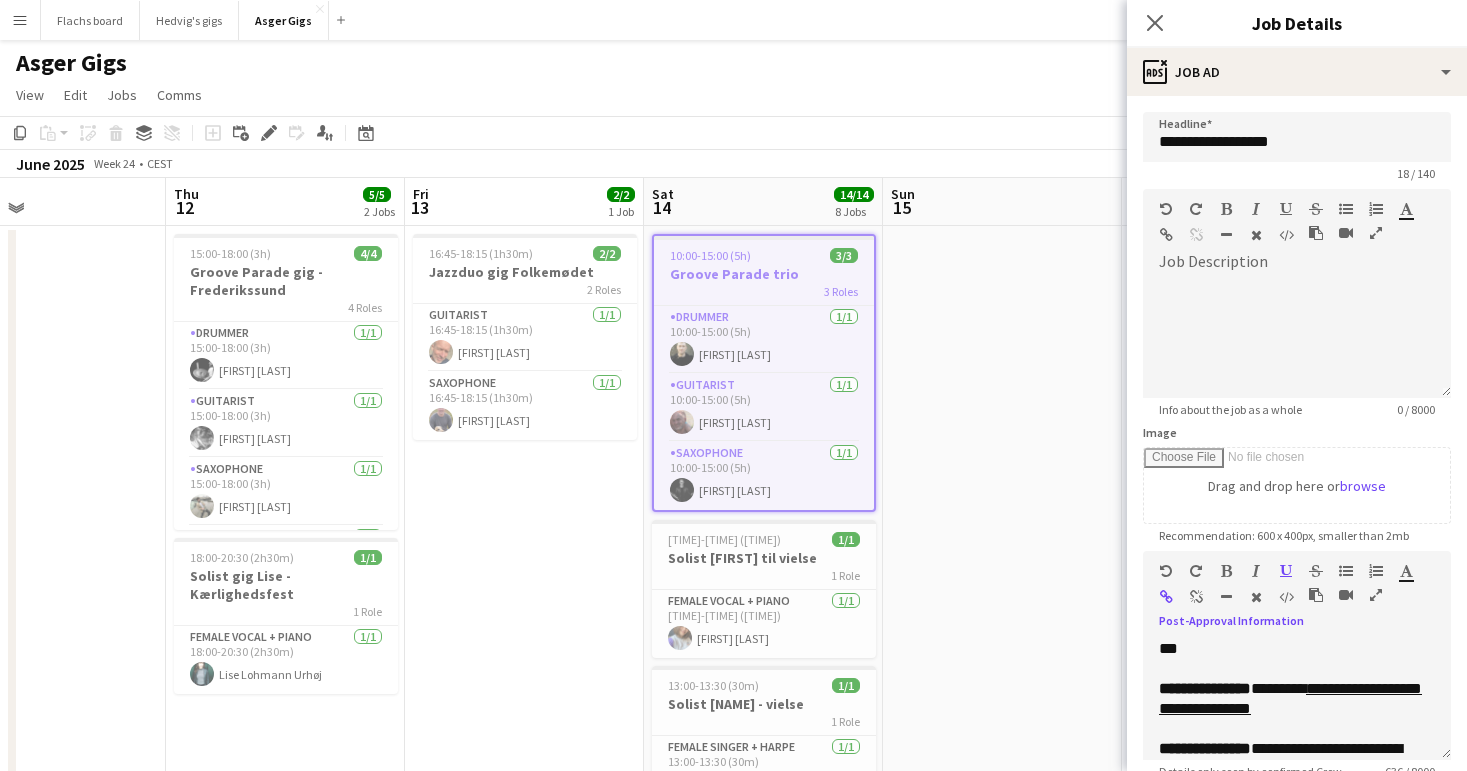 click at bounding box center (1196, 597) 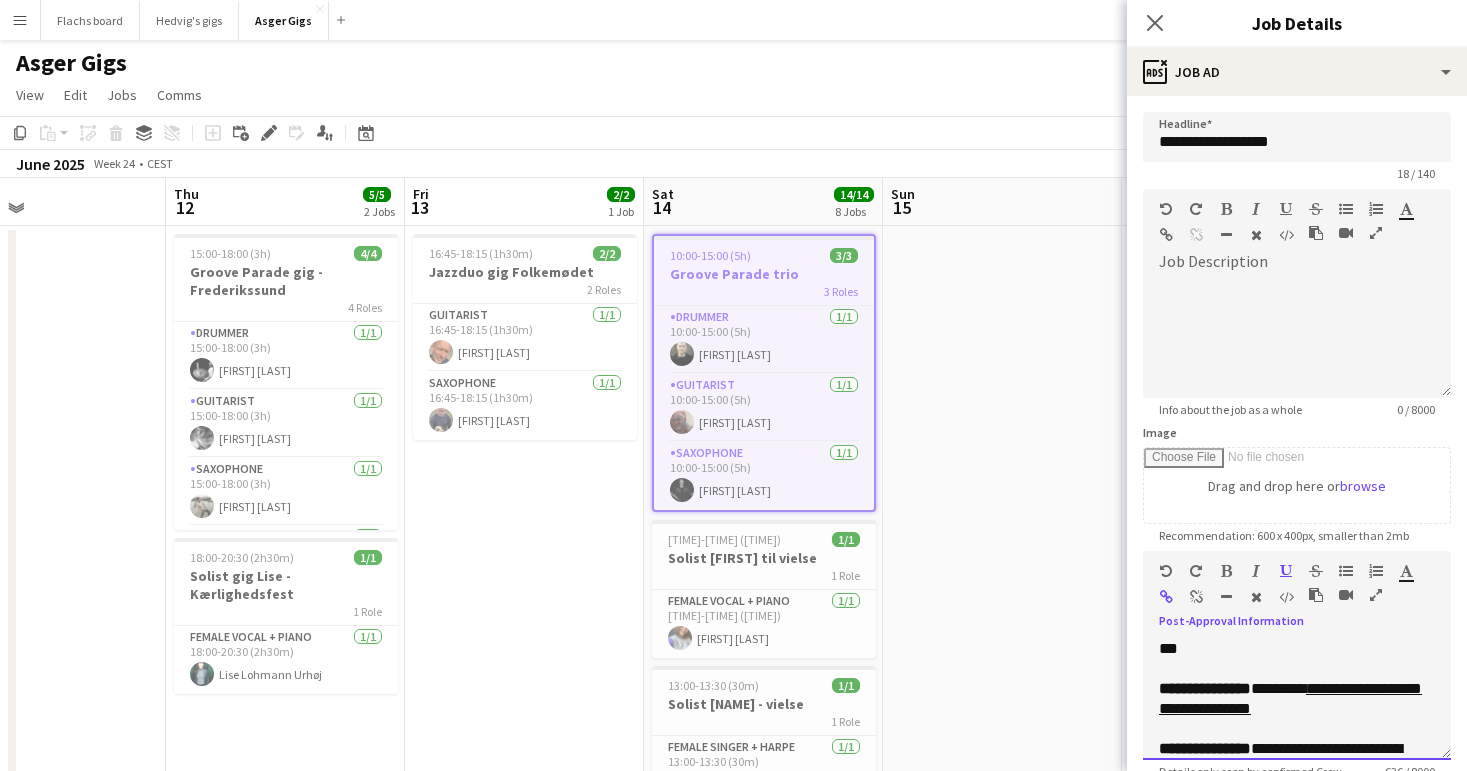 type 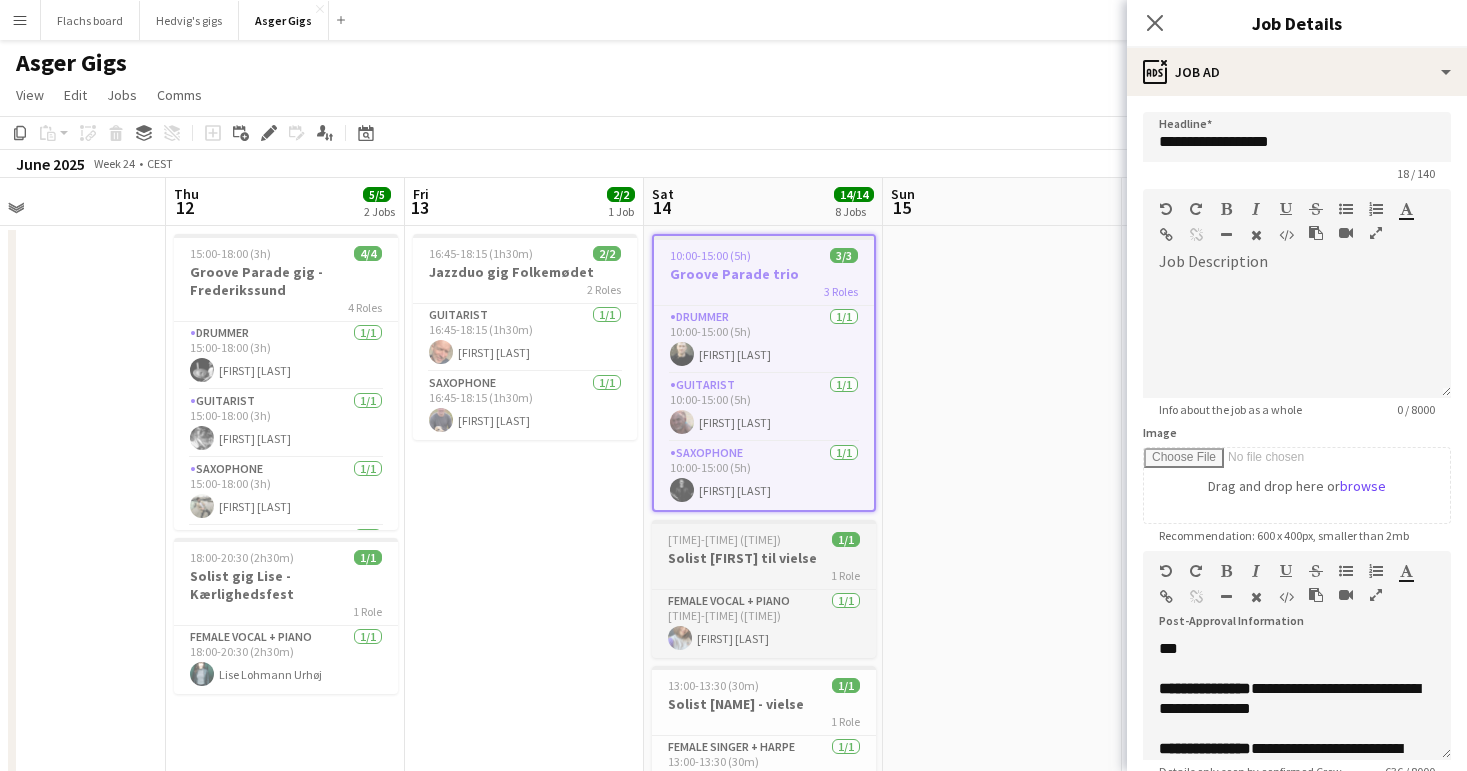 click on "Solist [FIRST] til vielse" at bounding box center (764, 558) 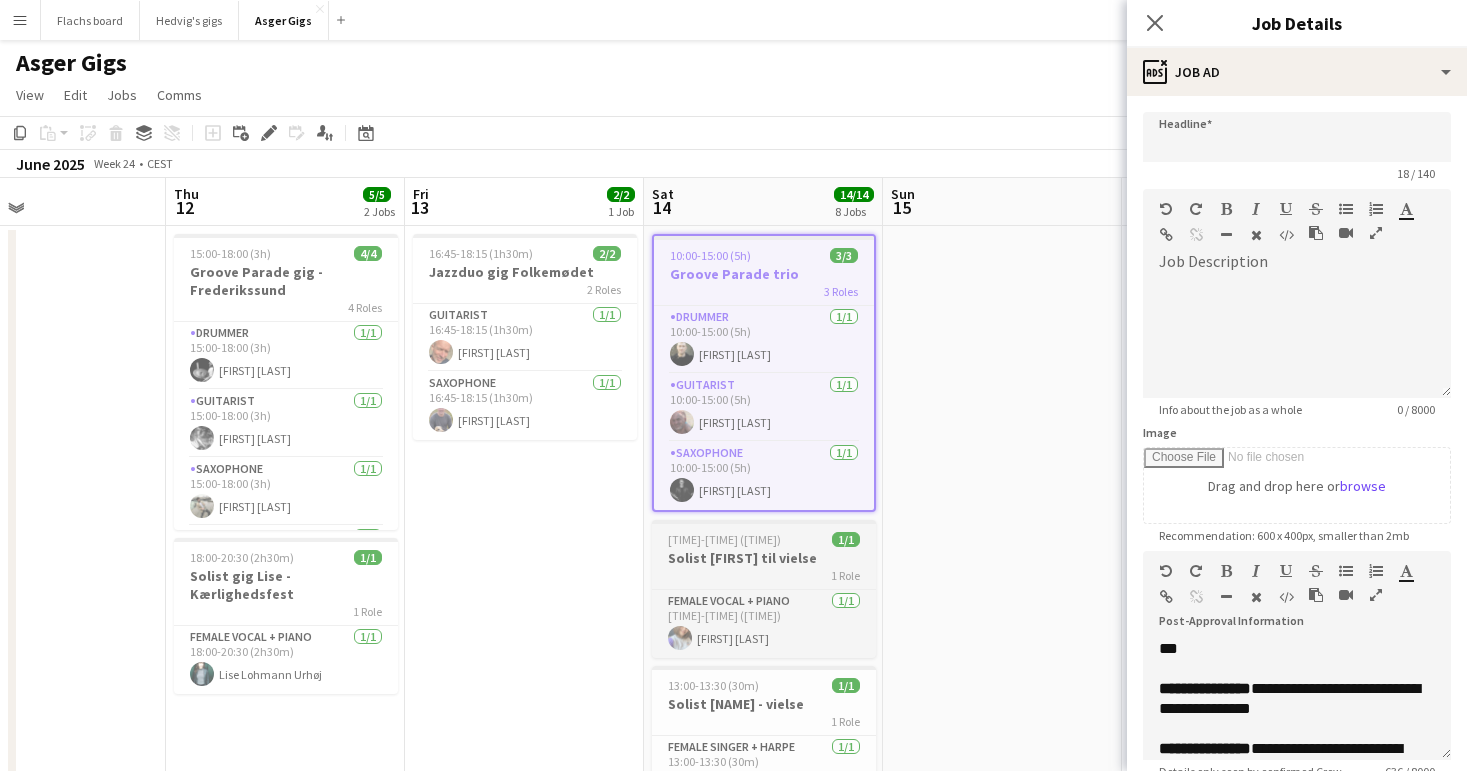 type on "**********" 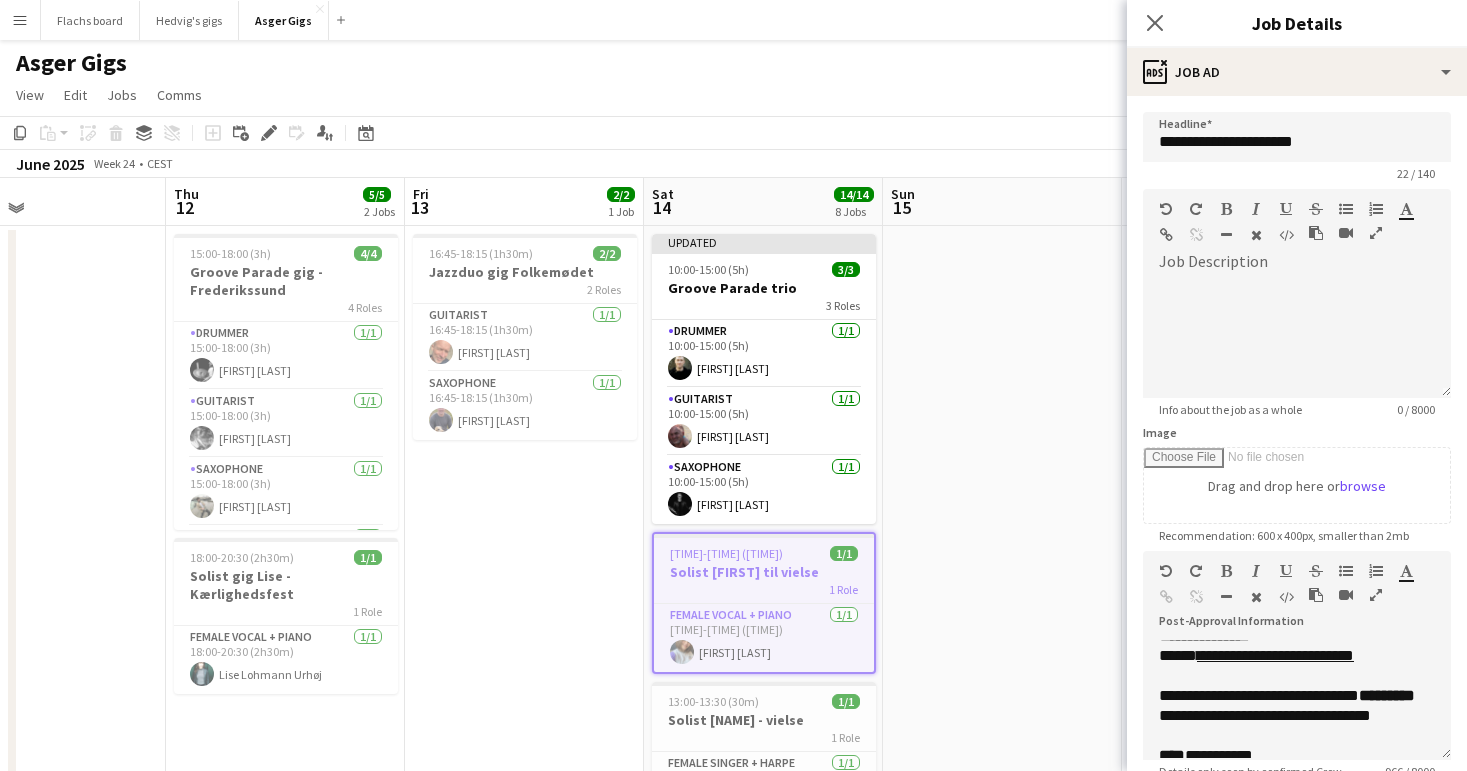 scroll, scrollTop: 433, scrollLeft: 0, axis: vertical 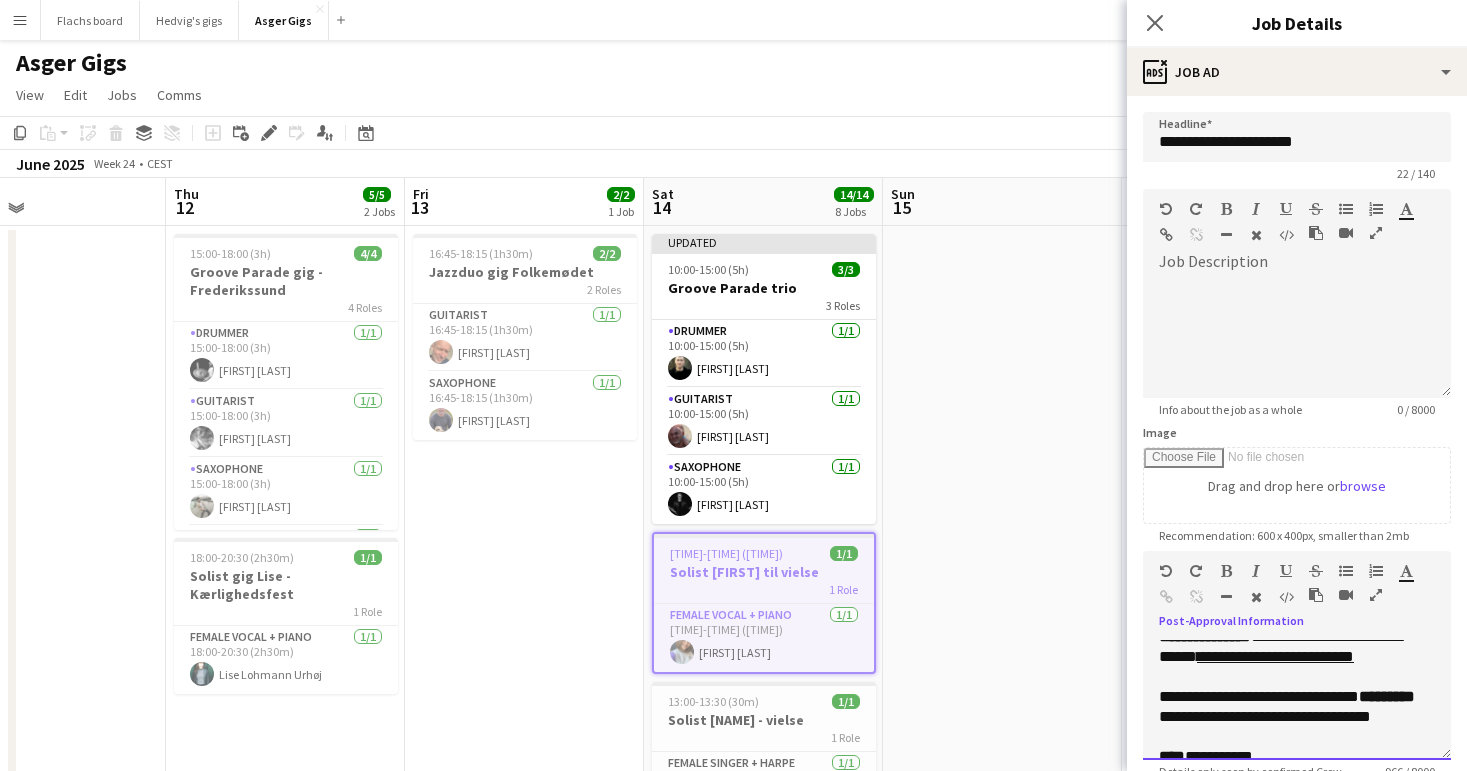 drag, startPoint x: 1298, startPoint y: 676, endPoint x: 1276, endPoint y: 661, distance: 26.627054 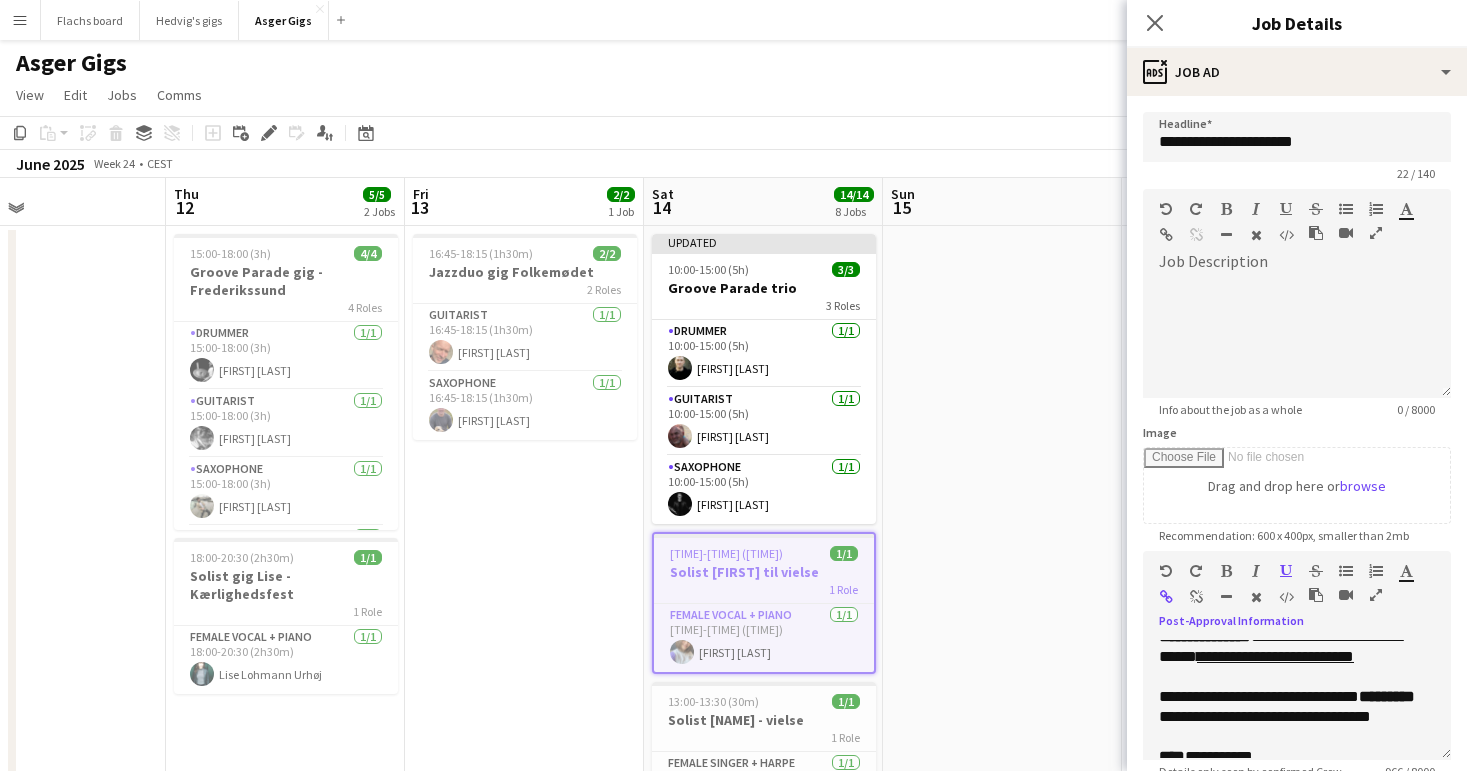 click at bounding box center [1196, 597] 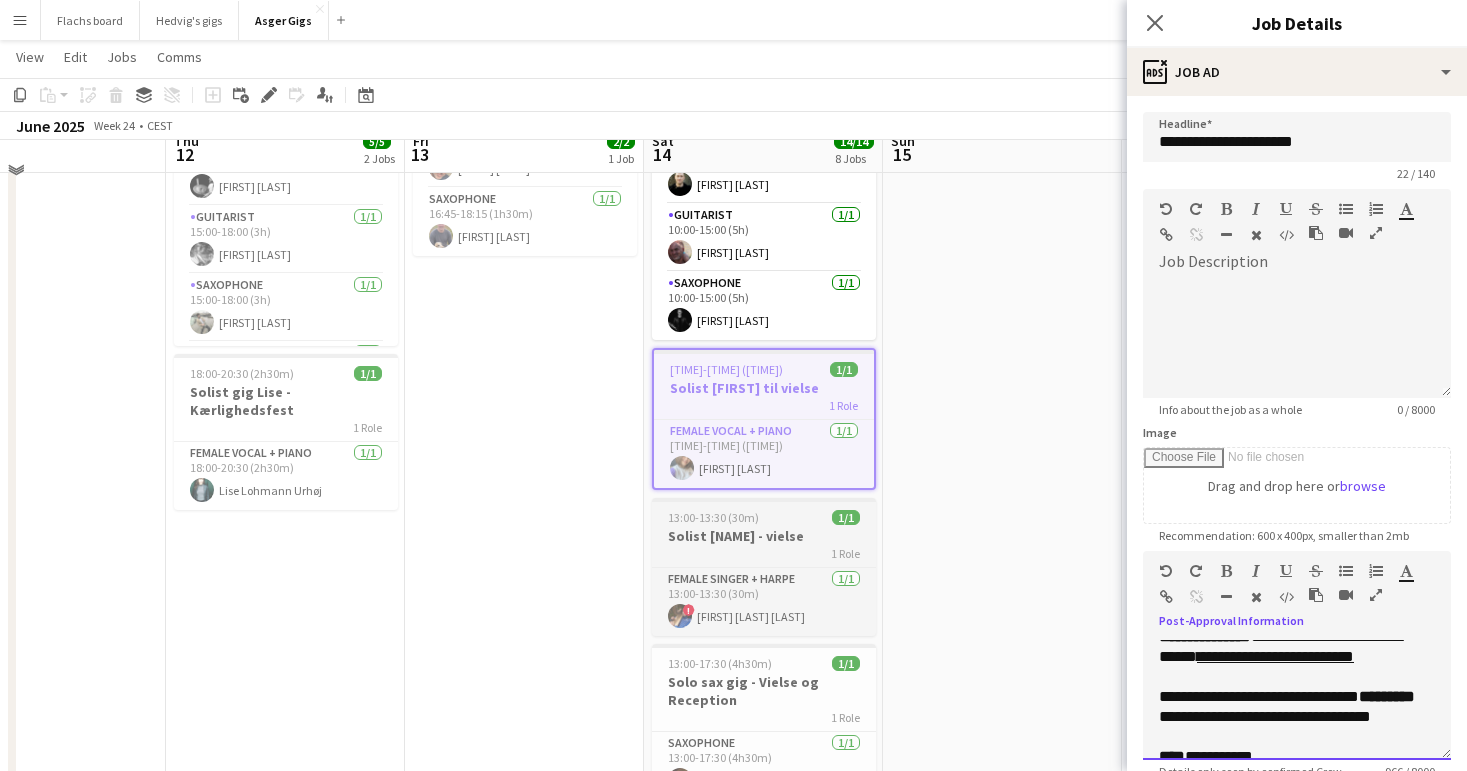 scroll, scrollTop: 199, scrollLeft: 0, axis: vertical 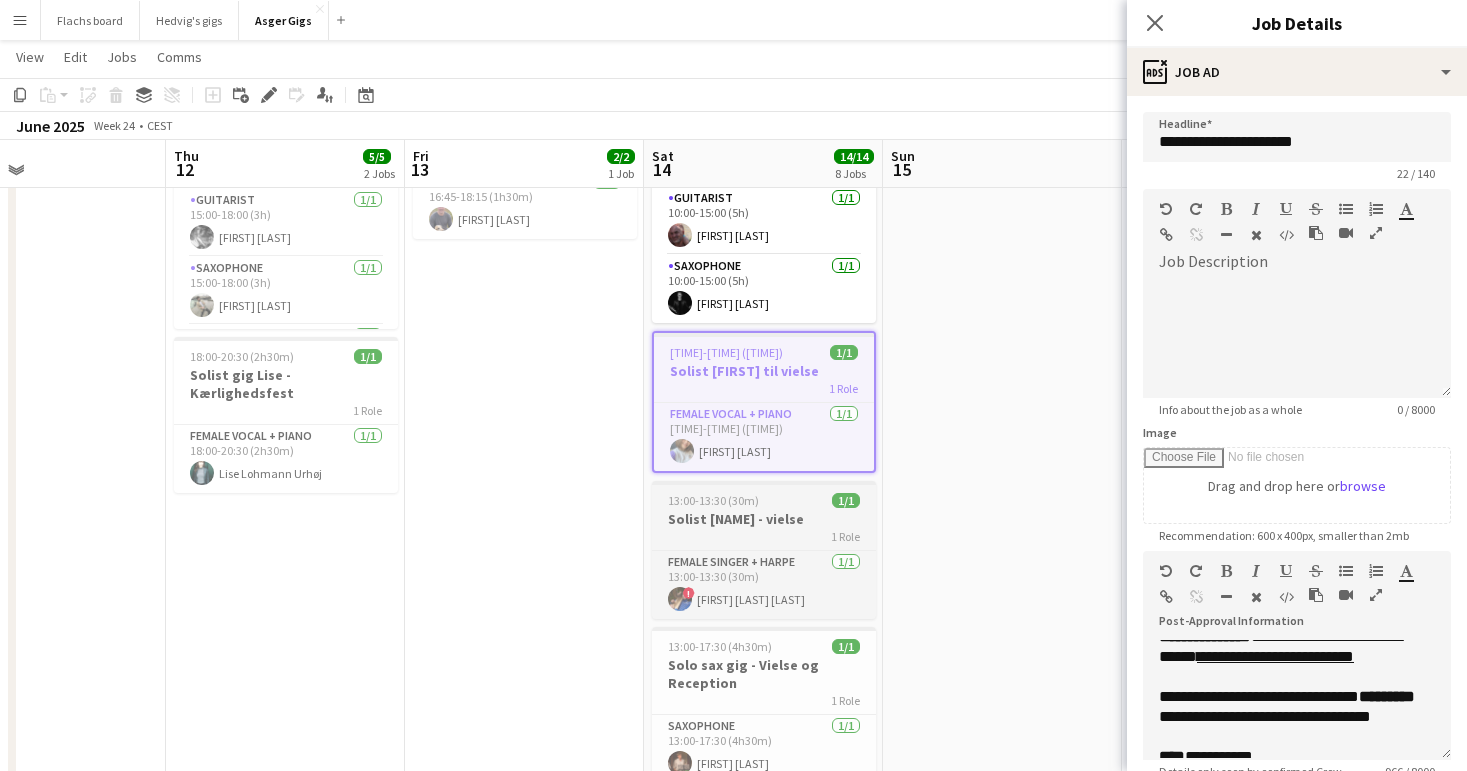 click on "13:00-13:30 (30m)" at bounding box center (713, 500) 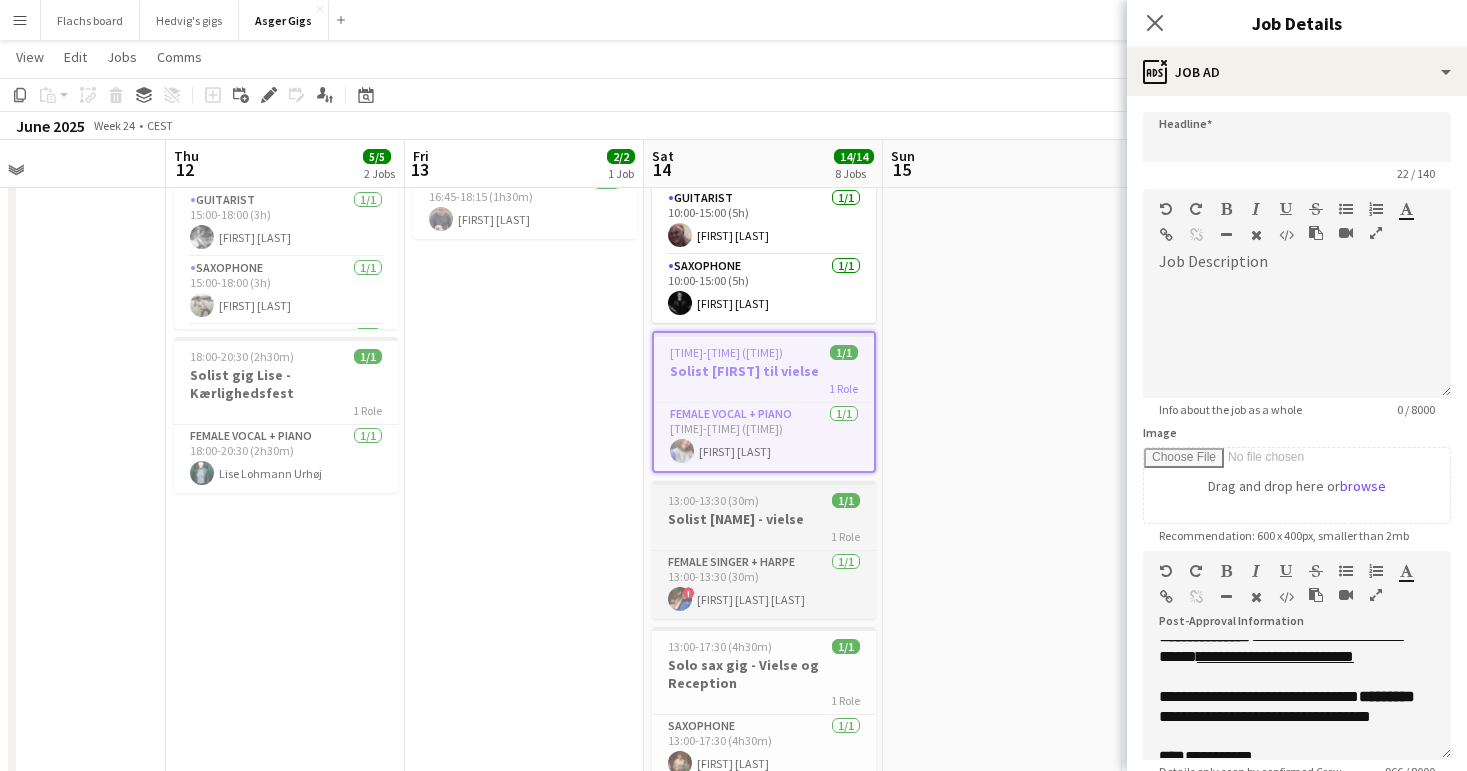 type on "**********" 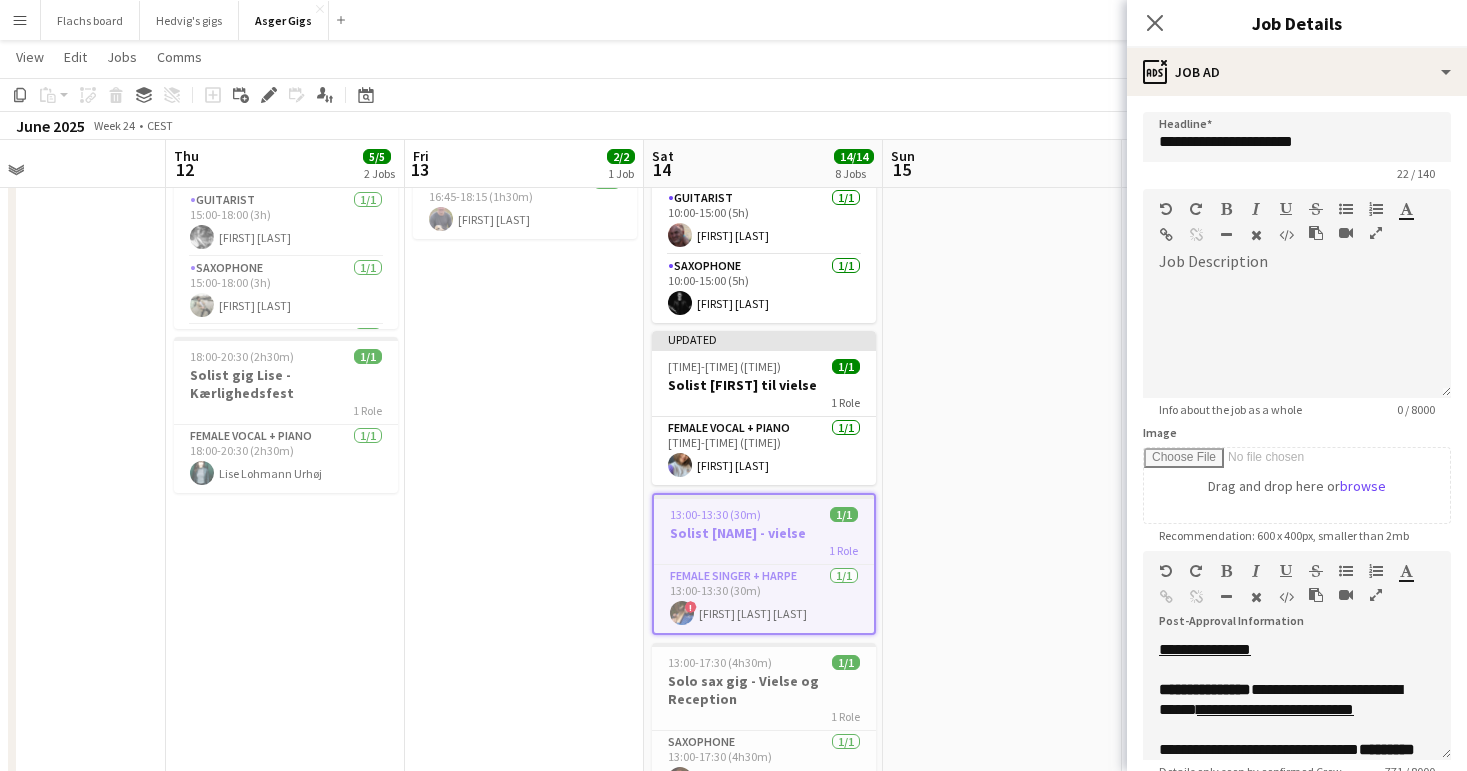 scroll, scrollTop: 326, scrollLeft: 0, axis: vertical 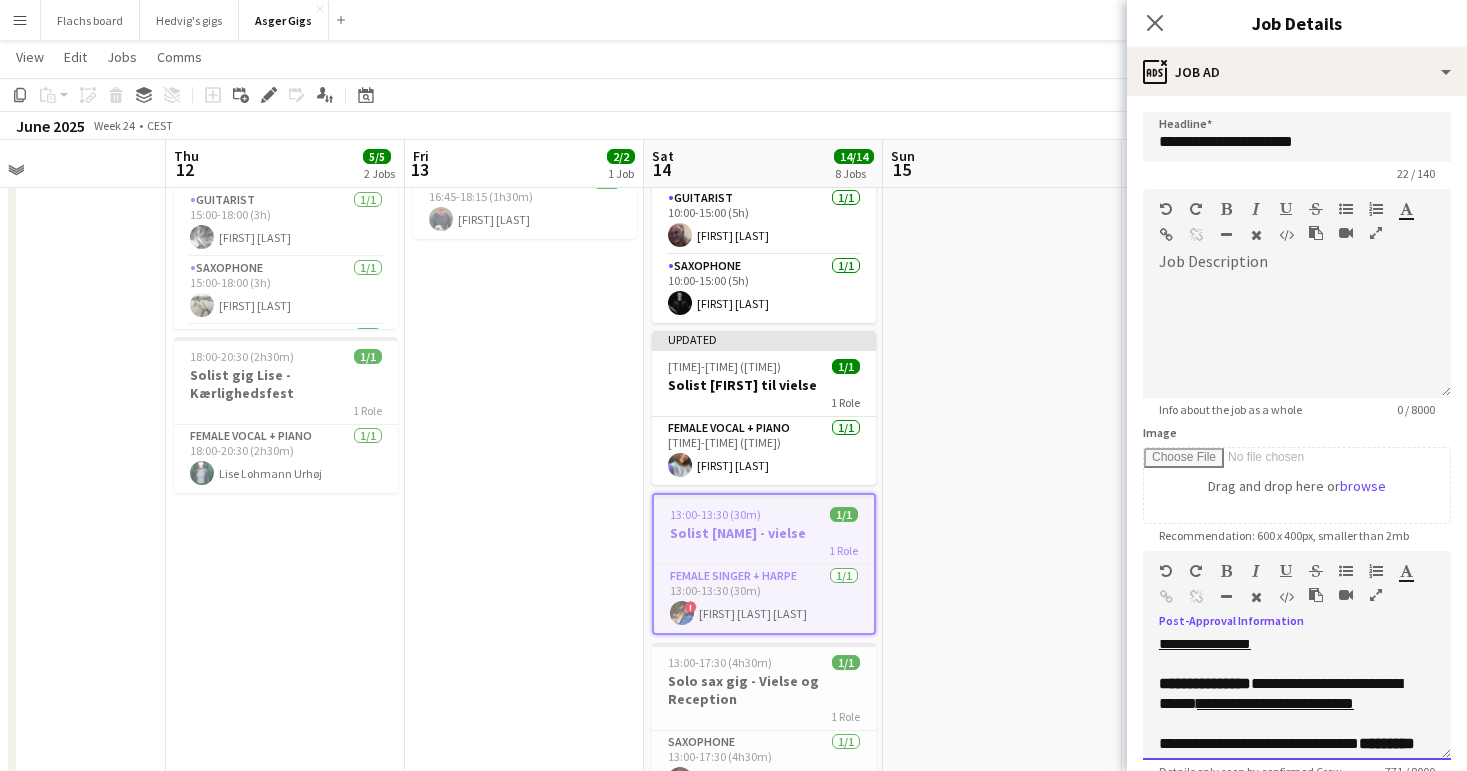 drag, startPoint x: 1285, startPoint y: 666, endPoint x: 1272, endPoint y: 651, distance: 19.849434 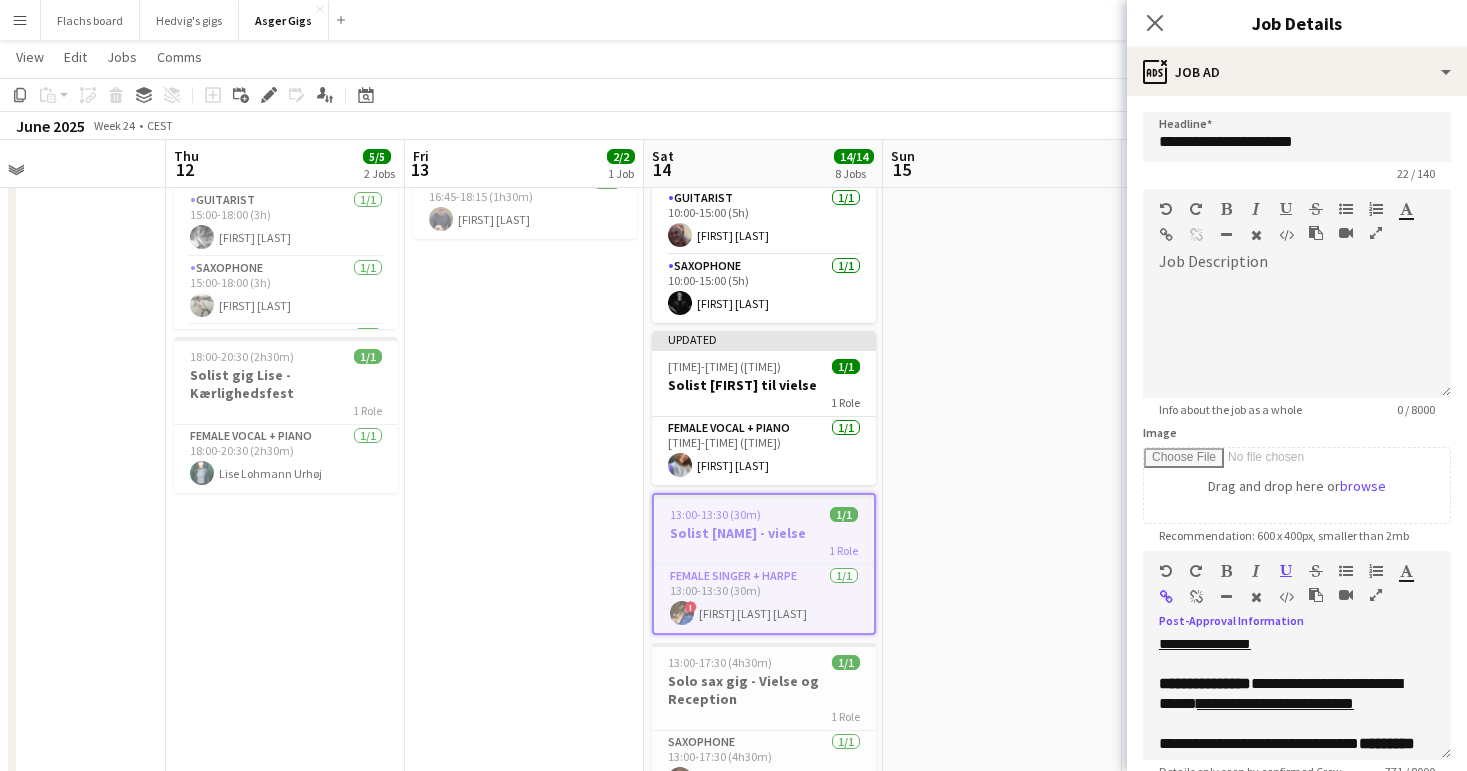 click at bounding box center [1196, 597] 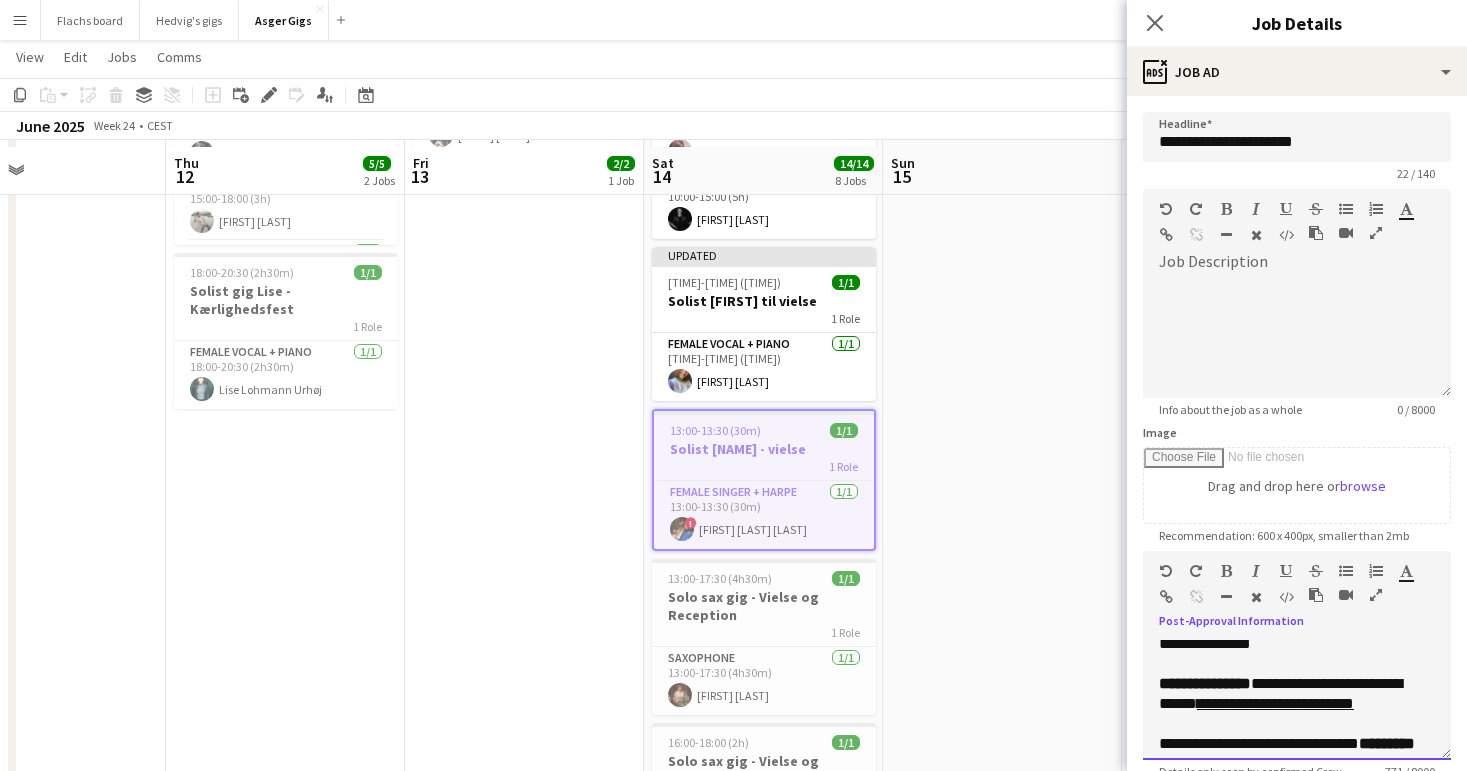 scroll, scrollTop: 292, scrollLeft: 0, axis: vertical 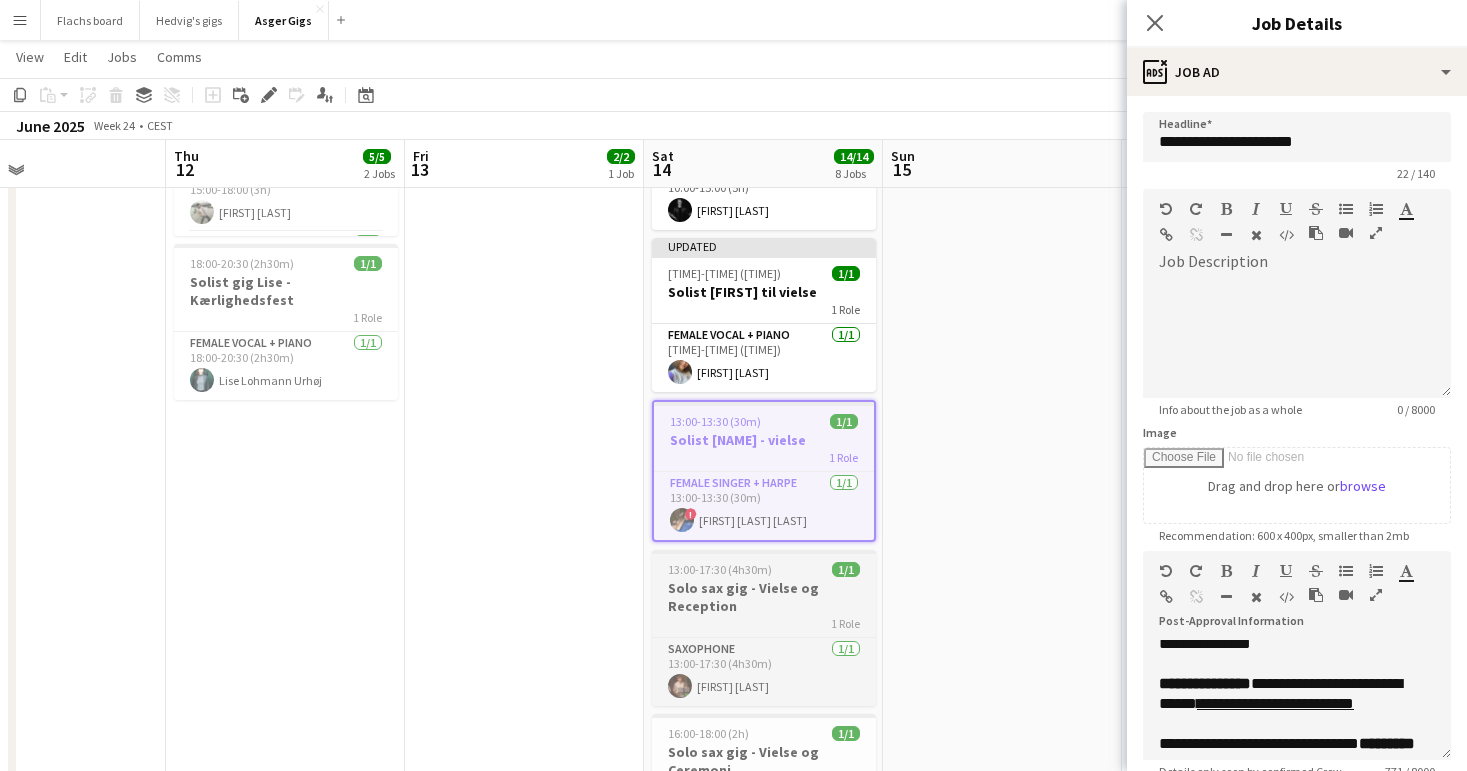 click at bounding box center (764, 552) 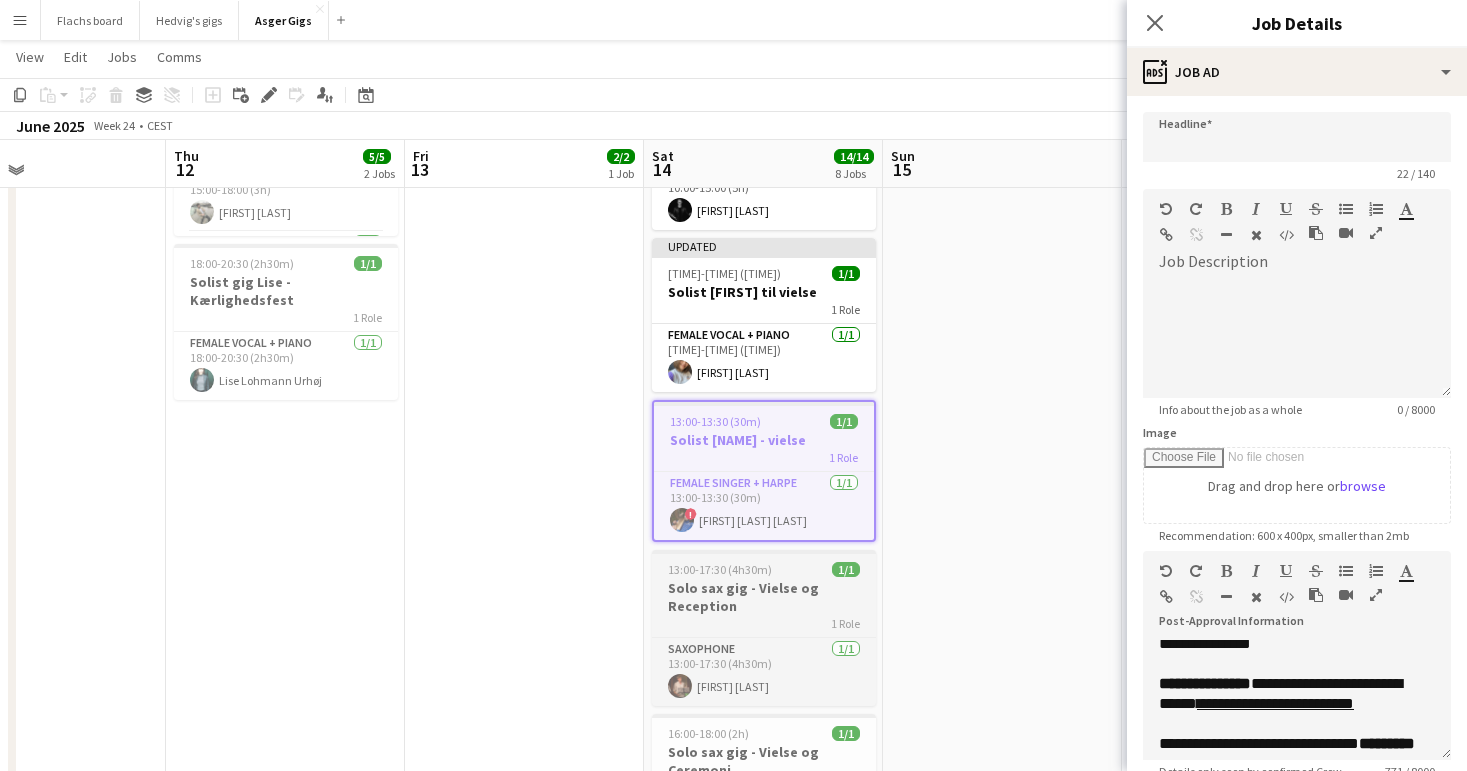 scroll, scrollTop: 0, scrollLeft: 552, axis: horizontal 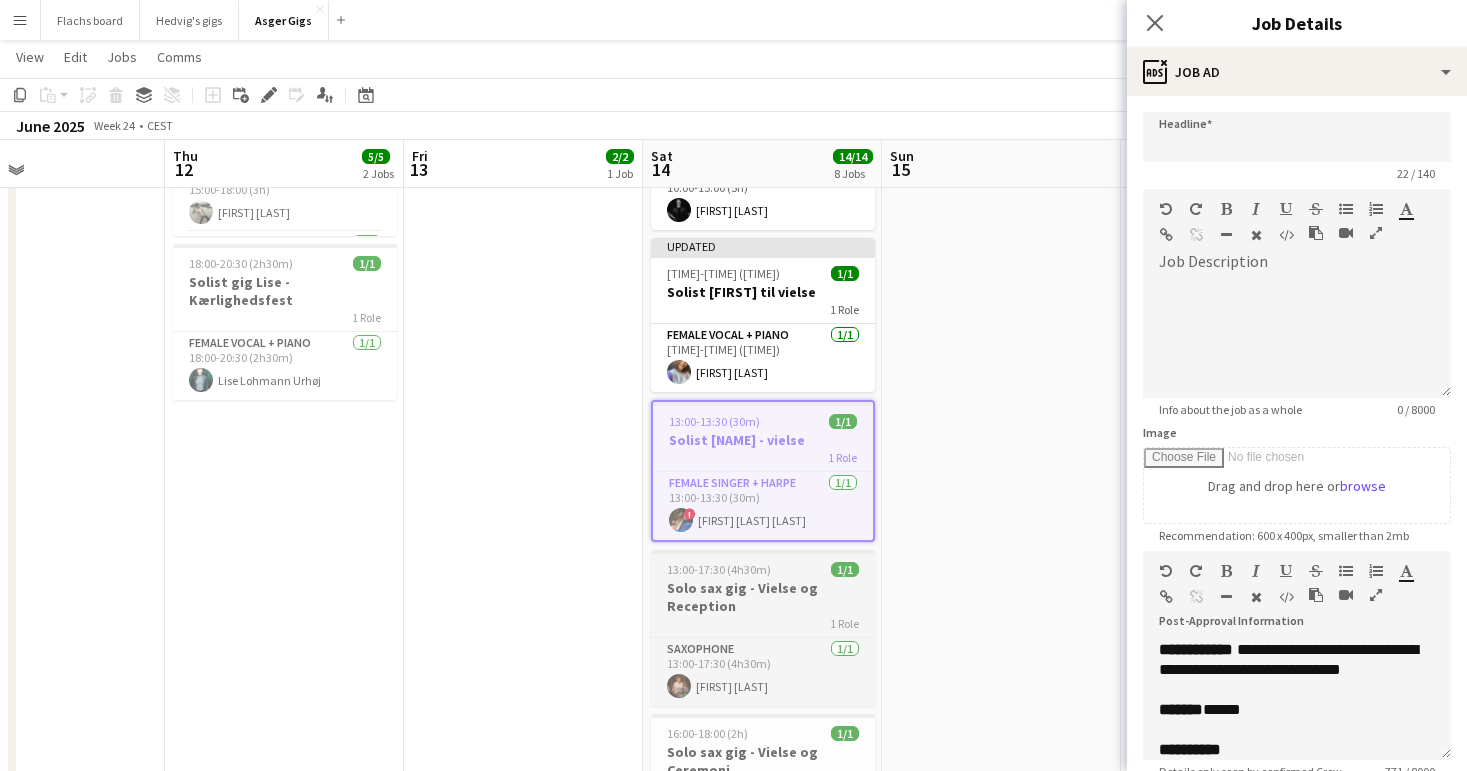 type on "**********" 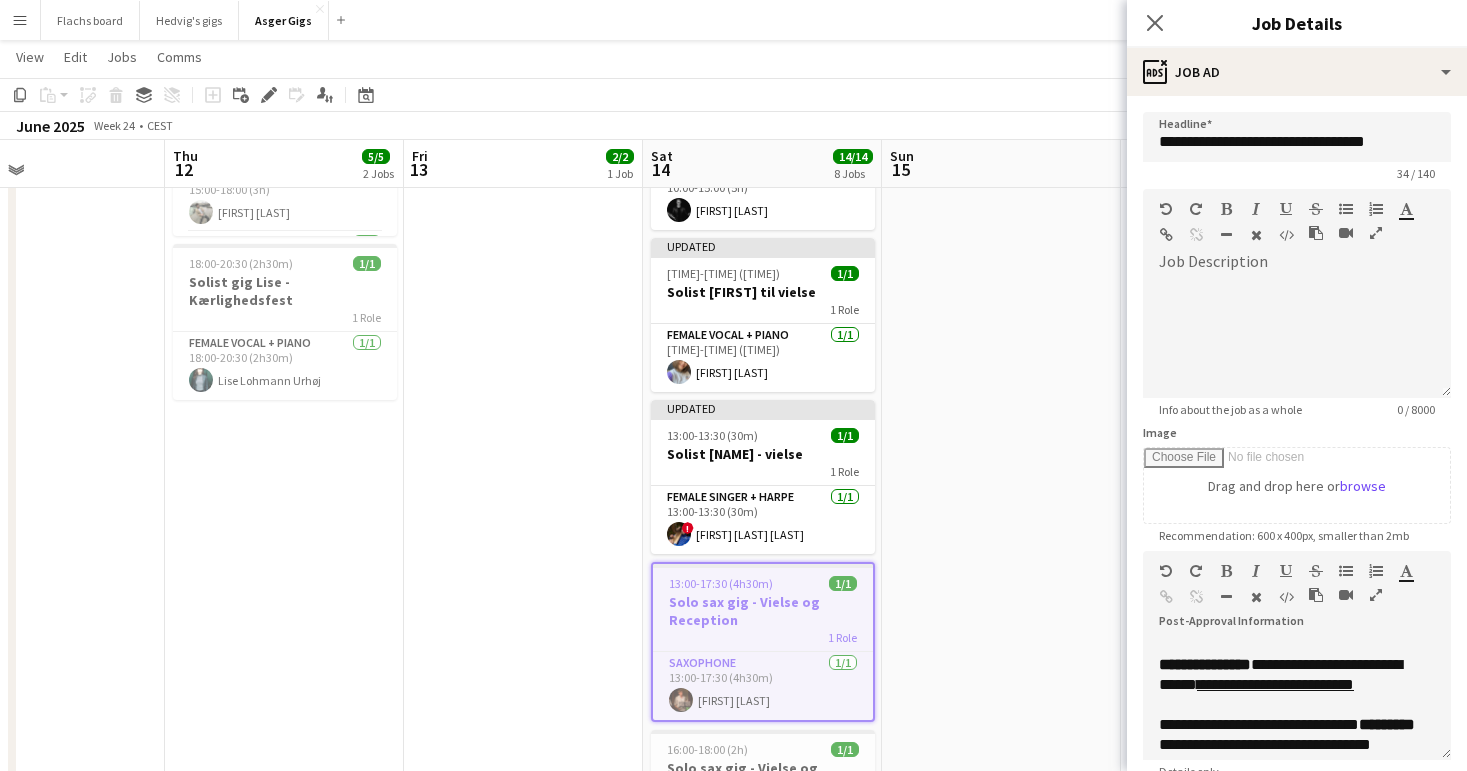 scroll, scrollTop: 1354, scrollLeft: 0, axis: vertical 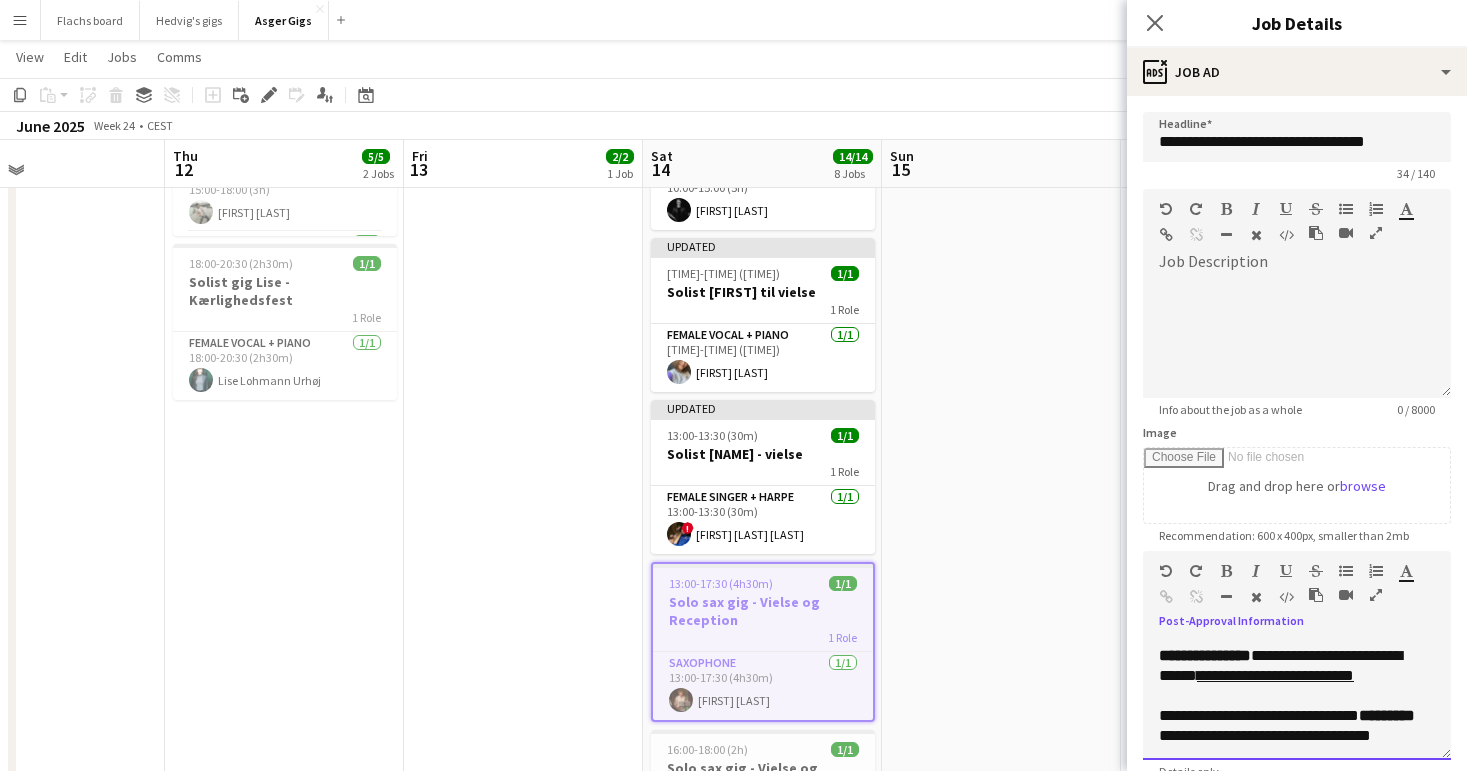 drag, startPoint x: 1286, startPoint y: 699, endPoint x: 1273, endPoint y: 682, distance: 21.400934 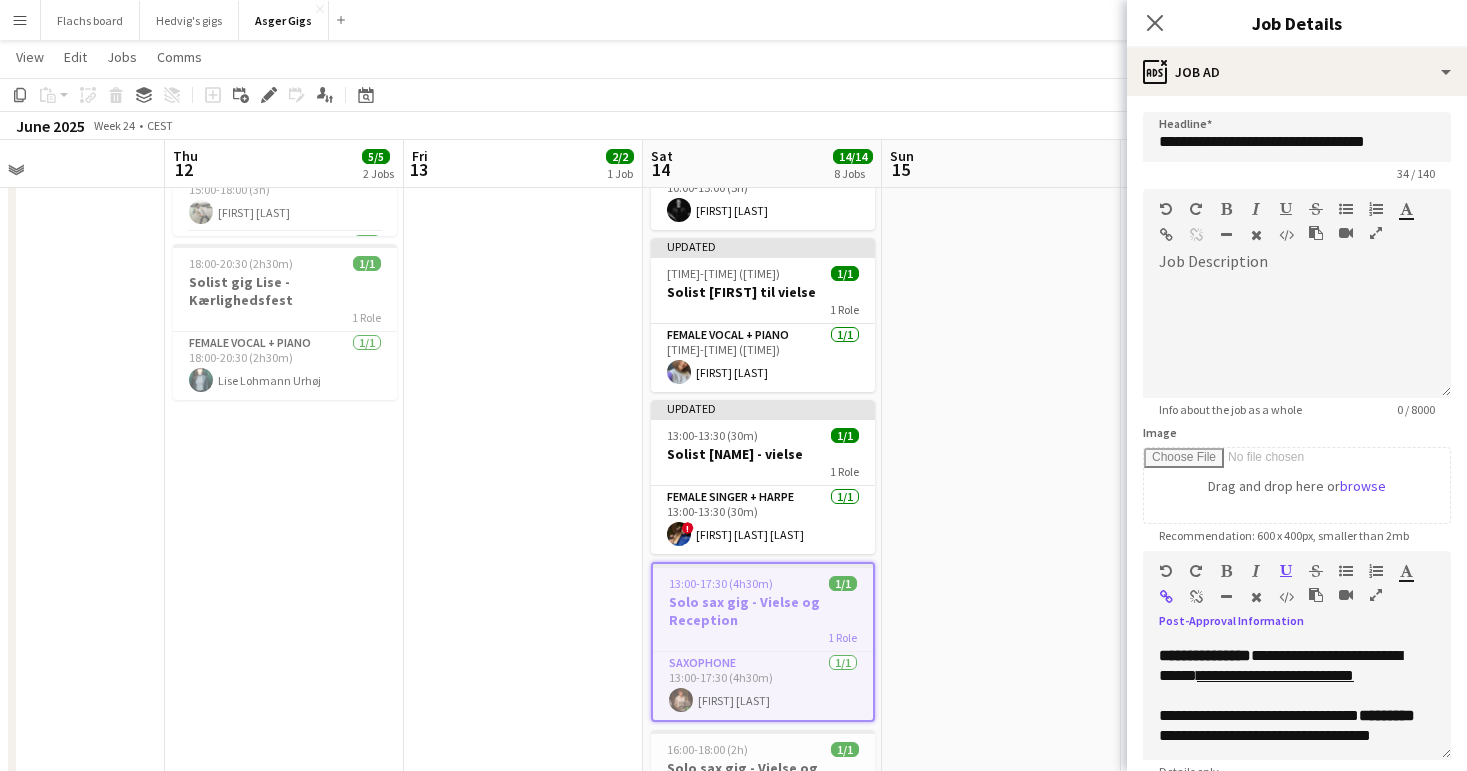 click at bounding box center [1196, 597] 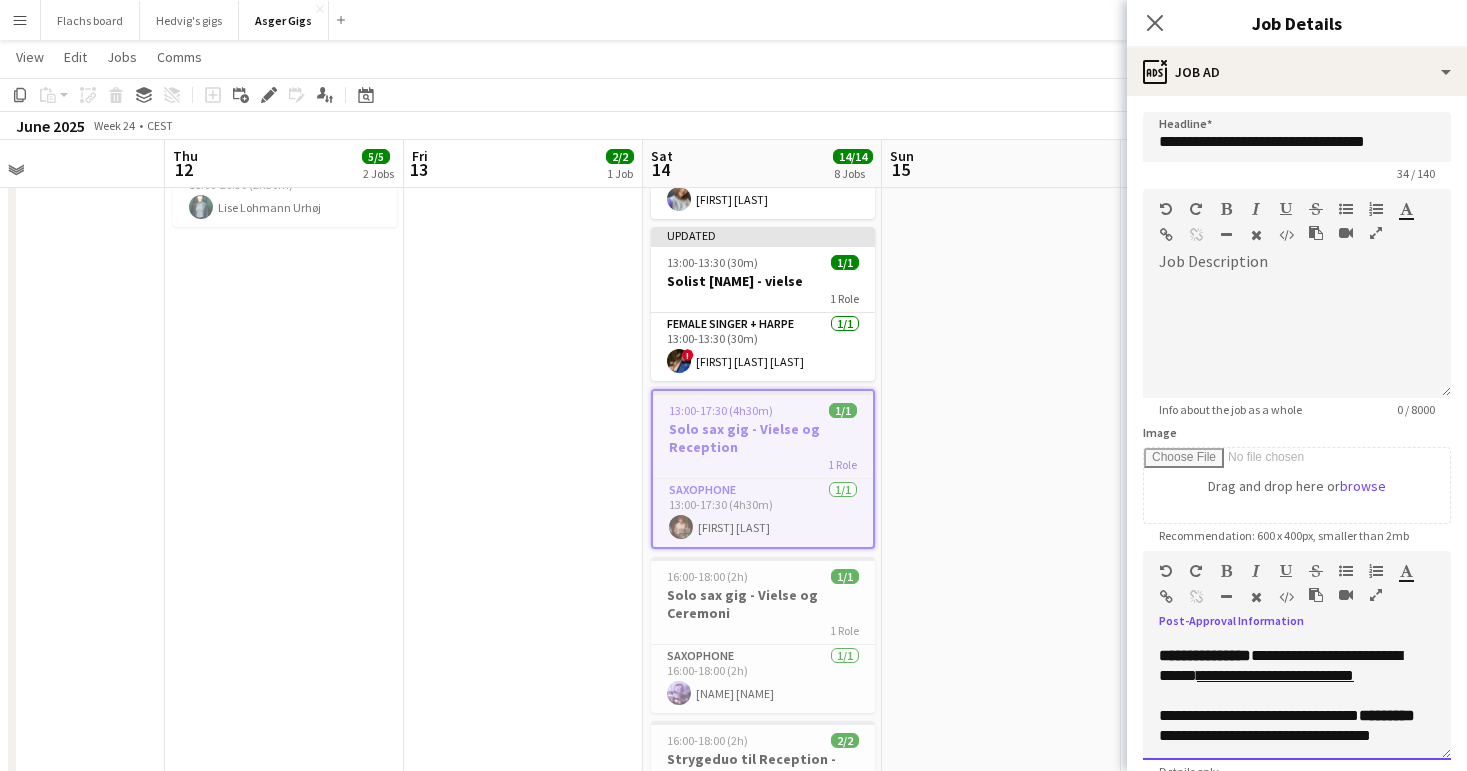 scroll, scrollTop: 489, scrollLeft: 0, axis: vertical 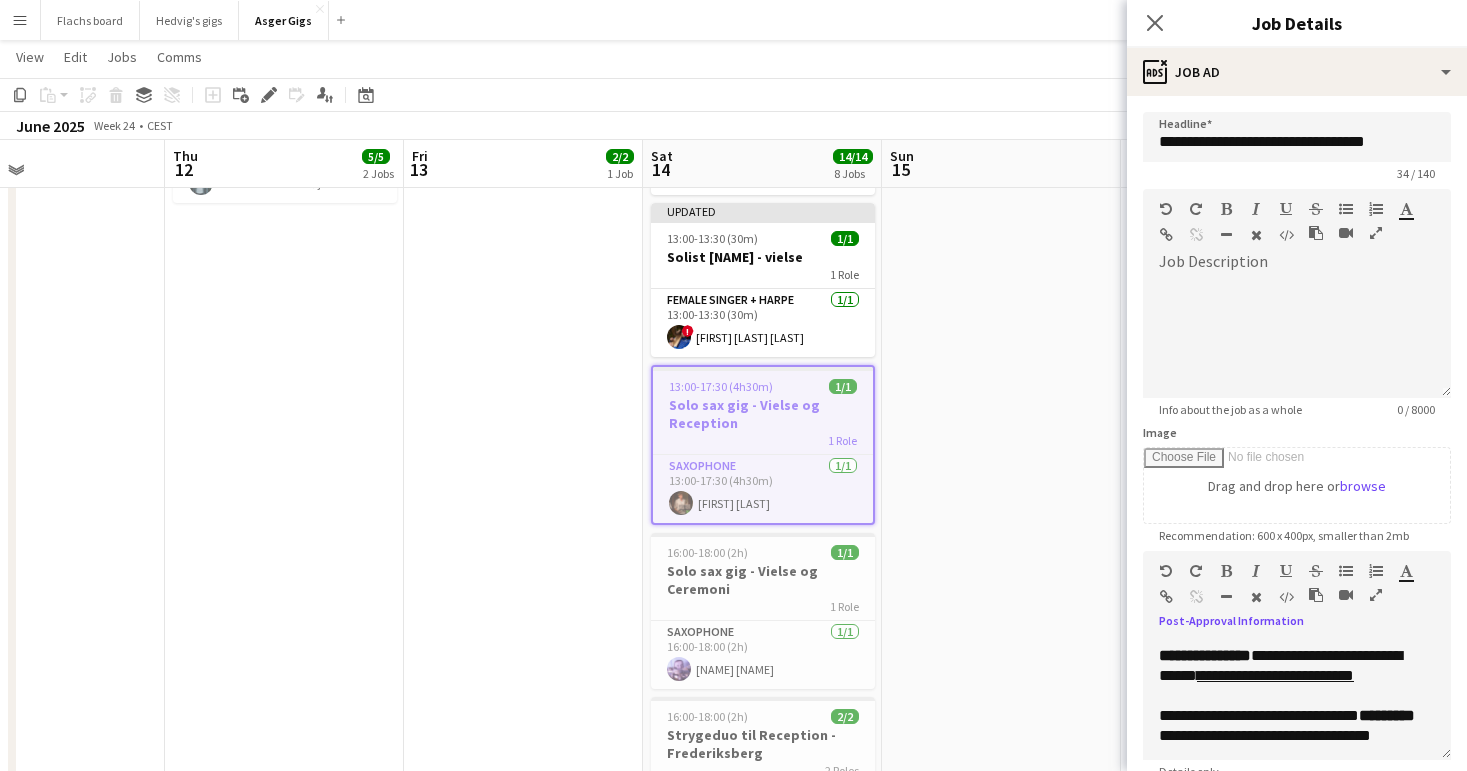 click on "Solo sax gig - Vielse og Ceremoni" at bounding box center (763, 580) 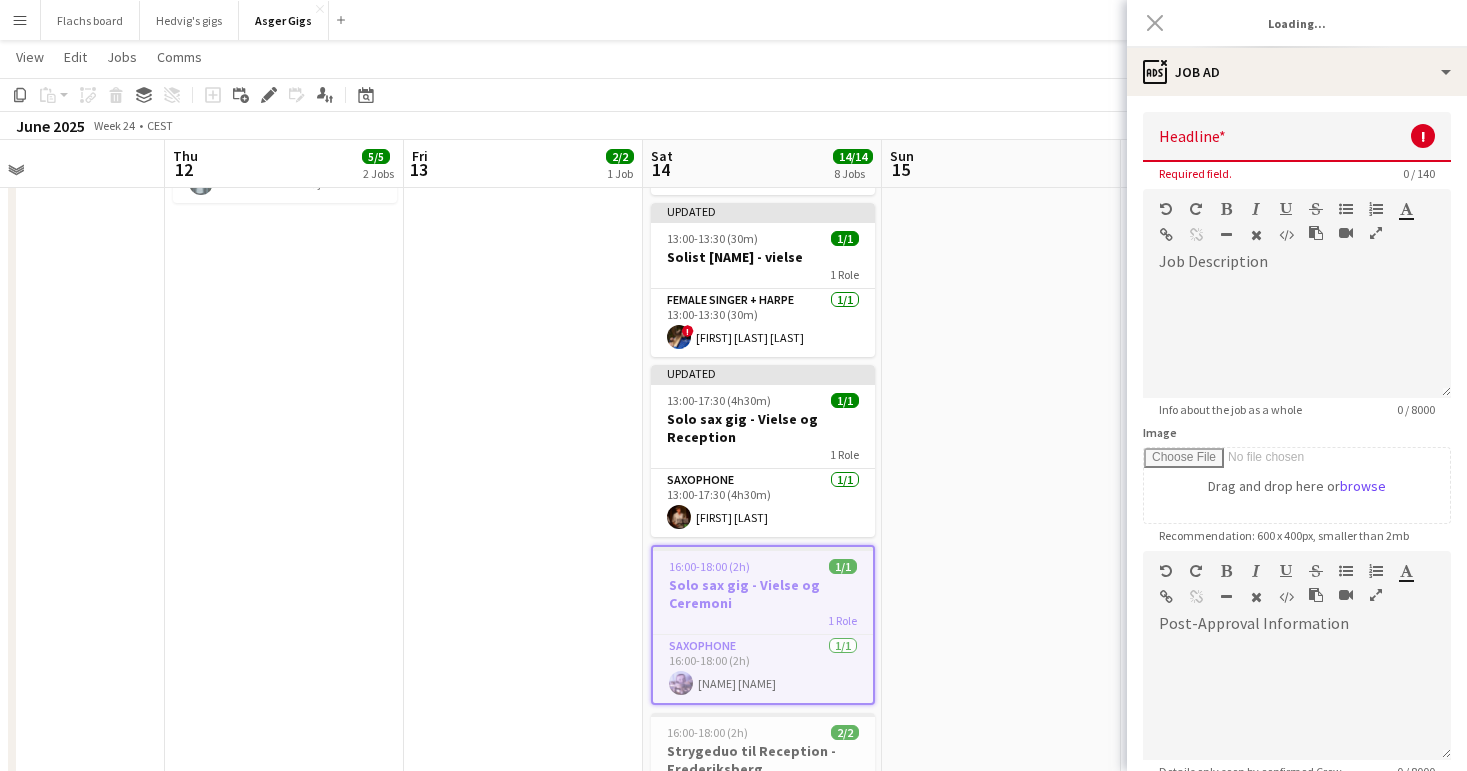 type on "**********" 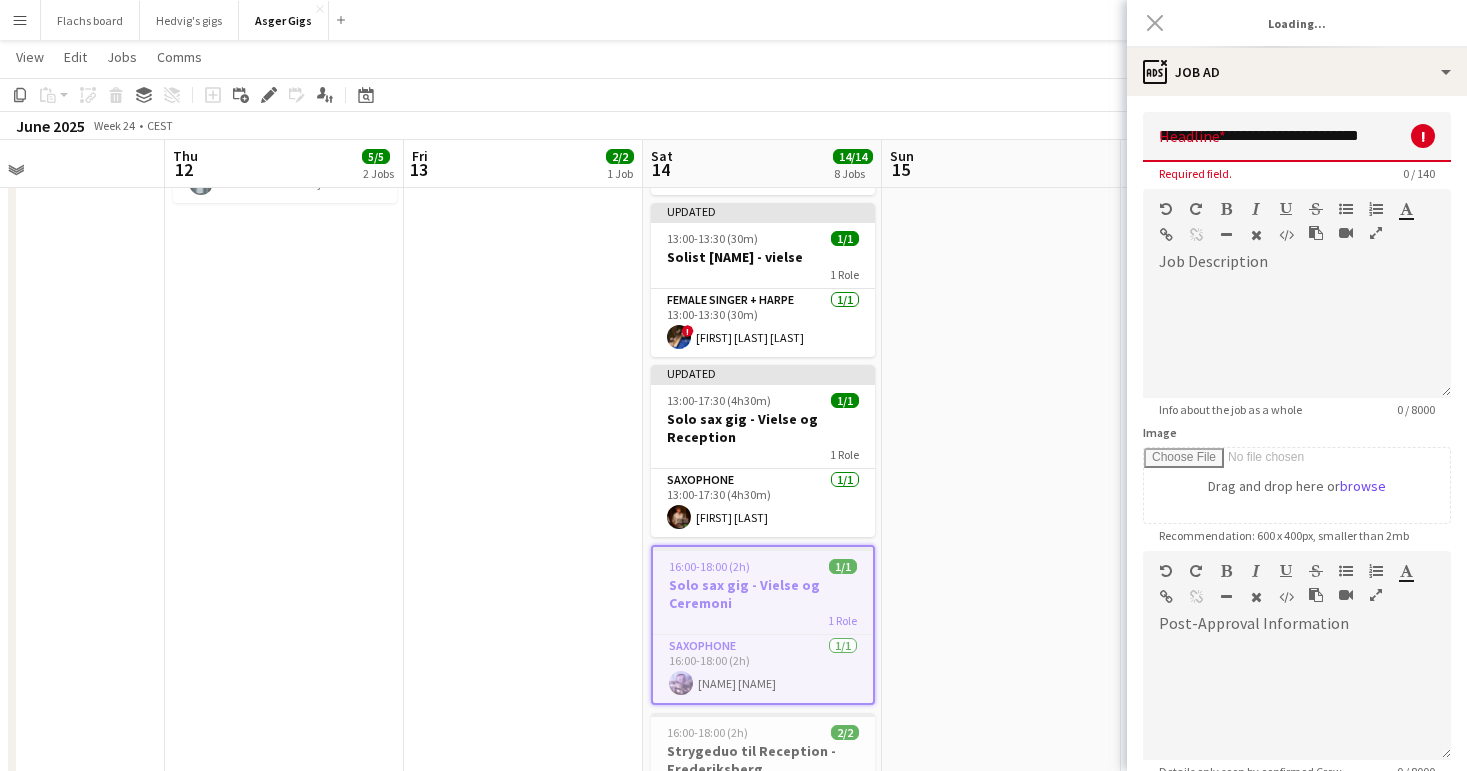 scroll, scrollTop: 0, scrollLeft: 0, axis: both 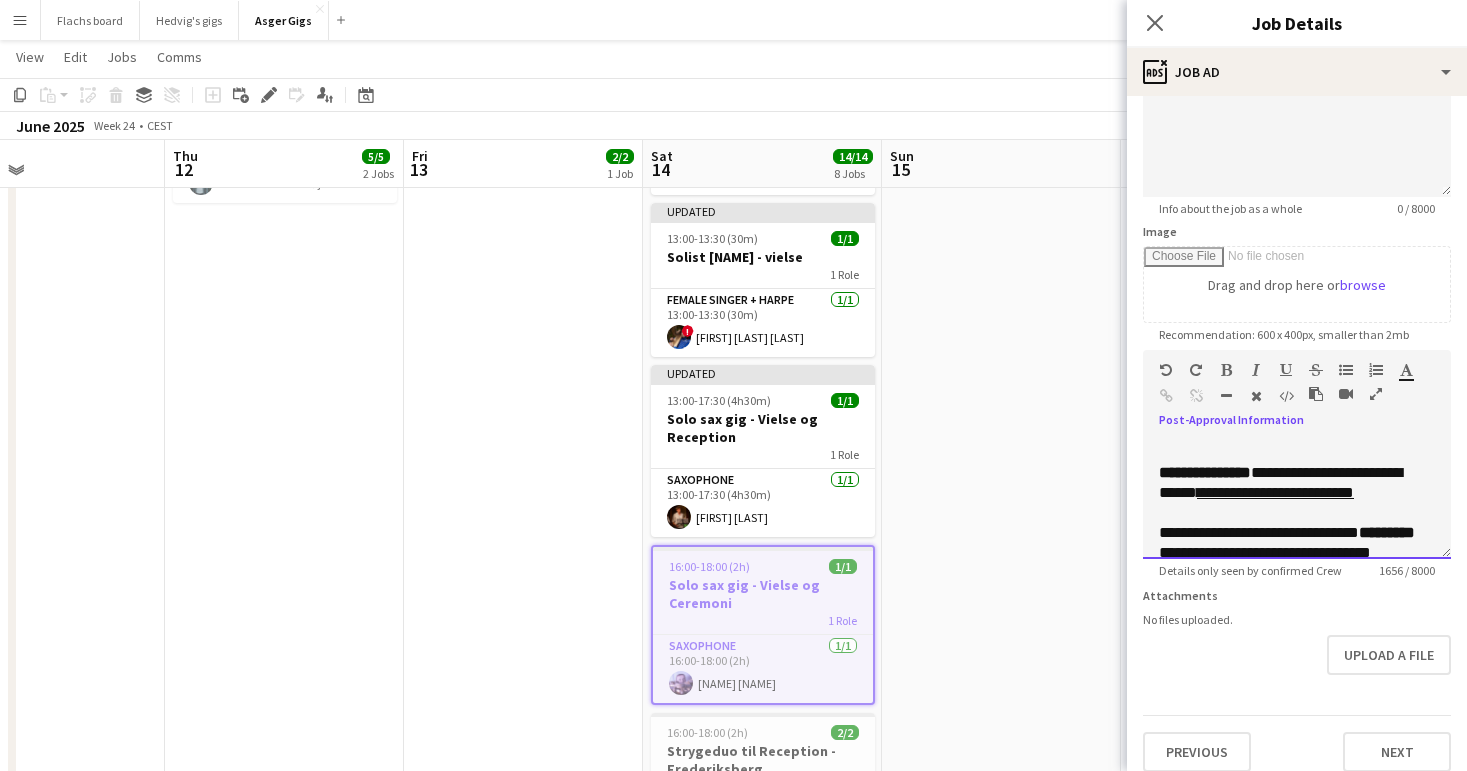 drag, startPoint x: 1302, startPoint y: 499, endPoint x: 1271, endPoint y: 480, distance: 36.359318 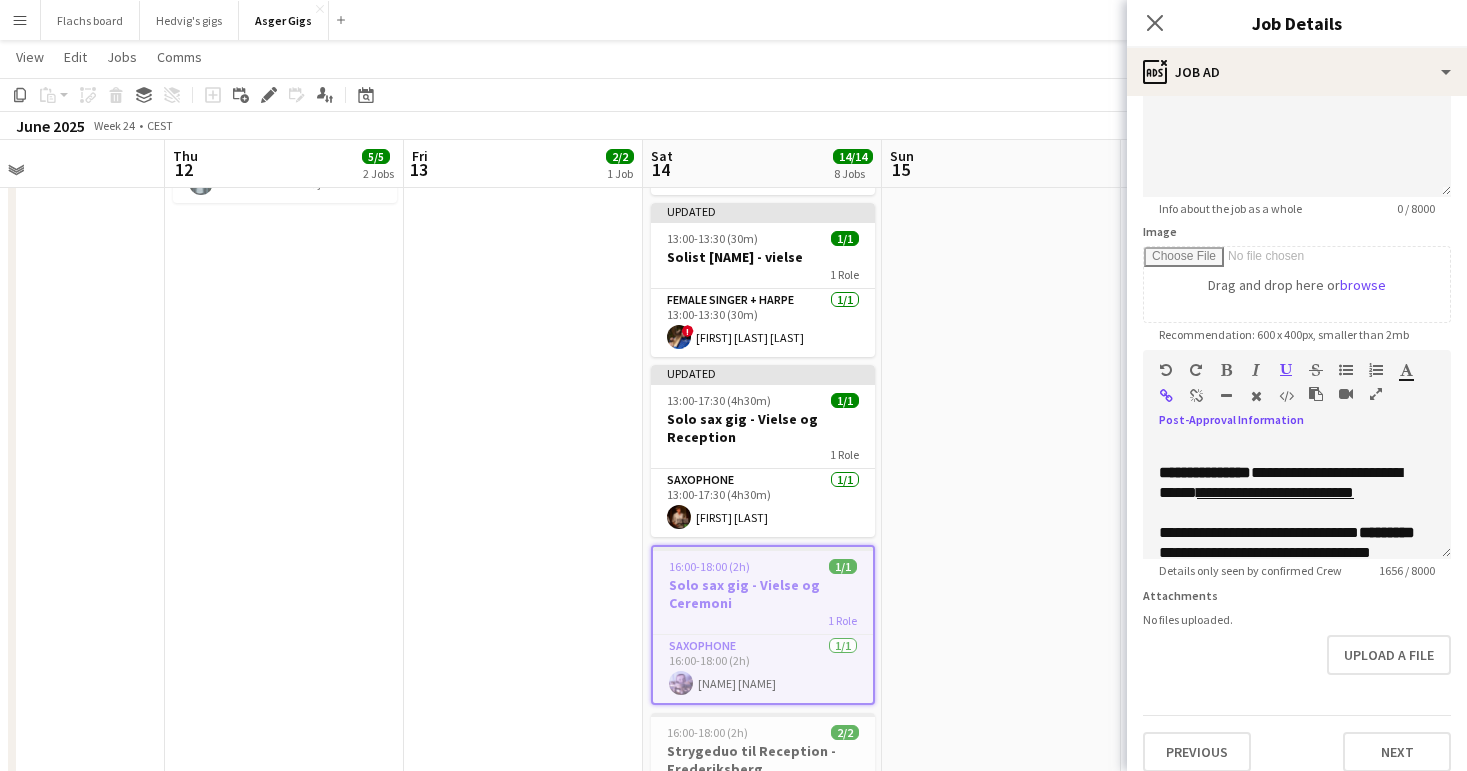 click at bounding box center [1196, 396] 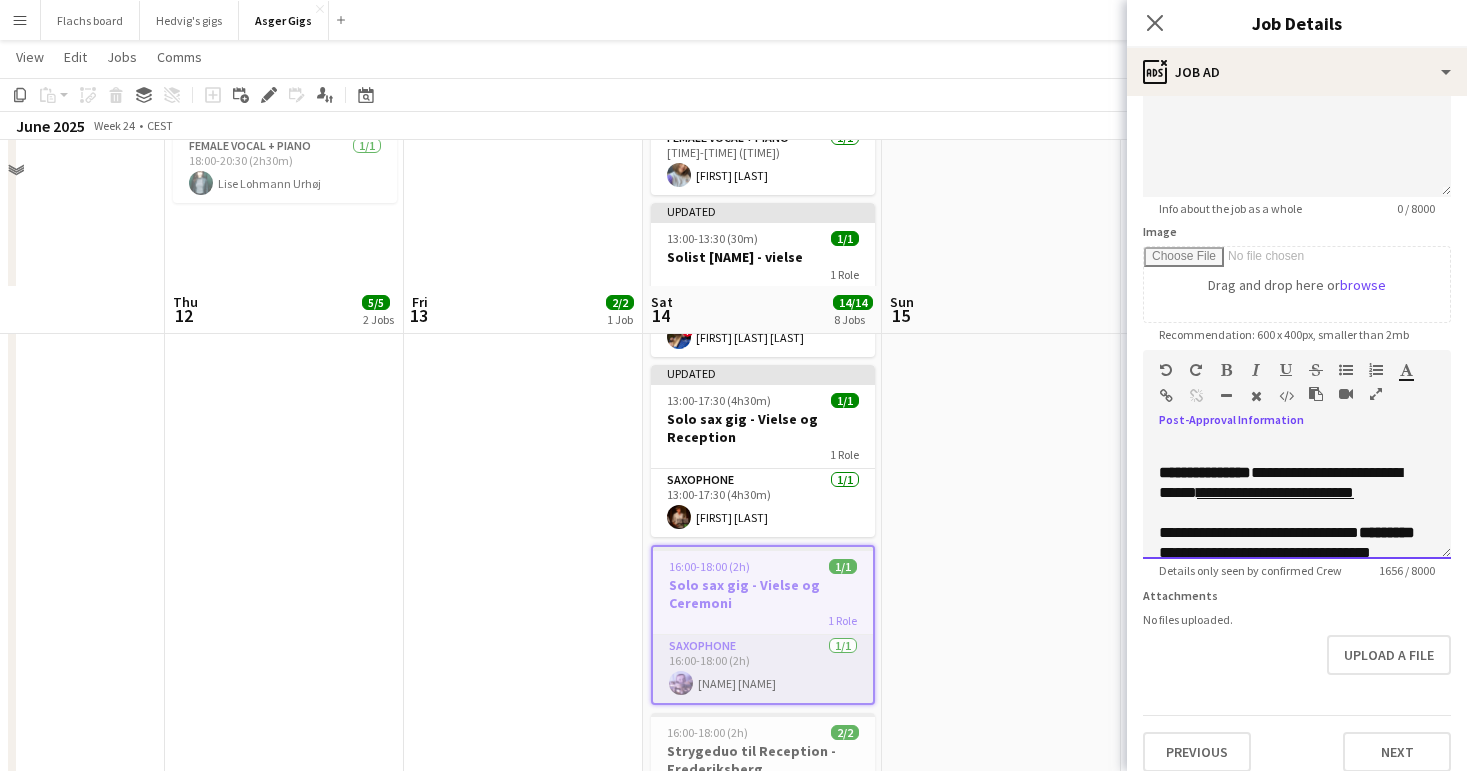 scroll, scrollTop: 667, scrollLeft: 0, axis: vertical 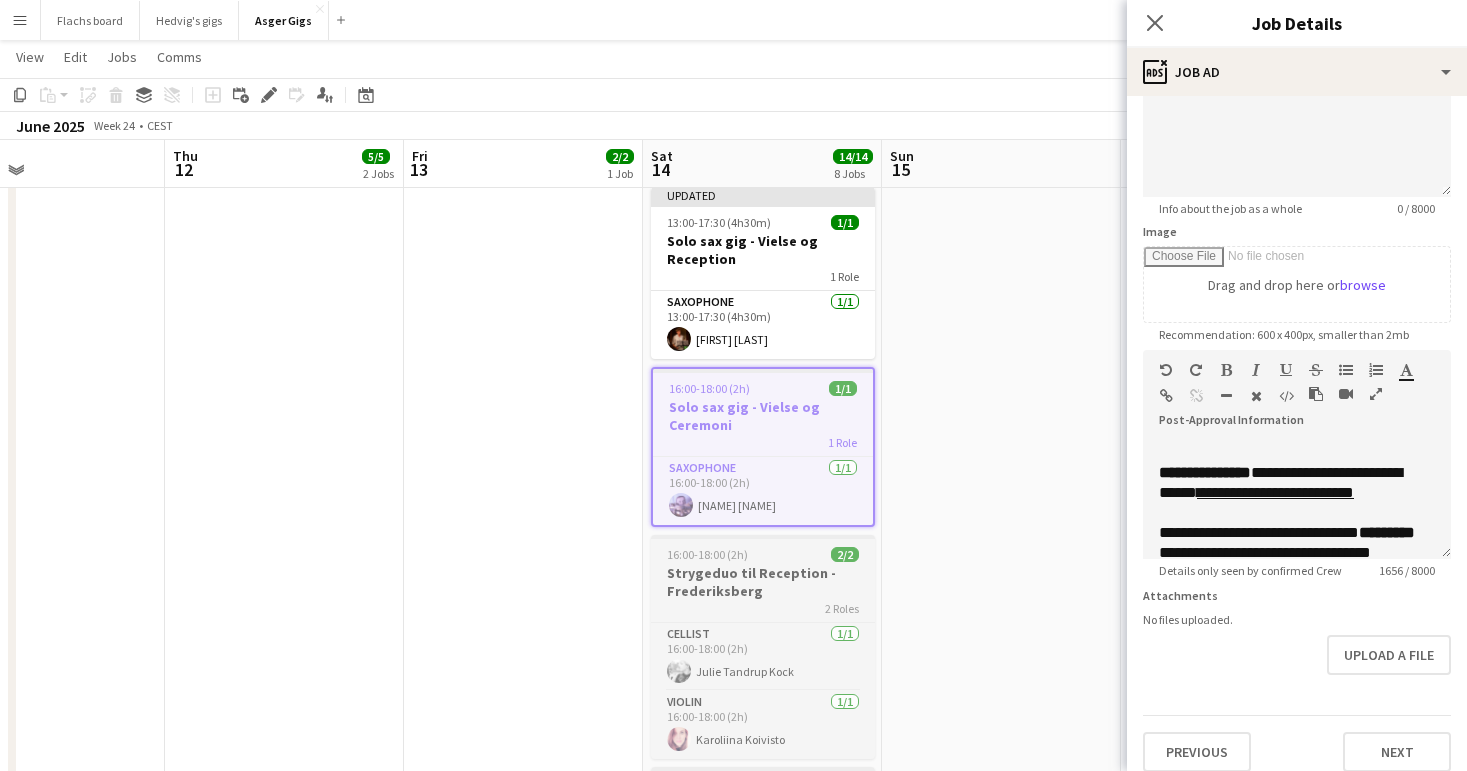 click on "16:00-18:00 (2h)    2/2" at bounding box center [763, 554] 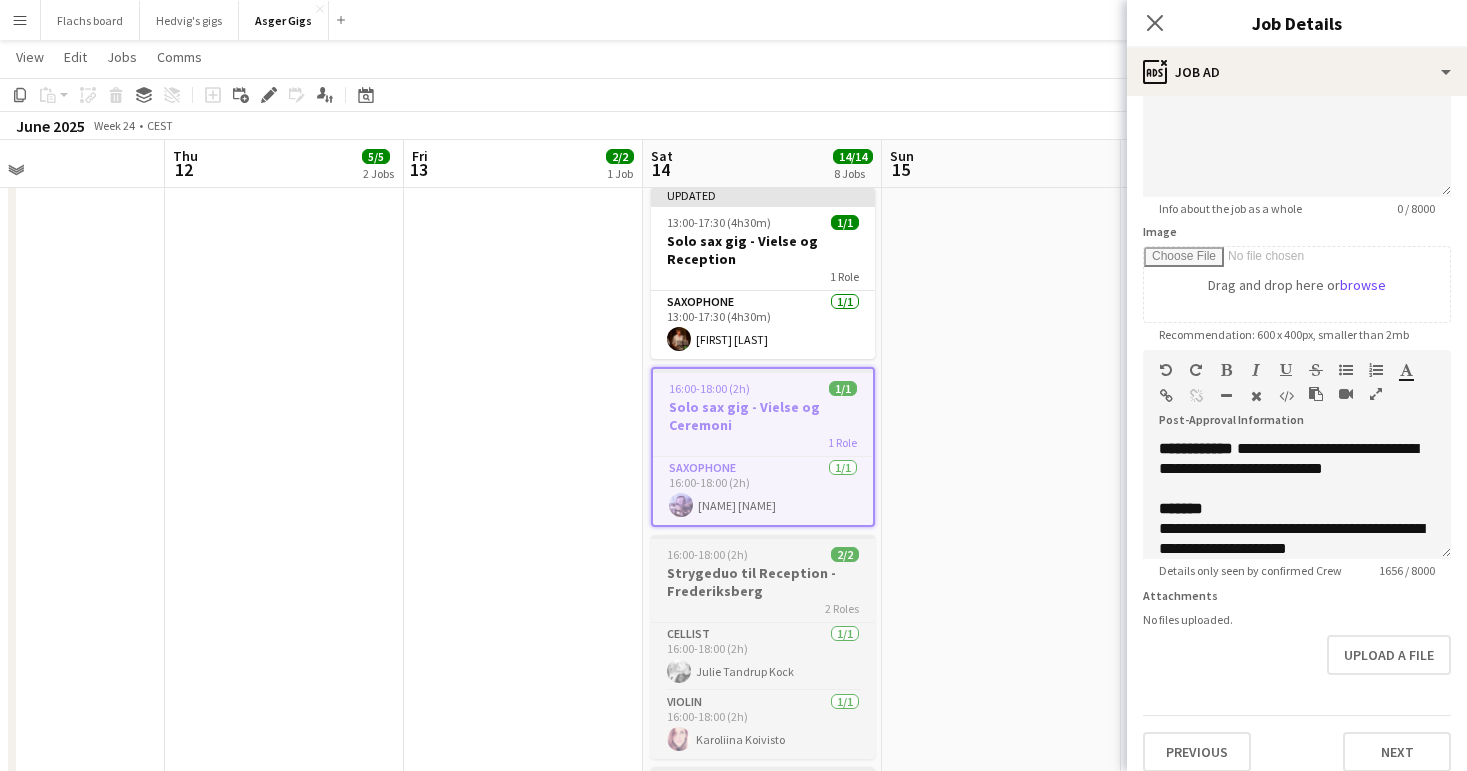 type on "**********" 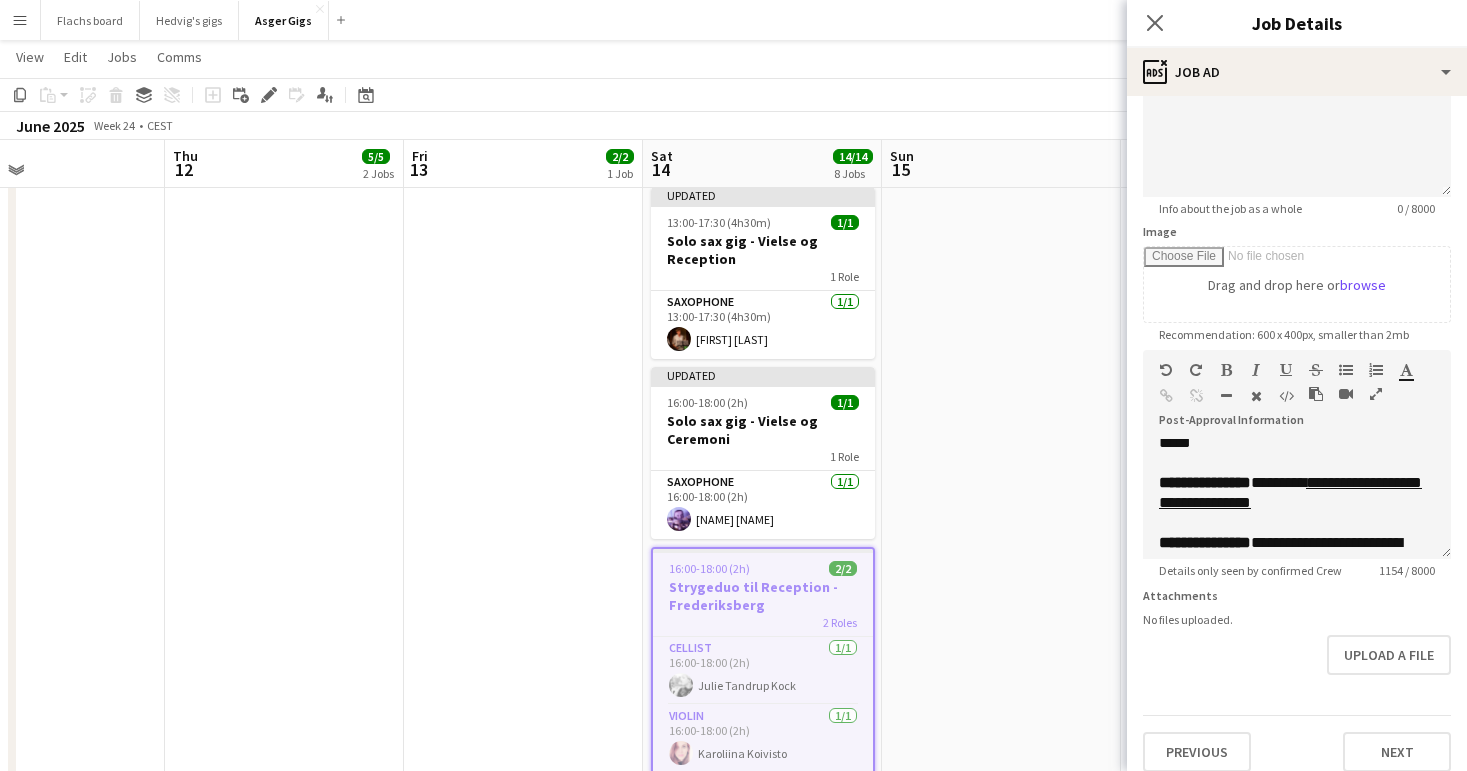 scroll 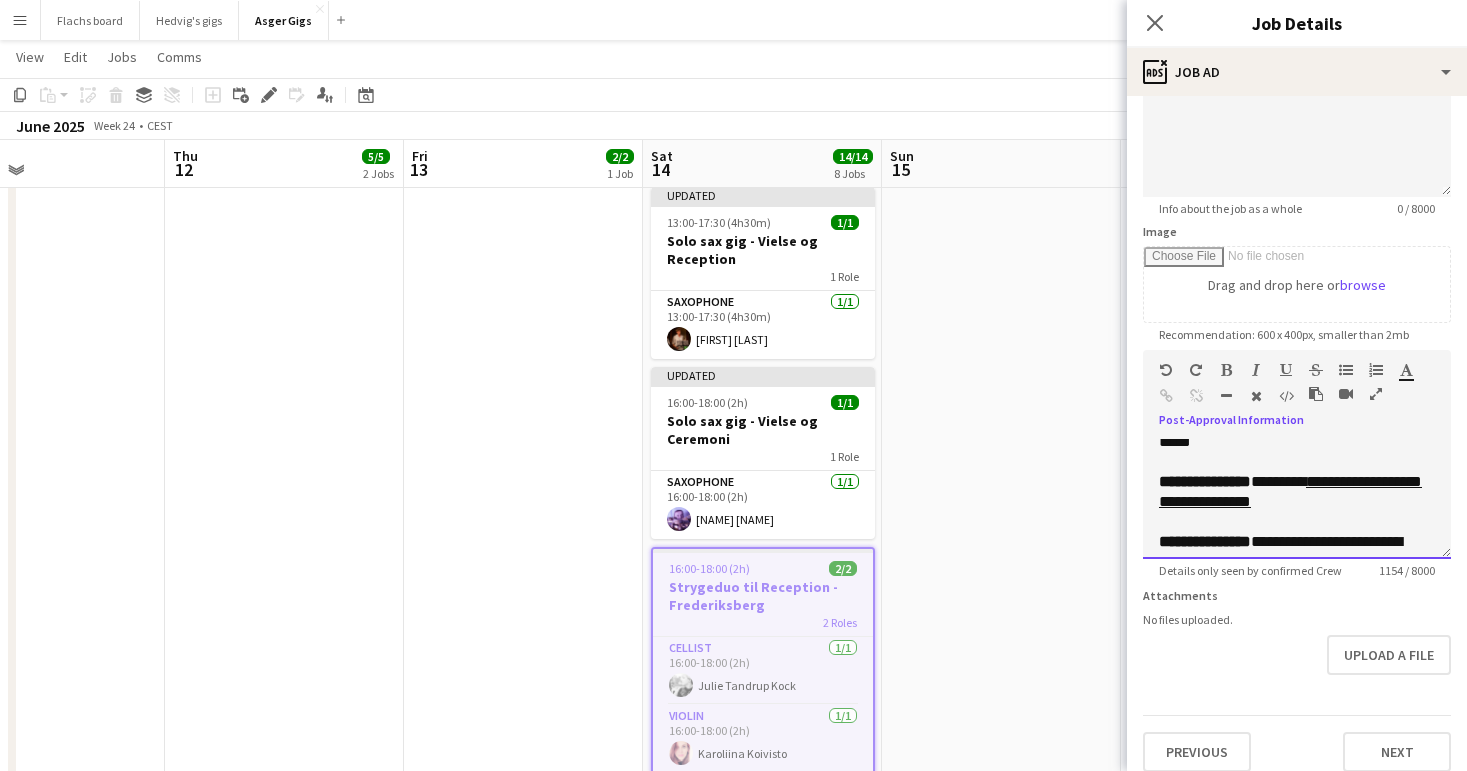 drag, startPoint x: 1281, startPoint y: 521, endPoint x: 1272, endPoint y: 508, distance: 15.811388 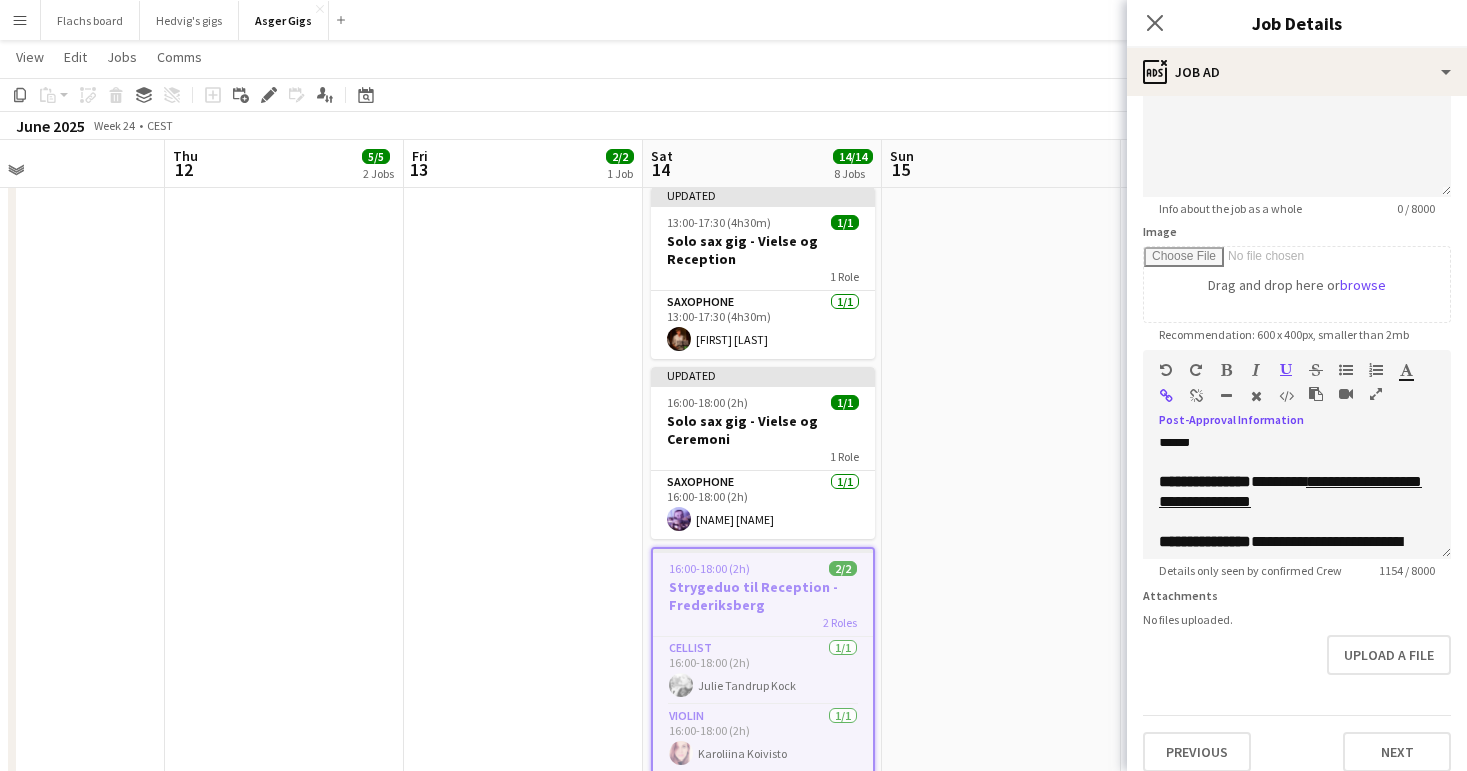click at bounding box center [1196, 396] 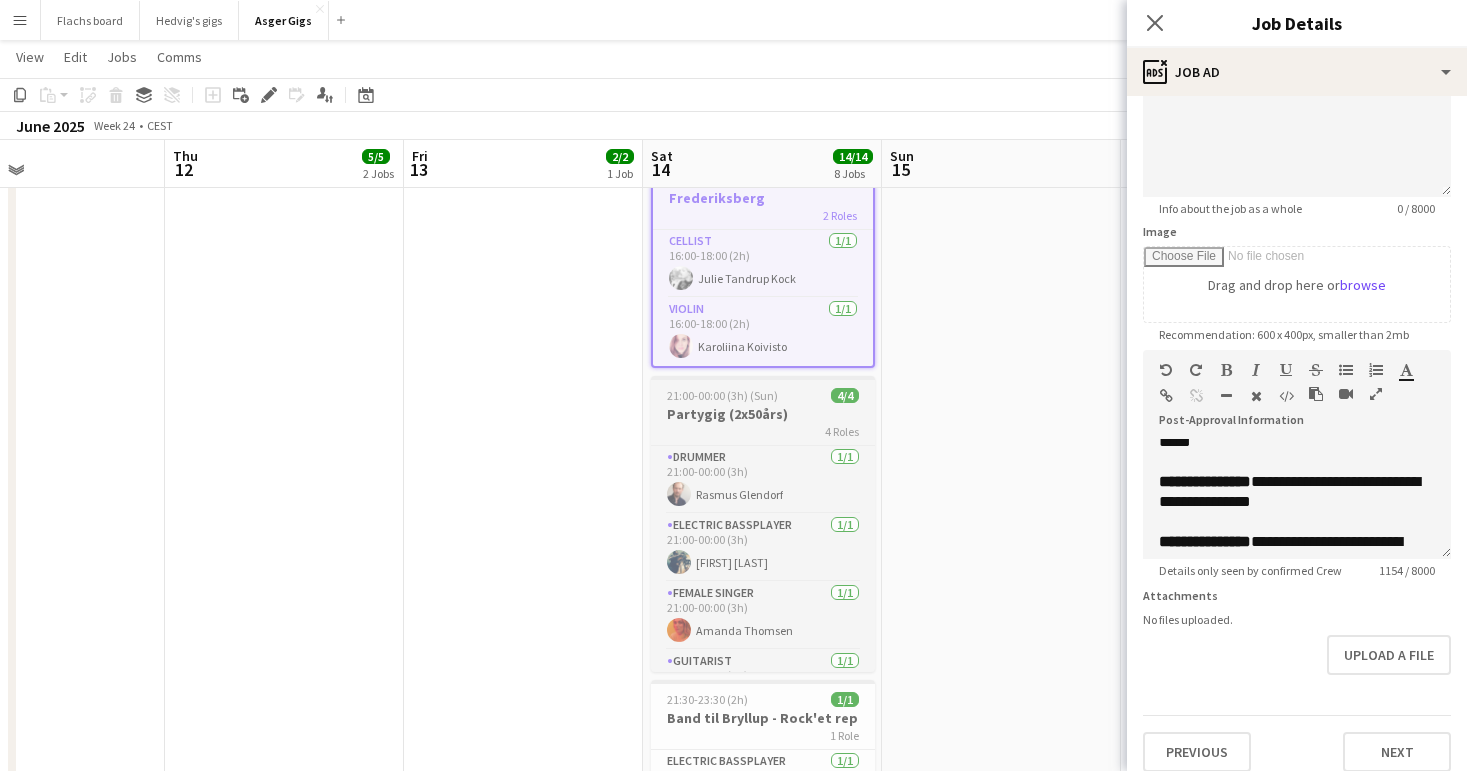click on "21:00-00:00 (3h) (Sun)" at bounding box center (722, 395) 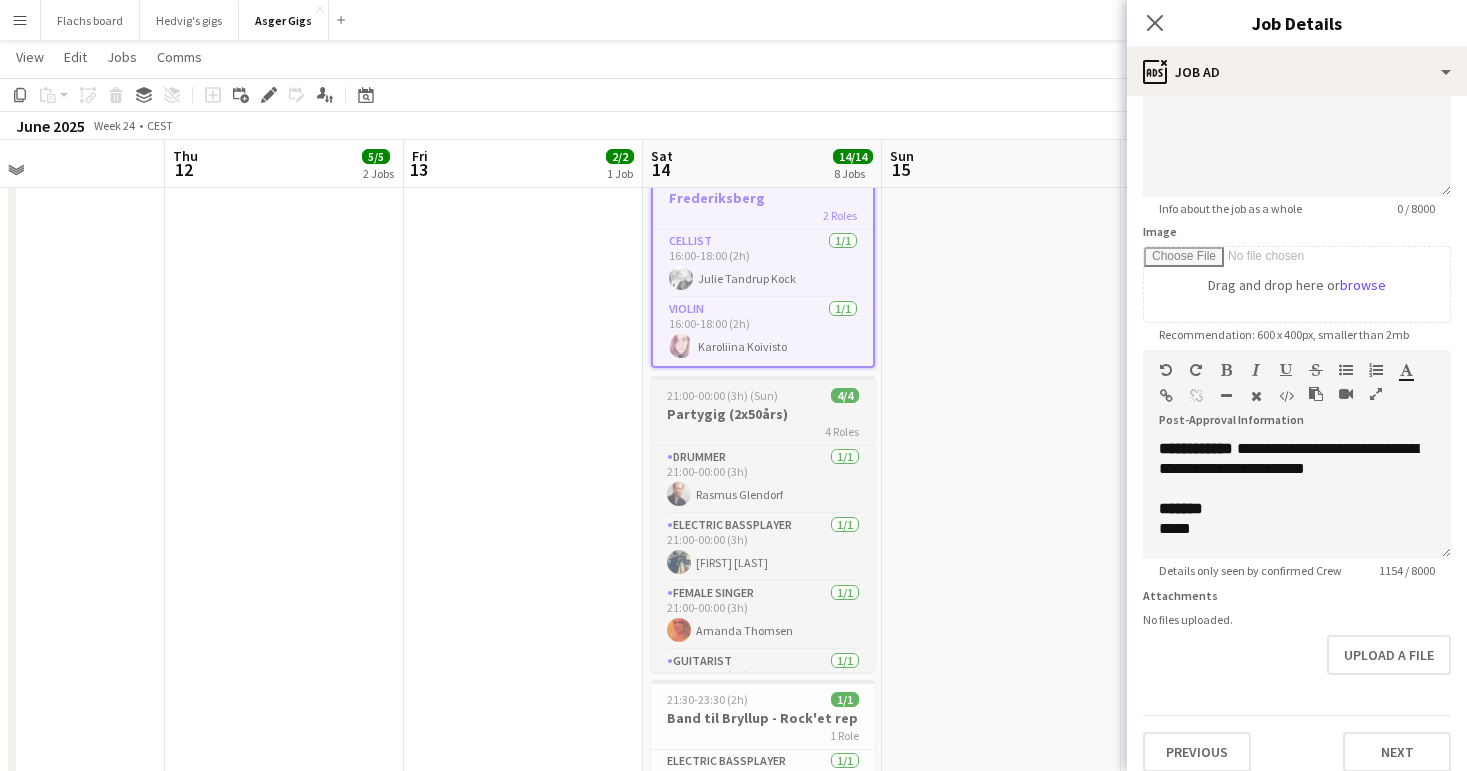 type on "**********" 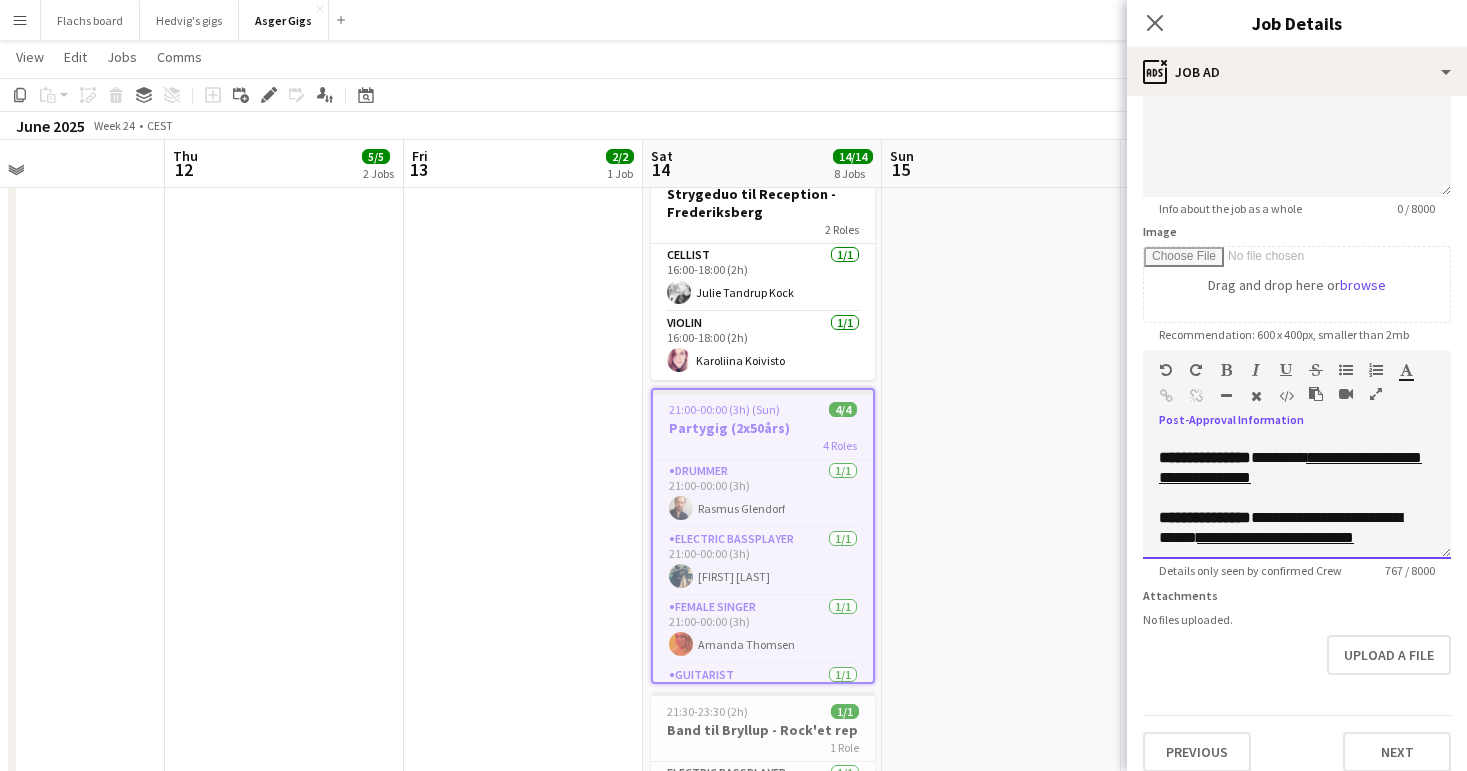 drag, startPoint x: 1291, startPoint y: 501, endPoint x: 1275, endPoint y: 483, distance: 24.083189 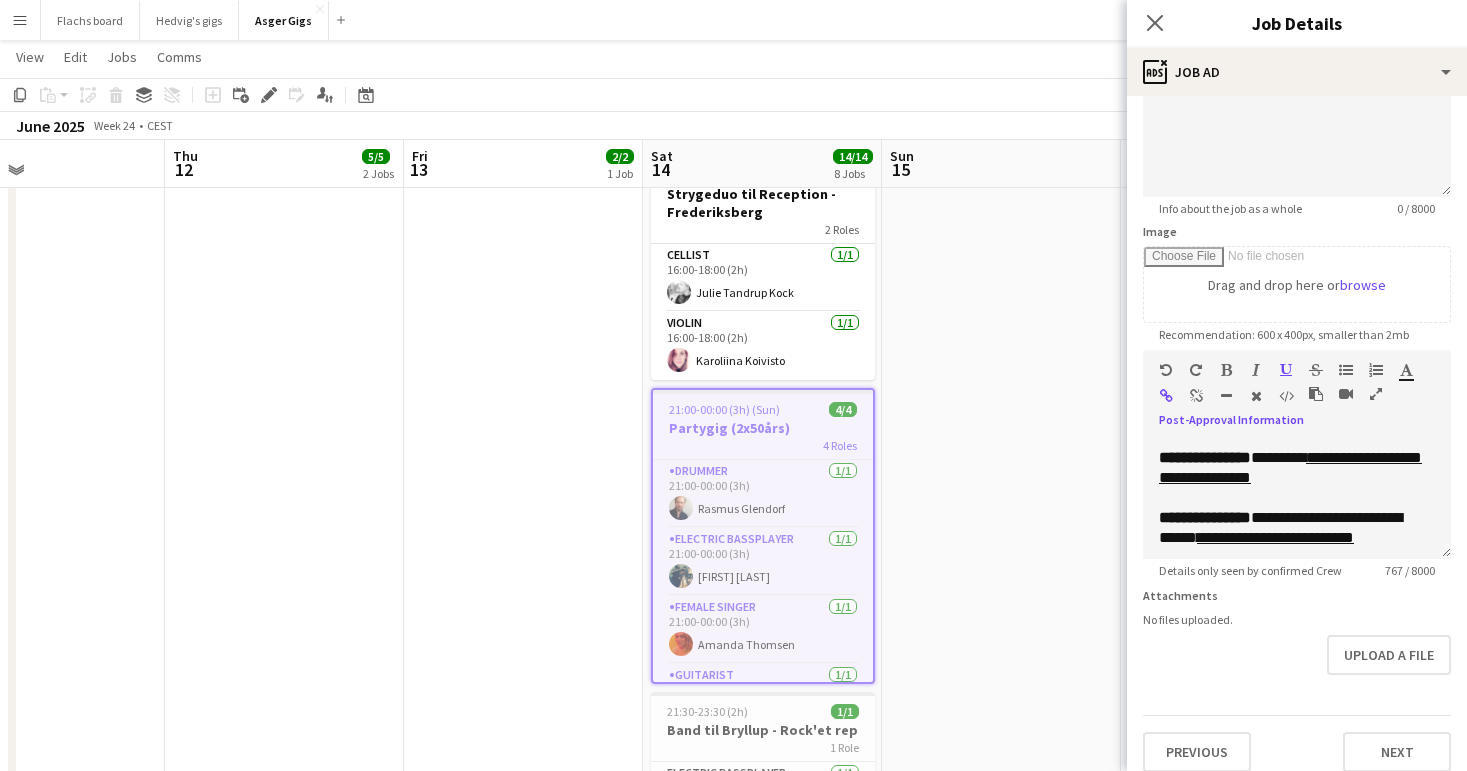 click at bounding box center [1196, 396] 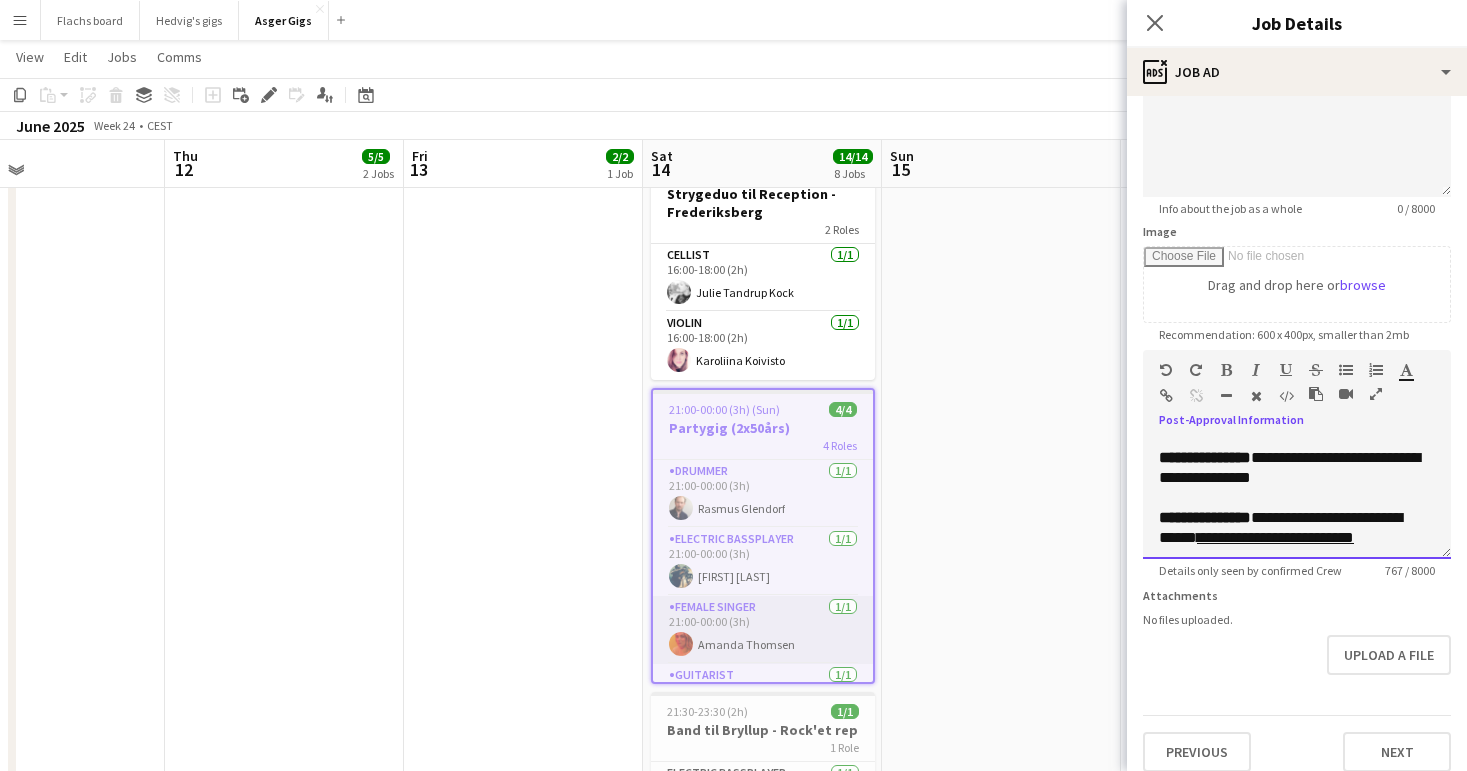 scroll, scrollTop: 50, scrollLeft: 0, axis: vertical 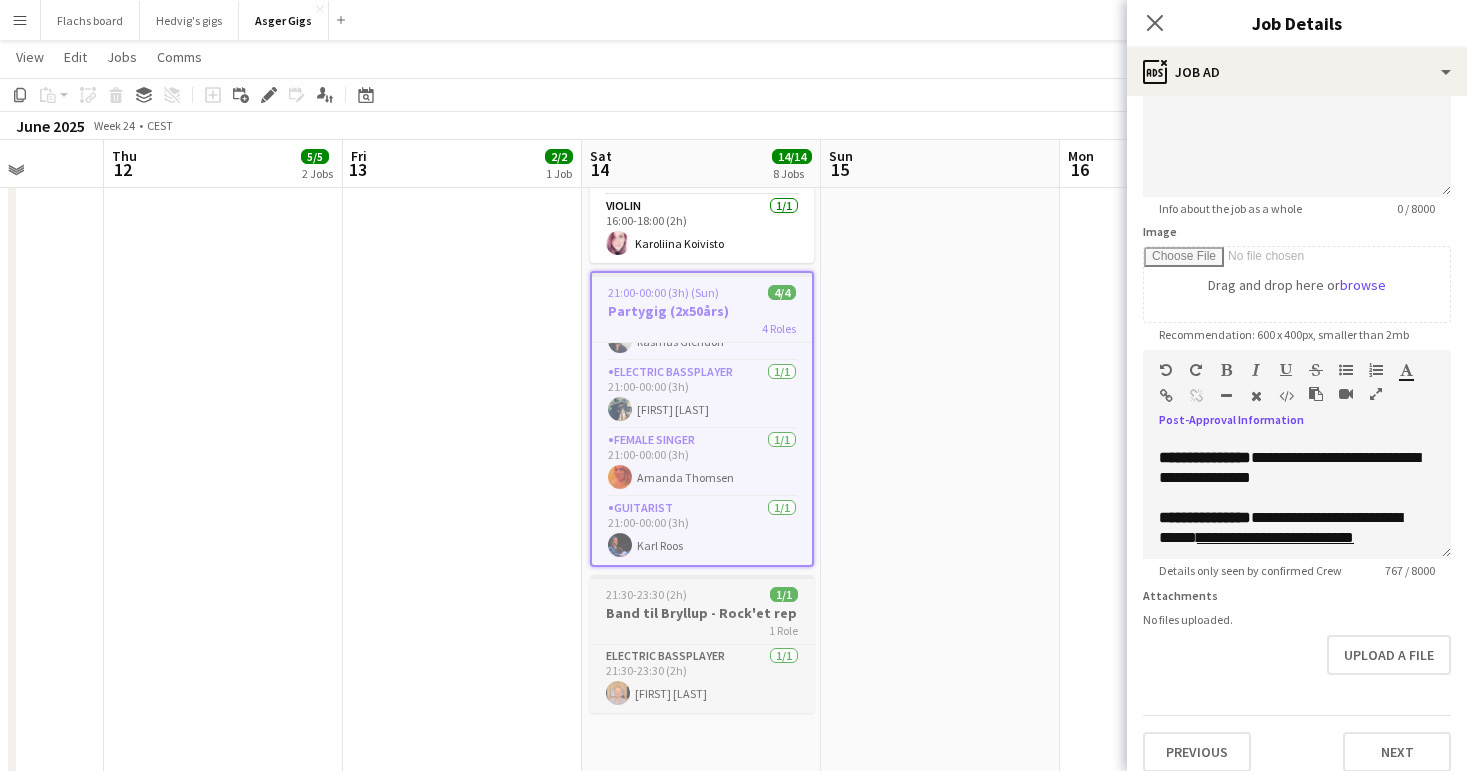 click on "1 Role" at bounding box center (702, 630) 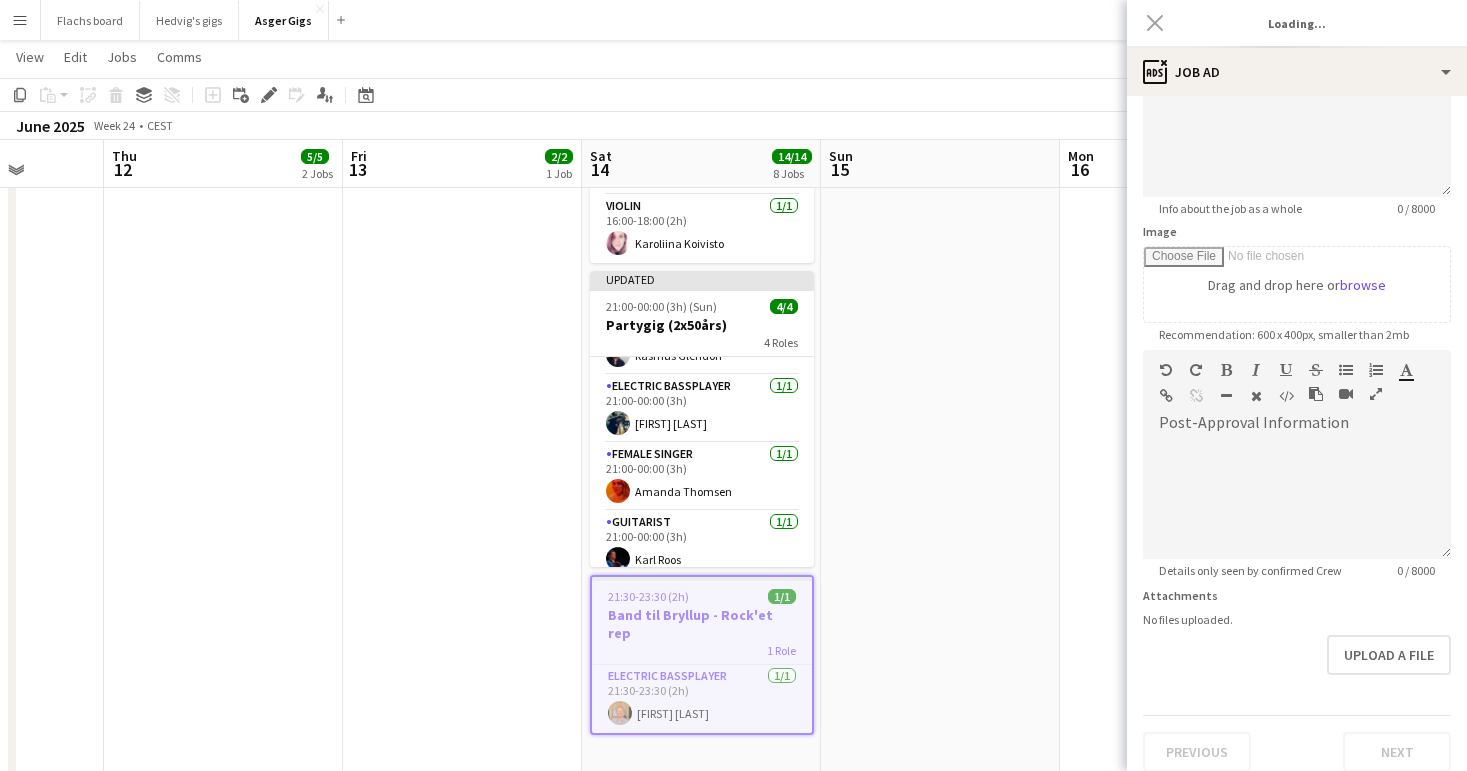 type on "**********" 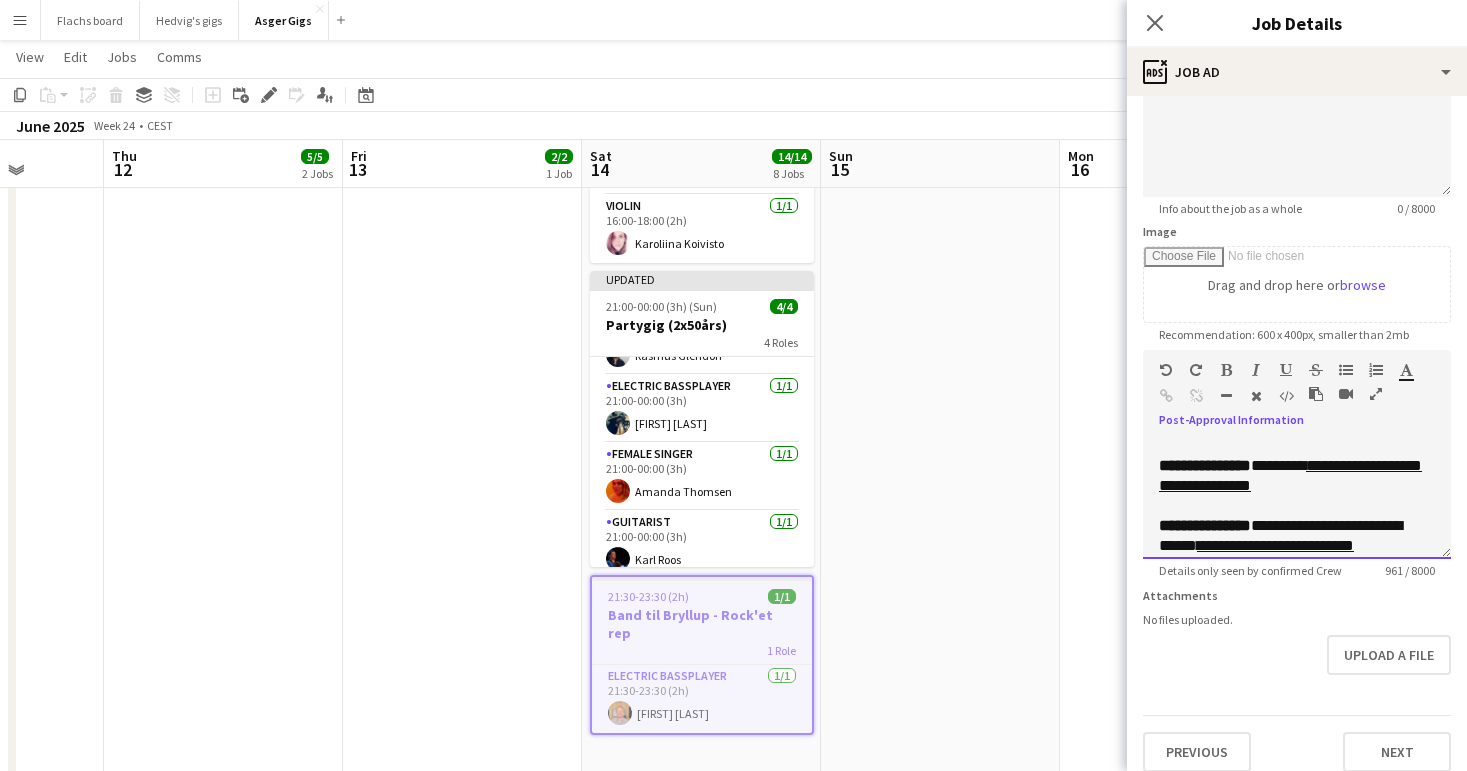 drag, startPoint x: 1285, startPoint y: 505, endPoint x: 1275, endPoint y: 493, distance: 15.6205 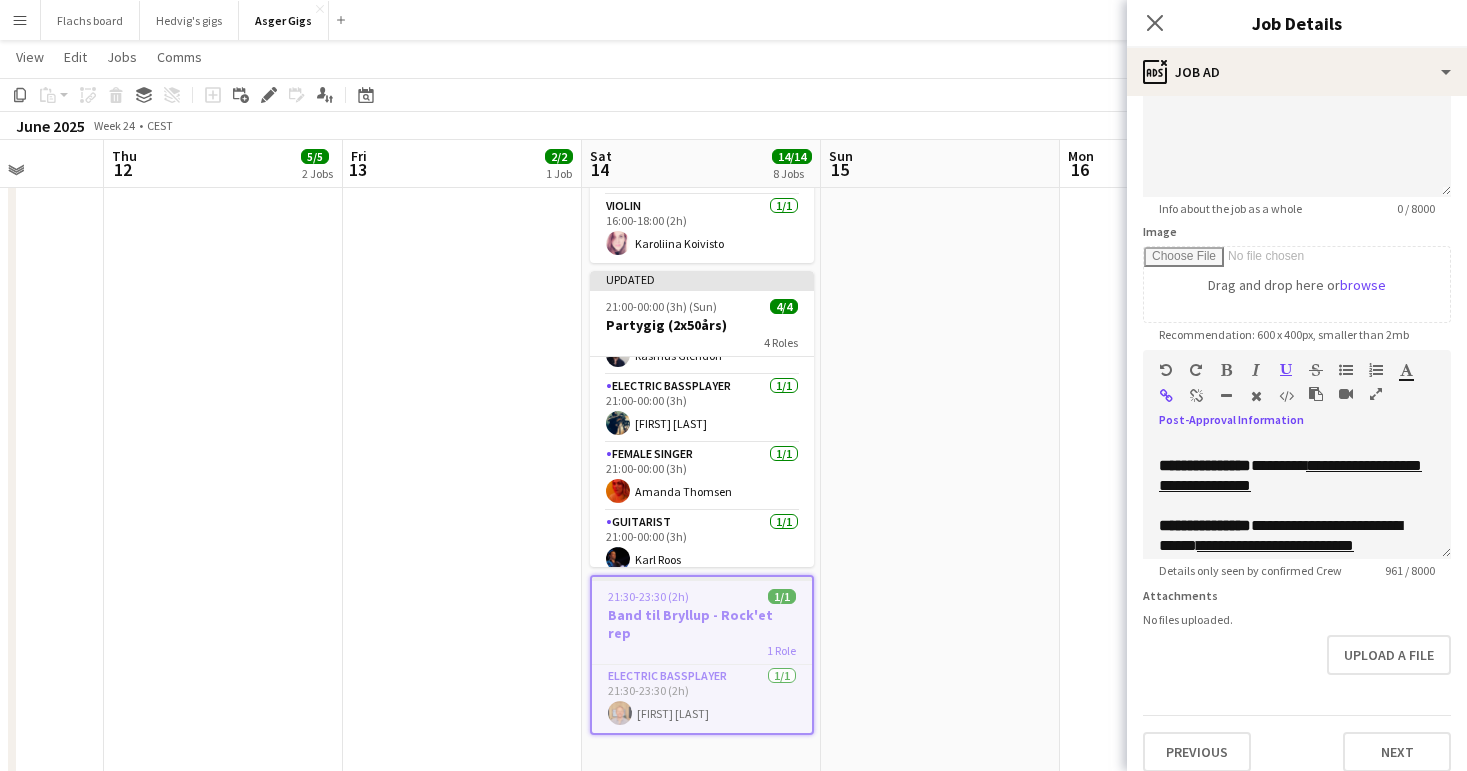 click at bounding box center (1196, 396) 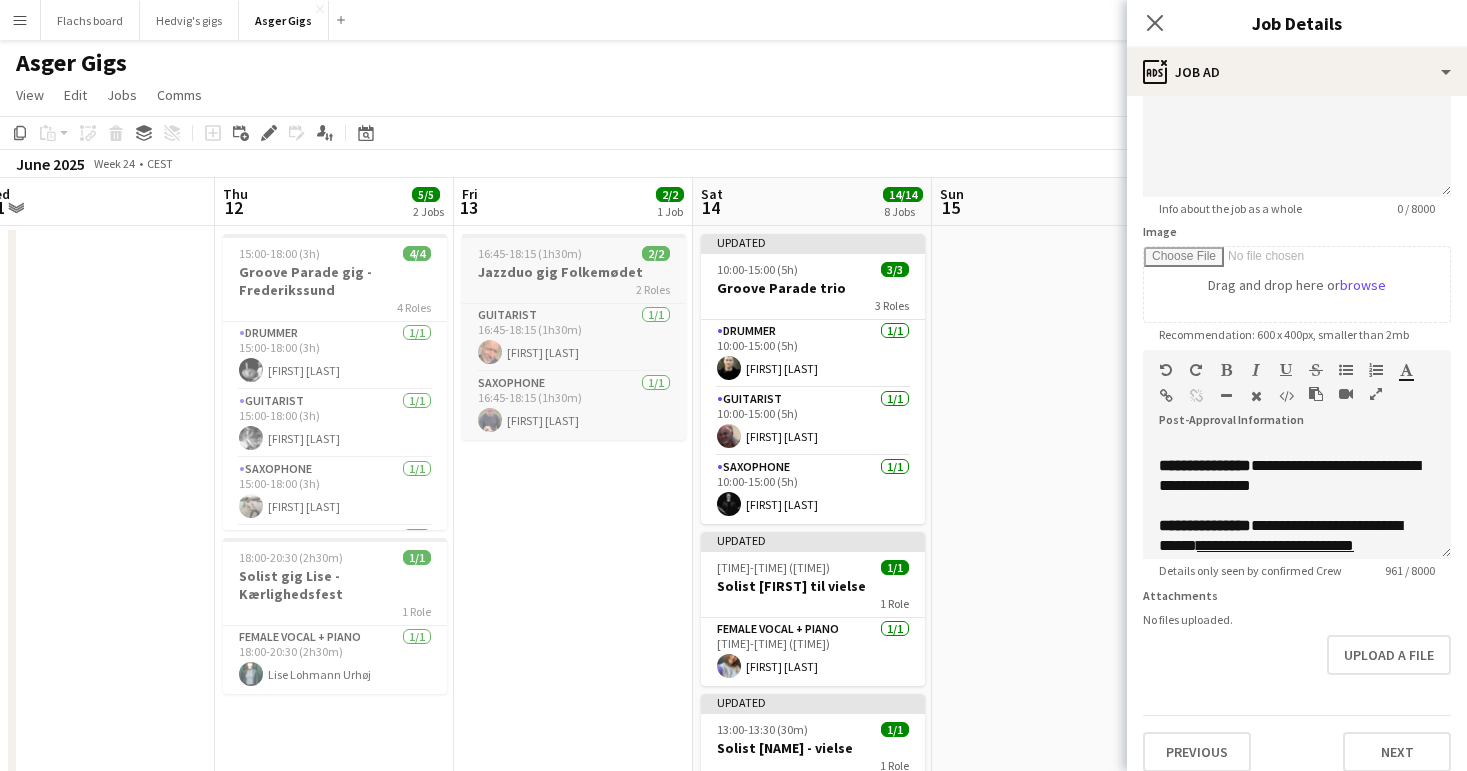 click on "Jazzduo gig Folkemødet" at bounding box center [574, 272] 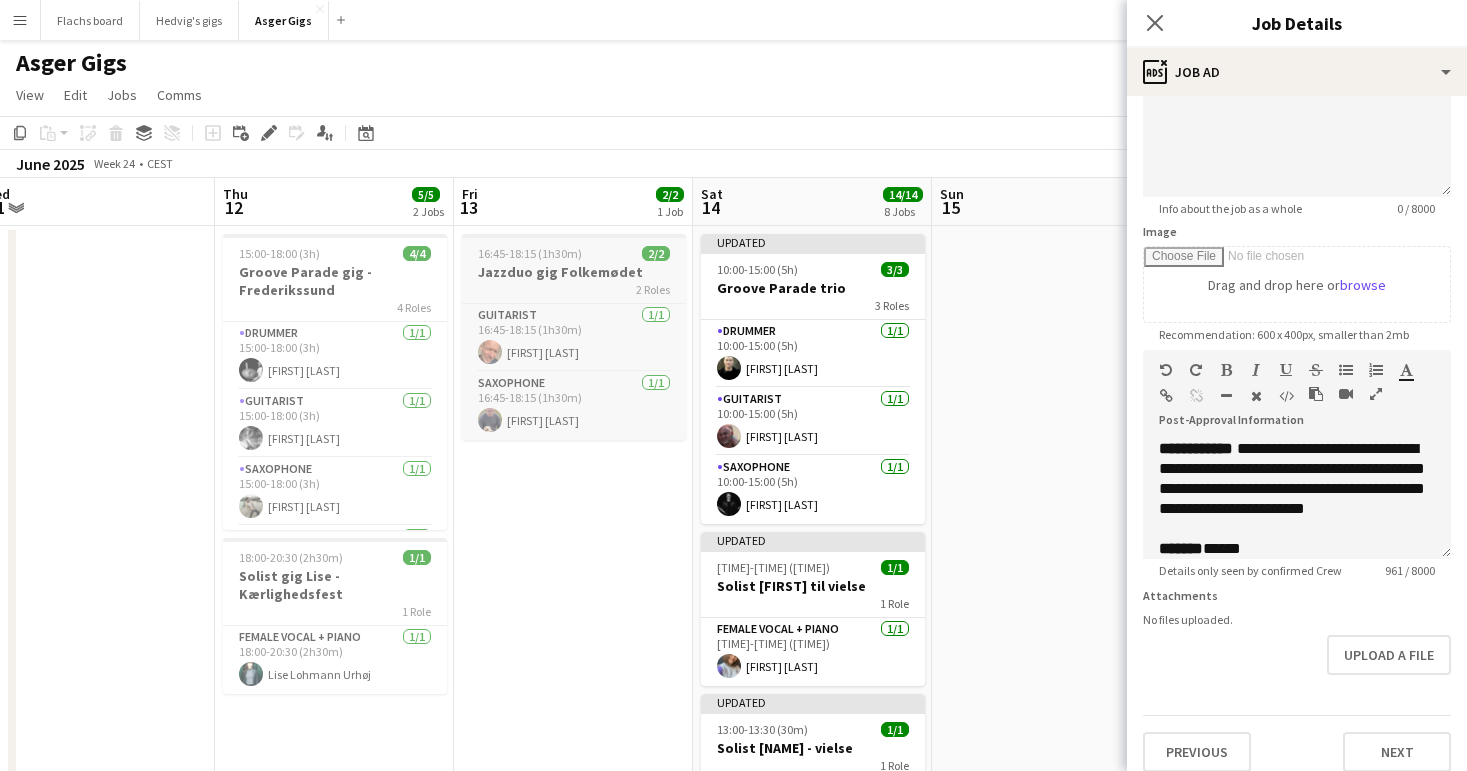 type on "**********" 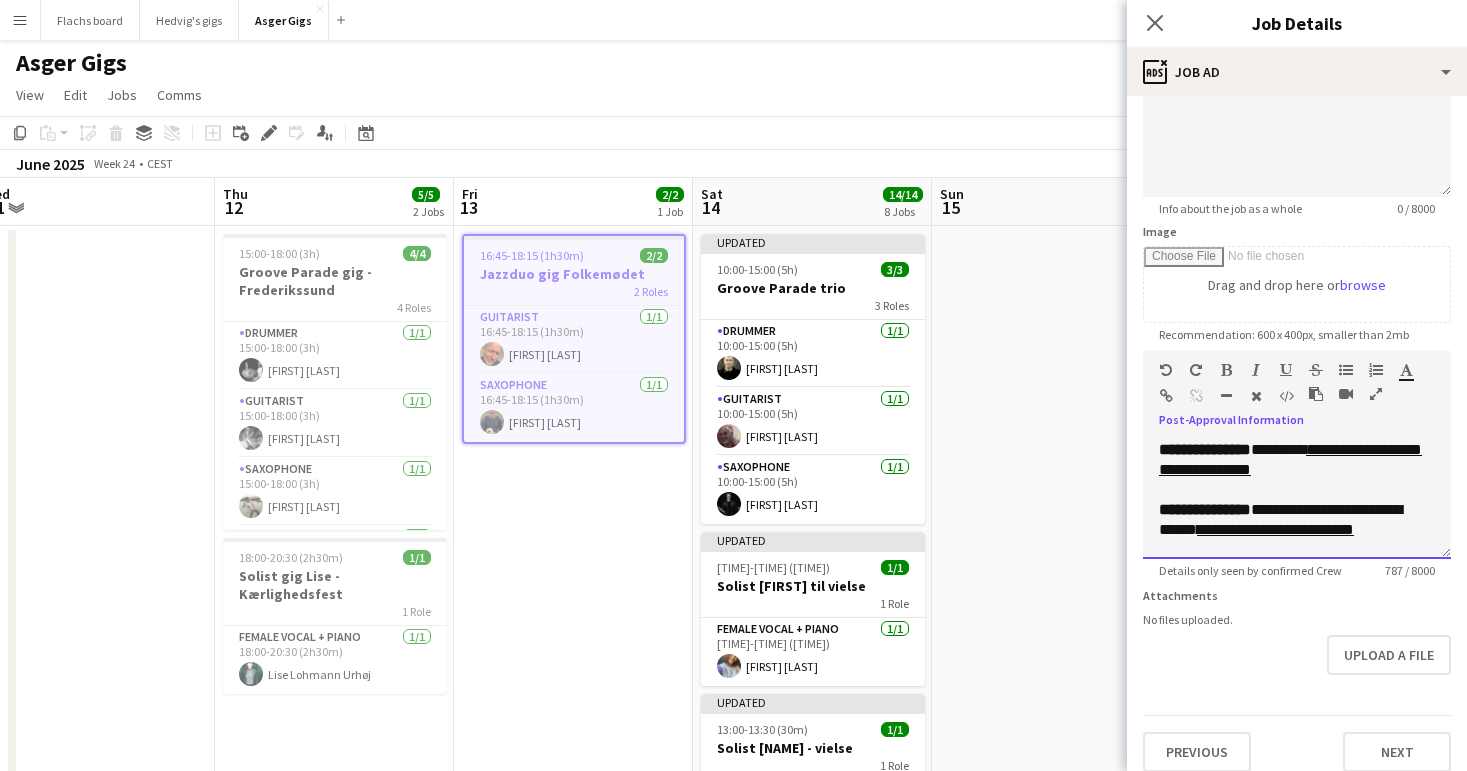 drag, startPoint x: 1276, startPoint y: 485, endPoint x: 1269, endPoint y: 474, distance: 13.038404 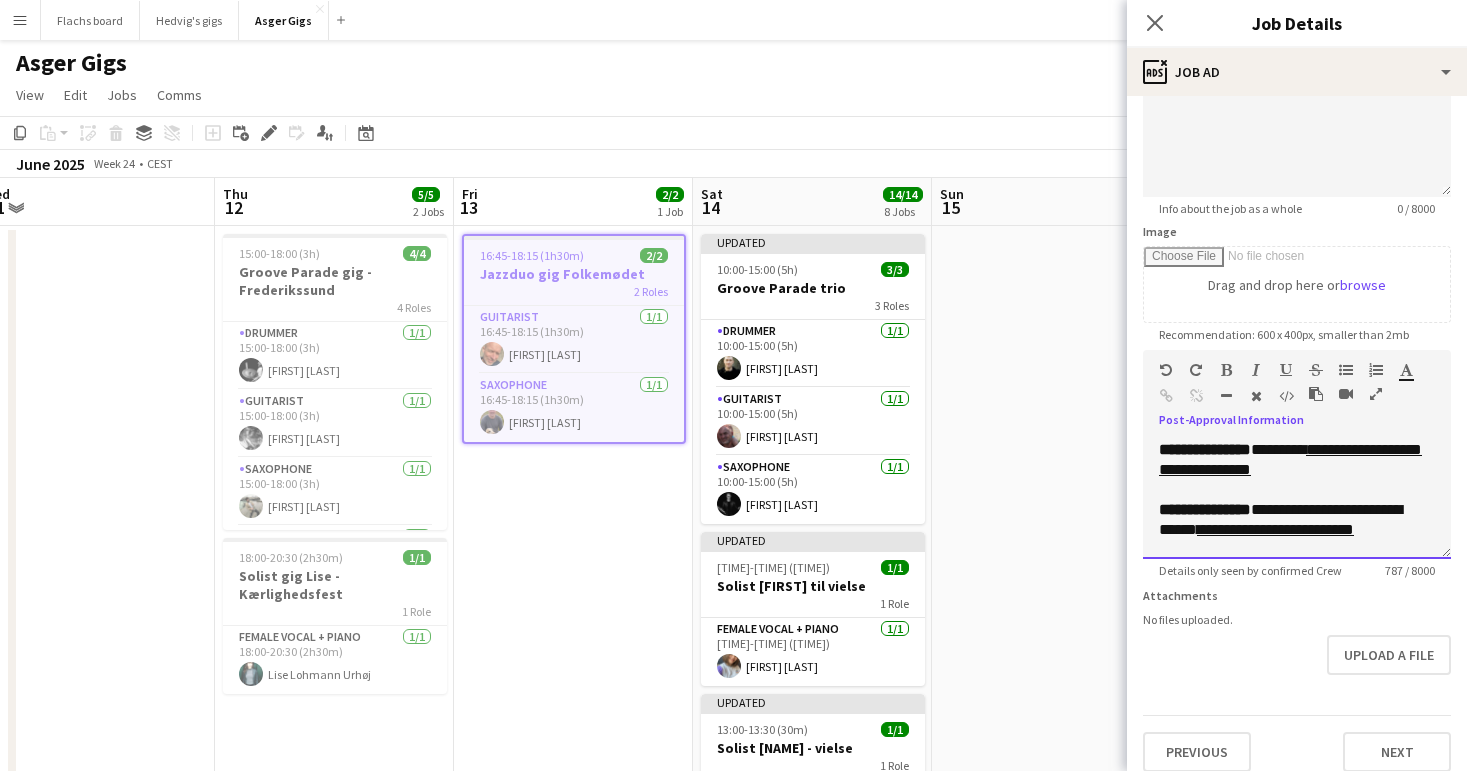 drag, startPoint x: 1292, startPoint y: 491, endPoint x: 1273, endPoint y: 474, distance: 25.495098 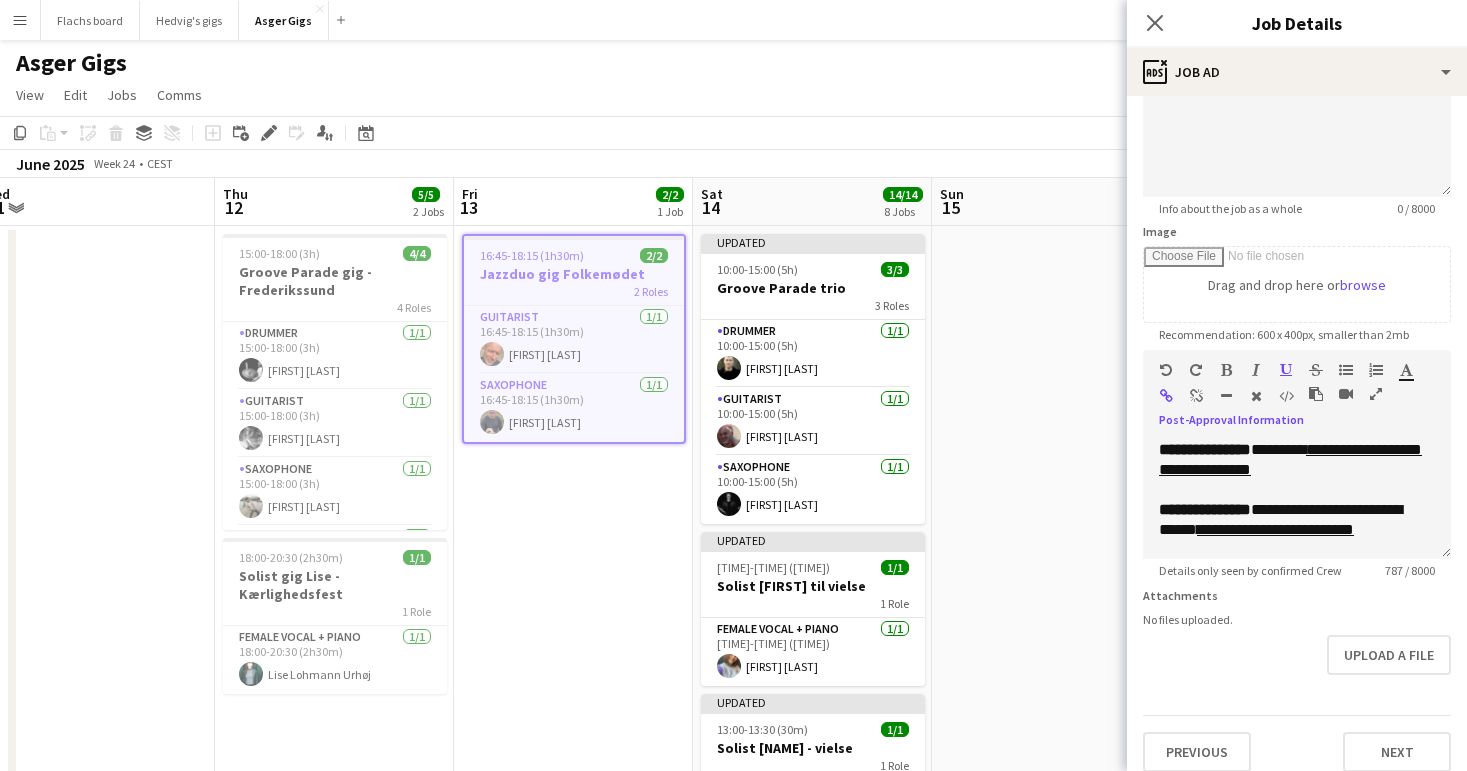 click at bounding box center (1196, 396) 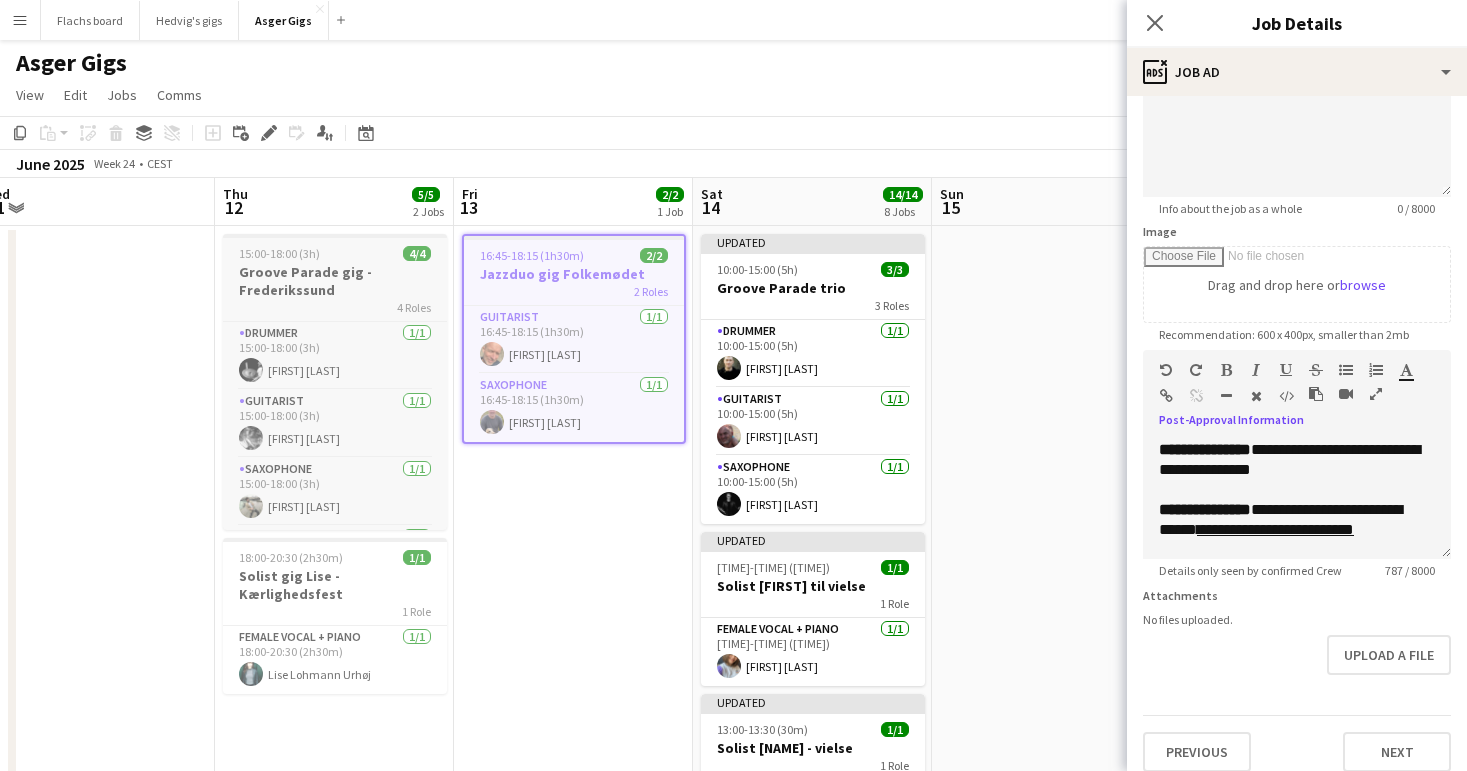 click on "Groove Parade gig - Frederikssund" at bounding box center (335, 281) 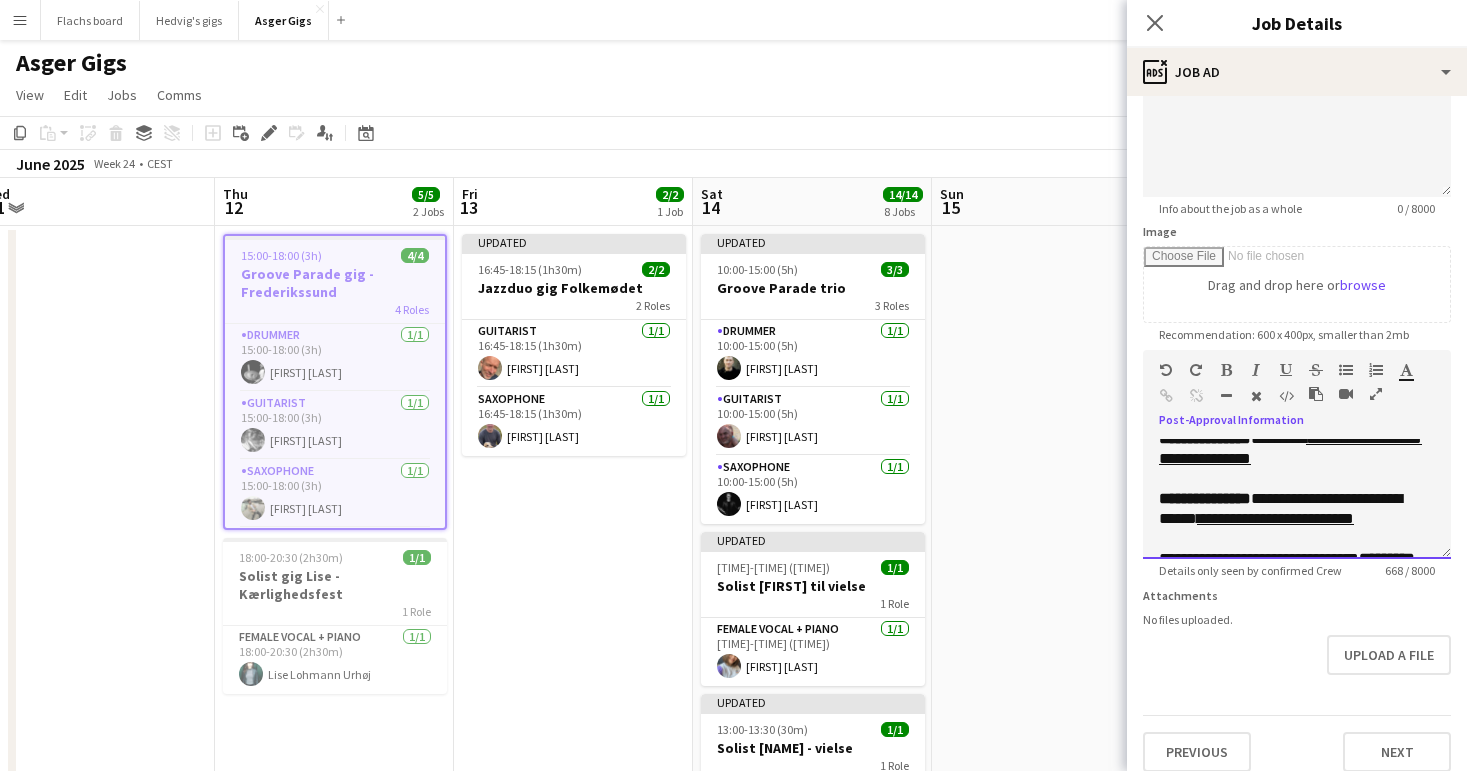 drag, startPoint x: 1293, startPoint y: 499, endPoint x: 1273, endPoint y: 487, distance: 23.323807 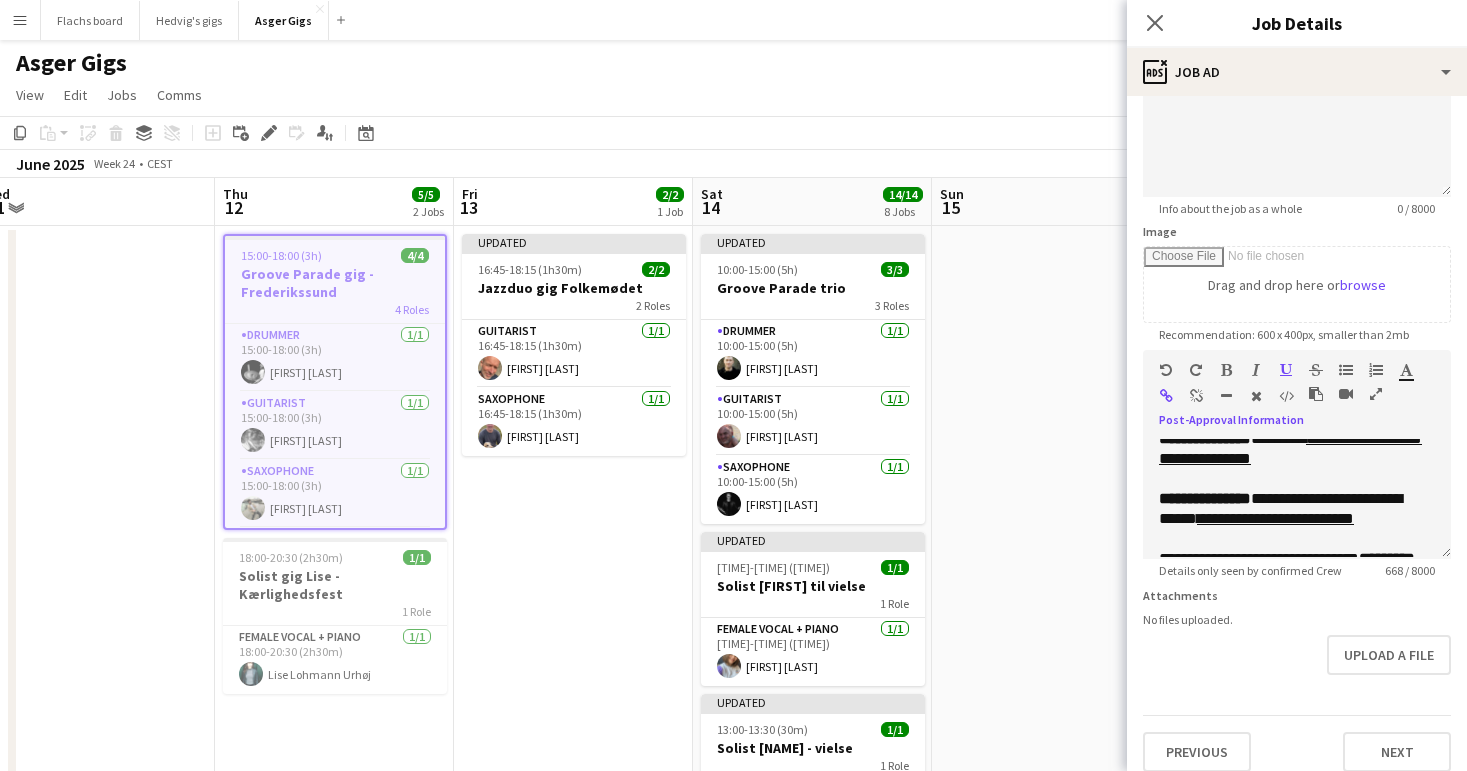click at bounding box center (1196, 396) 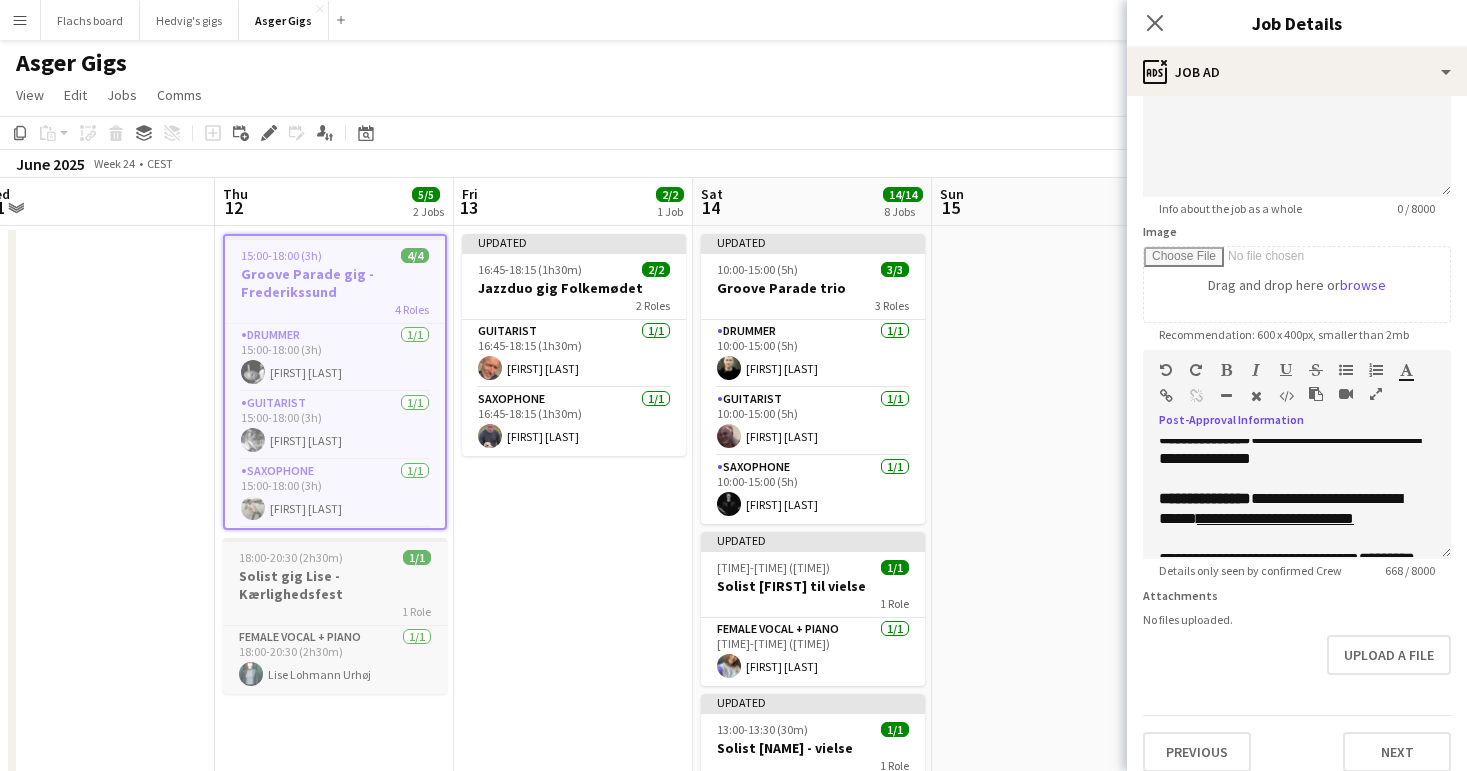click on "Solist gig Lise - Kærlighedsfest" at bounding box center [335, 585] 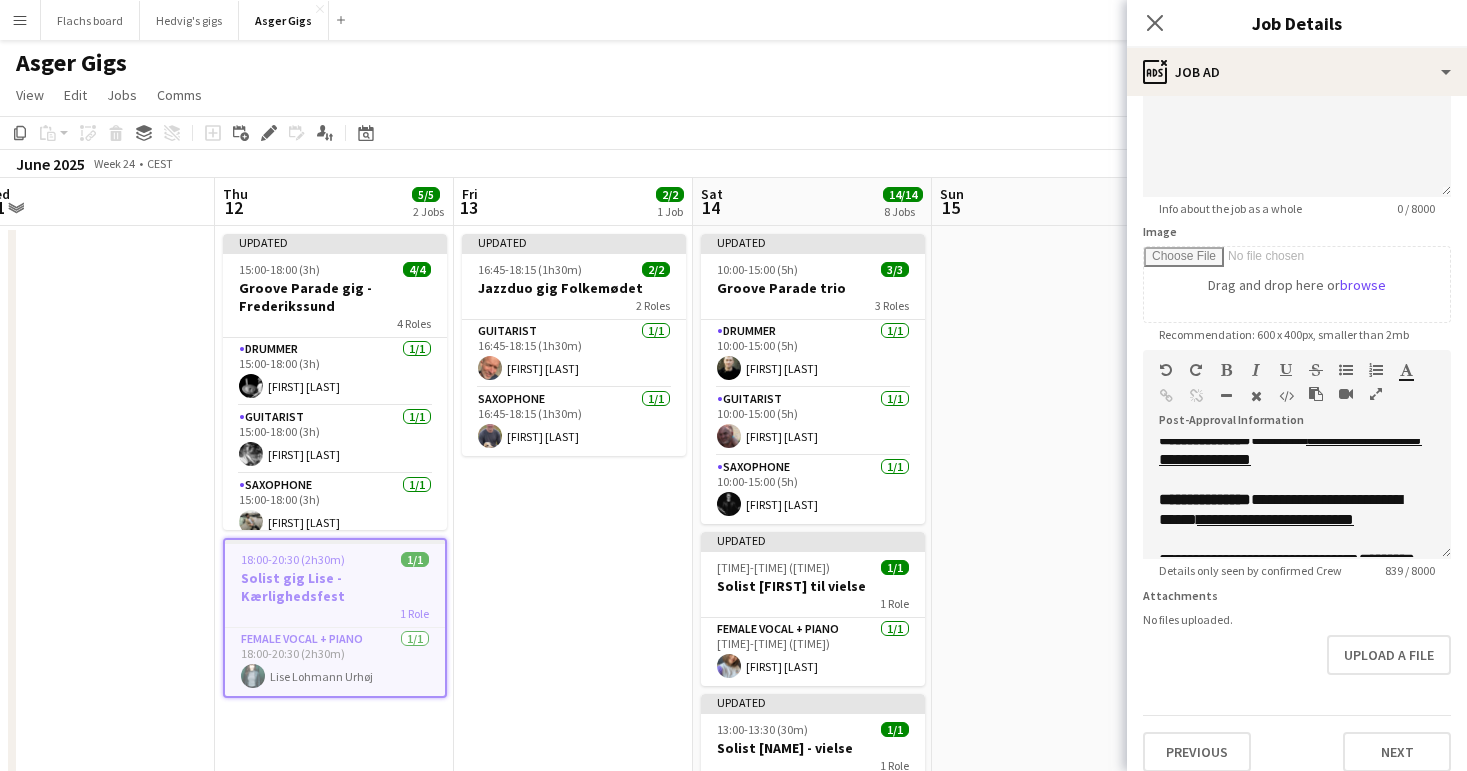 scroll, scrollTop: 253, scrollLeft: 0, axis: vertical 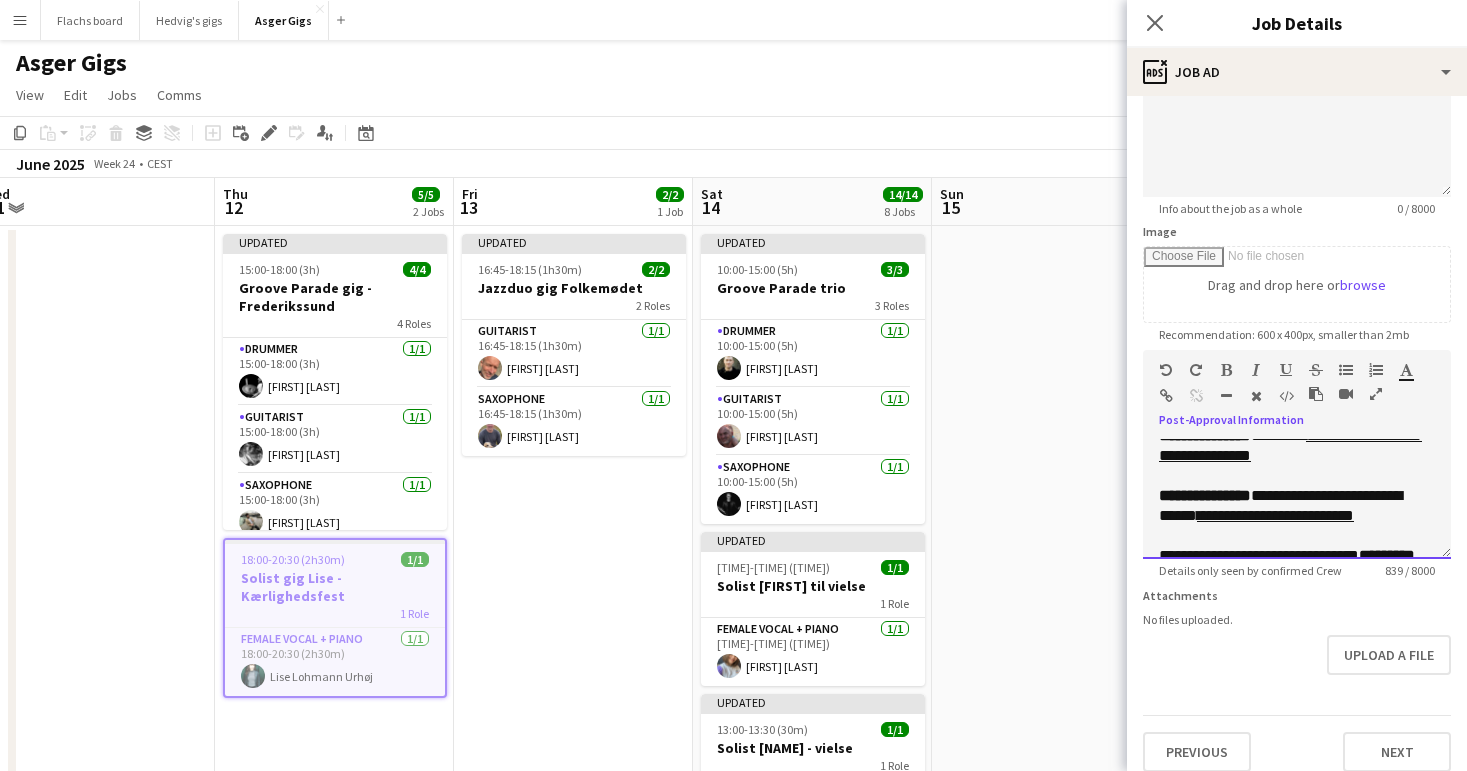 drag, startPoint x: 1282, startPoint y: 503, endPoint x: 1271, endPoint y: 483, distance: 22.825424 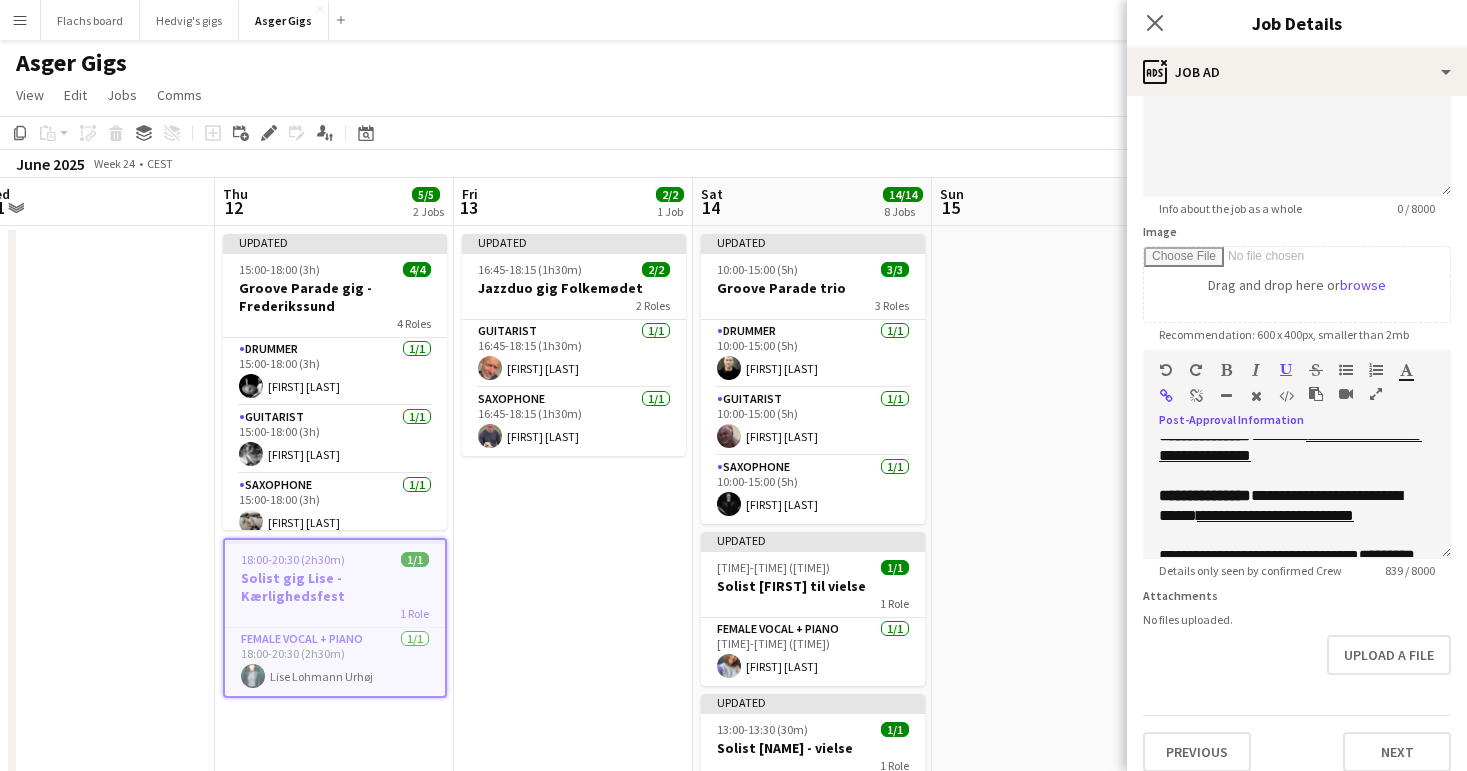 click at bounding box center [1196, 396] 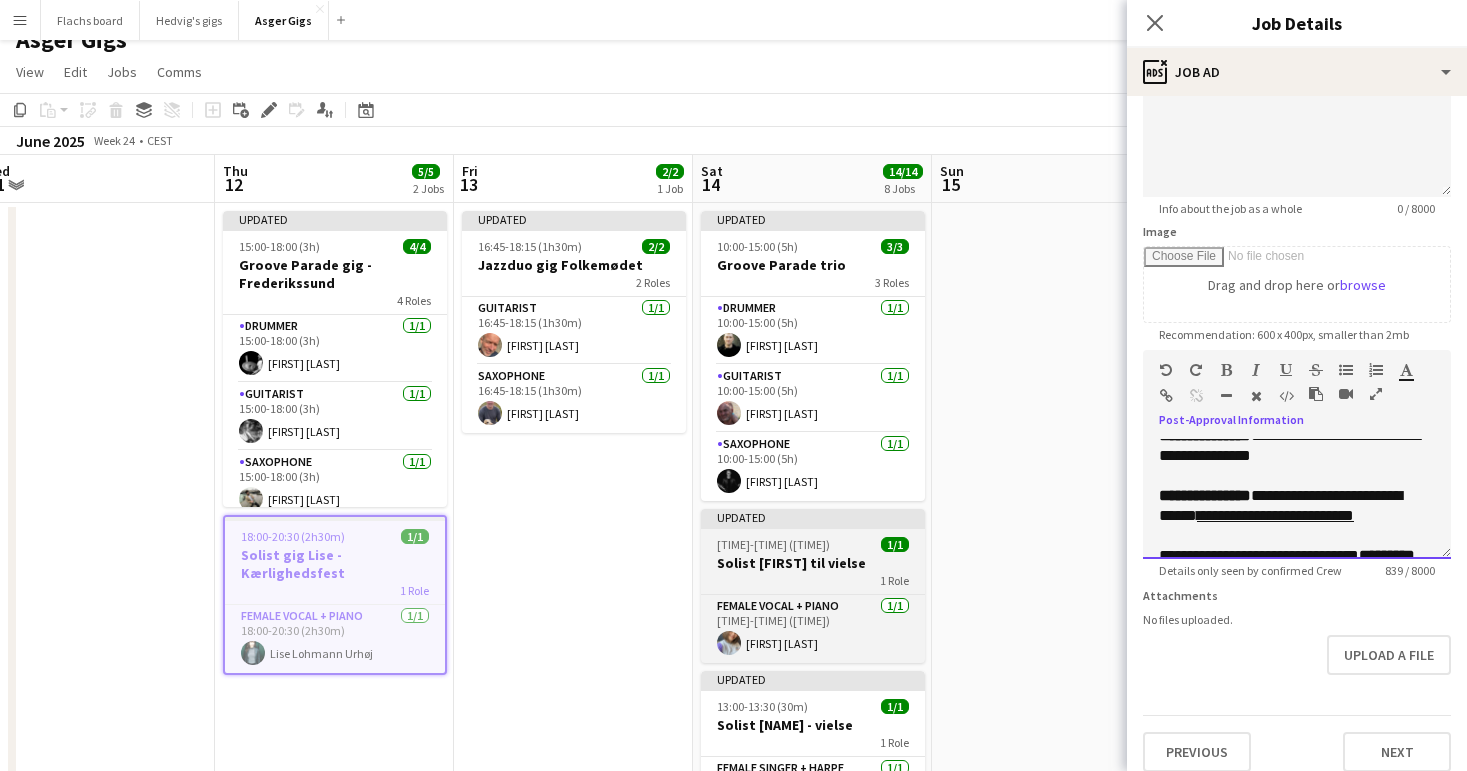 scroll, scrollTop: 0, scrollLeft: 0, axis: both 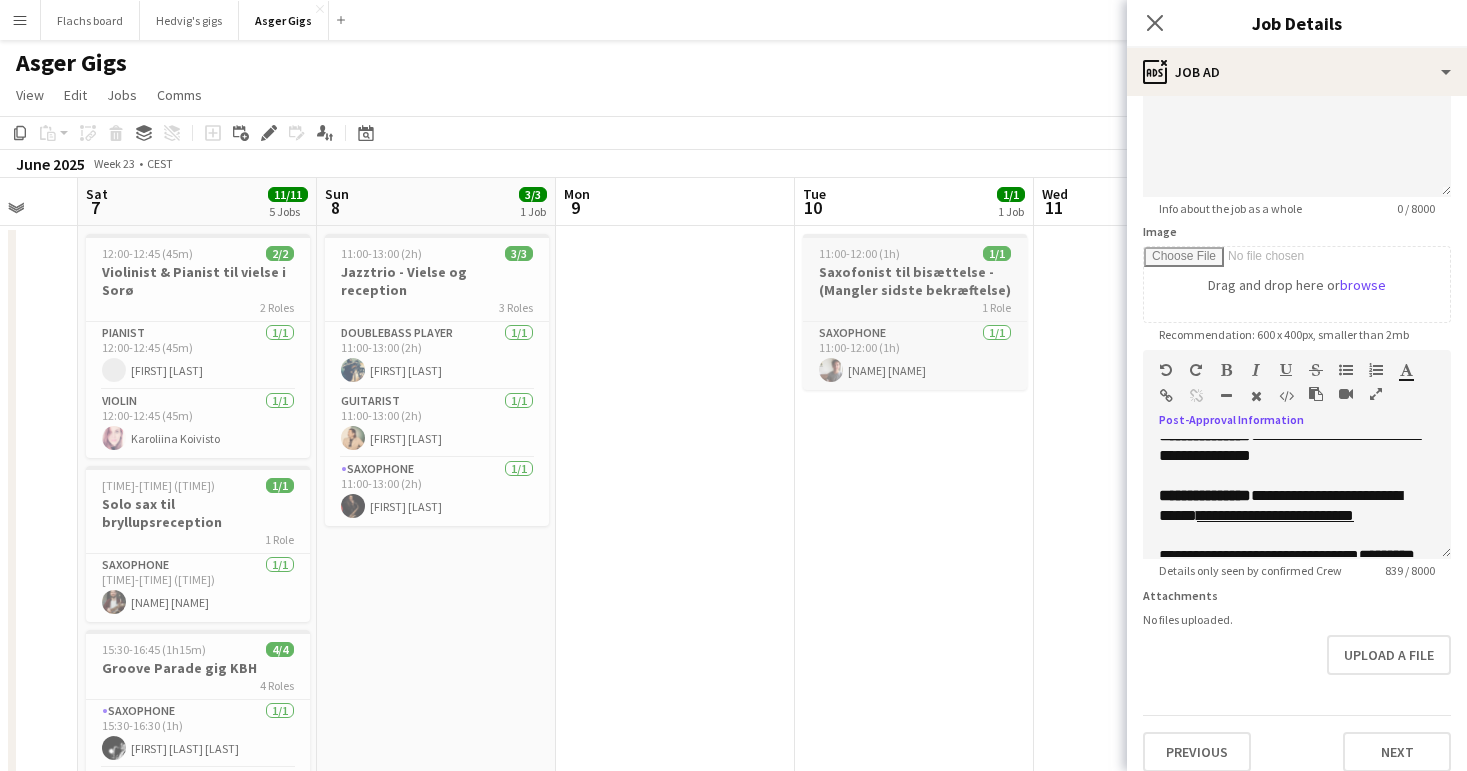 click on "Saxofonist til bisættelse - (Mangler sidste bekræftelse)" at bounding box center (915, 281) 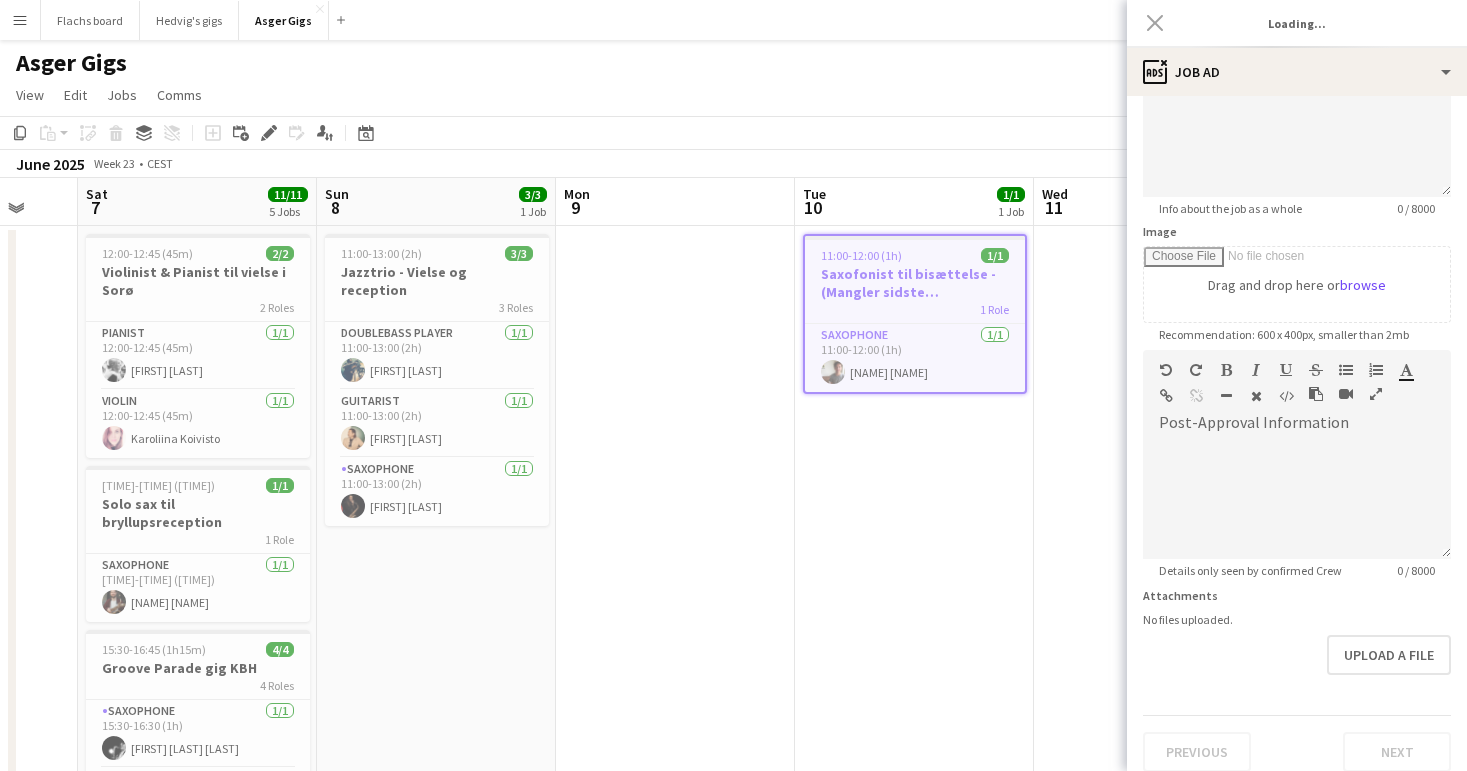 type on "**********" 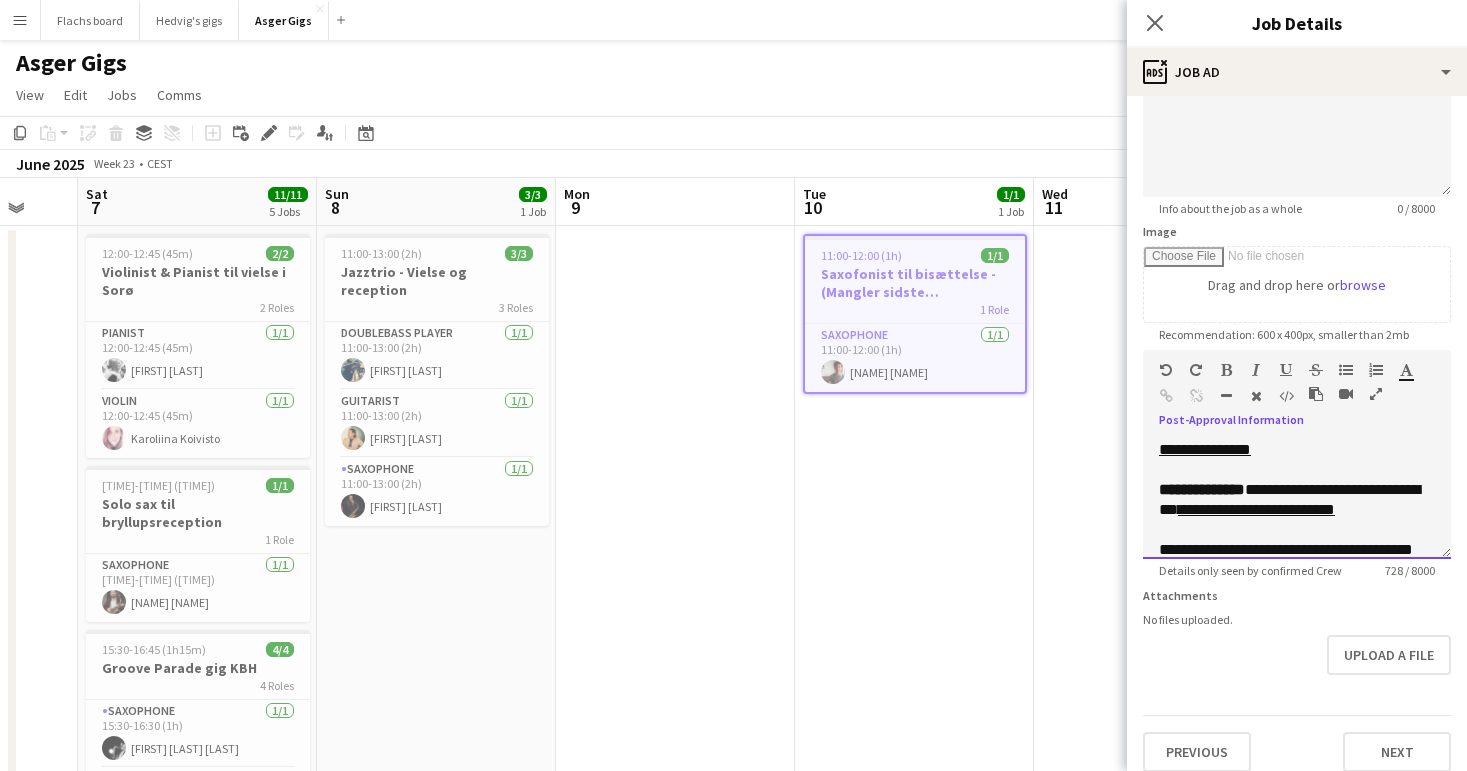 drag, startPoint x: 1279, startPoint y: 493, endPoint x: 1274, endPoint y: 476, distance: 17.720045 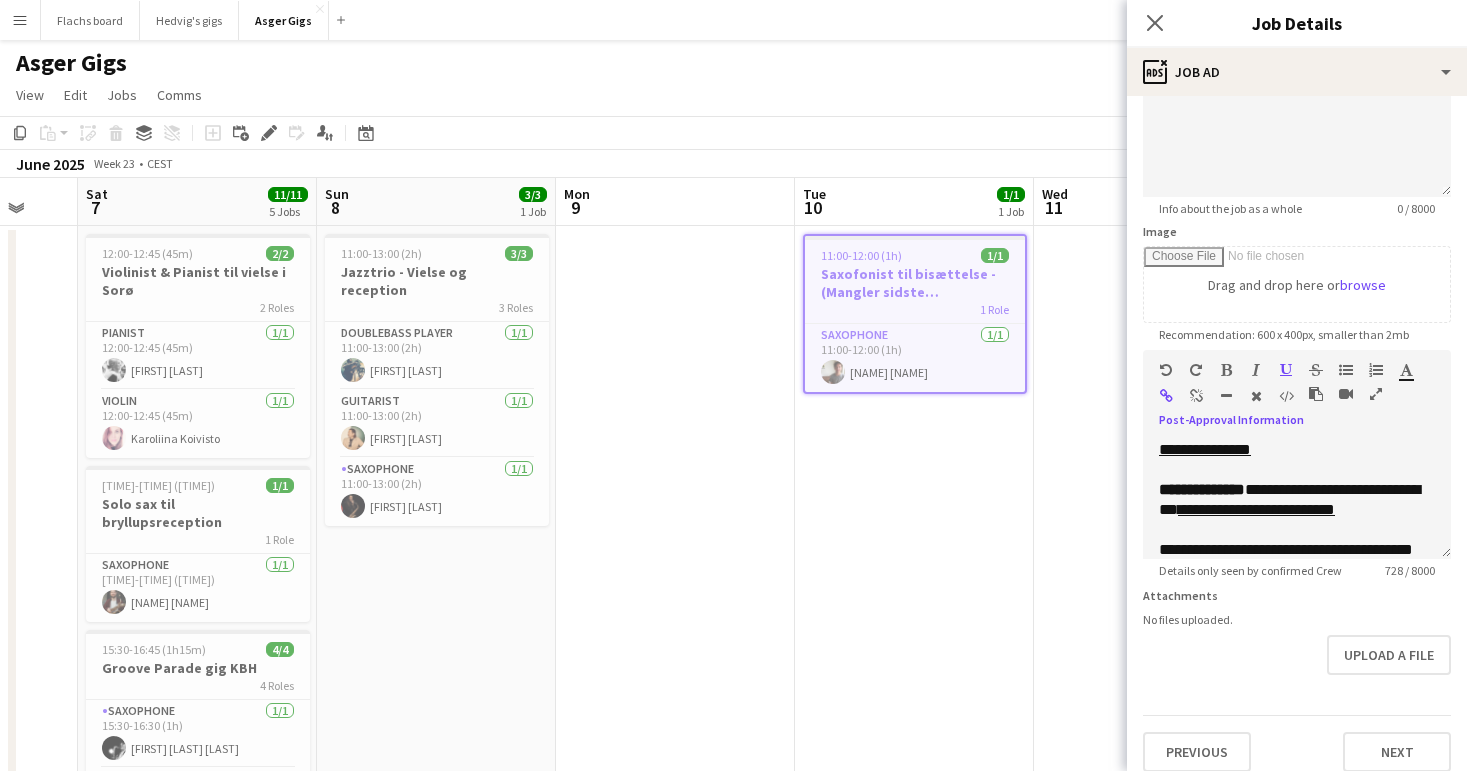 click at bounding box center [1196, 396] 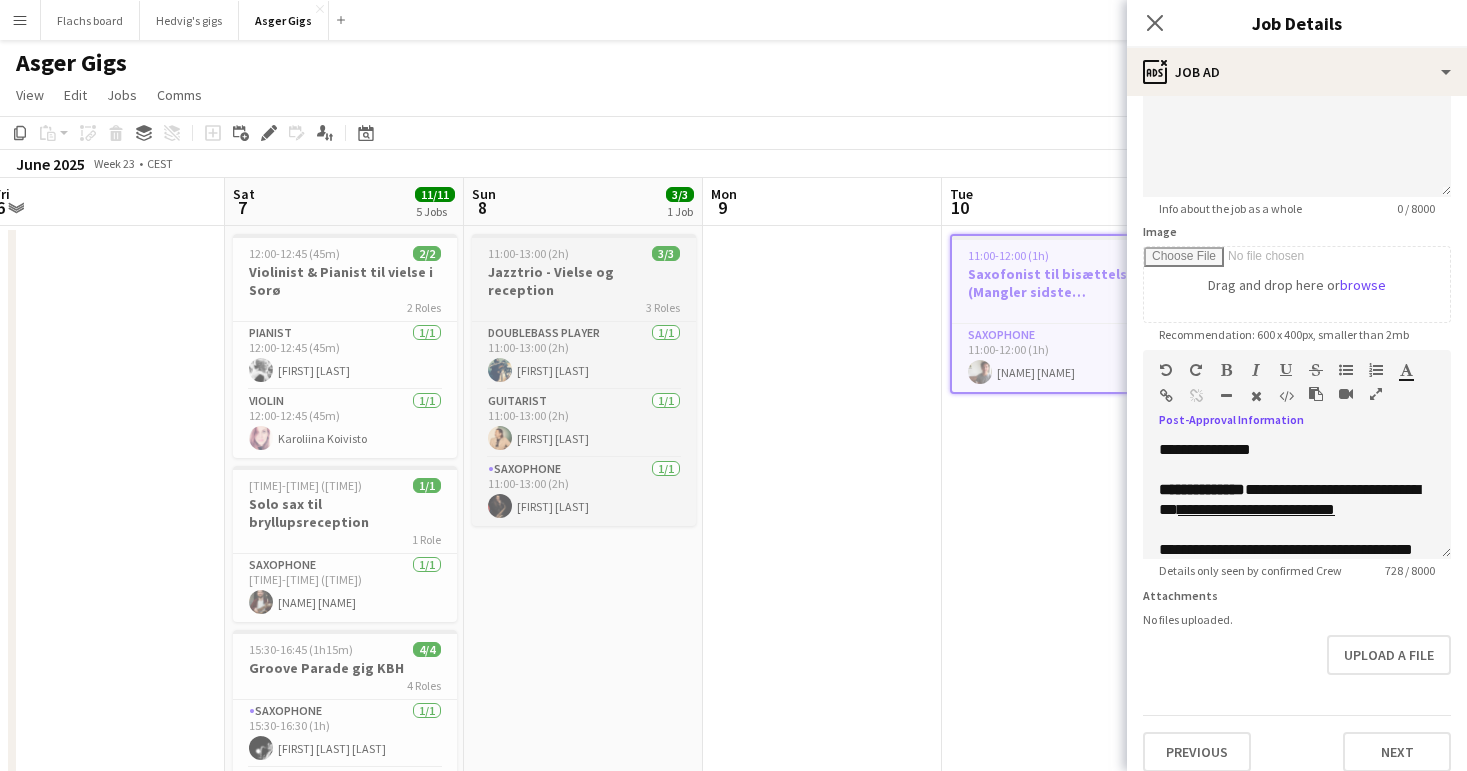 click on "Jazztrio - Vielse og reception" at bounding box center [584, 281] 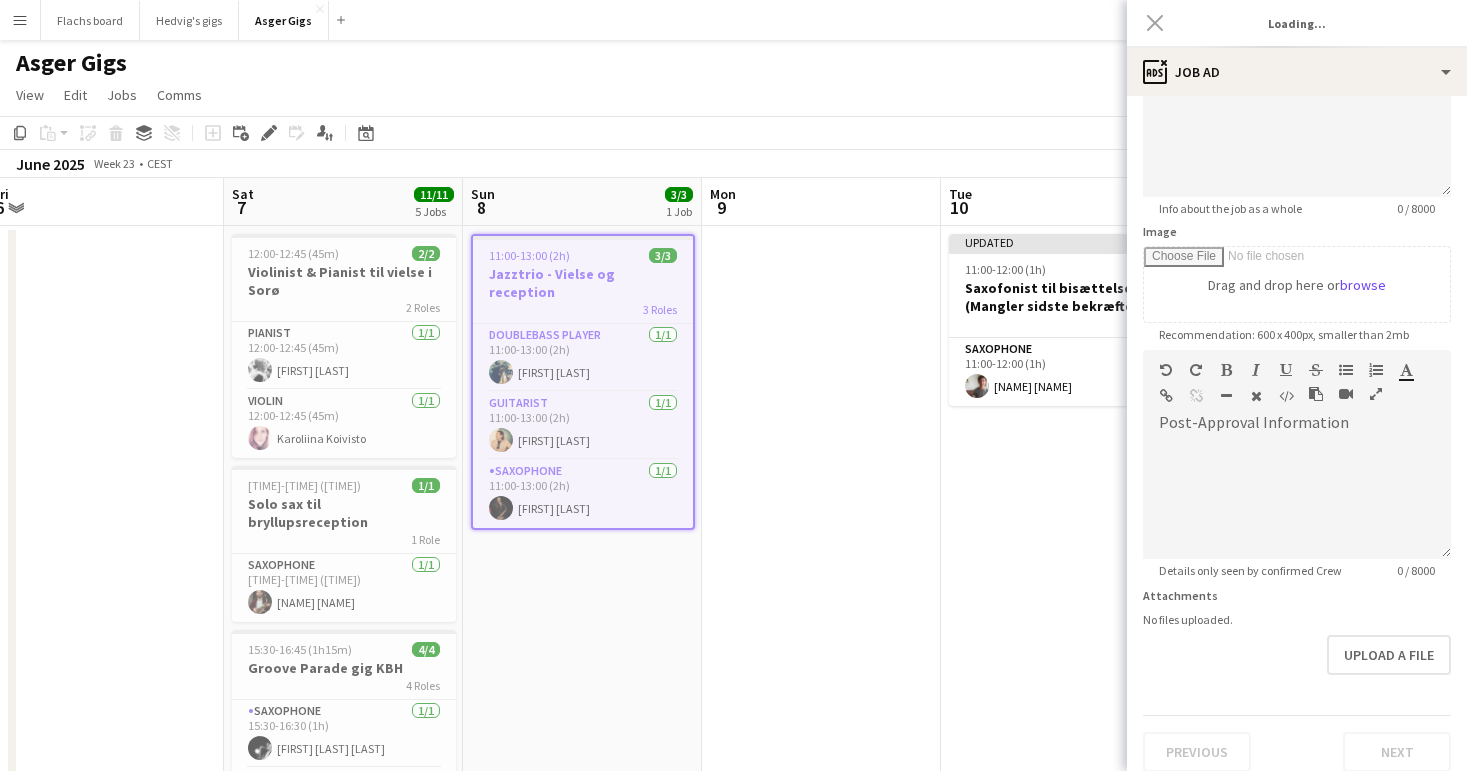 type on "**********" 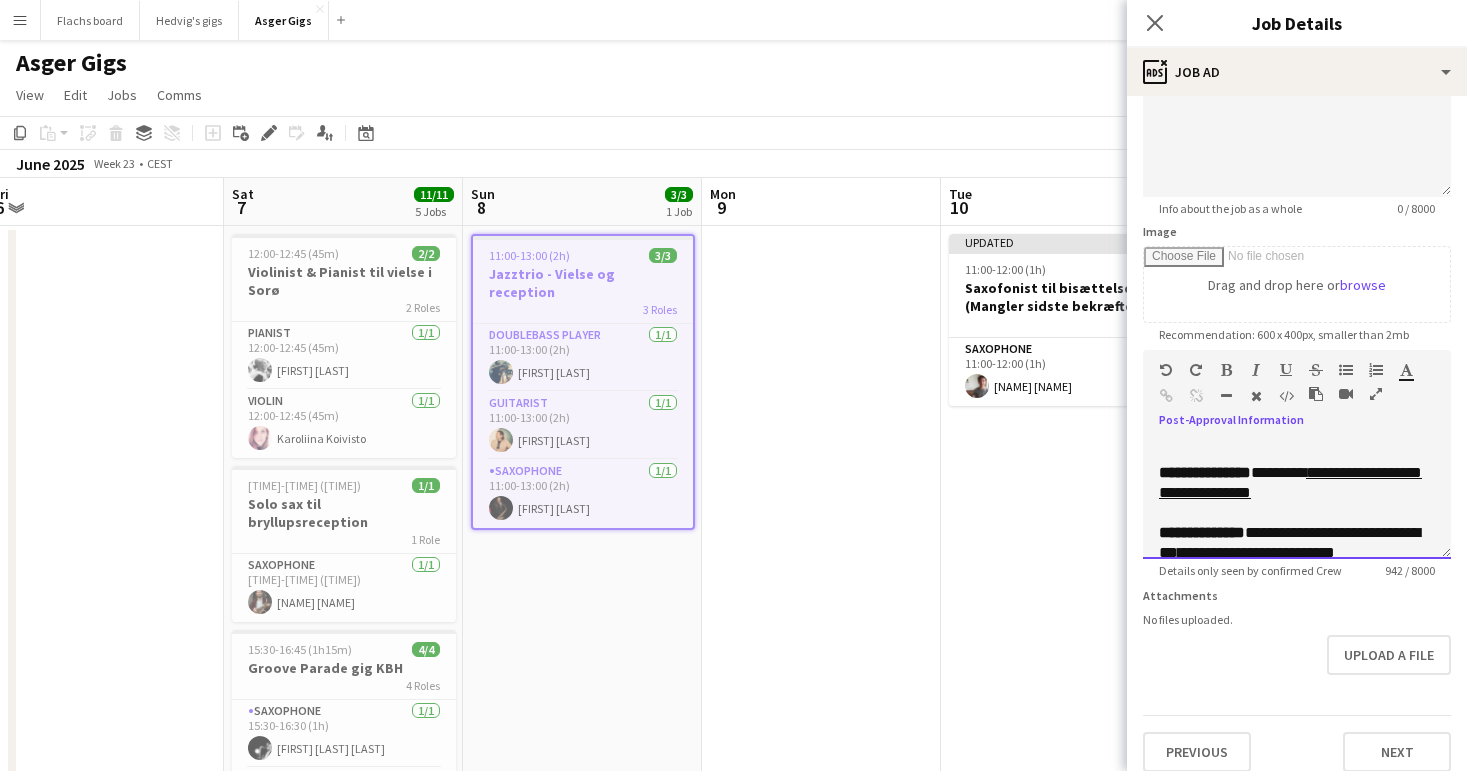 drag, startPoint x: 1216, startPoint y: 514, endPoint x: 1212, endPoint y: 498, distance: 16.492422 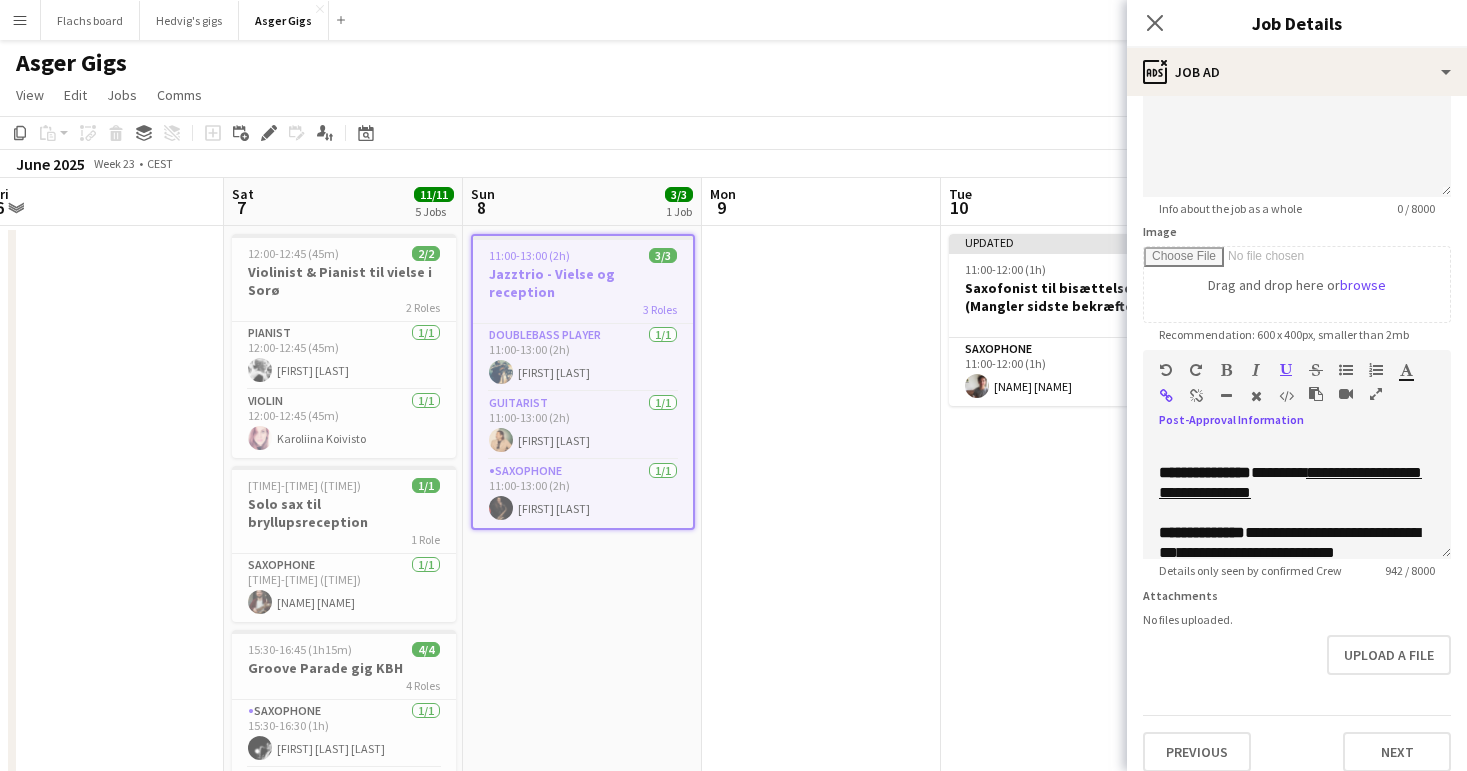 click at bounding box center [1196, 396] 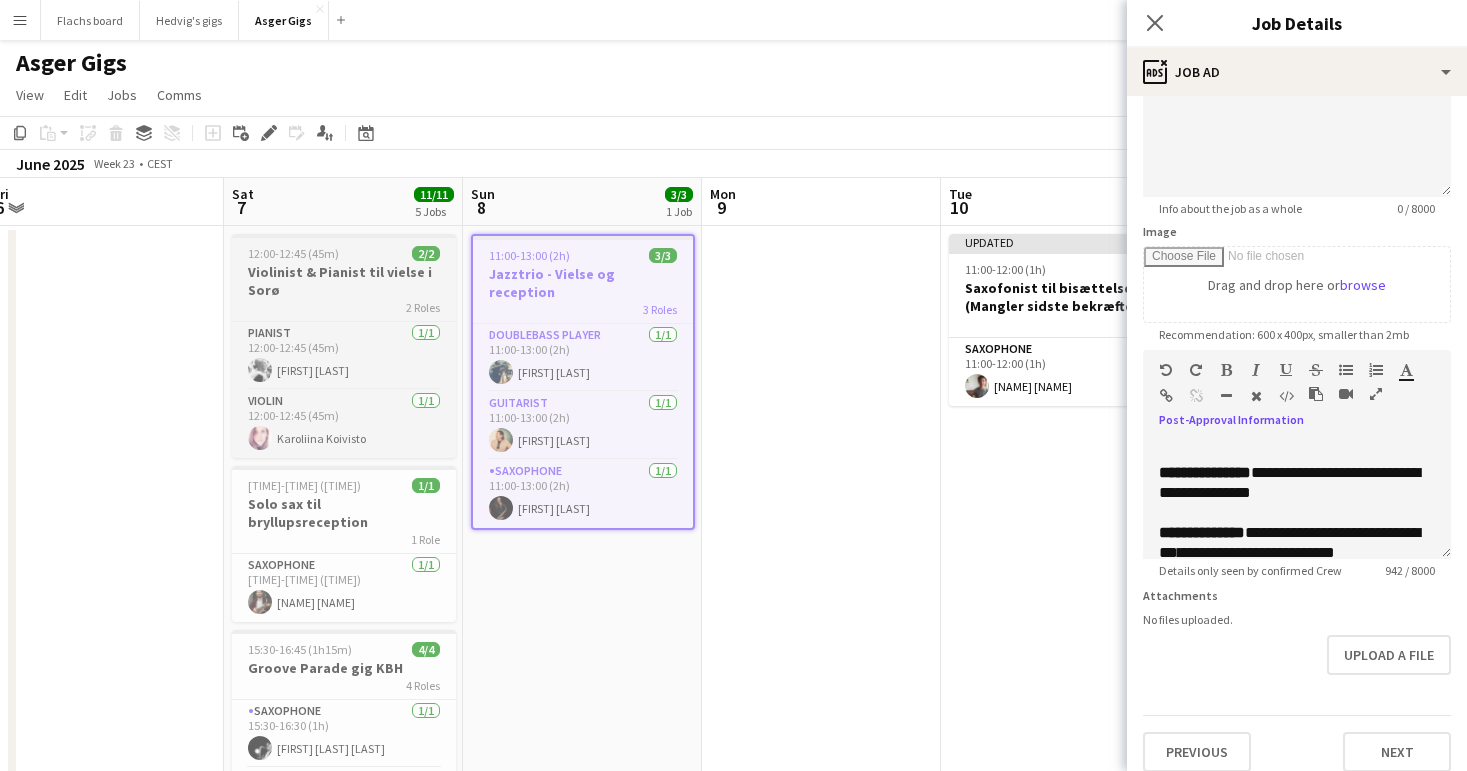 click on "Violinist & Pianist til vielse i Sorø" at bounding box center [344, 281] 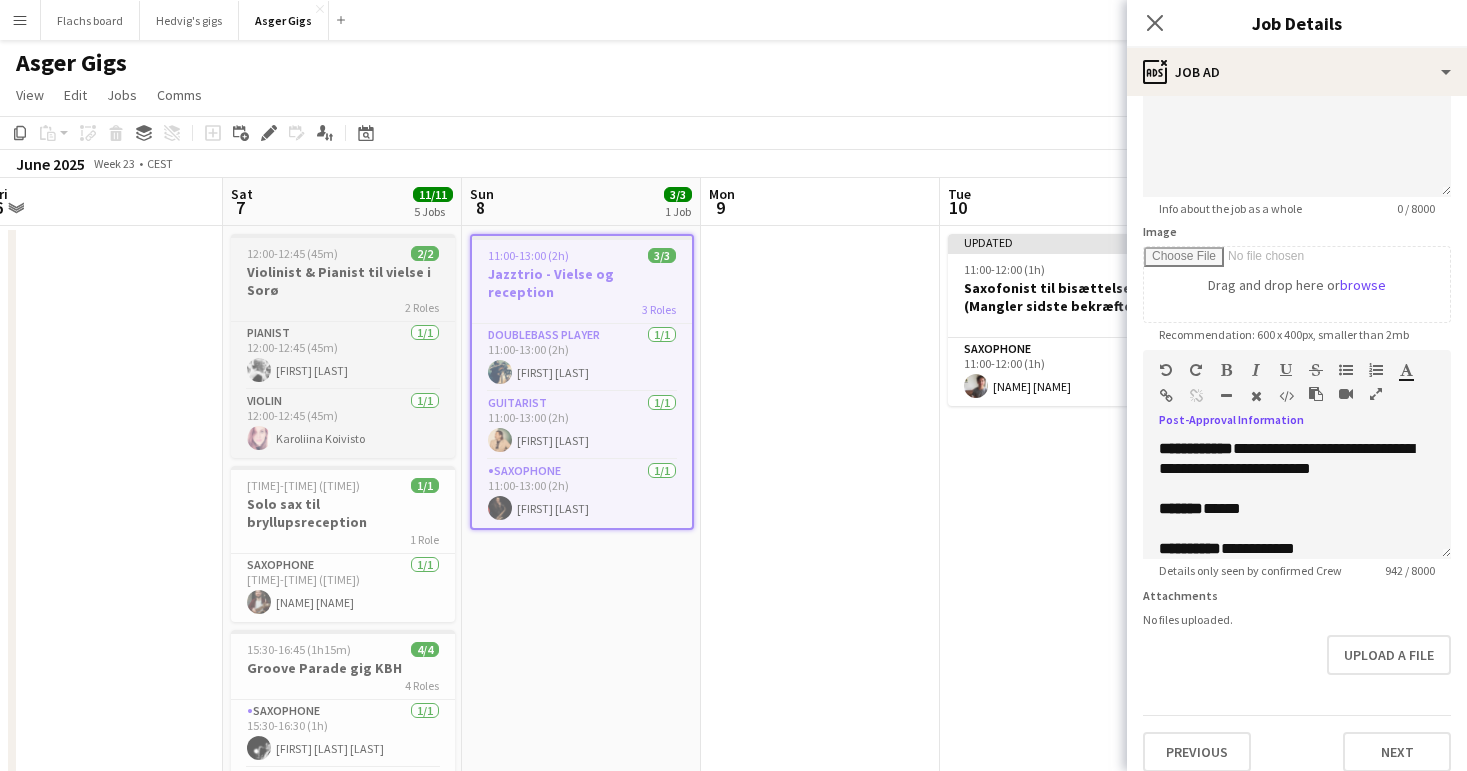 type on "**********" 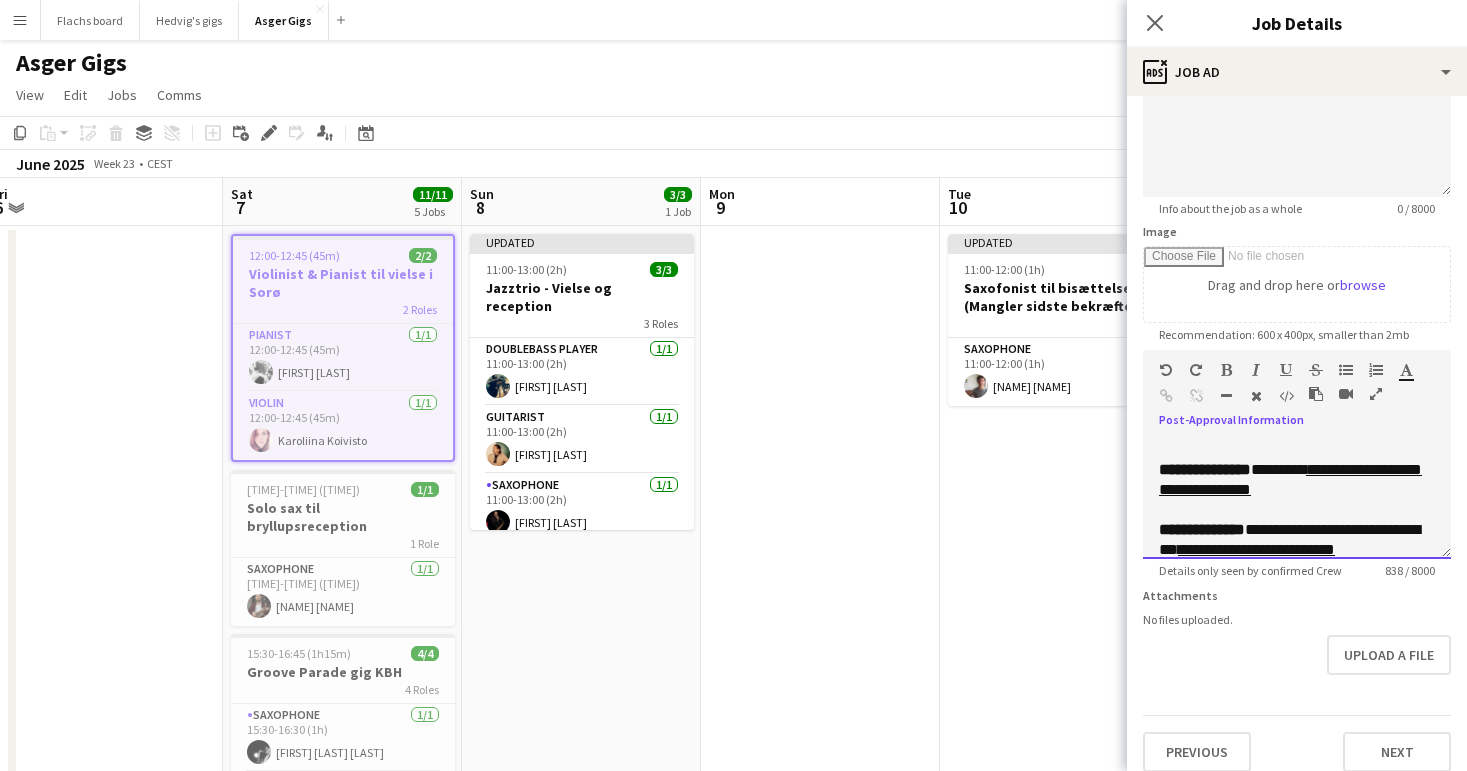 drag, startPoint x: 1285, startPoint y: 512, endPoint x: 1274, endPoint y: 497, distance: 18.601076 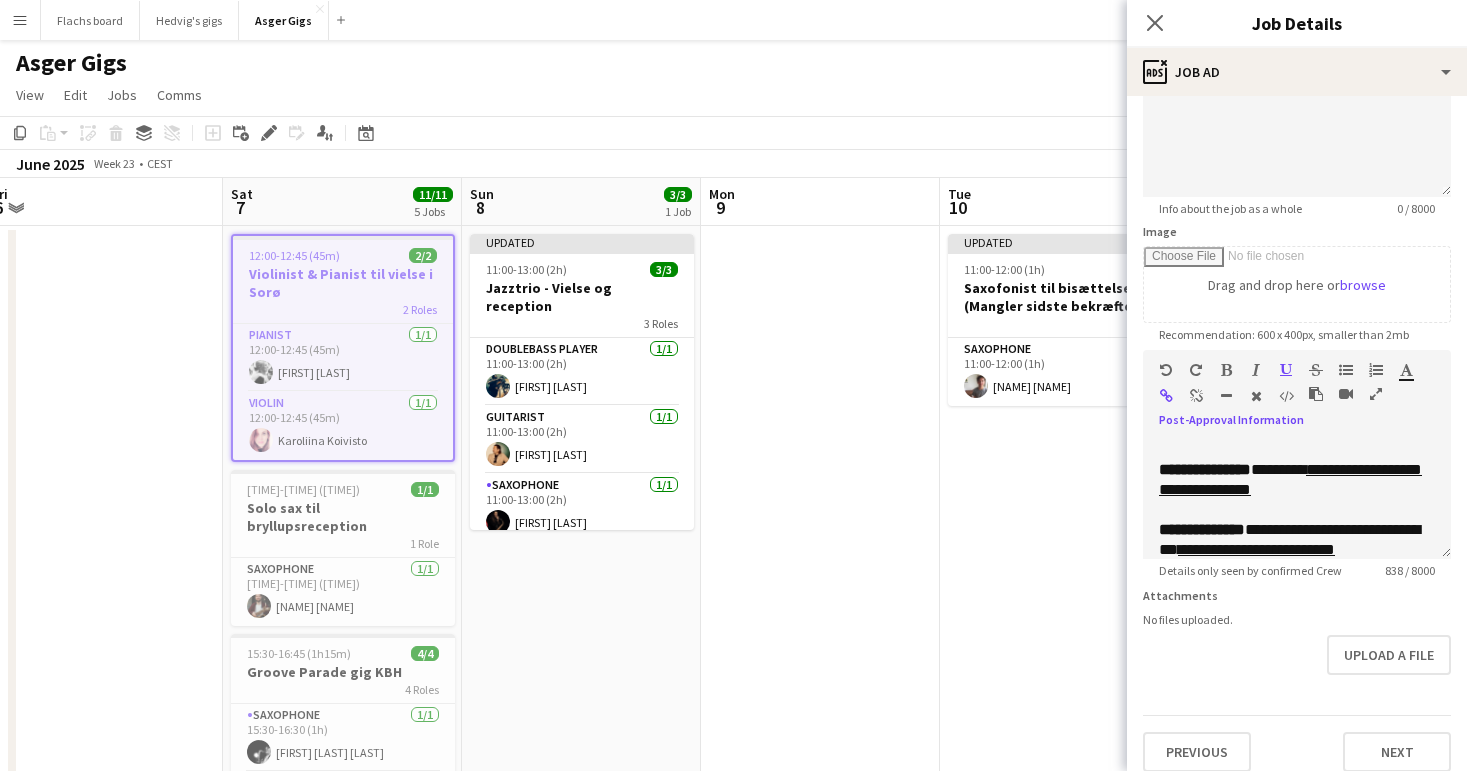 click at bounding box center [1196, 396] 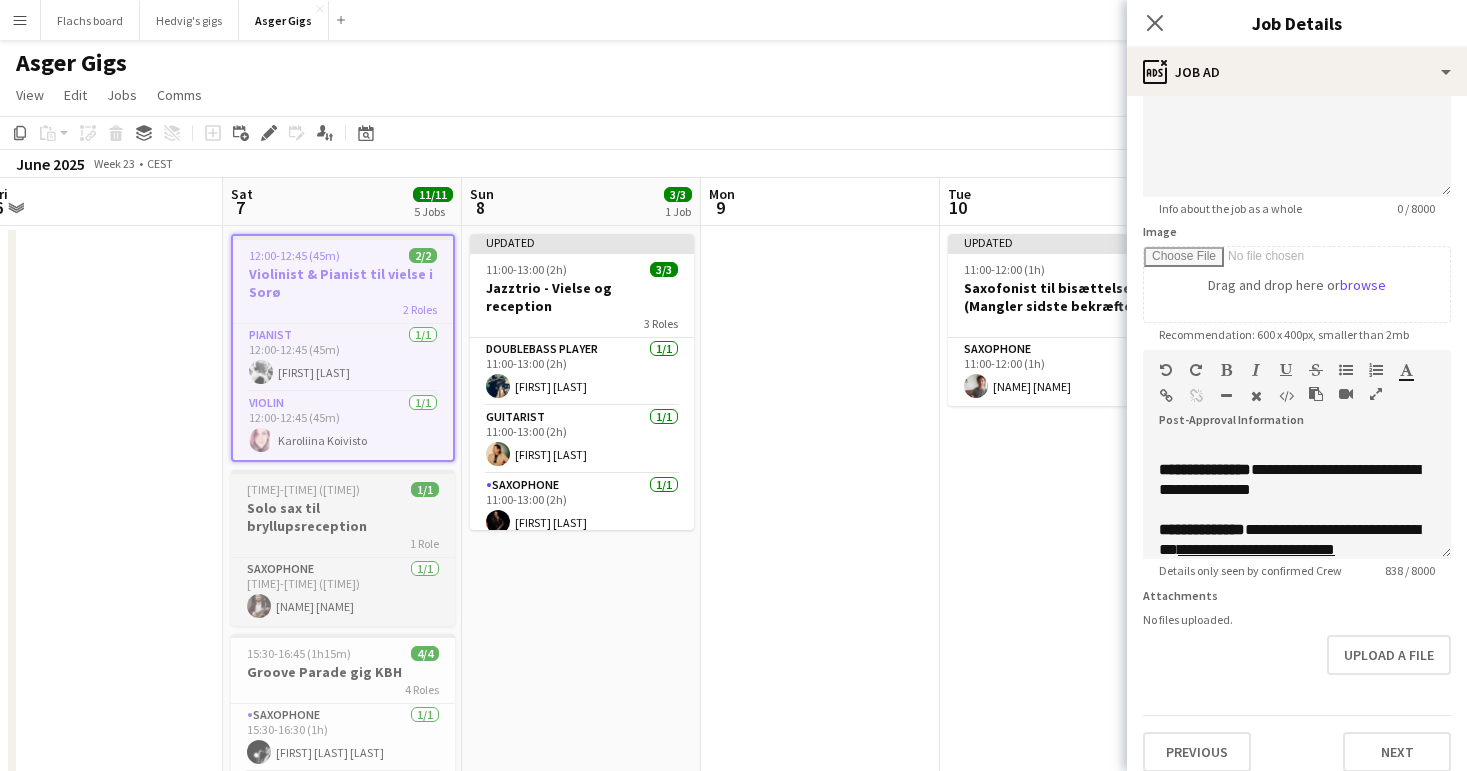 click on "Solo sax til bryllupsreception" at bounding box center (343, 517) 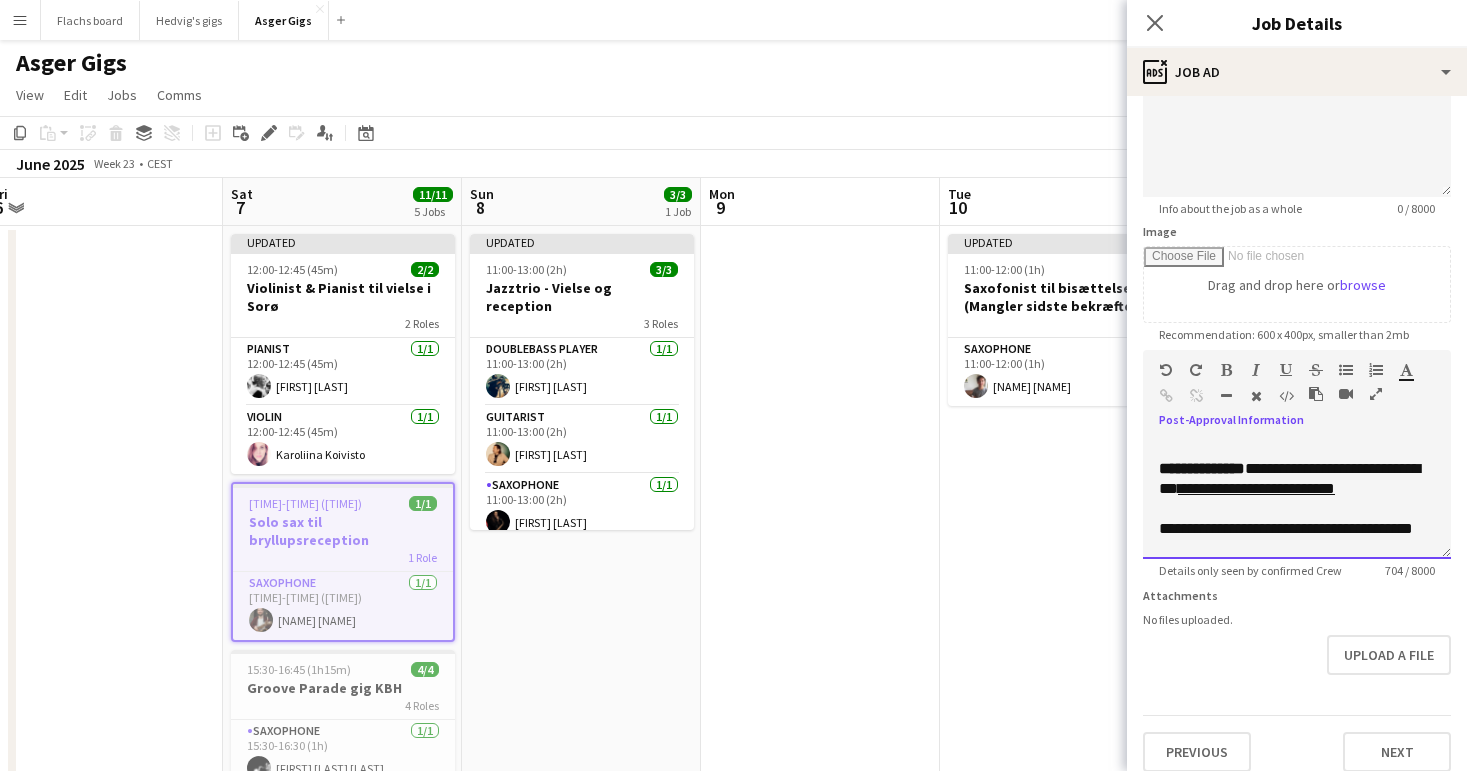 drag, startPoint x: 1276, startPoint y: 489, endPoint x: 1273, endPoint y: 475, distance: 14.3178215 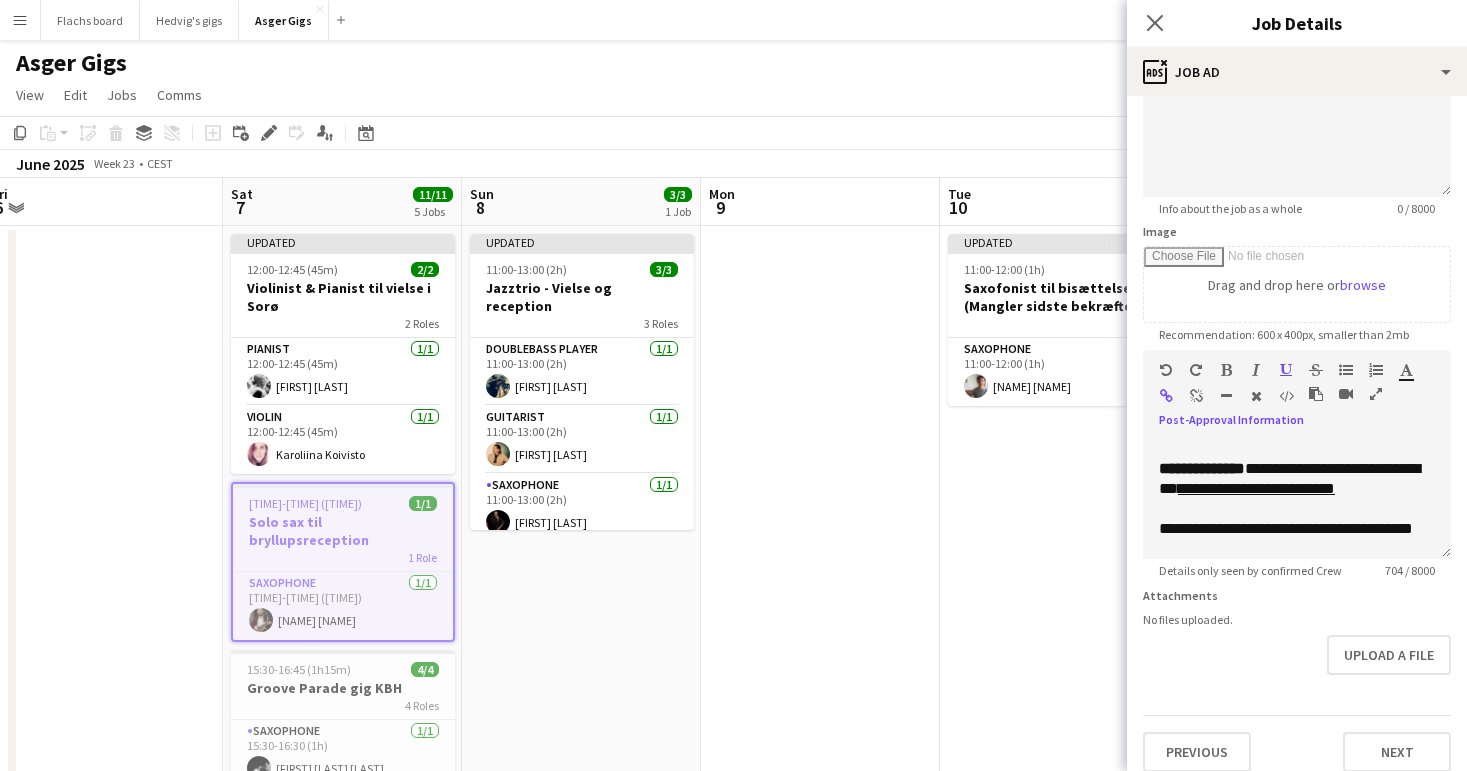 click at bounding box center (1196, 396) 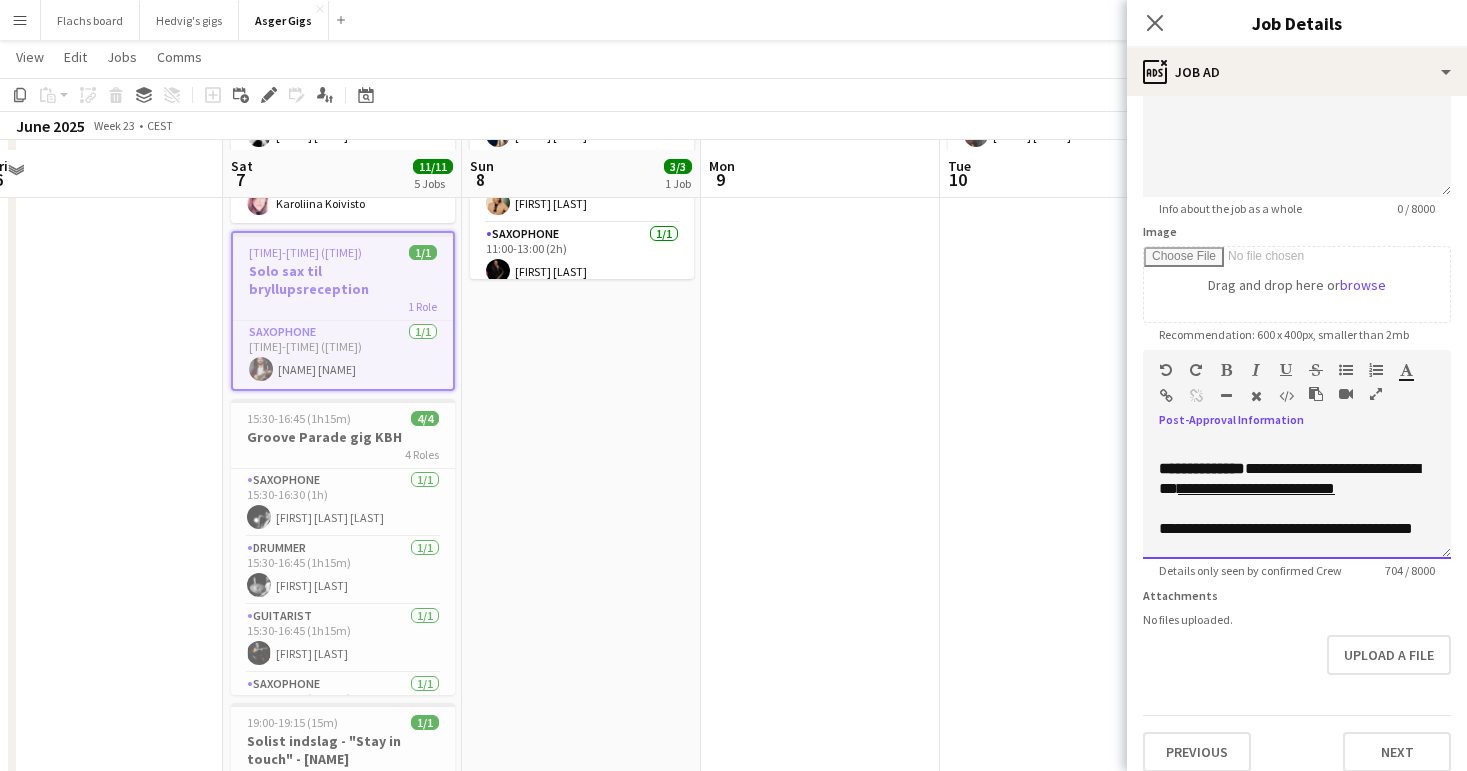 scroll, scrollTop: 259, scrollLeft: 0, axis: vertical 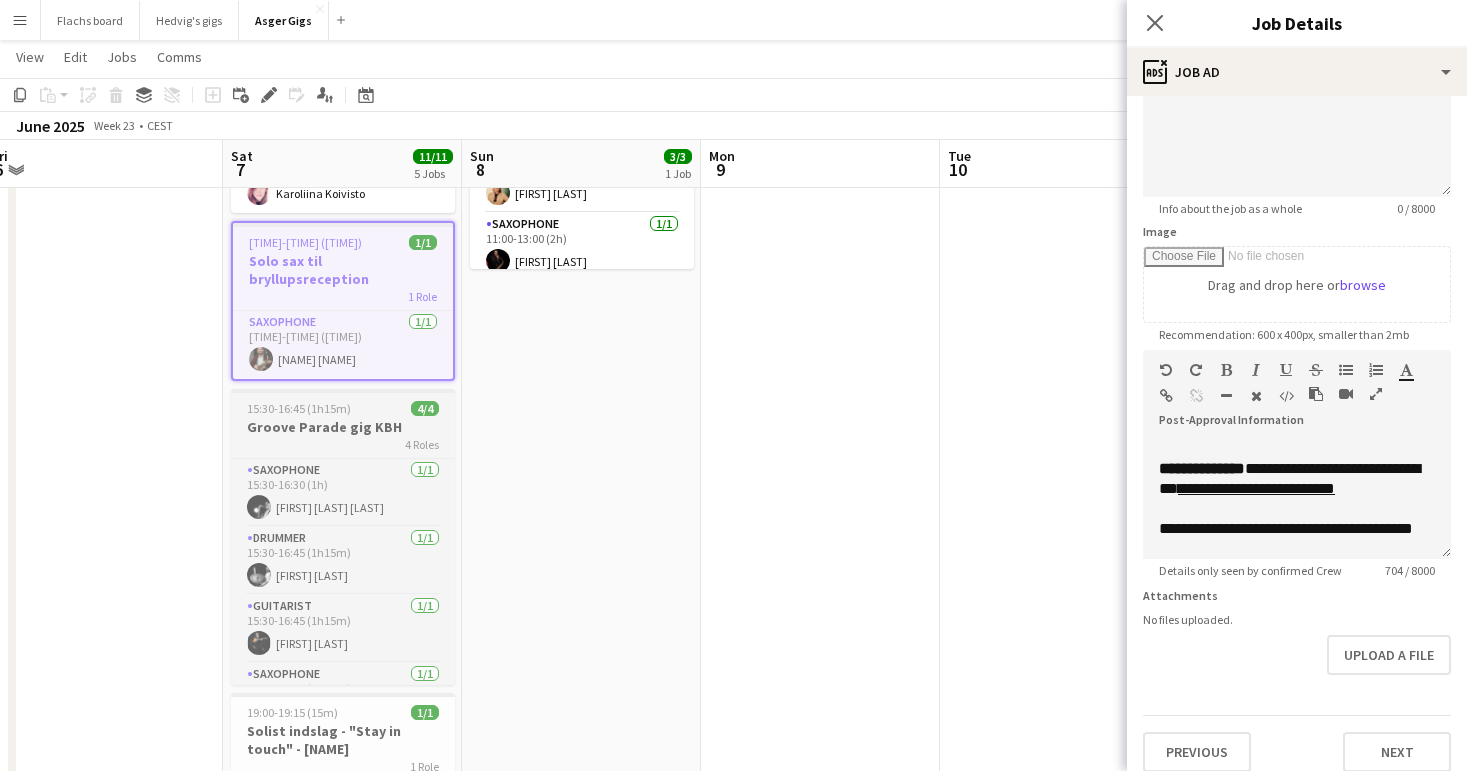 click on "Groove Parade gig KBH" at bounding box center (343, 427) 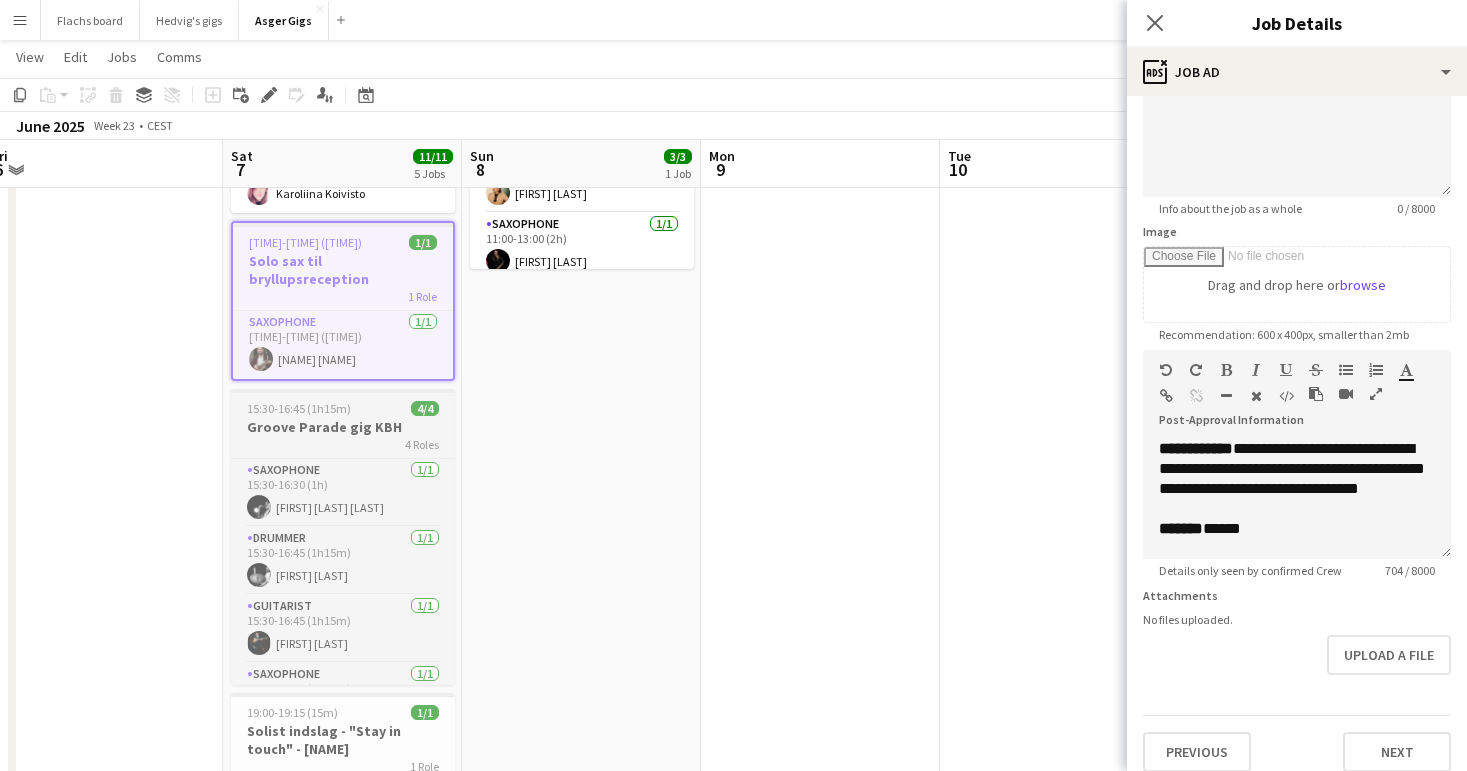 type on "**********" 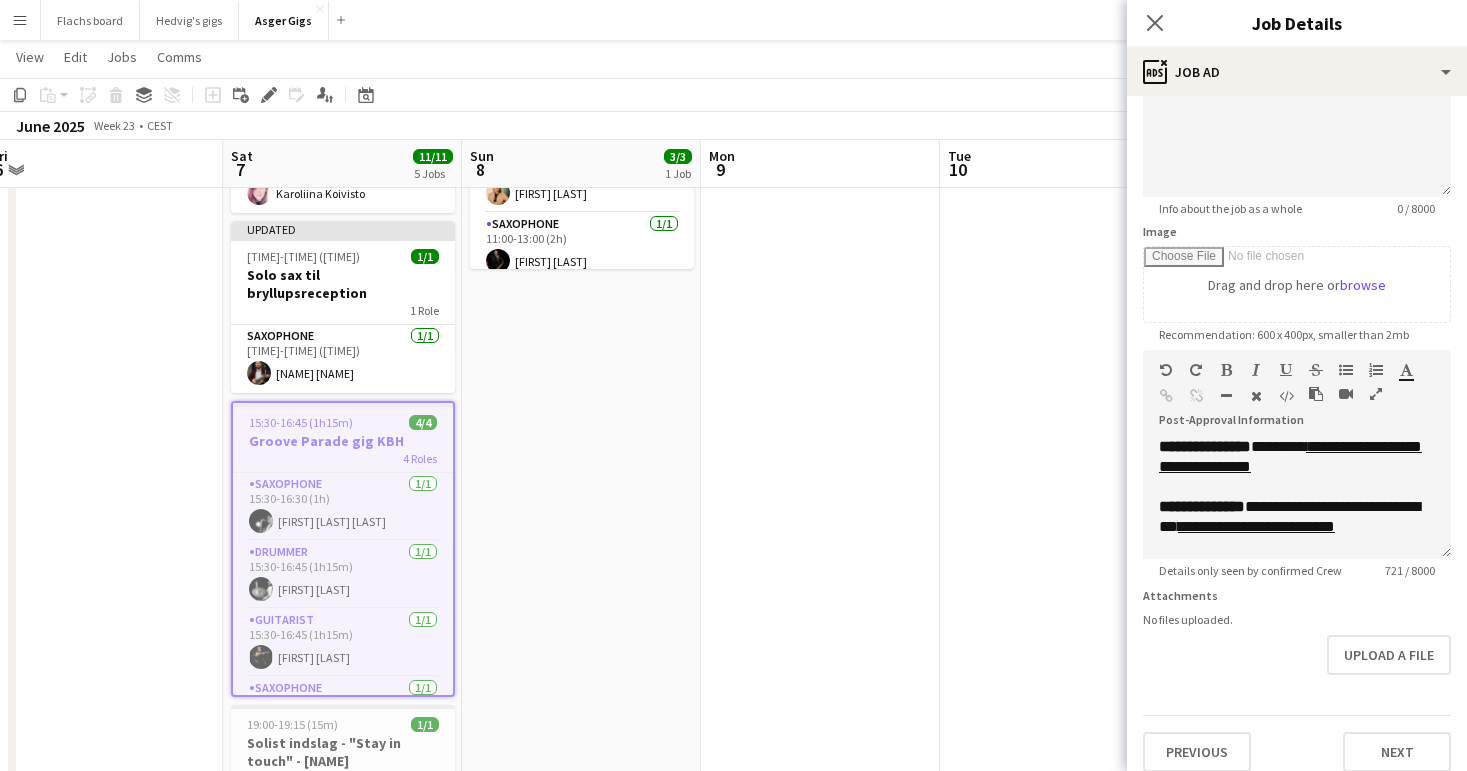 scroll, scrollTop: 213, scrollLeft: 0, axis: vertical 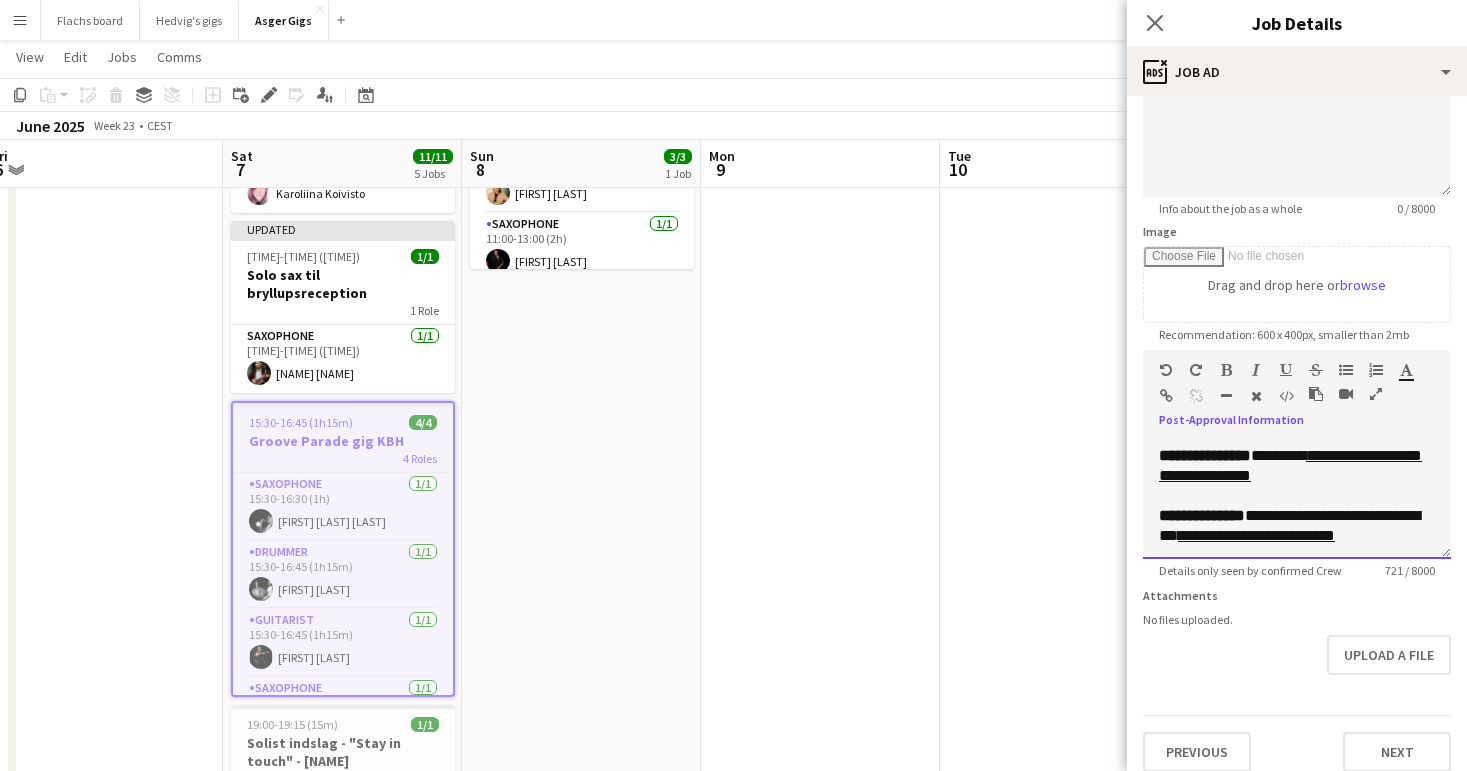 drag, startPoint x: 1276, startPoint y: 495, endPoint x: 1271, endPoint y: 477, distance: 18.681541 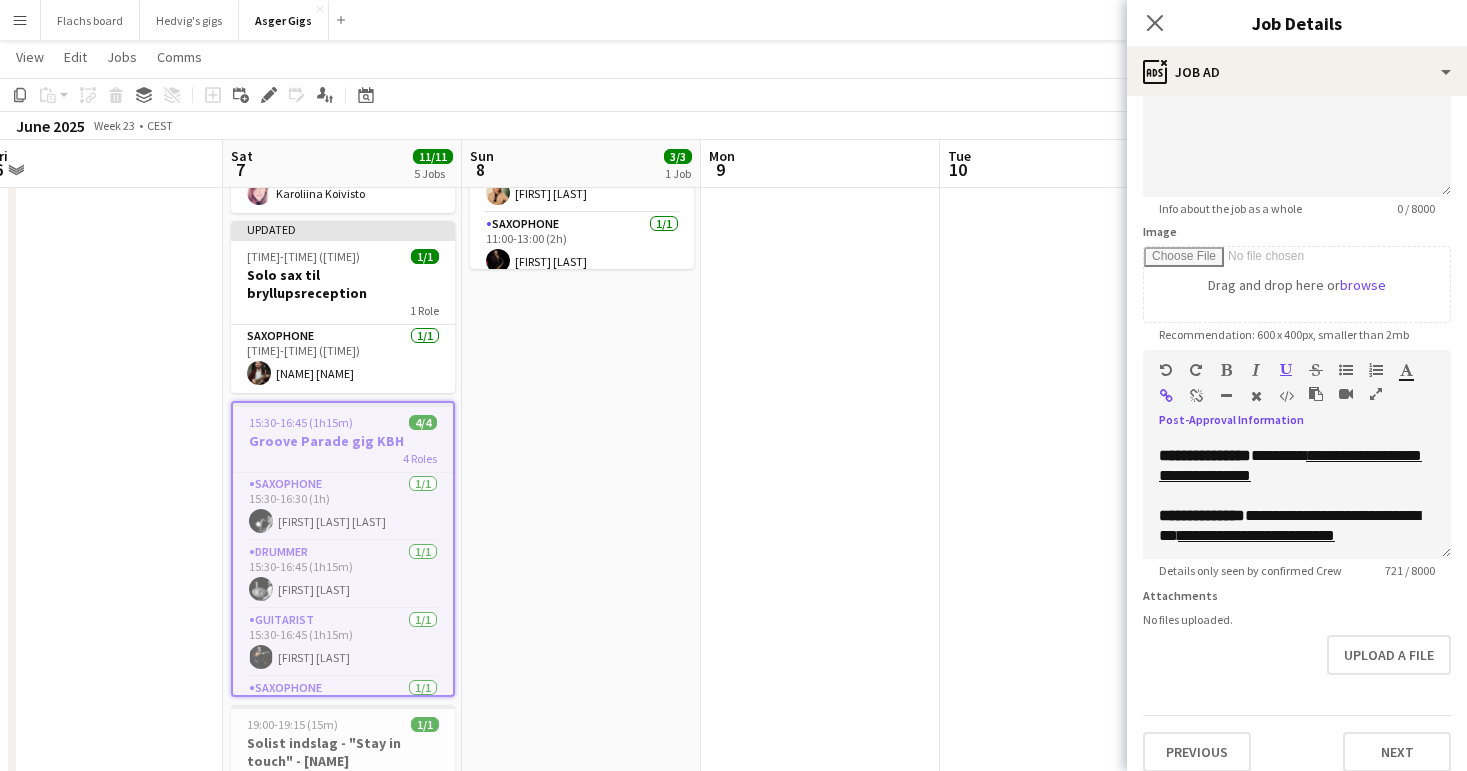 click at bounding box center (1196, 396) 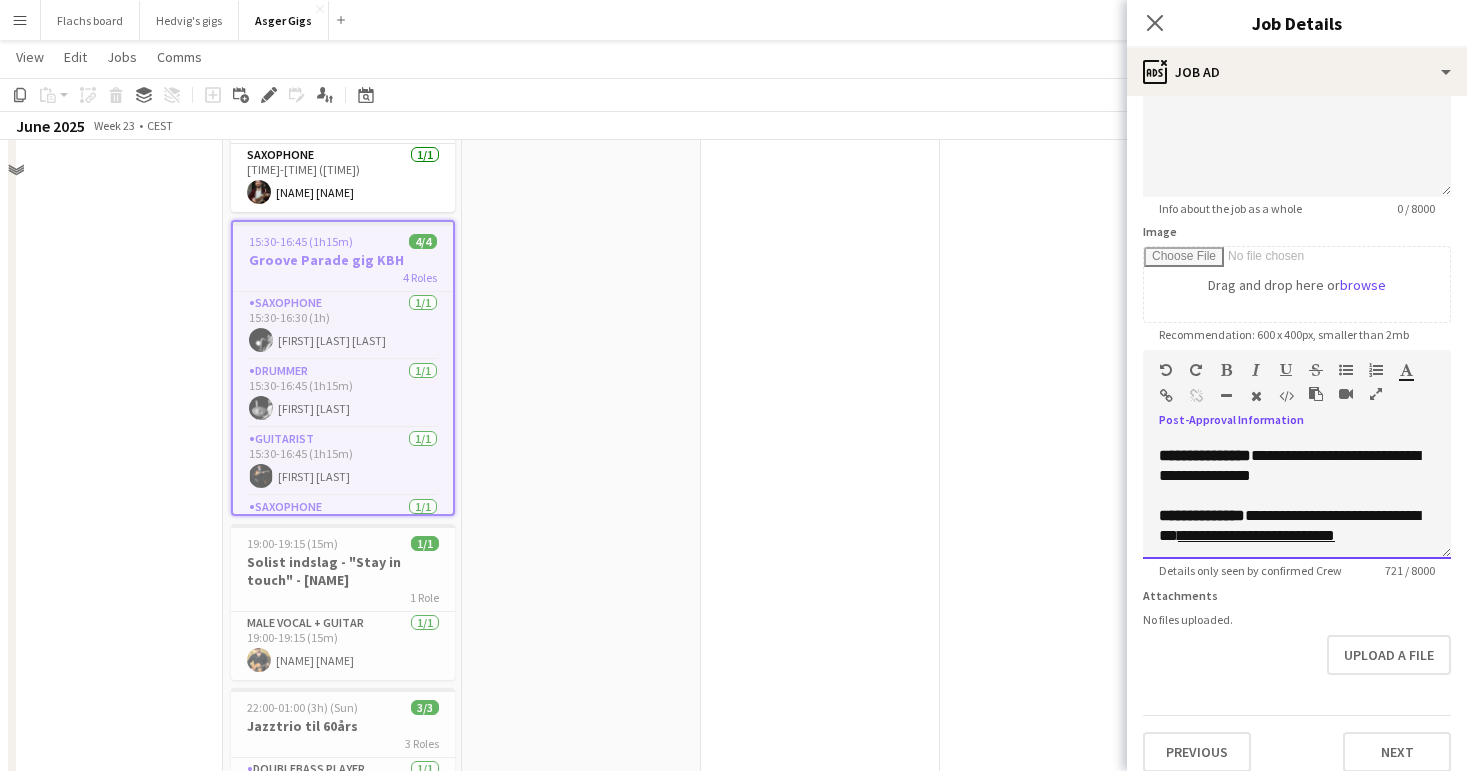 scroll, scrollTop: 441, scrollLeft: 0, axis: vertical 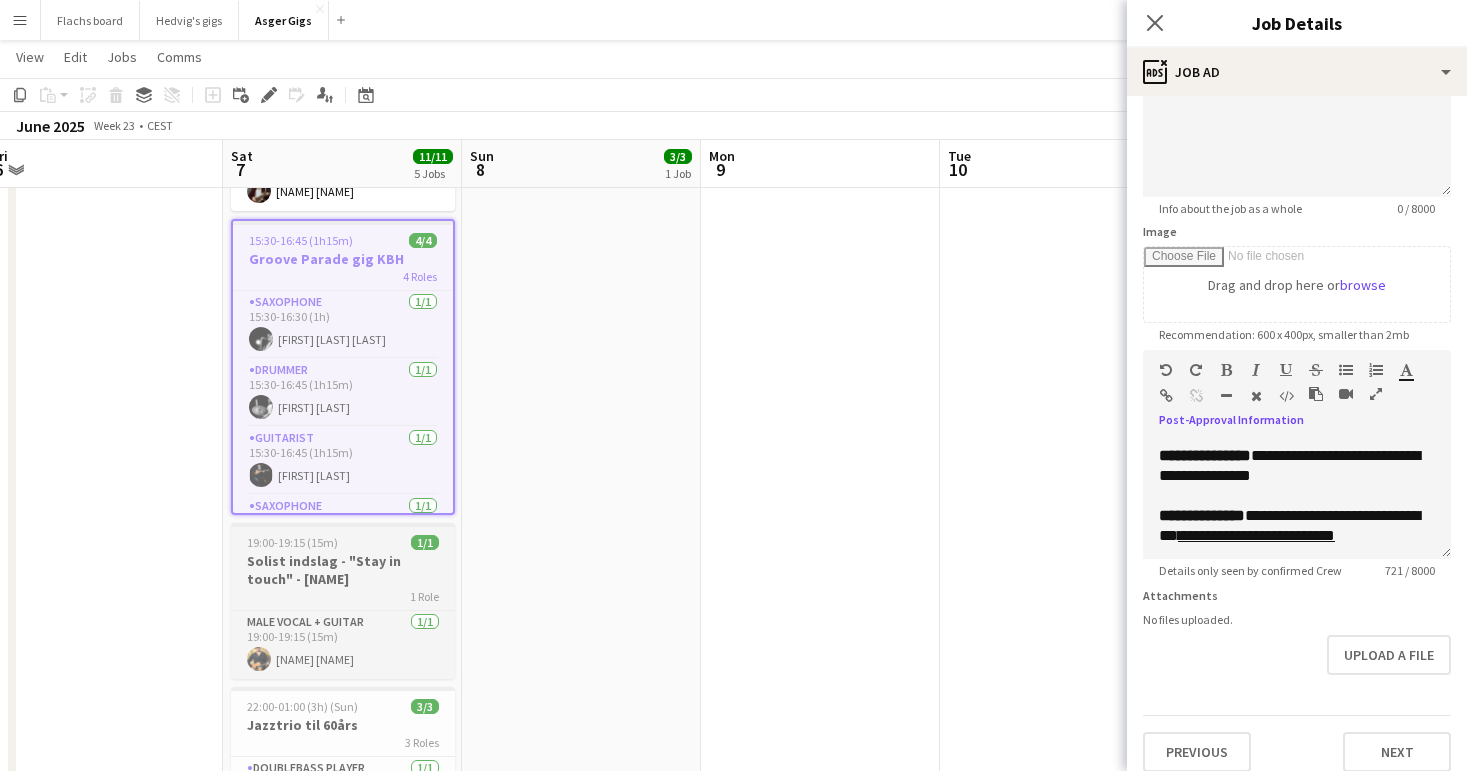 click on "Solist indslag - "Stay in touch" - [FIRST]" at bounding box center (343, 570) 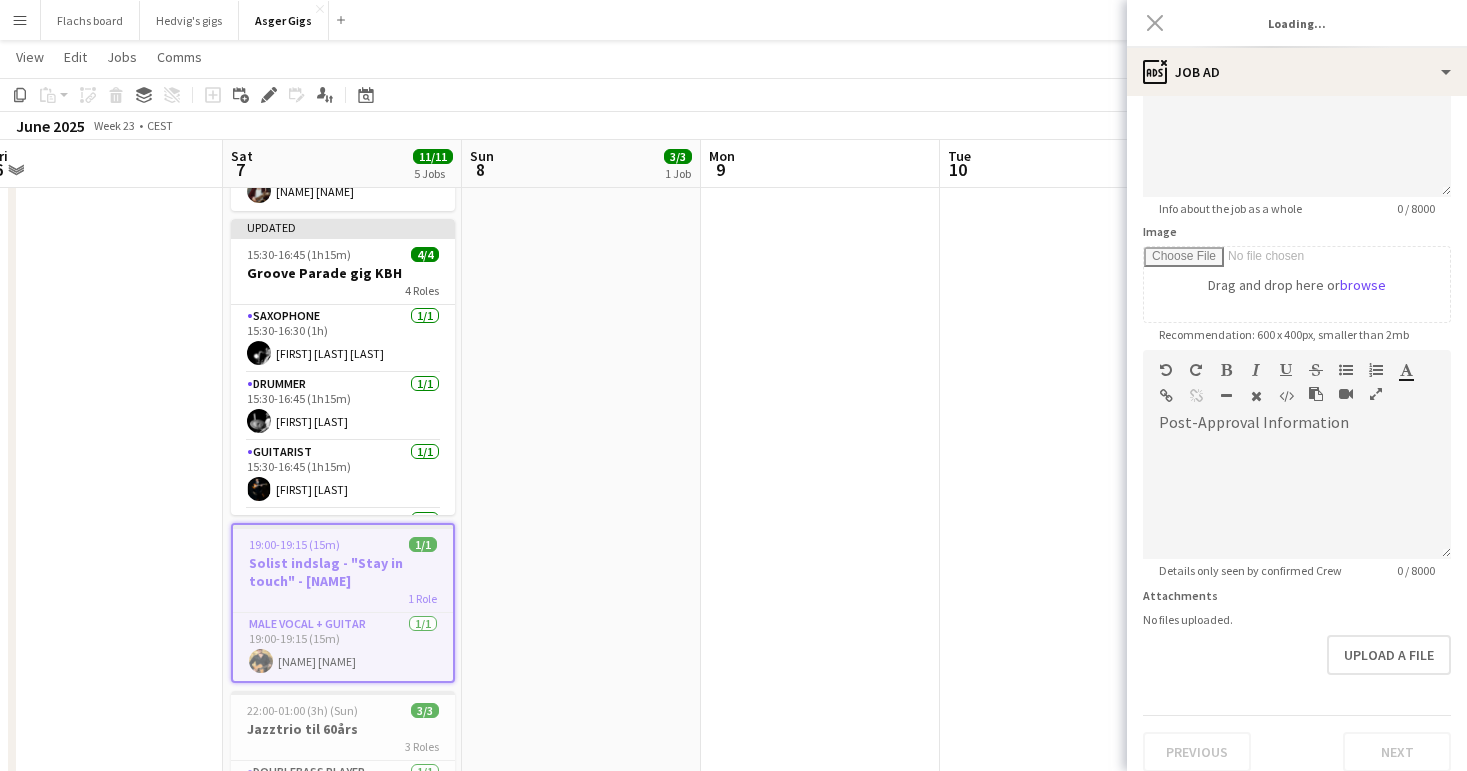 type on "**********" 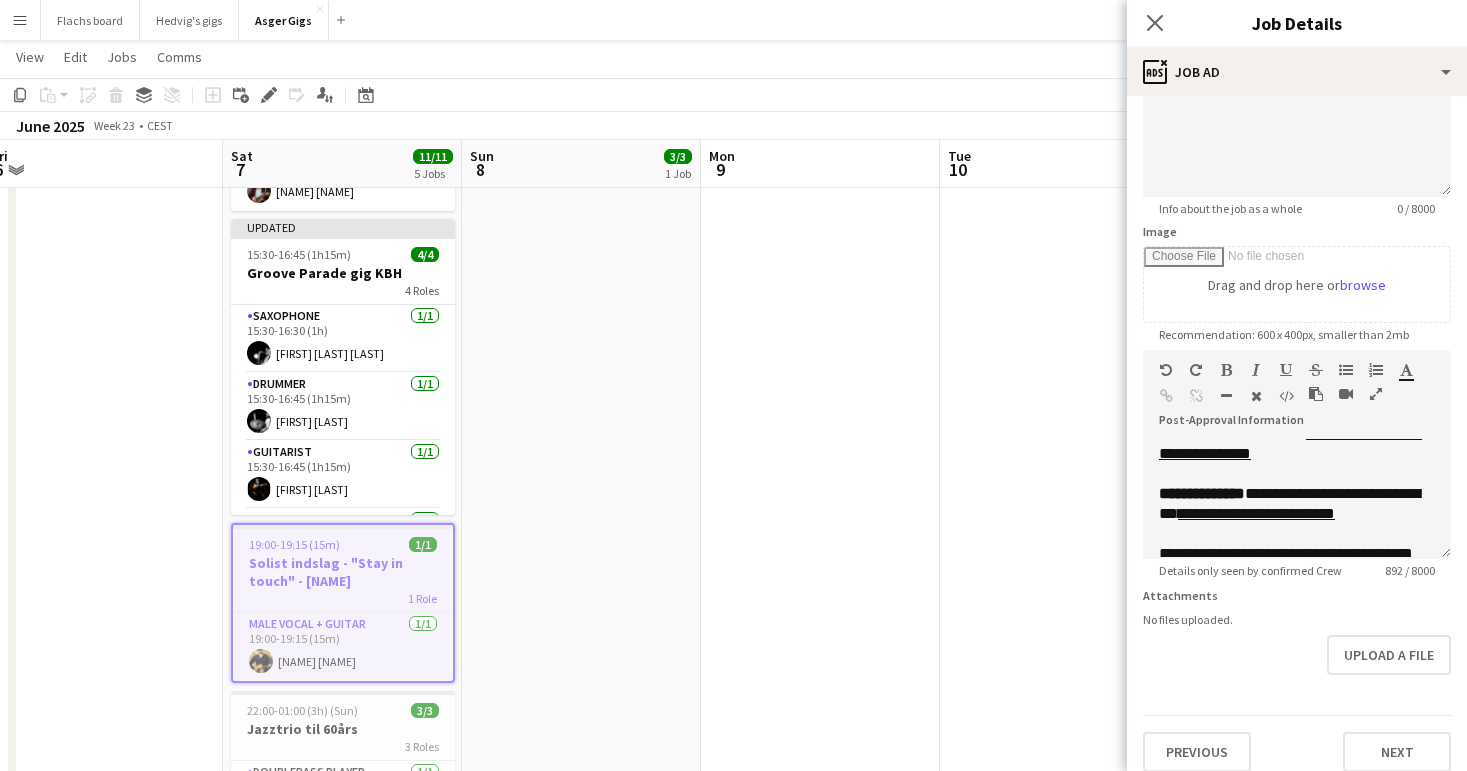 scroll, scrollTop: 280, scrollLeft: 0, axis: vertical 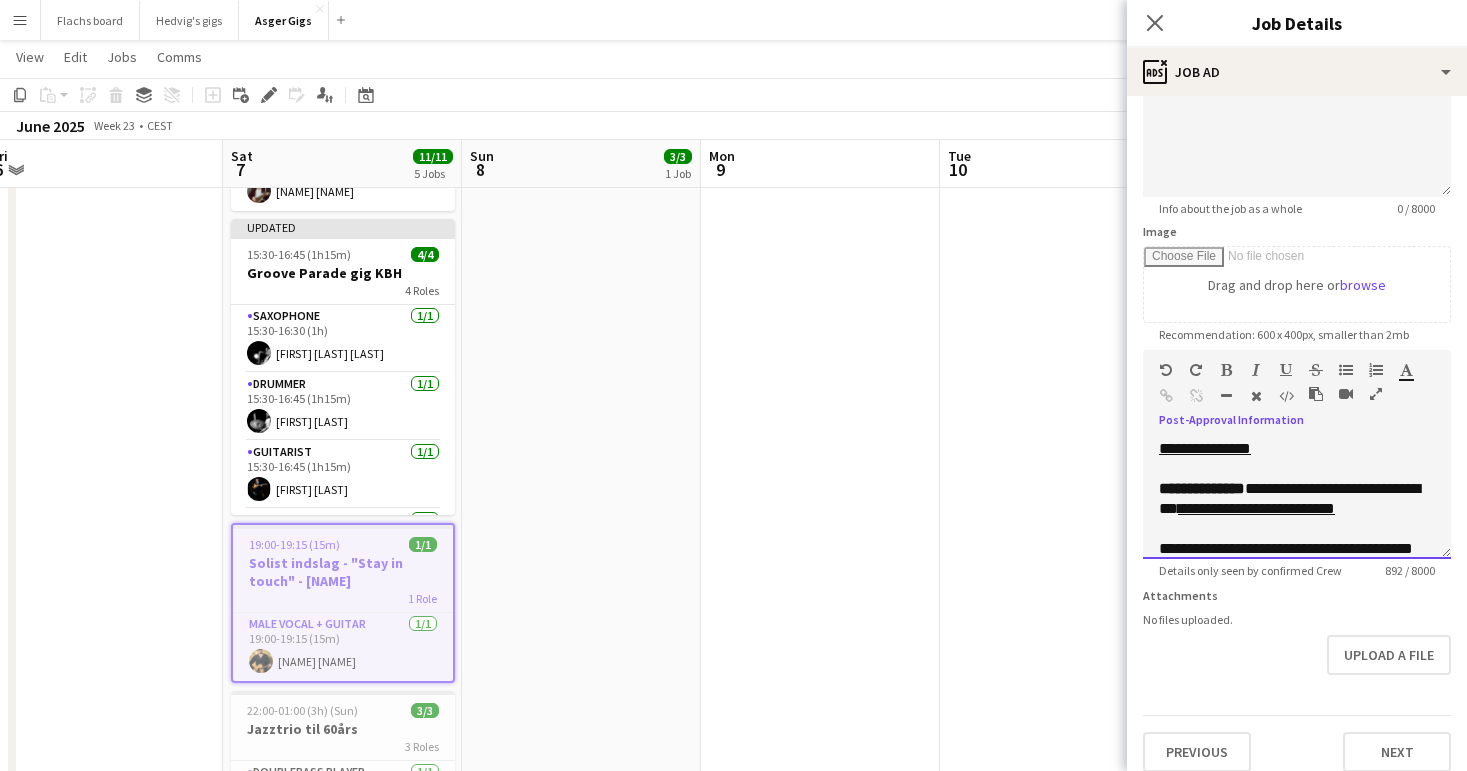 drag, startPoint x: 1303, startPoint y: 492, endPoint x: 1275, endPoint y: 476, distance: 32.24903 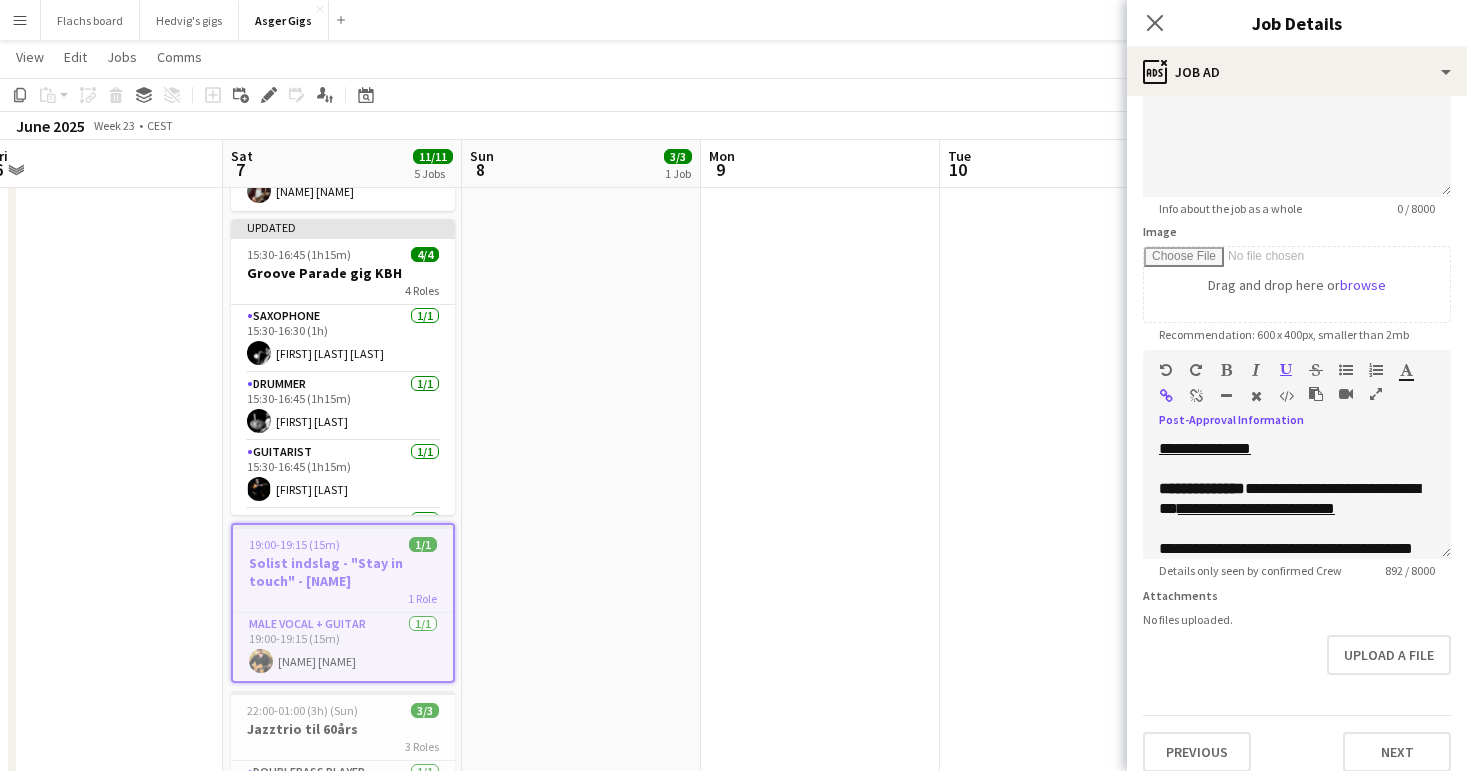 click at bounding box center [1196, 396] 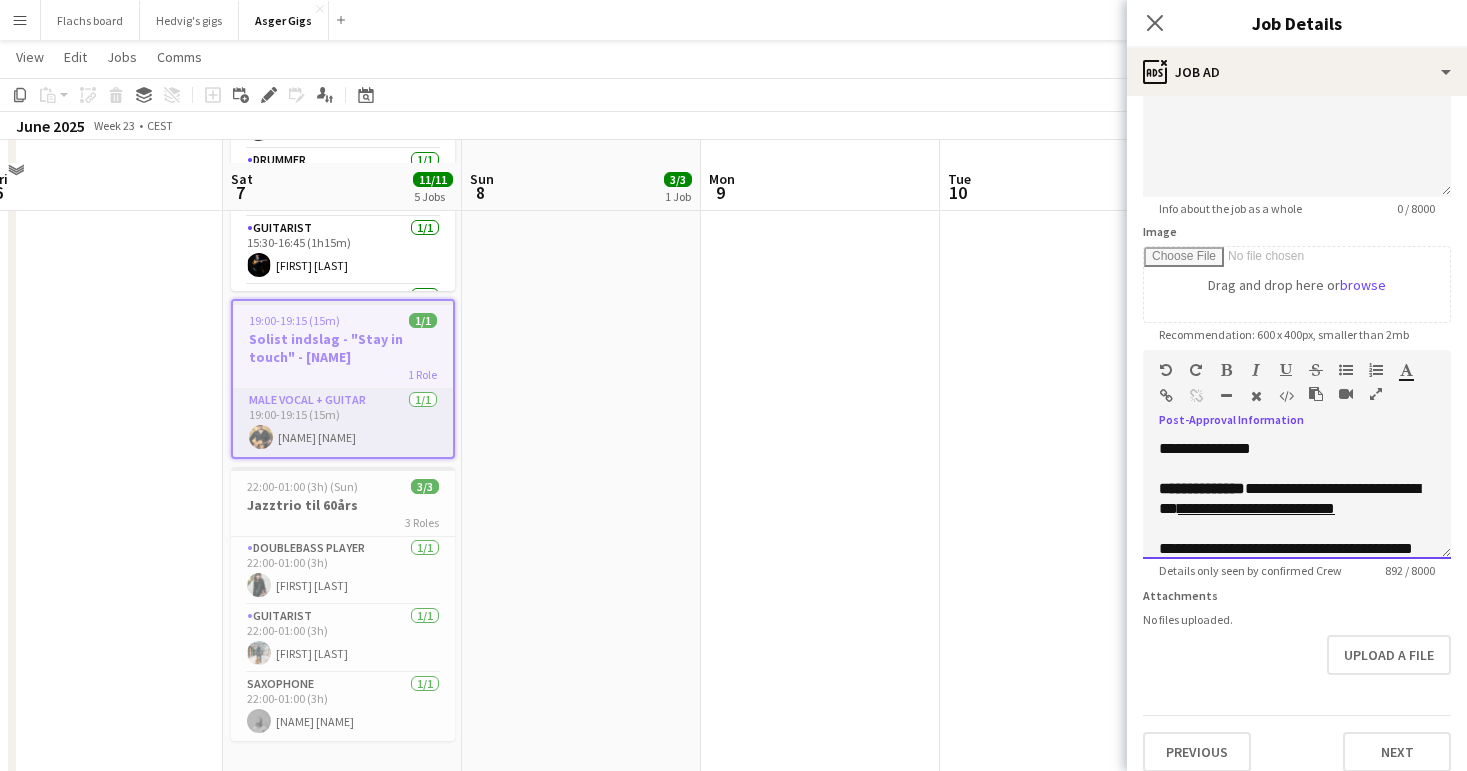 scroll, scrollTop: 688, scrollLeft: 0, axis: vertical 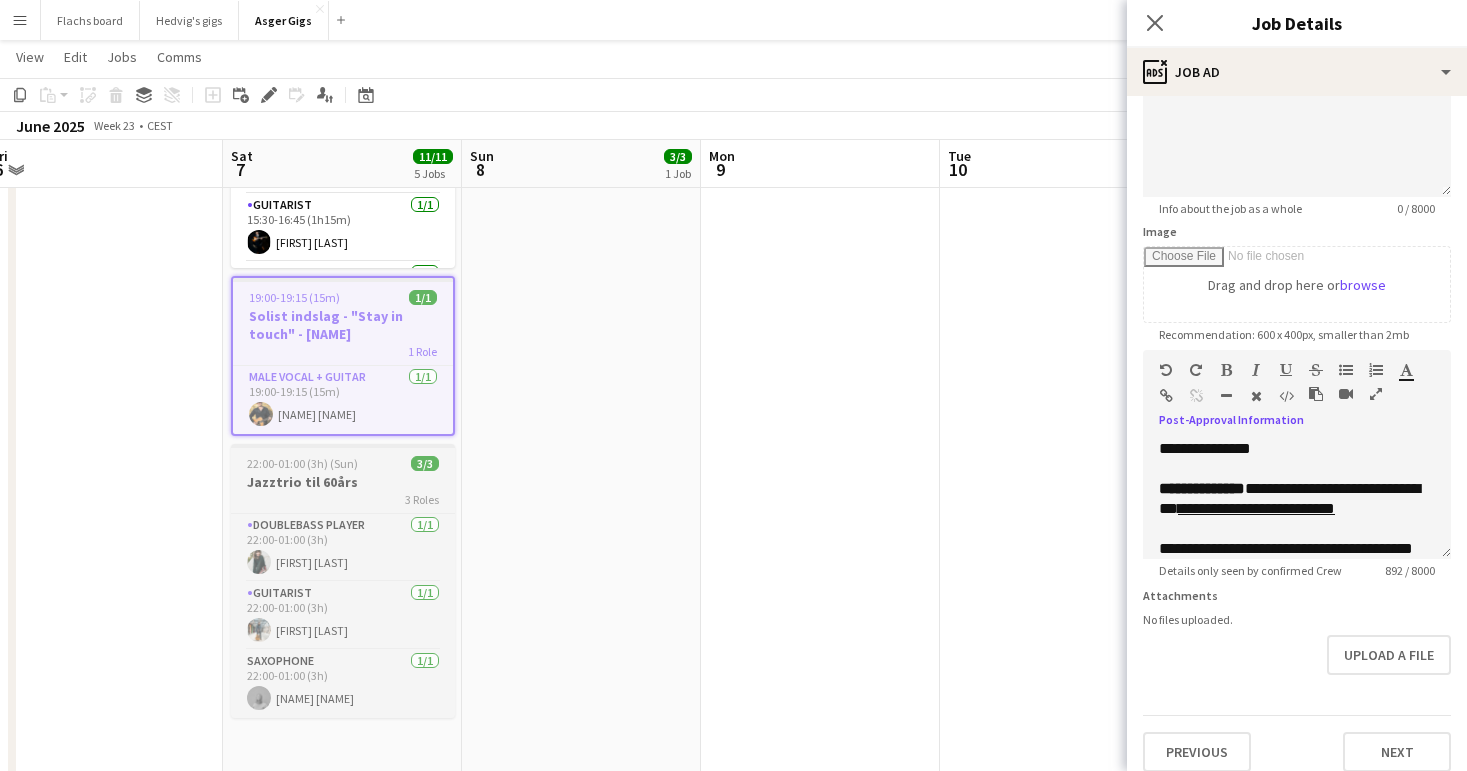 click on "3 Roles" at bounding box center (343, 499) 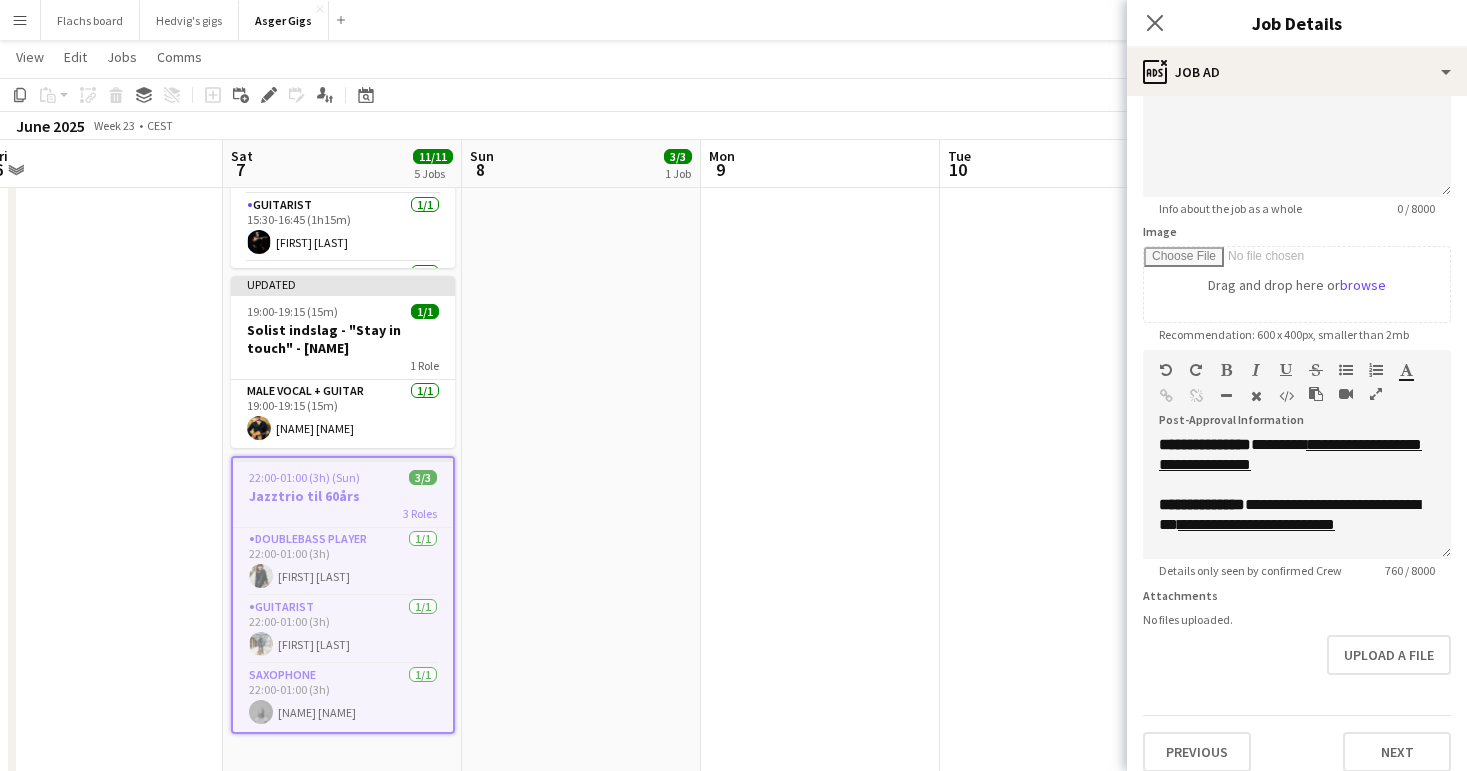 scroll, scrollTop: 206, scrollLeft: 0, axis: vertical 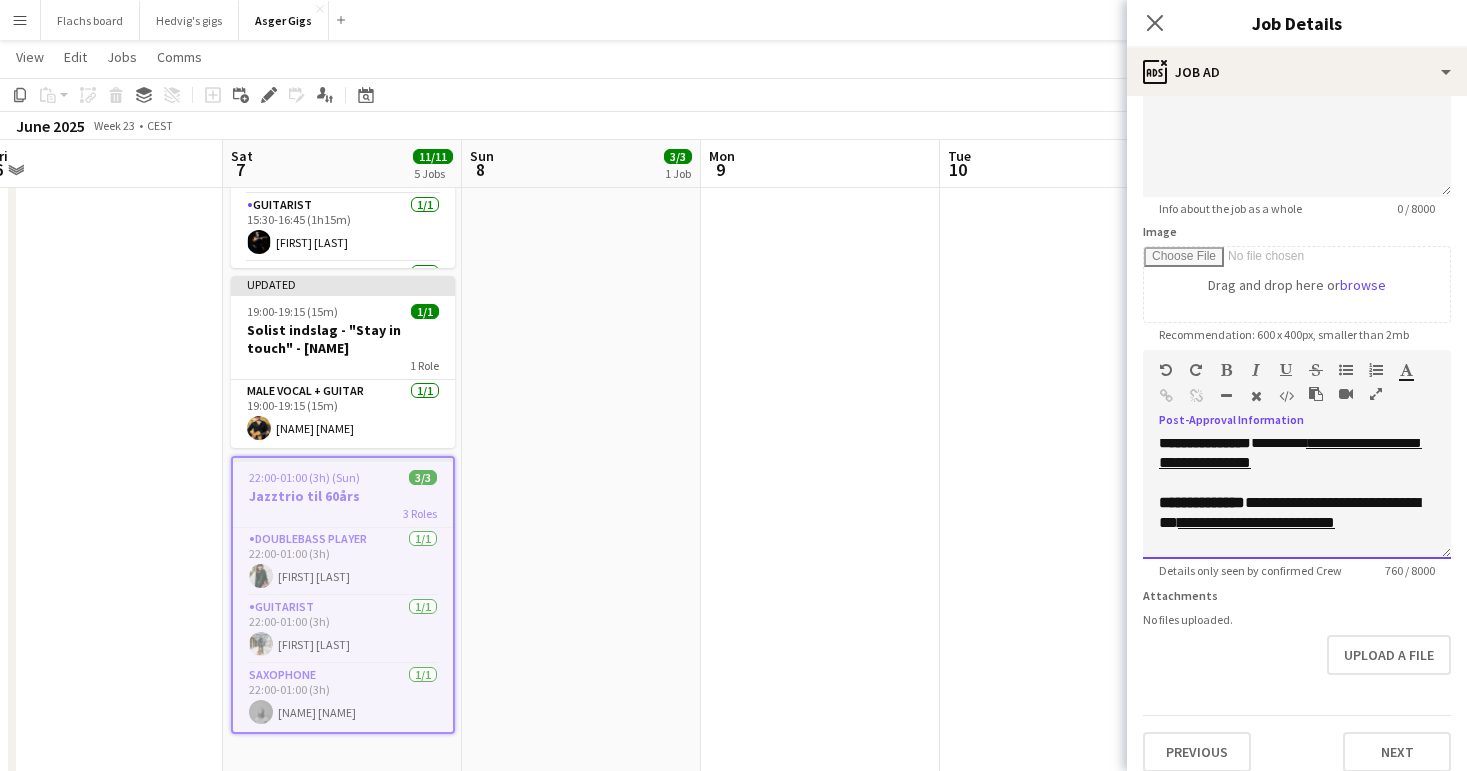 drag, startPoint x: 1279, startPoint y: 487, endPoint x: 1274, endPoint y: 470, distance: 17.720045 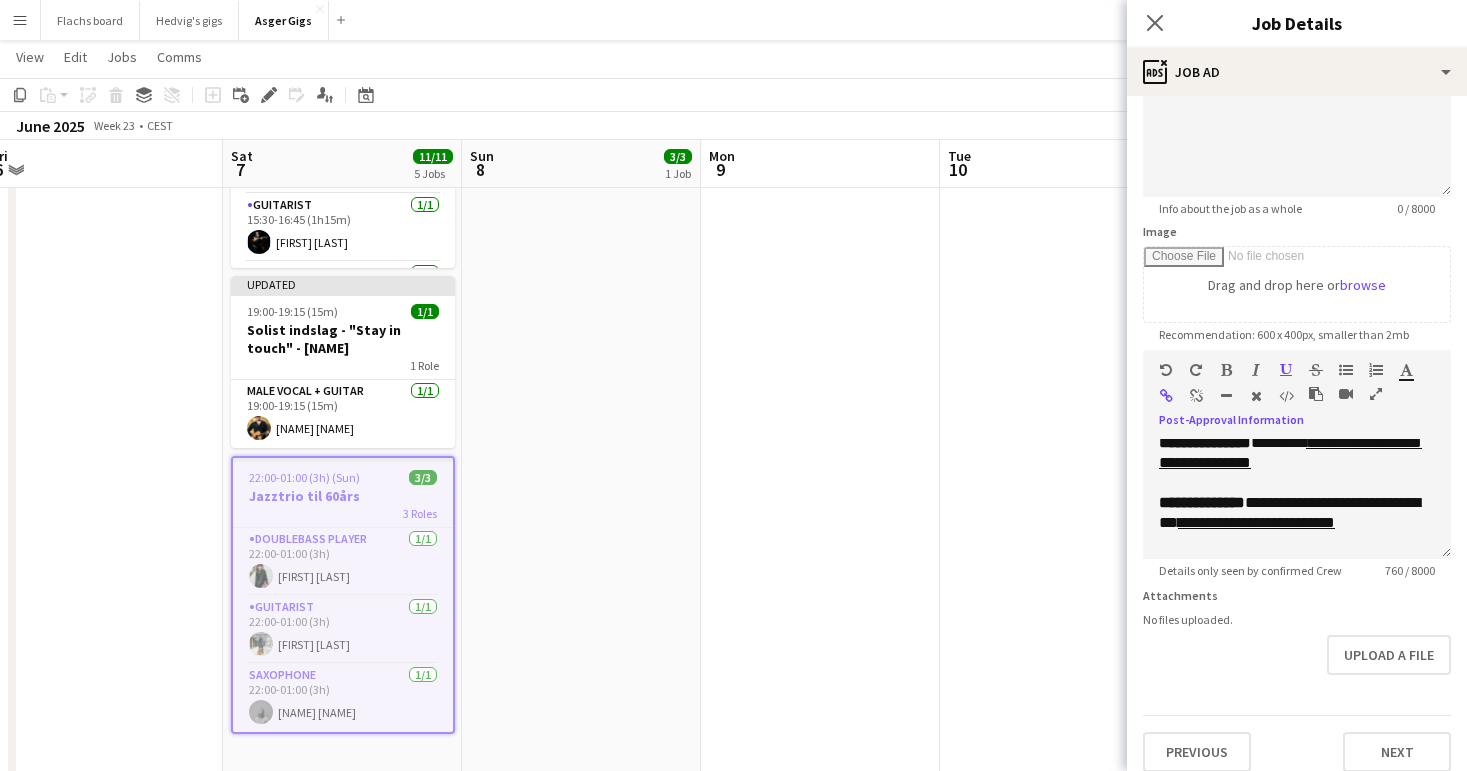 click at bounding box center (1196, 396) 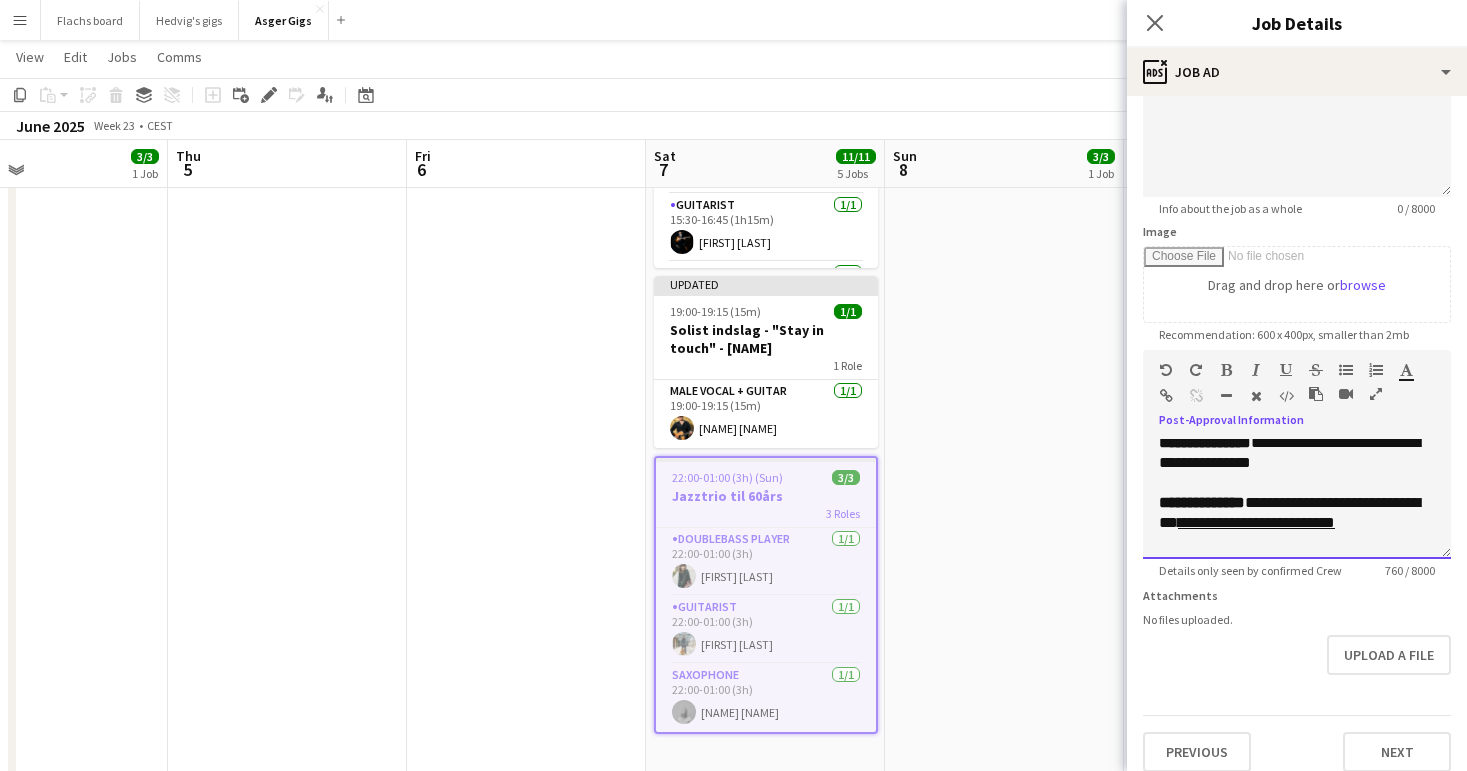 scroll, scrollTop: 0, scrollLeft: 624, axis: horizontal 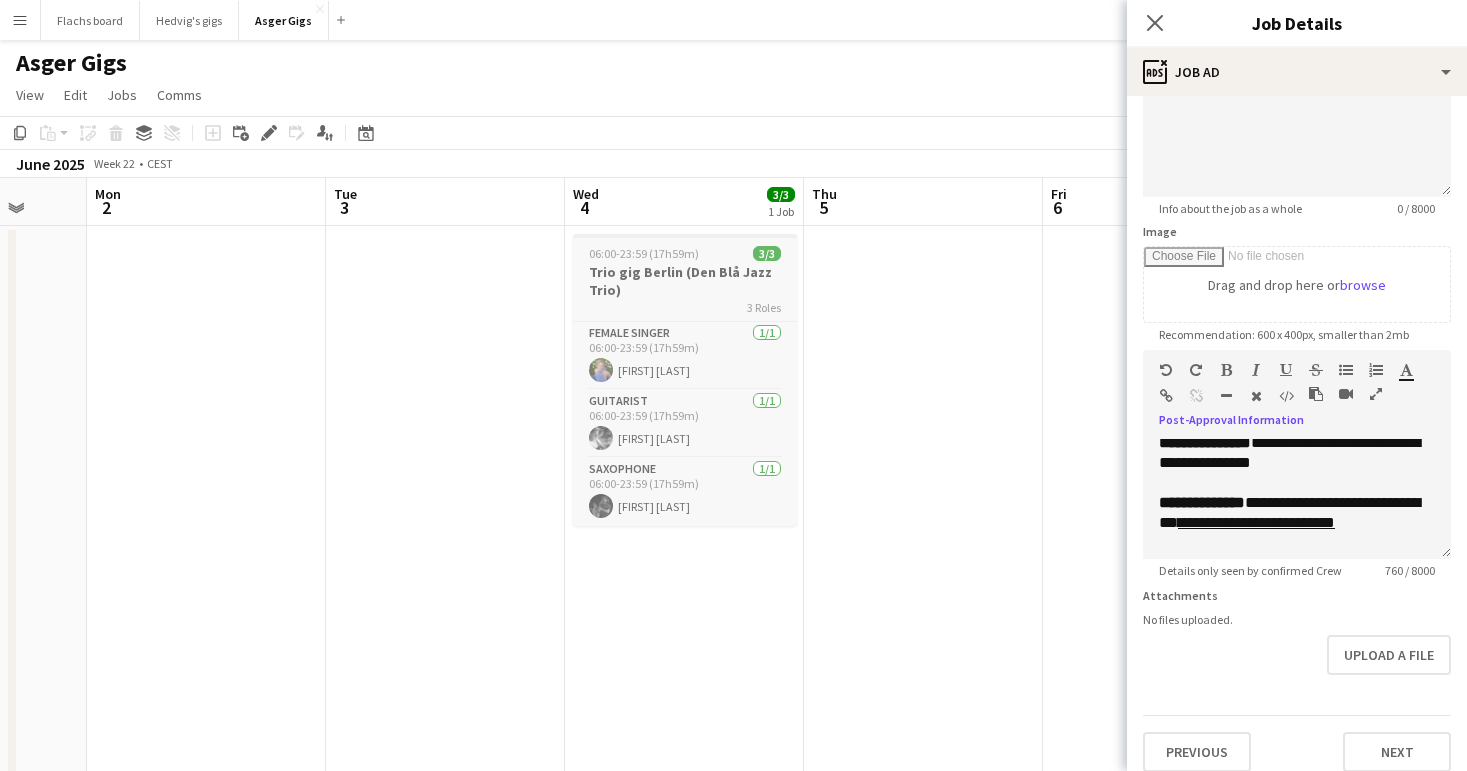 click on "Trio gig Berlin (Den Blå Jazz Trio)" at bounding box center (685, 281) 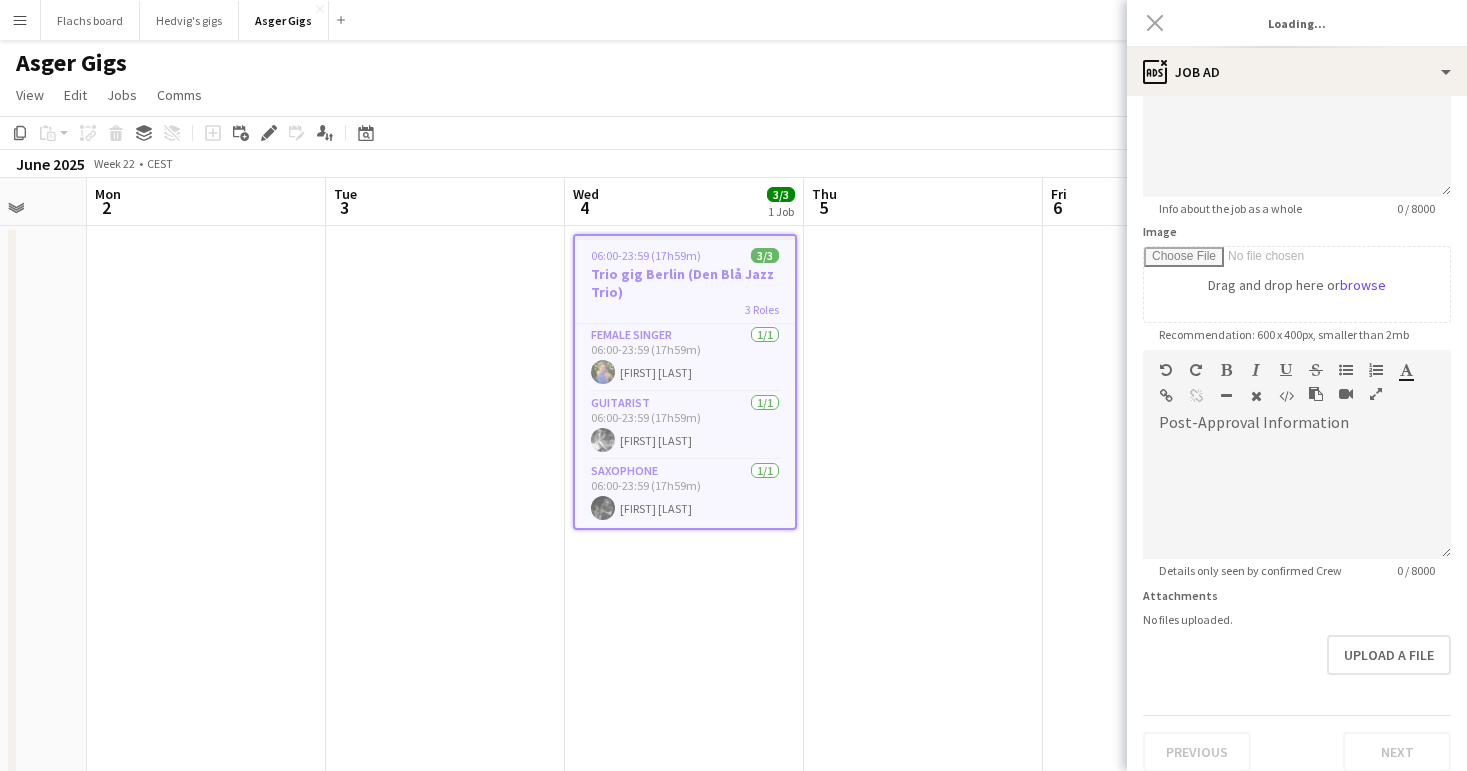 type on "**********" 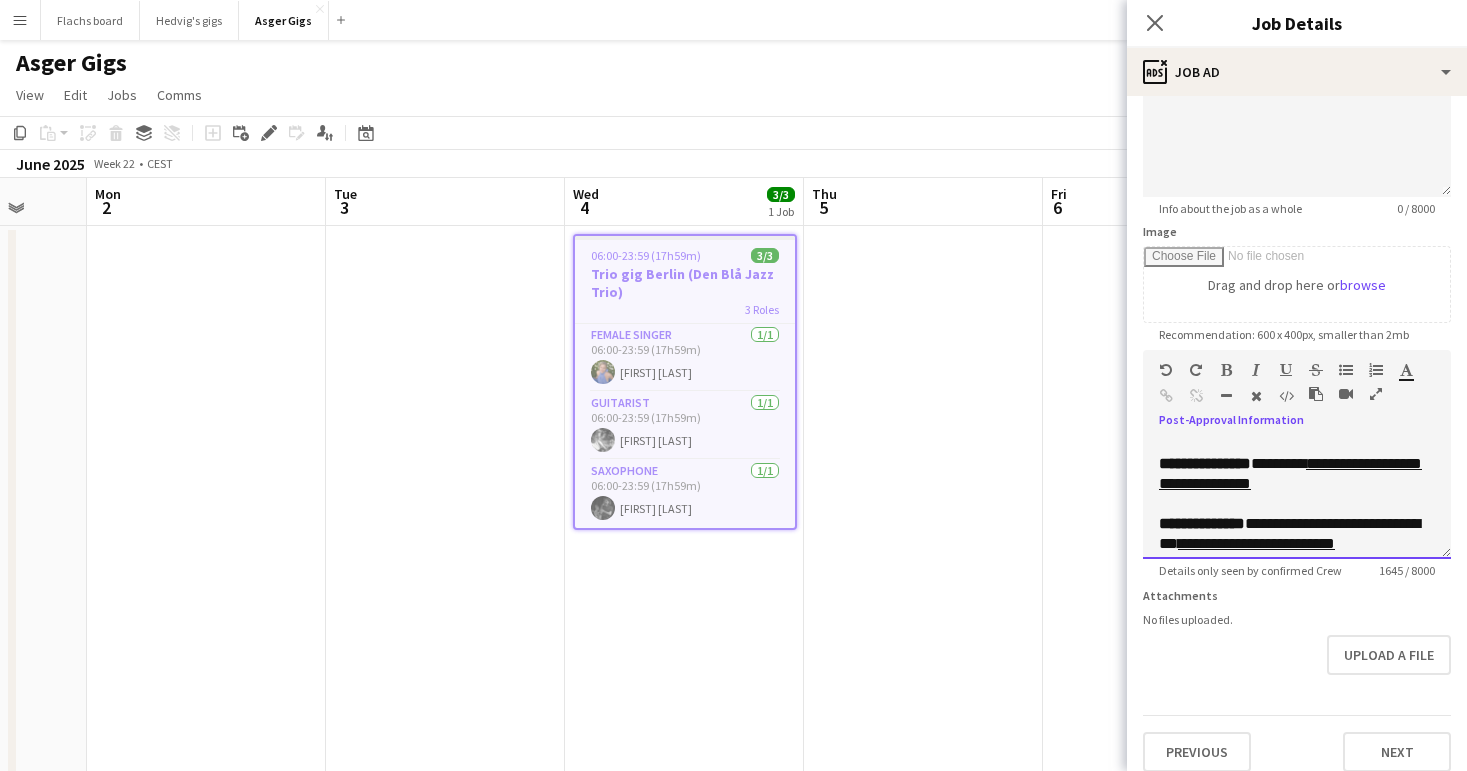 drag, startPoint x: 1281, startPoint y: 542, endPoint x: 1274, endPoint y: 517, distance: 25.96151 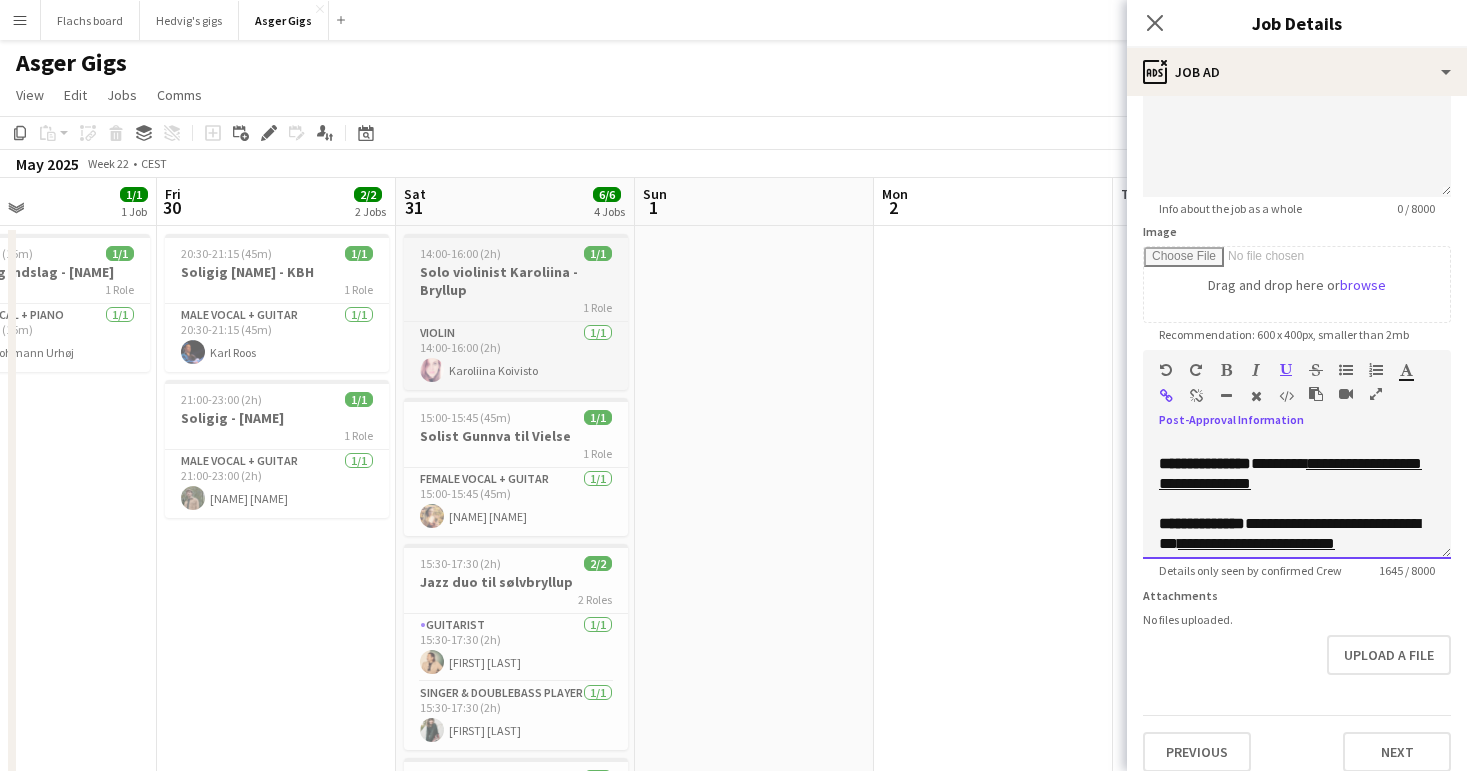 scroll, scrollTop: 0, scrollLeft: 520, axis: horizontal 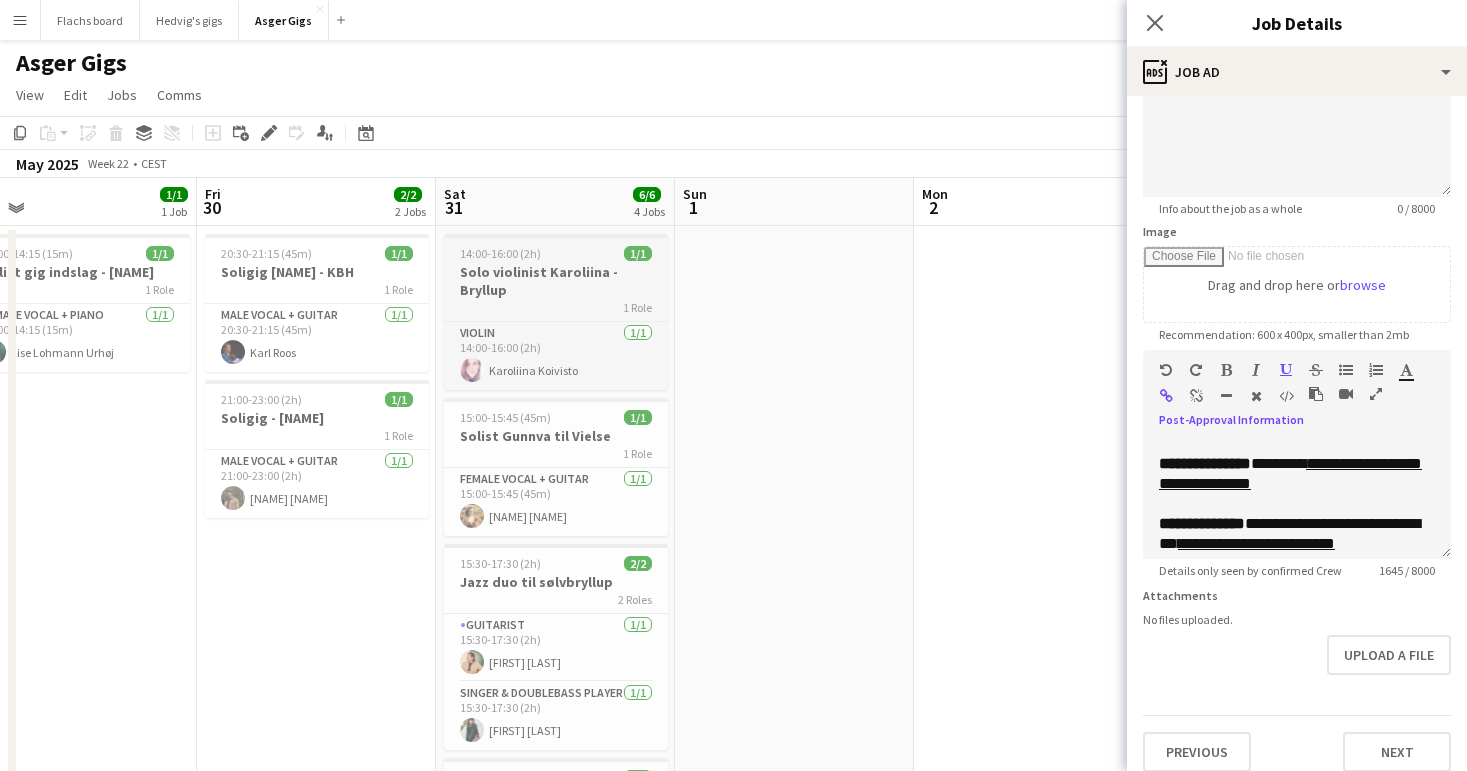 click on "Solo violinist Karoliina - Bryllup" at bounding box center (556, 281) 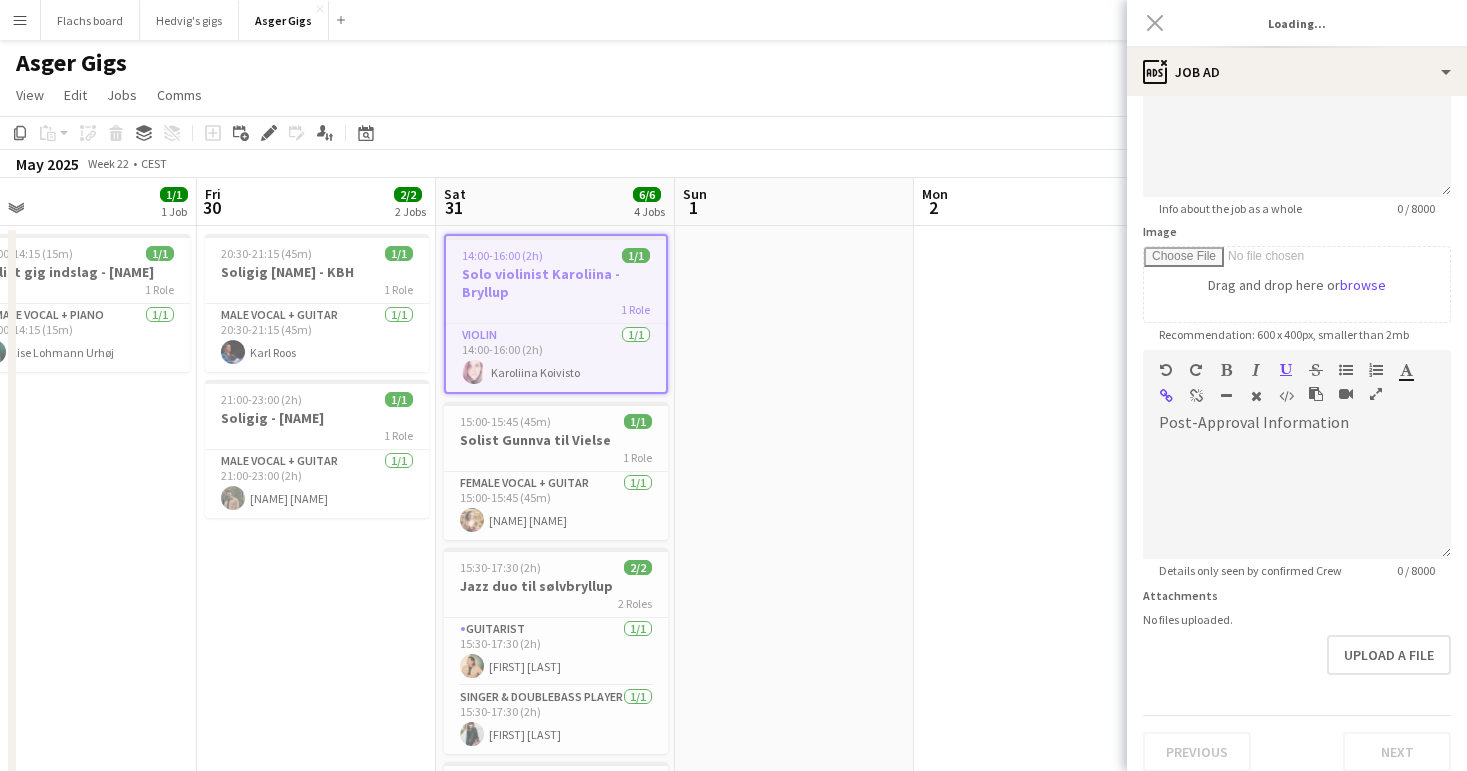 type on "**********" 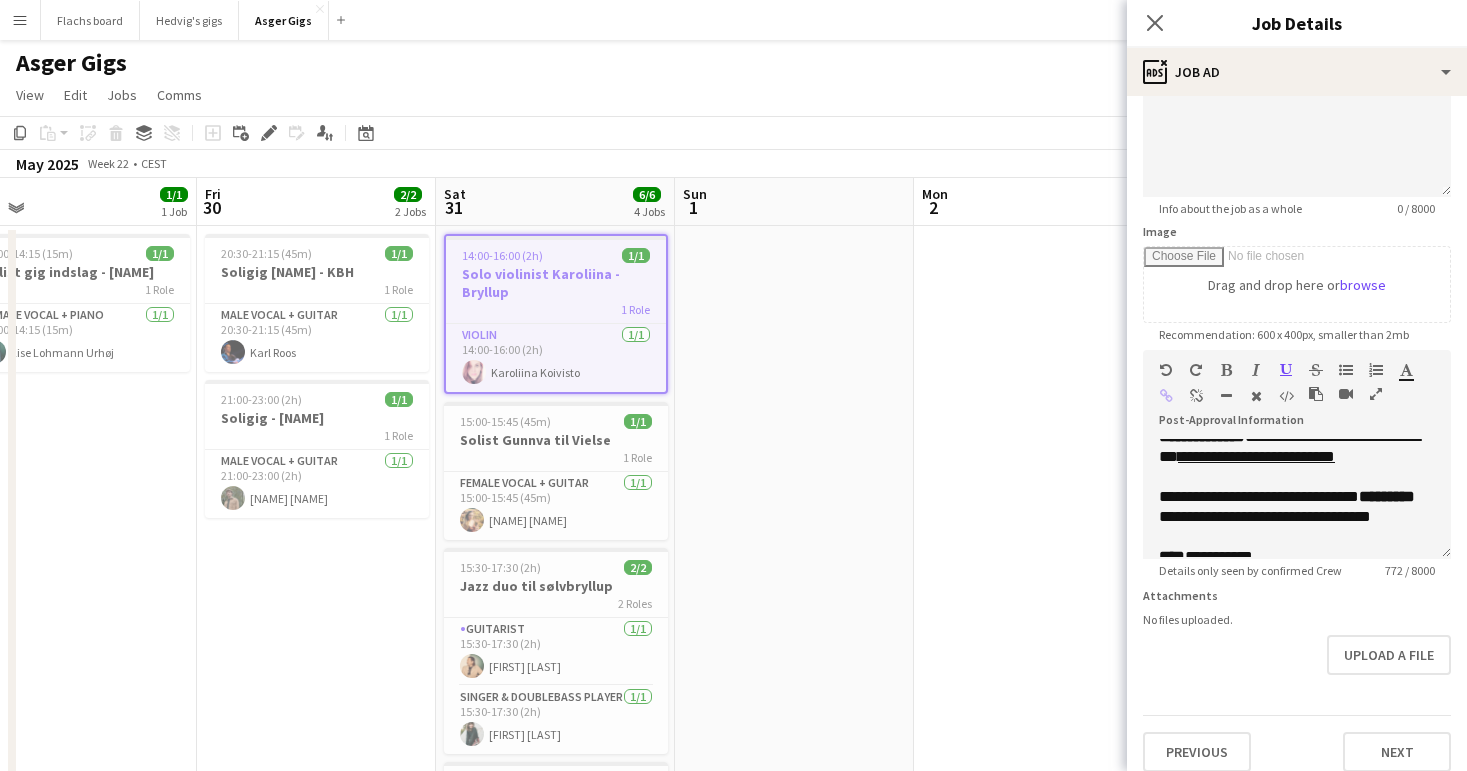 scroll, scrollTop: 286, scrollLeft: 0, axis: vertical 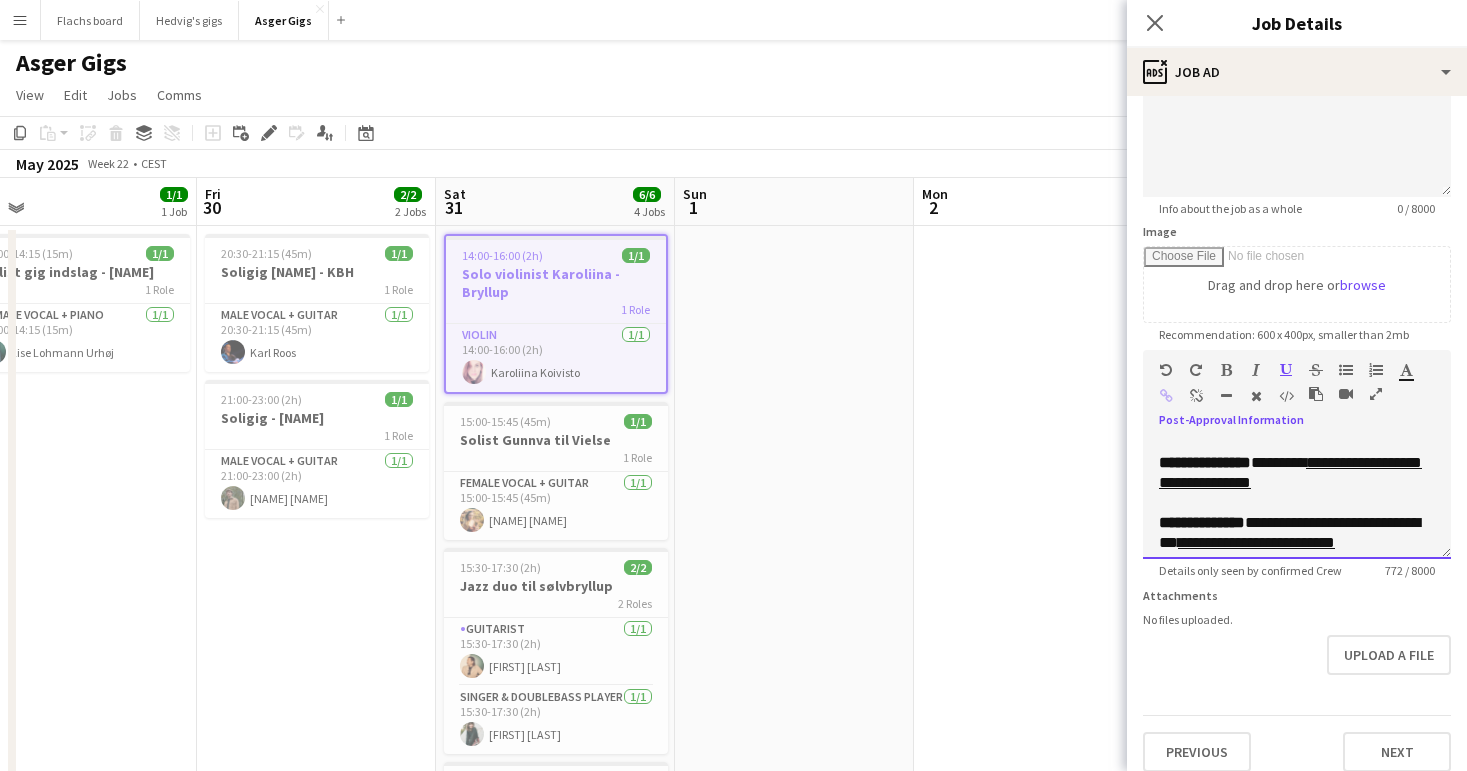 drag, startPoint x: 1243, startPoint y: 522, endPoint x: 1209, endPoint y: 510, distance: 36.05551 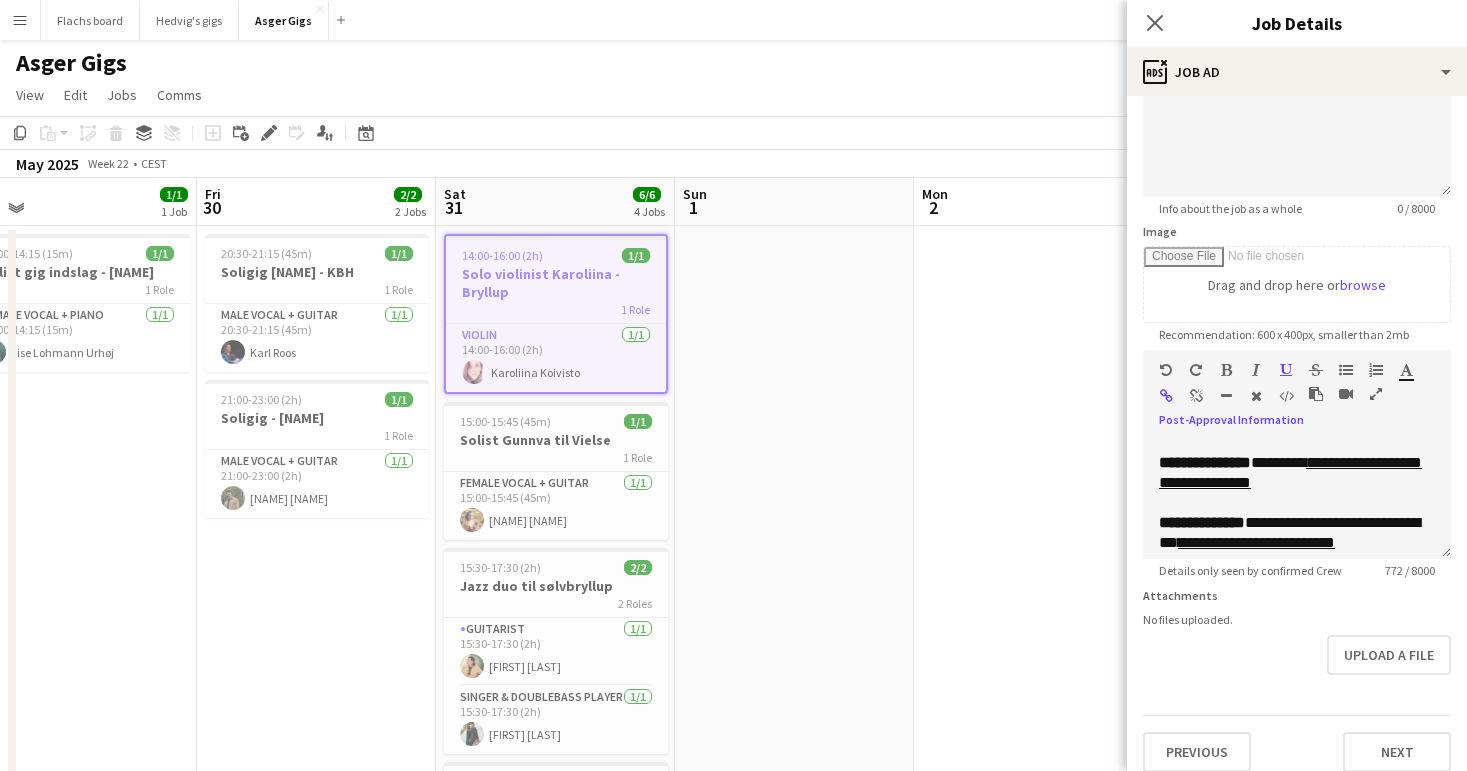 click at bounding box center (1196, 396) 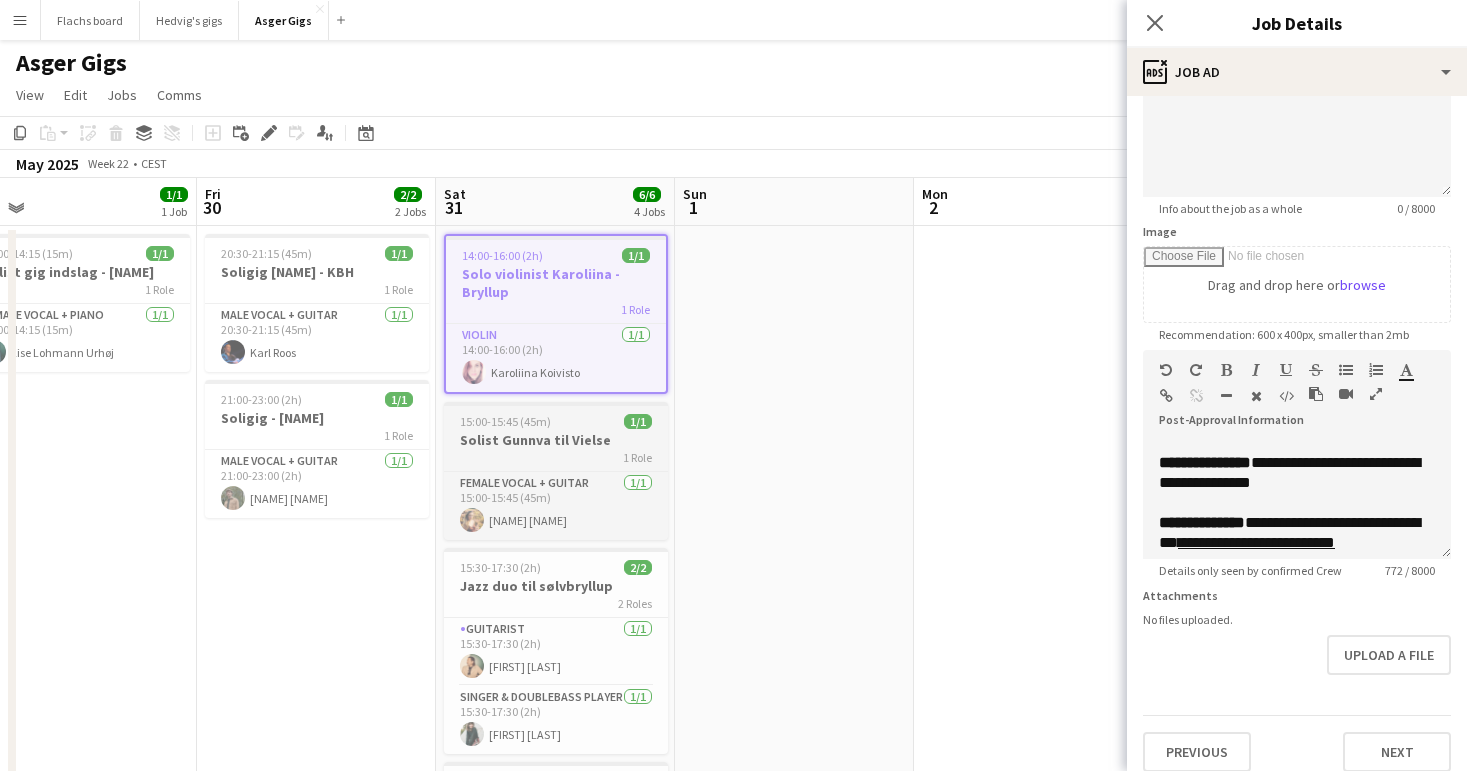 click on "Solist Gunnva til Vielse" at bounding box center [556, 440] 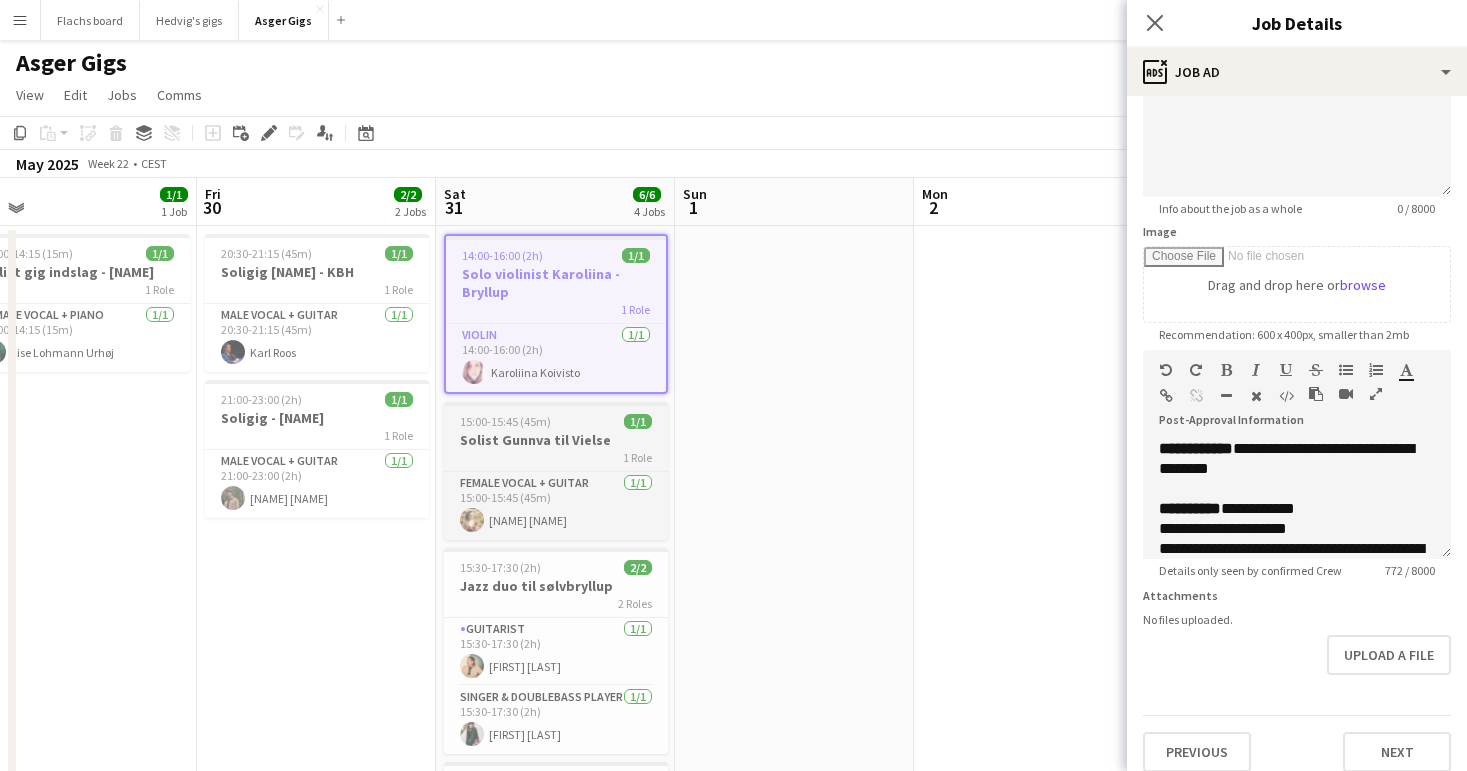 type on "**********" 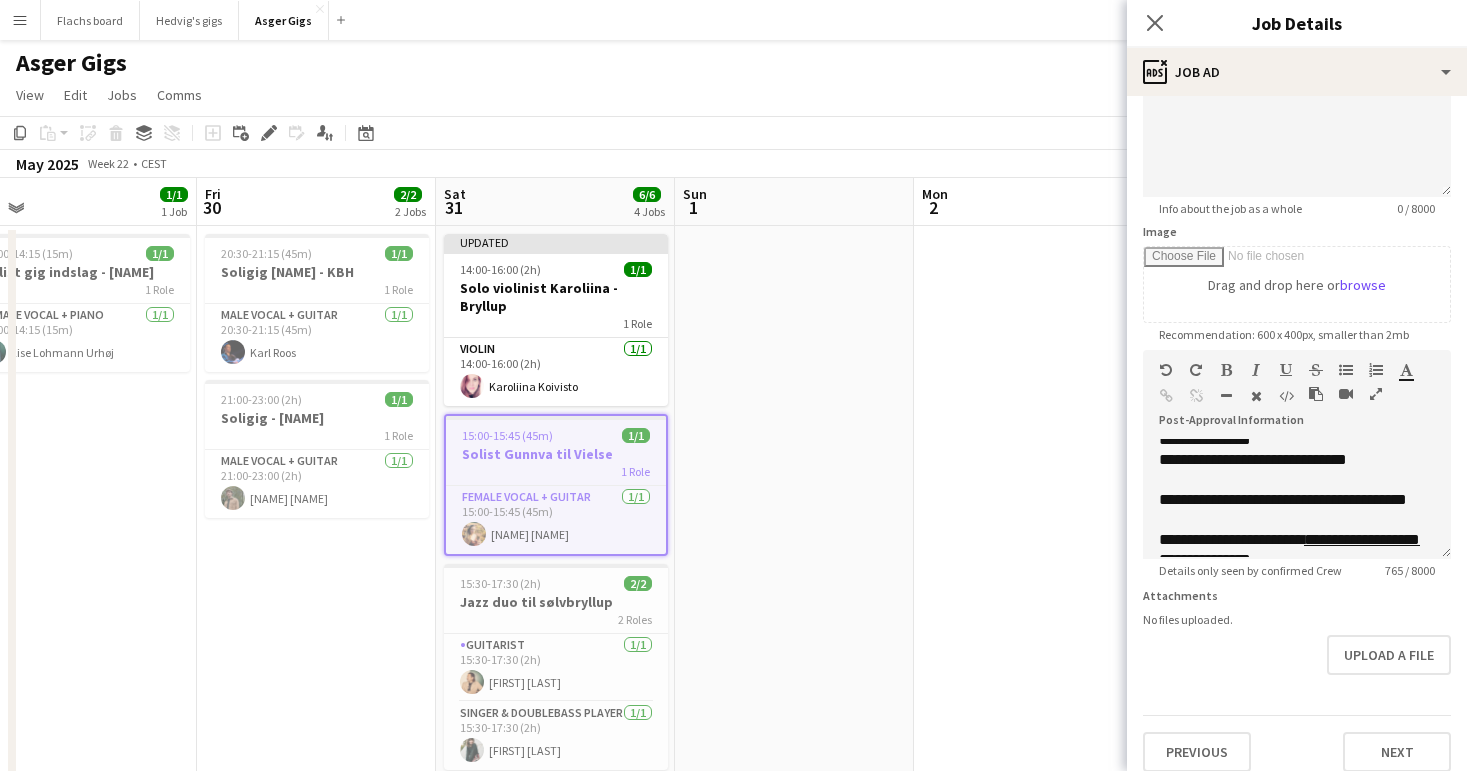 scroll, scrollTop: 256, scrollLeft: 0, axis: vertical 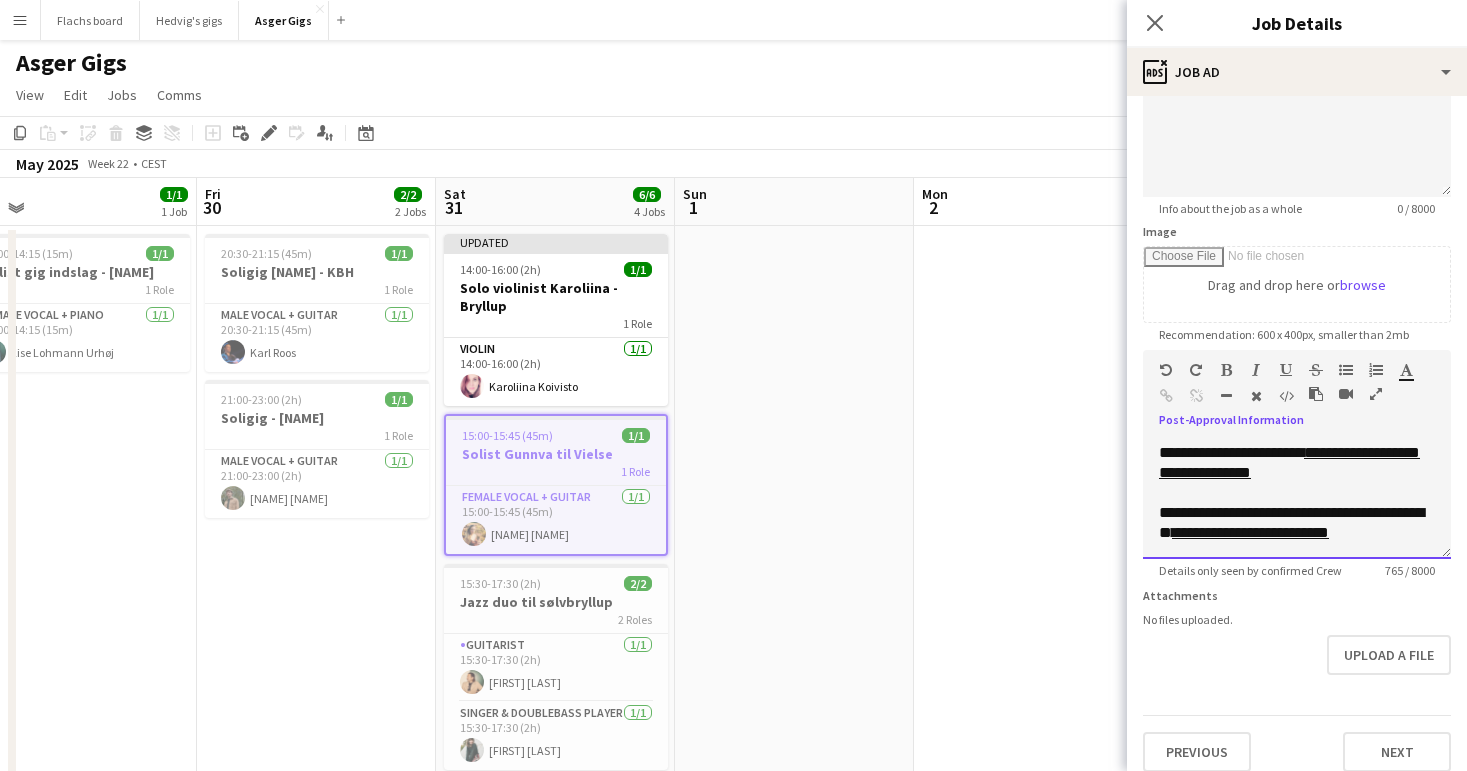 drag, startPoint x: 1214, startPoint y: 513, endPoint x: 1211, endPoint y: 501, distance: 12.369317 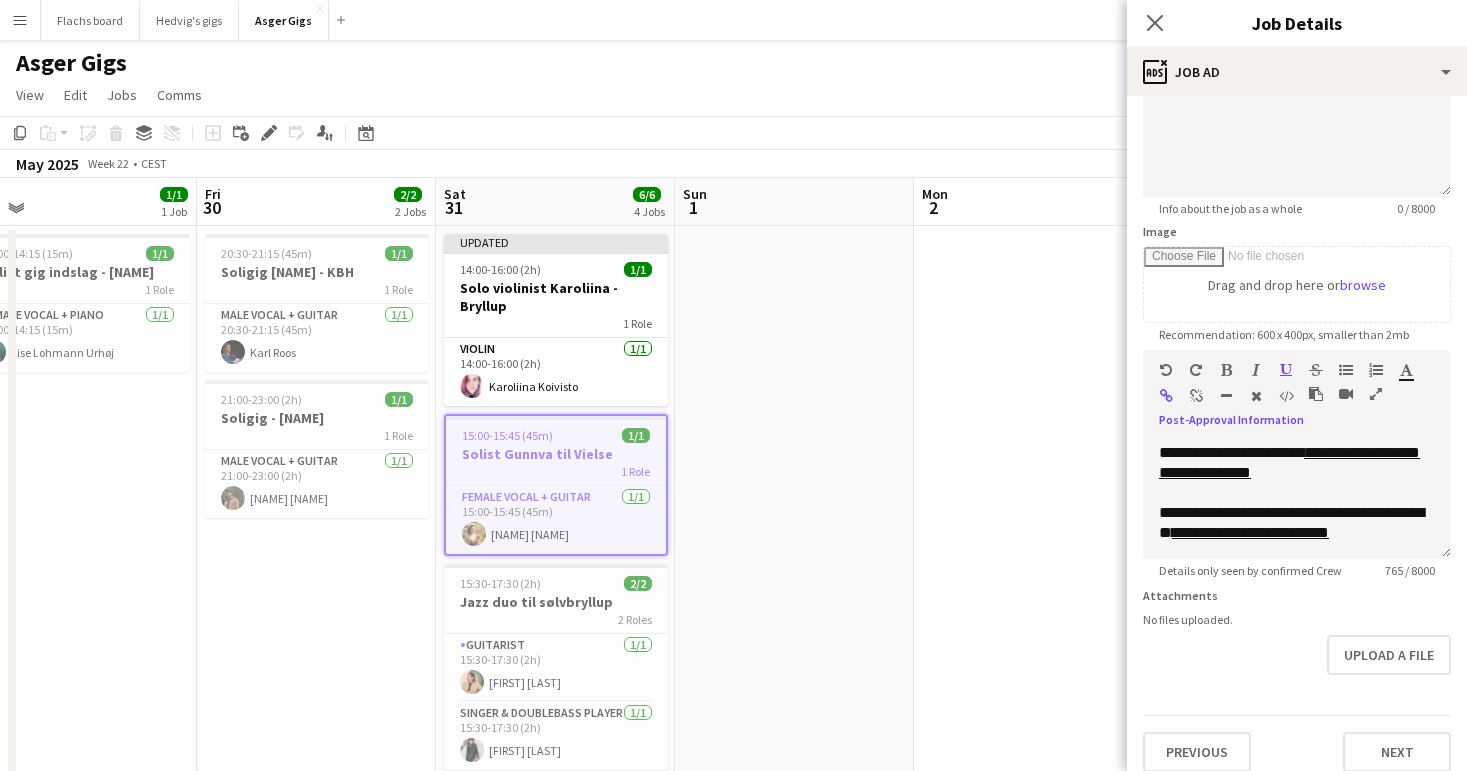 click at bounding box center (1196, 396) 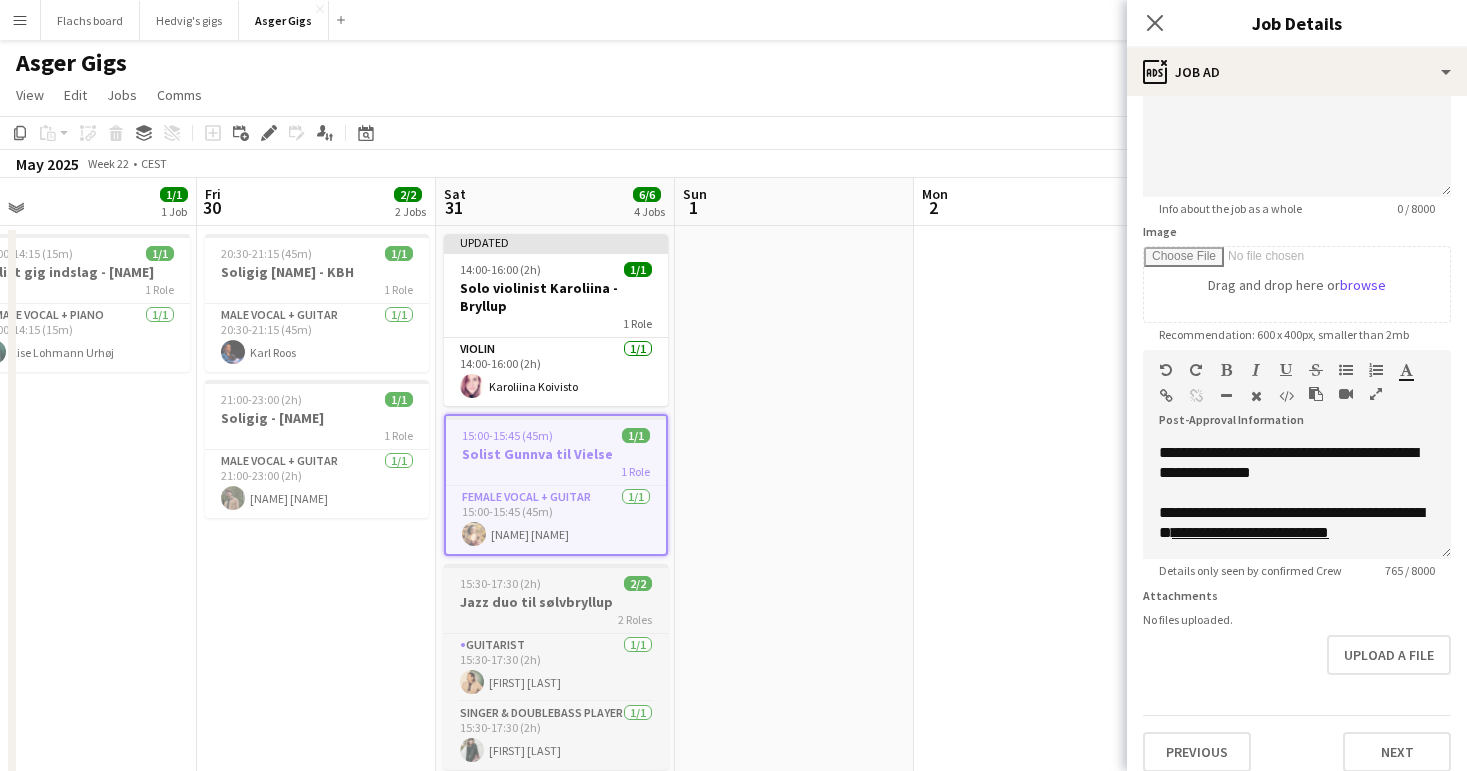 click on "Jazz duo til sølvbryllup" at bounding box center [556, 602] 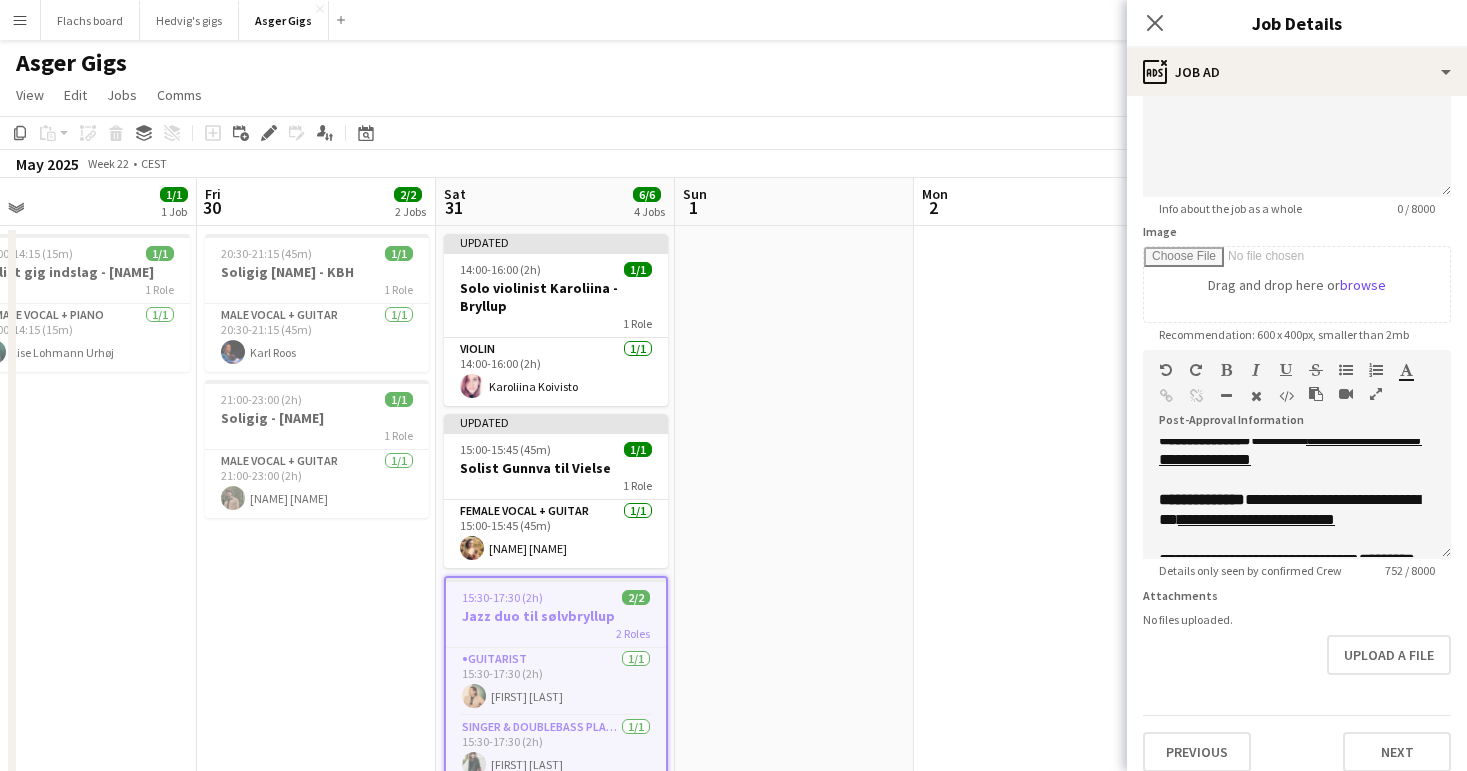 scroll, scrollTop: 248, scrollLeft: 0, axis: vertical 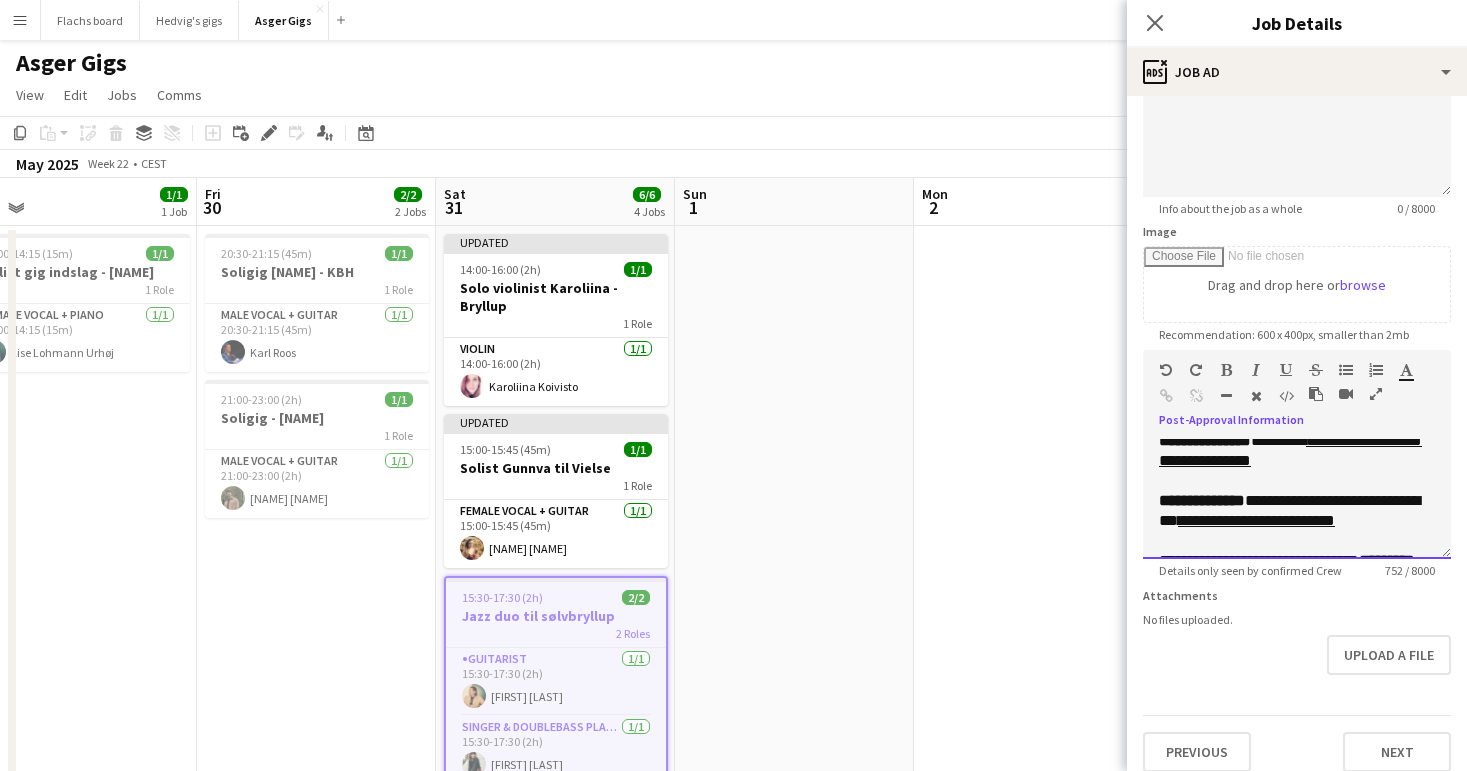 drag, startPoint x: 1278, startPoint y: 488, endPoint x: 1275, endPoint y: 468, distance: 20.22375 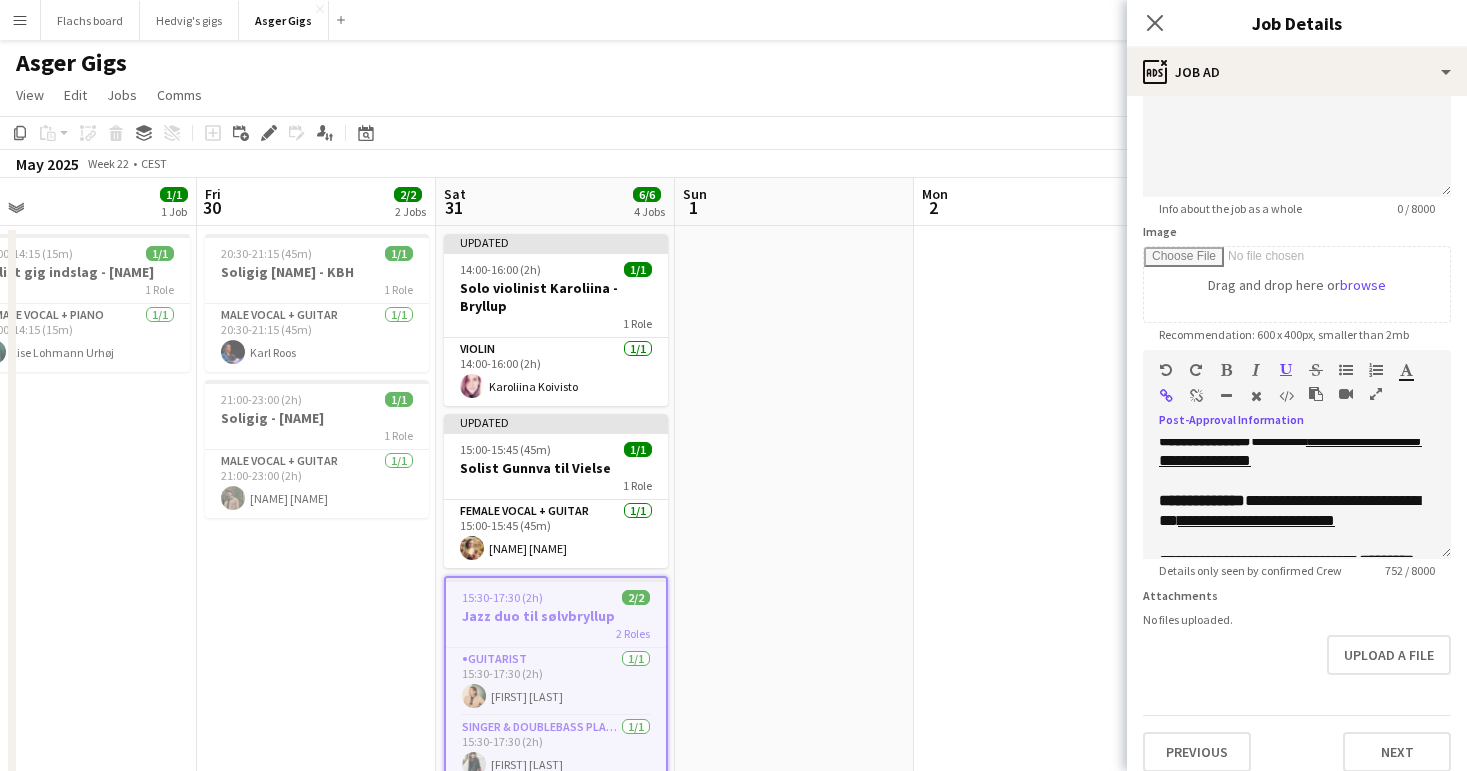 click at bounding box center [1196, 396] 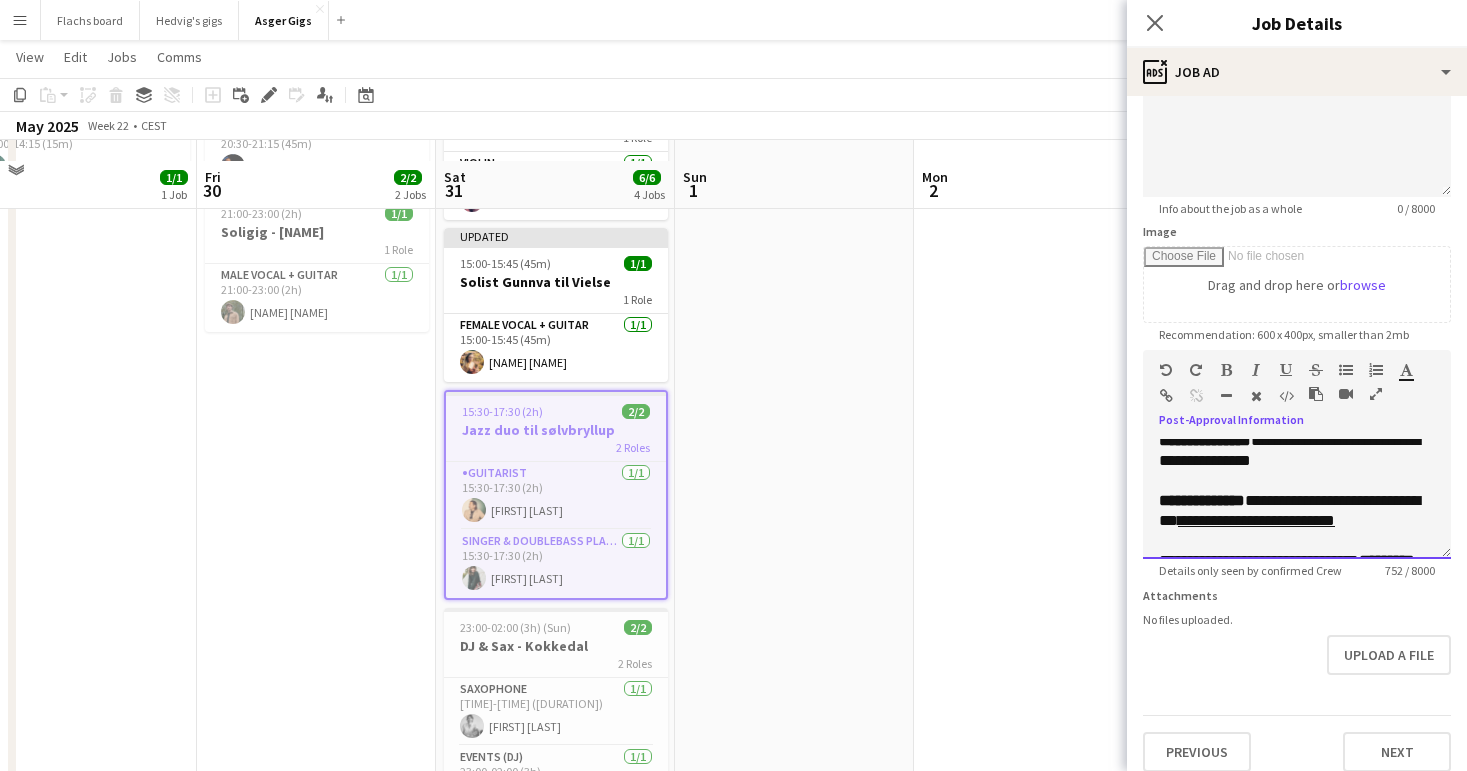 scroll, scrollTop: 207, scrollLeft: 0, axis: vertical 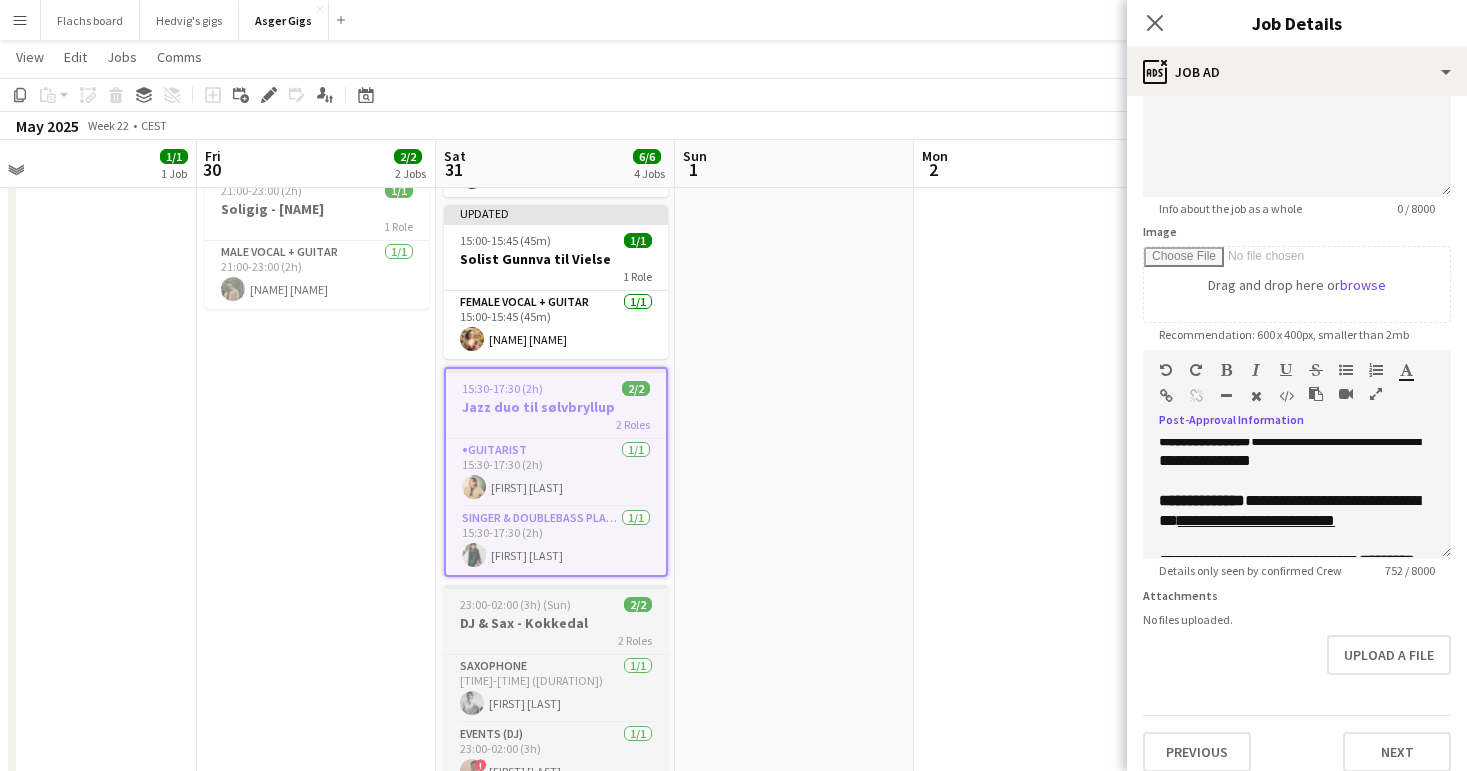 click on "23:00-02:00 (3h) (Sun)" at bounding box center (515, 604) 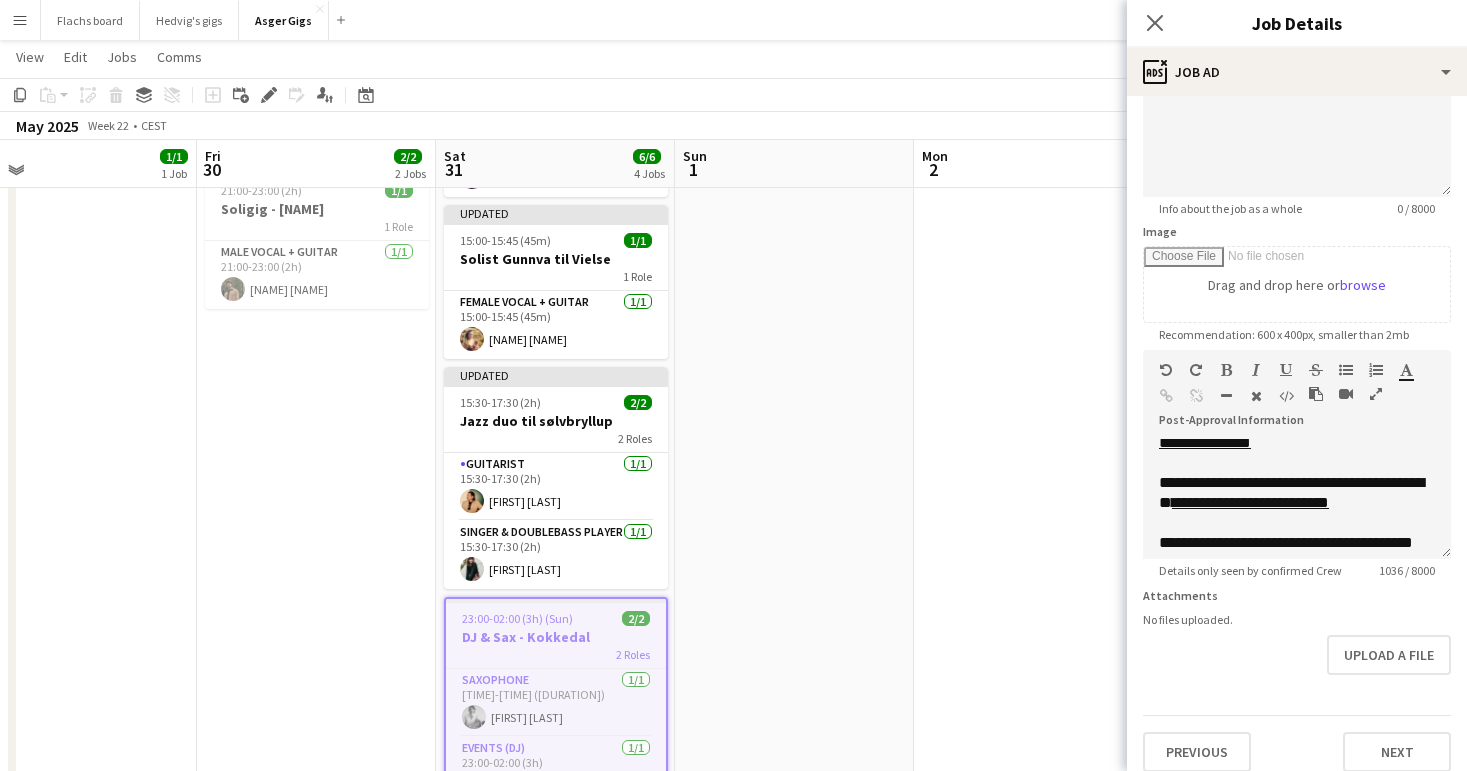 scroll, scrollTop: 464, scrollLeft: 0, axis: vertical 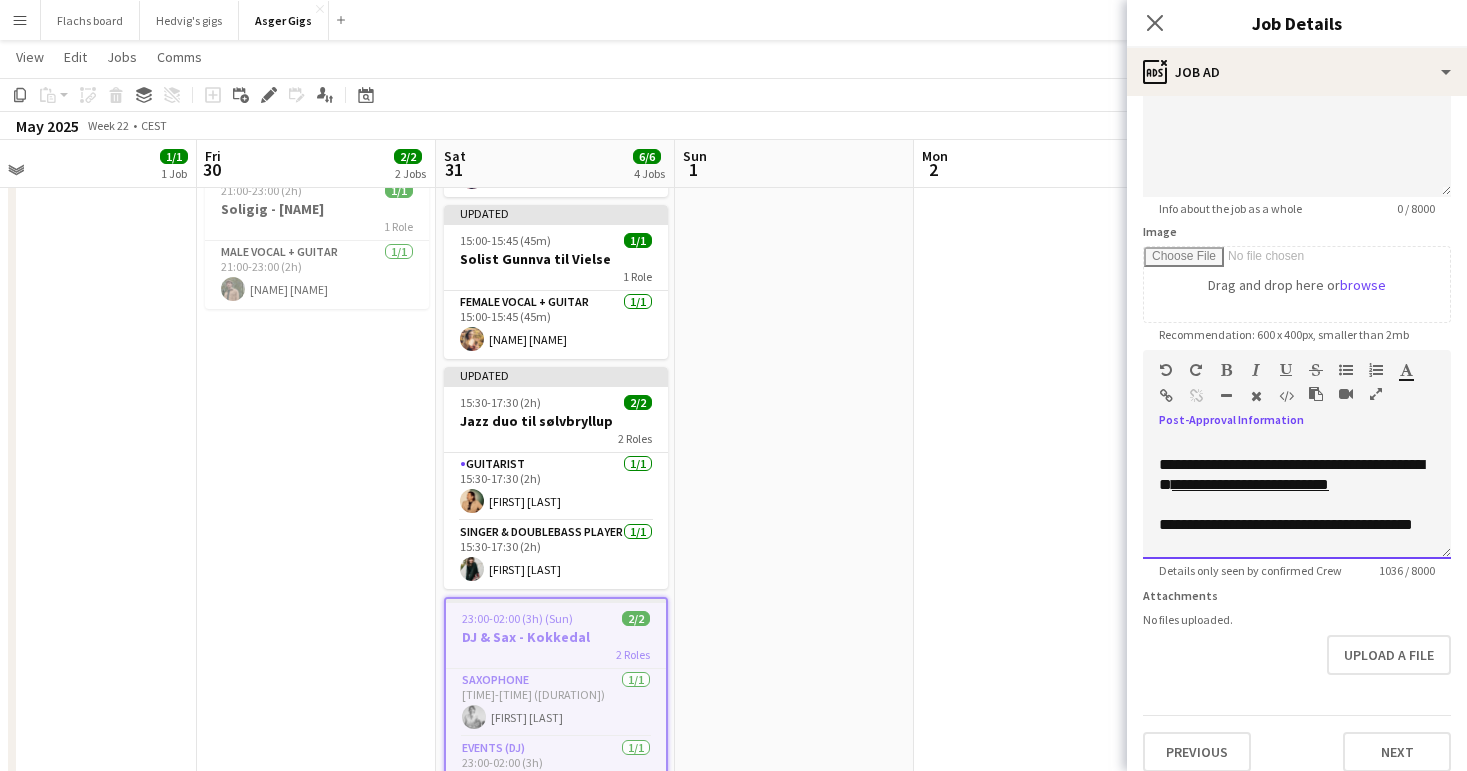drag, startPoint x: 1225, startPoint y: 490, endPoint x: 1210, endPoint y: 472, distance: 23.43075 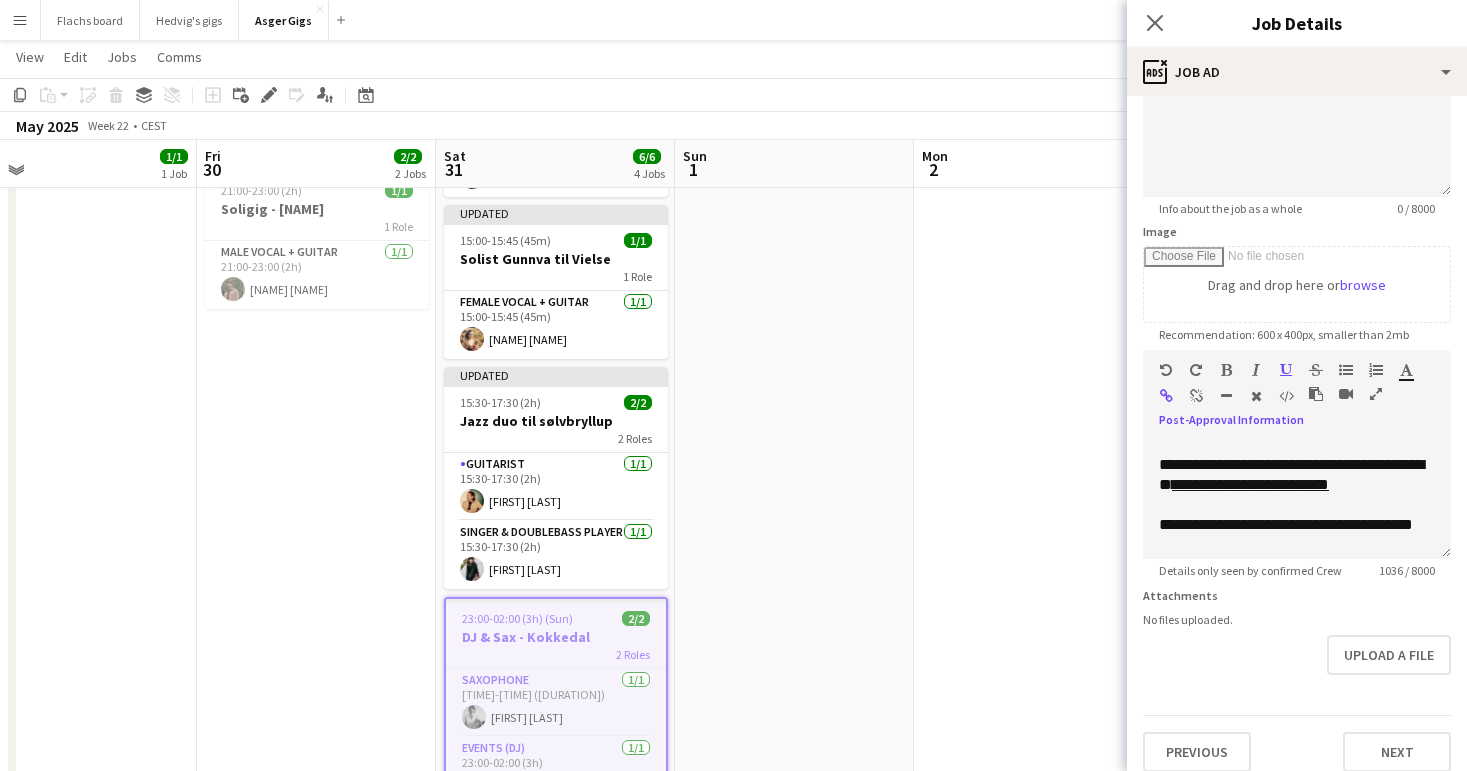 click at bounding box center [1196, 396] 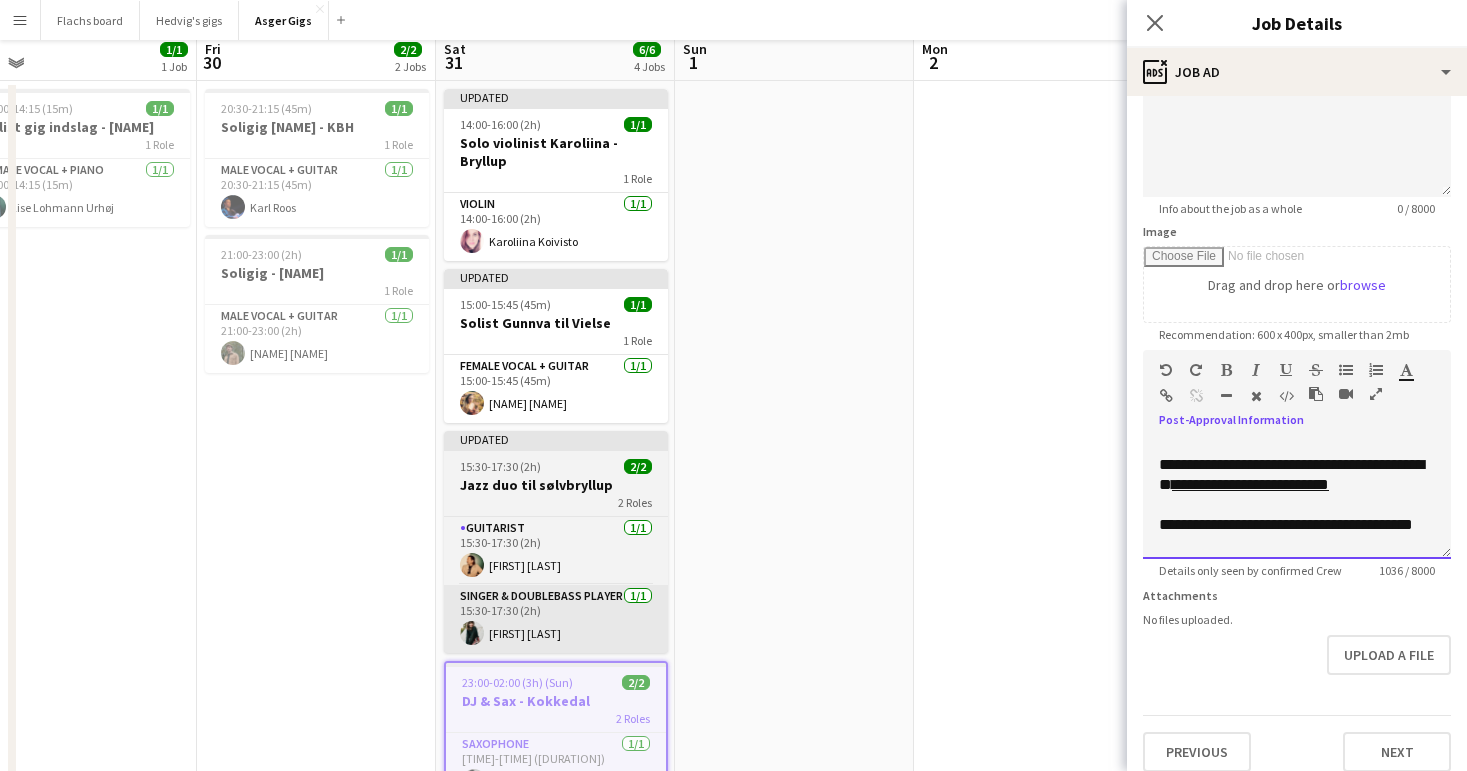 scroll, scrollTop: 0, scrollLeft: 0, axis: both 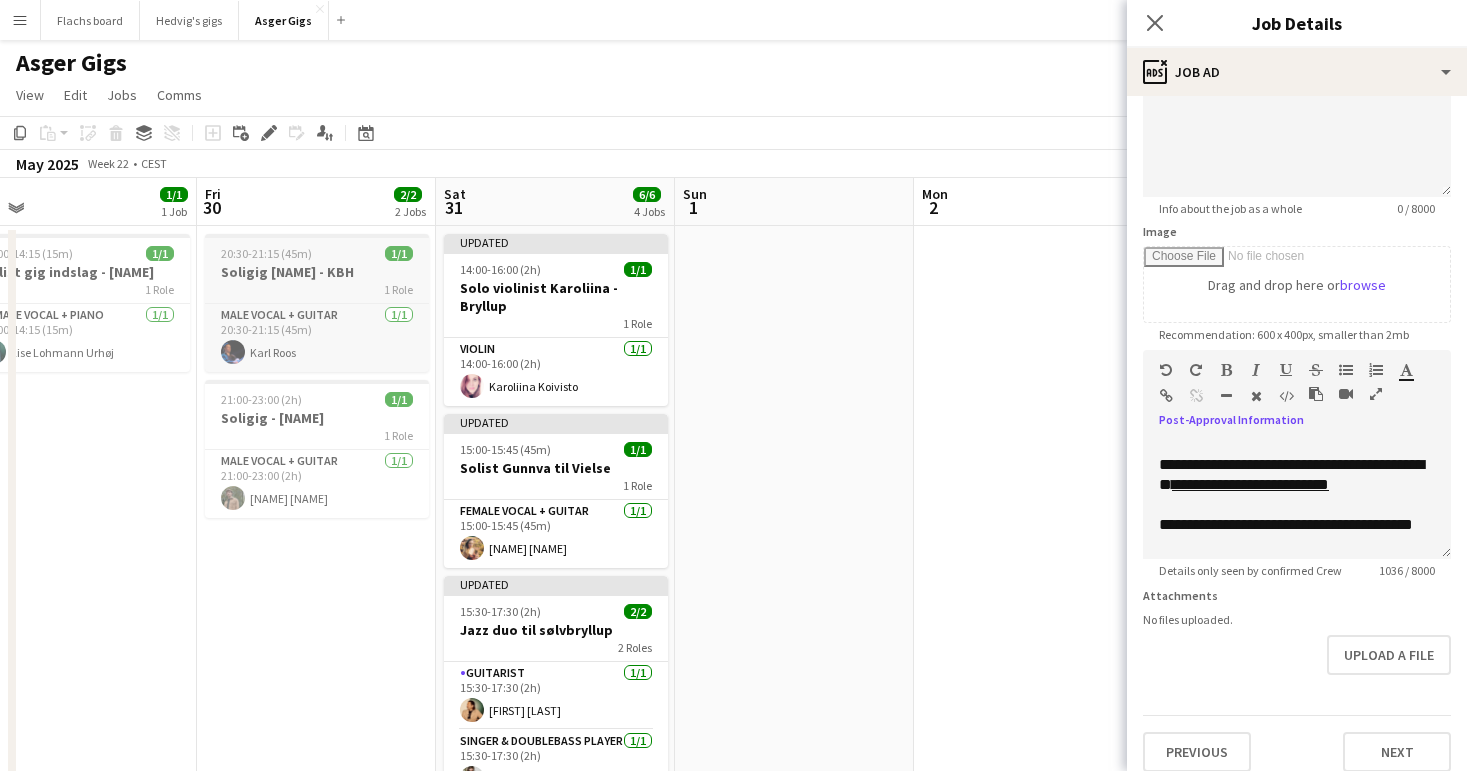 click on "Sologig [FIRST] - KBH" at bounding box center [317, 272] 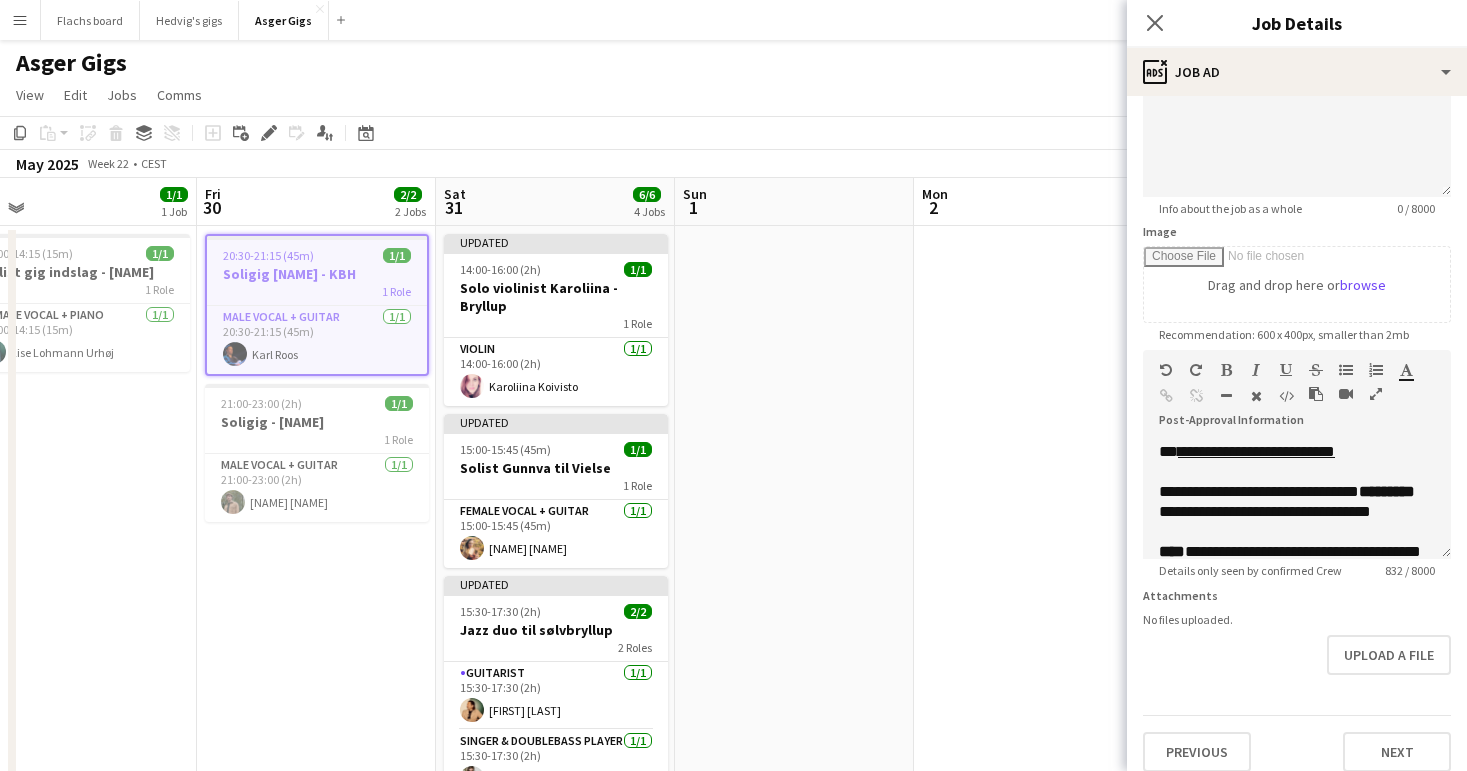 scroll, scrollTop: 250, scrollLeft: 0, axis: vertical 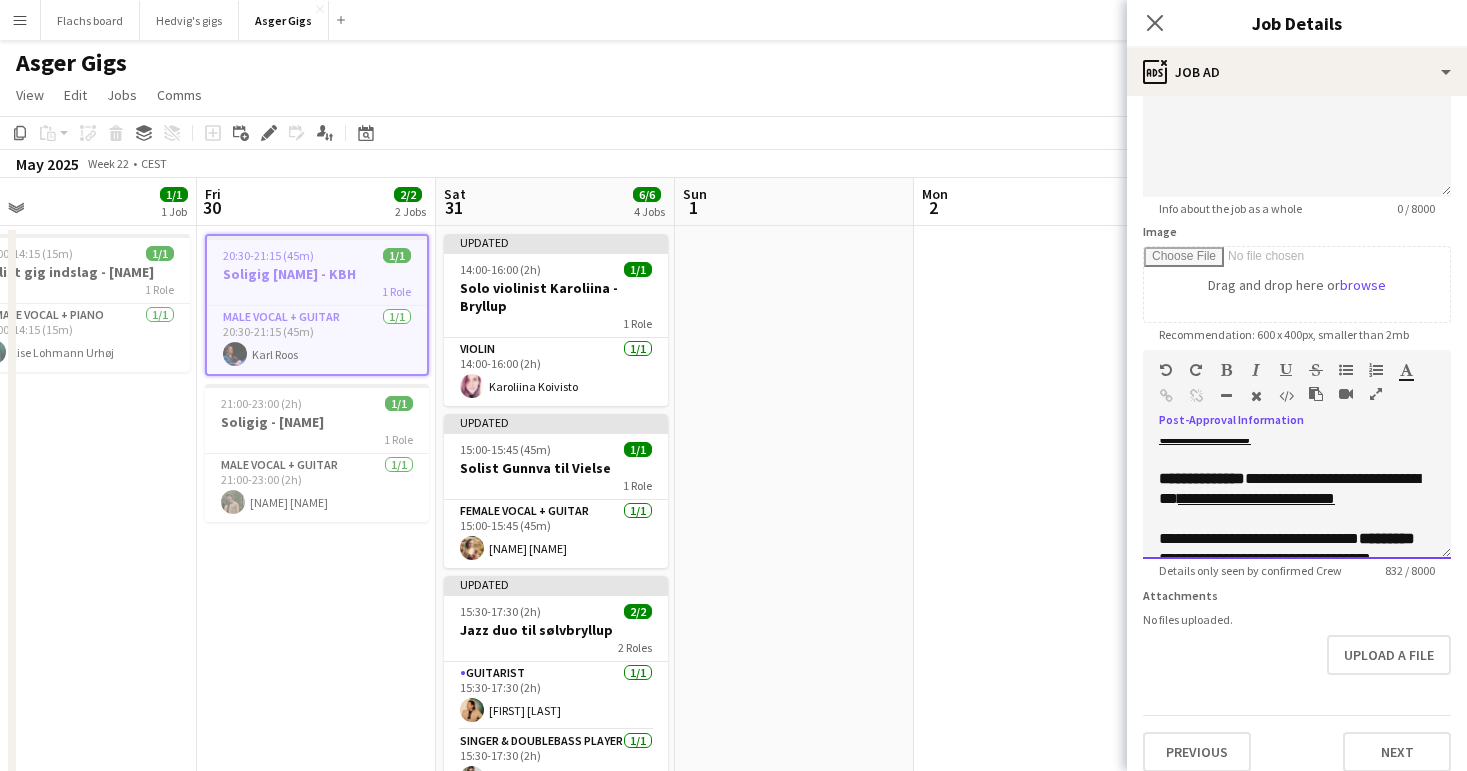 drag, startPoint x: 1276, startPoint y: 497, endPoint x: 1272, endPoint y: 478, distance: 19.416489 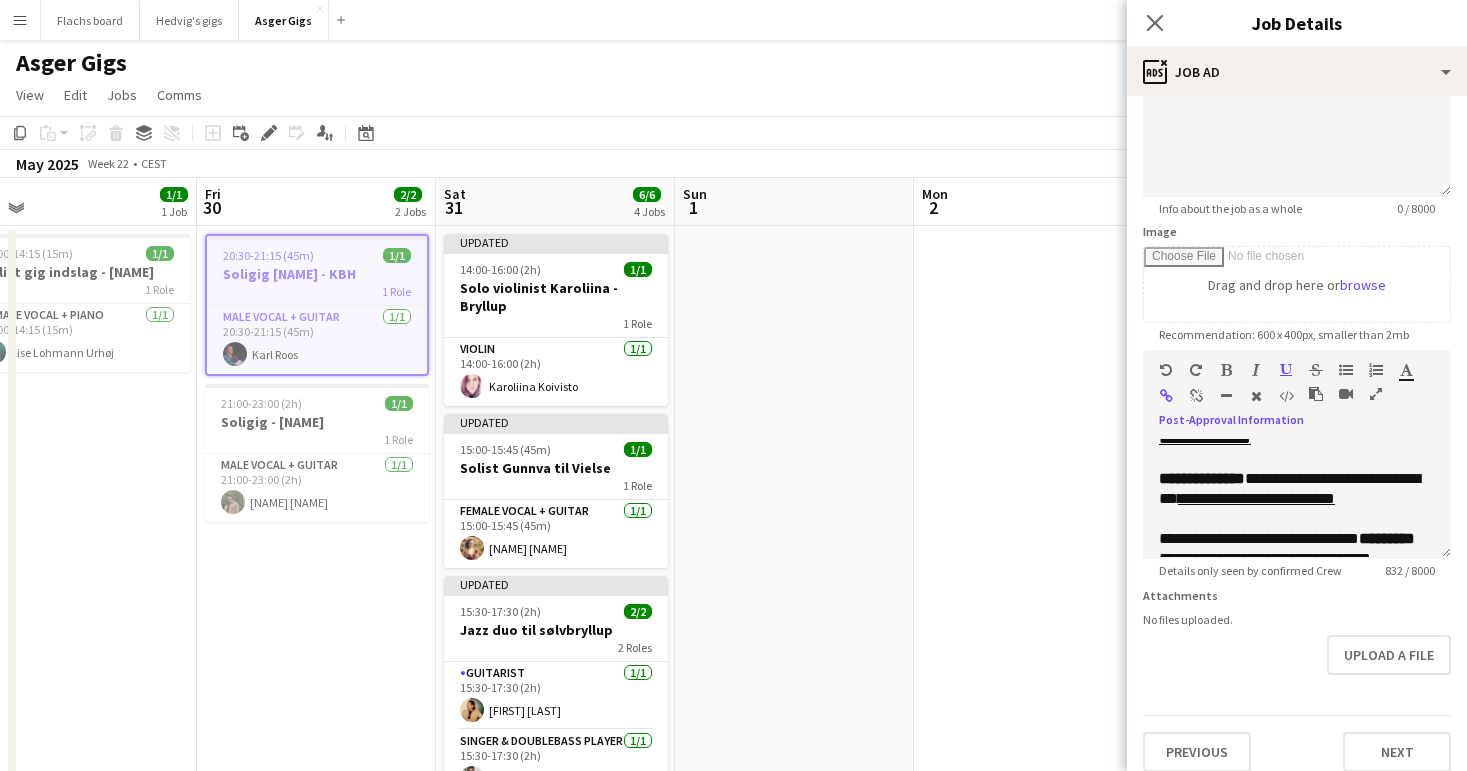click at bounding box center [1196, 396] 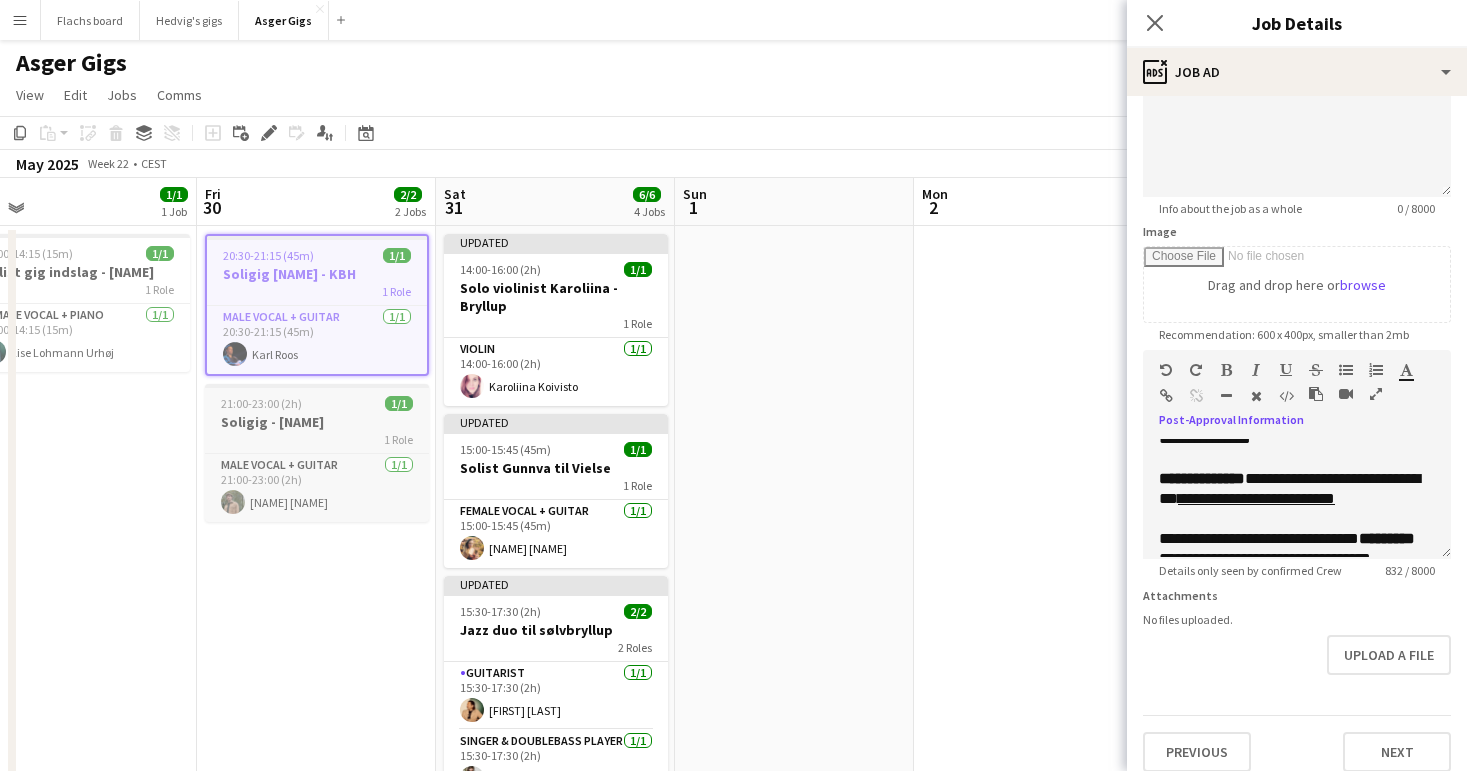 click on "21:00-23:00 (2h)    1/1" at bounding box center [317, 403] 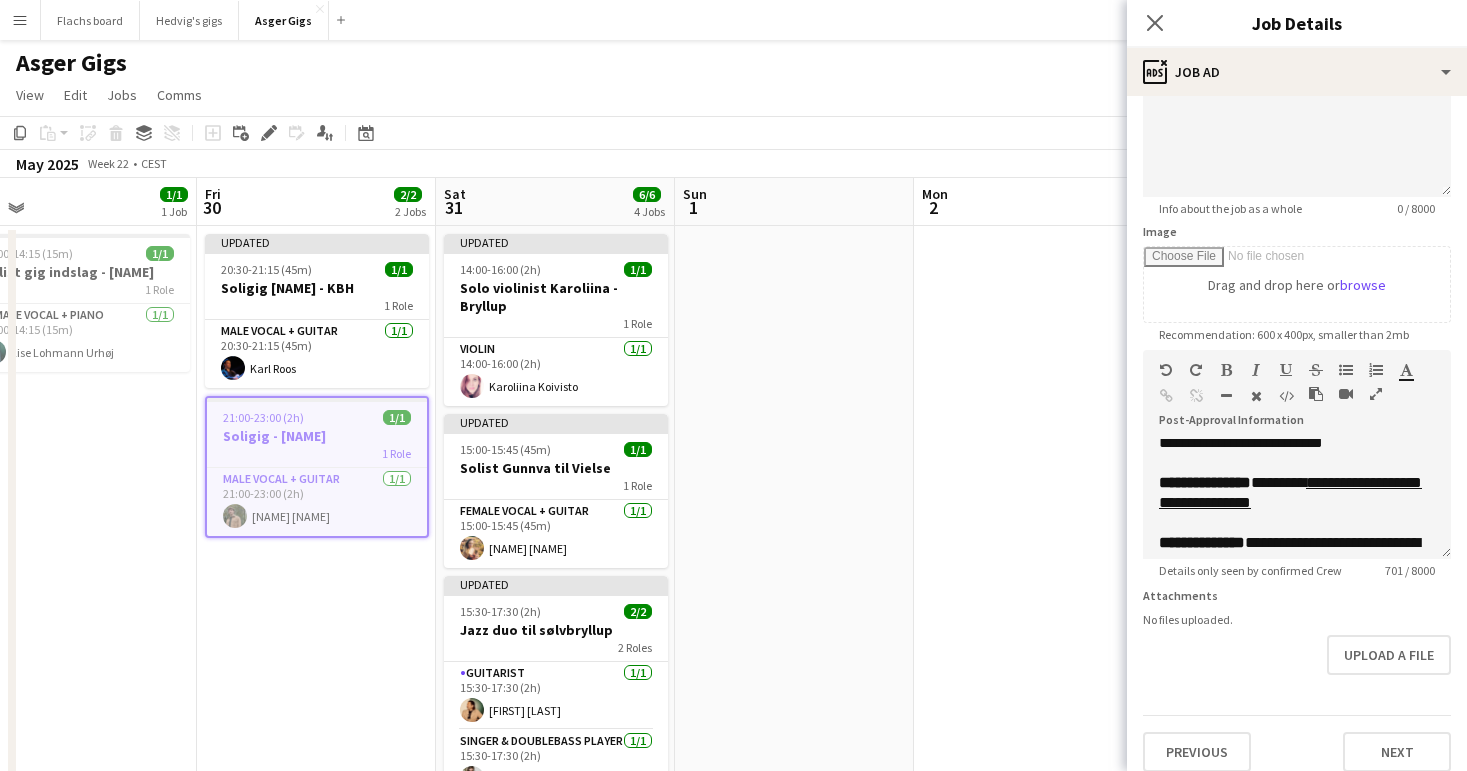 scroll, scrollTop: 145, scrollLeft: 0, axis: vertical 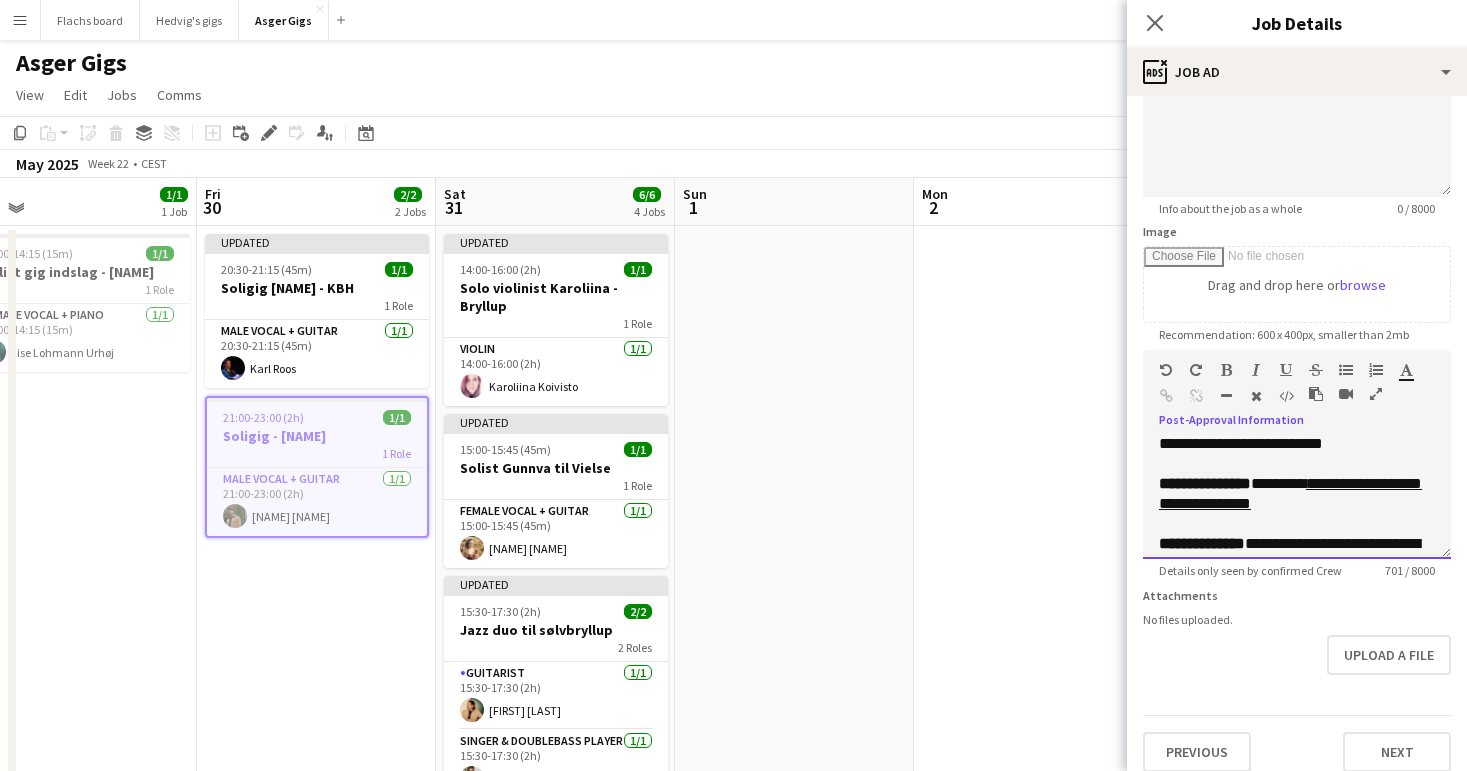 drag, startPoint x: 1303, startPoint y: 545, endPoint x: 1274, endPoint y: 528, distance: 33.61547 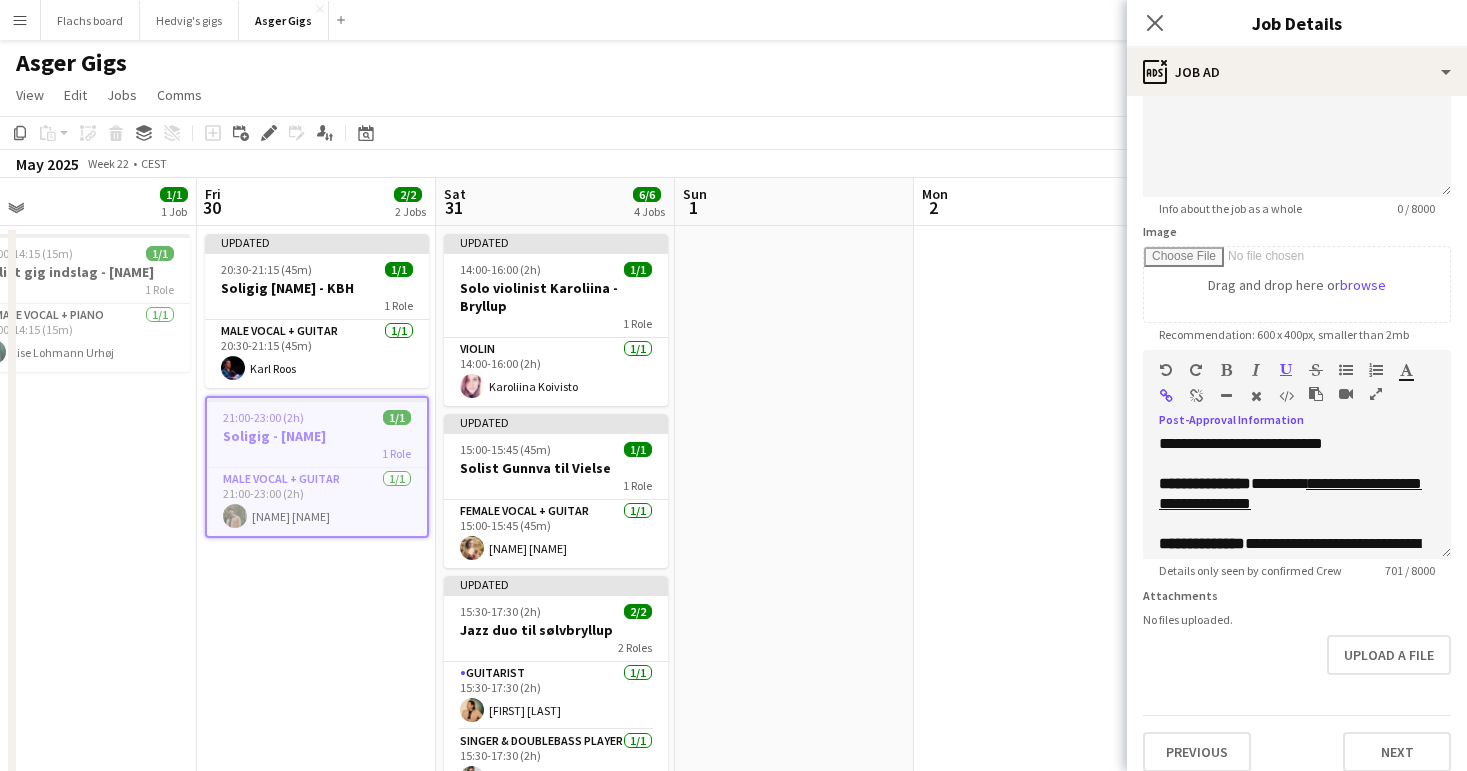 click at bounding box center (1196, 396) 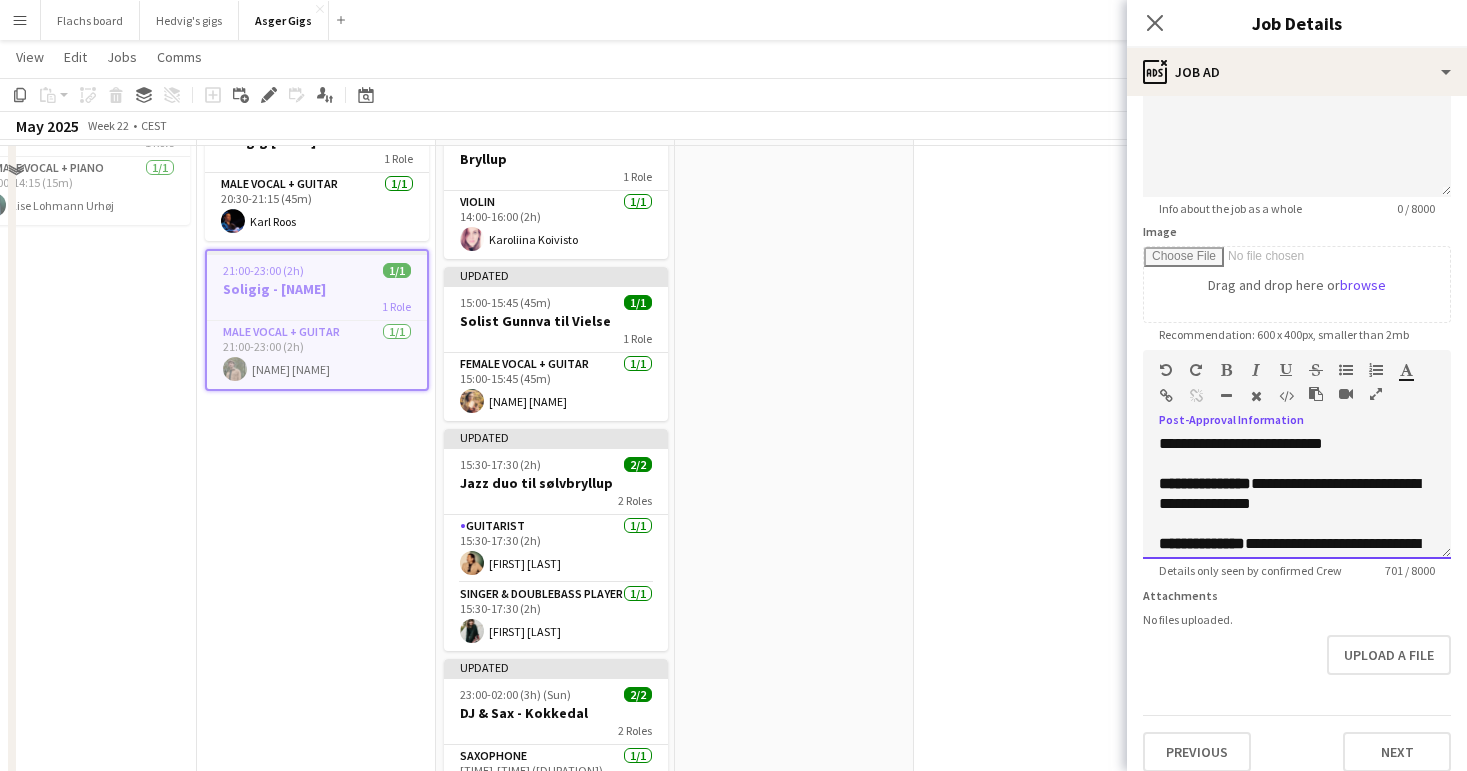 scroll, scrollTop: 149, scrollLeft: 0, axis: vertical 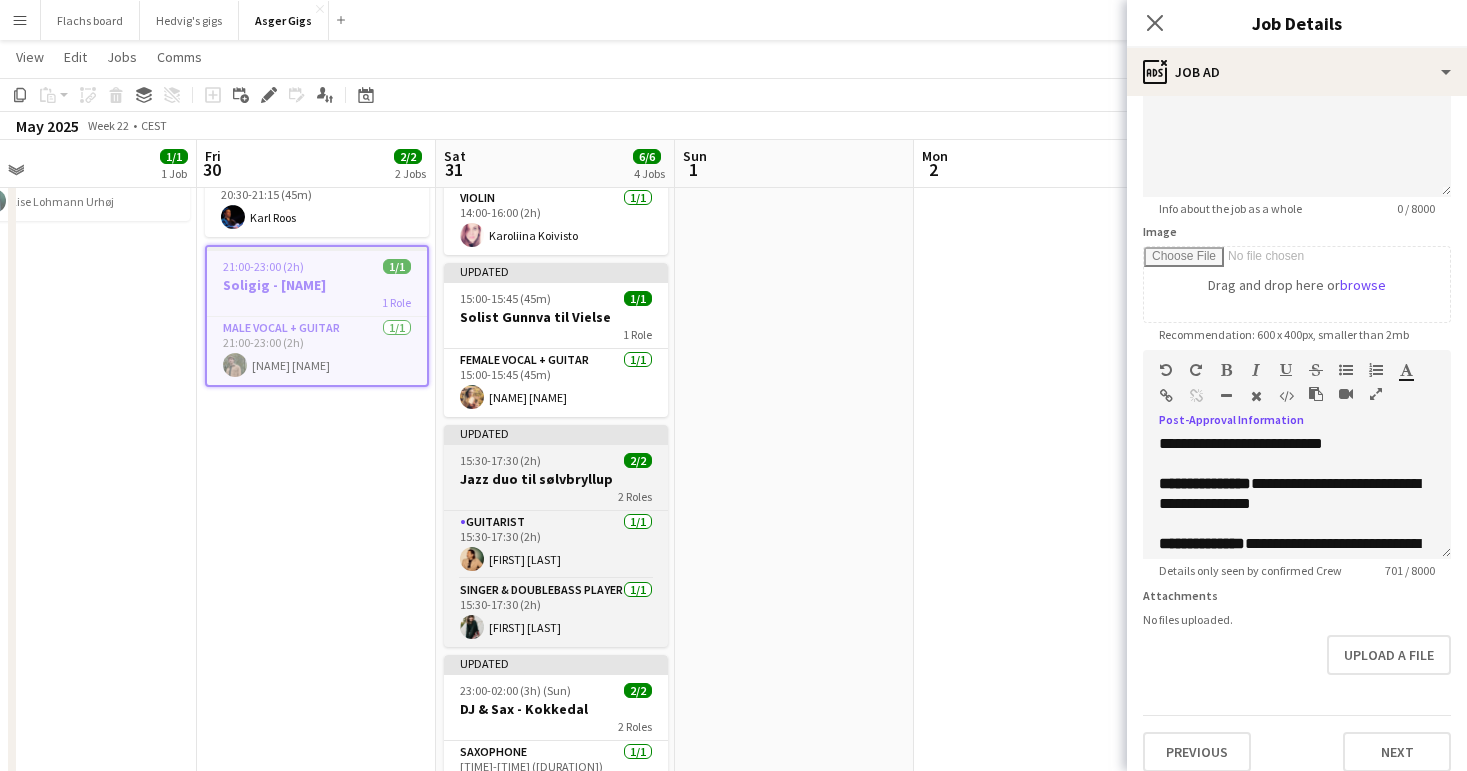click on "Updated" at bounding box center [556, 433] 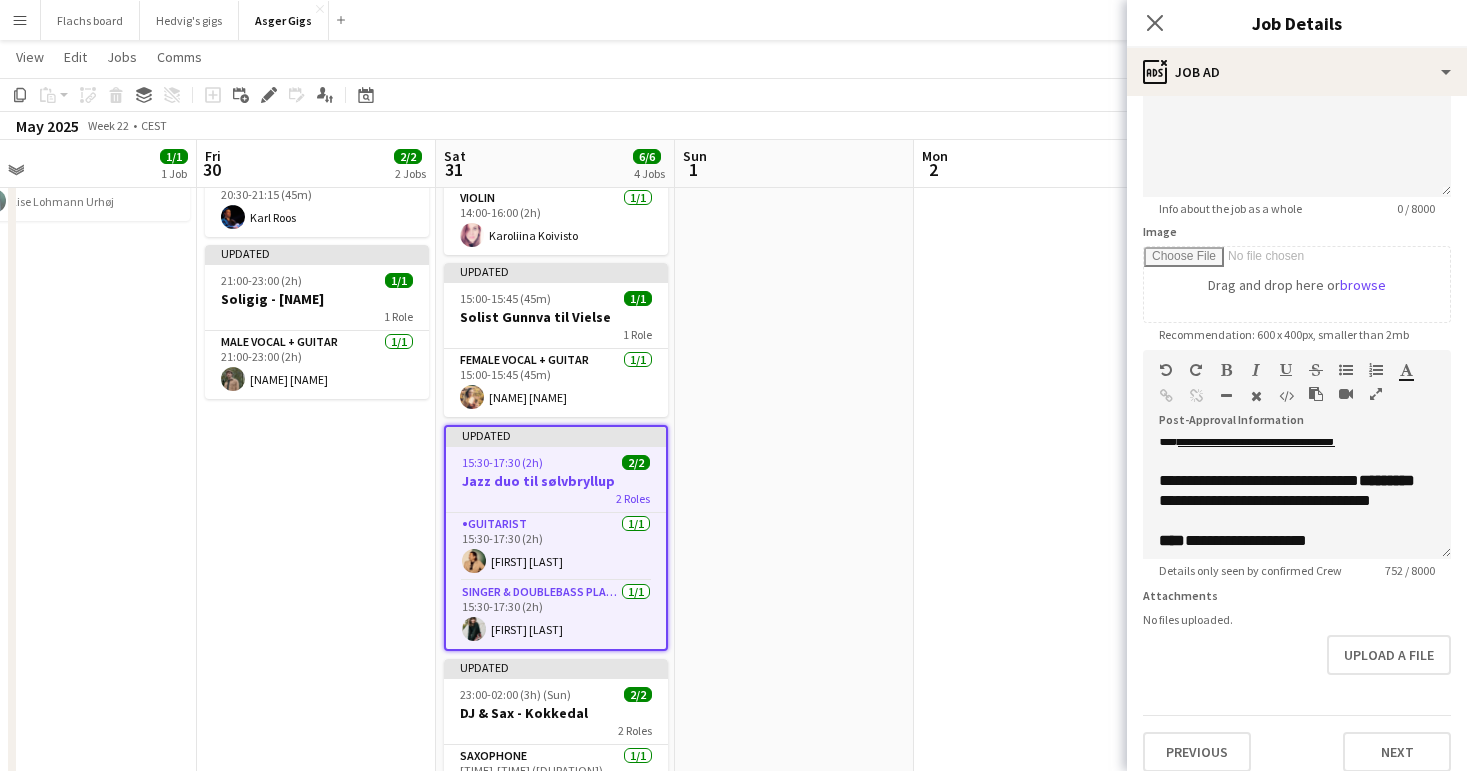 scroll, scrollTop: 359, scrollLeft: 0, axis: vertical 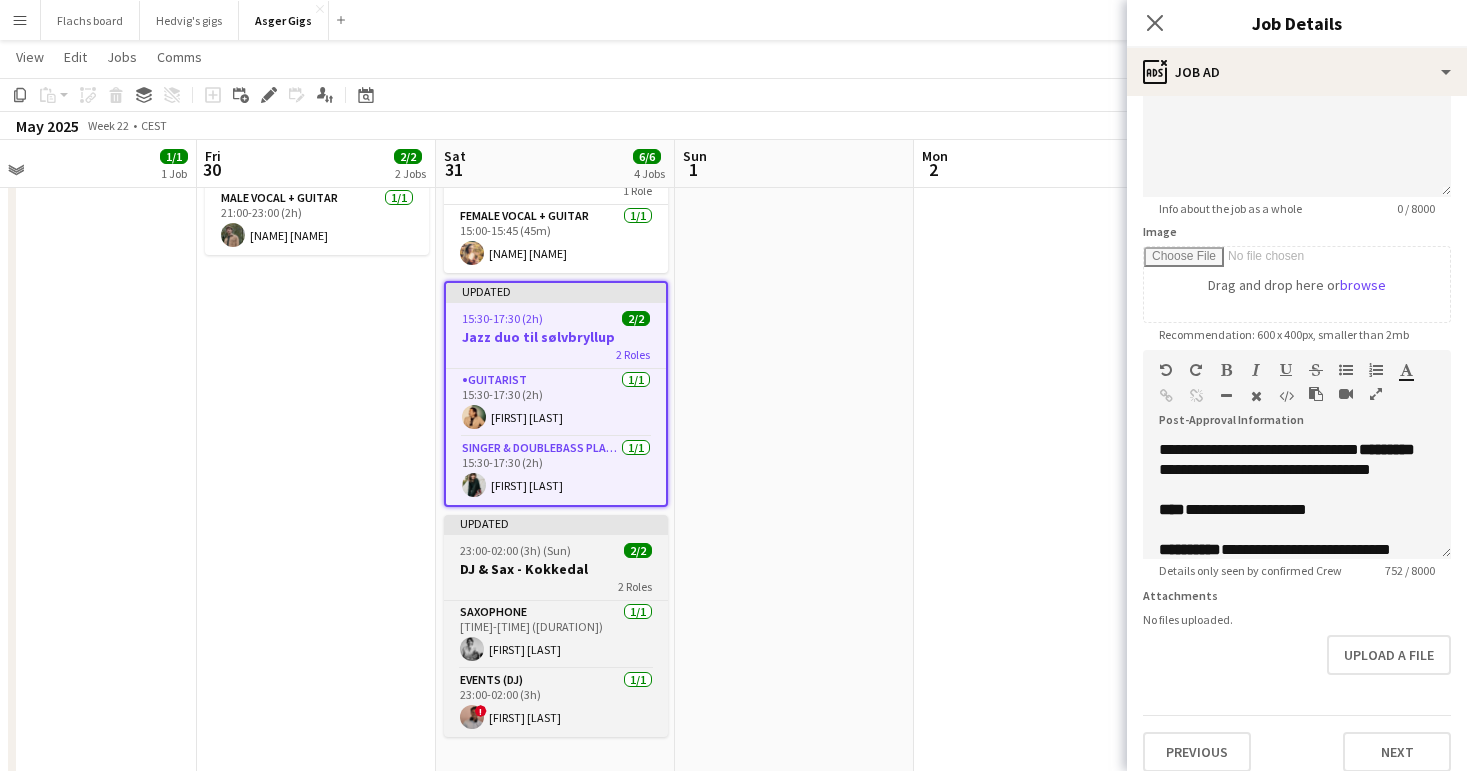 click on "DJ & Sax - Kokkedal" at bounding box center [556, 569] 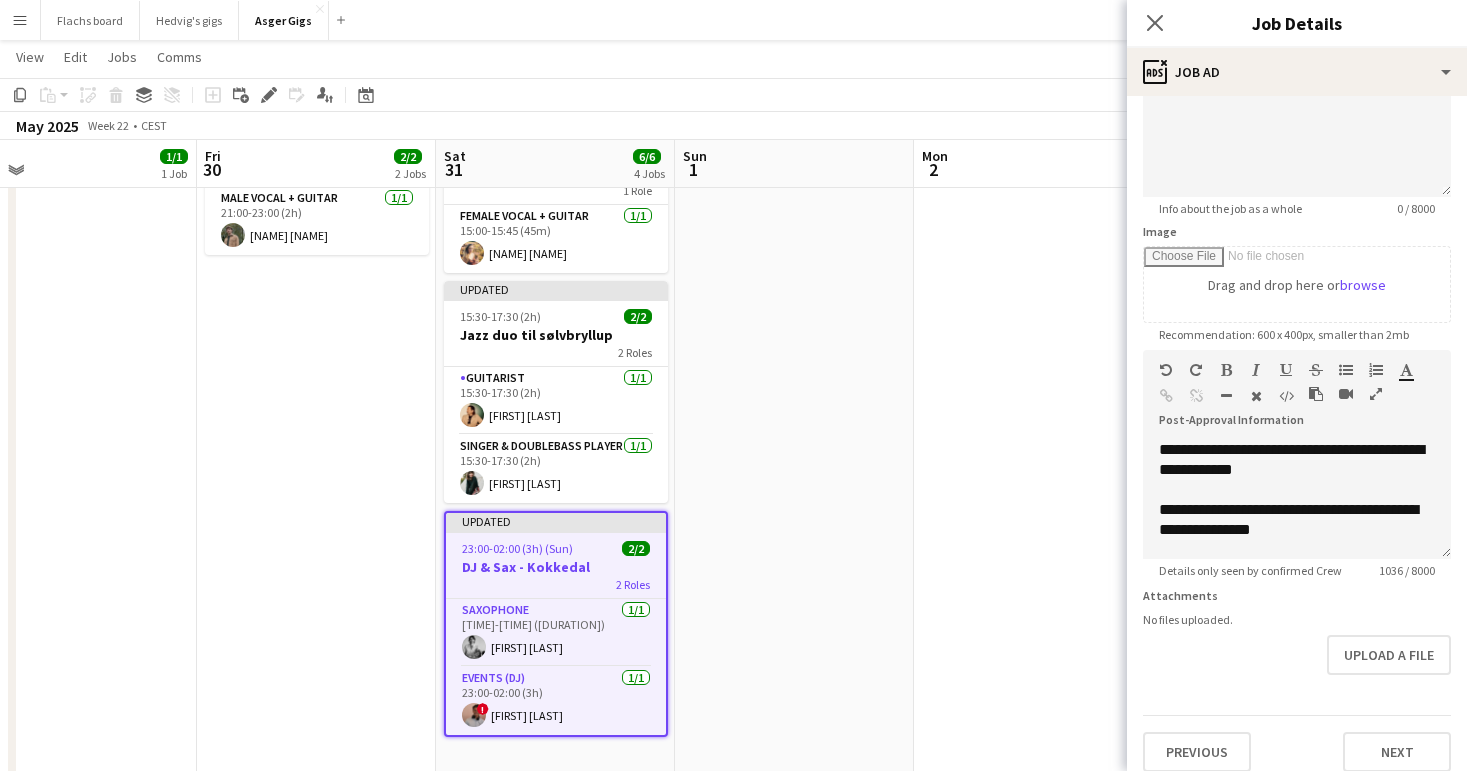 scroll, scrollTop: 217, scrollLeft: 0, axis: vertical 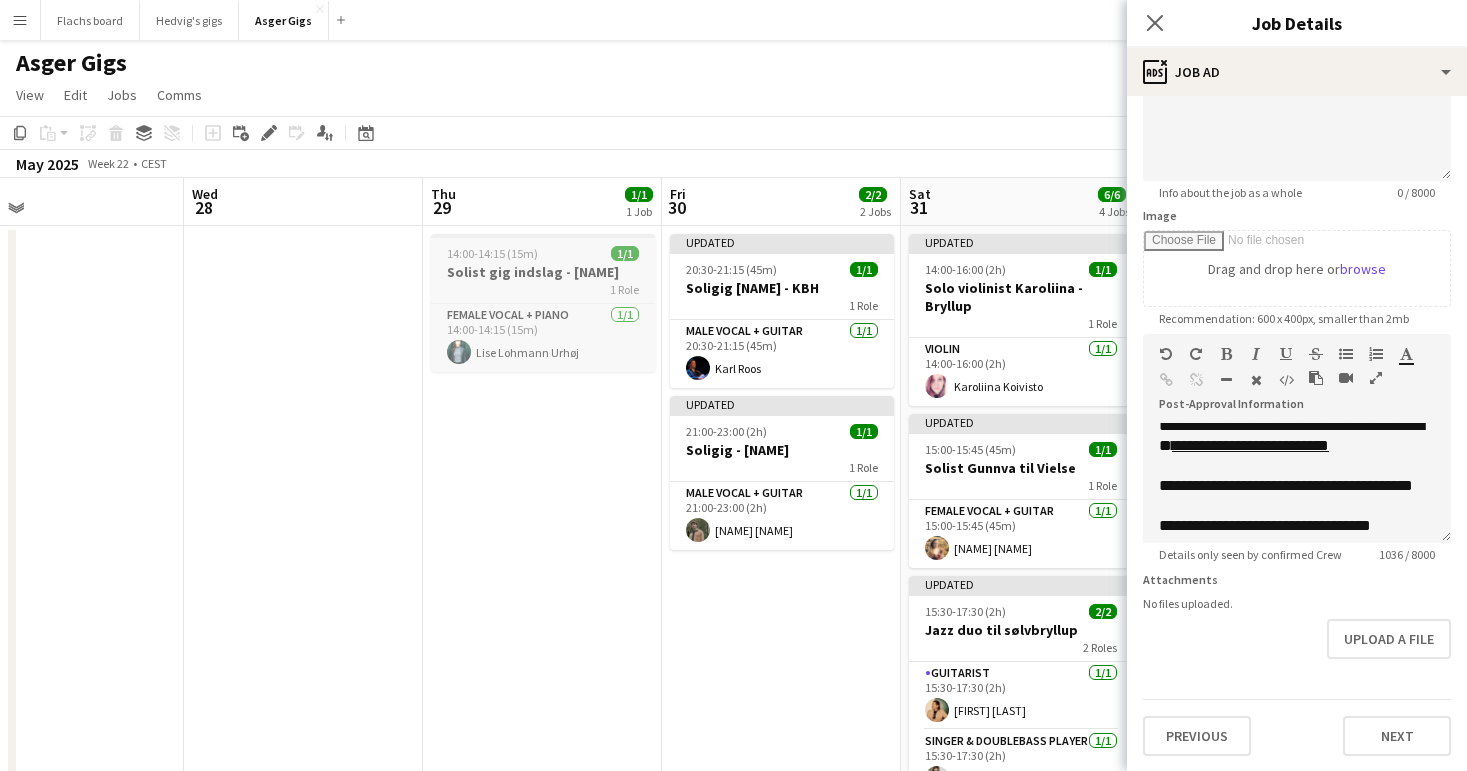 click on "Solist gig indslag - [FIRST]" at bounding box center [543, 272] 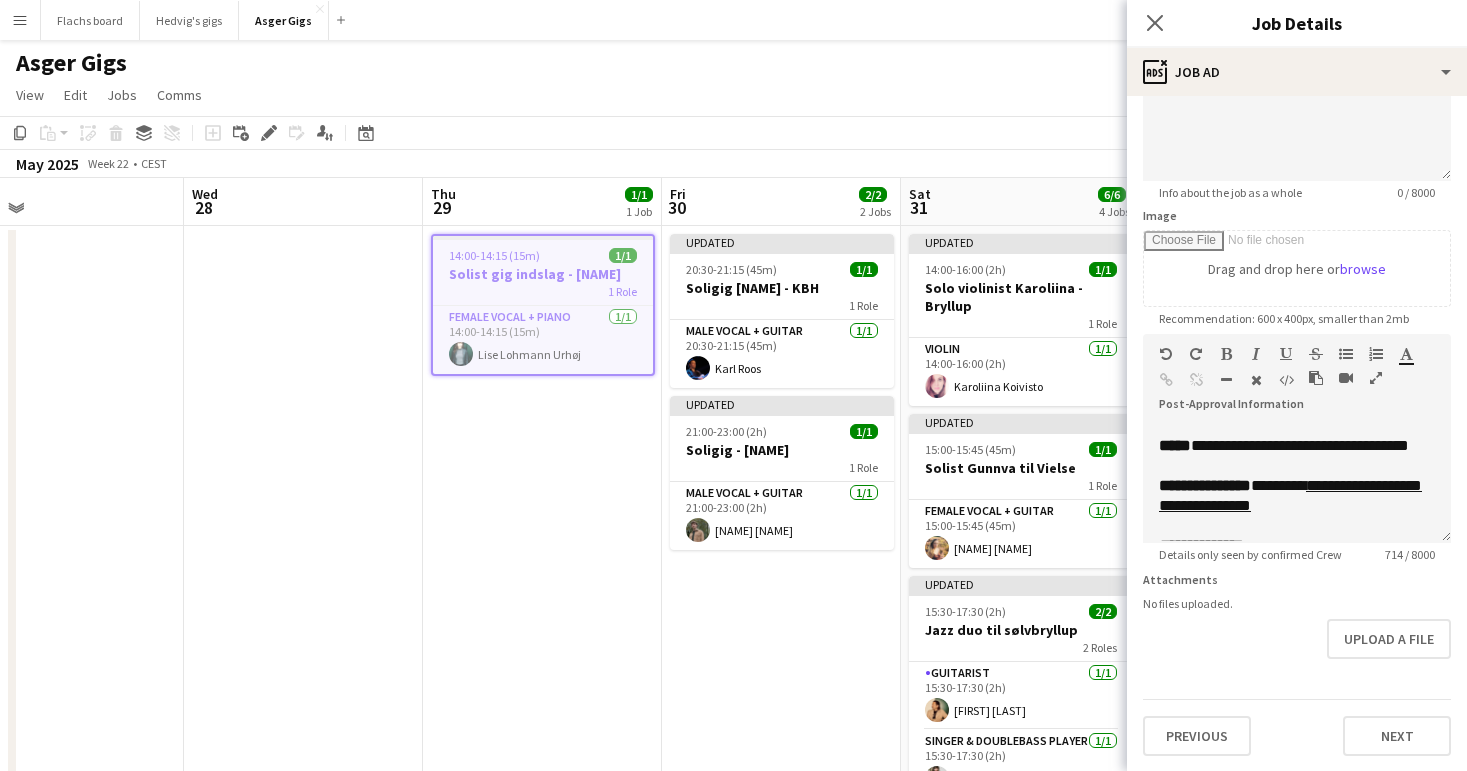 scroll, scrollTop: 234, scrollLeft: 0, axis: vertical 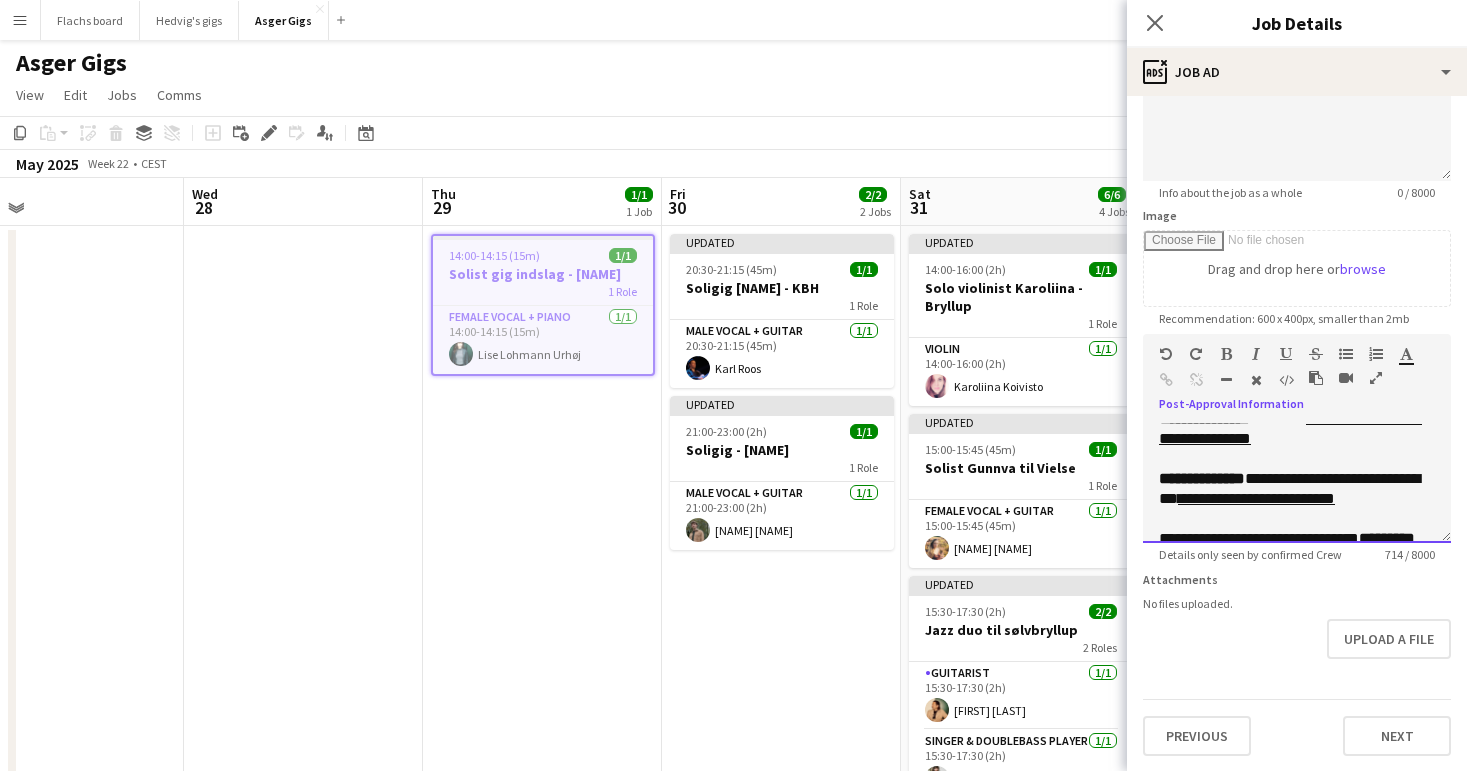 drag, startPoint x: 1275, startPoint y: 475, endPoint x: 1272, endPoint y: 461, distance: 14.3178215 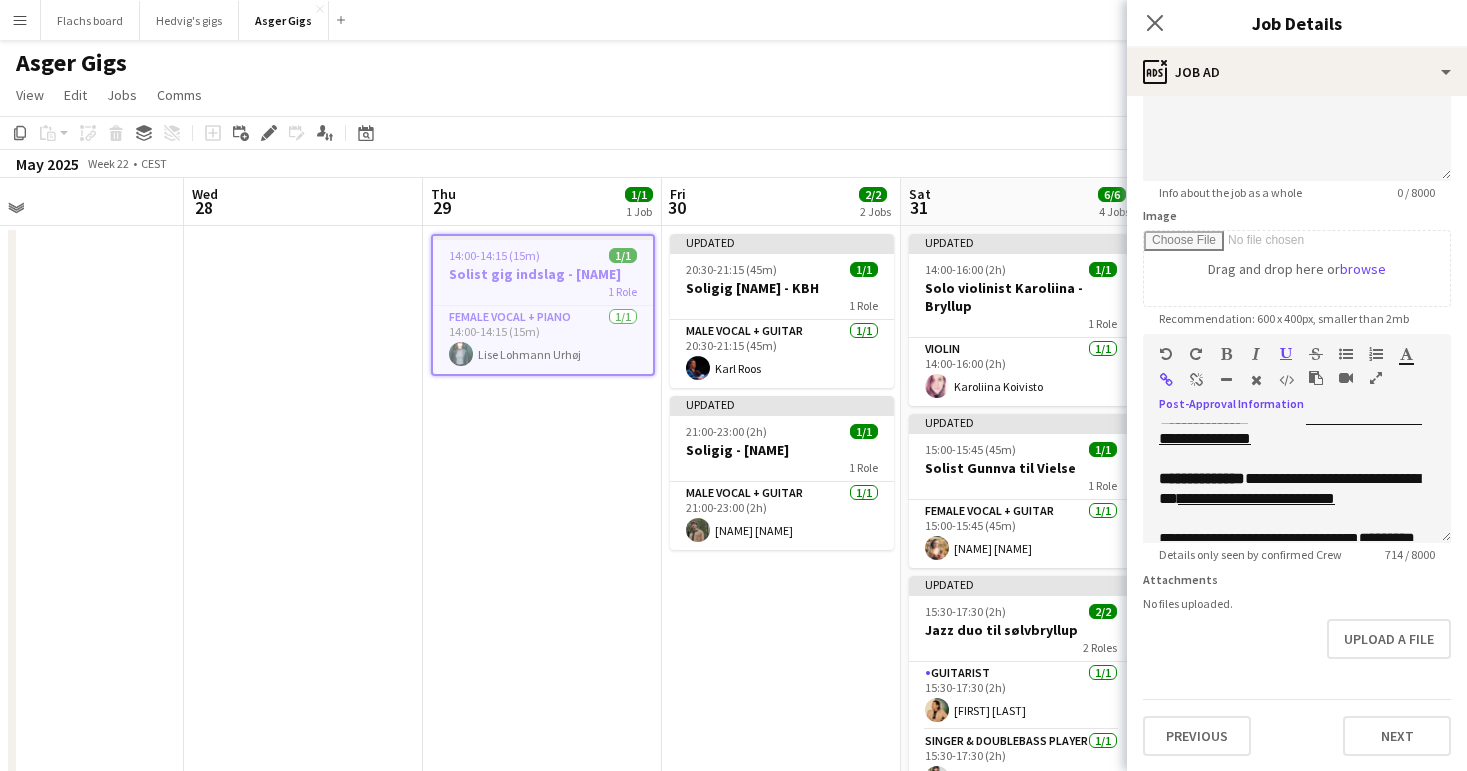 click at bounding box center (1196, 380) 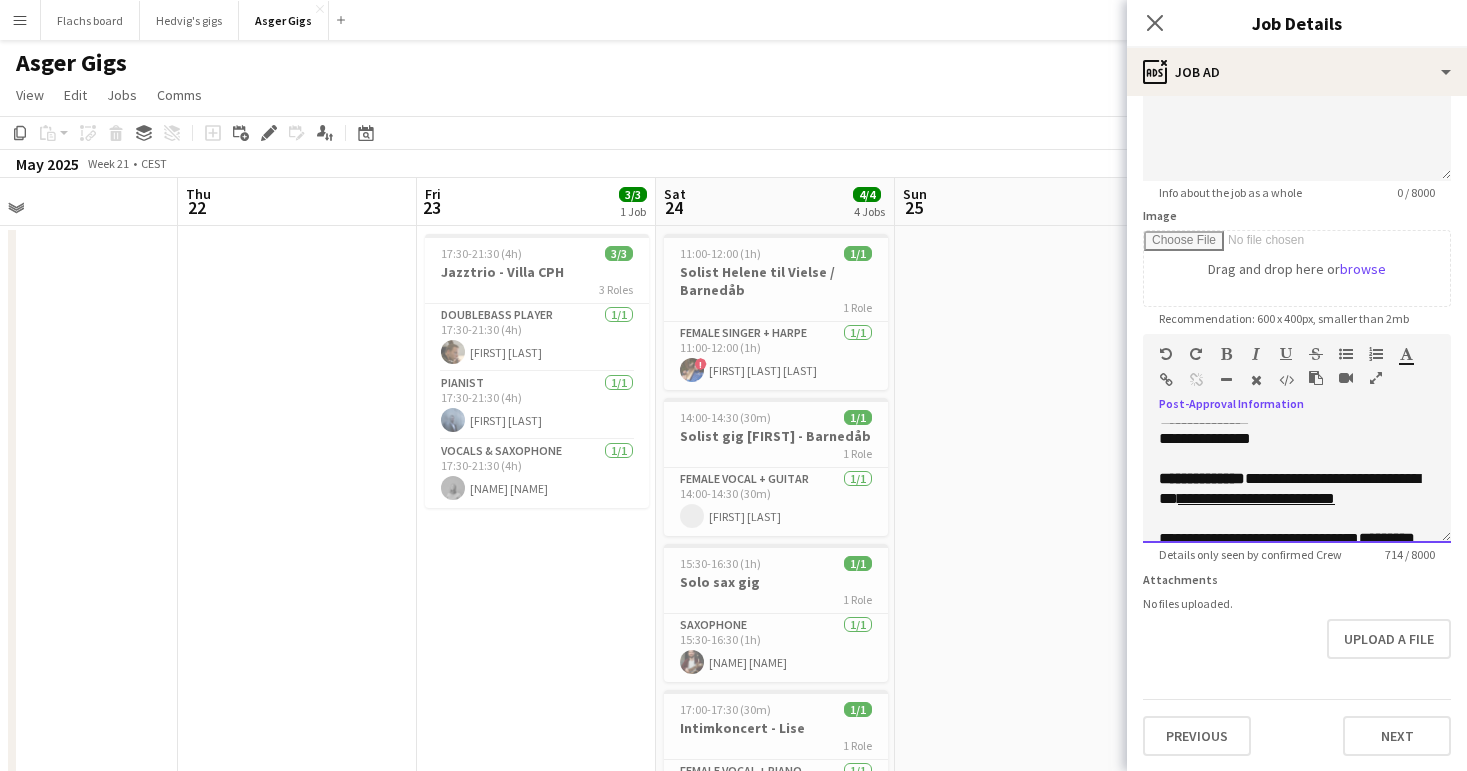 scroll, scrollTop: 0, scrollLeft: 637, axis: horizontal 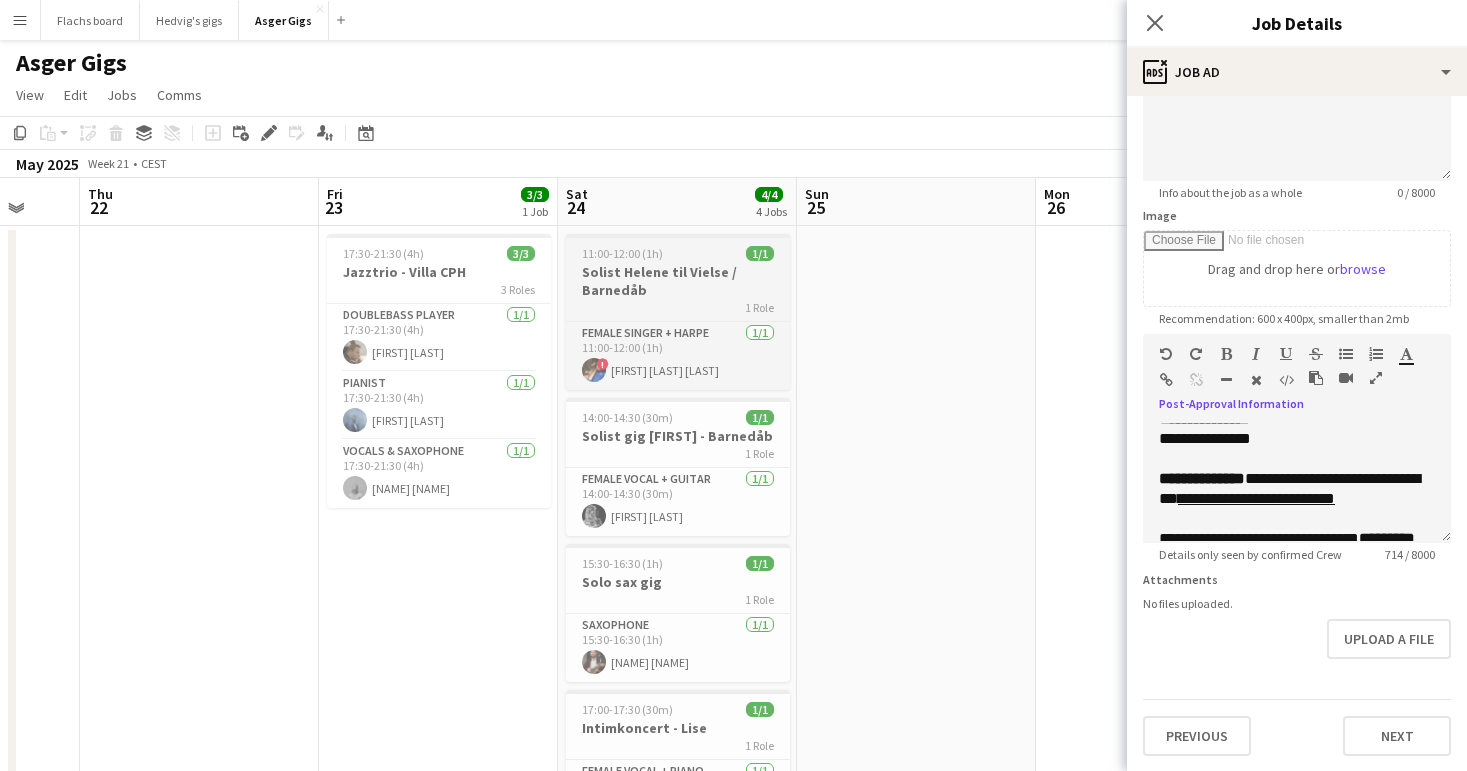 click on "Solist Helene til Vielse / Barnedåb" at bounding box center (678, 281) 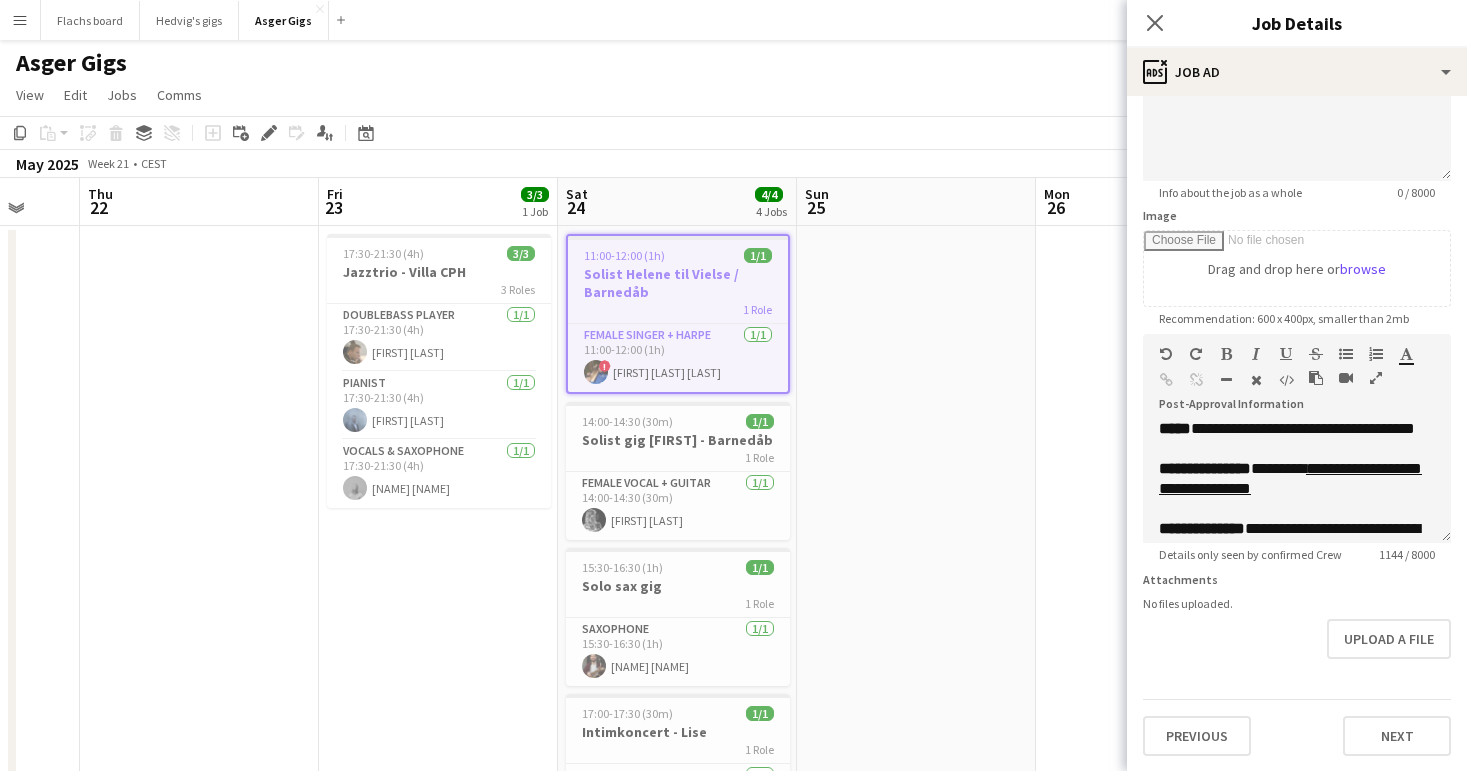 scroll, scrollTop: 546, scrollLeft: 0, axis: vertical 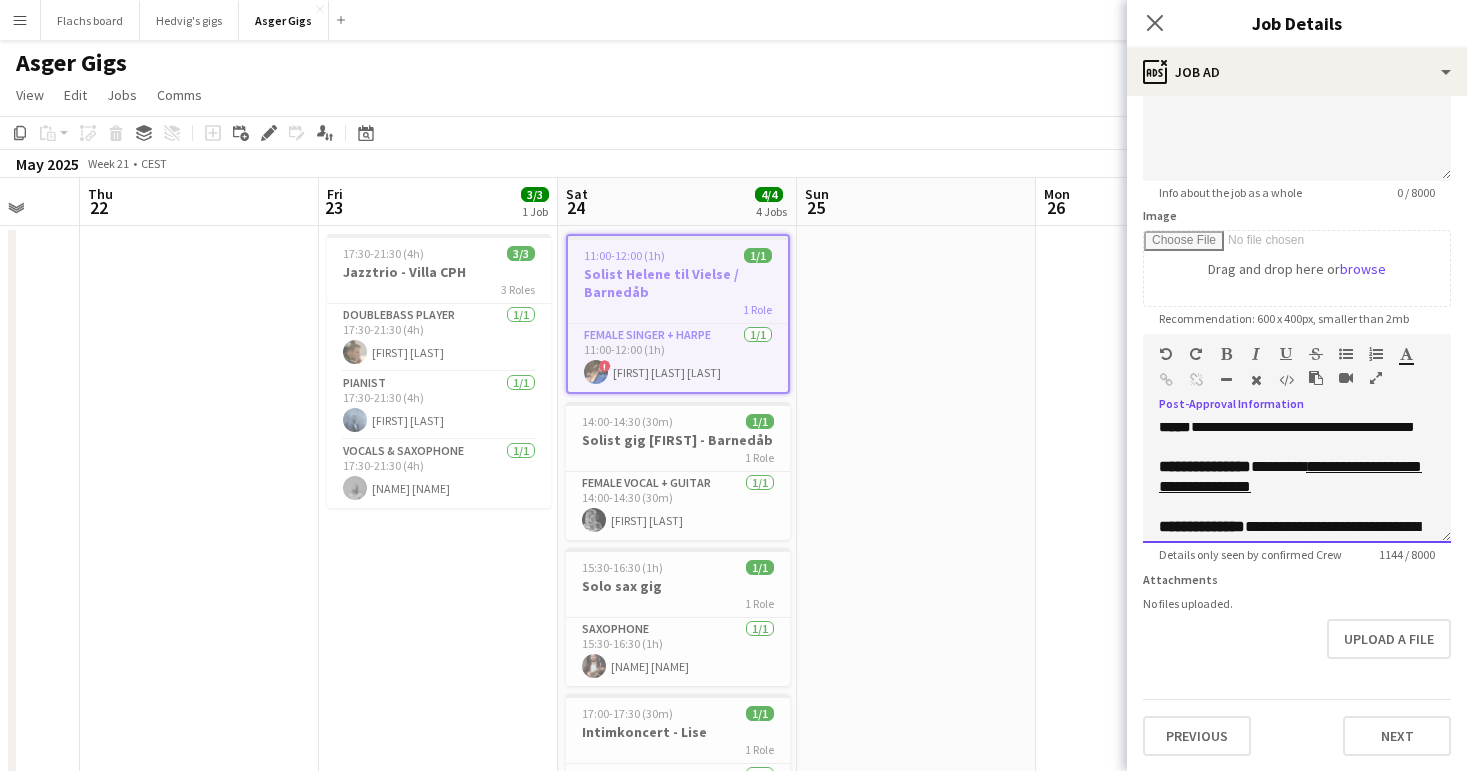 drag, startPoint x: 1286, startPoint y: 524, endPoint x: 1274, endPoint y: 511, distance: 17.691807 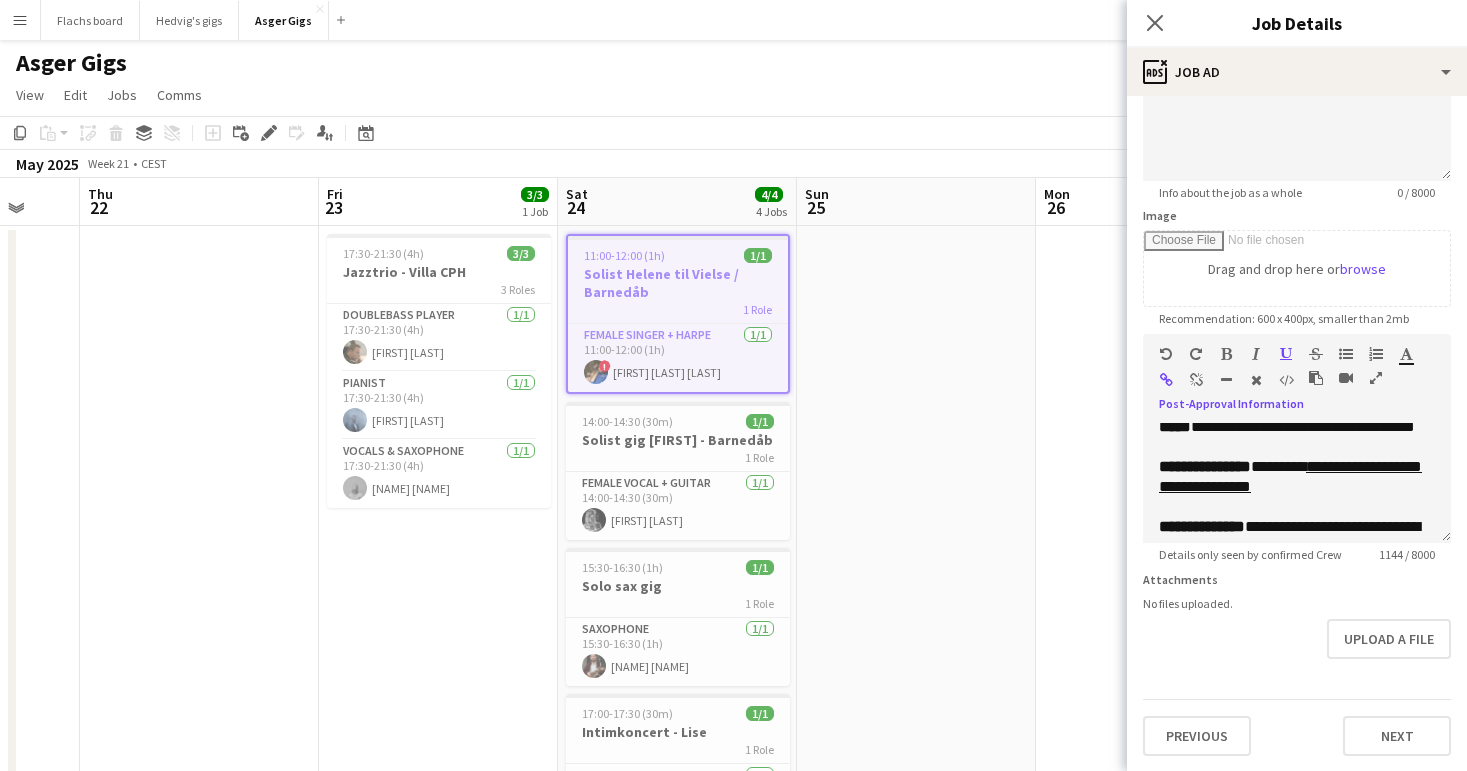 click at bounding box center [1196, 380] 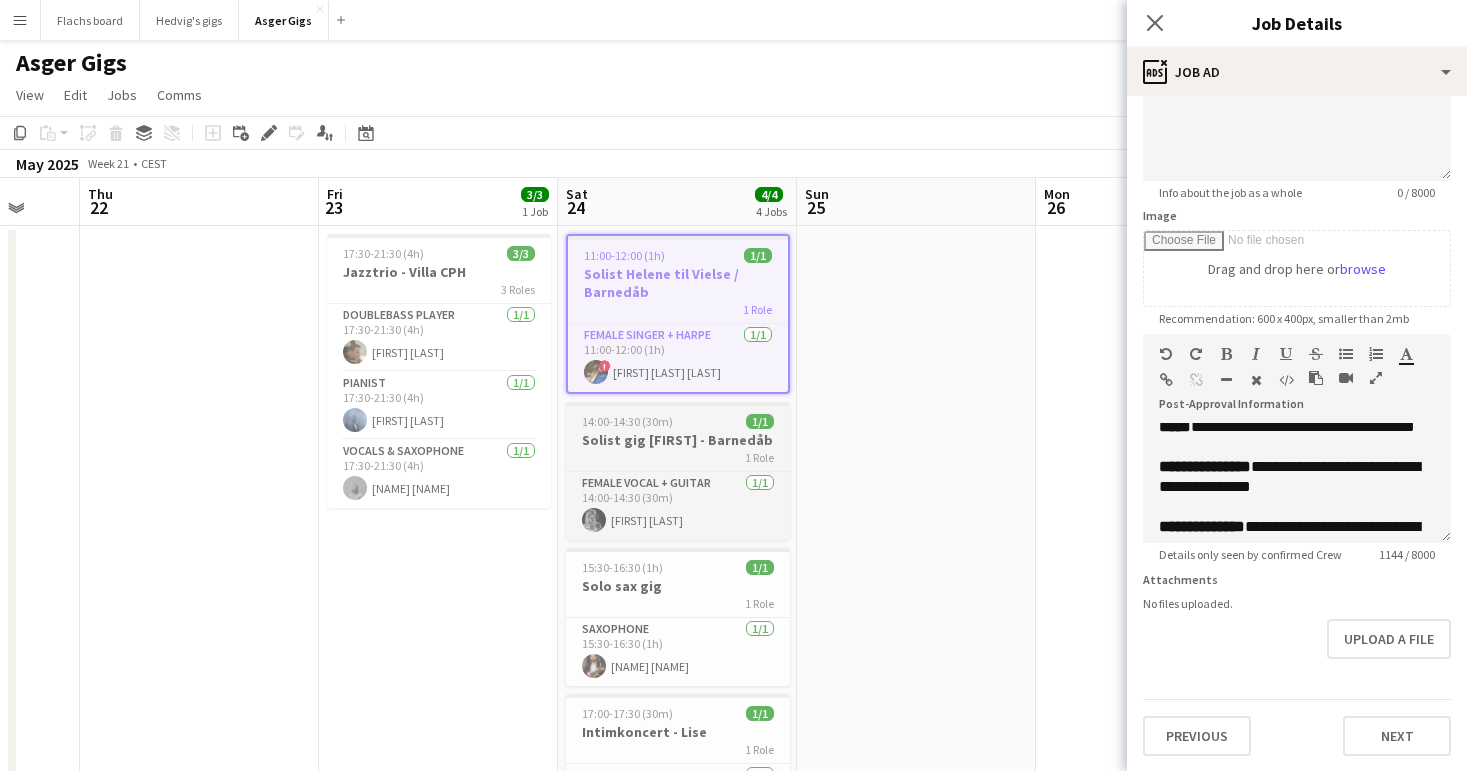 click on "Solist gig [PERSON] - Barnedåb" at bounding box center [678, 440] 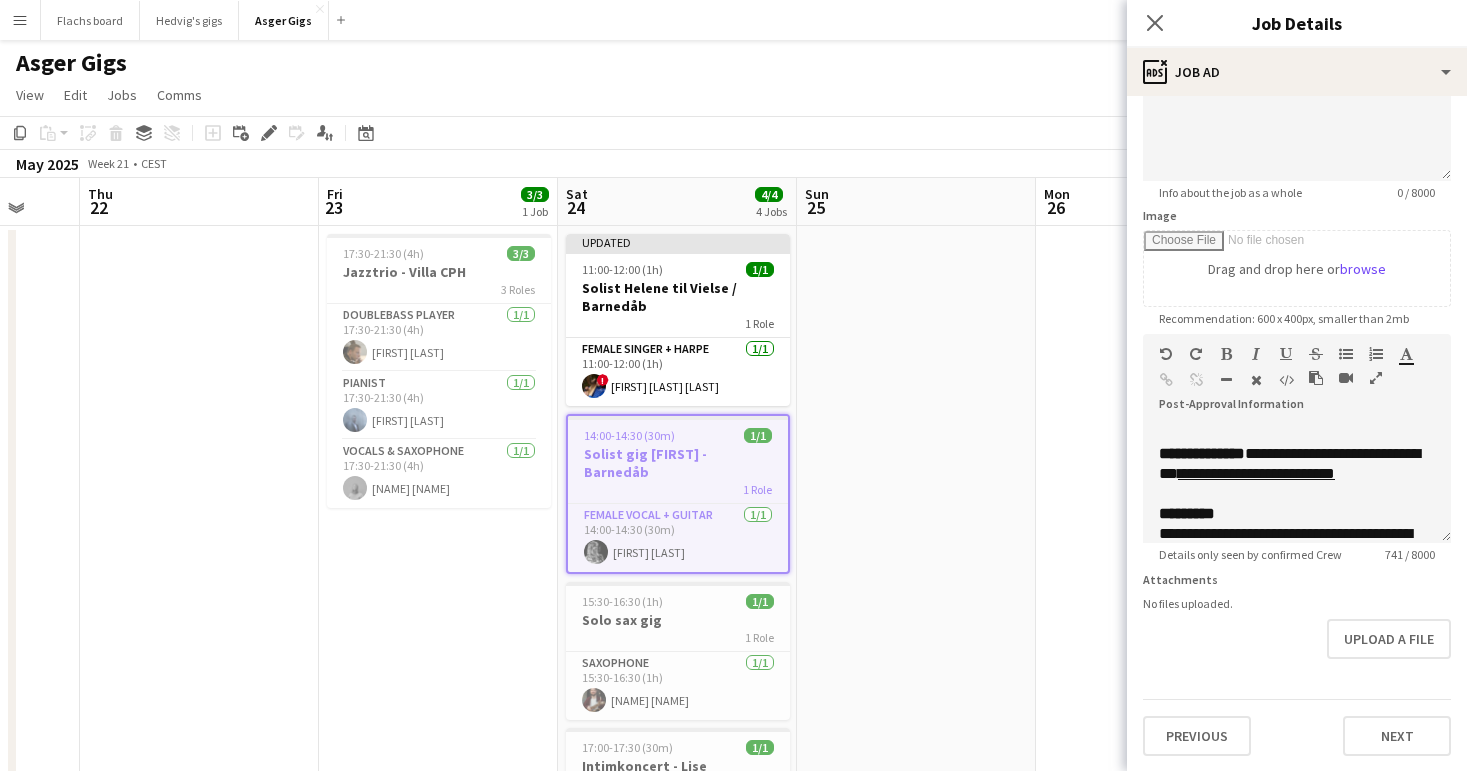 scroll, scrollTop: 296, scrollLeft: 0, axis: vertical 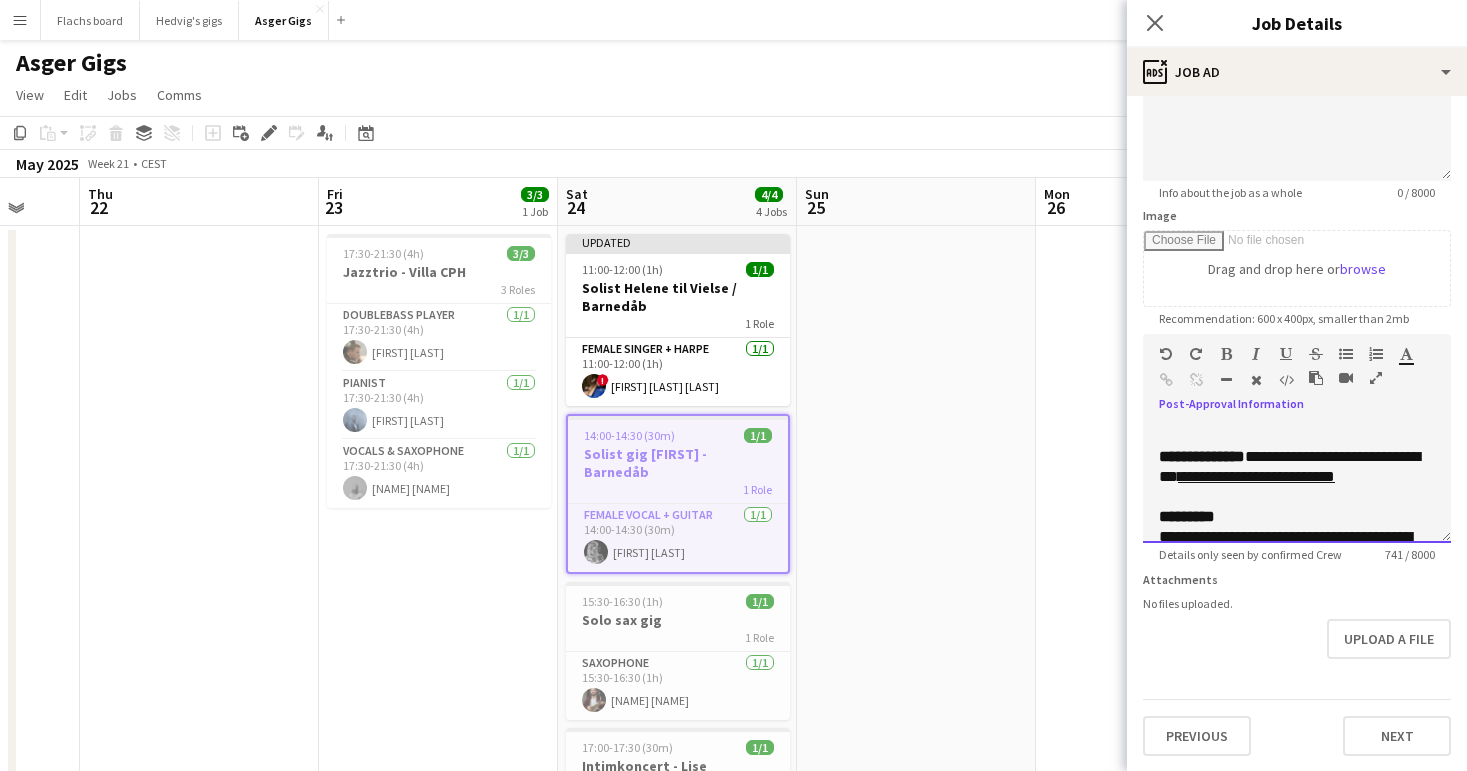 drag, startPoint x: 1294, startPoint y: 478, endPoint x: 1273, endPoint y: 463, distance: 25.806976 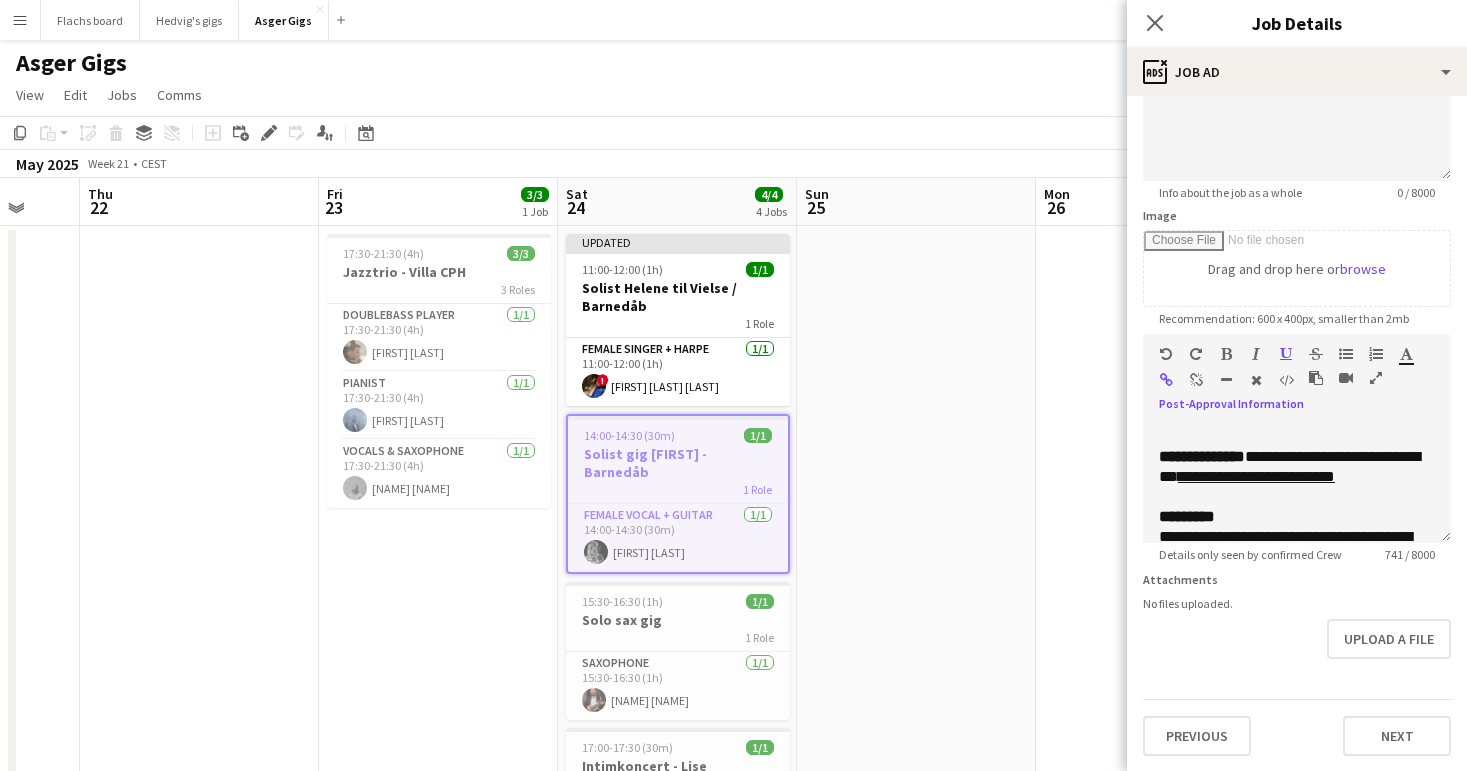 click at bounding box center (1196, 380) 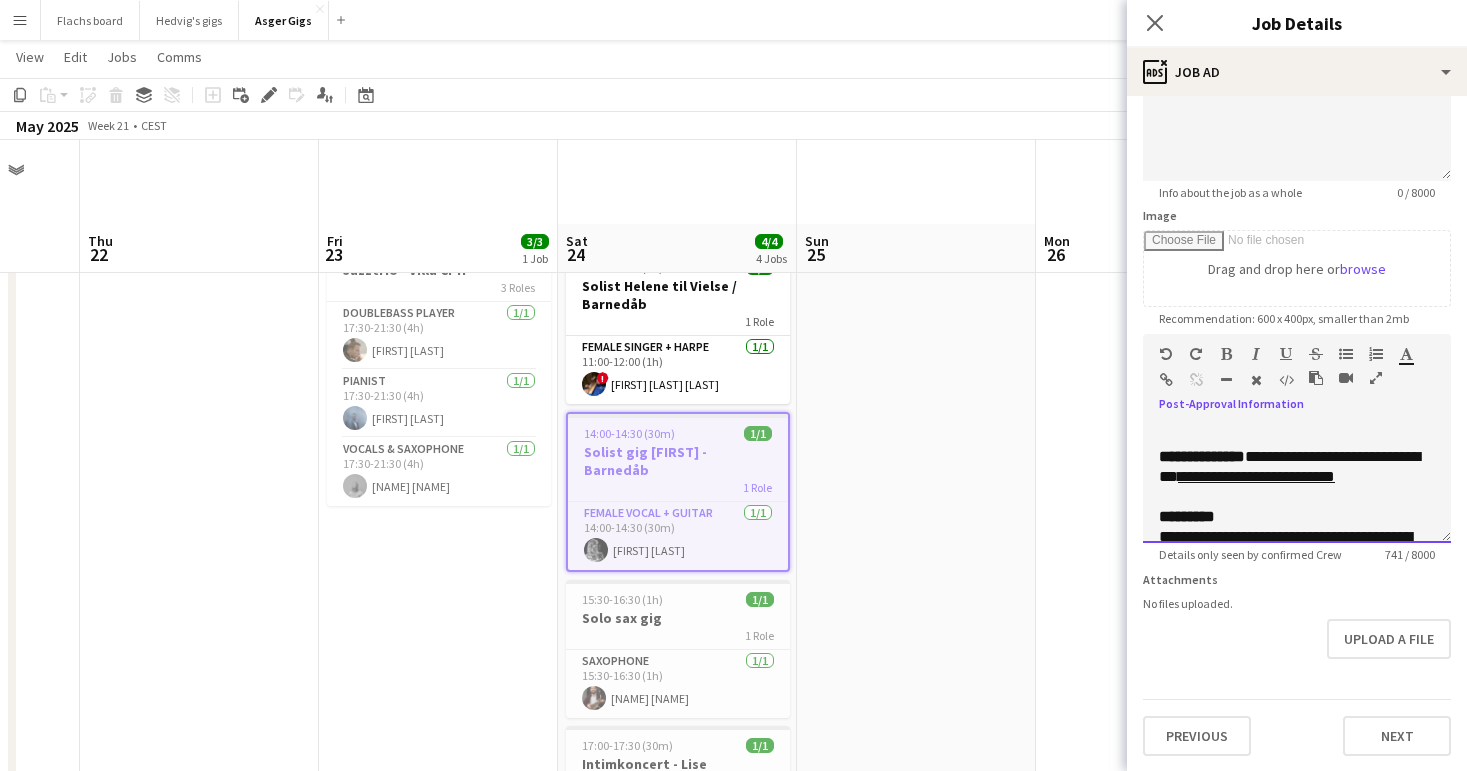 scroll, scrollTop: 128, scrollLeft: 0, axis: vertical 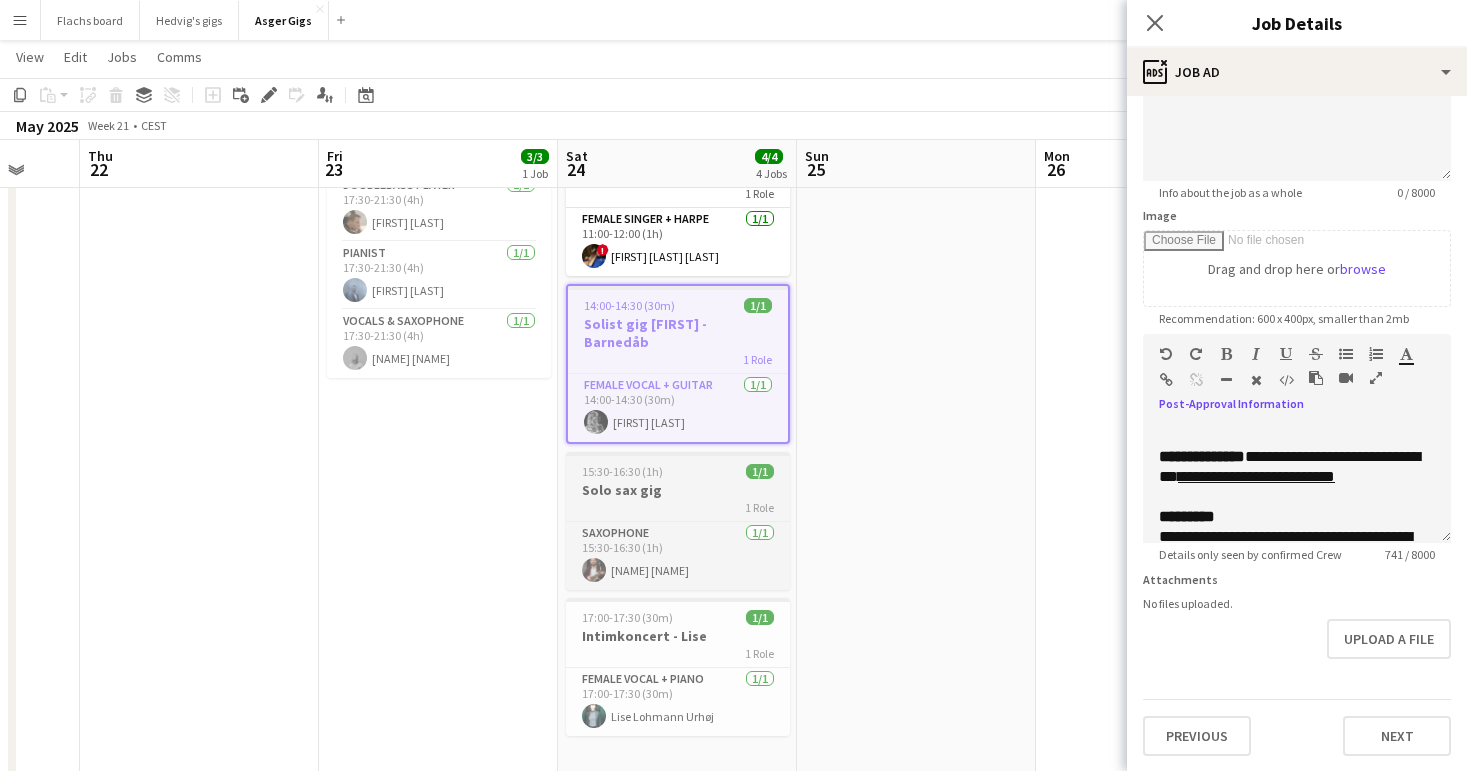 click on "Solo sax gig" at bounding box center [678, 490] 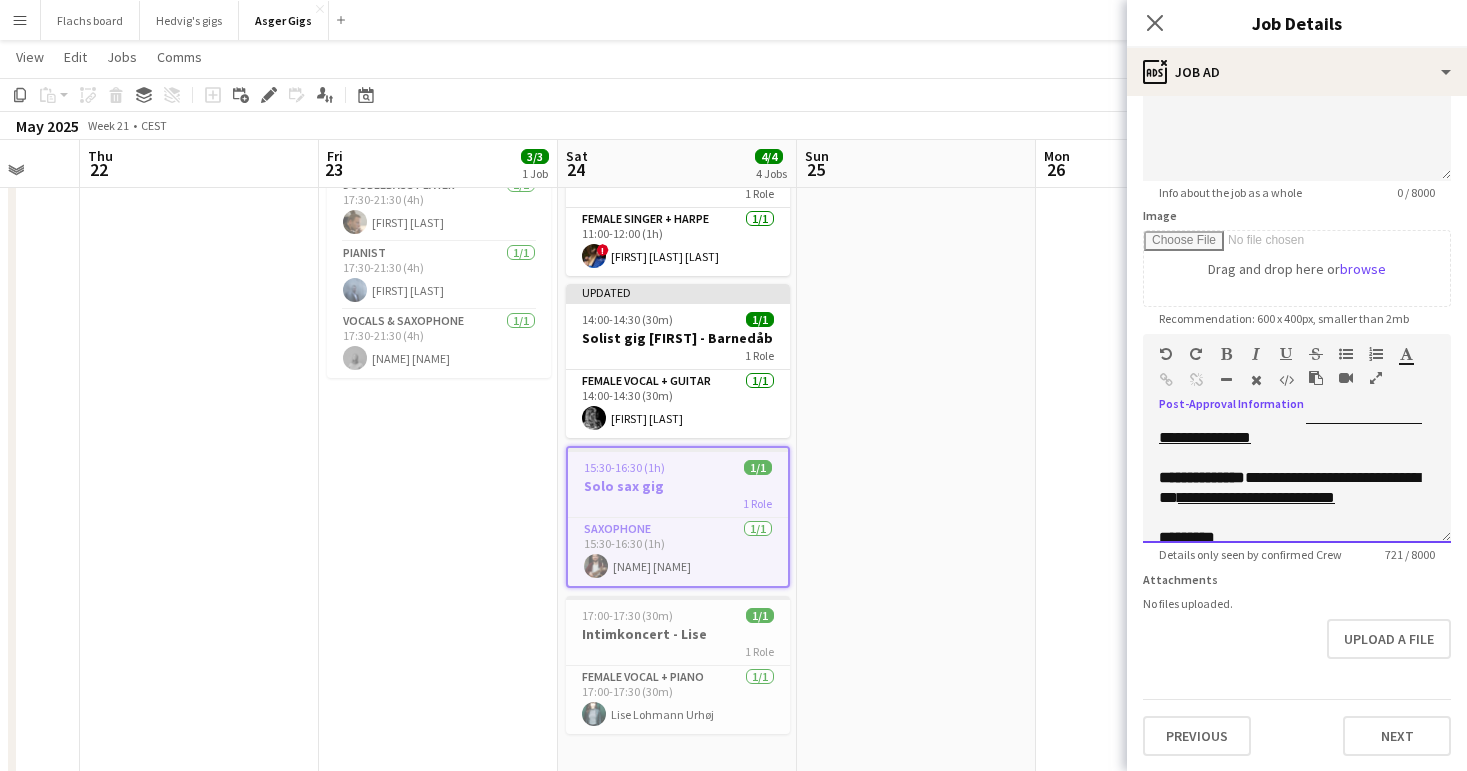 drag, startPoint x: 1250, startPoint y: 476, endPoint x: 1213, endPoint y: 466, distance: 38.327538 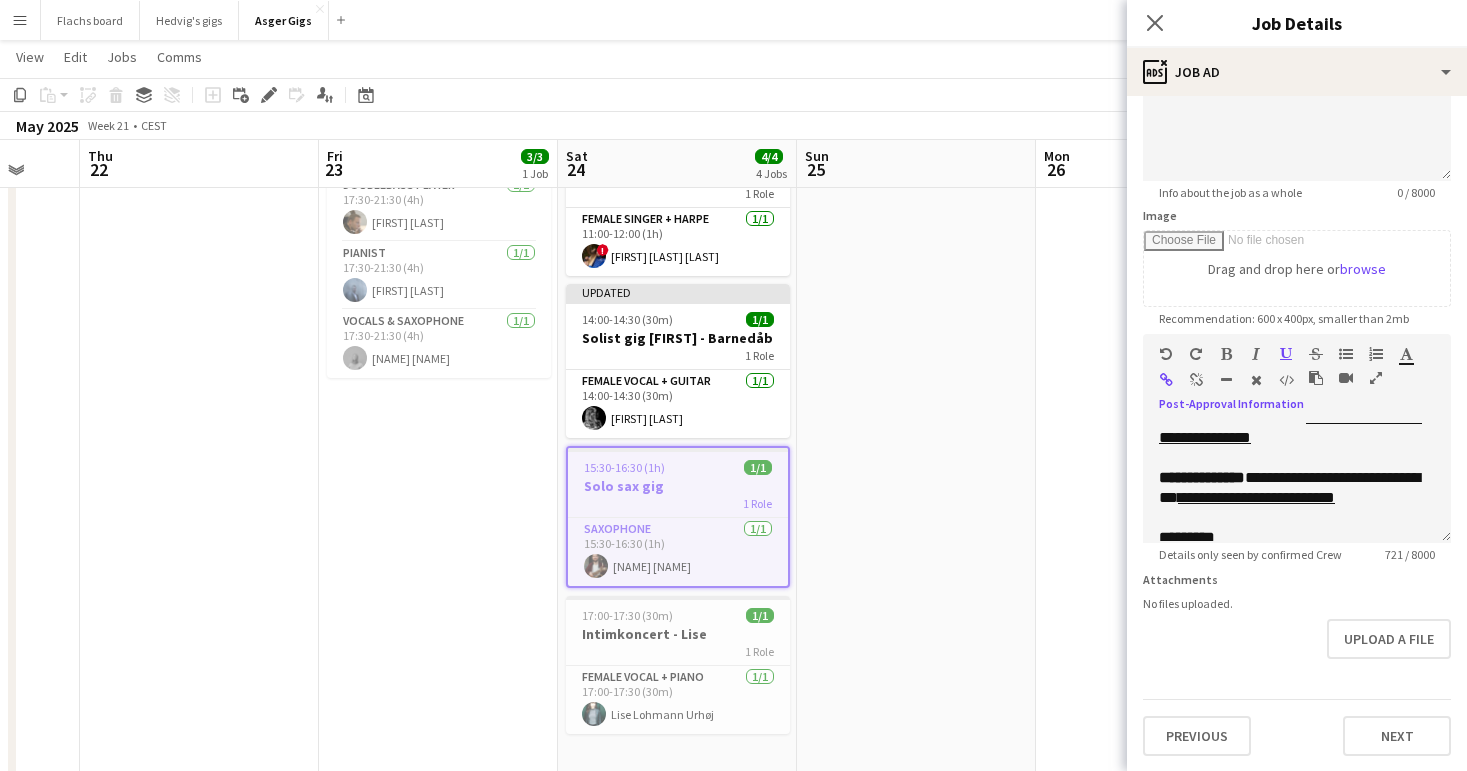 click at bounding box center [1196, 380] 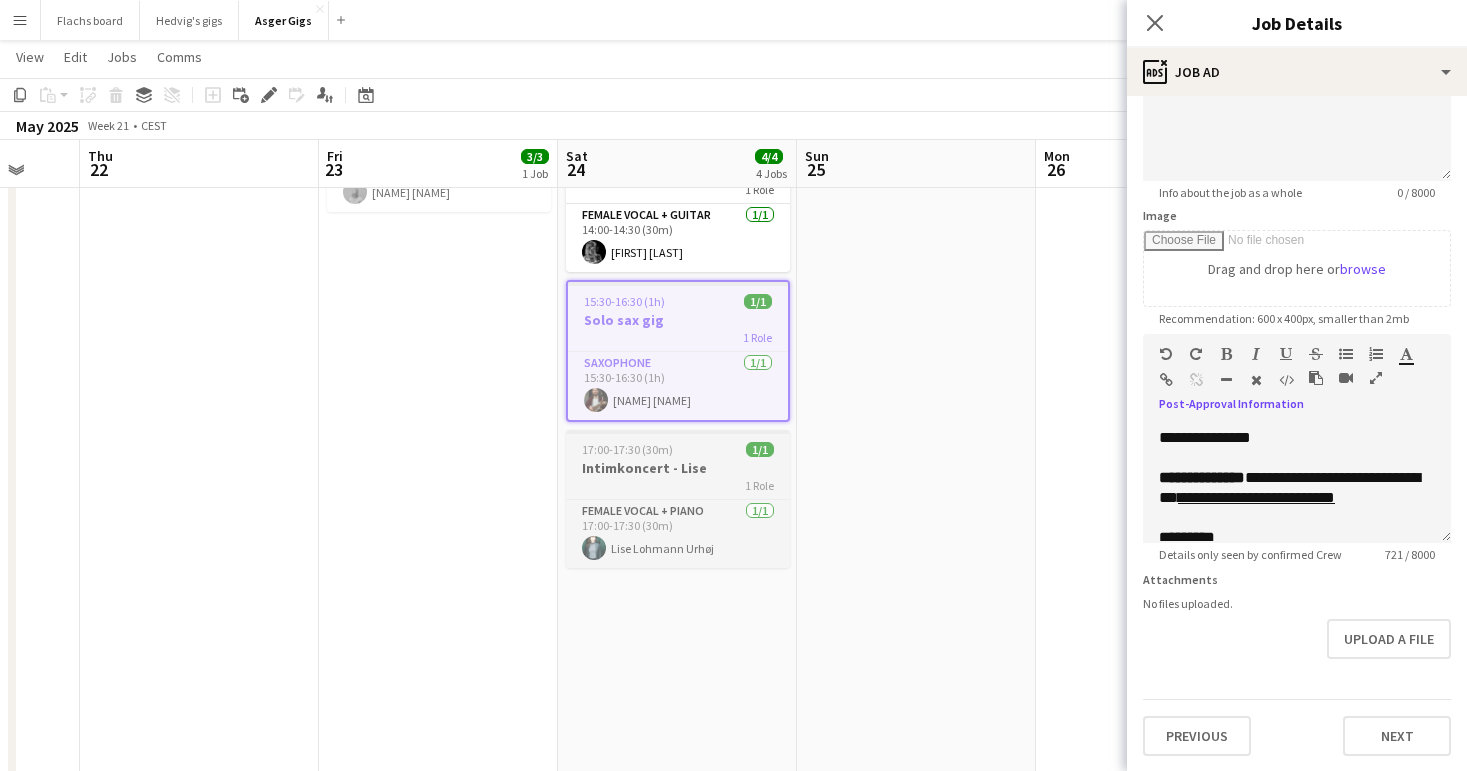 click on "17:00-17:30 (30m)" at bounding box center (627, 449) 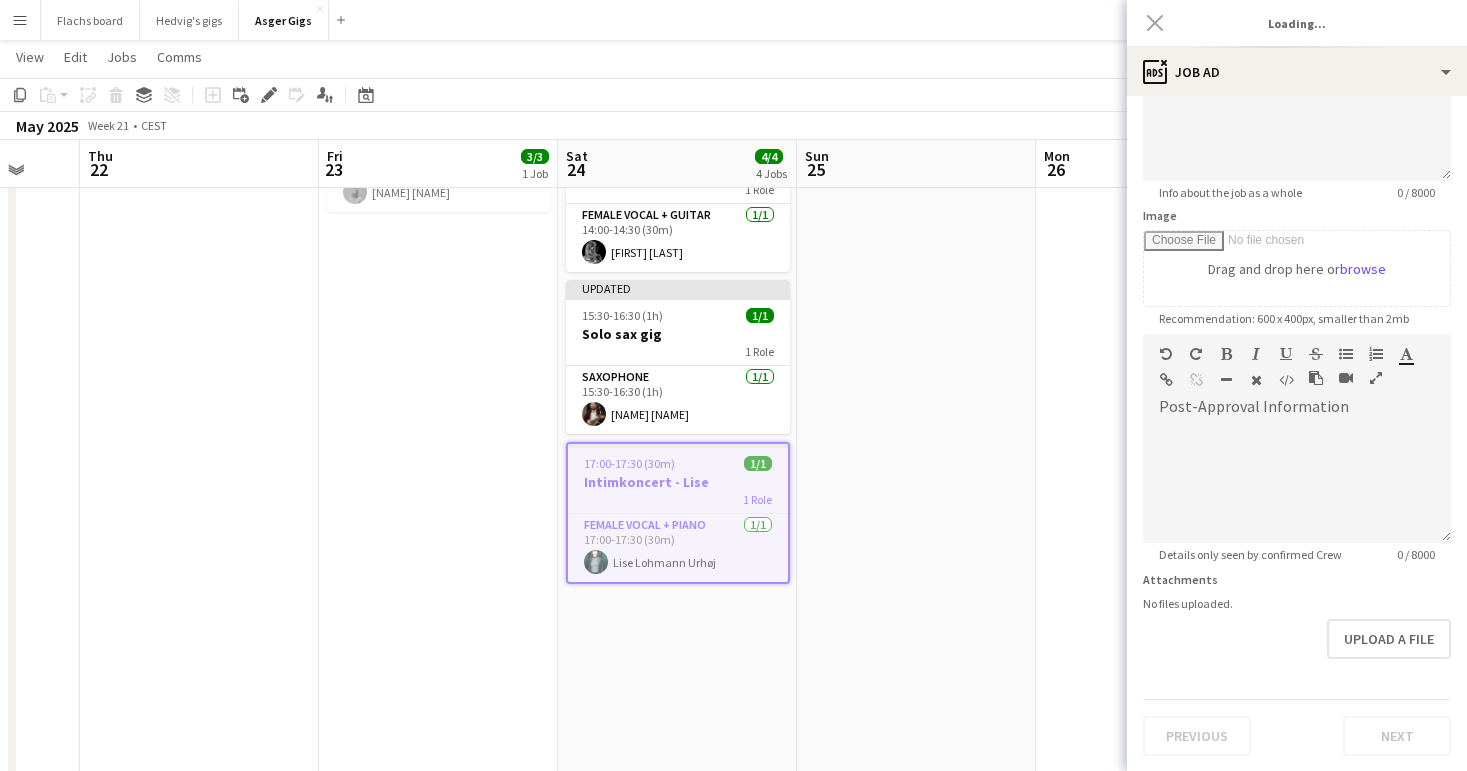 type on "**********" 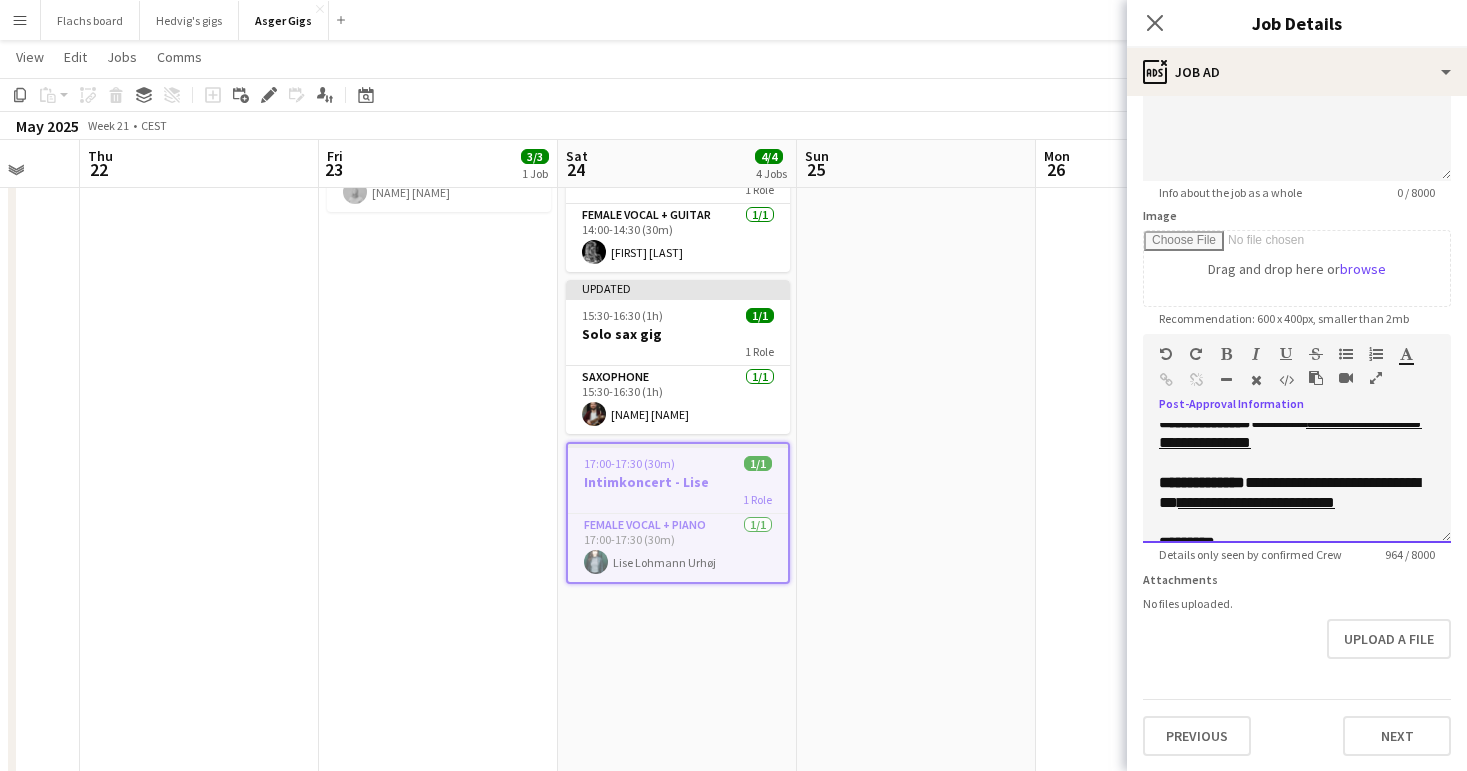 drag, startPoint x: 1285, startPoint y: 482, endPoint x: 1274, endPoint y: 465, distance: 20.248457 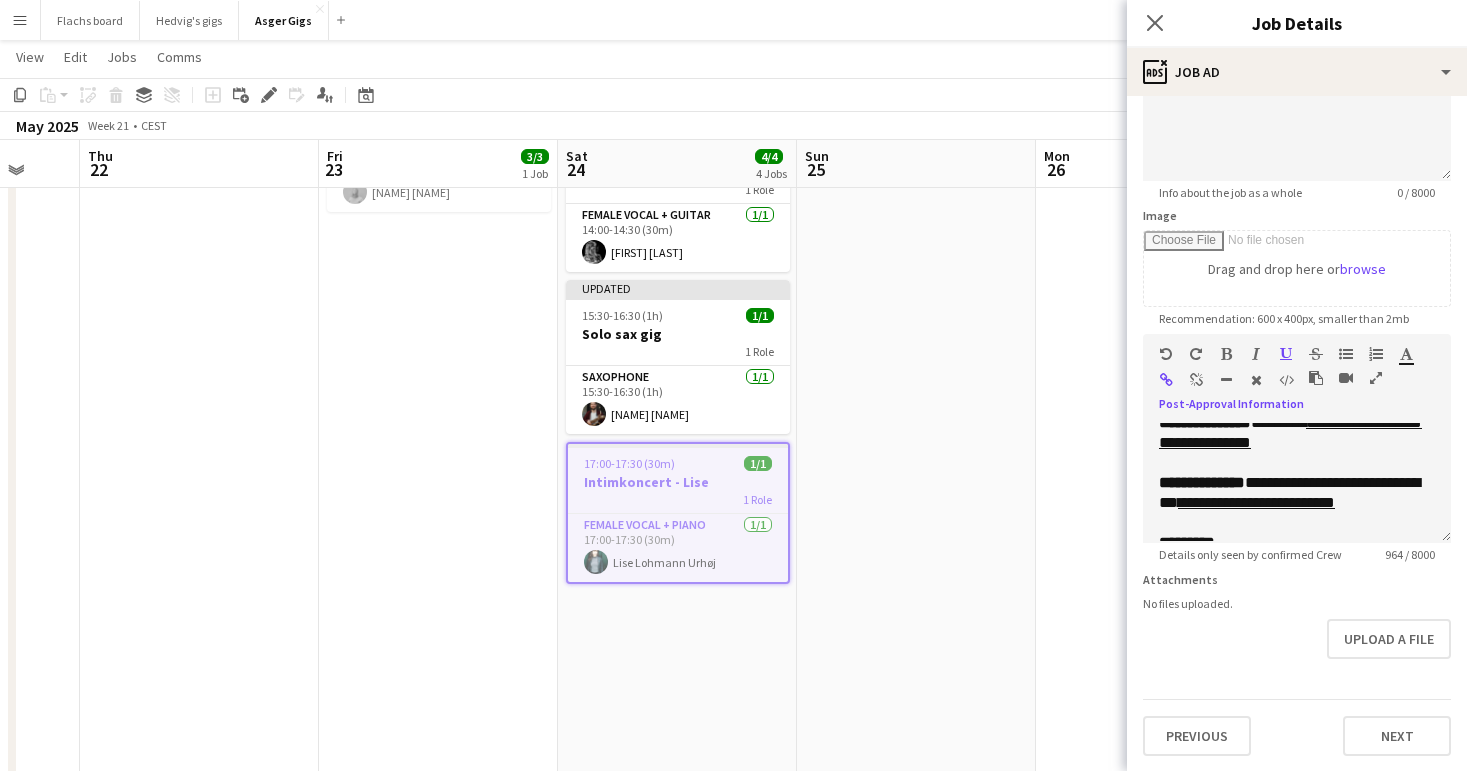 click at bounding box center (1196, 380) 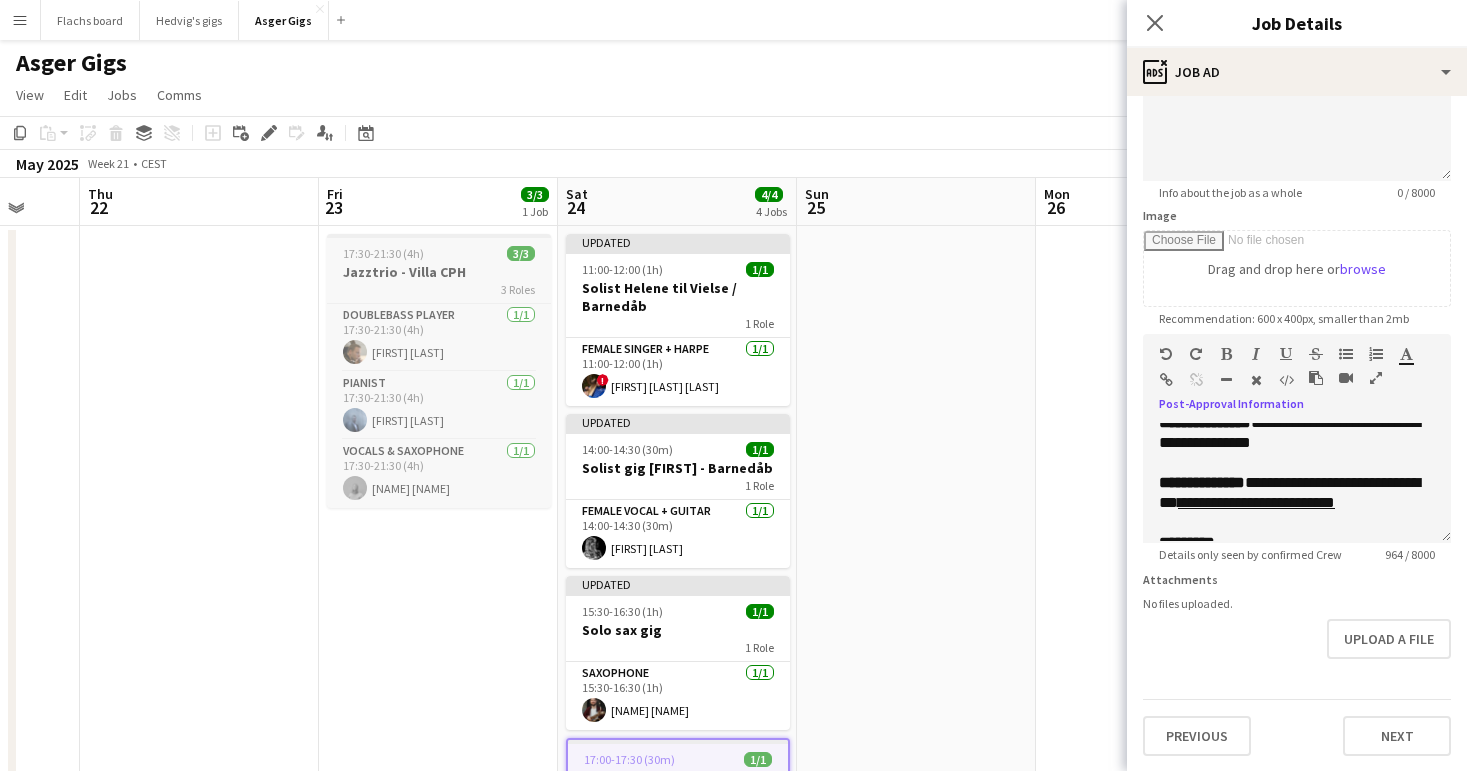 click on "Jazztrio - Villa CPH" at bounding box center [439, 272] 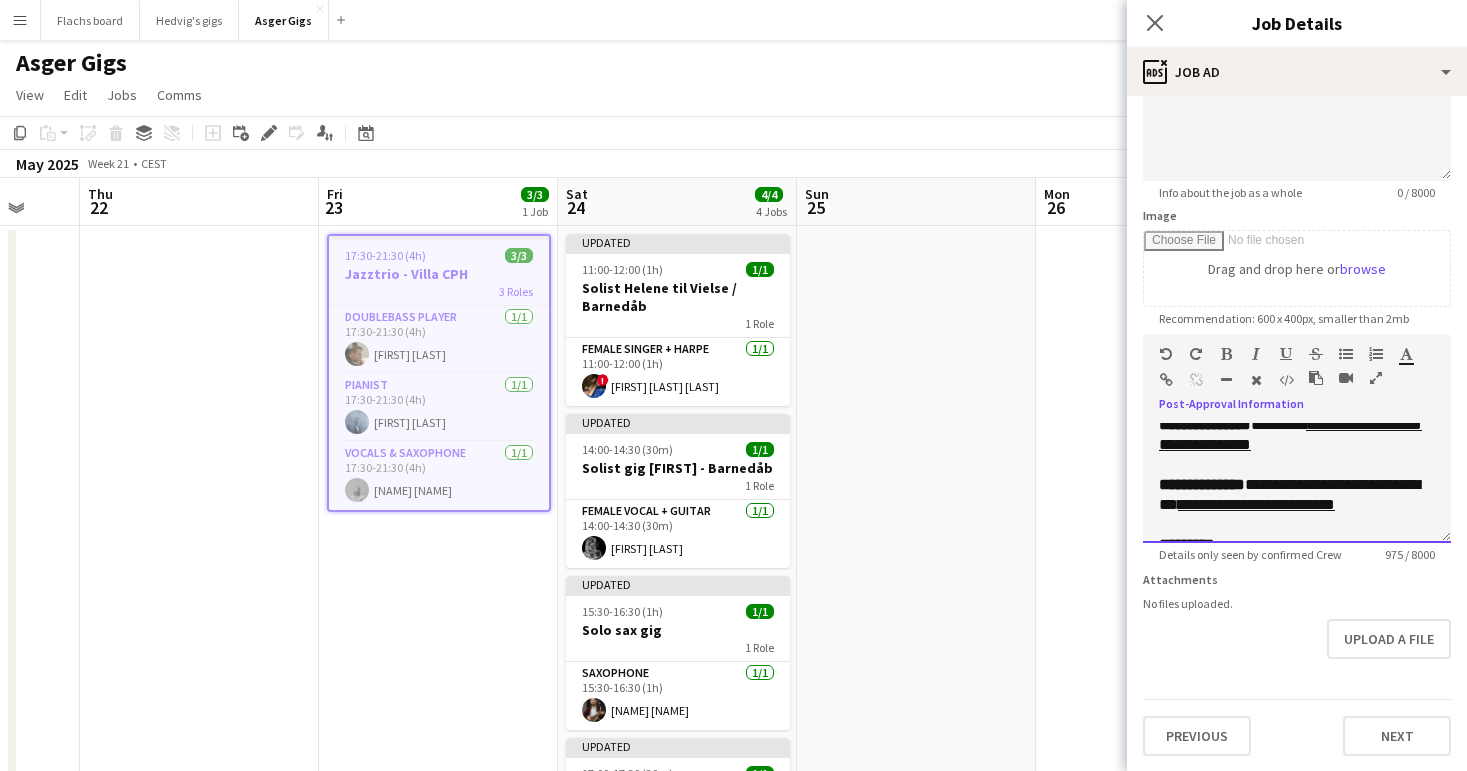 drag, startPoint x: 1291, startPoint y: 462, endPoint x: 1272, endPoint y: 451, distance: 21.954498 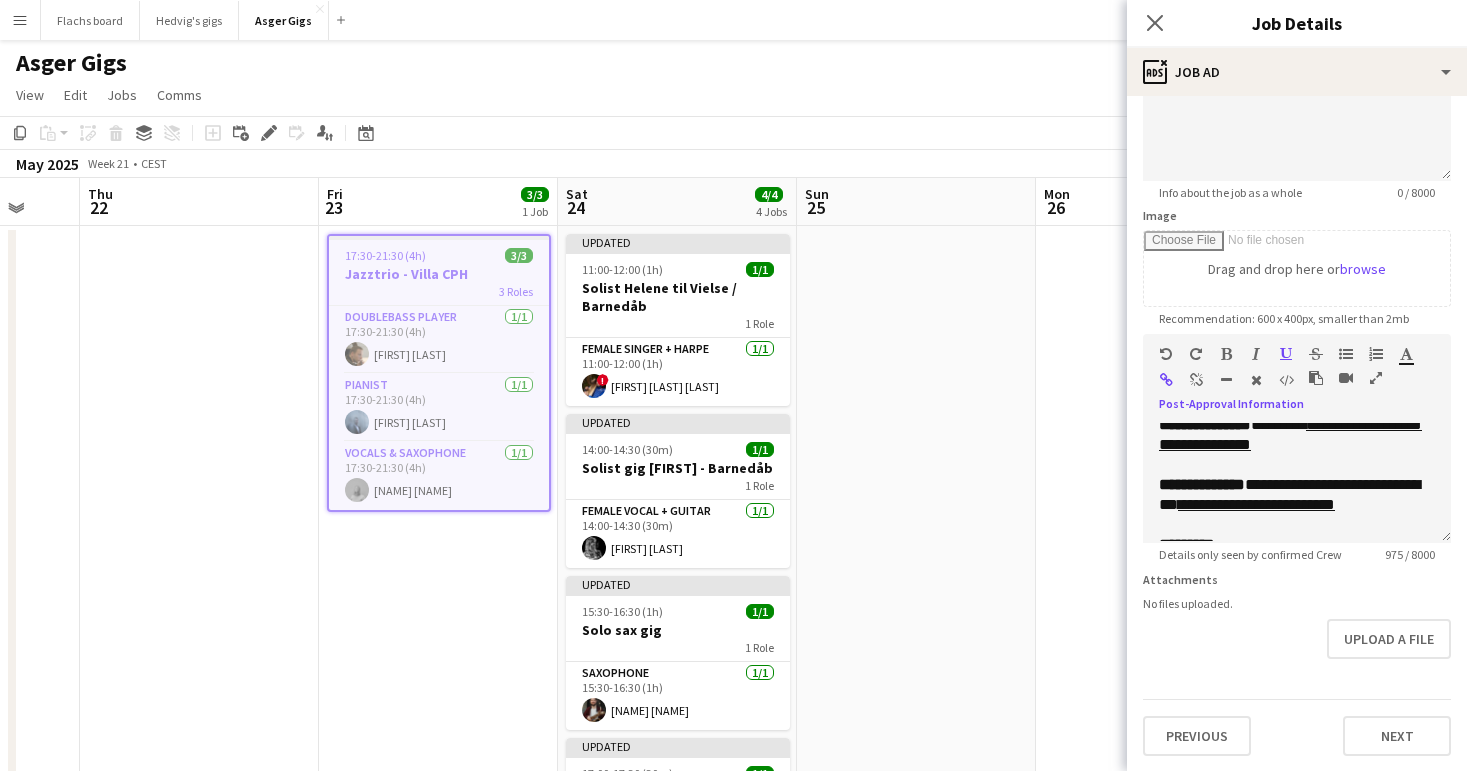 click at bounding box center (1196, 380) 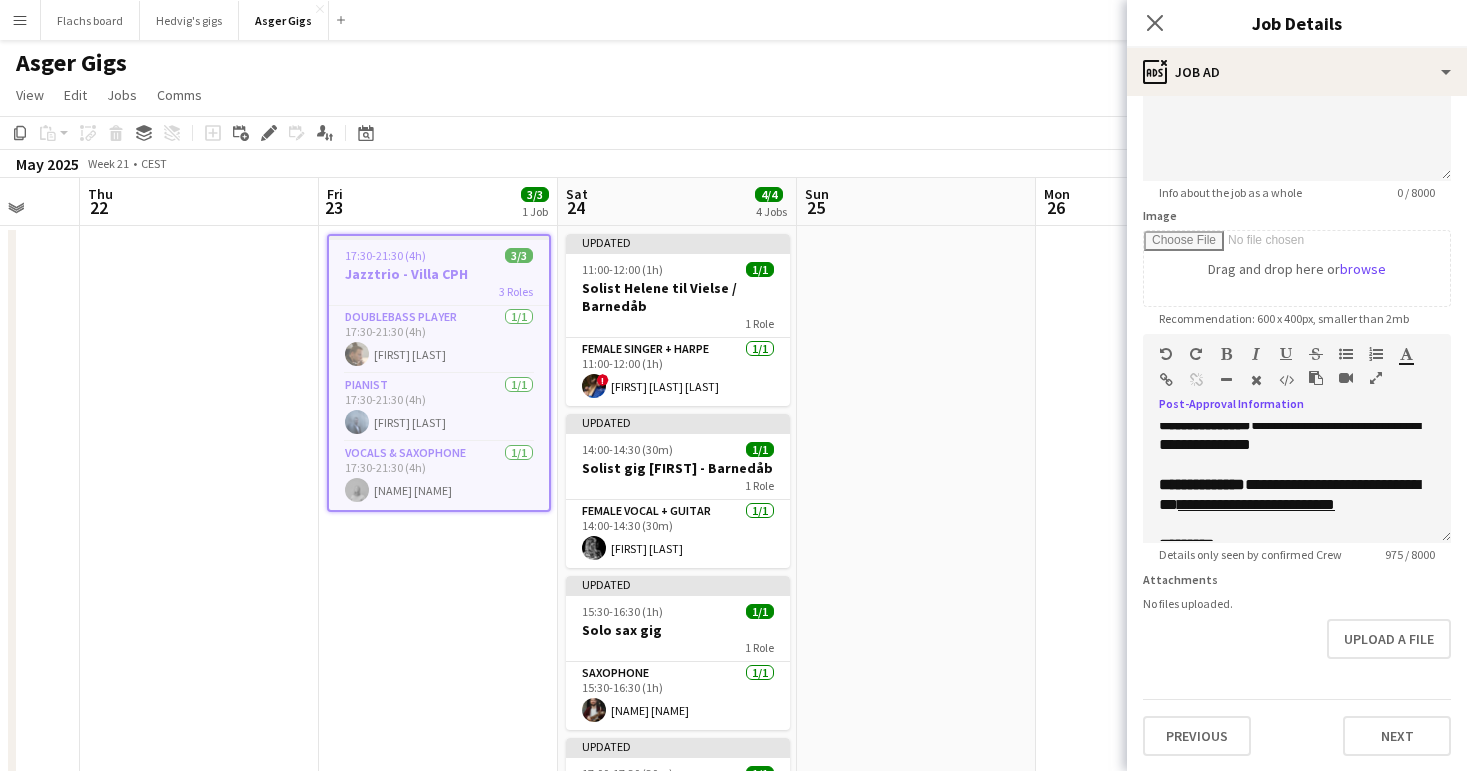 click on "[TIME]-[TIME] ([DURATION])    3/3   Jazztrio - Villa CPH   3 Roles   Doublebass Player   1/1   [TIME]-[TIME] ([DURATION])
[PERSON]  Pianist   1/1   [TIME]-[TIME] ([DURATION])
[PERSON]  Vocals & Saxophone   1/1   [TIME]-[TIME] ([DURATION])
[PERSON]" at bounding box center [438, 1451] 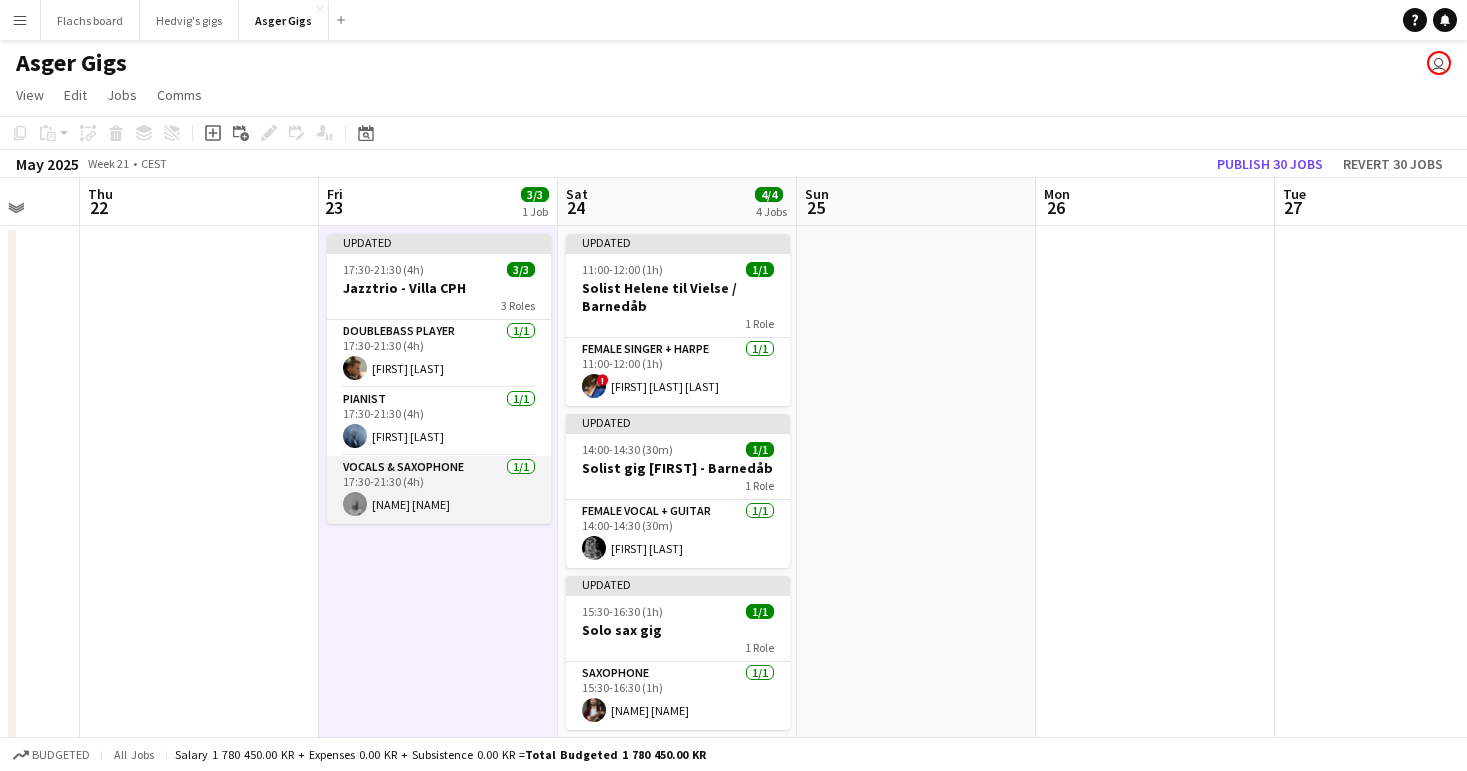 click on "Vocals & Saxophone   1/1   17:30-21:30 (4h)
[FIRST] [LAST]" at bounding box center [439, 490] 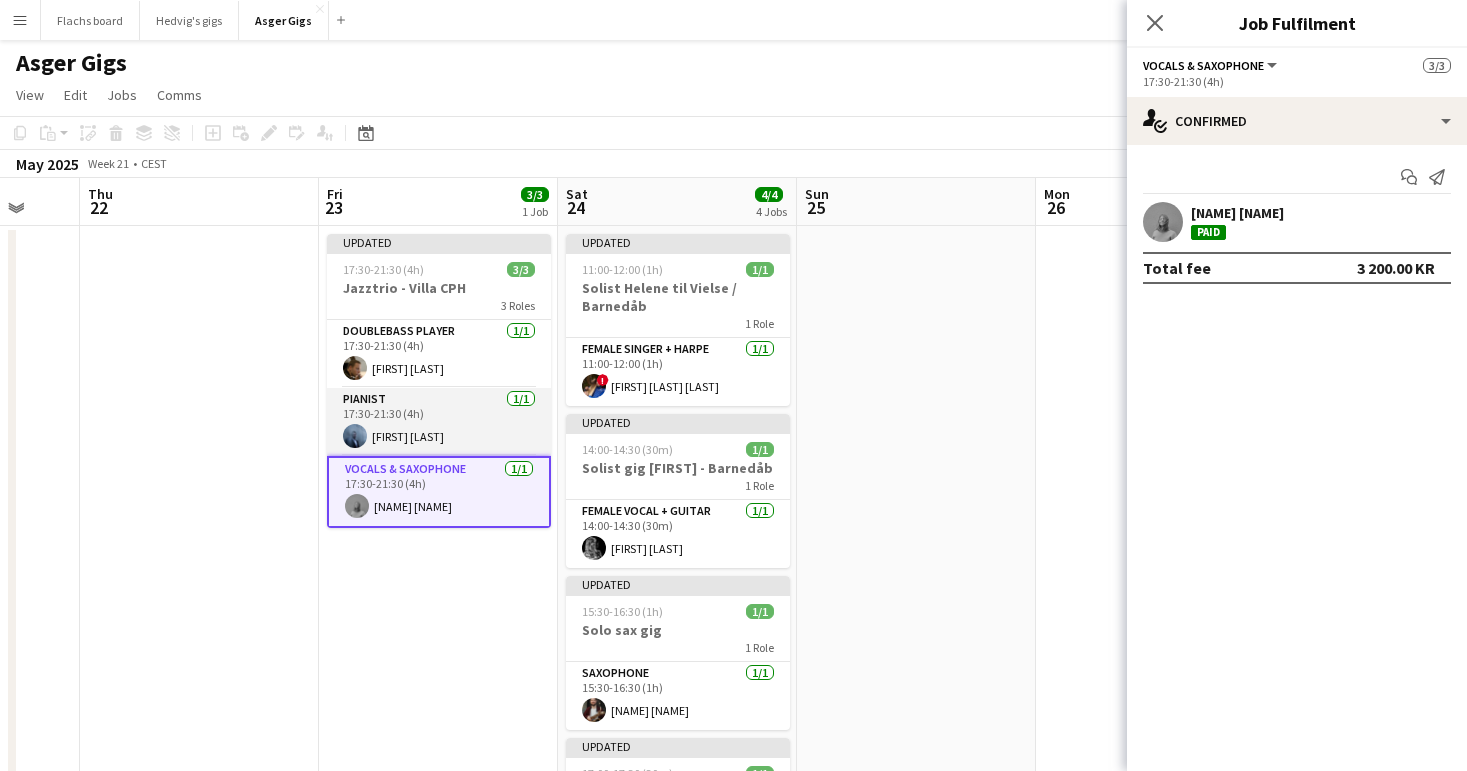 click on "Pianist   1/1   [TIME]-[TIME] (4h)
[FIRST] [LAST]" at bounding box center (439, 422) 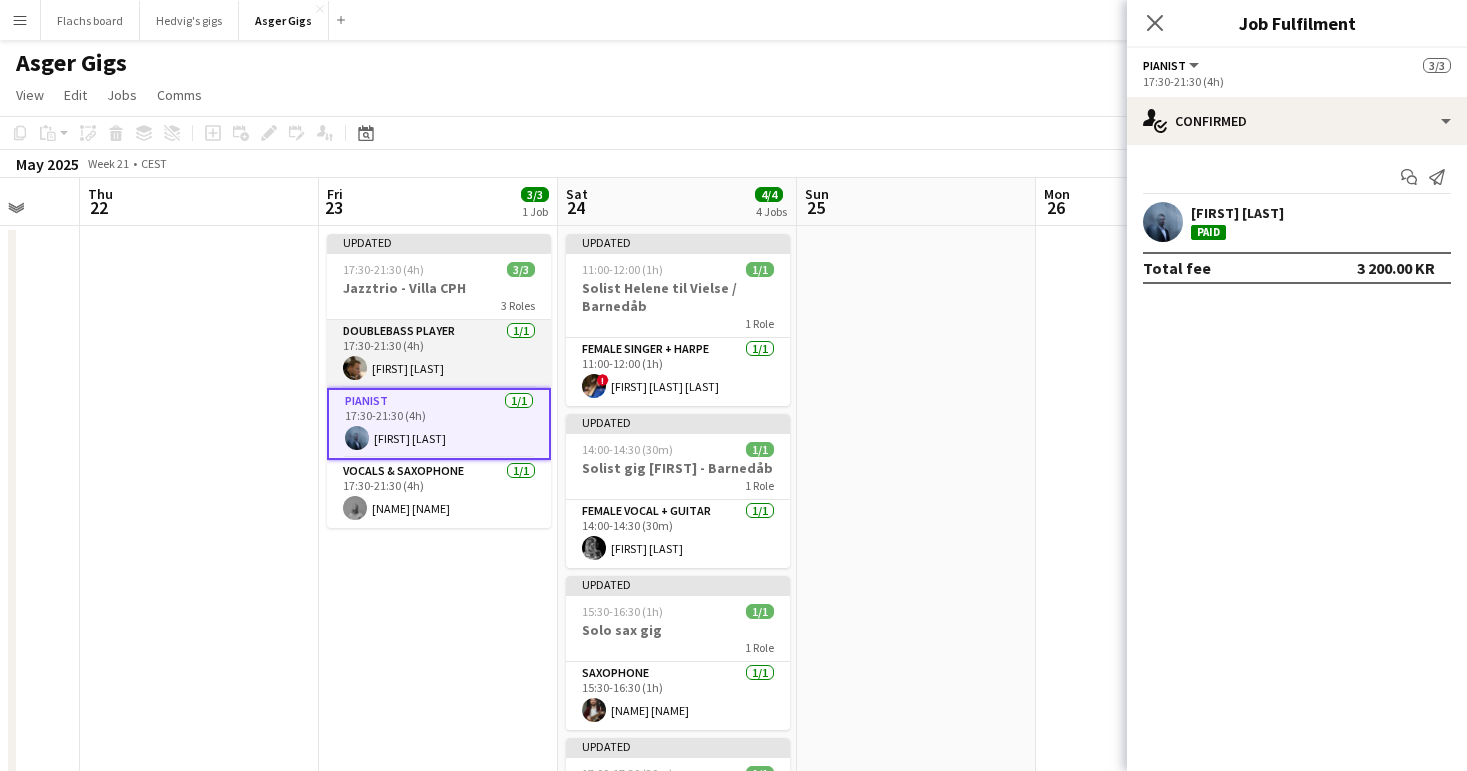 click on "Doublebass Player   [NUMBER]/[NUMBER] [TIME]-[TIME] ([TIME])
[FIRST] [LAST]" at bounding box center [439, 354] 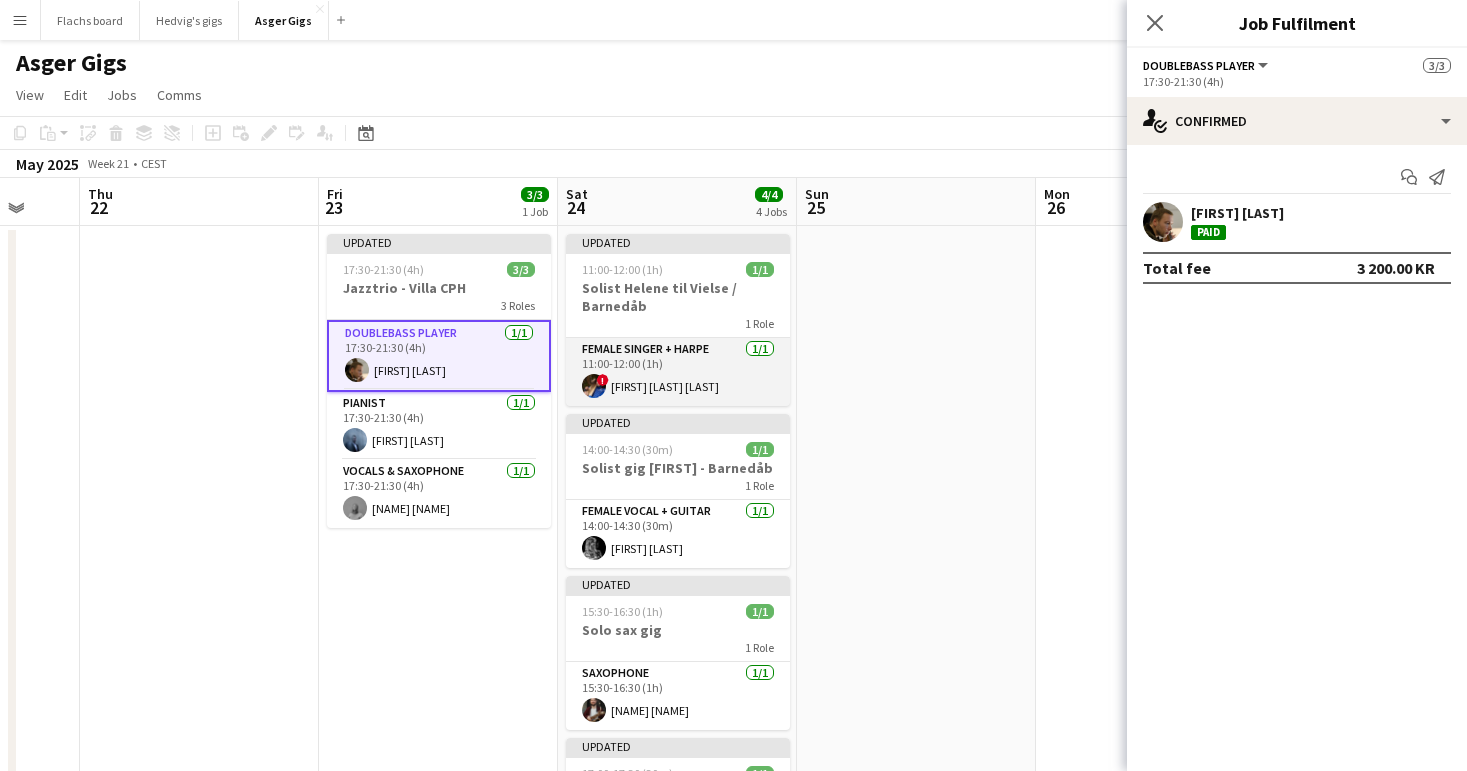 click on "Female Singer + Harpe   1/1   11:00-12:00 (1h)
! Helene Dorthea Tungelund" at bounding box center [678, 372] 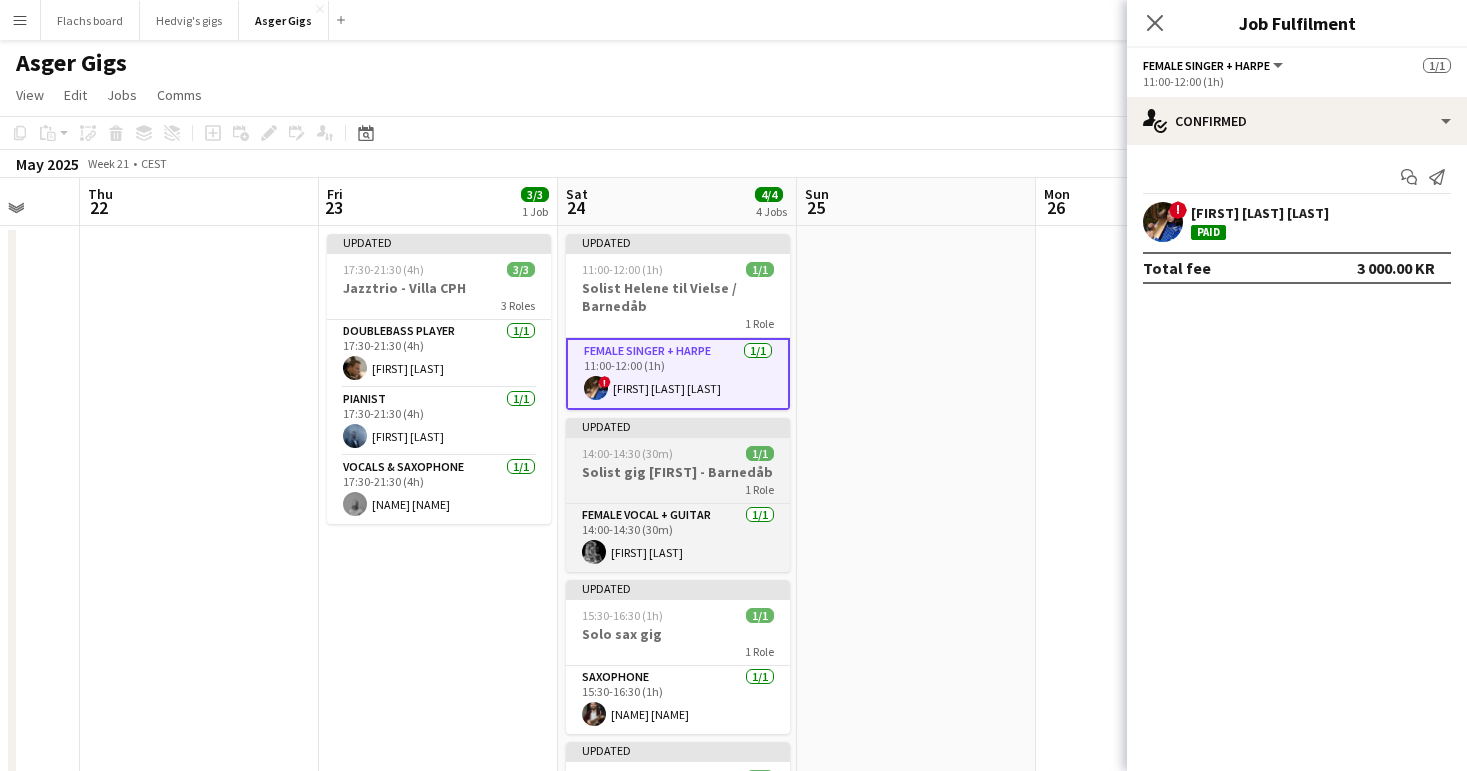click on "1 Role" at bounding box center [678, 489] 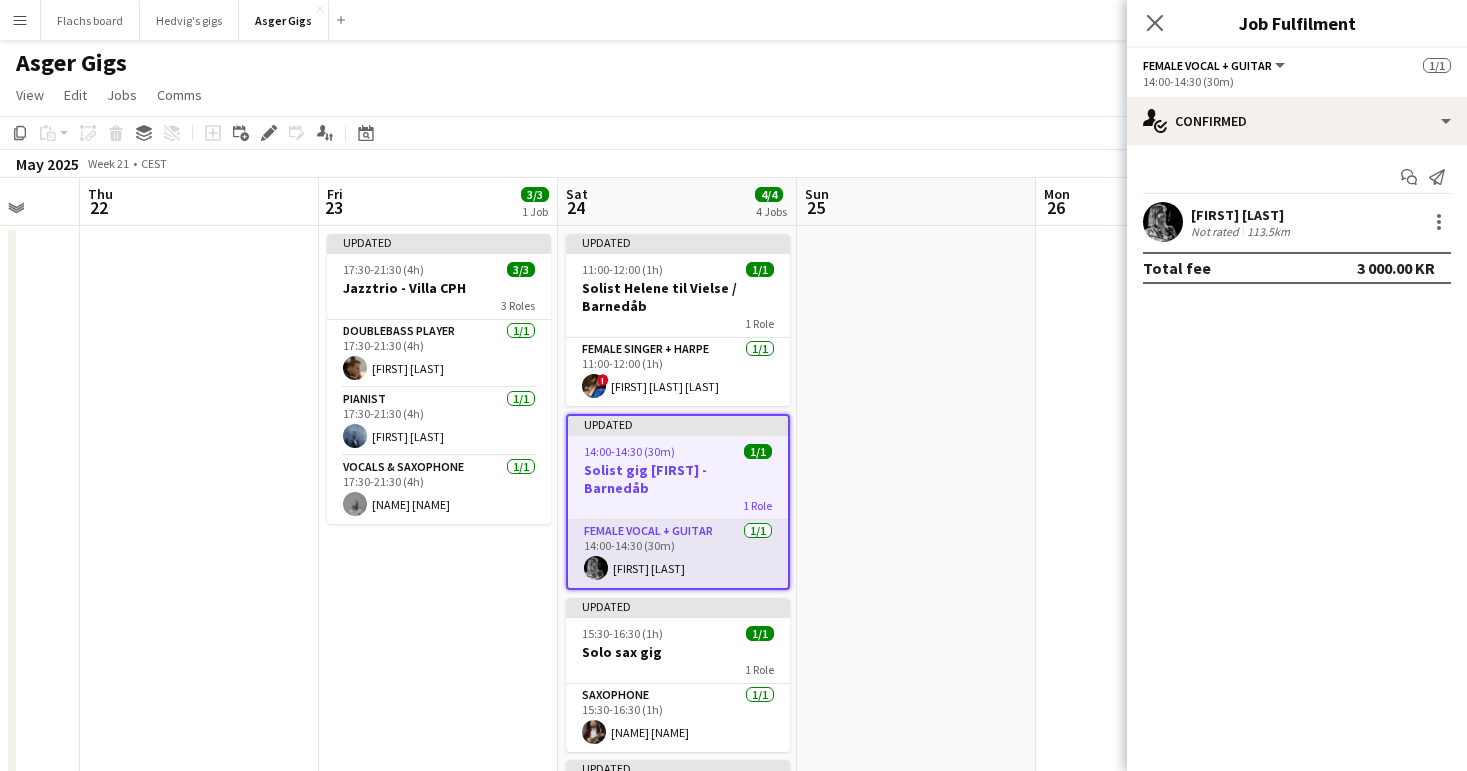 click on "Female Vocal + guitar   1/1   14:00-14:30 (30m)
[FIRST] [LAST]" at bounding box center [678, 554] 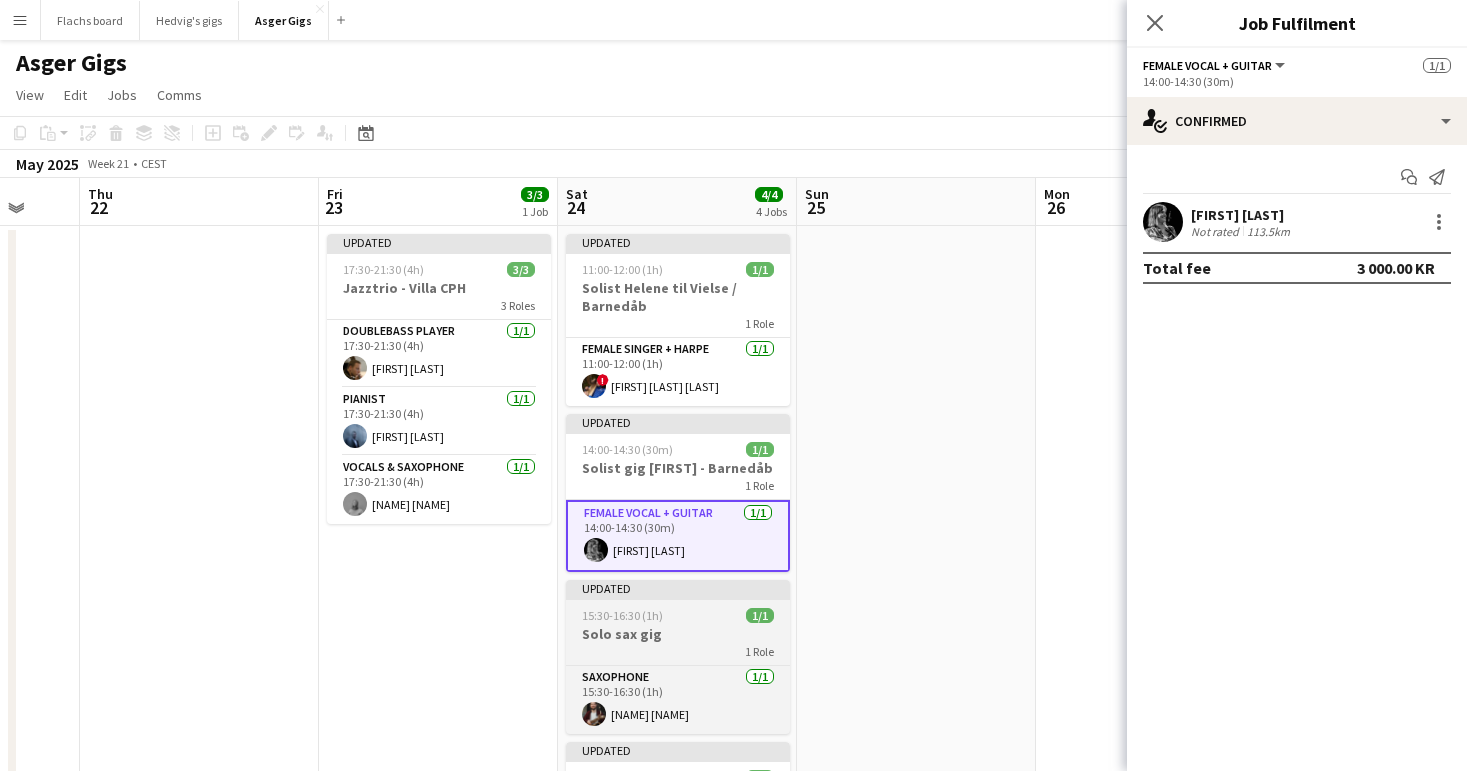 click on "Solo sax gig" at bounding box center (678, 634) 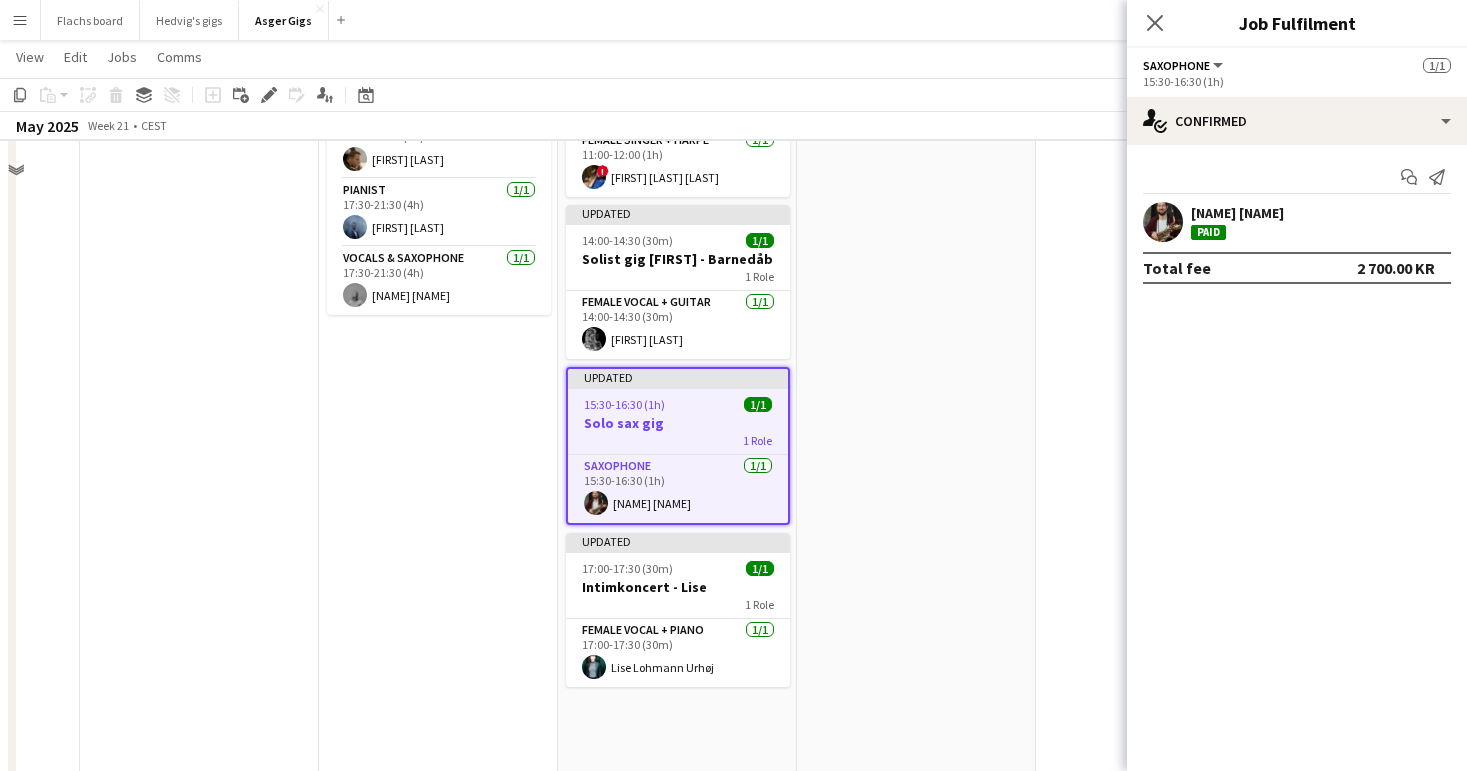 scroll, scrollTop: 208, scrollLeft: 0, axis: vertical 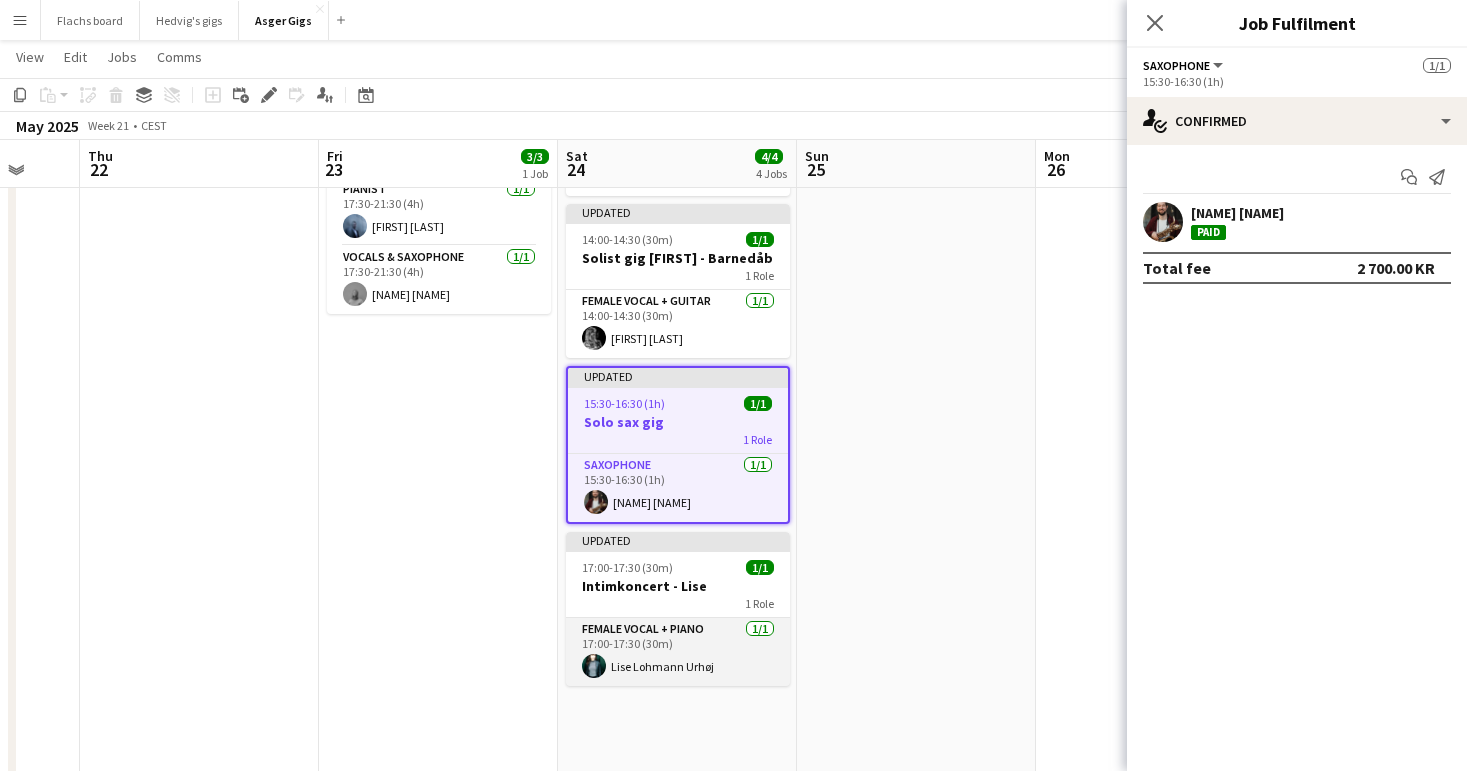 click on "Female Vocal + Piano   1/1   17:00-17:30 (30m)
Lise Lohmann Urhøj" at bounding box center [678, 652] 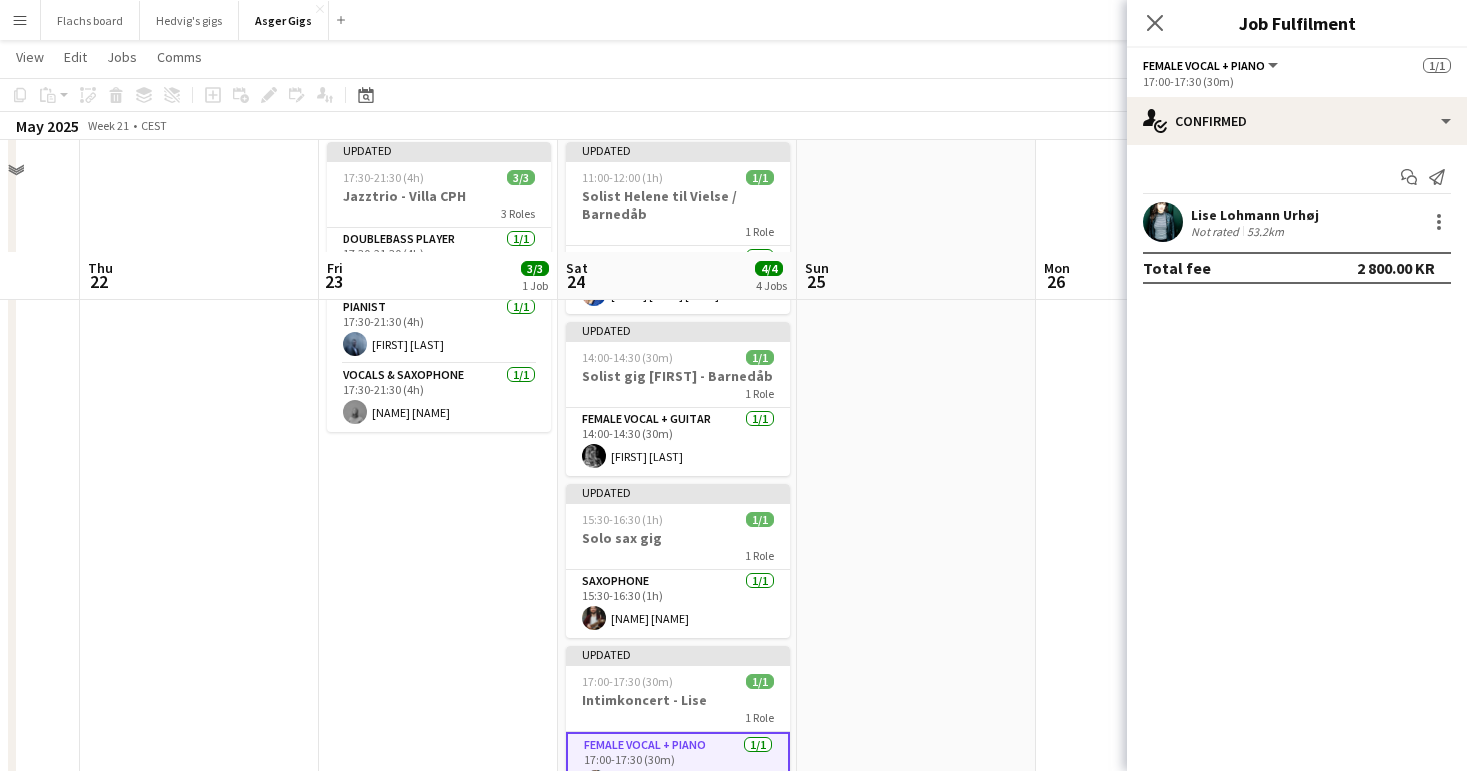 scroll, scrollTop: 0, scrollLeft: 0, axis: both 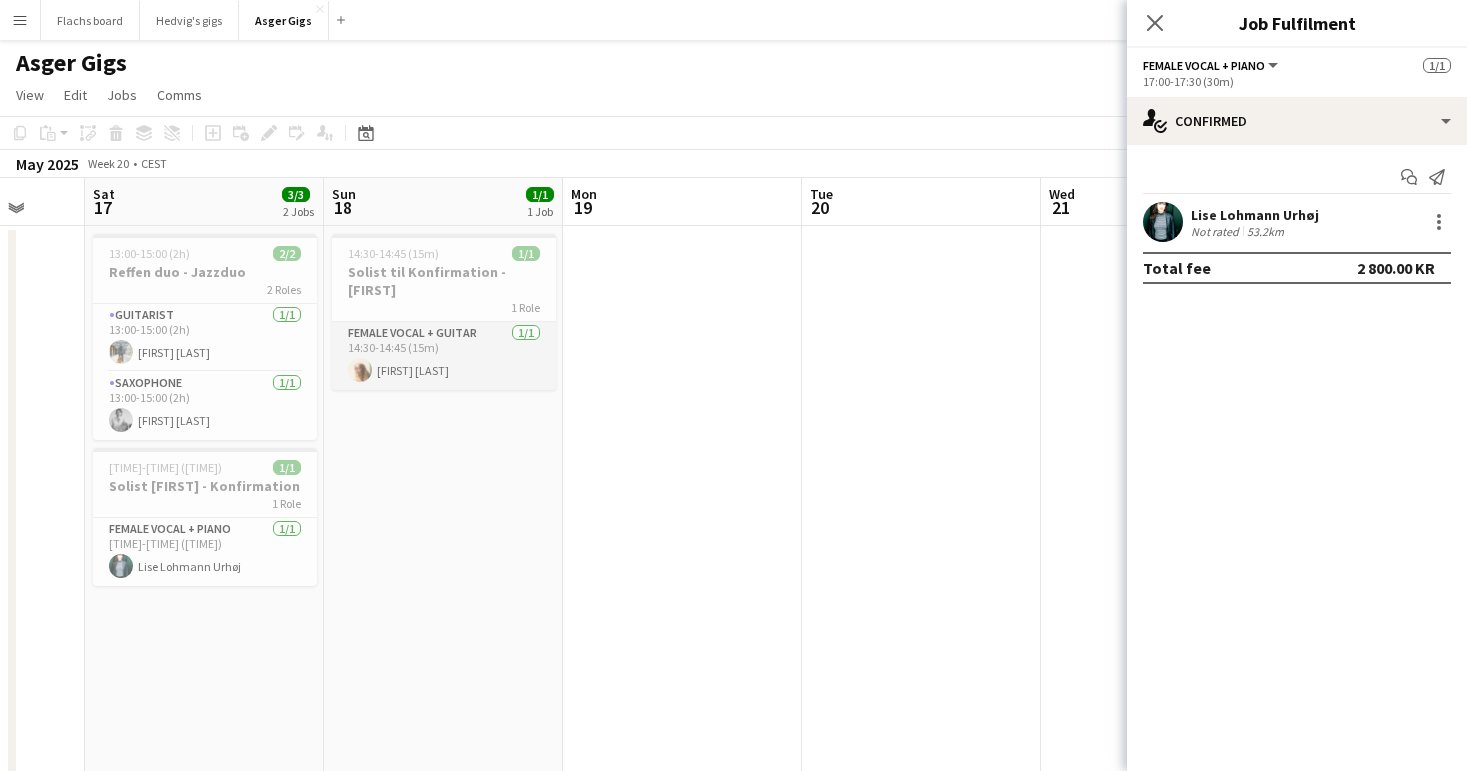 click on "Female Vocal + guitar   1/1   14:30-14:45 (15m)
[FIRST] [LAST]" at bounding box center (444, 356) 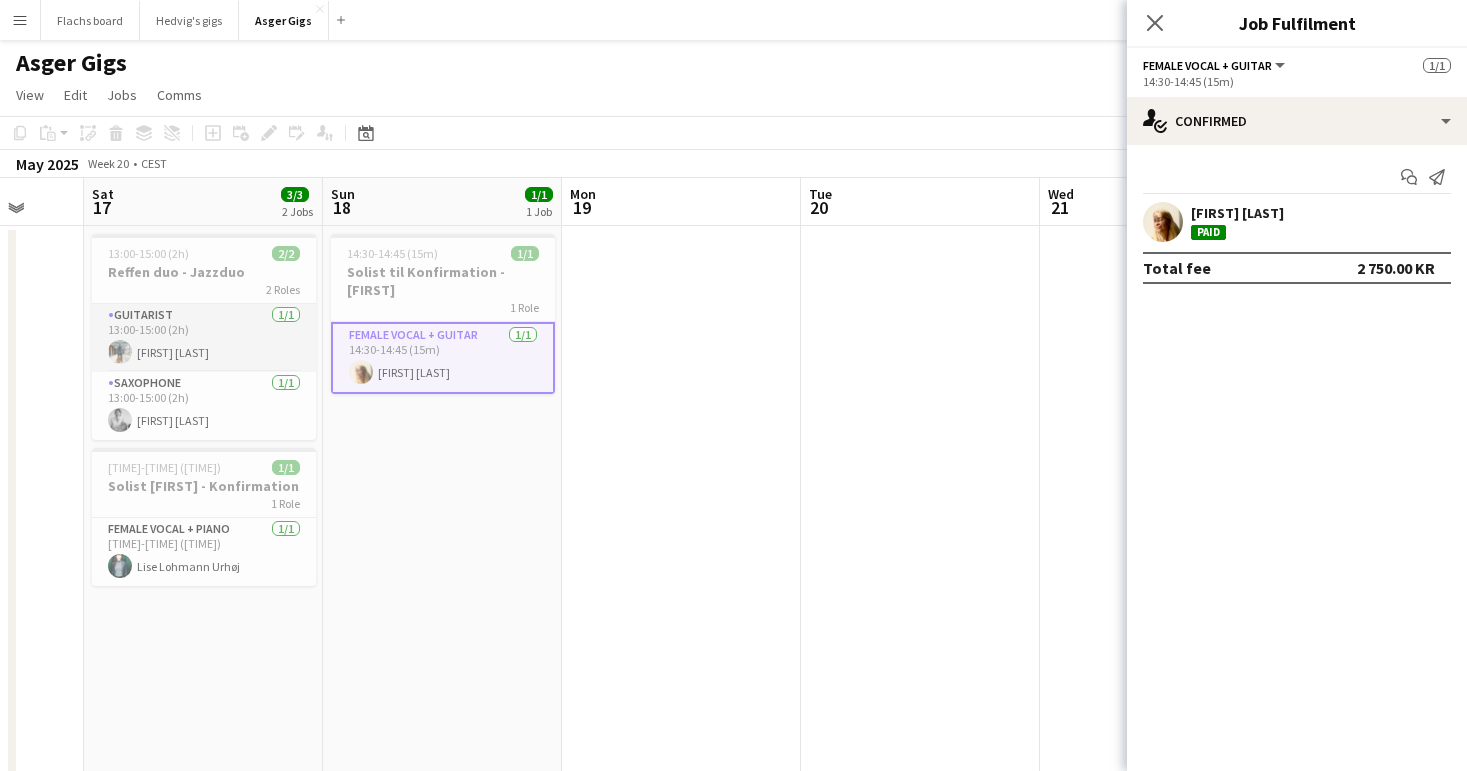 click on "Guitarist   1/1   13:00-15:00 (2h)
[FIRST] [LAST]" at bounding box center (204, 338) 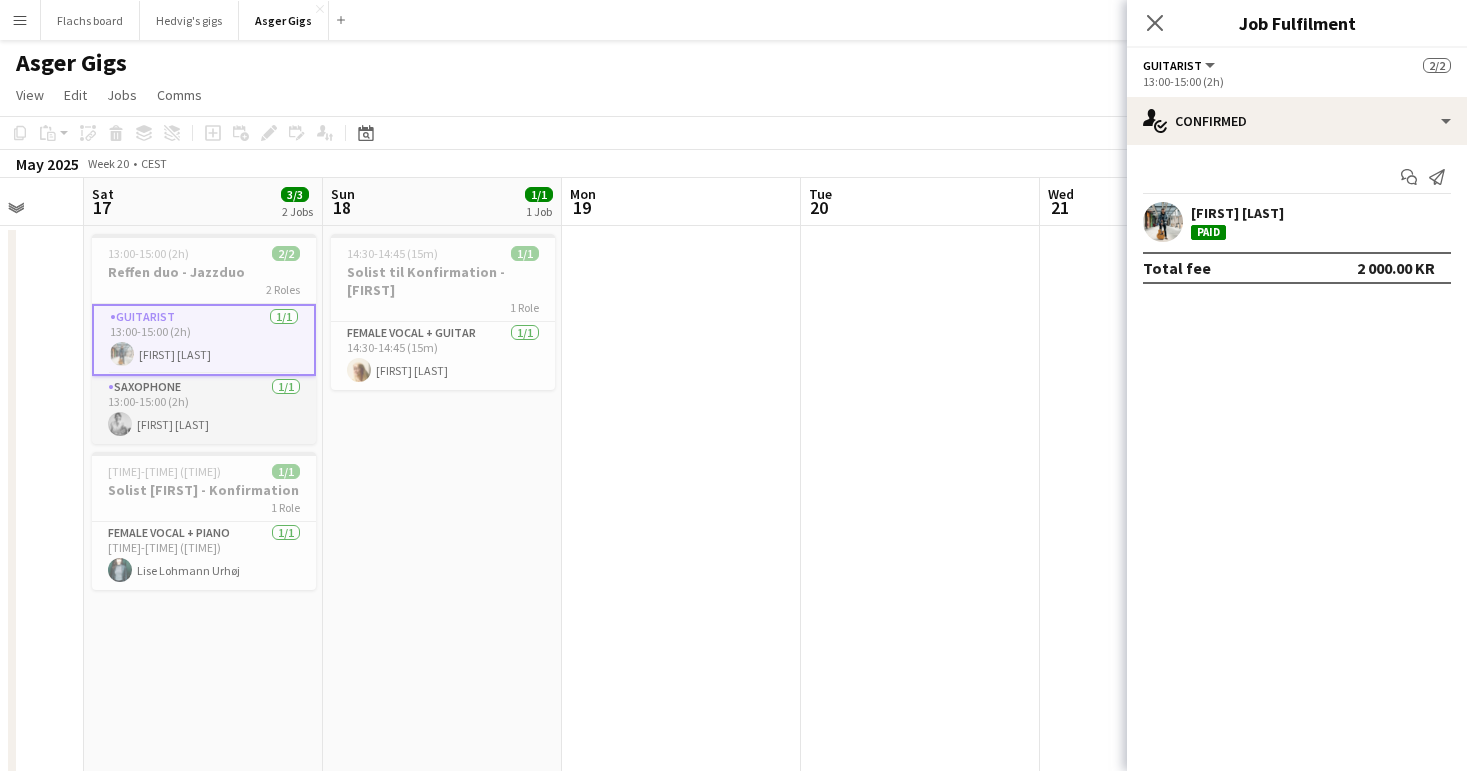 click on "Saxophone   1/1   13:00-15:00 (2h)
[FIRST] [LAST]" at bounding box center [204, 410] 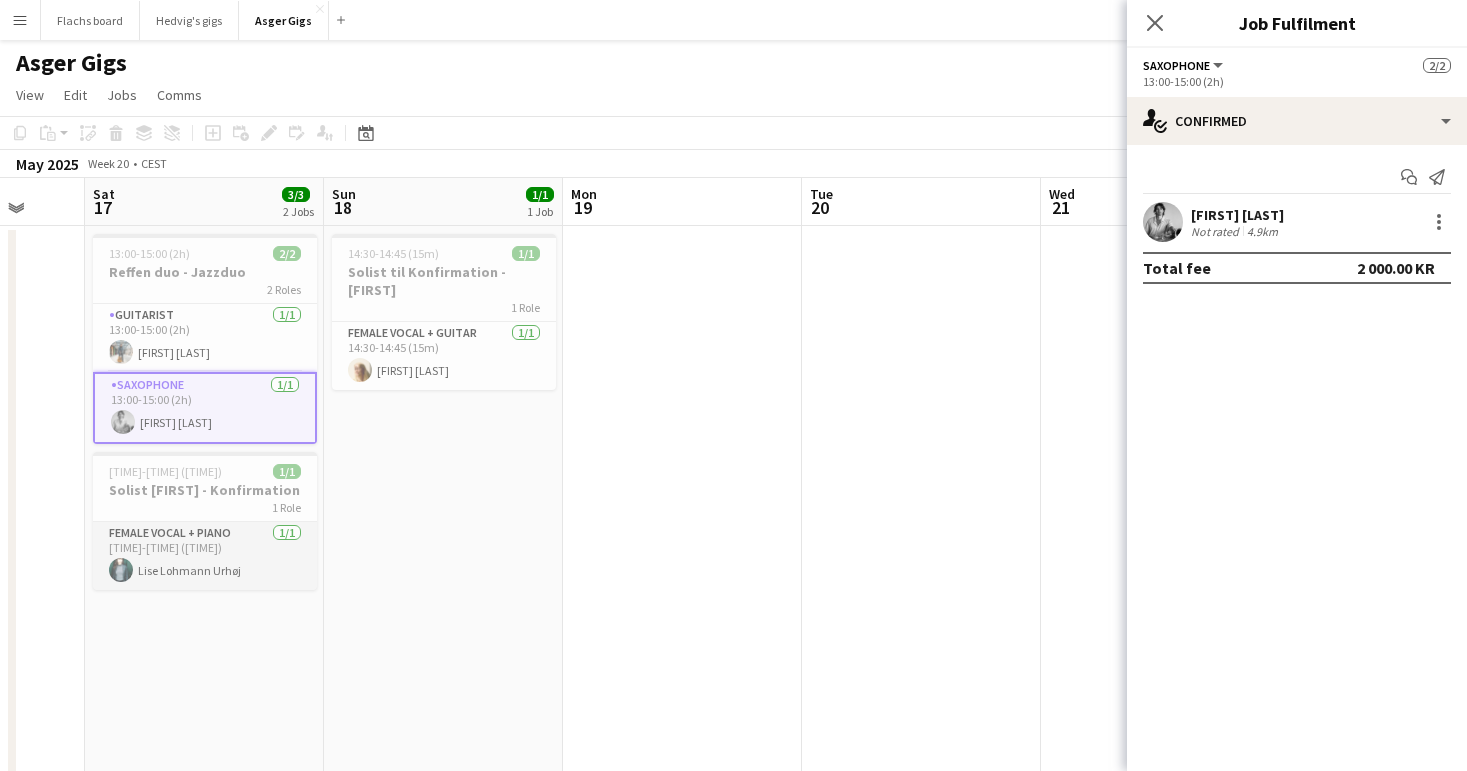 click on "Female Vocal + Piano   1/1   [TIME]-[TIME] (20m)
[FIRST] [LAST]" at bounding box center [205, 556] 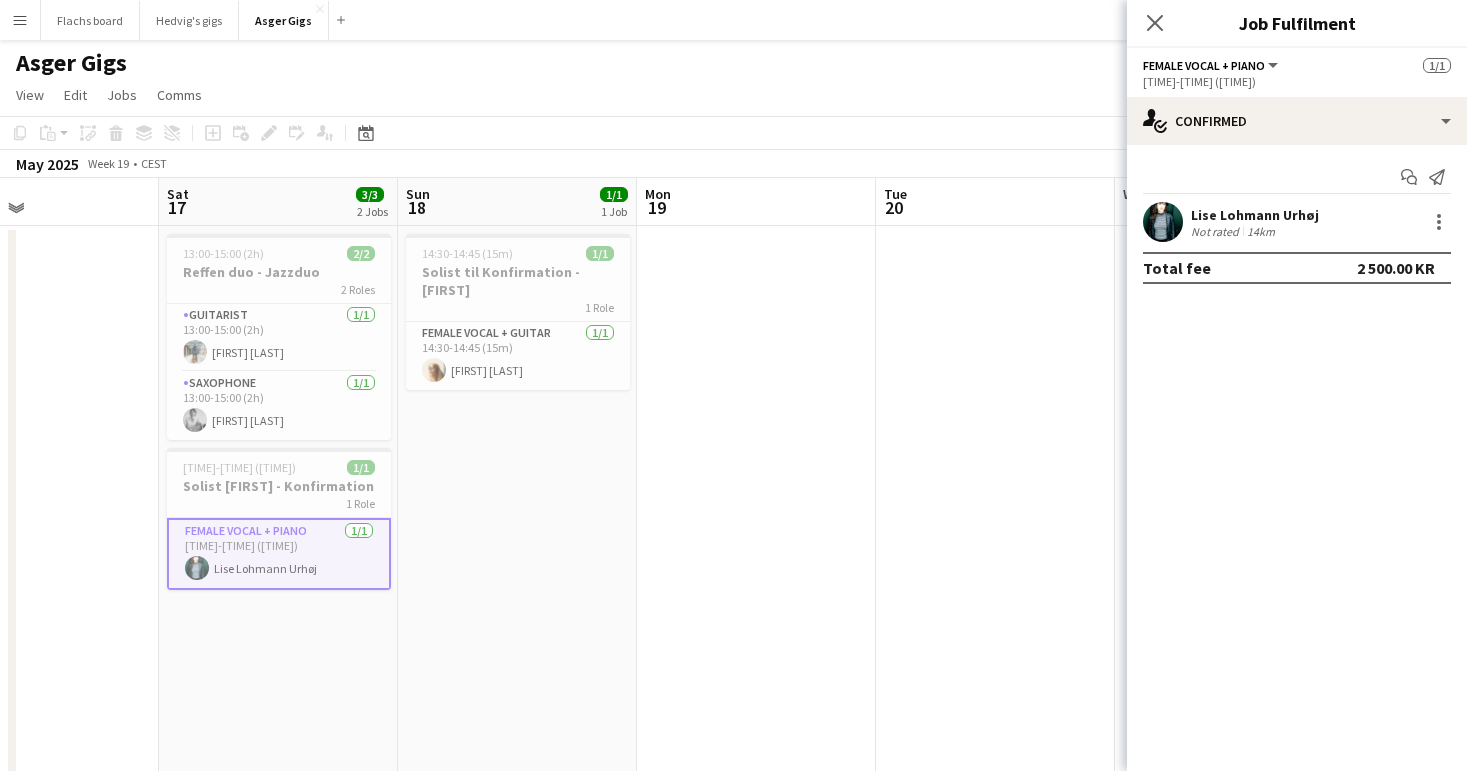 scroll, scrollTop: 0, scrollLeft: 647, axis: horizontal 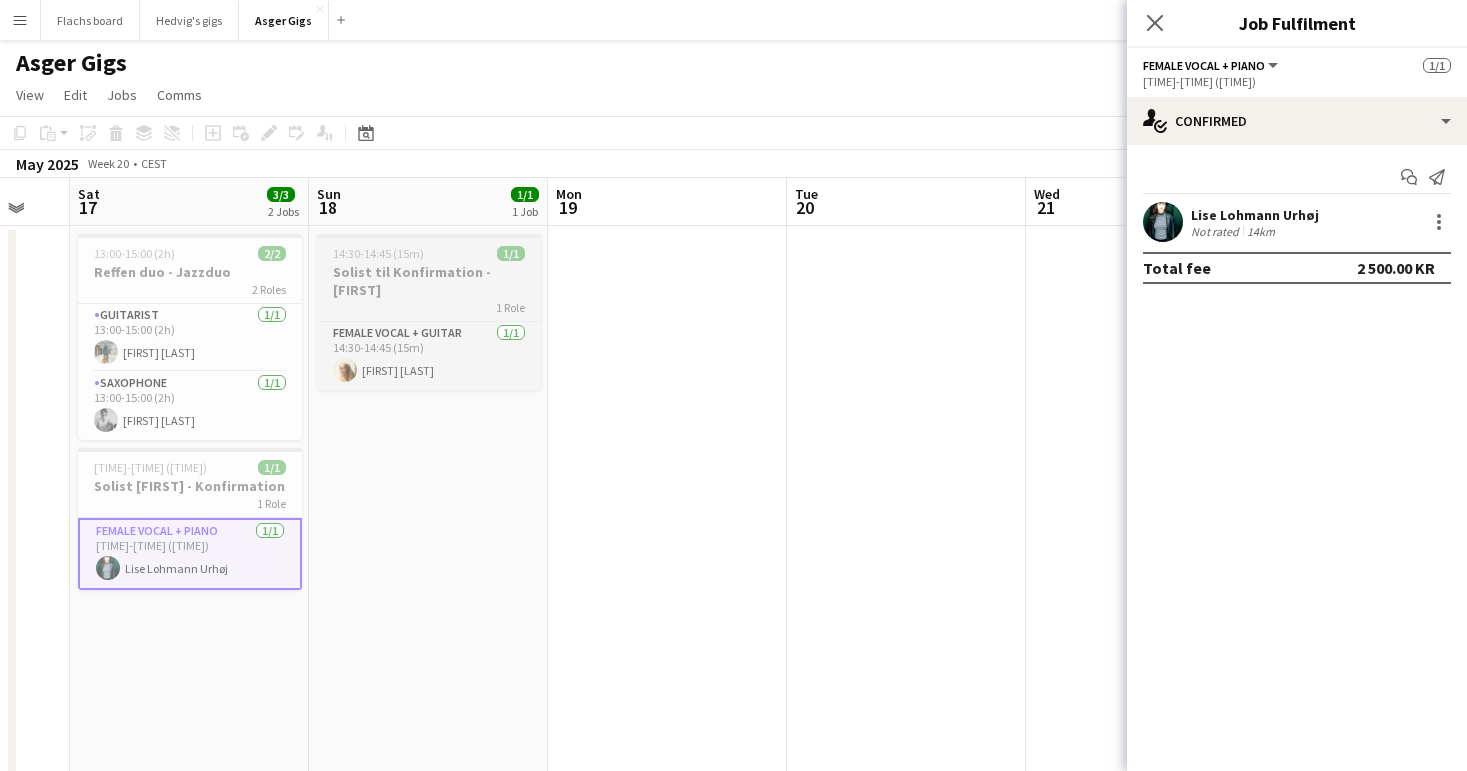 click on "Solist til Konfirmation - [FIRST]" at bounding box center (429, 281) 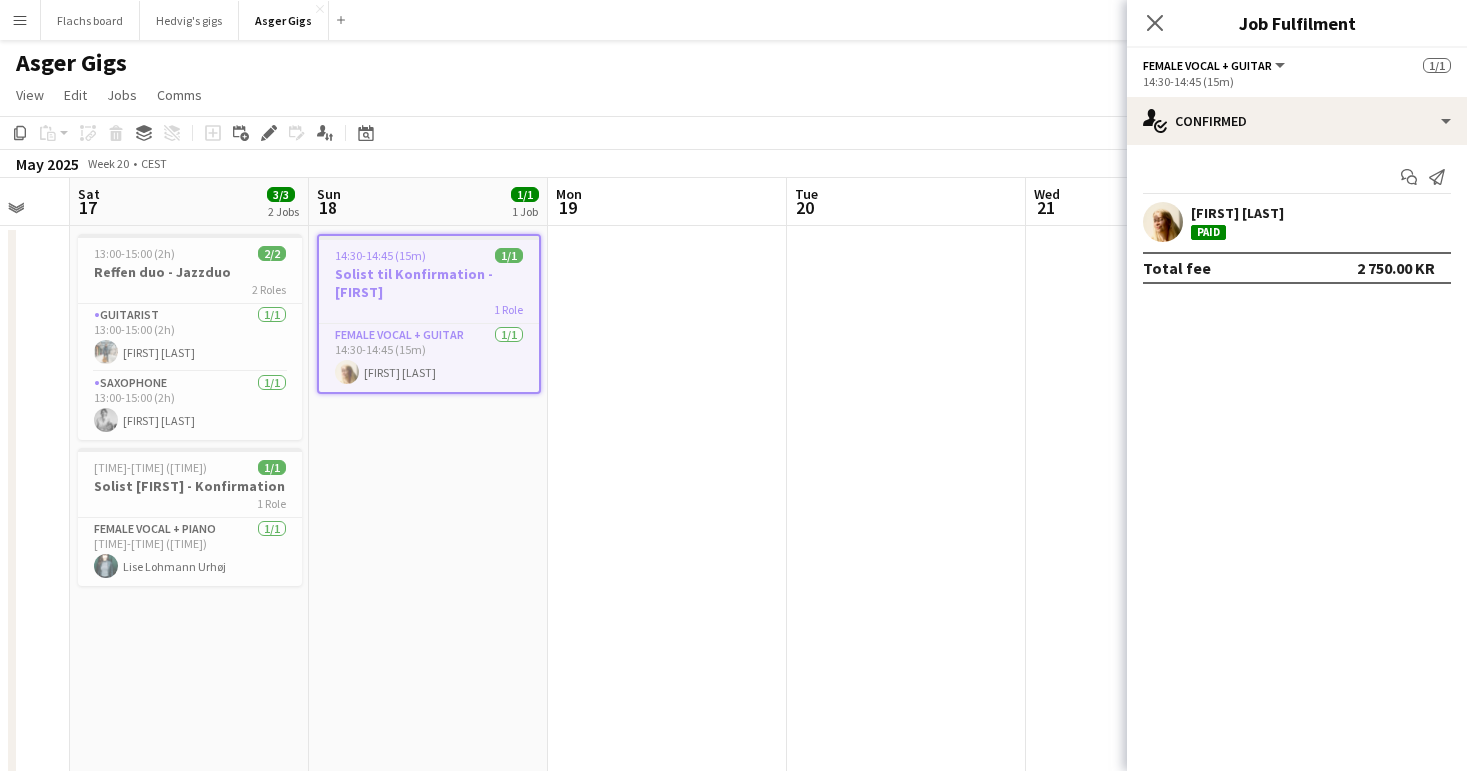 click on "Copy
Paste
Paste
Command
V Paste with crew
Command
Shift
V
Paste linked Job
Delete
Group
Ungroup
Add job
Add linked Job
Edit
Edit linked Job
Applicants
Date picker
AUG 2025 AUG 2025 Monday M Tuesday T Wednesday W Thursday T Friday F Saturday S Sunday S  AUG   1   2   3   4   5   6   7   8   9   10   11   12   13   14   15   16   17   18   19   20   21   22   23   24   25" 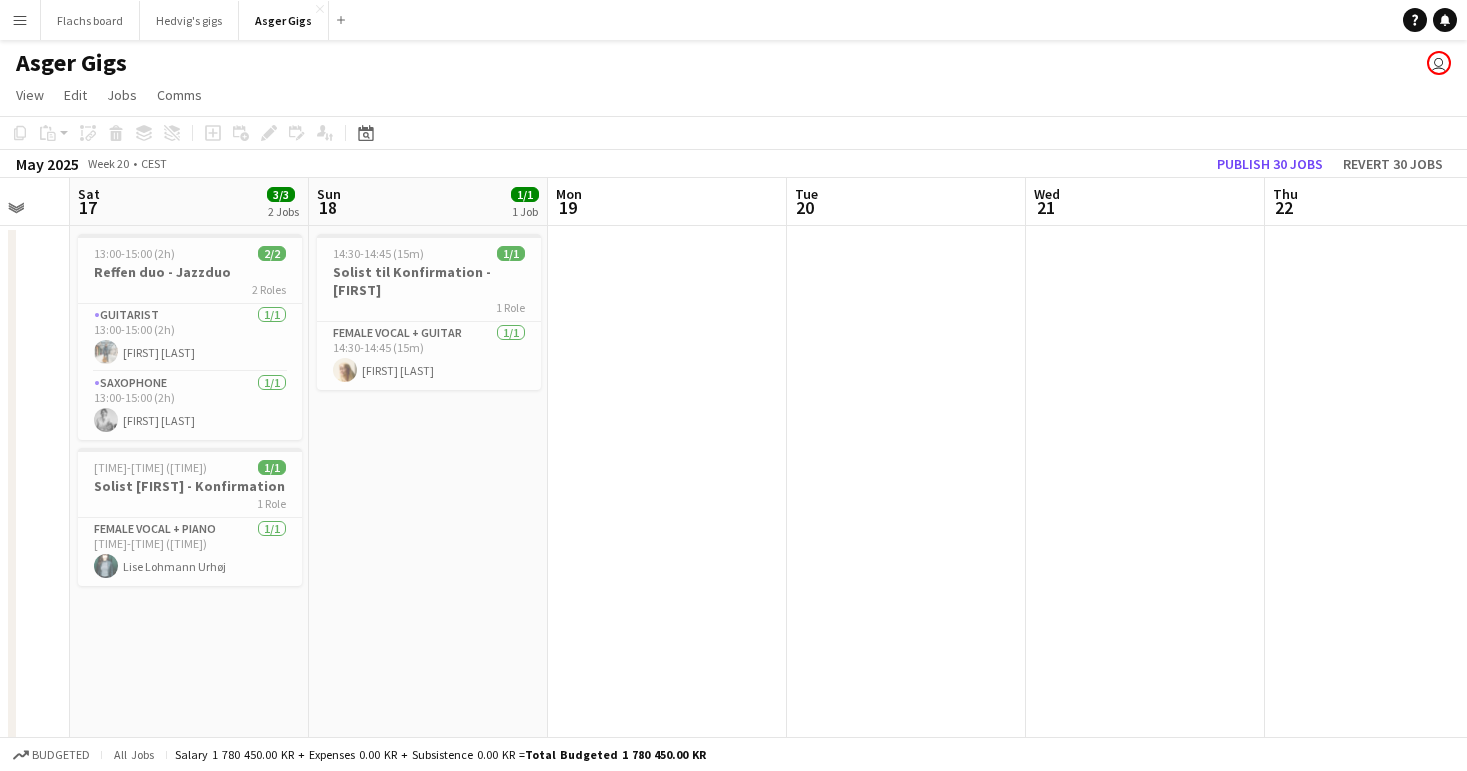 click on "Add job
Add linked Job
Edit
Edit linked Job
Applicants" 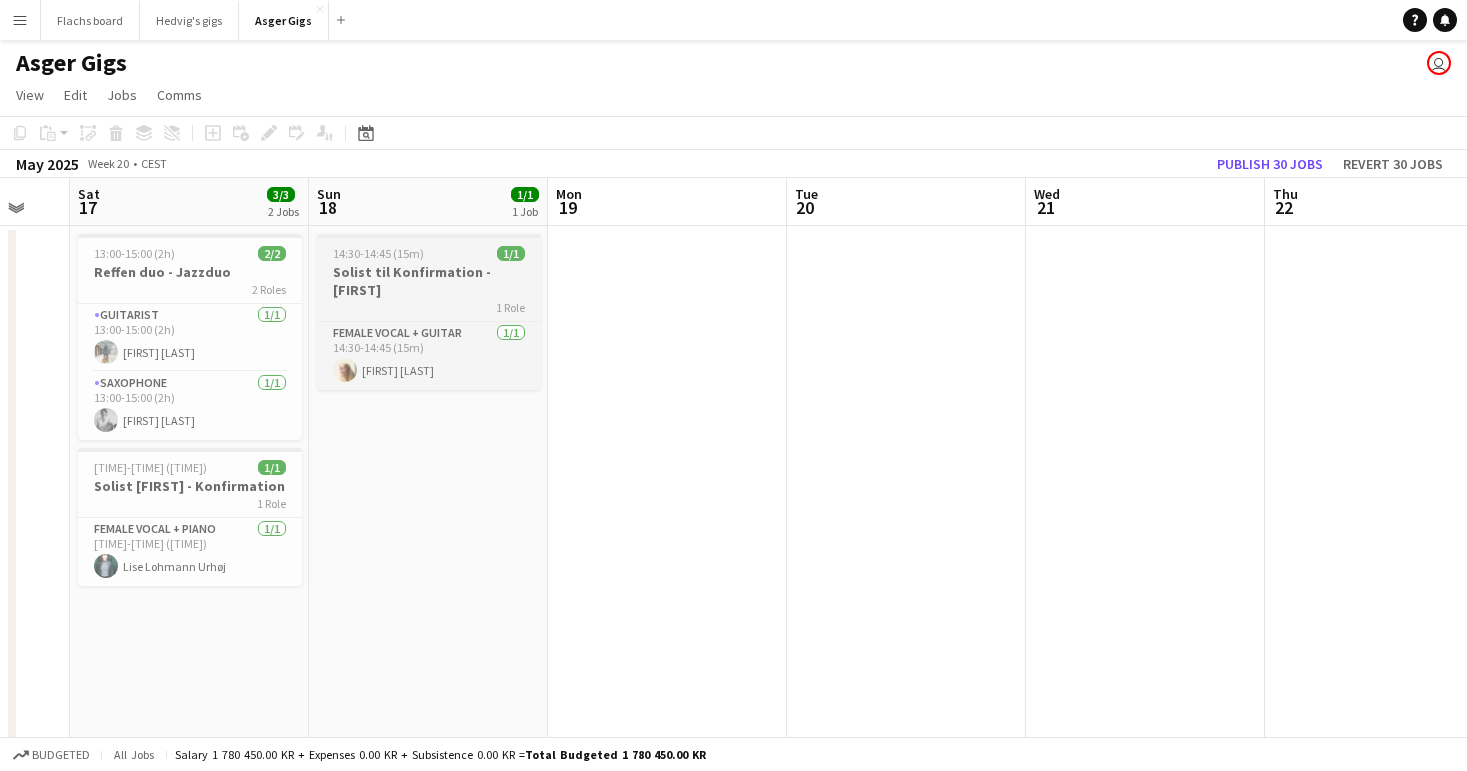click on "14:30-14:45 (15m)" at bounding box center (378, 253) 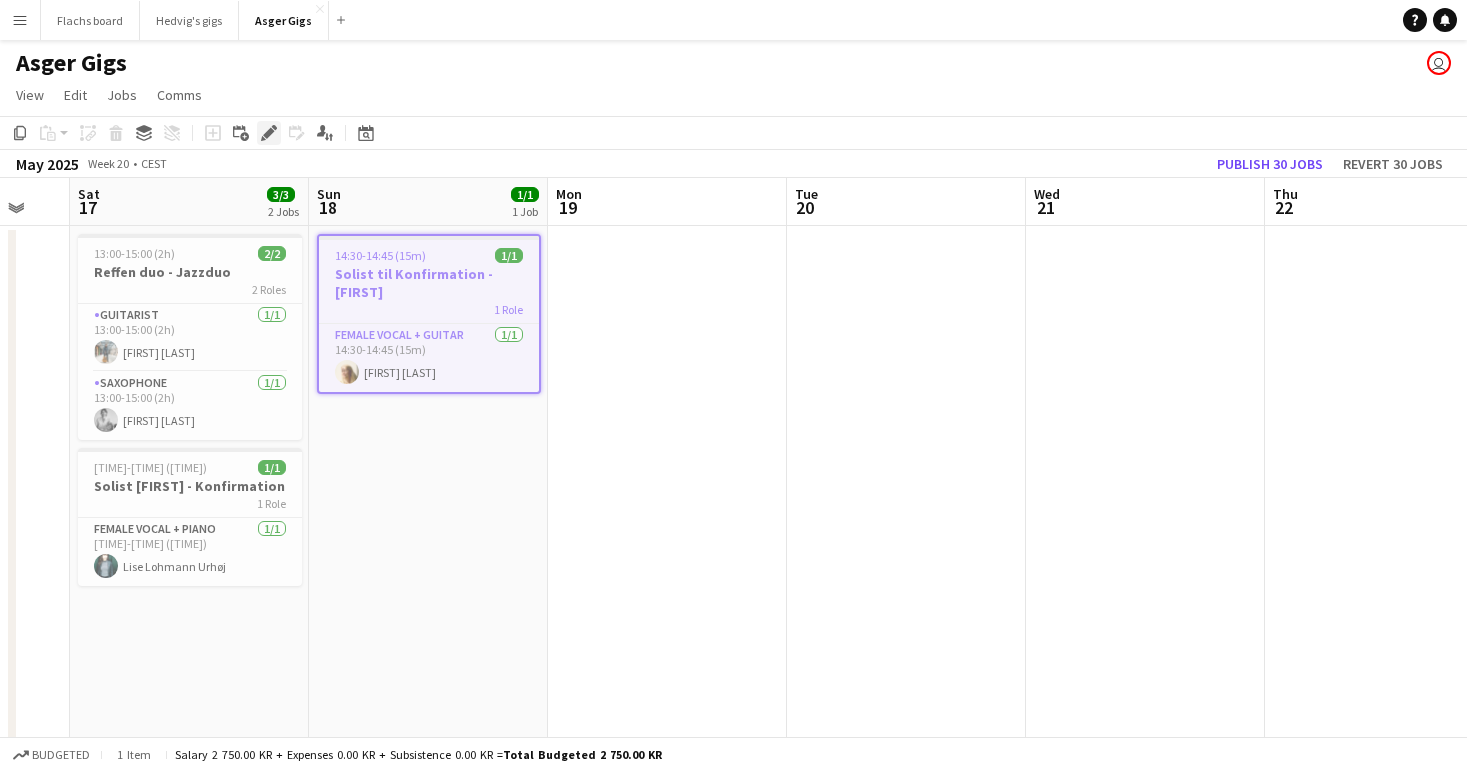 click 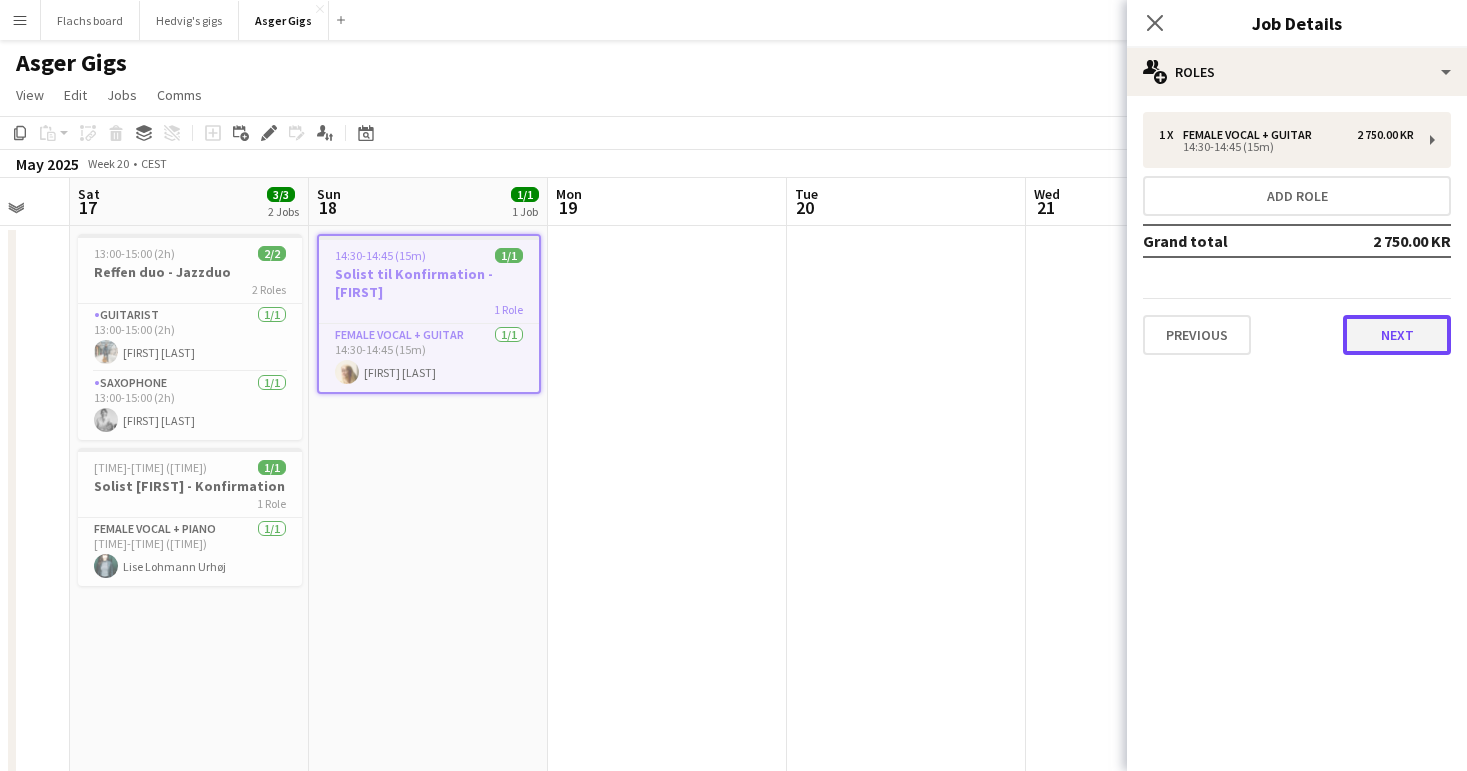 click on "Next" at bounding box center (1397, 335) 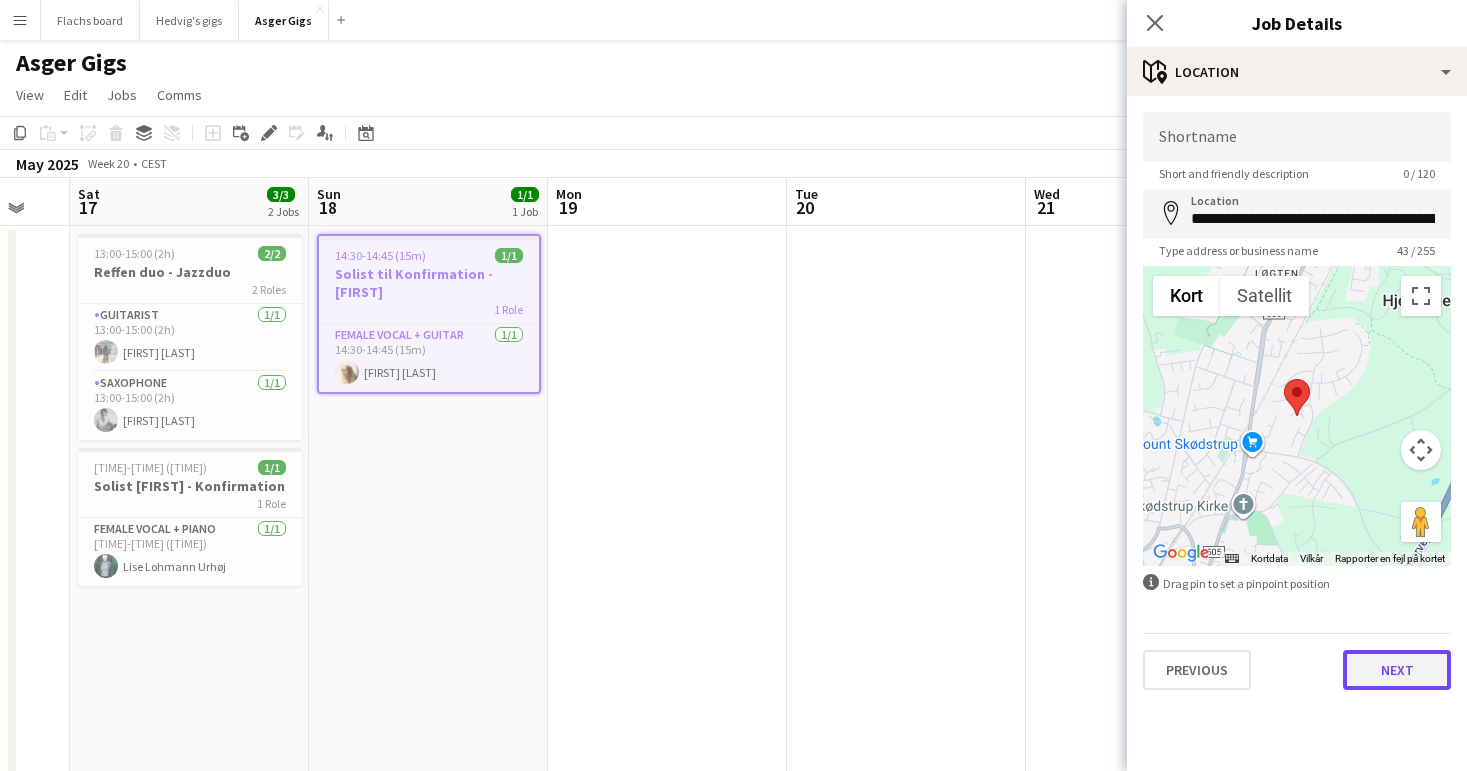 click on "Next" at bounding box center [1397, 670] 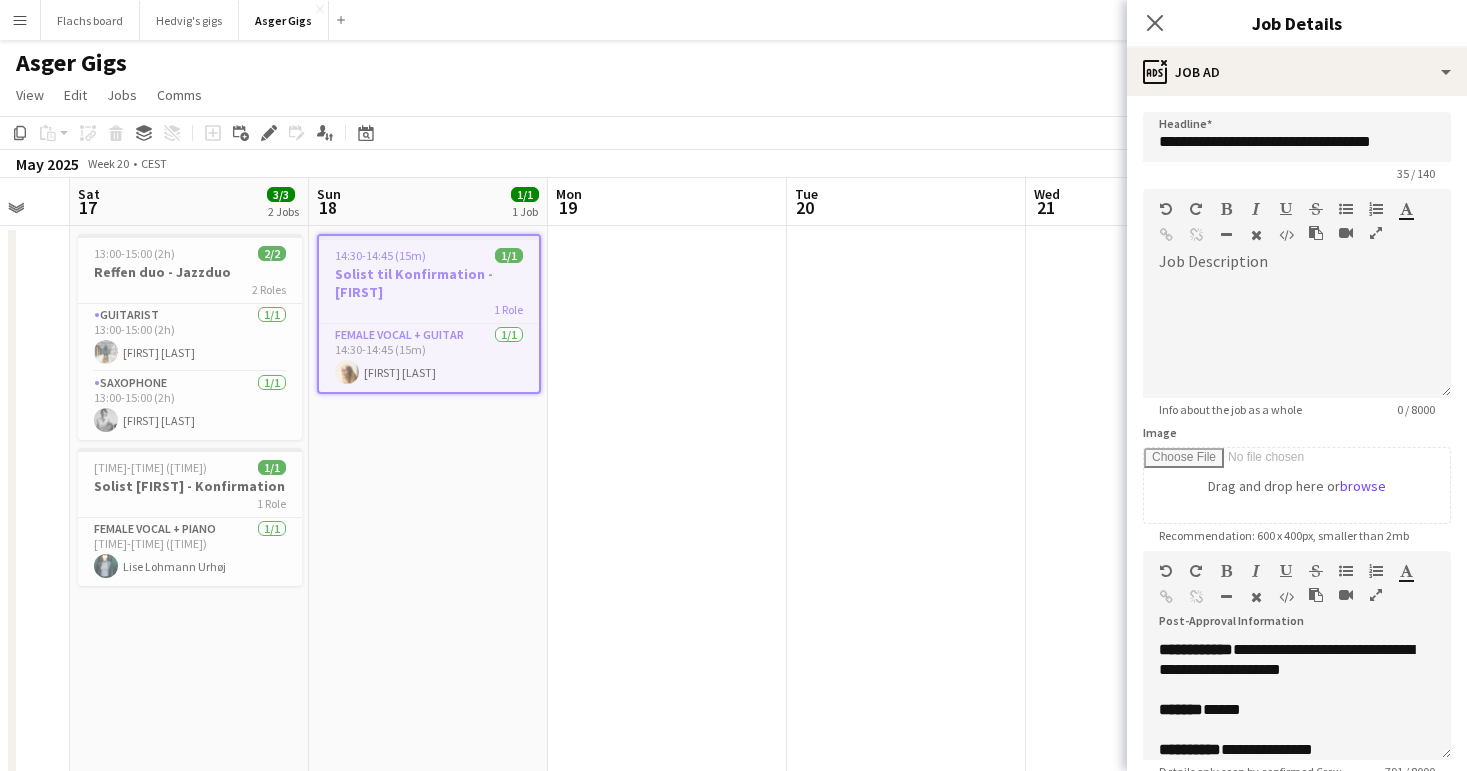 scroll, scrollTop: 216, scrollLeft: 0, axis: vertical 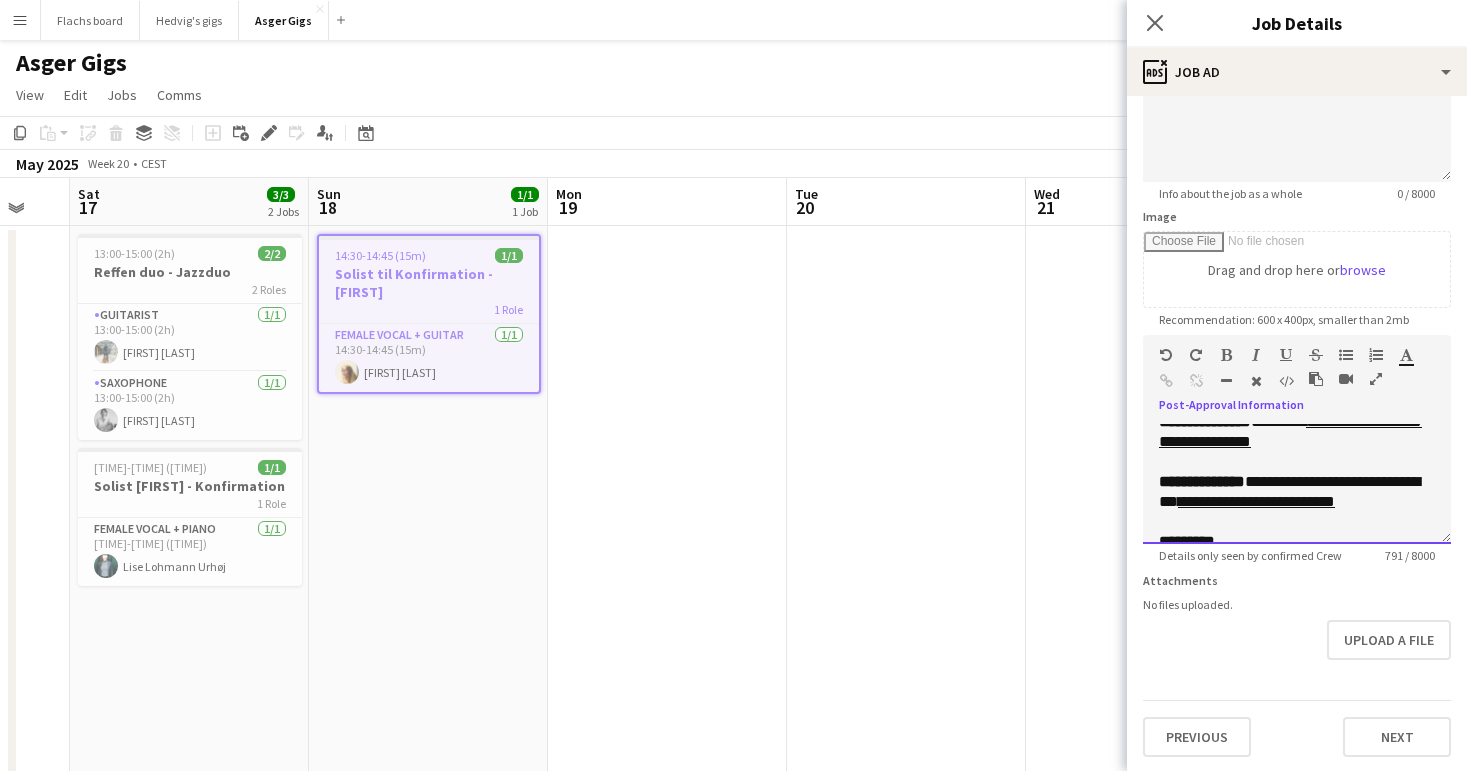 drag, startPoint x: 1275, startPoint y: 466, endPoint x: 1274, endPoint y: 449, distance: 17.029387 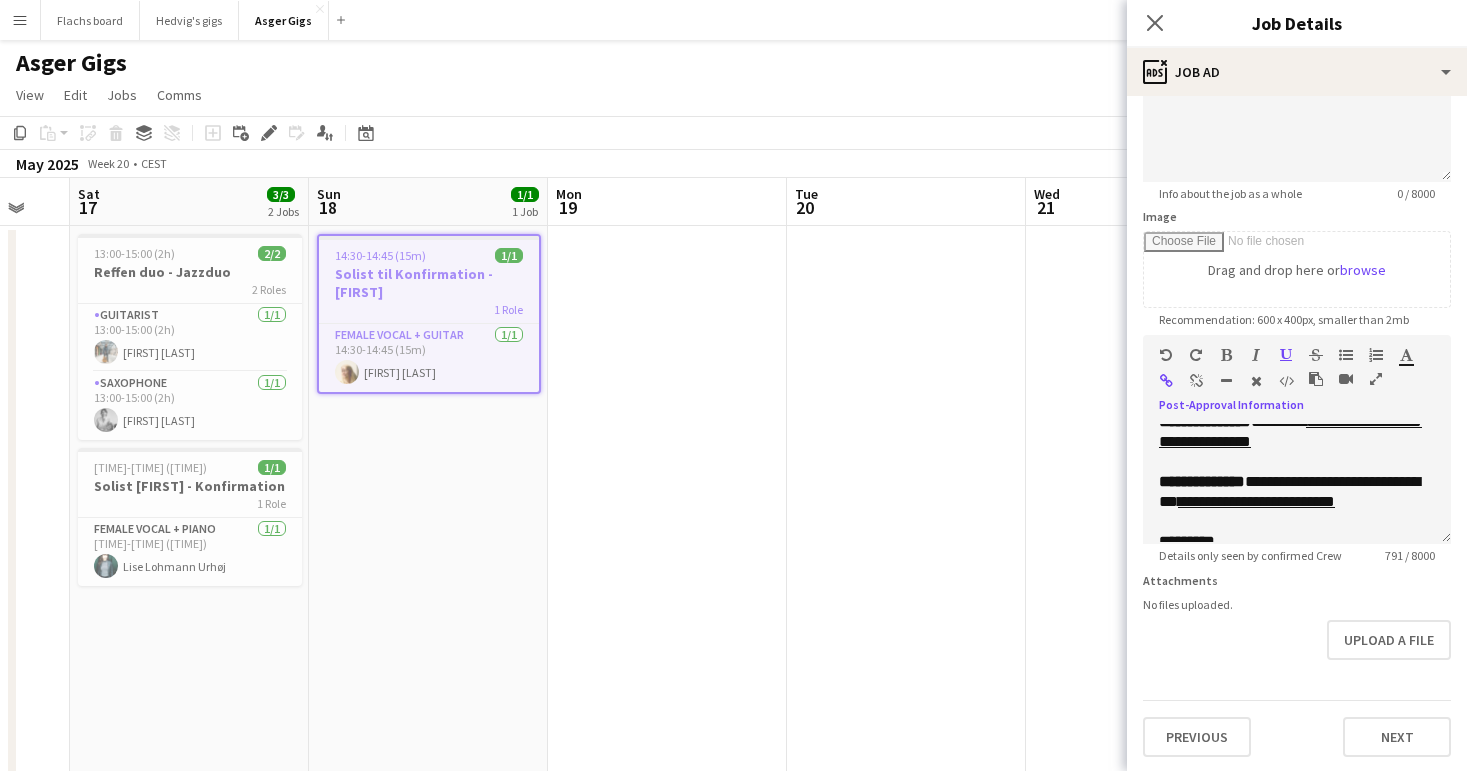 click at bounding box center [1196, 381] 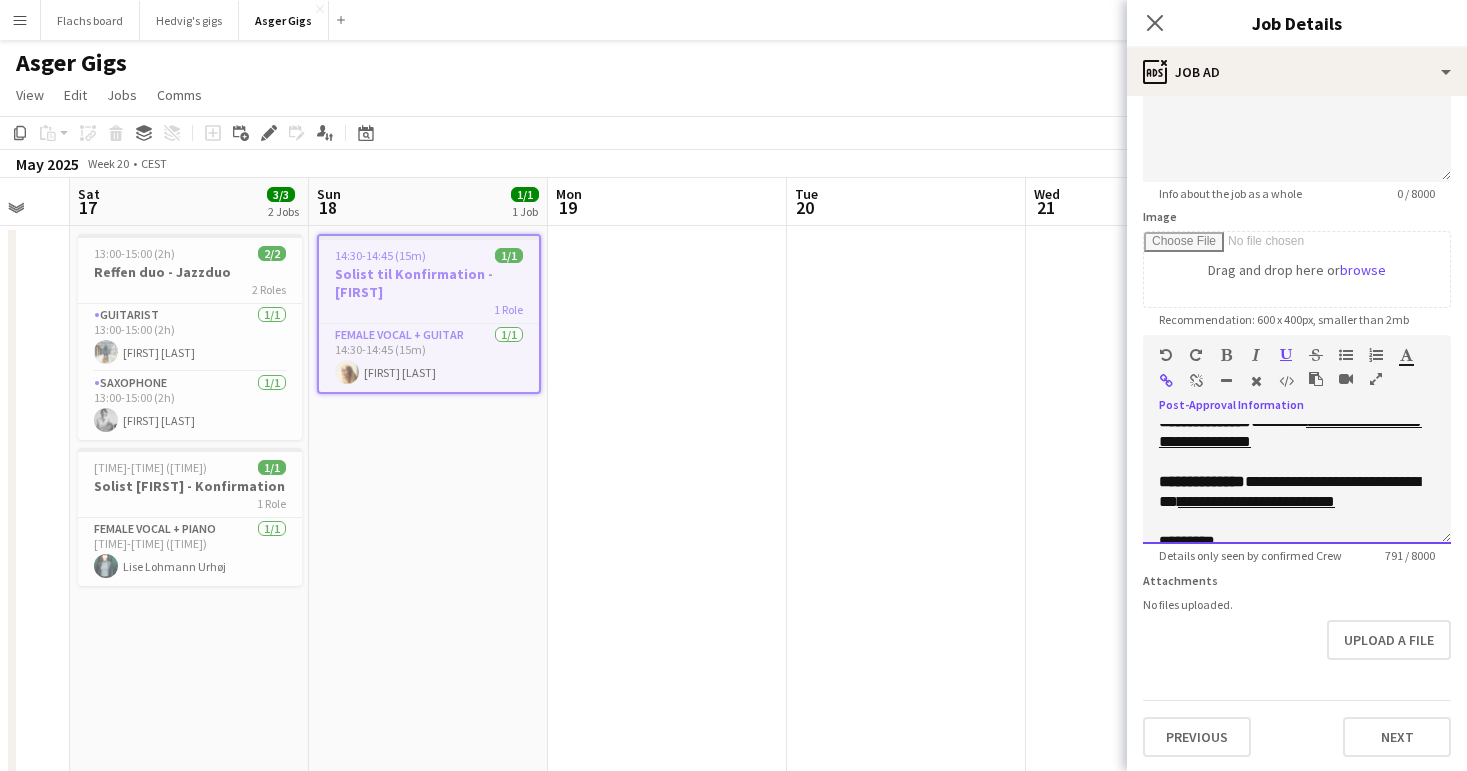 type 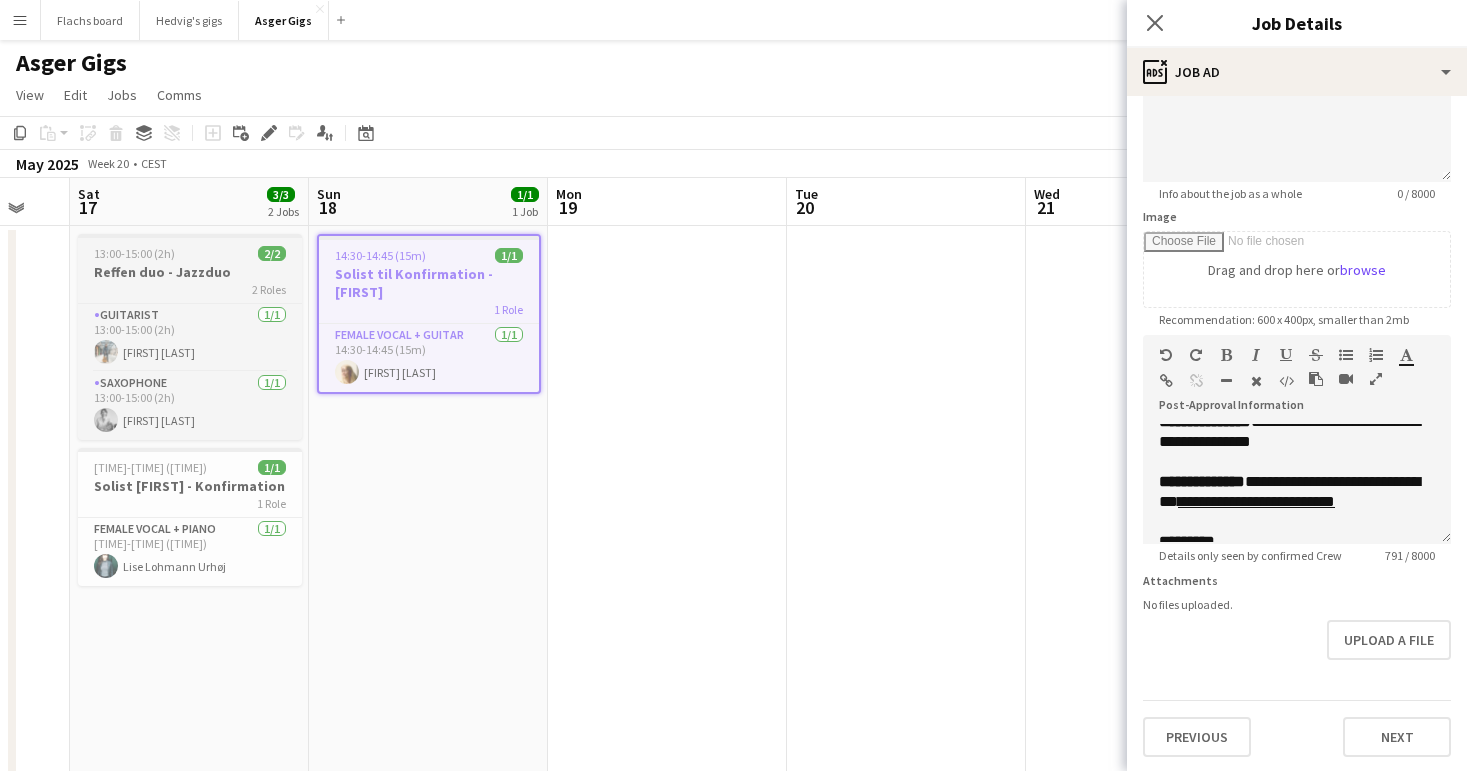 click on "13:00-15:00 (2h)" at bounding box center (134, 253) 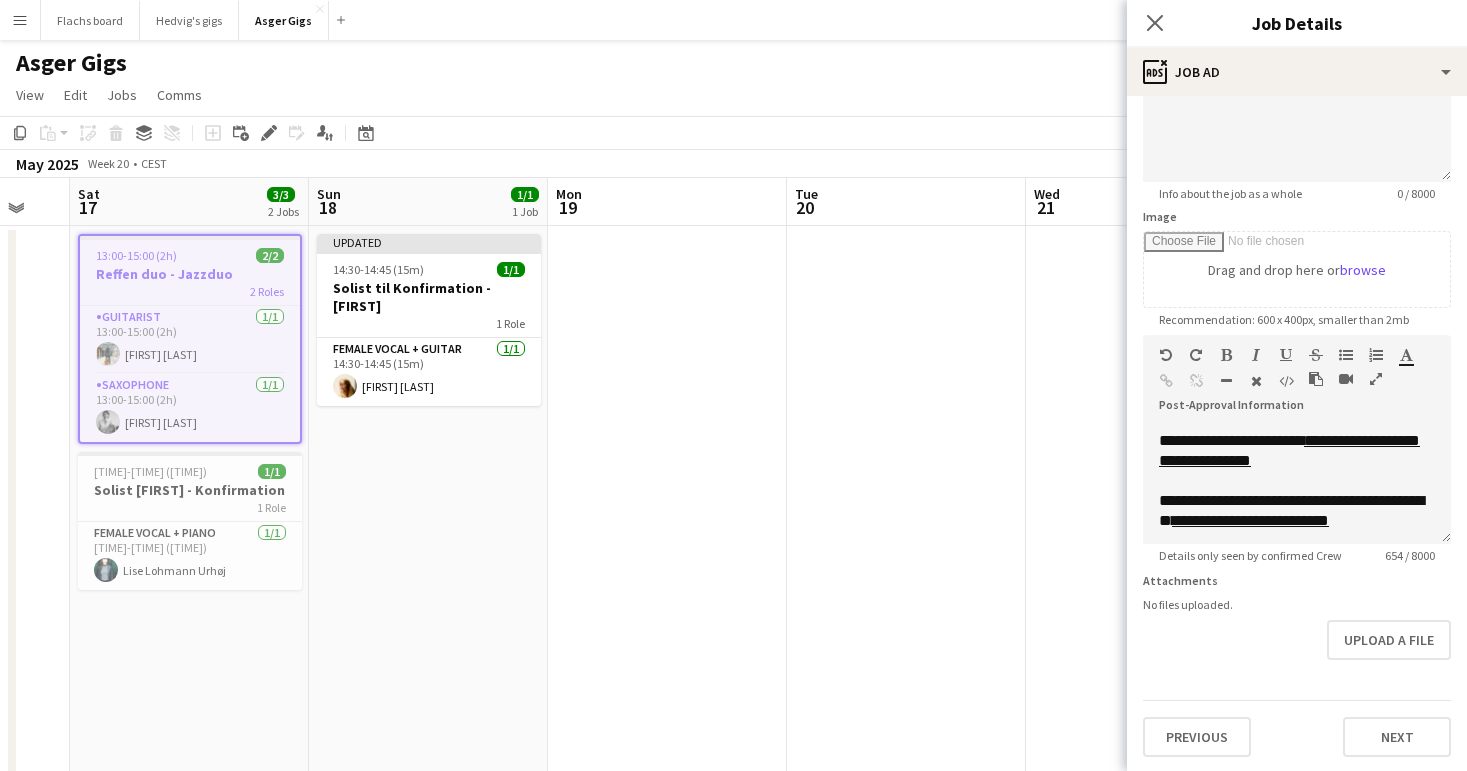 scroll, scrollTop: 136, scrollLeft: 0, axis: vertical 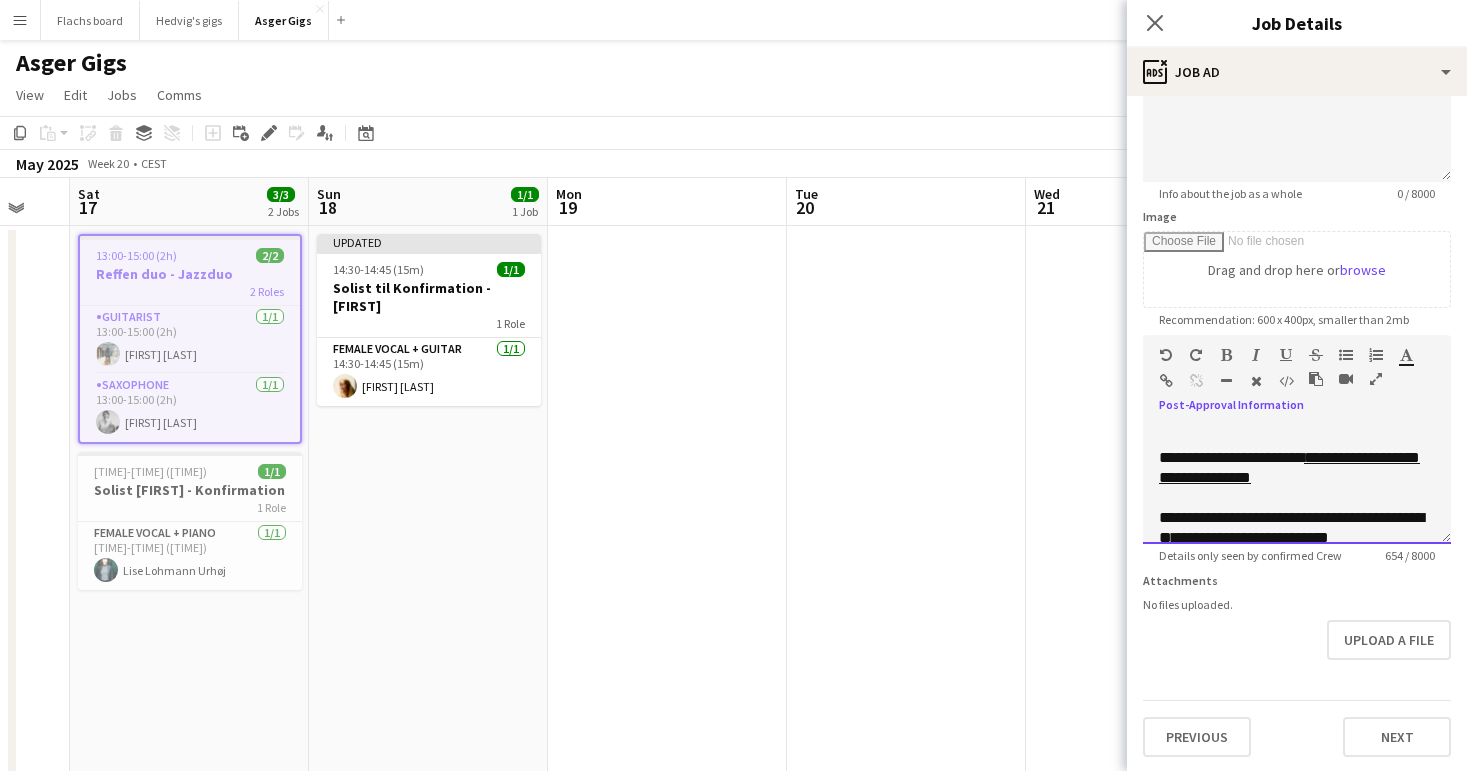 drag, startPoint x: 1229, startPoint y: 518, endPoint x: 1208, endPoint y: 503, distance: 25.806976 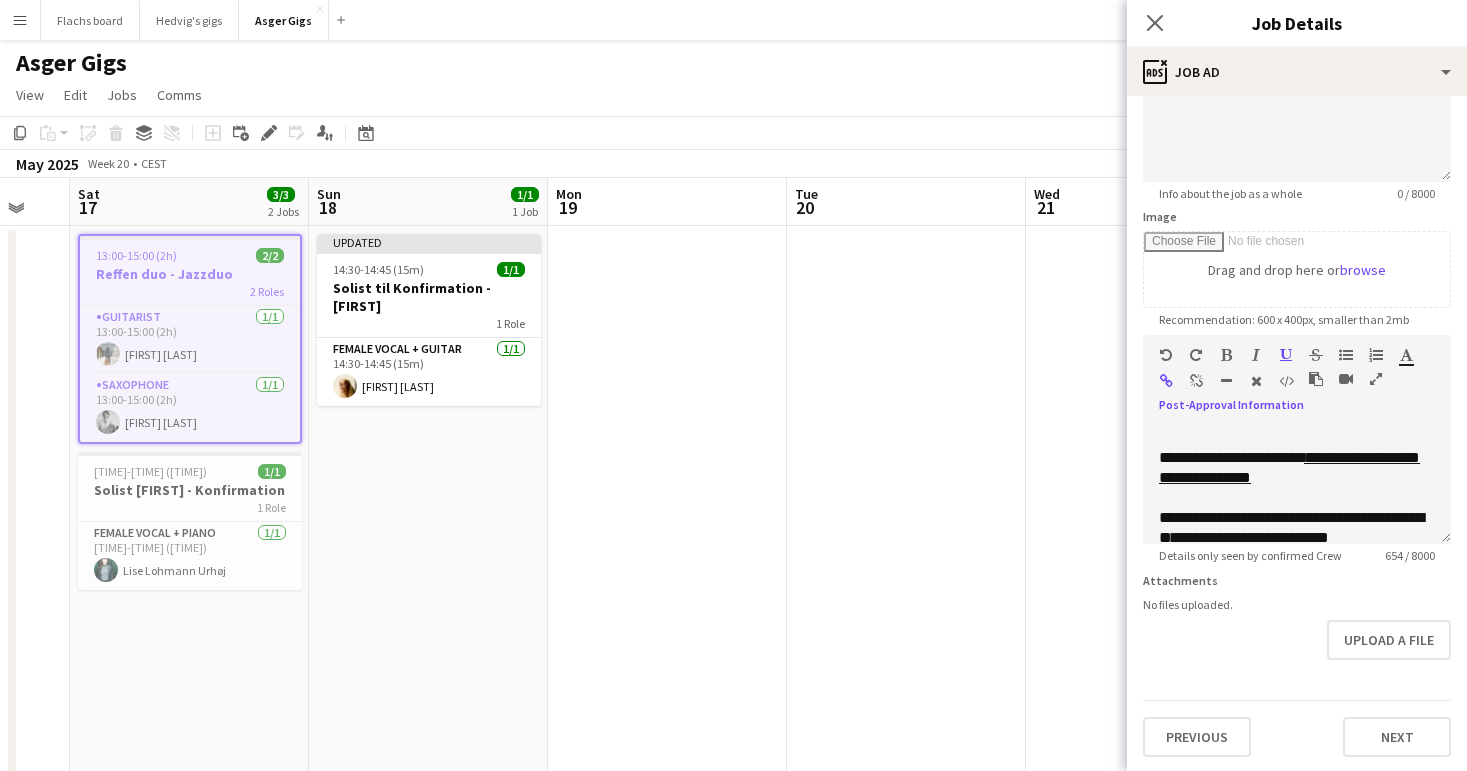 click at bounding box center (1196, 381) 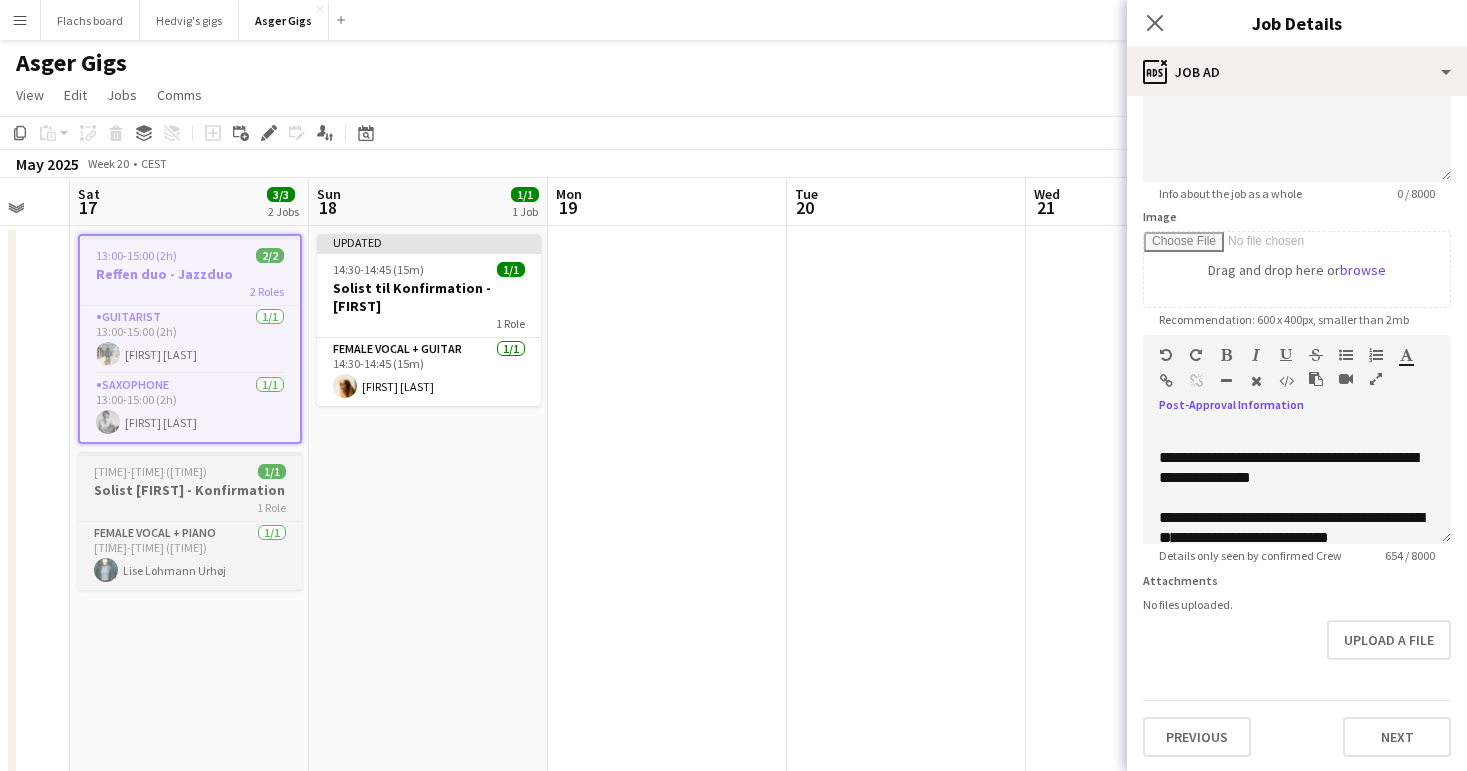click on "Solist [NAME] - Konfirmation" at bounding box center [190, 490] 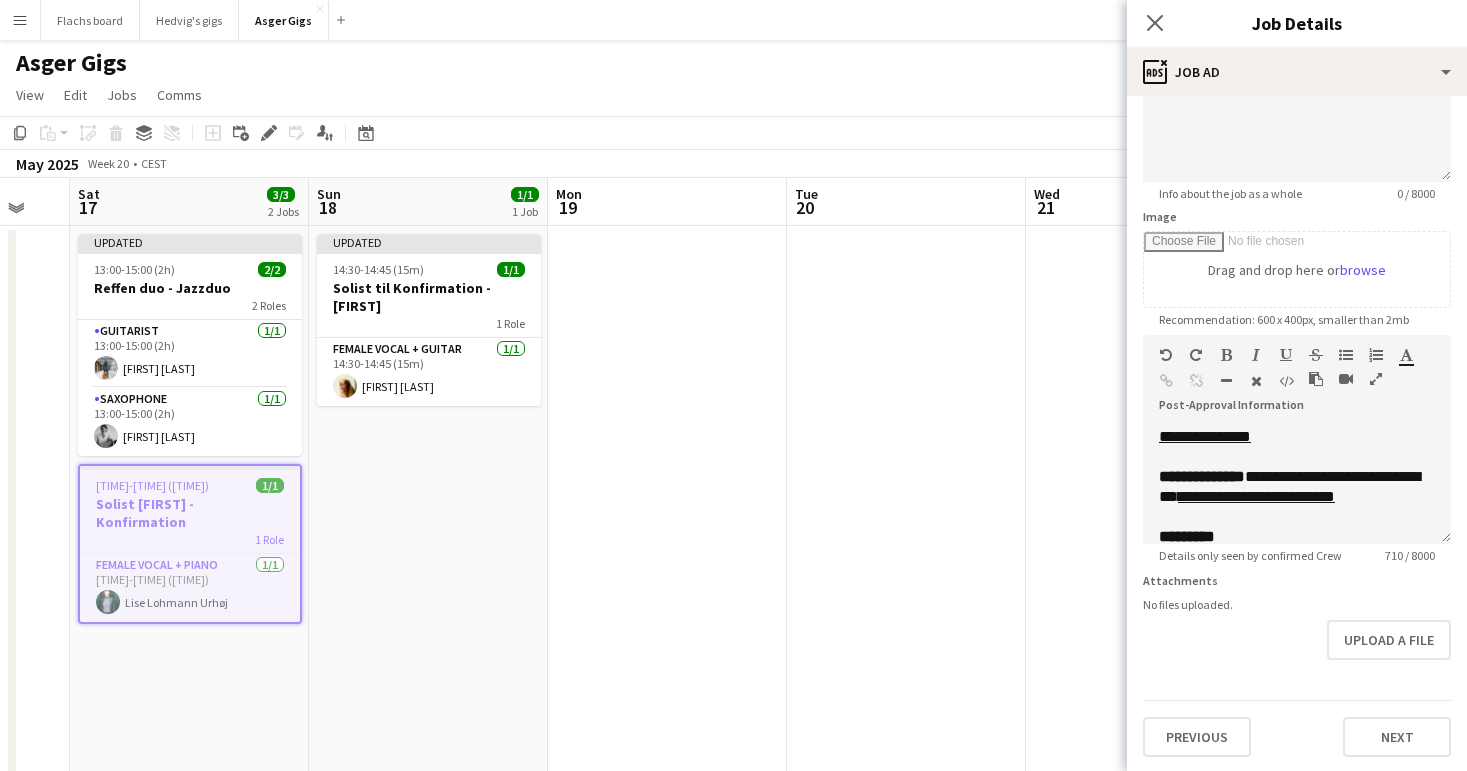 scroll, scrollTop: 278, scrollLeft: 0, axis: vertical 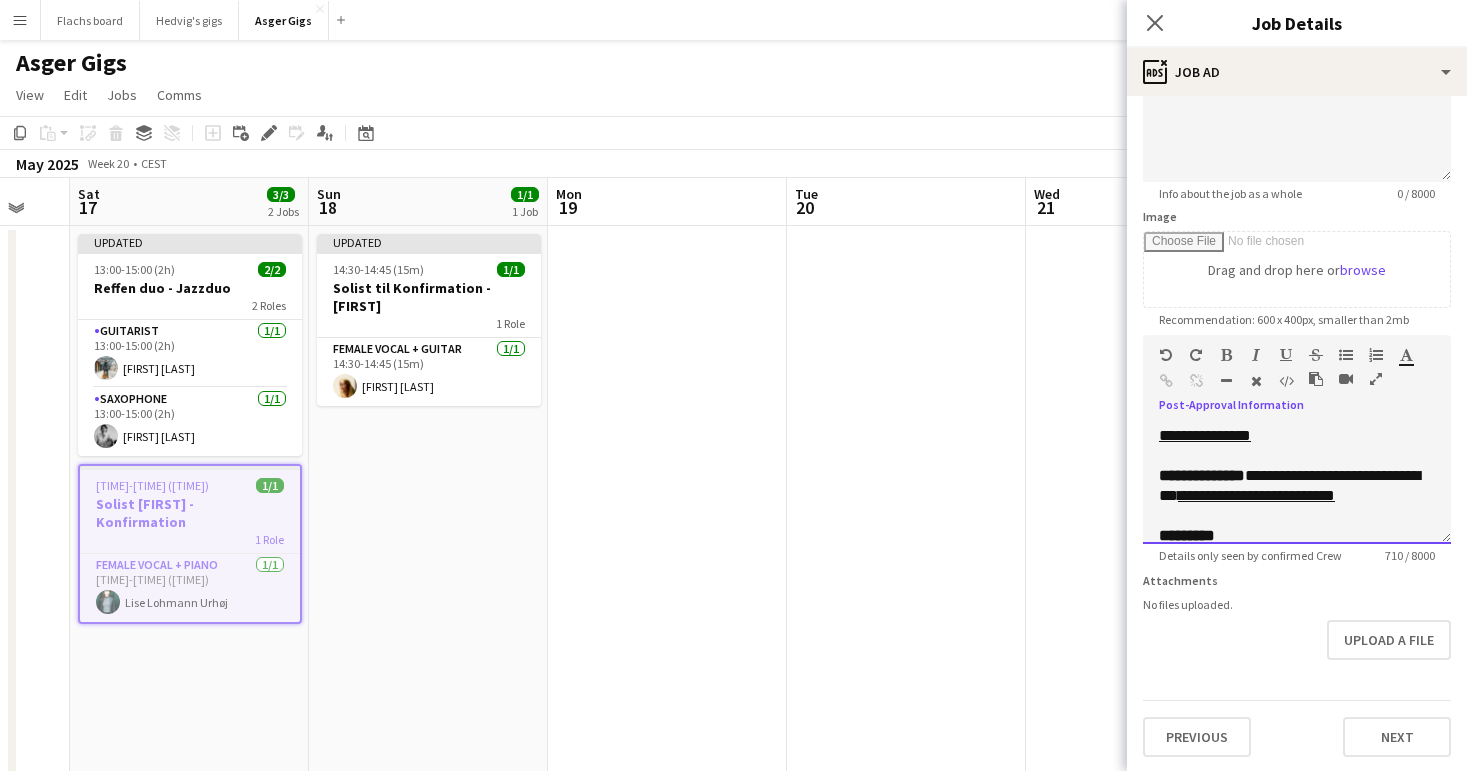 drag, startPoint x: 1276, startPoint y: 479, endPoint x: 1273, endPoint y: 462, distance: 17.262676 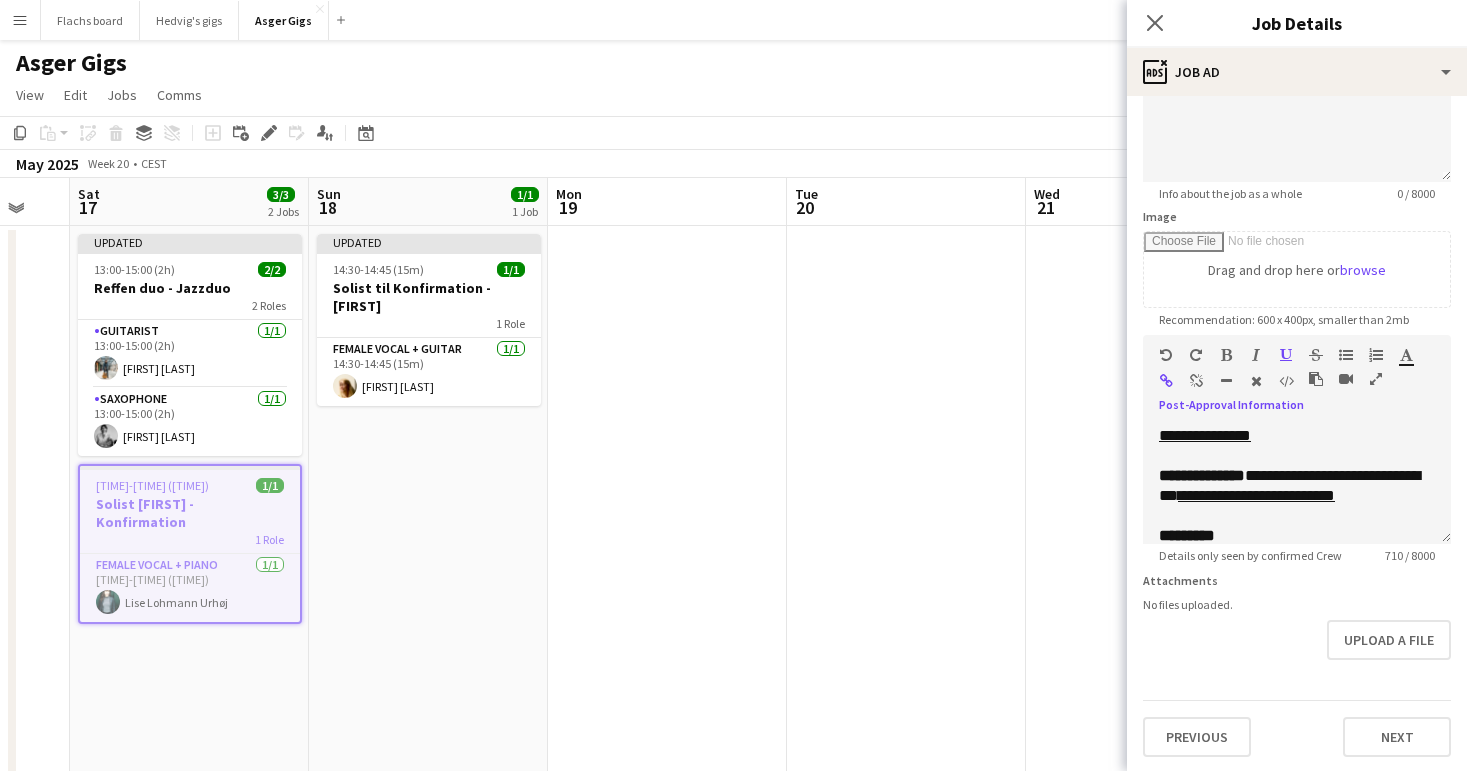 click at bounding box center [1196, 381] 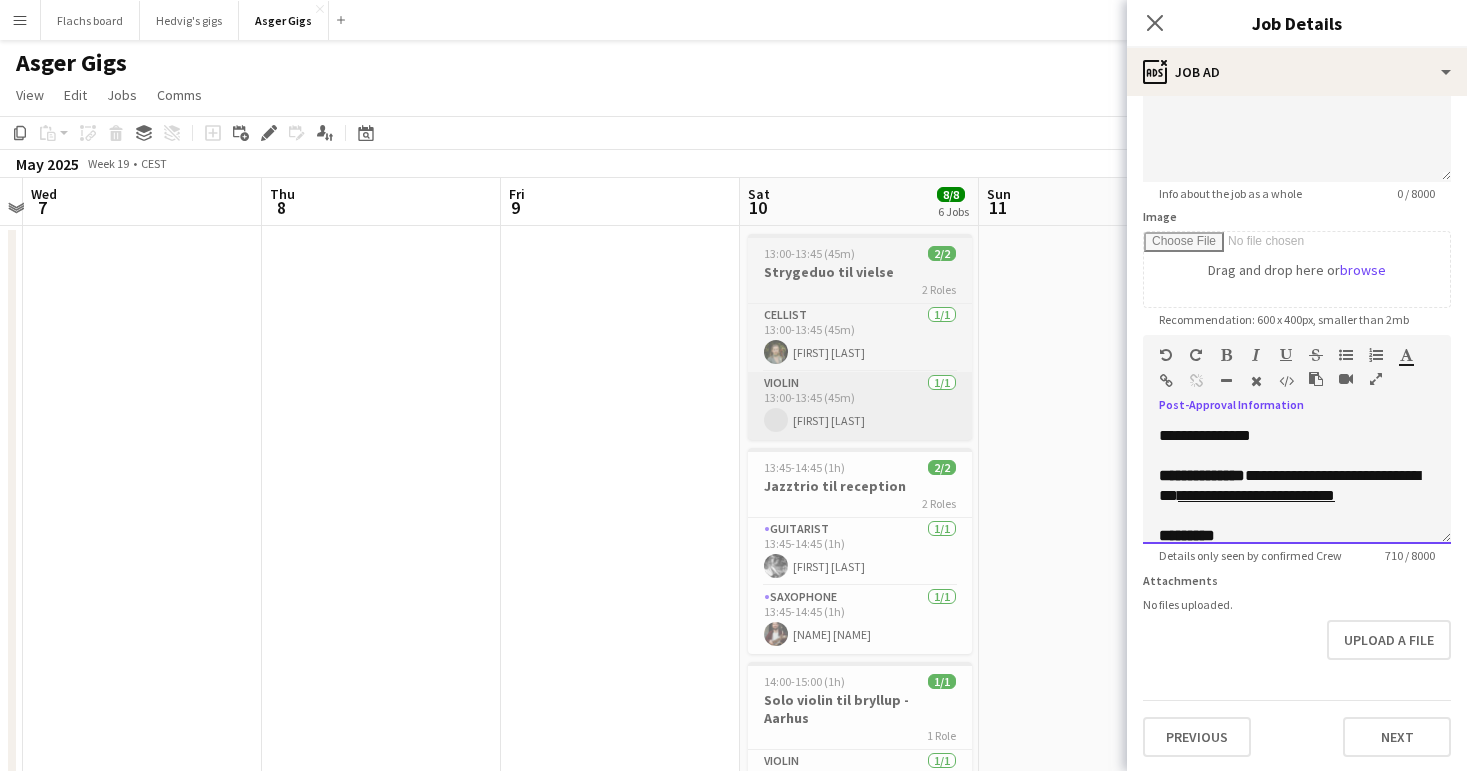 scroll, scrollTop: 0, scrollLeft: 628, axis: horizontal 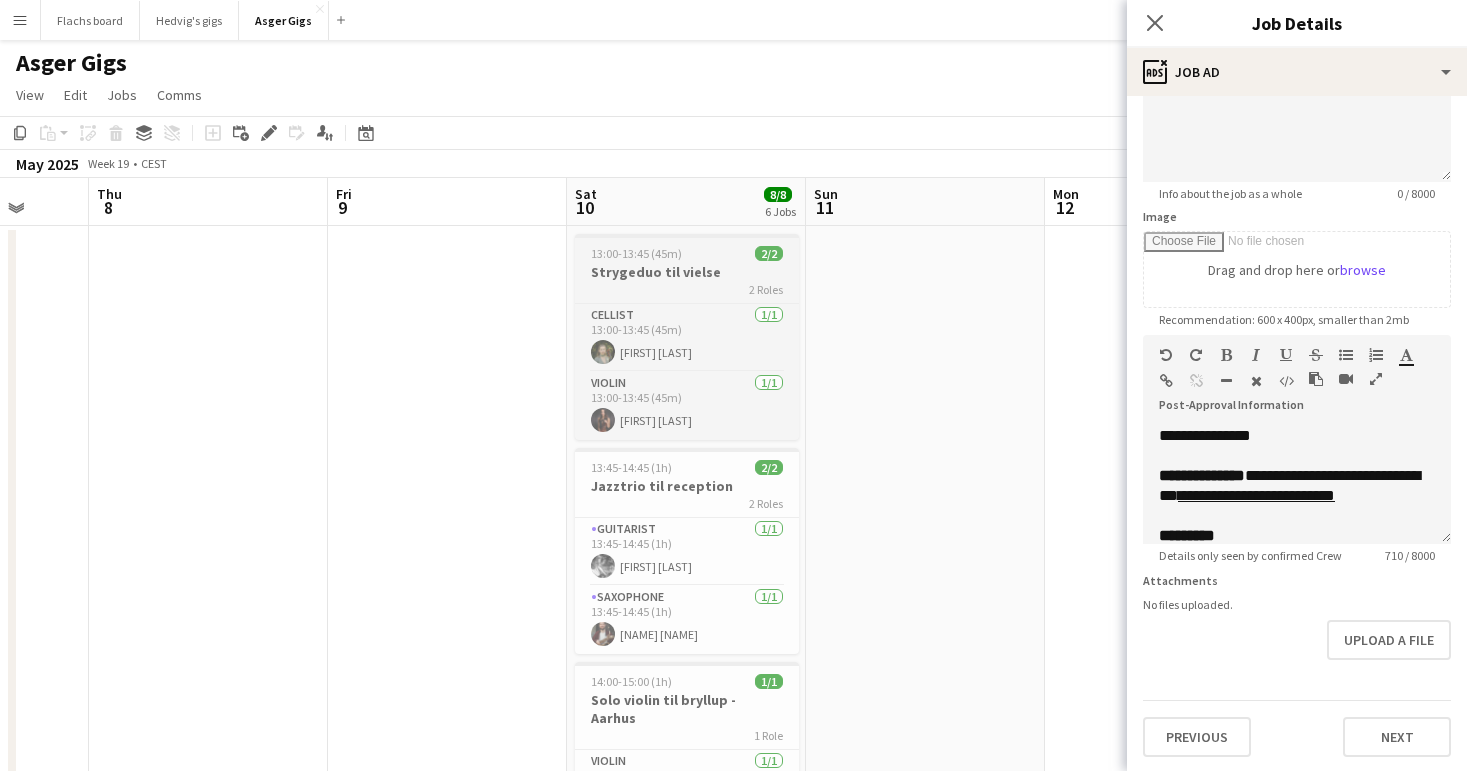 click on "Strygeduo til vielse" at bounding box center [687, 272] 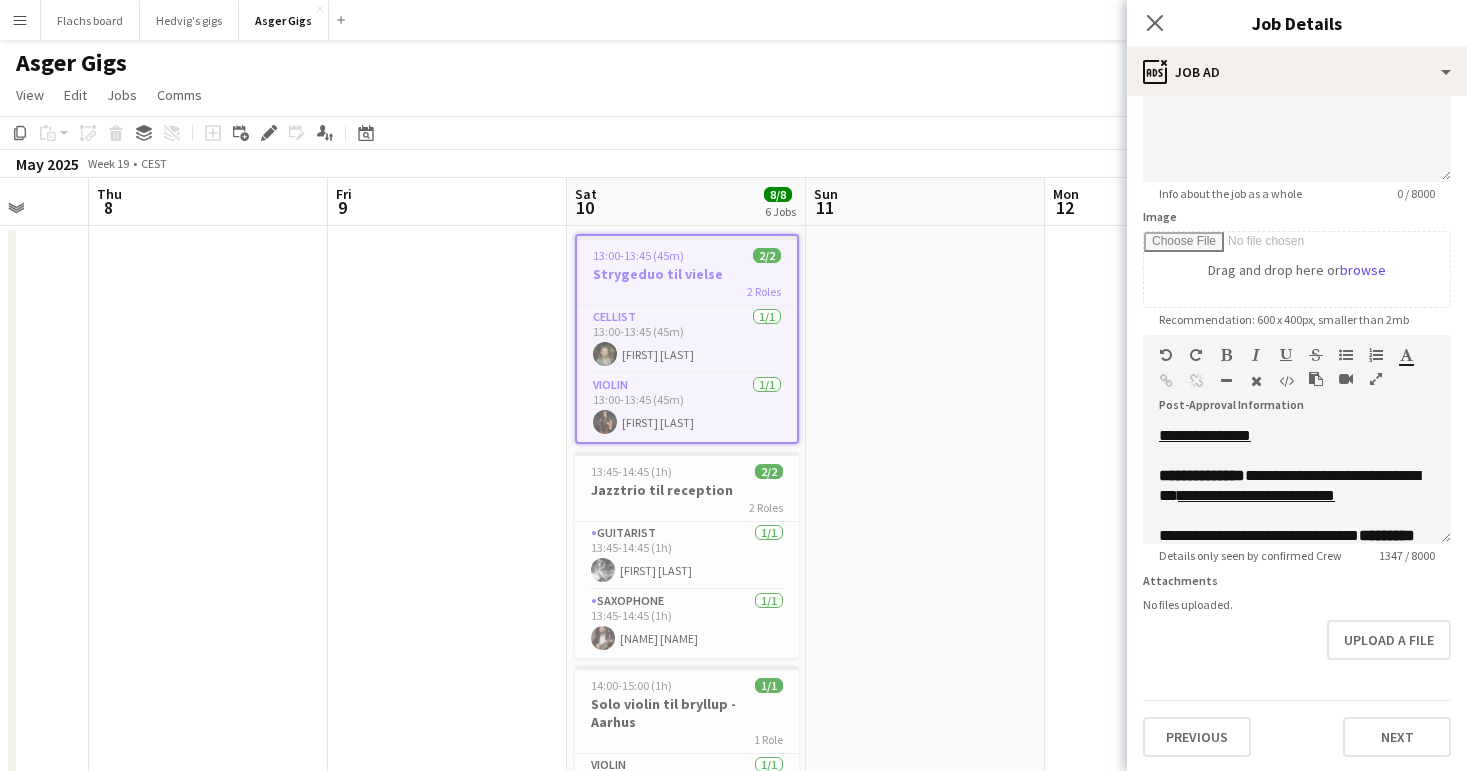 scroll, scrollTop: 700, scrollLeft: 0, axis: vertical 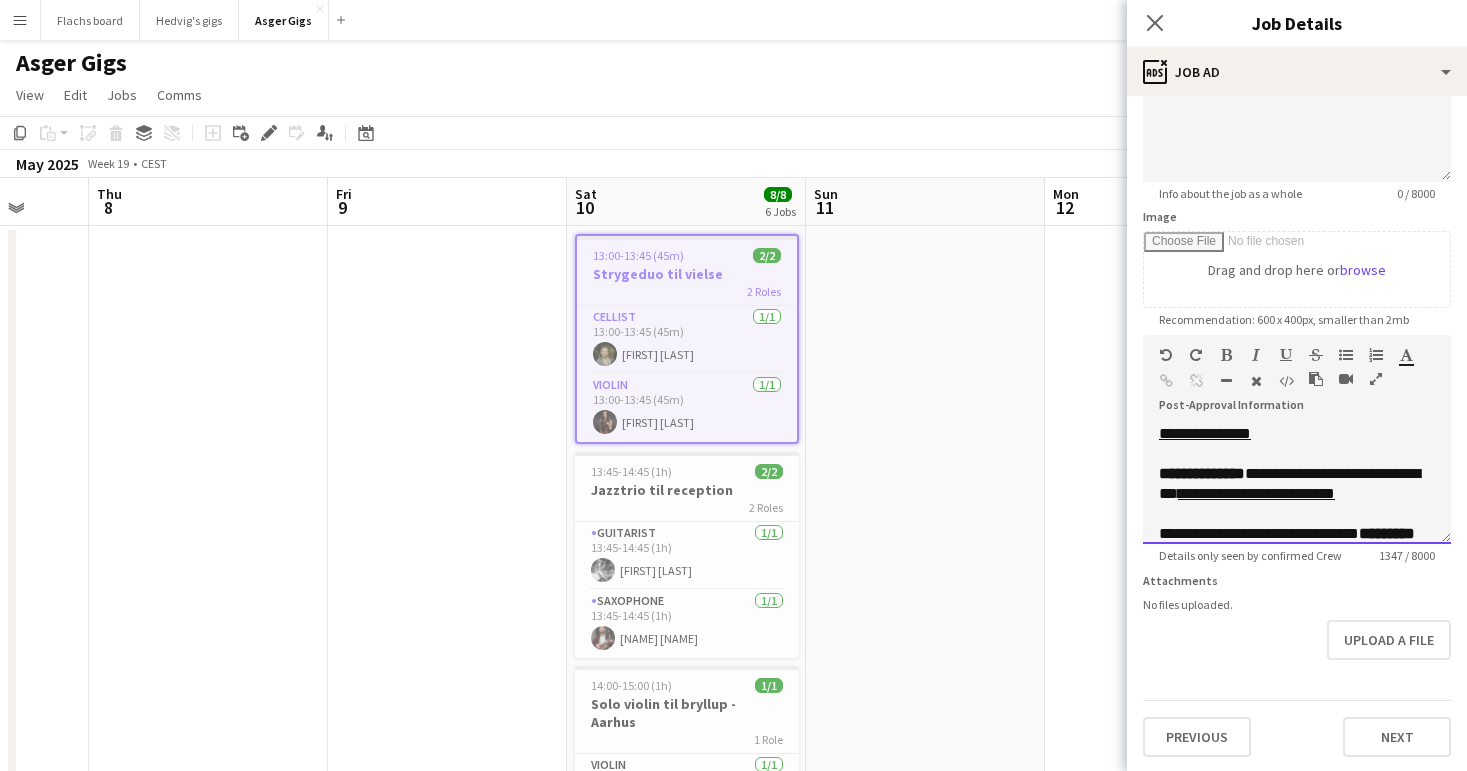 click on "**********" at bounding box center [1290, 423] 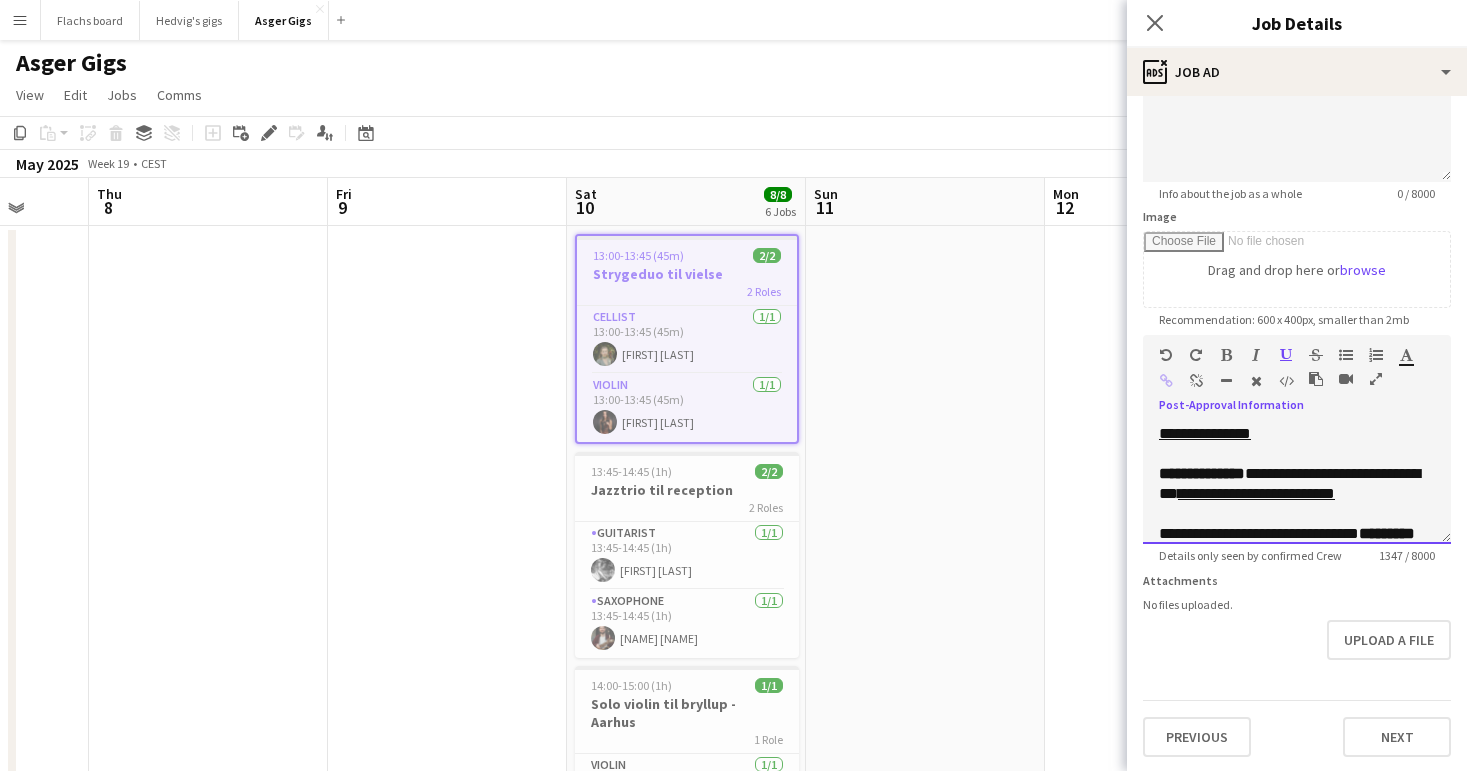 drag, startPoint x: 1277, startPoint y: 477, endPoint x: 1273, endPoint y: 462, distance: 15.524175 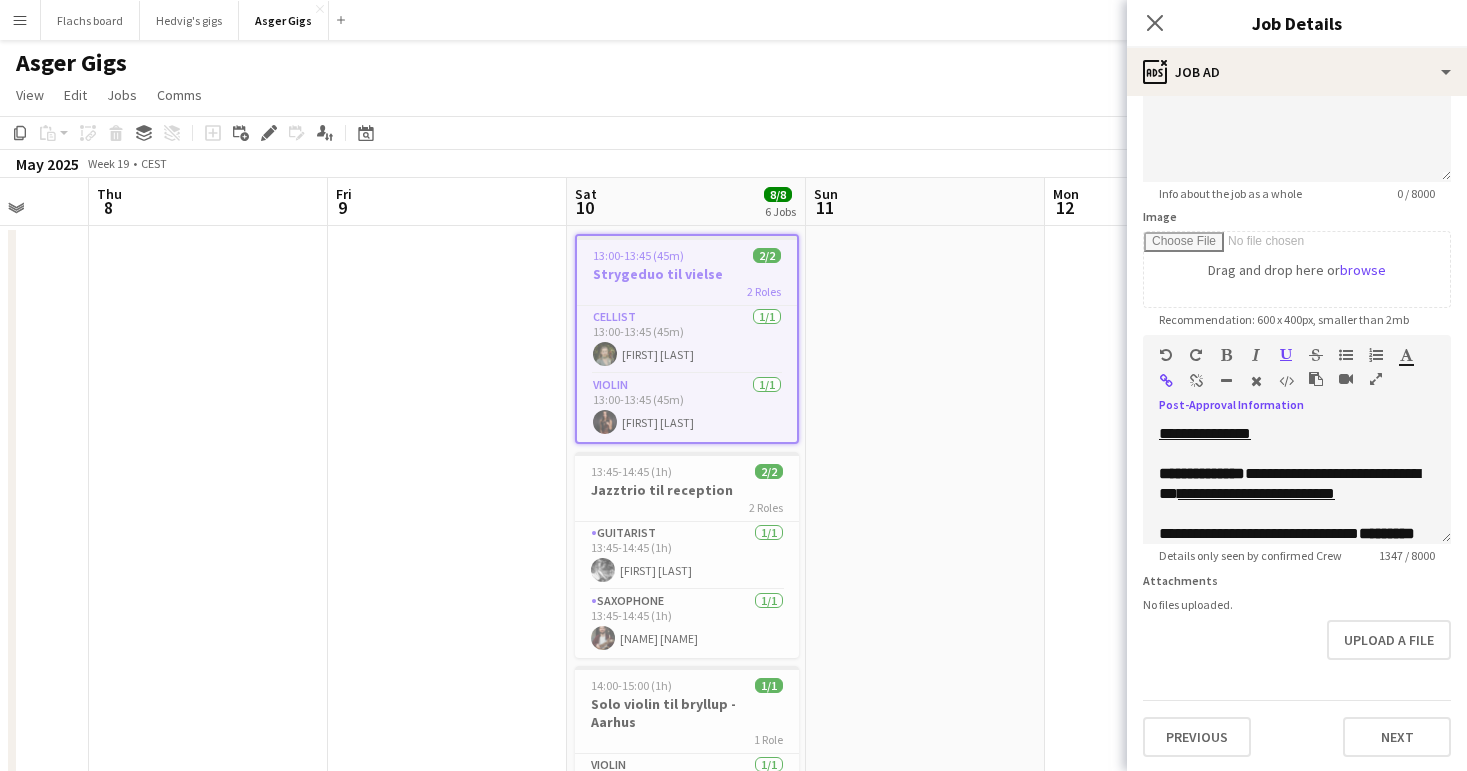 click at bounding box center (1196, 381) 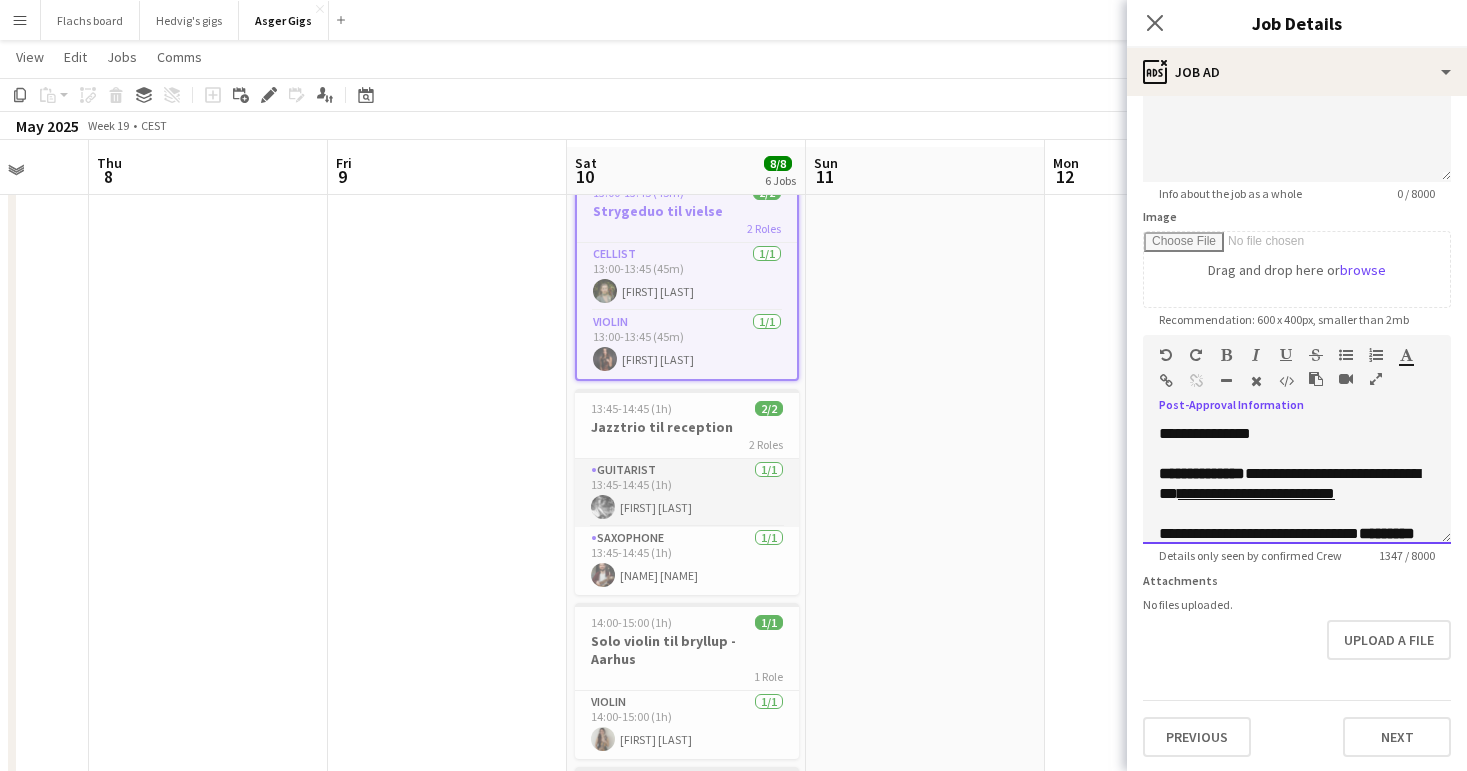 scroll, scrollTop: 68, scrollLeft: 0, axis: vertical 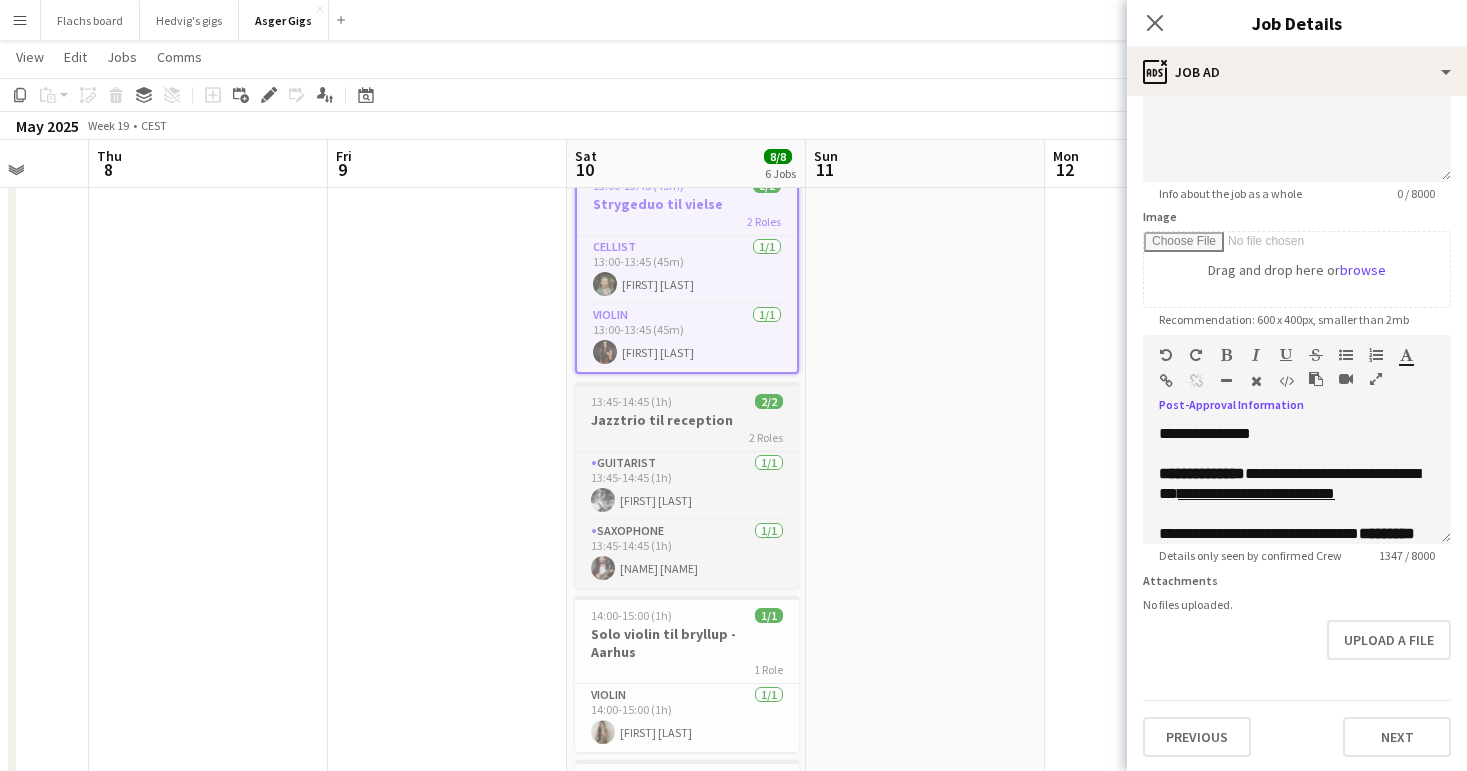 click on "13:45-14:45 (1h)    2/2" at bounding box center [687, 401] 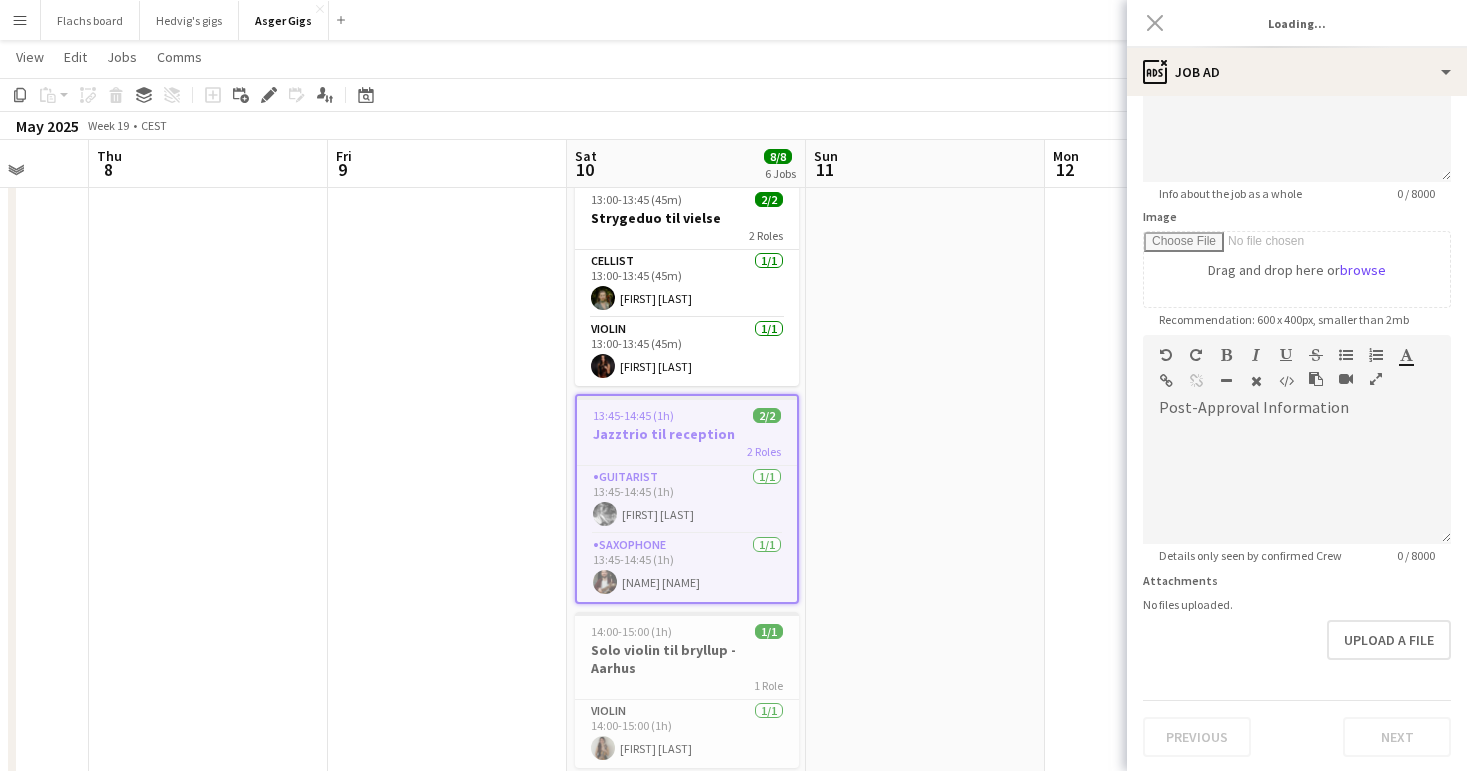 type on "**********" 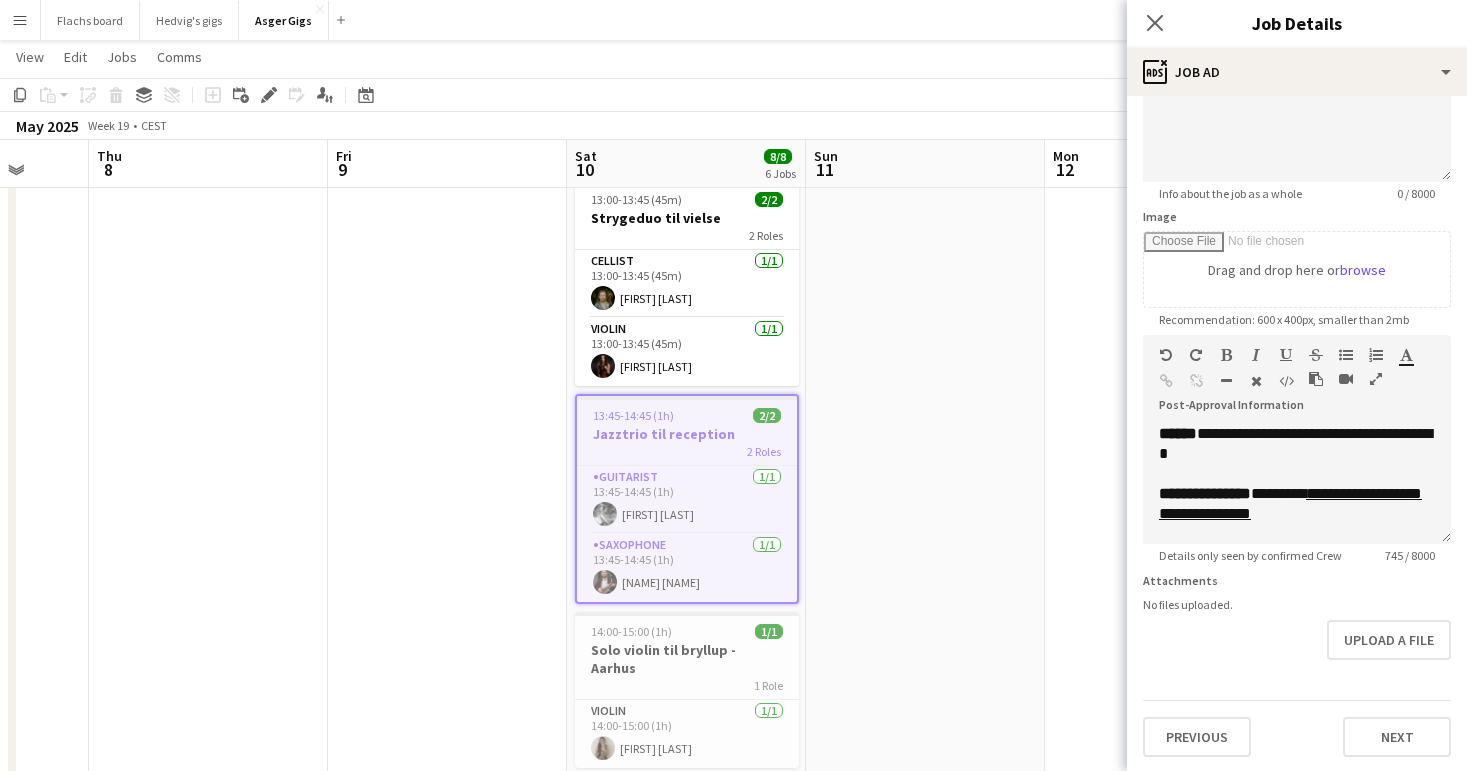 scroll, scrollTop: 181, scrollLeft: 0, axis: vertical 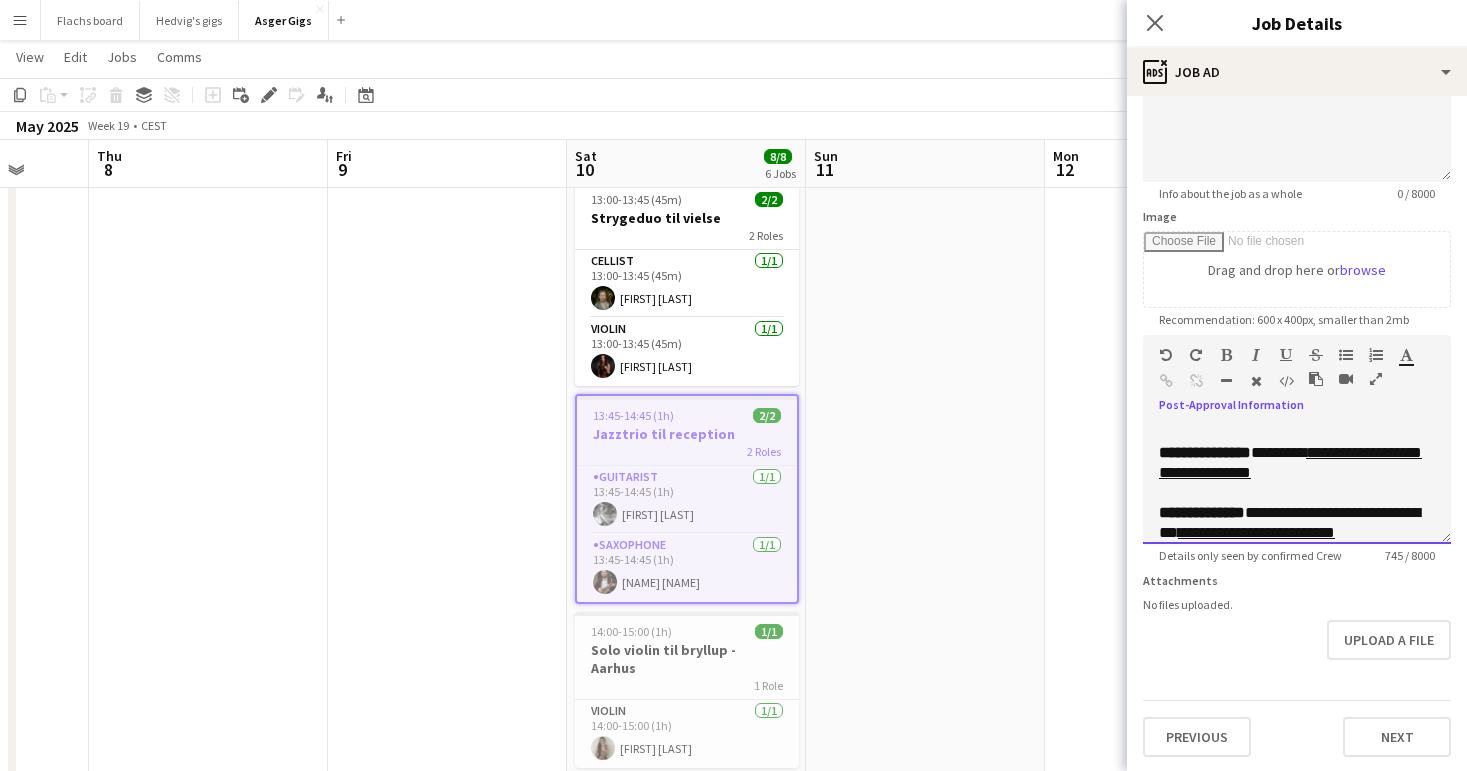 drag, startPoint x: 1298, startPoint y: 502, endPoint x: 1272, endPoint y: 476, distance: 36.769554 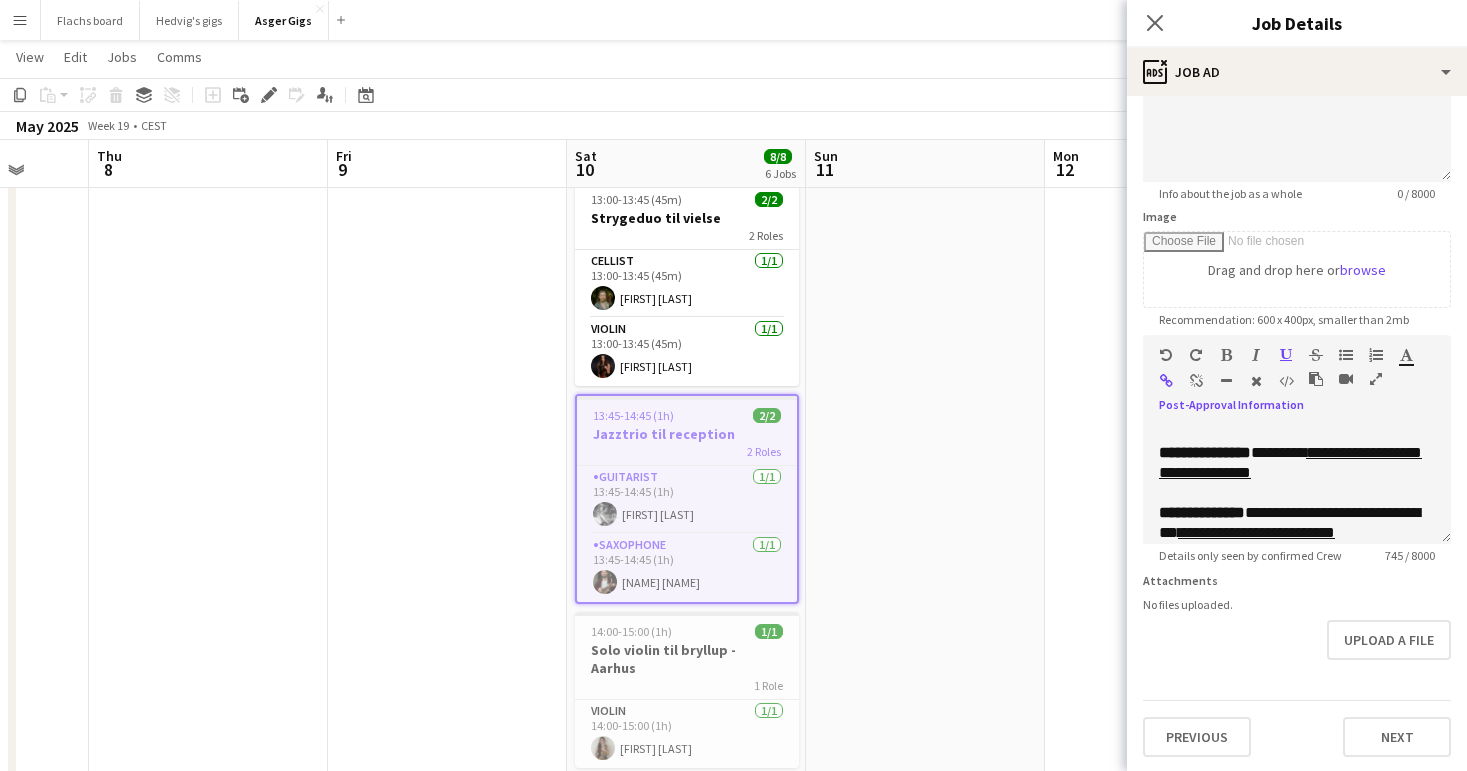 click at bounding box center [1196, 381] 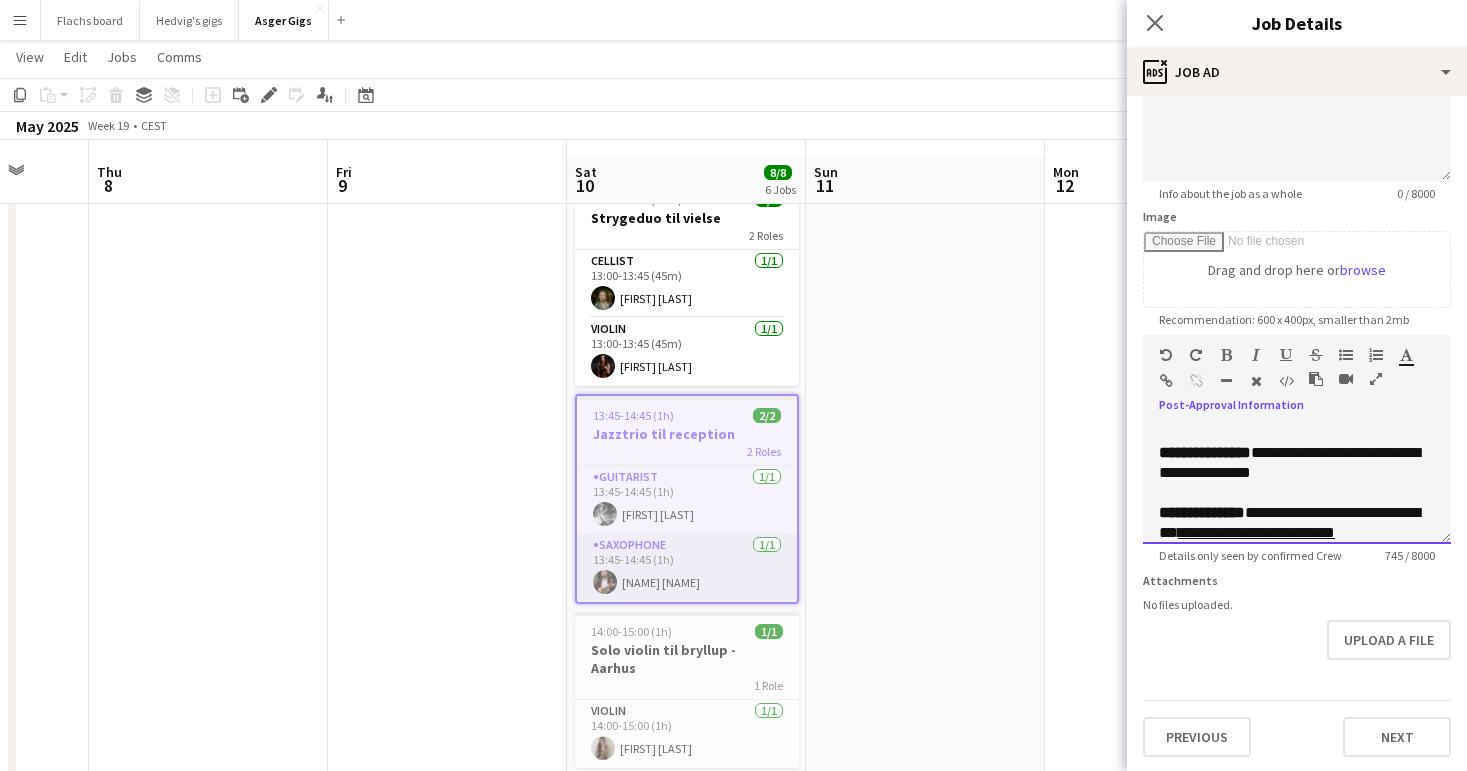 scroll, scrollTop: 208, scrollLeft: 0, axis: vertical 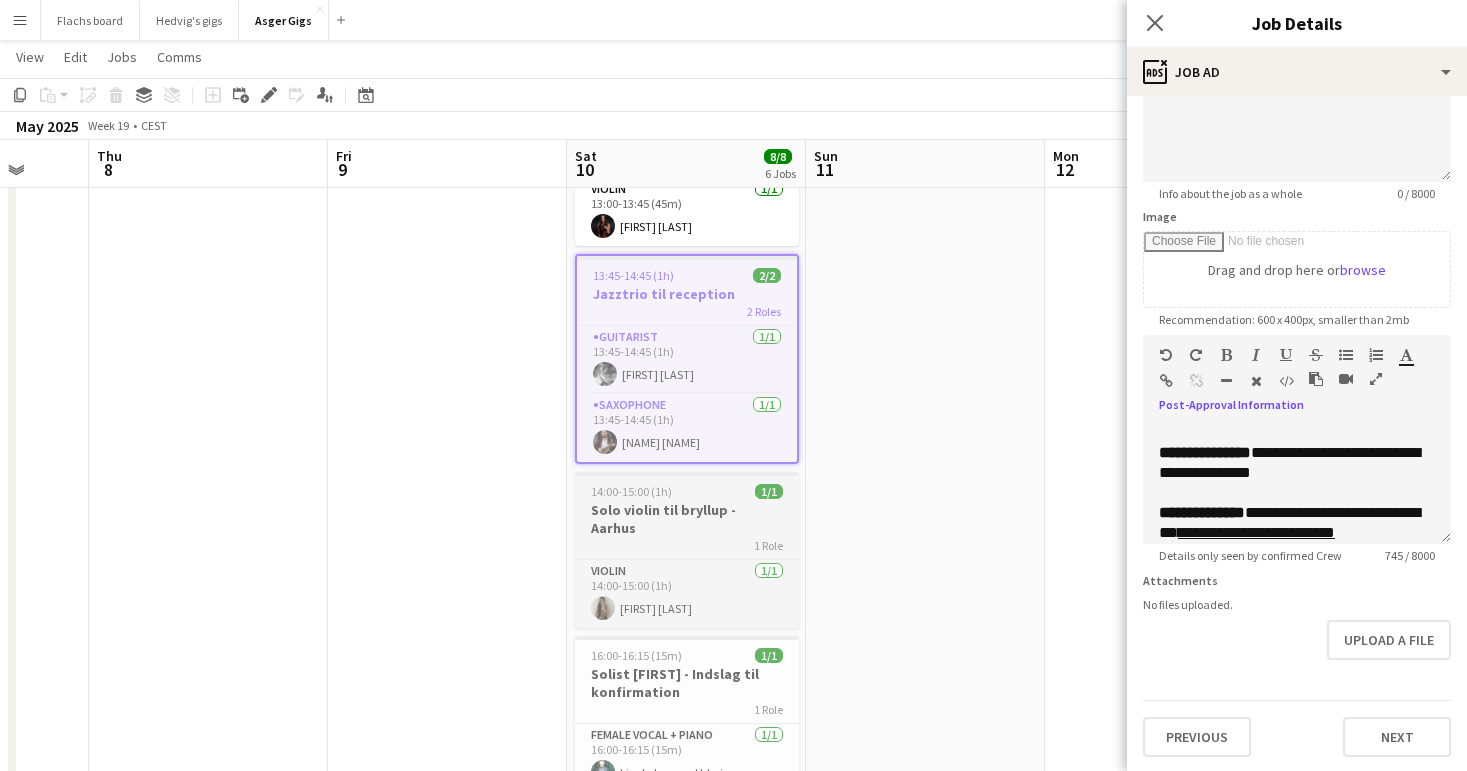 click on "Solo violin til bryllup - Aarhus" at bounding box center (687, 519) 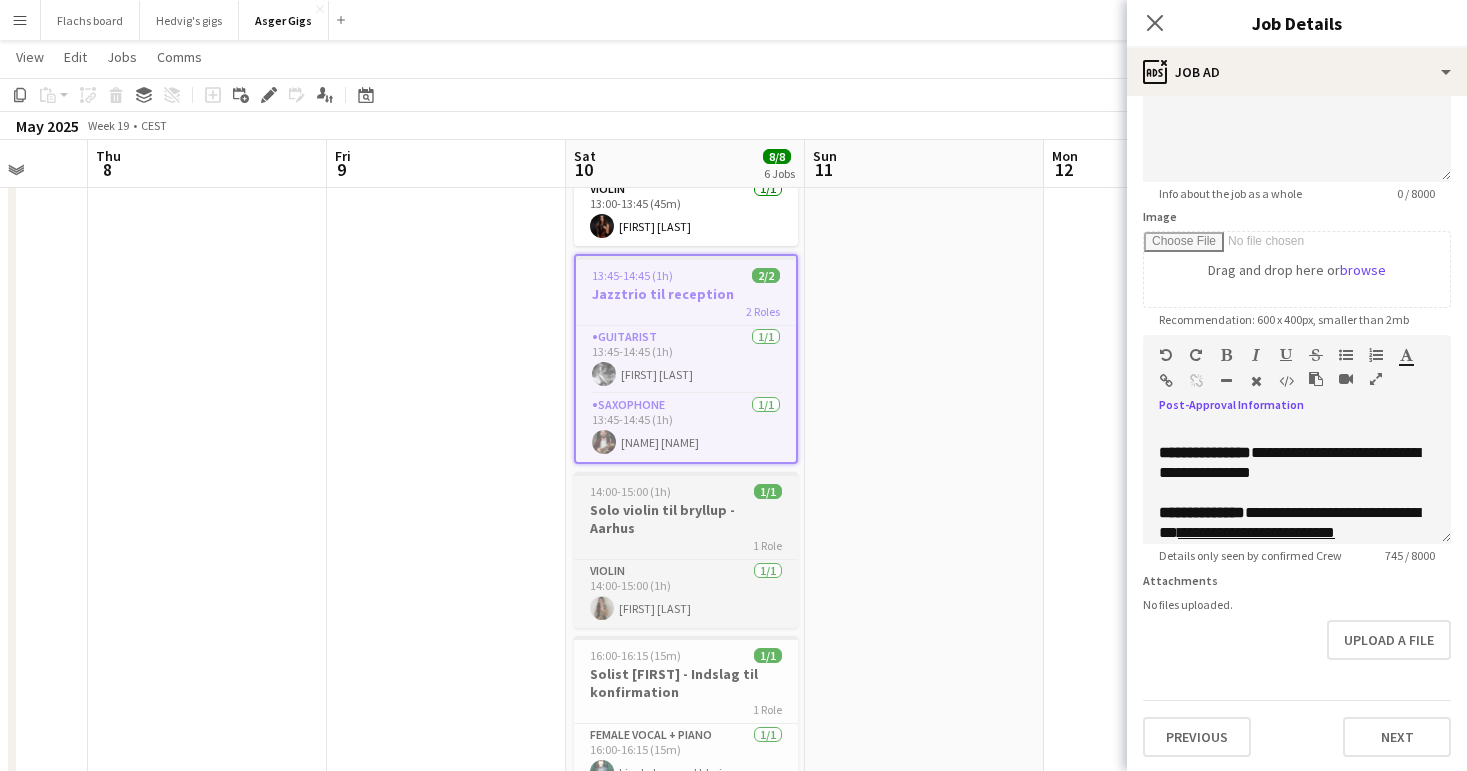 type on "**********" 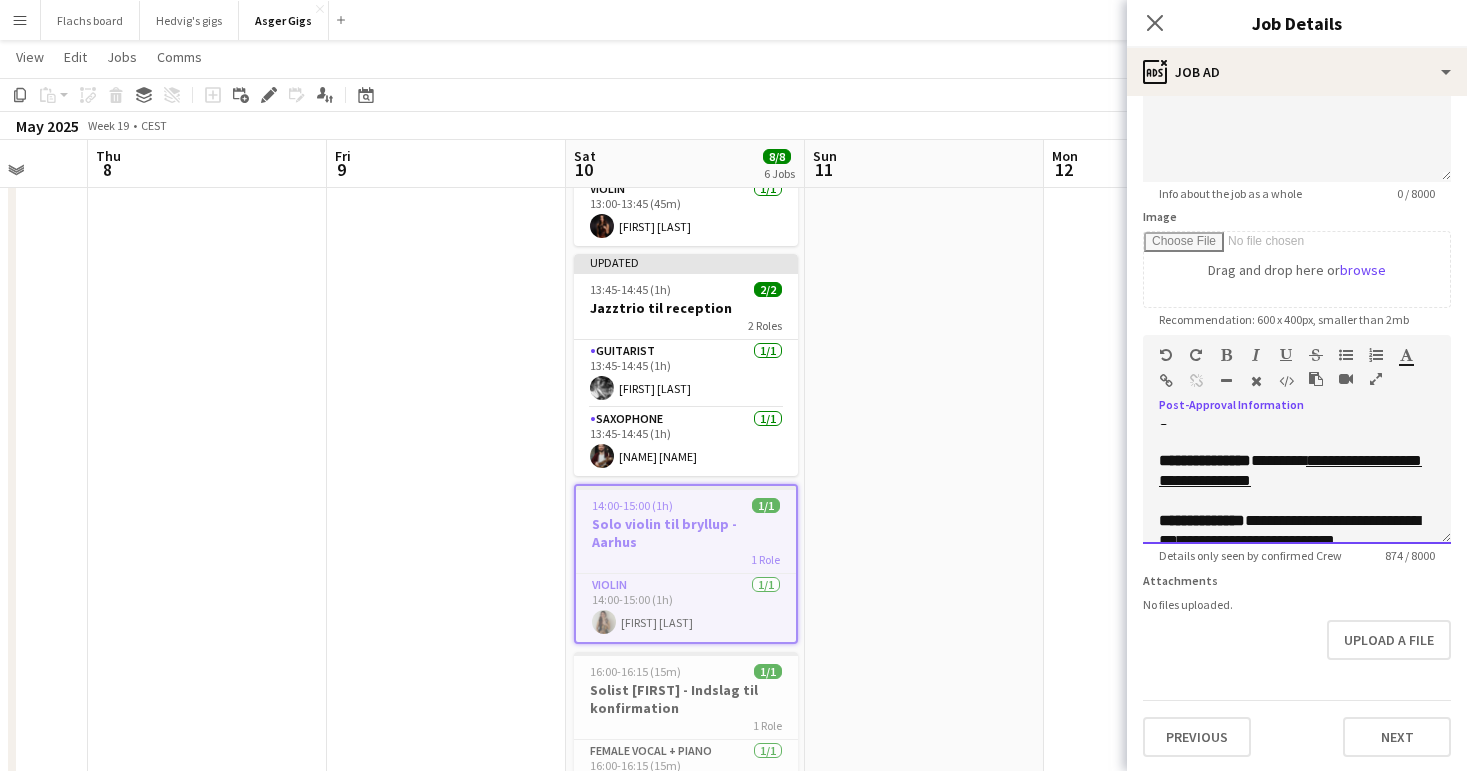 scroll, scrollTop: 141, scrollLeft: 0, axis: vertical 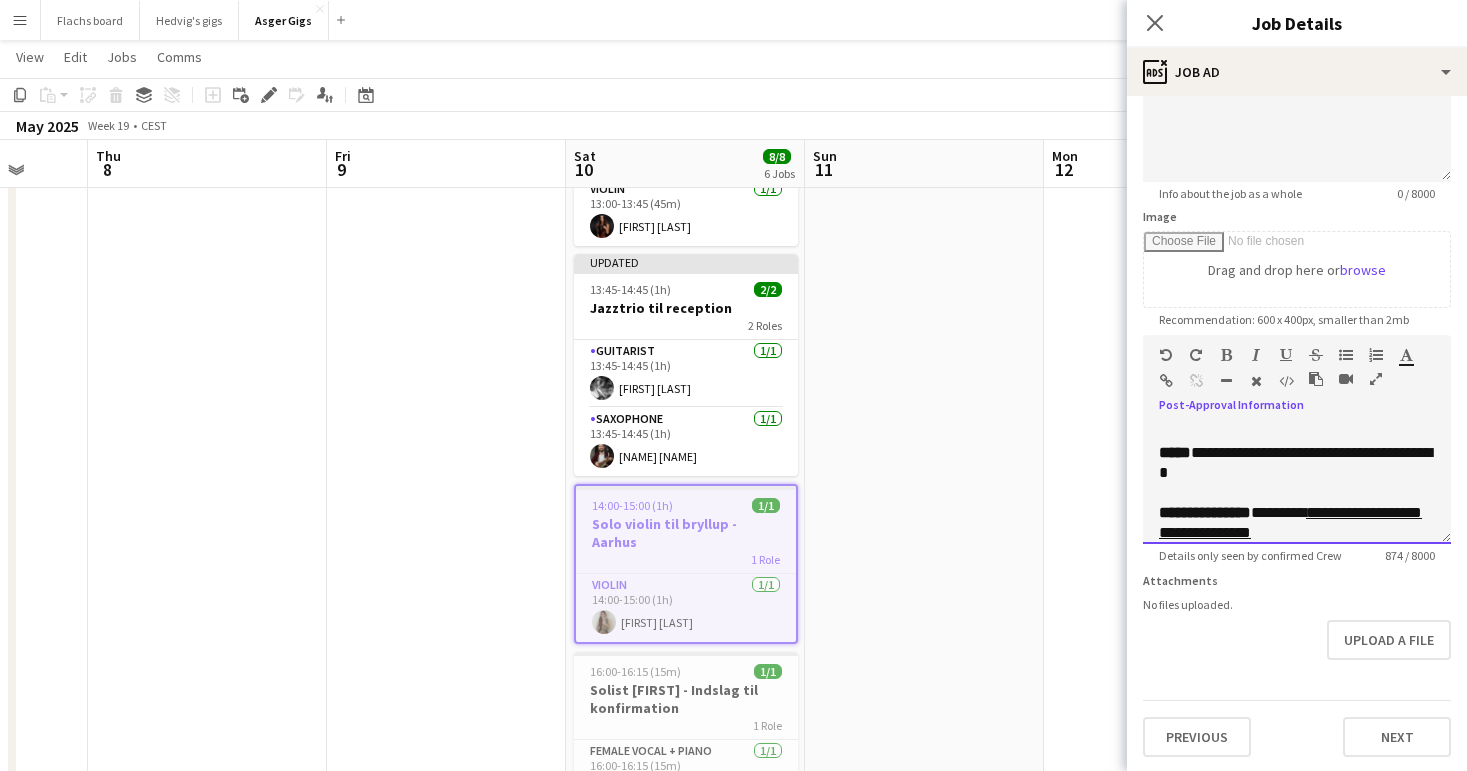 drag, startPoint x: 1277, startPoint y: 459, endPoint x: 1273, endPoint y: 528, distance: 69.115845 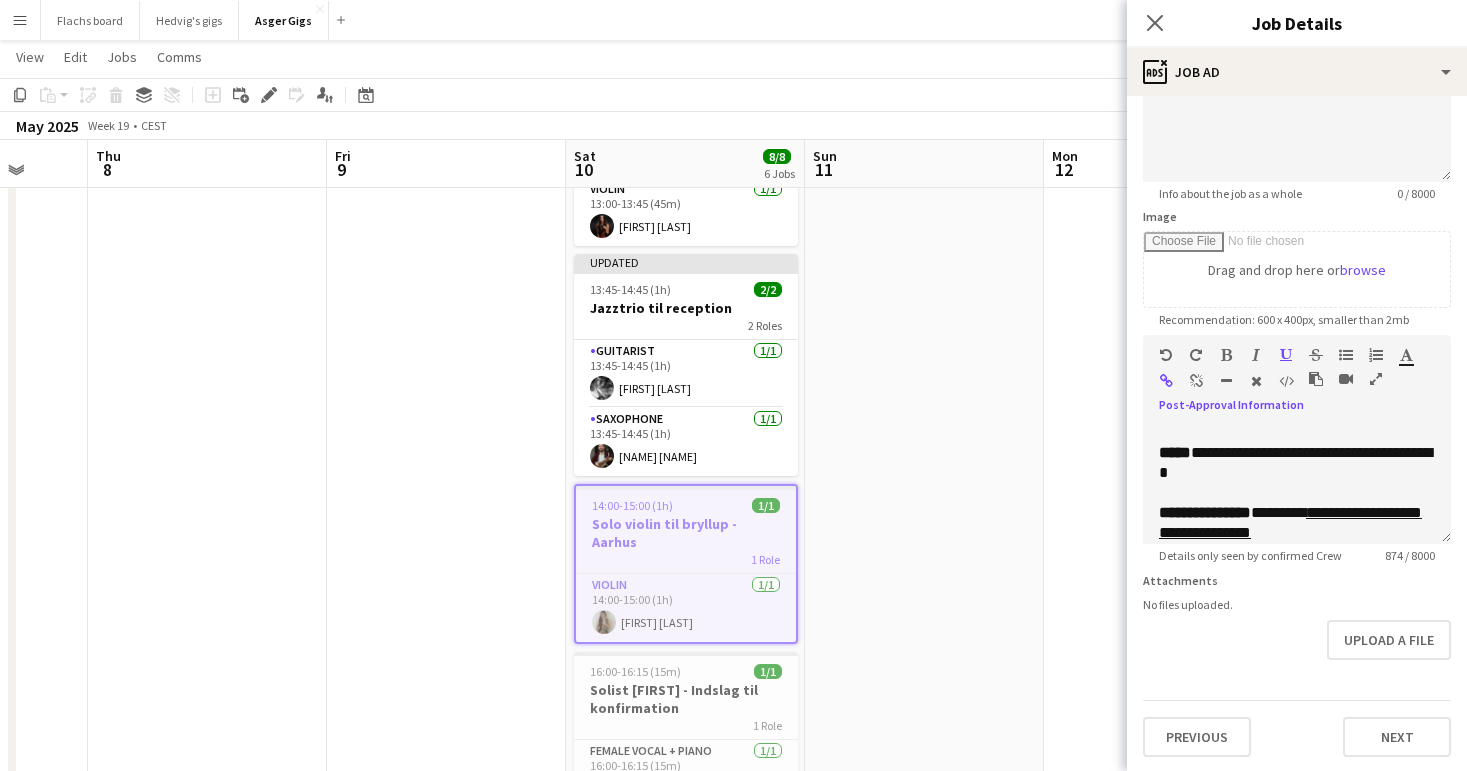click at bounding box center (1196, 381) 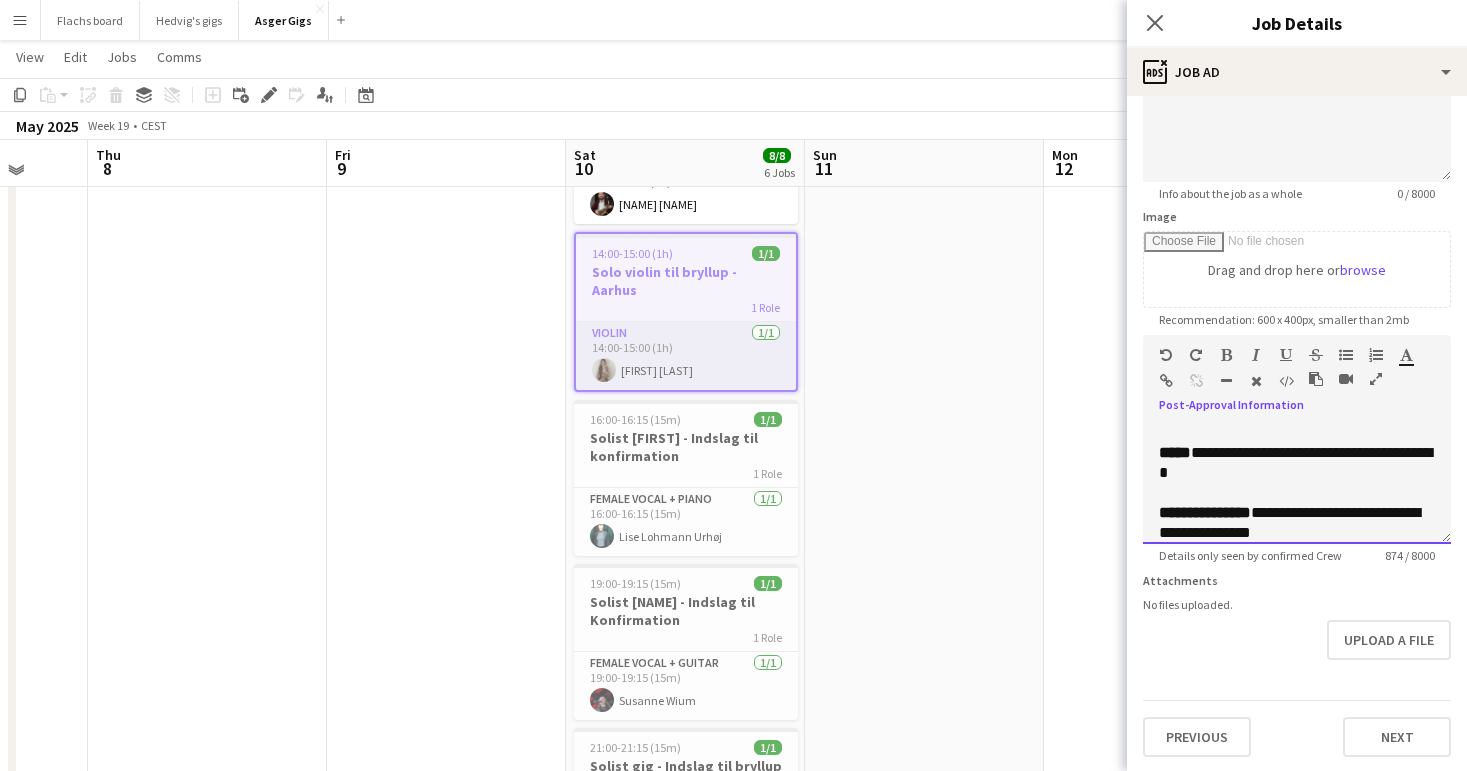 scroll, scrollTop: 459, scrollLeft: 0, axis: vertical 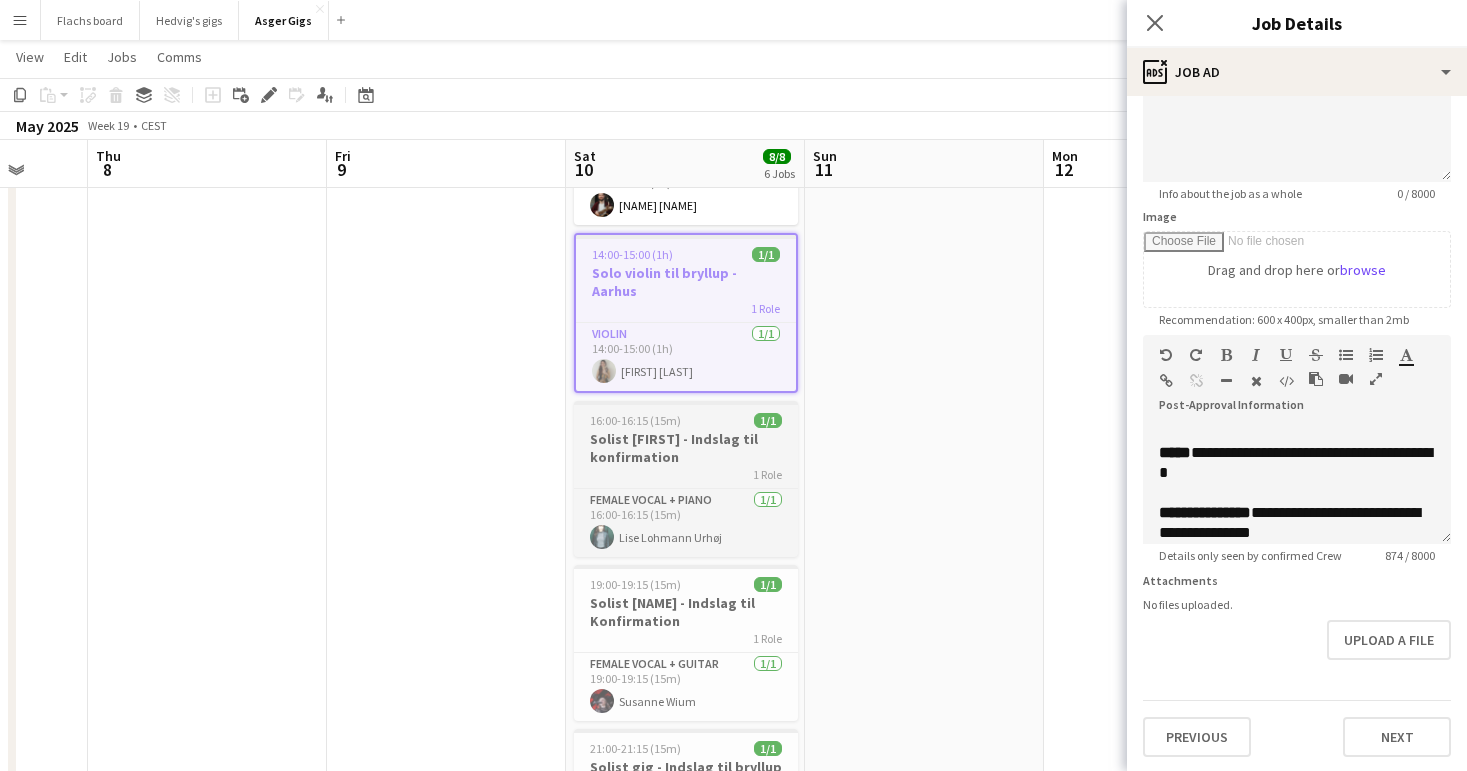 click on "Solist Lise - Konfirmation" at bounding box center [686, 448] 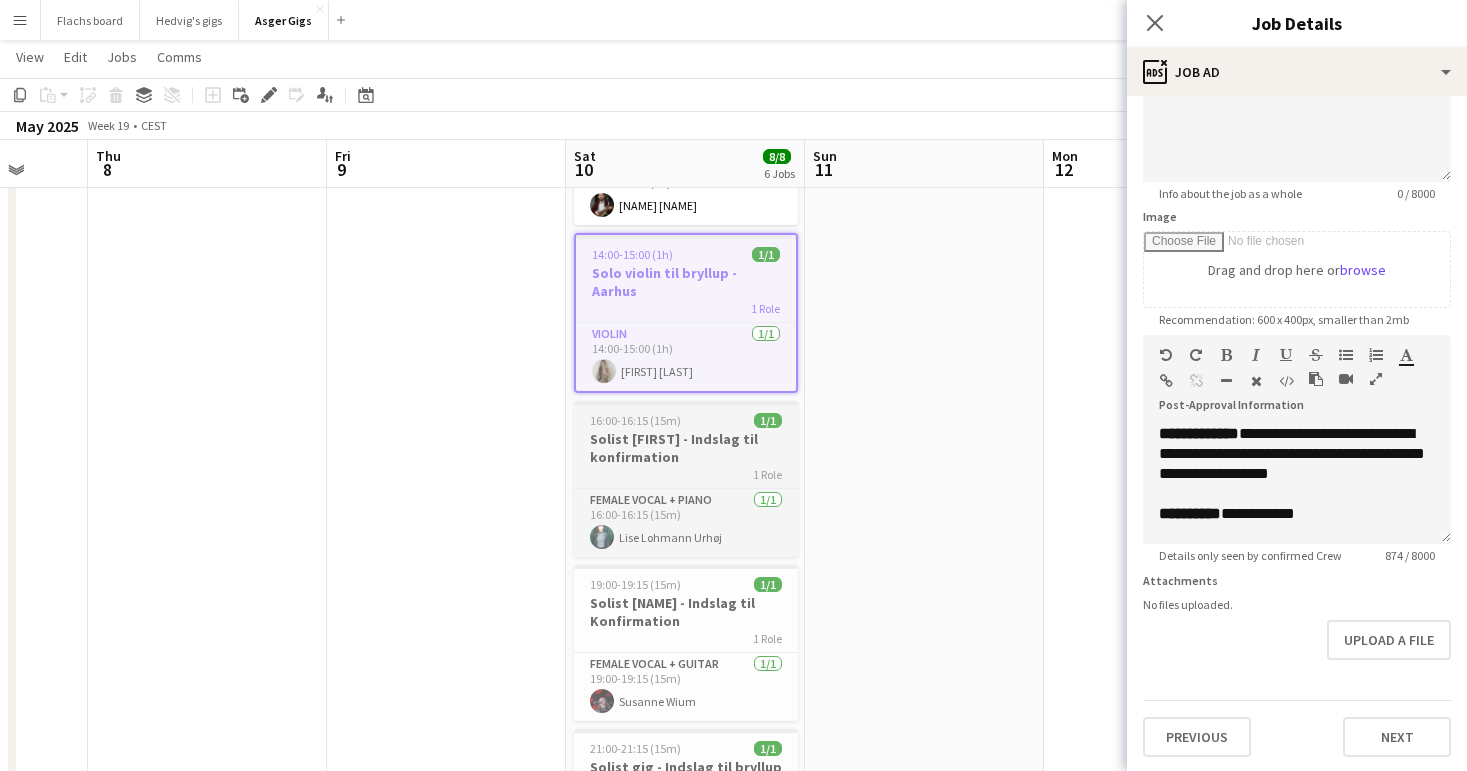 type on "**********" 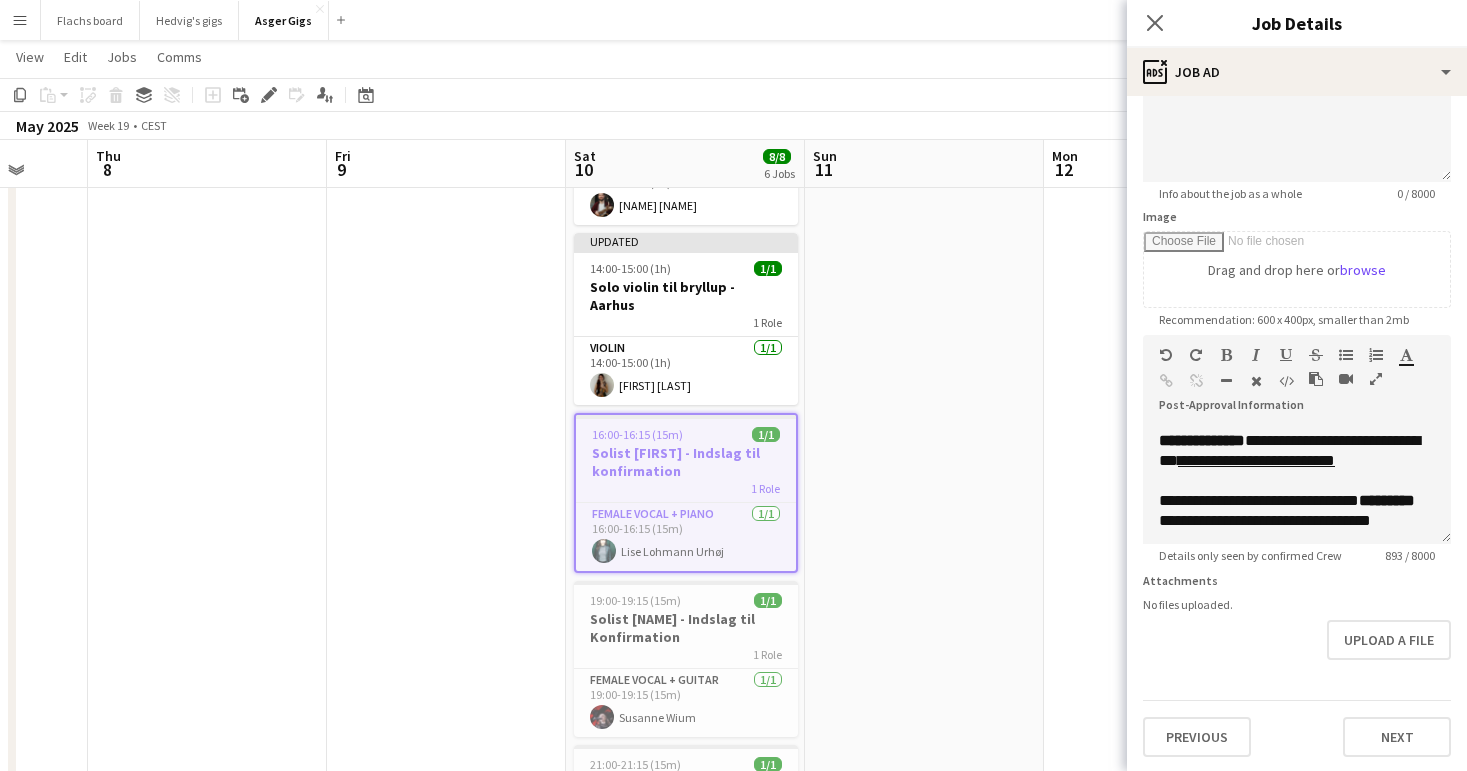 scroll, scrollTop: 309, scrollLeft: 0, axis: vertical 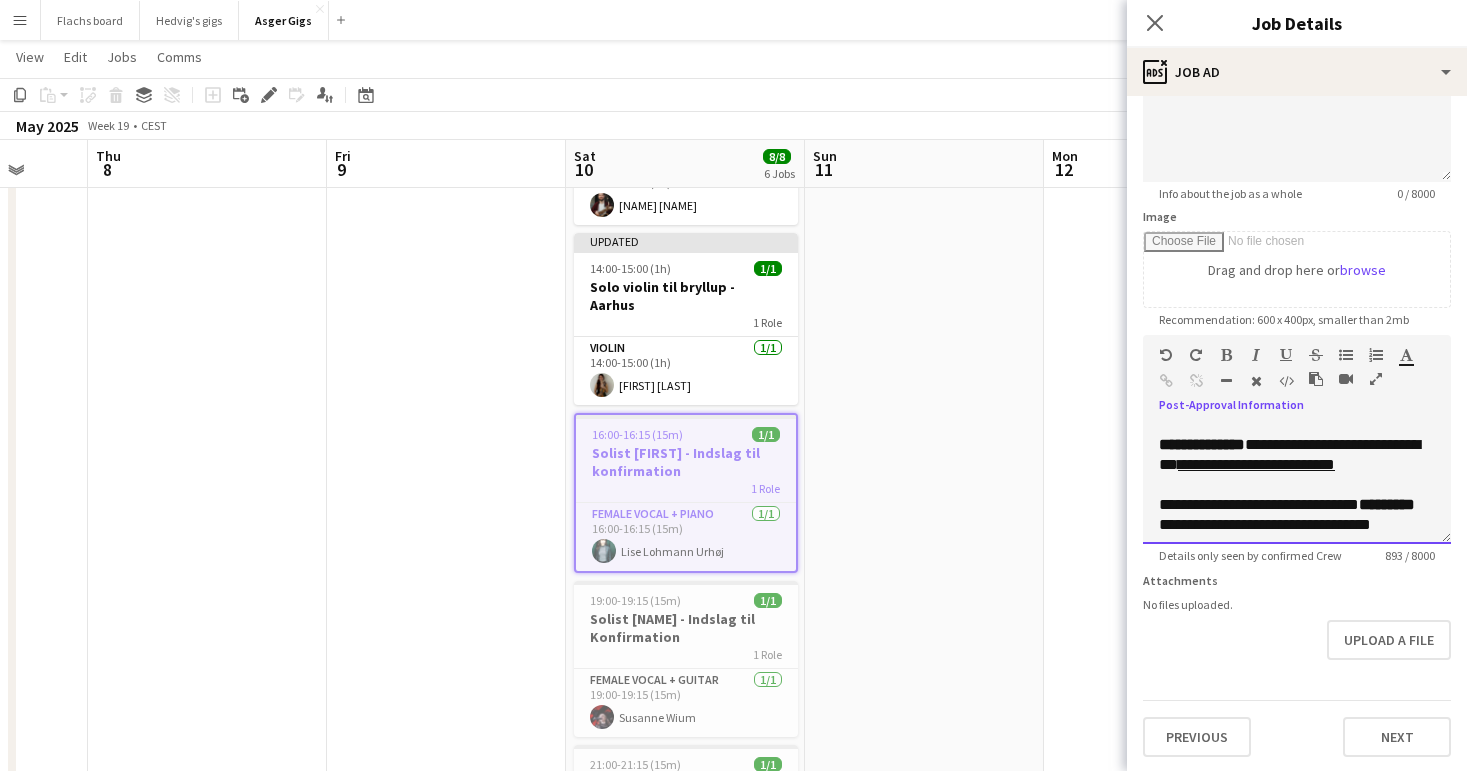 drag, startPoint x: 1278, startPoint y: 468, endPoint x: 1274, endPoint y: 450, distance: 18.439089 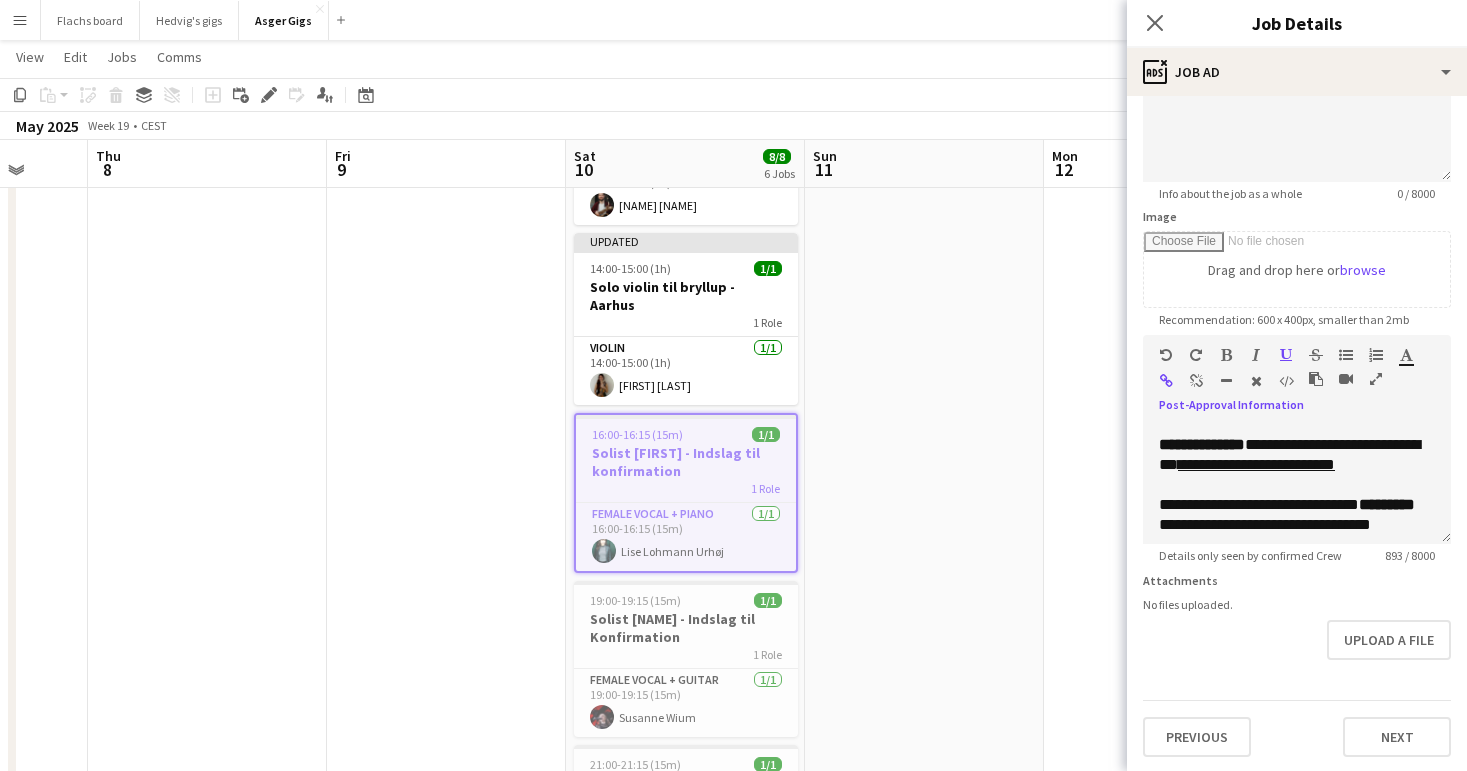 click at bounding box center [1196, 381] 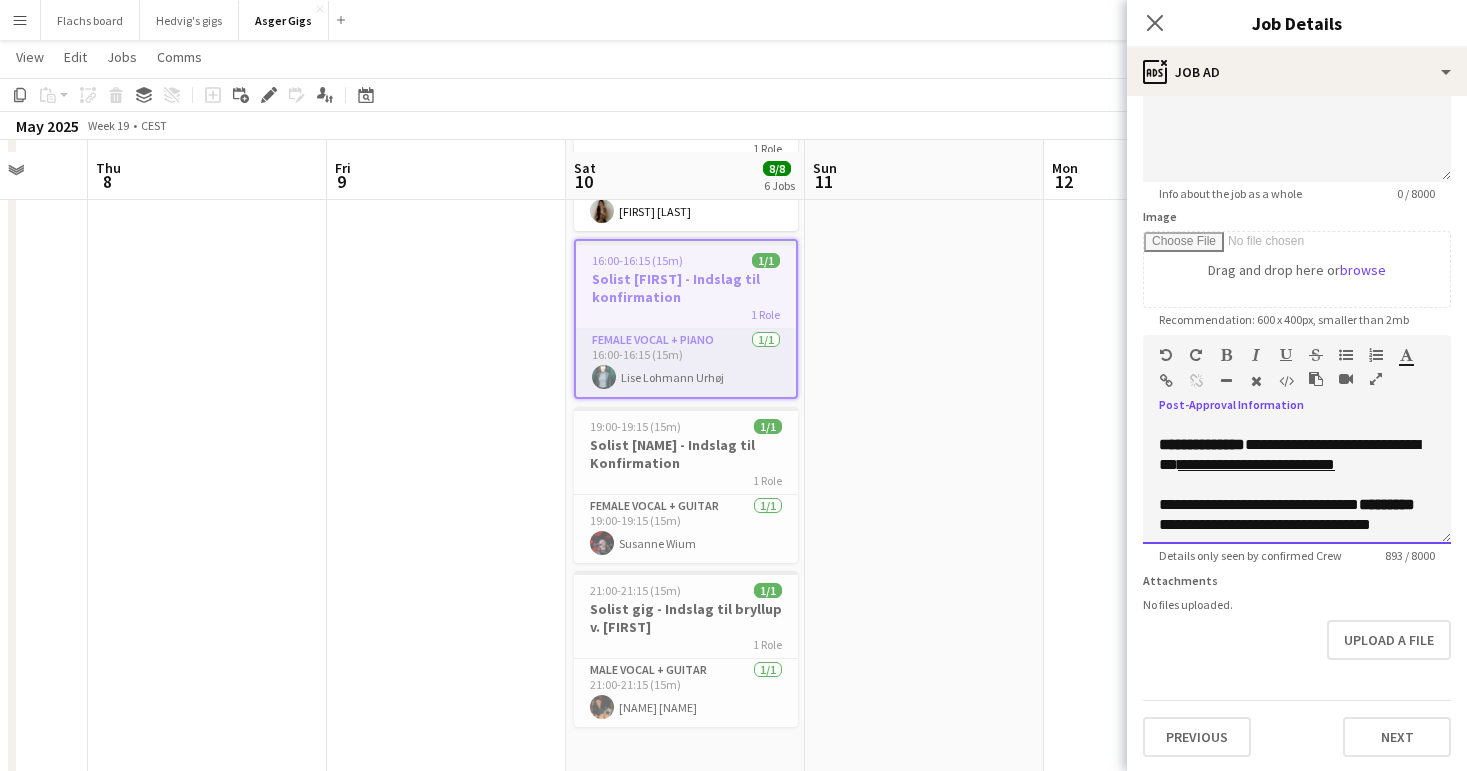 scroll, scrollTop: 645, scrollLeft: 0, axis: vertical 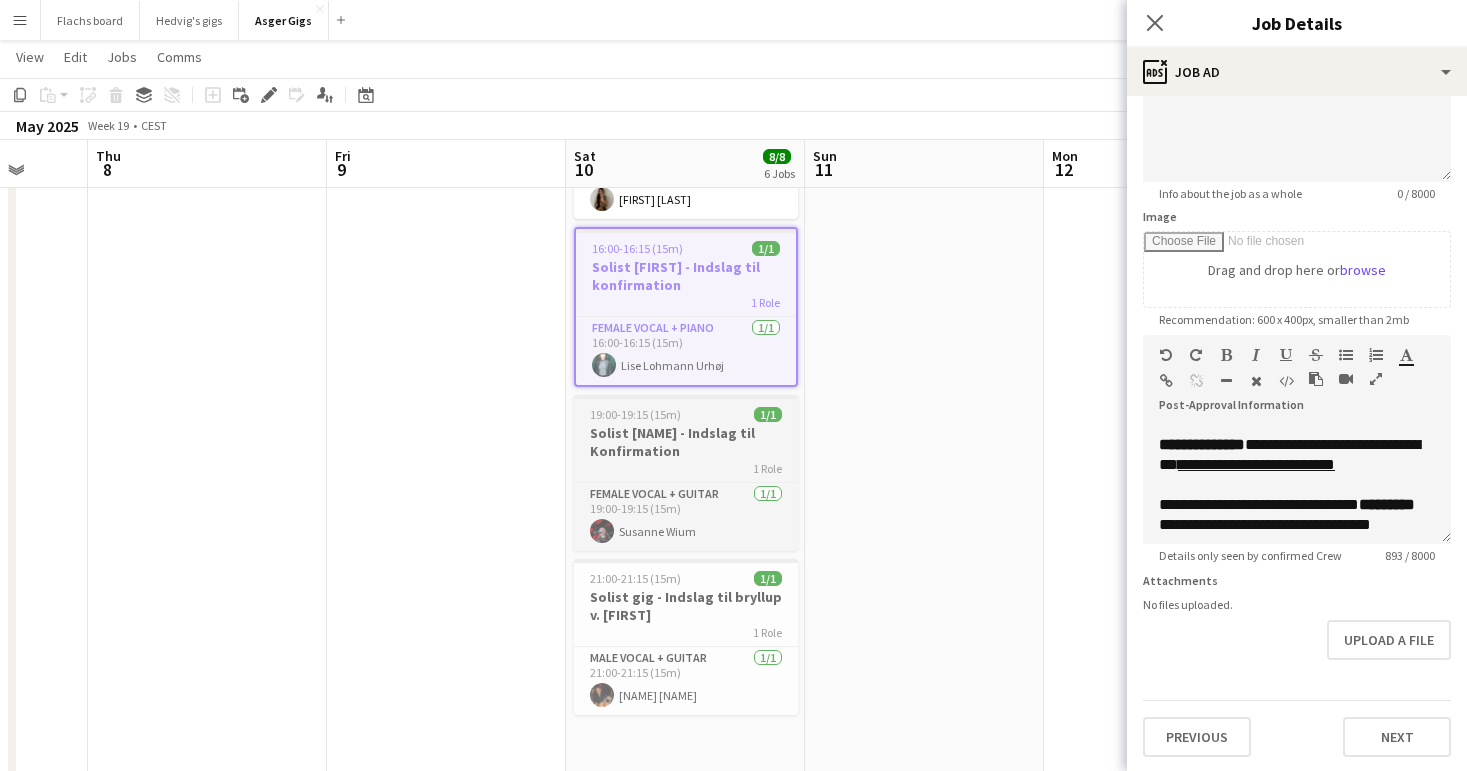 click on "Solist [NAME] - Indslag til Konfirmation" at bounding box center (686, 442) 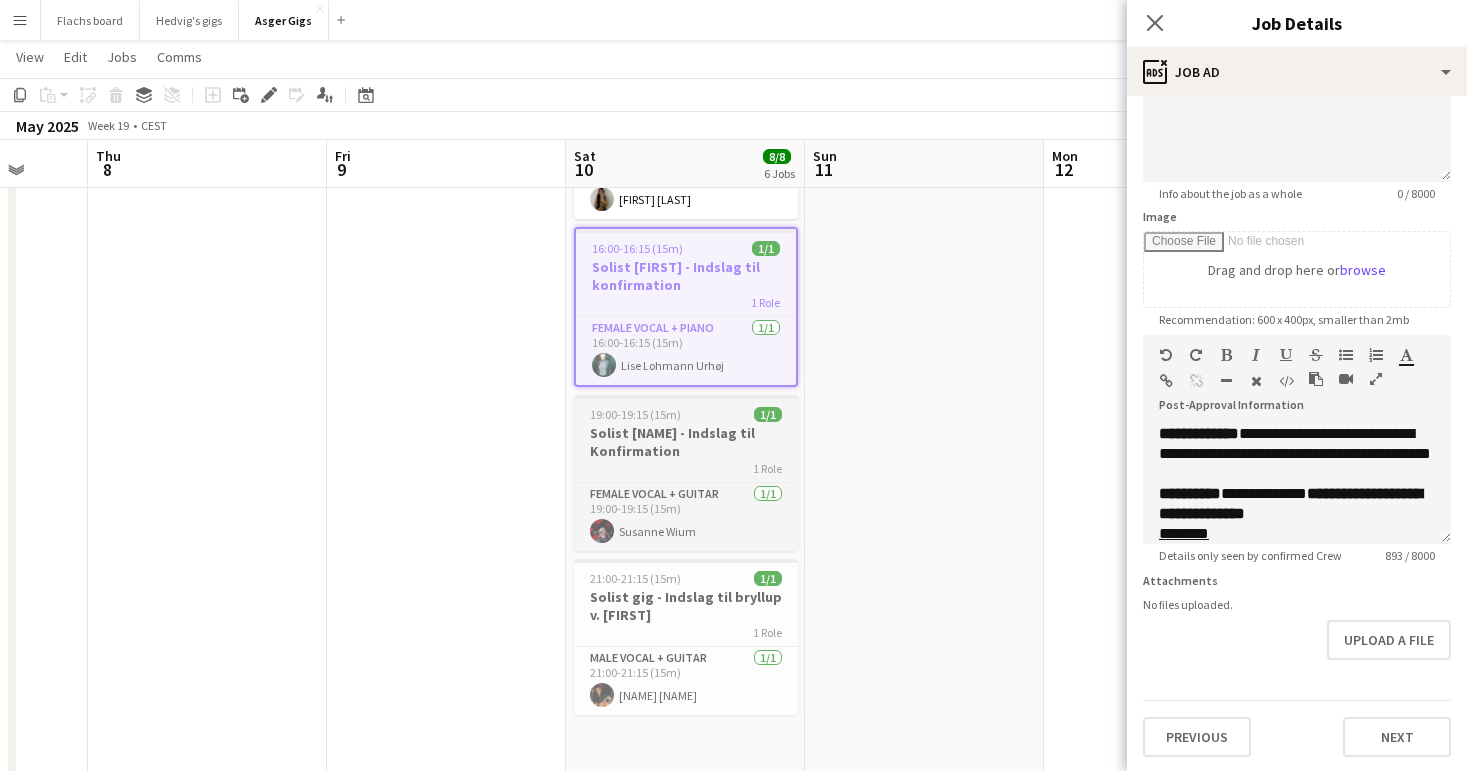 type on "**********" 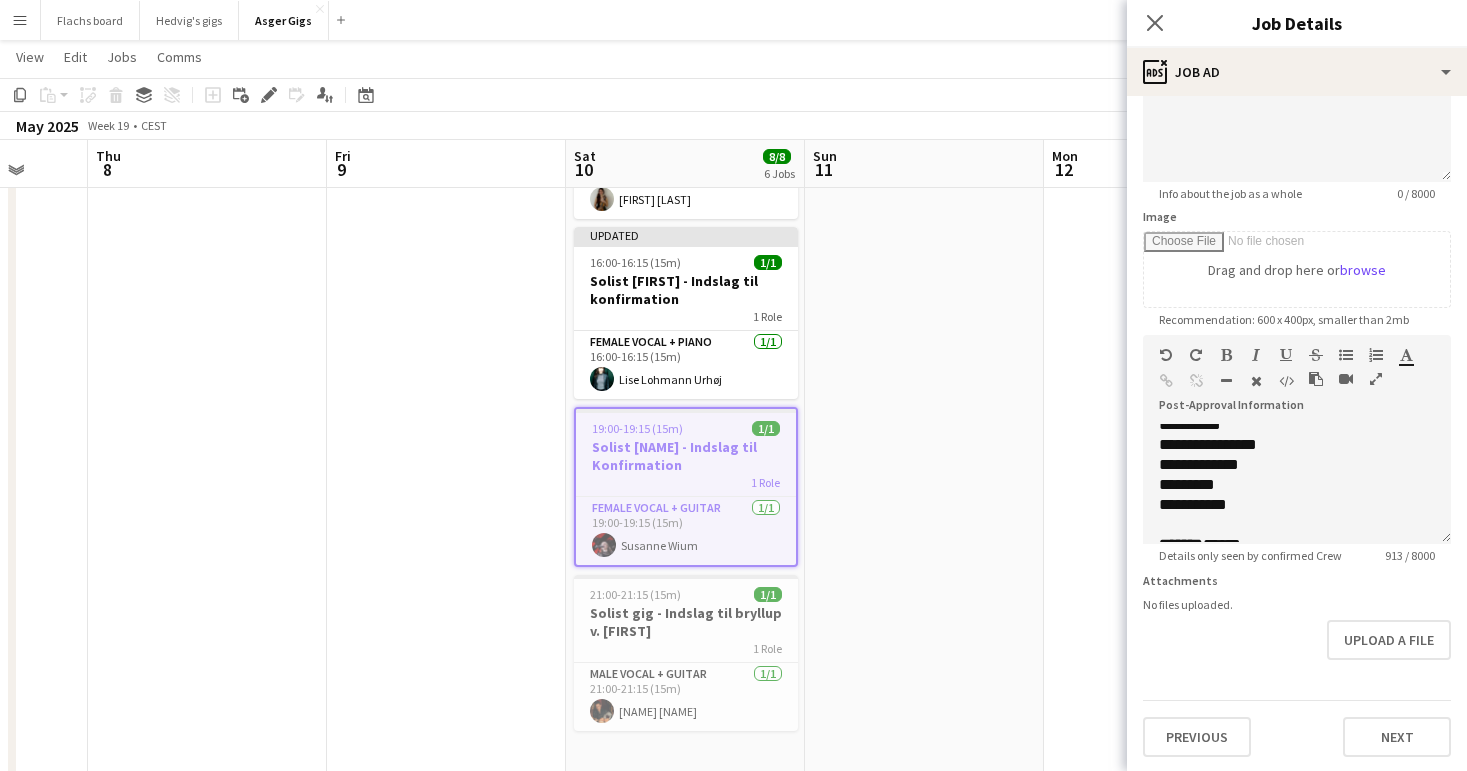 scroll, scrollTop: 426, scrollLeft: 0, axis: vertical 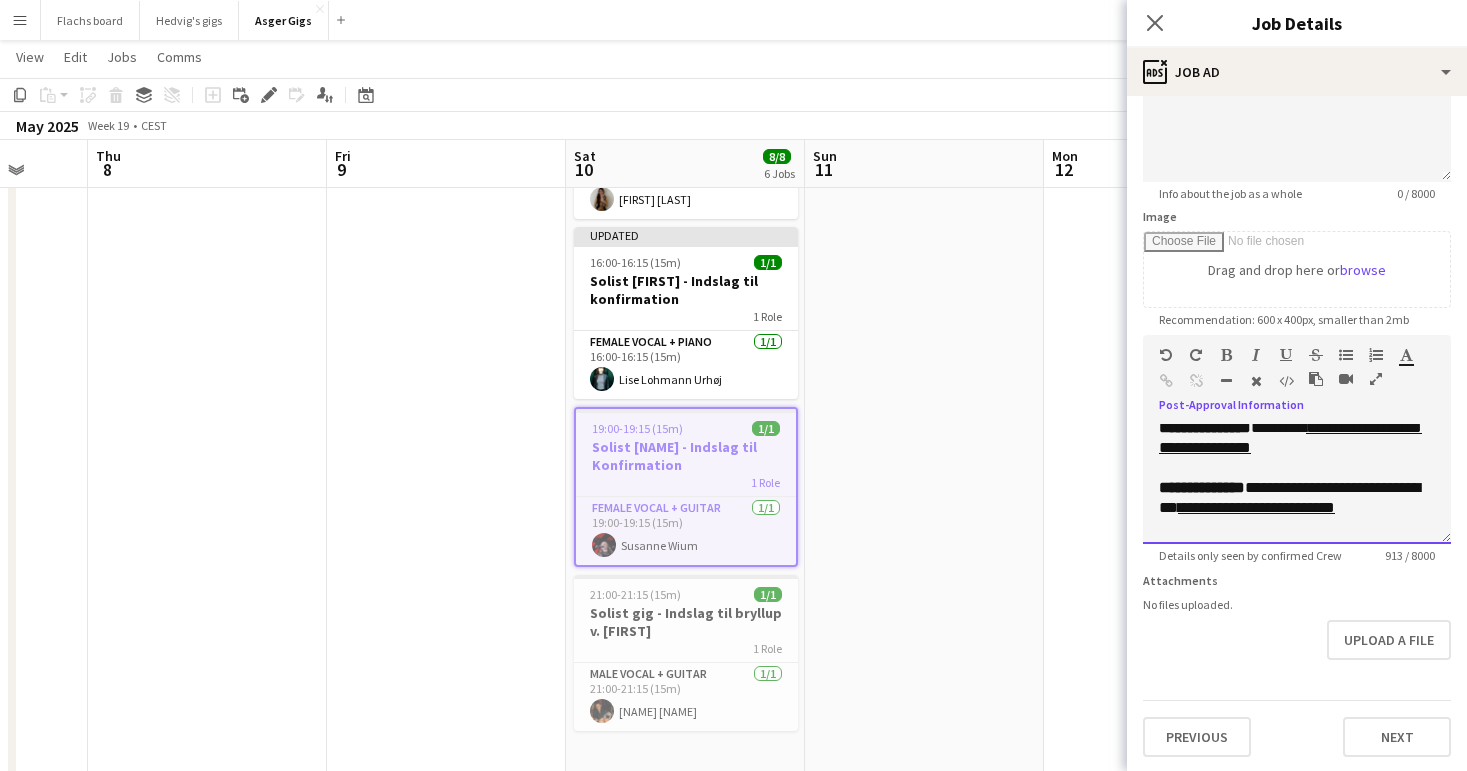 drag, startPoint x: 1276, startPoint y: 470, endPoint x: 1272, endPoint y: 455, distance: 15.524175 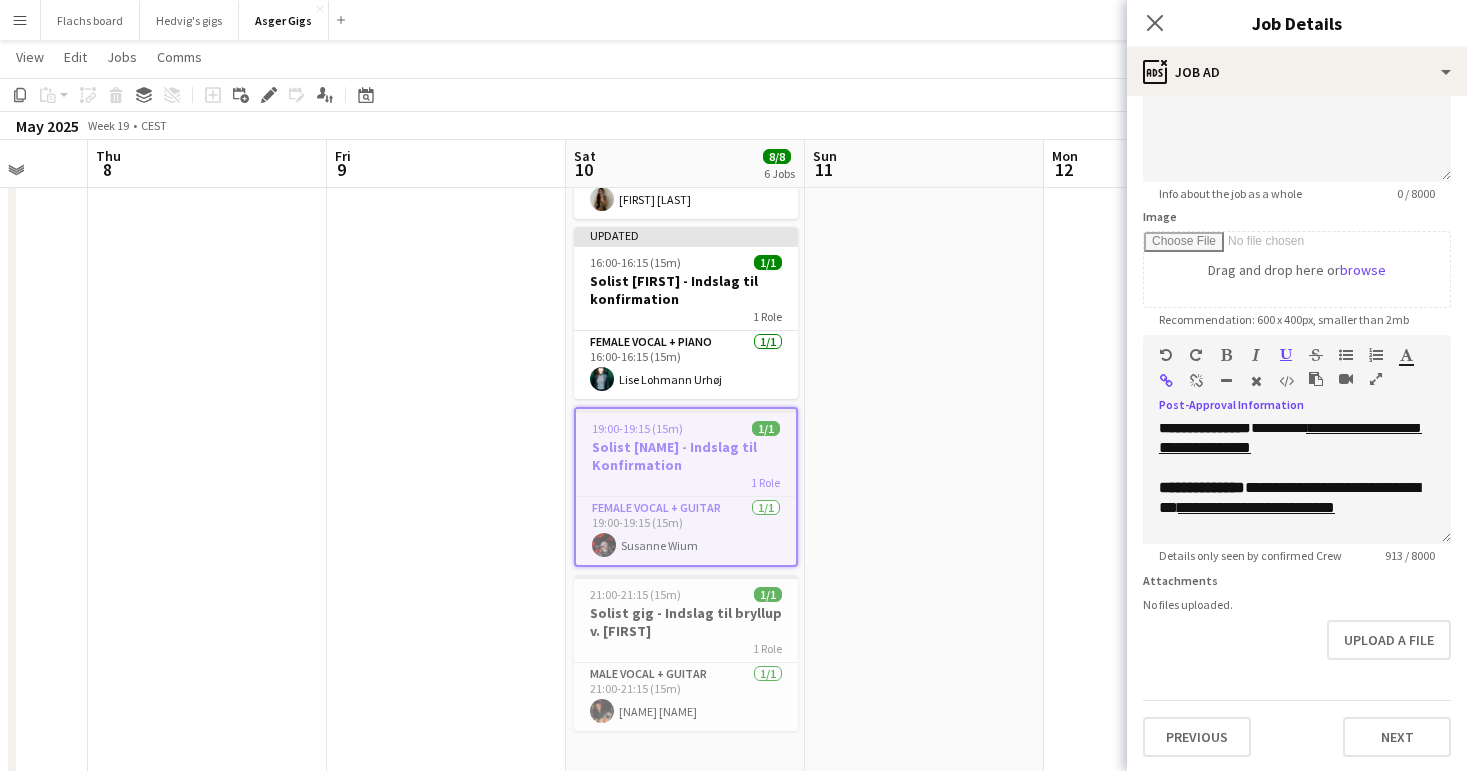 click at bounding box center [1196, 381] 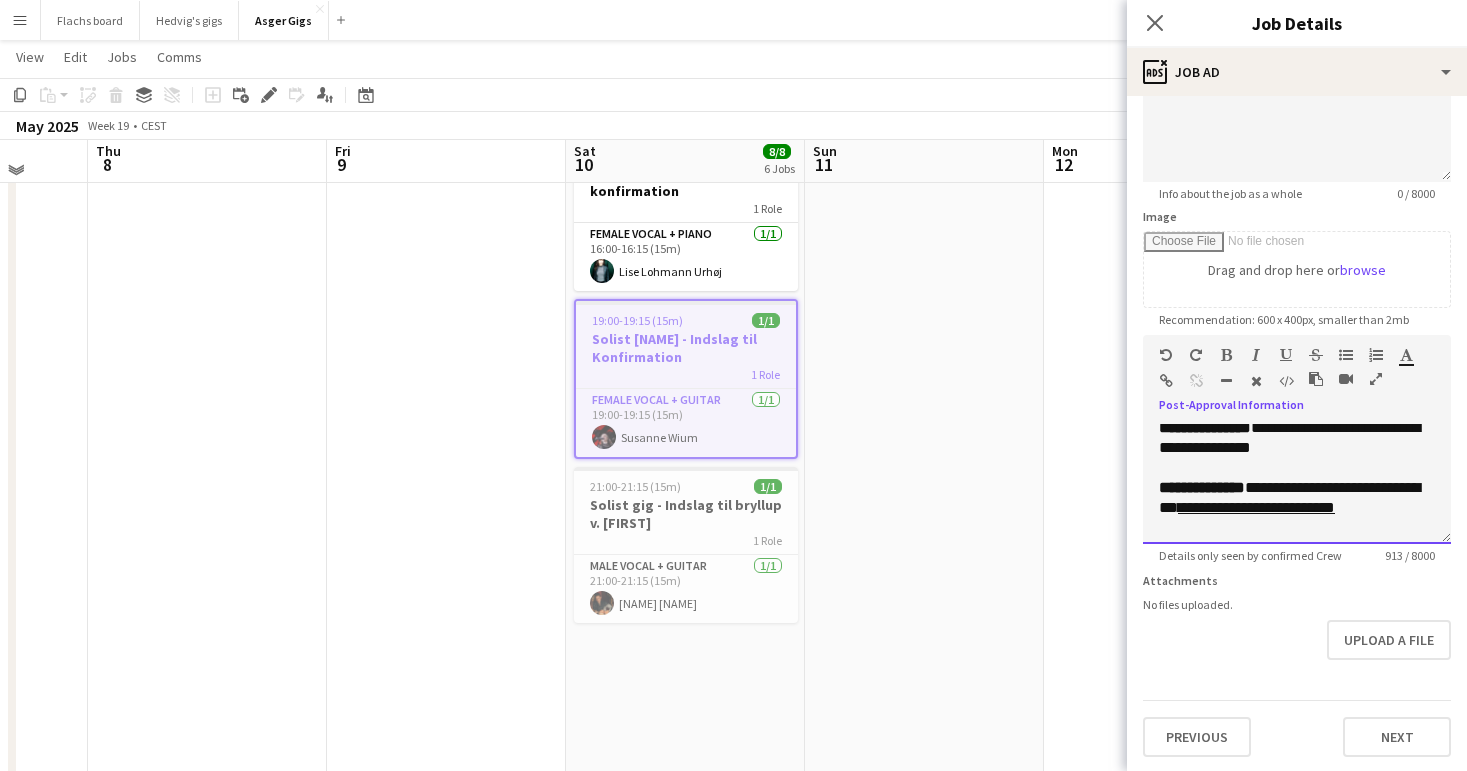 scroll, scrollTop: 758, scrollLeft: 0, axis: vertical 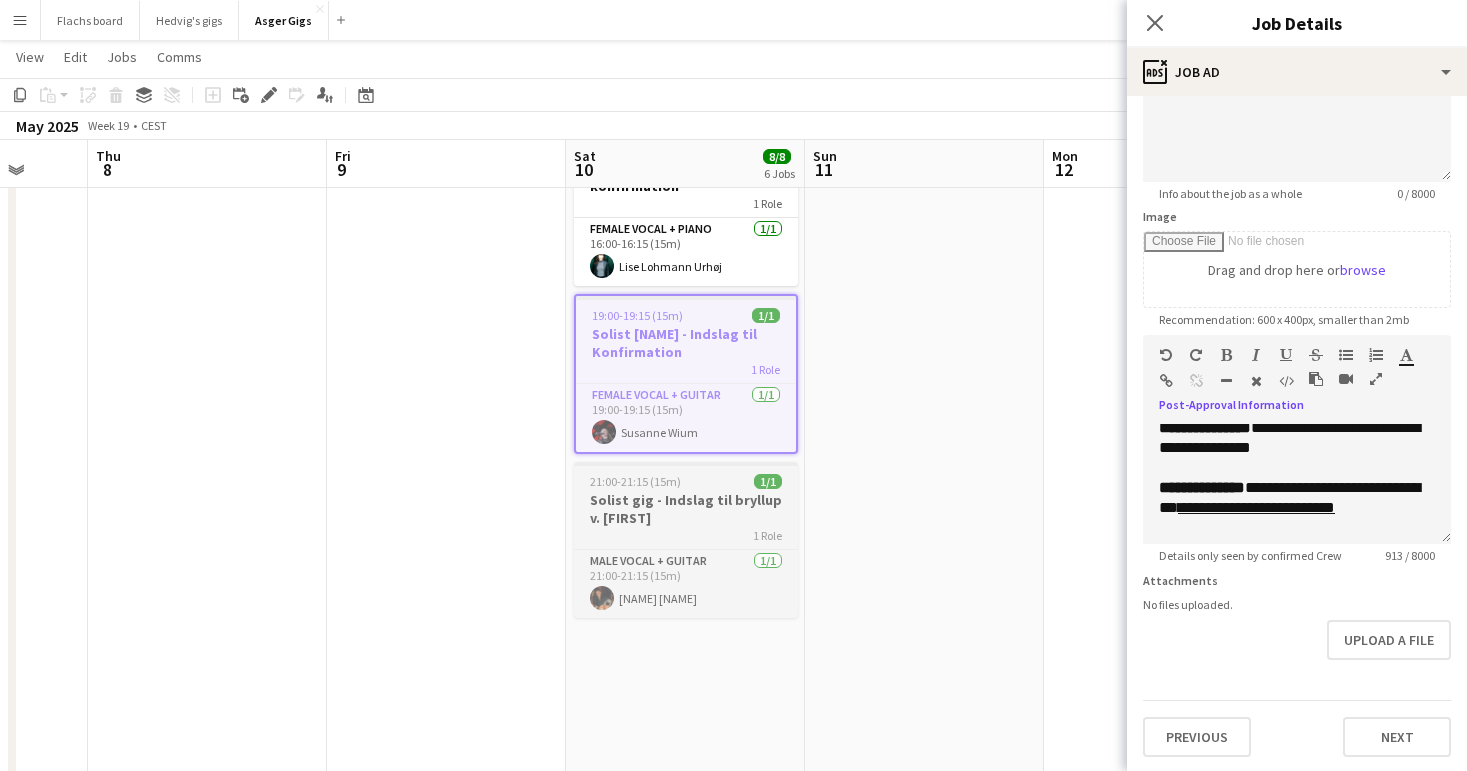 click on "Solist gig - Indslag til bryllup v. [NAME]" at bounding box center [686, 509] 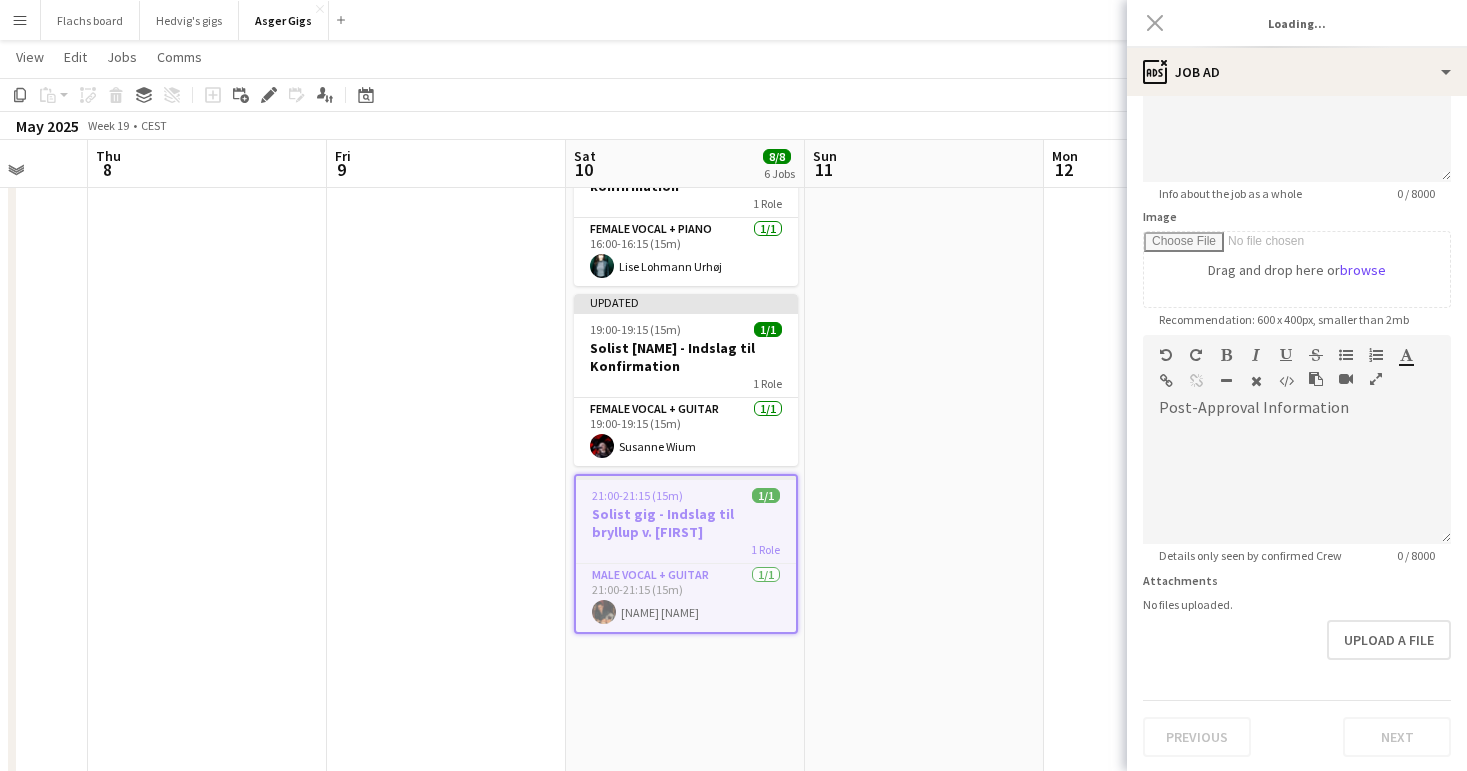 scroll, scrollTop: 0, scrollLeft: 0, axis: both 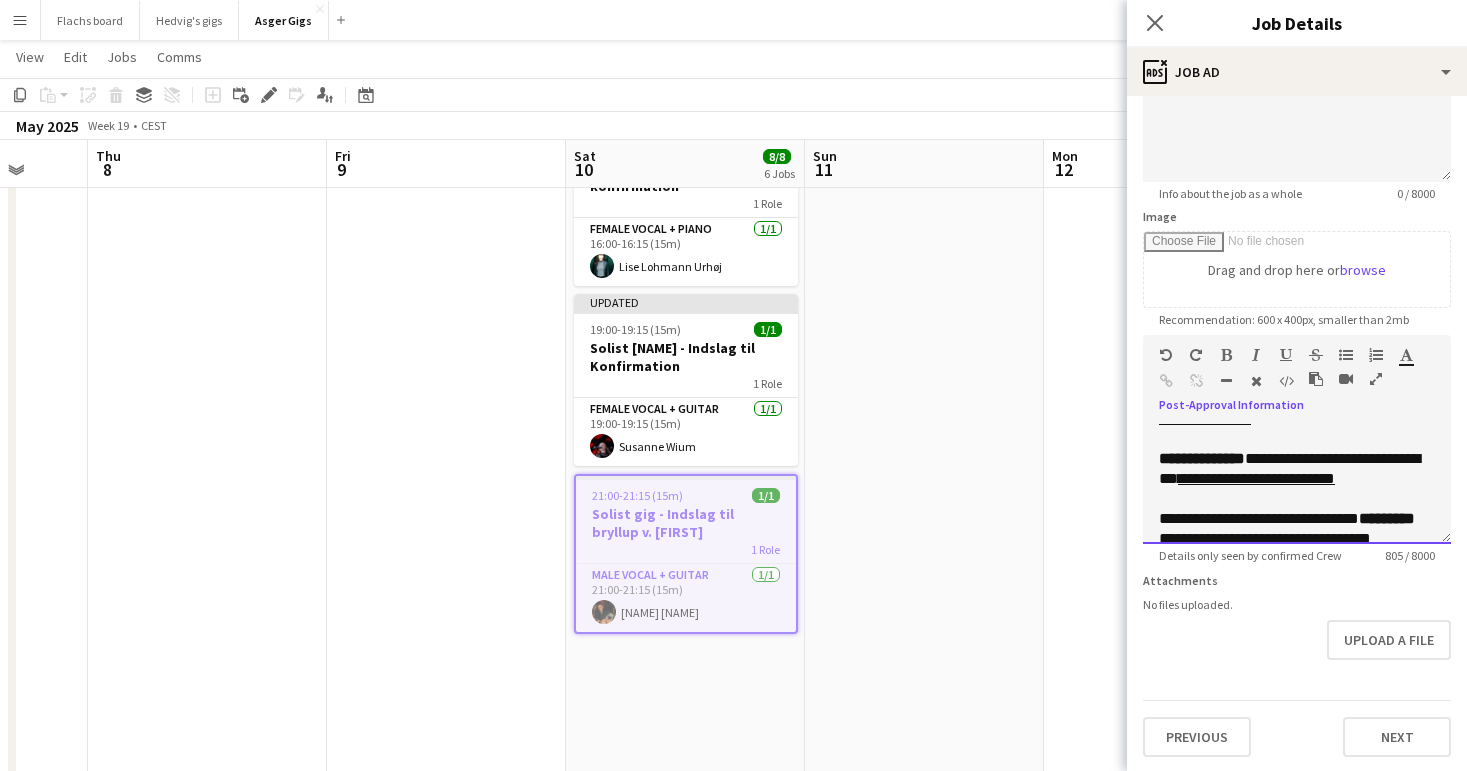 drag, startPoint x: 1277, startPoint y: 459, endPoint x: 1273, endPoint y: 447, distance: 12.649111 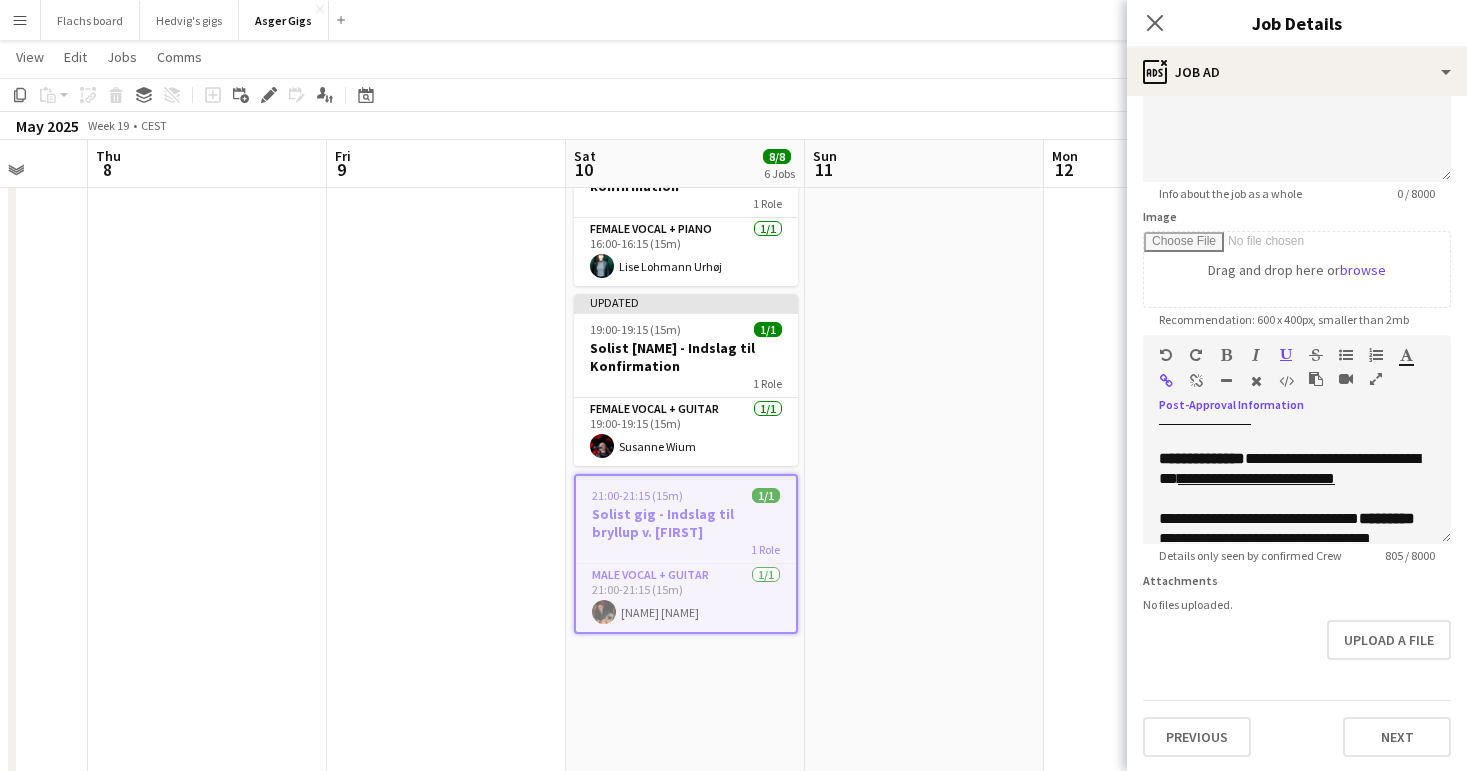 click at bounding box center [1196, 381] 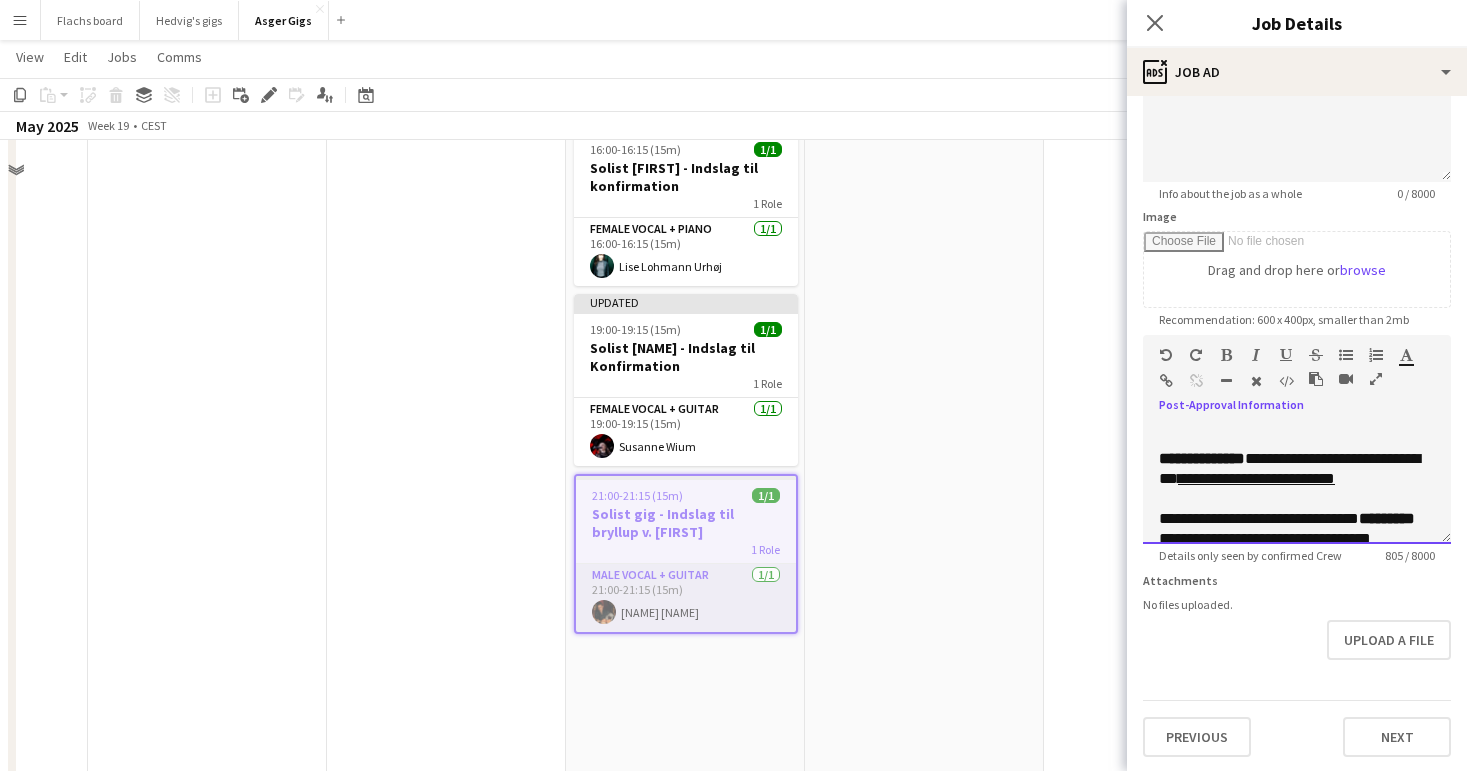 scroll, scrollTop: 0, scrollLeft: 0, axis: both 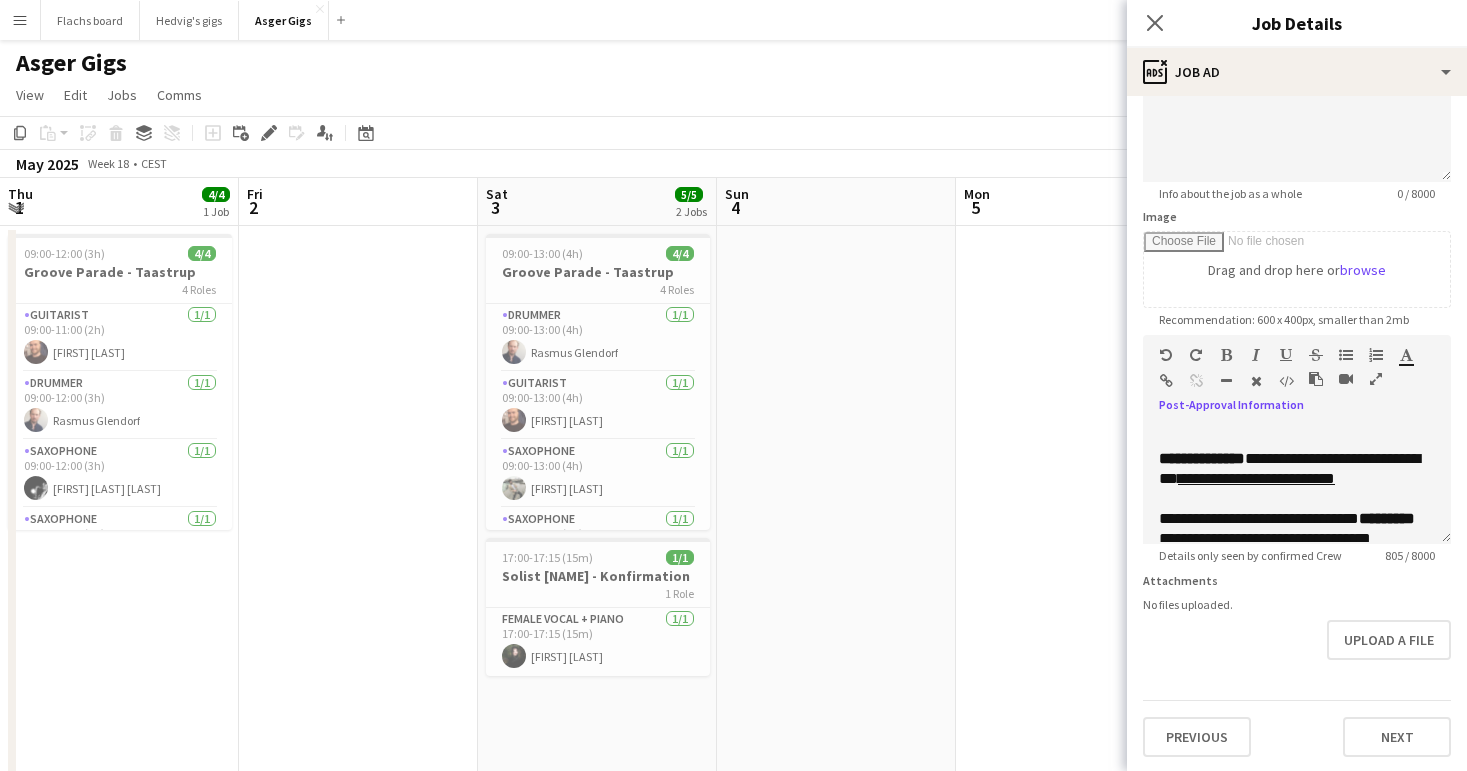 click on "Groove Parade - Taastrup" at bounding box center (598, 272) 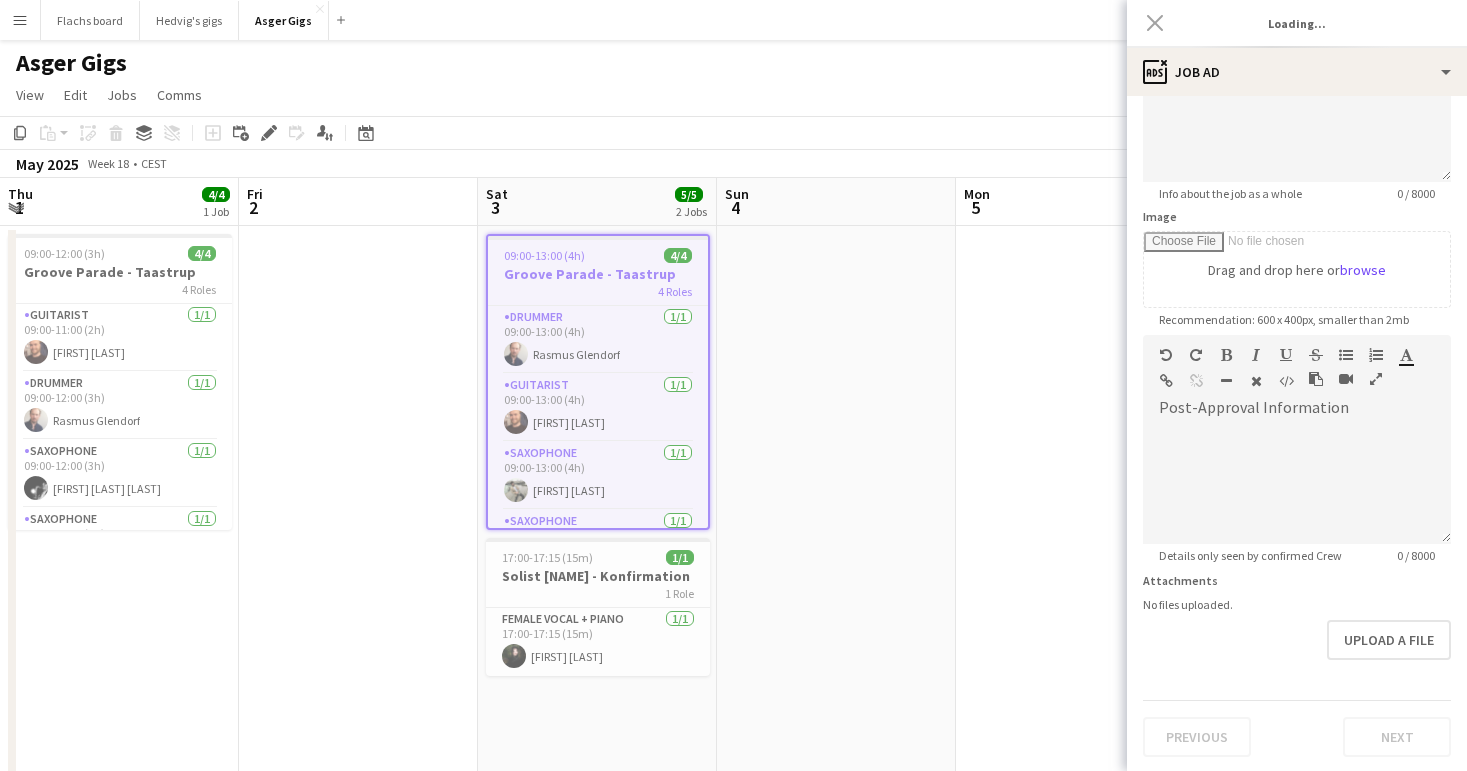 type on "**********" 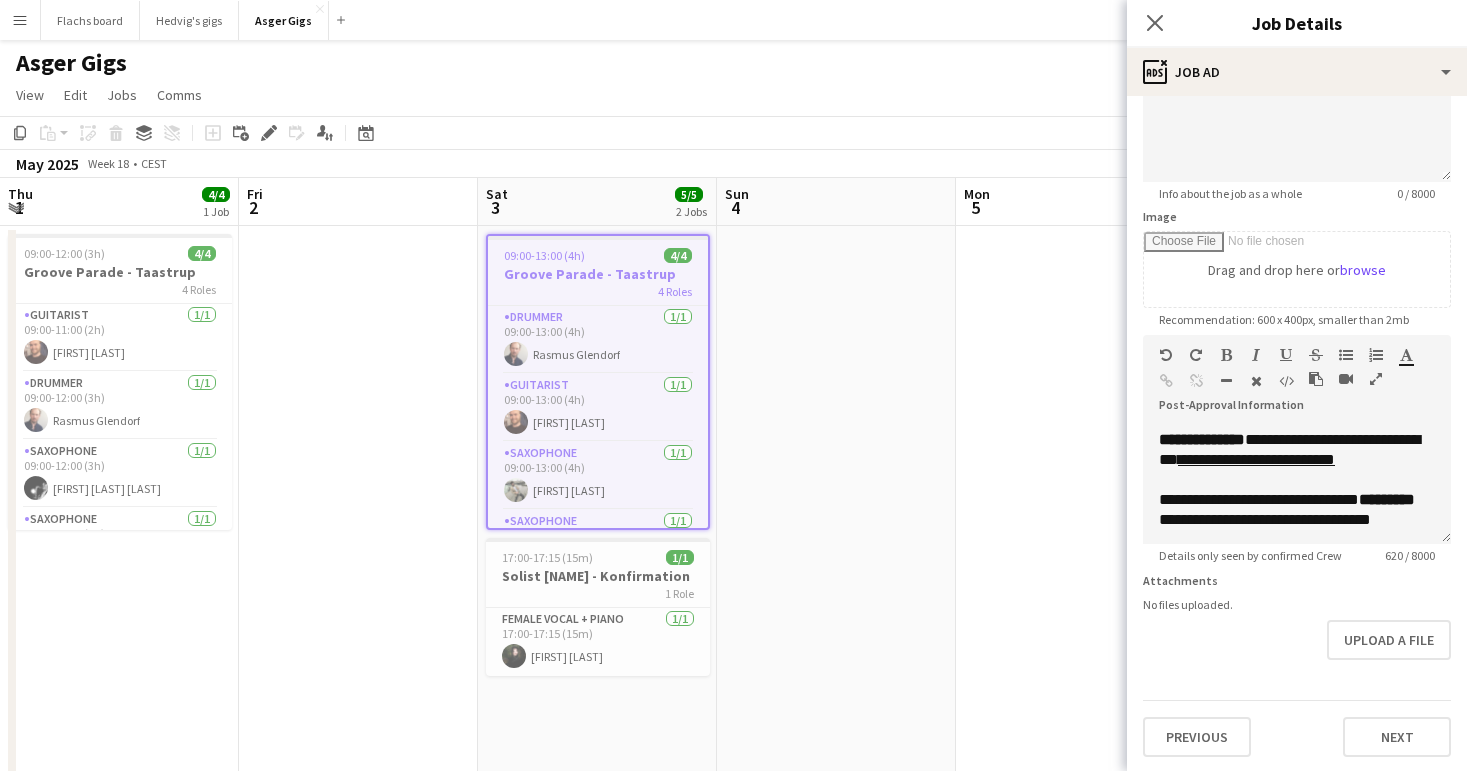 scroll, scrollTop: 173, scrollLeft: 0, axis: vertical 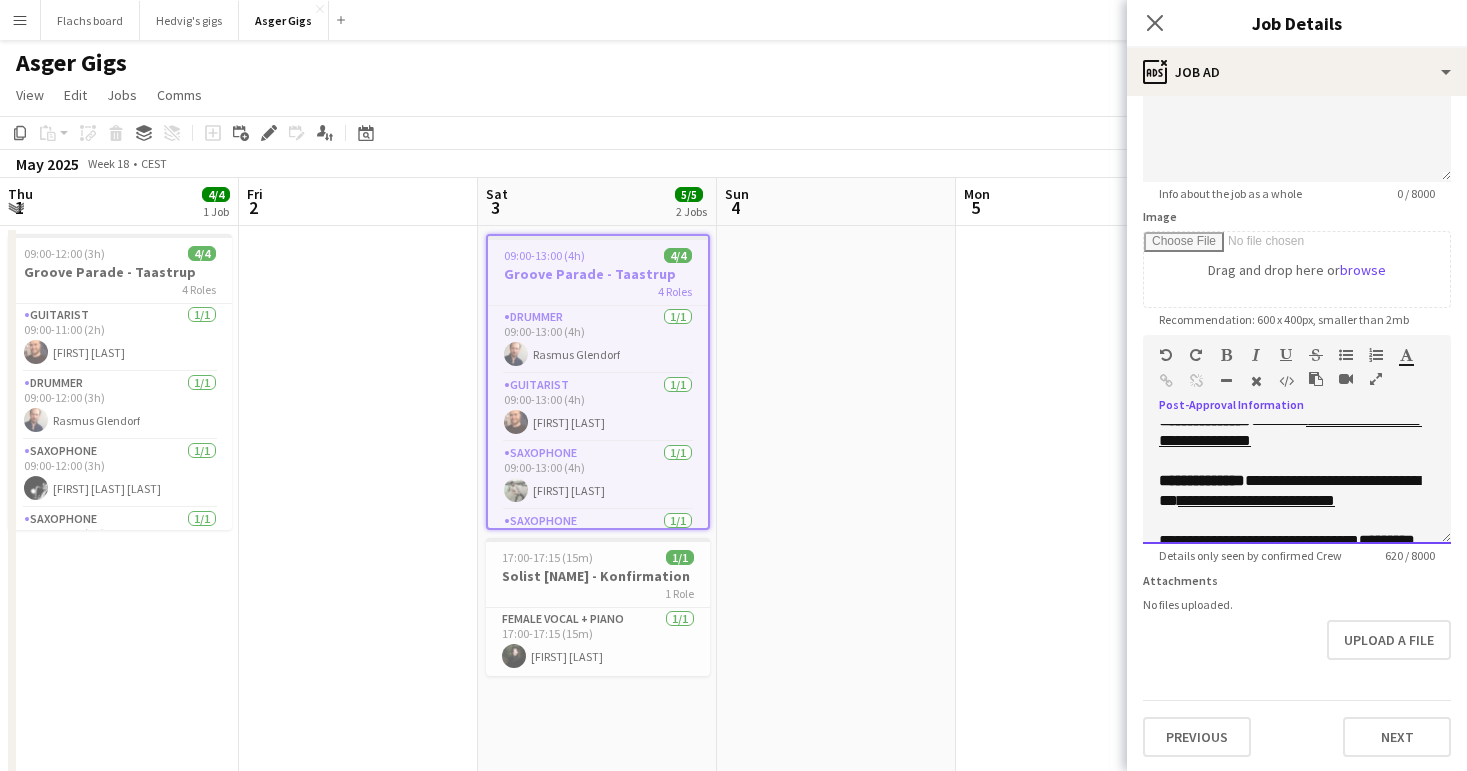 drag, startPoint x: 1277, startPoint y: 479, endPoint x: 1271, endPoint y: 466, distance: 14.3178215 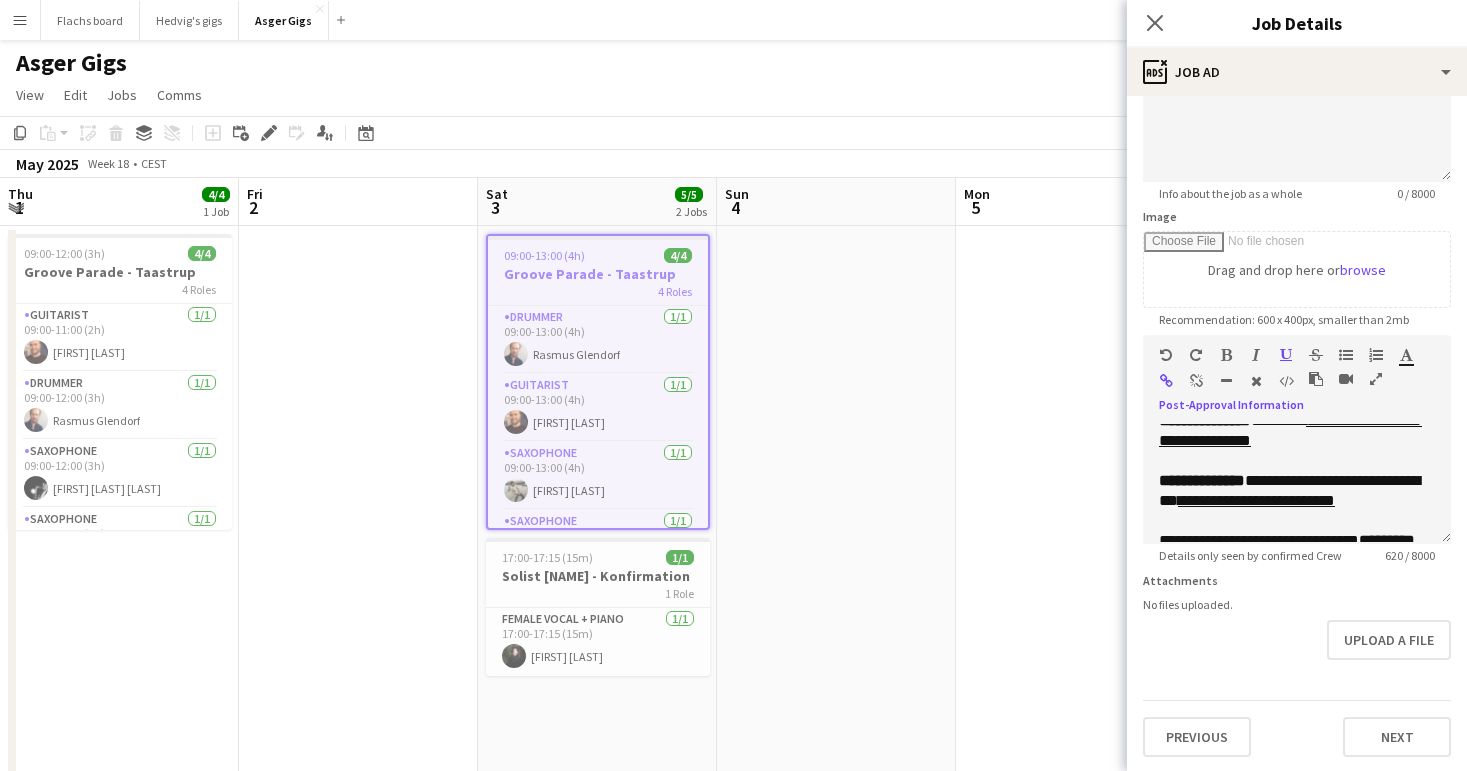 click at bounding box center (1196, 381) 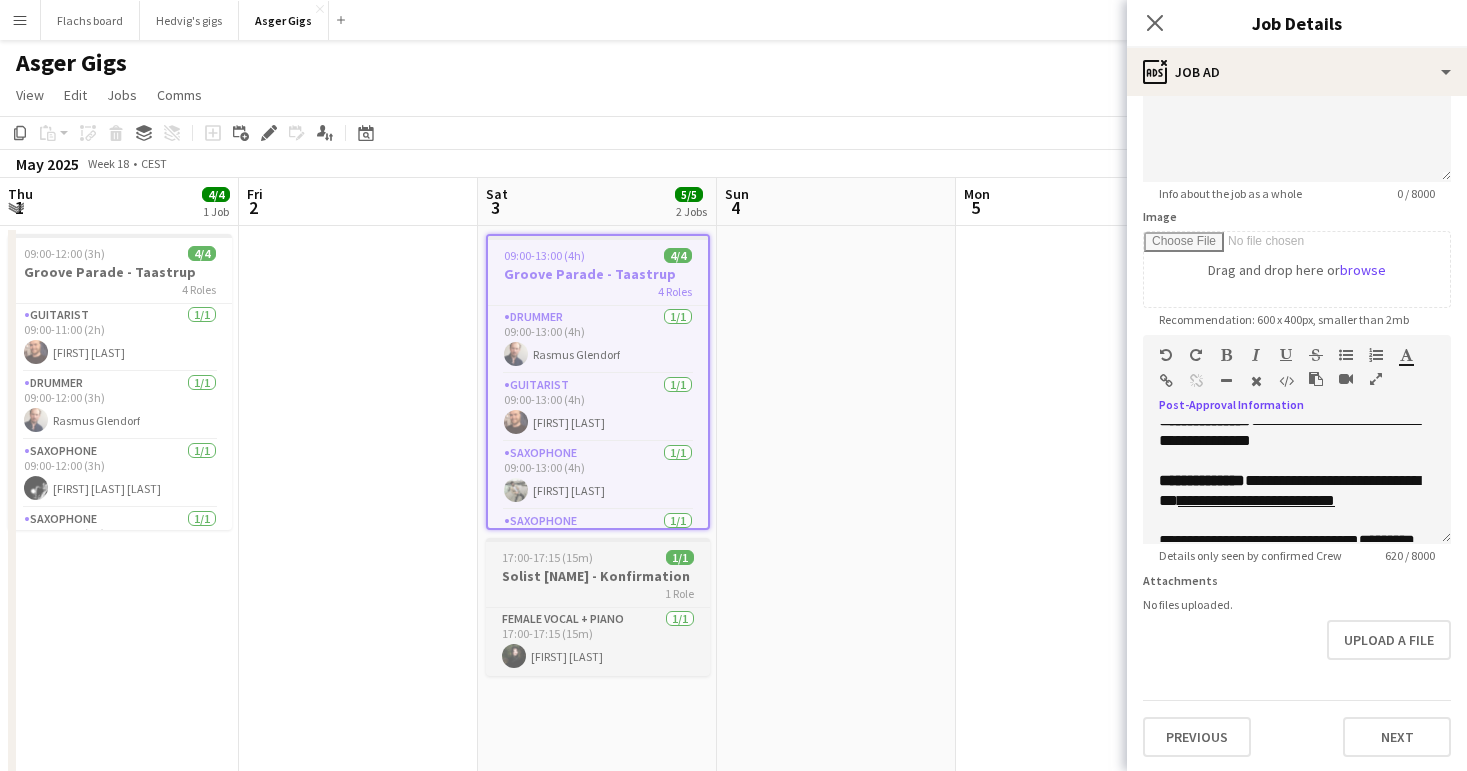 click on "Solist Laura - Konfirmation" at bounding box center (598, 576) 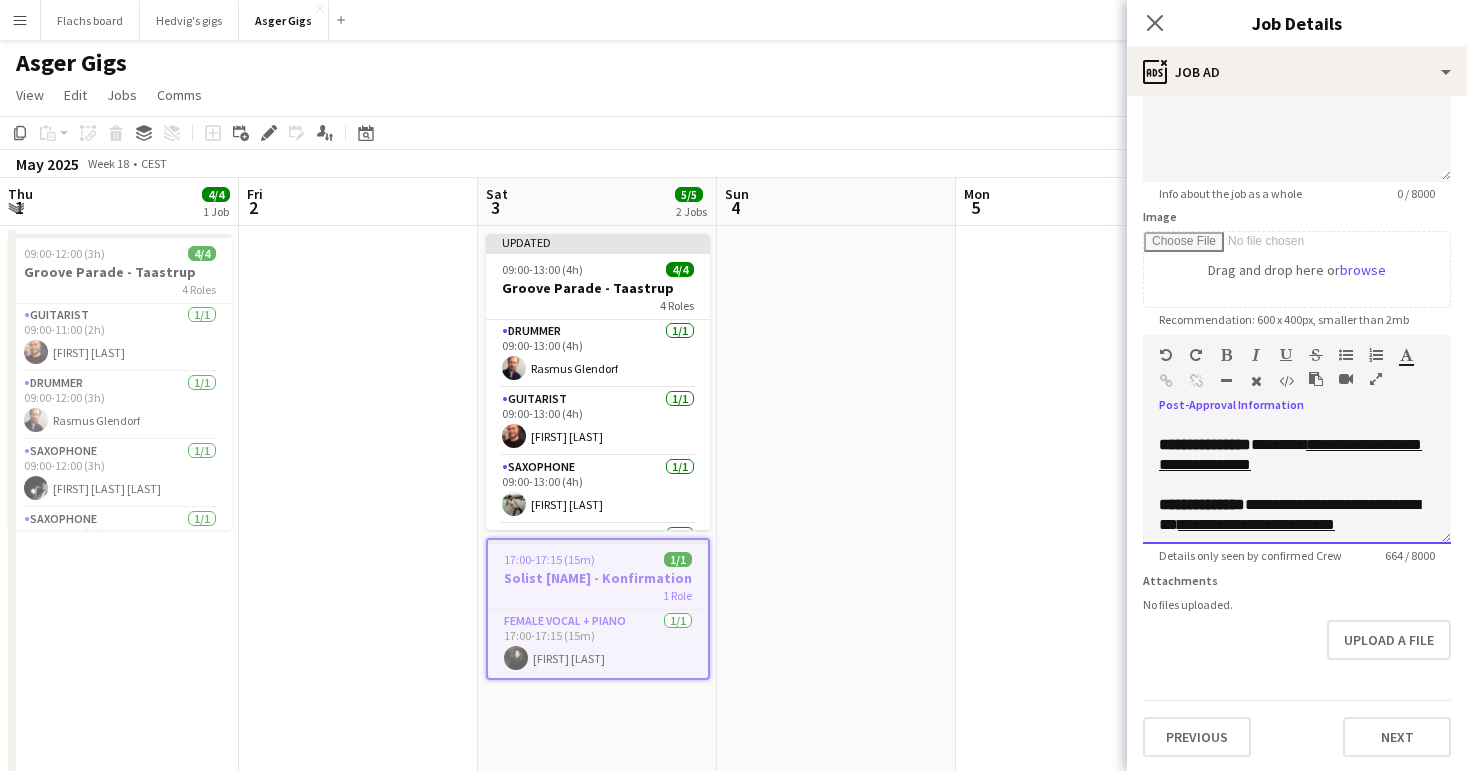 scroll, scrollTop: 172, scrollLeft: 0, axis: vertical 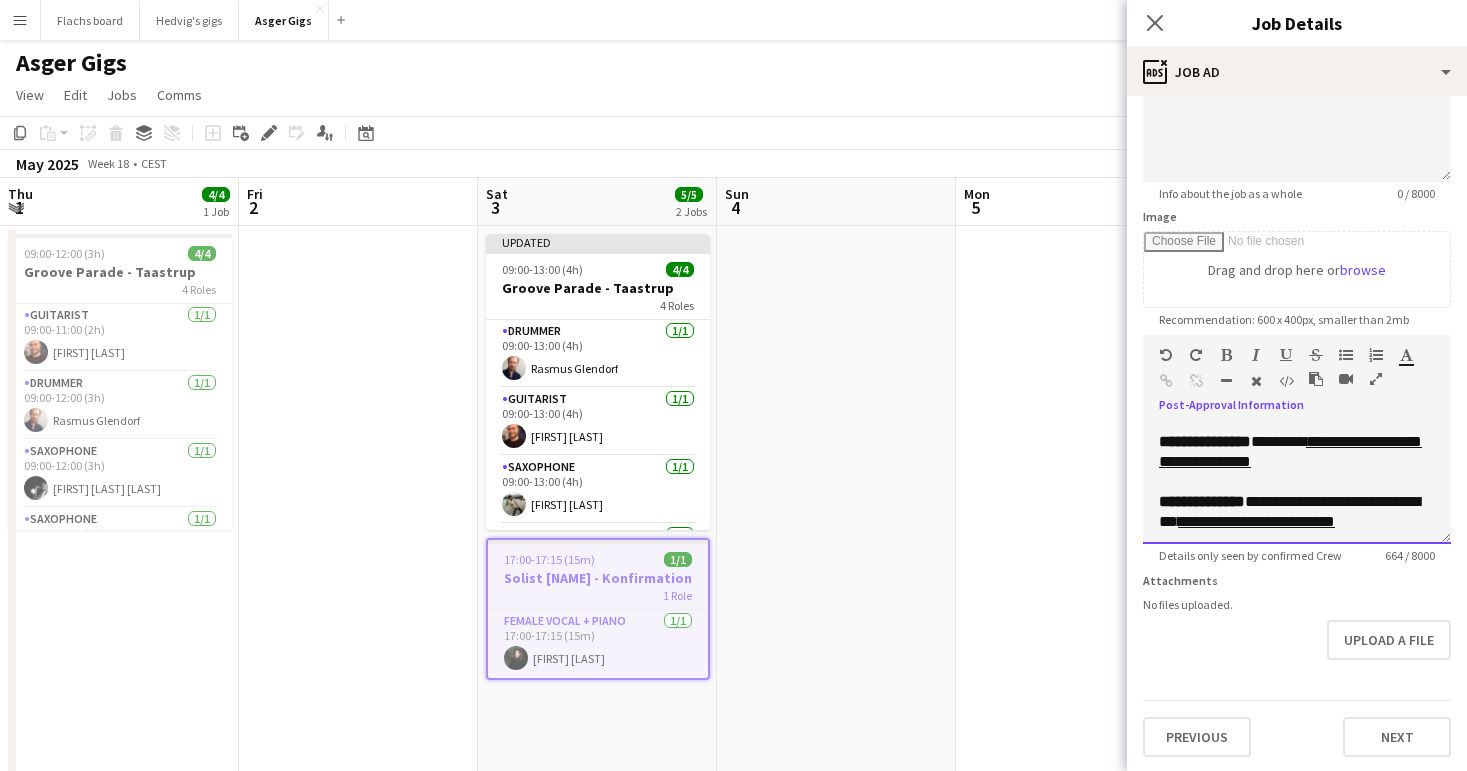 drag, startPoint x: 1279, startPoint y: 535, endPoint x: 1274, endPoint y: 512, distance: 23.537205 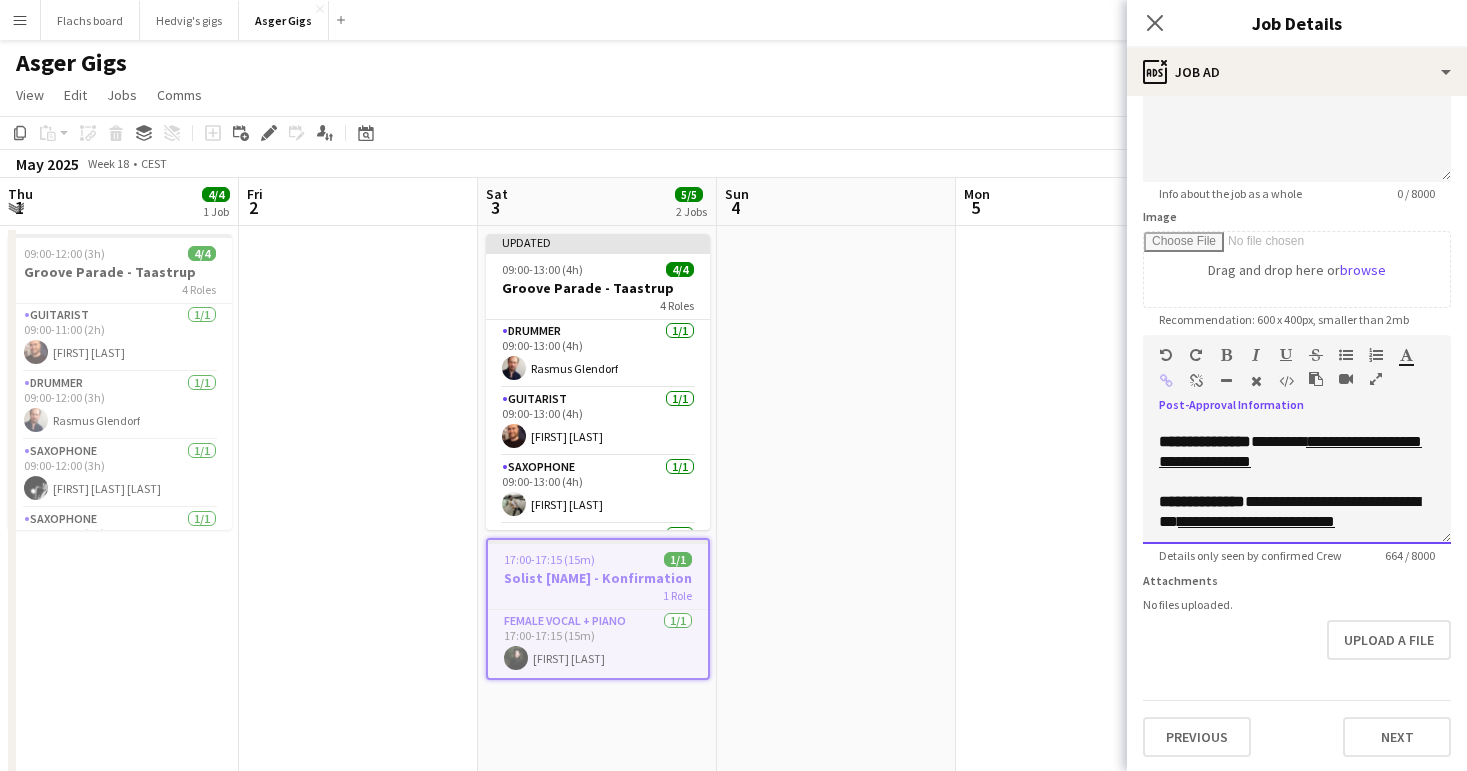 drag, startPoint x: 1281, startPoint y: 524, endPoint x: 1274, endPoint y: 504, distance: 21.189621 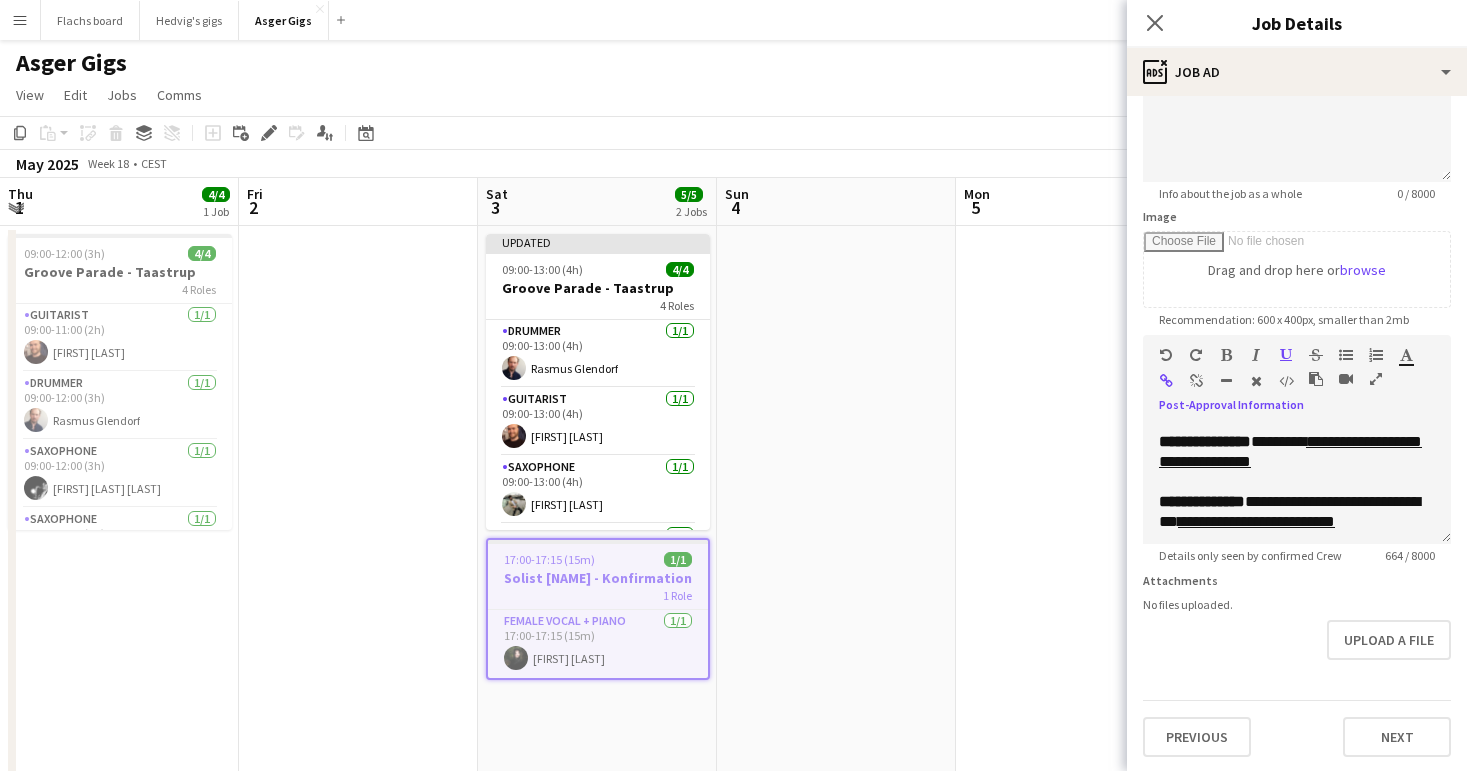 click at bounding box center (1196, 381) 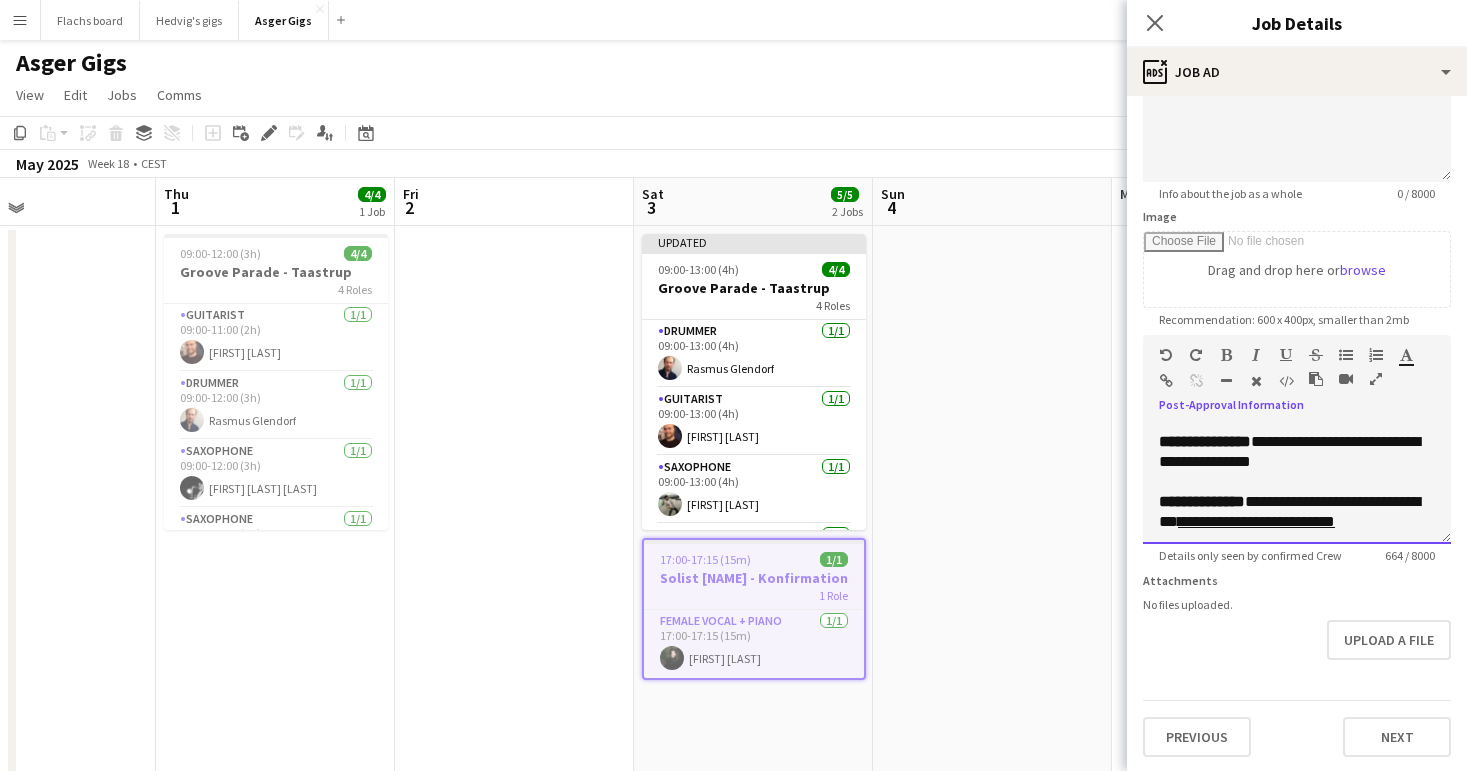 scroll, scrollTop: 0, scrollLeft: 602, axis: horizontal 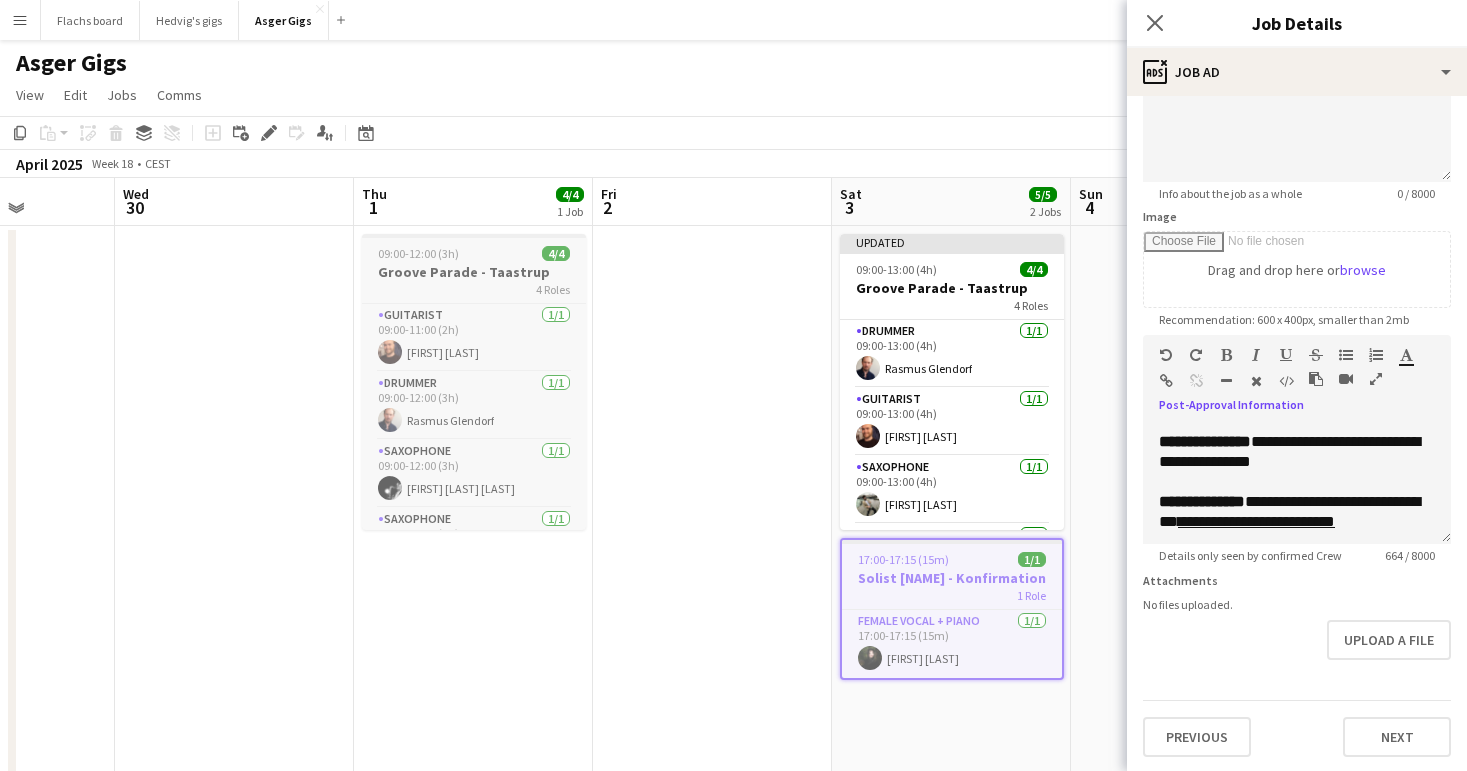 click on "Groove Parade - Taastrup" at bounding box center [474, 272] 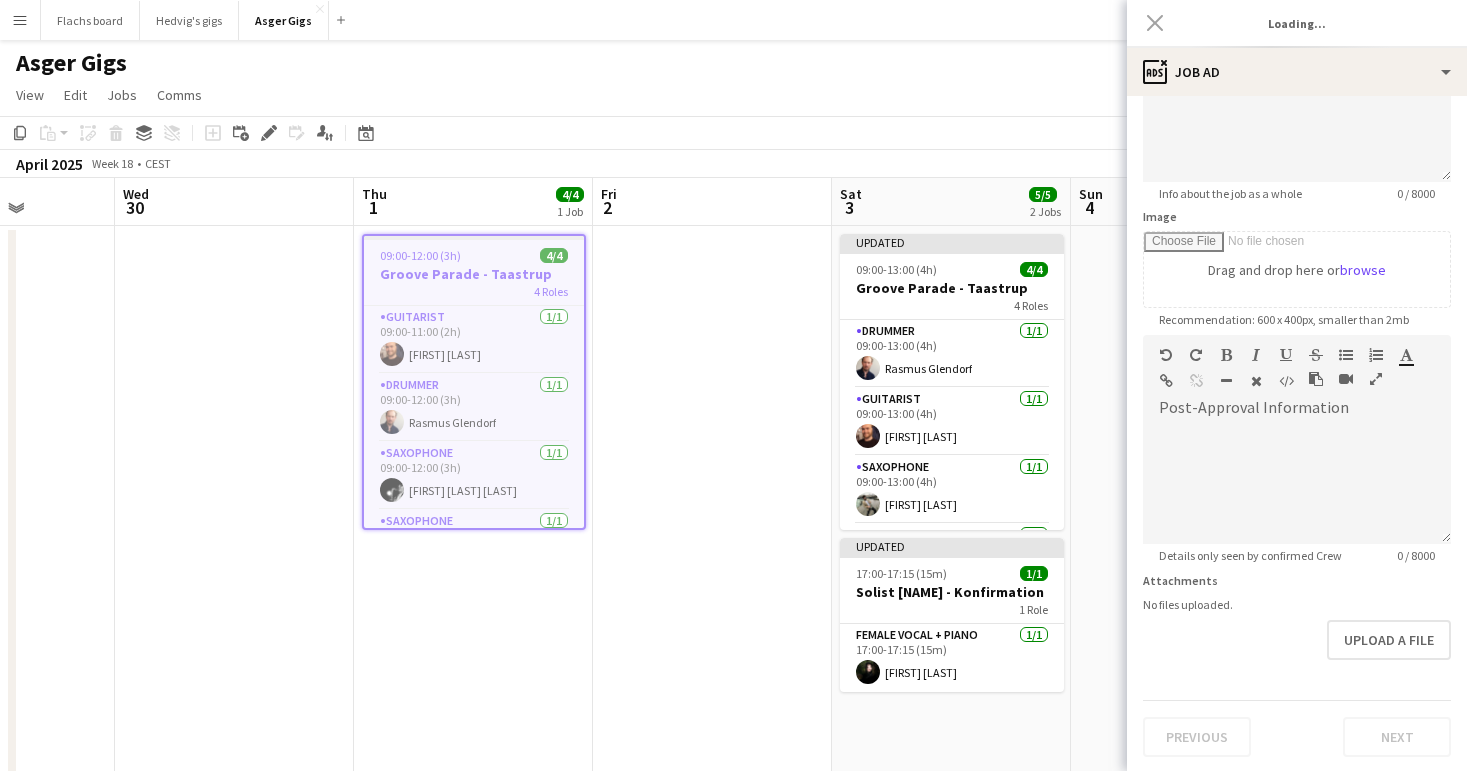 type on "**********" 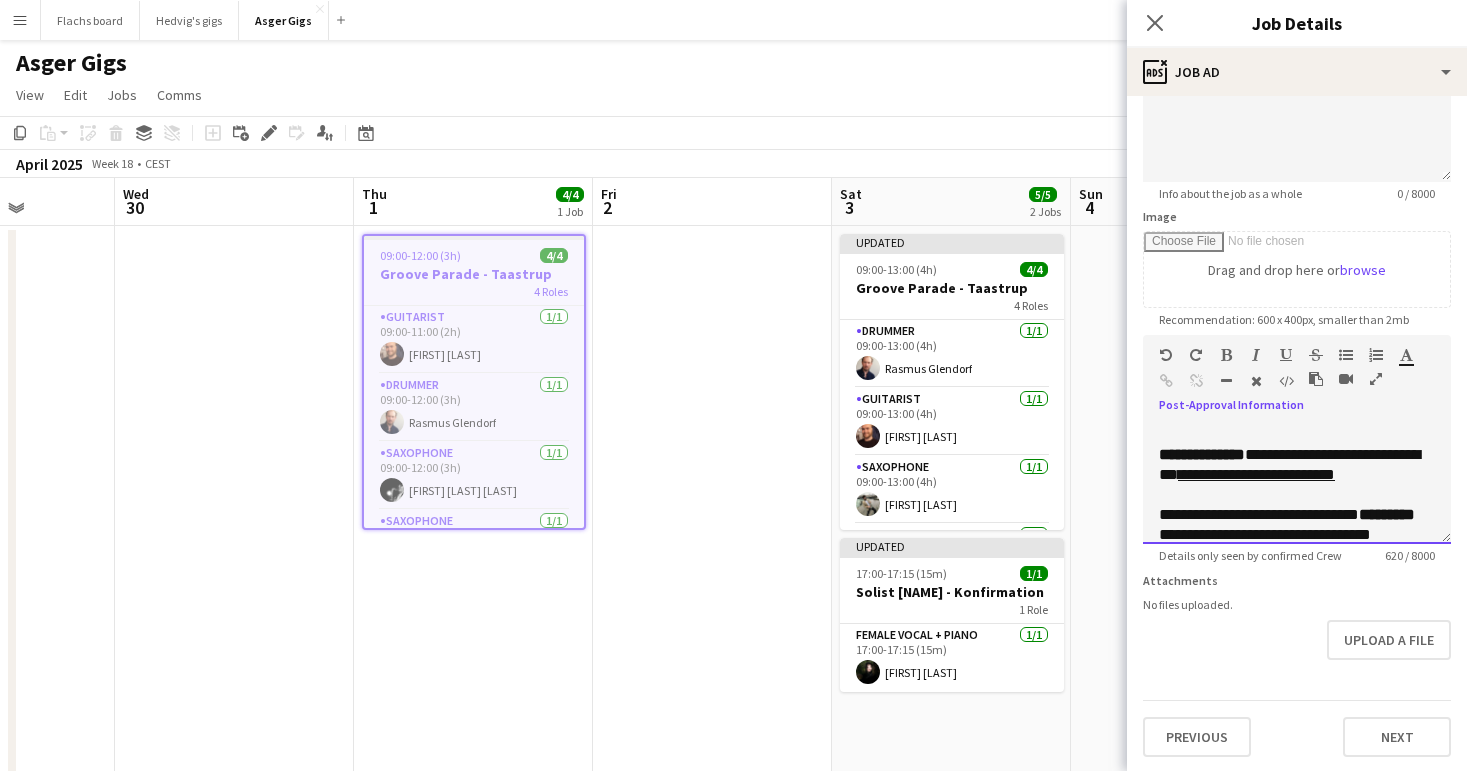 drag, startPoint x: 1280, startPoint y: 460, endPoint x: 1272, endPoint y: 438, distance: 23.409399 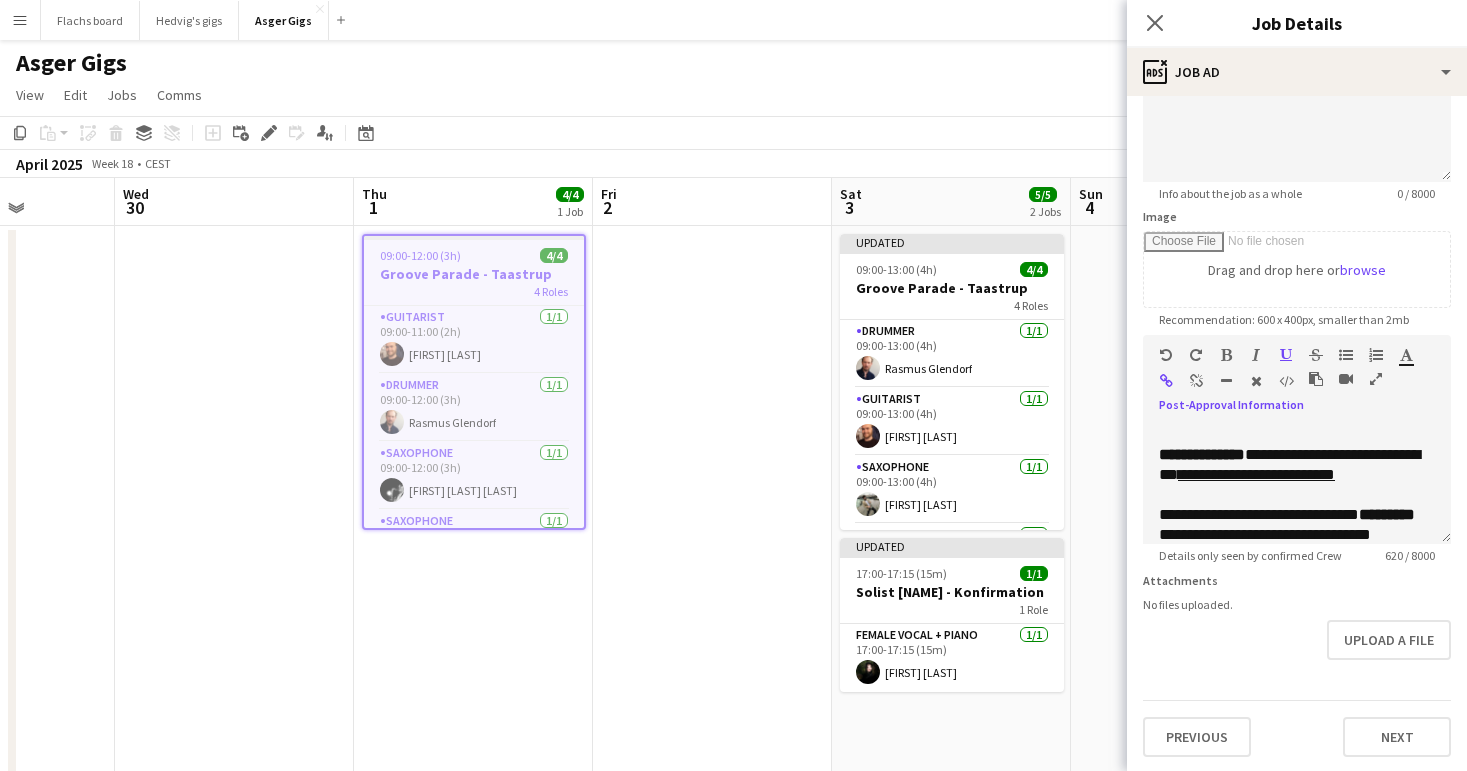 click at bounding box center (1196, 381) 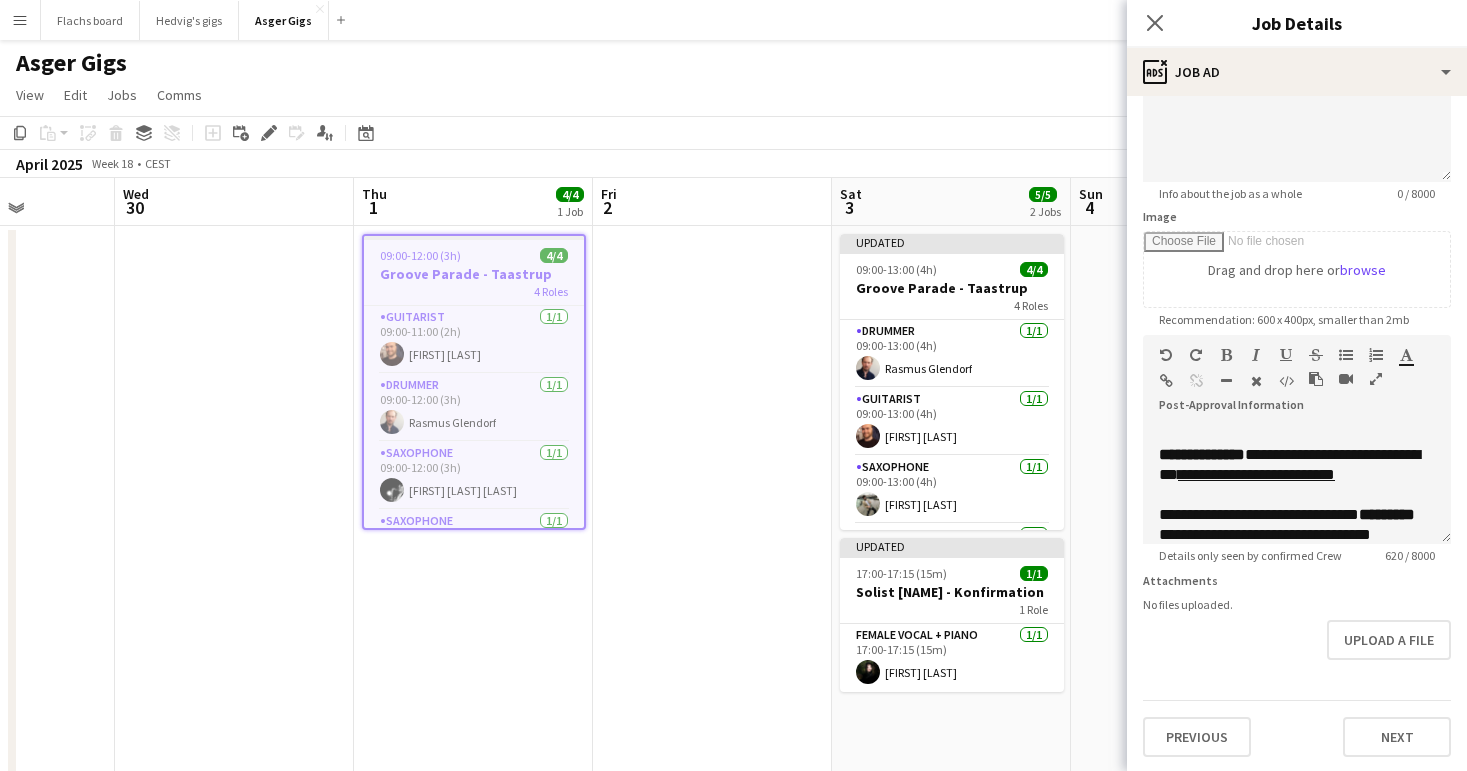 click at bounding box center (712, 1451) 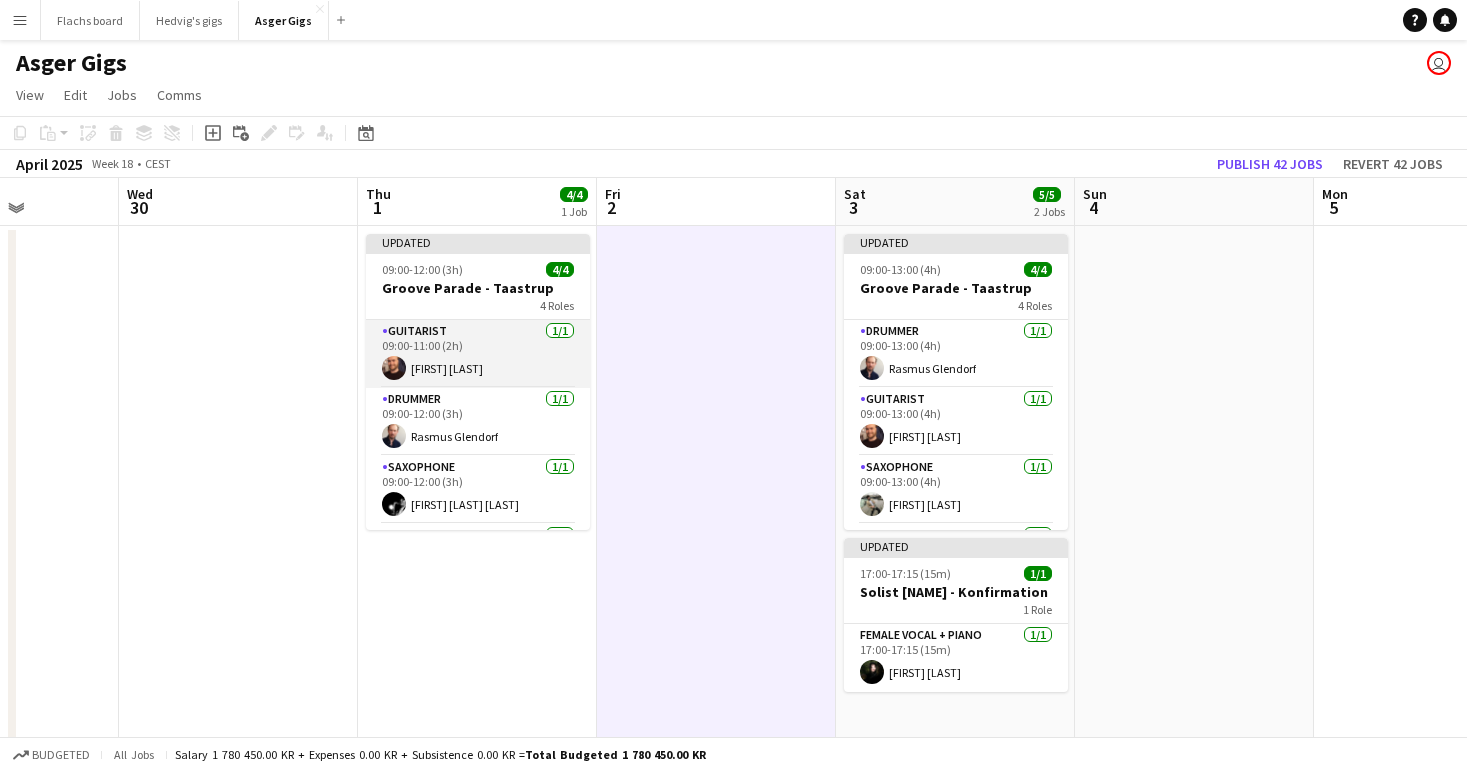 click on "Guitarist   1/1   09:00-11:00 (2h)
Mikkel Hermansen" at bounding box center [478, 354] 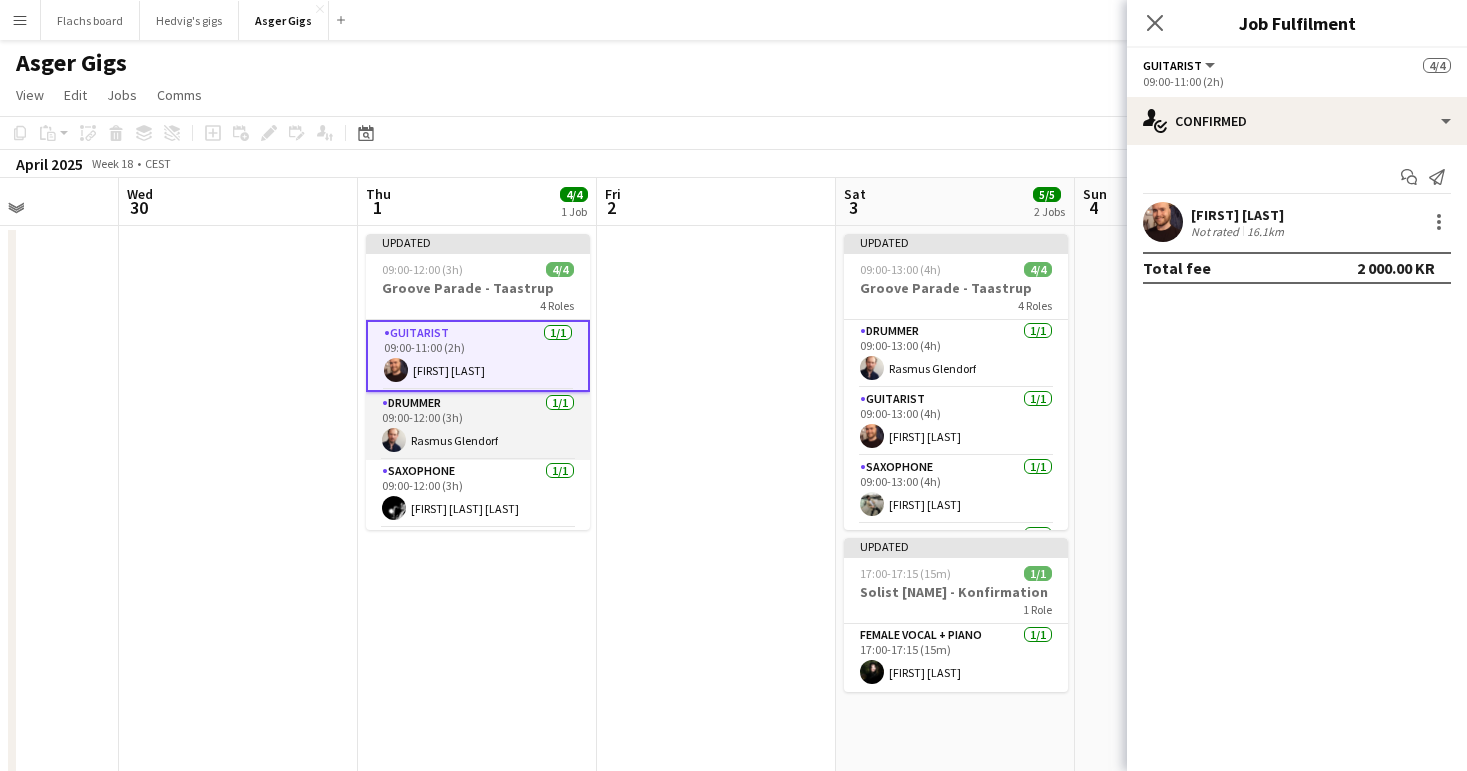 click on "Drummer   1/1   09:00-12:00 (3h)
Rasmus Glendorf" at bounding box center (478, 426) 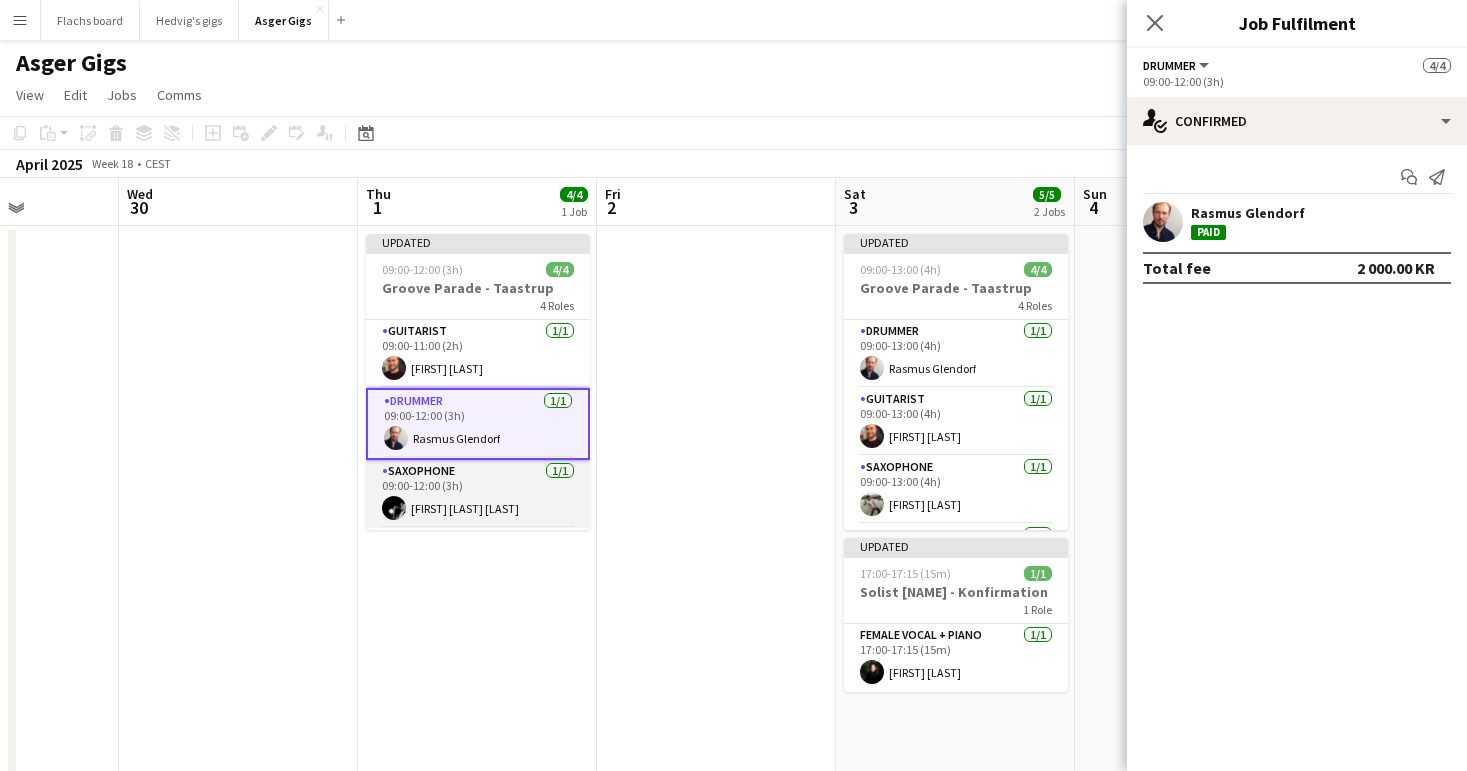 click on "Saxophone   1/1   09:00-12:00 (3h)
Johan Jep Christensen" at bounding box center [478, 494] 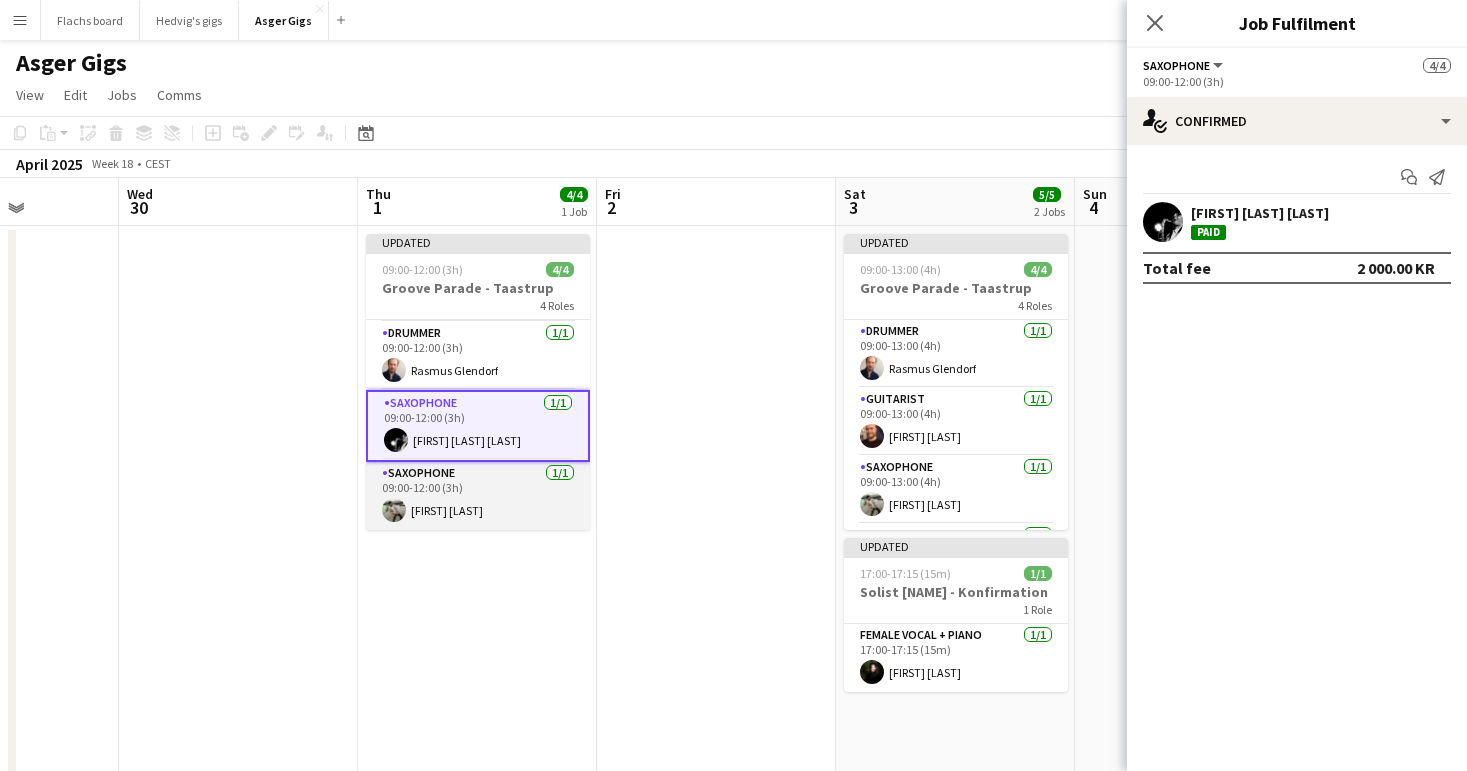 click on "Saxophone   1/1   09:00-12:00 (3h)
Mads Tuxen" at bounding box center [478, 496] 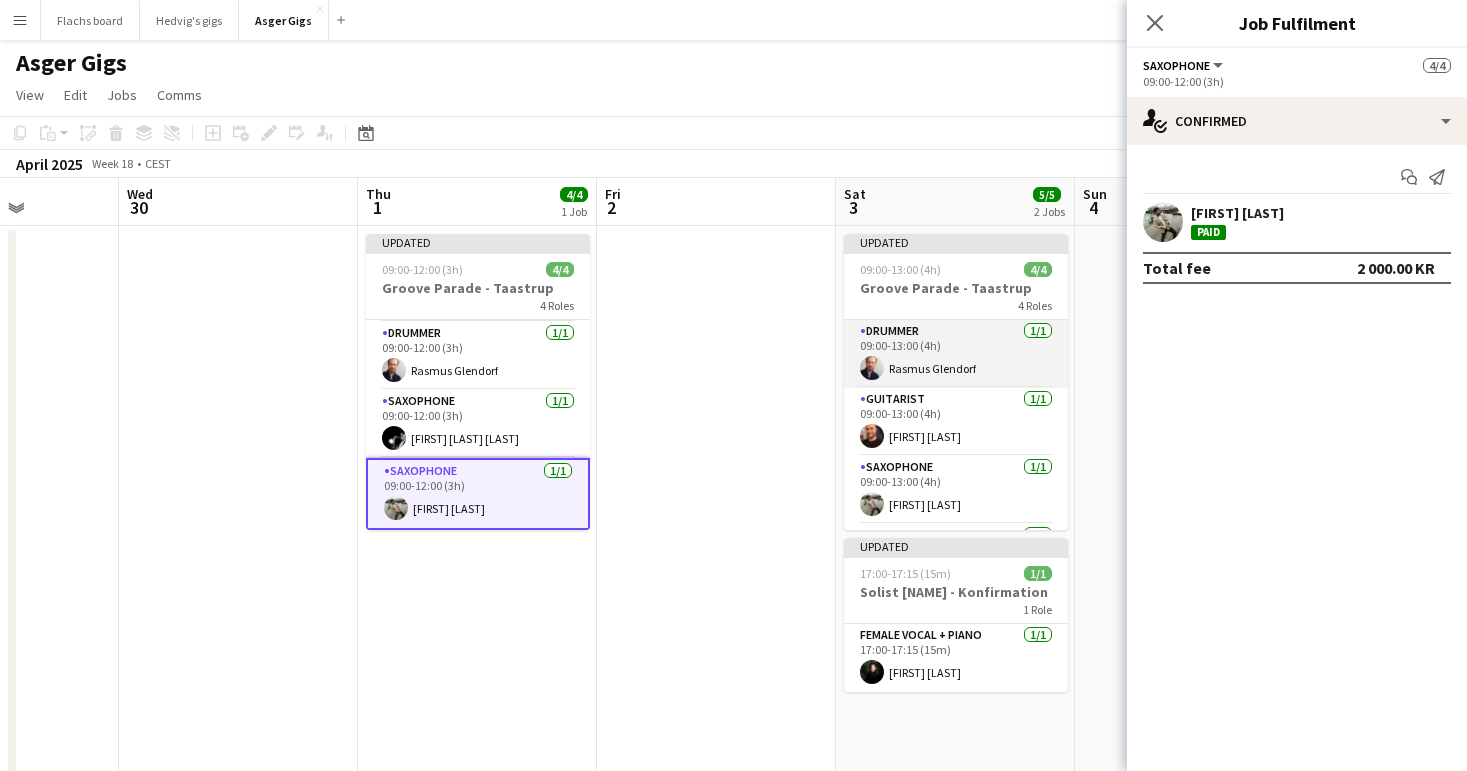 click on "Drummer   1/1   [TIME]-[TIME] (4h)
[FIRST] [LAST]" at bounding box center (956, 354) 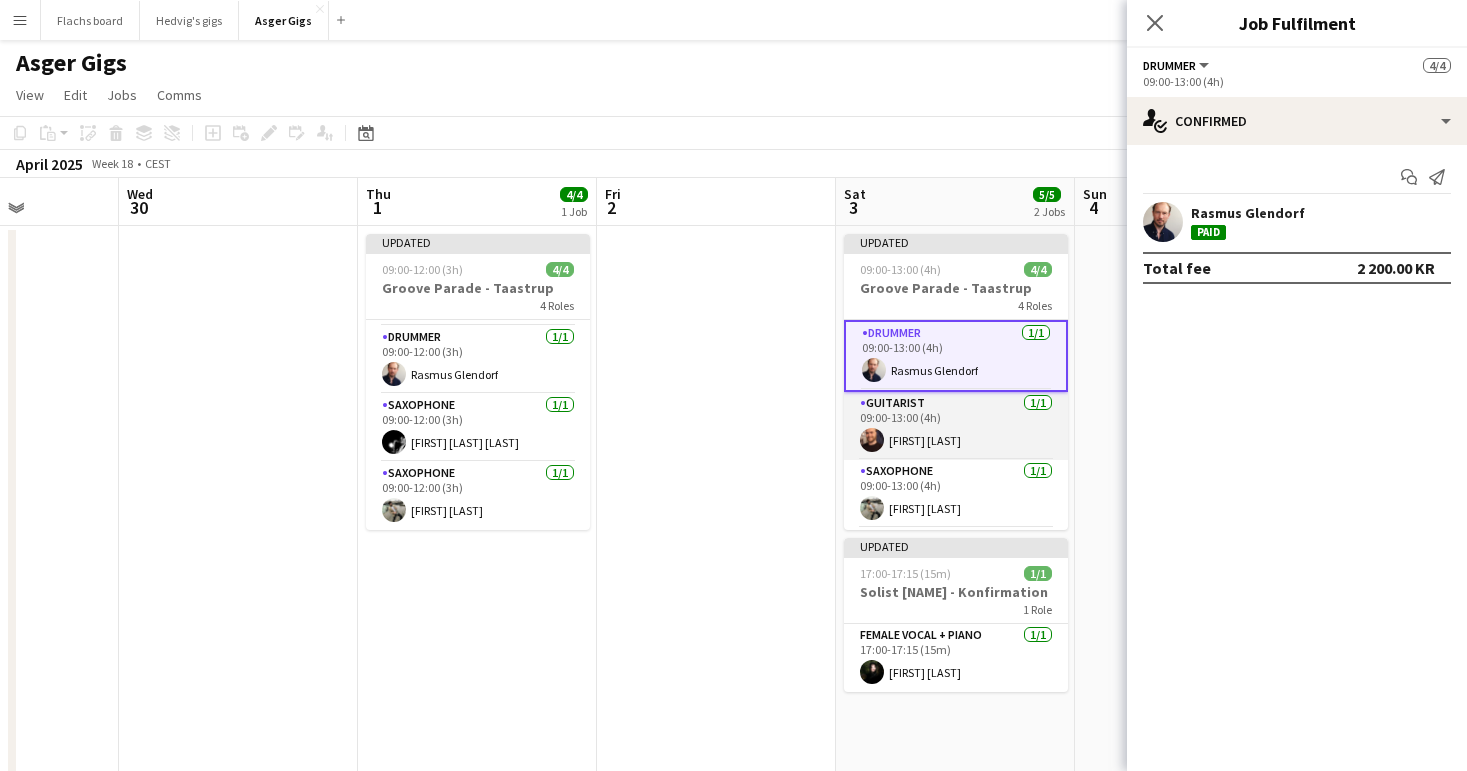 click on "Guitarist   1/1   [TIME]-[TIME] (4h)
[FIRST] [LAST]" at bounding box center [956, 426] 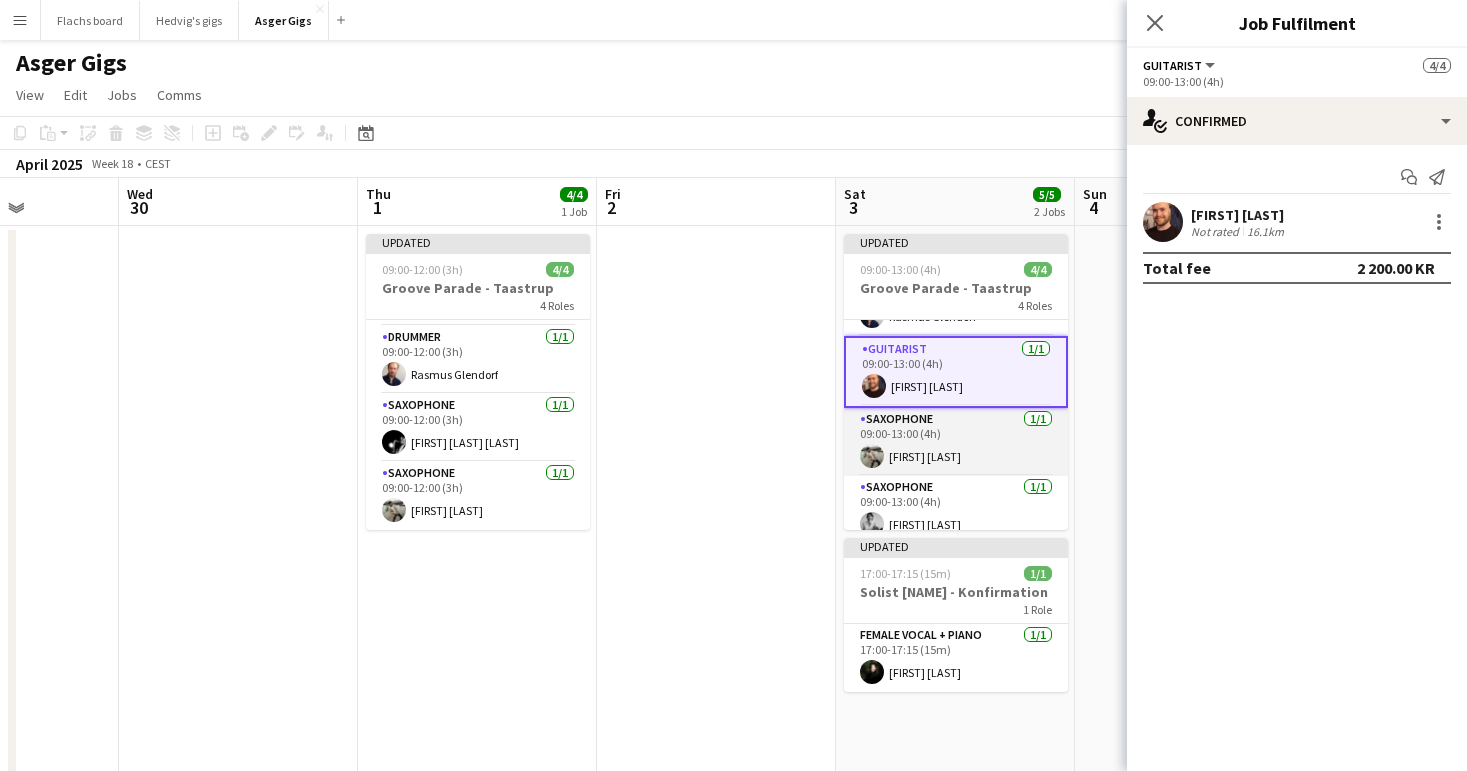 click on "Saxophone   [NUMBER]/[NUMBER] [TIME]-[TIME] ([TIME])
[FIRST] [LAST]" at bounding box center (956, 442) 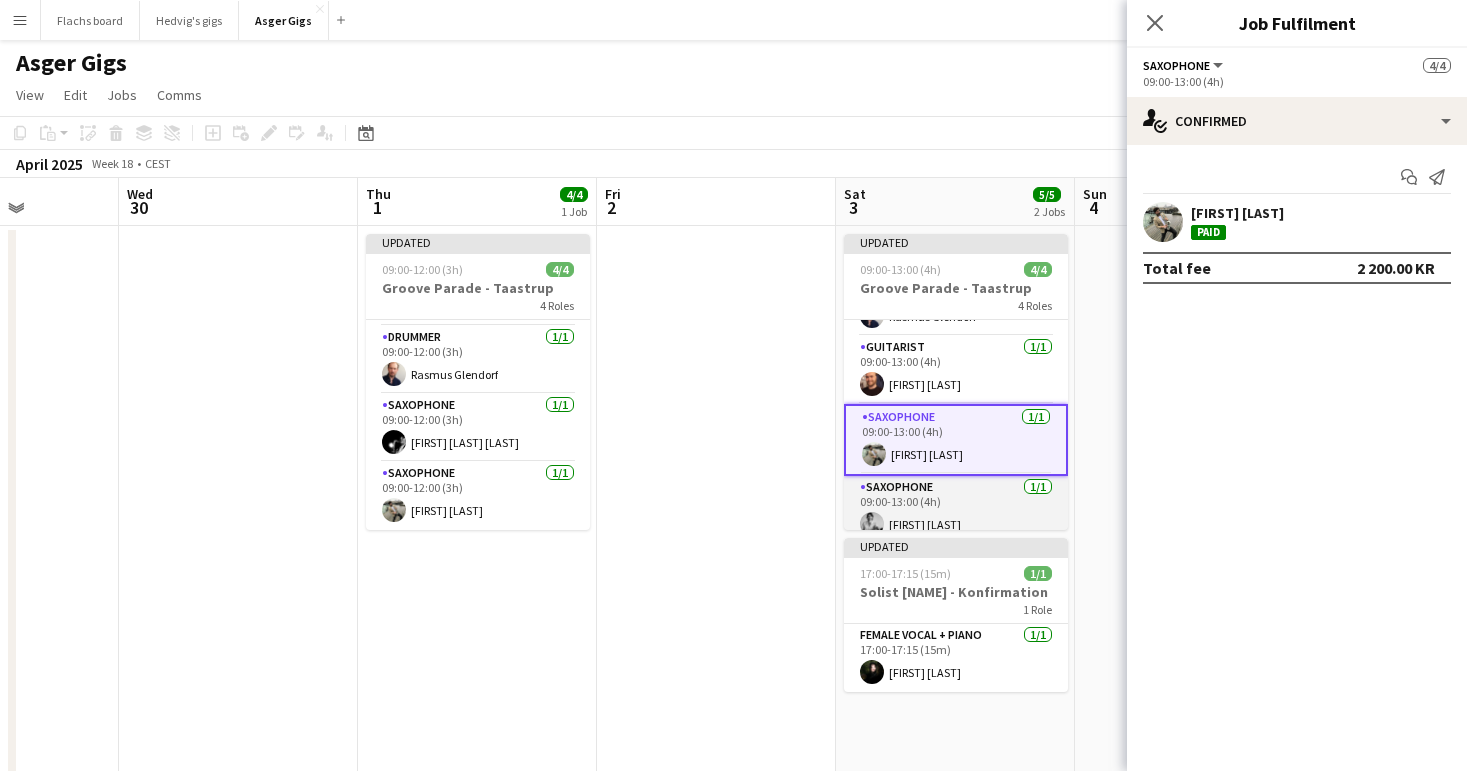 click on "Saxophone   [NUMBER]/[NUMBER] [TIME]-[TIME] ([TIME])
[FIRST] [LAST]" at bounding box center (956, 510) 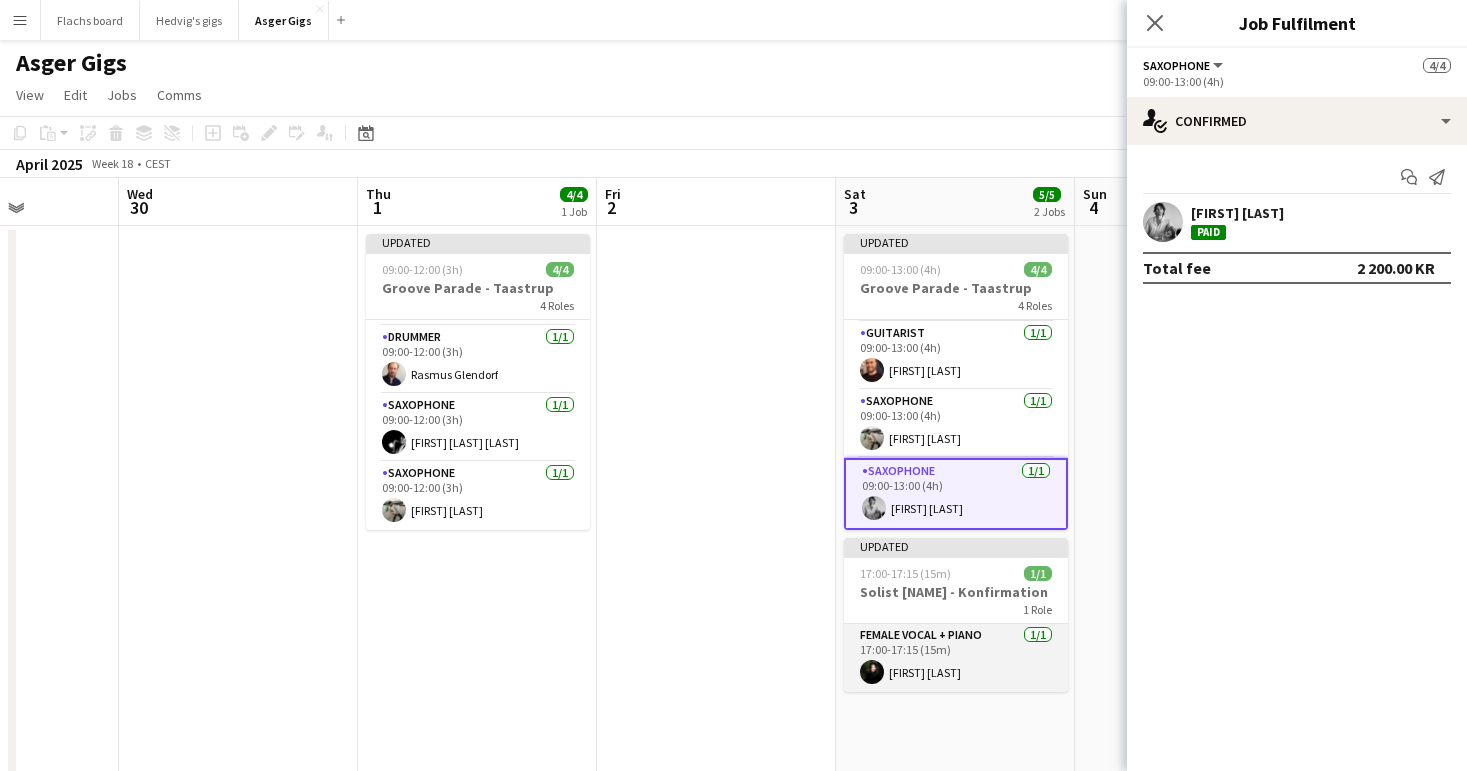 click on "Female Vocal + Piano   1/1   [TIME]-[TIME] ([DURATION])
[PERSON]" at bounding box center (956, 658) 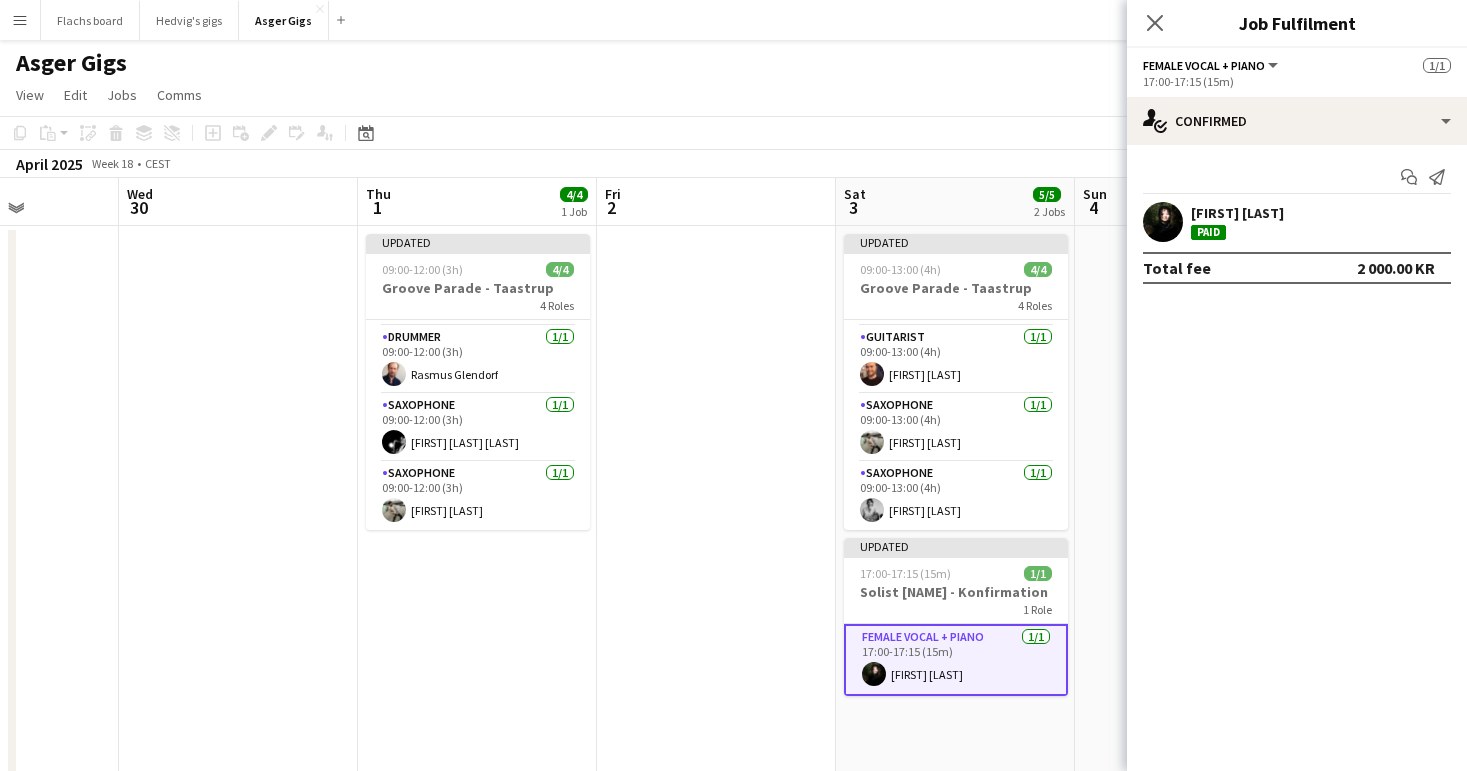 click at bounding box center (716, 1451) 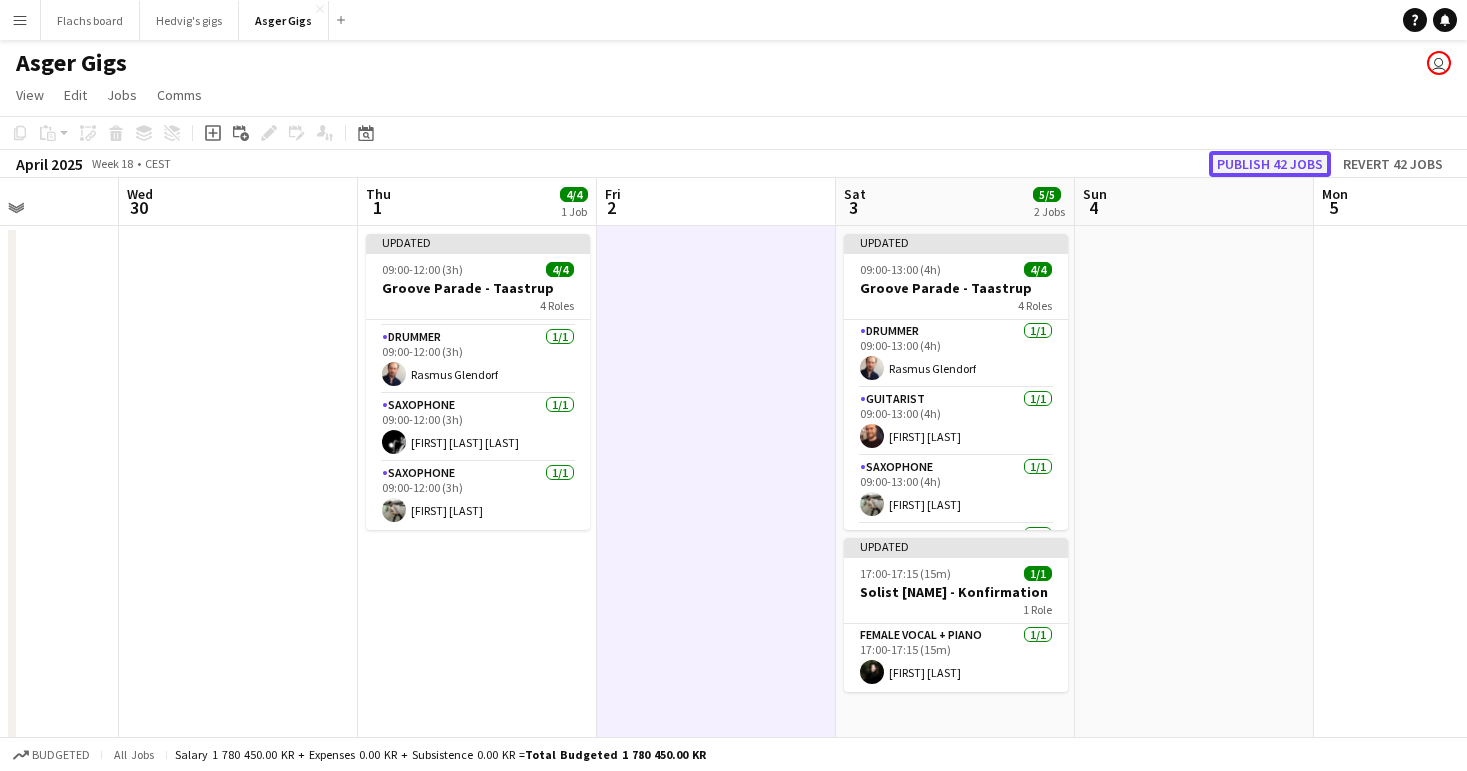 click on "Publish 42 jobs" 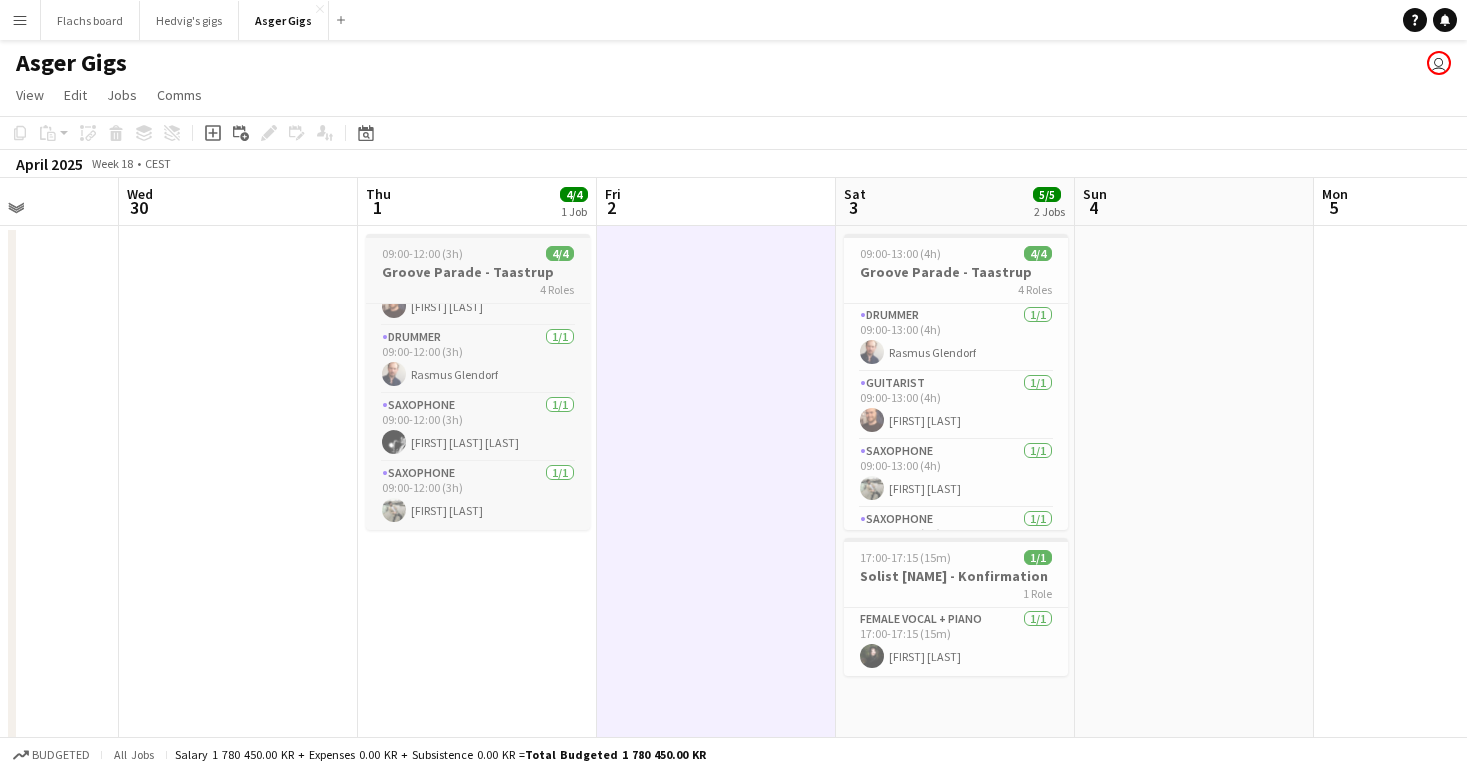 click on "09:00-12:00 (3h)    4/4   Groove Parade - Taastrup   4 Roles   Guitarist   1/1   09:00-11:00 (2h)
Mikkel Hermansen  Drummer   1/1   09:00-12:00 (3h)
Rasmus Glendorf  Saxophone   1/1   09:00-12:00 (3h)
Johan Jep Christensen  Saxophone   1/1   09:00-12:00 (3h)
Mads Tuxen" at bounding box center [478, 382] 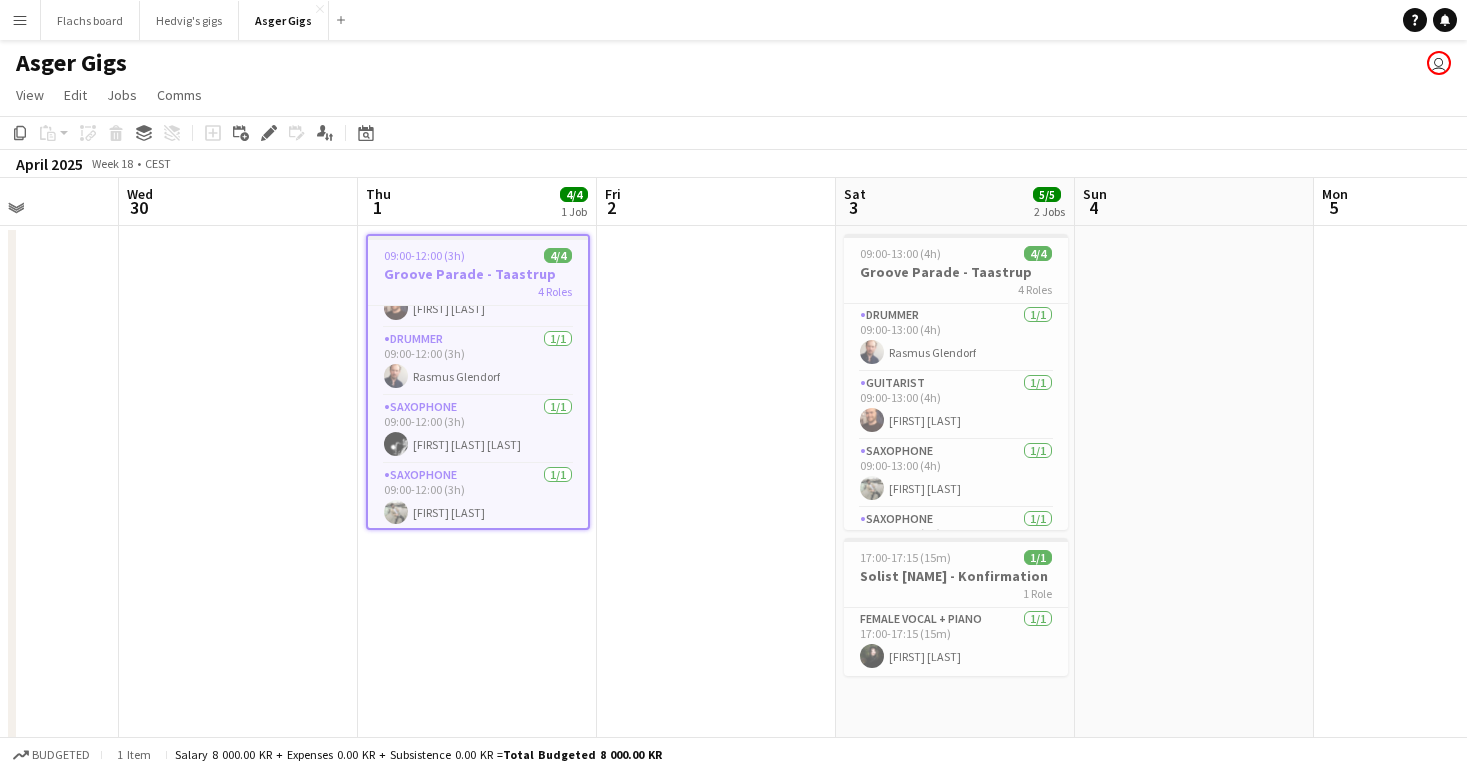 scroll, scrollTop: 50, scrollLeft: 0, axis: vertical 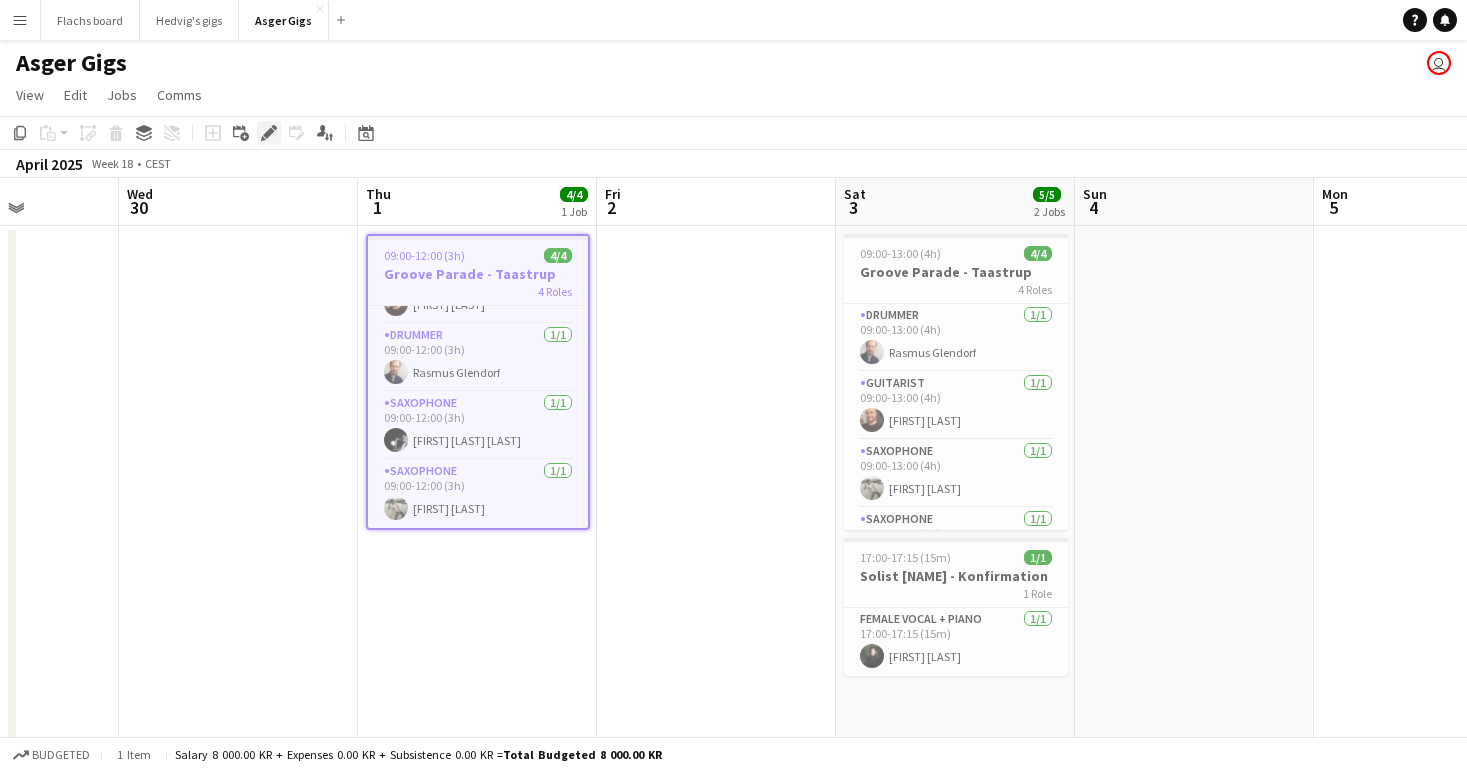 click on "Edit" at bounding box center [269, 133] 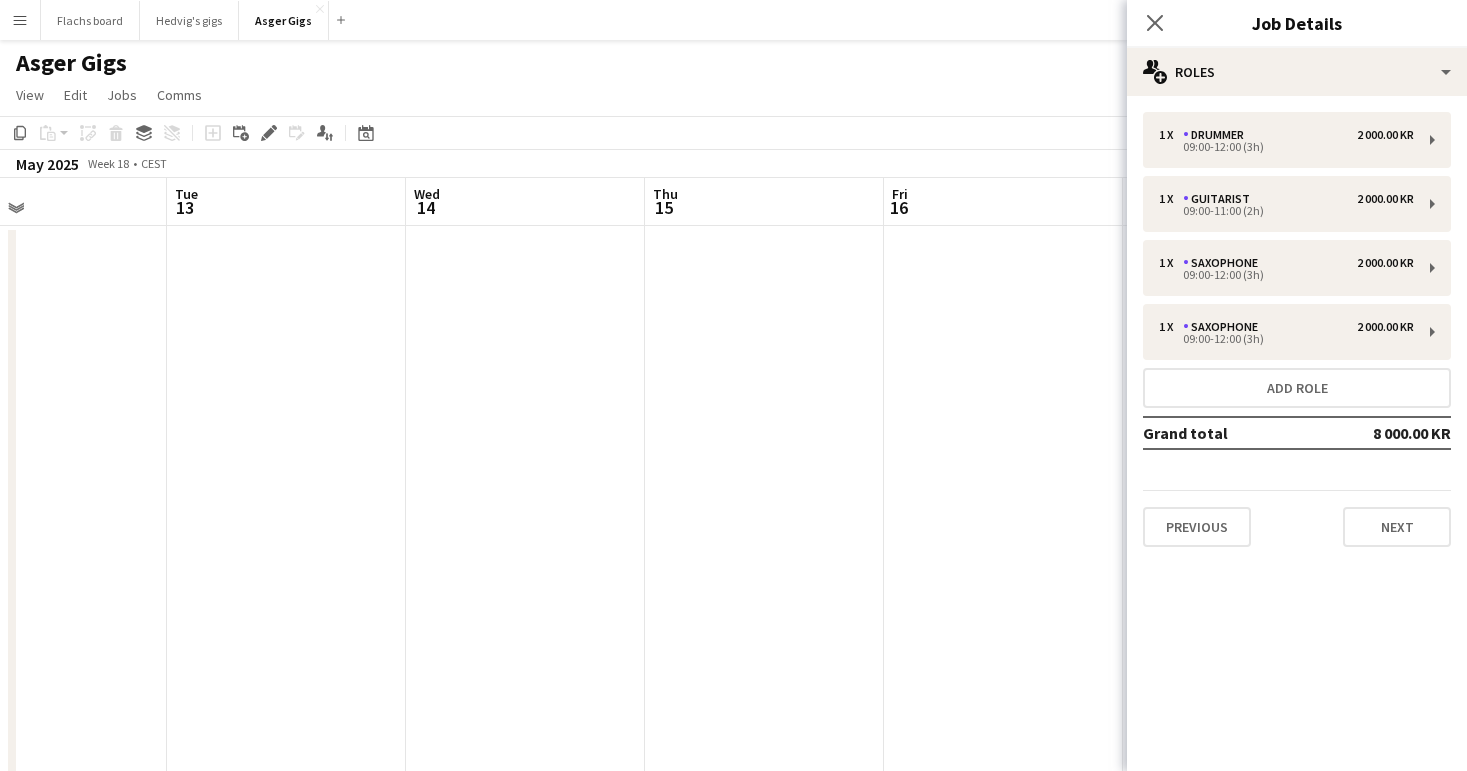 scroll, scrollTop: 0, scrollLeft: 1000, axis: horizontal 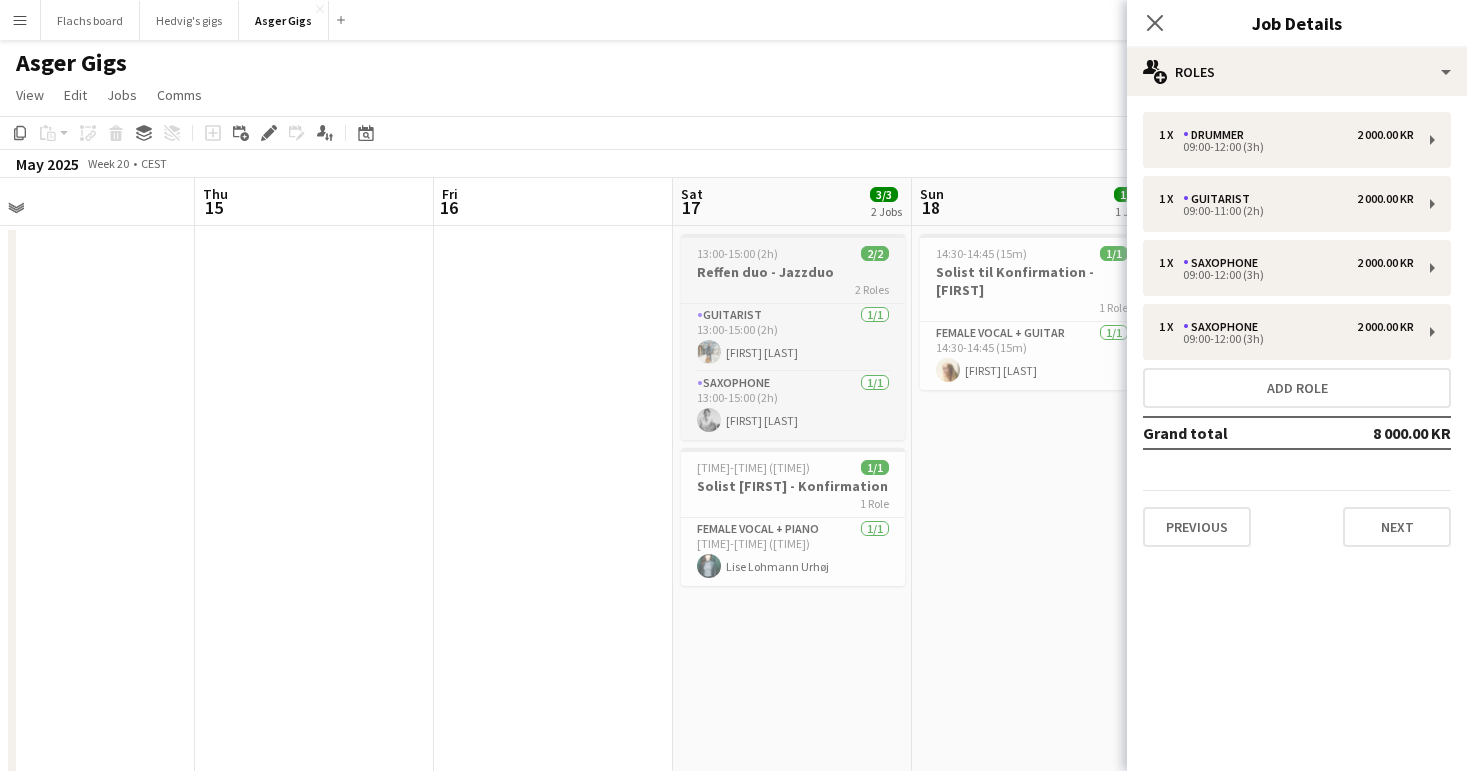 click on "Reffen duo - Jazzduo" at bounding box center (793, 272) 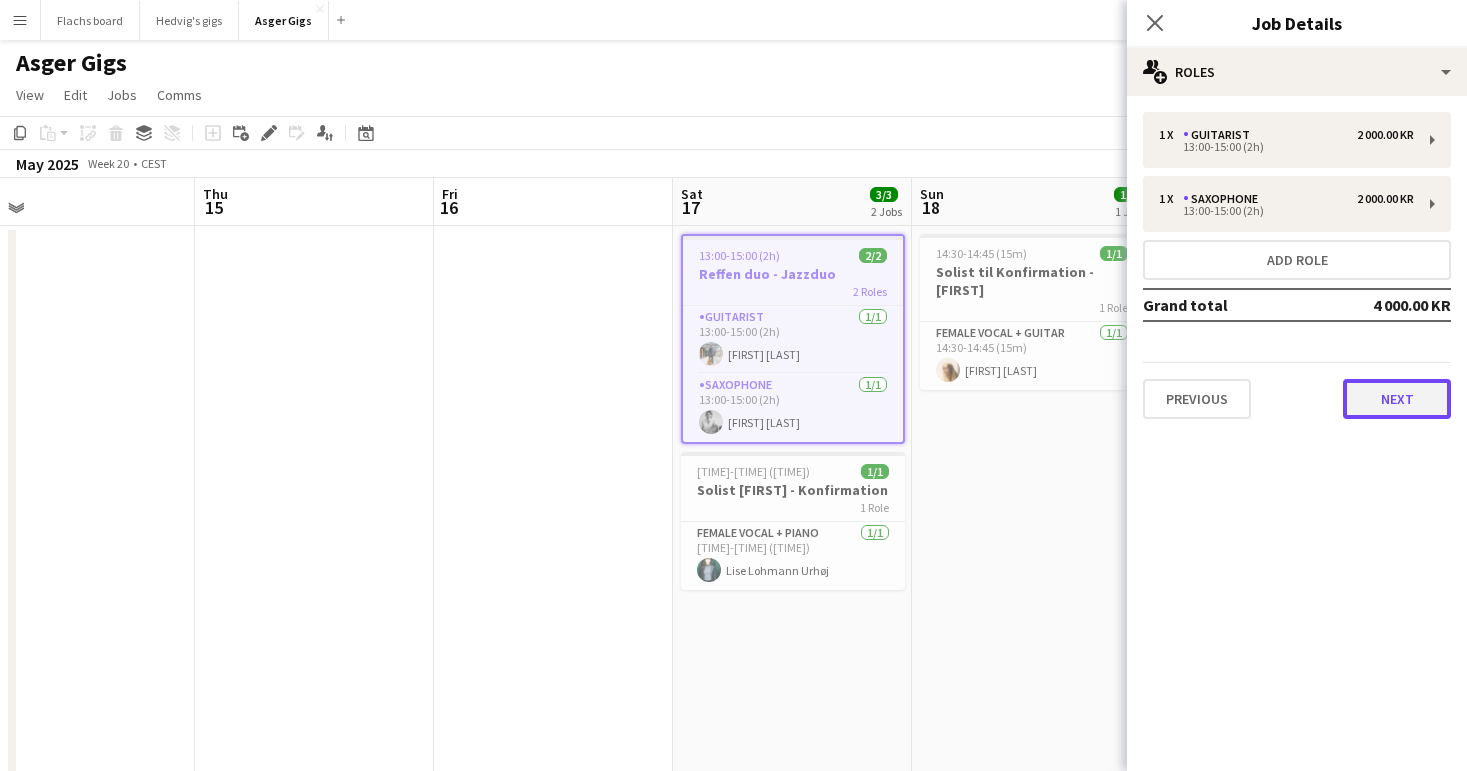 click on "Next" at bounding box center (1397, 399) 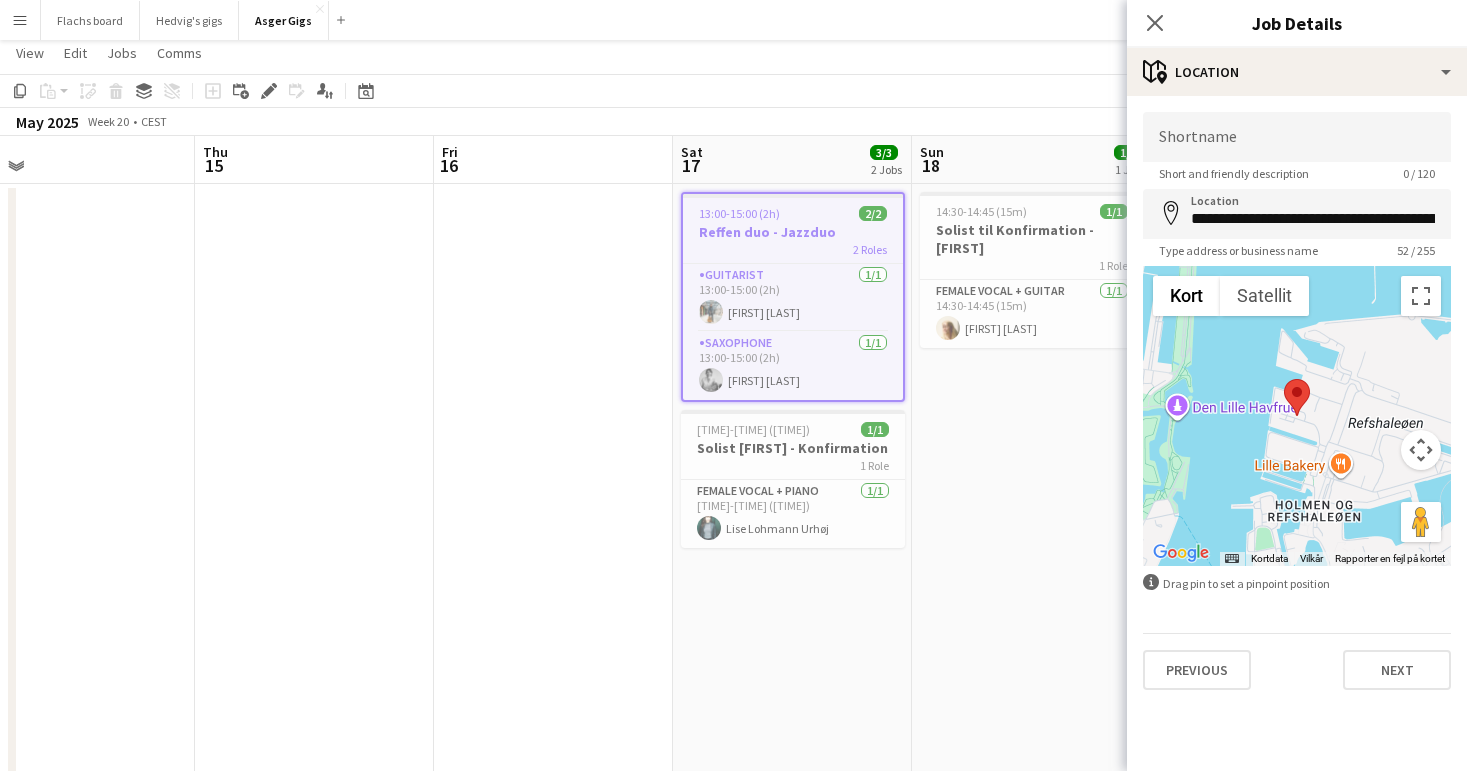 scroll, scrollTop: 45, scrollLeft: 0, axis: vertical 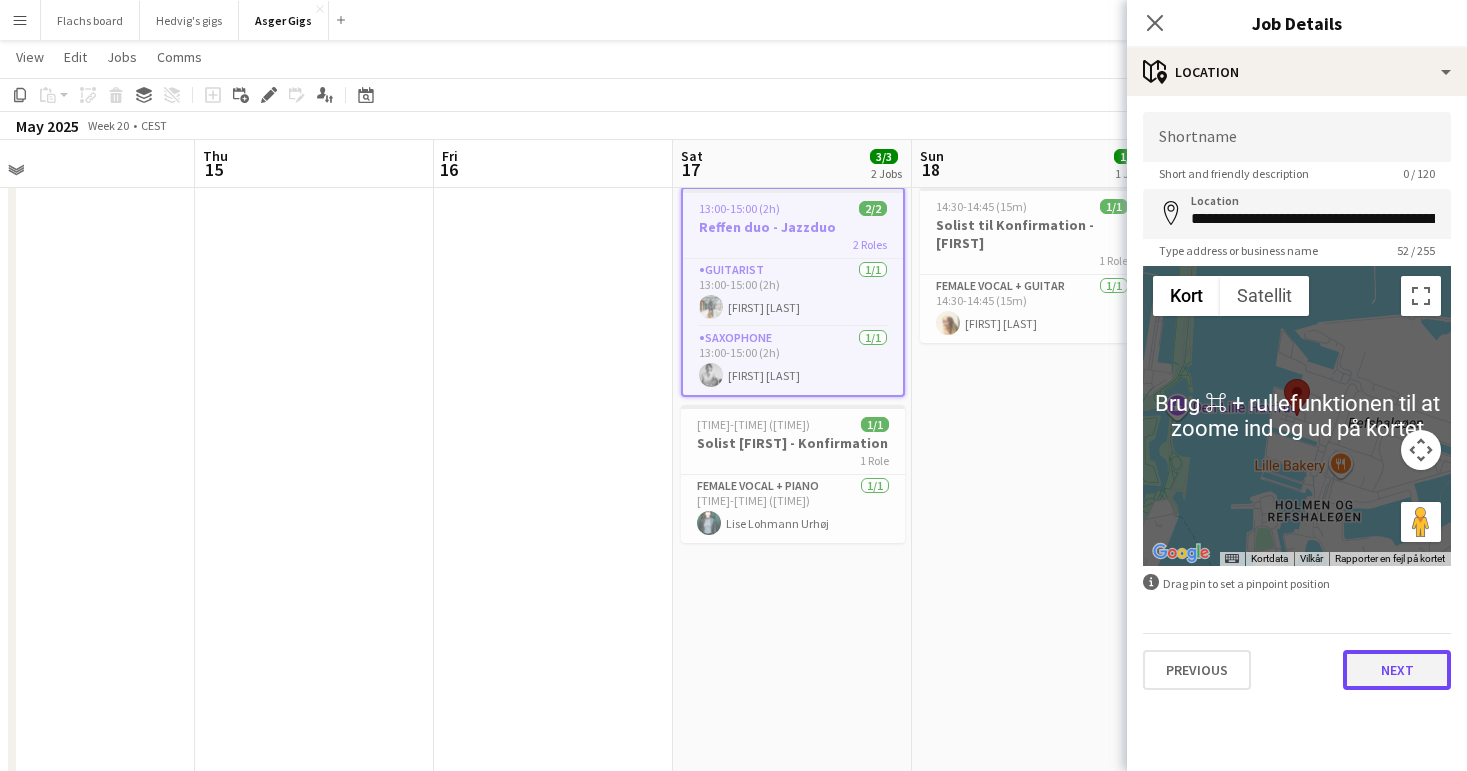 click on "Next" at bounding box center (1397, 670) 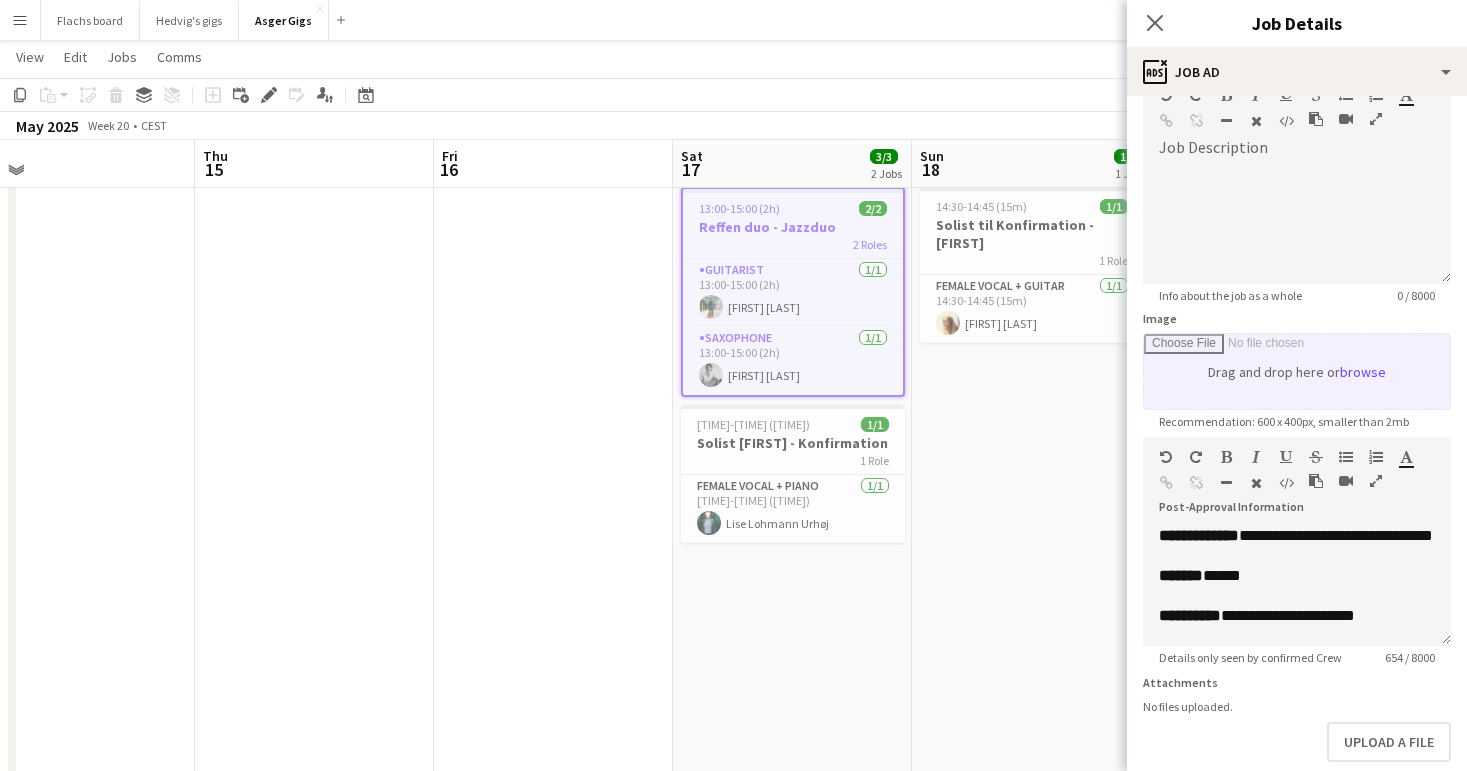 scroll, scrollTop: 124, scrollLeft: 0, axis: vertical 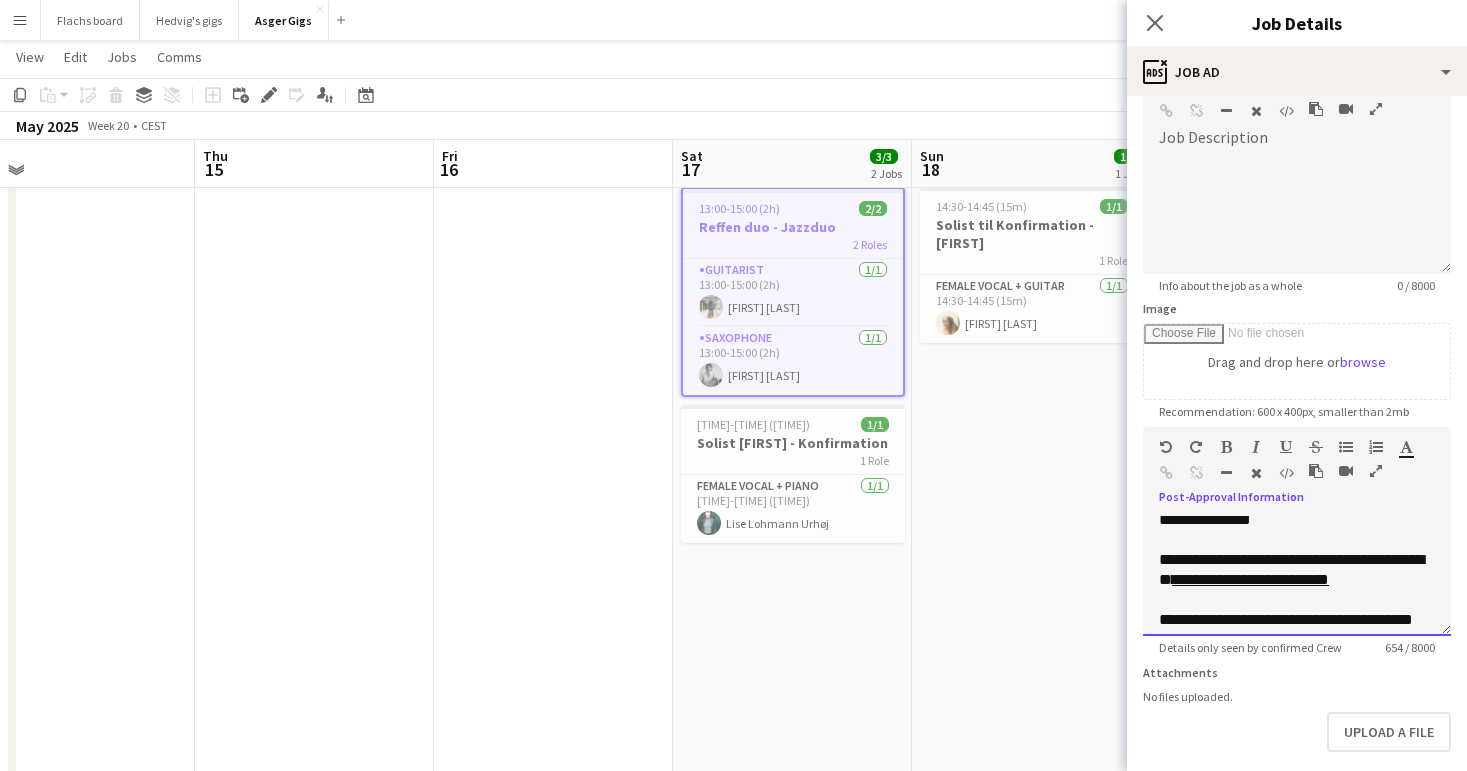 drag, startPoint x: 1236, startPoint y: 563, endPoint x: 1209, endPoint y: 543, distance: 33.600594 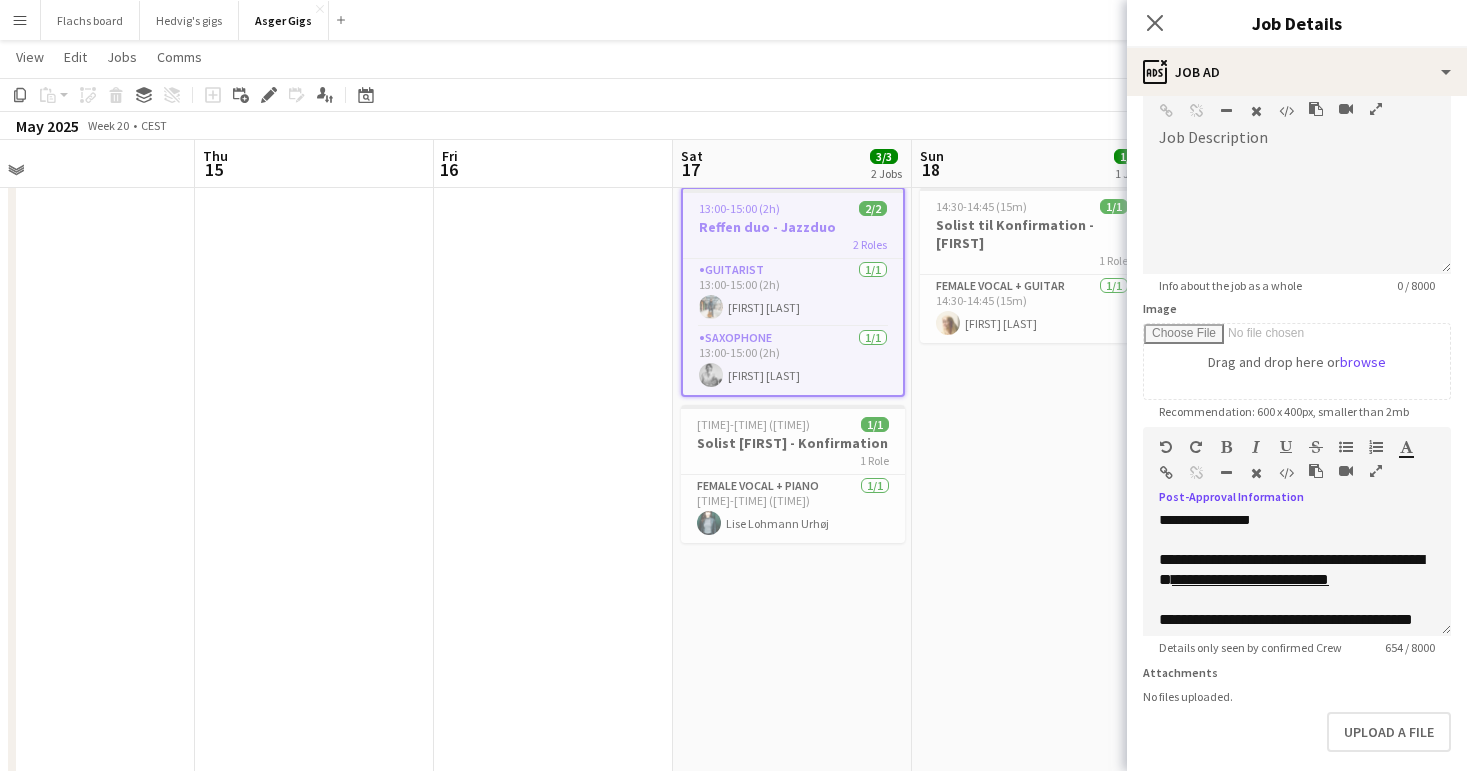 click at bounding box center [553, 1404] 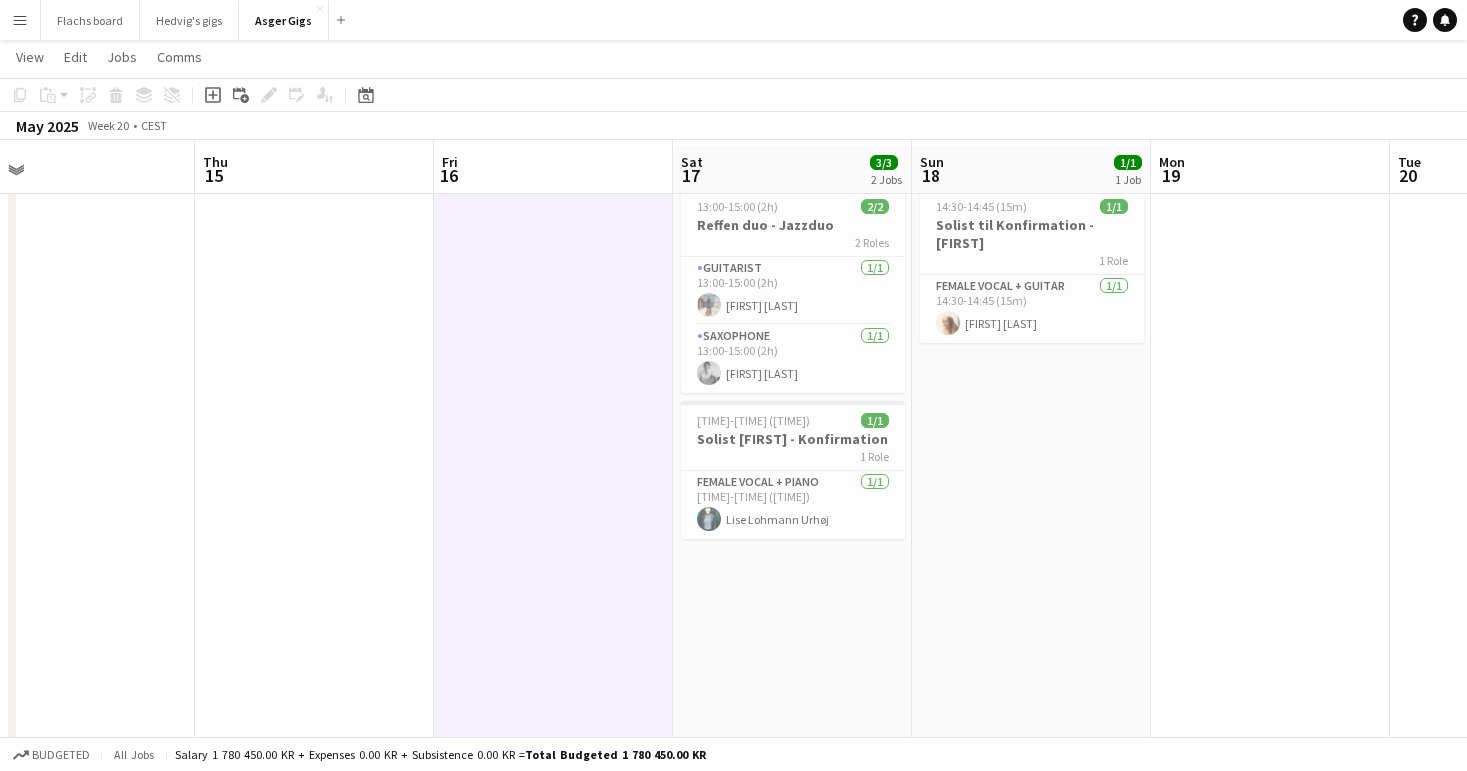 scroll, scrollTop: 53, scrollLeft: 0, axis: vertical 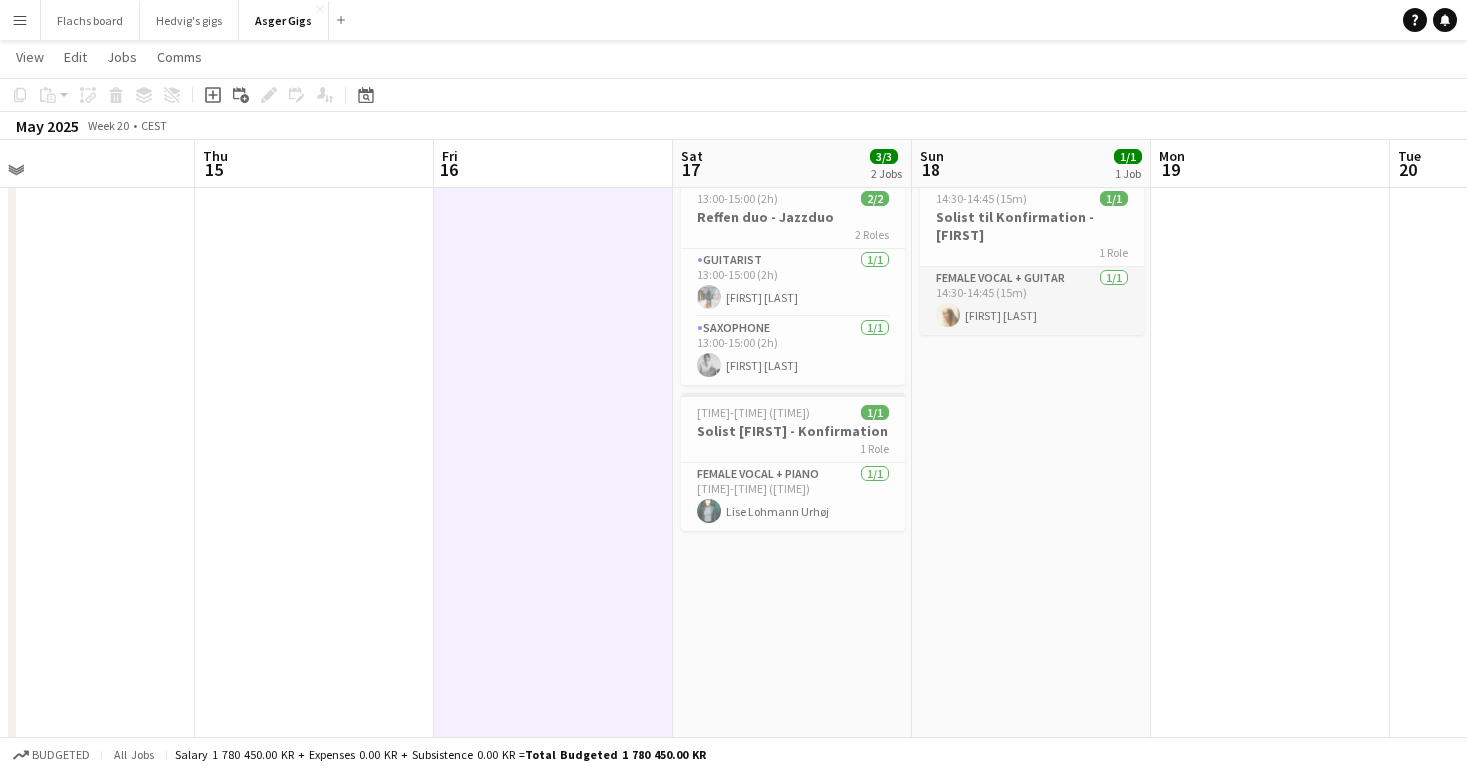 click on "Female Vocal + guitar   1/1   14:30-14:45 (15m)
[FIRST] [LAST]" at bounding box center (1032, 301) 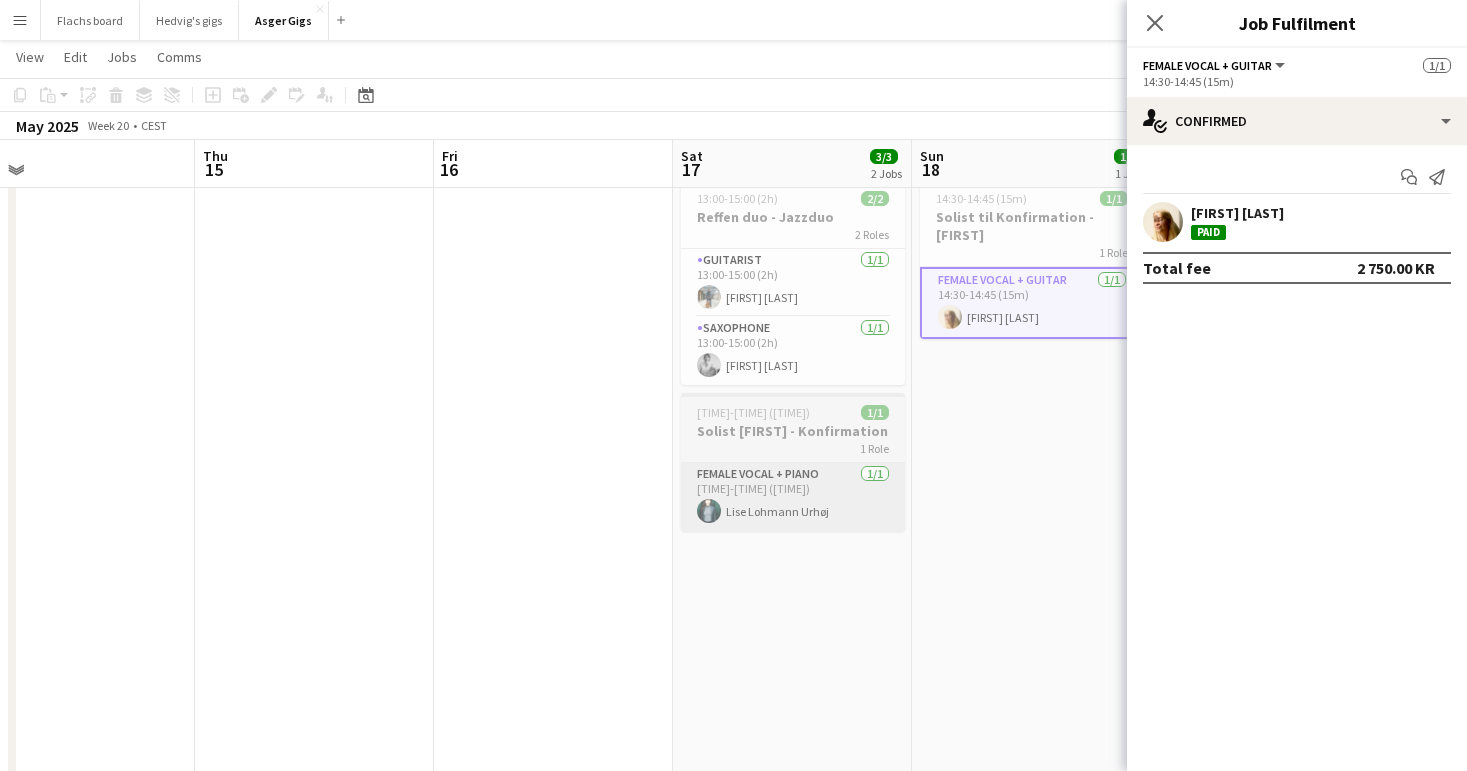 click on "Female Vocal + Piano   1/1   [TIME]-[TIME] (20m)
[FIRST] [LAST]" at bounding box center [793, 497] 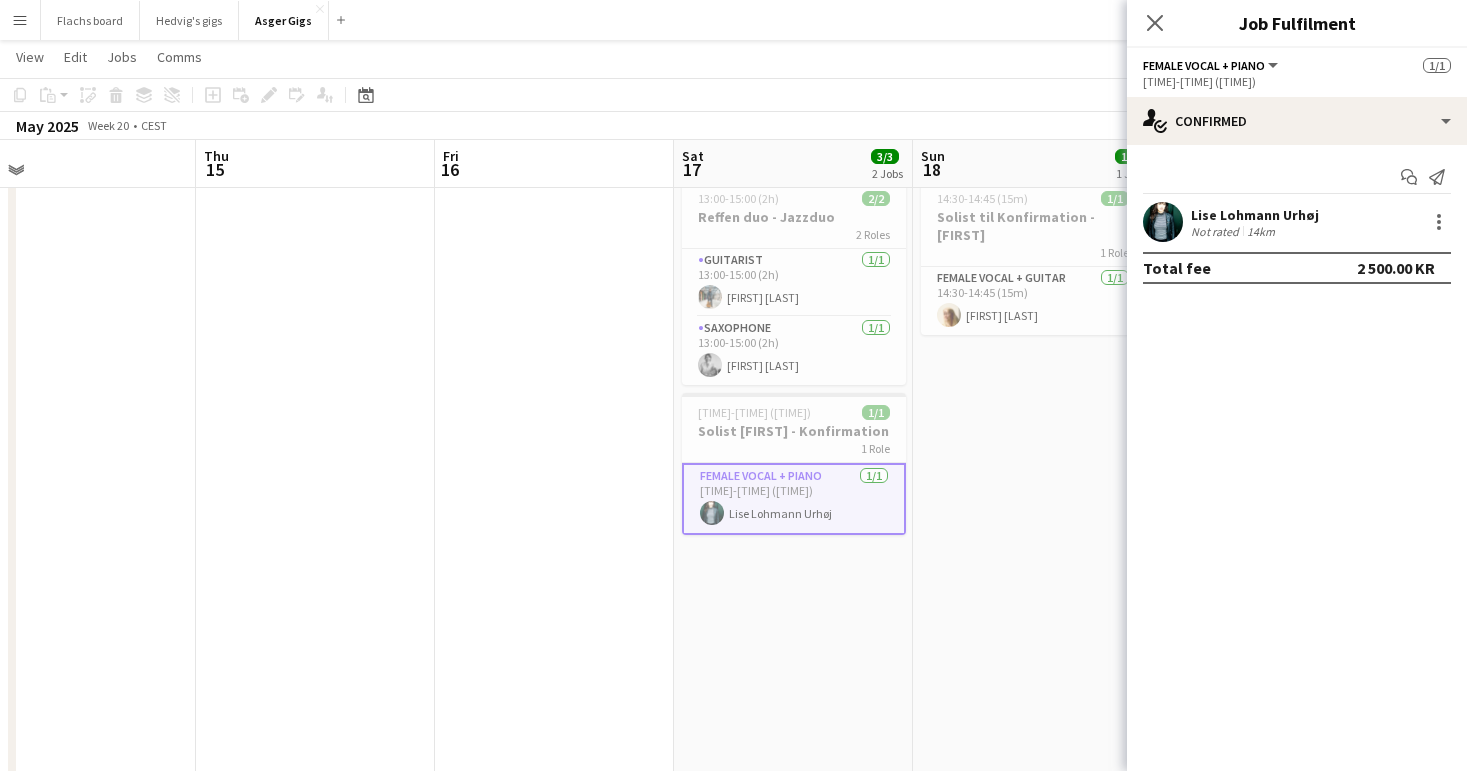 click on "14:30-14:45 (15m)    1/1   Solist til Konfirmation - Stephanie   1 Role   Female Vocal + guitar   1/1   14:30-14:45 (15m)
Stephanie Meincke" at bounding box center (1032, 1396) 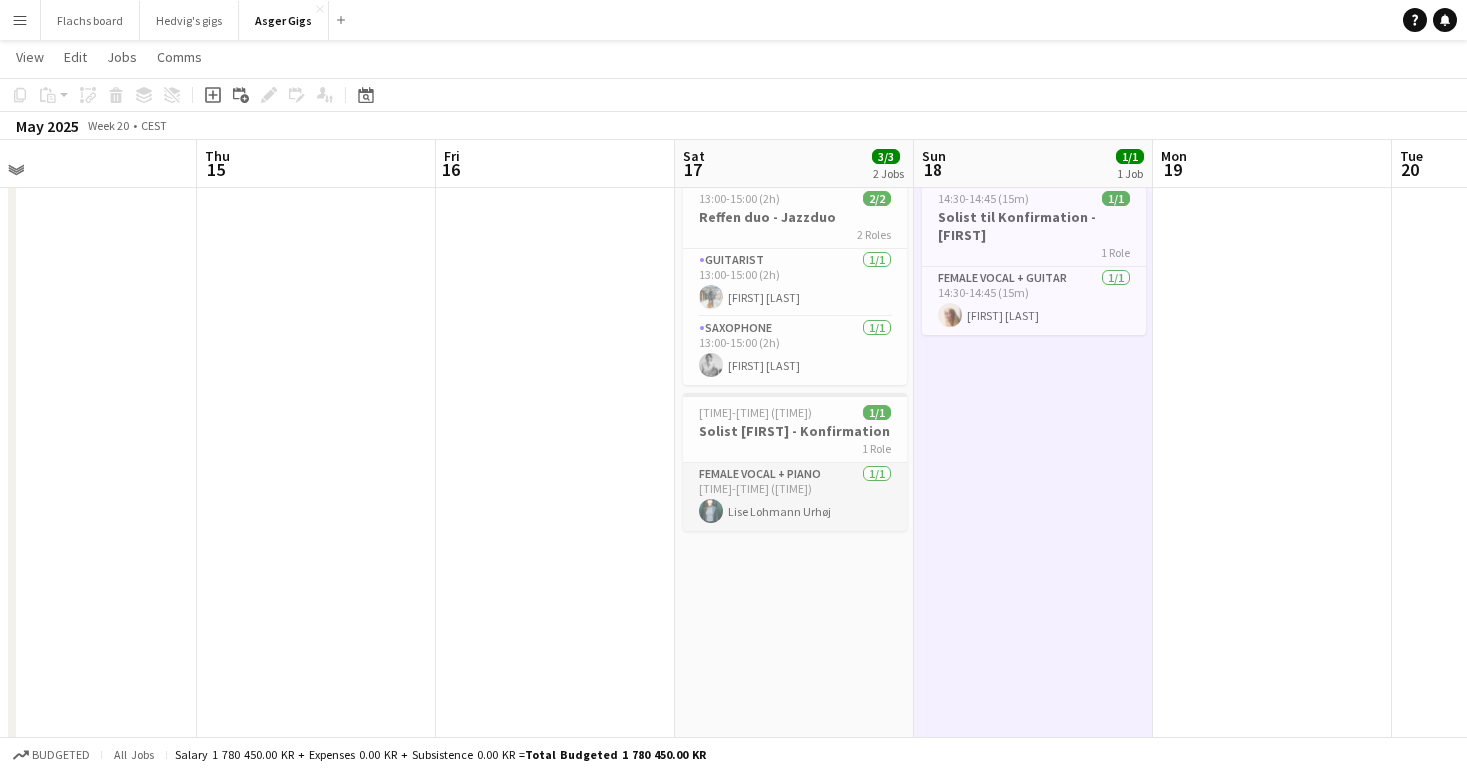 click on "Female Vocal + Piano   1/1   [TIME]-[TIME] (20m)
[FIRST] [LAST]" at bounding box center (795, 497) 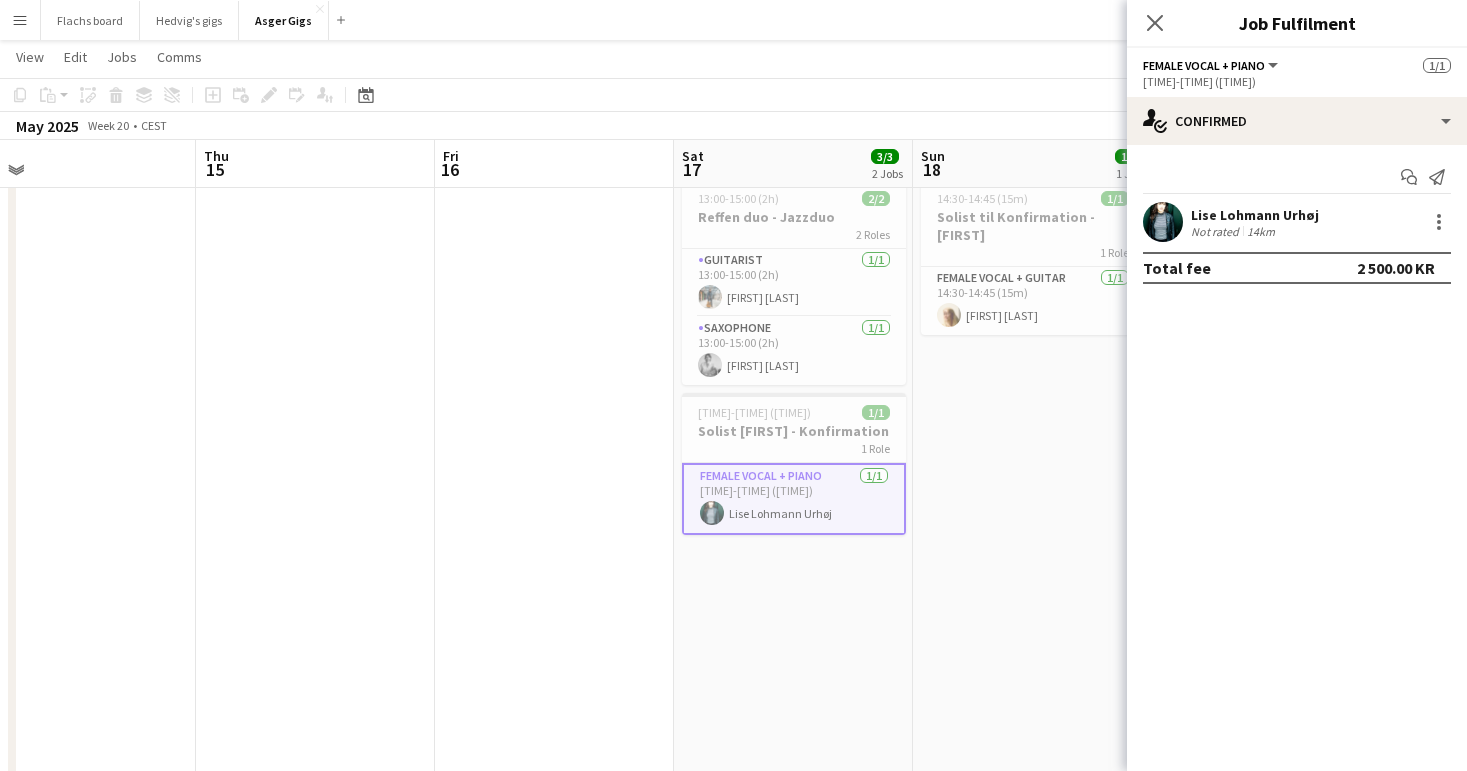 click on "14:30-14:45 (15m)    1/1   Solist til Konfirmation - Stephanie   1 Role   Female Vocal + guitar   1/1   14:30-14:45 (15m)
Stephanie Meincke" at bounding box center [1032, 1396] 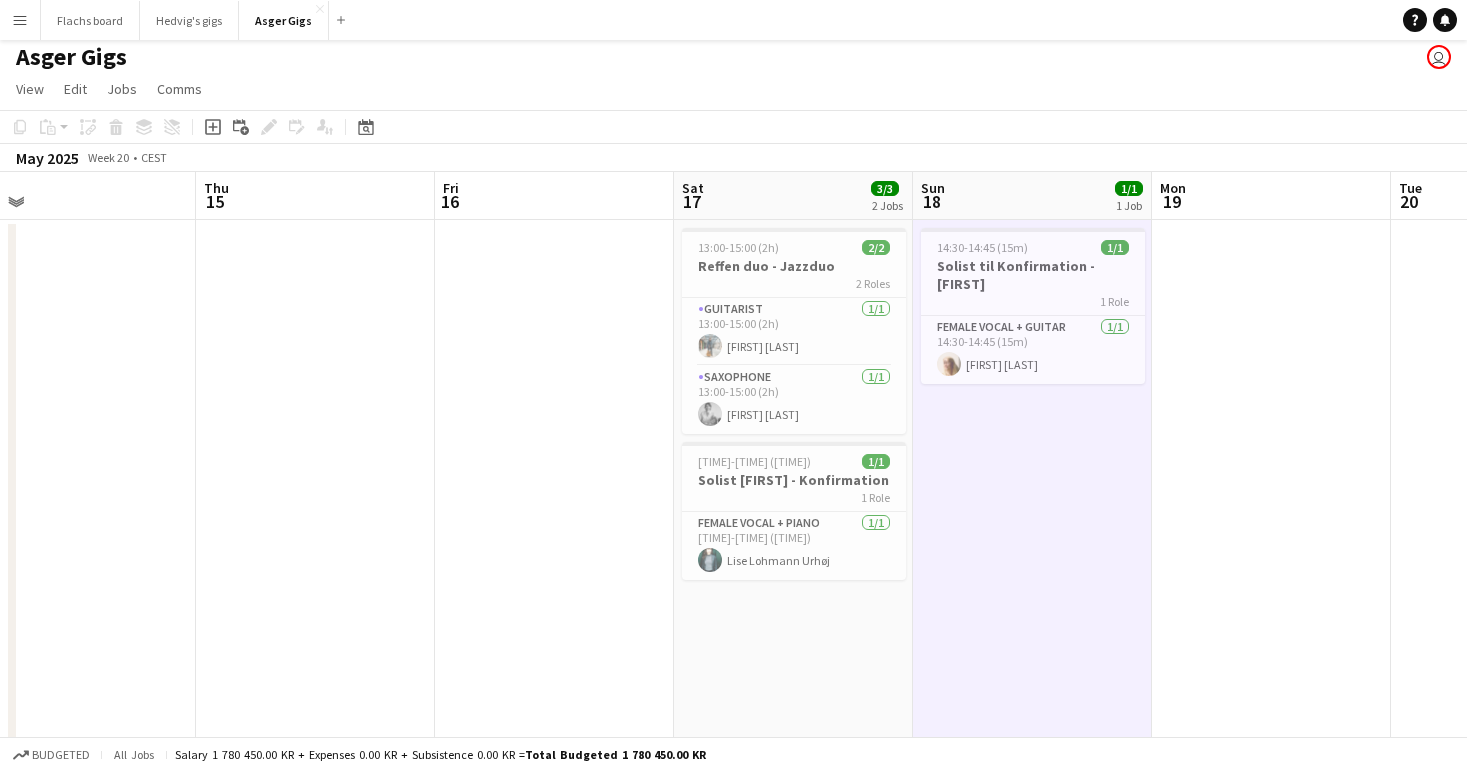 scroll, scrollTop: 0, scrollLeft: 0, axis: both 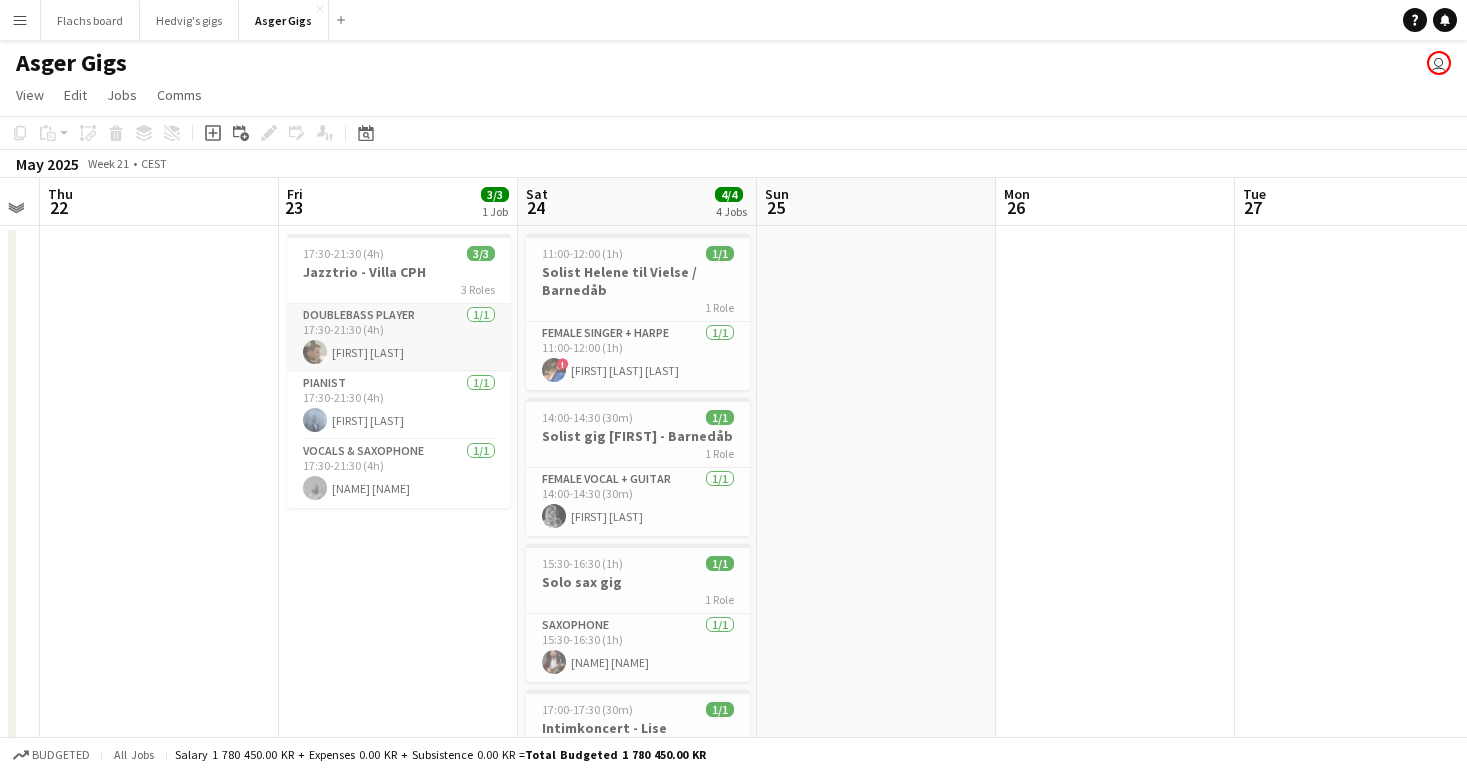 click on "Doublebass Player   [NUMBER]/[NUMBER] [TIME]-[TIME] ([TIME])
[FIRST] [LAST]" at bounding box center [399, 338] 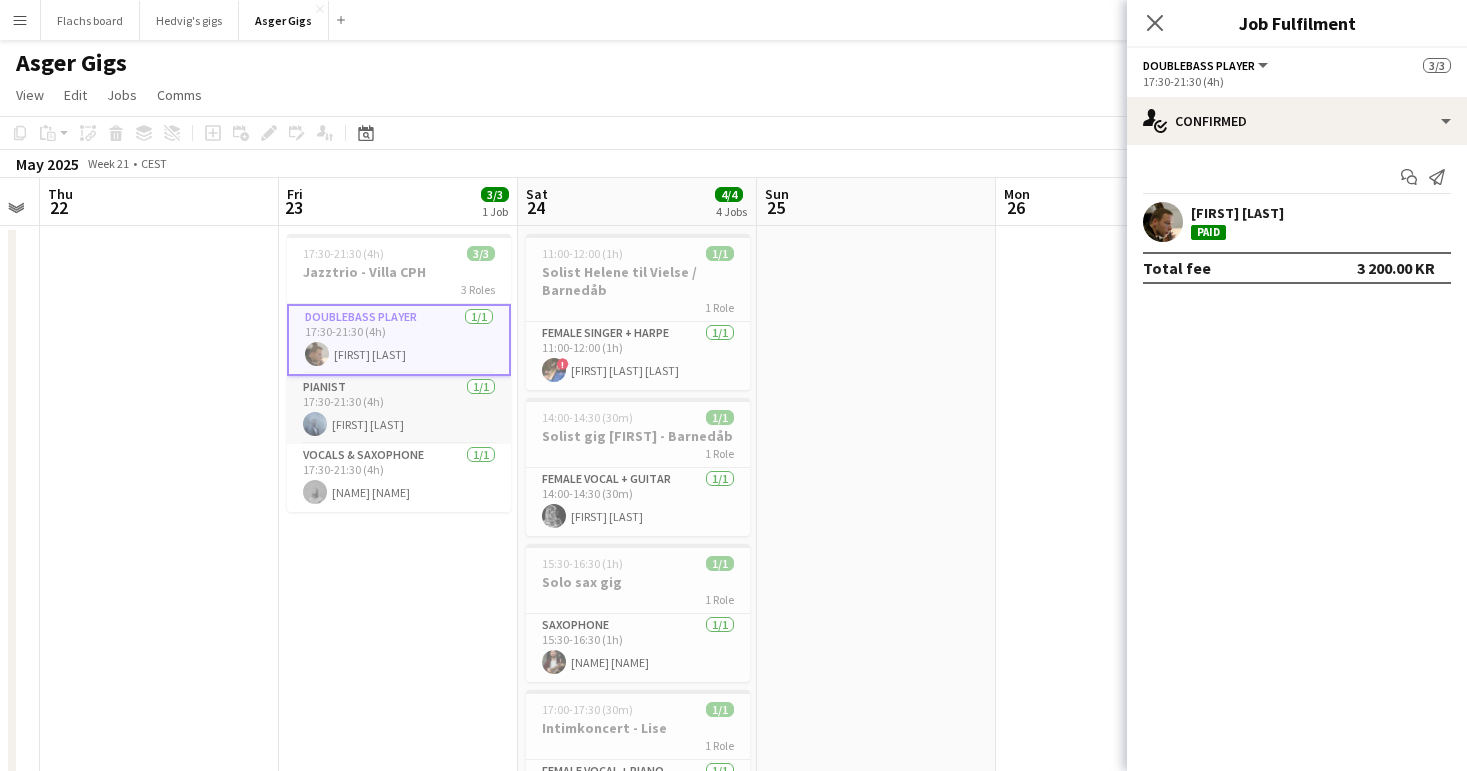 click on "Pianist   1/1   [TIME]-[TIME] (4h)
[FIRST] [LAST]" at bounding box center [399, 410] 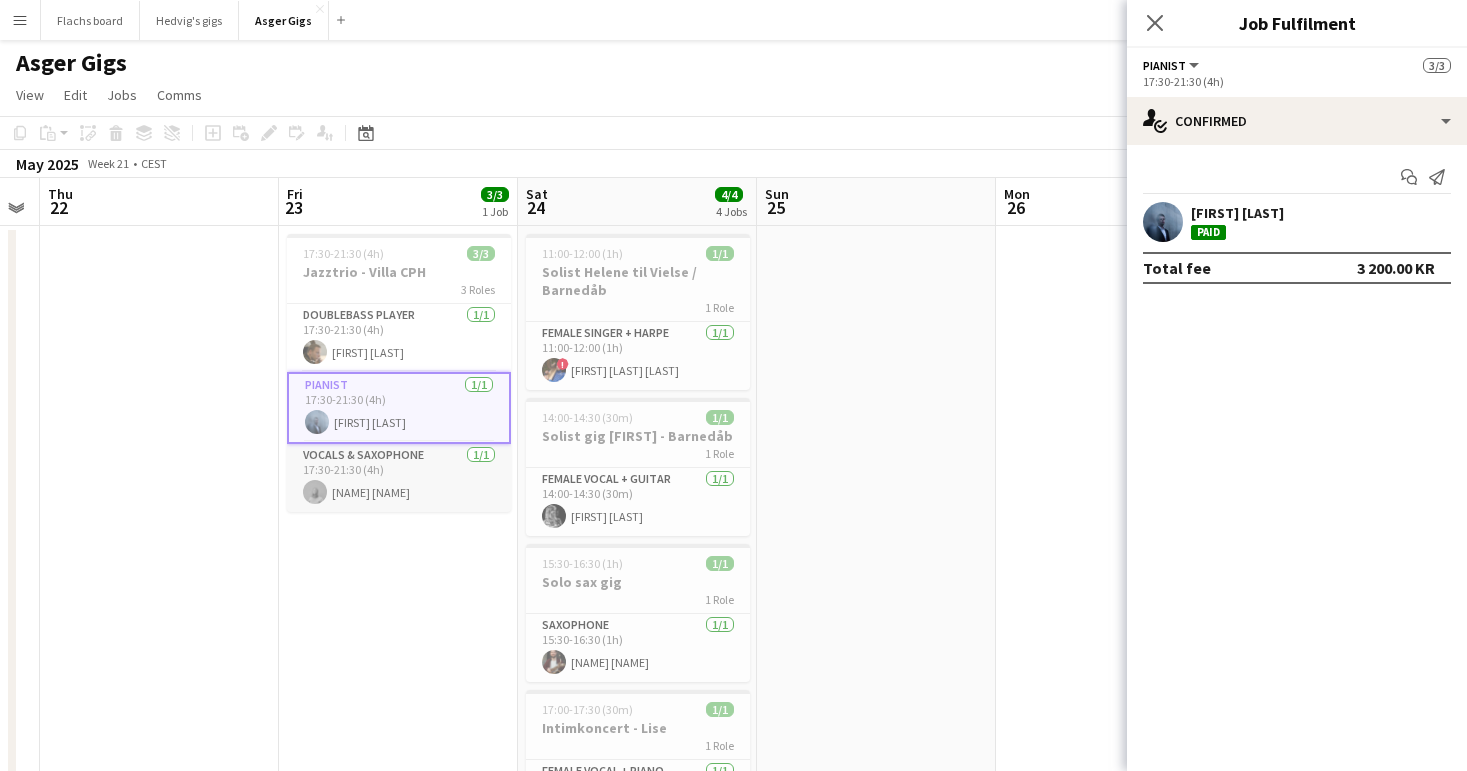 click on "Vocals & Saxophone   1/1   17:30-21:30 (4h)
[FIRST] [LAST]" at bounding box center (399, 478) 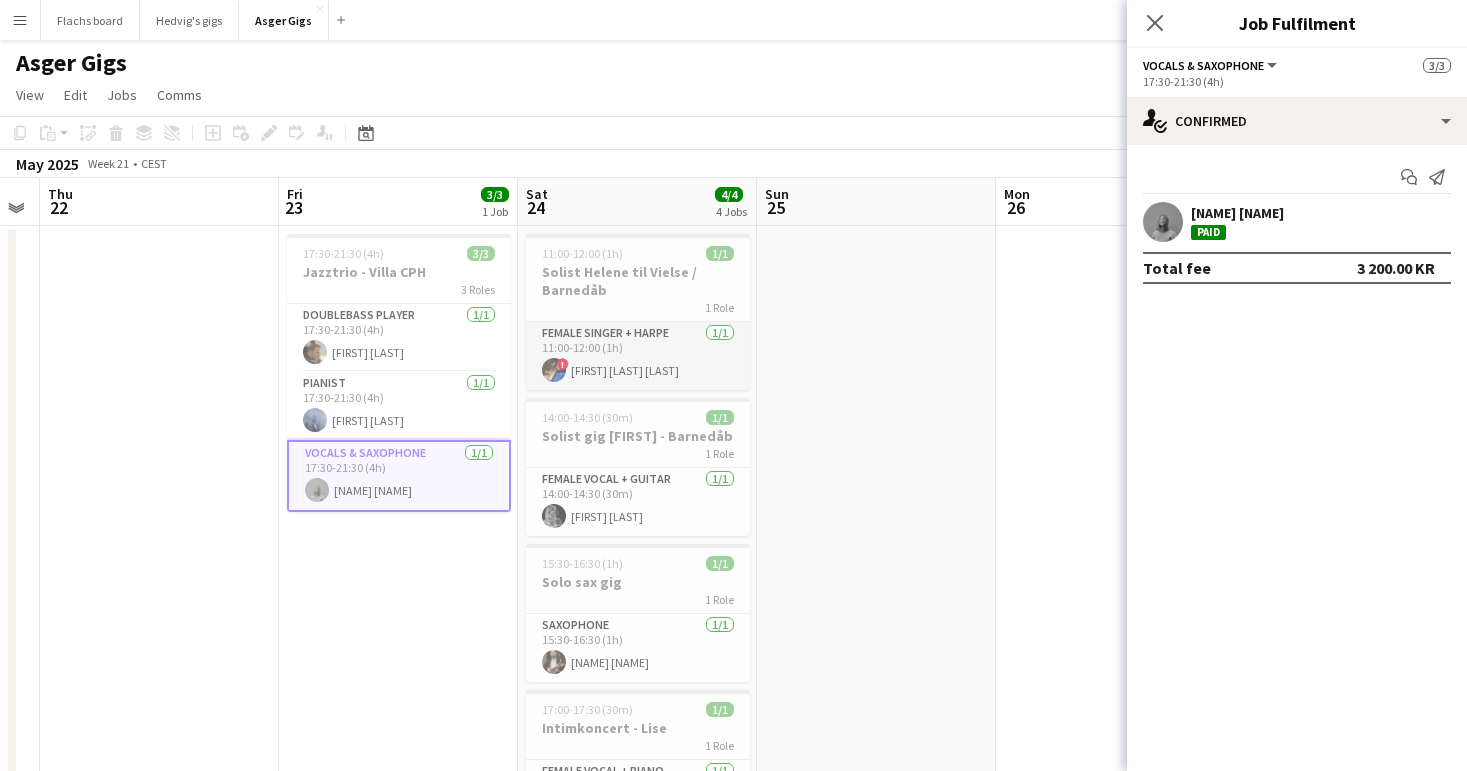 click on "Female Singer + Harpe   1/1   11:00-12:00 (1h)
! Helene Dorthea Tungelund" at bounding box center [638, 356] 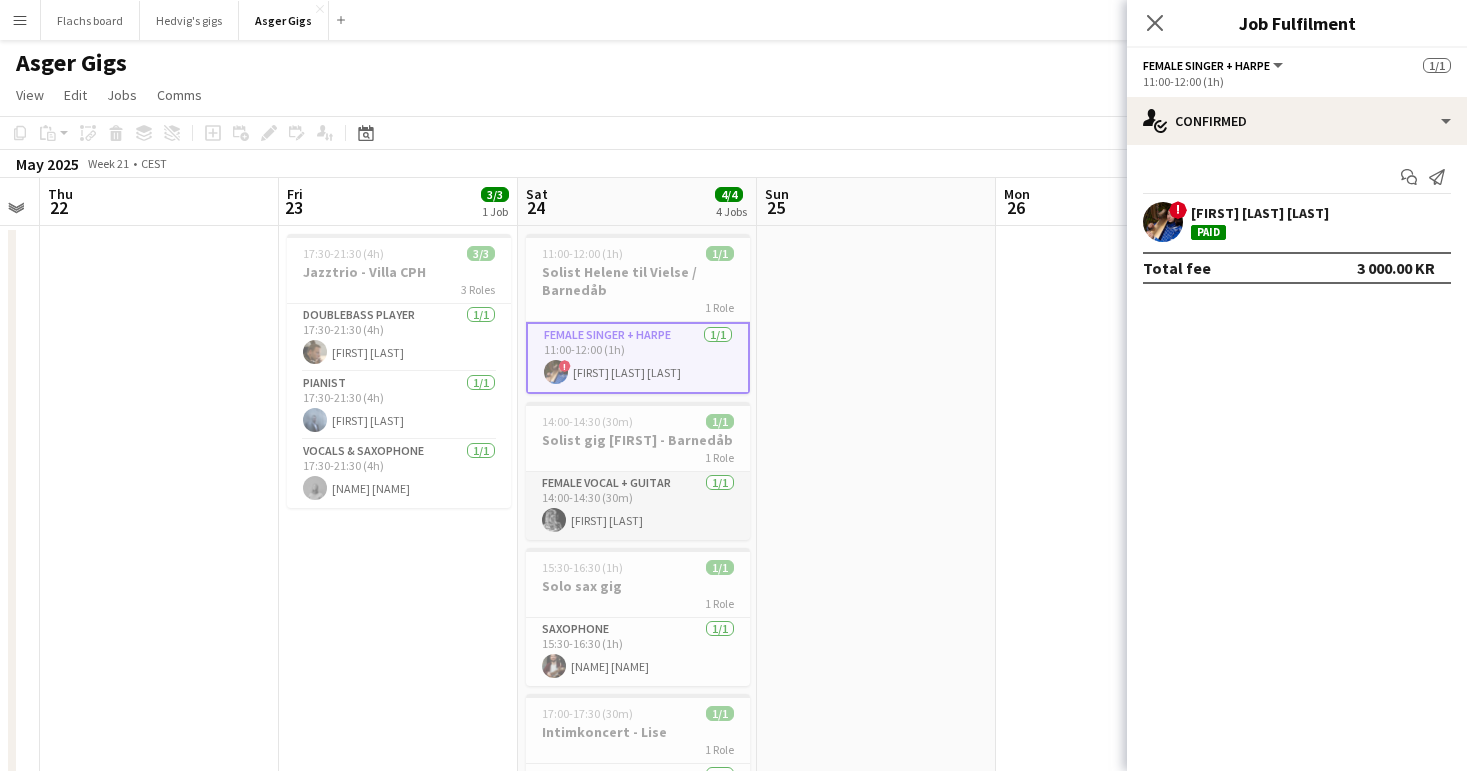 click on "Female Vocal + guitar   1/1   14:00-14:30 (30m)
[FIRST] [LAST]" at bounding box center [638, 506] 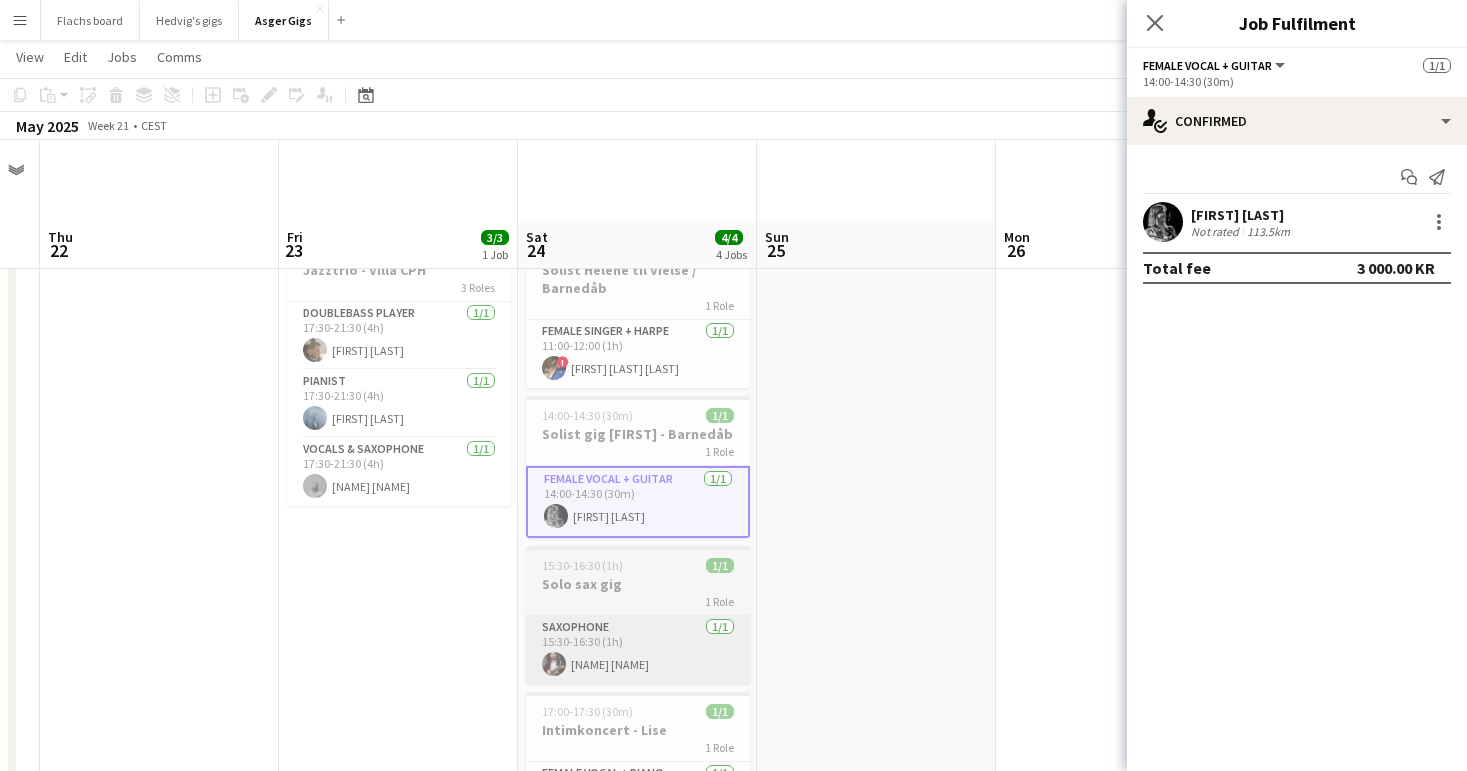 scroll, scrollTop: 110, scrollLeft: 0, axis: vertical 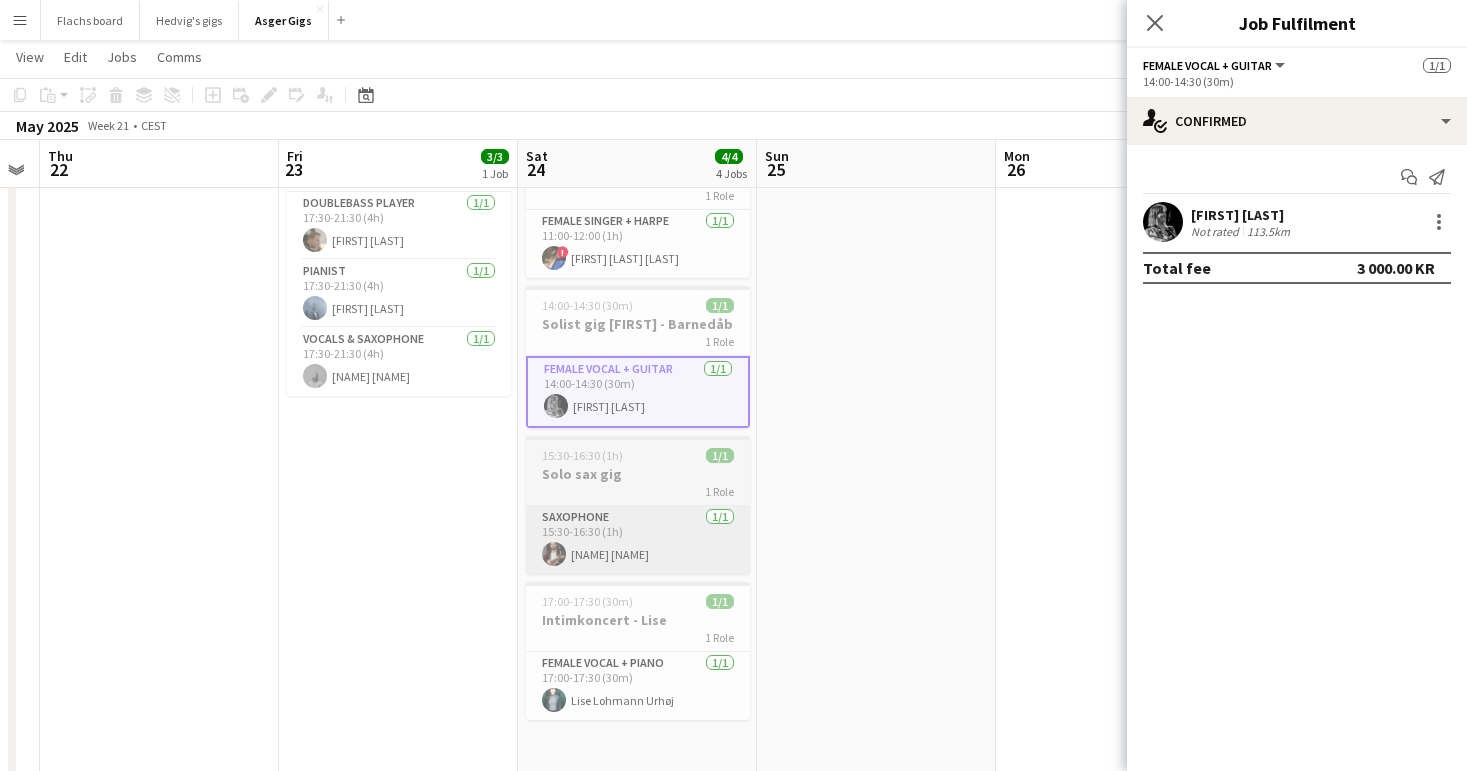click on "Saxophone   1/1   [TIME]-[TIME] (1h)
[FIRST] [LAST]" at bounding box center [638, 540] 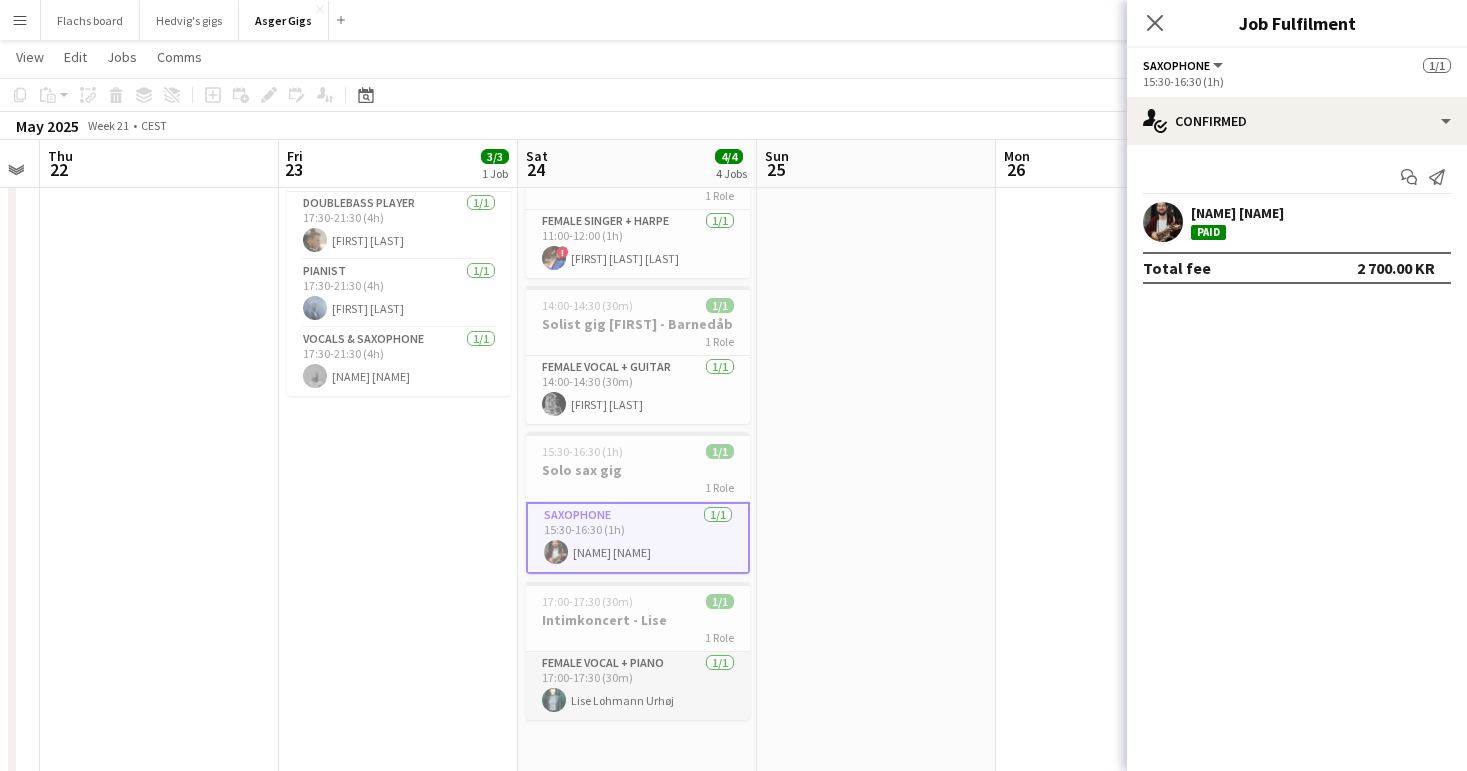 click on "Female Vocal + Piano   1/1   17:00-17:30 (30m)
Lise Lohmann Urhøj" at bounding box center [638, 686] 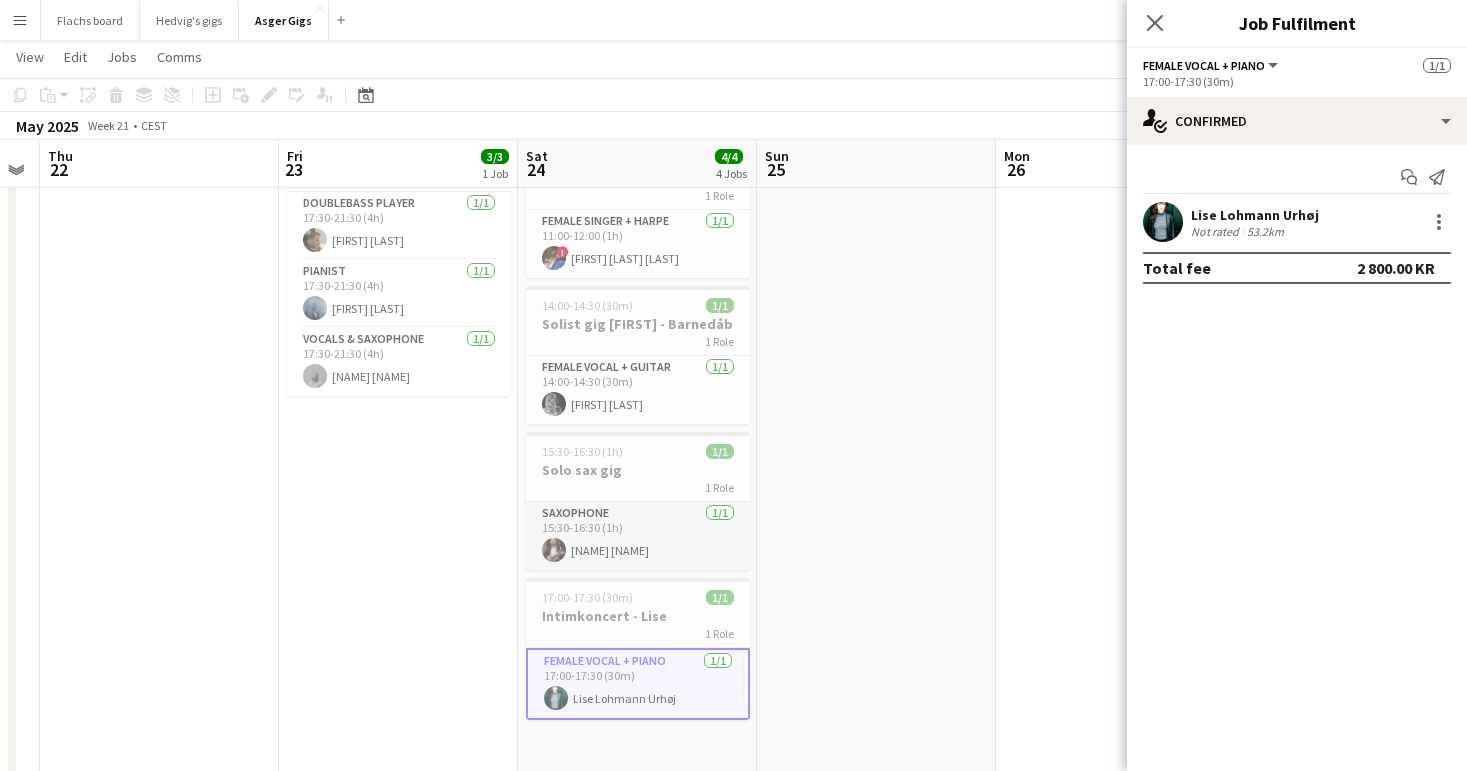 scroll, scrollTop: 0, scrollLeft: 0, axis: both 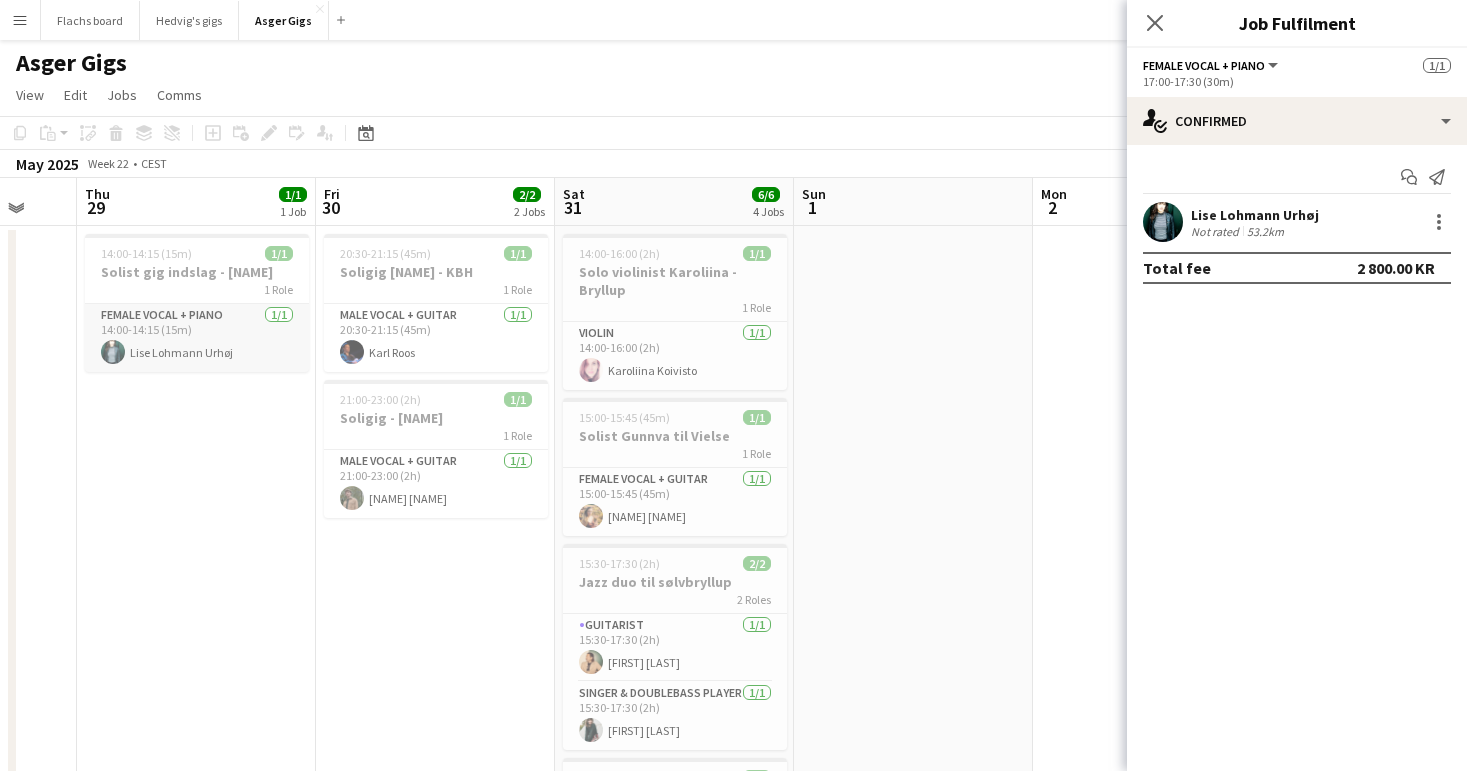 click on "Female Vocal + Piano   1/1   [TIME]-[TIME] (15m)
[FIRST] [LAST]" at bounding box center [197, 338] 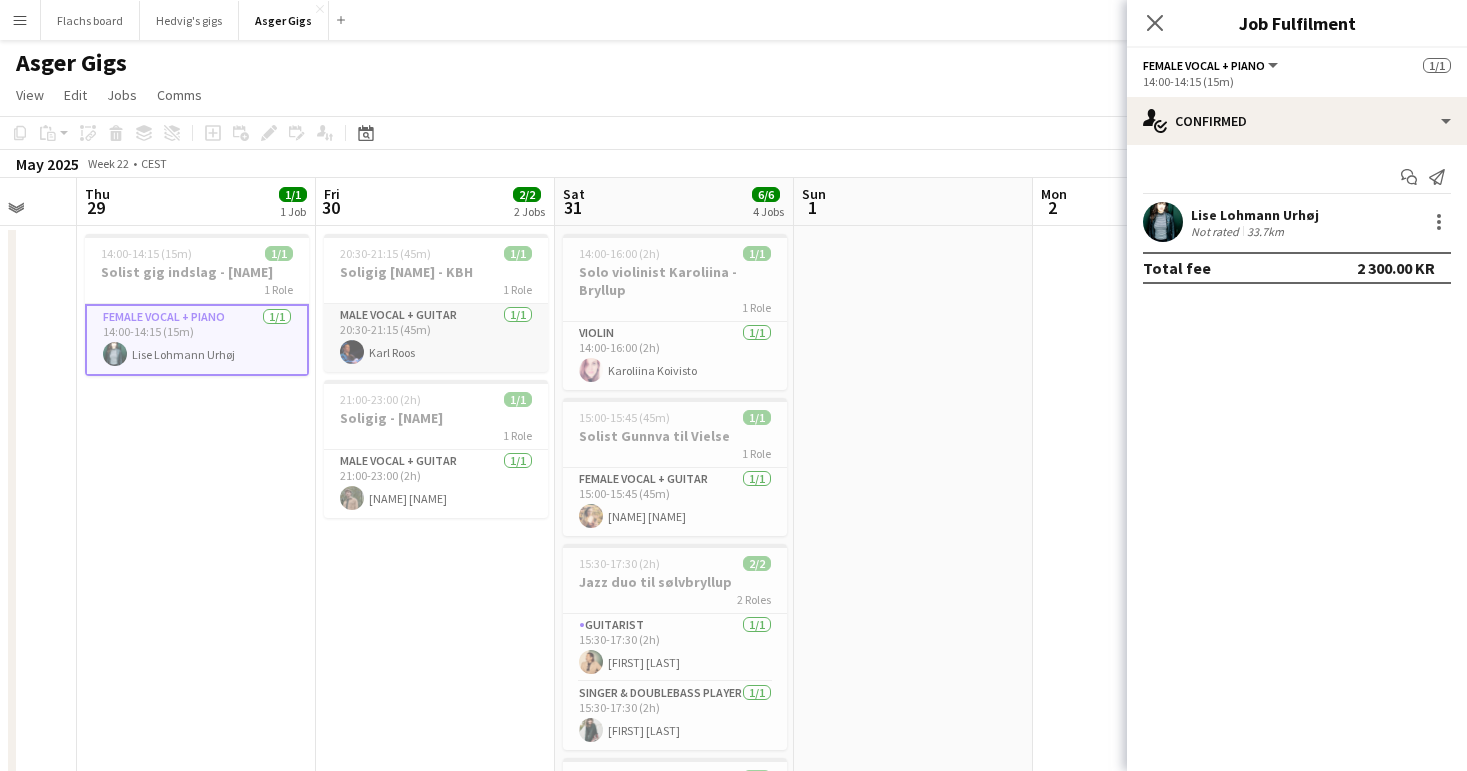 click on "Male Vocal + Guitar   1/1   20:30-21:15 (45m)
Karl Roos" at bounding box center (436, 338) 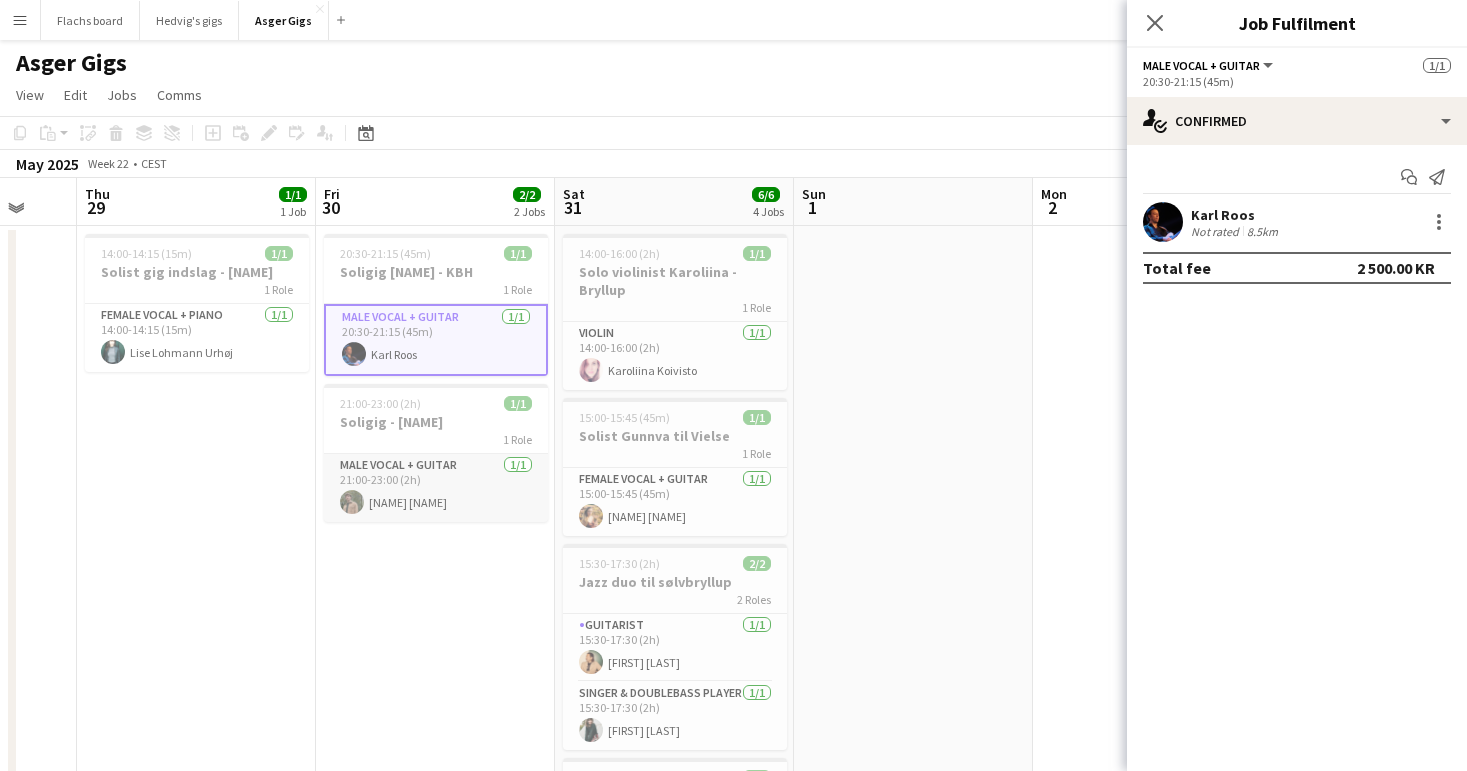 click on "Male Vocal + Guitar   1/1   21:00-23:00 (2h)
[FIRST] [LAST]" at bounding box center (436, 488) 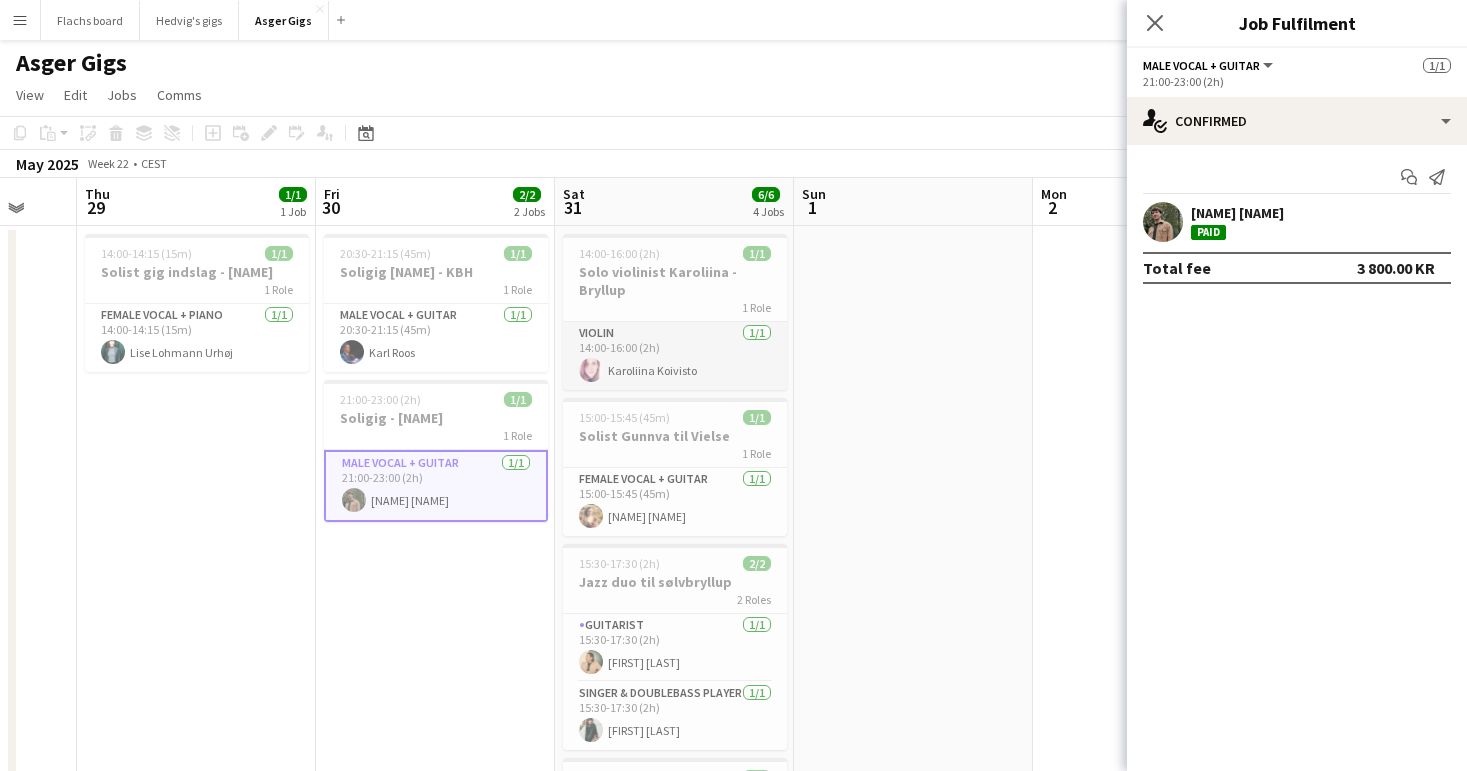 click on "Violin   1/1   14:00-16:00 (2h)
[FIRST] [LAST]" at bounding box center (675, 356) 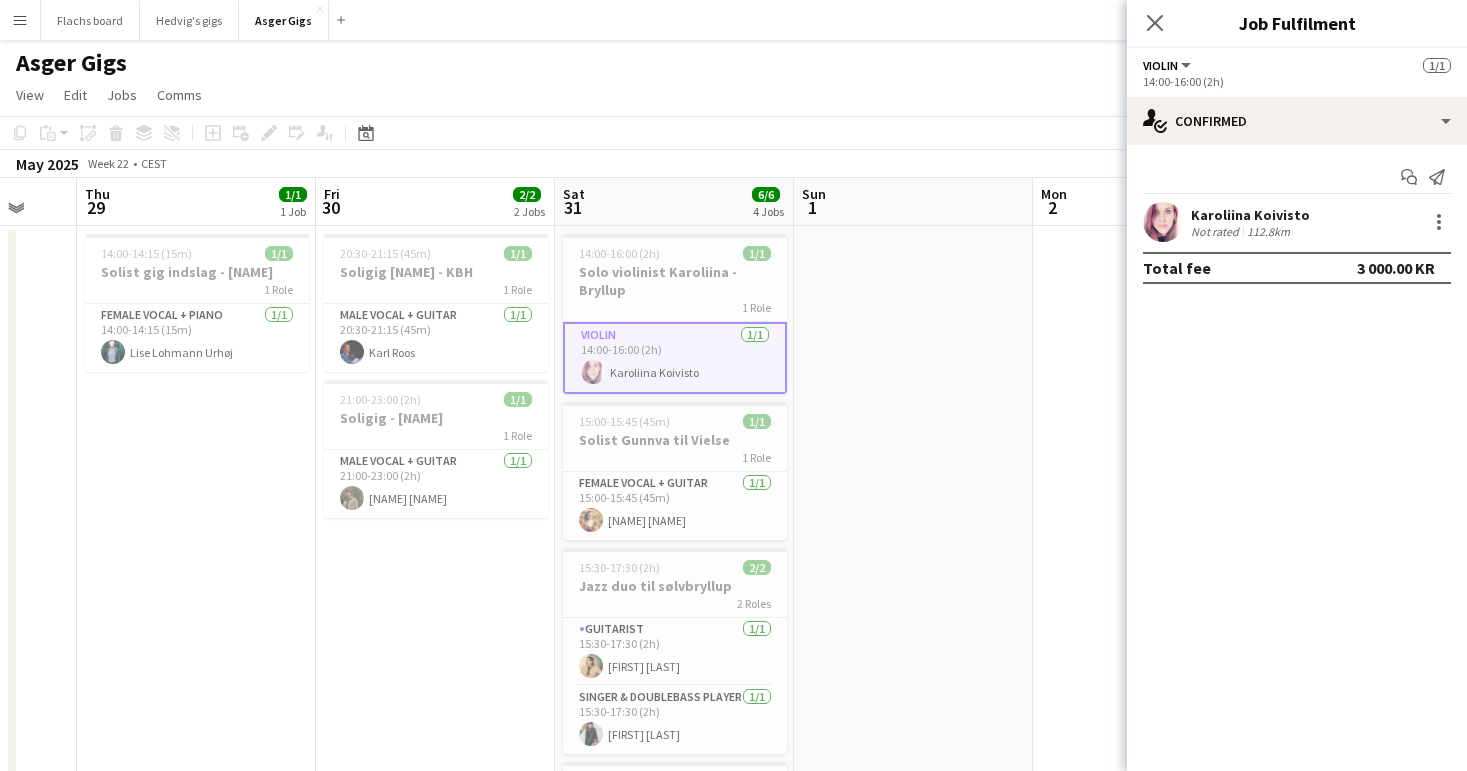 click on "14:00-16:00 (2h)    1/1   Solo violinist Karoliina - Bryllup   1 Role   Violin   1/1   14:00-16:00 (2h)
Karoliina Koivisto     15:00-15:45 (45m)    1/1   Solist Gunnva til Vielse   1 Role   Female Vocal + guitar   1/1   15:00-15:45 (45m)
Gunnva Kjærgaard     15:30-17:30 (2h)    2/2   Jazz duo til sølvbryllup   2 Roles   Guitarist   1/1   15:30-17:30 (2h)
Mathias Bøttern  Singer & Doublebass player   1/1   15:30-17:30 (2h)
Rosa Salamon     23:00-02:00 (3h) (Sun)   2/2   DJ & Sax - Kokkedal   2 Roles   Saxophone   1/1   23:00-00:15 (1h15m)
Bertram Kvist  Events (DJ)   1/1   23:00-02:00 (3h)
! Jonathan Kirknel" at bounding box center [674, 1451] 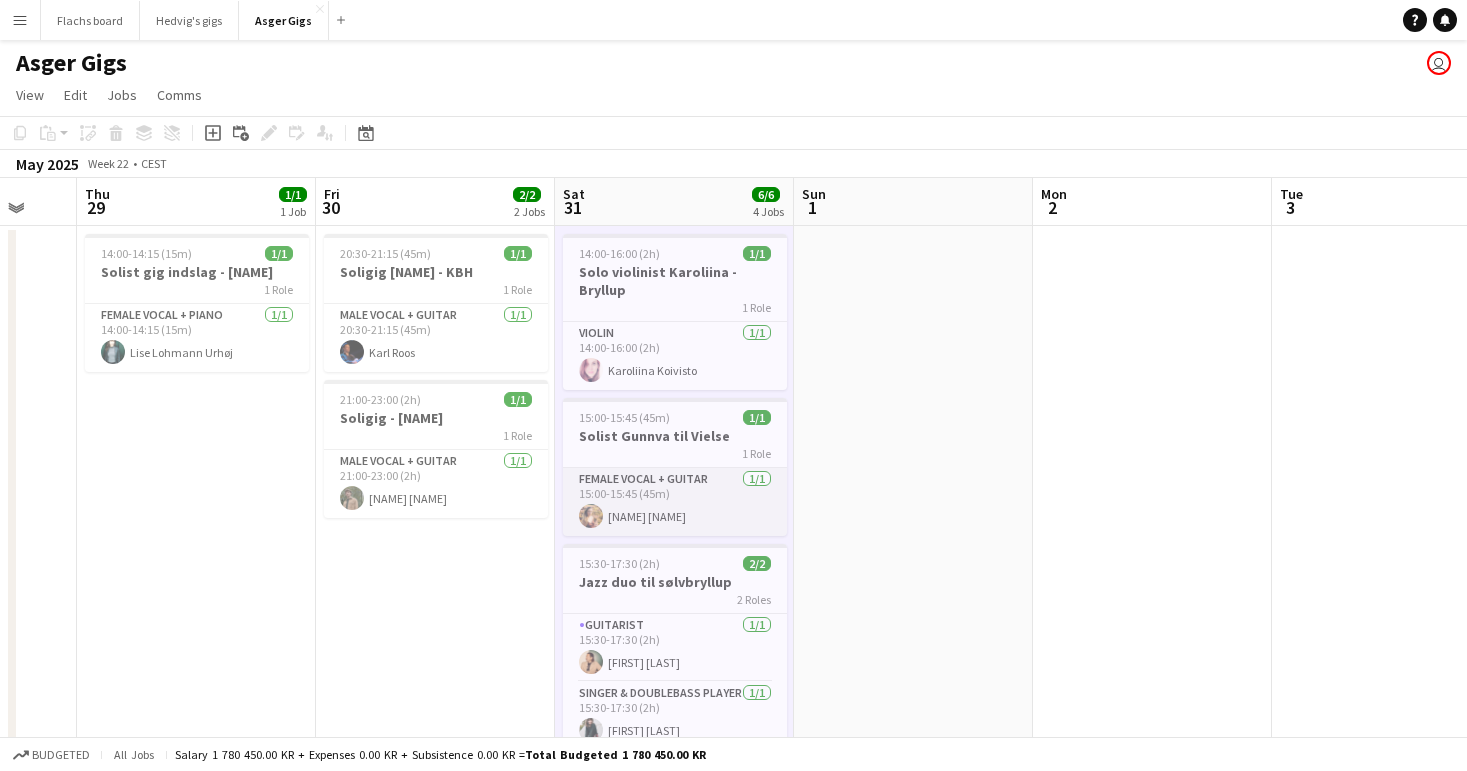 click on "Female Vocal + guitar   1/1   [TIME]-[TIME] ([DURATION])
[PERSON]" at bounding box center [675, 502] 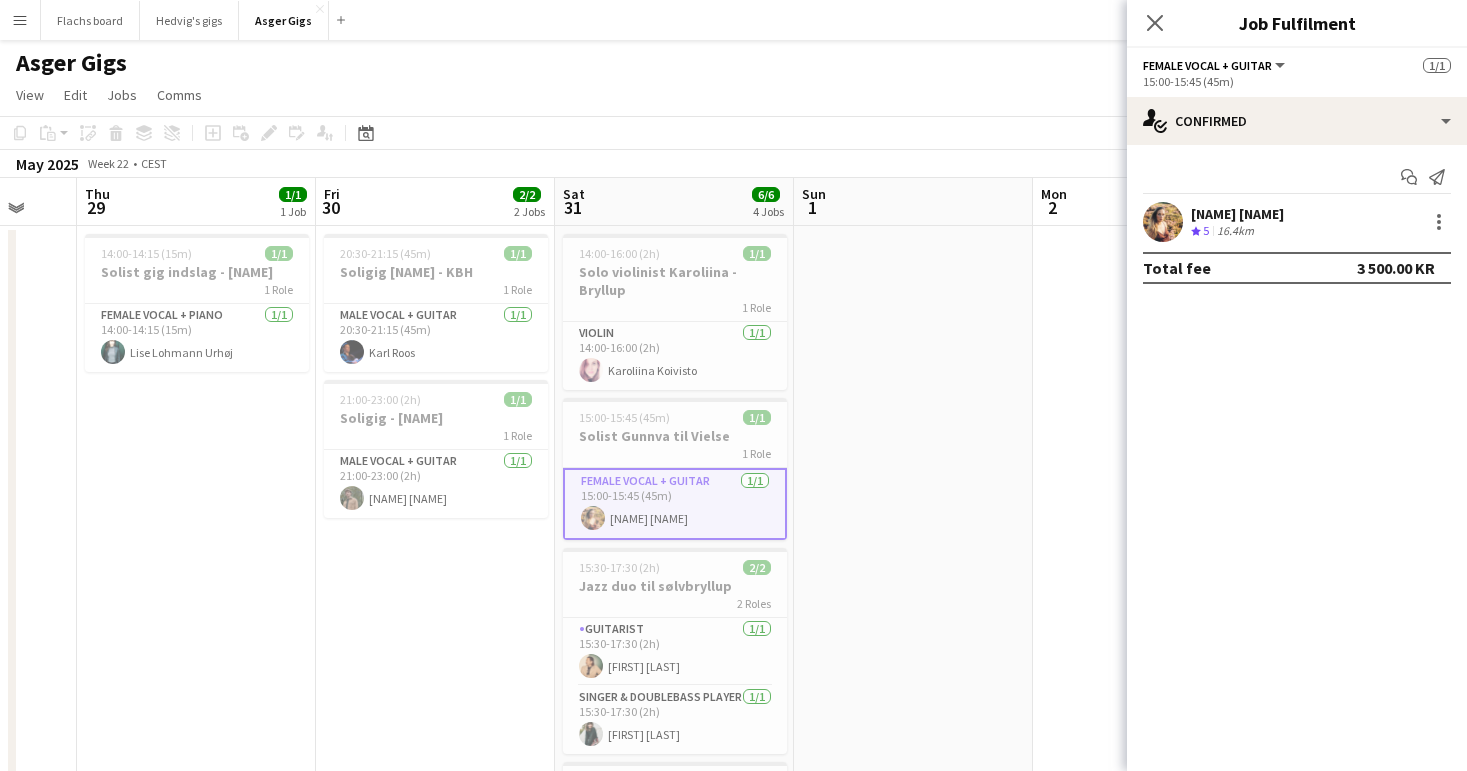 click on "Solo violinist Karoliina - Bryllup" at bounding box center [675, 281] 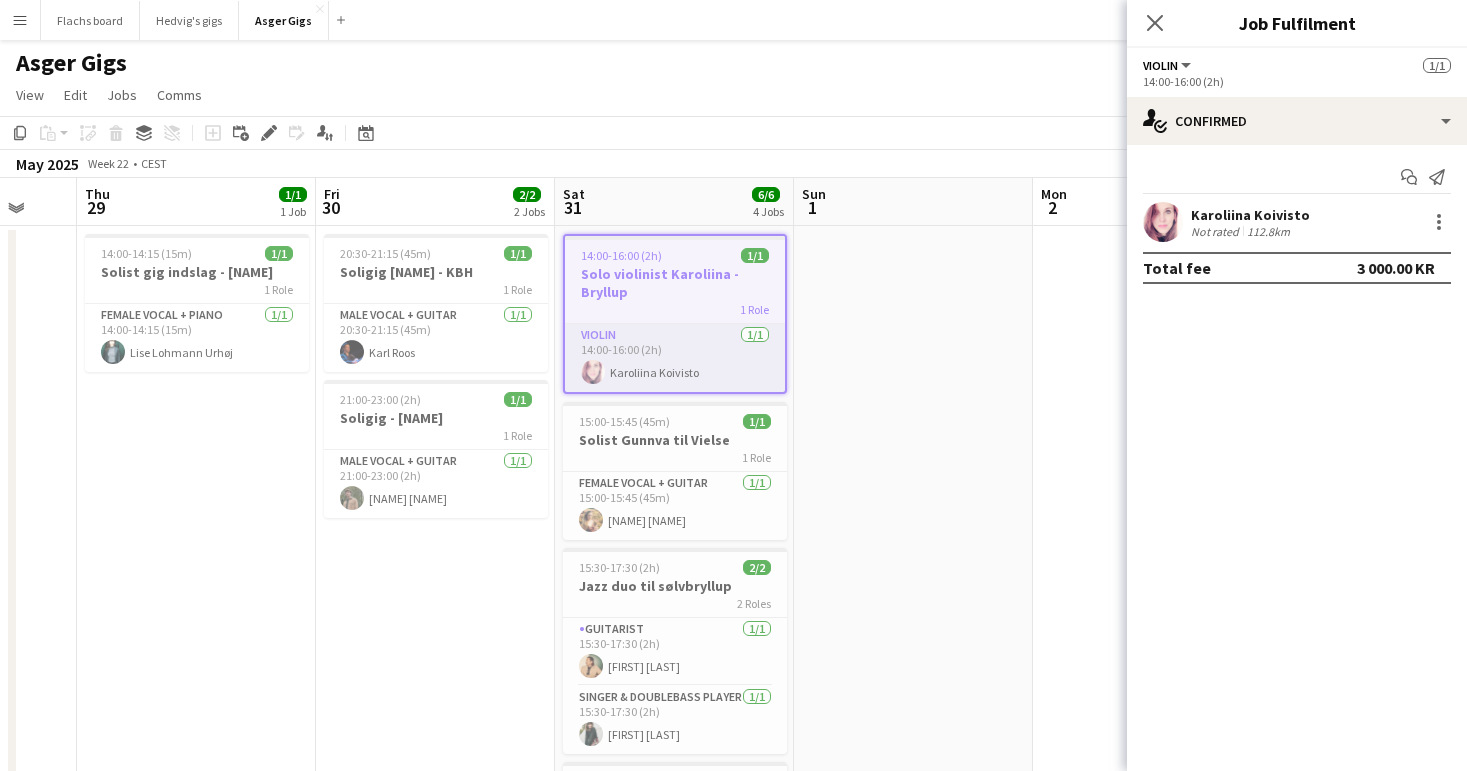 click on "Violin   1/1   14:00-16:00 (2h)
[FIRST] [LAST]" at bounding box center (675, 358) 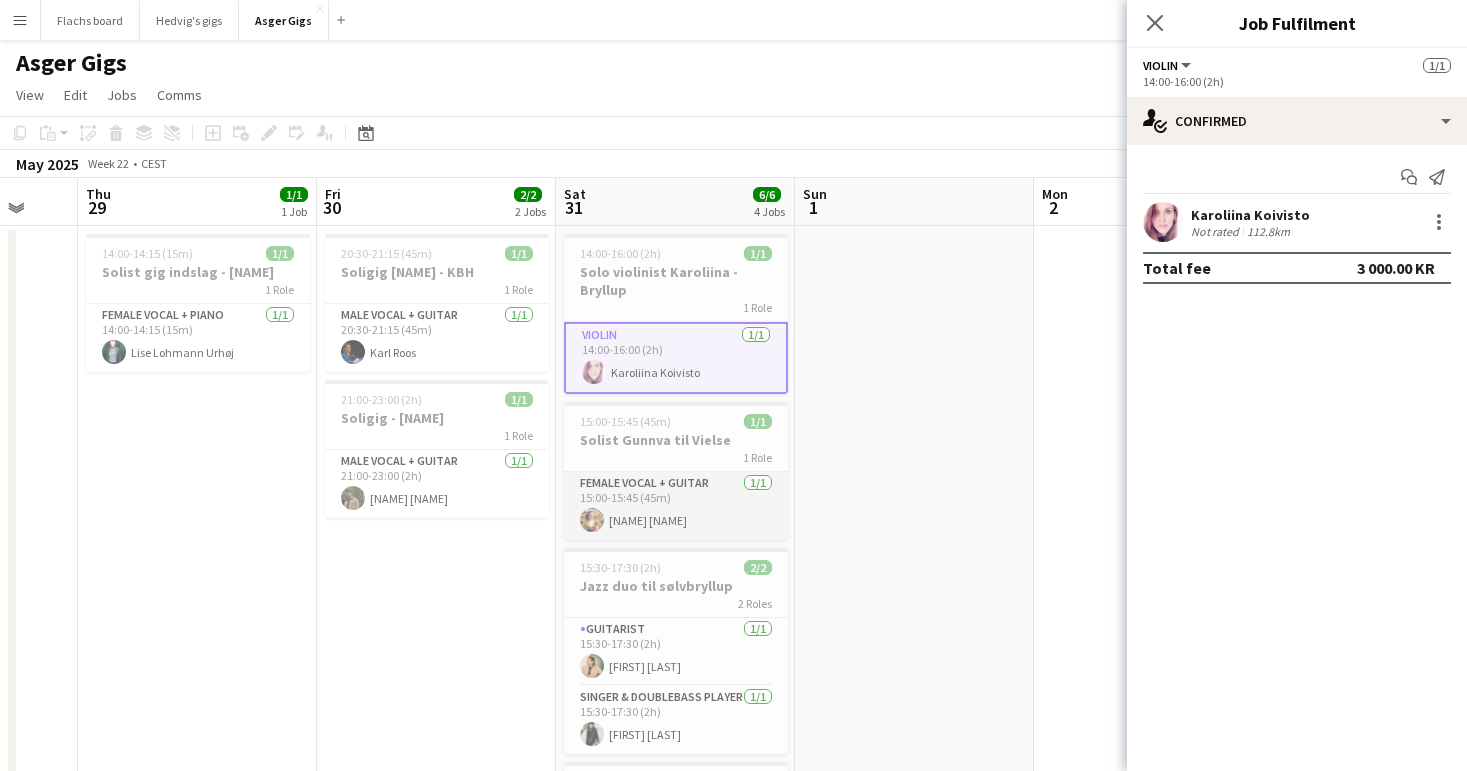 click on "Female Vocal + guitar   1/1   [TIME]-[TIME] ([DURATION])
[PERSON]" at bounding box center (676, 506) 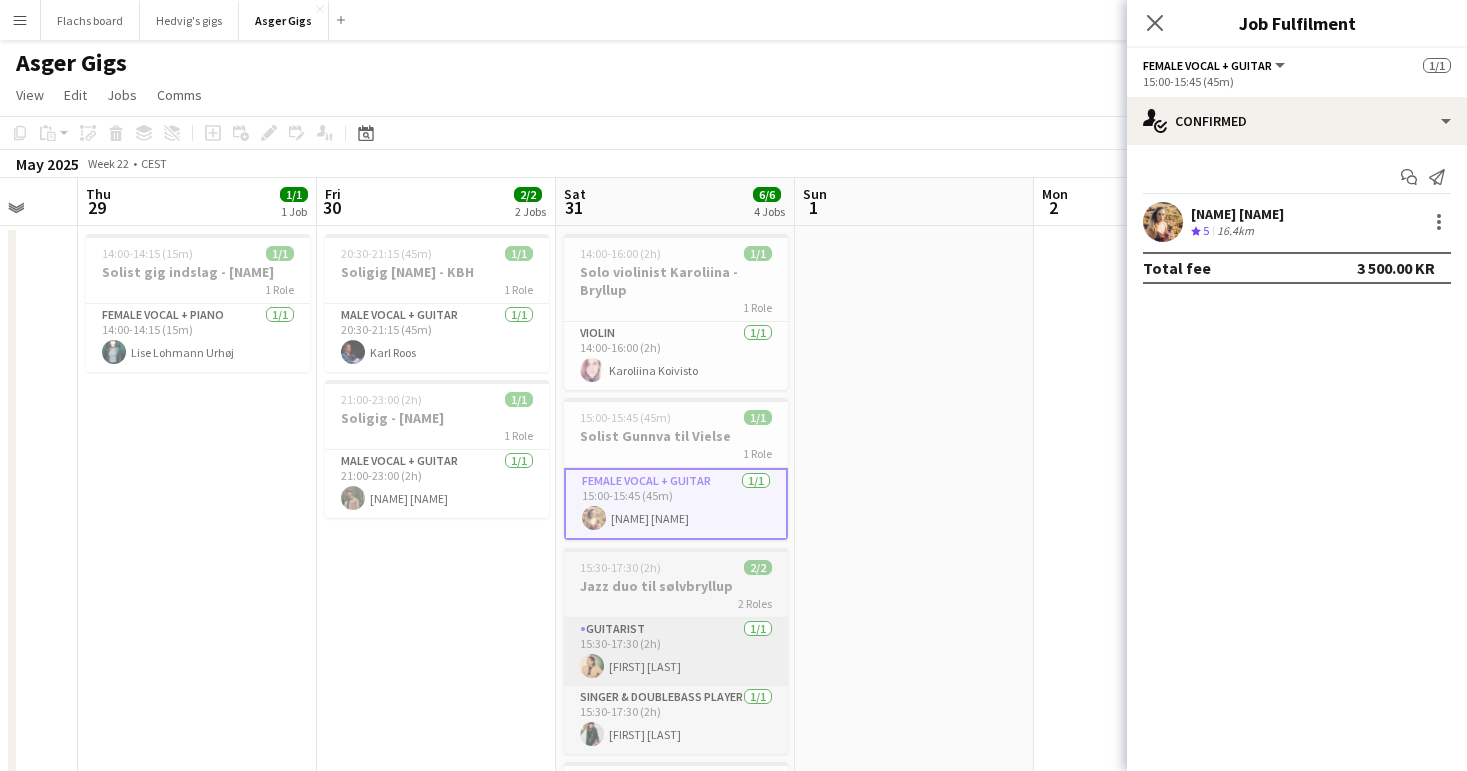 click on "Guitarist   1/1   [TIME]-[TIME] ([DURATION])
[PERSON]" at bounding box center [676, 652] 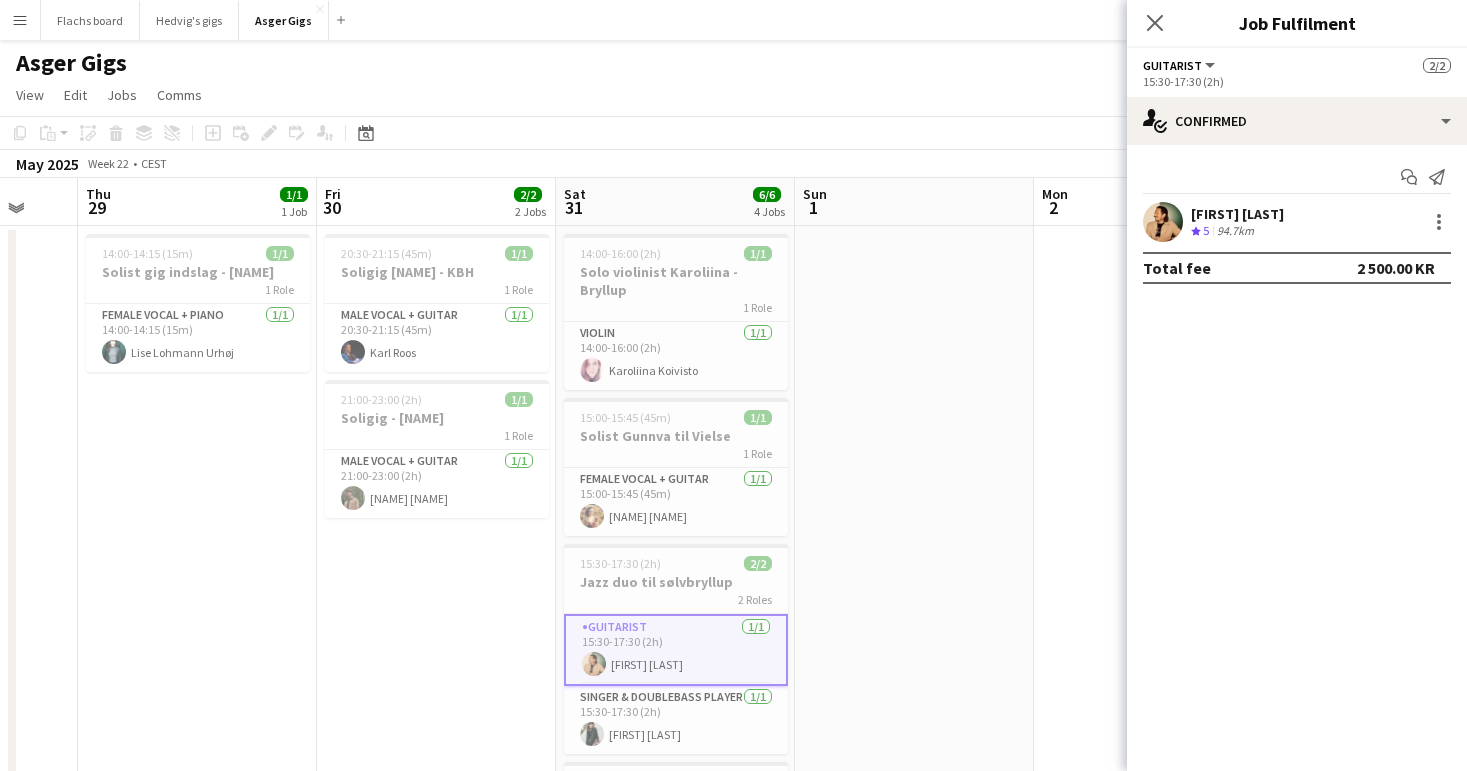 scroll, scrollTop: 0, scrollLeft: 640, axis: horizontal 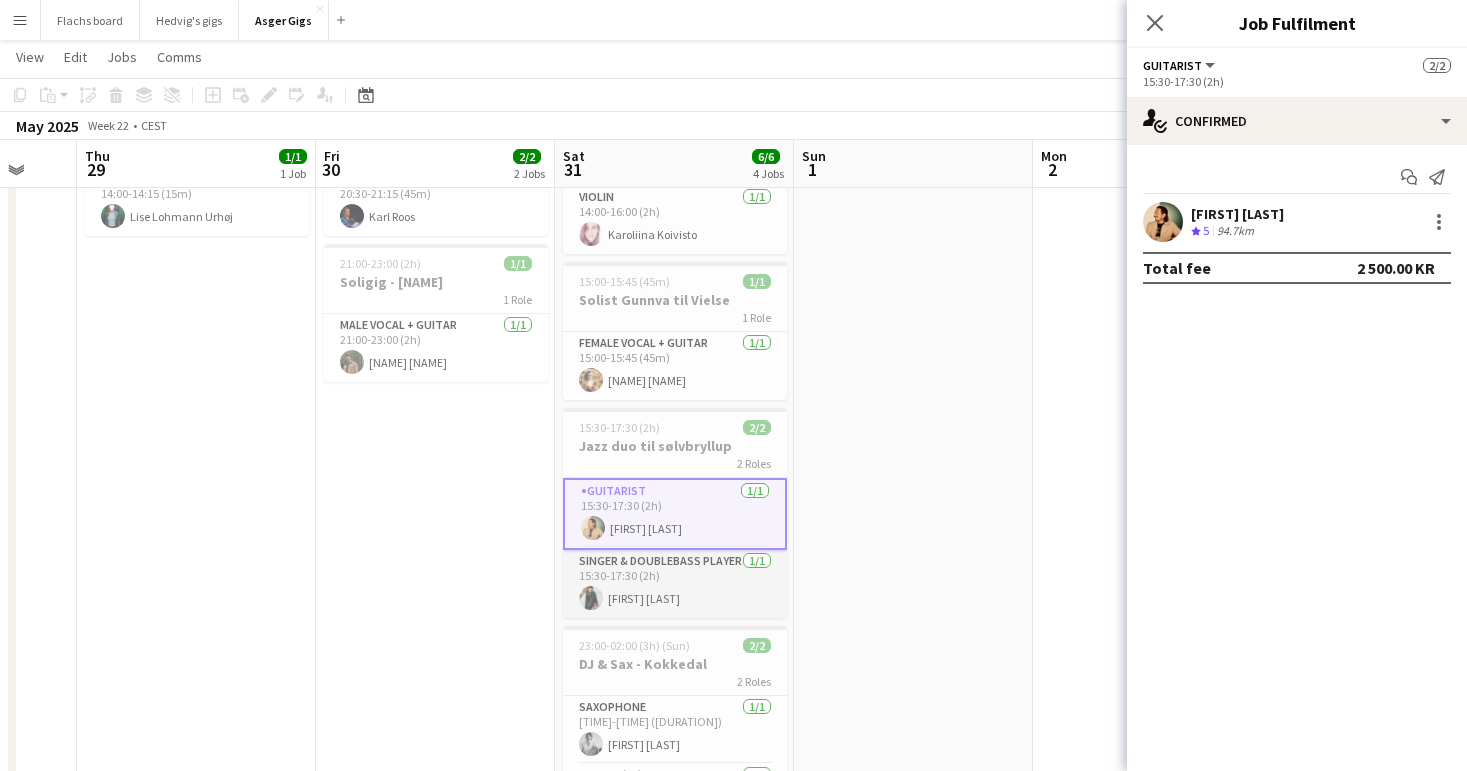 click on "Singer & Doublebass player   [NUMBER]/[NUMBER] [TIME]-[TIME] ([TIME])
[FIRST] [LAST]" at bounding box center [675, 584] 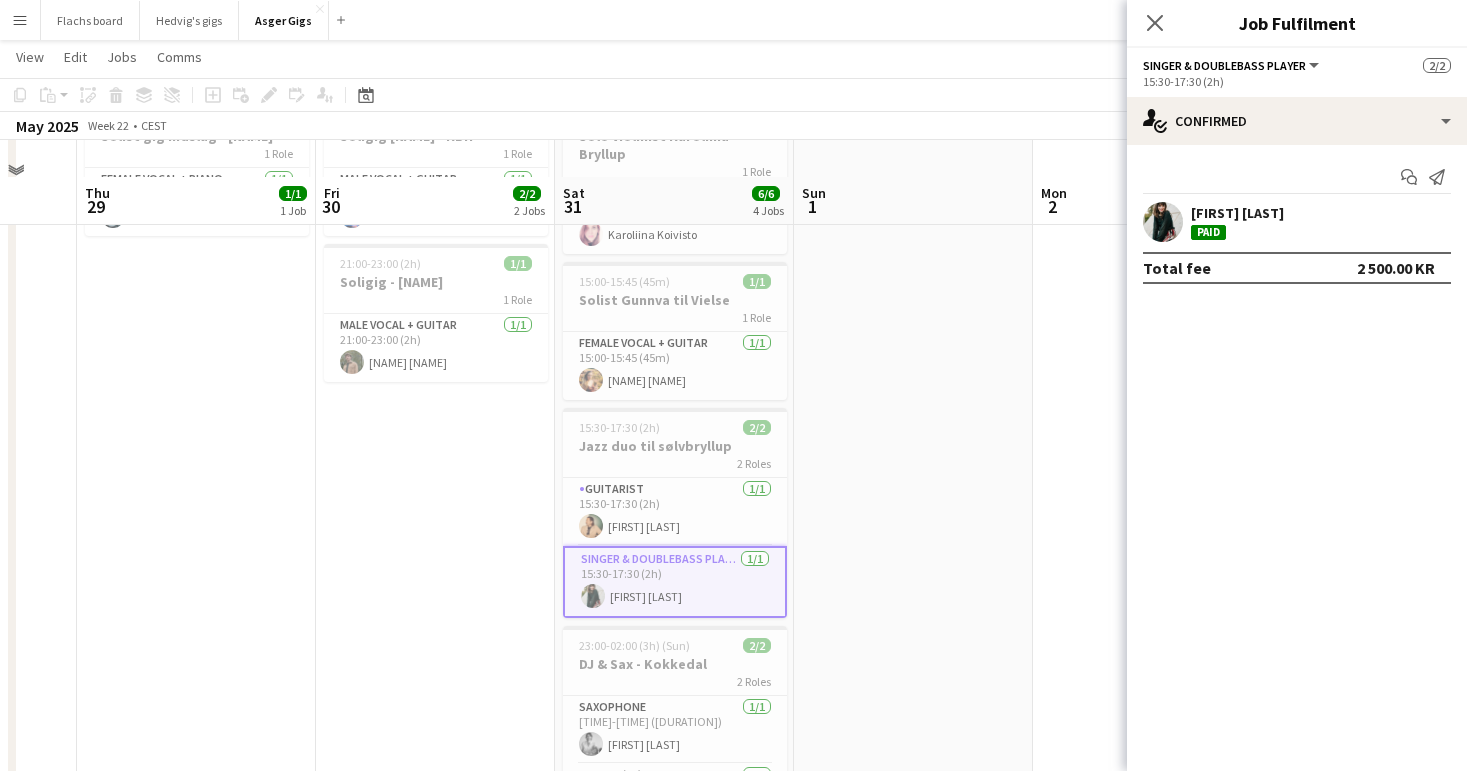 scroll, scrollTop: 270, scrollLeft: 0, axis: vertical 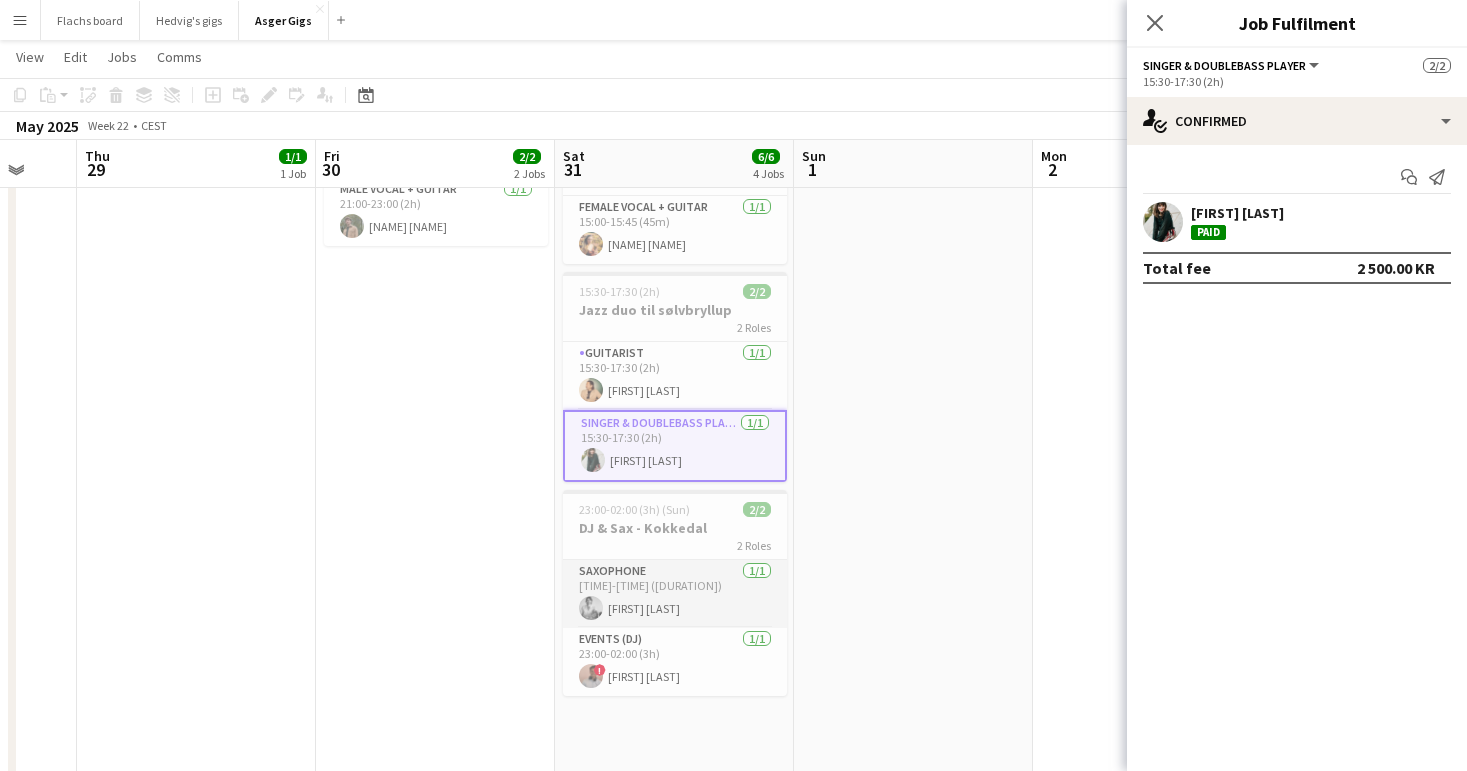 click on "Saxophone   1/1   23:00-00:15 (1h15m)
[FIRST] [LAST]" at bounding box center (675, 594) 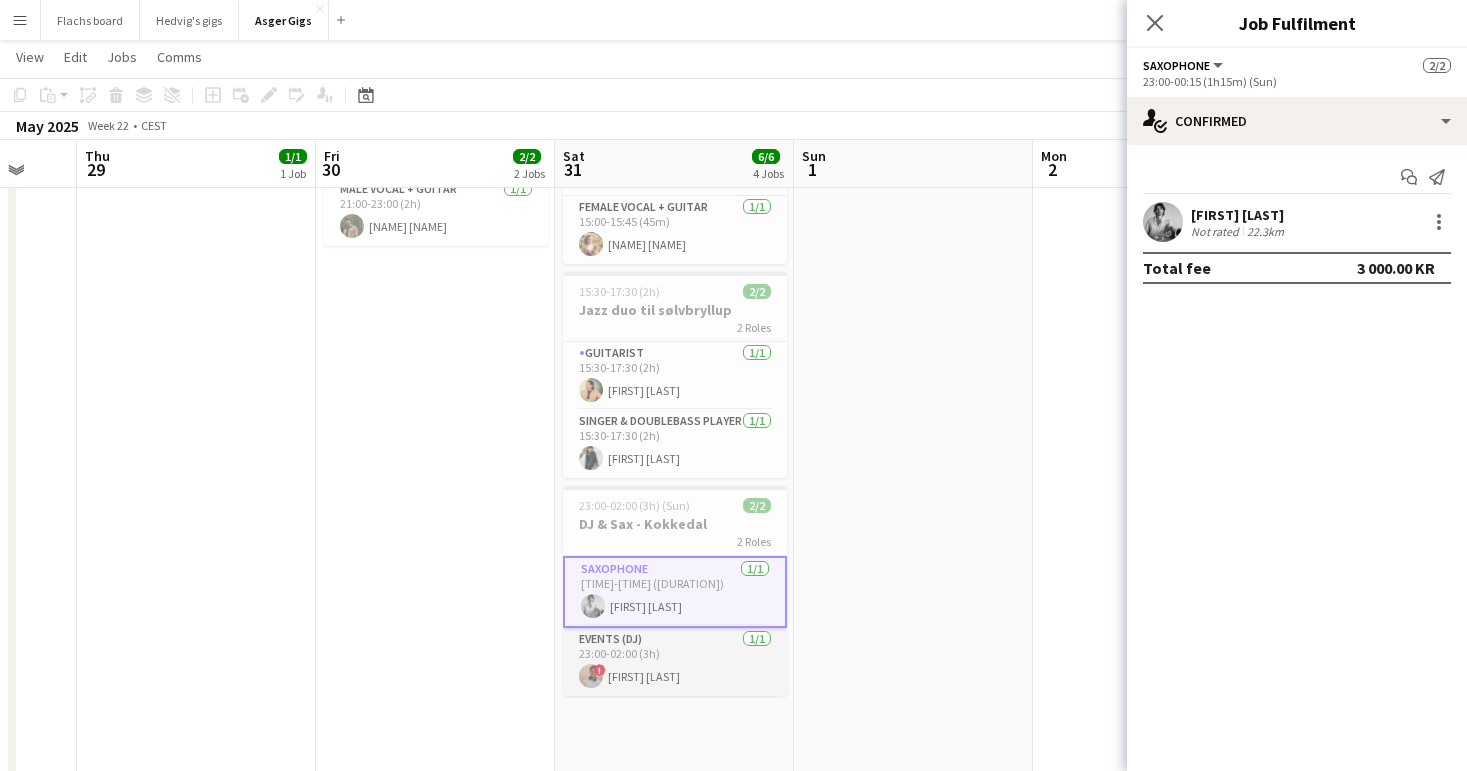click on "Events (DJ)   1/1   23:00-02:00 (3h)
! [FIRST] [LAST]" at bounding box center (675, 662) 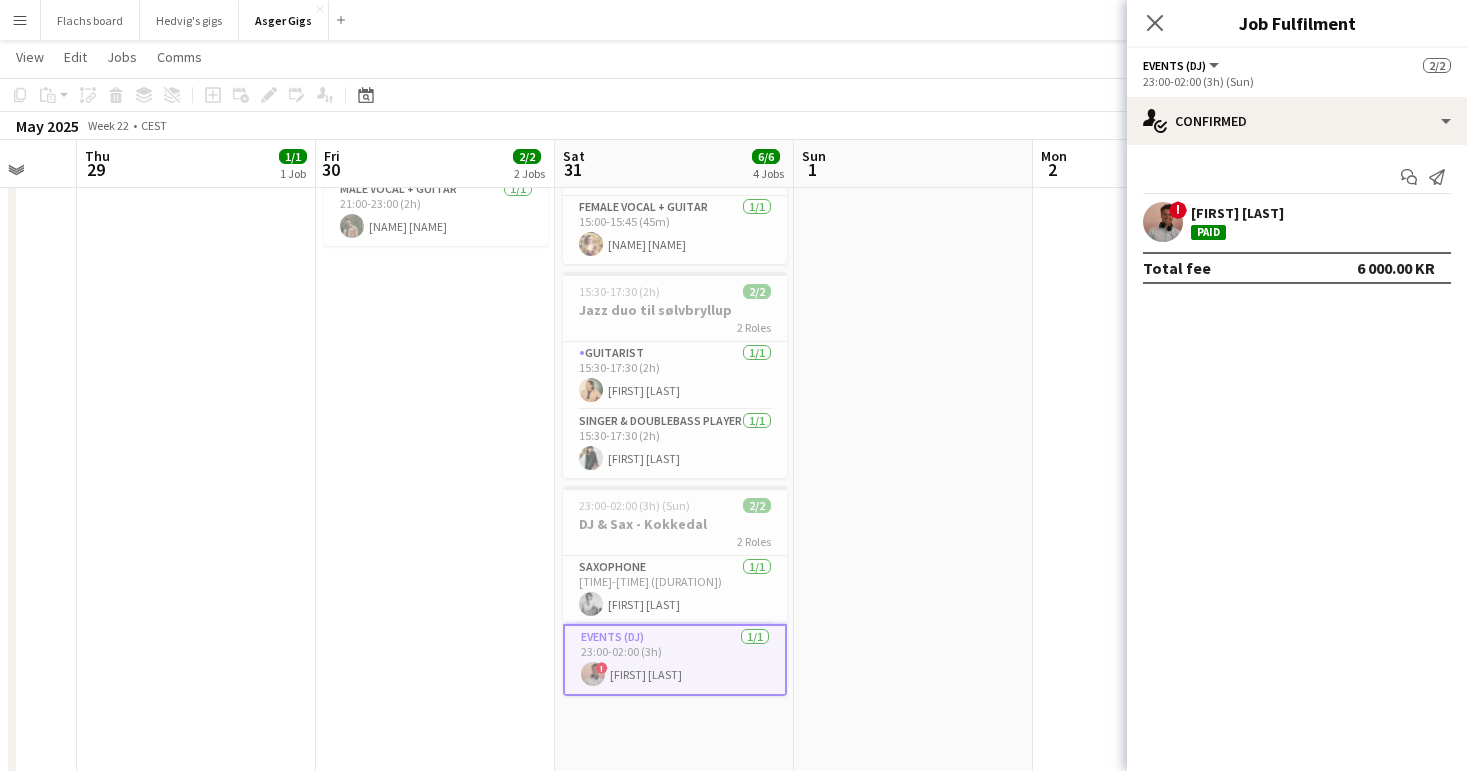 click at bounding box center [913, 1179] 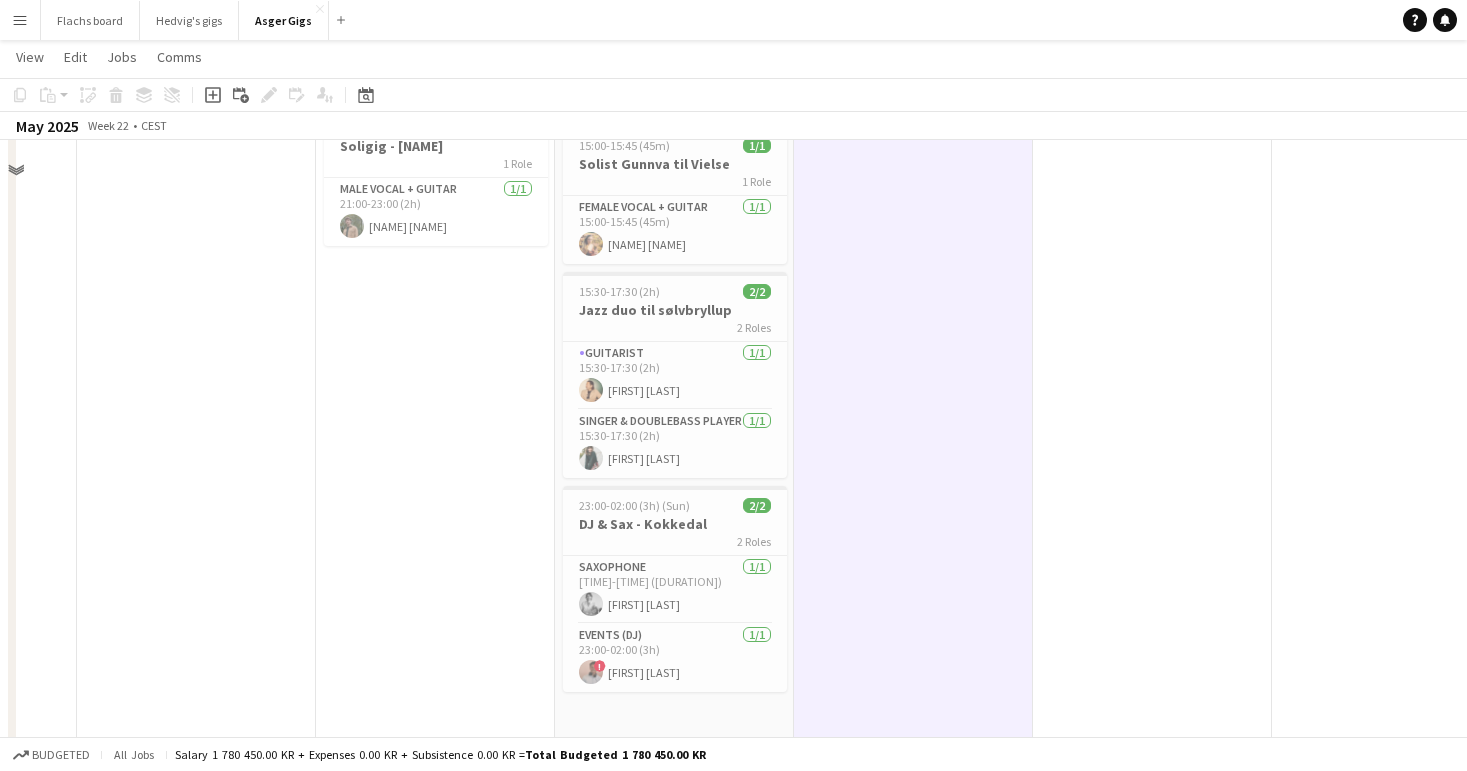 scroll, scrollTop: 0, scrollLeft: 0, axis: both 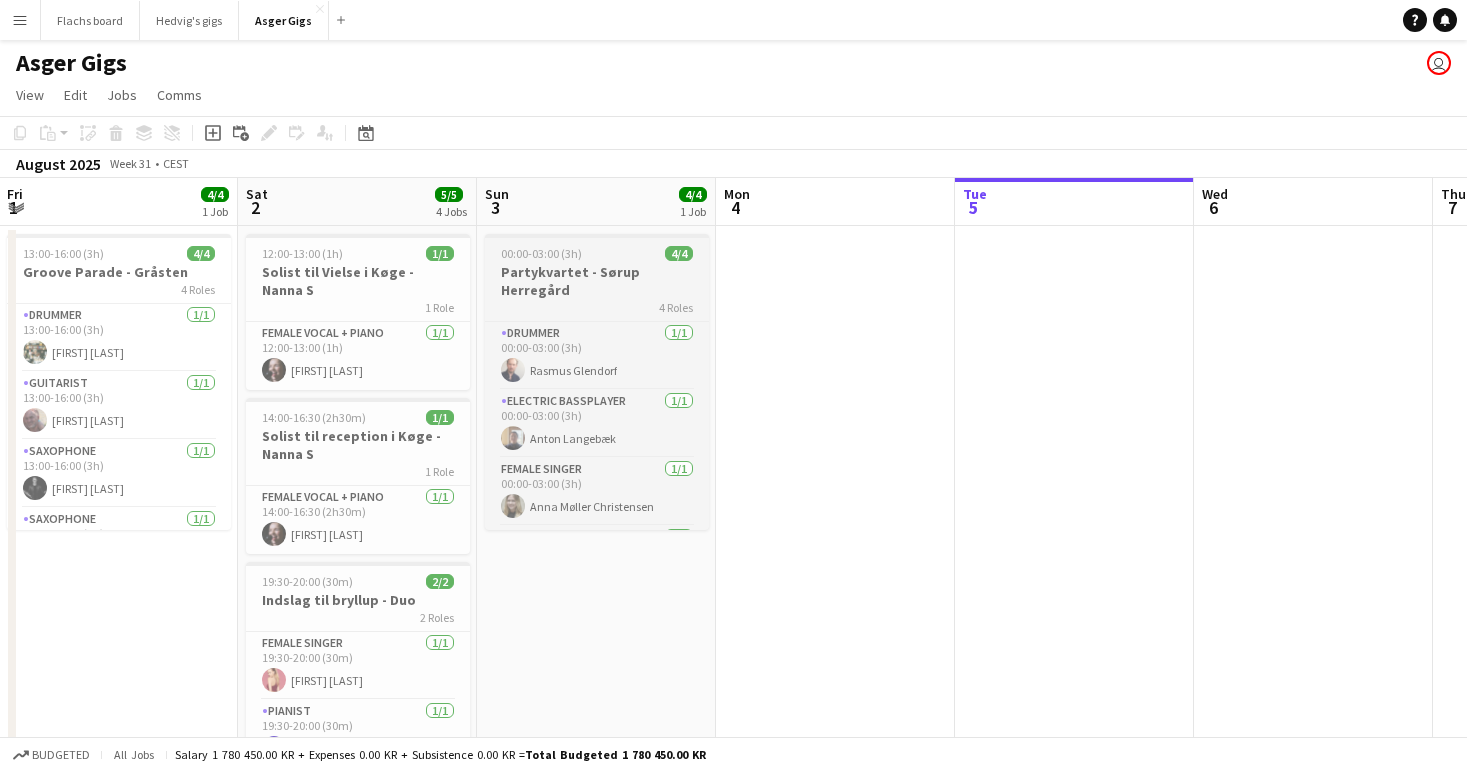 click on "Partykvartet - Sørup Herregård" at bounding box center (597, 281) 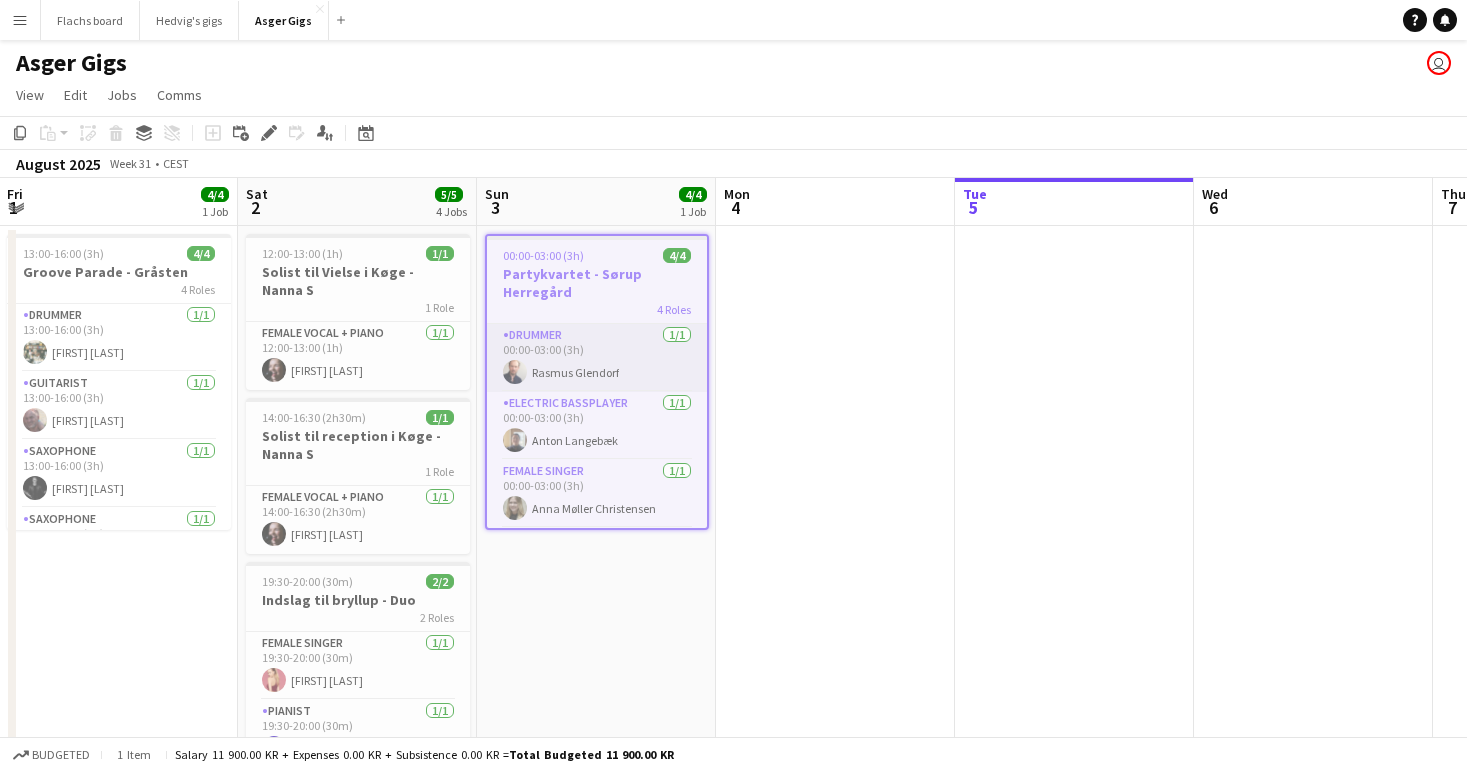 click on "Drummer   1/1   00:00-03:00 (3h)
Rasmus Glendorf" at bounding box center [597, 358] 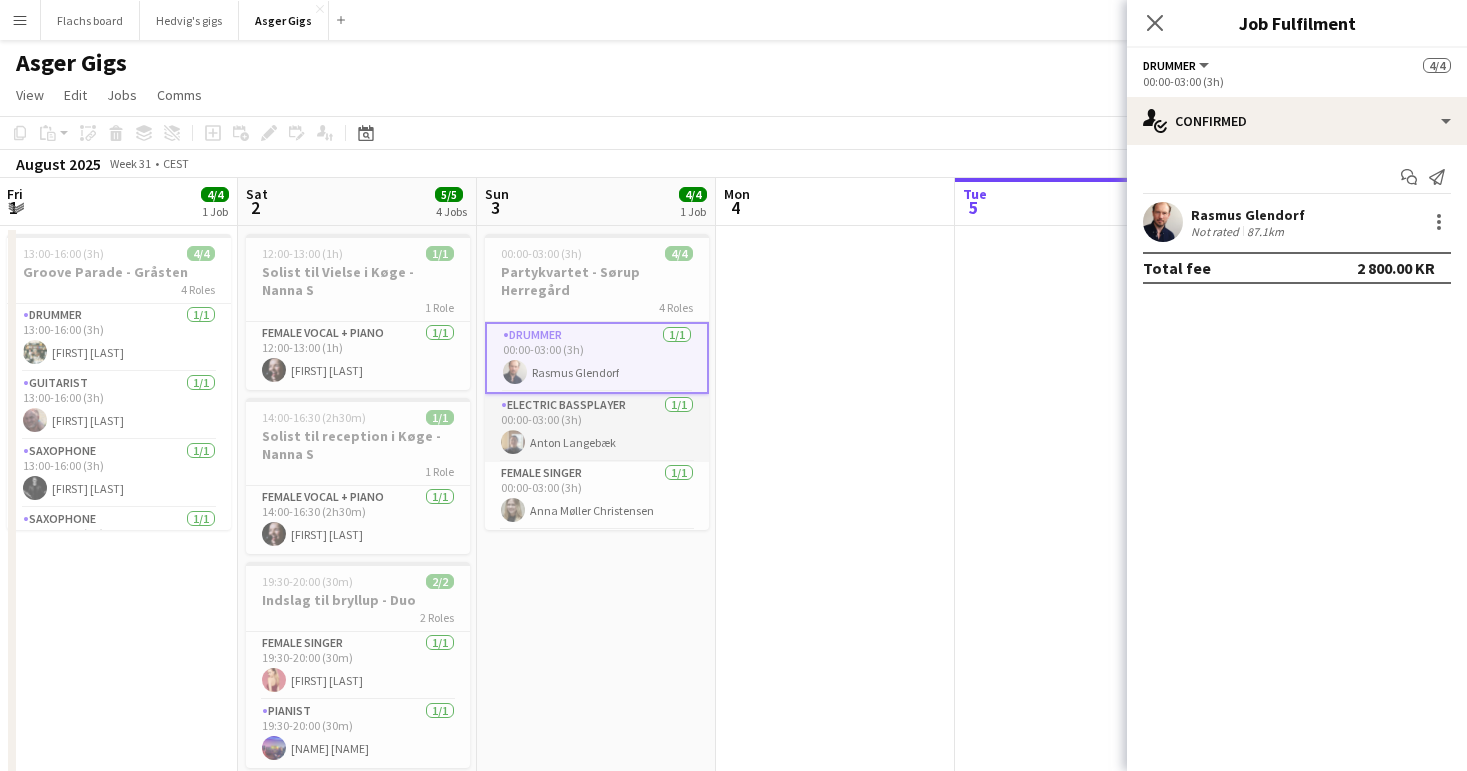 click on "Electric Bassplayer   1/1   00:00-03:00 (3h)
Anton Langebæk" at bounding box center (597, 428) 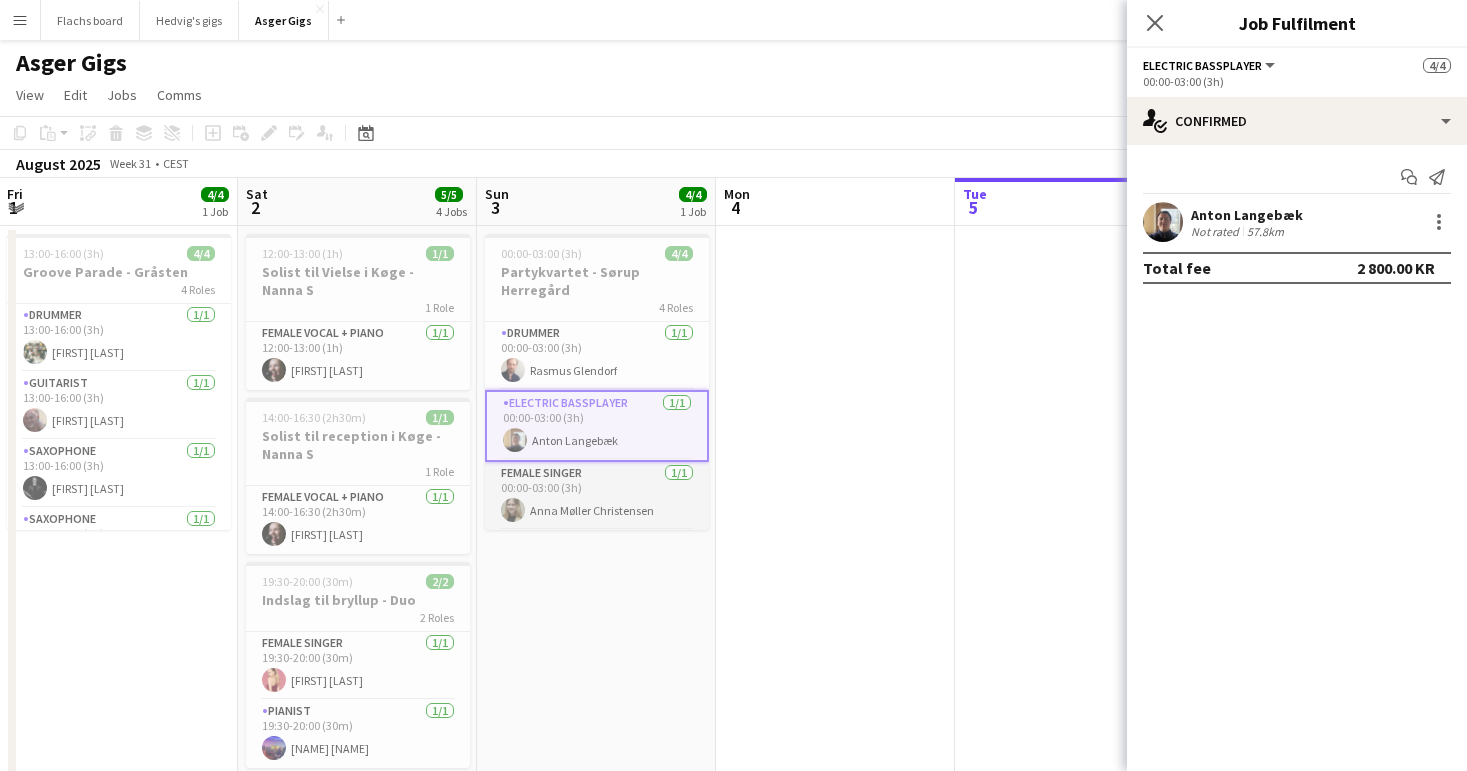 click on "Female Singer   1/1   00:00-03:00 (3h)
Anna Møller Christensen" at bounding box center (597, 496) 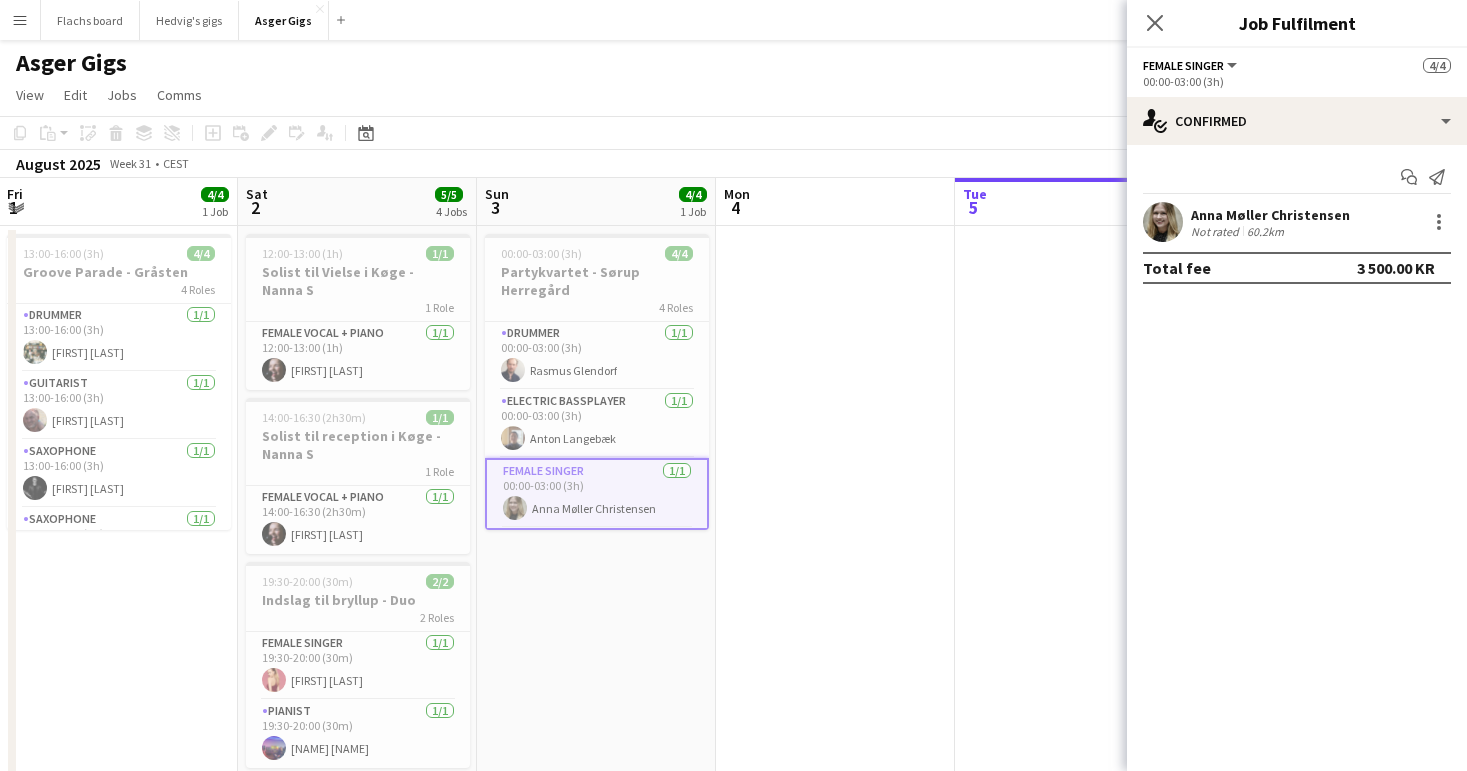 scroll, scrollTop: 50, scrollLeft: 0, axis: vertical 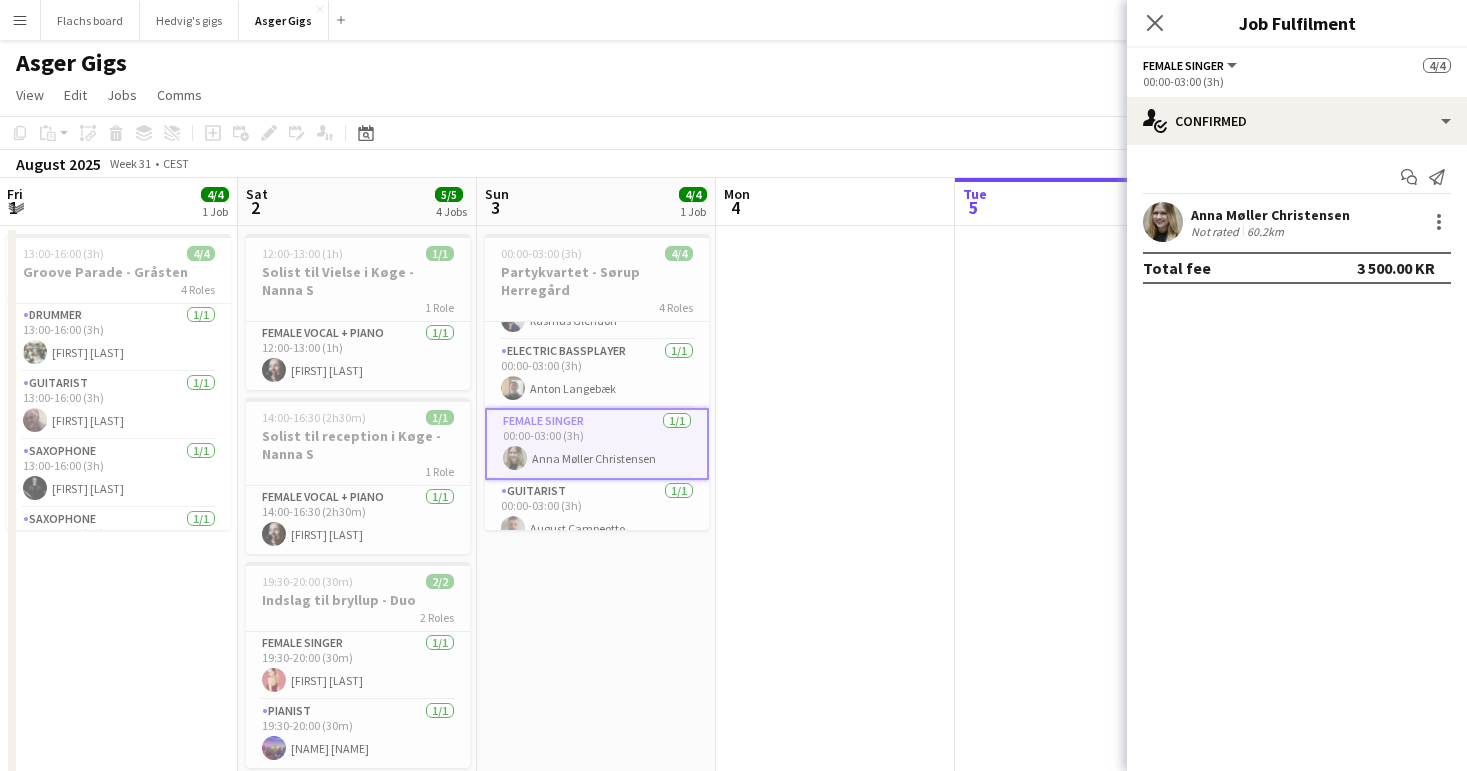 click on "Guitarist   1/1   00:00-03:00 (3h)
August Campeotto" at bounding box center [597, 514] 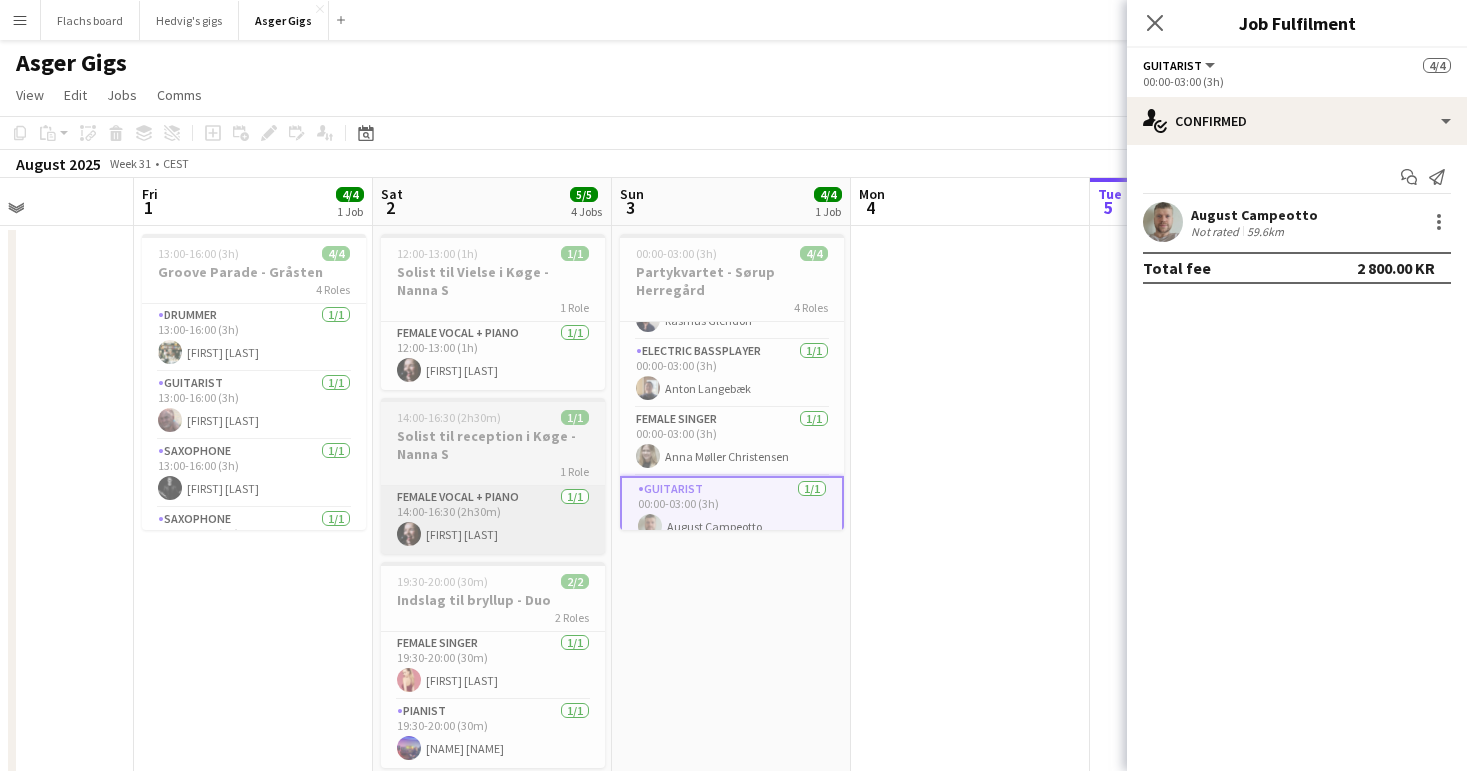 scroll, scrollTop: 0, scrollLeft: 513, axis: horizontal 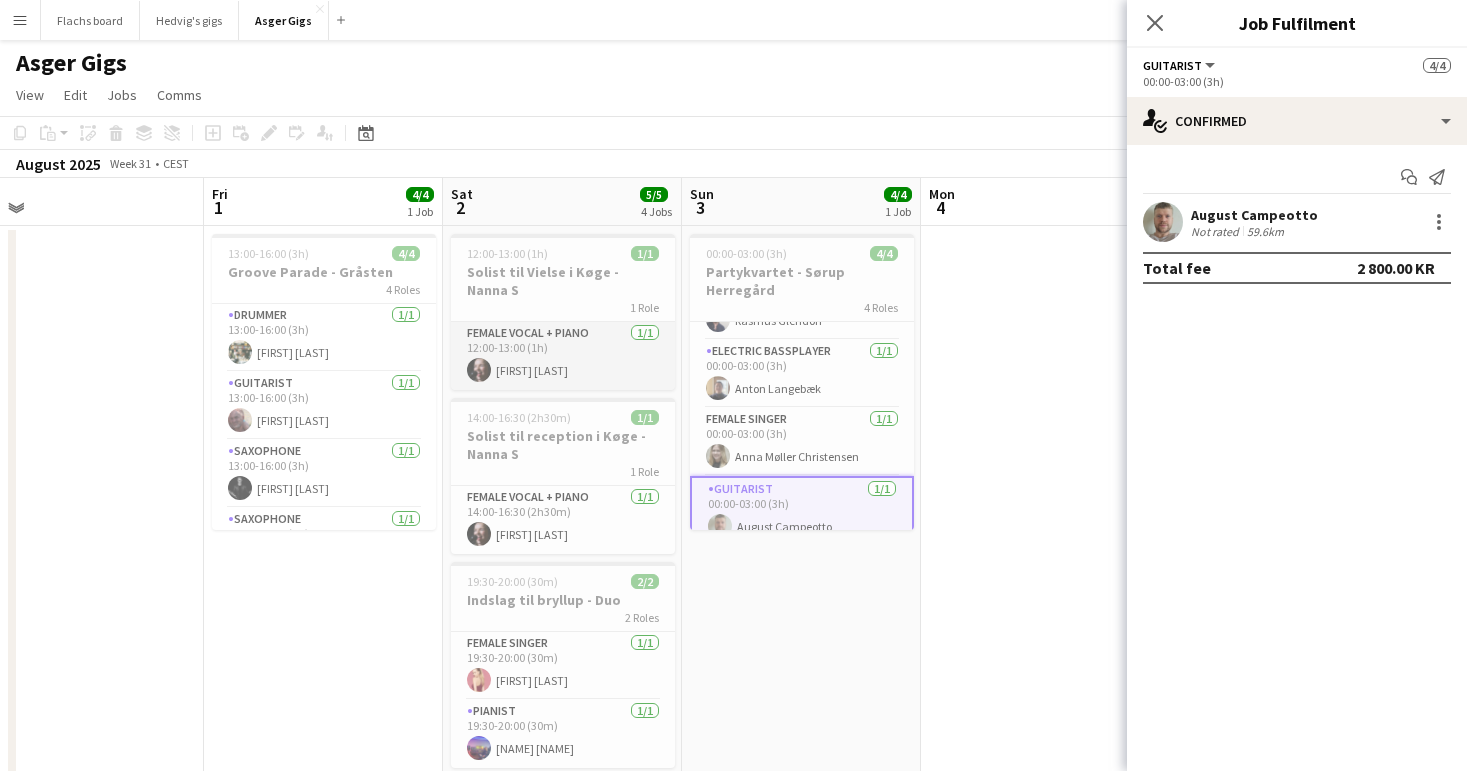 click on "Female Vocal + Piano   1/1   12:00-13:00 (1h)
Nanna Schou Dreier" at bounding box center (563, 356) 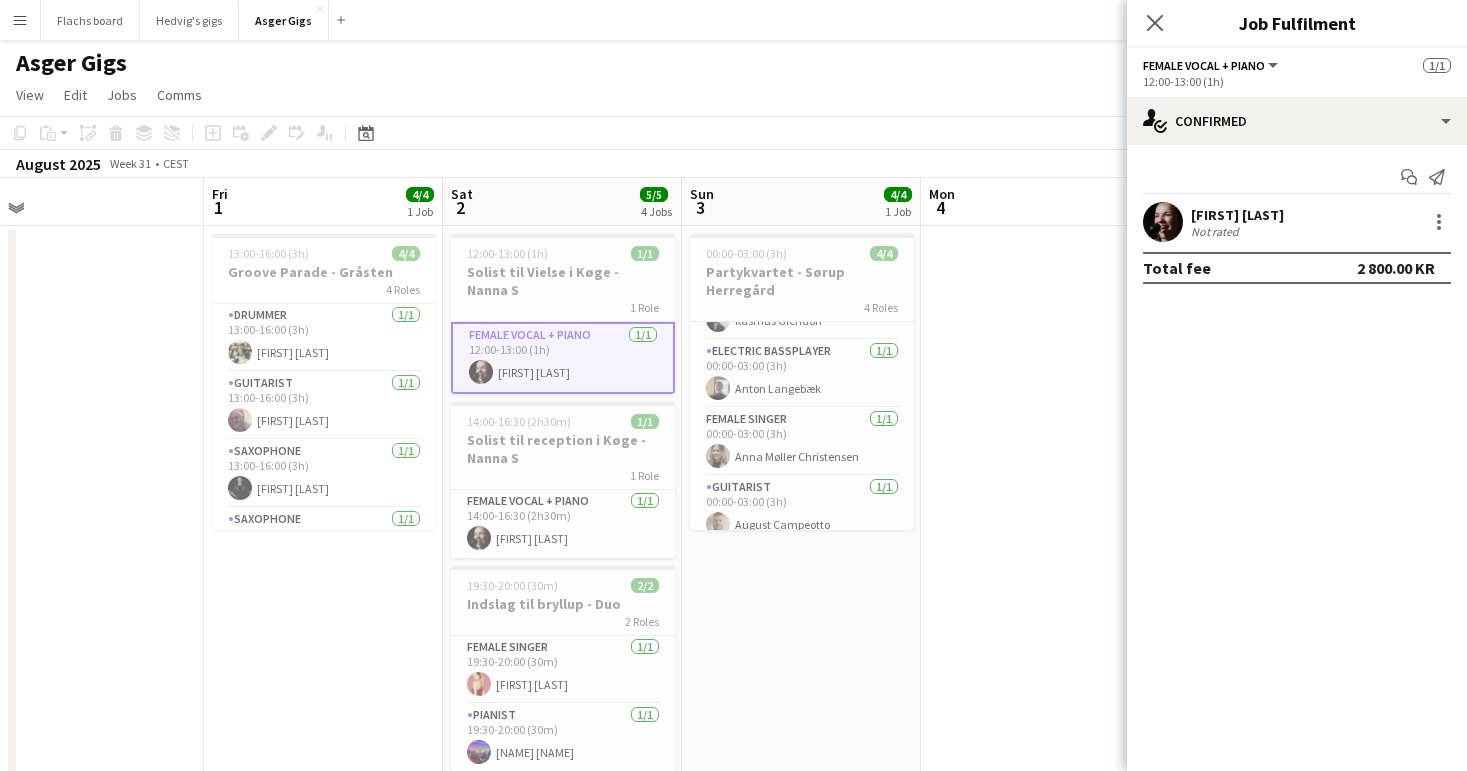 scroll, scrollTop: 46, scrollLeft: 0, axis: vertical 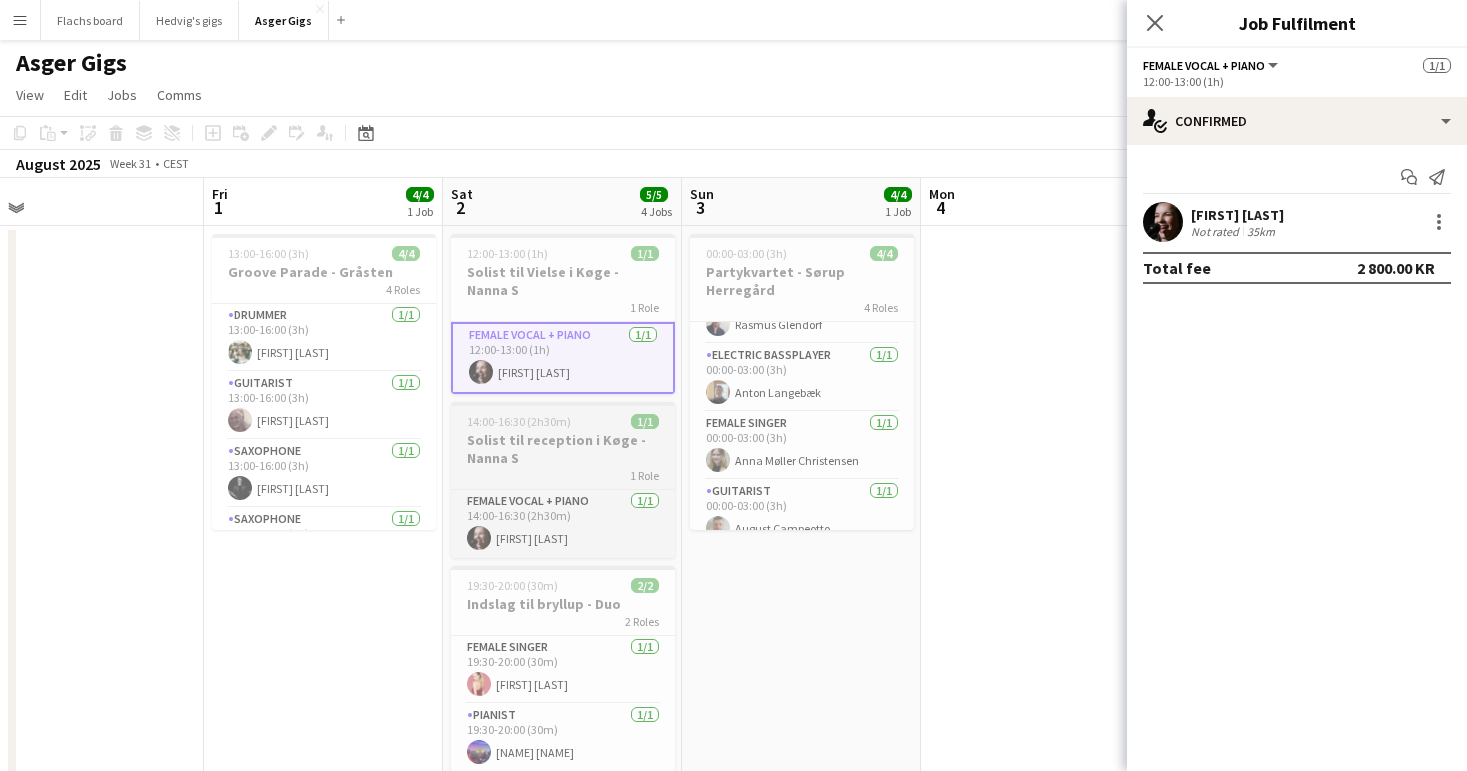 click on "1 Role" at bounding box center (563, 475) 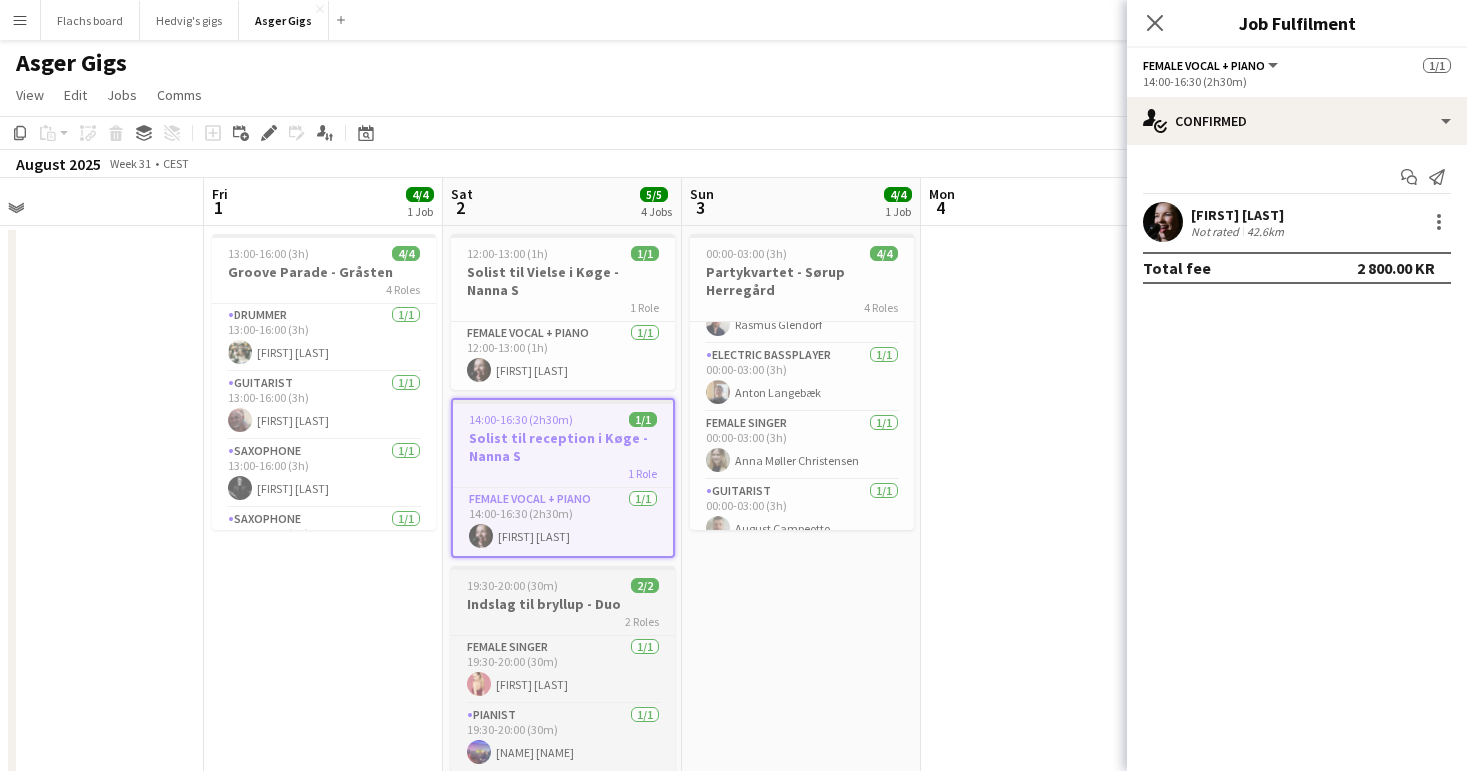 click on "Indslag til bryllup - Duo" at bounding box center (563, 604) 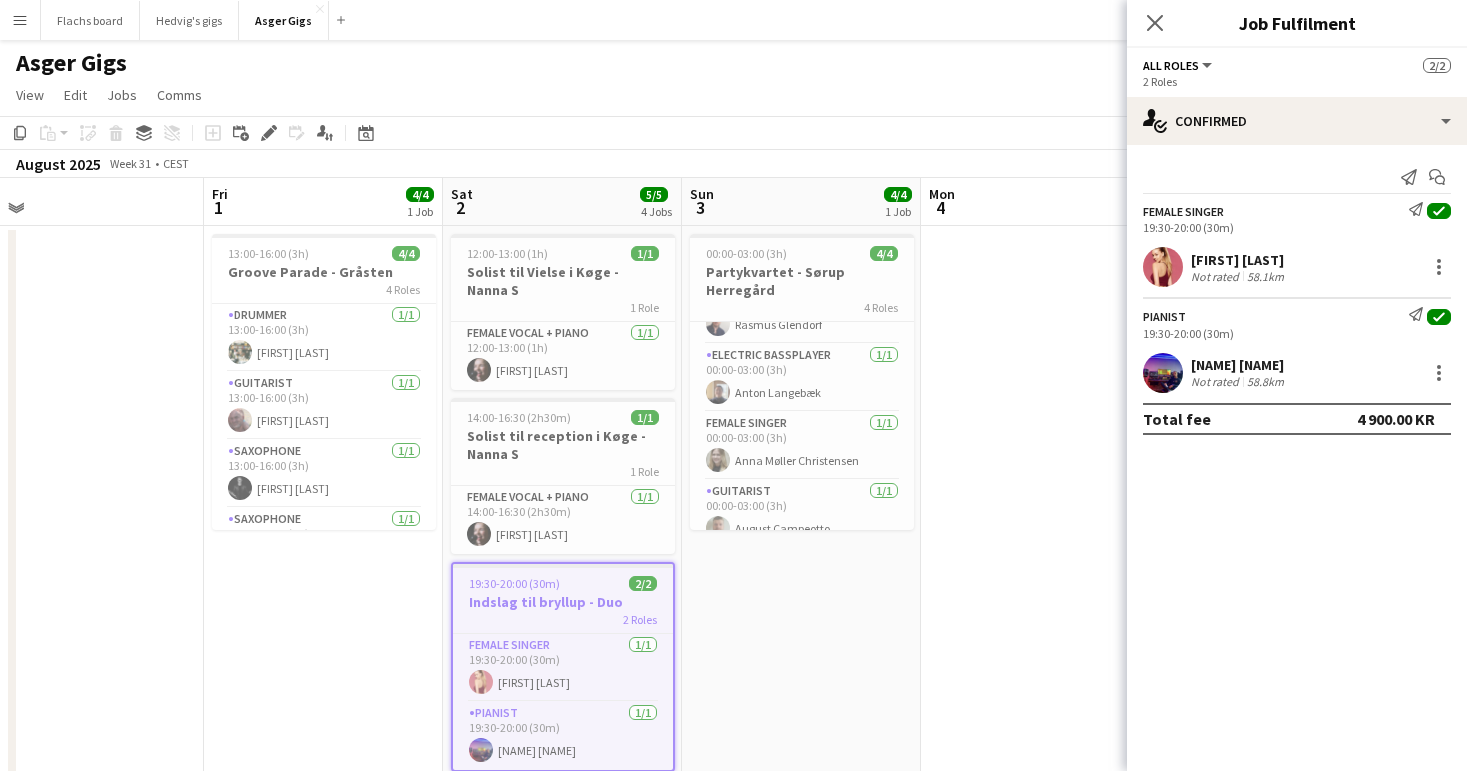 click on "00:00-03:00 (3h)    4/4   Partykvartet - Sørup Herregård   4 Roles   Drummer   1/1   00:00-03:00 (3h)
Rasmus Glendorf  Electric Bassplayer   1/1   00:00-03:00 (3h)
Anton Langebæk  Female Singer   1/1   00:00-03:00 (3h)
Anna Møller Christensen  Guitarist   1/1   00:00-03:00 (3h)
August Campeotto" at bounding box center [801, 1451] 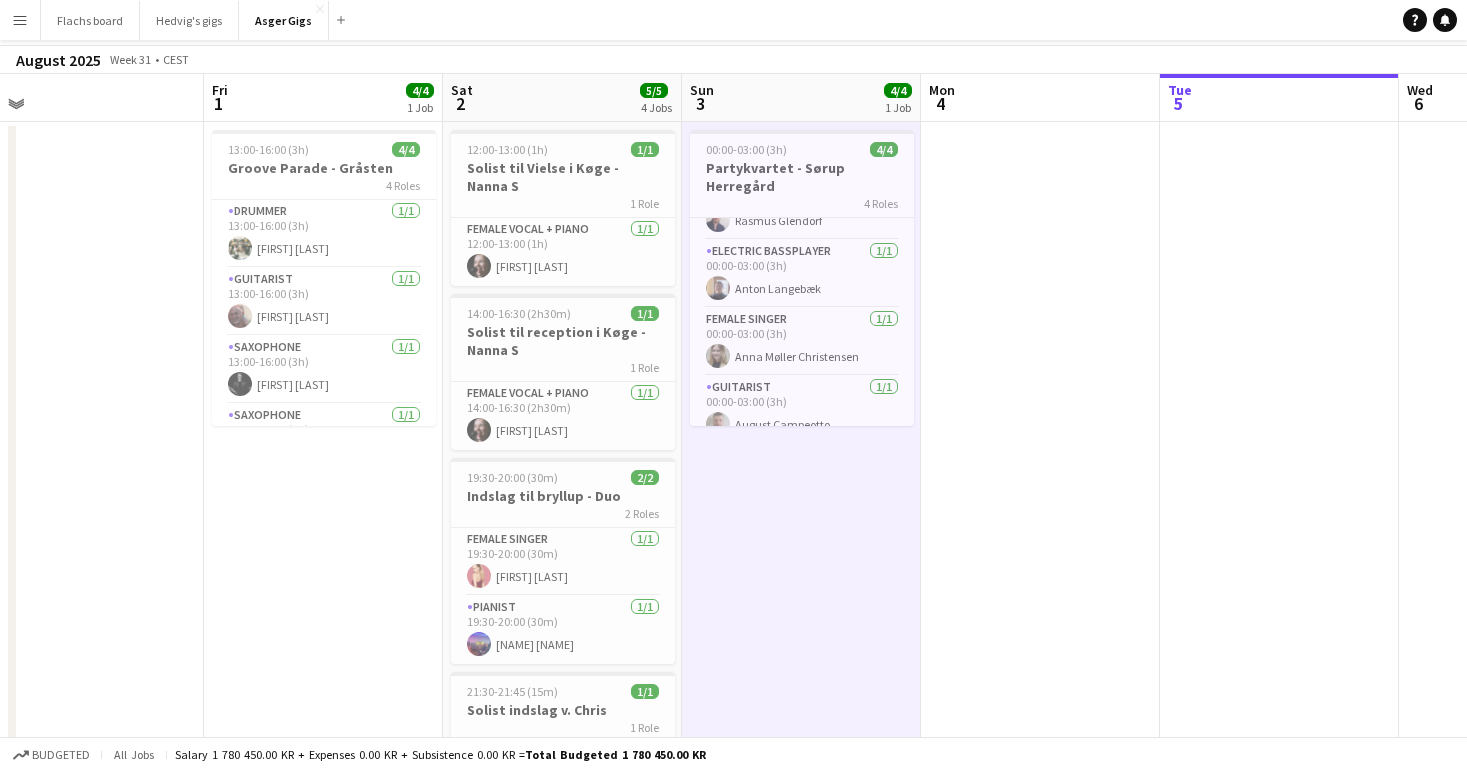 scroll, scrollTop: 0, scrollLeft: 0, axis: both 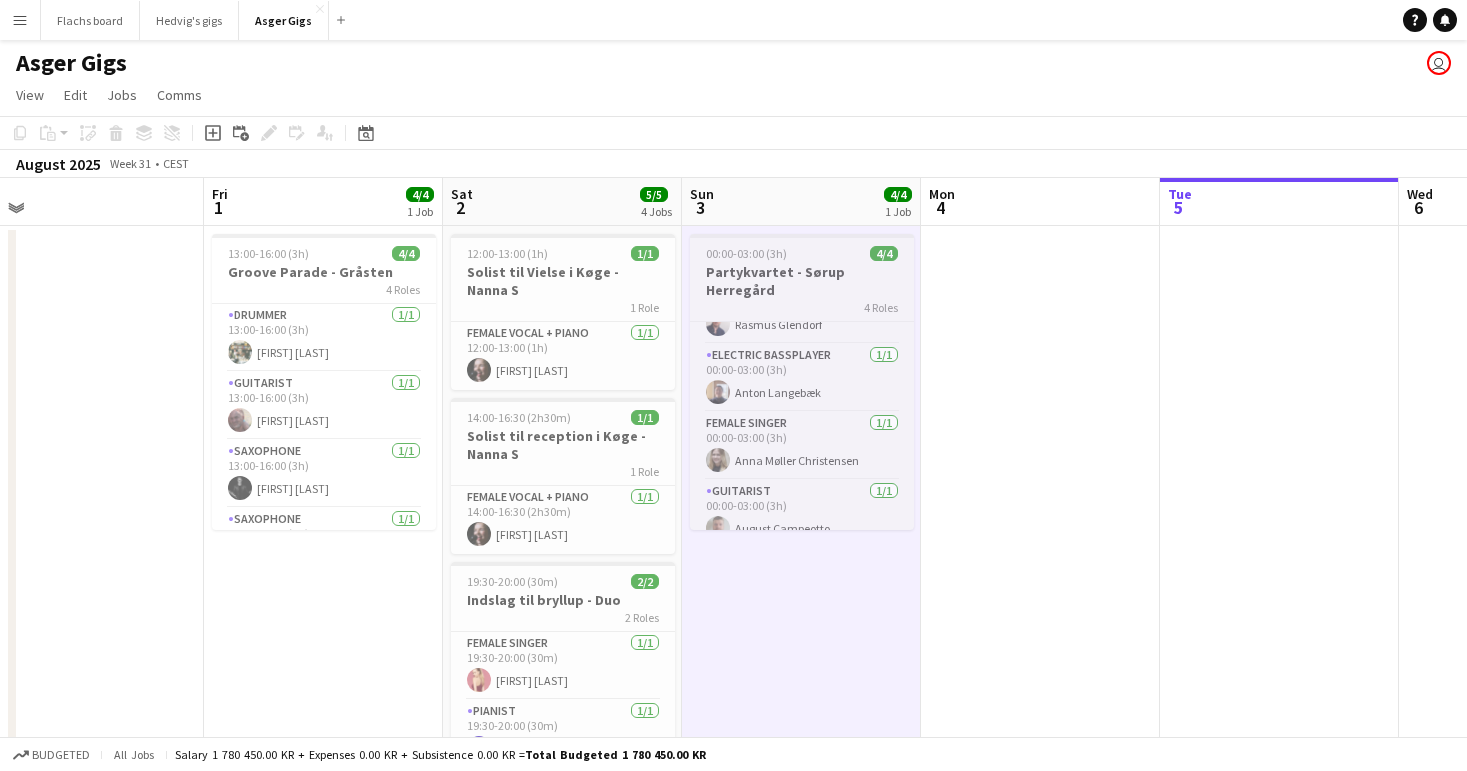 click on "Partykvartet - Sørup Herregård" at bounding box center [802, 281] 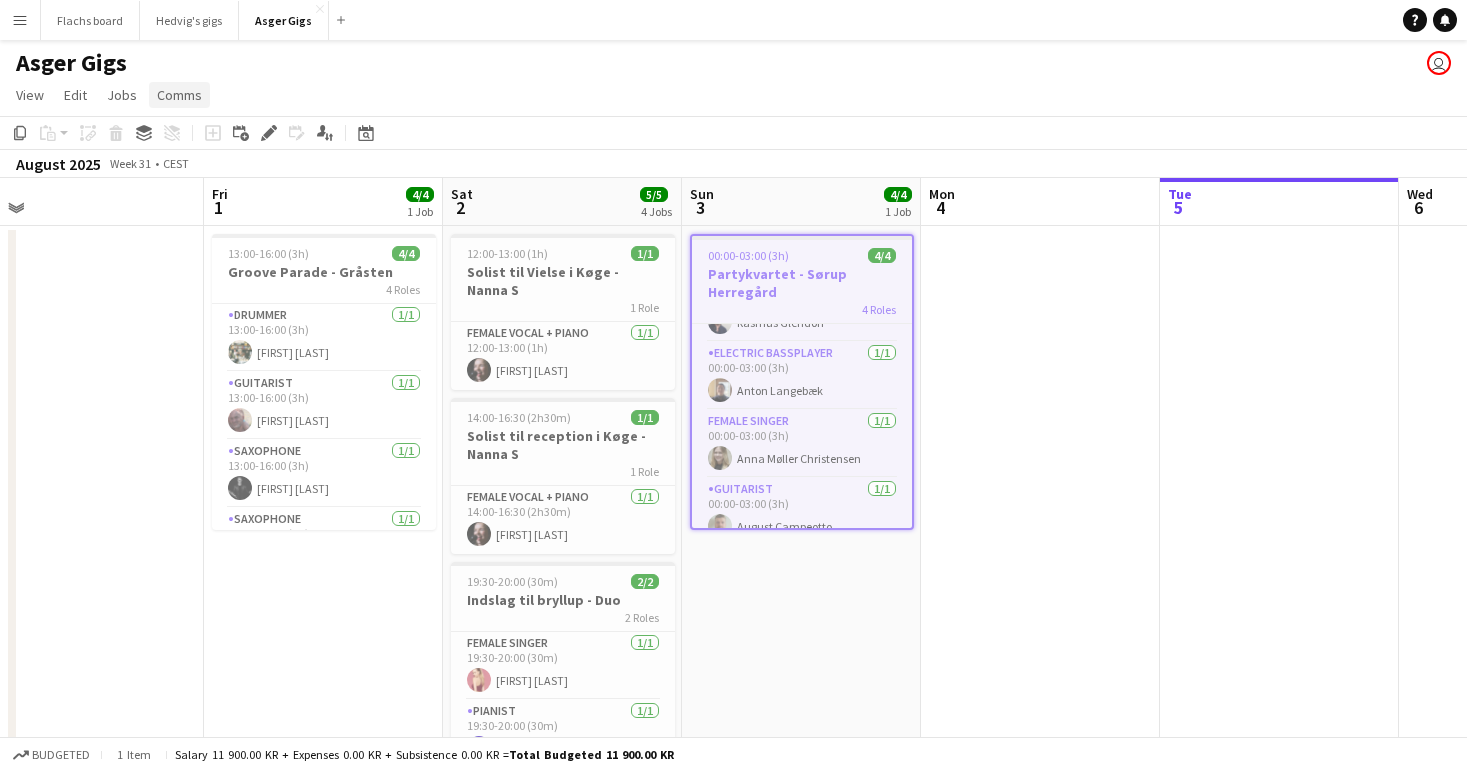click on "Comms" 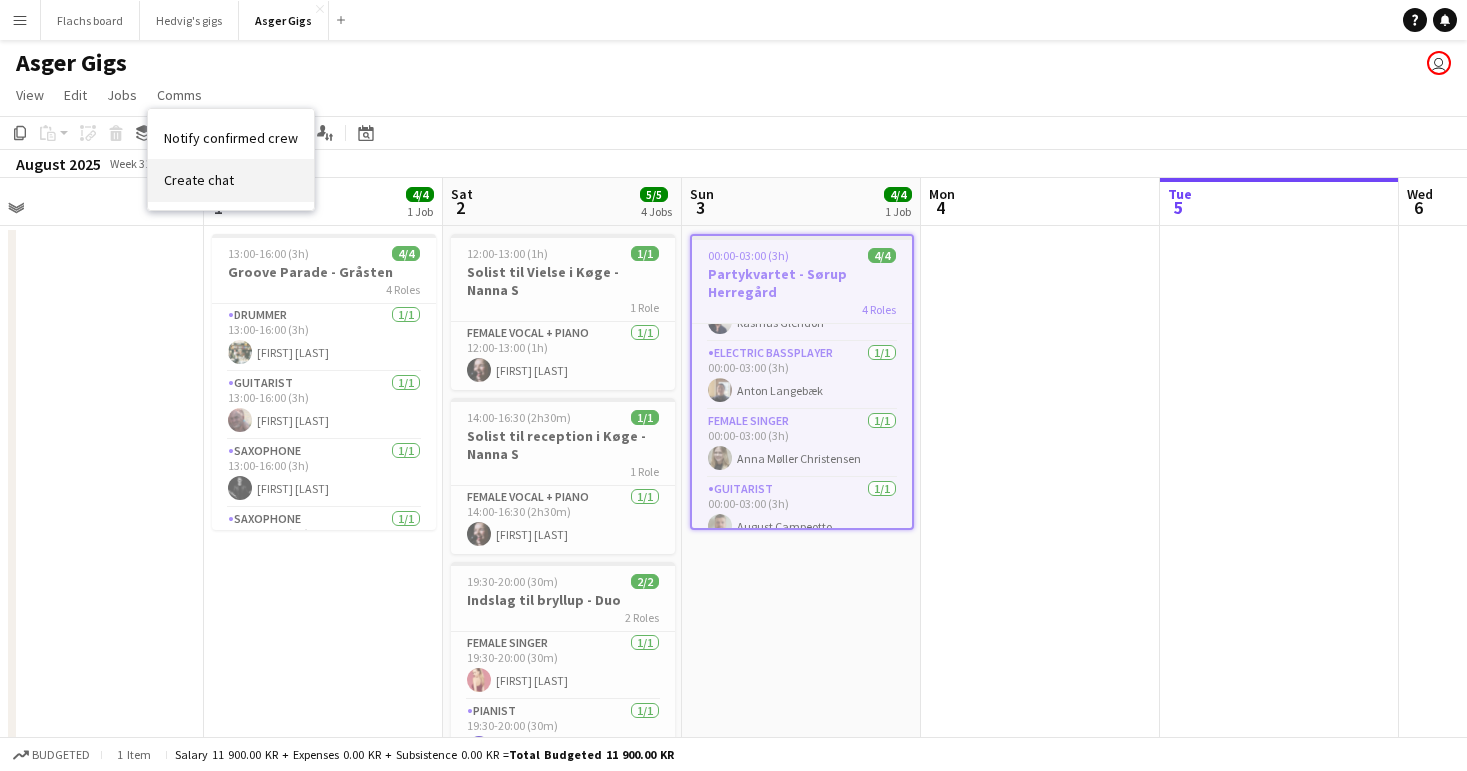 click on "Create chat" at bounding box center (231, 180) 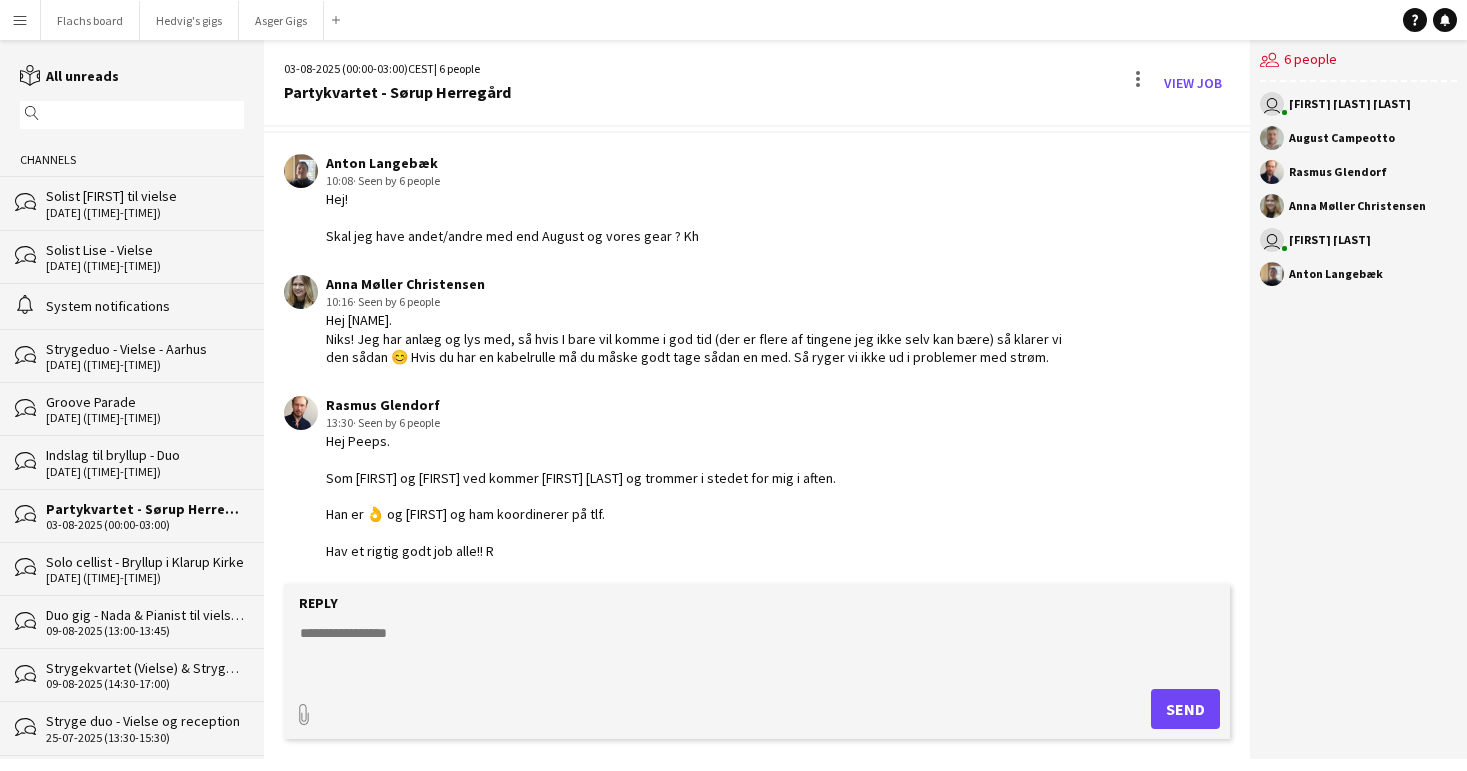 scroll, scrollTop: 4564, scrollLeft: 0, axis: vertical 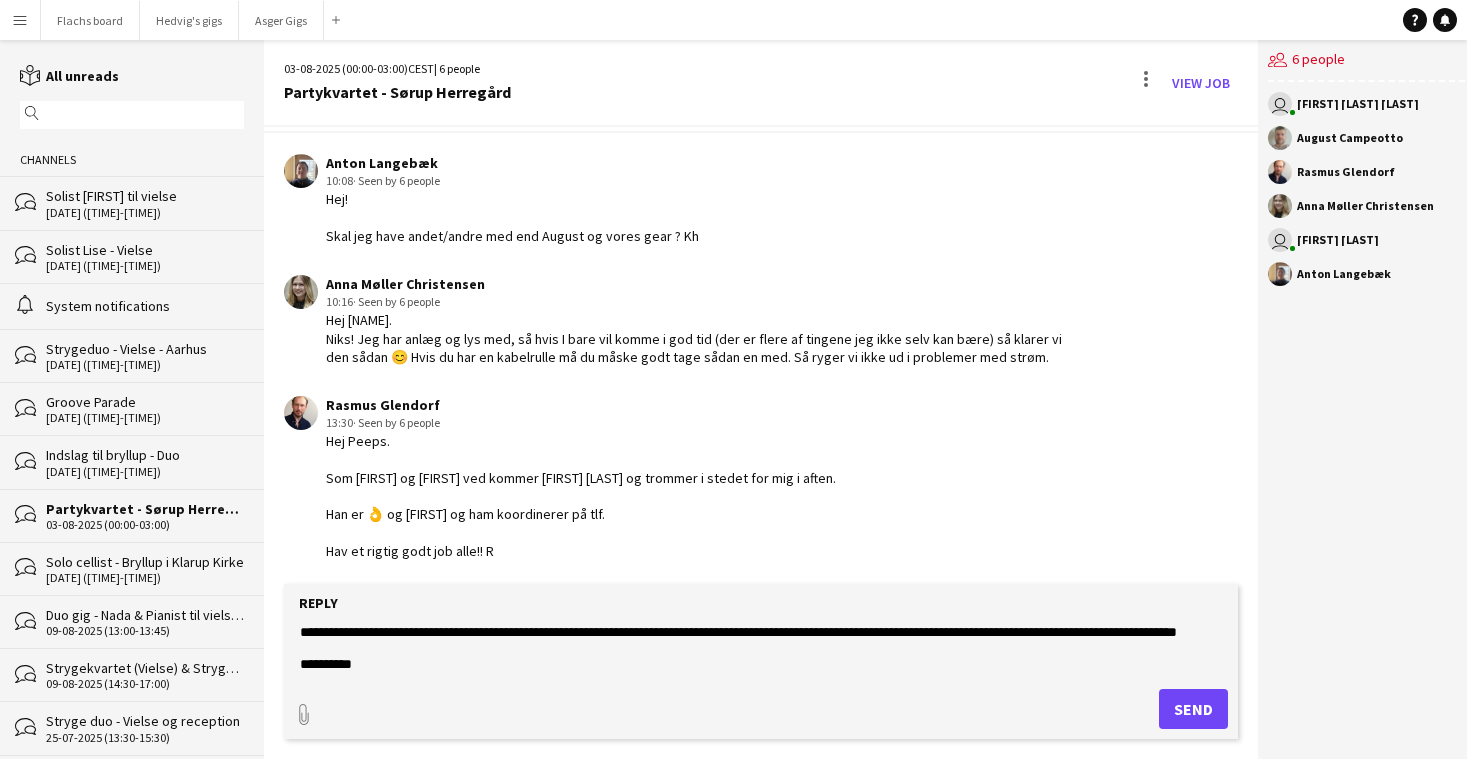 type on "**********" 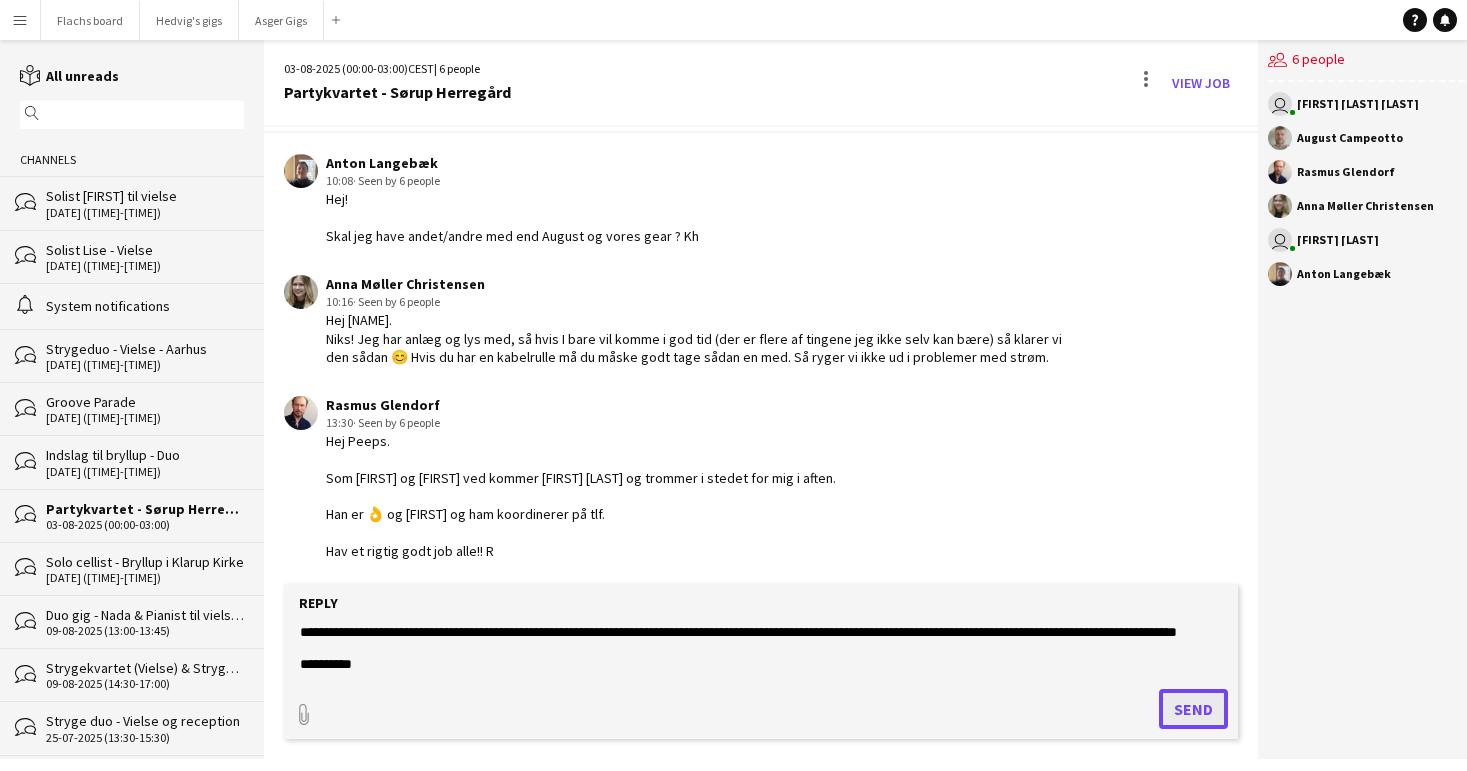 click on "Send" 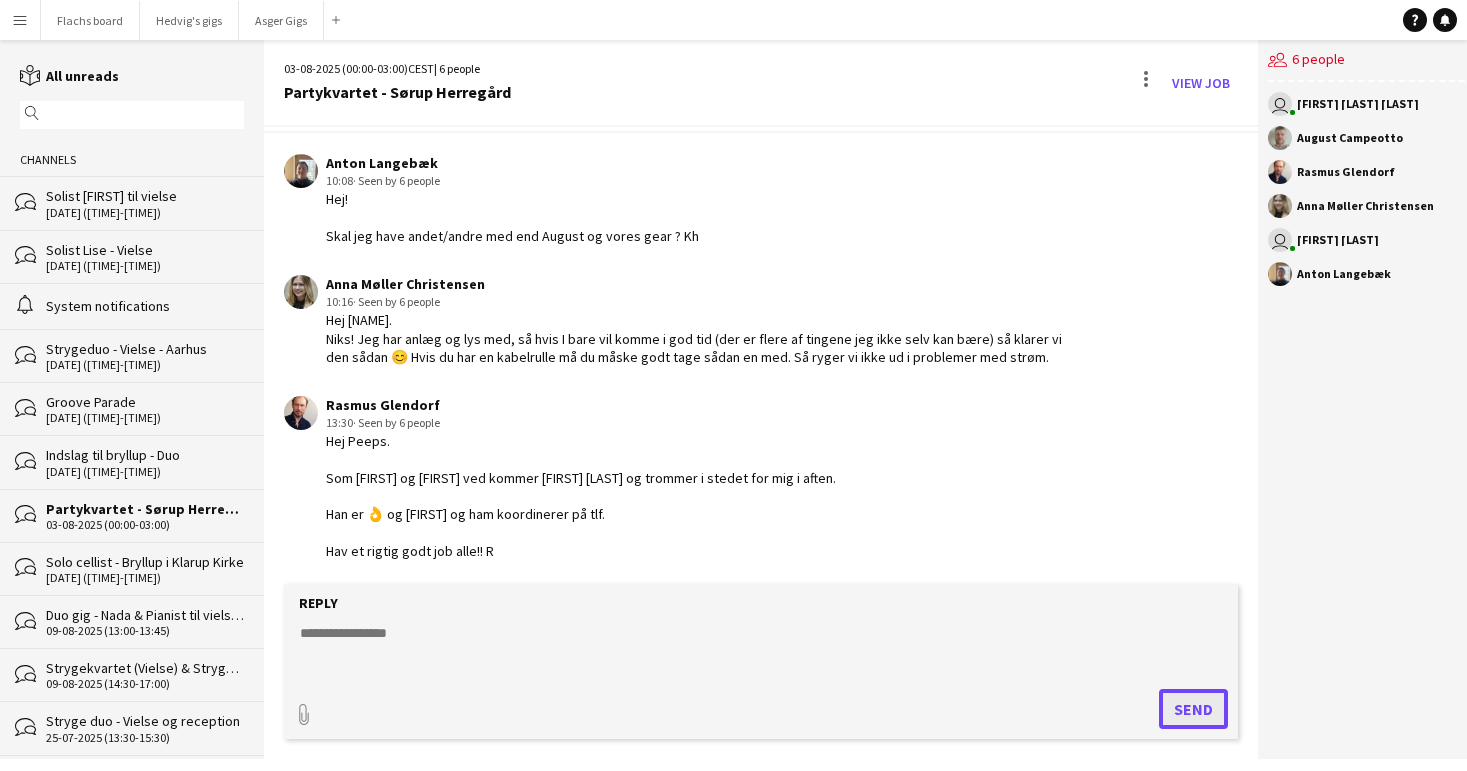 scroll, scrollTop: 0, scrollLeft: 0, axis: both 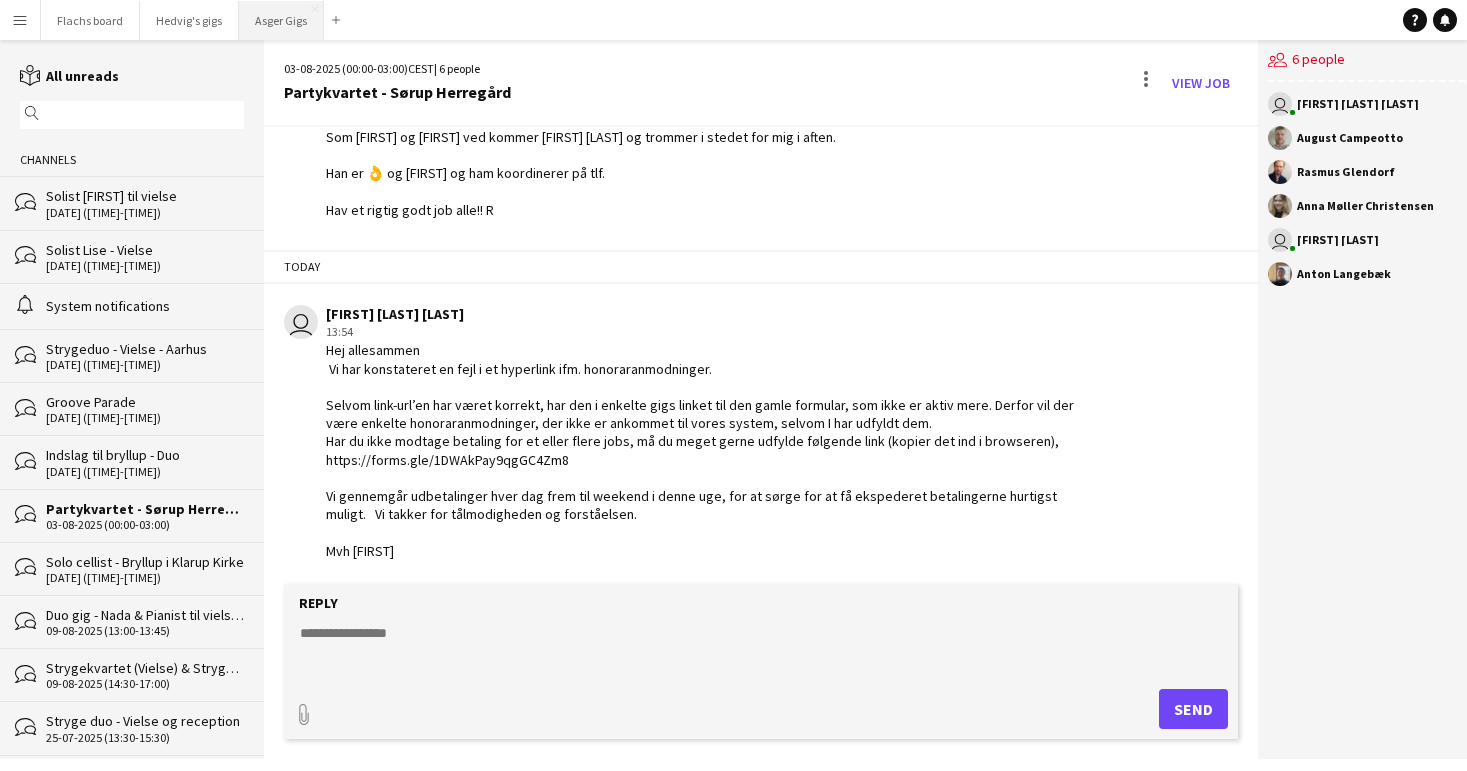 click on "Asger Gigs
Close" at bounding box center [281, 20] 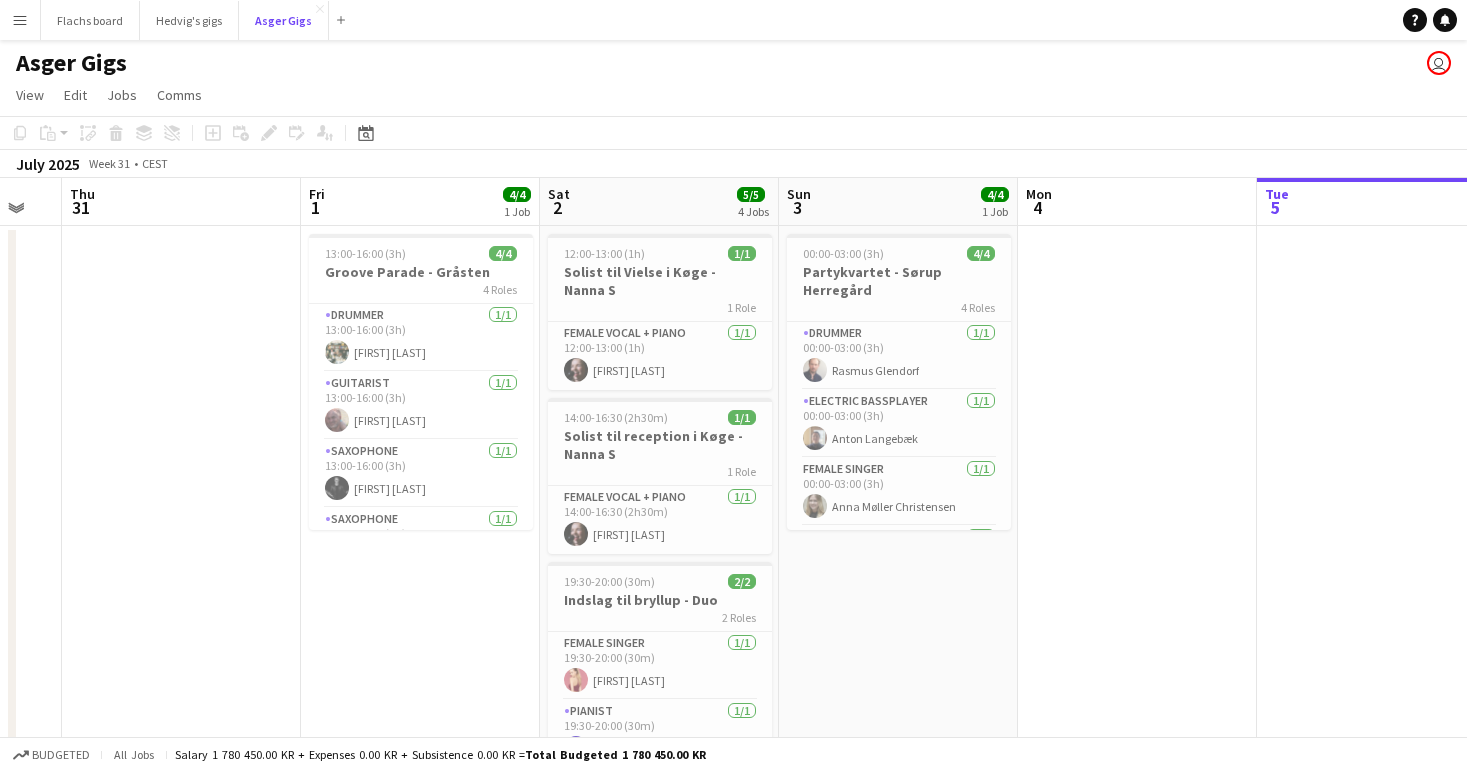 scroll, scrollTop: 0, scrollLeft: 638, axis: horizontal 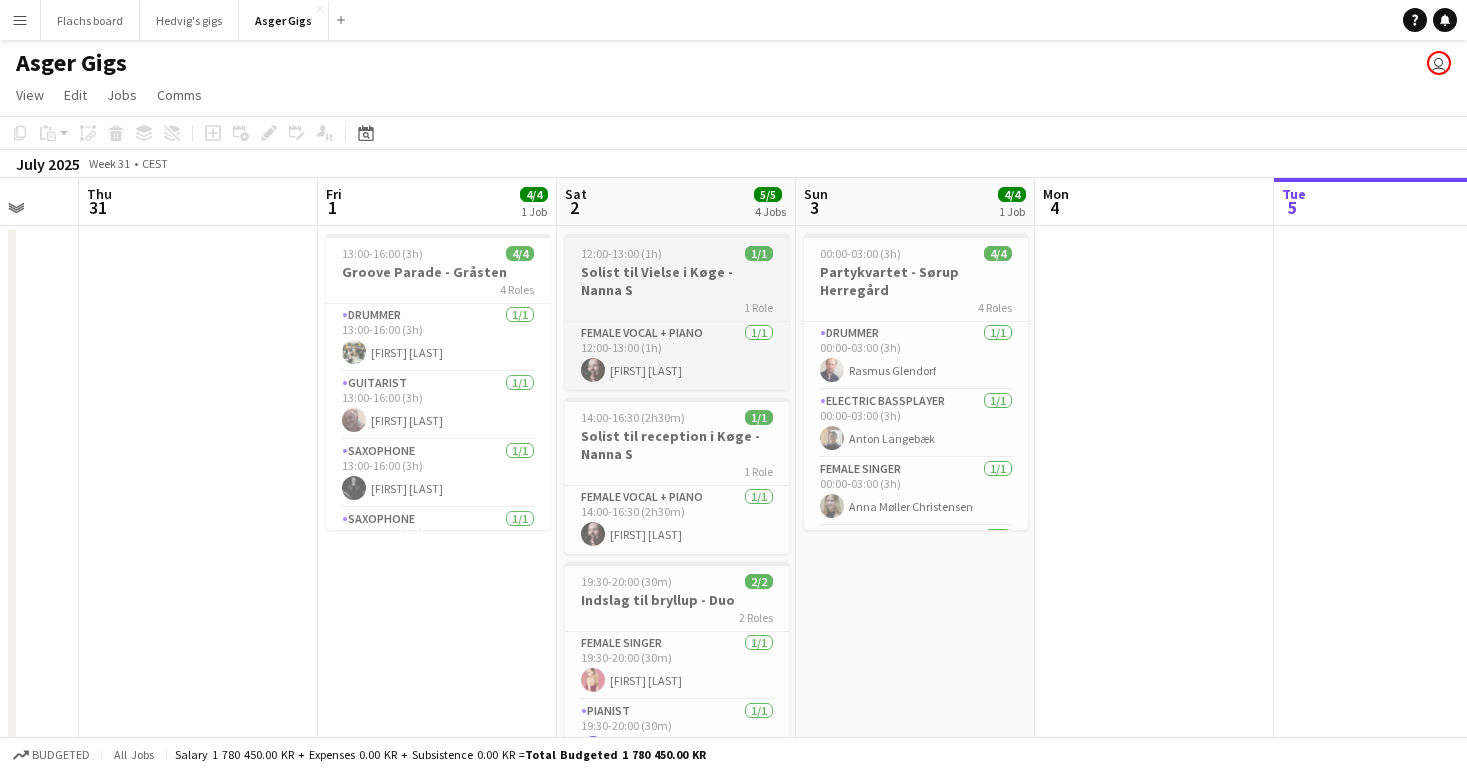 click on "12:00-13:00 (1h)    1/1   Solist til Vielse i Køge - Nanna S   1 Role   Female Vocal + Piano   1/1   12:00-13:00 (1h)
Nanna Schou Dreier" at bounding box center [677, 312] 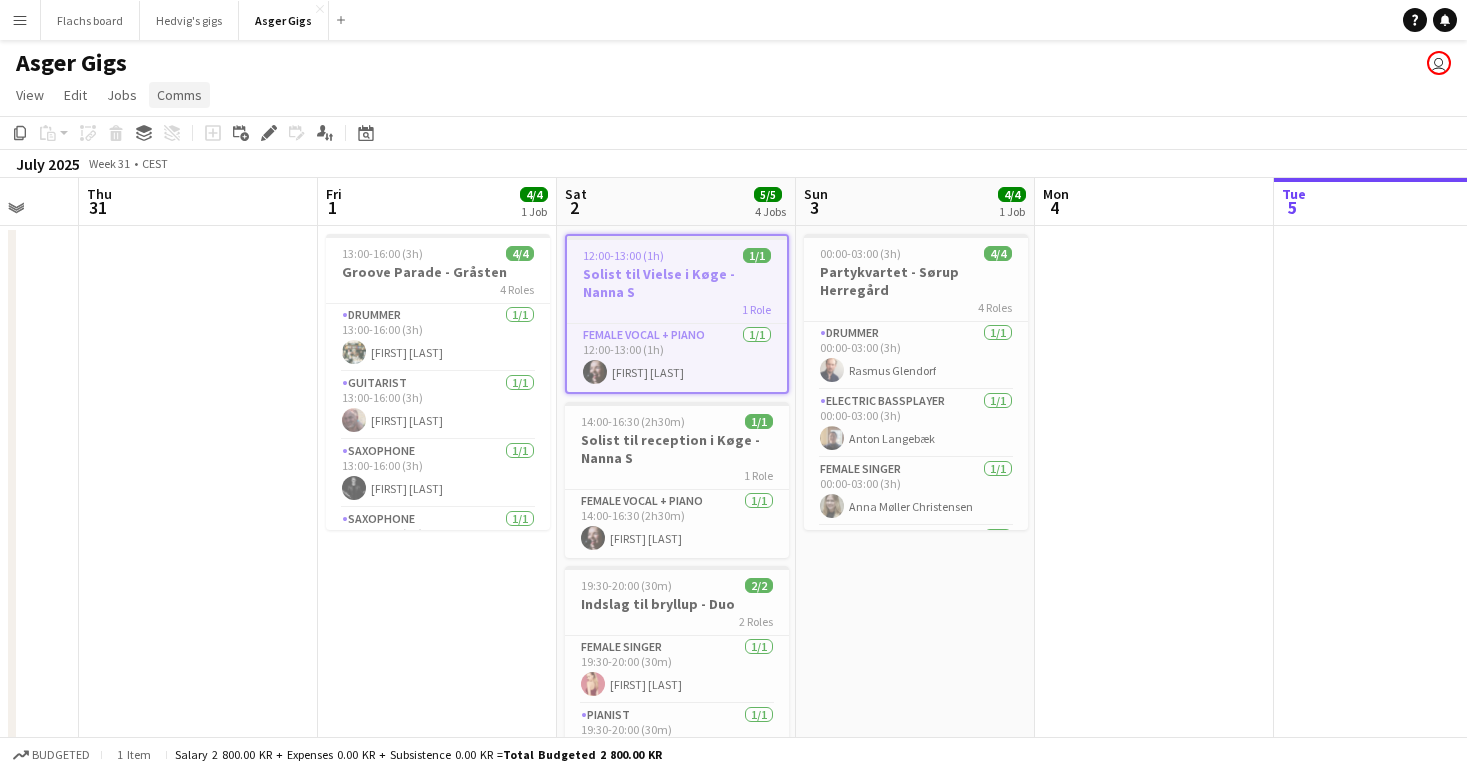 click on "Comms" 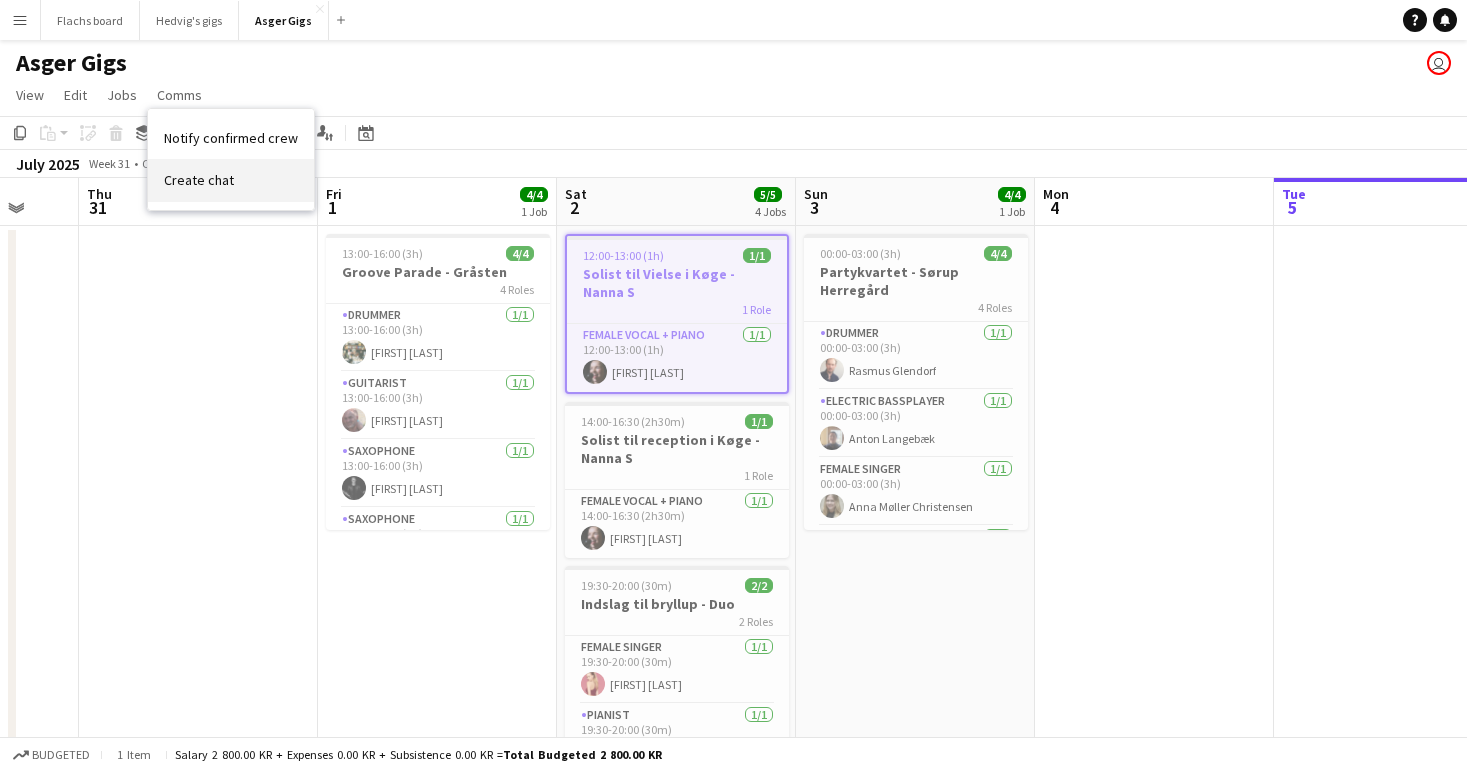 click on "Create chat" at bounding box center [199, 180] 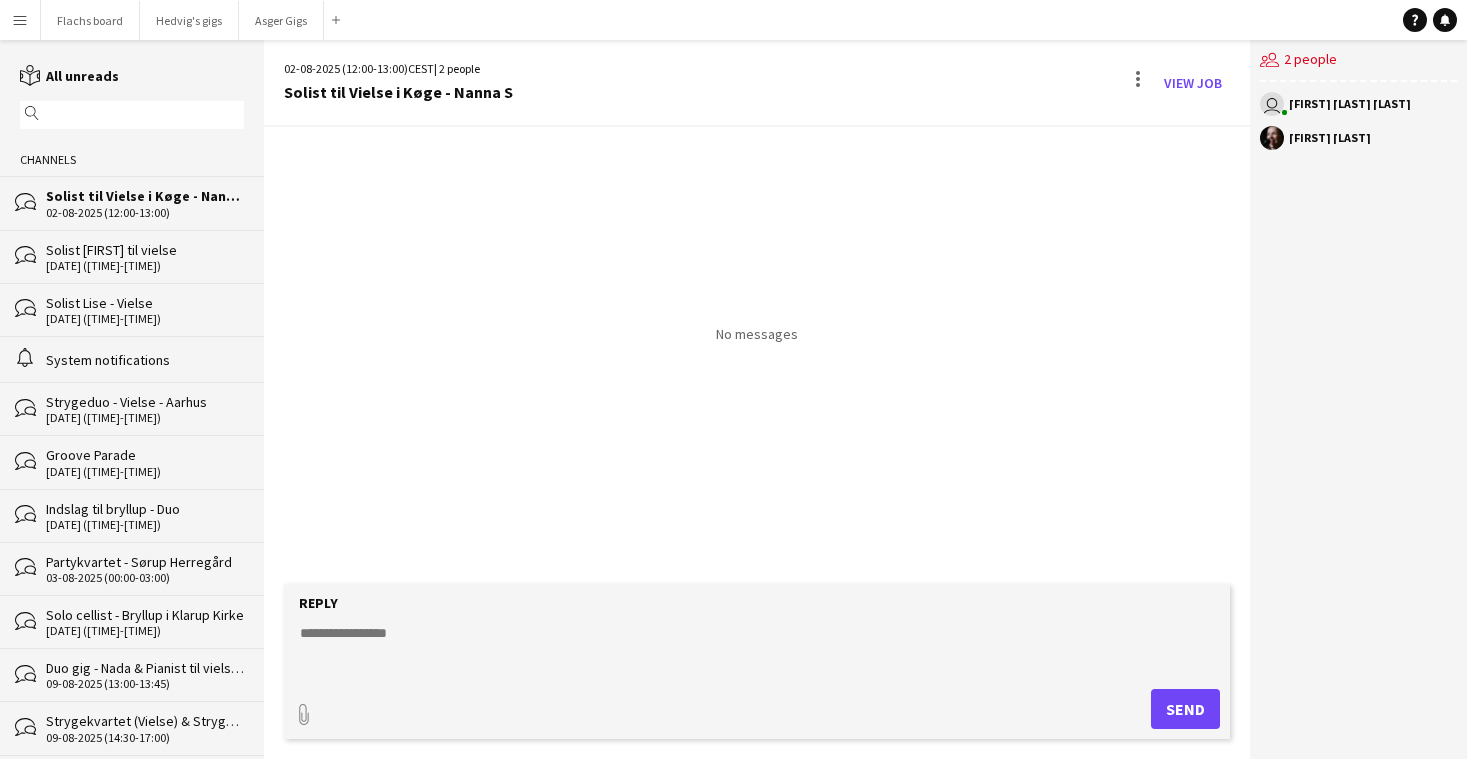 click 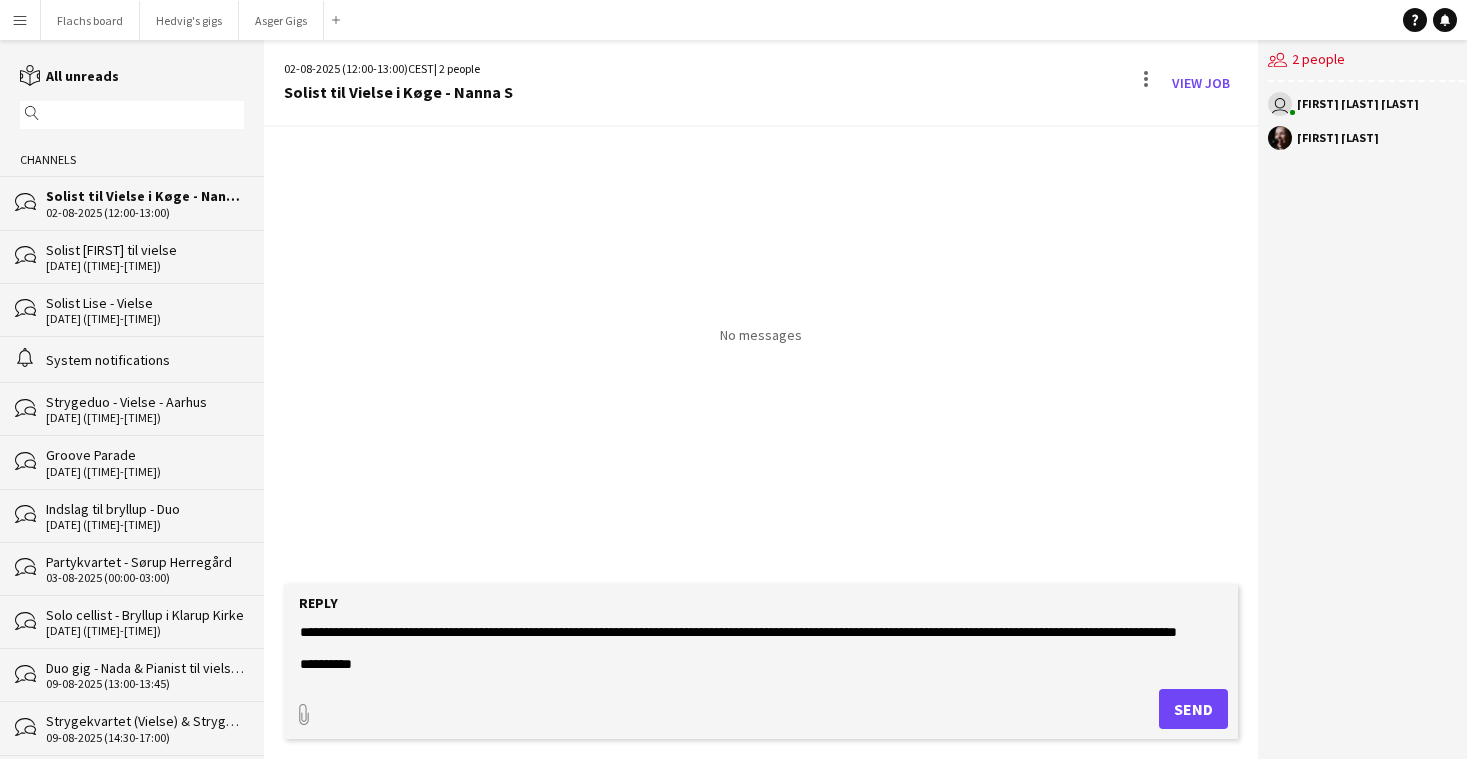 scroll, scrollTop: 0, scrollLeft: 0, axis: both 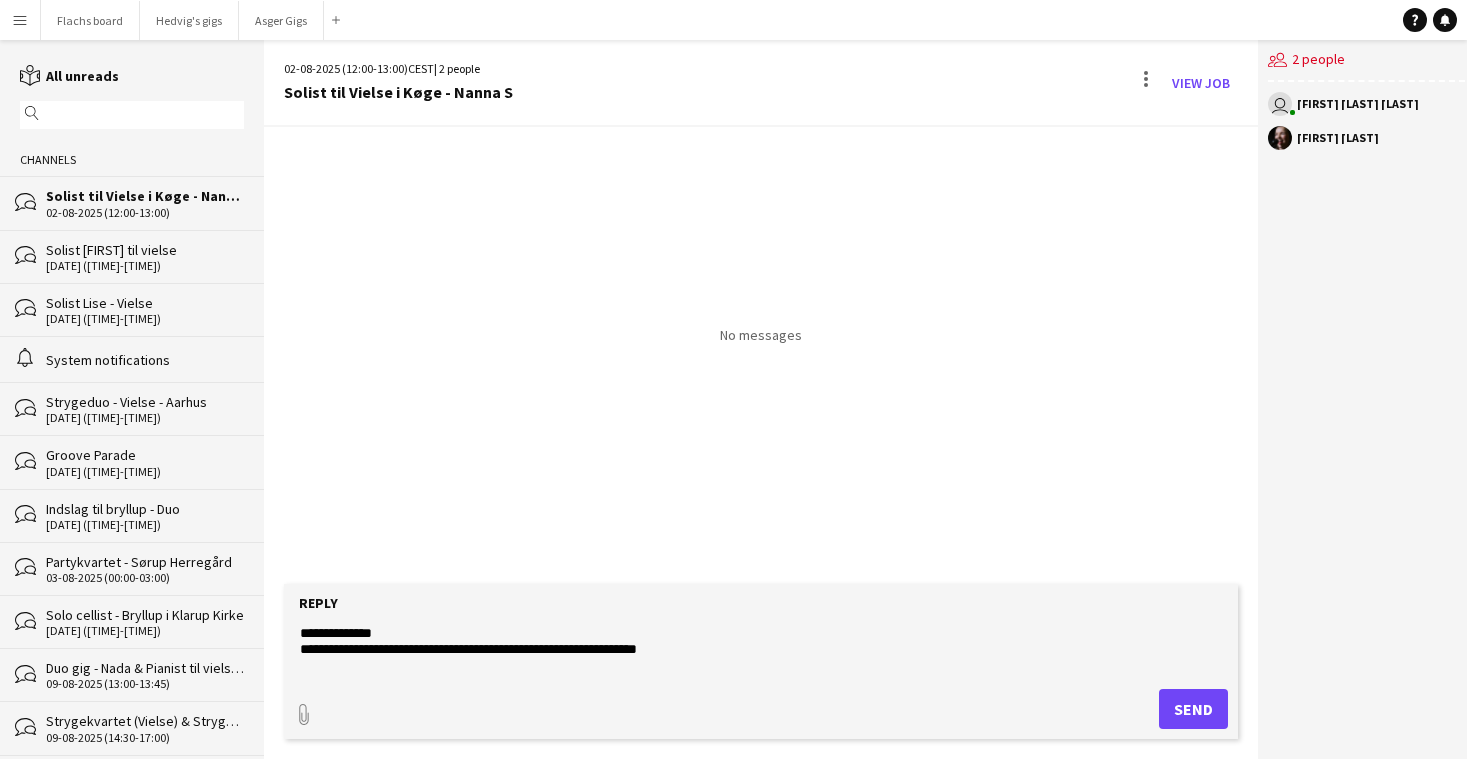 drag, startPoint x: 324, startPoint y: 632, endPoint x: 450, endPoint y: 633, distance: 126.00397 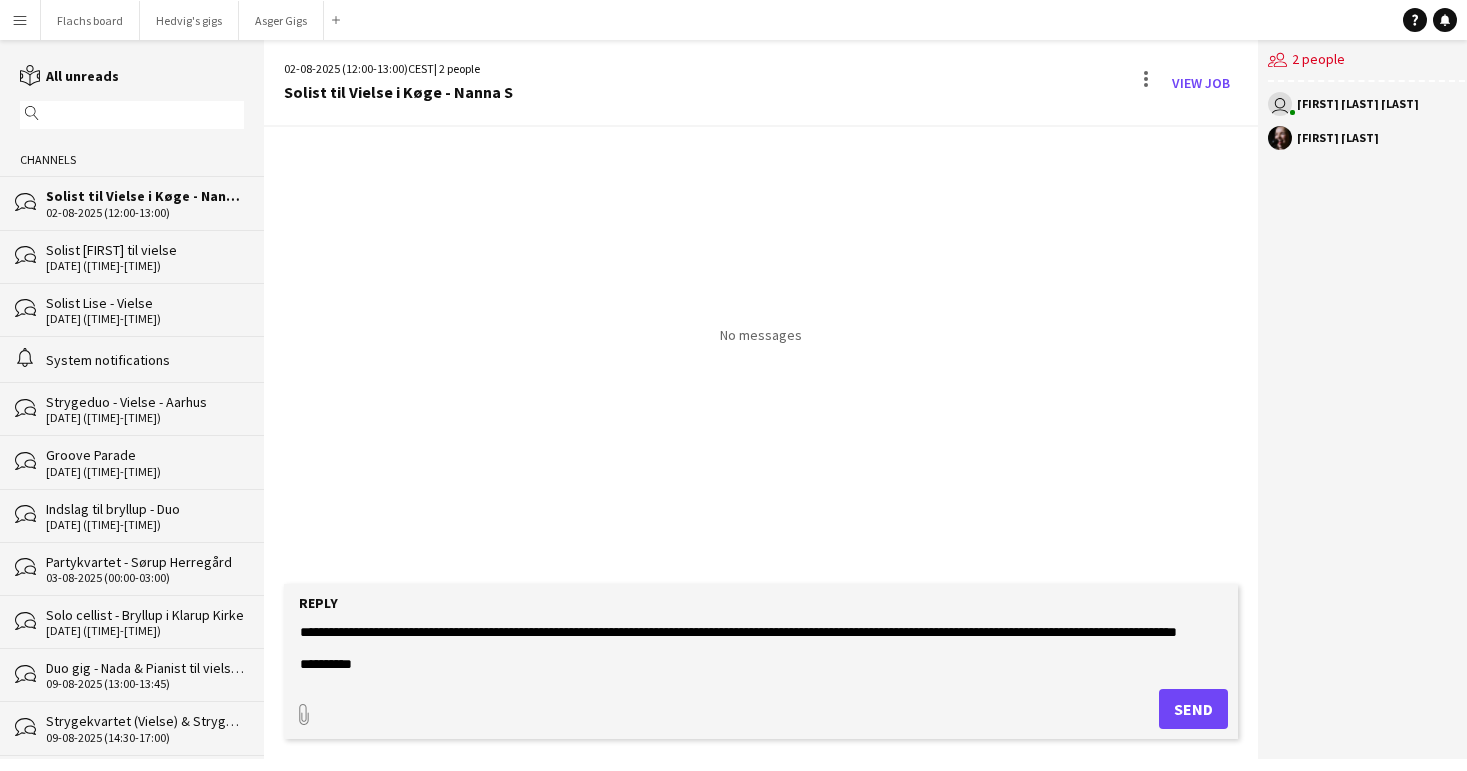 scroll, scrollTop: 144, scrollLeft: 0, axis: vertical 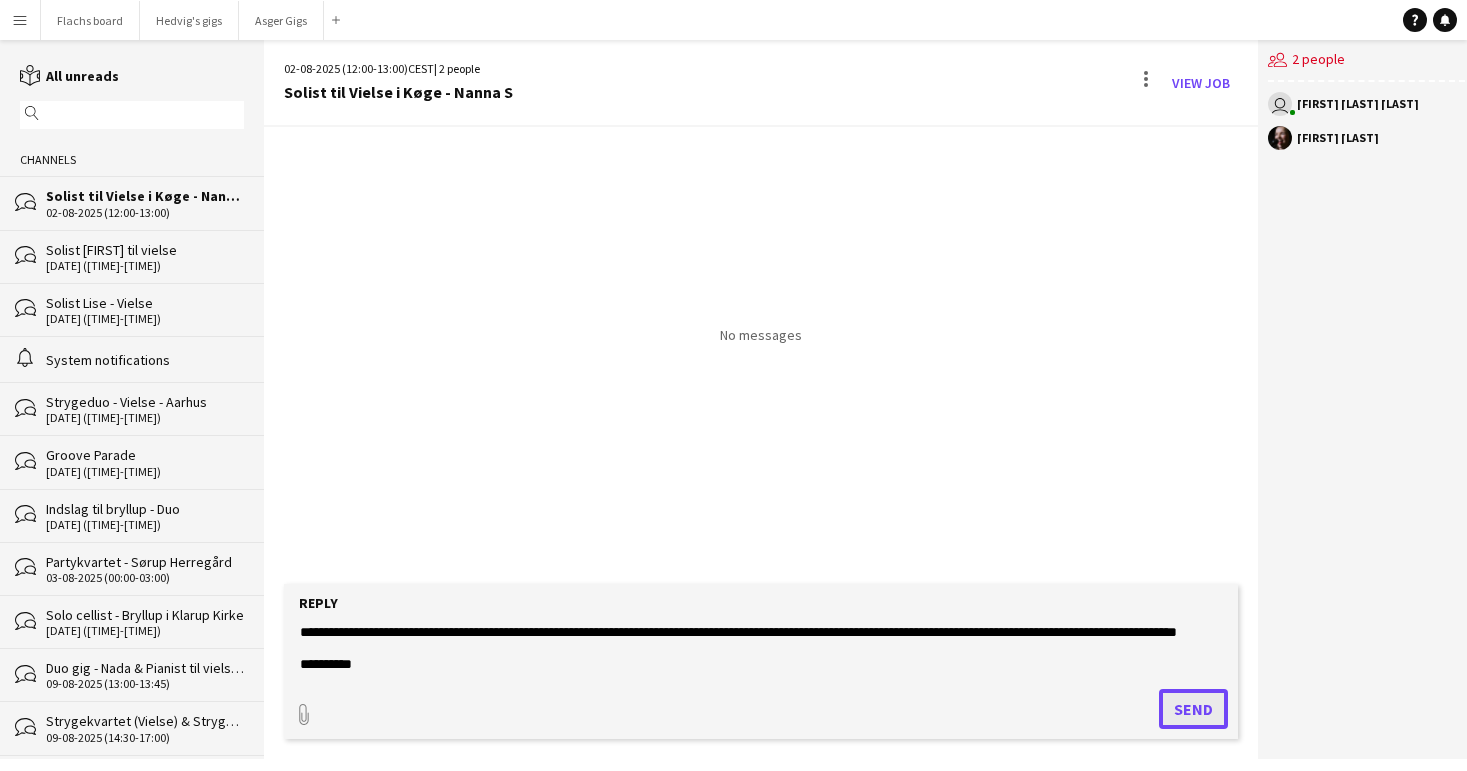 click on "Send" 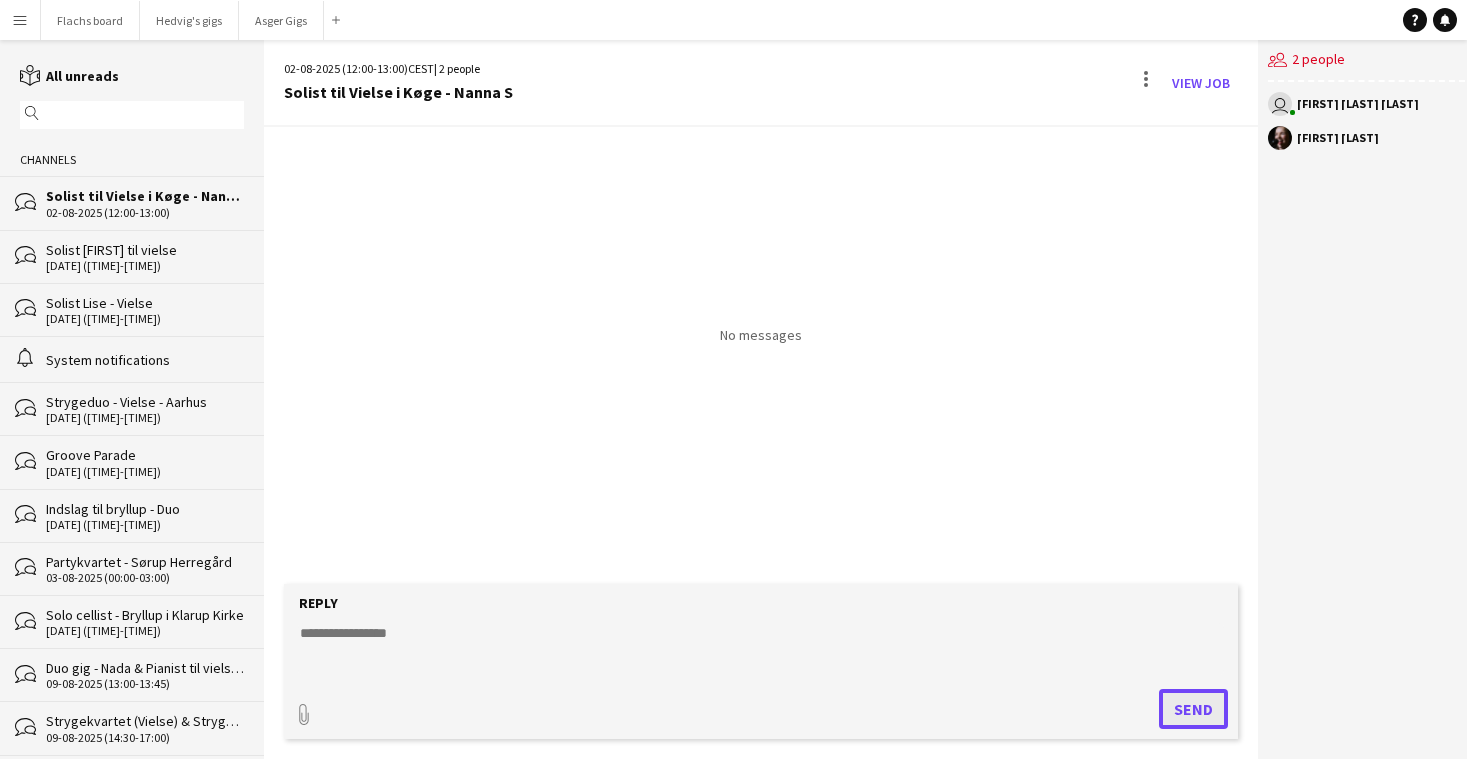 scroll, scrollTop: 0, scrollLeft: 0, axis: both 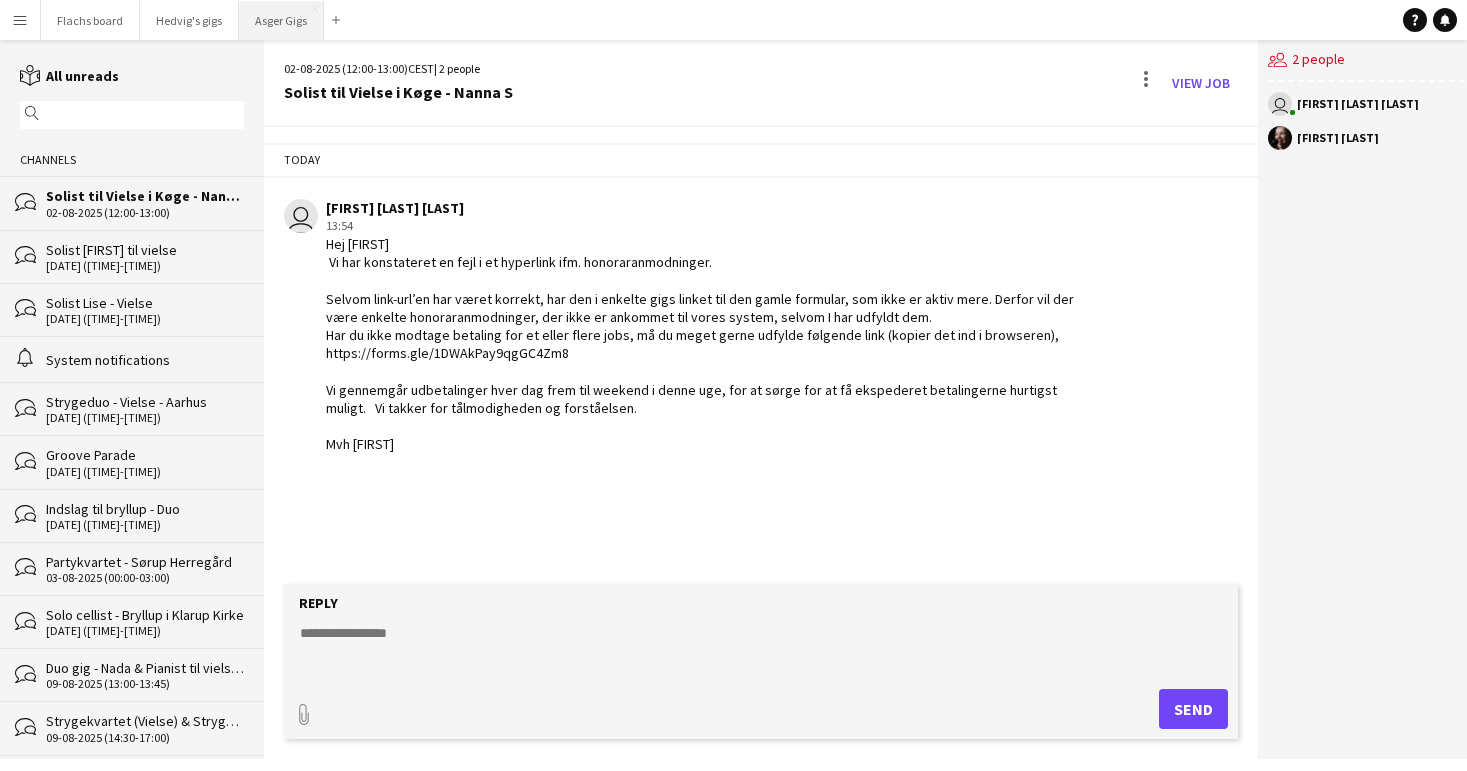 click on "Asger Gigs
Close" at bounding box center (281, 20) 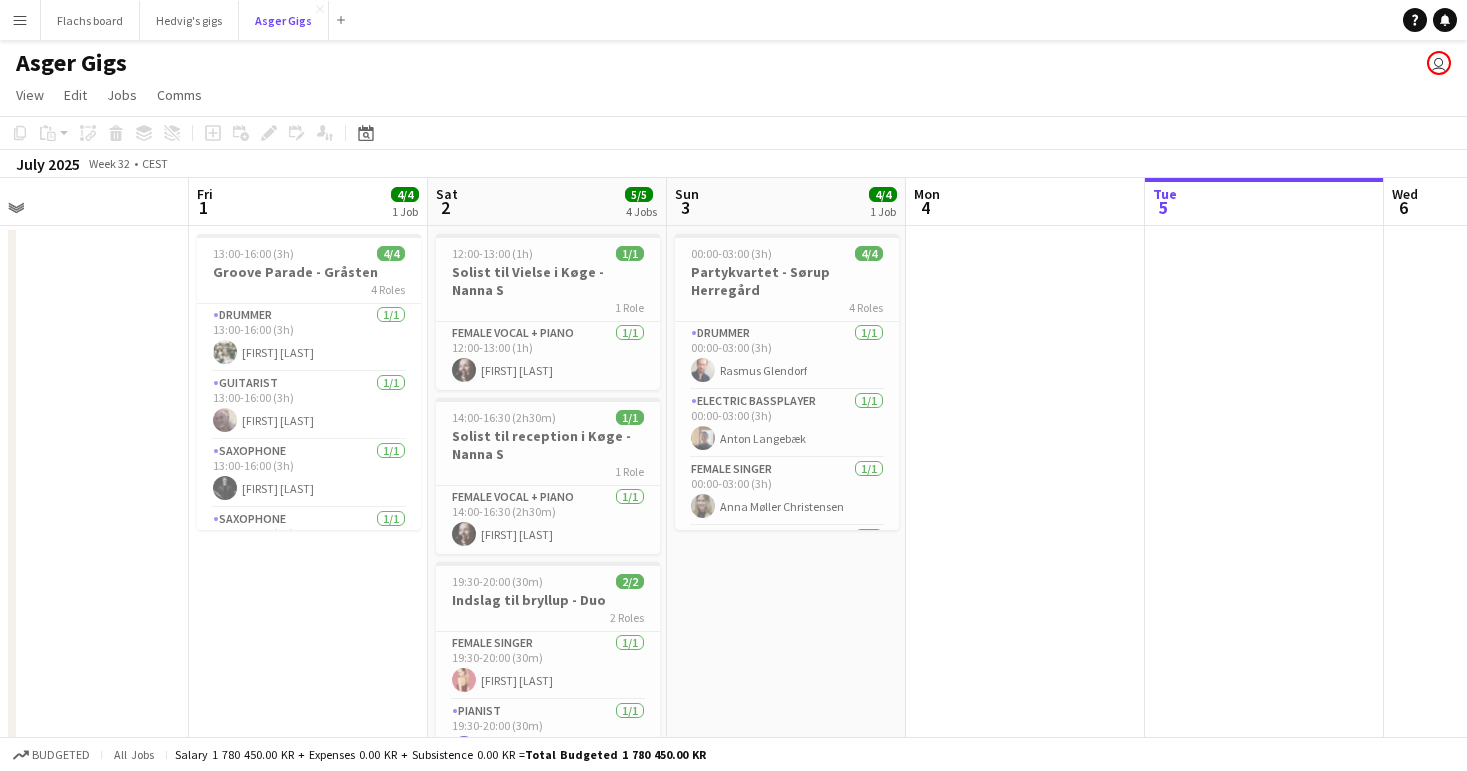 scroll, scrollTop: 0, scrollLeft: 466, axis: horizontal 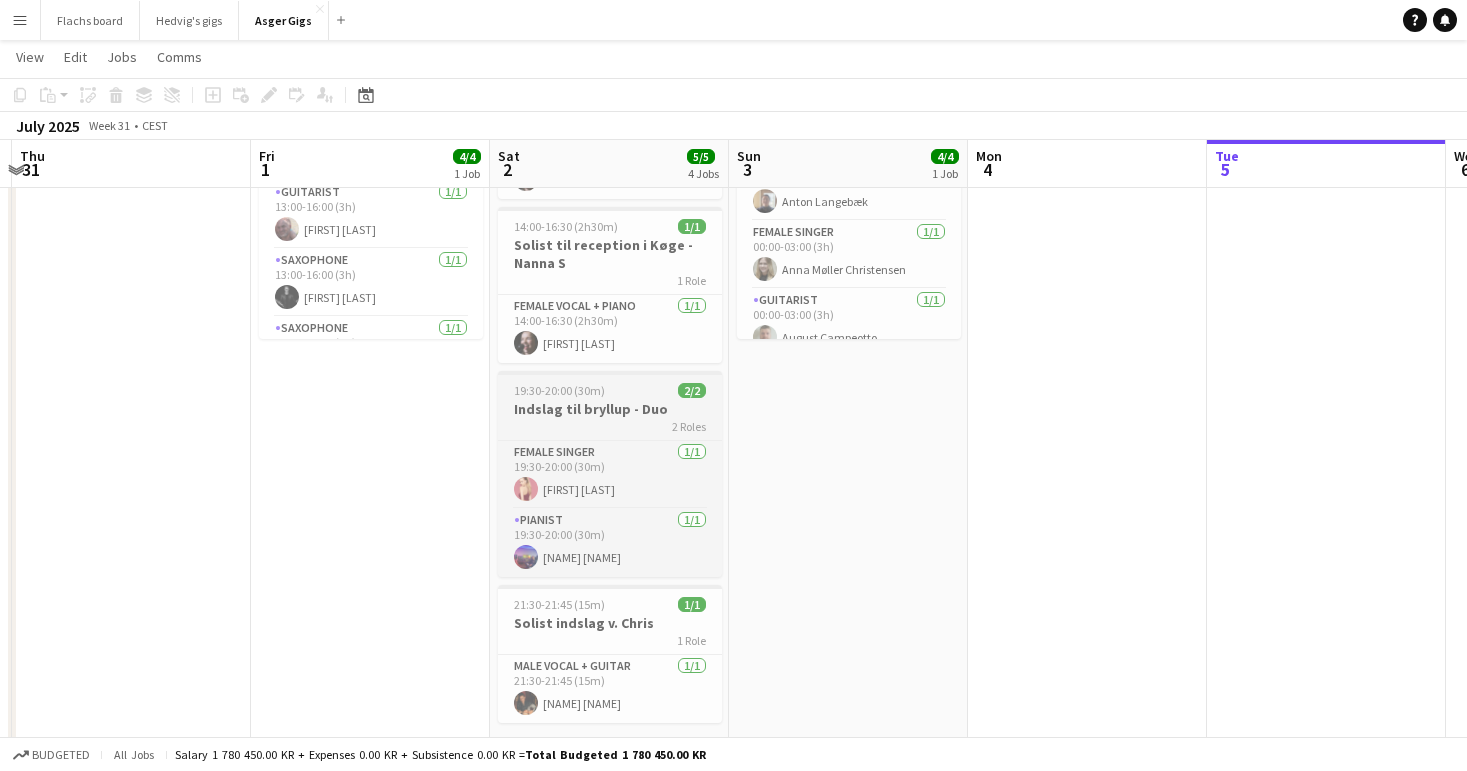 click on "2 Roles" at bounding box center [610, 426] 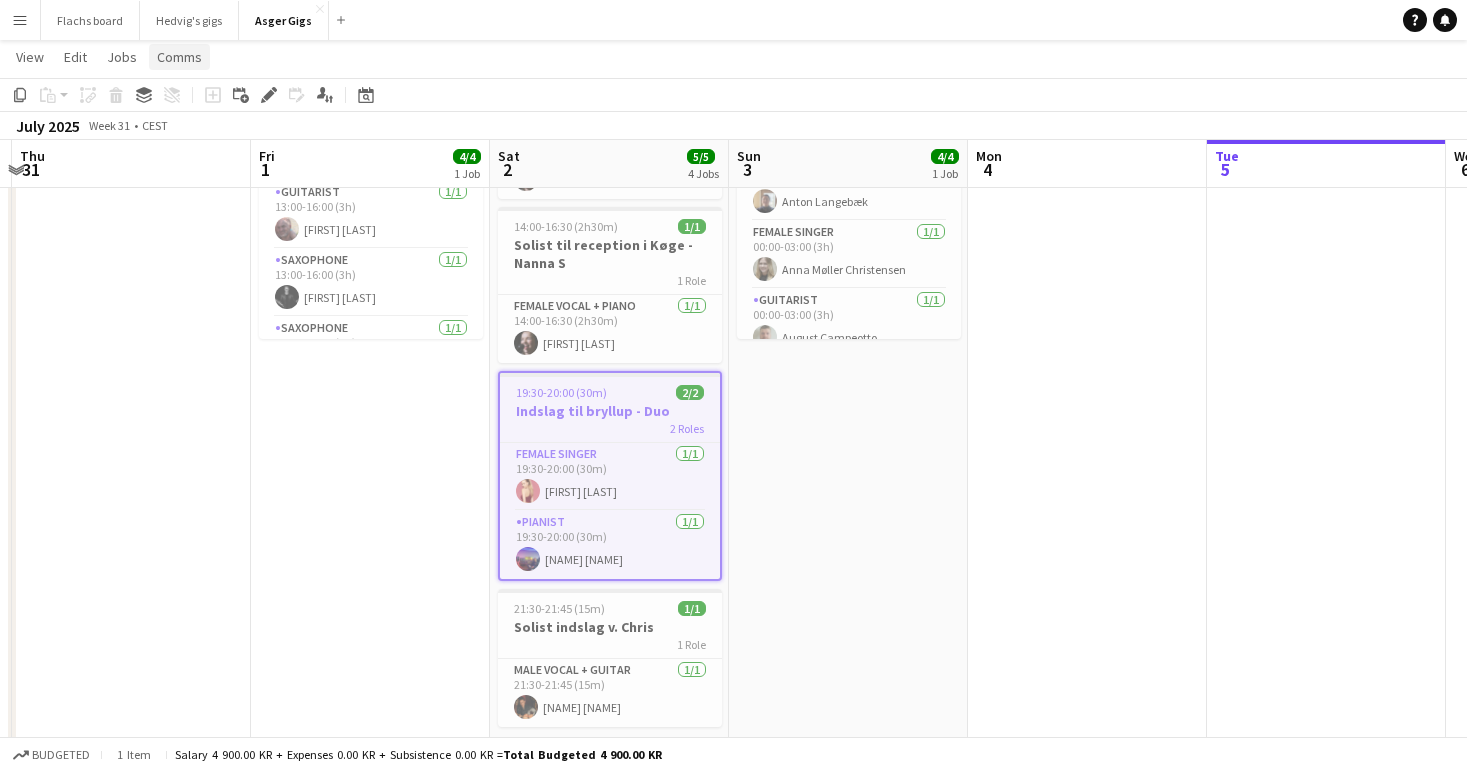 click on "Comms" 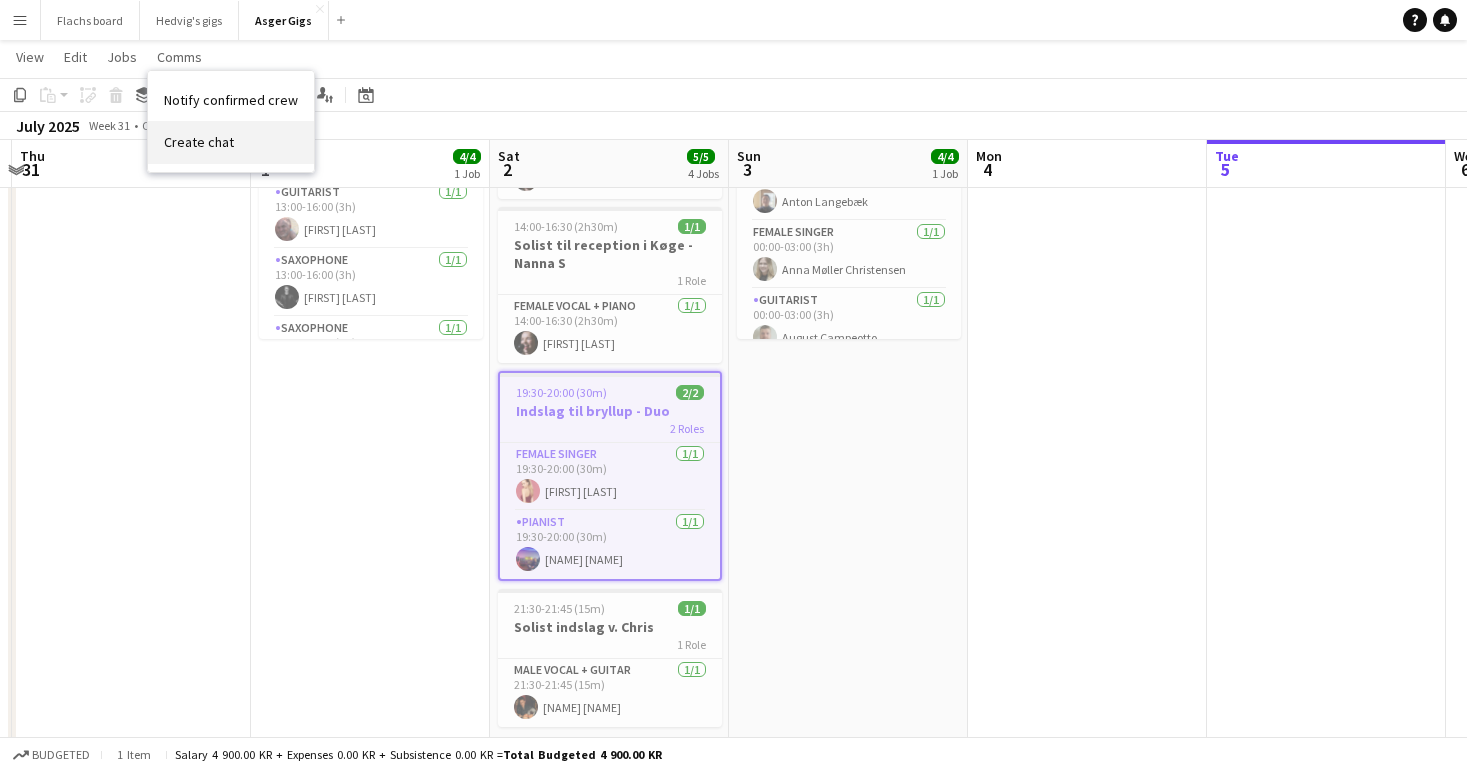 click on "Create chat" at bounding box center [199, 142] 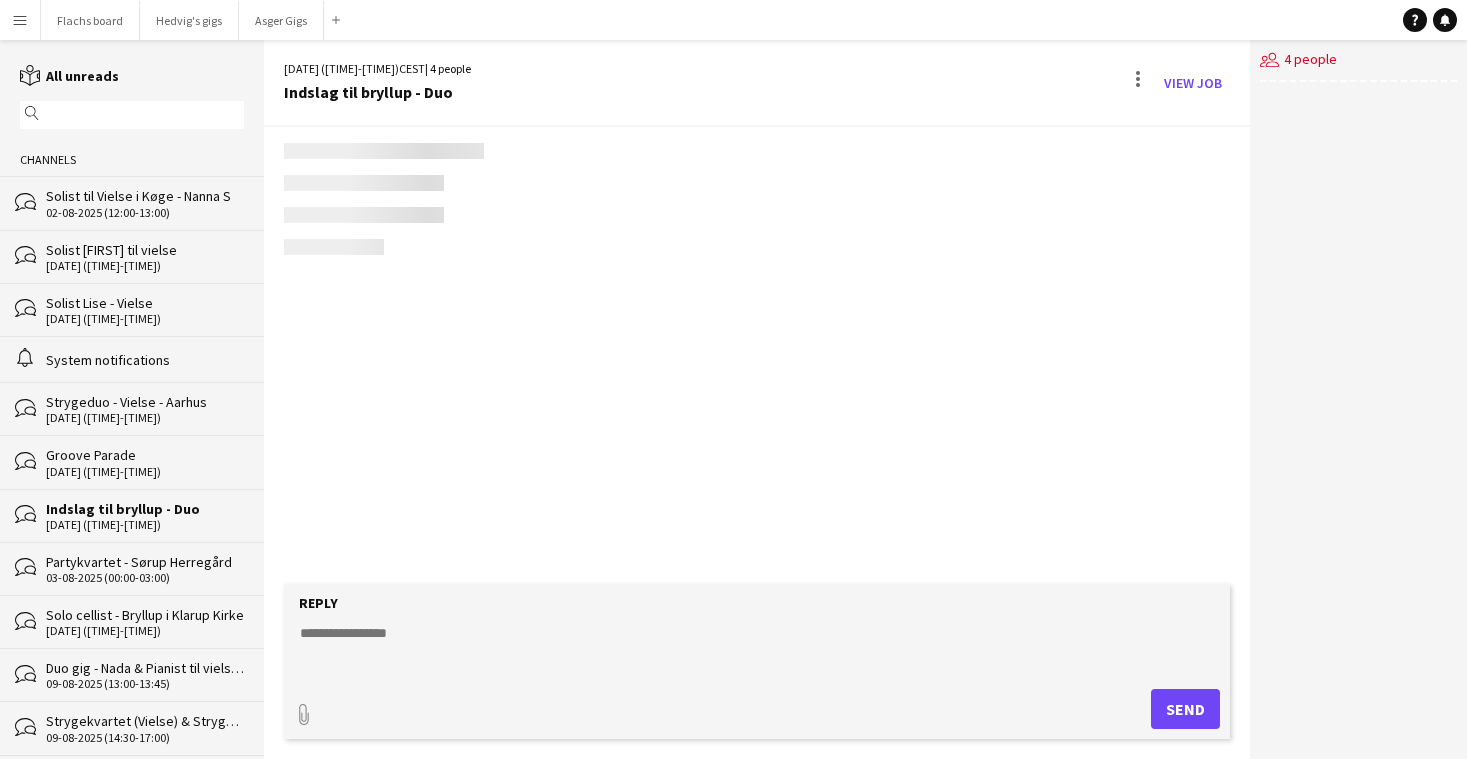 scroll, scrollTop: 0, scrollLeft: 0, axis: both 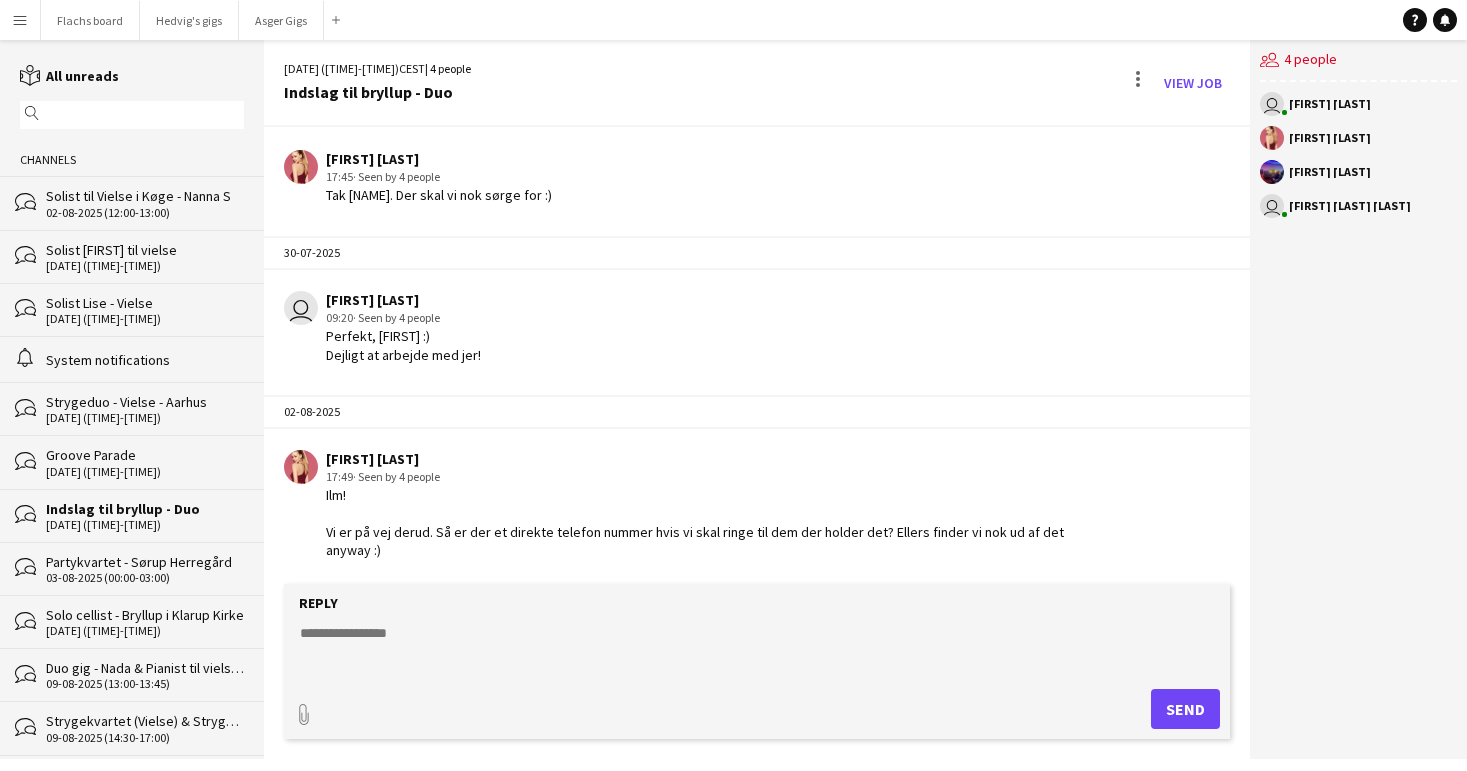 click 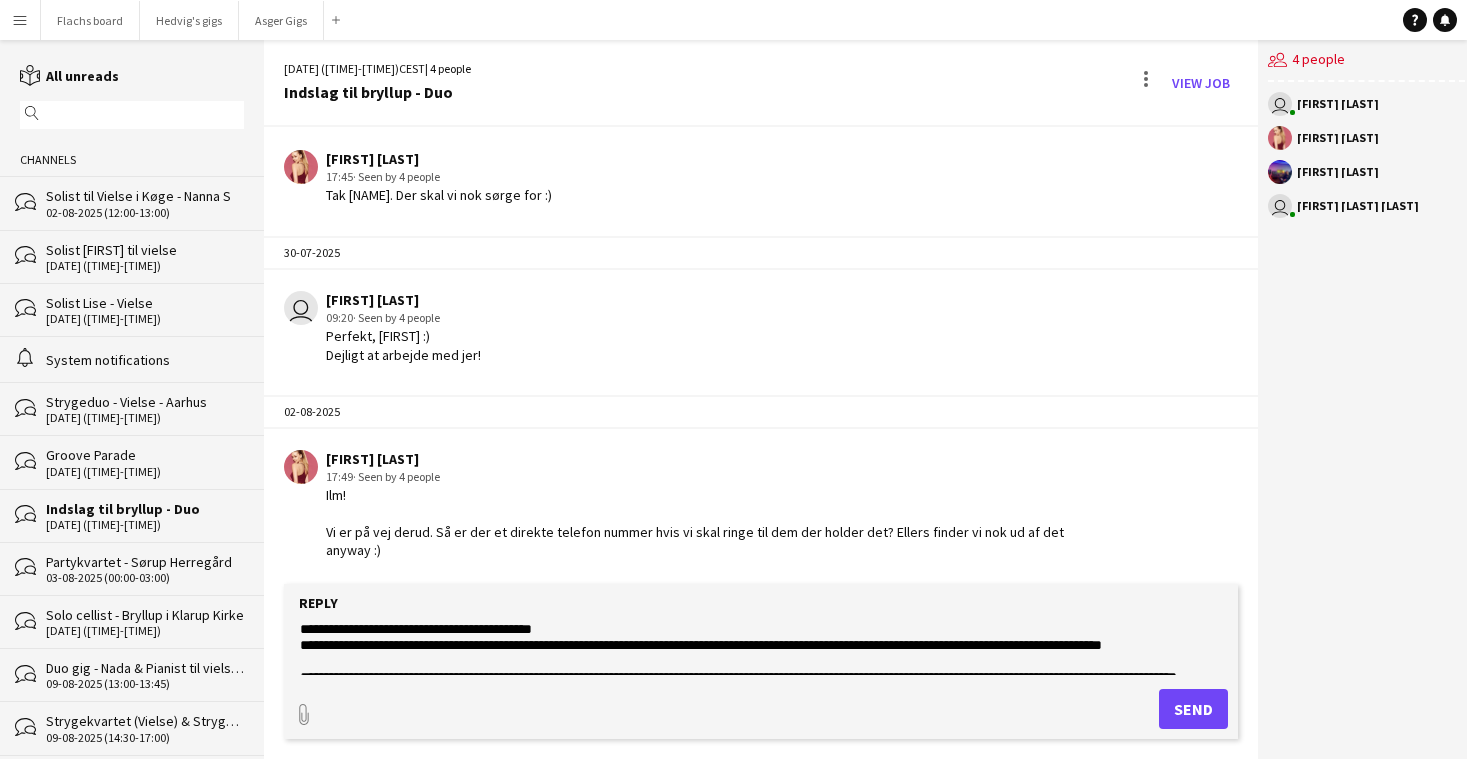 scroll, scrollTop: 0, scrollLeft: 0, axis: both 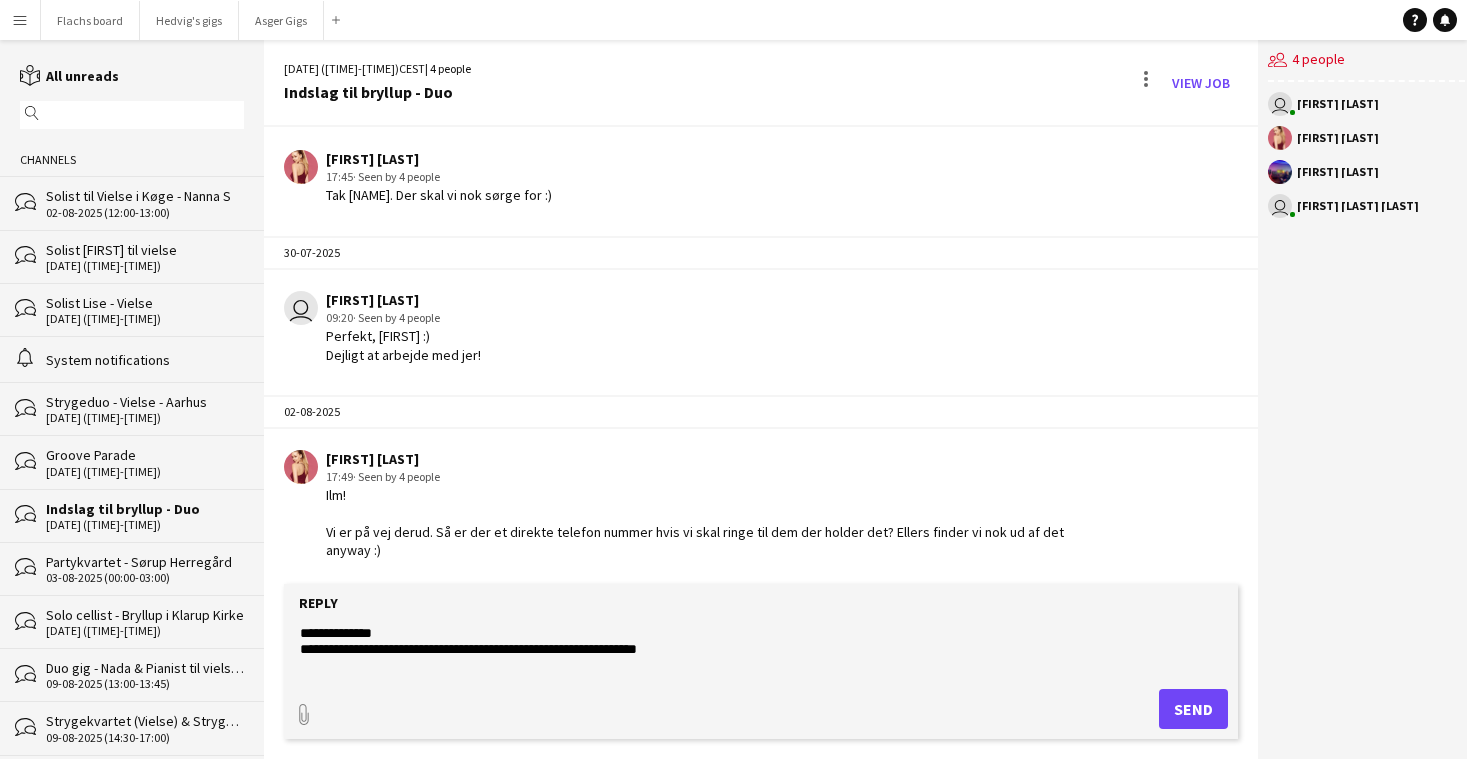 type on "**********" 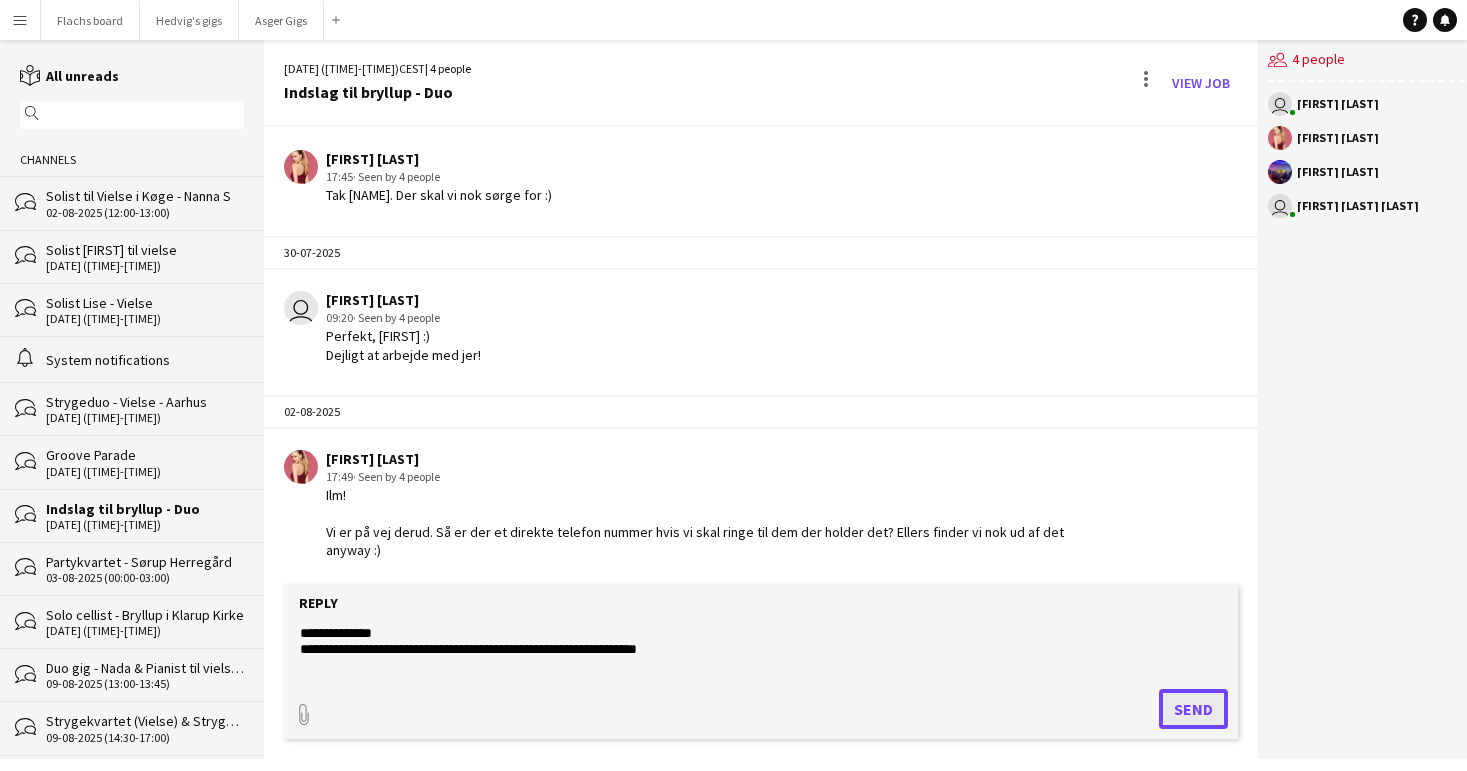 click on "Send" 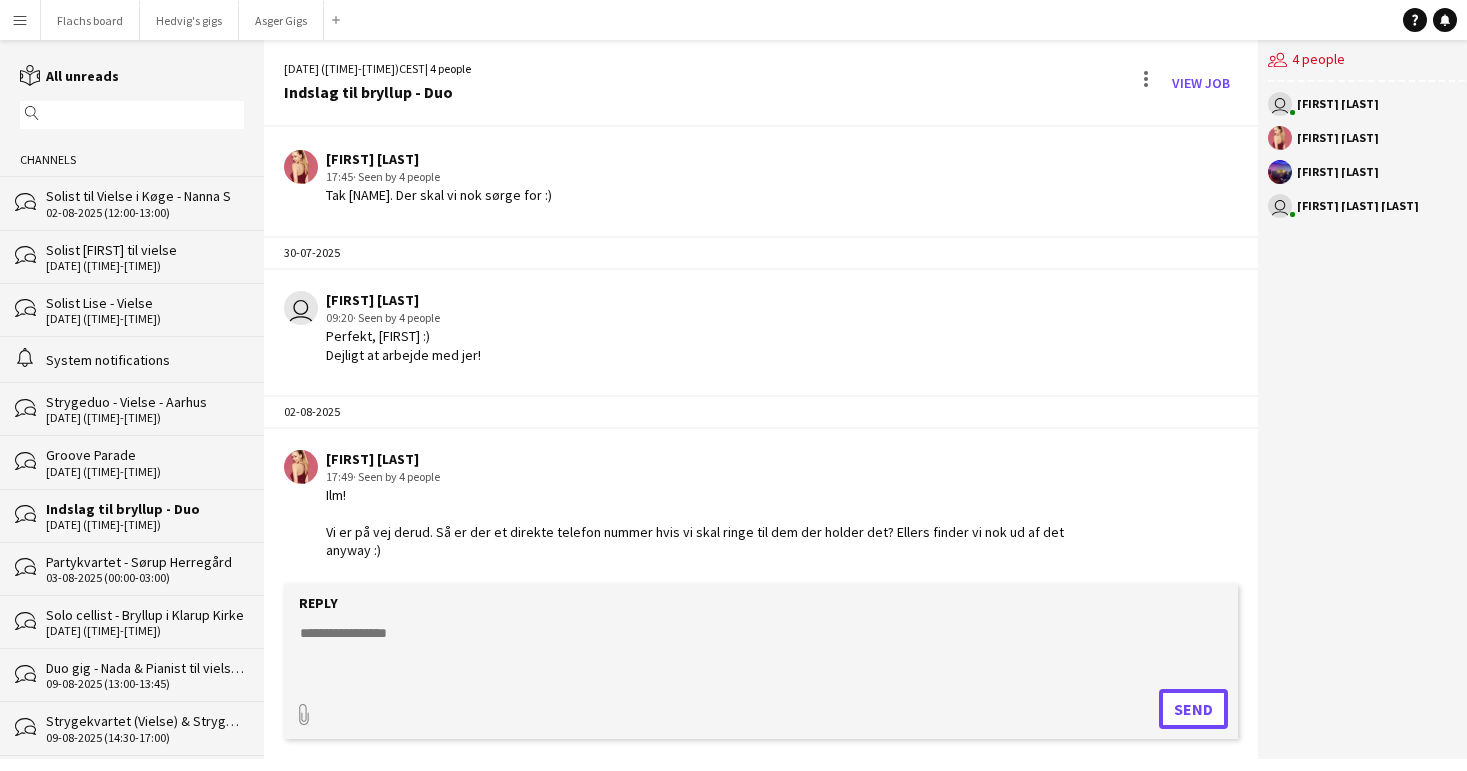 scroll, scrollTop: 828, scrollLeft: 0, axis: vertical 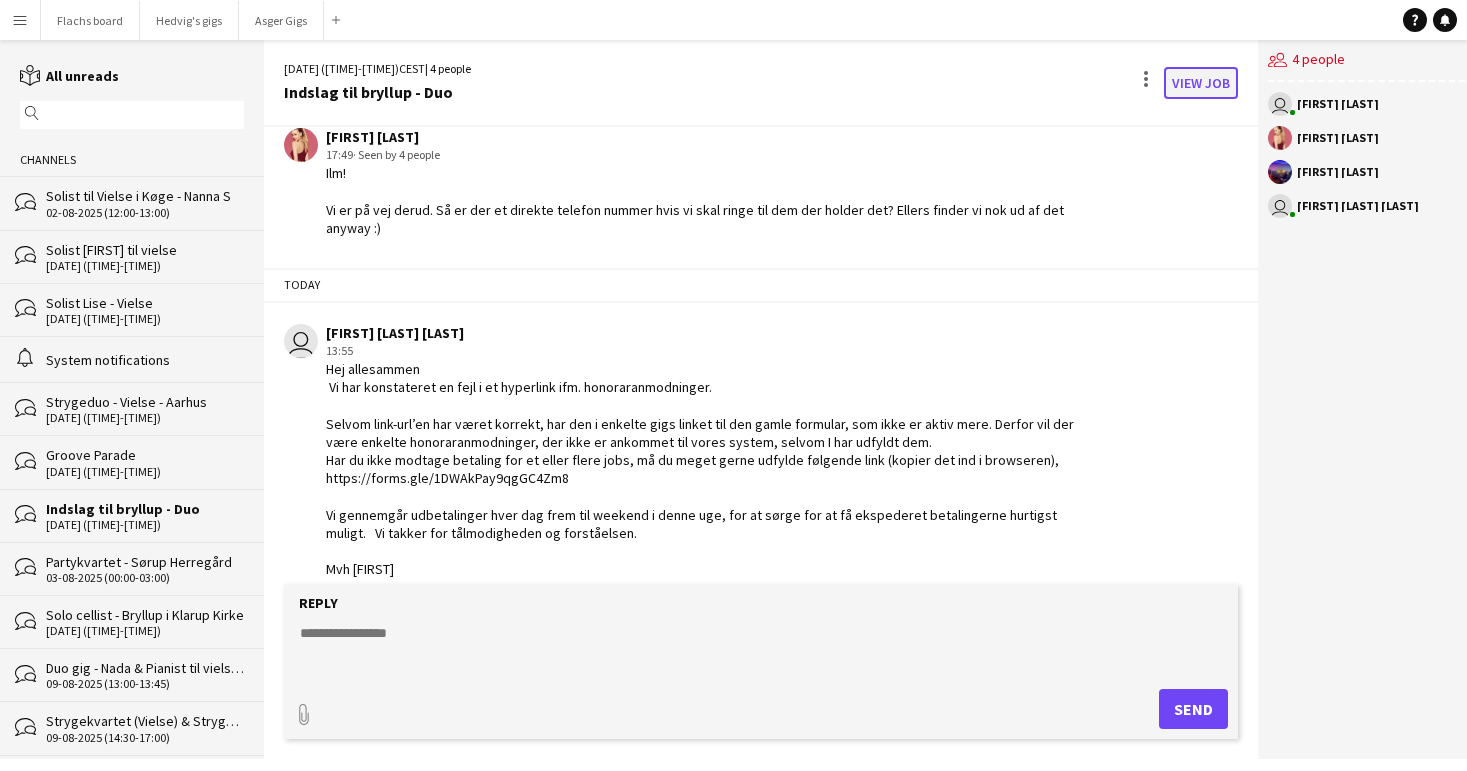 click on "View Job" 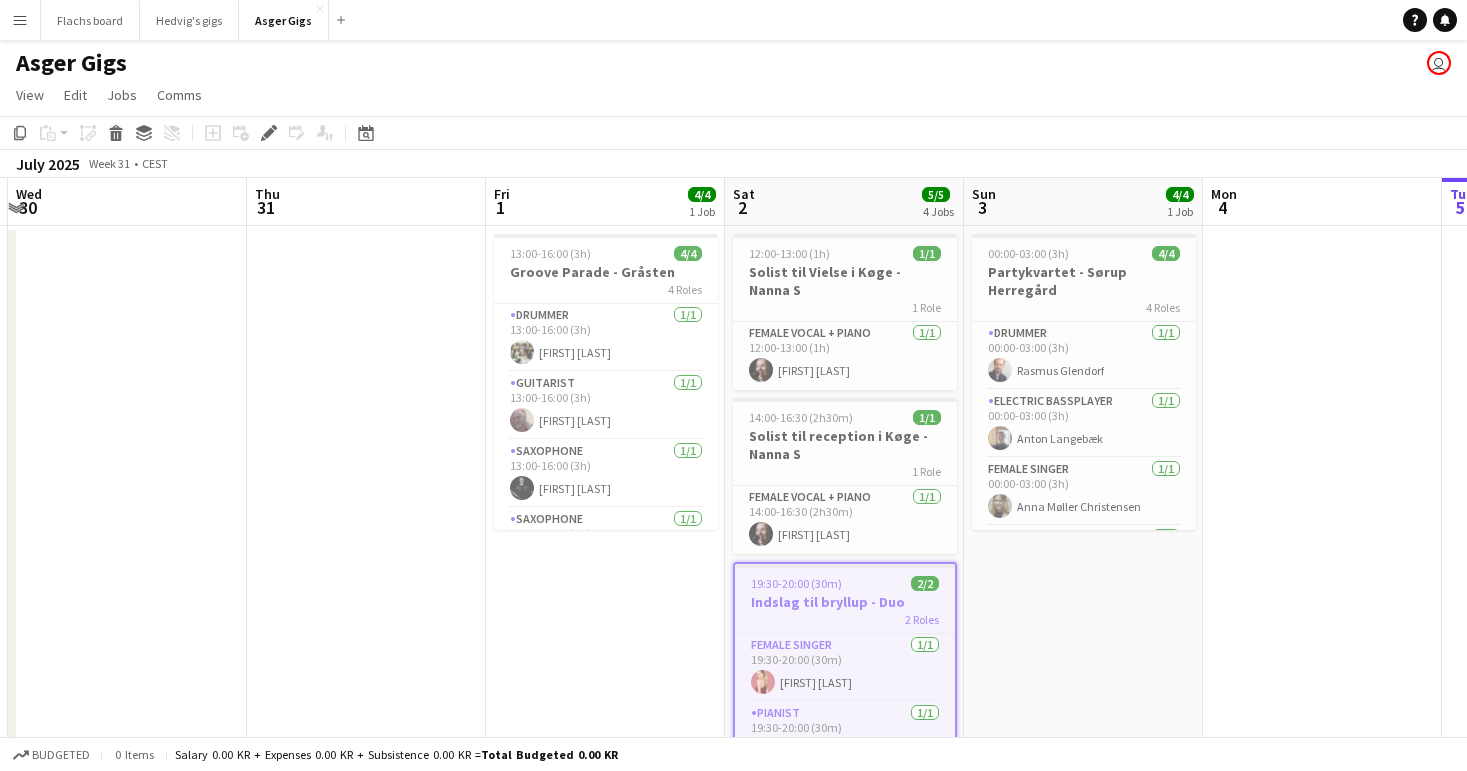 scroll, scrollTop: 0, scrollLeft: 437, axis: horizontal 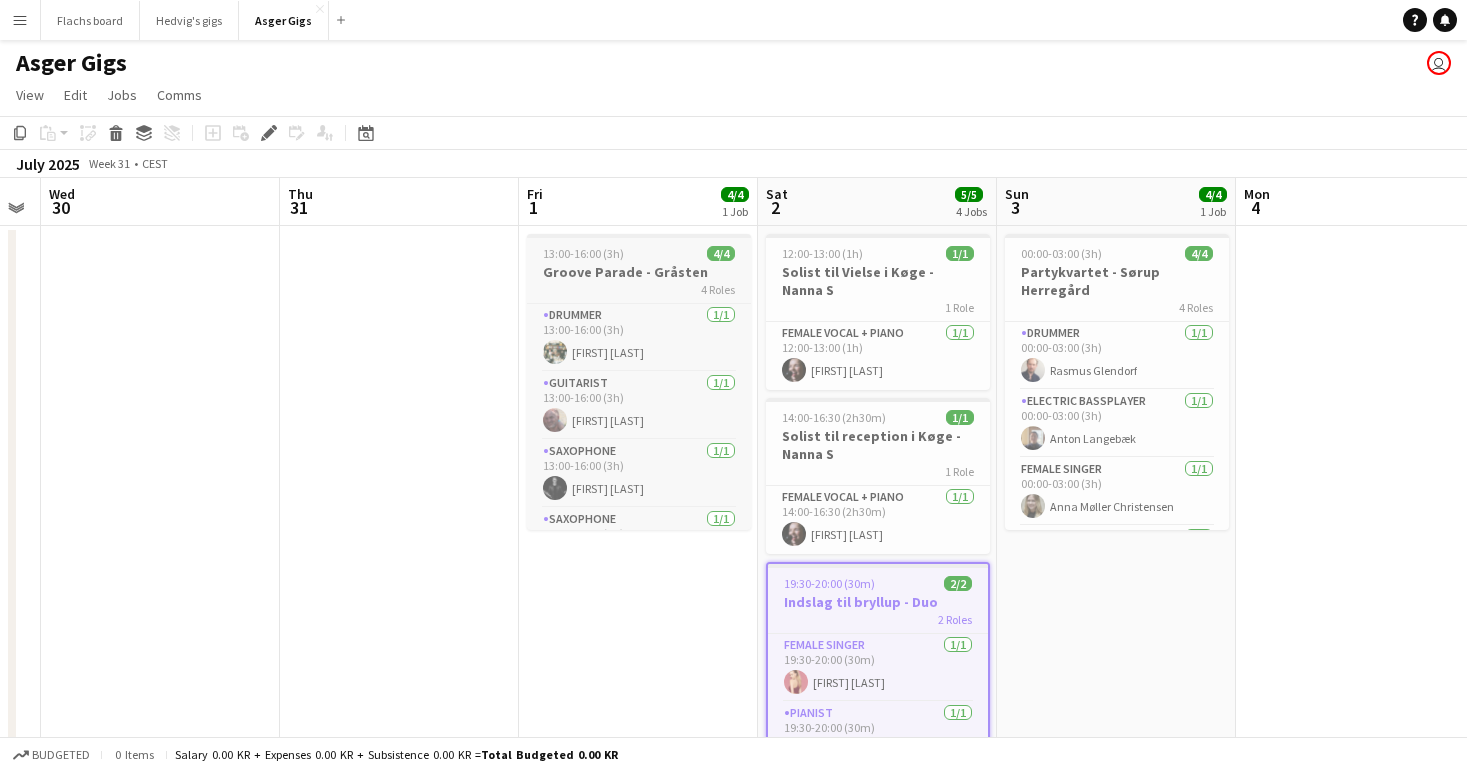 click on "Groove Parade - Gråsten" at bounding box center [639, 272] 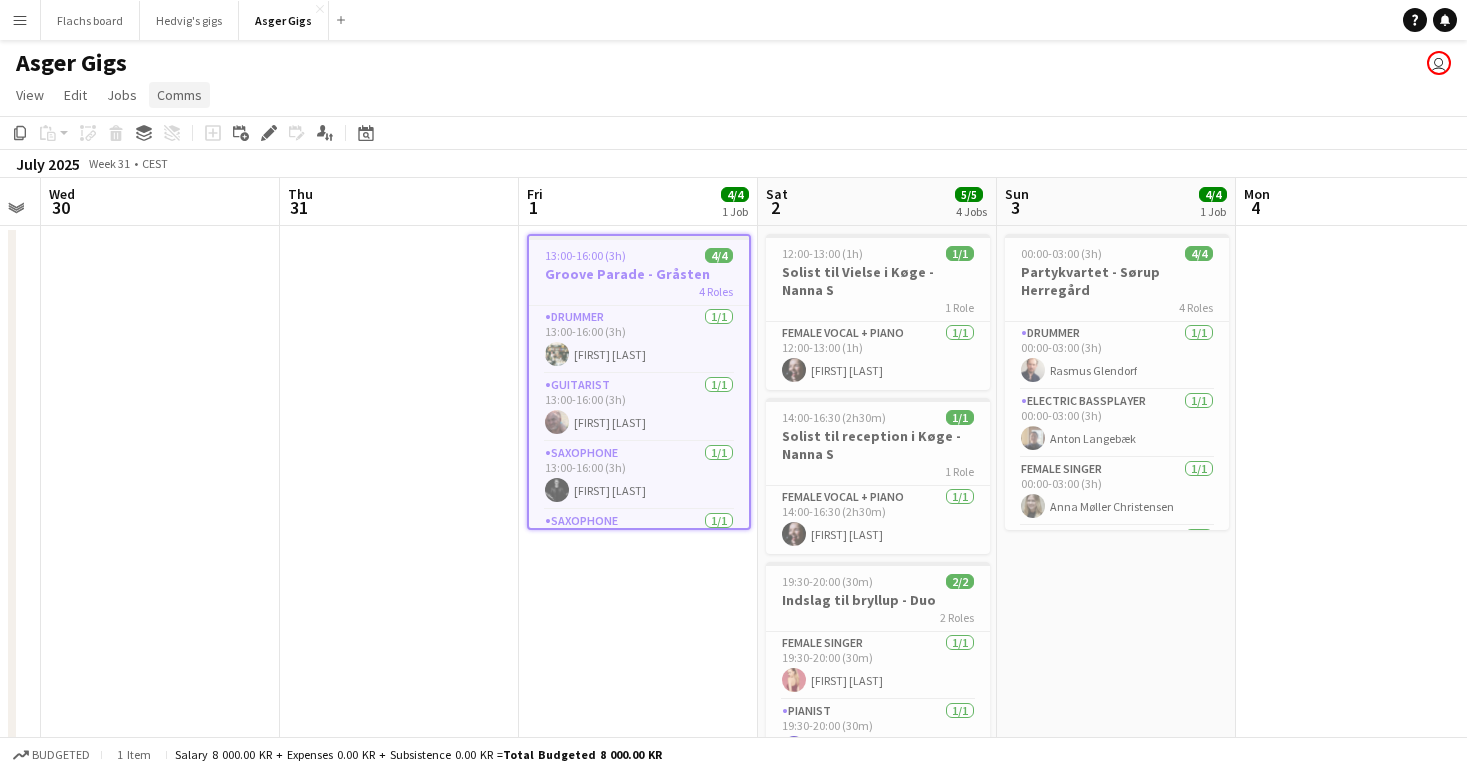 click on "Comms" 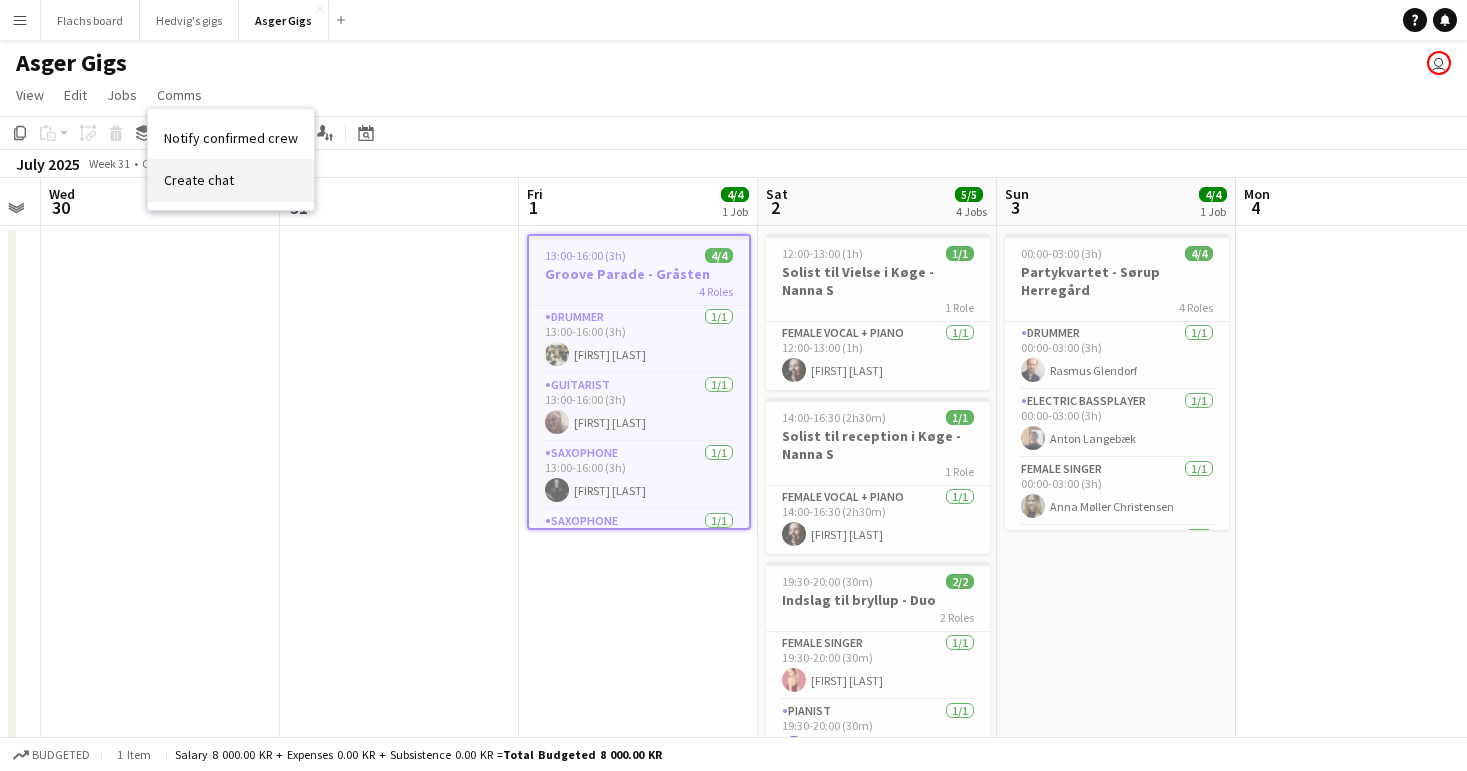 click on "Create chat" at bounding box center [199, 180] 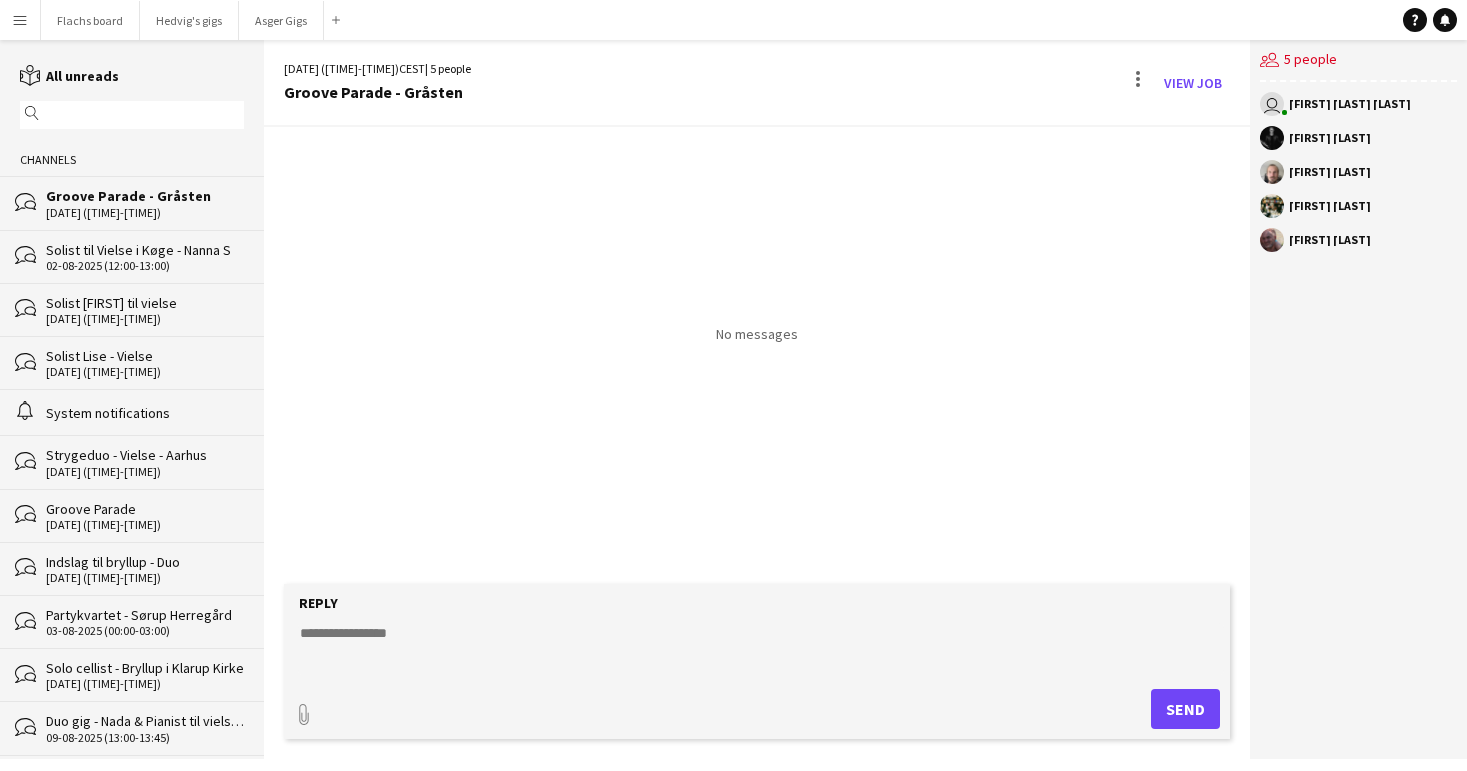 click on "Reply
paperclip
Send" 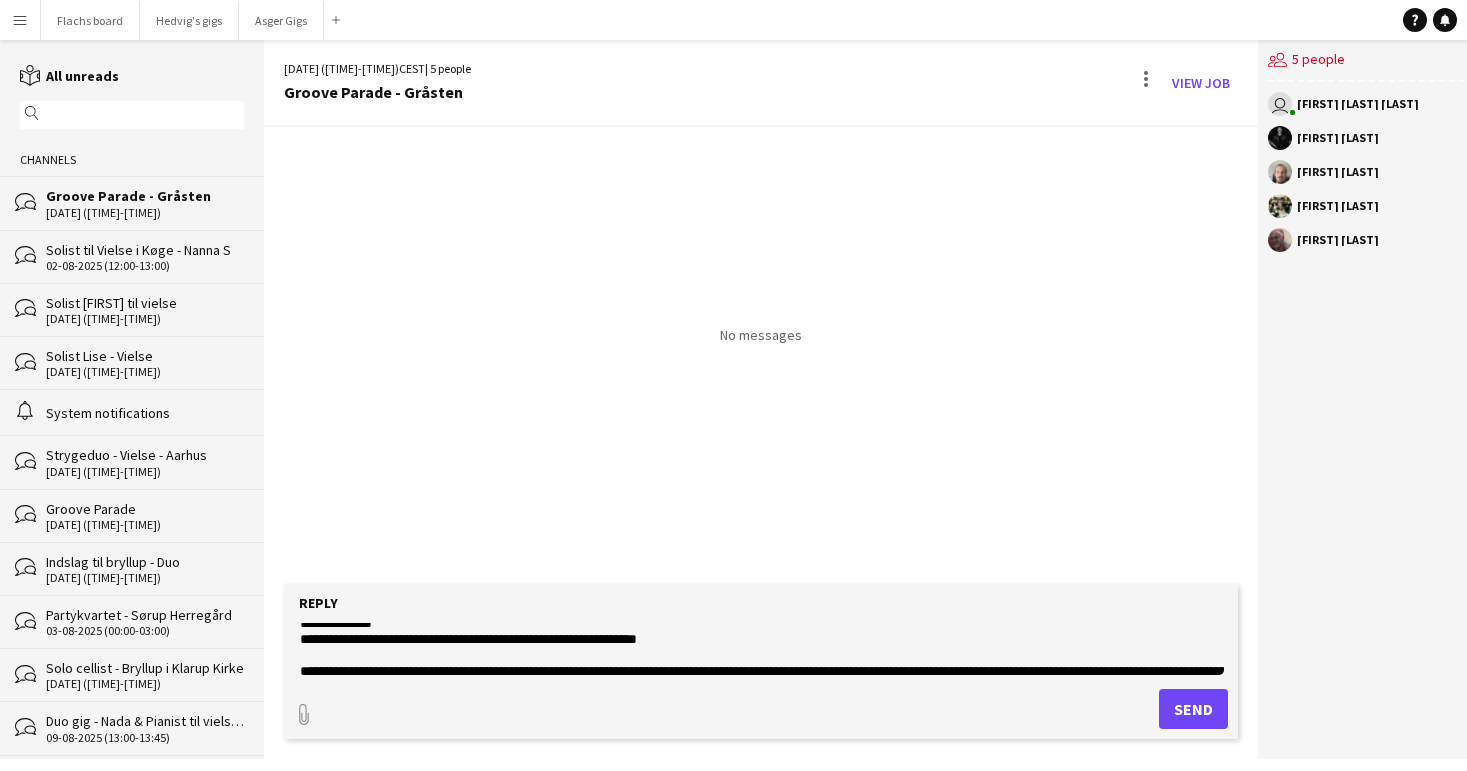 scroll, scrollTop: 0, scrollLeft: 0, axis: both 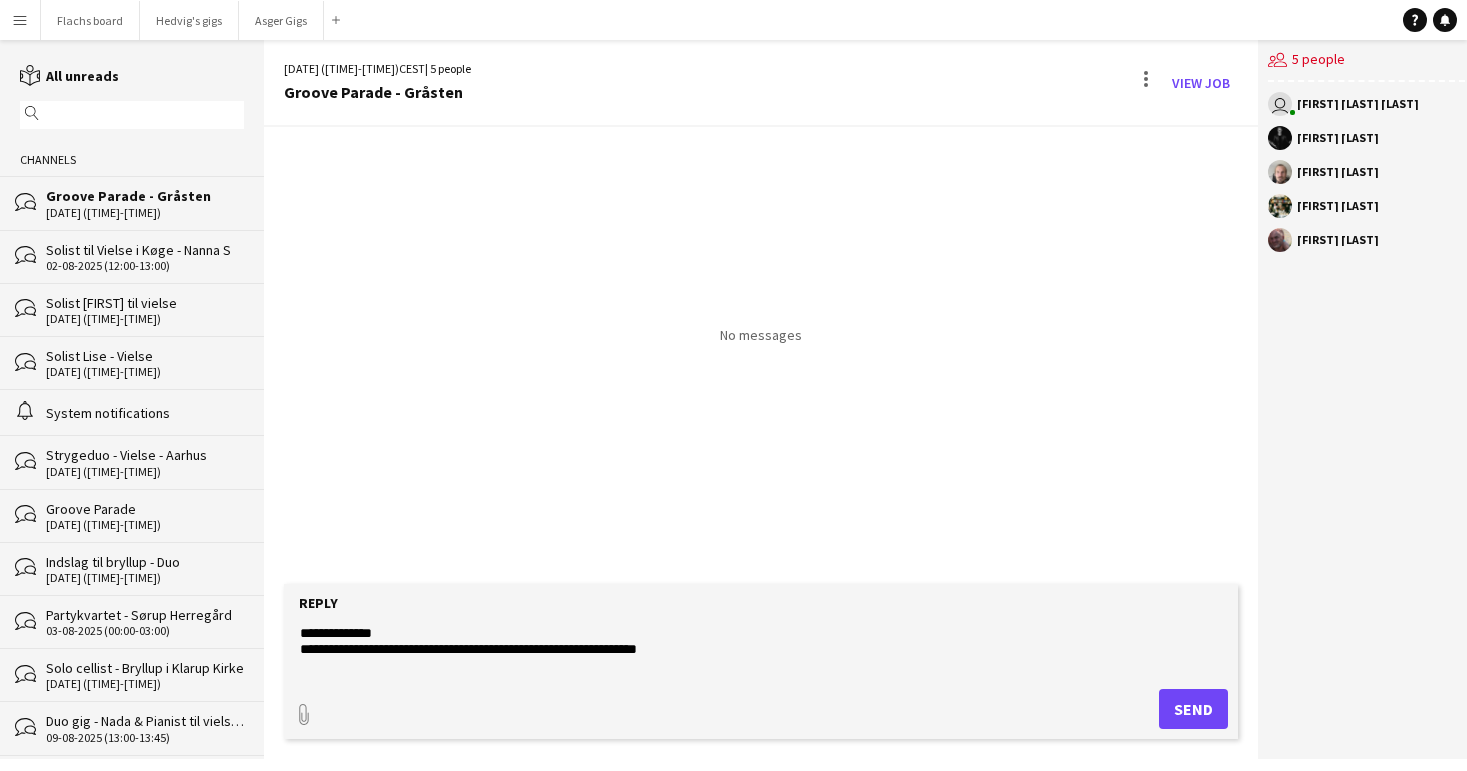 type on "**********" 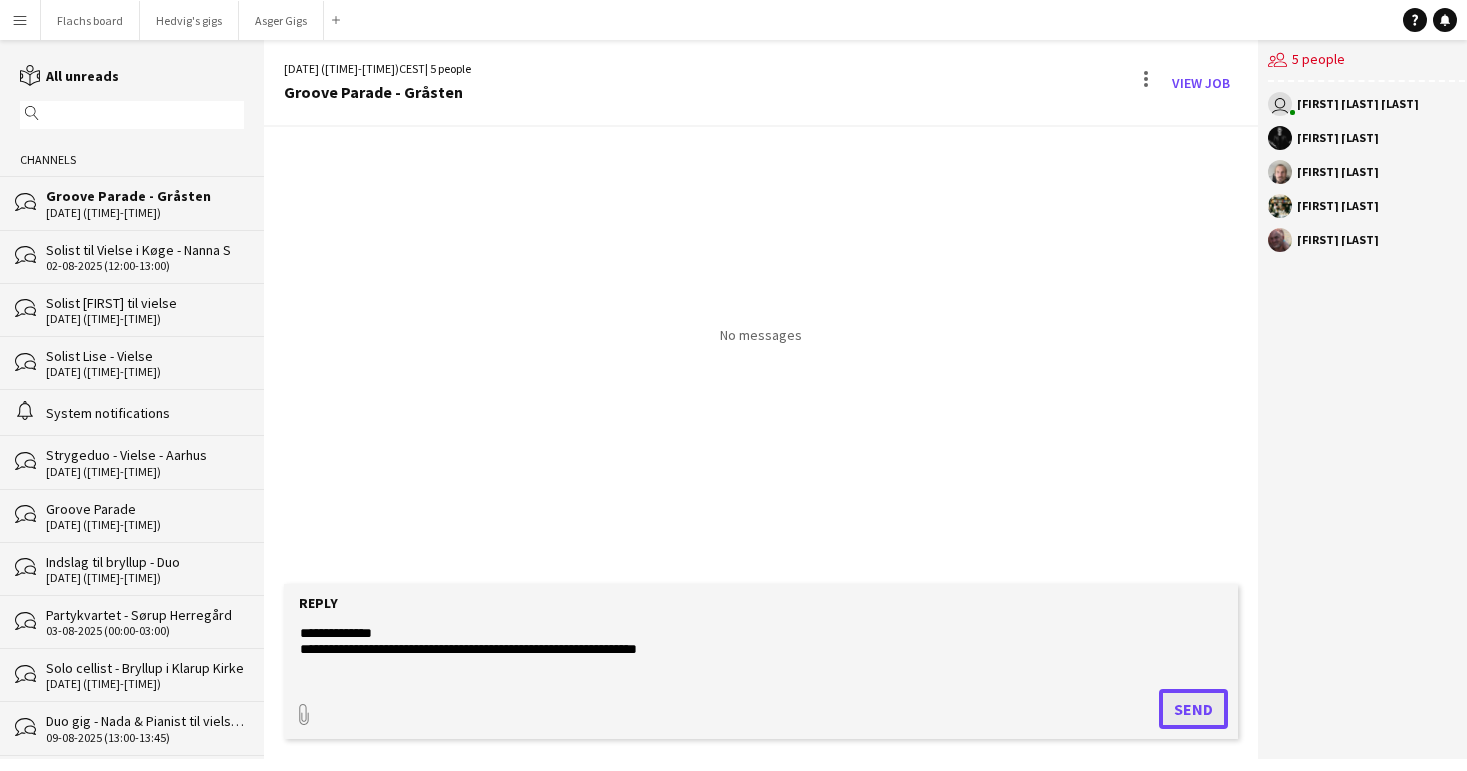 click on "Send" 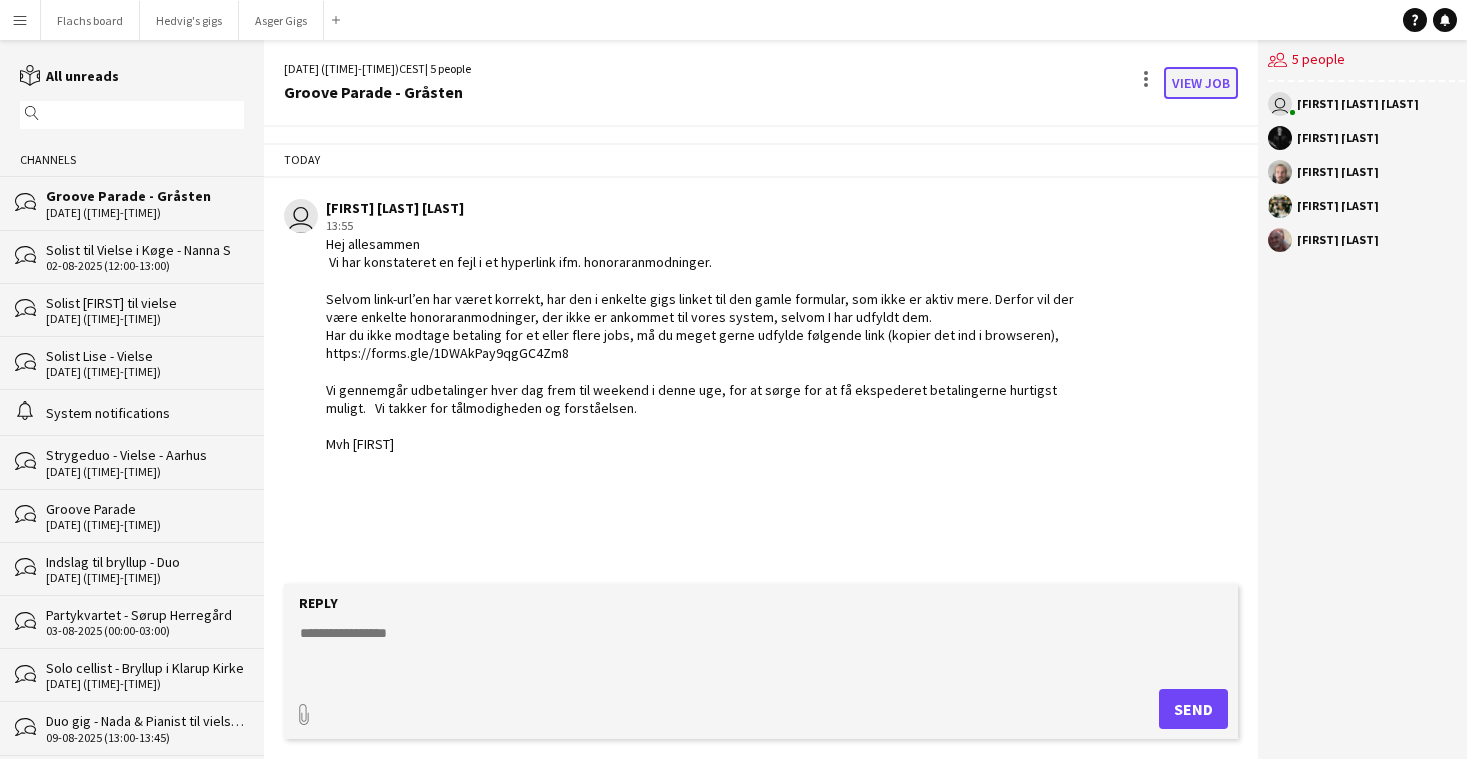 click on "View Job" 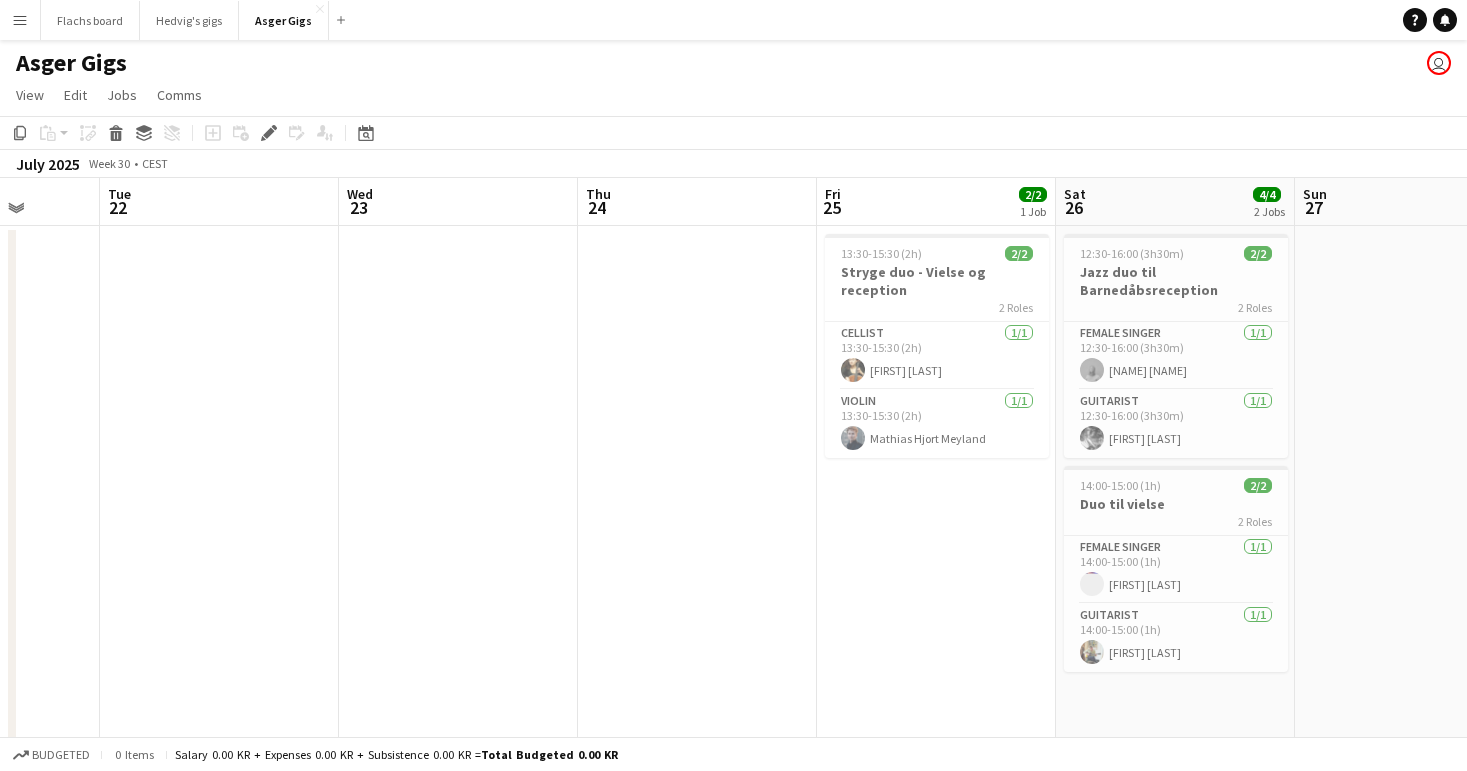scroll, scrollTop: 0, scrollLeft: 549, axis: horizontal 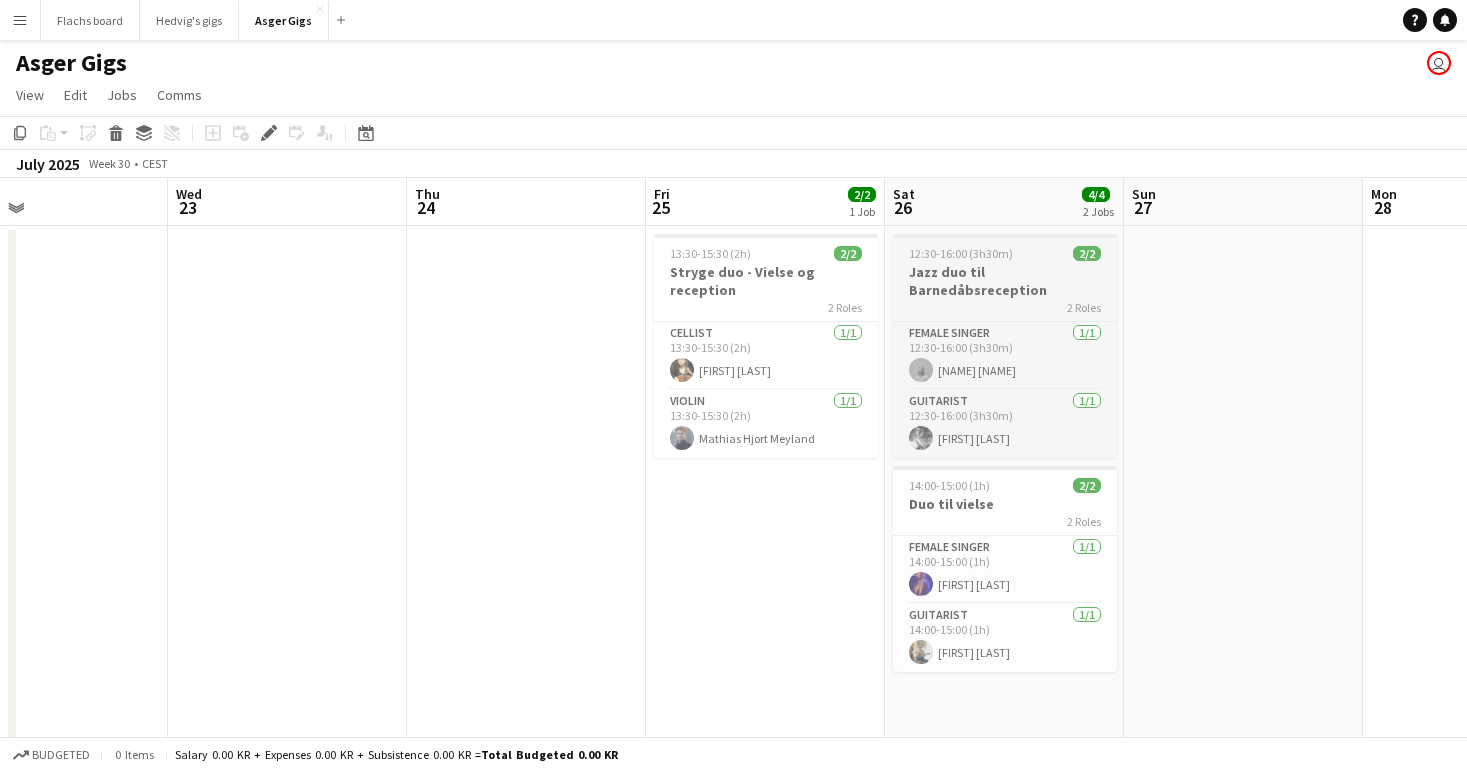 click on "12:30-16:00 (3h30m)" at bounding box center [961, 253] 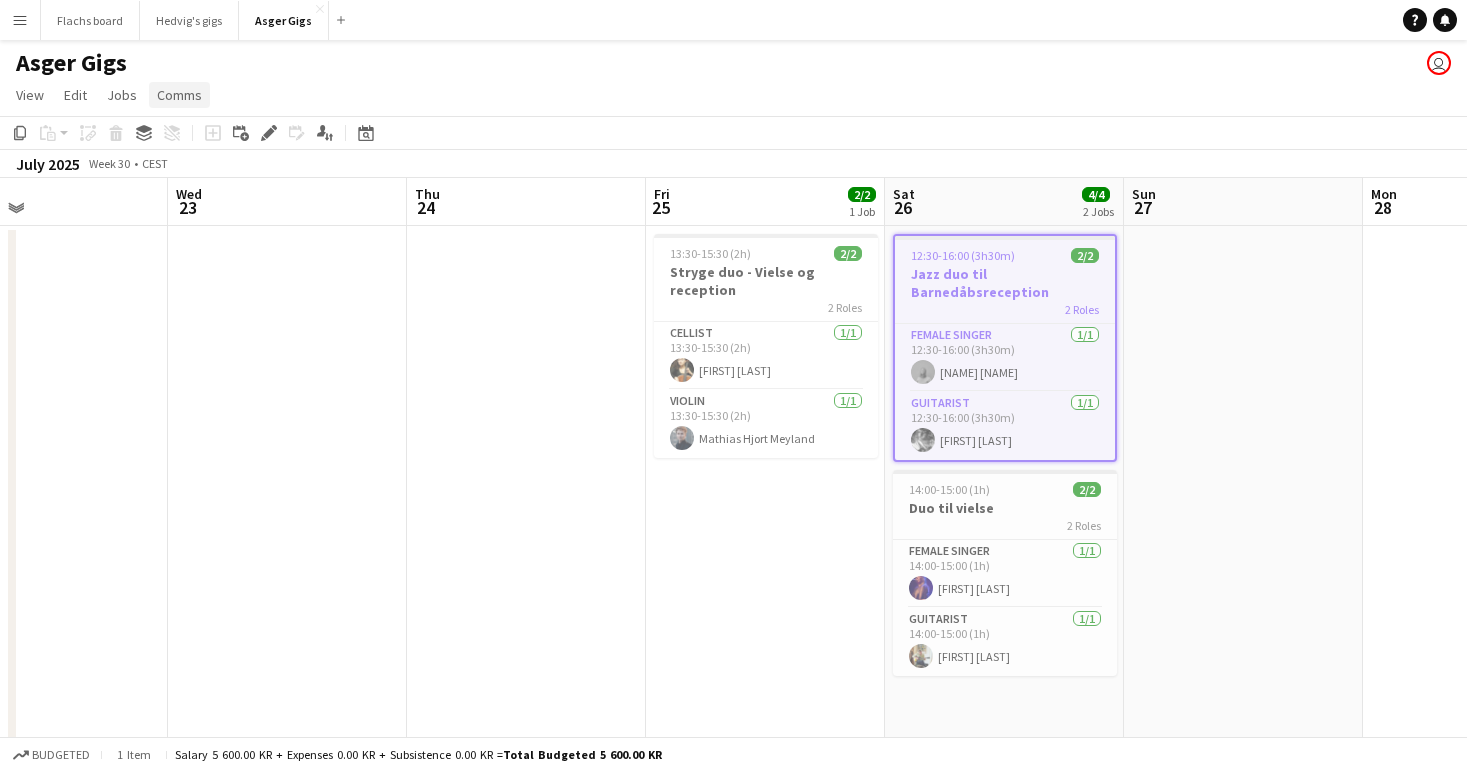 click on "Comms" 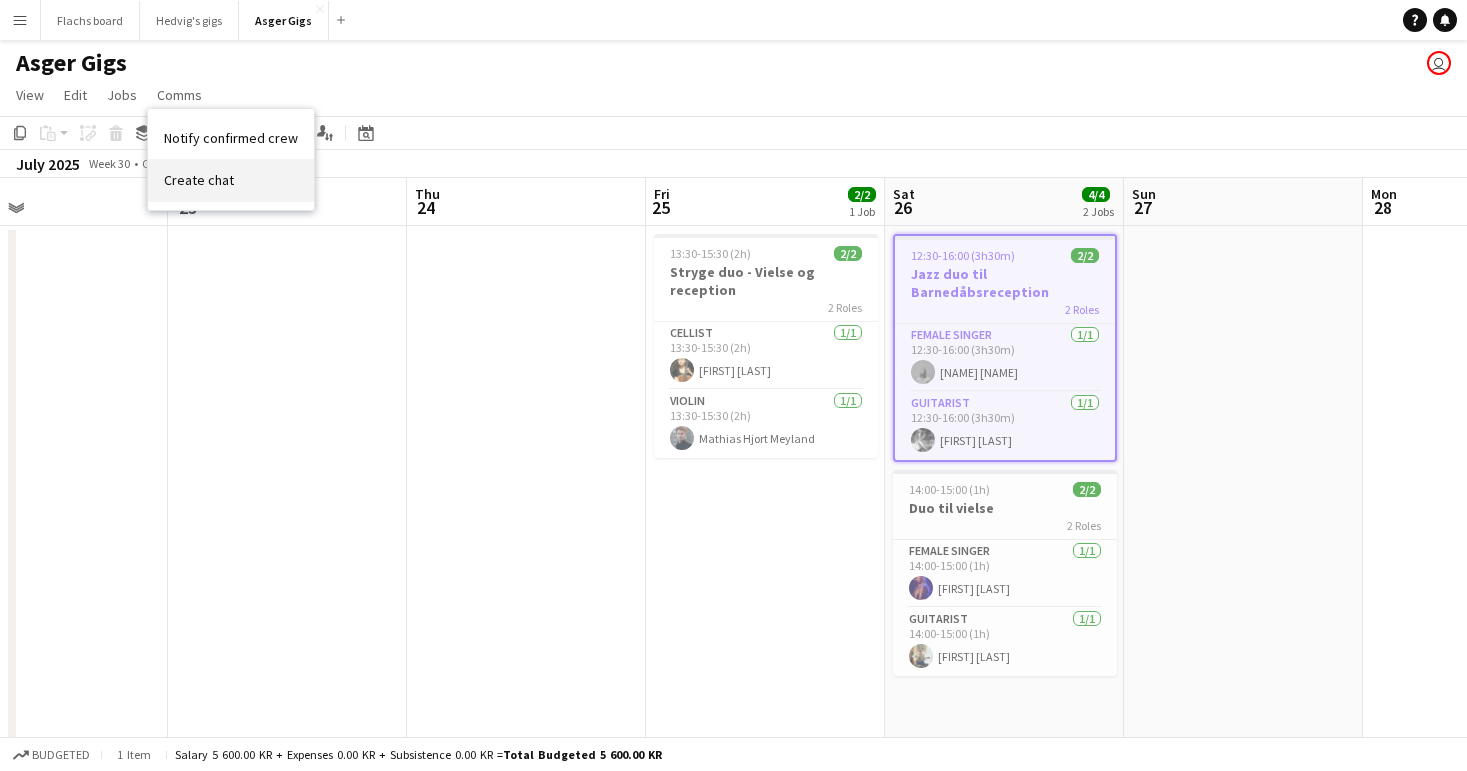 click on "Create chat" at bounding box center (199, 180) 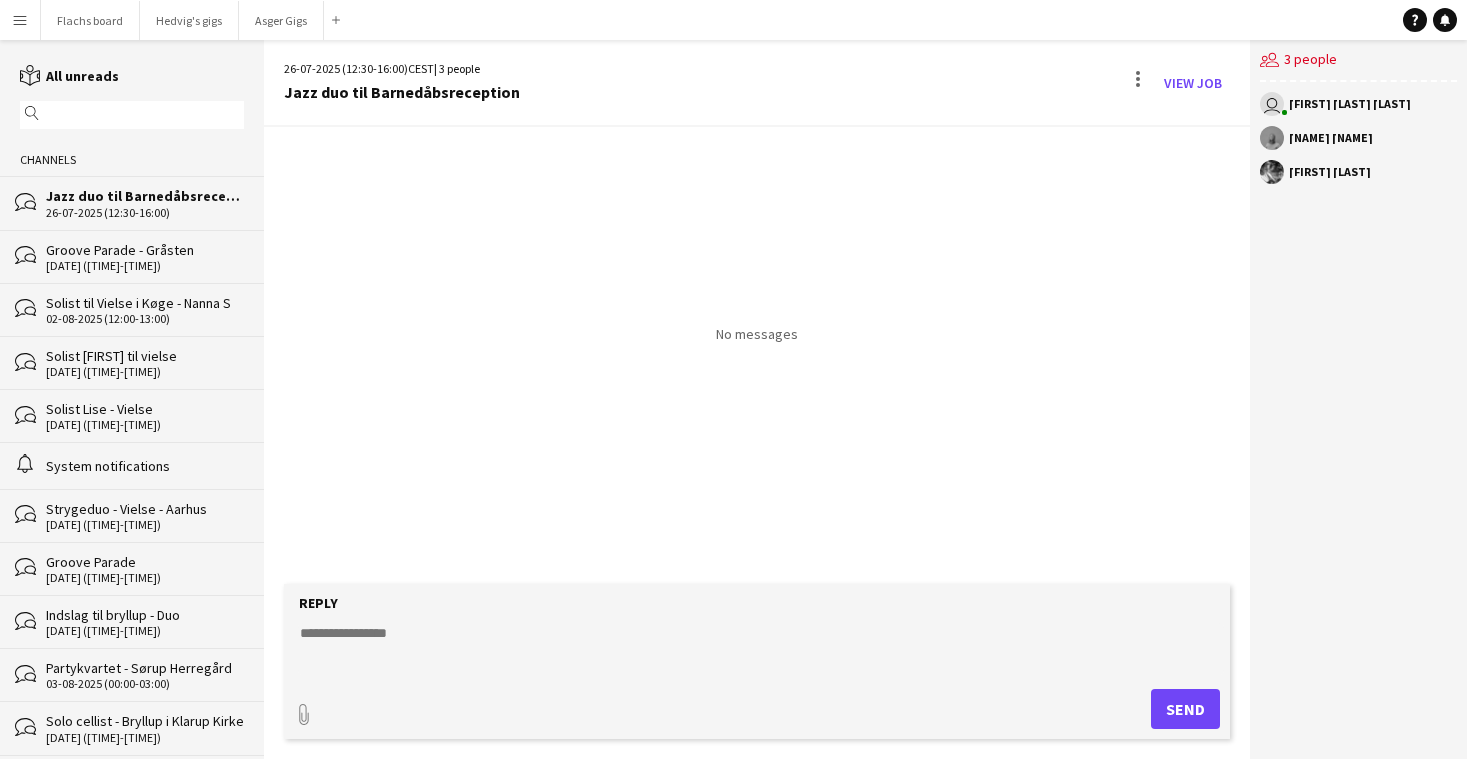 click 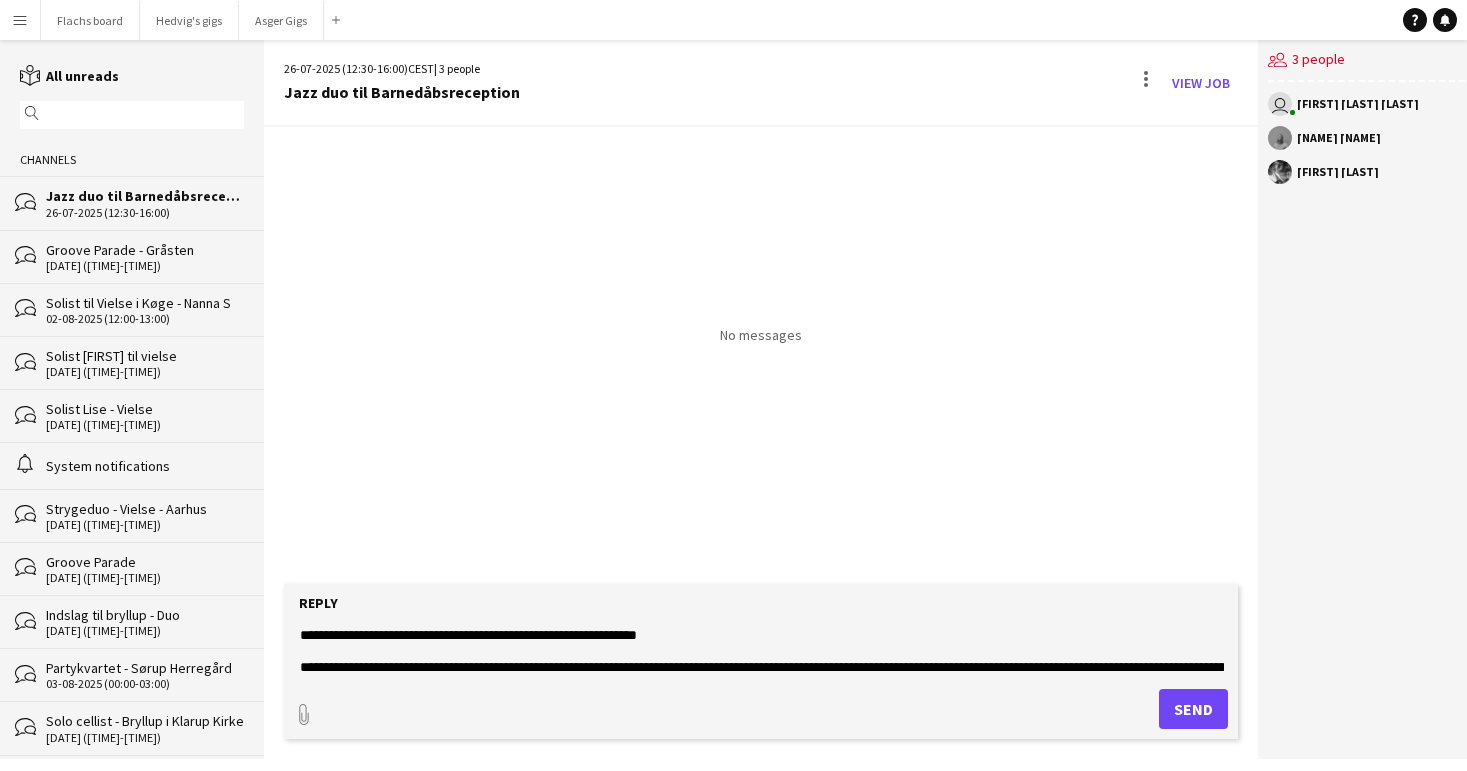 scroll, scrollTop: 0, scrollLeft: 0, axis: both 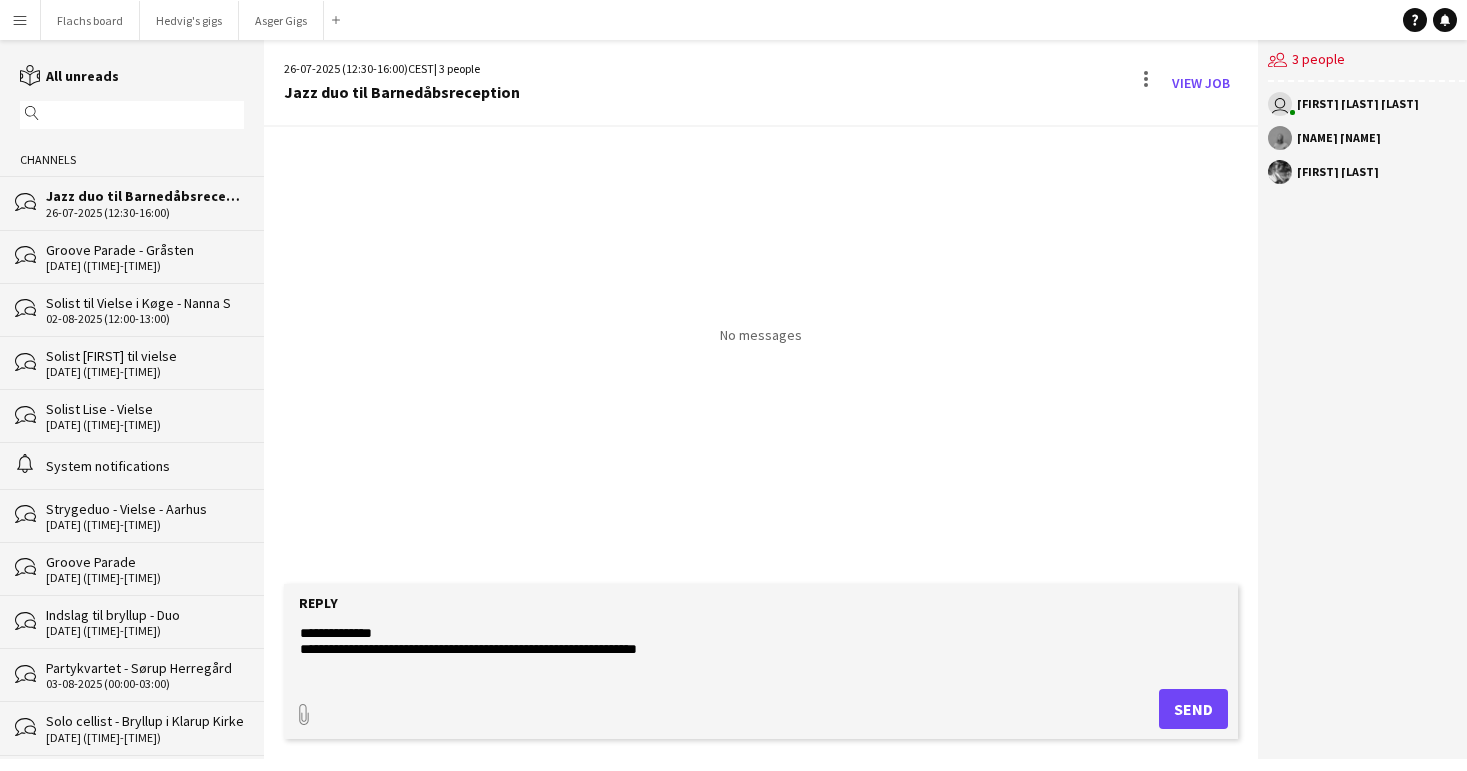 click on "**********" 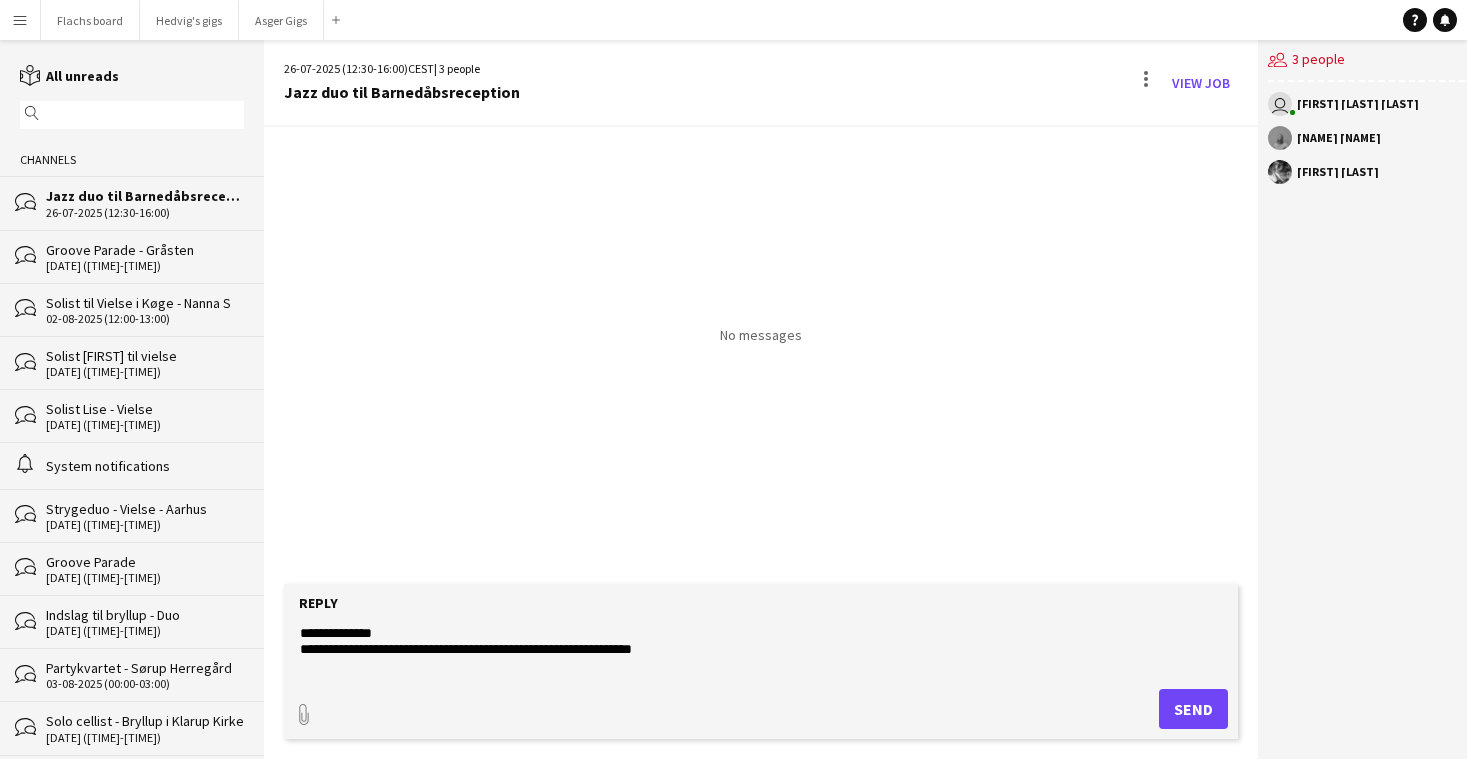 scroll, scrollTop: 144, scrollLeft: 0, axis: vertical 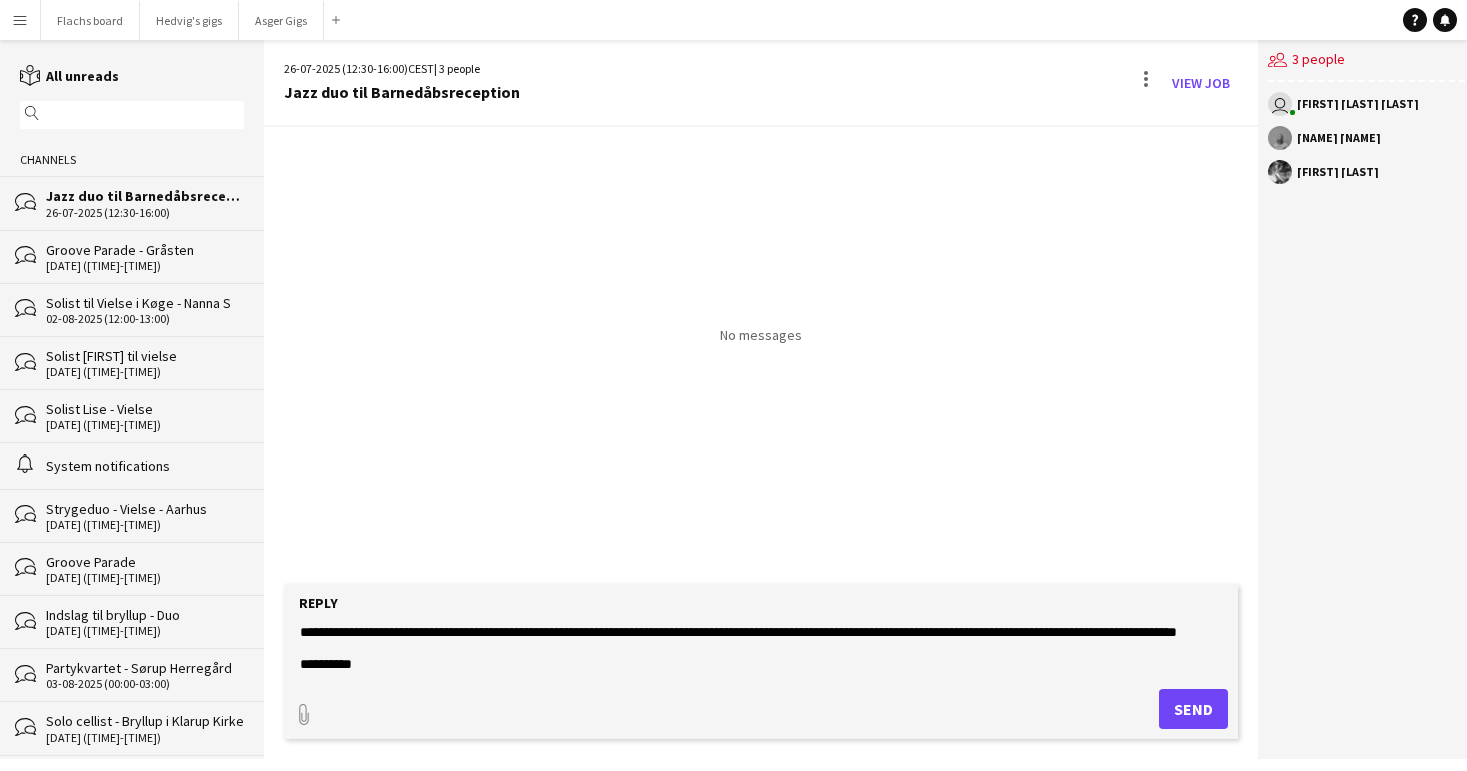 type on "**********" 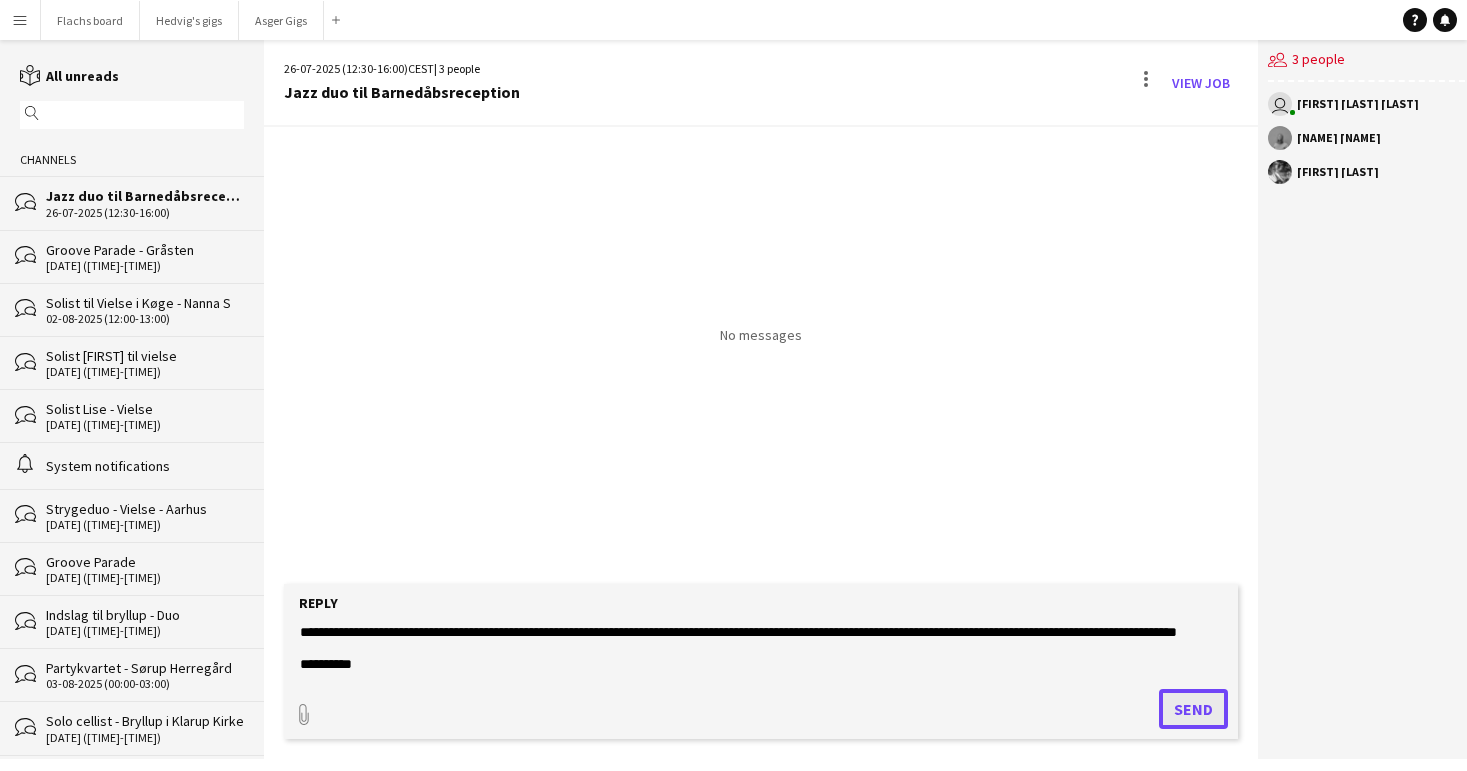 click on "Send" 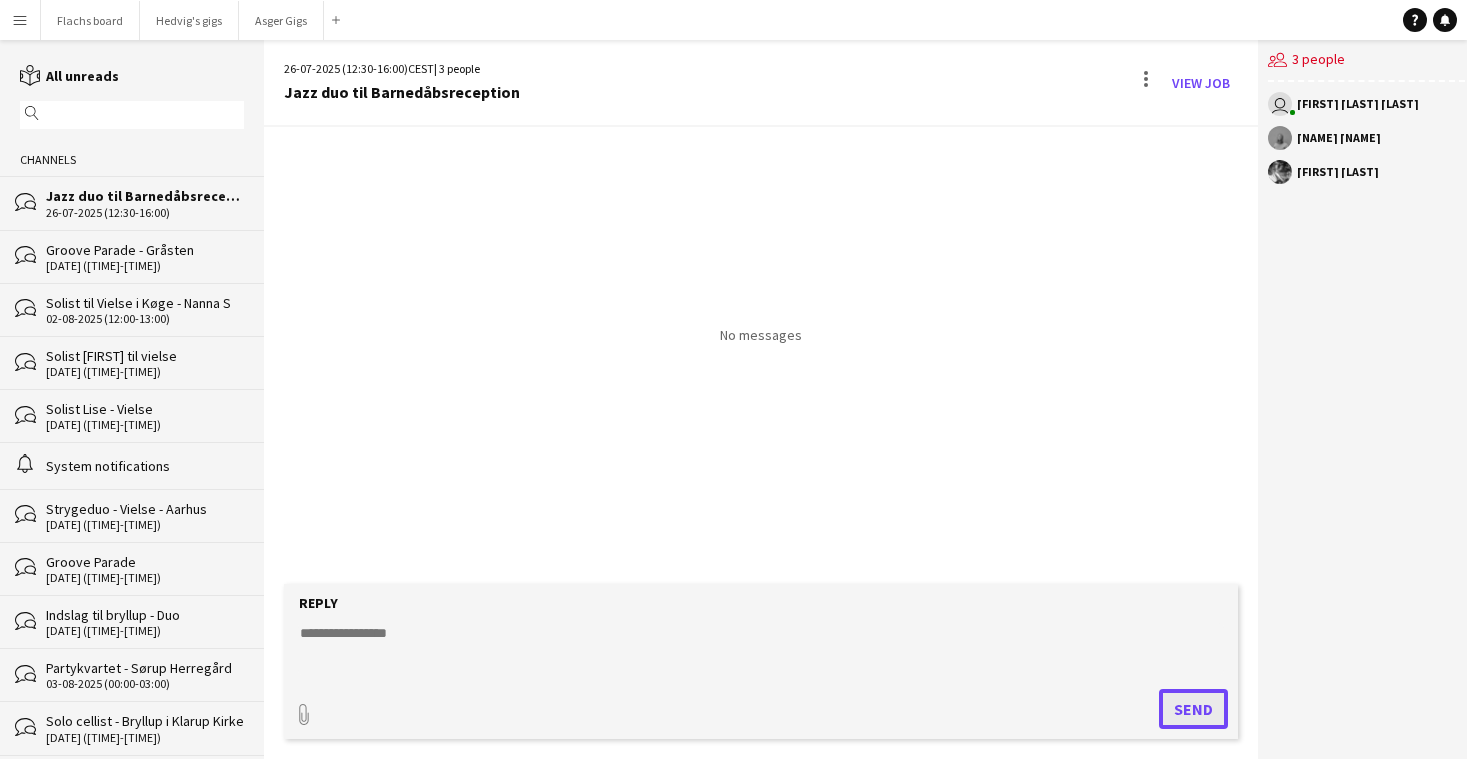 scroll, scrollTop: 0, scrollLeft: 0, axis: both 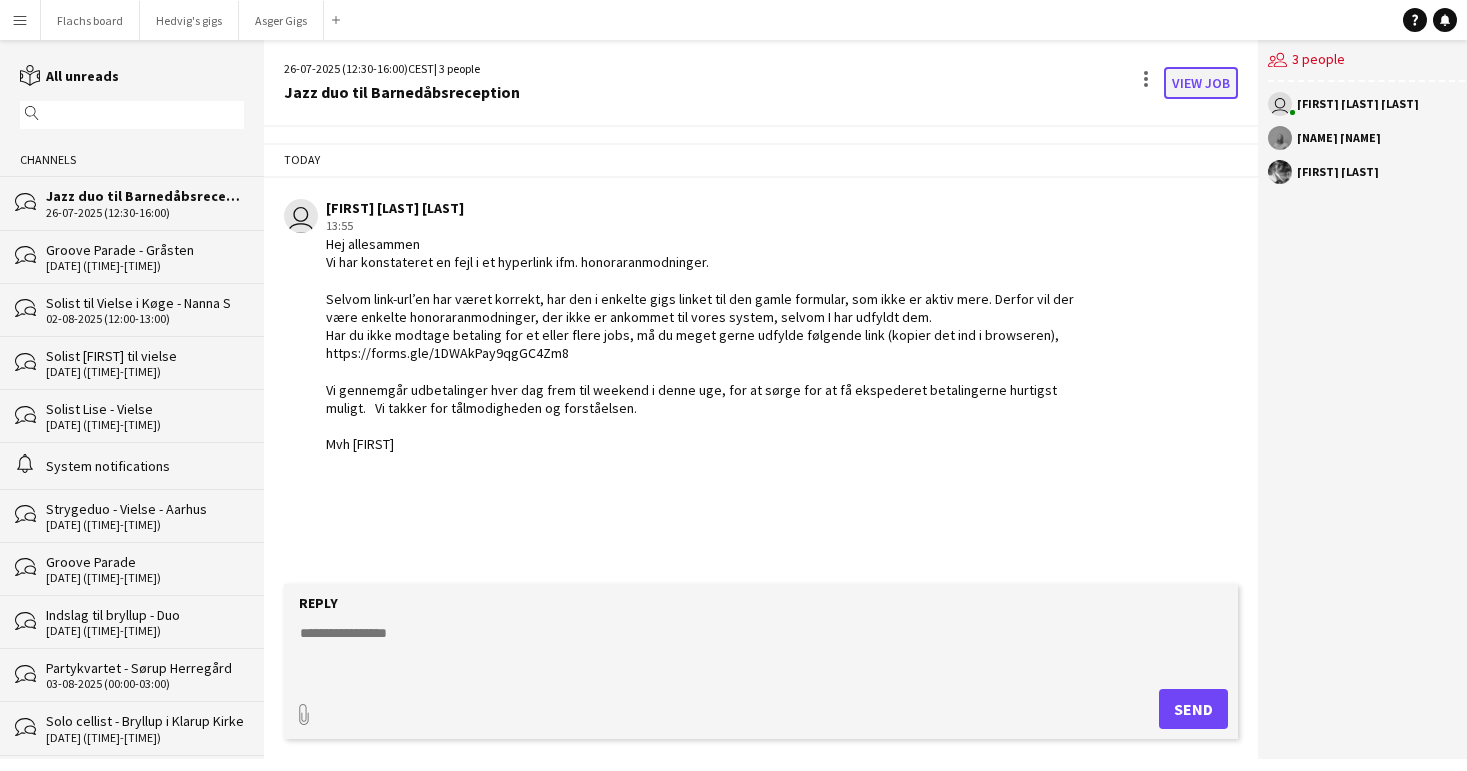 click on "View Job" 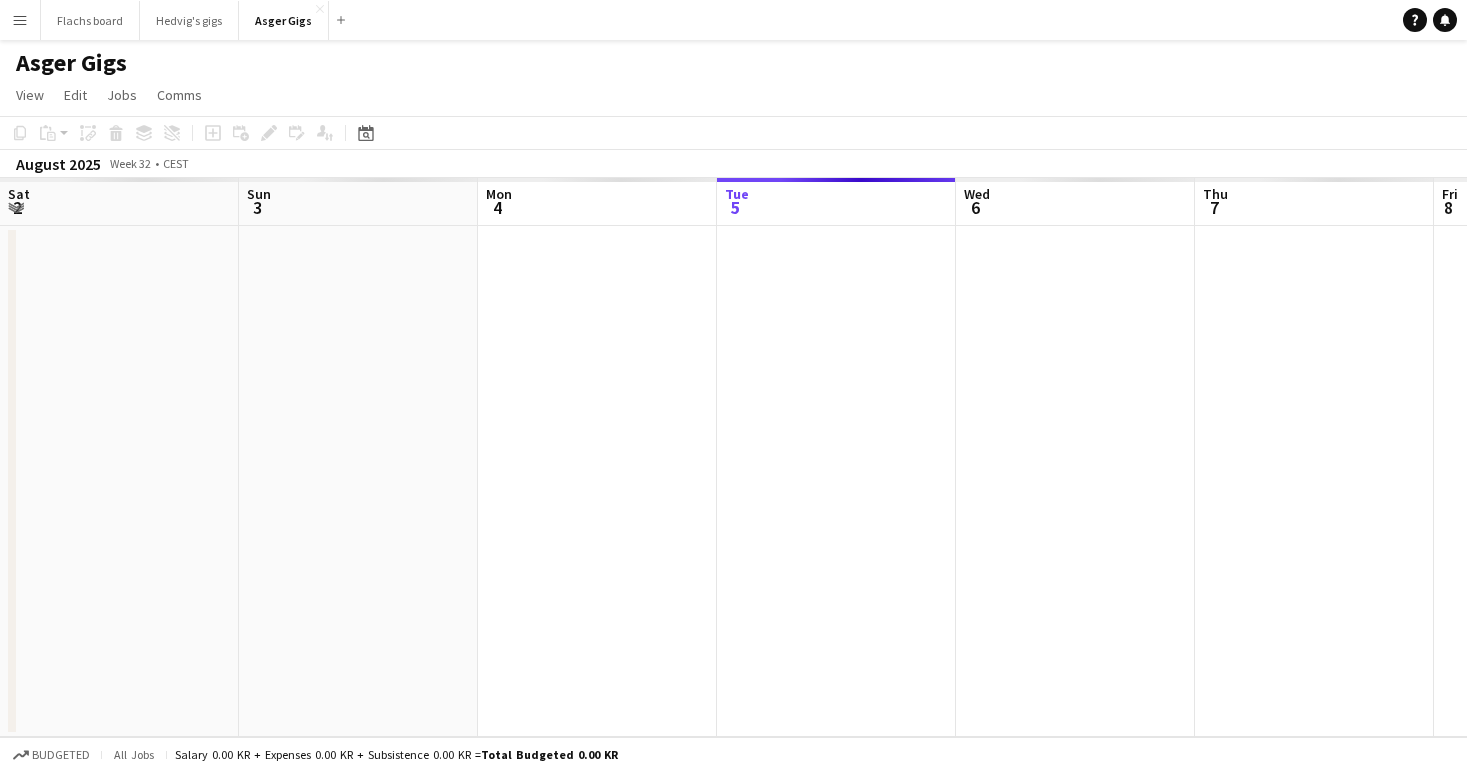 scroll, scrollTop: 0, scrollLeft: 688, axis: horizontal 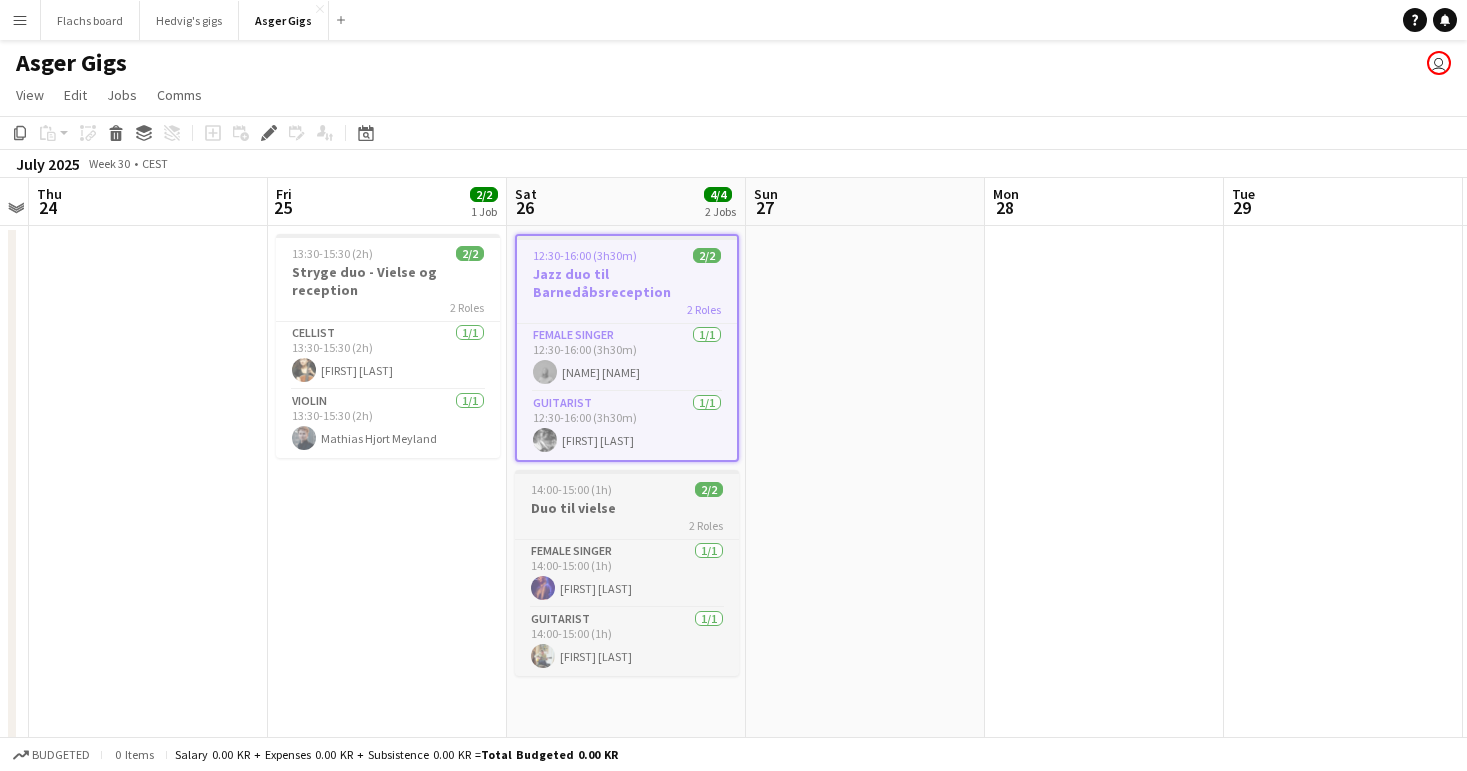 click on "Duo til vielse" at bounding box center (627, 508) 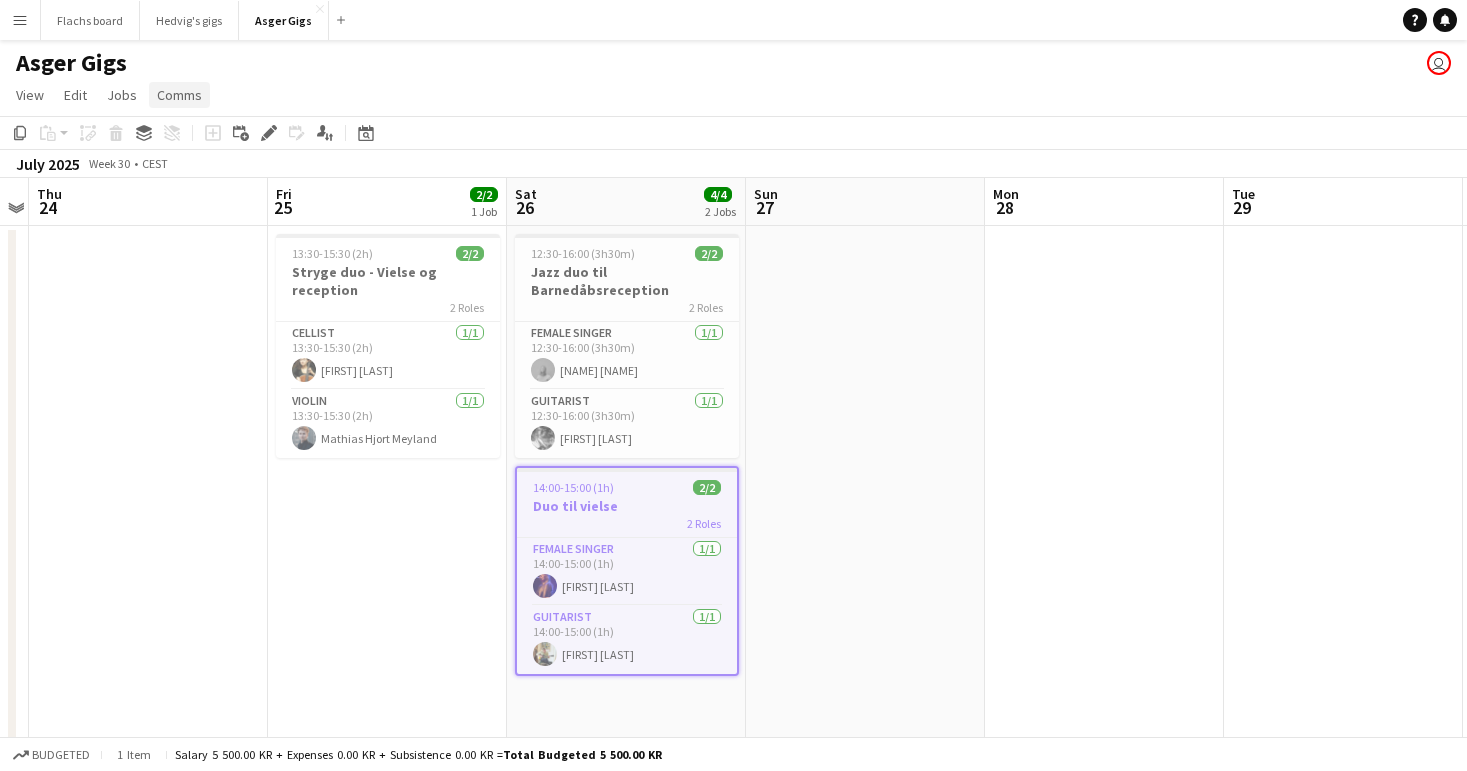 click on "Comms" 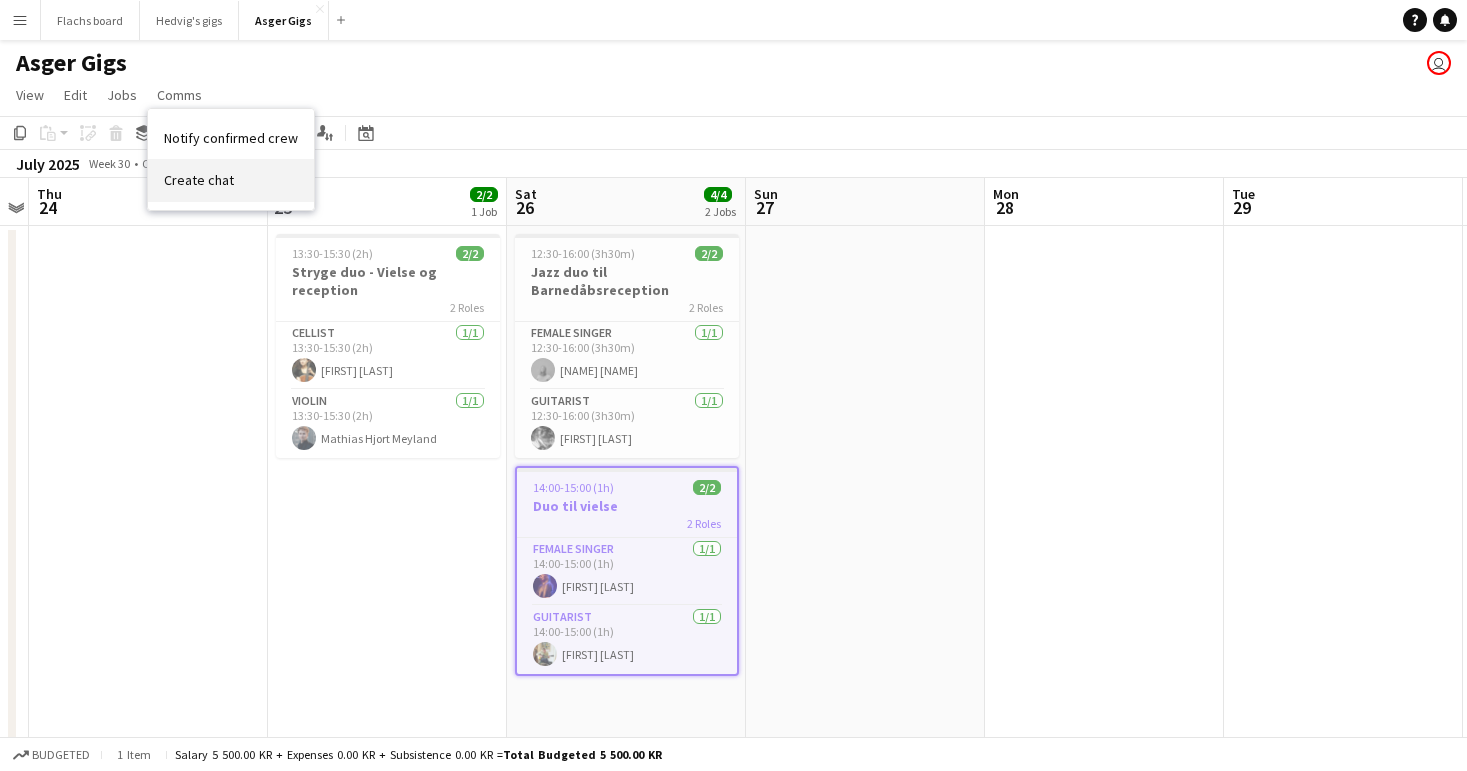 click on "Create chat" at bounding box center (199, 180) 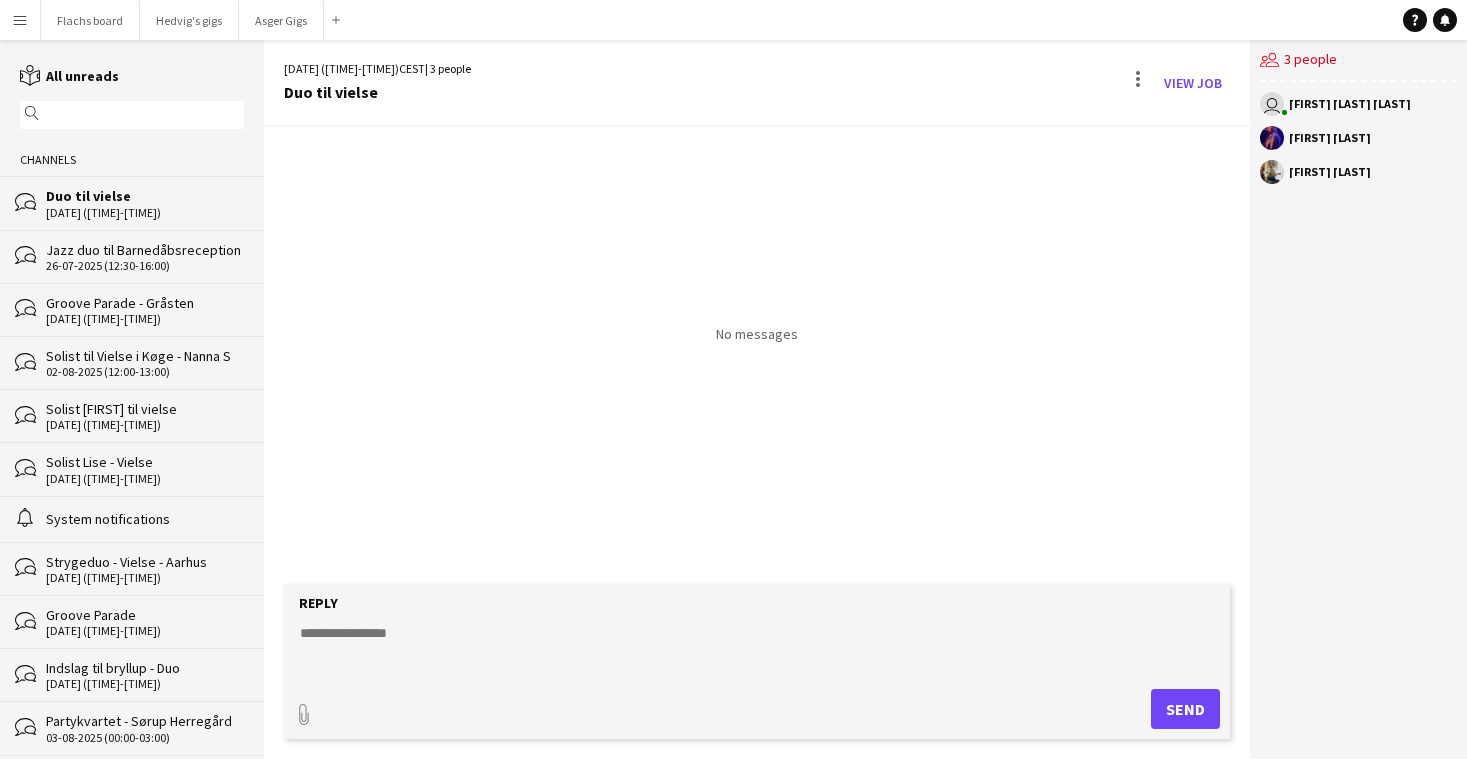 click on "Reply" 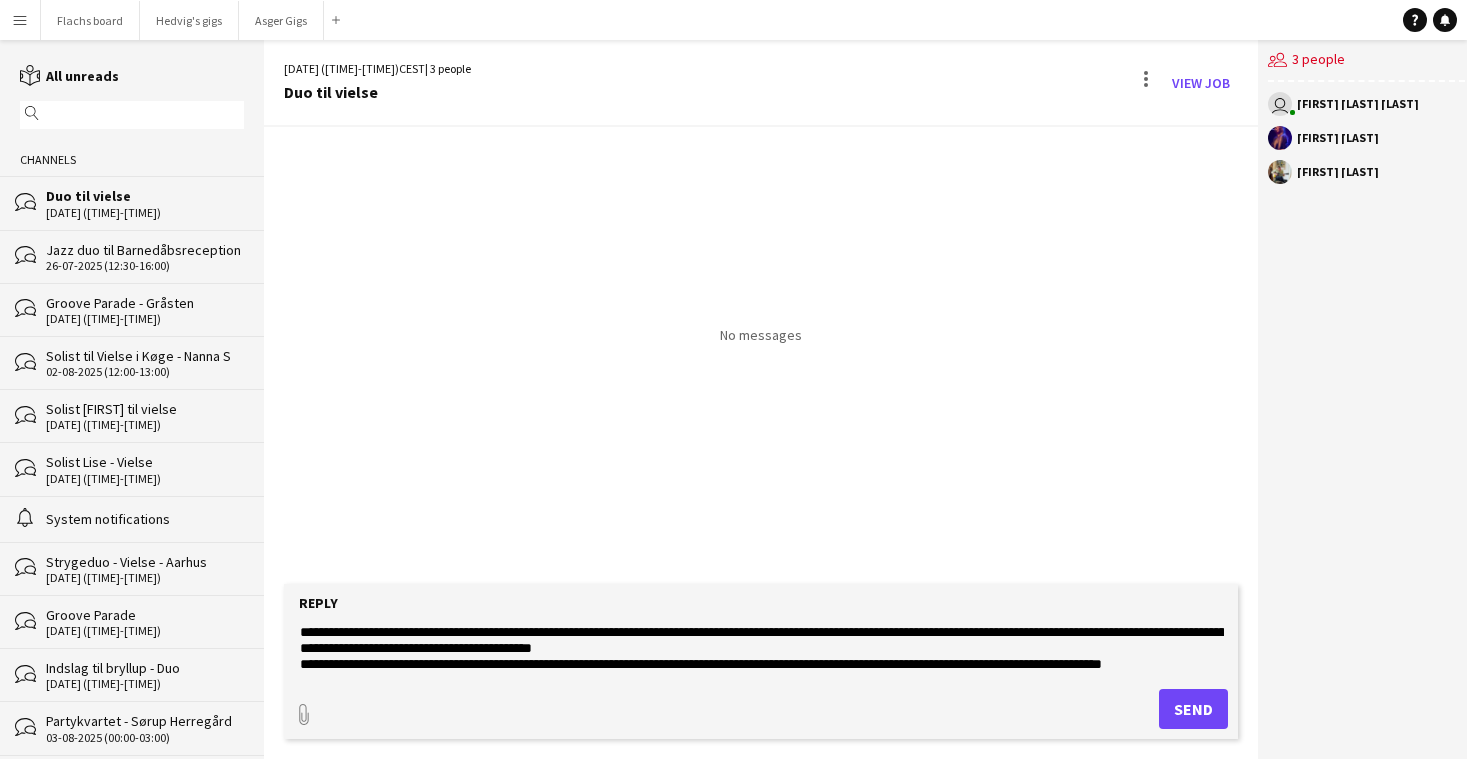 scroll, scrollTop: 0, scrollLeft: 0, axis: both 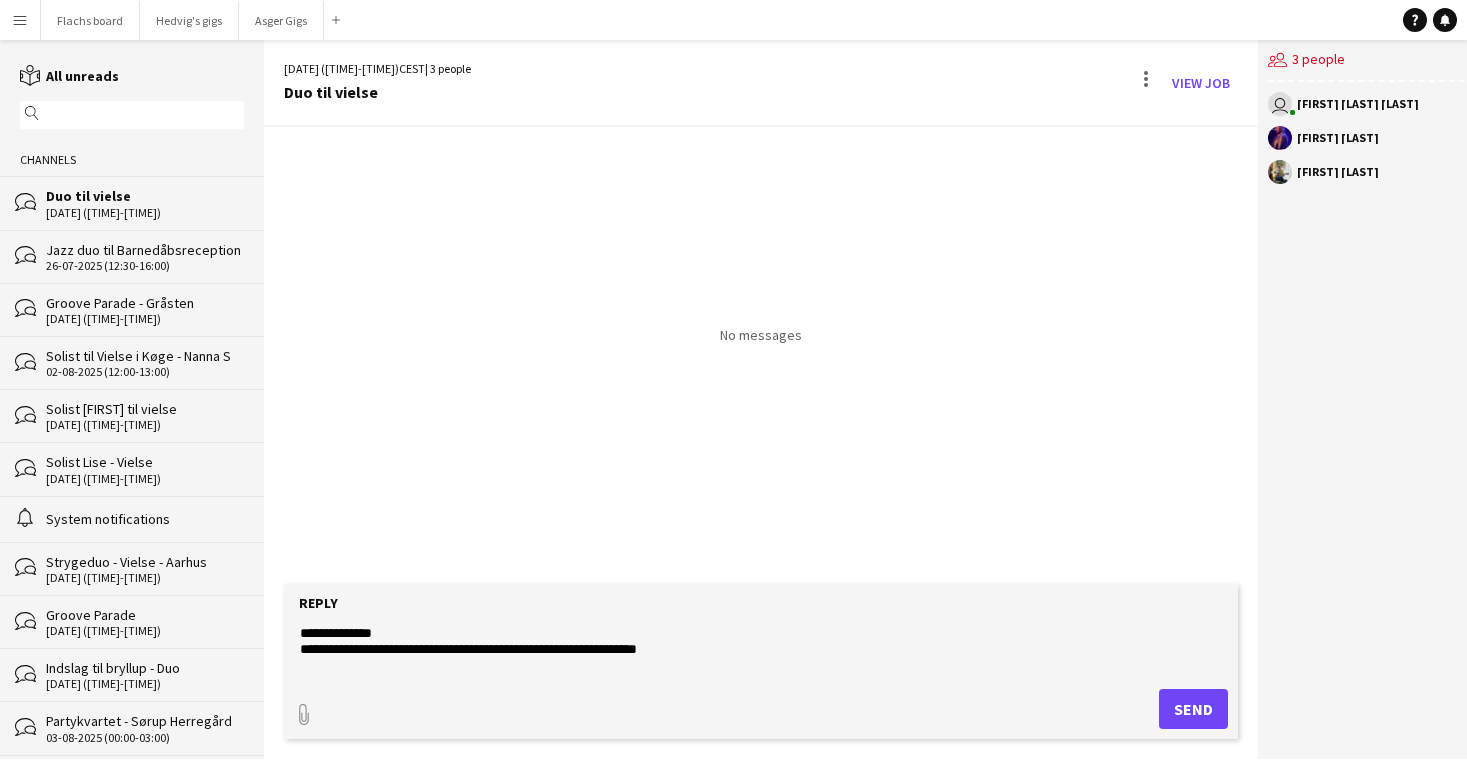 type on "**********" 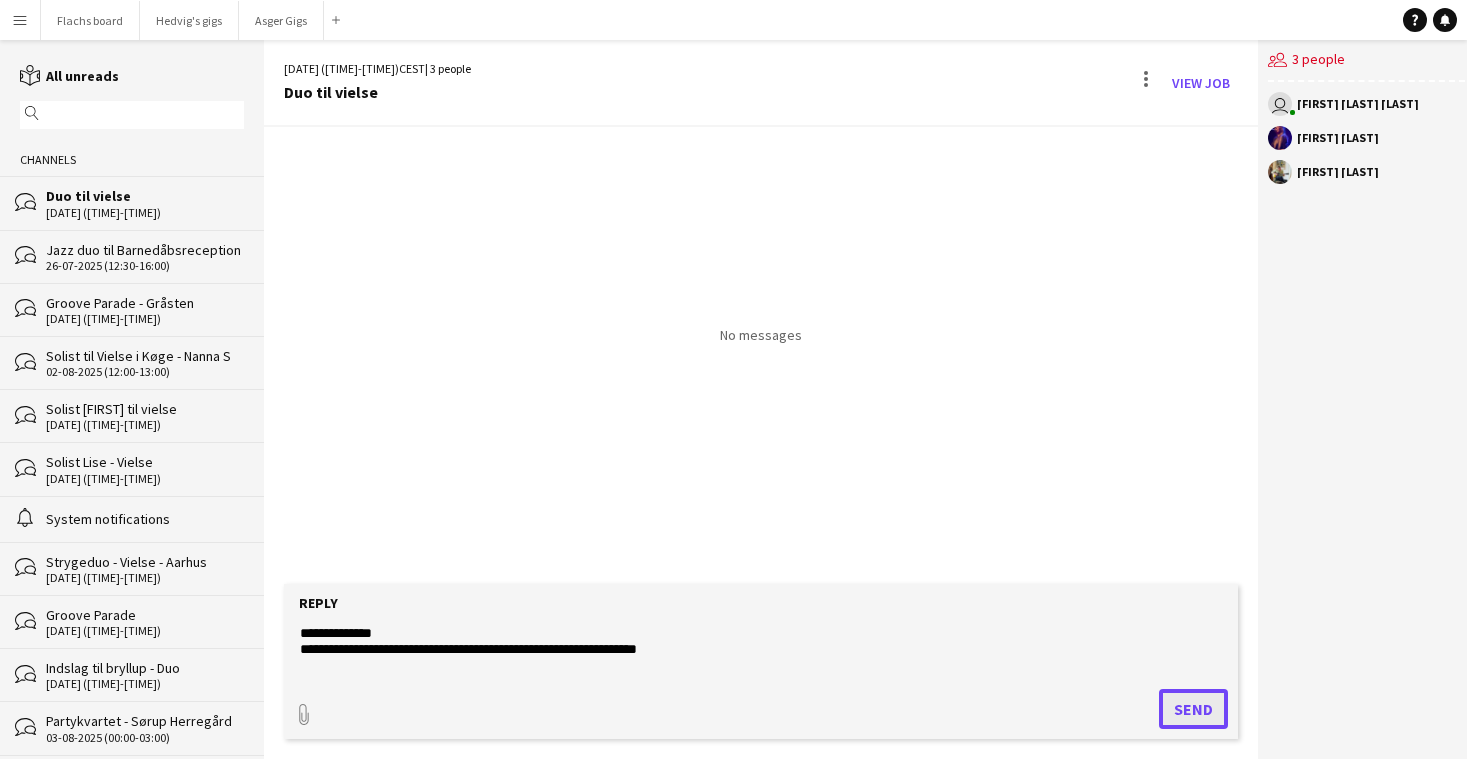click on "Send" 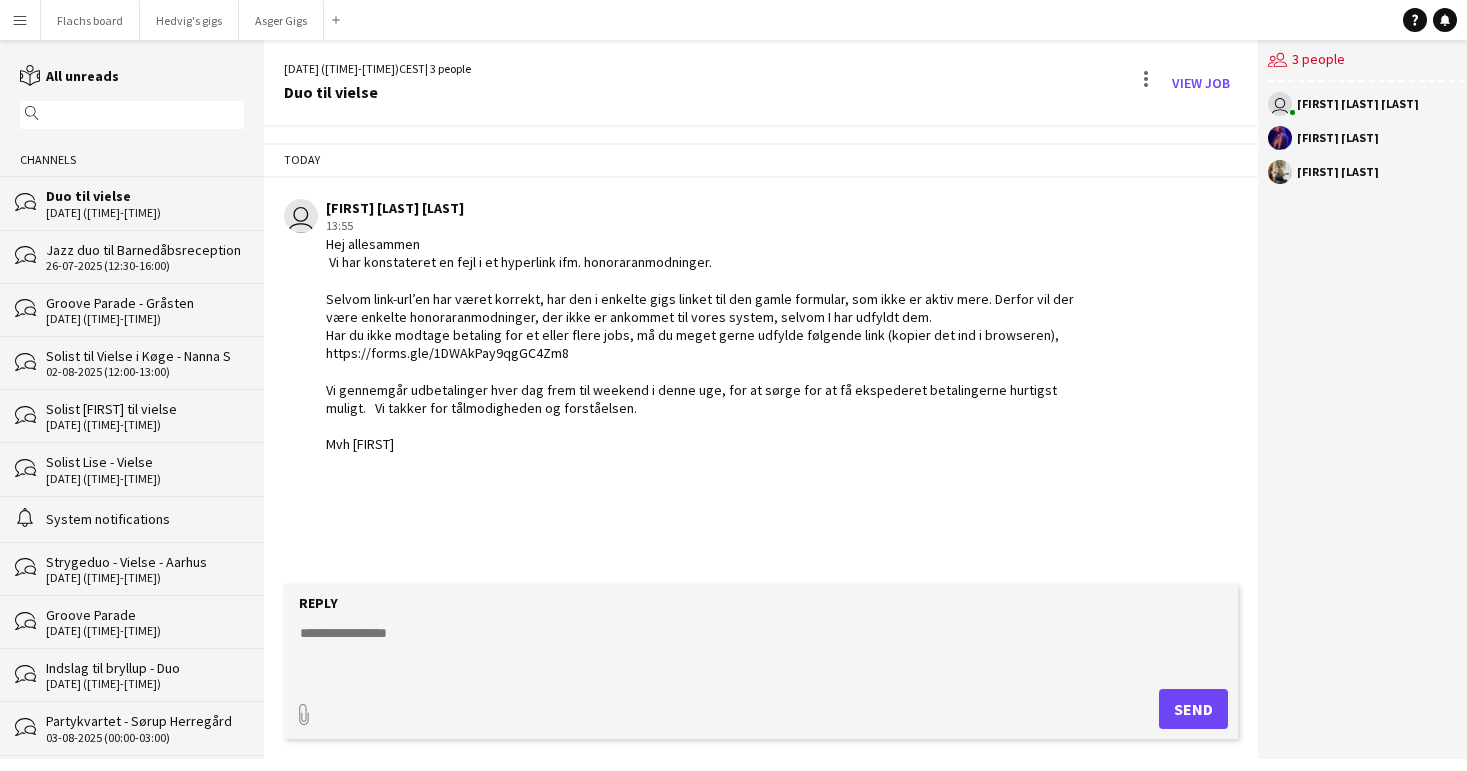 click on "reading
All unreads
magnifier
Channels
bubbles
Duo til vielse   26-07-2025 (14:00-15:00)
bubbles
Jazz duo til Barnedåbsreception   26-07-2025 (12:30-16:00)
bubbles
Groove Parade - Gråsten   01-08-2025 (13:00-16:00)
bubbles
Solist til Vielse i Køge - Nanna S   02-08-2025 (12:00-13:00)
bubbles
Solist Stine til vielse   30-08-2025 (13:00-14:00)
bubbles
Solist Lise - Vielse   09-08-2025 (14:30-15:15)
alarm
System notifications
bubbles
Strygeduo - Vielse - Aarhus   30-08-2025 (15:00-16:00)
bubbles
Groove Parade    03-10-2025 (17:00-20:00)
bubbles
Indslag til bryllup - Duo   02-08-2025 (19:30-20:00)
bubbles" 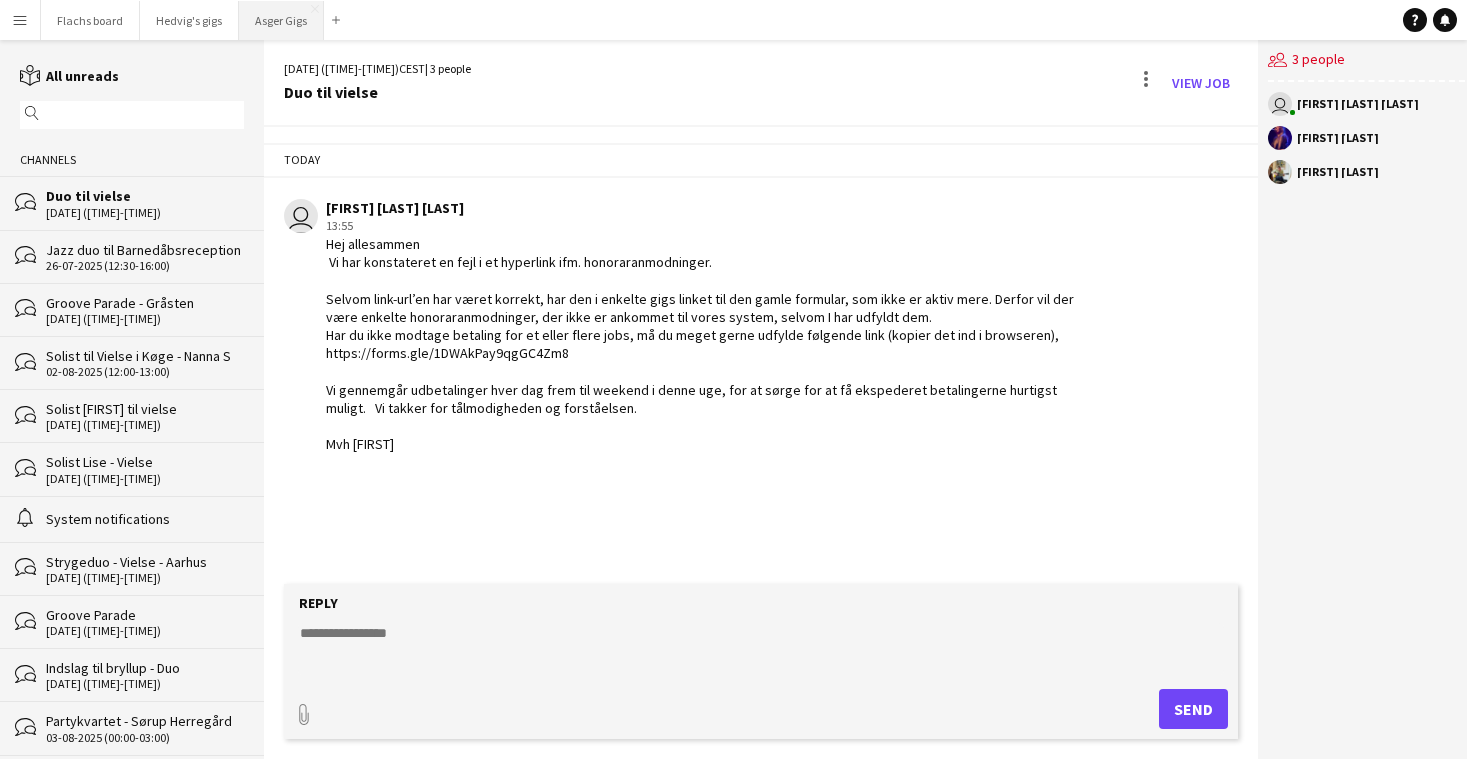 click on "Asger Gigs
Close" at bounding box center [281, 20] 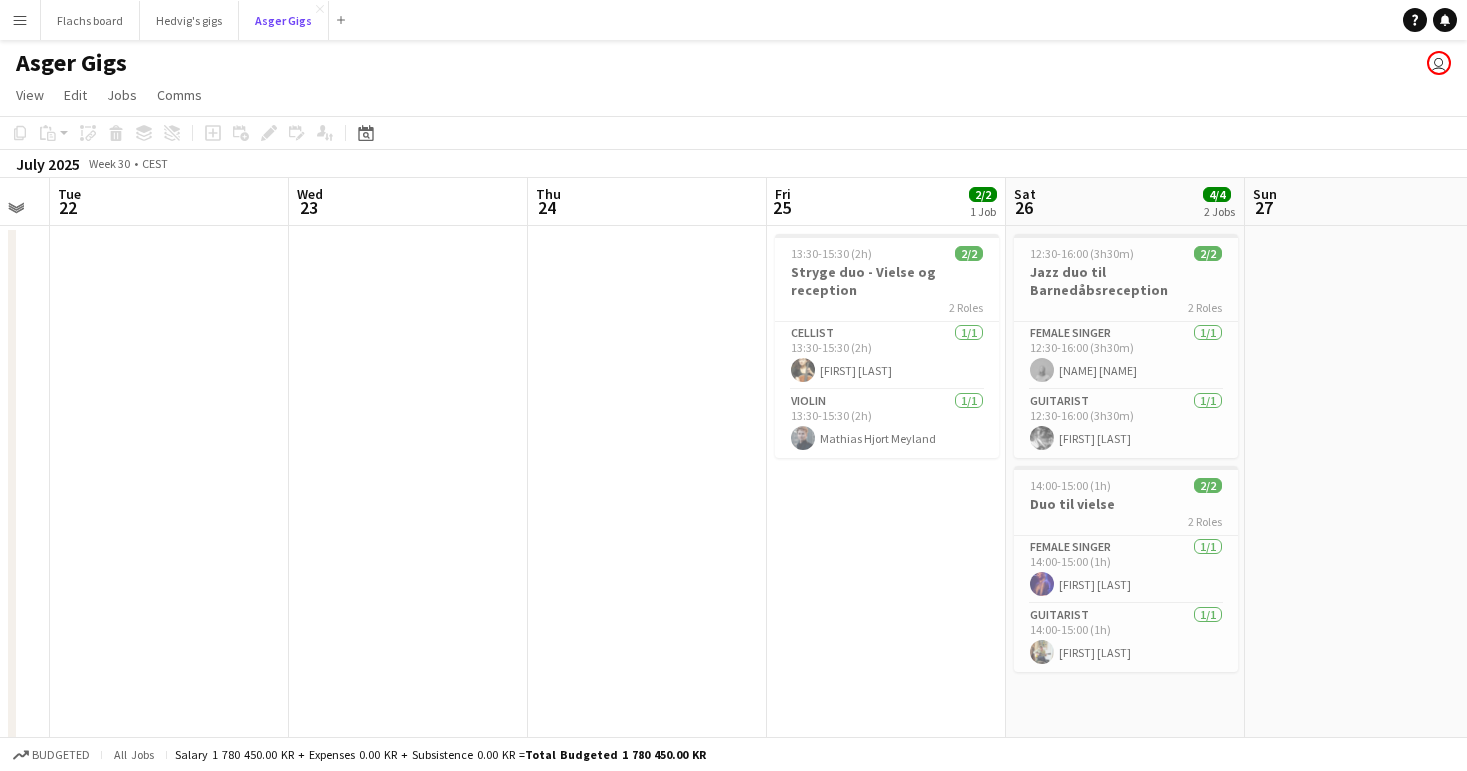 scroll, scrollTop: 0, scrollLeft: 611, axis: horizontal 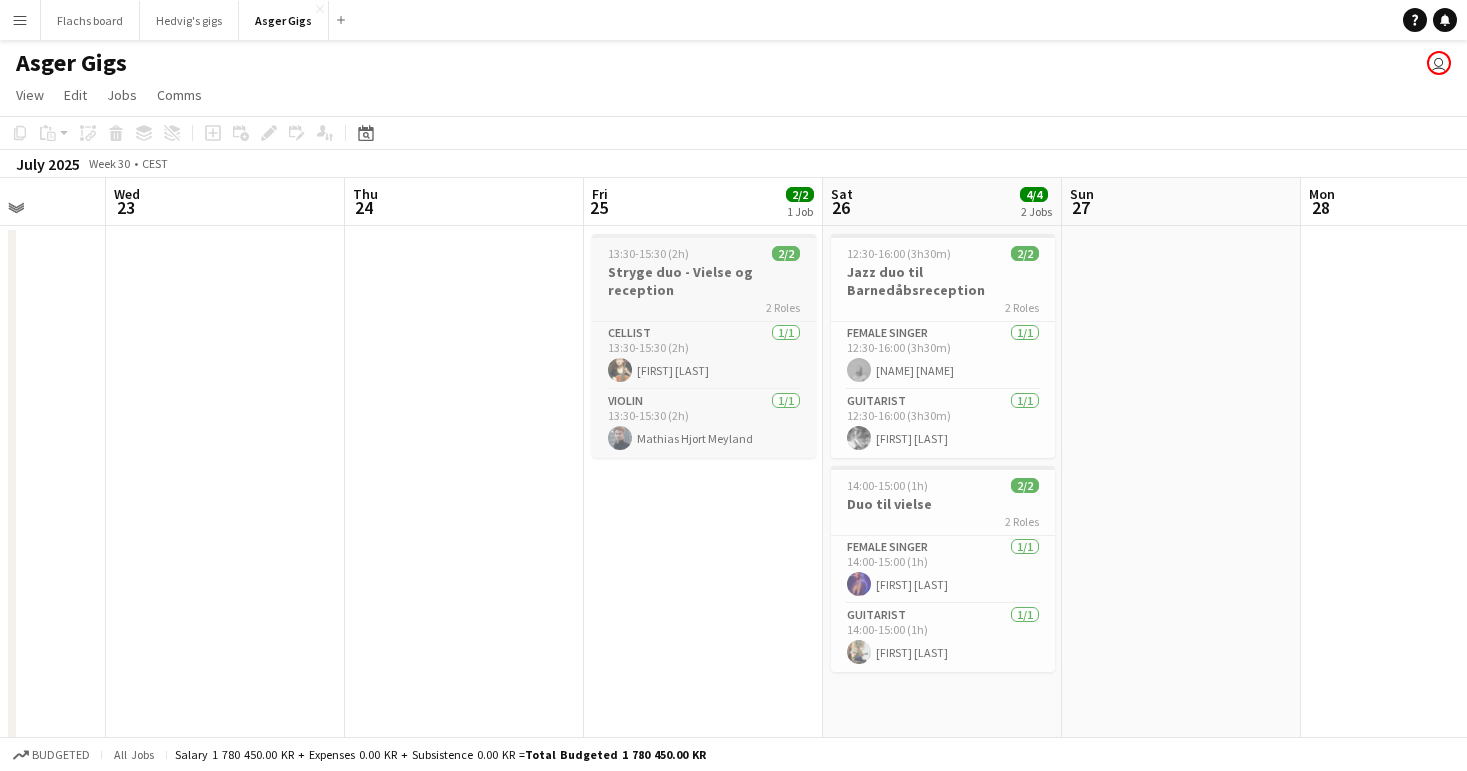 click on "Stryge duo - Vielse og reception" at bounding box center [704, 281] 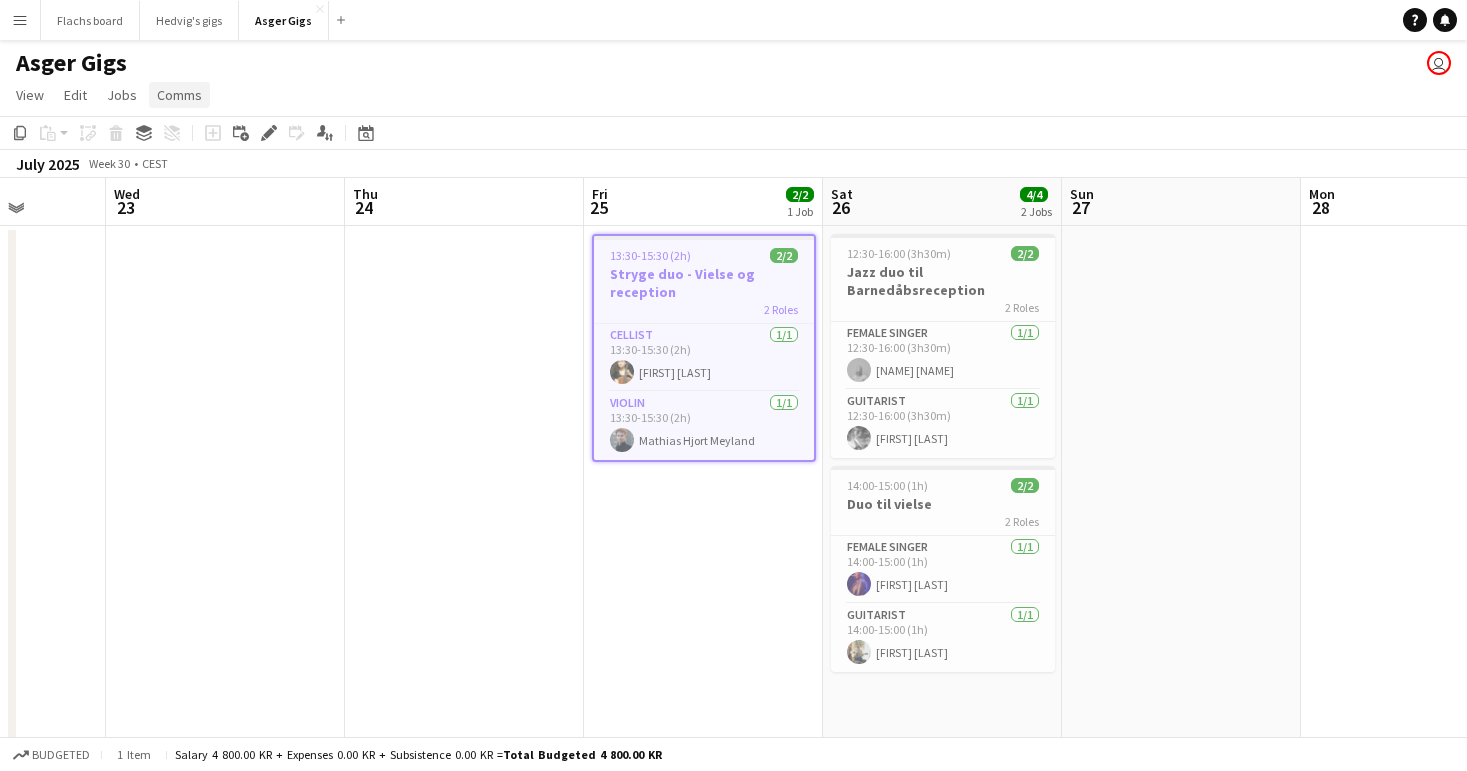 click on "Comms" 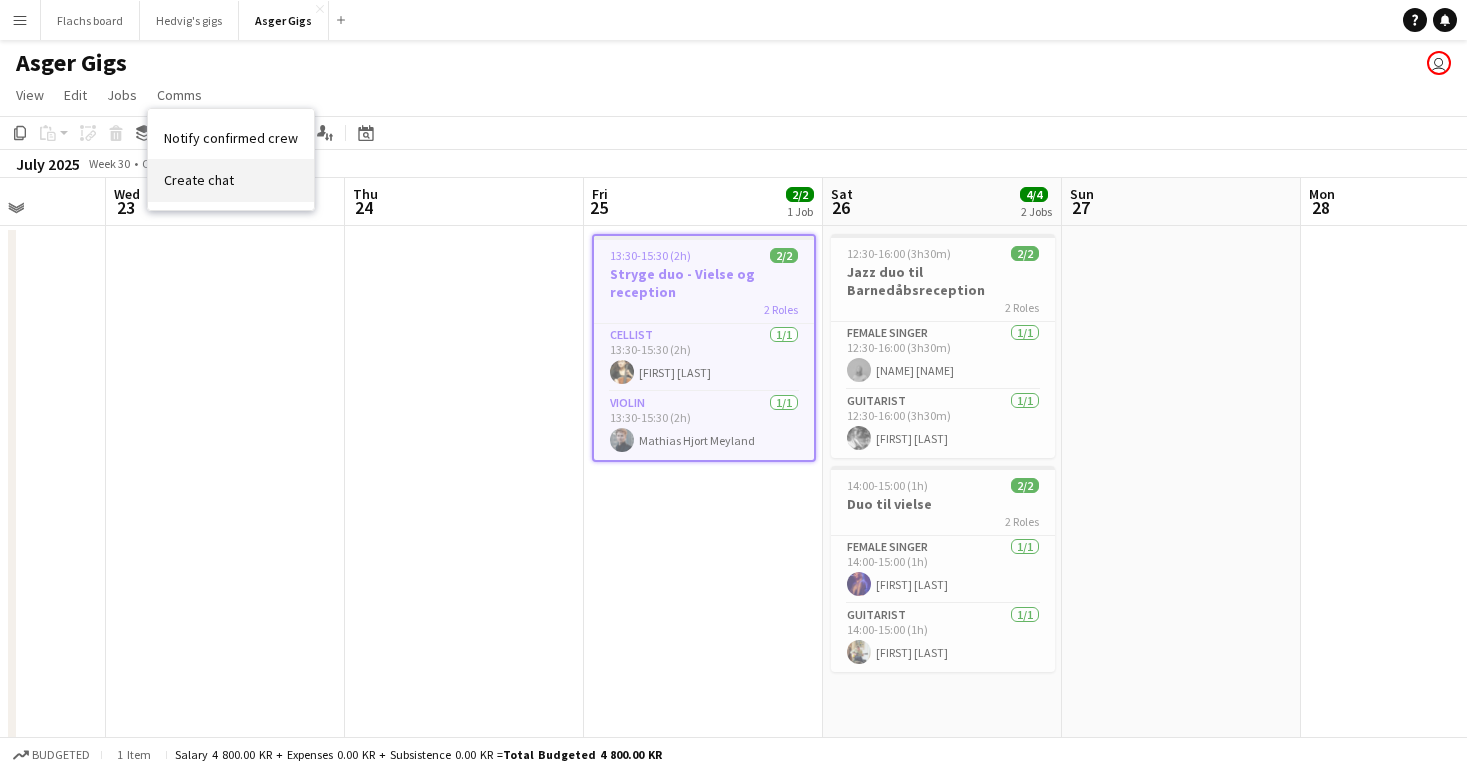 click on "Create chat" at bounding box center [199, 180] 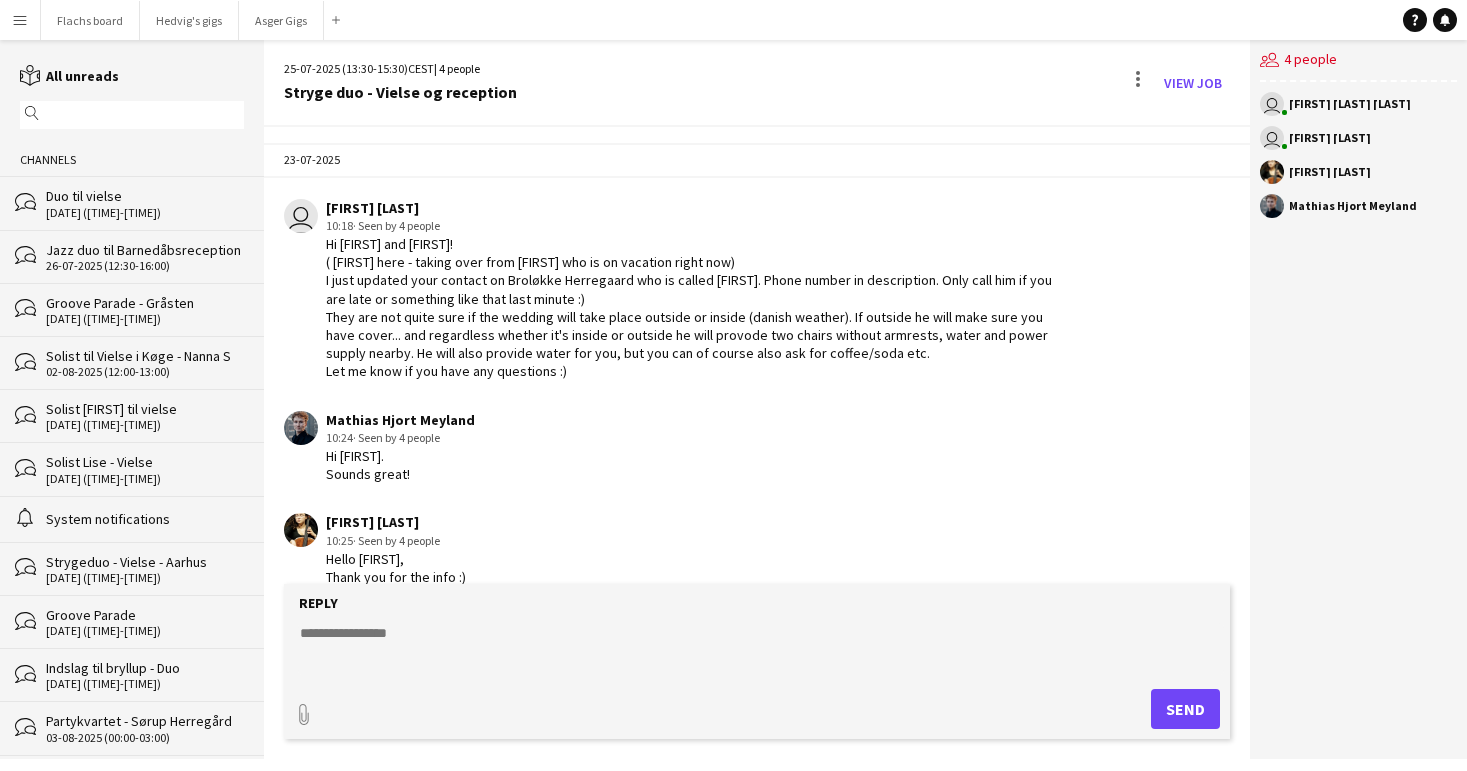 scroll, scrollTop: 112, scrollLeft: 0, axis: vertical 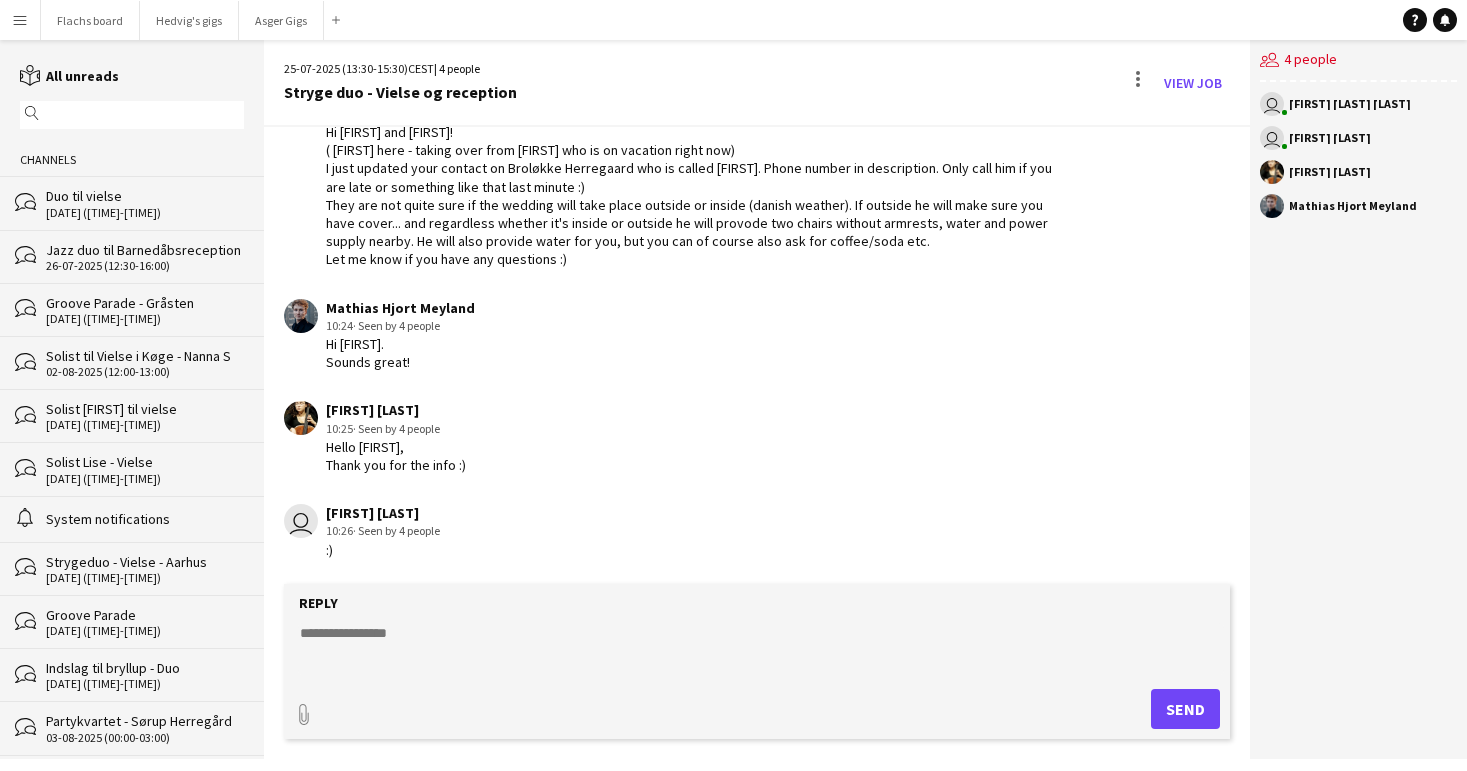 click 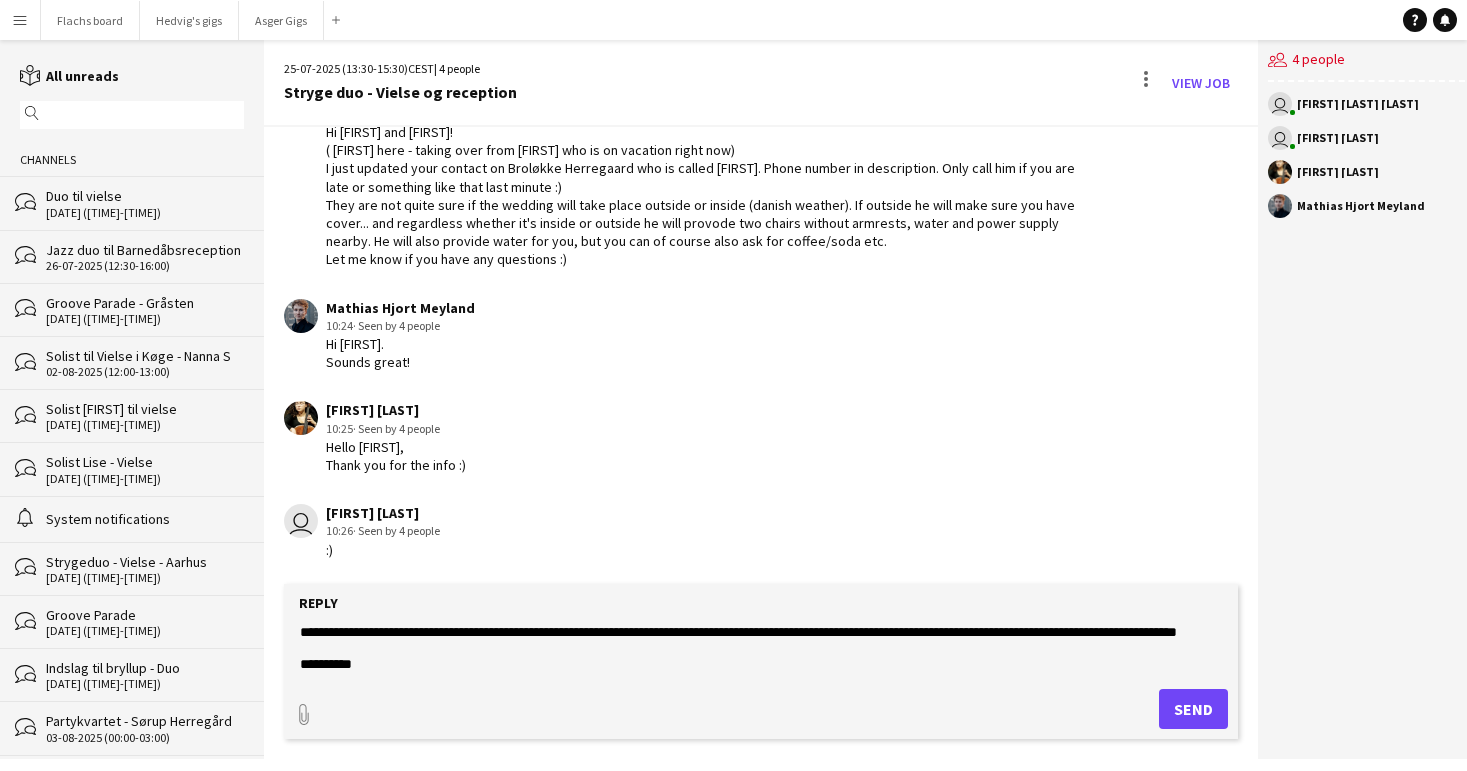scroll, scrollTop: 0, scrollLeft: 0, axis: both 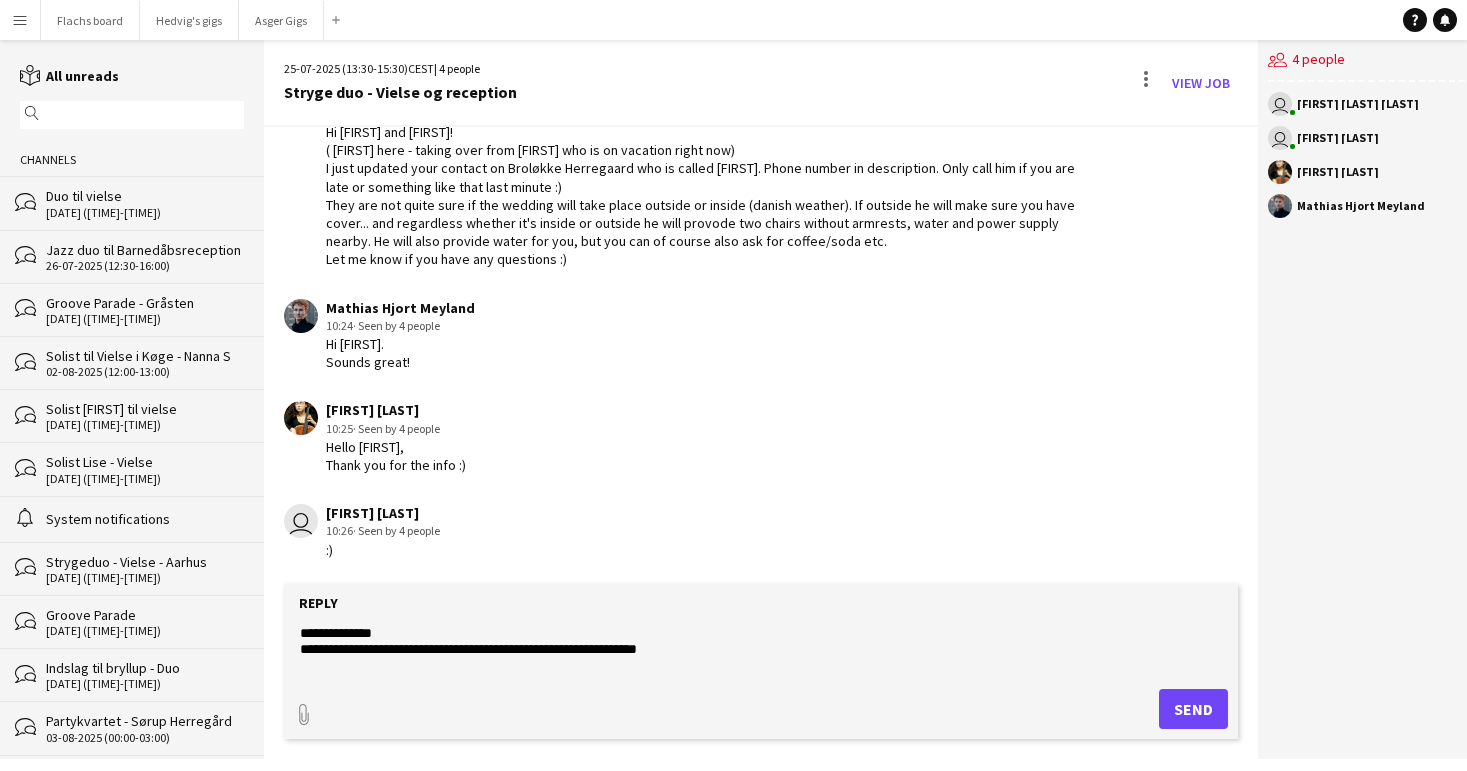 type on "**********" 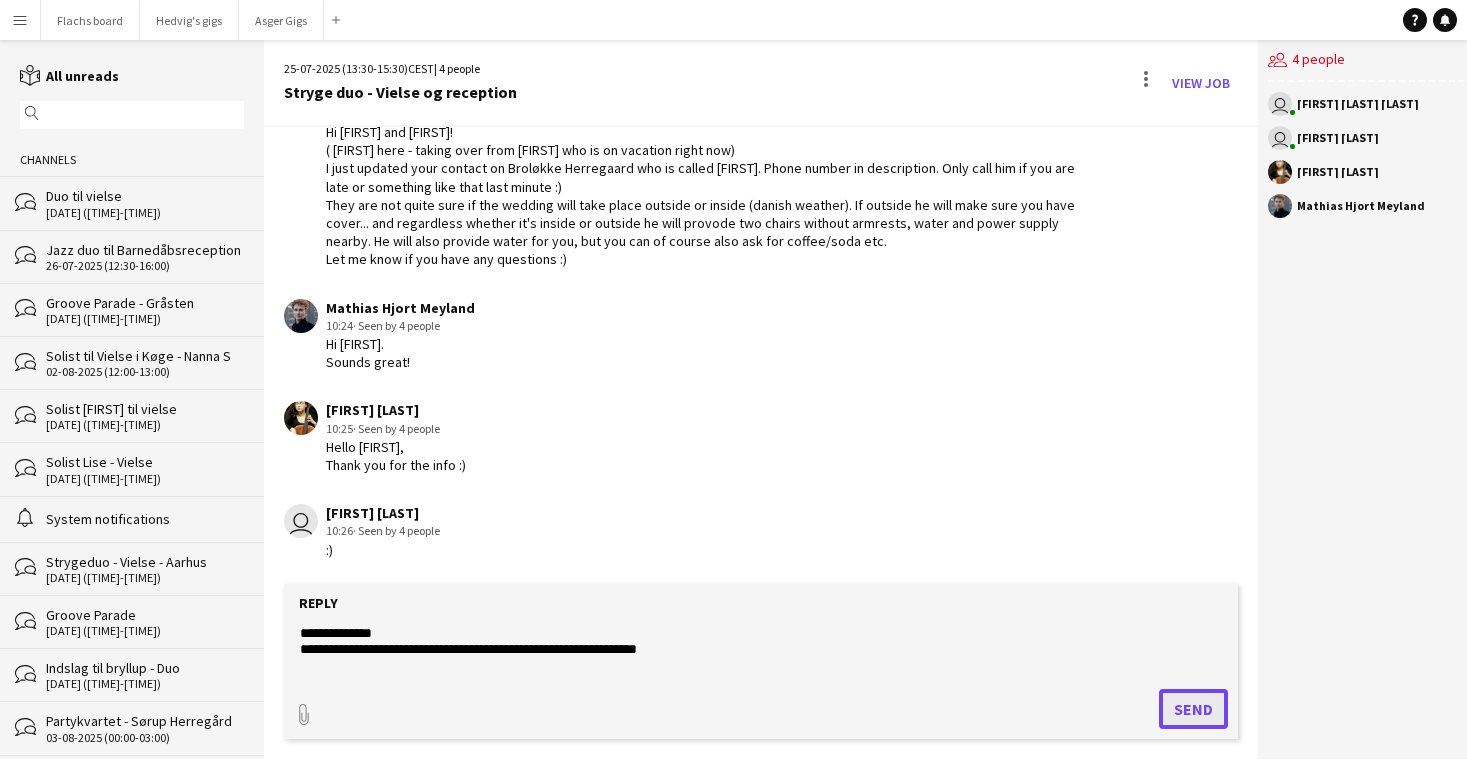 click on "Send" 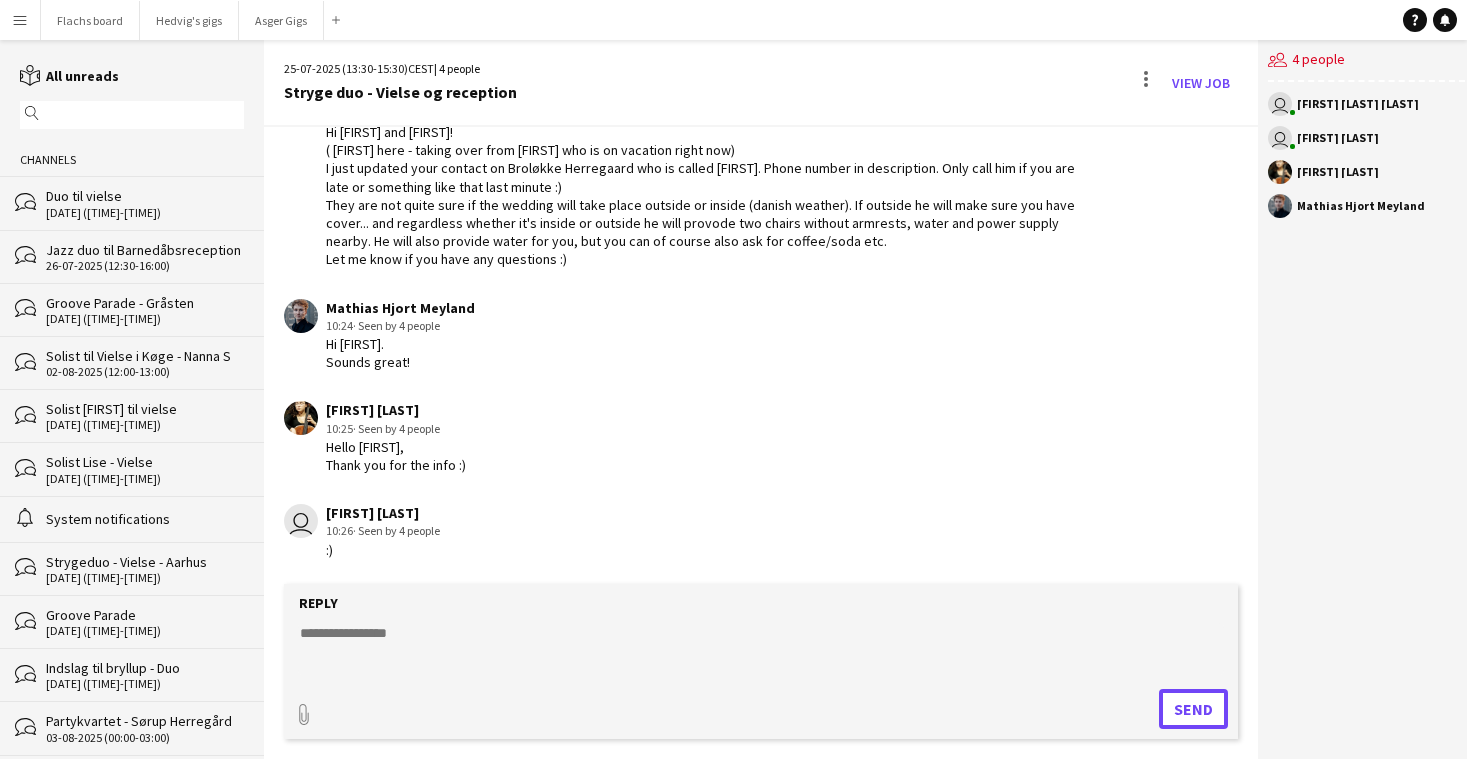 scroll, scrollTop: 434, scrollLeft: 0, axis: vertical 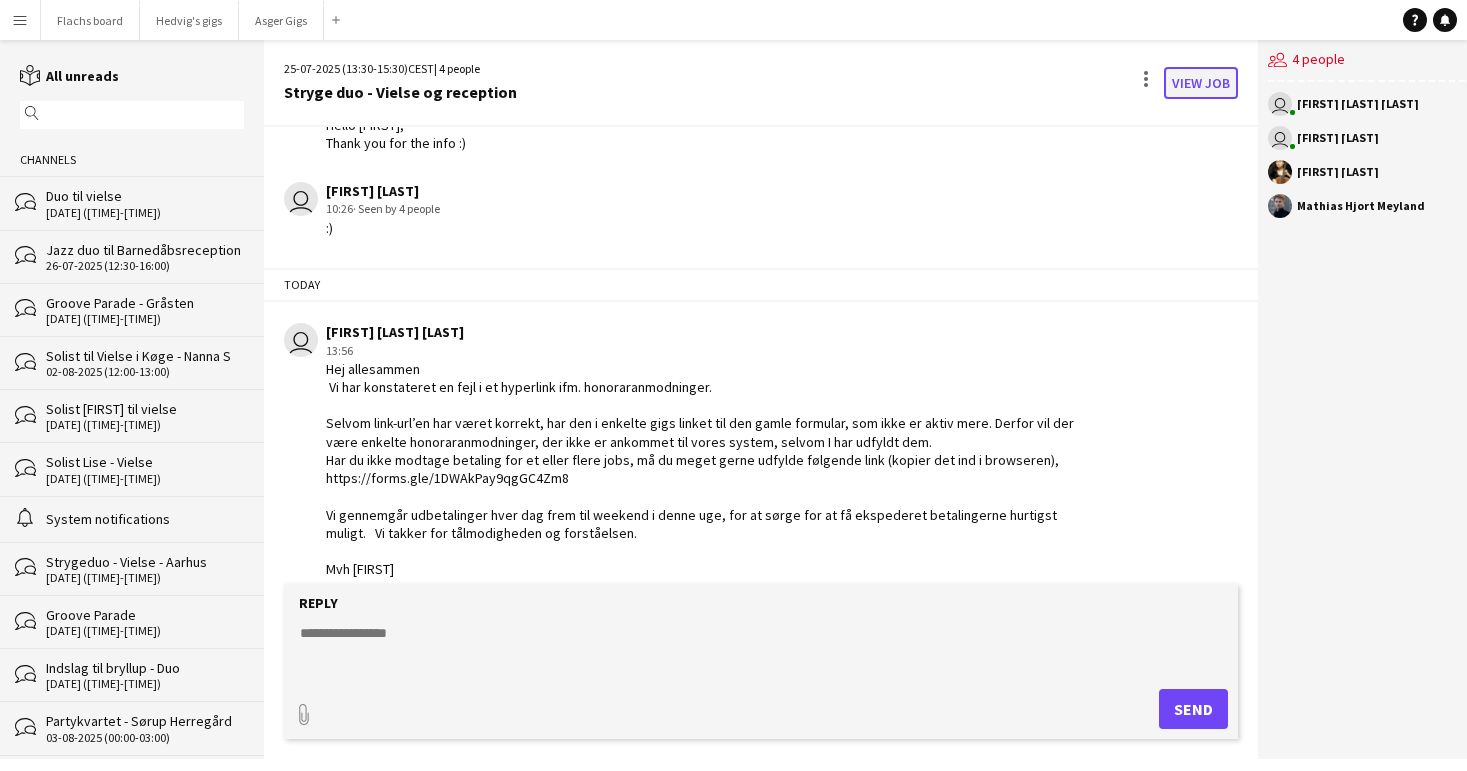 click on "View Job" 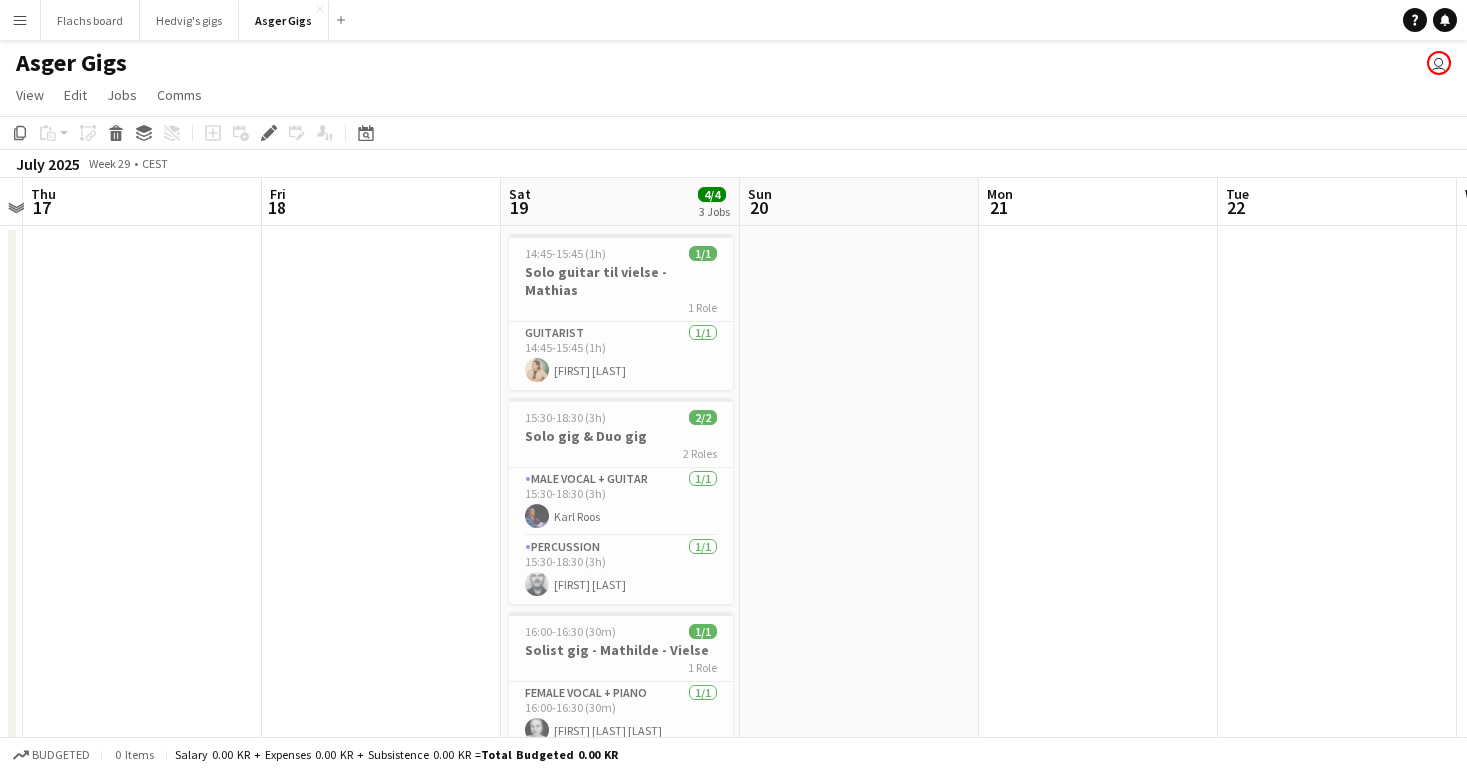 scroll, scrollTop: 0, scrollLeft: 455, axis: horizontal 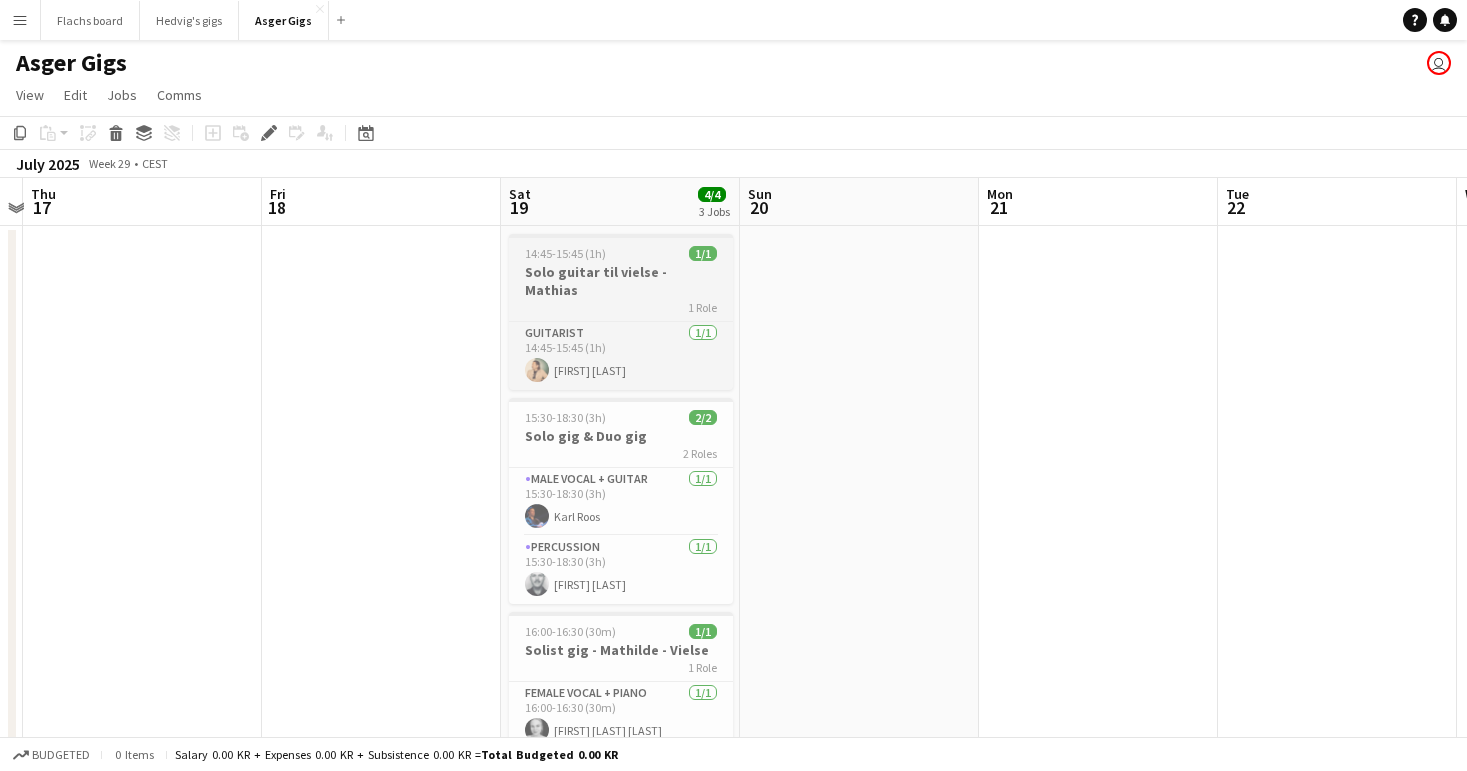 click on "Solo guitar til vielse - Mathias" at bounding box center (621, 281) 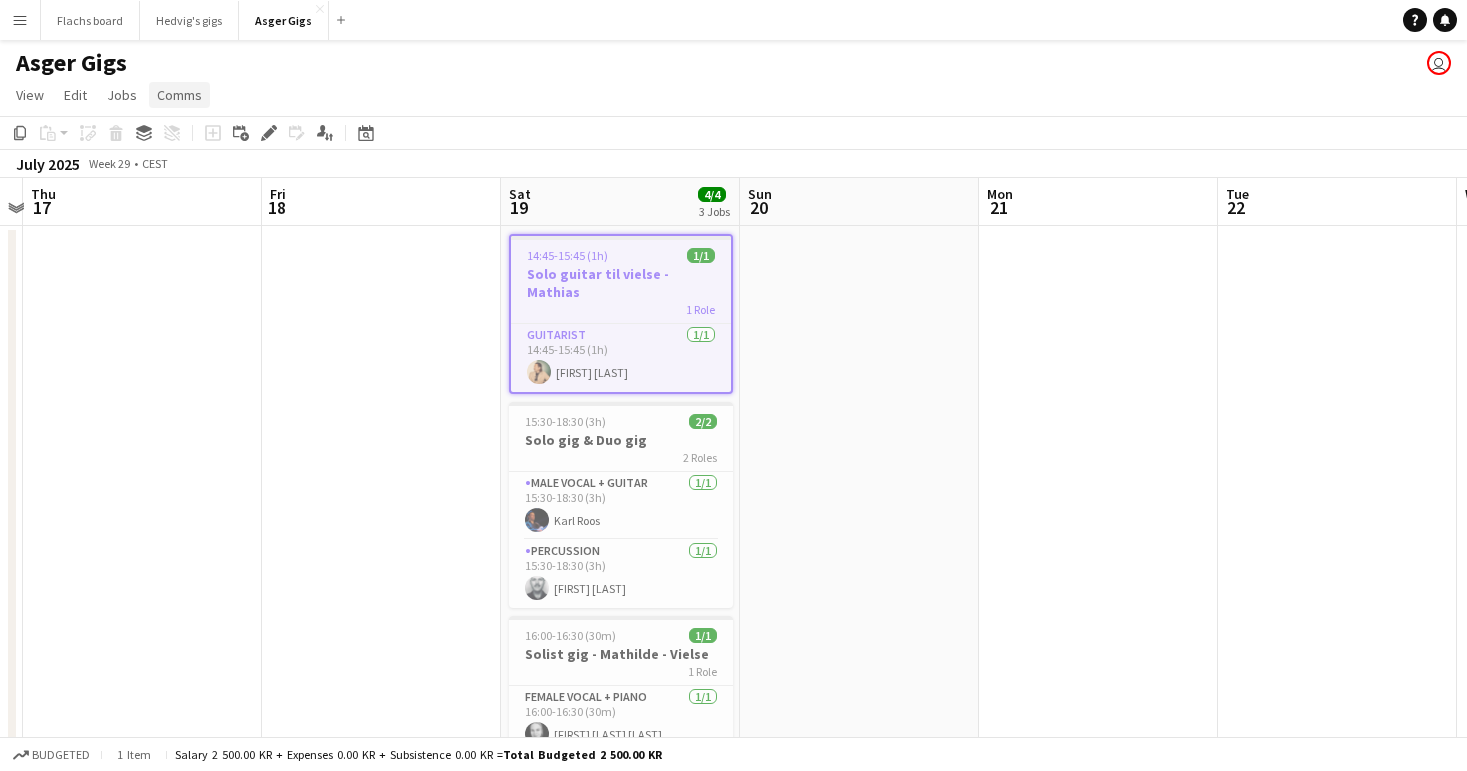 click on "Comms" 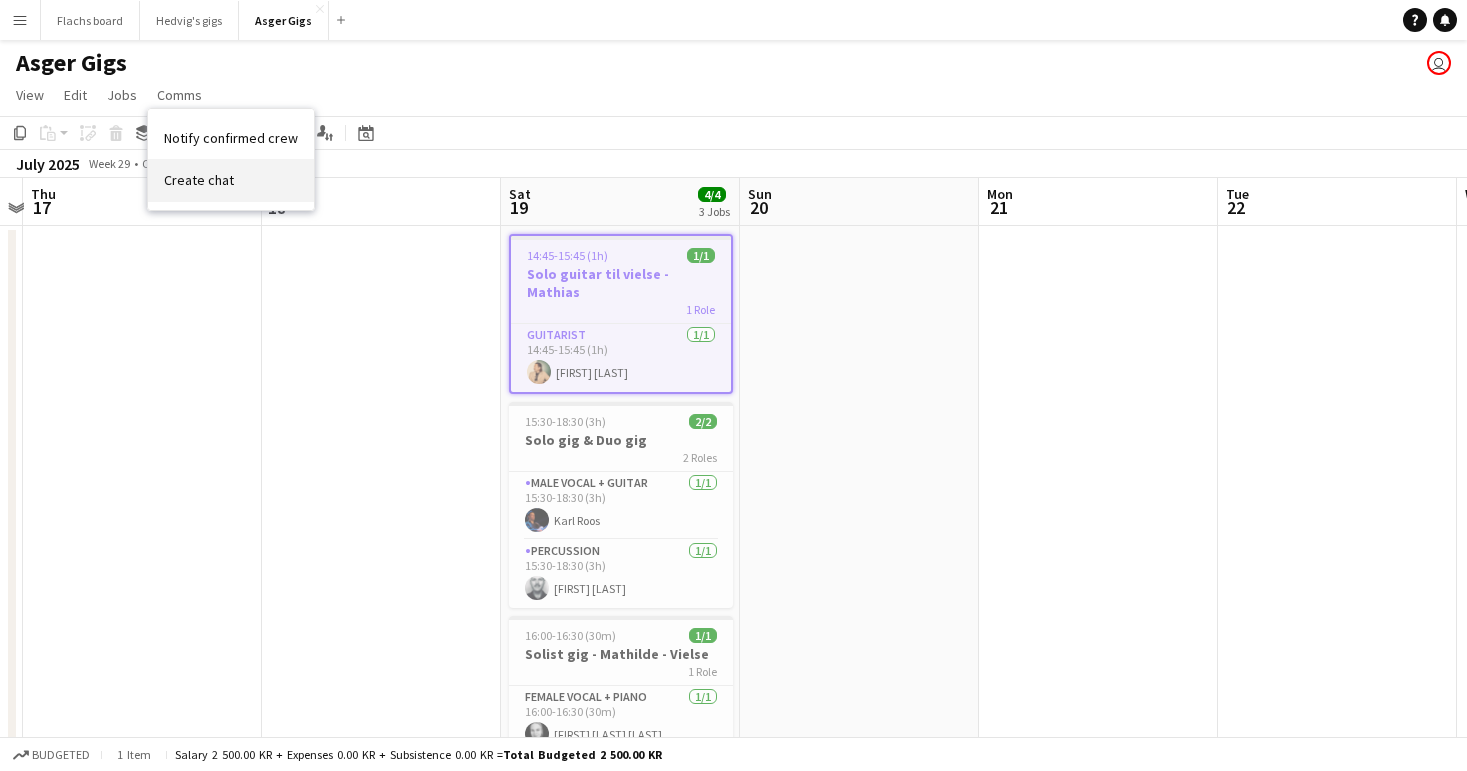 click on "Create chat" at bounding box center (231, 180) 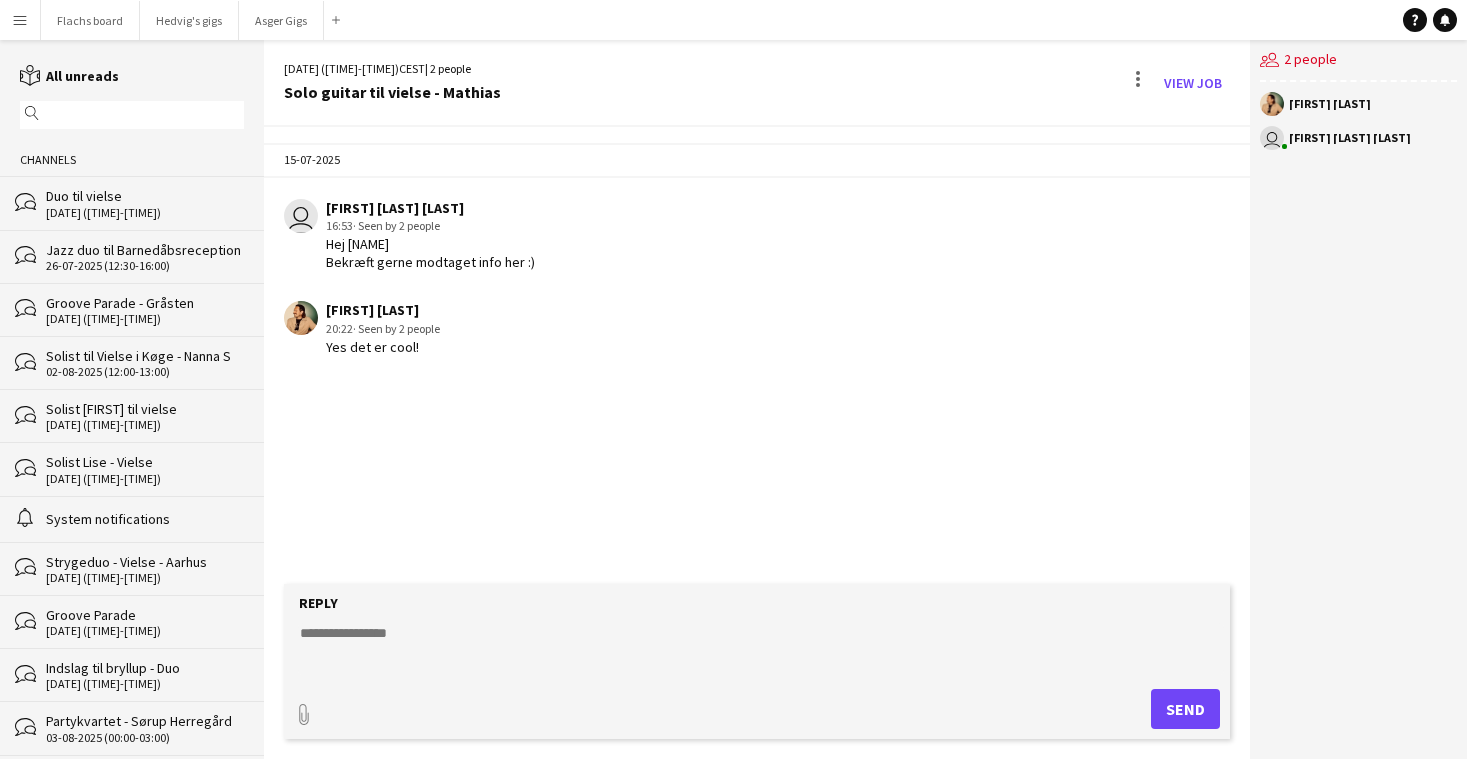 click 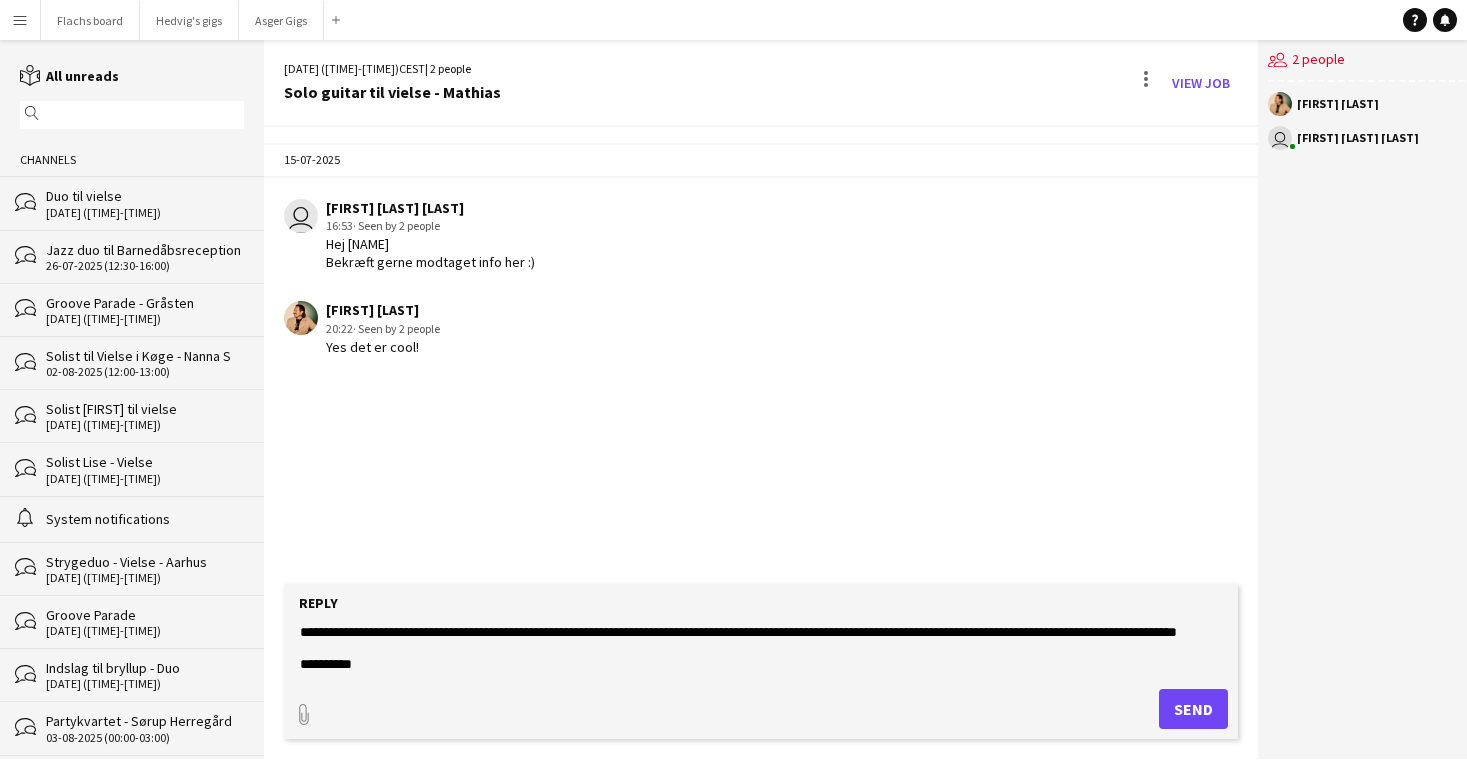 scroll, scrollTop: 0, scrollLeft: 0, axis: both 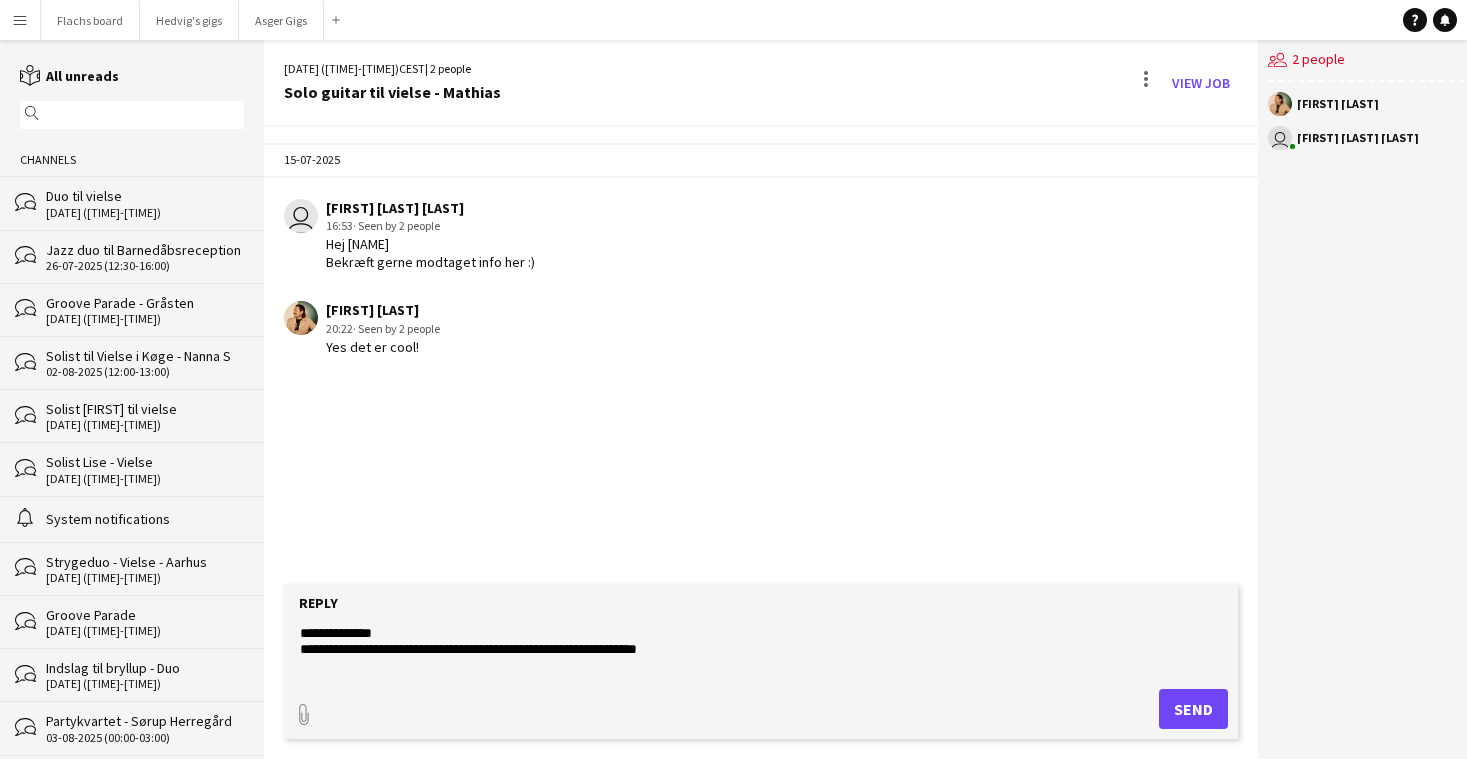 drag, startPoint x: 323, startPoint y: 635, endPoint x: 444, endPoint y: 633, distance: 121.016525 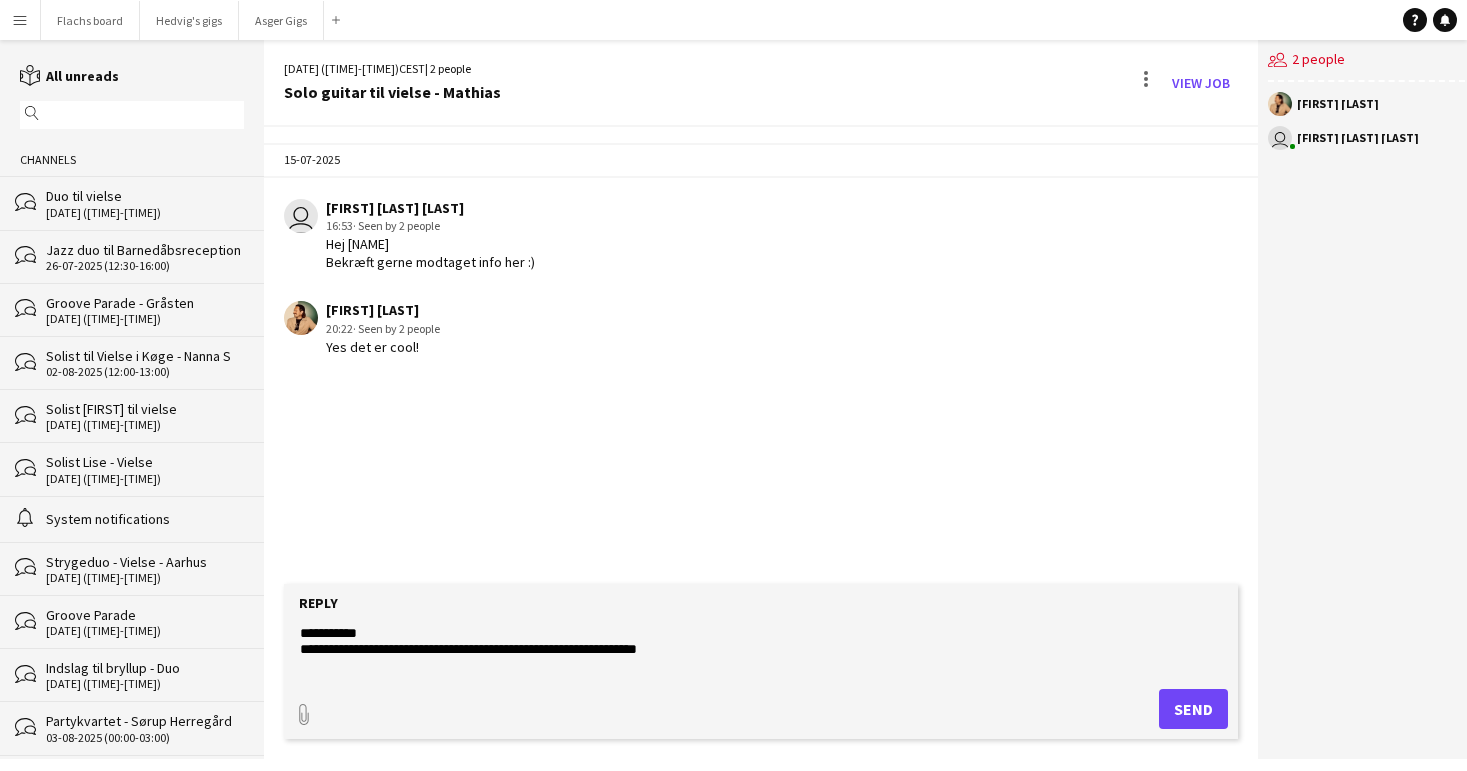 click on "**********" 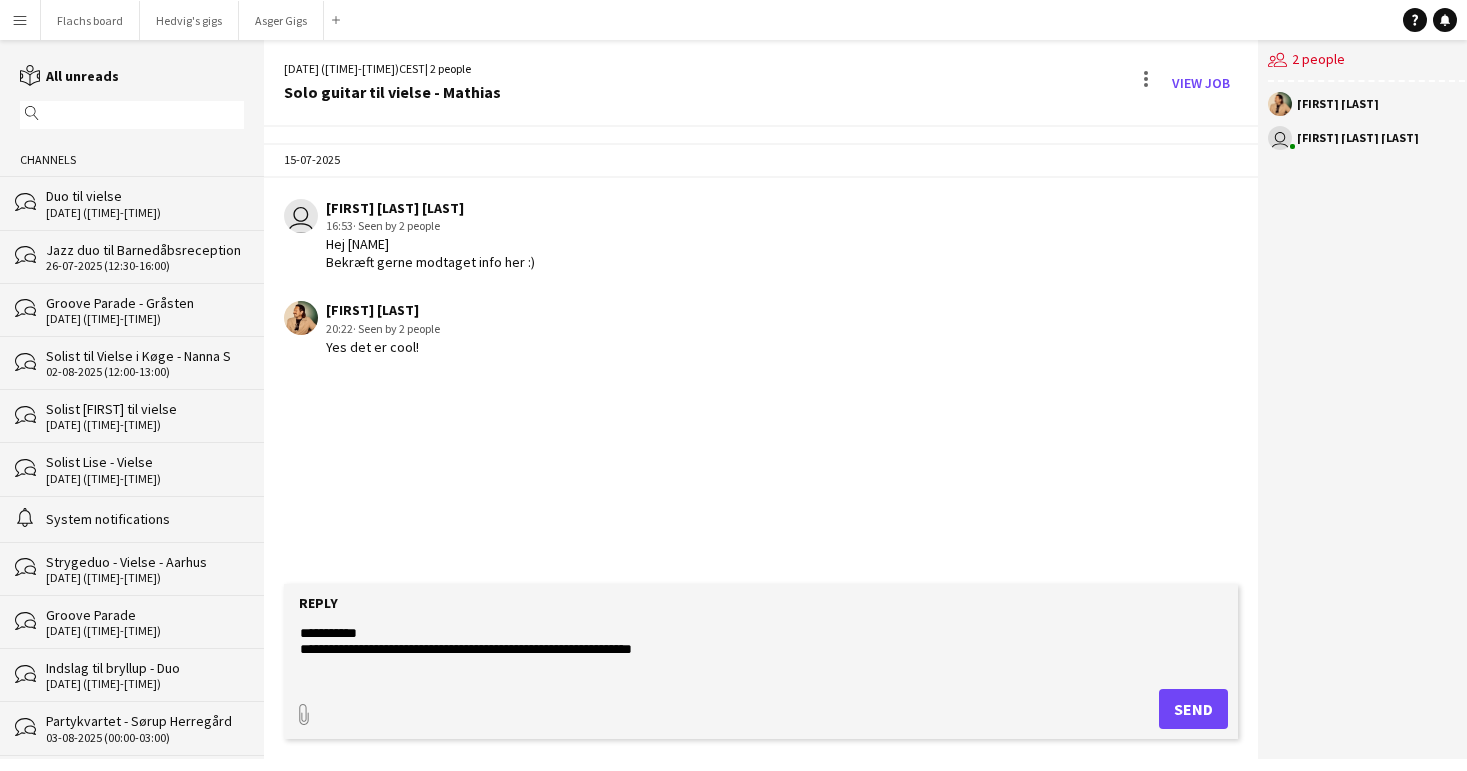 scroll, scrollTop: 144, scrollLeft: 0, axis: vertical 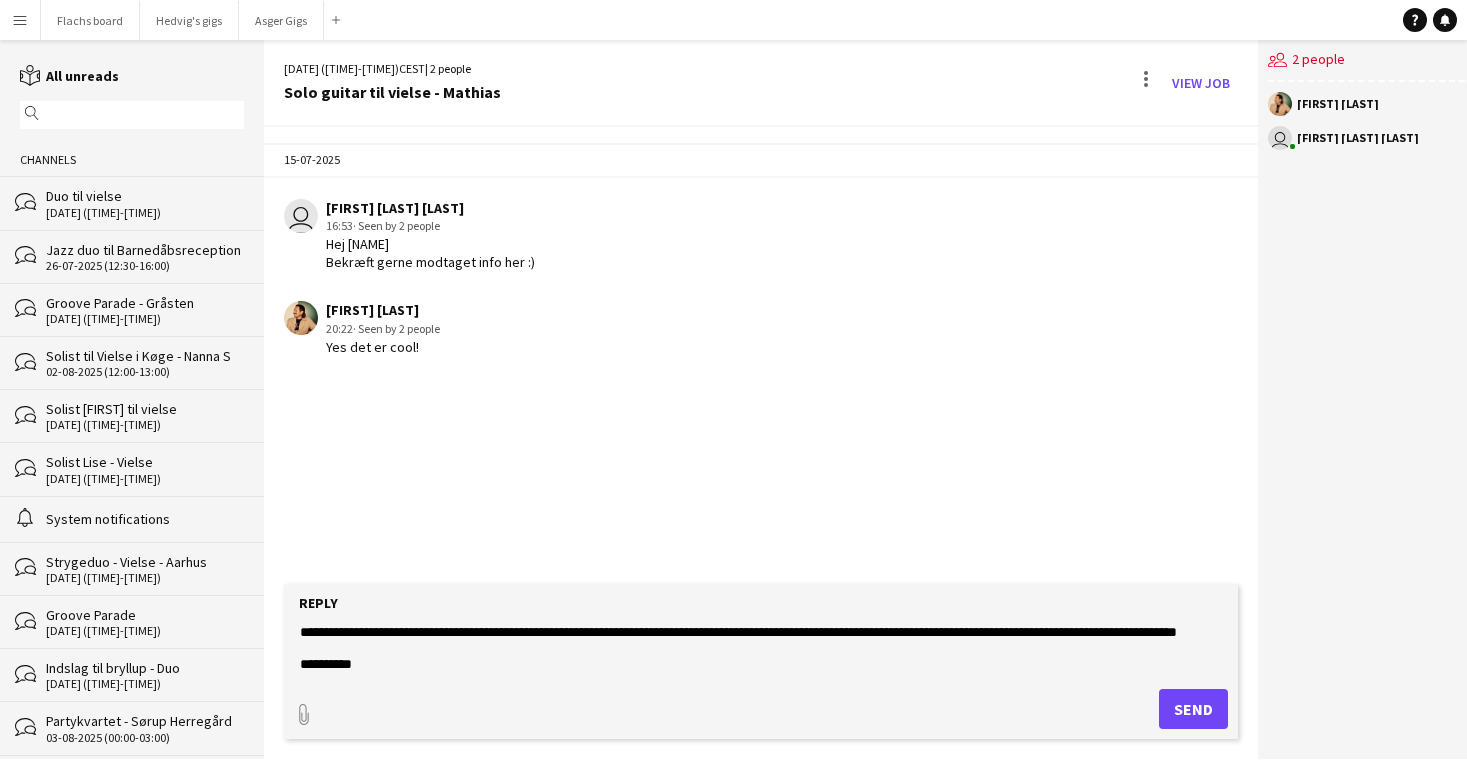 type on "**********" 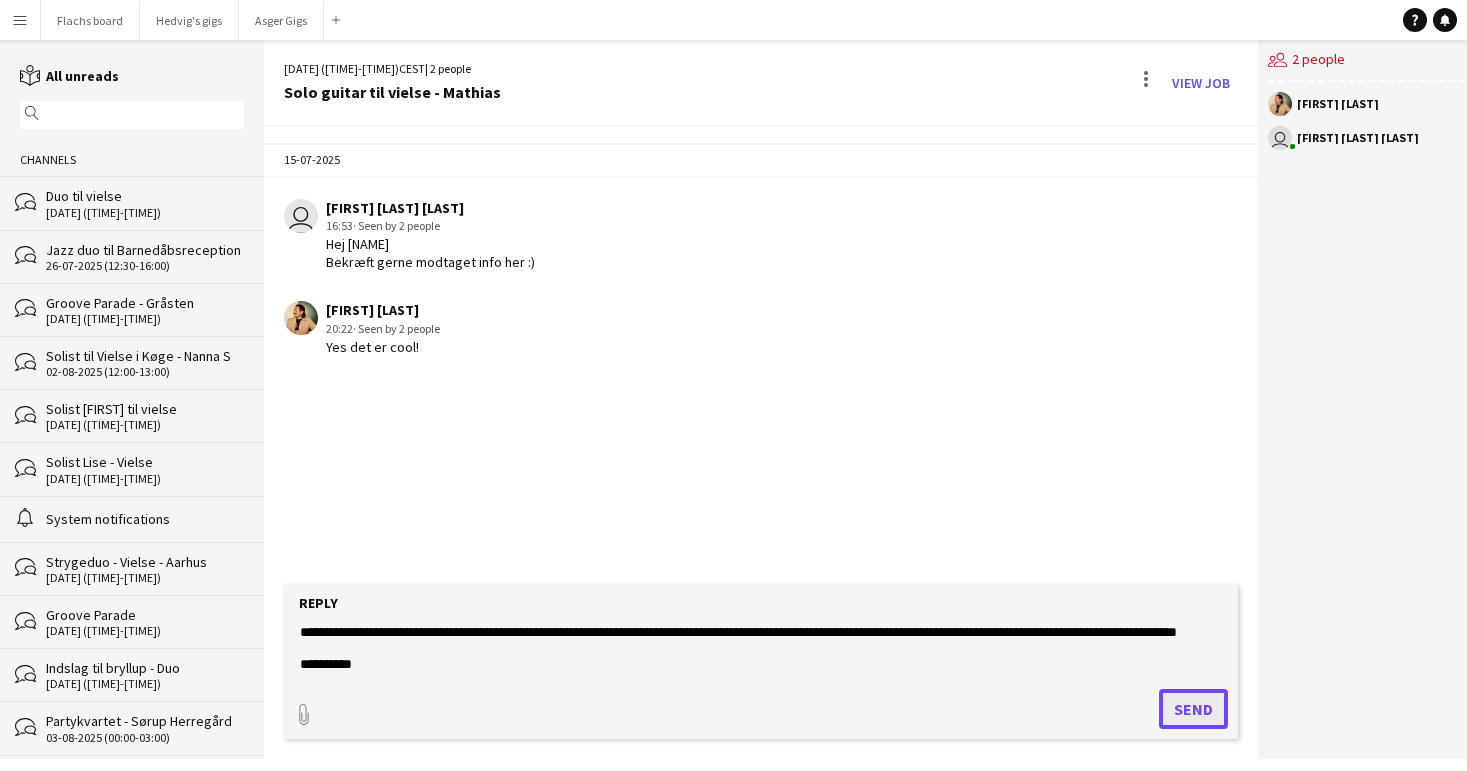 click on "Send" 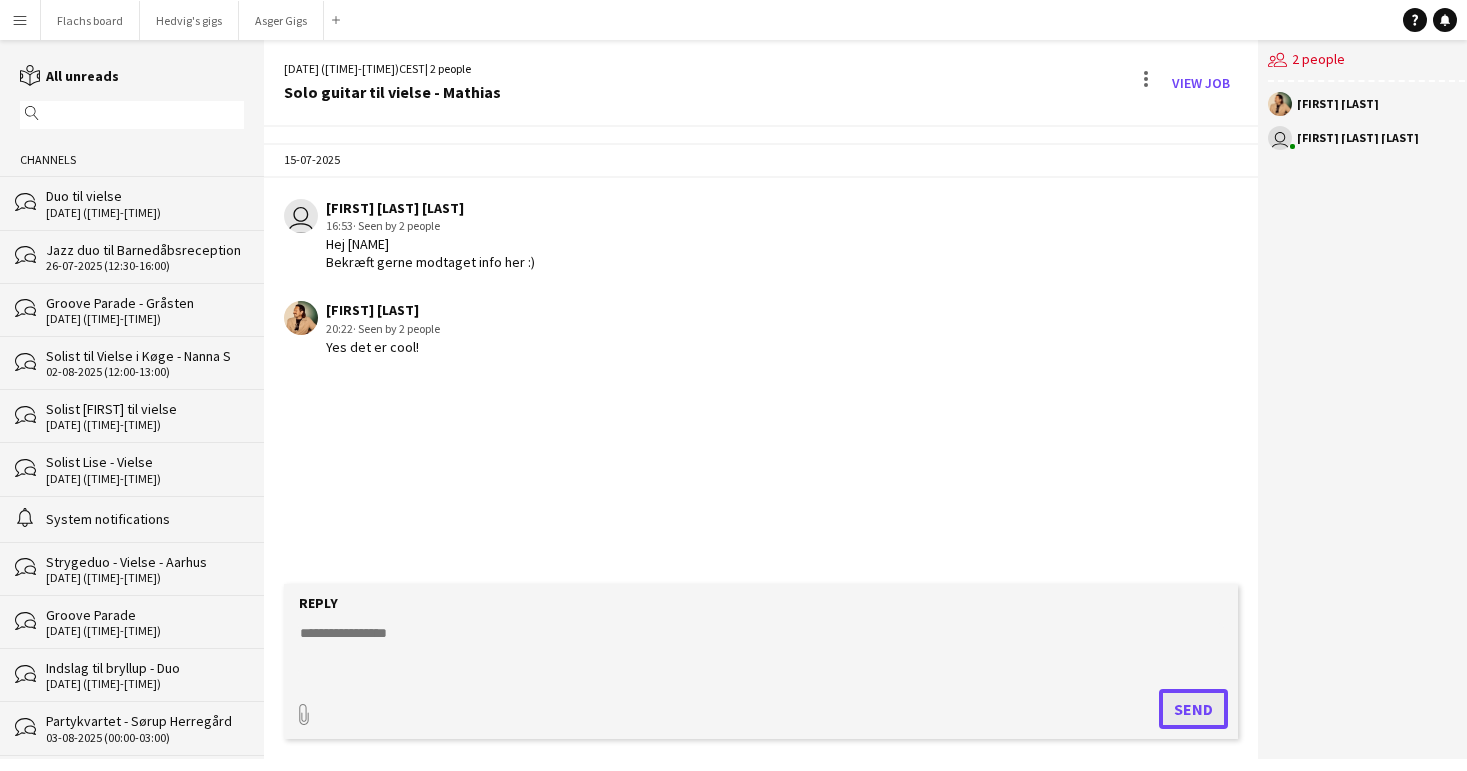 scroll, scrollTop: 0, scrollLeft: 0, axis: both 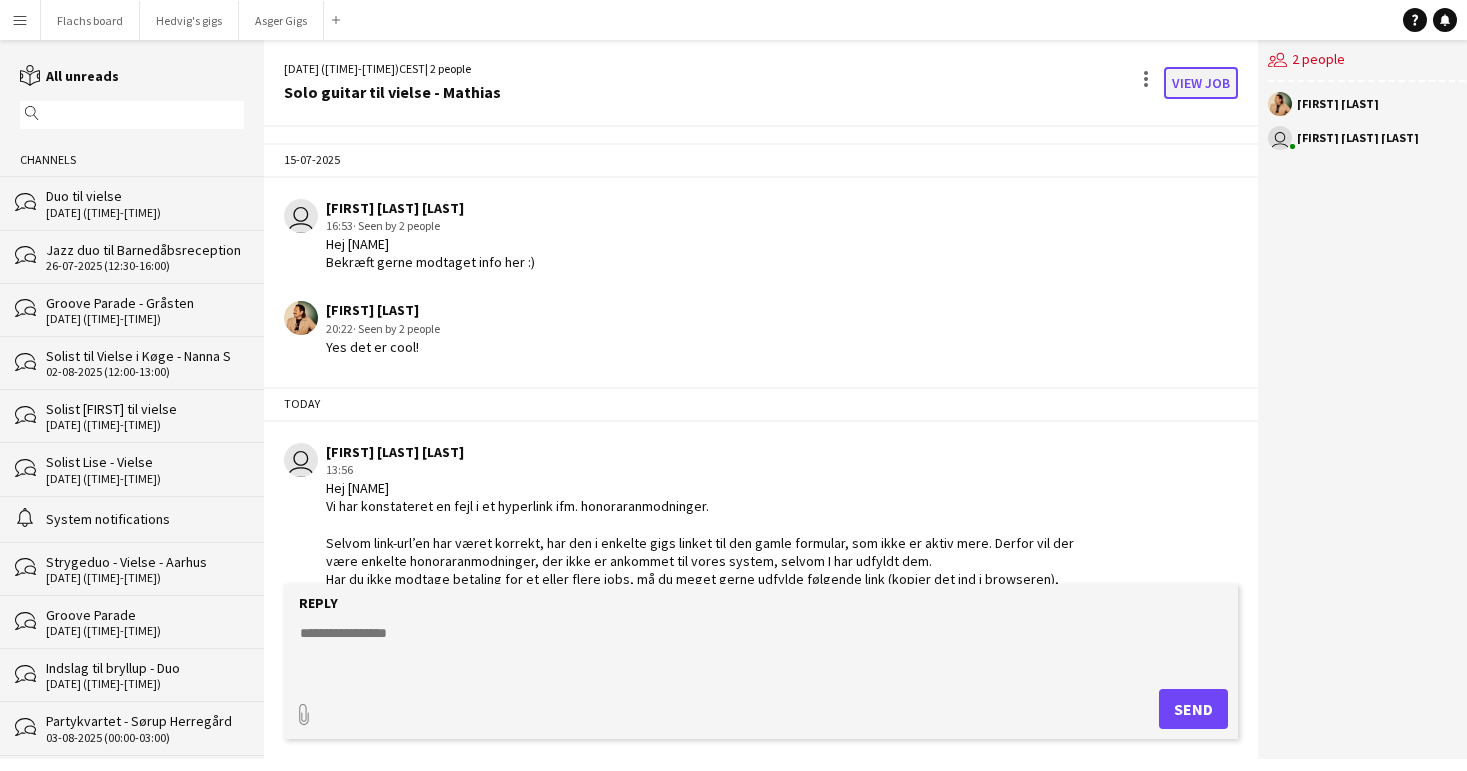click on "View Job" 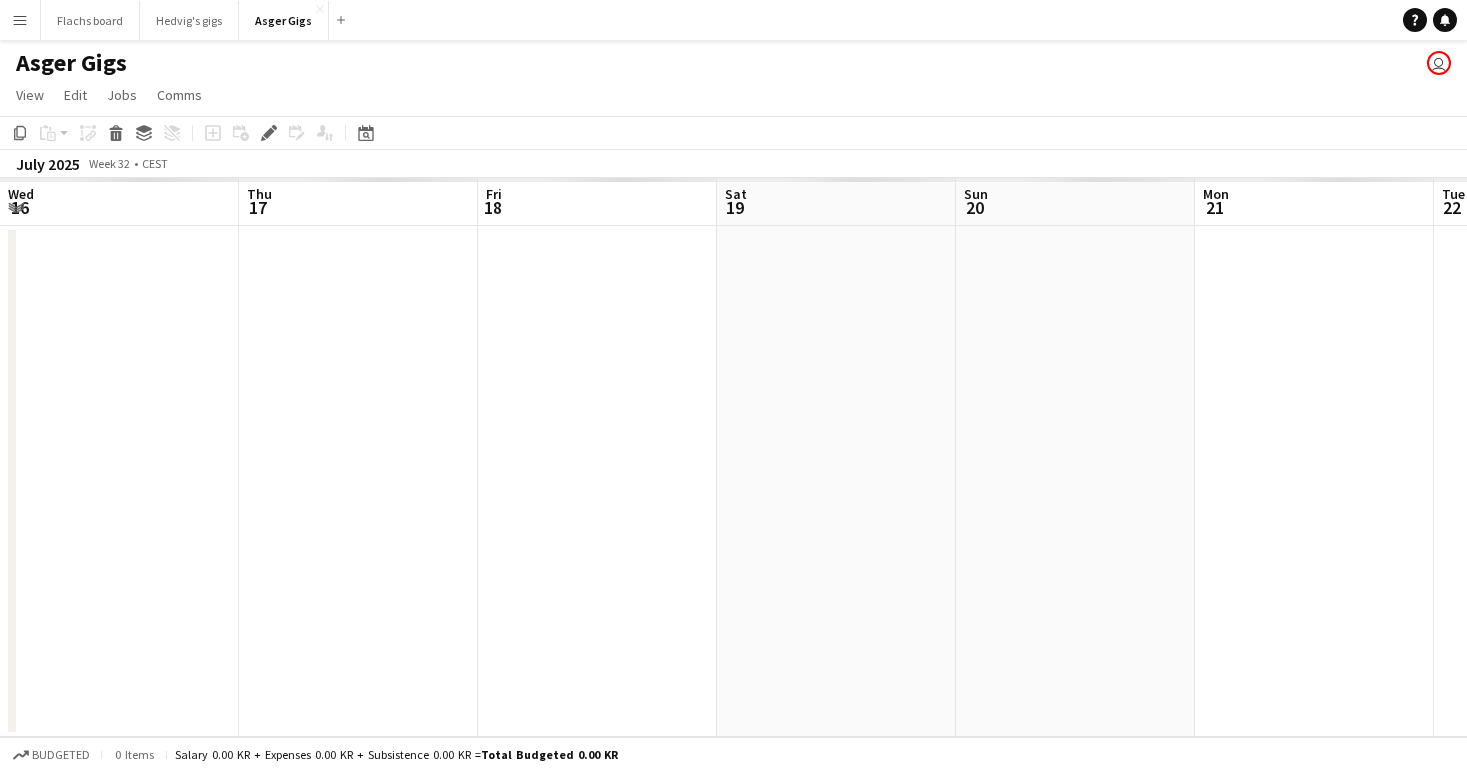 scroll, scrollTop: 0, scrollLeft: 688, axis: horizontal 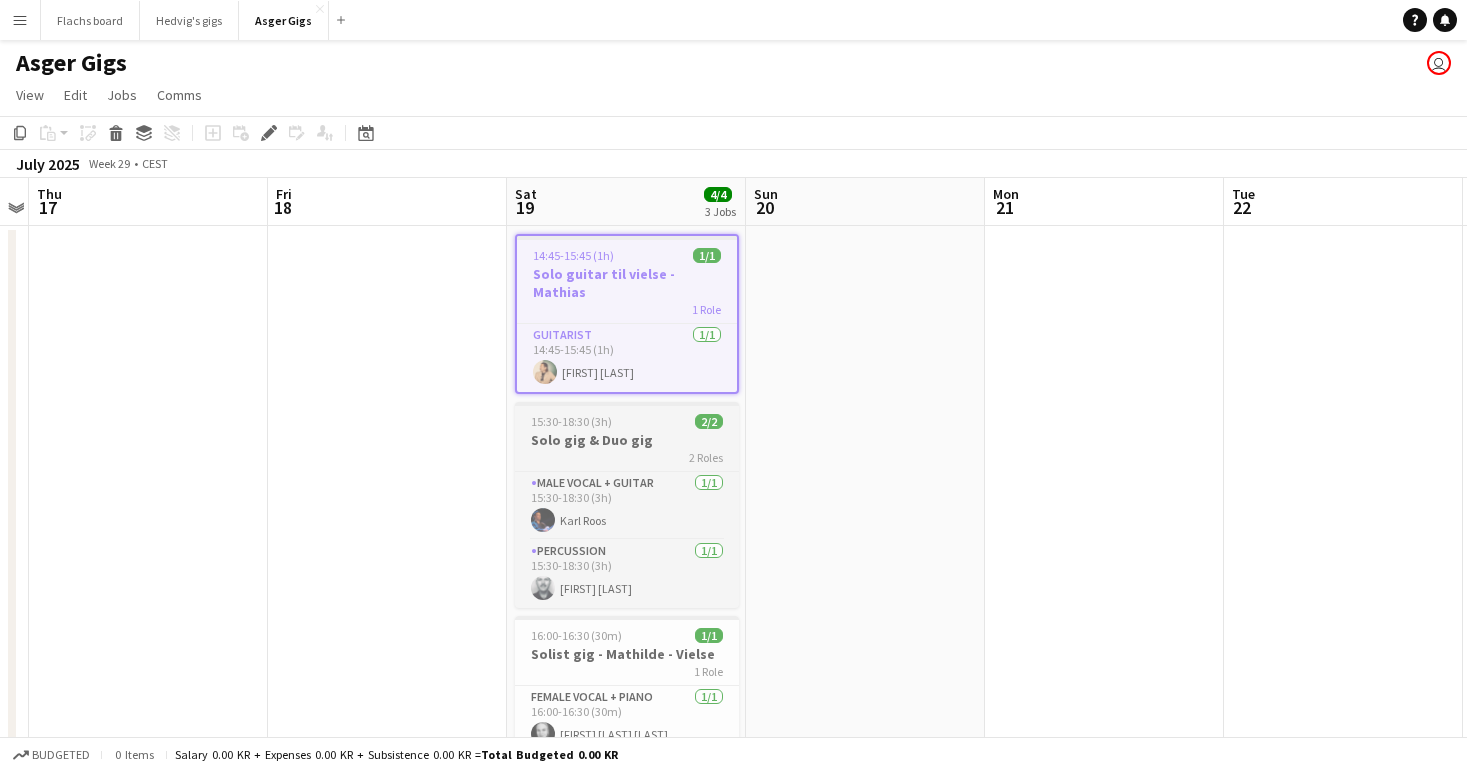 click on "Solo gig & Duo gig" at bounding box center [627, 440] 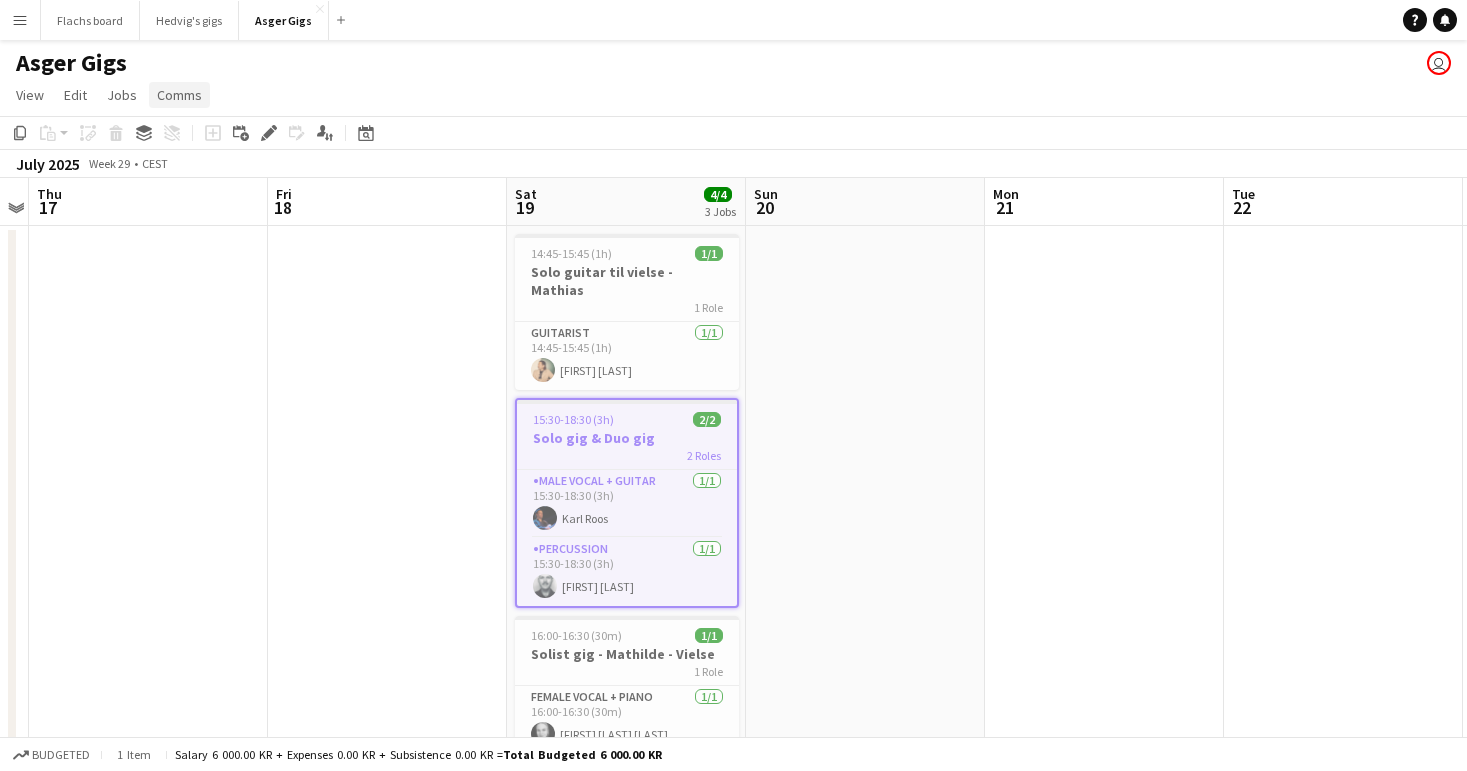 click on "Comms" 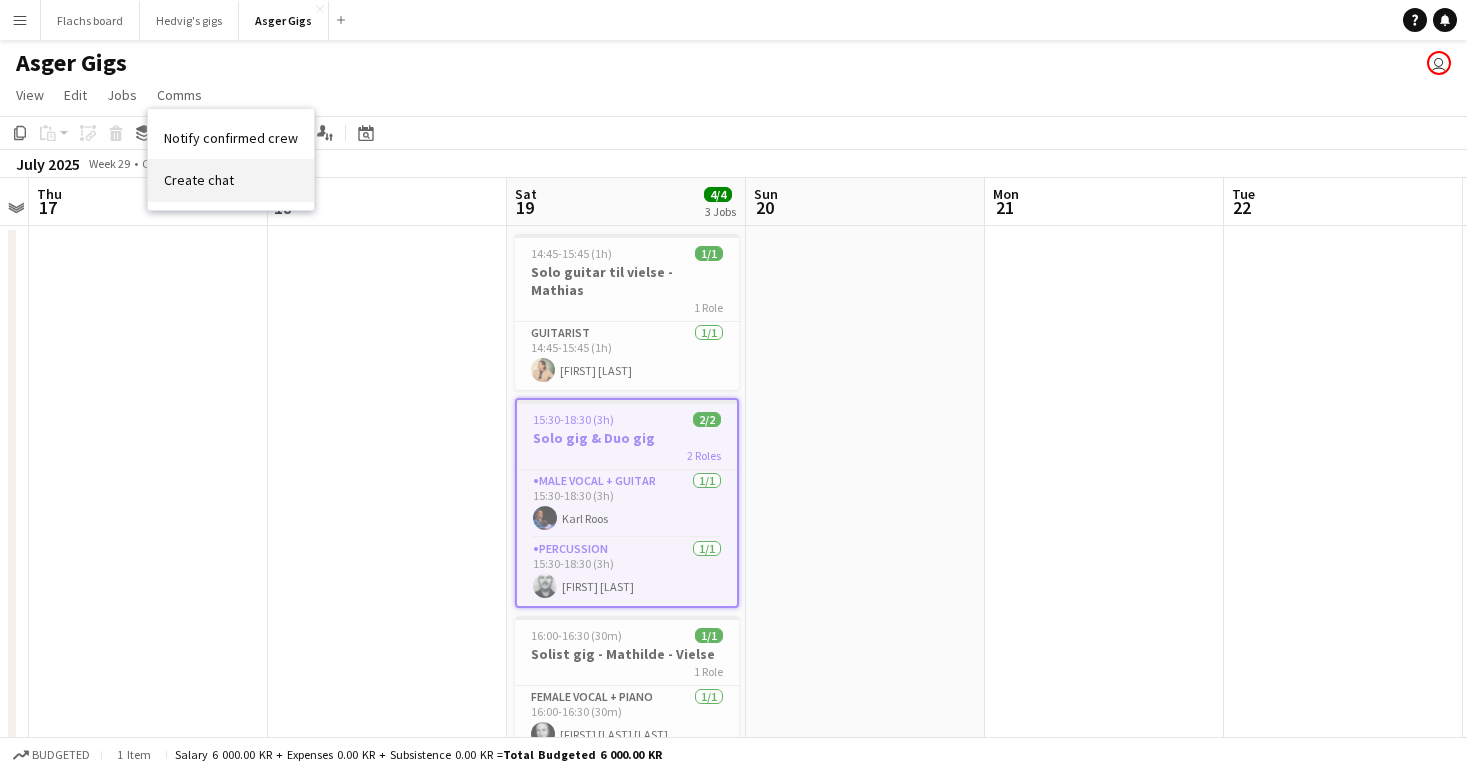click on "Create chat" at bounding box center [199, 180] 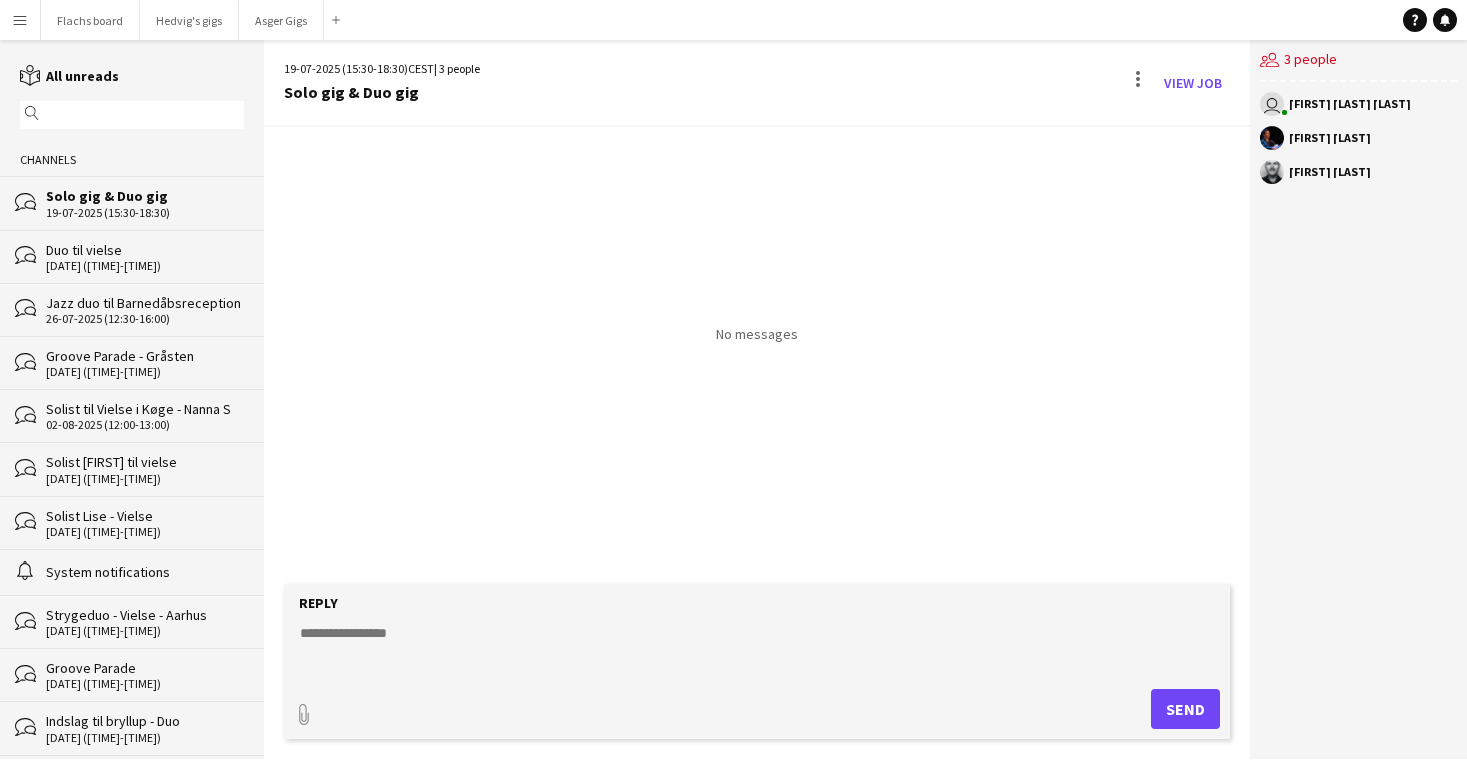 click 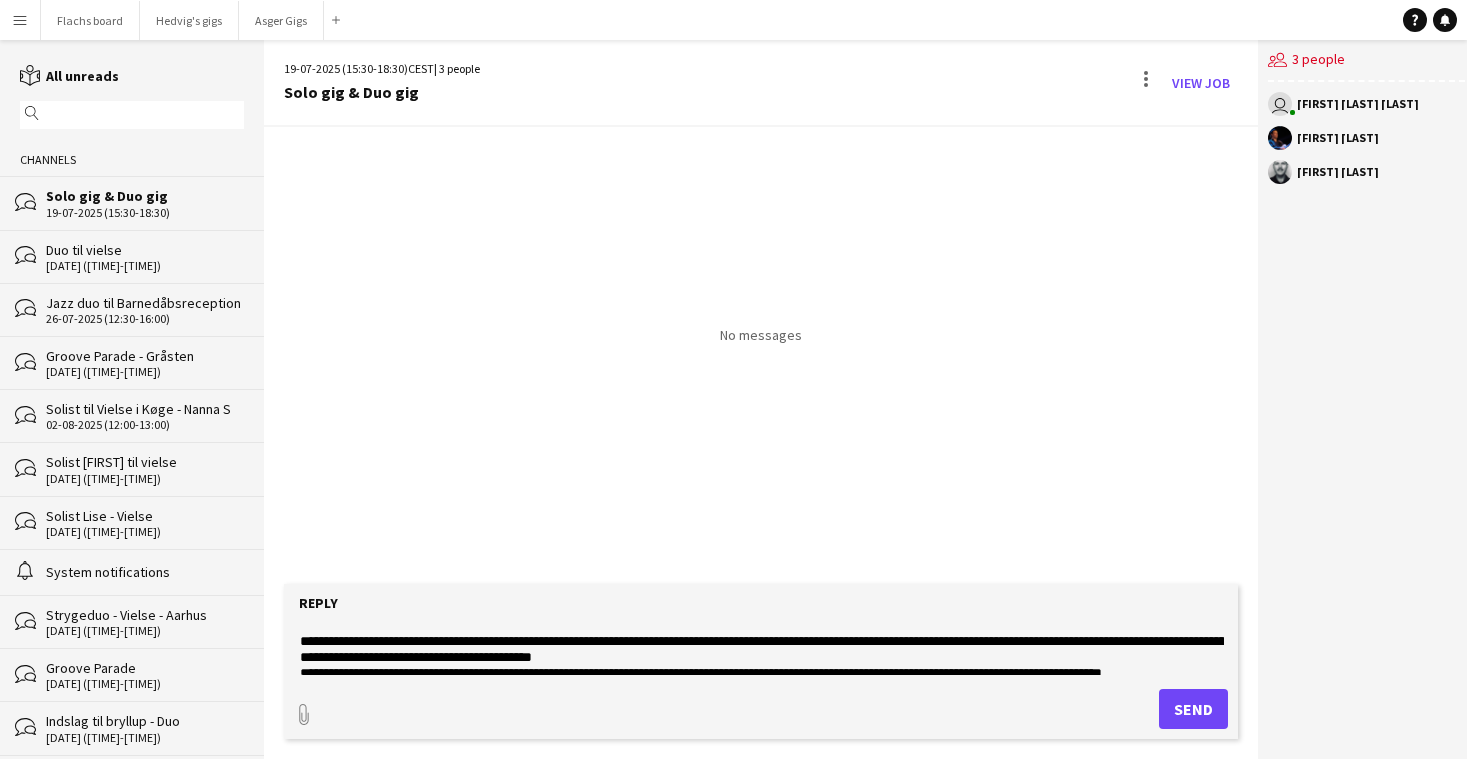 scroll, scrollTop: 0, scrollLeft: 0, axis: both 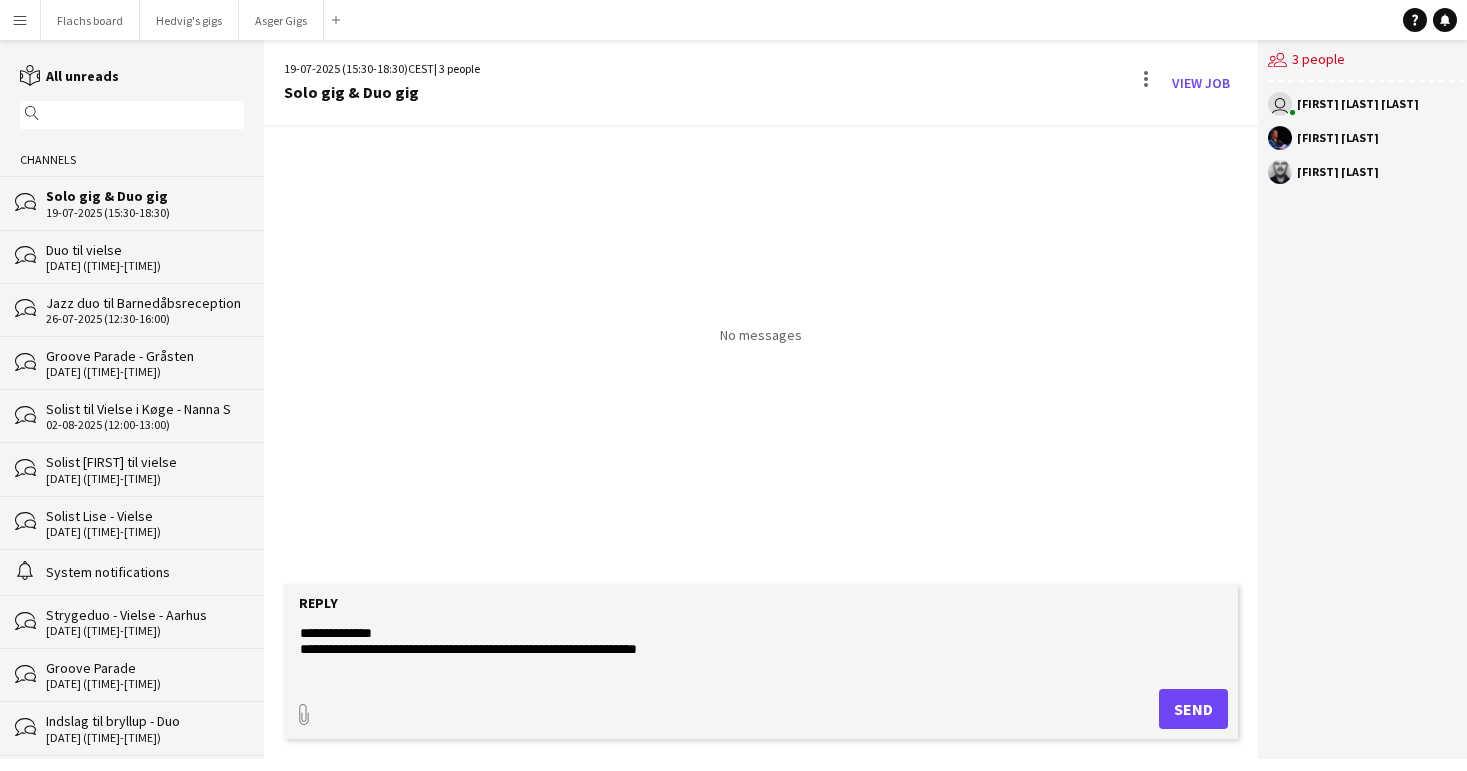 click on "**********" 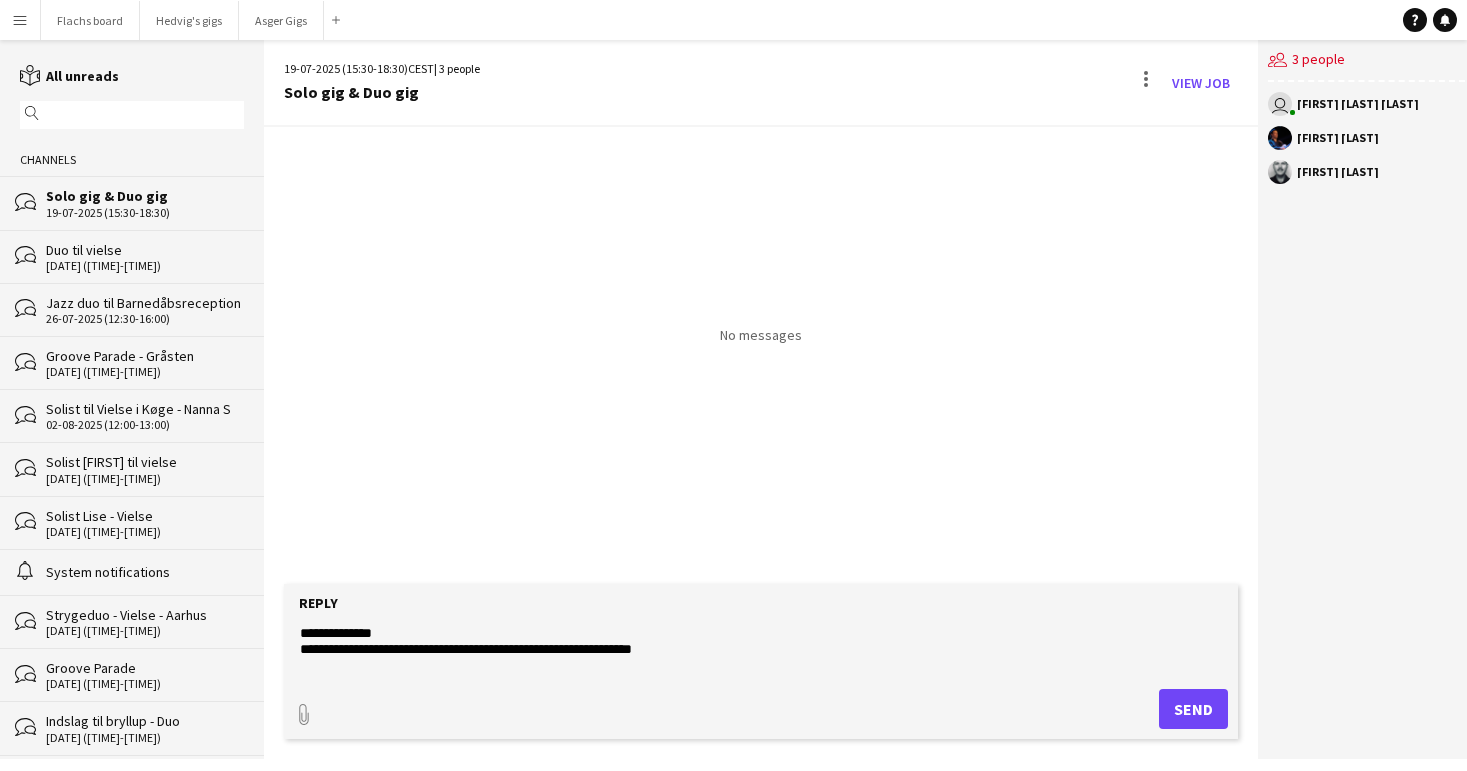 type on "**********" 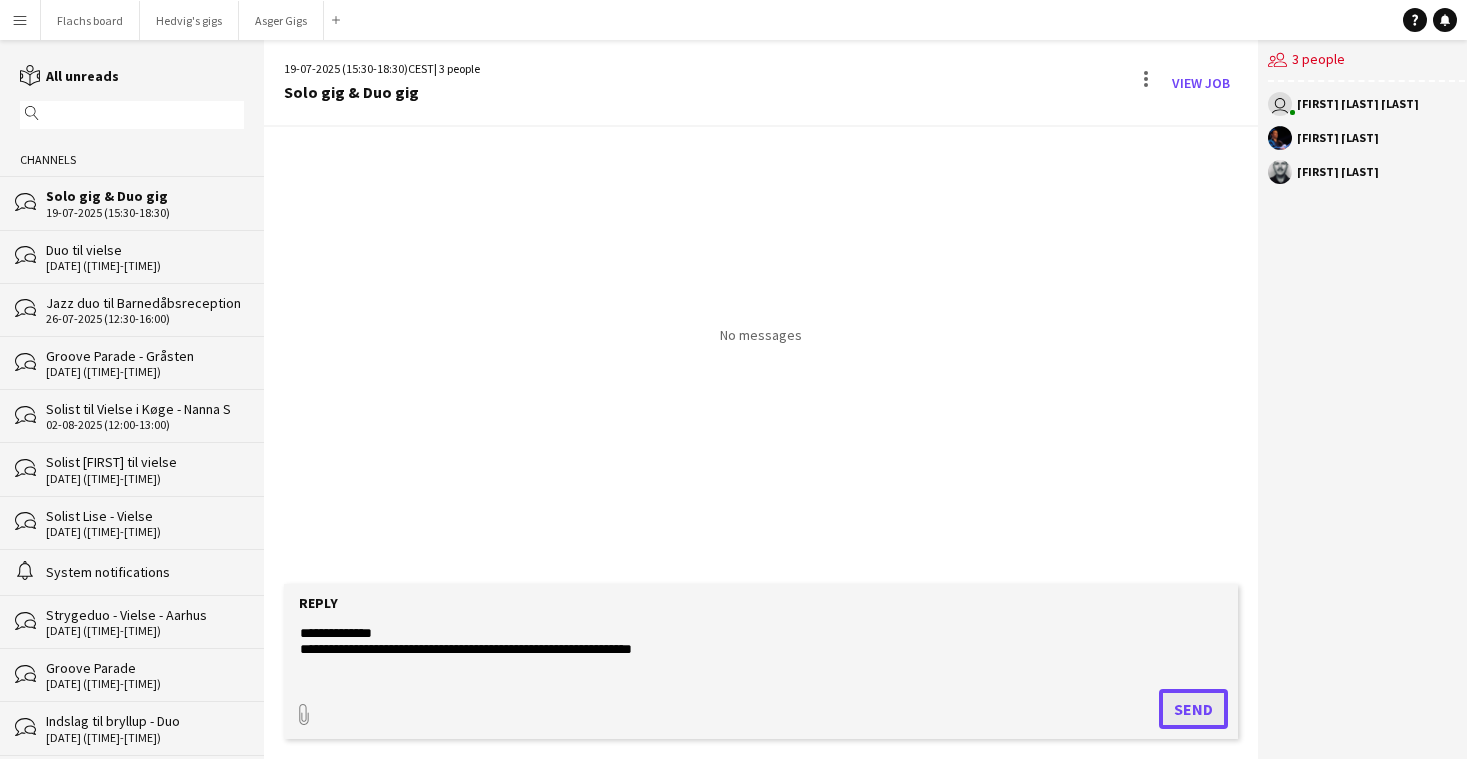 click on "Send" 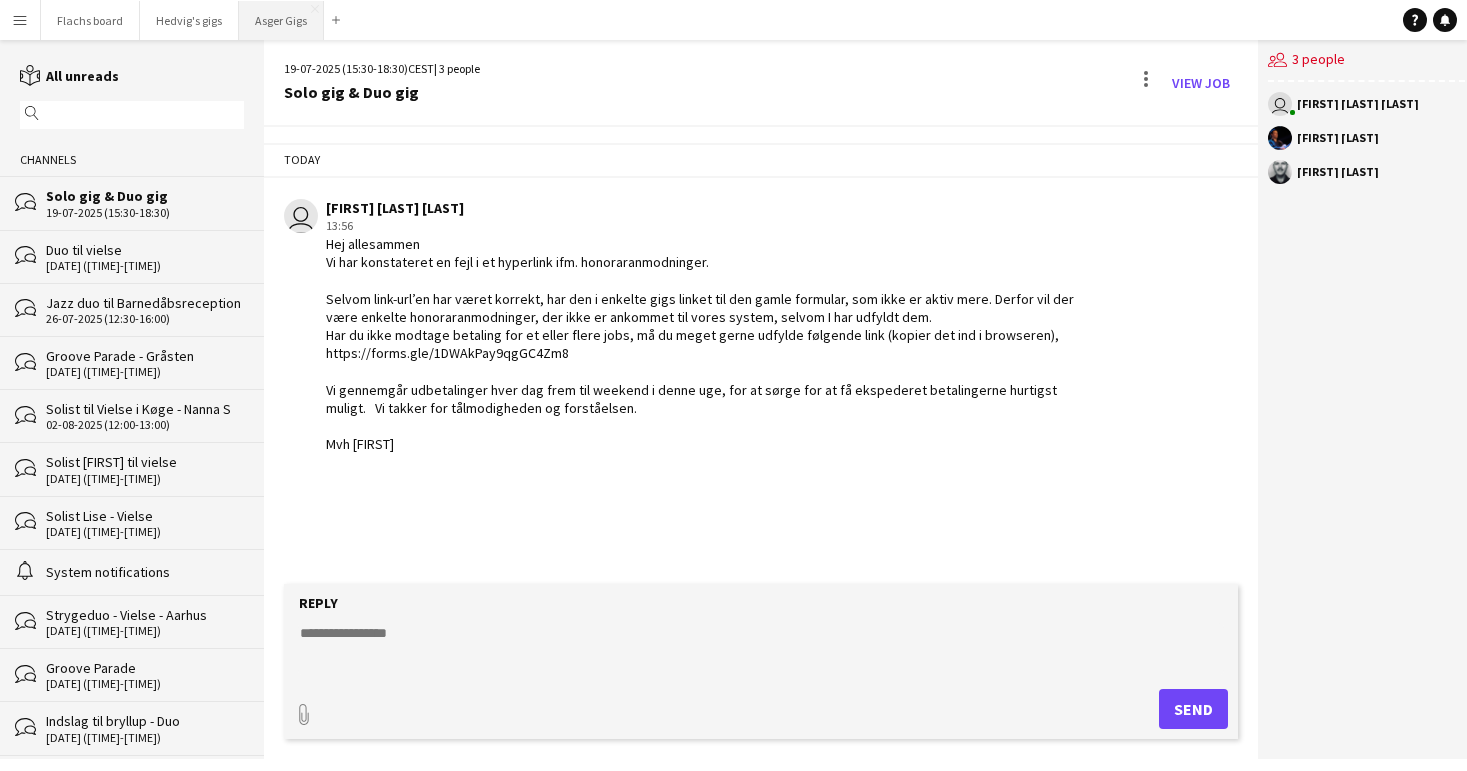 click on "Asger Gigs
Close" at bounding box center [281, 20] 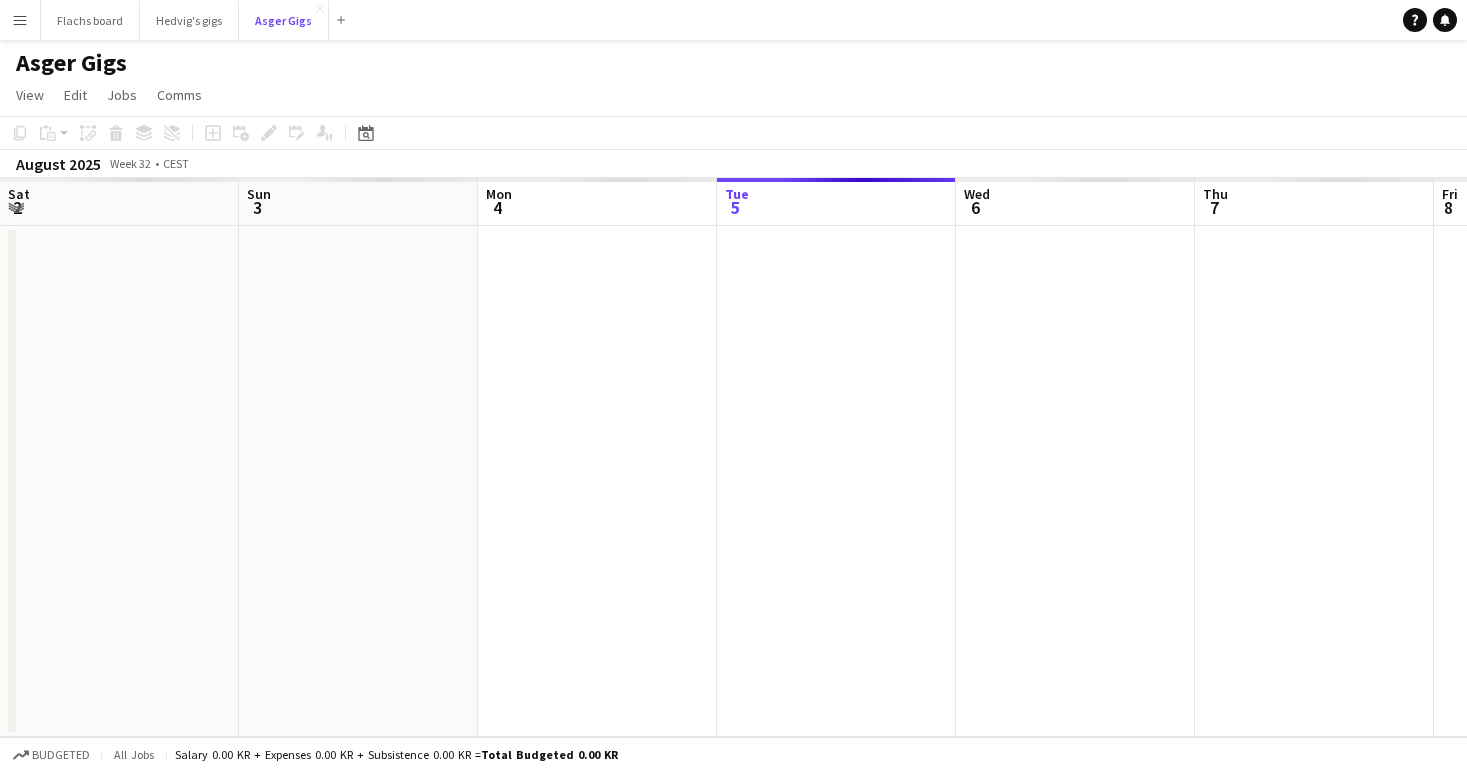 scroll, scrollTop: 0, scrollLeft: 478, axis: horizontal 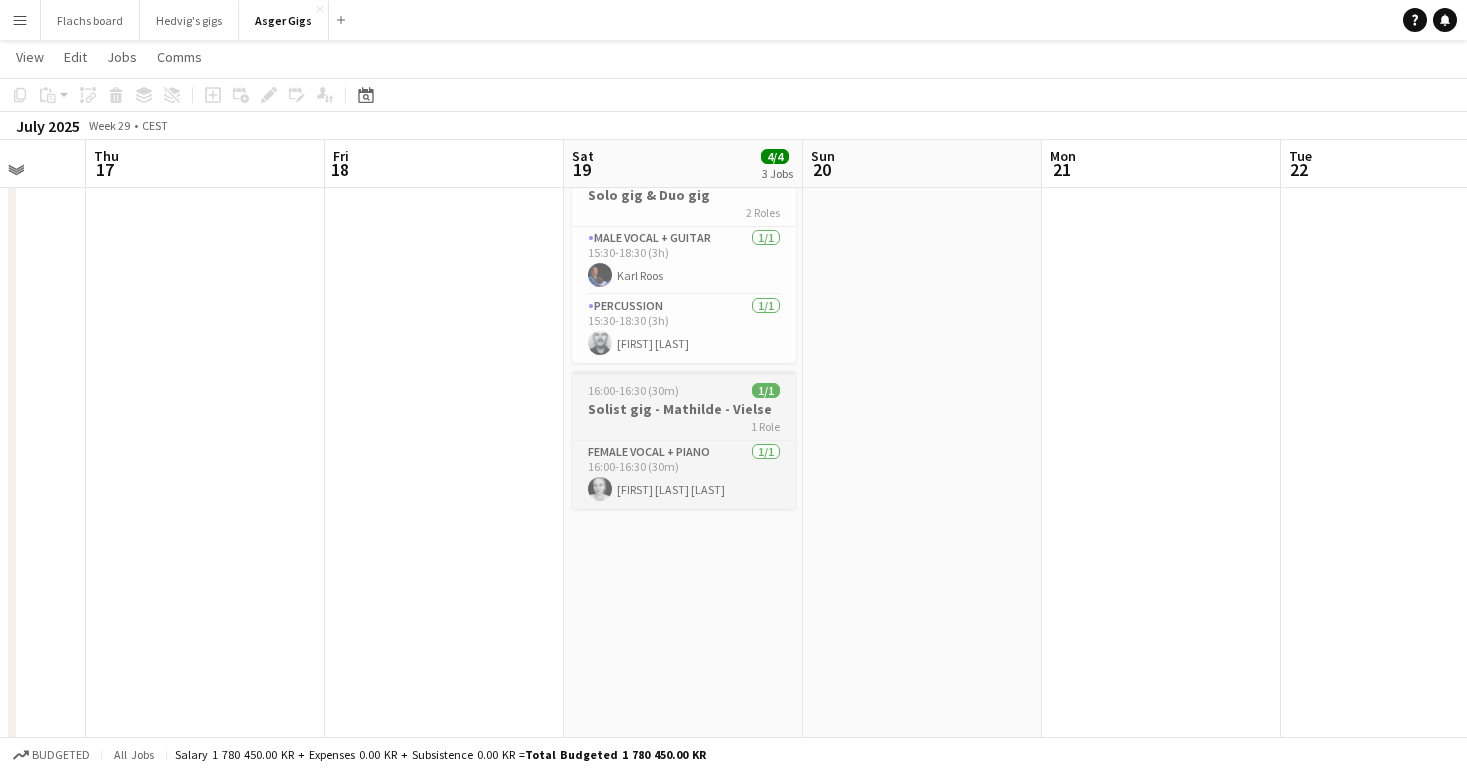 click on "Solist gig - Mathilde - Vielse" at bounding box center [684, 409] 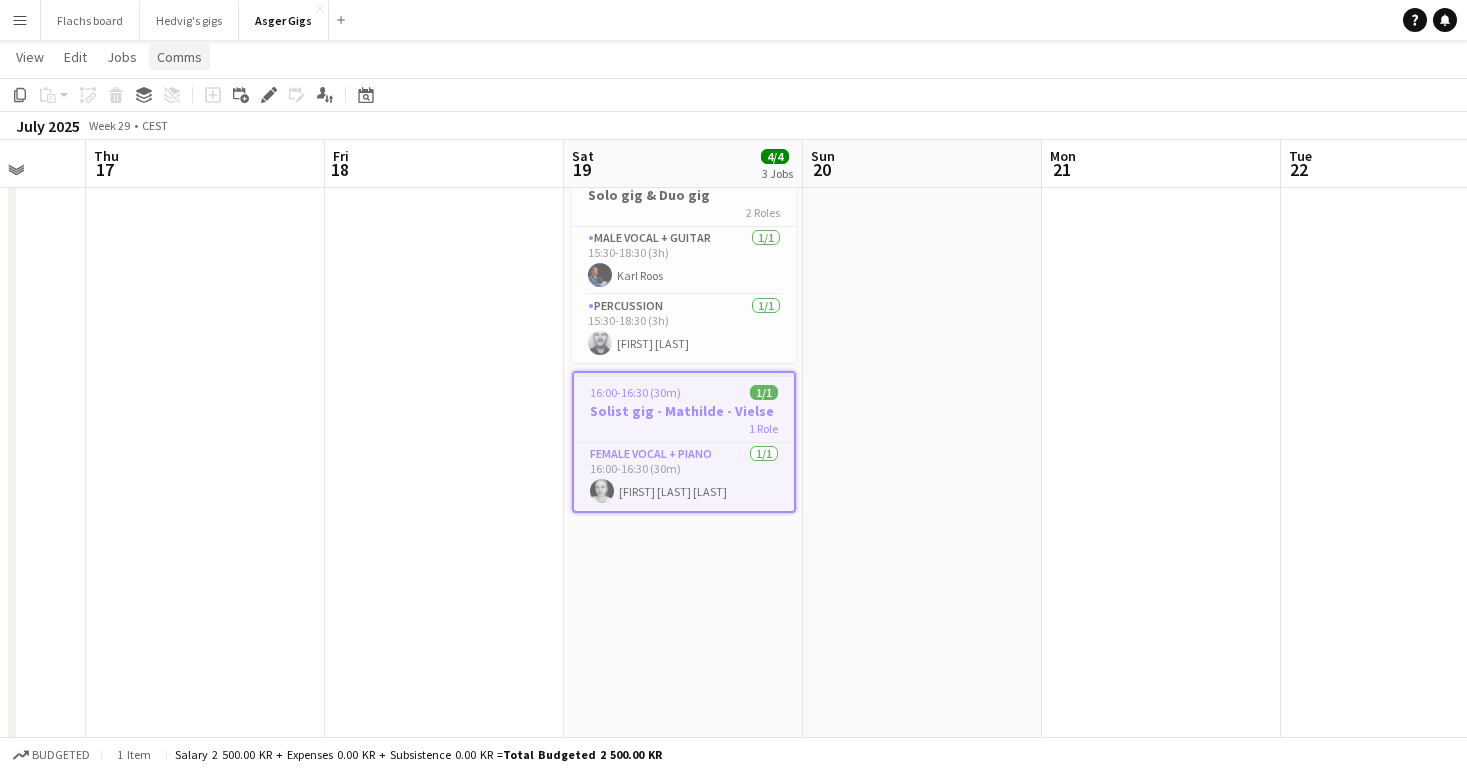 click on "Comms" 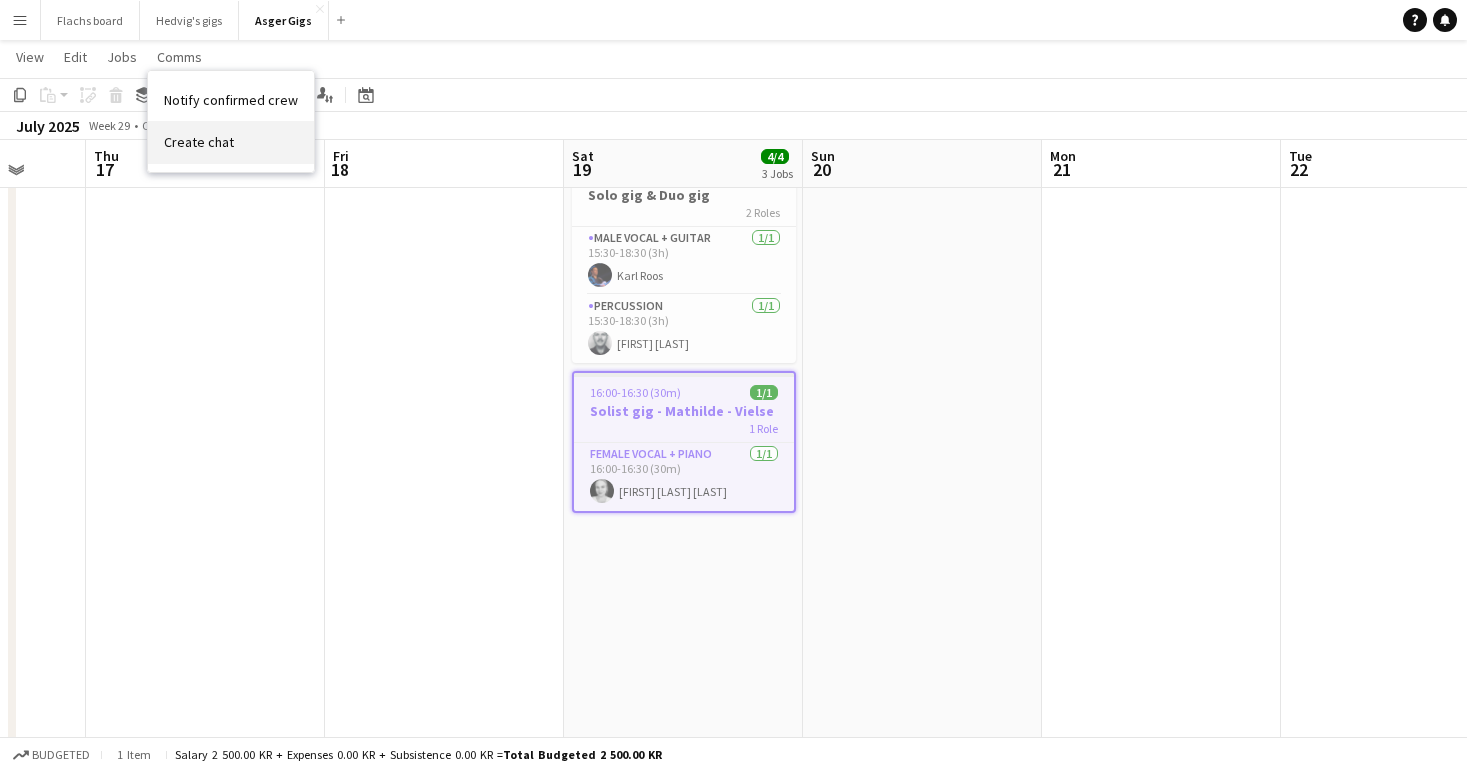 click on "Create chat" at bounding box center [231, 142] 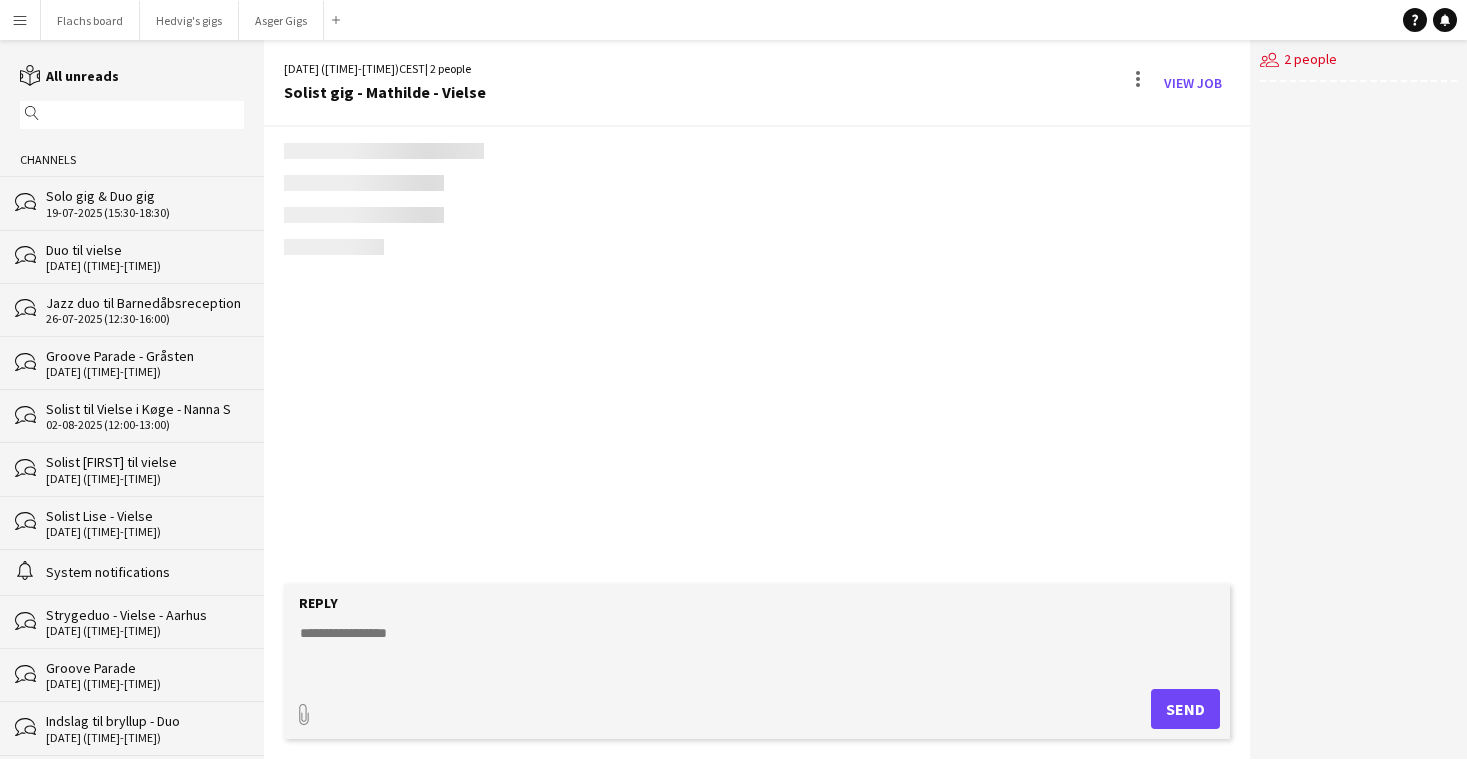 scroll, scrollTop: 0, scrollLeft: 0, axis: both 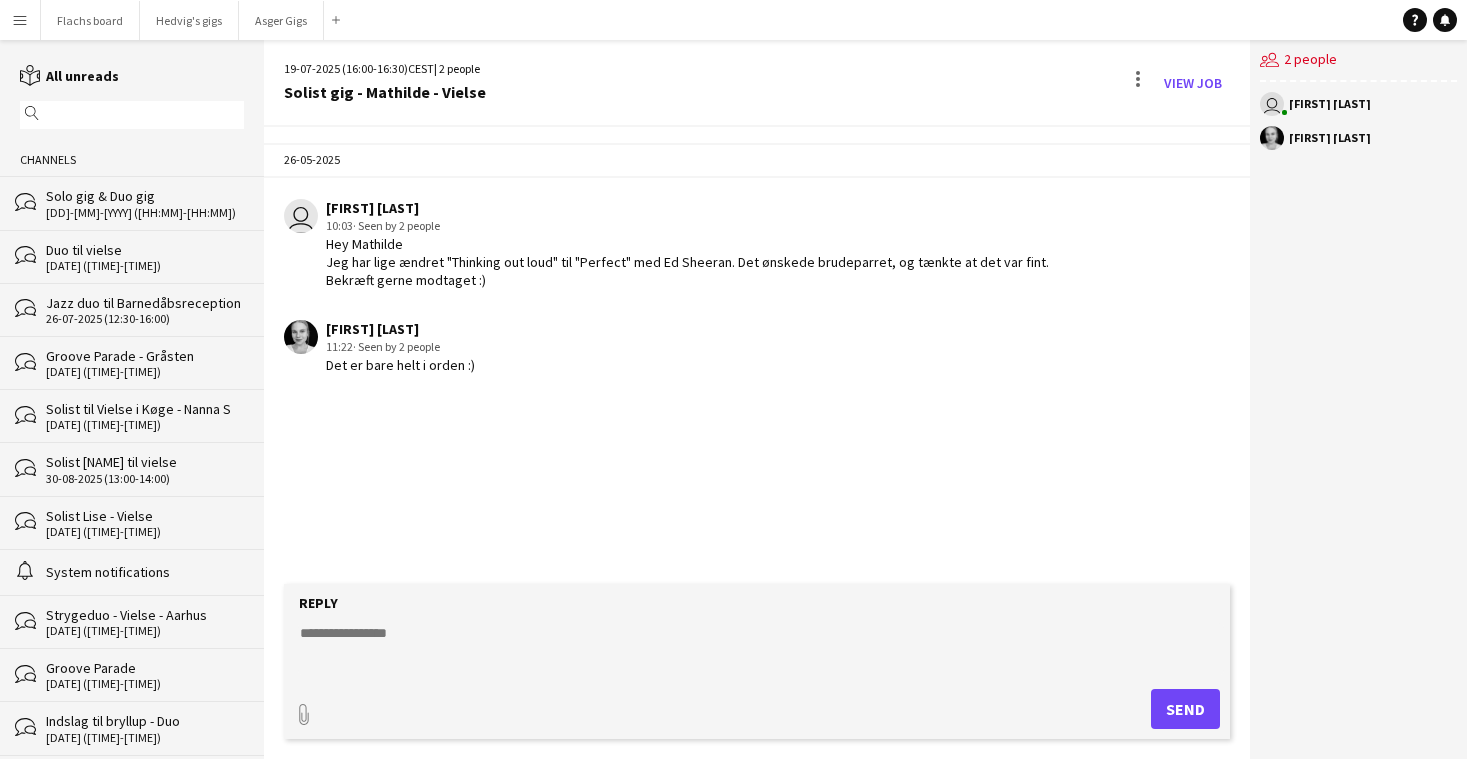 click 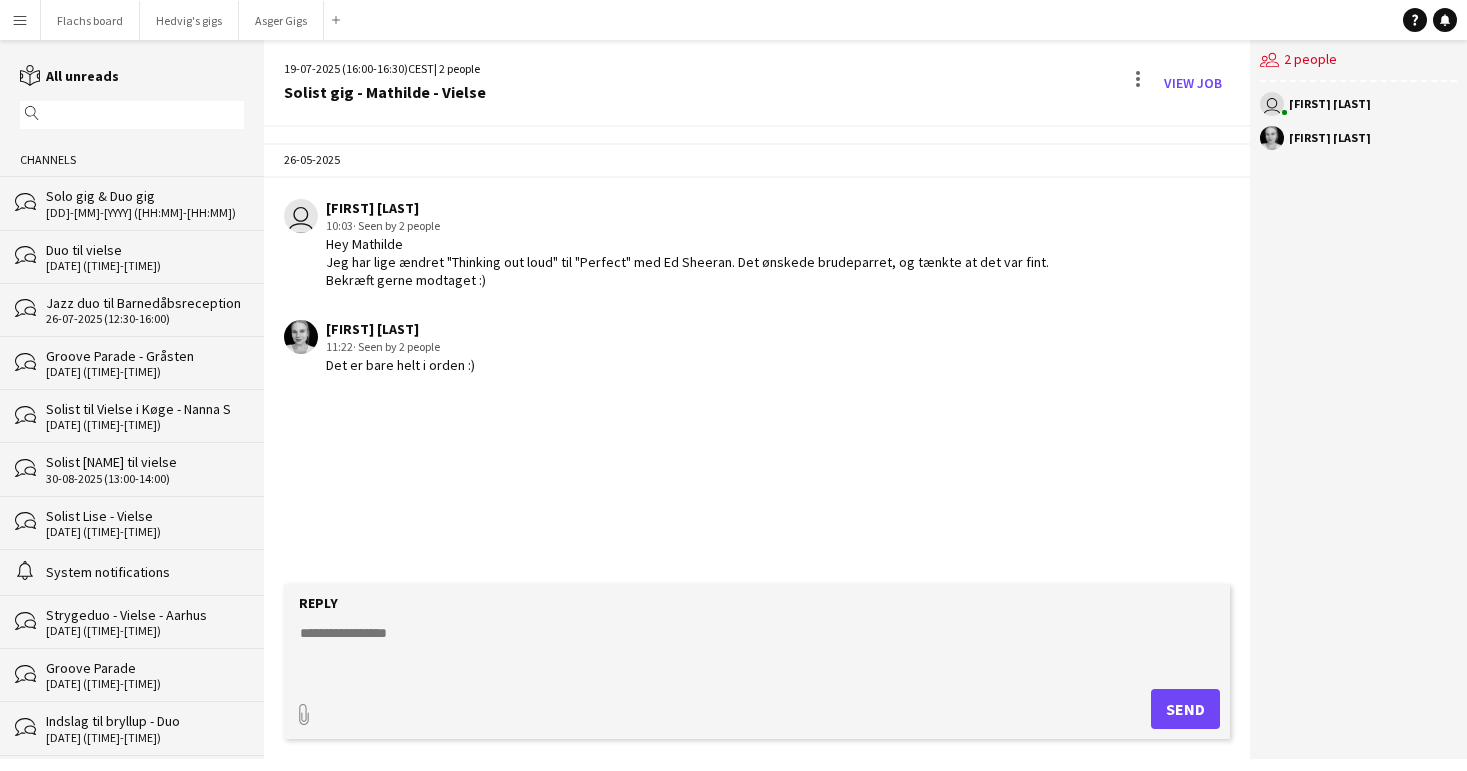 paste on "**********" 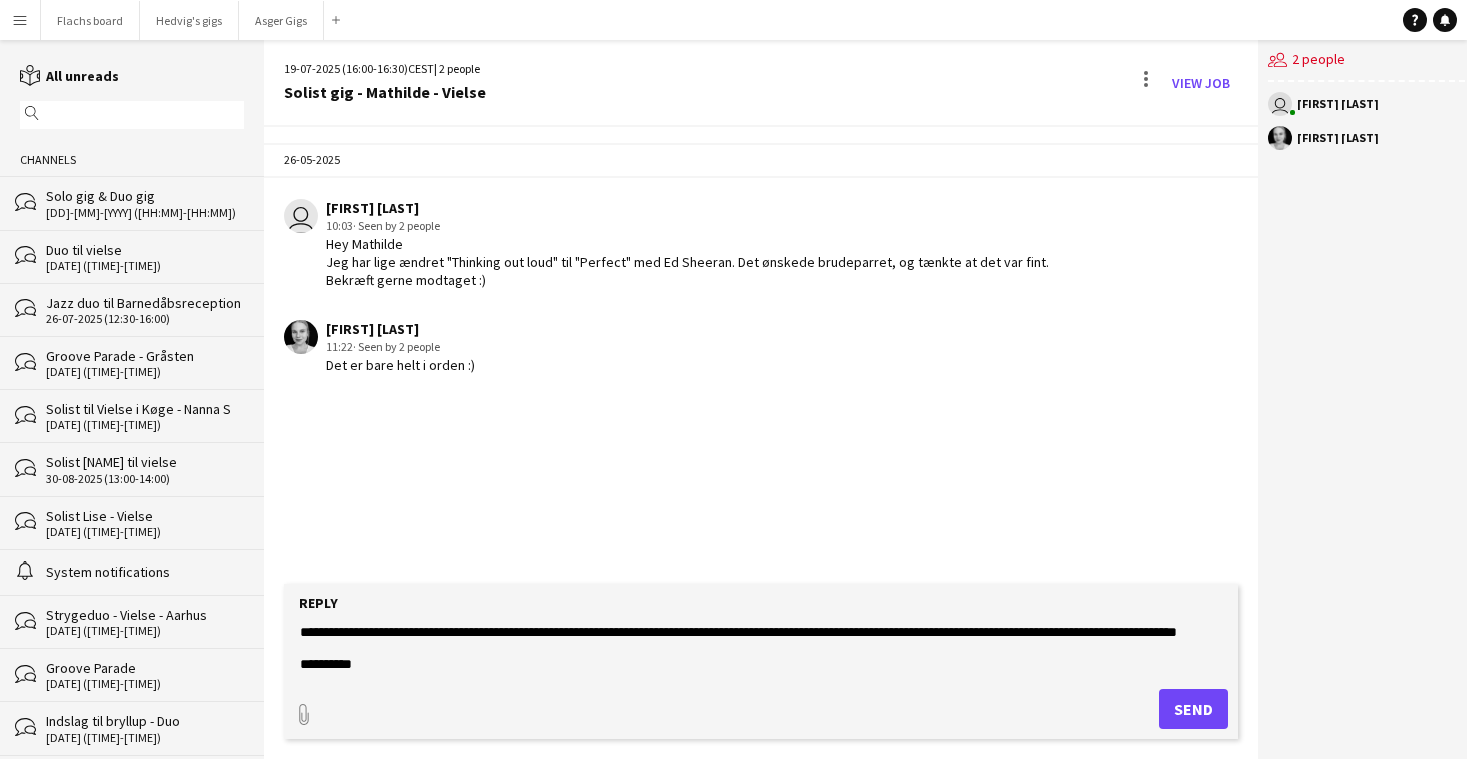 scroll, scrollTop: 0, scrollLeft: 0, axis: both 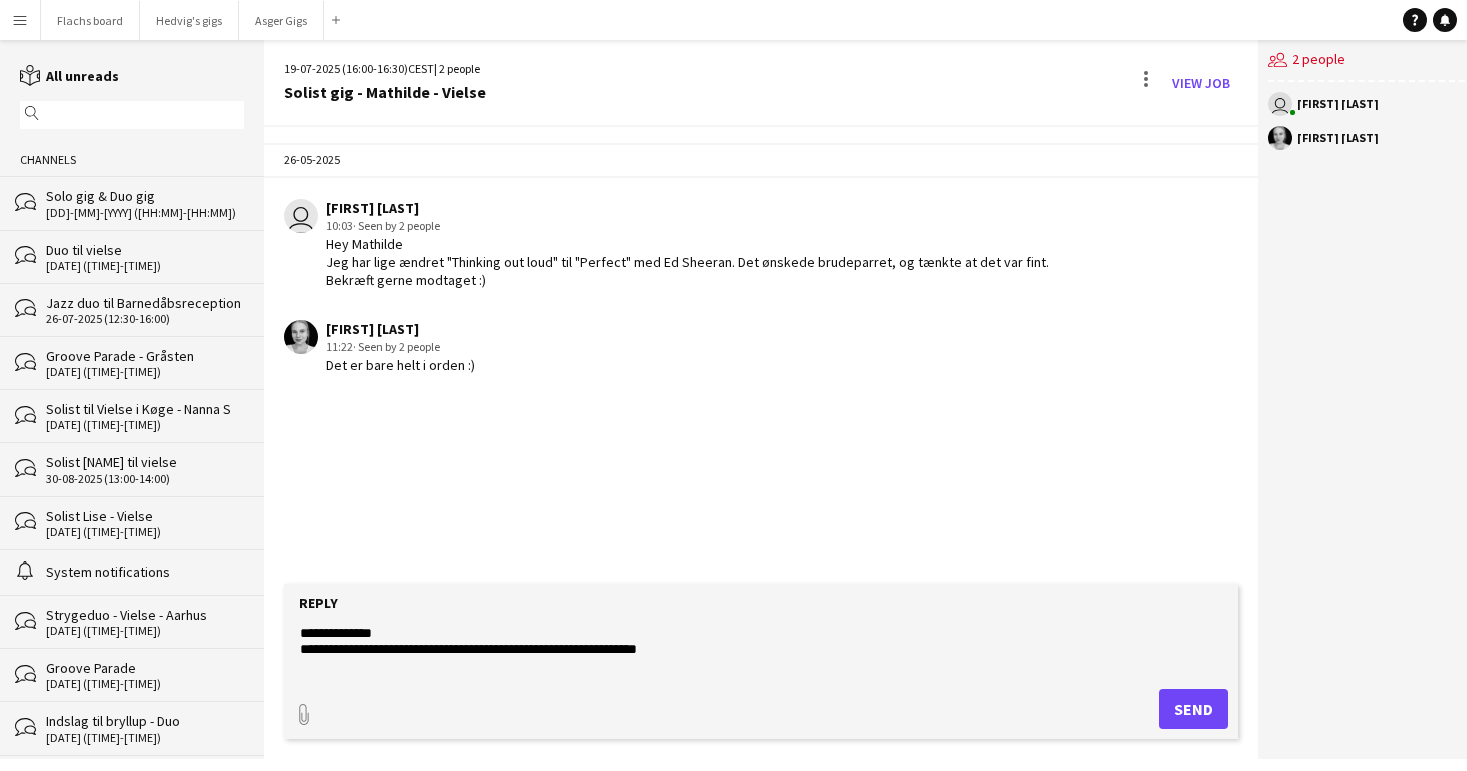 drag, startPoint x: 325, startPoint y: 631, endPoint x: 431, endPoint y: 631, distance: 106 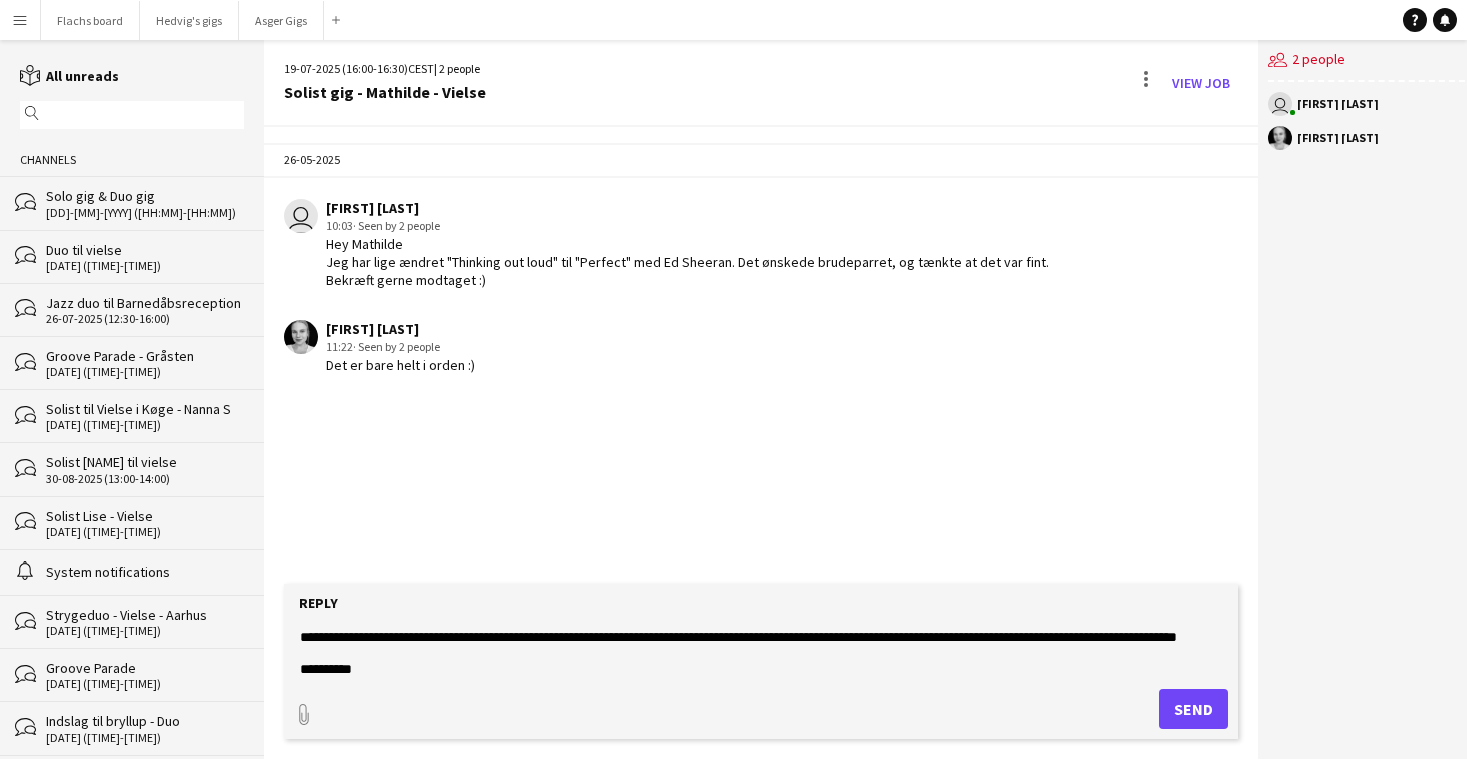 scroll, scrollTop: 144, scrollLeft: 0, axis: vertical 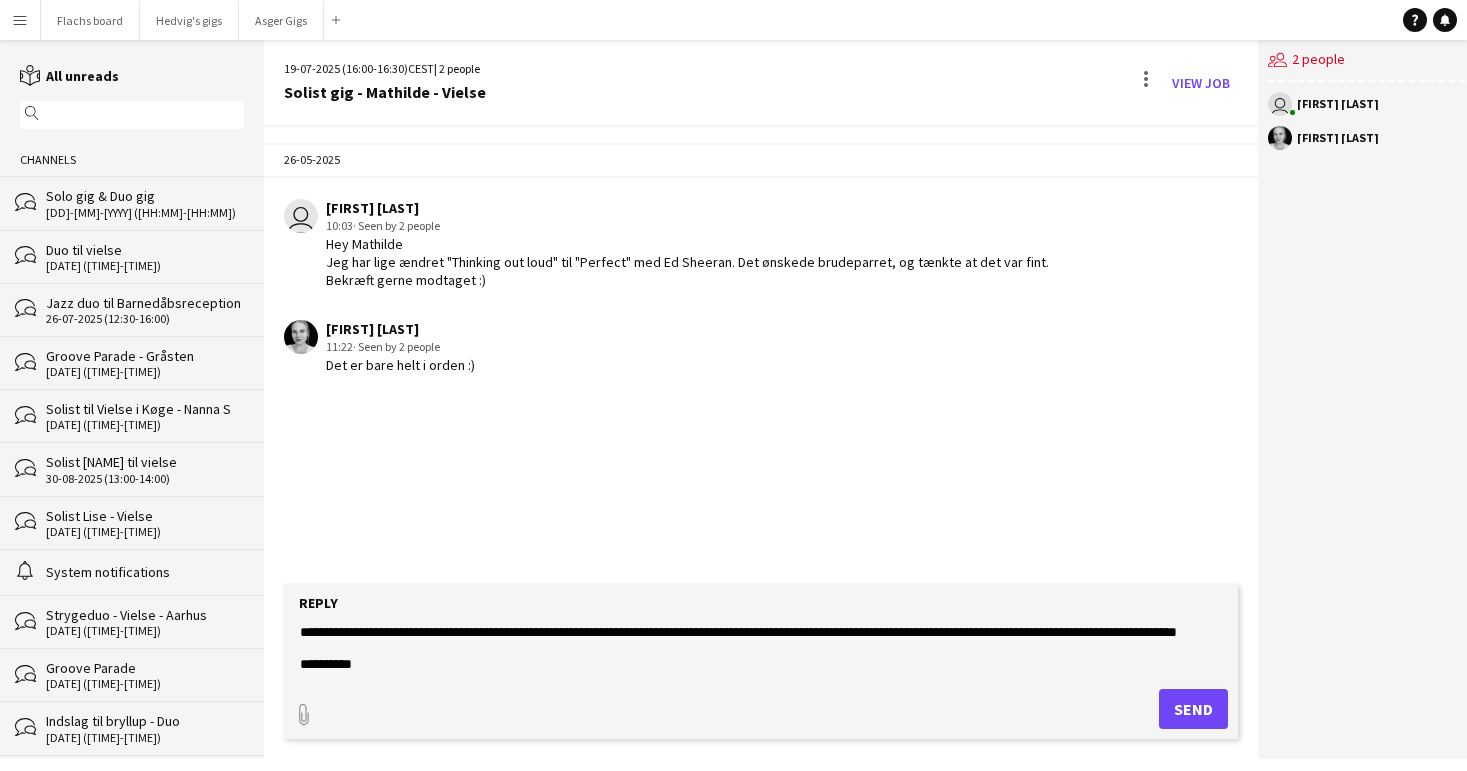 type on "**********" 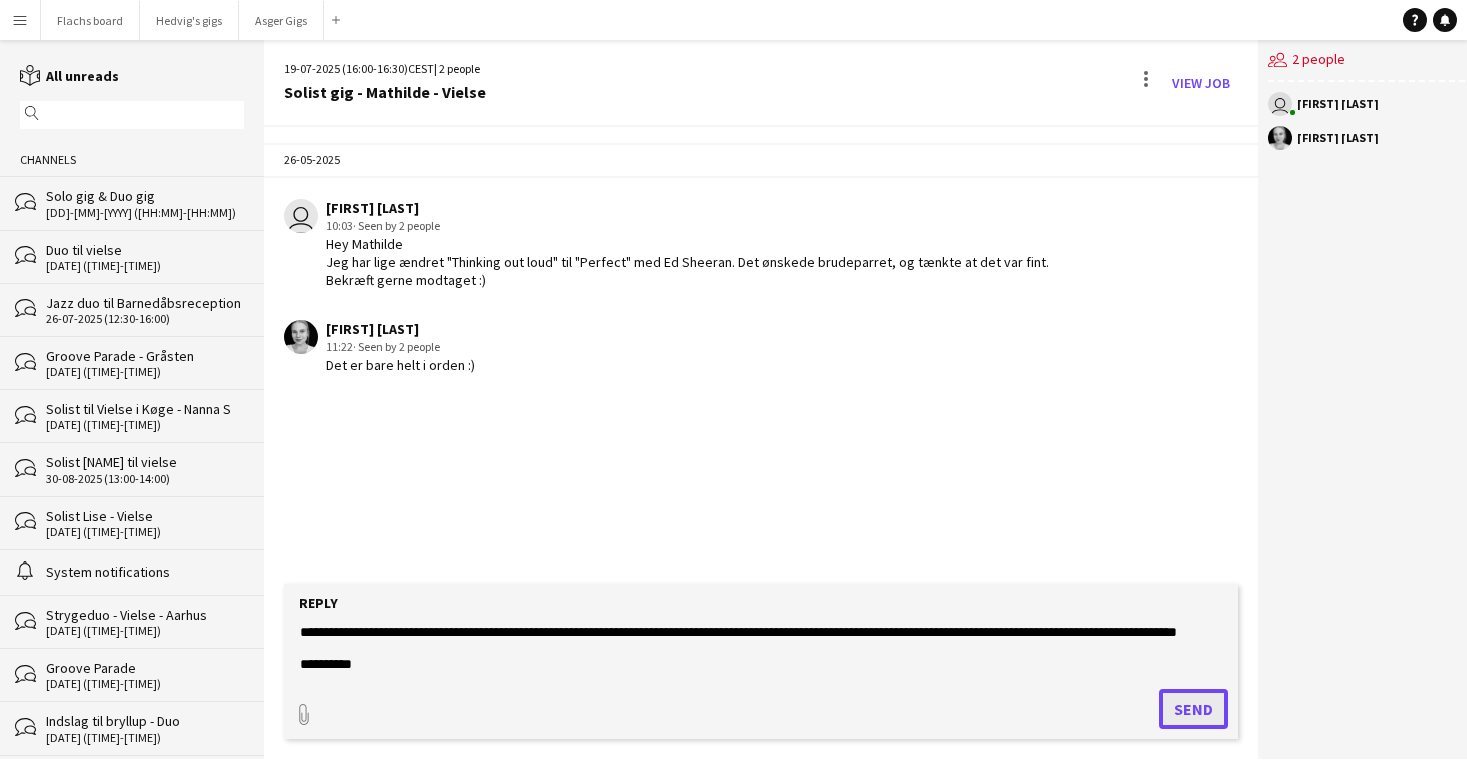click on "Send" 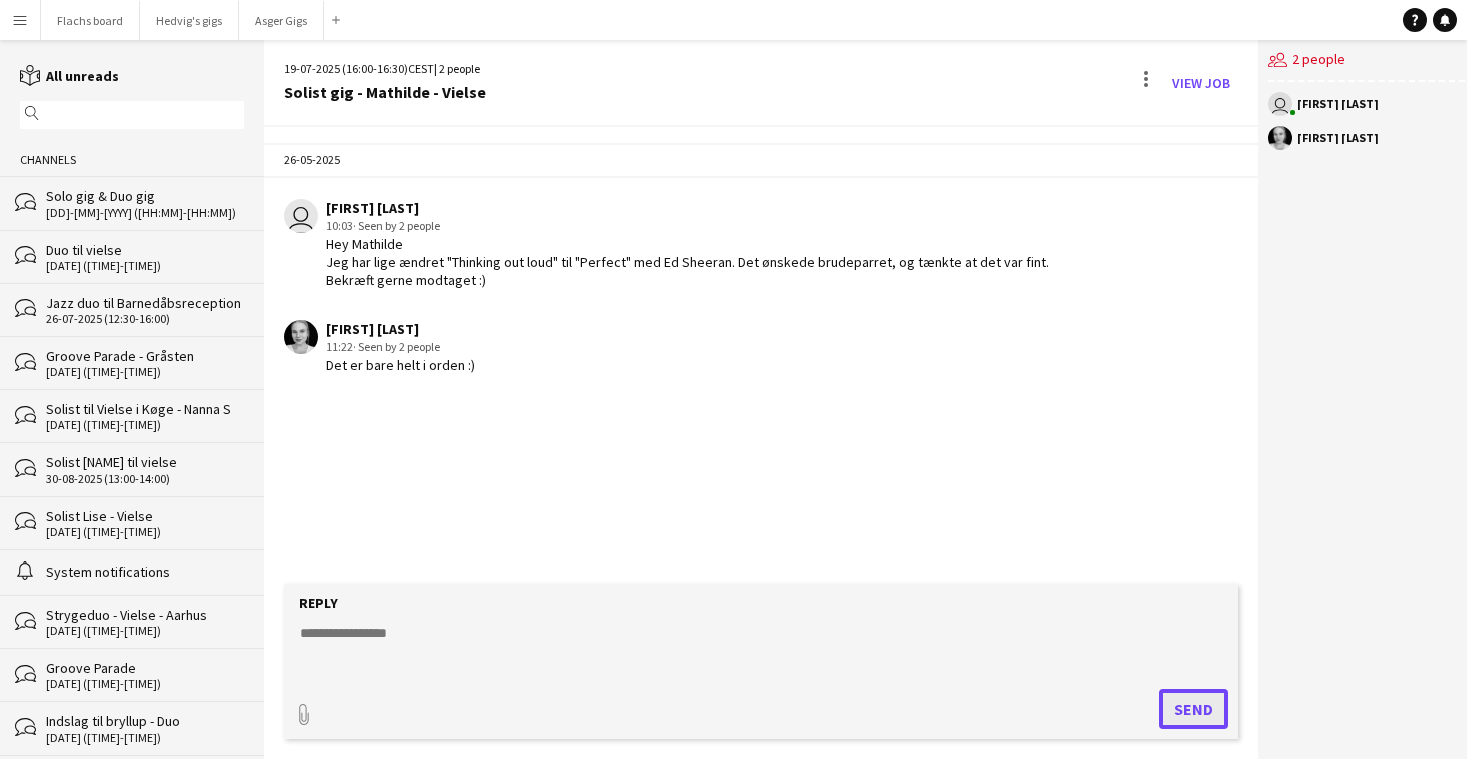 scroll, scrollTop: 0, scrollLeft: 0, axis: both 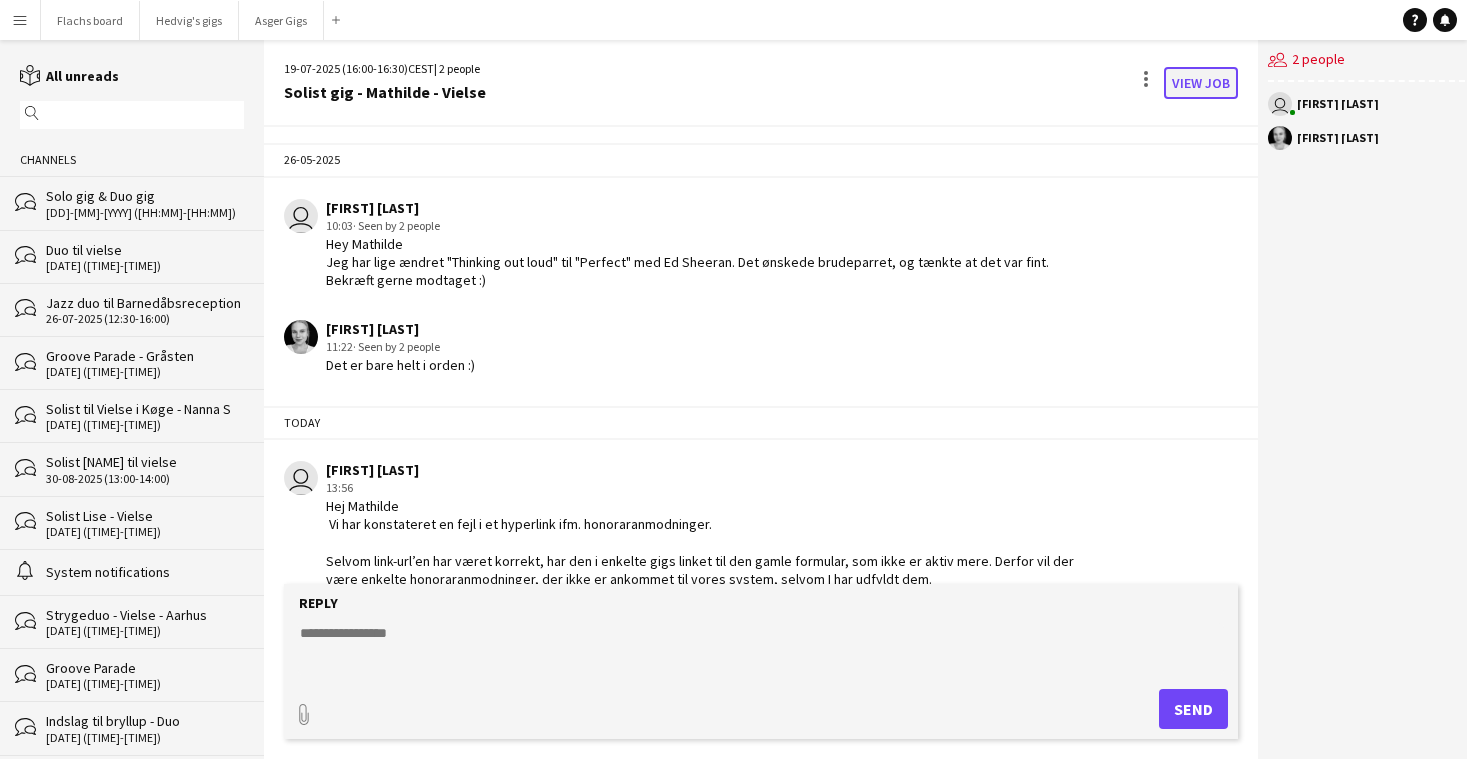 click on "View Job" 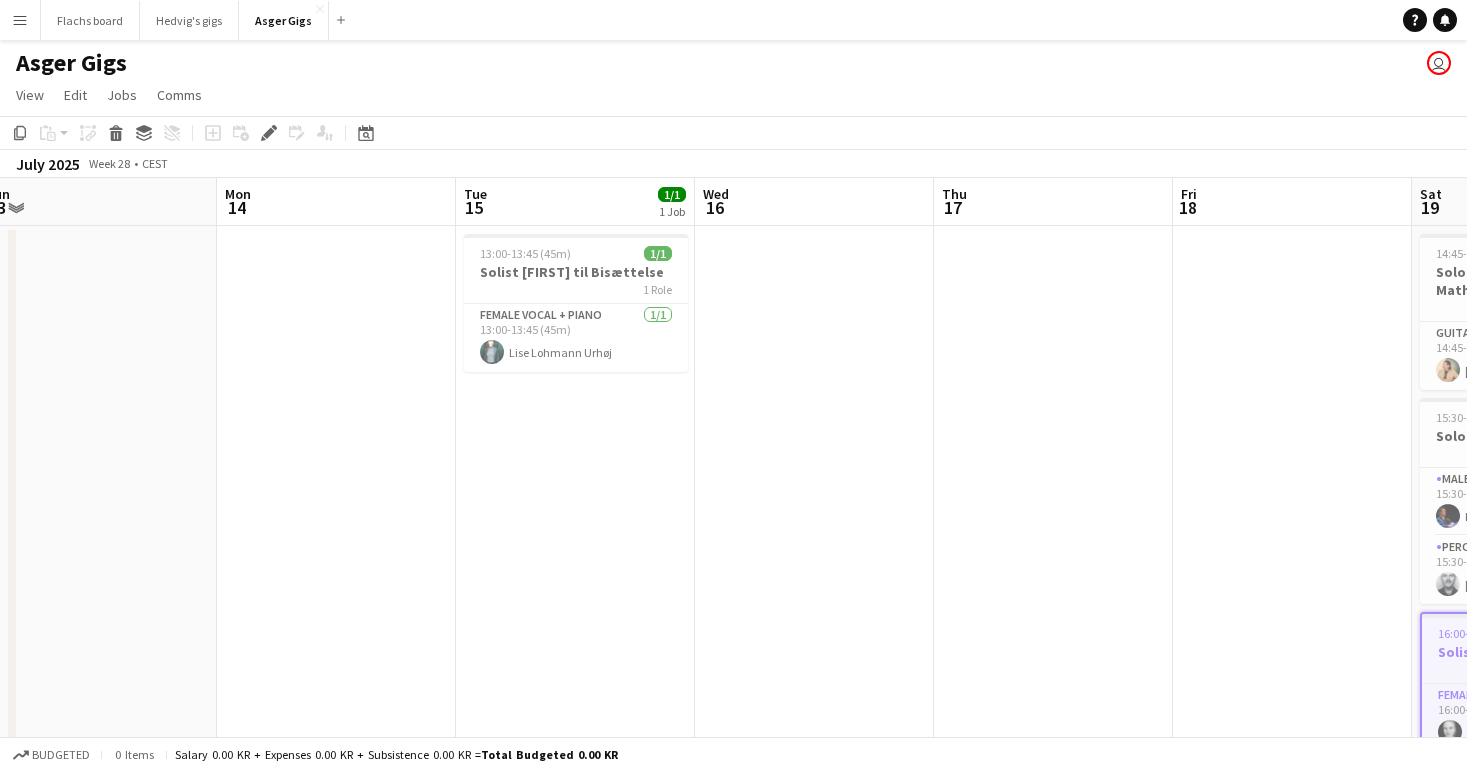 scroll, scrollTop: 0, scrollLeft: 457, axis: horizontal 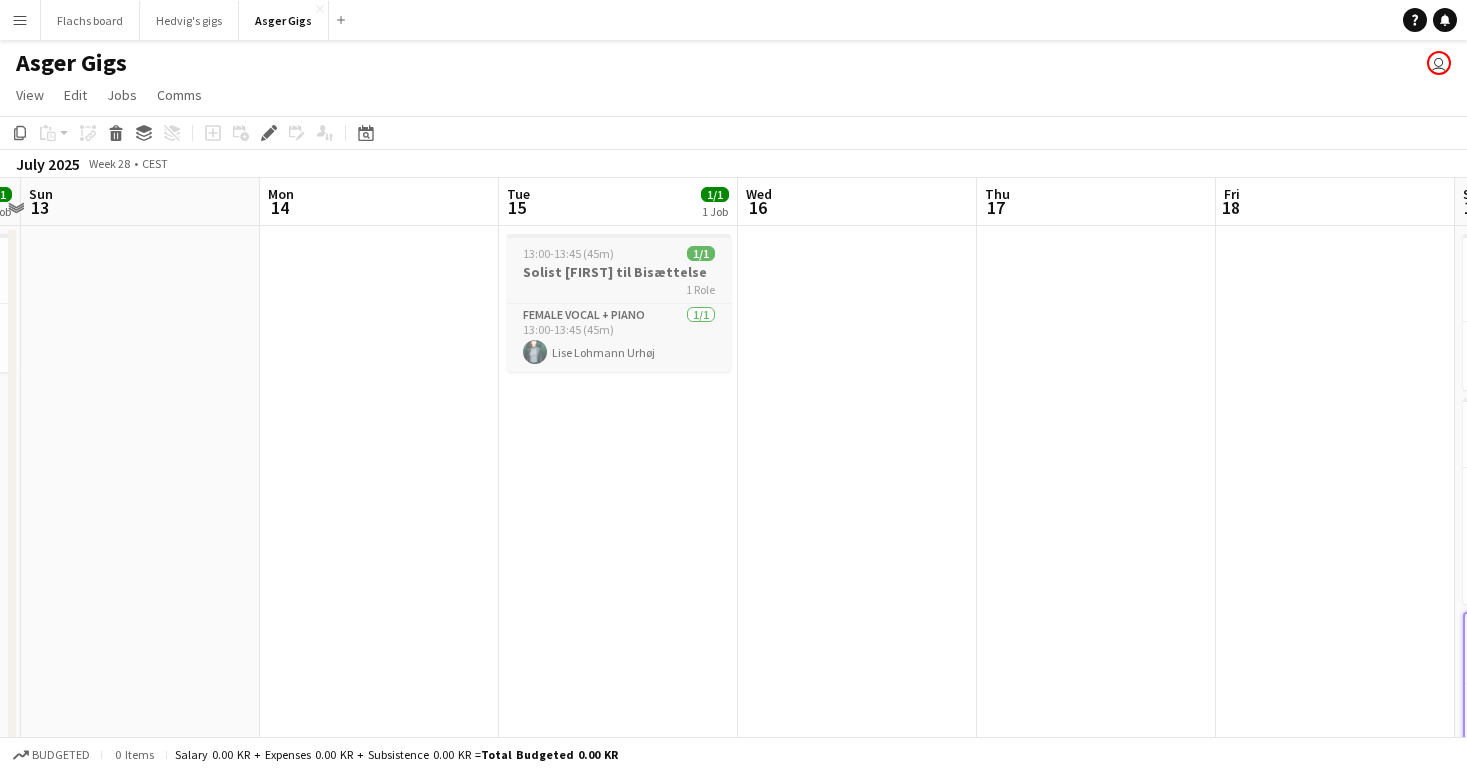 click on "[TIME]-[TIME] ([TIME])    [NUMBER]/[NUMBER]   Solist [FIRST] til Bisættelse   [NUMBER] Role   Female Vocal + Piano   [NUMBER]/[NUMBER] [TIME]-[TIME] ([TIME])
[FIRST] [LAST]" at bounding box center (619, 303) 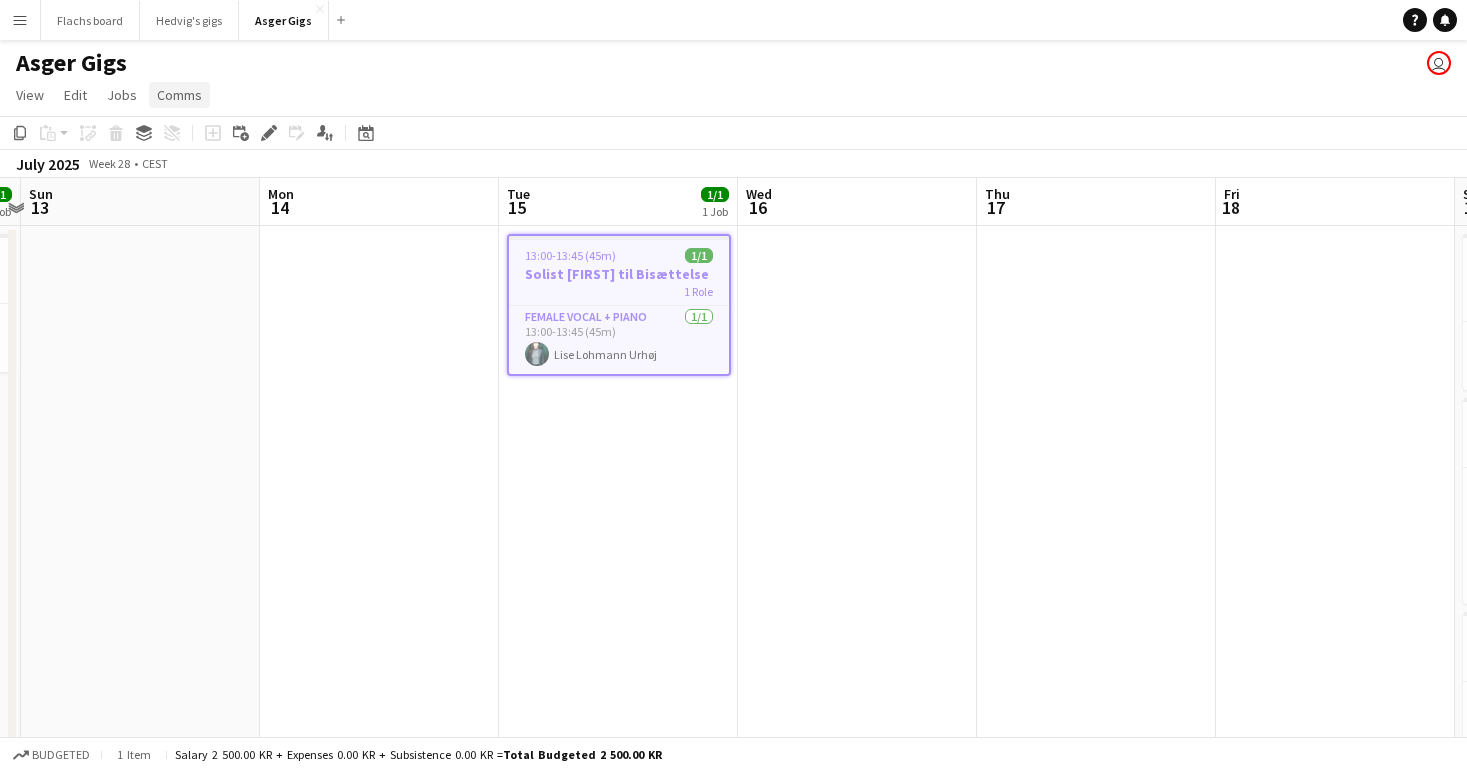click on "Comms" 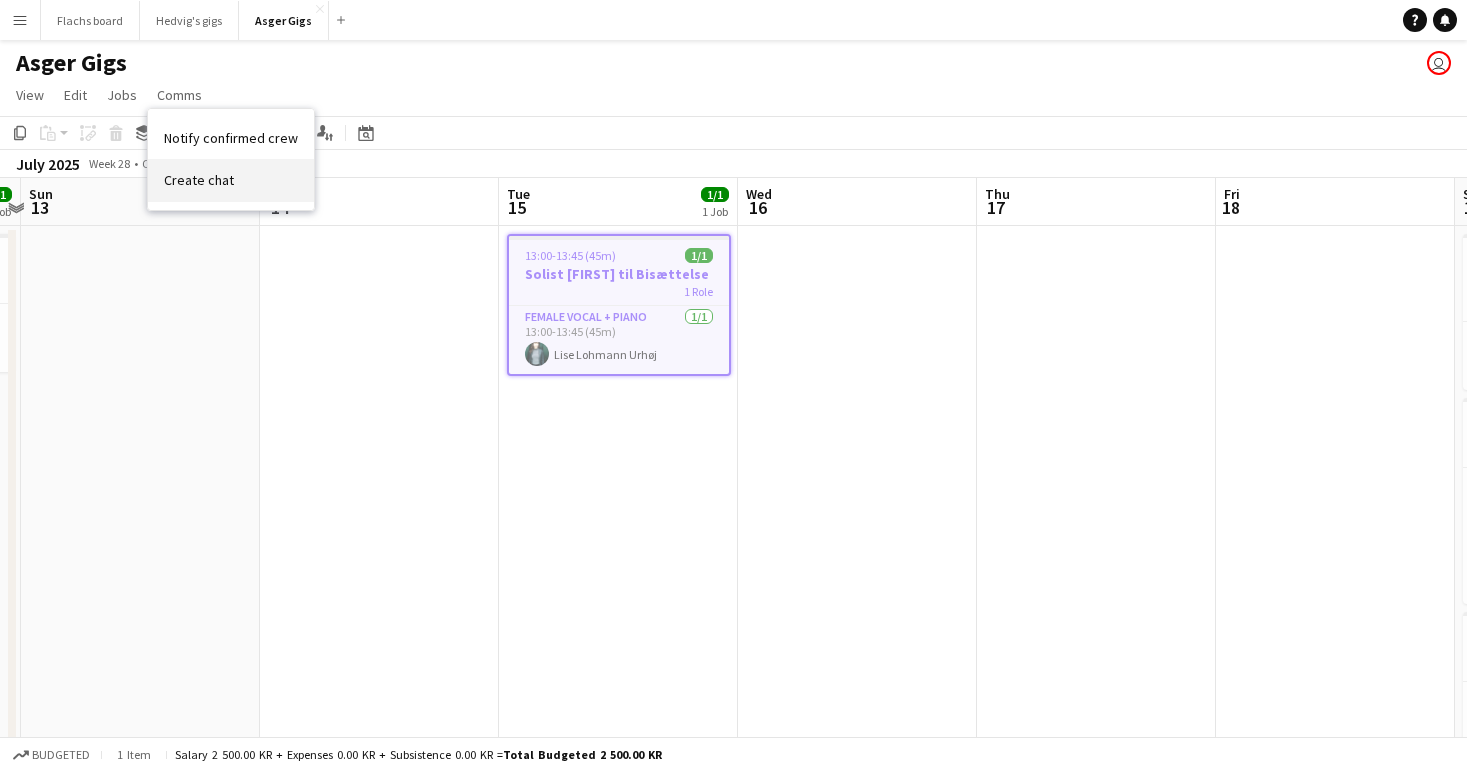 click on "Create chat" at bounding box center [199, 180] 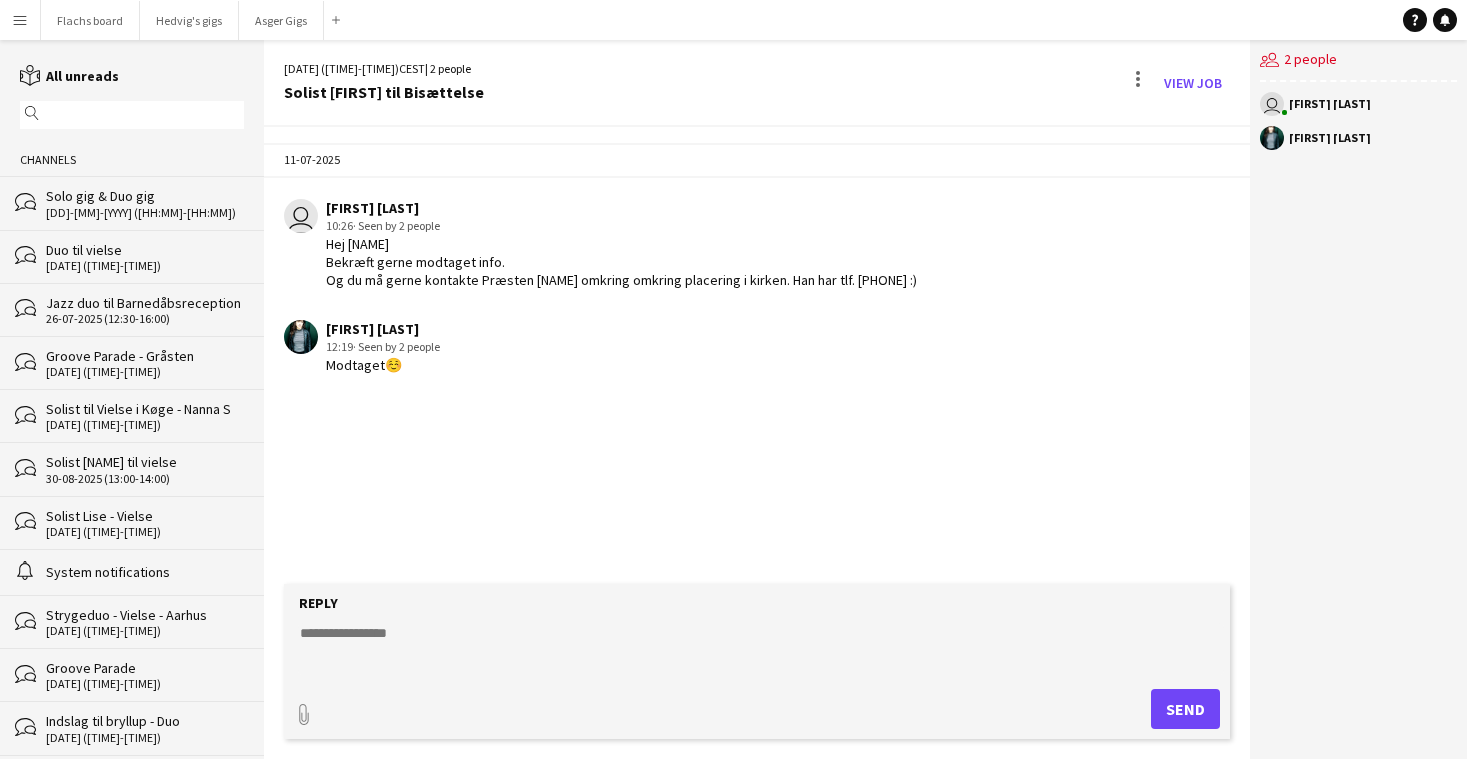 click 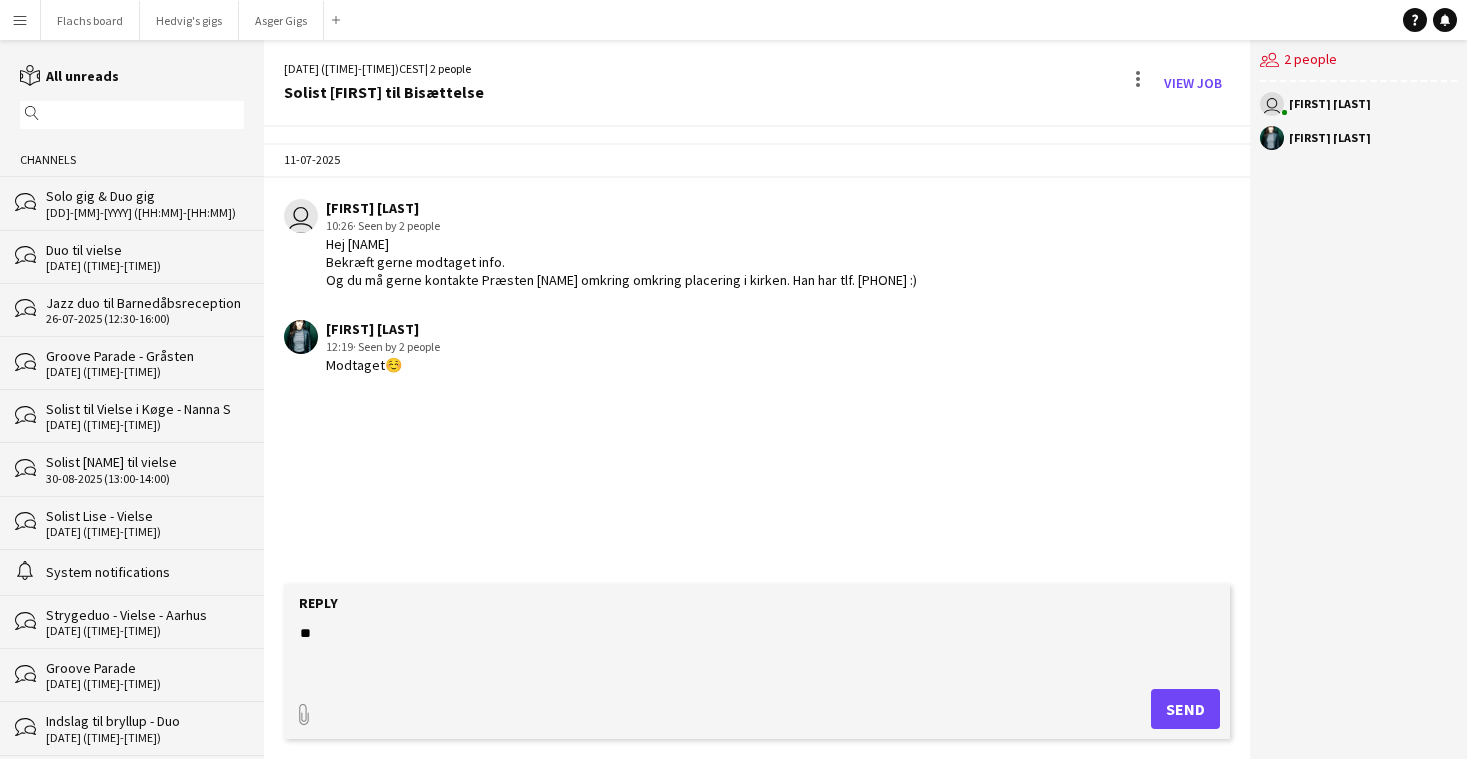 type on "*" 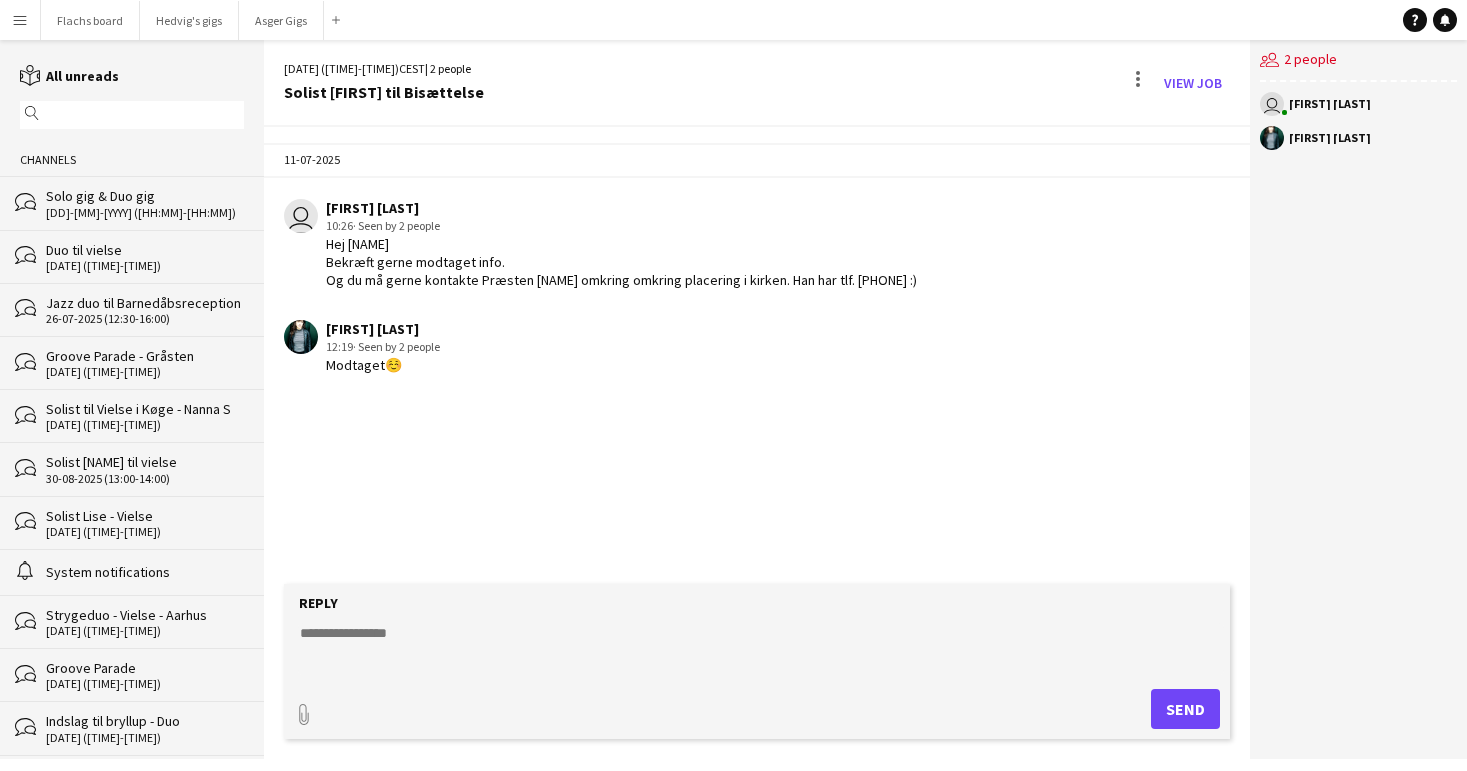 paste on "**********" 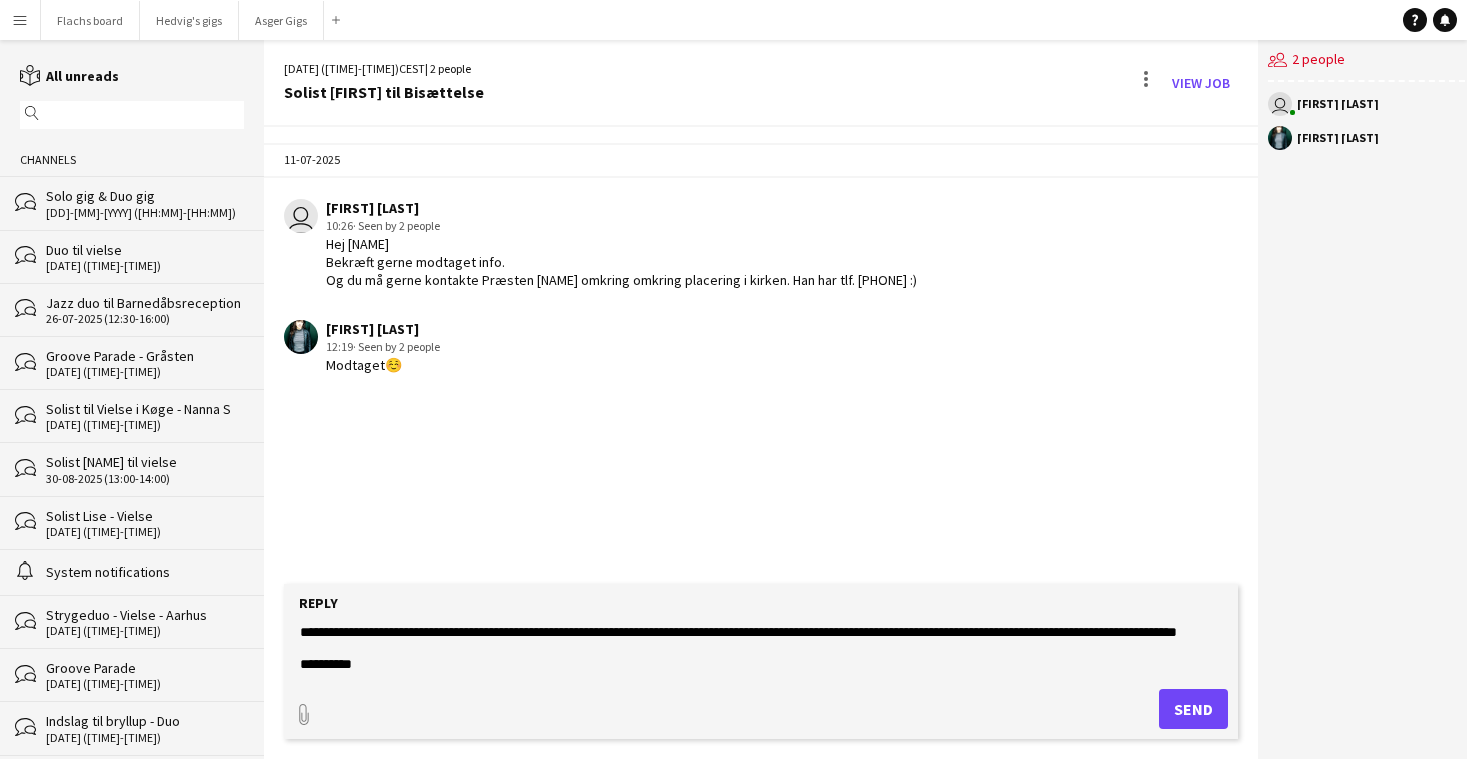 scroll, scrollTop: 0, scrollLeft: 0, axis: both 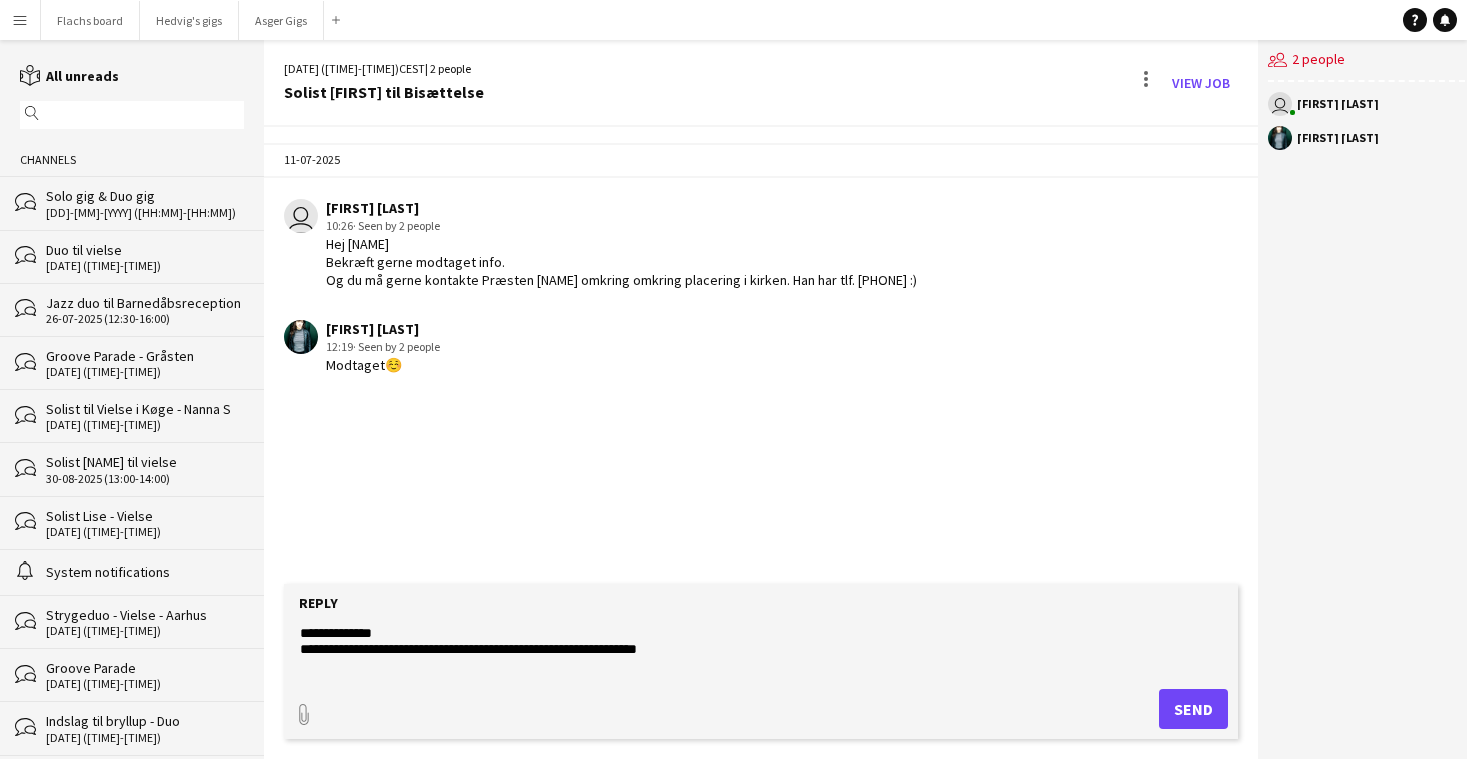 drag, startPoint x: 322, startPoint y: 630, endPoint x: 426, endPoint y: 630, distance: 104 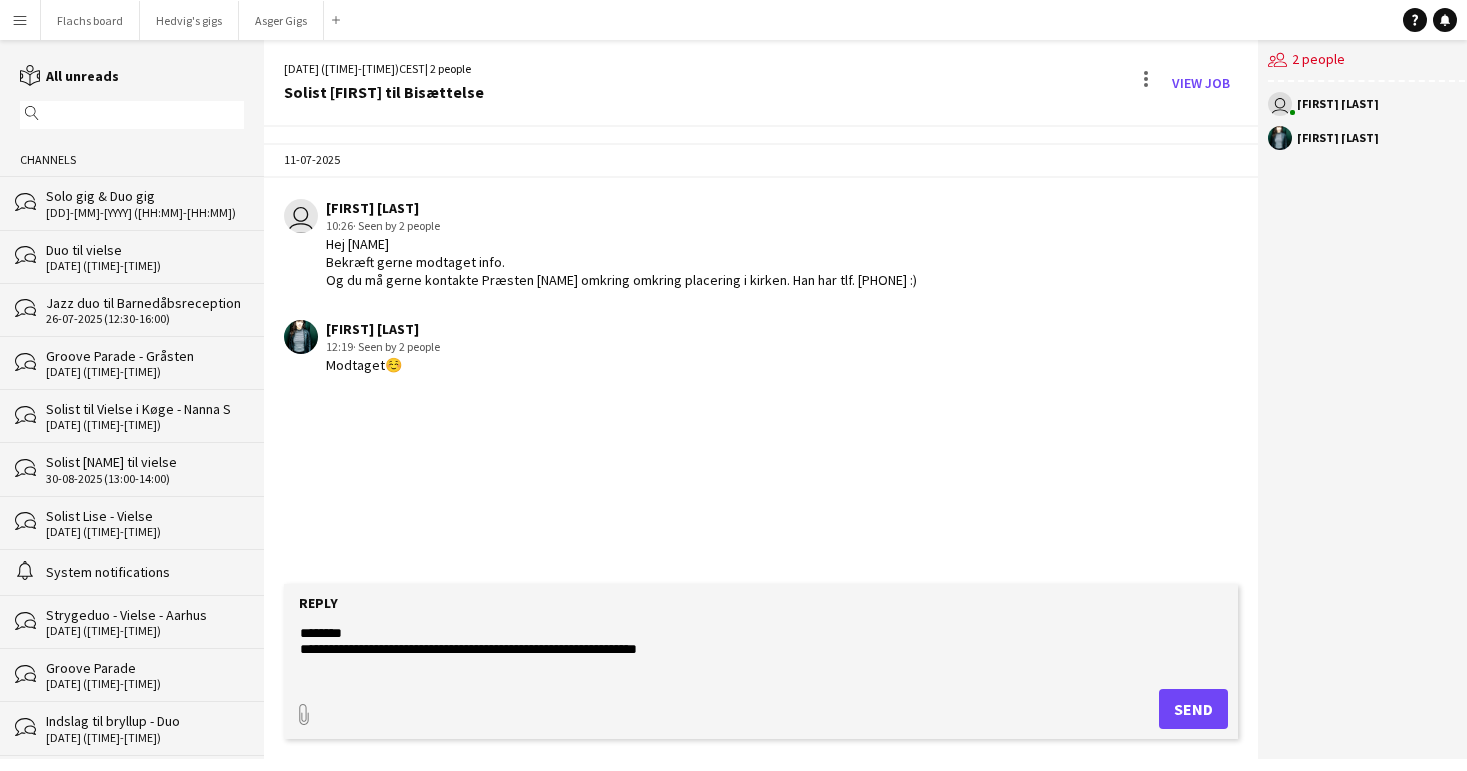 type on "**********" 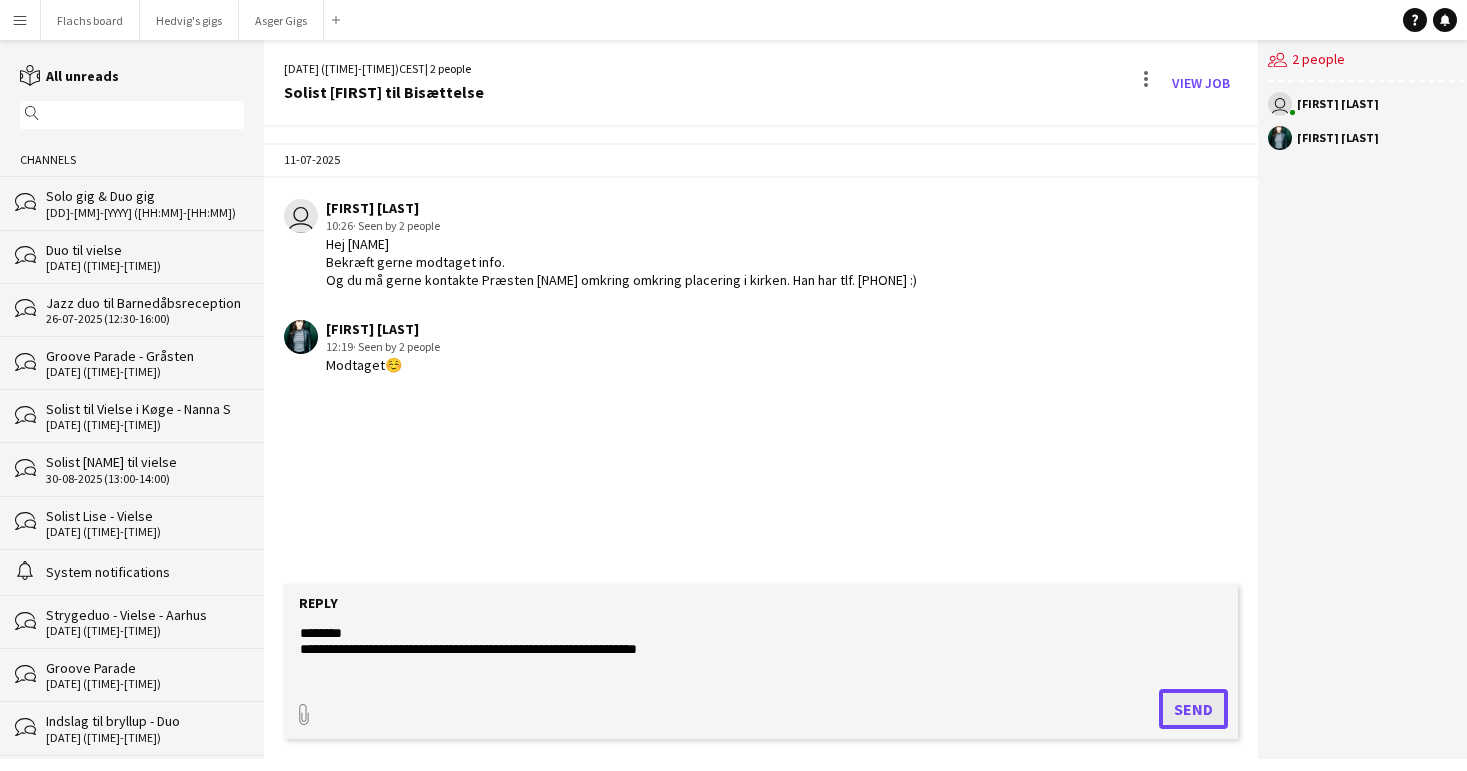 click on "Send" 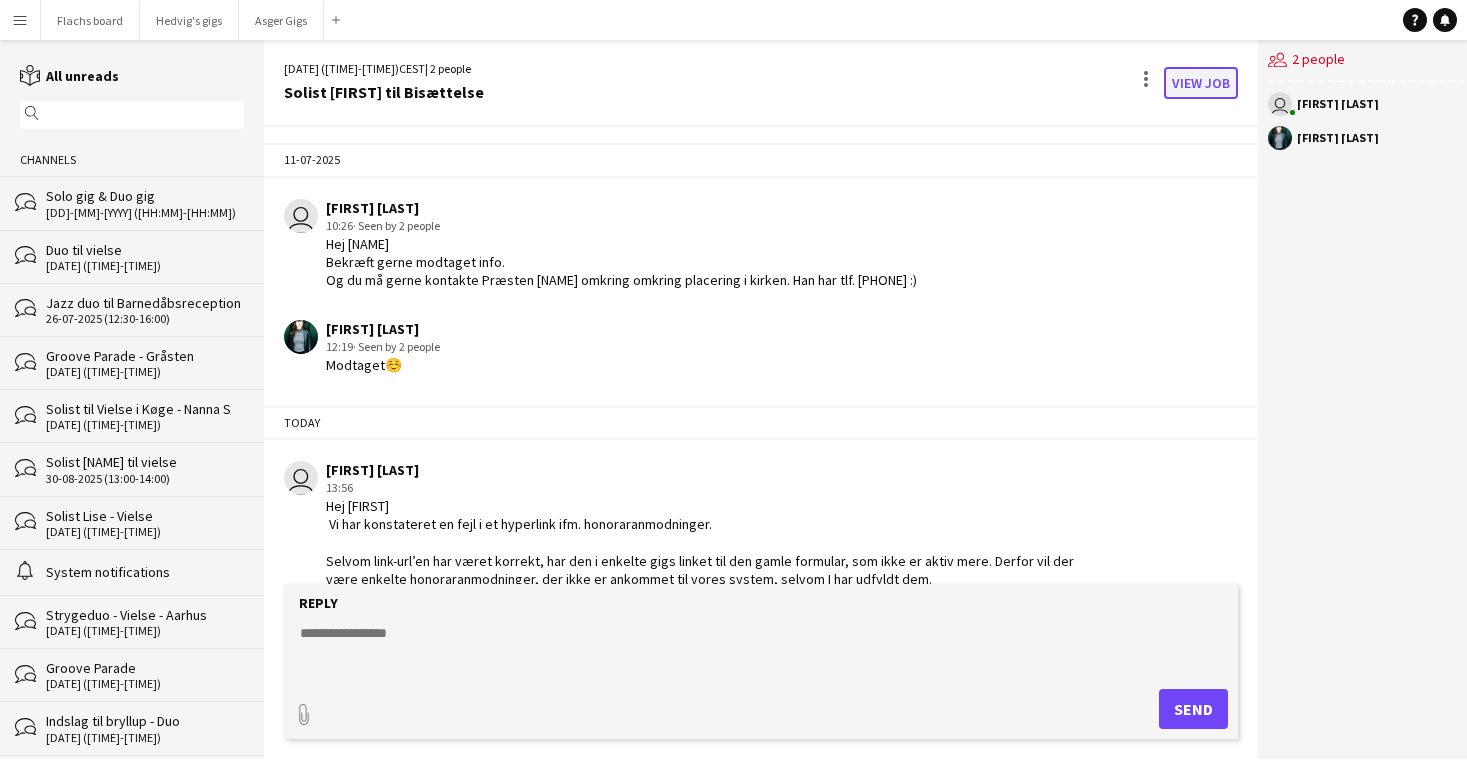 click on "View Job" 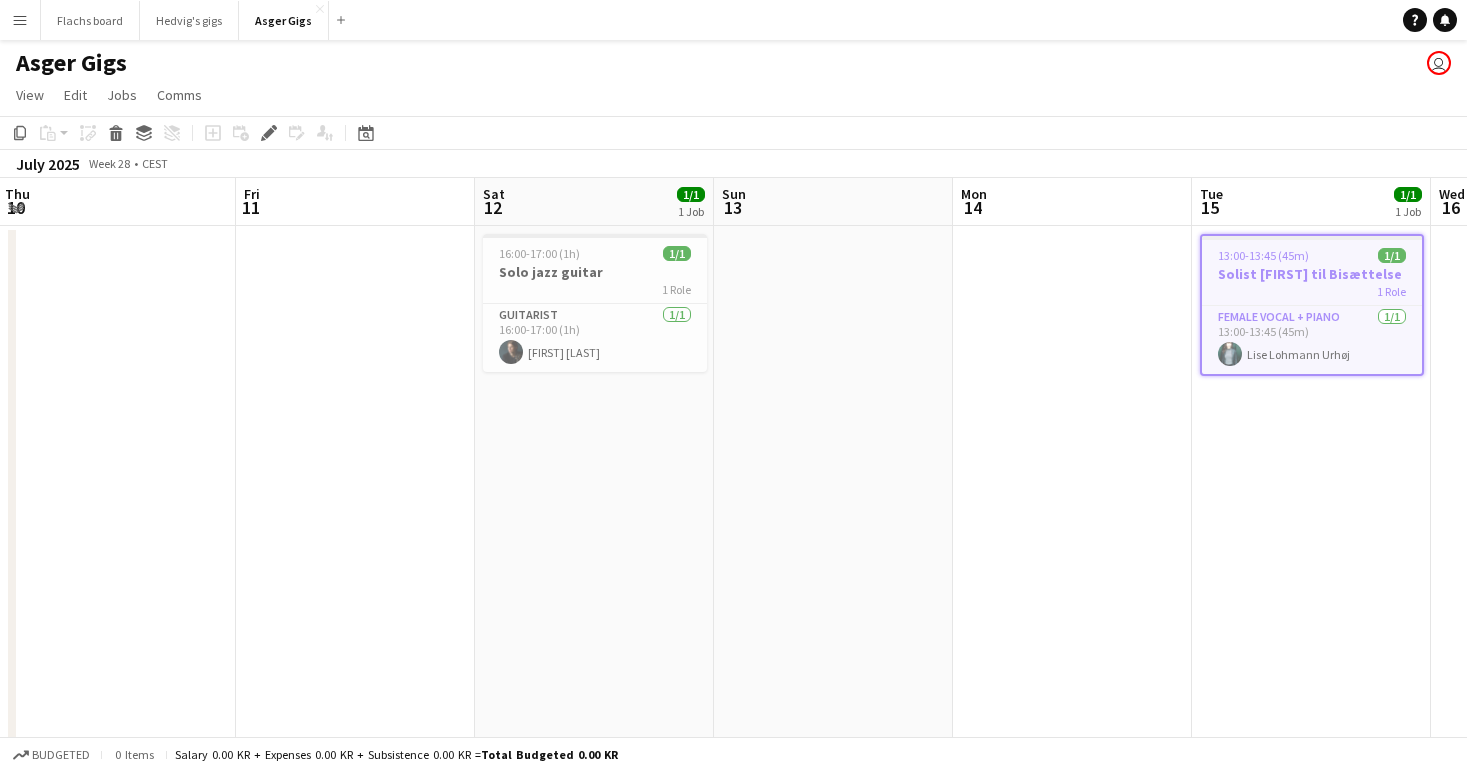 scroll, scrollTop: 0, scrollLeft: 451, axis: horizontal 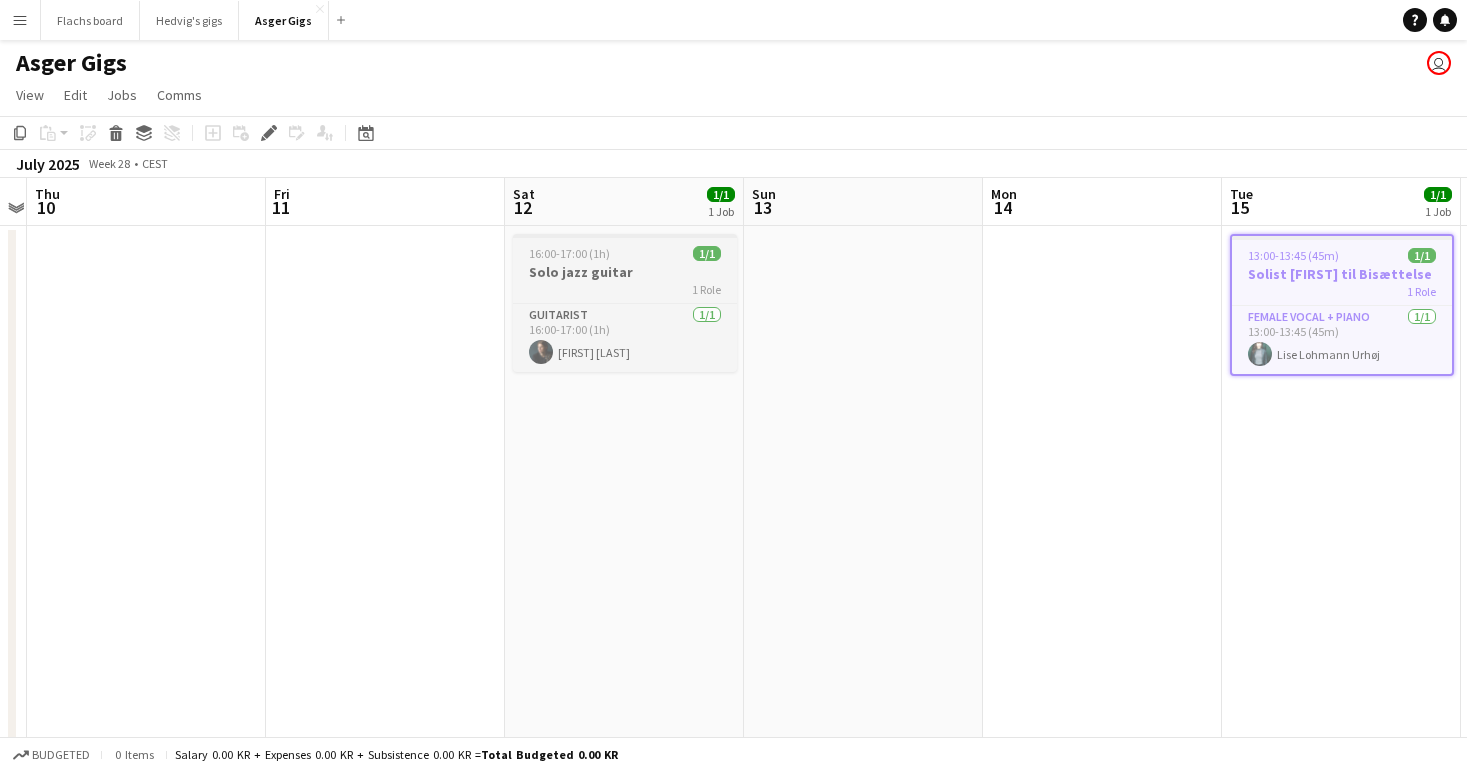 click on "Solo jazz guitar" at bounding box center (625, 272) 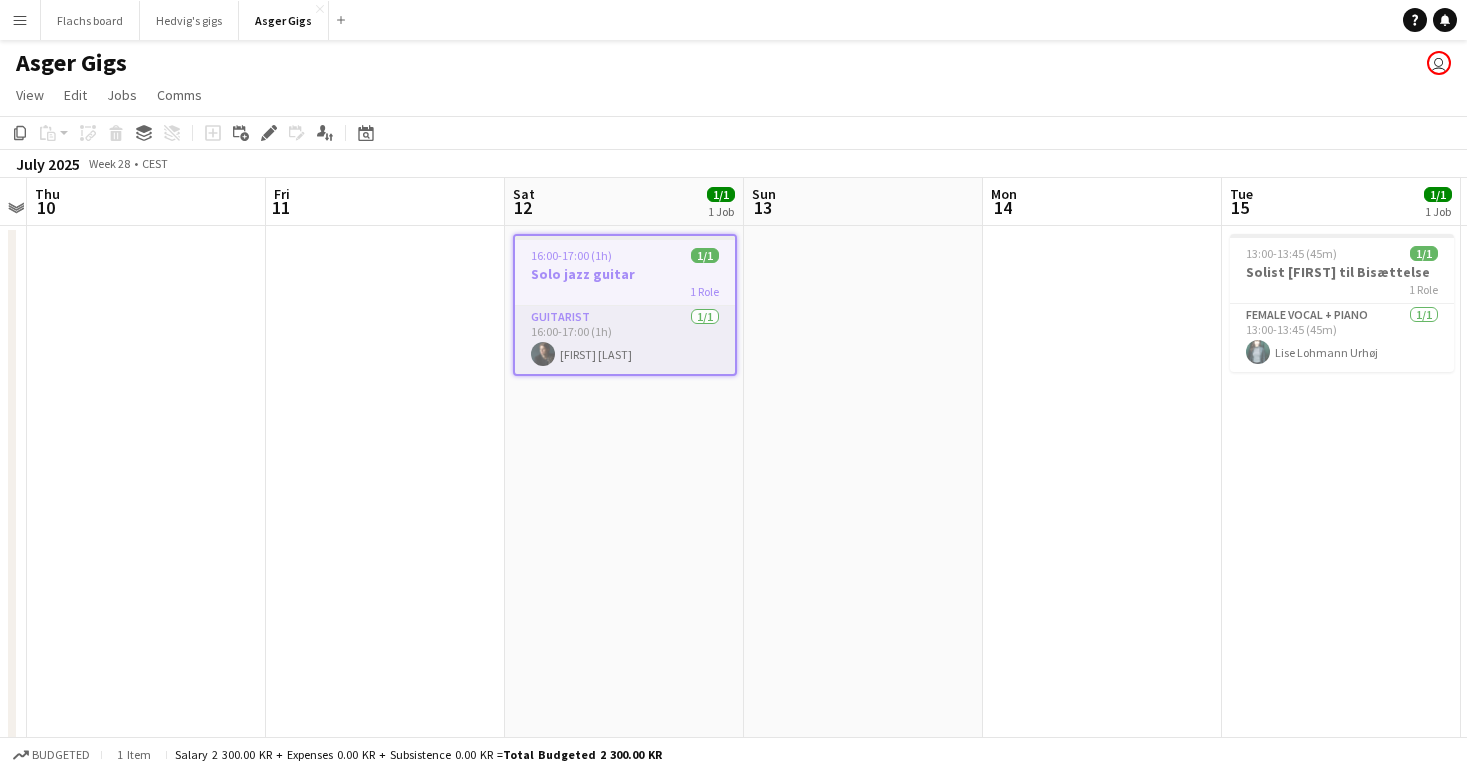 click on "Guitarist   1/1   16:00-17:00 (1h)
[FIRST] [LAST]" at bounding box center (625, 340) 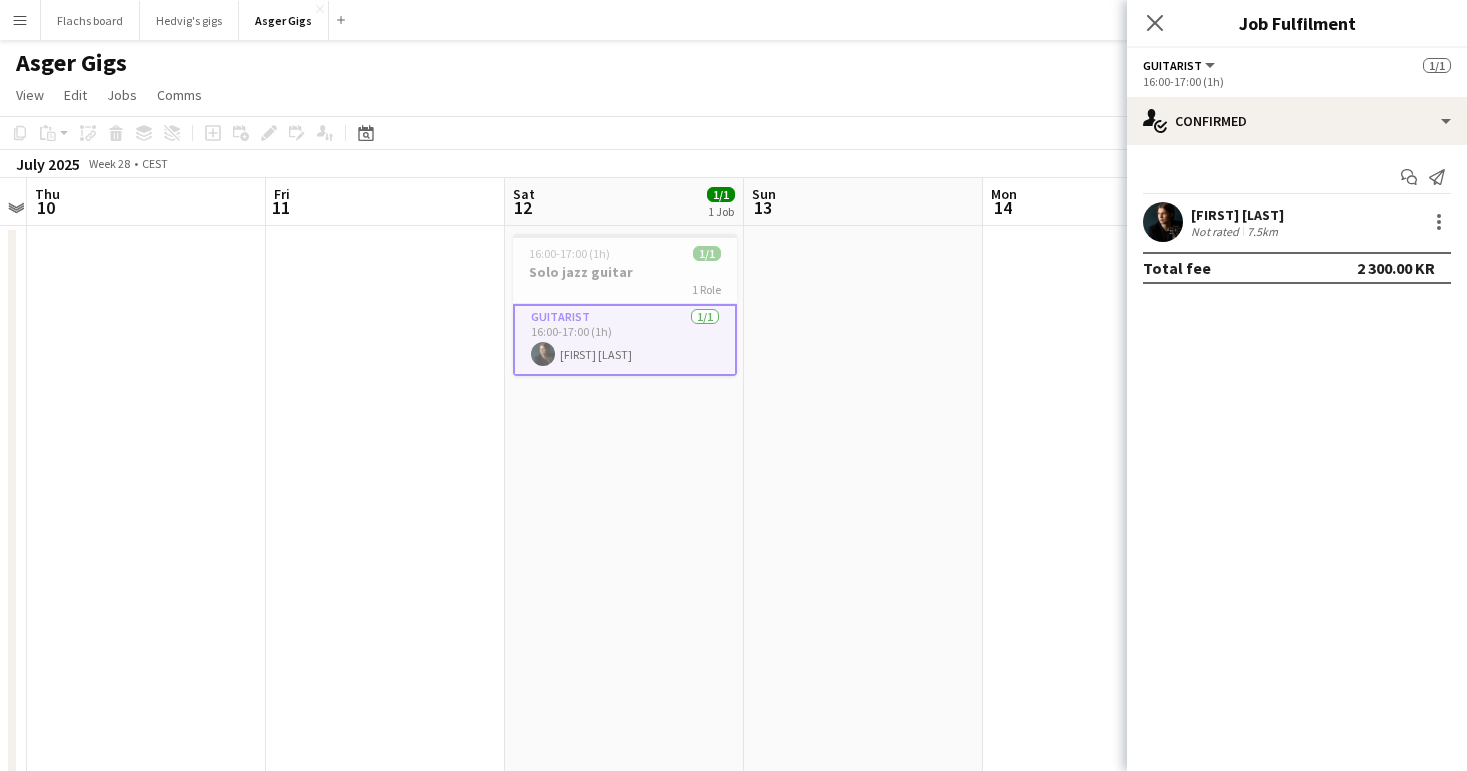 click at bounding box center [385, 1036] 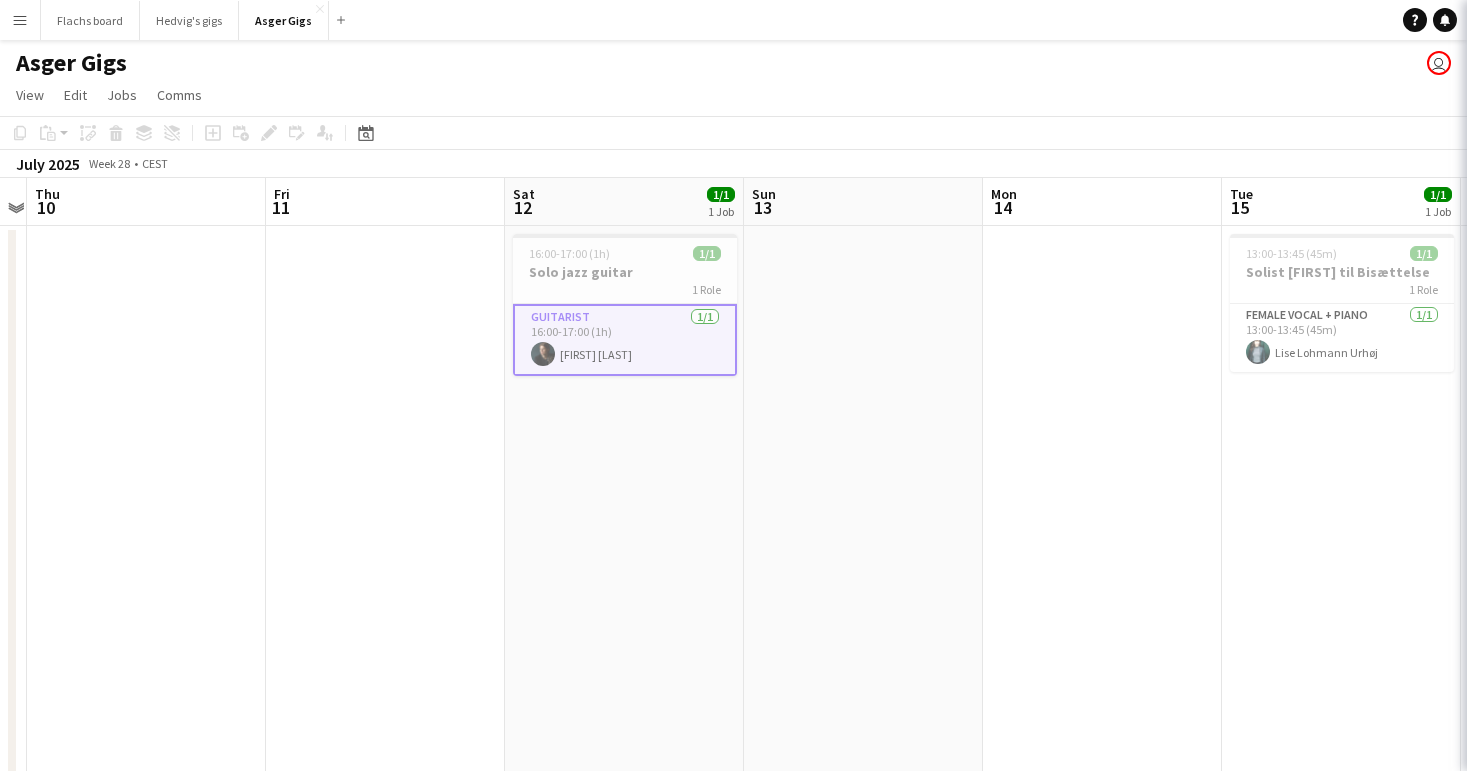 scroll, scrollTop: 0, scrollLeft: 452, axis: horizontal 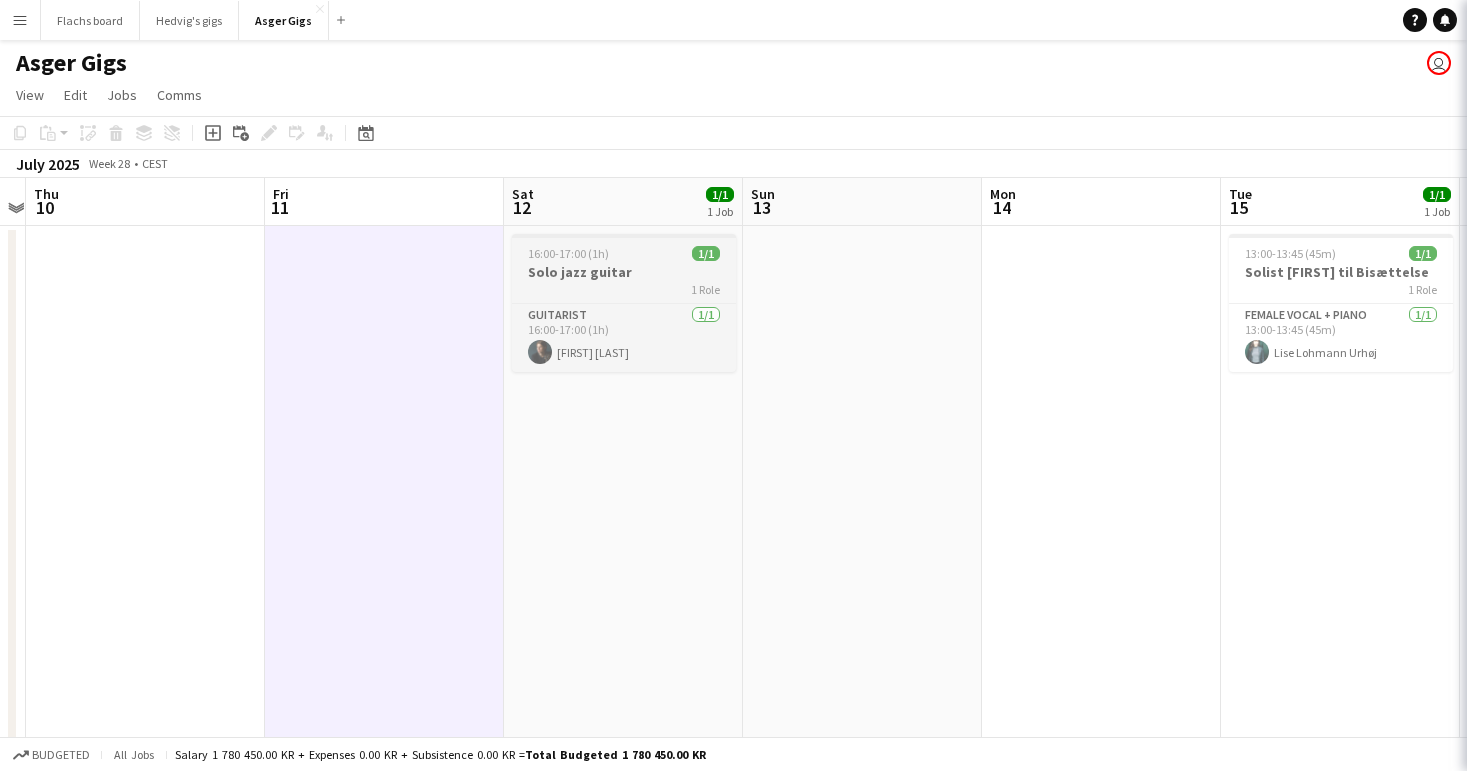 click on "16:00-17:00 (1h)" at bounding box center [568, 253] 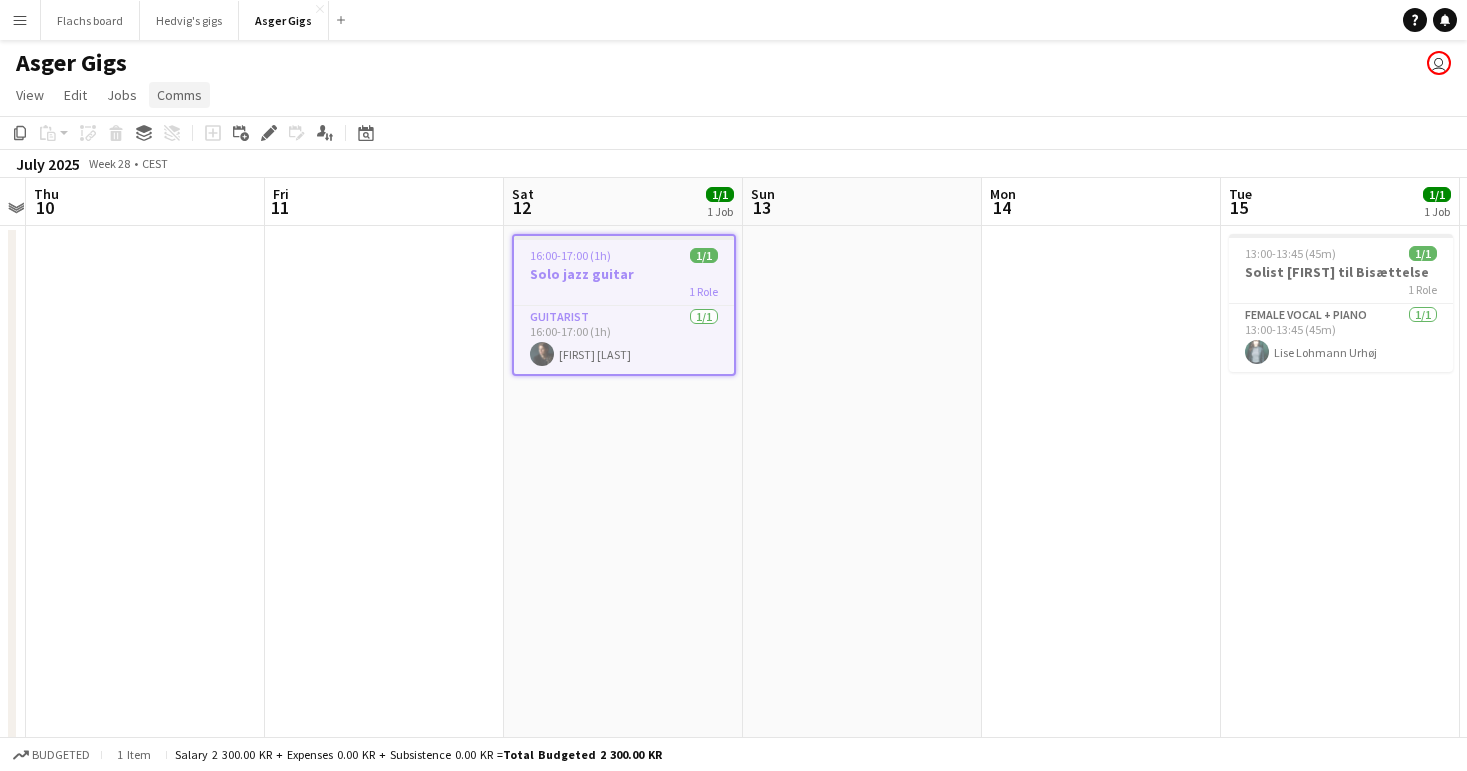 click on "Comms" 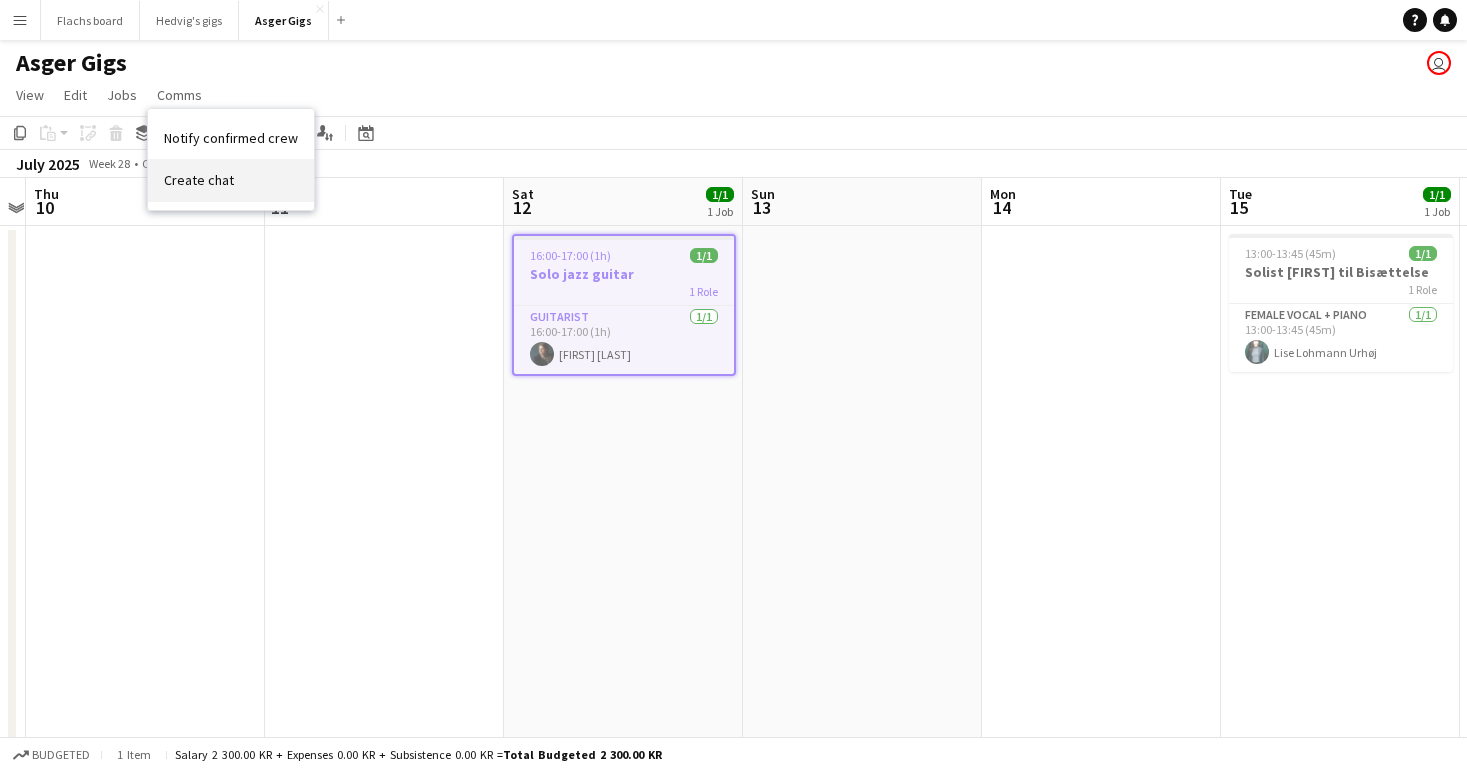 click on "Create chat" at bounding box center (199, 180) 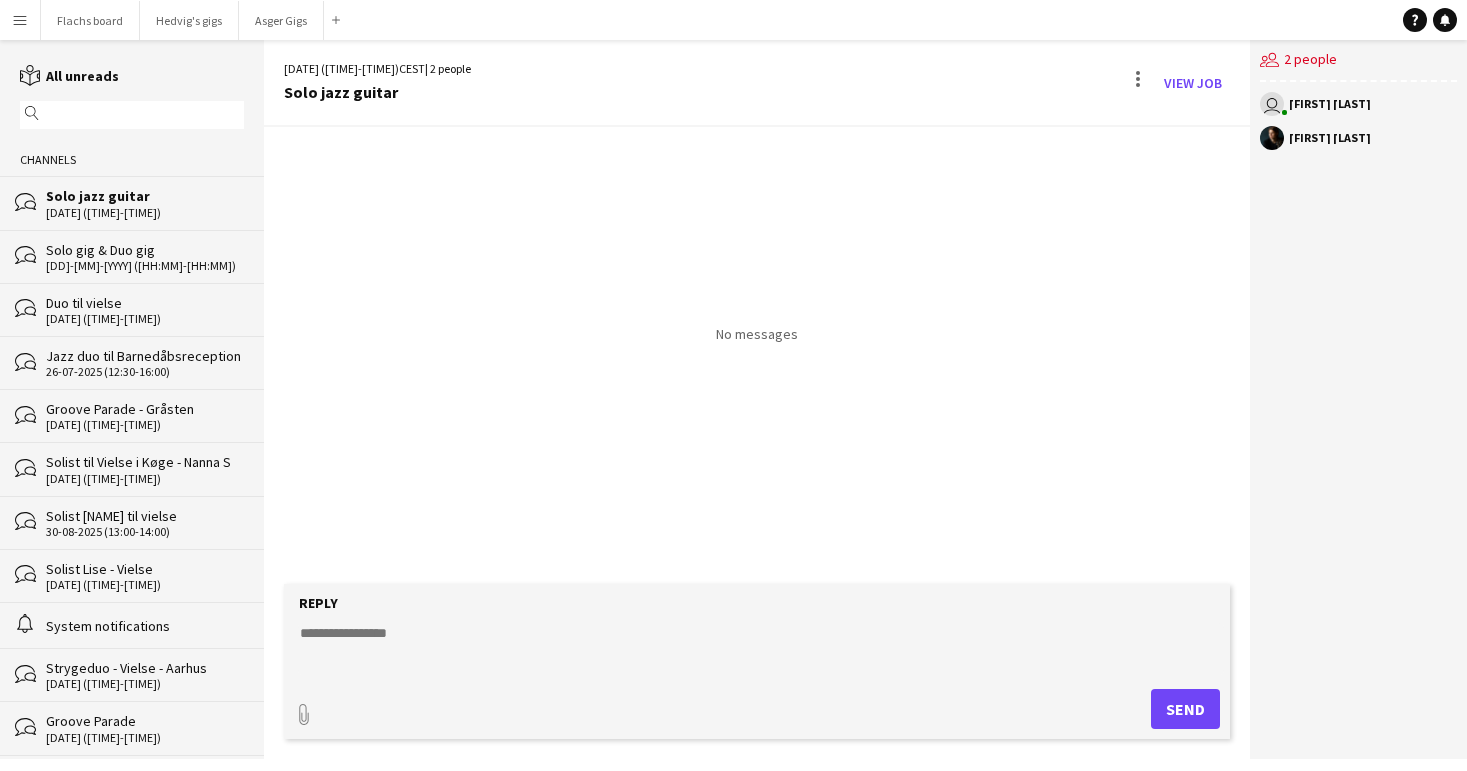 click 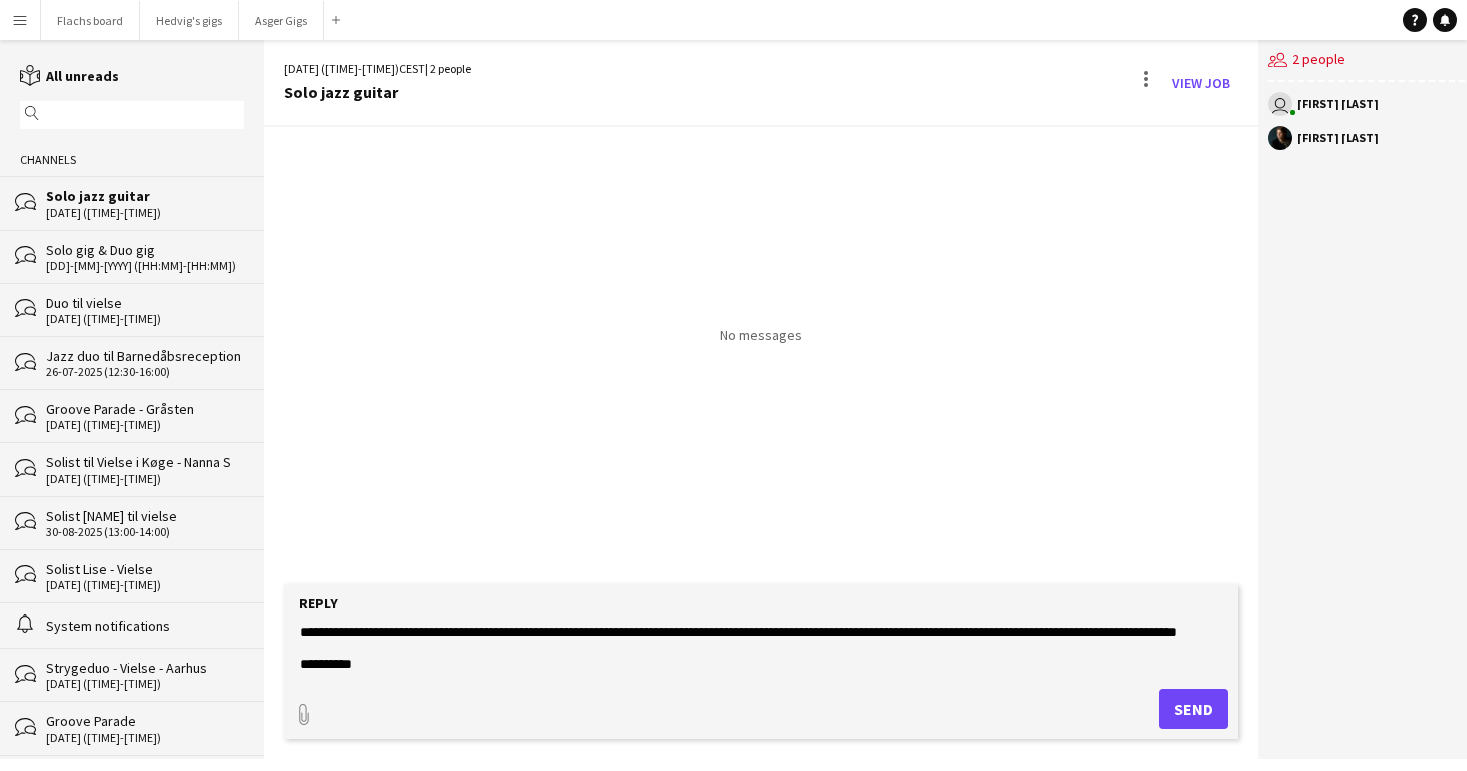 scroll, scrollTop: 0, scrollLeft: 0, axis: both 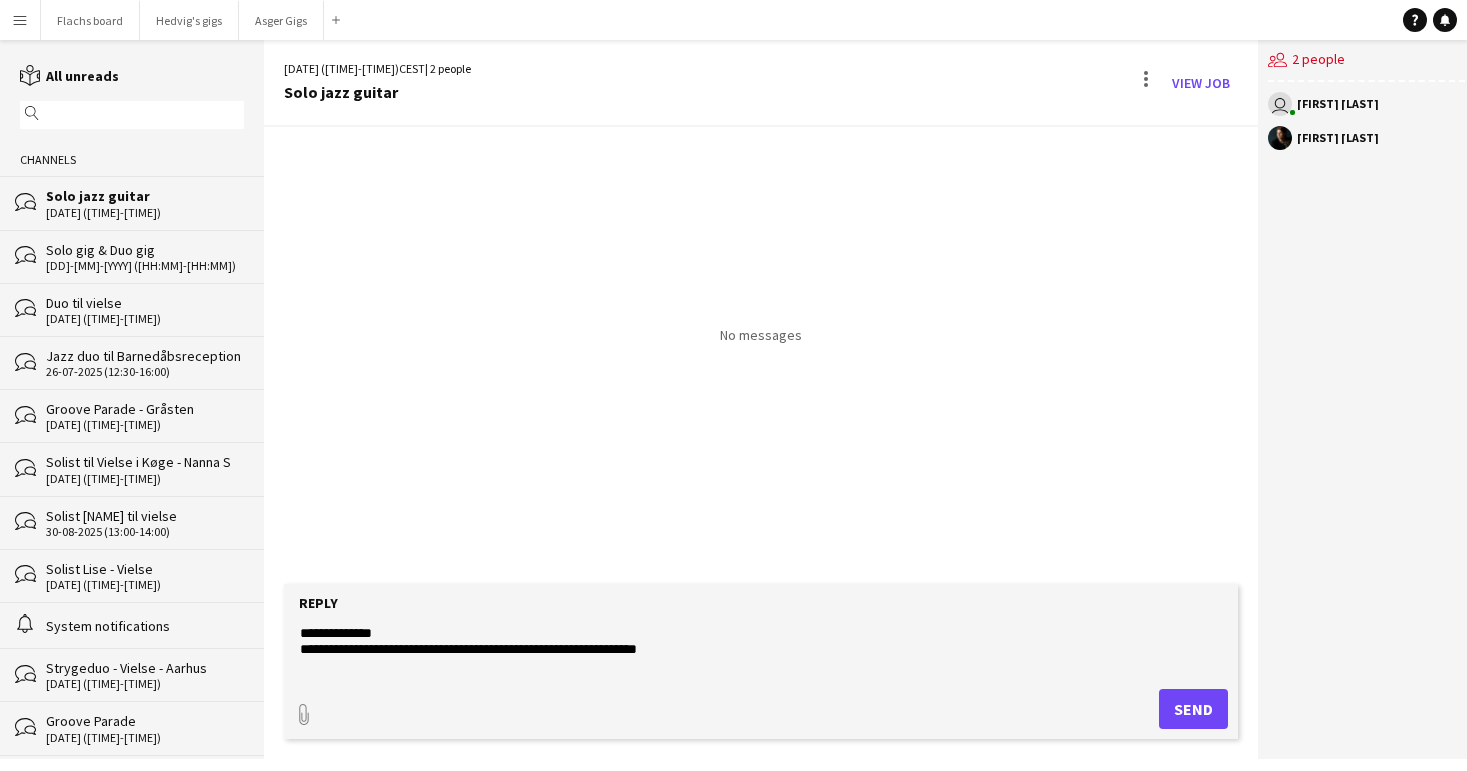 click on "**********" 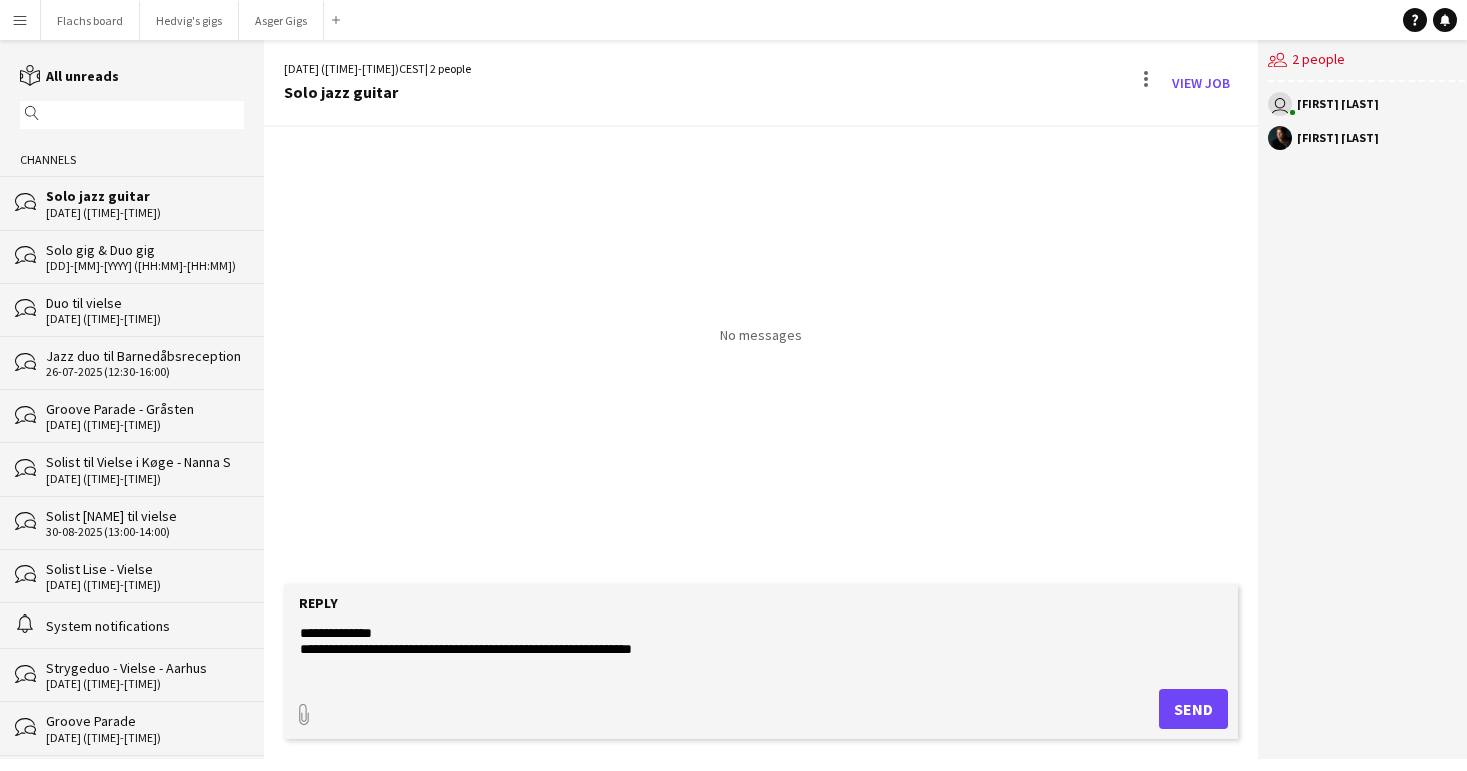 drag, startPoint x: 323, startPoint y: 636, endPoint x: 436, endPoint y: 636, distance: 113 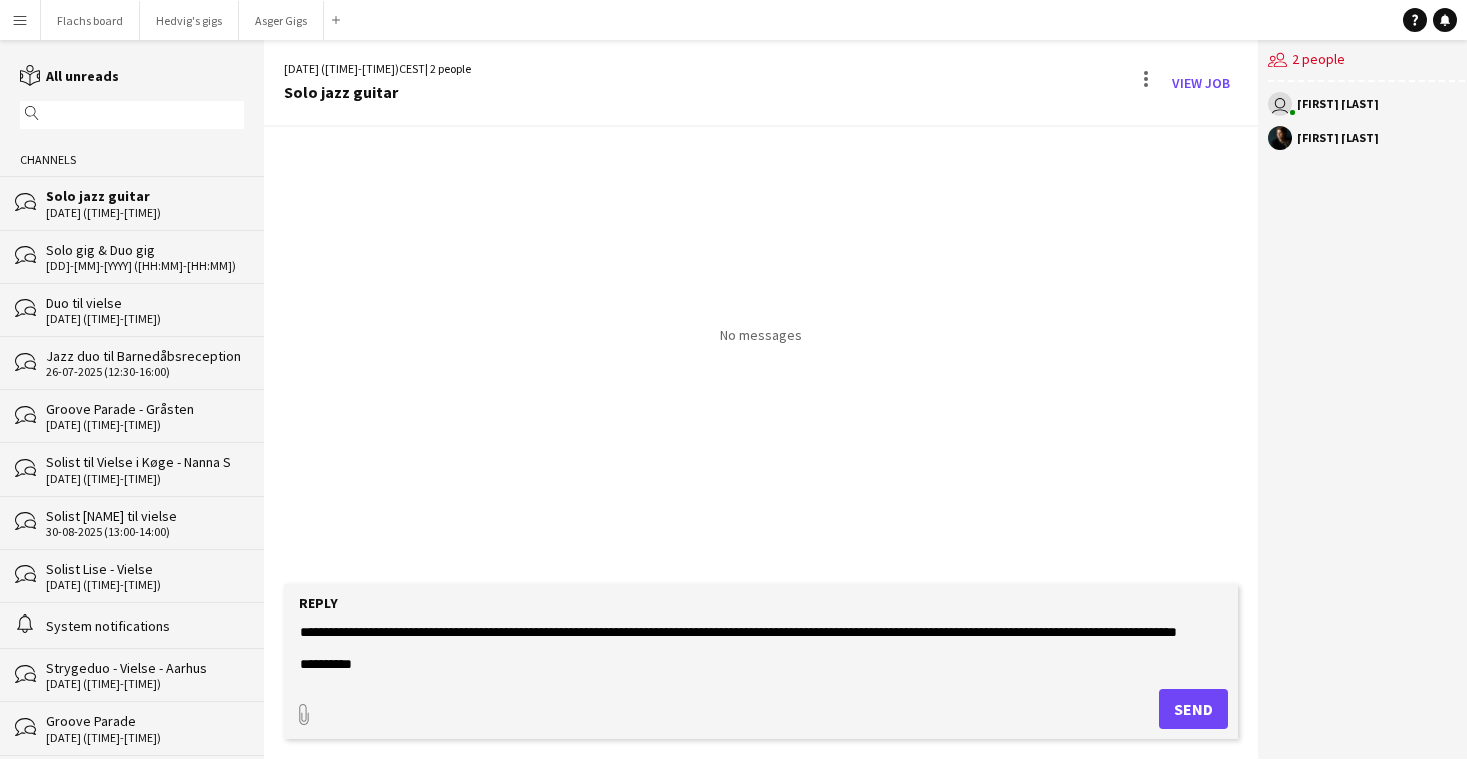 scroll, scrollTop: 144, scrollLeft: 0, axis: vertical 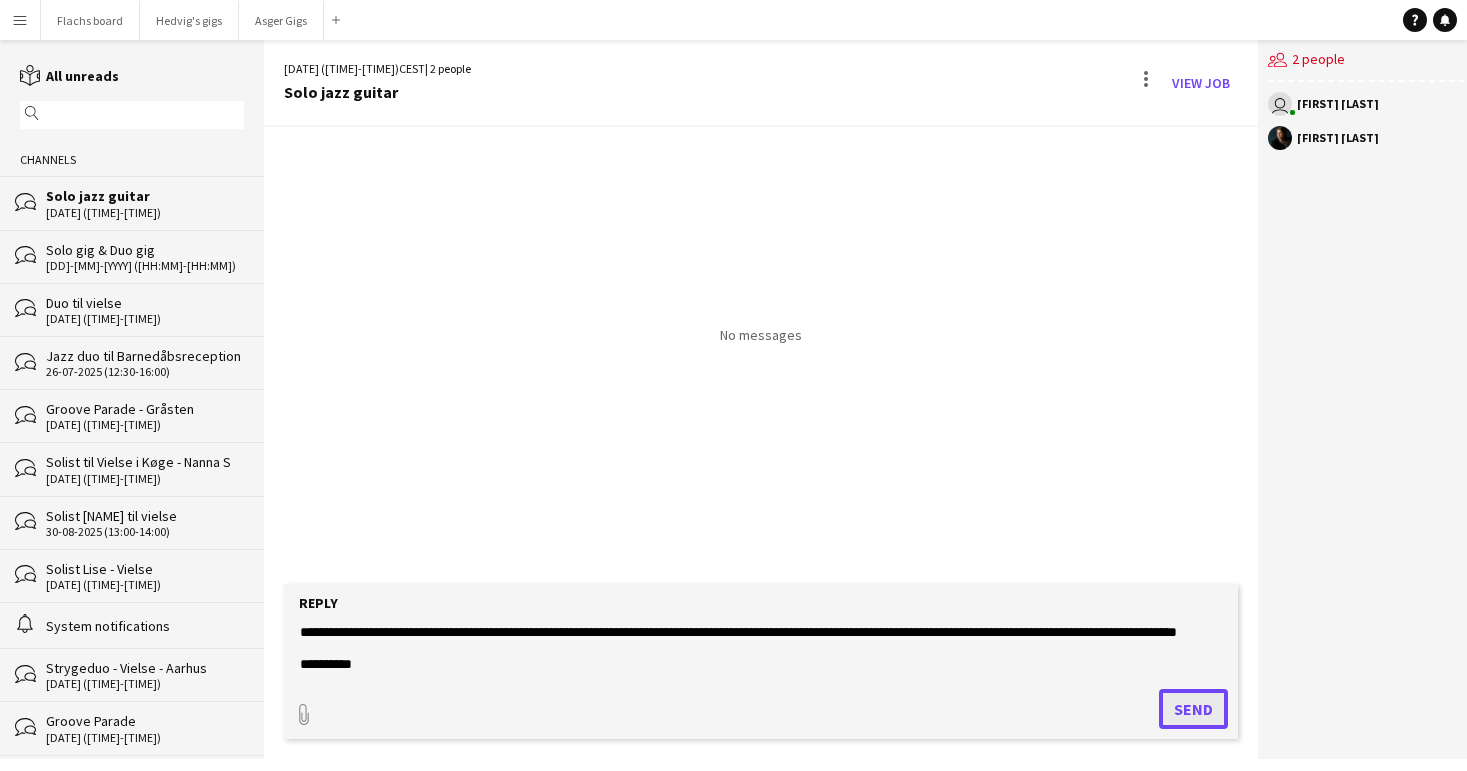 click on "Send" 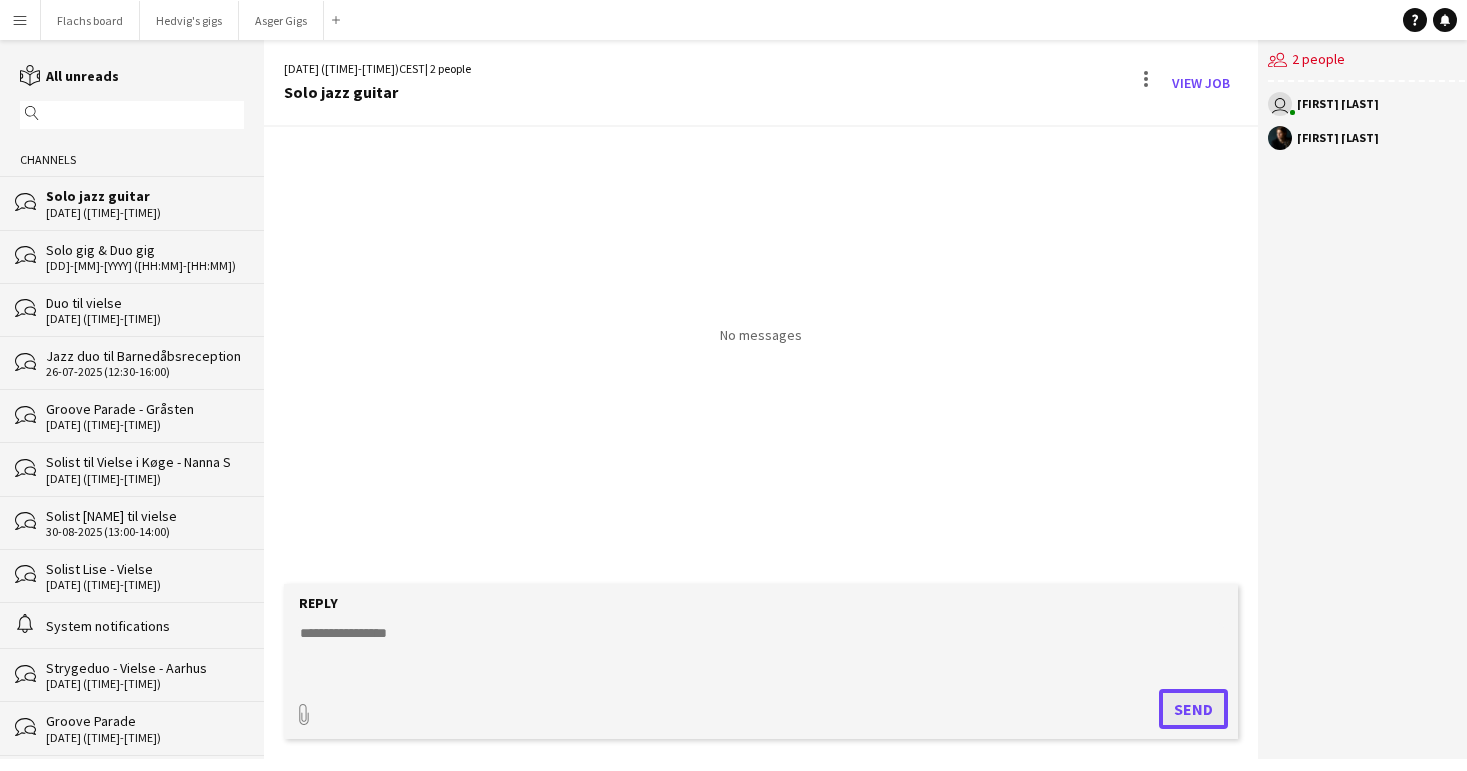 scroll, scrollTop: 0, scrollLeft: 0, axis: both 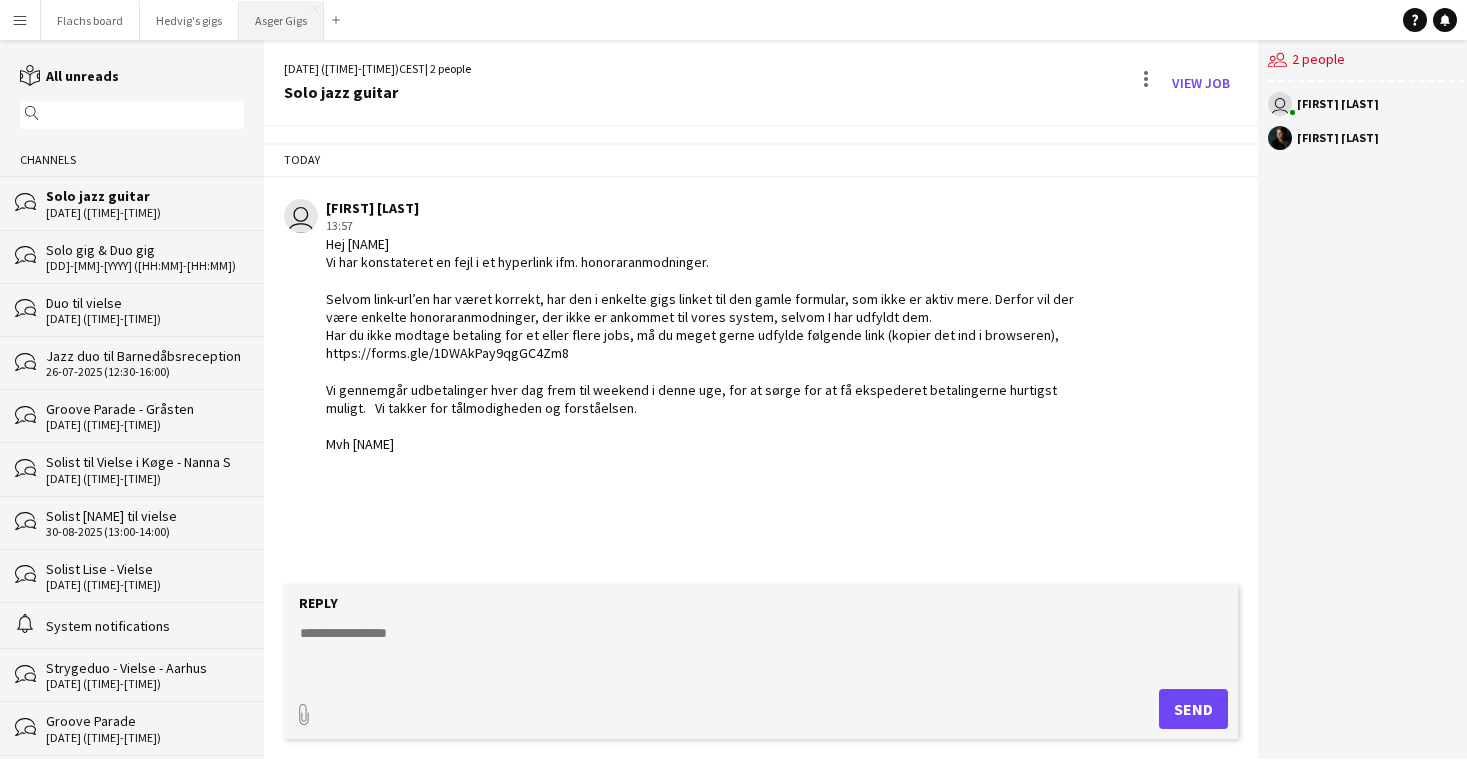 click on "Asger Gigs
Close" at bounding box center (281, 20) 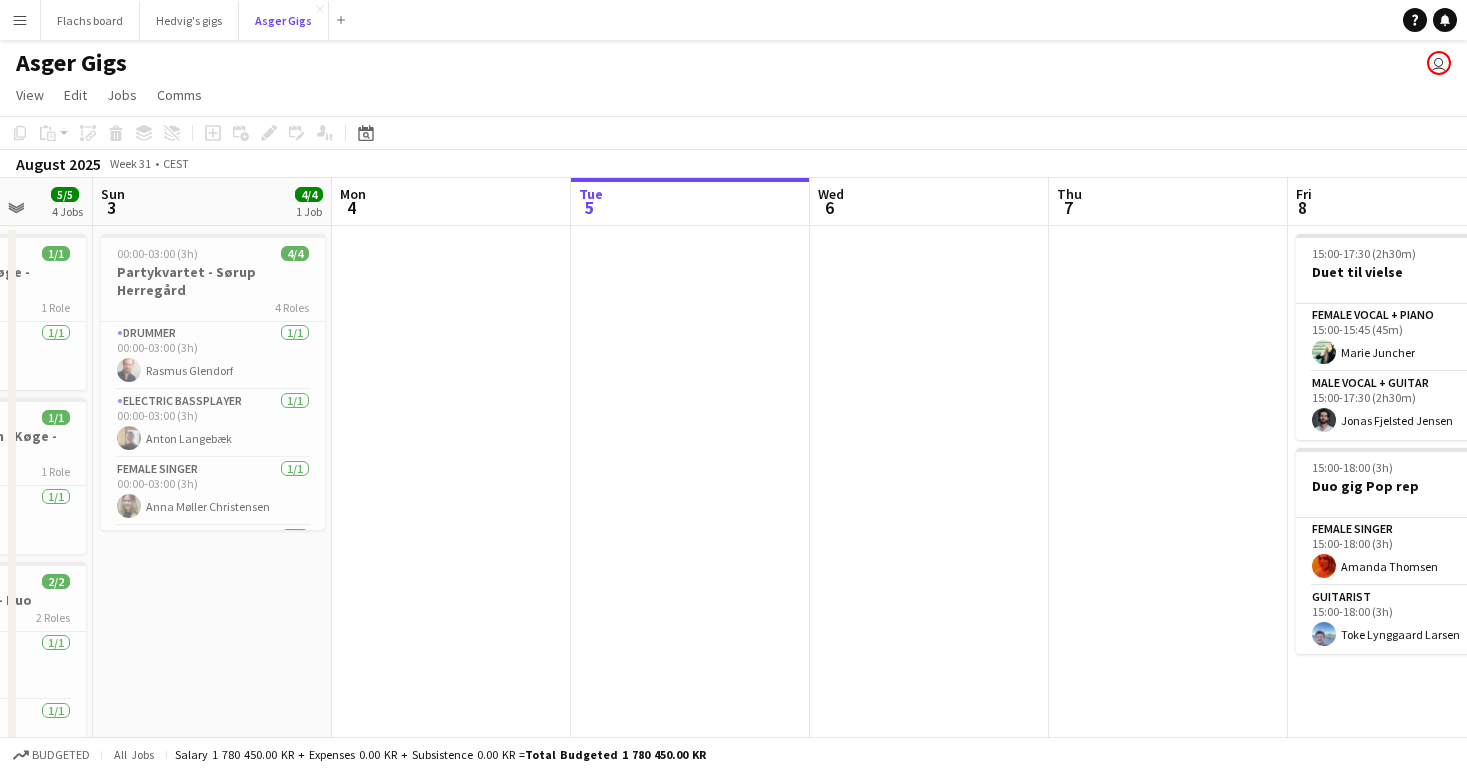 scroll, scrollTop: 0, scrollLeft: 608, axis: horizontal 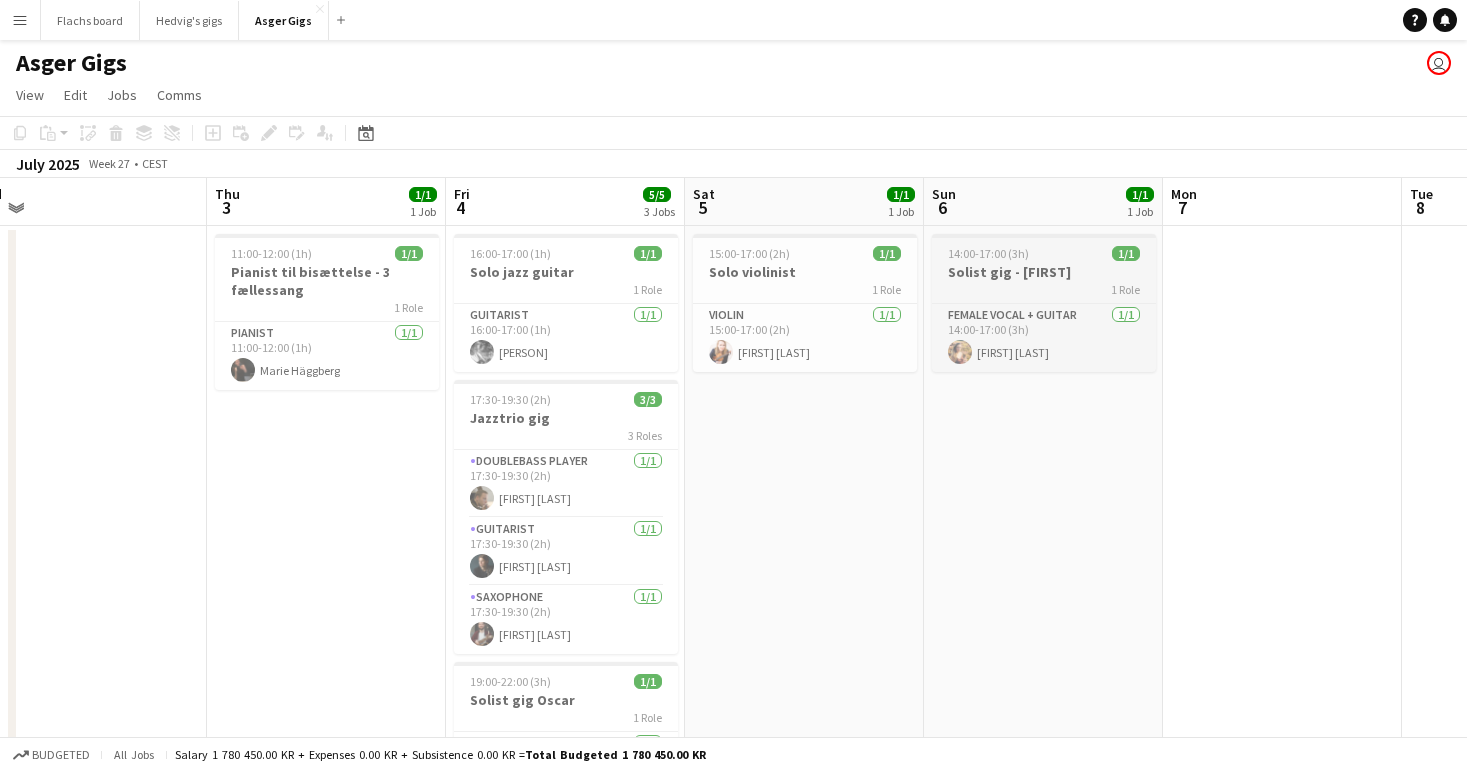 click on "Solist gig - [FIRST]" at bounding box center (1044, 272) 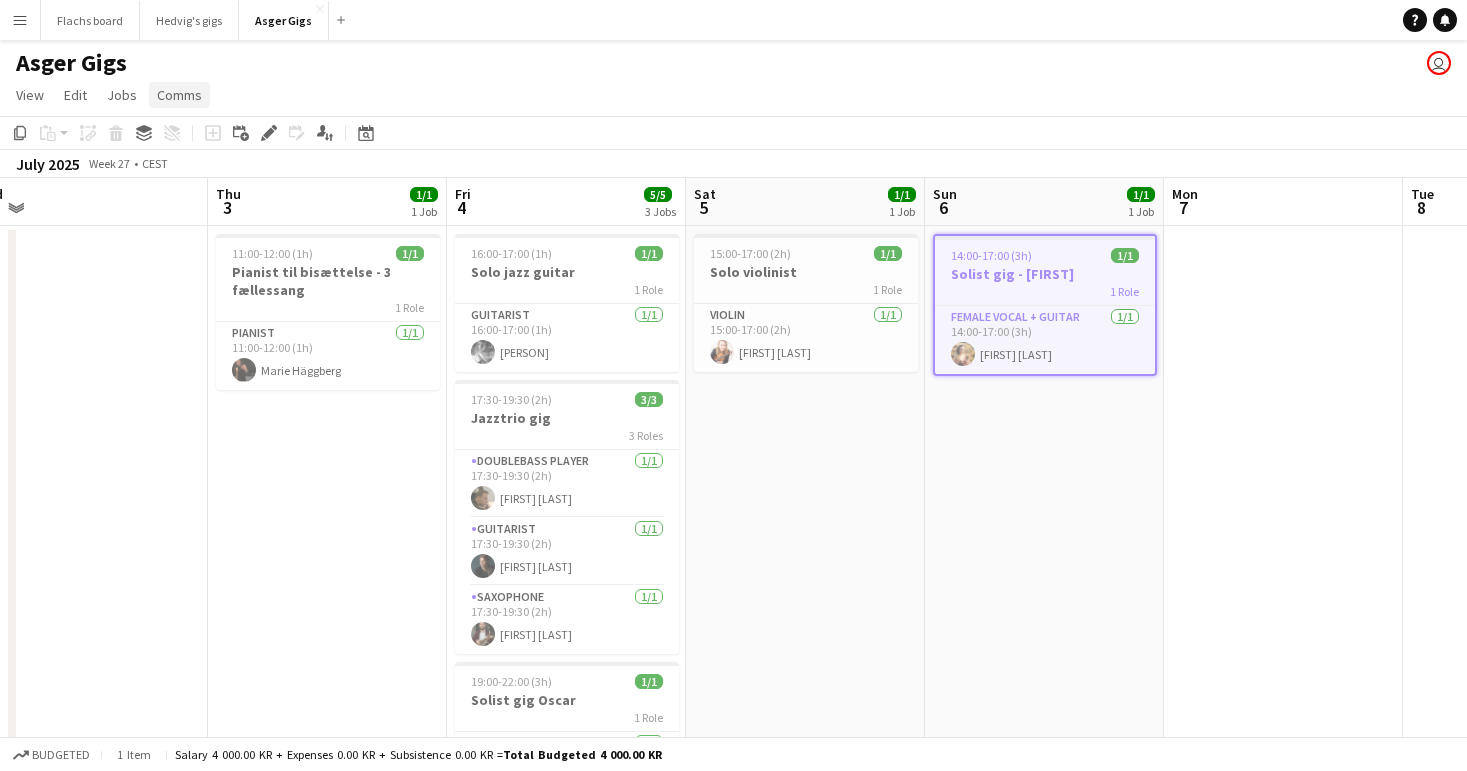 click on "Comms" 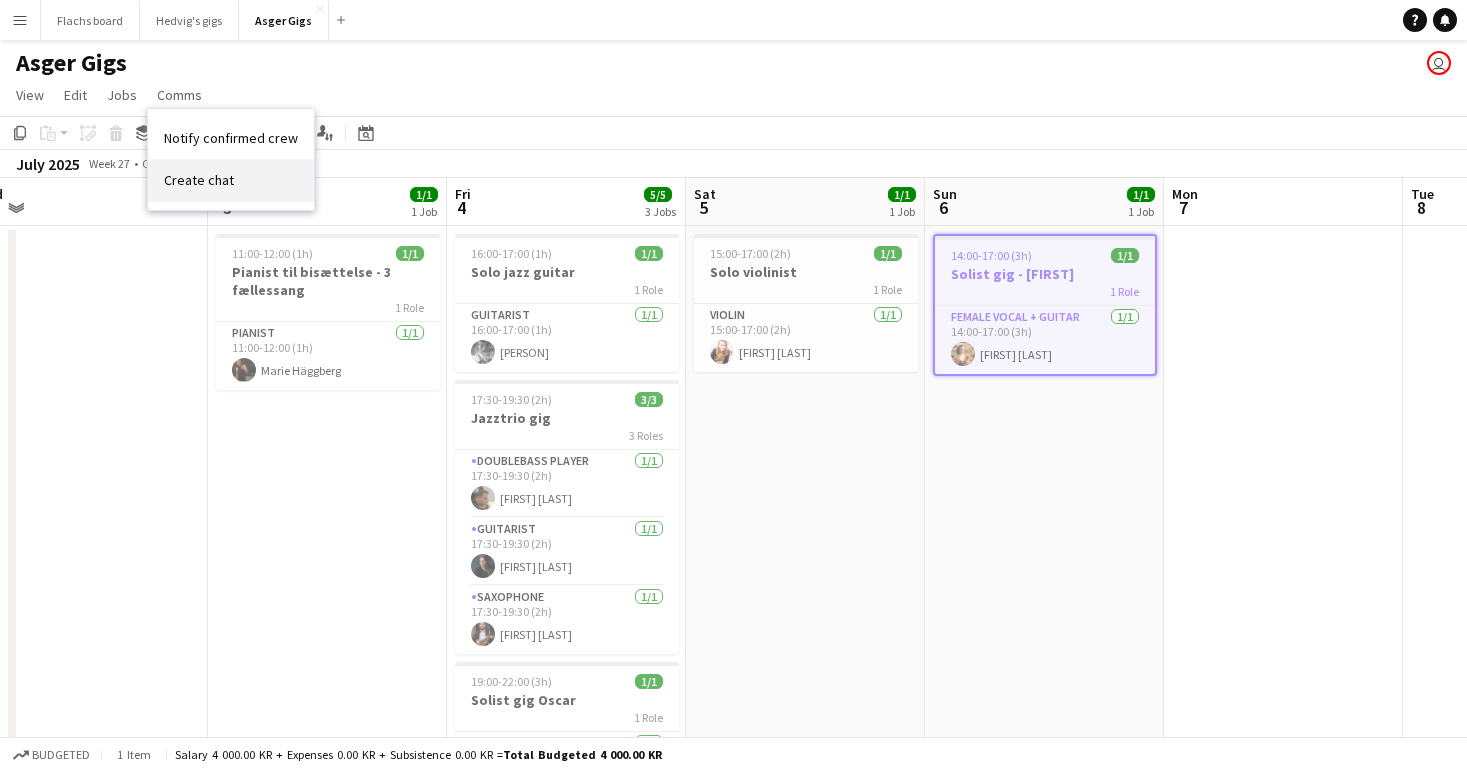 click on "Create chat" at bounding box center [231, 180] 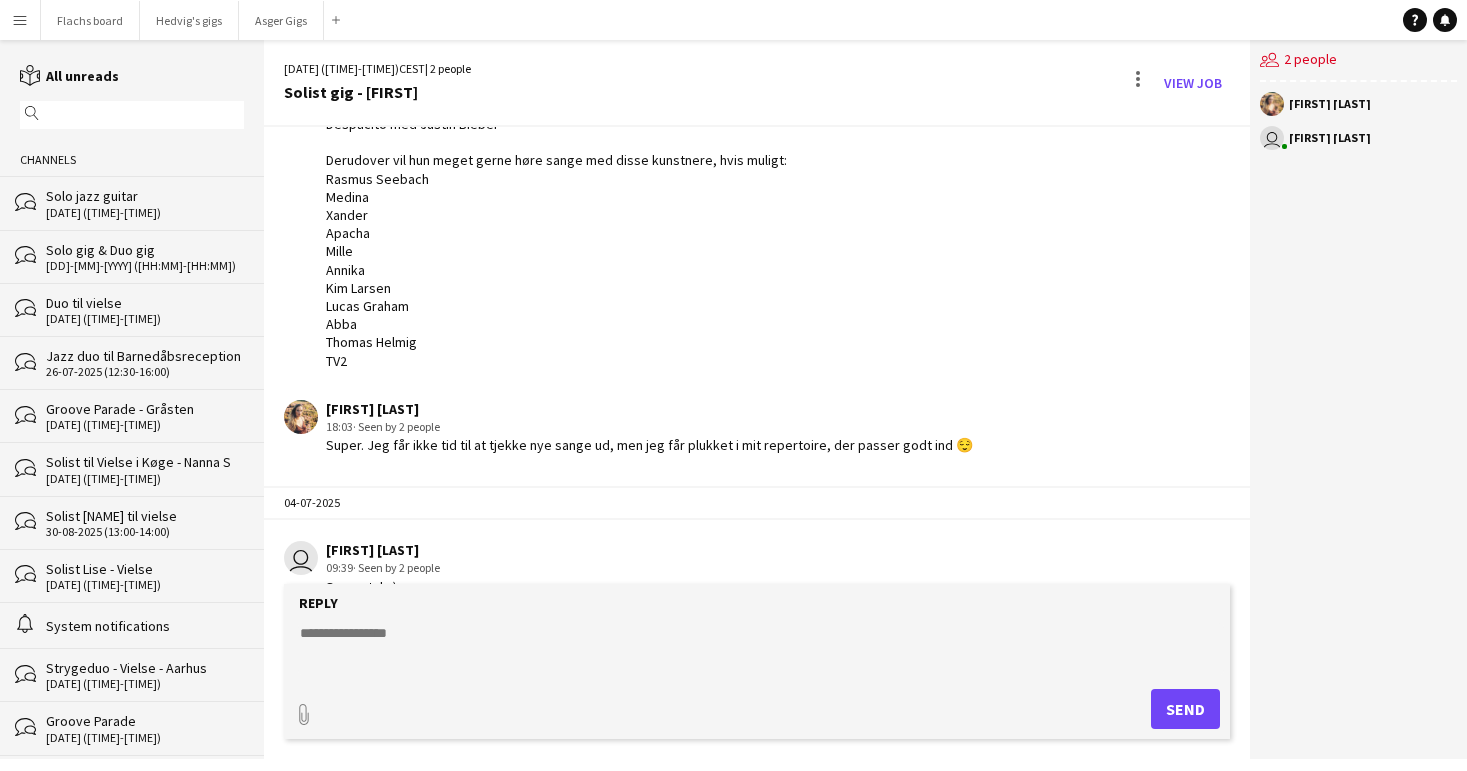 scroll, scrollTop: 320, scrollLeft: 0, axis: vertical 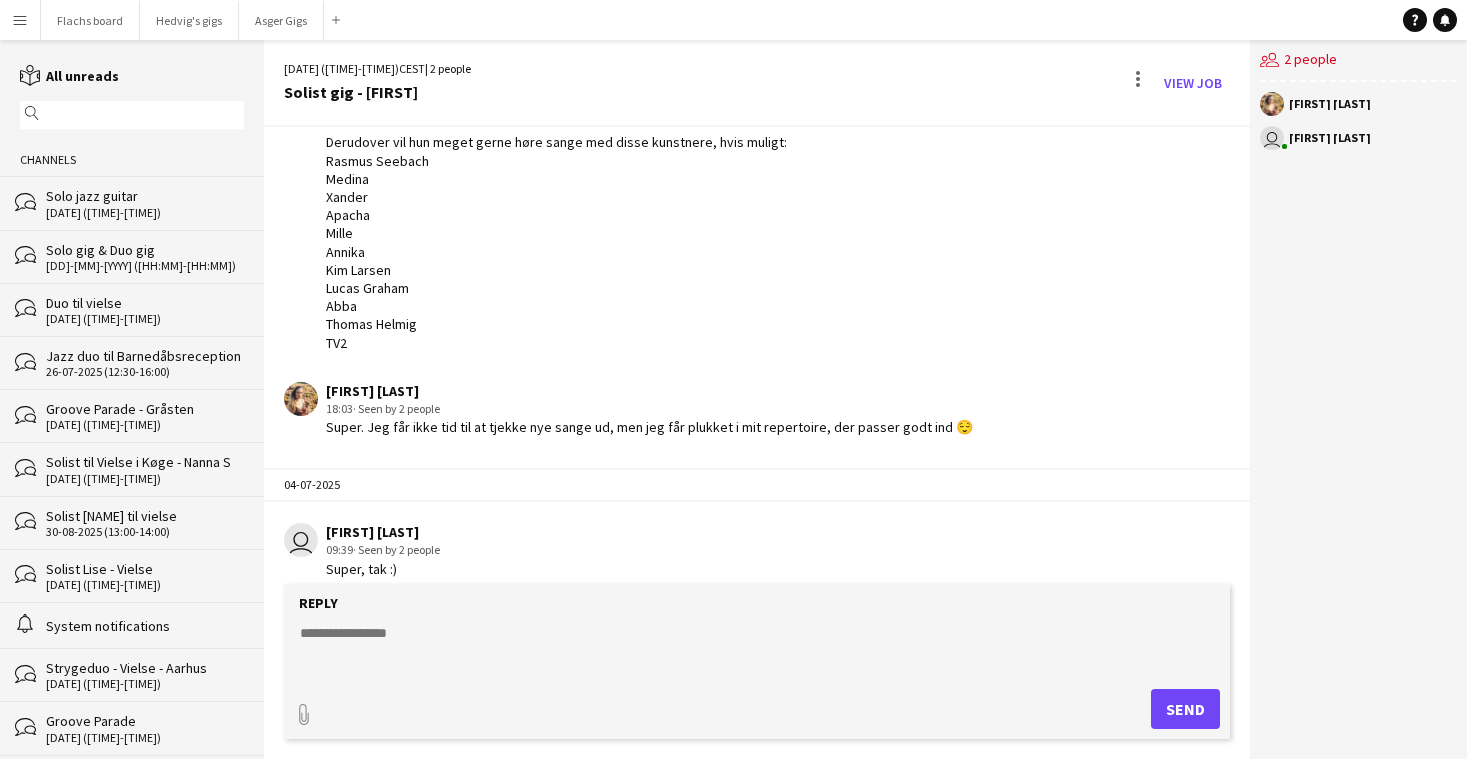 click 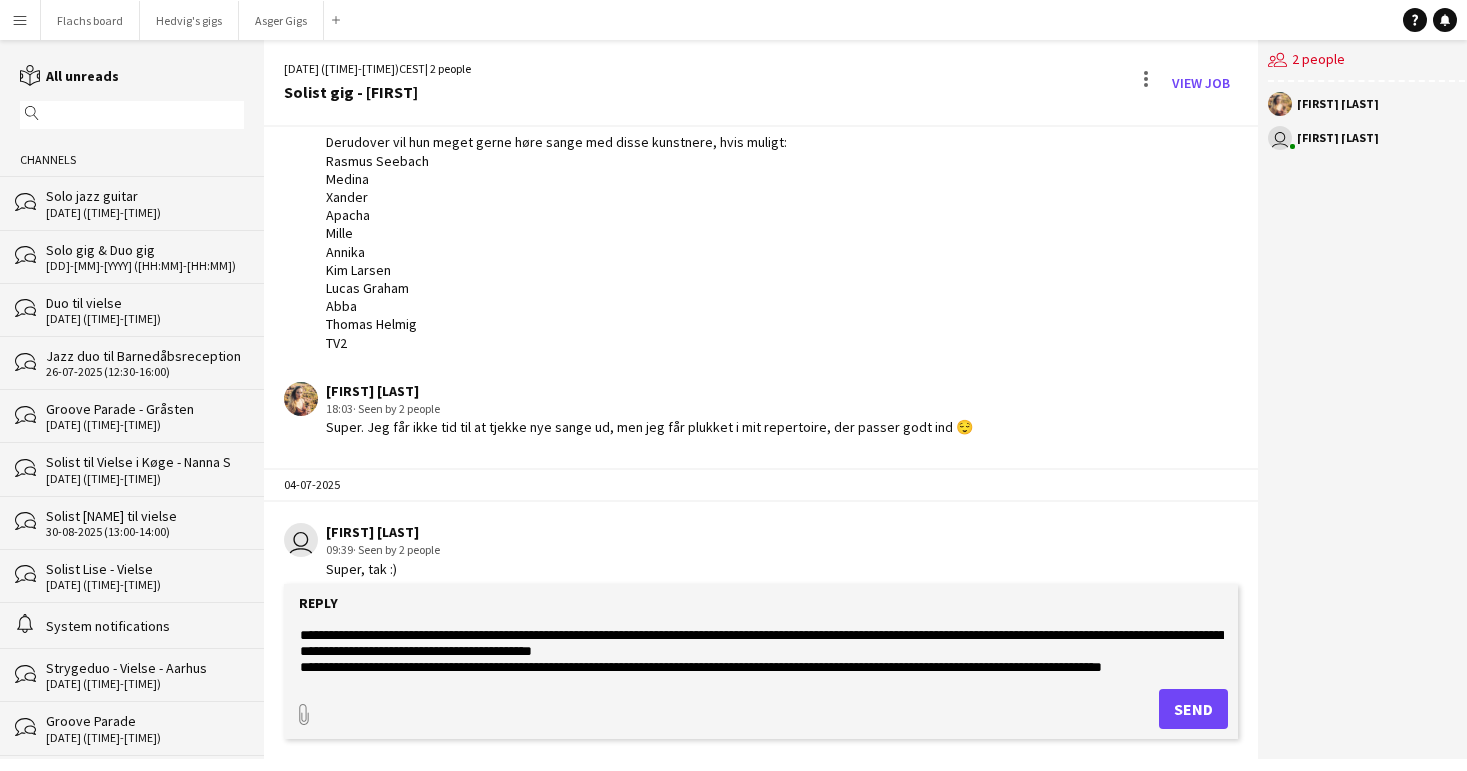 scroll, scrollTop: 0, scrollLeft: 0, axis: both 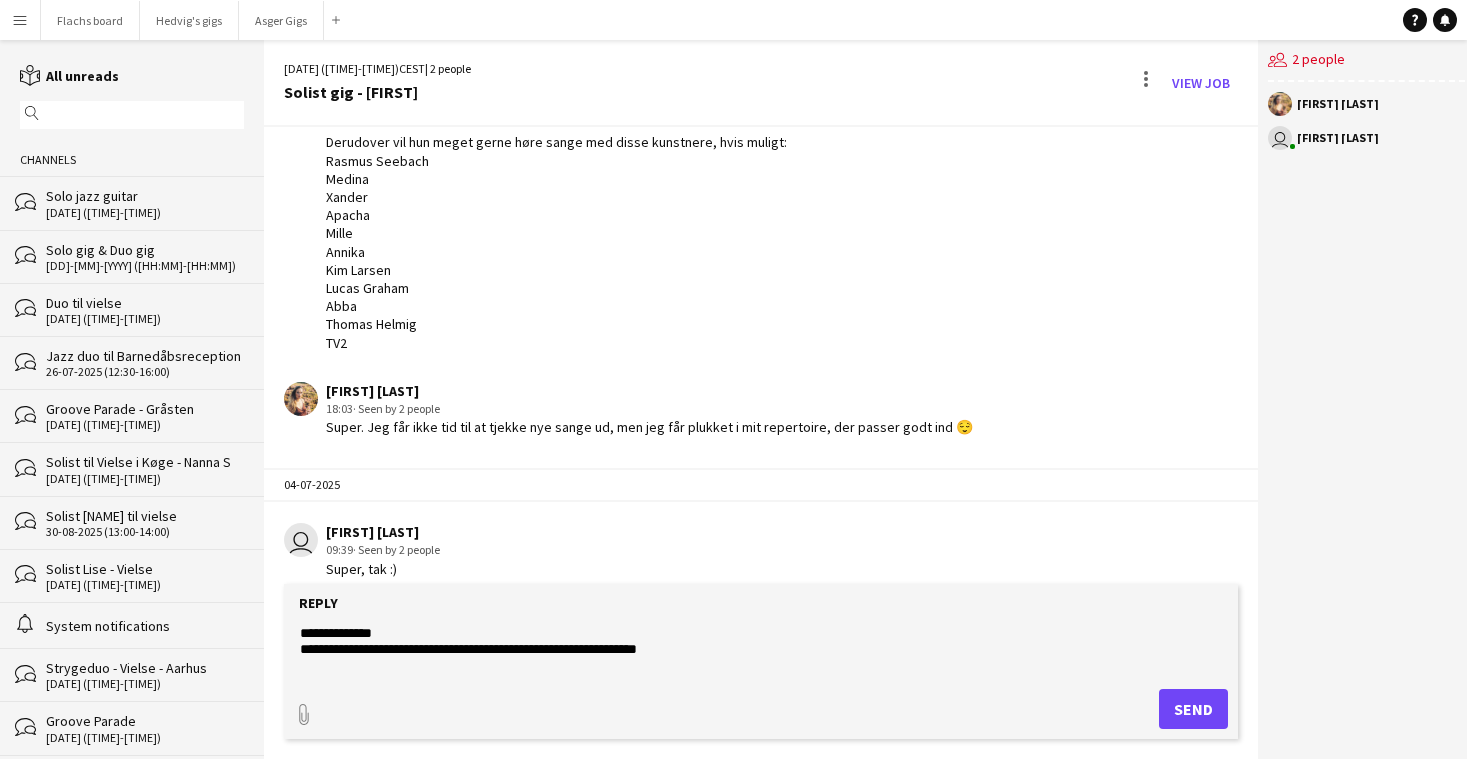 drag, startPoint x: 343, startPoint y: 630, endPoint x: 463, endPoint y: 631, distance: 120.004166 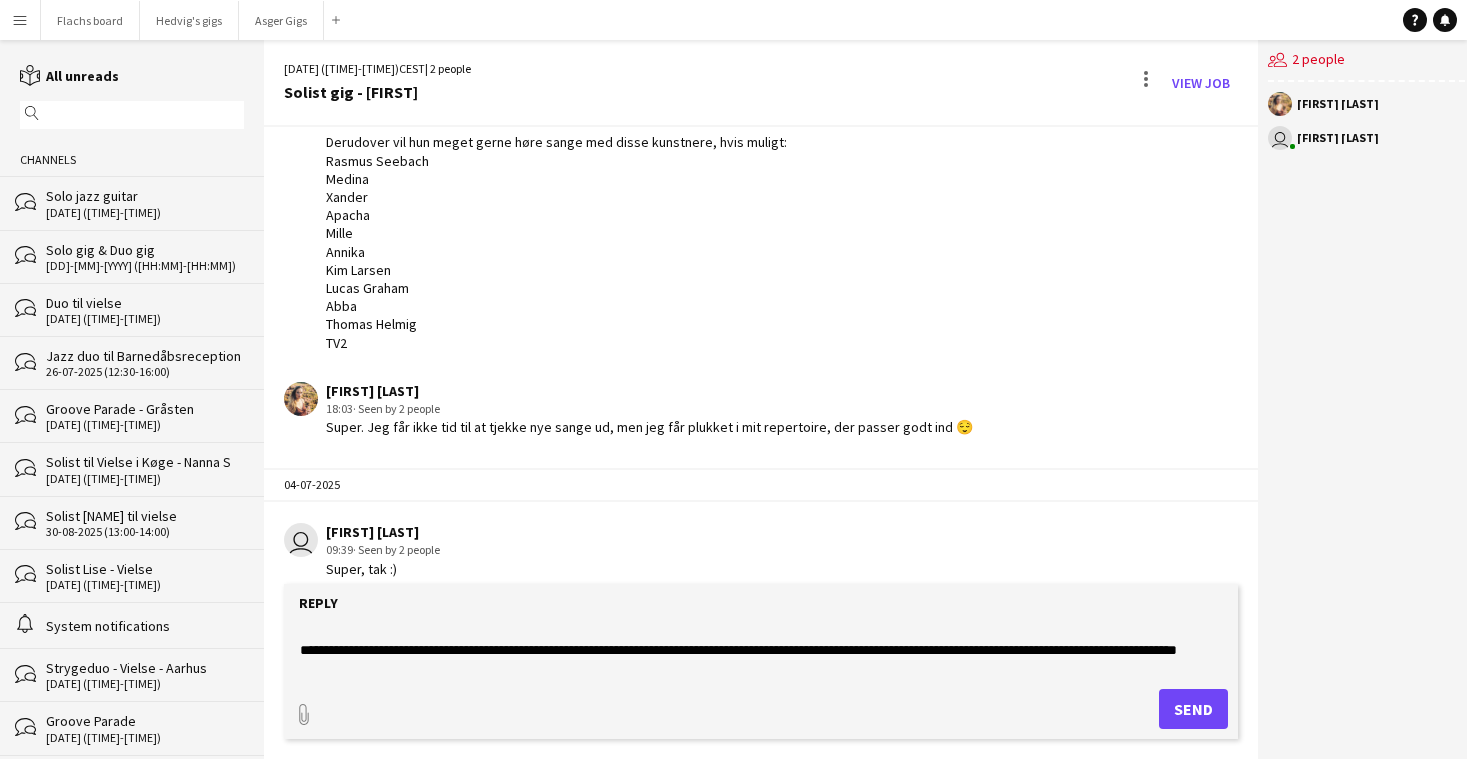 scroll, scrollTop: 144, scrollLeft: 0, axis: vertical 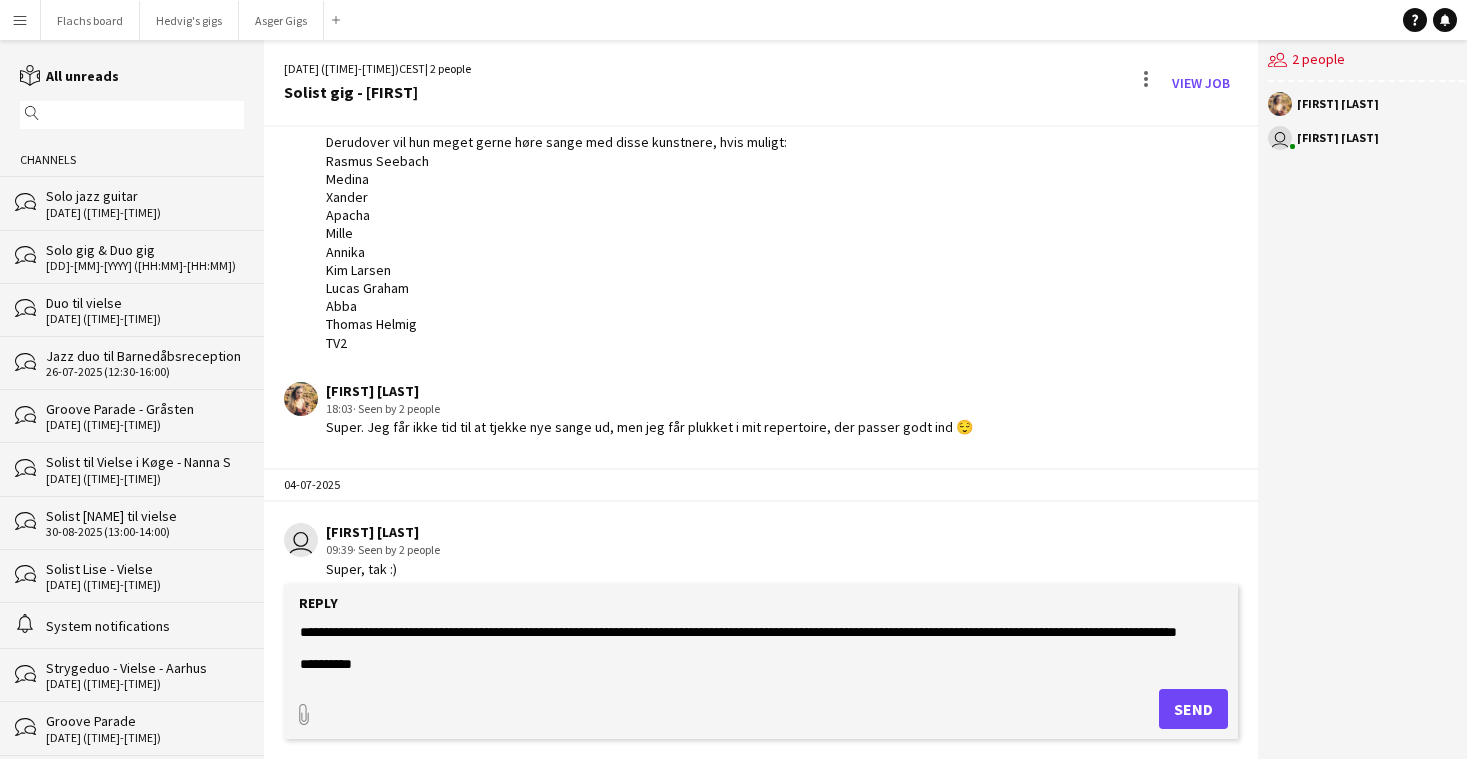 type on "**********" 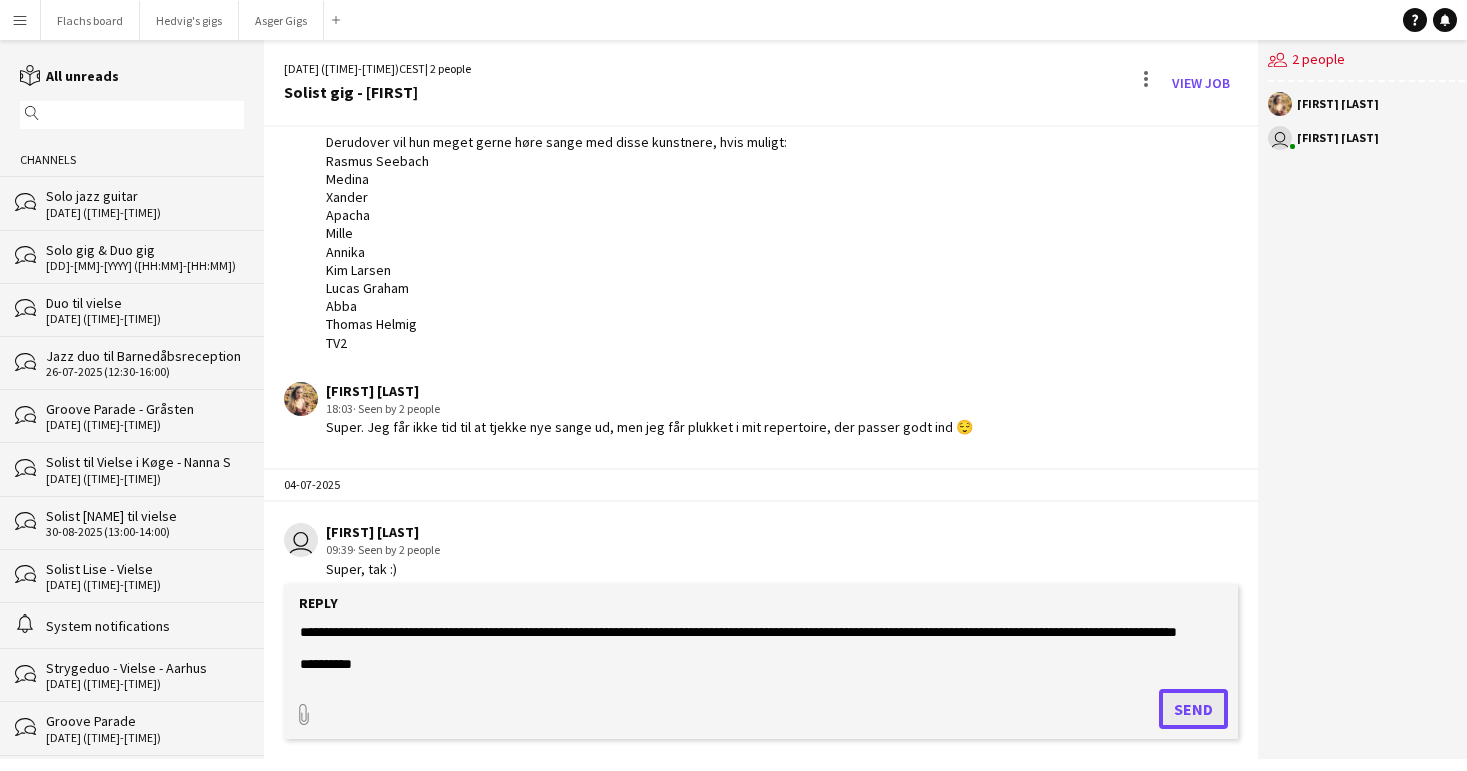 click on "Send" 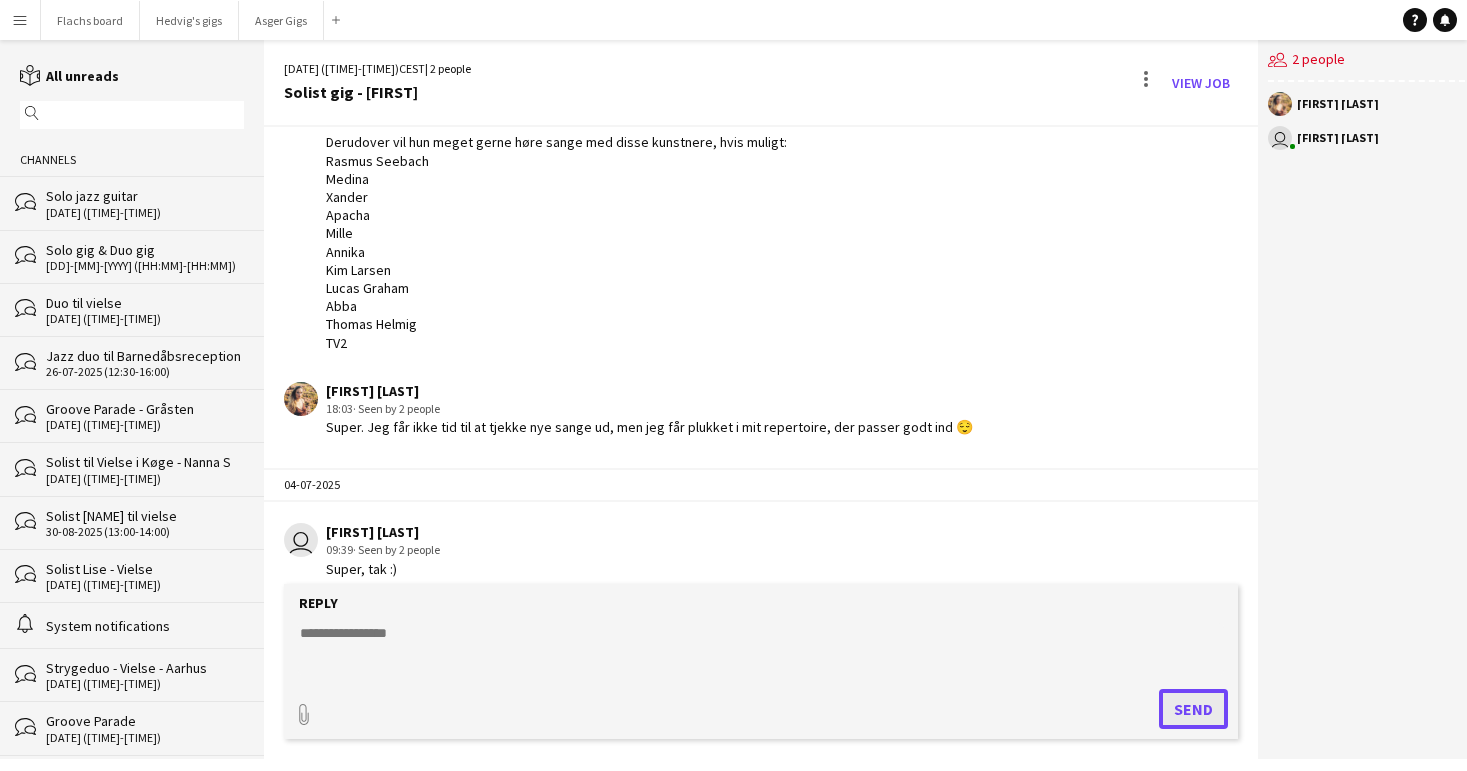 scroll, scrollTop: 0, scrollLeft: 0, axis: both 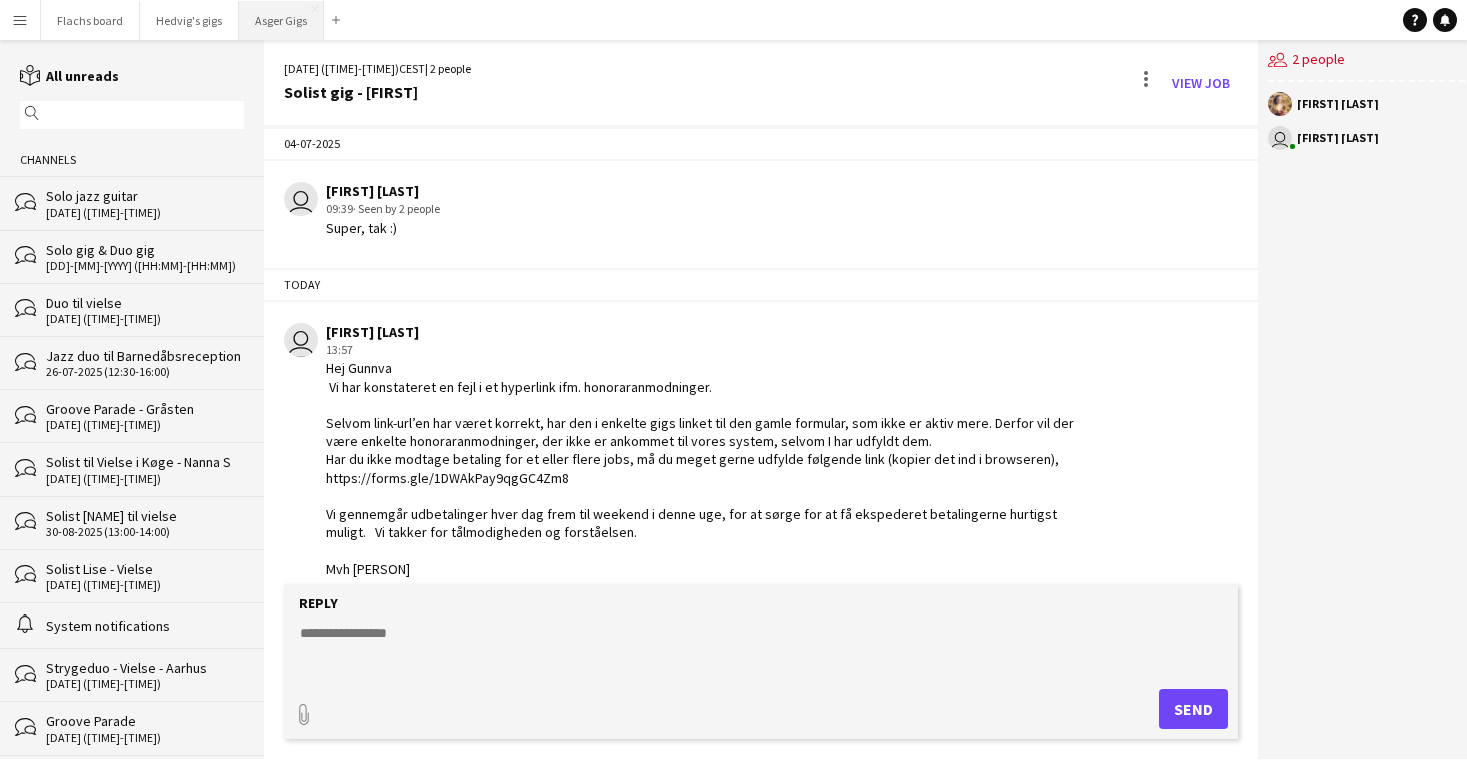 click on "Asger Gigs
Close" at bounding box center (281, 20) 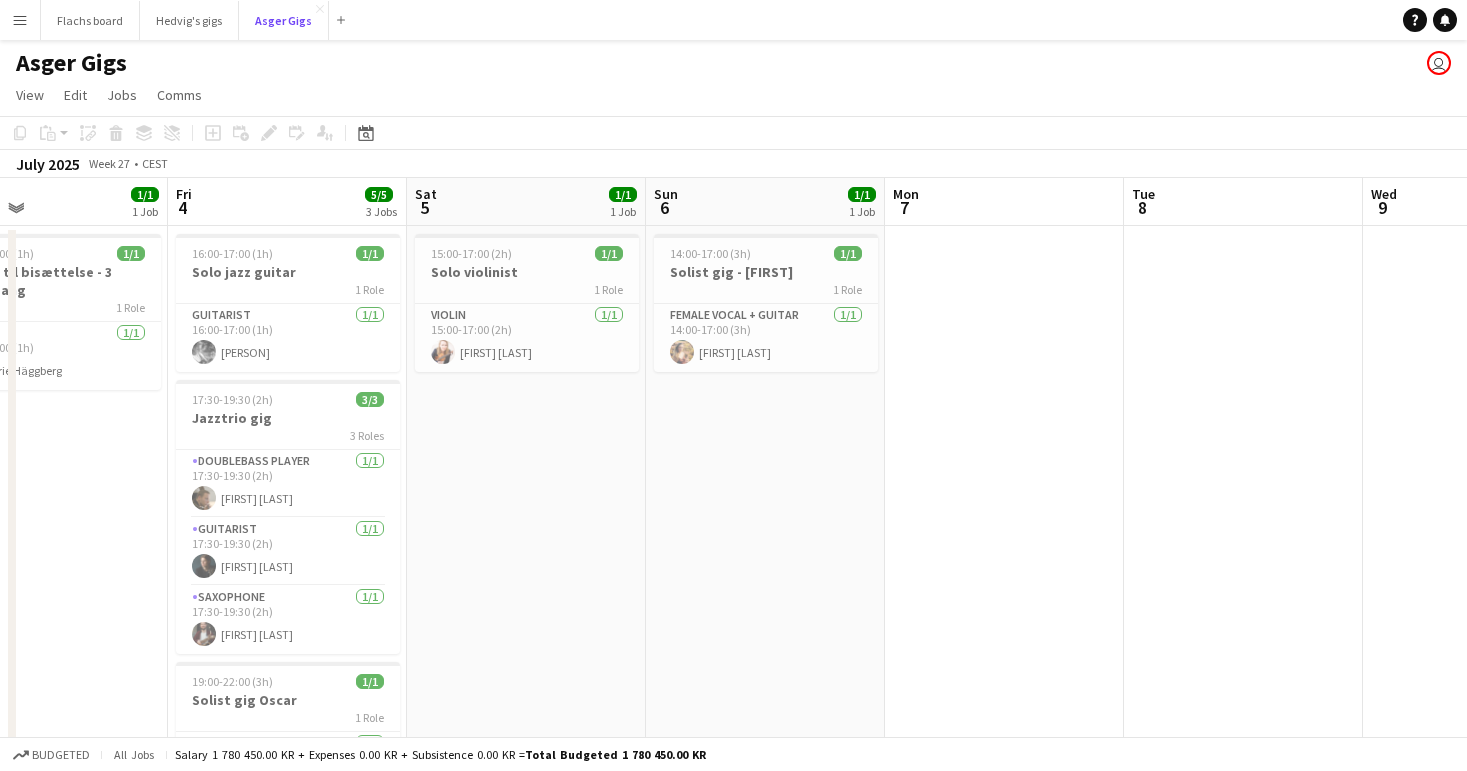 scroll, scrollTop: 0, scrollLeft: 618, axis: horizontal 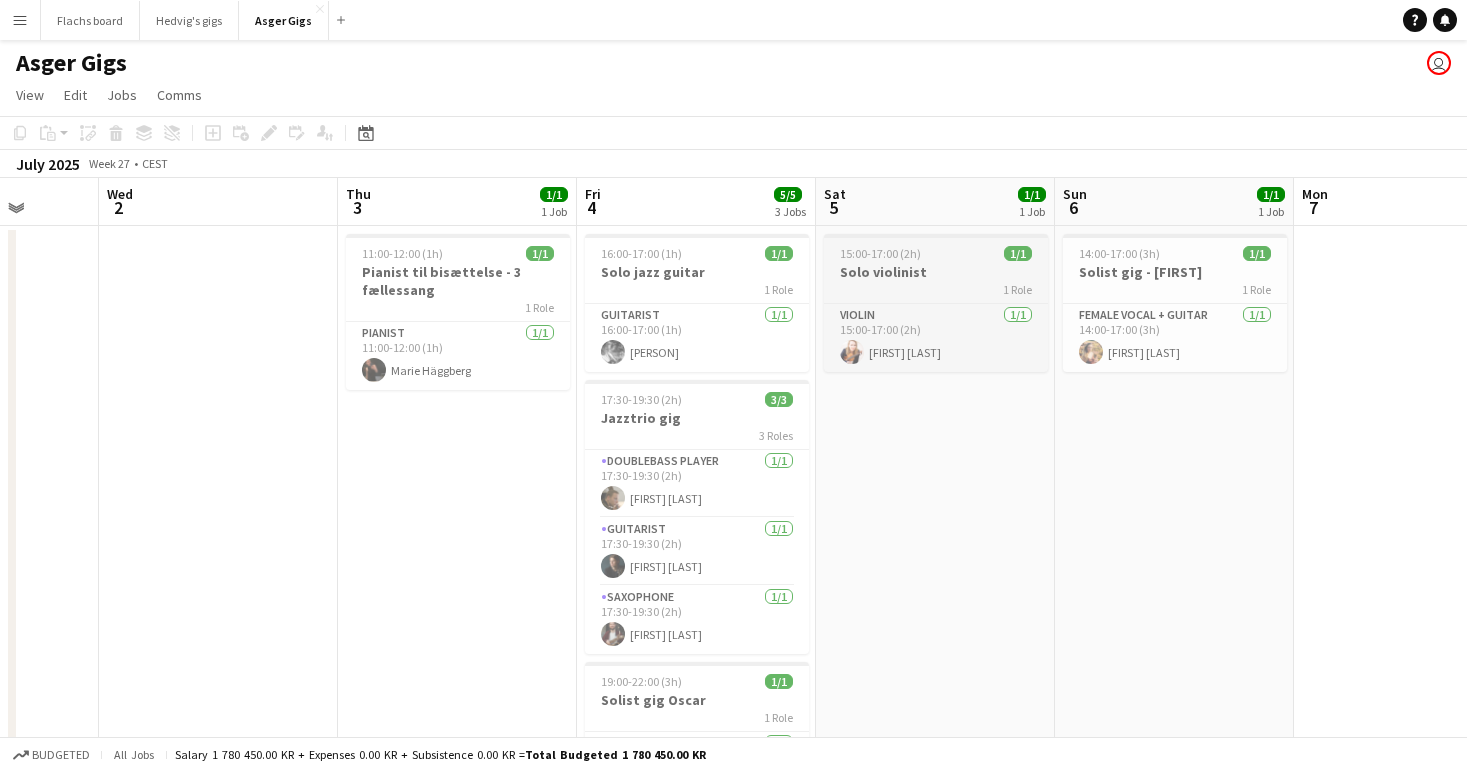 click on "Solo violinist" at bounding box center (936, 272) 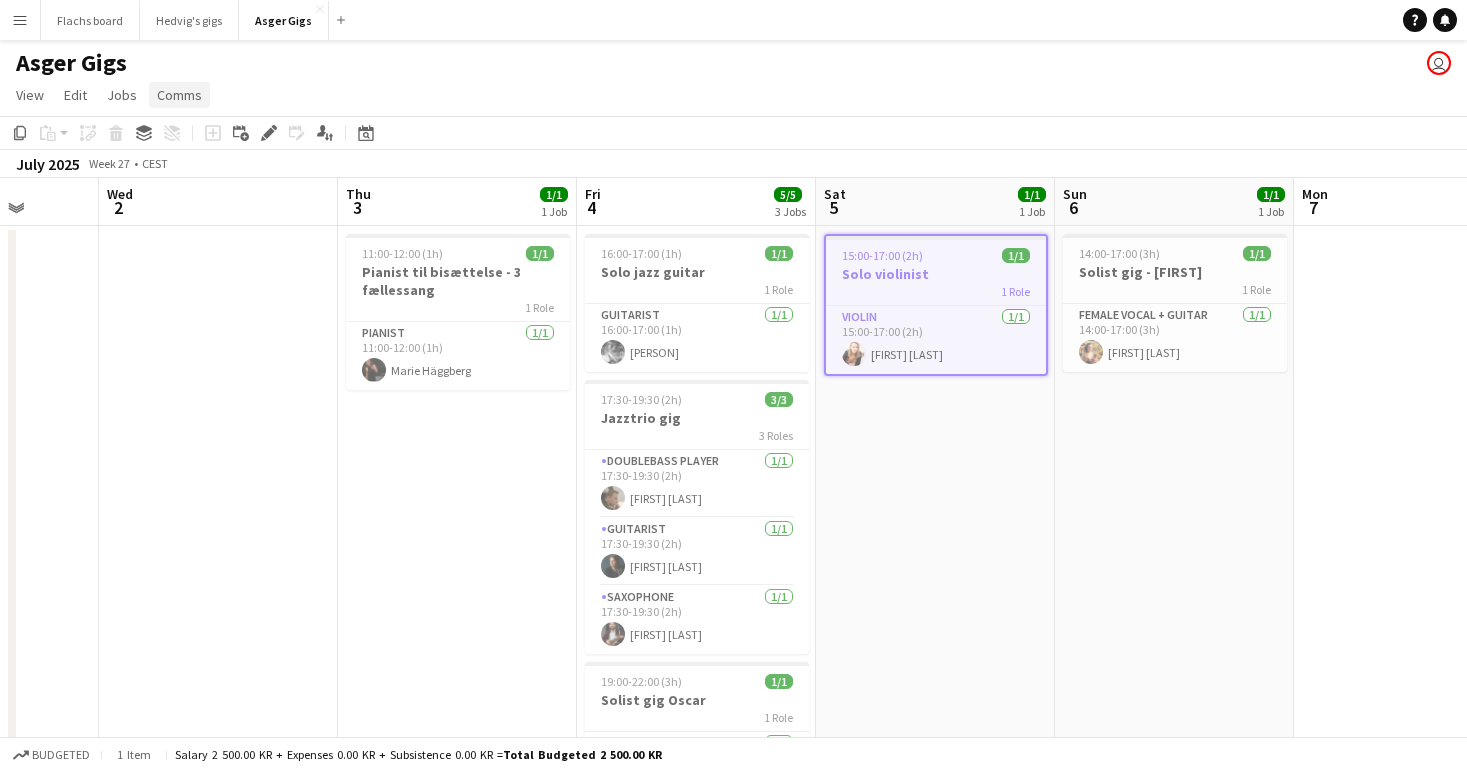 click on "Comms" 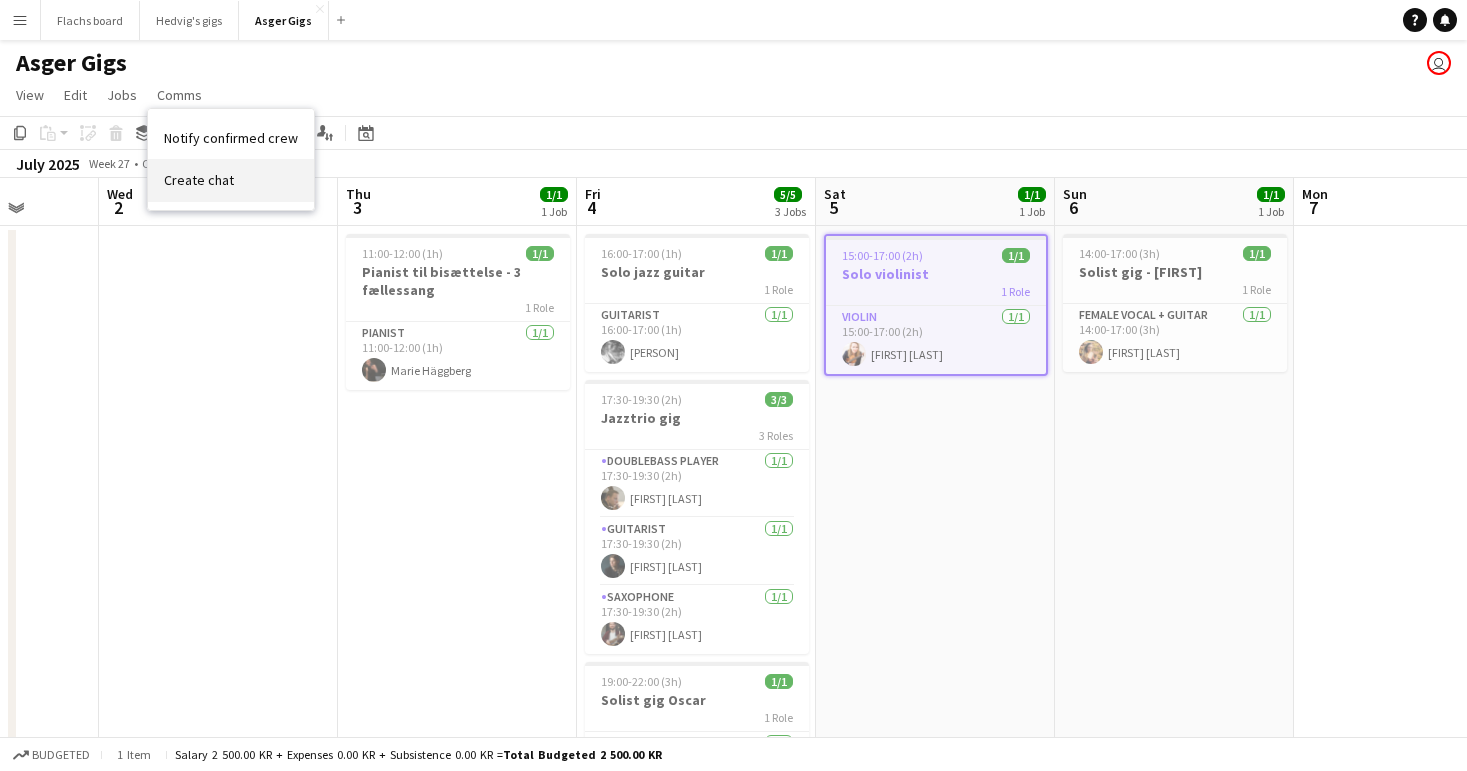 click on "Create chat" at bounding box center (231, 180) 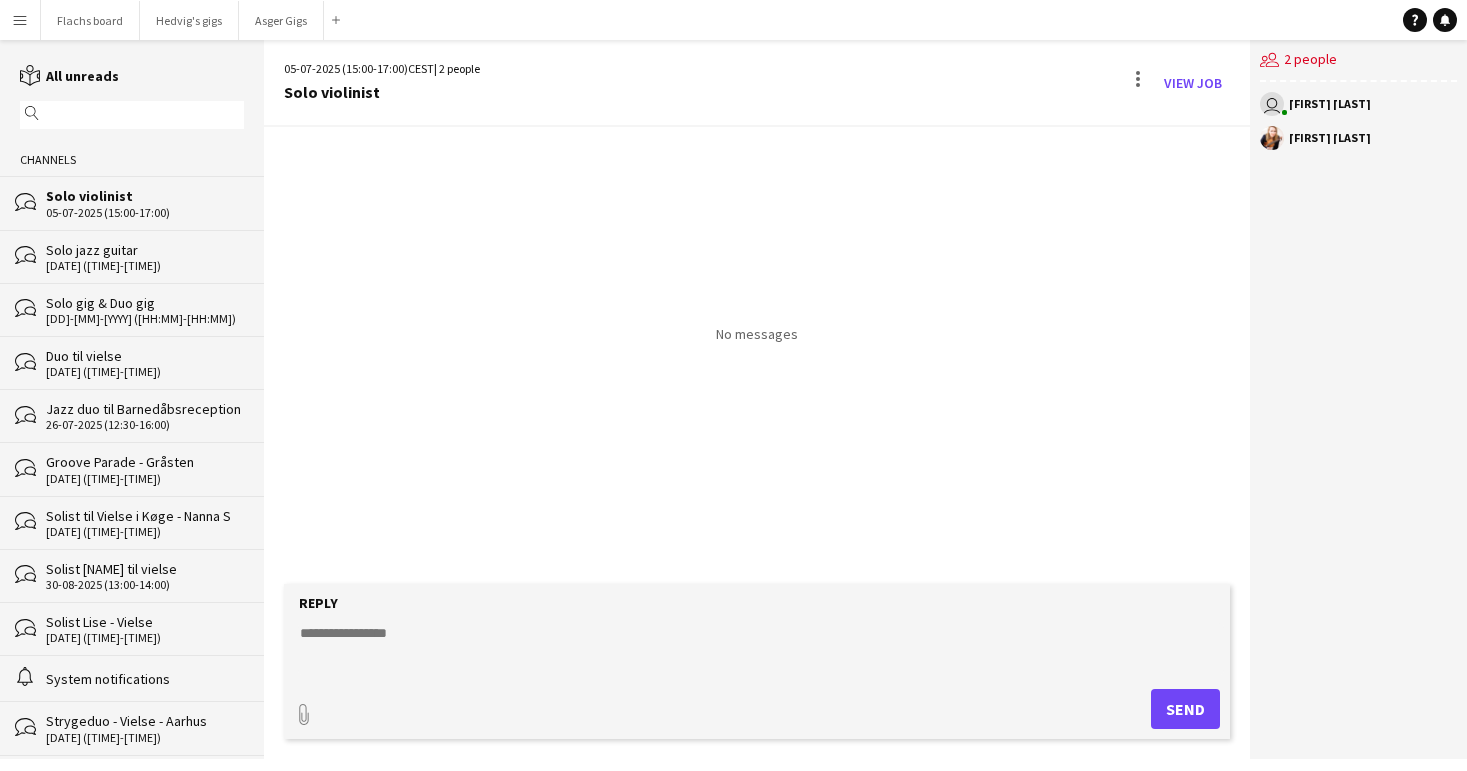 click 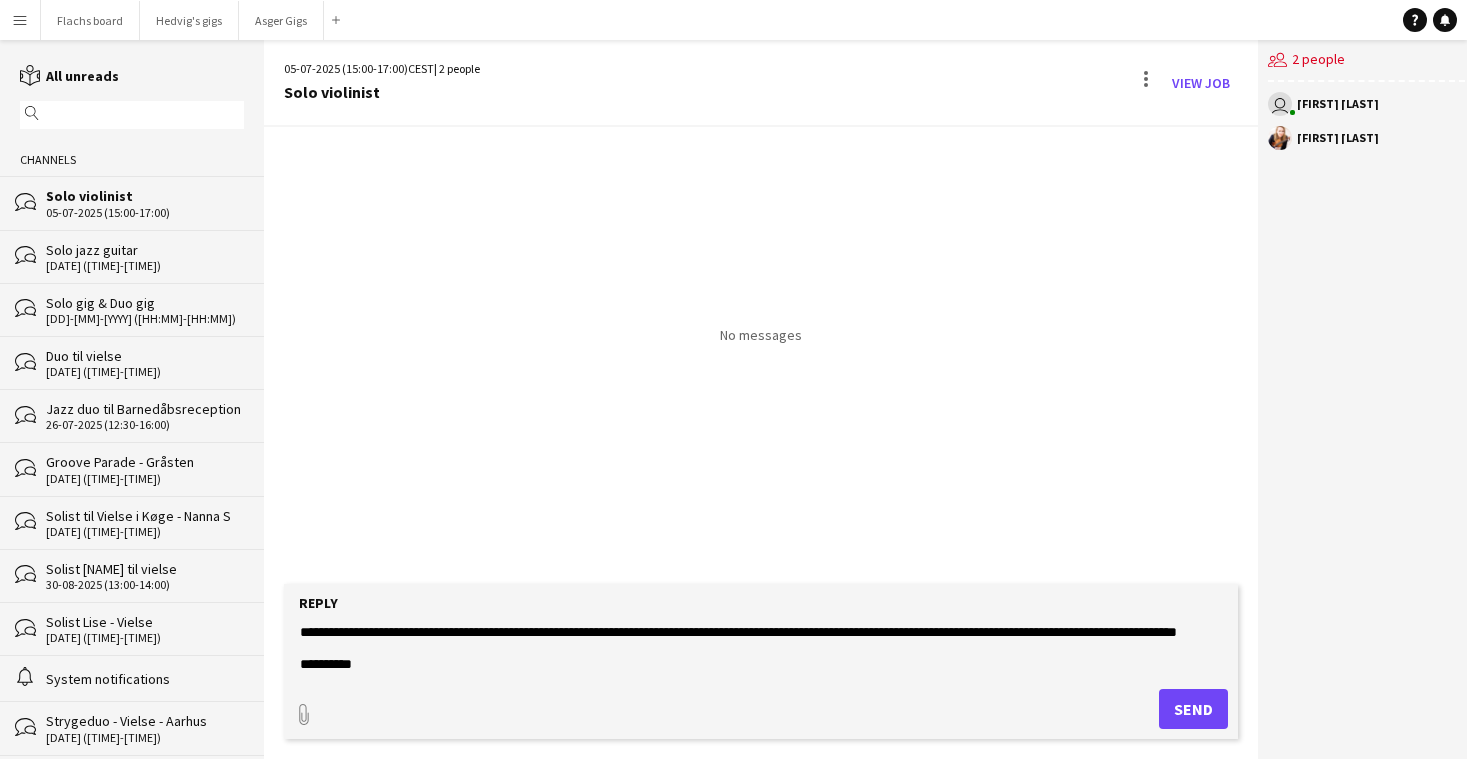 scroll, scrollTop: 0, scrollLeft: 0, axis: both 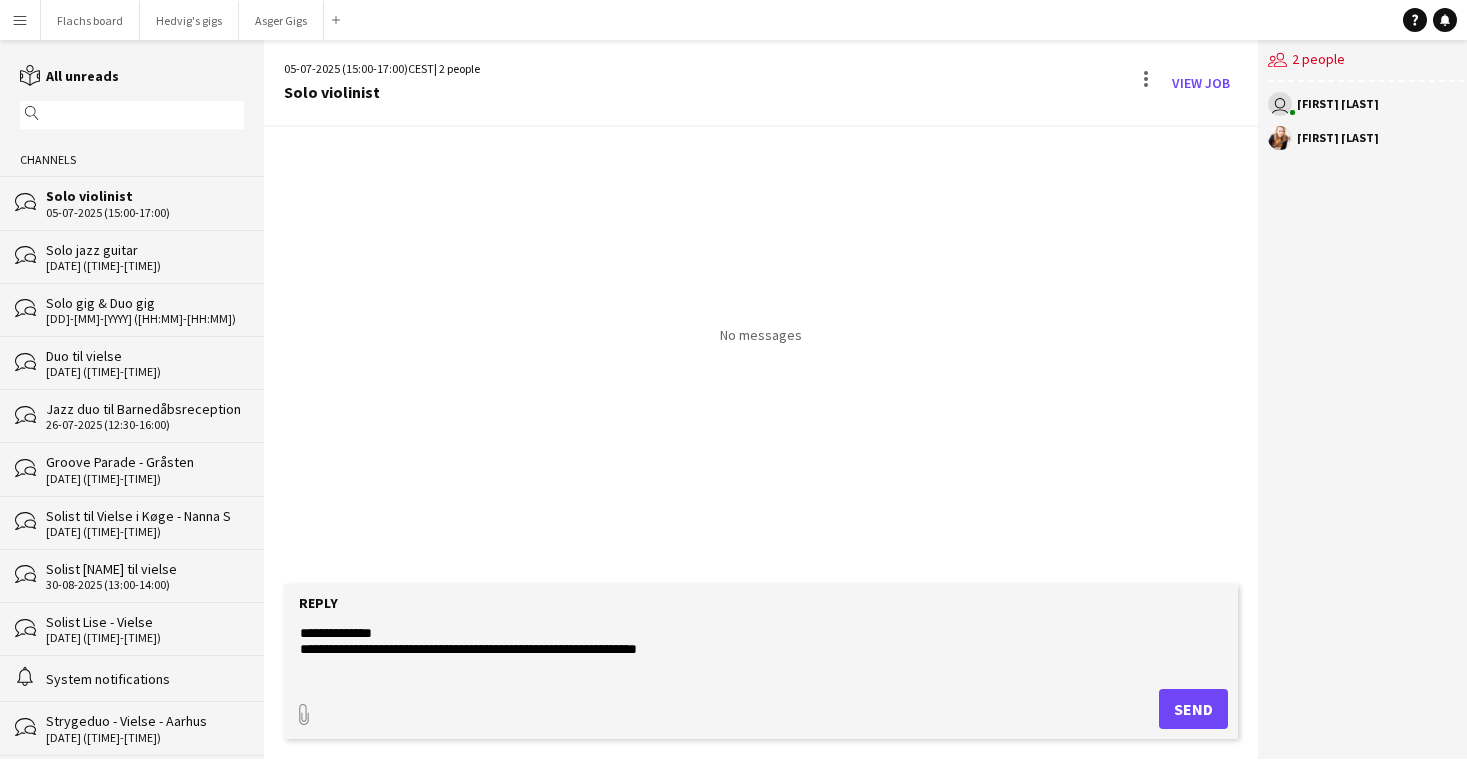 drag, startPoint x: 326, startPoint y: 632, endPoint x: 414, endPoint y: 635, distance: 88.051125 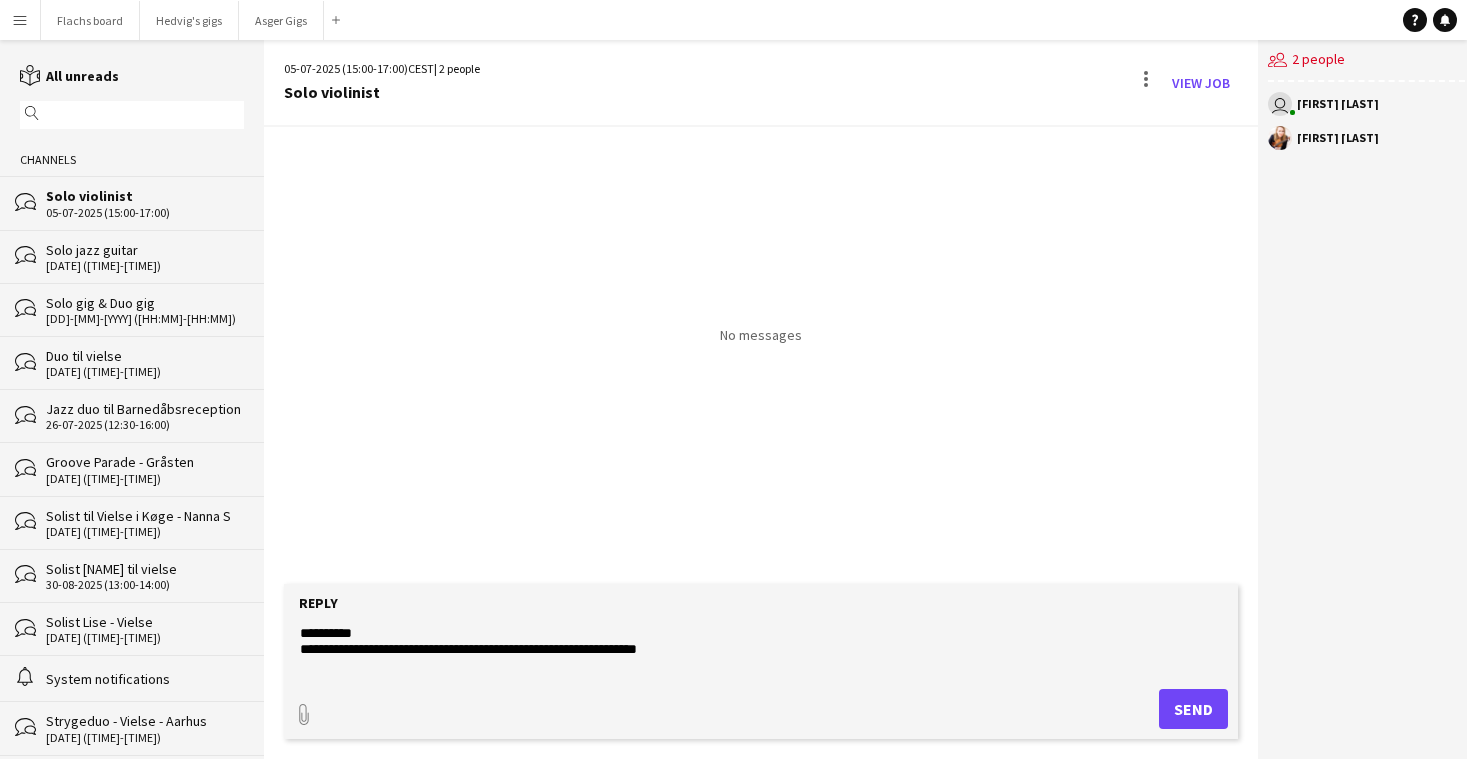 type on "**********" 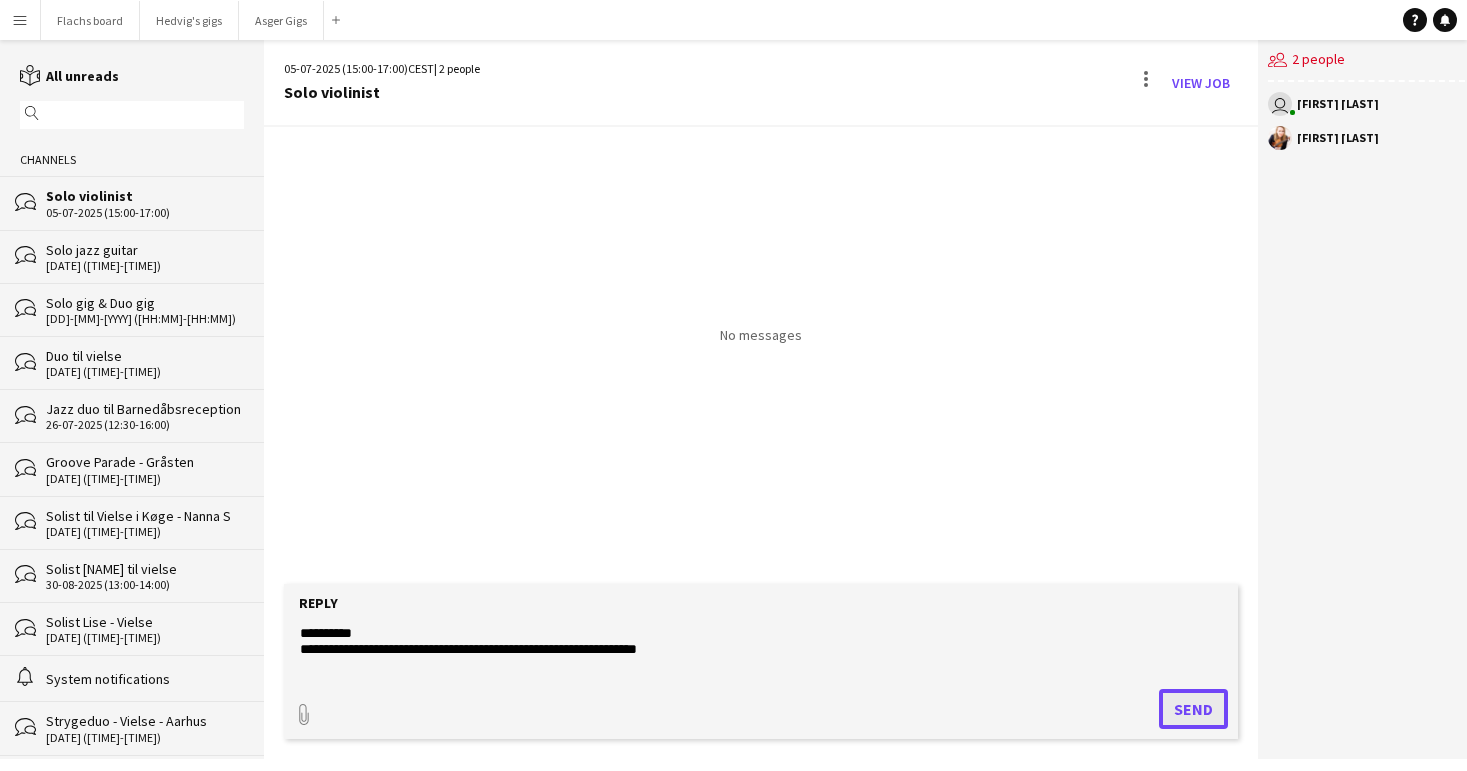 click on "Send" 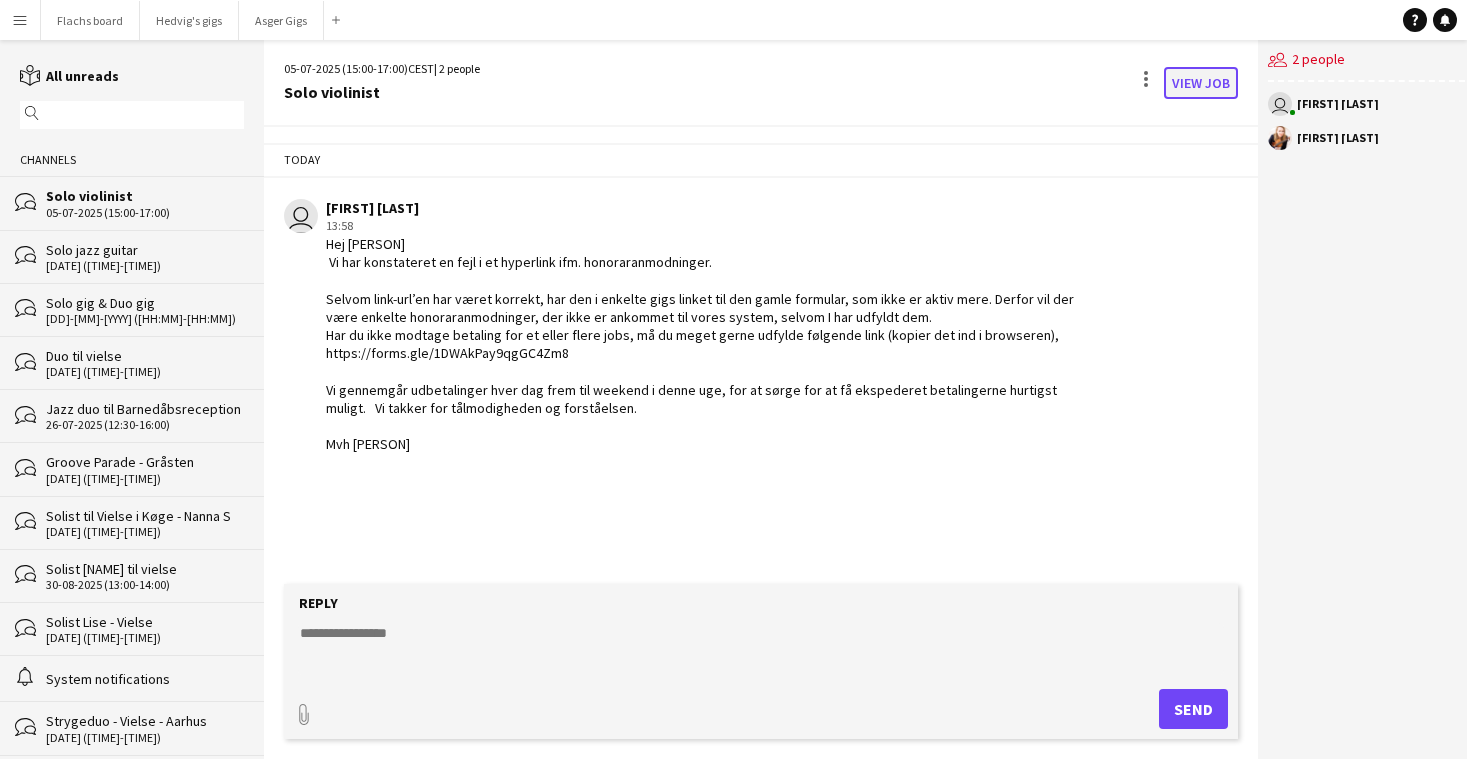 click on "View Job" 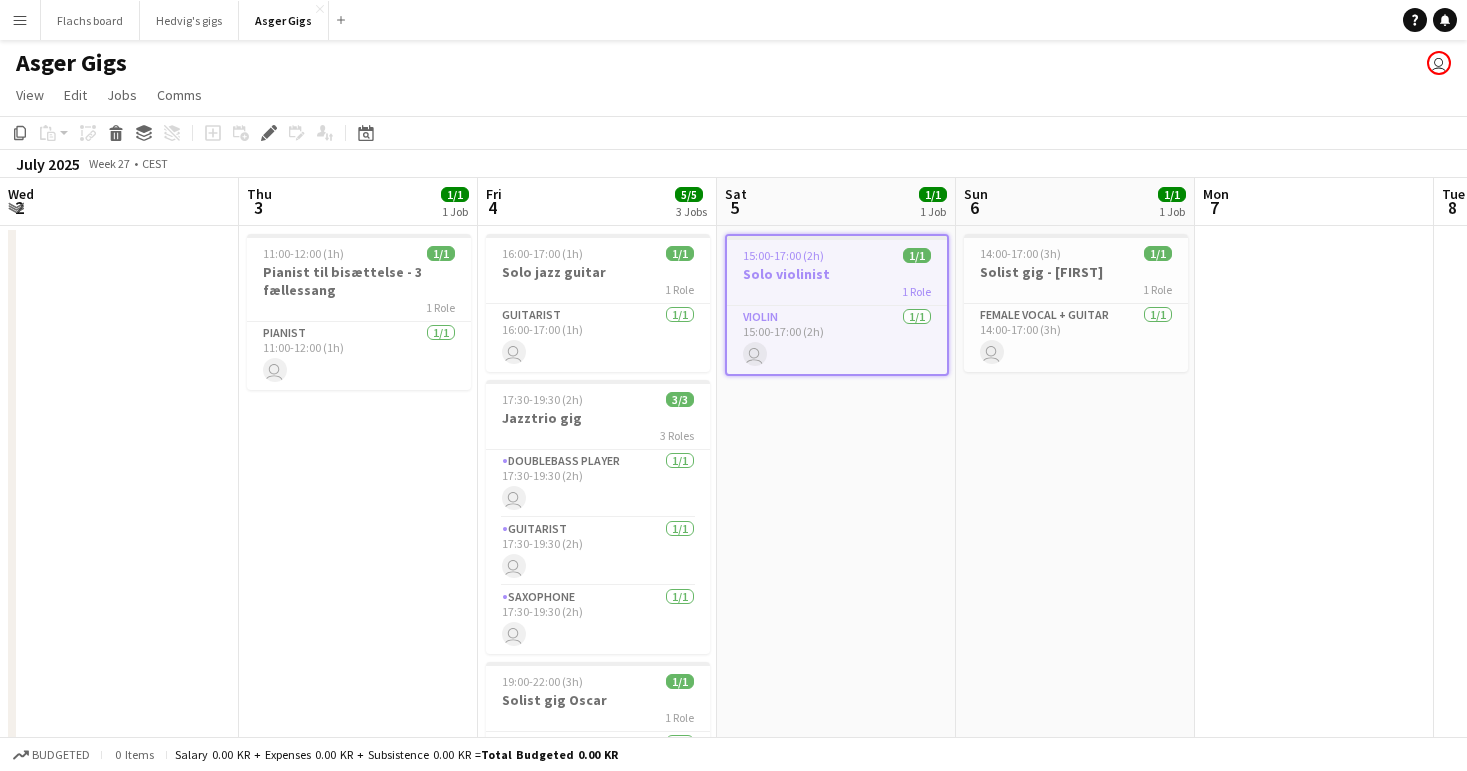 scroll, scrollTop: 0, scrollLeft: 688, axis: horizontal 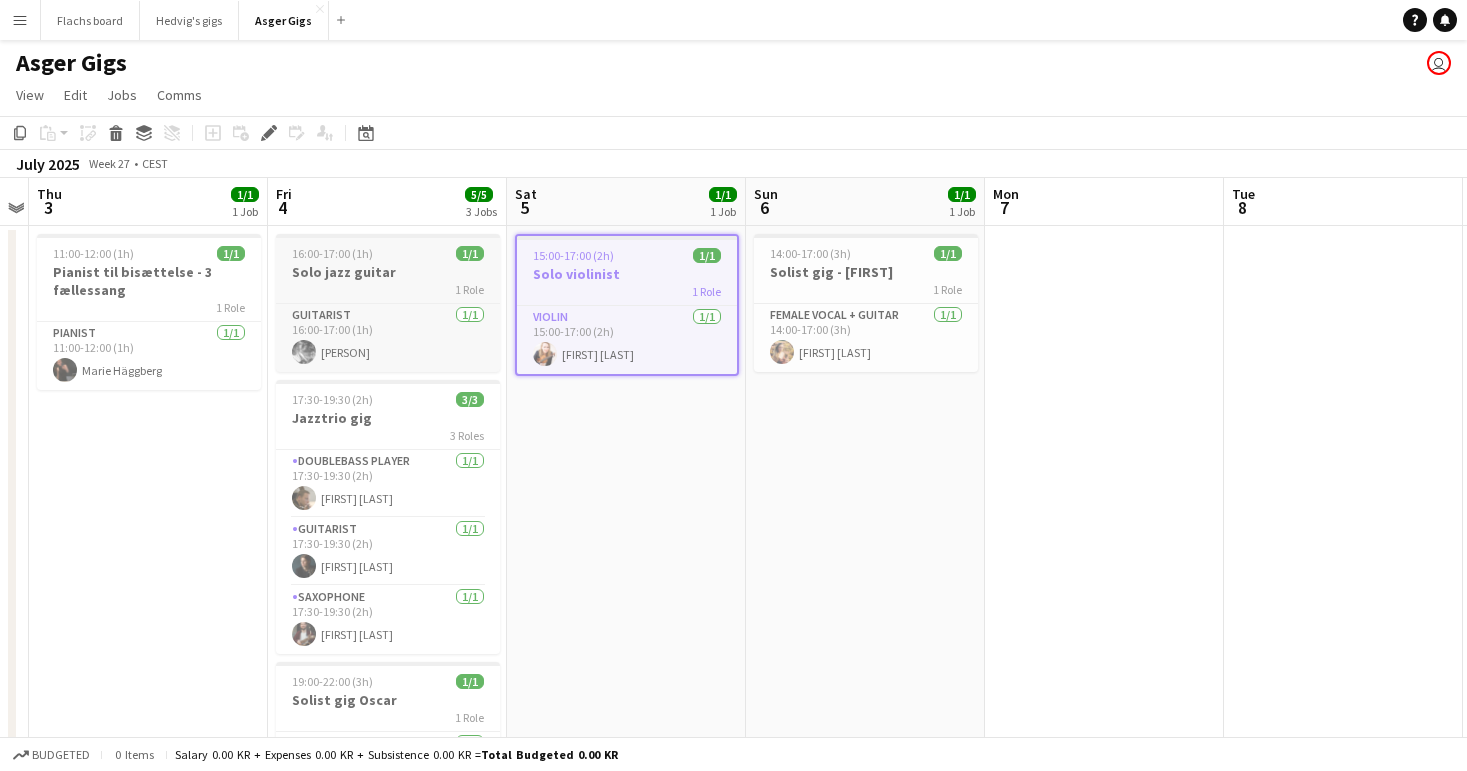 click on "Solo jazz guitar" at bounding box center (388, 272) 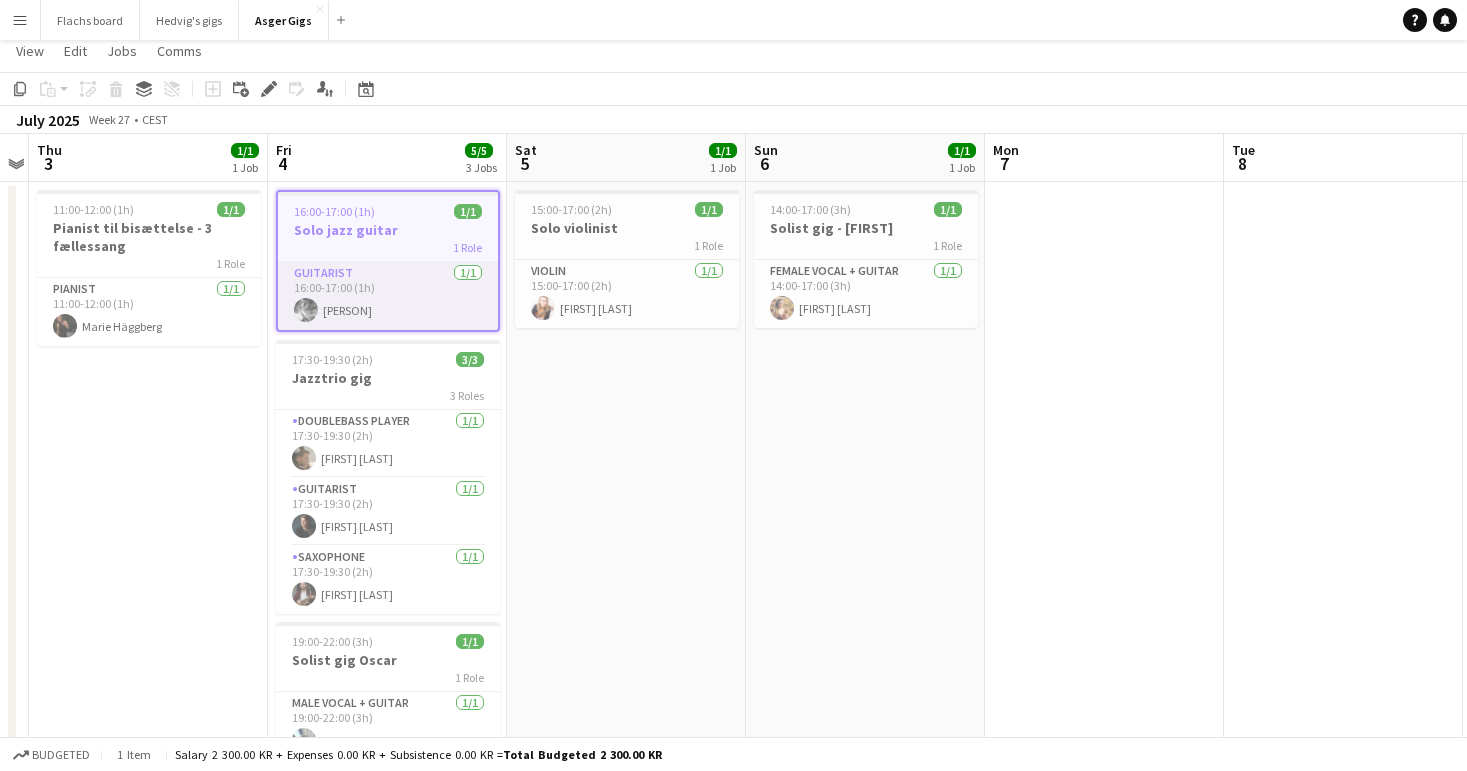 scroll, scrollTop: 0, scrollLeft: 0, axis: both 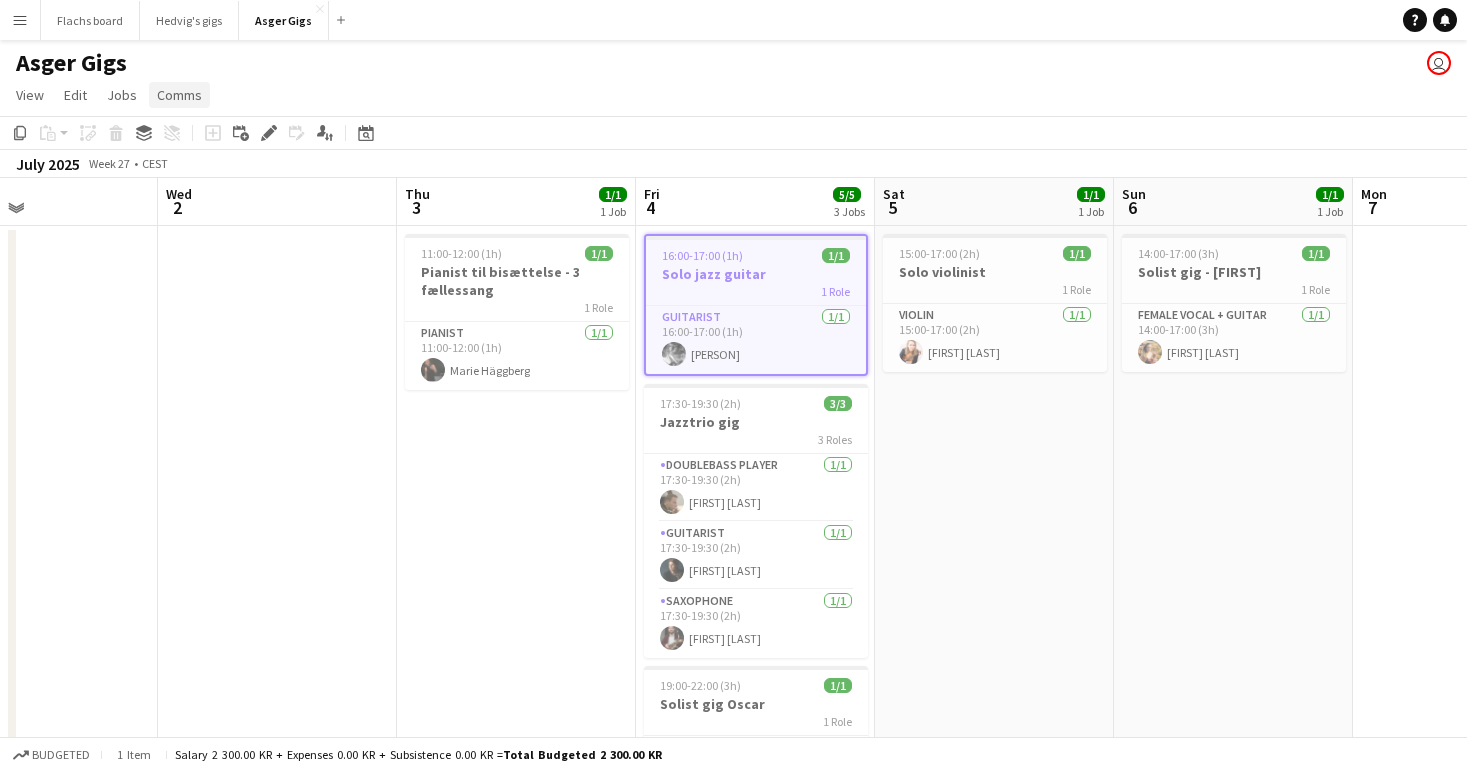click on "Comms" 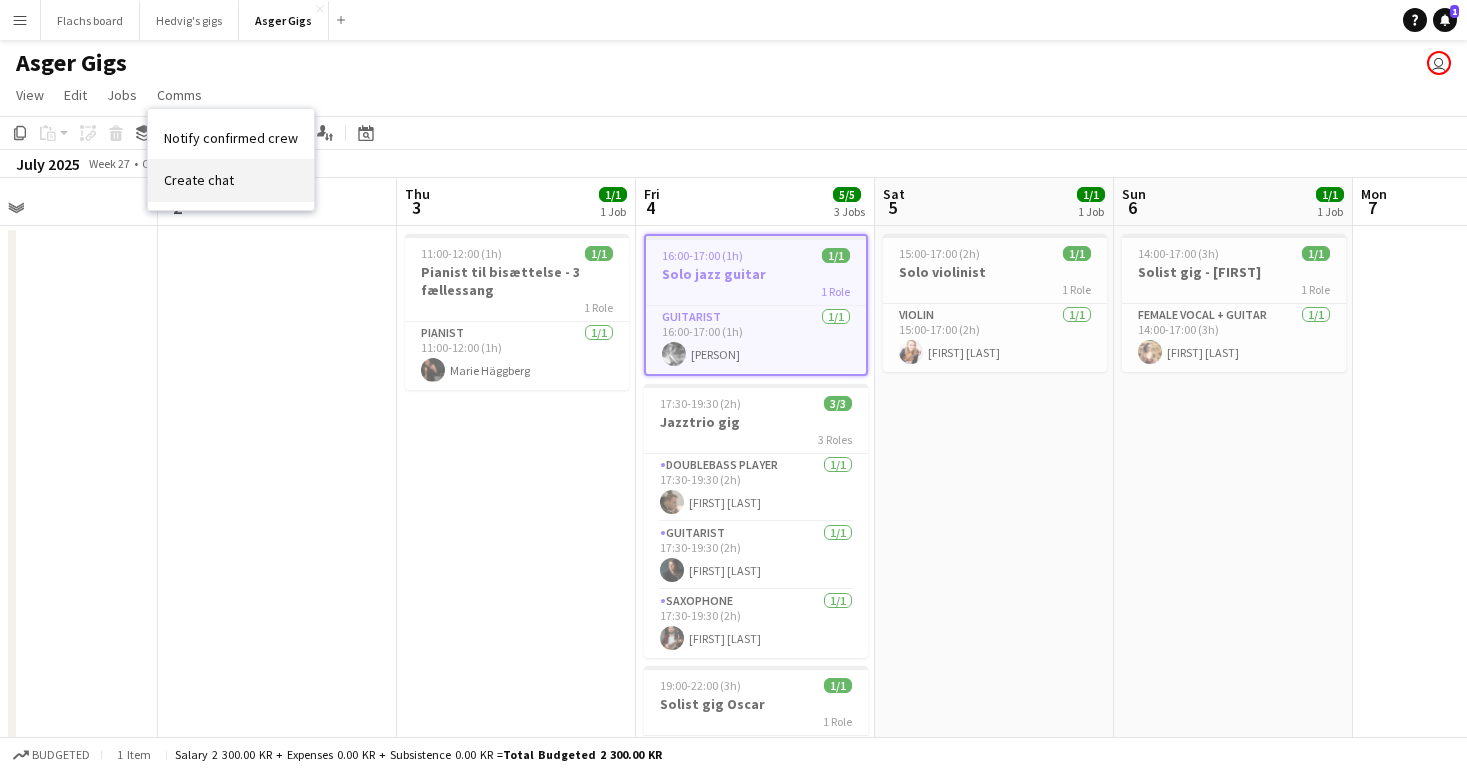 click on "Create chat" at bounding box center (199, 180) 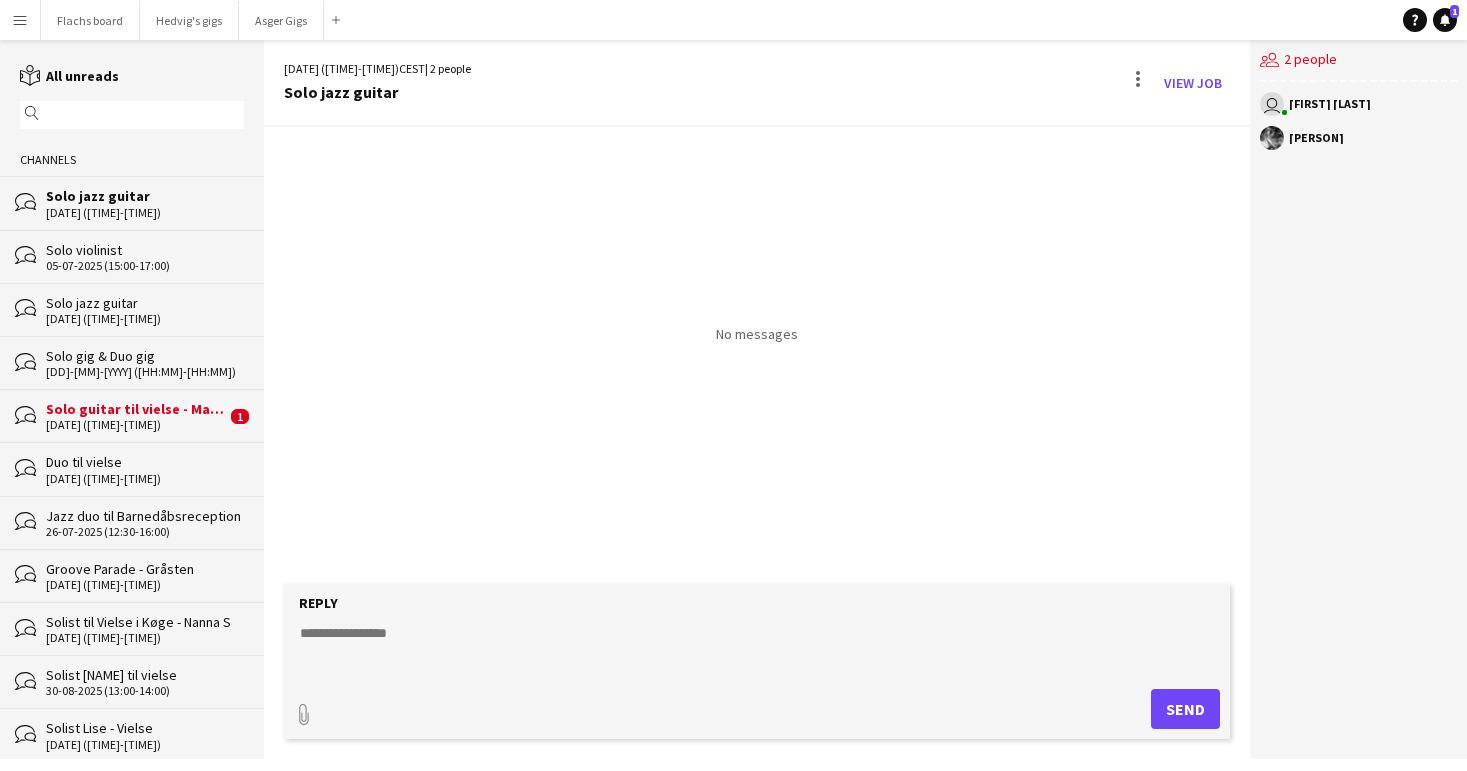 click 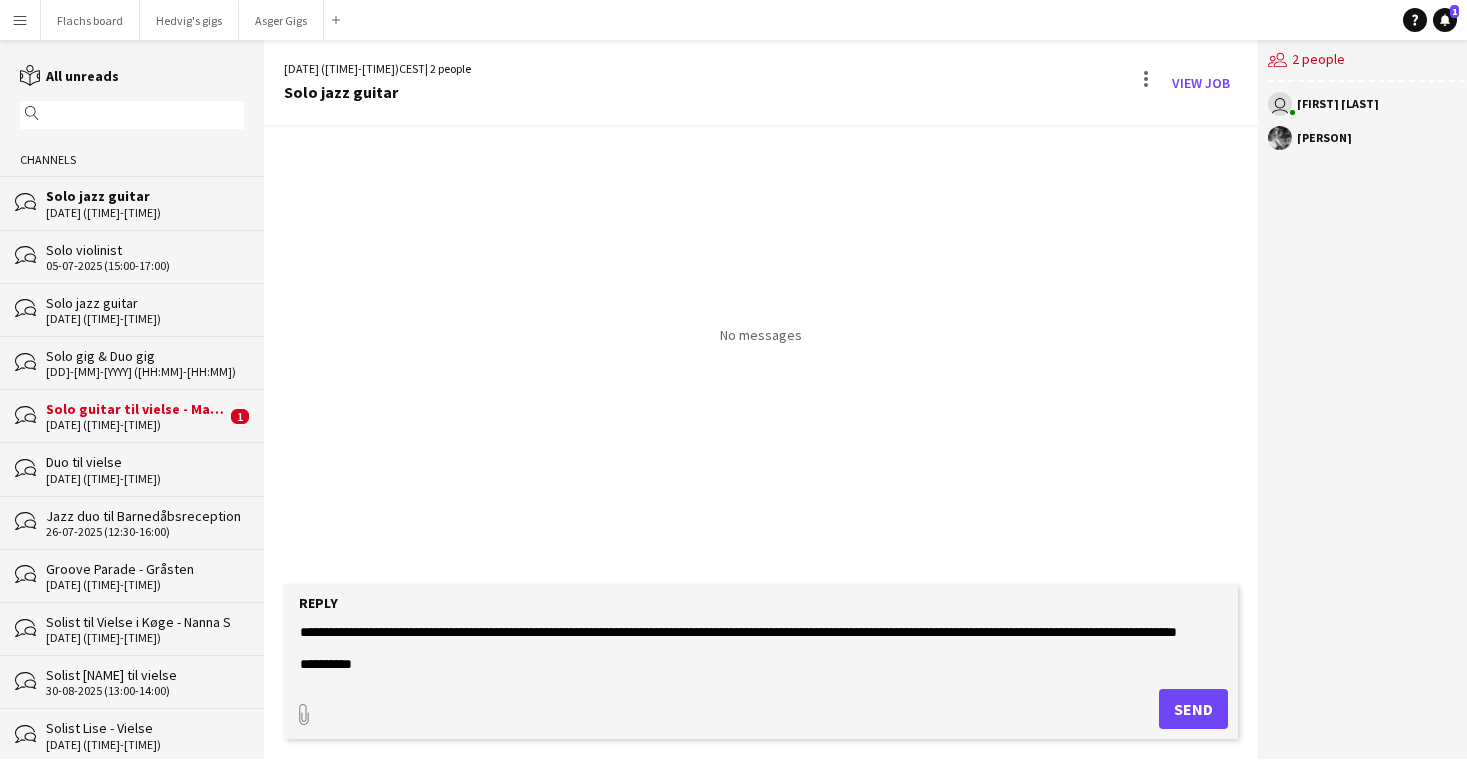 scroll, scrollTop: 0, scrollLeft: 0, axis: both 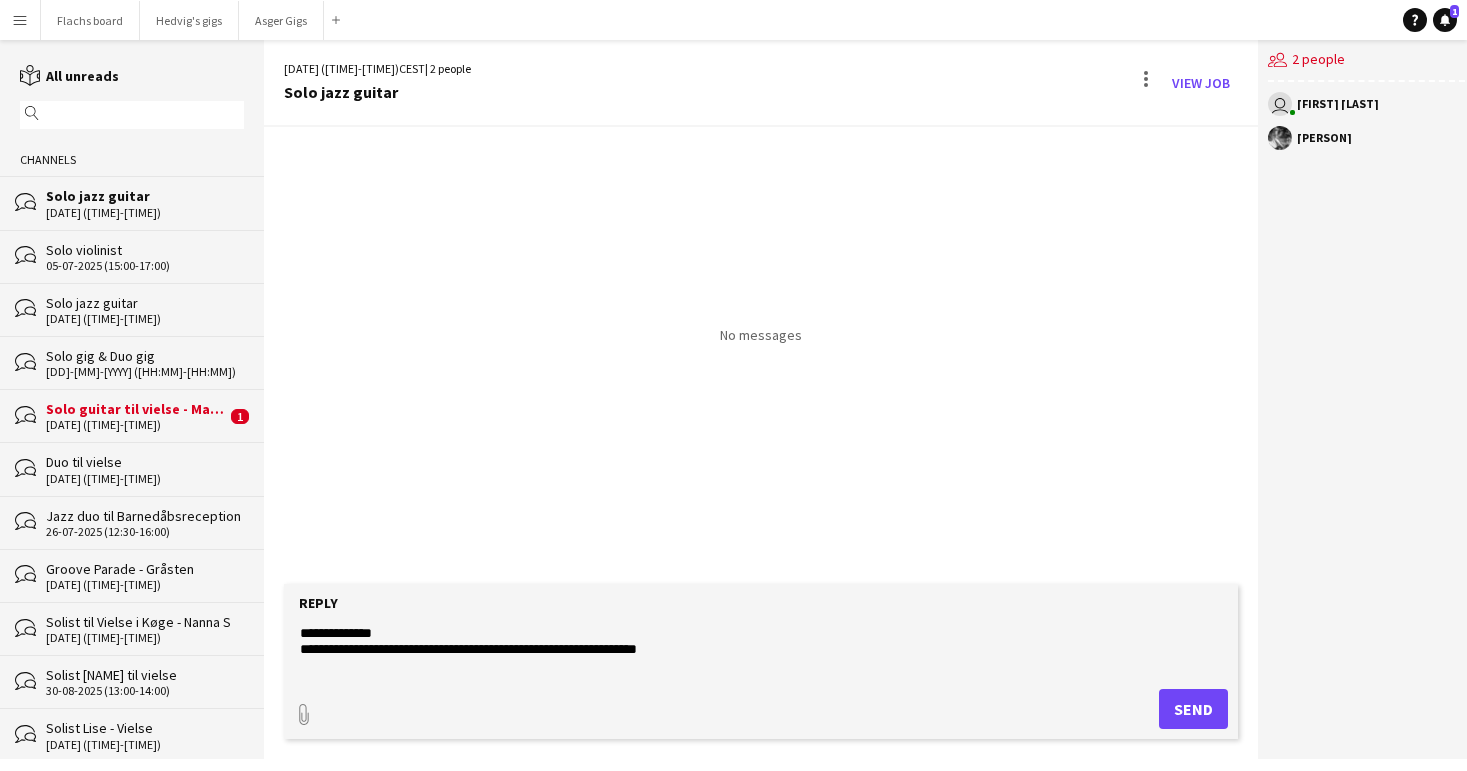 drag, startPoint x: 323, startPoint y: 631, endPoint x: 446, endPoint y: 631, distance: 123 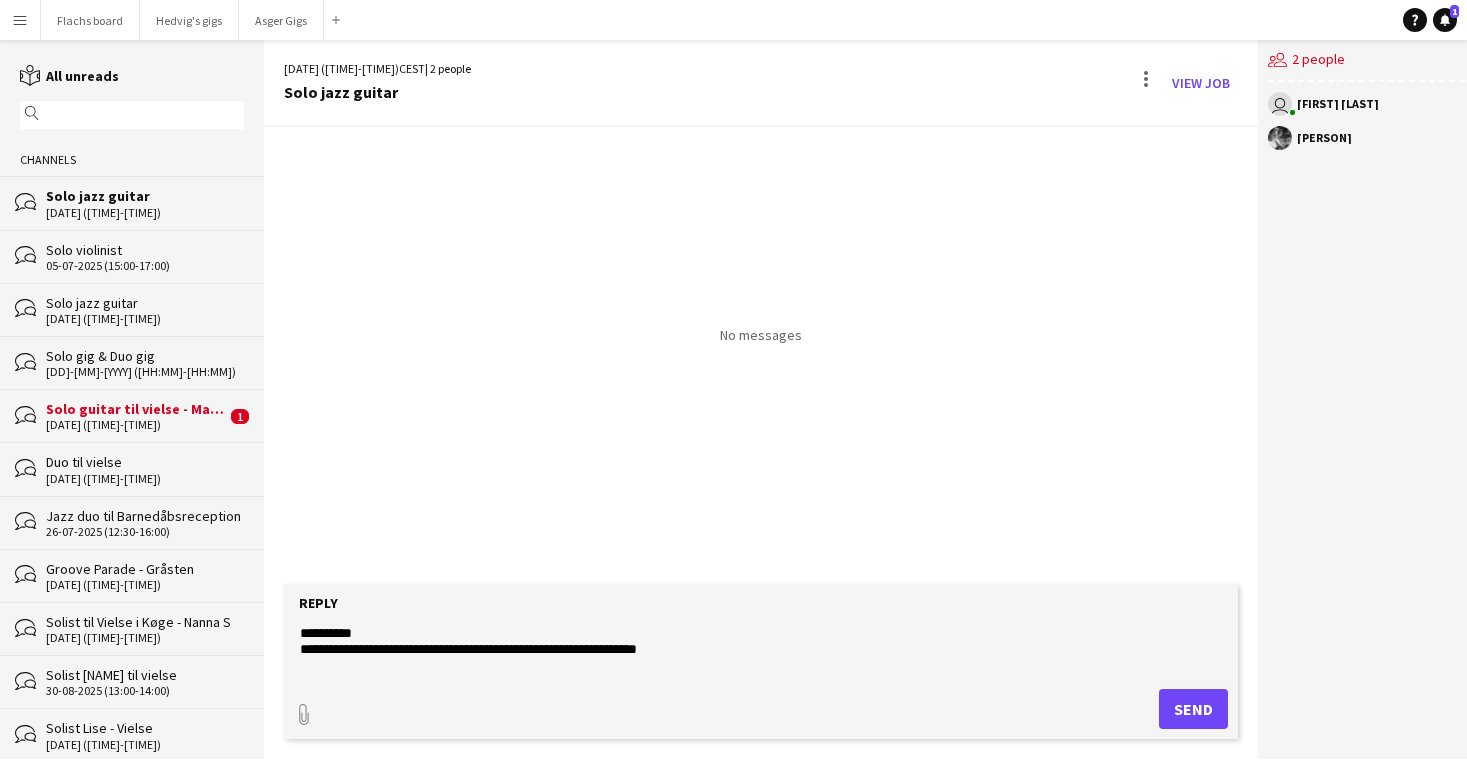 type on "**********" 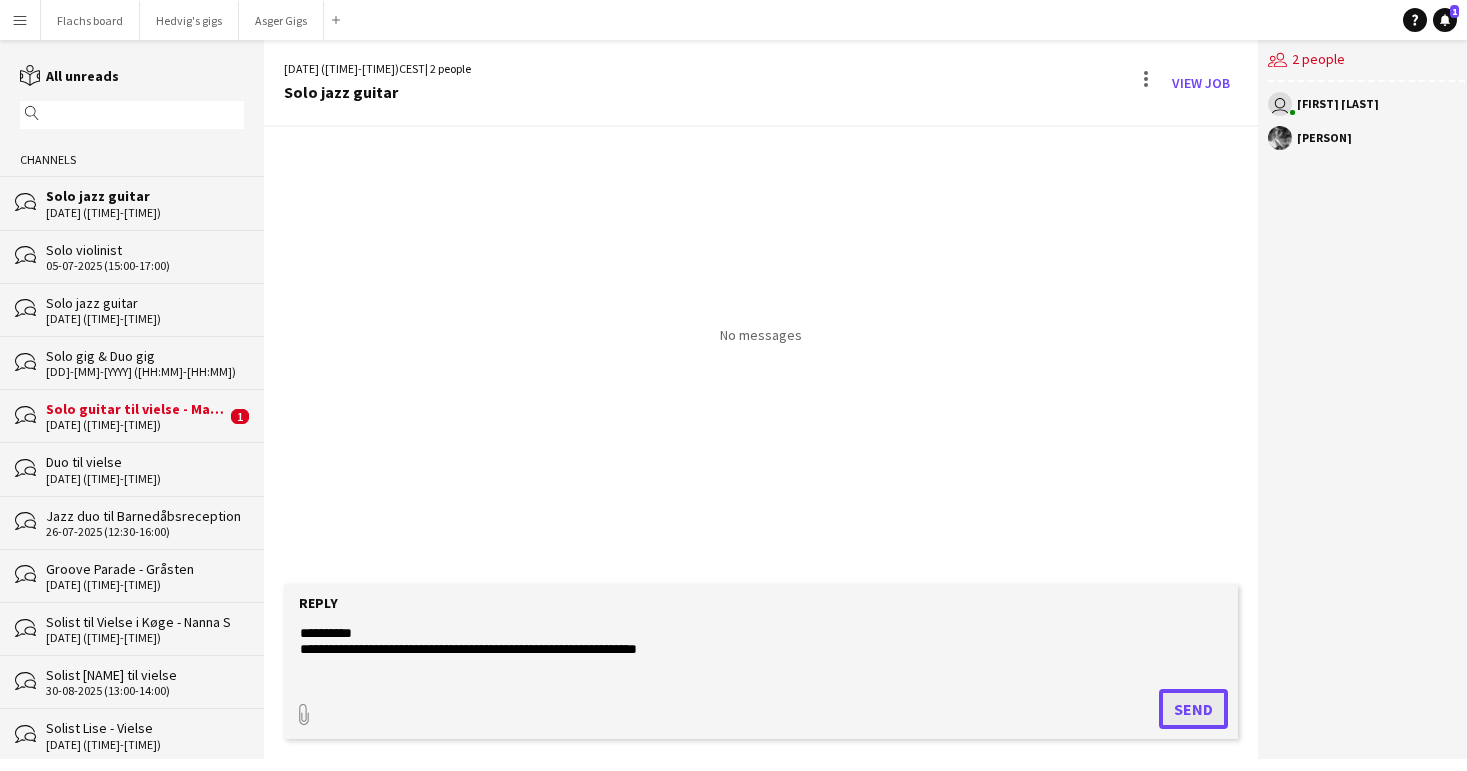 click on "Send" 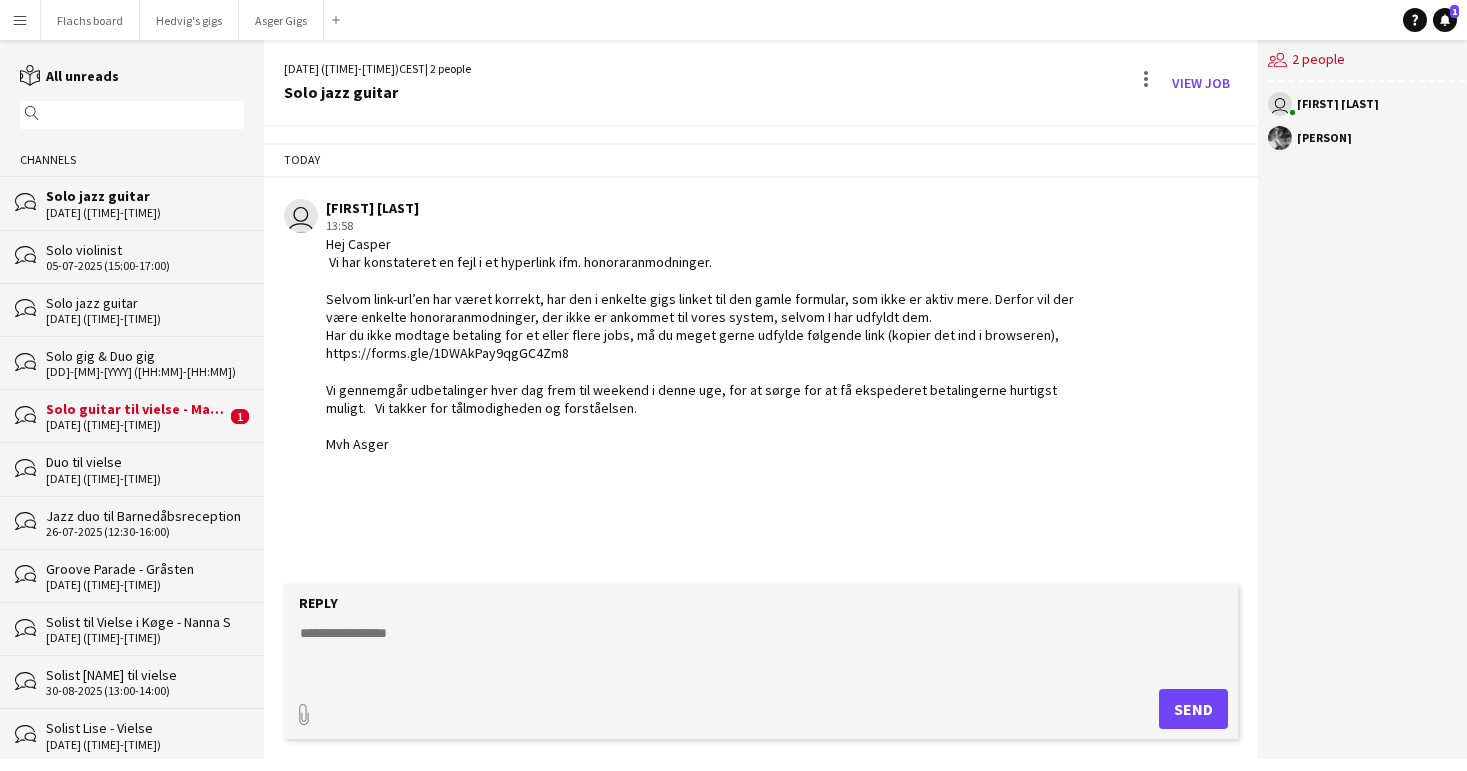 click on "[DATE] ([TIME]-[TIME])" 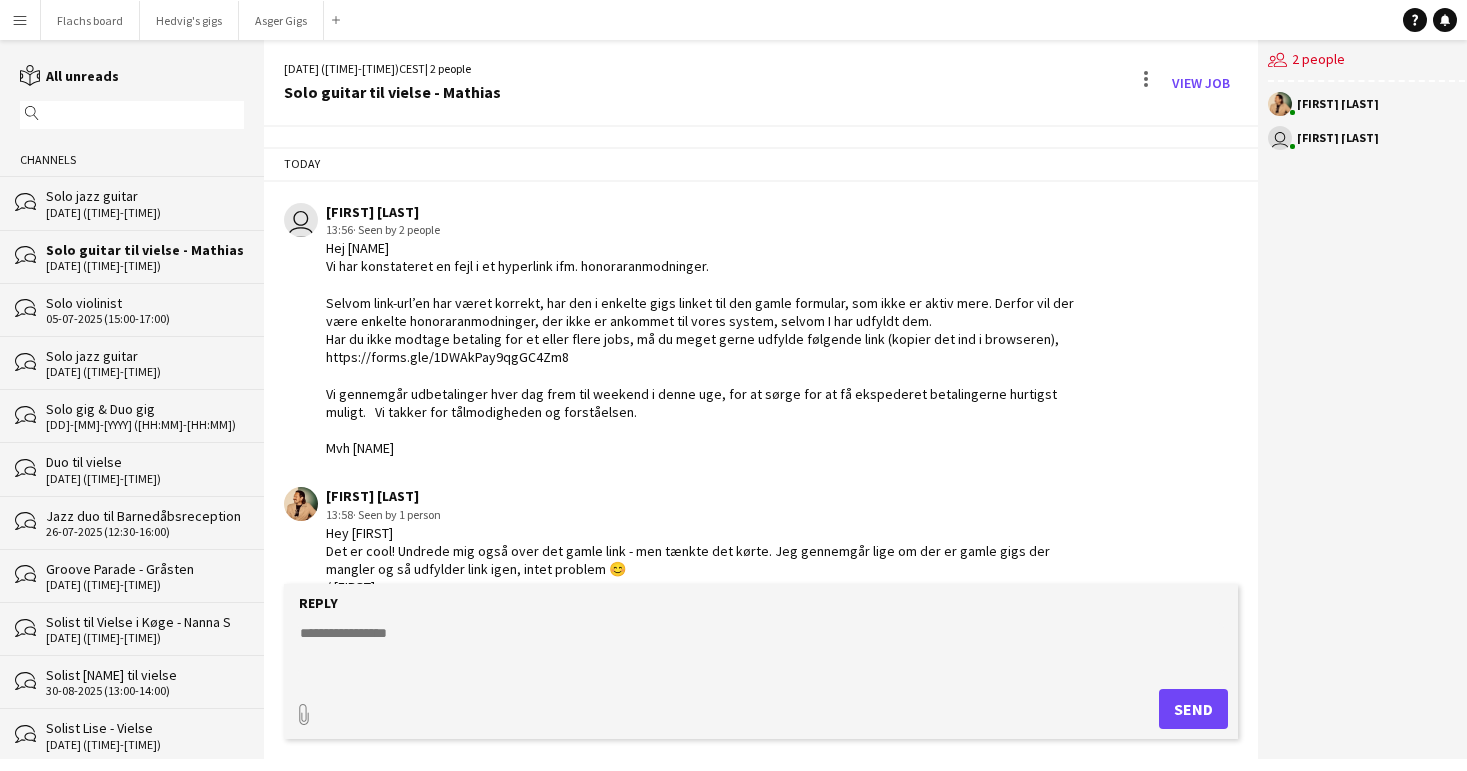 scroll, scrollTop: 277, scrollLeft: 0, axis: vertical 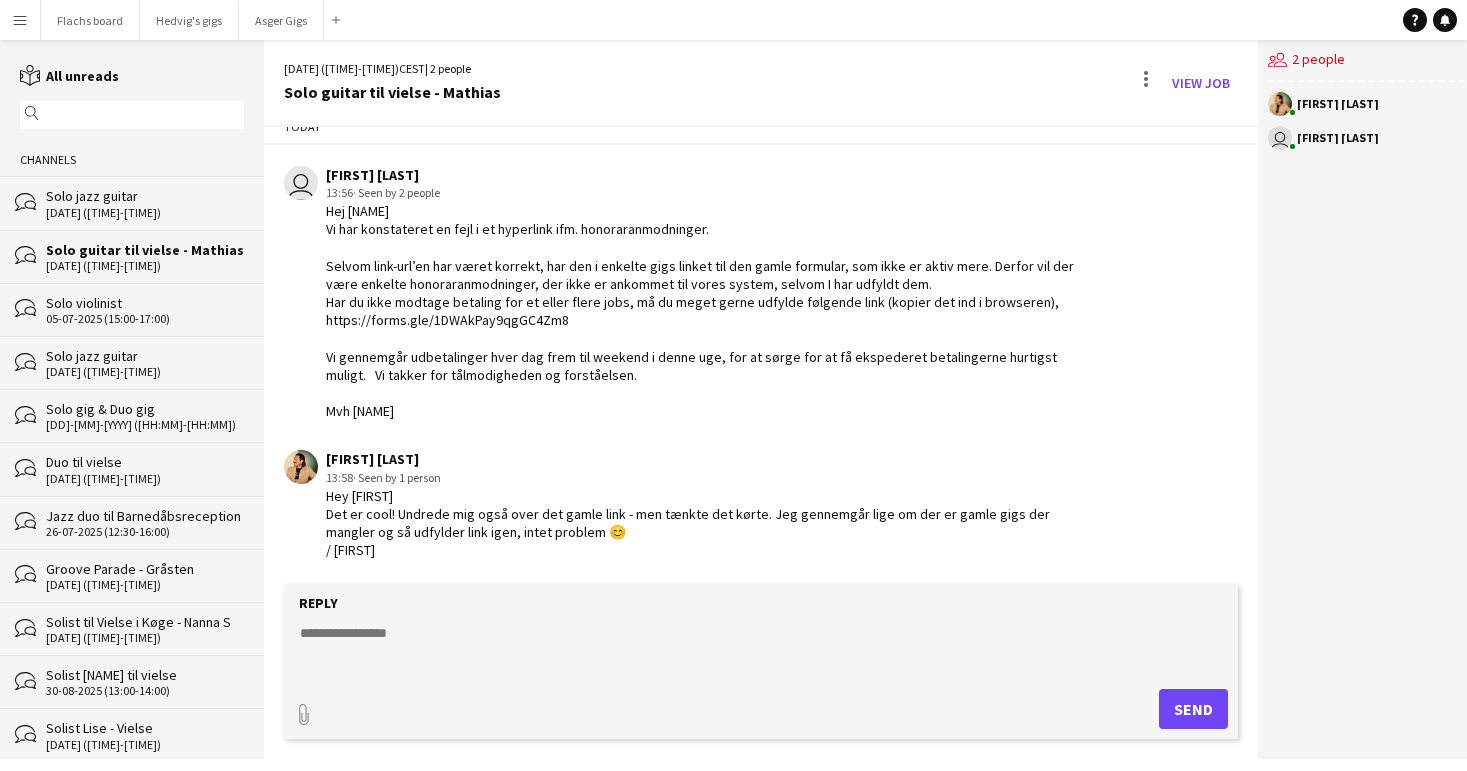 click on "Reply
paperclip
Send" 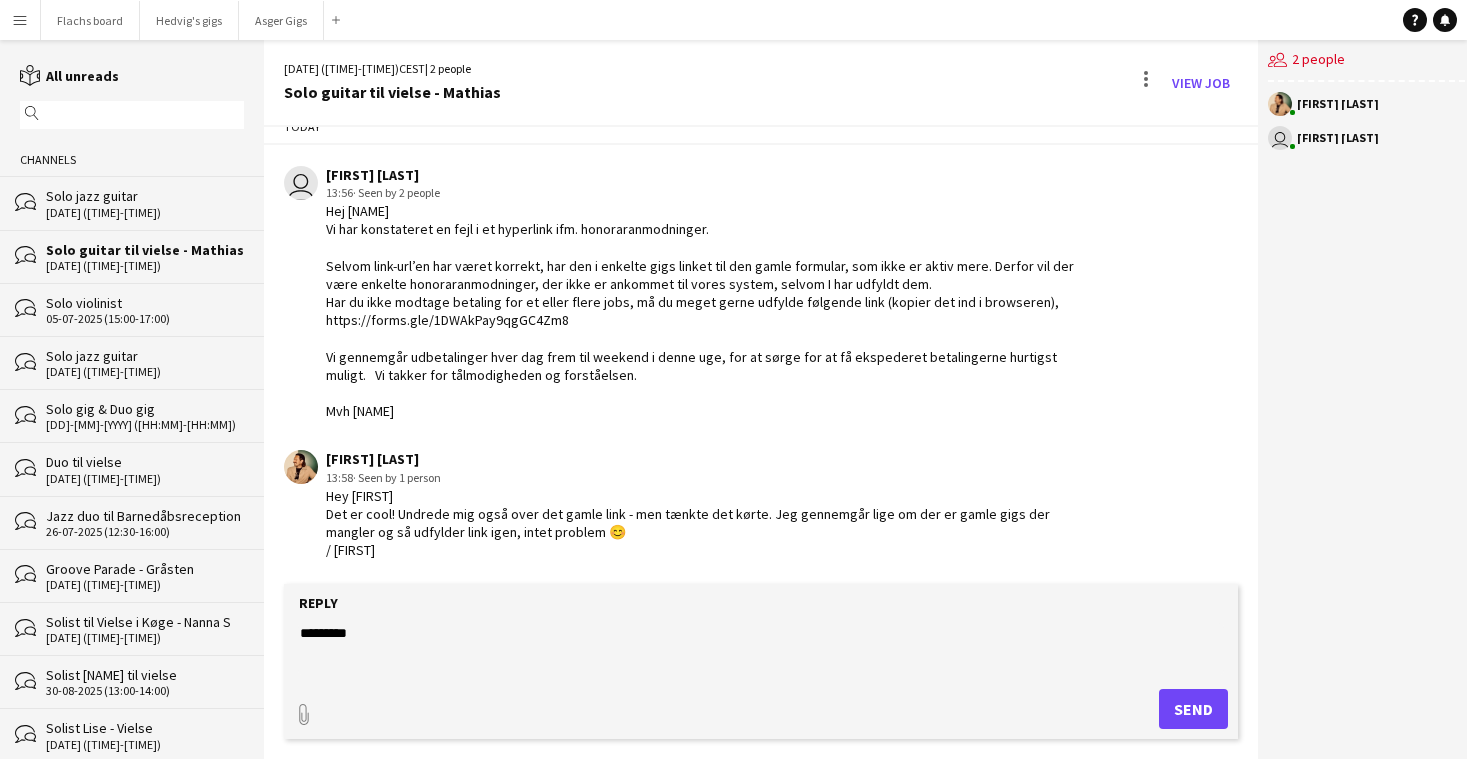 type on "********" 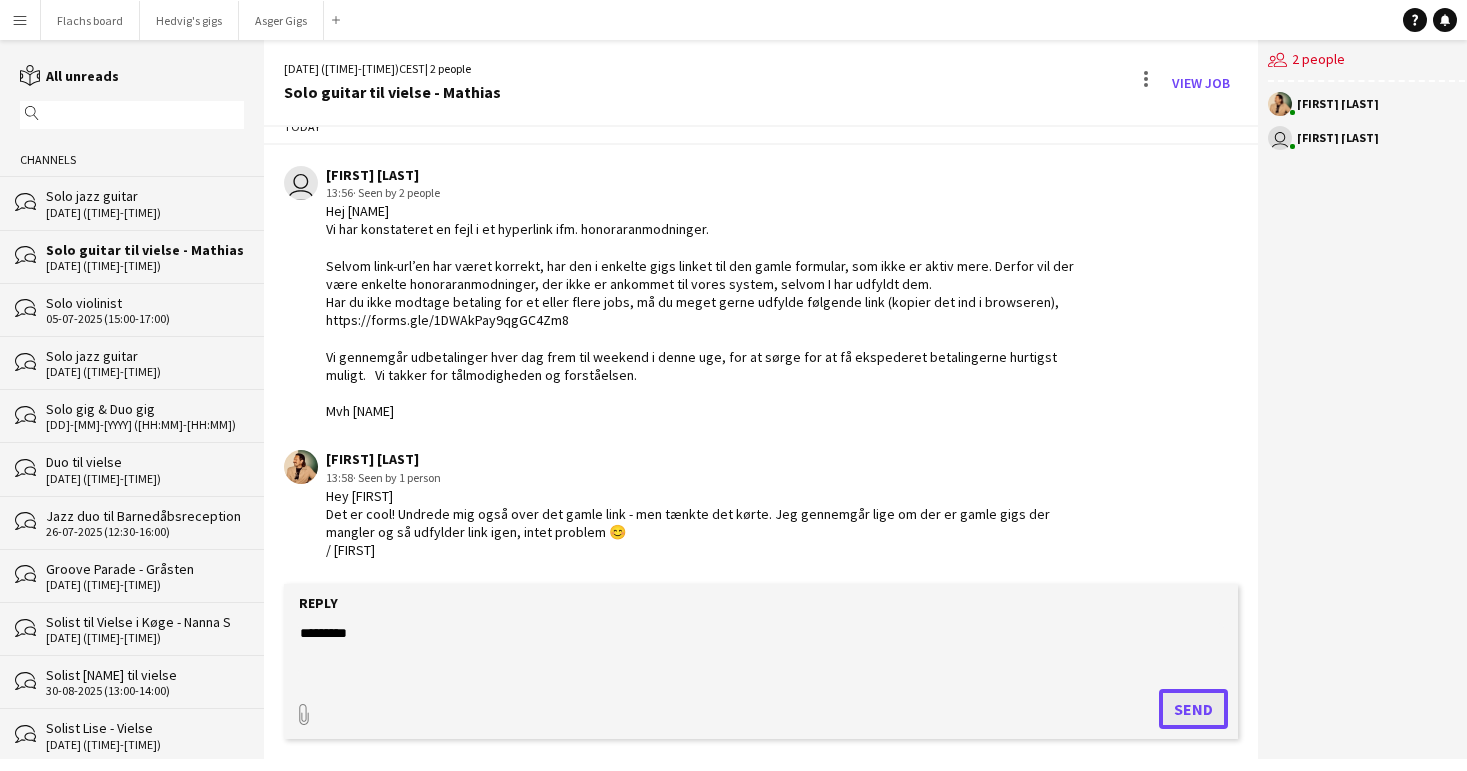 click on "Send" 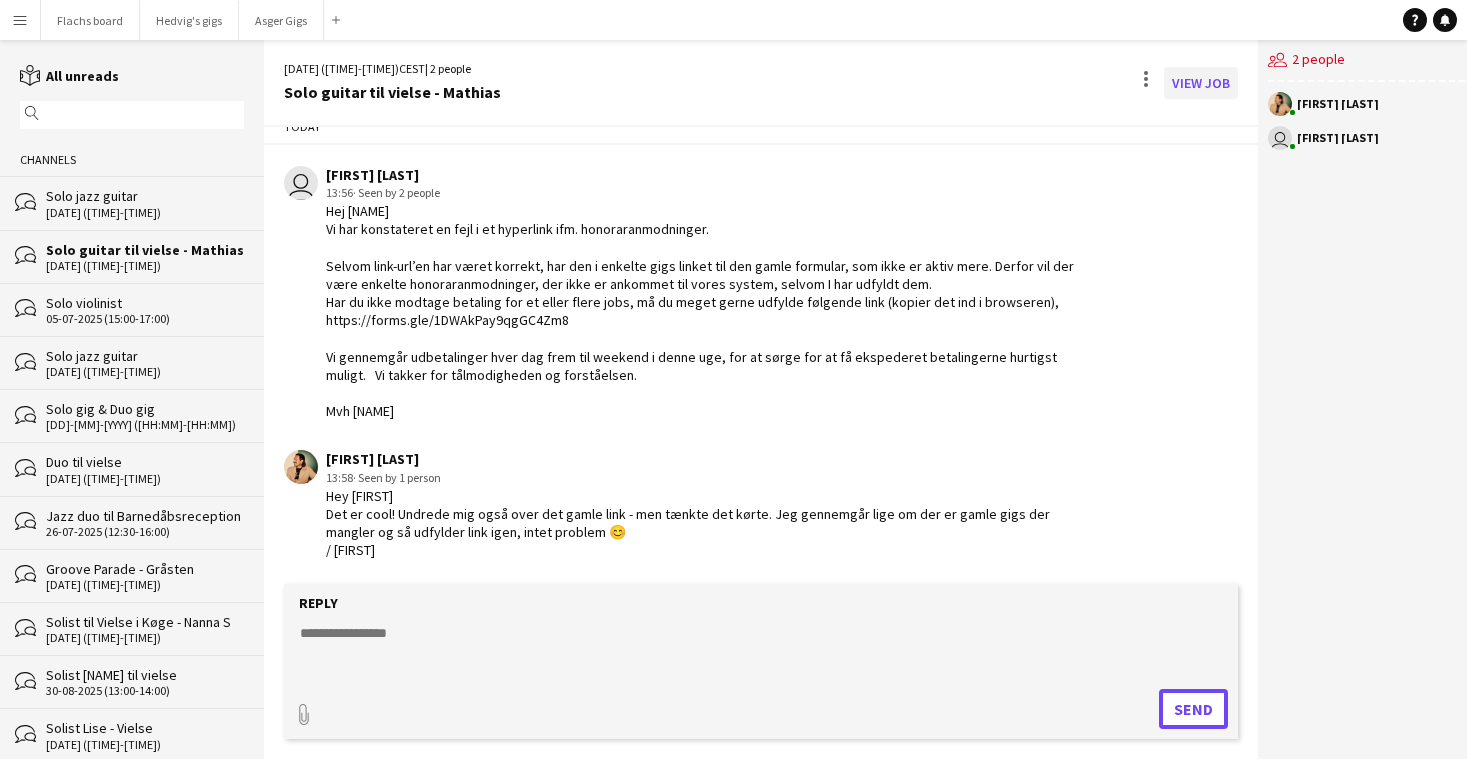 scroll, scrollTop: 362, scrollLeft: 0, axis: vertical 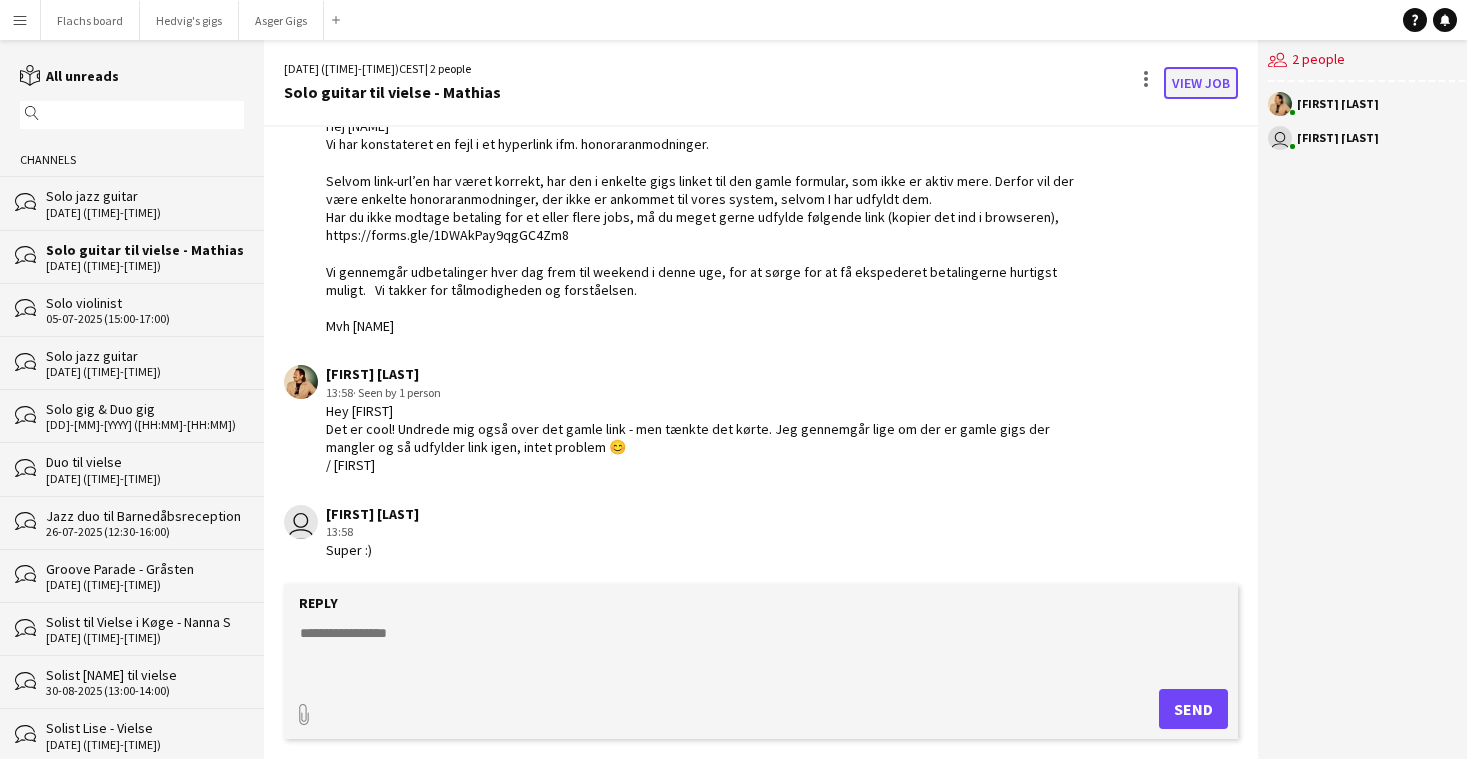 click on "View Job" 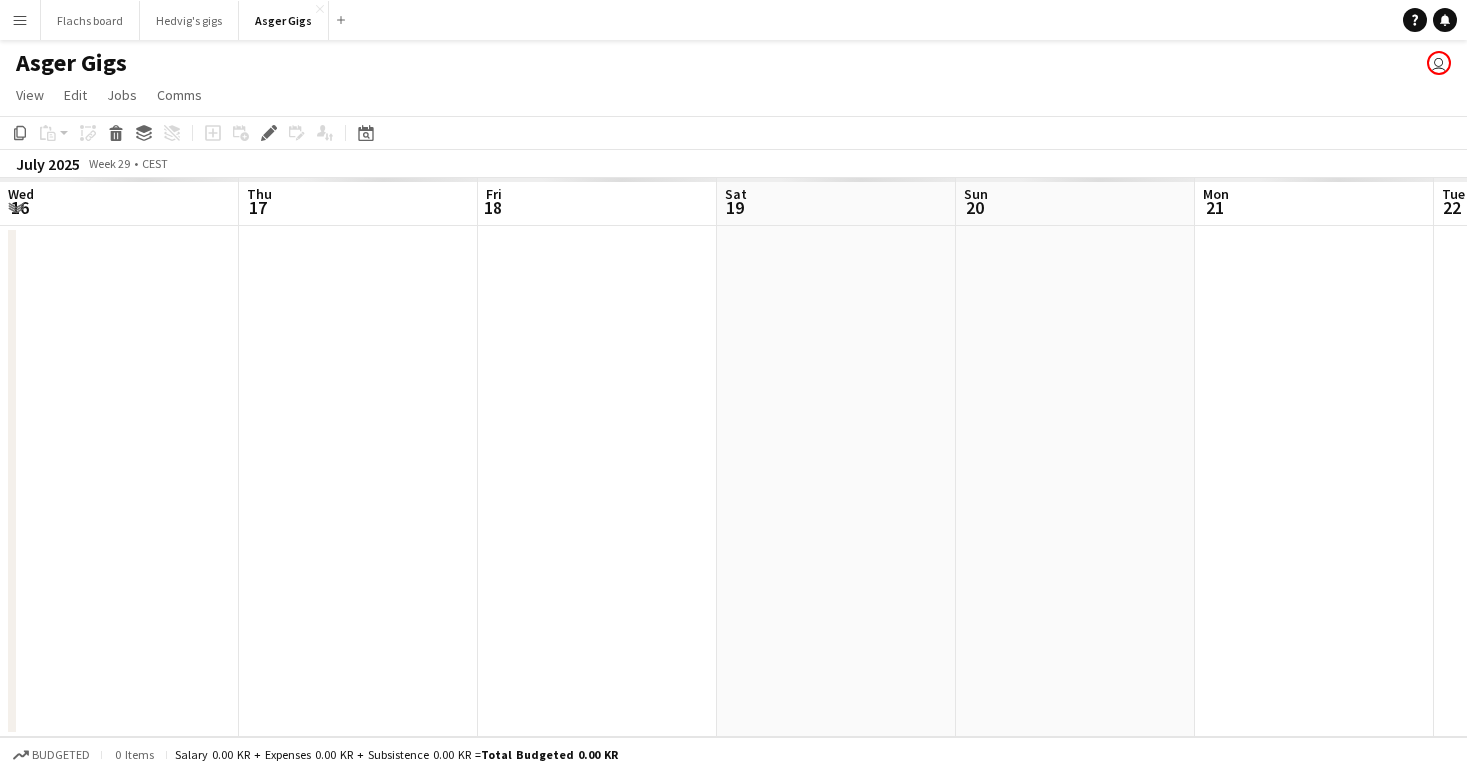 scroll, scrollTop: 0, scrollLeft: 688, axis: horizontal 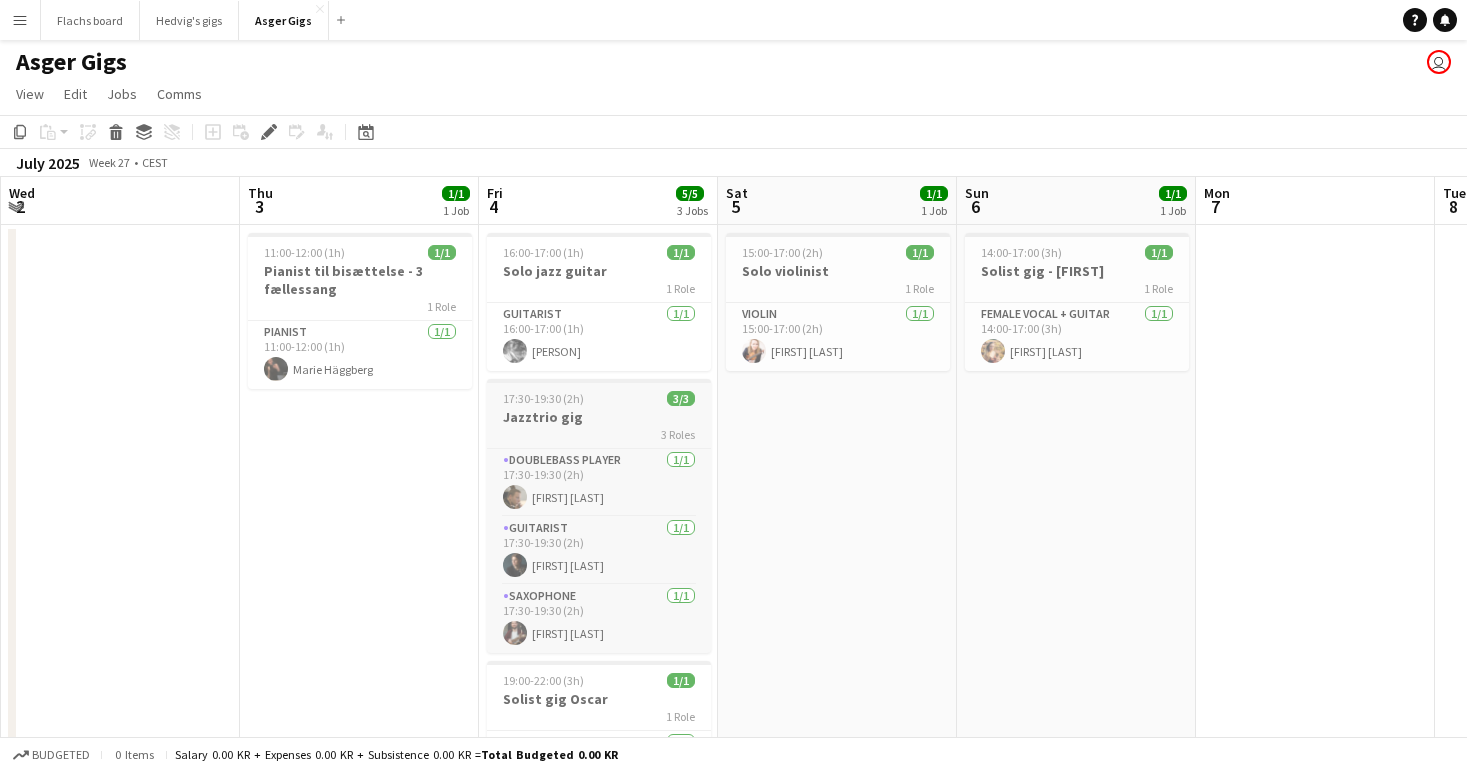 click on "3 Roles" at bounding box center [599, 434] 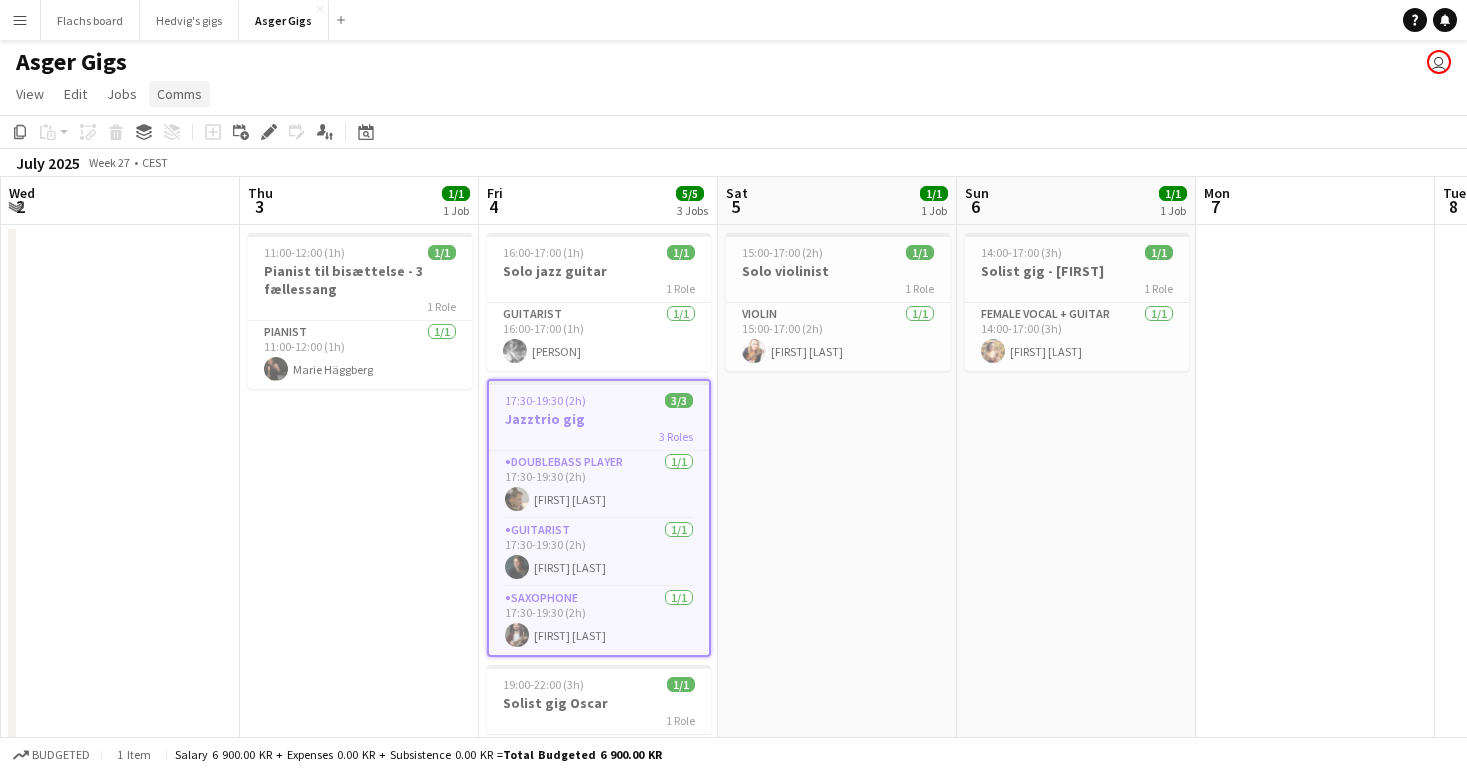 click on "Comms" 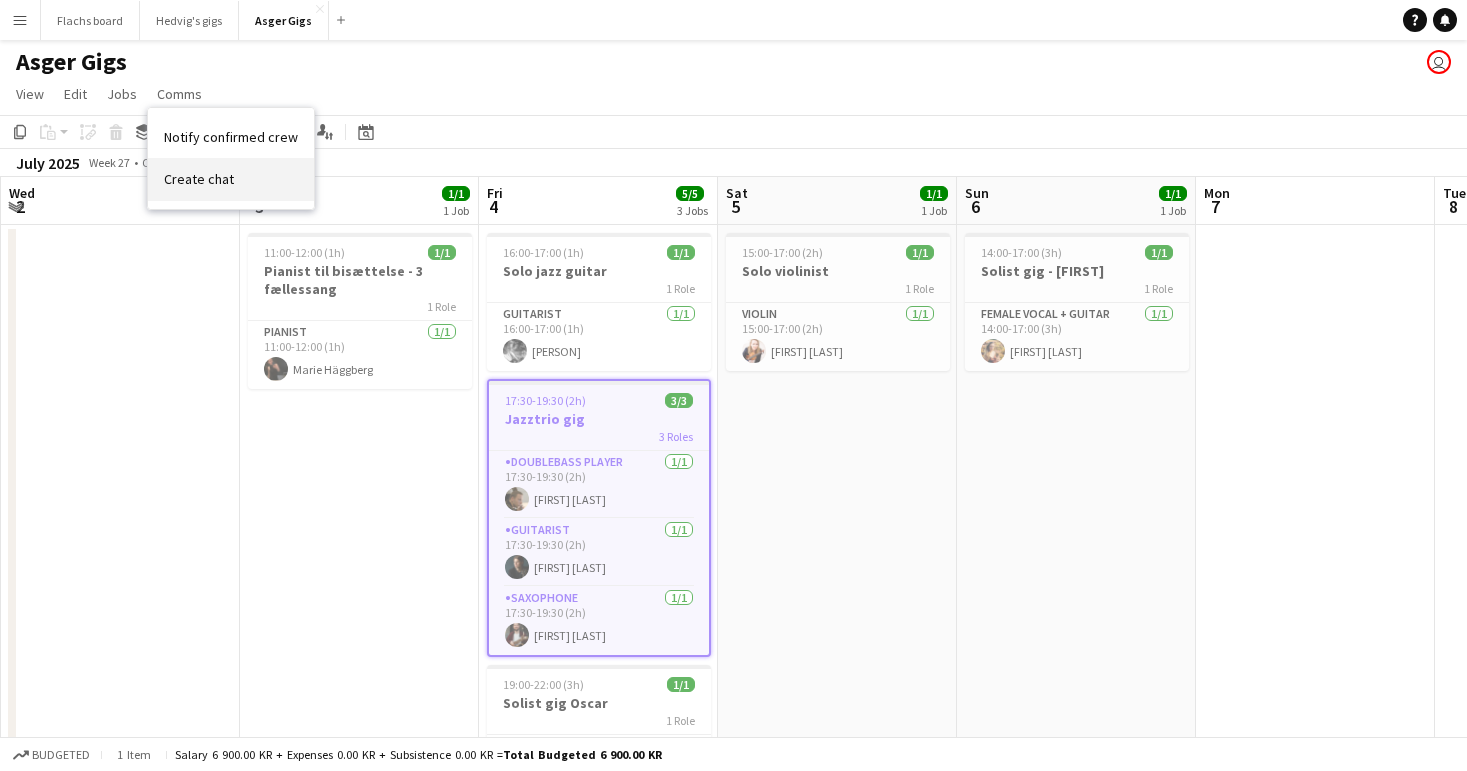 click on "Create chat" at bounding box center [199, 179] 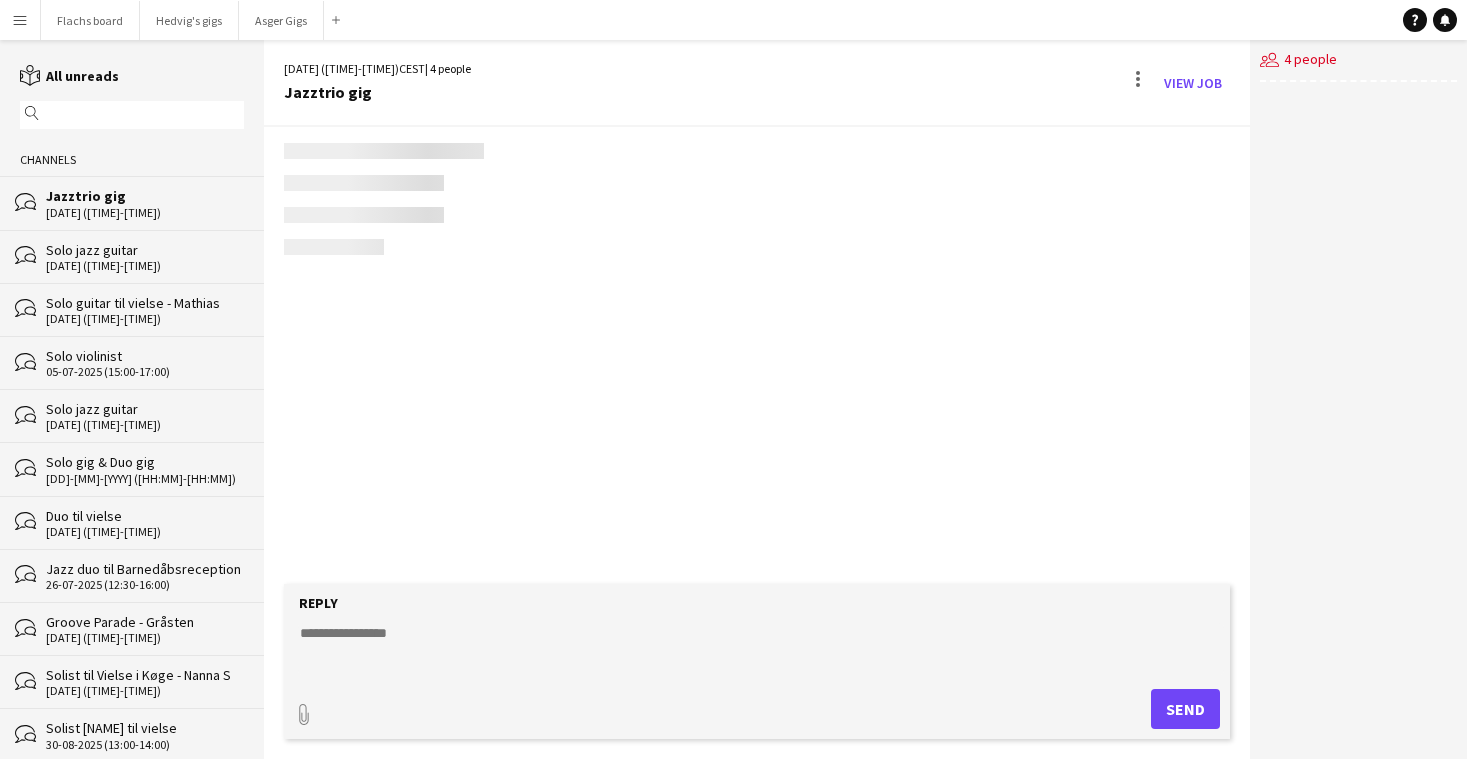 scroll, scrollTop: 0, scrollLeft: 0, axis: both 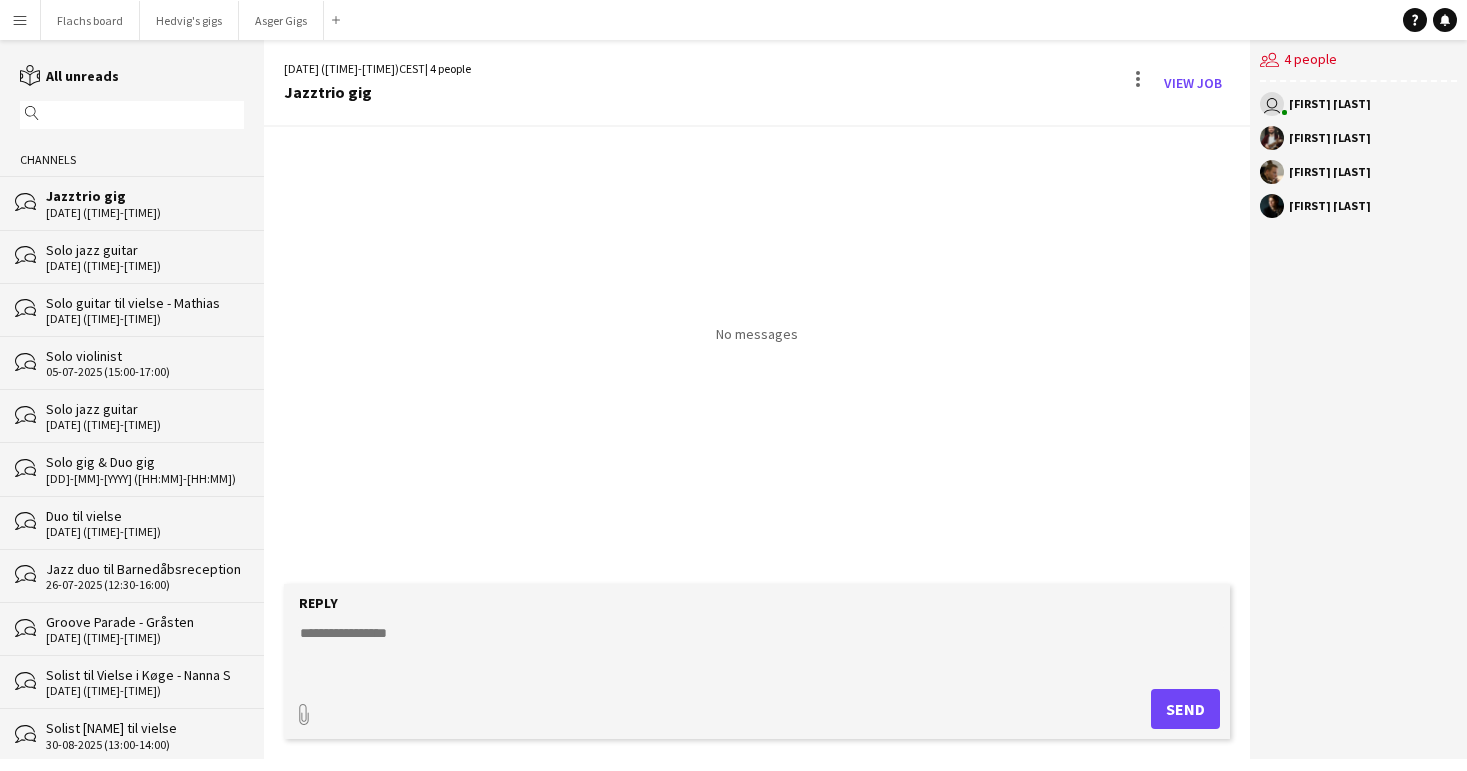 click 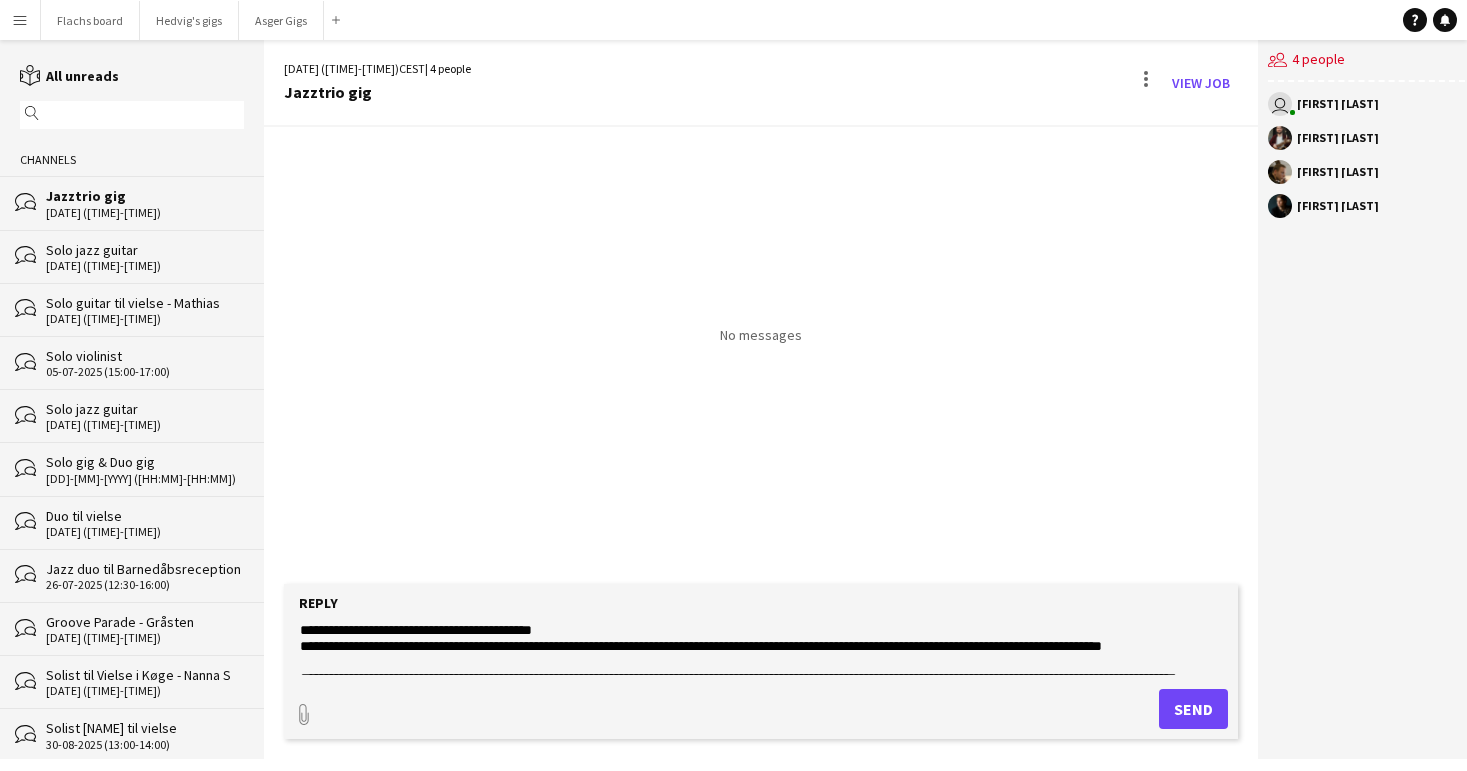 scroll, scrollTop: 0, scrollLeft: 0, axis: both 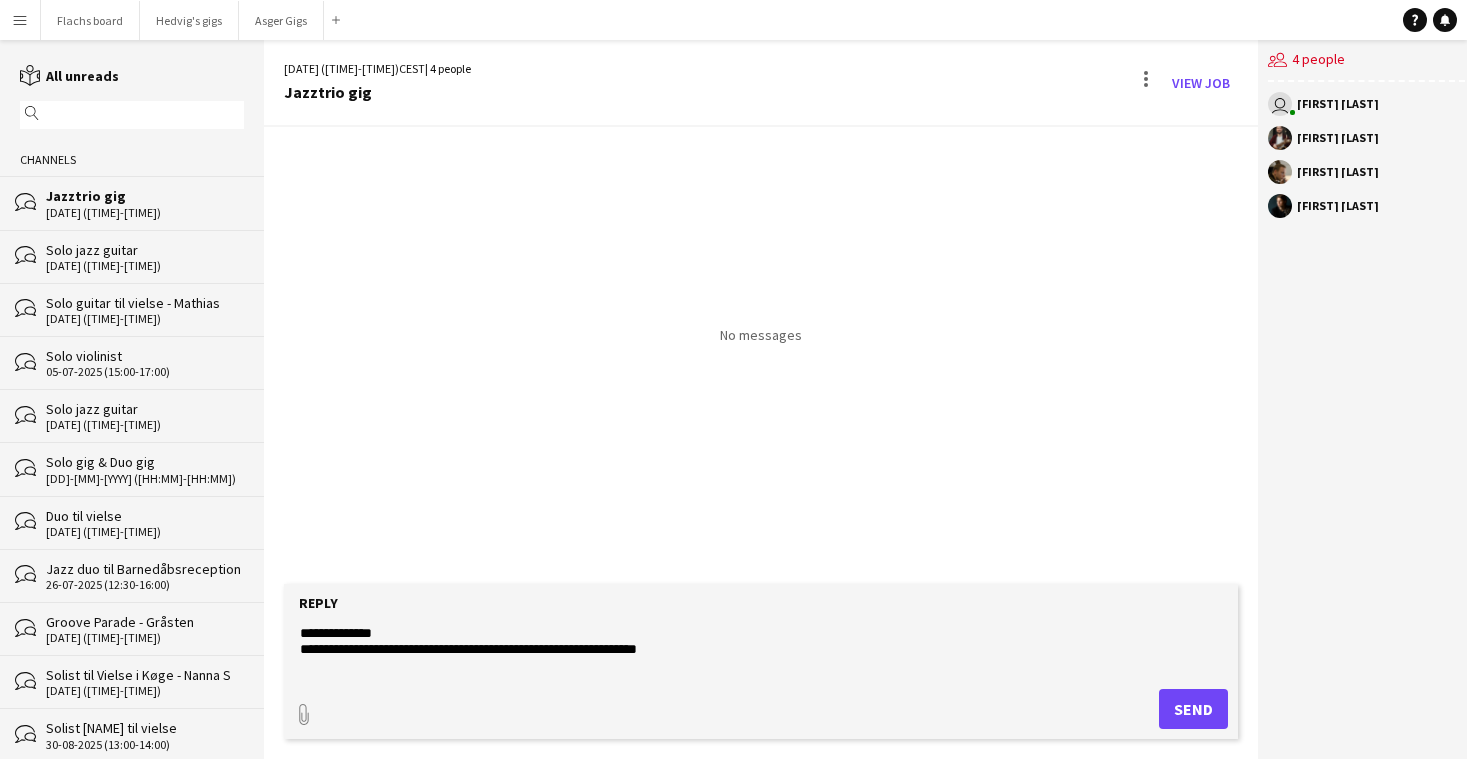 type on "**********" 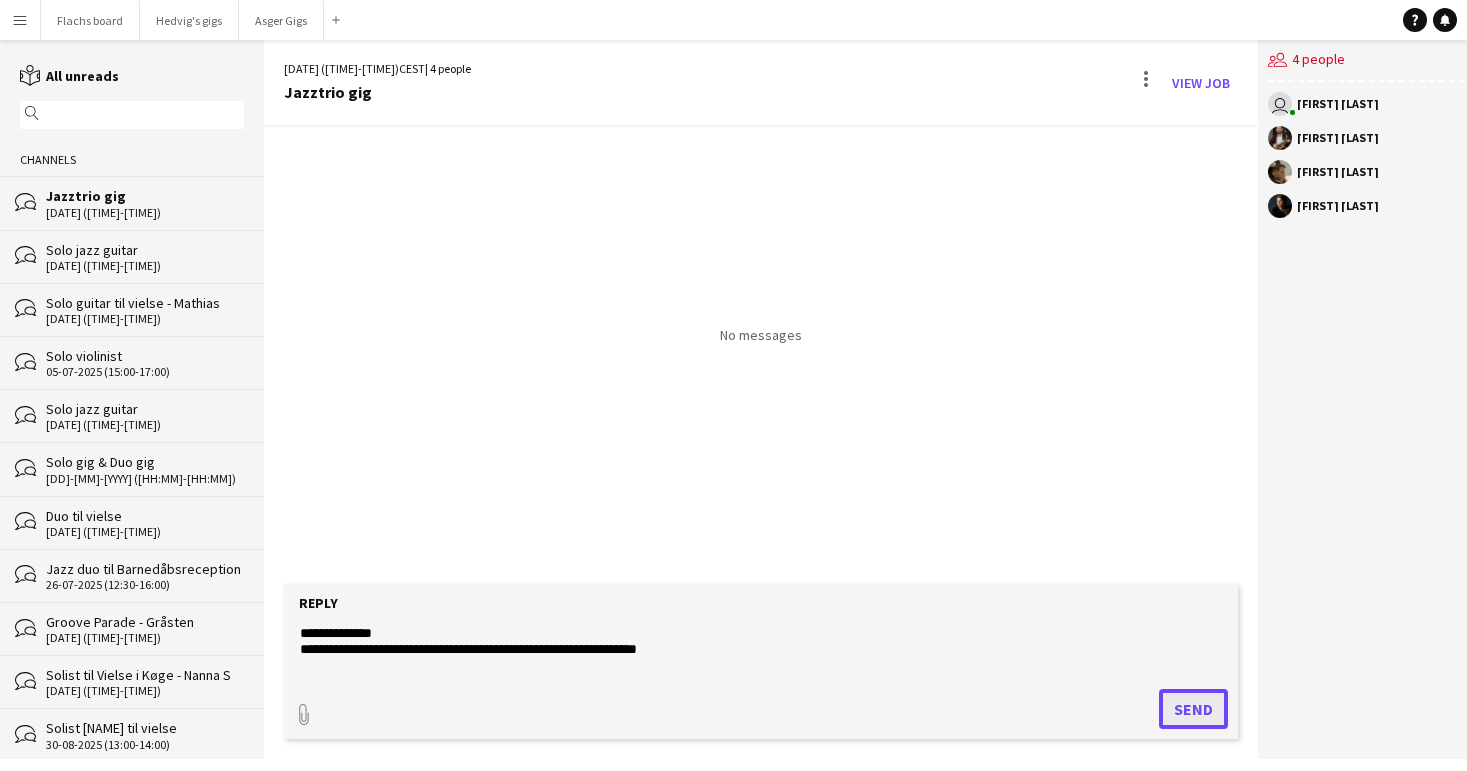 click on "Send" 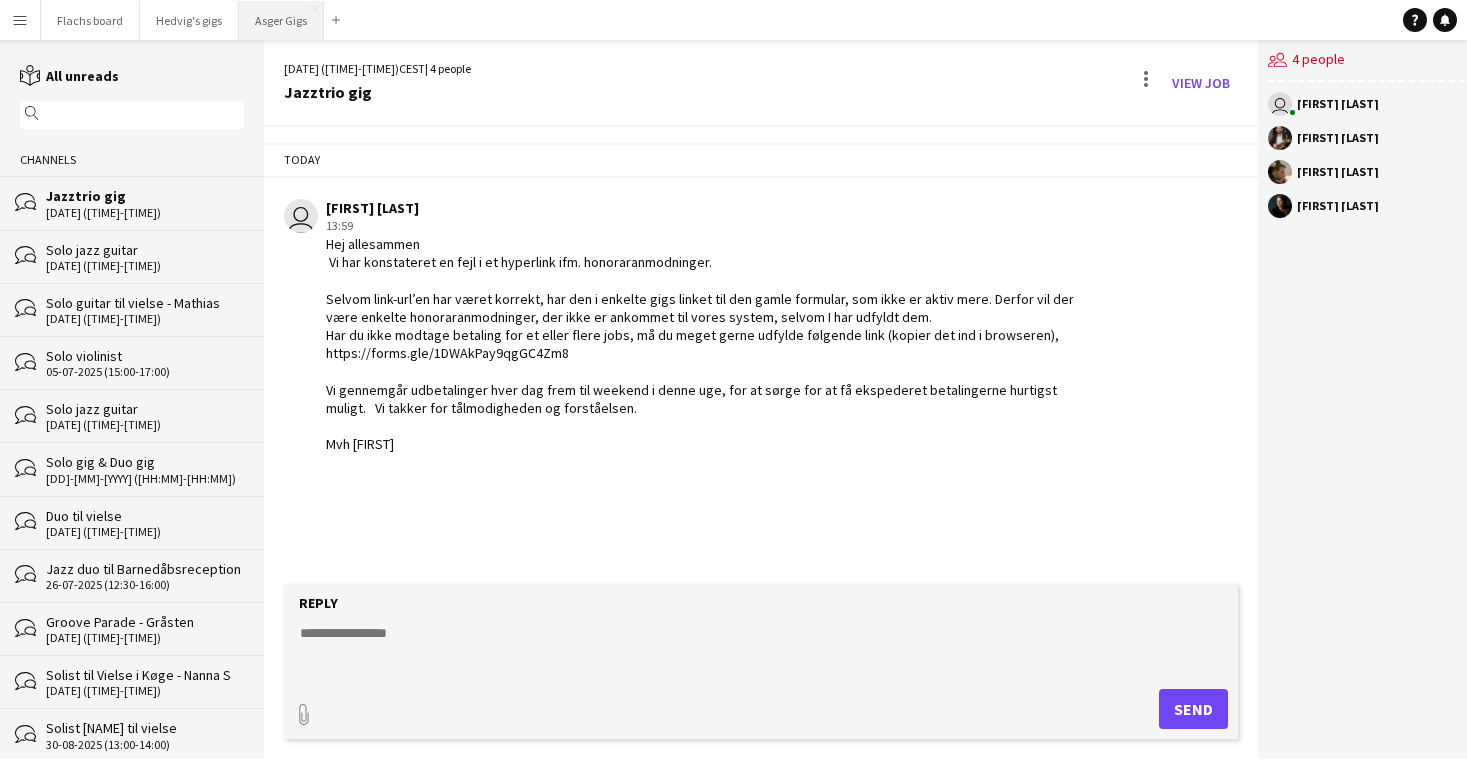 click on "Asger Gigs
Close" at bounding box center [281, 20] 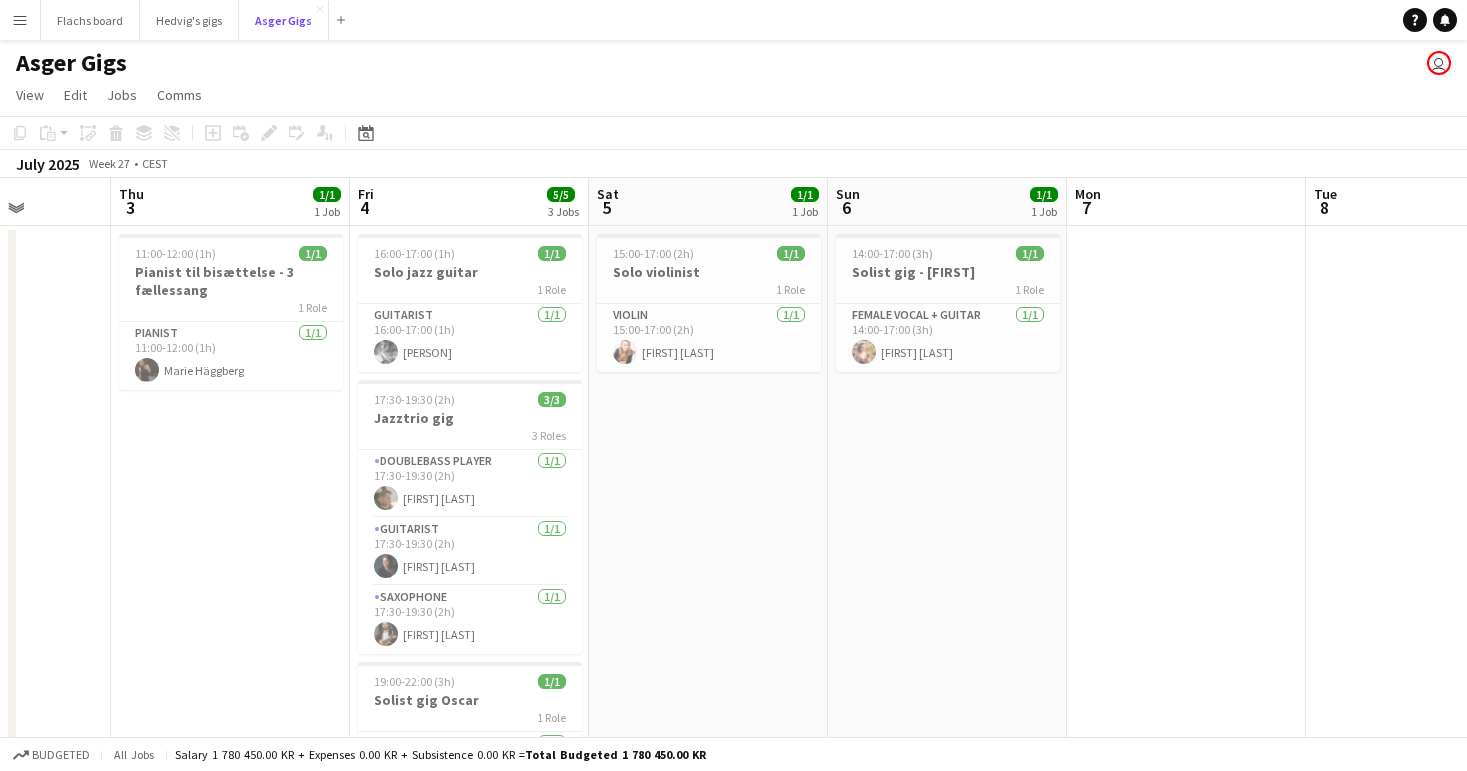 scroll, scrollTop: 0, scrollLeft: 593, axis: horizontal 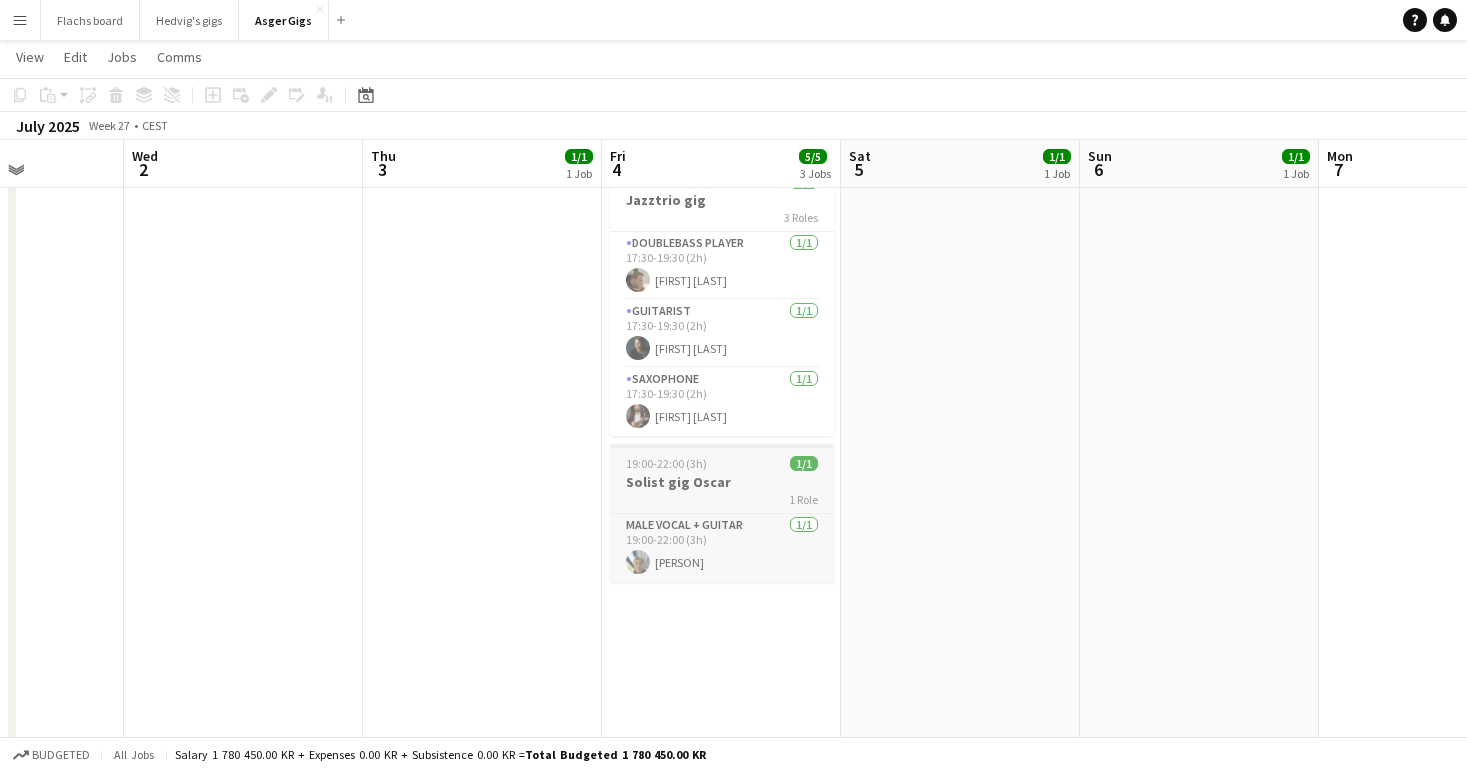 click on "Solist gig Oscar" at bounding box center (722, 482) 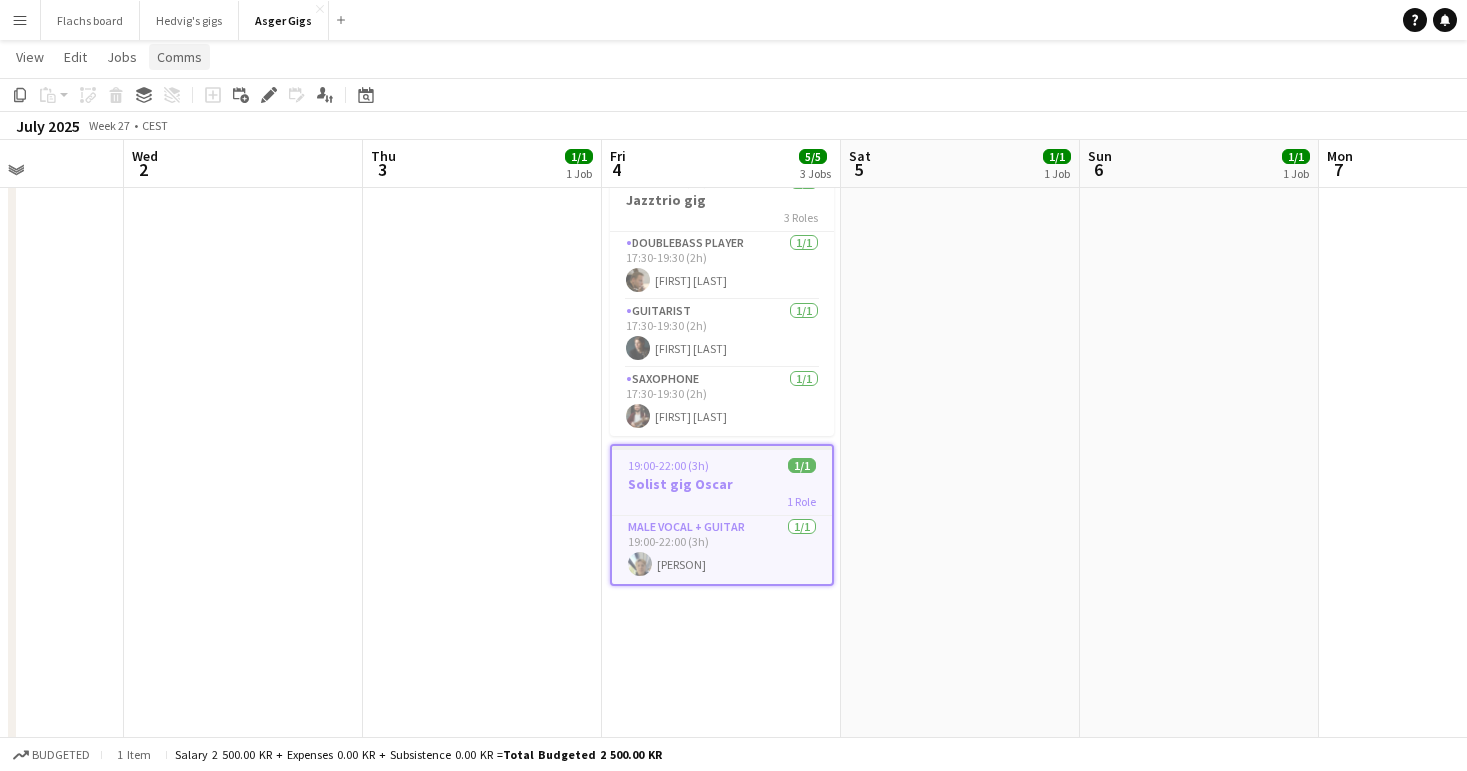 click on "Comms" 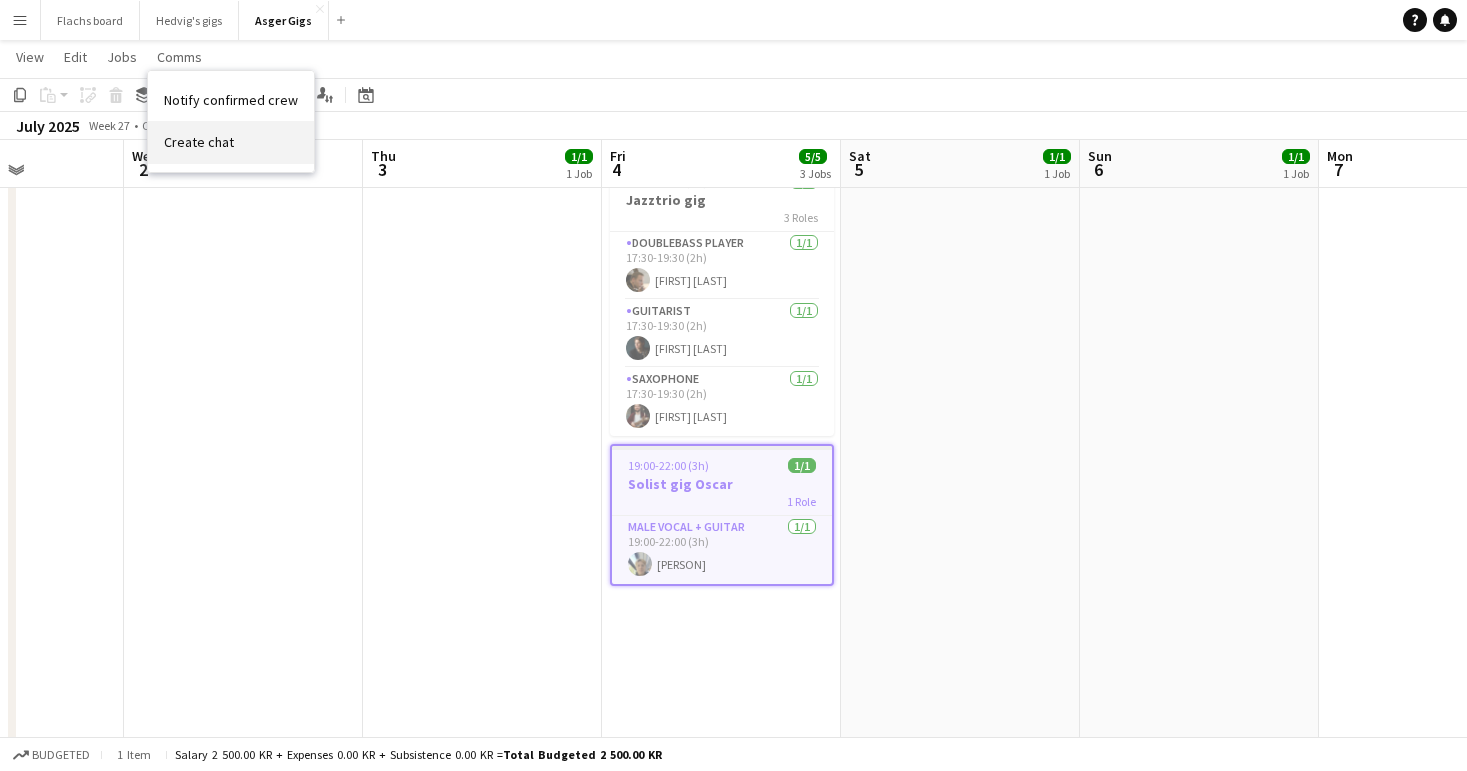 click on "Create chat" at bounding box center (199, 142) 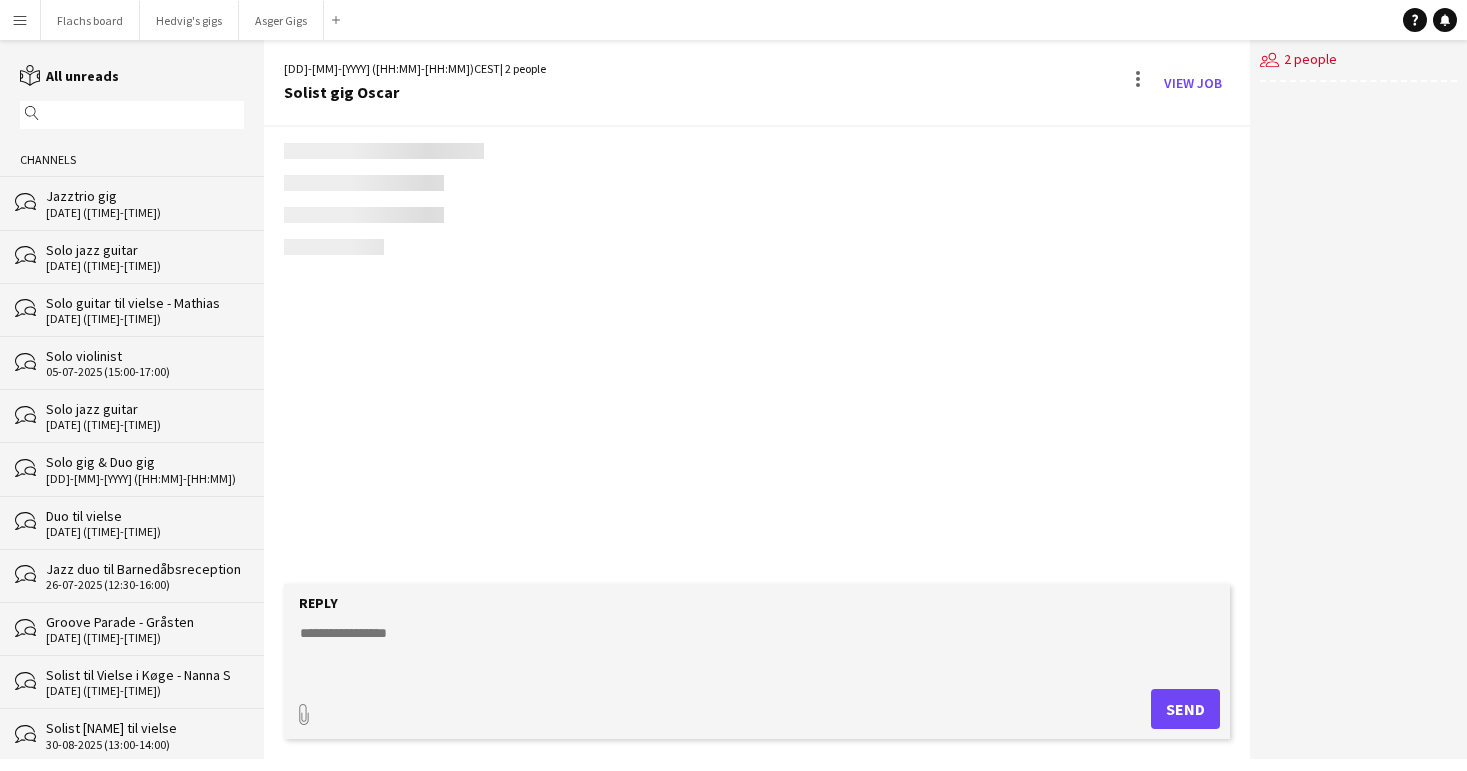 scroll, scrollTop: 0, scrollLeft: 0, axis: both 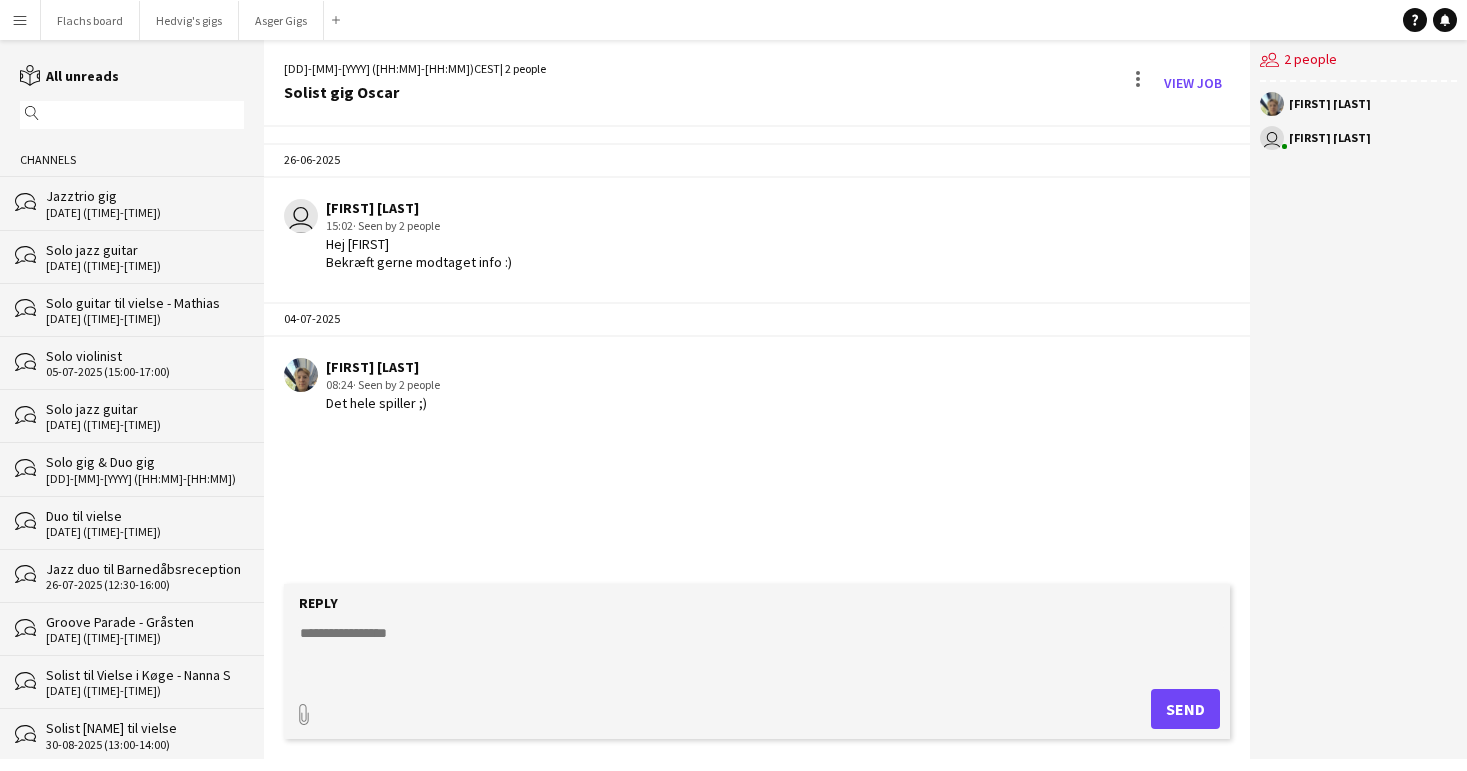 click 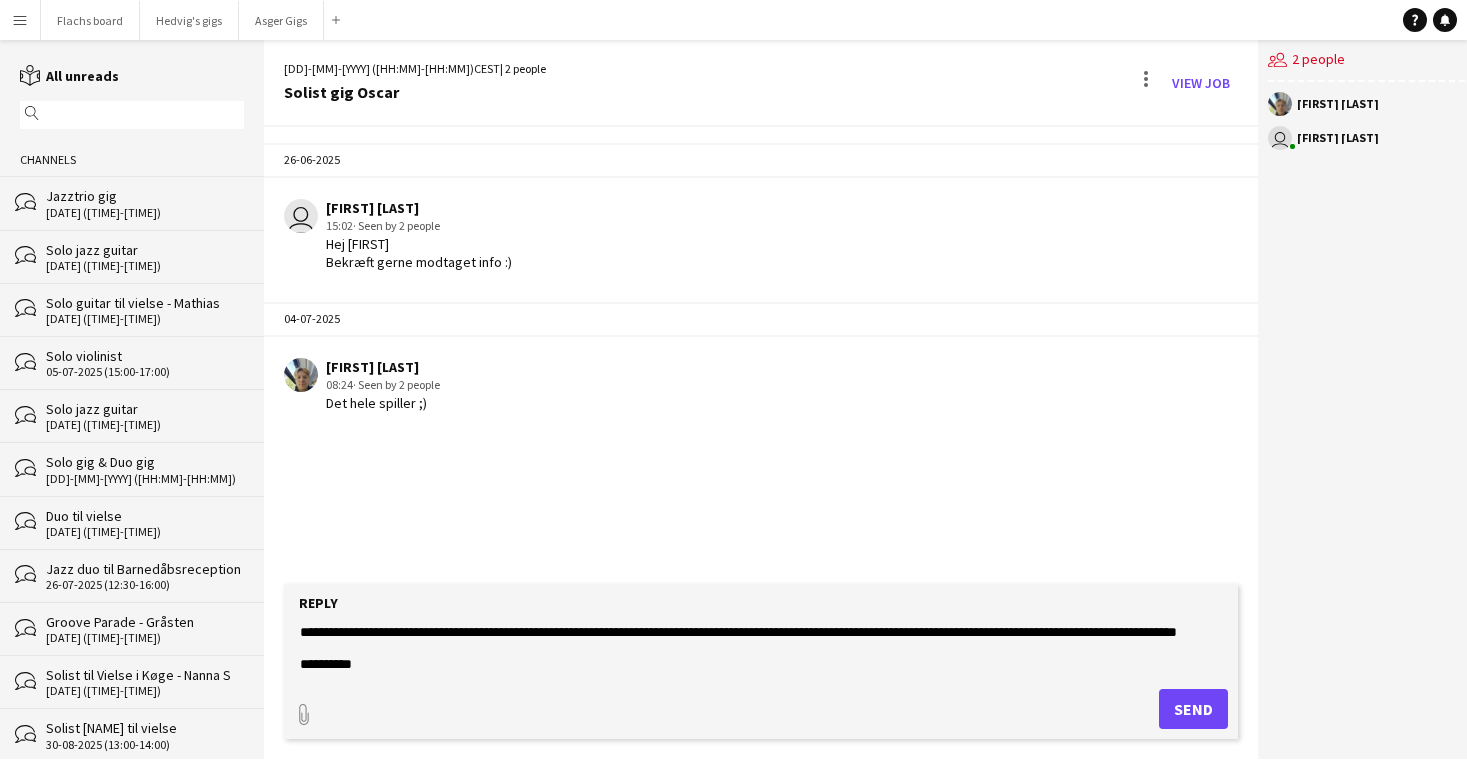 scroll, scrollTop: 0, scrollLeft: 0, axis: both 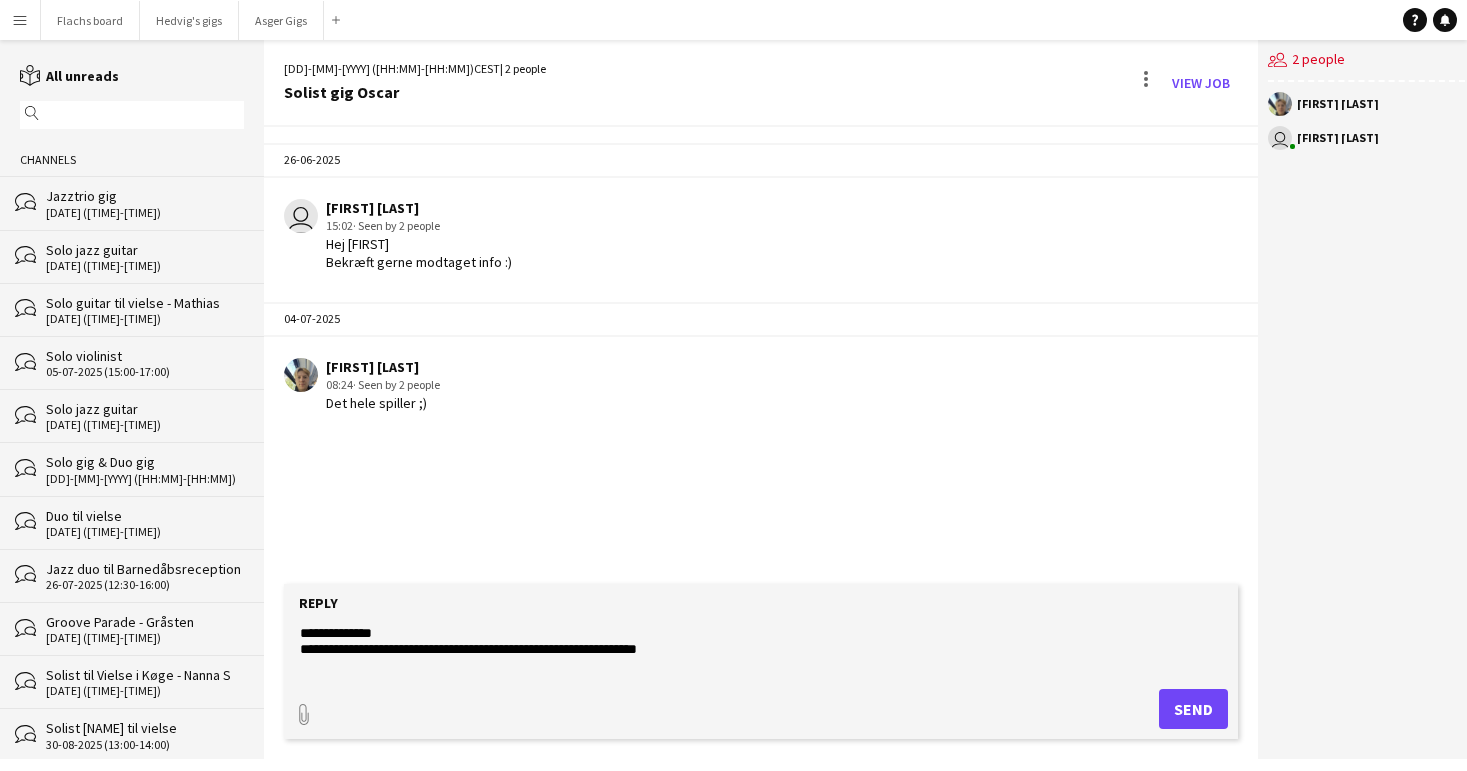 drag, startPoint x: 324, startPoint y: 634, endPoint x: 452, endPoint y: 634, distance: 128 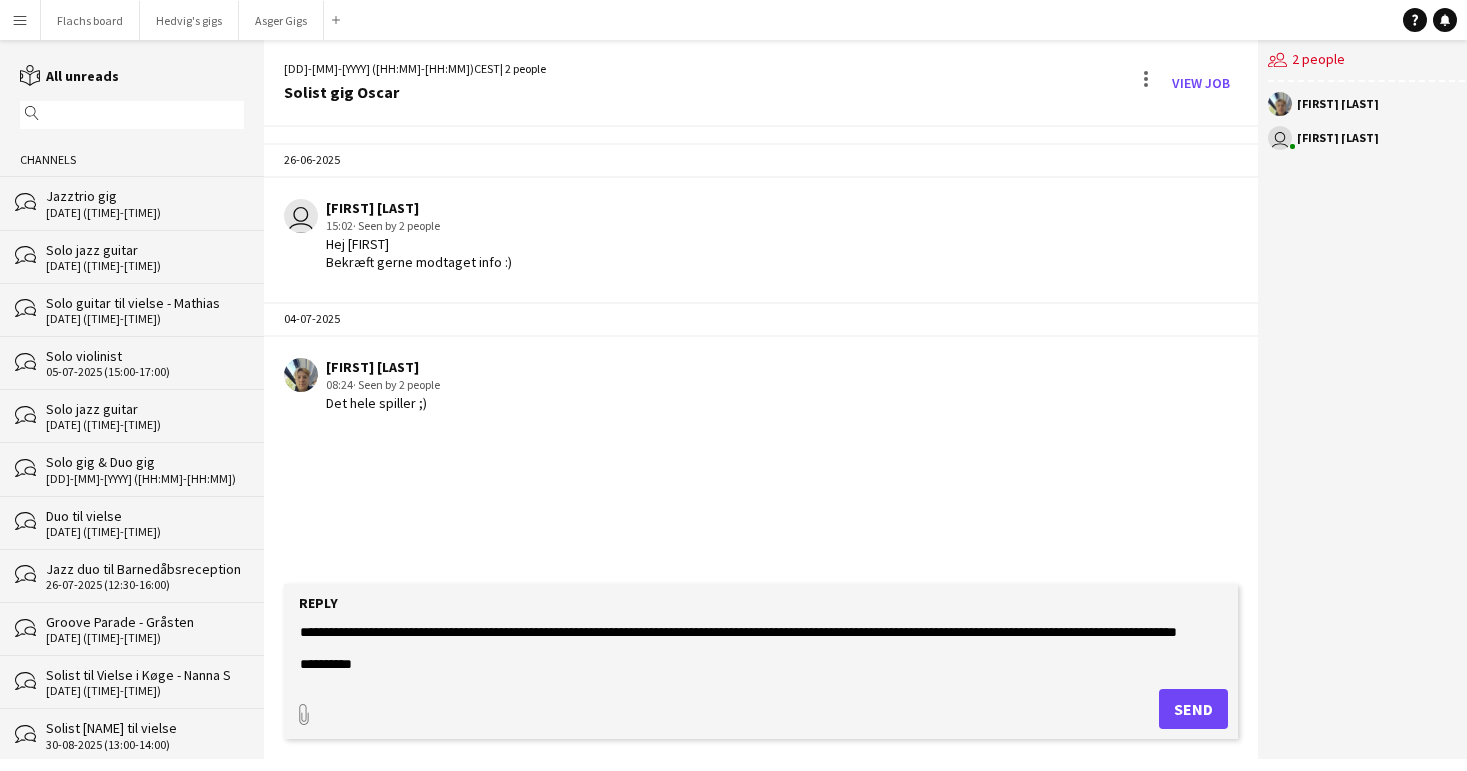 scroll, scrollTop: 144, scrollLeft: 0, axis: vertical 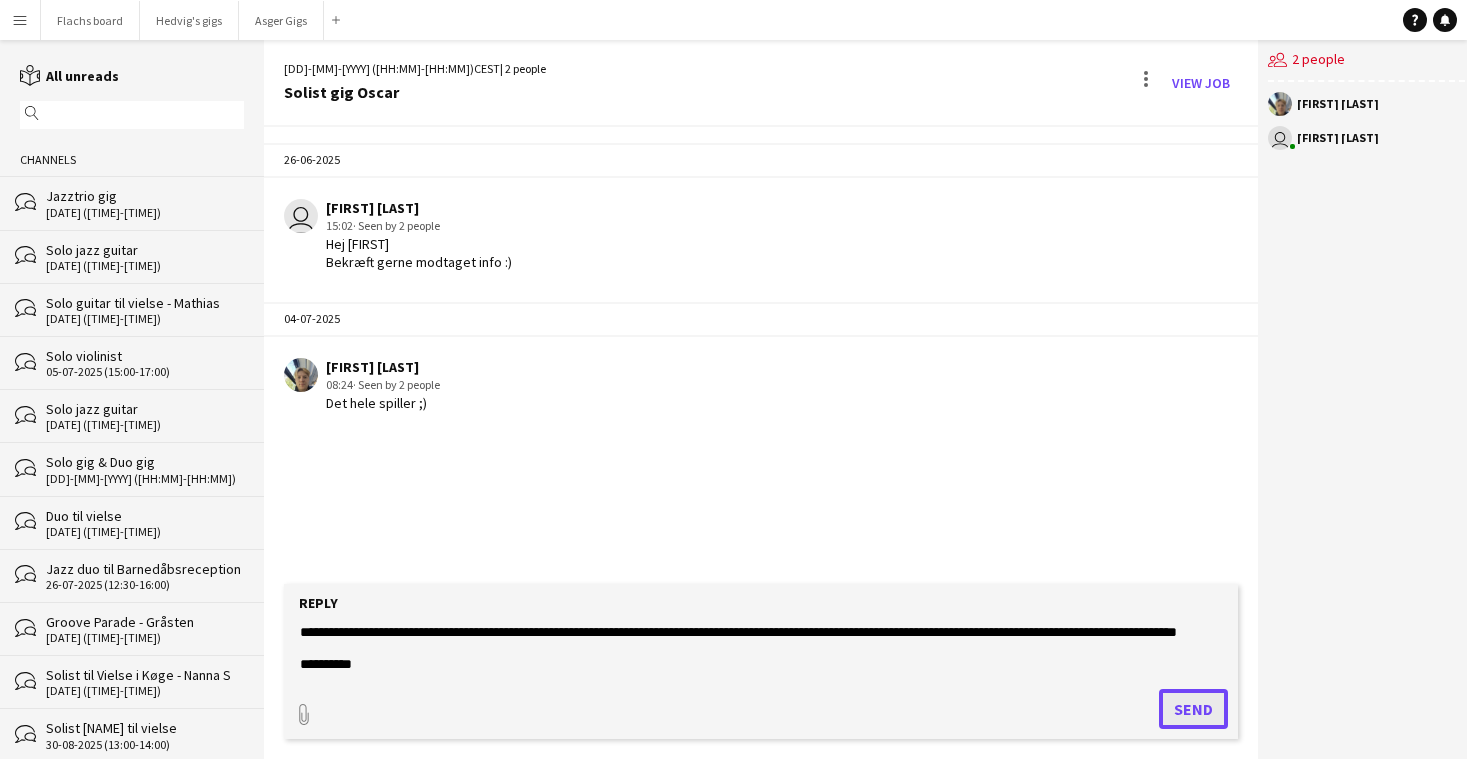 click on "Send" 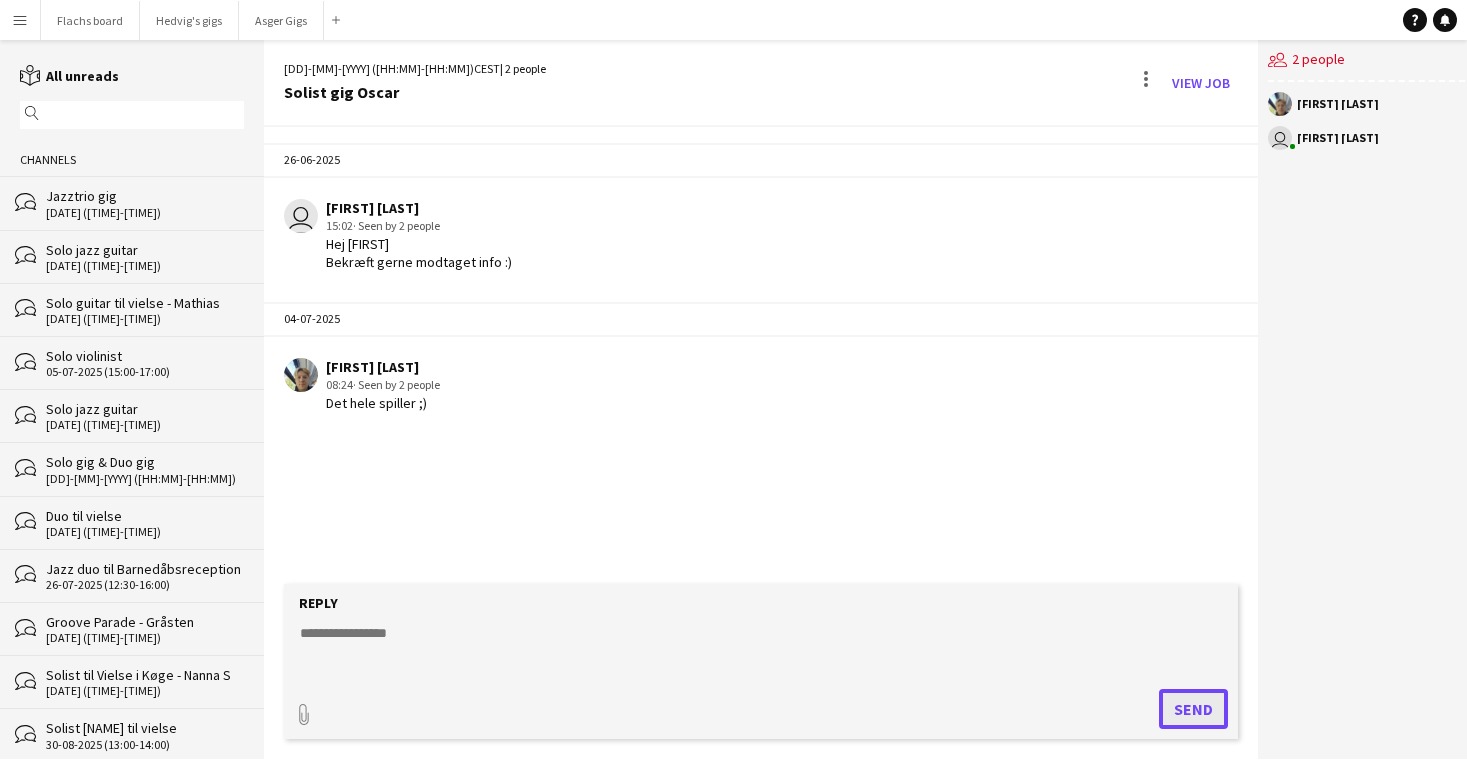 scroll, scrollTop: 0, scrollLeft: 0, axis: both 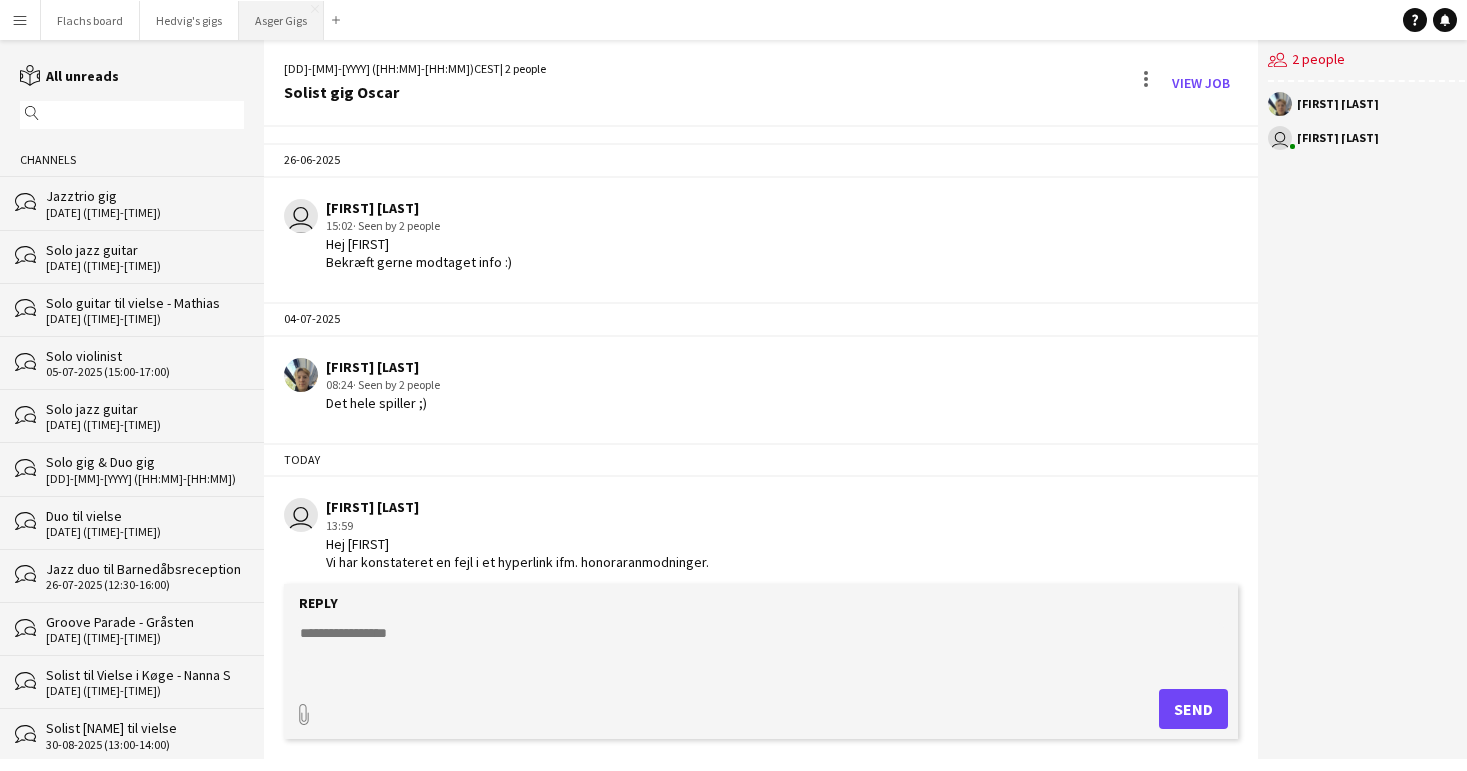 click on "Asger Gigs
Close" at bounding box center [281, 20] 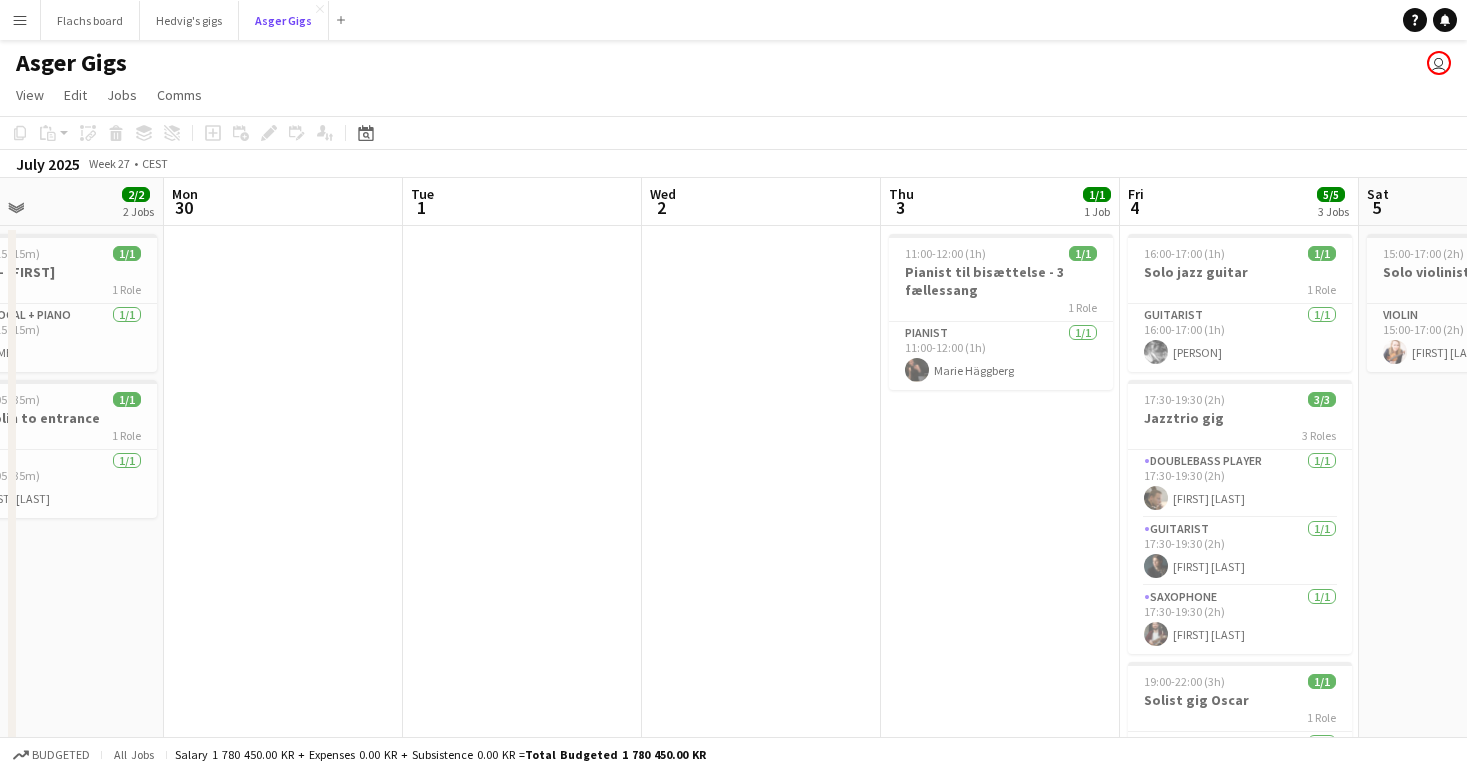 scroll, scrollTop: 0, scrollLeft: 993, axis: horizontal 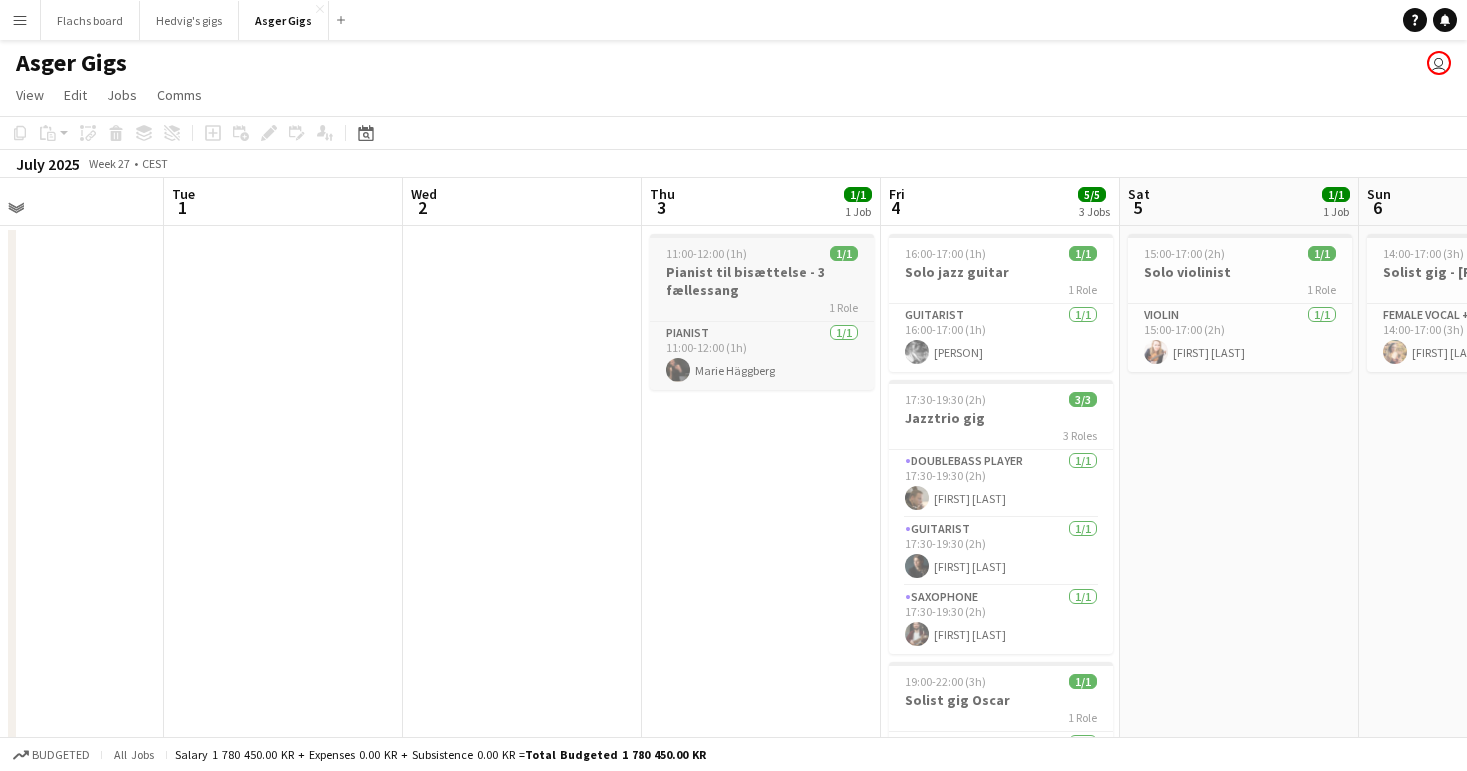 click on "Pianist til bisættelse - 3 fællessang" at bounding box center [762, 281] 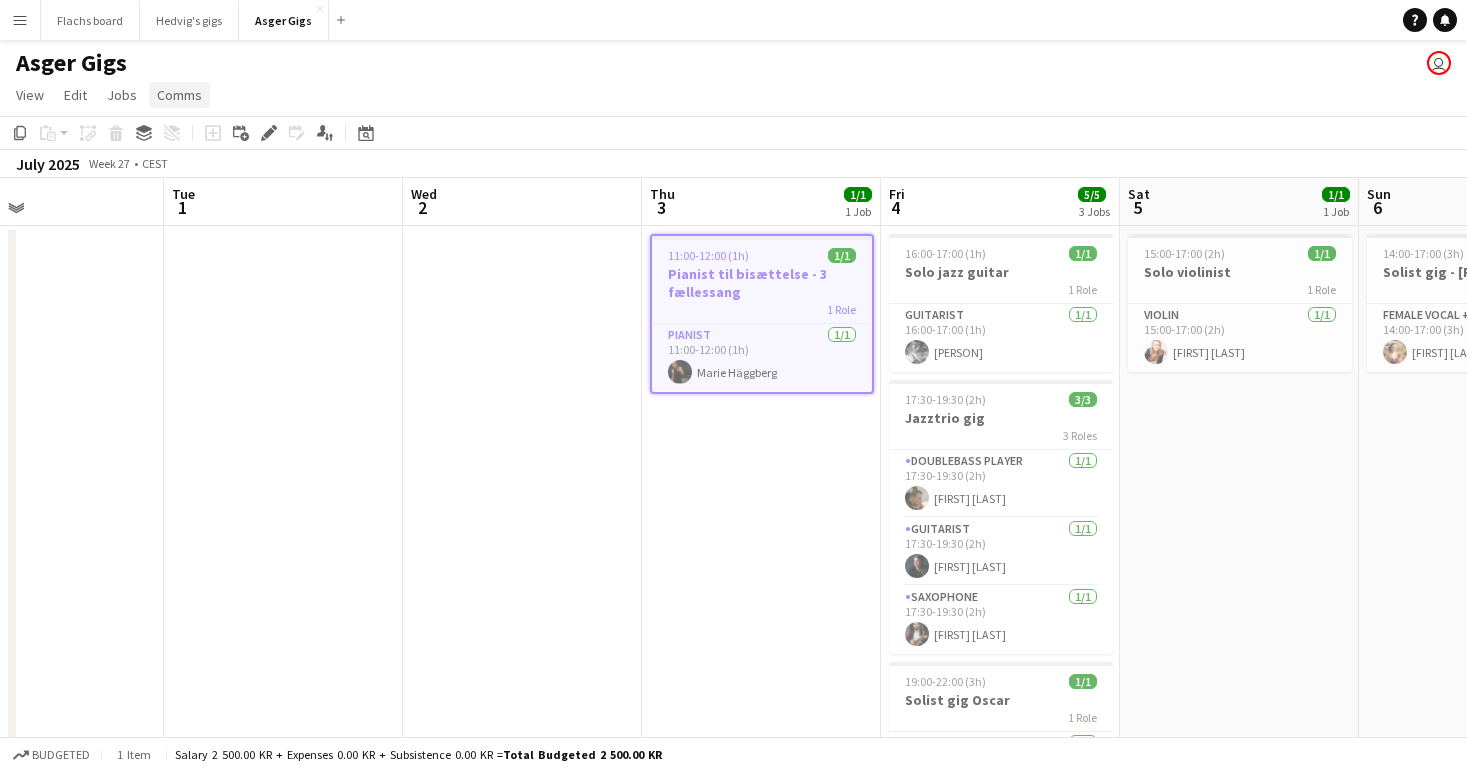 click on "Comms" 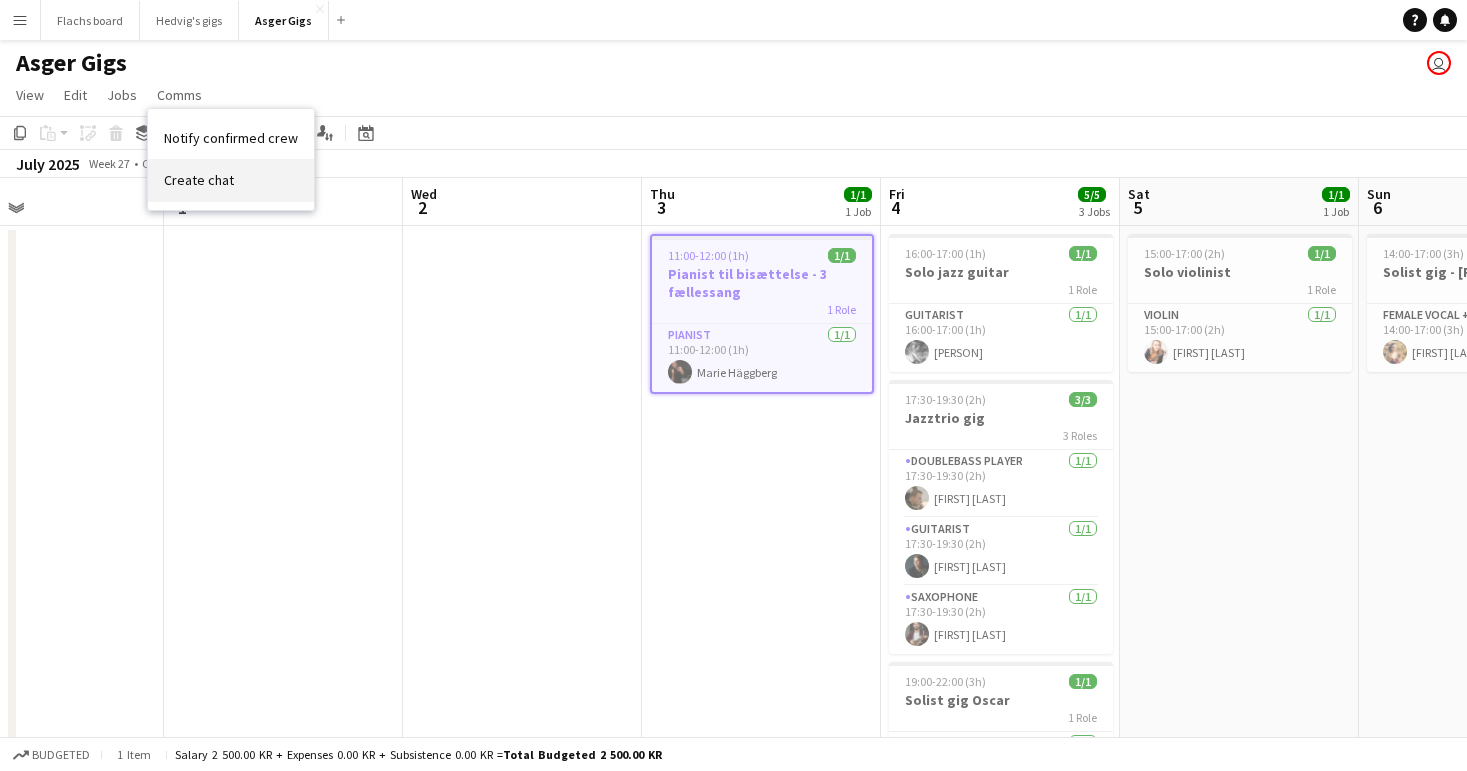click on "Create chat" at bounding box center (199, 180) 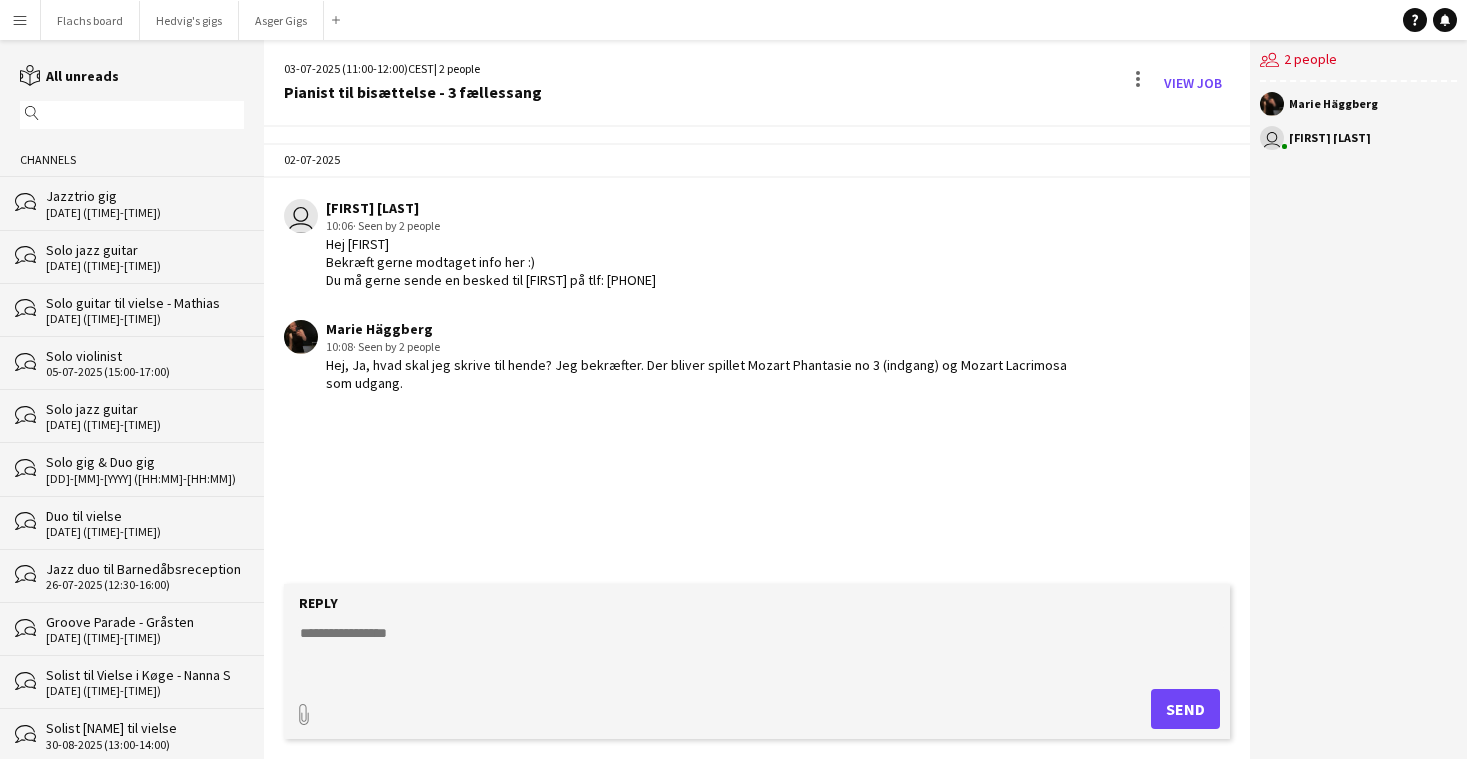 click 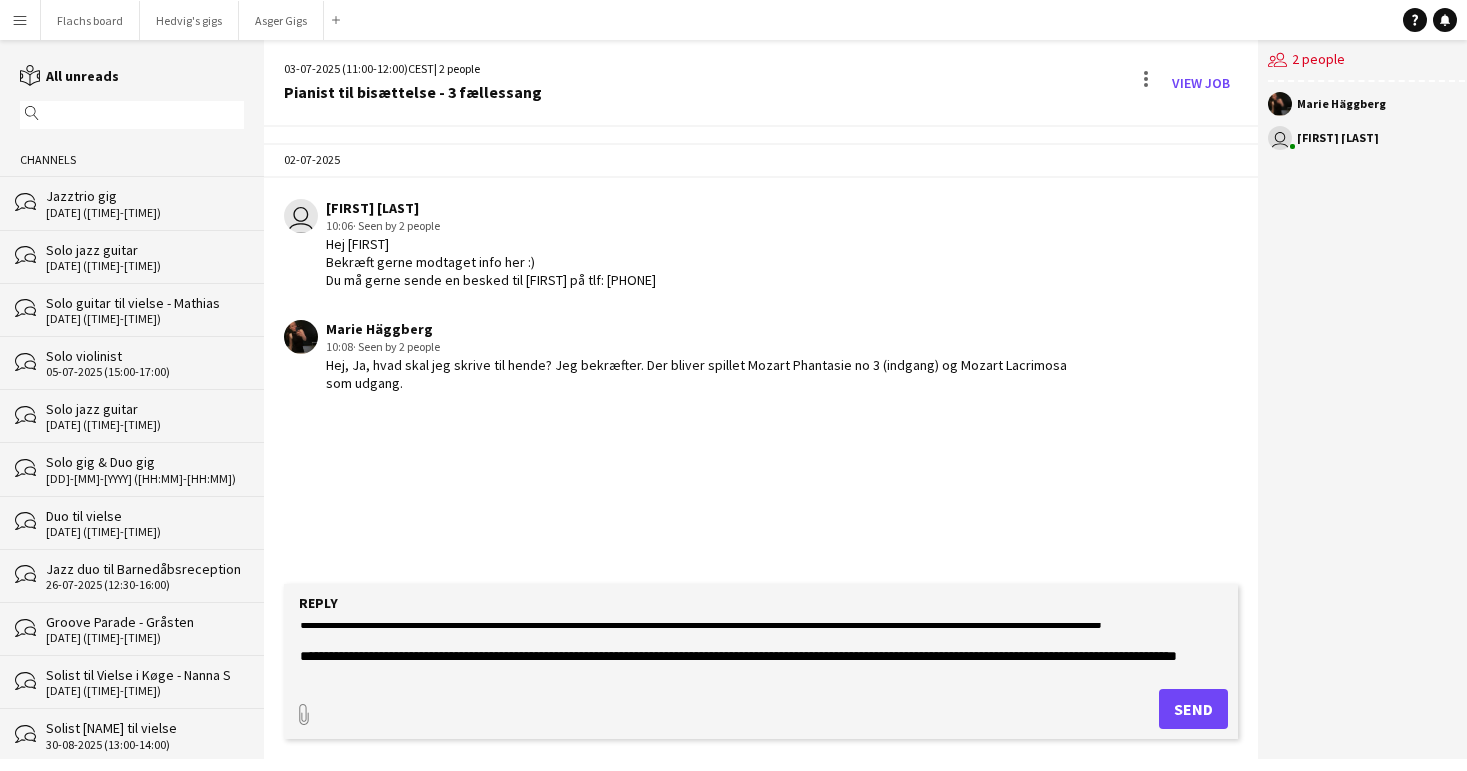 scroll, scrollTop: 0, scrollLeft: 0, axis: both 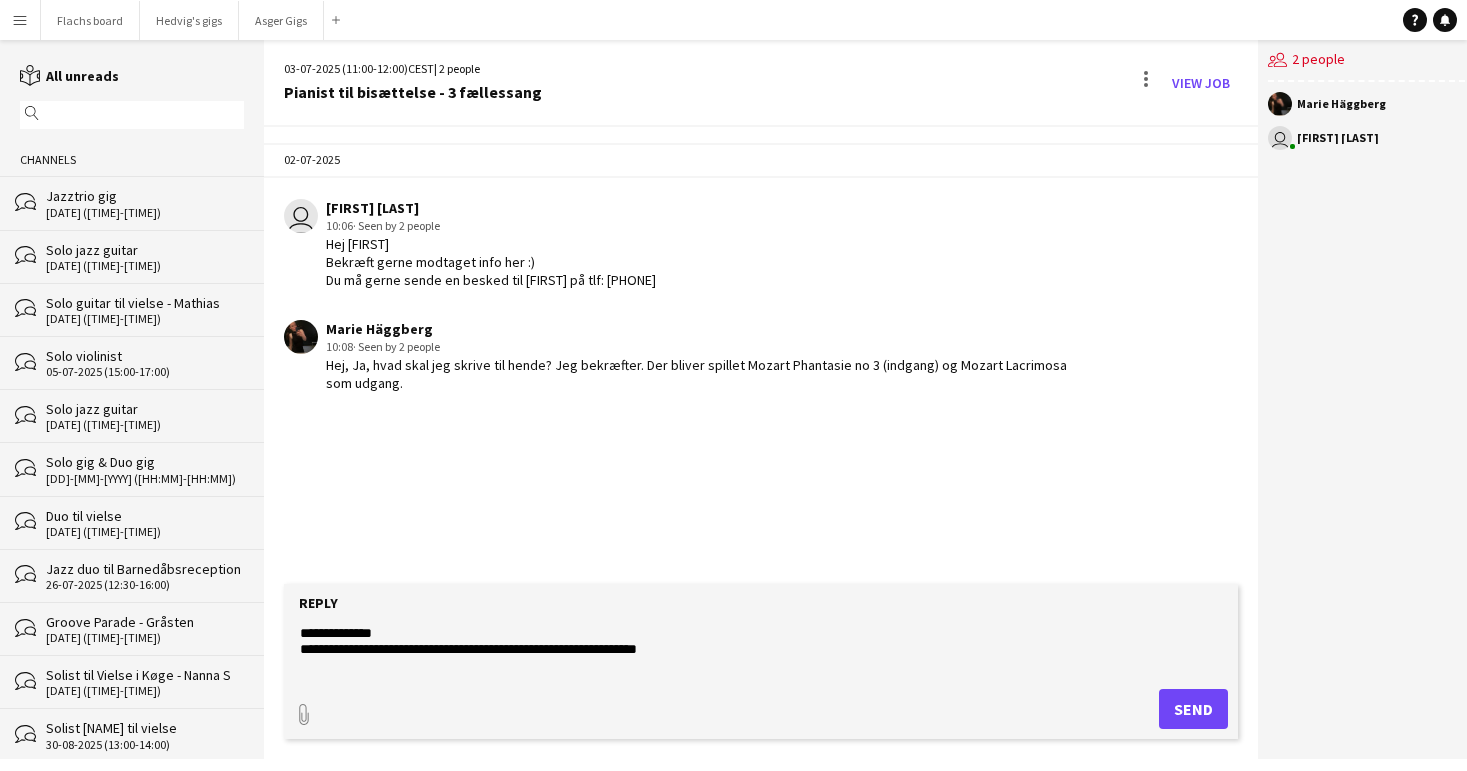 drag, startPoint x: 322, startPoint y: 637, endPoint x: 417, endPoint y: 637, distance: 95 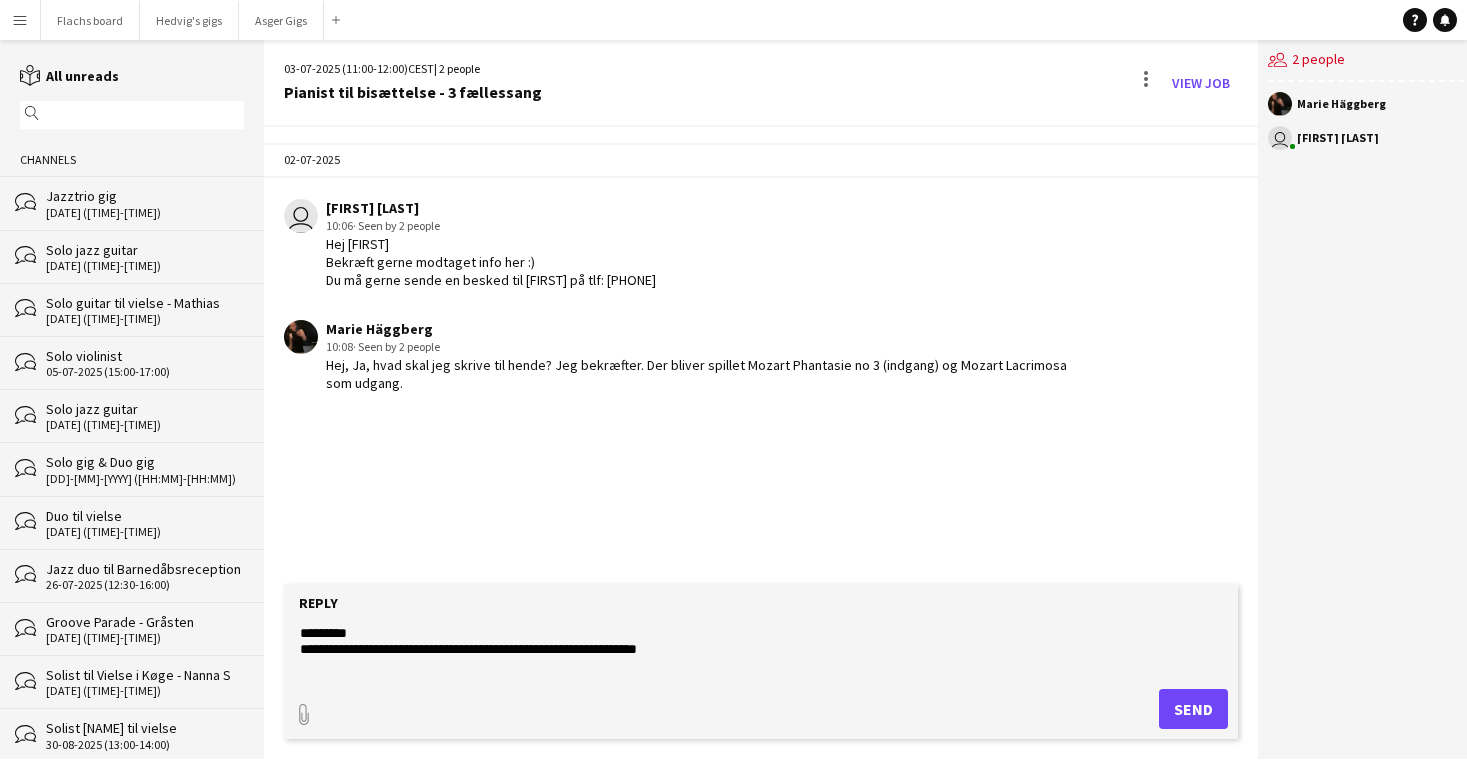 click on "**********" 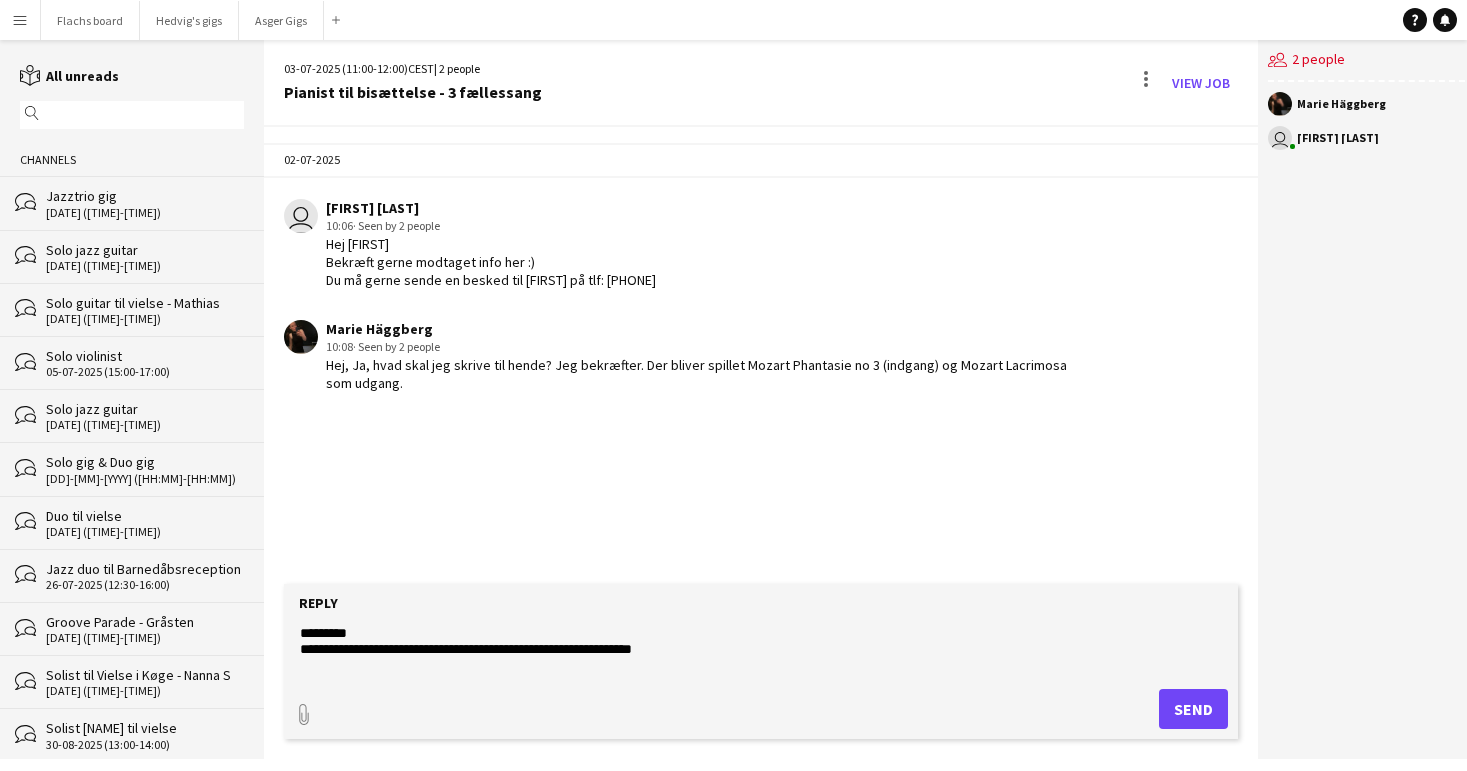 type on "**********" 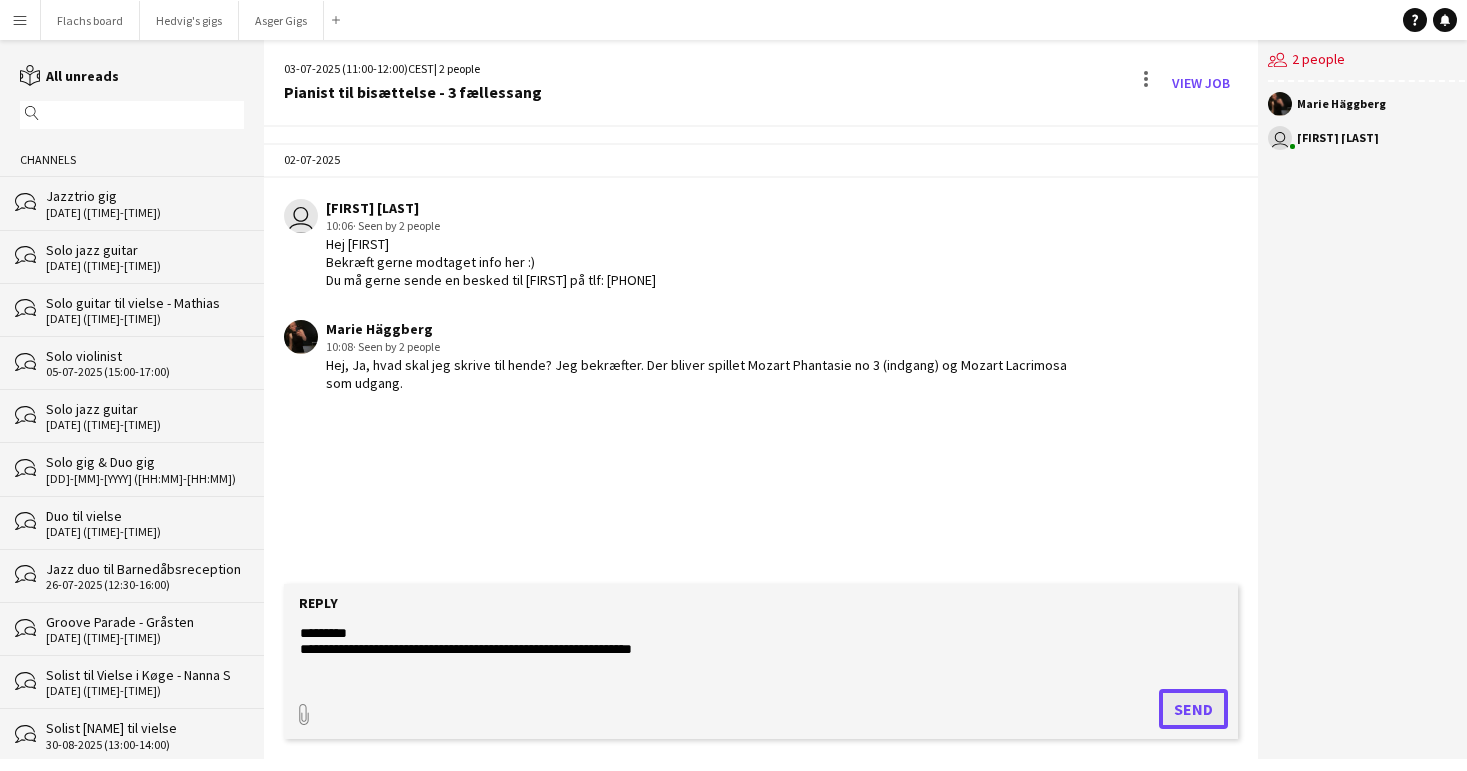 click on "Send" 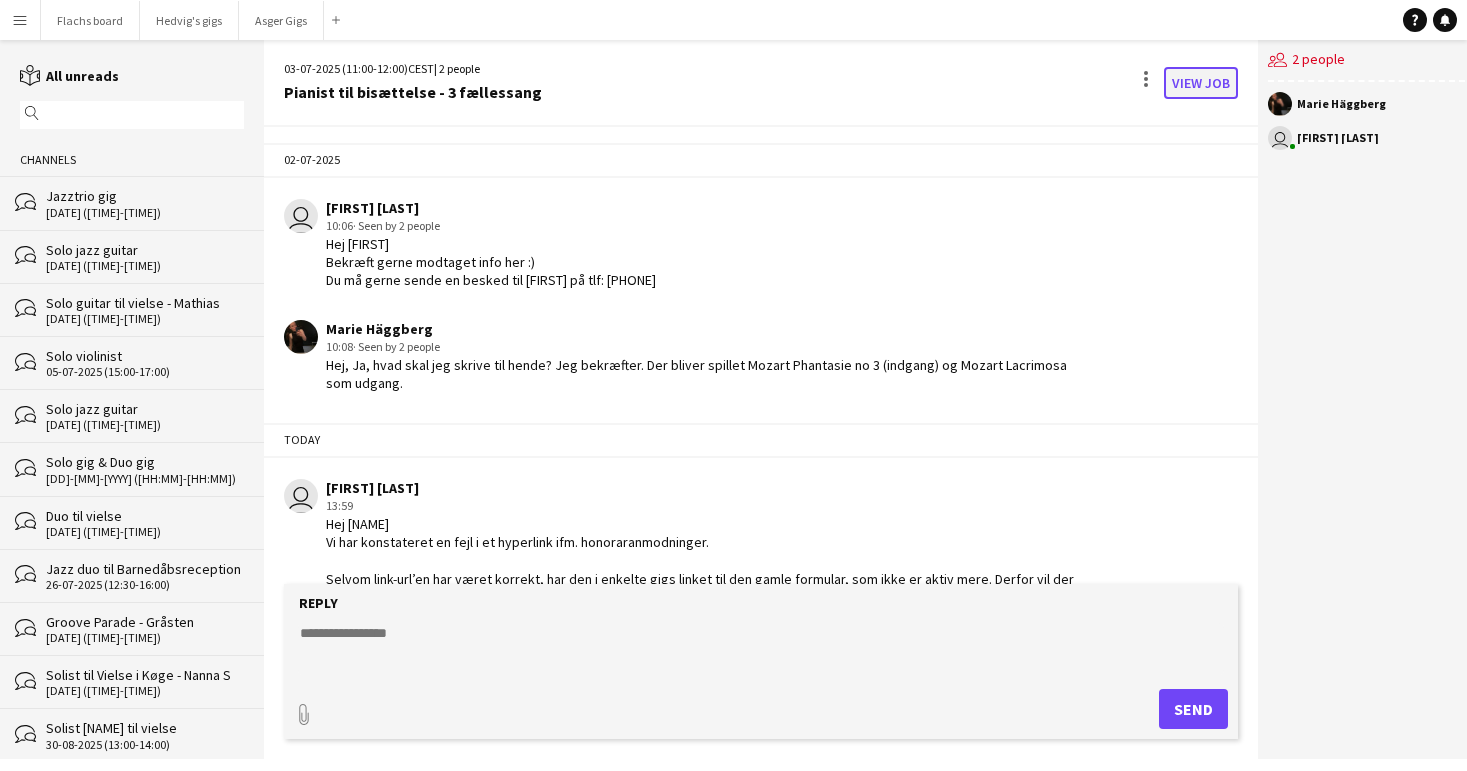 click on "View Job" 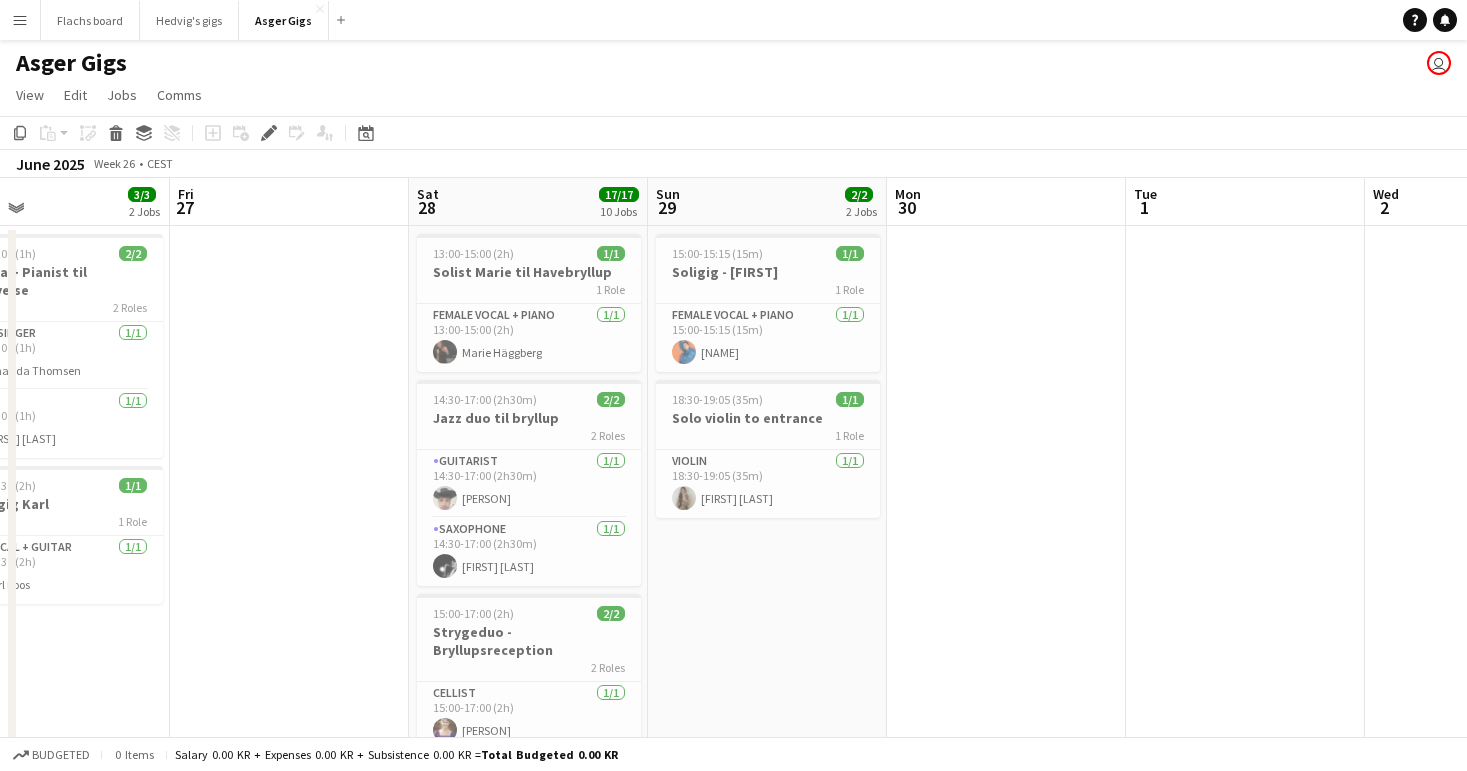 scroll, scrollTop: 0, scrollLeft: 518, axis: horizontal 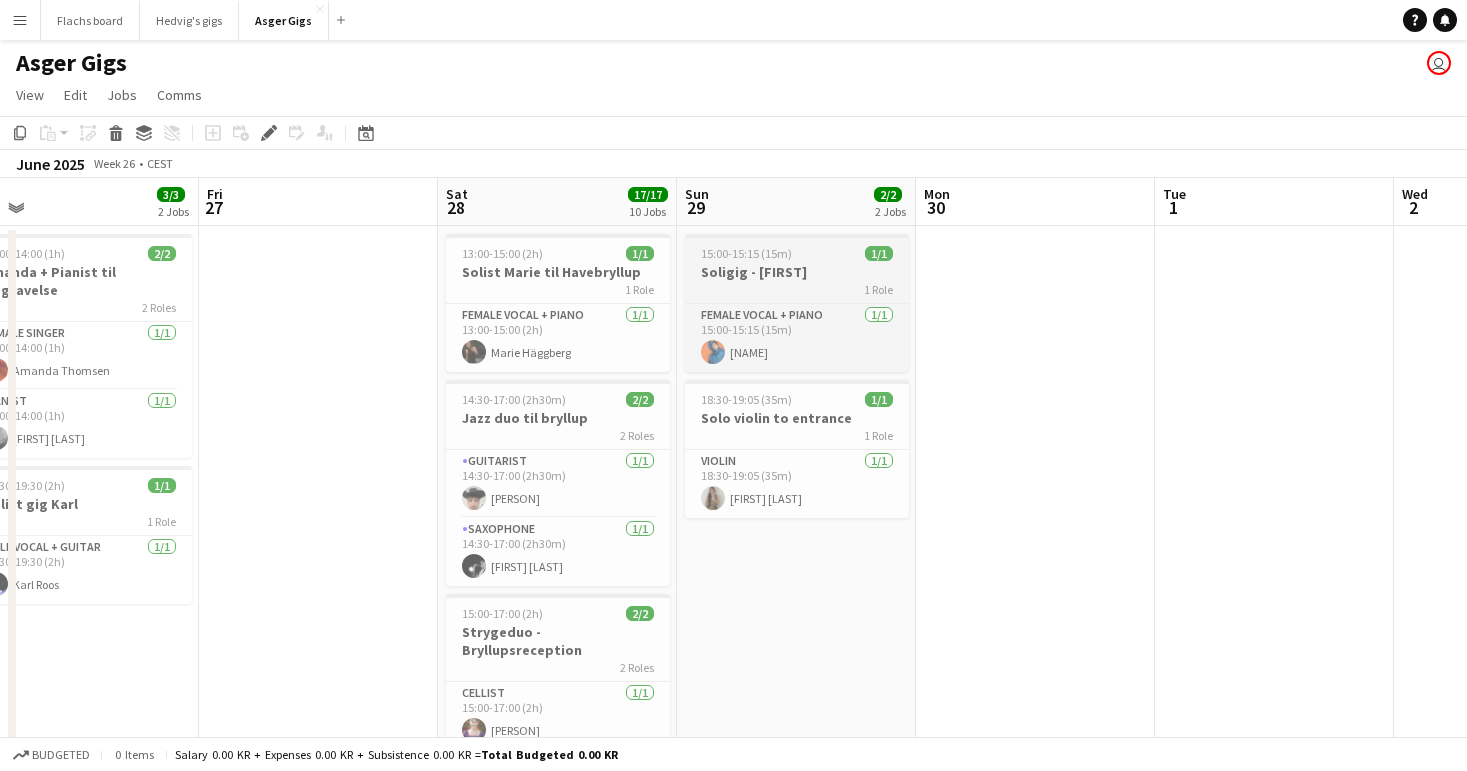 click on "15:00-15:15 (15m)" at bounding box center (746, 253) 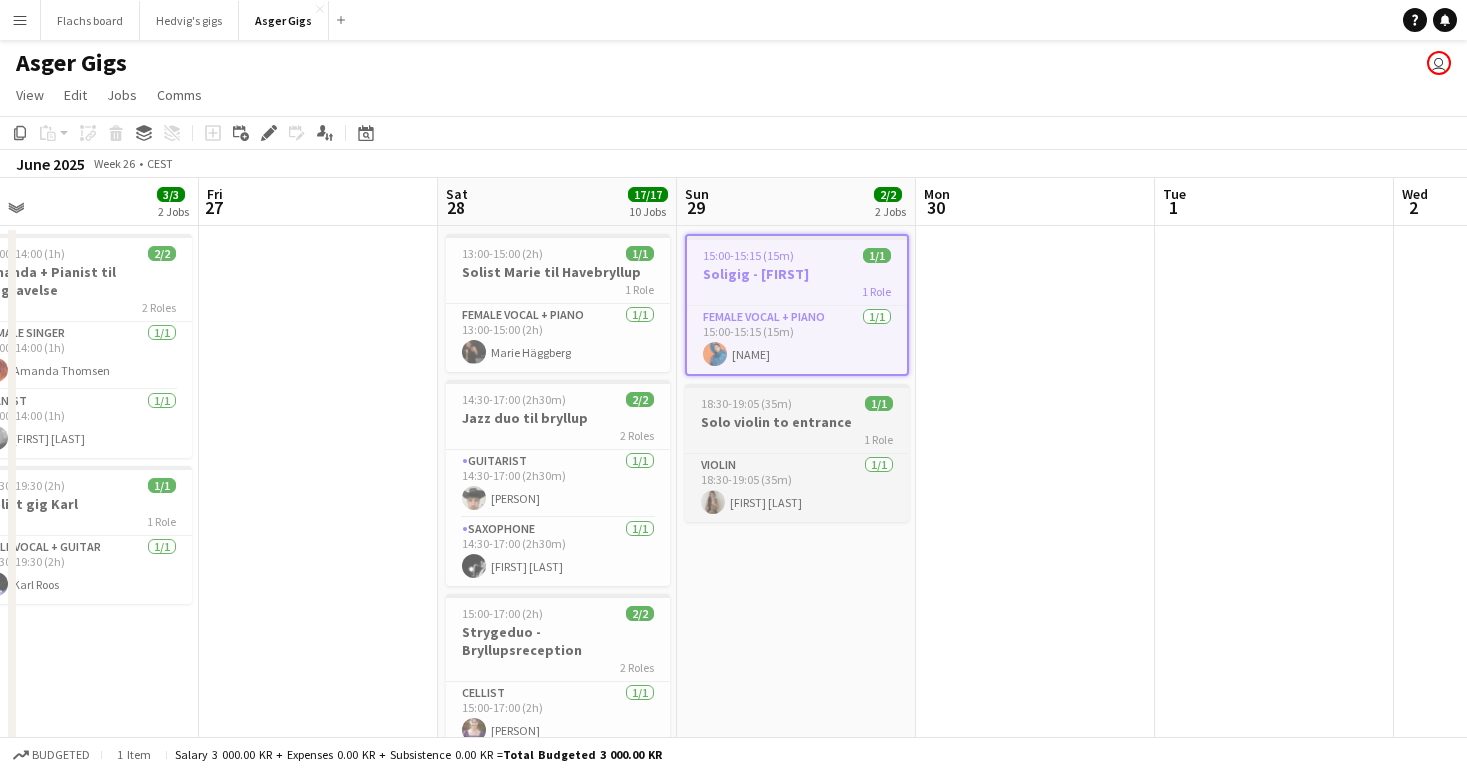 click on "Solo violin to entrance" at bounding box center (797, 422) 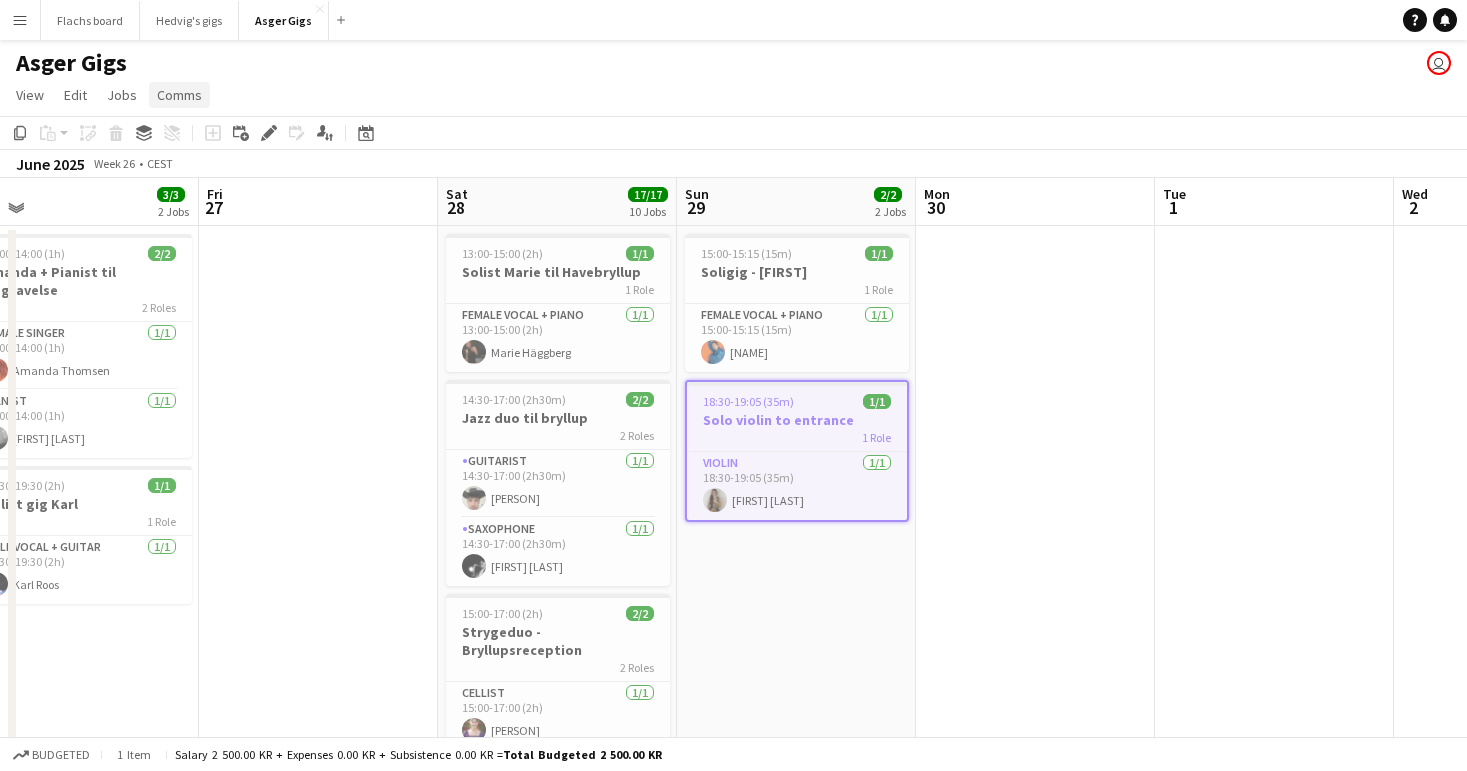 click on "Comms" 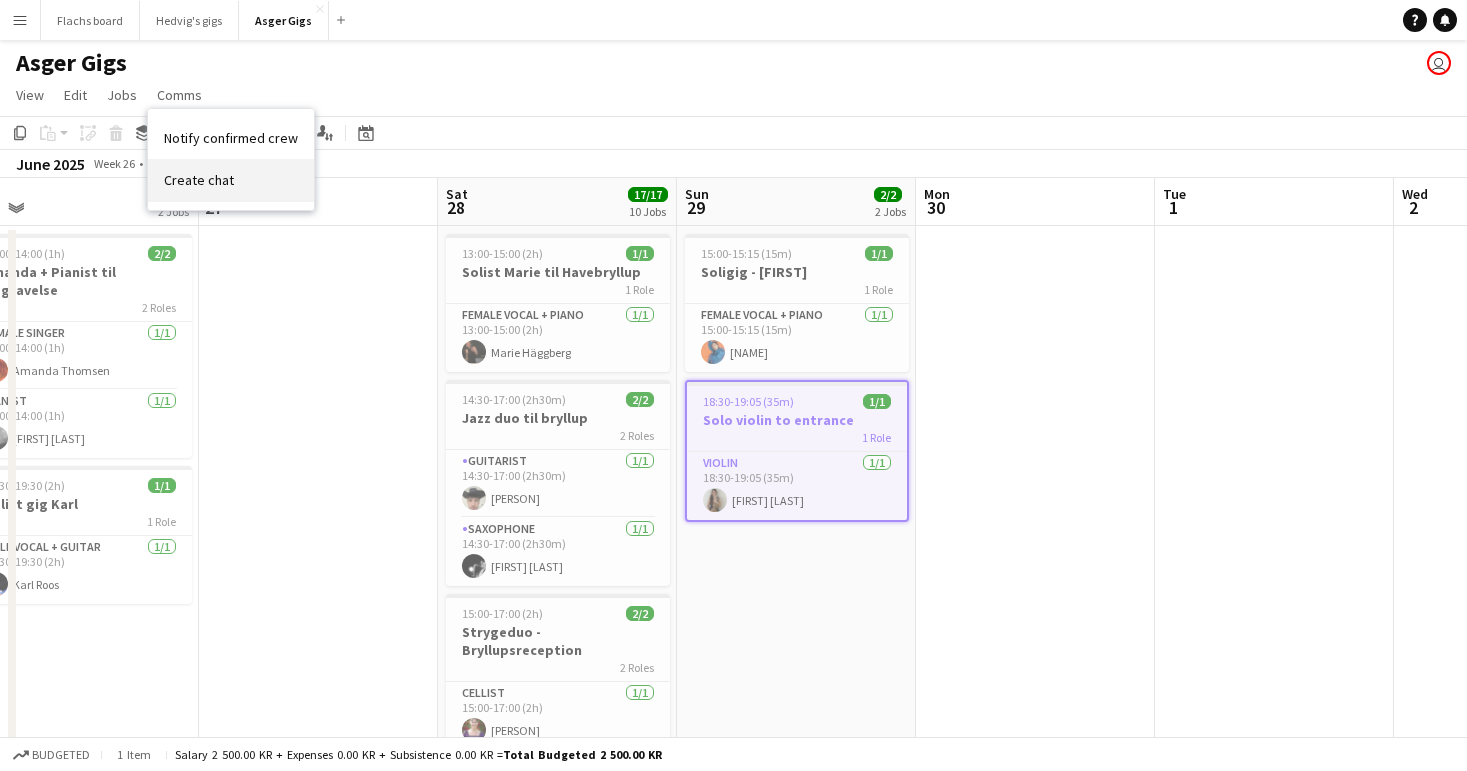 click on "Create chat" at bounding box center (199, 180) 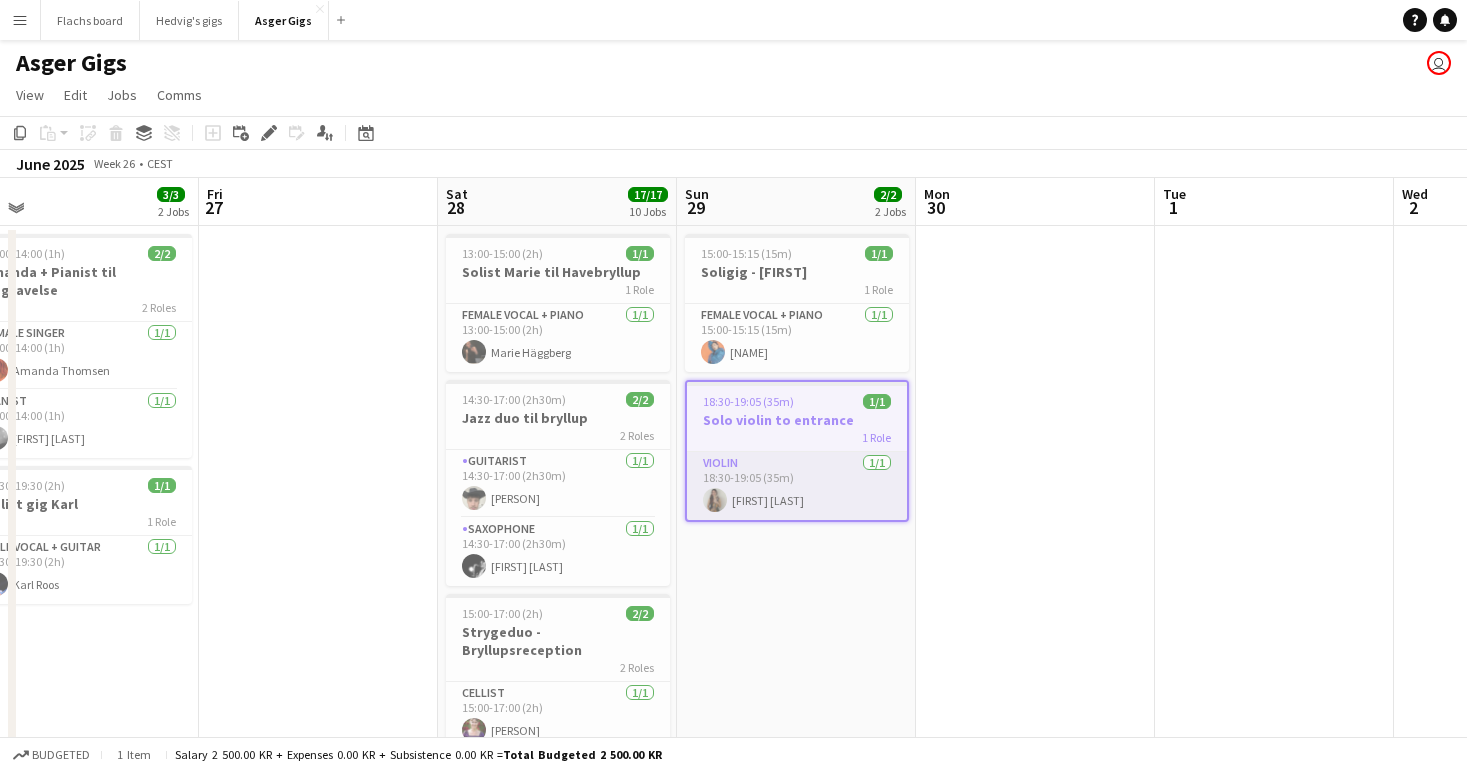 click on "Violin   1/1   18:30-19:05 (35m)
[FIRST] [LAST]" at bounding box center [797, 486] 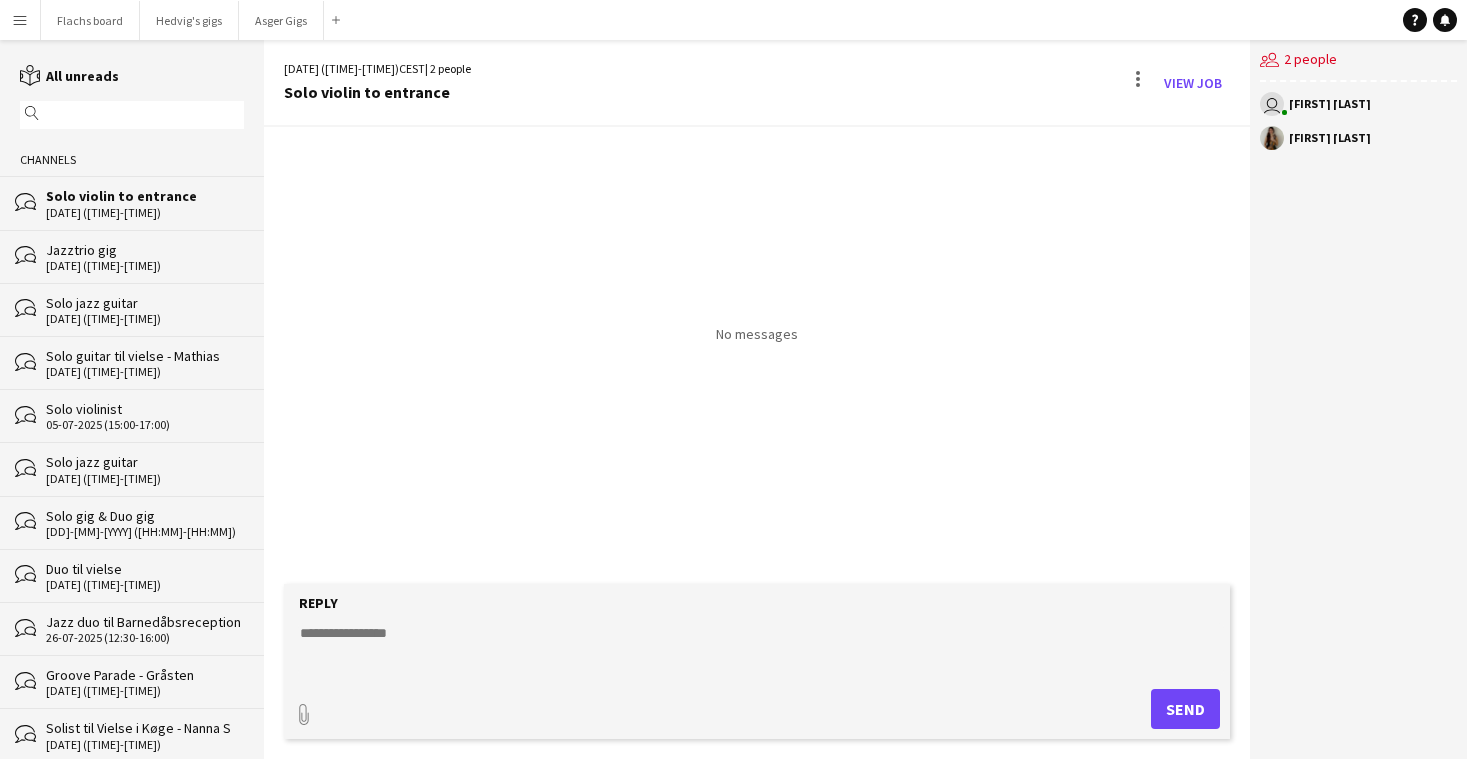 click 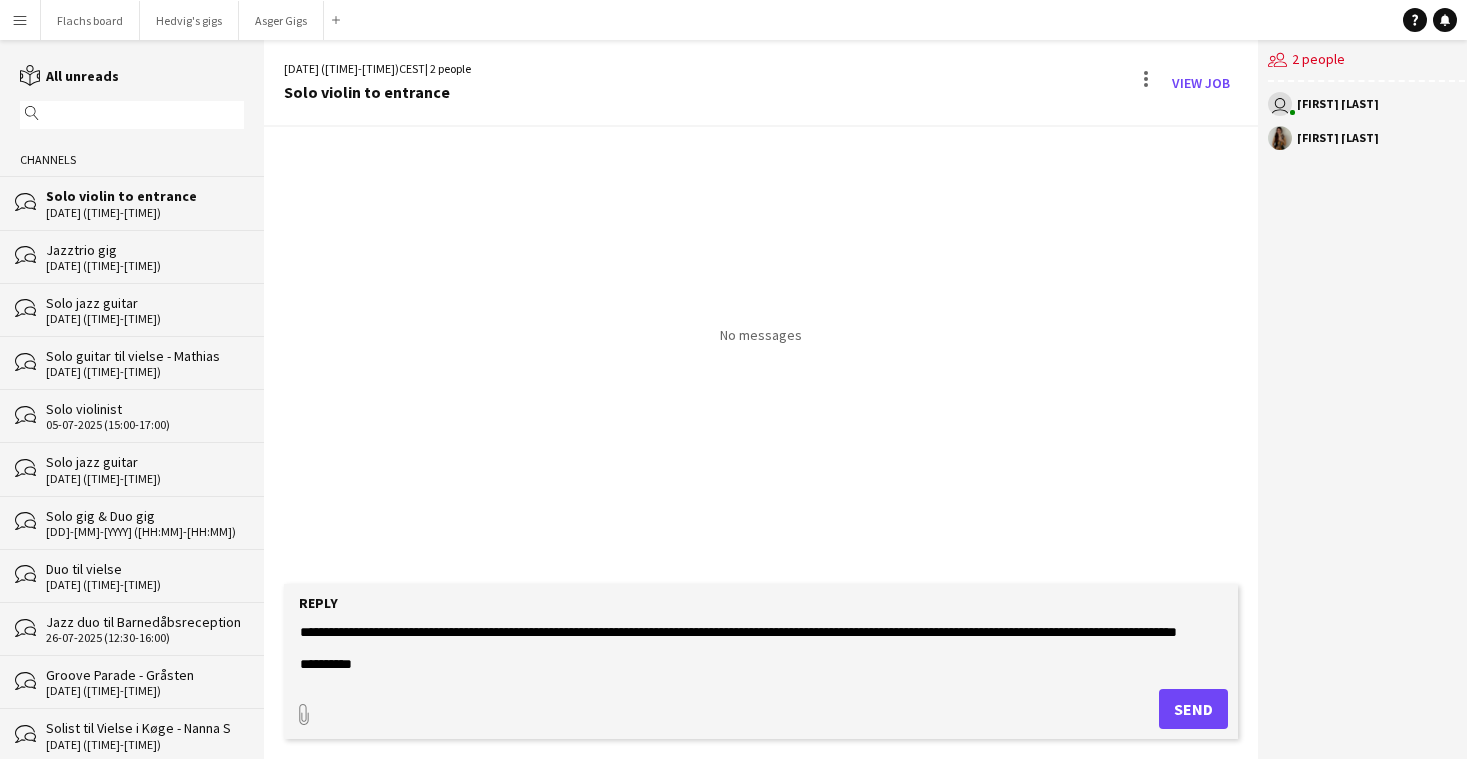 scroll, scrollTop: 0, scrollLeft: 0, axis: both 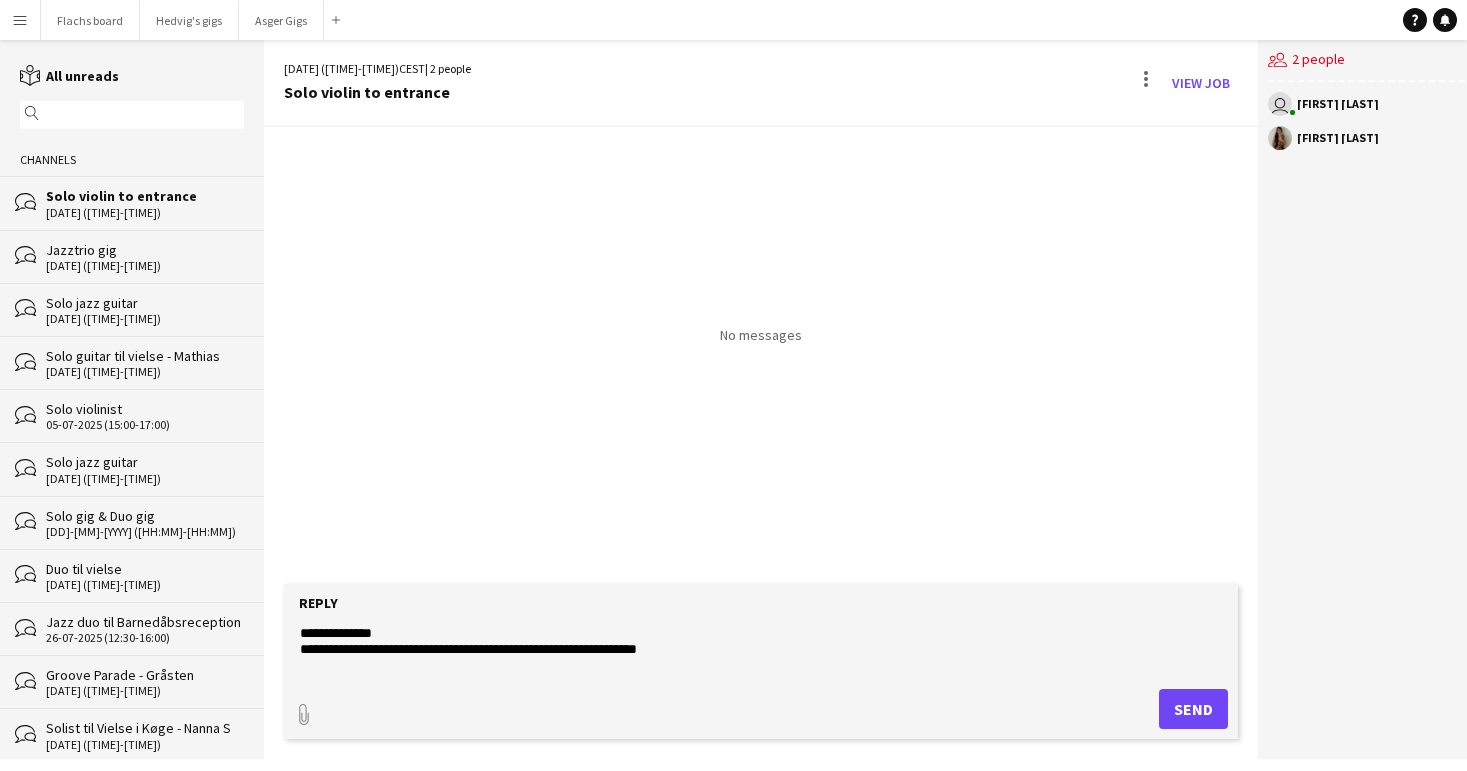 click on "**********" 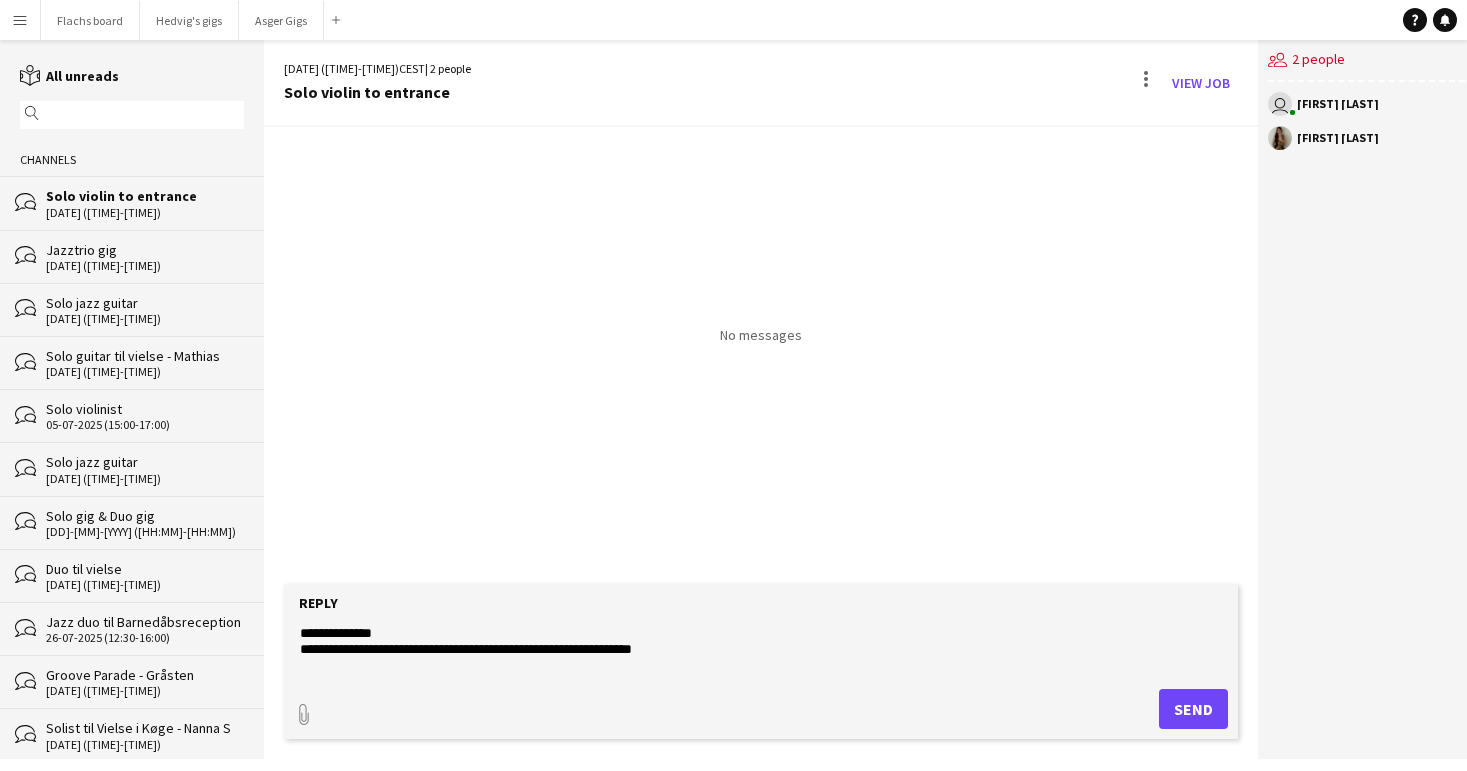 drag, startPoint x: 322, startPoint y: 634, endPoint x: 454, endPoint y: 636, distance: 132.01515 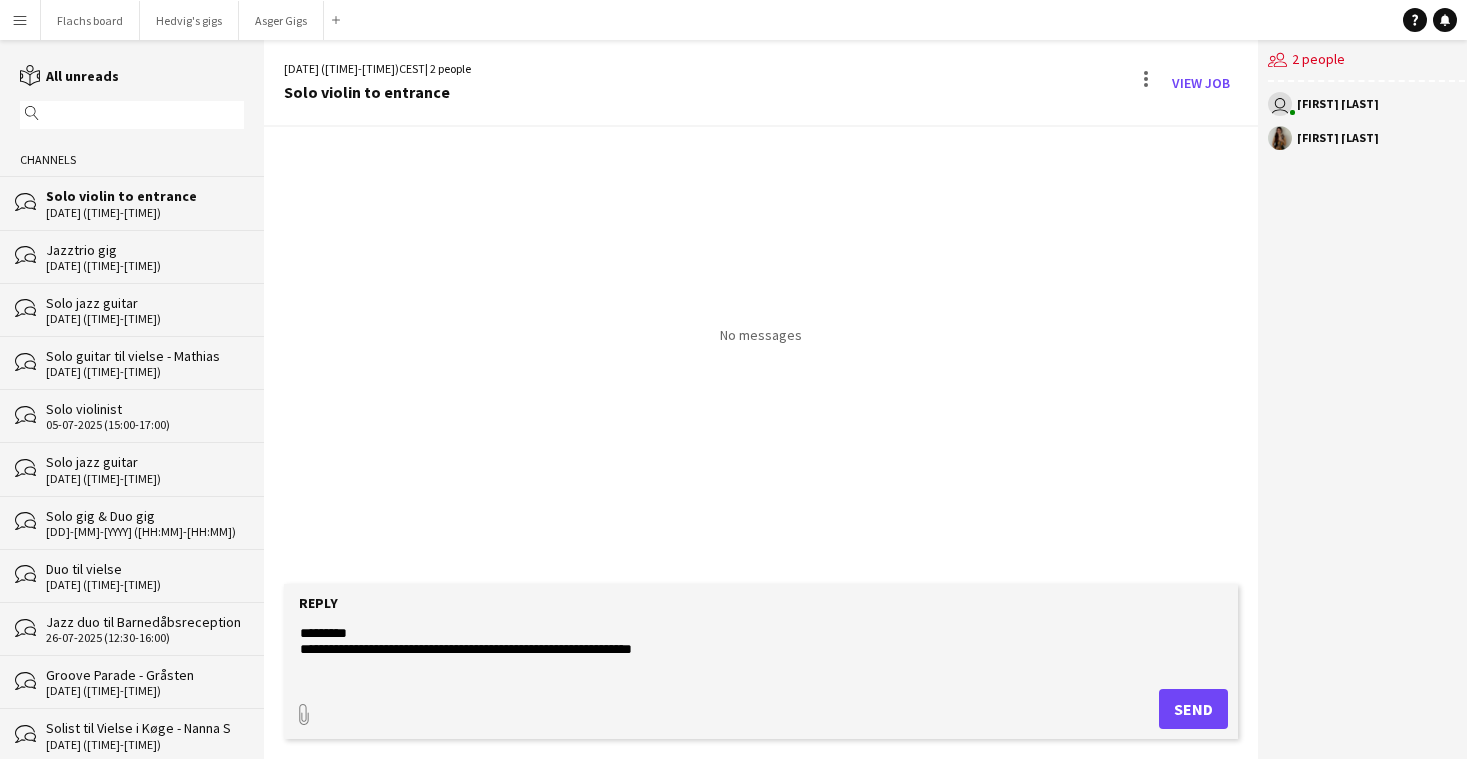 type on "**********" 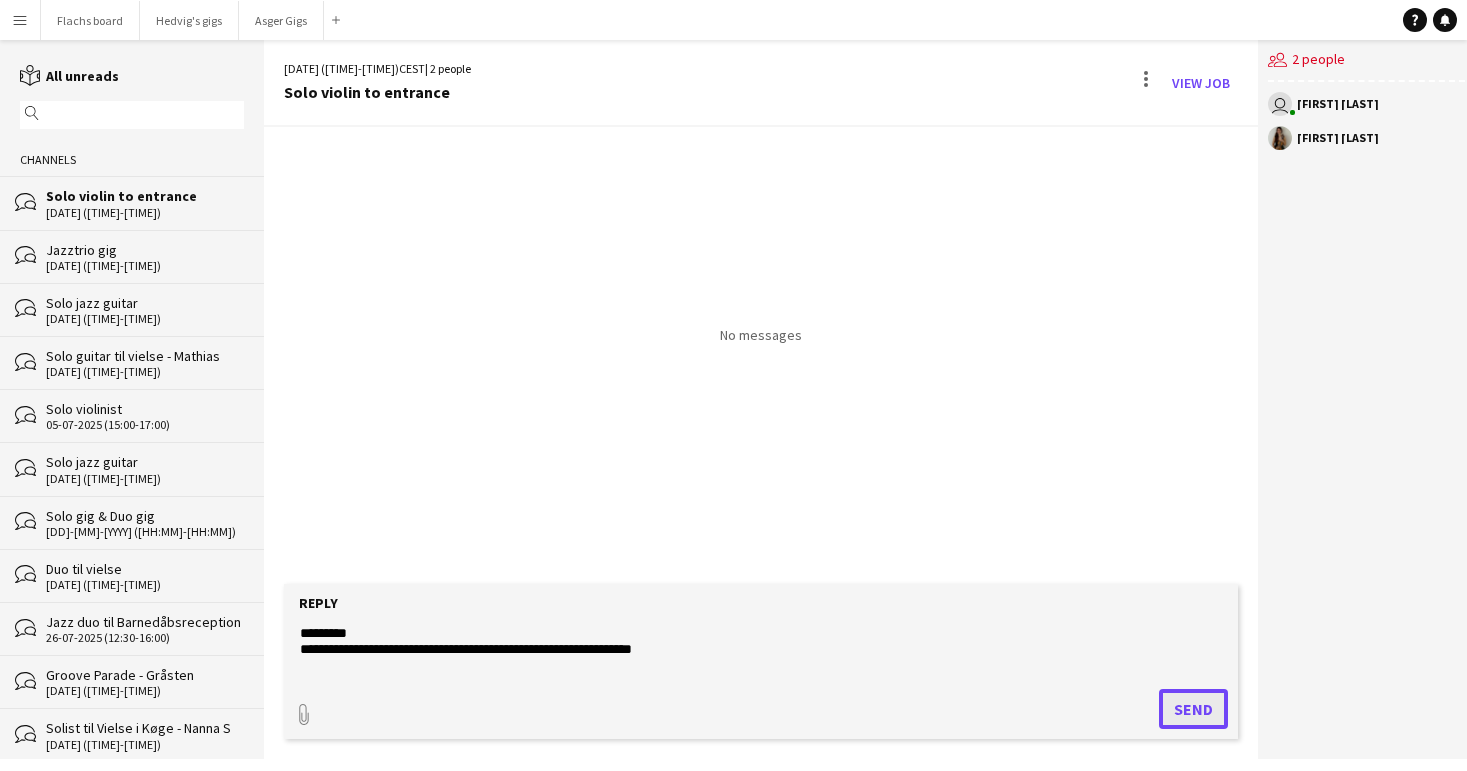 click on "Send" 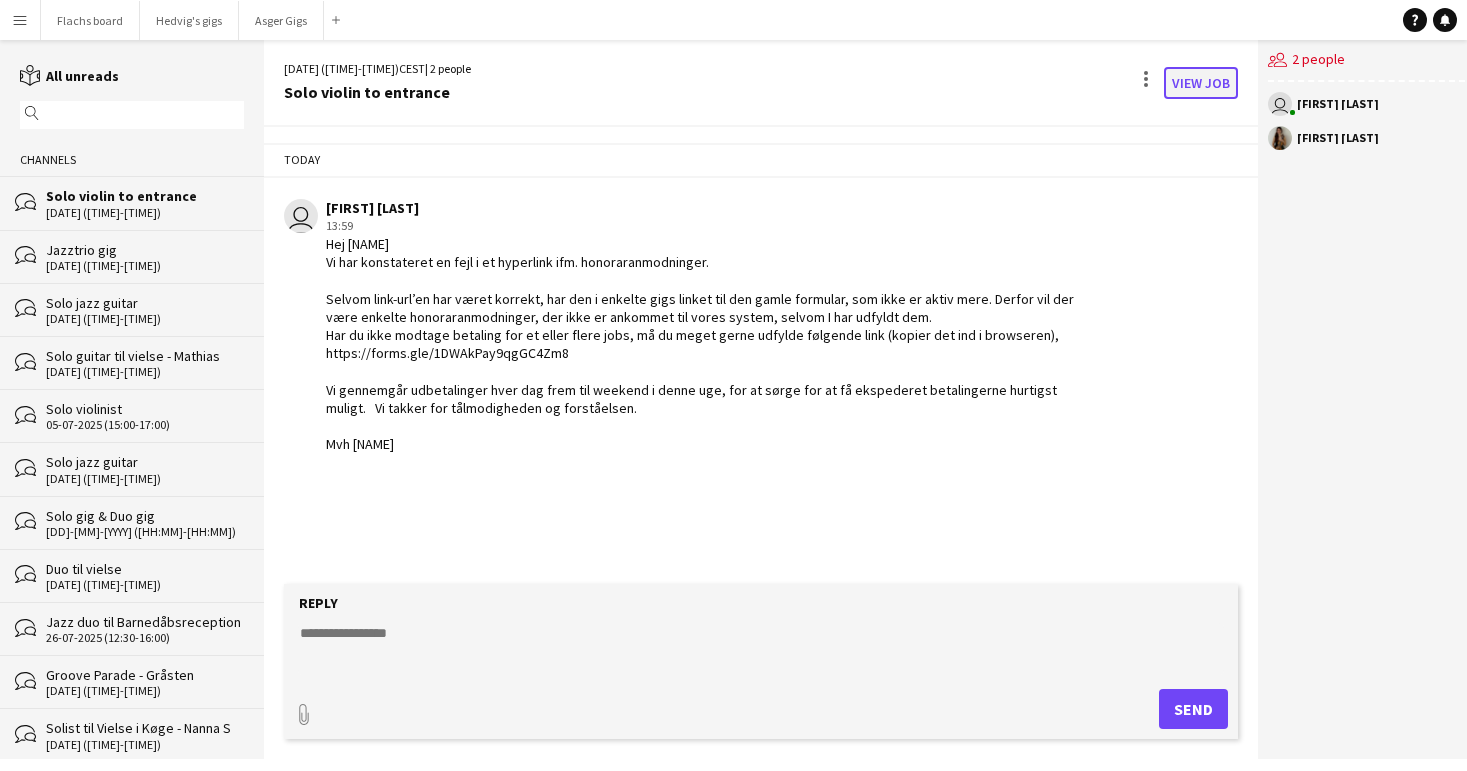 click on "View Job" 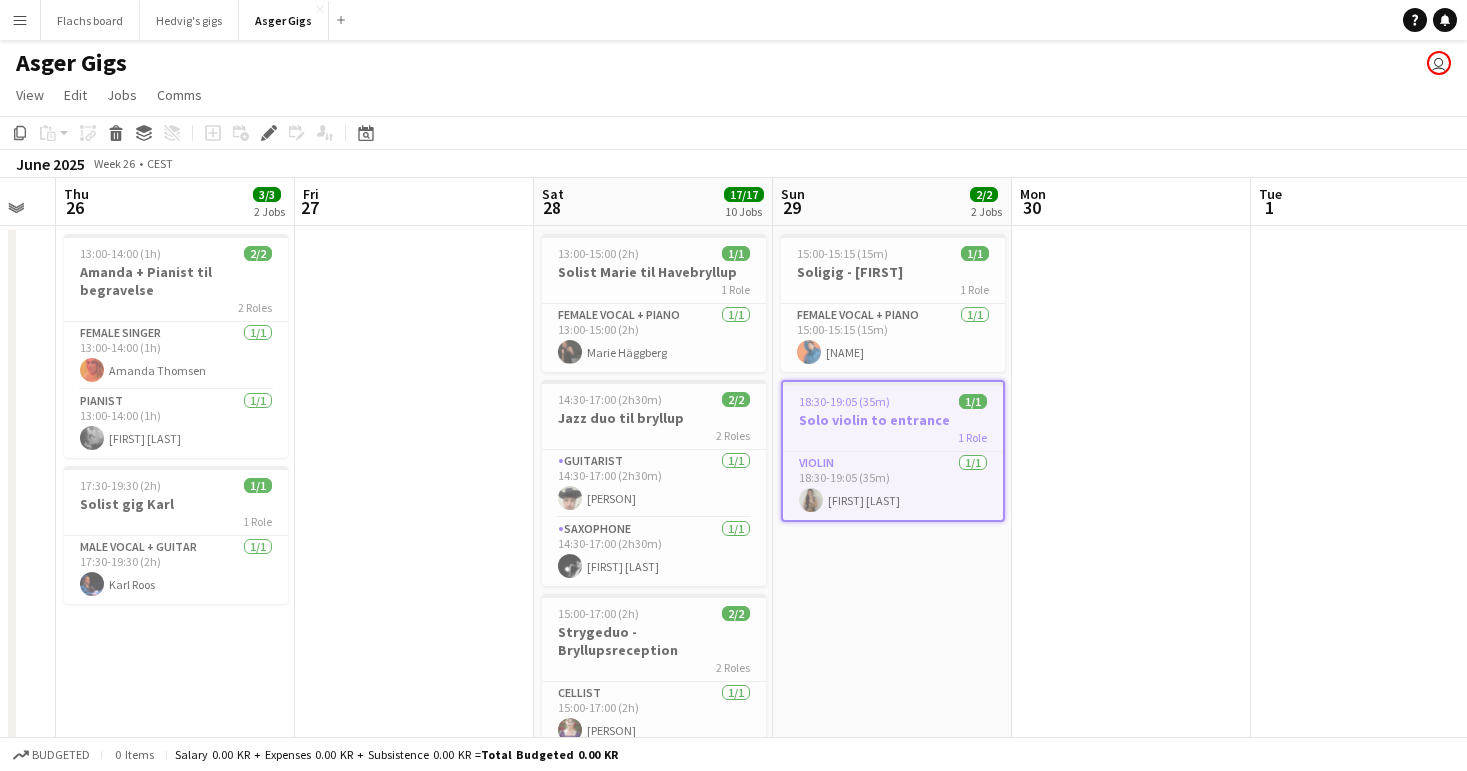 scroll, scrollTop: 0, scrollLeft: 412, axis: horizontal 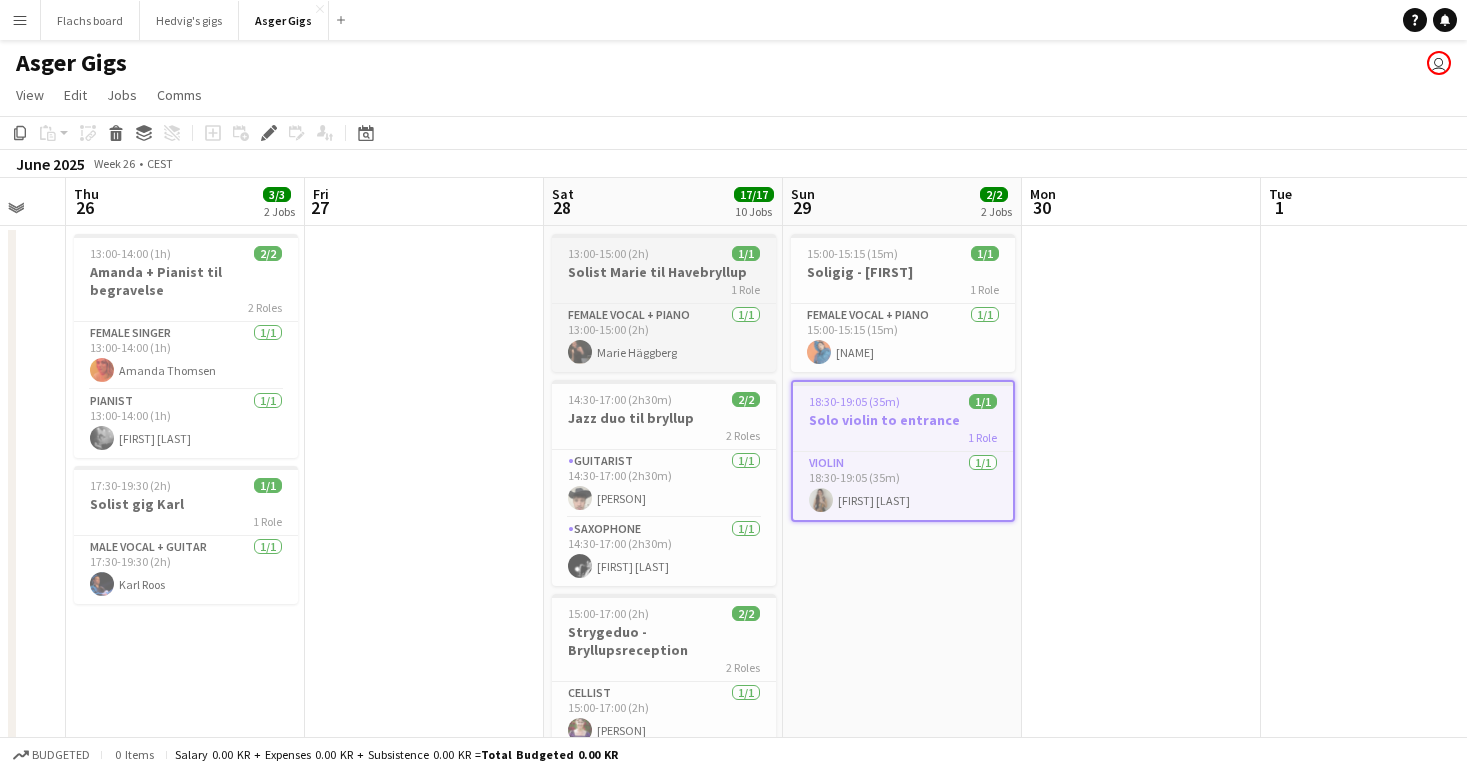 click on "[TIME]-[TIME] ([DURATION])    1/1" at bounding box center [664, 253] 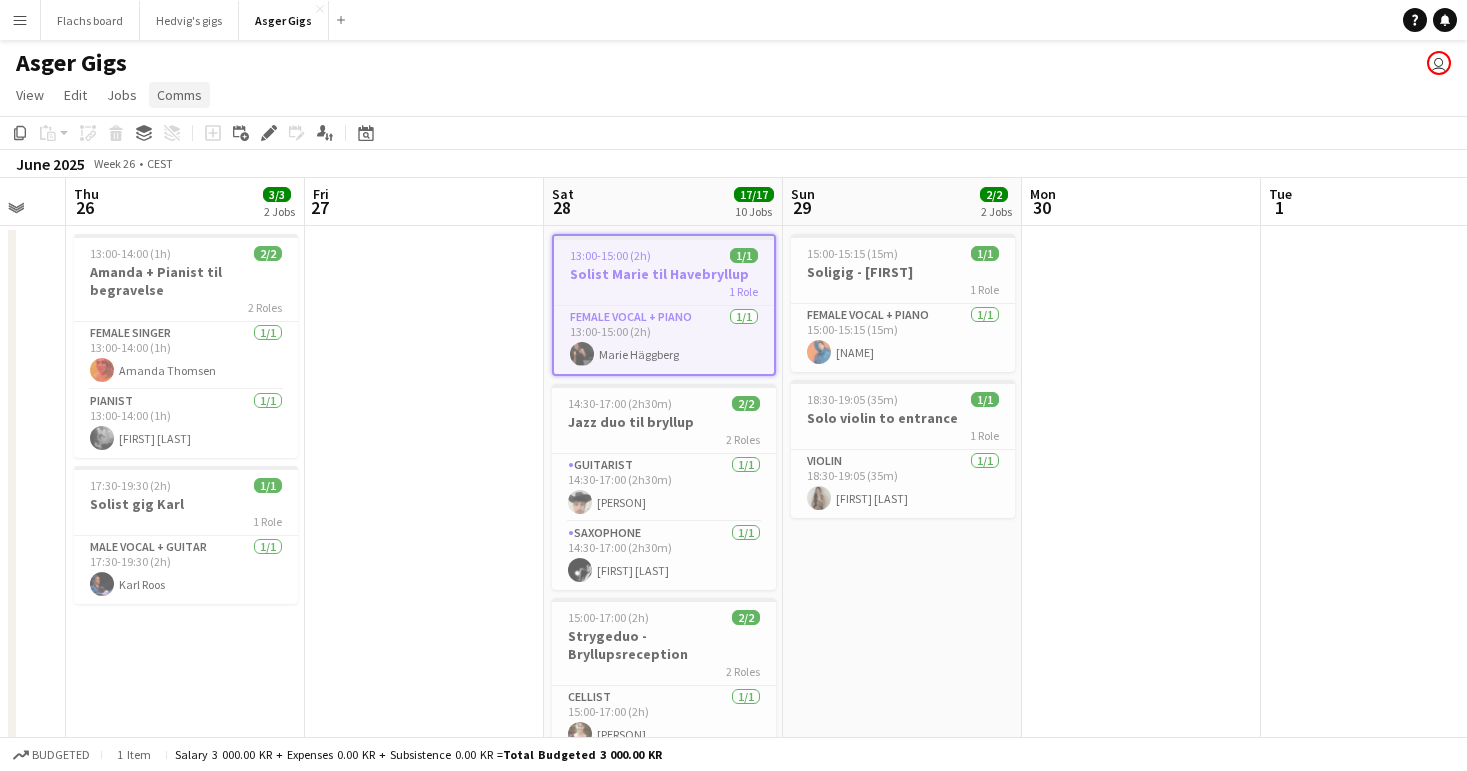 click on "Comms" 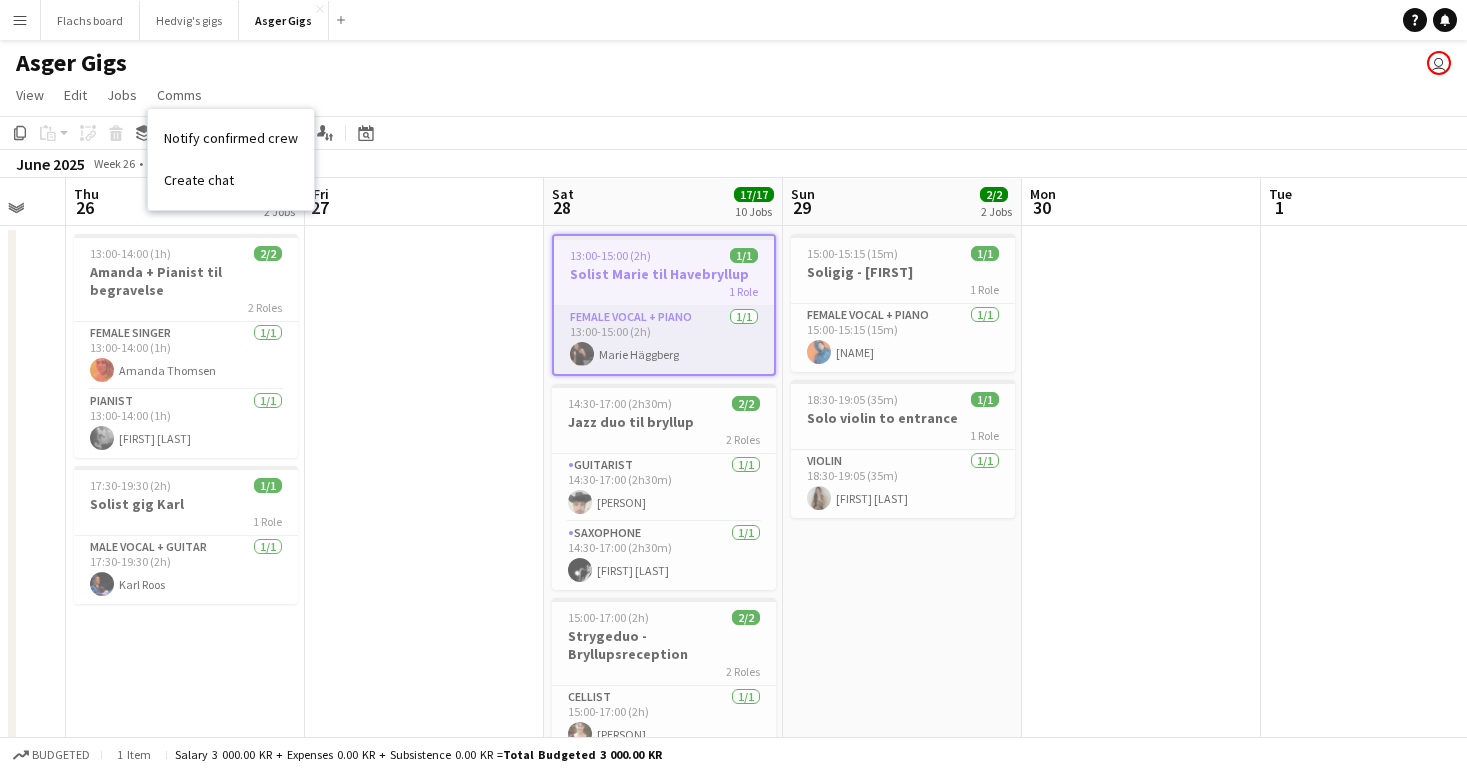 click on "Female Vocal + Piano   1/1   13:00-15:00 (2h)
[FIRST] [LAST]" at bounding box center [664, 340] 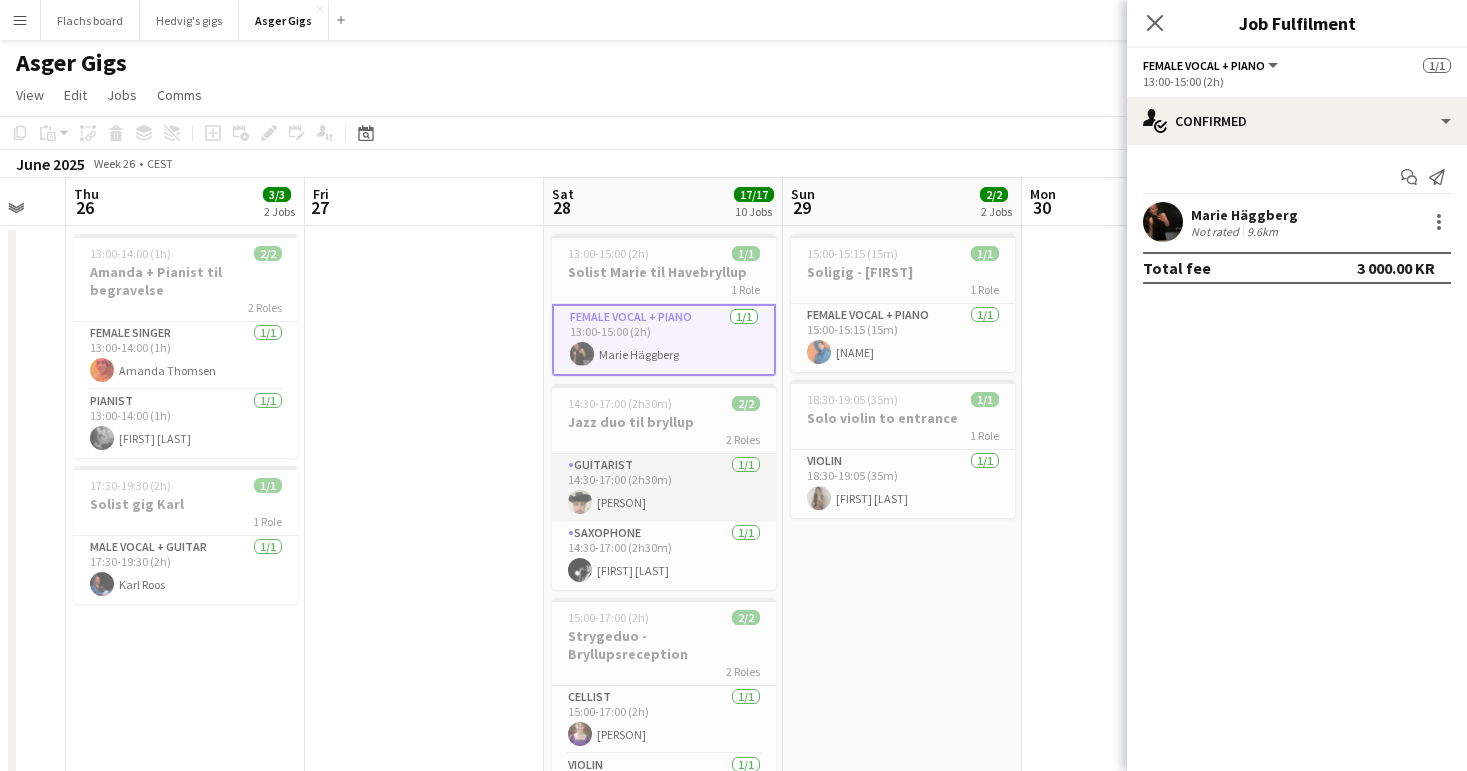 click on "Guitarist   1/1   [TIME]-[TIME] (2h30m)
[FIRST] [LAST]" at bounding box center (664, 488) 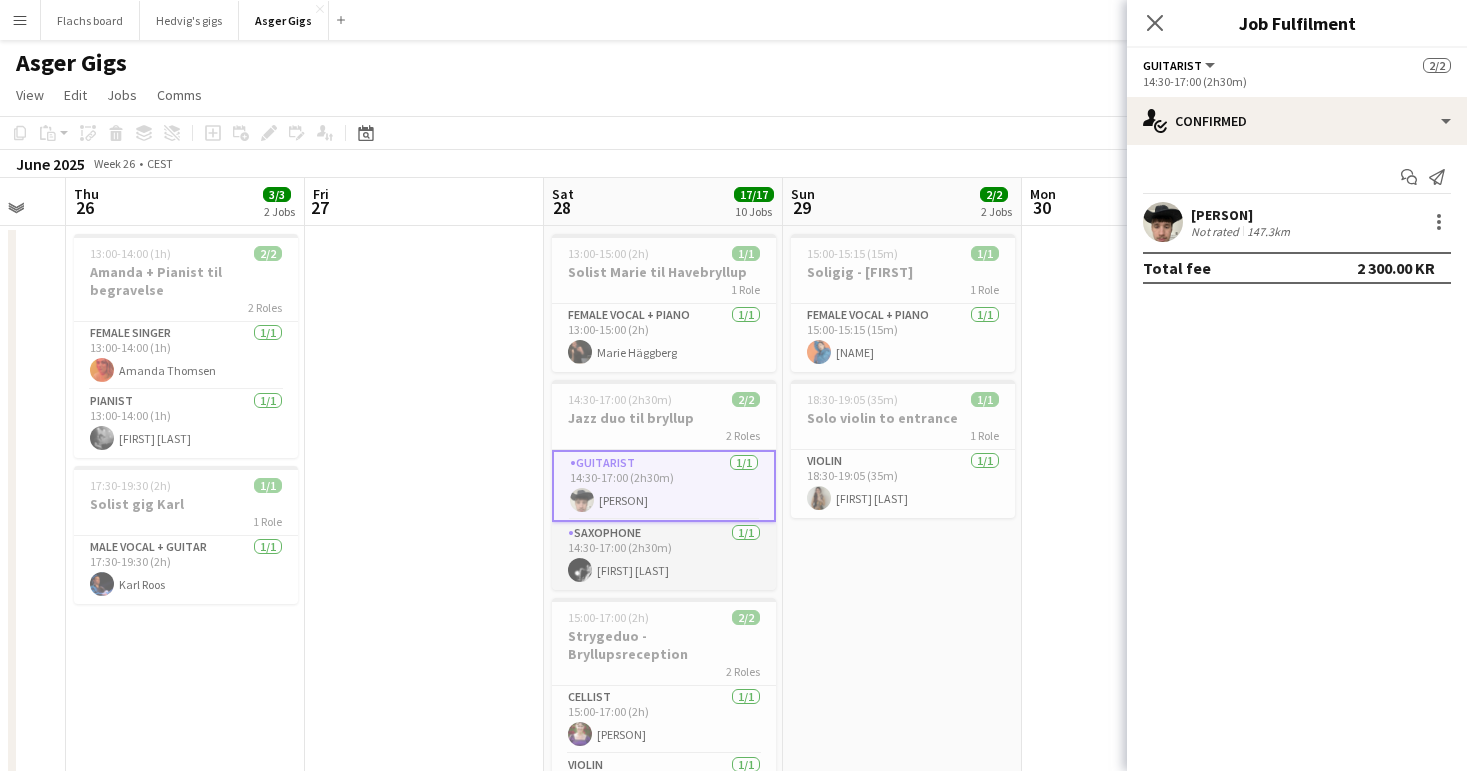 click on "Saxophone   1/1   [TIME]-[TIME] ([DURATION])
[PERSON]" at bounding box center [664, 556] 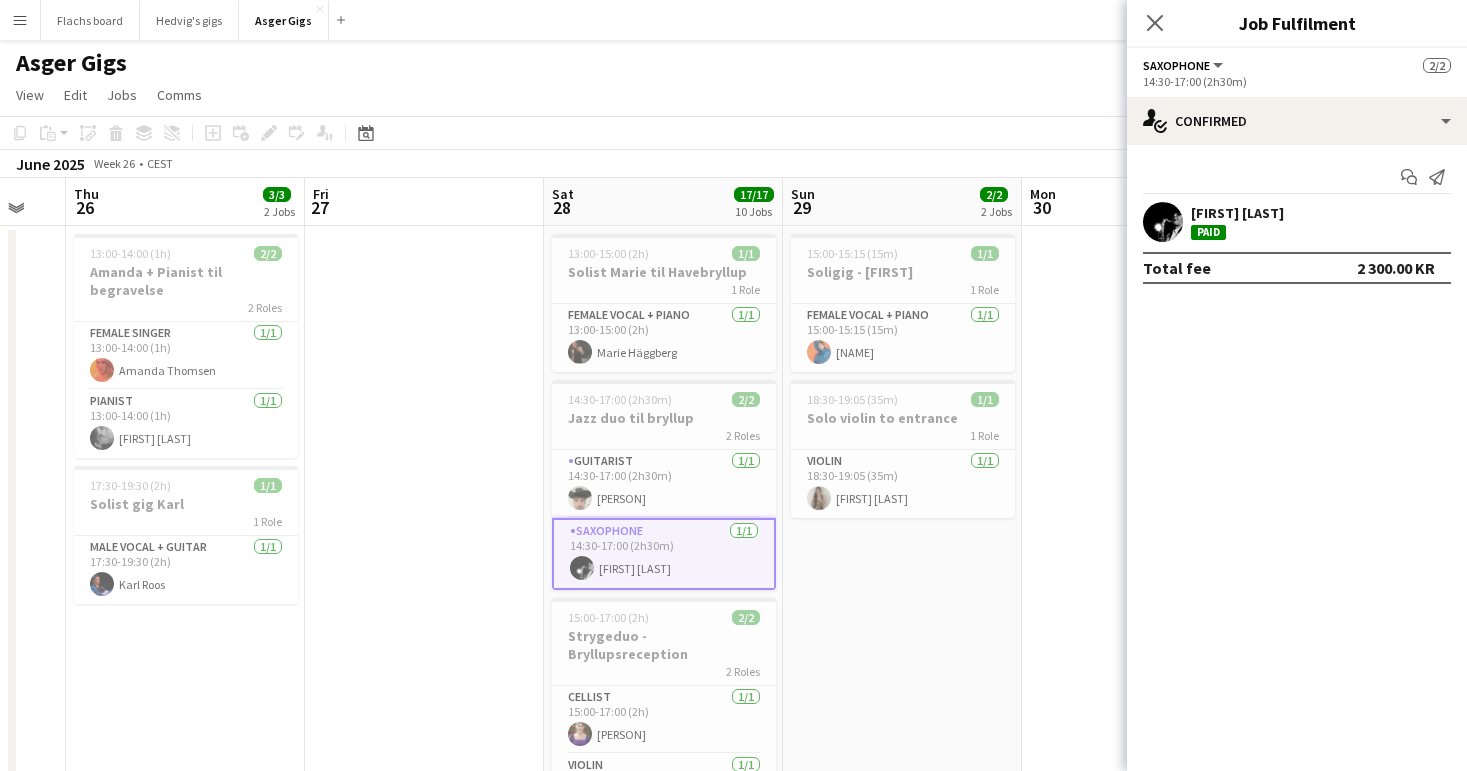 click at bounding box center [424, 1261] 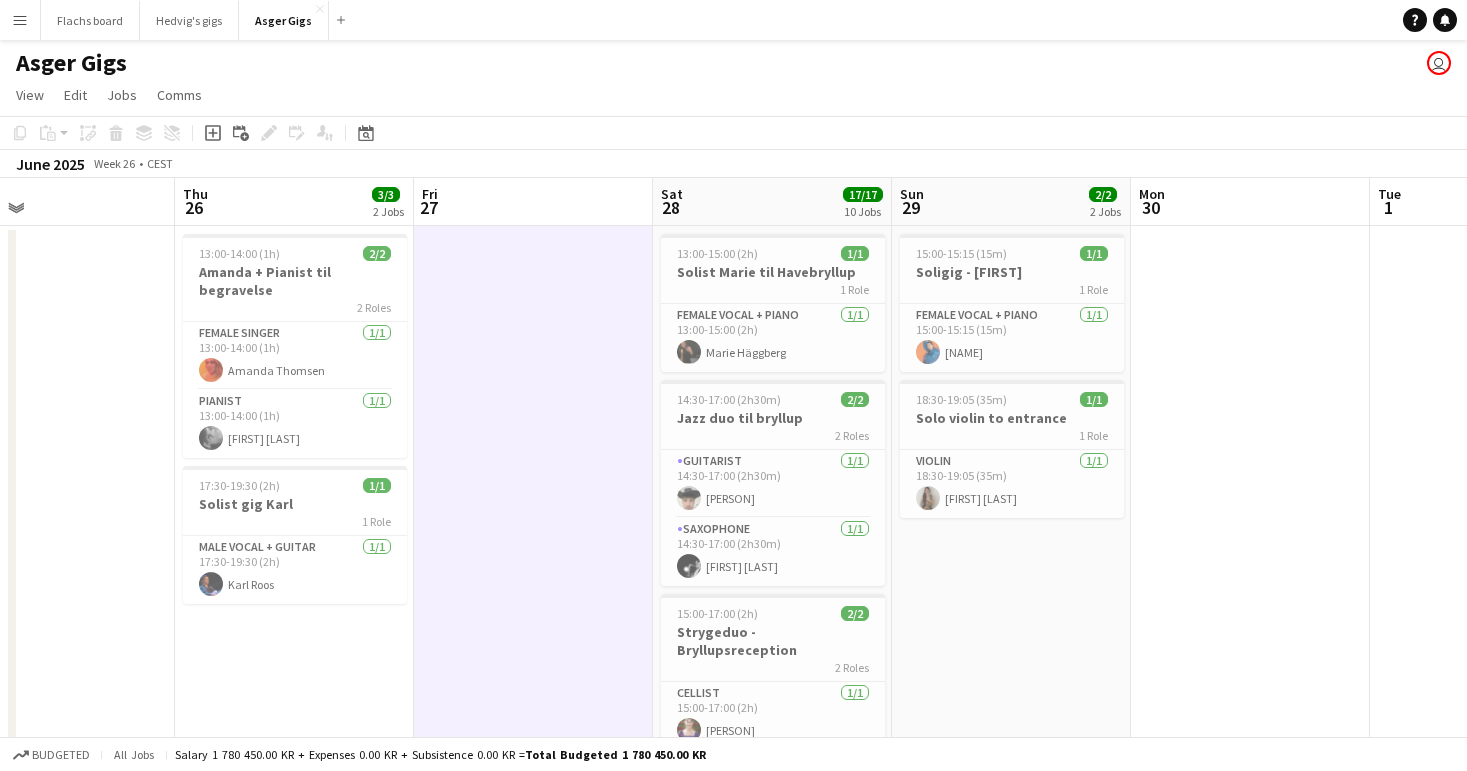 scroll, scrollTop: 0, scrollLeft: 541, axis: horizontal 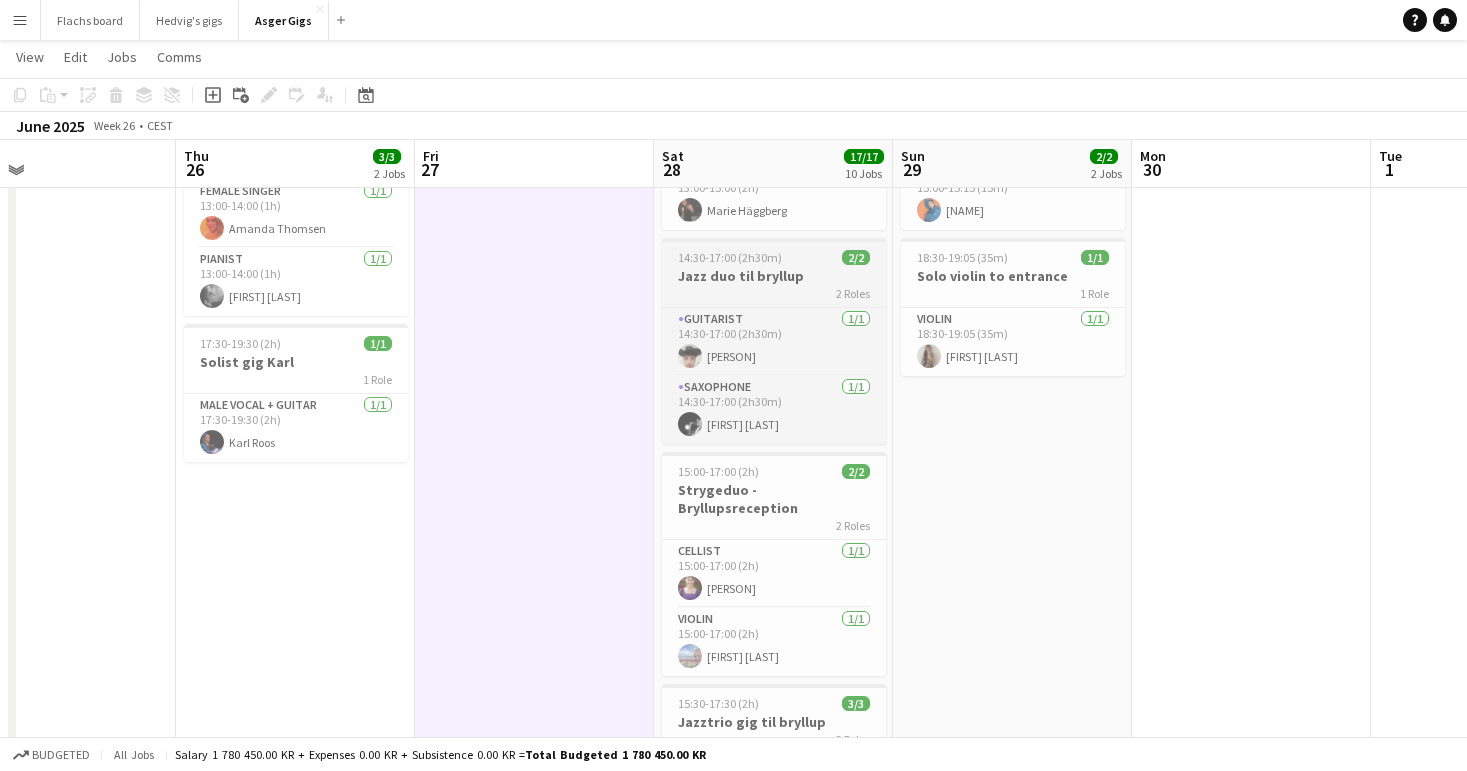 click on "Jazz duo til bryllup" at bounding box center (774, 276) 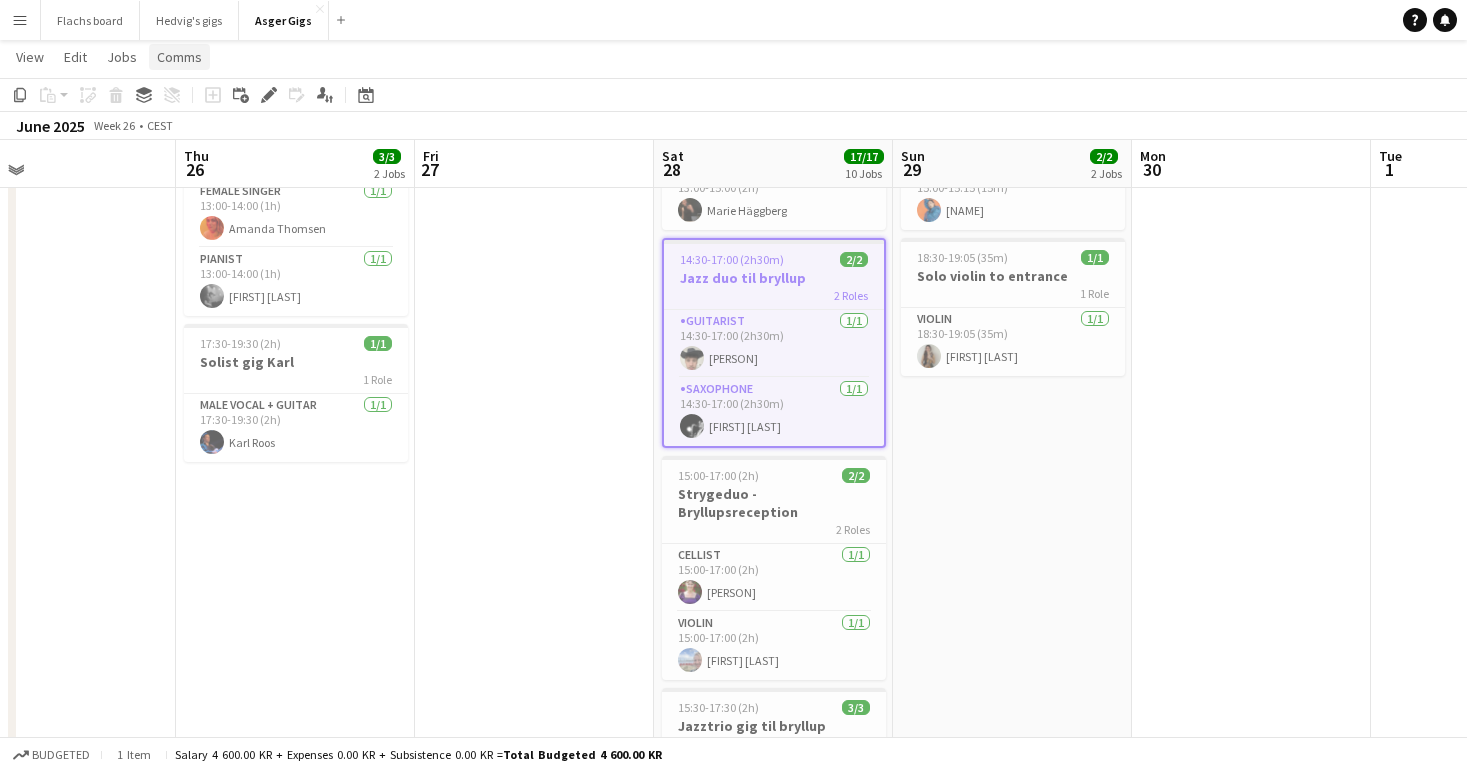 click on "Comms" 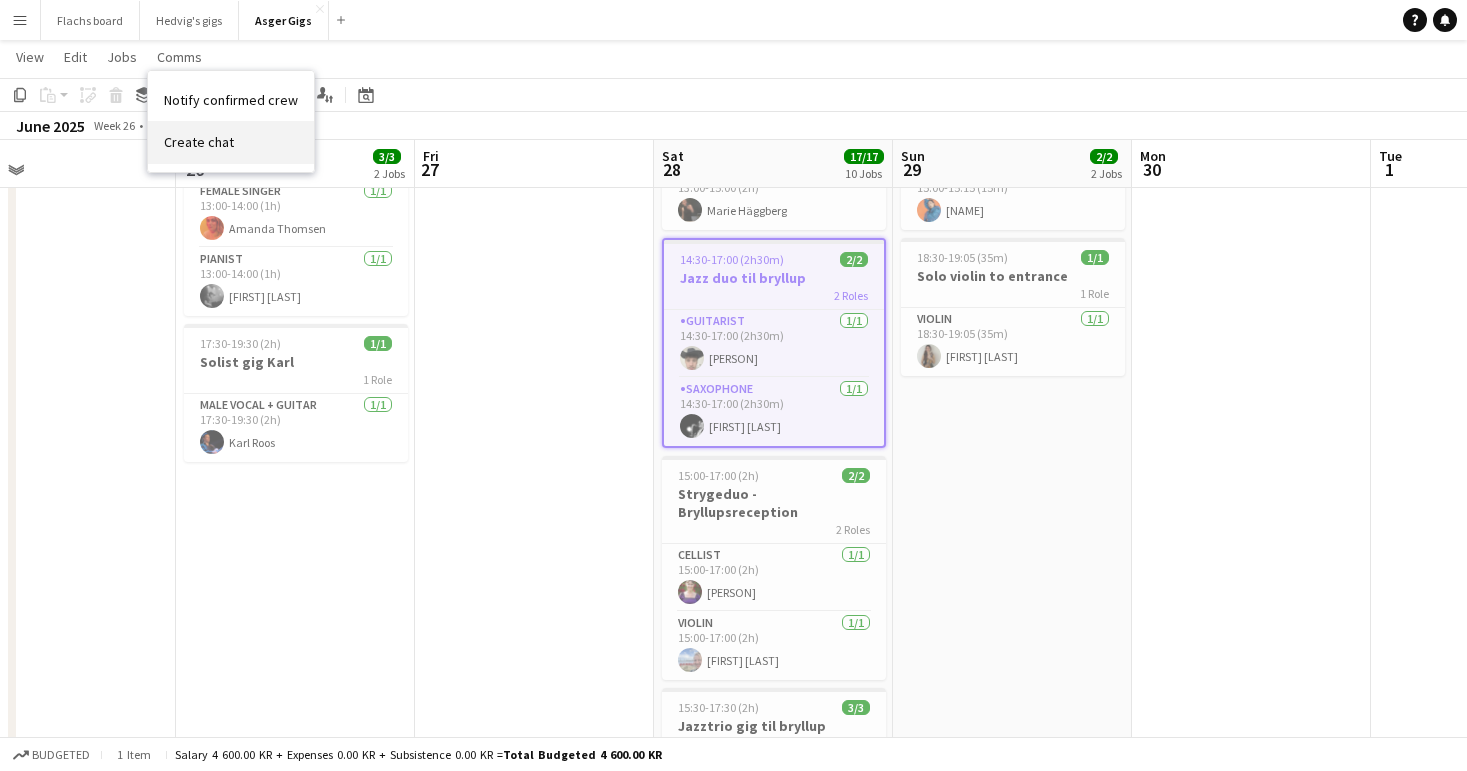 click on "Create chat" at bounding box center (199, 142) 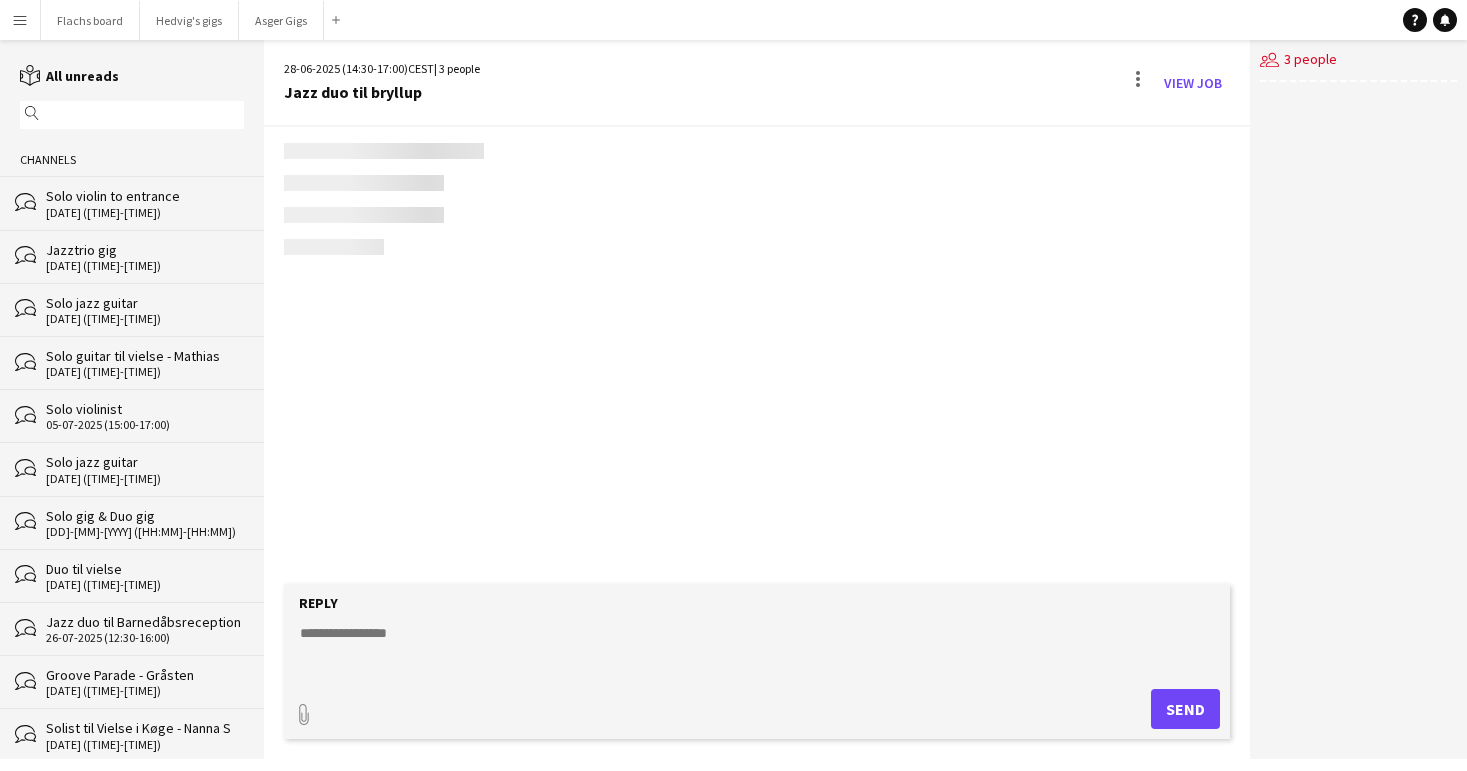 scroll, scrollTop: 0, scrollLeft: 0, axis: both 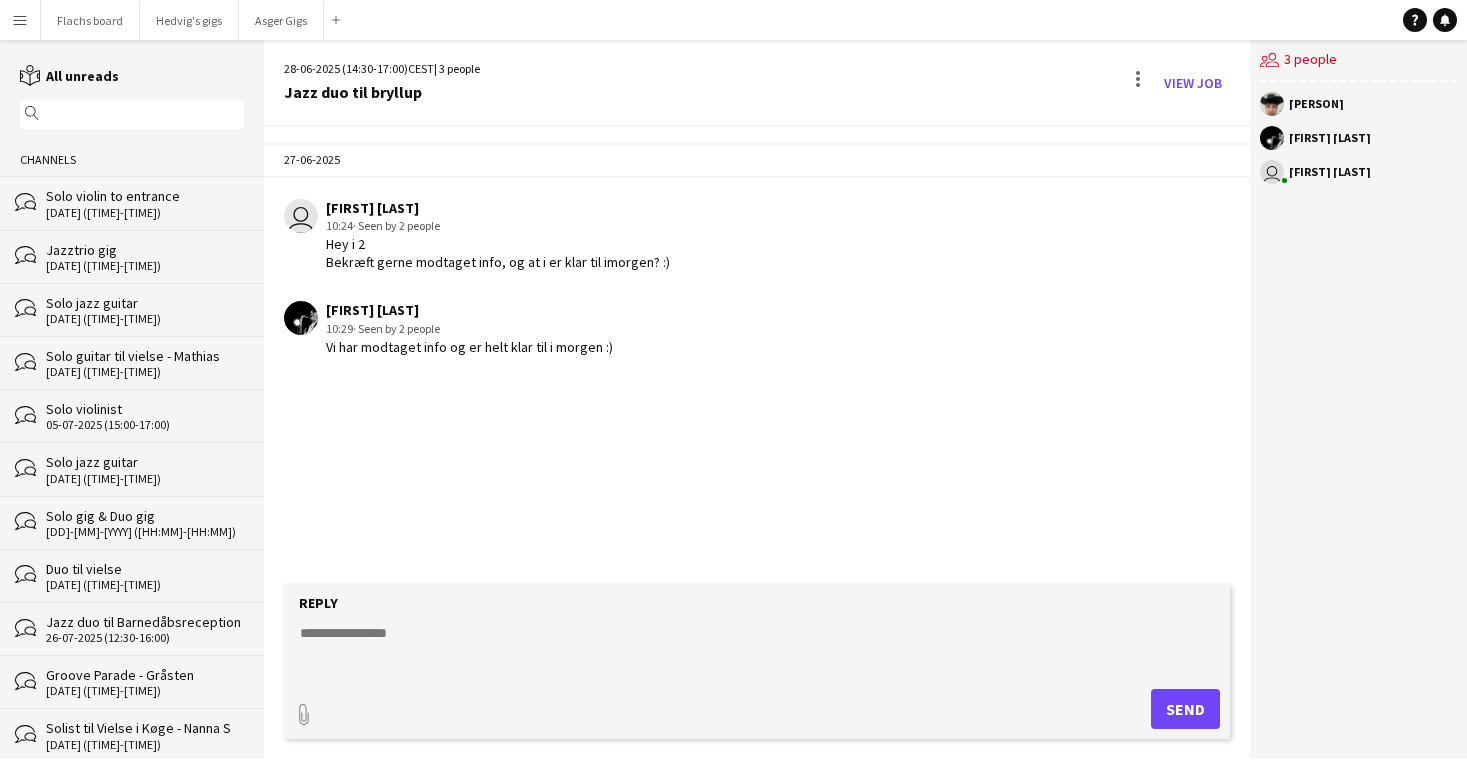 click 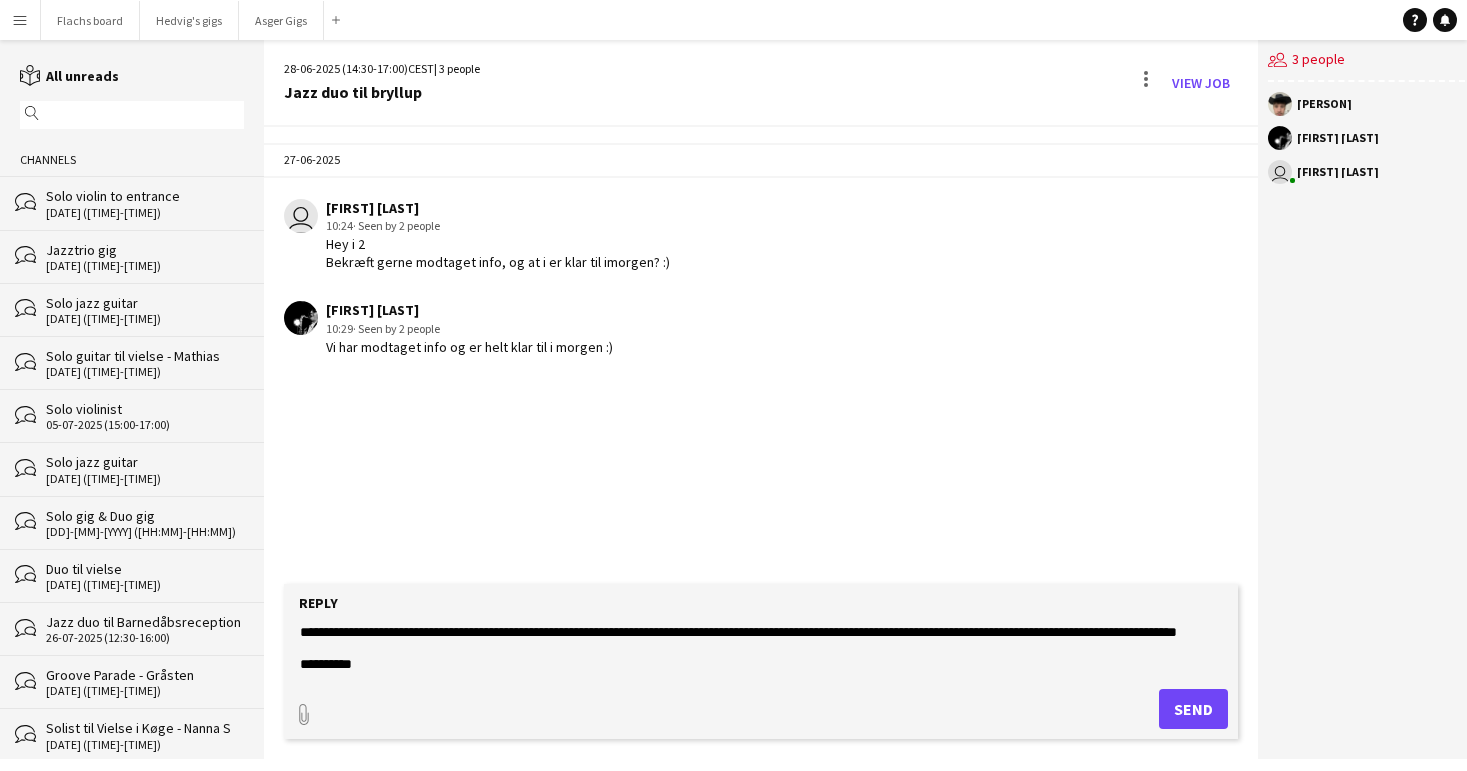 scroll, scrollTop: 0, scrollLeft: 0, axis: both 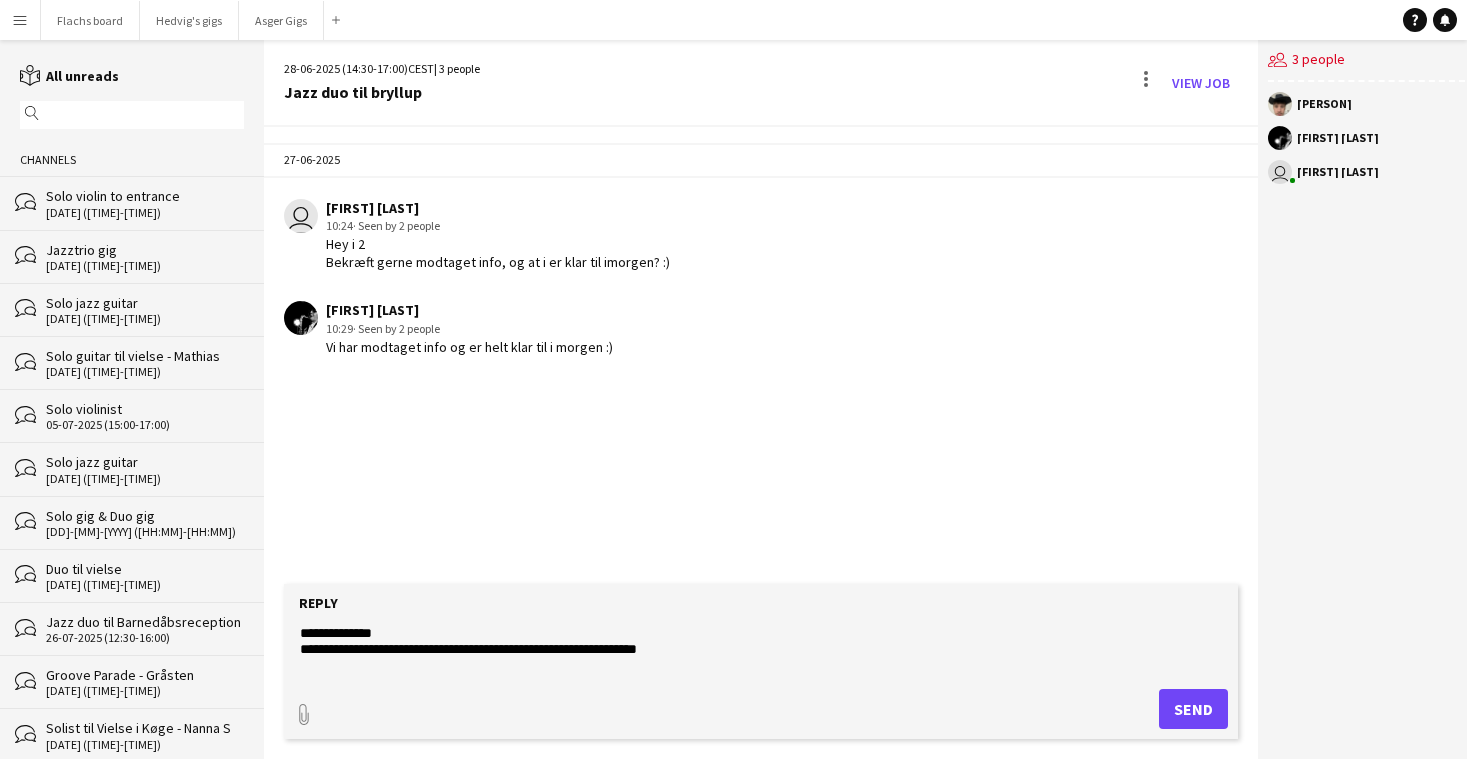 type on "**********" 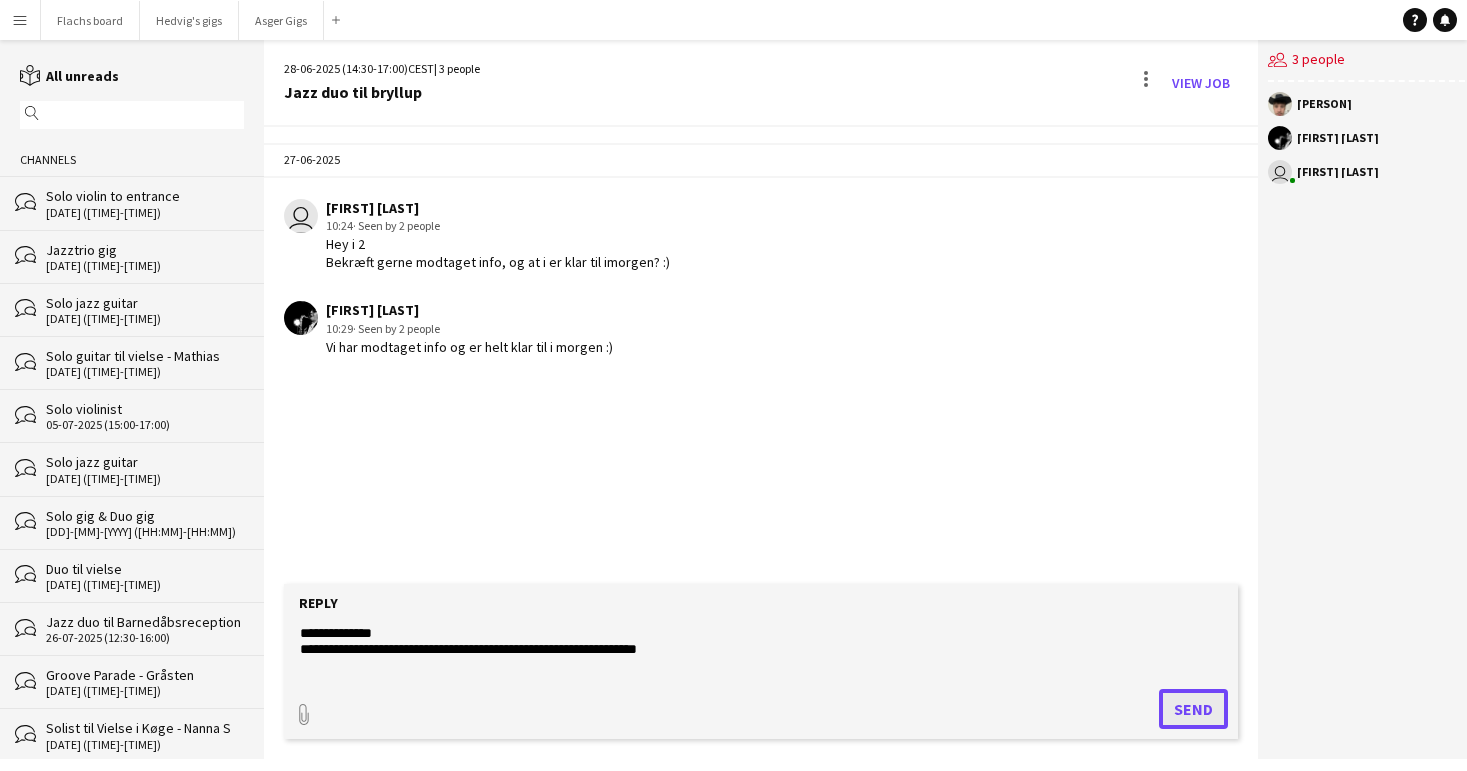 click on "Send" 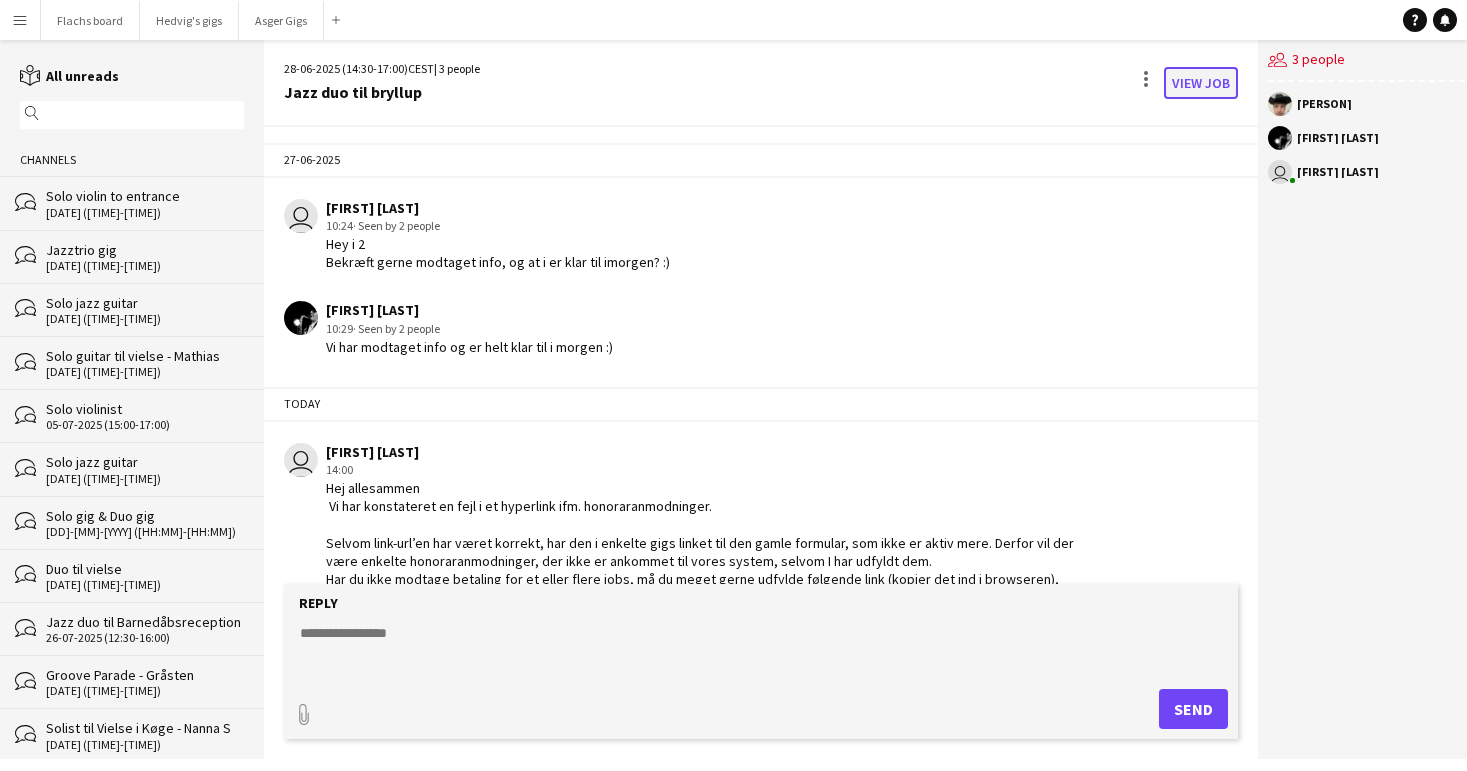 click on "View Job" 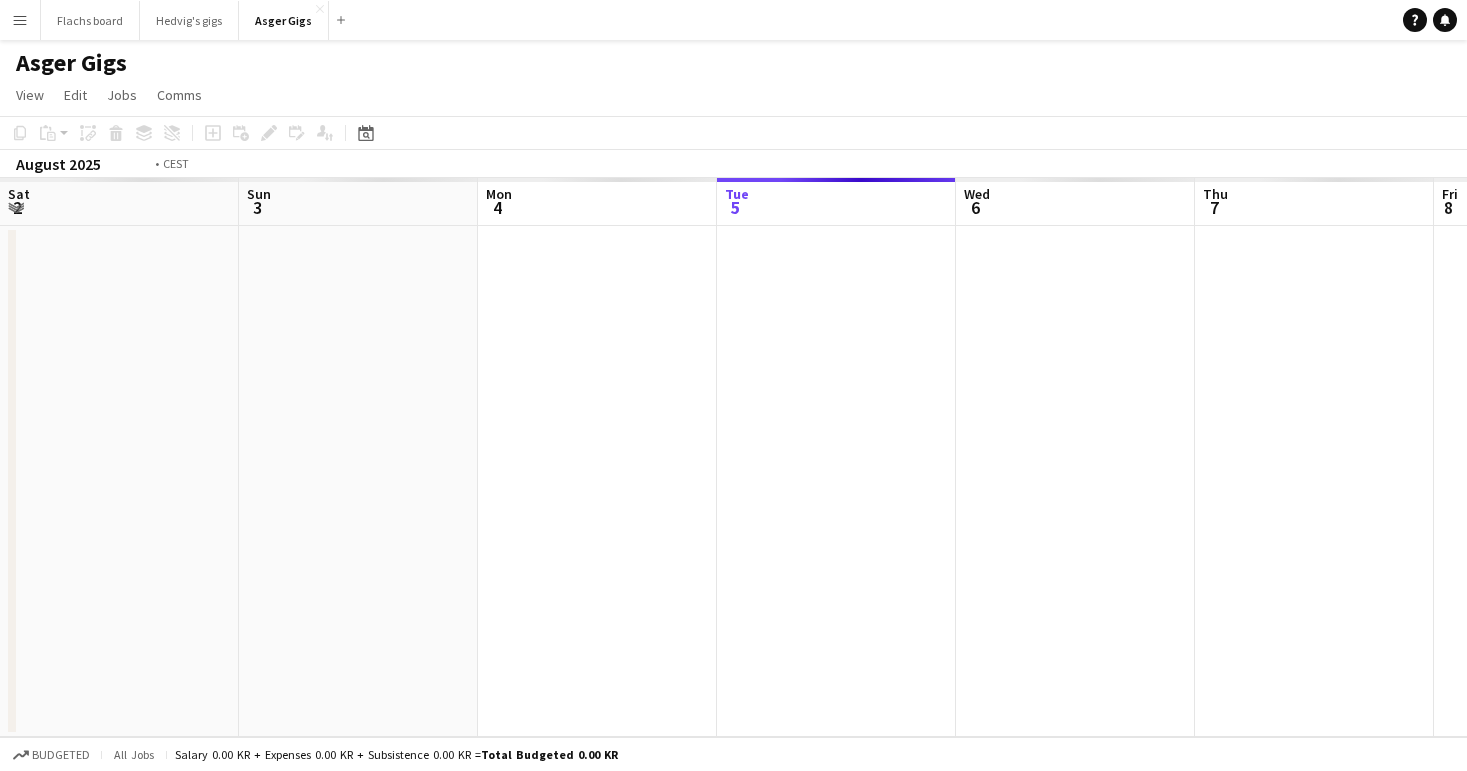 scroll, scrollTop: 0, scrollLeft: 688, axis: horizontal 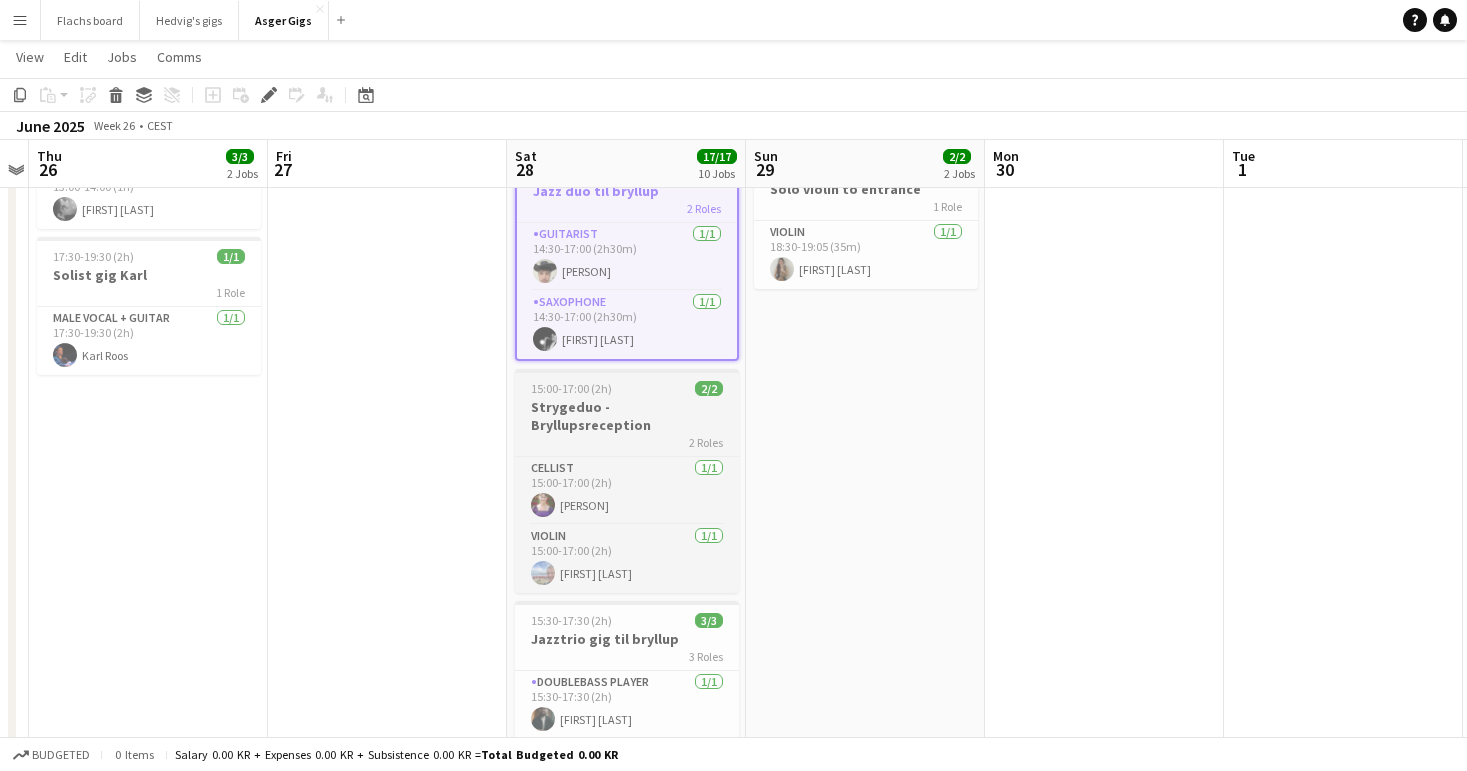 click on "2 Roles" at bounding box center (627, 442) 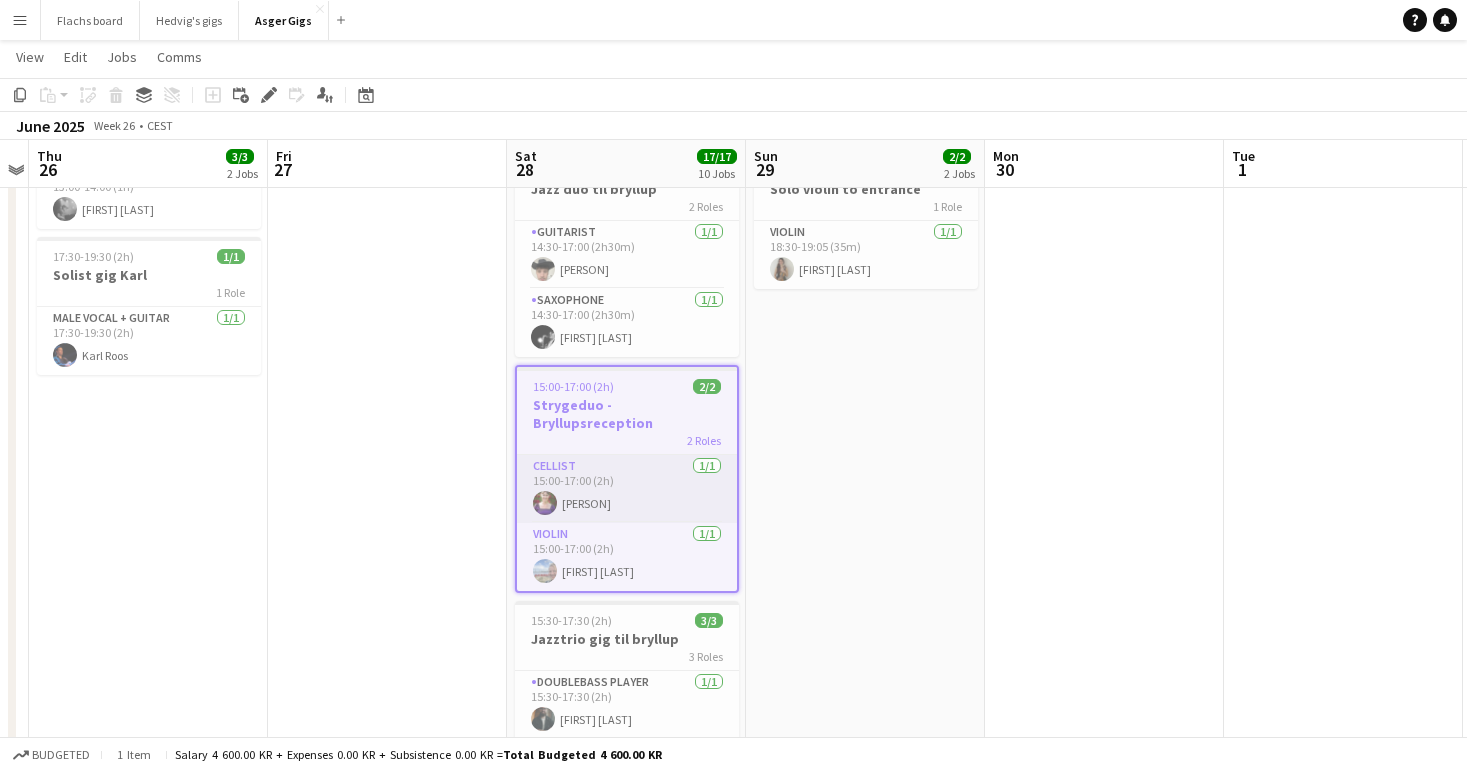 click on "Cellist   1/1   [TIME]-[TIME] (2h)
[FIRST] [LAST]" at bounding box center [627, 489] 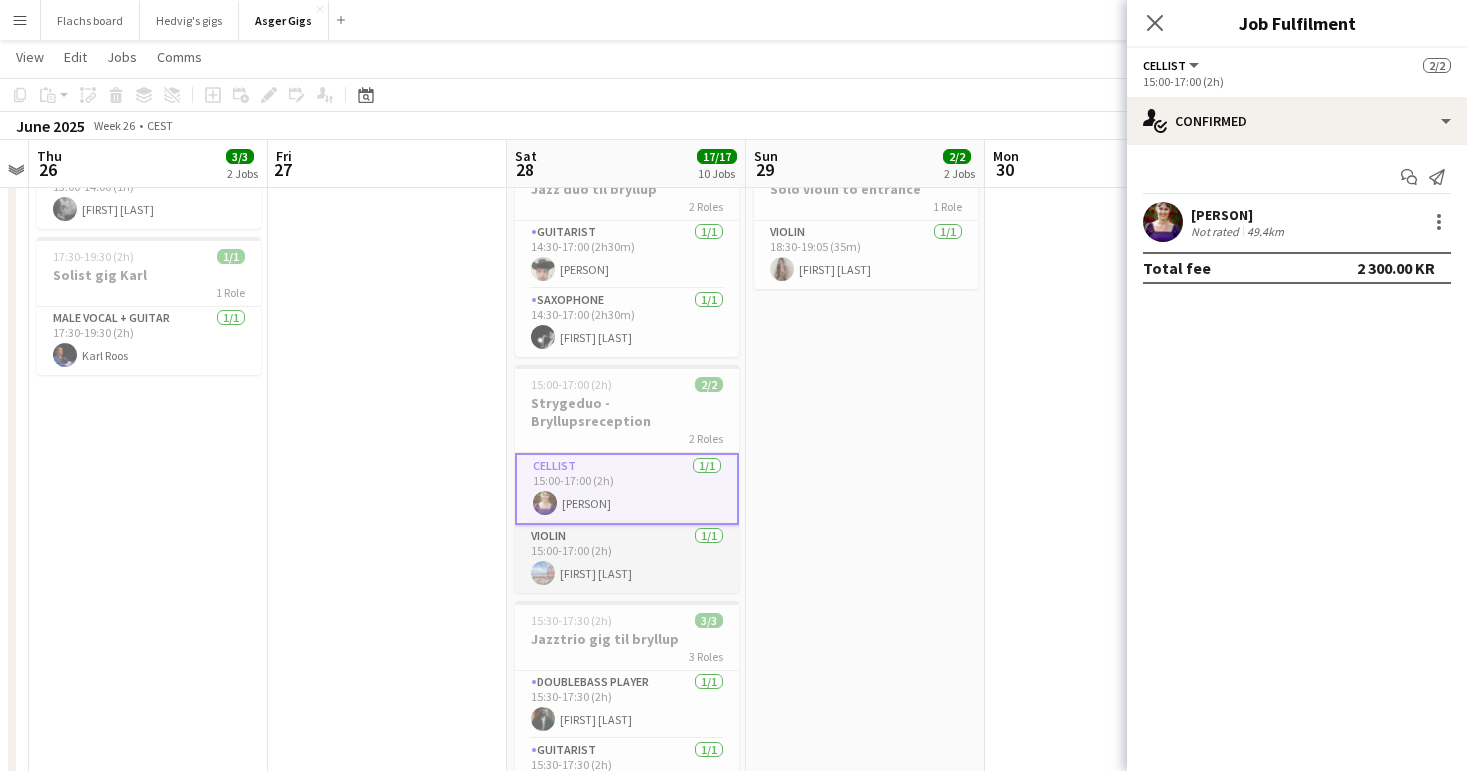 click on "Violin   [NUMBER]/[NUMBER] [TIME]-[TIME] ([TIME])
[FIRST] [LAST]" at bounding box center [627, 559] 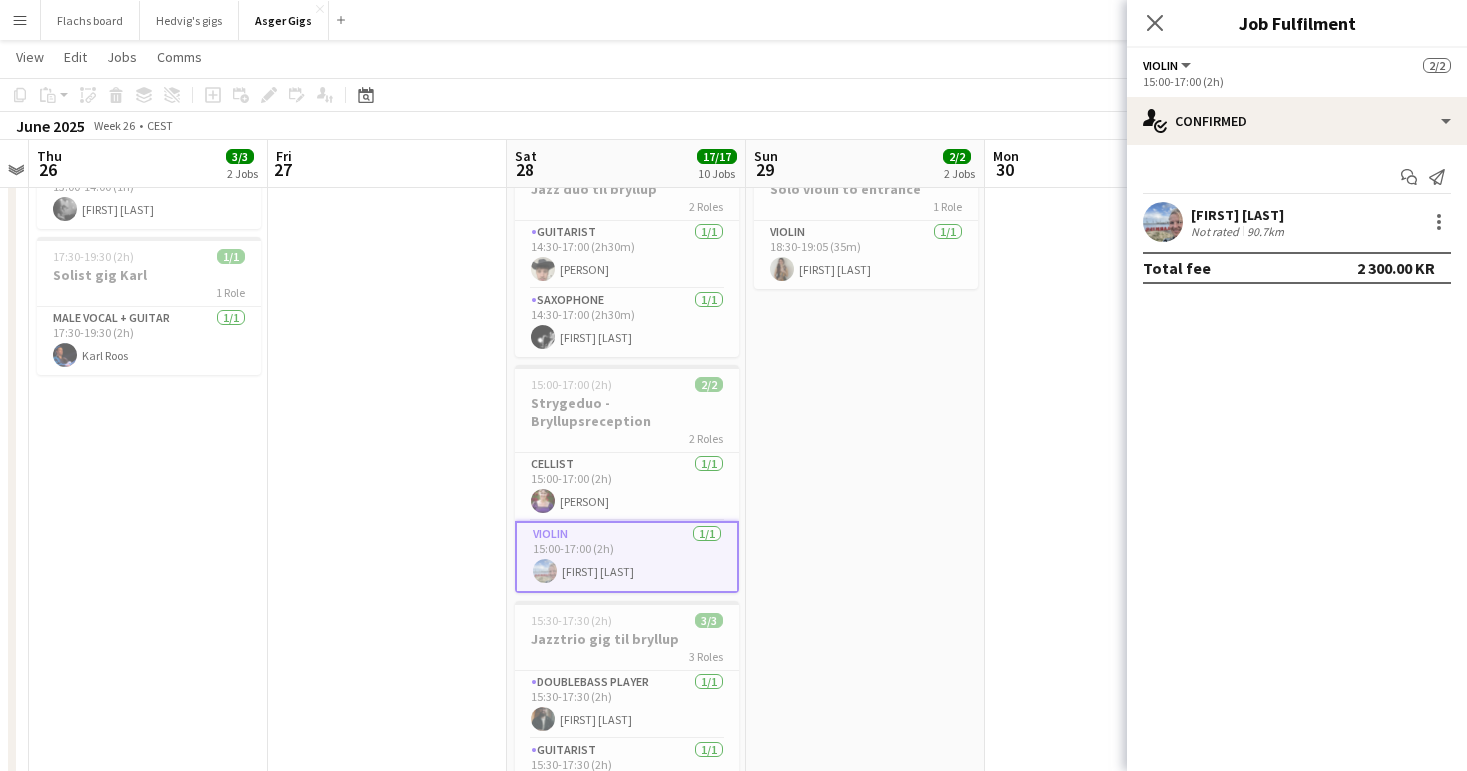 click at bounding box center (387, 1032) 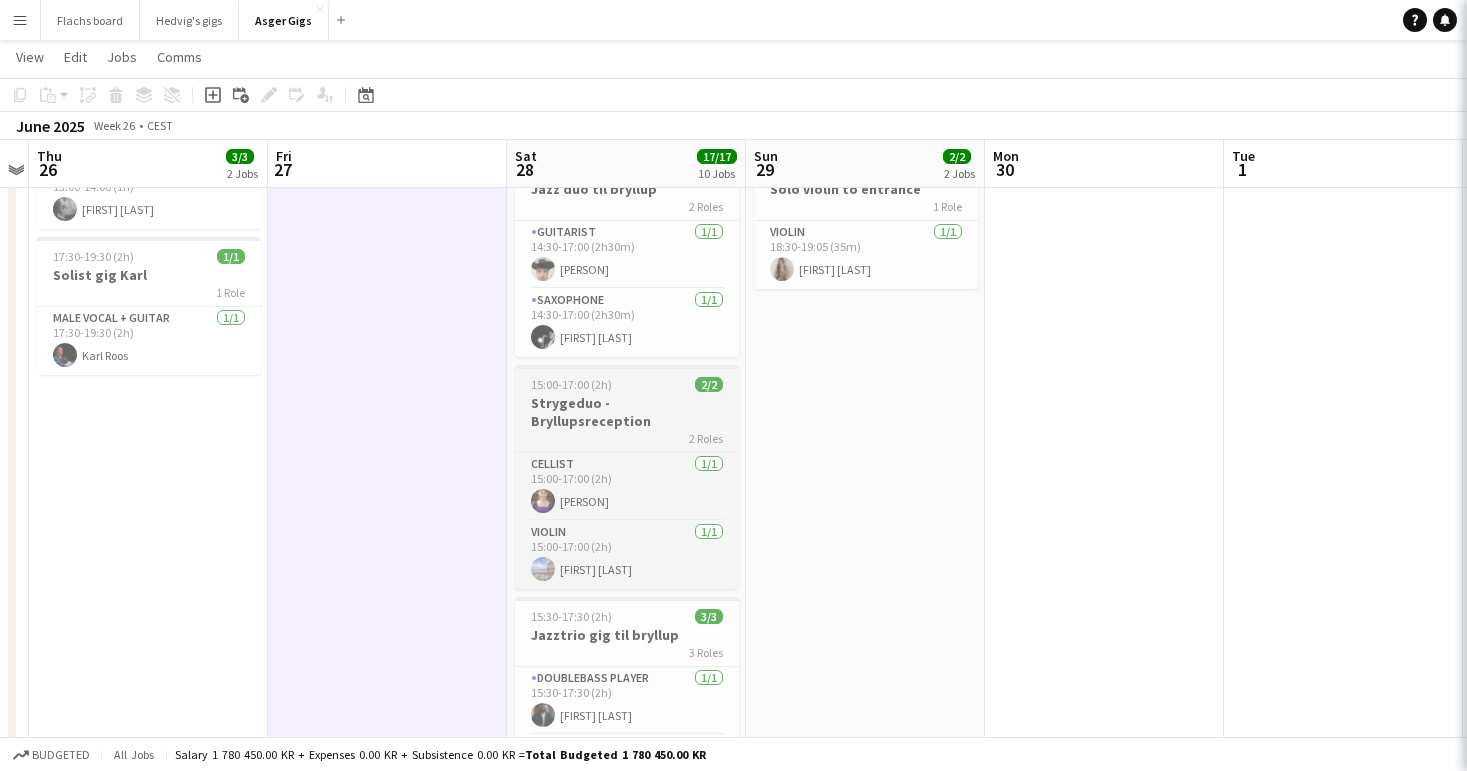 click on "Strygeduo - Bryllupsreception" at bounding box center [627, 412] 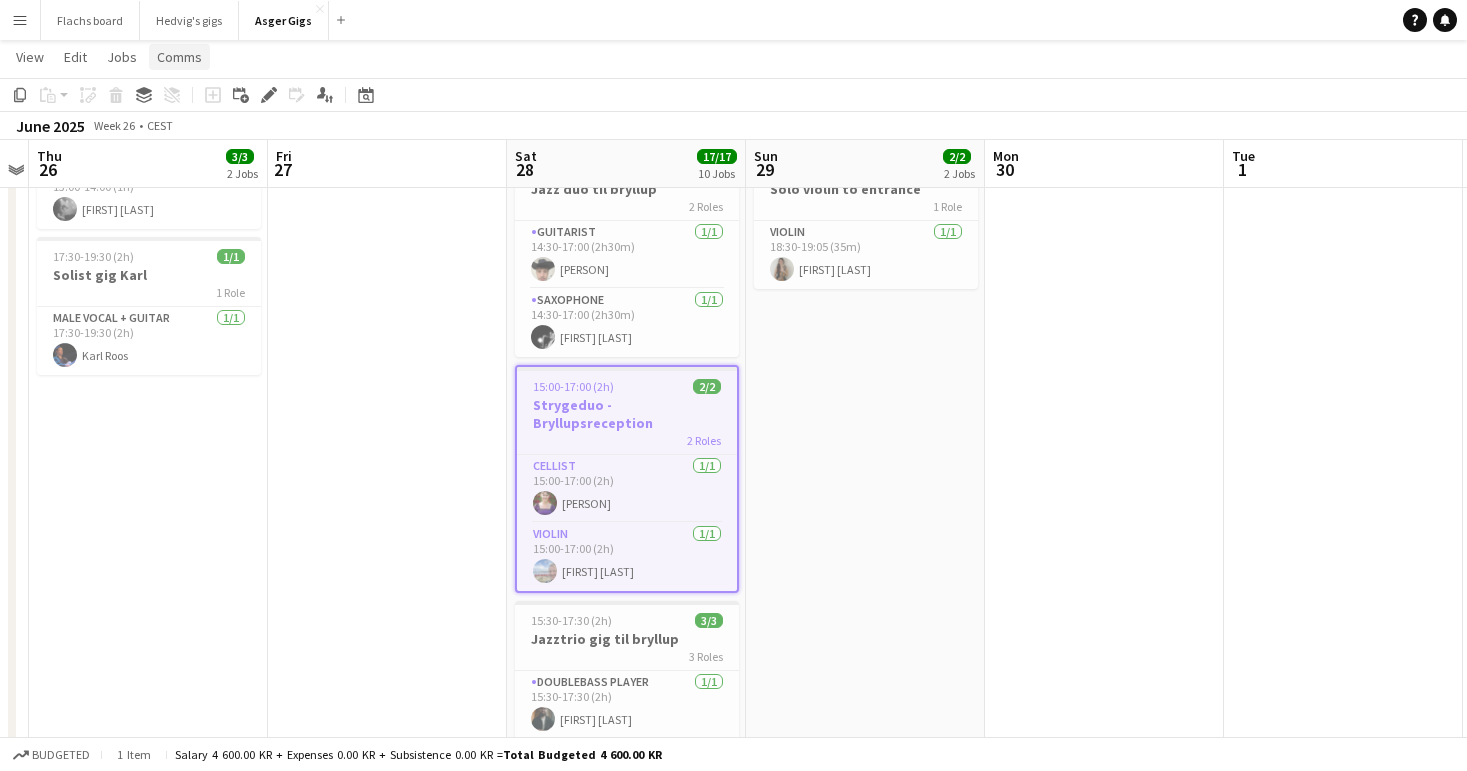click on "Comms" 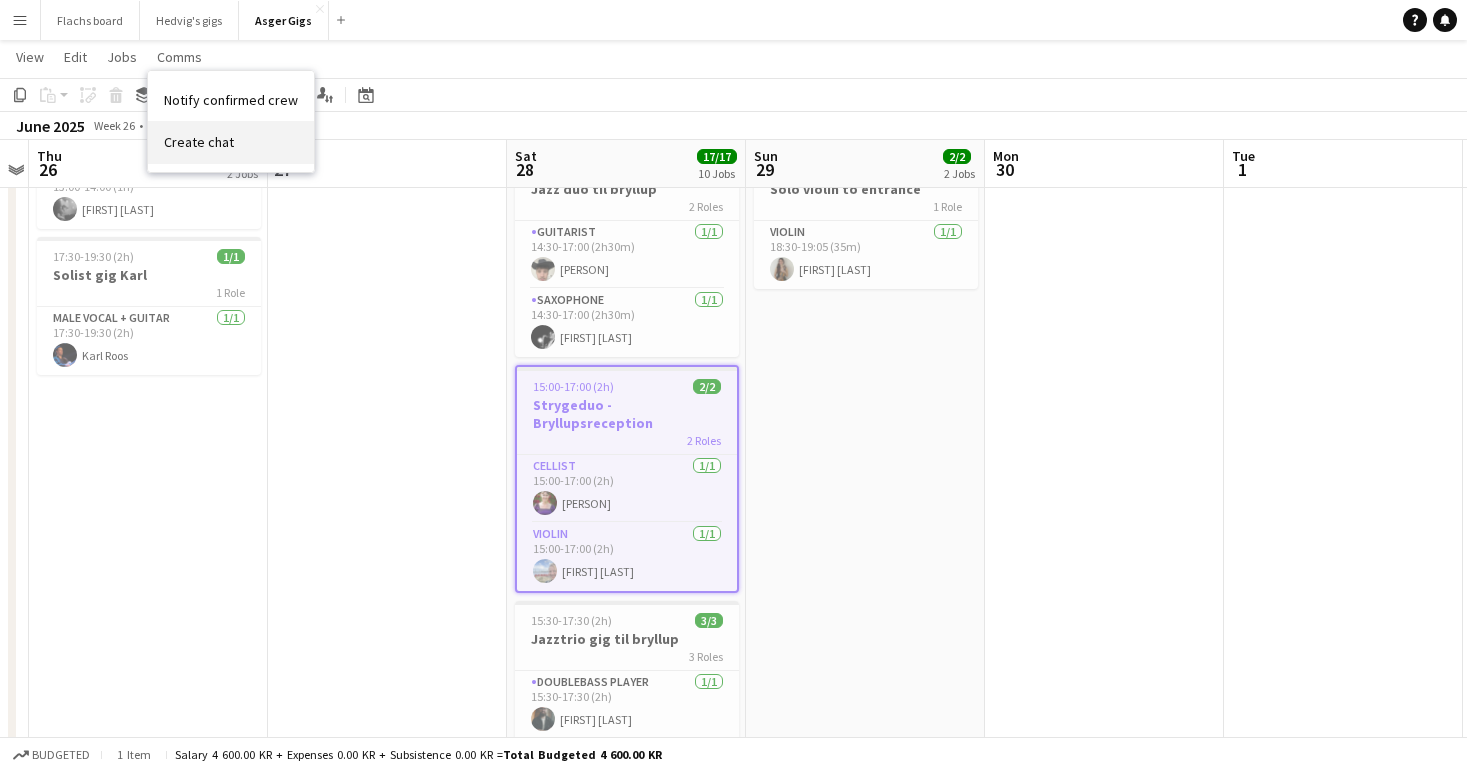 click on "Create chat" at bounding box center (199, 142) 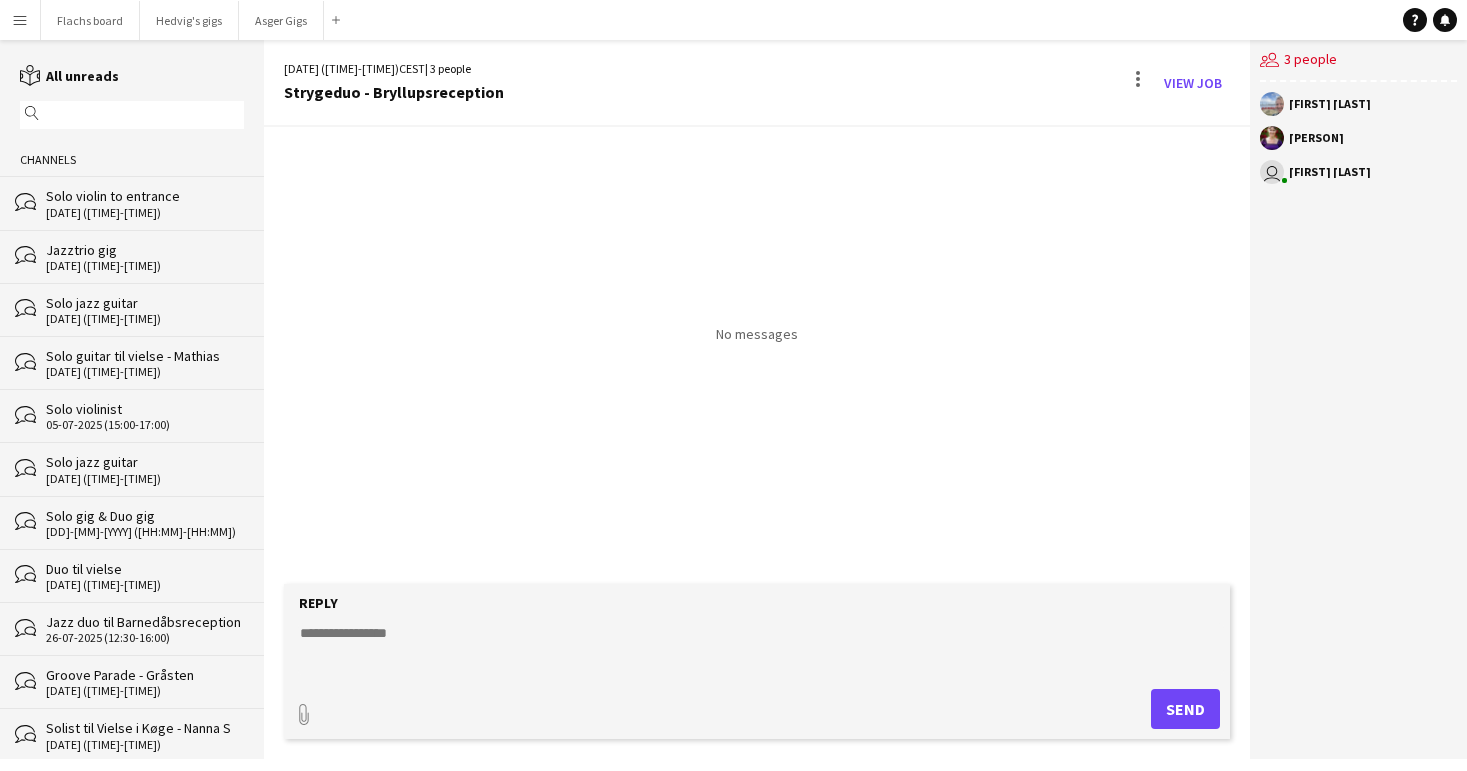 click 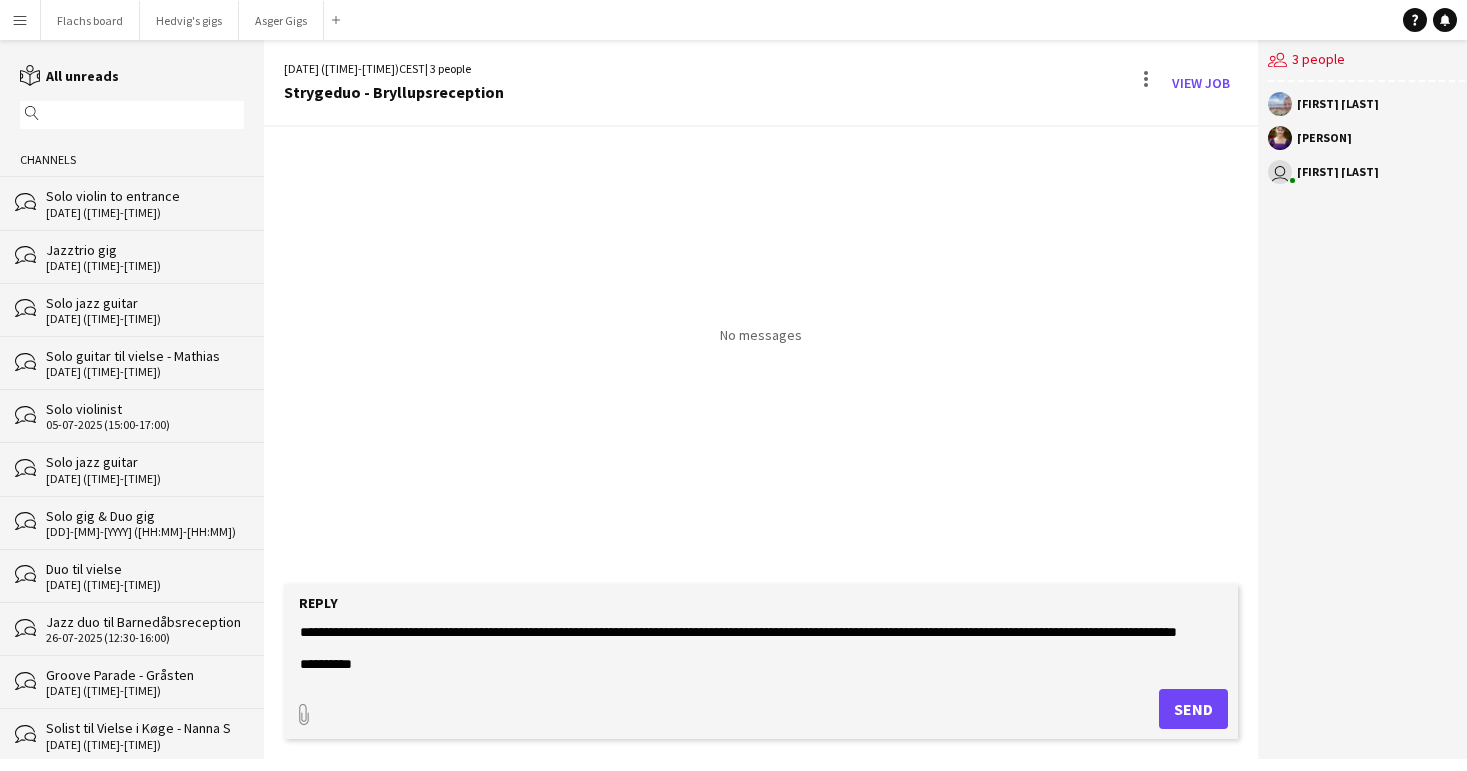 scroll, scrollTop: 0, scrollLeft: 0, axis: both 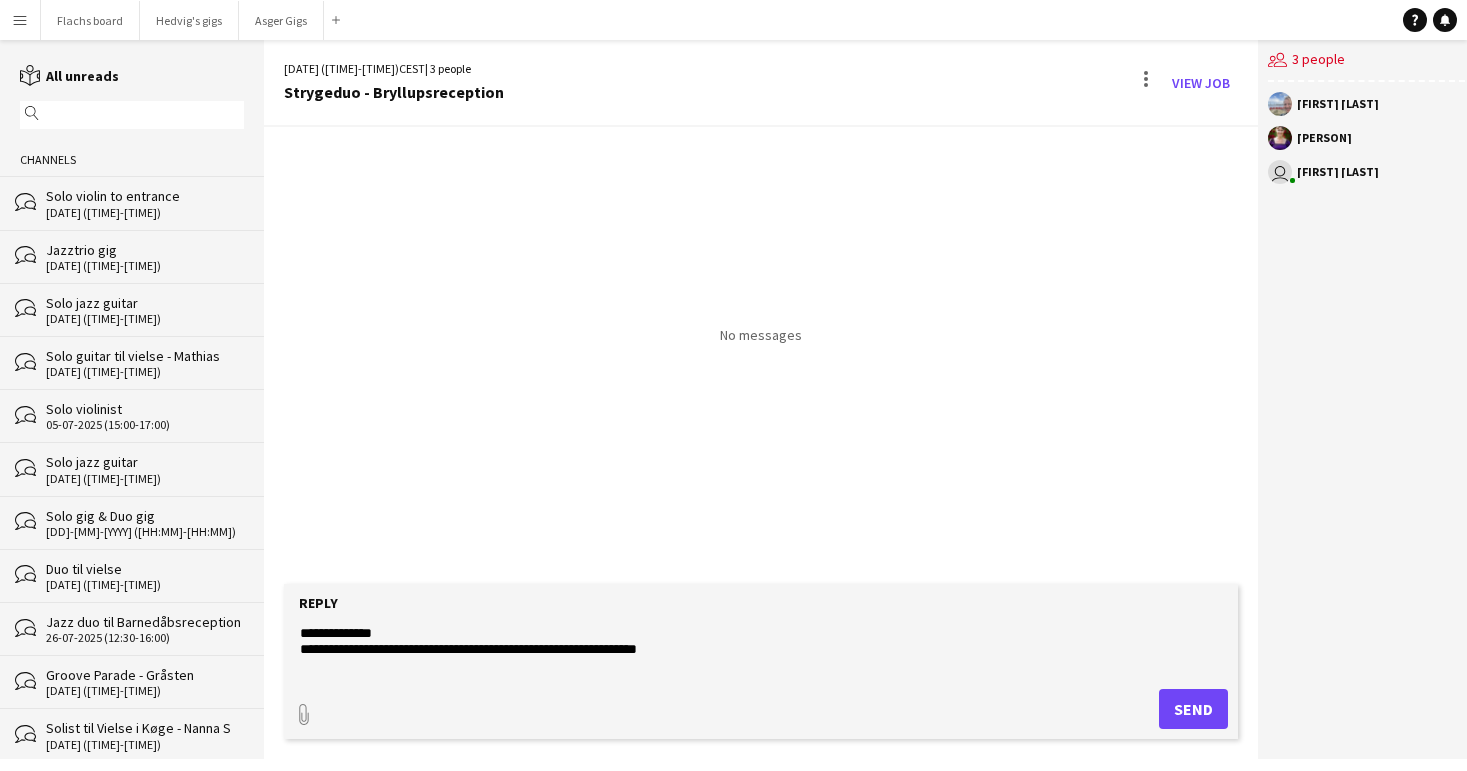 type on "**********" 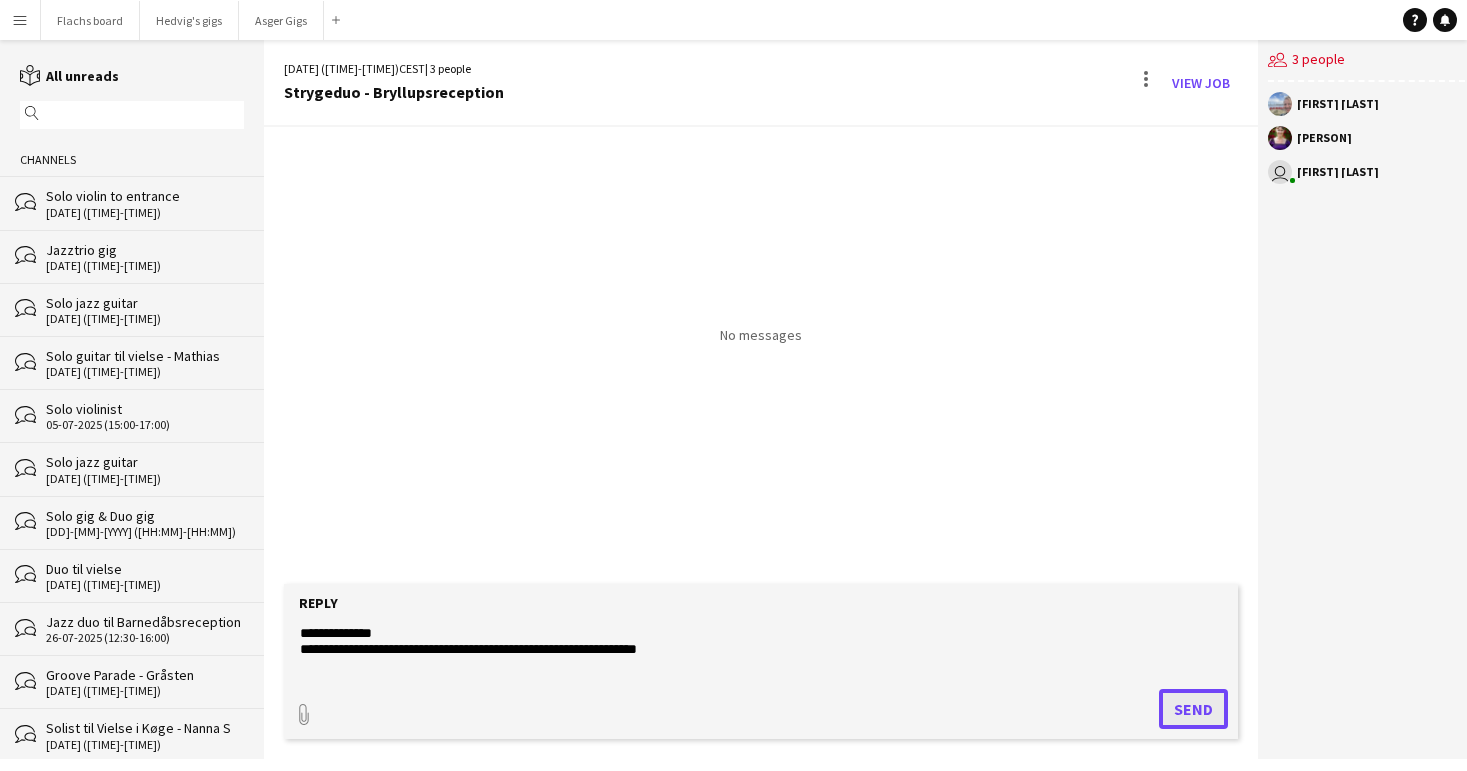 click on "Send" 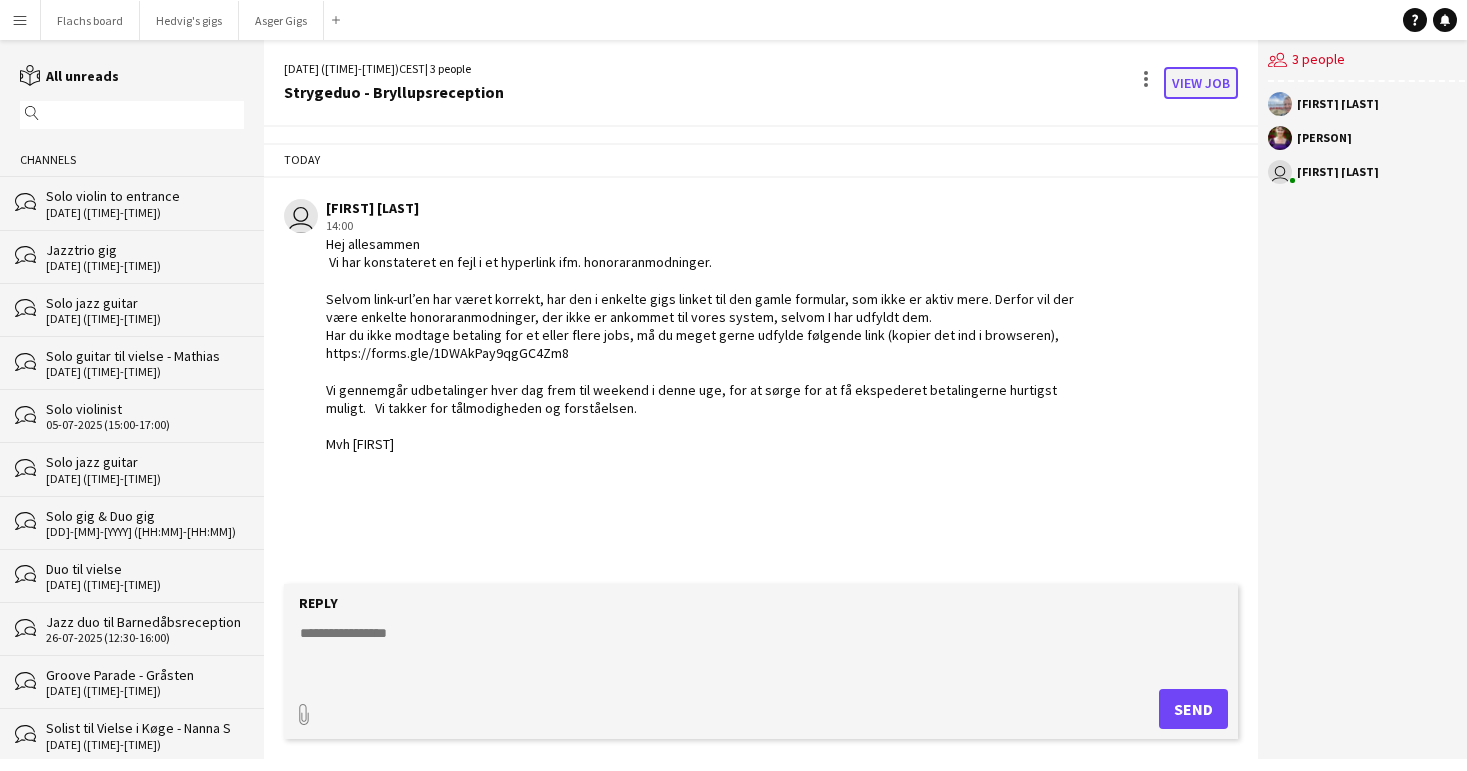 click on "View Job" 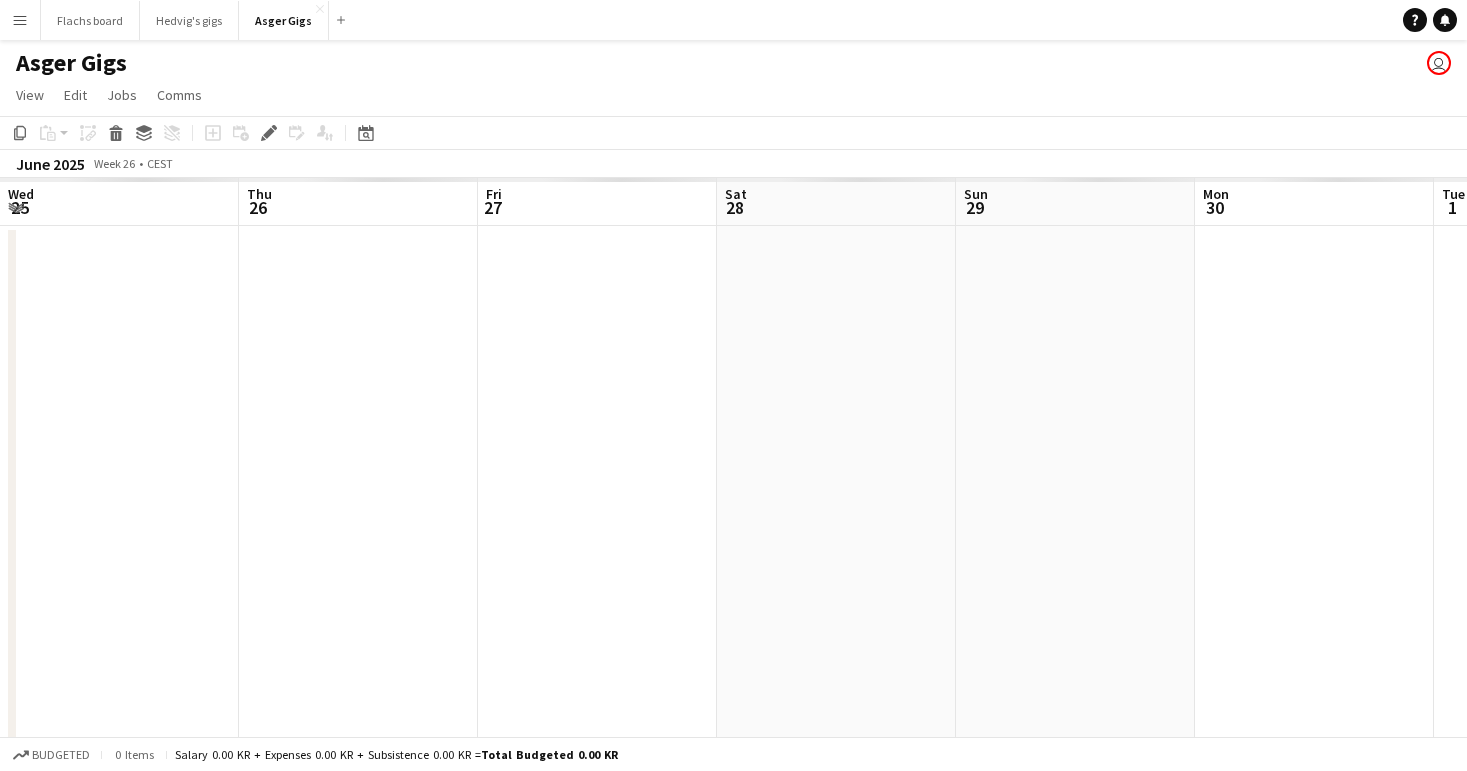 scroll, scrollTop: 0, scrollLeft: 688, axis: horizontal 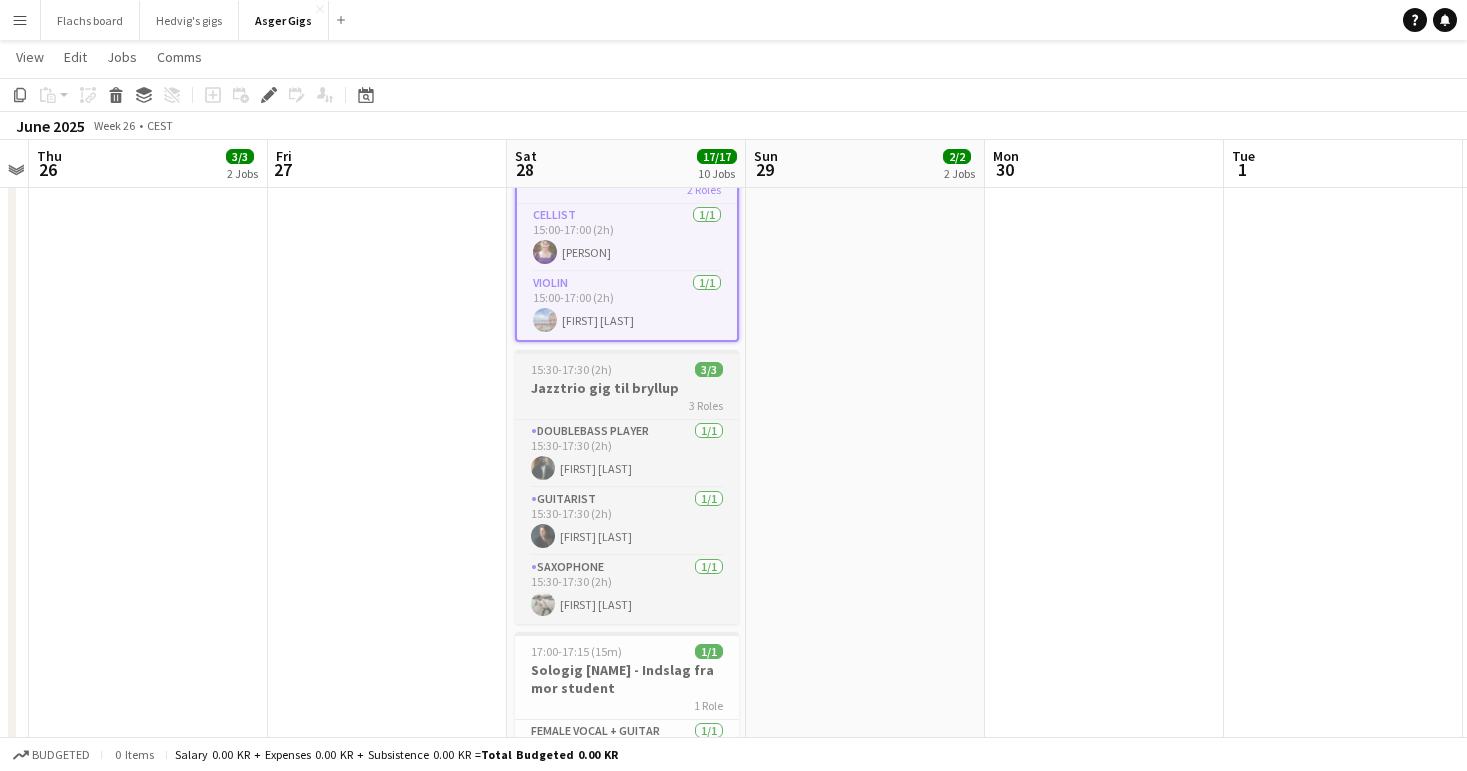 click on "Jazztrio gig til bryllup" at bounding box center [627, 388] 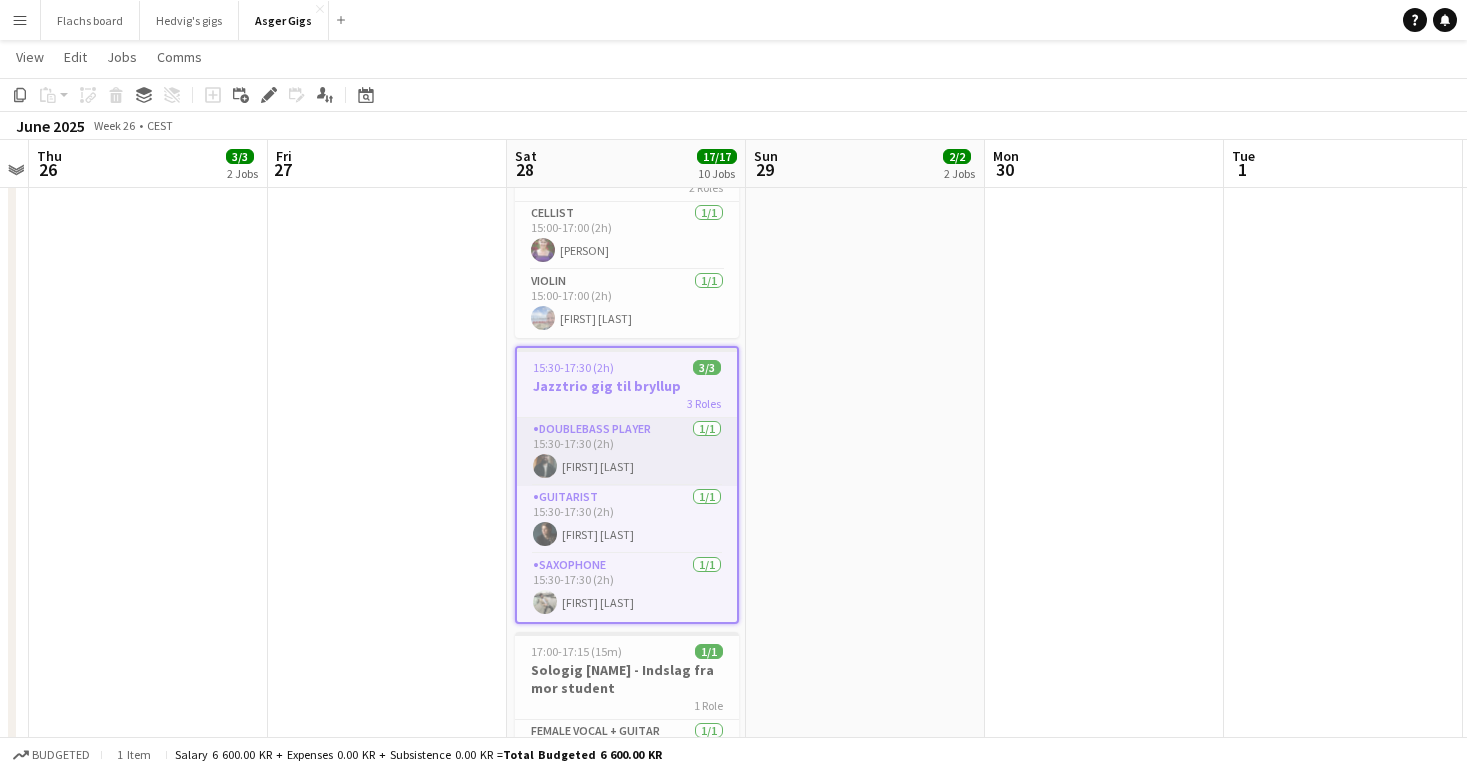 click on "Doublebass Player   1/1   15:30-17:30 (2h)
[FIRST] [LAST]" at bounding box center (627, 452) 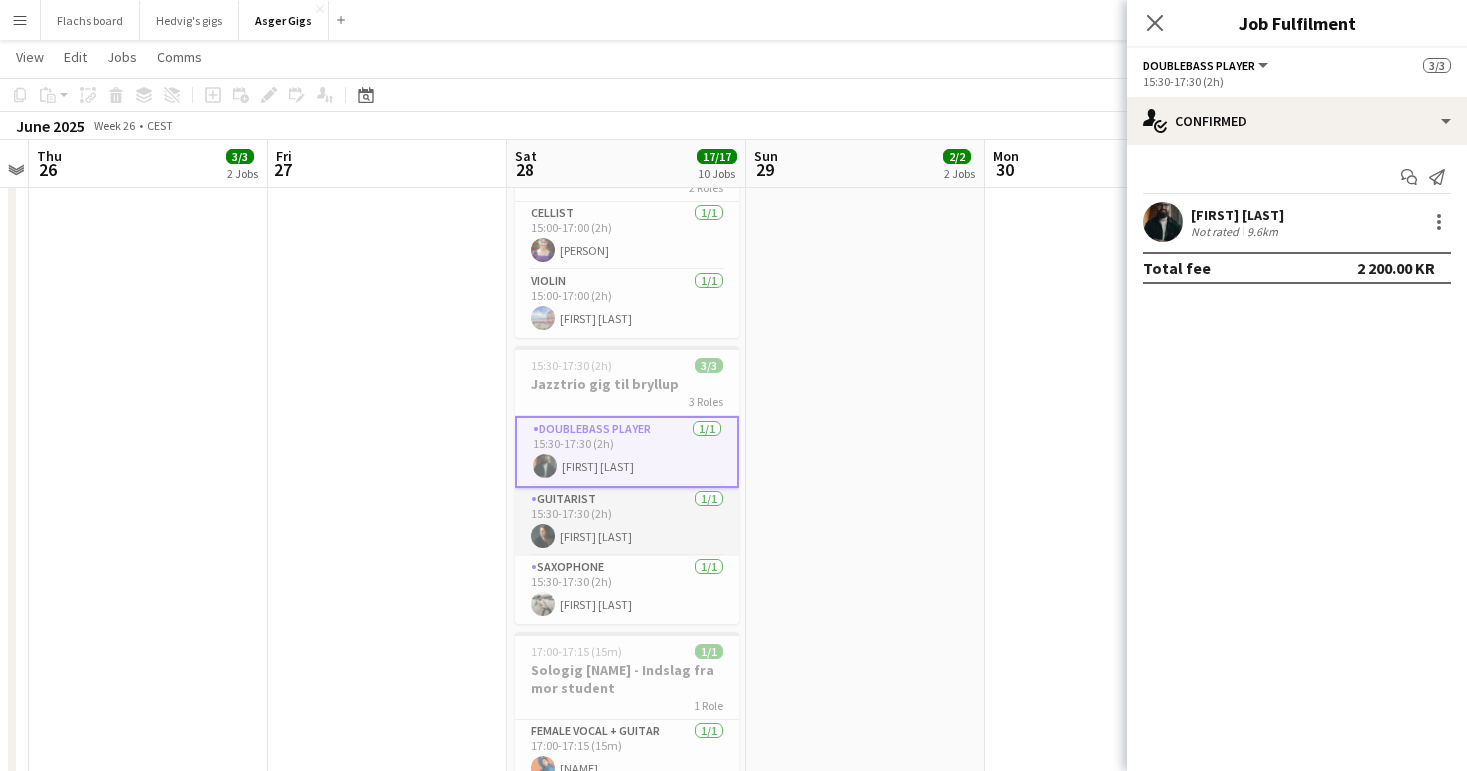 click on "Guitarist   1/1   [TIME]-[TIME] (2h)
[FIRST] [LAST]" at bounding box center [627, 522] 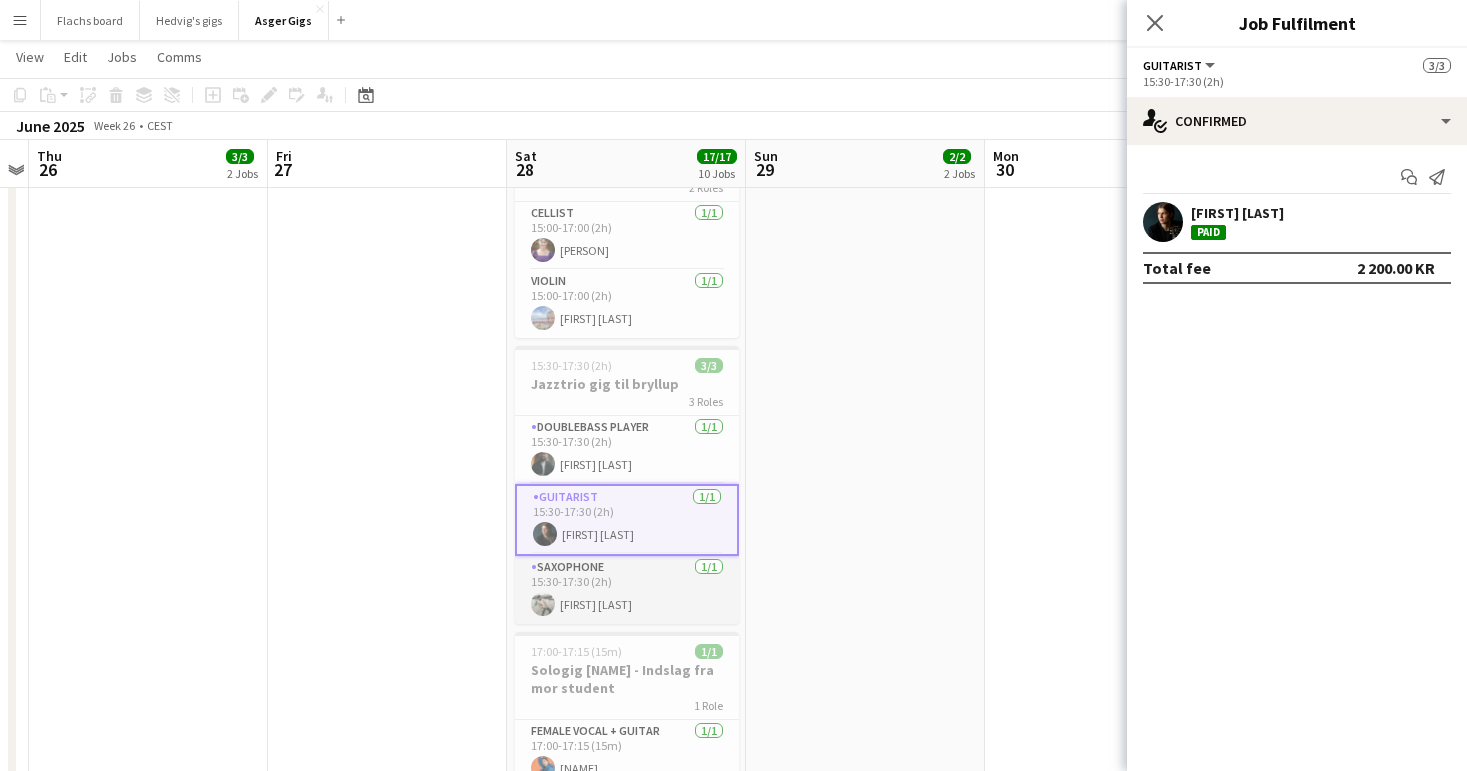 click on "Saxophone   1/1   15:30-17:30 (2h)
[FIRST] [LAST]" at bounding box center [627, 590] 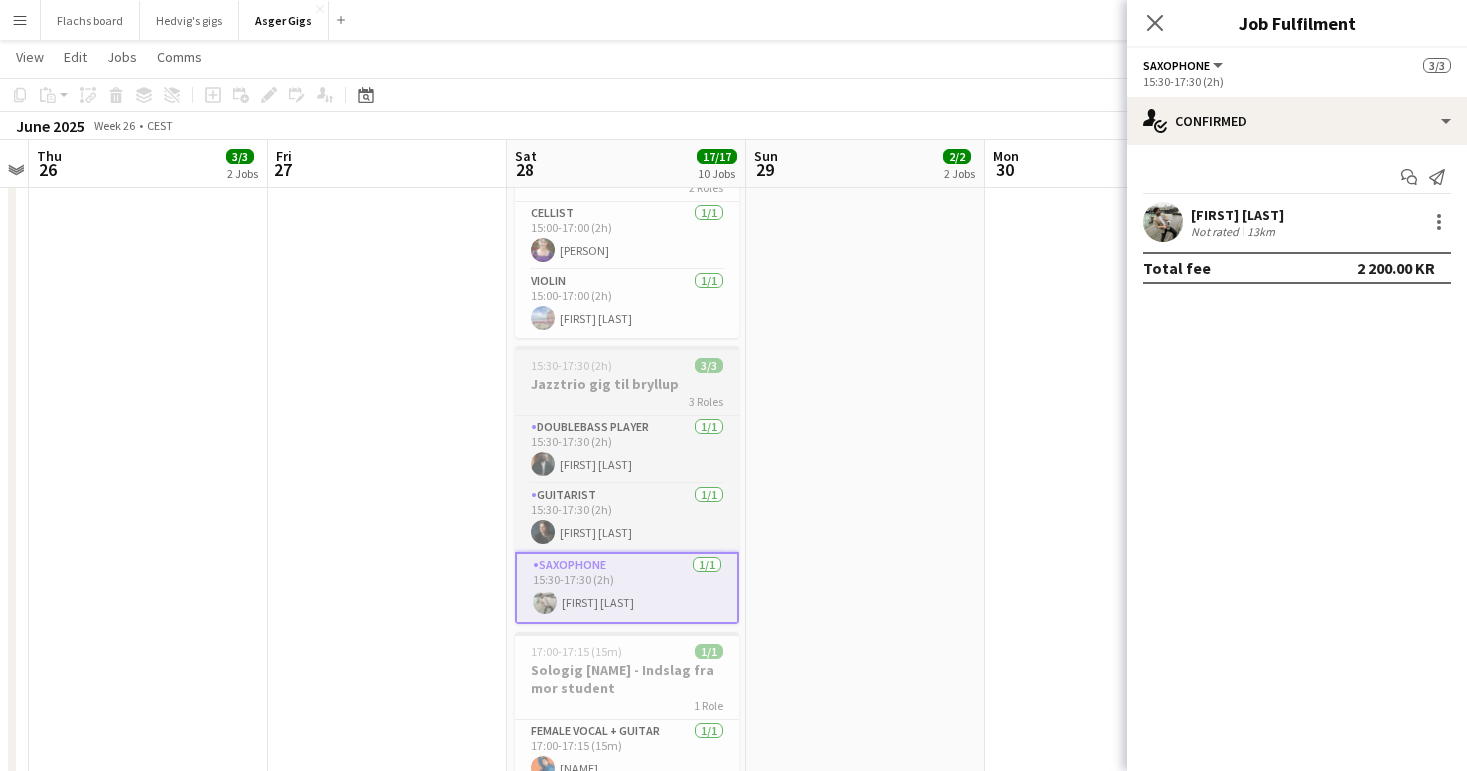 click on "Jazztrio gig til bryllup" at bounding box center [627, 384] 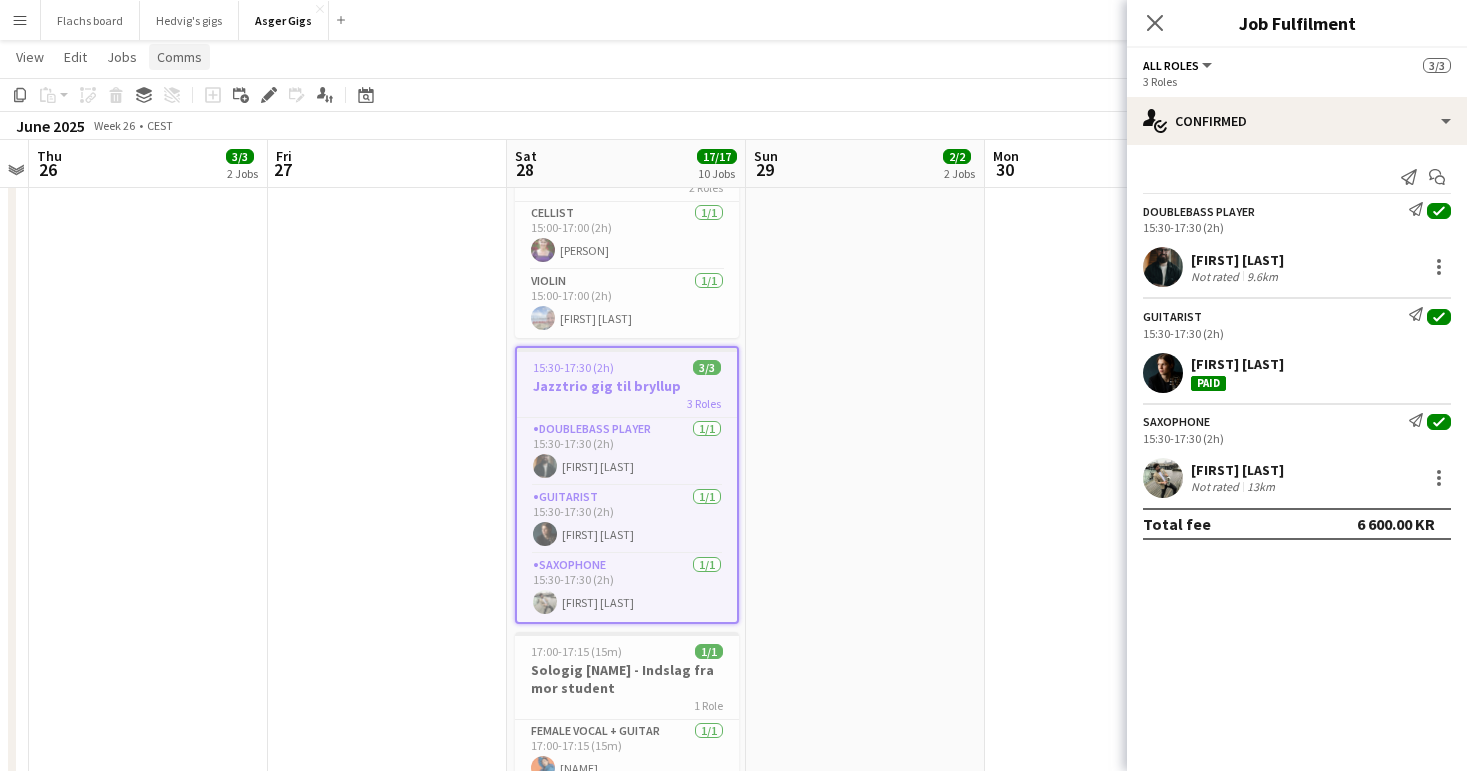 click on "Comms" 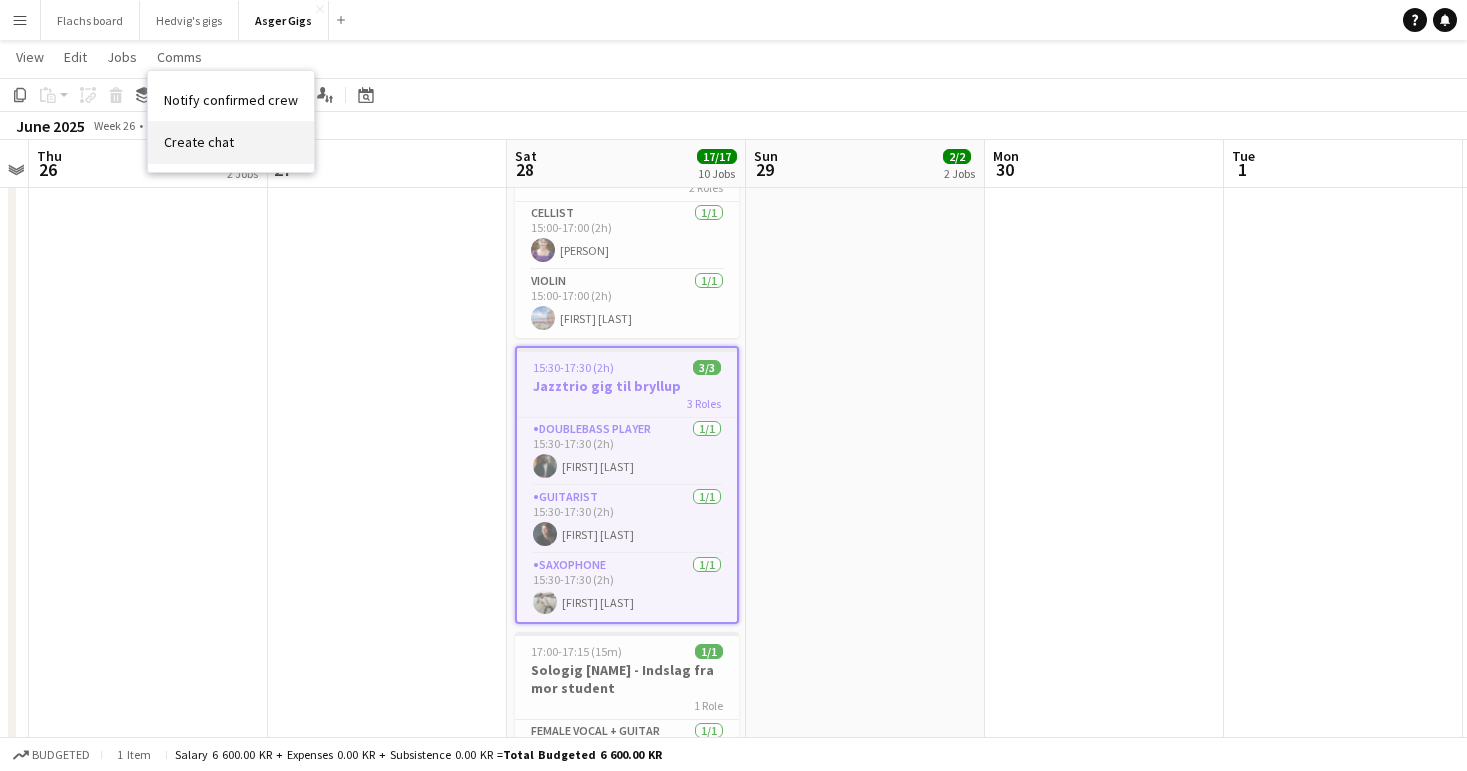 click on "Create chat" at bounding box center [231, 142] 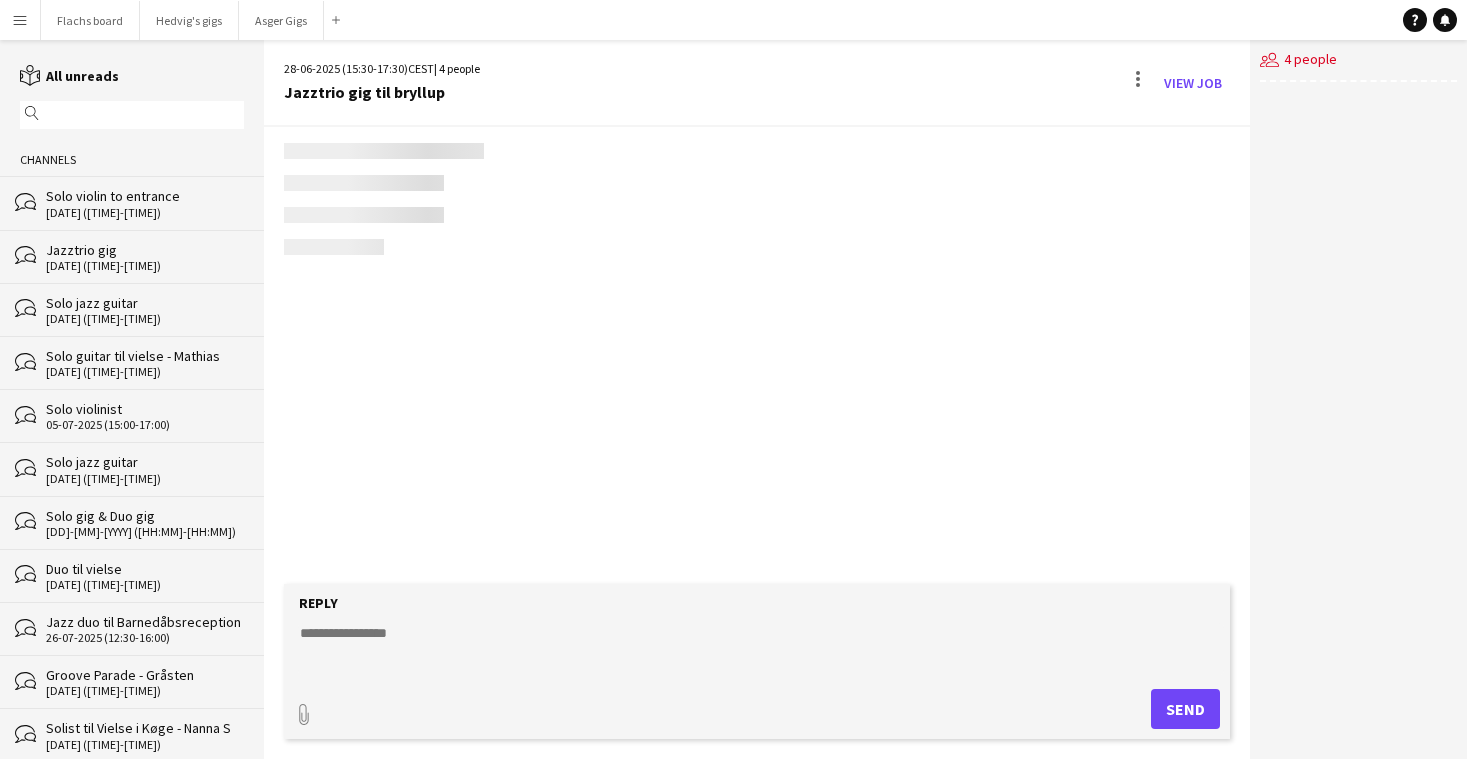scroll, scrollTop: 175, scrollLeft: 0, axis: vertical 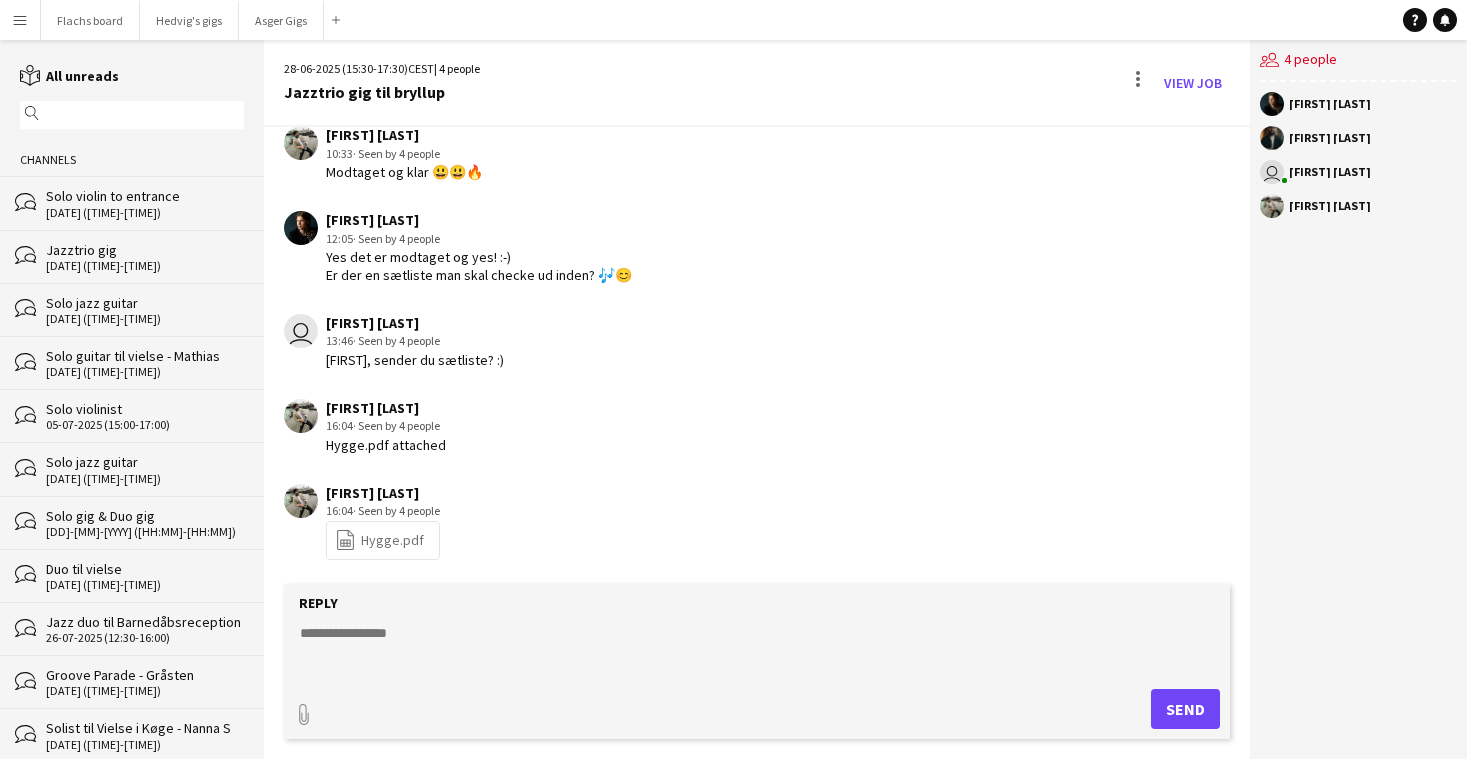 click 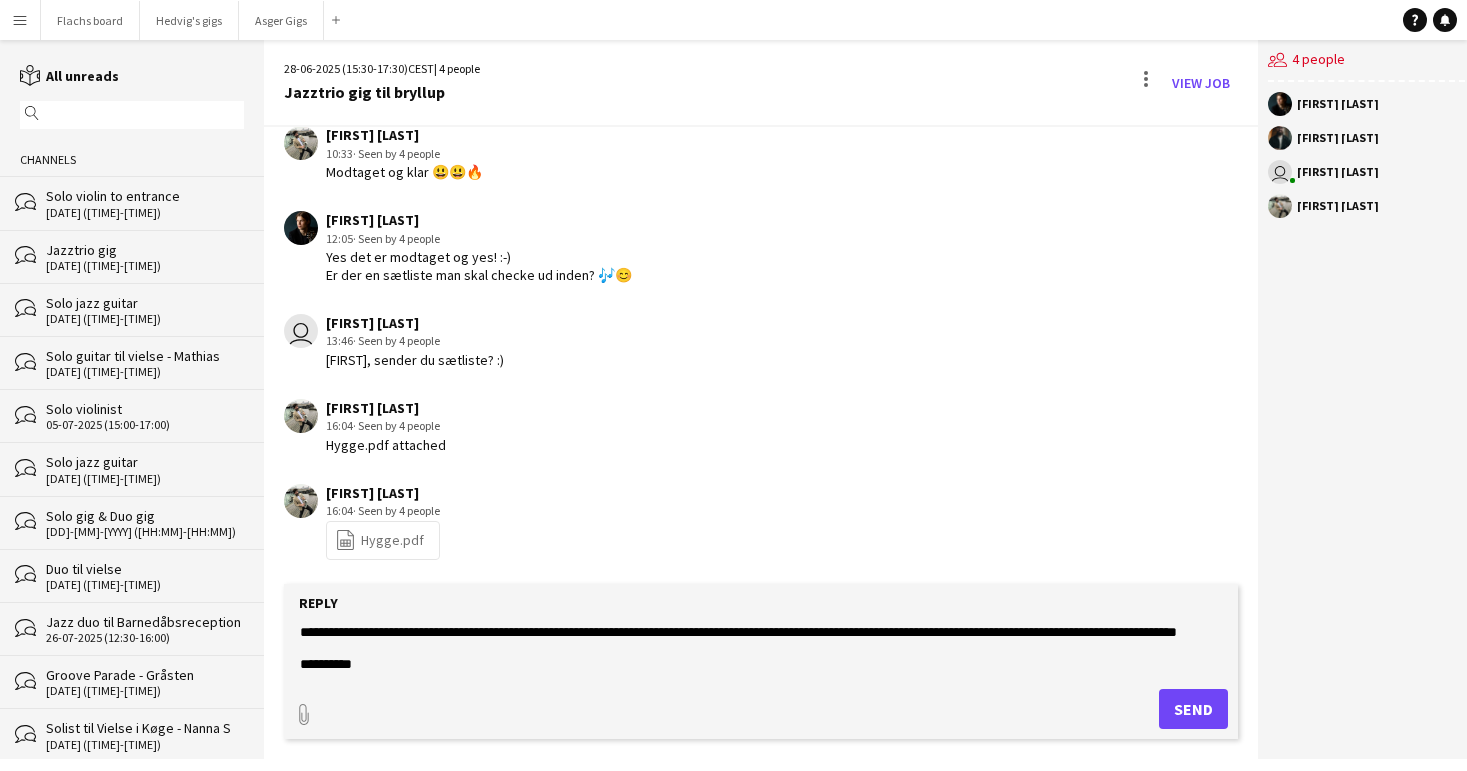 scroll, scrollTop: 0, scrollLeft: 0, axis: both 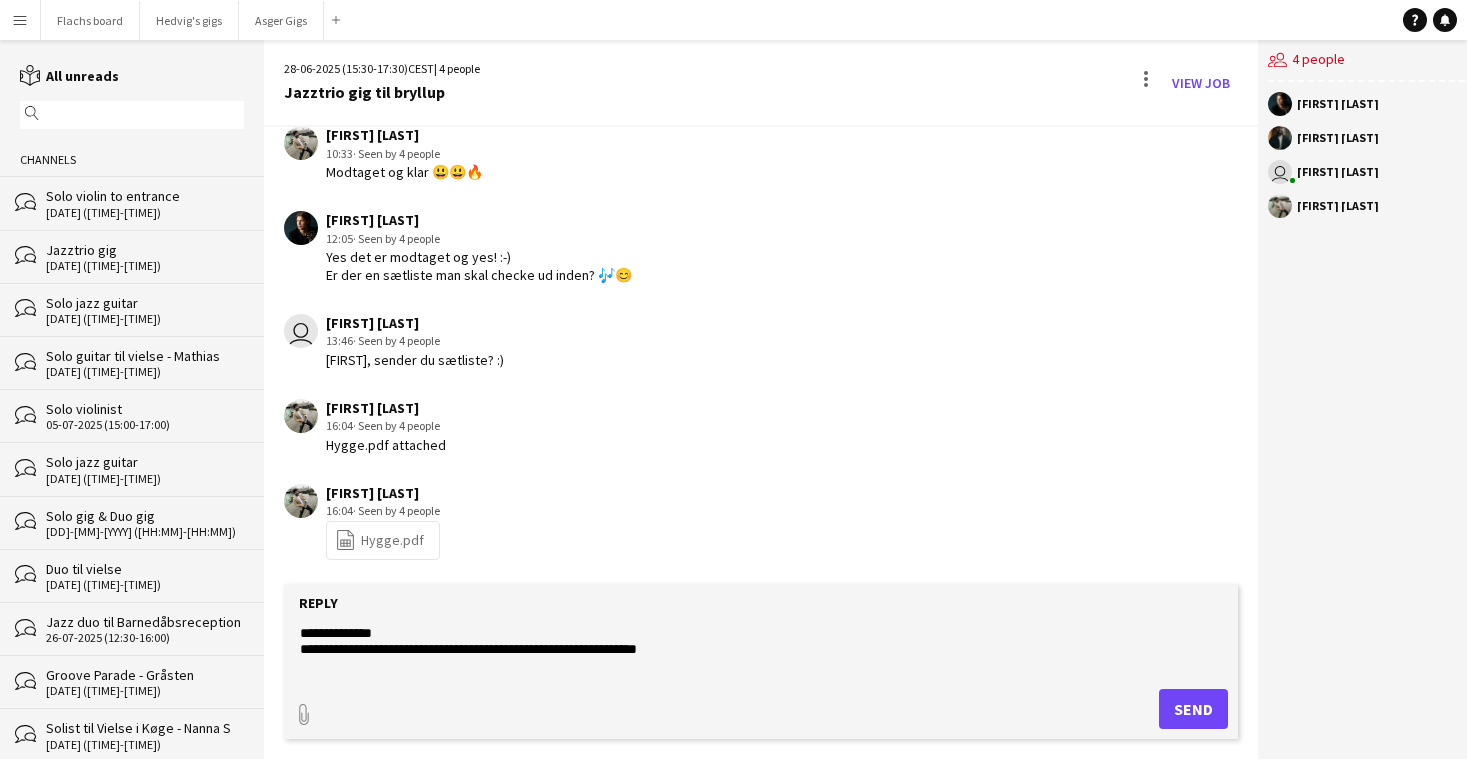 type on "**********" 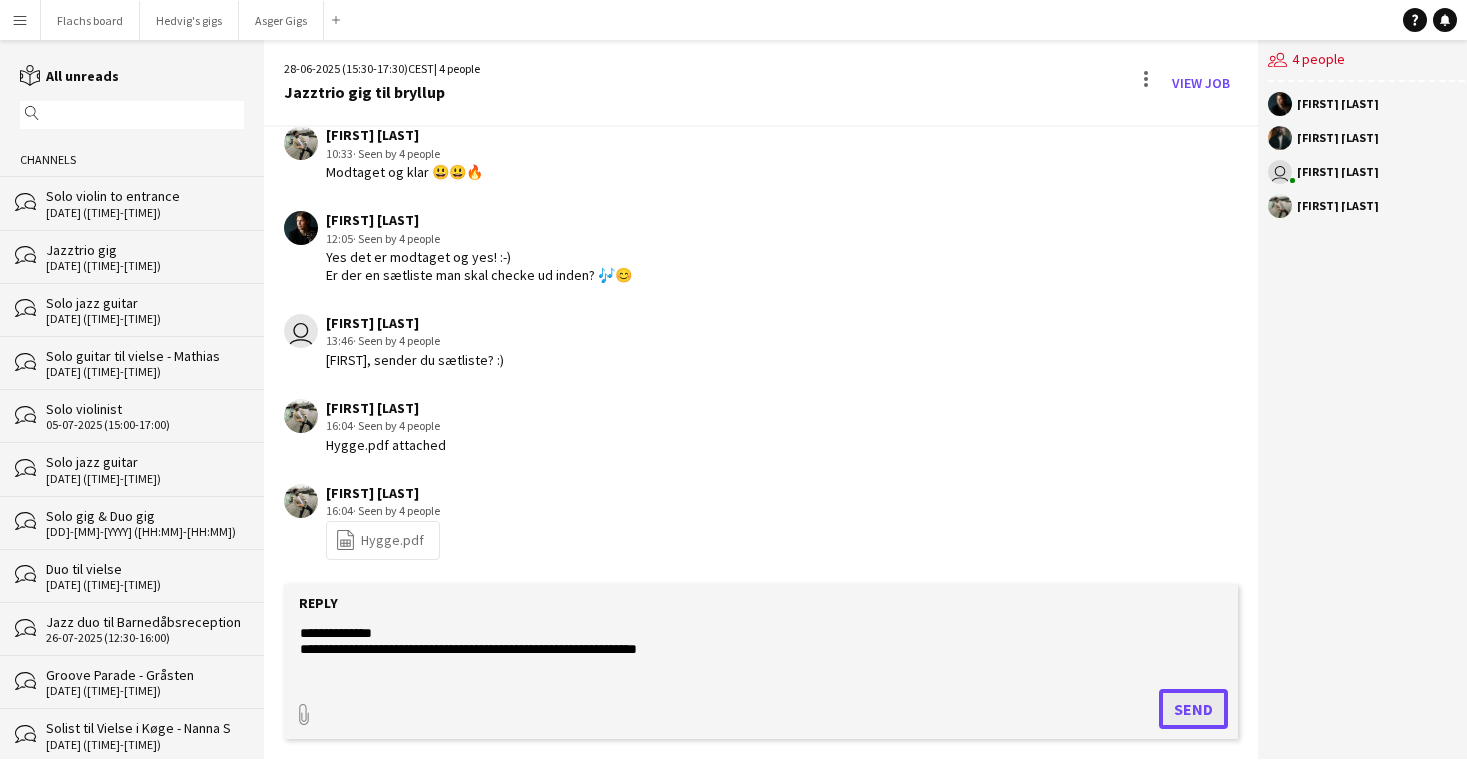 click on "Send" 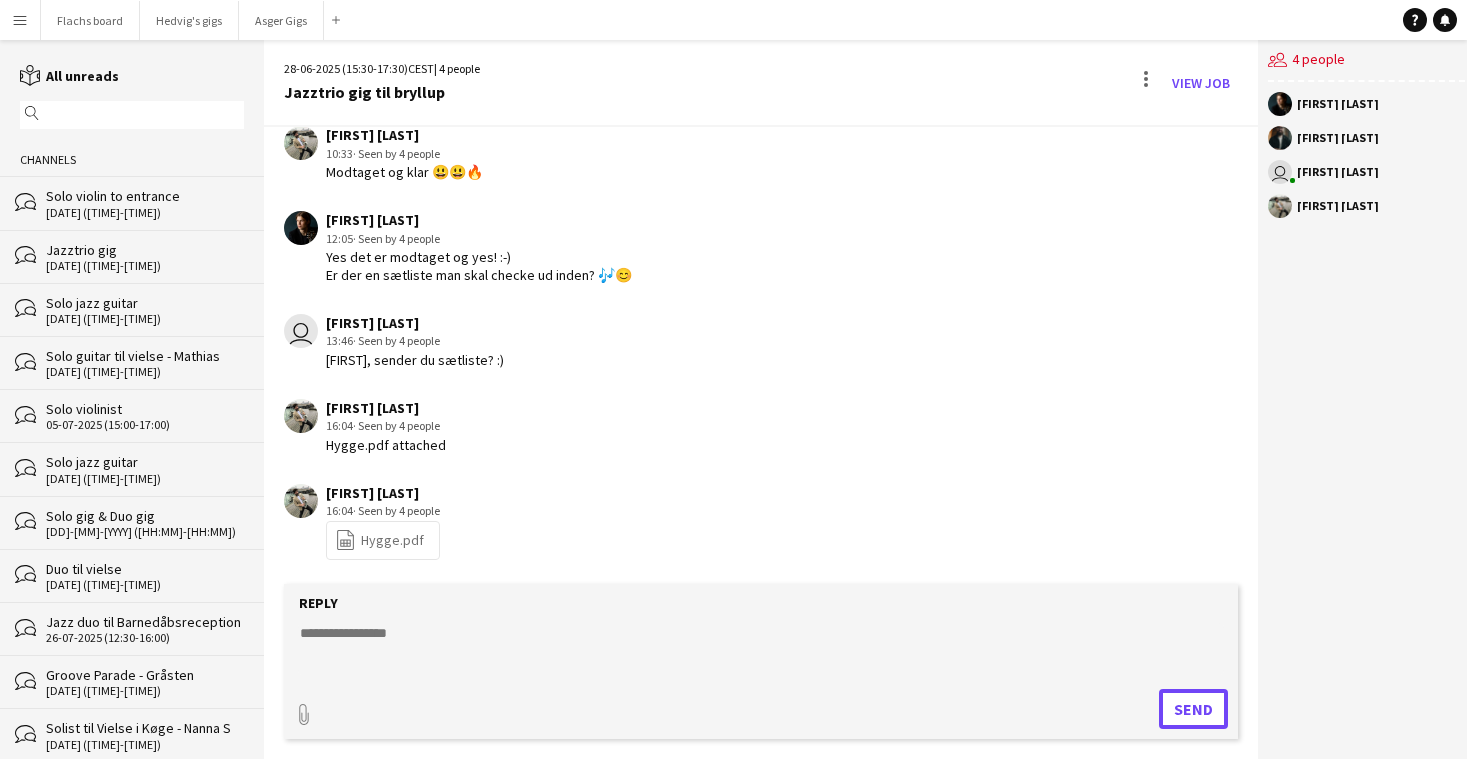 scroll, scrollTop: 498, scrollLeft: 0, axis: vertical 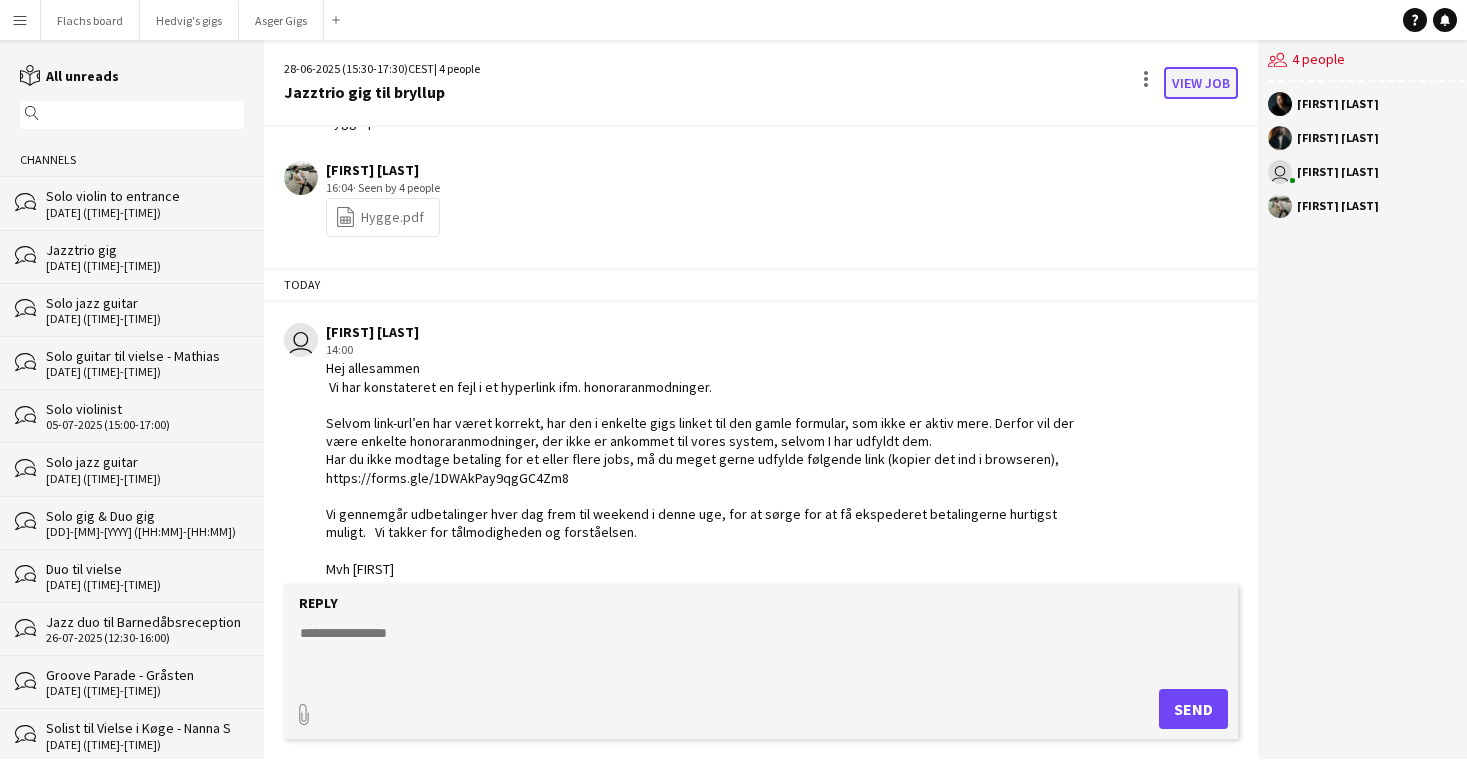 click on "View Job" 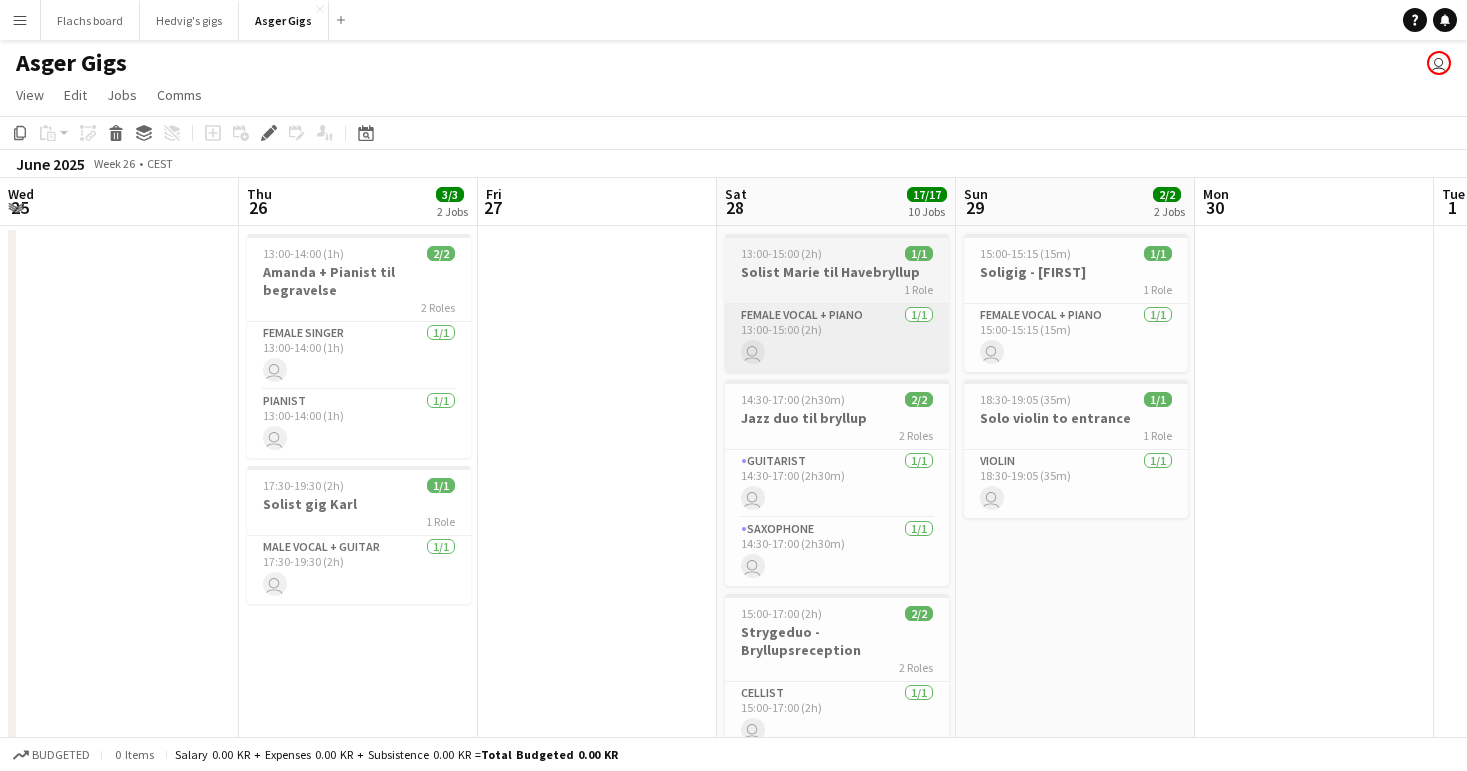 scroll, scrollTop: 0, scrollLeft: 688, axis: horizontal 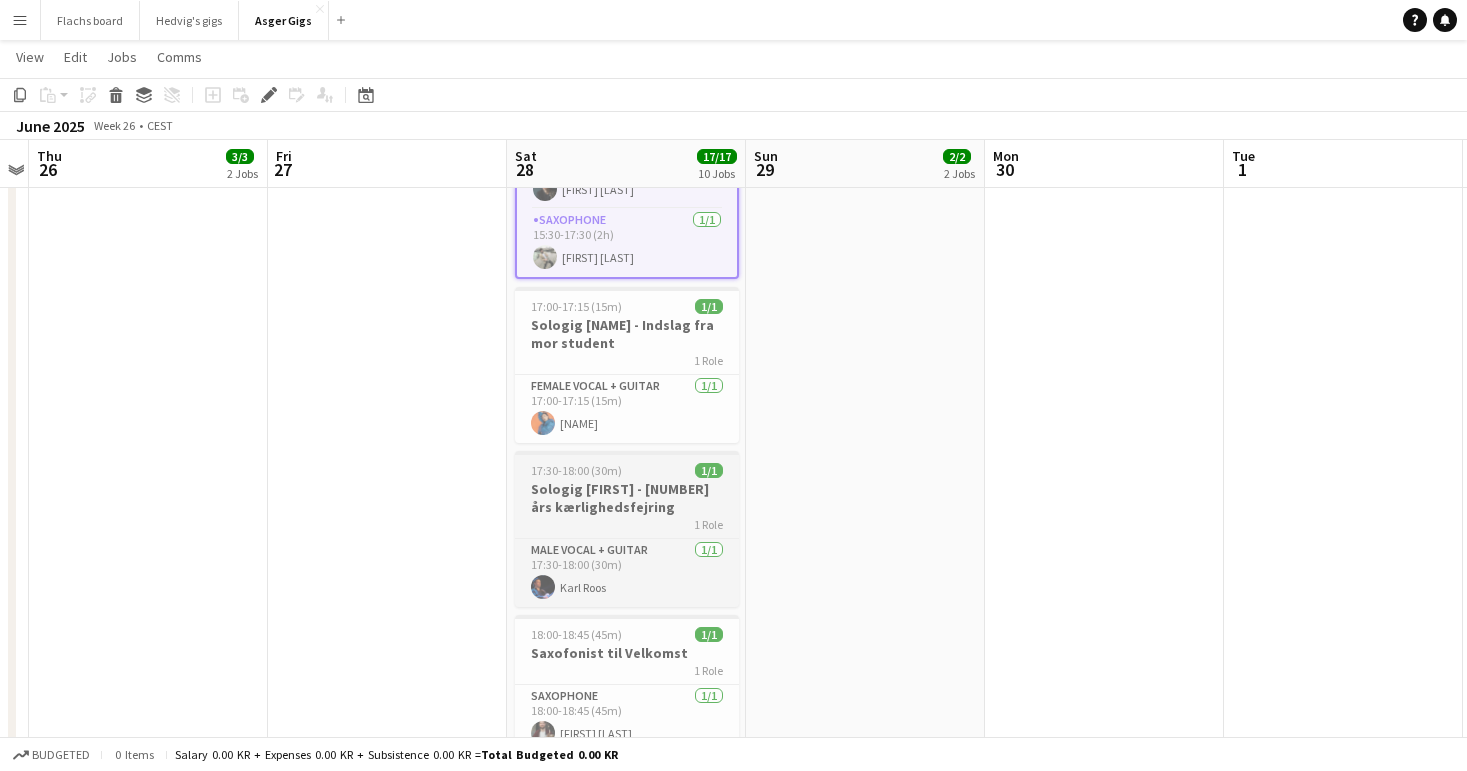 click on "17:30-18:00 (30m)" at bounding box center (576, 470) 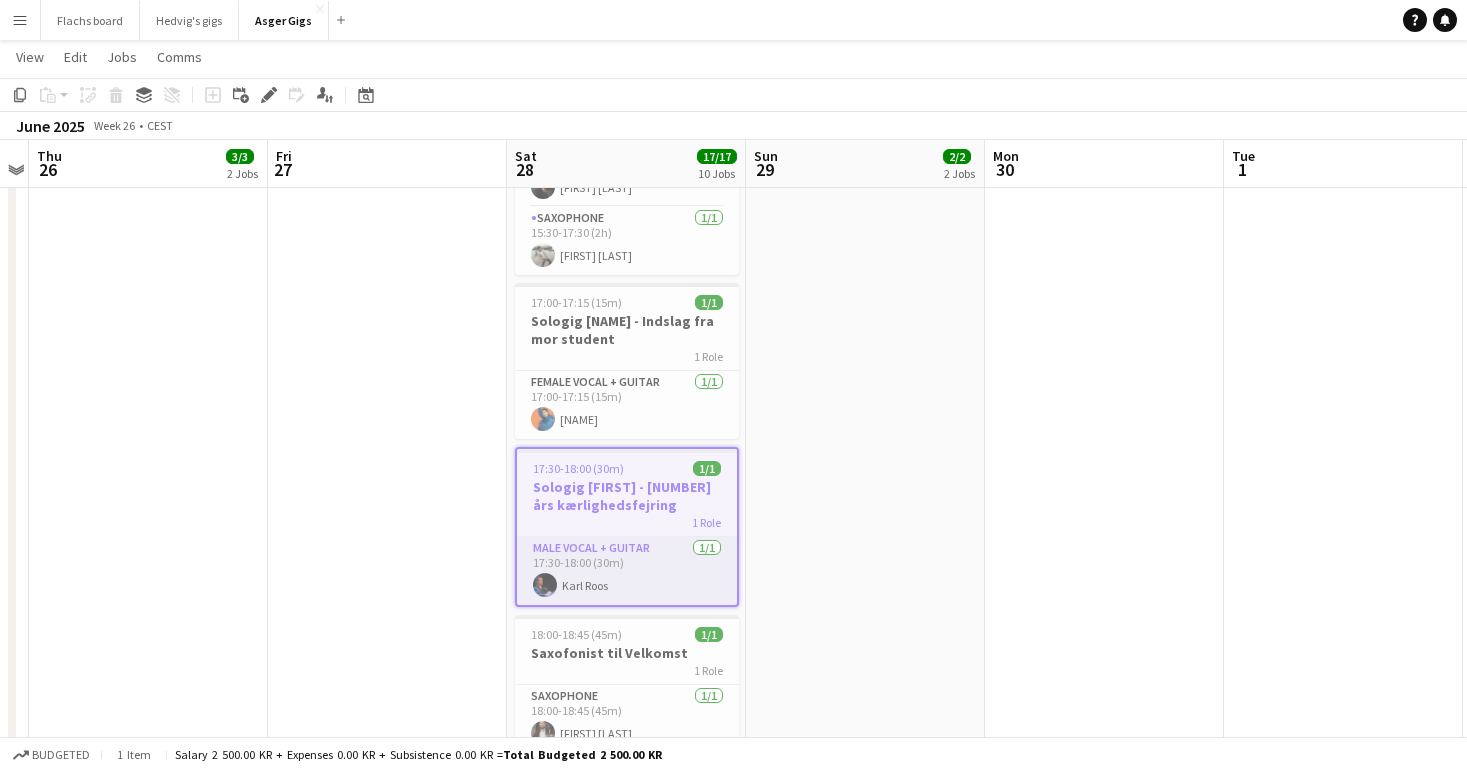 click on "Male Vocal + Guitar   1/1   17:30-18:00 (30m)
[NAME]" at bounding box center (627, 571) 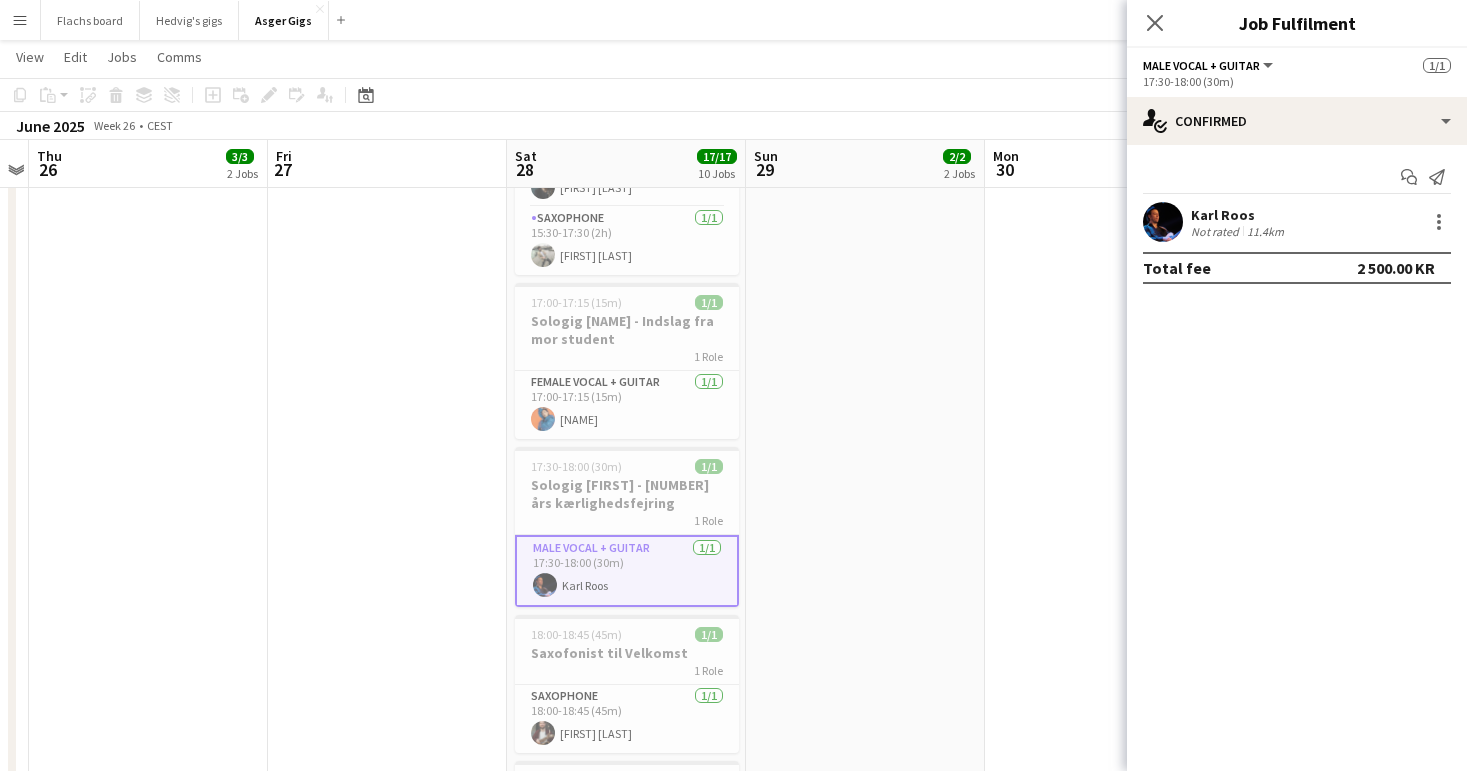 click at bounding box center [387, 436] 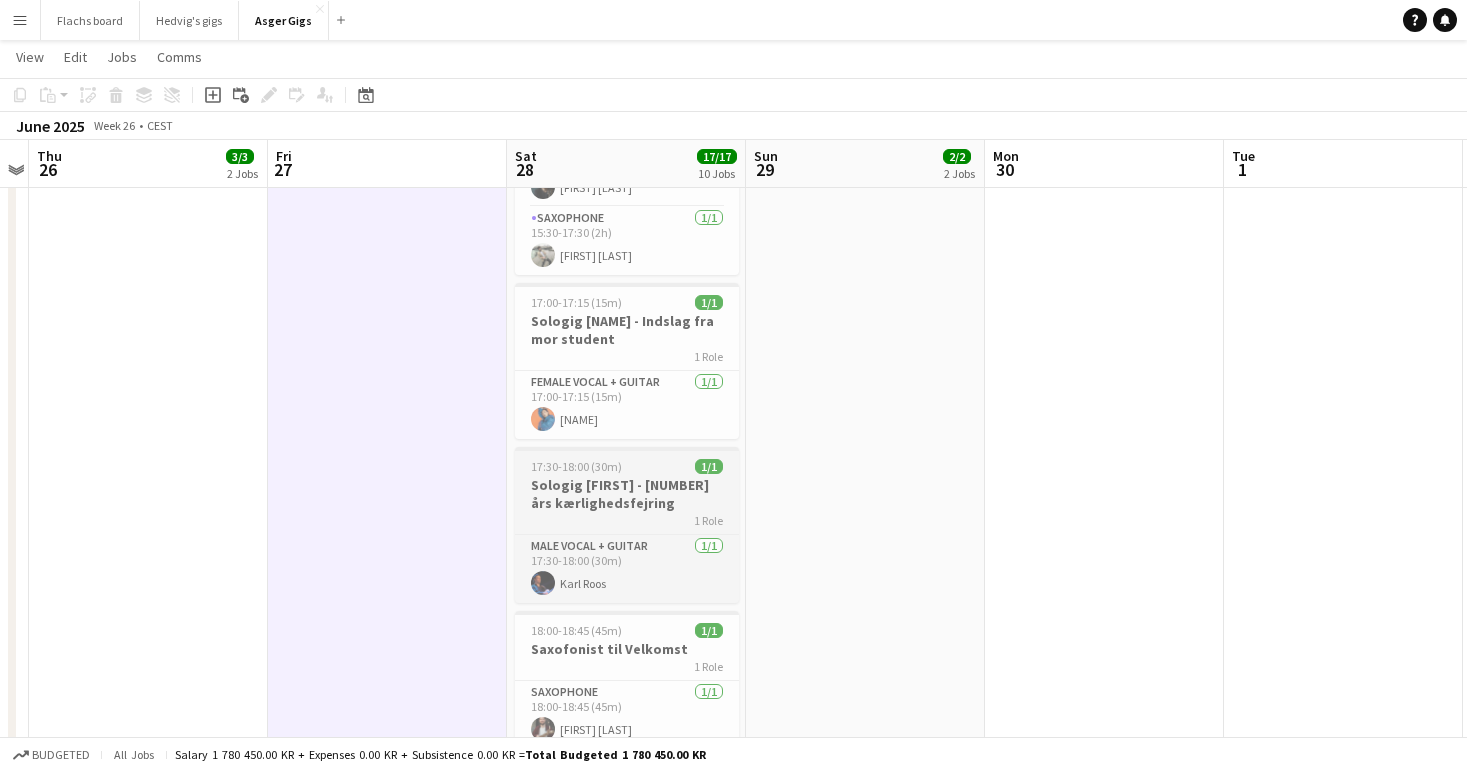 click on "Sologig [FIRST] - [NUMBER] års kærlighedsfejring" at bounding box center [627, 494] 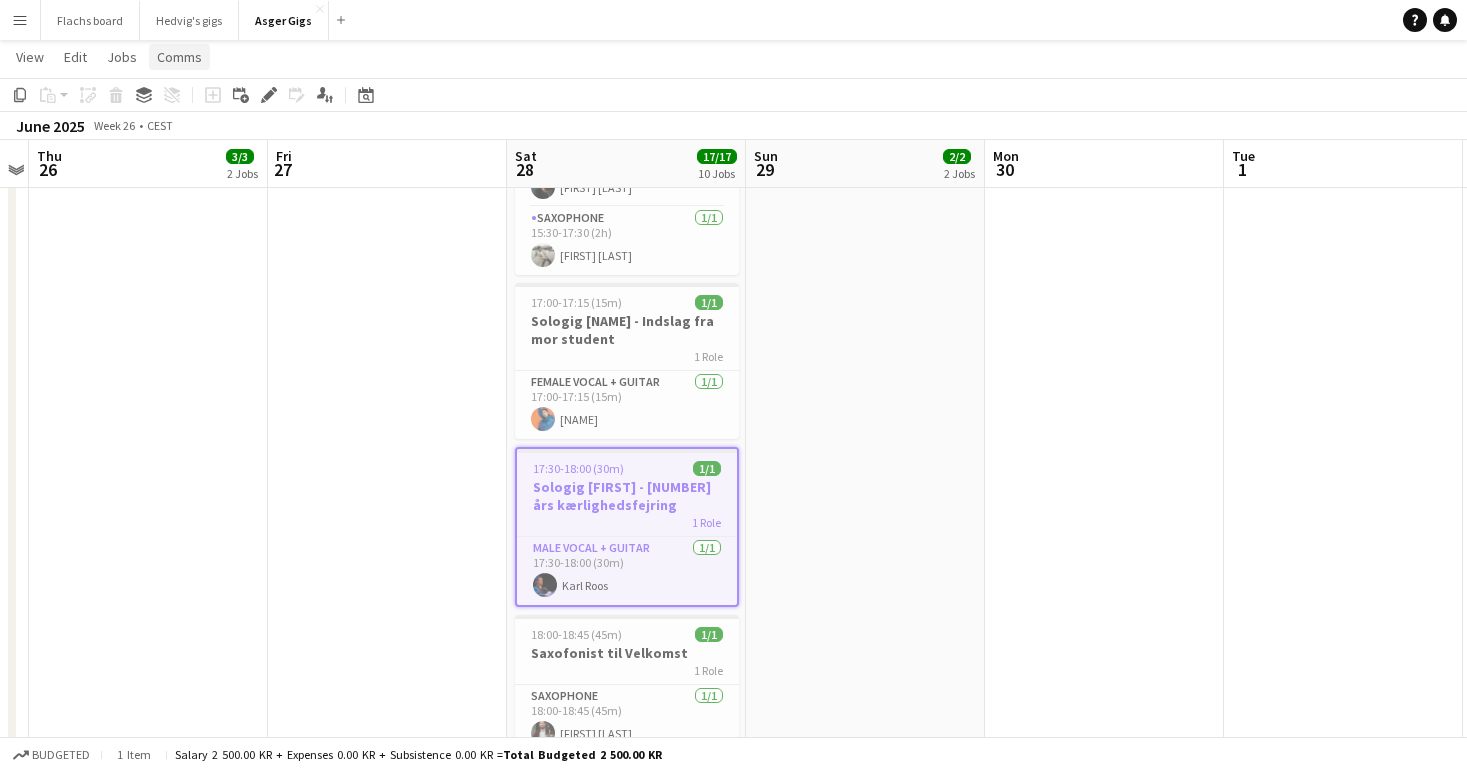 click on "Comms" 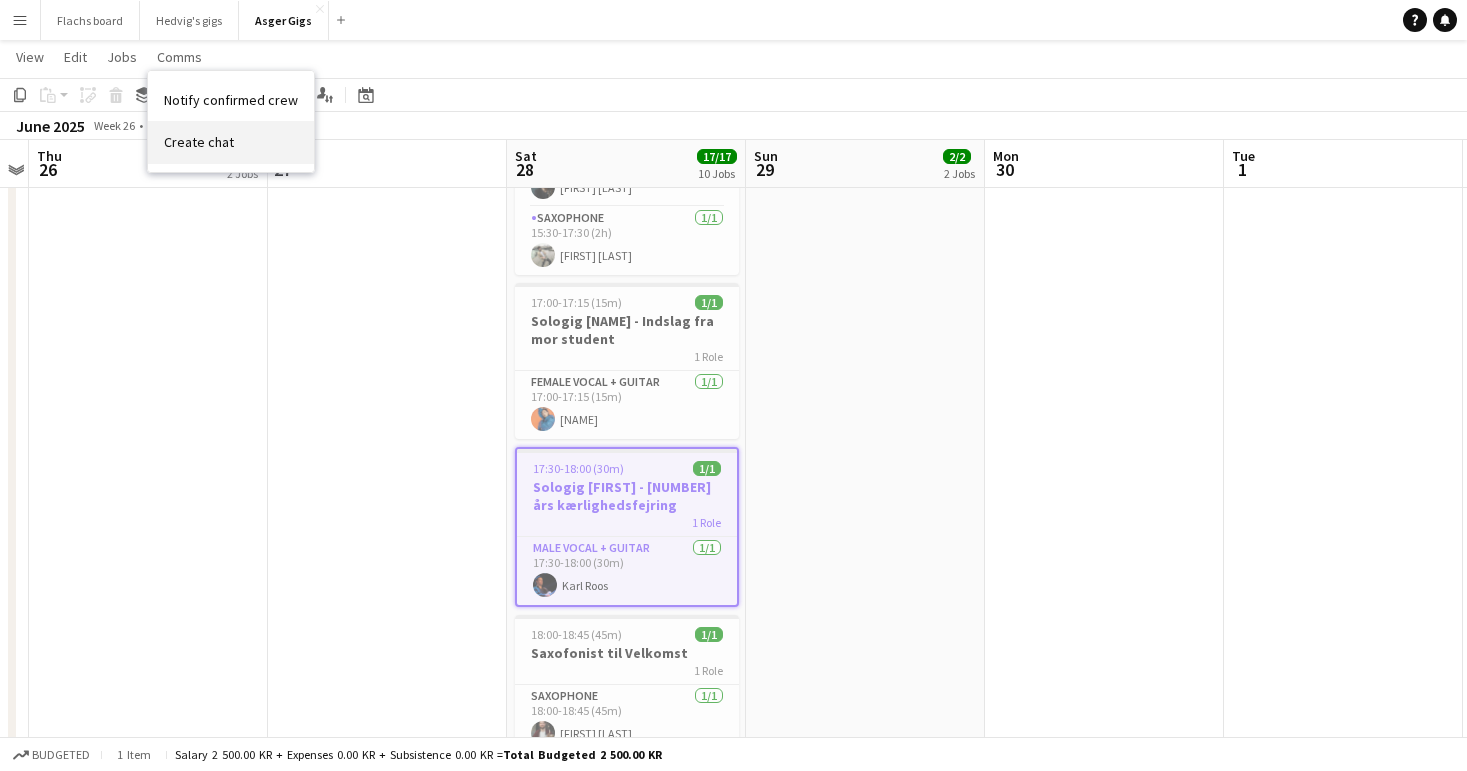 click on "Create chat" at bounding box center (199, 142) 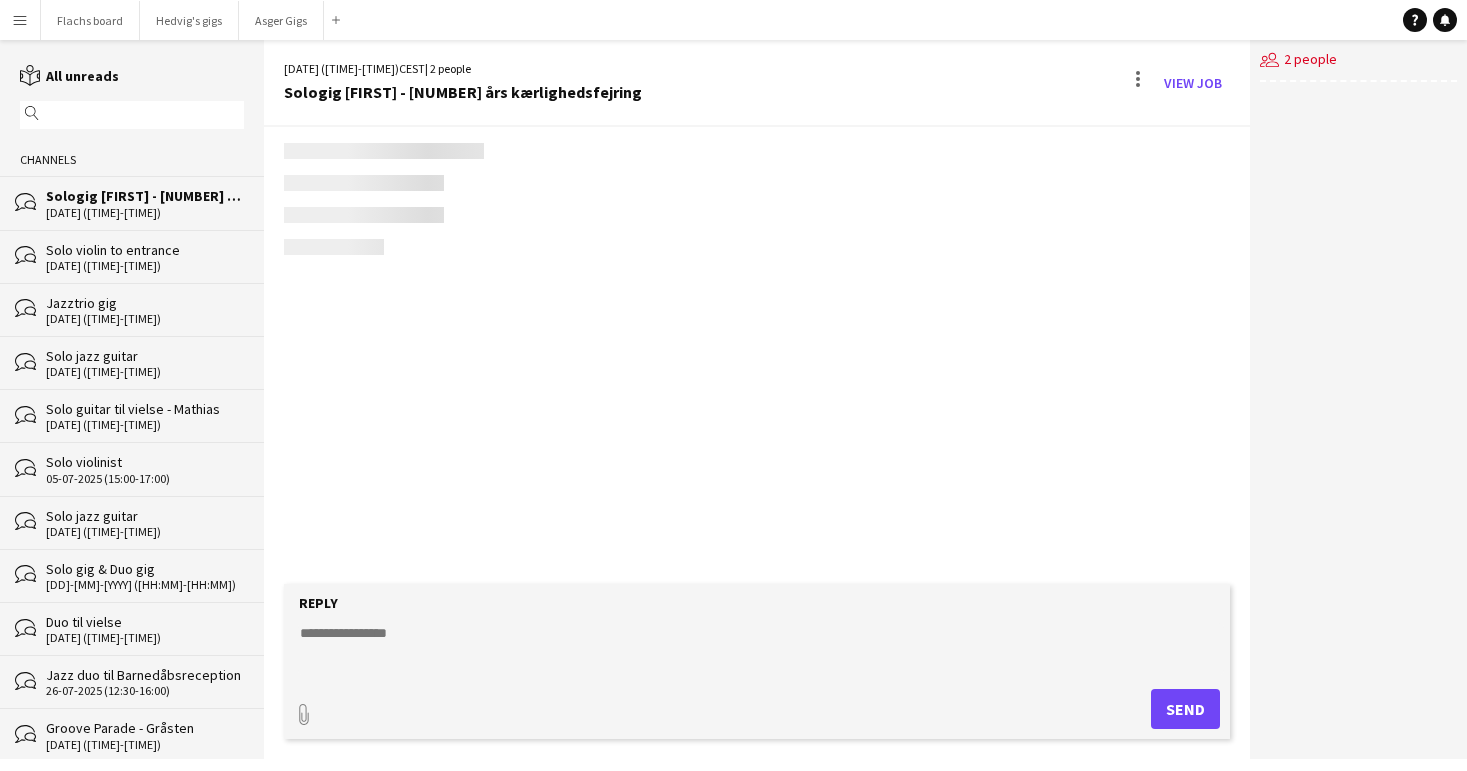 scroll, scrollTop: 0, scrollLeft: 0, axis: both 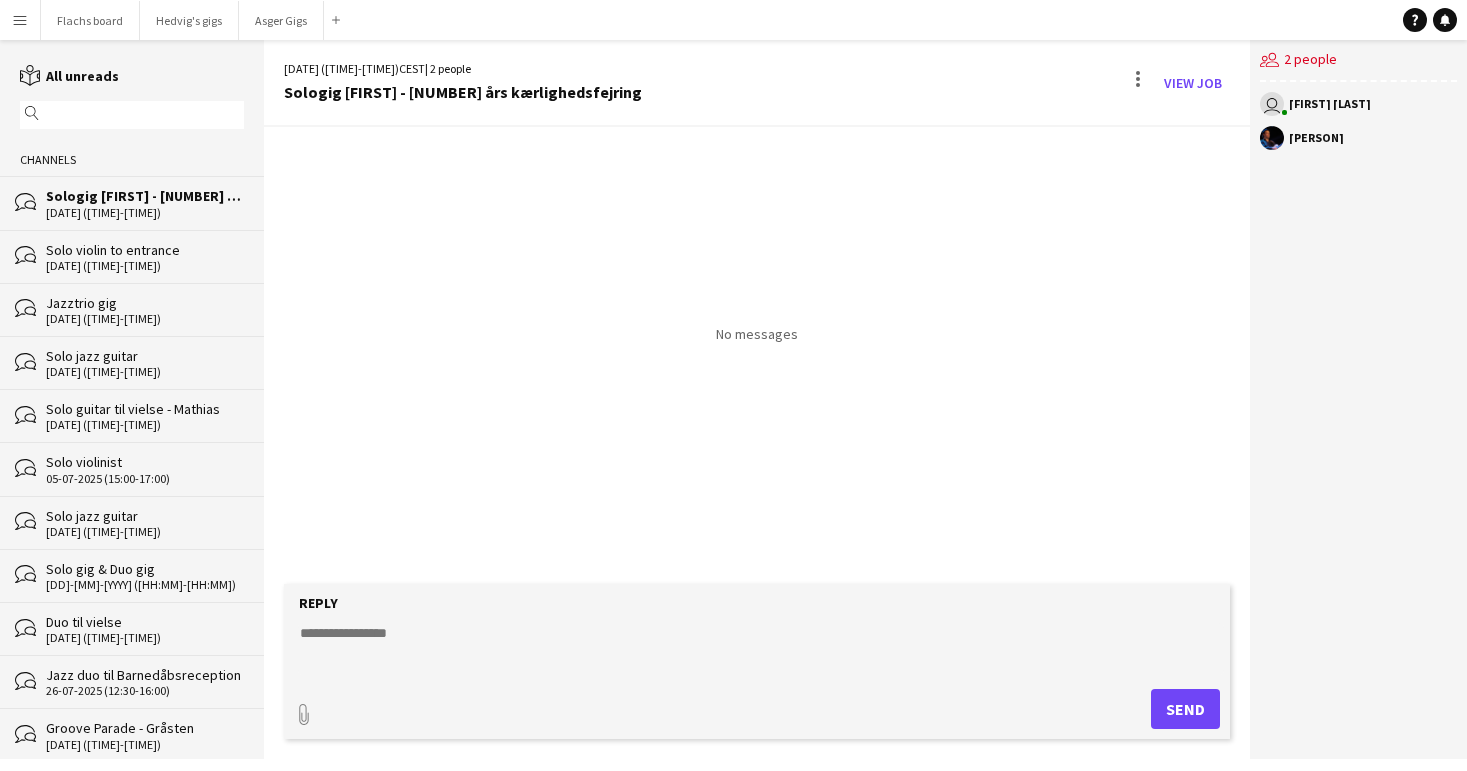 click 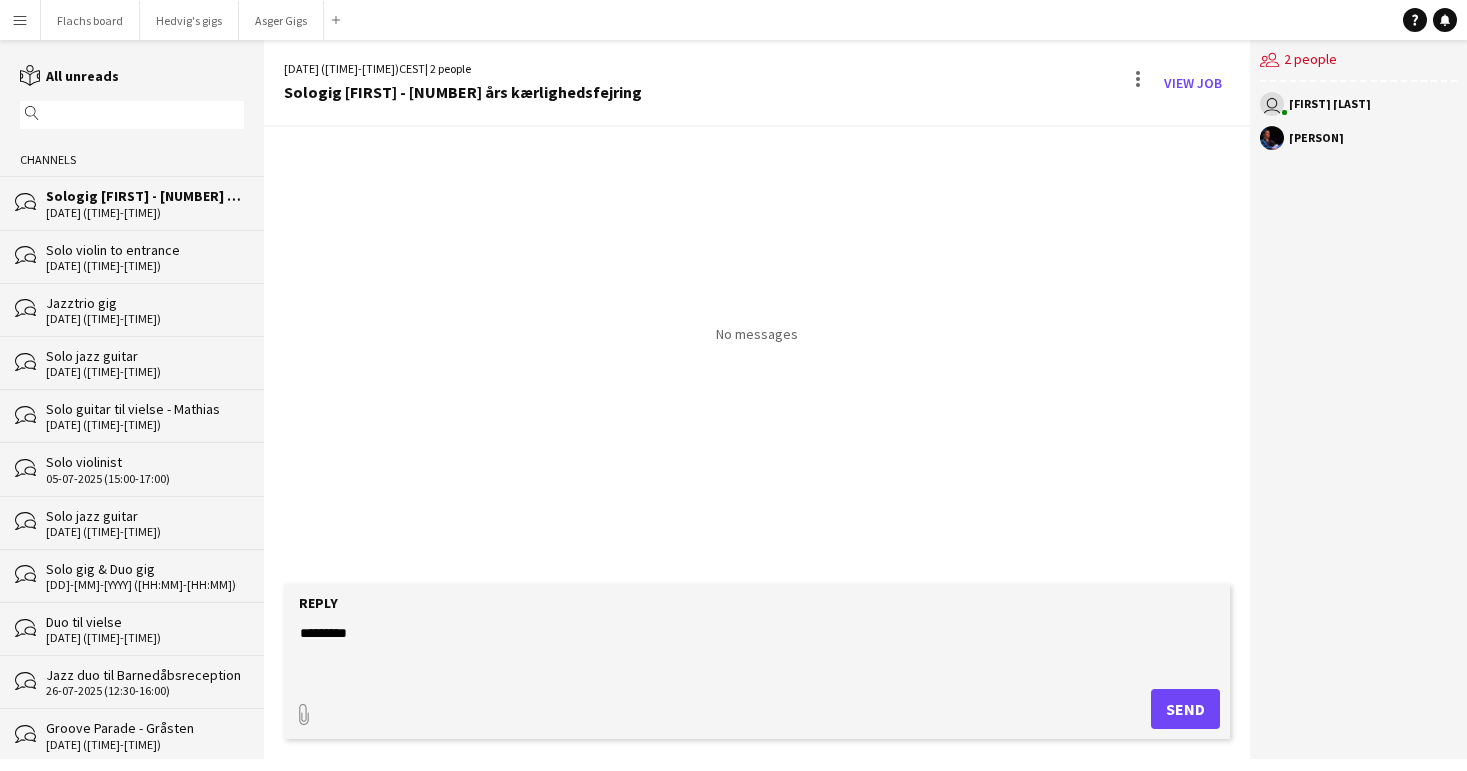 paste on "**********" 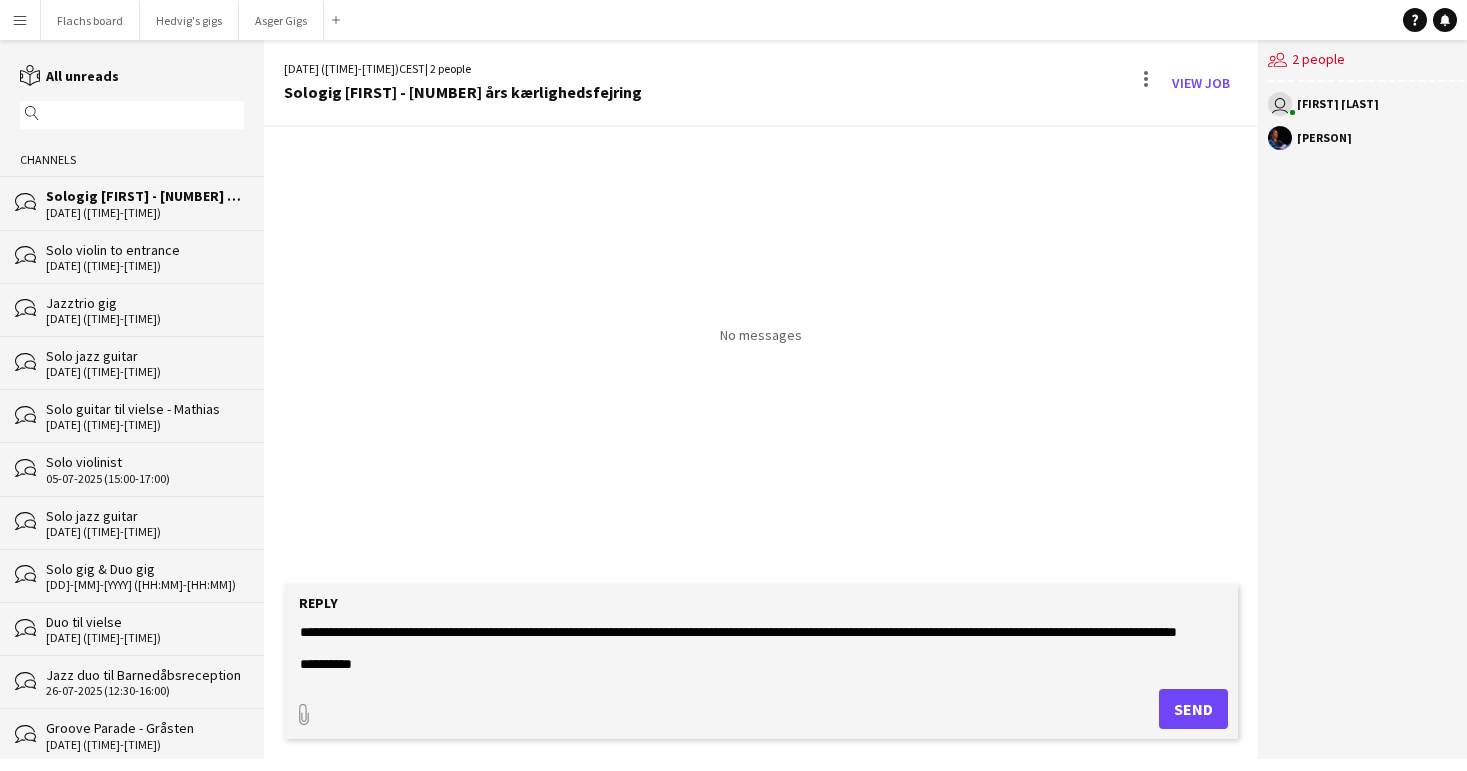 scroll, scrollTop: 0, scrollLeft: 0, axis: both 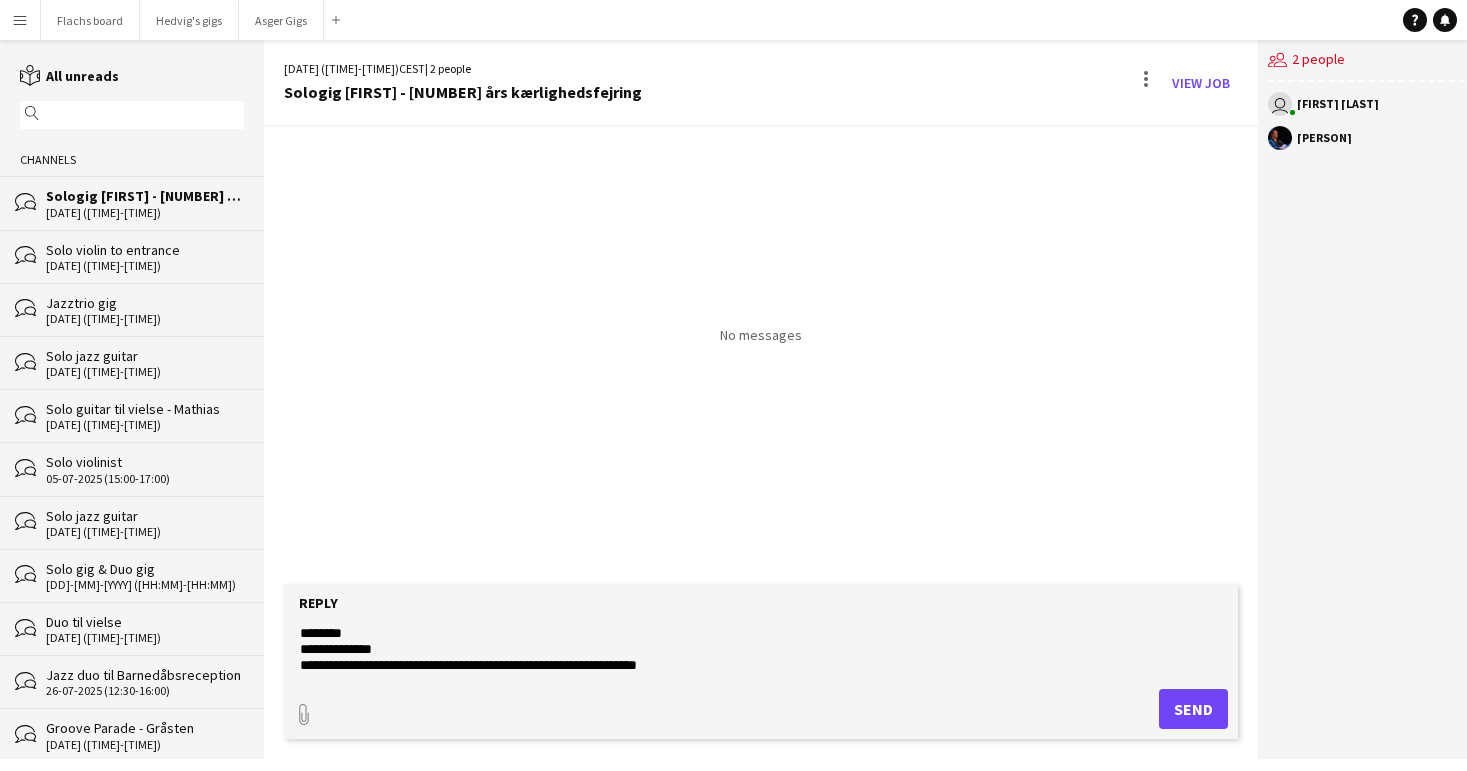 drag, startPoint x: 301, startPoint y: 644, endPoint x: 473, endPoint y: 641, distance: 172.02615 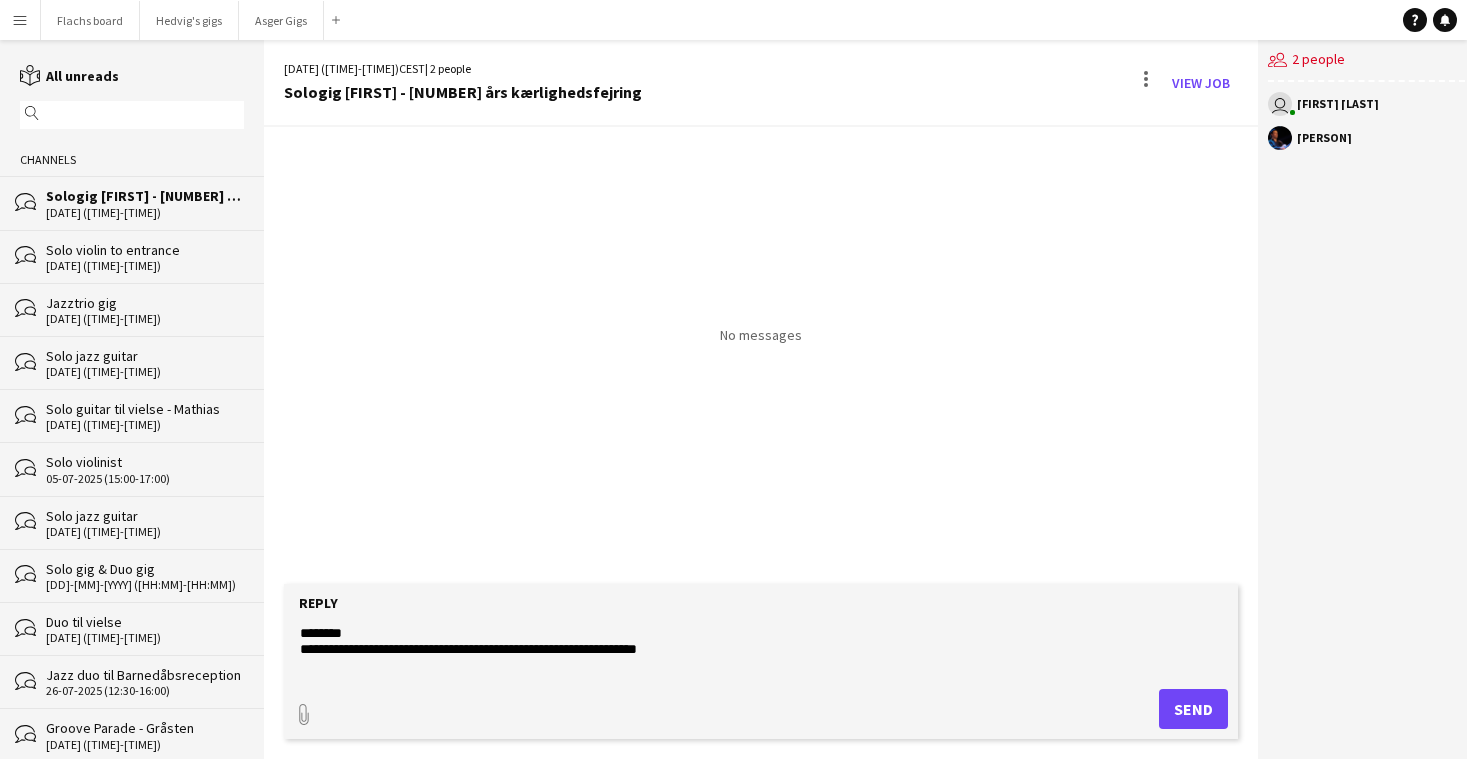 click on "**********" 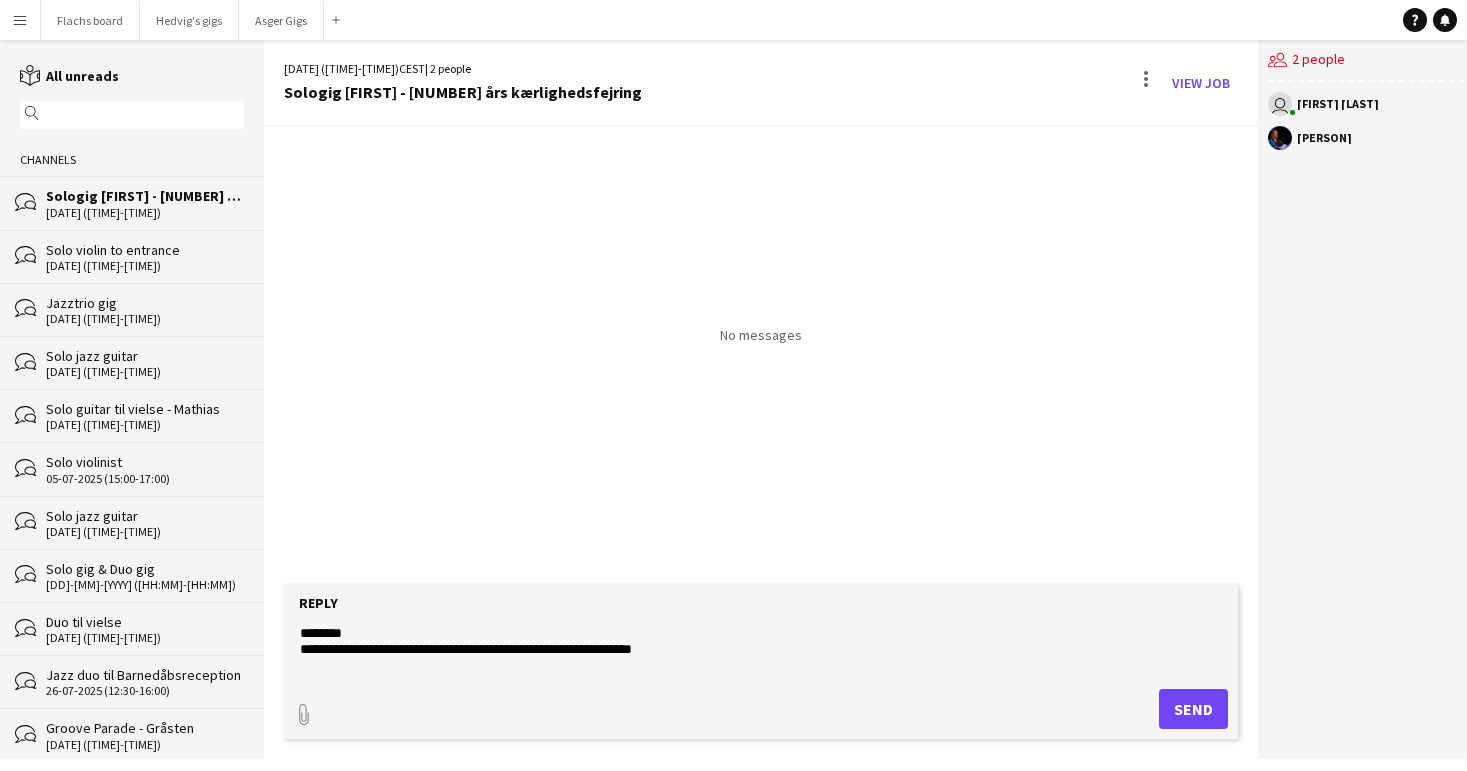 type on "**********" 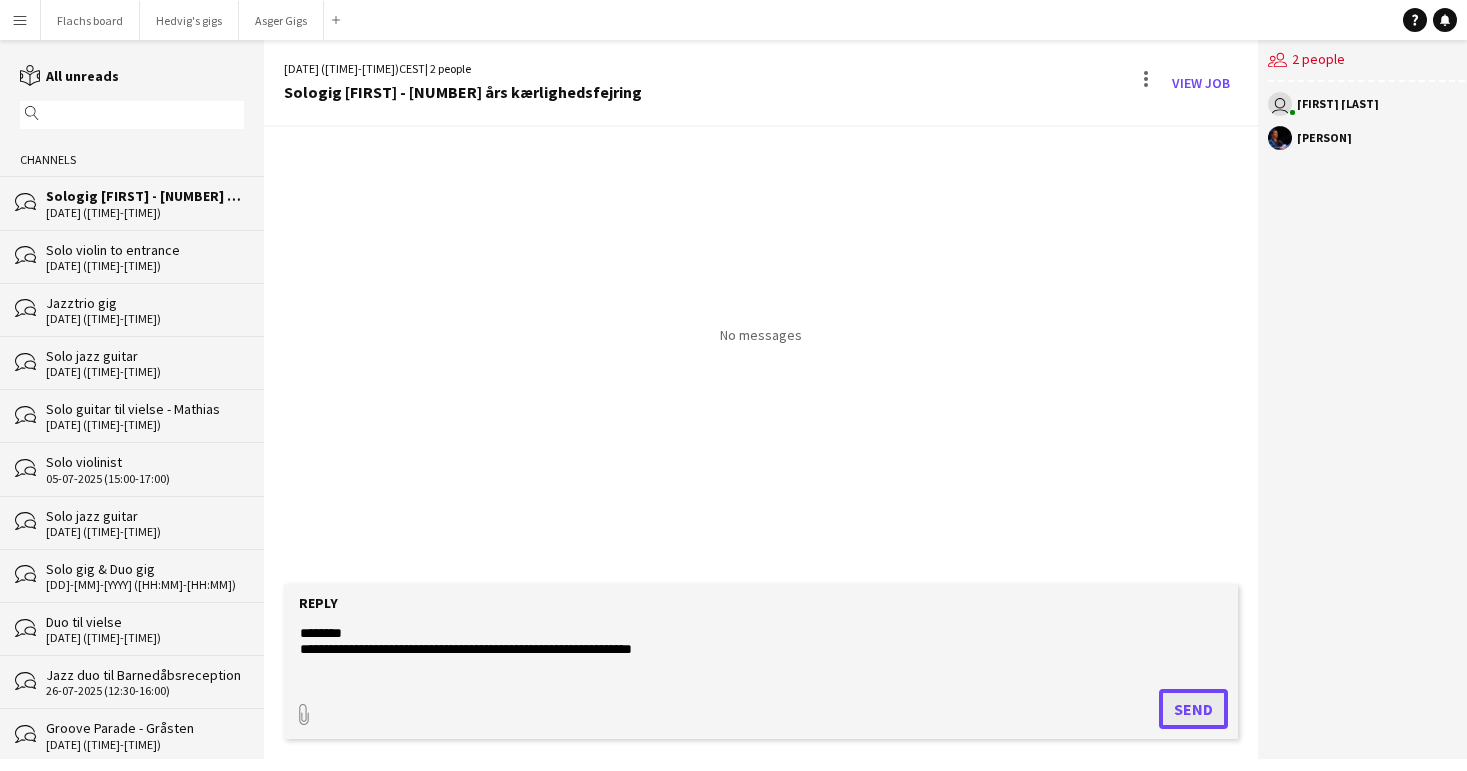 click on "Send" 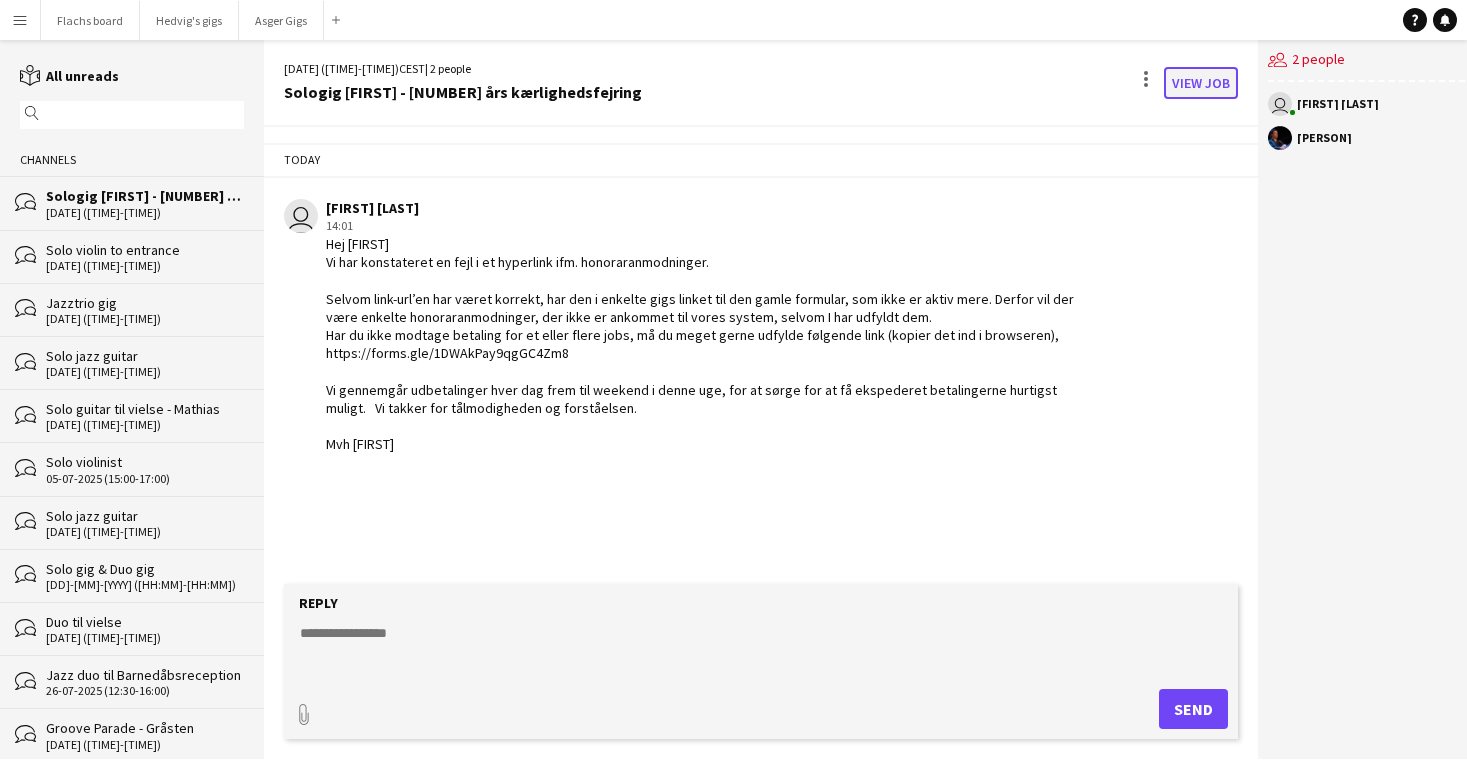 click on "View Job" 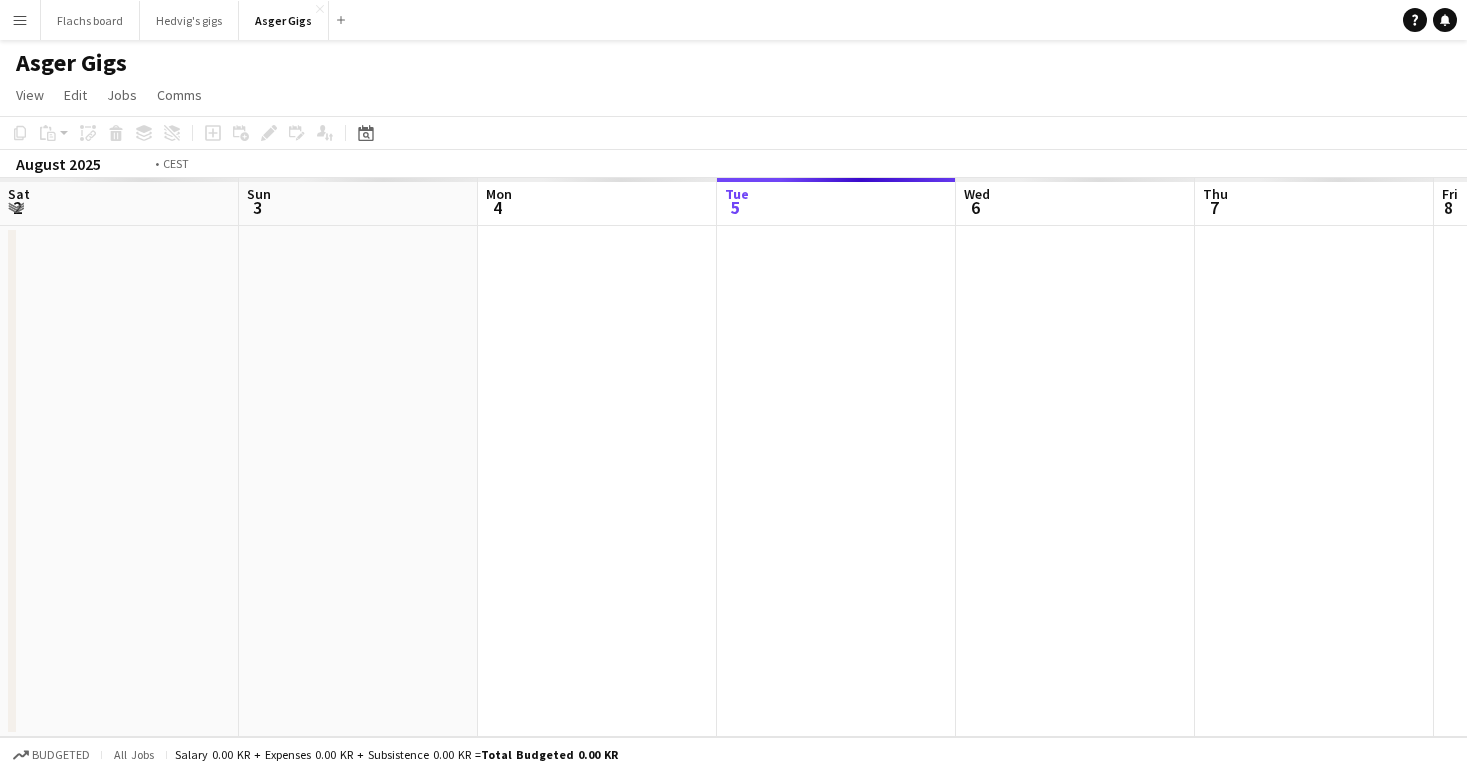 scroll, scrollTop: 0, scrollLeft: 688, axis: horizontal 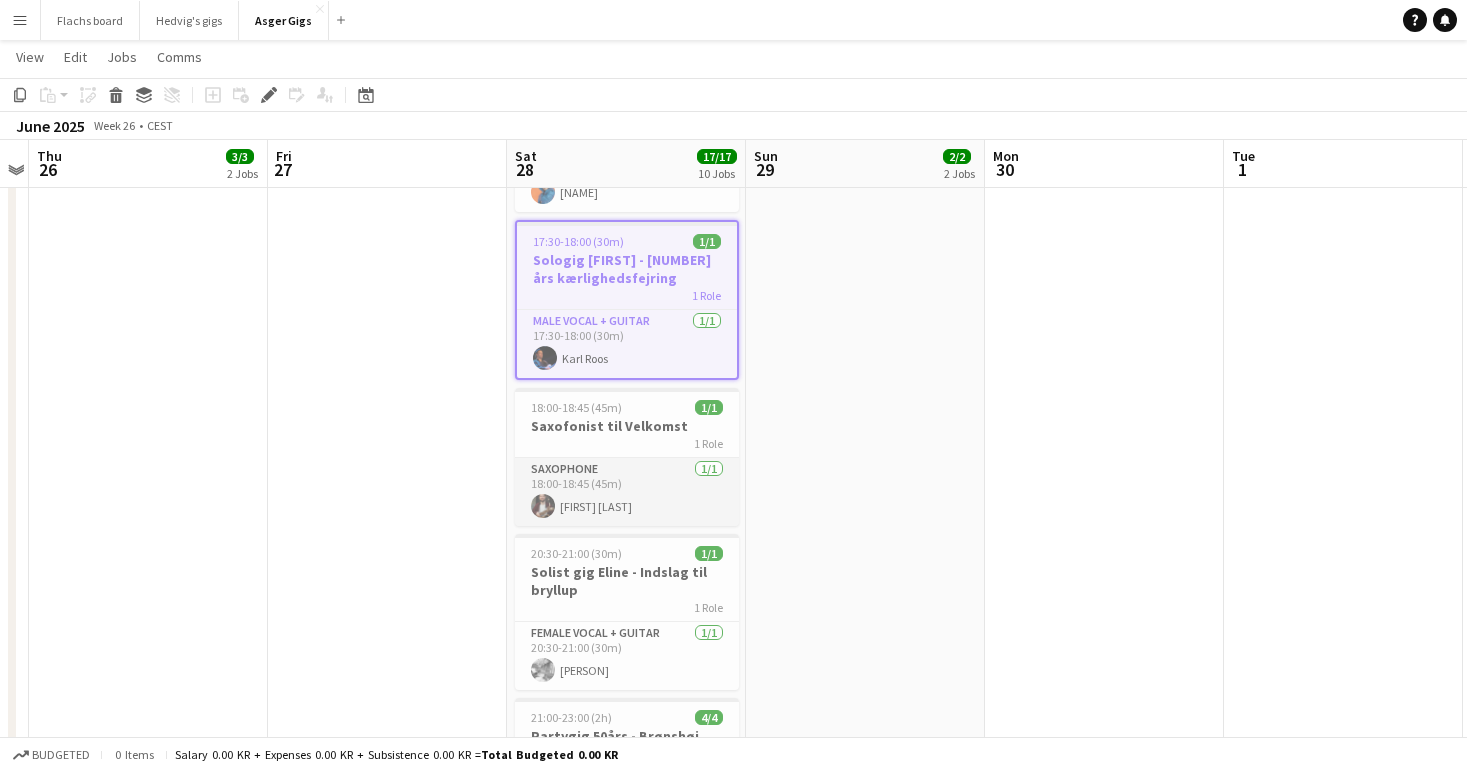 click on "Saxophone   1/1   [TIME]-[TIME] (45m)
[FIRST] [LAST]" at bounding box center [627, 492] 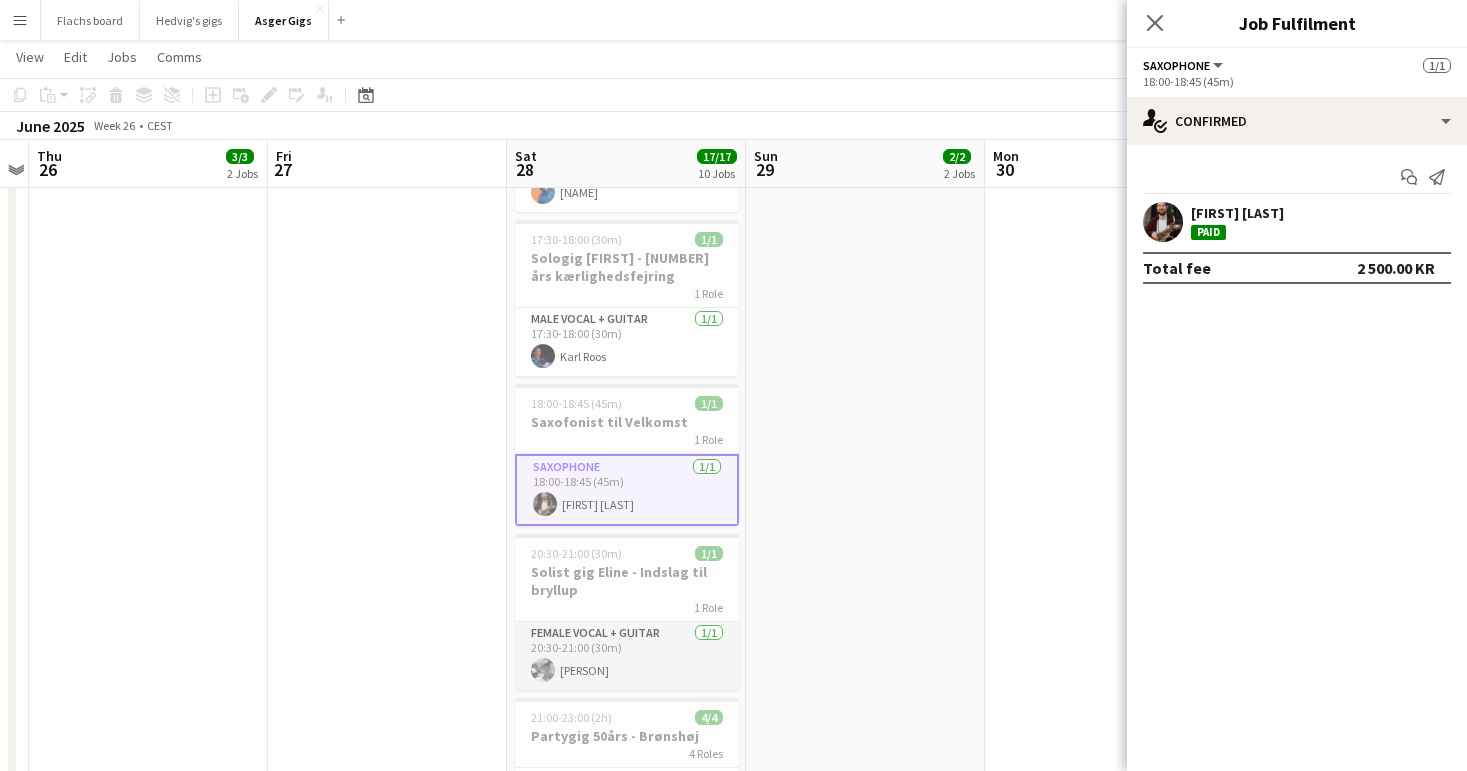 click on "Female Vocal + guitar   [NUMBER]/[NUMBER] [TIME]-[TIME] ([TIME])
[FIRST] [LAST]" at bounding box center [627, 656] 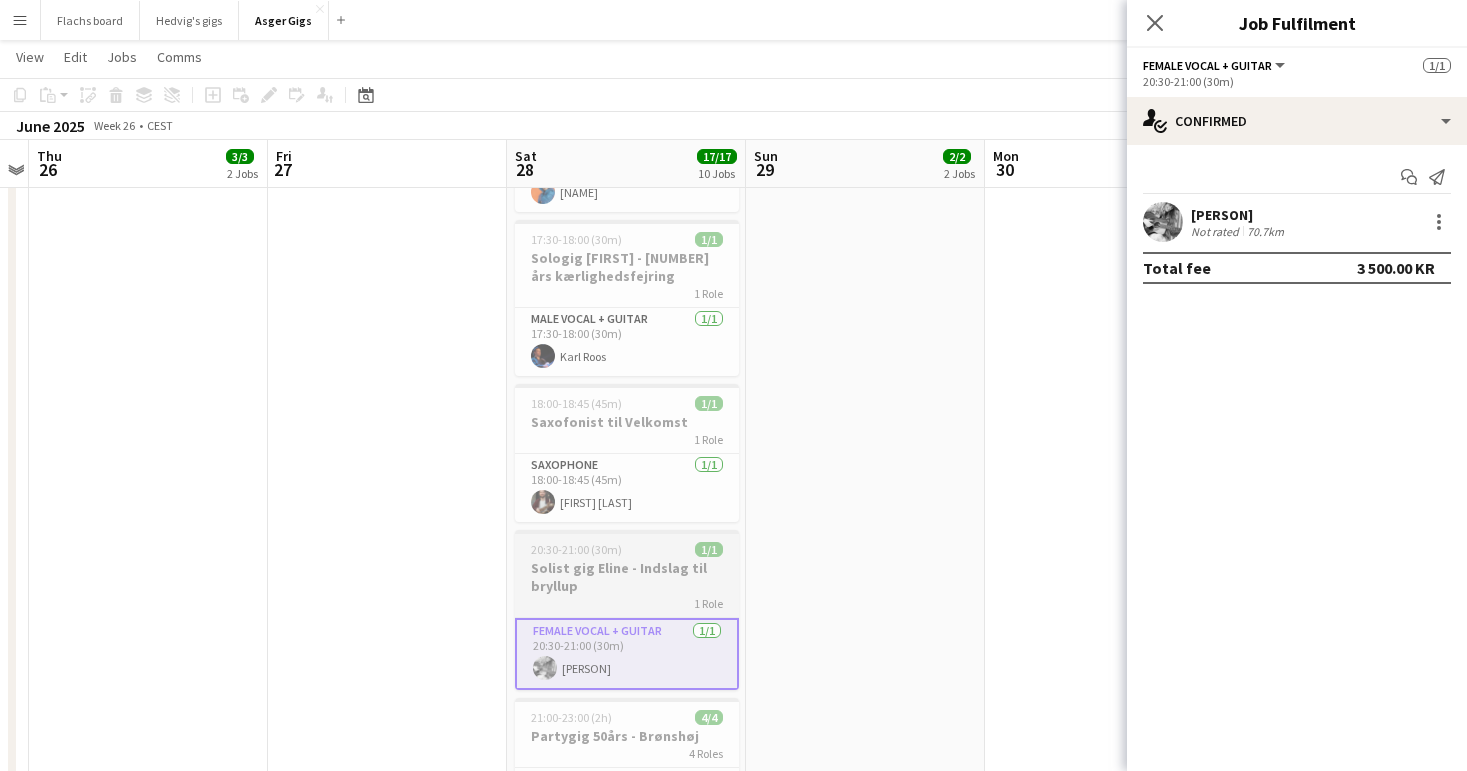 click on "Solist gig Eline - Indslag til bryllup" at bounding box center (627, 577) 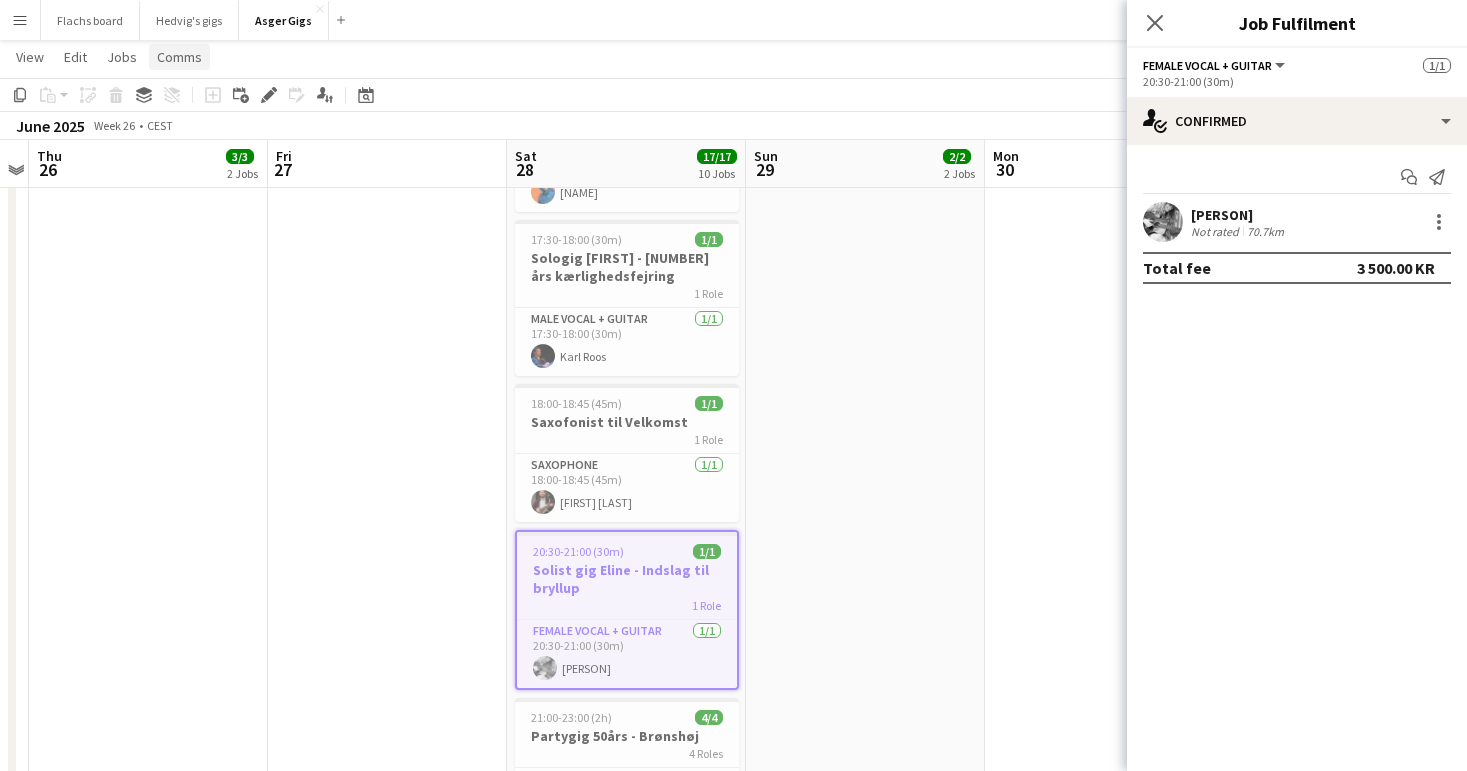 click on "Comms" 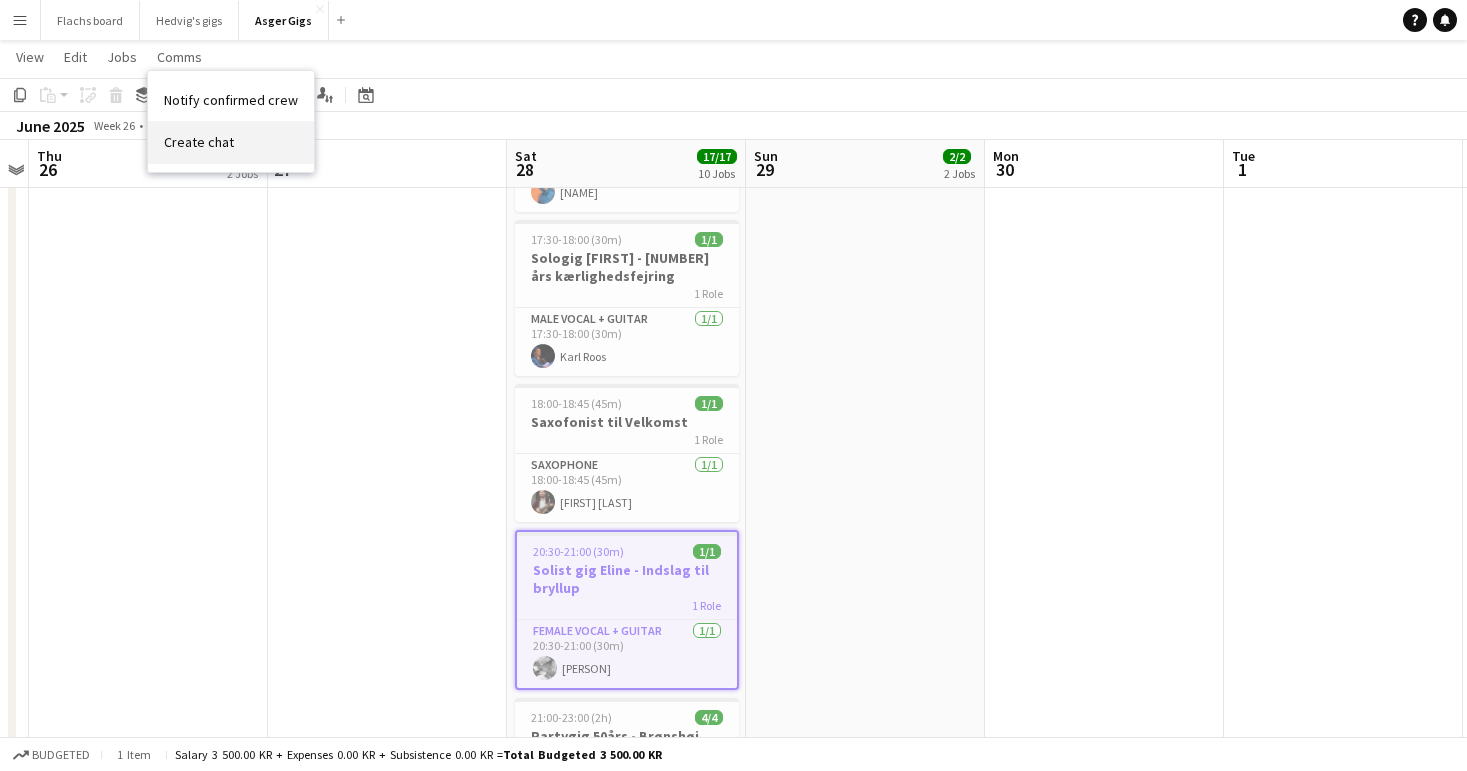 click on "Create chat" at bounding box center (199, 142) 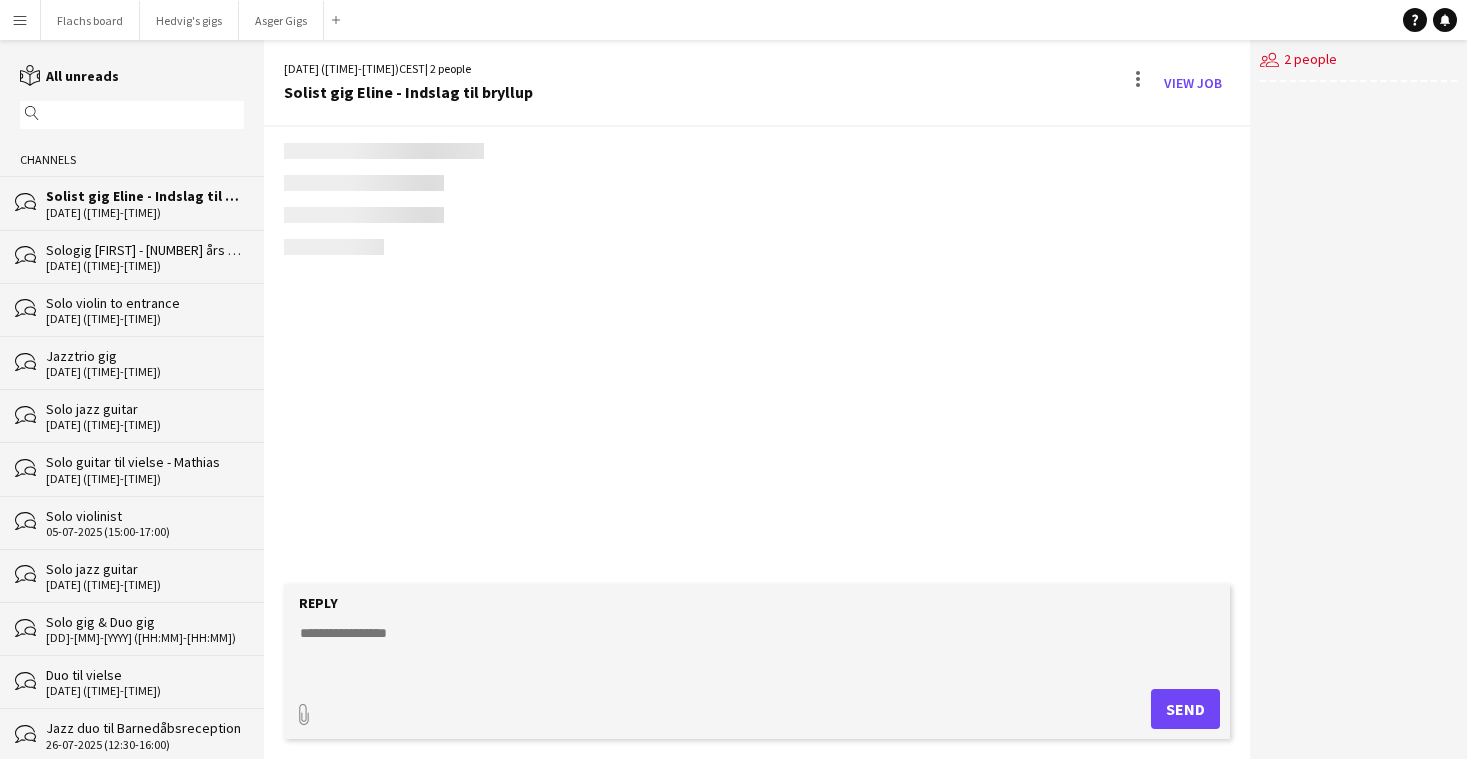 scroll, scrollTop: 0, scrollLeft: 0, axis: both 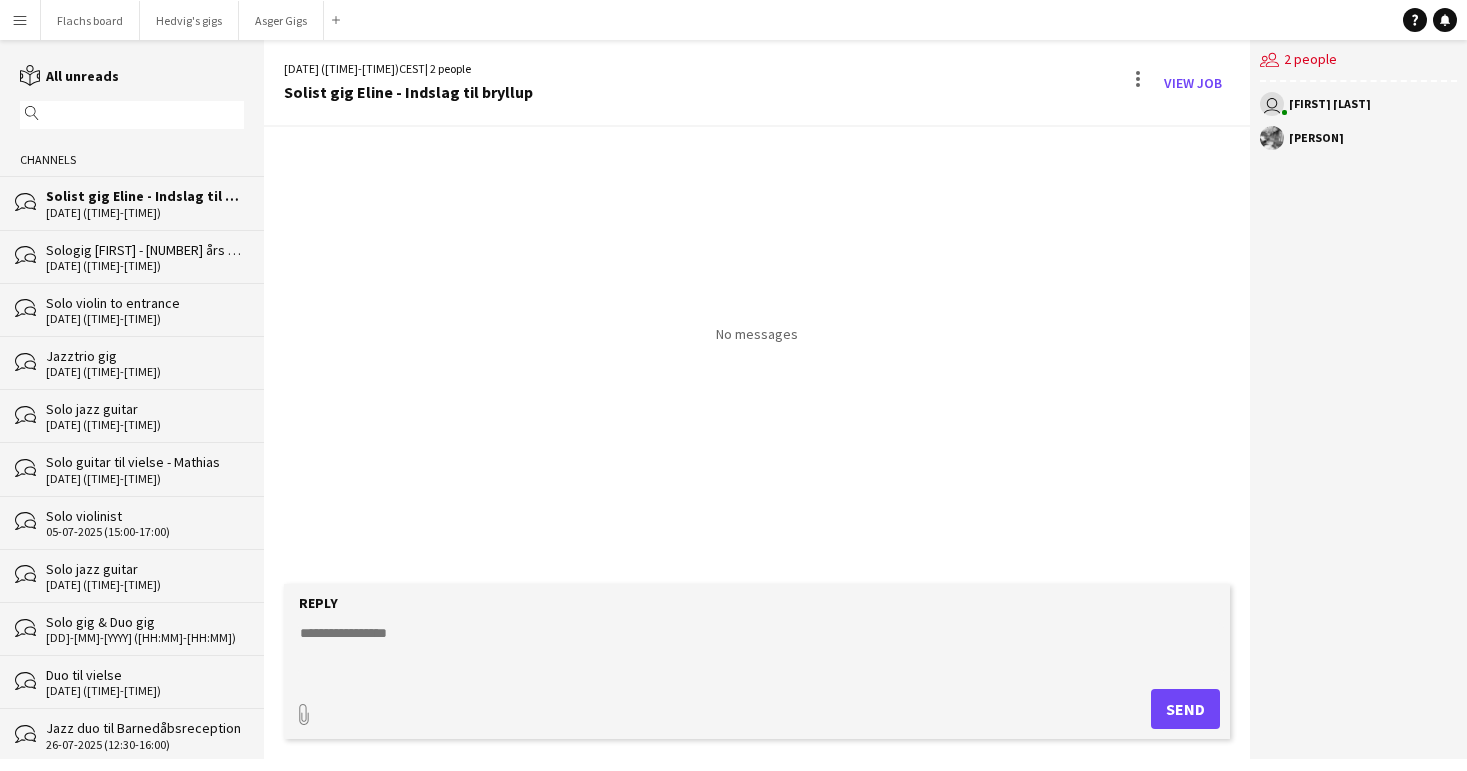click 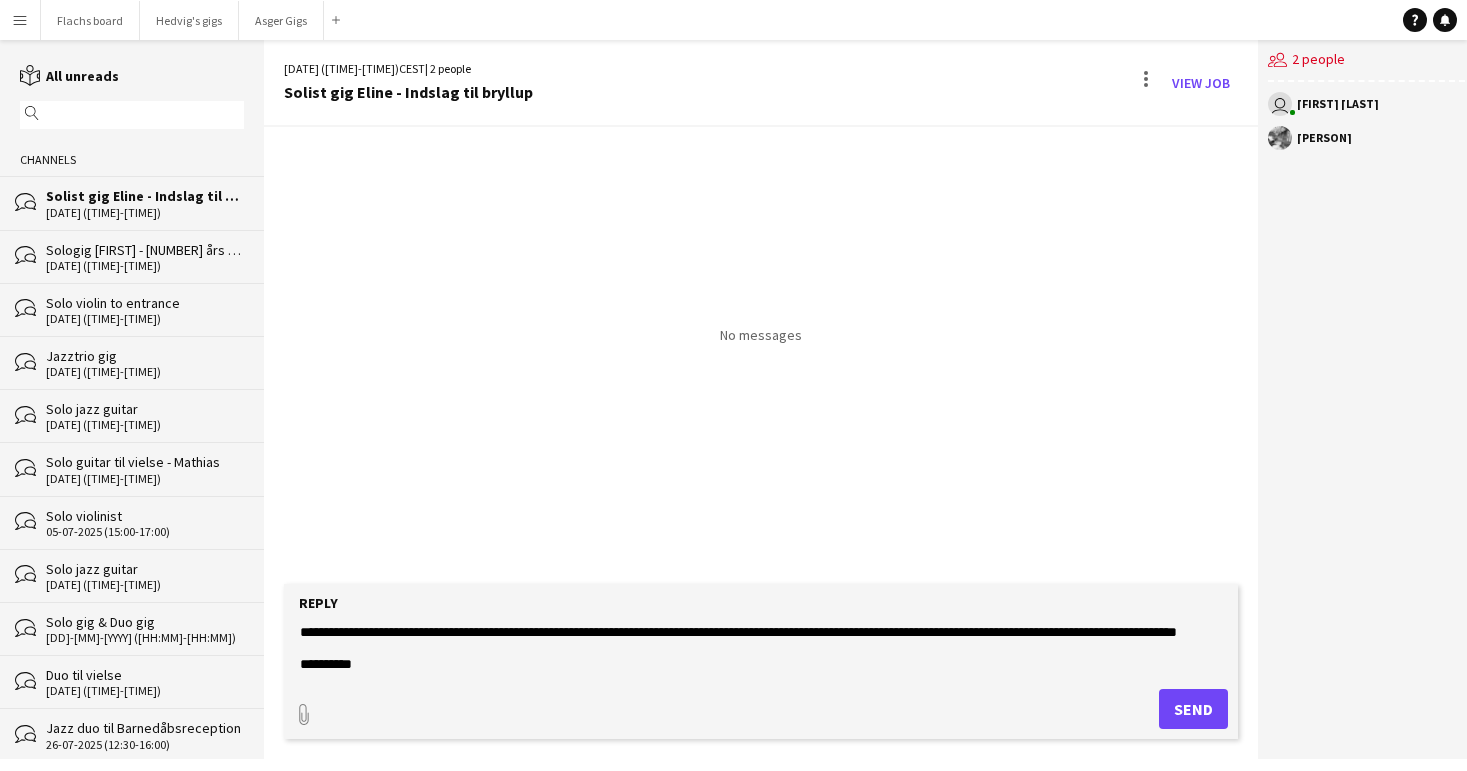 scroll, scrollTop: 0, scrollLeft: 0, axis: both 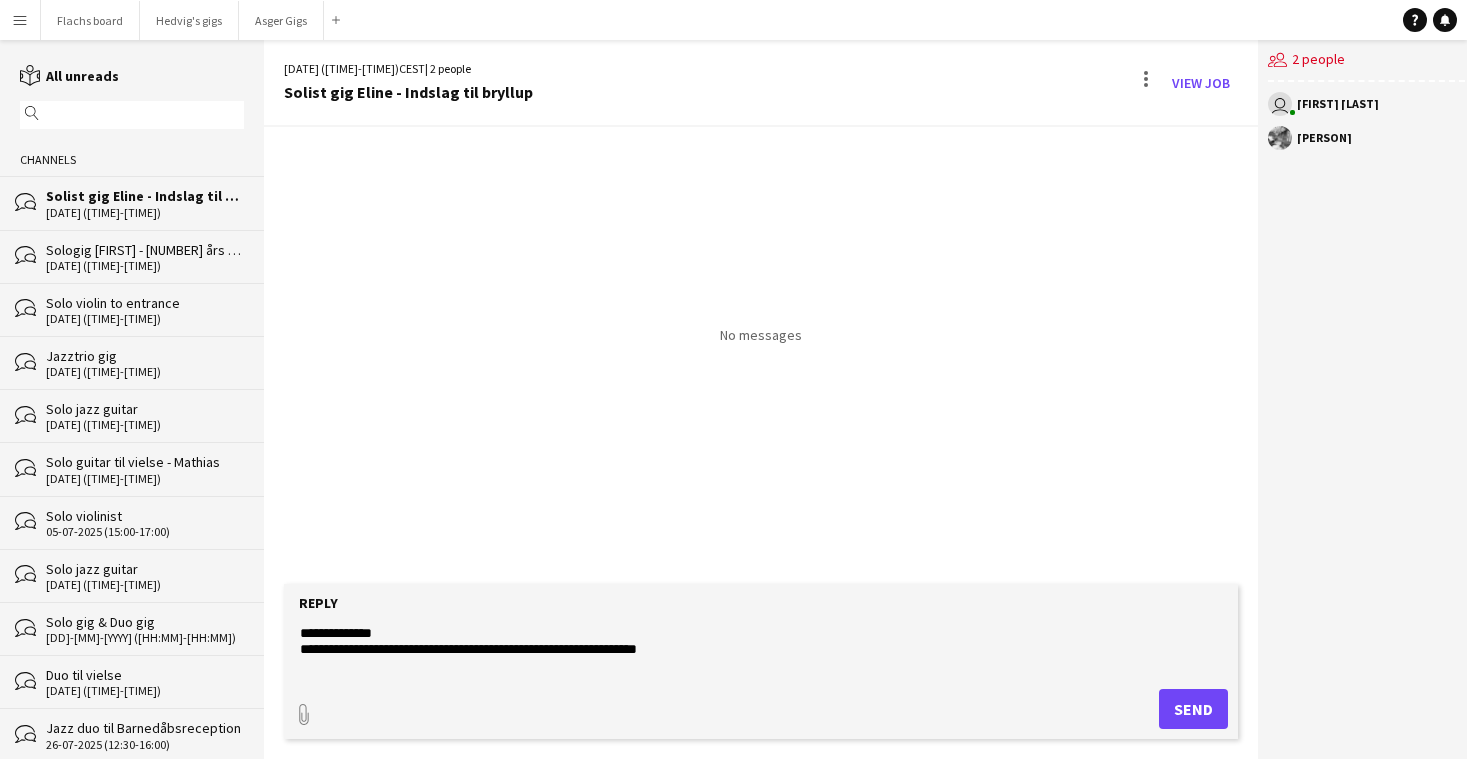 drag, startPoint x: 323, startPoint y: 629, endPoint x: 466, endPoint y: 630, distance: 143.0035 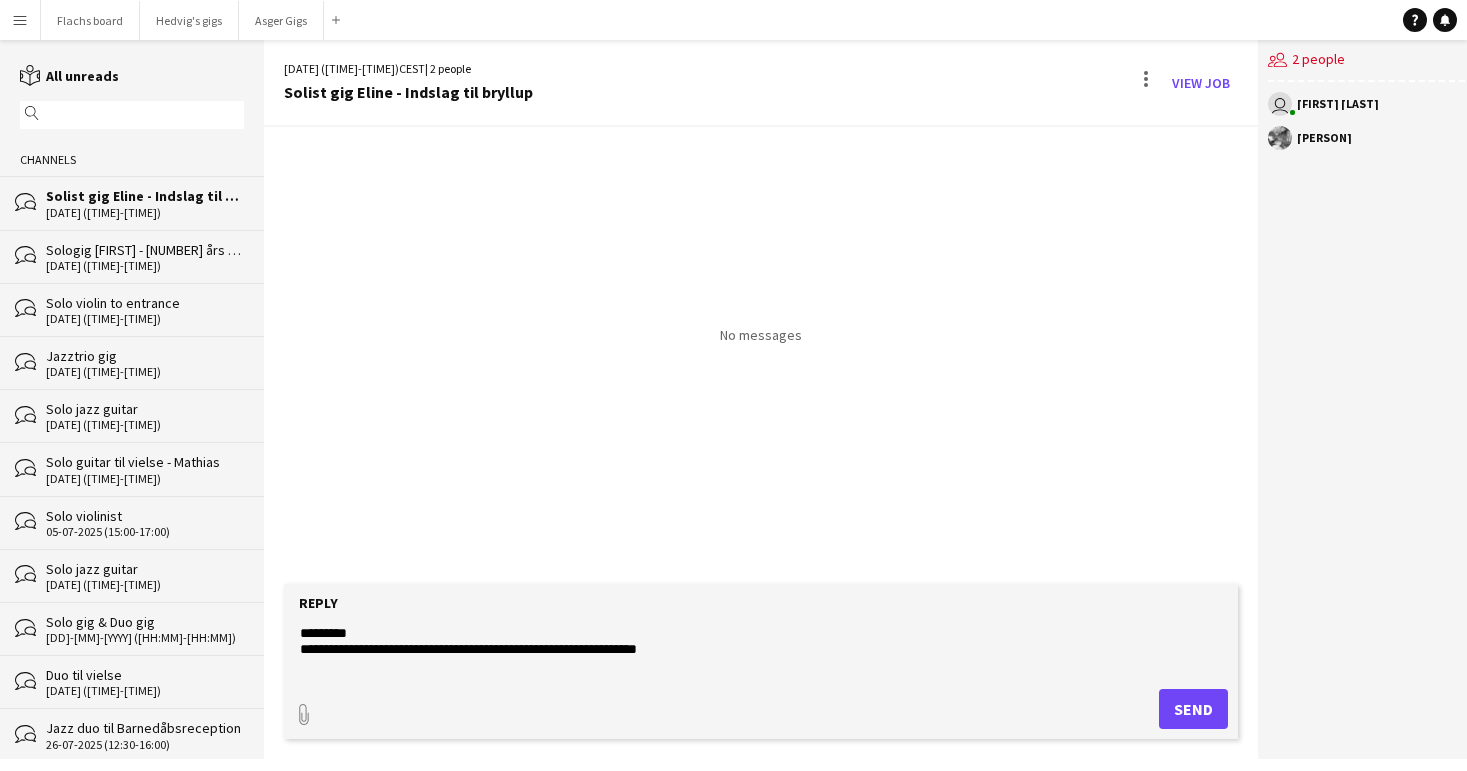 type on "**********" 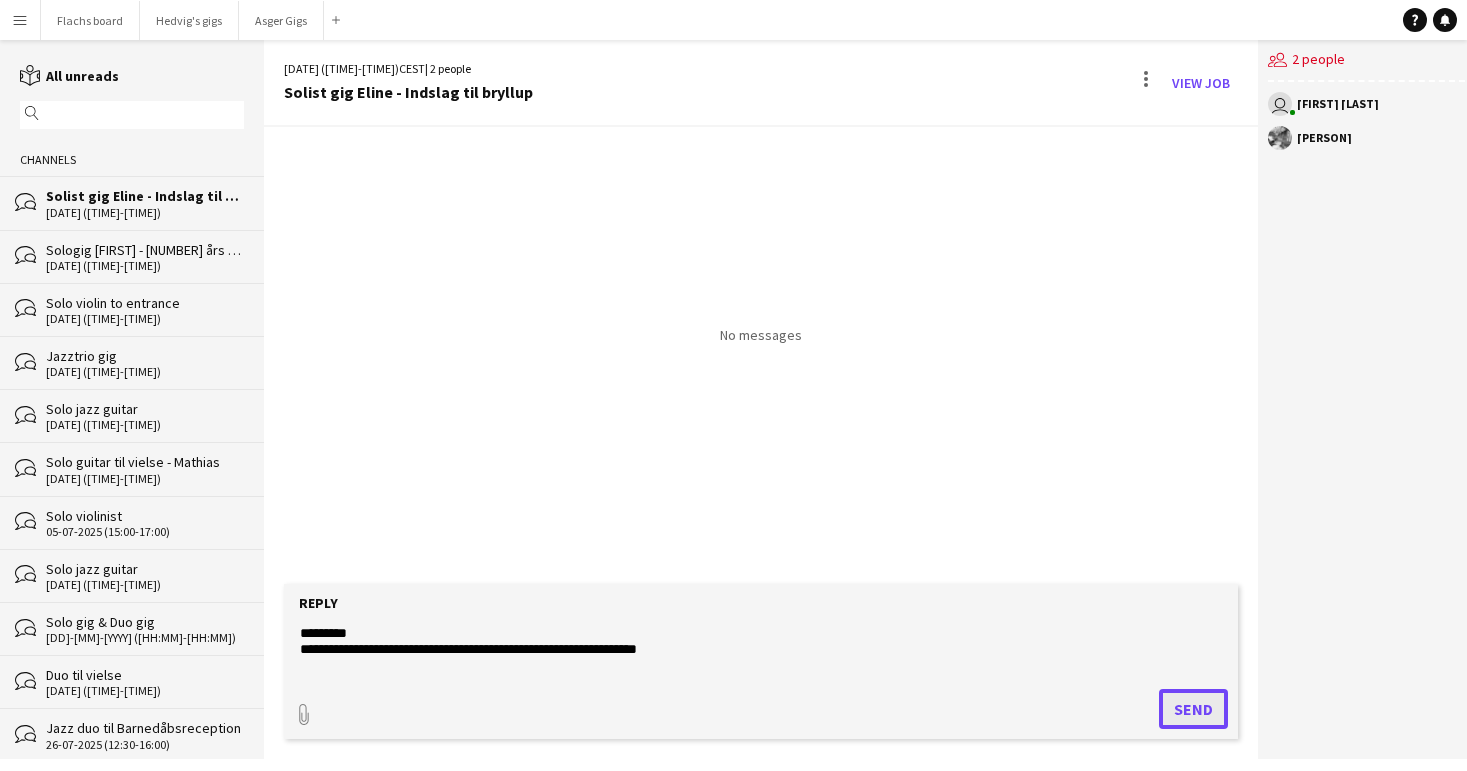 click on "Send" 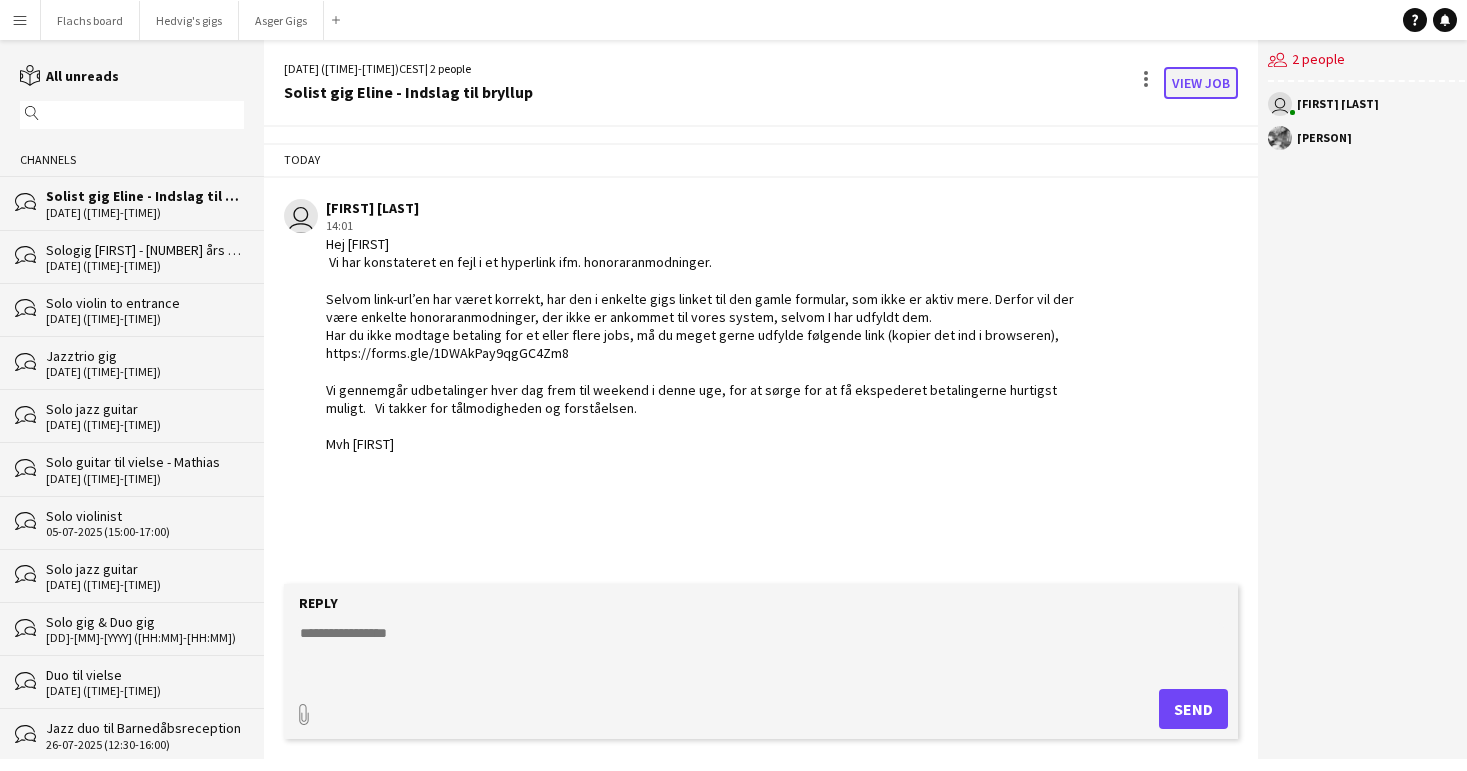 click on "View Job" 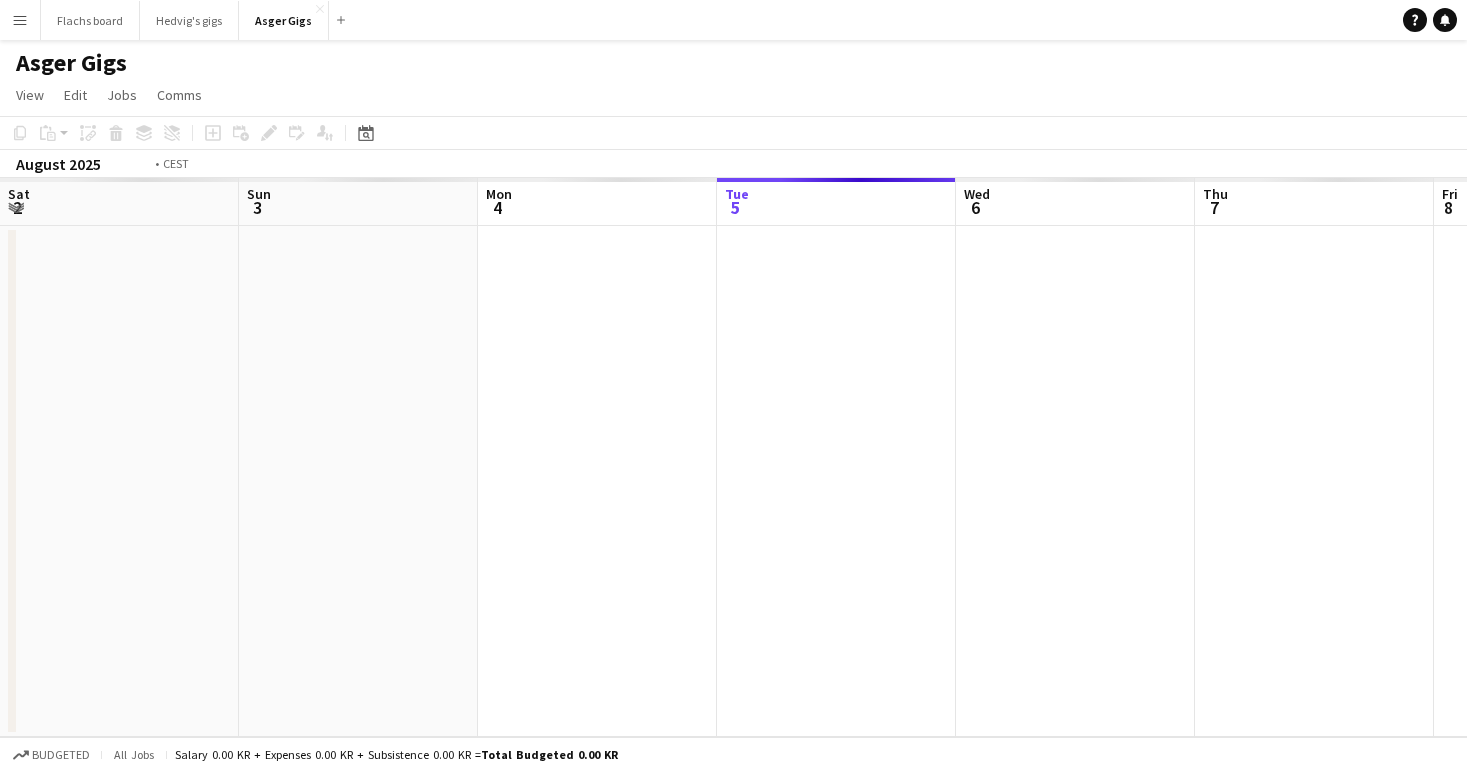 scroll, scrollTop: 0, scrollLeft: 688, axis: horizontal 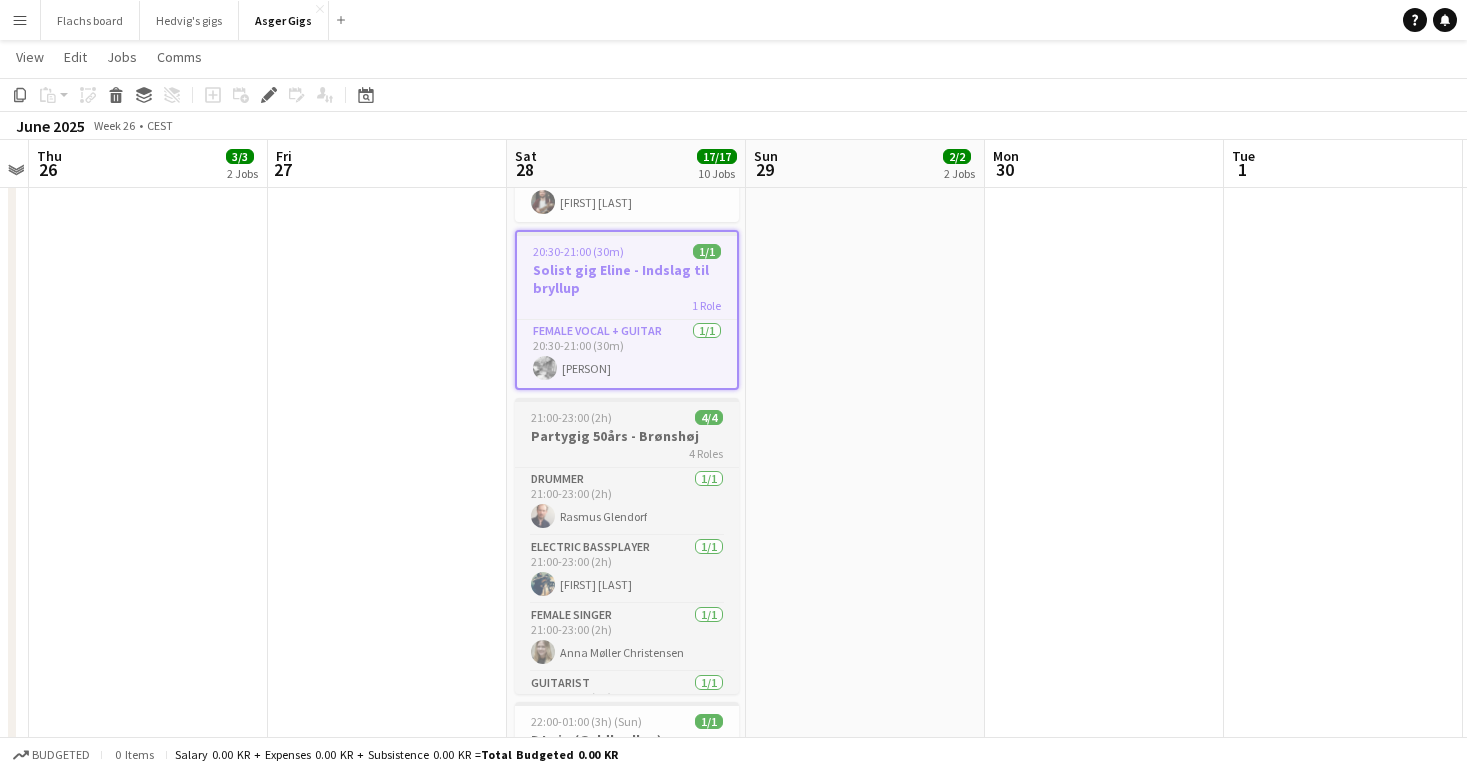 click on "Partygig 50års - Brønshøj" at bounding box center (627, 436) 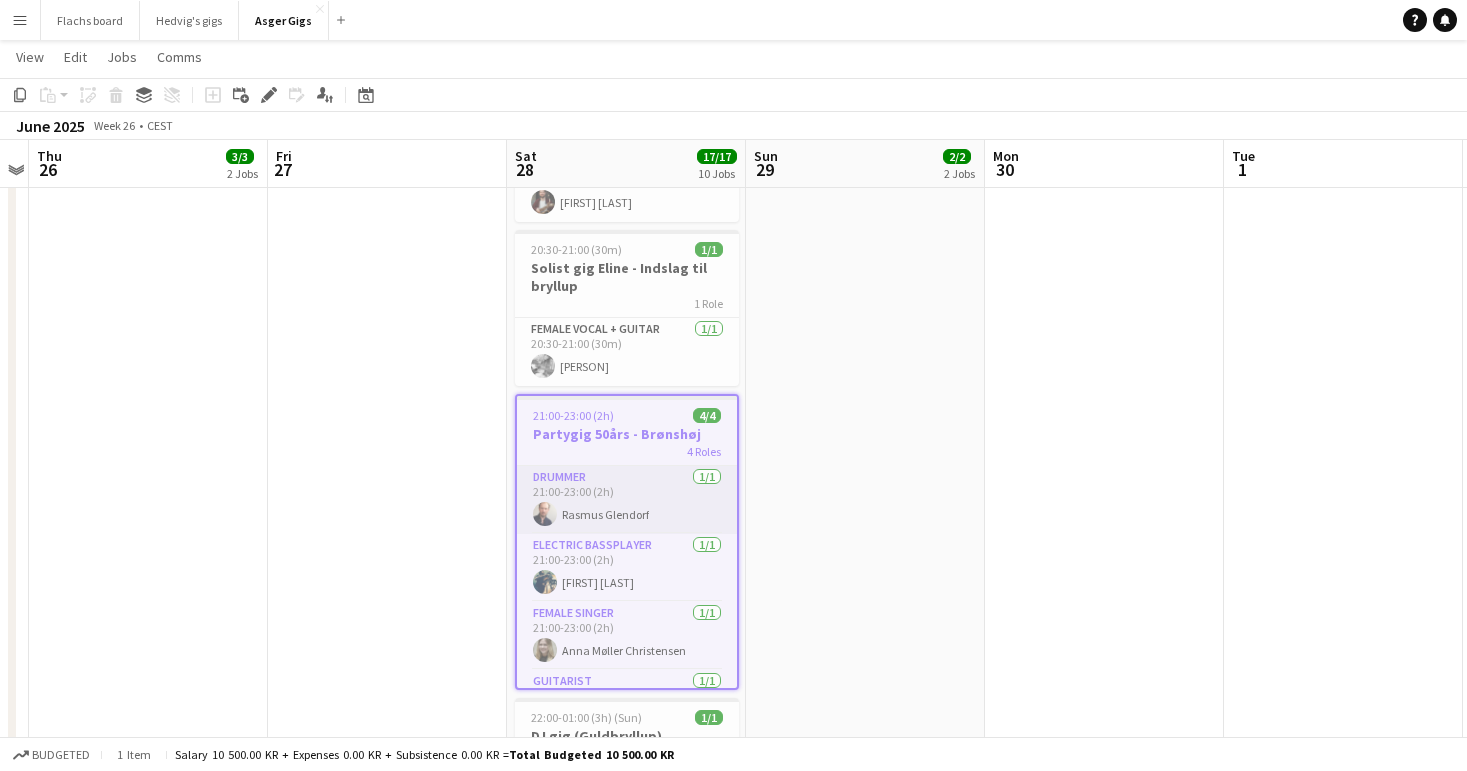 click on "Drummer   1/1   21:00-23:00 (2h)
[FIRST] [LAST]" at bounding box center [627, 500] 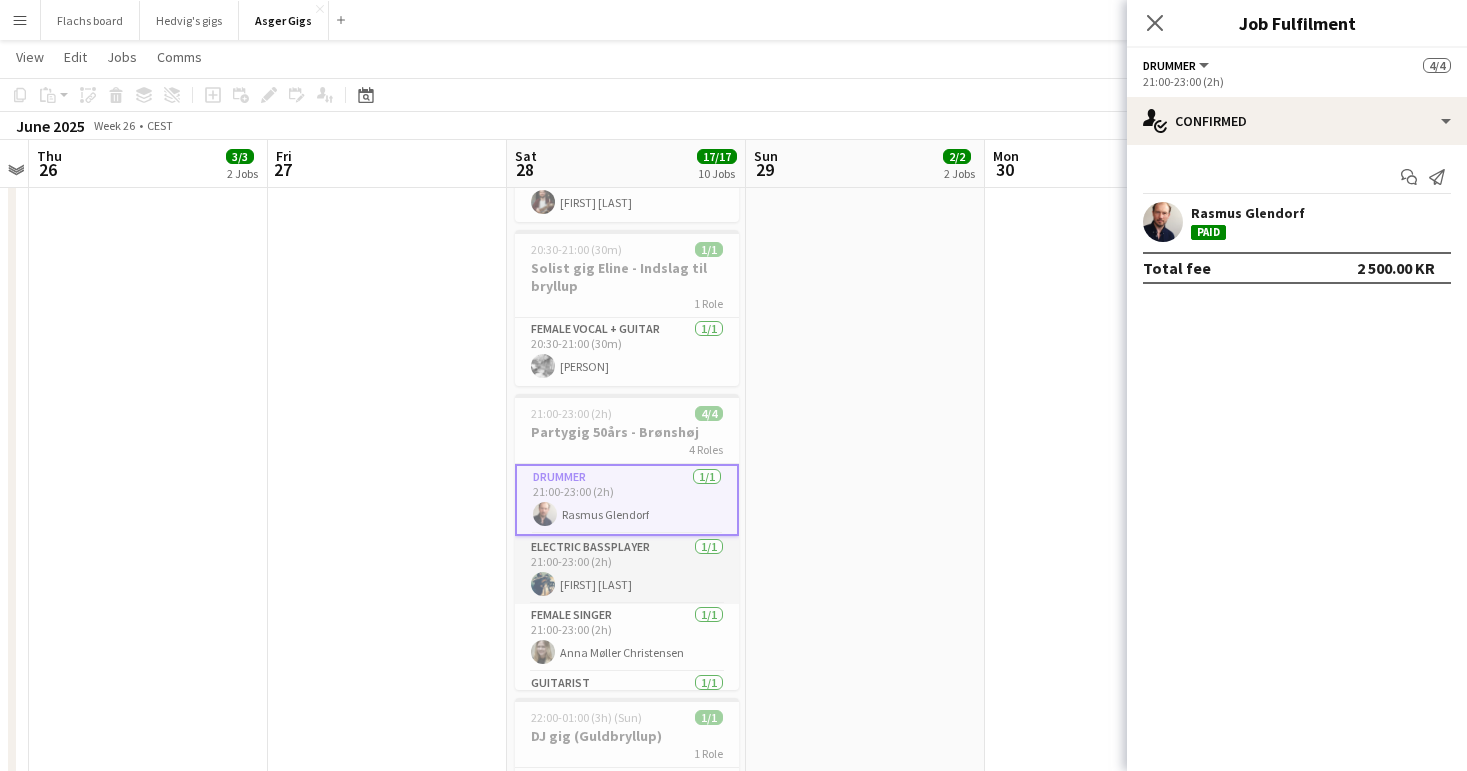 click on "Electric Bassplayer   1/1   21:00-23:00 (2h)
[FIRST] [LAST]" at bounding box center (627, 570) 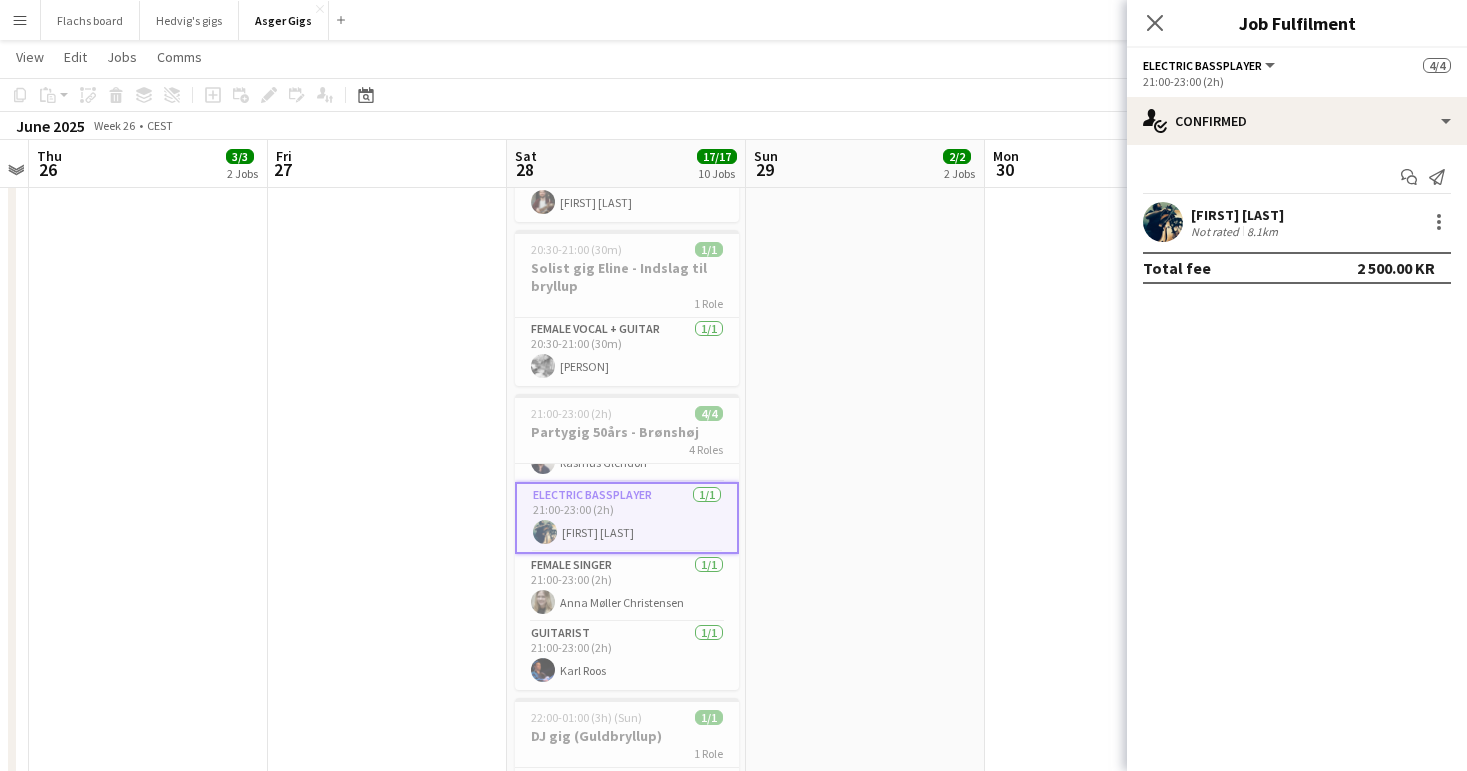 scroll, scrollTop: 49, scrollLeft: 0, axis: vertical 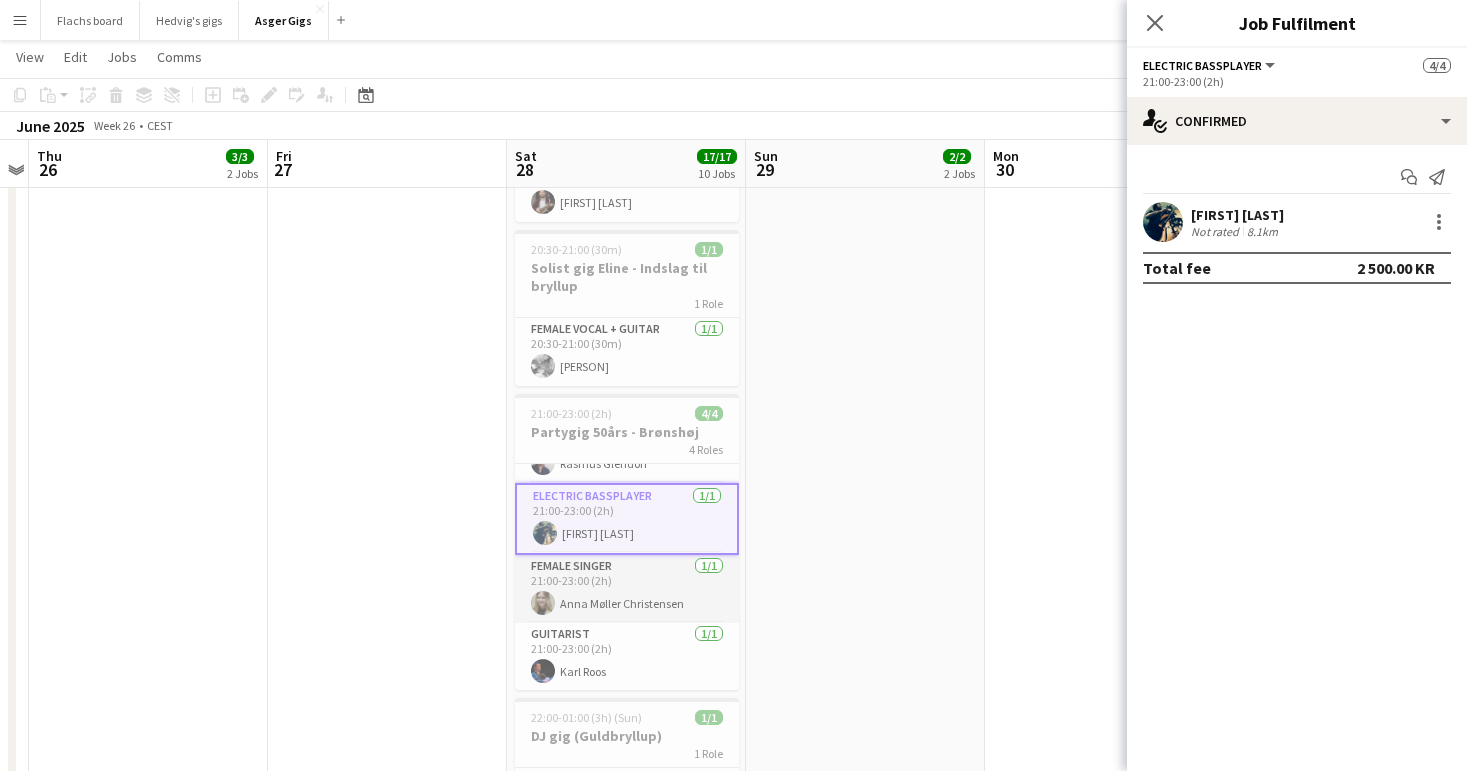 click on "Female Singer   1/1   21:00-23:00 (2h)
[NAME]" at bounding box center (627, 589) 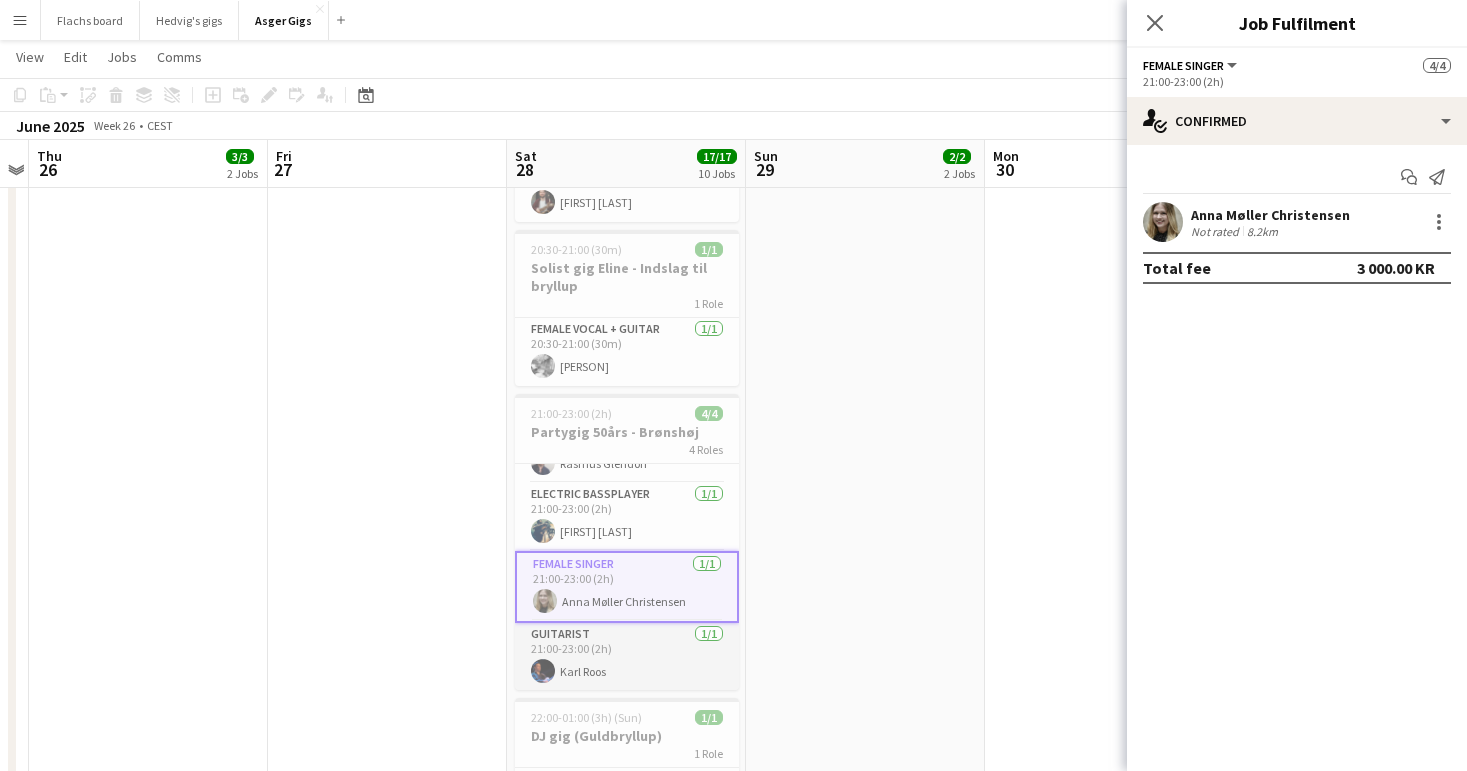 click on "Guitarist   1/1   21:00-23:00 (2h)
[FIRST] [LAST]" at bounding box center (627, 657) 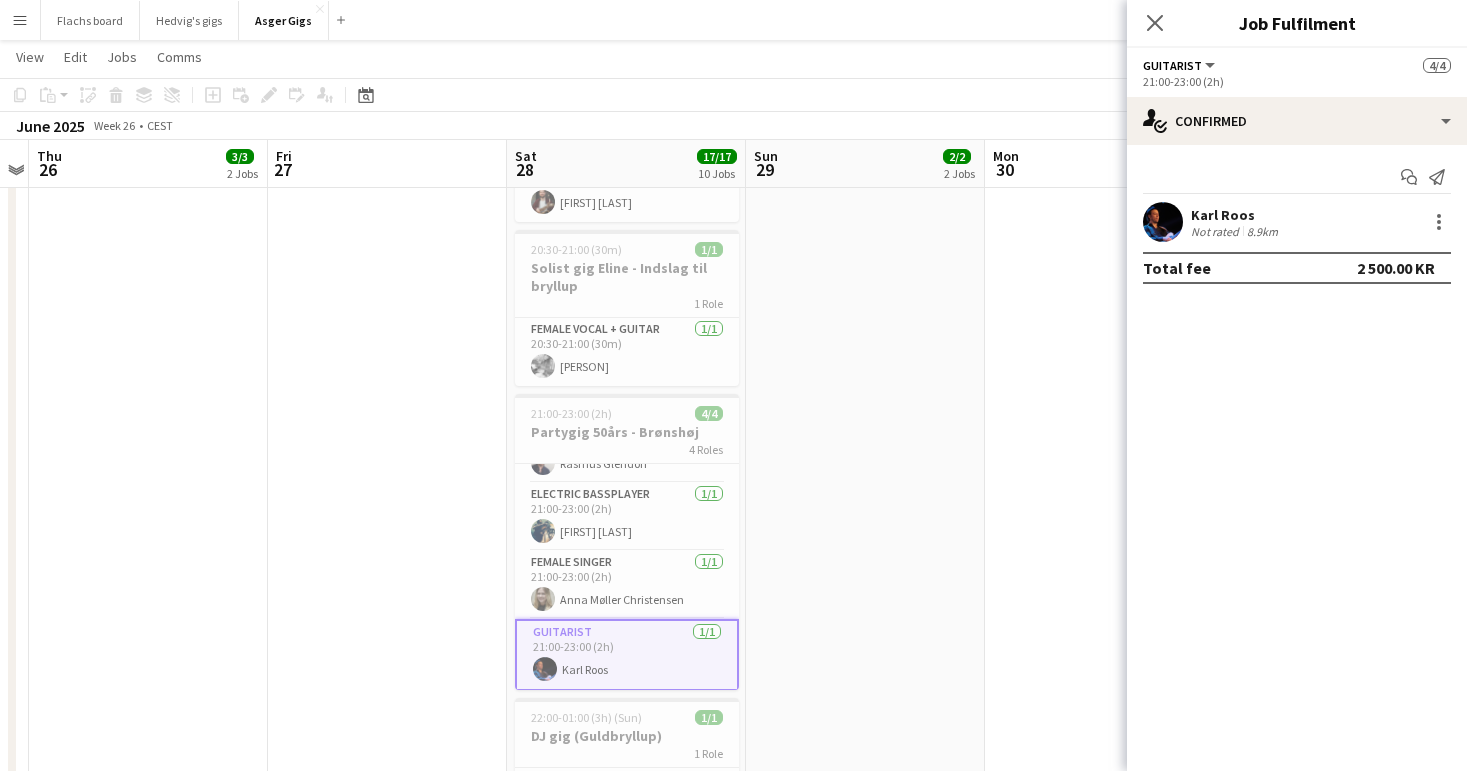 scroll, scrollTop: 50, scrollLeft: 0, axis: vertical 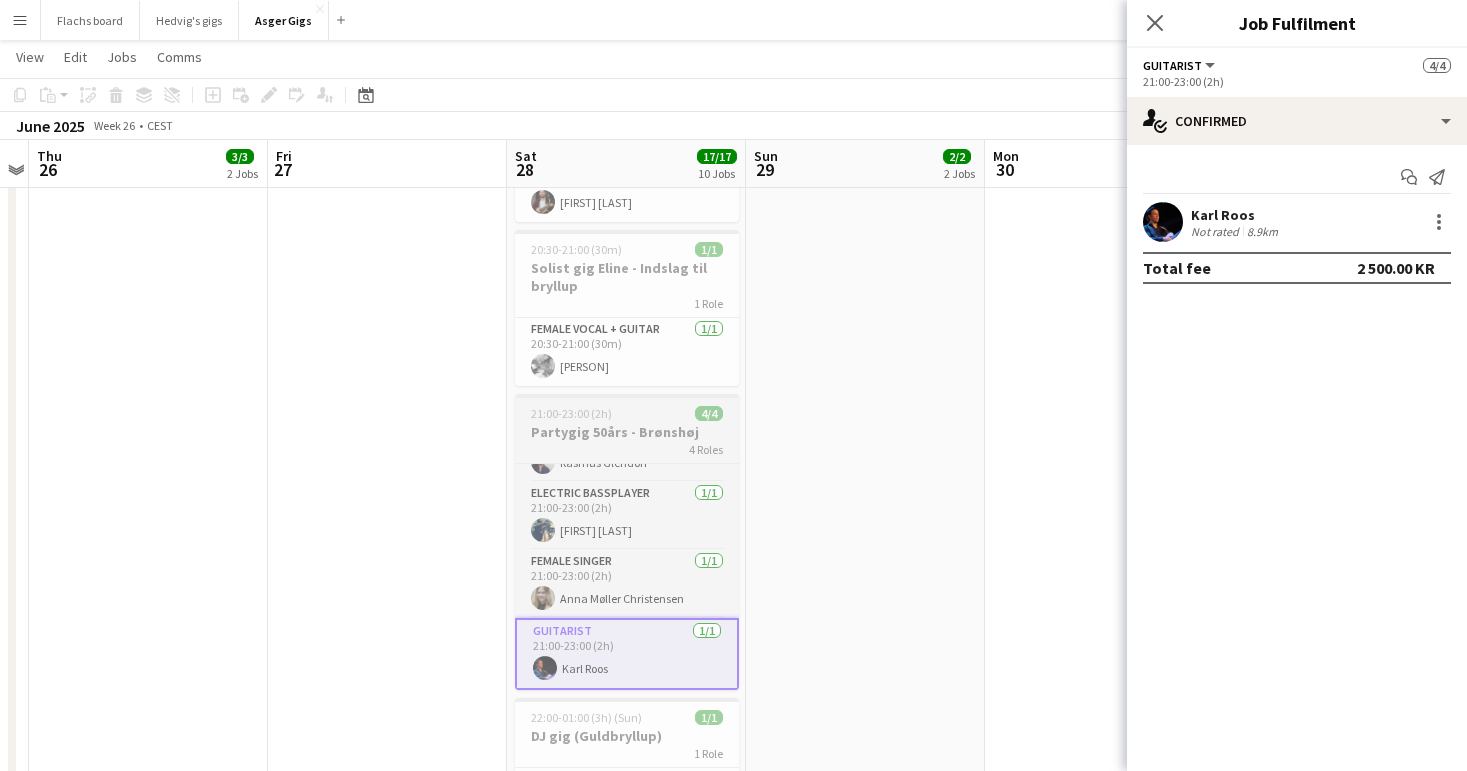 click on "4 Roles" at bounding box center [627, 449] 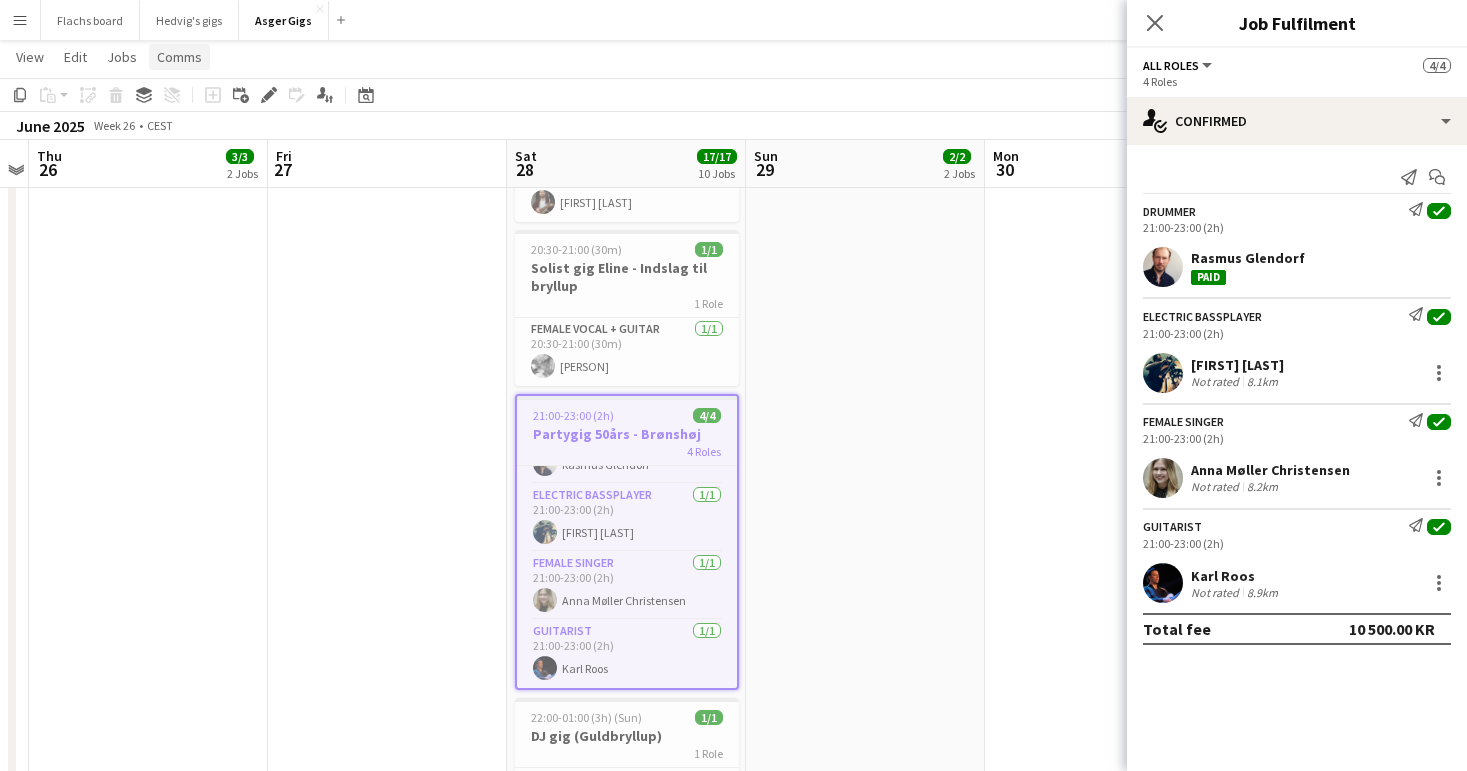 click on "Comms" 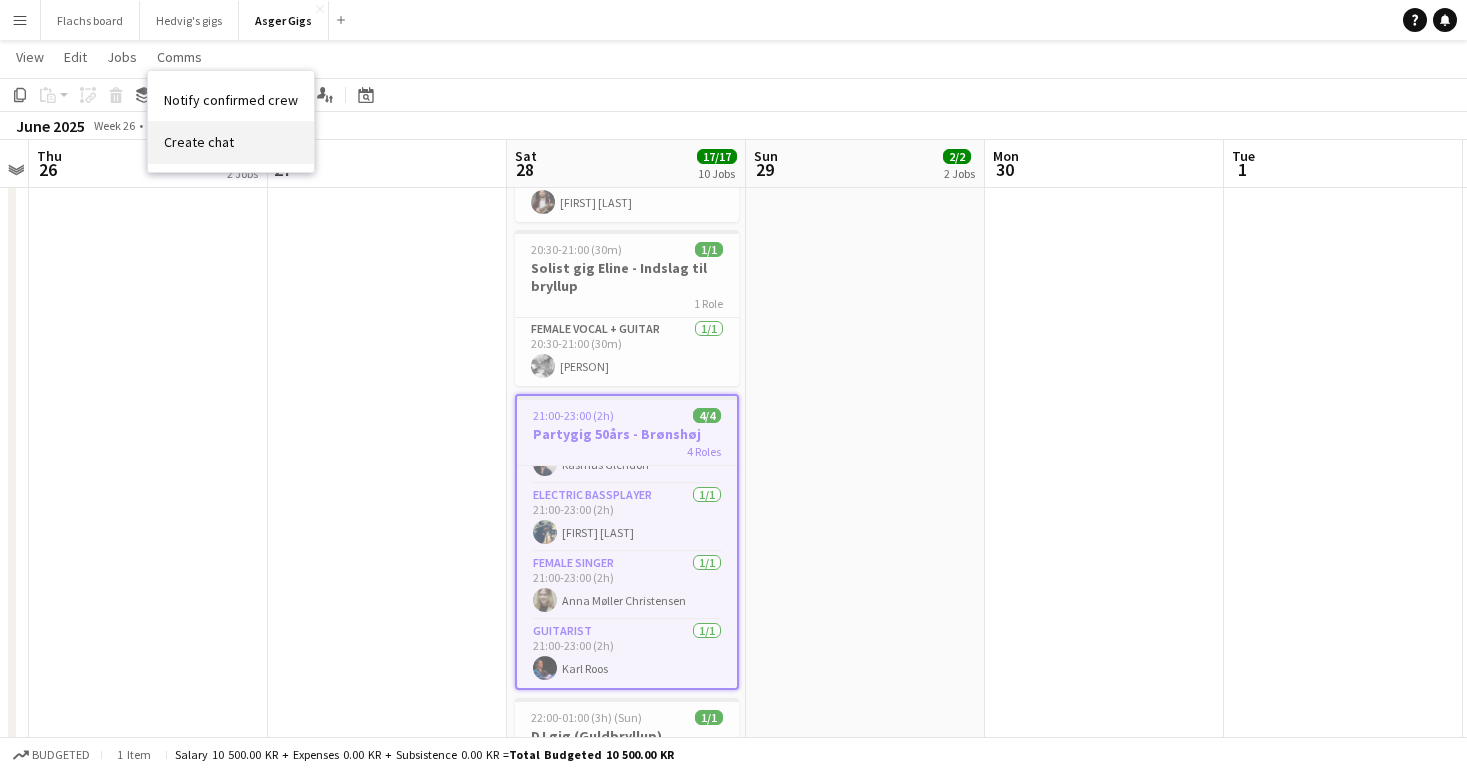 click on "Create chat" at bounding box center (199, 142) 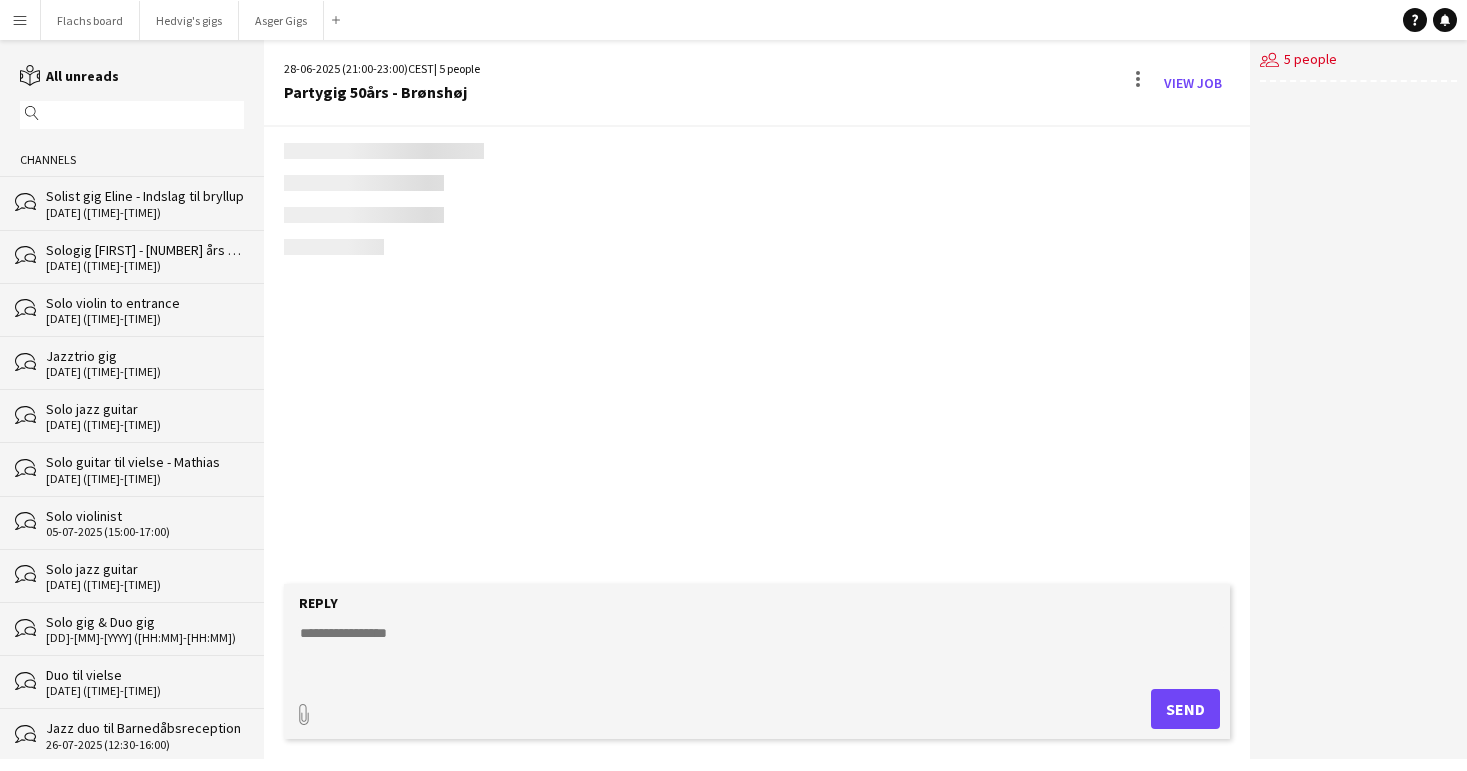 scroll, scrollTop: 3625, scrollLeft: 0, axis: vertical 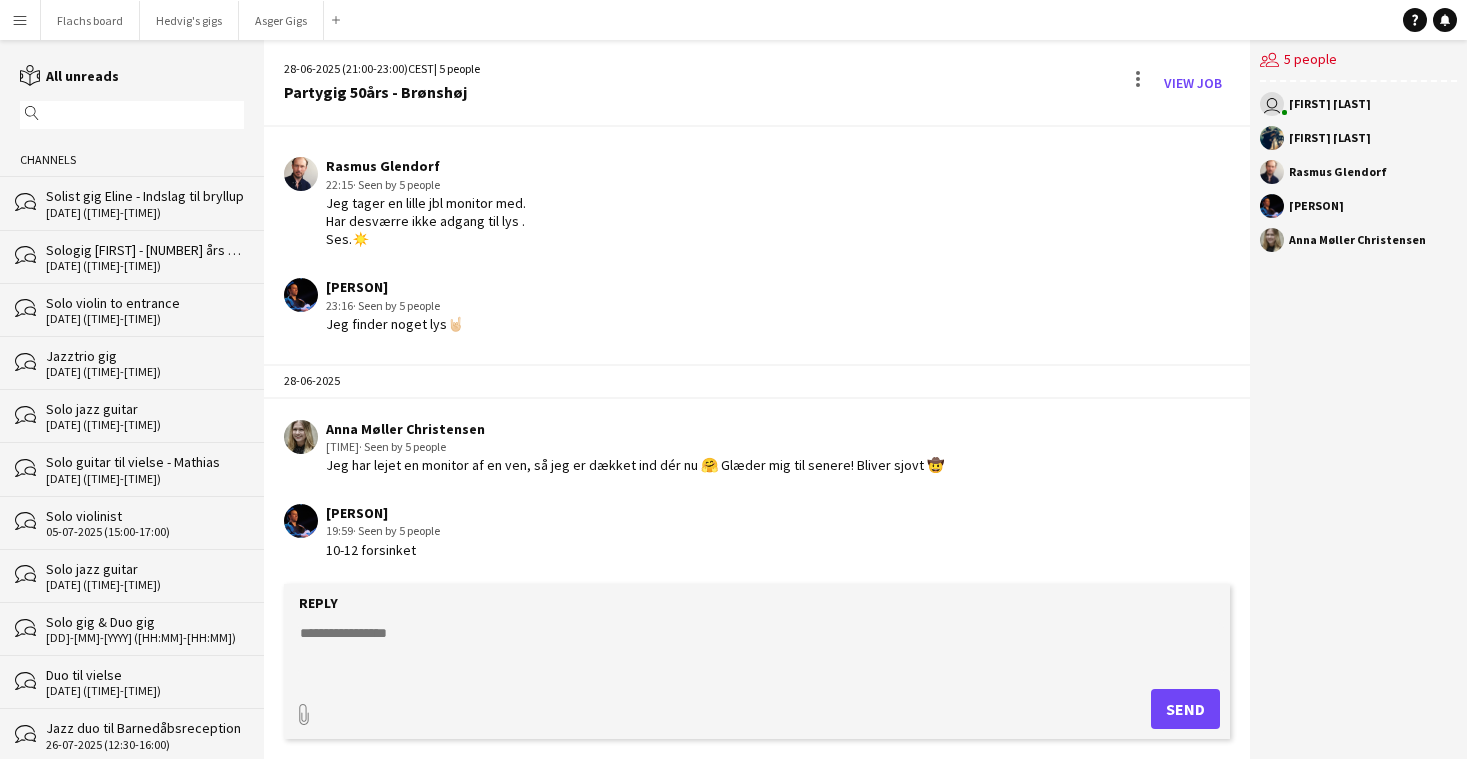 click on "Reply
paperclip
Send" 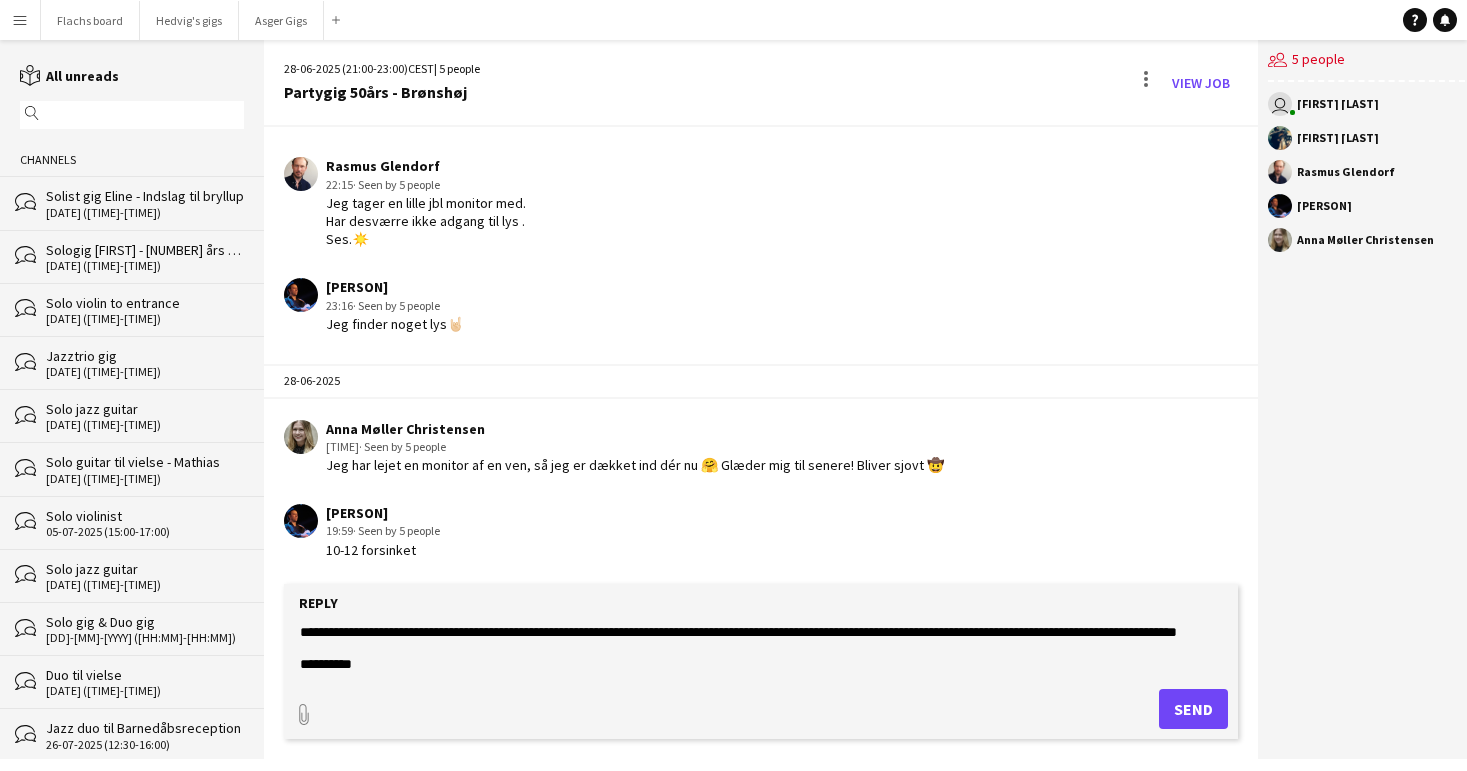 scroll, scrollTop: 0, scrollLeft: 0, axis: both 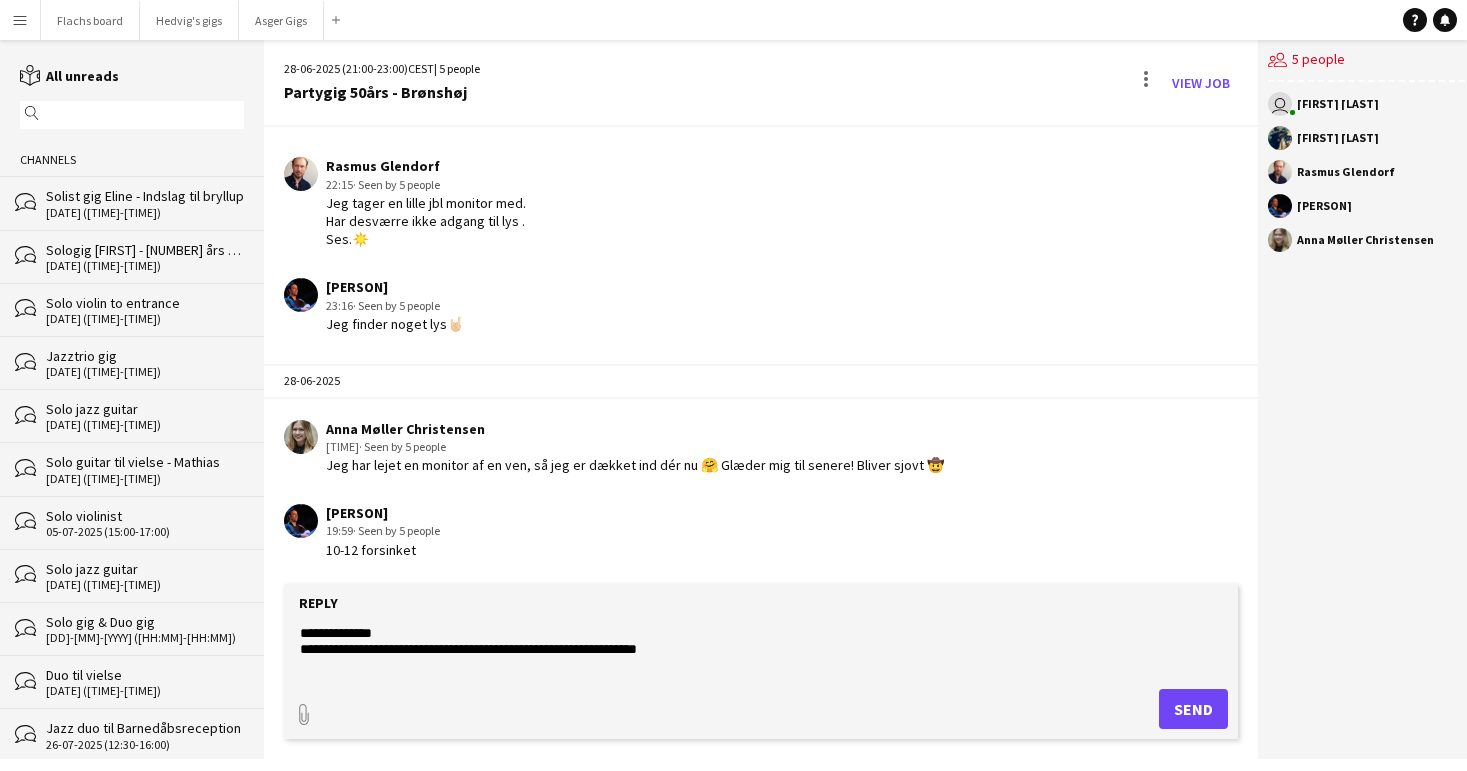 drag, startPoint x: 322, startPoint y: 628, endPoint x: 550, endPoint y: 645, distance: 228.63289 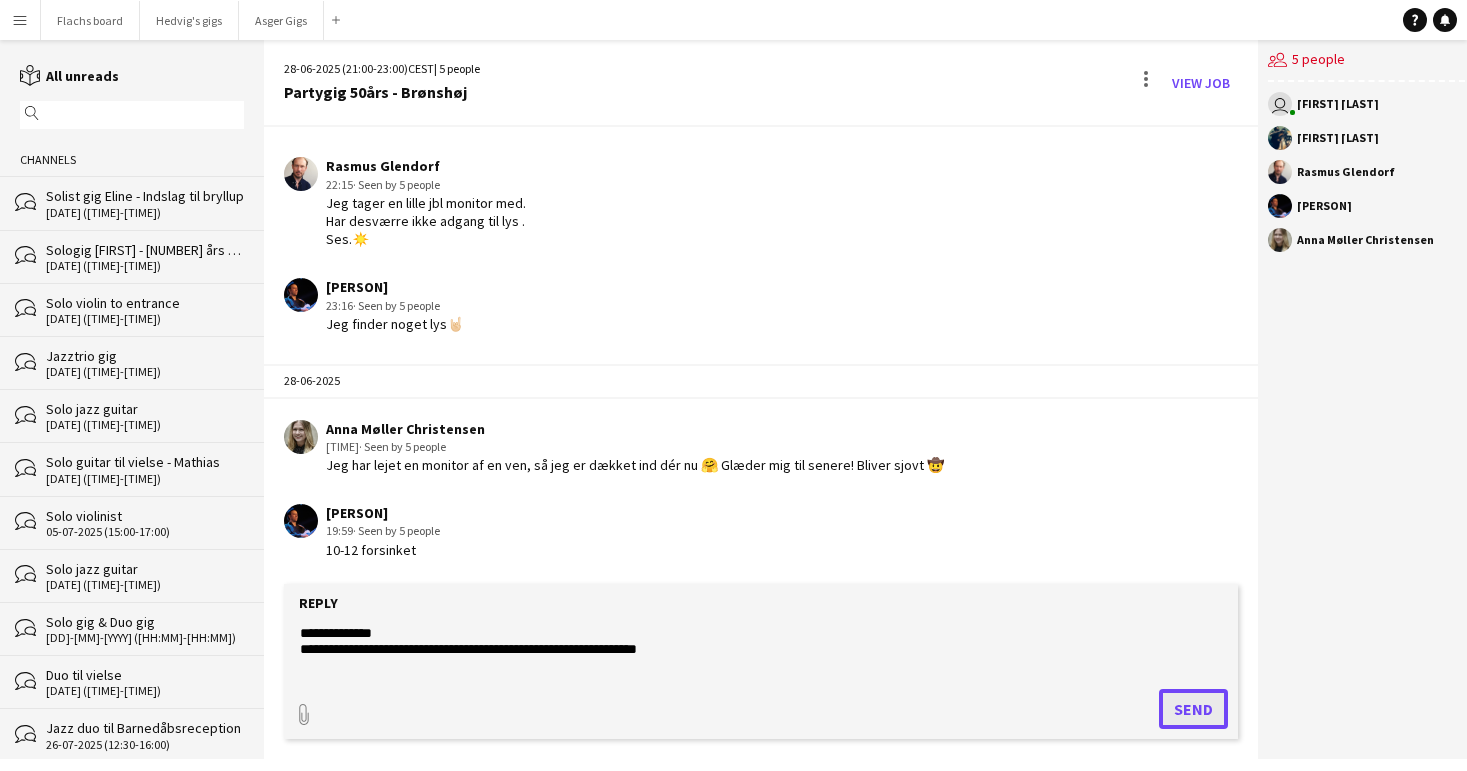 click on "Send" 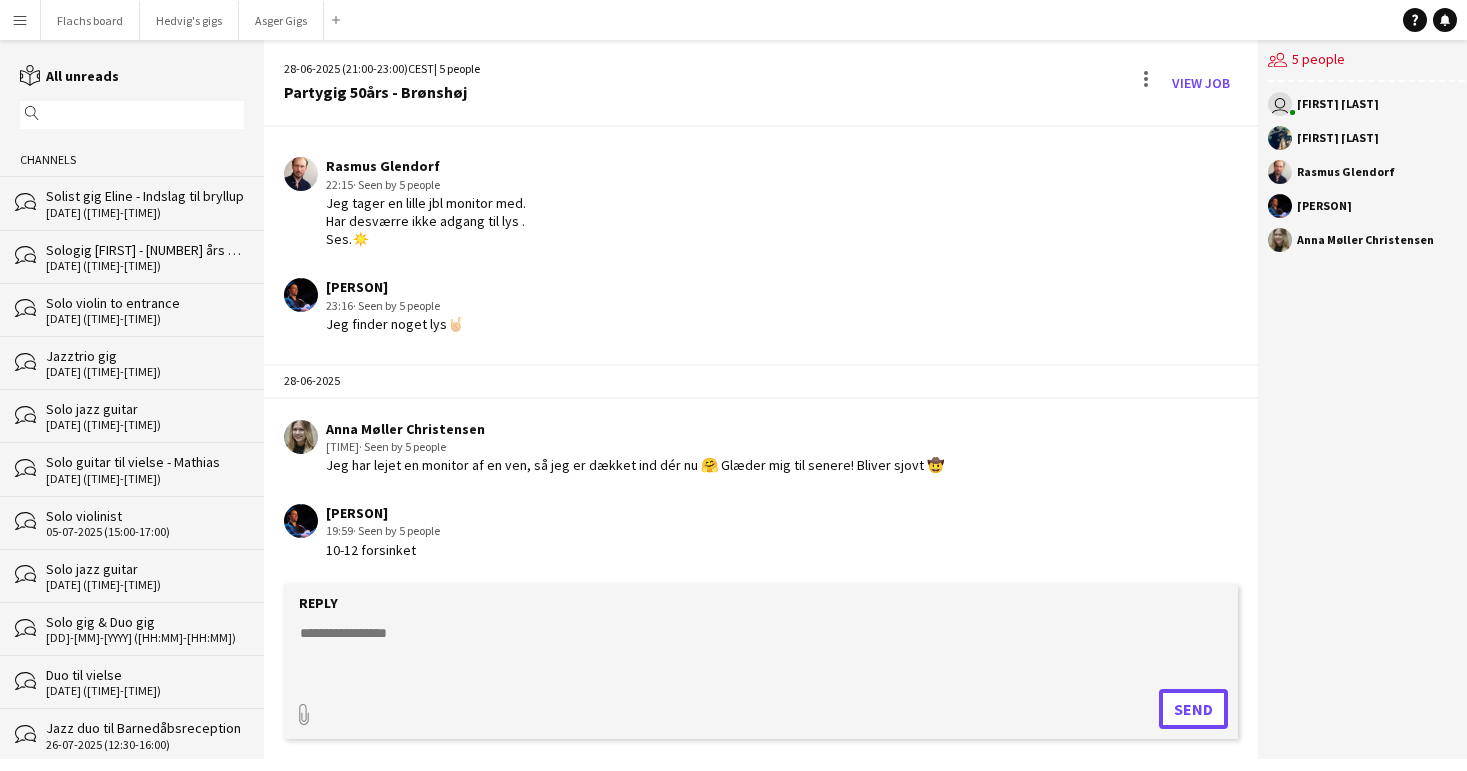 scroll, scrollTop: 3948, scrollLeft: 0, axis: vertical 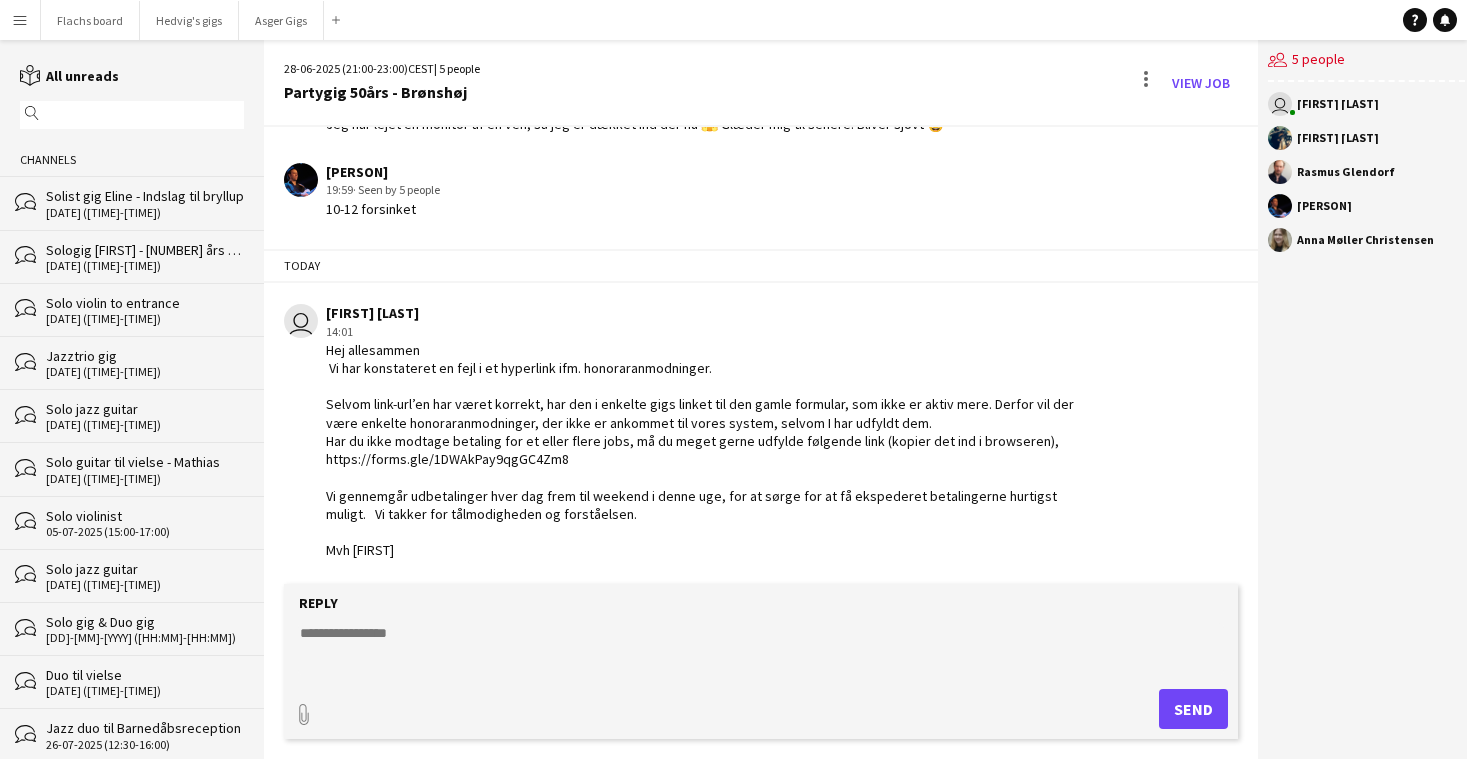 click on "28-06-2025 (21:00-23:00)   CEST   | 5 people   Partygig 50års - Brønshøj  View Job" 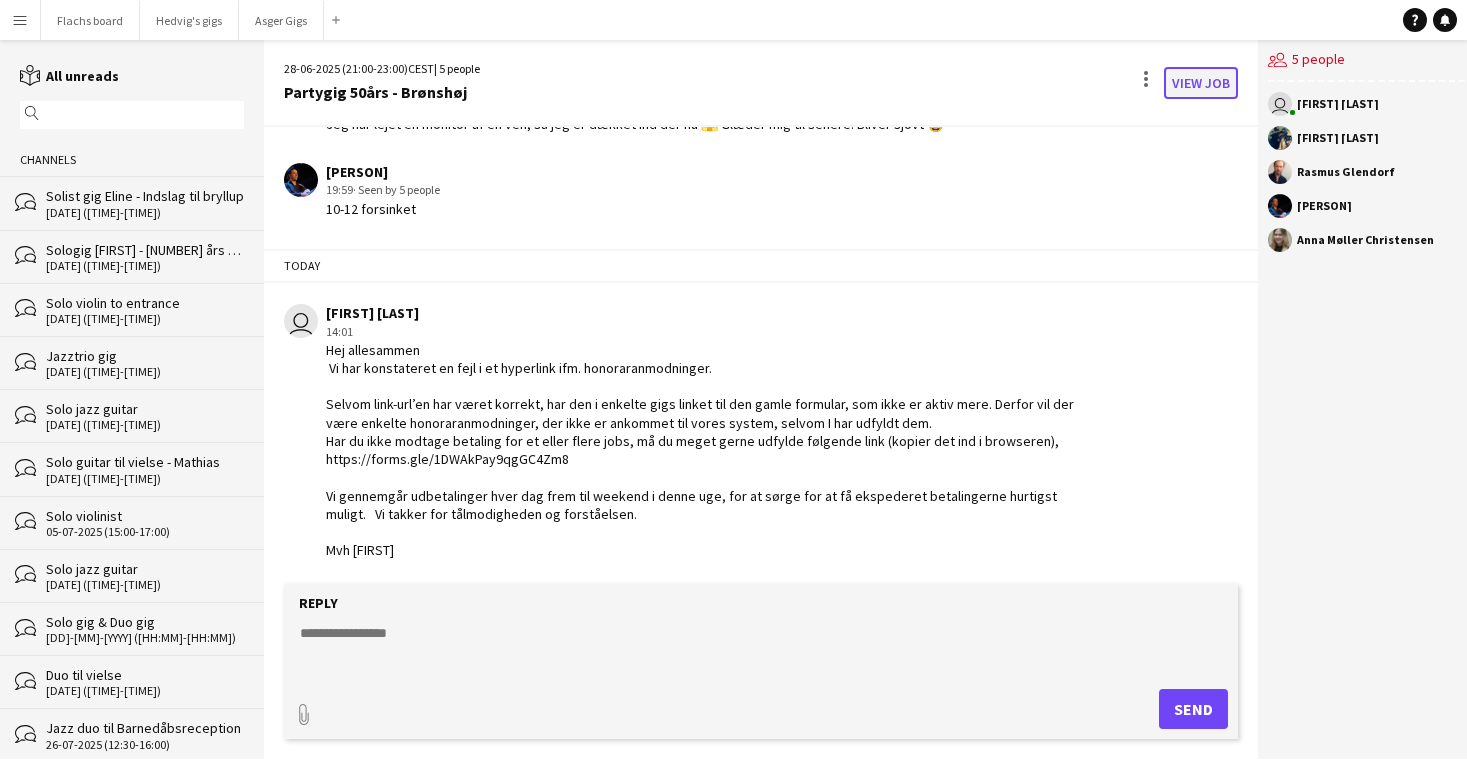 click on "View Job" 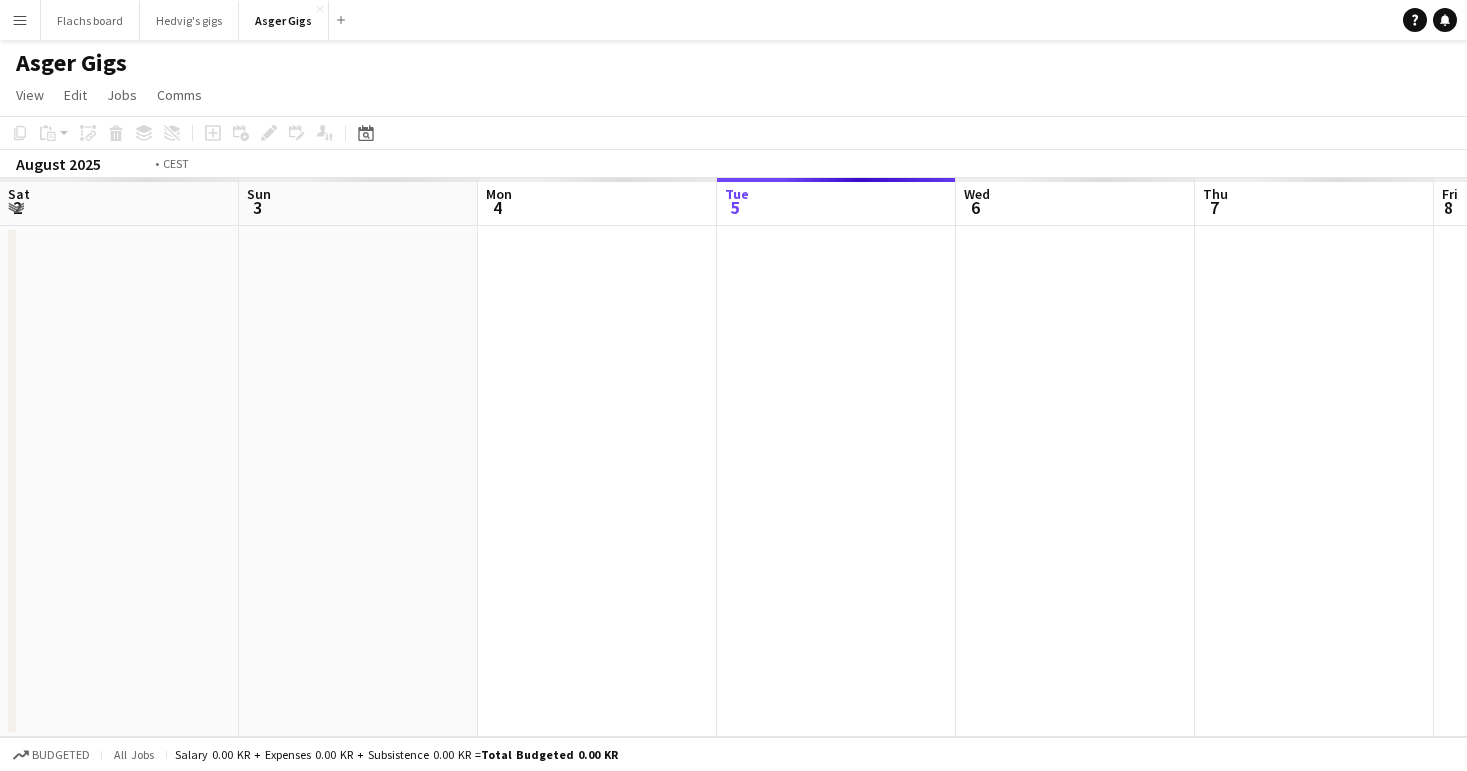 scroll, scrollTop: 0, scrollLeft: 688, axis: horizontal 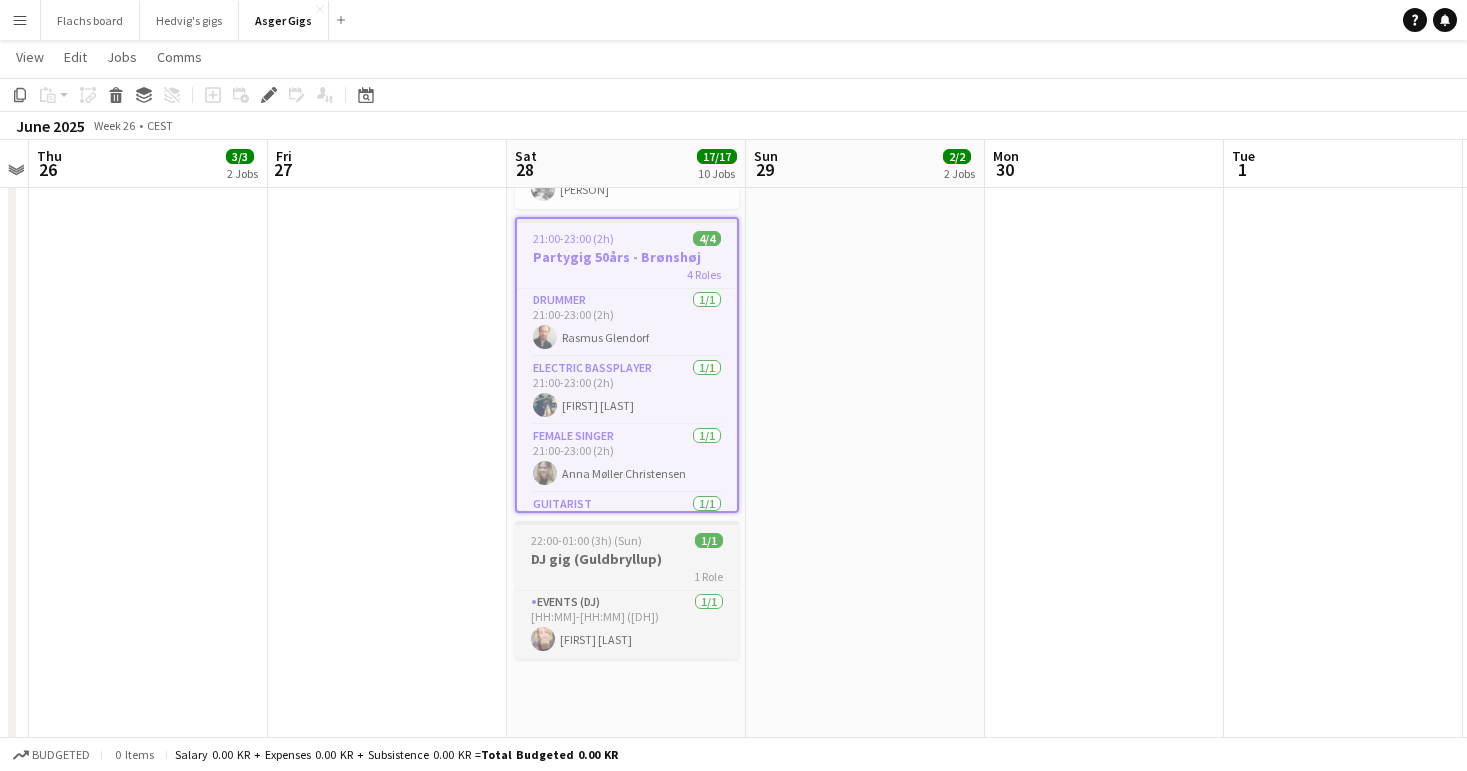 click on "DJ gig (Guldbryllup)" at bounding box center (627, 559) 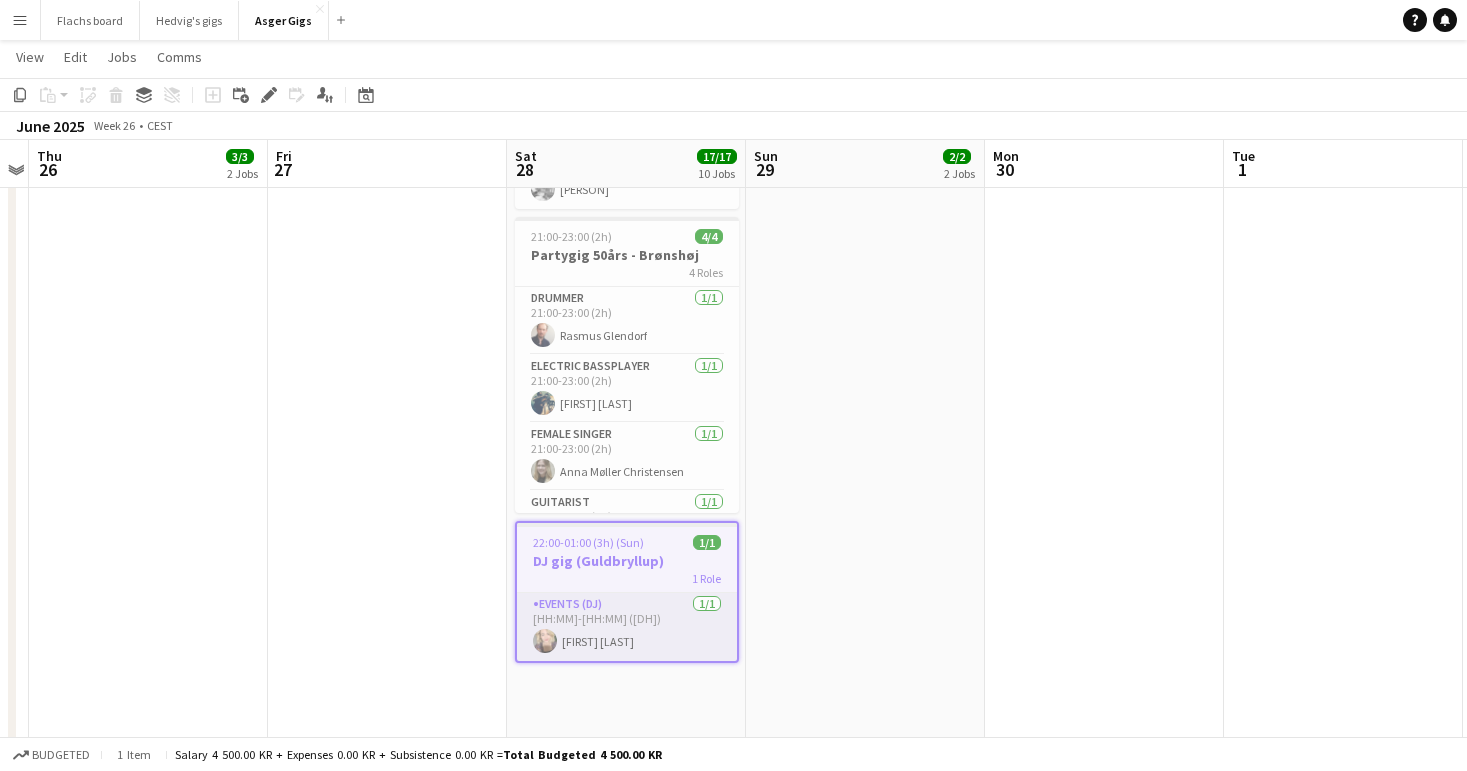 click on "Events (DJ)   1/1   22:00-01:00 (3h)
[FIRST] [LAST]" at bounding box center [627, 627] 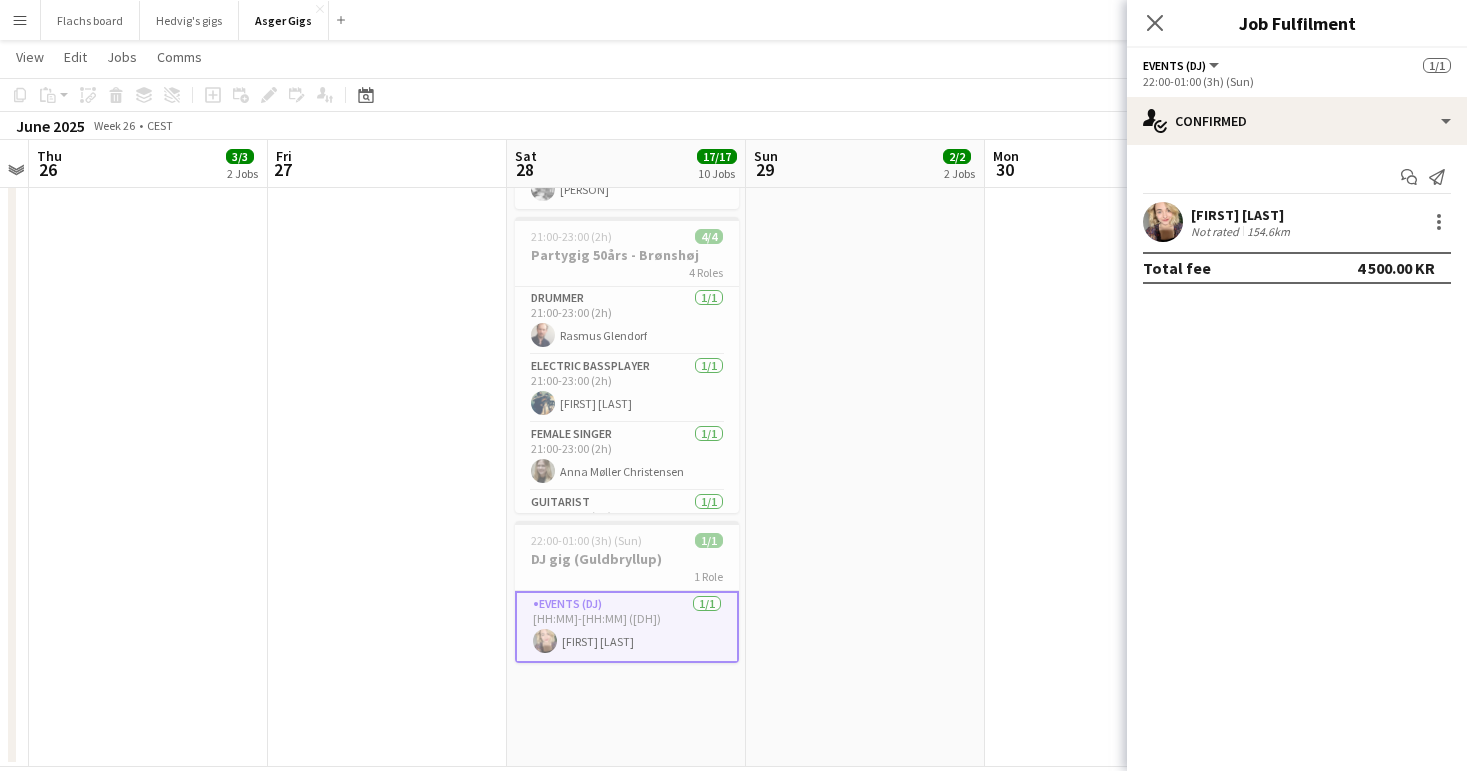 click at bounding box center (387, -268) 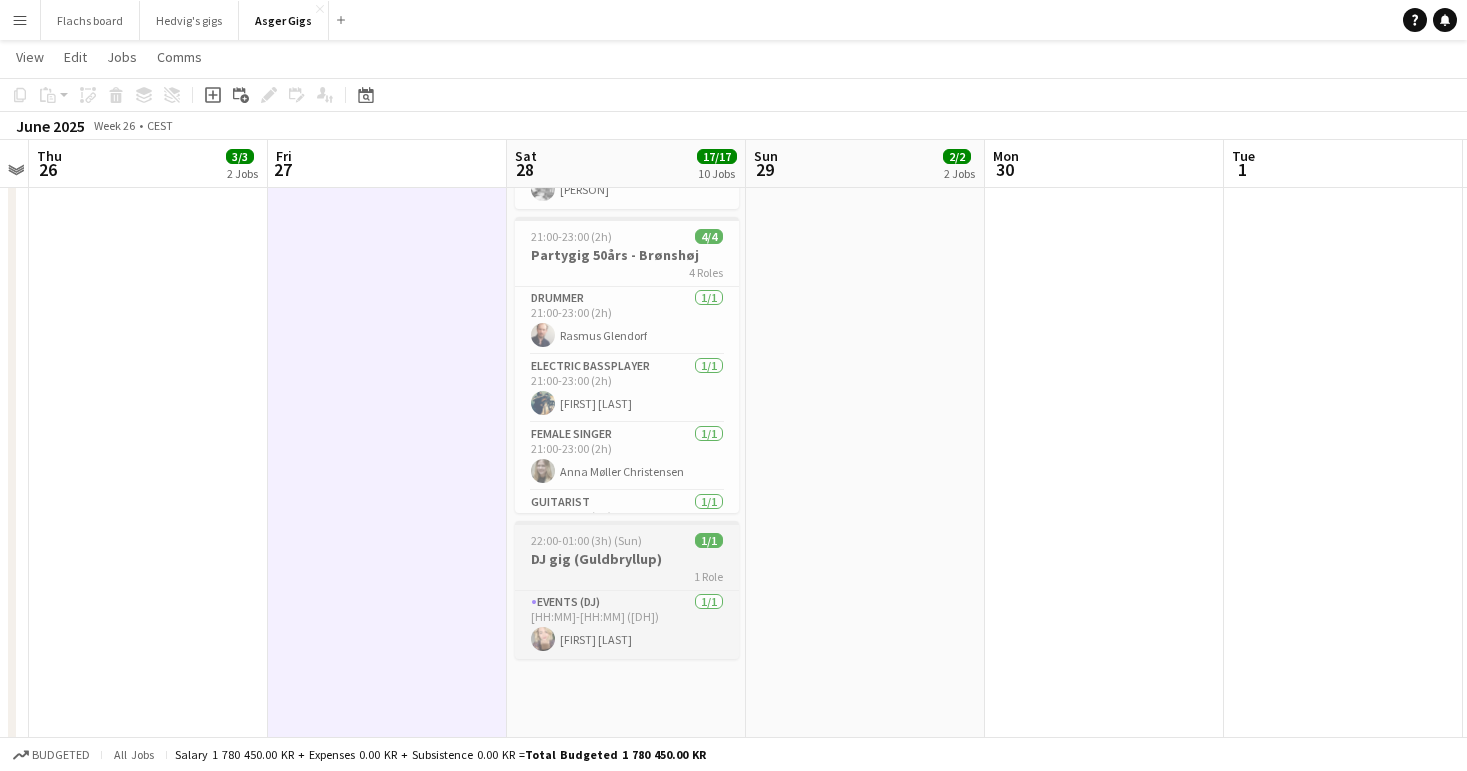 click on "DJ gig (Guldbryllup)" at bounding box center (627, 559) 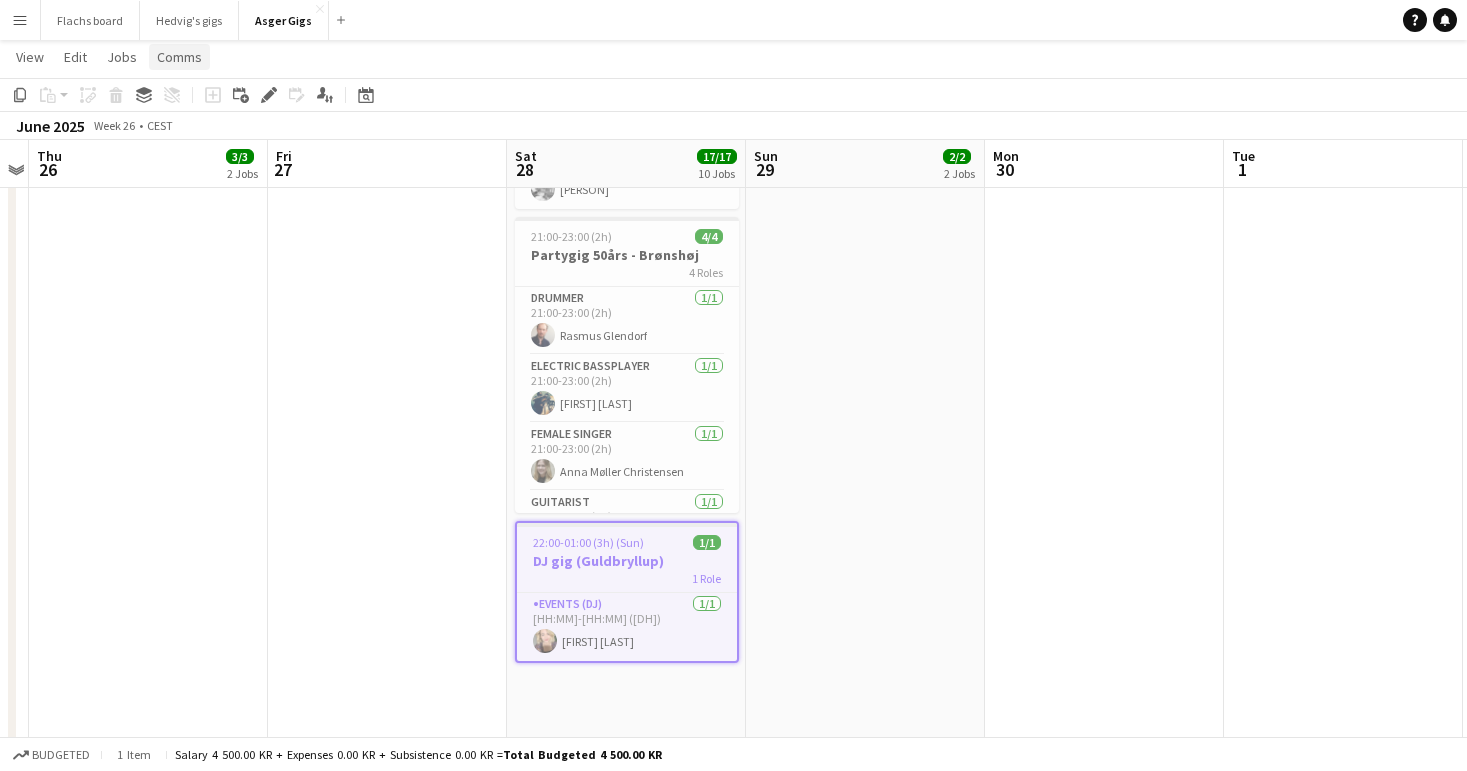 click on "Comms" 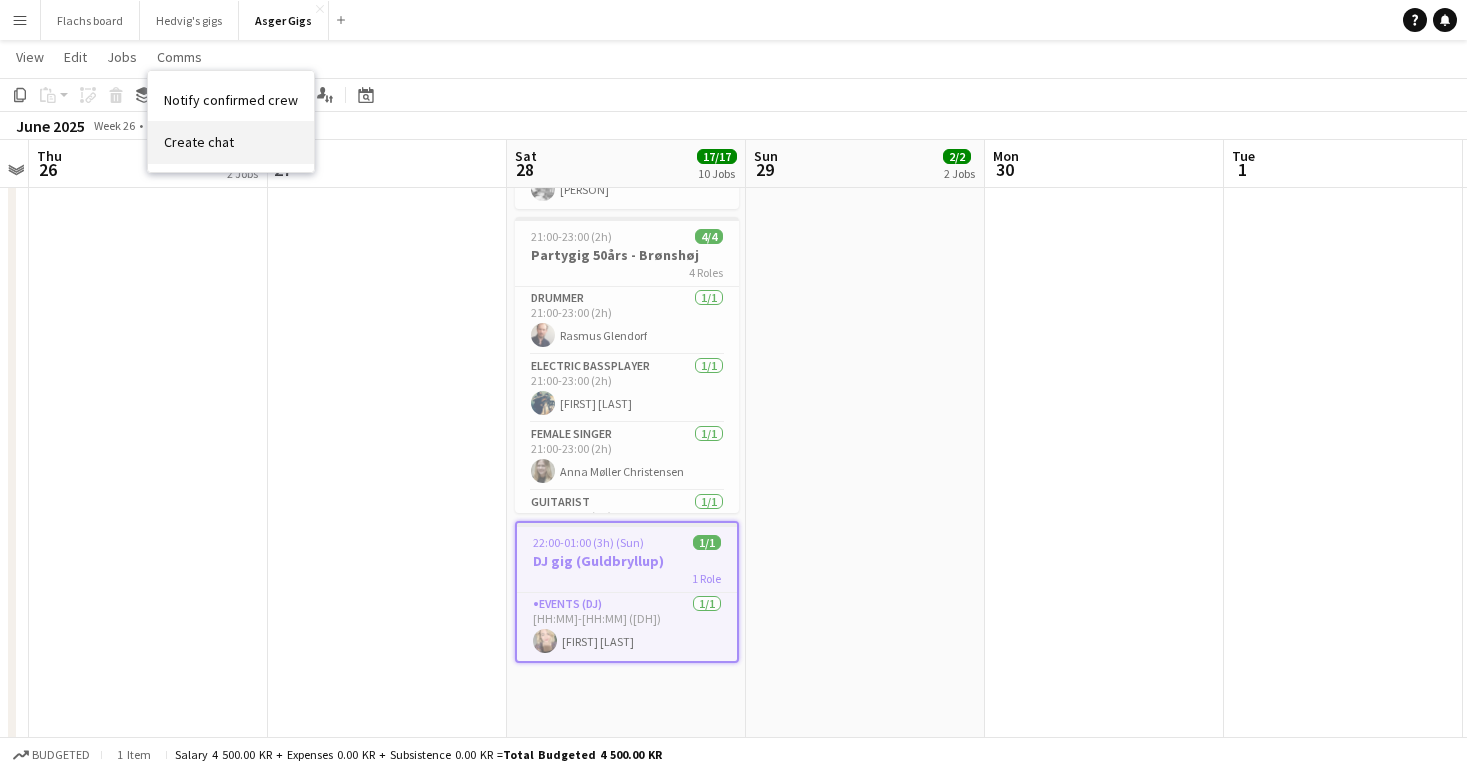 click on "Create chat" at bounding box center (231, 142) 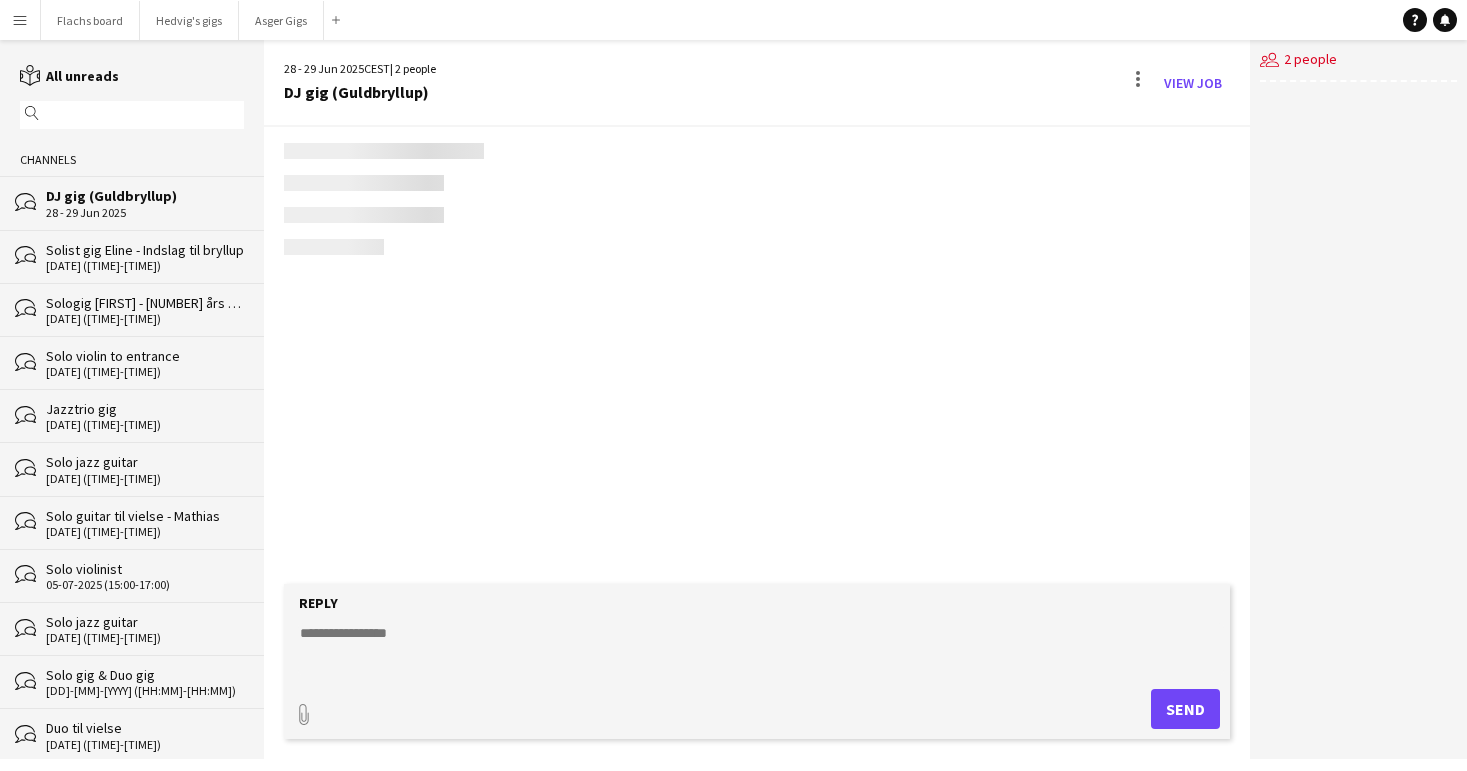 scroll, scrollTop: 0, scrollLeft: 0, axis: both 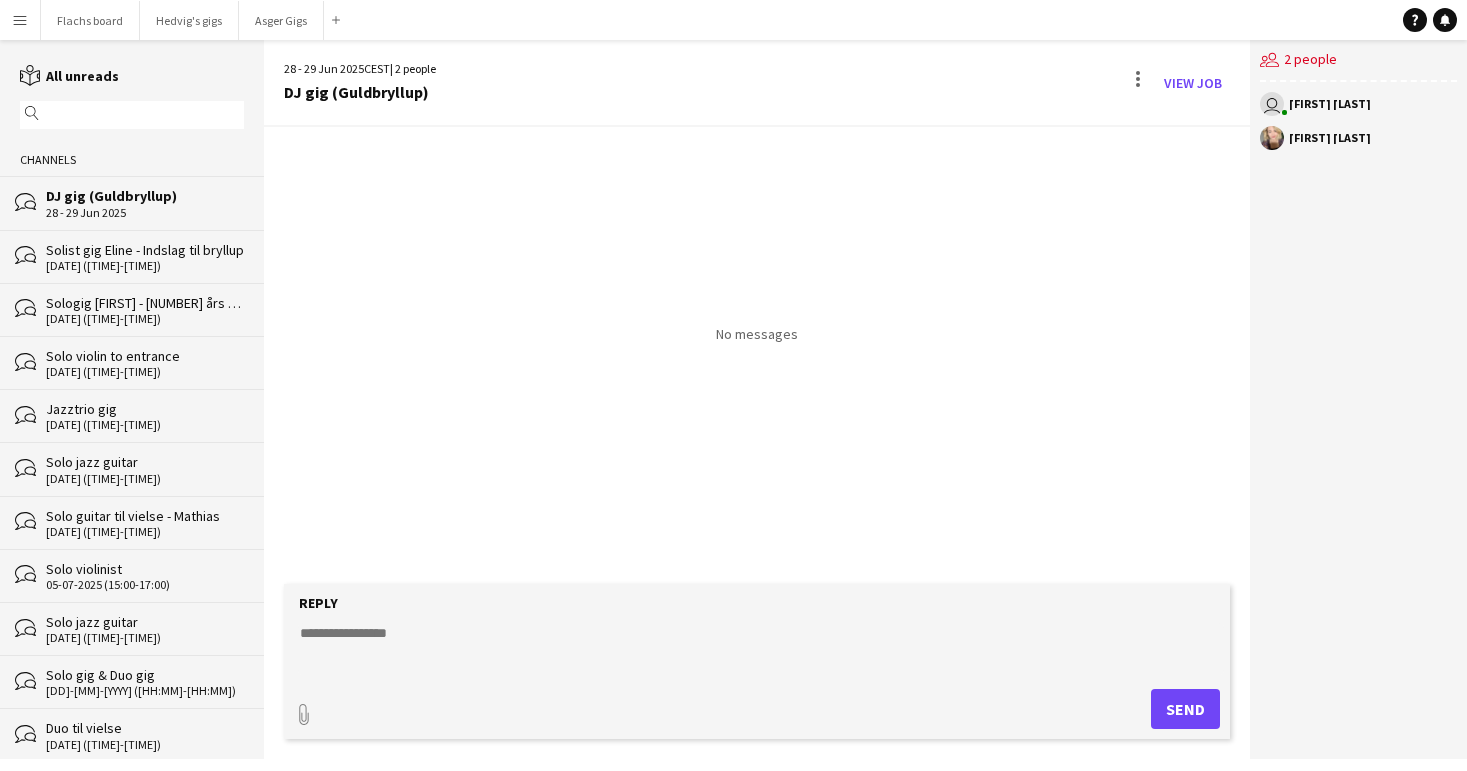 click on "Reply
paperclip
Send" 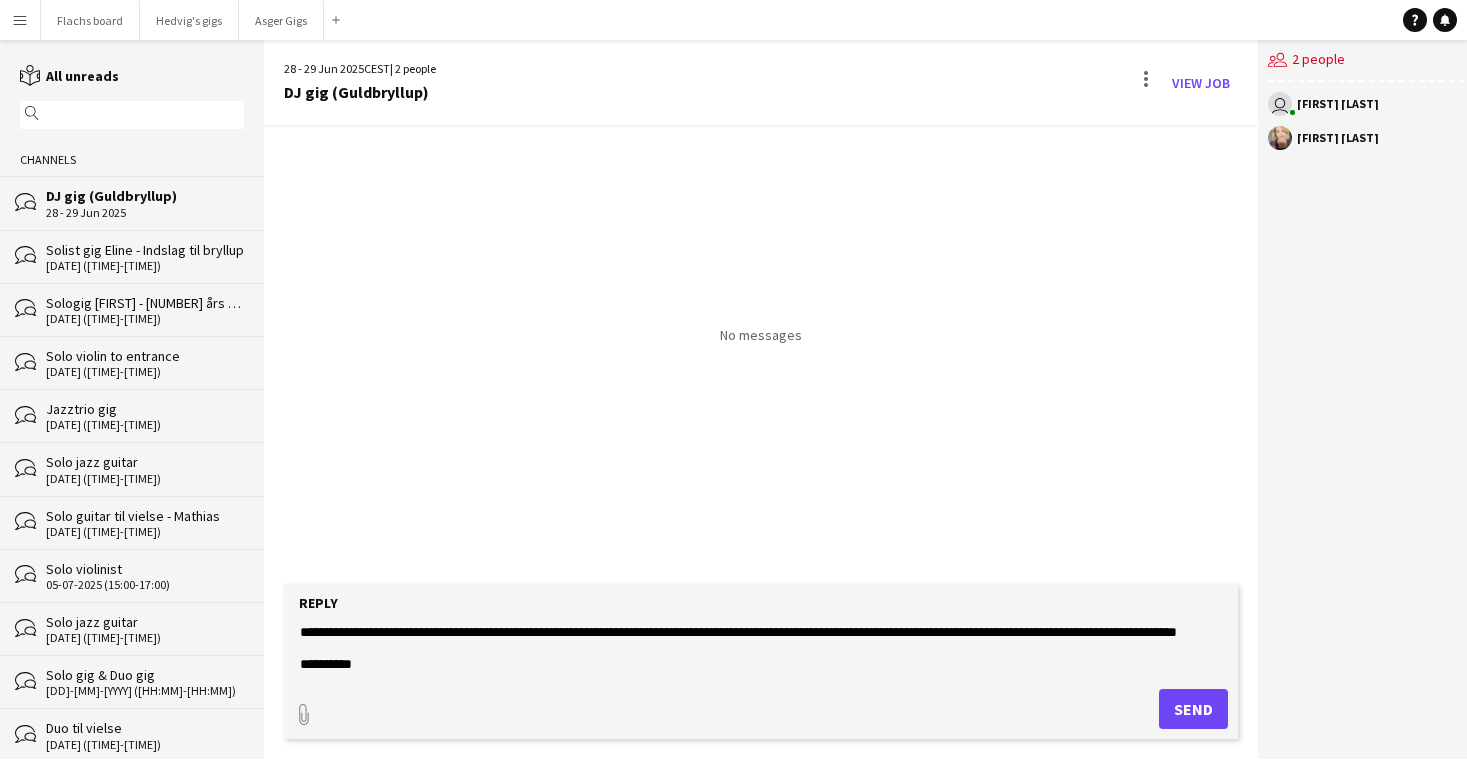 scroll, scrollTop: 0, scrollLeft: 0, axis: both 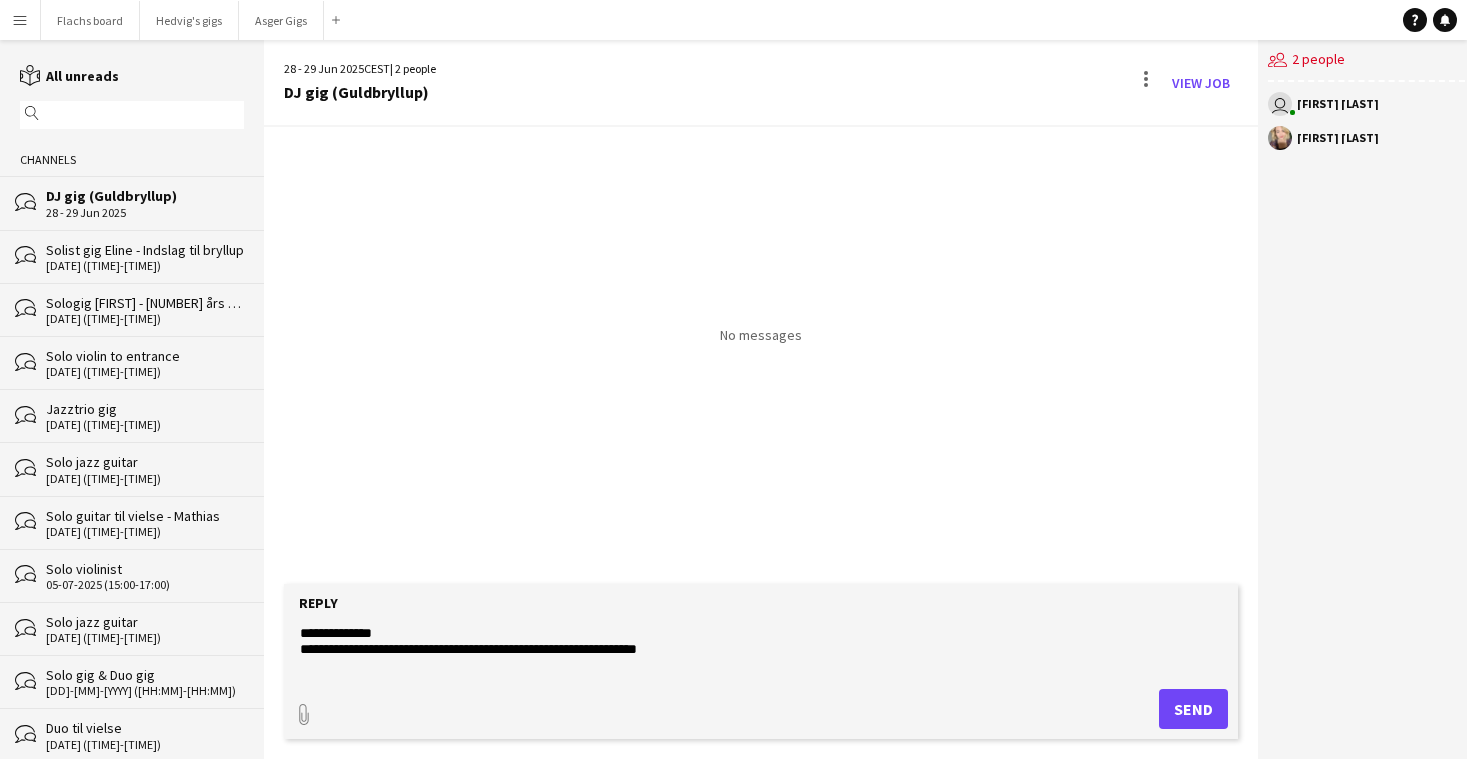 drag, startPoint x: 347, startPoint y: 628, endPoint x: 490, endPoint y: 631, distance: 143.03146 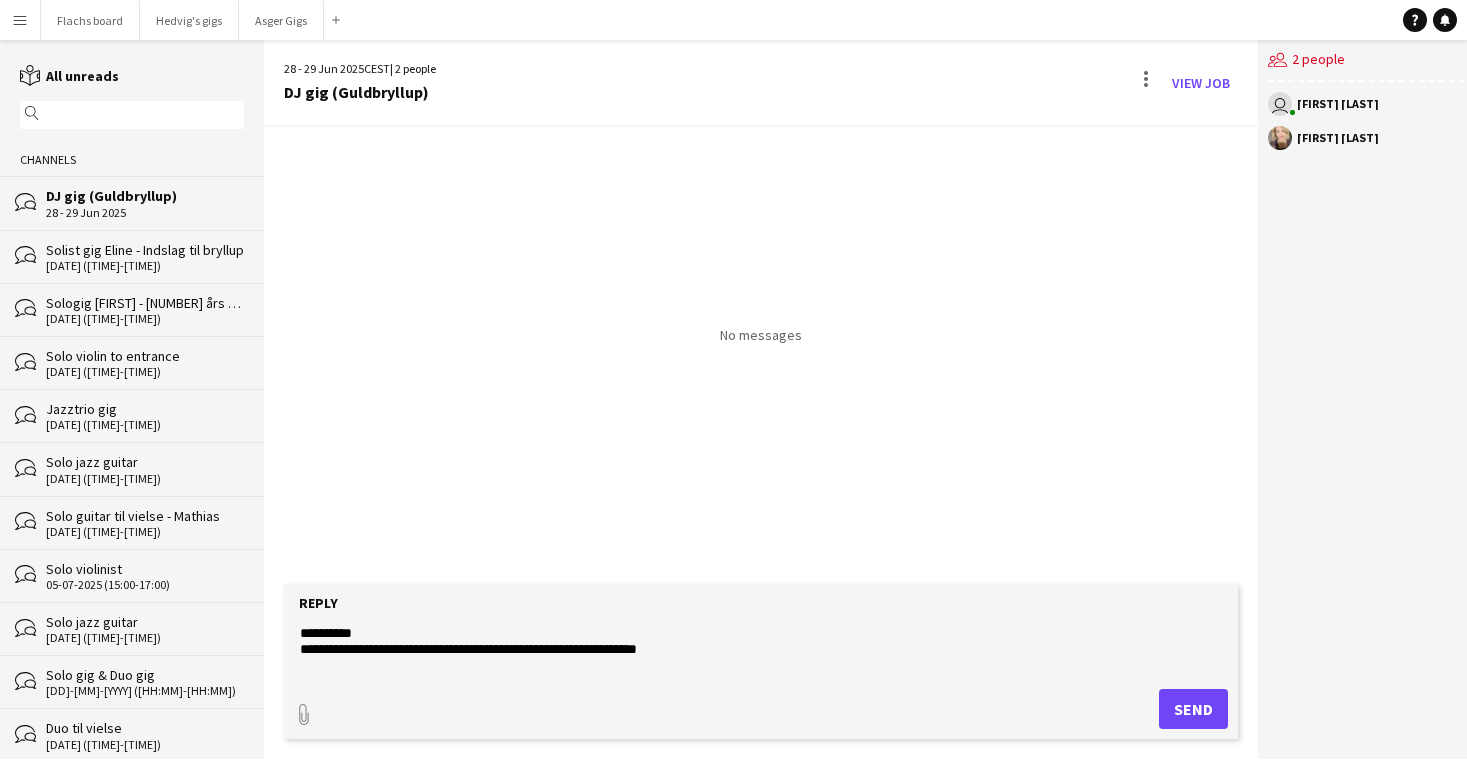 type on "**********" 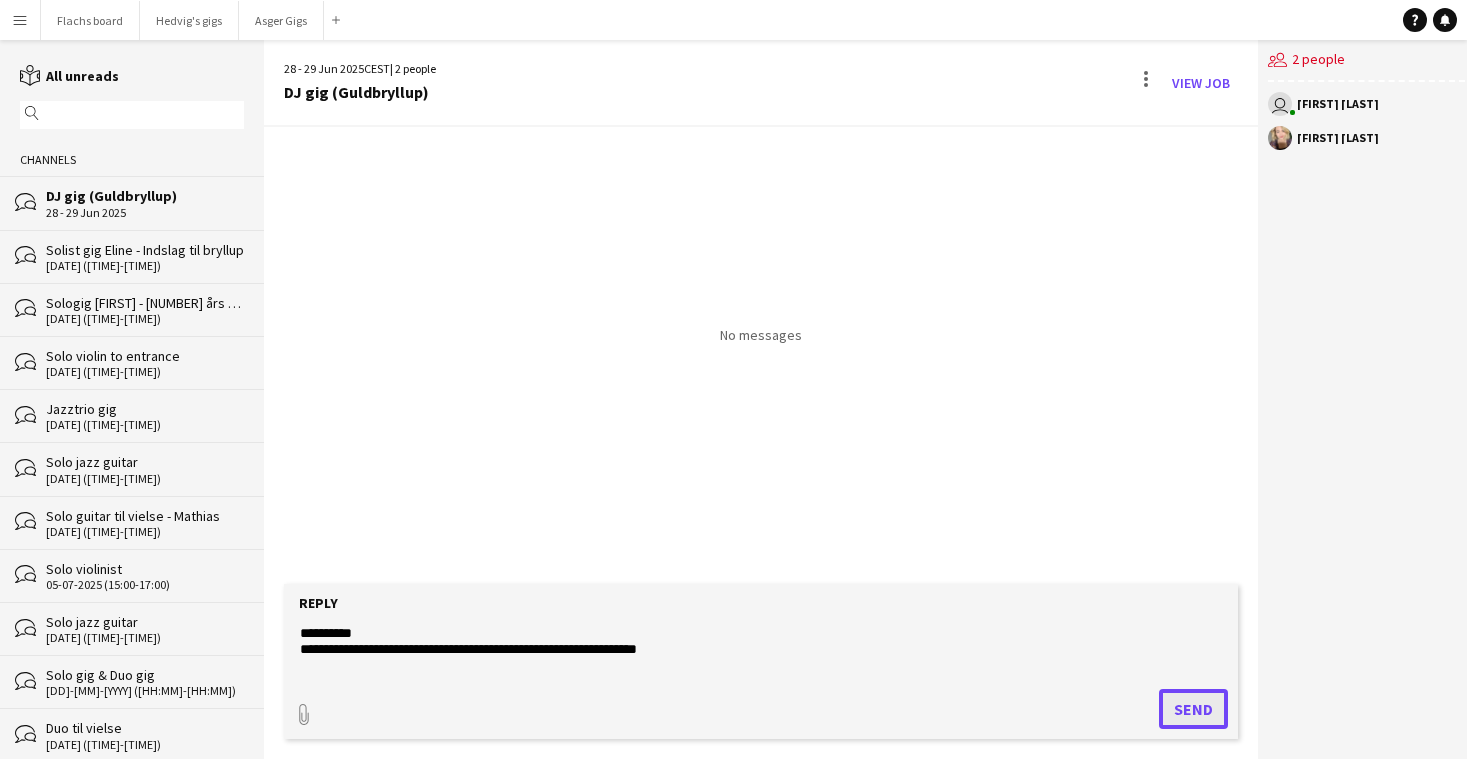 click on "Send" 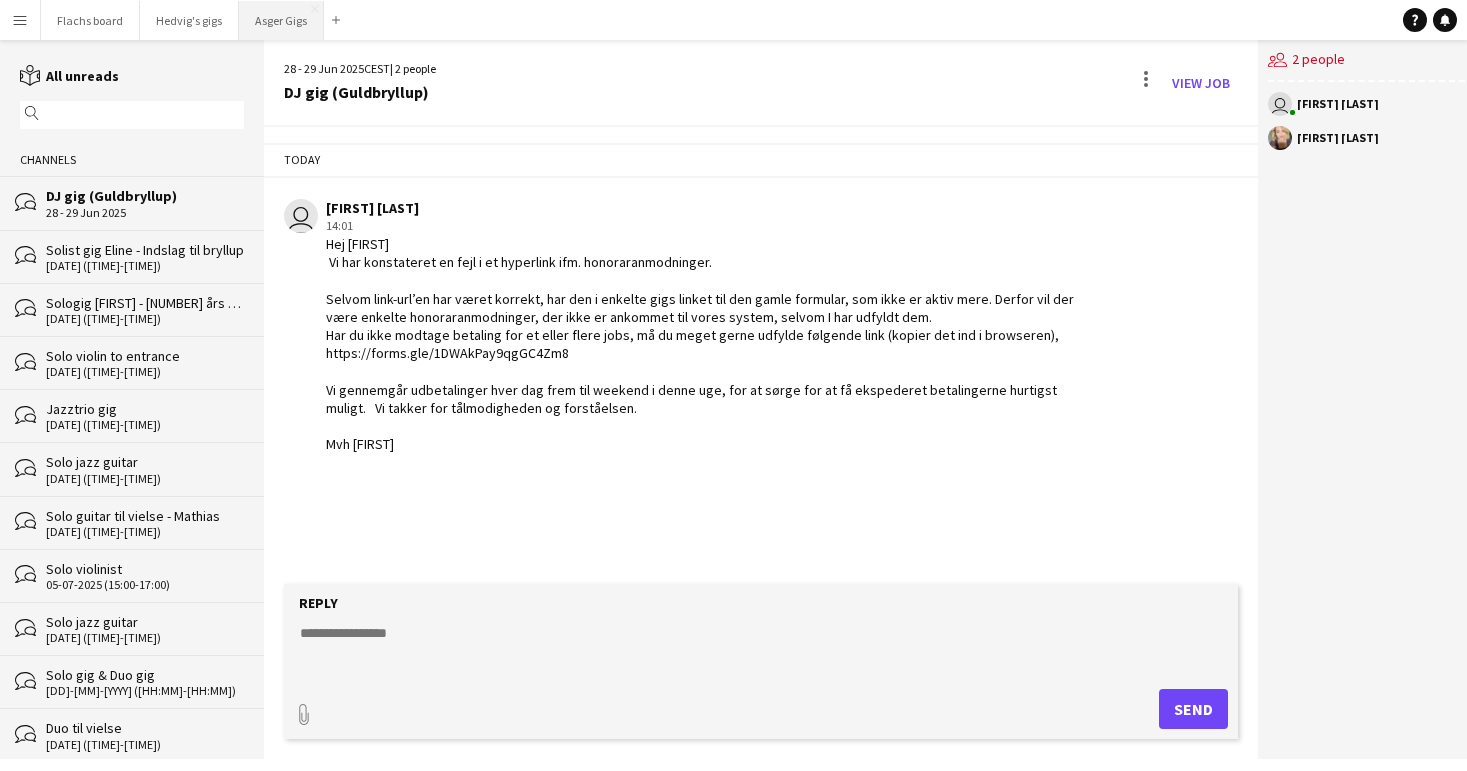 click on "Asger Gigs
Close" at bounding box center (281, 20) 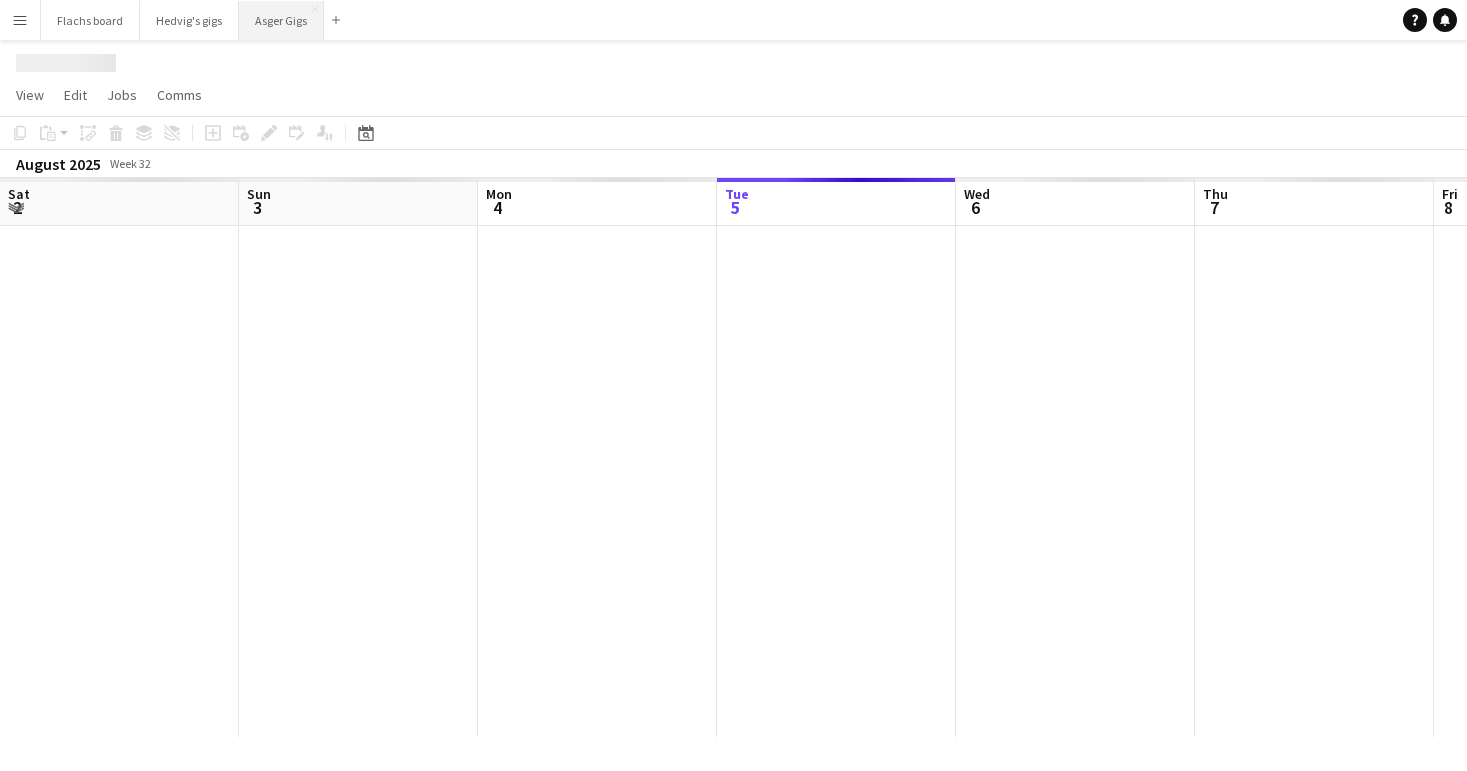 scroll, scrollTop: 0, scrollLeft: 478, axis: horizontal 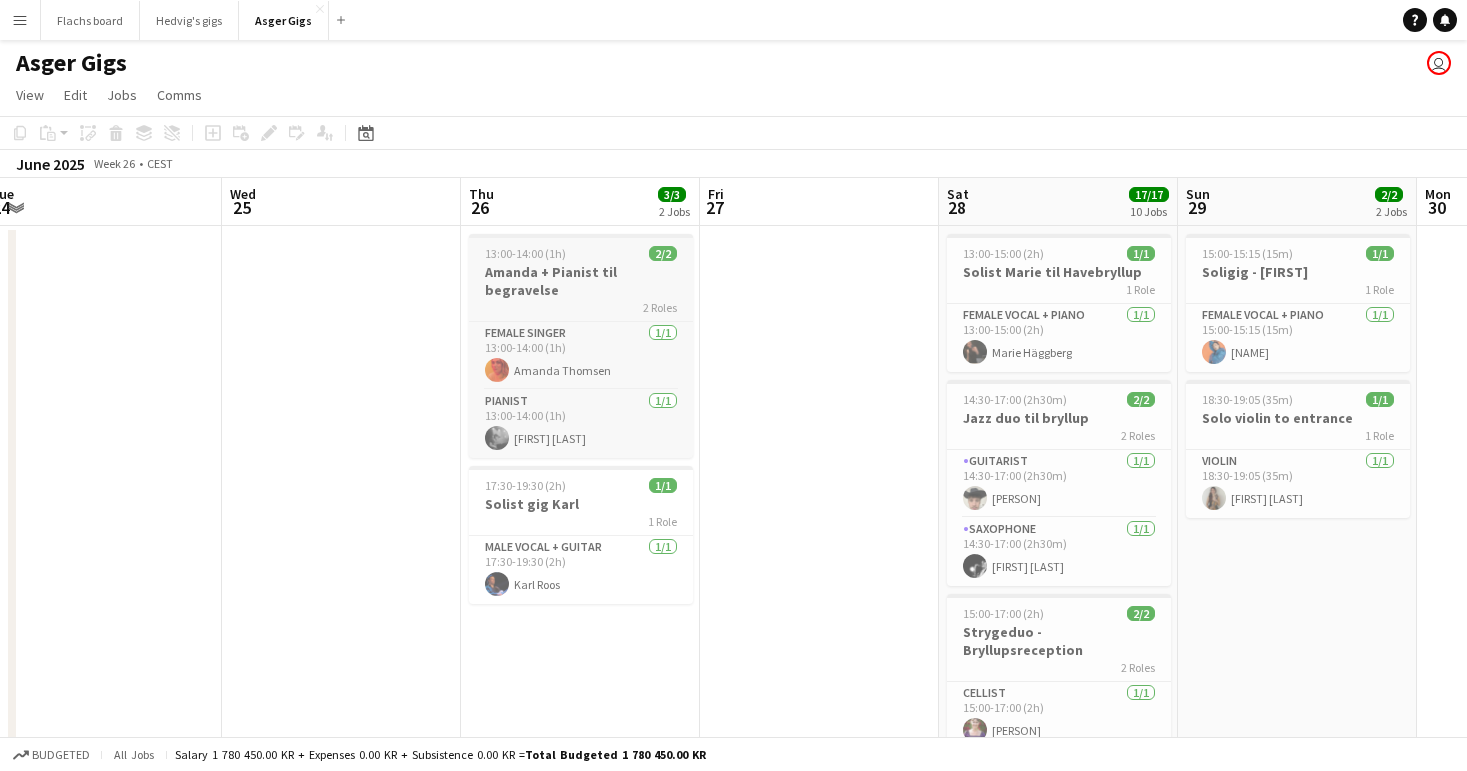 click on "Amanda + Pianist til begravelse" at bounding box center [581, 281] 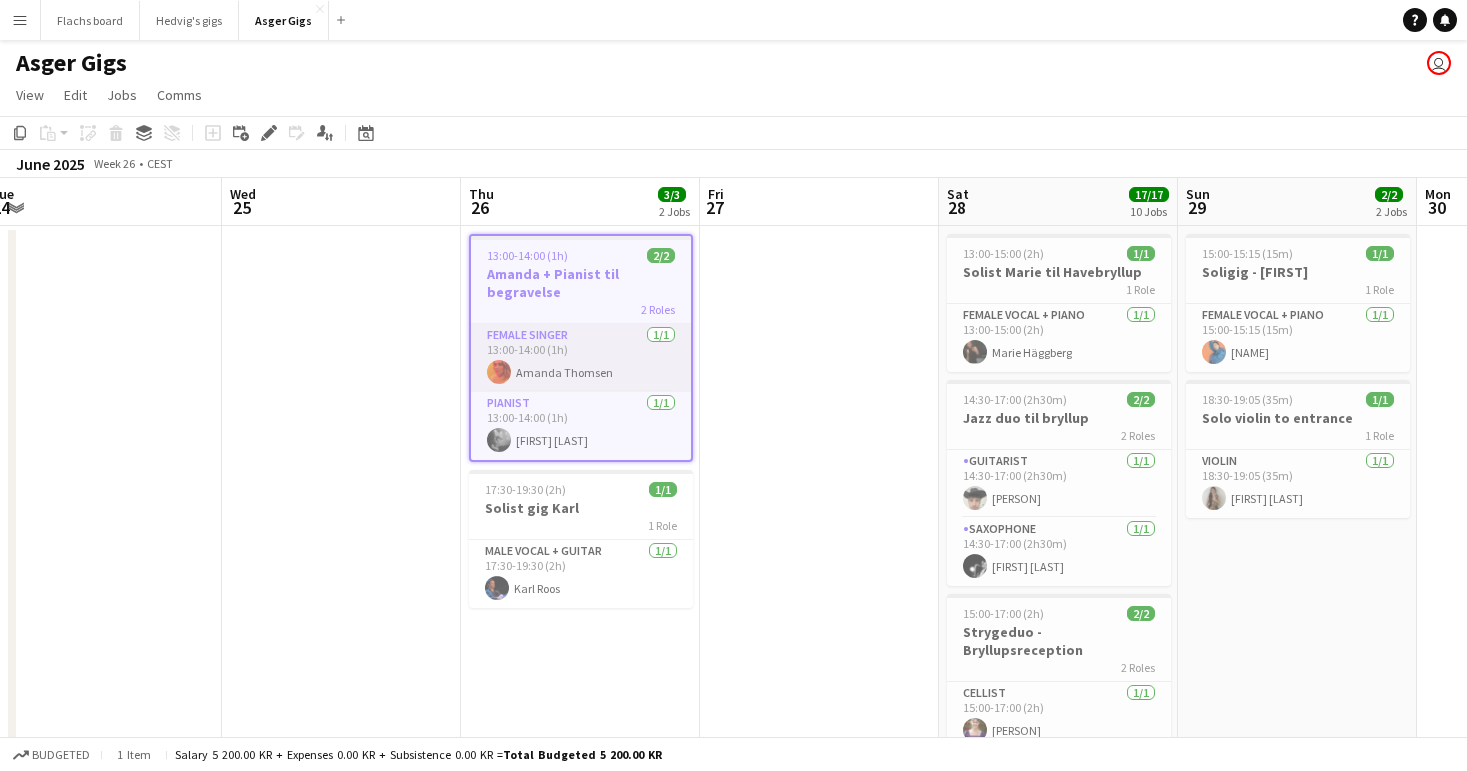 click on "Female Singer   1/1   [TIME]-[TIME] (1h)
[FIRST] [LAST]" at bounding box center [581, 358] 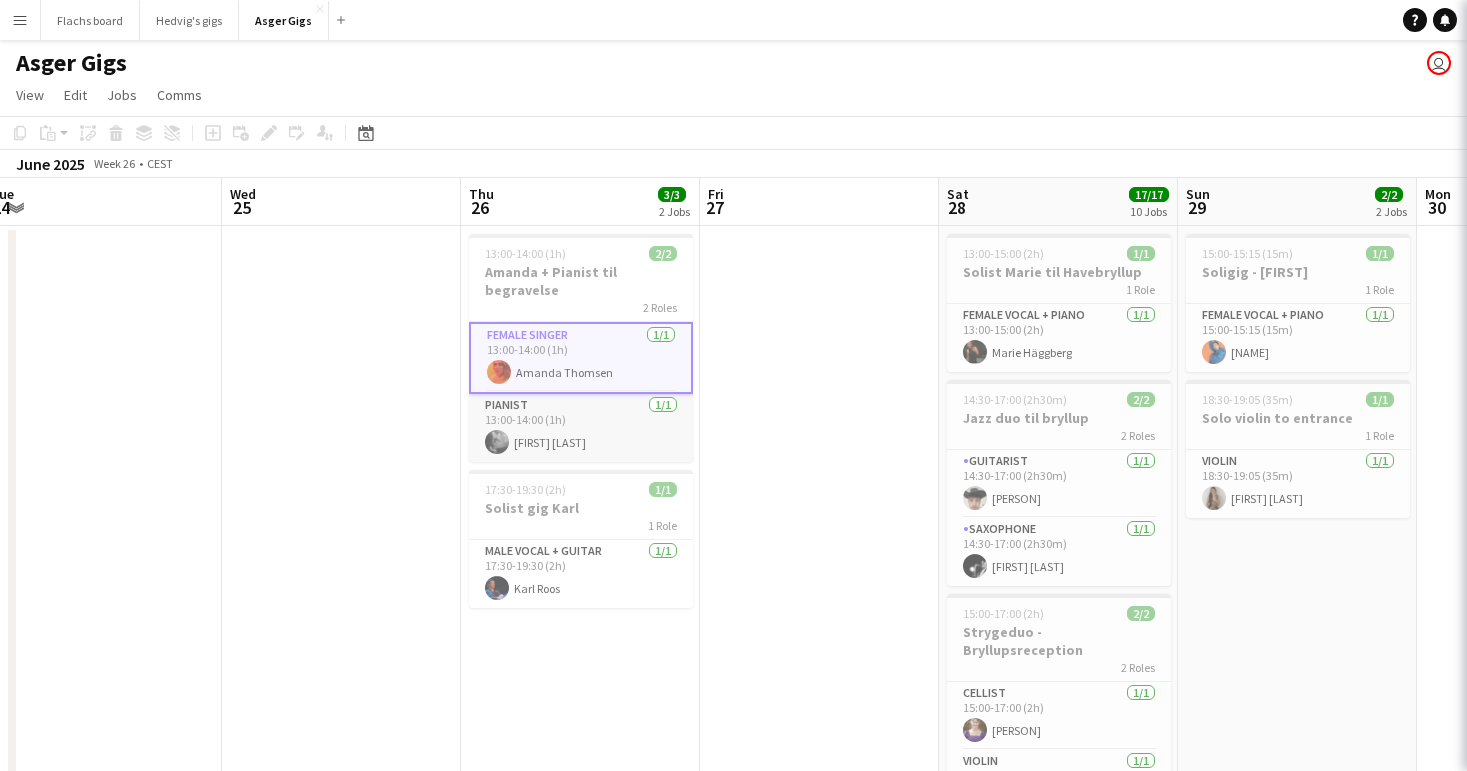 click on "Pianist   1/1   13:00-14:00 (1h)
[FIRST] [LAST]" at bounding box center (581, 428) 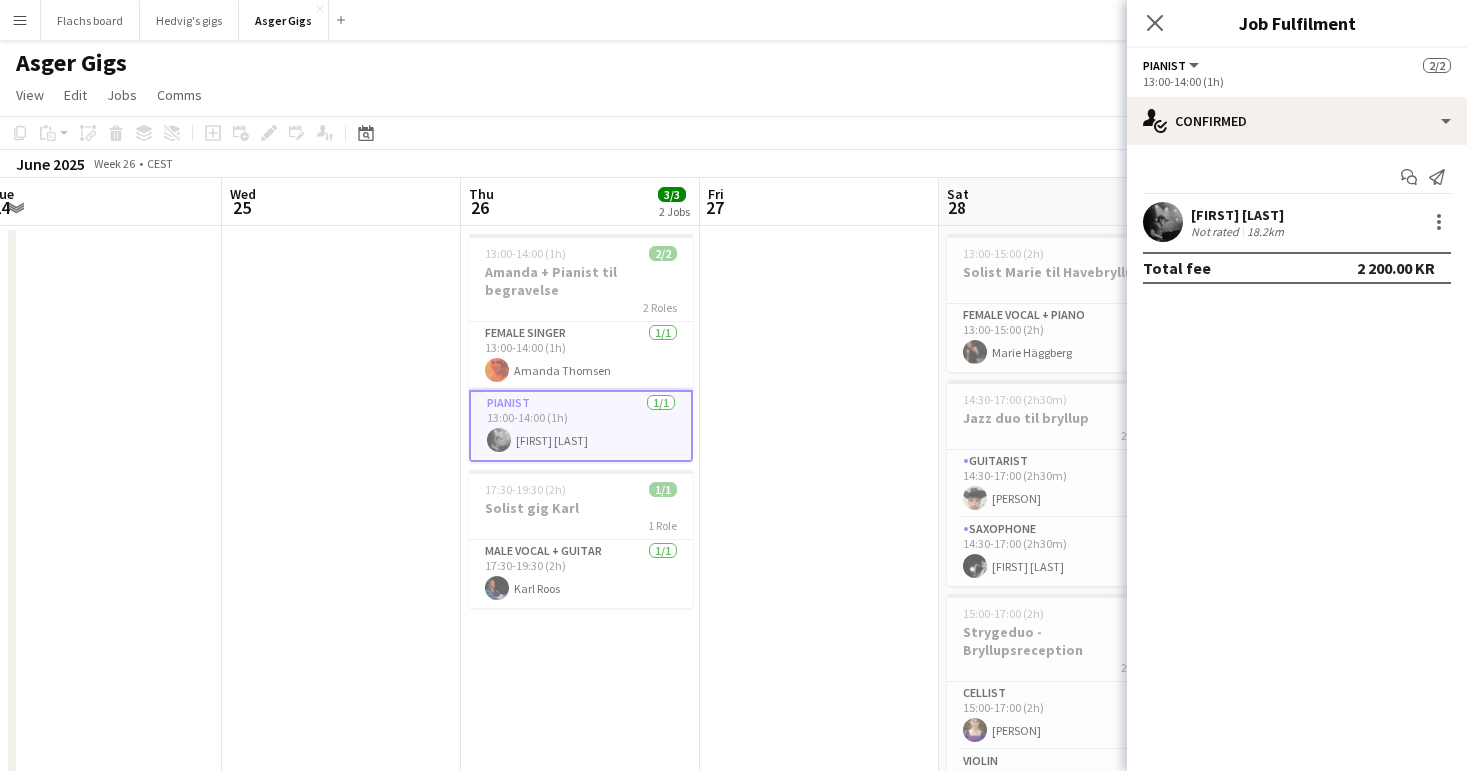 click at bounding box center [341, 1451] 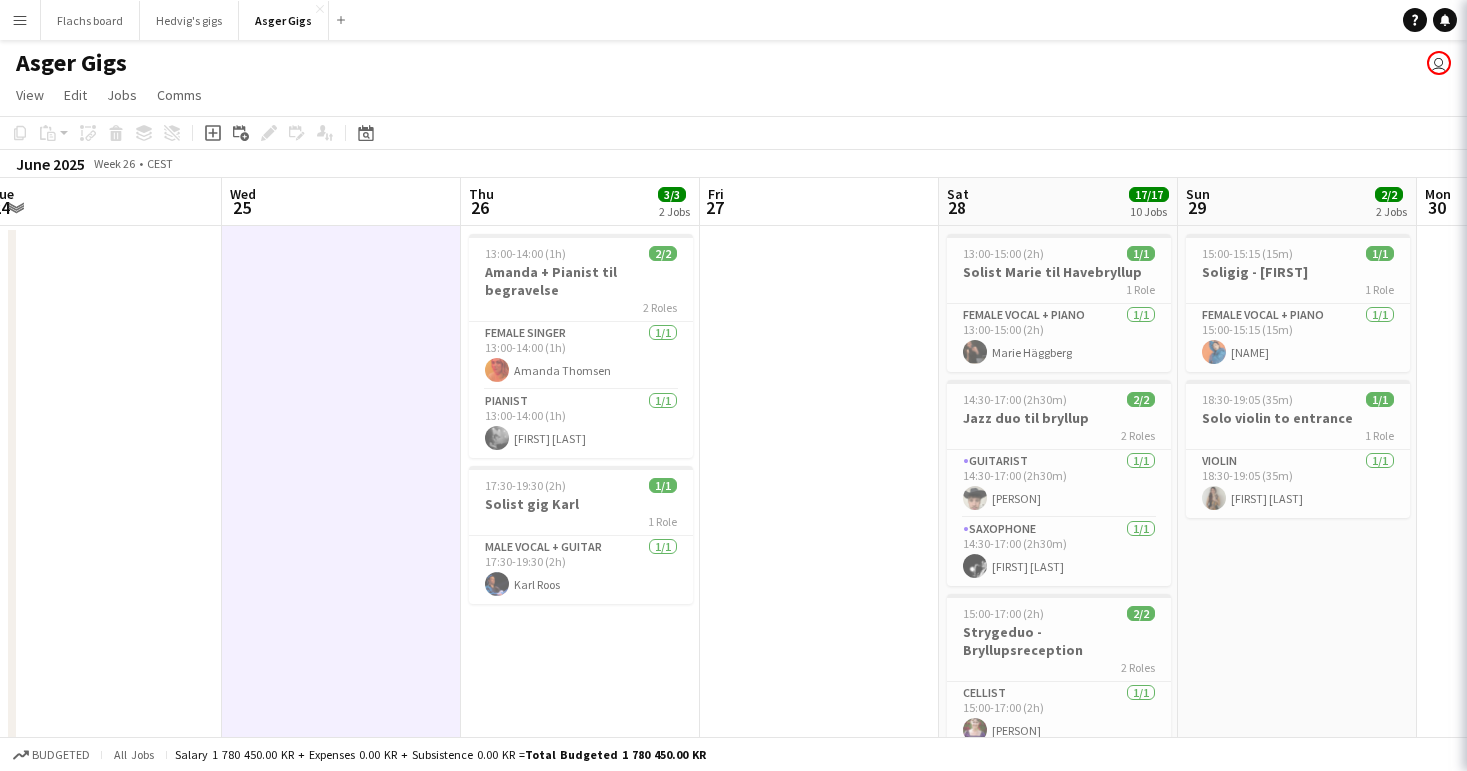scroll, scrollTop: 0, scrollLeft: 974, axis: horizontal 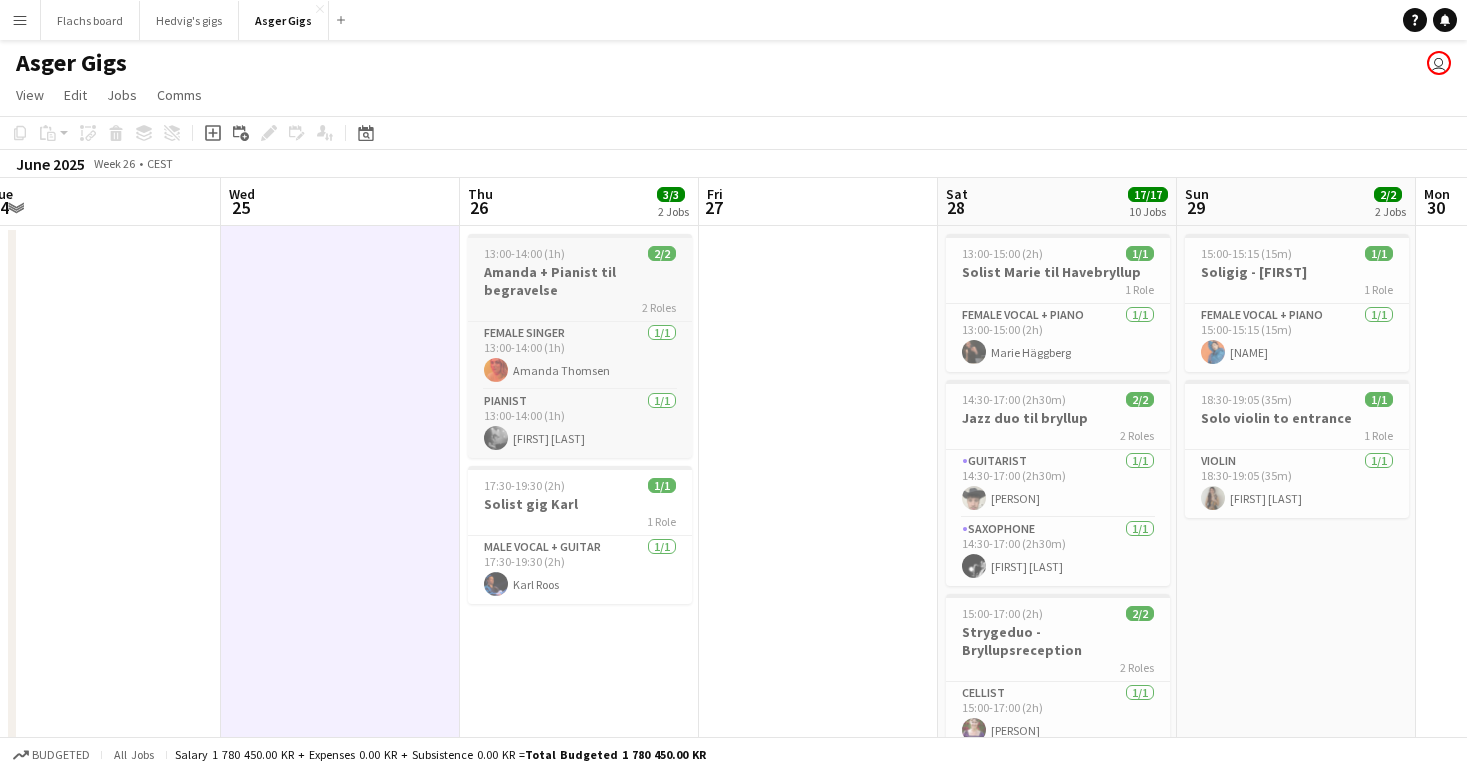 click on "Amanda + Pianist til begravelse" at bounding box center (580, 281) 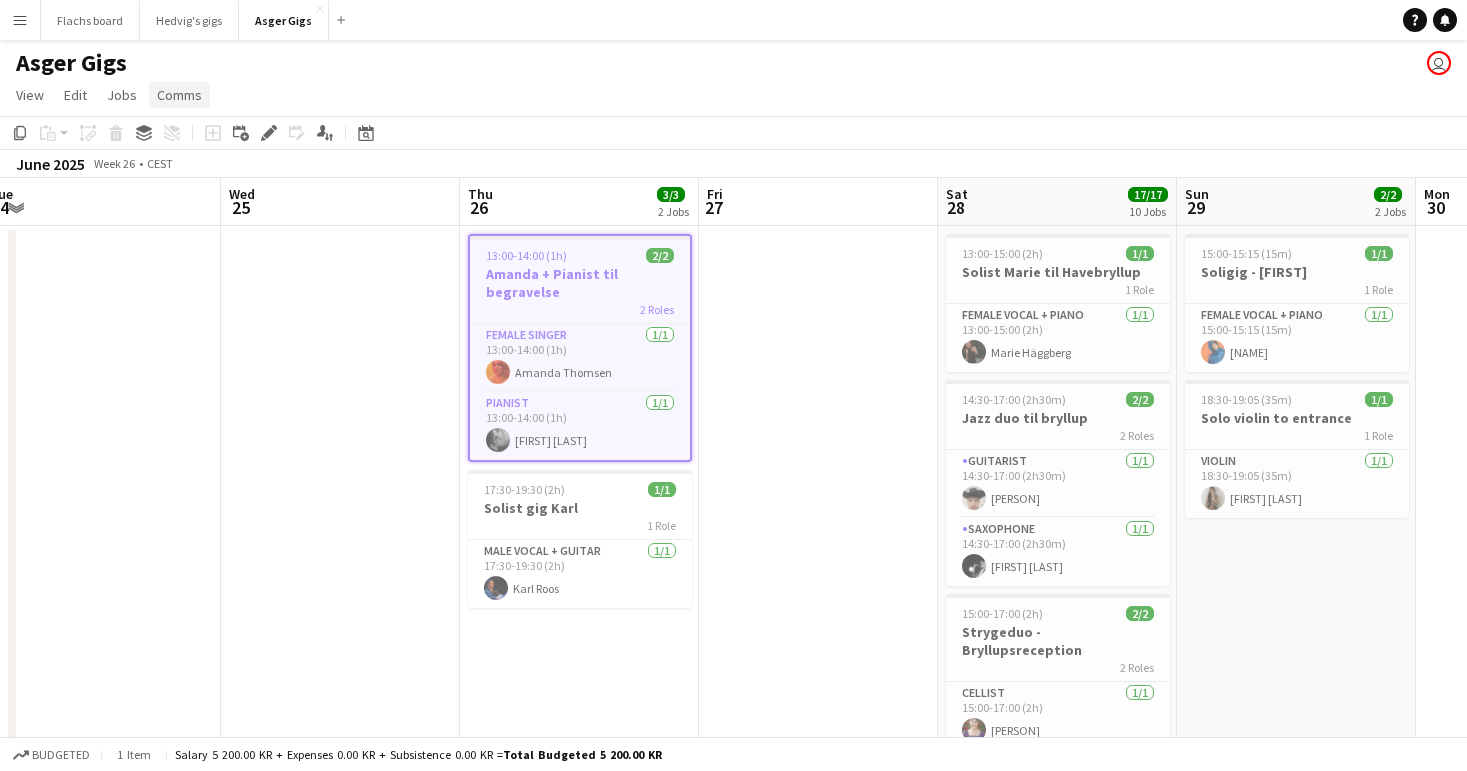 click on "Comms" 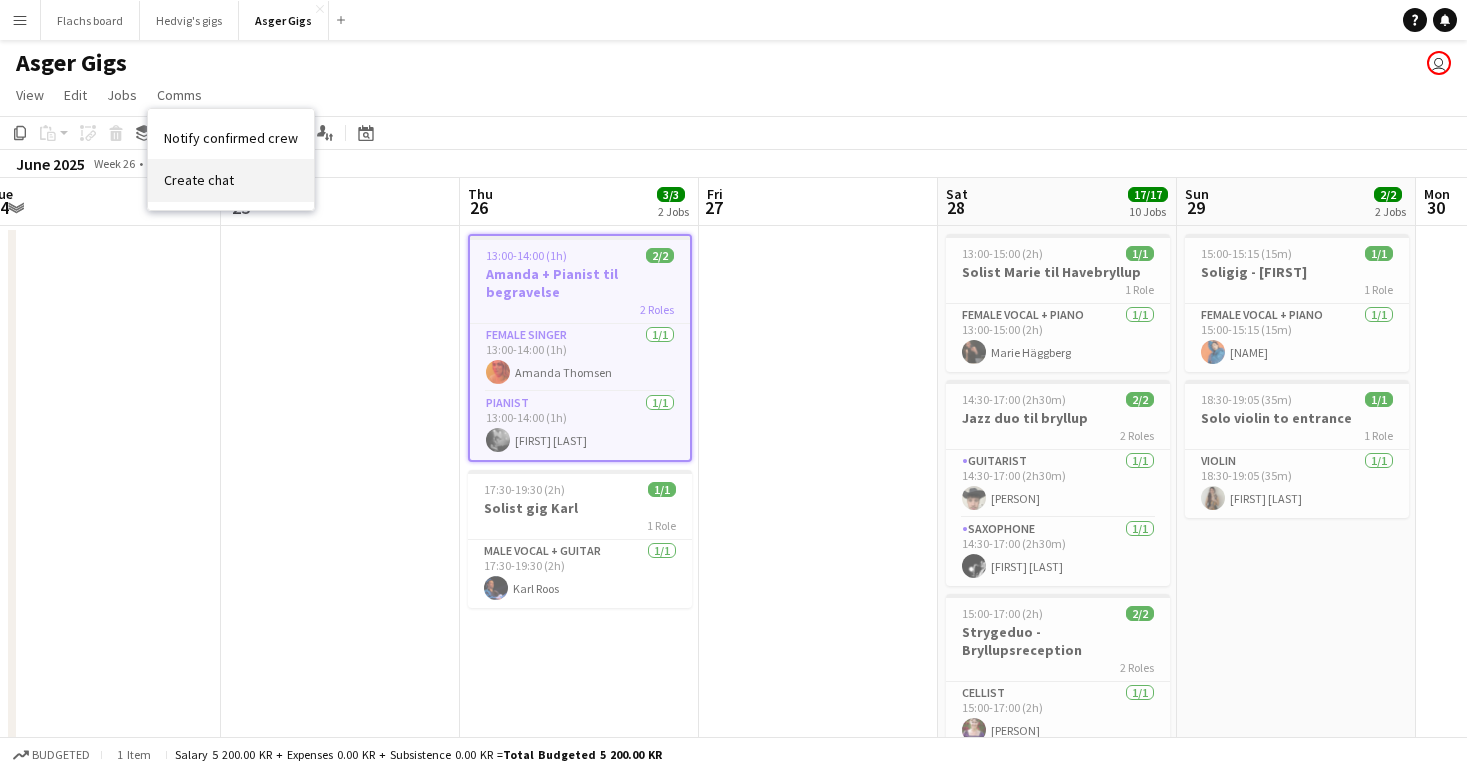click on "Create chat" at bounding box center [231, 180] 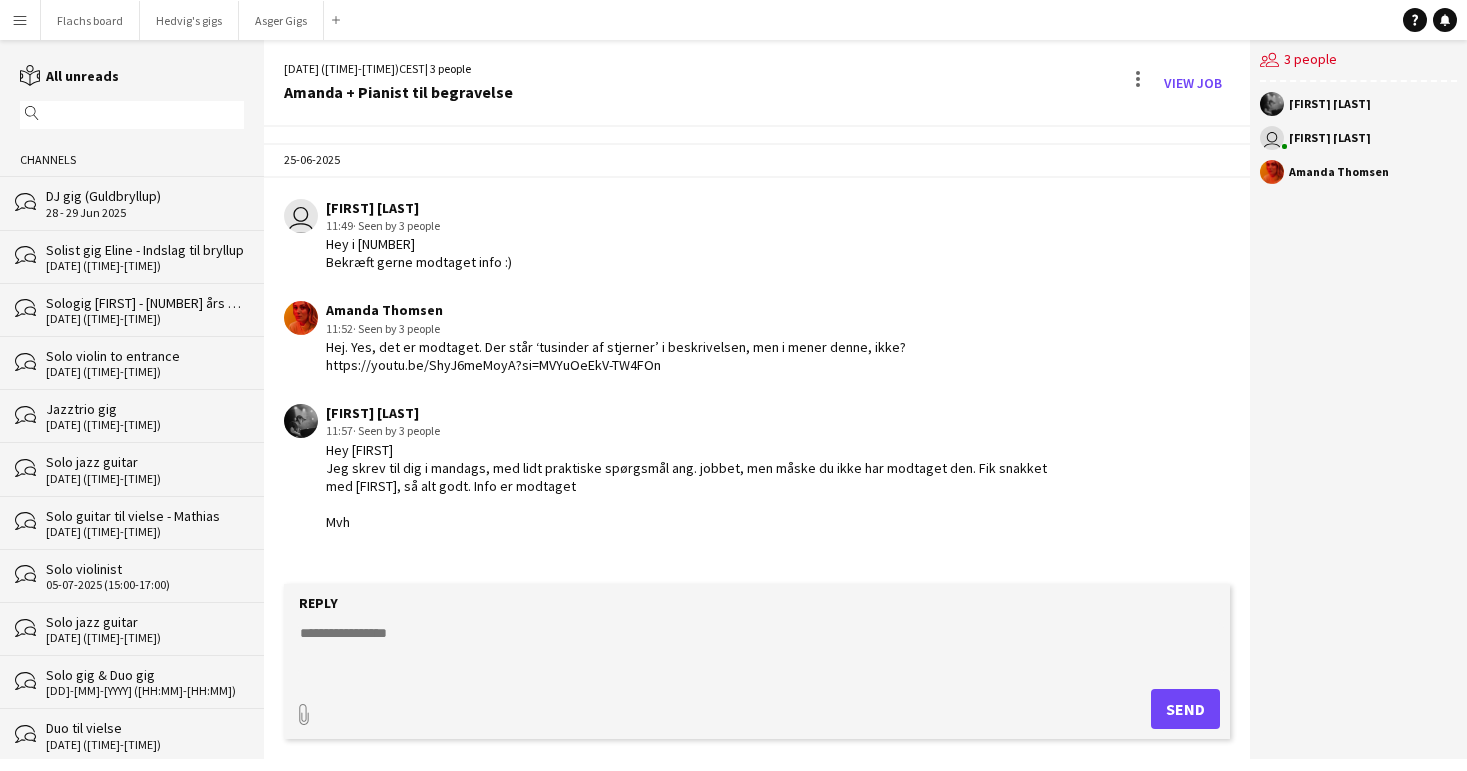 click 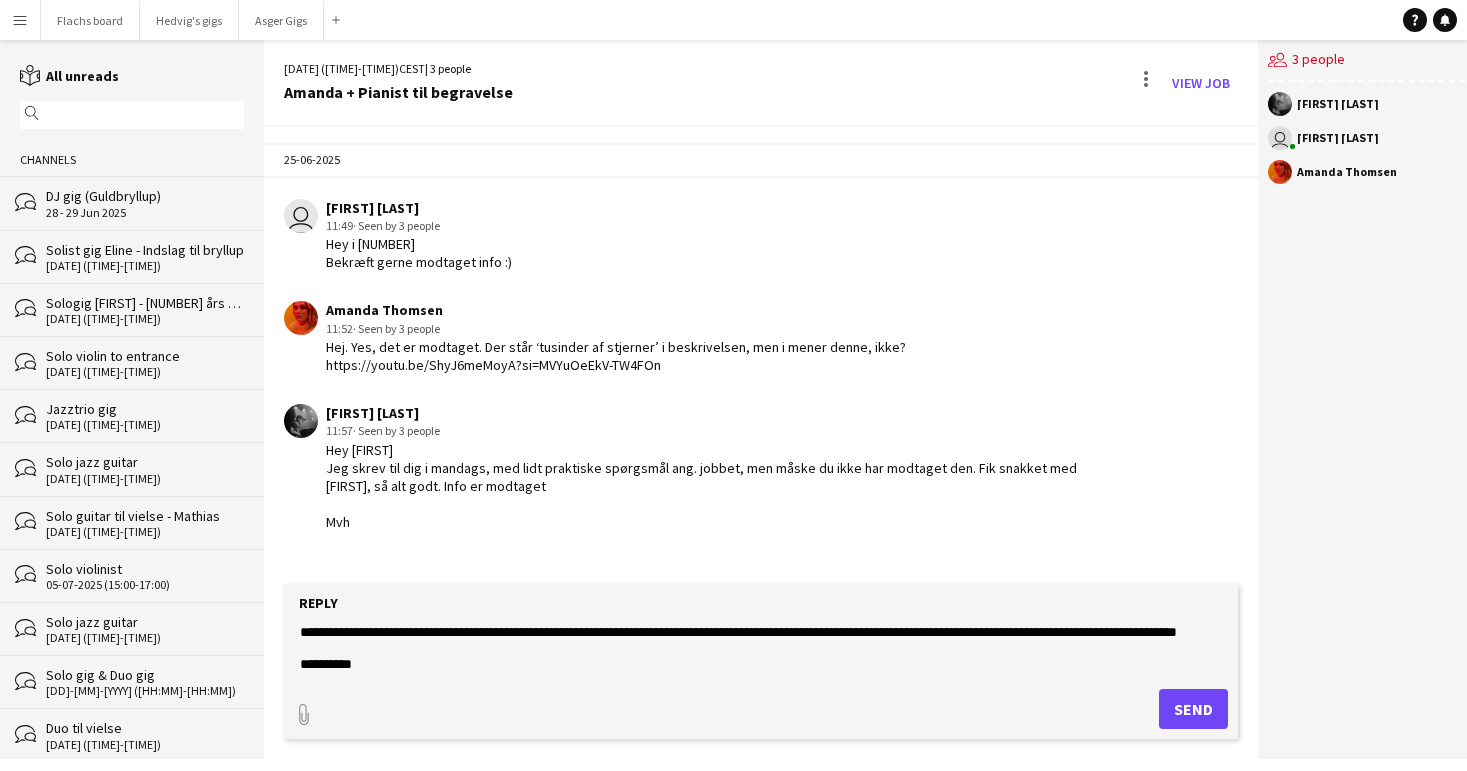 scroll, scrollTop: 0, scrollLeft: 0, axis: both 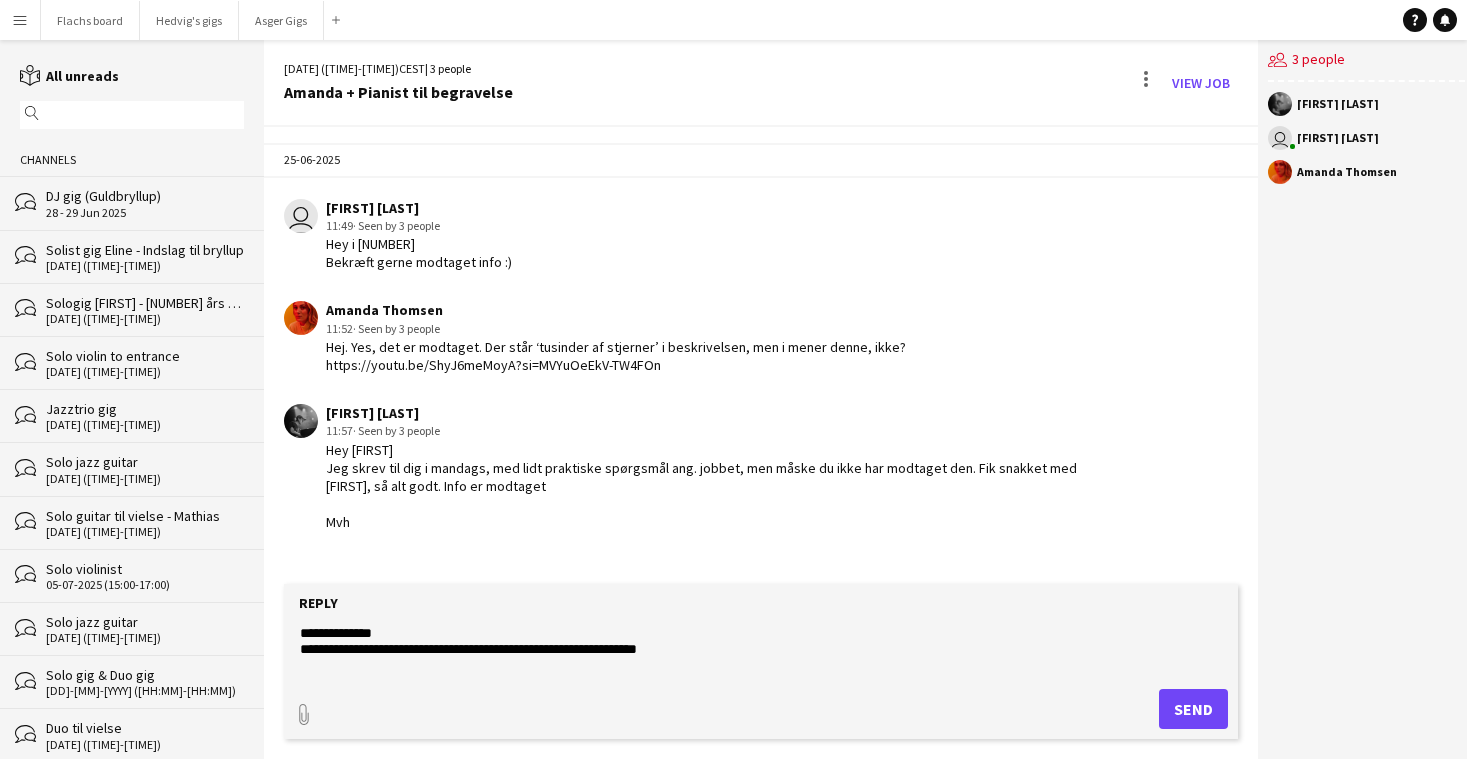 drag, startPoint x: 321, startPoint y: 636, endPoint x: 449, endPoint y: 638, distance: 128.01562 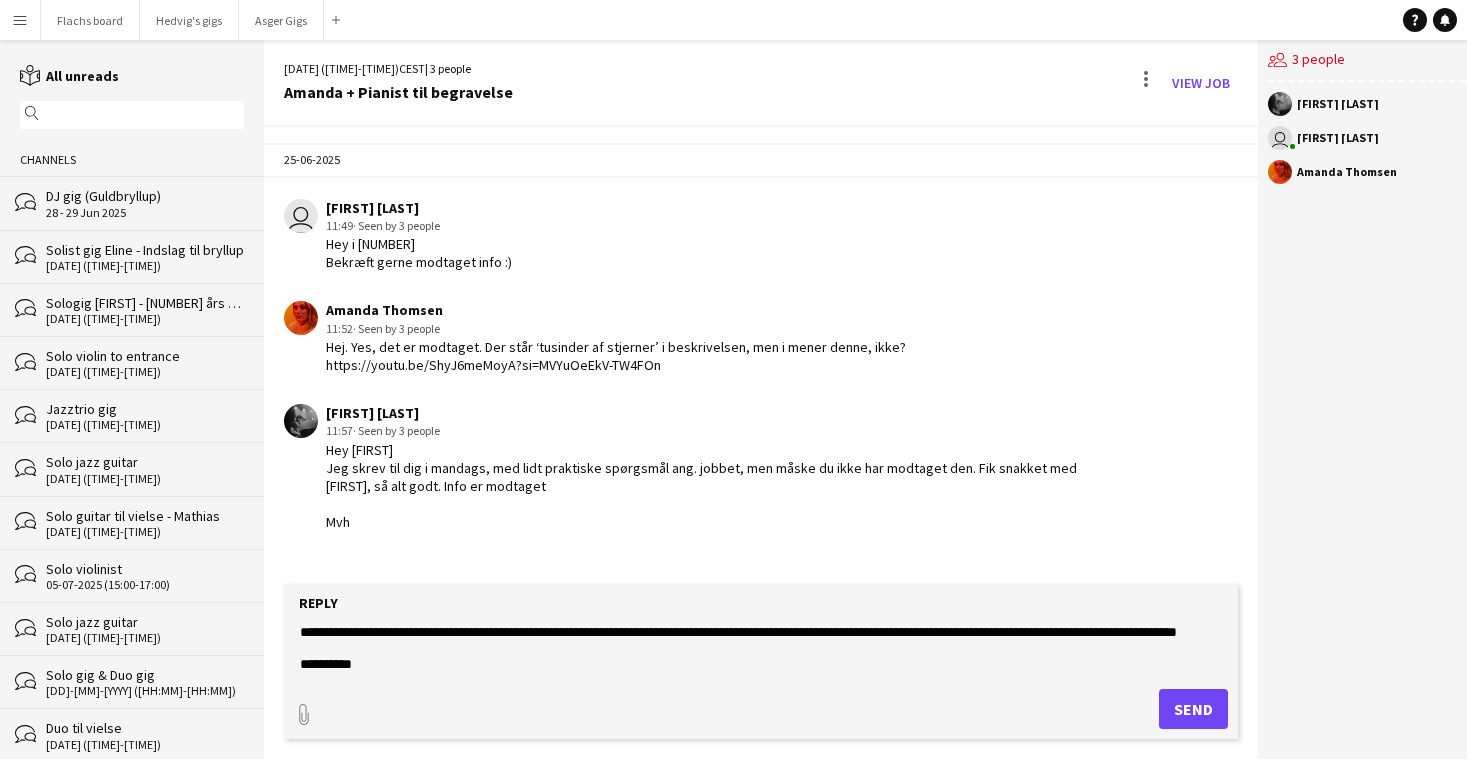 scroll, scrollTop: 144, scrollLeft: 0, axis: vertical 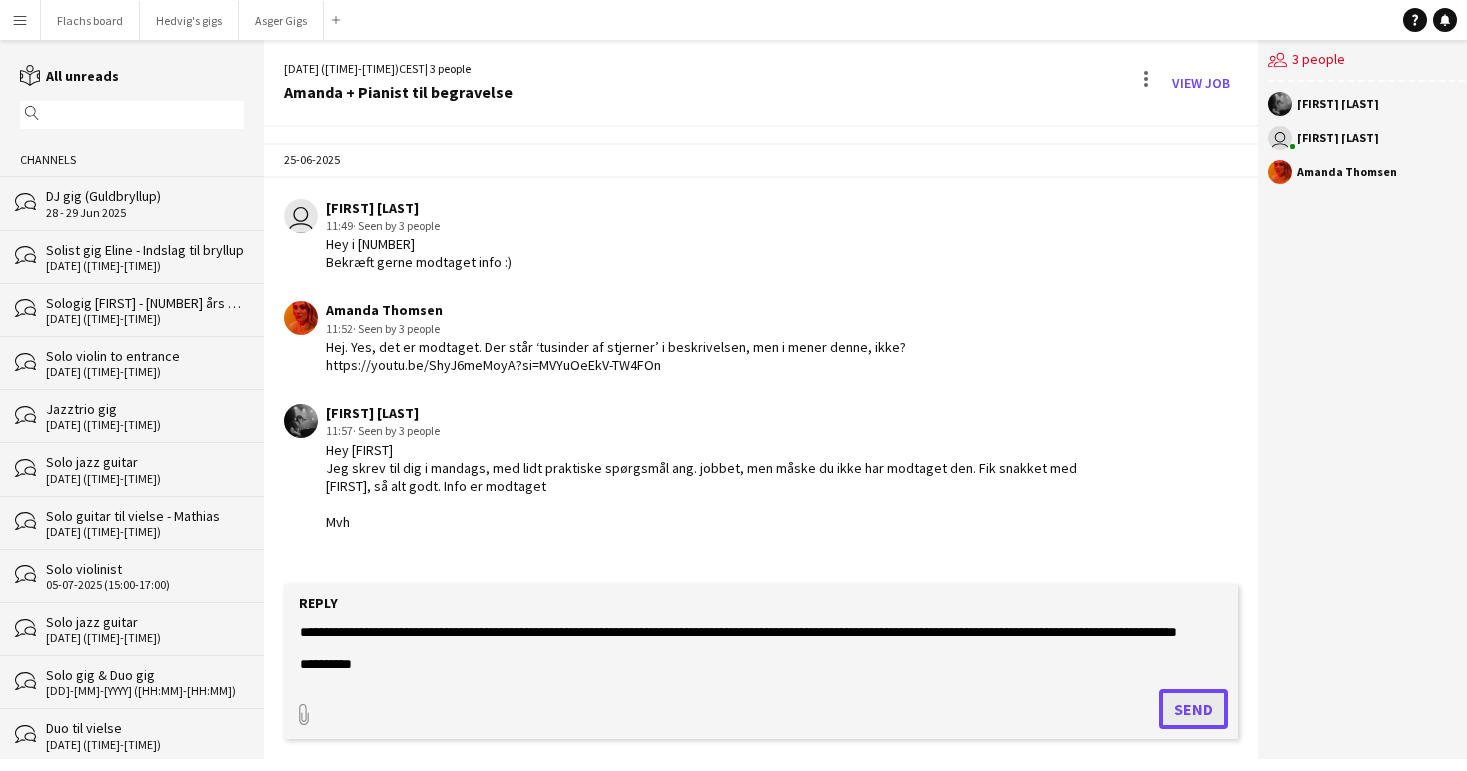 click on "Send" 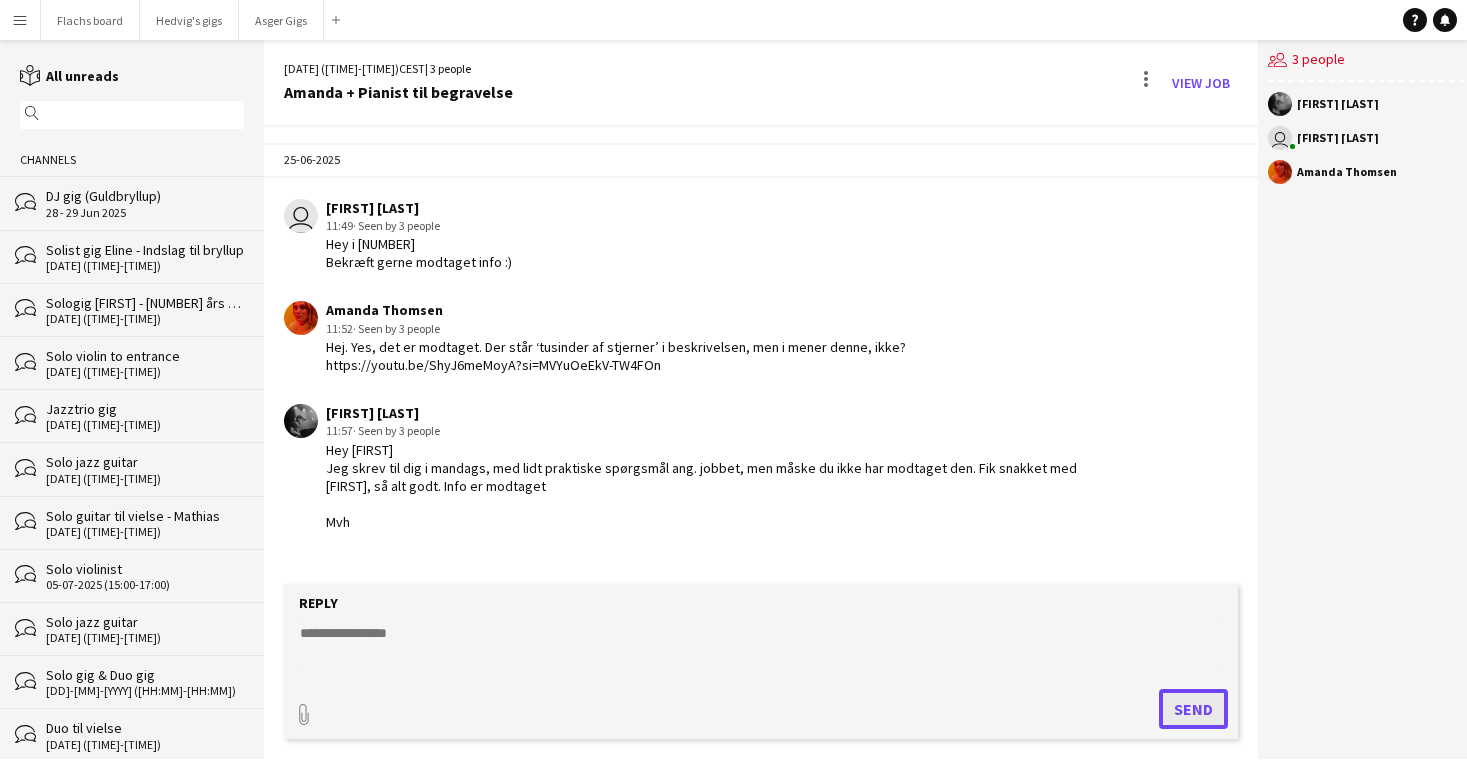 scroll, scrollTop: 0, scrollLeft: 0, axis: both 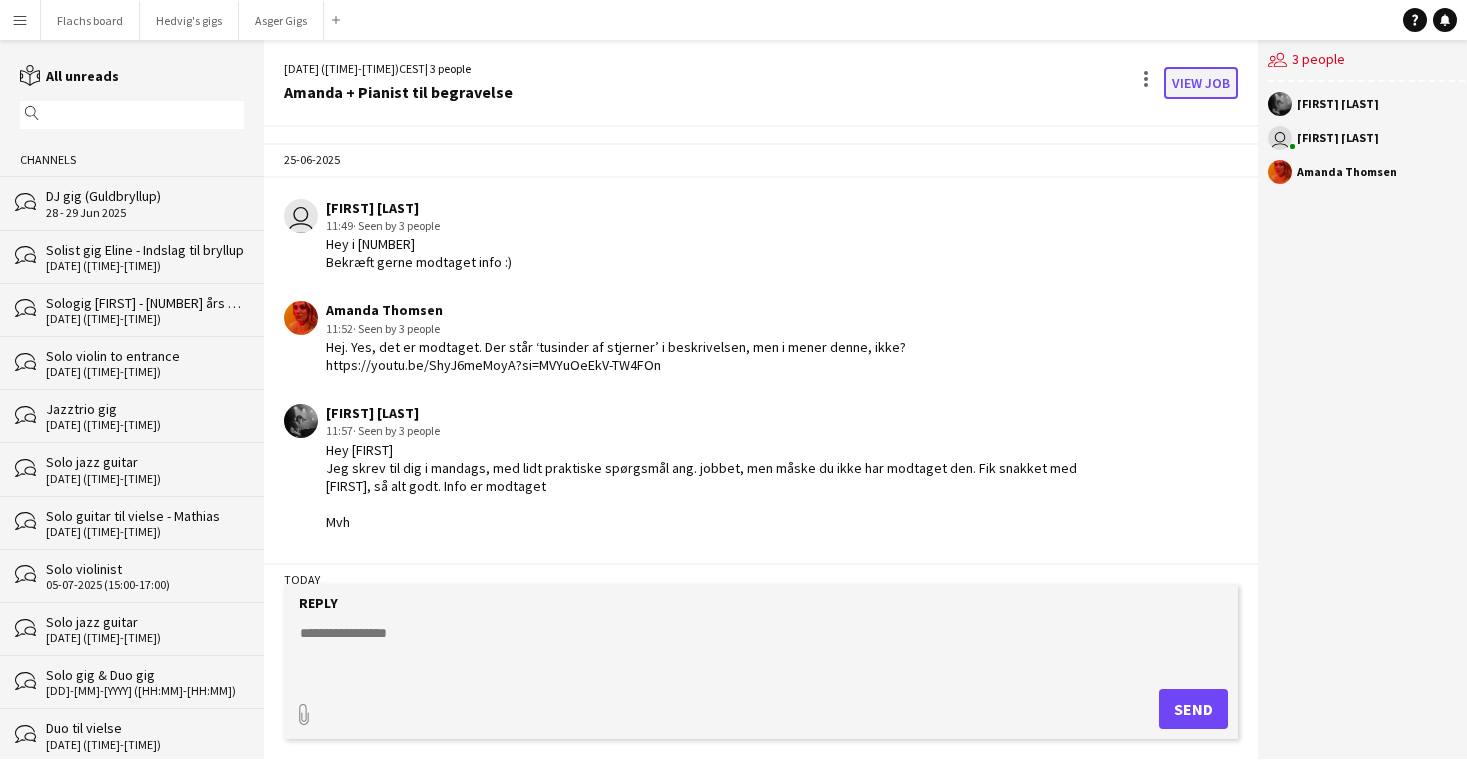 click on "View Job" 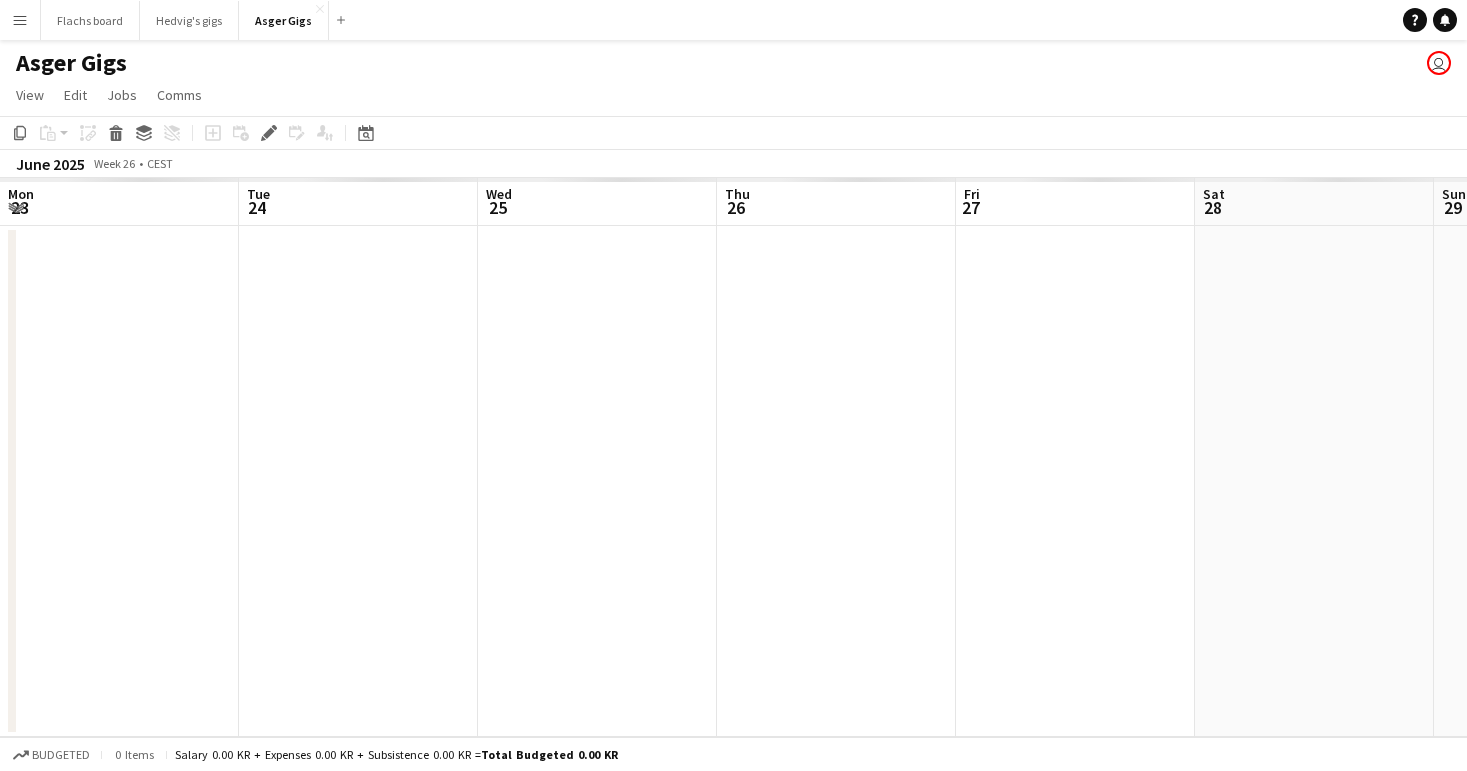 scroll, scrollTop: 0, scrollLeft: 688, axis: horizontal 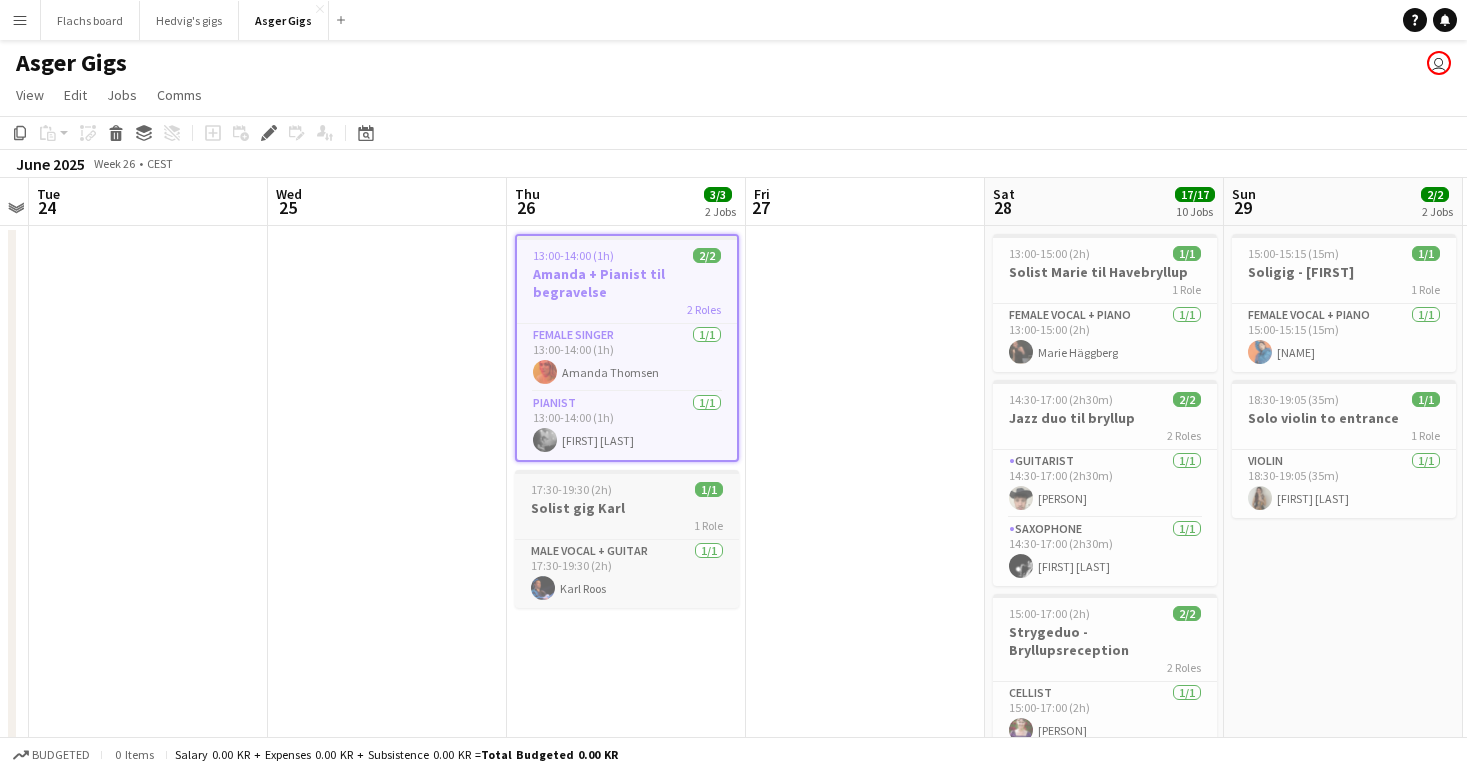 click on "Solist gig Karl" at bounding box center (627, 508) 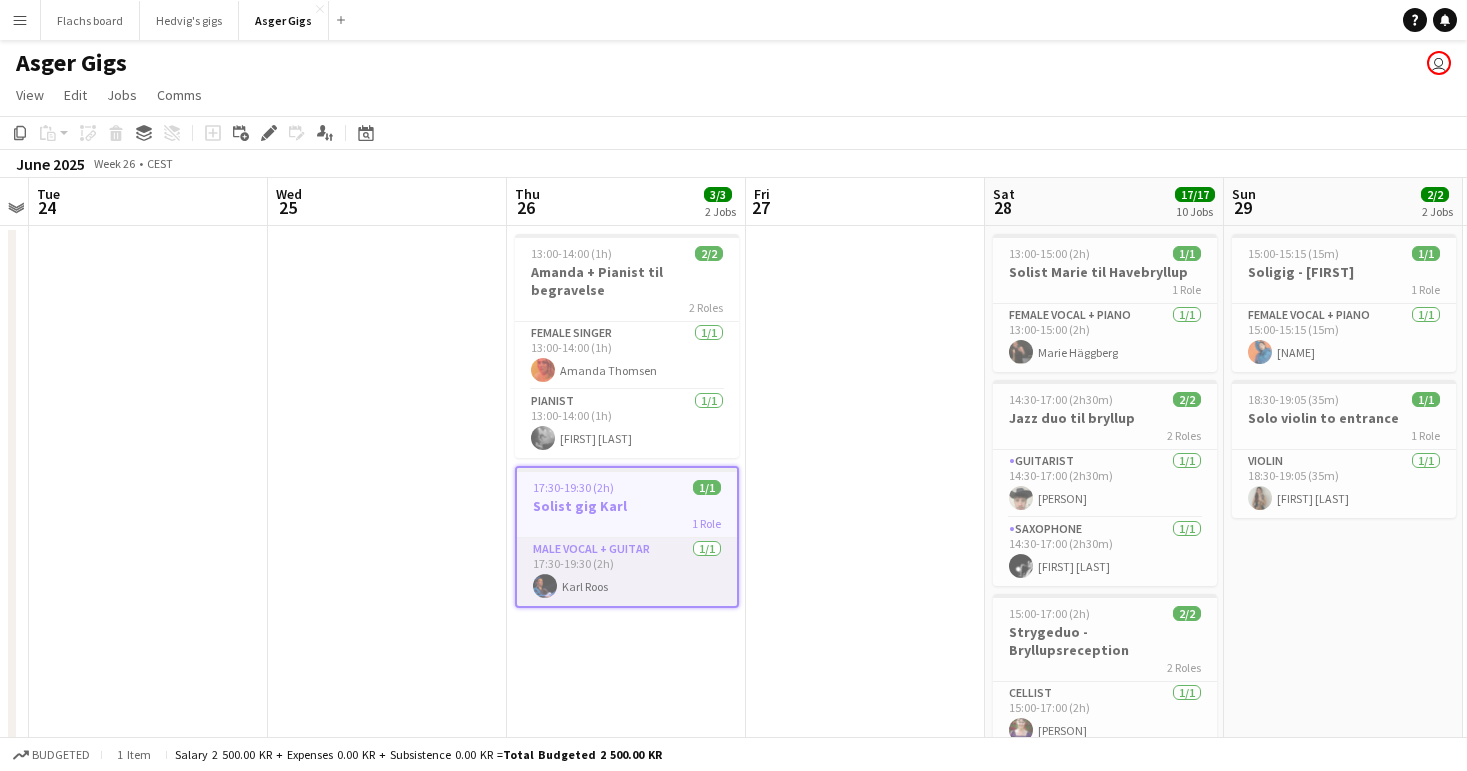 click on "Male Vocal + Guitar   1/1   17:30-19:30 (2h)
[FIRST] [LAST]" at bounding box center [627, 572] 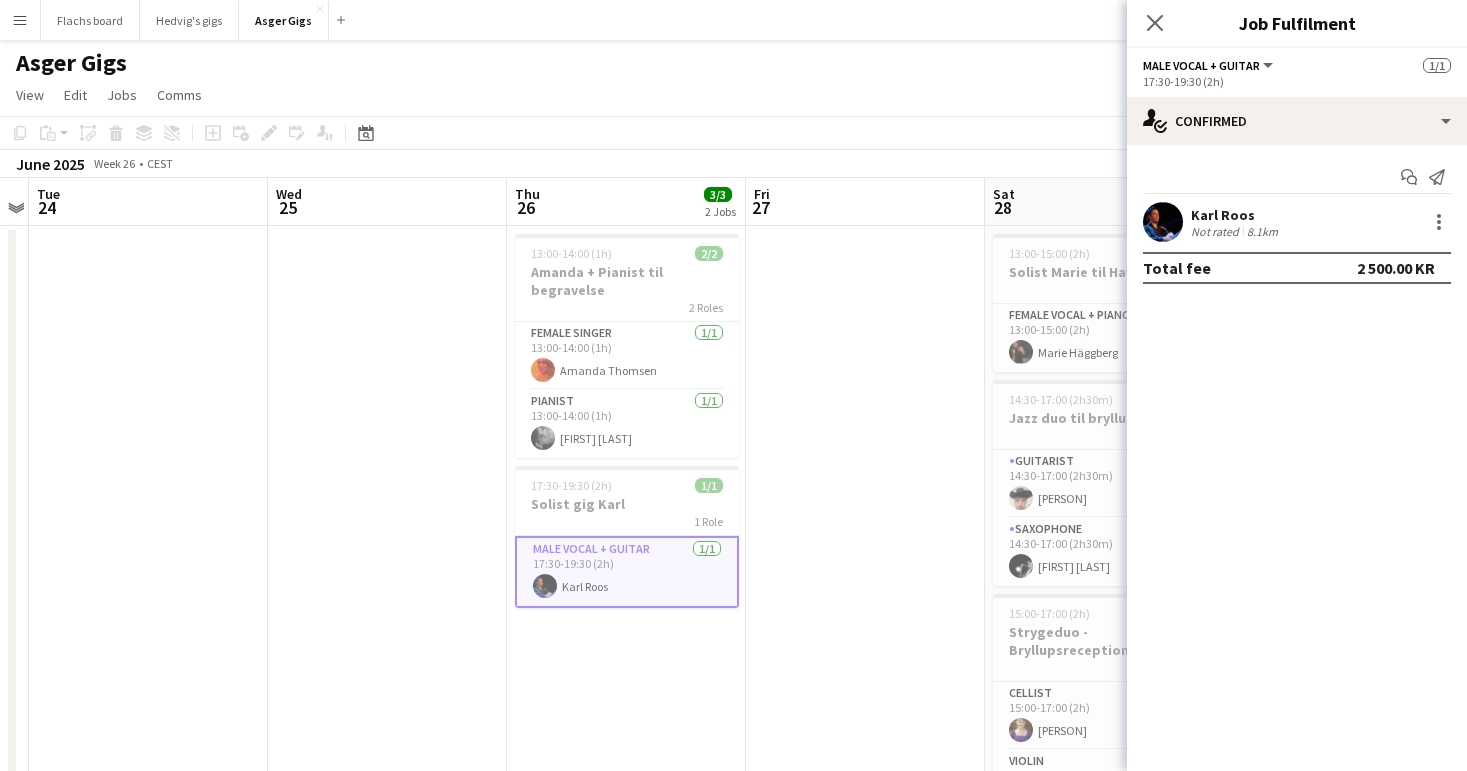 click at bounding box center [387, 1451] 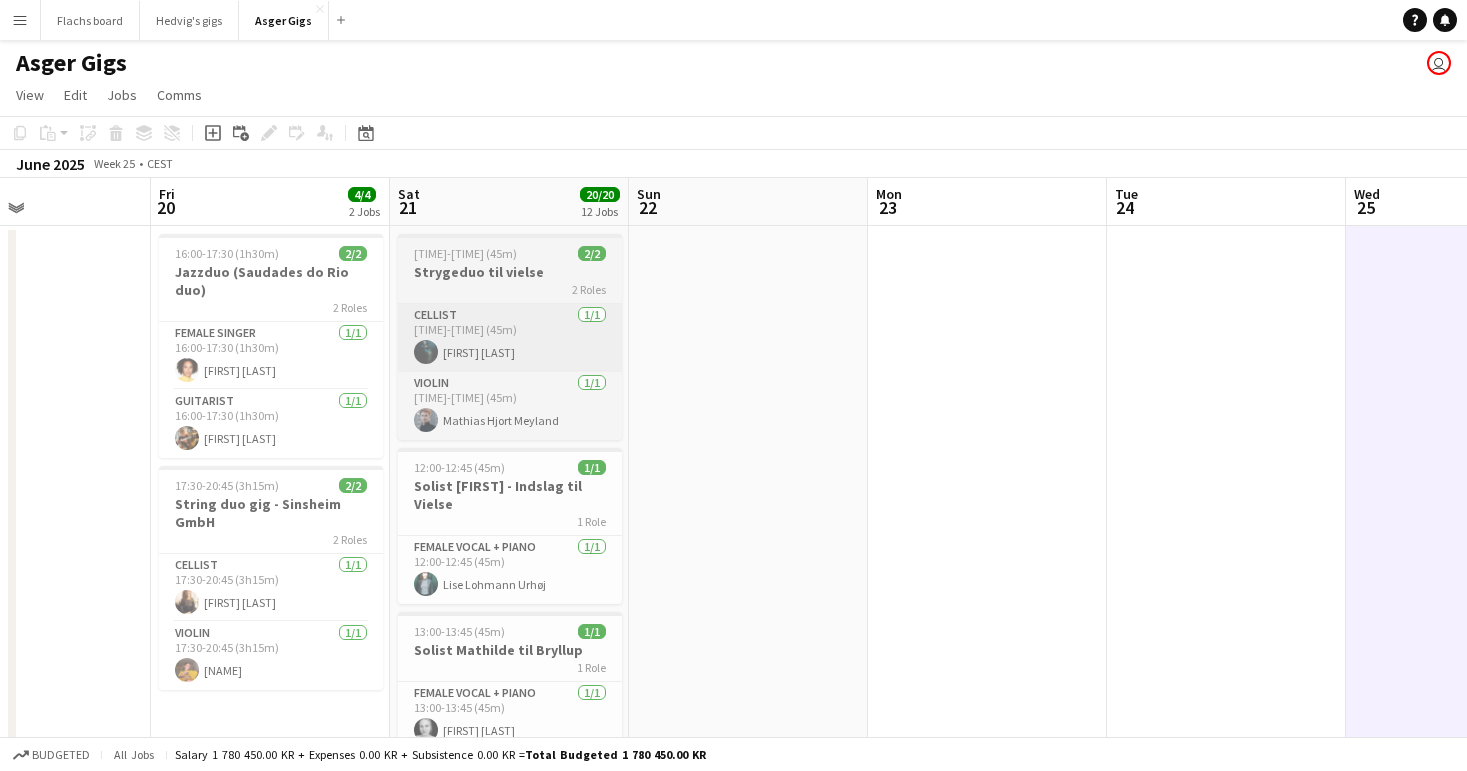scroll, scrollTop: 0, scrollLeft: 553, axis: horizontal 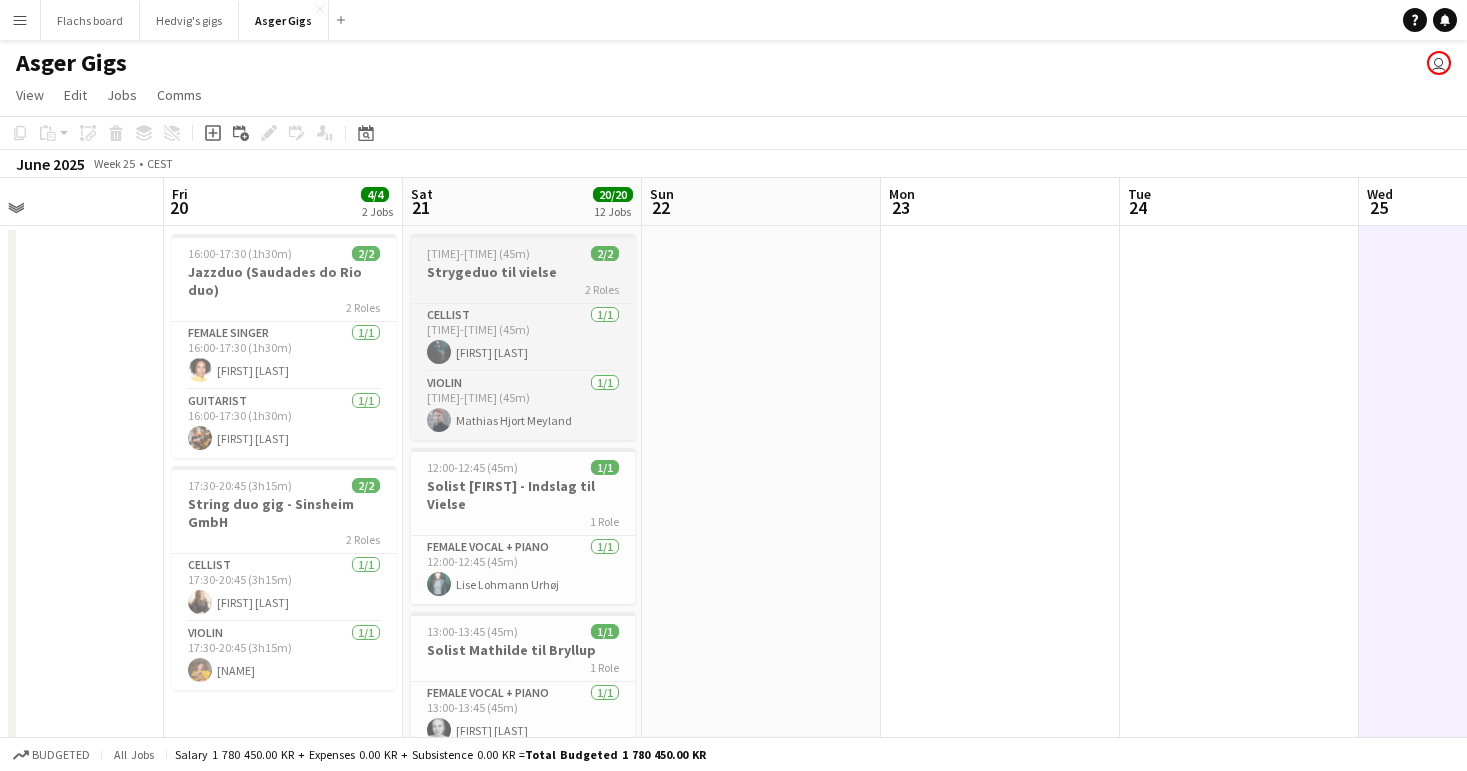 click on "Strygeduo til vielse" at bounding box center [523, 272] 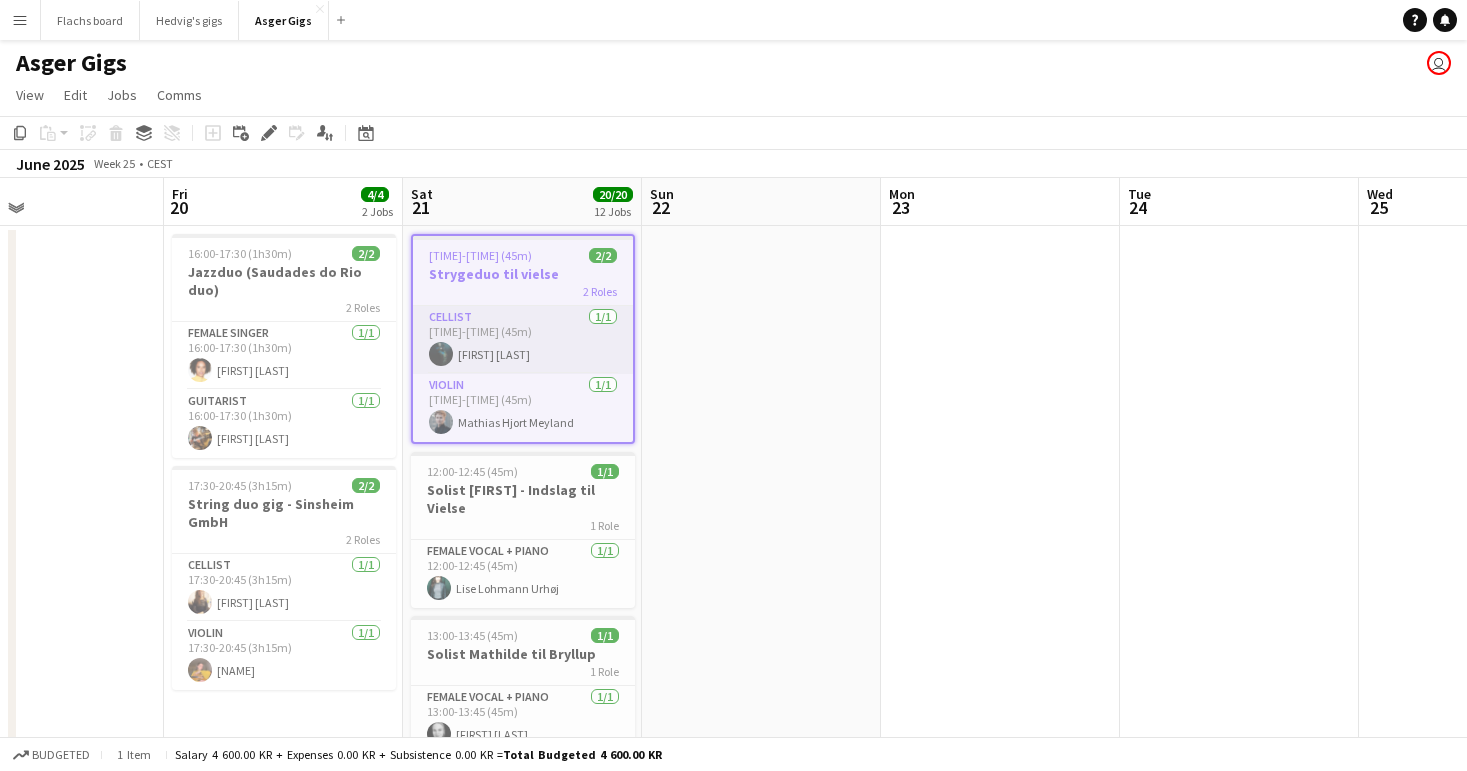 click on "Cellist   [NUMBER]/[NUMBER] [TIME]-[TIME] ([TIME])
[FIRST] [LAST]" at bounding box center [523, 340] 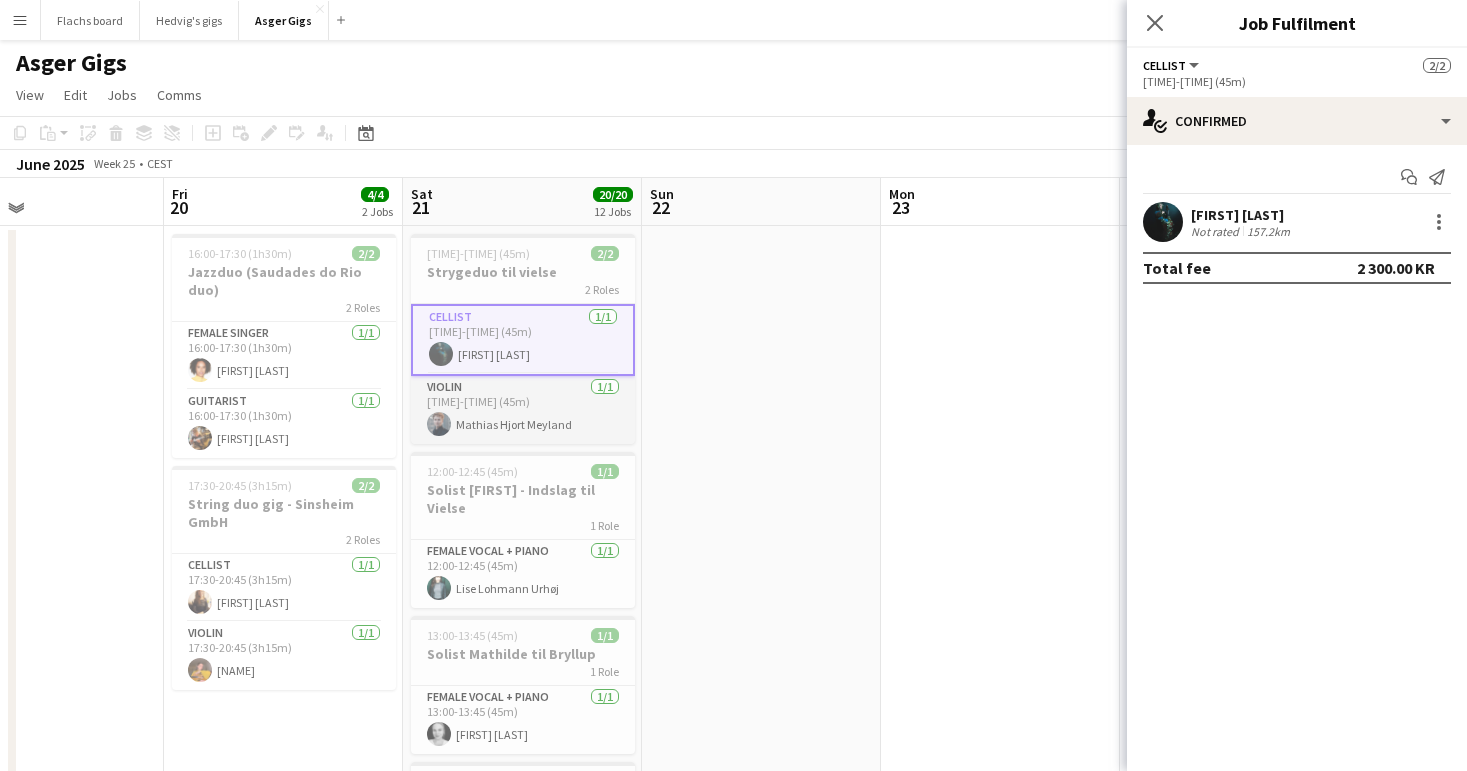 click on "Violin   1/1   11:00-11:45 (45m)
[FIRST] [LAST]" at bounding box center (523, 410) 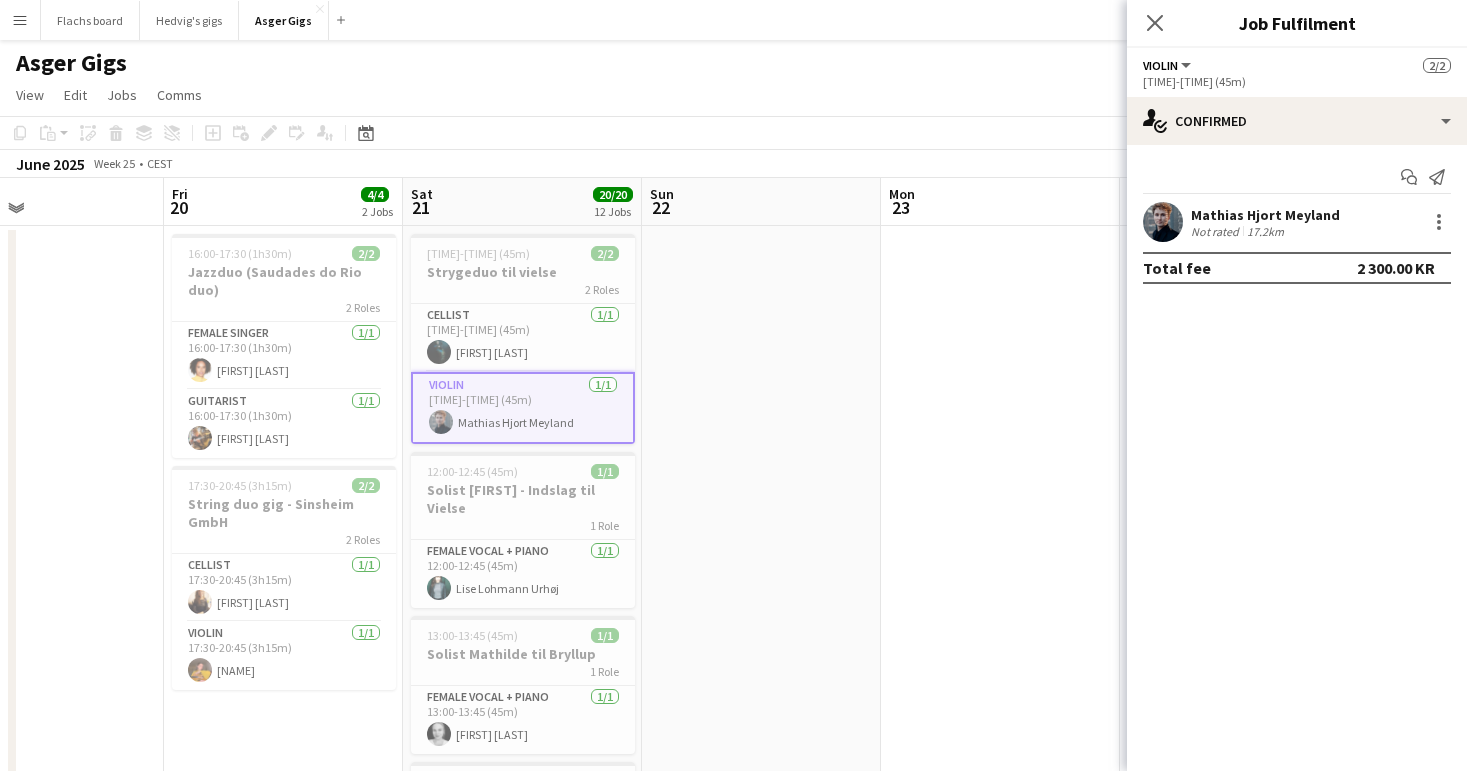 click on "11:00-11:45 (45m)    2/2   Strygeduo til vielse   2 Roles   Cellist   1/1   11:00-11:45 (45m)
[FIRST] [LAST]  Violin   1/1   11:00-11:45 (45m)
[FIRST] [LAST]     12:00-12:45 (45m)    1/1   Solist [FIRST] - Indslag til Vielse   1 Role   Female Vocal + Piano   1/1   12:00-12:45 (45m)
[FIRST] [LAST]     13:00-13:45 (45m)    1/1   Solist [FIRST] til Bryllup   1 Role   Female Vocal + Piano   1/1   13:00-13:45 (45m)
[FIRST] [LAST]     14:00-15:00 (1h)    1/1   Solist gig til vielse - [FIRST]   1 Role   Female Vocal + Piano   1/1   14:00-15:00 (1h)
[FIRST] [LAST]     14:00-17:00 (3h)    2/2   Strygeduo til bryllup - [FIRST]   2 Roles   Cellist   1/1   14:00-17:00 (3h)
[FIRST] [LAST]  Violin   1/1   14:00-17:00 (3h)
[FIRST] [LAST]     15:30-17:30 (2h)    3/3   New Orleans Jazz trio til Reception   3 Roles   Doublebass Player   1/1   15:30-17:30 (2h)
[FIRST] [LAST]  Pianist   1/1   15:30-17:30 (2h)
[FIRST] [LAST]  Trumpet   1/1   15:30-17:30 (2h)
[FIRST] [LAST]" at bounding box center (522, 1451) 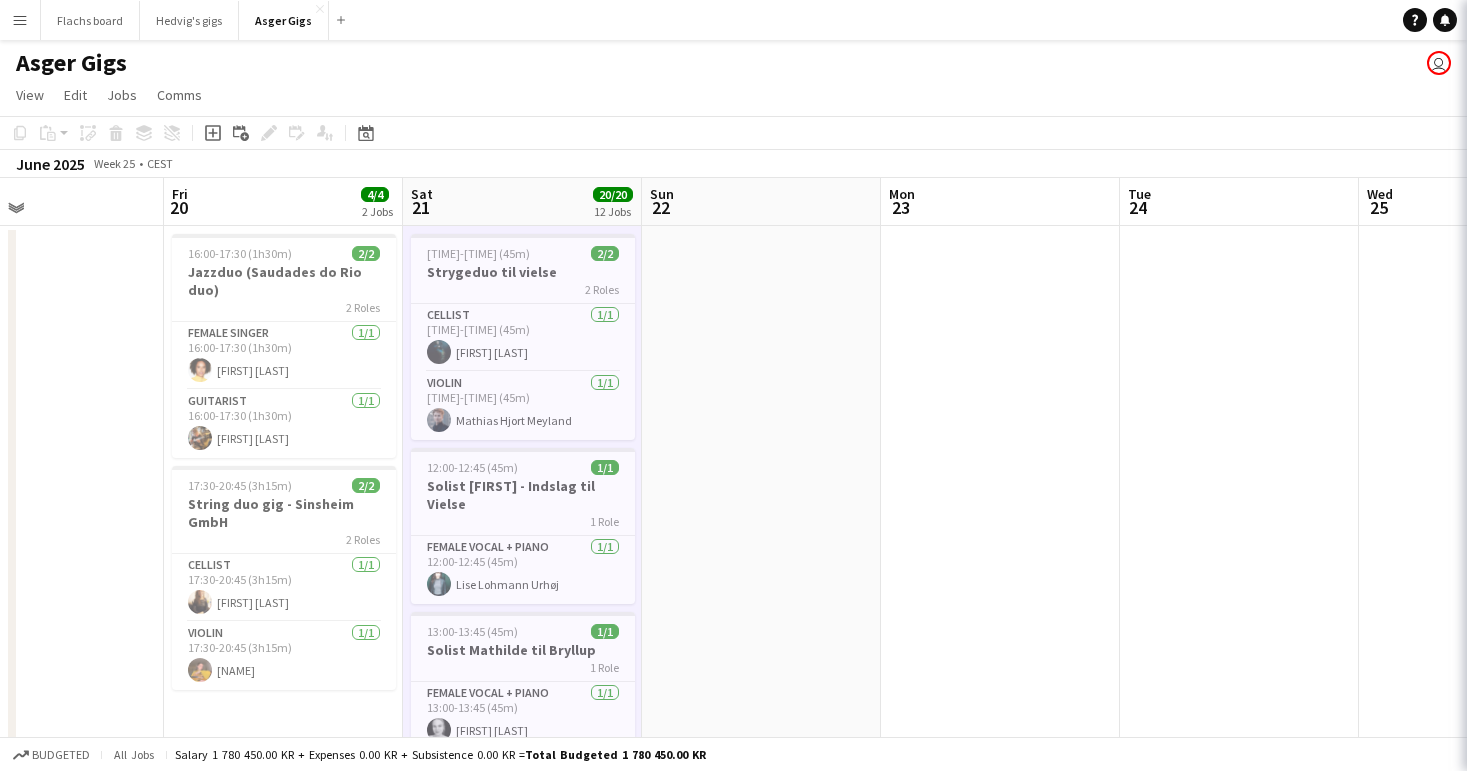 click on "Strygeduo til vielse" at bounding box center [523, 272] 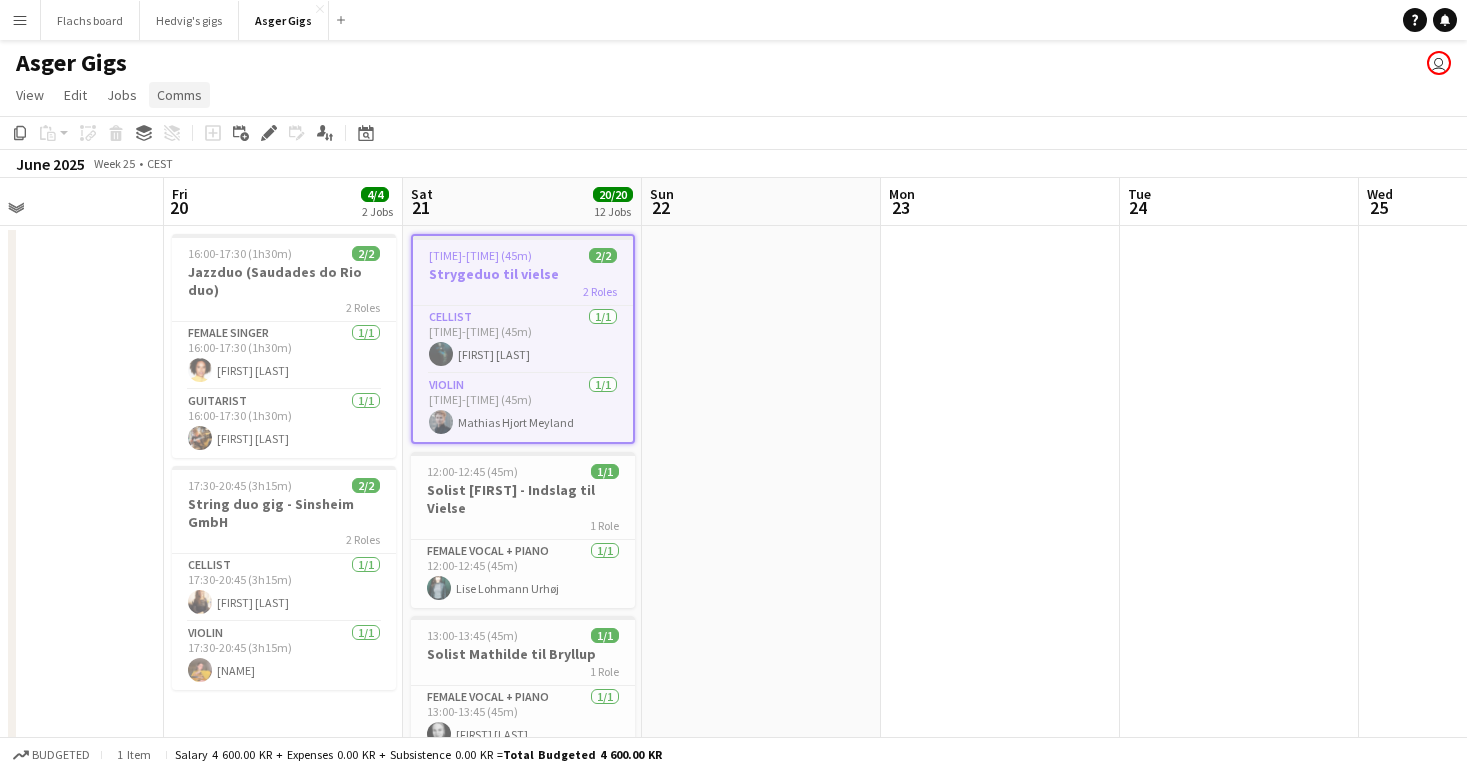 click on "Comms" 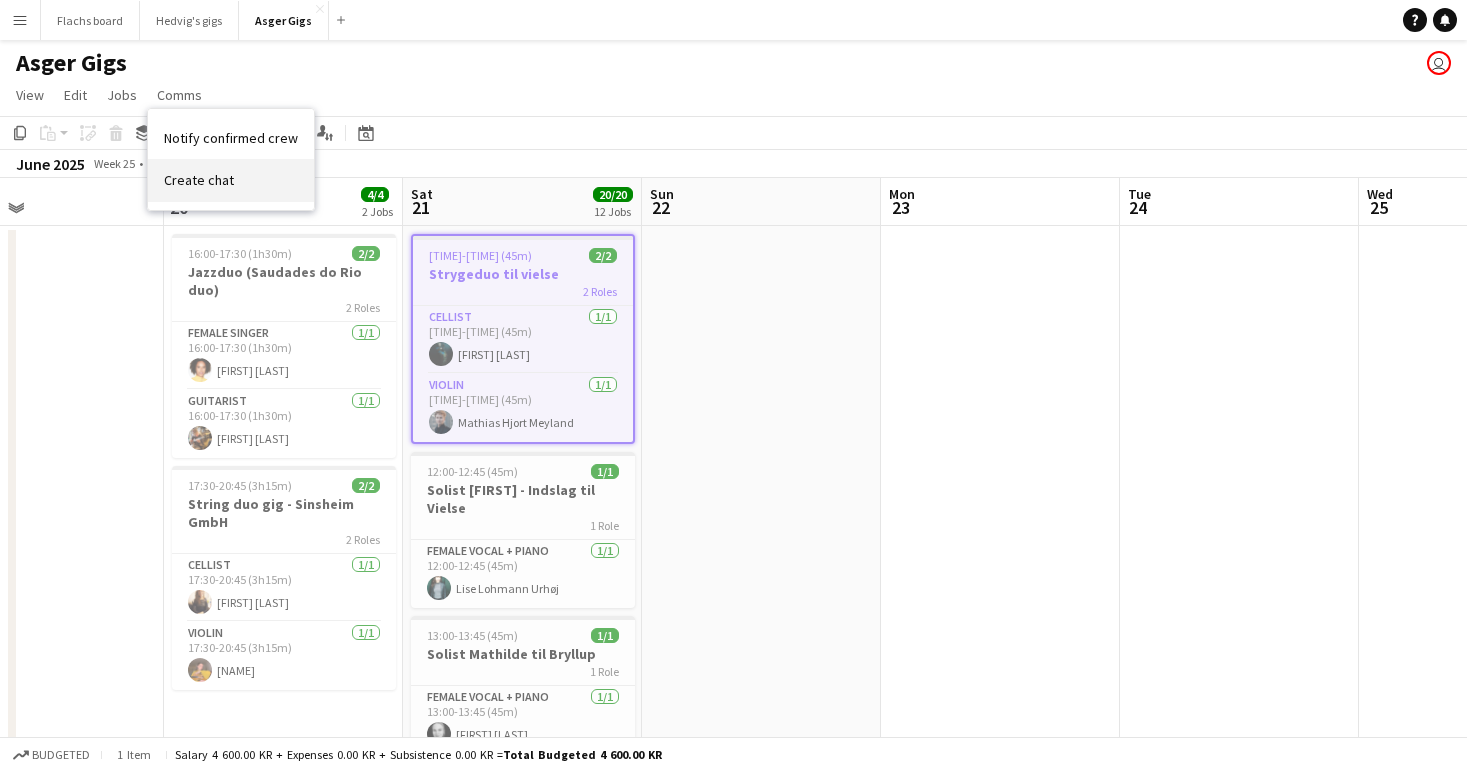 click on "Create chat" at bounding box center [199, 180] 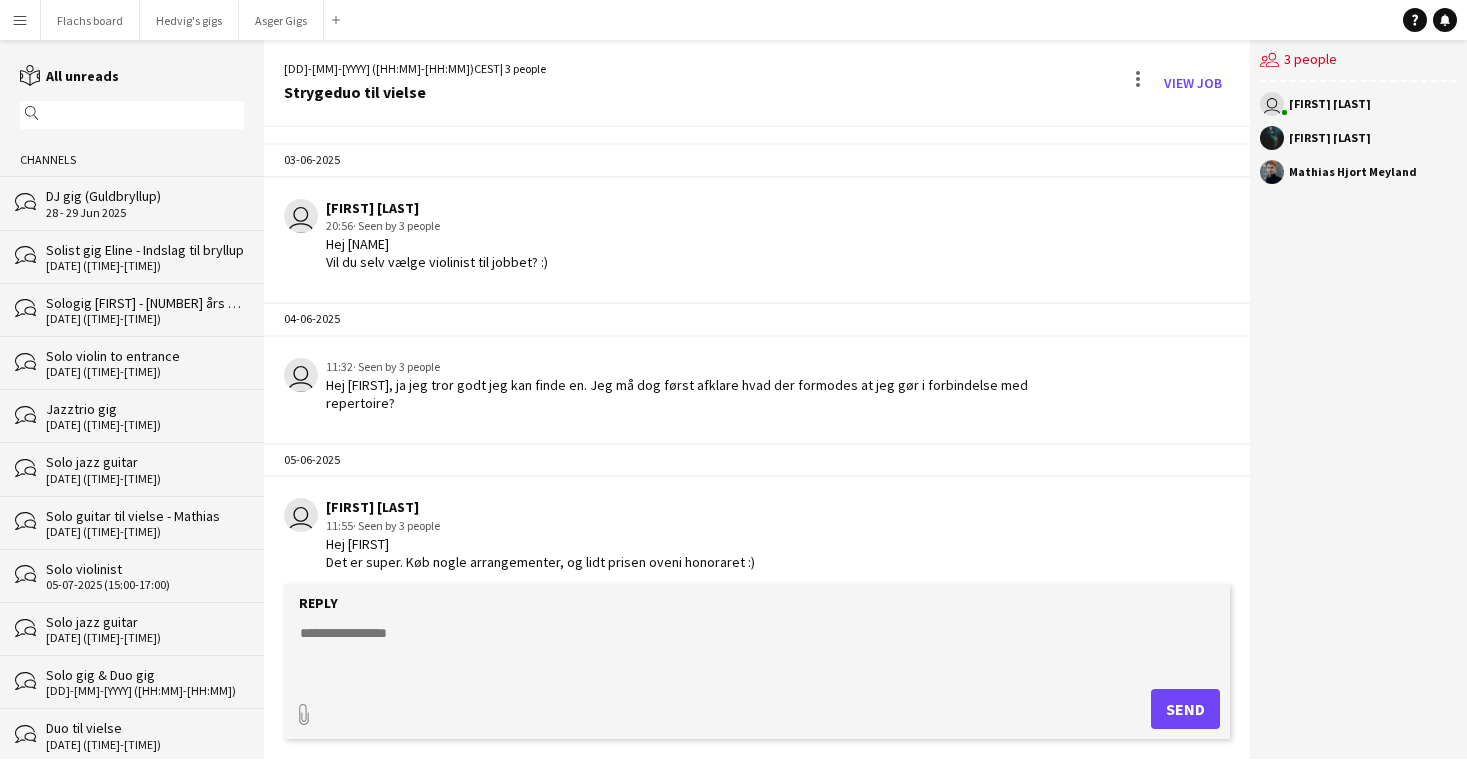 scroll, scrollTop: 163, scrollLeft: 0, axis: vertical 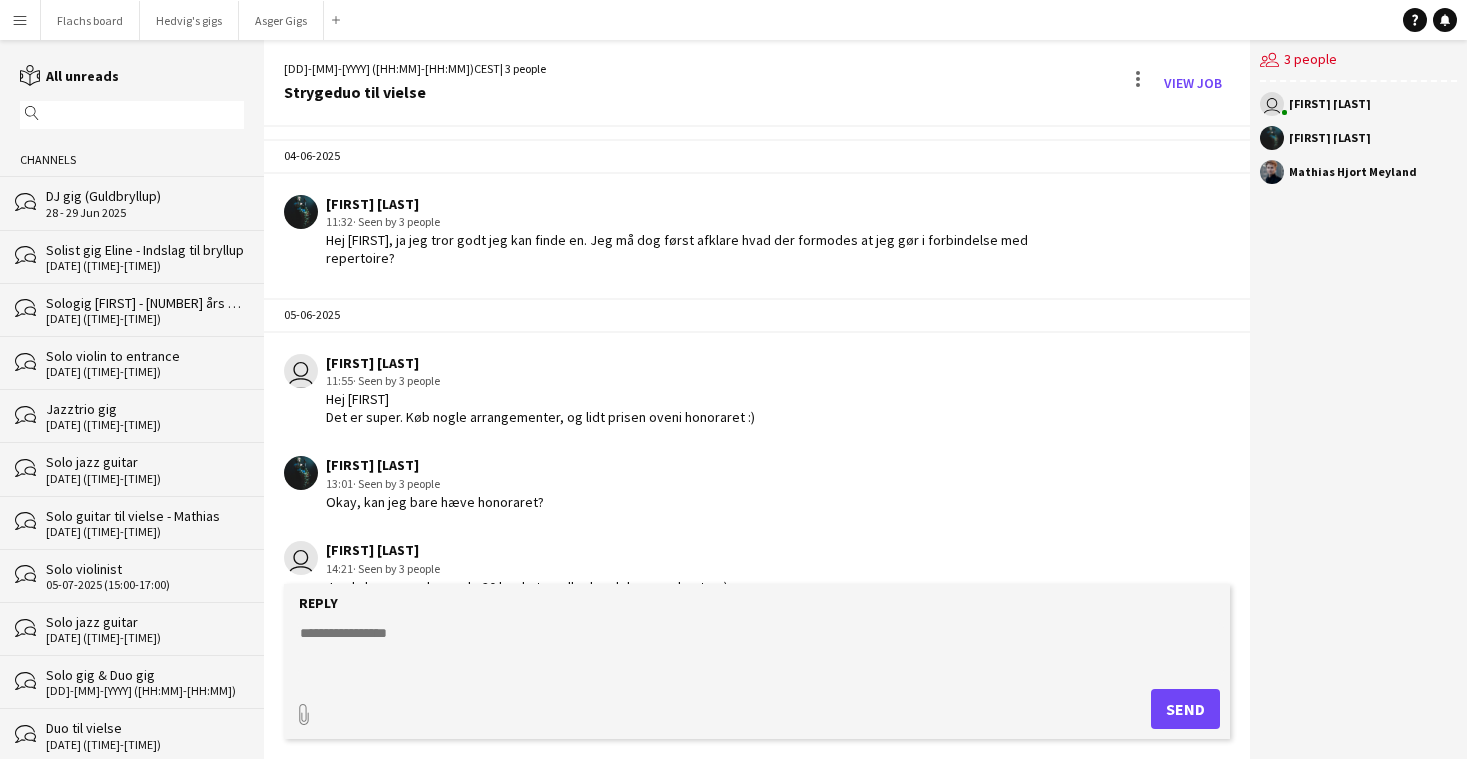 click 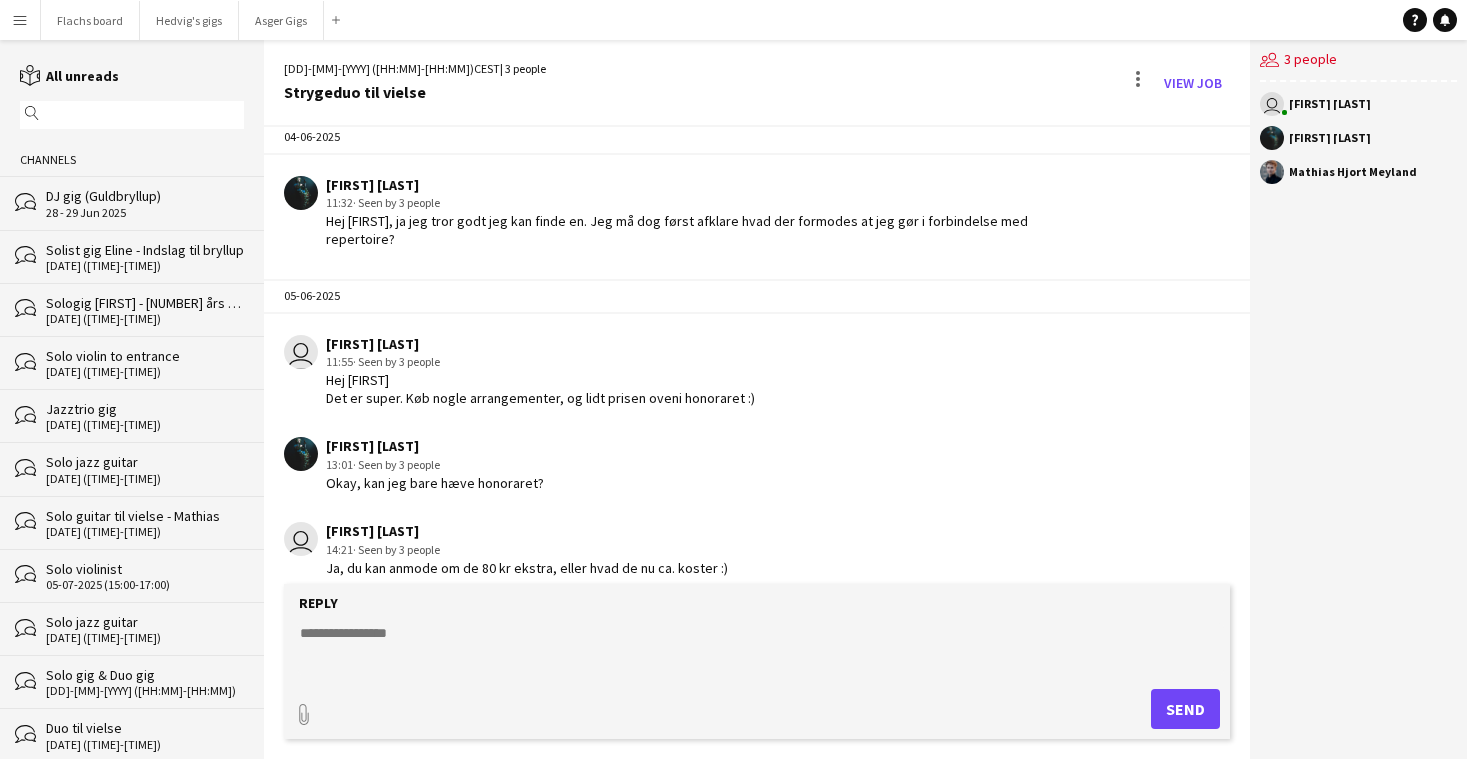 paste on "**********" 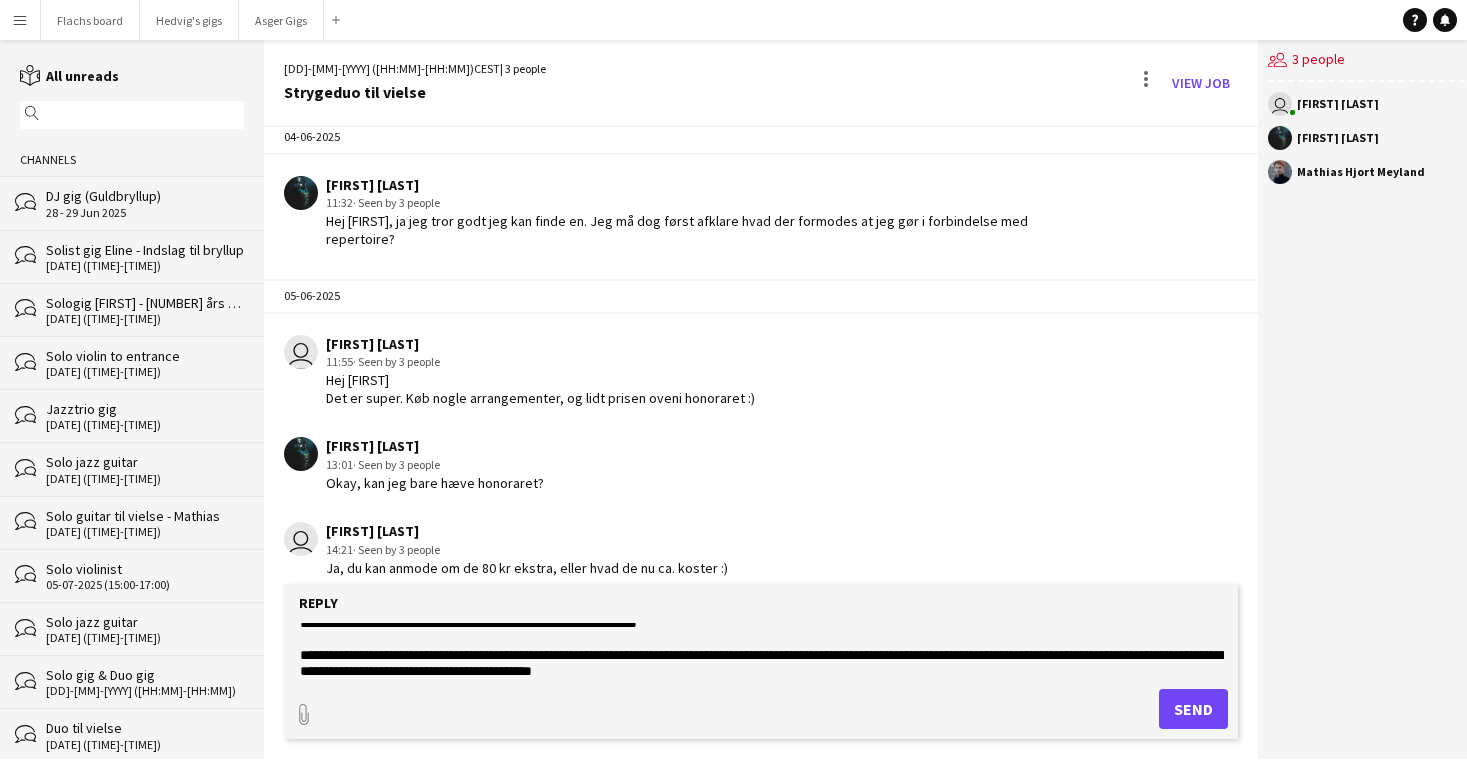 scroll, scrollTop: 0, scrollLeft: 0, axis: both 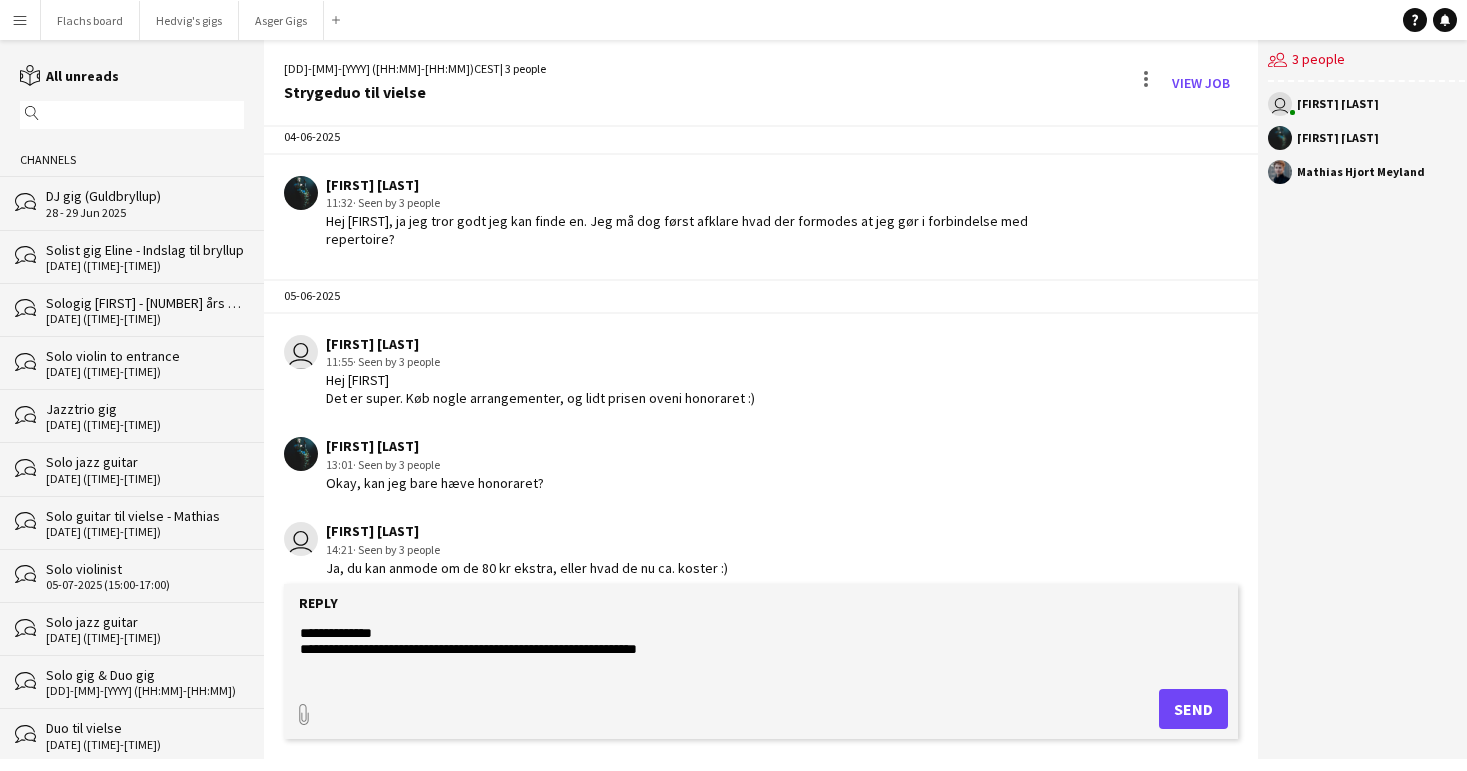 click on "**********" 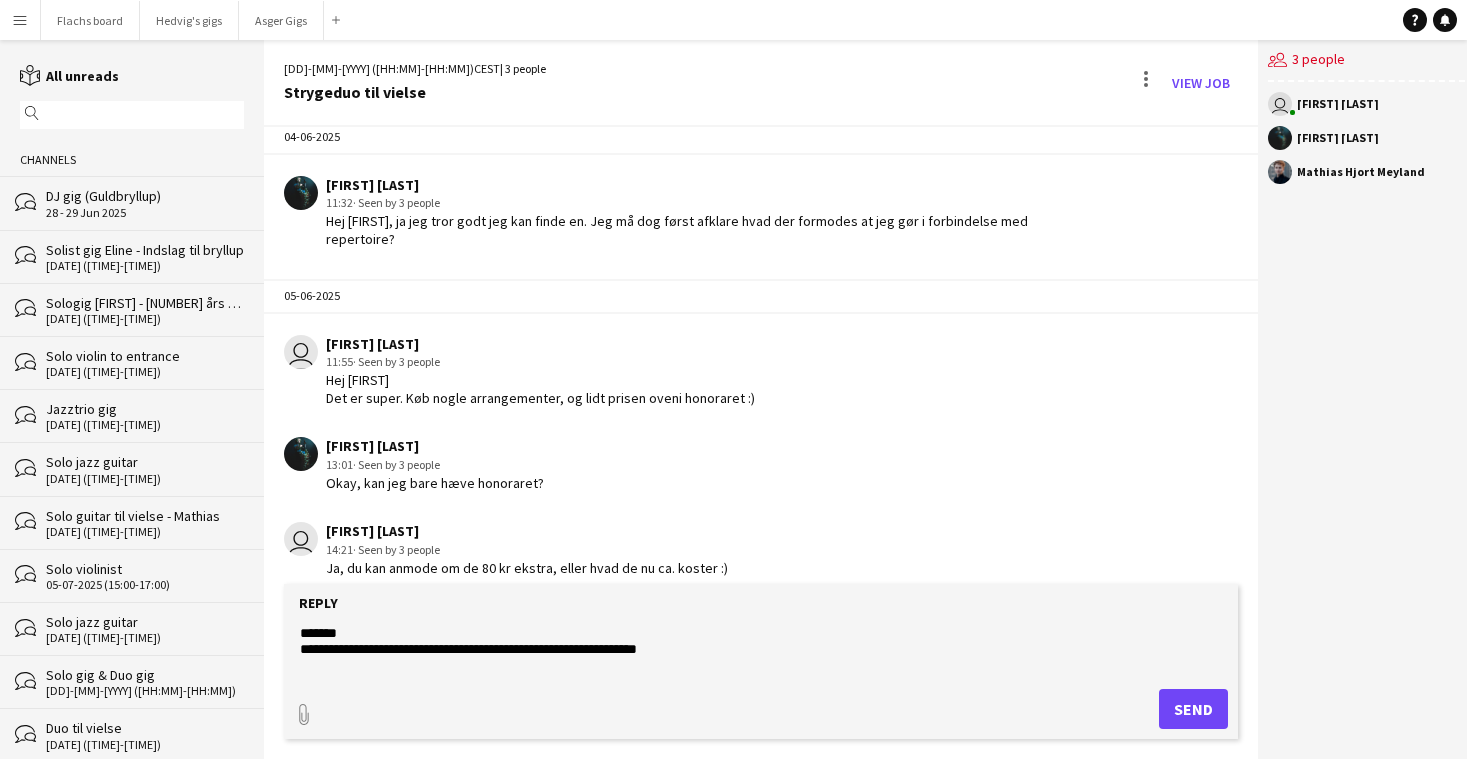 type on "**********" 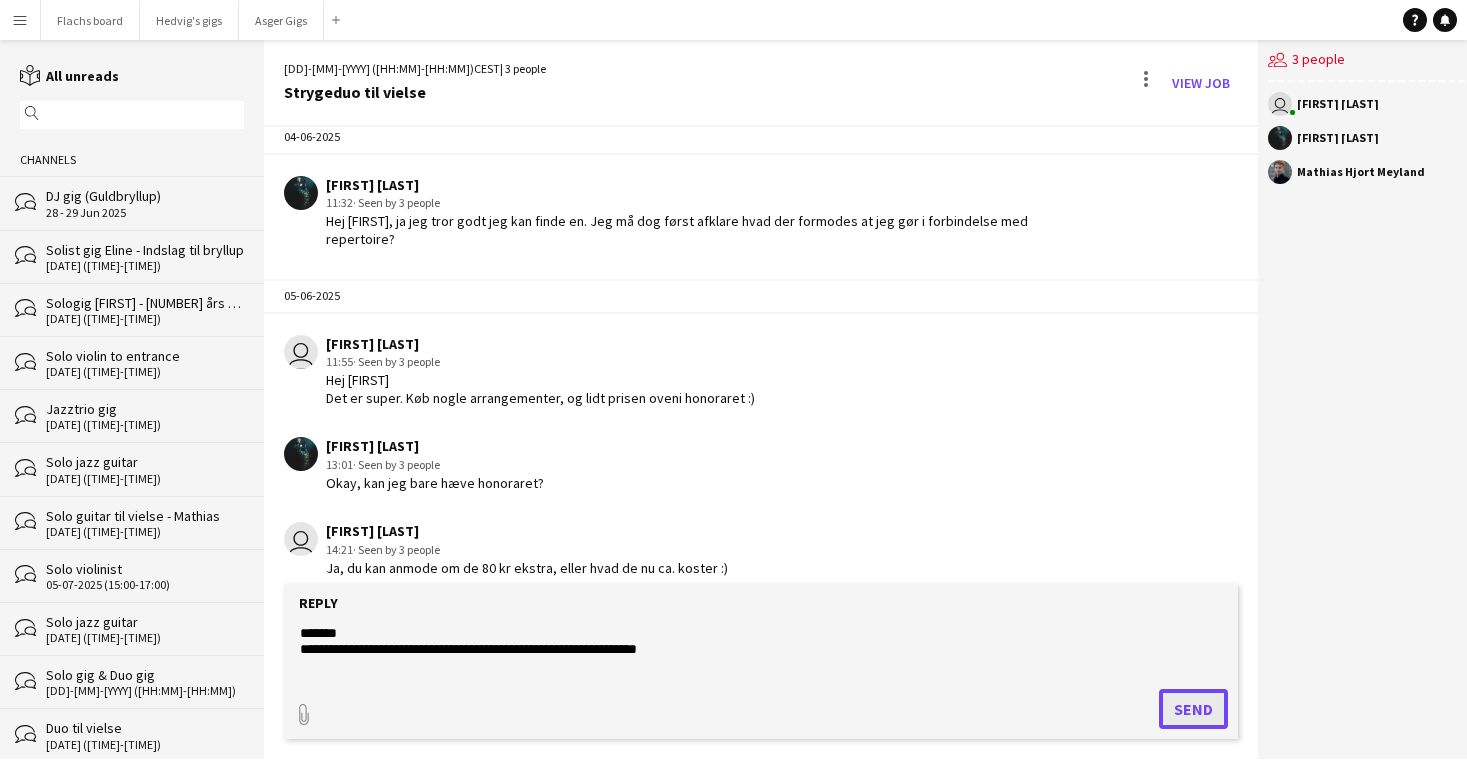 click on "Send" 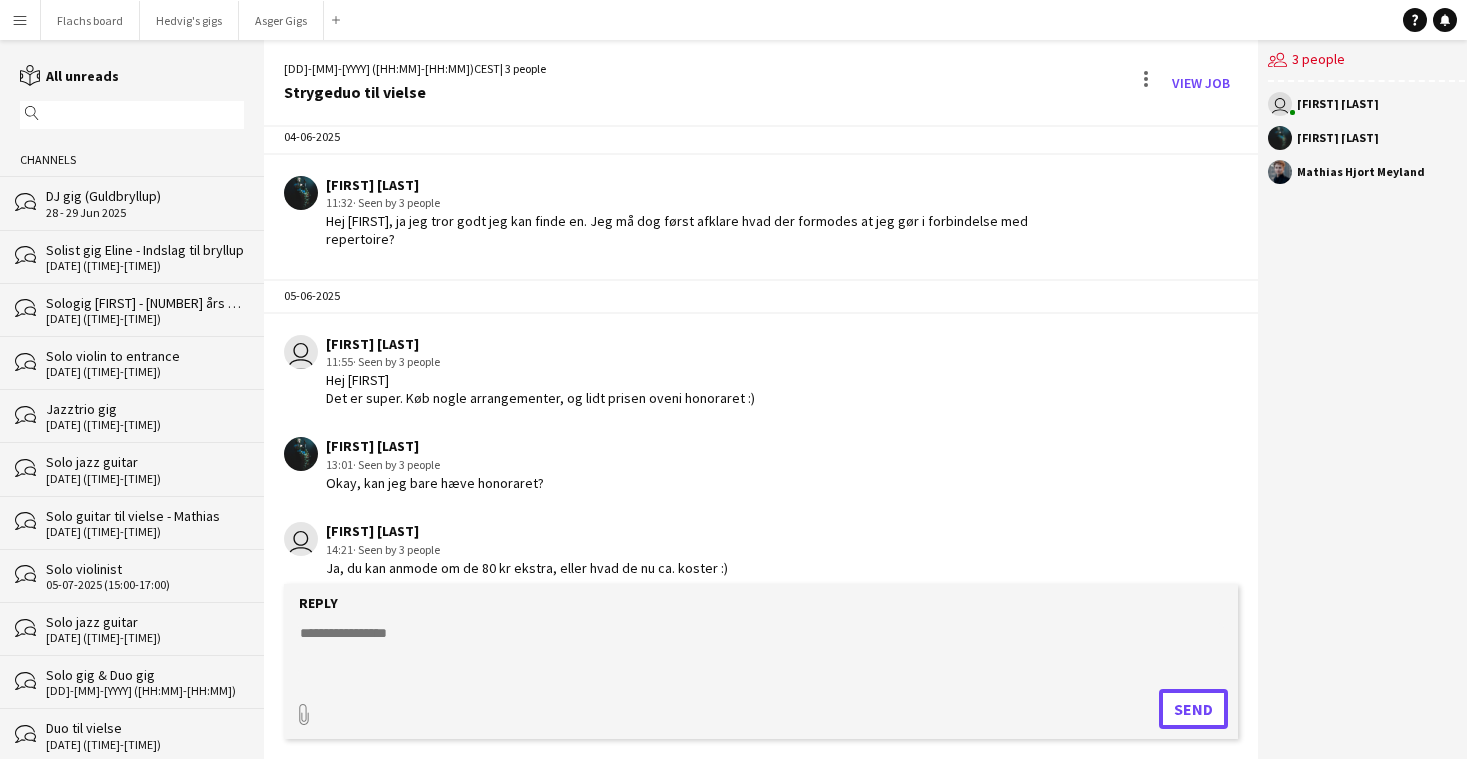 scroll, scrollTop: 504, scrollLeft: 0, axis: vertical 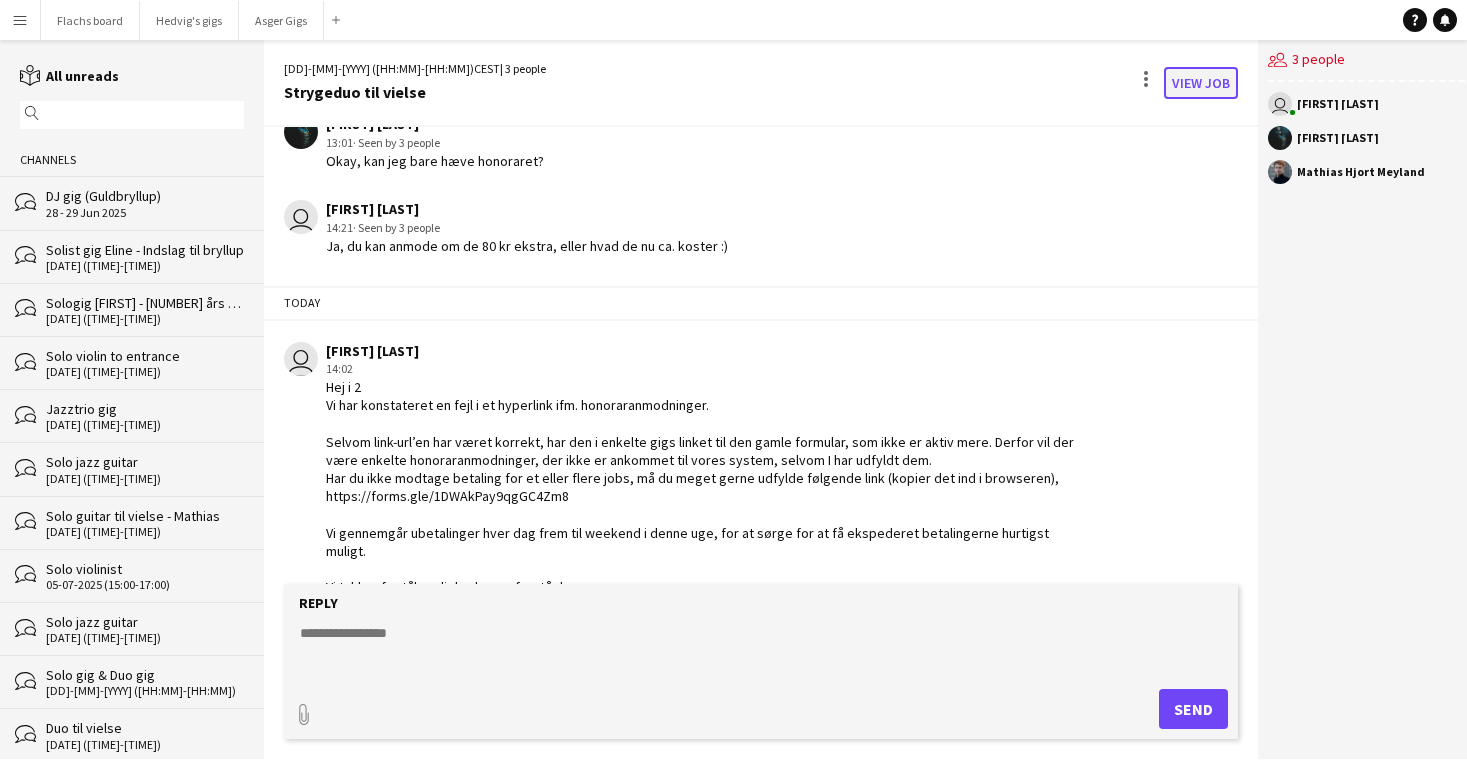 click on "View Job" 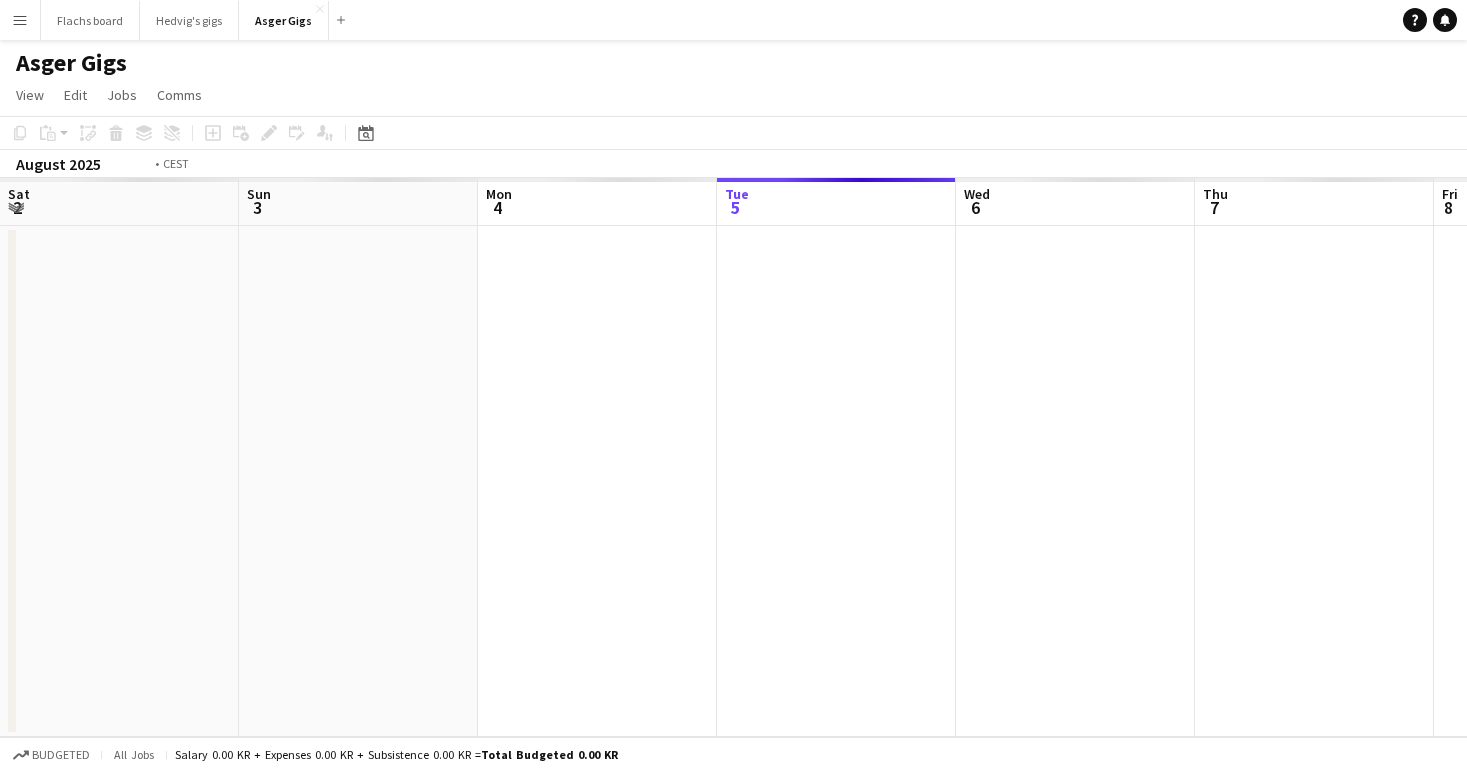 scroll, scrollTop: 0, scrollLeft: 688, axis: horizontal 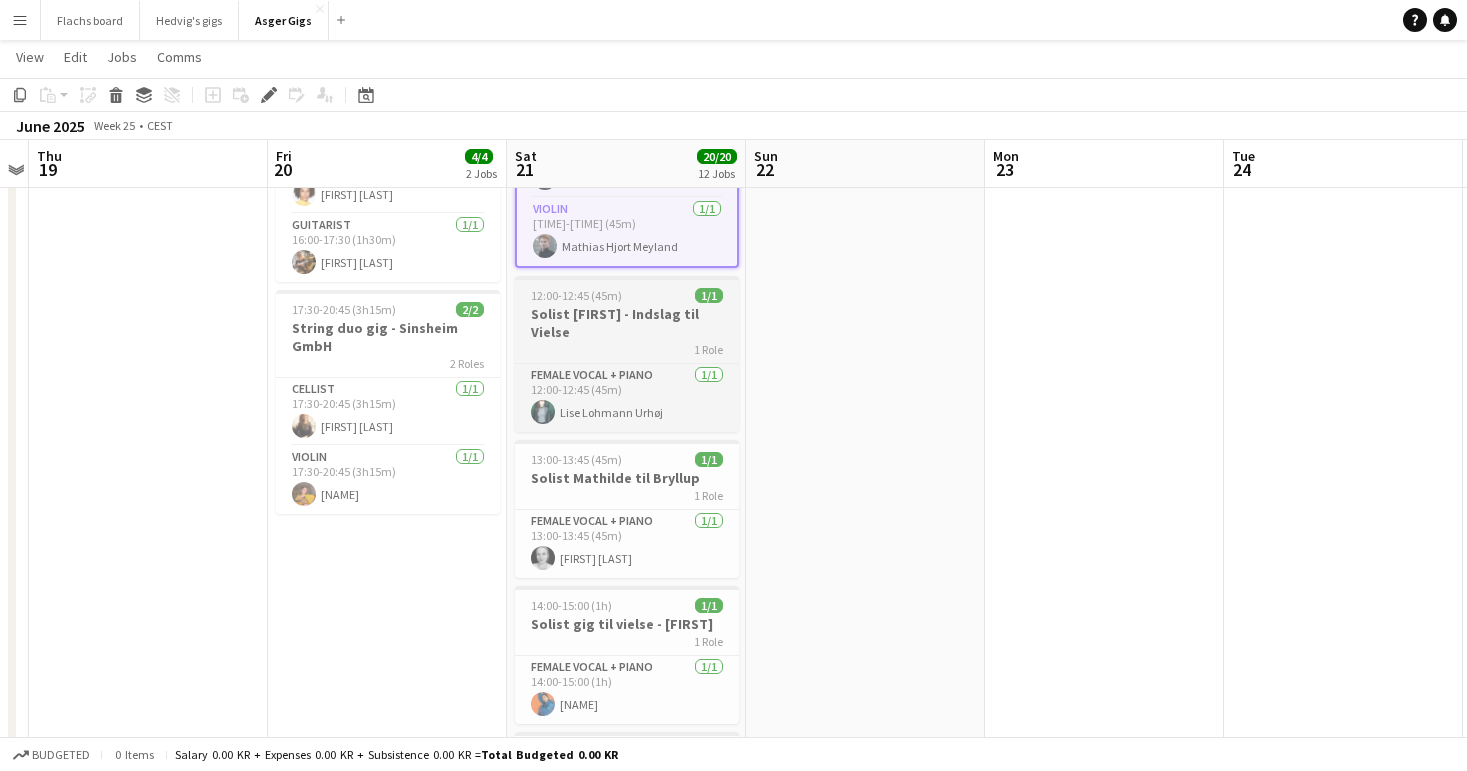 click on "1 Role" at bounding box center [627, 349] 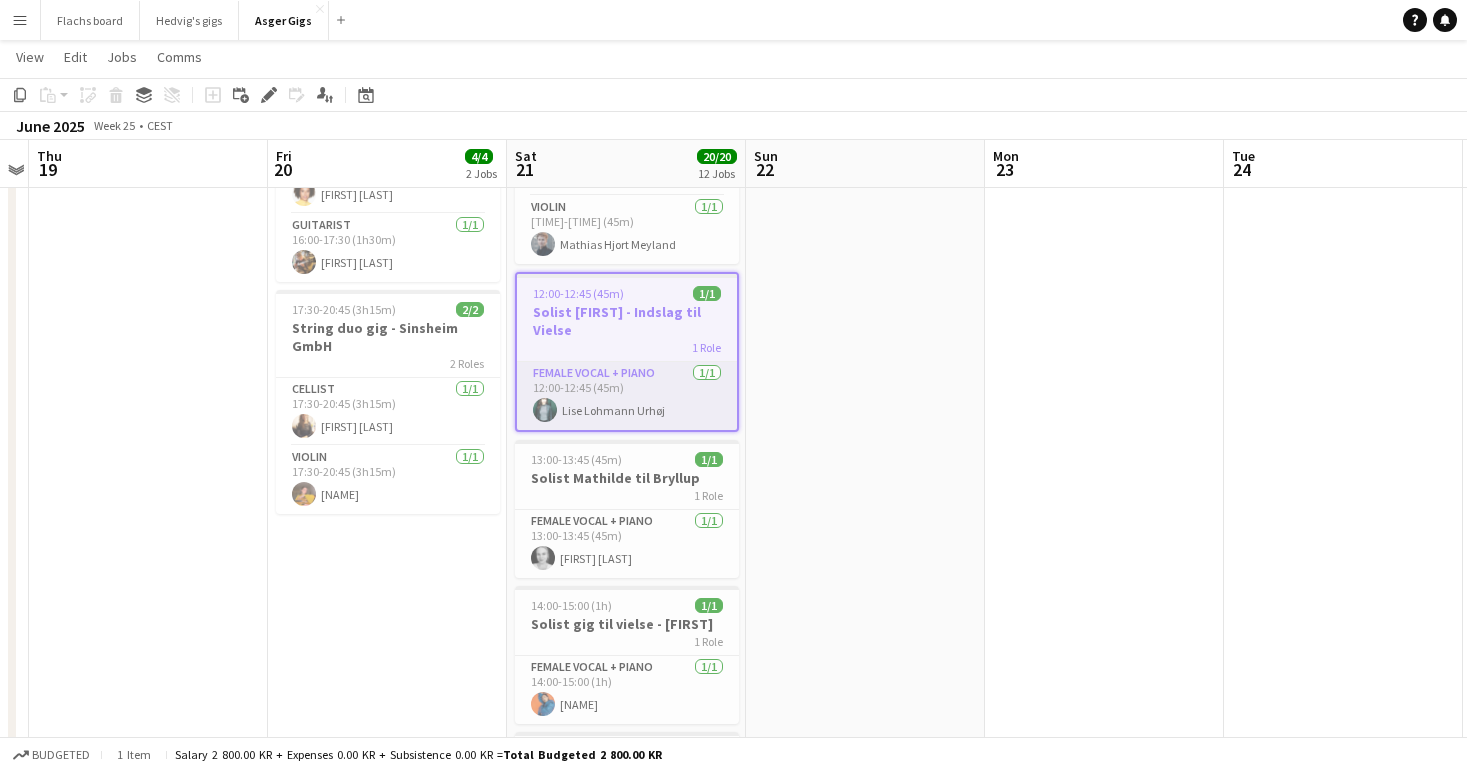 click on "Female Vocal + Piano   1/1   [TIME]-[TIME] (45m)
[FIRST] [LAST]" at bounding box center (627, 396) 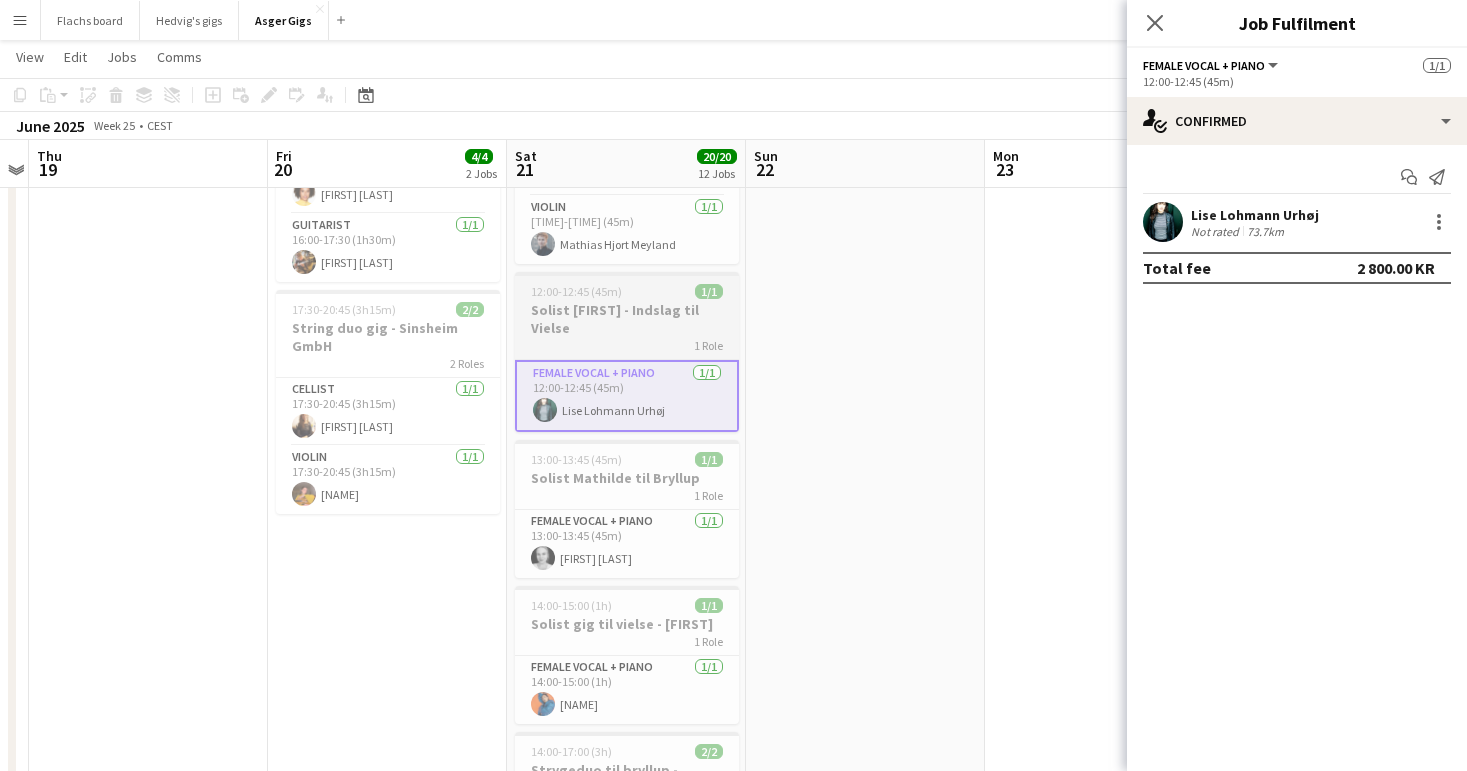 click on "1 Role" at bounding box center [627, 345] 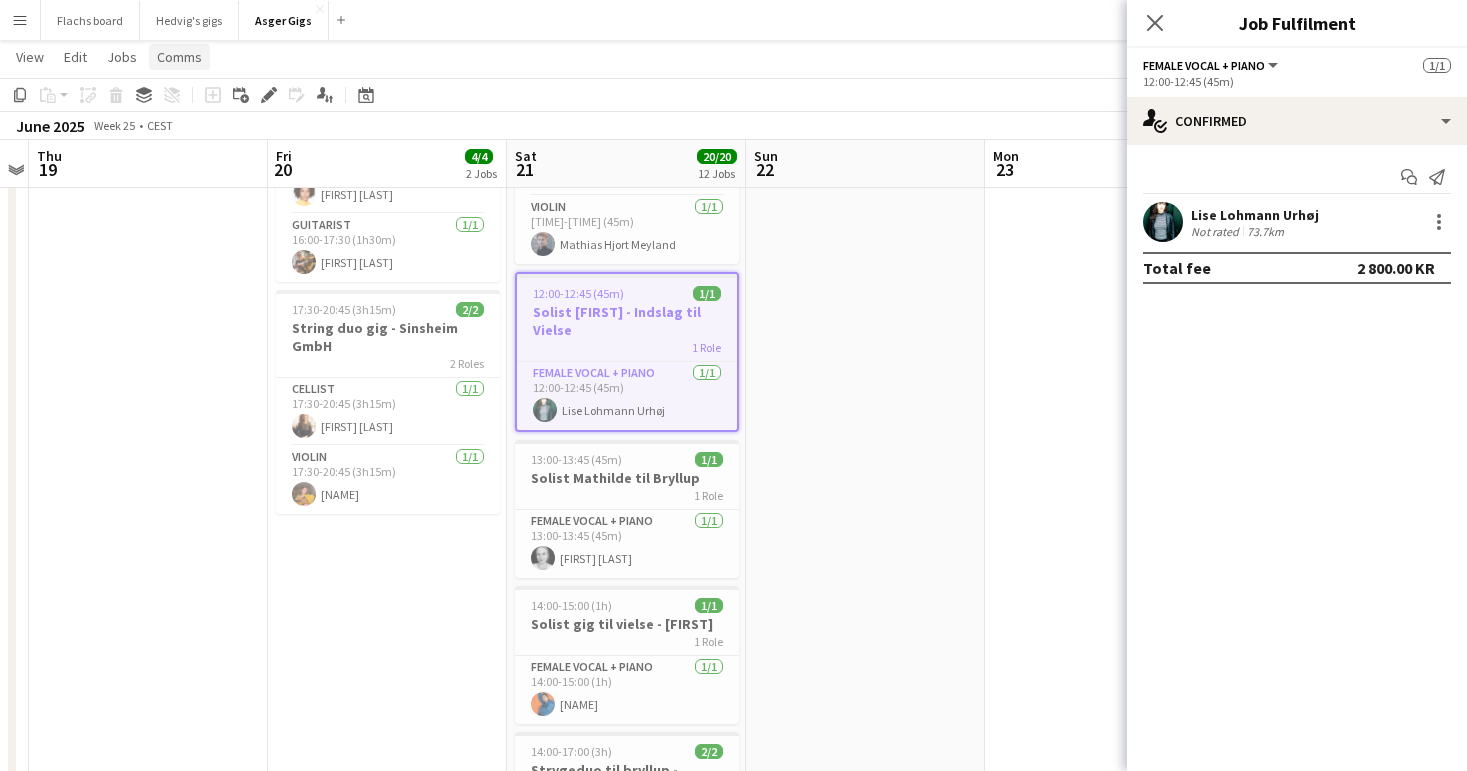 click on "Comms" 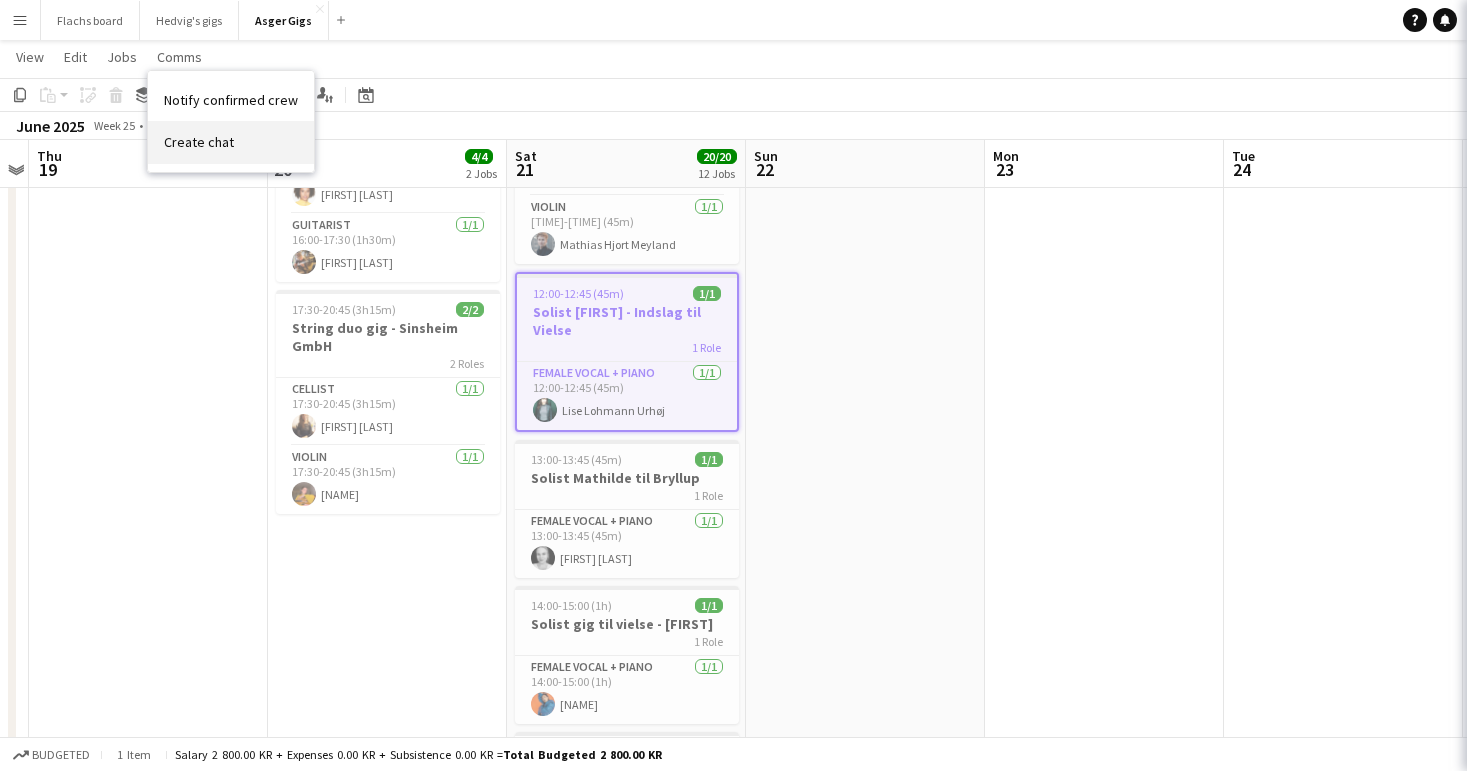 click on "Create chat" at bounding box center (231, 142) 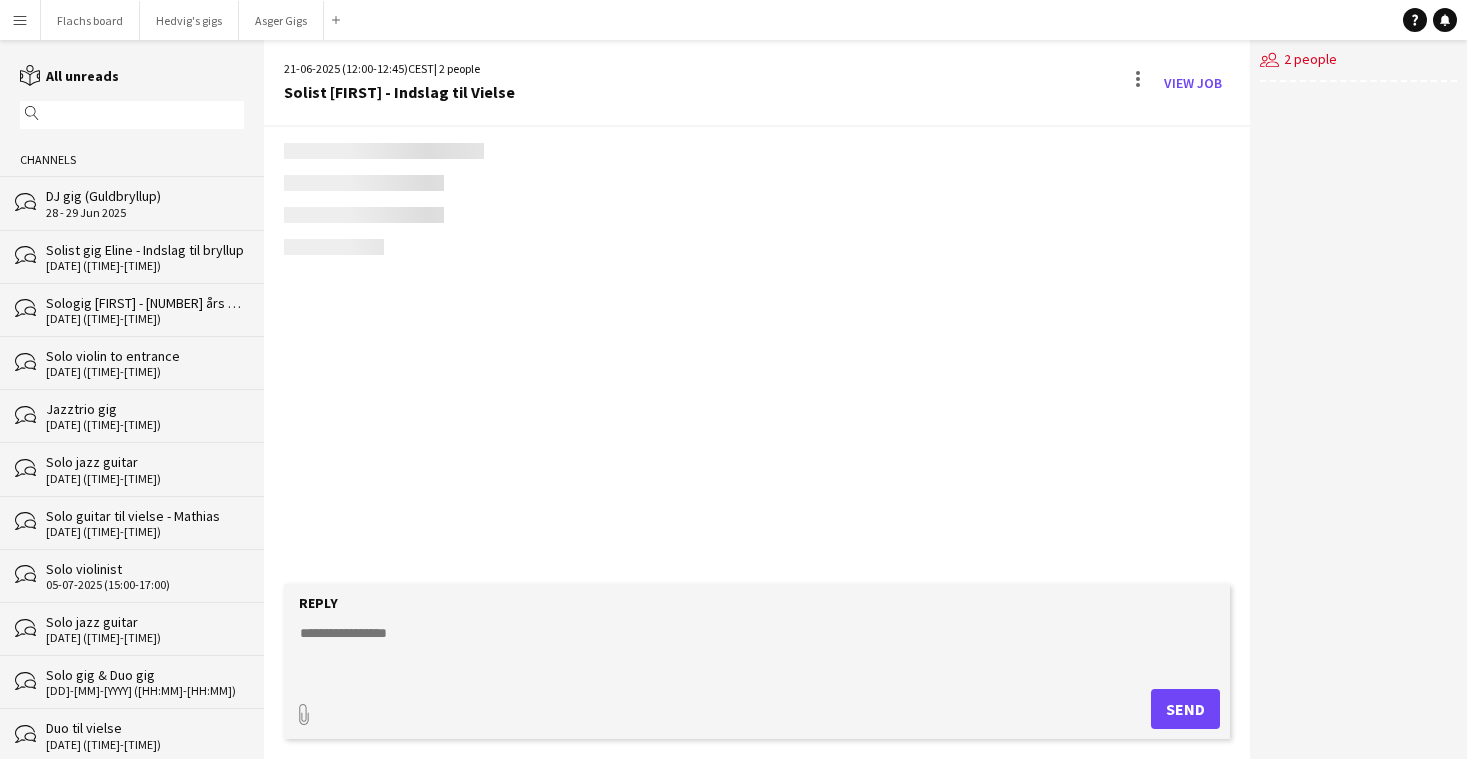 scroll, scrollTop: 0, scrollLeft: 0, axis: both 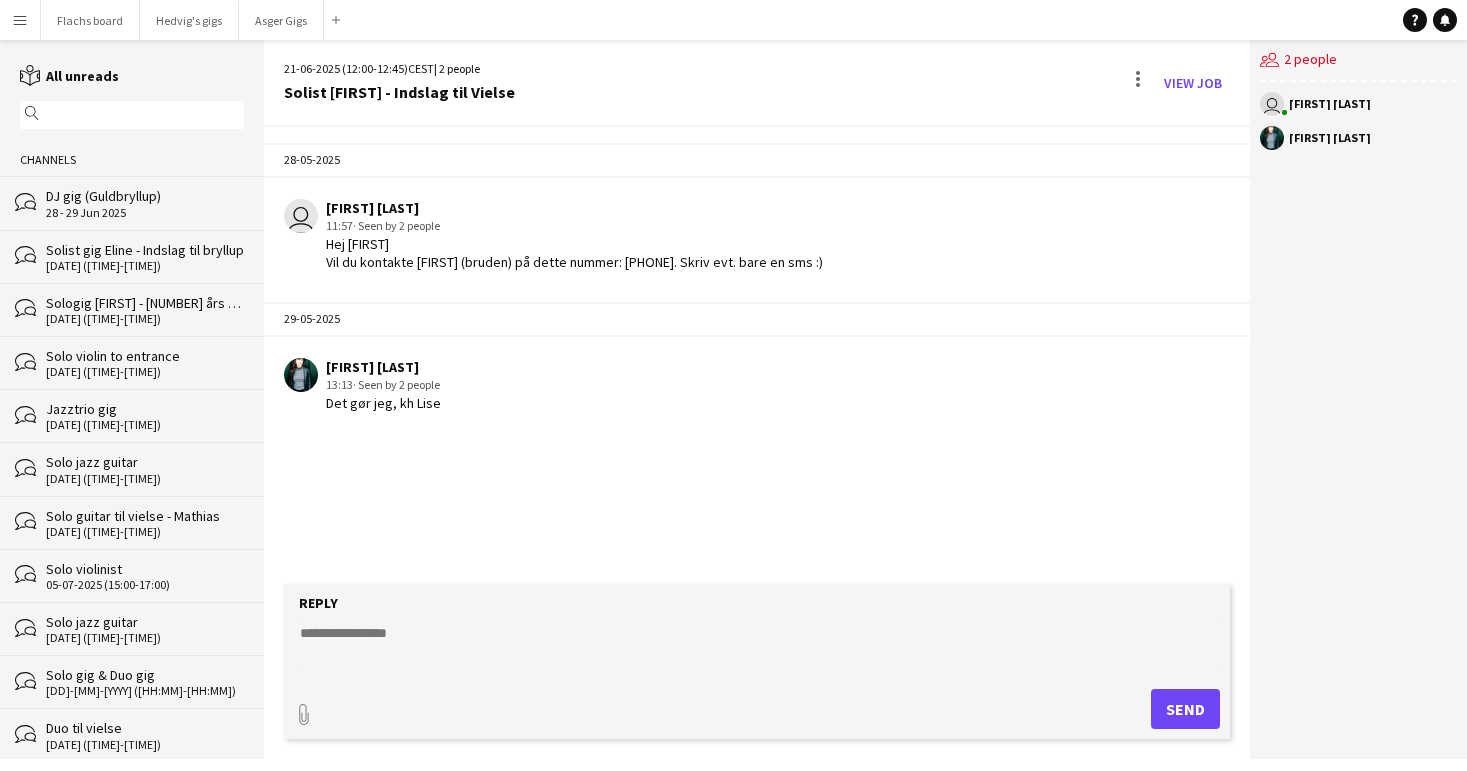 click 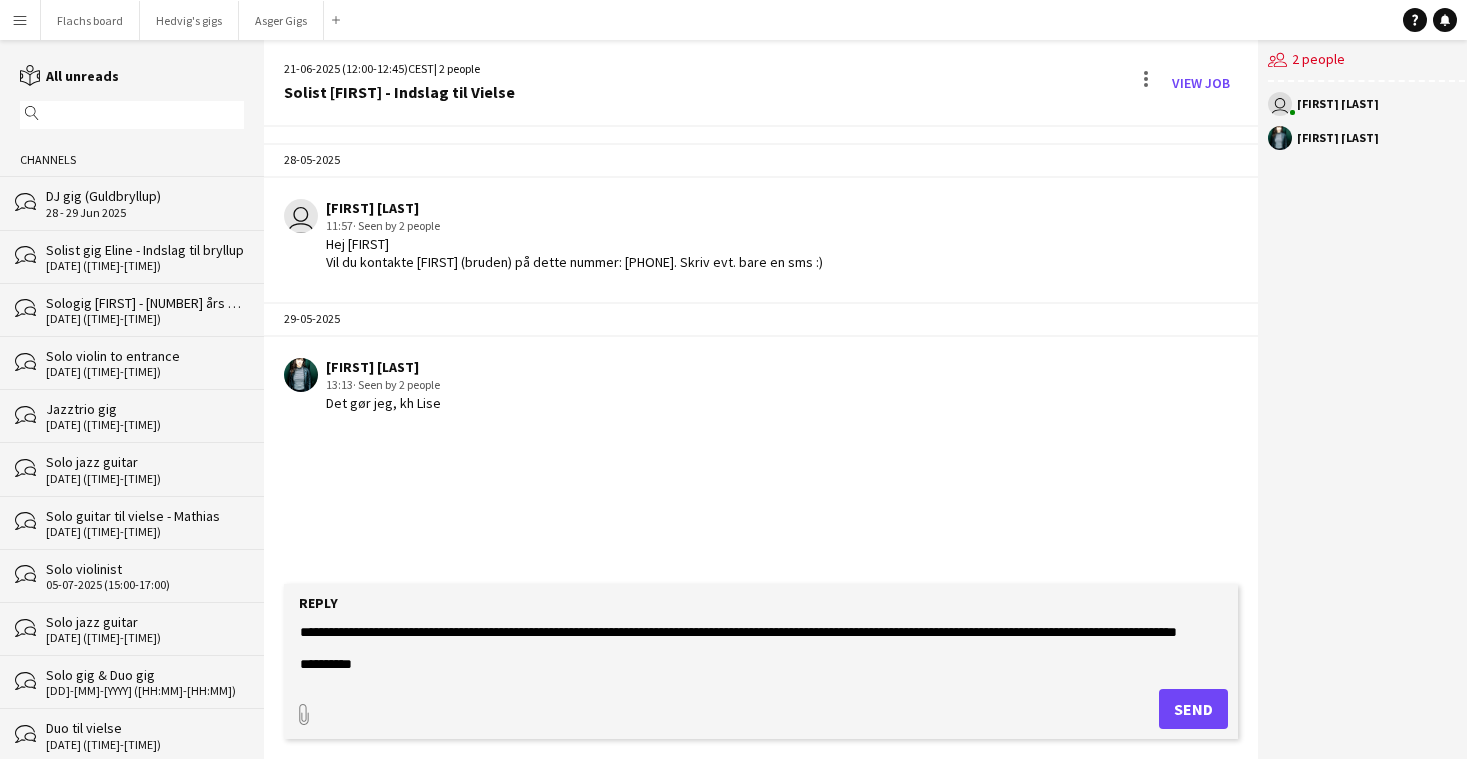 scroll, scrollTop: 0, scrollLeft: 0, axis: both 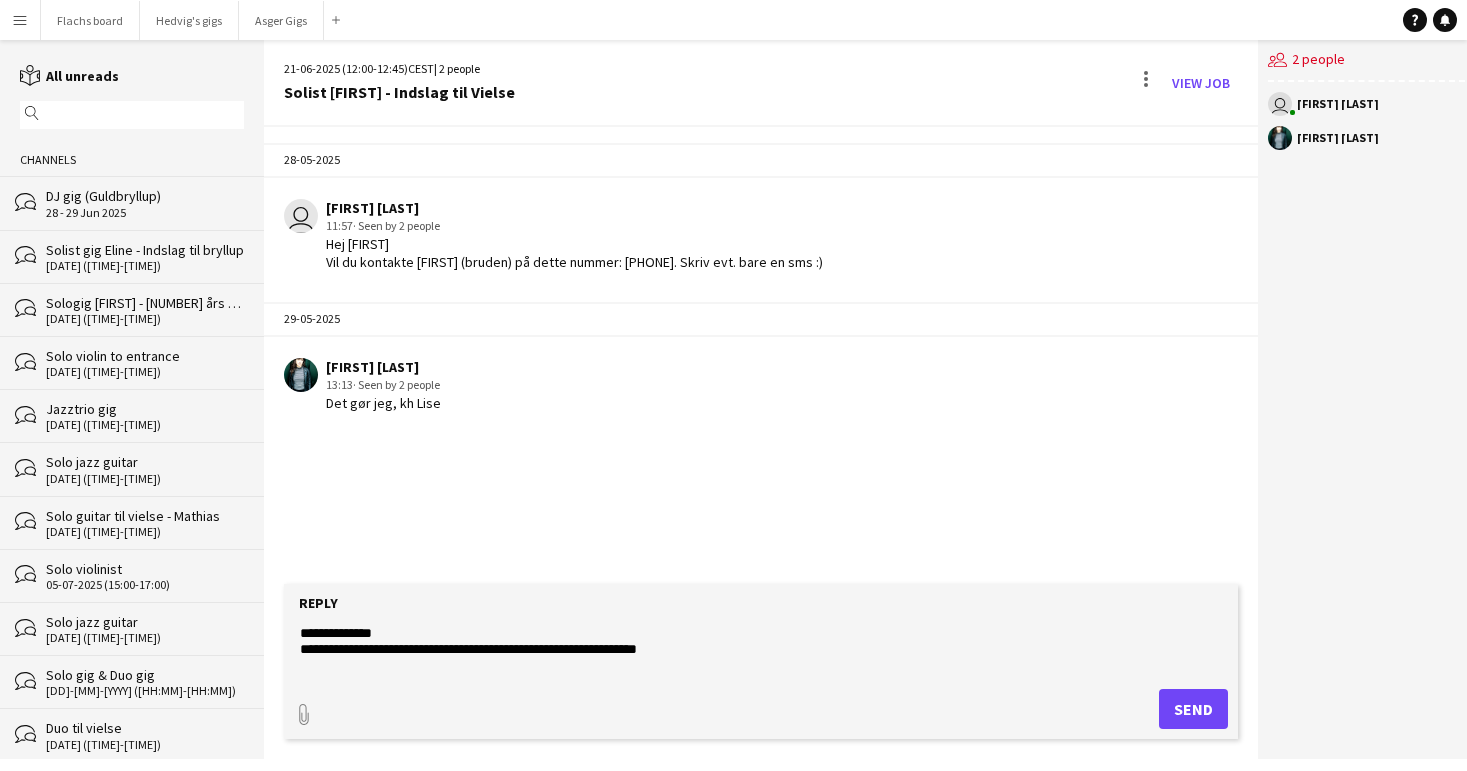 click on "**********" 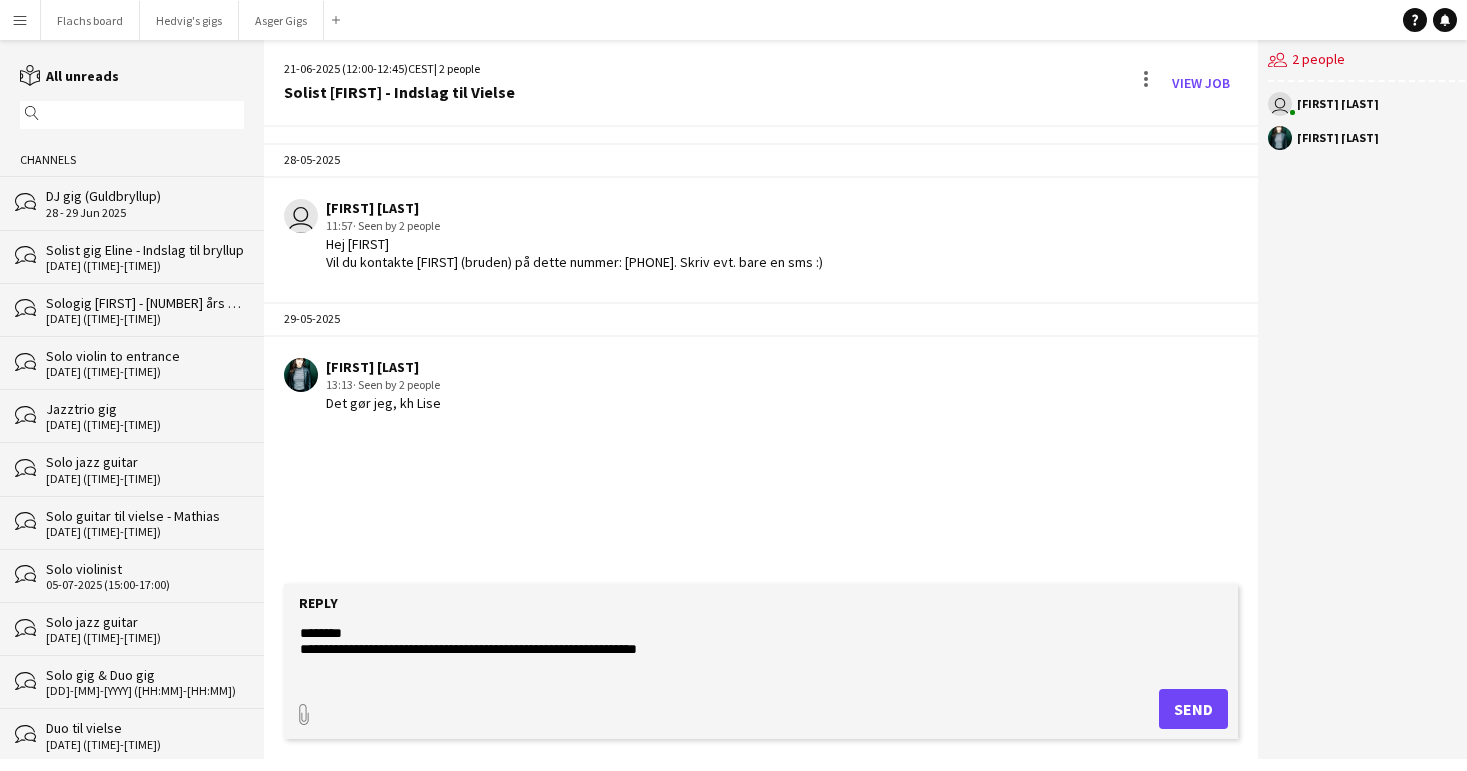 type on "**********" 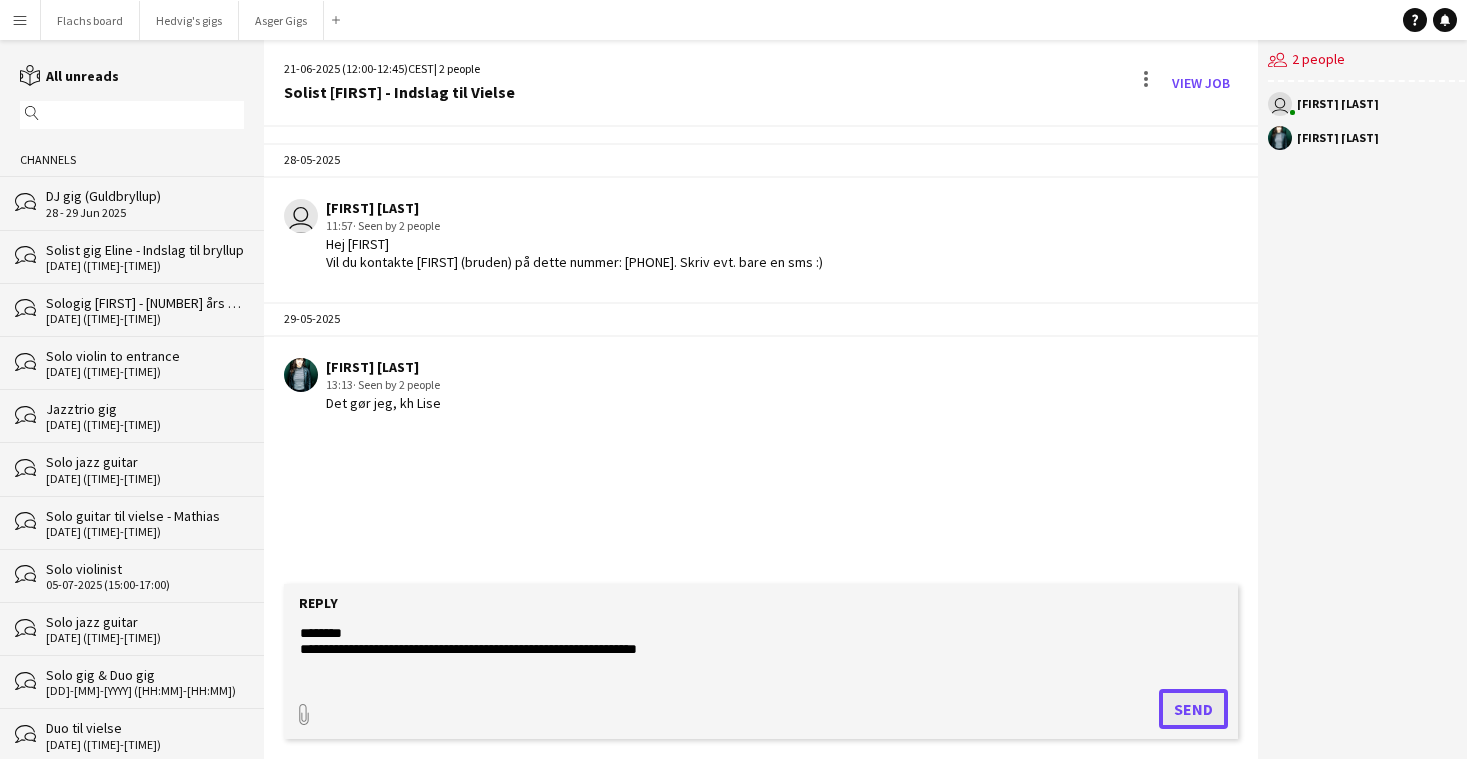 click on "Send" 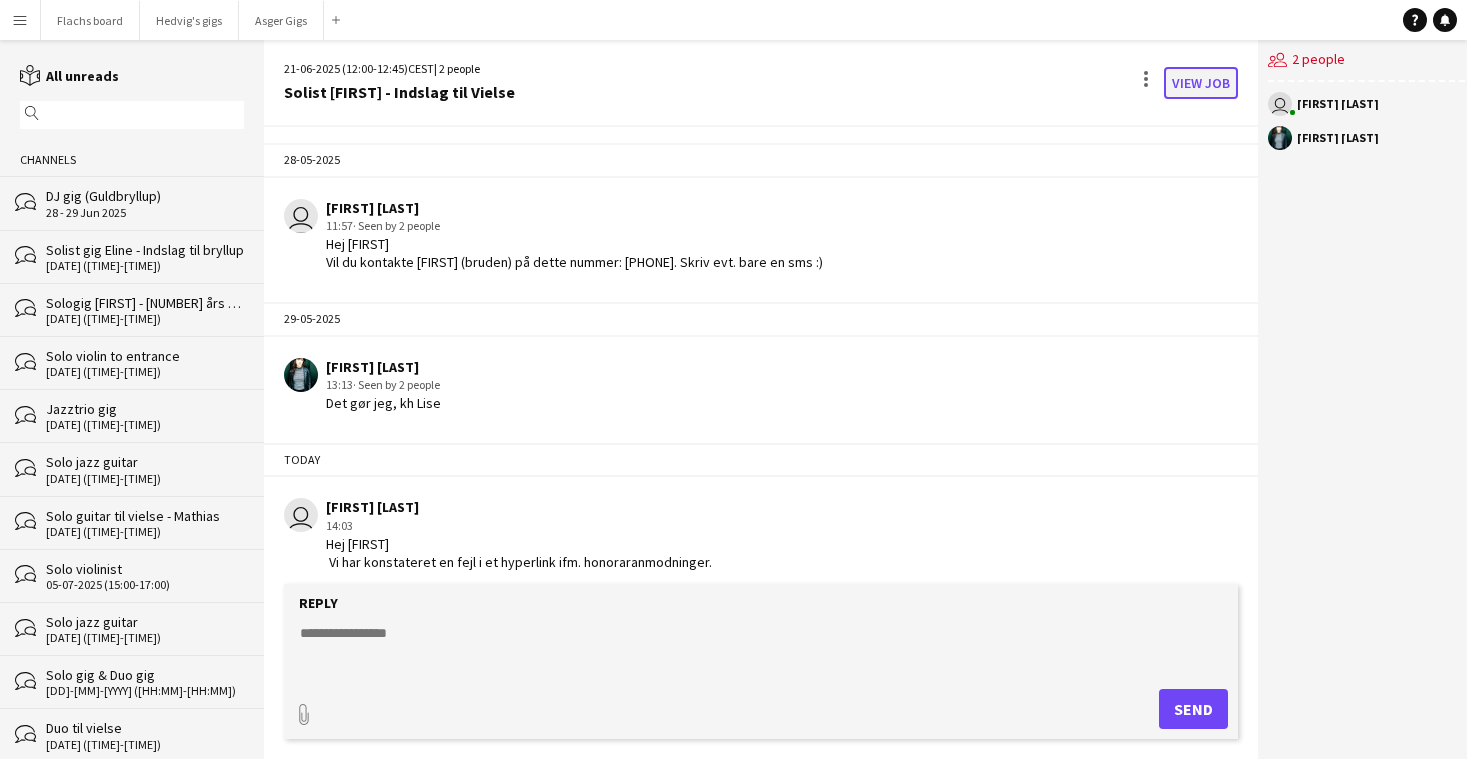 click on "View Job" 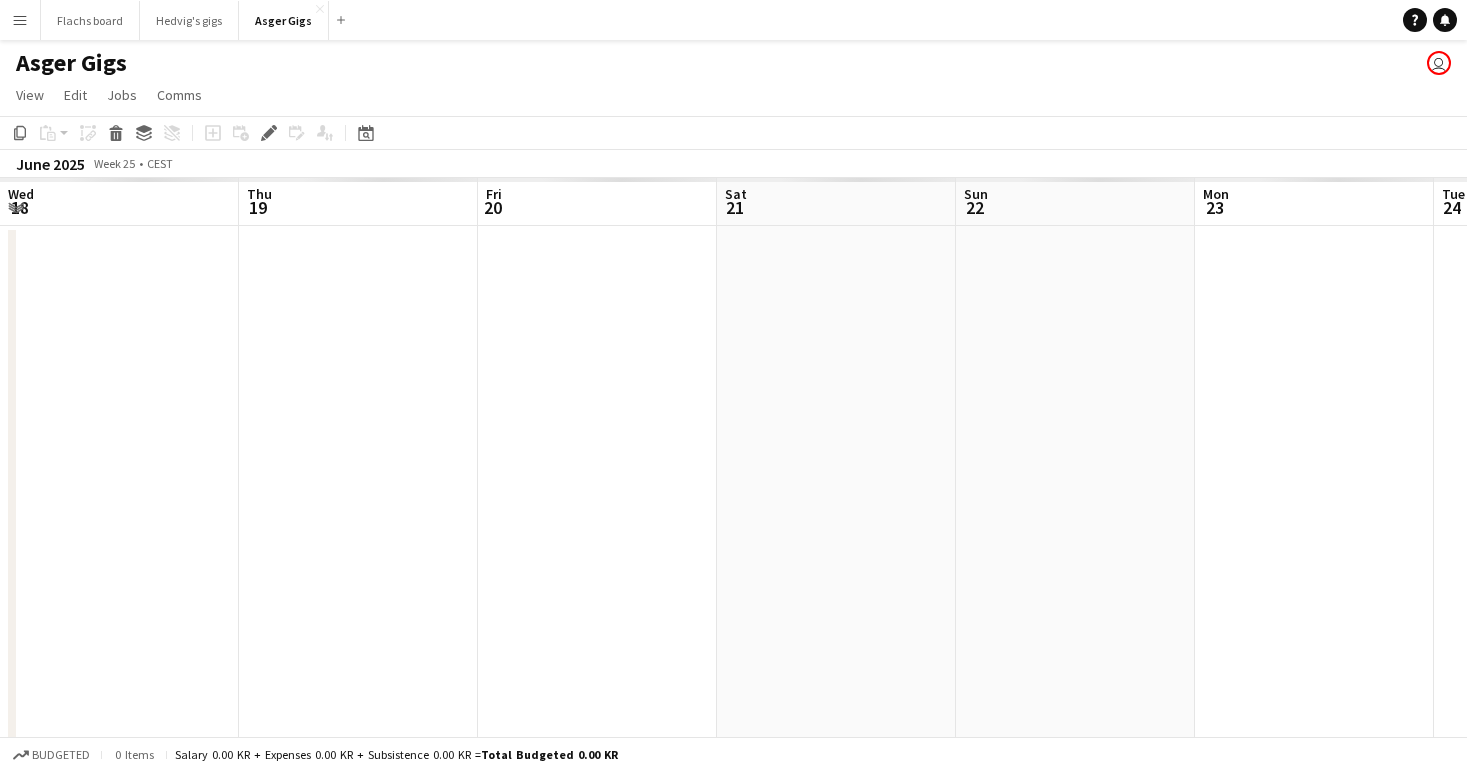 scroll, scrollTop: 0, scrollLeft: 688, axis: horizontal 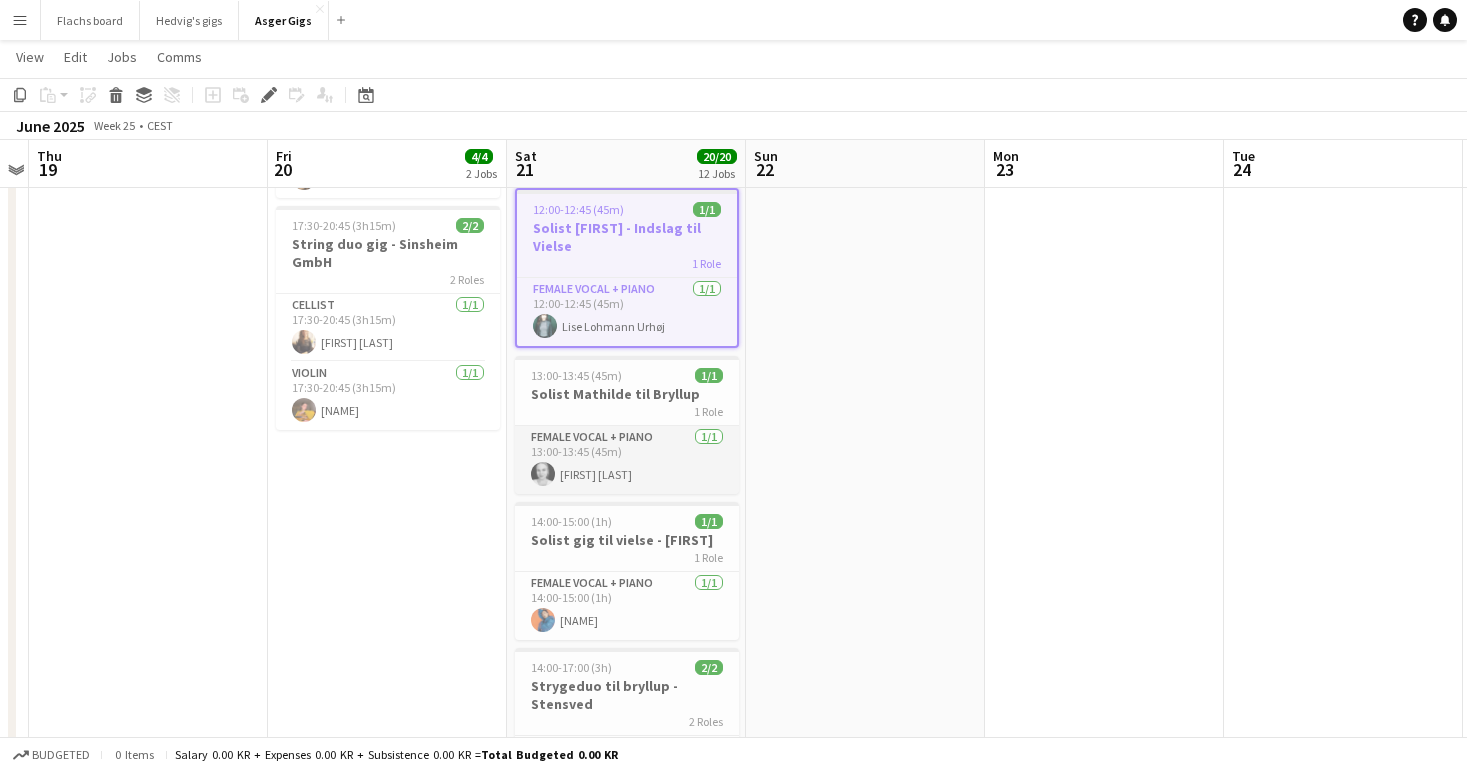 click on "Female Vocal + Piano   1/1   [TIME]-[TIME] ([DURATION])
[PERSON]" at bounding box center (627, 460) 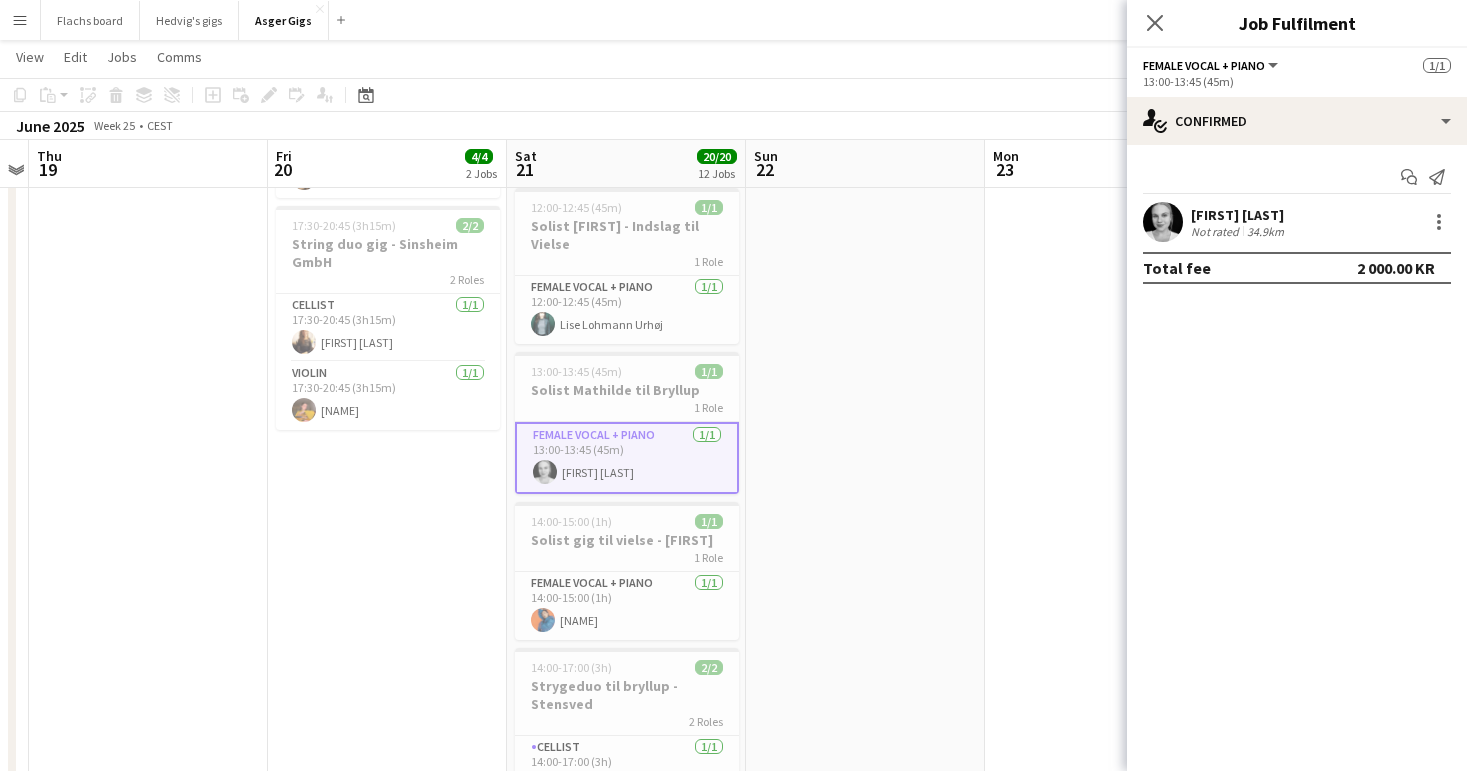 click on "Solist Mathilde til Bryllup" at bounding box center (627, 390) 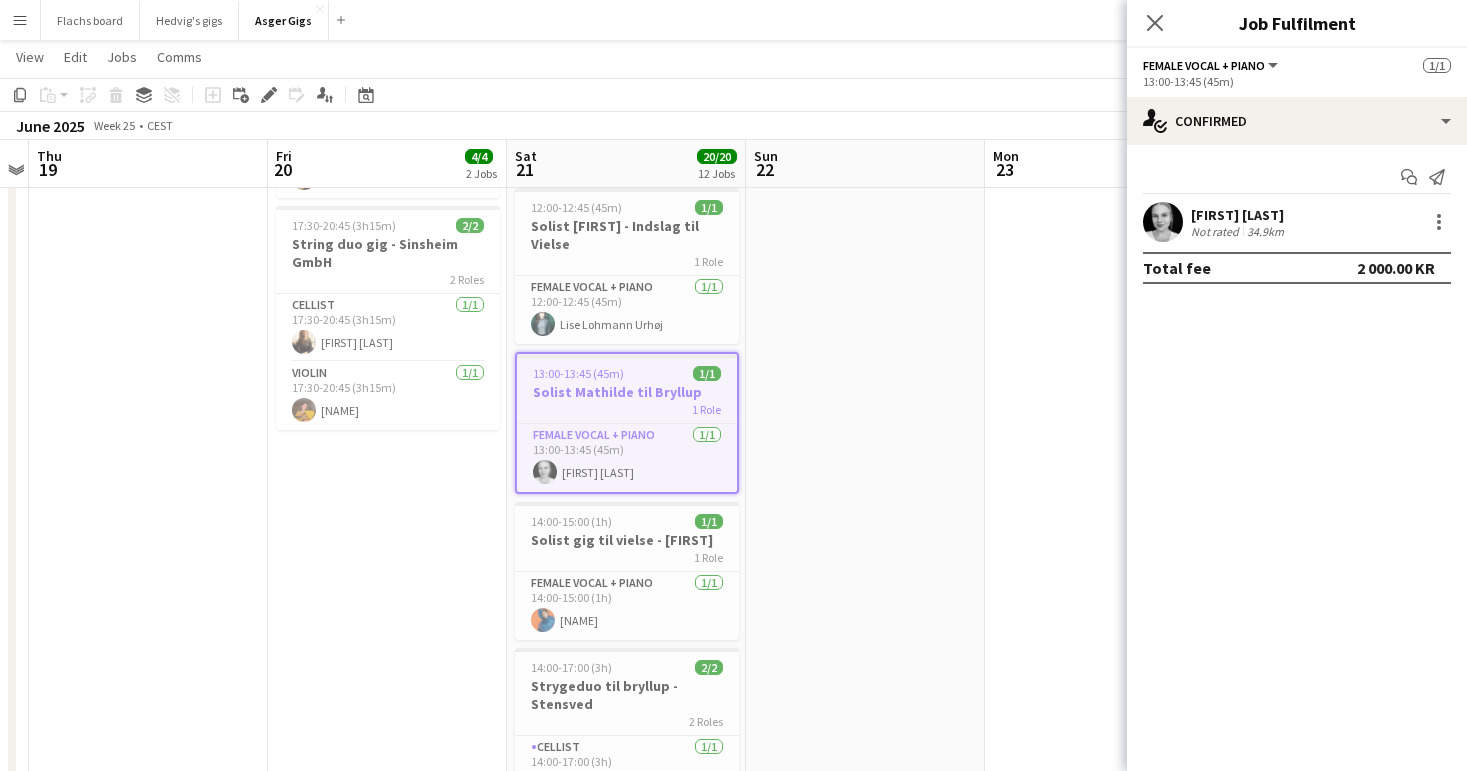 click on "16:00-17:30 (1h30m)    2/2   Jazzduo (Saudades do Rio duo)   2 Roles   Female Singer   1/1   16:00-17:30 (1h30m)
[FIRST] [LAST]  Guitarist   1/1   16:00-17:30 (1h30m)
[FIRST] [LAST]     17:30-20:45 (3h15m)    2/2   String duo gig - [FIRST] GmbH   2 Roles   Cellist   1/1   17:30-20:45 (3h15m)
[FIRST] [LAST]  Violin   1/1   17:30-20:45 (3h15m)
[FIRST] [LAST]" at bounding box center [387, 1191] 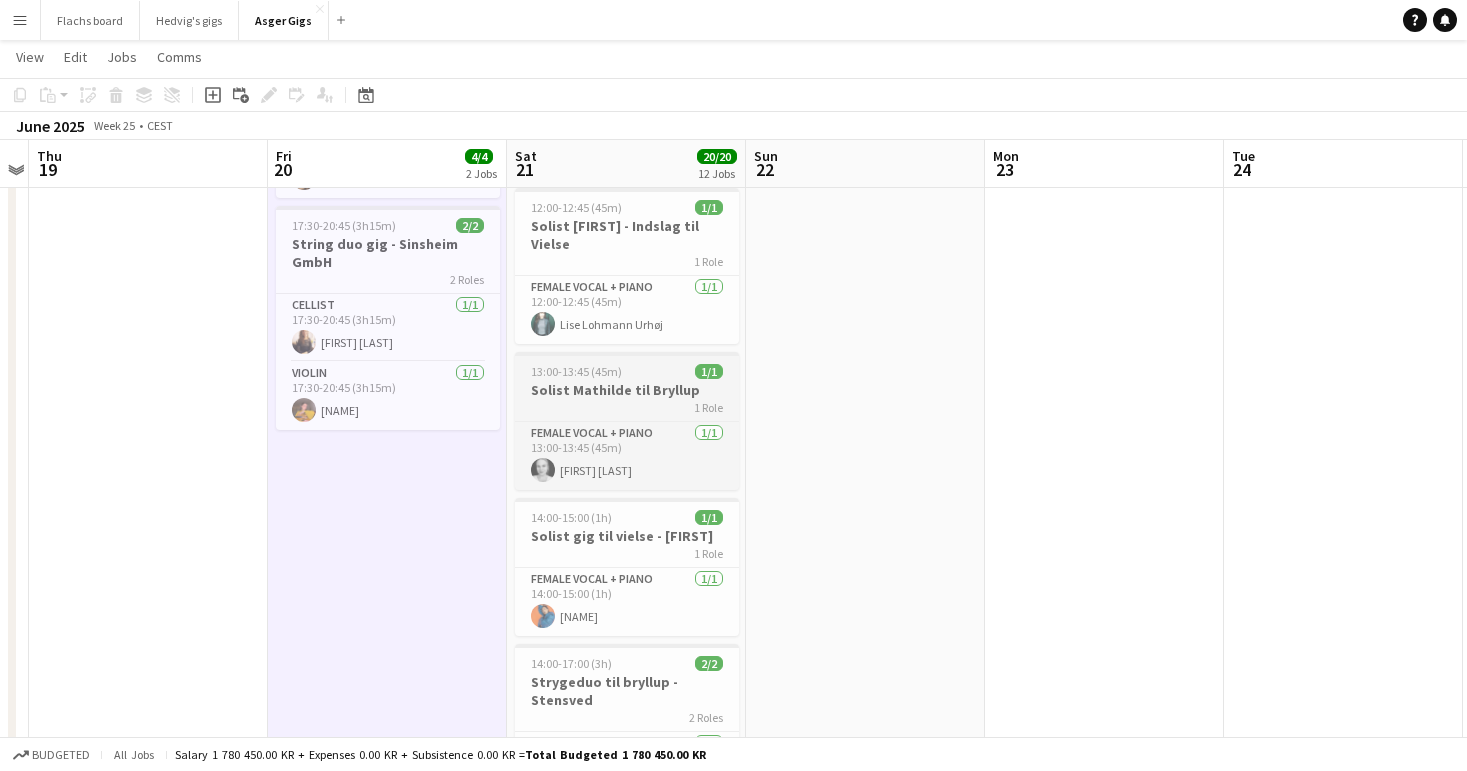 click on "Solist Mathilde til Bryllup" at bounding box center (627, 390) 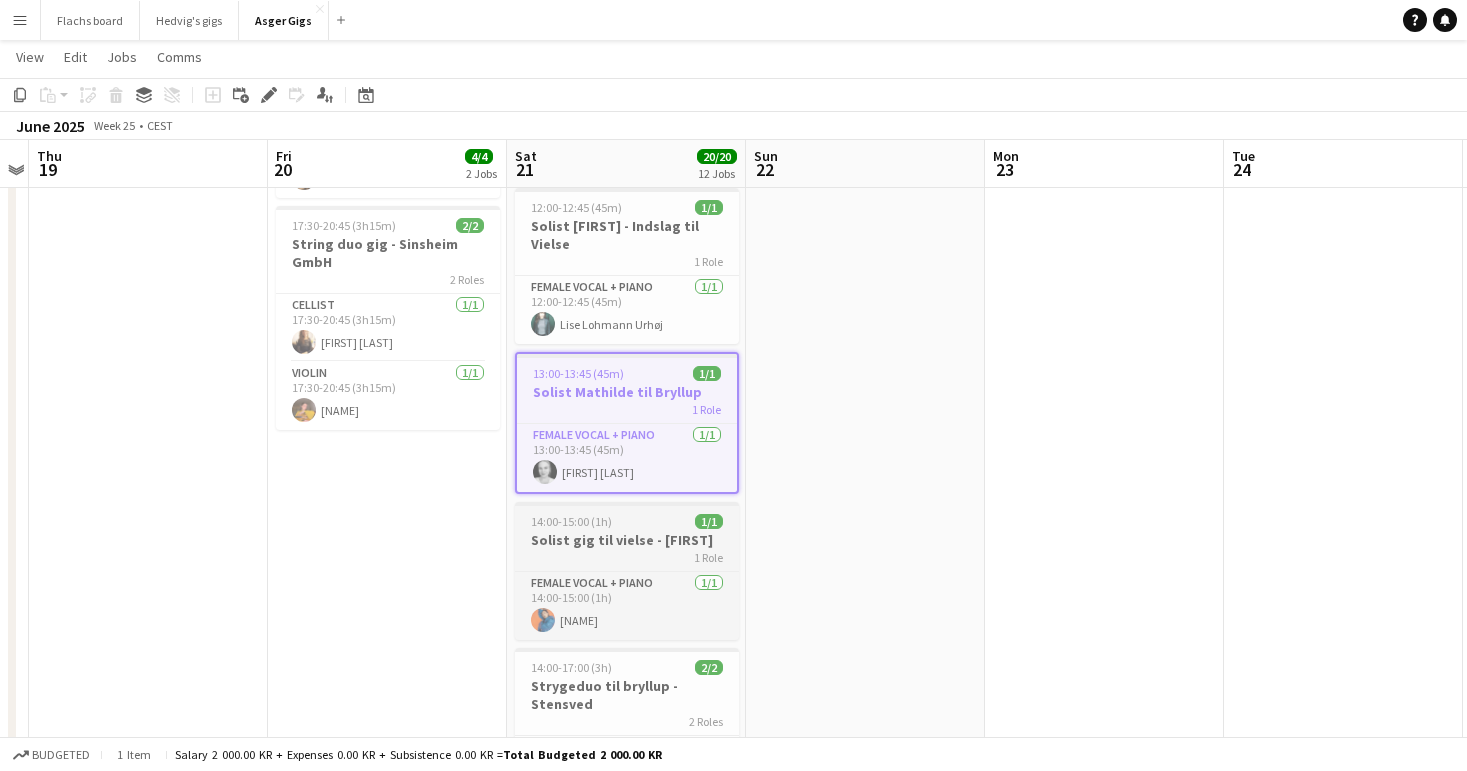 click on "Solist gig til vielse - [FIRST]" at bounding box center (627, 540) 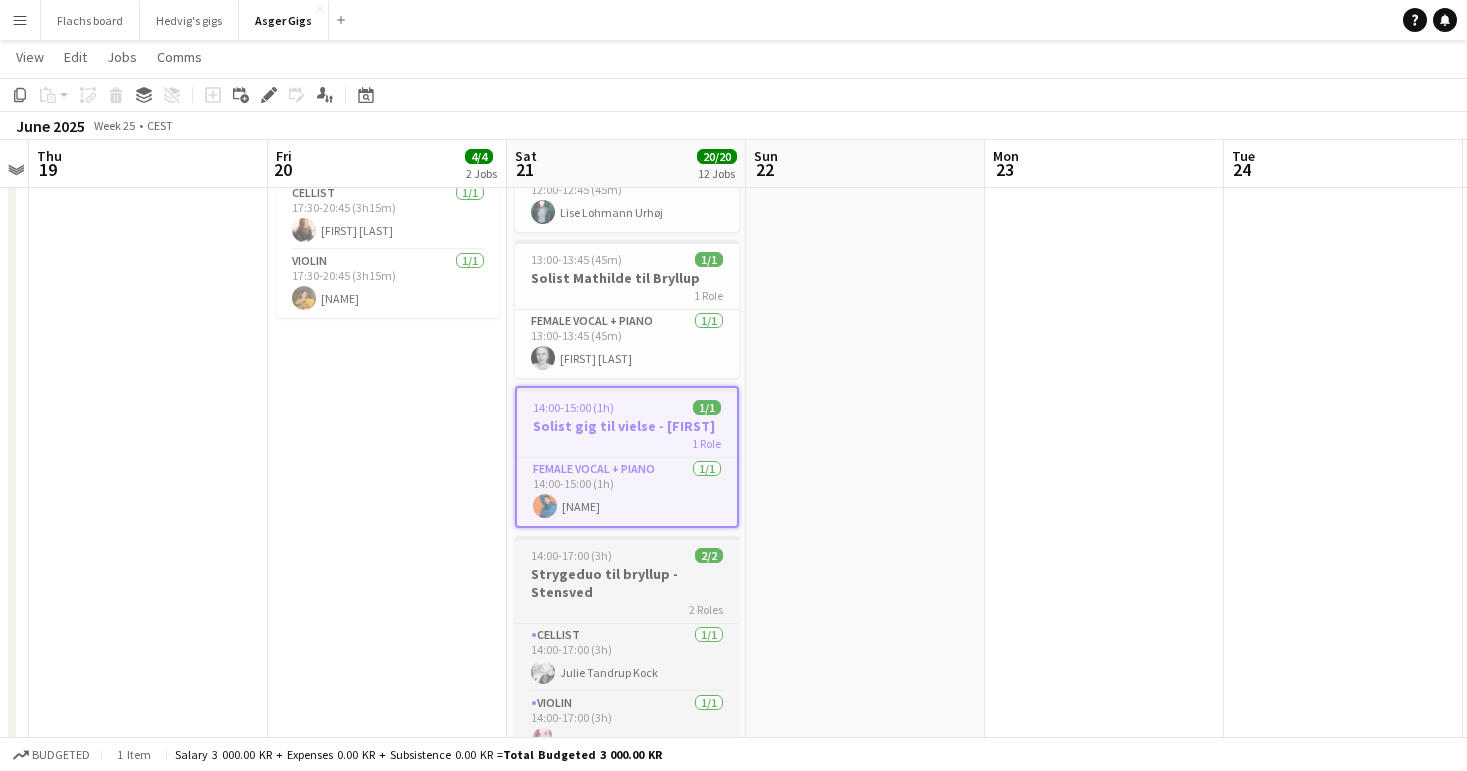click on "Strygeduo til bryllup - Stensved" at bounding box center (627, 583) 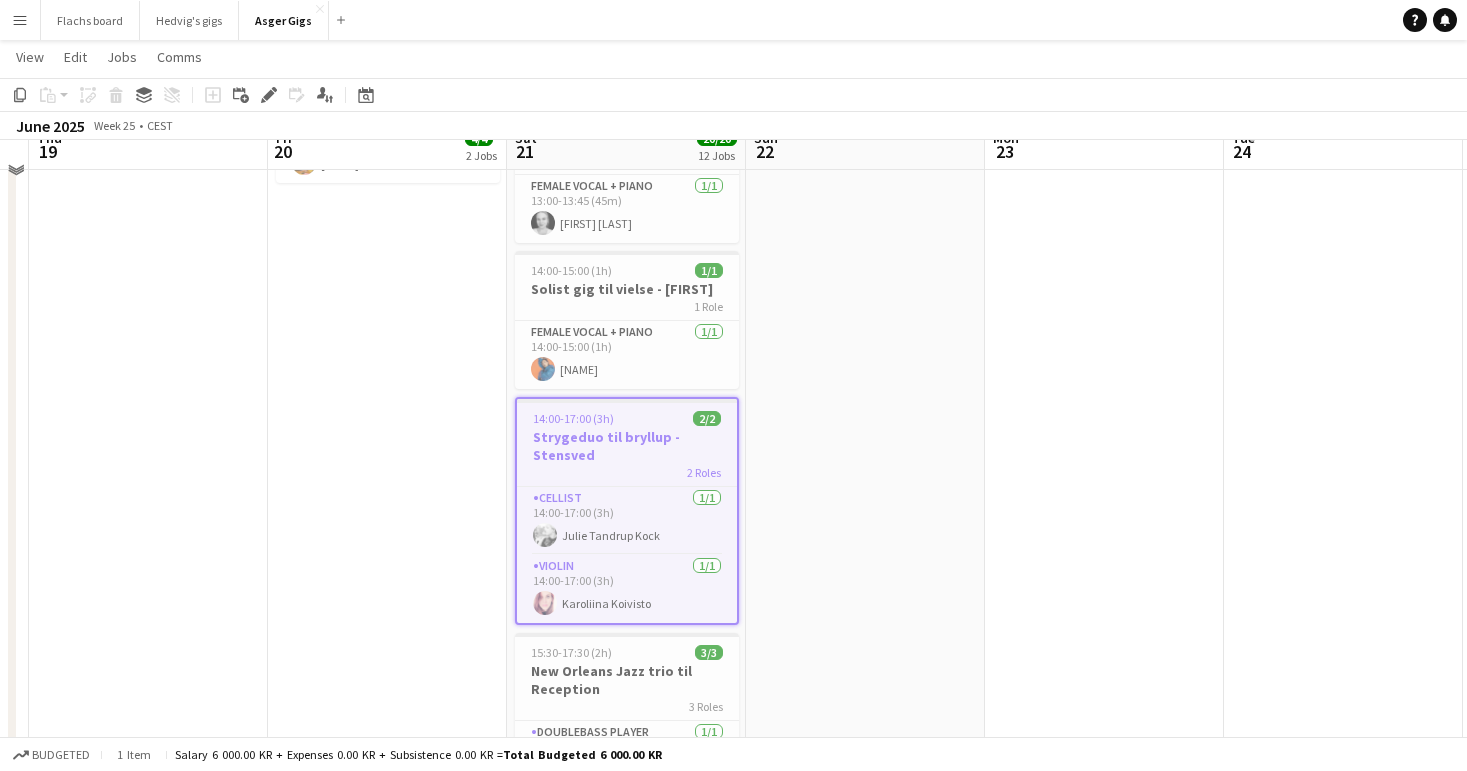 scroll, scrollTop: 509, scrollLeft: 0, axis: vertical 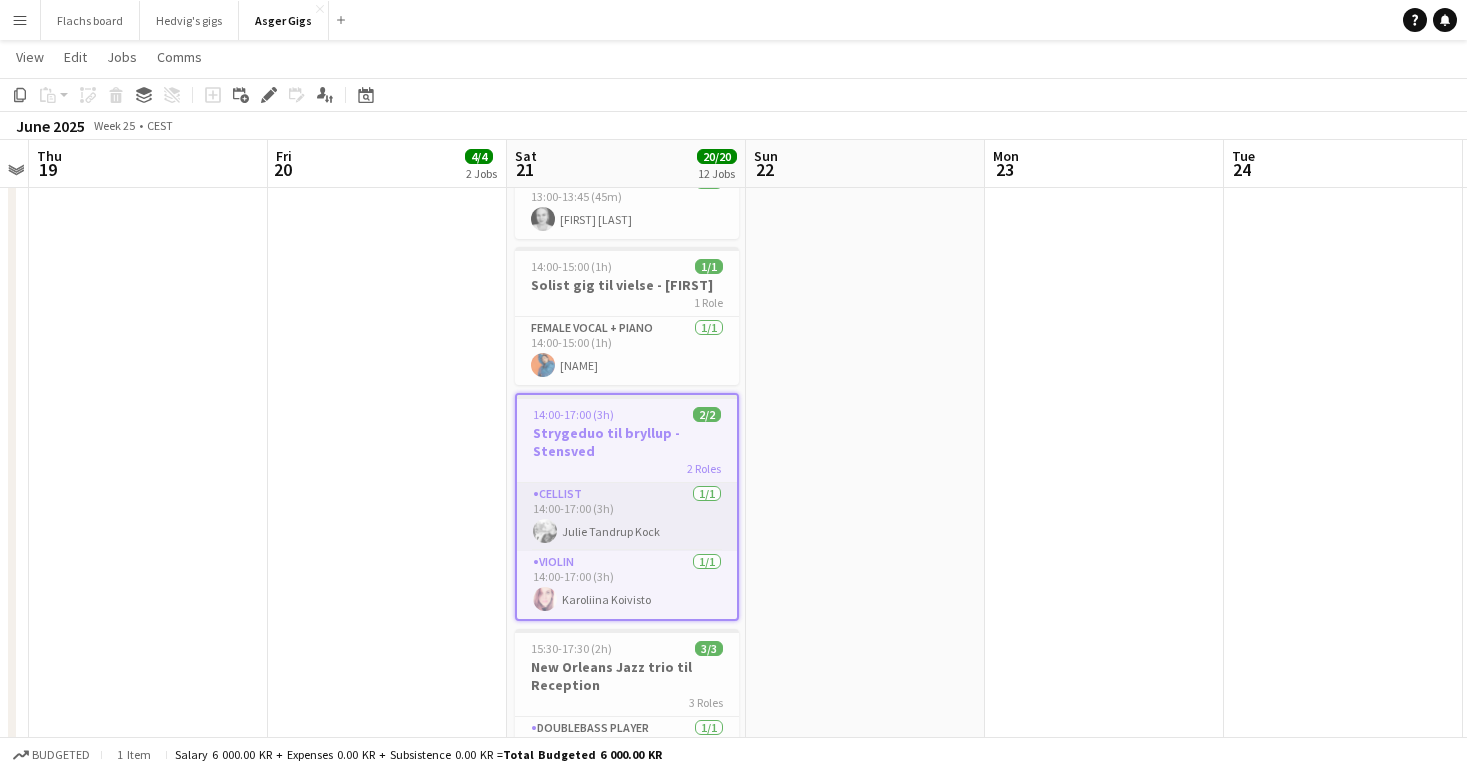 click on "Cellist   1/1   14:00-17:00 (3h)
[FIRST] [LAST]" at bounding box center (627, 517) 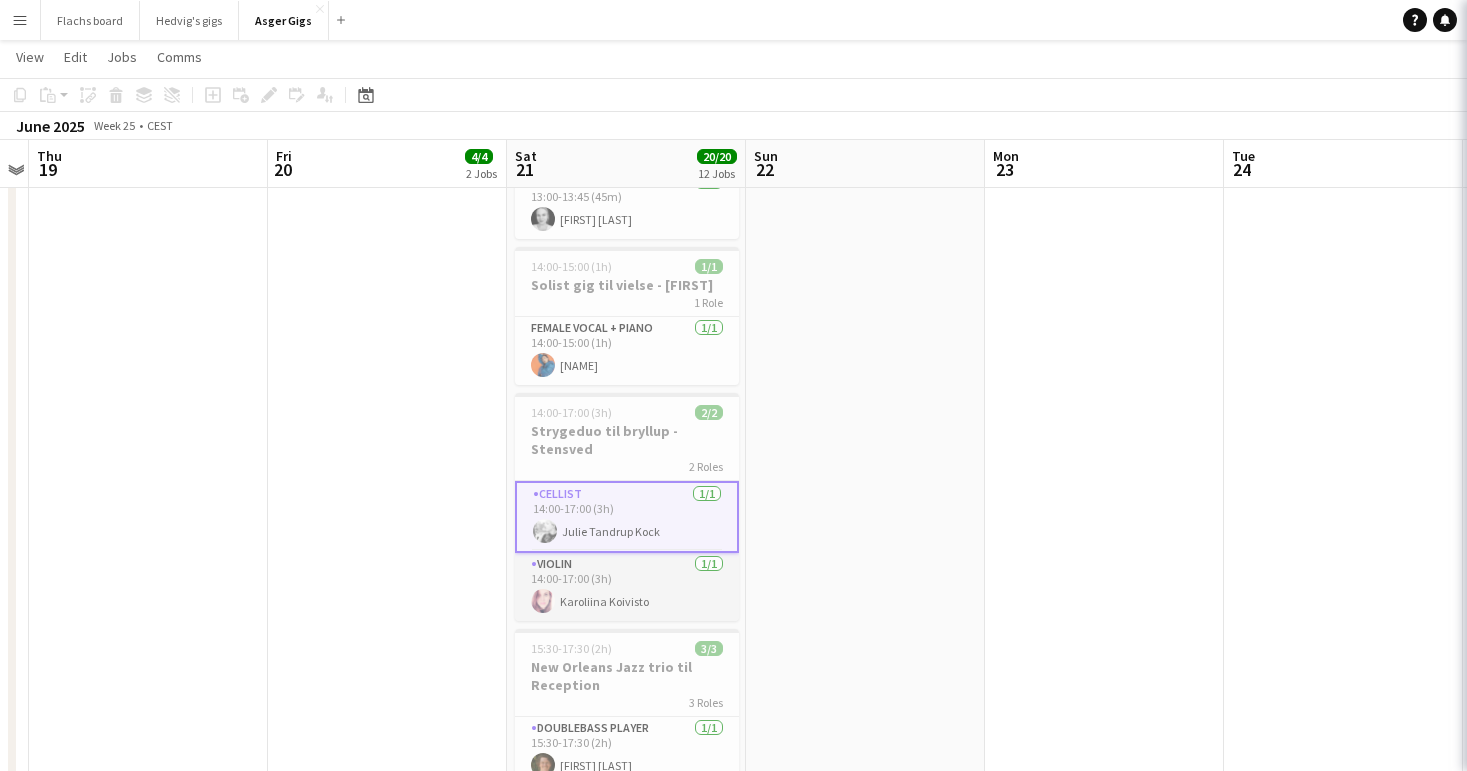 click on "Violin   1/1   14:00-17:00 (3h)
[FIRST] [LAST]" at bounding box center [627, 587] 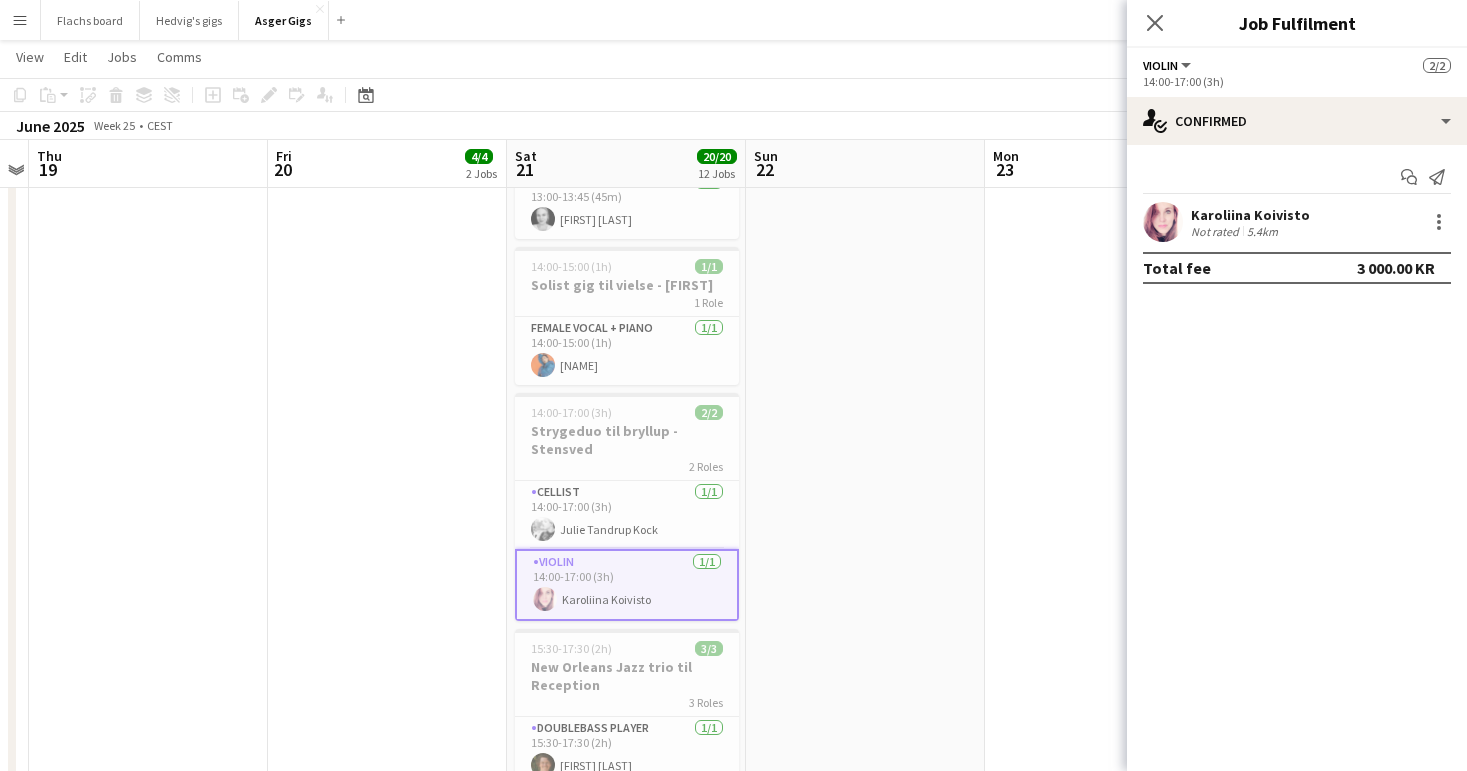 click on "16:00-17:30 (1h30m)    2/2   Jazzduo (Saudades do Rio duo)   2 Roles   Female Singer   1/1   16:00-17:30 (1h30m)
[FIRST] [LAST]  Guitarist   1/1   16:00-17:30 (1h30m)
[FIRST] [LAST]     17:30-20:45 (3h15m)    2/2   String duo gig - [FIRST] GmbH   2 Roles   Cellist   1/1   17:30-20:45 (3h15m)
[FIRST] [LAST]  Violin   1/1   17:30-20:45 (3h15m)
[FIRST] [LAST]" at bounding box center (387, 940) 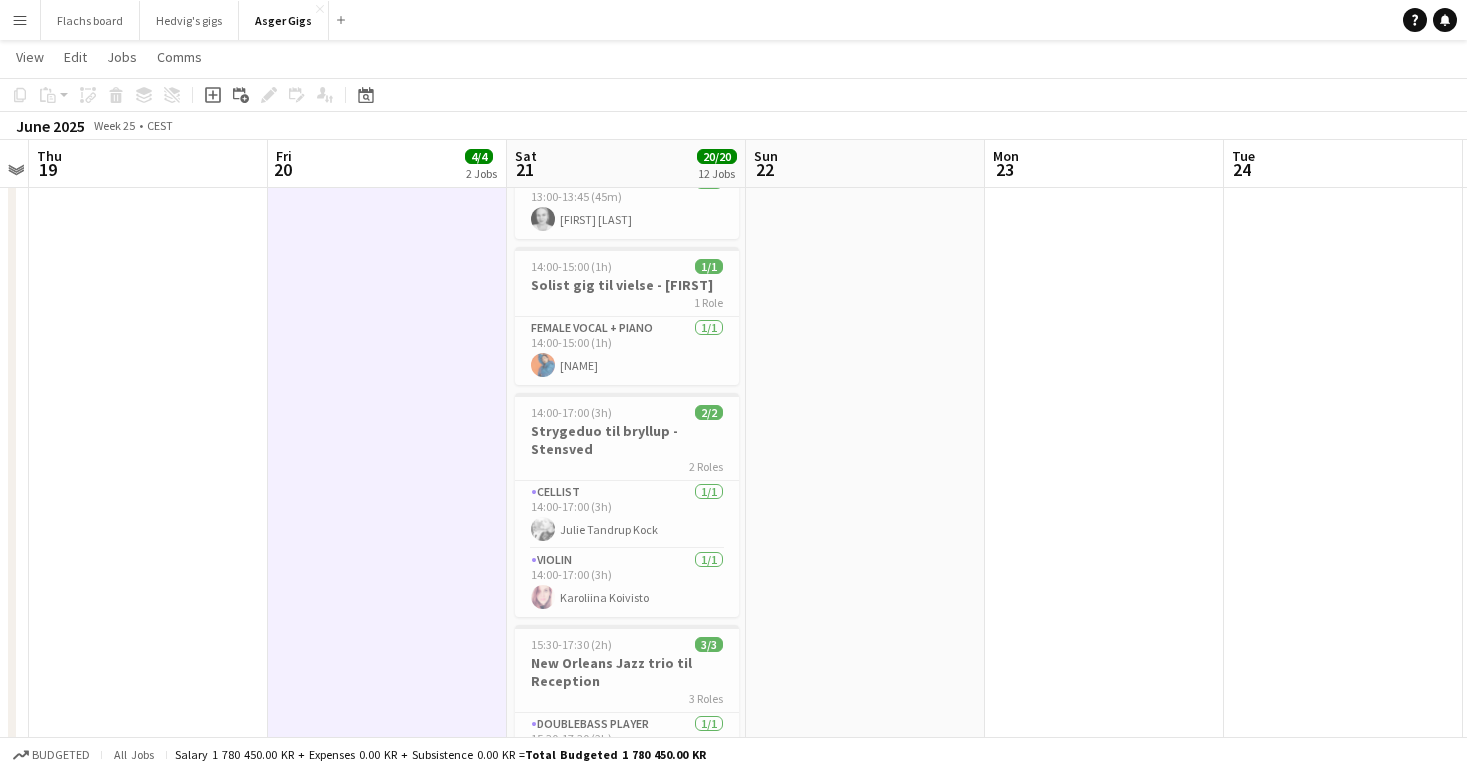 click on "Strygeduo til bryllup - Stensved" at bounding box center [627, 440] 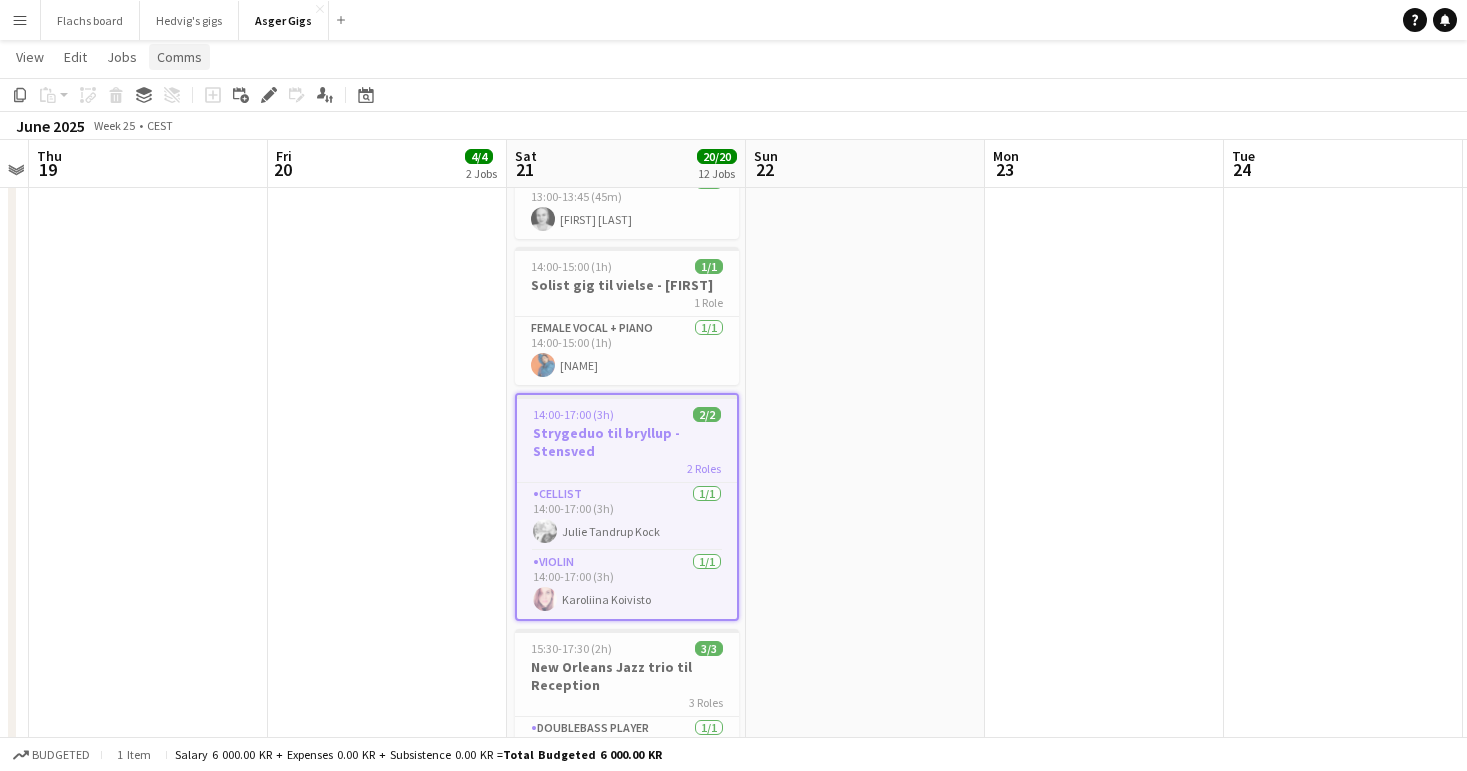 click on "Comms" 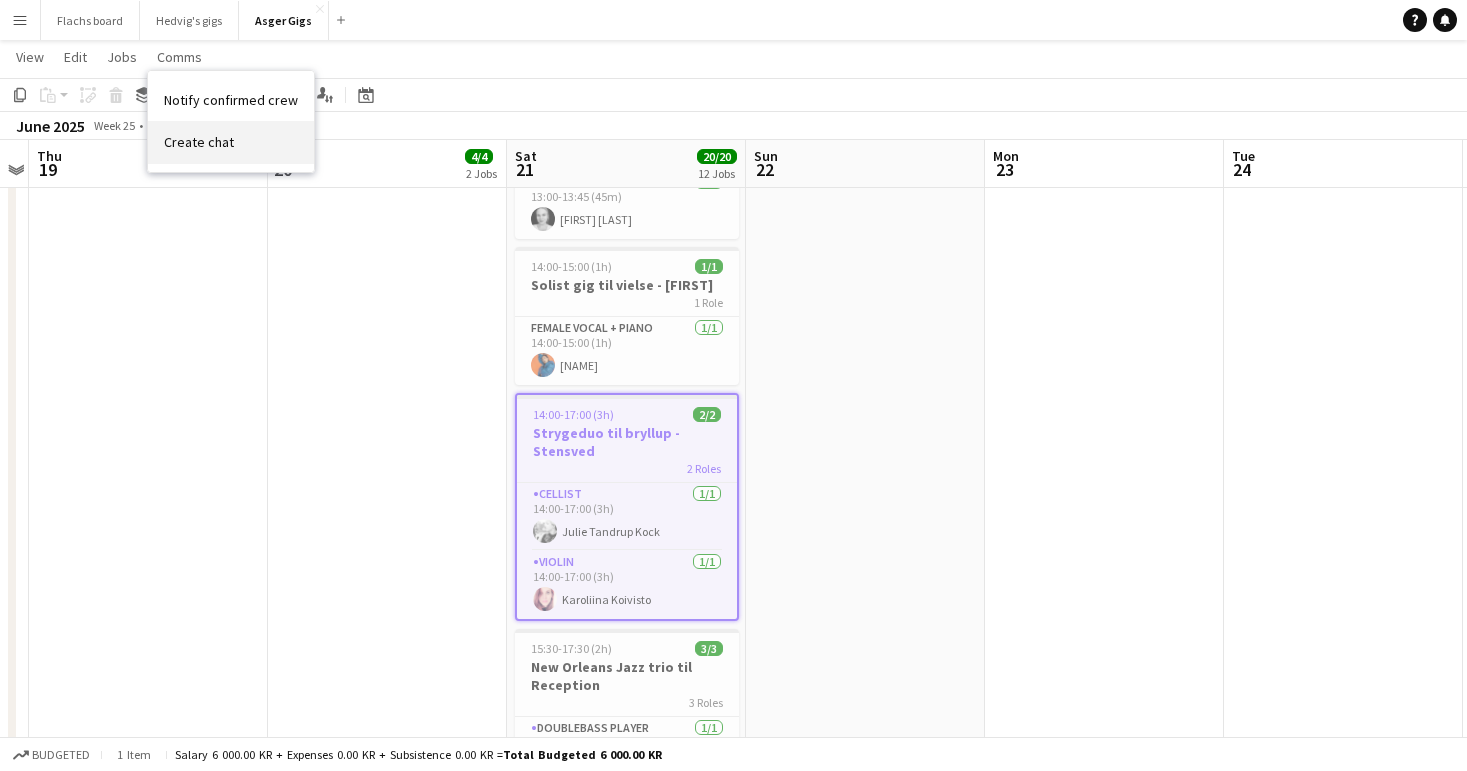 click on "Create chat" at bounding box center (231, 142) 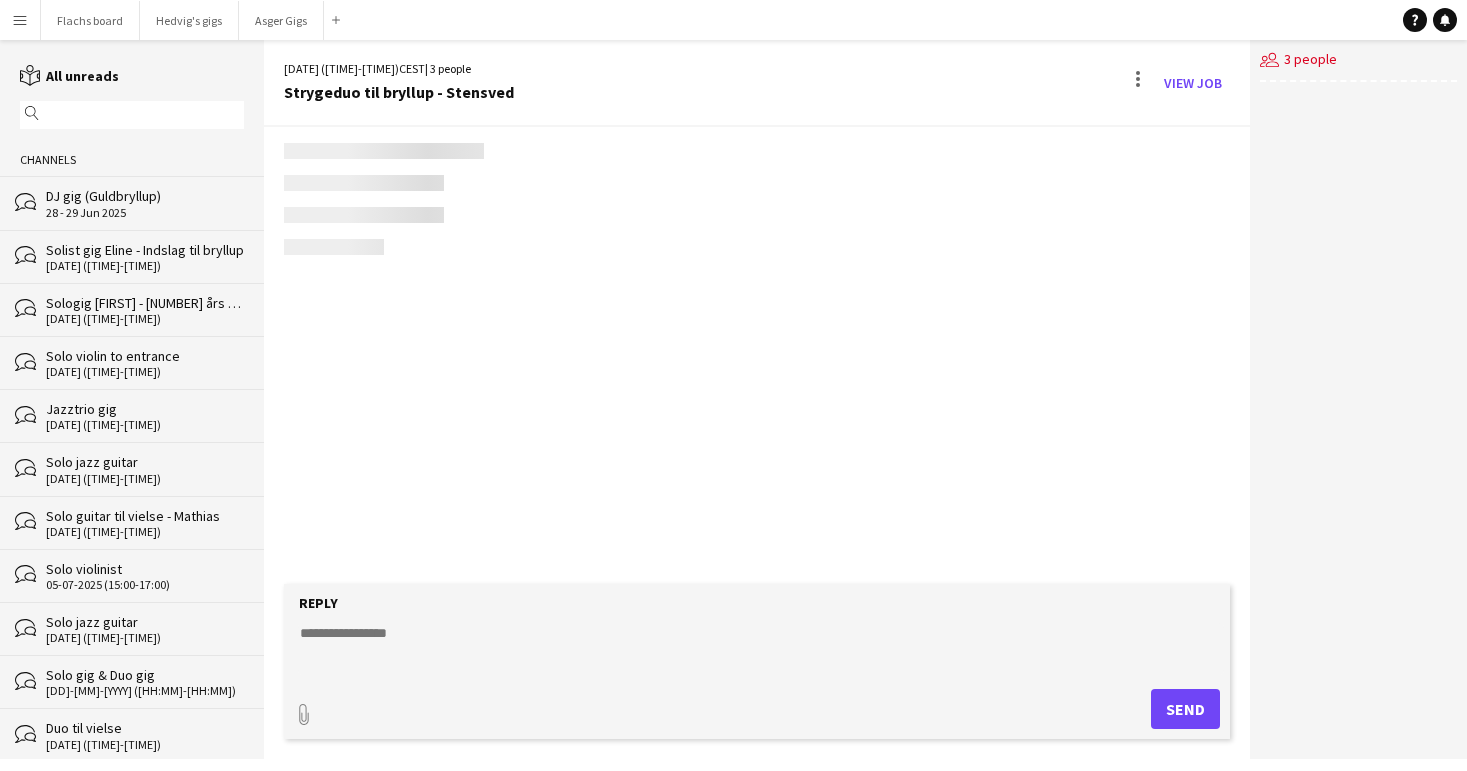scroll, scrollTop: 0, scrollLeft: 0, axis: both 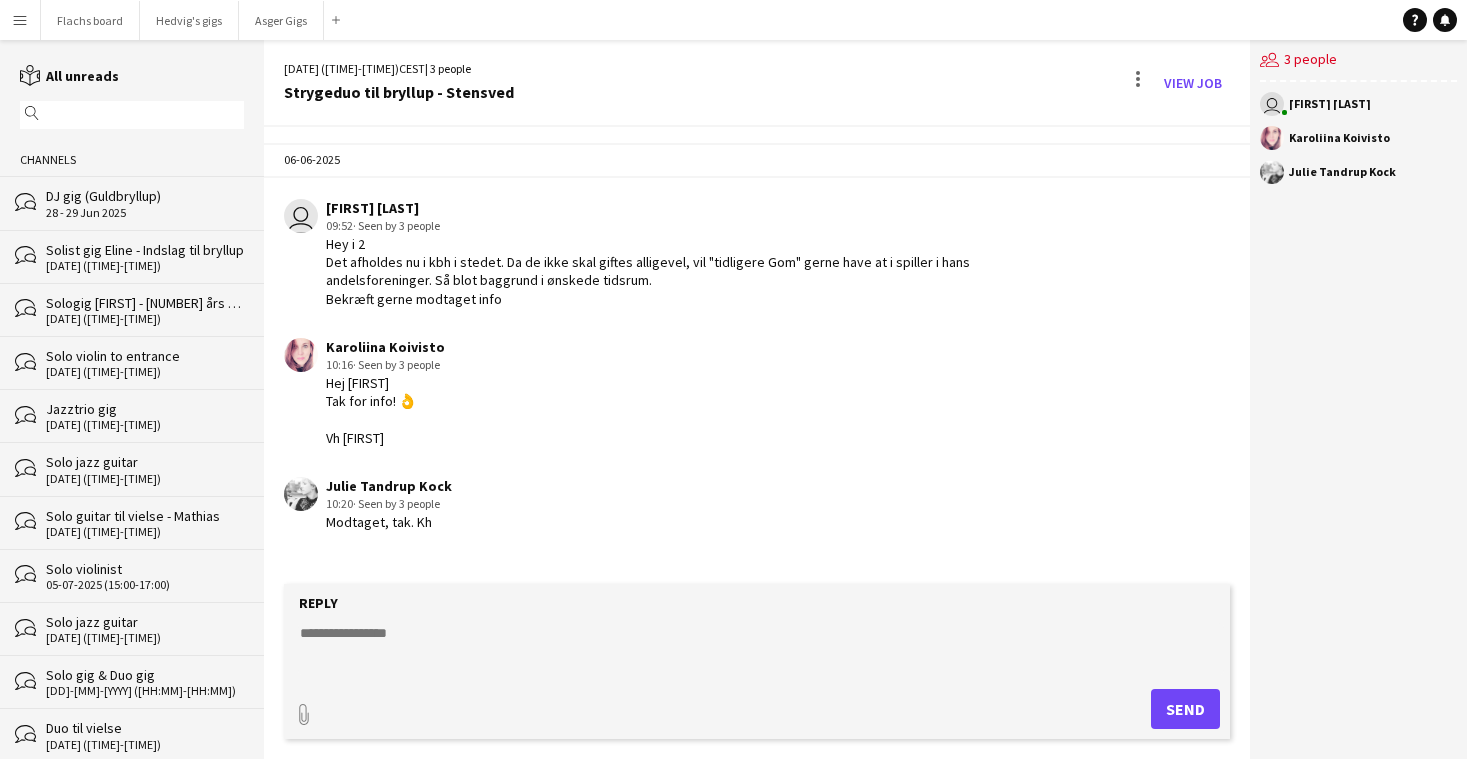 click 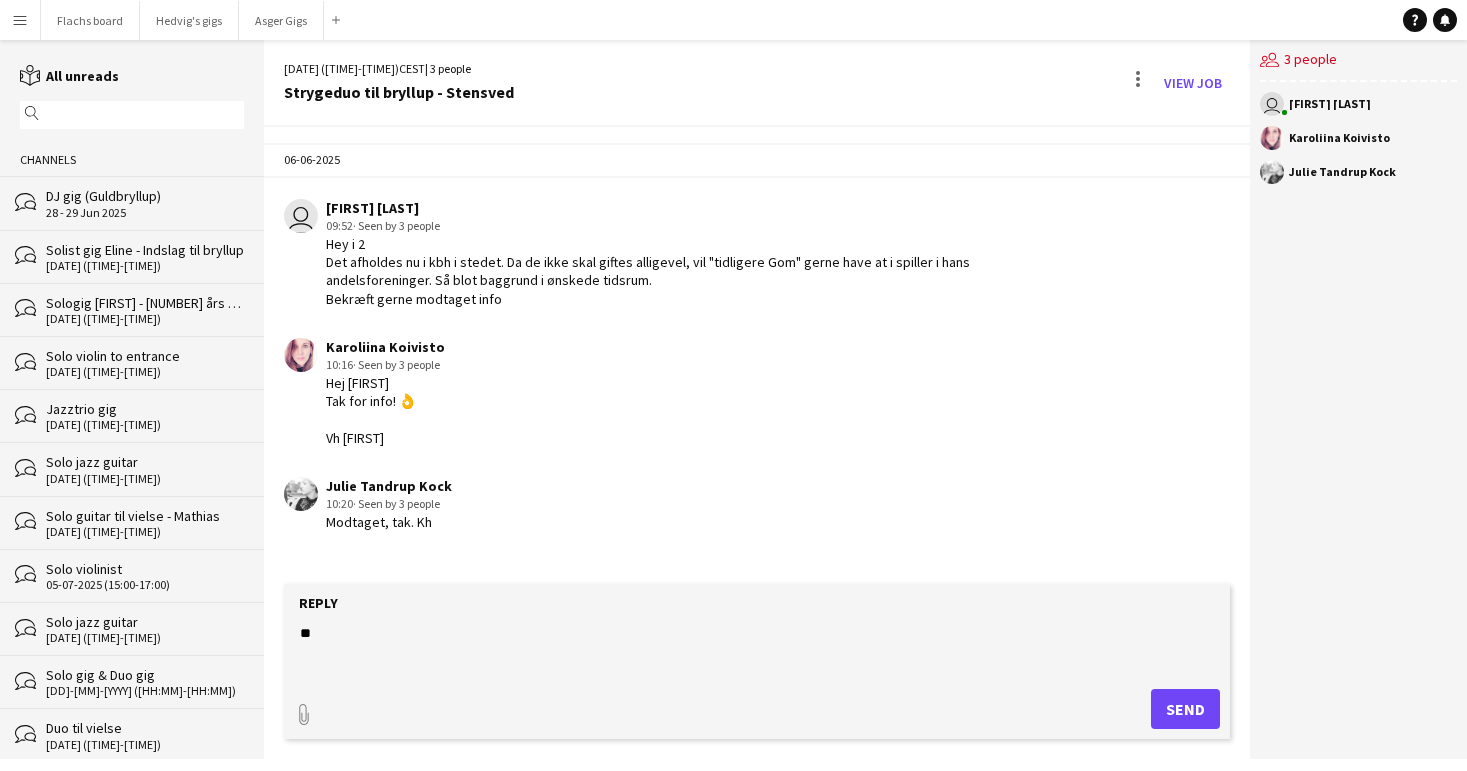 type on "*" 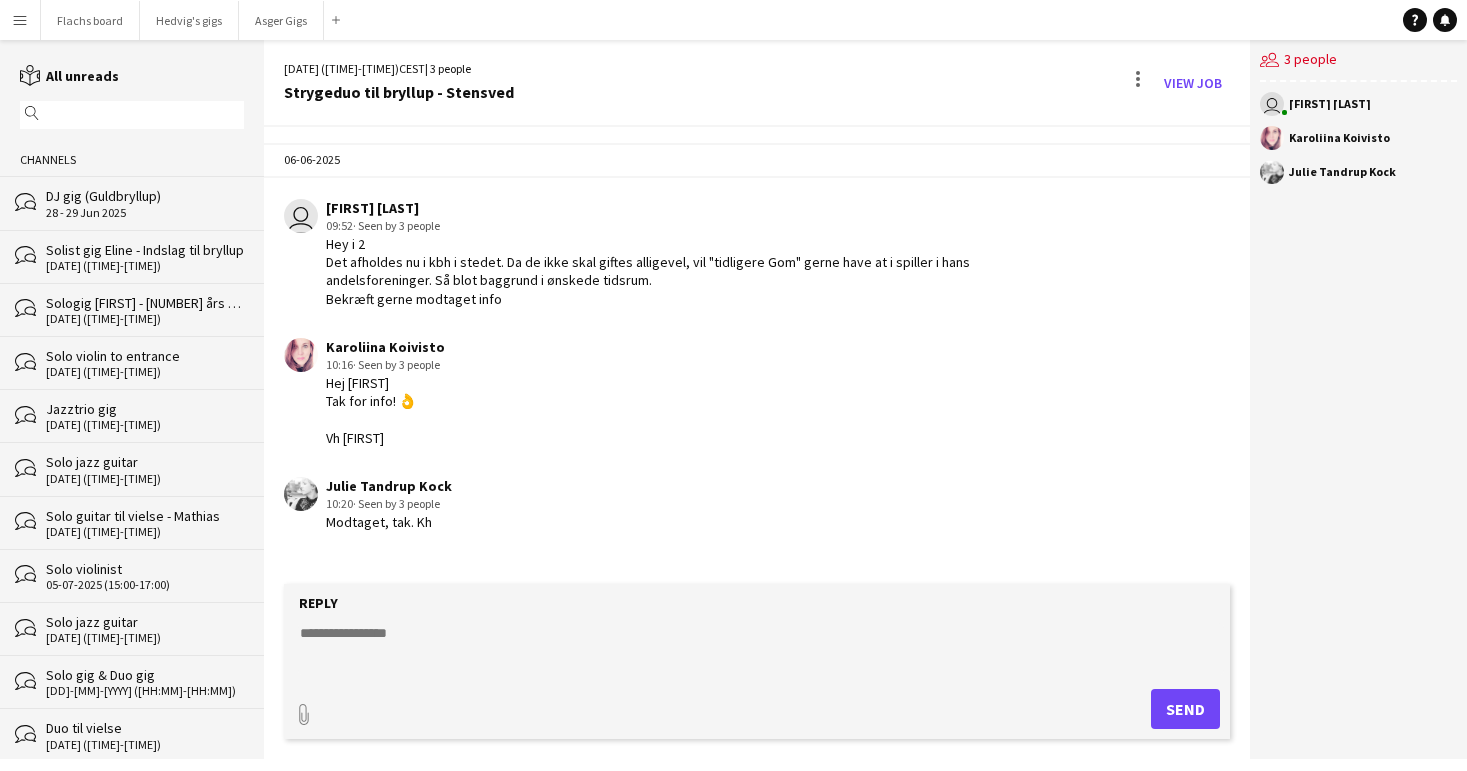 paste on "**********" 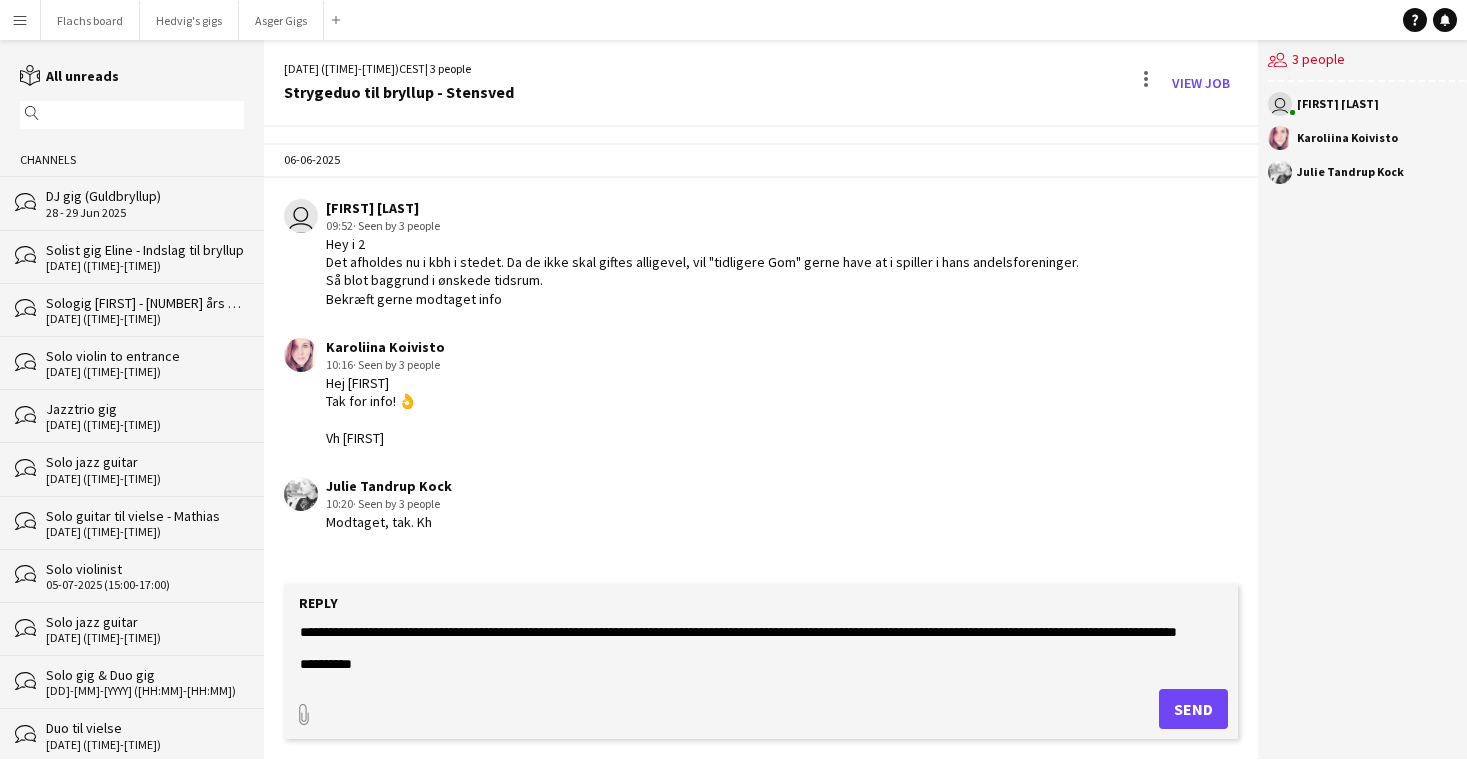 scroll, scrollTop: 0, scrollLeft: 0, axis: both 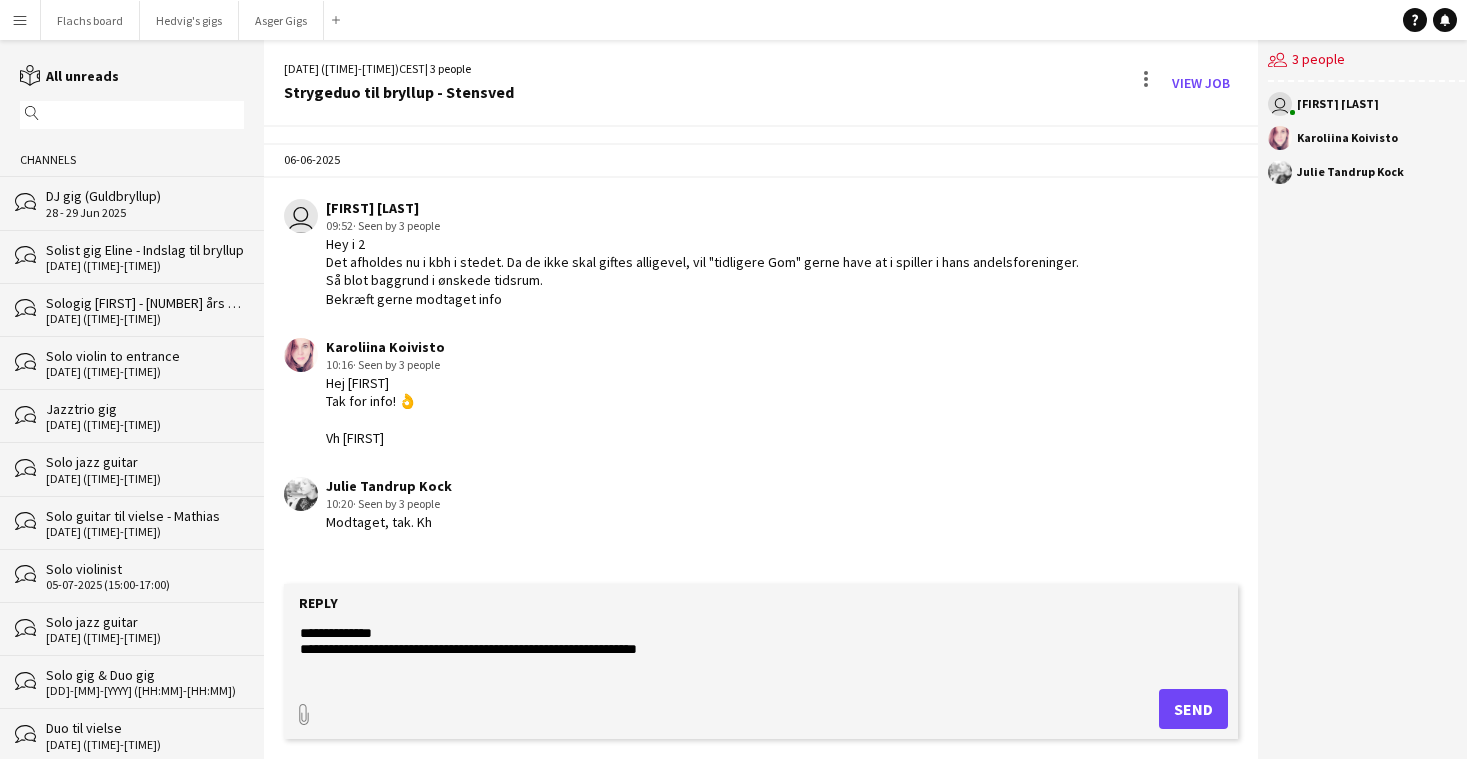 drag, startPoint x: 322, startPoint y: 631, endPoint x: 425, endPoint y: 631, distance: 103 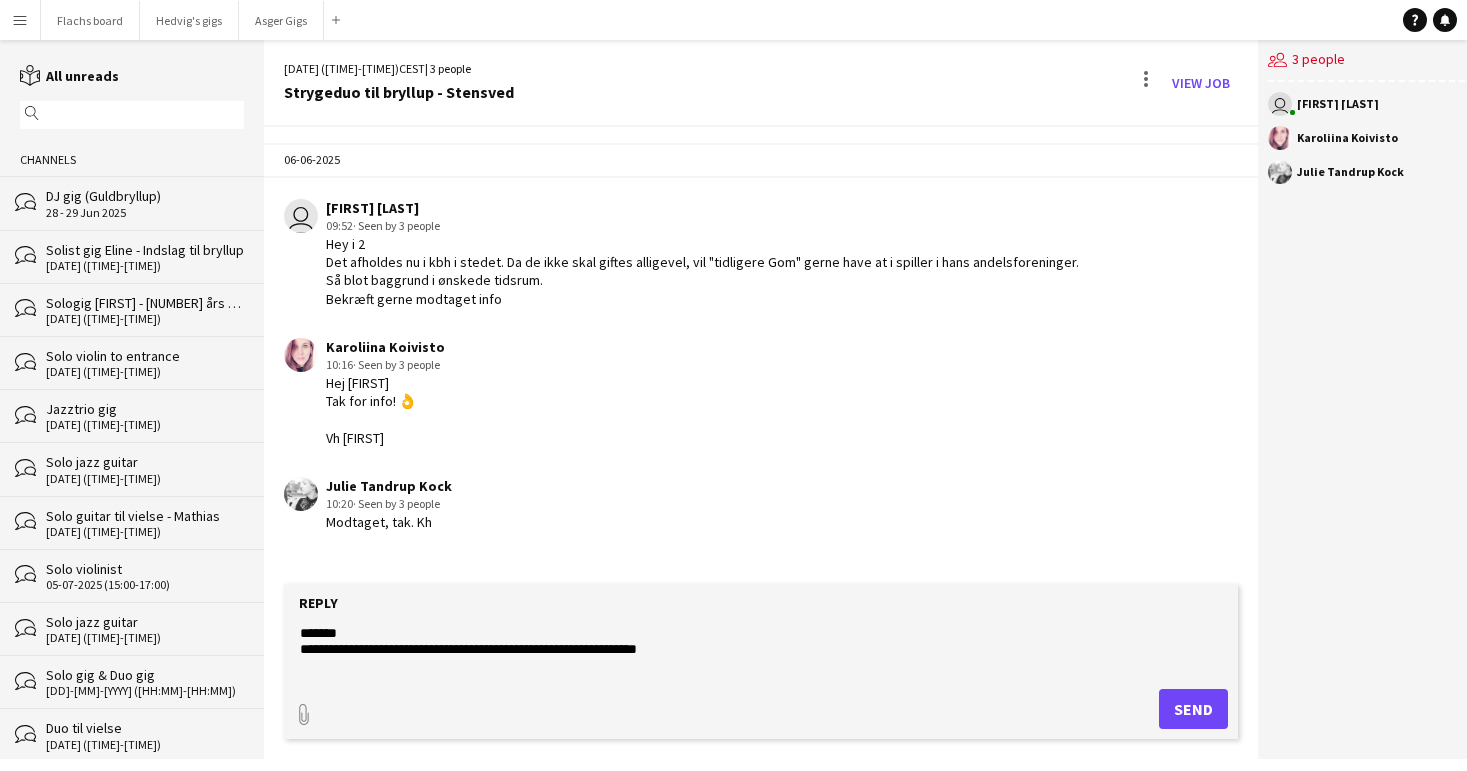 type on "**********" 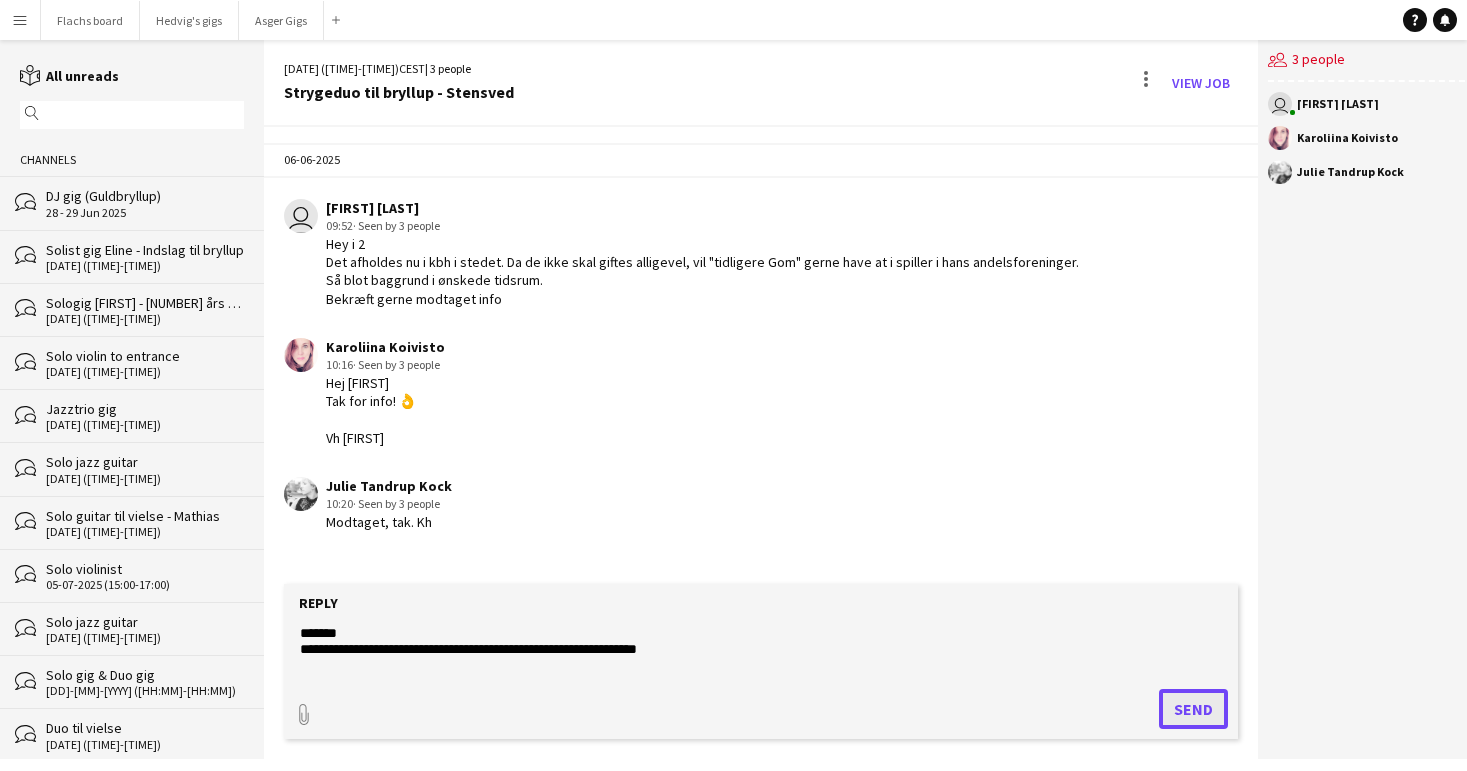 click on "Send" 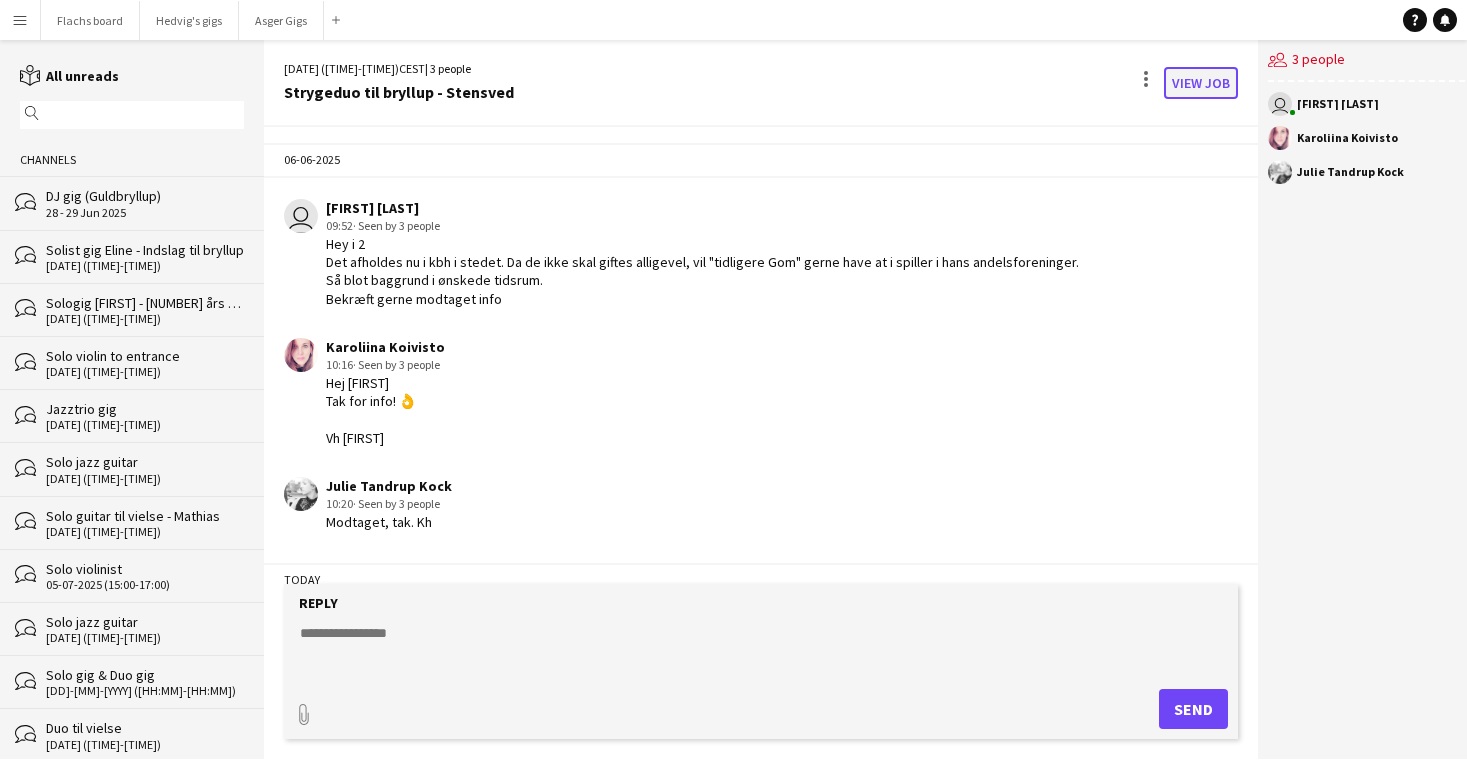 click on "View Job" 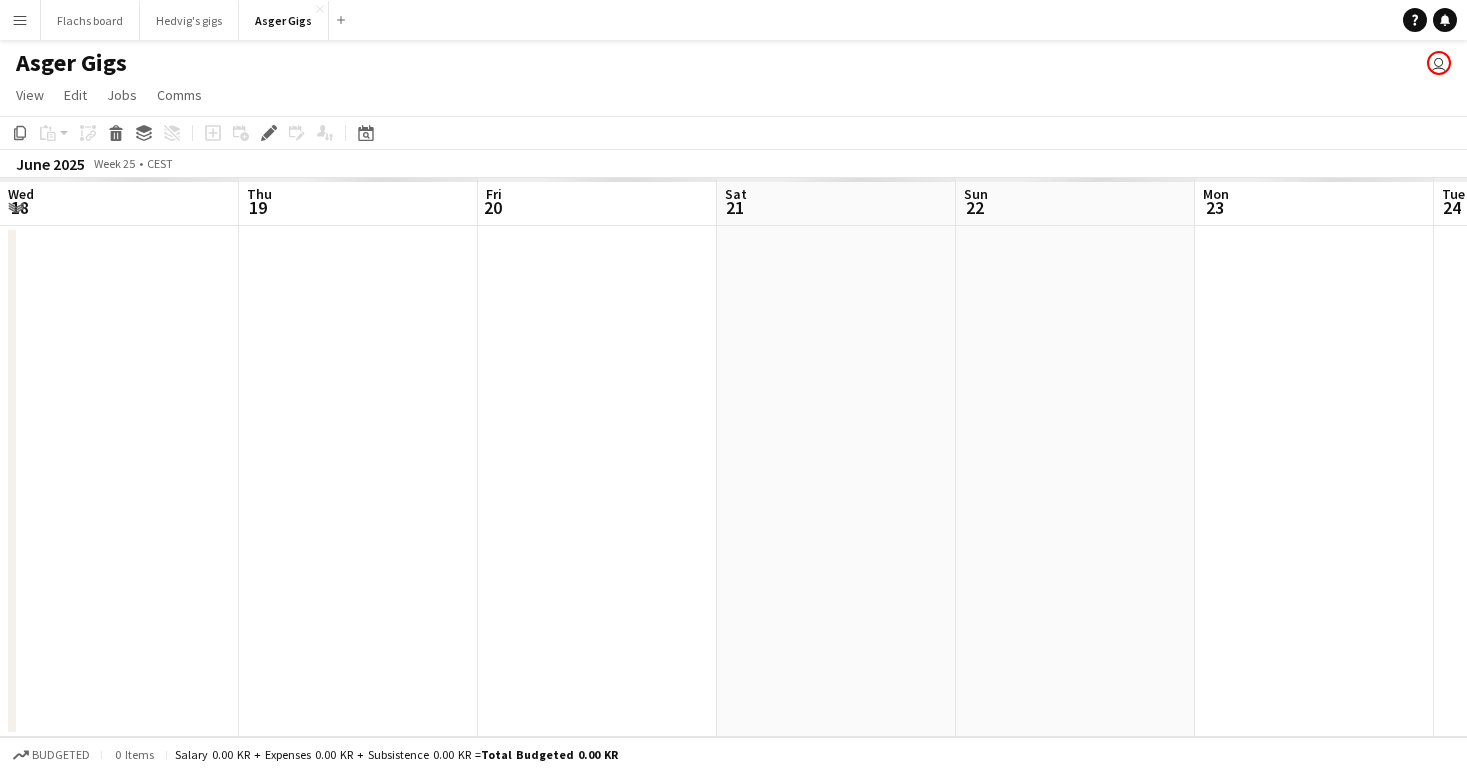 scroll, scrollTop: 0, scrollLeft: 688, axis: horizontal 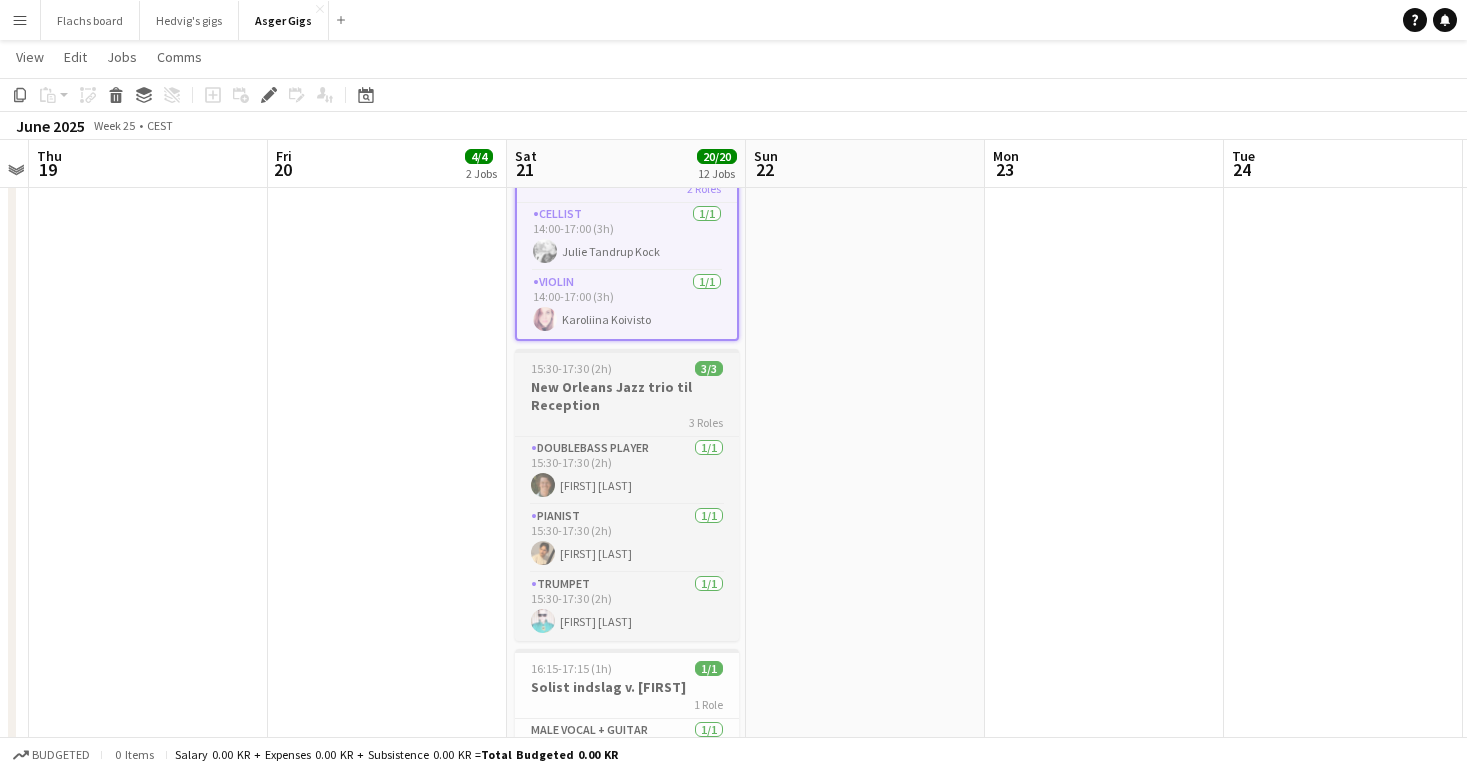 click on "New Orleans Jazz trio til Reception" at bounding box center (627, 396) 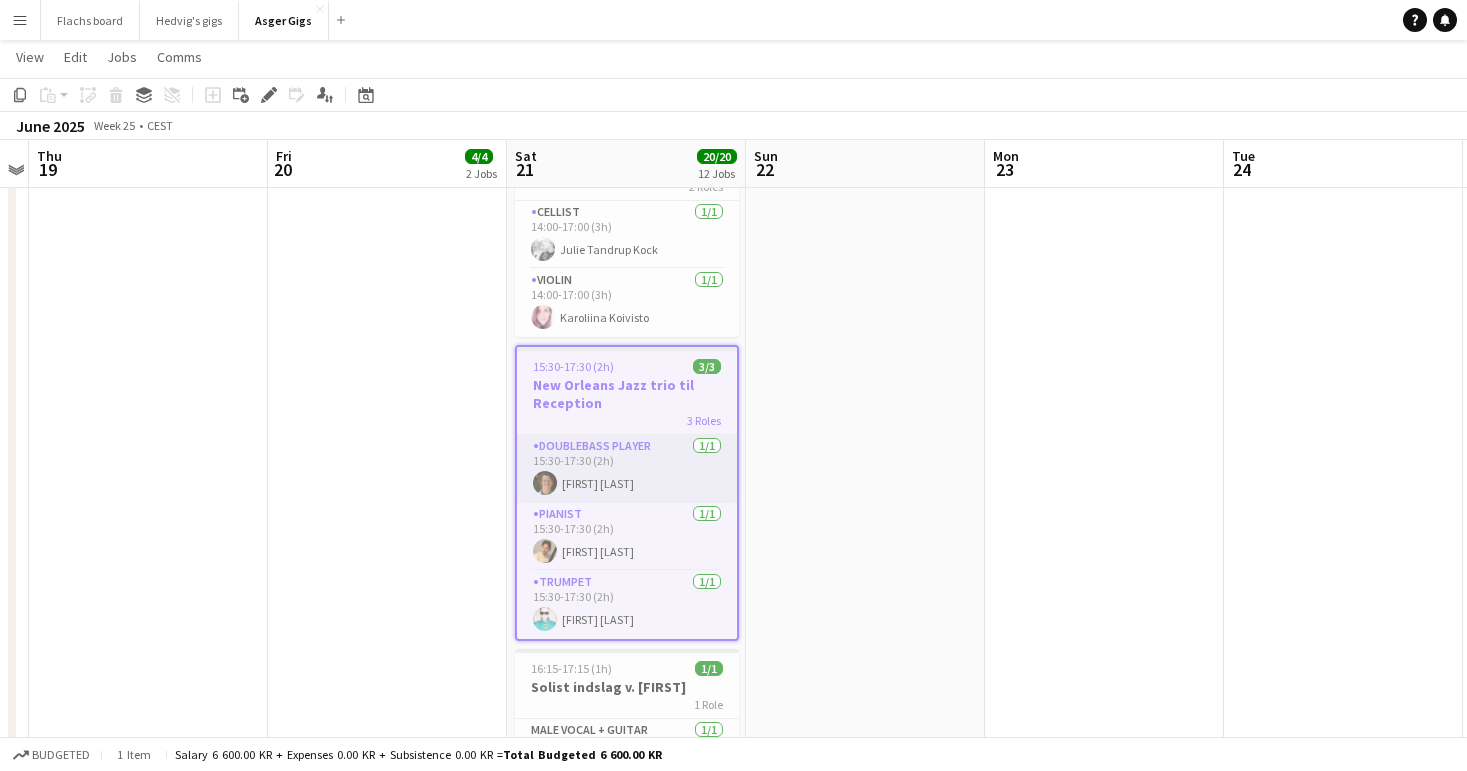 click on "Doublebass Player   1/1   15:30-17:30 (2h)
[FIRST] [LAST]" at bounding box center (627, 469) 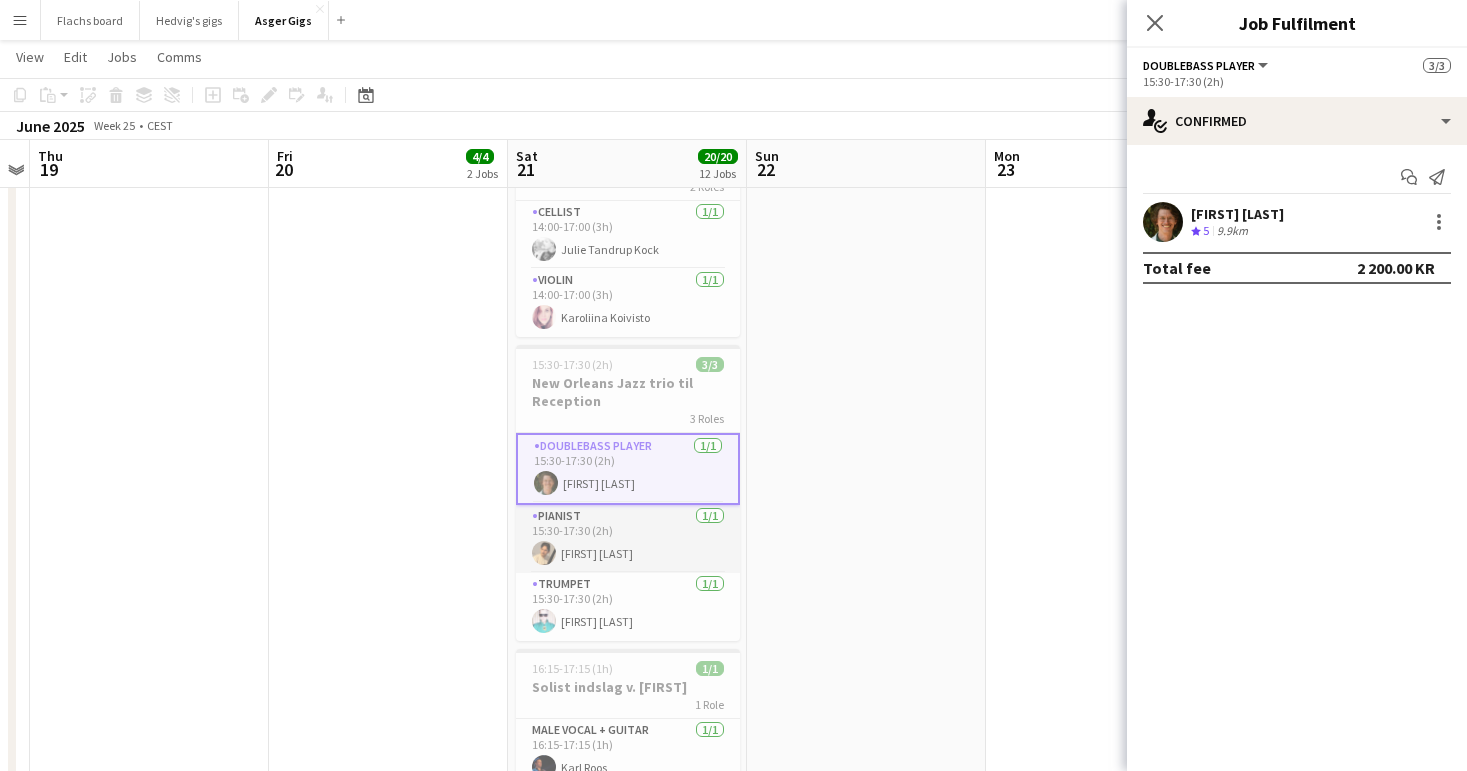 click on "Pianist   1/1   15:30-17:30 (2h)
[FIRST] [LAST]" at bounding box center (628, 539) 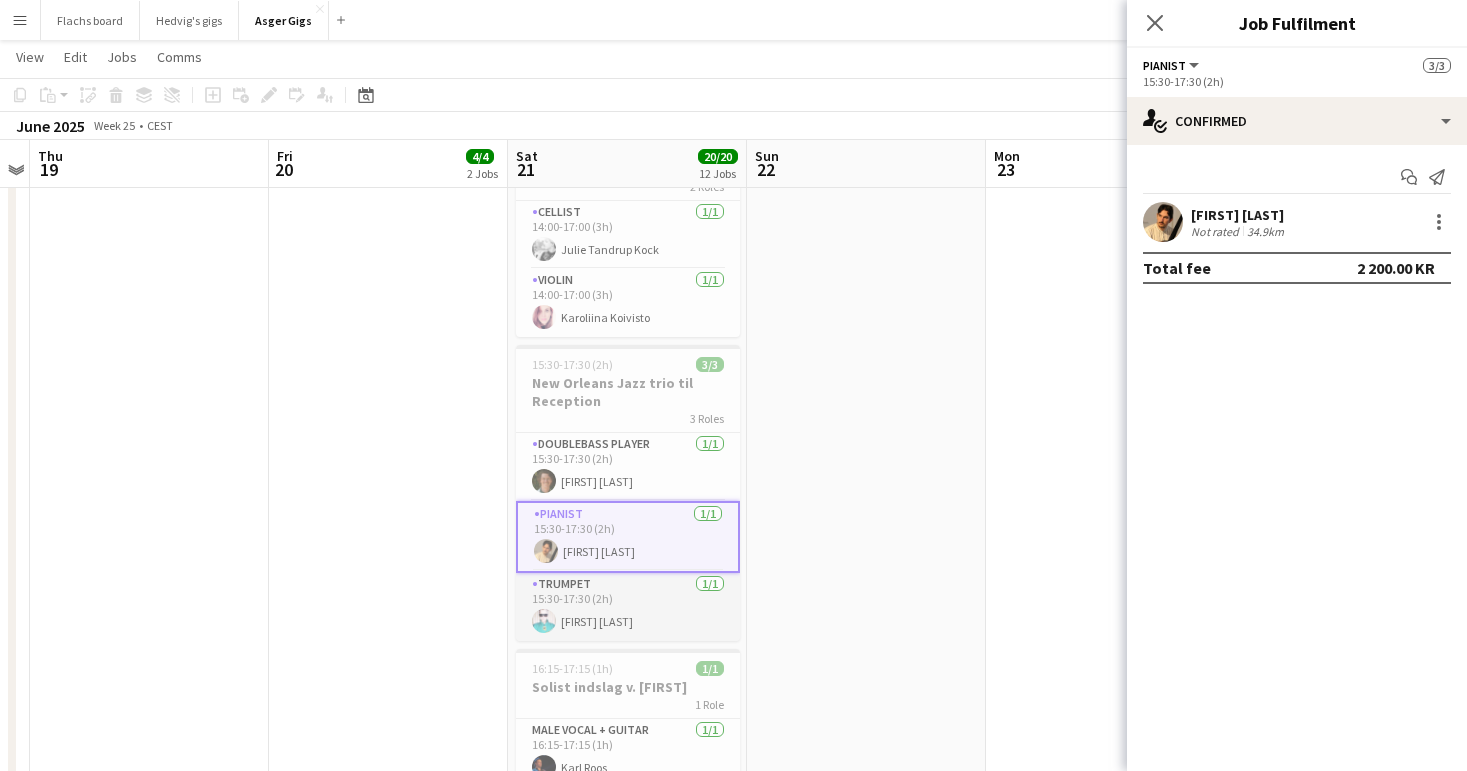 click on "Trumpet   [NUMBER]/[NUMBER] [TIME]-[TIME] ([TIME])
[FIRST] [LAST]" at bounding box center [628, 607] 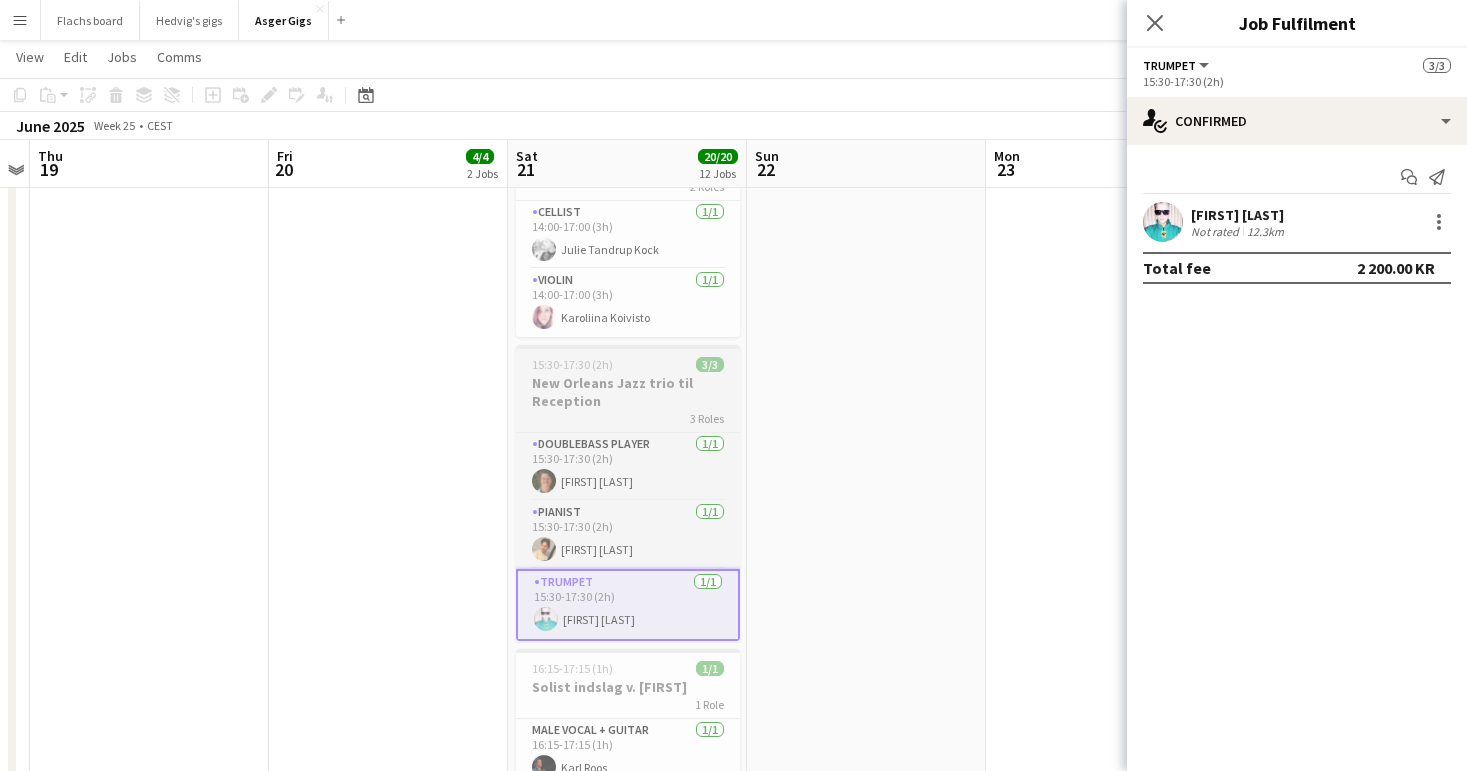 click on "New Orleans Jazz trio til Reception" at bounding box center [628, 392] 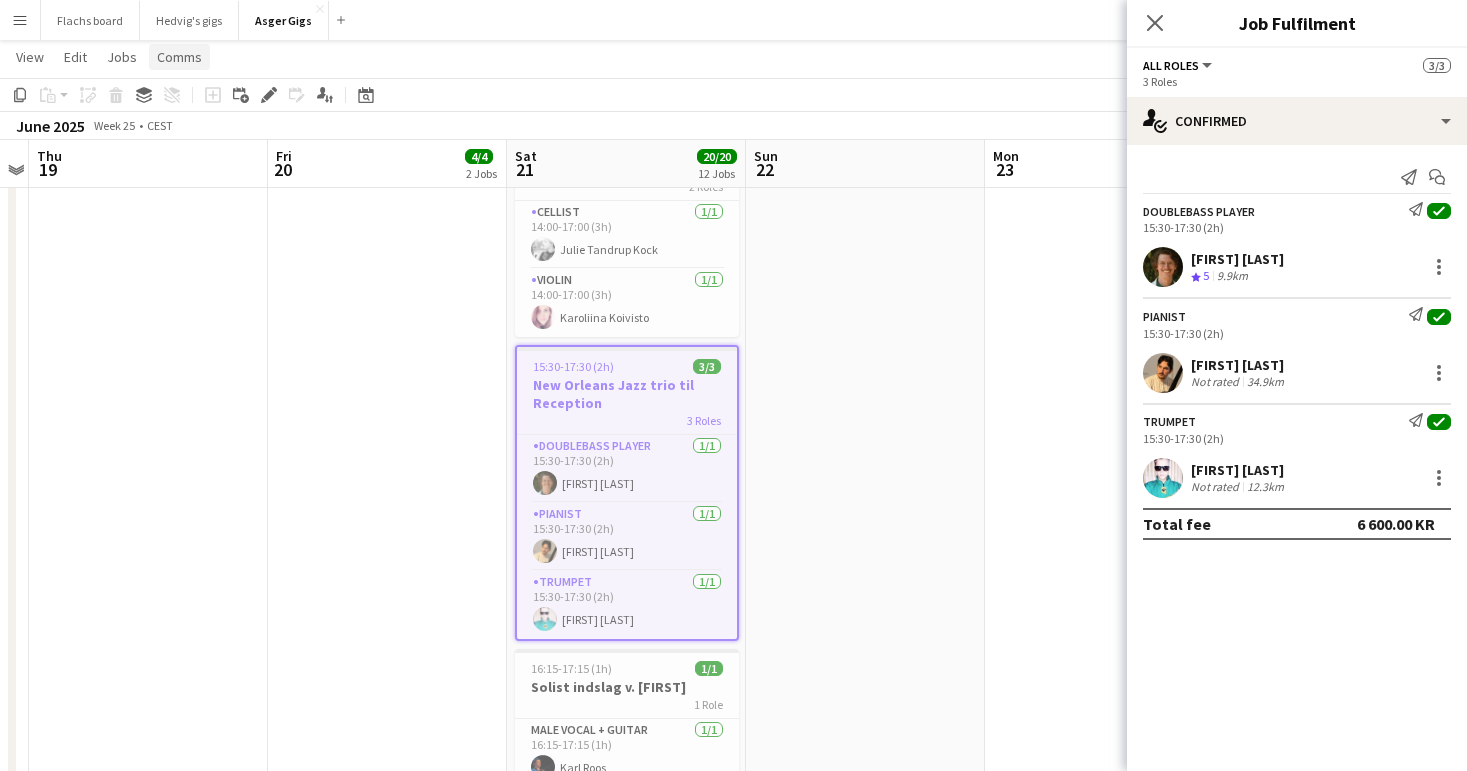 click on "Comms" 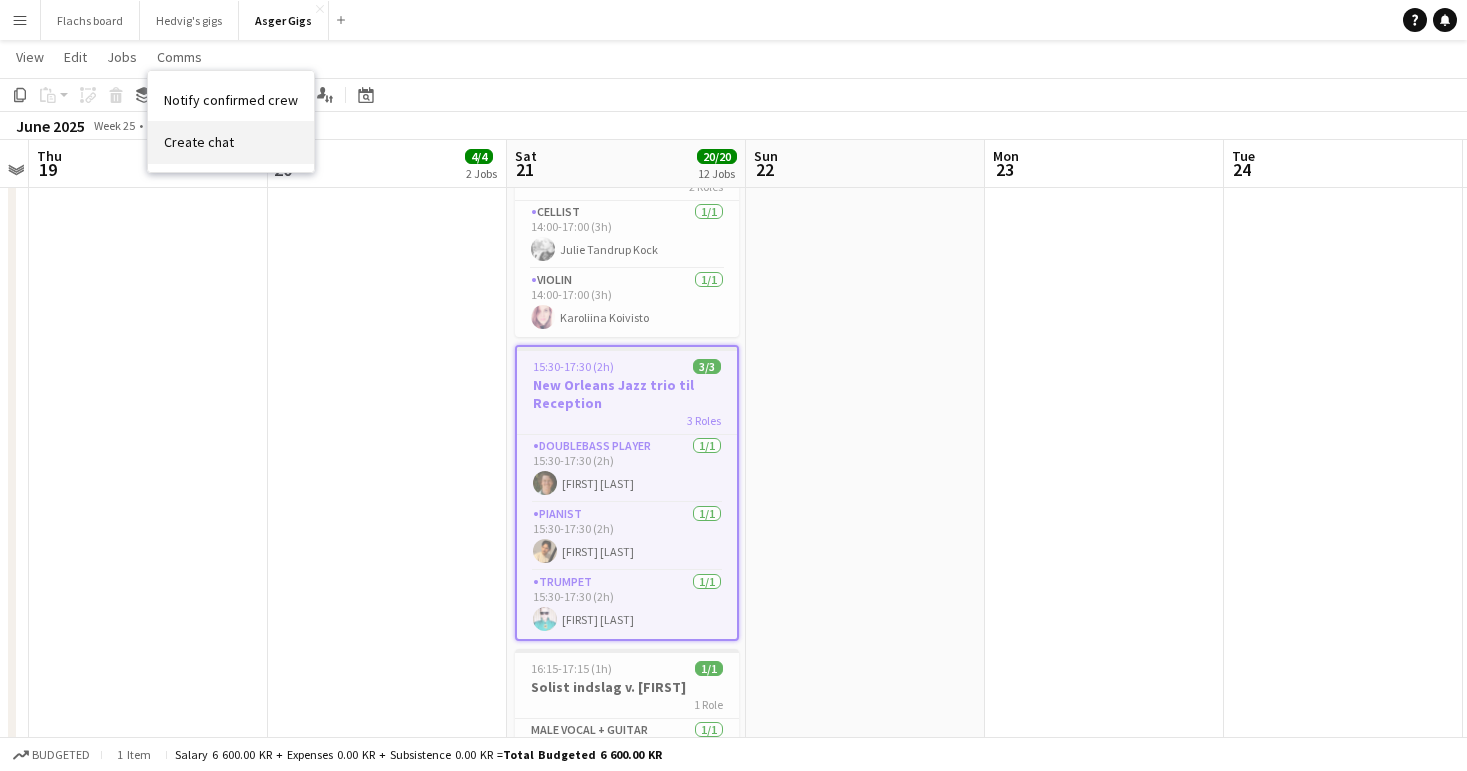 click on "Create chat" at bounding box center [231, 142] 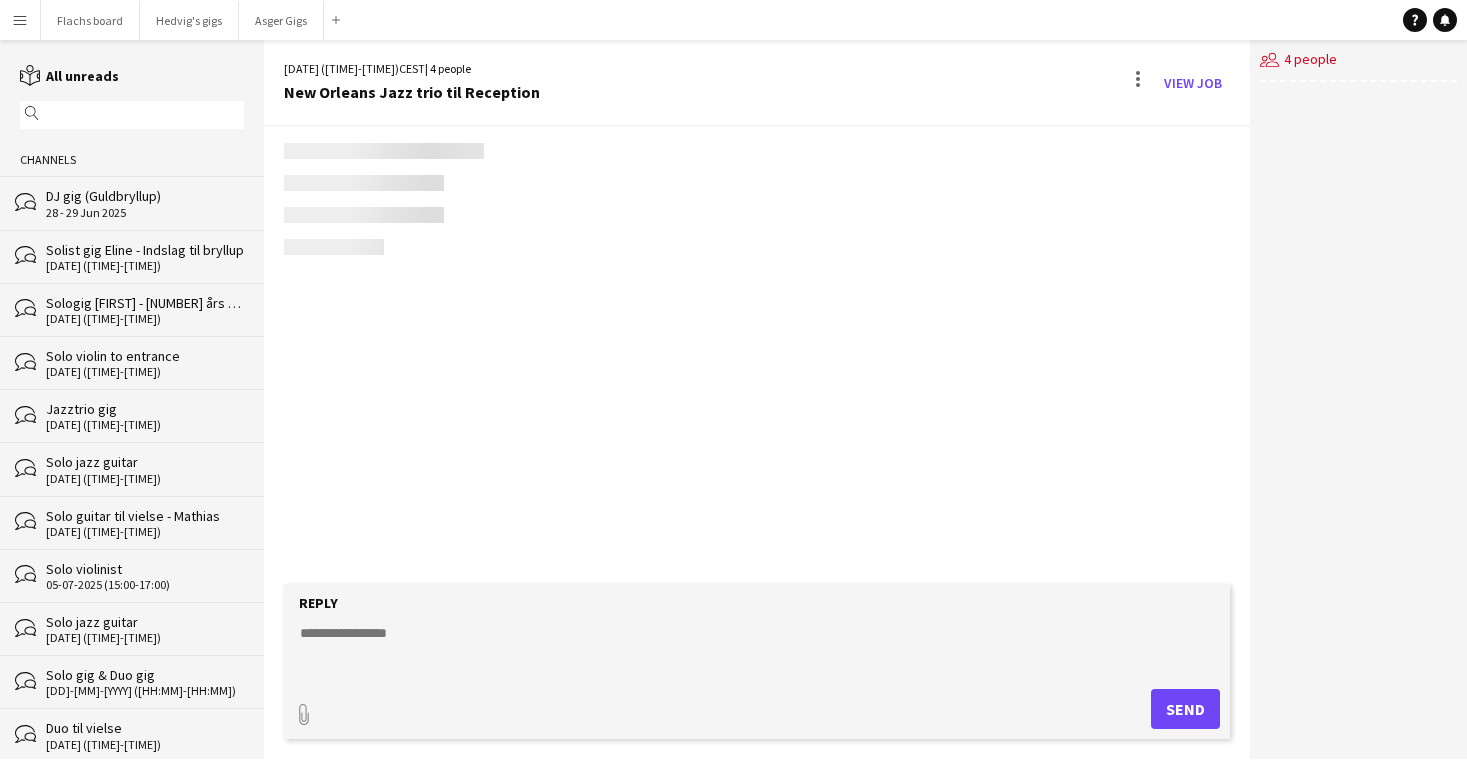 scroll, scrollTop: 0, scrollLeft: 0, axis: both 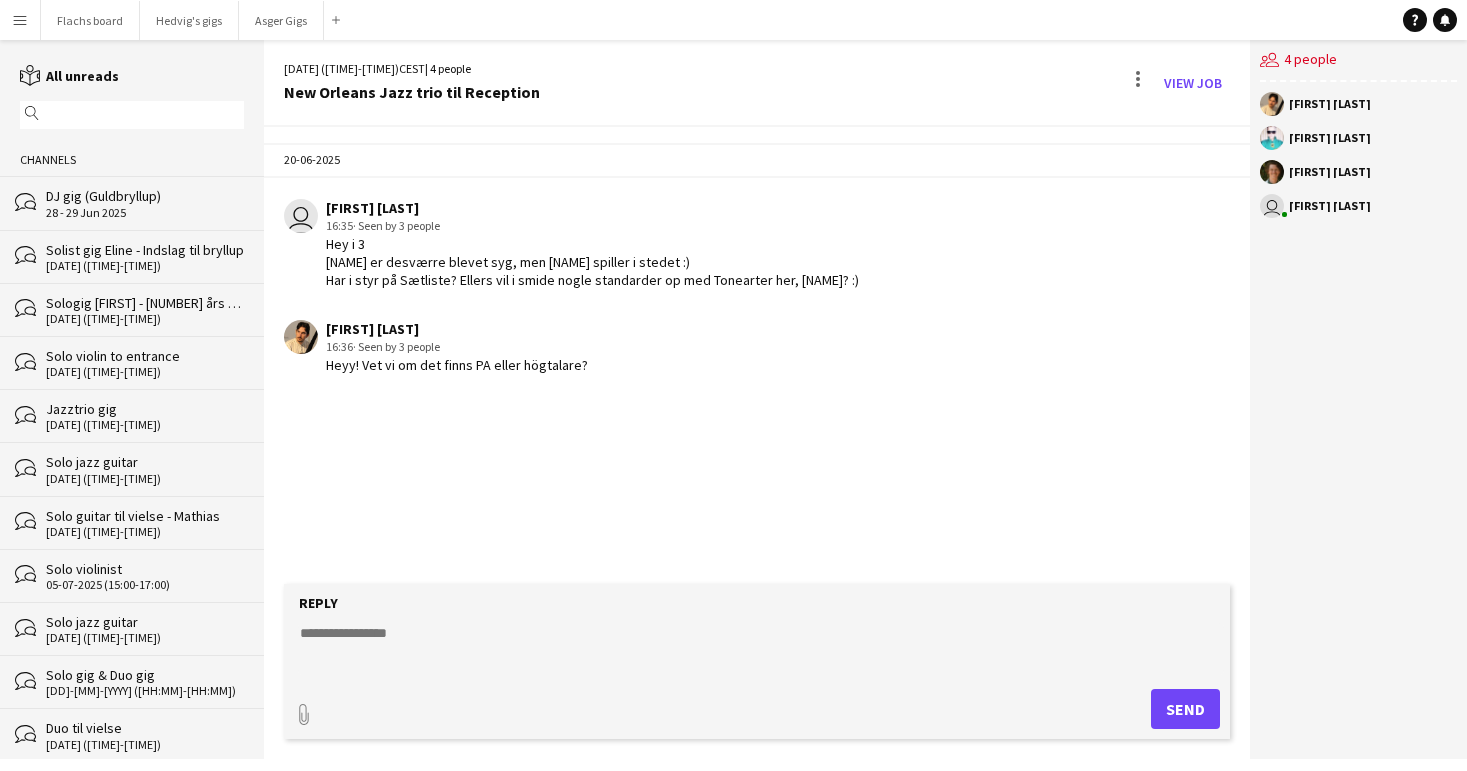 click on "Reply
paperclip
Send" 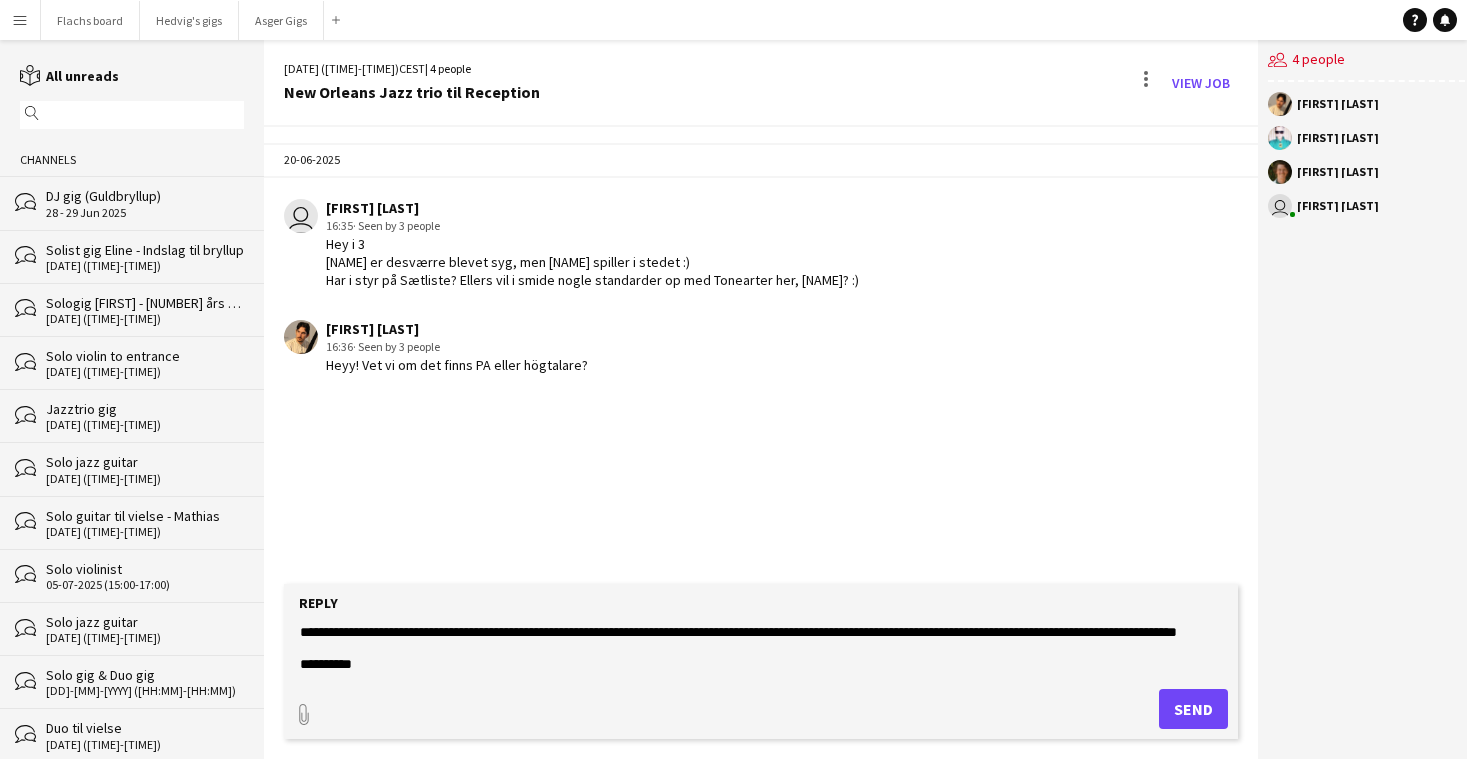scroll, scrollTop: 0, scrollLeft: 0, axis: both 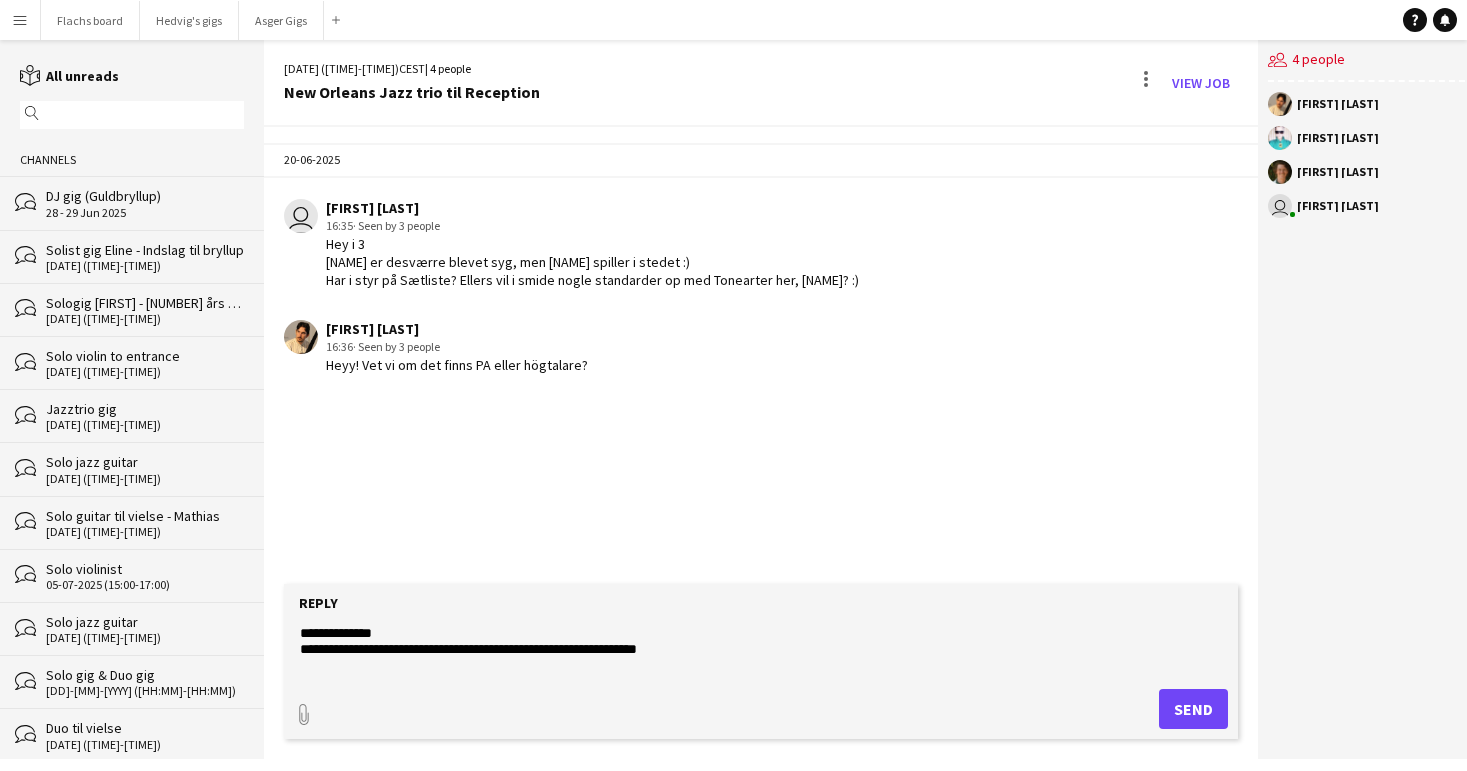 drag, startPoint x: 325, startPoint y: 632, endPoint x: 434, endPoint y: 632, distance: 109 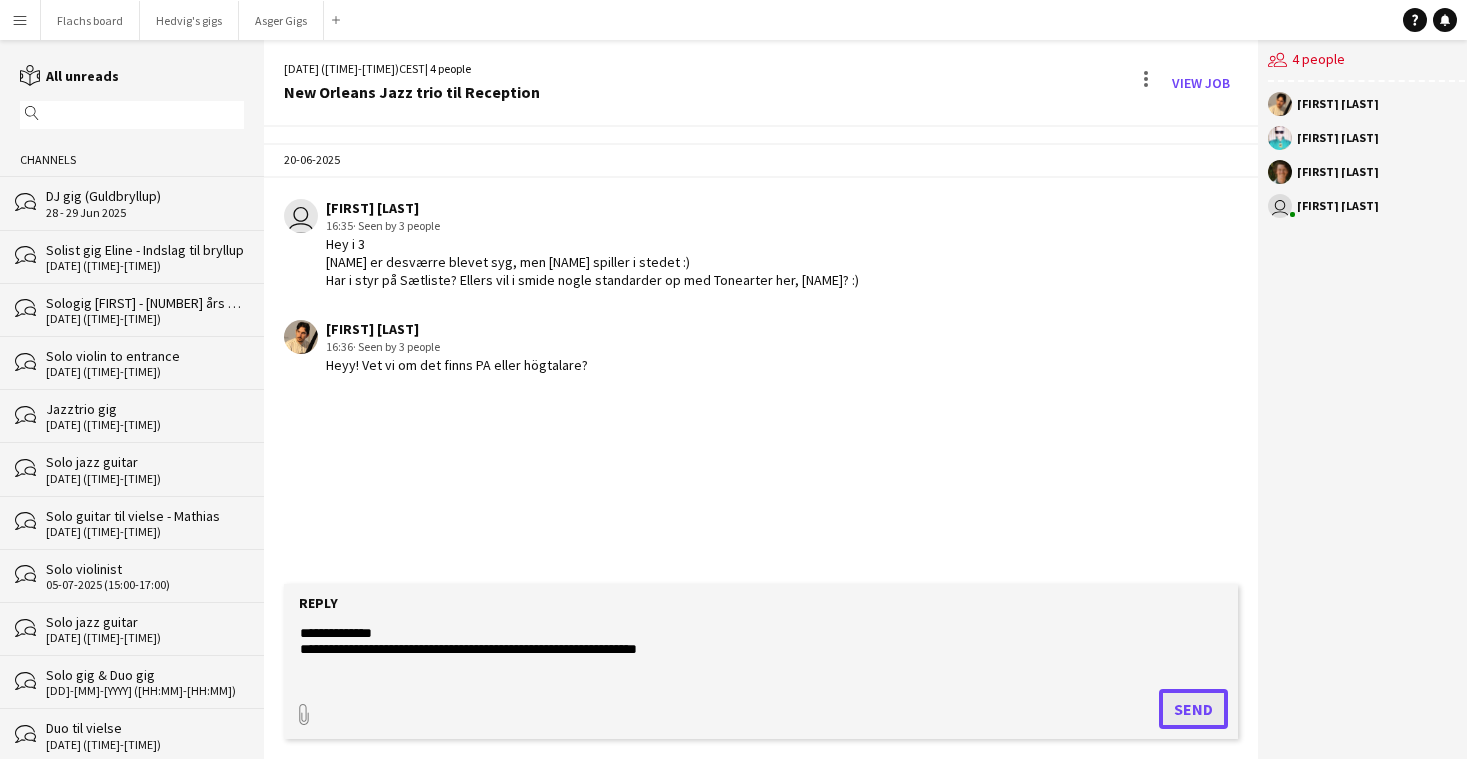 click on "Send" 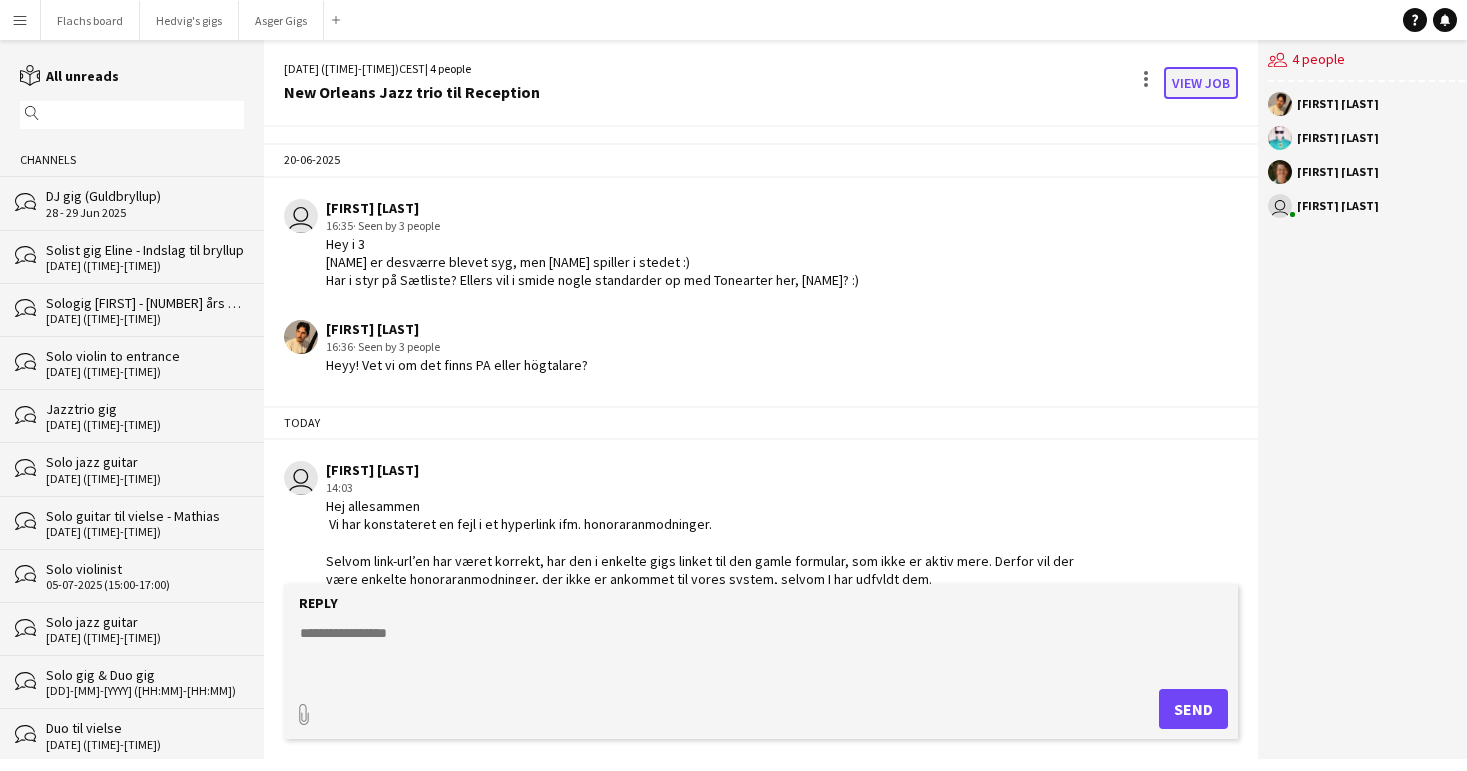 click on "View Job" 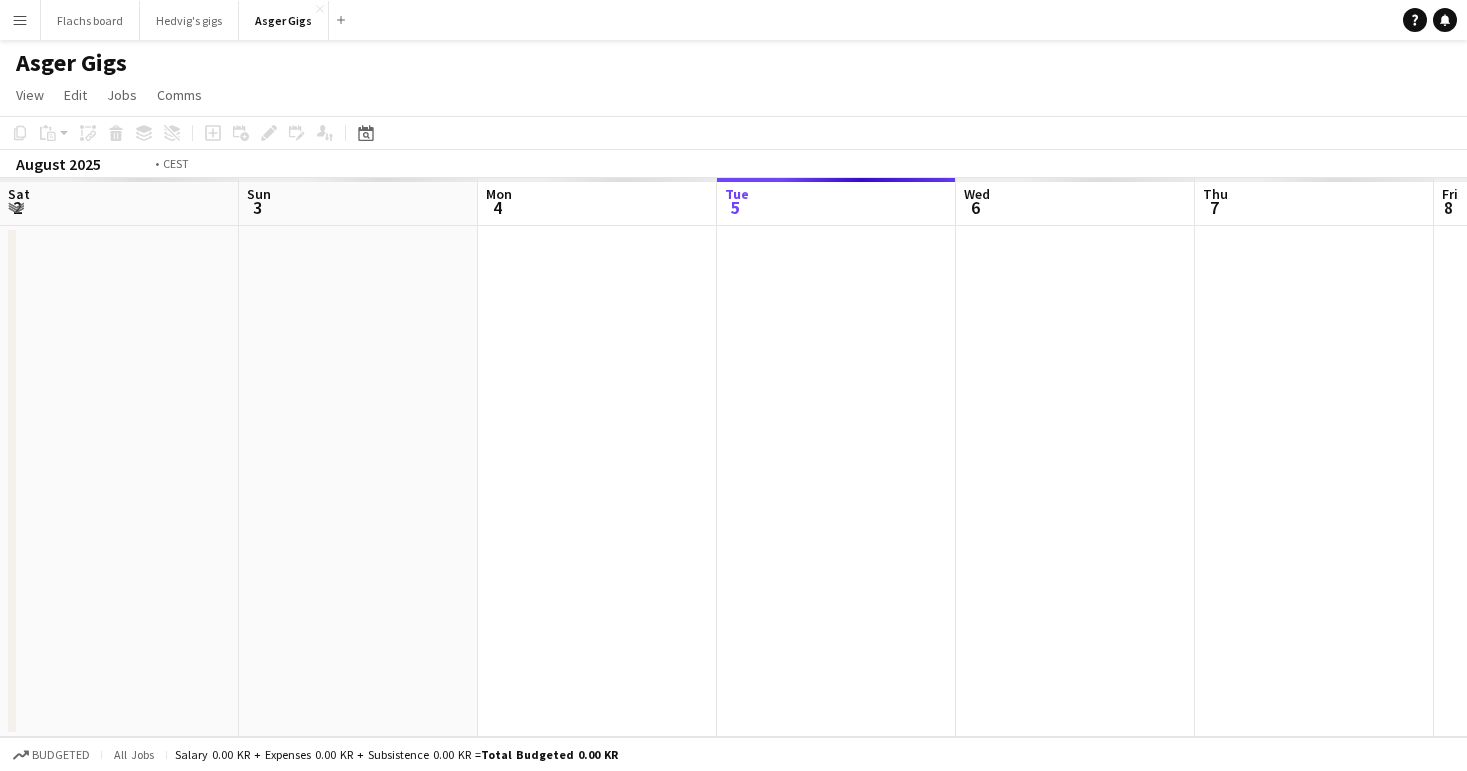 scroll, scrollTop: 0, scrollLeft: 688, axis: horizontal 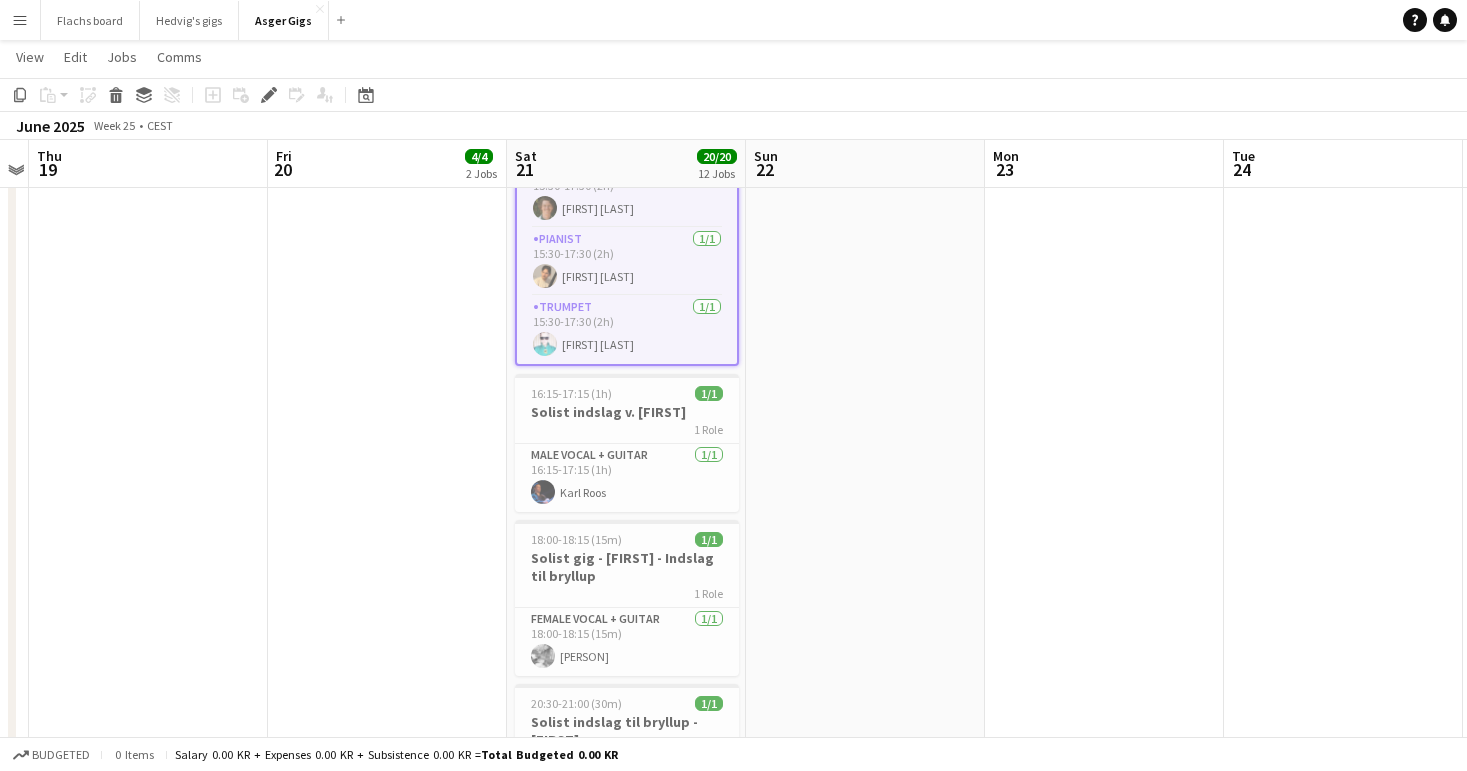 click on "11:00-11:45 (45m)    2/2   Strygeduo til vielse   2 Roles   Cellist   1/1   11:00-11:45 (45m)
[FIRST] [LAST]  Violin   1/1   11:00-11:45 (45m)
[FIRST] [LAST]     12:00-12:45 (45m)    1/1   Solist [FIRST] - Indslag til Vielse   1 Role   Female Vocal + Piano   1/1   12:00-12:45 (45m)
[FIRST] [LAST]     13:00-13:45 (45m)    1/1   Solist [FIRST] til Bryllup   1 Role   Female Vocal + Piano   1/1   13:00-13:45 (45m)
[FIRST] [LAST]     14:00-15:00 (1h)    1/1   Solist gig til vielse - [FIRST]   1 Role   Female Vocal + Piano   1/1   14:00-15:00 (1h)
[FIRST] [LAST]     14:00-17:00 (3h)    2/2   Strygeduo til bryllup - [FIRST]   2 Roles   Cellist   1/1   14:00-17:00 (3h)
[FIRST] [LAST]  Violin   1/1   14:00-17:00 (3h)
[FIRST] [LAST]     15:30-17:30 (2h)    3/3   New Orleans Jazz trio til Reception   3 Roles   Doublebass Player   1/1   15:30-17:30 (2h)
[FIRST] [LAST]  Pianist   1/1   15:30-17:30 (2h)
[FIRST] [LAST]  Trumpet   1/1   15:30-17:30 (2h)
[FIRST] [LAST]" at bounding box center (626, 385) 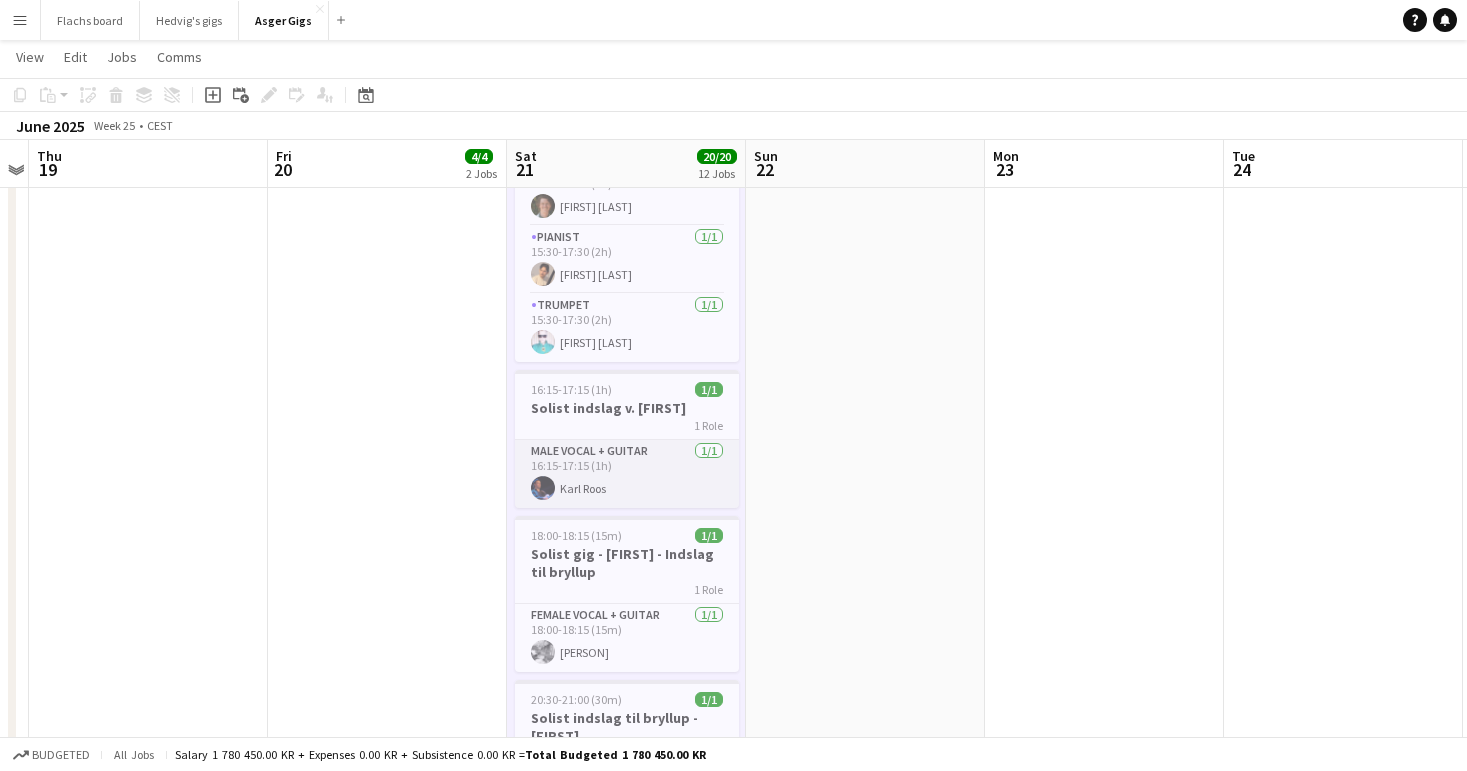 click on "Male Vocal + Guitar   1/1   16:15-17:15 (1h)
[NAME]" at bounding box center [627, 474] 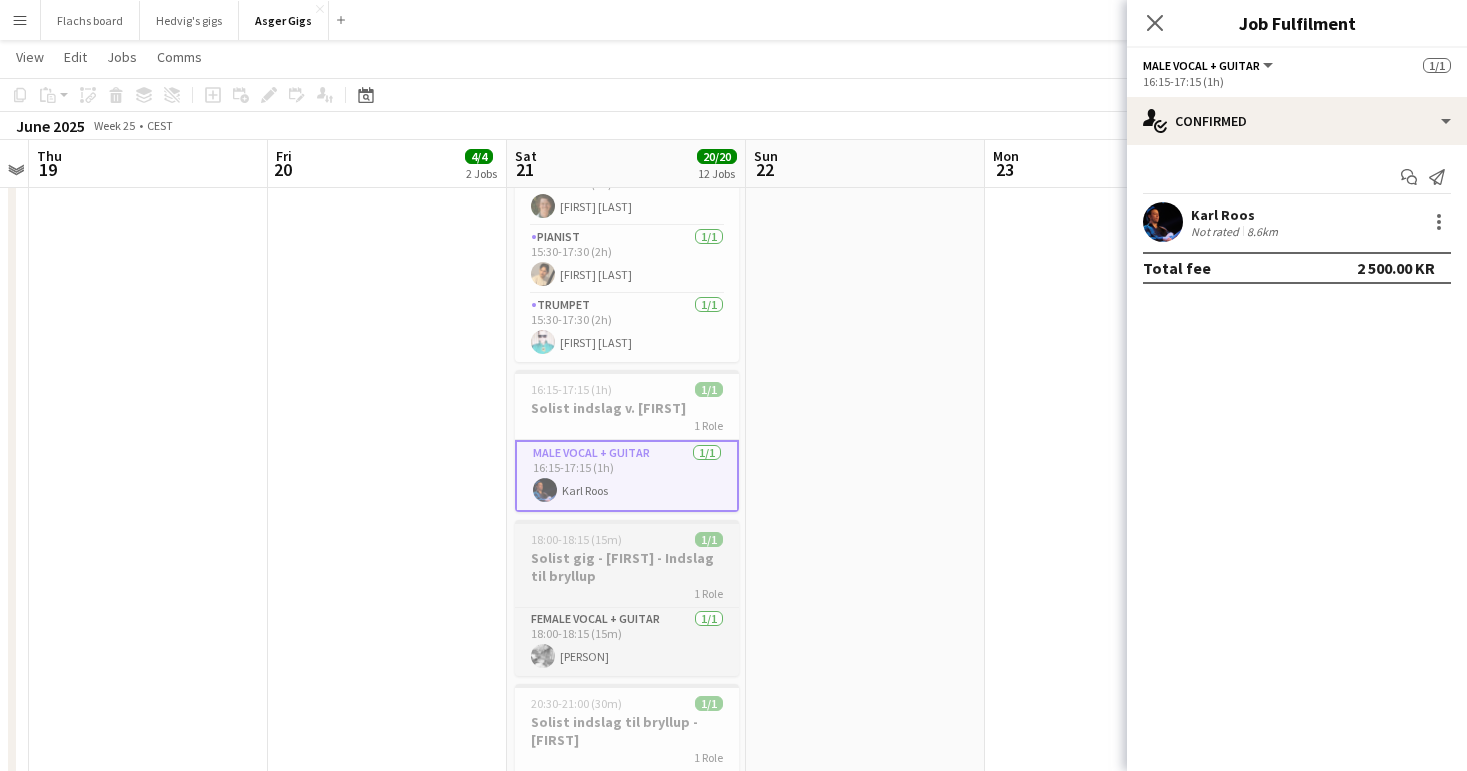 click on "Solist gig - [FIRST] - Indslag til bryllup" at bounding box center [627, 567] 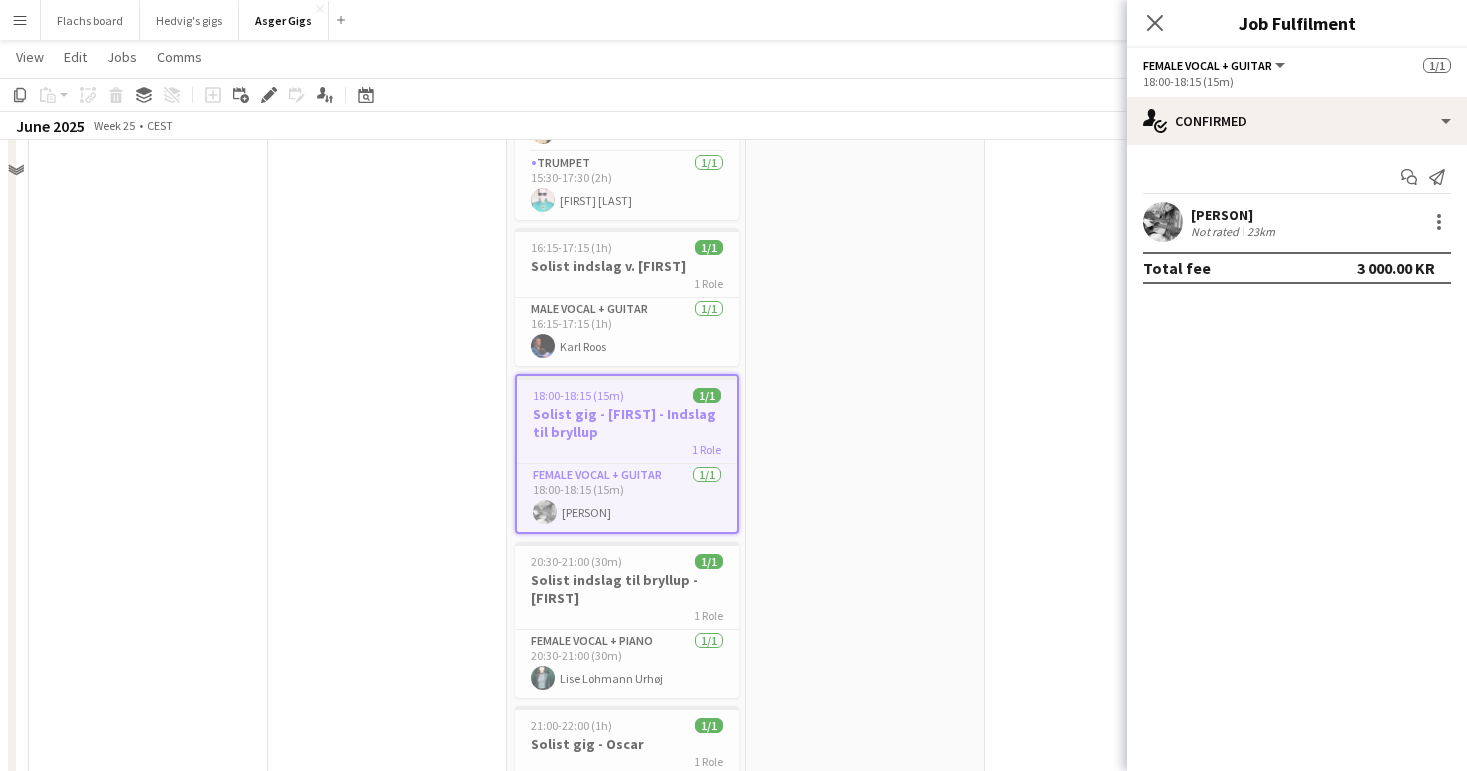 scroll, scrollTop: 1223, scrollLeft: 0, axis: vertical 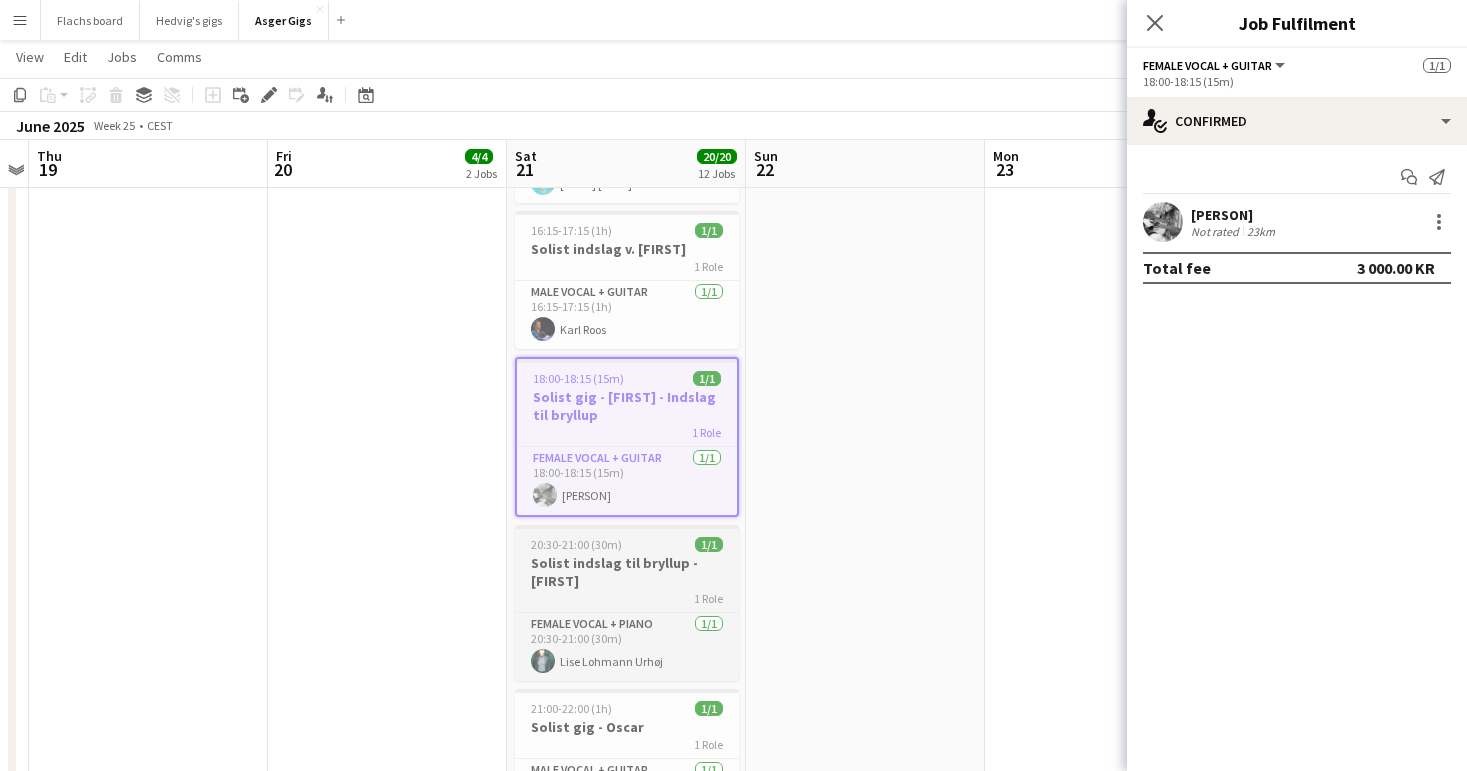 click on "1 Role" at bounding box center [627, 598] 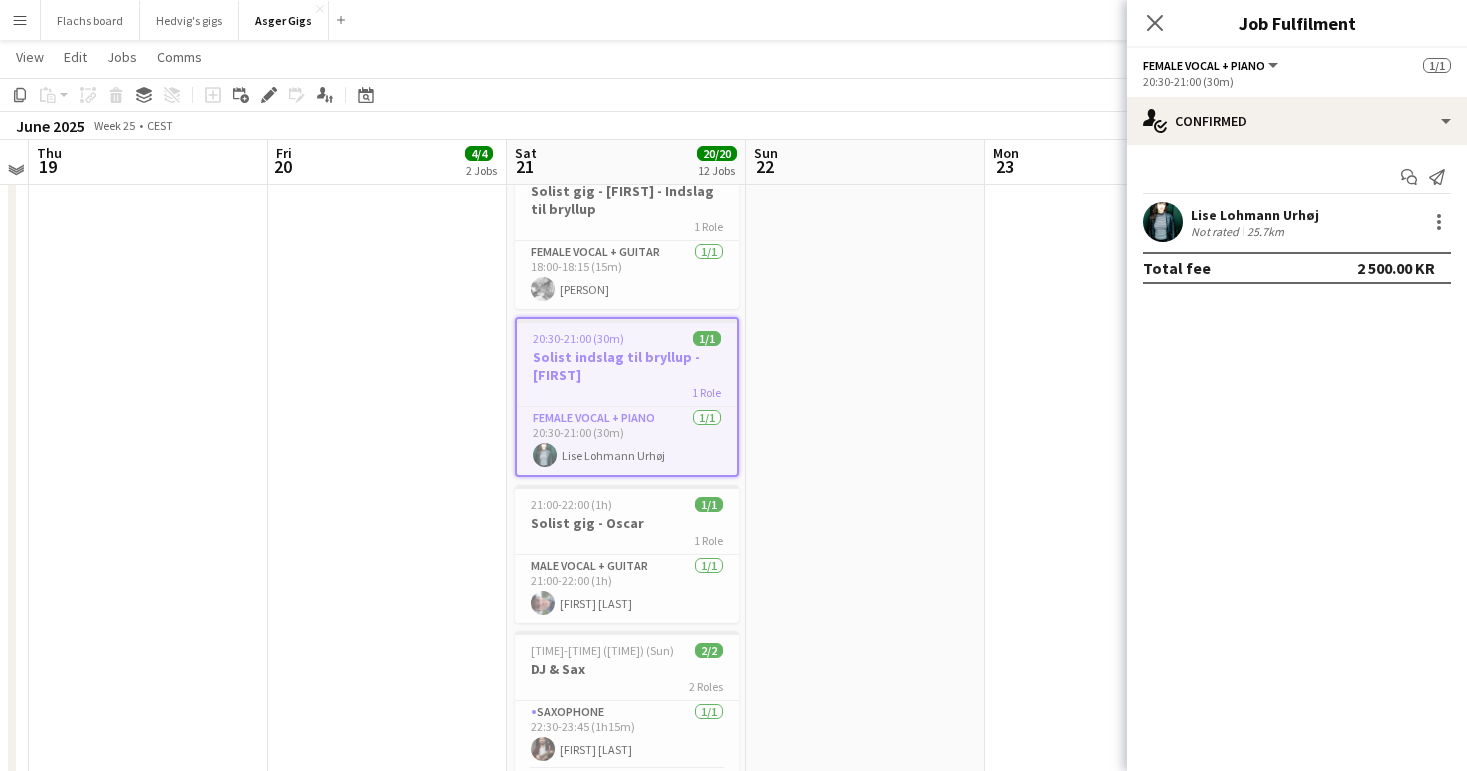 scroll, scrollTop: 1451, scrollLeft: 0, axis: vertical 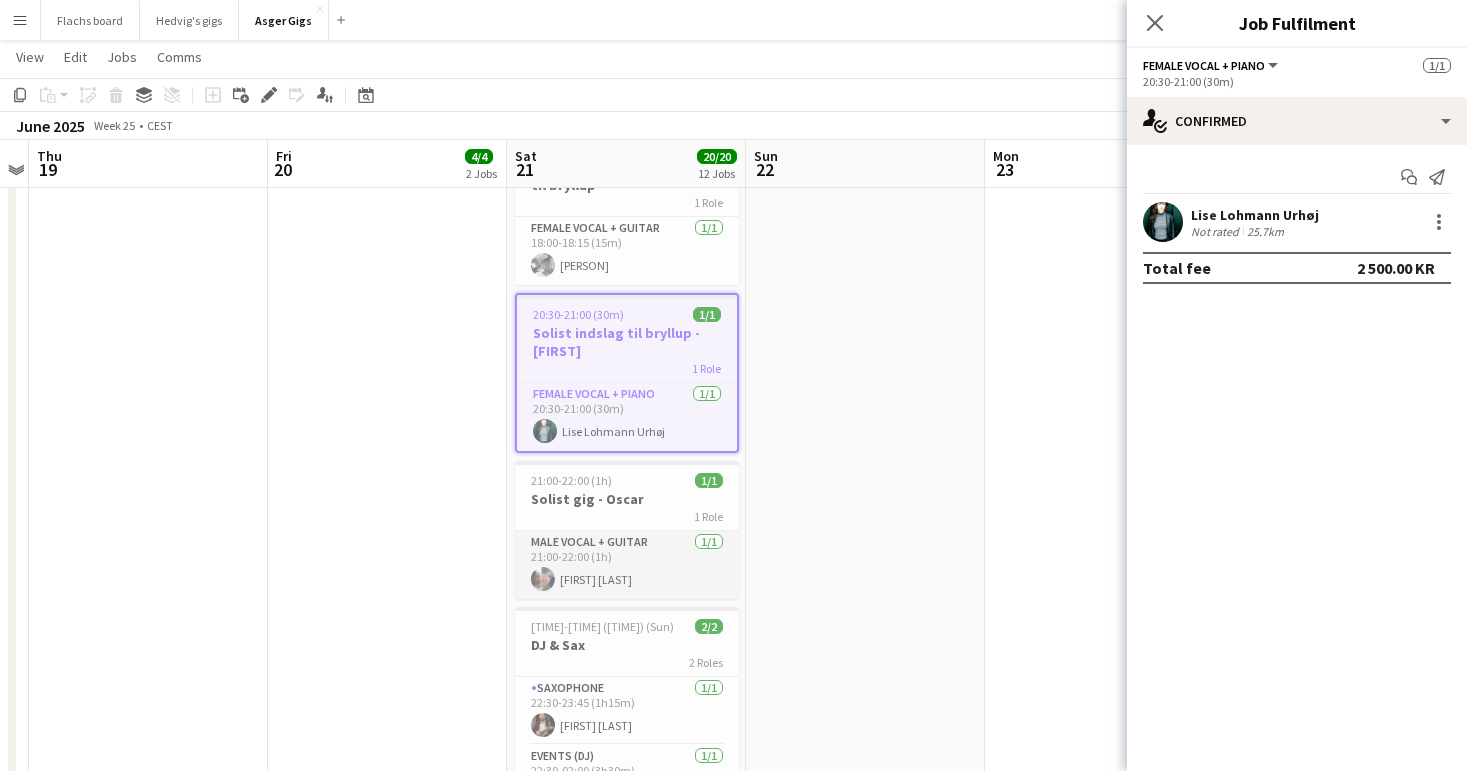 click on "Male Vocal + Guitar   1/1   21:00-22:00 (1h)
[FIRST] [LAST]" at bounding box center [627, 565] 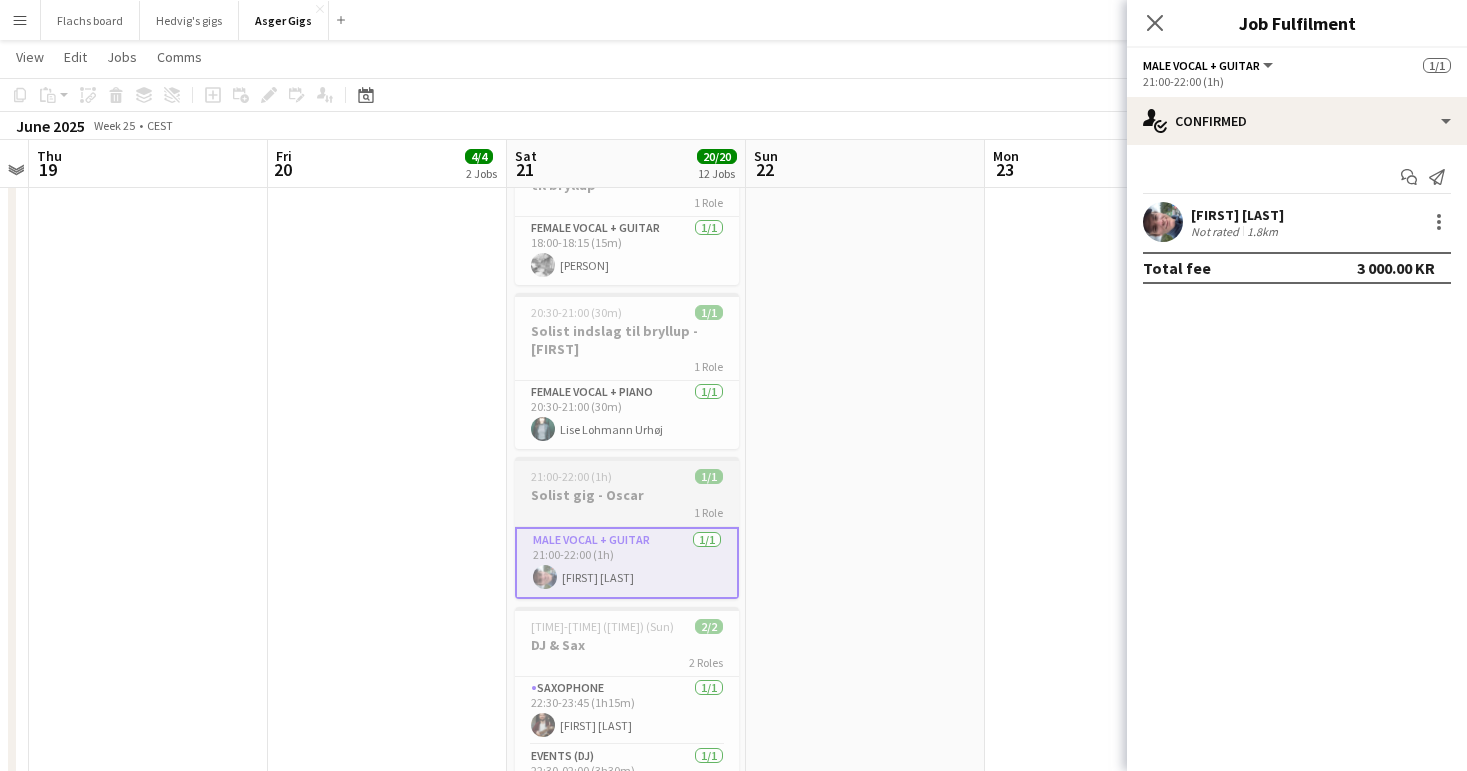 click on "Solist gig - Oscar" at bounding box center [627, 495] 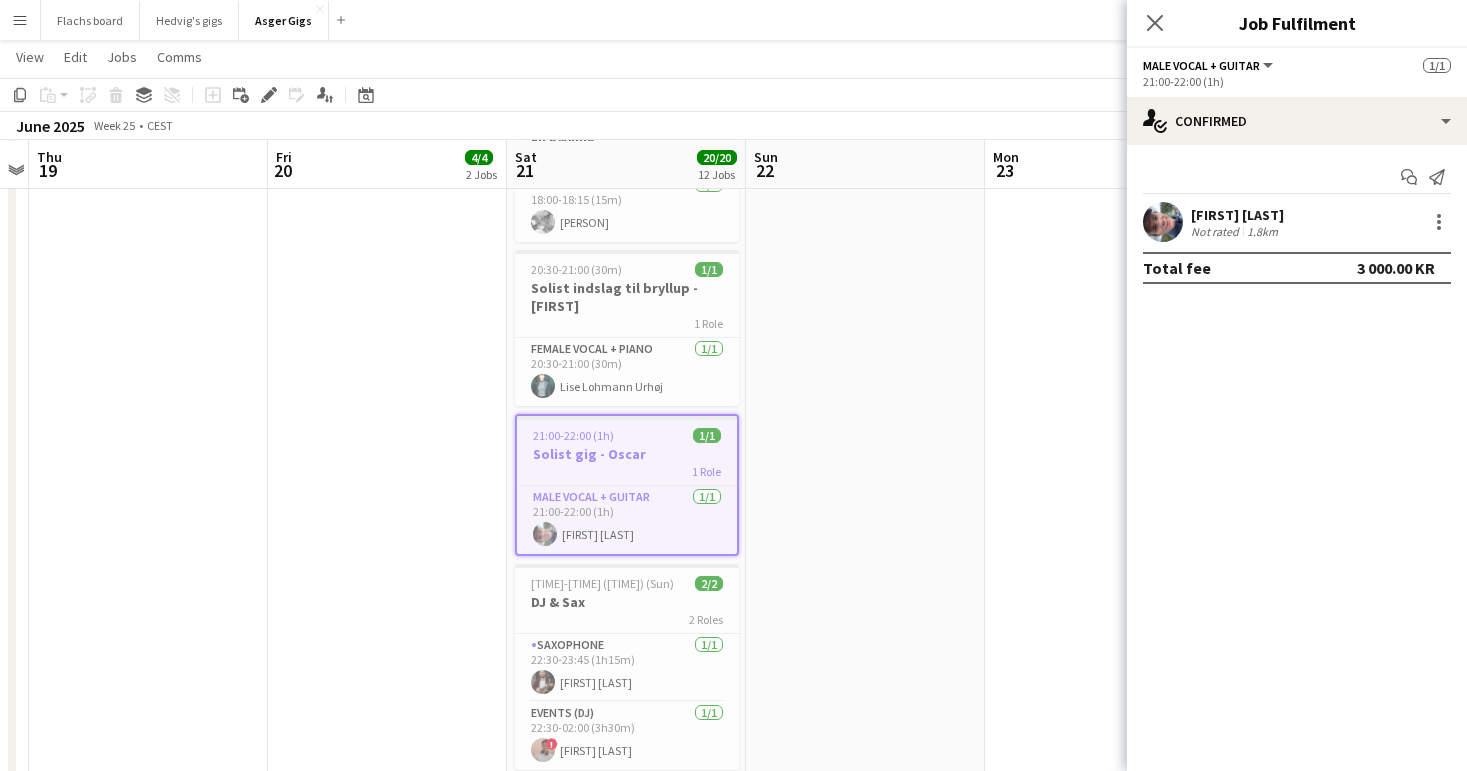 scroll, scrollTop: 1495, scrollLeft: 0, axis: vertical 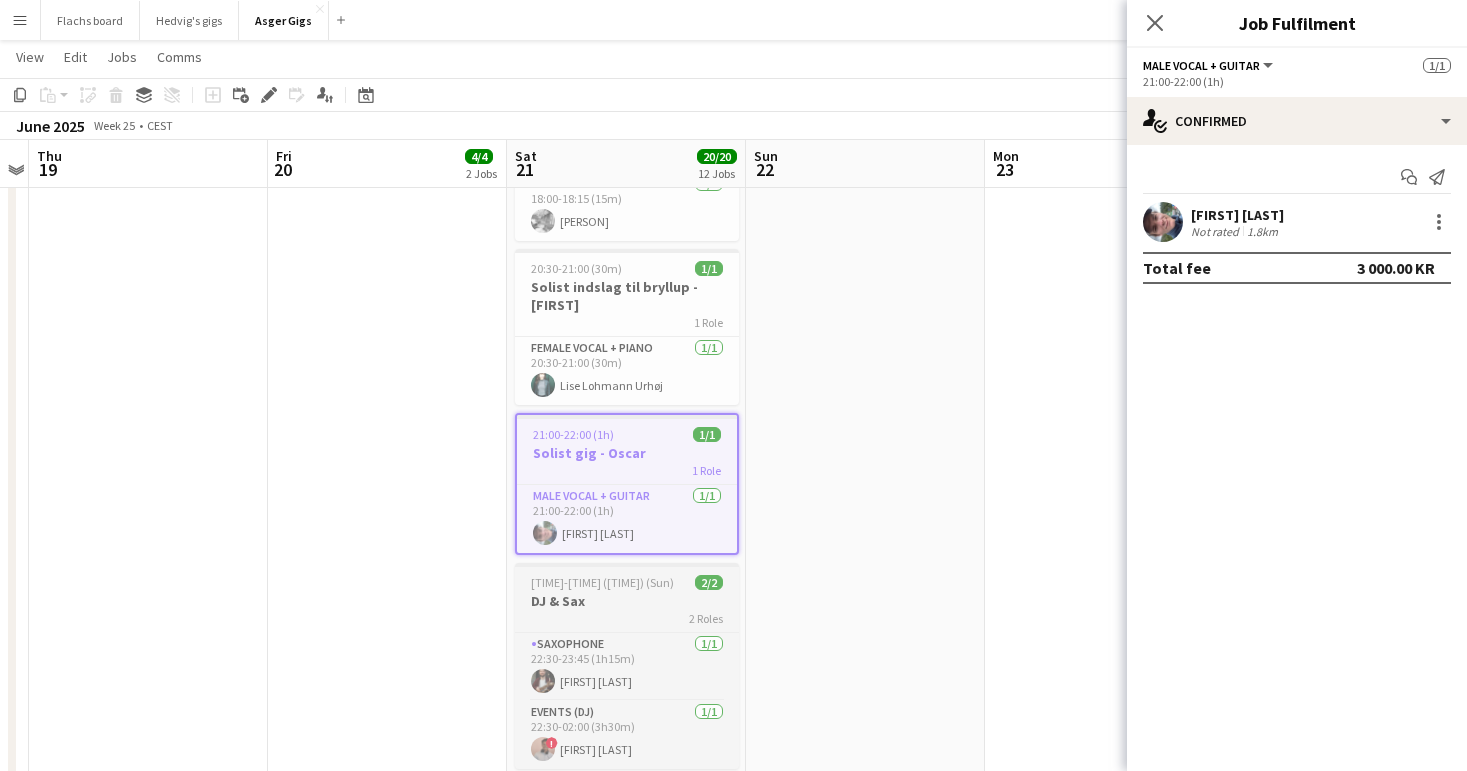 click on "[TIME]-[TIME] ([TIME]) (Sun)" at bounding box center (602, 582) 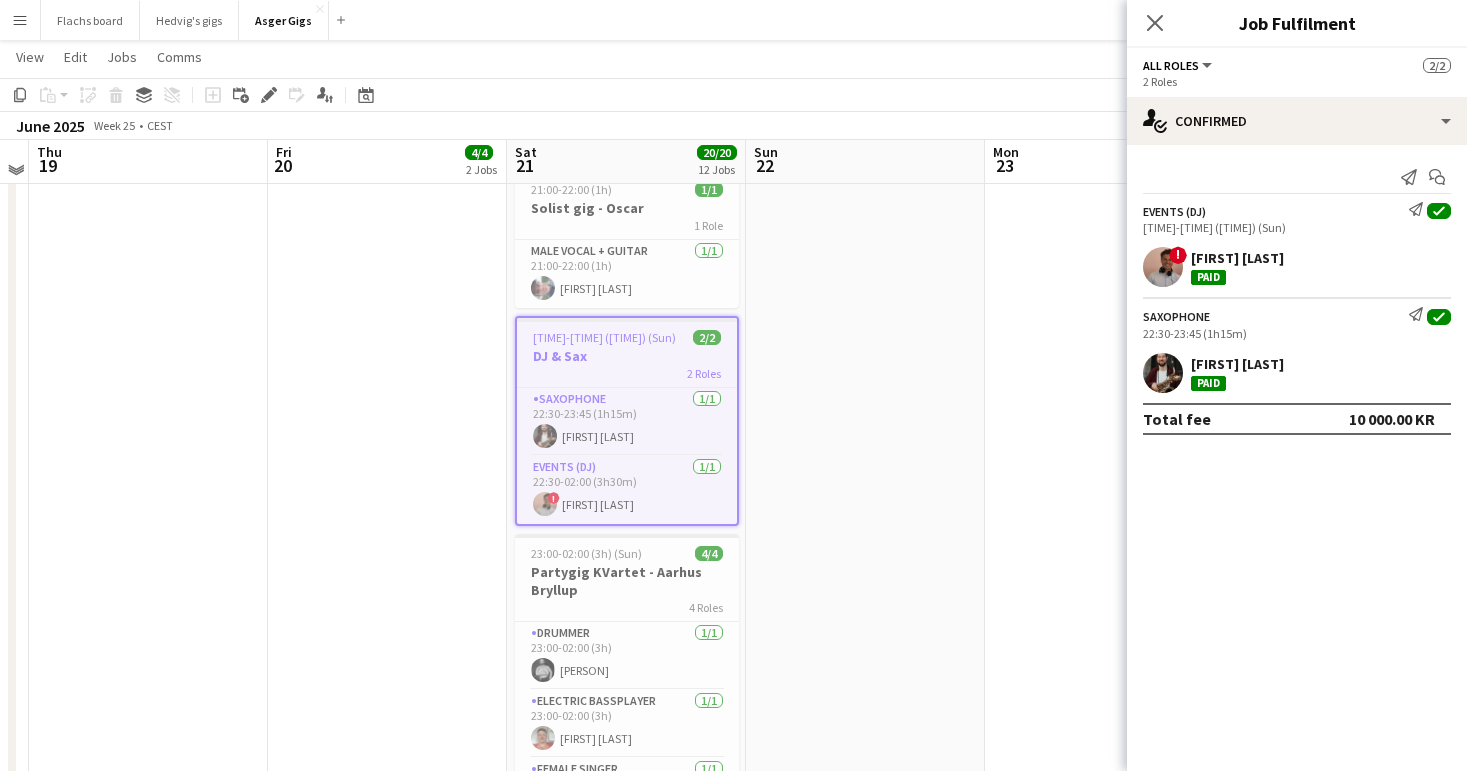 scroll, scrollTop: 1737, scrollLeft: 0, axis: vertical 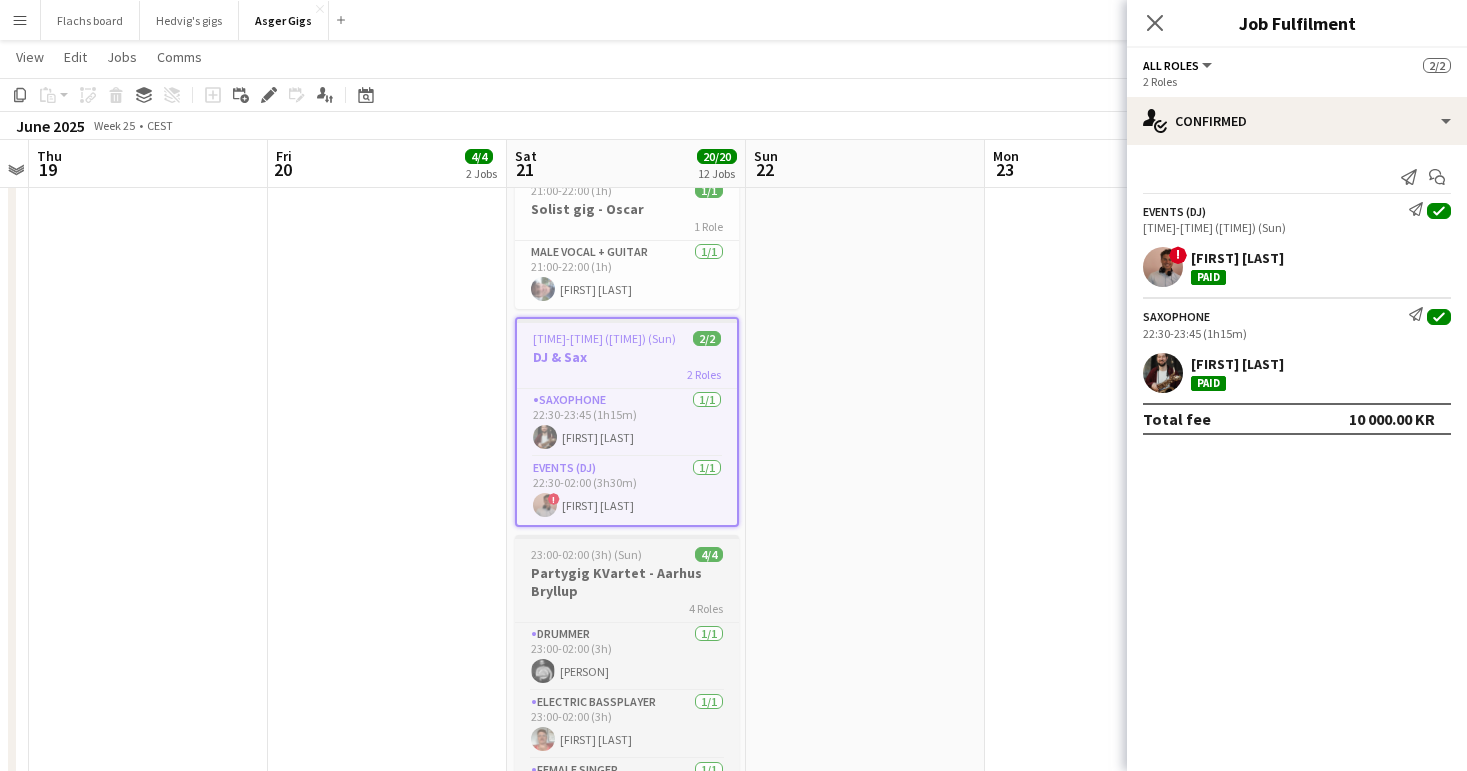 click on "4 Roles" at bounding box center (627, 608) 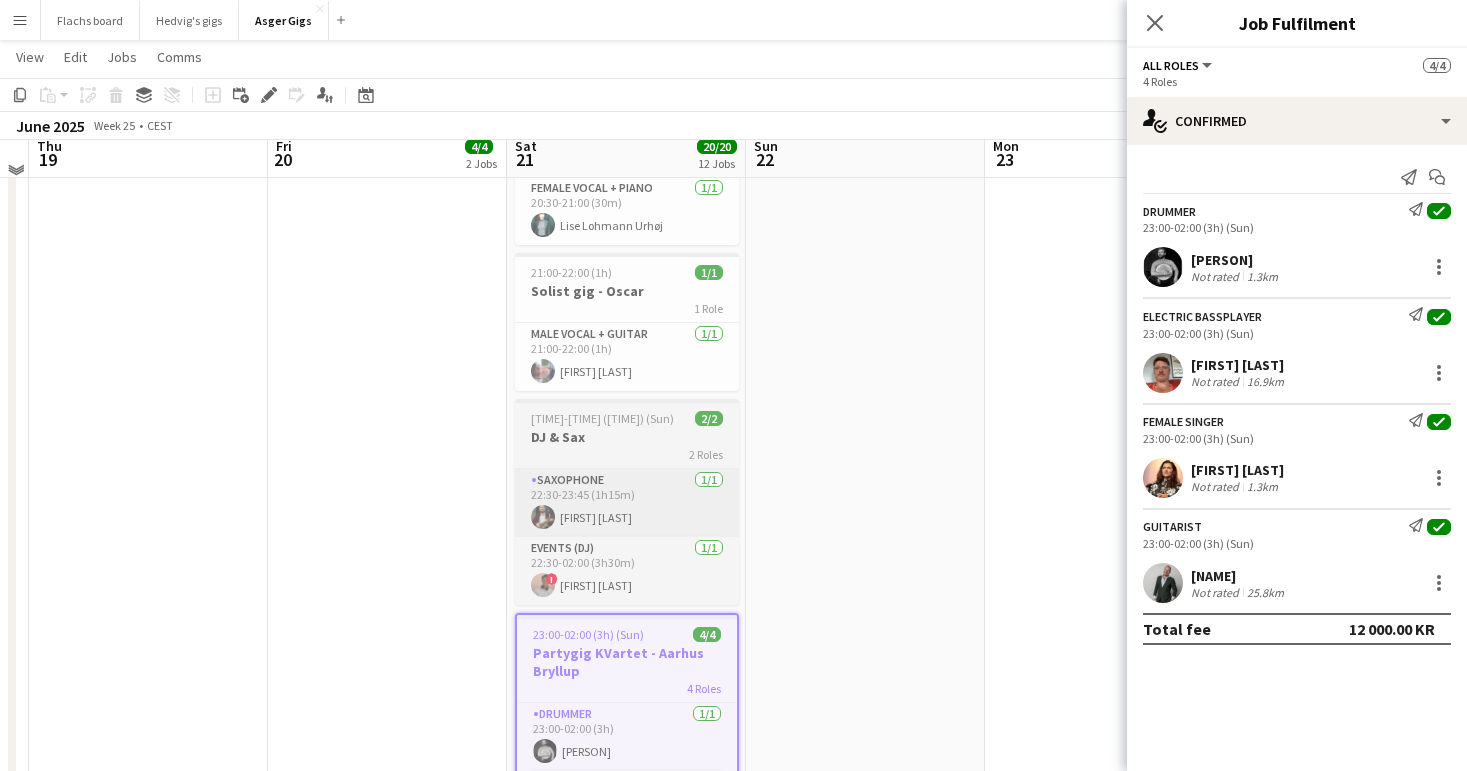 scroll, scrollTop: 1645, scrollLeft: 0, axis: vertical 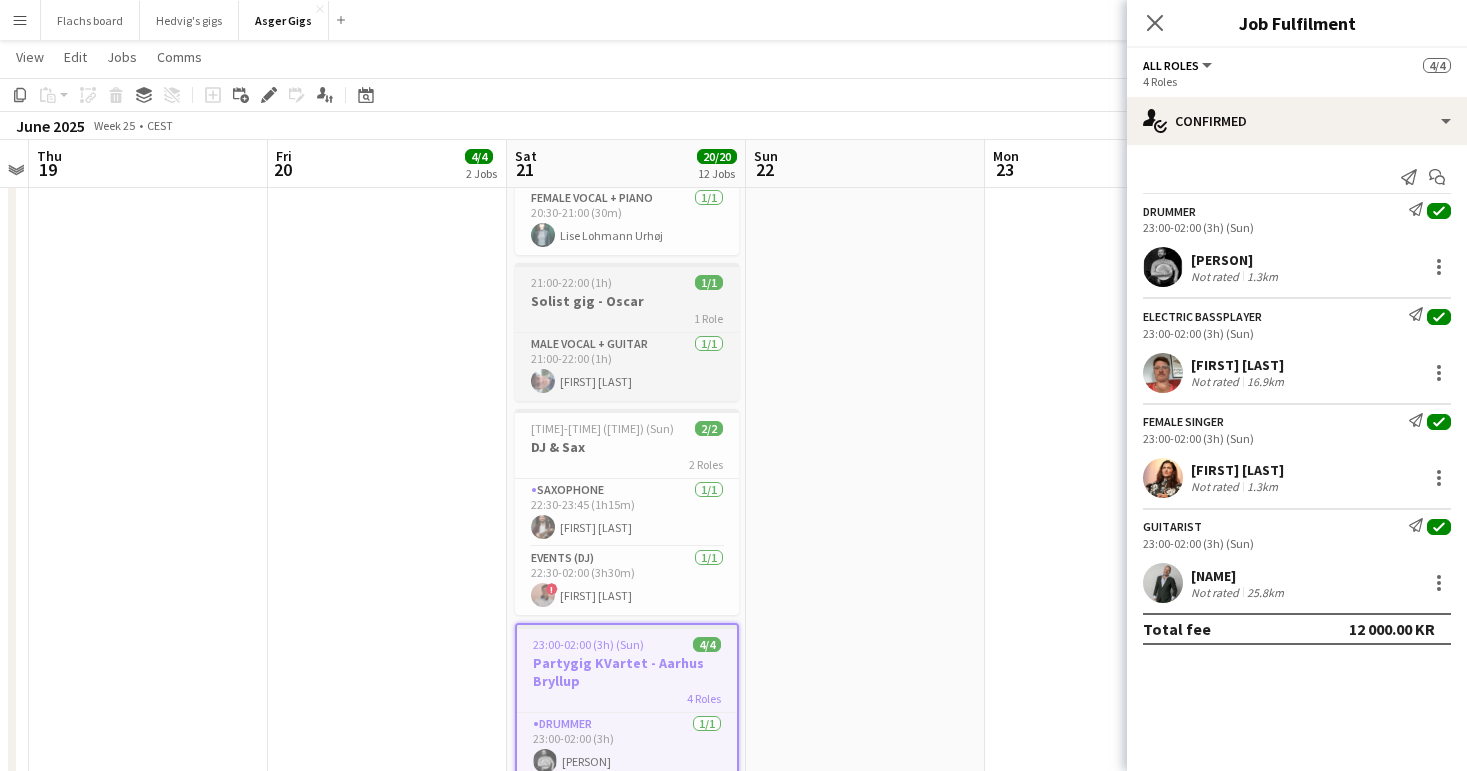 click on "1 Role" at bounding box center (627, 318) 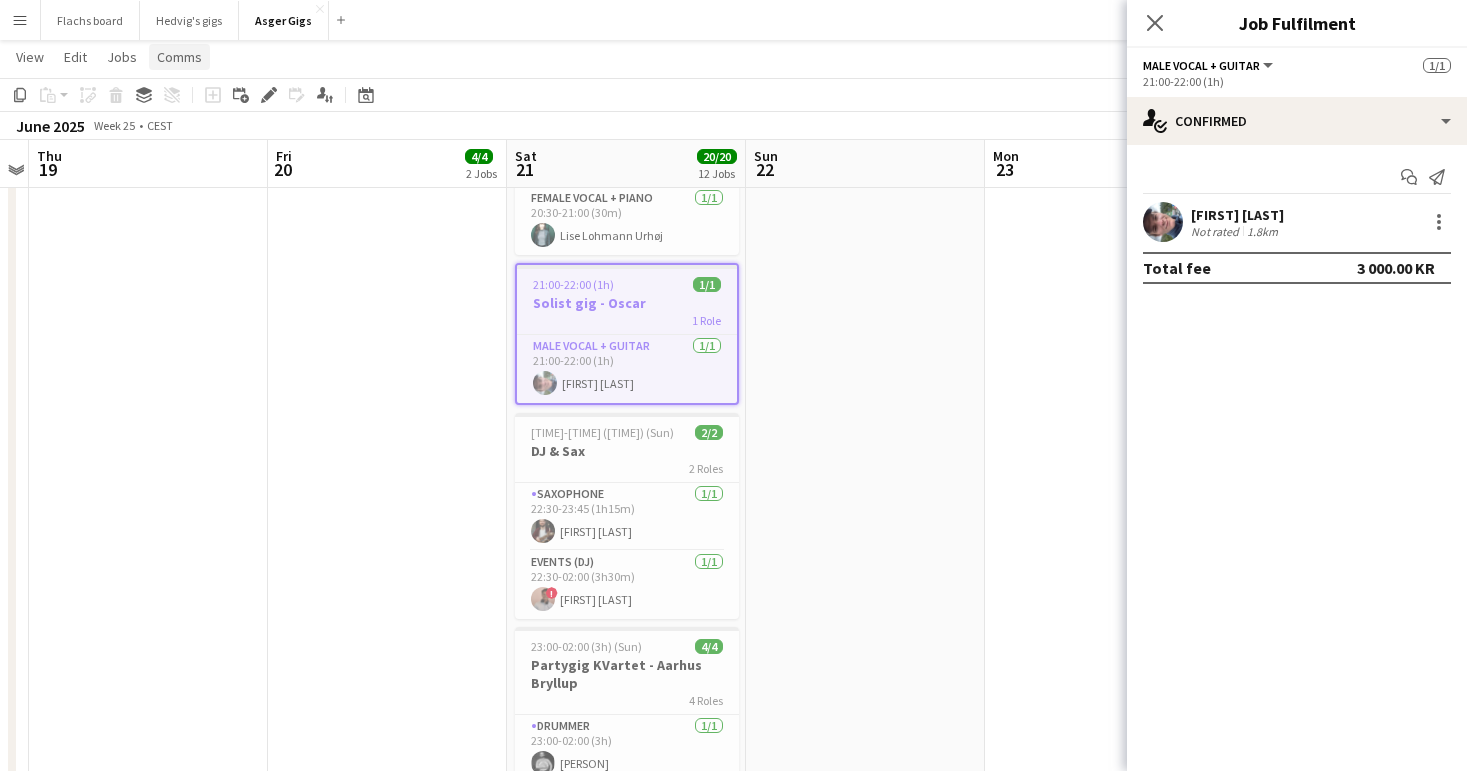 click on "Comms" 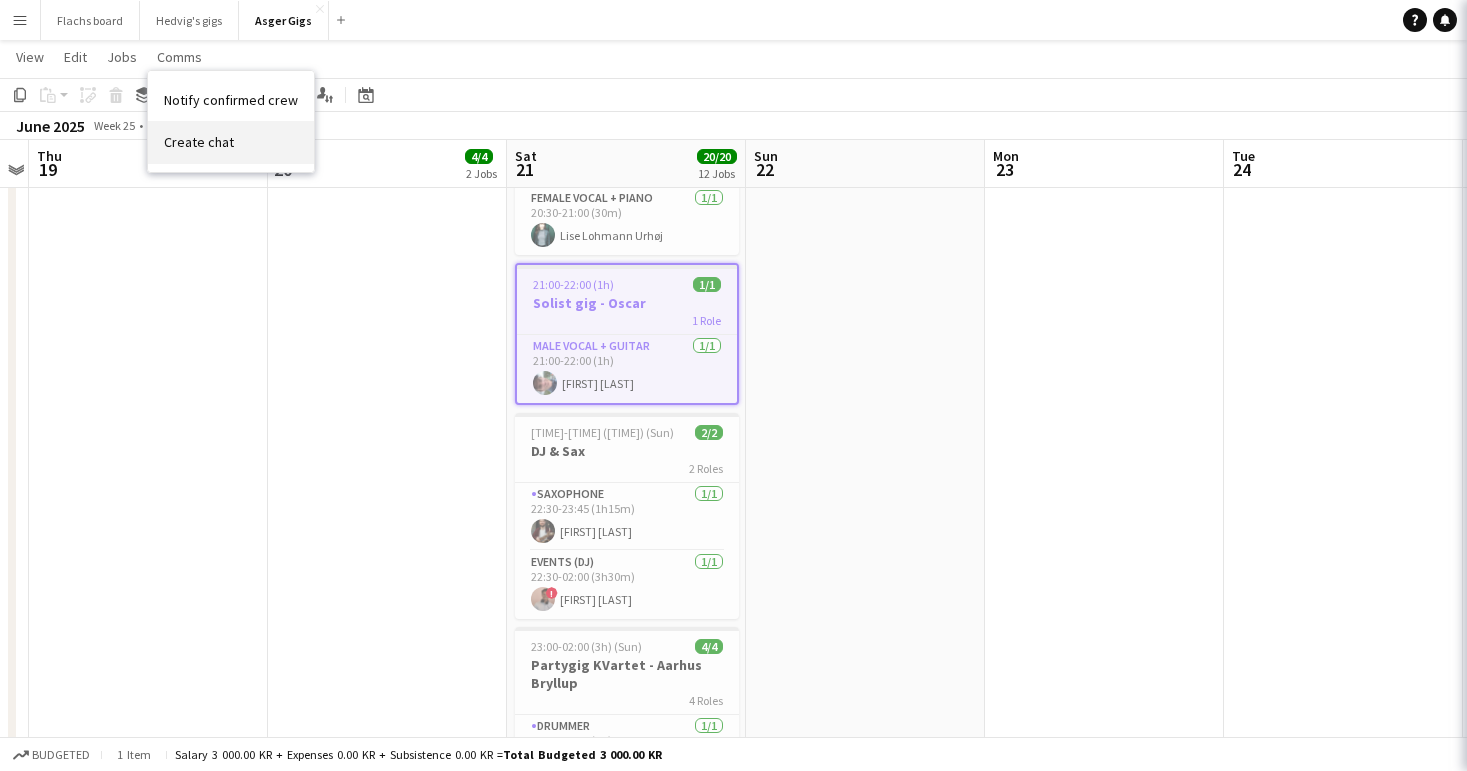click on "Create chat" at bounding box center [199, 142] 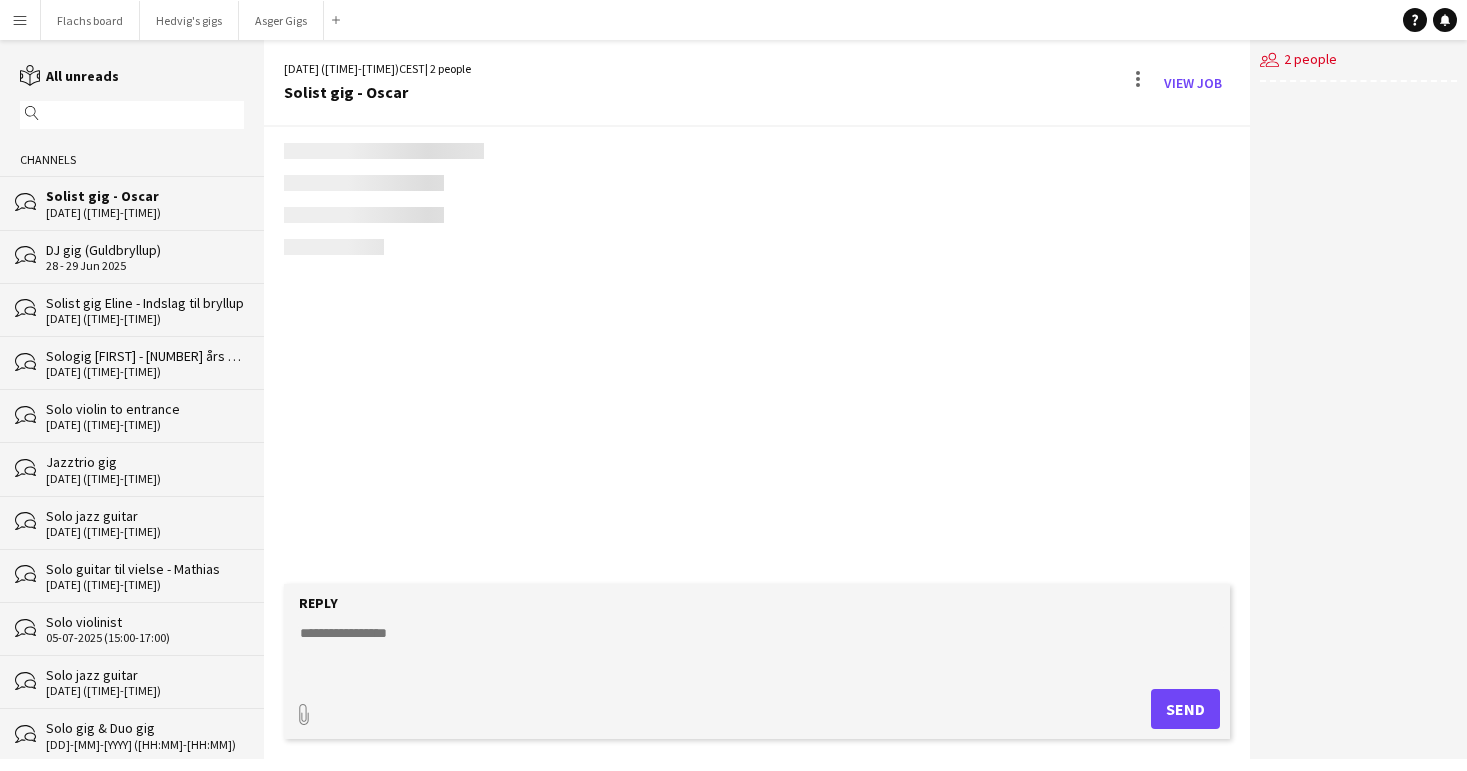 scroll, scrollTop: 0, scrollLeft: 0, axis: both 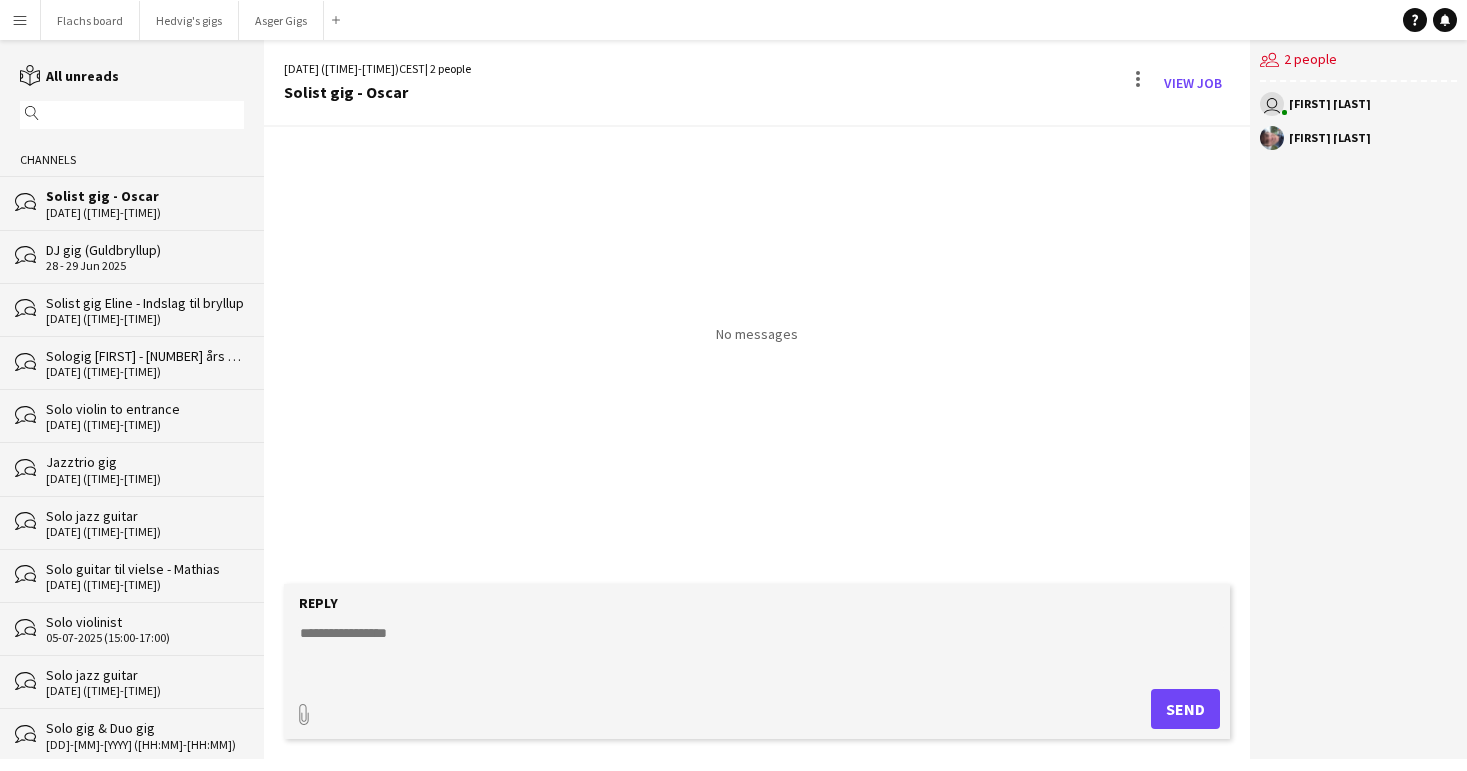 click 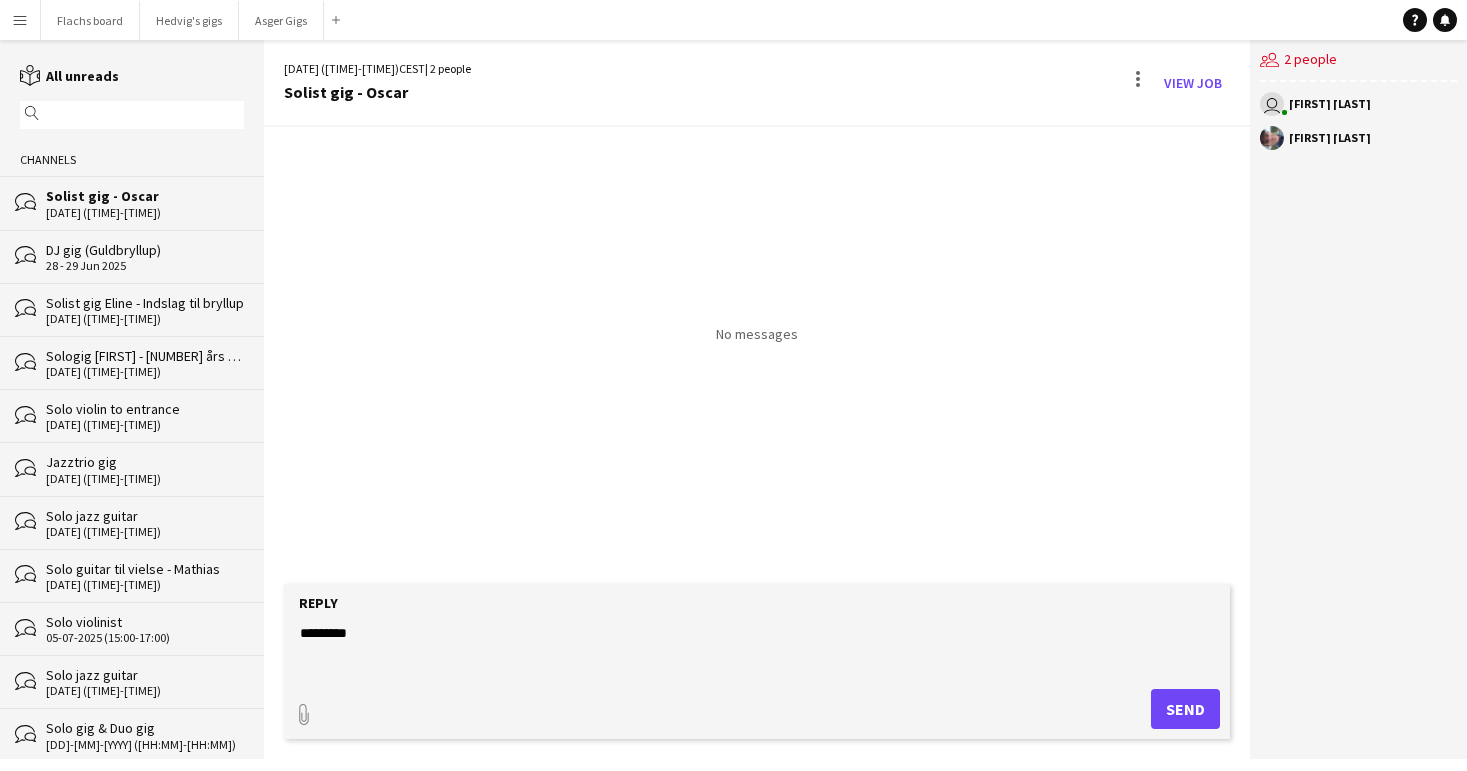 paste on "**********" 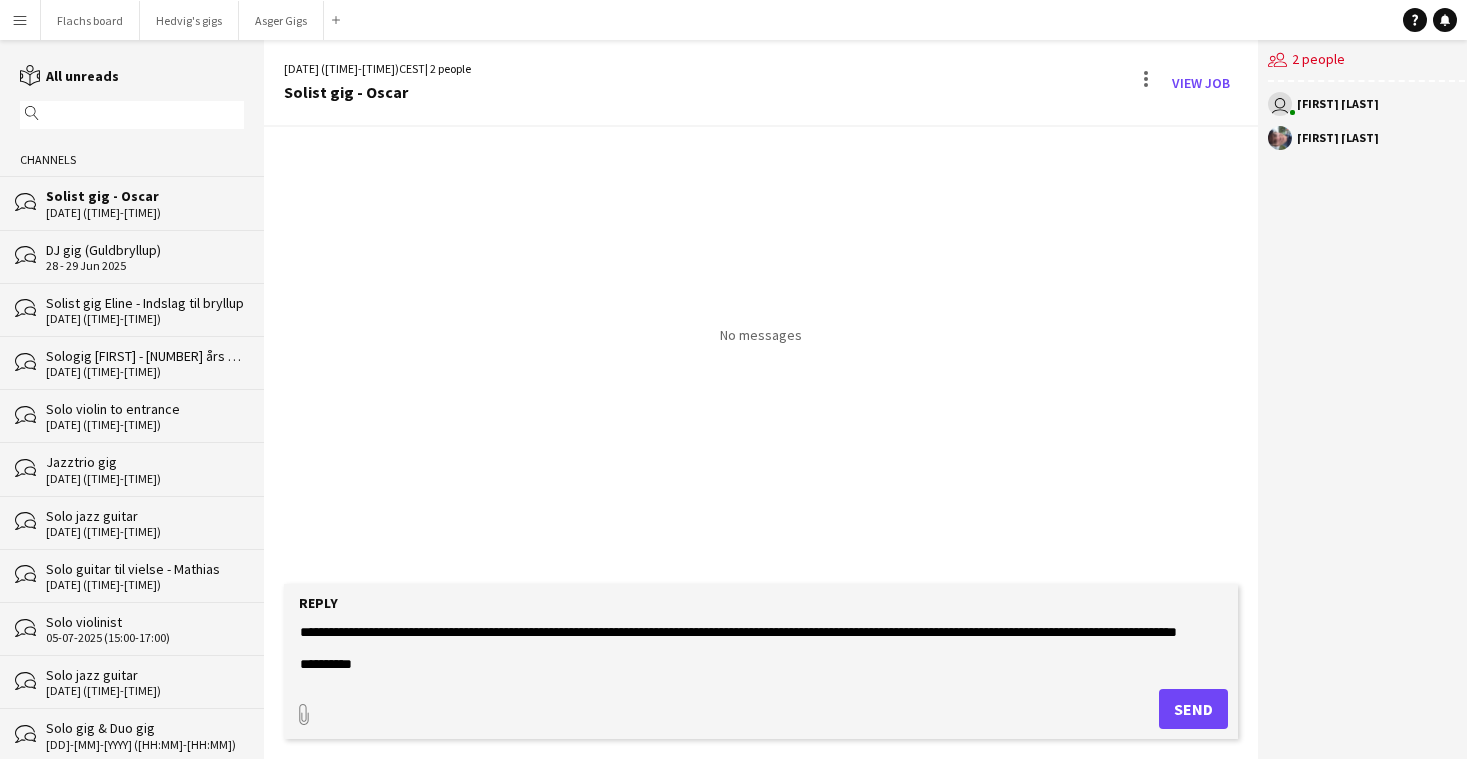 scroll, scrollTop: 0, scrollLeft: 0, axis: both 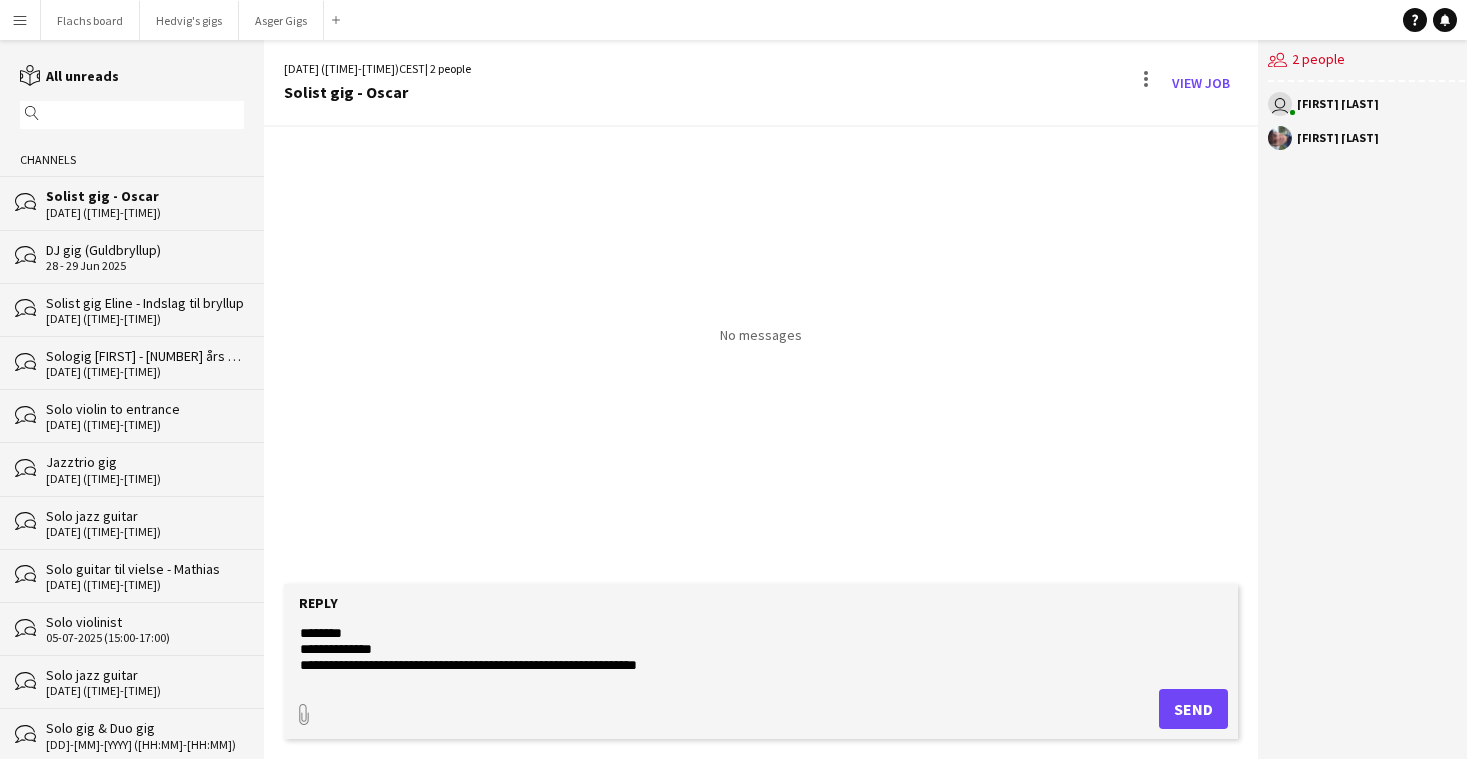 drag, startPoint x: 300, startPoint y: 650, endPoint x: 426, endPoint y: 650, distance: 126 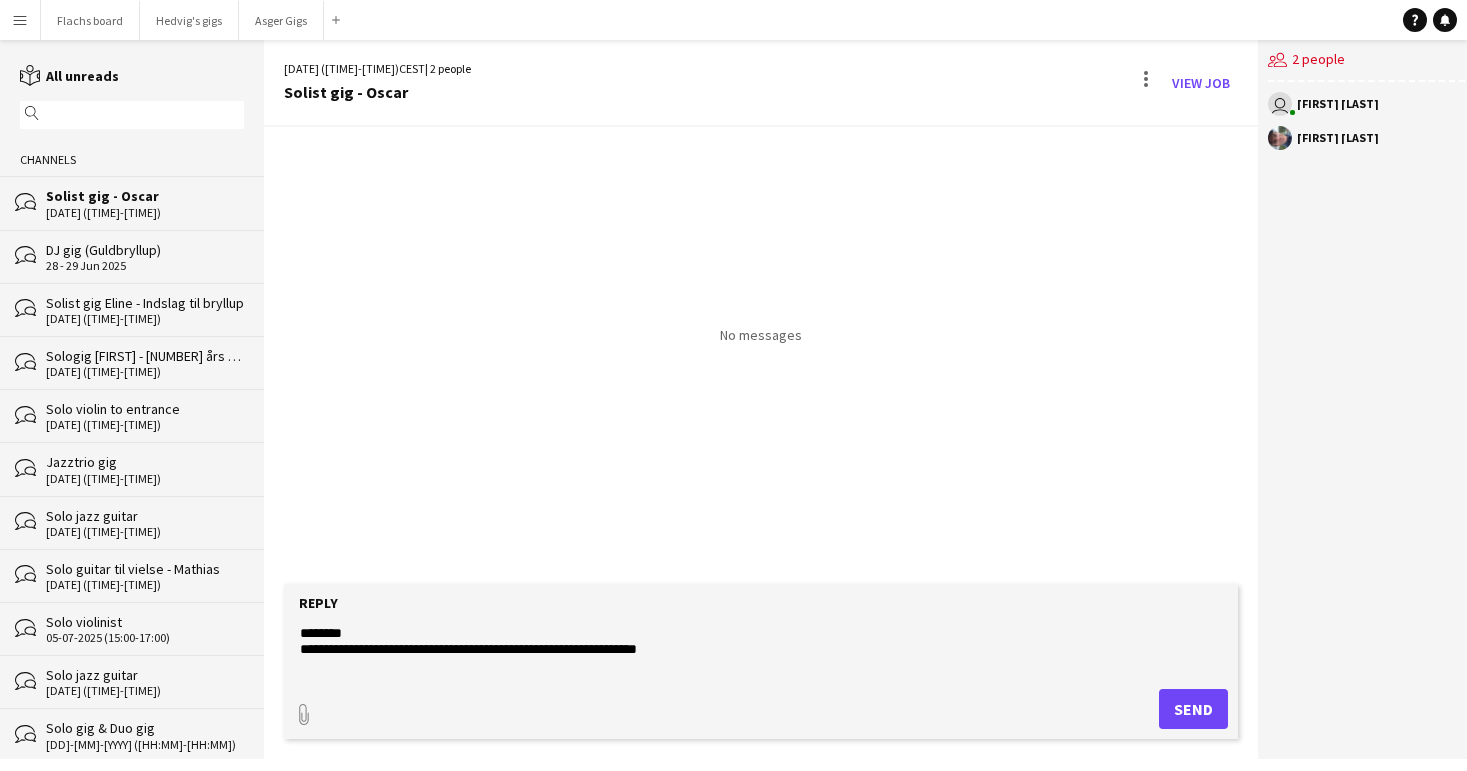 type on "**********" 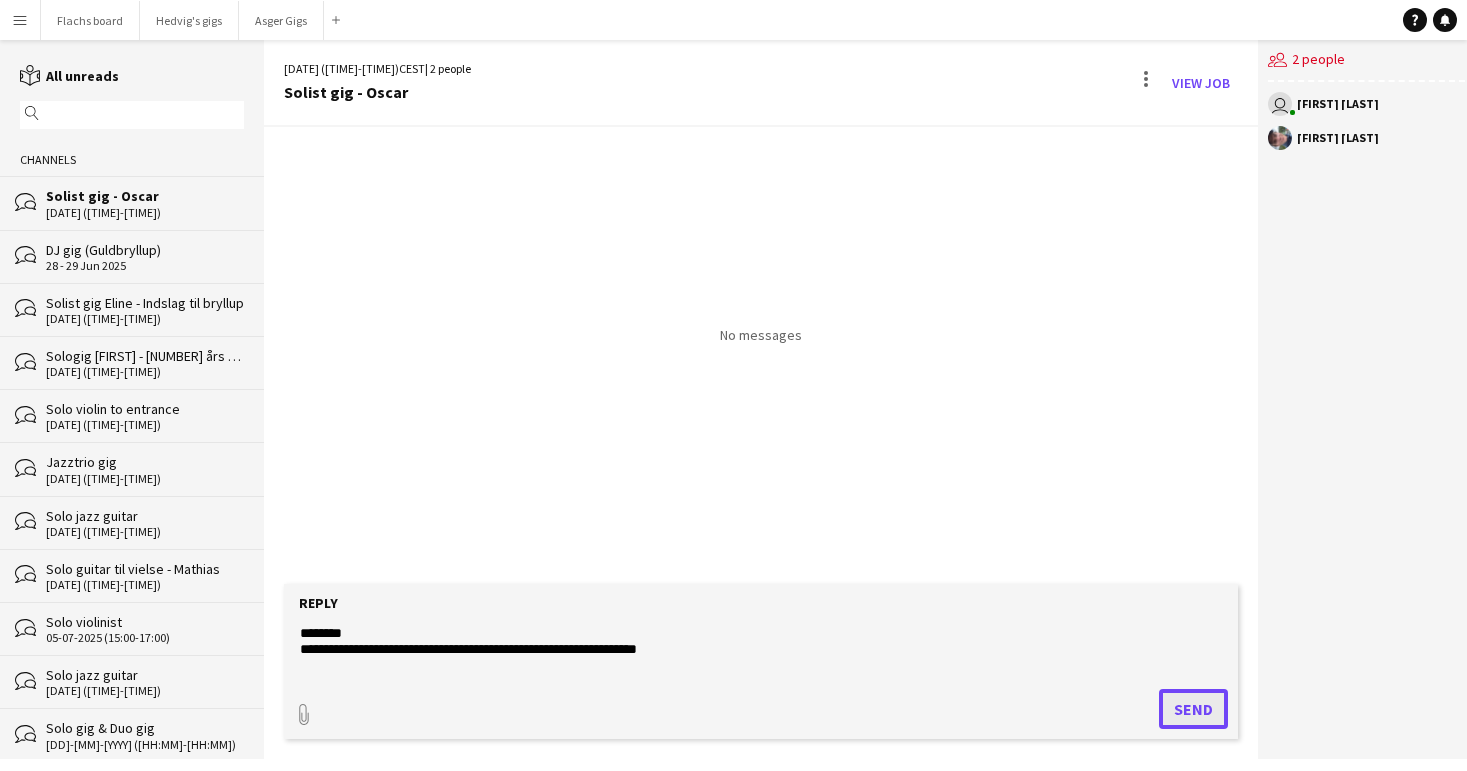 click on "Send" 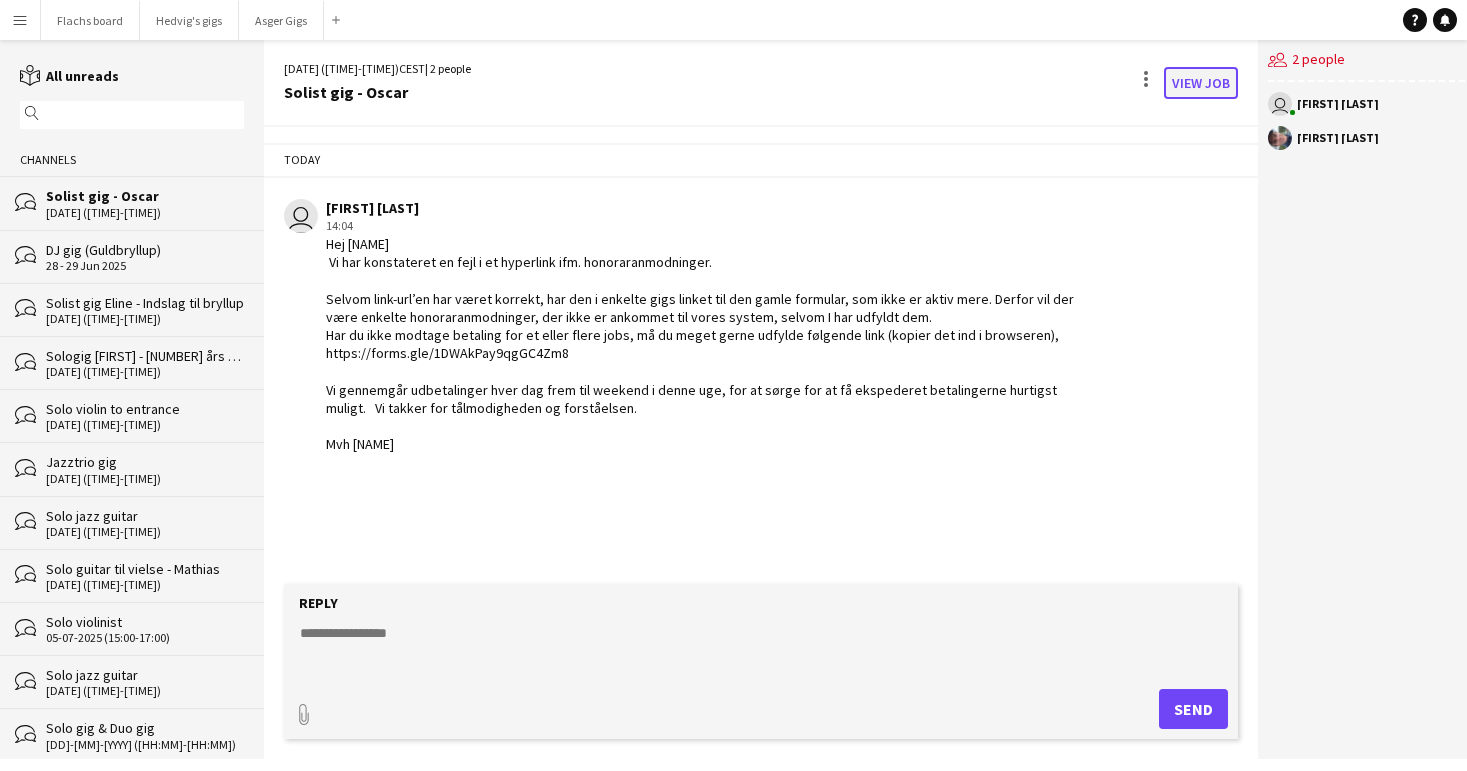 click on "View Job" 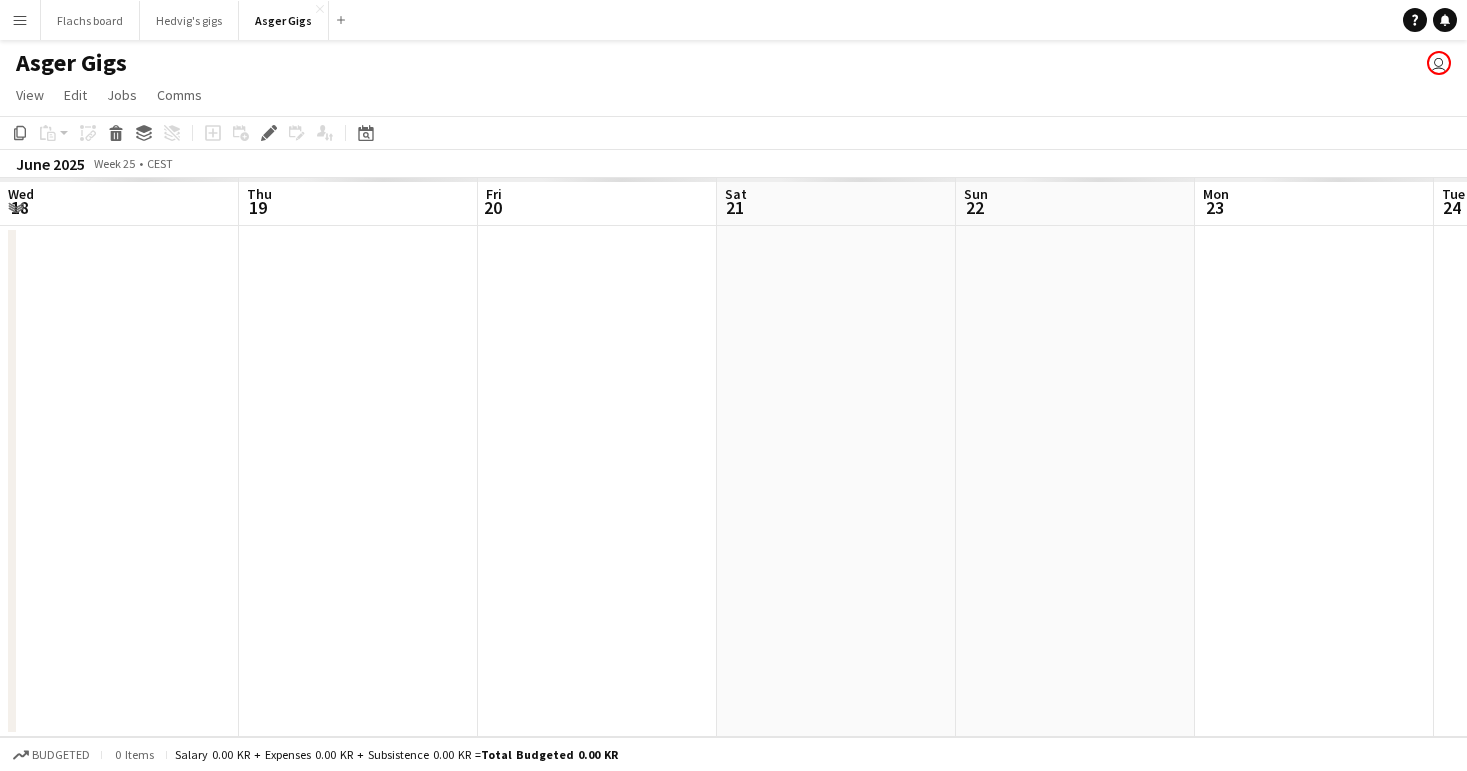 scroll, scrollTop: 0, scrollLeft: 688, axis: horizontal 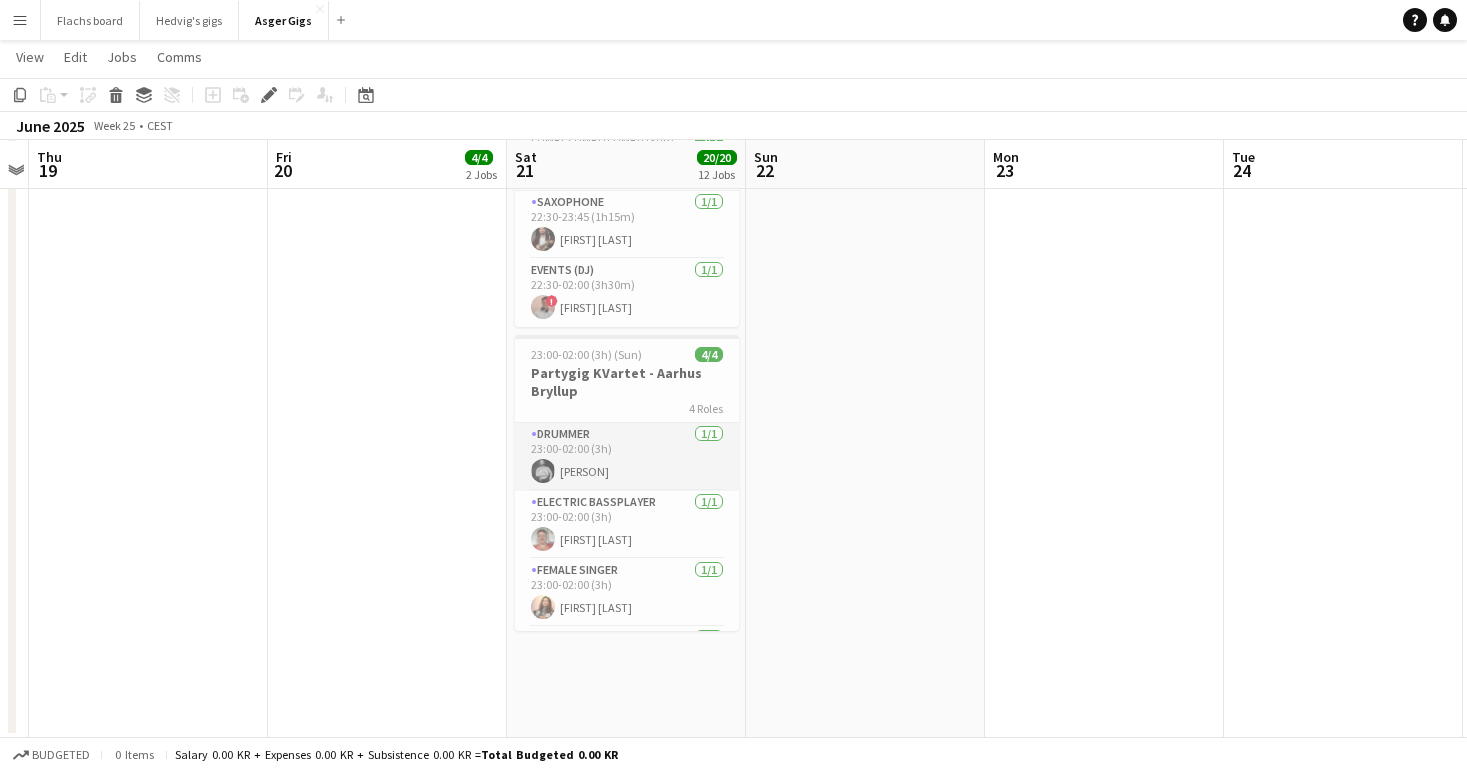 click on "Drummer   1/1   [TIME]-[TIME] ([DURATION])
[PERSON]" at bounding box center (627, 457) 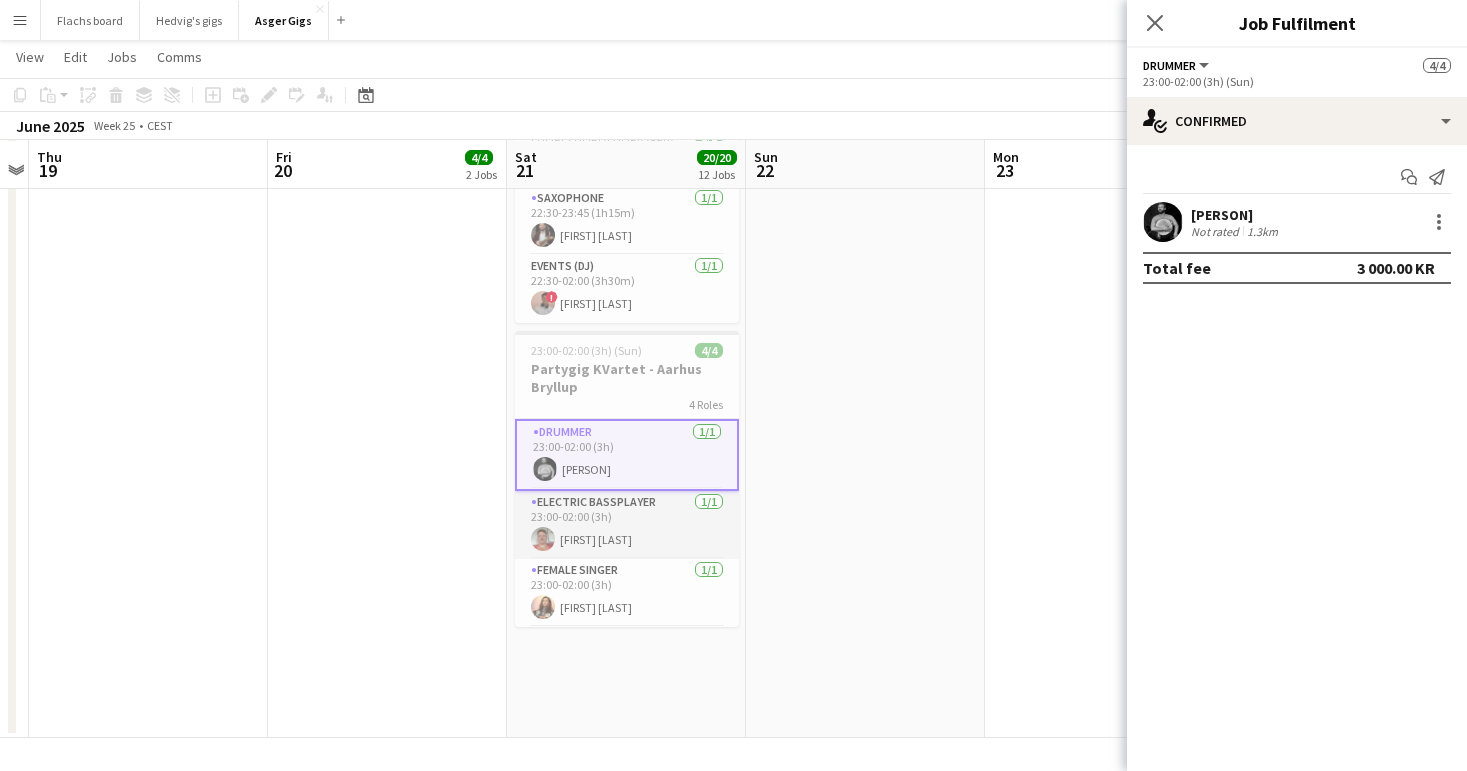 click on "Electric Bassplayer   1/1   [TIME]-[TIME] ([DURATION])
[PERSON]" at bounding box center [627, 525] 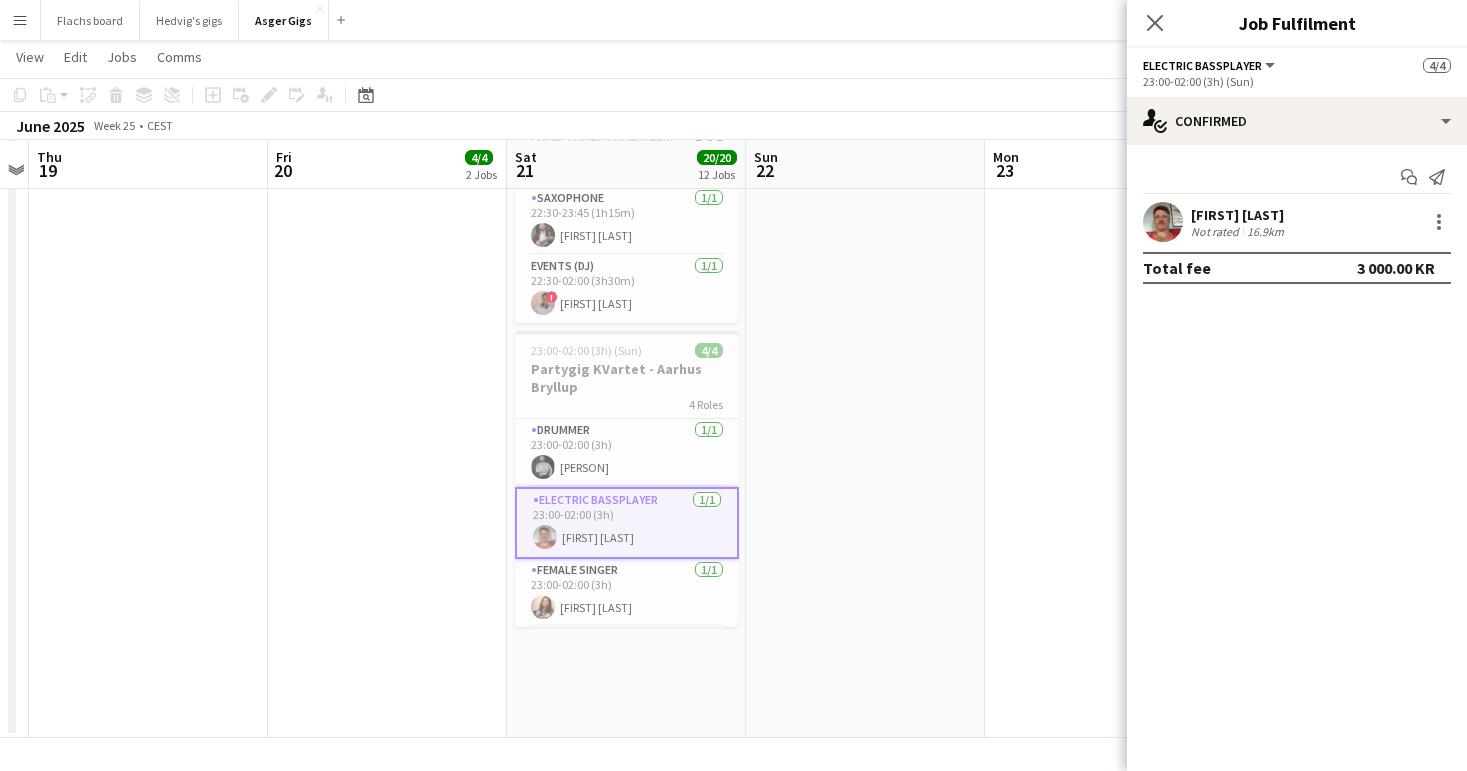 scroll, scrollTop: 68, scrollLeft: 0, axis: vertical 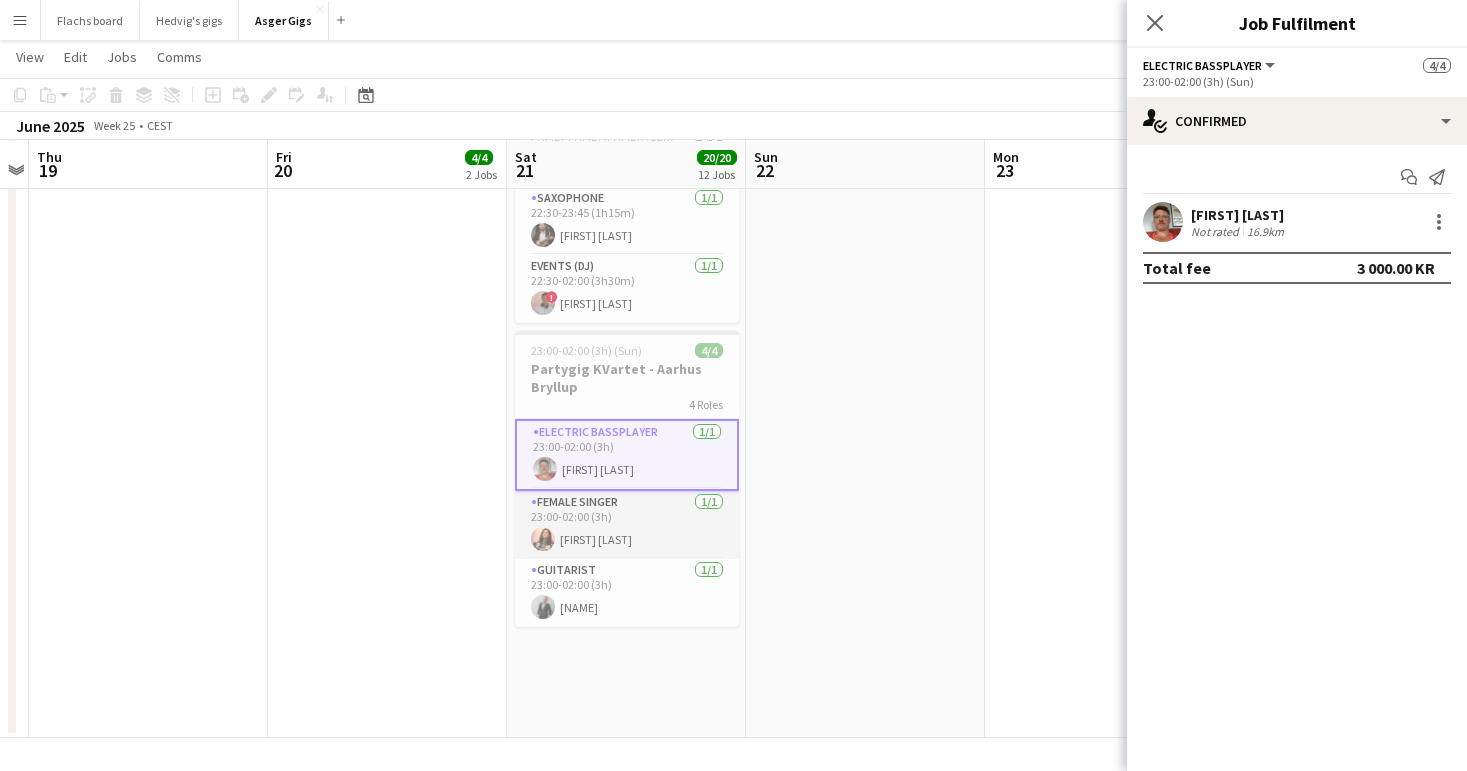 click on "Female Singer   1/1   [TIME]-[TIME] ([DURATION])
[PERSON]" at bounding box center (627, 525) 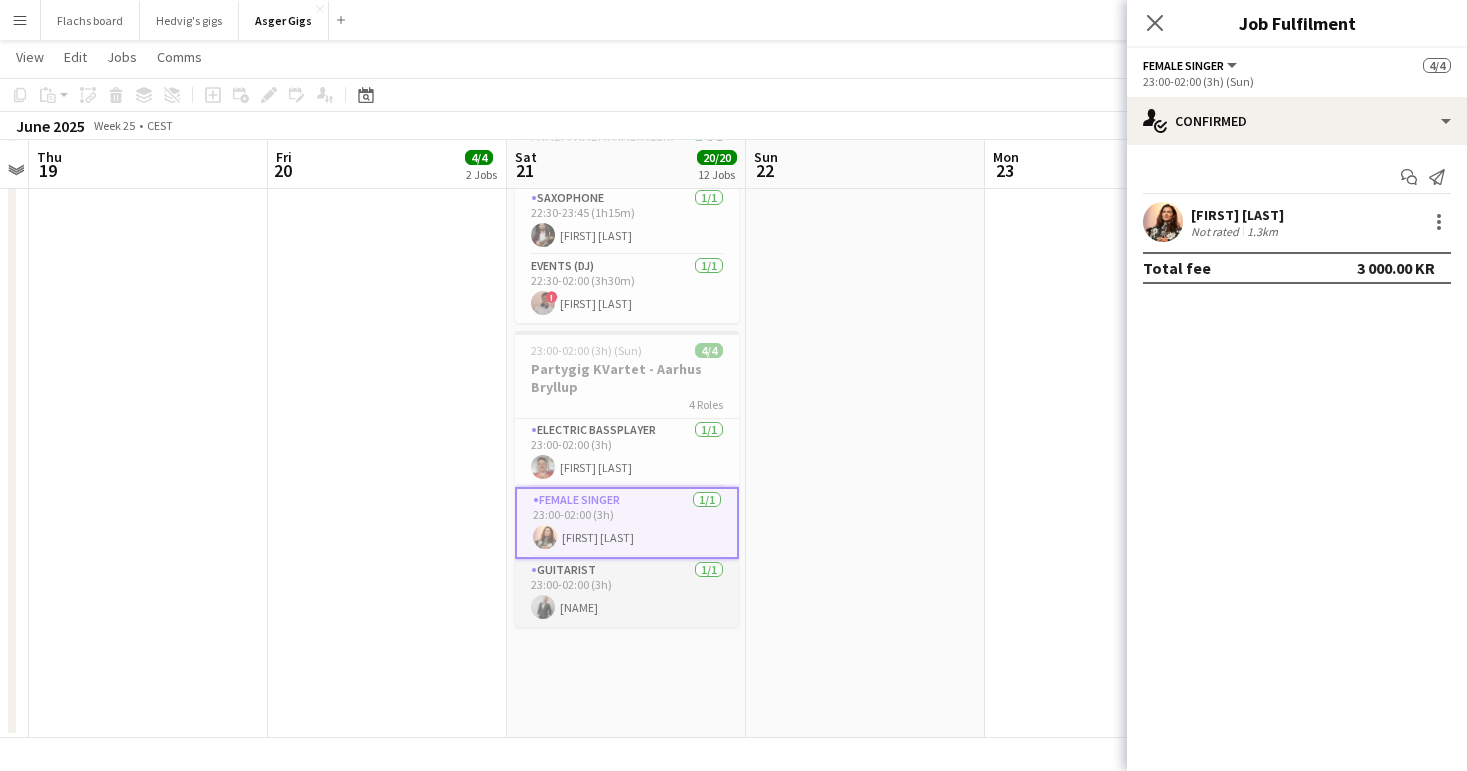 click on "Guitarist   1/1   [TIME]-[TIME] (3h)
[FIRST] [LAST]" at bounding box center [627, 593] 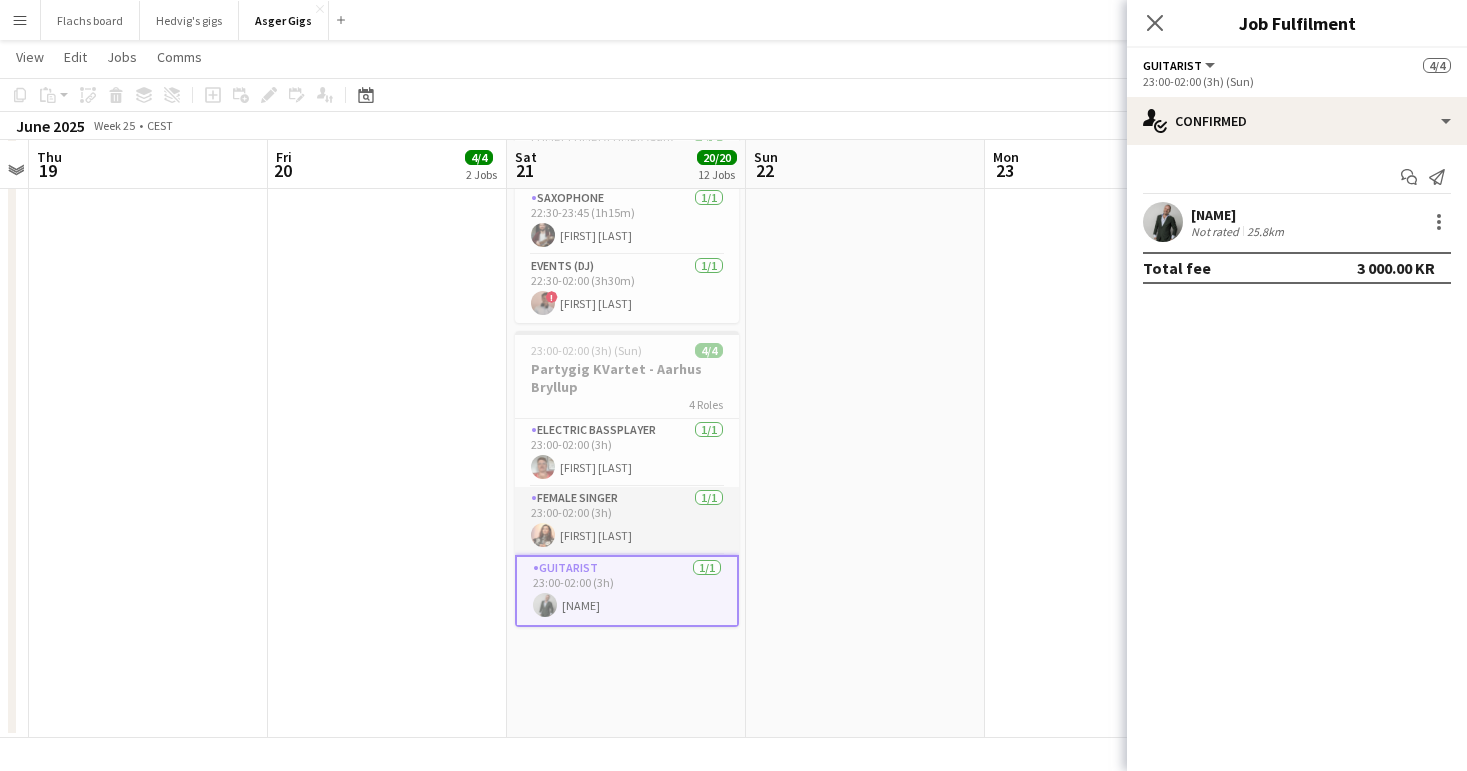 click on "Female Singer   1/1   [TIME]-[TIME] ([DURATION])
[PERSON]" at bounding box center [627, 521] 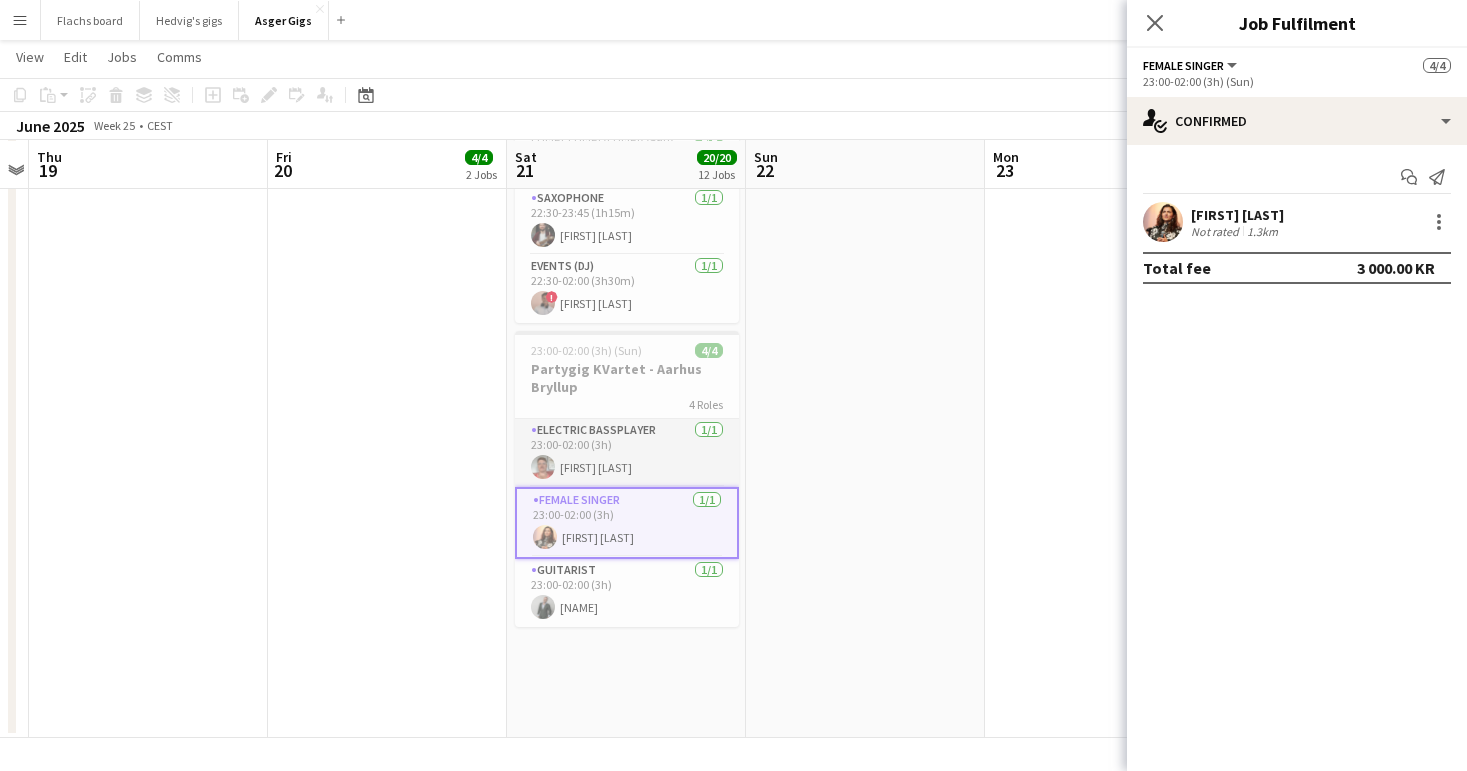 click on "Electric Bassplayer   1/1   [TIME]-[TIME] ([DURATION])
[PERSON]" at bounding box center (627, 453) 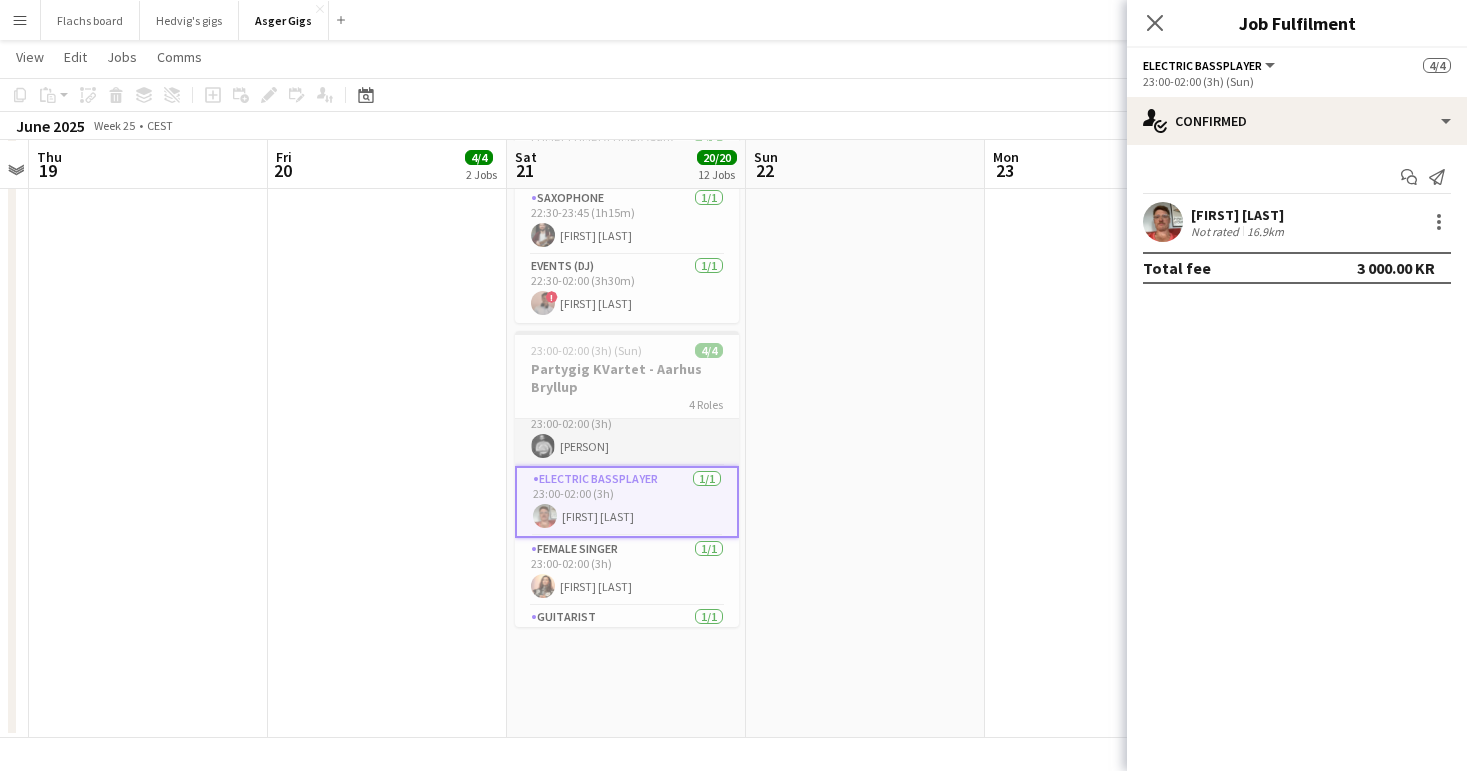 click on "Drummer   1/1   [TIME]-[TIME] ([DURATION])
[PERSON]" at bounding box center (627, 432) 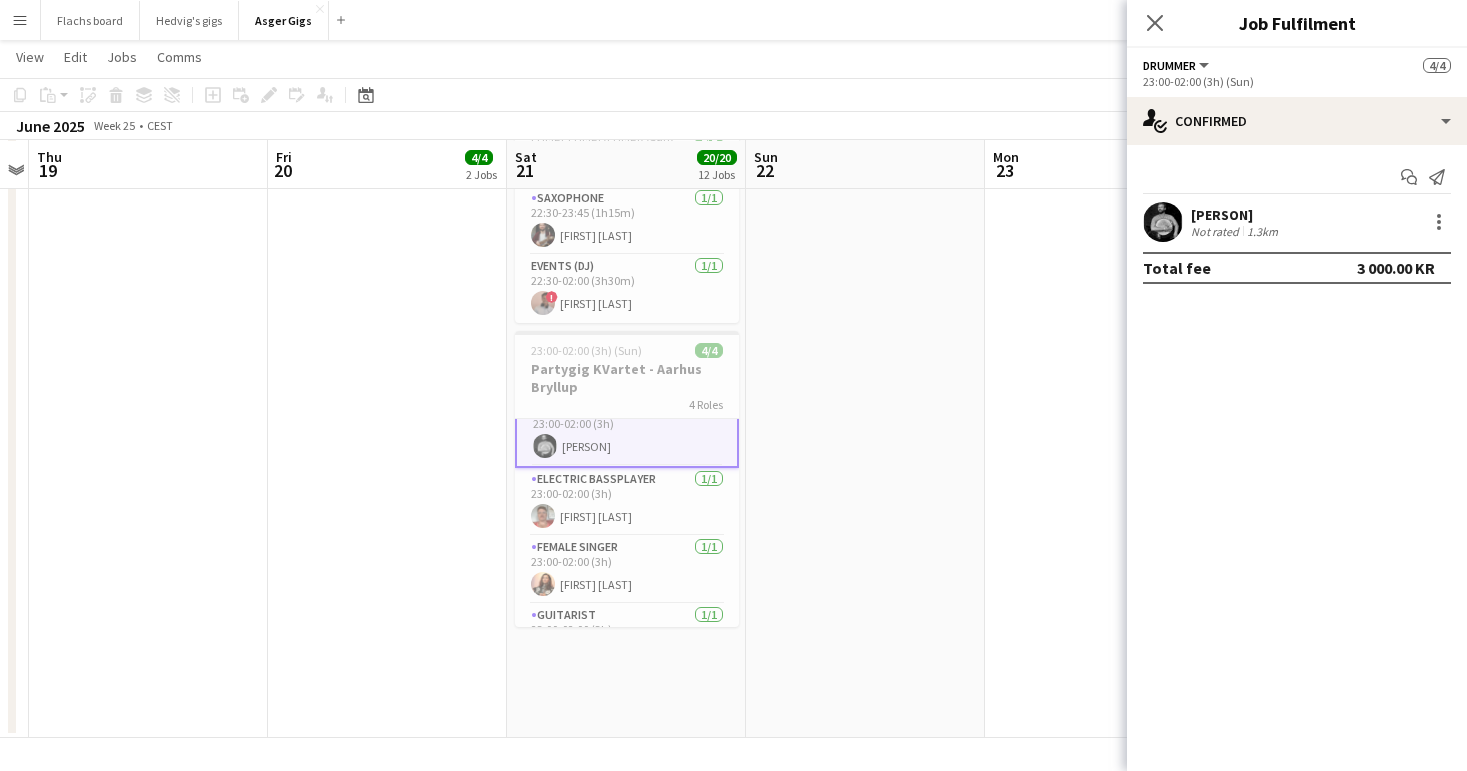 click on "16:00-17:30 (1h30m)    2/2   Jazzduo (Saudades do Rio duo)   2 Roles   Female Singer   1/1   16:00-17:30 (1h30m)
[FIRST] [LAST]  Guitarist   1/1   16:00-17:30 (1h30m)
[FIRST] [LAST]     17:30-20:45 (3h15m)    2/2   String duo gig - [FIRST] GmbH   2 Roles   Cellist   1/1   17:30-20:45 (3h15m)
[FIRST] [LAST]  Violin   1/1   17:30-20:45 (3h15m)
[FIRST] [LAST]" at bounding box center (387, -488) 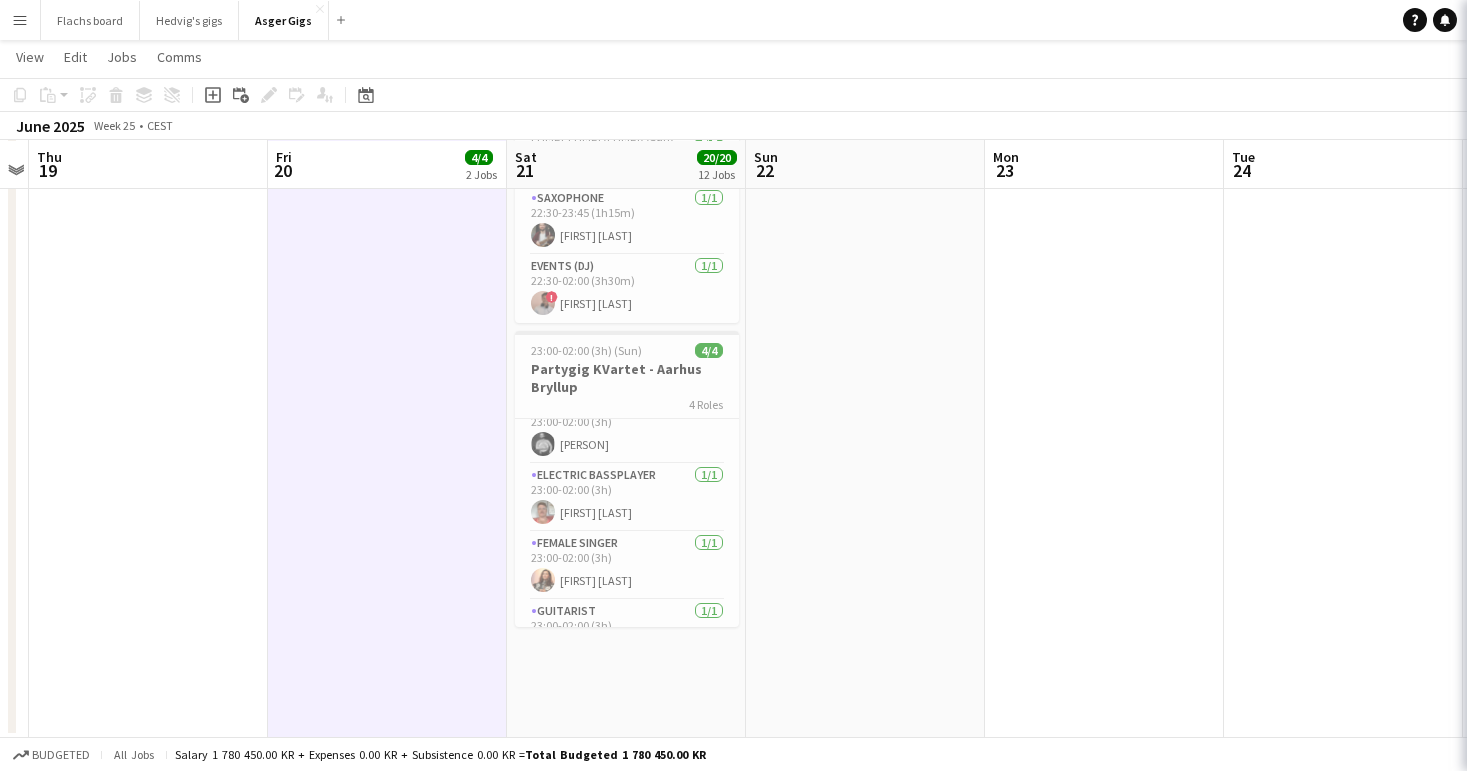 scroll, scrollTop: 21, scrollLeft: 0, axis: vertical 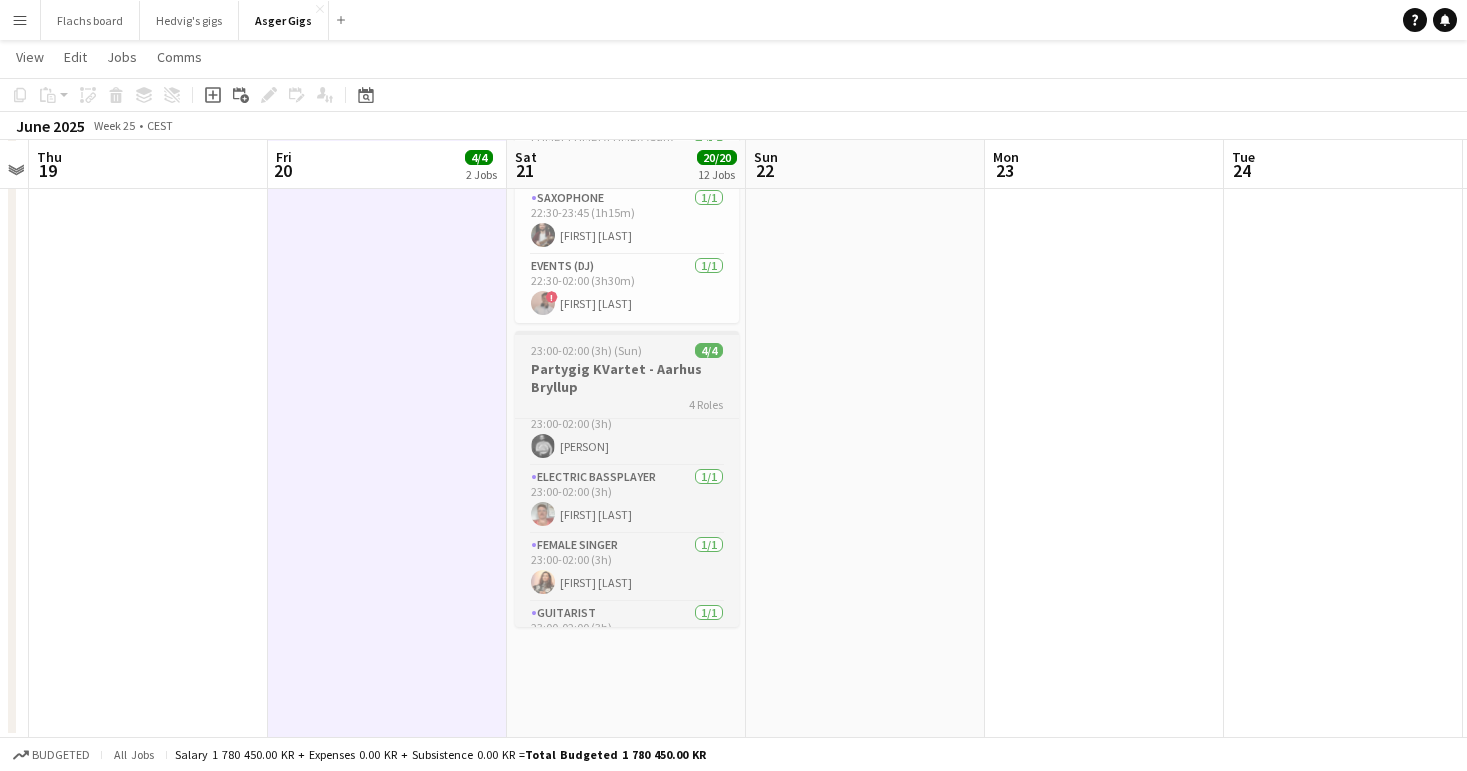 click on "Partygig KVartet - Aarhus Bryllup" at bounding box center (627, 378) 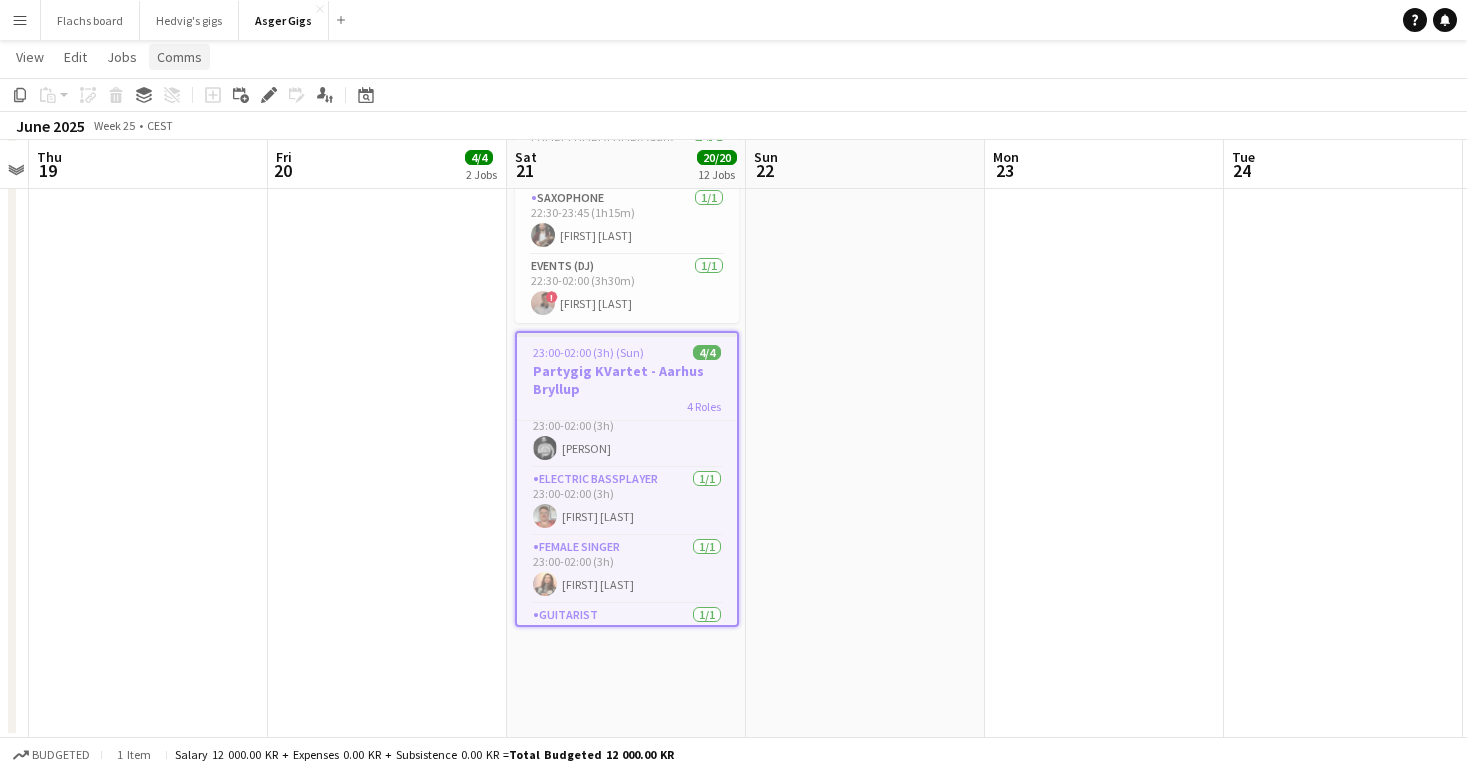 click on "Comms" 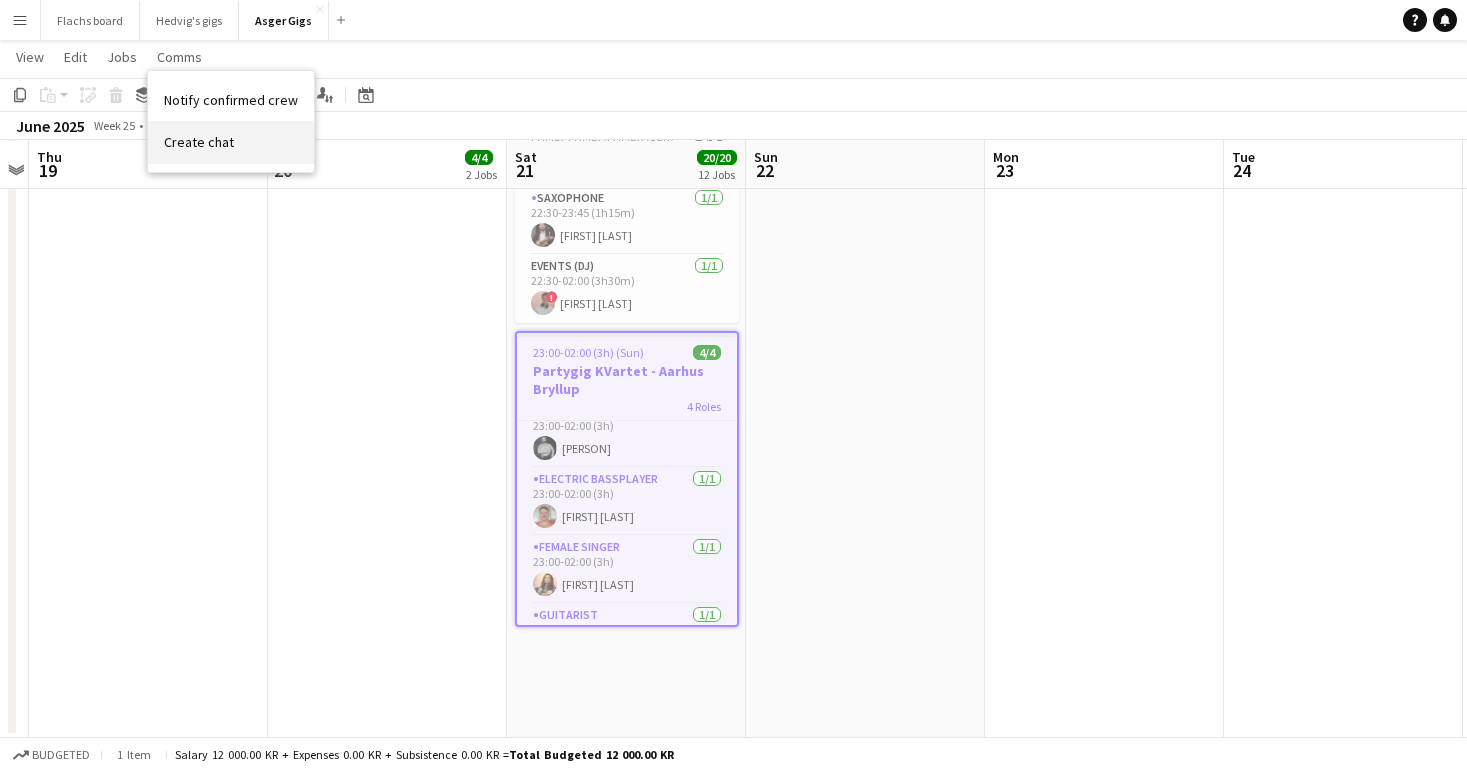 click on "Create chat" at bounding box center (231, 142) 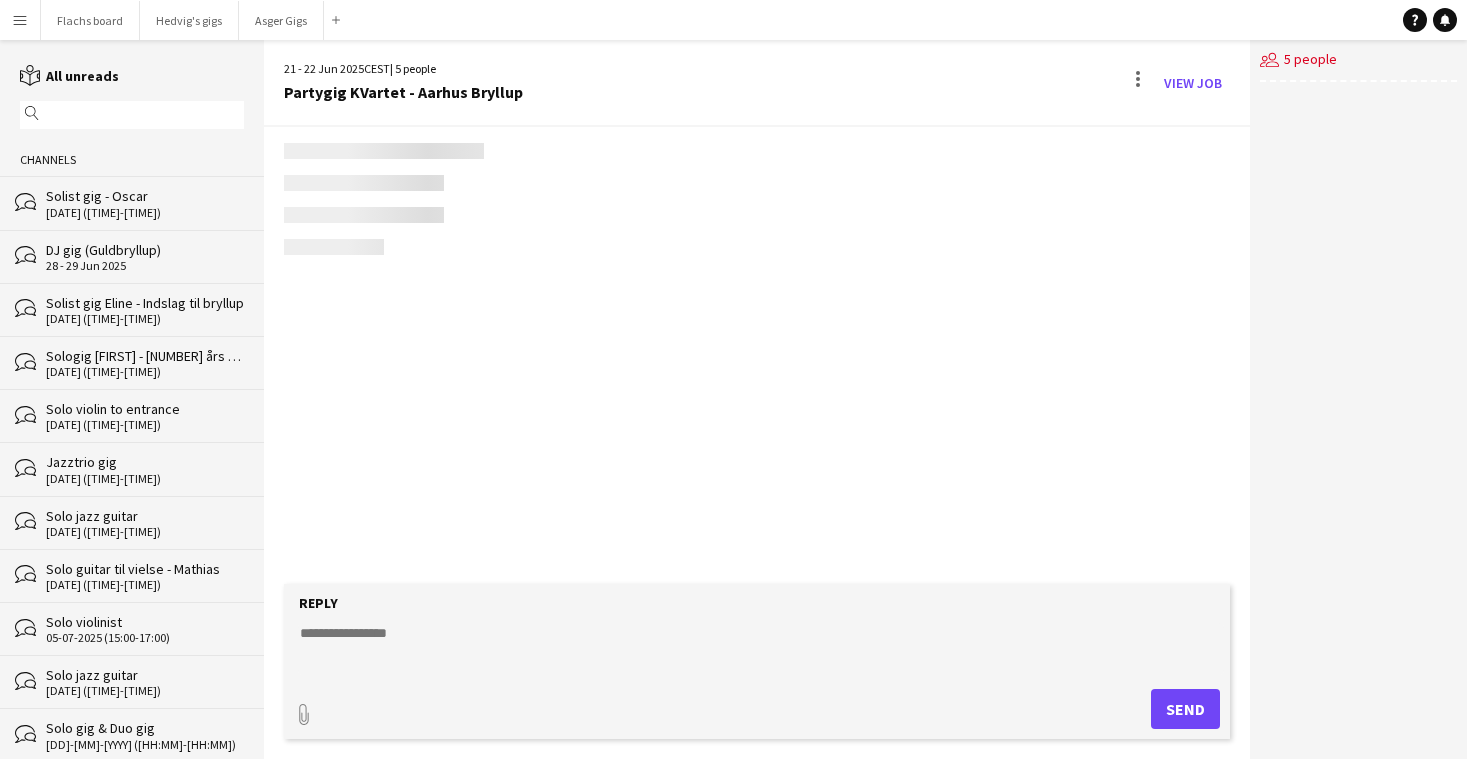 scroll, scrollTop: 0, scrollLeft: 0, axis: both 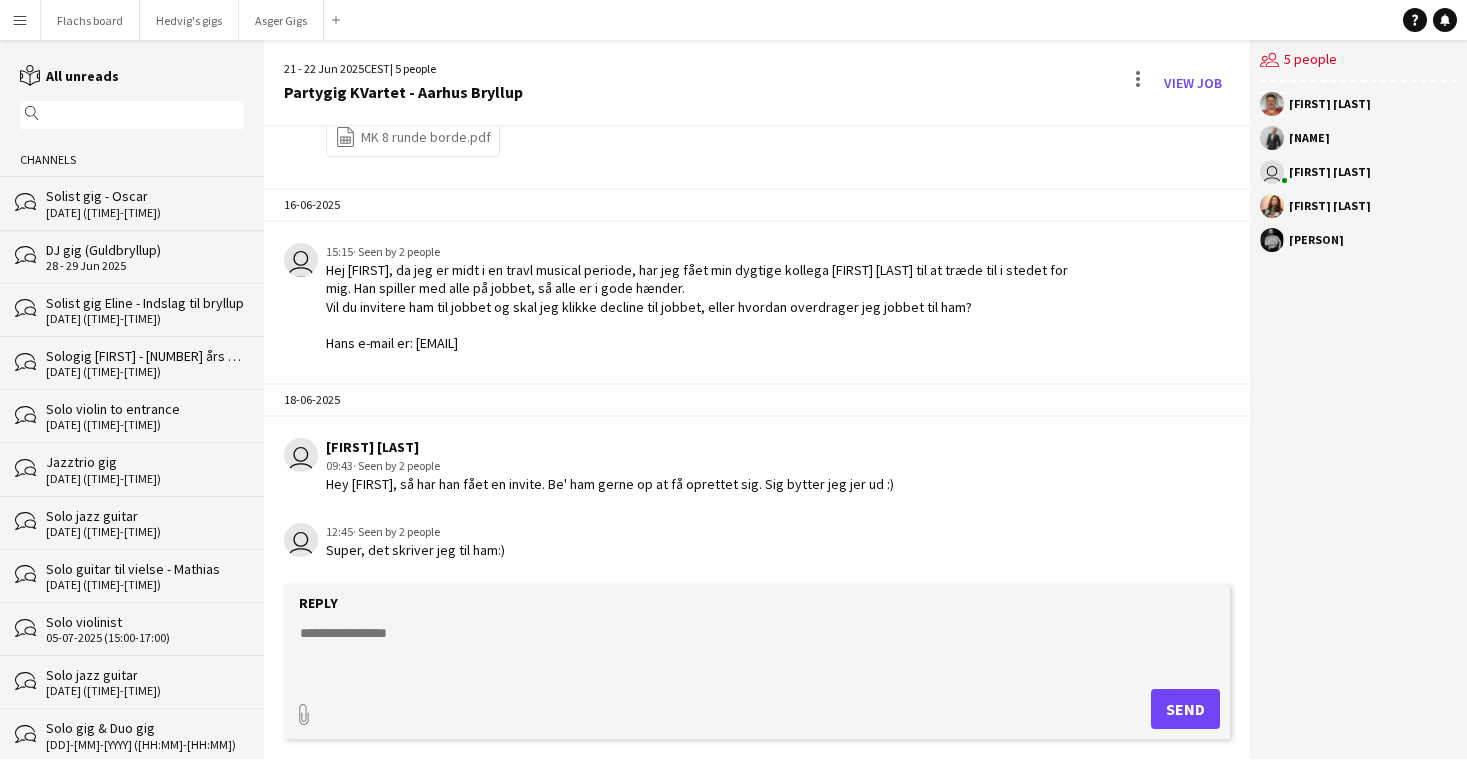 click on "Reply
paperclip
Send" 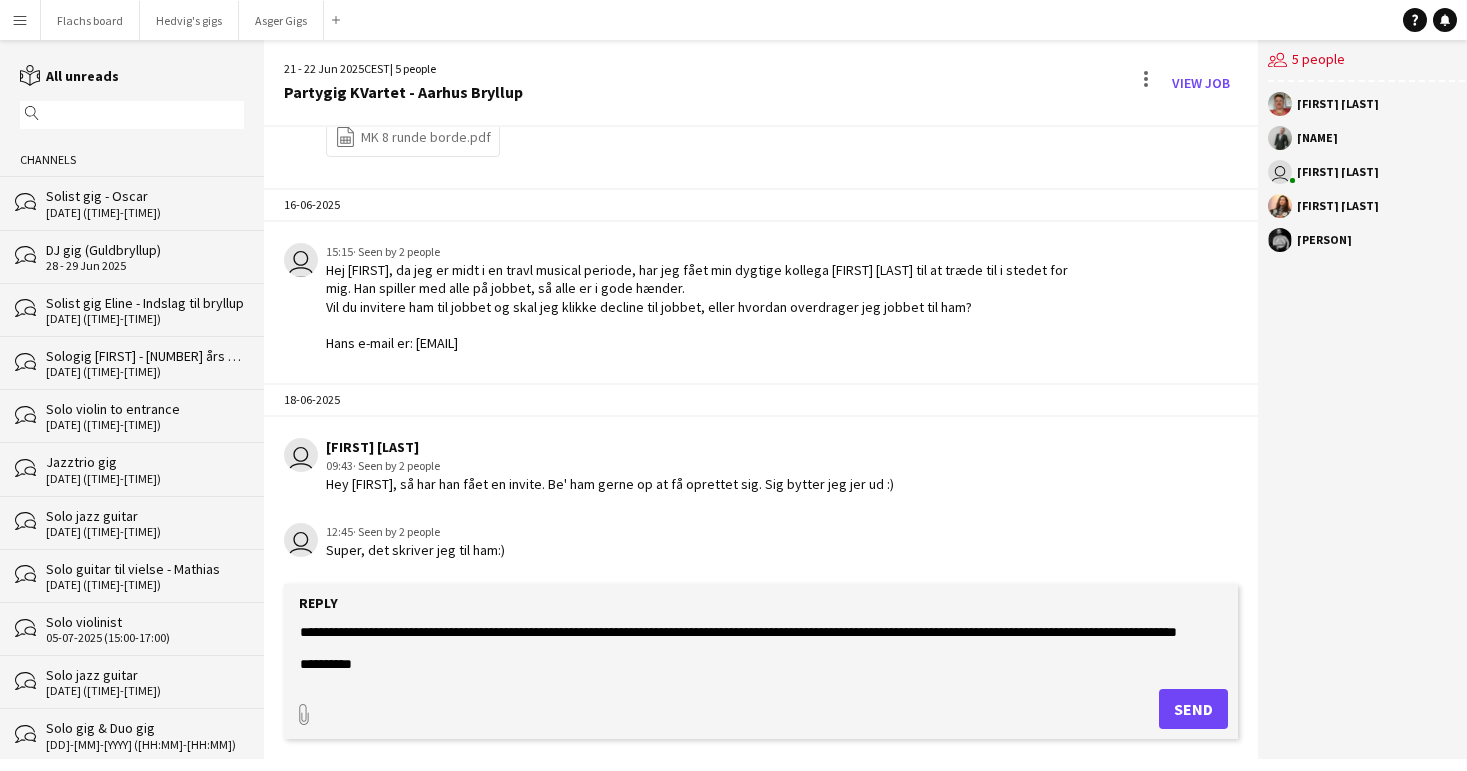 scroll, scrollTop: 0, scrollLeft: 0, axis: both 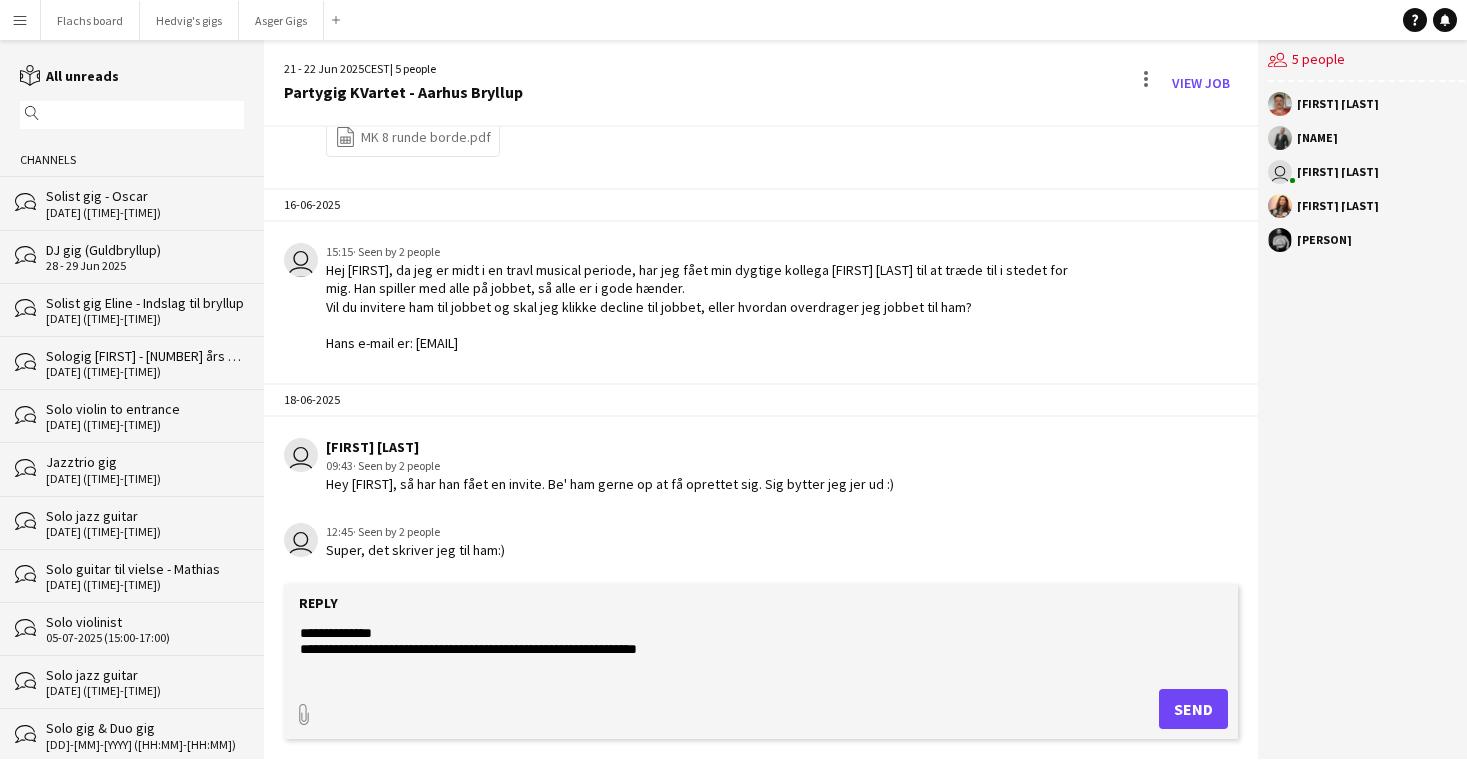 type on "**********" 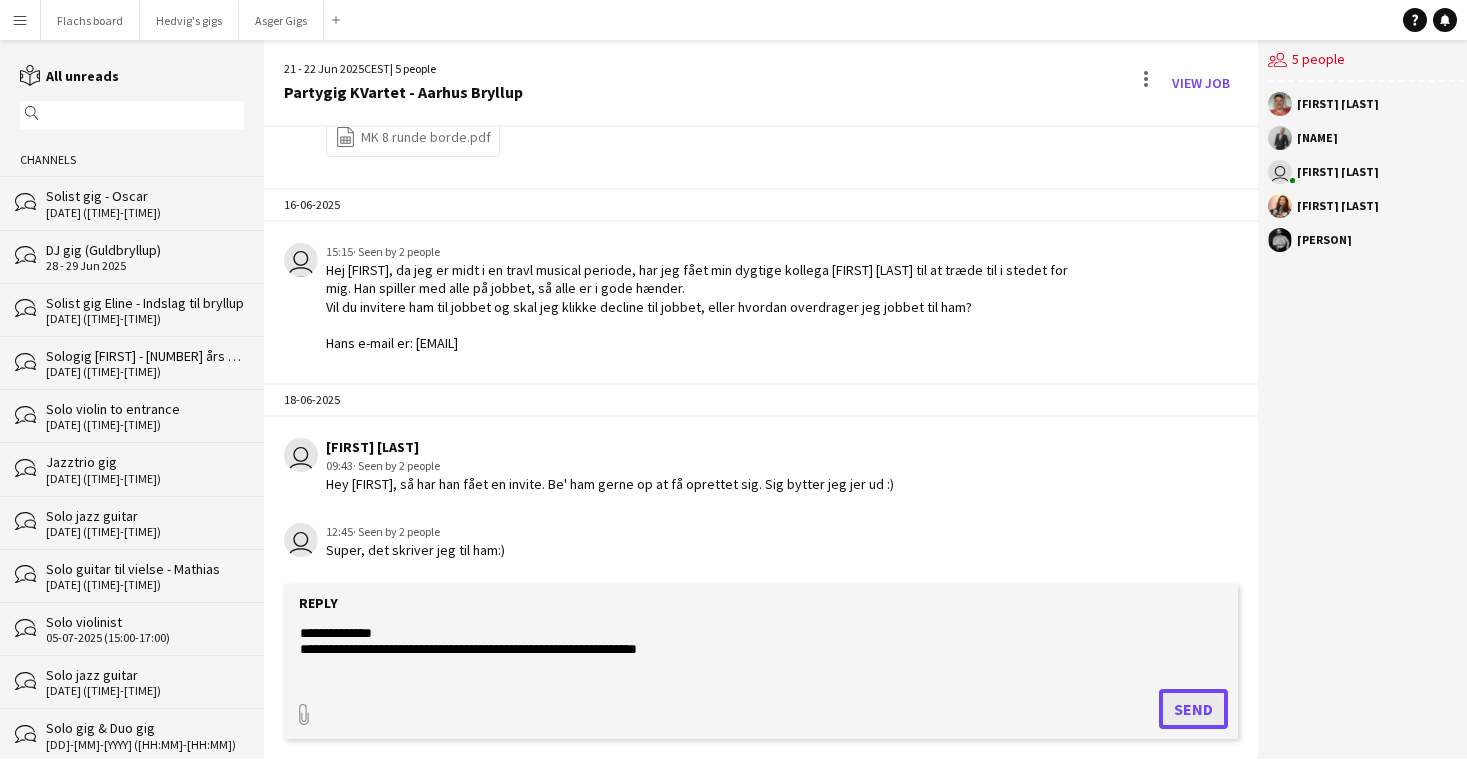 click on "Send" 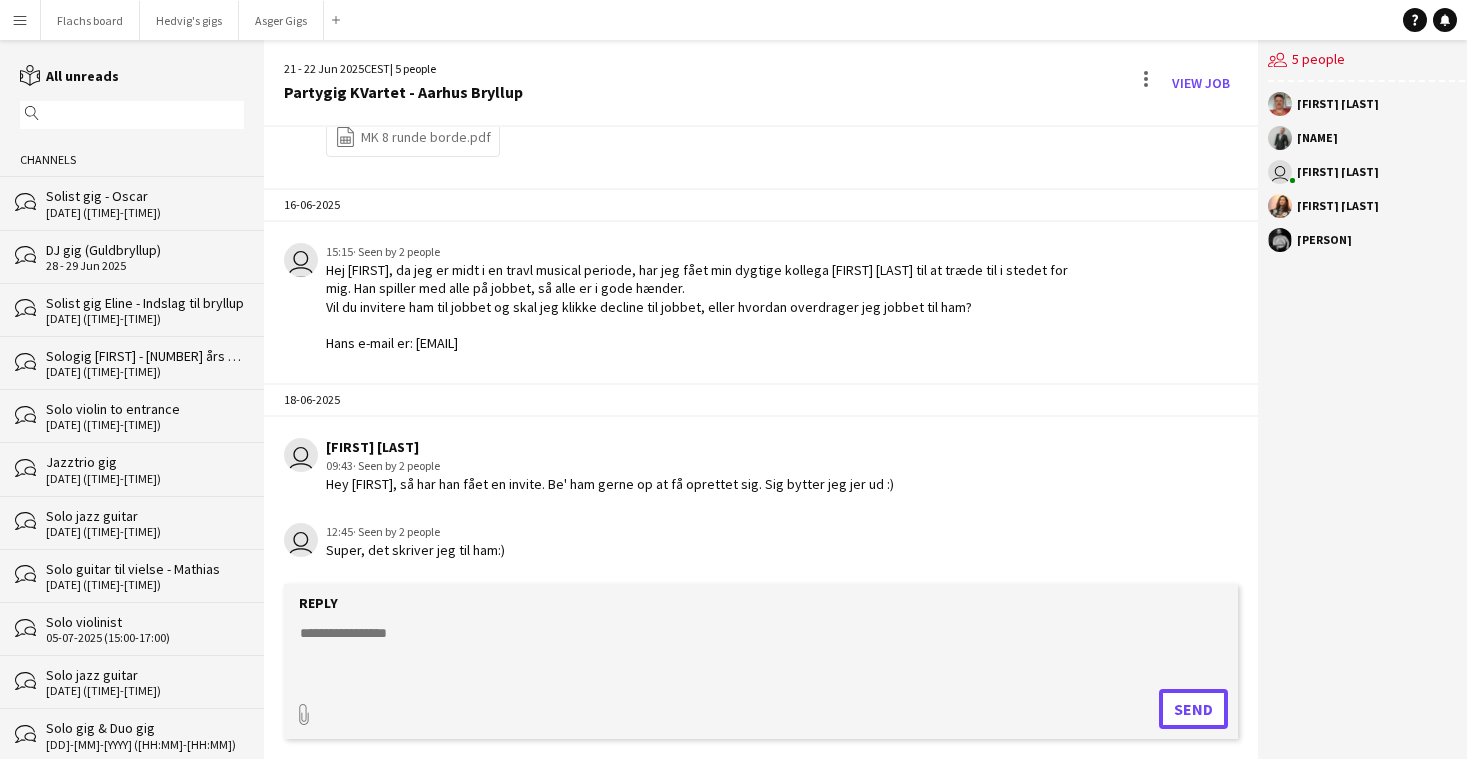 scroll, scrollTop: 3279, scrollLeft: 0, axis: vertical 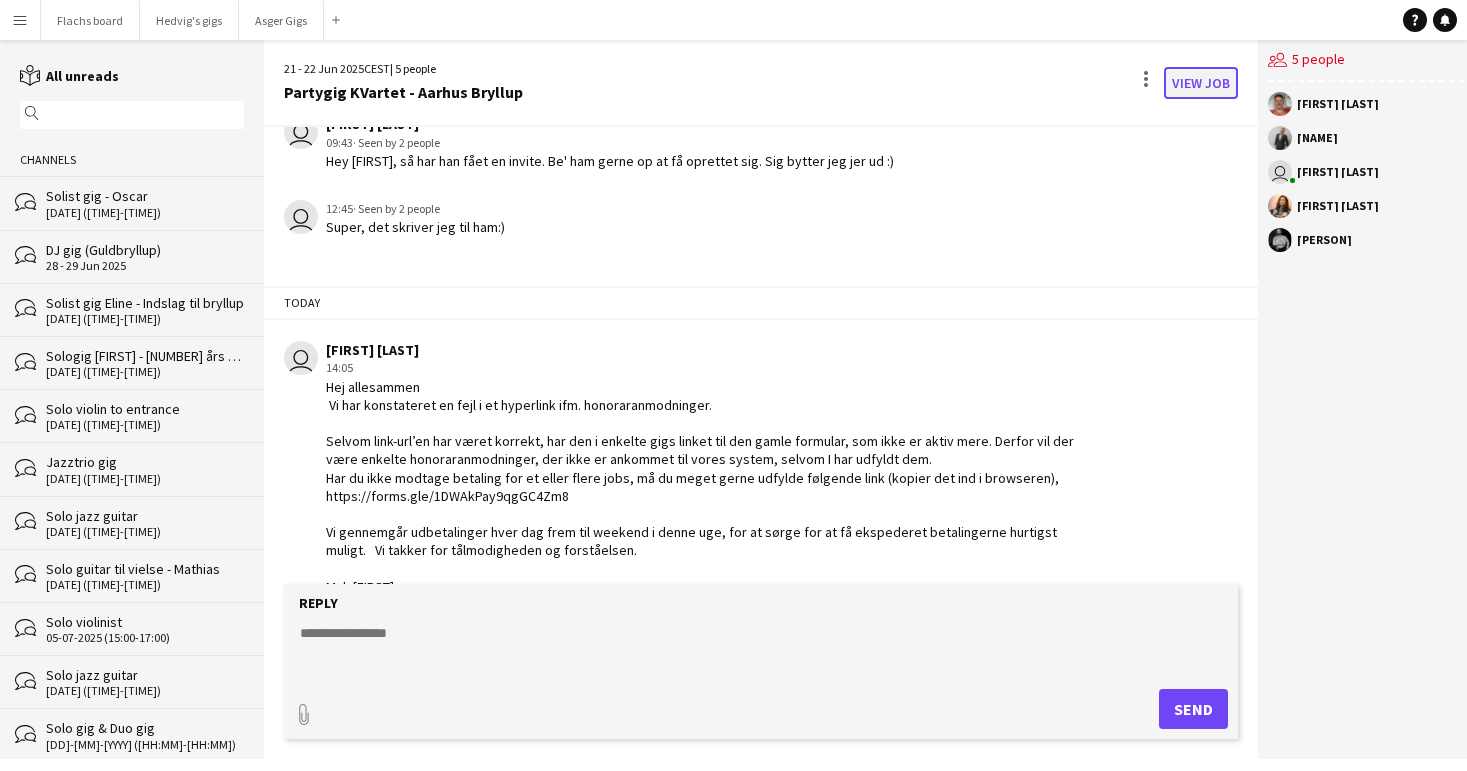 click on "View Job" 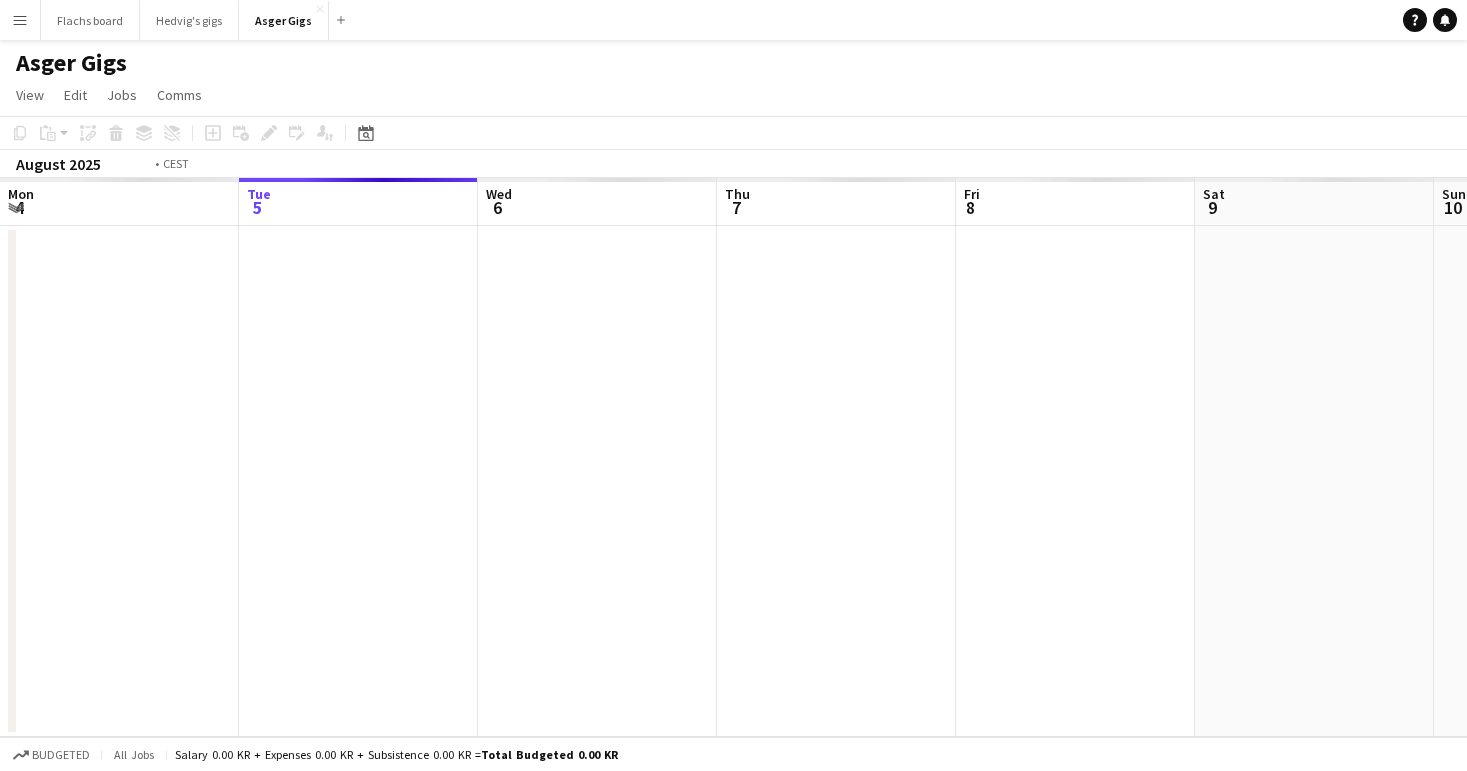 scroll, scrollTop: 0, scrollLeft: 688, axis: horizontal 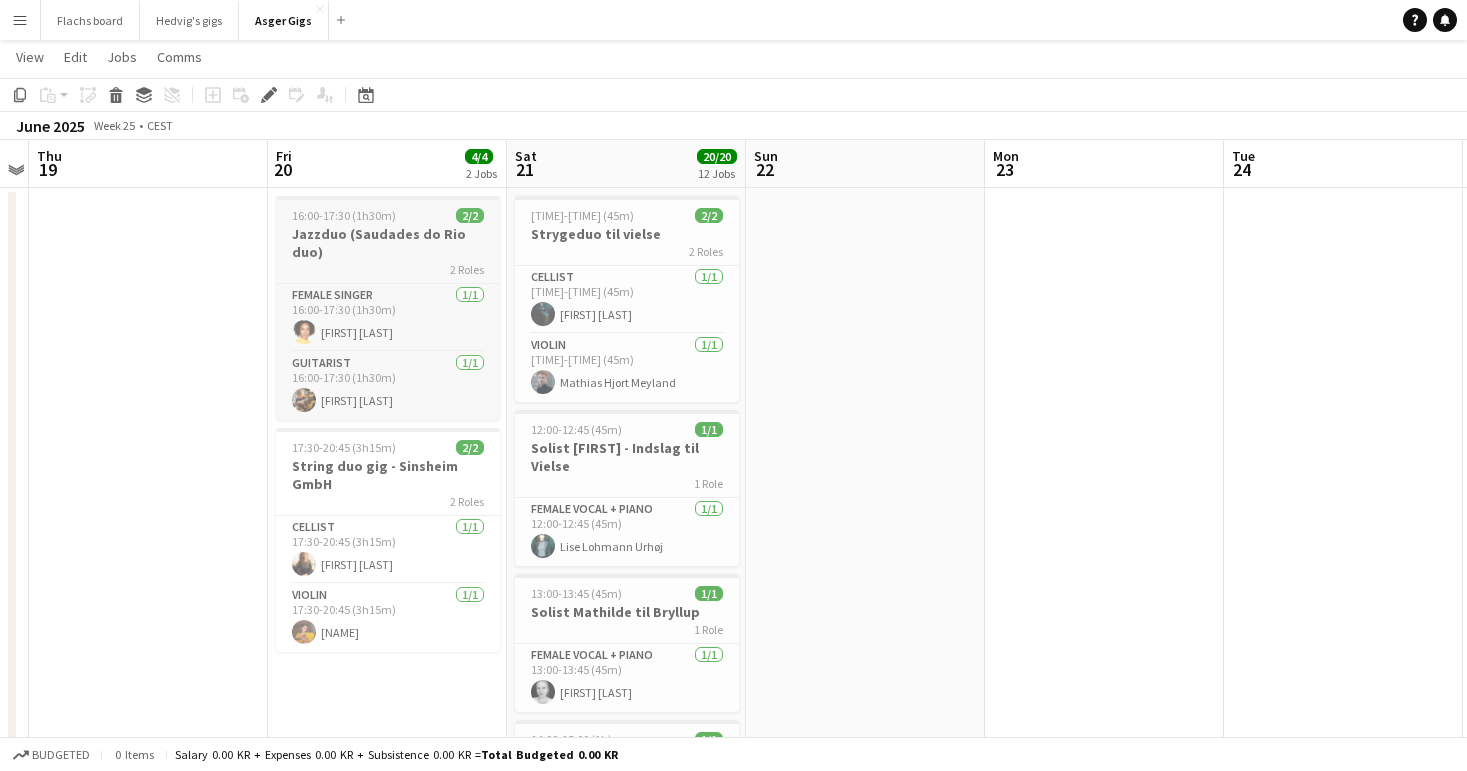 click on "Jazzduo (Saudades do Rio duo)" at bounding box center (388, 243) 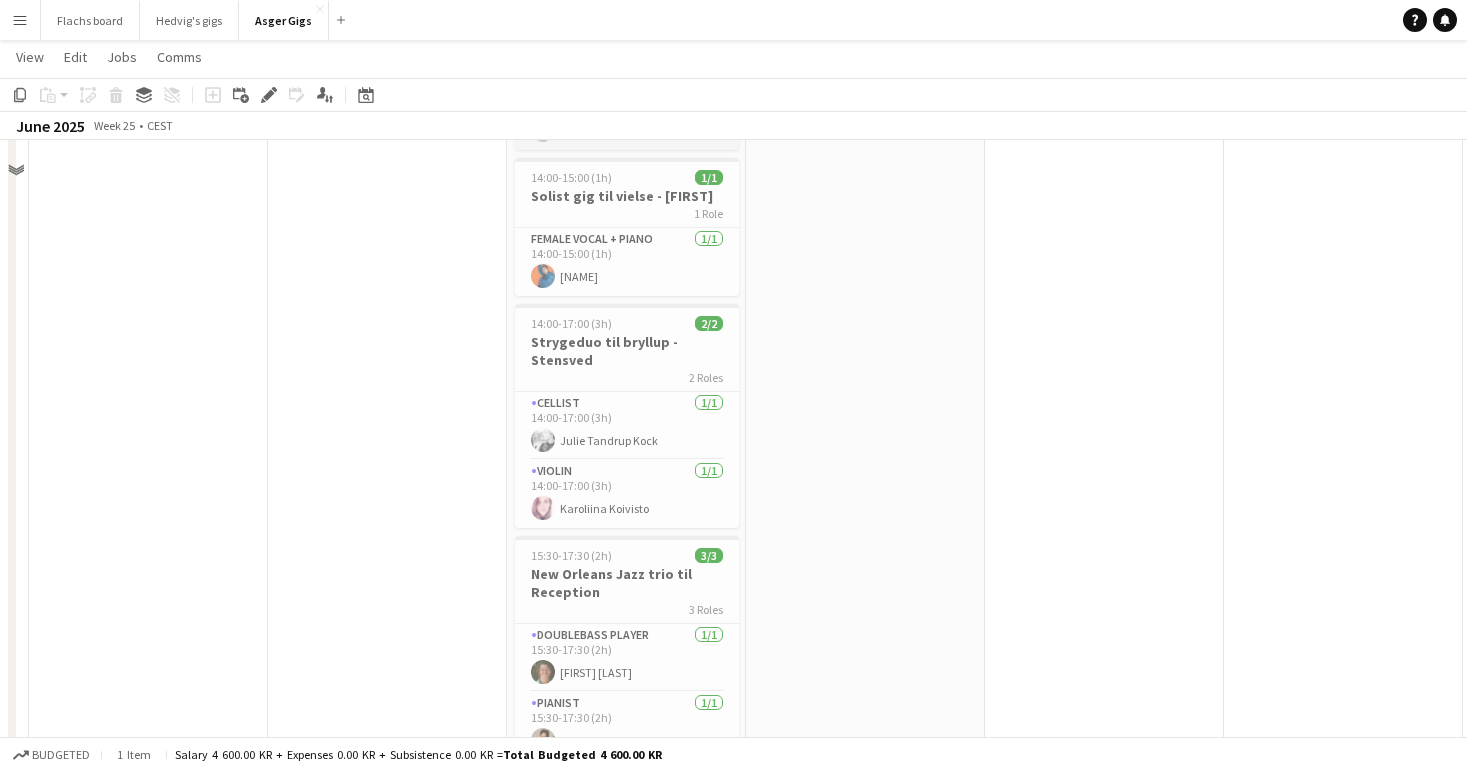 scroll, scrollTop: 0, scrollLeft: 0, axis: both 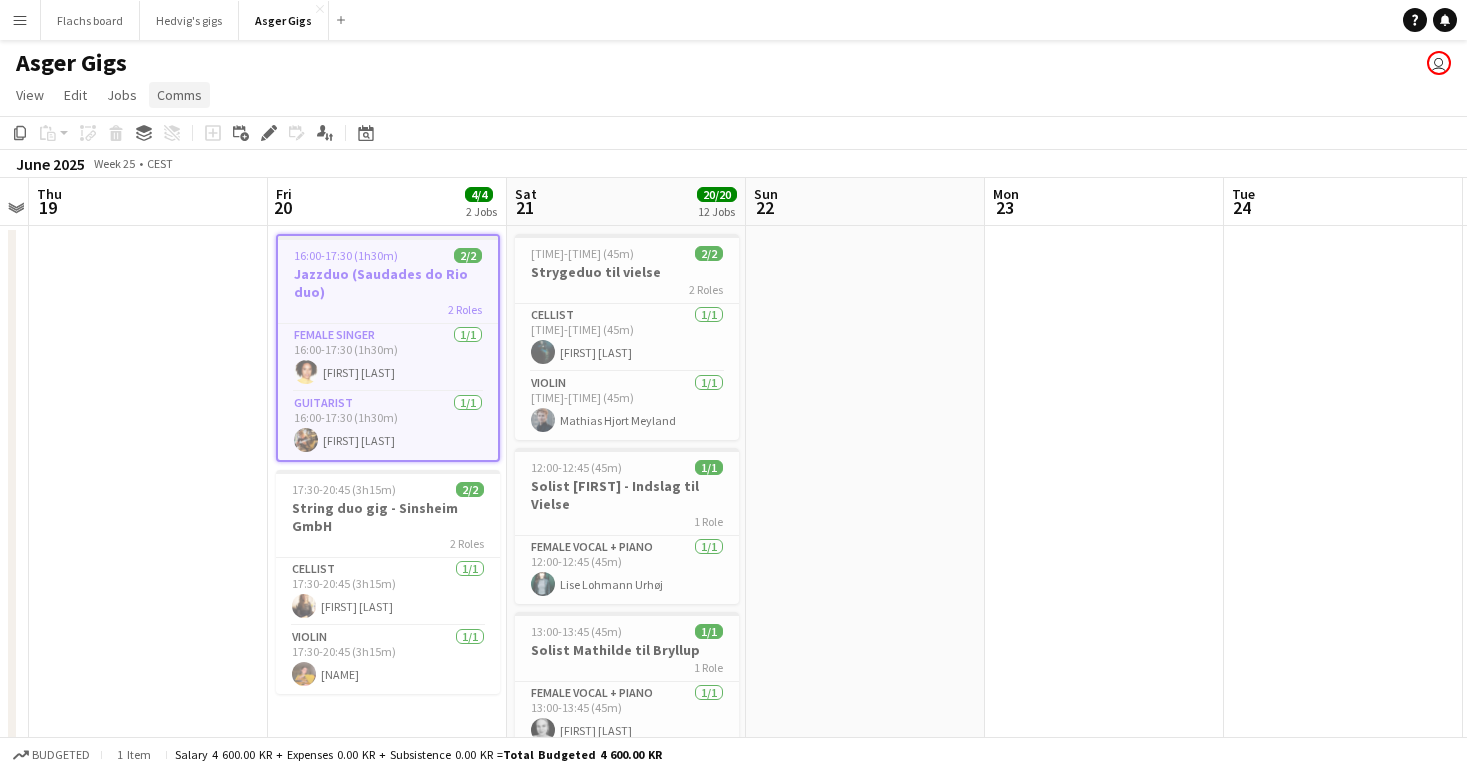 click on "Comms" 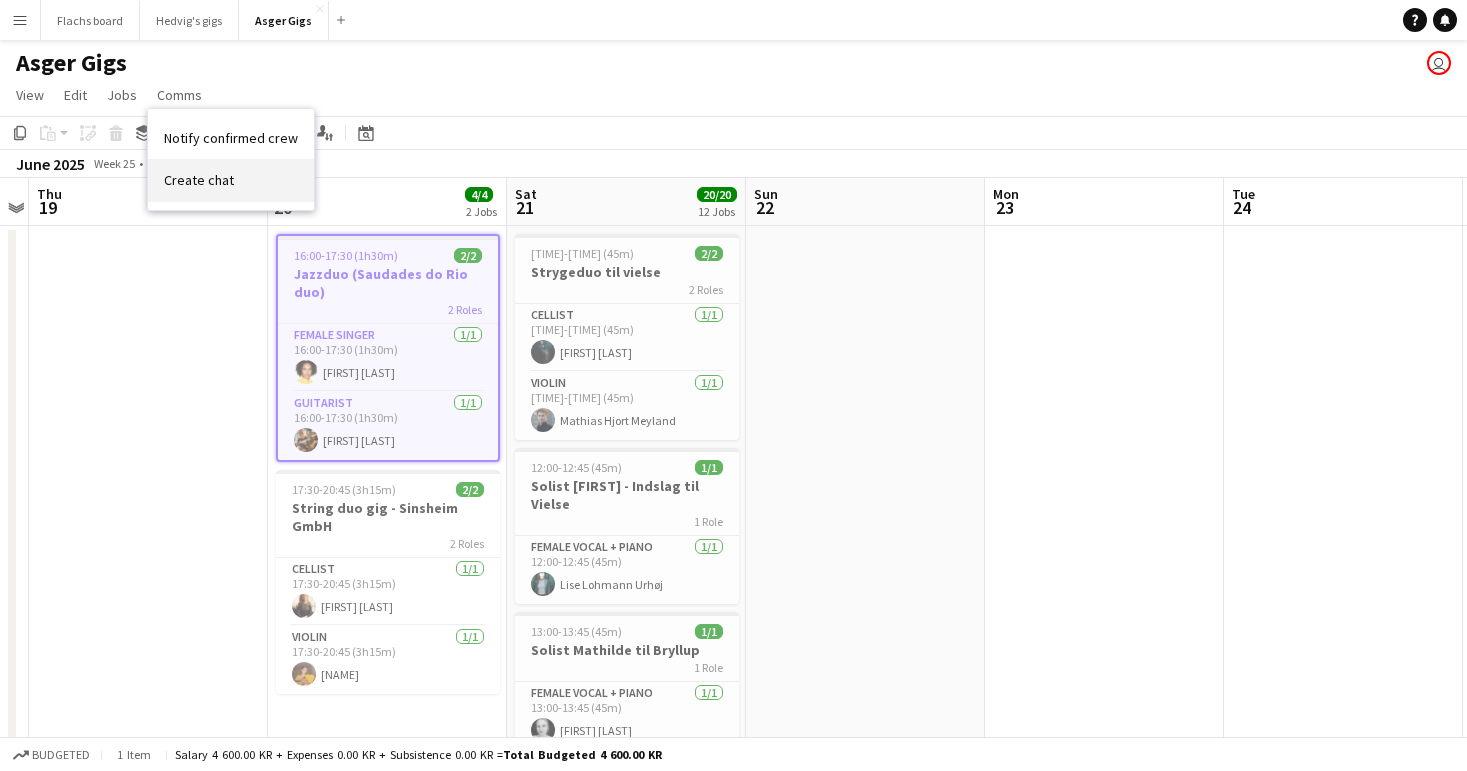click on "Create chat" at bounding box center [231, 180] 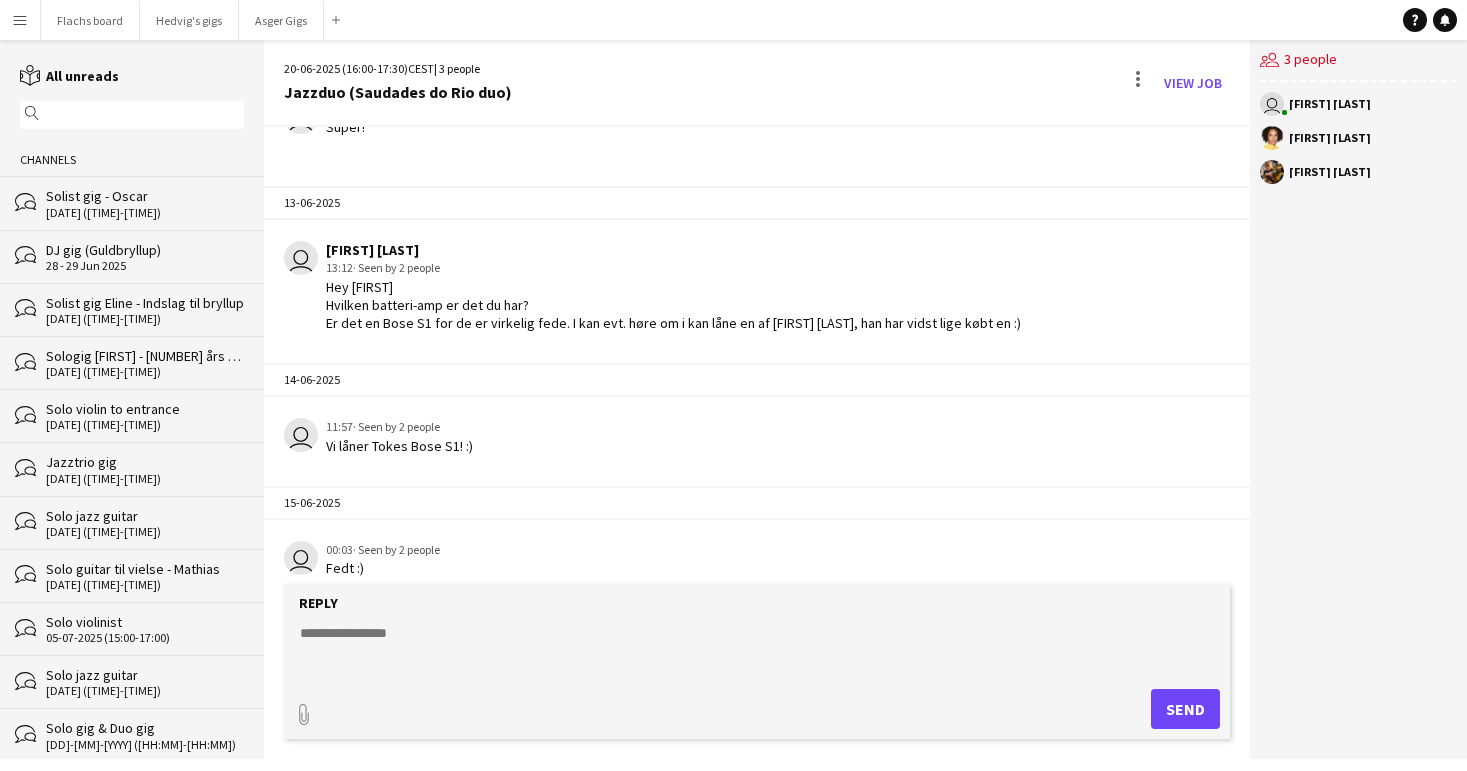 scroll, scrollTop: 480, scrollLeft: 0, axis: vertical 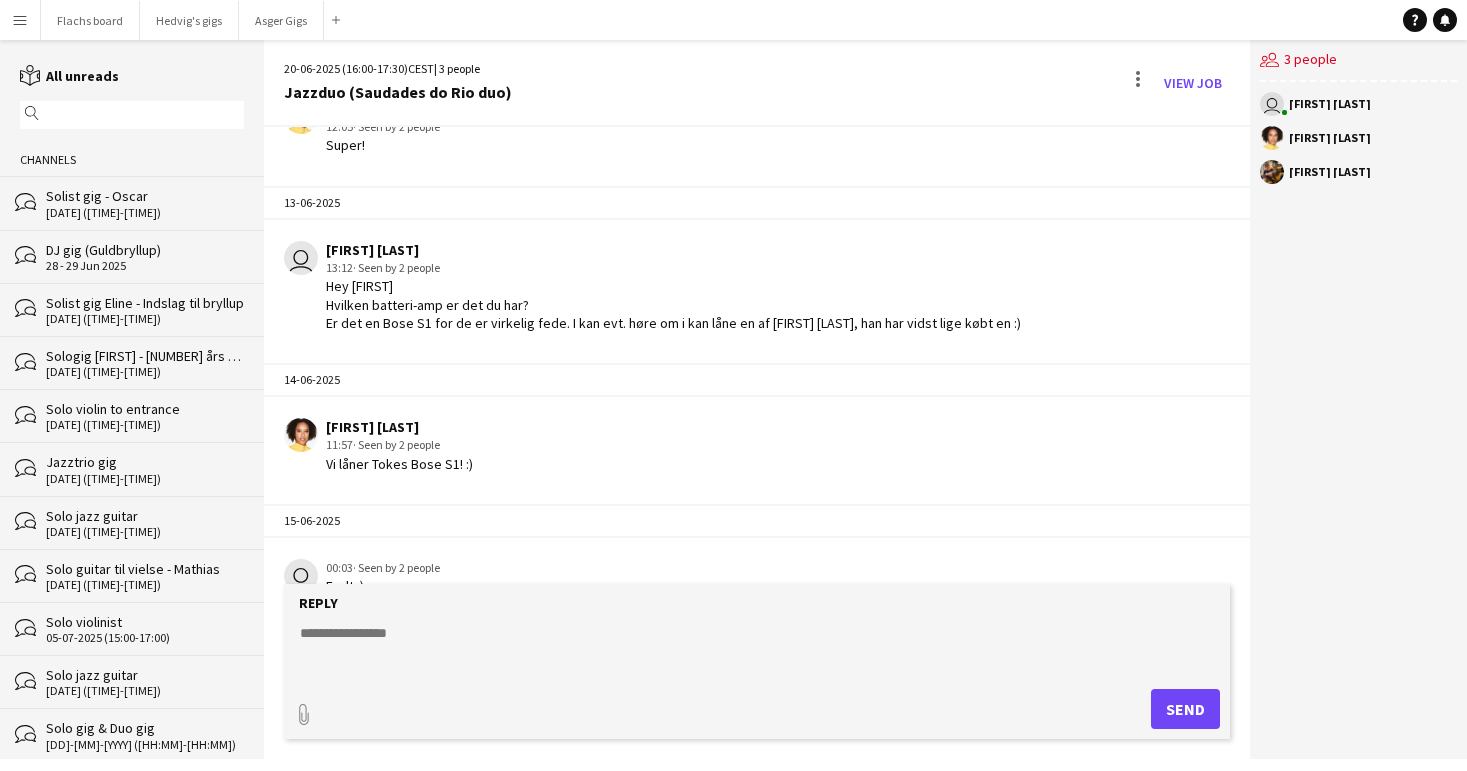 click on "paperclip
Send" 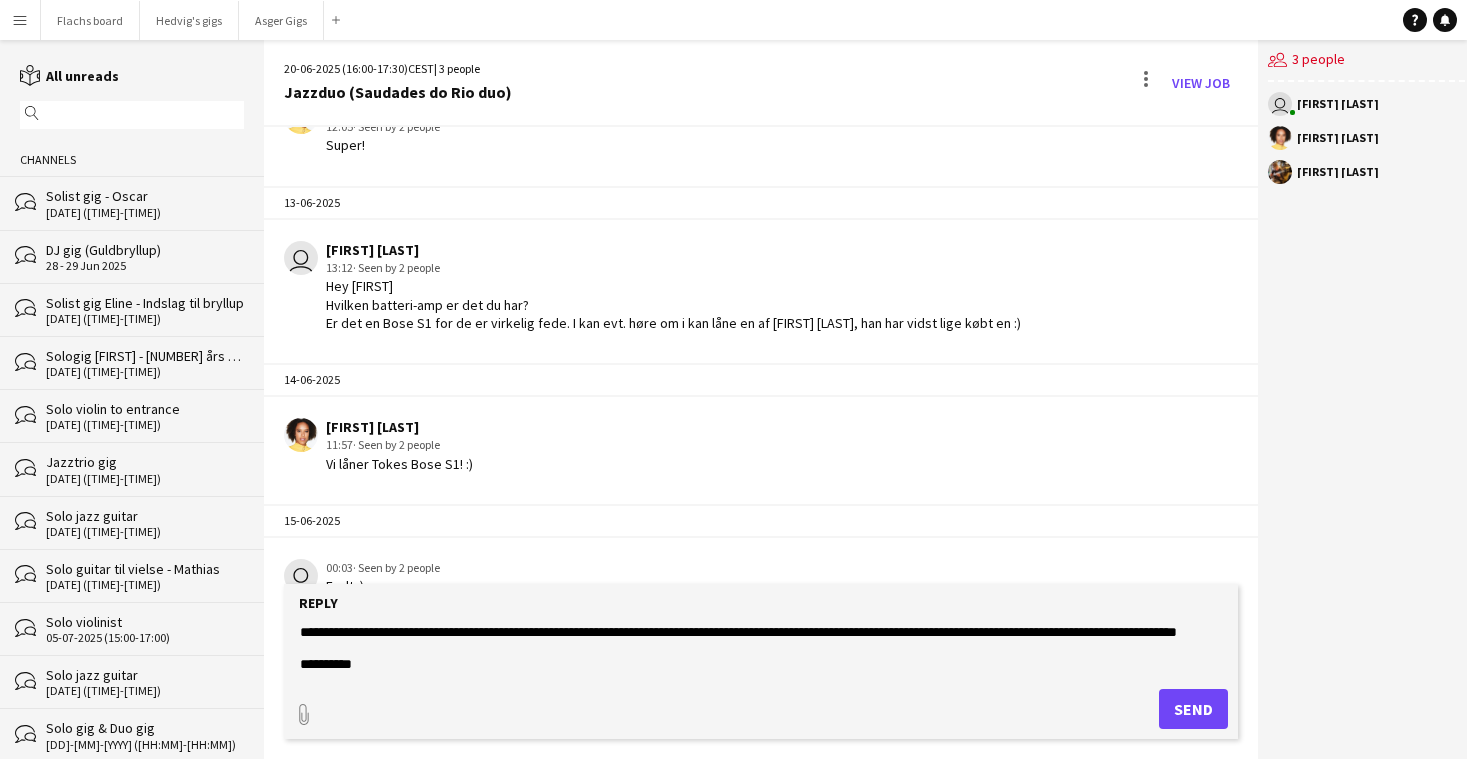 scroll, scrollTop: 0, scrollLeft: 0, axis: both 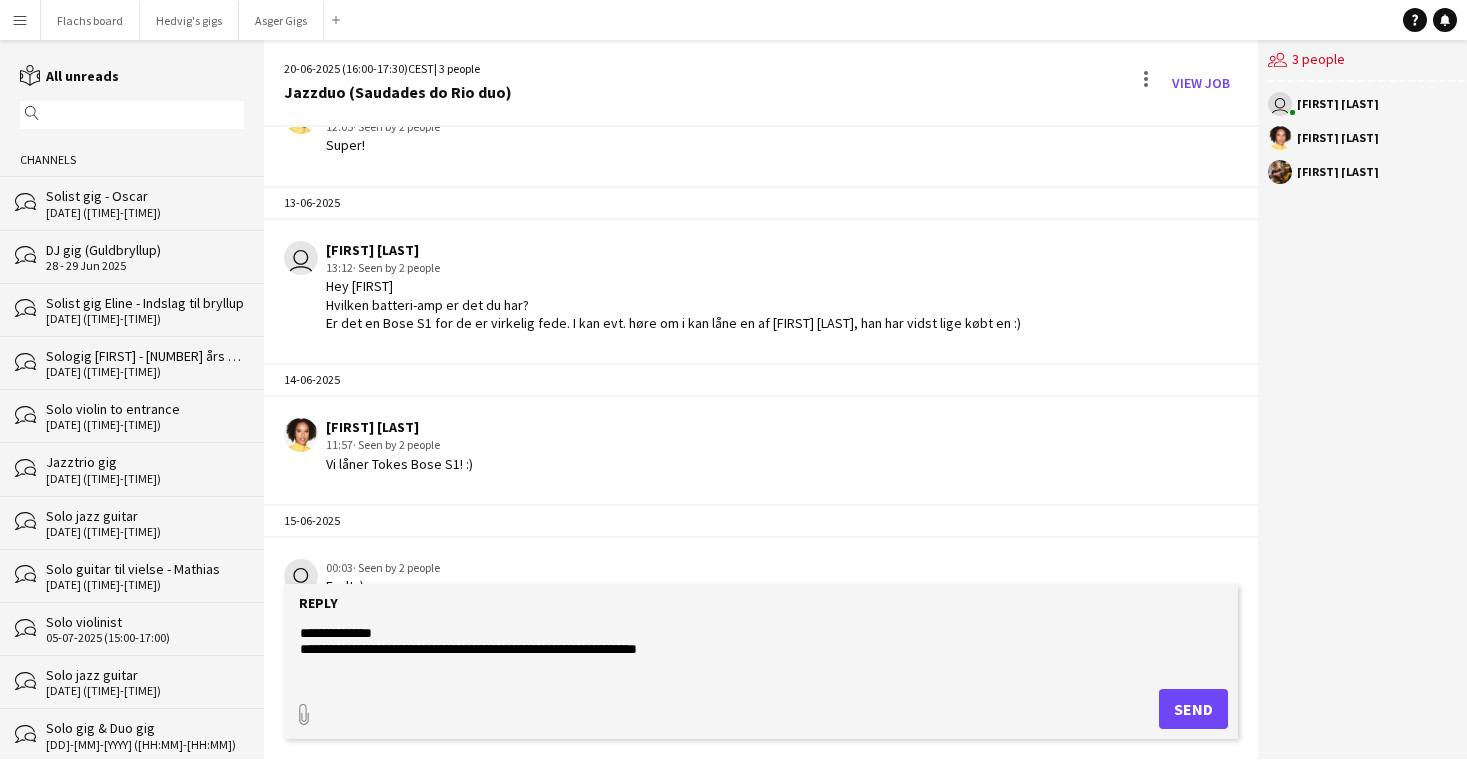 drag, startPoint x: 329, startPoint y: 628, endPoint x: 466, endPoint y: 627, distance: 137.00365 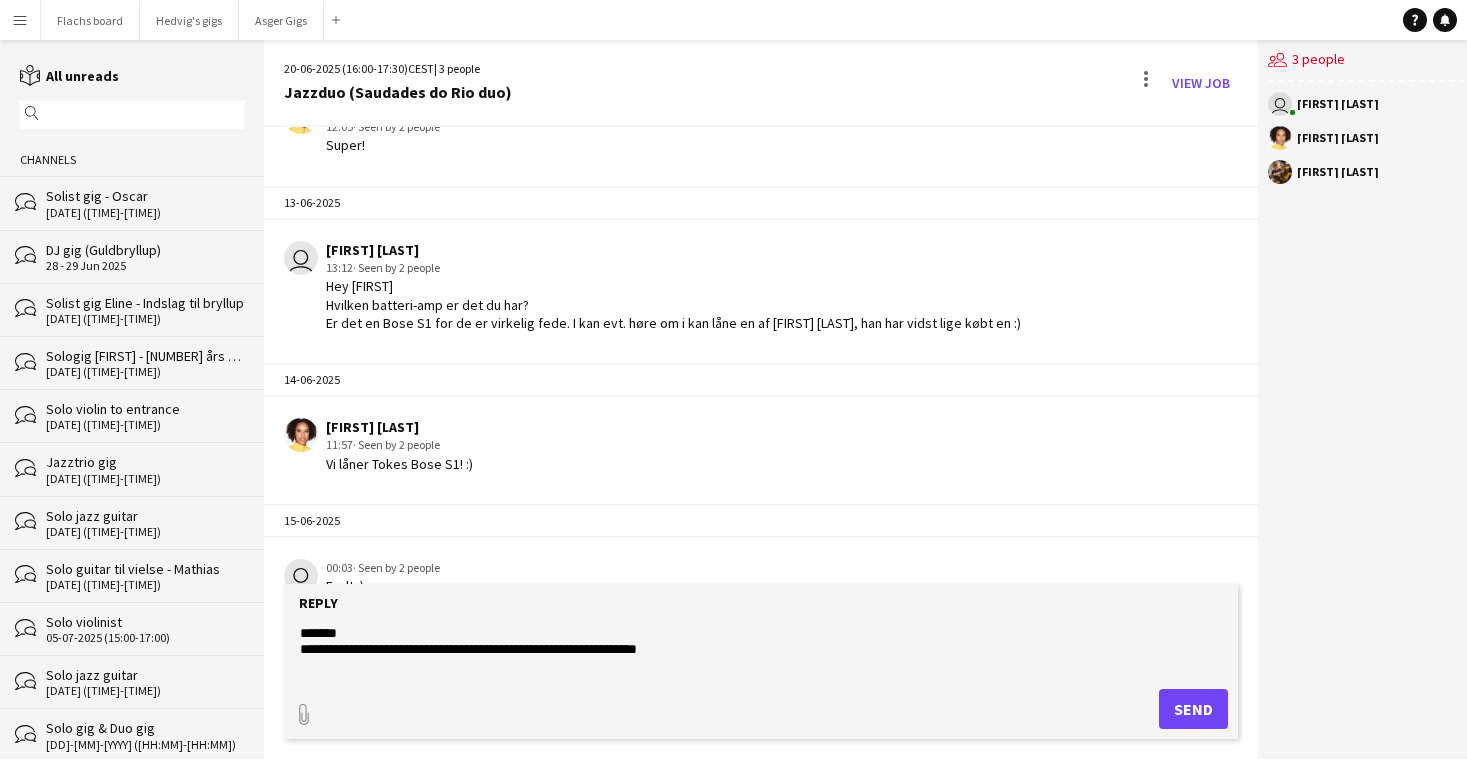 click on "**********" 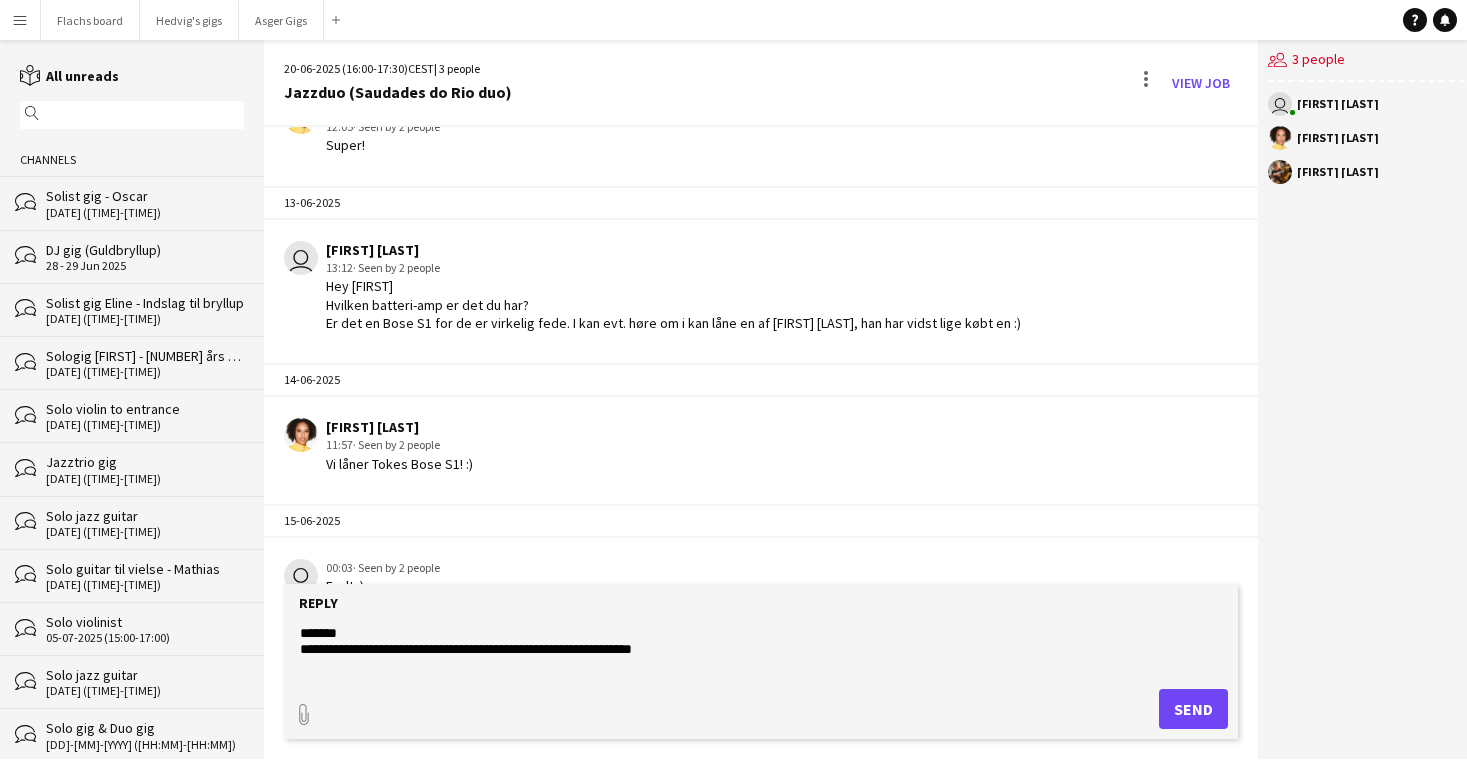 scroll, scrollTop: 144, scrollLeft: 0, axis: vertical 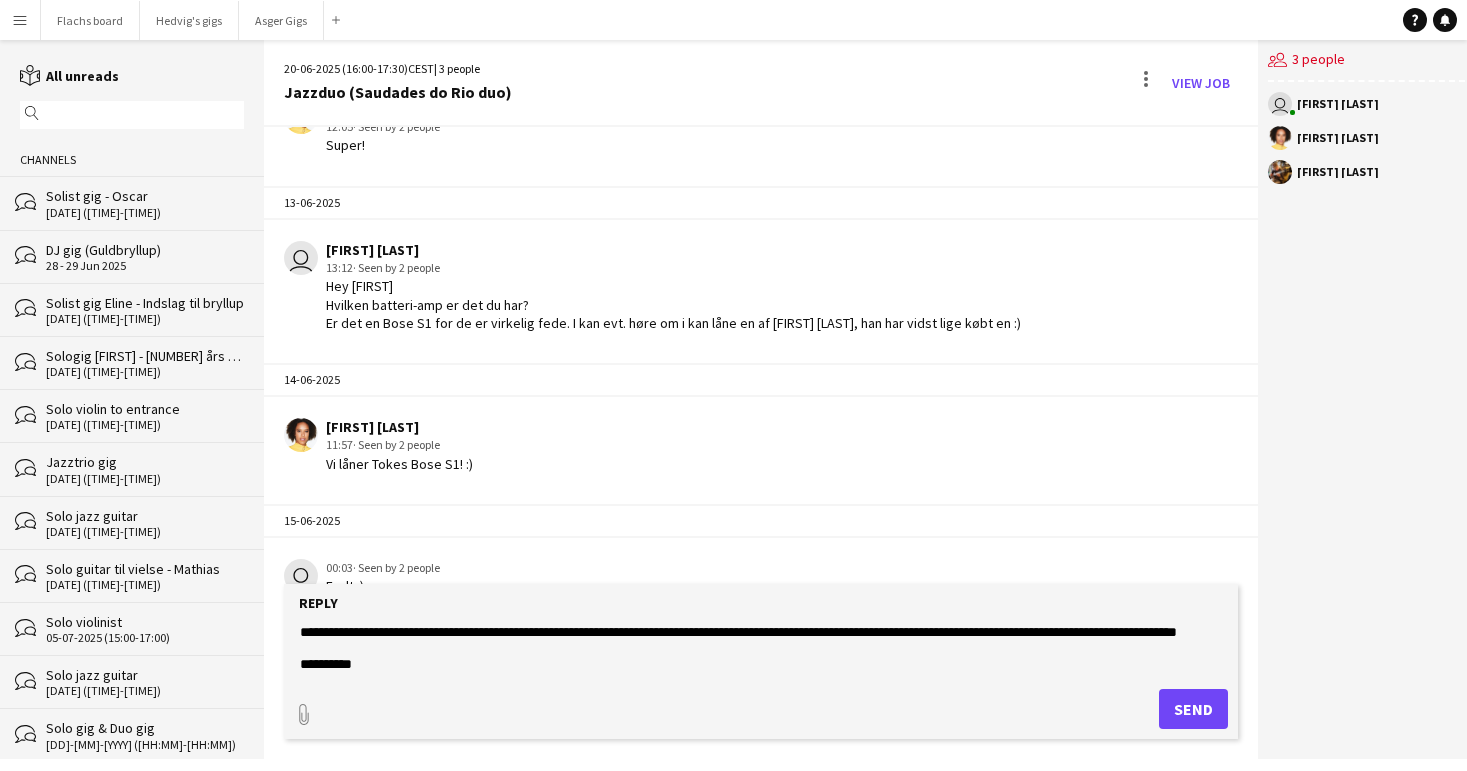 type on "**********" 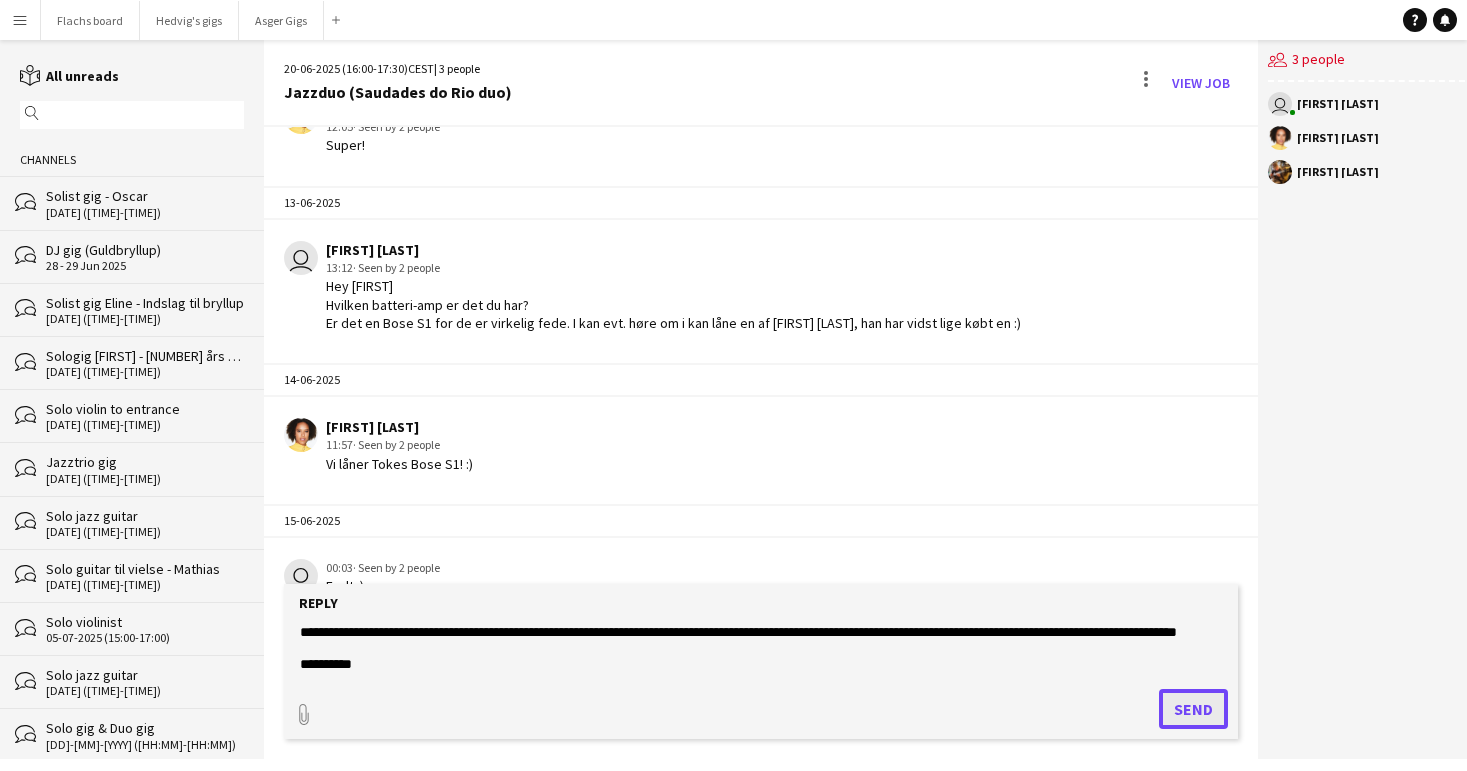 click on "Send" 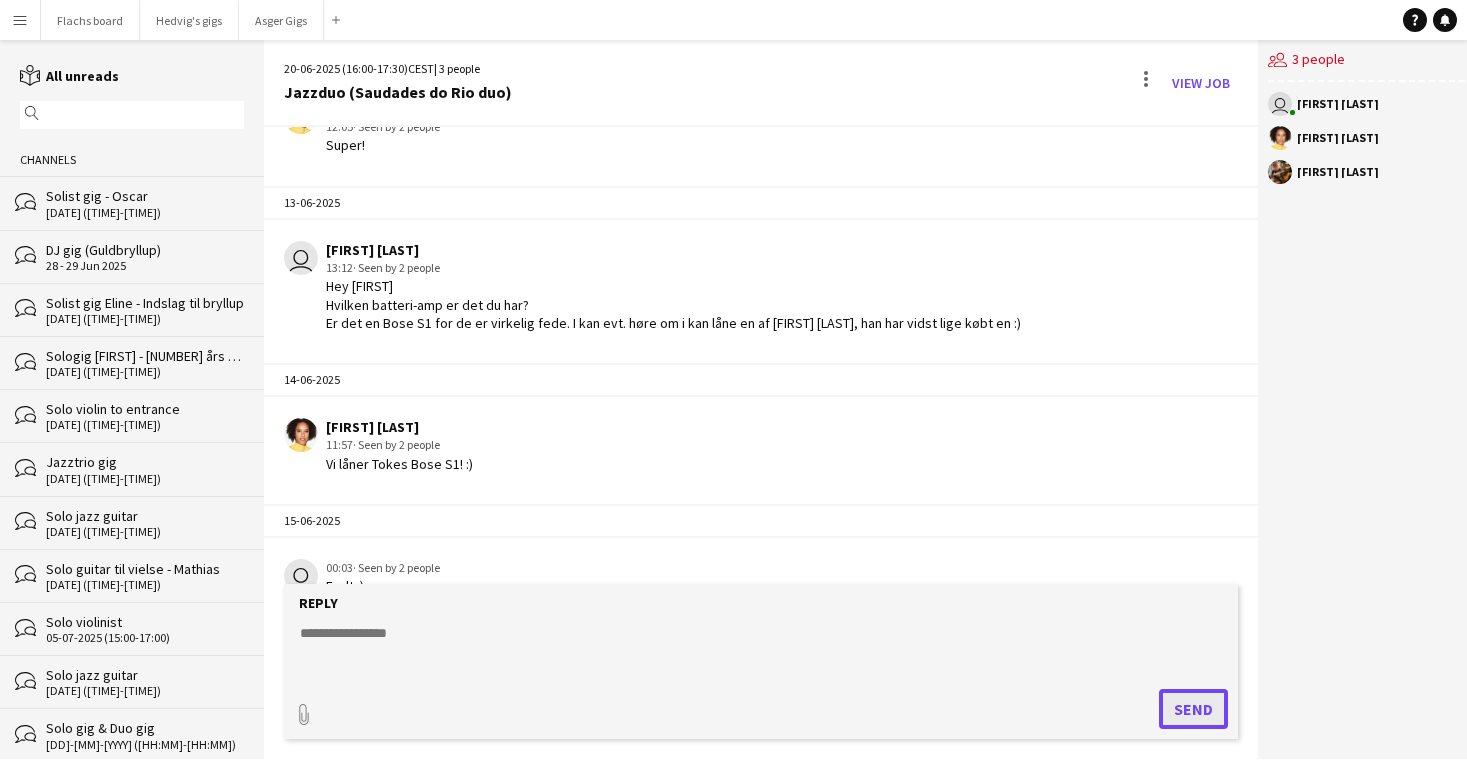 scroll, scrollTop: 0, scrollLeft: 0, axis: both 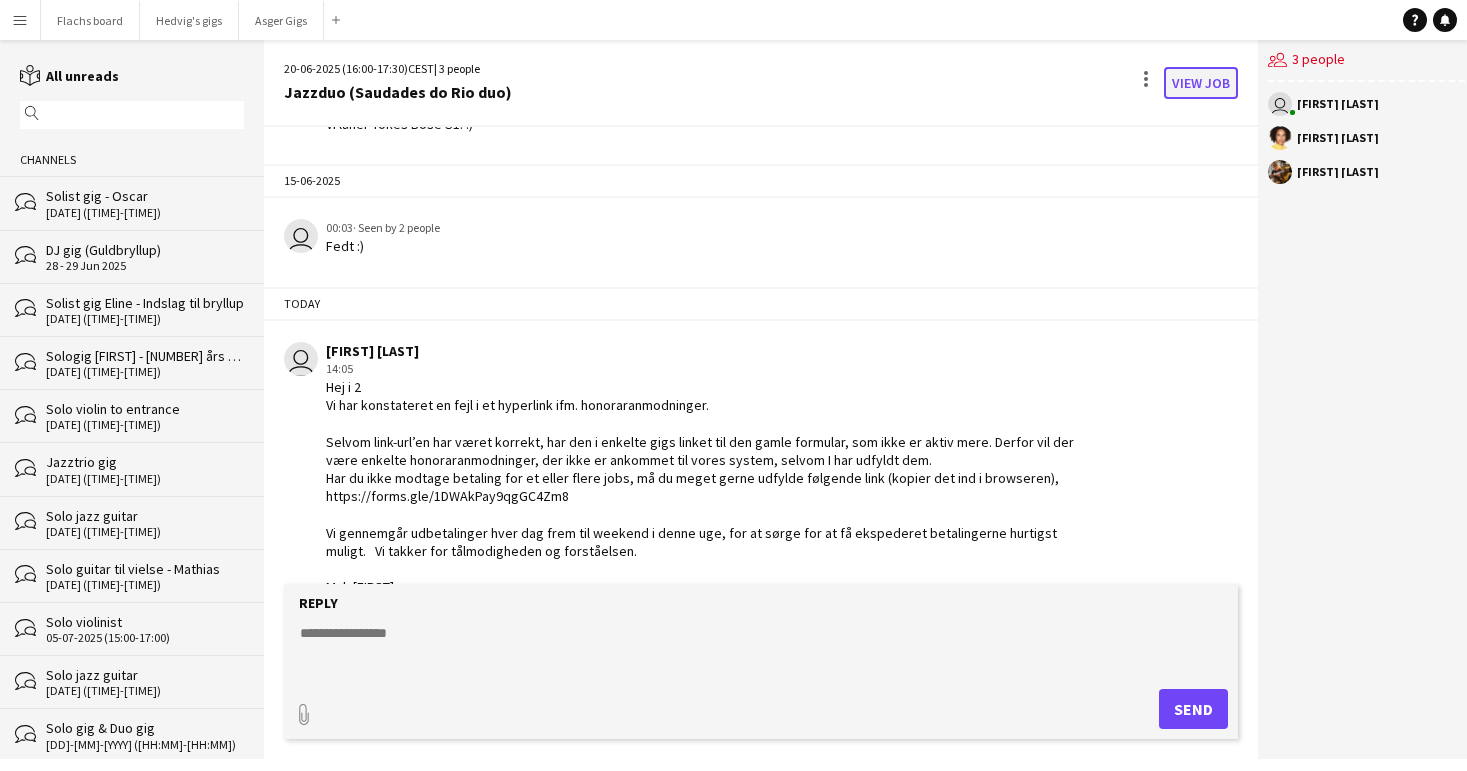click on "View Job" 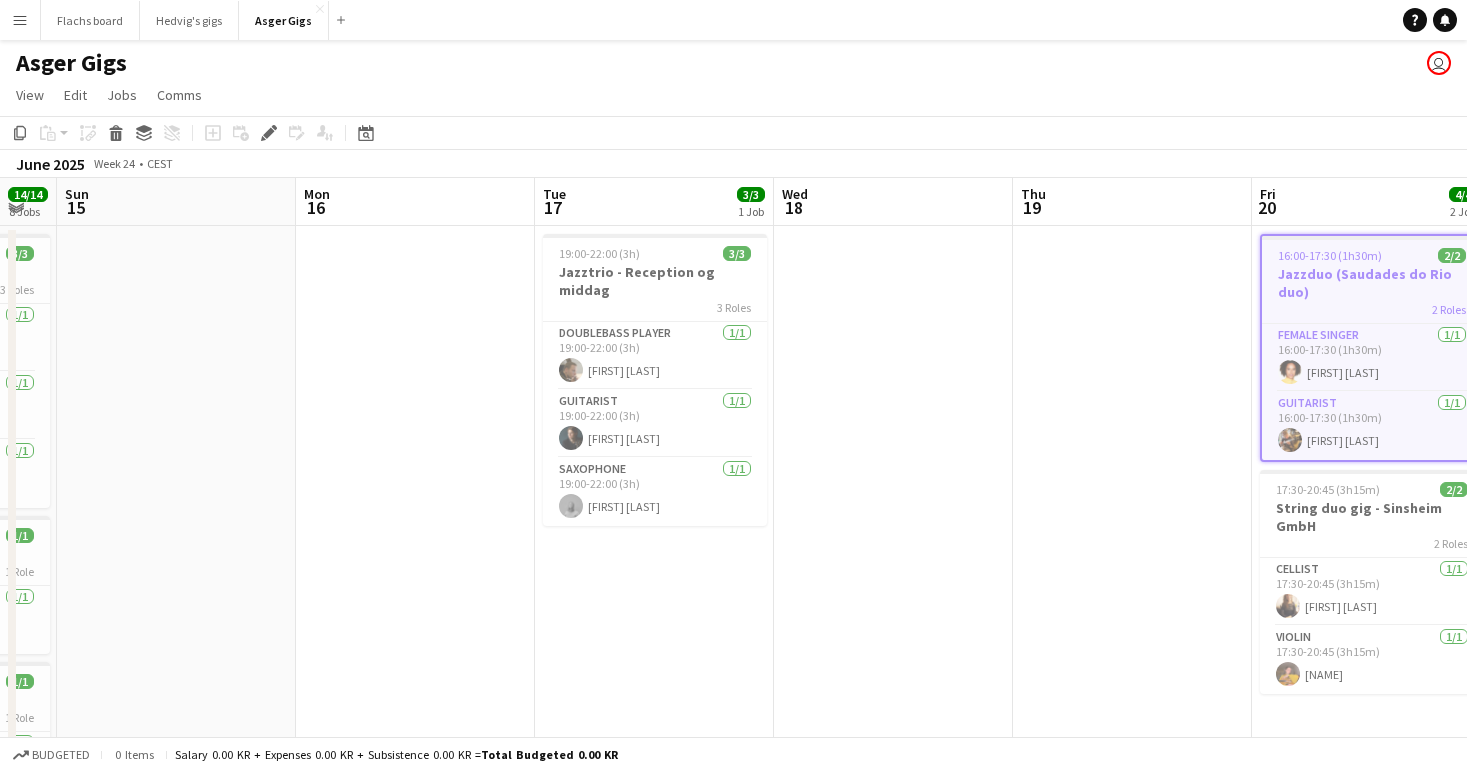scroll, scrollTop: 0, scrollLeft: 562, axis: horizontal 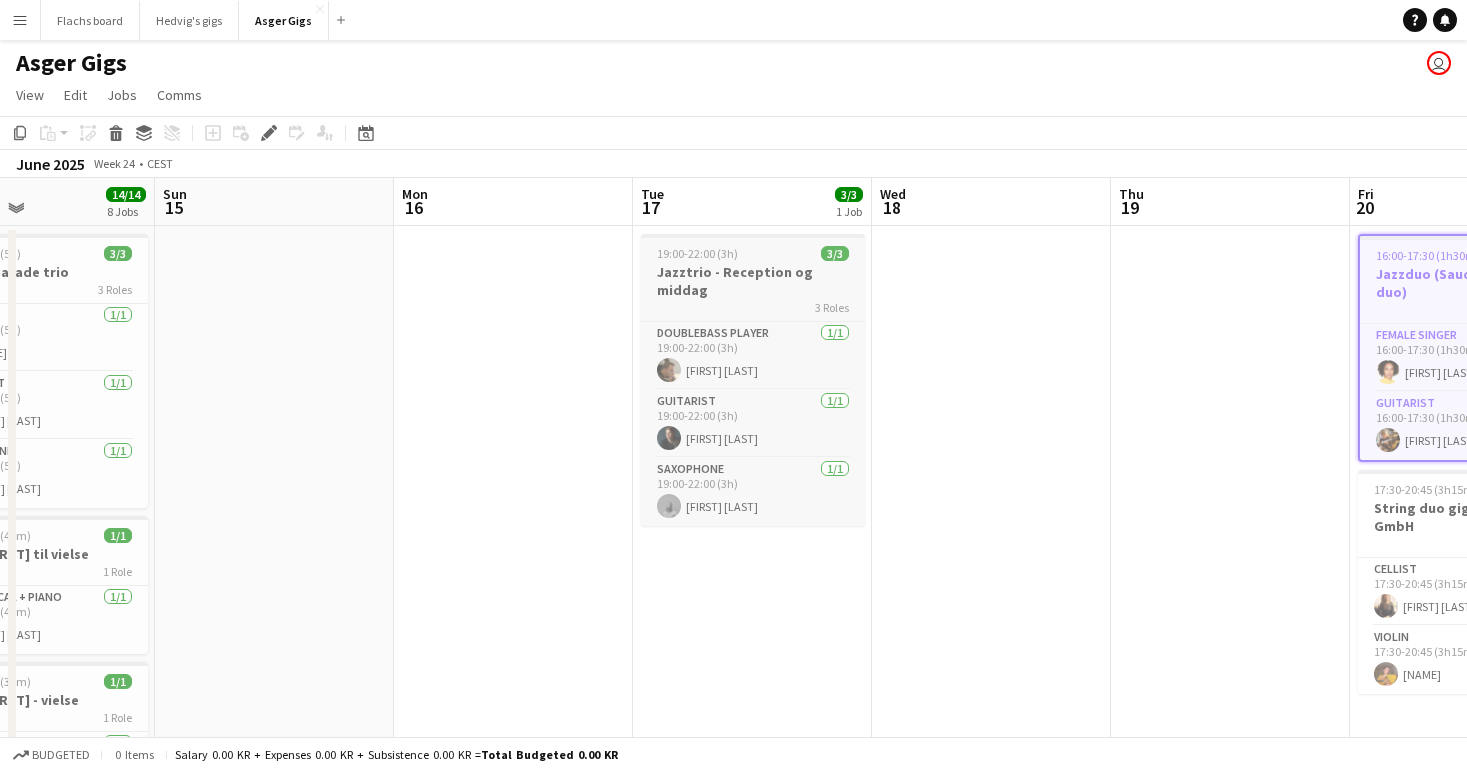 click on "19:00-22:00 (3h)" at bounding box center [697, 253] 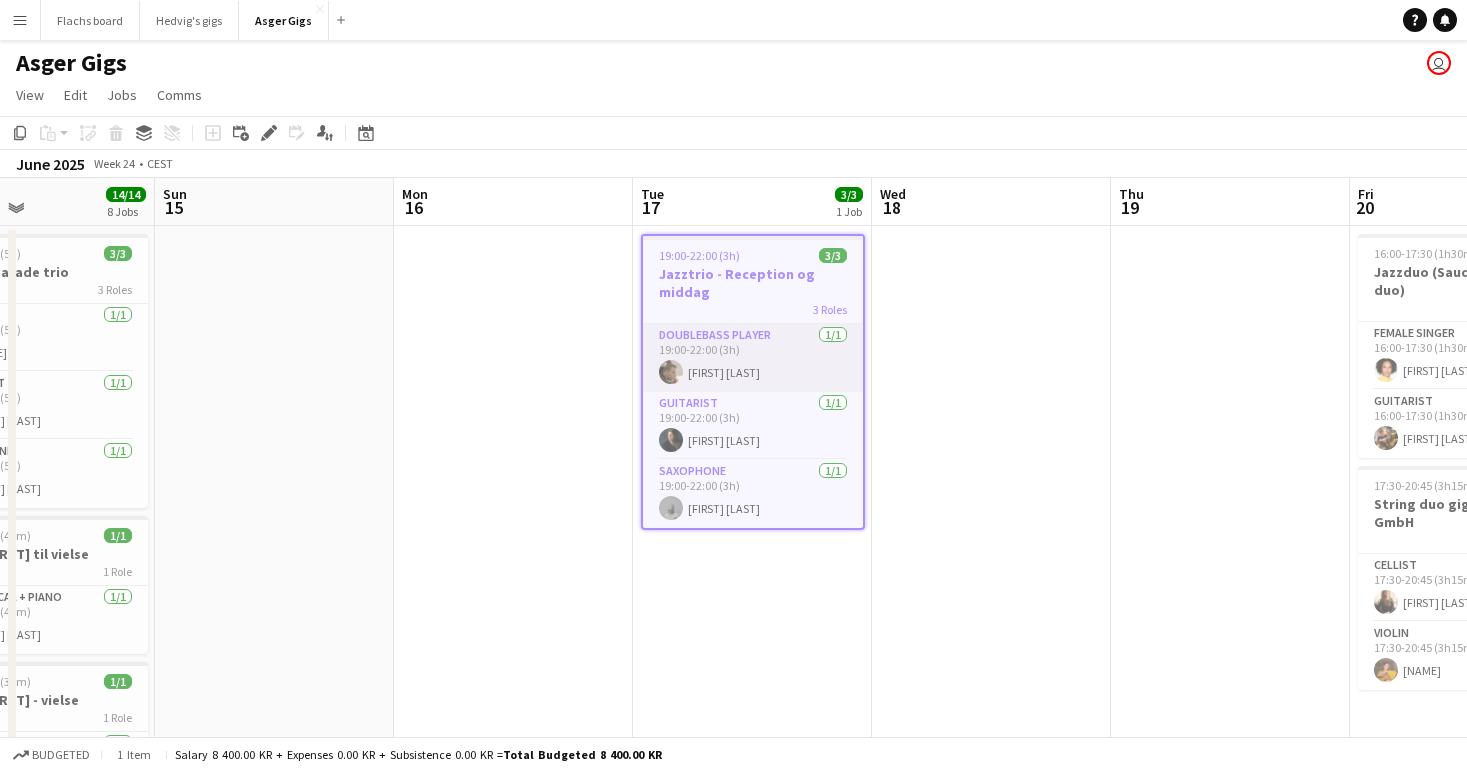click on "Doublebass Player   1/1   19:00-22:00 (3h)
[FIRST] [LAST]" at bounding box center [753, 358] 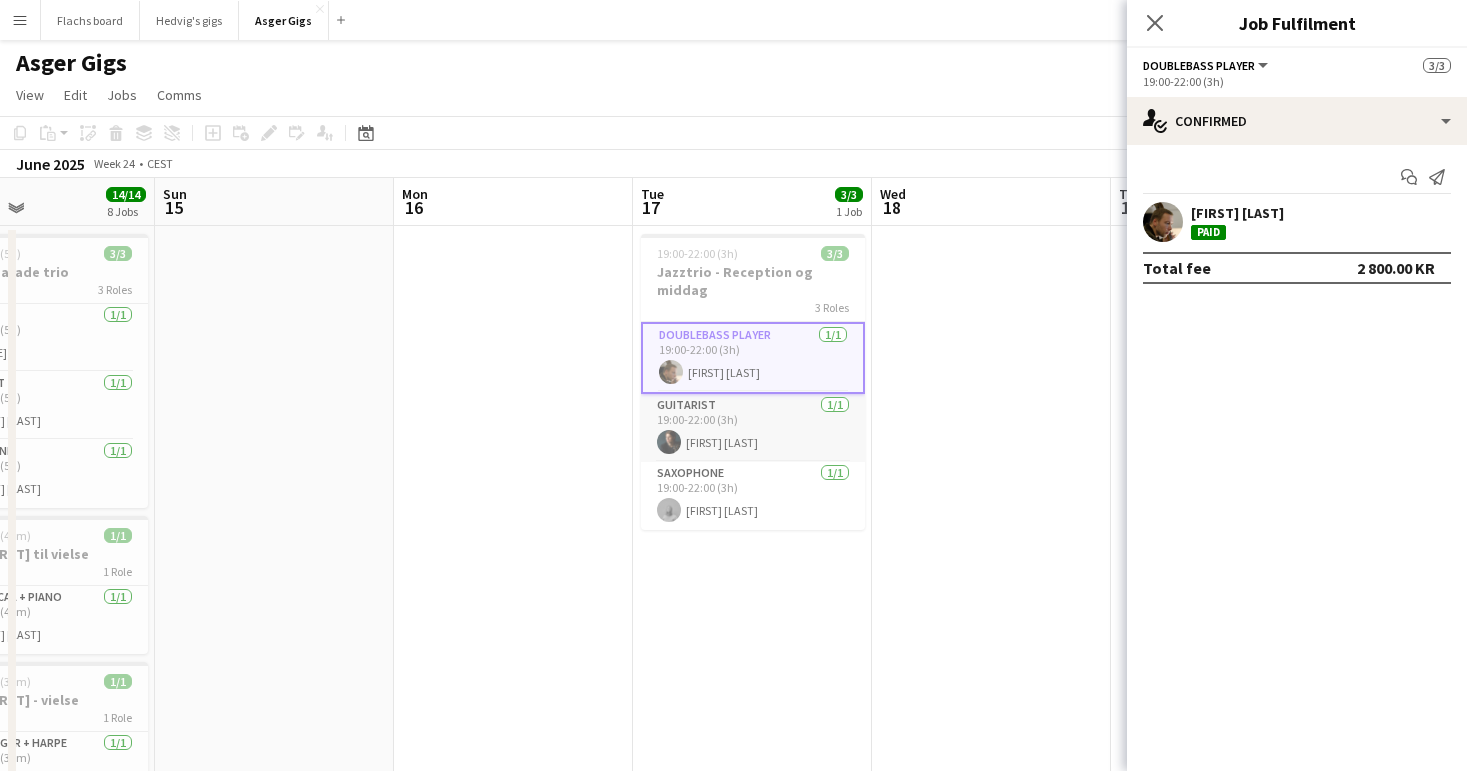 click on "Guitarist   1/1   19:00-22:00 (3h)
[FIRST] [LAST]" at bounding box center [753, 428] 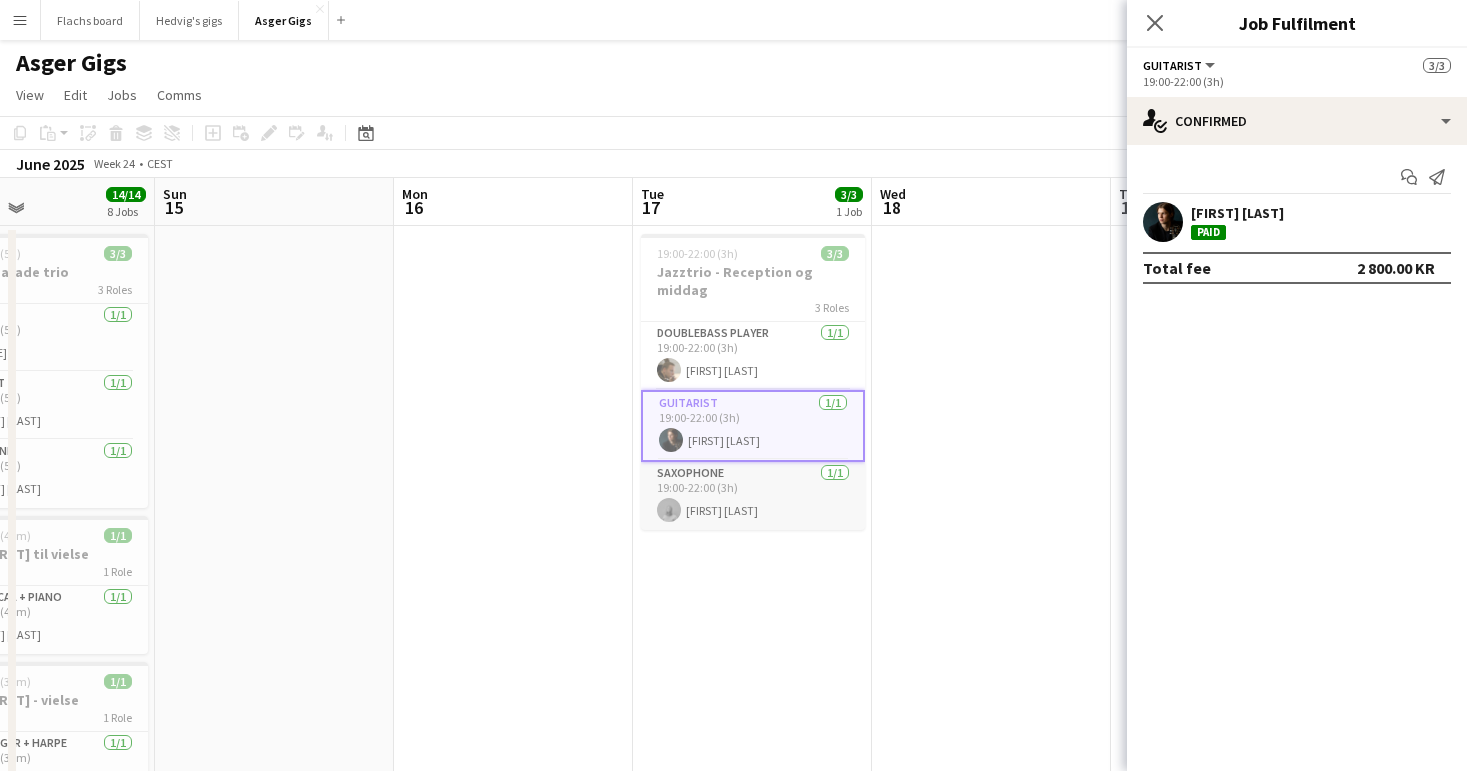 click on "Saxophone   [NUMBER]/[NUMBER] [TIME]-[TIME] ([TIME])
[FIRST] [LAST]" at bounding box center [753, 496] 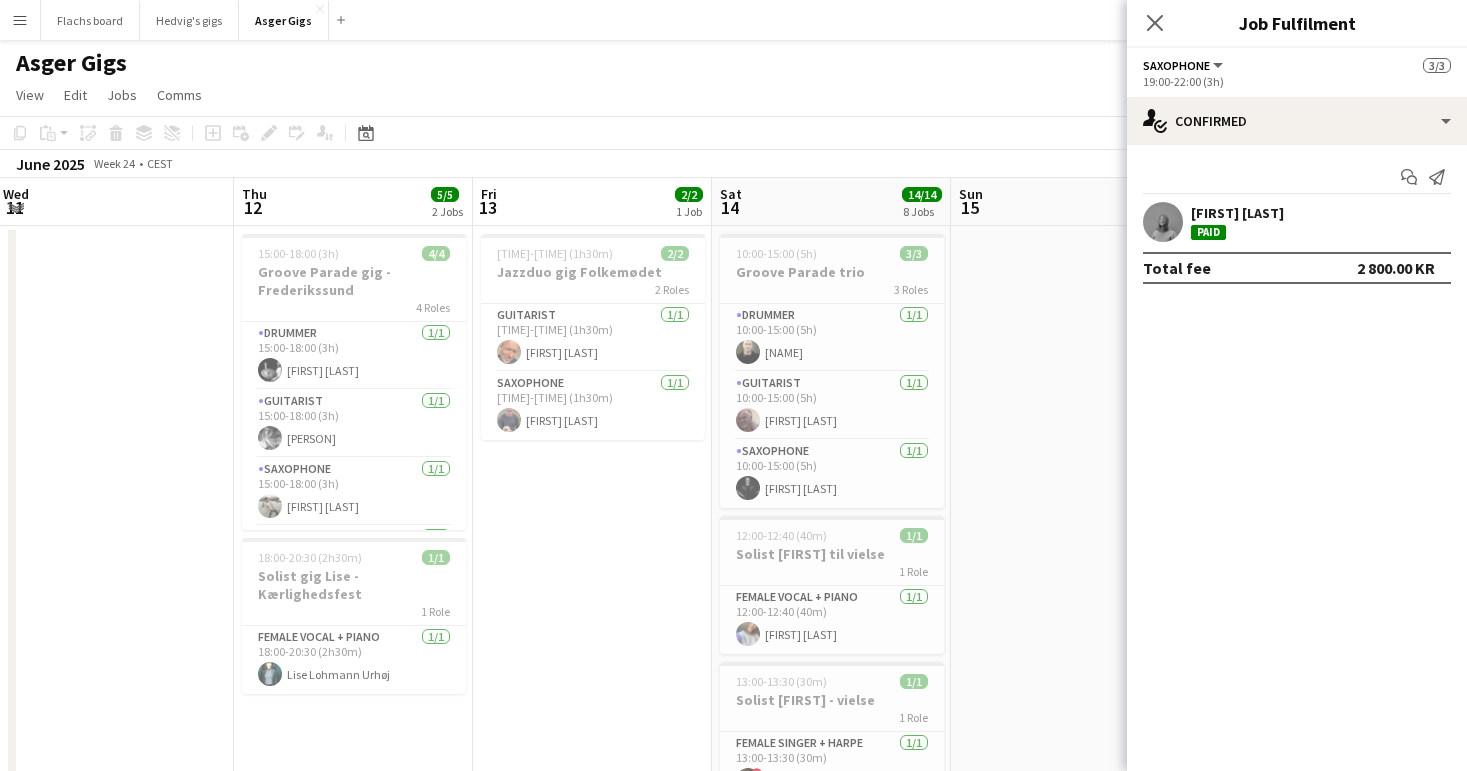scroll, scrollTop: 0, scrollLeft: 632, axis: horizontal 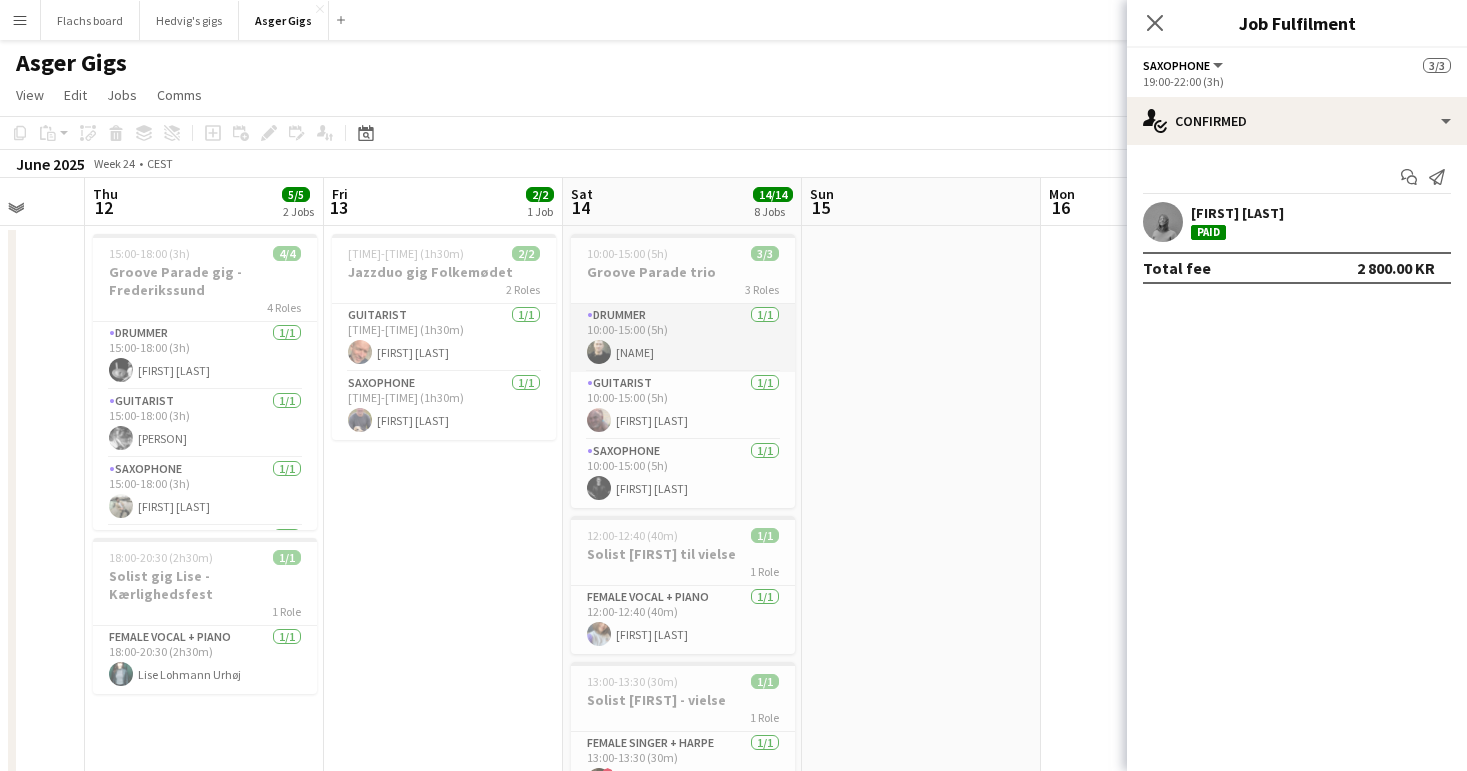 click on "Drummer   1/1   10:00-15:00 (5h)
[FIRST] [LAST]" at bounding box center [683, 338] 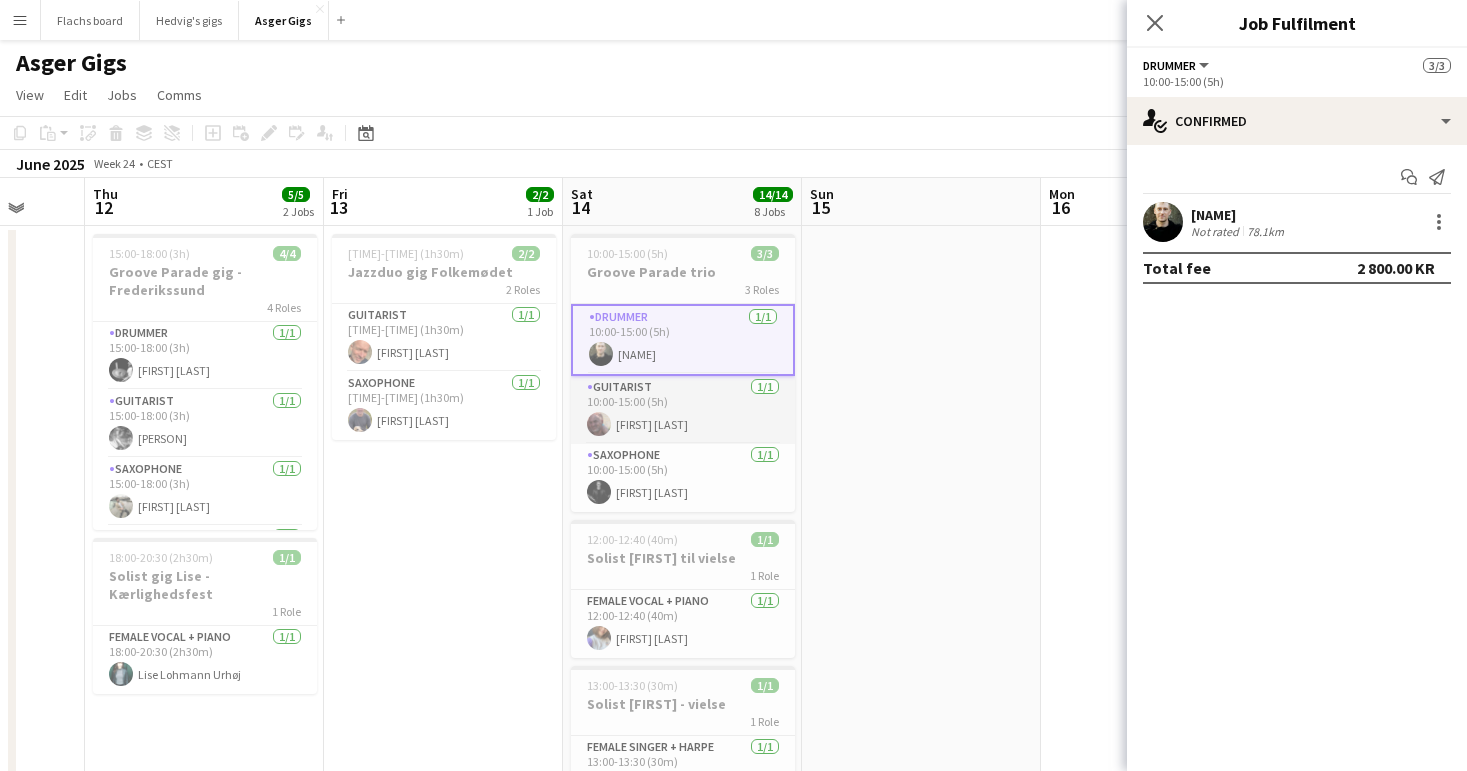 click on "Guitarist   1/1   10:00-15:00 (5h)
[FIRST] [LAST]" at bounding box center [683, 410] 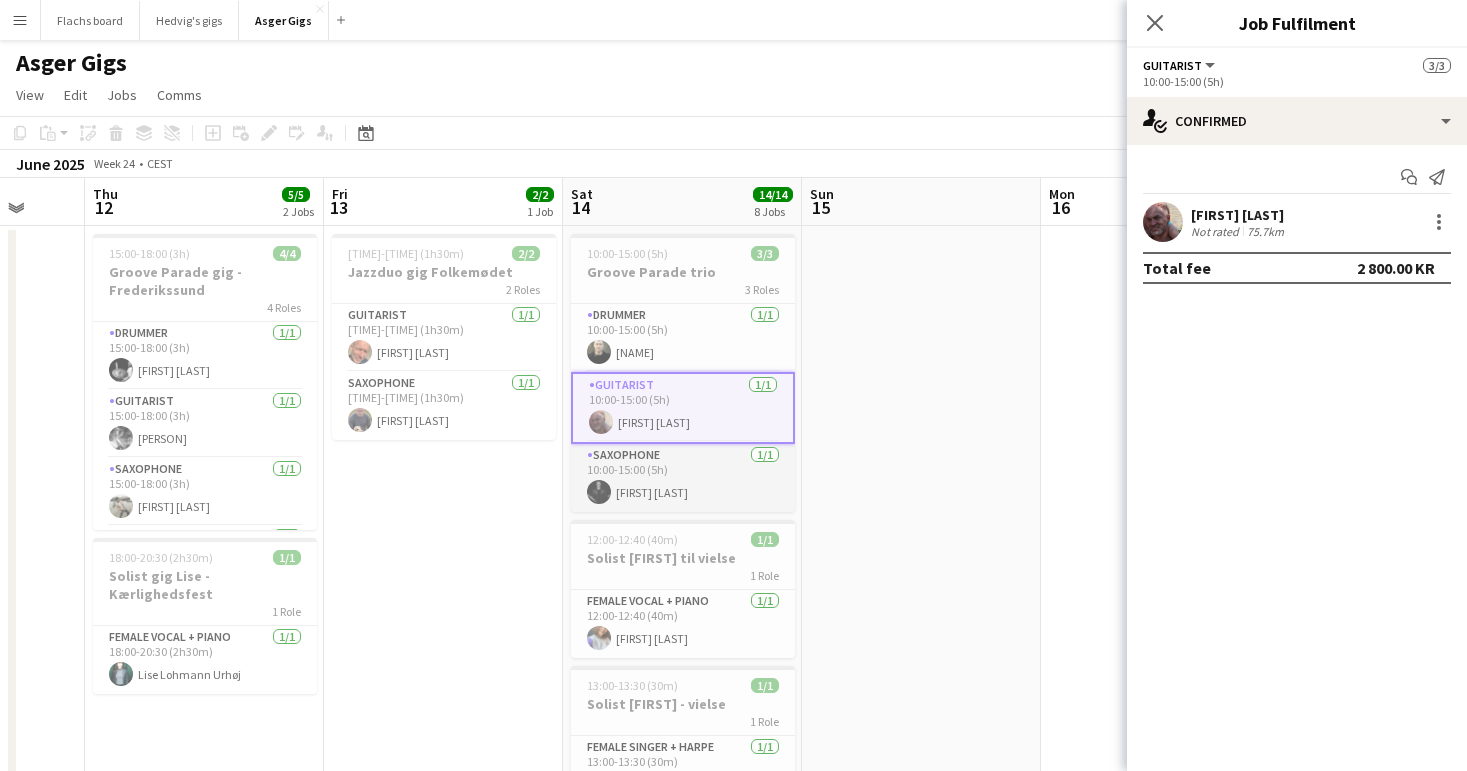 click on "Saxophone   [NUMBER]/[NUMBER] [TIME]-[TIME] ([TIME])
[FIRST] [LAST]" at bounding box center [683, 478] 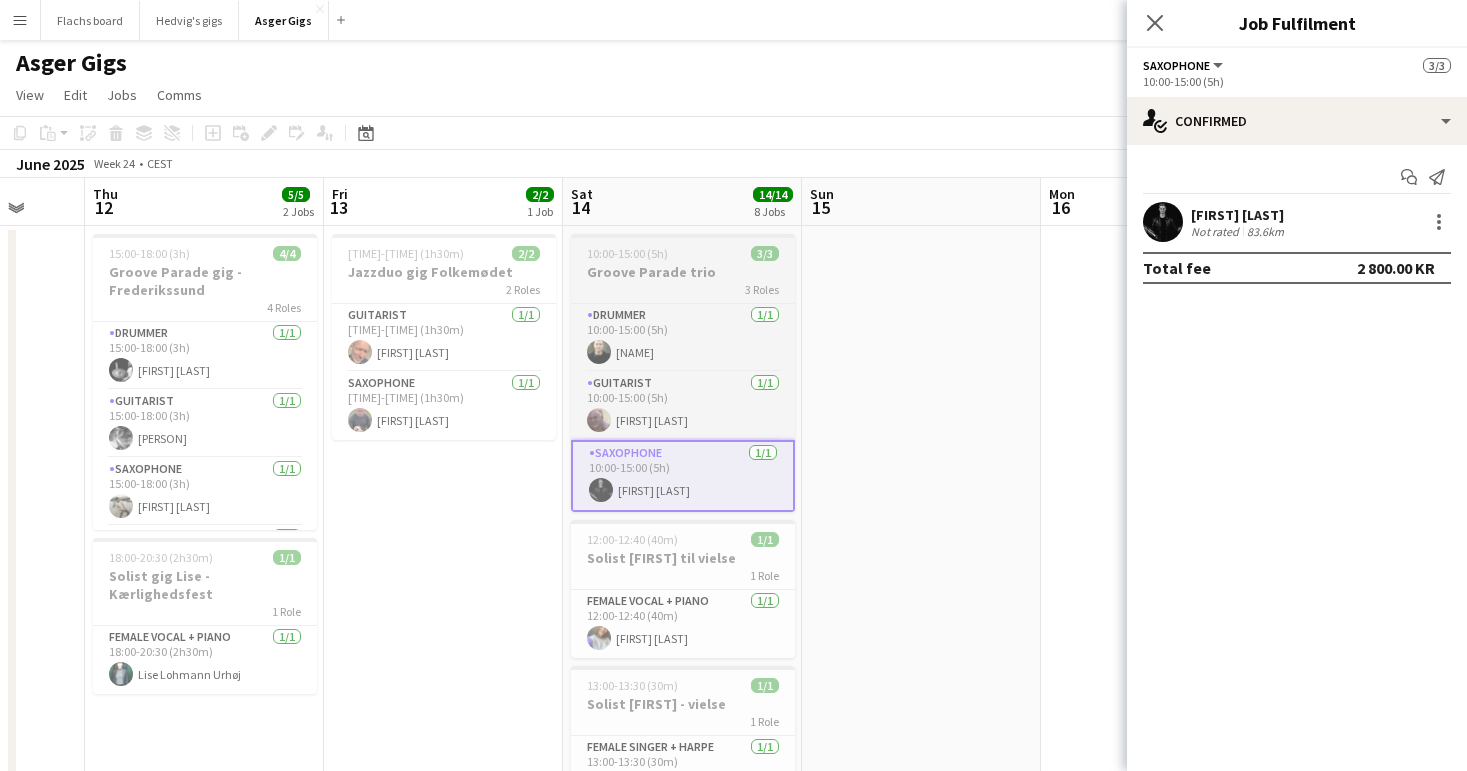 click on "[TIME]-[TIME] (5h)    3/3   Groove Parade trio   3 Roles   Drummer   1/1   [TIME]-[TIME] (5h)
[NAME]  Guitarist   1/1   [TIME]-[TIME] (5h)
[NAME]  Saxophone   1/1   [TIME]-[TIME] (5h)
[NAME]" at bounding box center (683, 373) 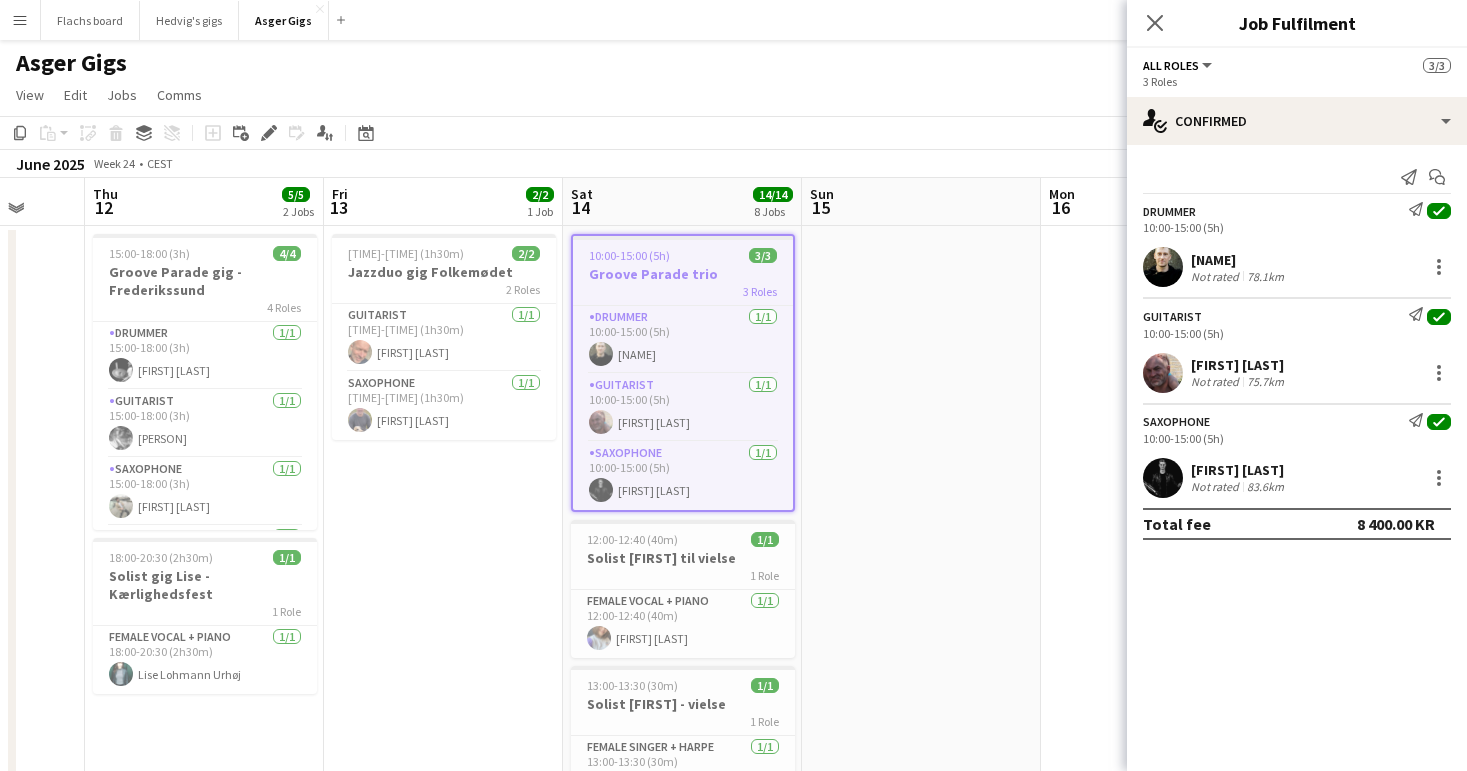 click on "16:45-18:15 (1h30m)    2/2   Jazzduo gig Folkemødet   2 Roles   Guitarist   1/1   16:45-18:15 (1h30m)
[FIRST] [LAST]  Saxophone   1/1   16:45-18:15 (1h30m)
[FIRST] [LAST]" at bounding box center [443, 1451] 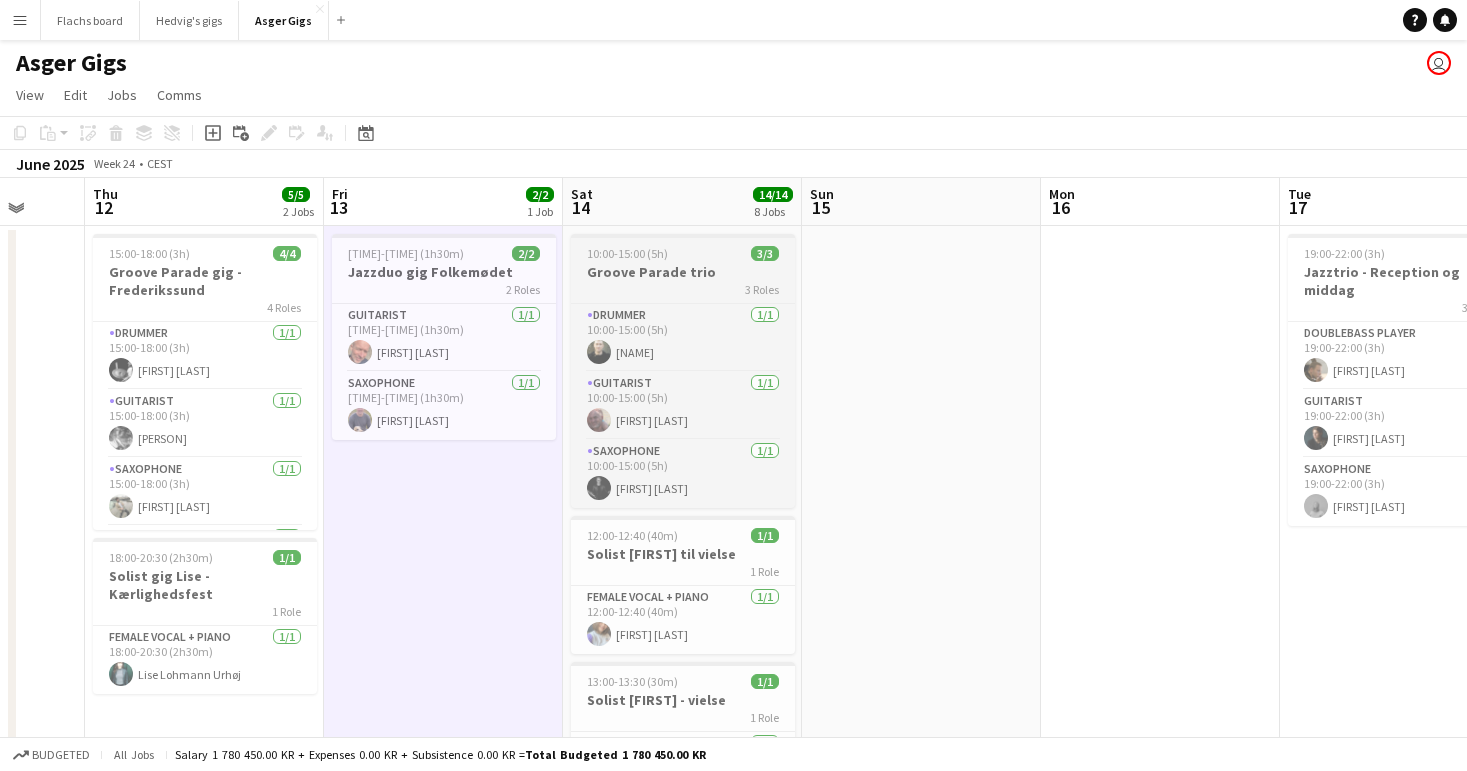 click on "Groove Parade trio" at bounding box center [683, 272] 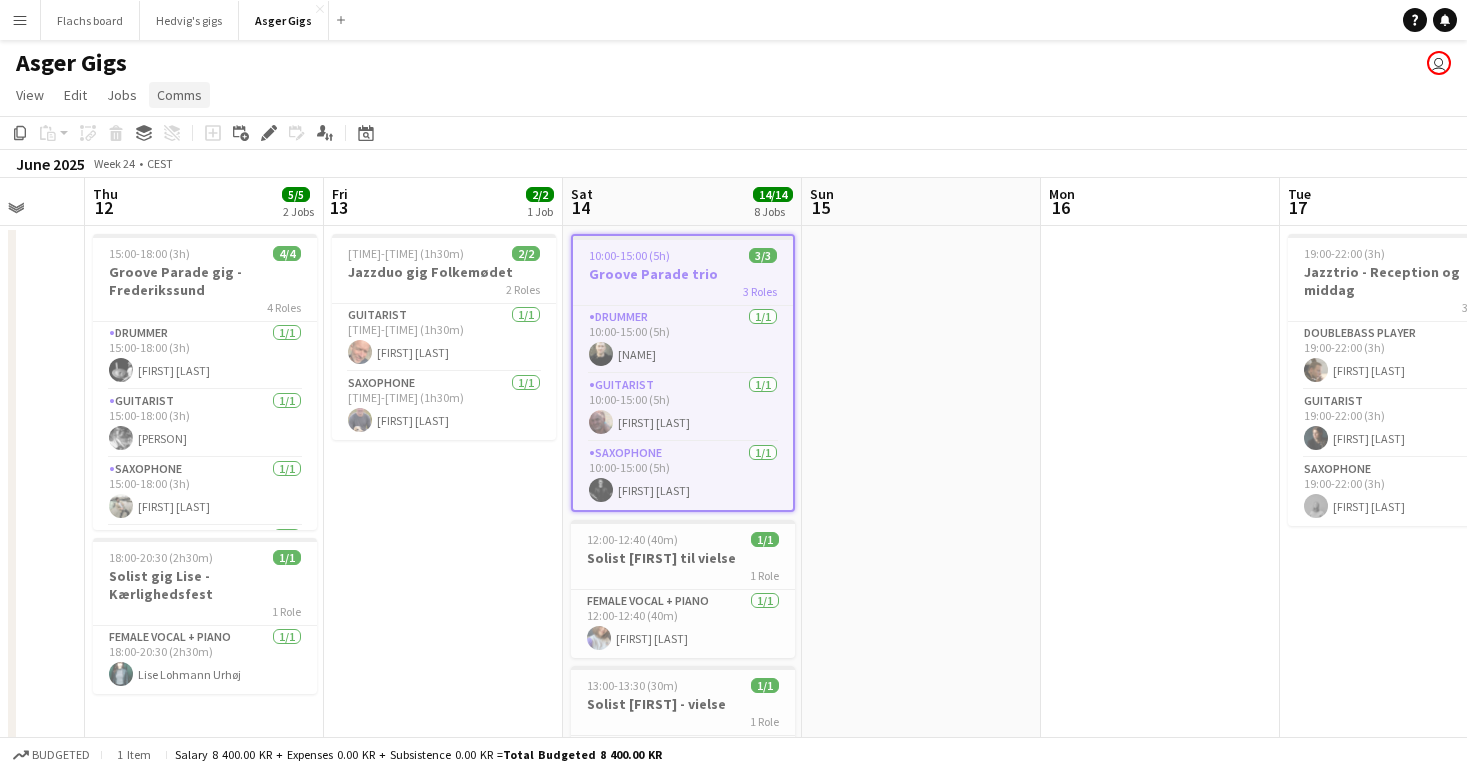 click on "Comms" 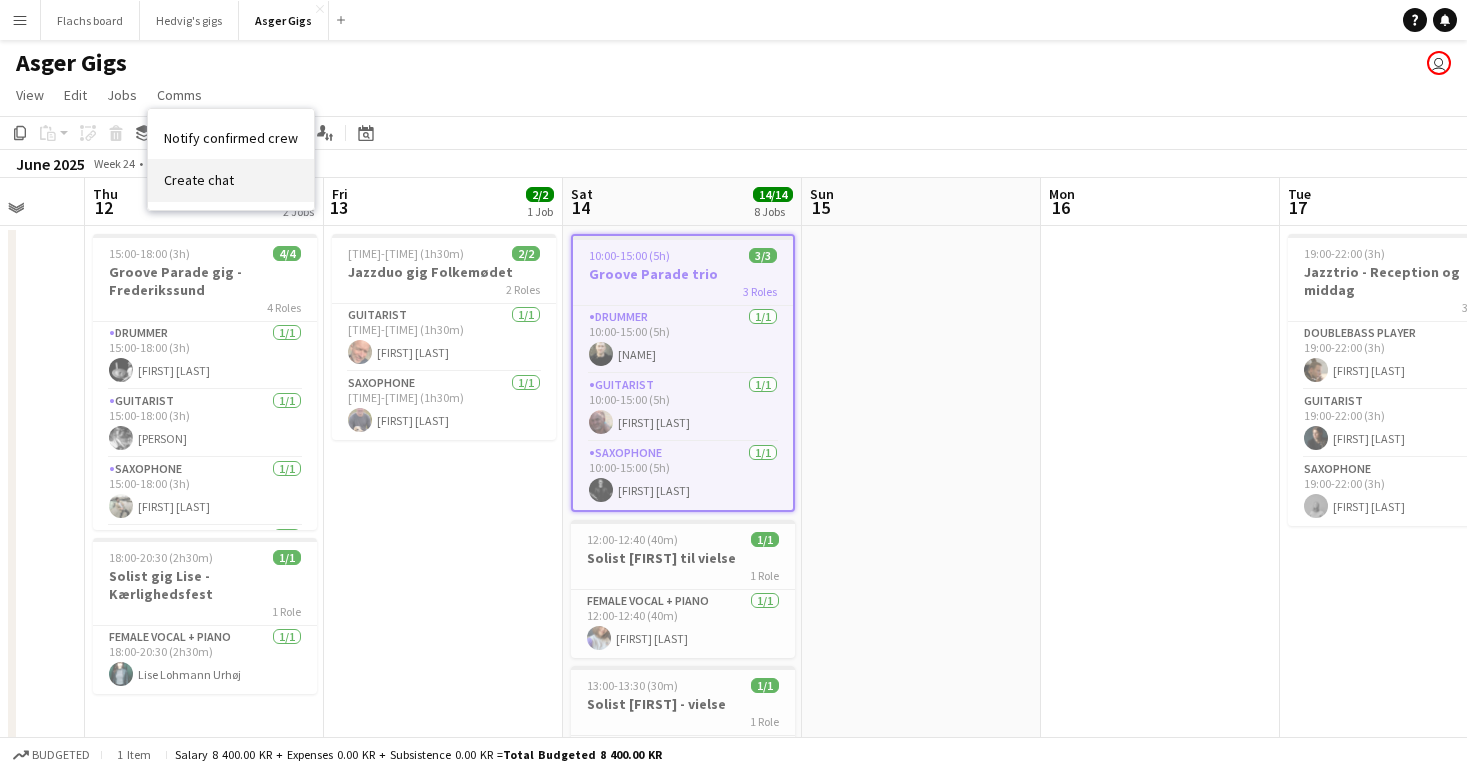 click on "Create chat" at bounding box center [199, 180] 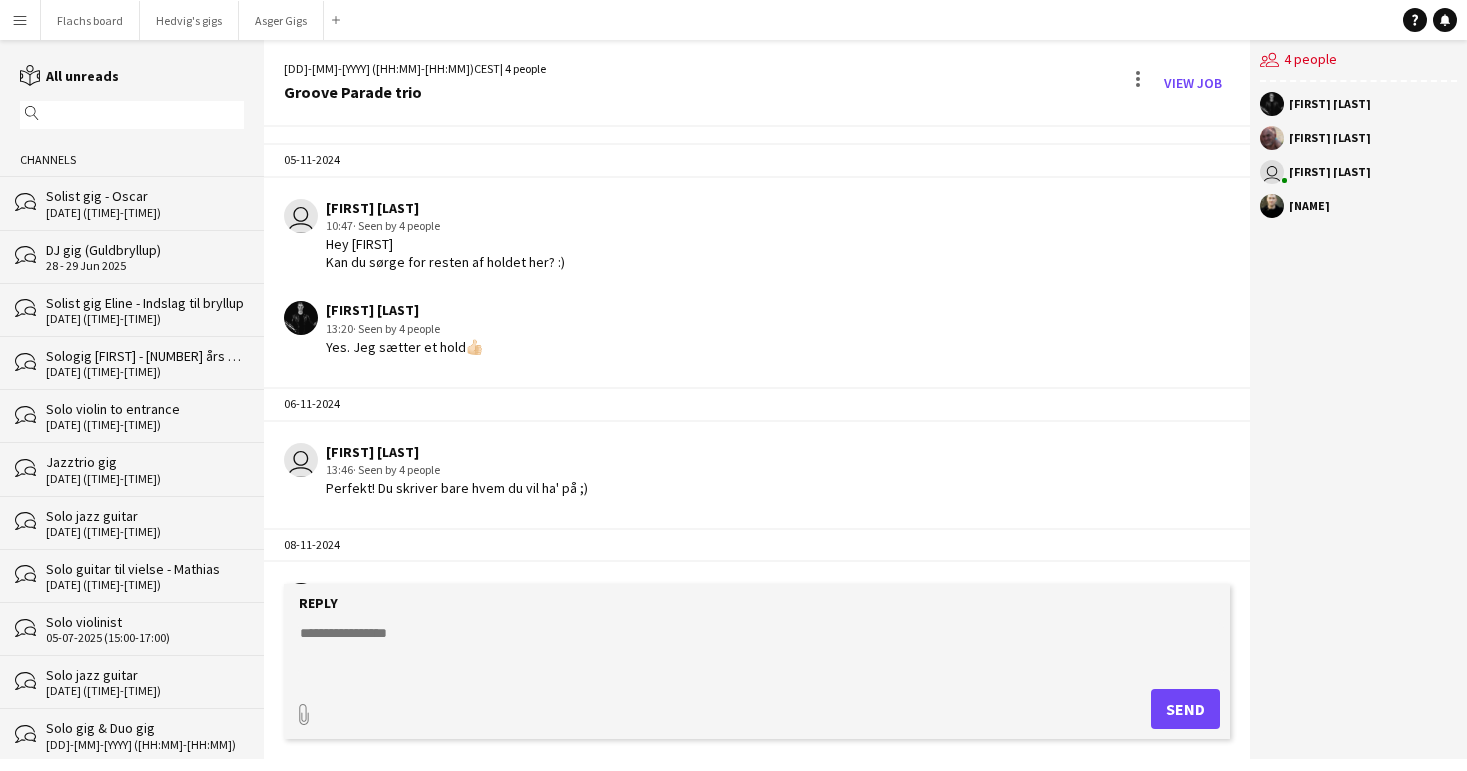 scroll, scrollTop: 621, scrollLeft: 0, axis: vertical 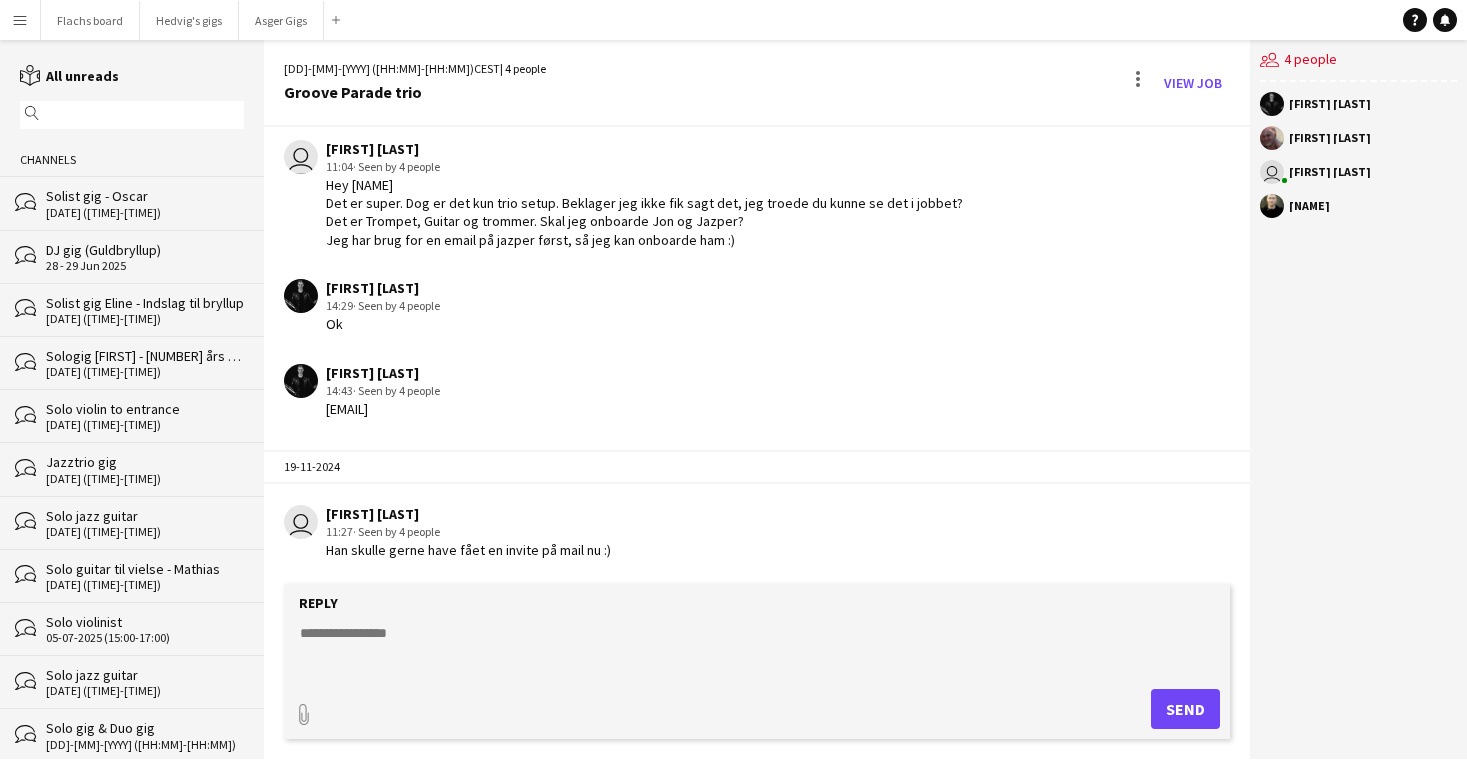 click 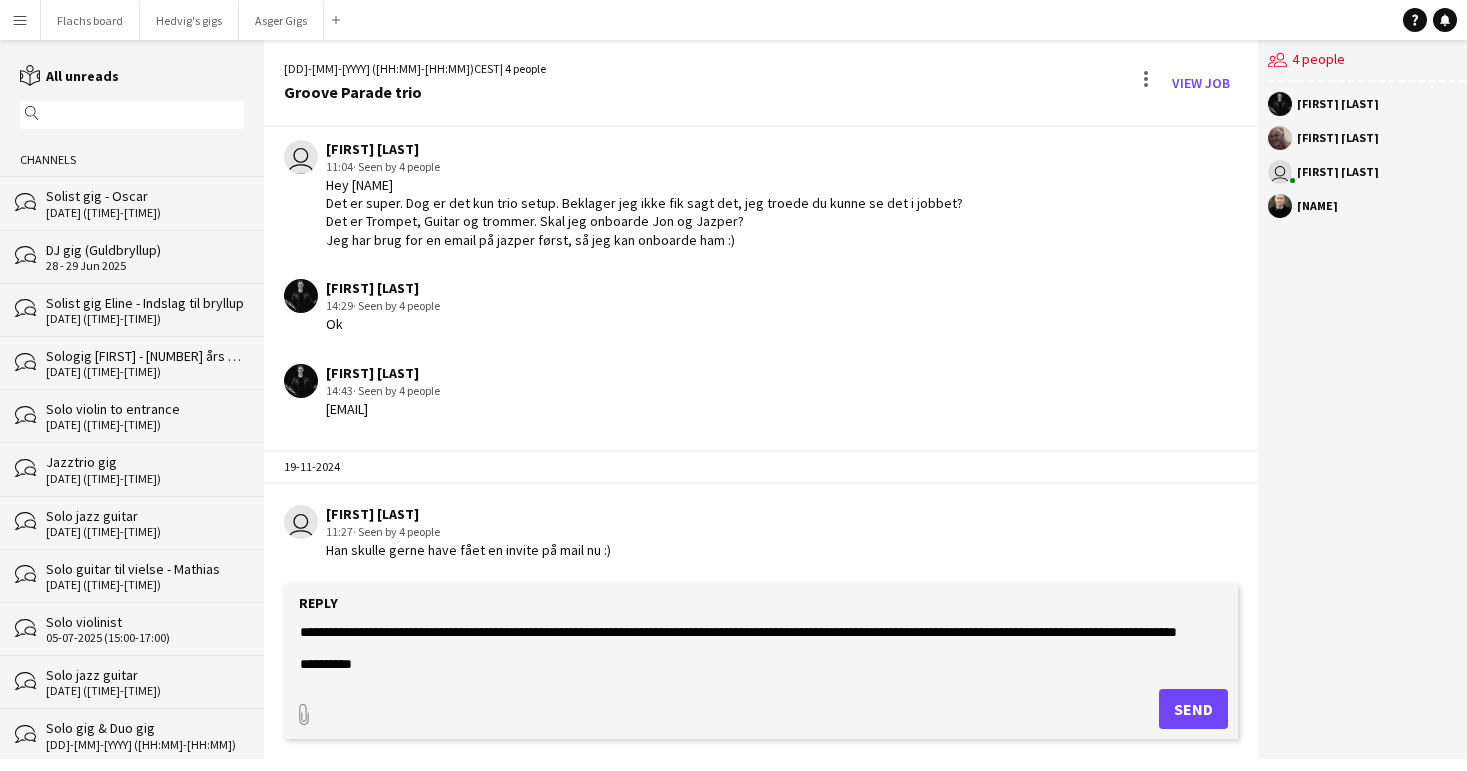 scroll, scrollTop: 0, scrollLeft: 0, axis: both 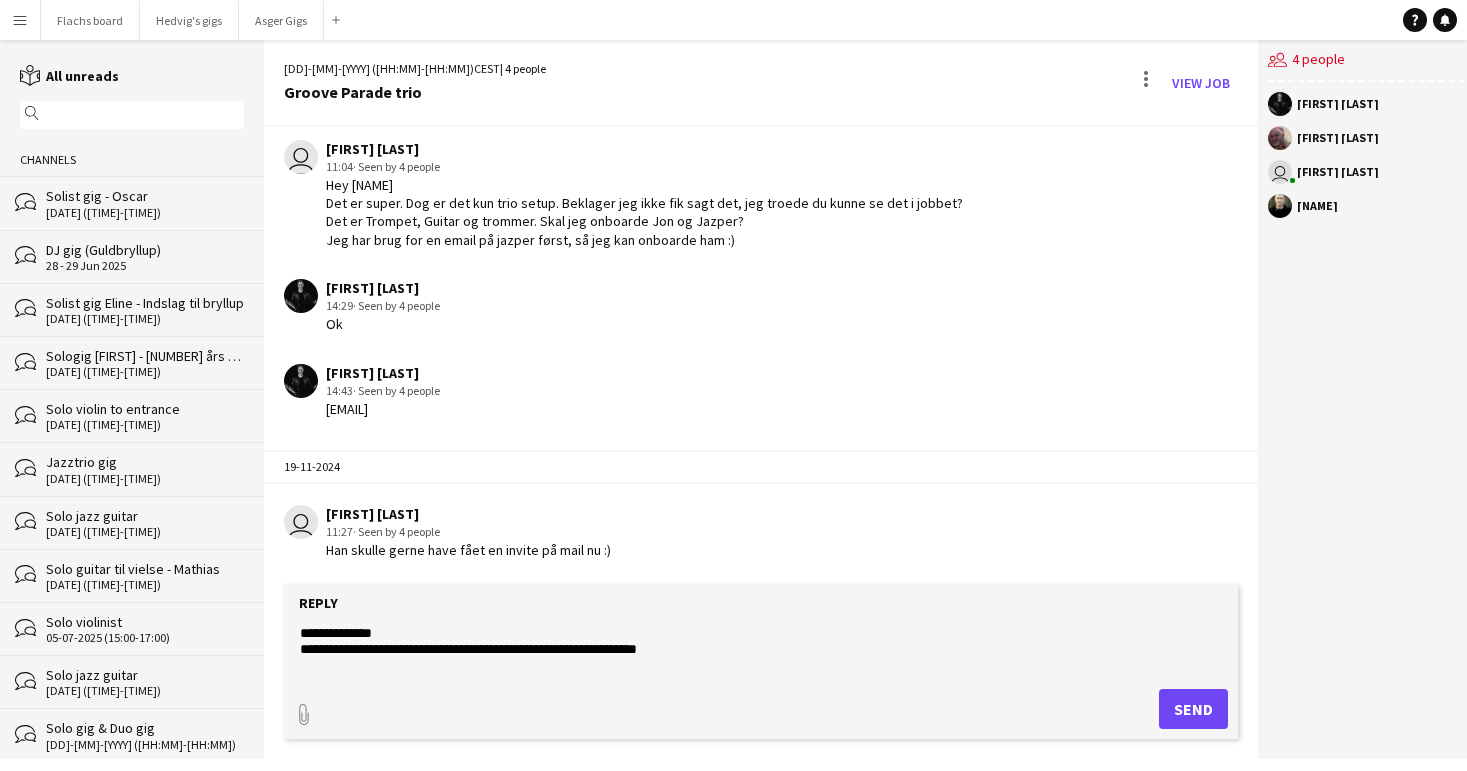 type on "**********" 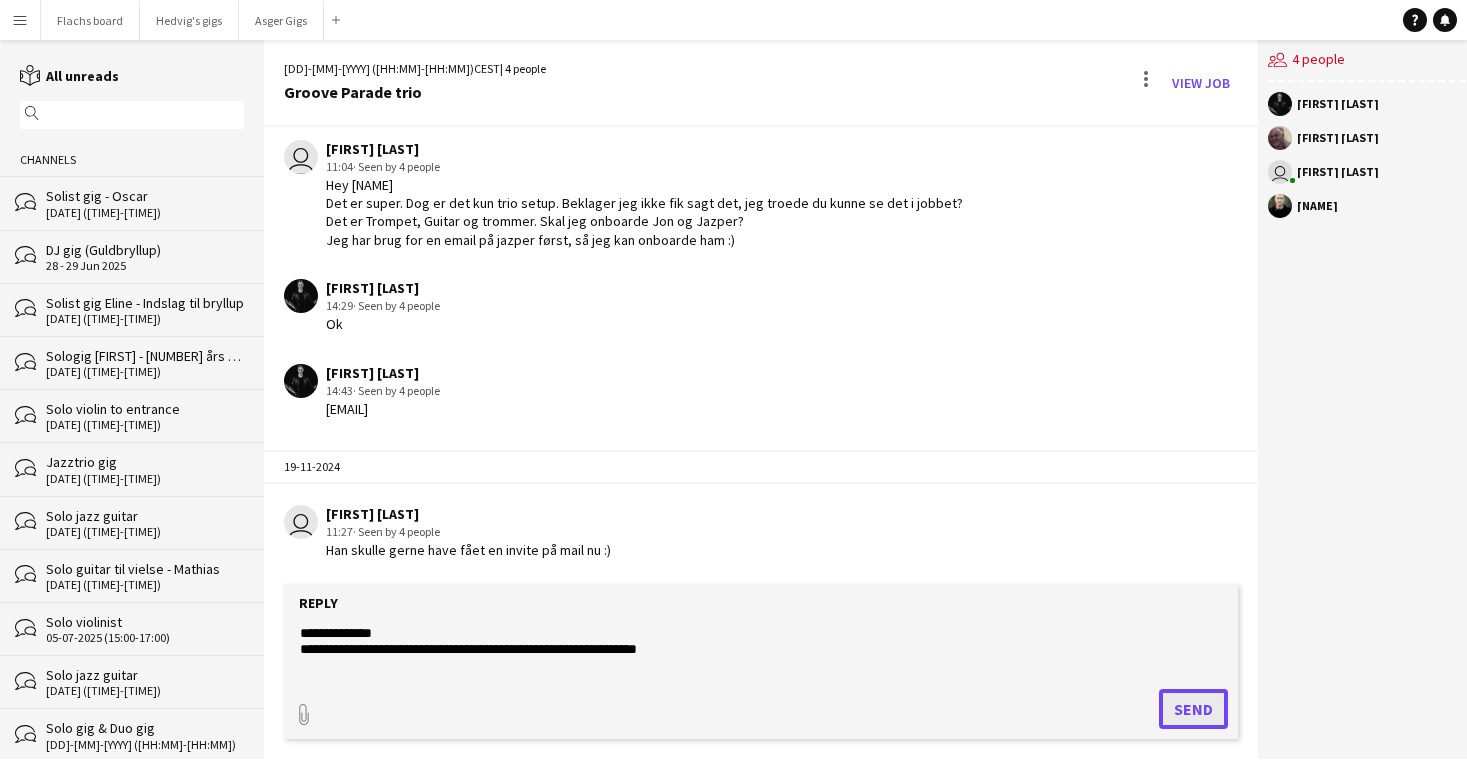 click on "Send" 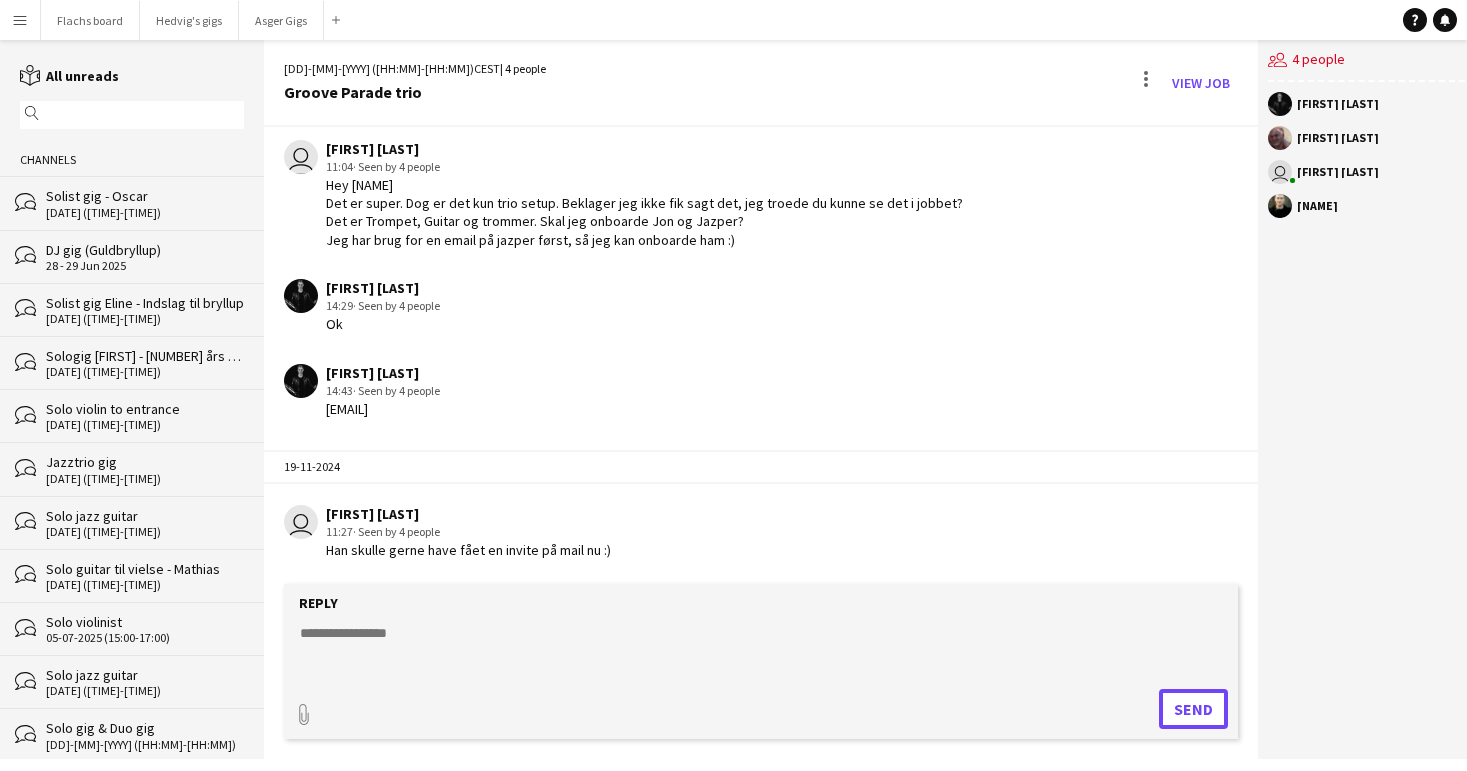 scroll, scrollTop: 944, scrollLeft: 0, axis: vertical 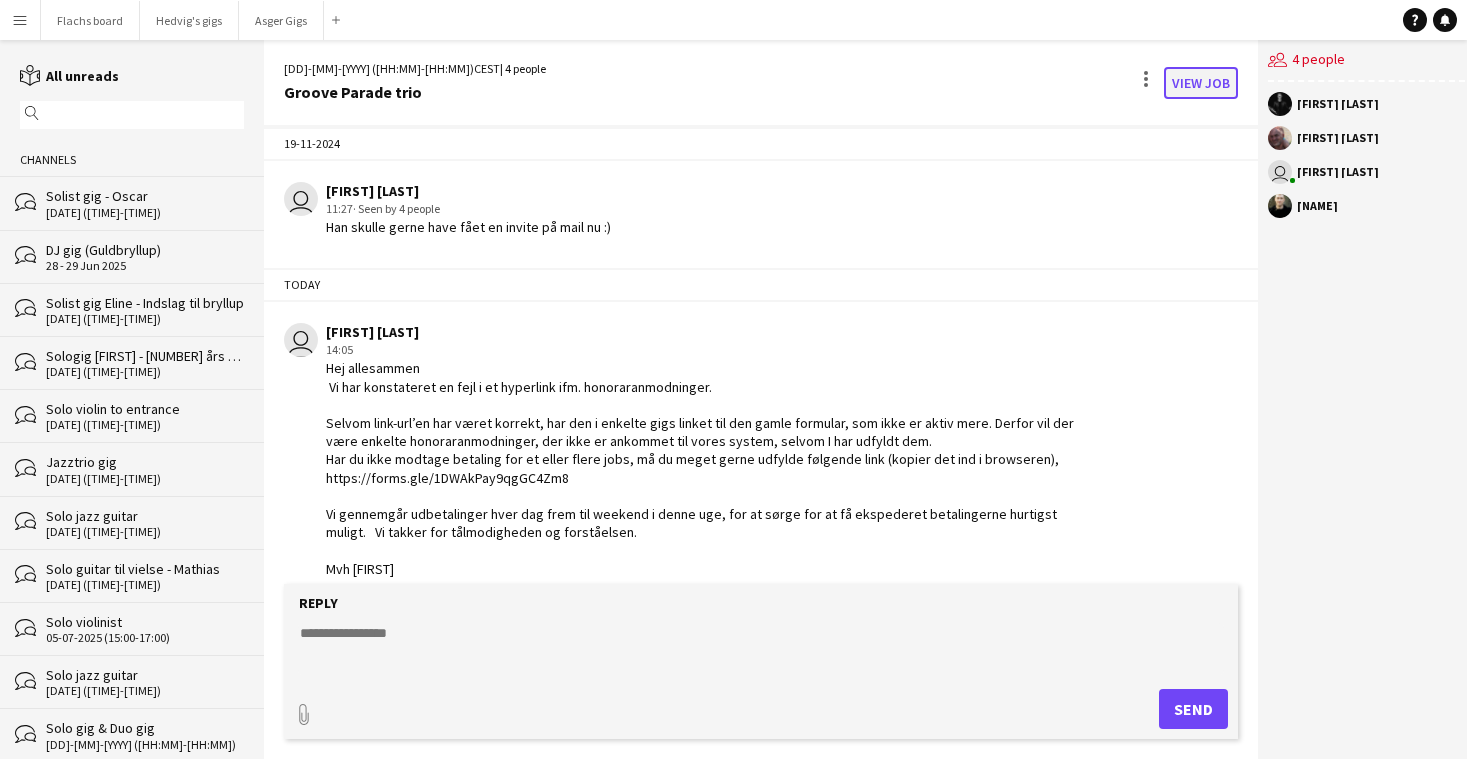 click on "View Job" 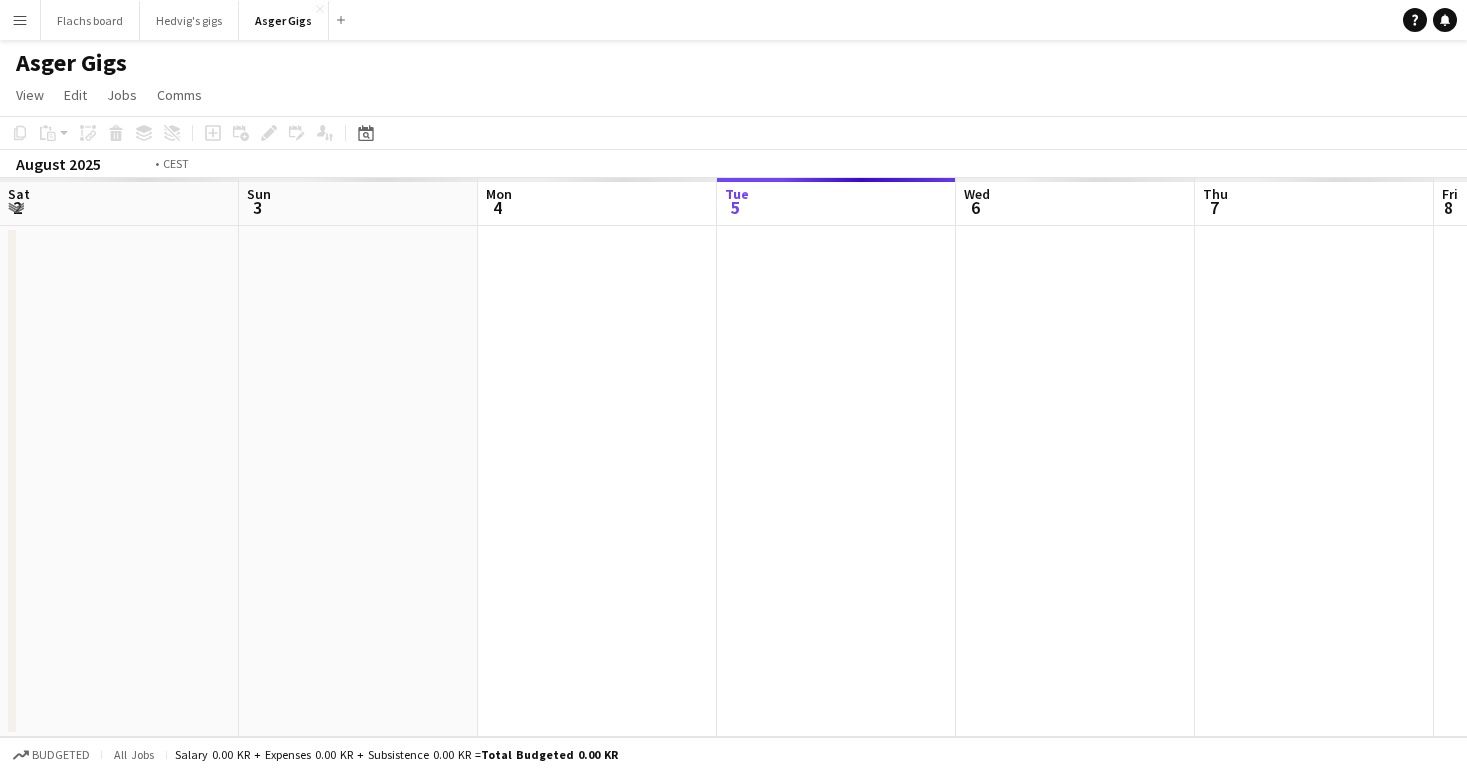 scroll, scrollTop: 0, scrollLeft: 688, axis: horizontal 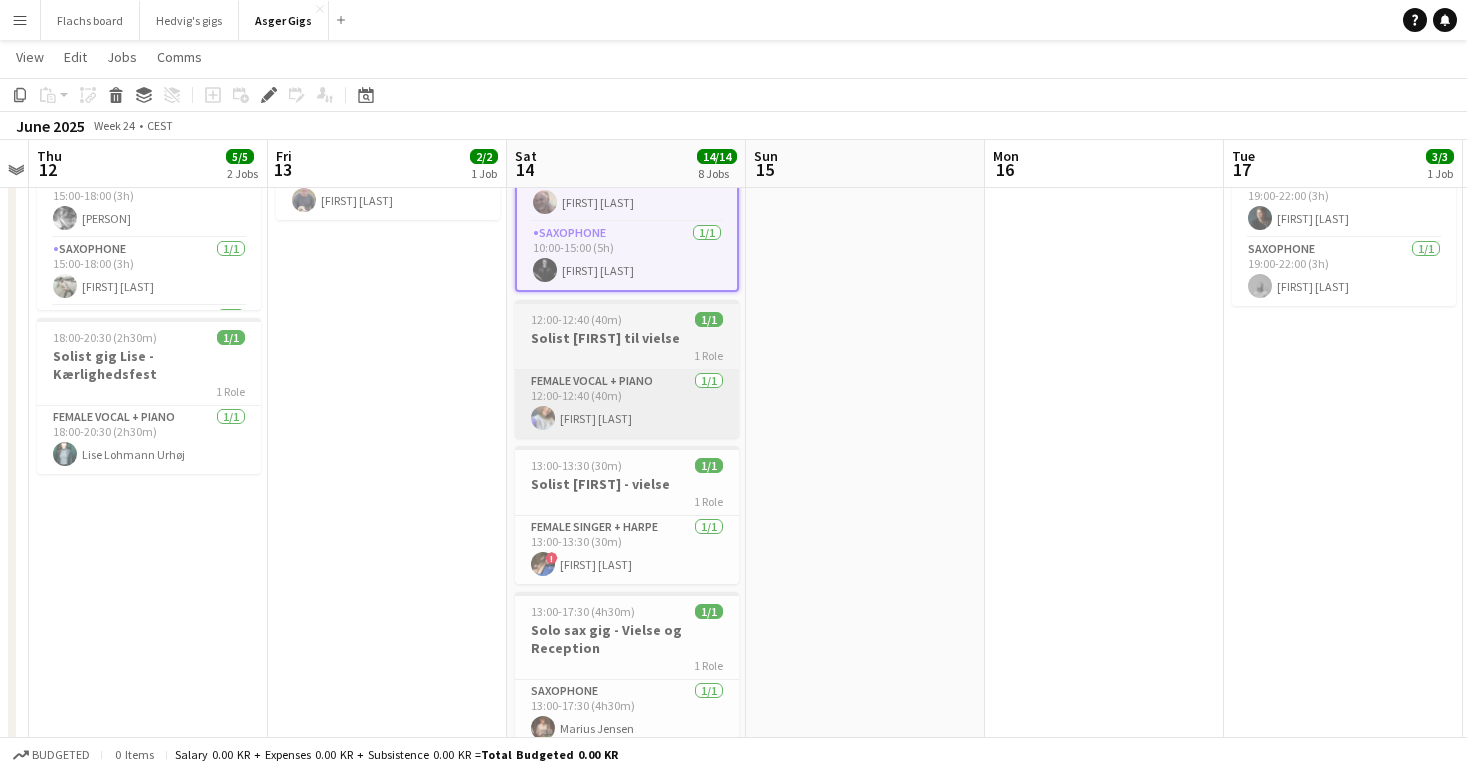 click on "Female Vocal + Piano   1/1   12:00-12:40 (40m)
[FIRST] [LAST]" at bounding box center (627, 404) 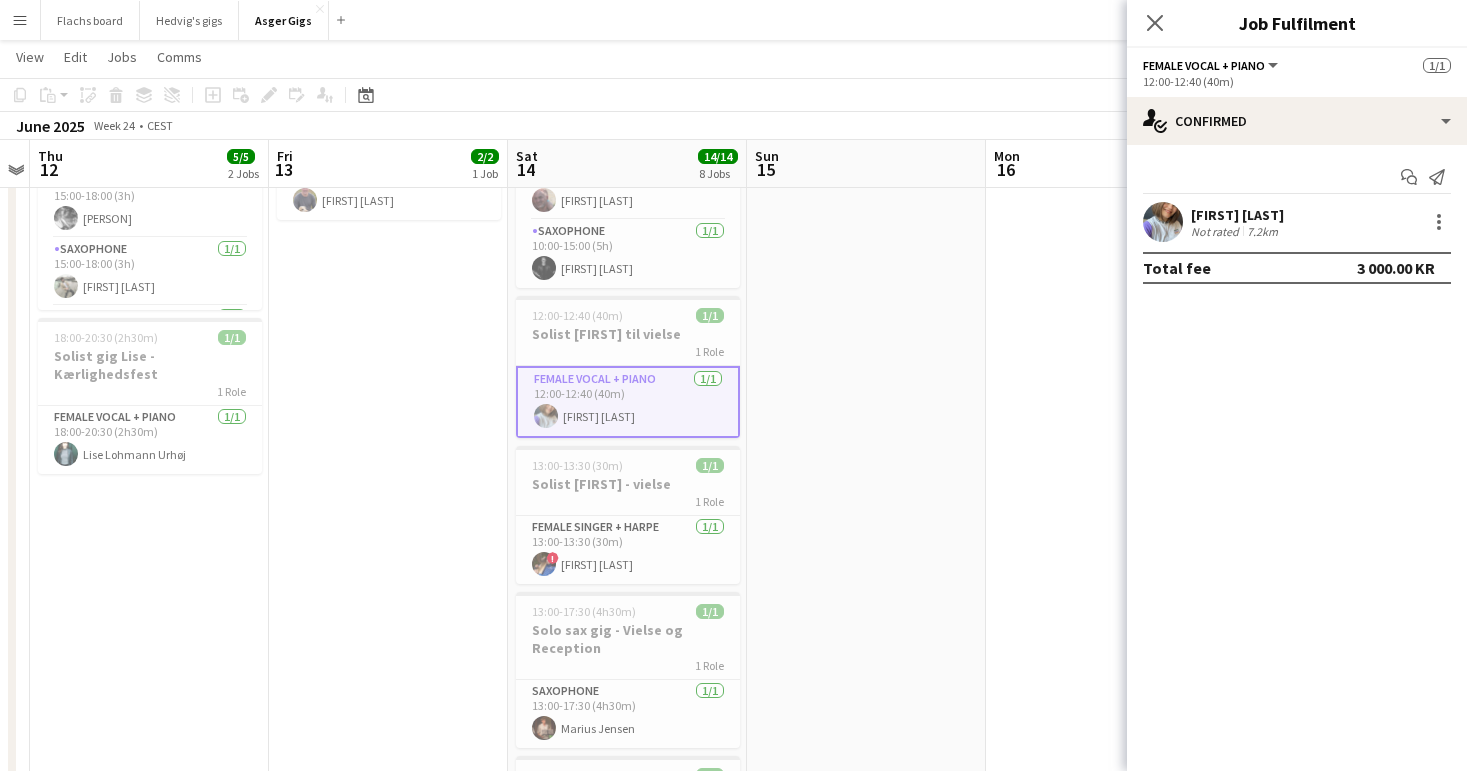 click on "16:45-18:15 (1h30m)    2/2   Jazzduo gig Folkemødet   2 Roles   Guitarist   1/1   16:45-18:15 (1h30m)
[FIRST] [LAST]  Saxophone   1/1   16:45-18:15 (1h30m)
[FIRST] [LAST]" at bounding box center [388, 850] 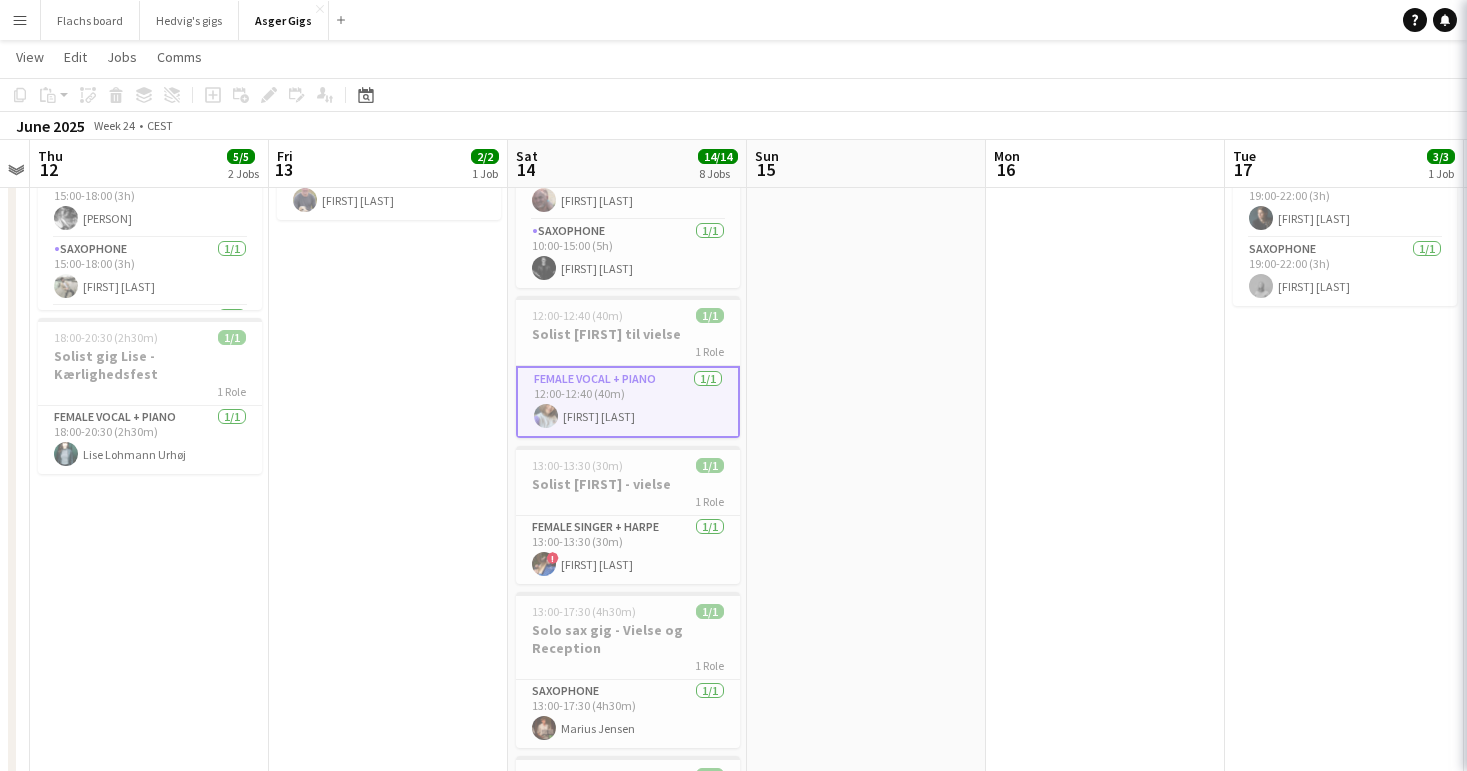 scroll, scrollTop: 0, scrollLeft: 688, axis: horizontal 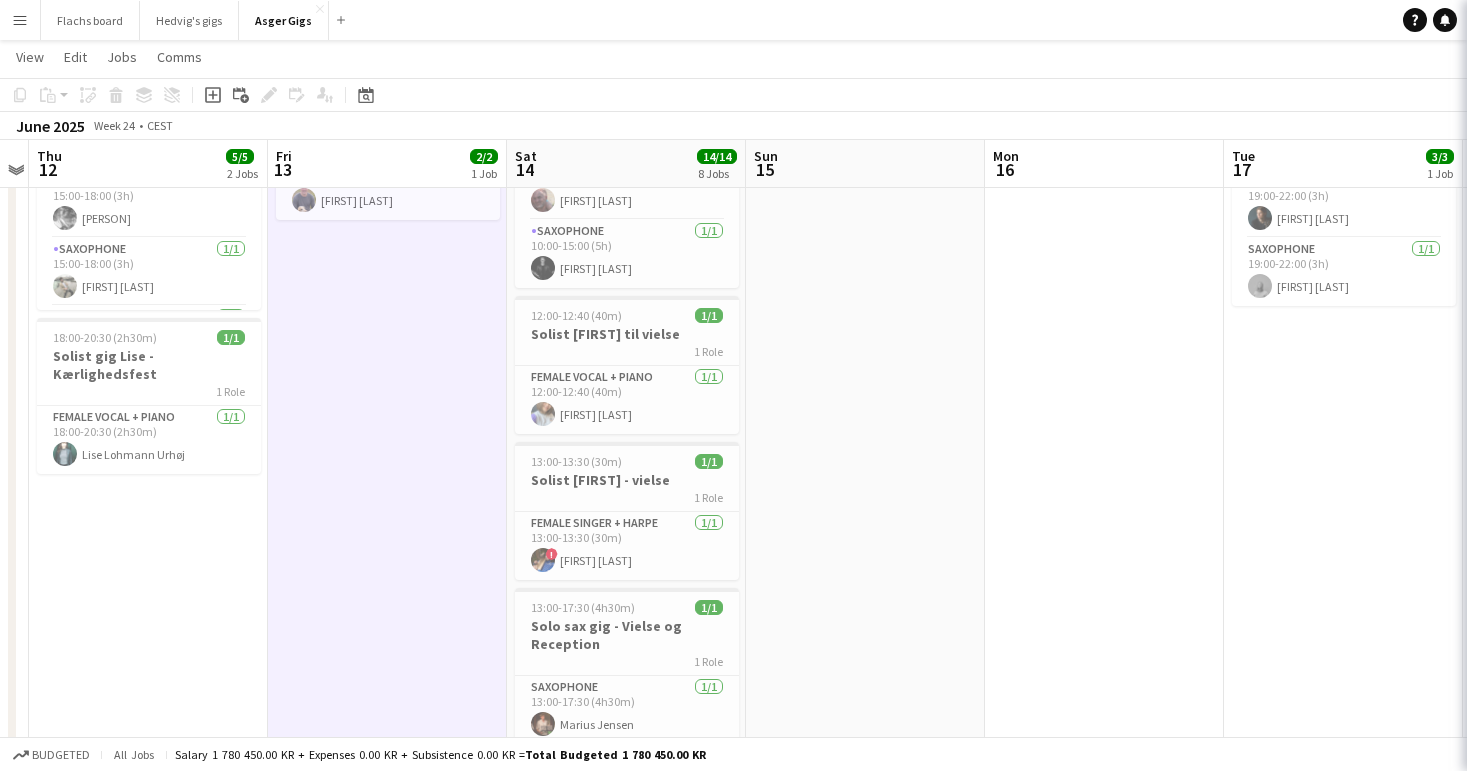click on "Solist [FIRST] til vielse" at bounding box center (627, 334) 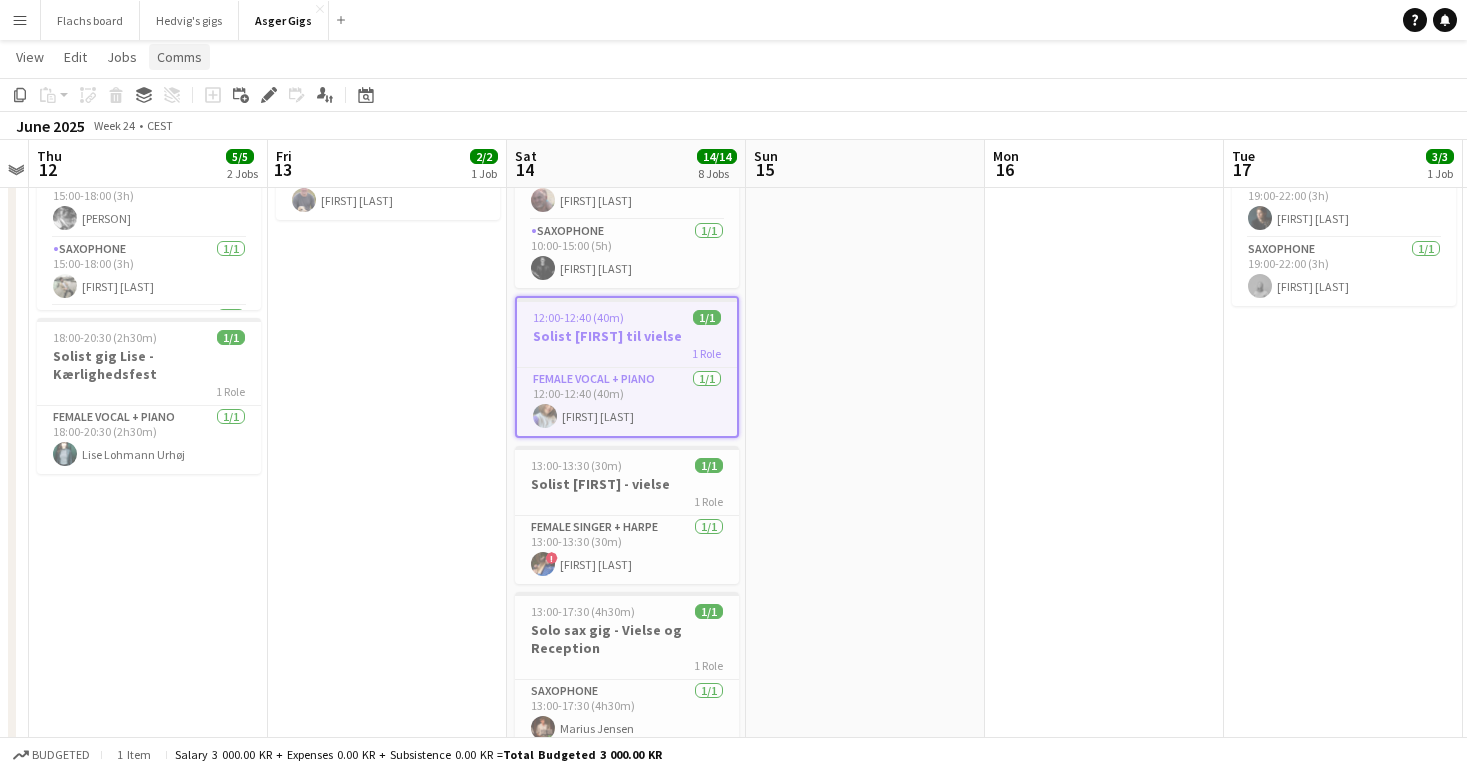 click on "Comms" 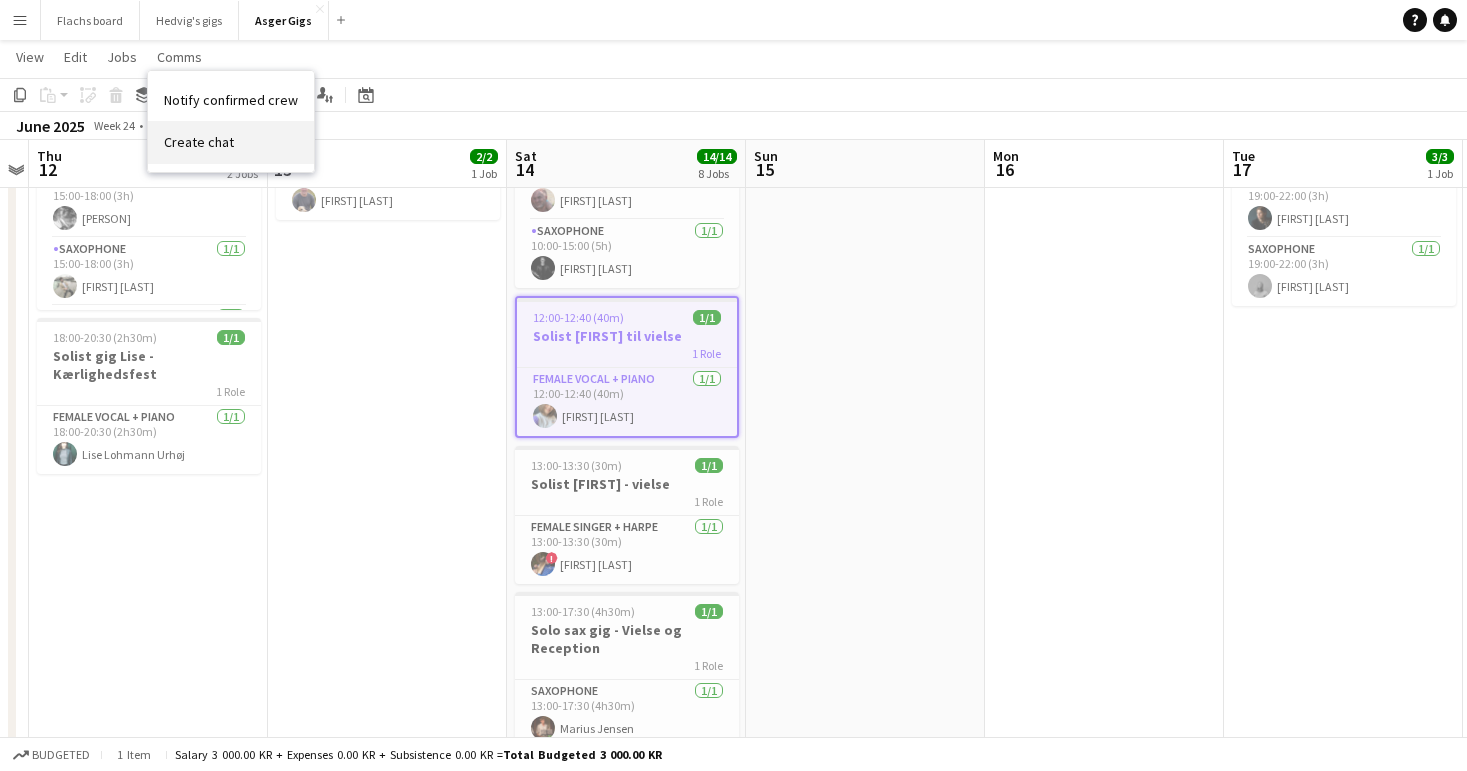 click on "Create chat" at bounding box center (199, 142) 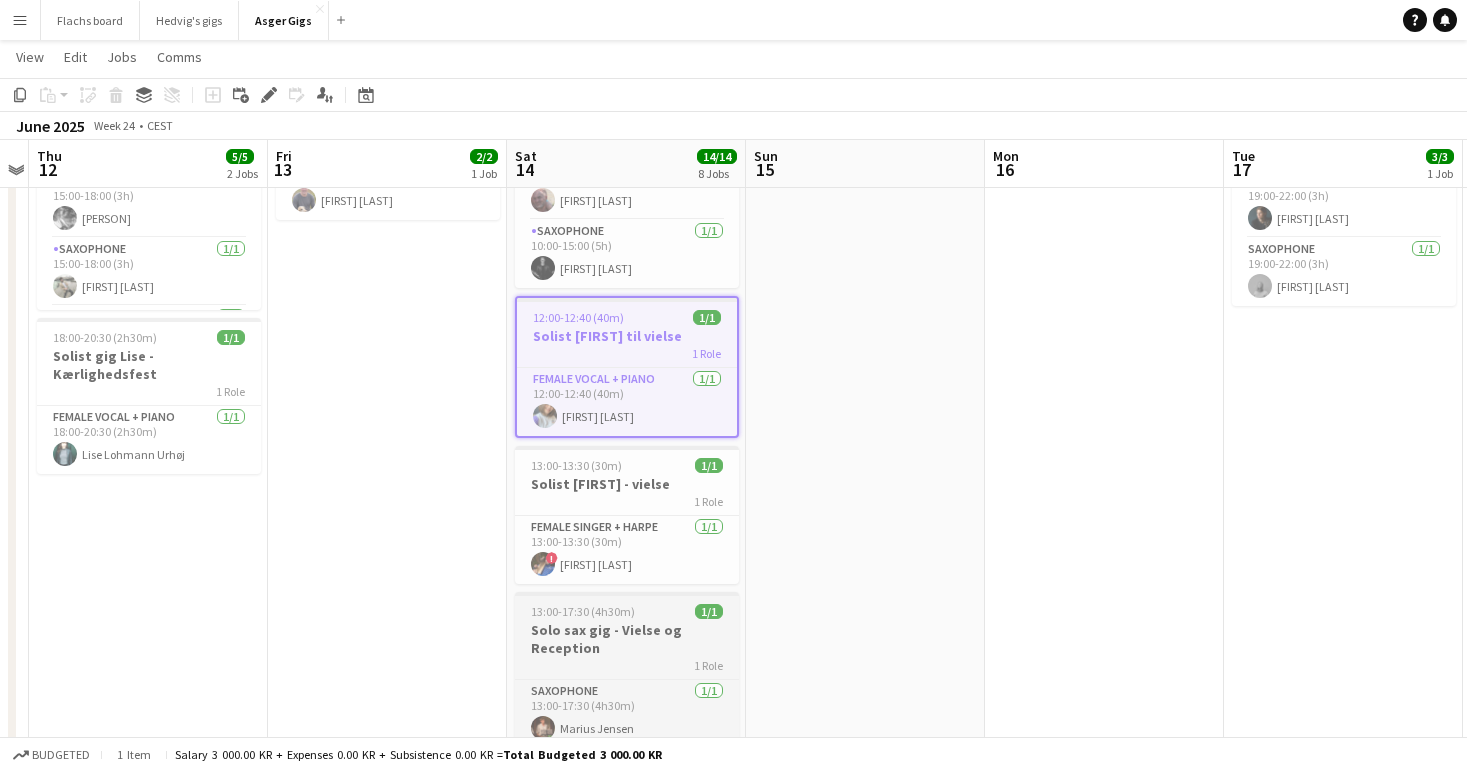 scroll, scrollTop: 0, scrollLeft: 0, axis: both 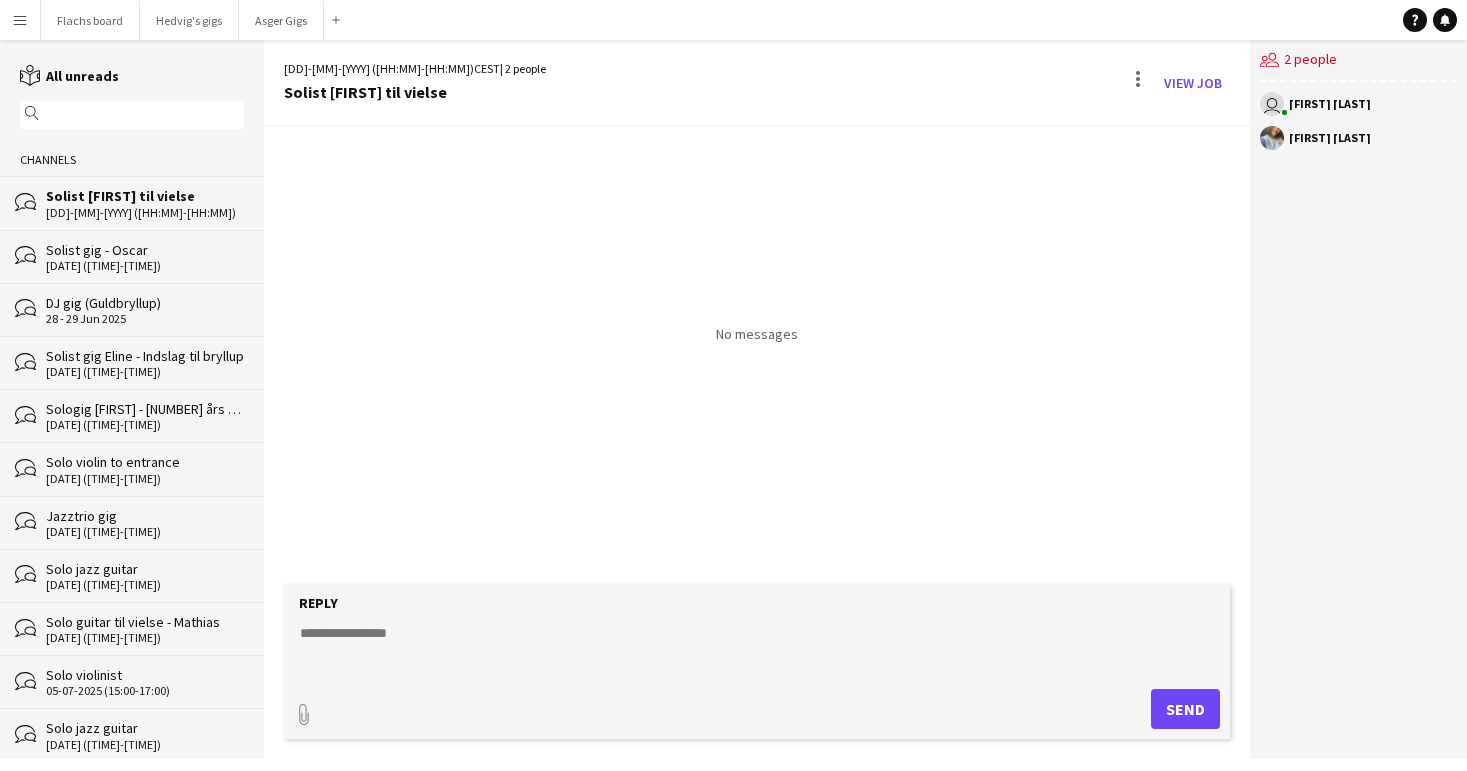 click 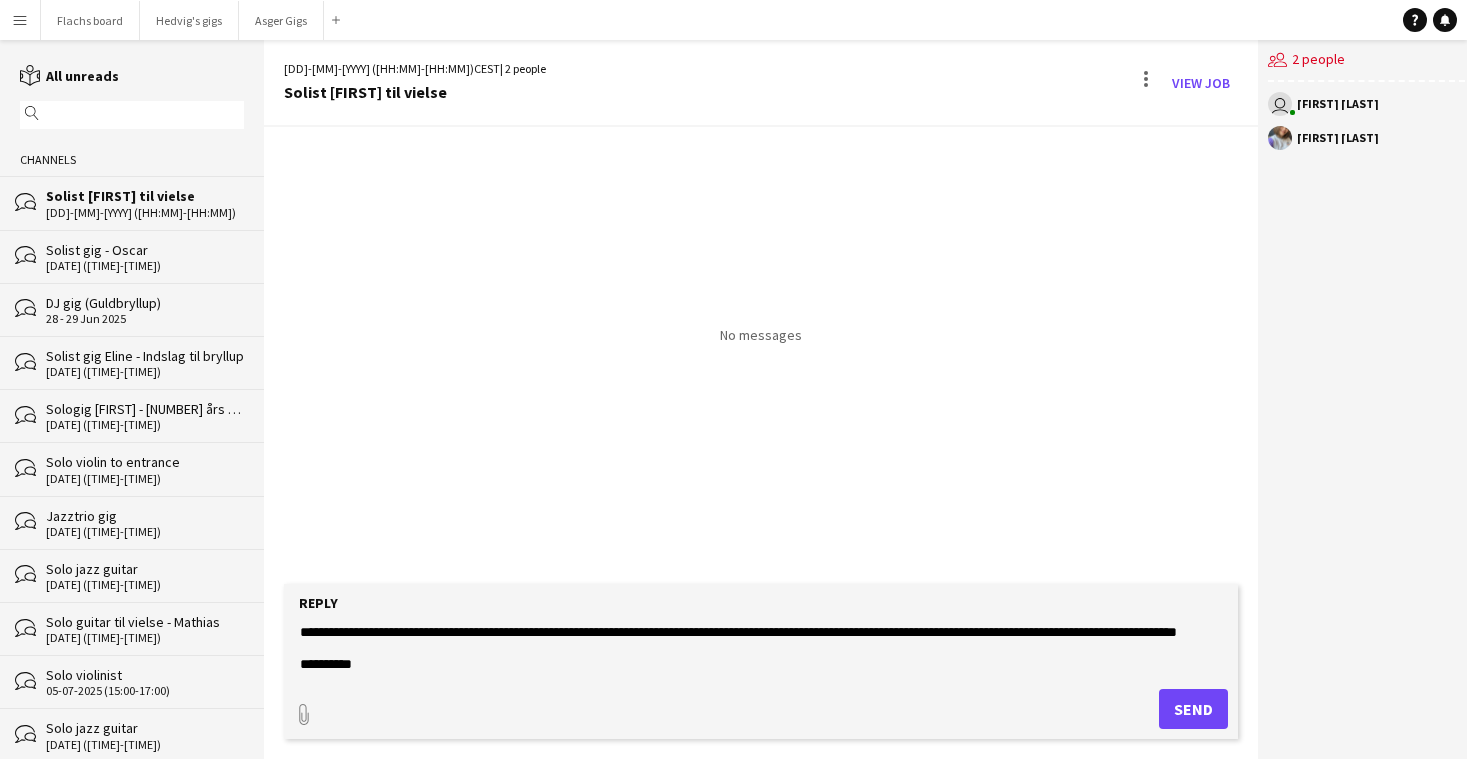 scroll, scrollTop: 0, scrollLeft: 0, axis: both 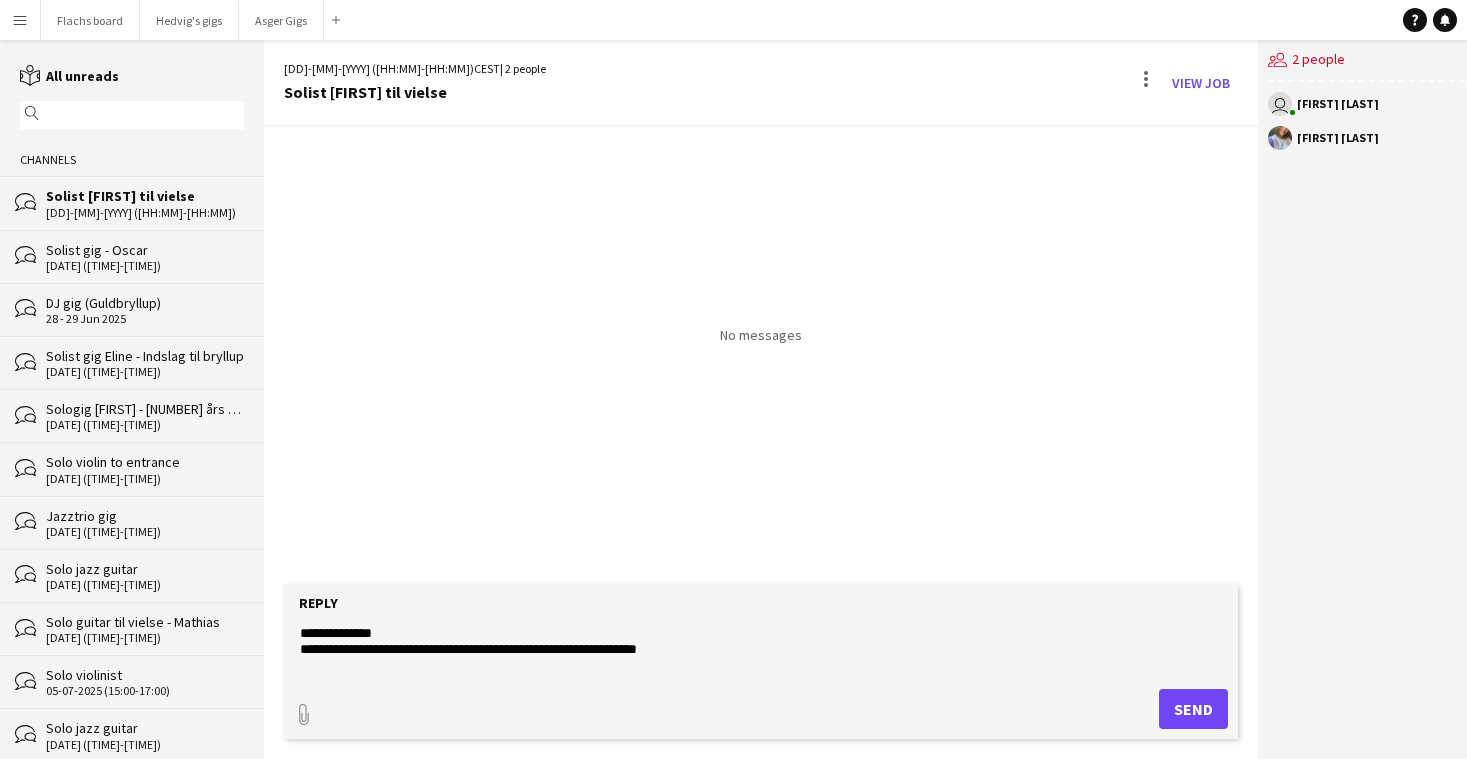 drag, startPoint x: 323, startPoint y: 632, endPoint x: 491, endPoint y: 632, distance: 168 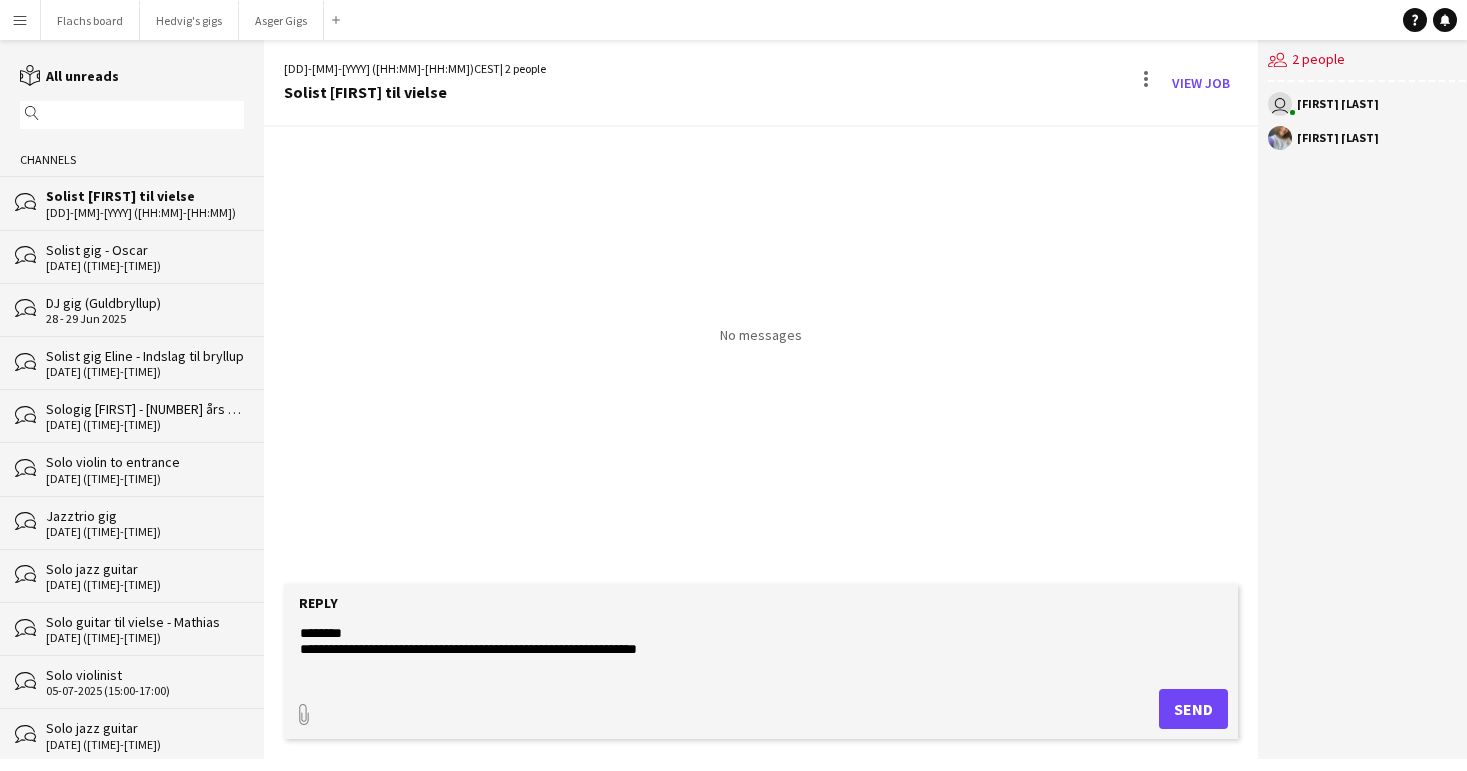 click on "**********" 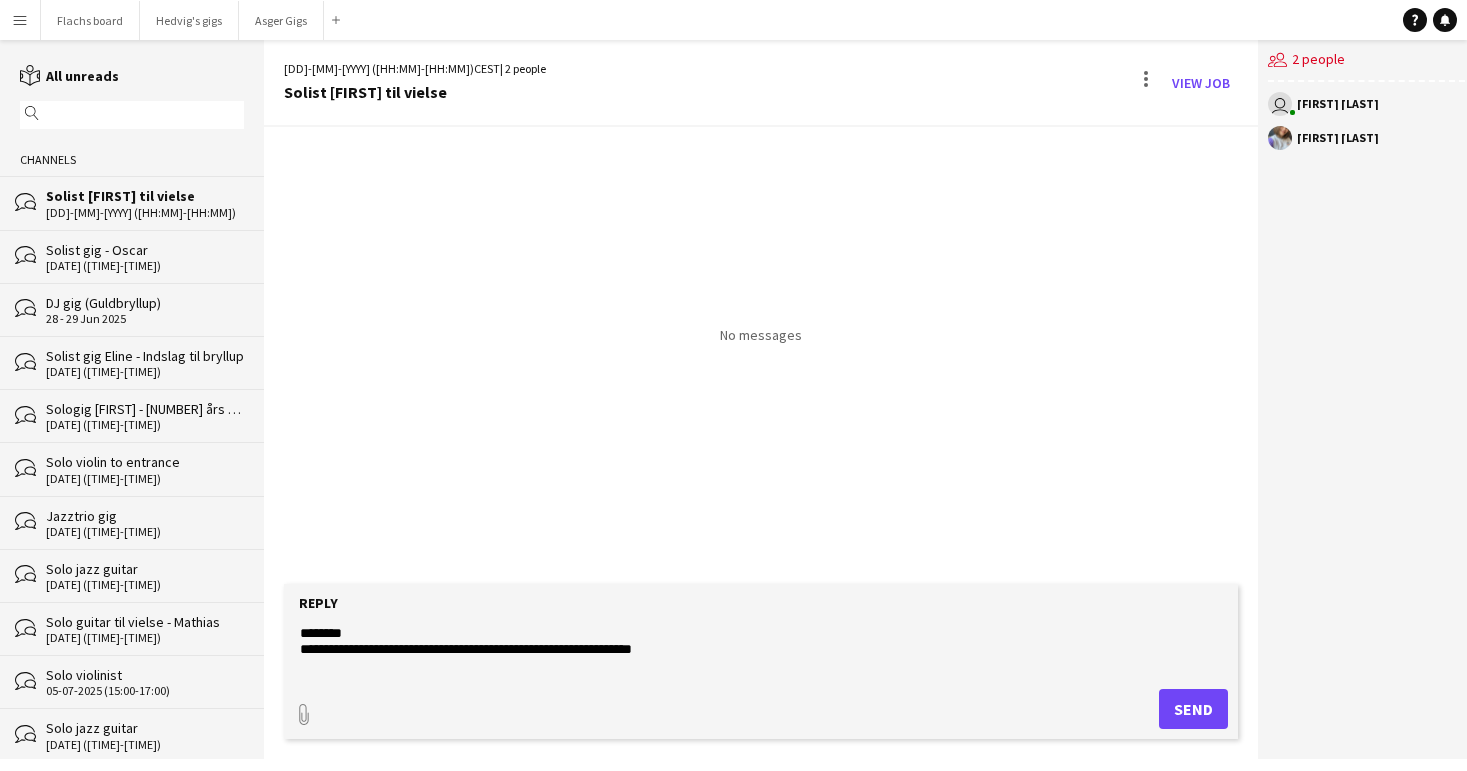type on "**********" 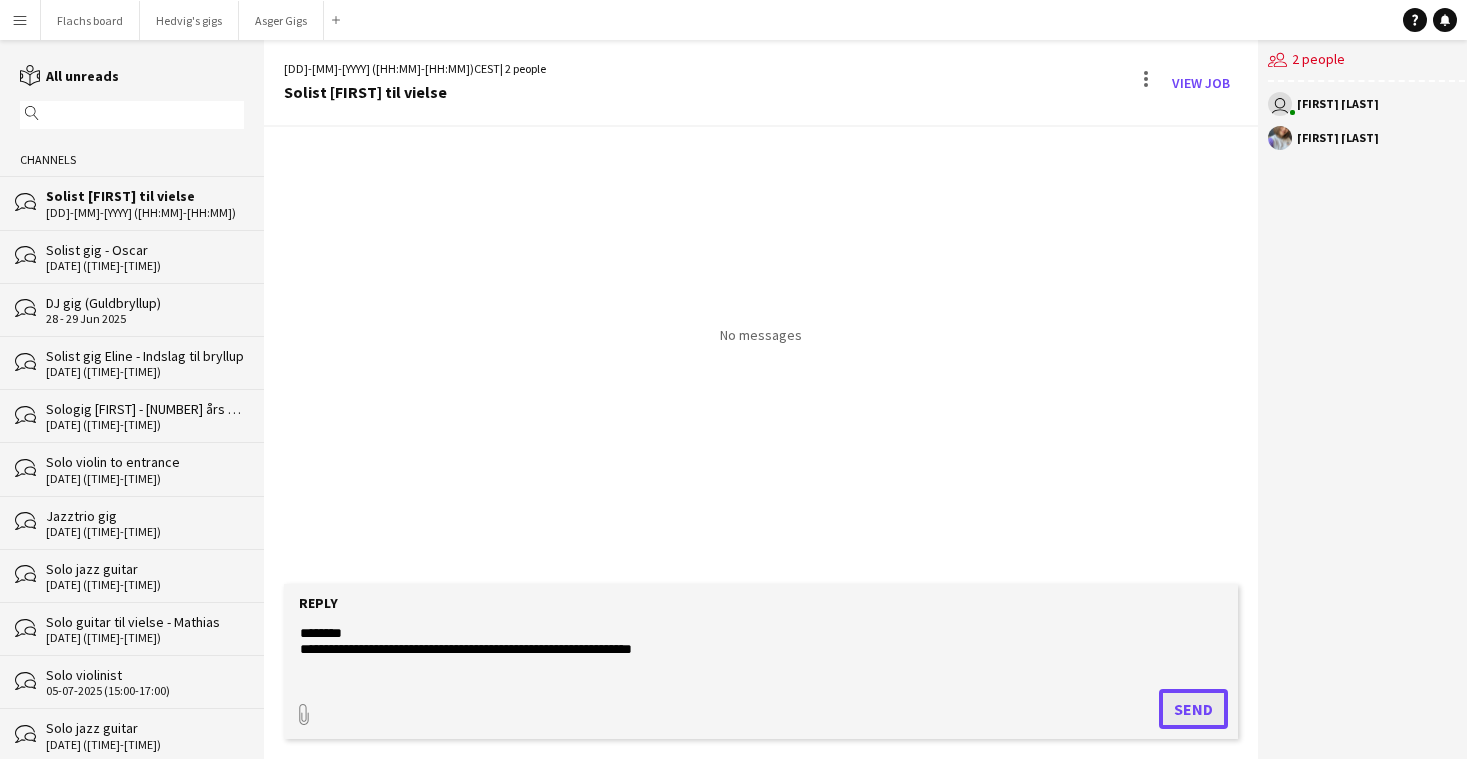 click on "Send" 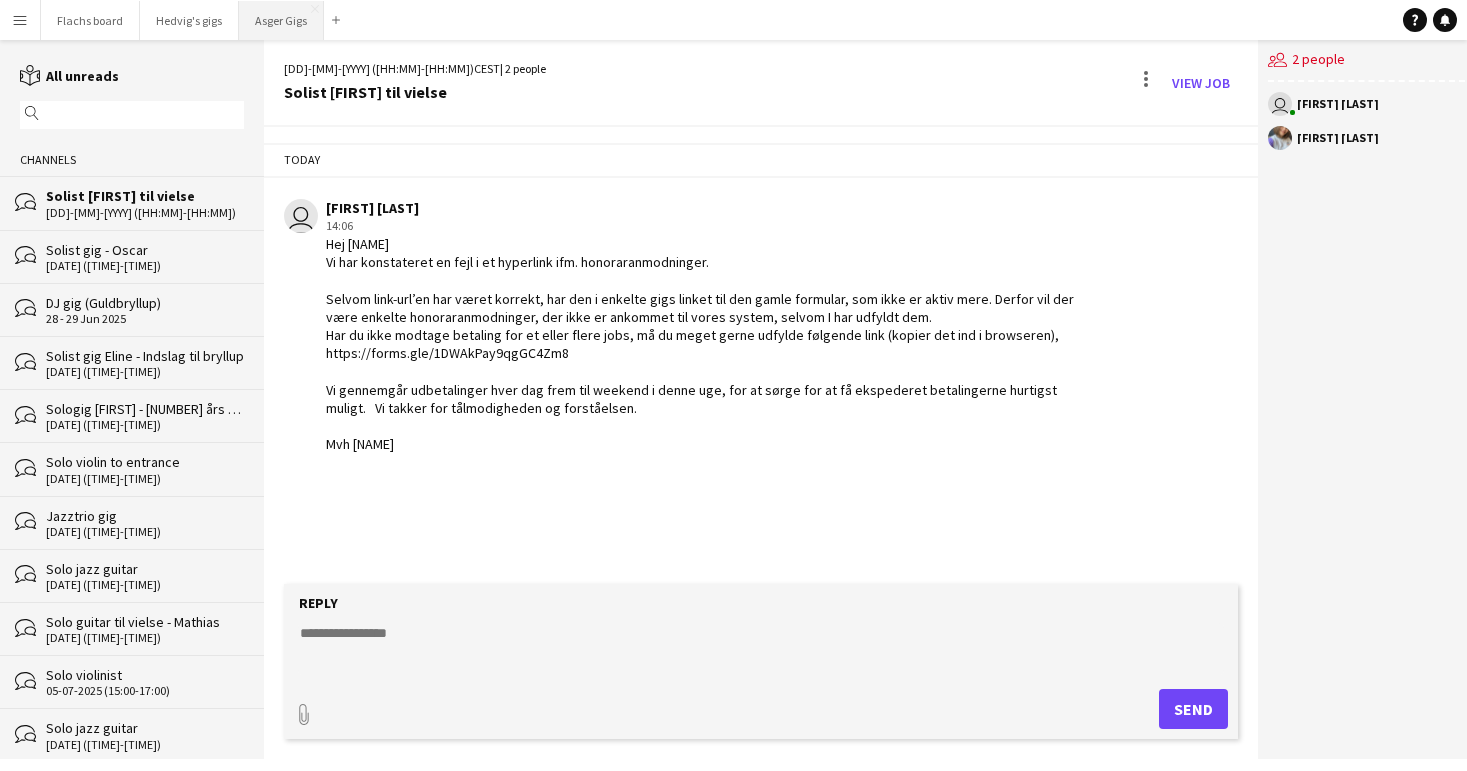 click on "Asger Gigs
Close" at bounding box center [281, 20] 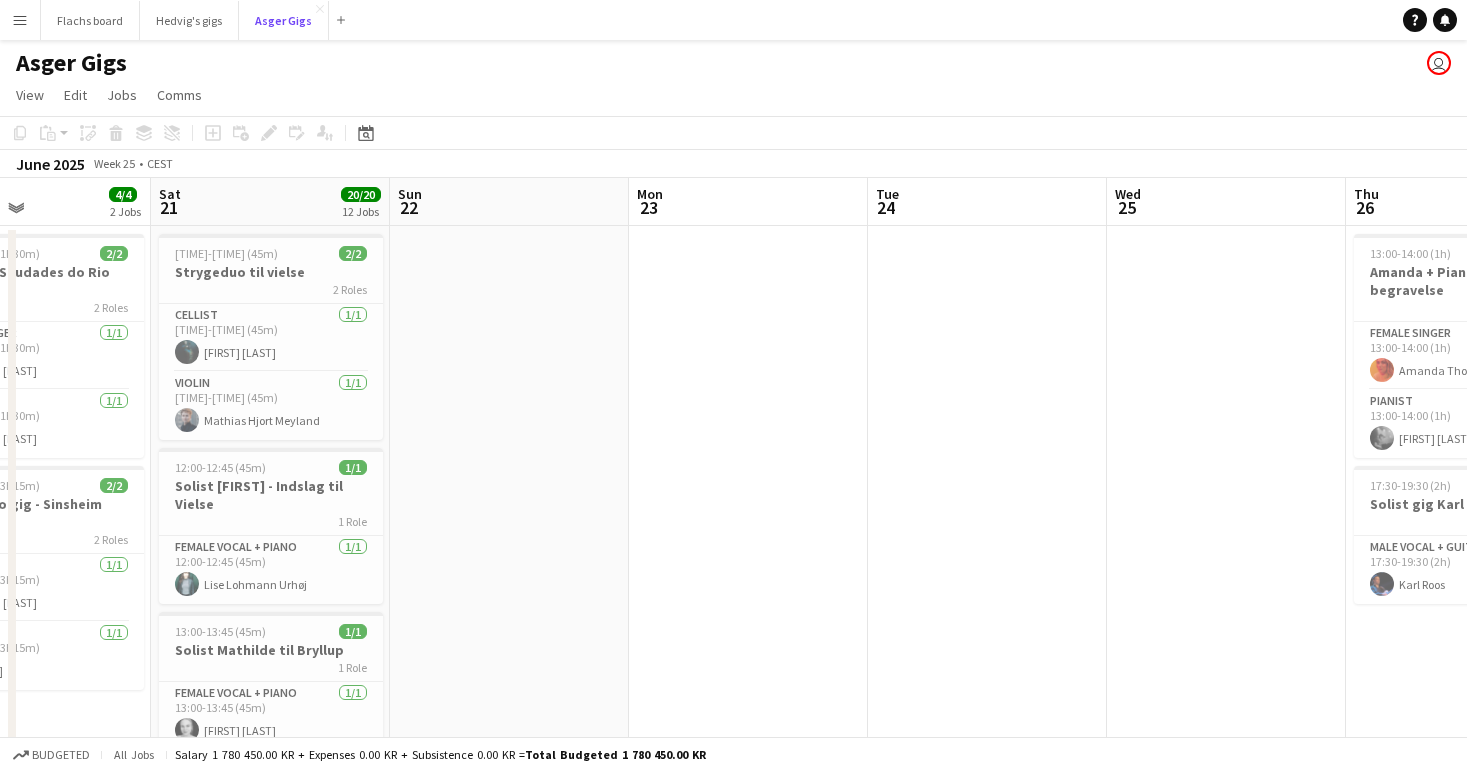 scroll, scrollTop: 0, scrollLeft: 582, axis: horizontal 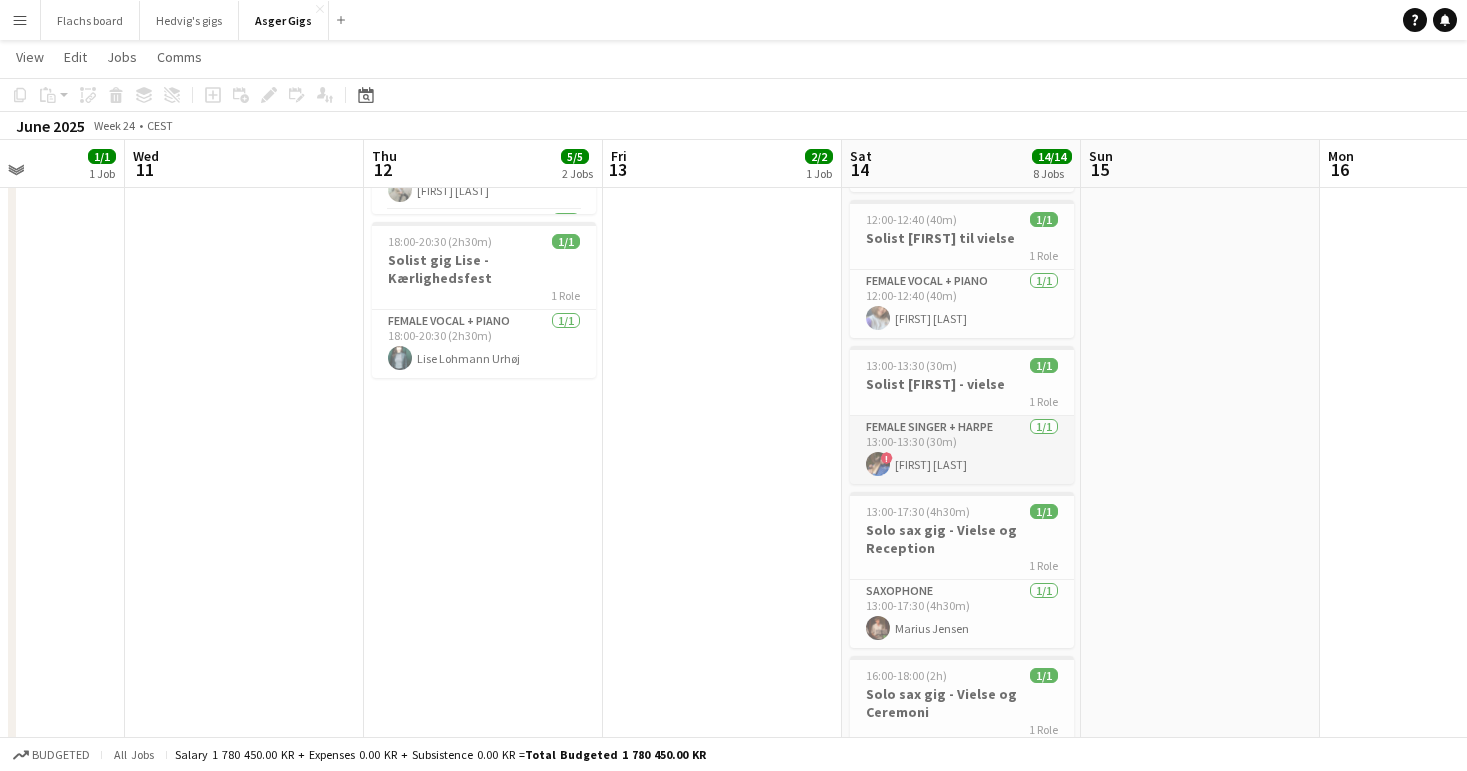 click on "Female Singer + Harpe   1/1   13:00-13:30 (30m)
! [FIRST] [LAST]" at bounding box center (962, 450) 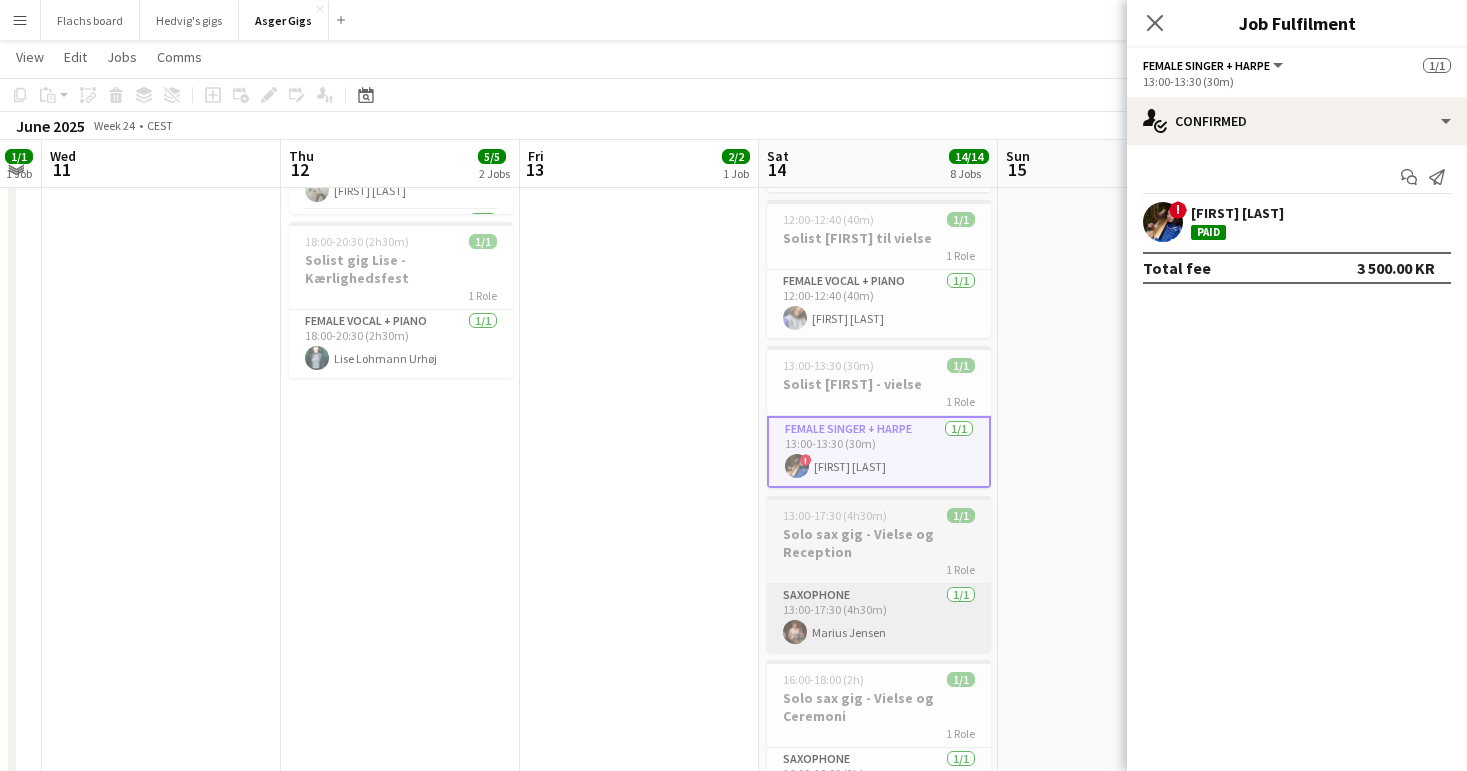 scroll, scrollTop: 0, scrollLeft: 682, axis: horizontal 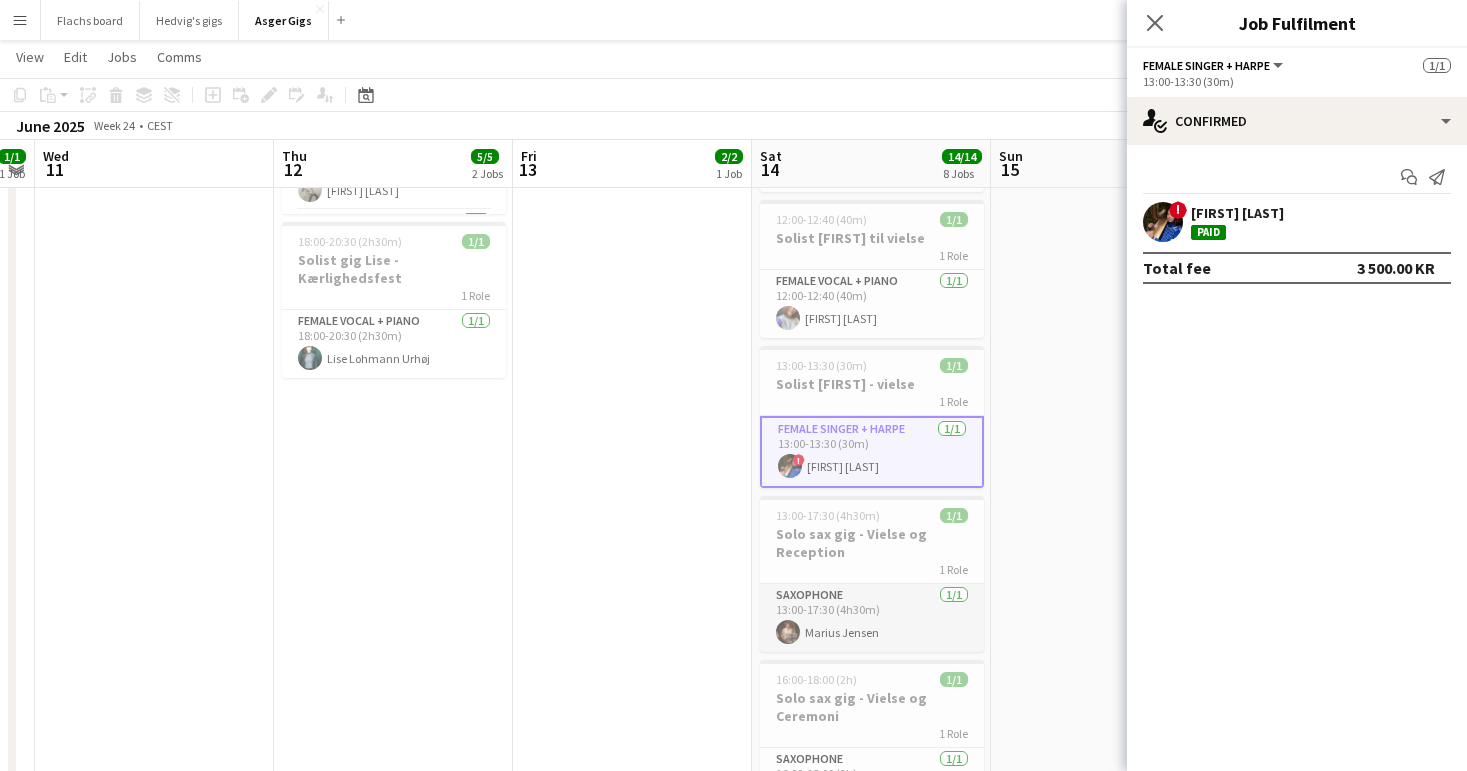 click on "Saxophone   1/1   13:00-17:30 (4h30m)
[FIRST] [LAST]" at bounding box center (872, 618) 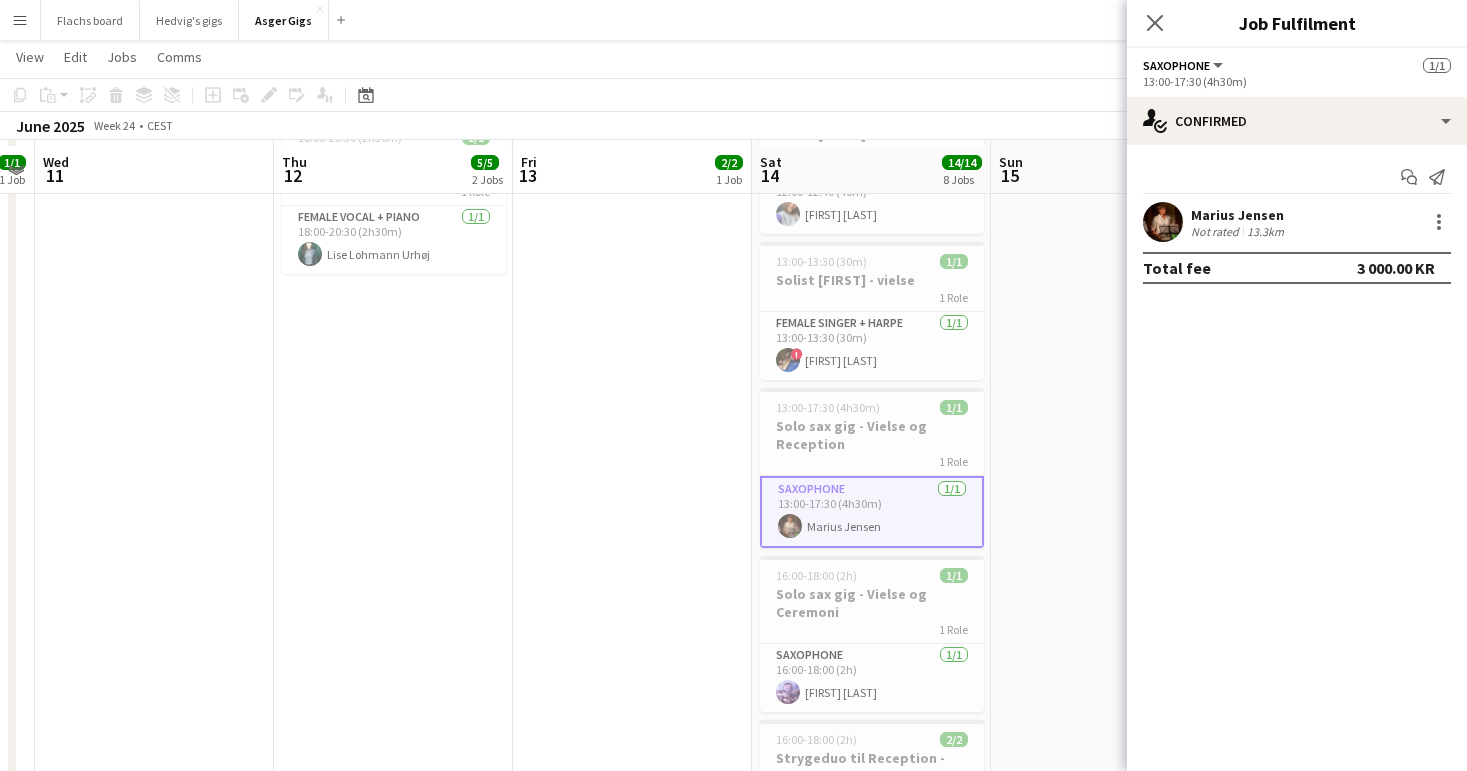 scroll, scrollTop: 424, scrollLeft: 0, axis: vertical 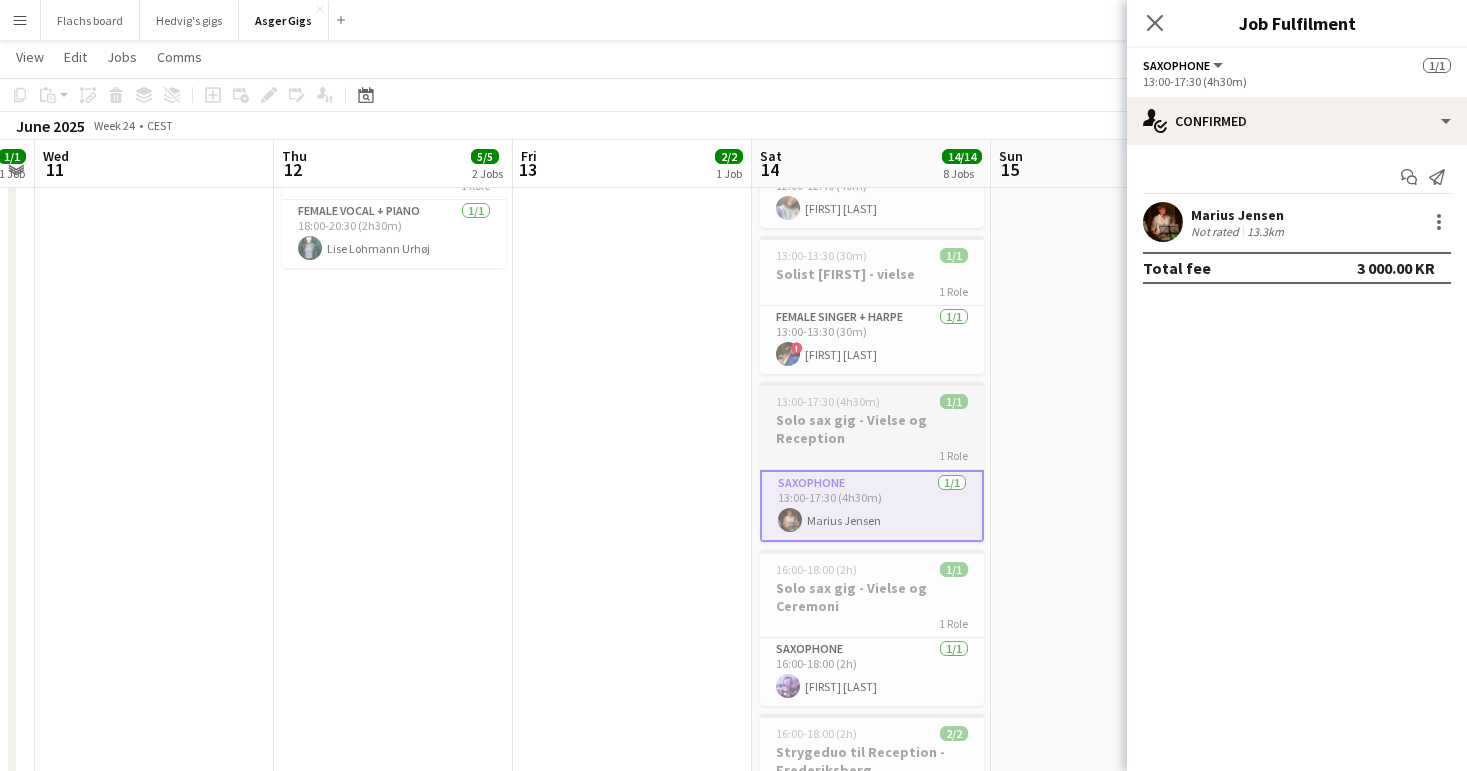 click on "Solo sax gig - Vielse og Reception" at bounding box center (872, 429) 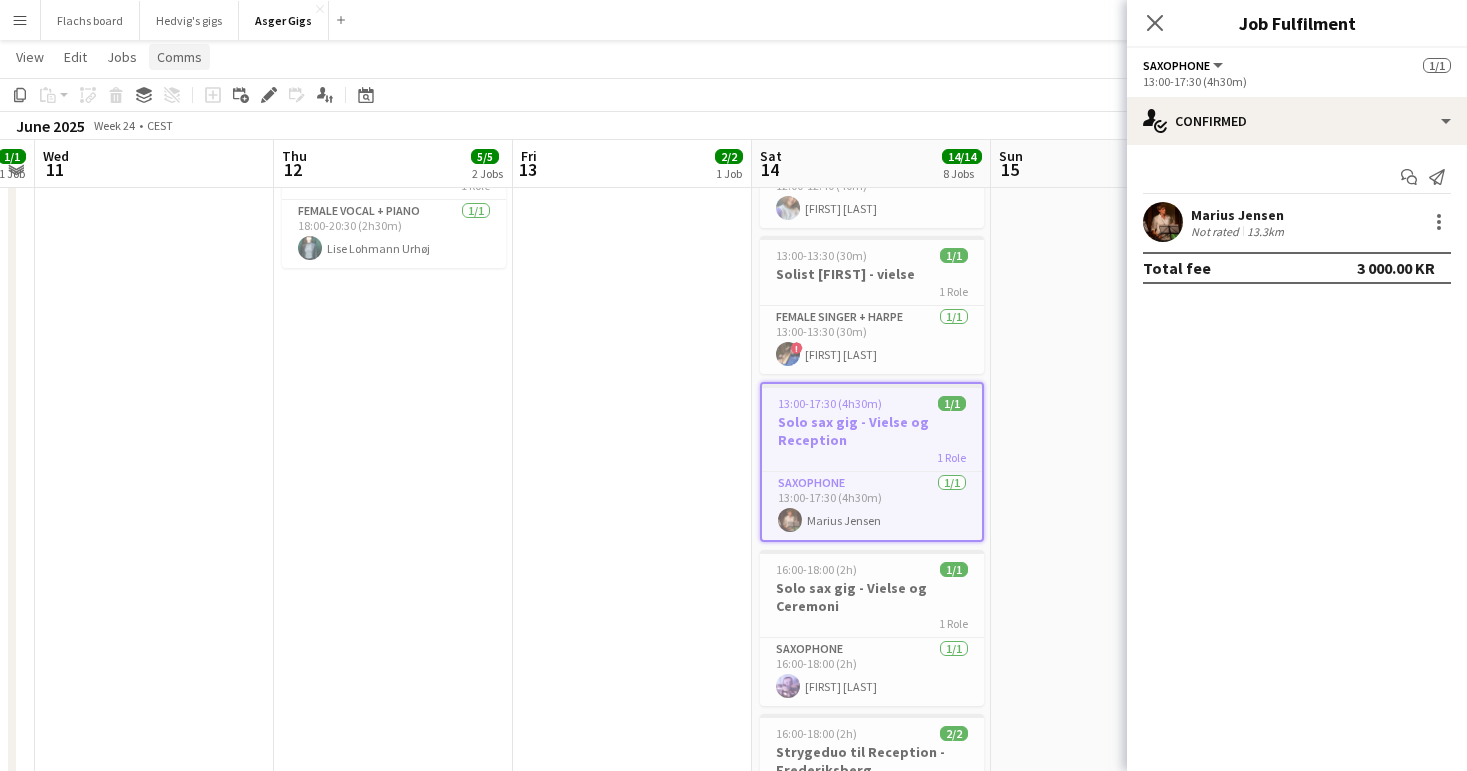click on "Comms" 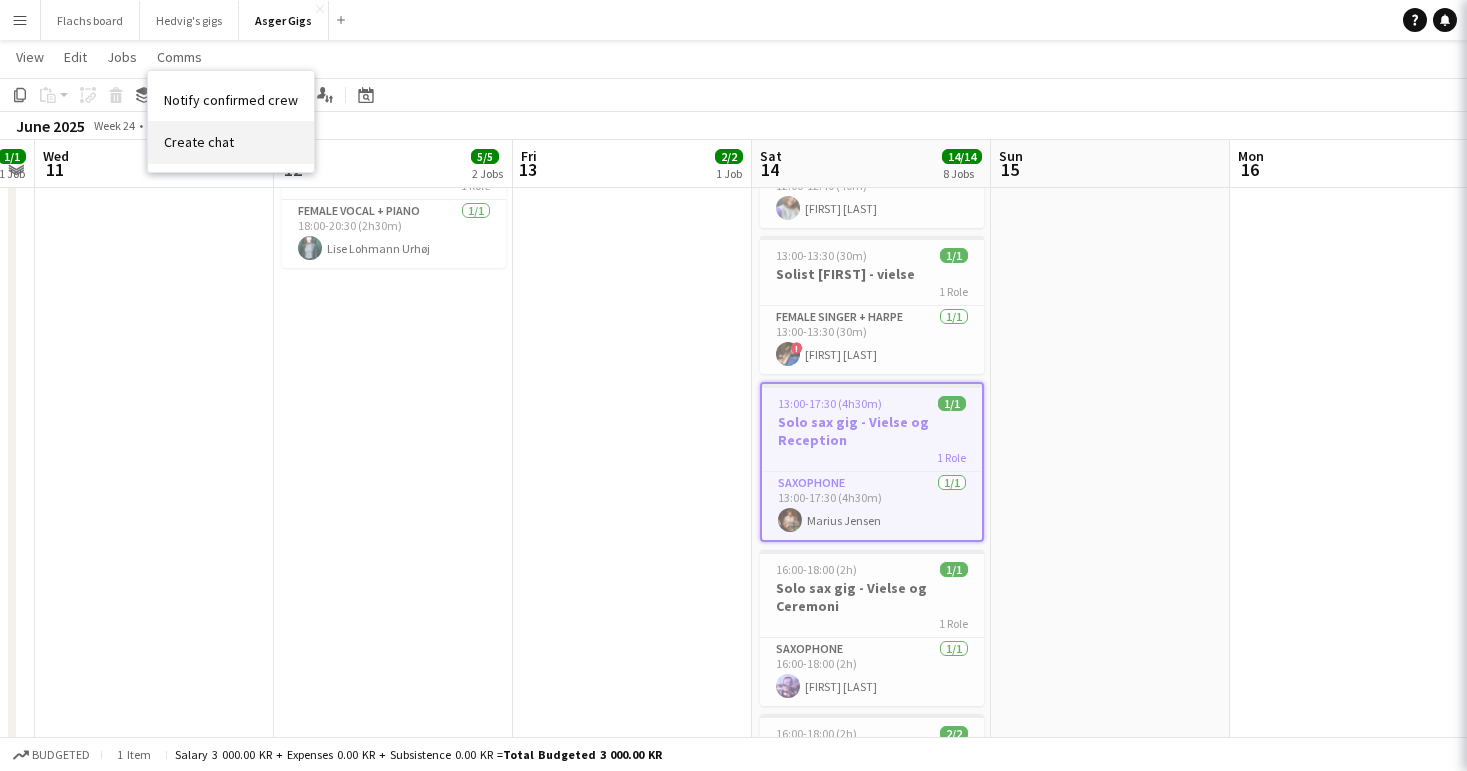 click on "Create chat" at bounding box center (199, 142) 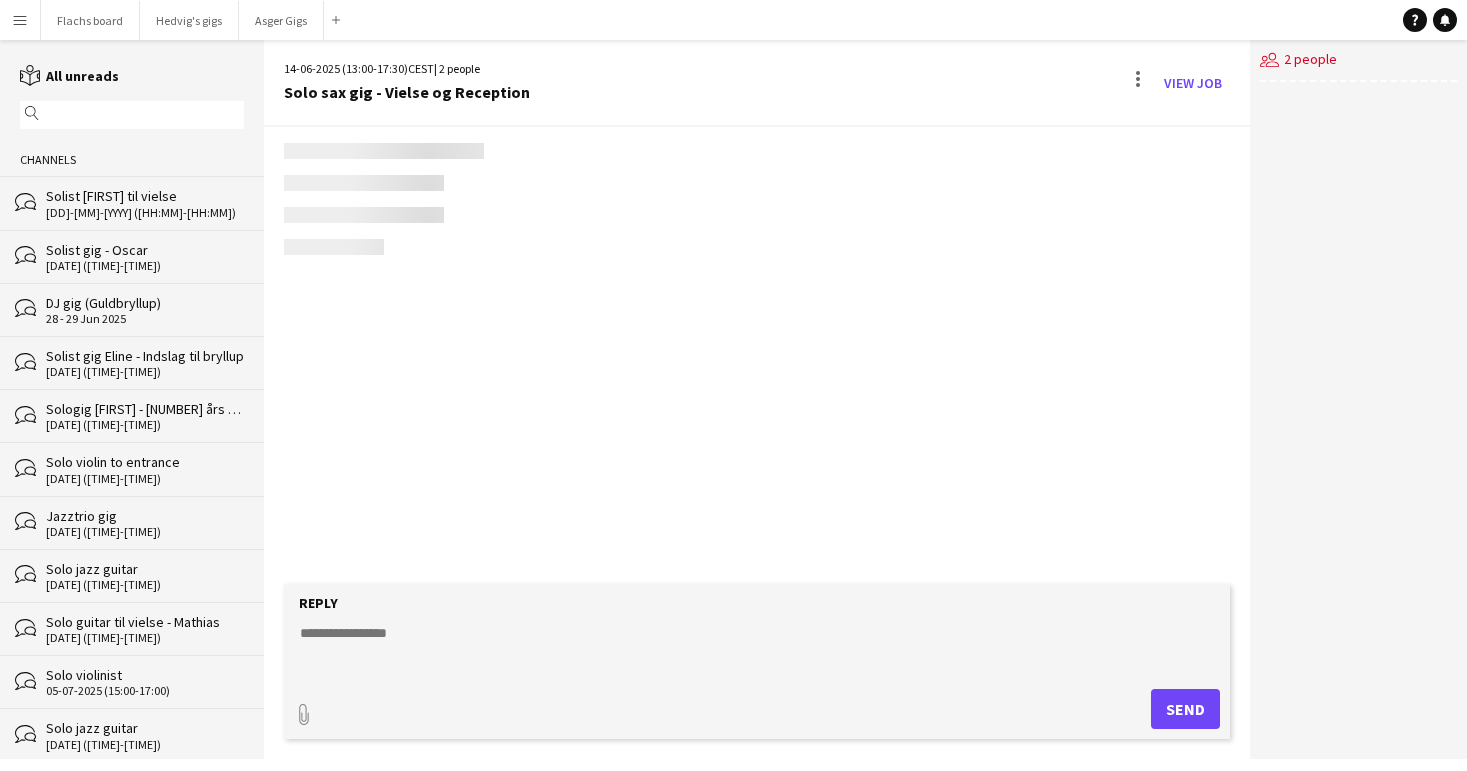 scroll, scrollTop: 0, scrollLeft: 0, axis: both 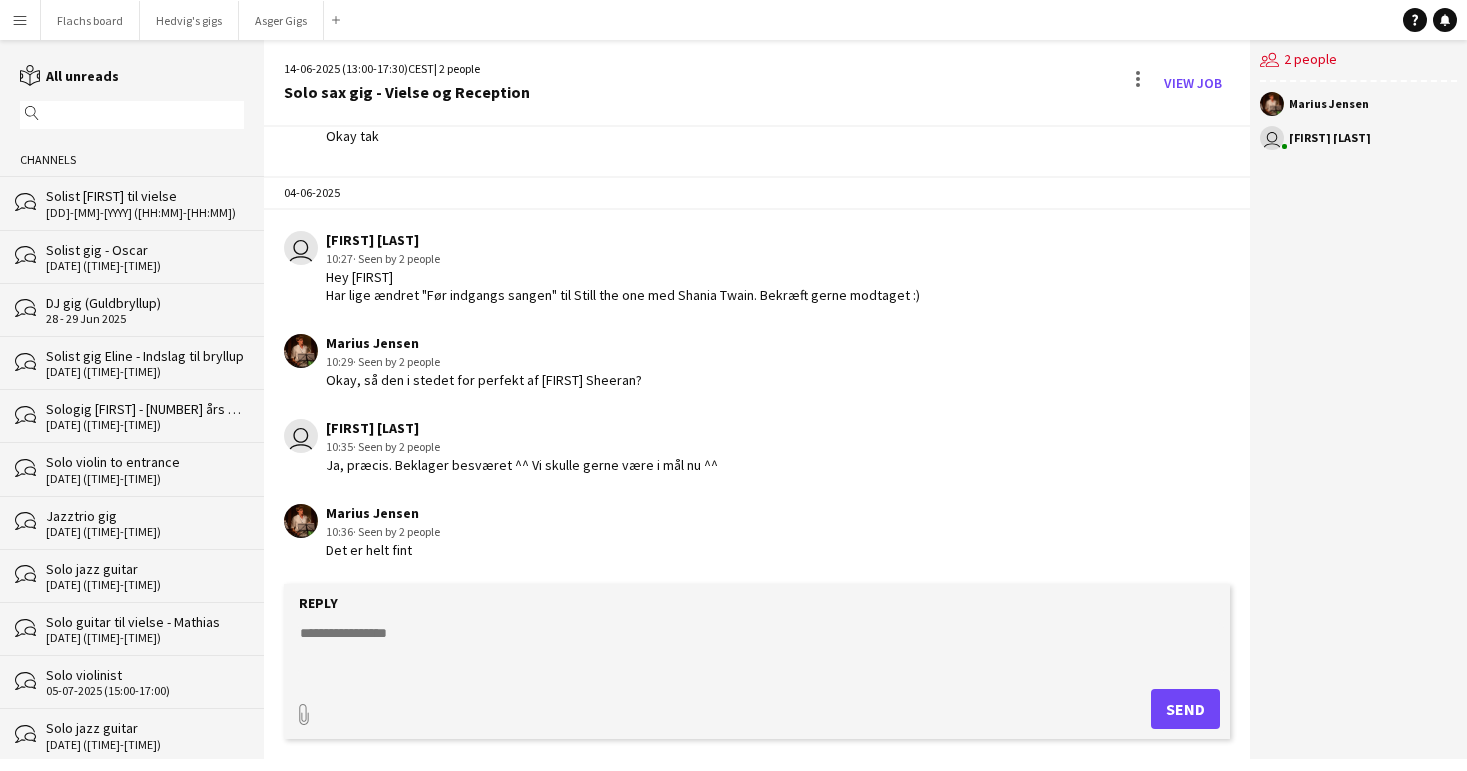 click 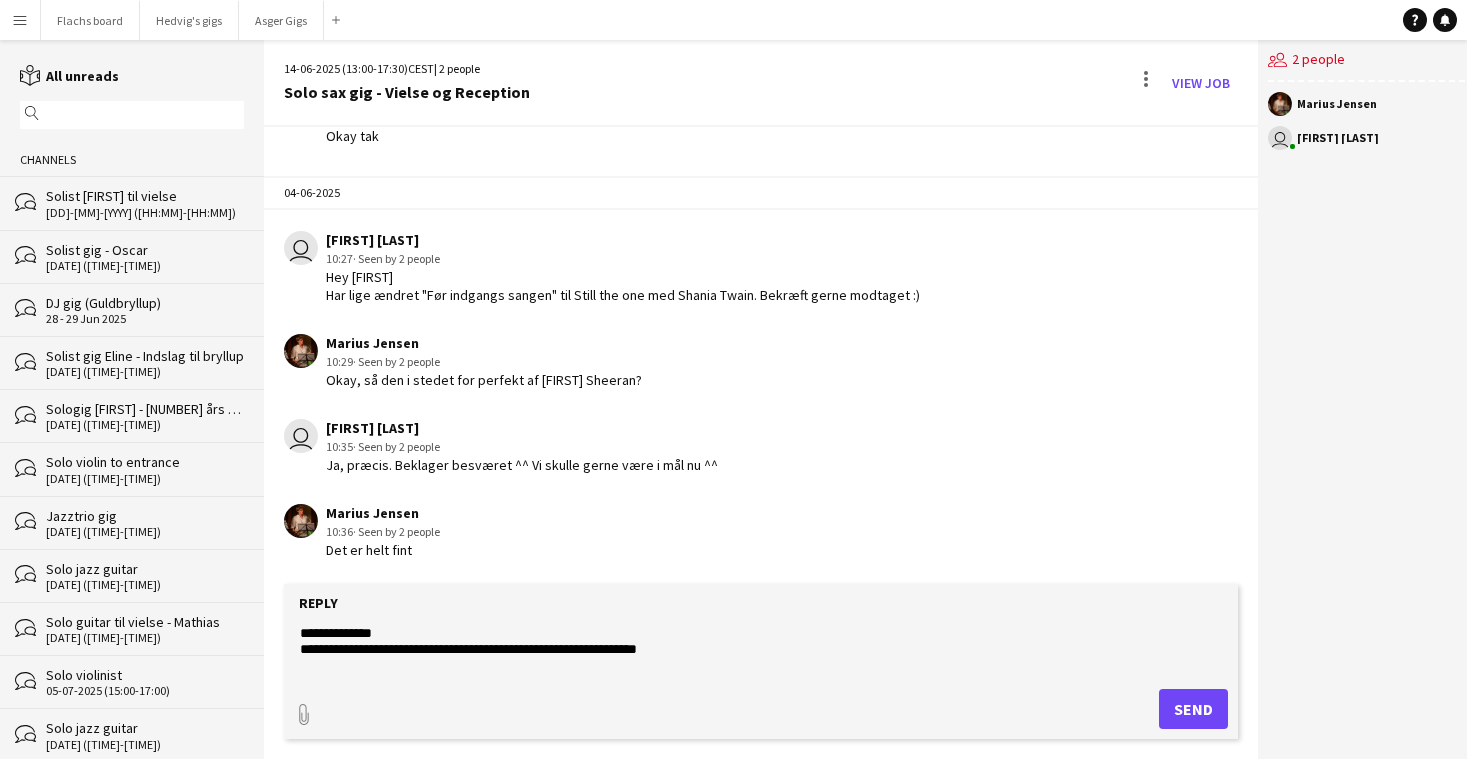 drag, startPoint x: 325, startPoint y: 631, endPoint x: 450, endPoint y: 631, distance: 125 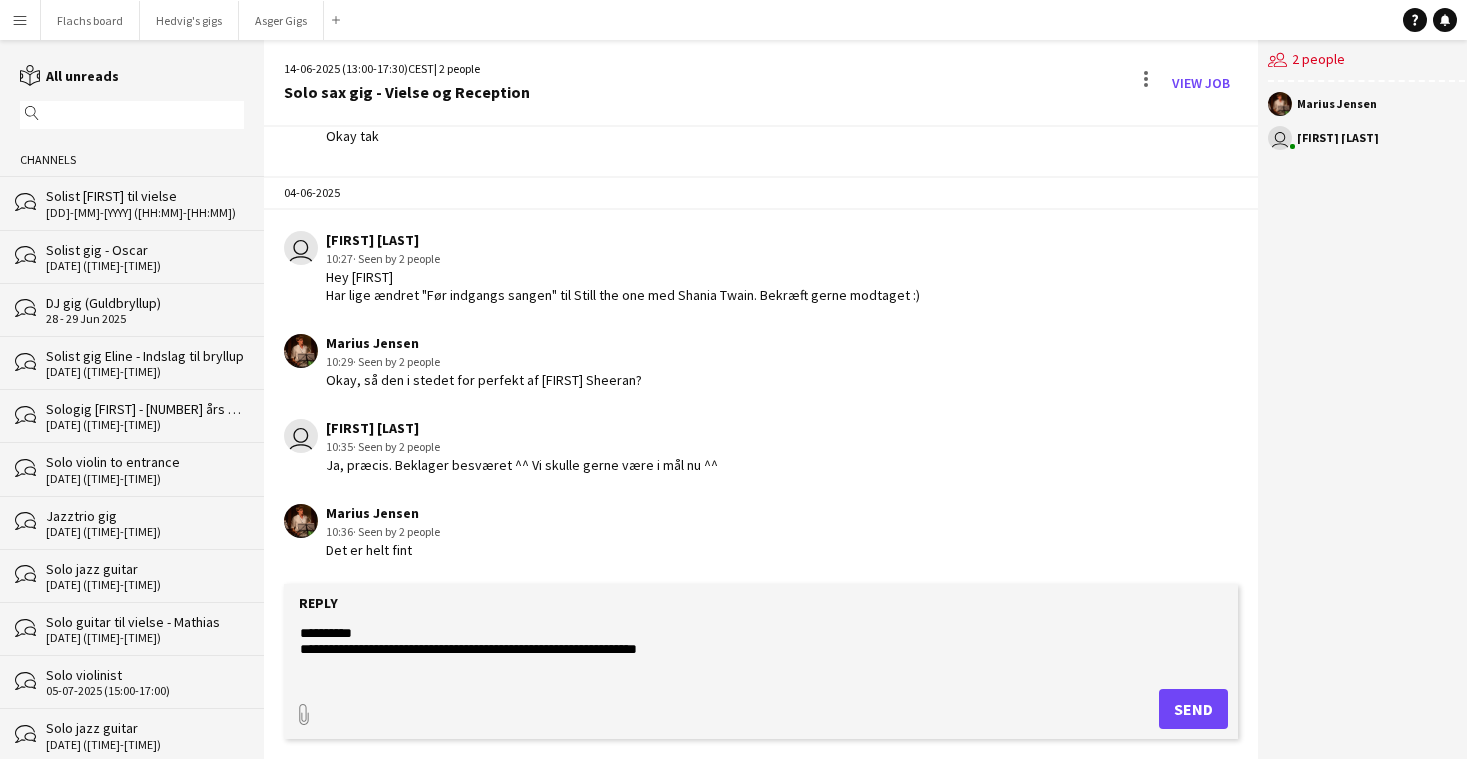 type on "**********" 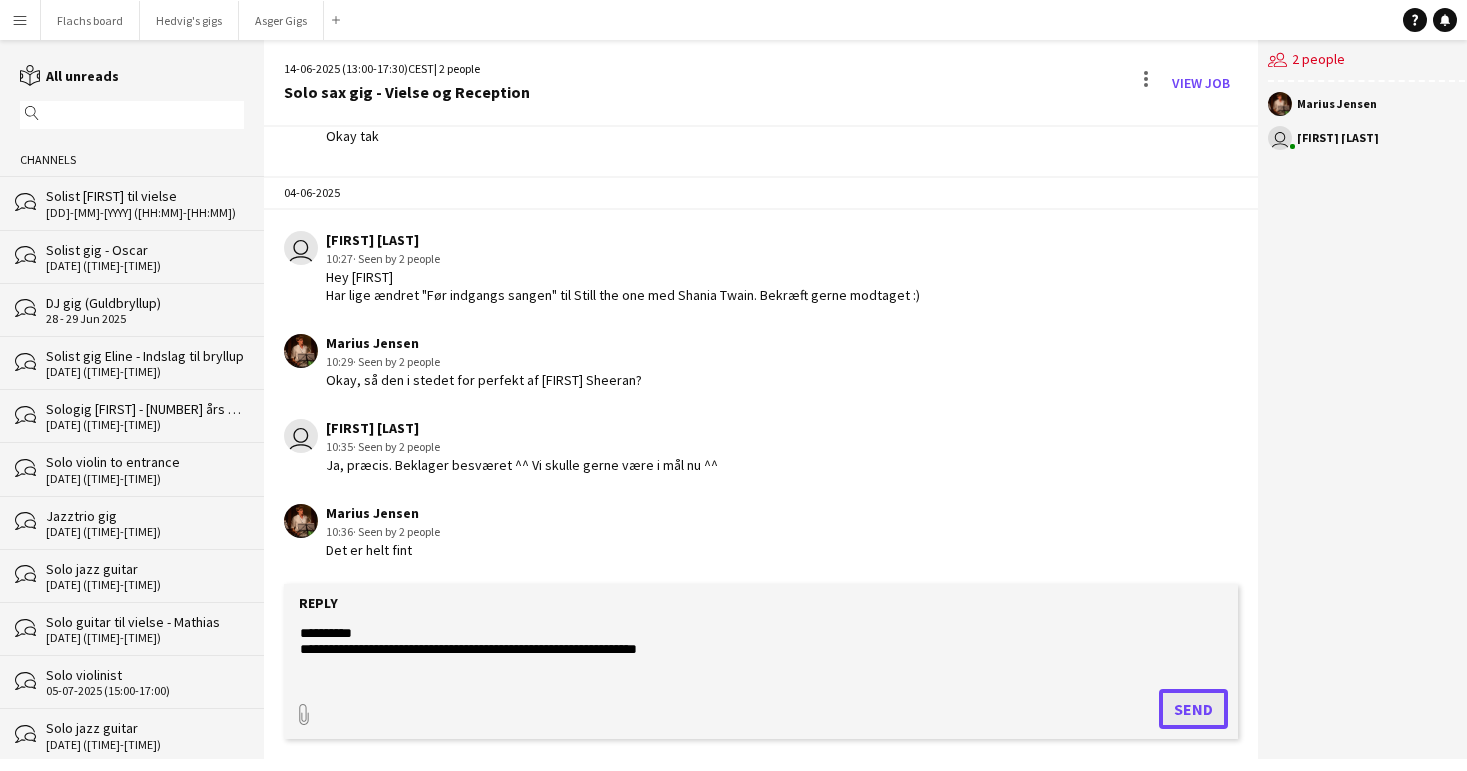 click on "Send" 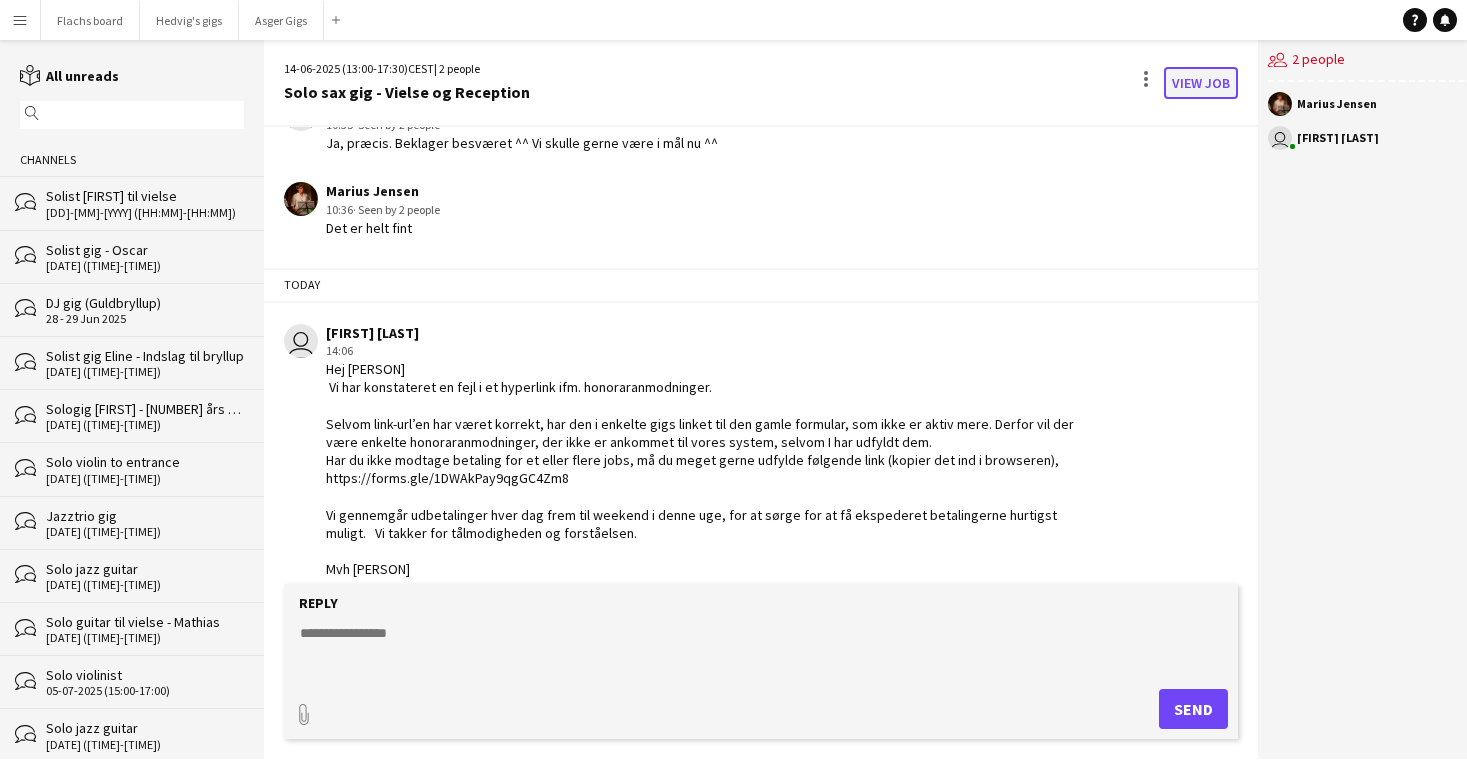 click on "View Job" 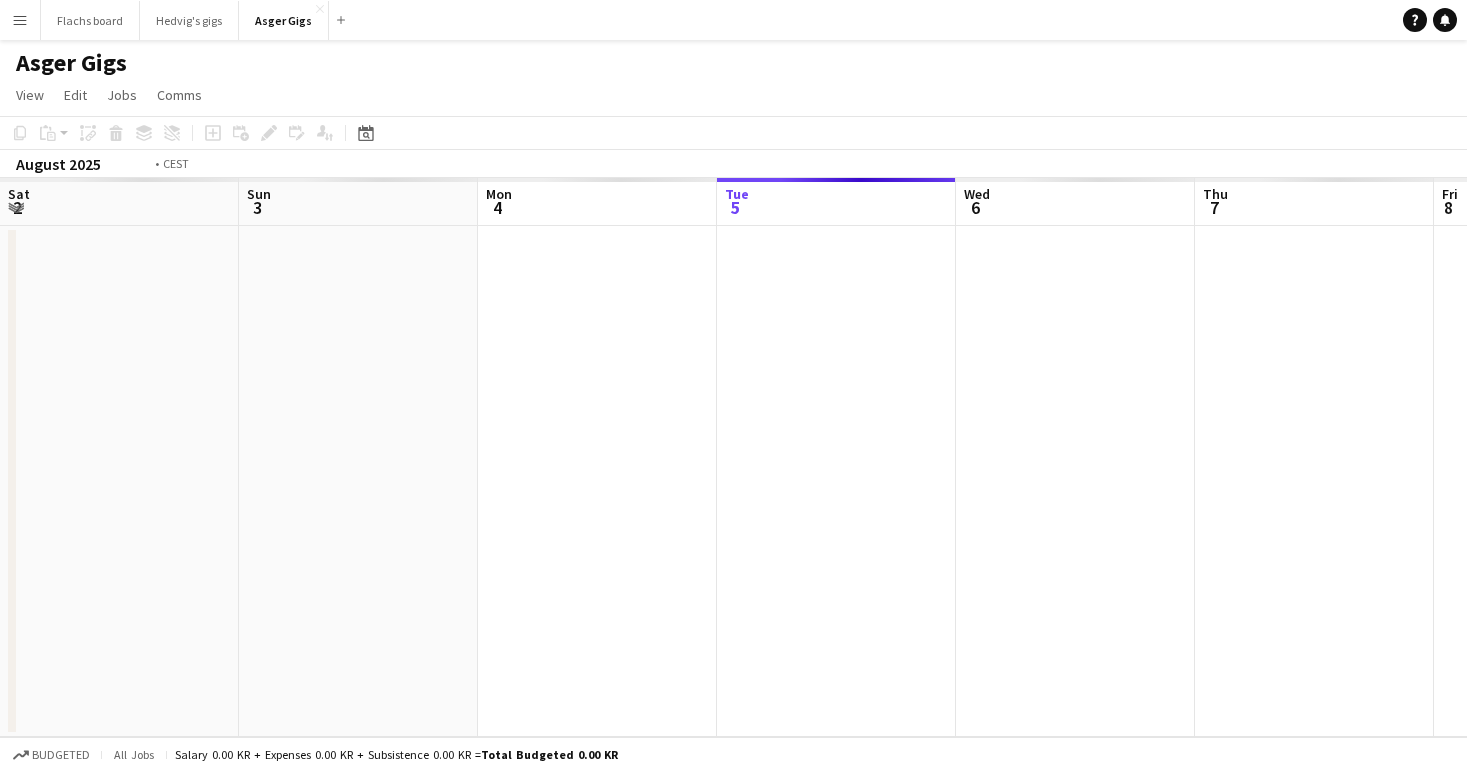 scroll, scrollTop: 0, scrollLeft: 688, axis: horizontal 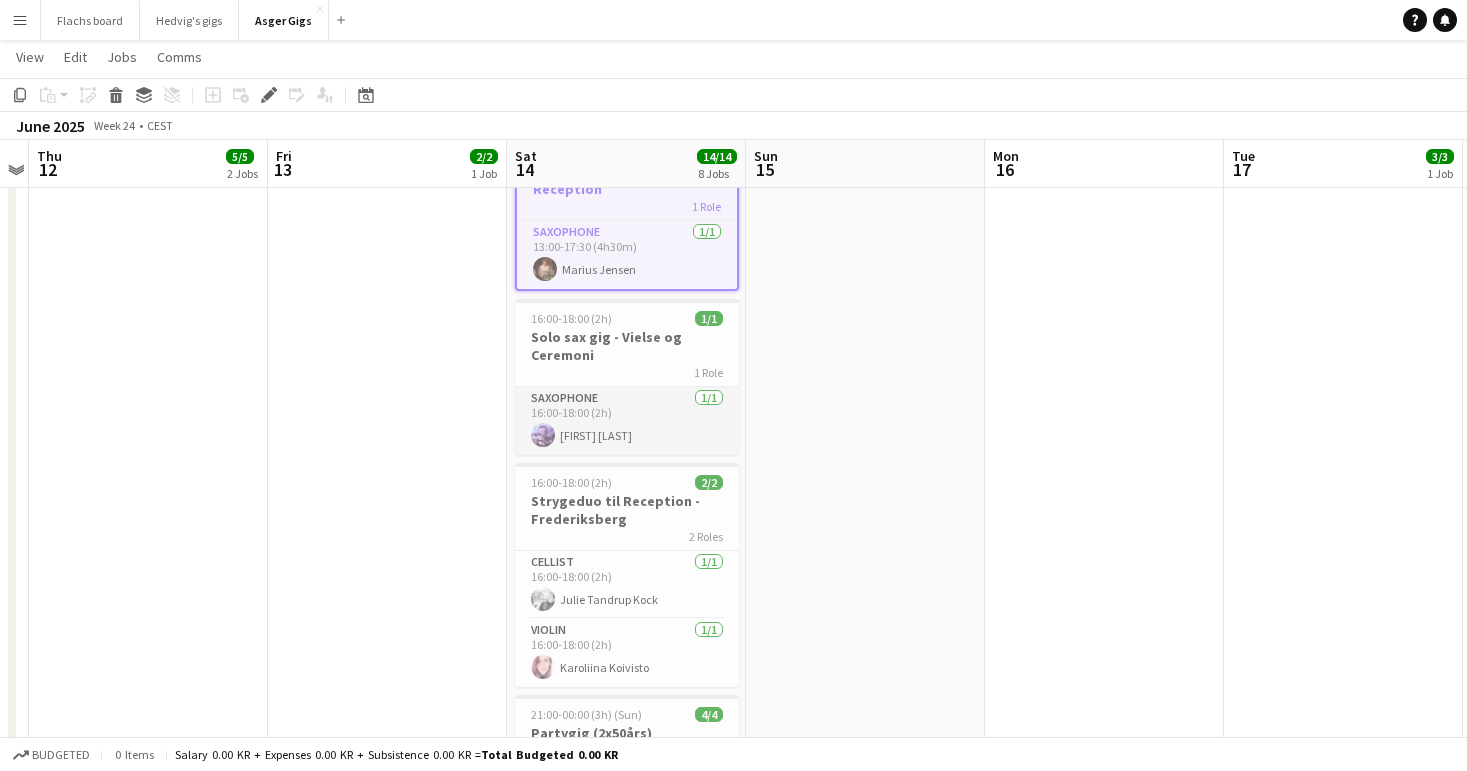 click on "Saxophone   [NUMBER]/[NUMBER] [TIME]-[TIME] ([TIME])
[FIRST] [LAST]" at bounding box center [627, 421] 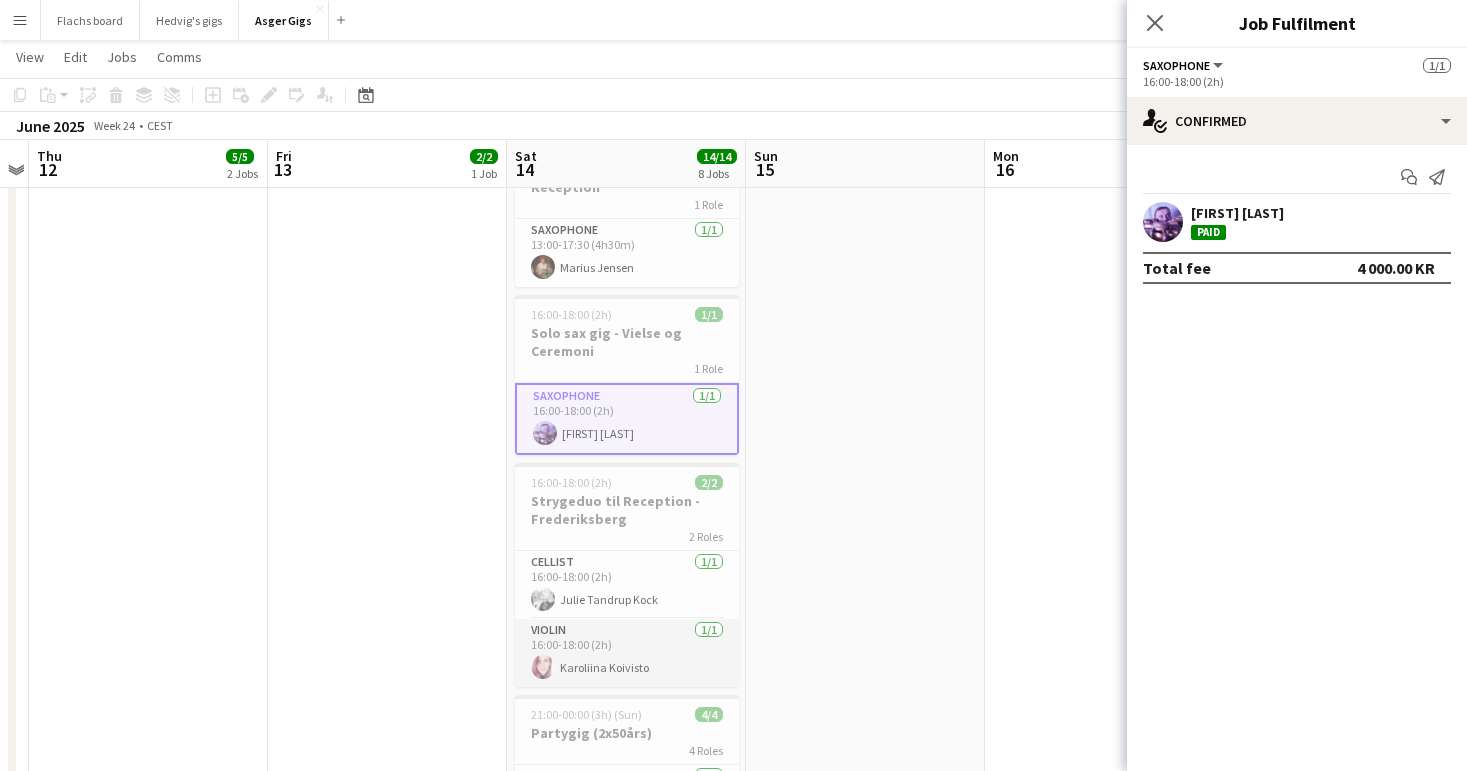click on "Violin   [NUMBER]/[NUMBER] [TIME]-[TIME] ([TIME])
[FIRST] [LAST]" at bounding box center [627, 653] 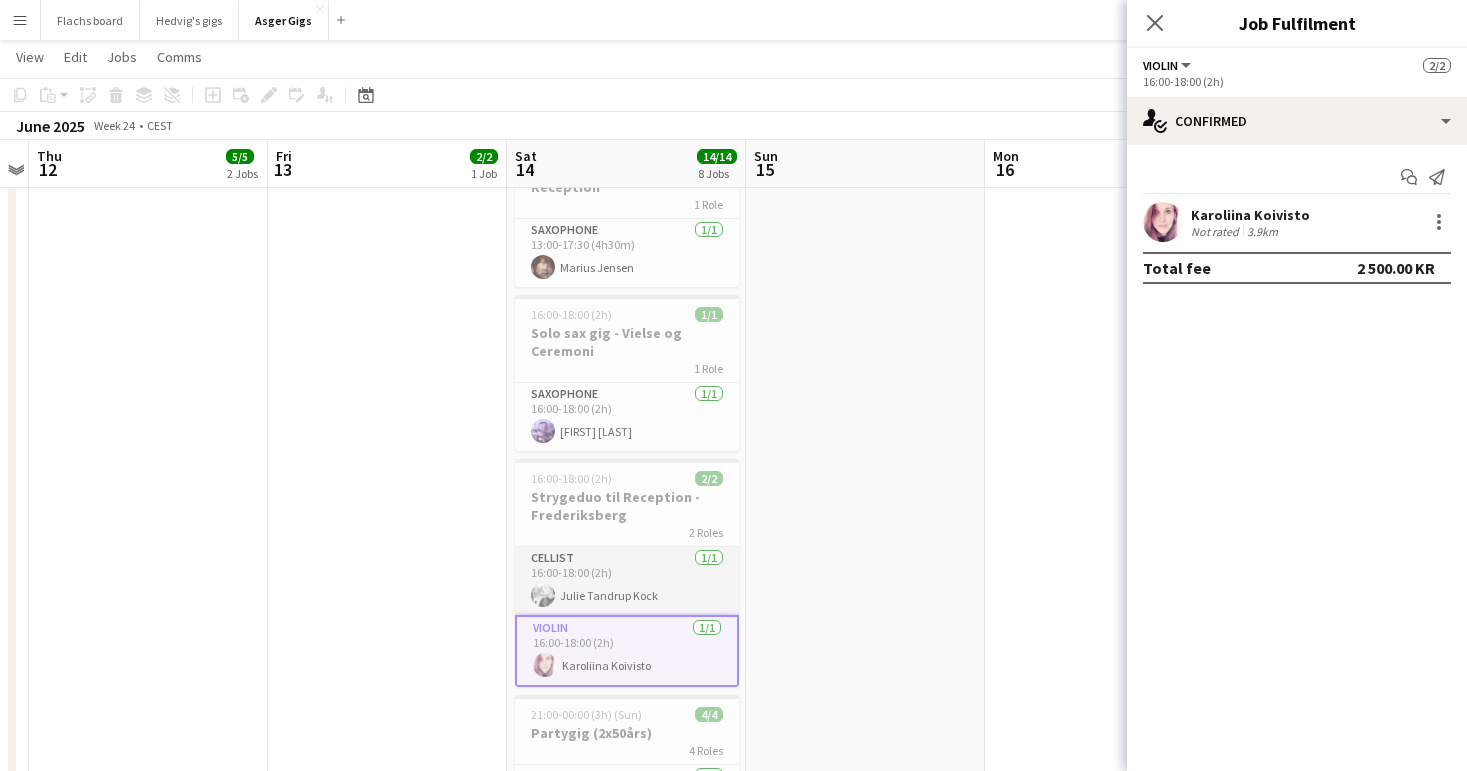 click on "Cellist   1/1   16:00-18:00 (2h)
[FIRST] [LAST]" at bounding box center [627, 581] 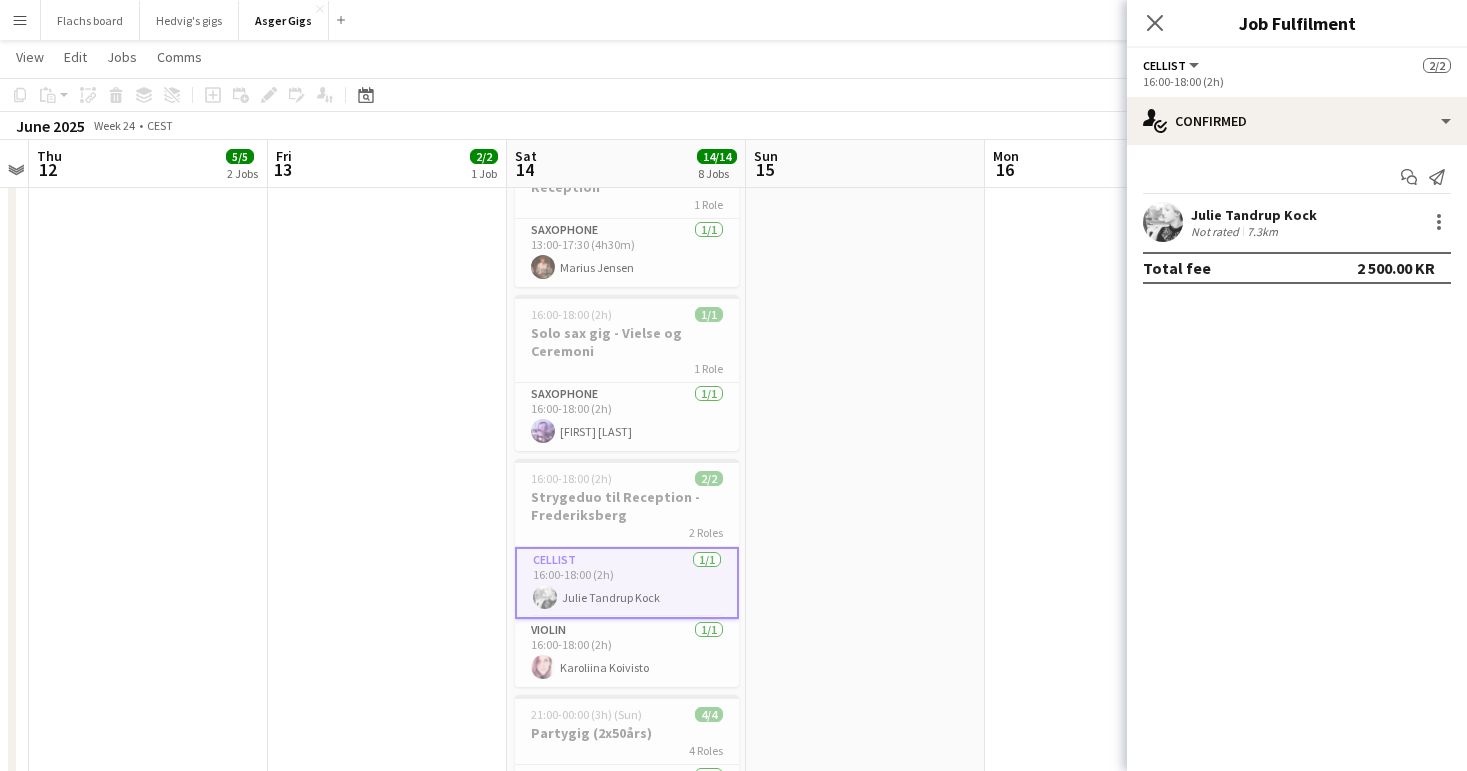 click on "16:45-18:15 (1h30m)    2/2   Jazzduo gig Folkemødet   2 Roles   Guitarist   1/1   16:45-18:15 (1h30m)
[FIRST] [LAST]  Saxophone   1/1   16:45-18:15 (1h30m)
[FIRST] [LAST]" at bounding box center [387, 393] 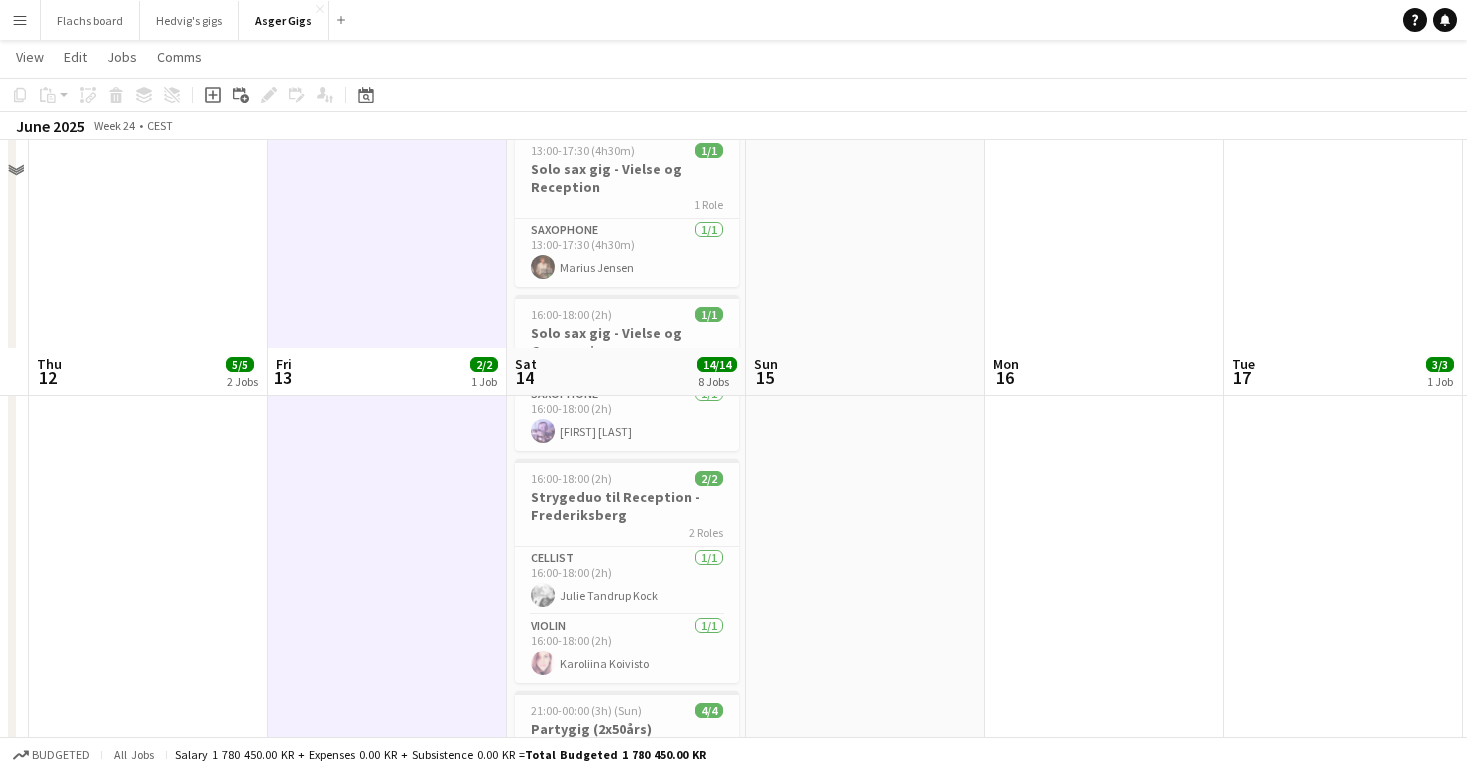 scroll, scrollTop: 923, scrollLeft: 0, axis: vertical 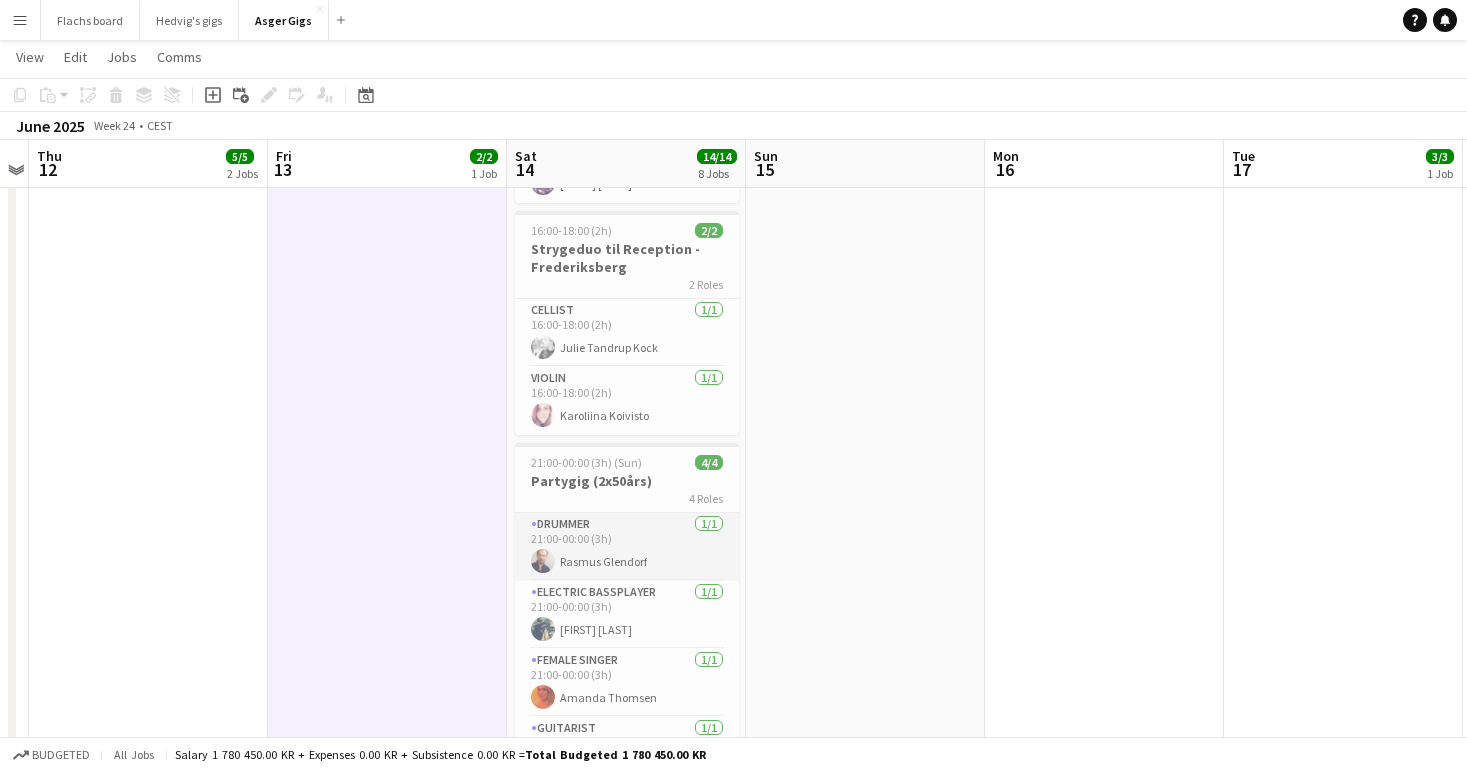 click on "Drummer   1/1   [TIME]-[TIME] (3h)
[FIRST] [LAST]" at bounding box center (627, 547) 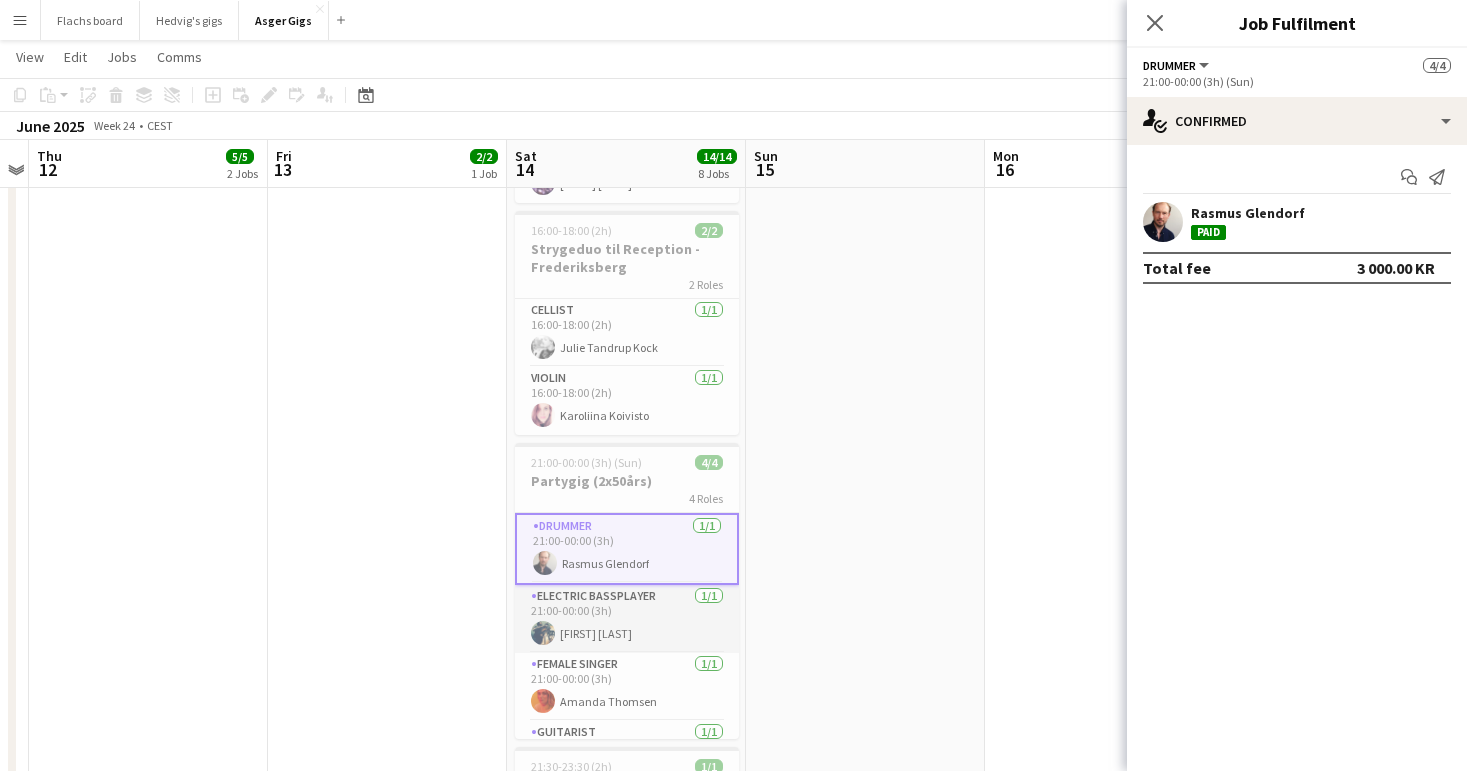 click on "Electric Bassplayer   1/1   [TIME]-[TIME] (3h)
[FIRST] [LAST]" at bounding box center (627, 619) 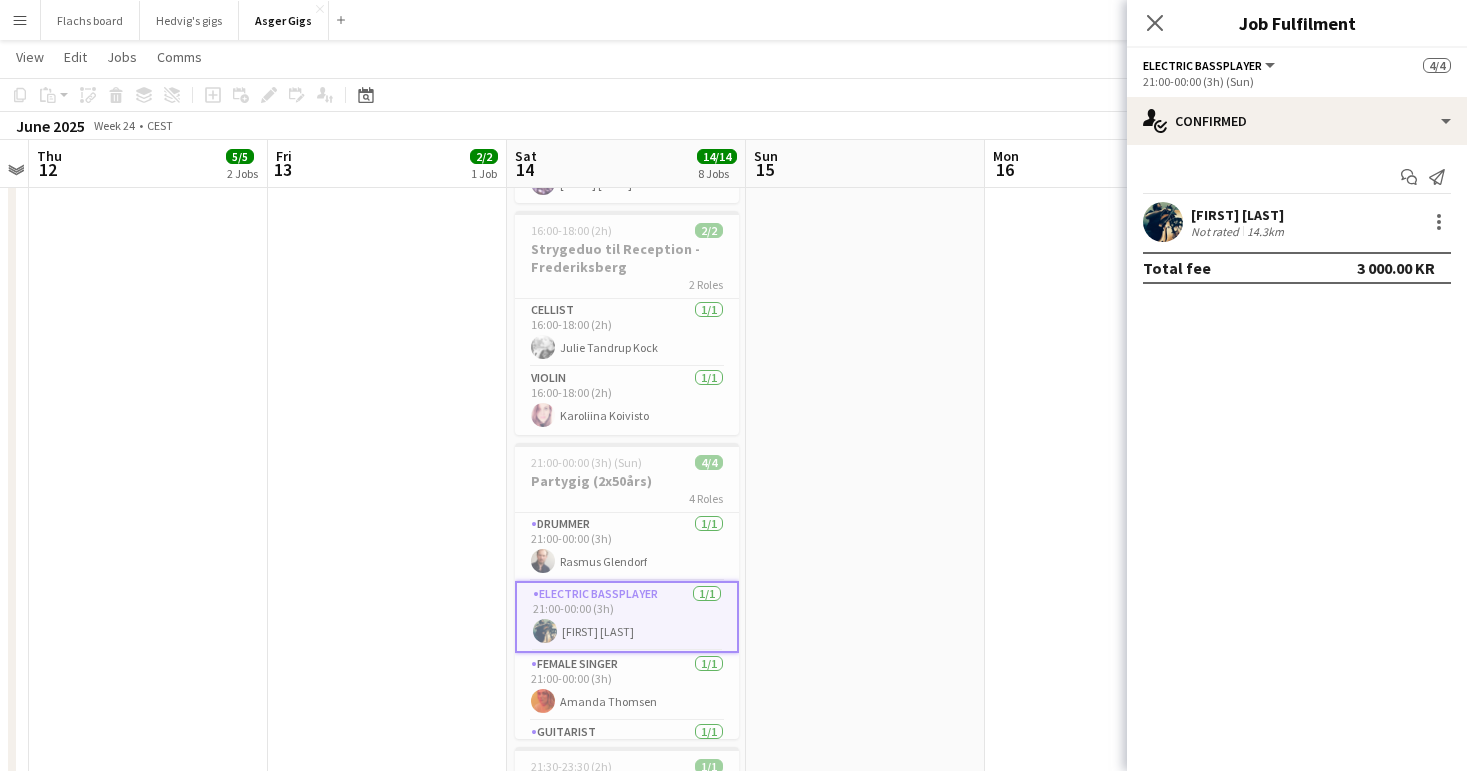 scroll, scrollTop: 50, scrollLeft: 0, axis: vertical 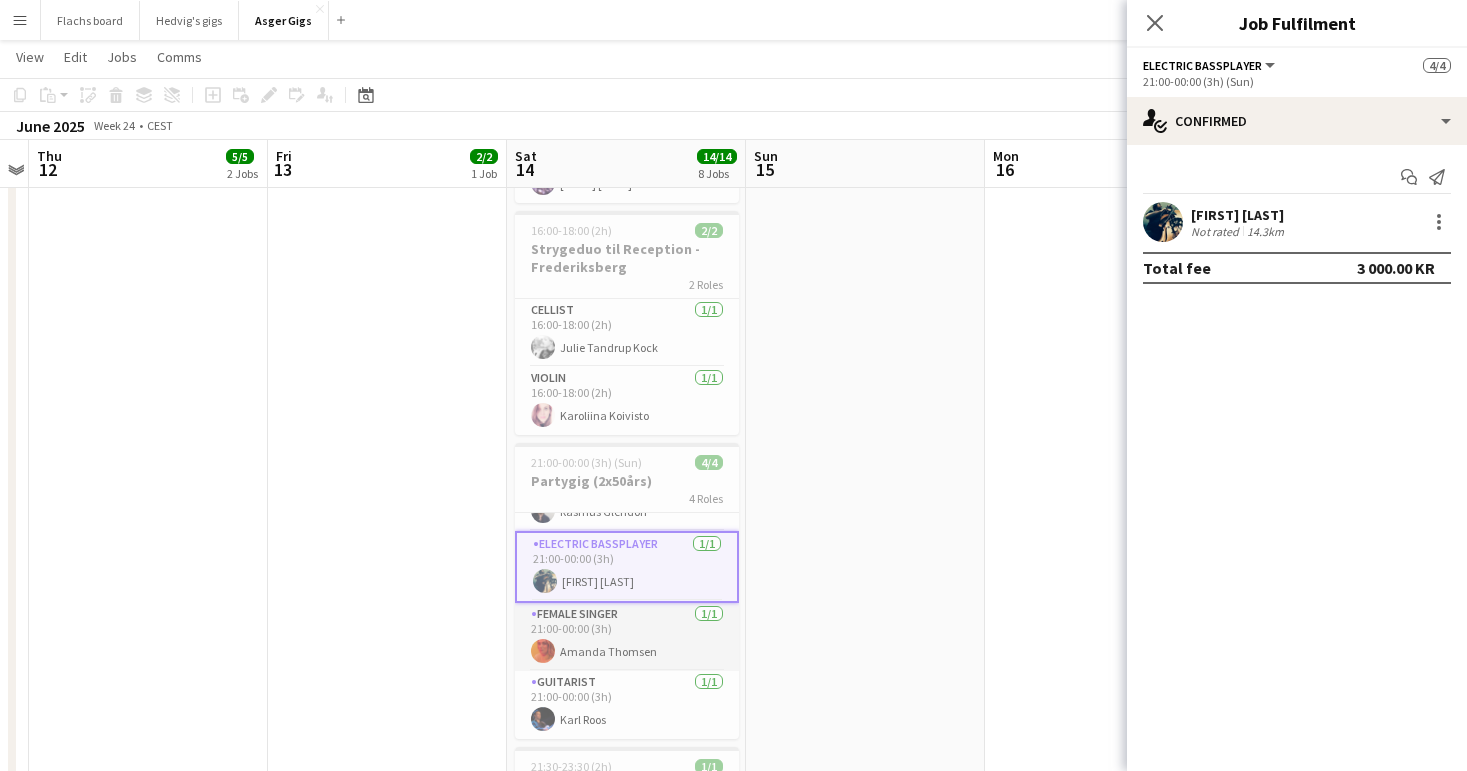 click on "Female Singer   1/1   [TIME]-[TIME] (3h)
[FIRST] [LAST]" at bounding box center (627, 637) 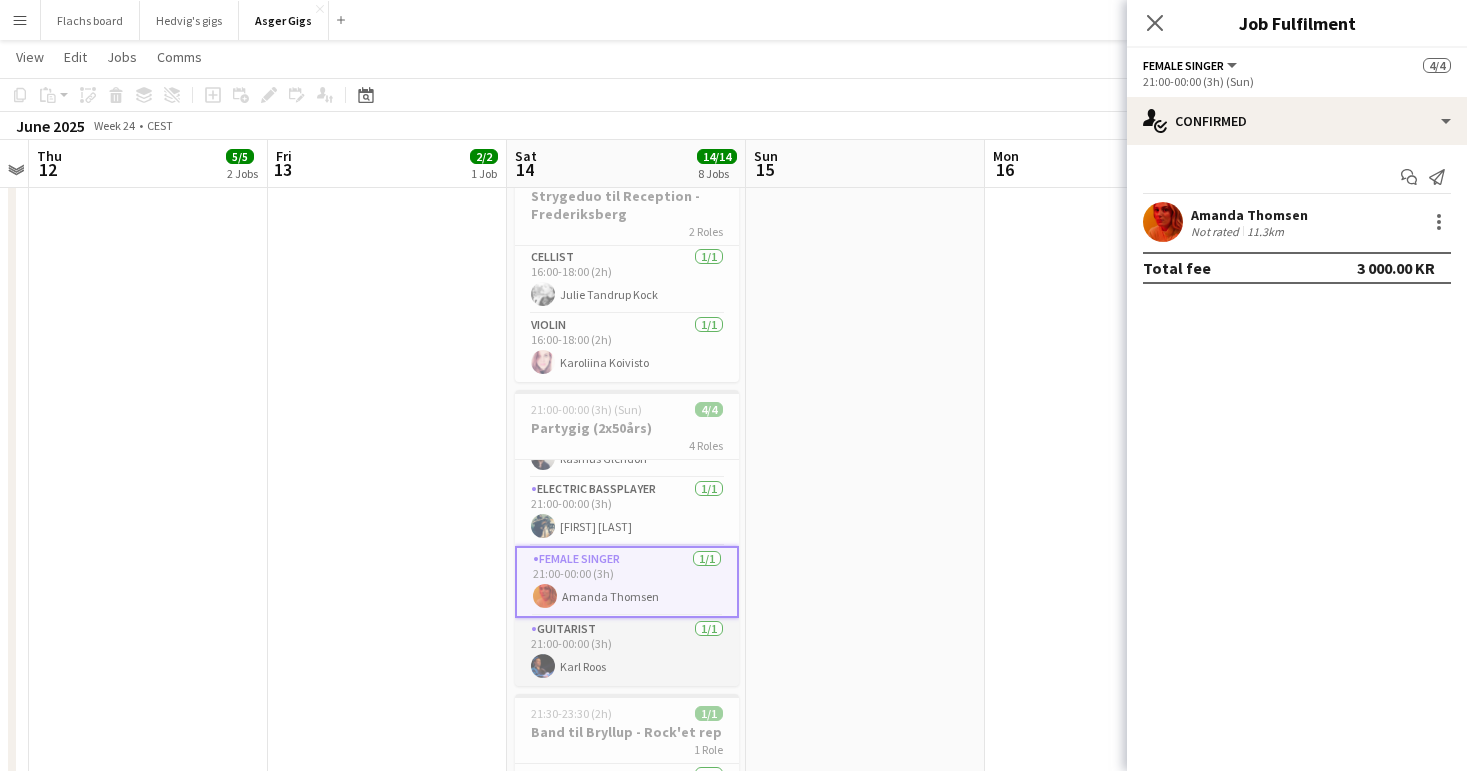 click on "Guitarist   1/1   [TIME]-[TIME] ([DURATION])
[PERSON]" at bounding box center [627, 652] 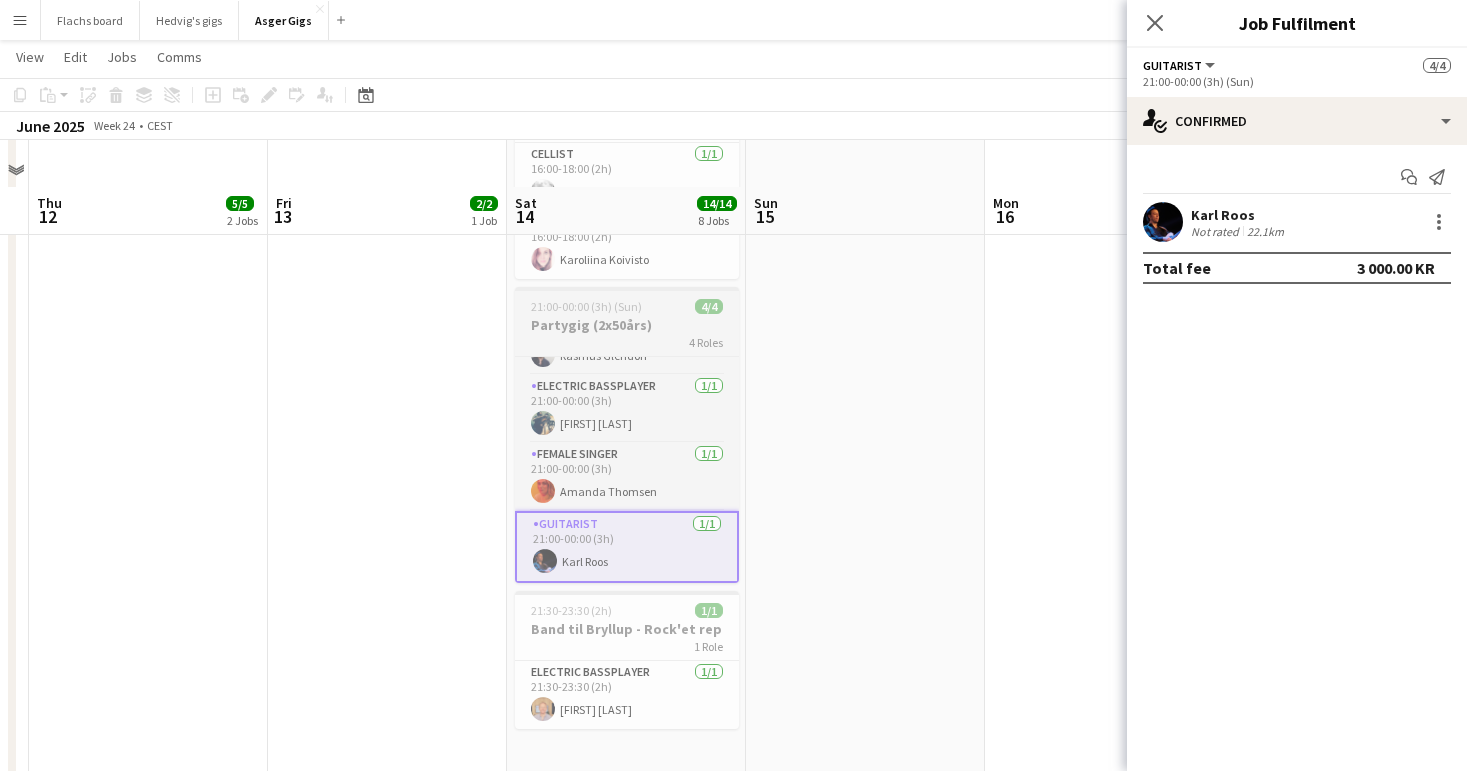 scroll, scrollTop: 1039, scrollLeft: 0, axis: vertical 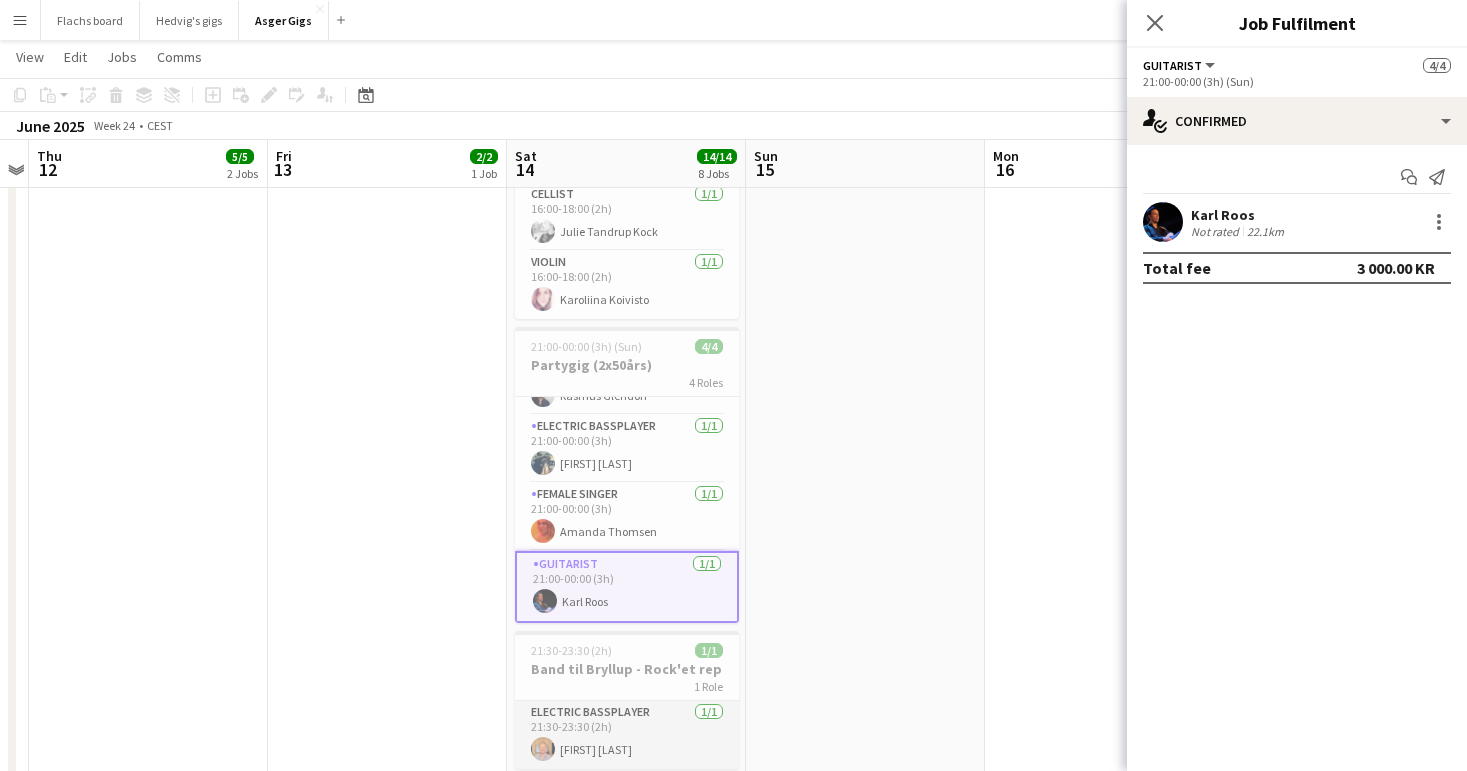 click on "Electric Bassplayer   1/1   [TIME]-[TIME] (2h)
[FIRST] [LAST]" at bounding box center [627, 735] 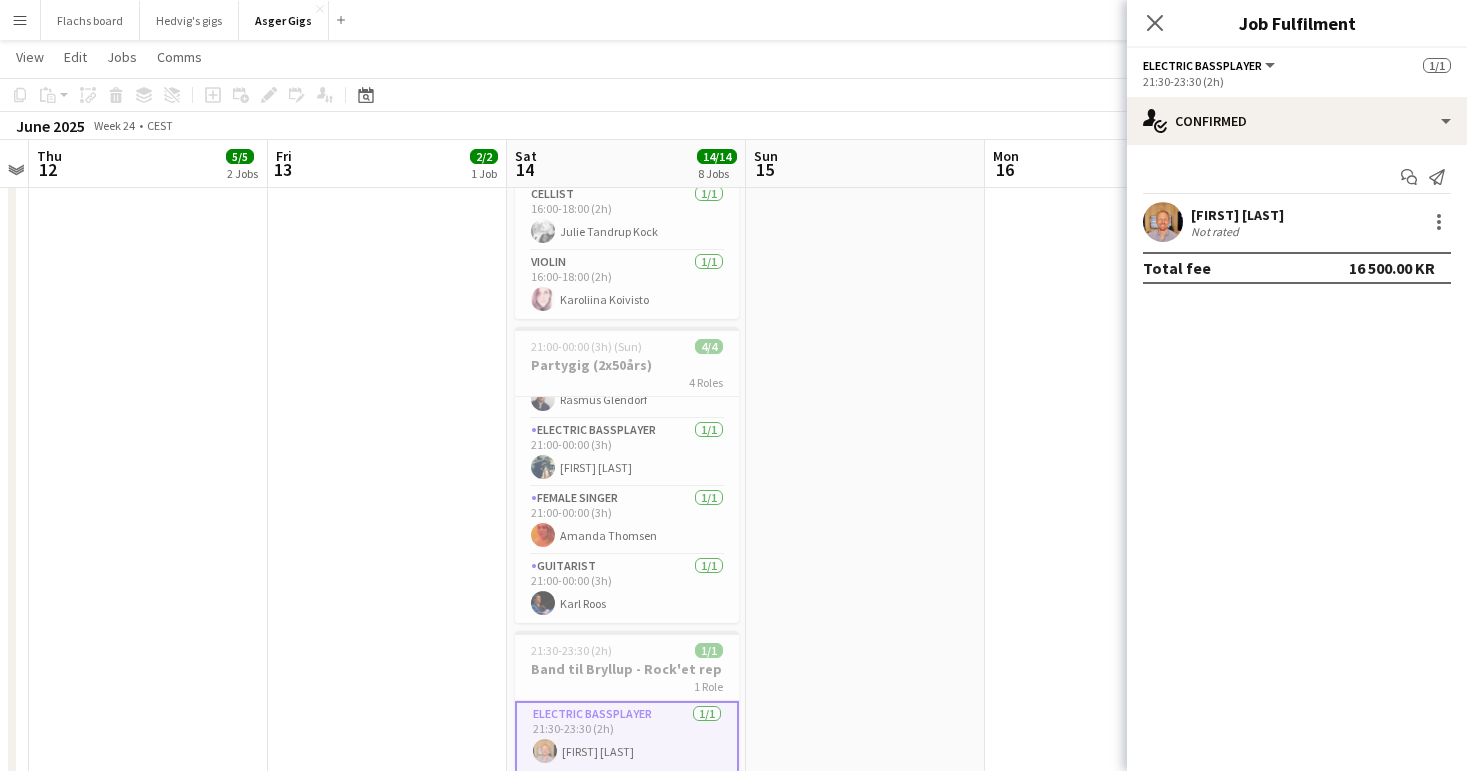 scroll, scrollTop: 46, scrollLeft: 0, axis: vertical 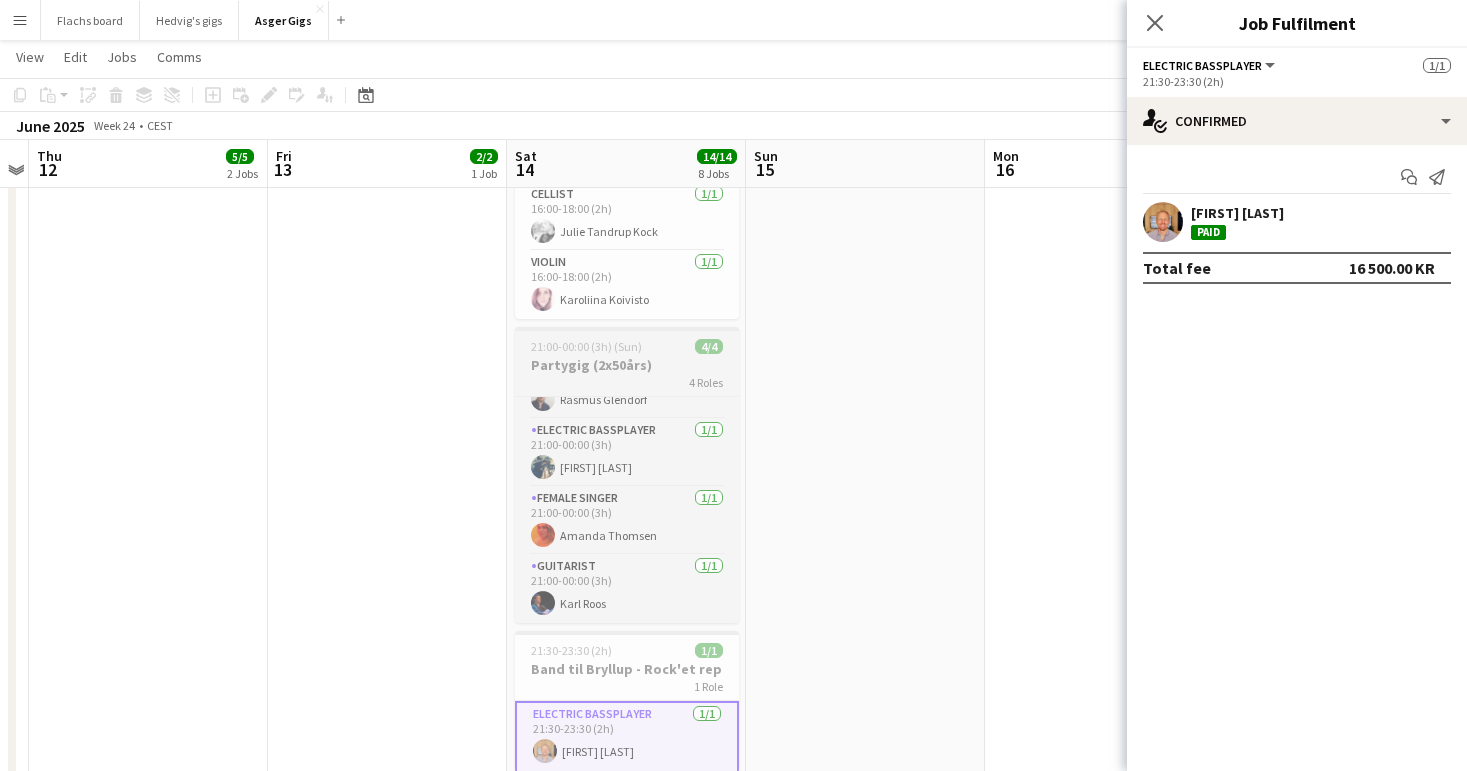 click on "Partygig (2x50års)" at bounding box center [627, 365] 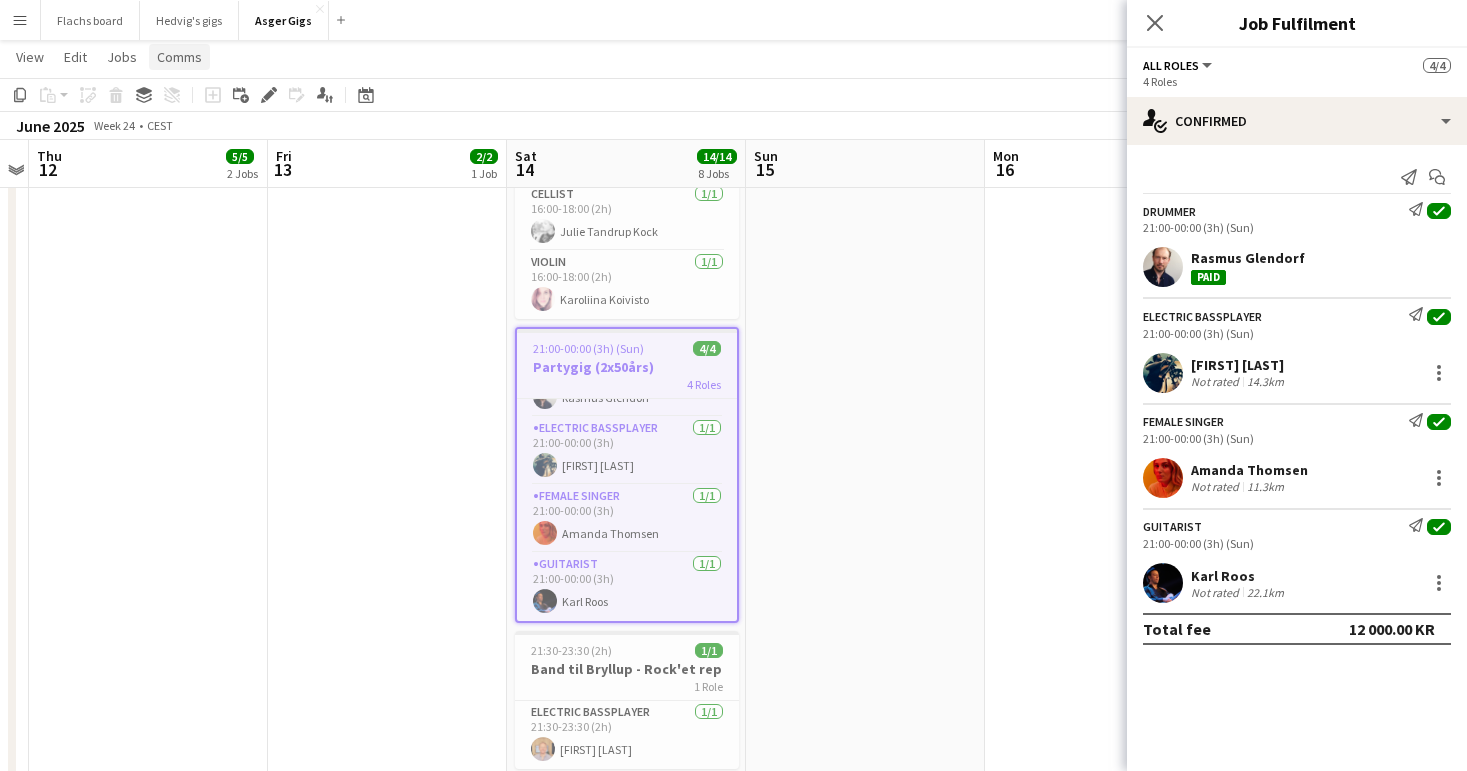 click on "Comms" 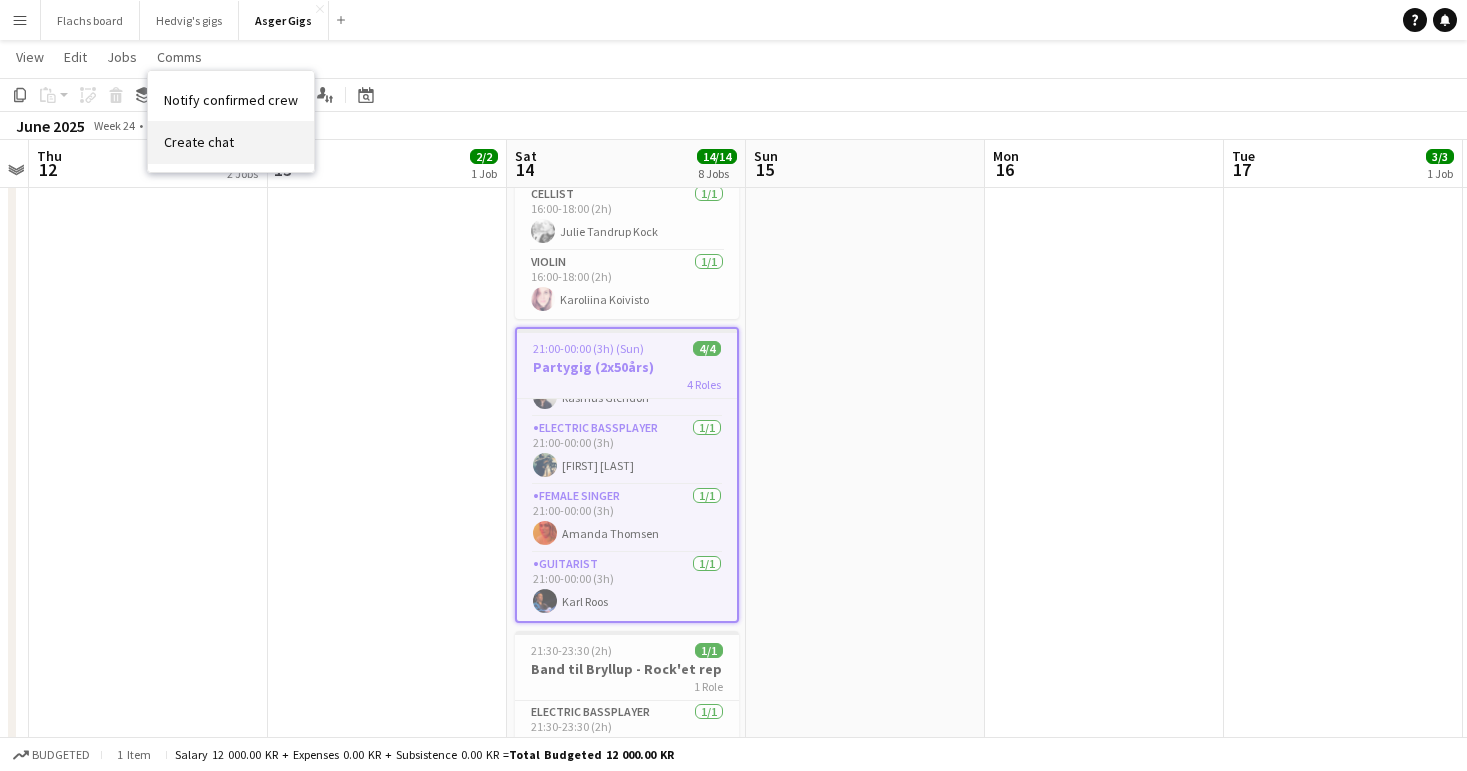 click on "Create chat" at bounding box center [199, 142] 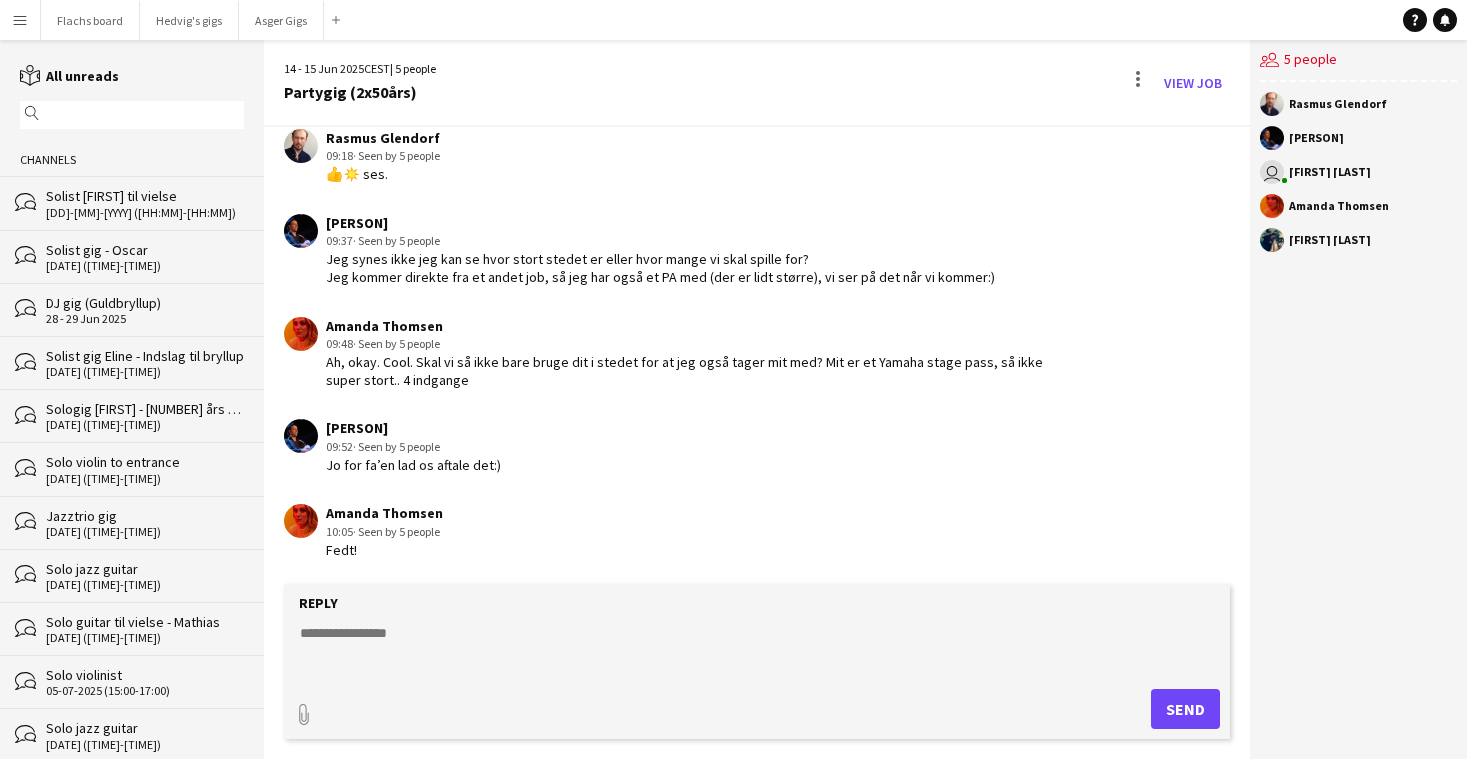 click 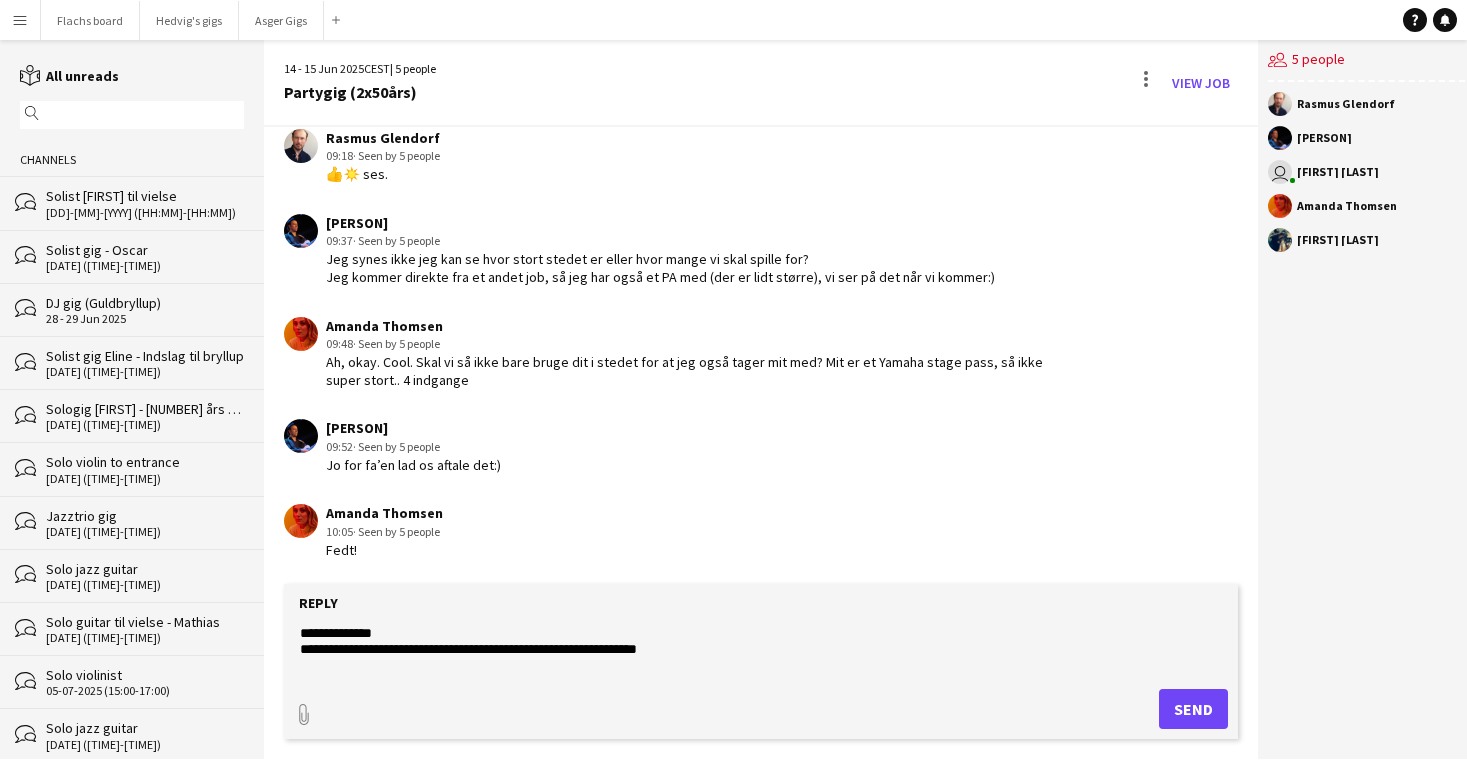 type on "**********" 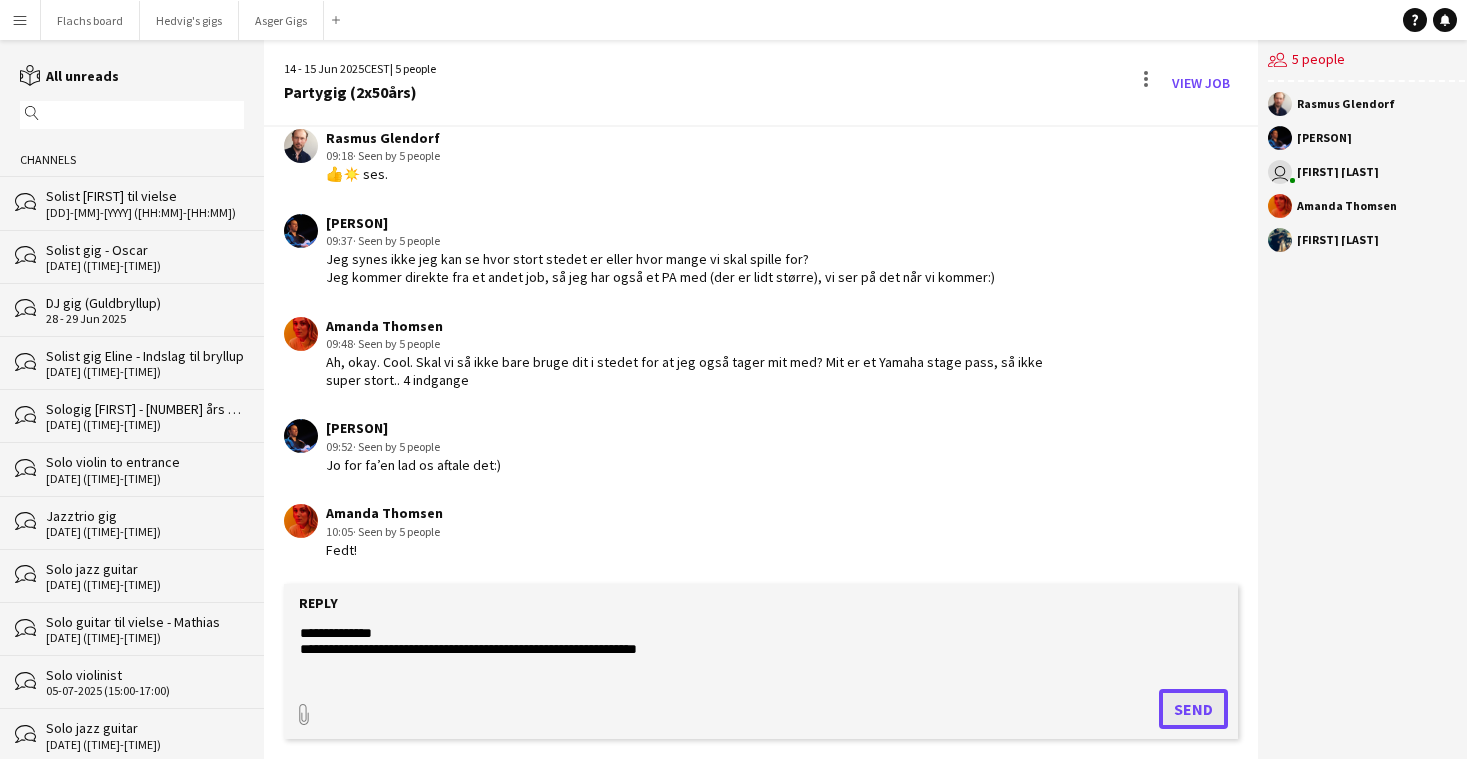 click on "Send" 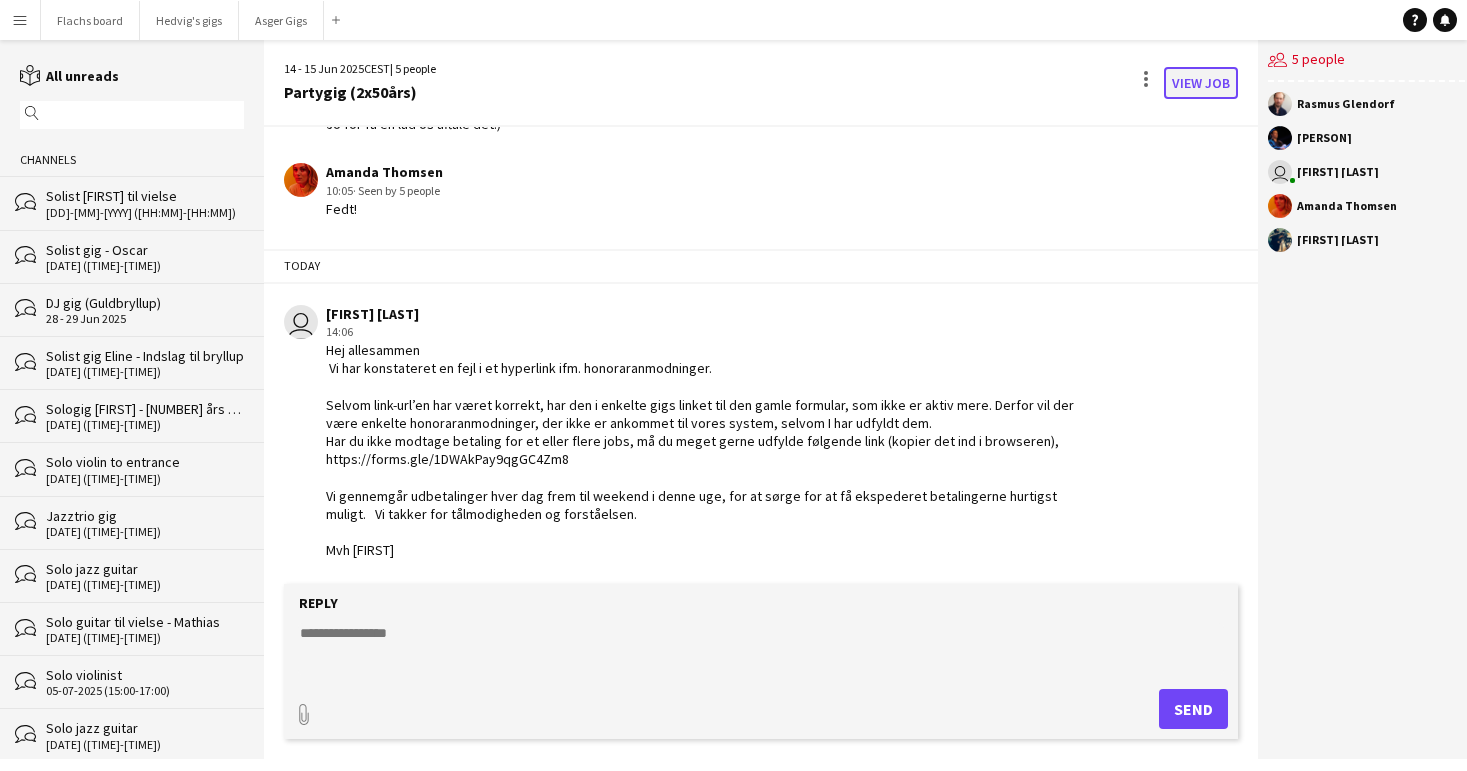 click on "View Job" 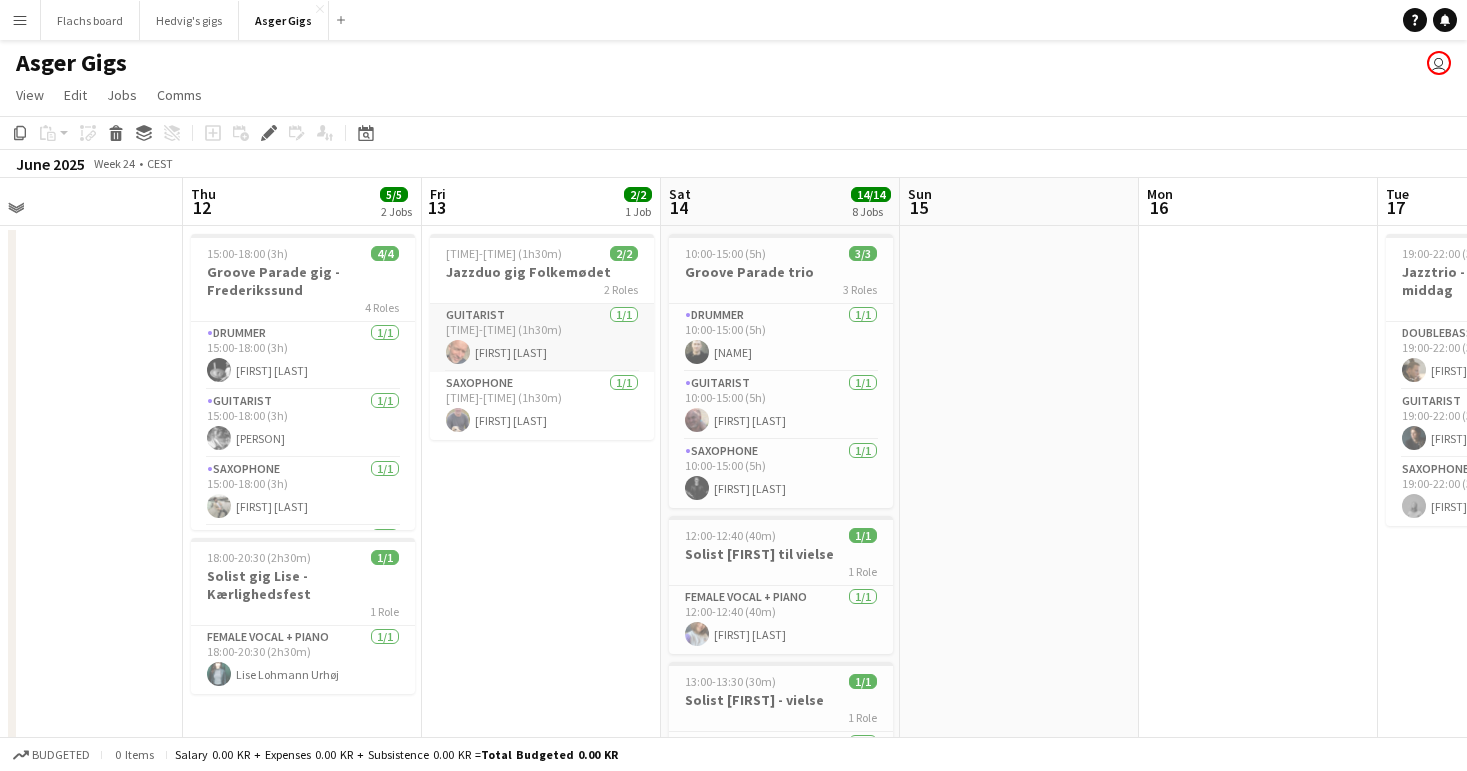 click on "Guitarist   1/1   16:45-18:15 (1h30m)
[FIRST] [LAST]" at bounding box center (542, 338) 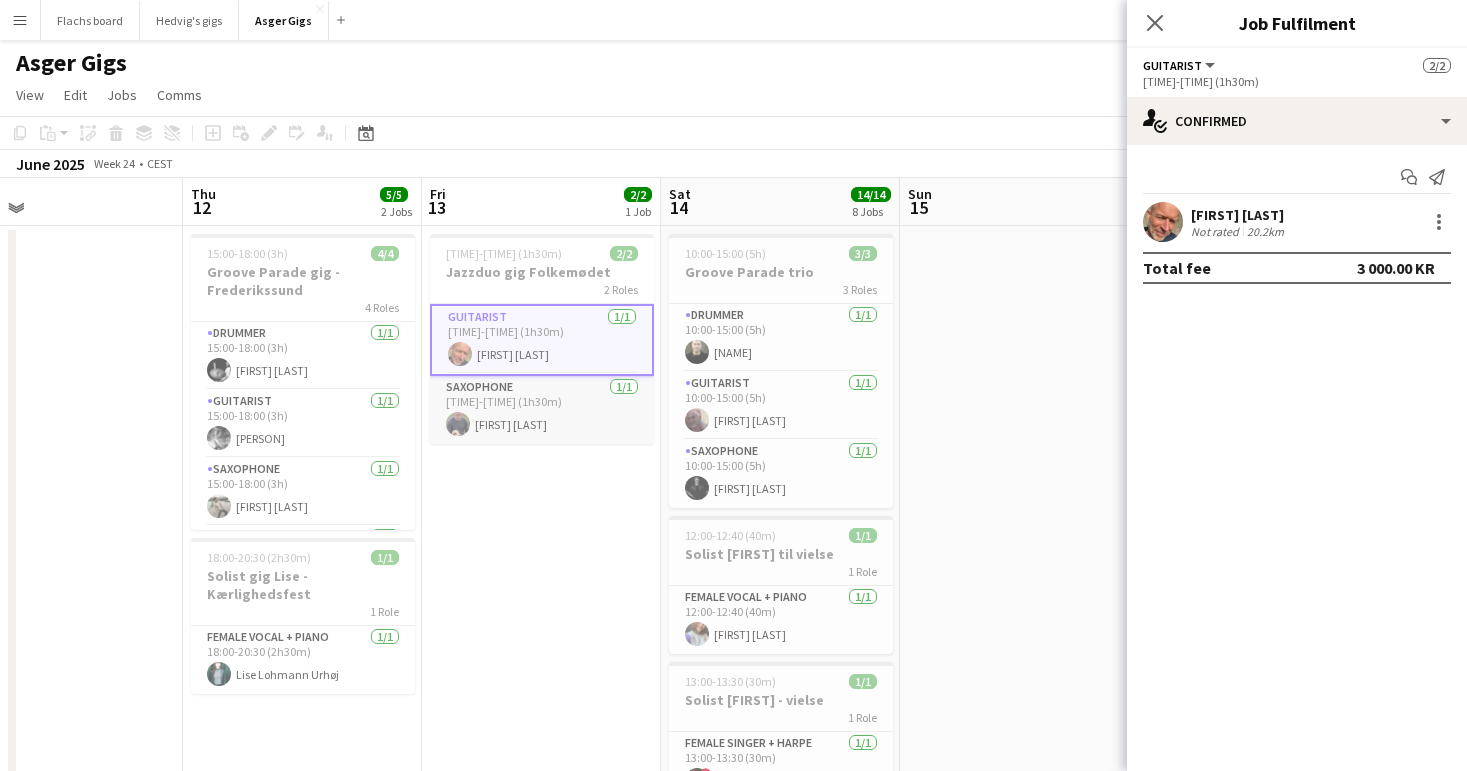 click on "Saxophone   1/1   16:45-18:15 (1h30m)
[FIRST] [LAST]" at bounding box center (542, 410) 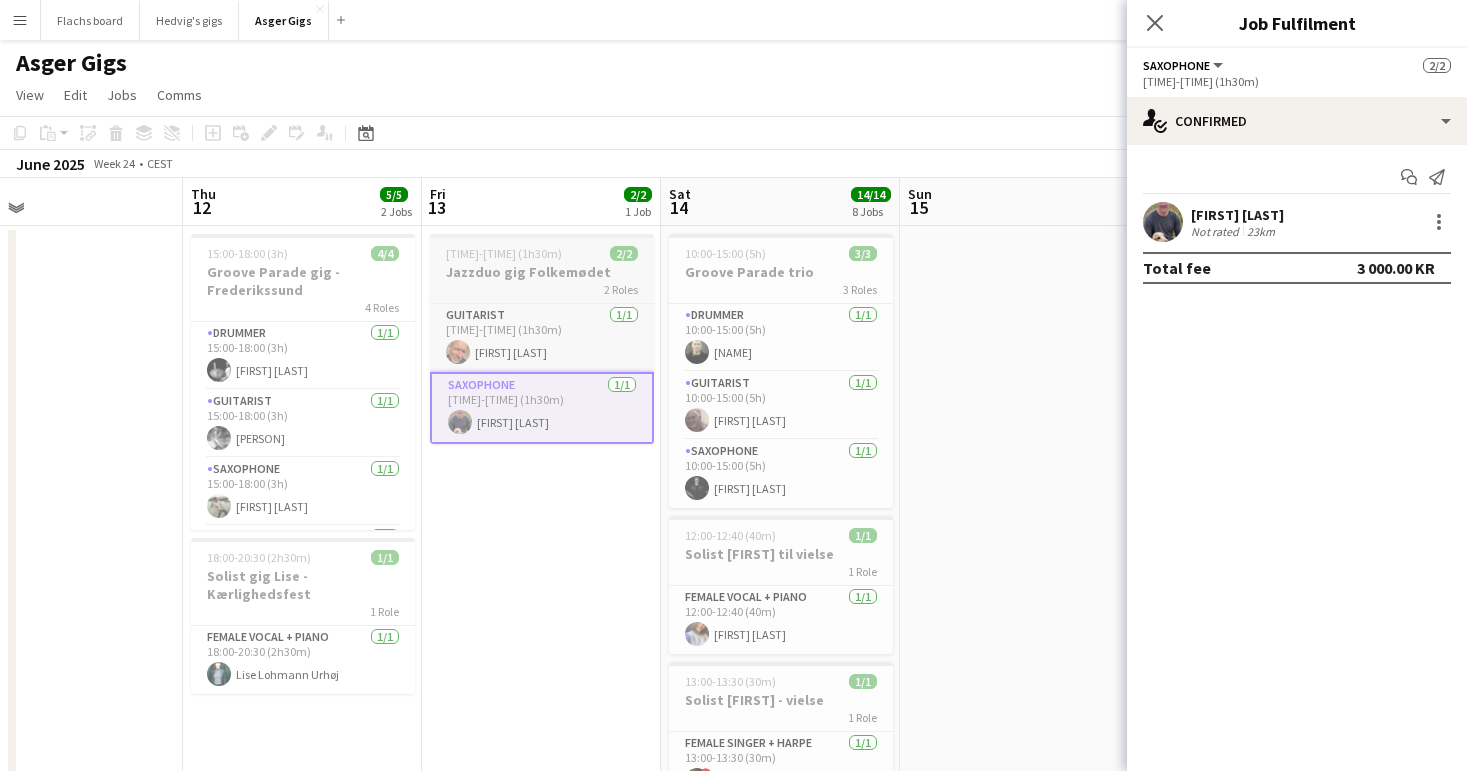 click on "Jazzduo gig Folkemødet" at bounding box center (542, 272) 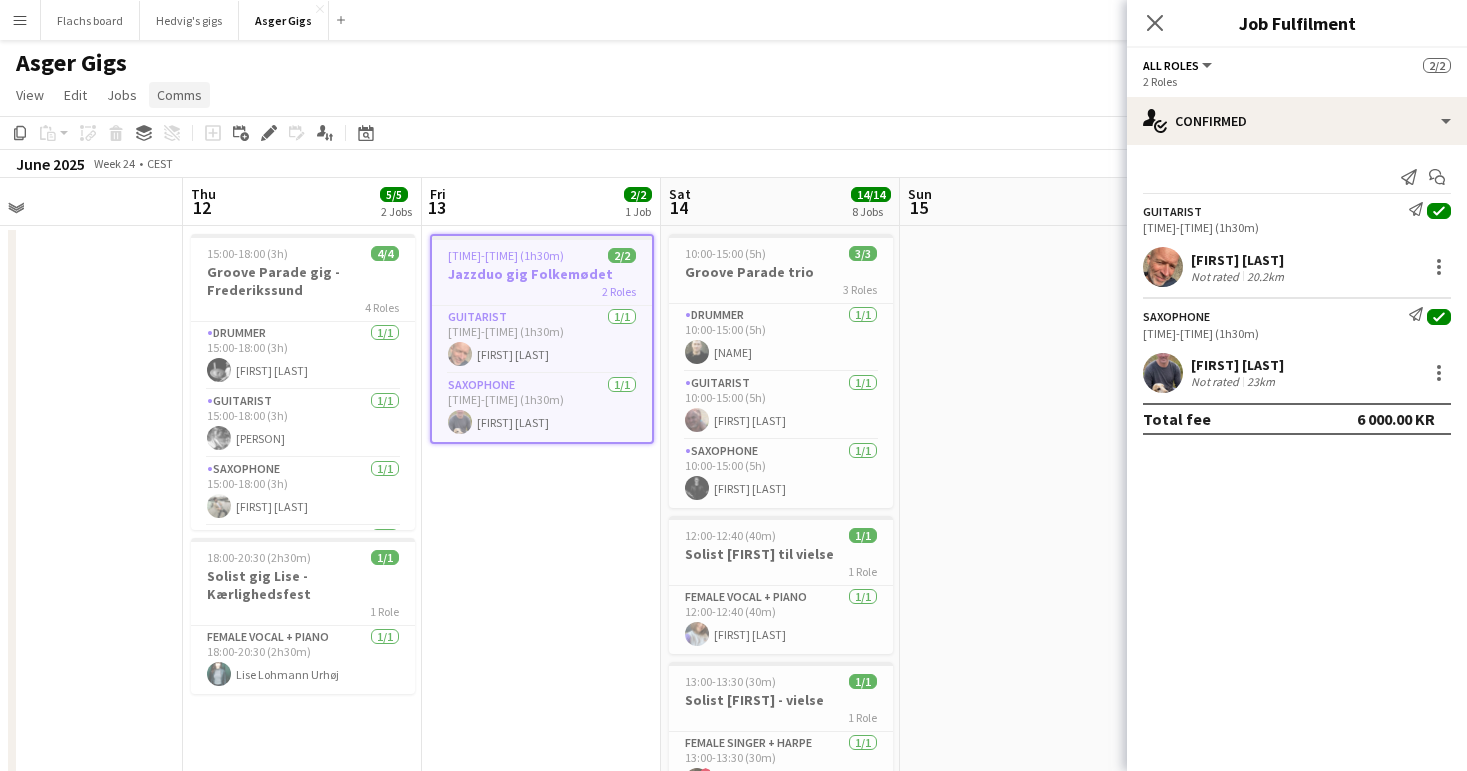 click on "Comms" 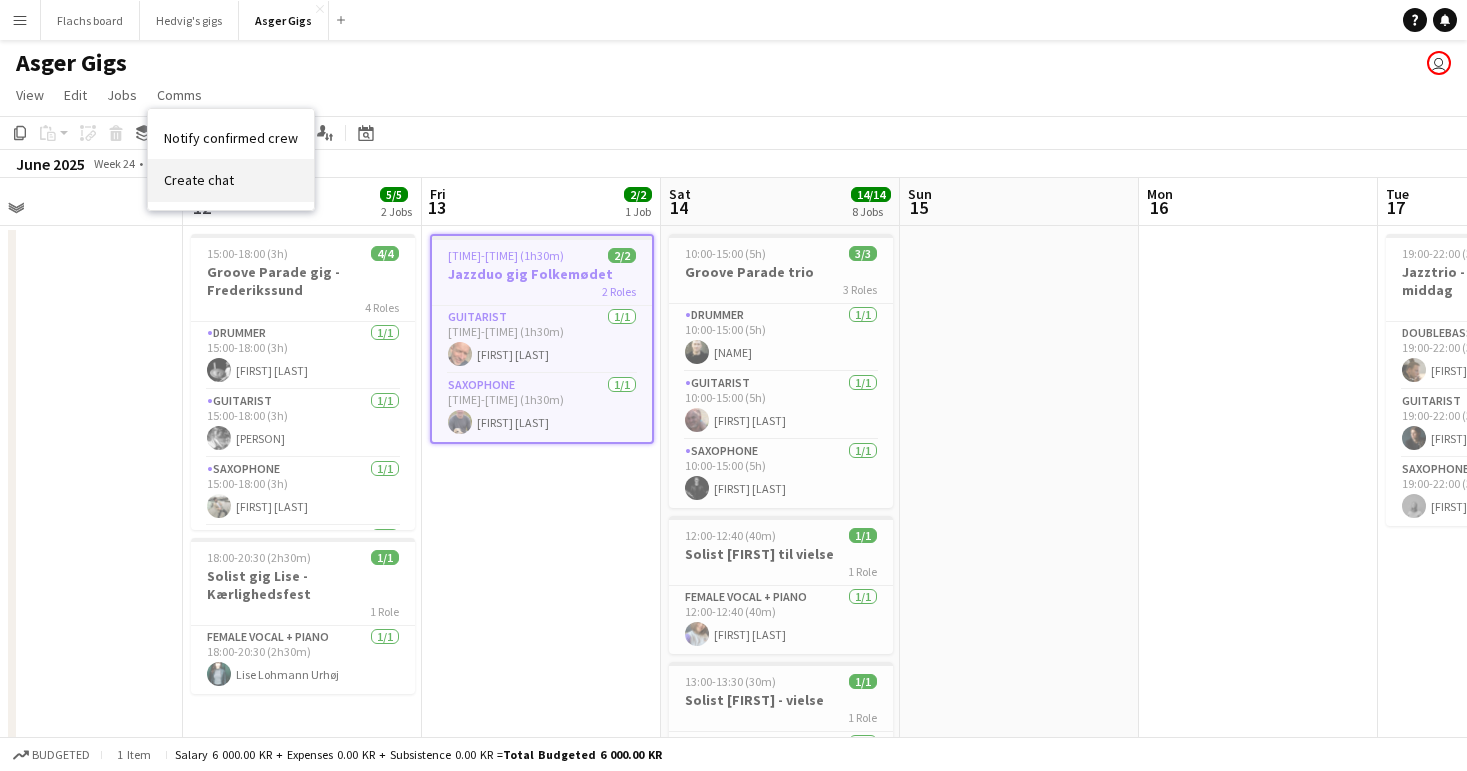 click on "Create chat" at bounding box center [231, 180] 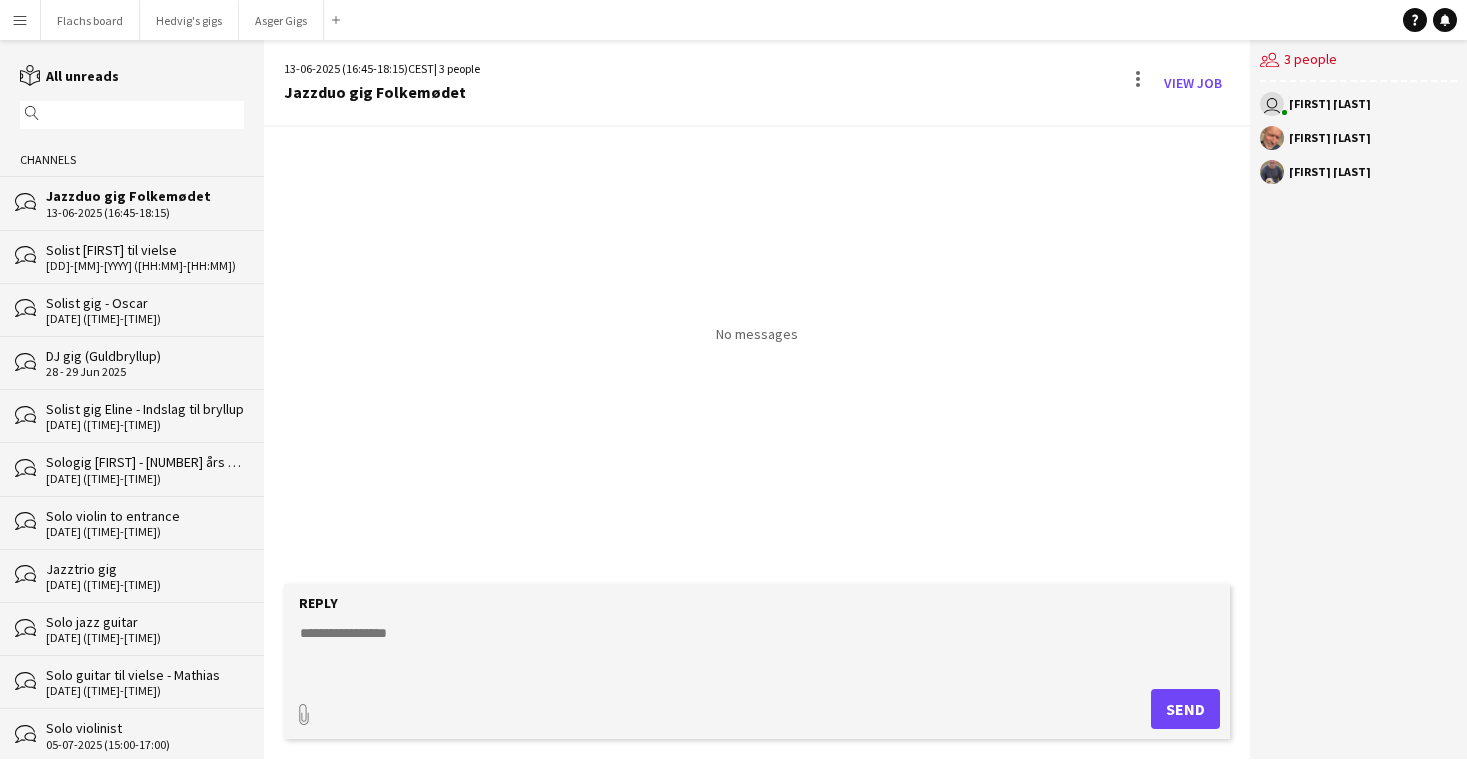 click 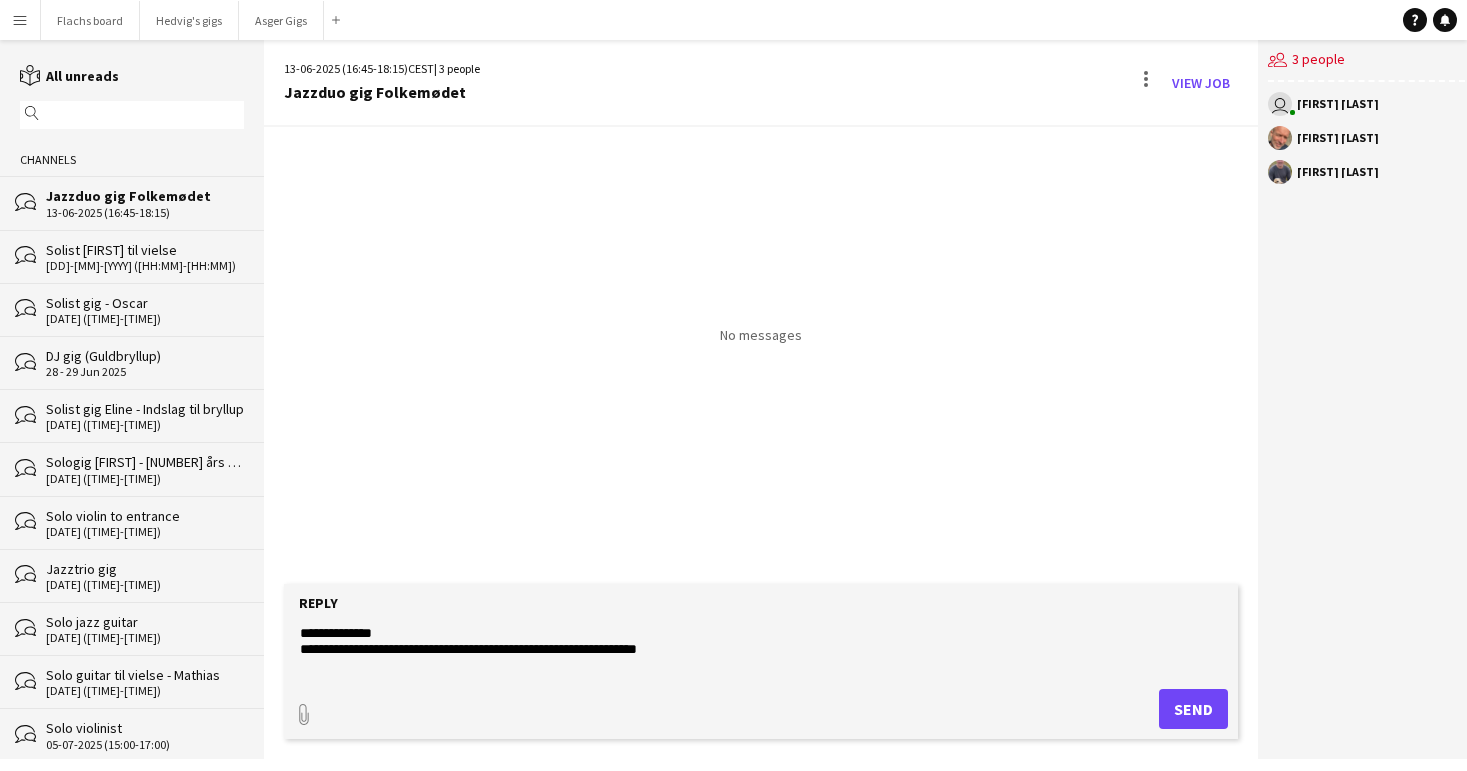 drag, startPoint x: 323, startPoint y: 633, endPoint x: 422, endPoint y: 629, distance: 99.08077 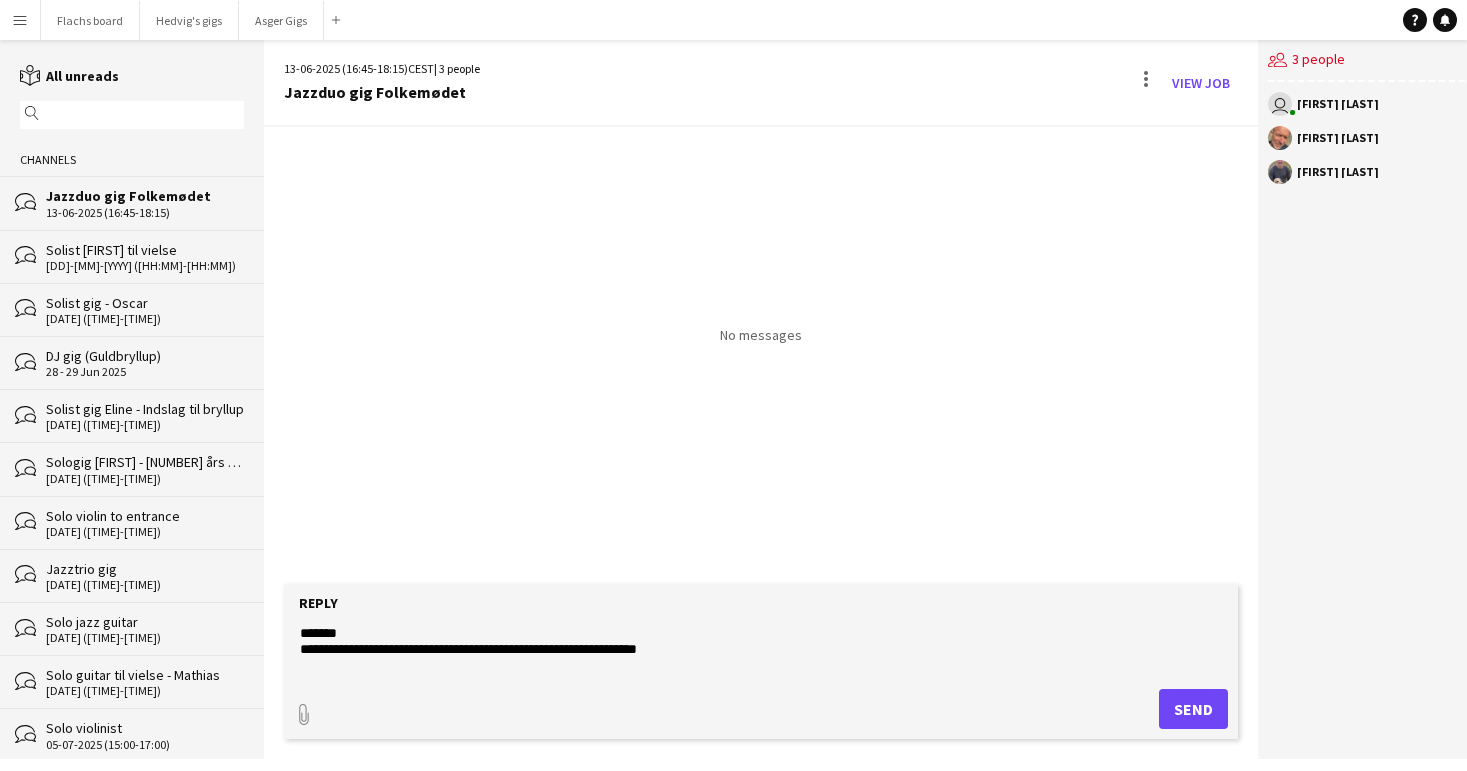 type on "**********" 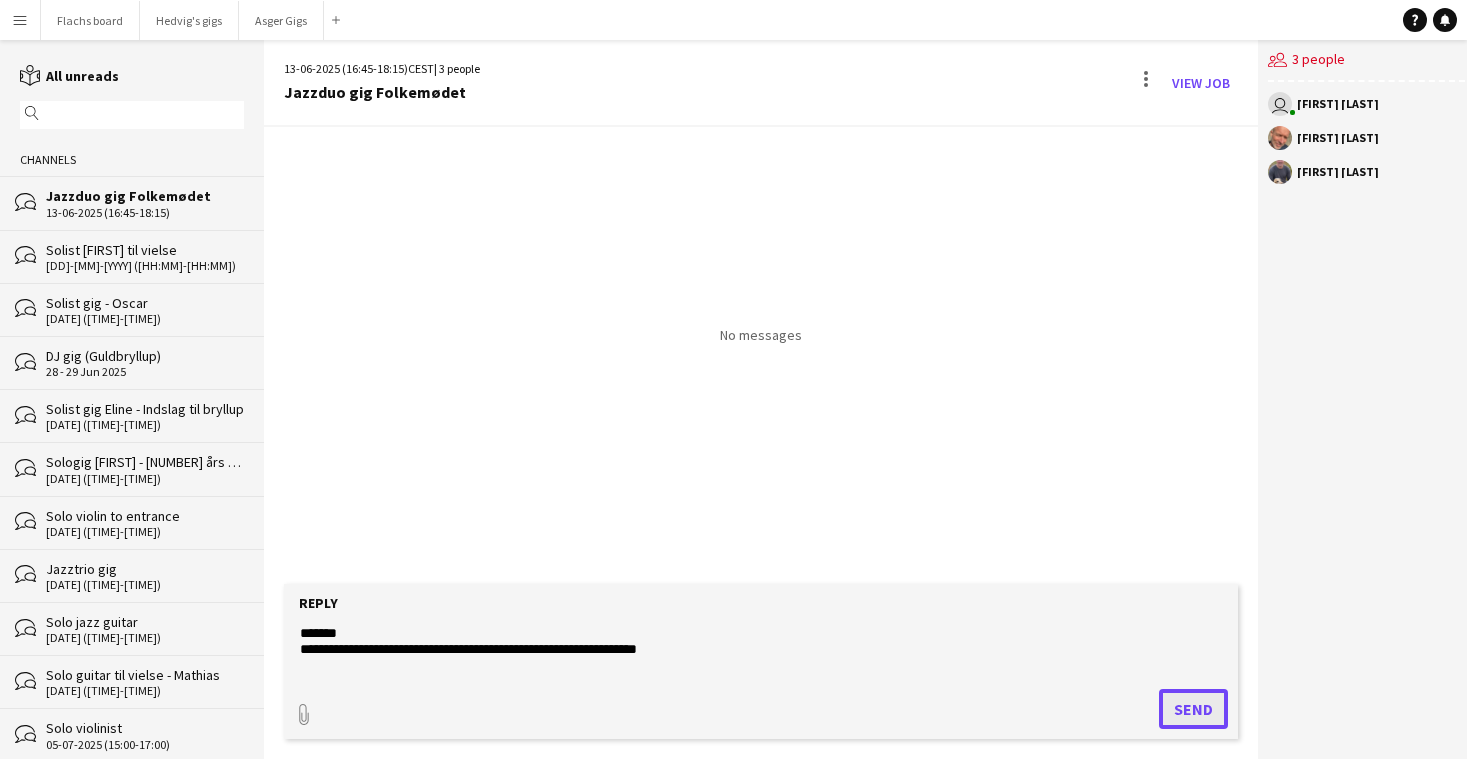 click on "Send" 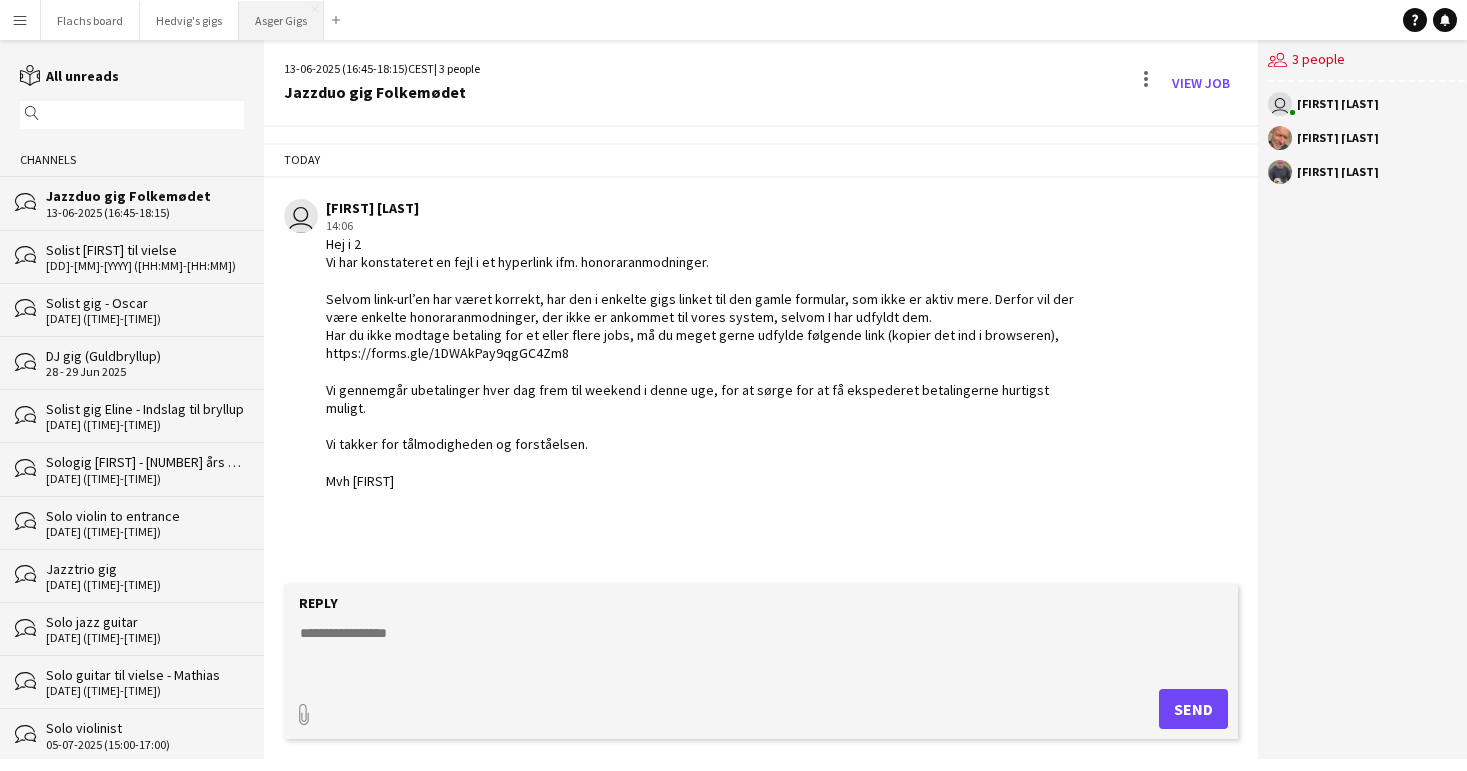 click on "Asger Gigs
Close" at bounding box center [281, 20] 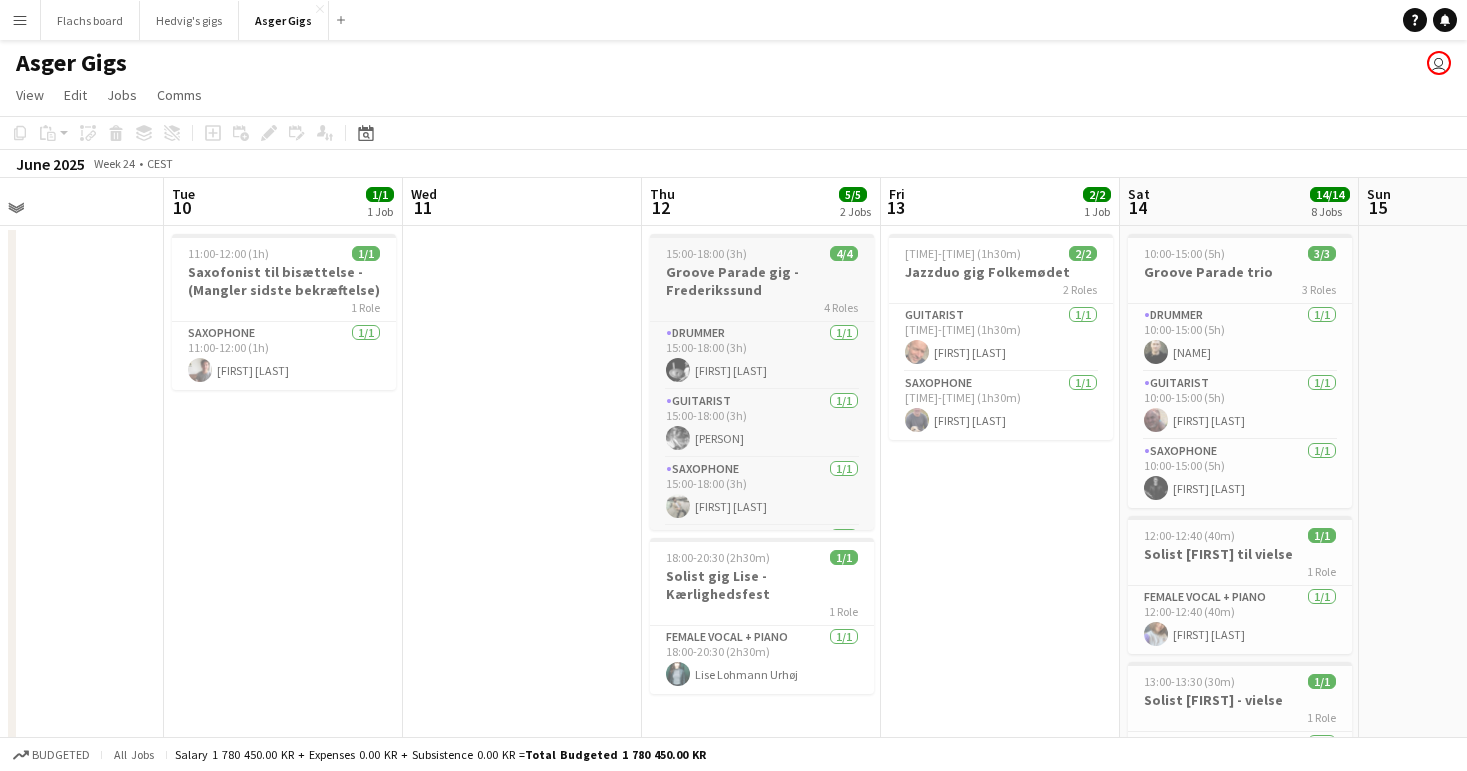 click on "Groove Parade gig - Frederikssund" at bounding box center (762, 281) 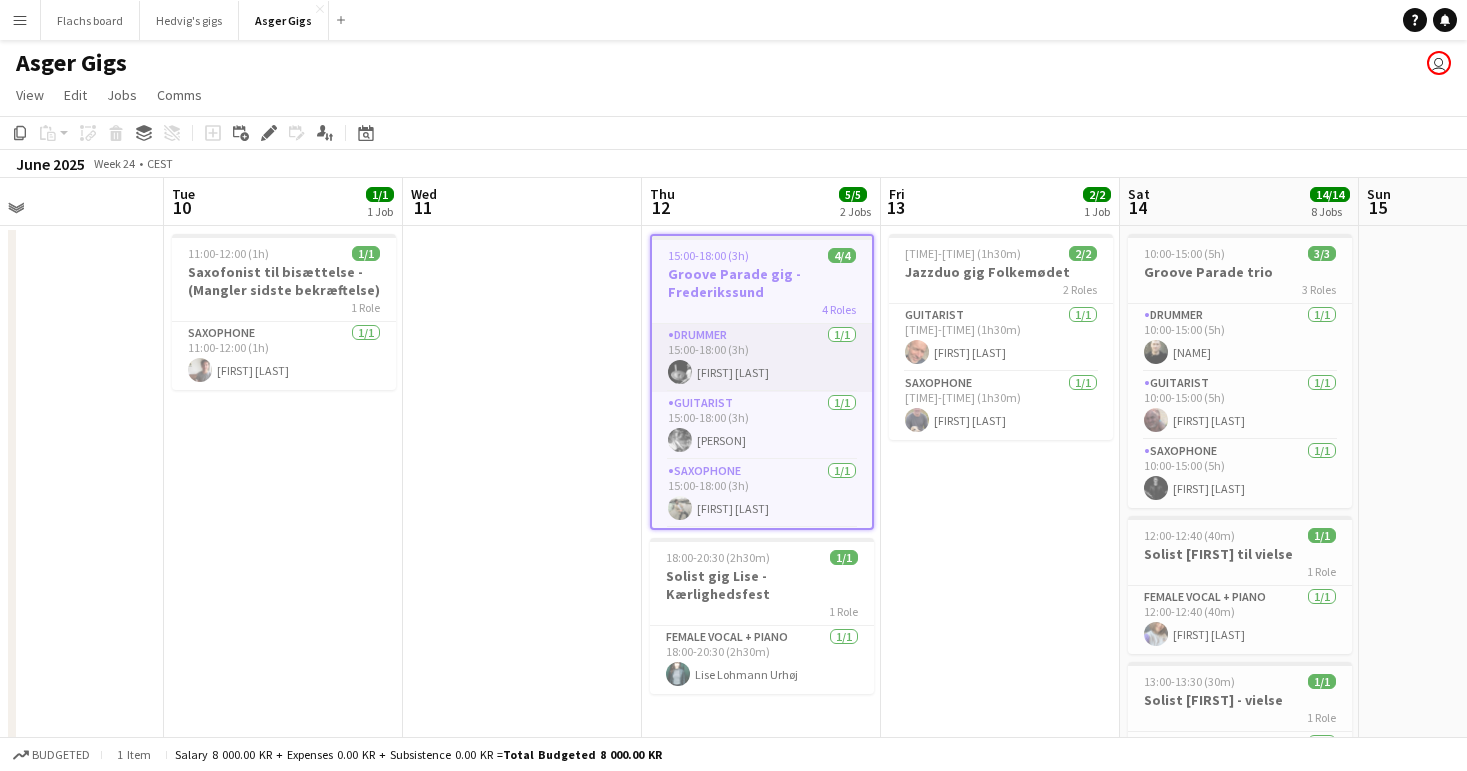 click on "Drummer   [NUMBER]/[NUMBER] [TIME]-[TIME] ([TIME])
[FIRST] [LAST]" at bounding box center [762, 358] 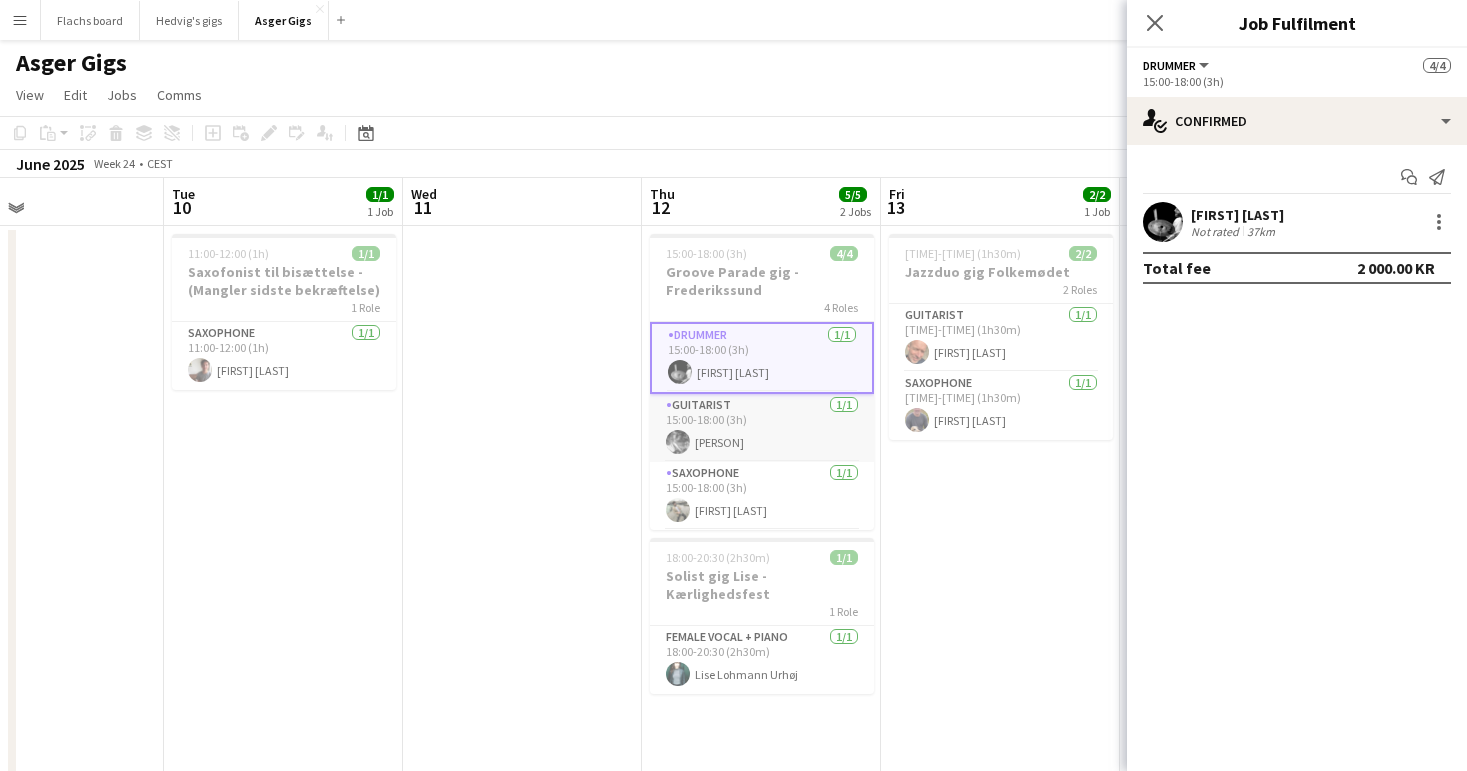 click on "Guitarist   1/1   15:00-18:00 (3h)
[FIRST] [LAST]" at bounding box center (762, 428) 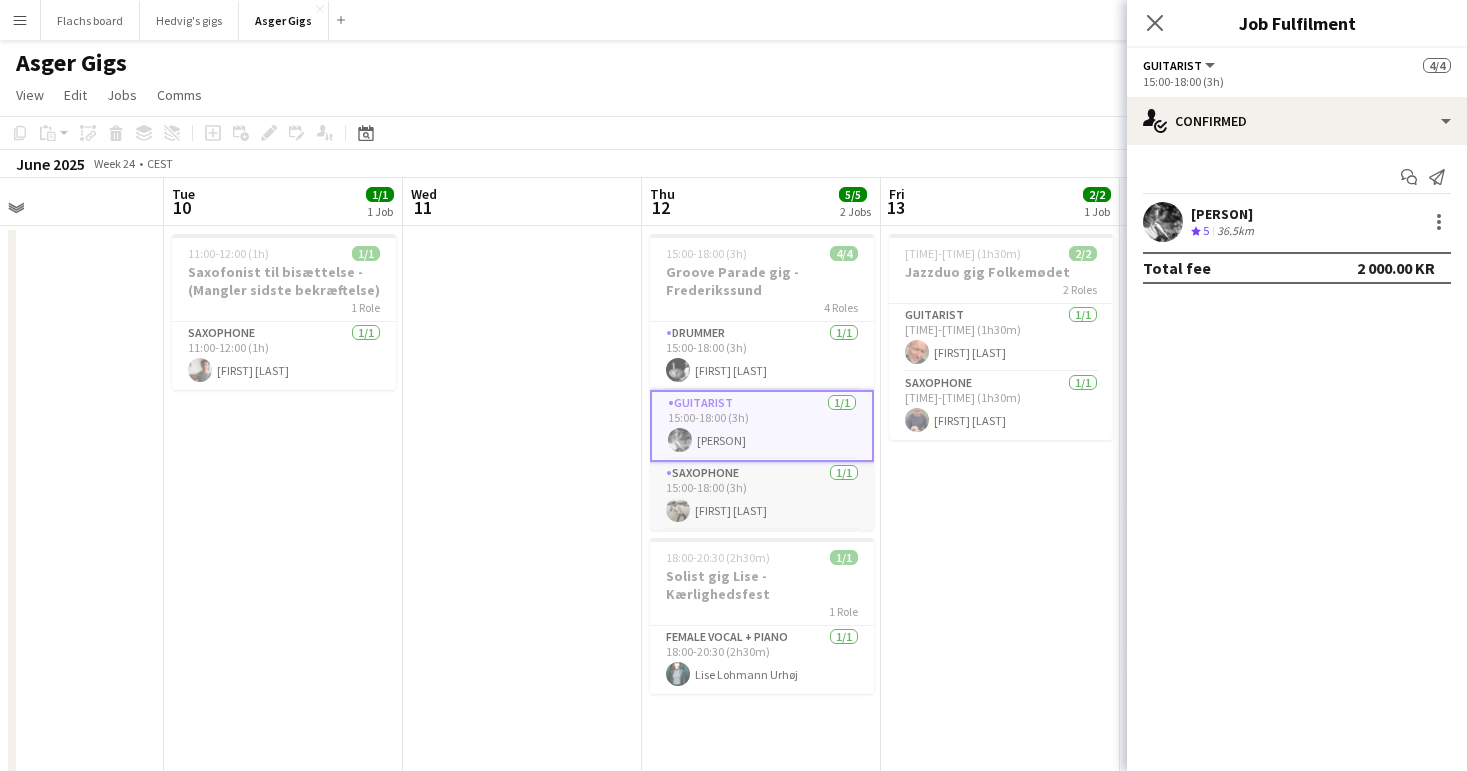 click on "Saxophone   [NUMBER]/[NUMBER] [TIME]-[TIME] ([TIME])
[FIRST] [LAST]" at bounding box center [762, 496] 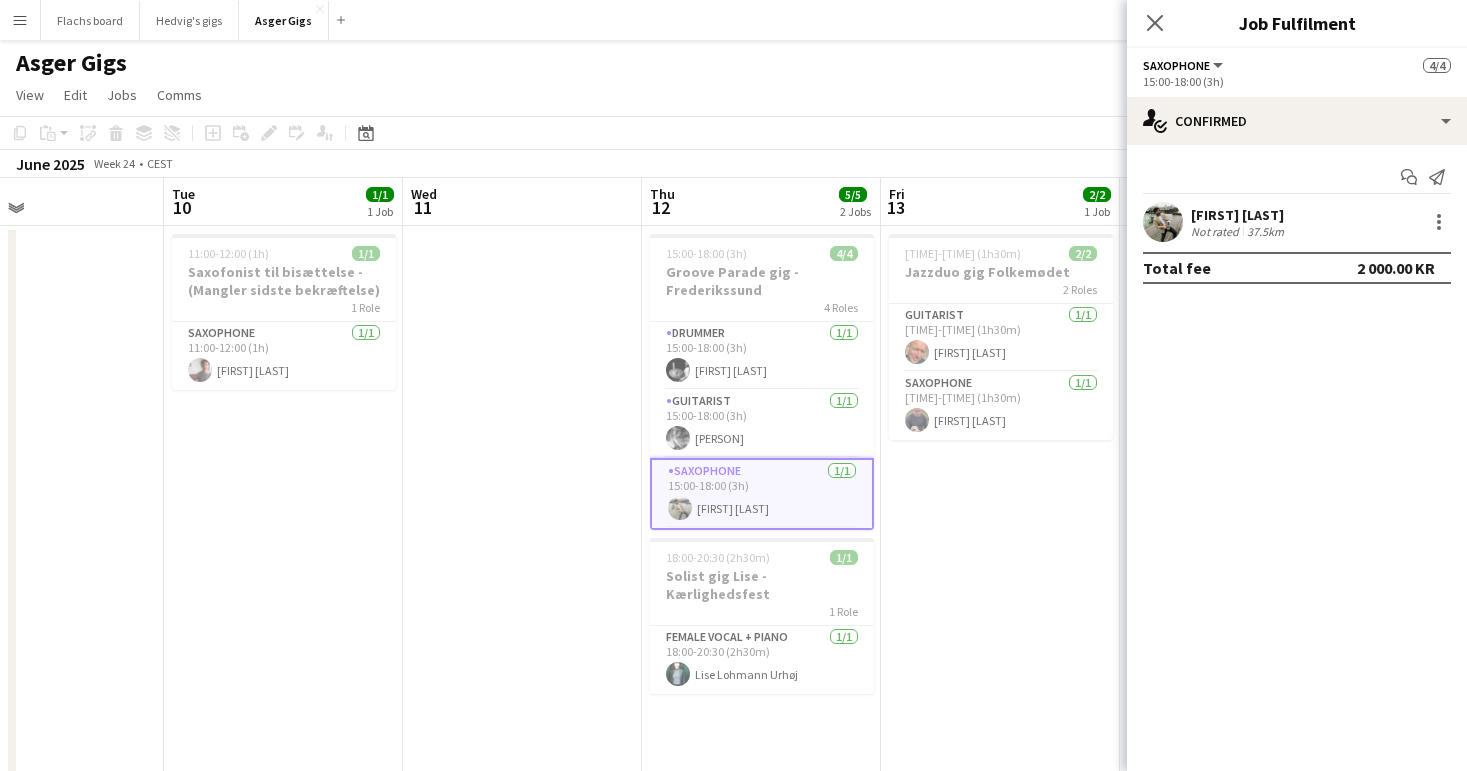 click at bounding box center [522, 1451] 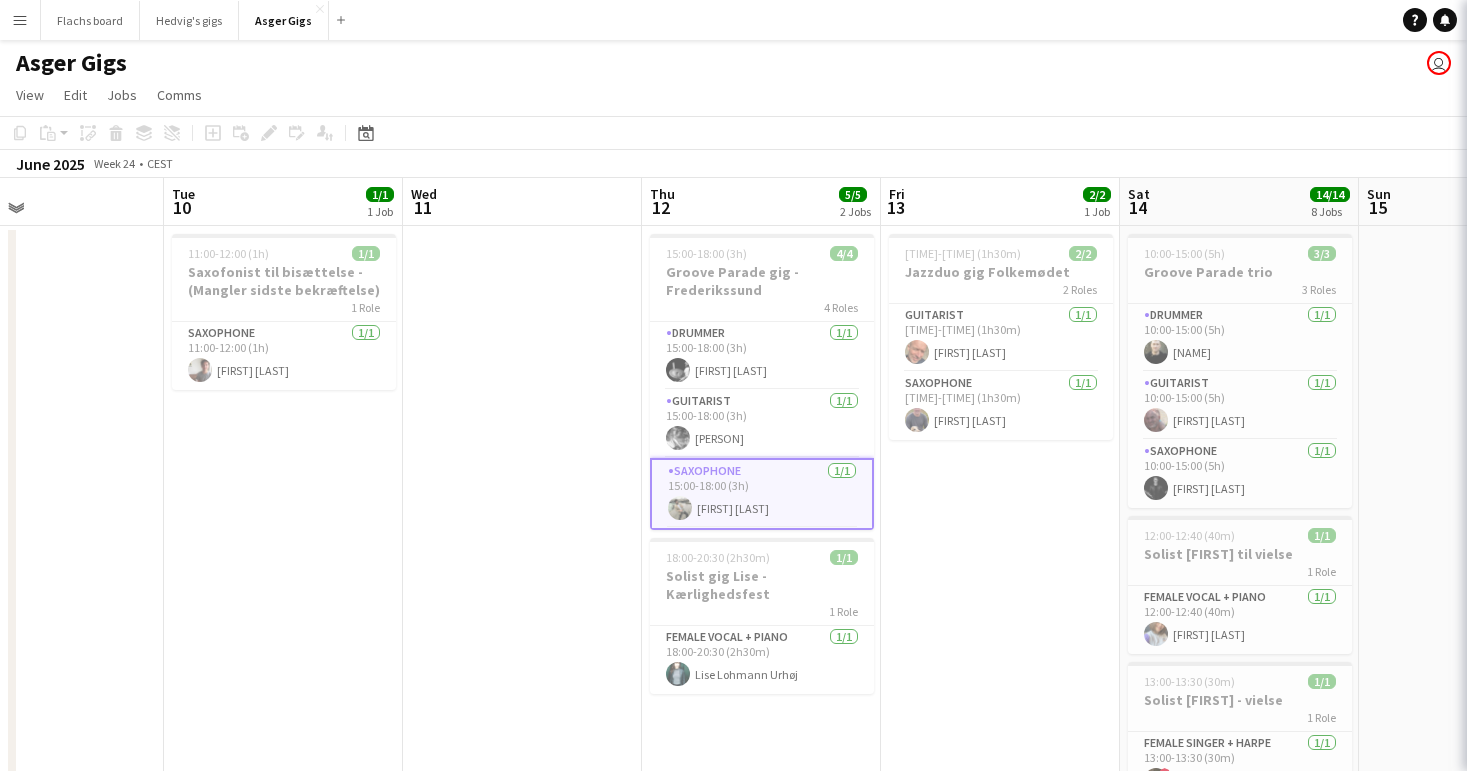 scroll, scrollTop: 0, scrollLeft: 793, axis: horizontal 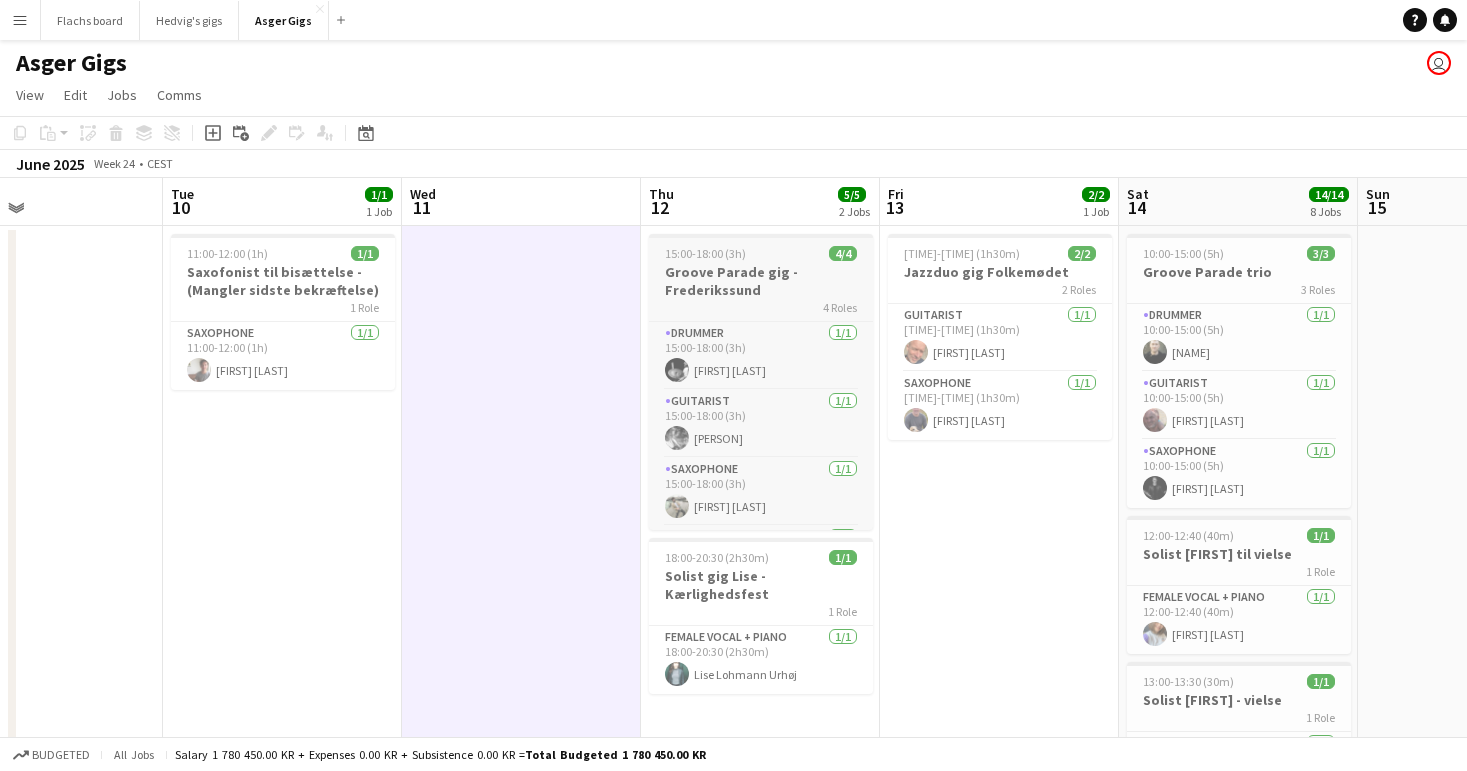 click at bounding box center (761, 236) 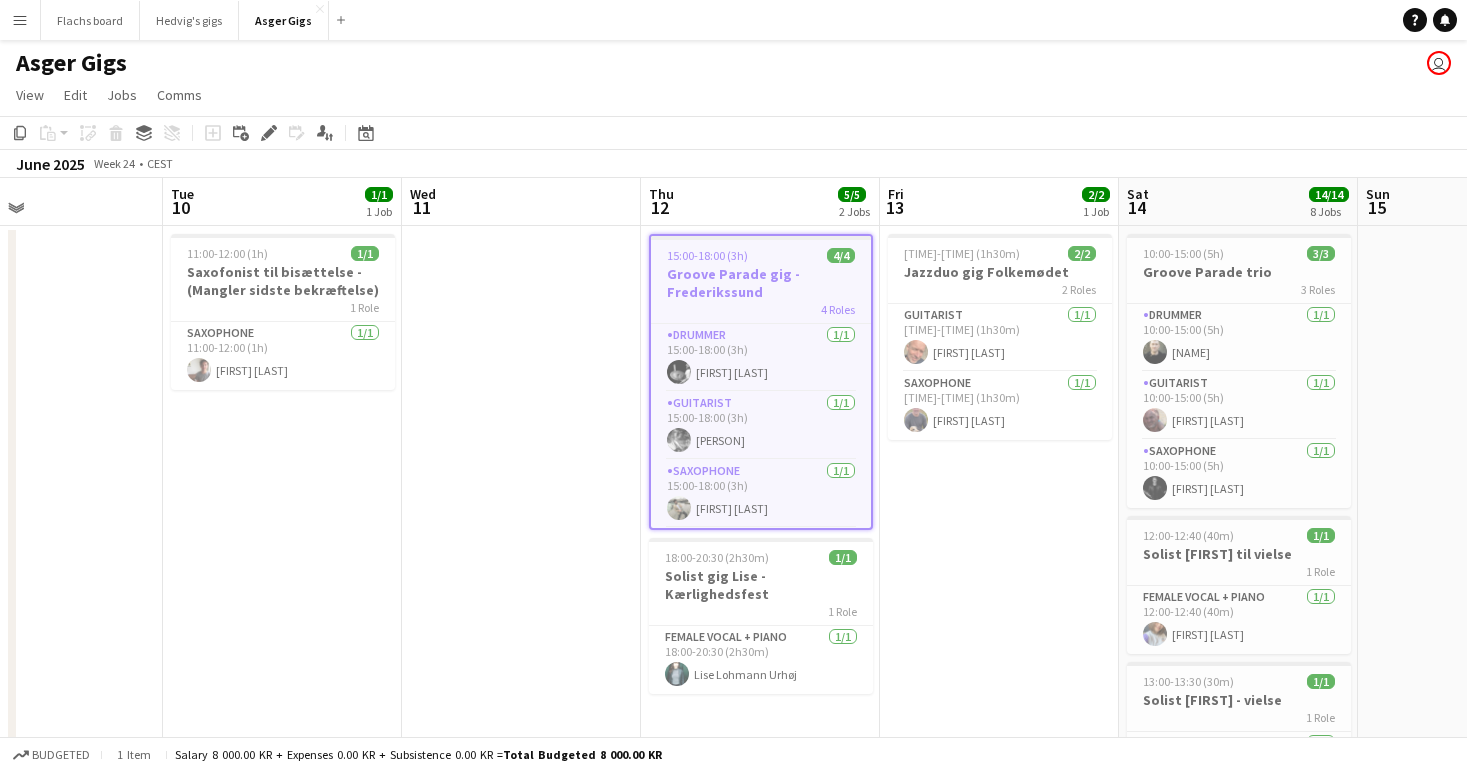 click on "[PERSON] Gigs
user" 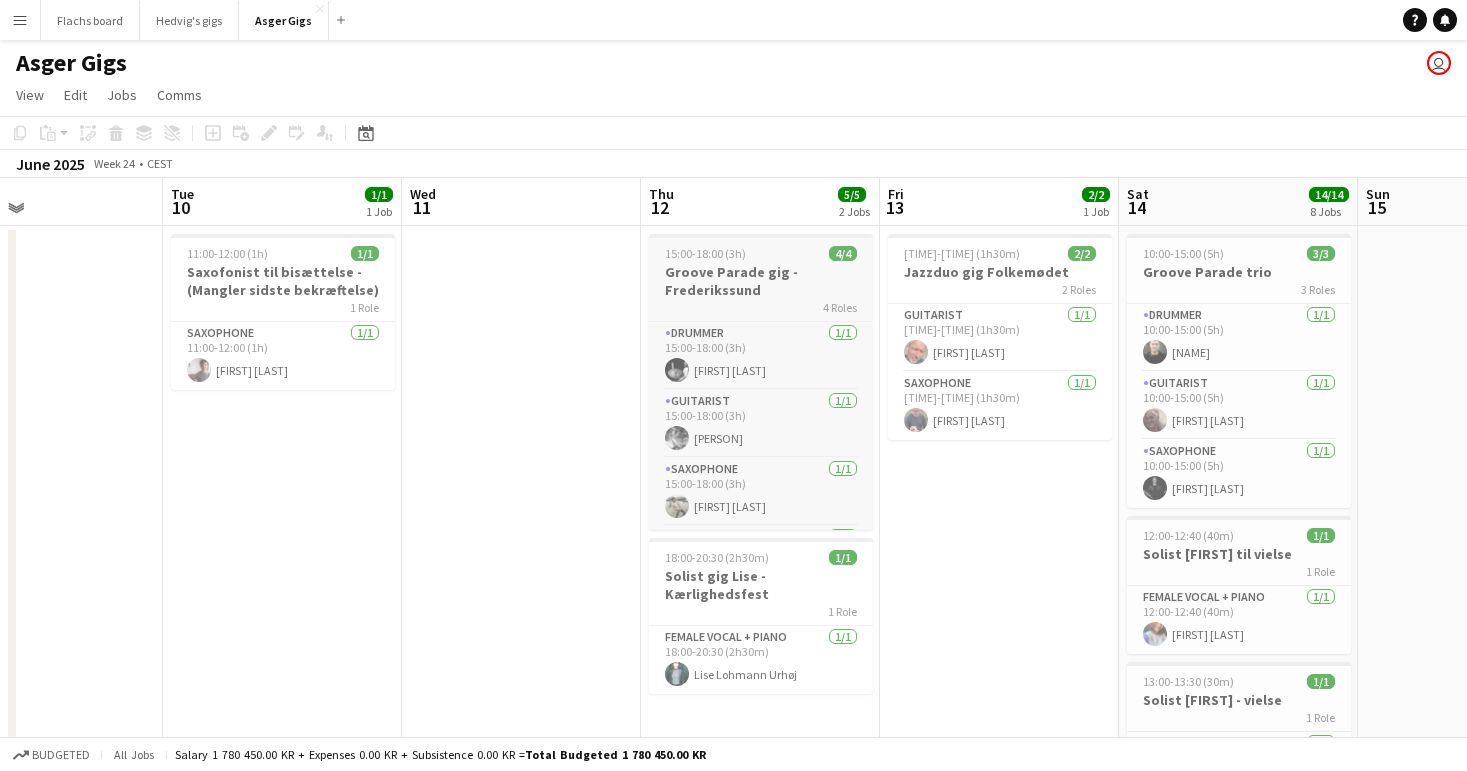 click on "Groove Parade gig - Frederikssund" at bounding box center [761, 281] 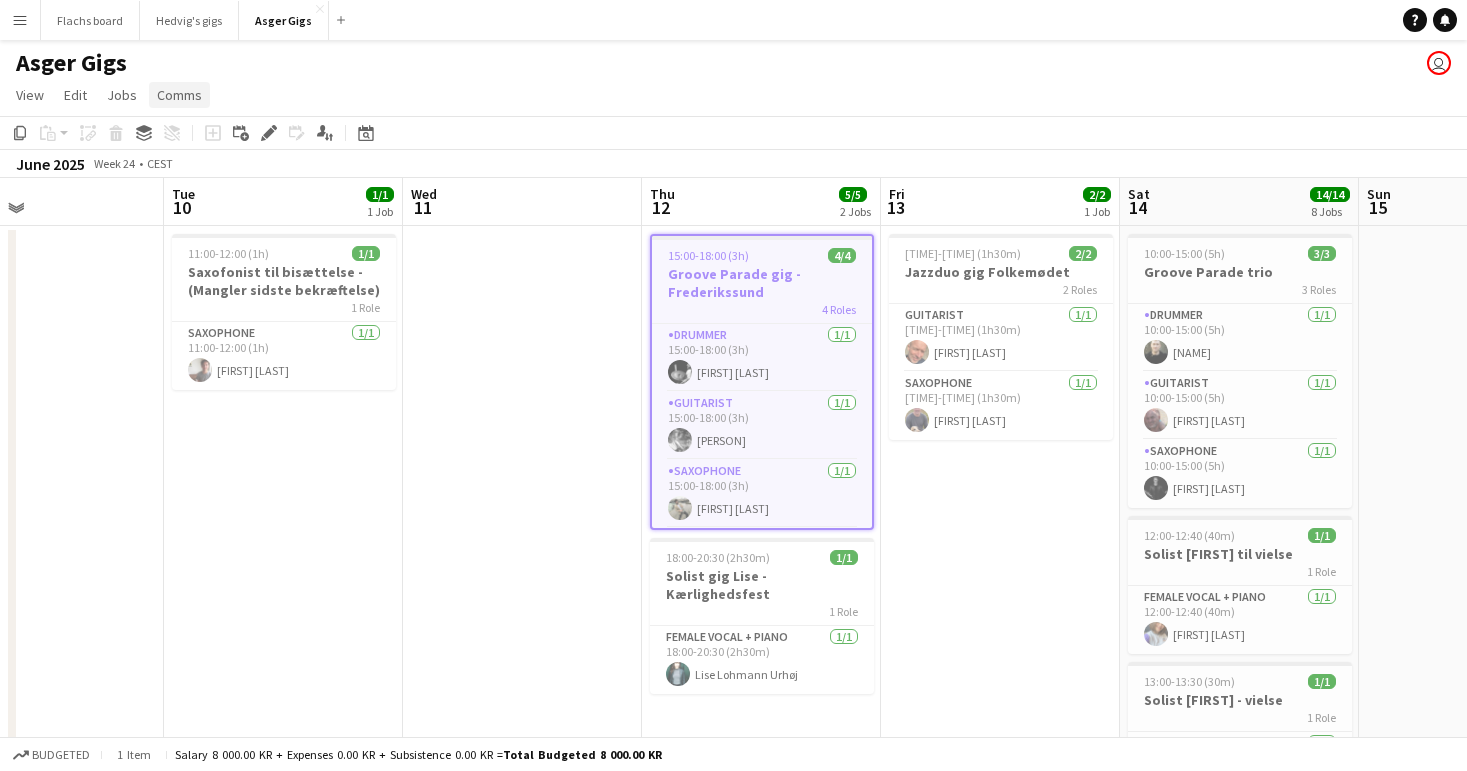 click on "Comms" 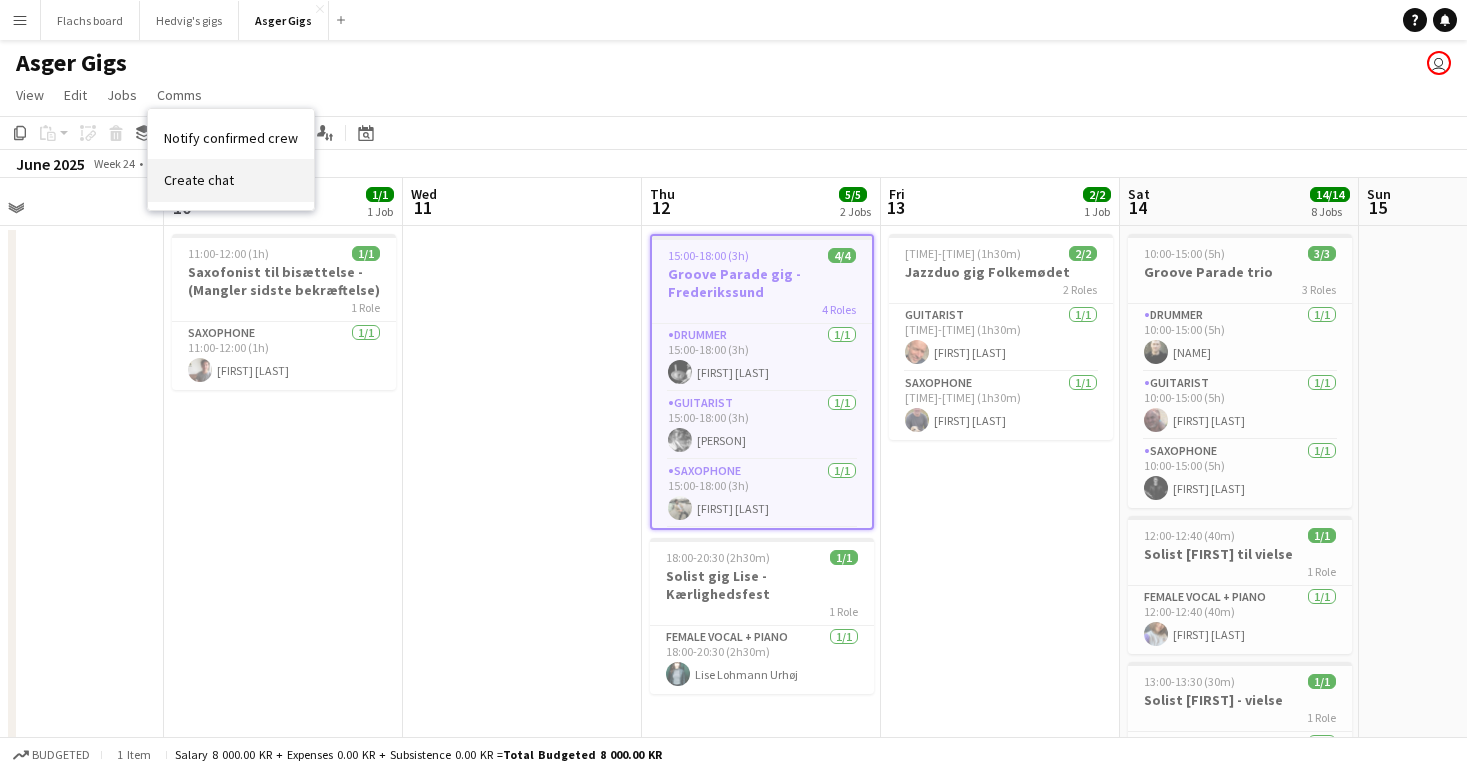 click on "Create chat" at bounding box center [231, 180] 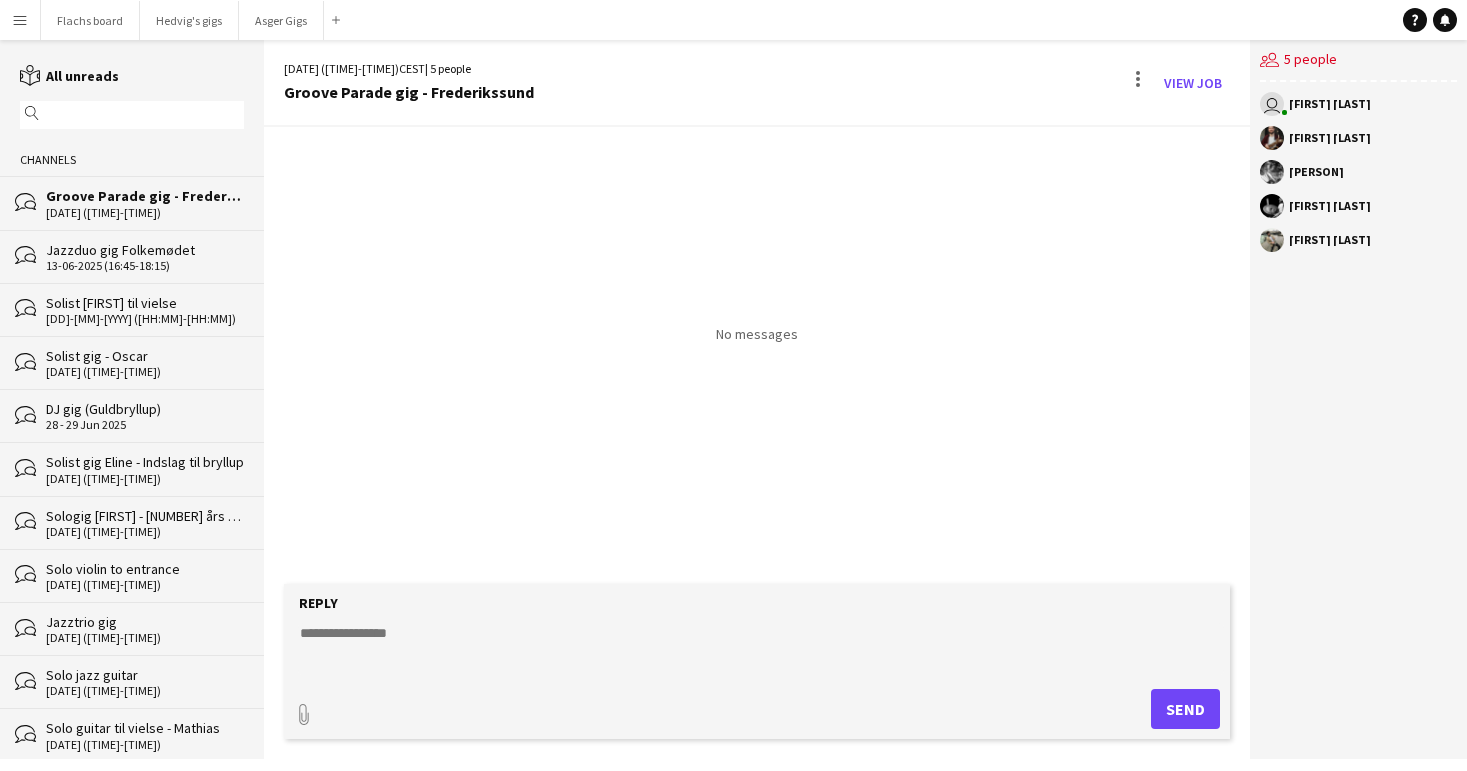 click 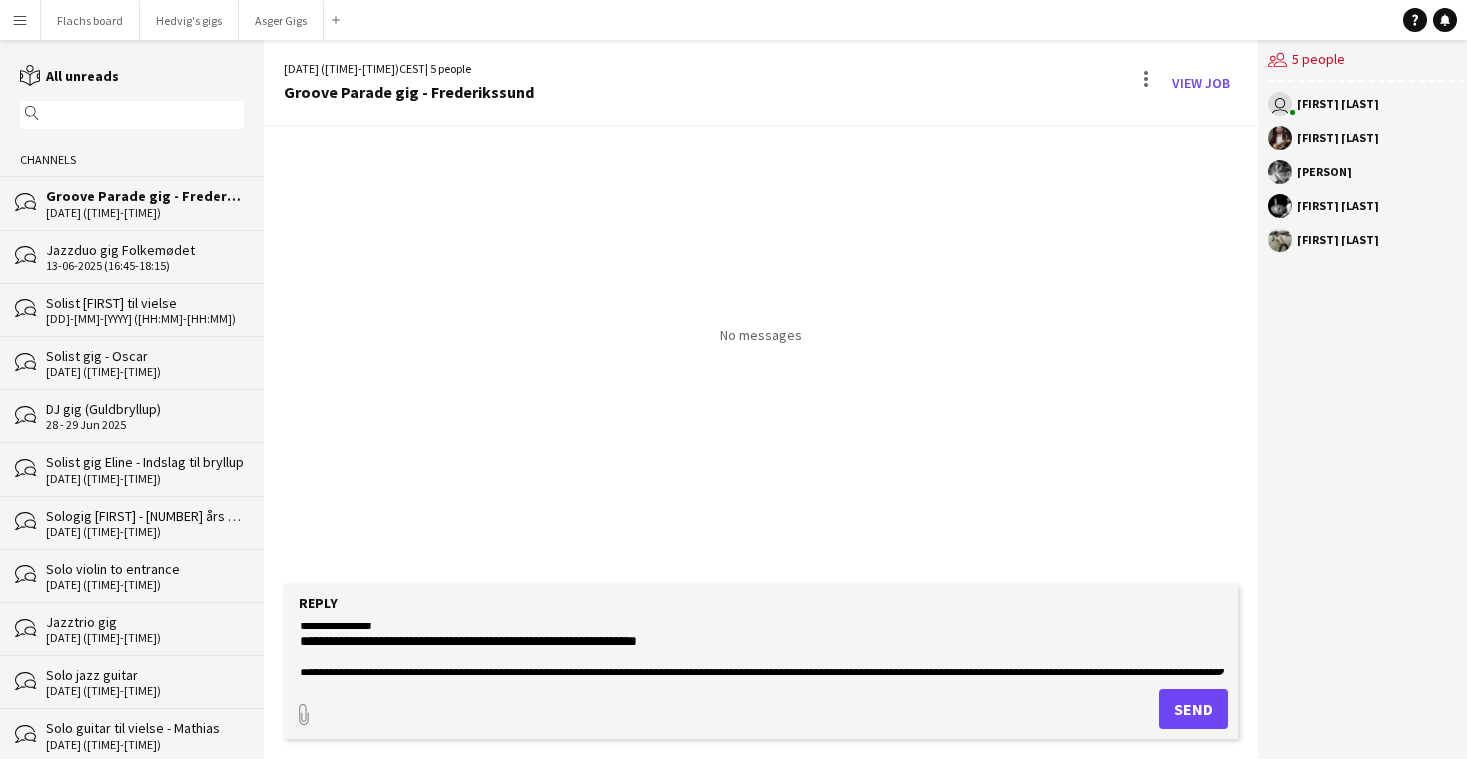 scroll, scrollTop: 0, scrollLeft: 0, axis: both 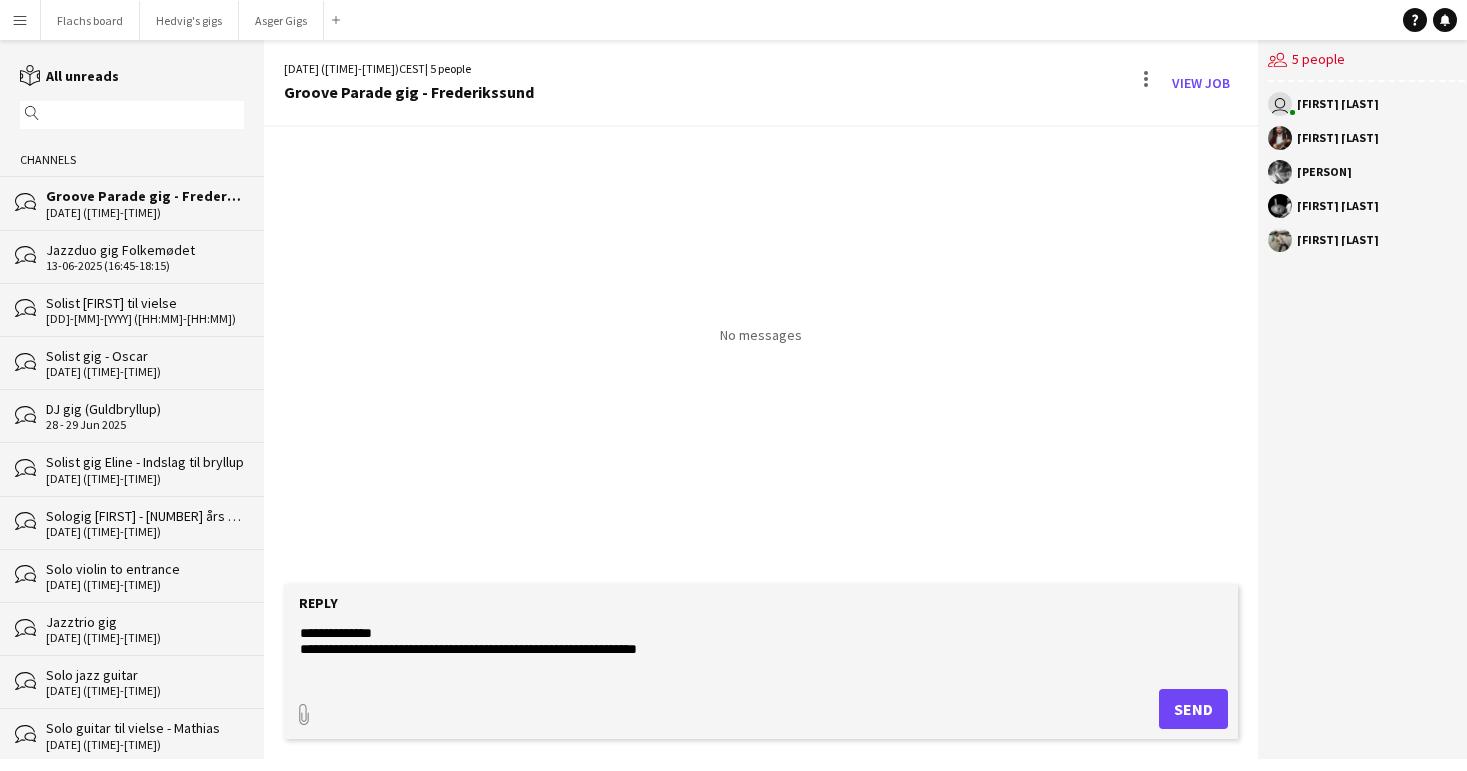 type on "**********" 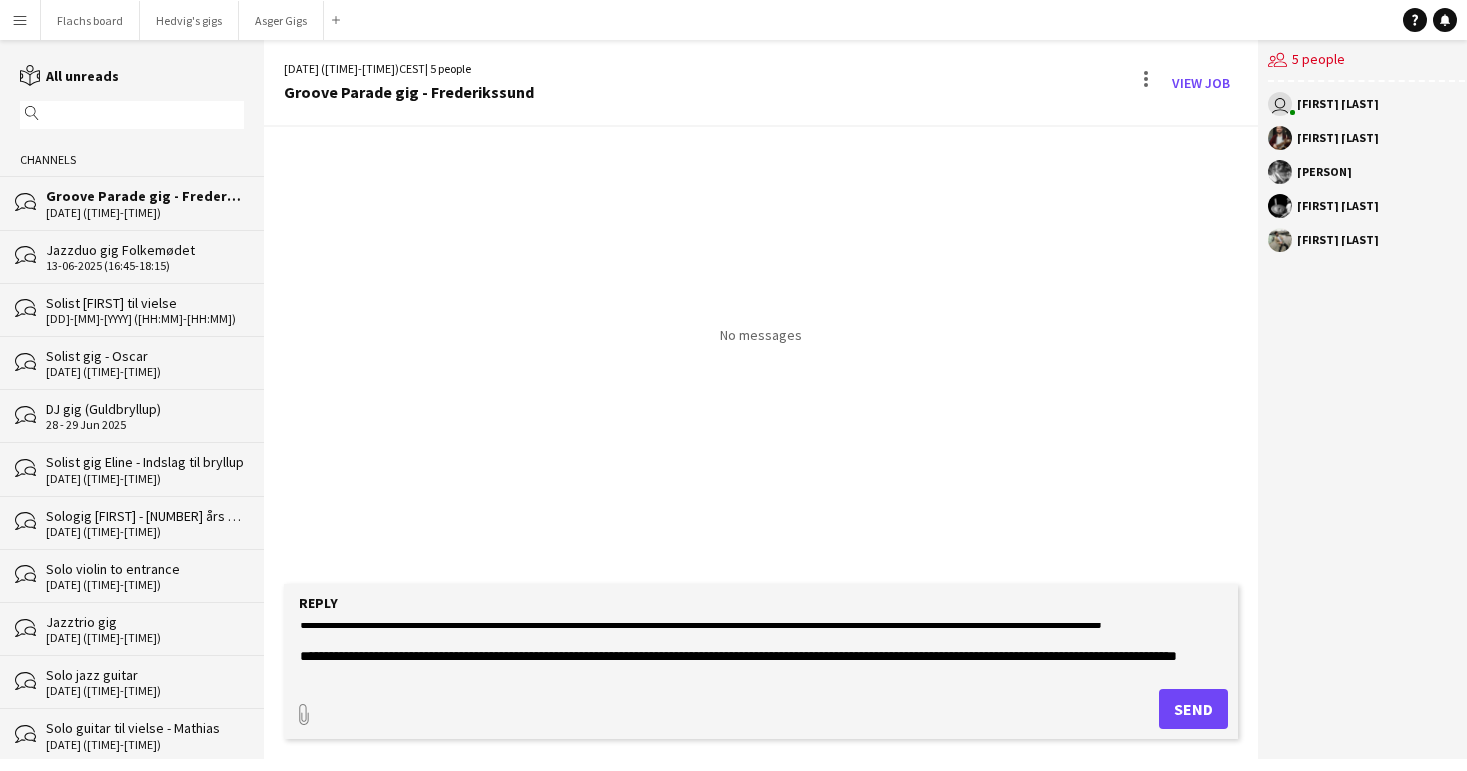 scroll, scrollTop: 144, scrollLeft: 0, axis: vertical 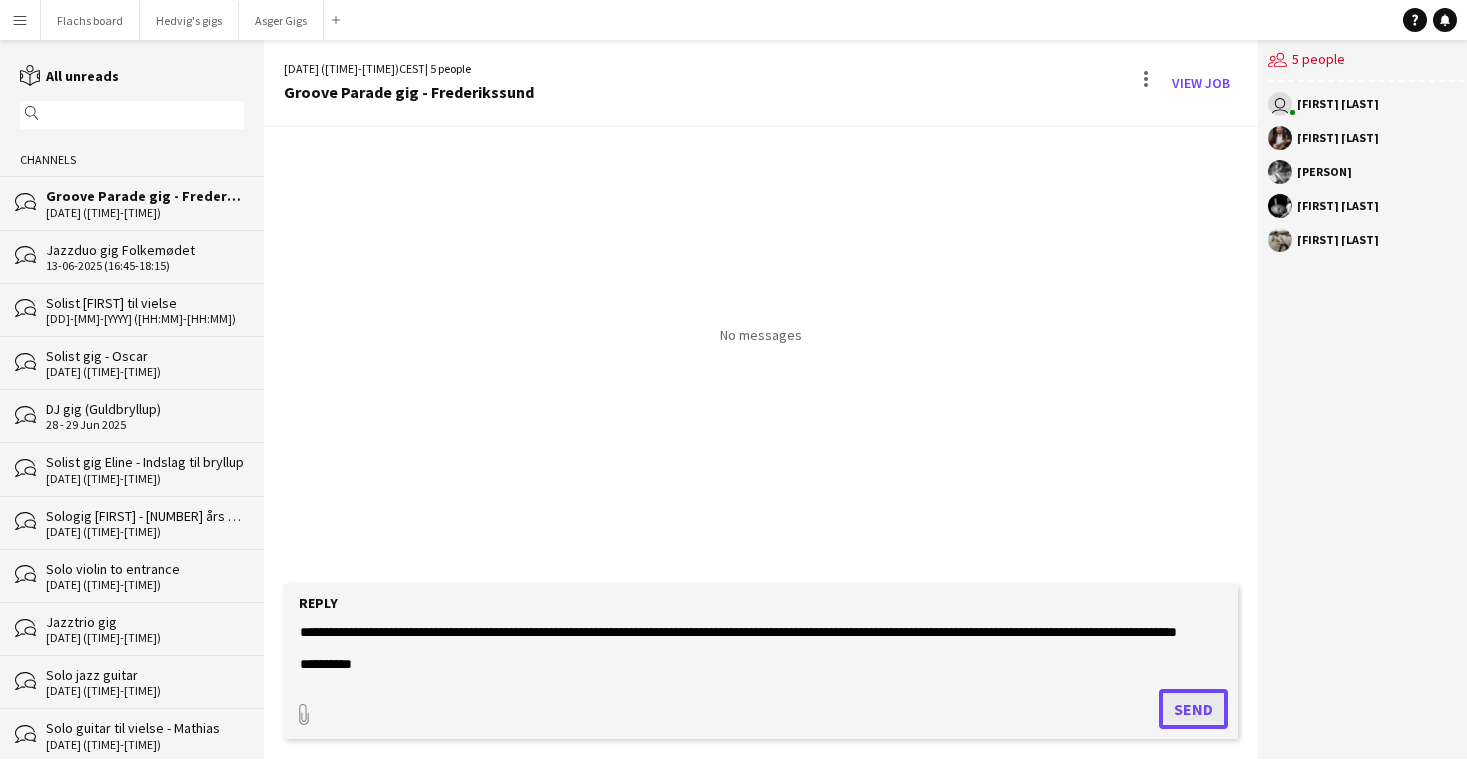 click on "Send" 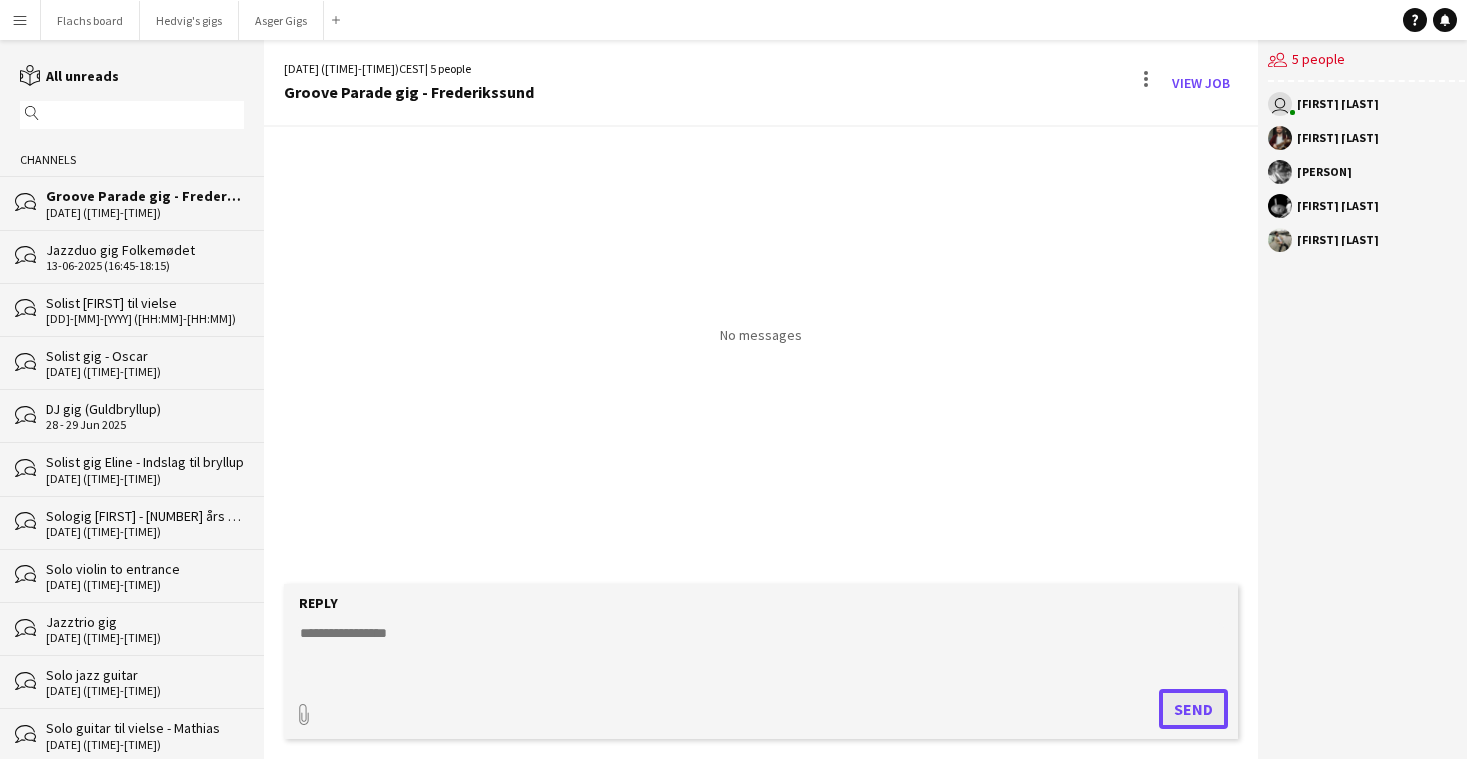 scroll, scrollTop: 0, scrollLeft: 0, axis: both 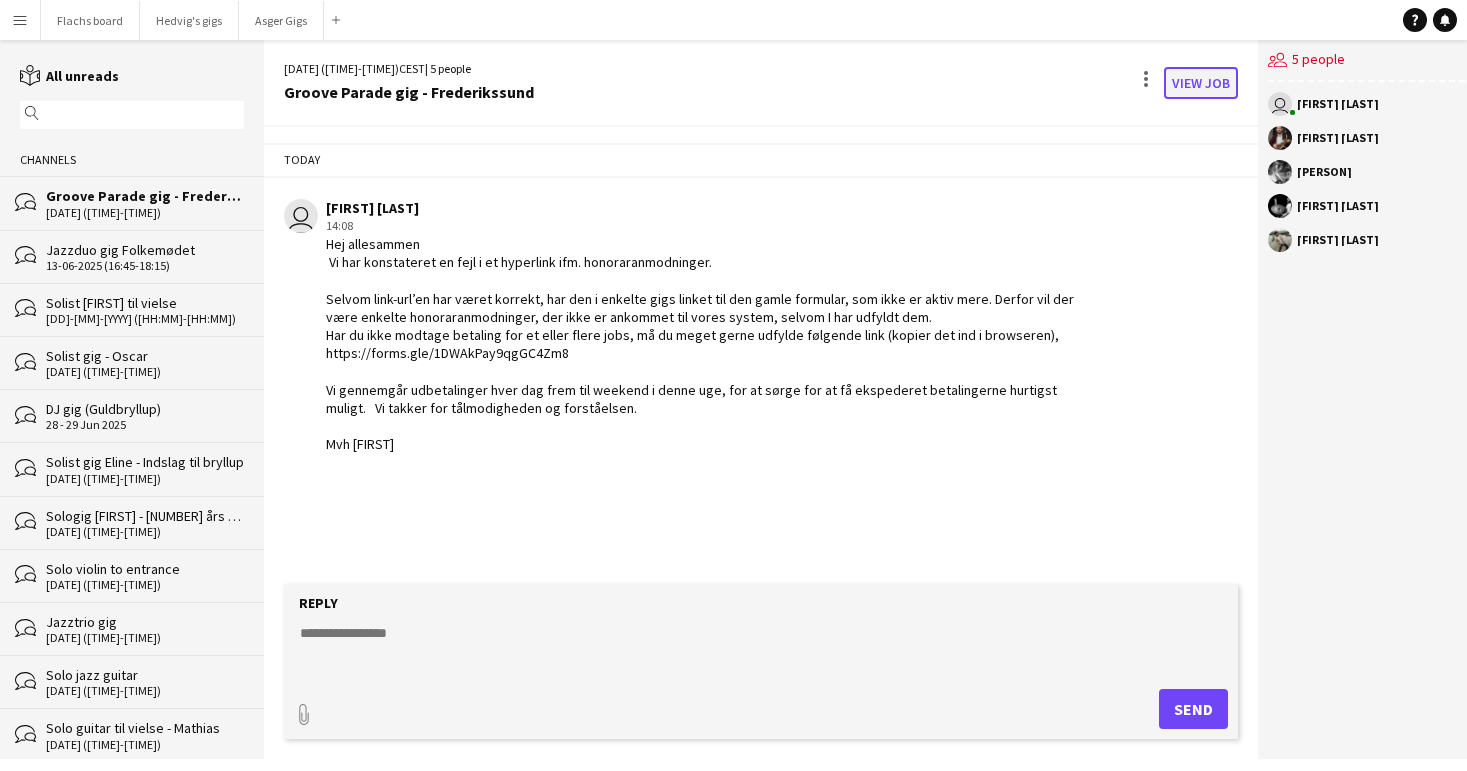 click on "View Job" 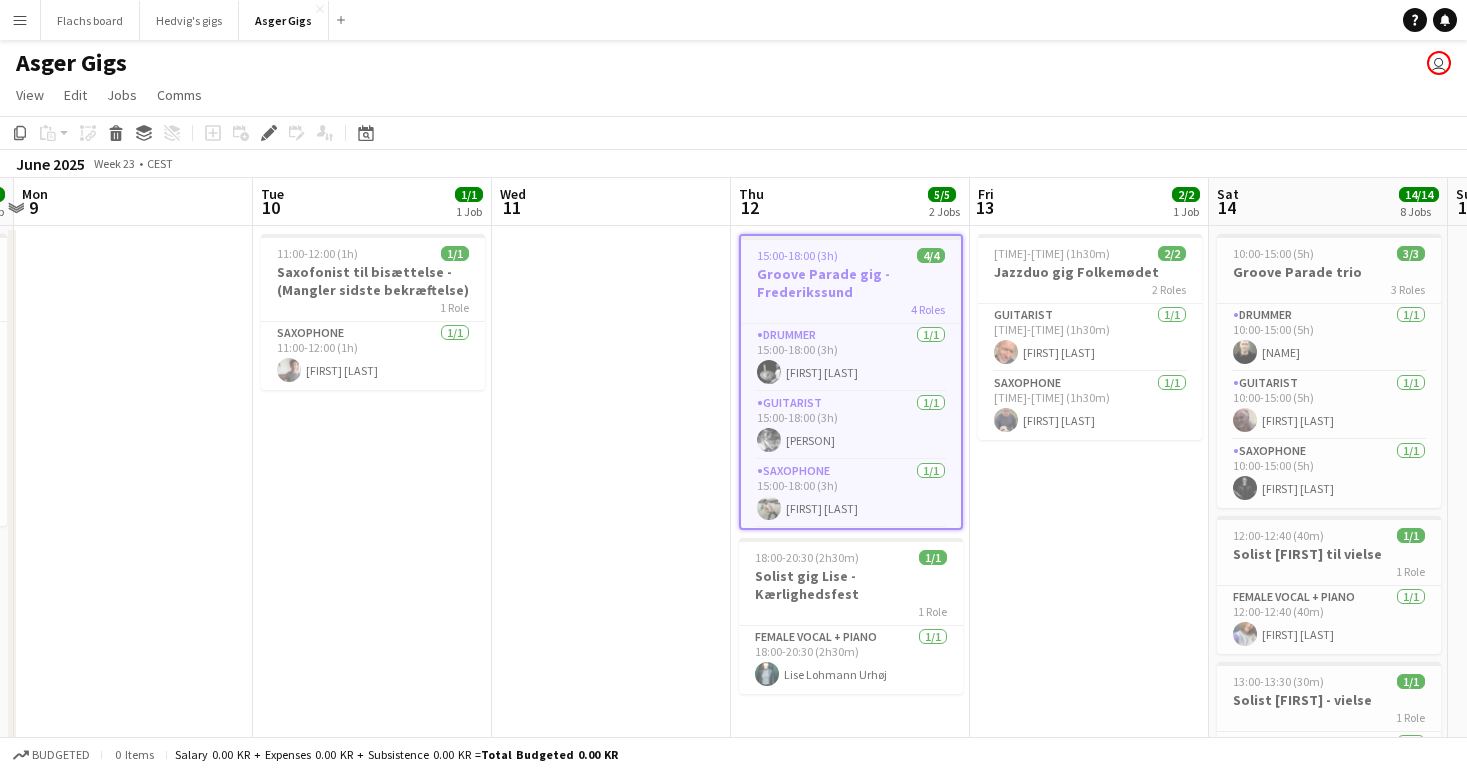 scroll, scrollTop: 0, scrollLeft: 616, axis: horizontal 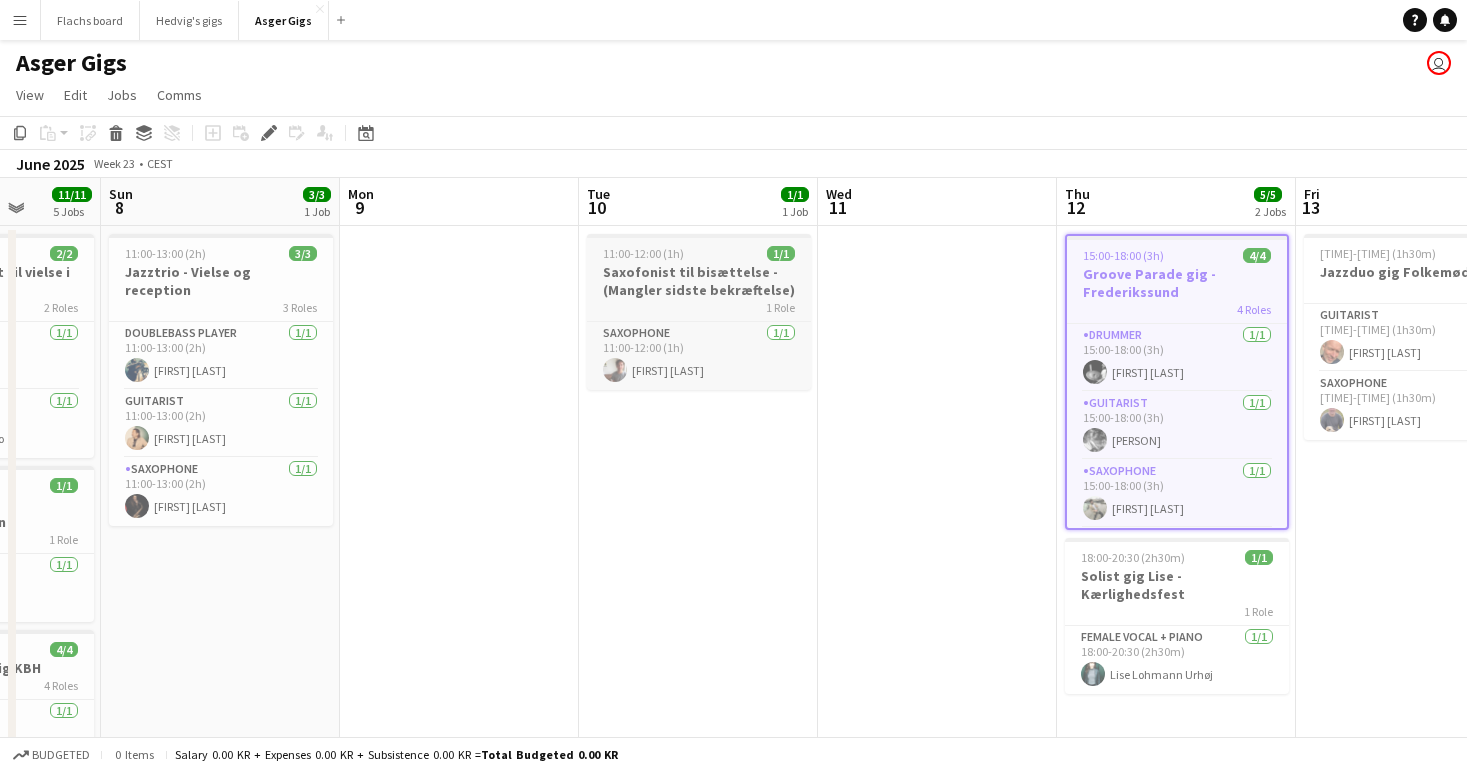 click on "Saxofonist til bisættelse - (Mangler sidste bekræftelse)" at bounding box center (699, 281) 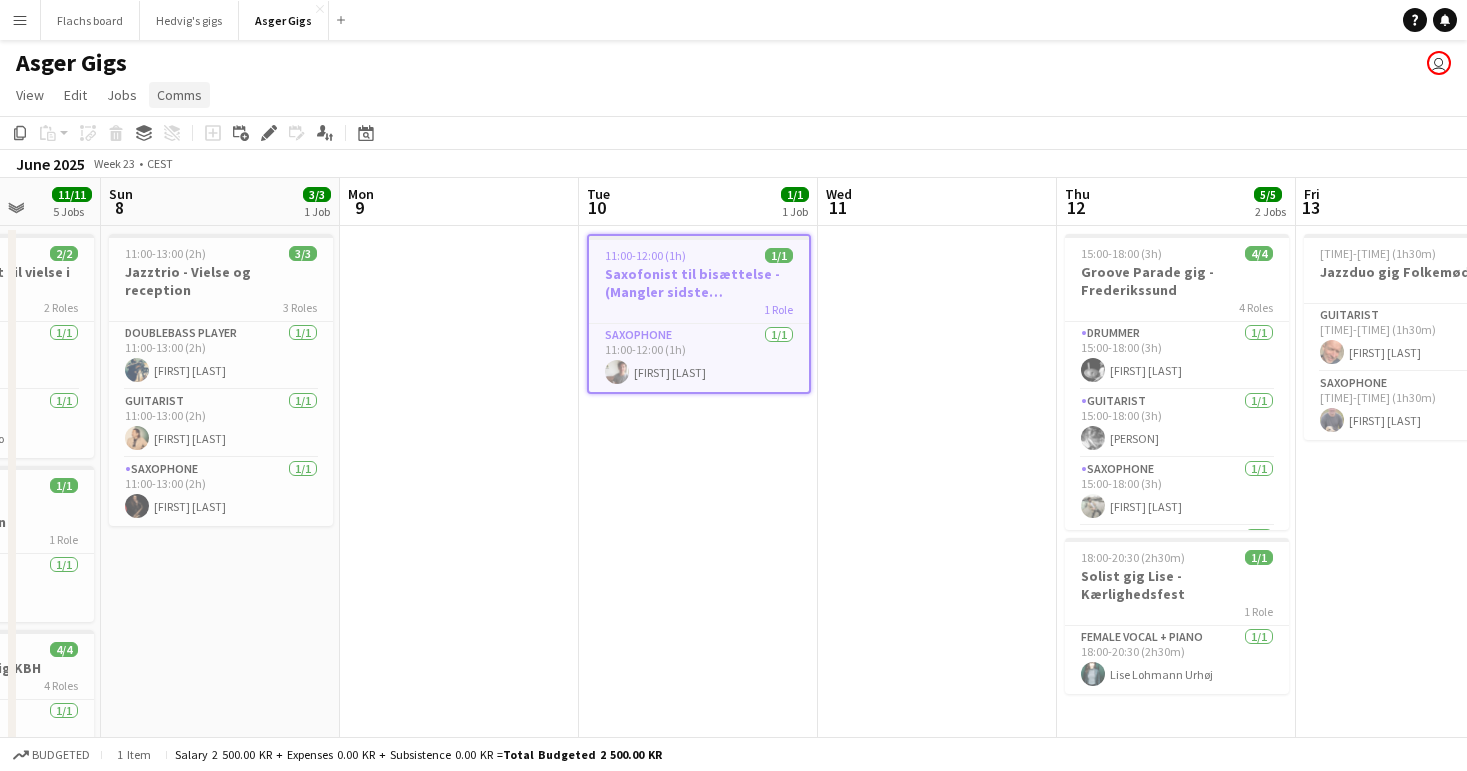 click on "Comms" 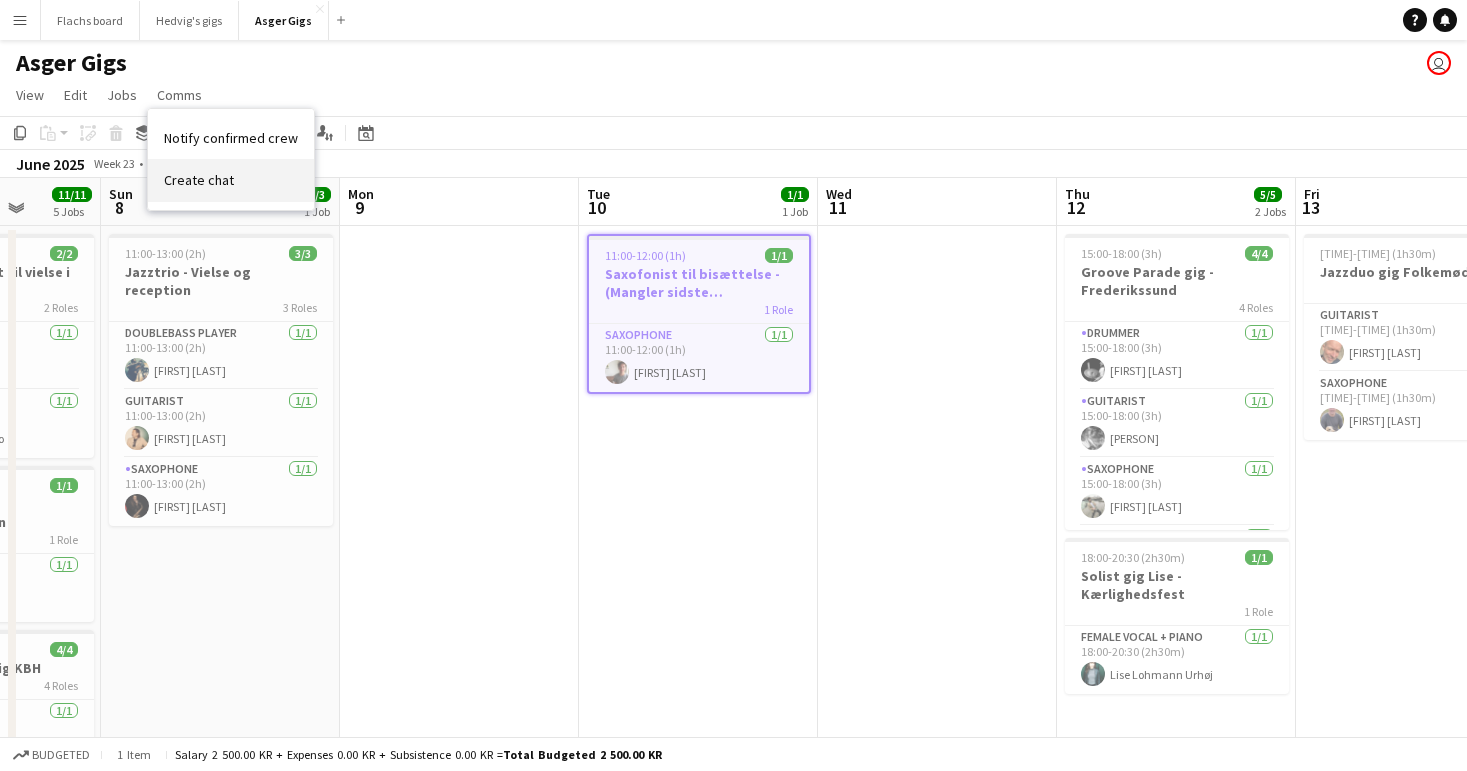 click on "Create chat" at bounding box center [199, 180] 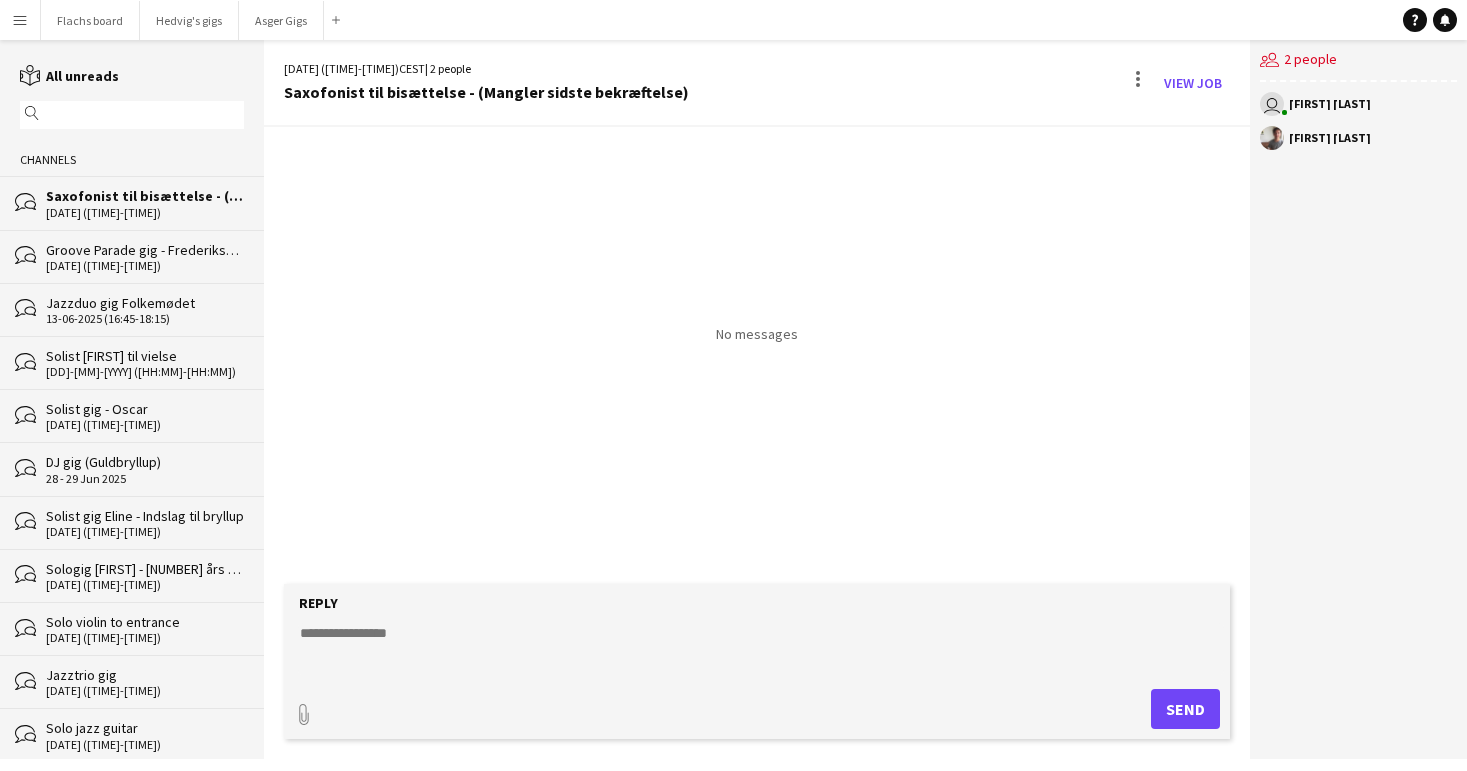 click 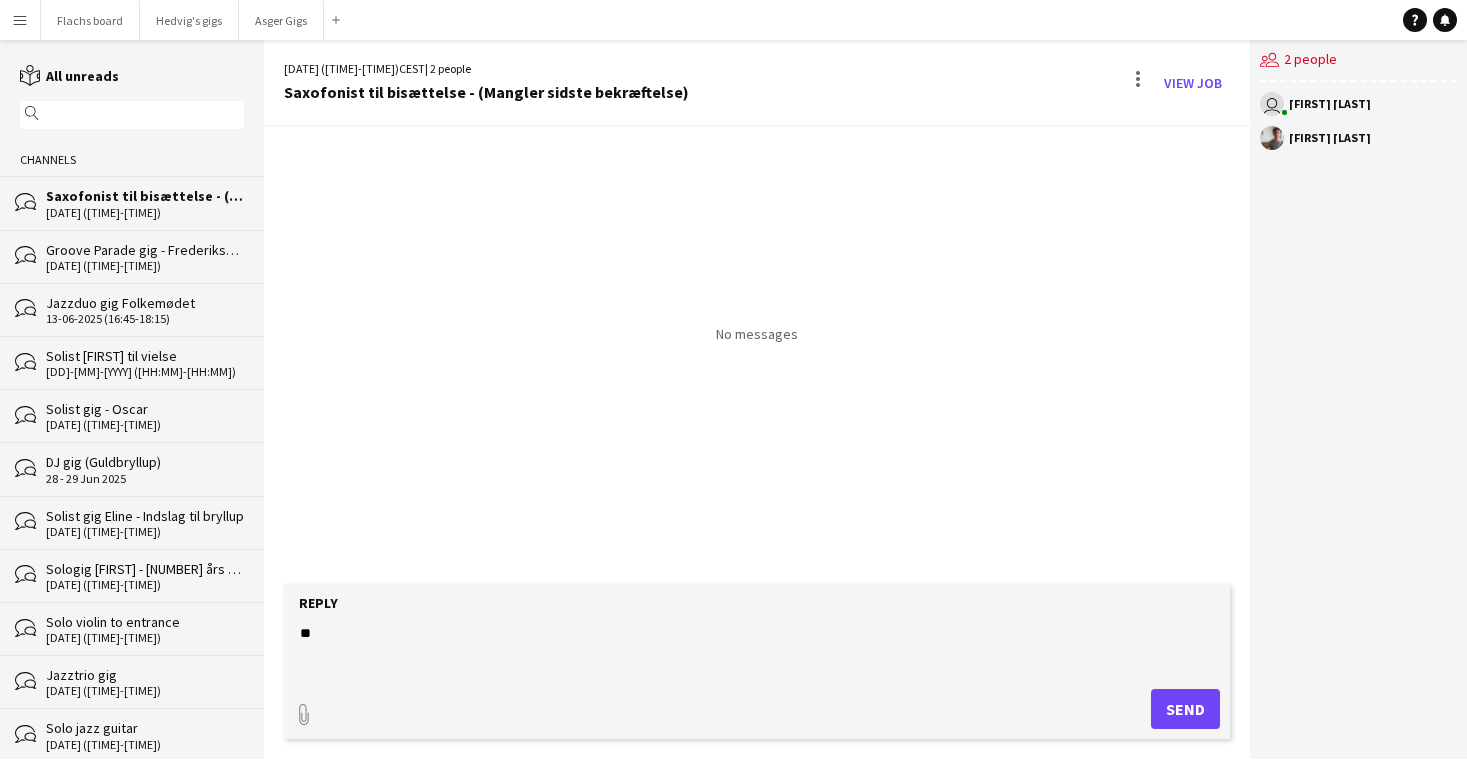 type on "*" 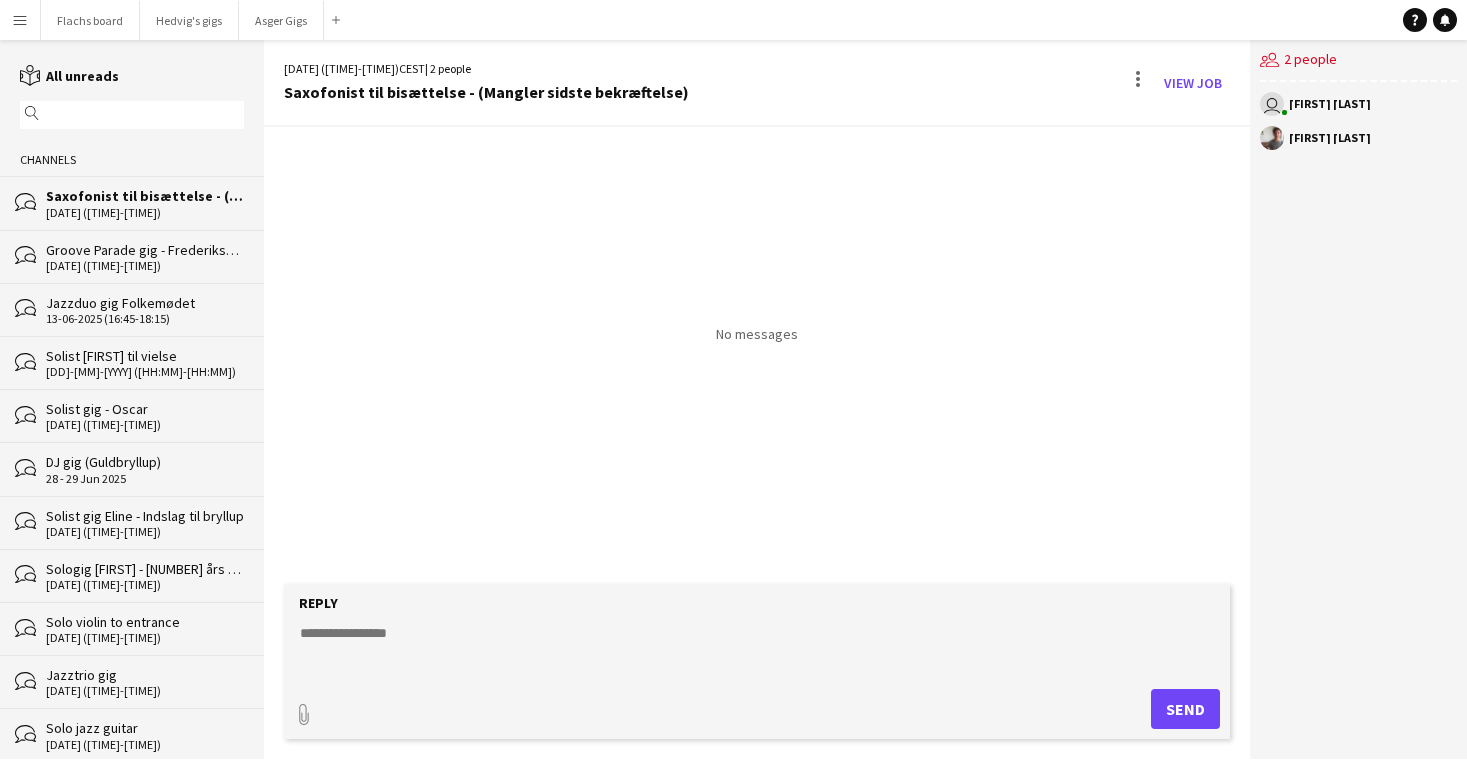 paste on "**********" 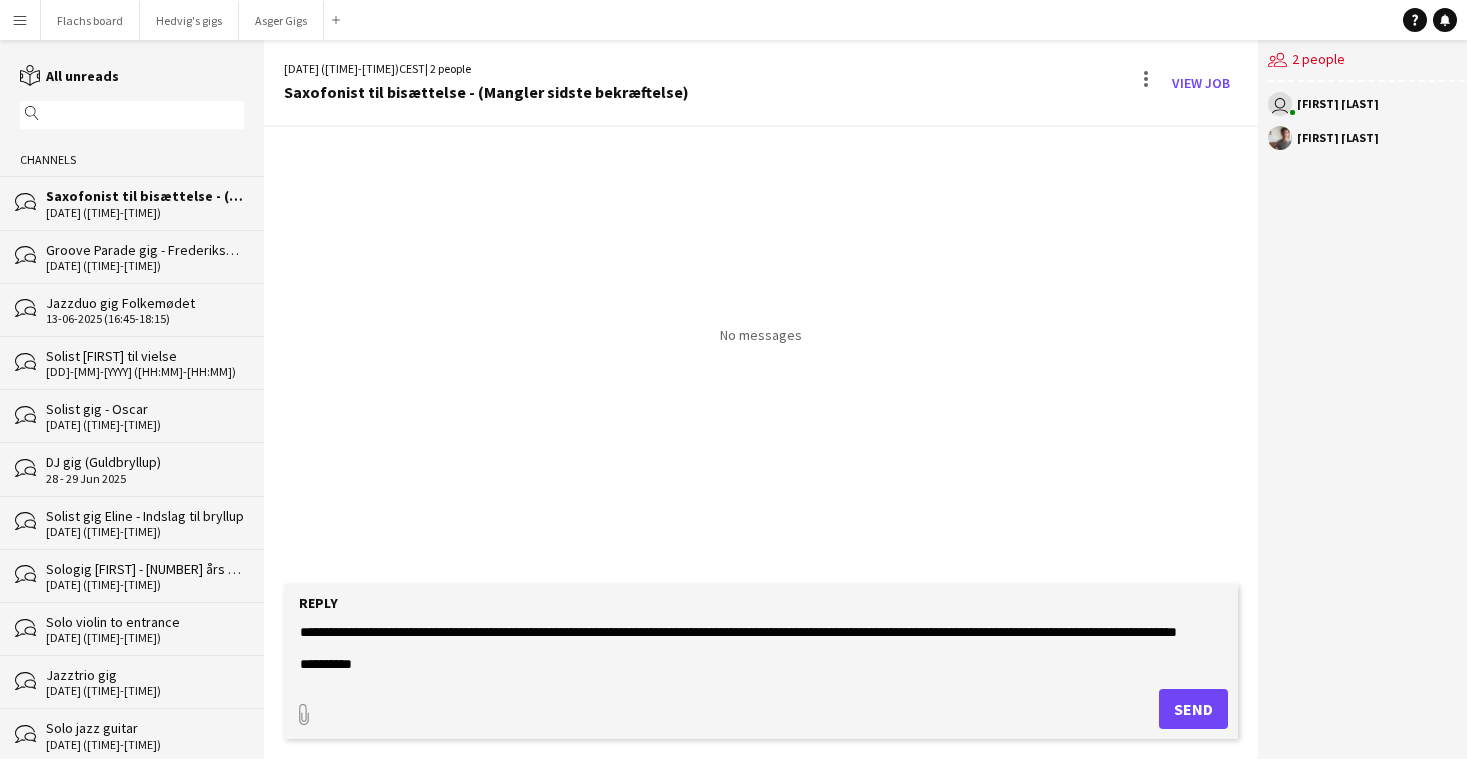 scroll, scrollTop: 0, scrollLeft: 0, axis: both 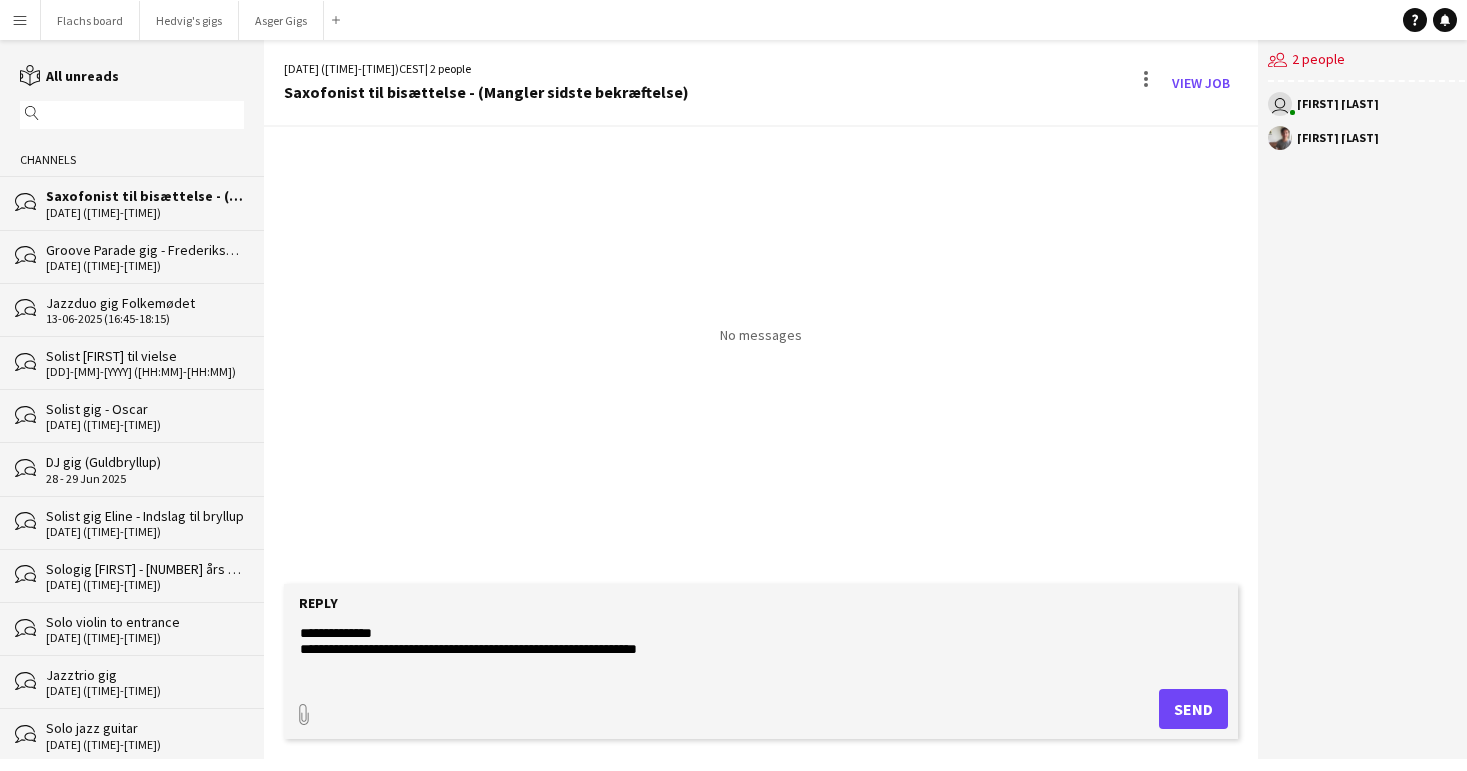 drag, startPoint x: 327, startPoint y: 630, endPoint x: 441, endPoint y: 629, distance: 114.00439 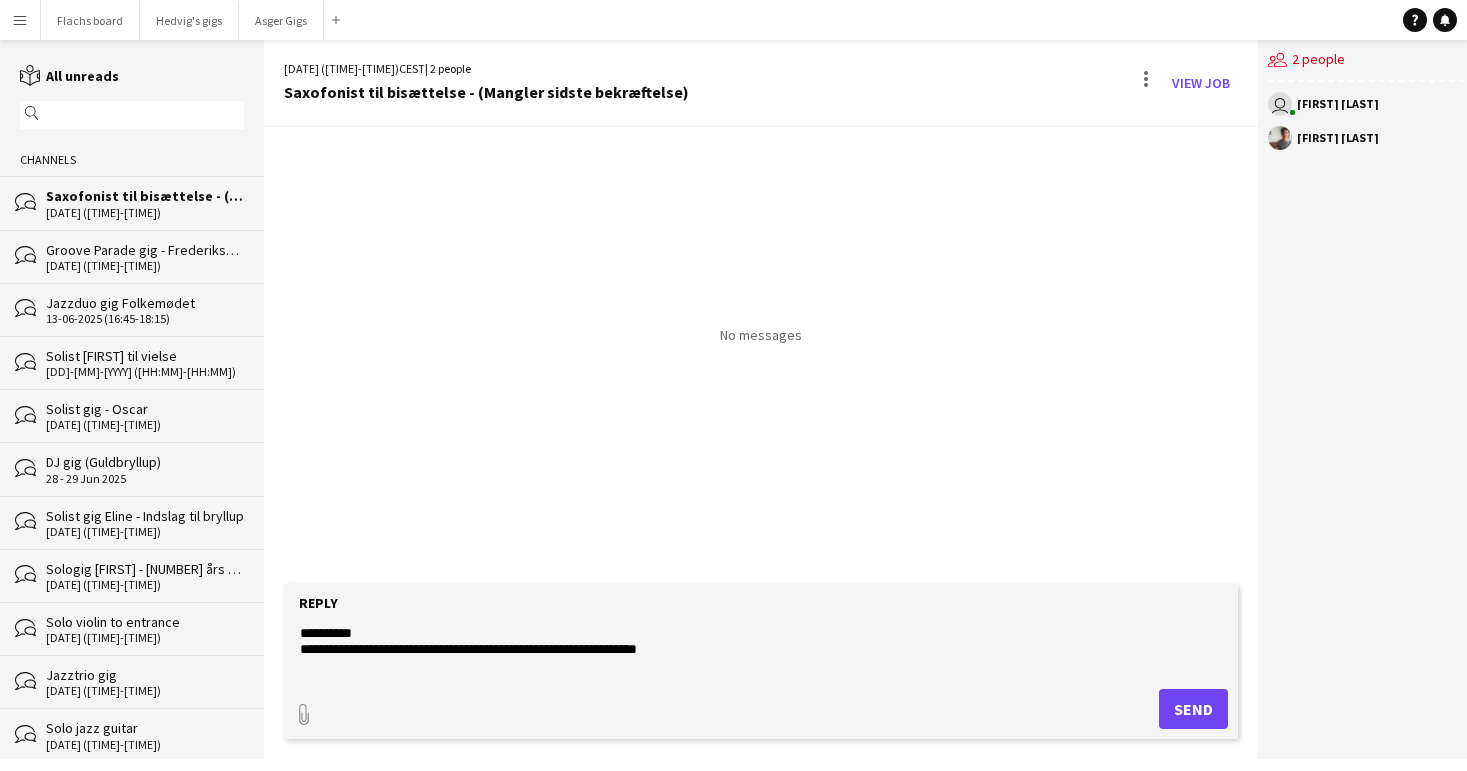 type on "**********" 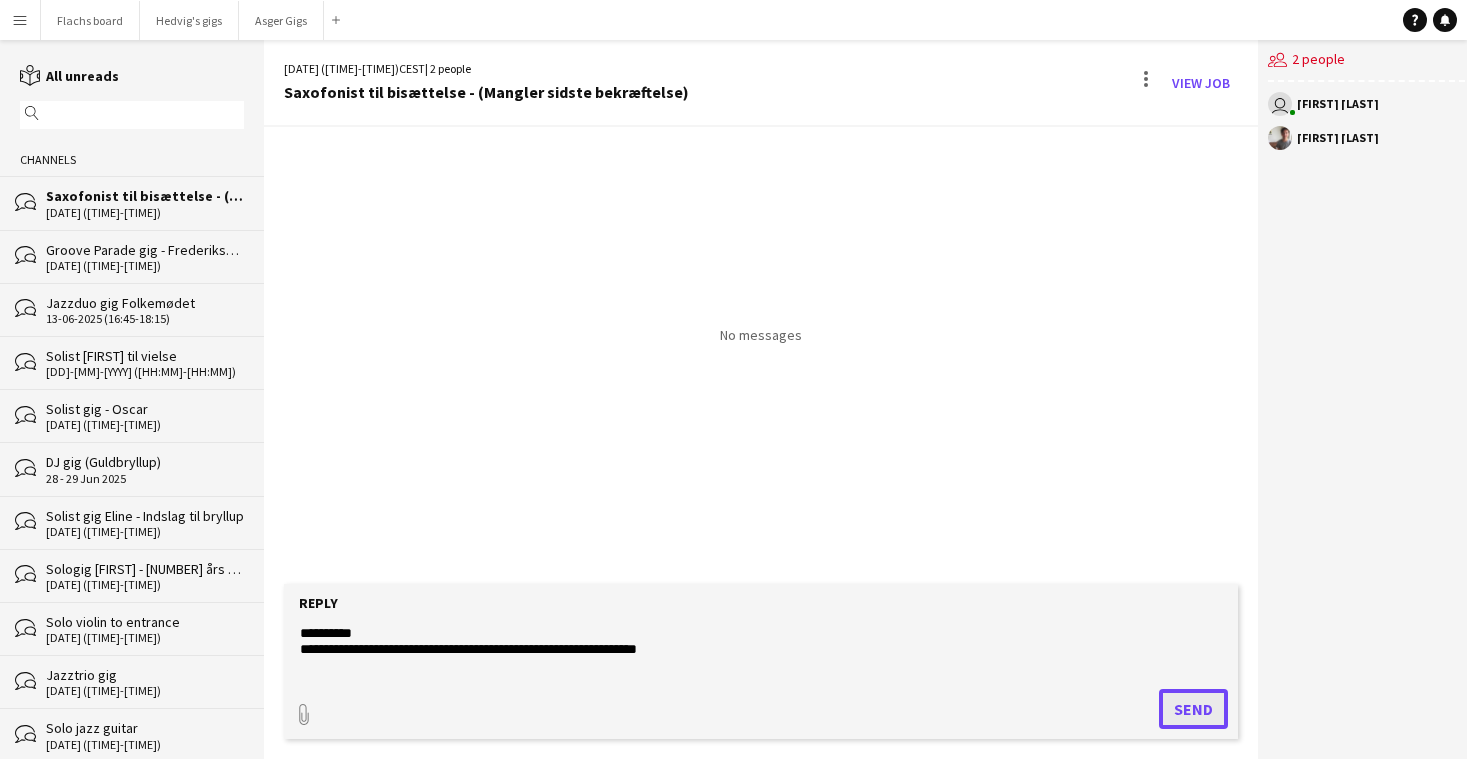 click on "Send" 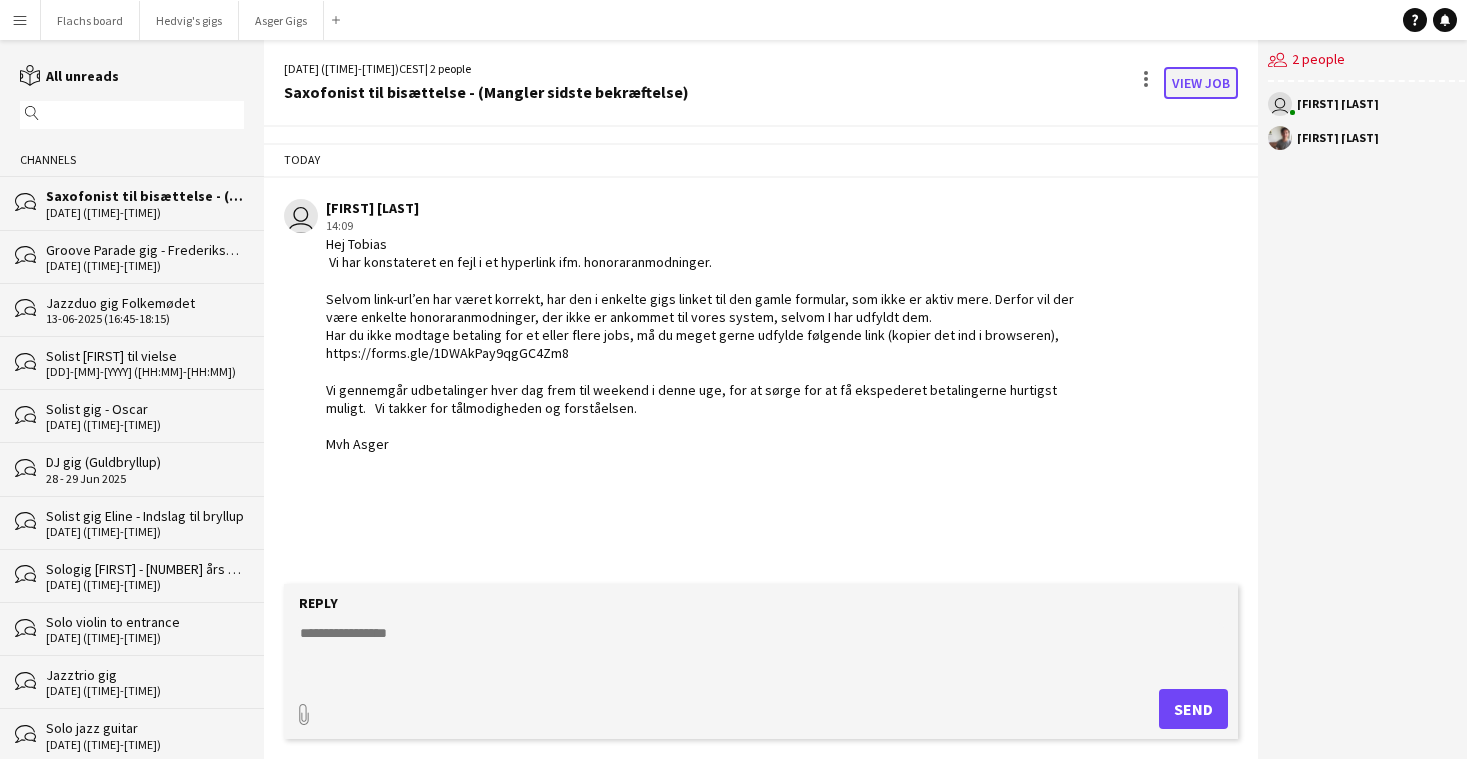 click on "View Job" 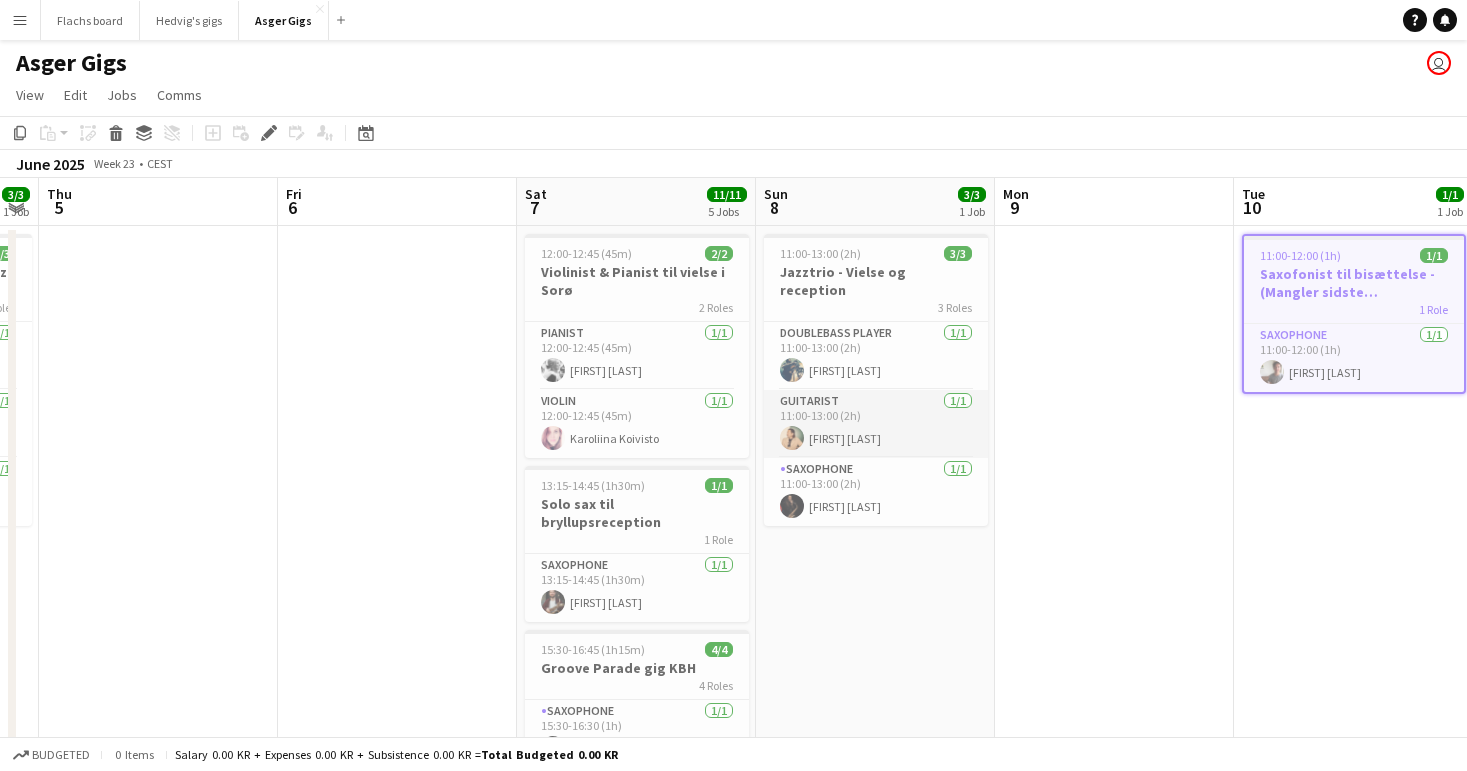 scroll, scrollTop: 0, scrollLeft: 424, axis: horizontal 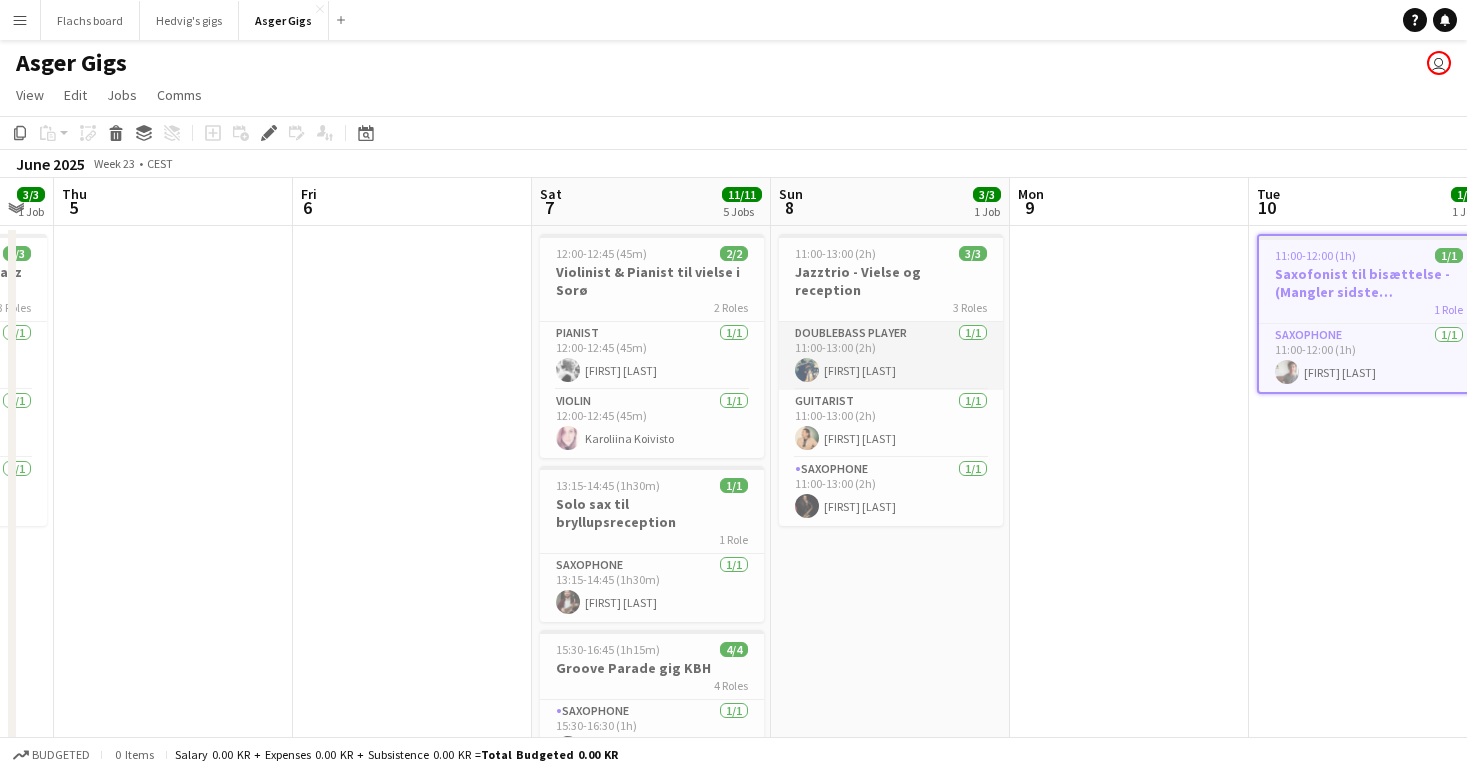 click on "Doublebass Player   [NUMBER]/[NUMBER] [TIME]-[TIME] ([TIME])
[FIRST] [LAST]" at bounding box center (891, 356) 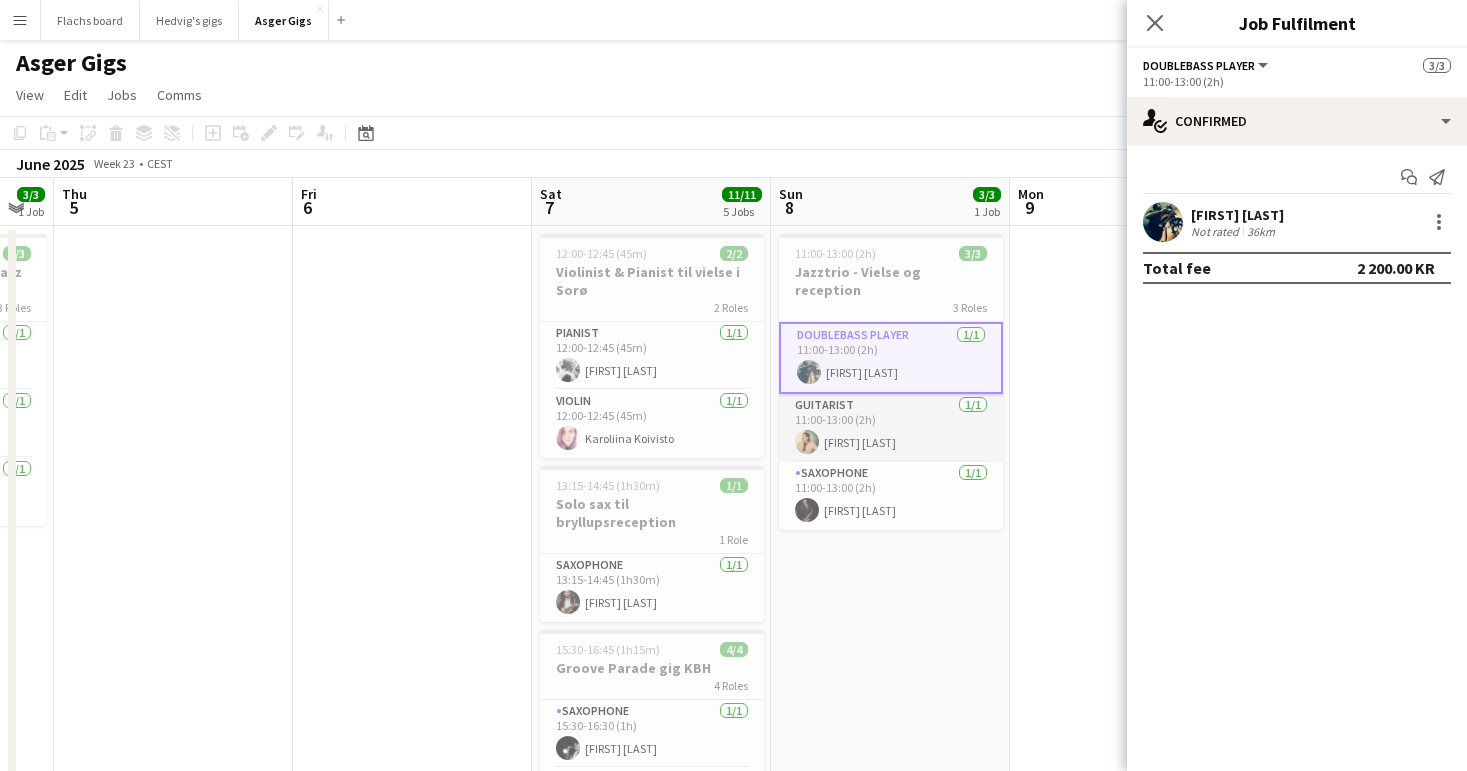 click on "Guitarist   1/1   11:00-13:00 (2h)
[FIRST] [LAST]" at bounding box center [891, 428] 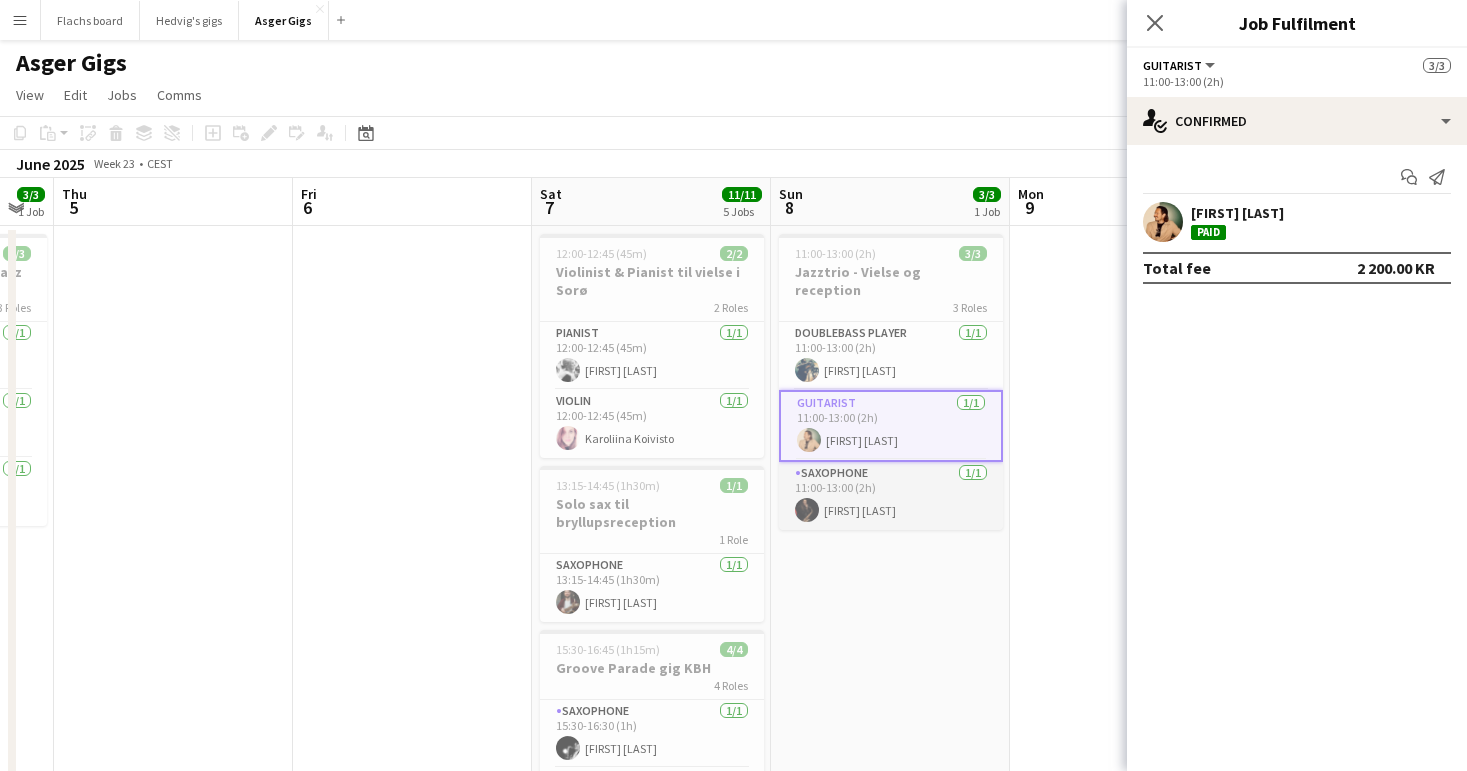 click on "Saxophone   1/1   11:00-13:00 (2h)
[FIRST] [LAST]" at bounding box center [891, 496] 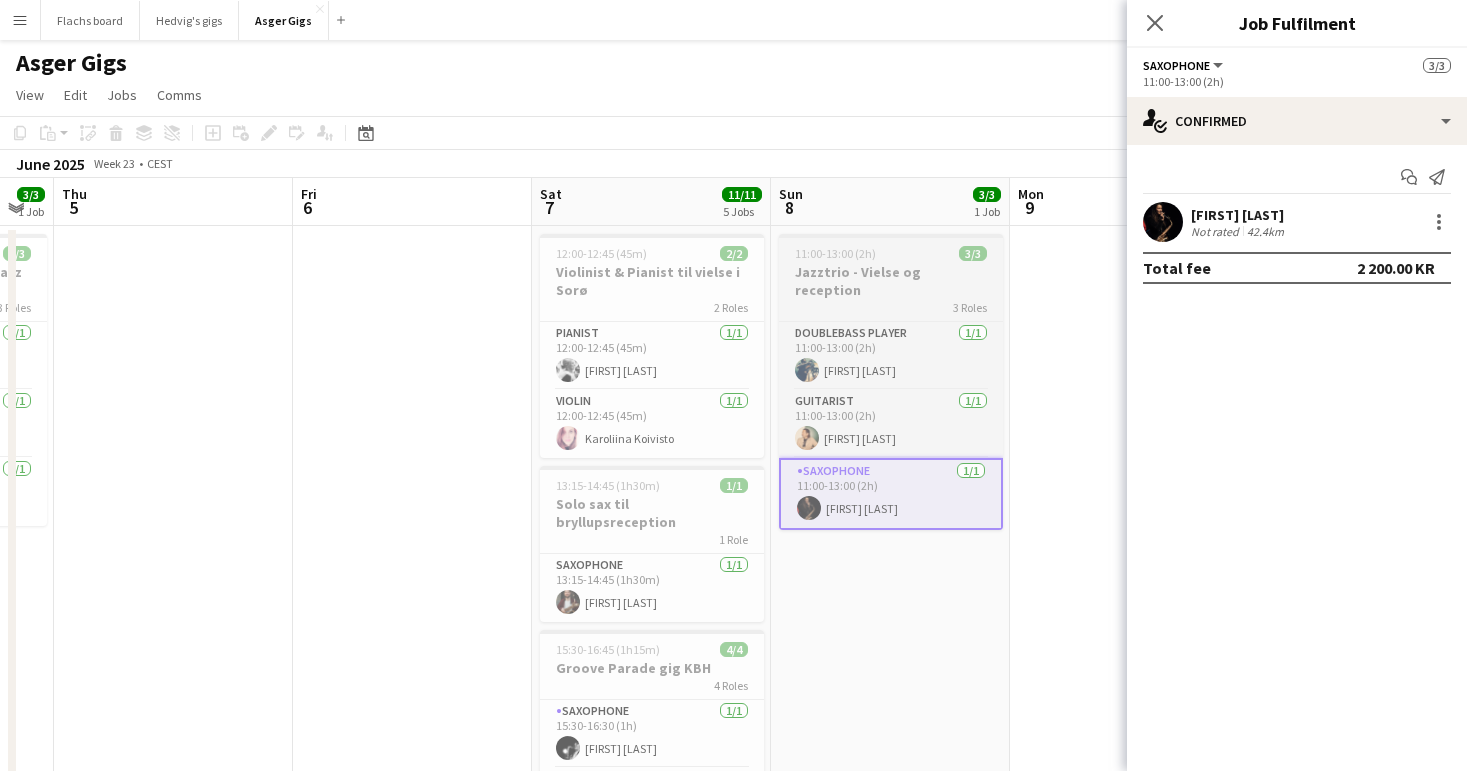 click on "3 Roles" at bounding box center [891, 307] 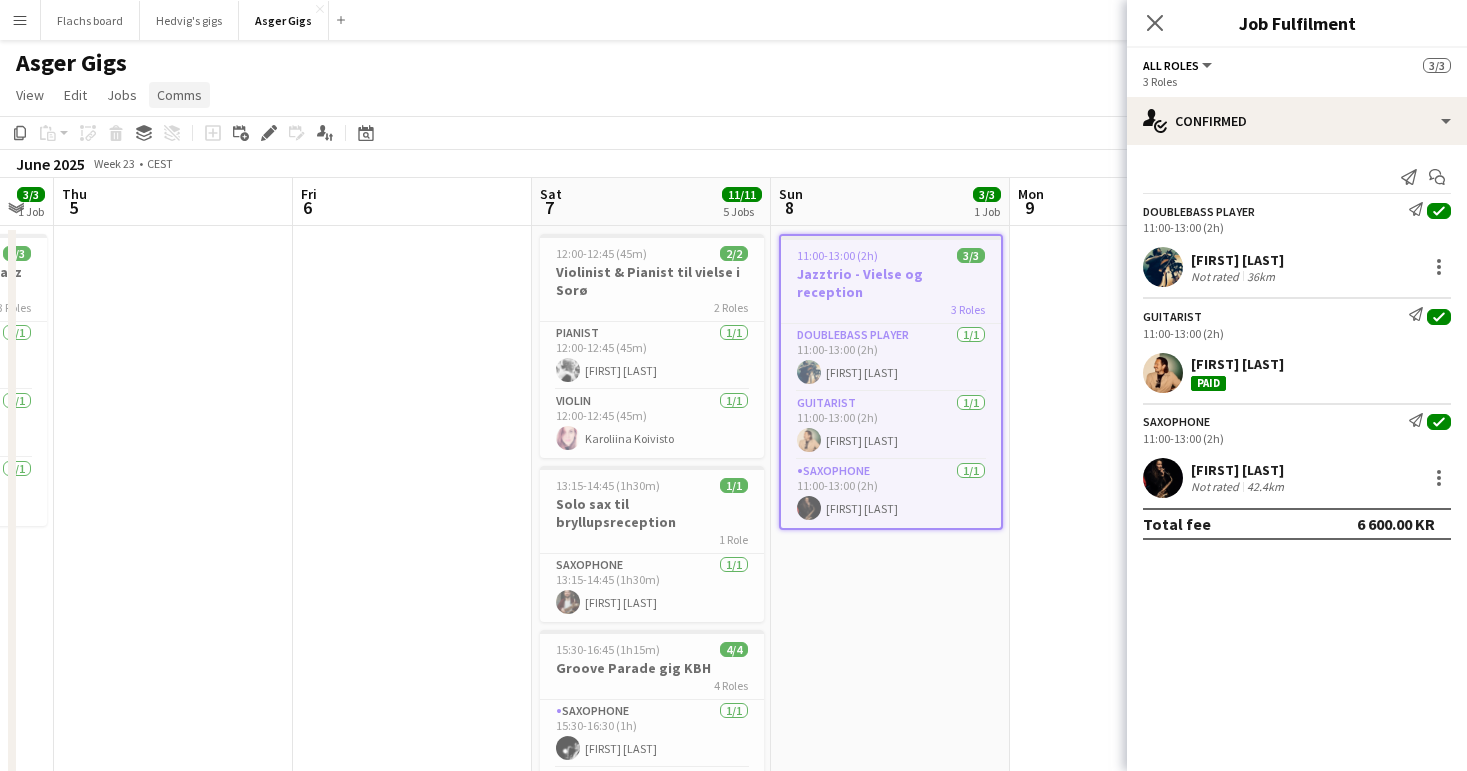 click on "Comms" 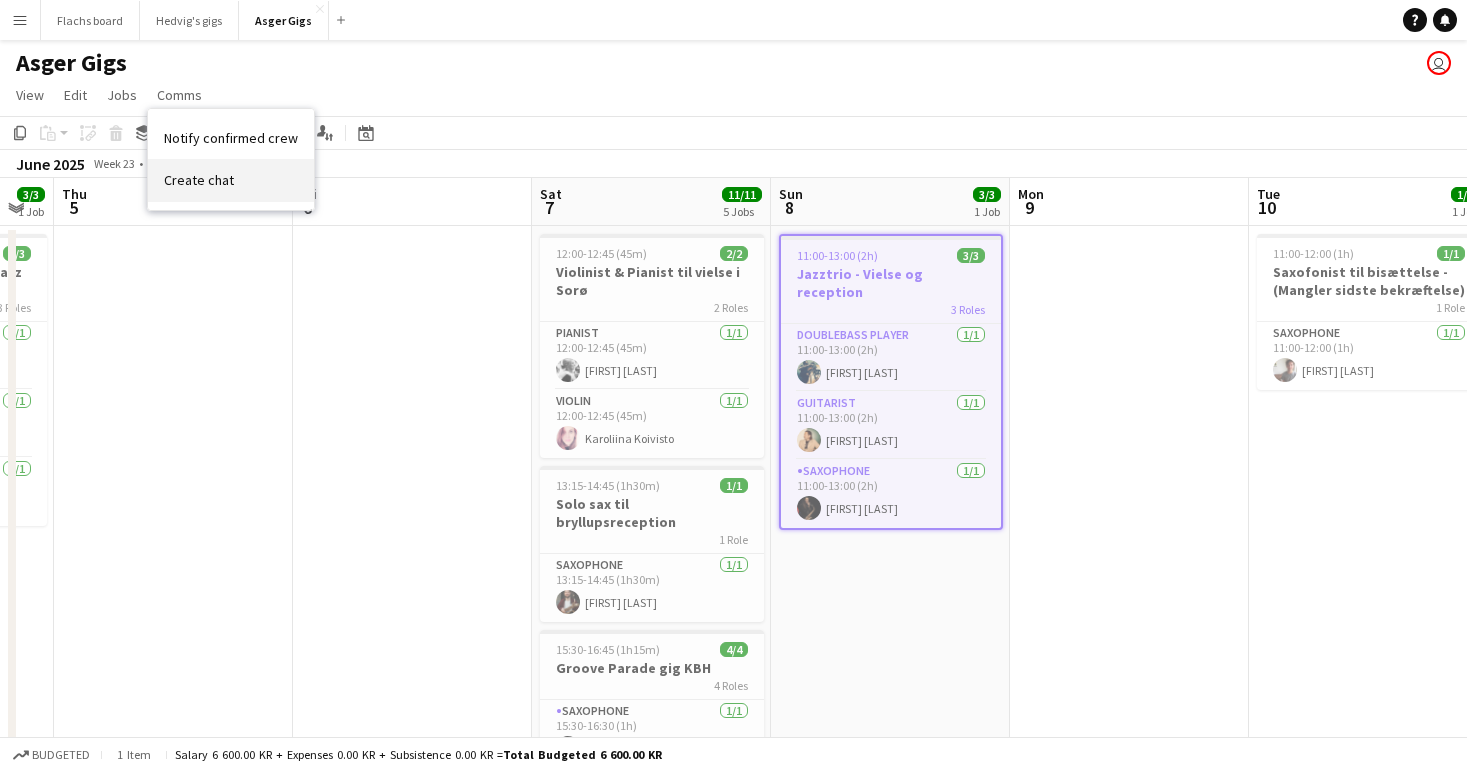click on "Create chat" at bounding box center [231, 180] 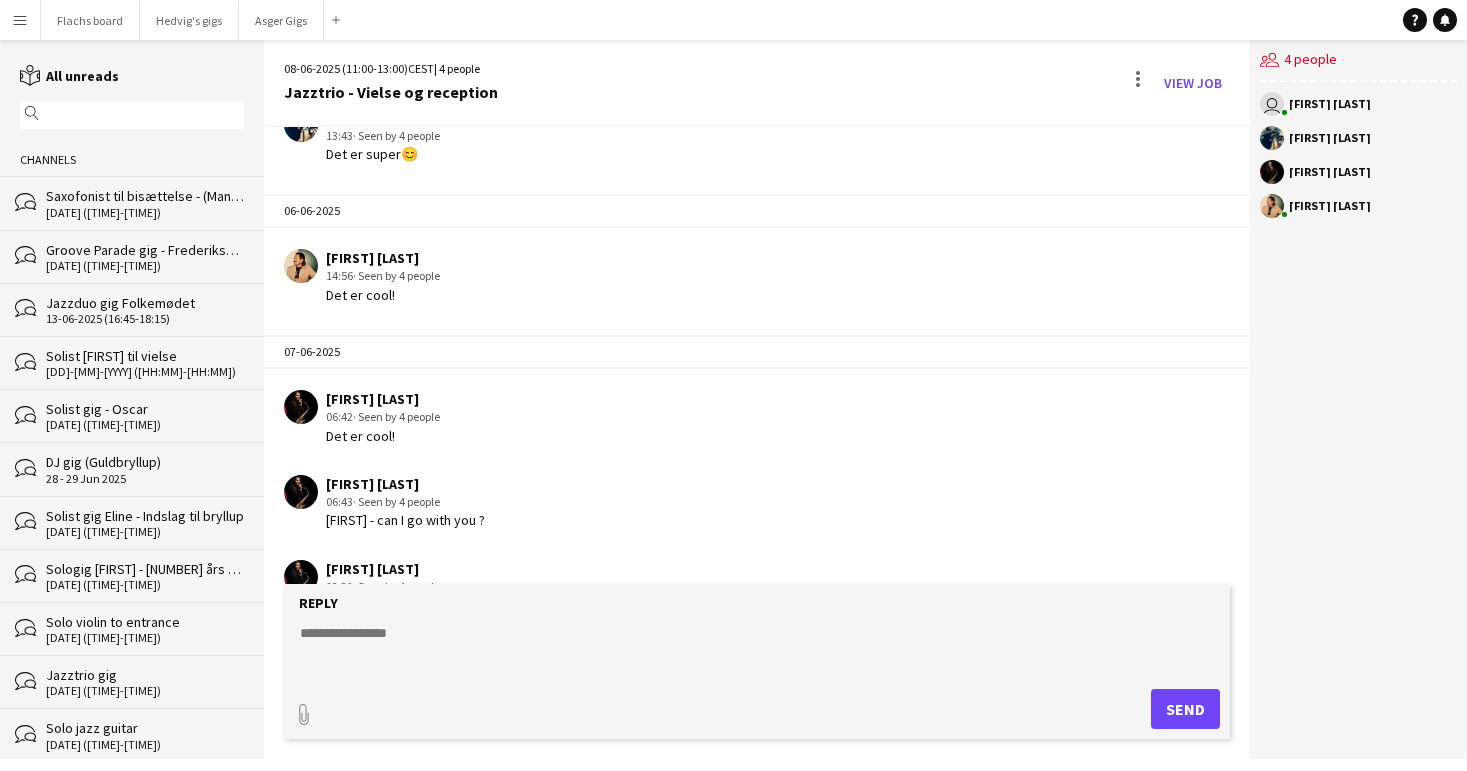 scroll, scrollTop: 522, scrollLeft: 0, axis: vertical 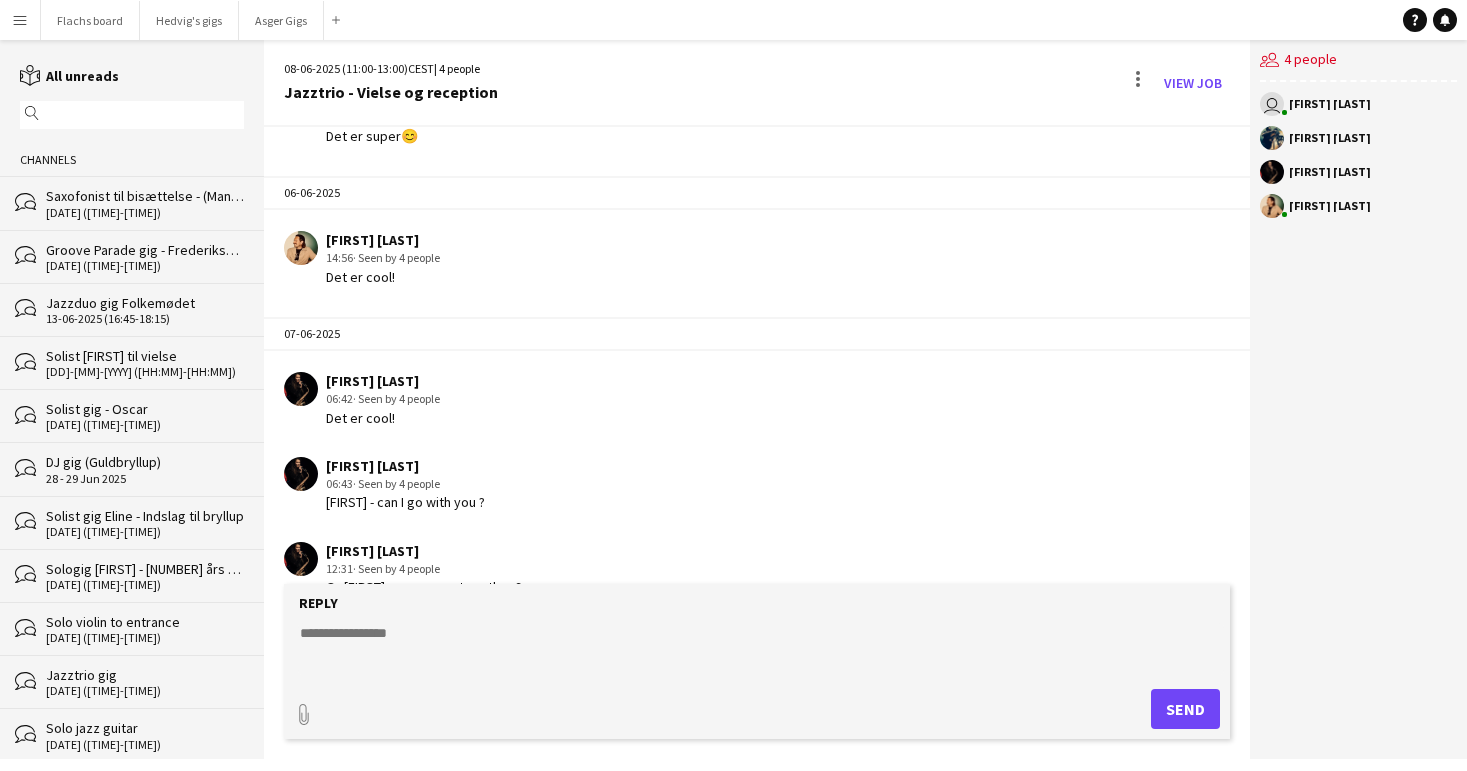 click 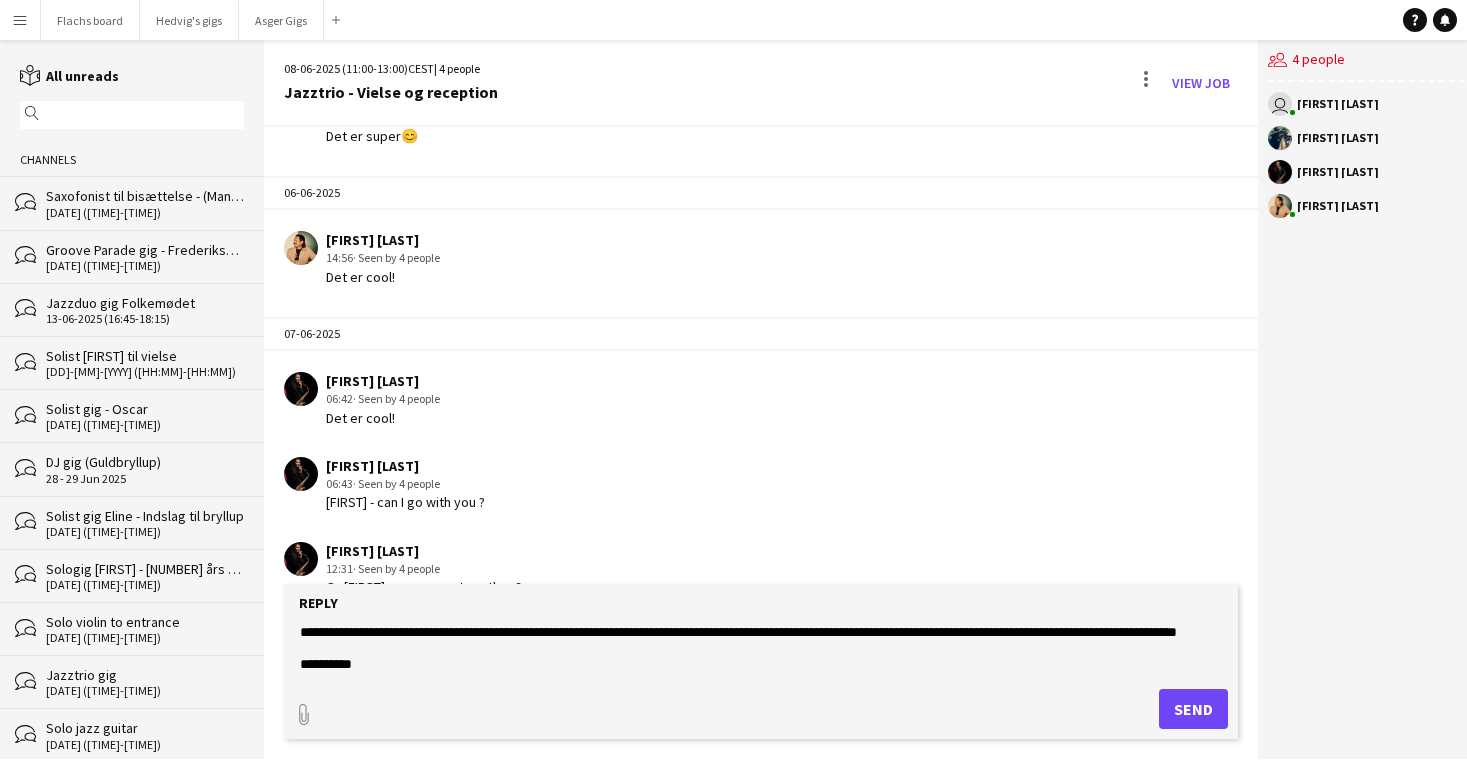 scroll, scrollTop: 0, scrollLeft: 0, axis: both 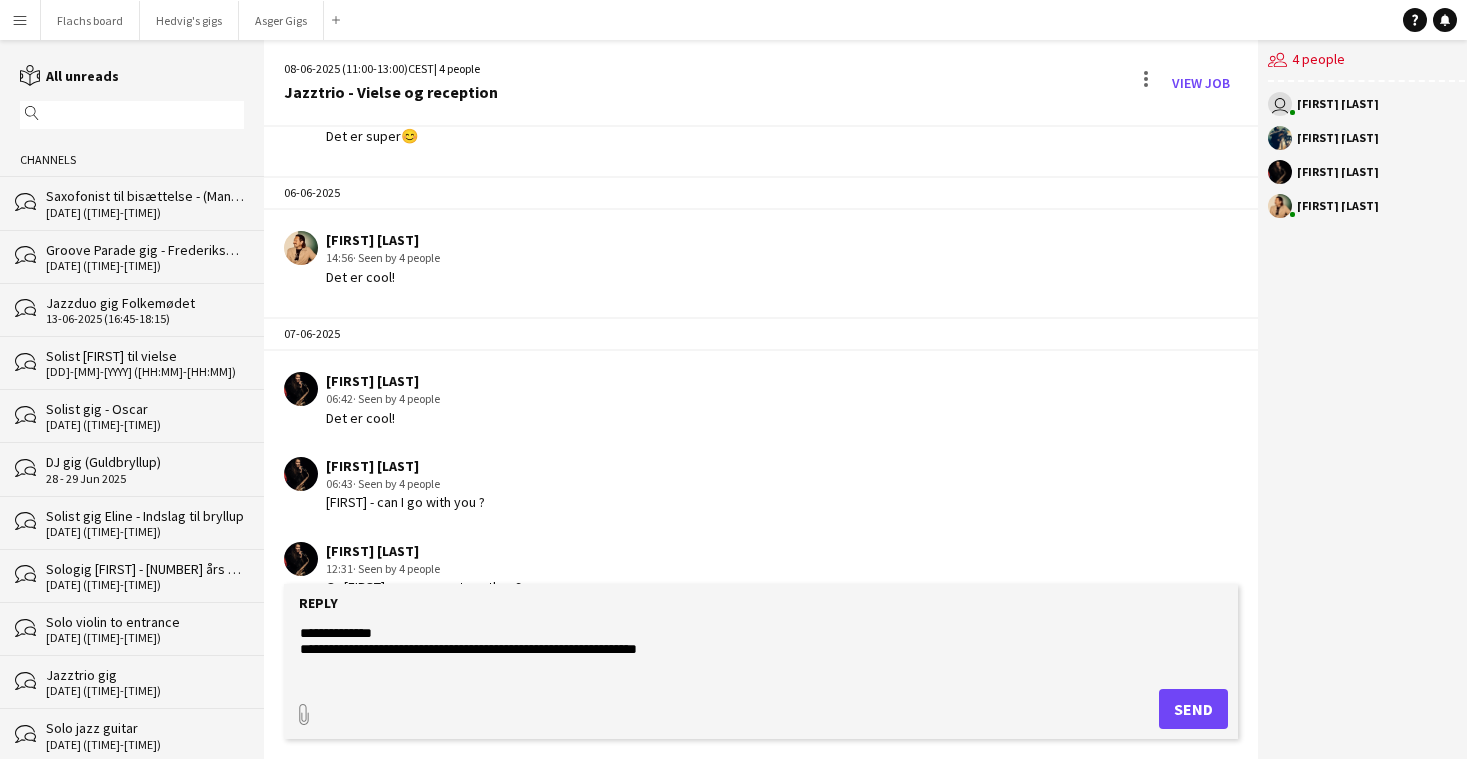 type on "**********" 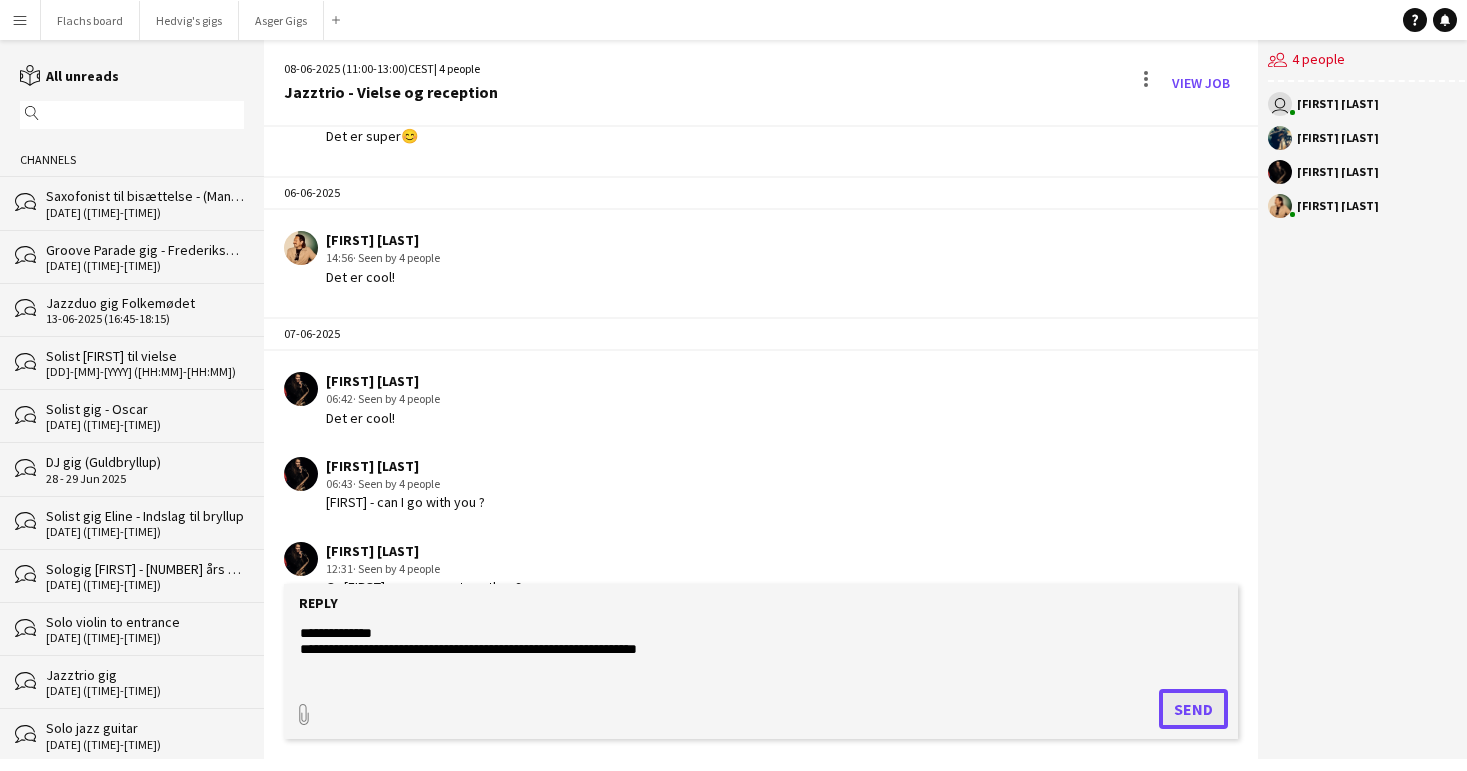 click on "Send" 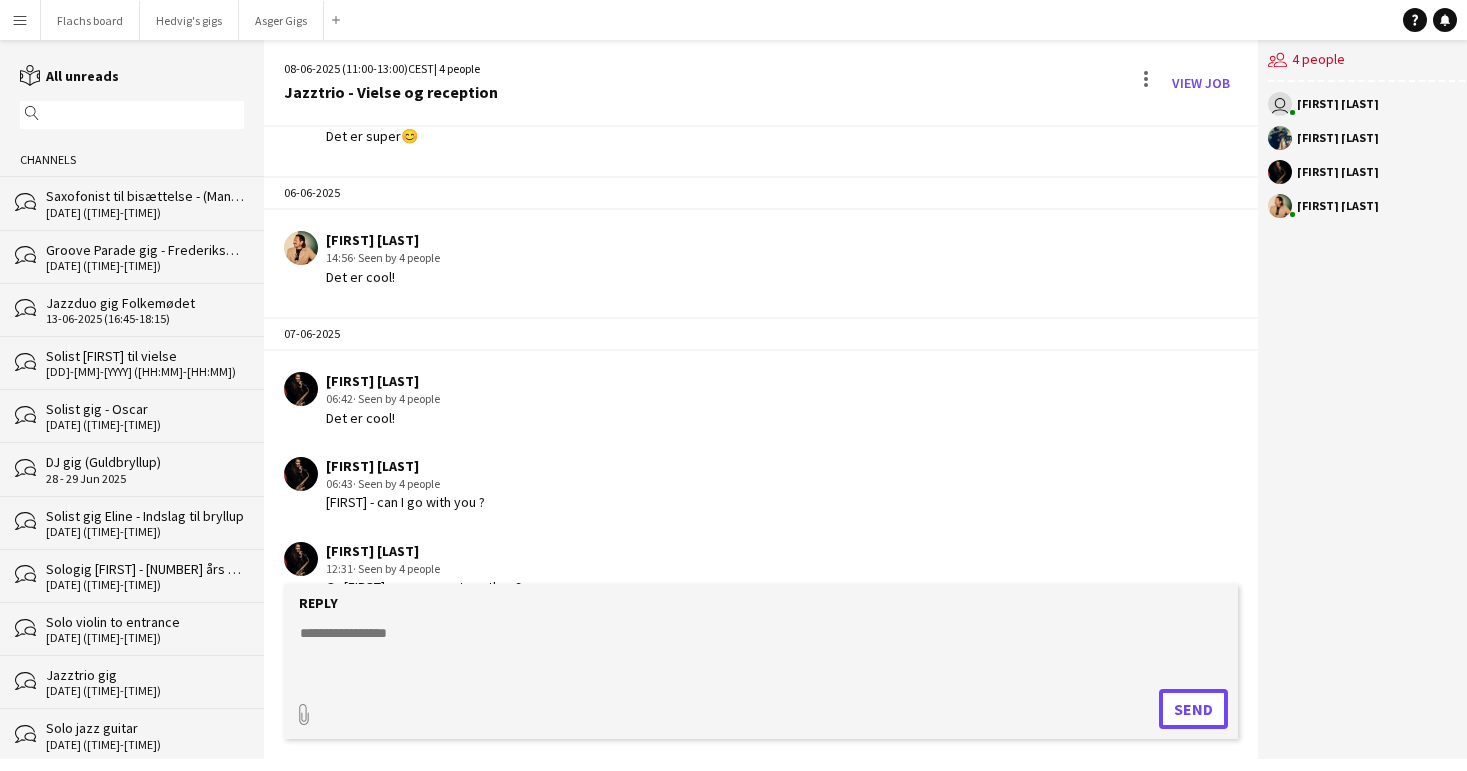 scroll, scrollTop: 882, scrollLeft: 0, axis: vertical 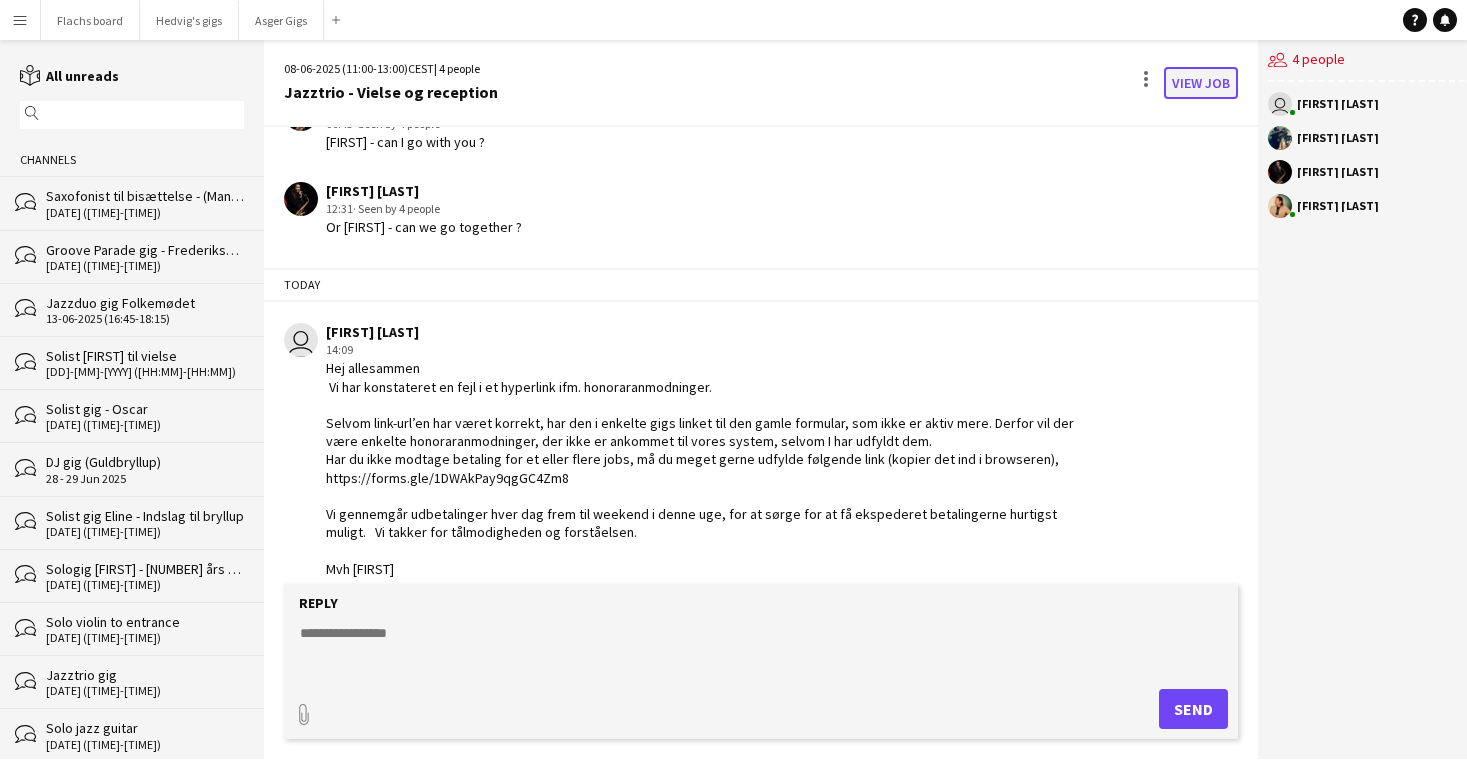 click on "View Job" 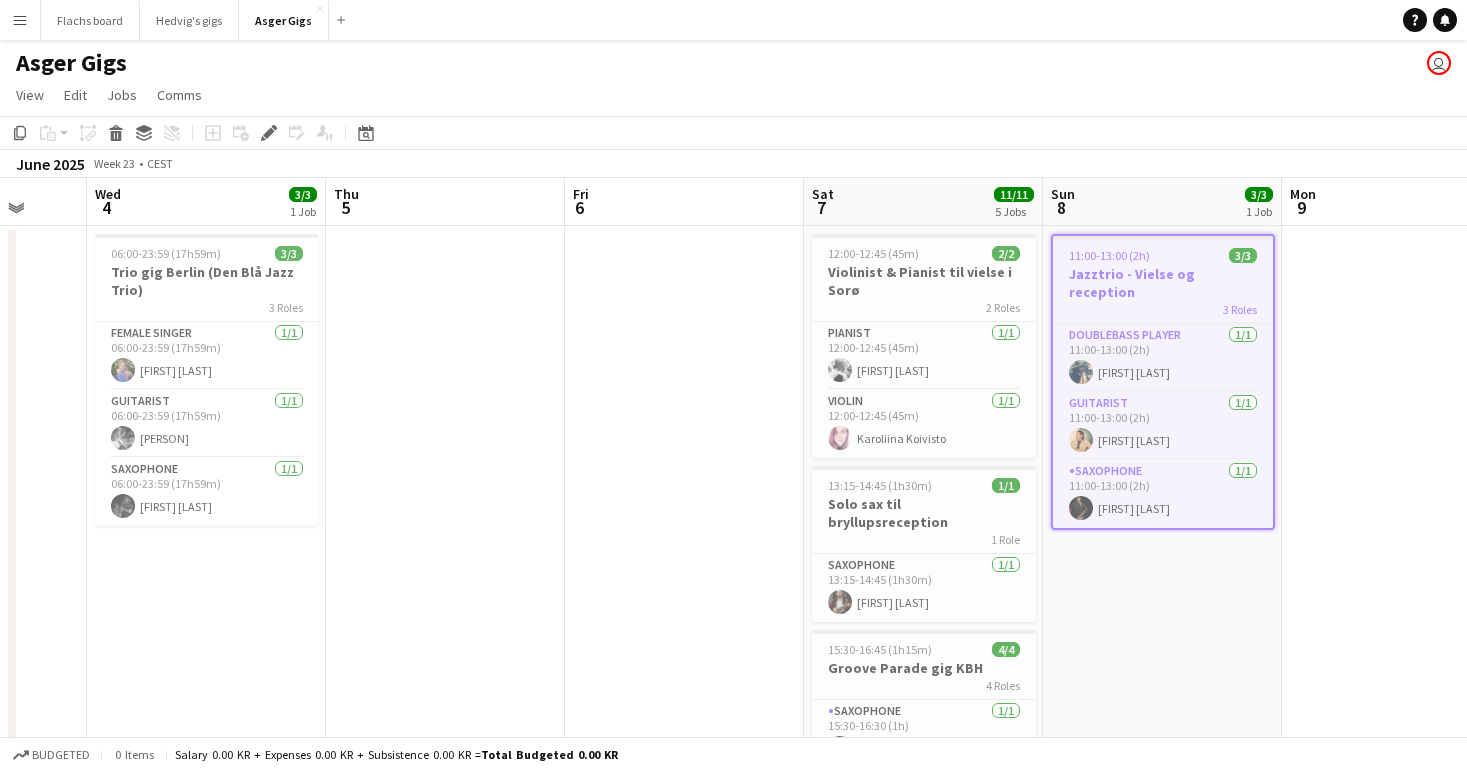 scroll, scrollTop: 0, scrollLeft: 459, axis: horizontal 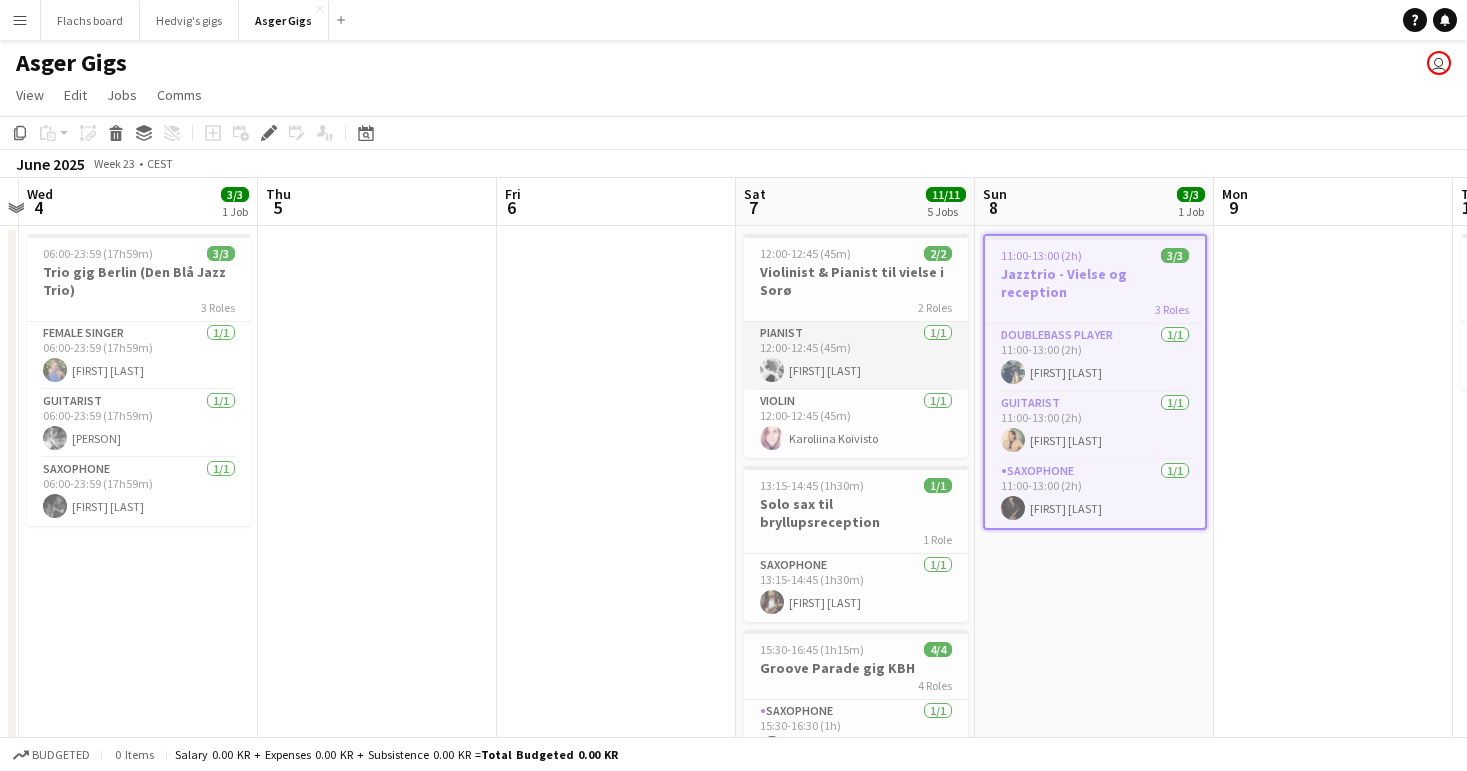 click on "Pianist   1/1   12:00-12:45 (45m)
[NAME]" at bounding box center (856, 356) 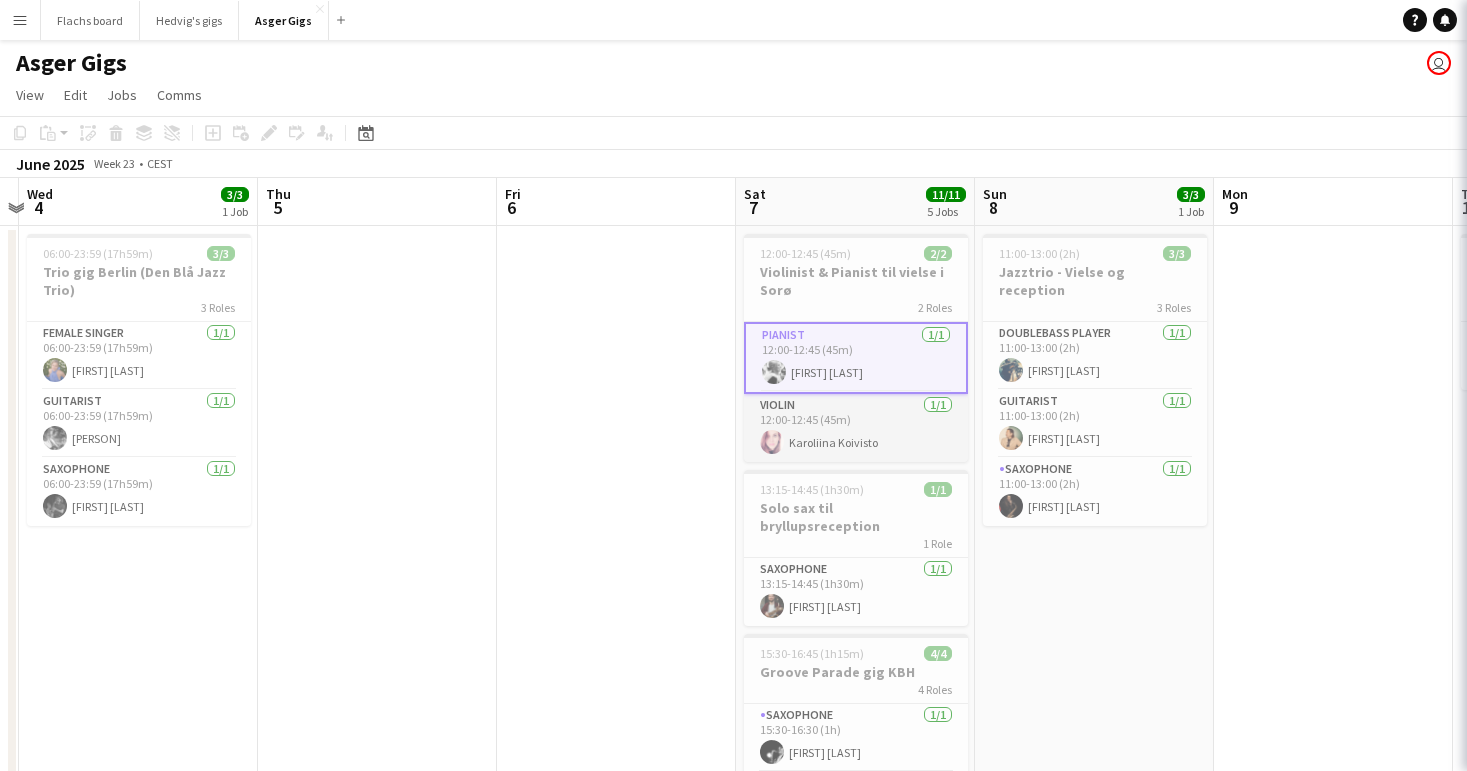 click on "Violin   1/1   [TIME]-[TIME] ([DURATION])
[PERSON]" at bounding box center (856, 428) 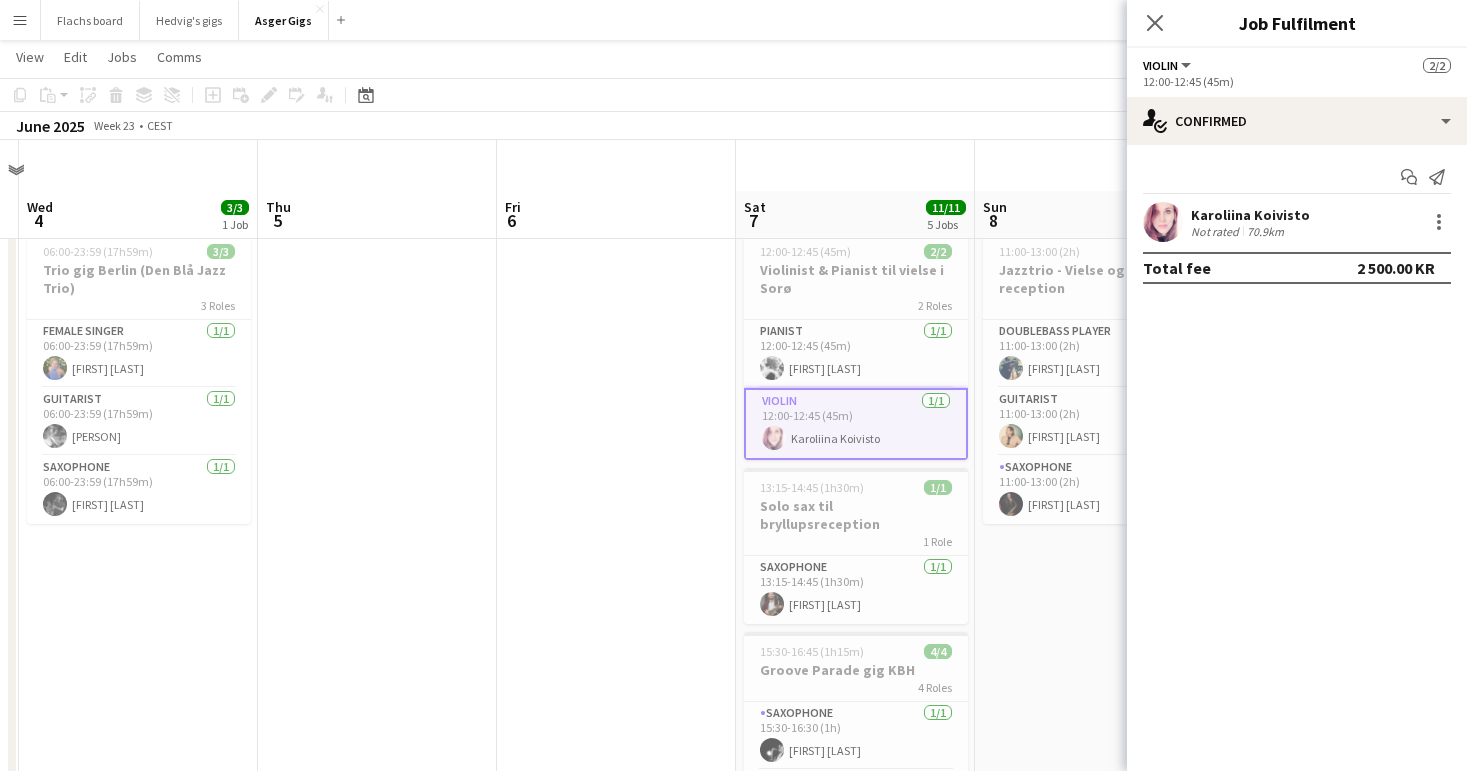 scroll, scrollTop: 87, scrollLeft: 0, axis: vertical 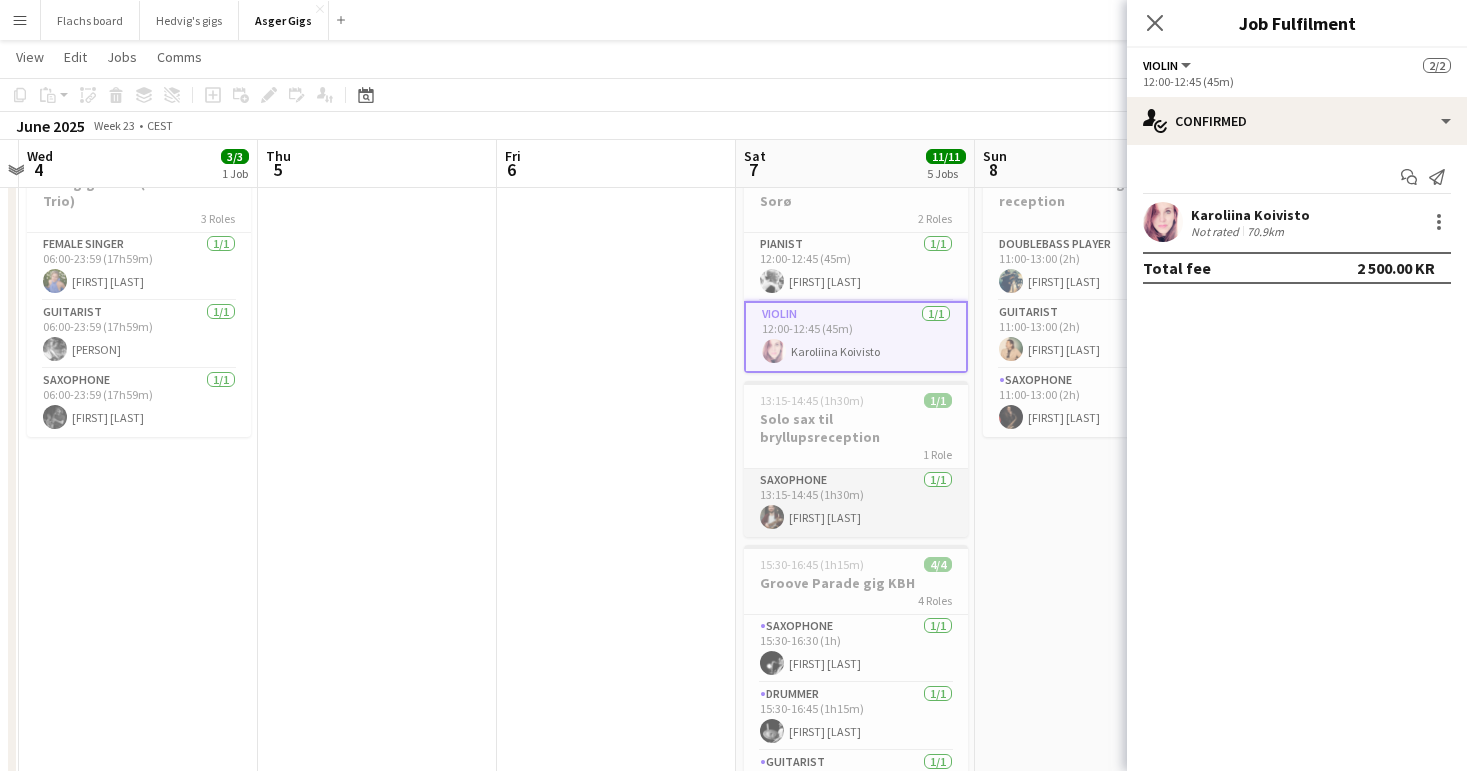 click on "Saxophone   1/1   [TIME]-[TIME] ([DURATION])
[PERSON]" at bounding box center [856, 503] 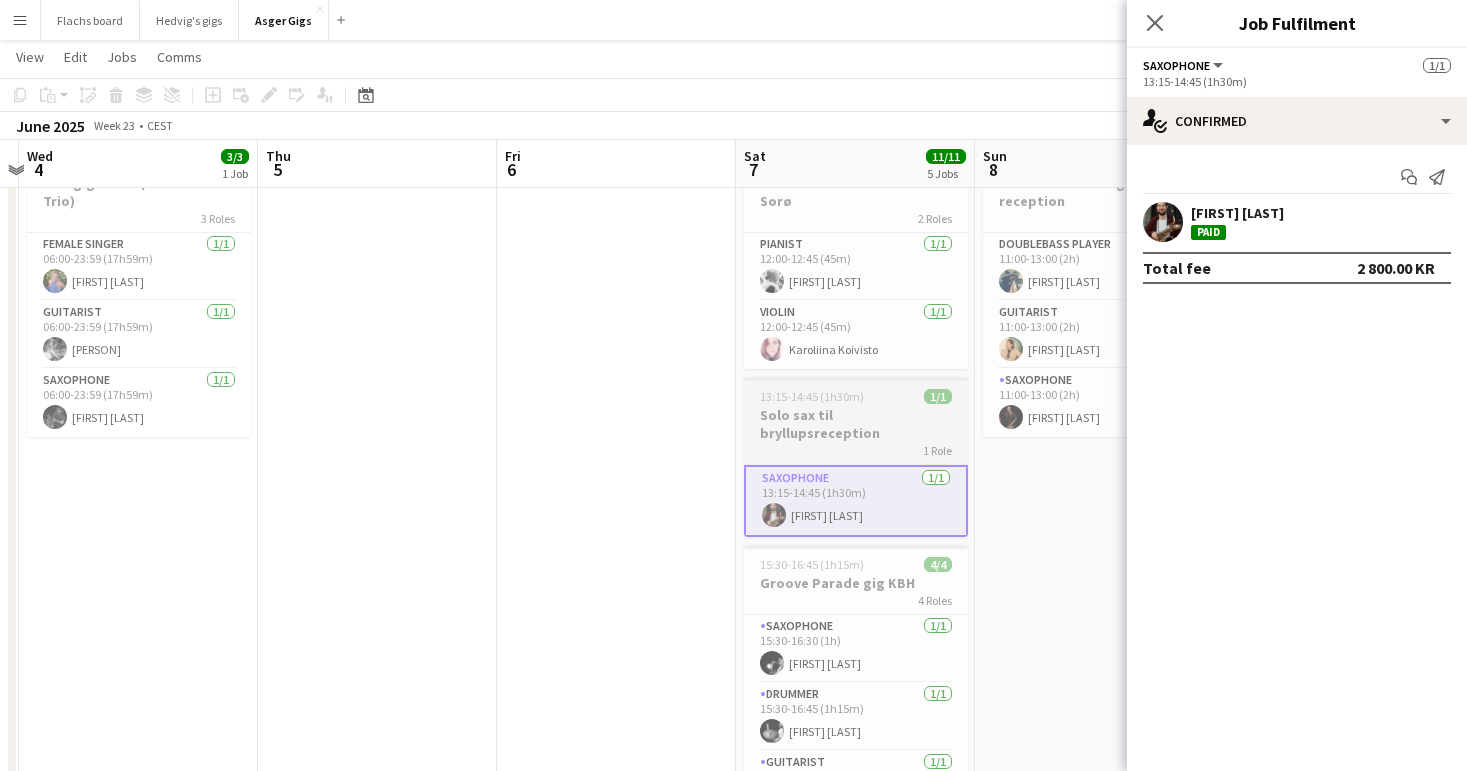 click on "Solo sax til bryllupsreception" at bounding box center (856, 424) 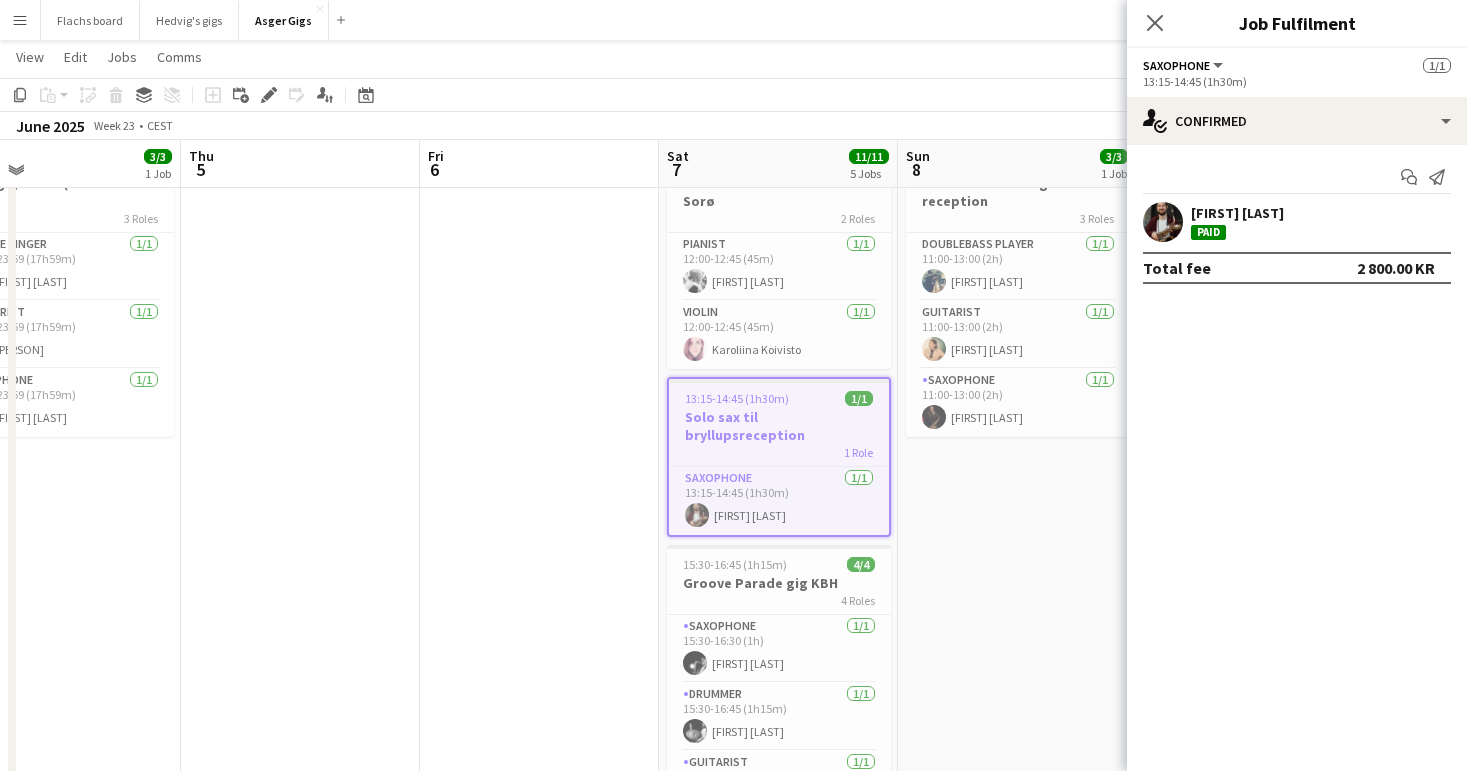 scroll, scrollTop: 0, scrollLeft: 537, axis: horizontal 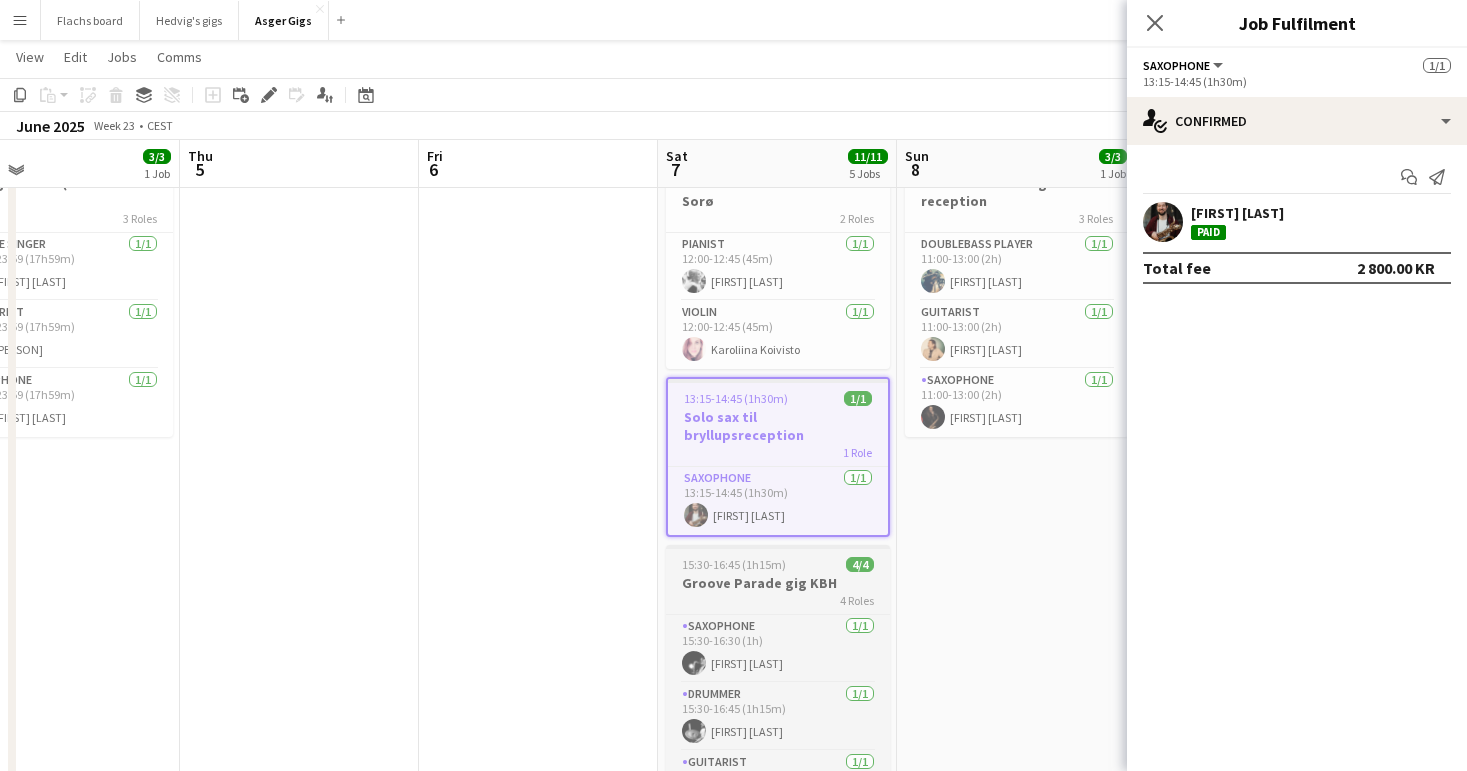 click on "15:30-16:45 (1h15m)    4/4   Saxophone   1/1   15:30-16:30 (1h)
[FIRST] [LAST]  Drummer   1/1   15:30-16:45 (1h15m)
[FIRST] [LAST]  Guitarist   1/1   15:30-16:45 (1h15m)
[FIRST] [LAST]  Saxophone   1/1   15:30-16:45 (1h15m)
[FIRST] [LAST]" at bounding box center [778, 693] 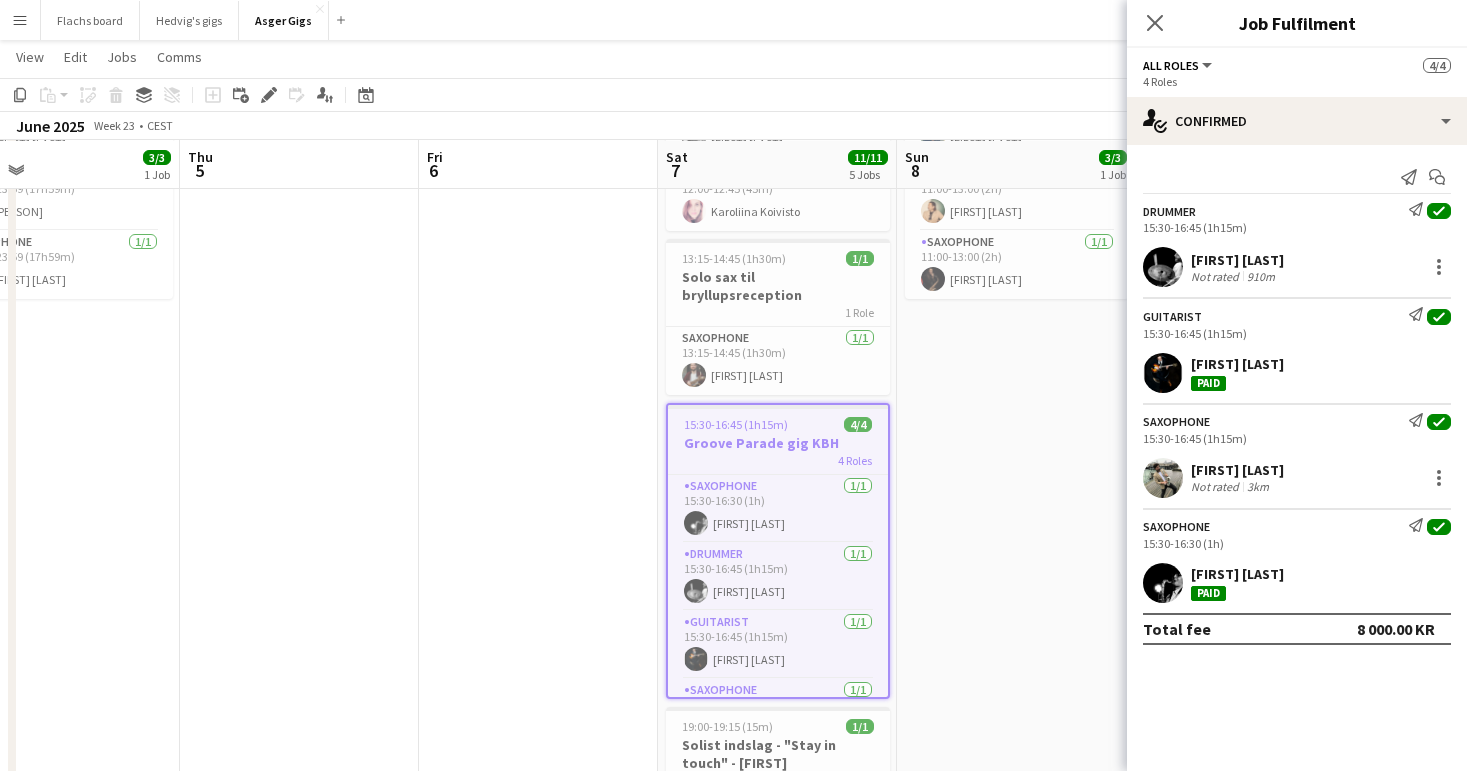 scroll, scrollTop: 226, scrollLeft: 0, axis: vertical 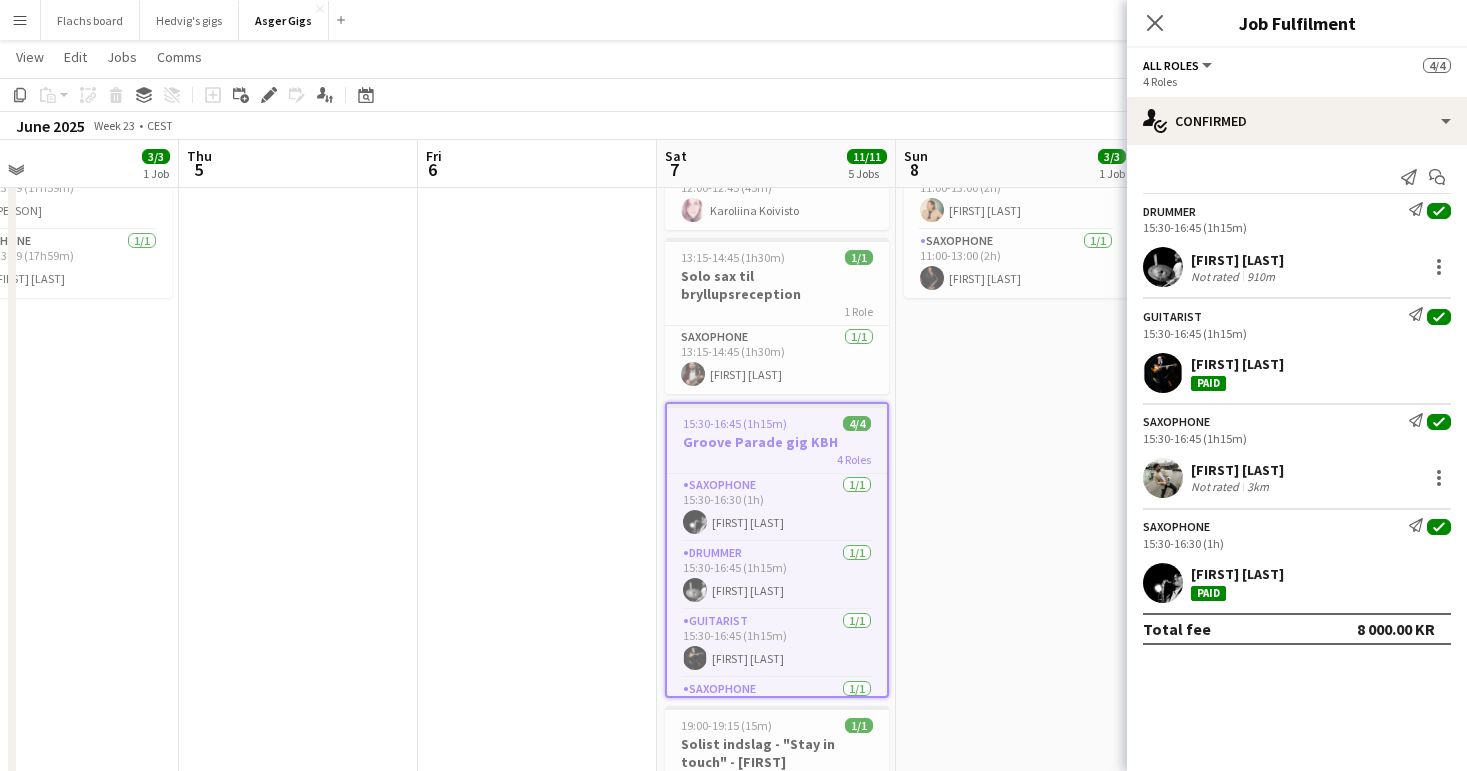 click at bounding box center (537, 842) 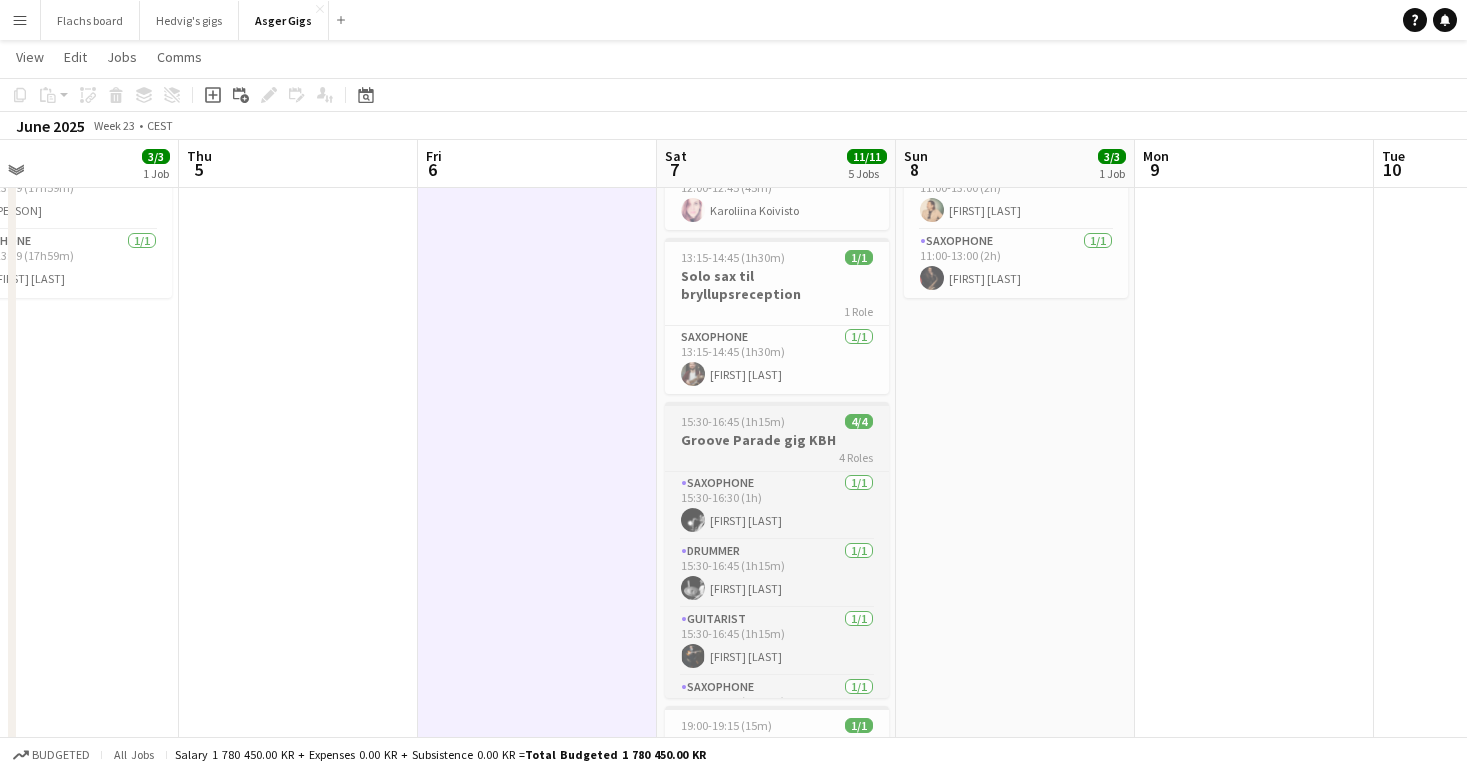 click on "15:30-16:45 (1h15m)    4/4   Saxophone   1/1   15:30-16:30 (1h)
[FIRST] [LAST]  Drummer   1/1   15:30-16:45 (1h15m)
[FIRST] [LAST]  Guitarist   1/1   15:30-16:45 (1h15m)
[FIRST] [LAST]  Saxophone   1/1   15:30-16:45 (1h15m)
[FIRST] [LAST]" at bounding box center (777, 550) 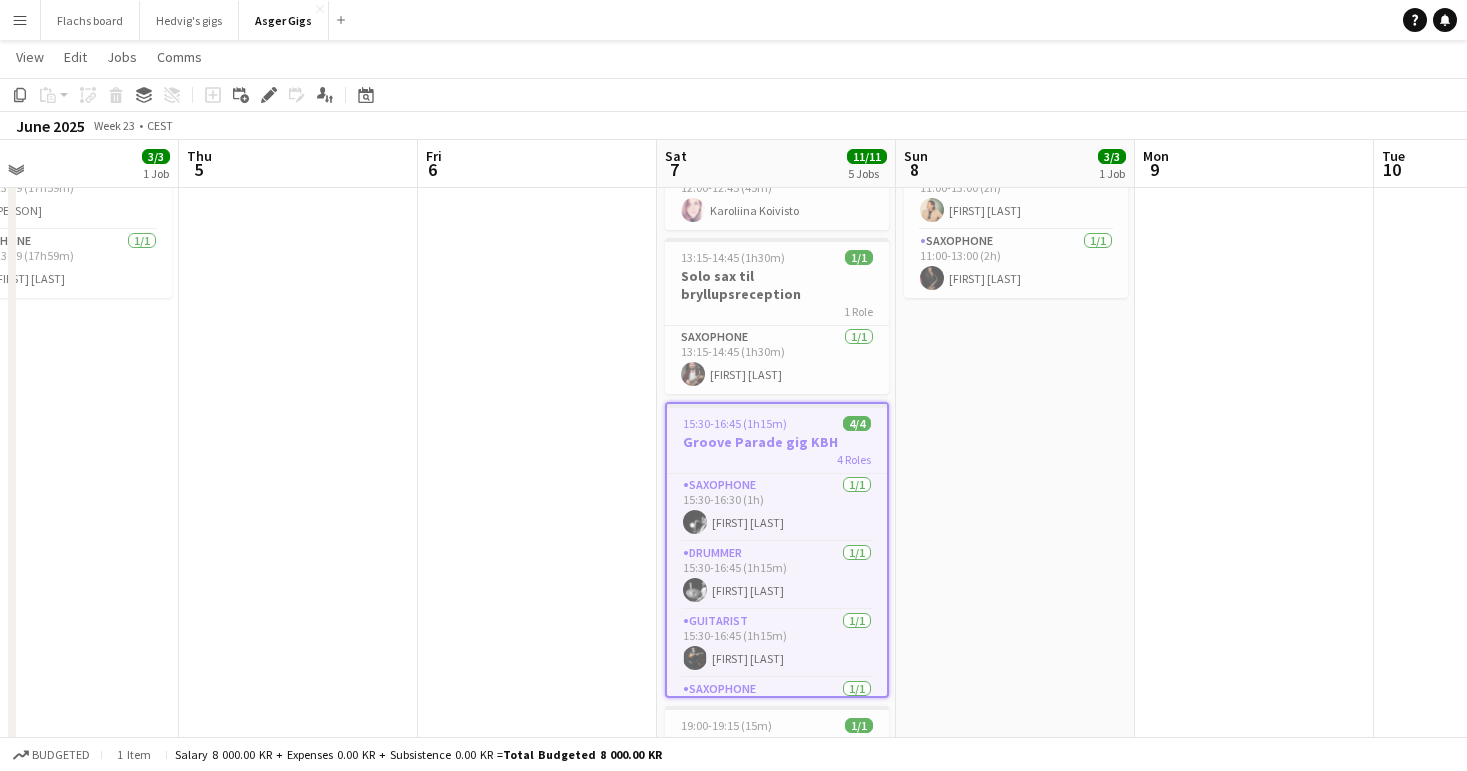 click on "View  Day view expanded Day view collapsed Month view Date picker Jump to today Expand Linked Jobs Collapse Linked Jobs  Edit  Copy
Command
C  Paste  Without Crew
Command
V With Crew
Command
Shift
V Paste as linked job  Group  Group Ungroup  Jobs  New Job Edit Job Delete Job New Linked Job Edit Linked Jobs Job fulfilment Promote Role Copy Role URL  Comms  Notify confirmed crew Create chat" 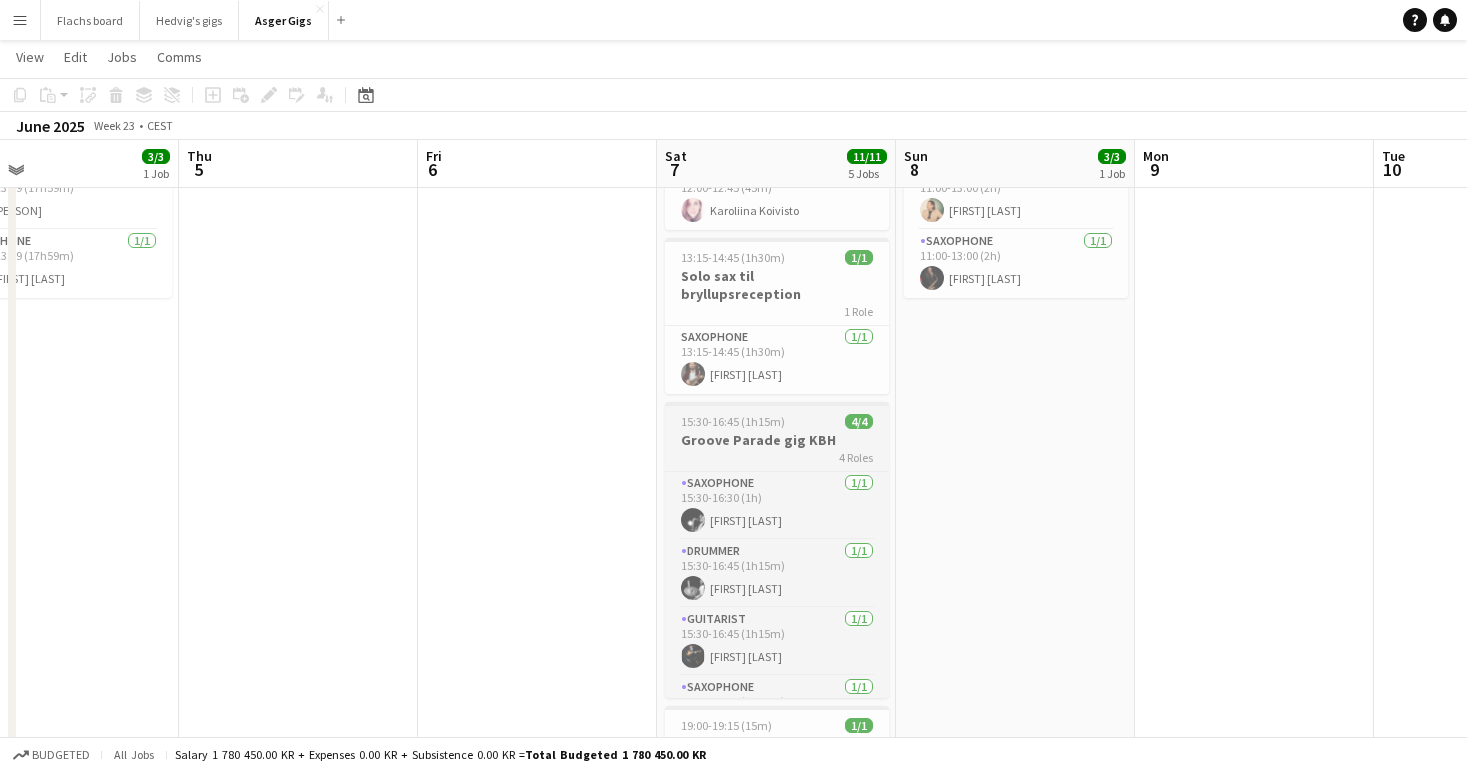 click on "15:30-16:45 (1h15m)" at bounding box center (733, 421) 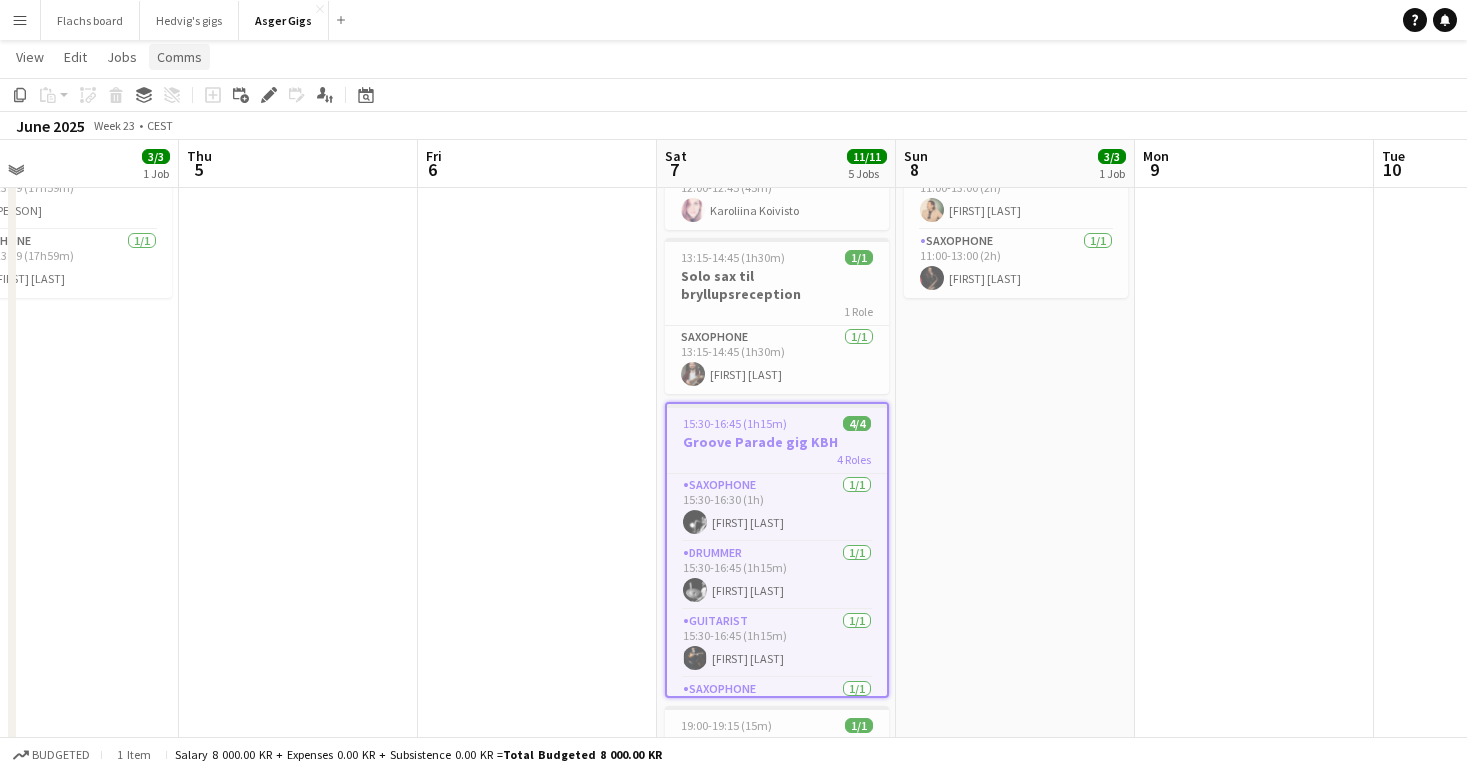 click on "Comms" 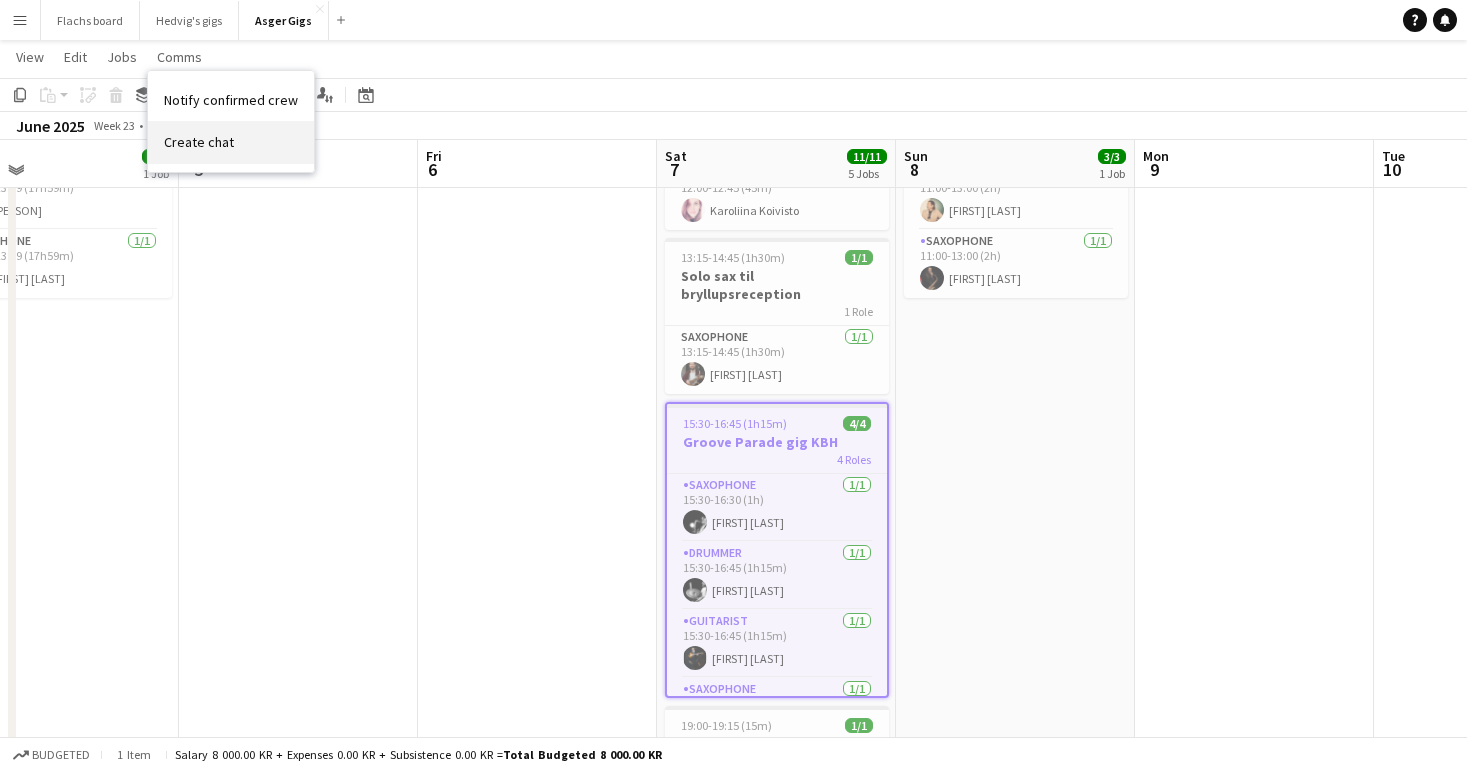 click on "Create chat" at bounding box center (231, 142) 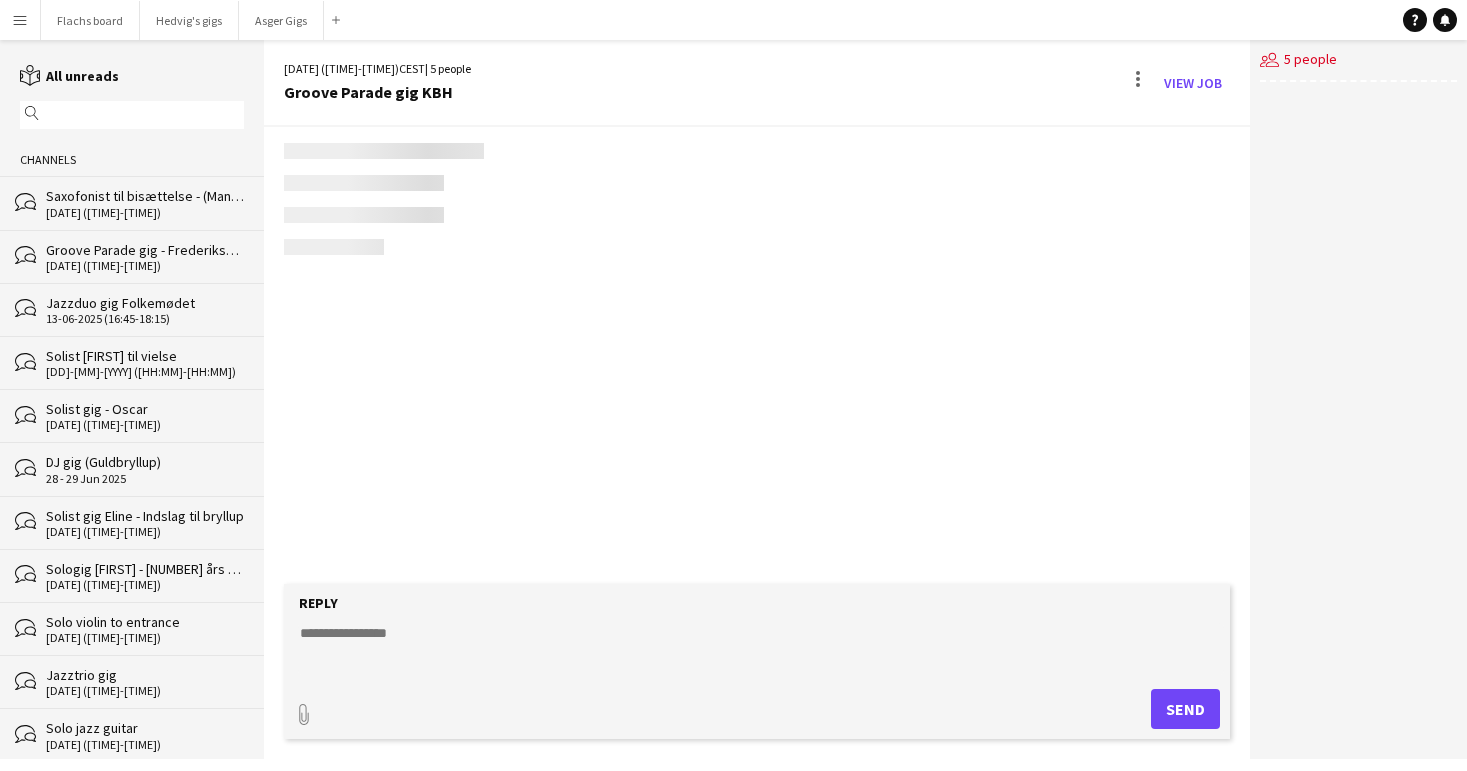 scroll, scrollTop: 545, scrollLeft: 0, axis: vertical 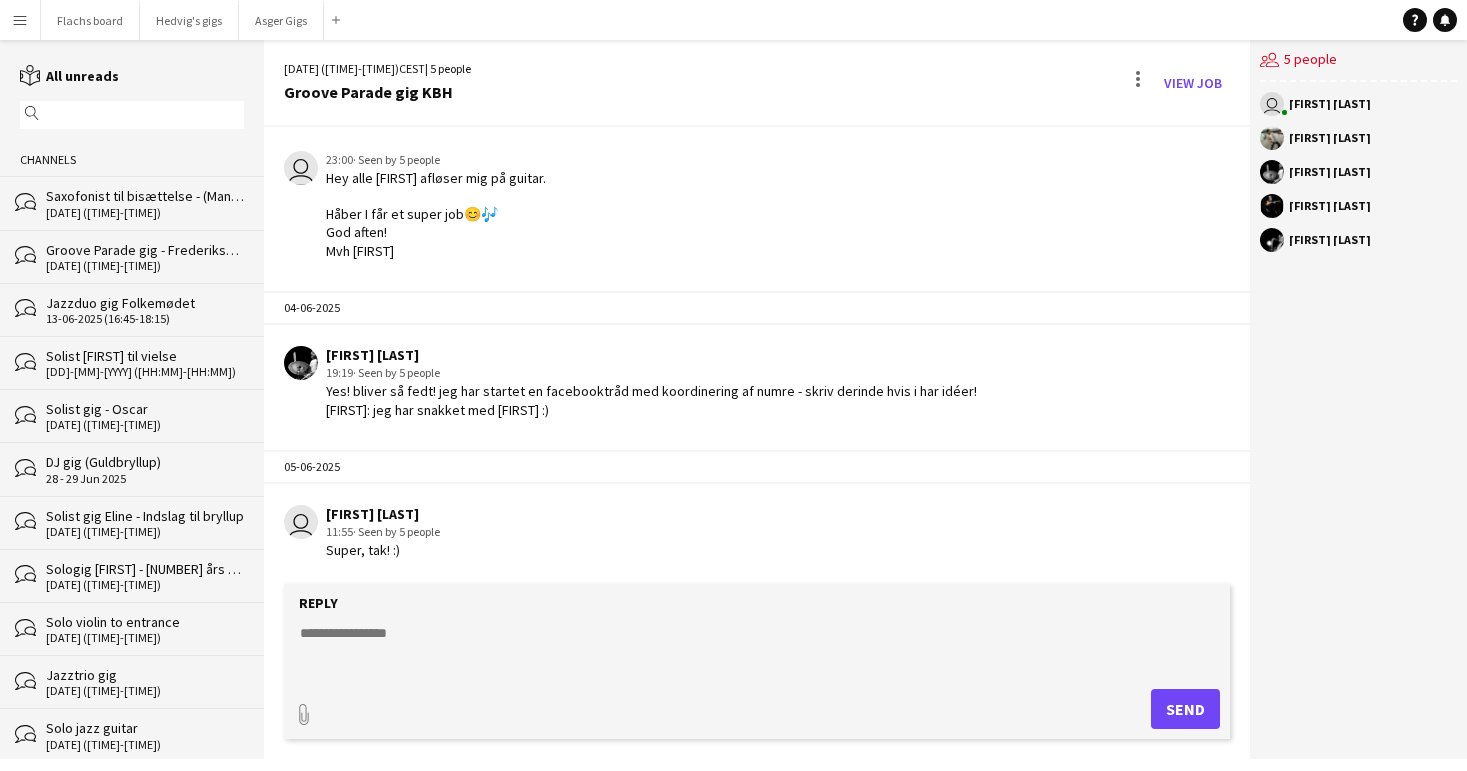 click 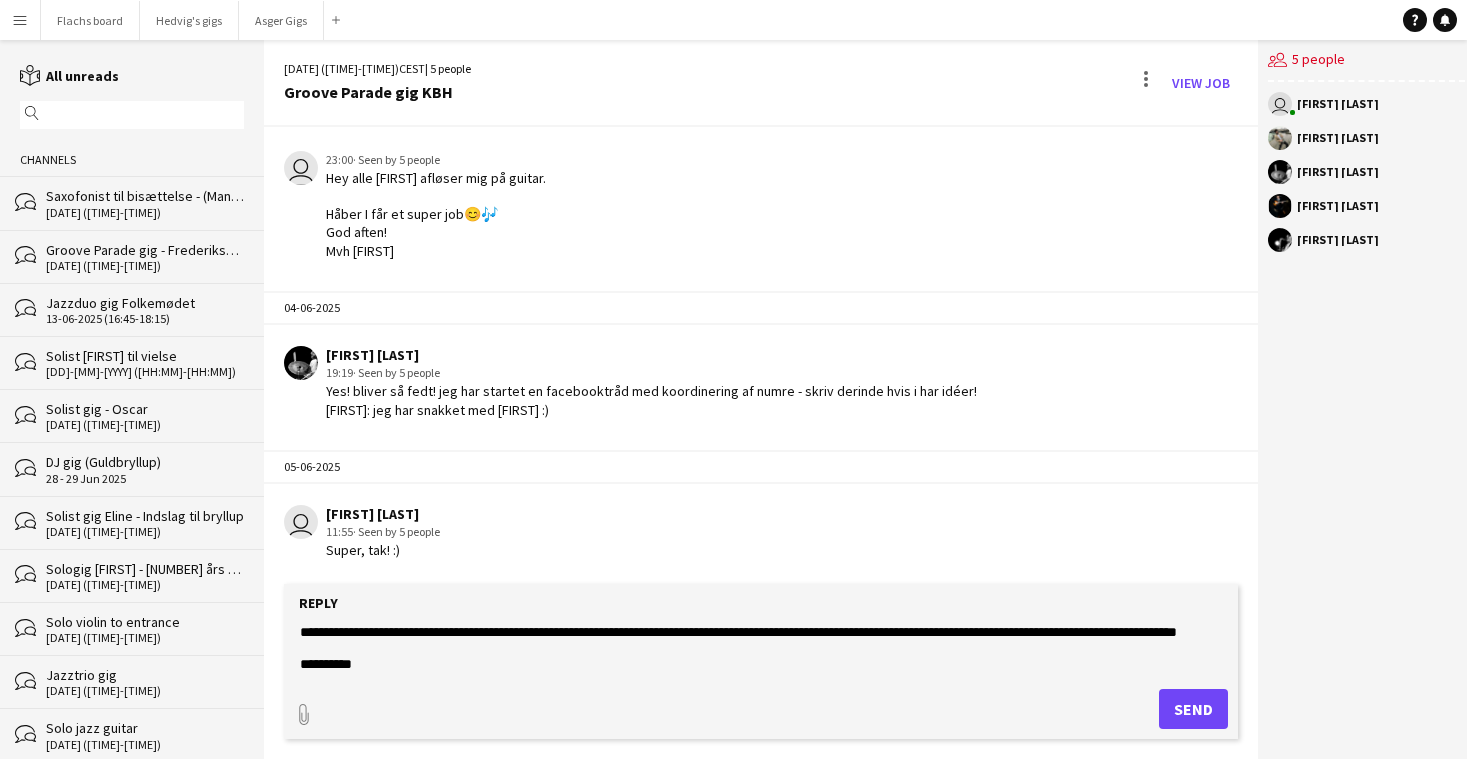 scroll, scrollTop: 0, scrollLeft: 0, axis: both 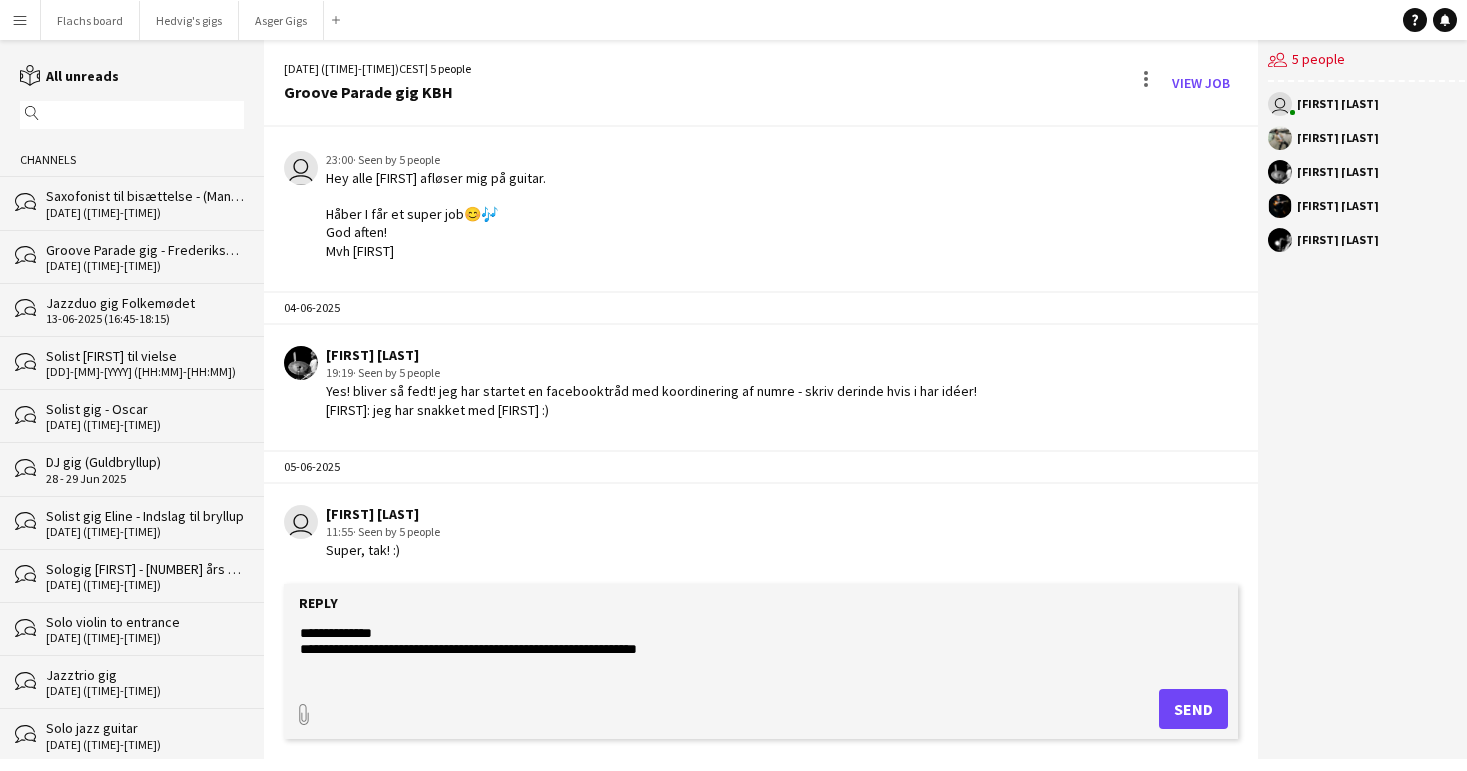 type on "**********" 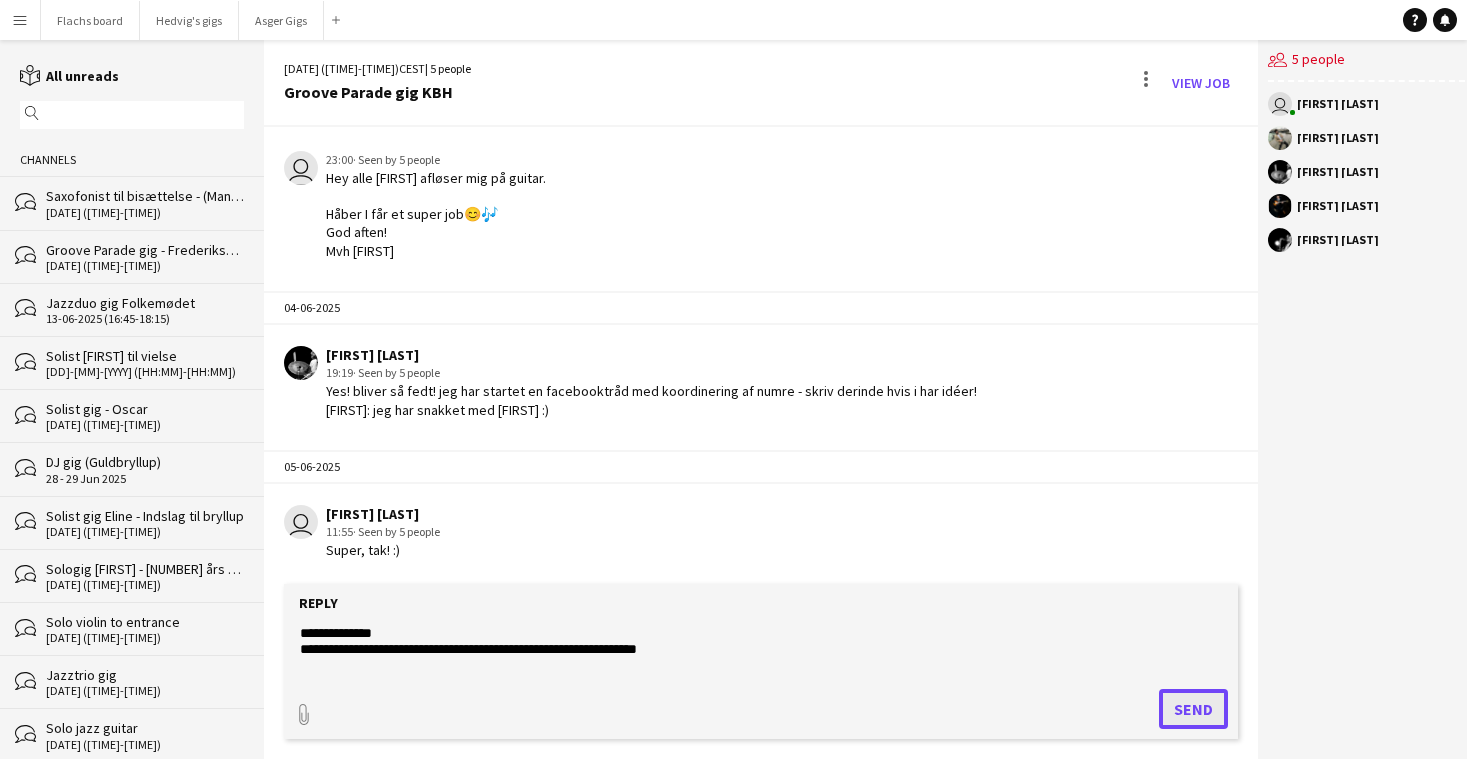 click on "Send" 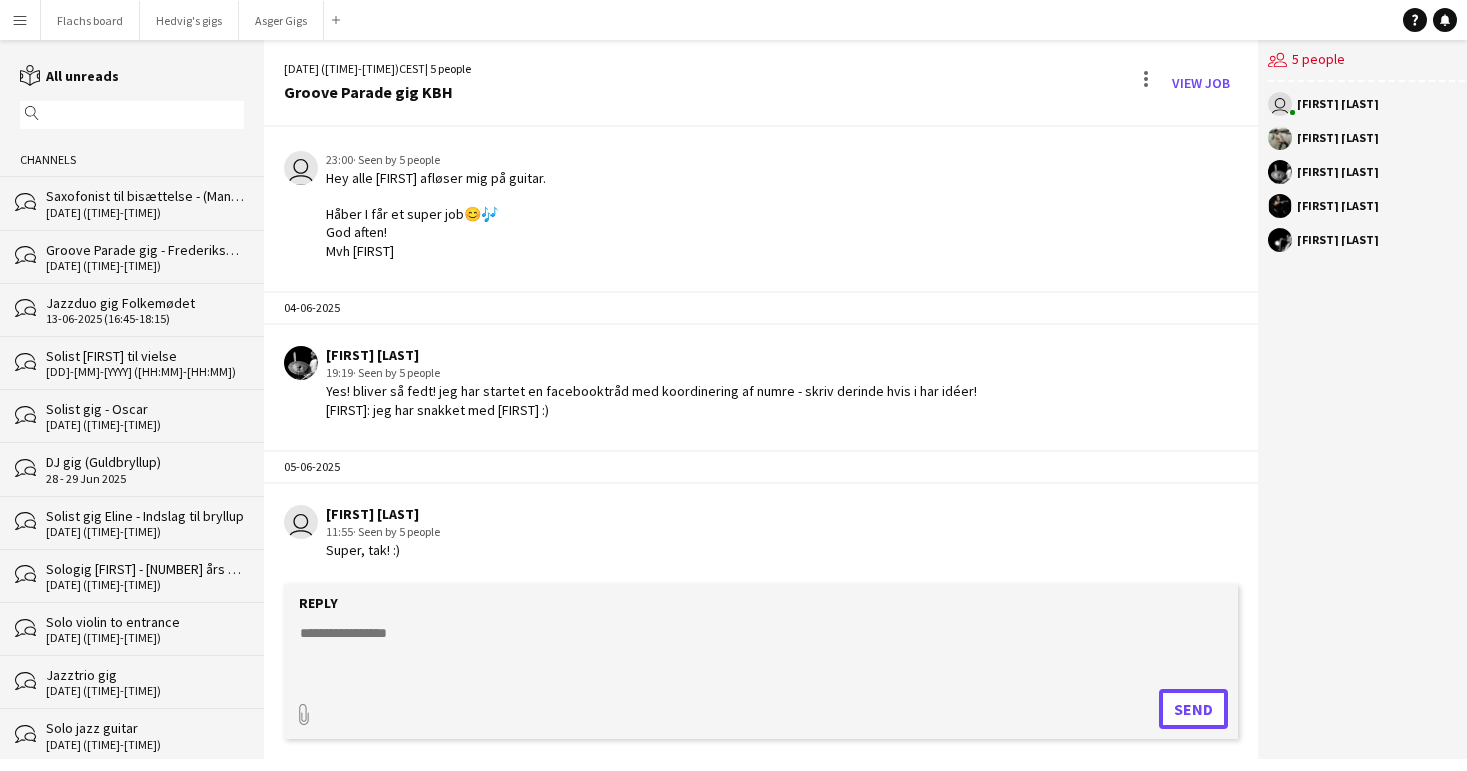 scroll, scrollTop: 868, scrollLeft: 0, axis: vertical 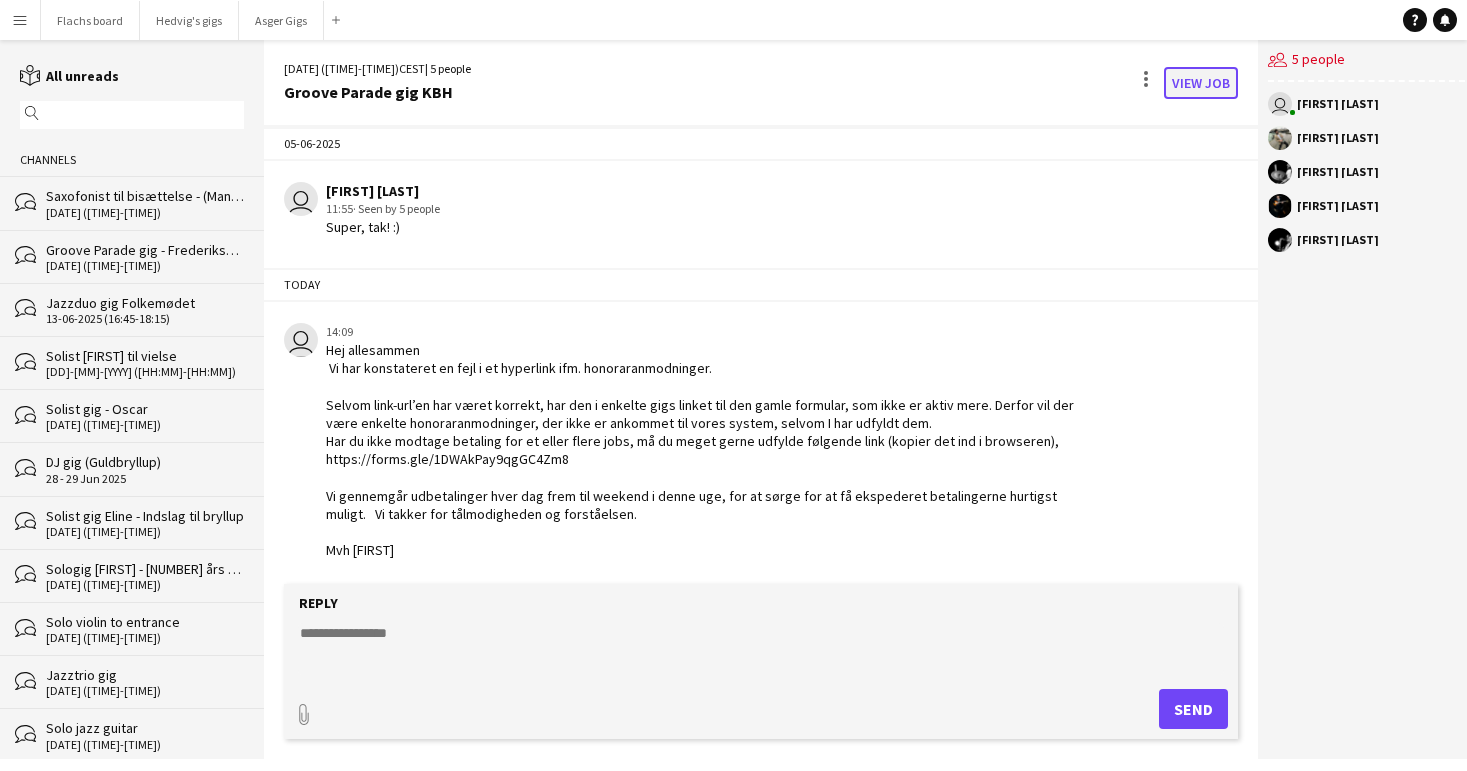 click on "View Job" 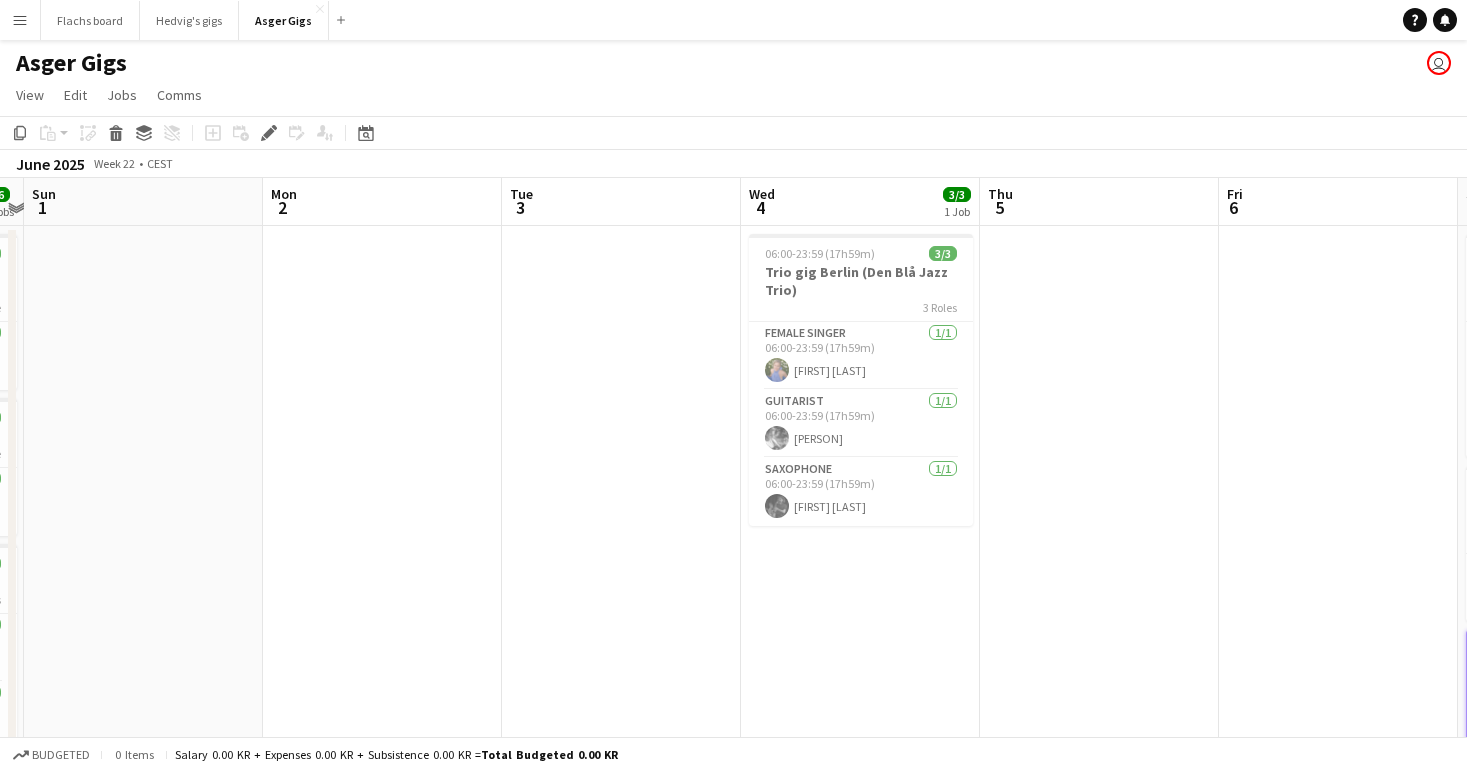 scroll, scrollTop: 0, scrollLeft: 414, axis: horizontal 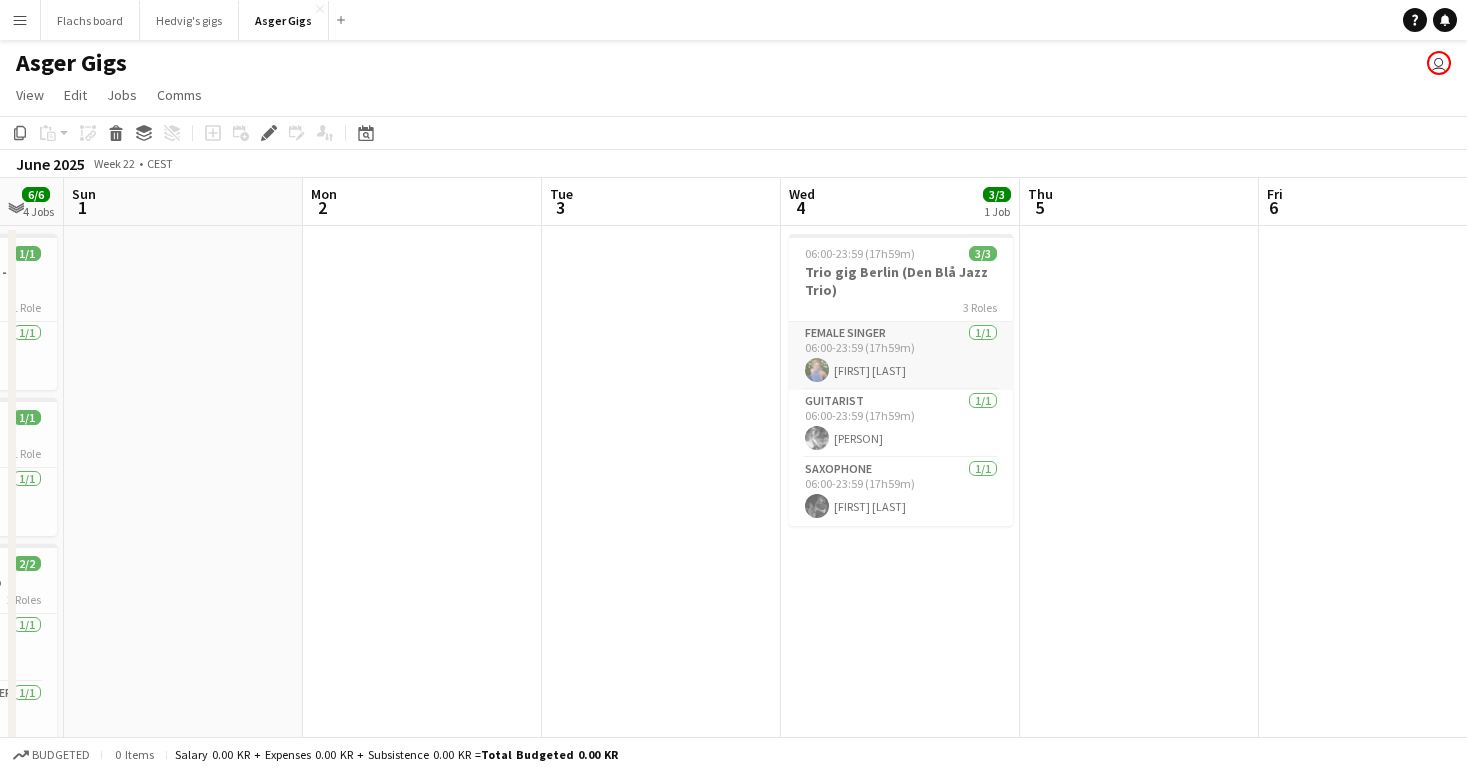 click on "Female Singer   1/1   06:00-23:59 (17h59m)
[FIRST] [LAST]" at bounding box center (901, 356) 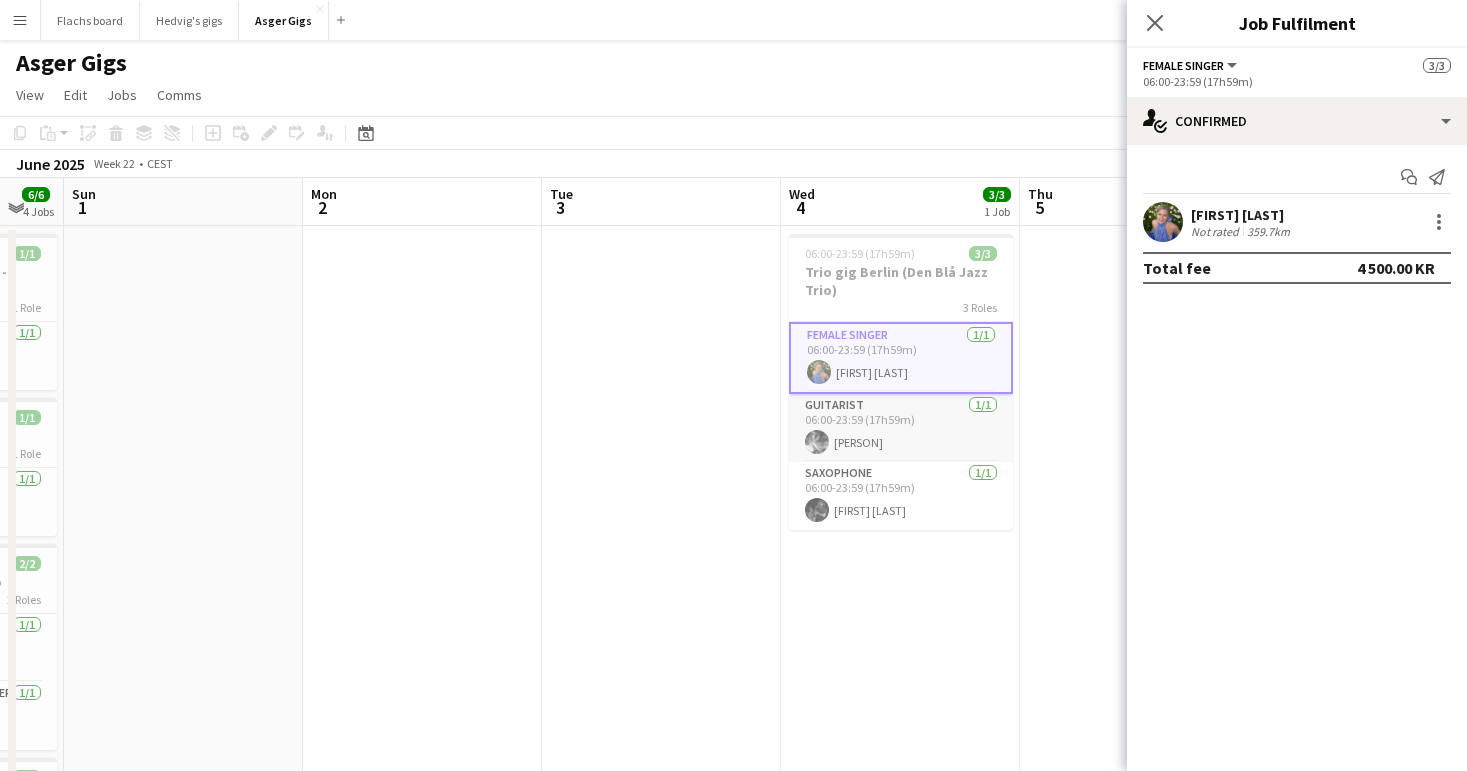 click on "Guitarist   1/1   06:00-23:59 (17h59m)
[FIRST] [LAST]" at bounding box center [901, 428] 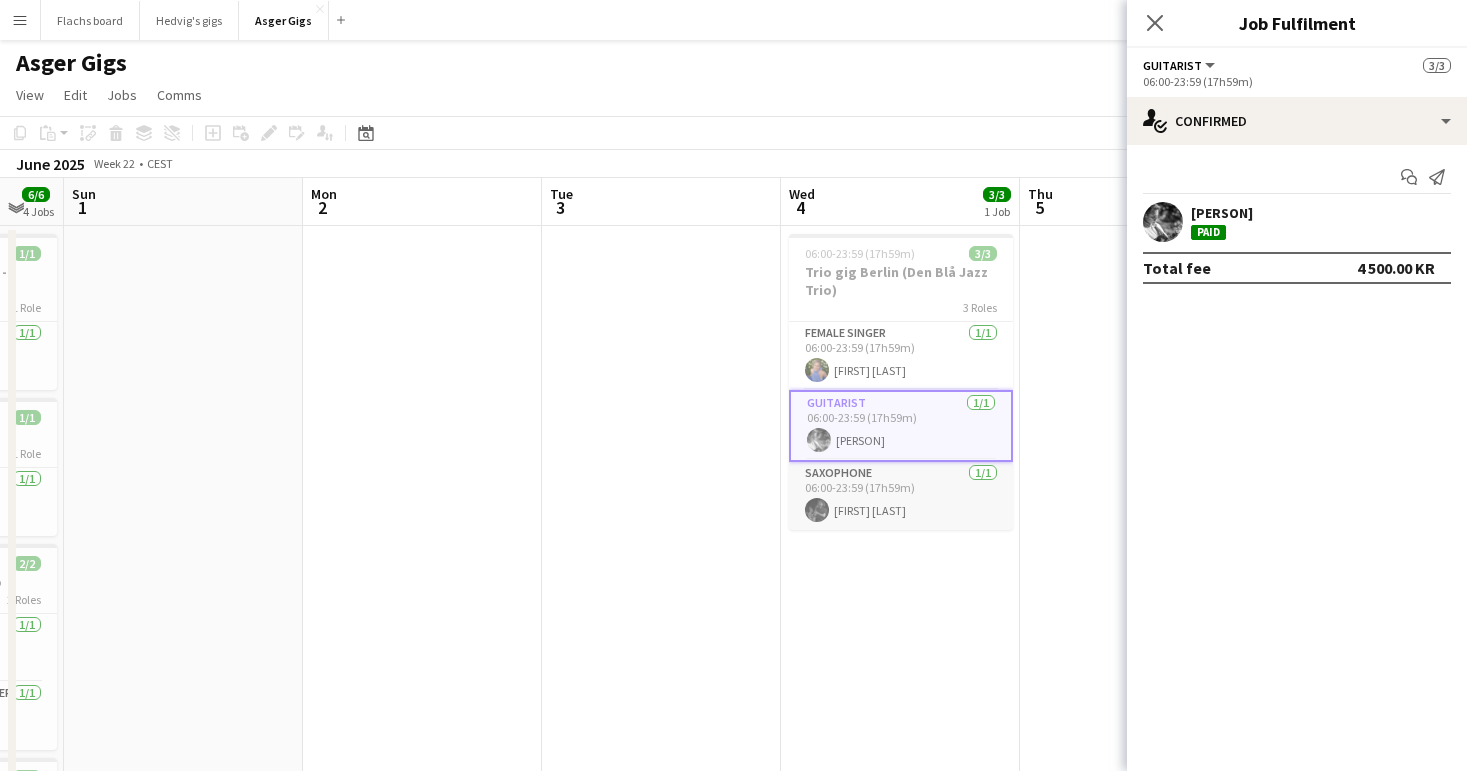click on "Saxophone   1/1   06:00-23:59 (17h59m)
[NAME]" at bounding box center (901, 496) 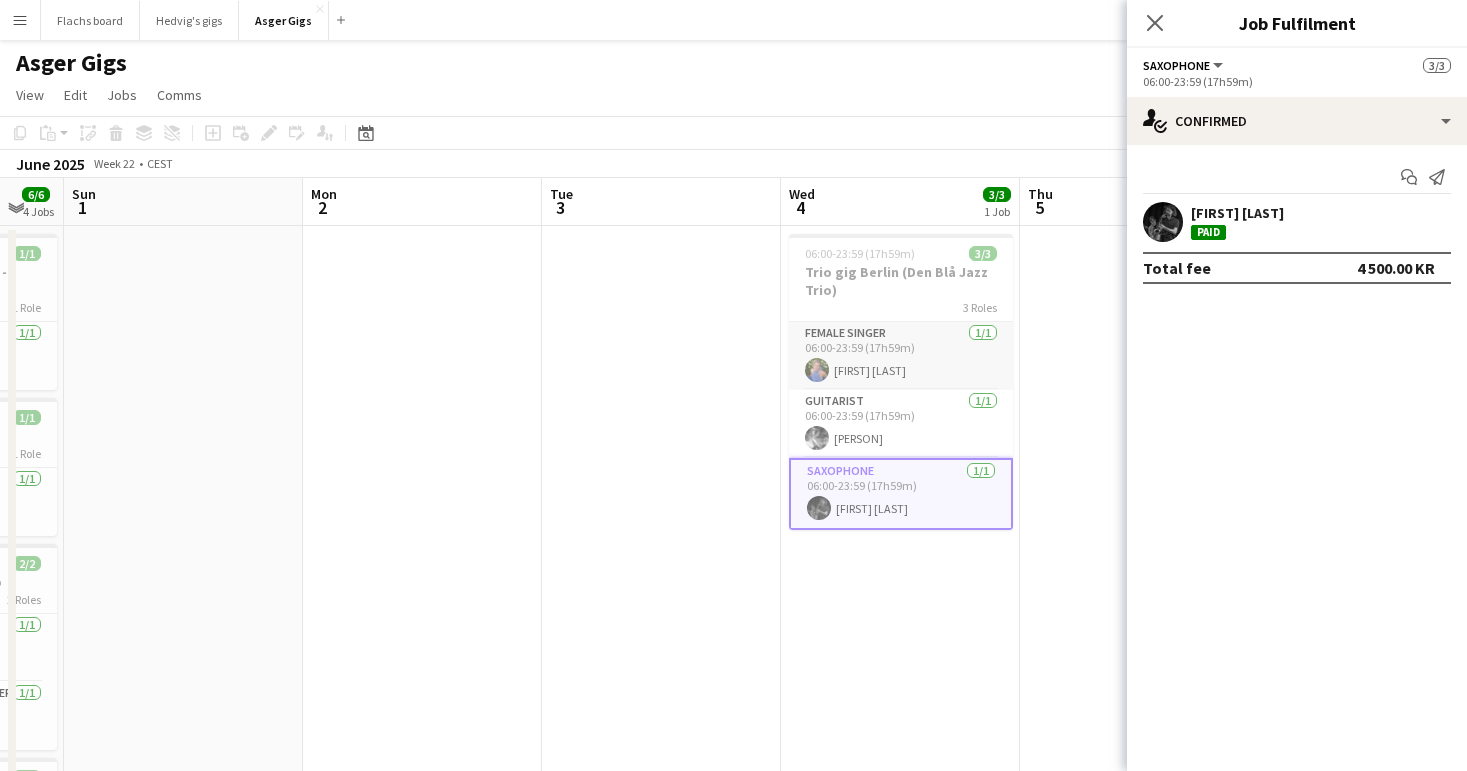 click on "Female Singer   1/1   06:00-23:59 (17h59m)
[FIRST] [LAST]" at bounding box center (901, 356) 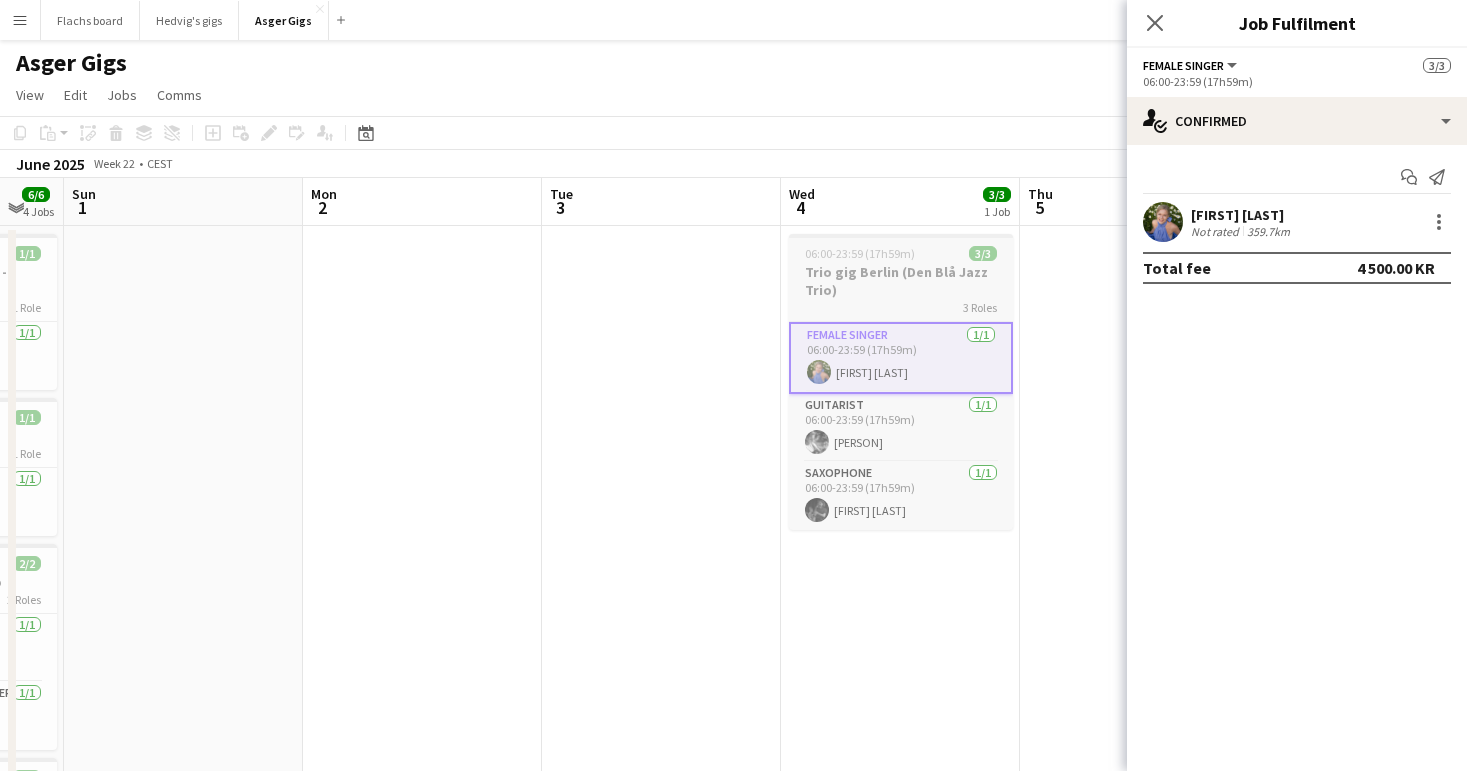 click on "Trio gig Berlin (Den Blå Jazz Trio)" at bounding box center (901, 281) 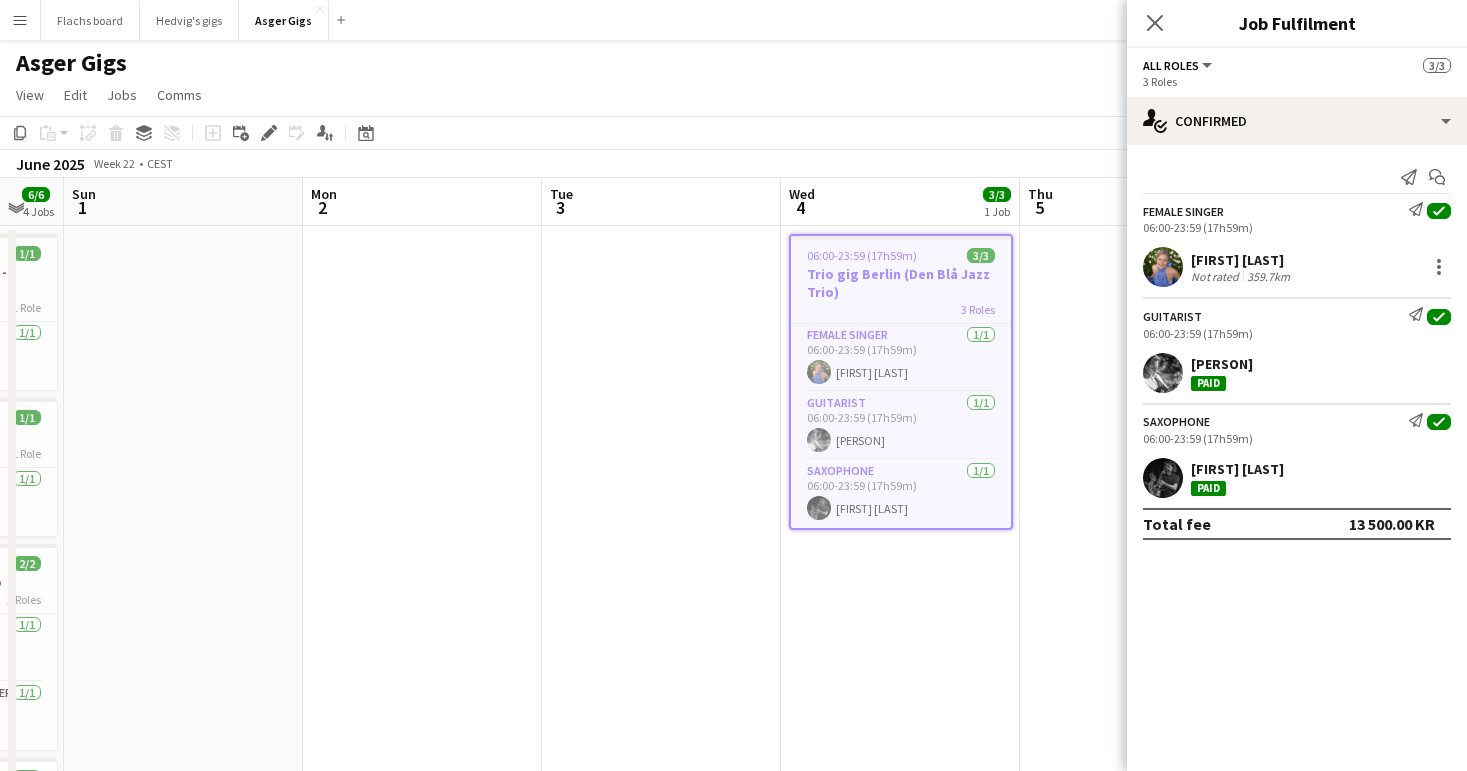 click at bounding box center (661, 1036) 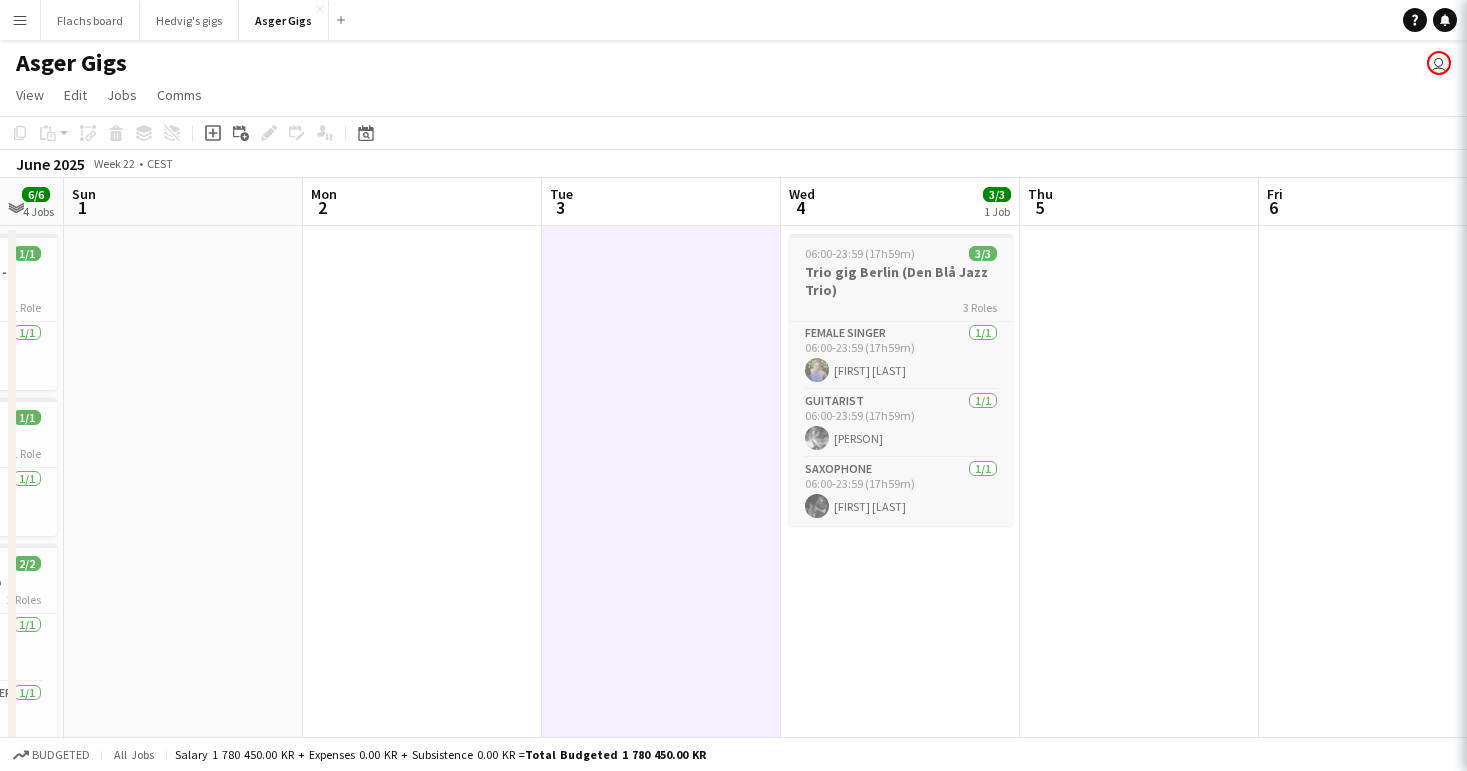 click on "Trio gig Berlin (Den Blå Jazz Trio)" at bounding box center (901, 281) 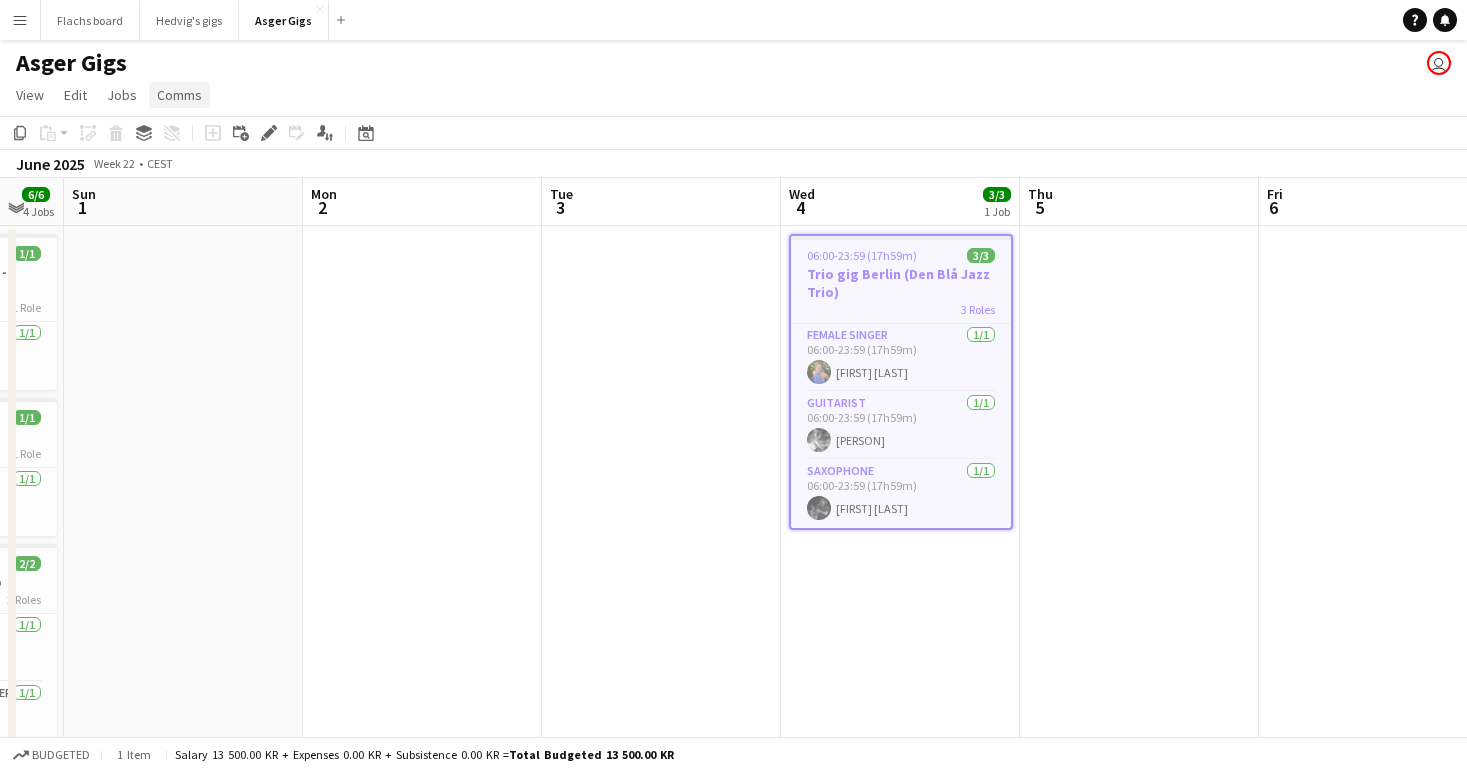 click on "Comms" 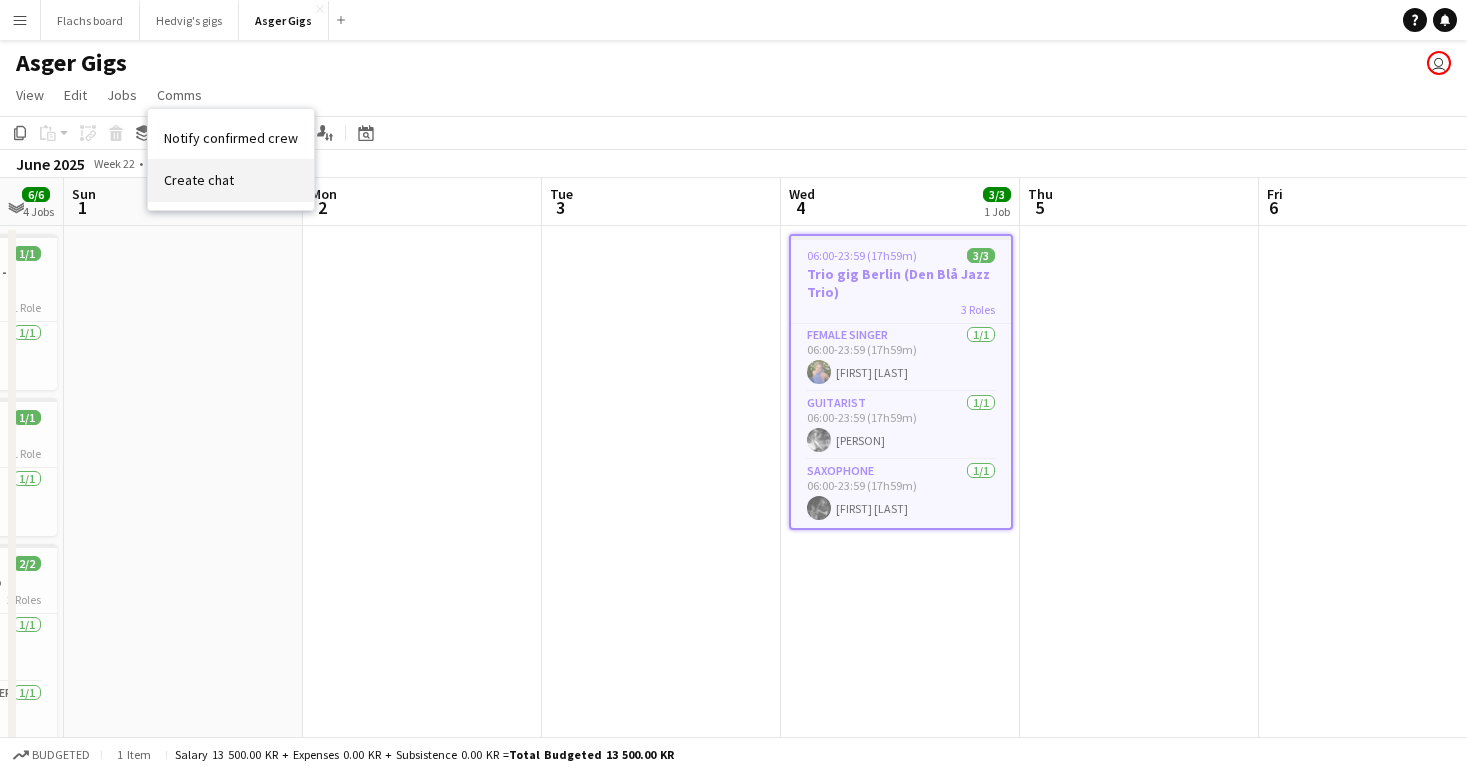 click on "Create chat" at bounding box center [199, 180] 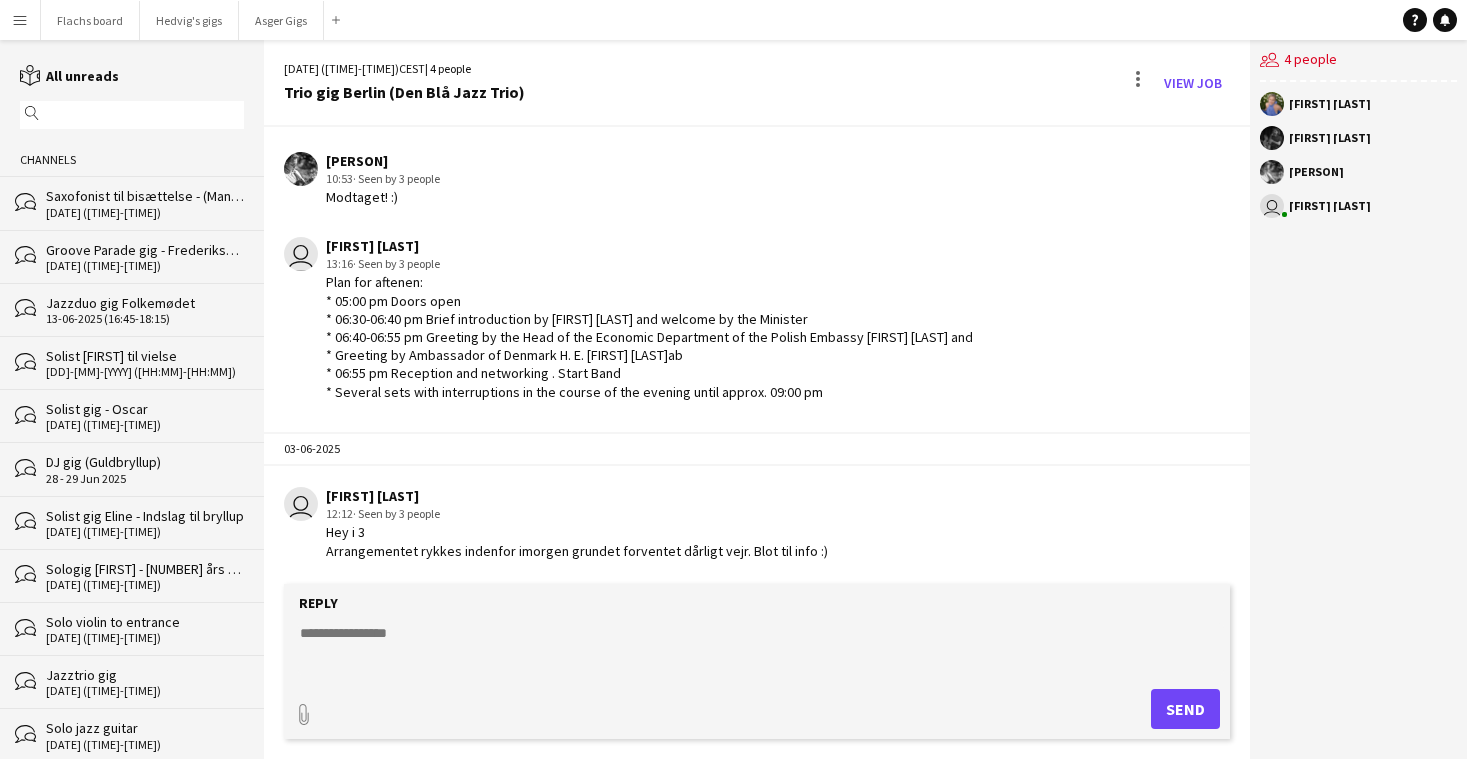 scroll, scrollTop: 1667, scrollLeft: 0, axis: vertical 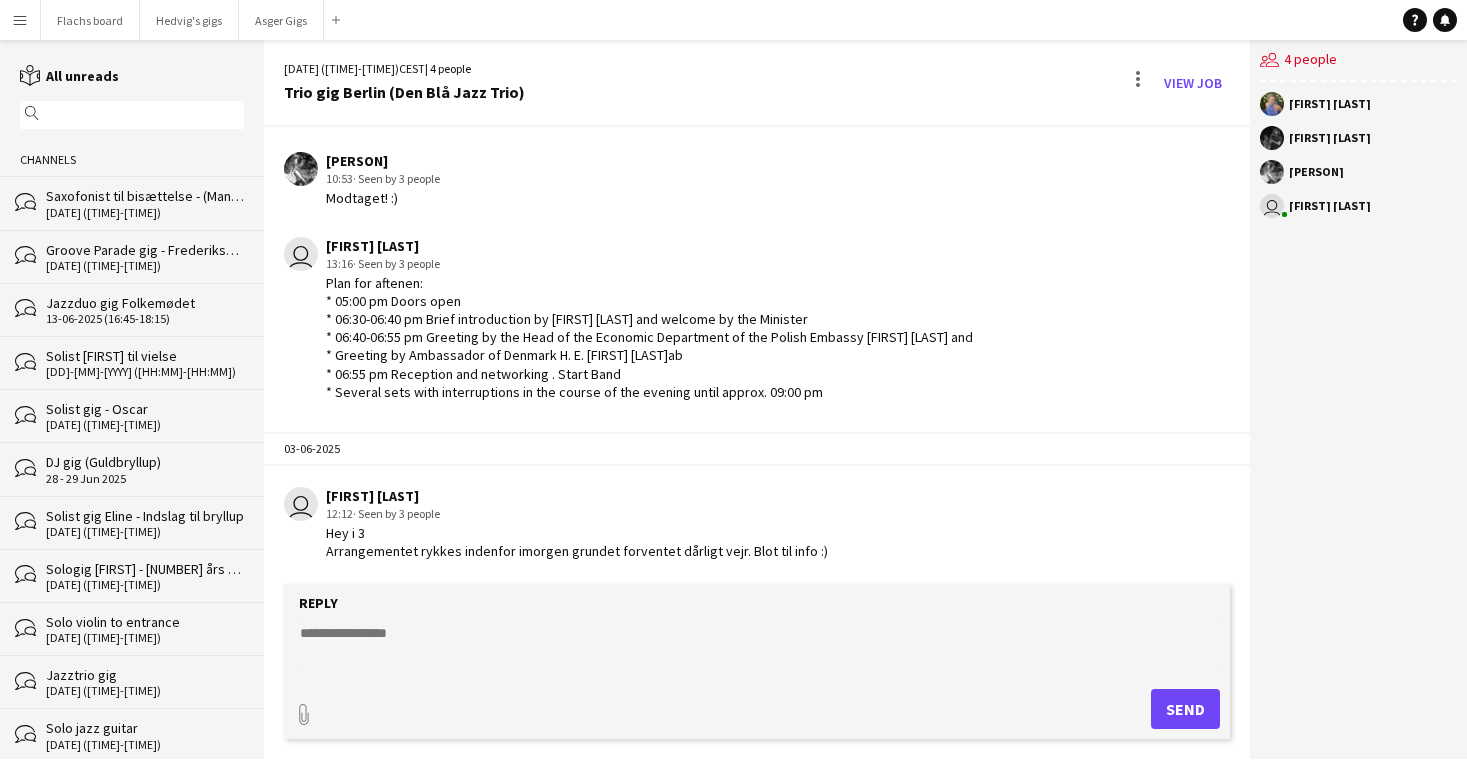 click 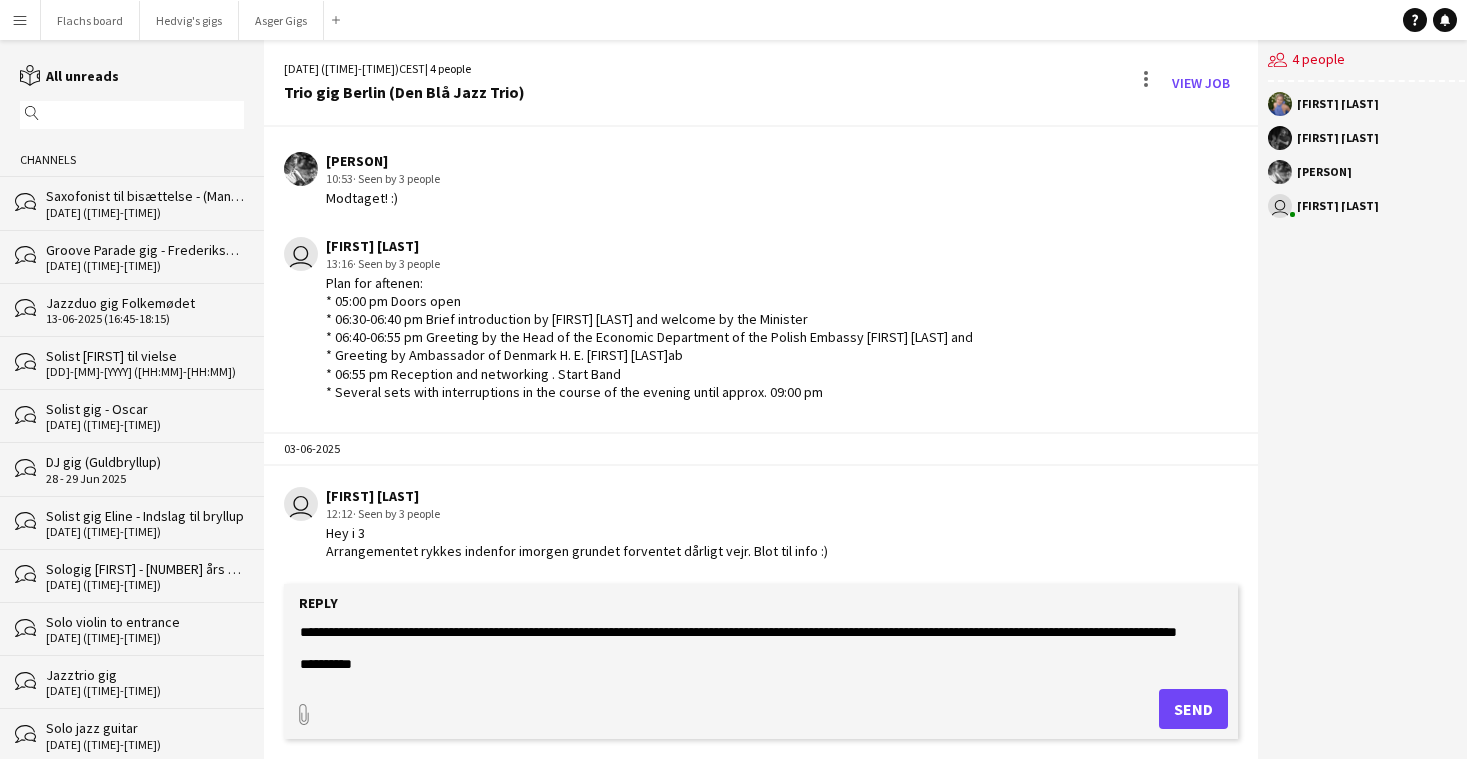 scroll, scrollTop: 0, scrollLeft: 0, axis: both 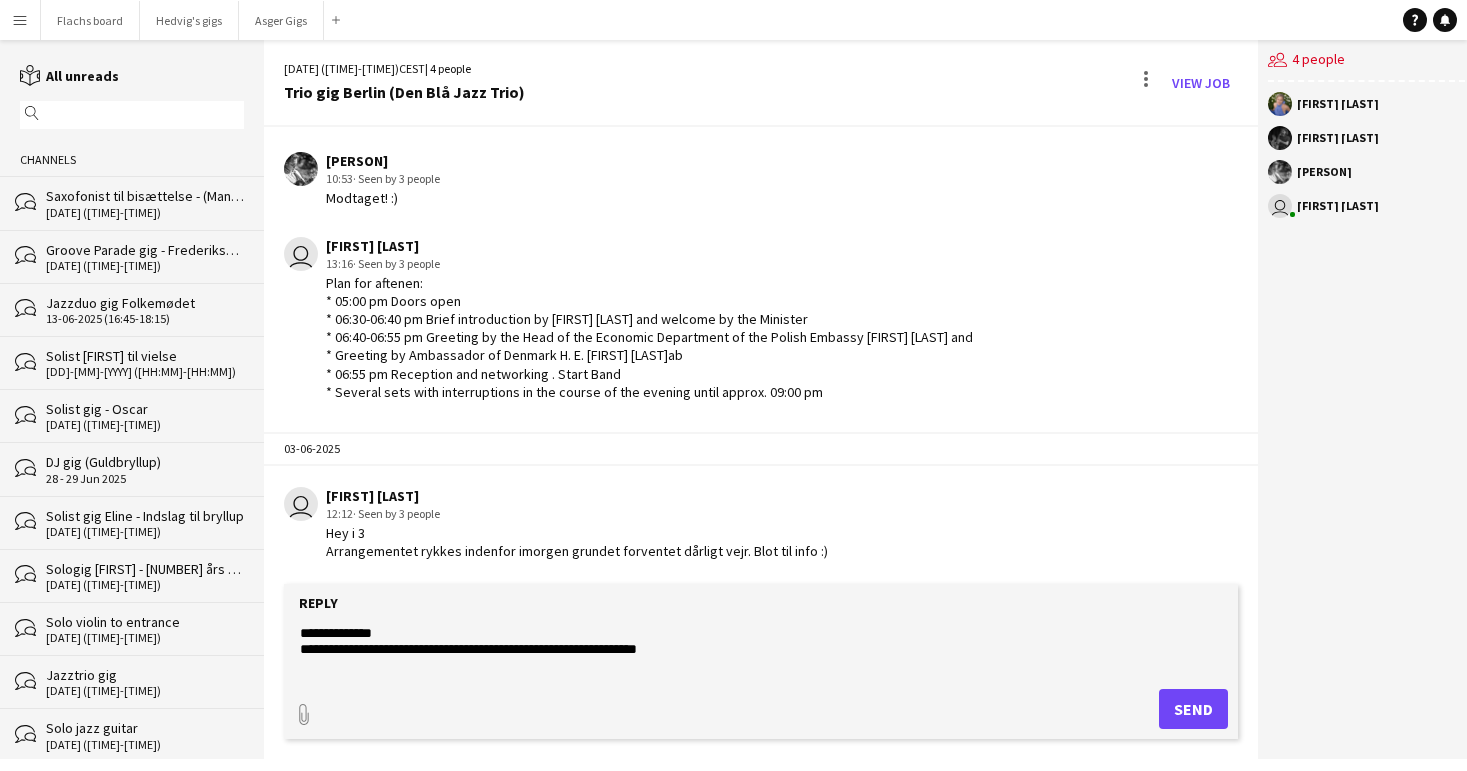 type on "**********" 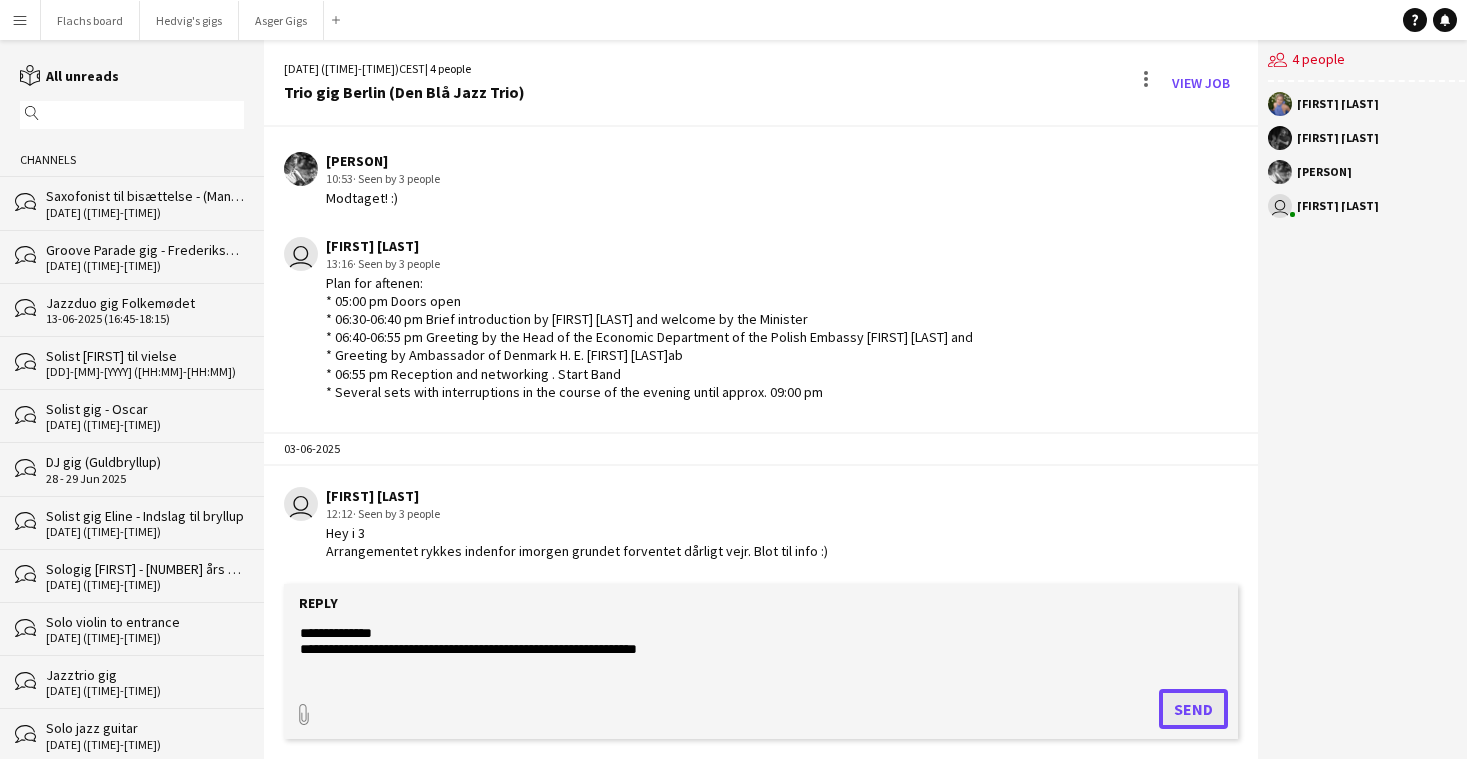 click on "Send" 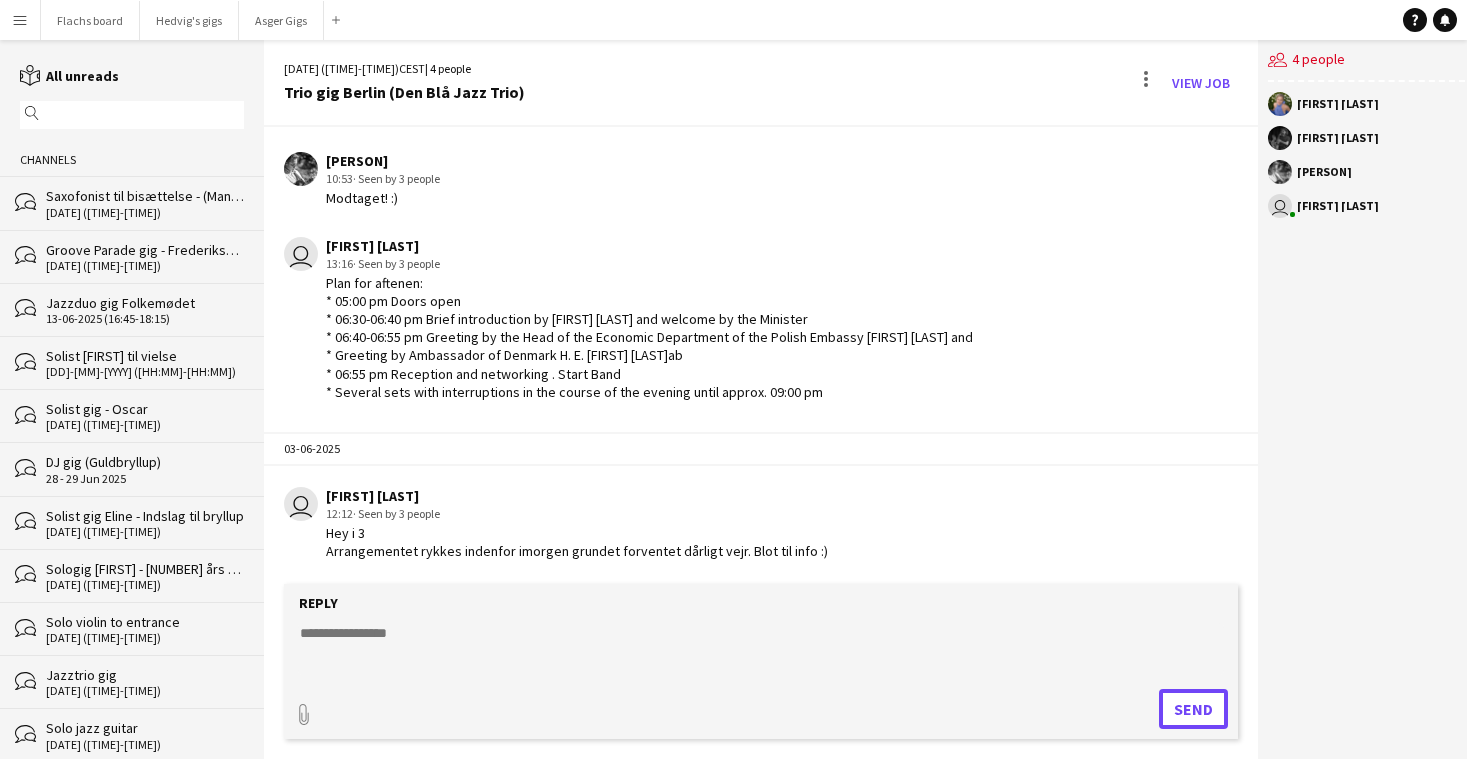 scroll, scrollTop: 1990, scrollLeft: 0, axis: vertical 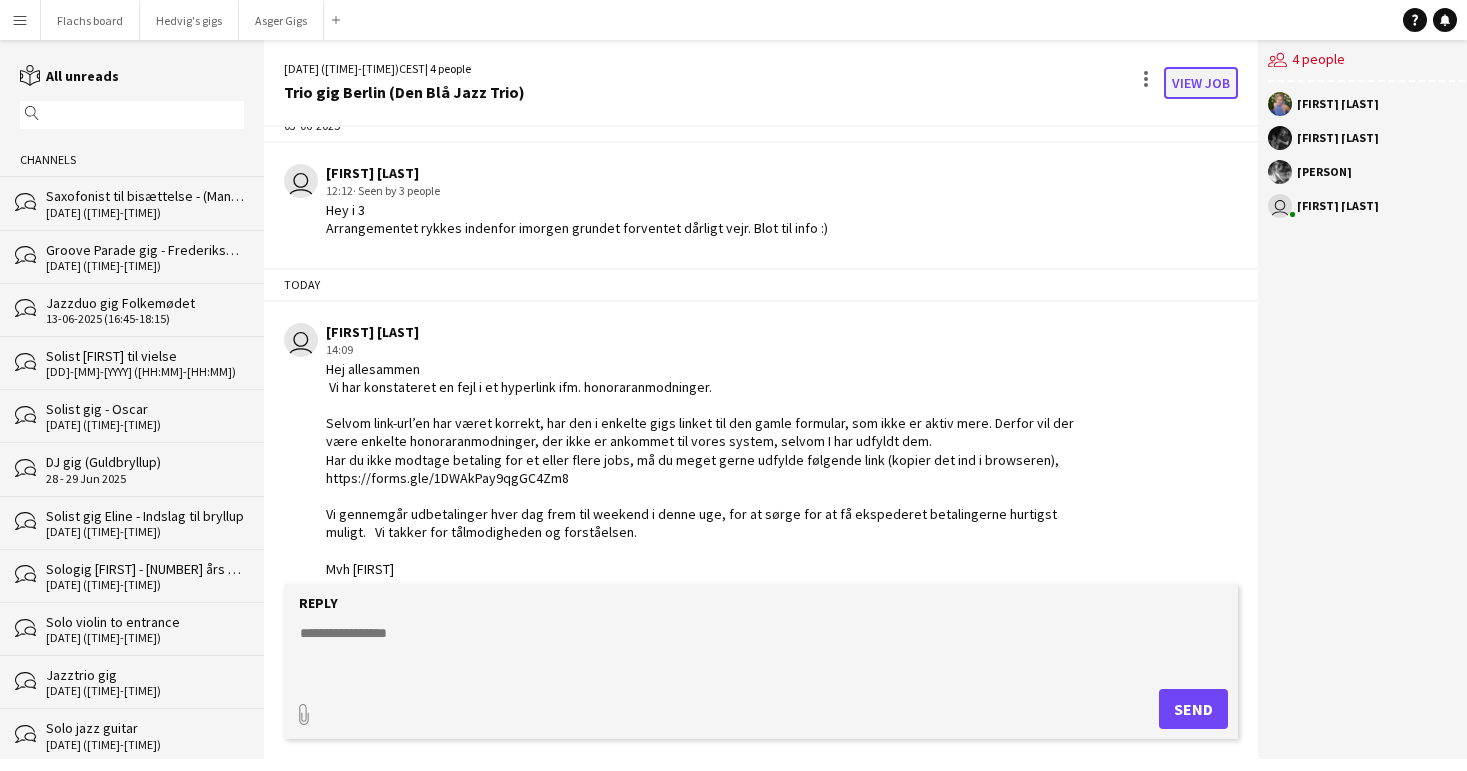 click on "View Job" 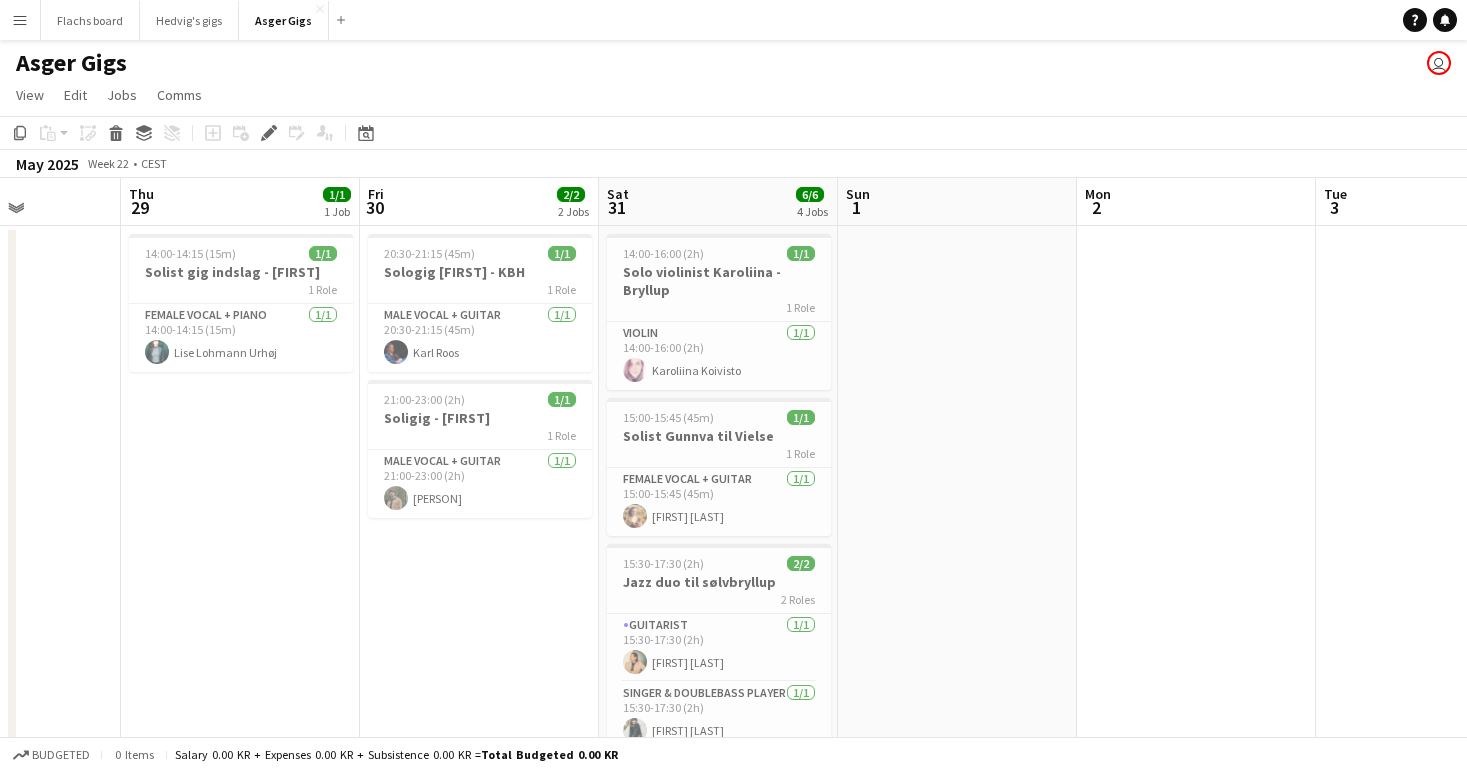 scroll, scrollTop: 0, scrollLeft: 591, axis: horizontal 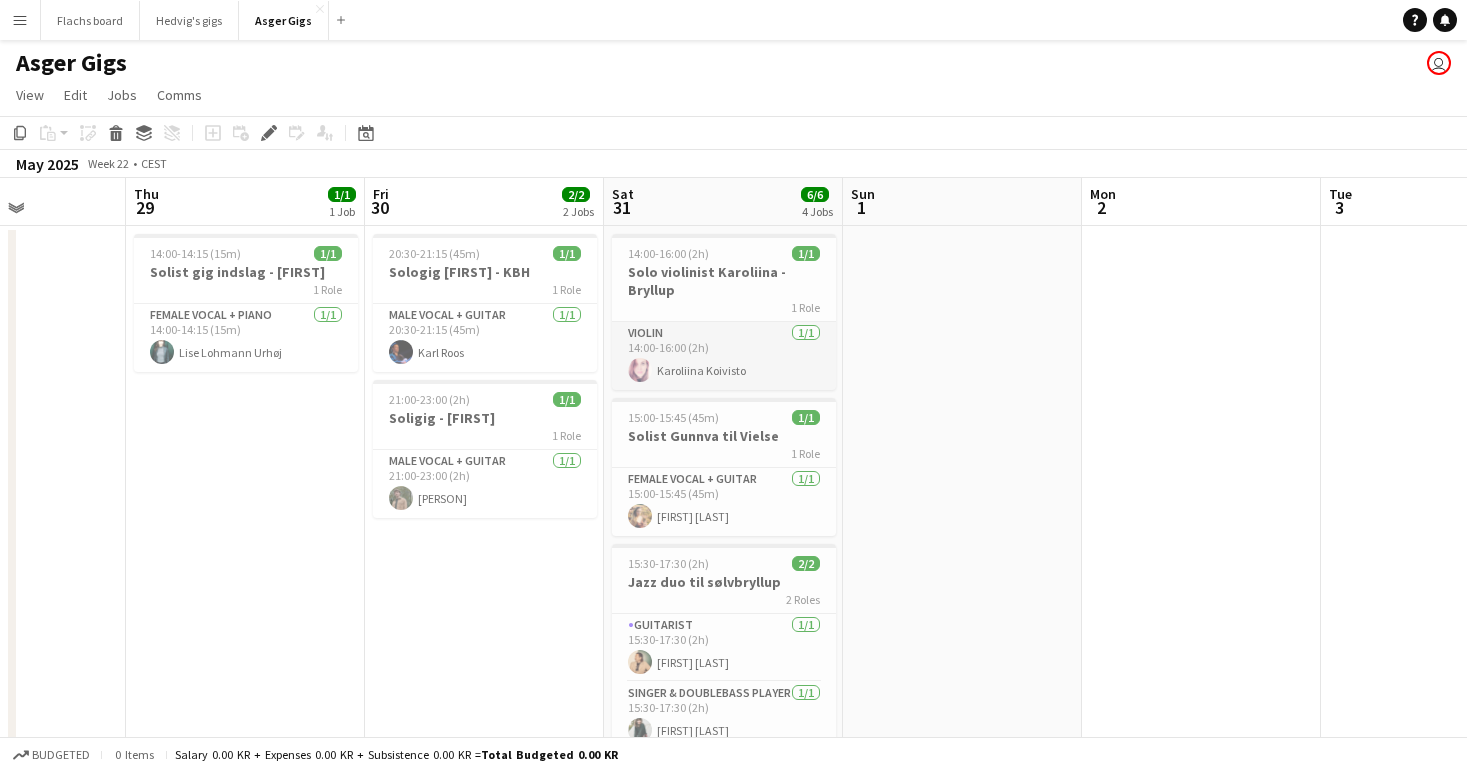 click on "Violin   1/1   14:00-16:00 (2h)
[FIRST] [LAST]" at bounding box center (724, 356) 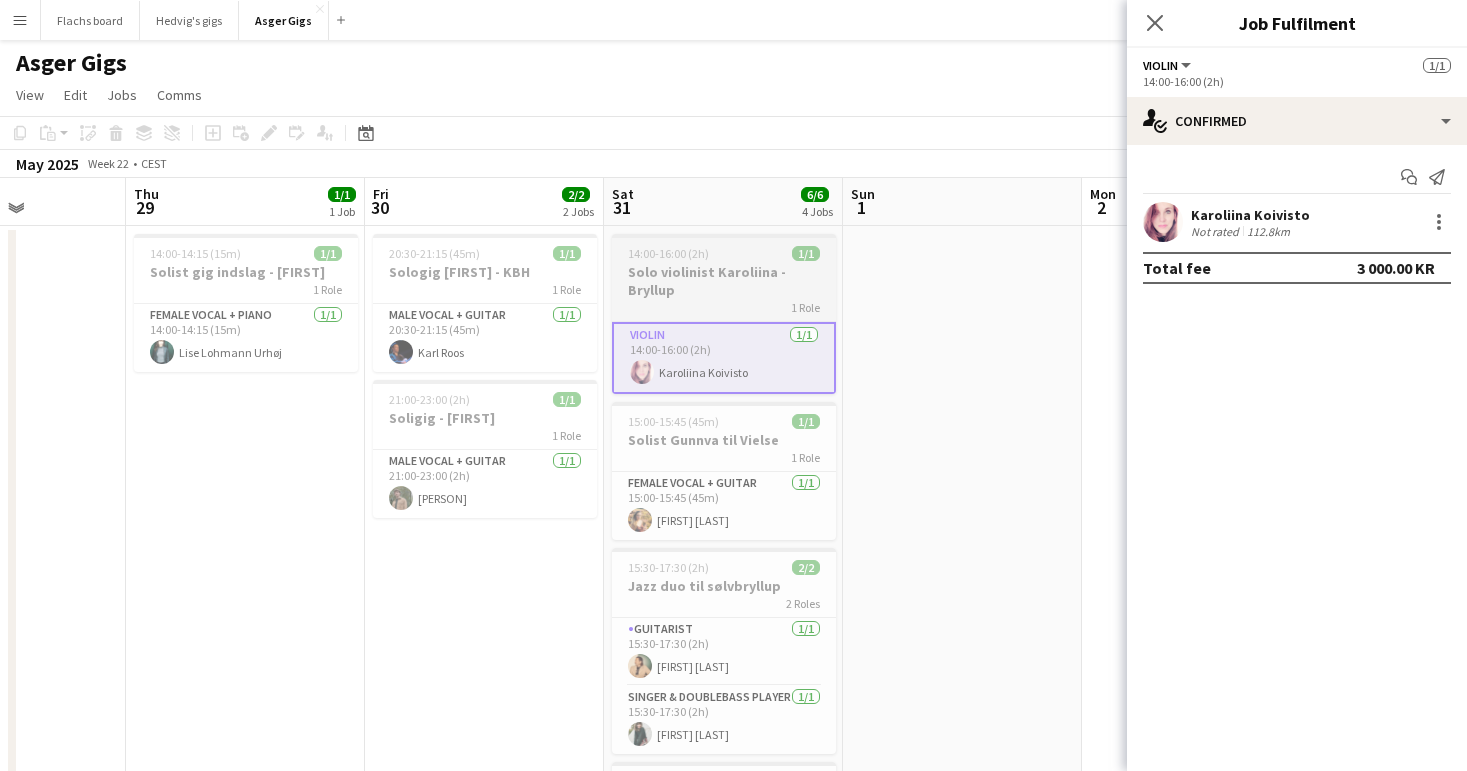click on "Solo violinist Karoliina - Bryllup" at bounding box center [724, 281] 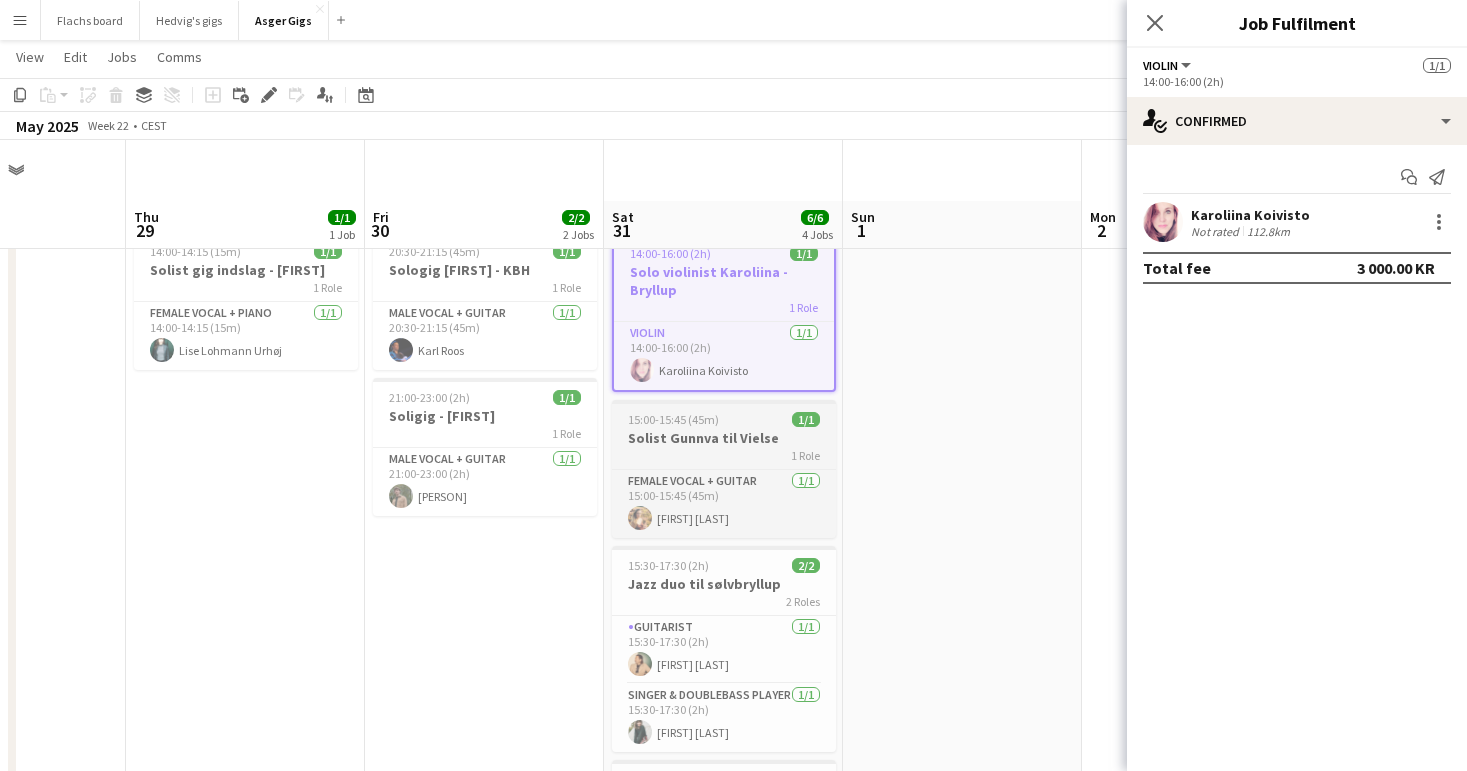 scroll, scrollTop: 118, scrollLeft: 0, axis: vertical 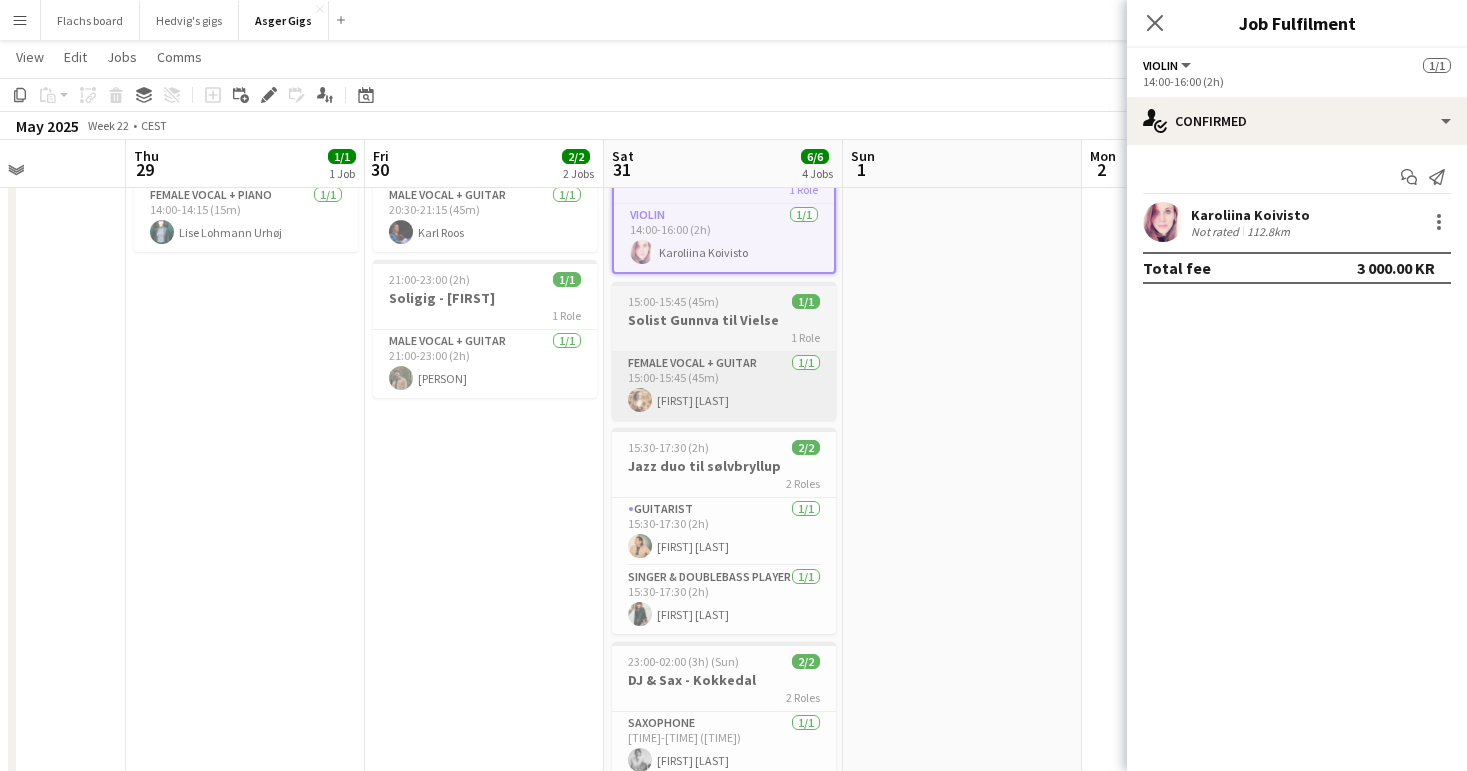 click on "Female Vocal + guitar   1/1   [TIME]-[TIME] ([DURATION])
[PERSON]" at bounding box center (724, 386) 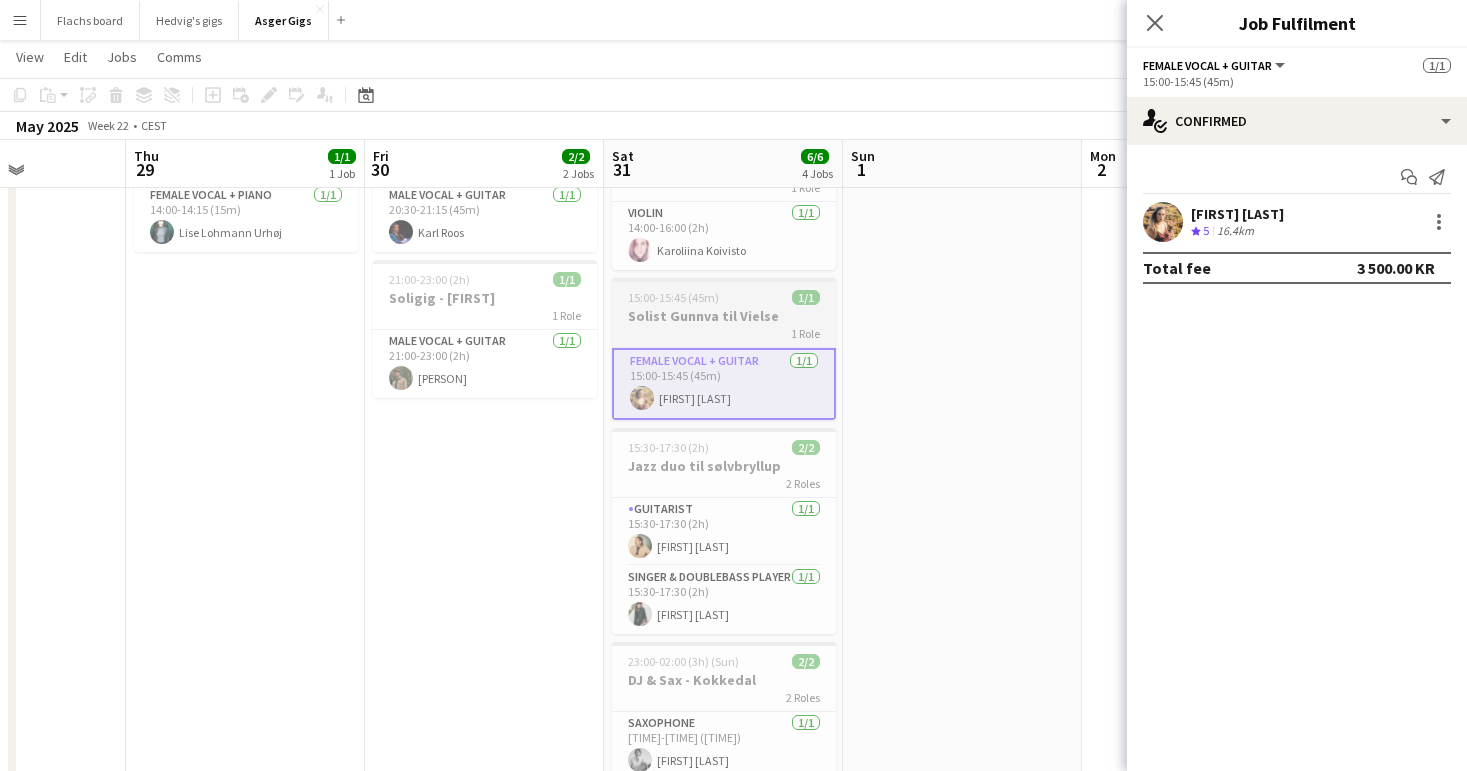 click on "Solist Gunnva til Vielse" at bounding box center [724, 316] 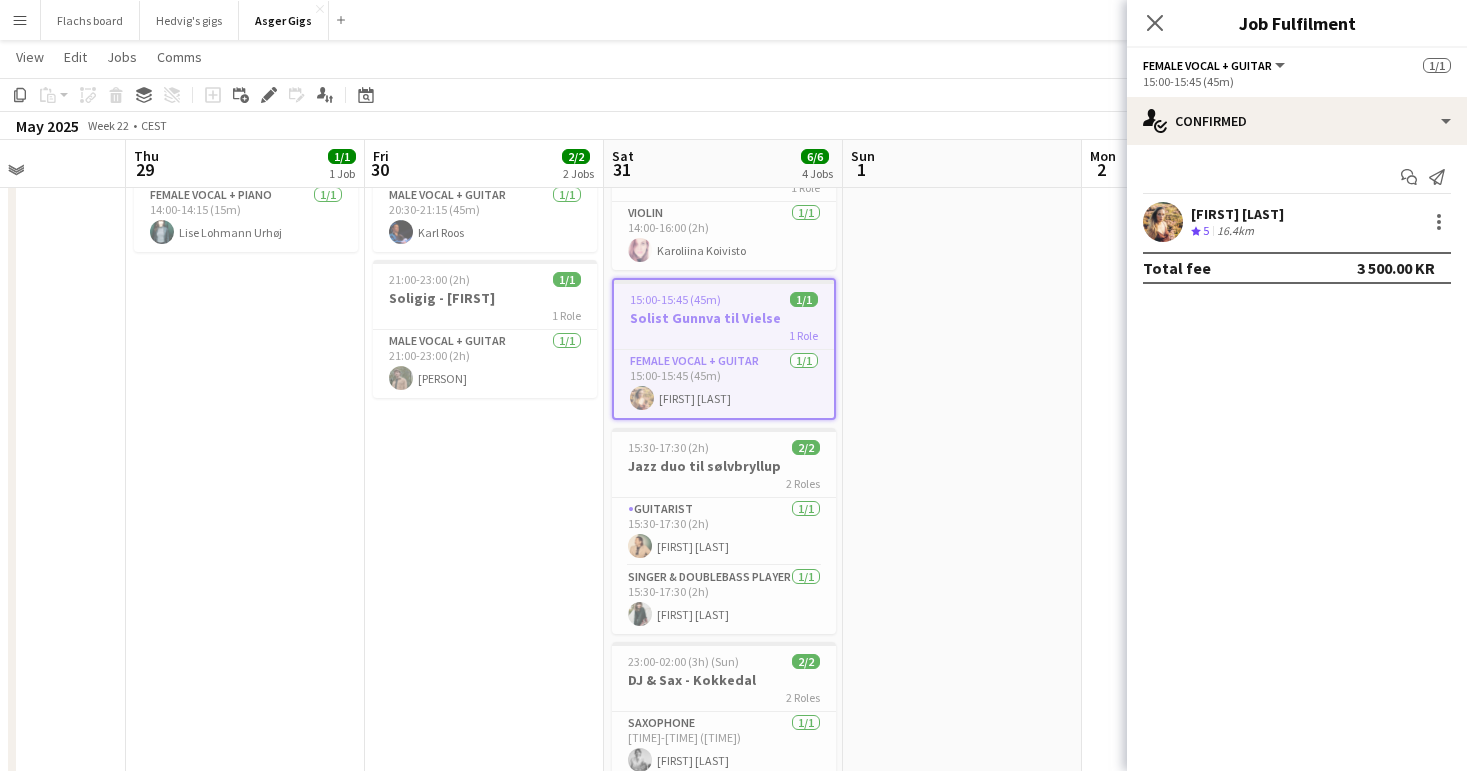 click at bounding box center [962, 916] 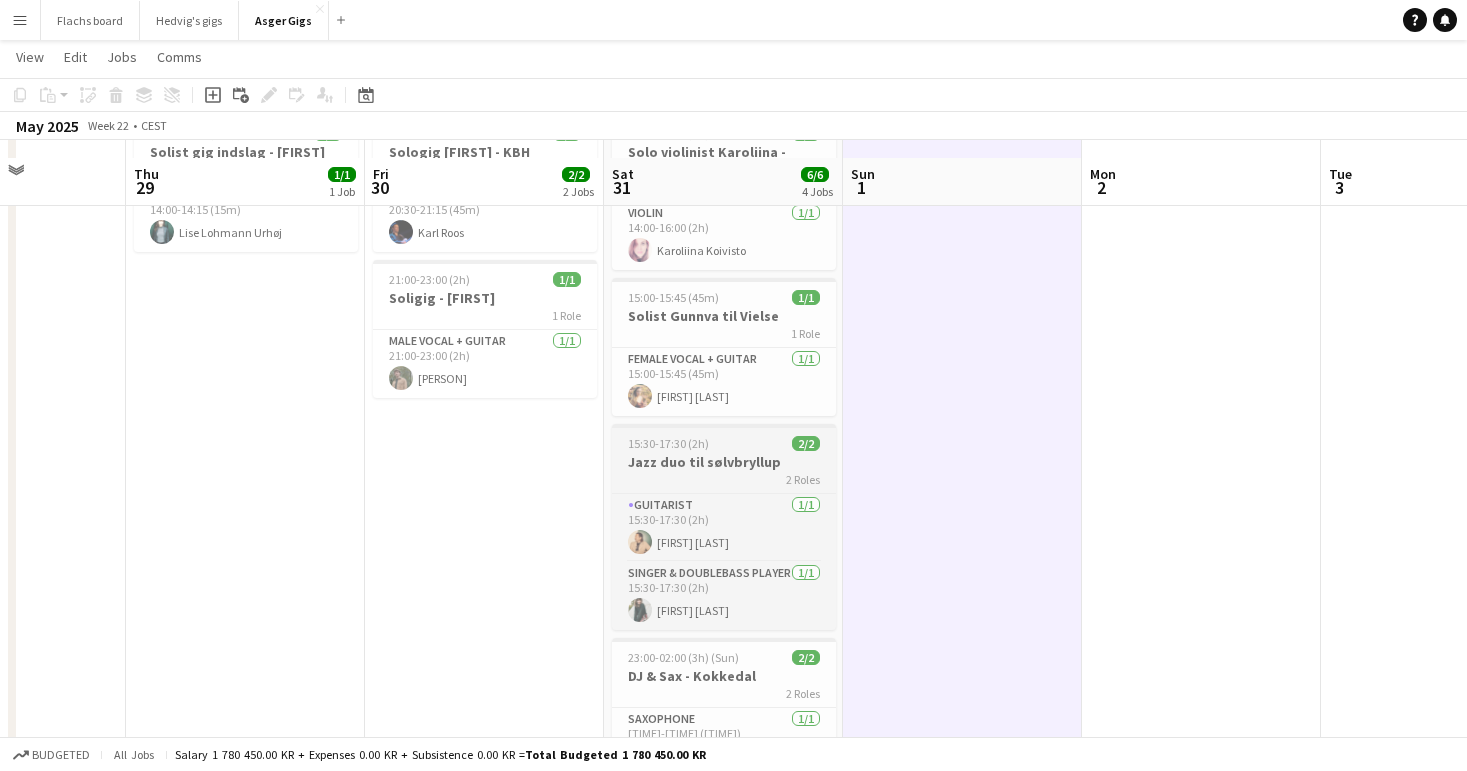scroll, scrollTop: 141, scrollLeft: 0, axis: vertical 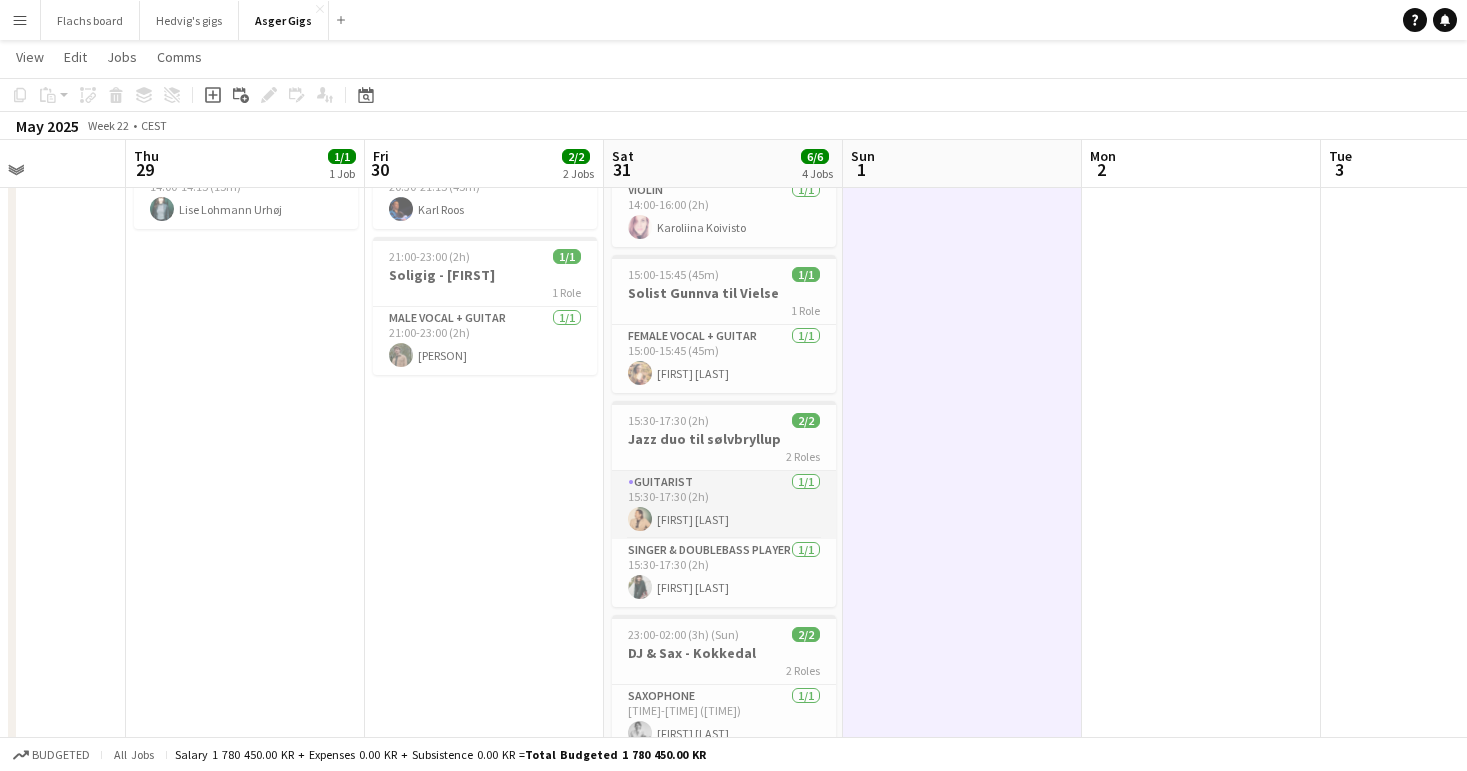 click on "Guitarist   1/1   [TIME]-[TIME] ([DURATION])
[PERSON]" at bounding box center [724, 505] 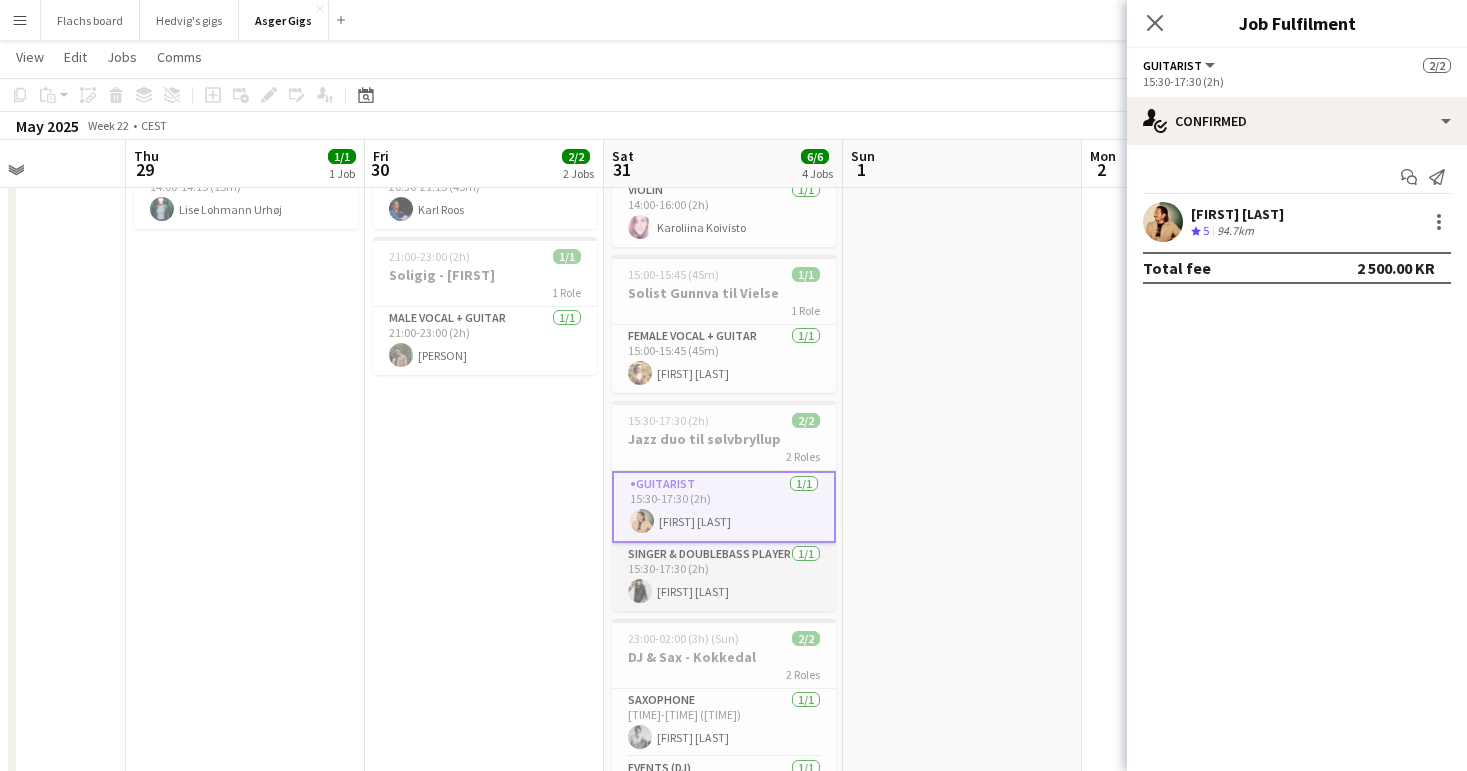 click on "Singer & Doublebass player   [NUMBER]/[NUMBER] [TIME]-[TIME] ([TIME])
[FIRST] [LAST]" at bounding box center (724, 577) 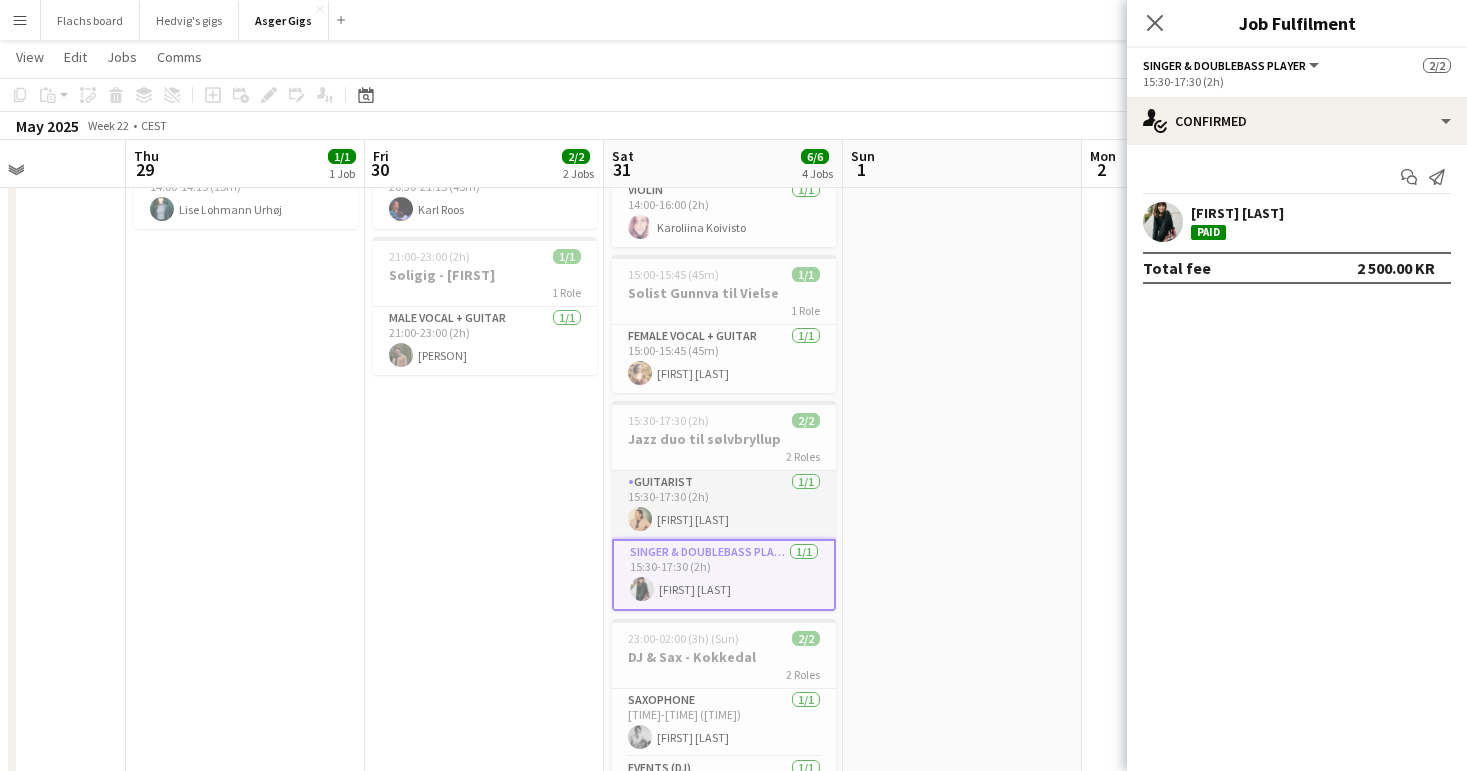 click on "Guitarist   1/1   [TIME]-[TIME] ([DURATION])
[PERSON]" at bounding box center [724, 505] 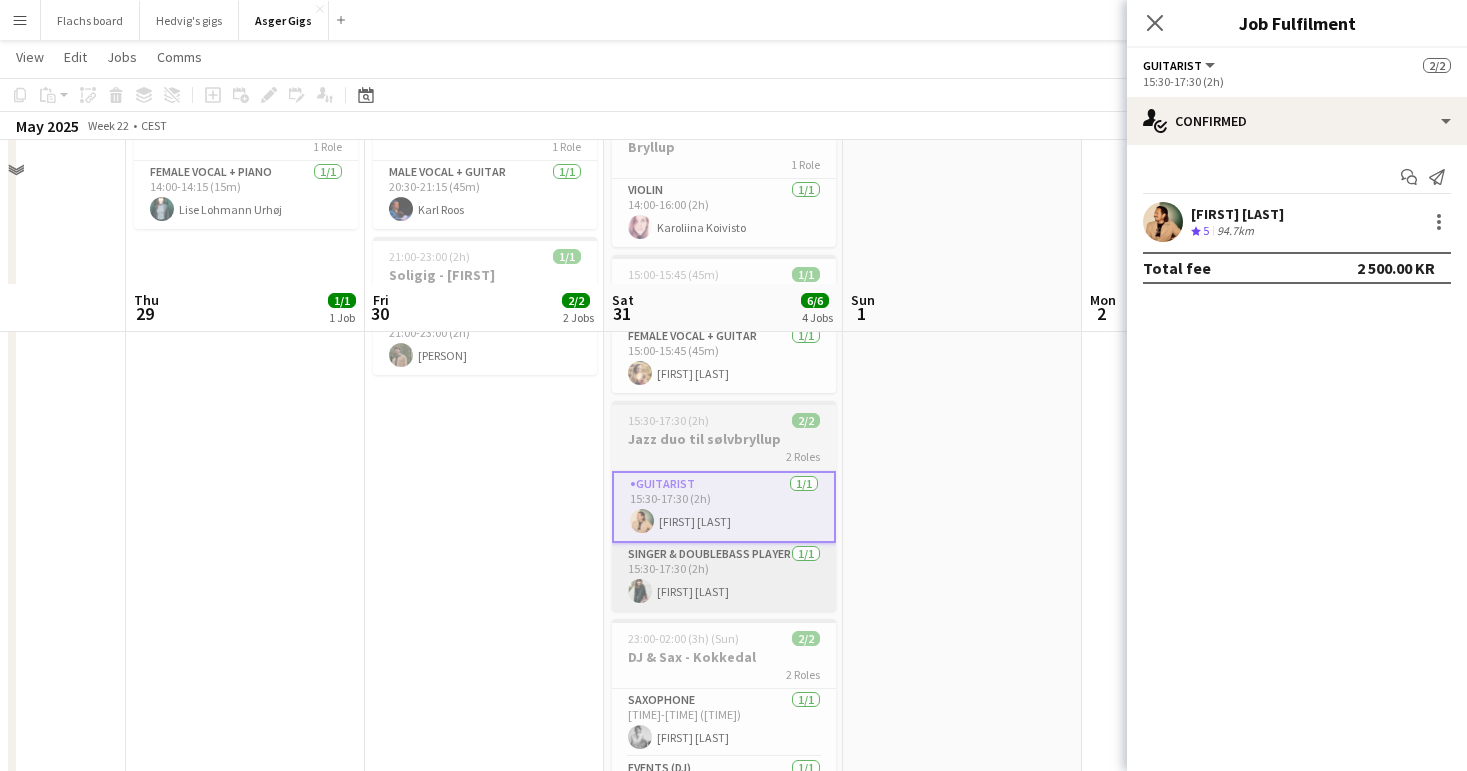 scroll, scrollTop: 342, scrollLeft: 0, axis: vertical 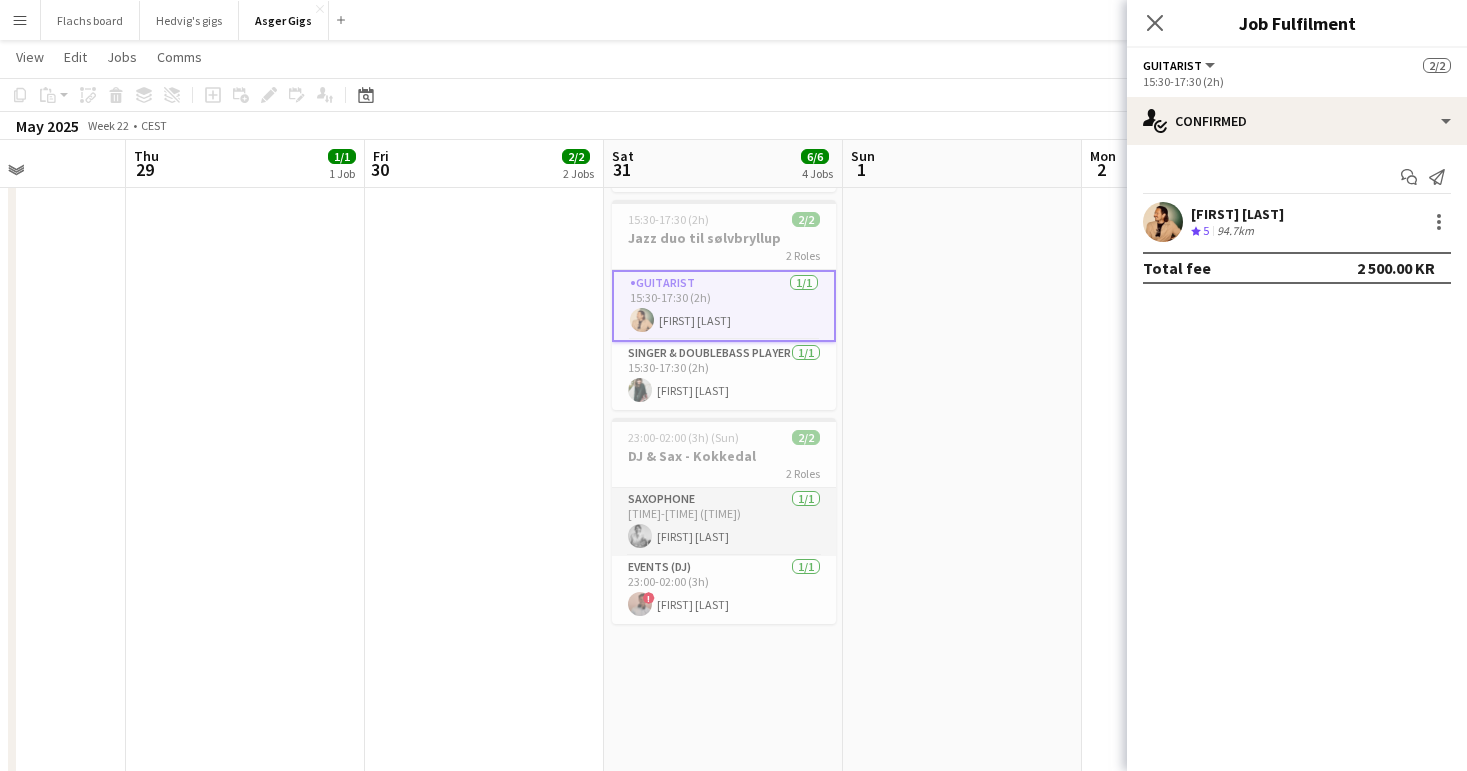 click on "Saxophone   1/1   23:00-00:15 (1h15m)
[FIRST] [LAST]" at bounding box center (724, 522) 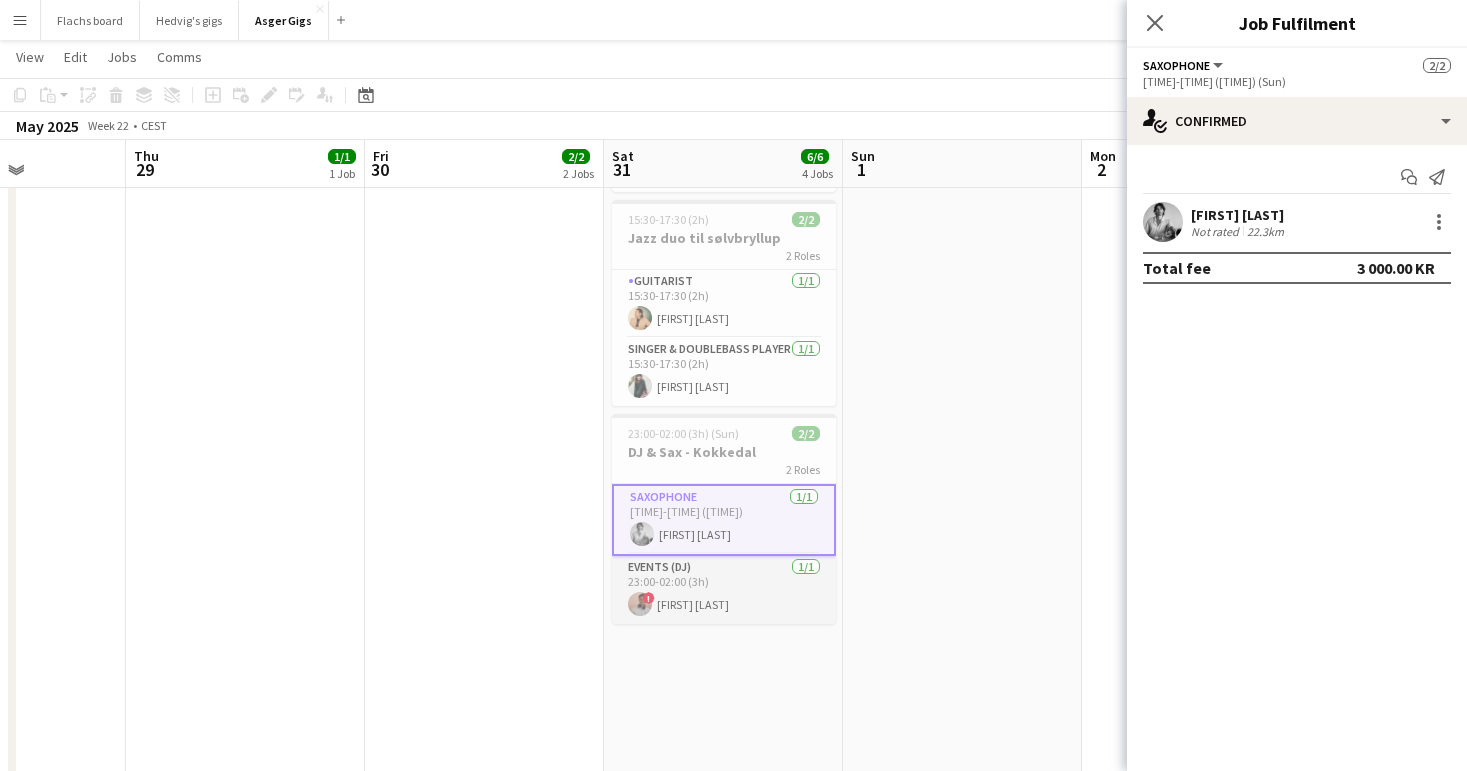 click on "Events (DJ)   1/1   23:00-02:00 (3h)
! [FIRST] [LAST]" at bounding box center [724, 590] 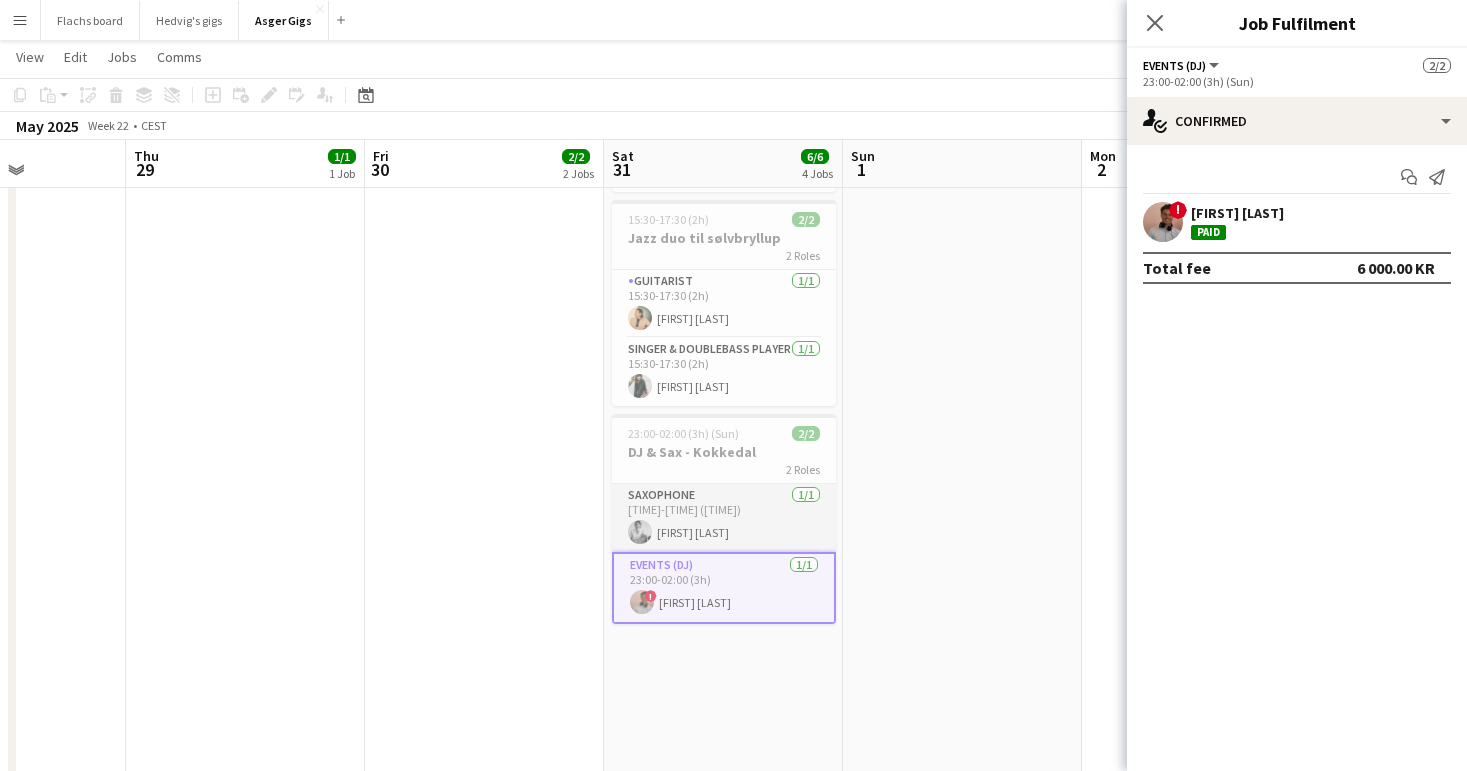 click on "Saxophone   1/1   23:00-00:15 (1h15m)
[FIRST] [LAST]" at bounding box center (724, 518) 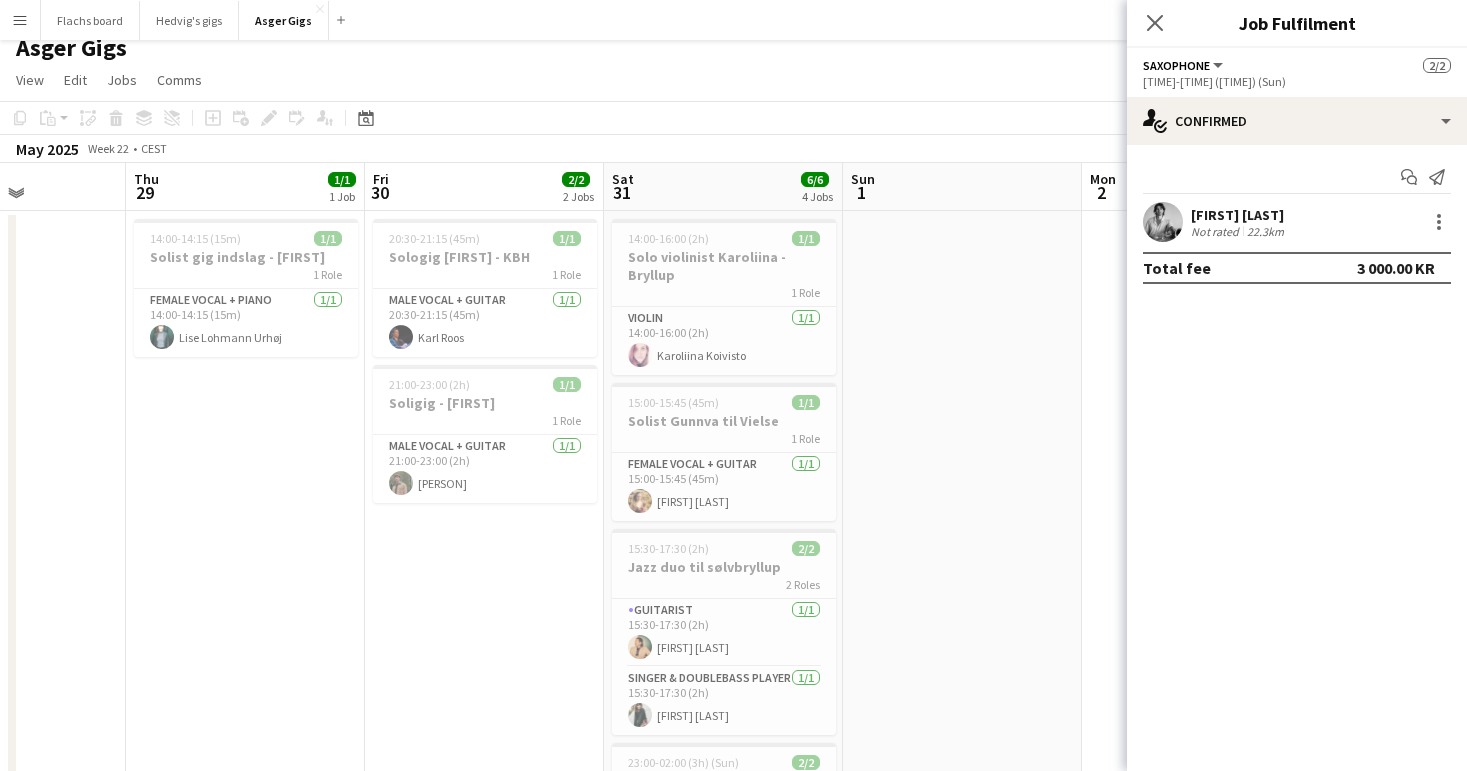 scroll, scrollTop: 0, scrollLeft: 0, axis: both 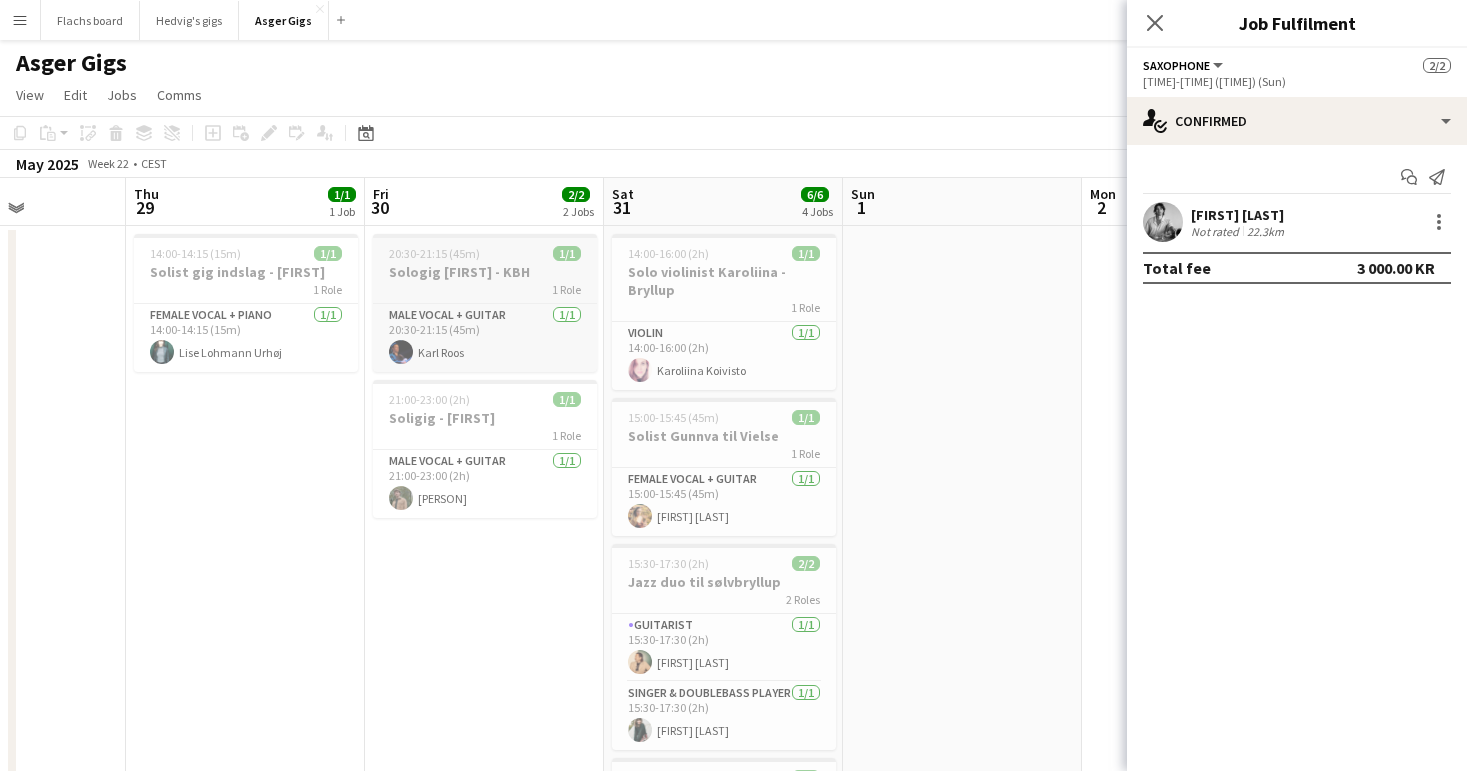 click on "1 Role" at bounding box center [485, 289] 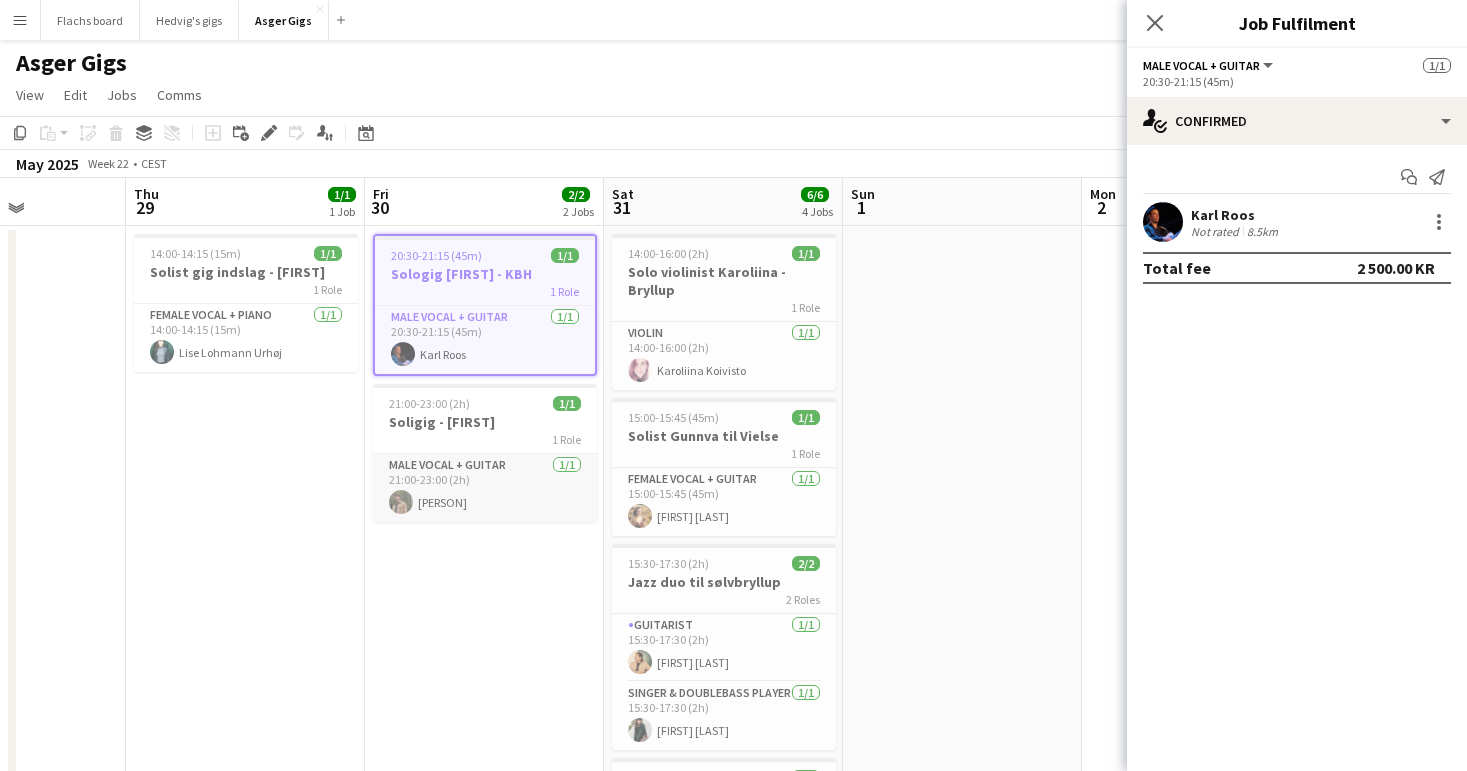 click on "Male Vocal + Guitar   1/1   21:00-23:00 (2h)
[FIRST] [LAST]" at bounding box center [485, 488] 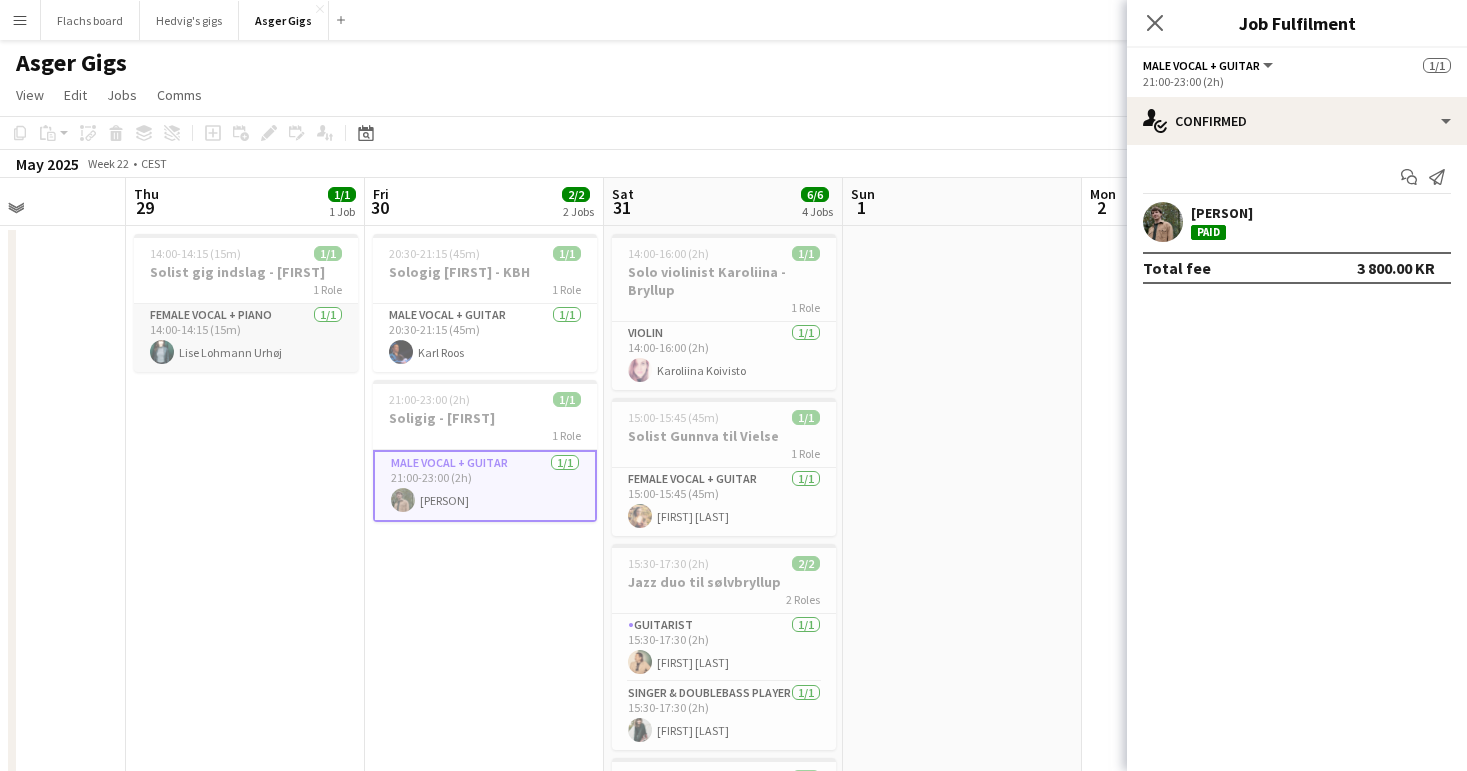 click on "Female Vocal + Piano   1/1   [TIME]-[TIME] (15m)
[FIRST] [LAST]" at bounding box center [246, 338] 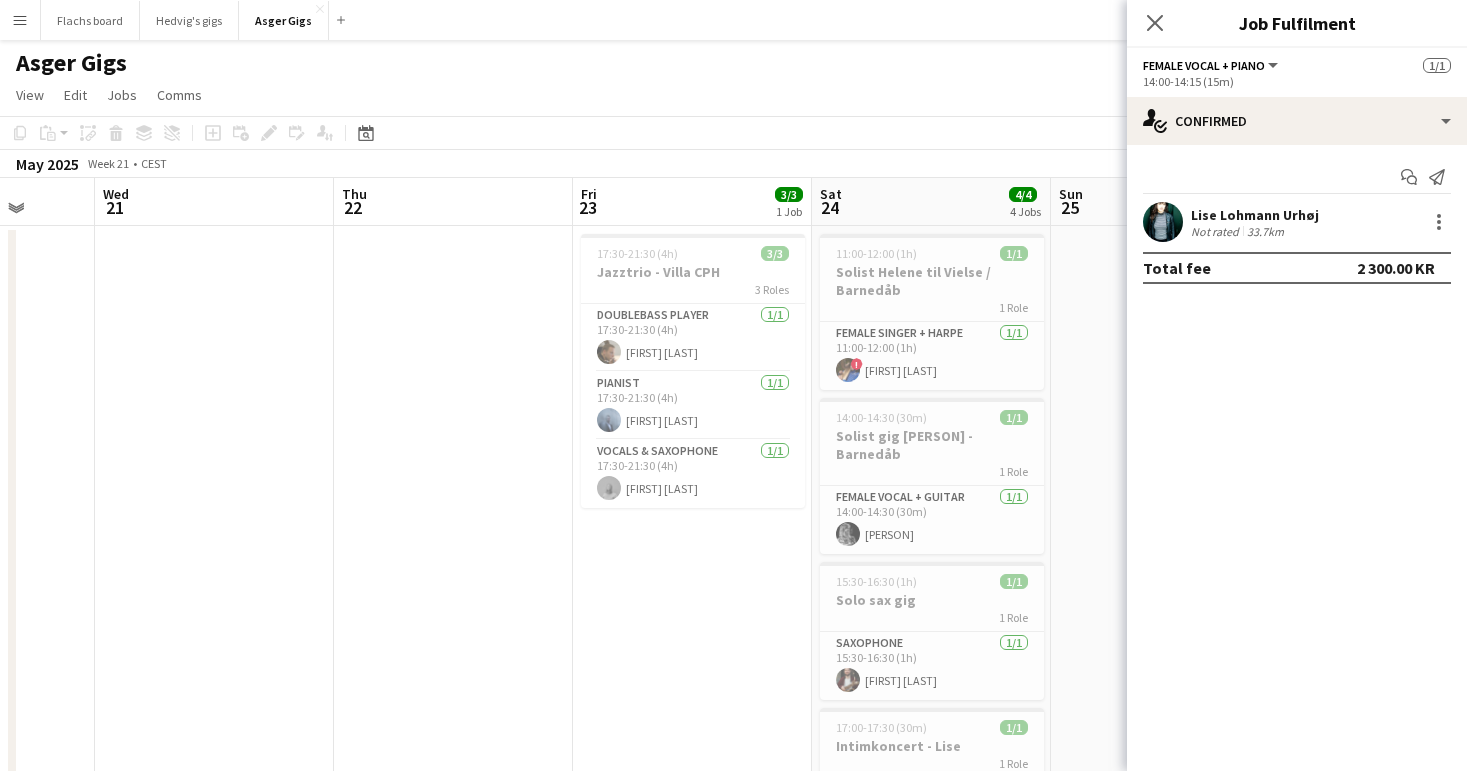 scroll, scrollTop: 0, scrollLeft: 622, axis: horizontal 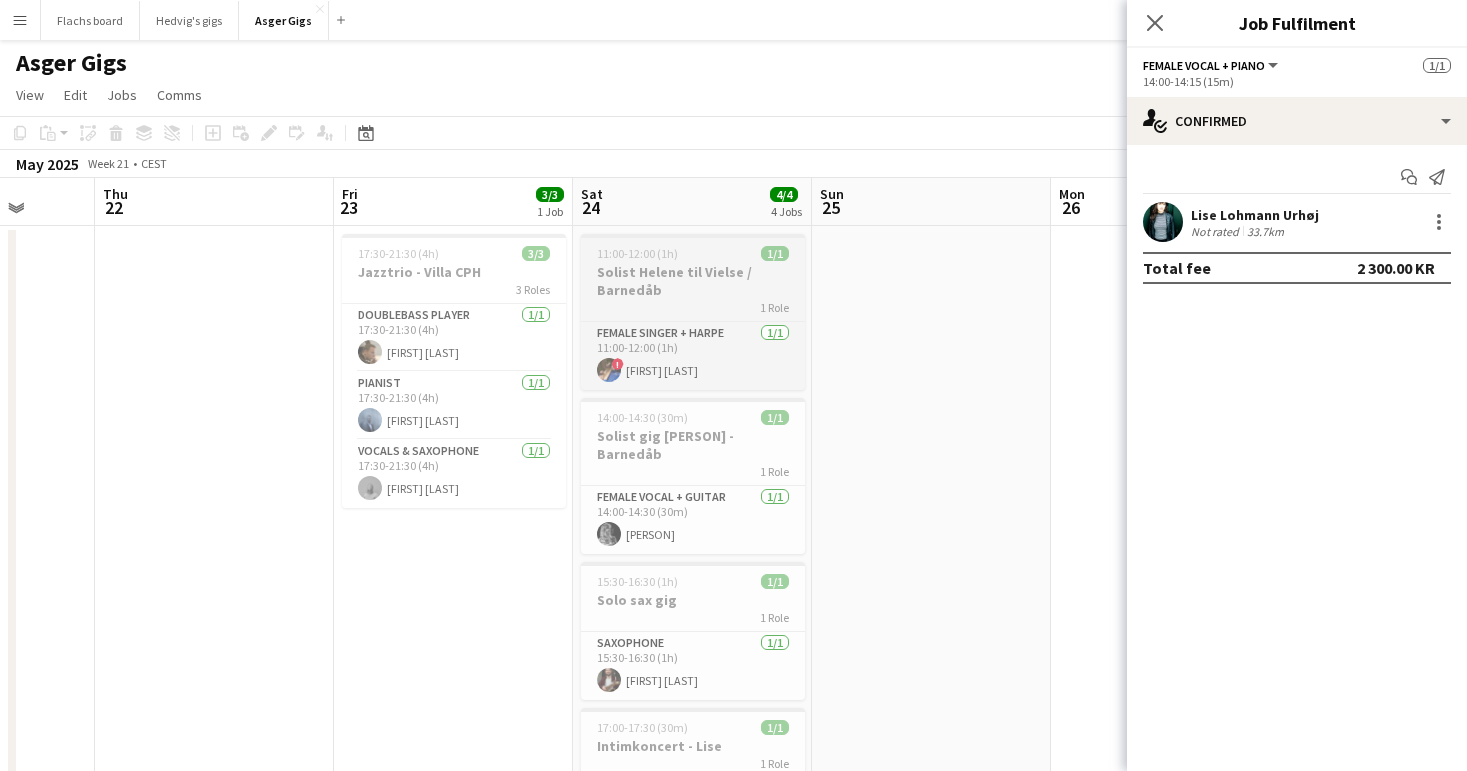 click on "Solist Helene til Vielse / Barnedåb" at bounding box center (693, 281) 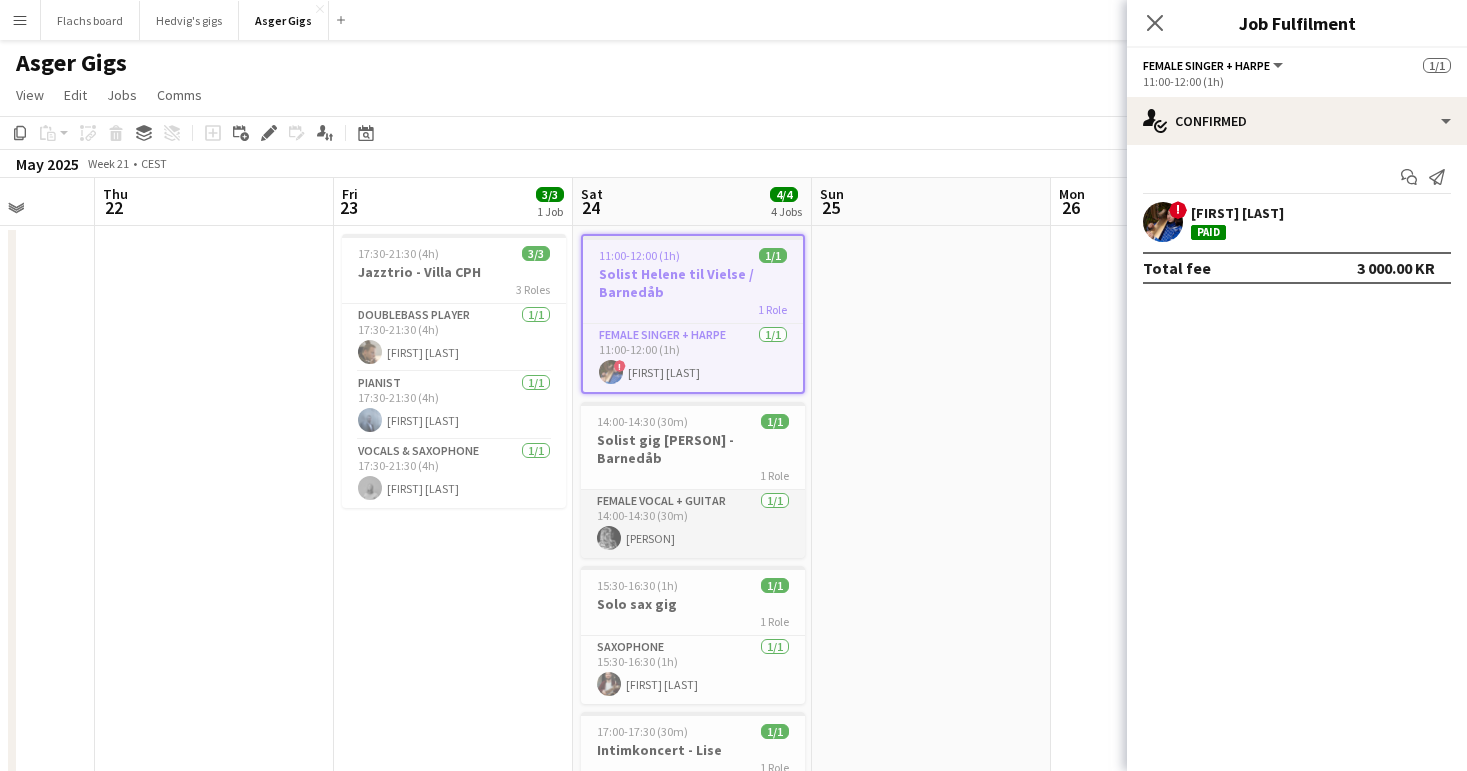 click on "Female Vocal + guitar   1/1   14:00-14:30 (30m)
[FIRST] [LAST]" at bounding box center (693, 524) 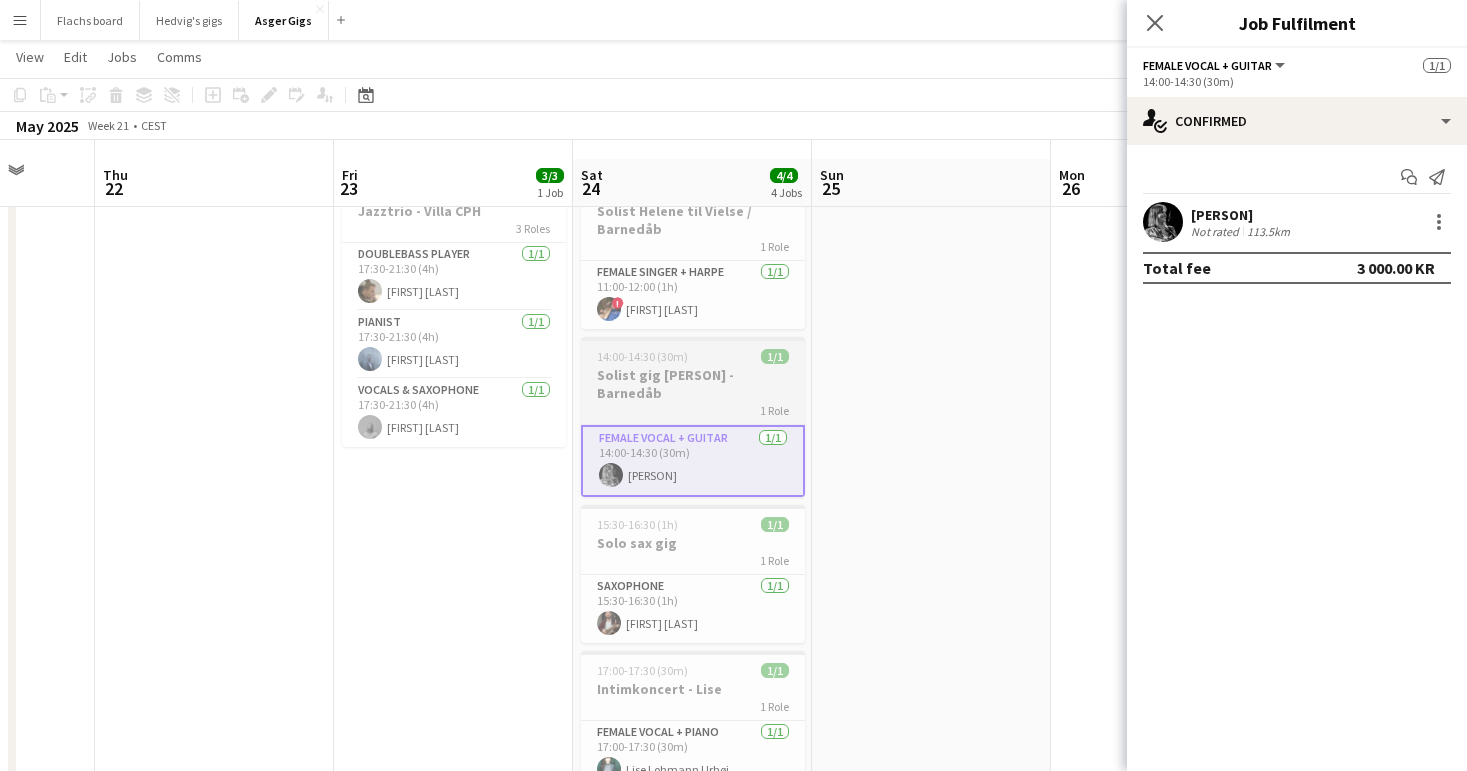 scroll, scrollTop: 82, scrollLeft: 0, axis: vertical 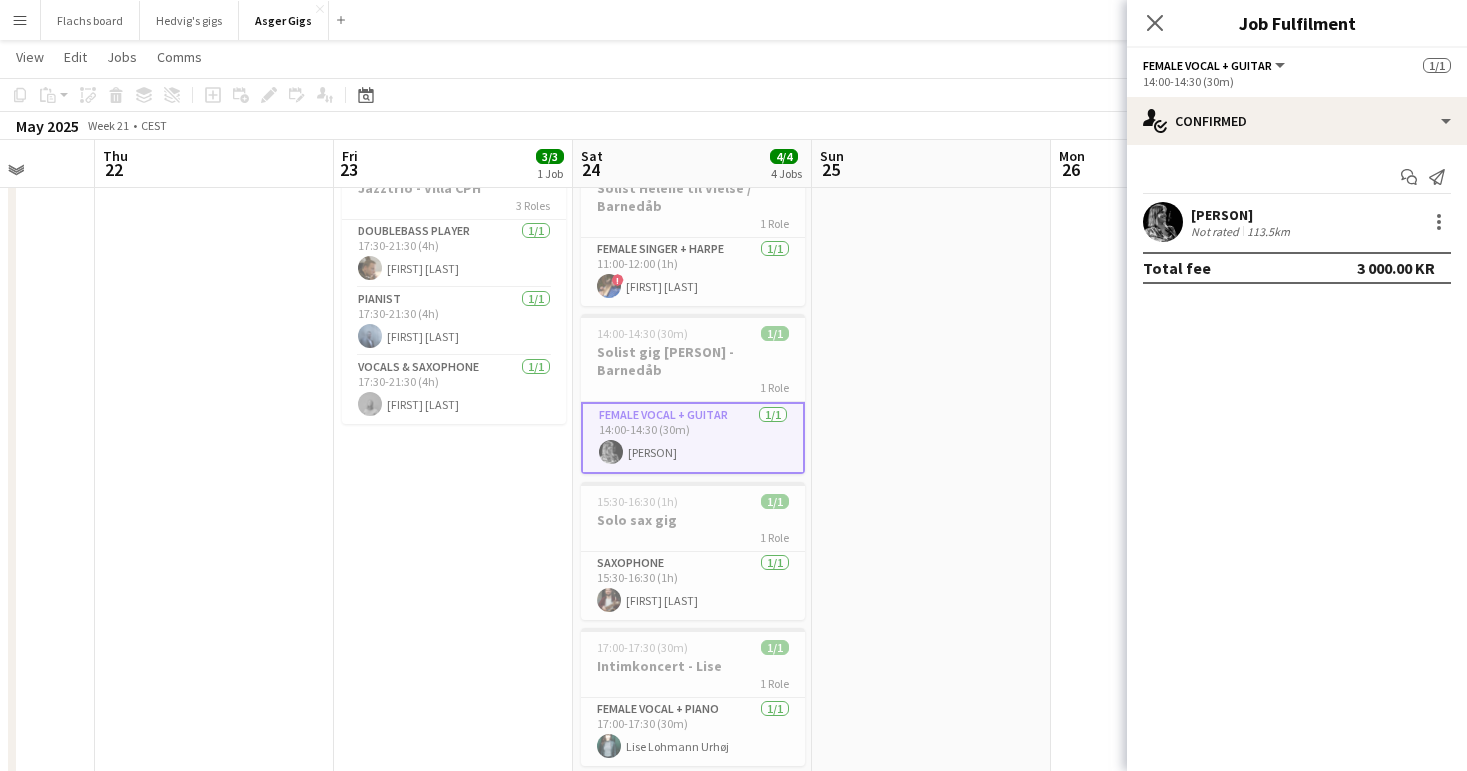 click on "[TIME]-[TIME] ([DURATION])    3/3   Jazztrio - Villa CPH   3 Roles   Doublebass Player   1/1   [TIME]-[TIME] ([DURATION])
[PERSON]  Pianist   1/1   [TIME]-[TIME] ([DURATION])
[PERSON]  Vocals & Saxophone   1/1   [TIME]-[TIME] ([DURATION])
[PERSON]" at bounding box center (453, 952) 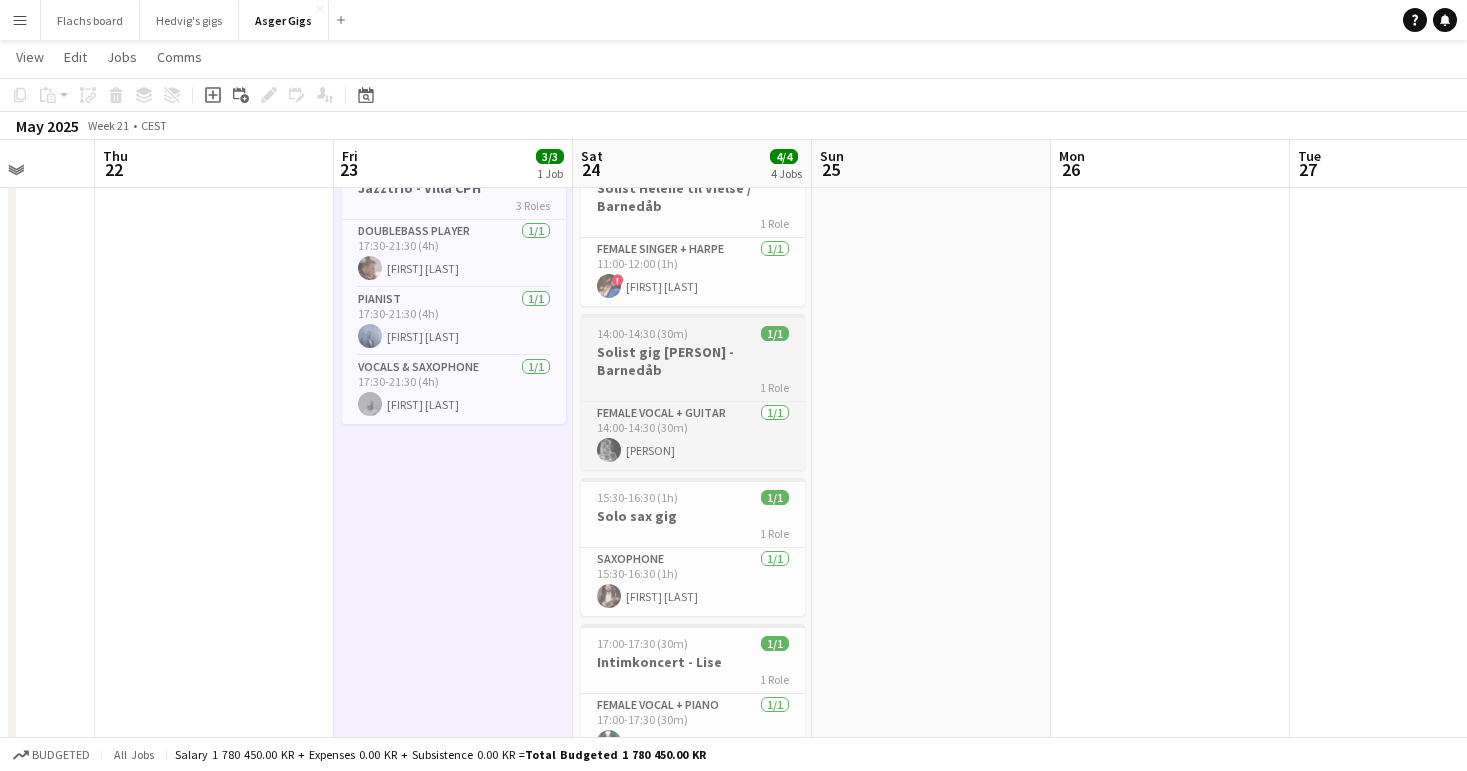 click on "[TIME]-[TIME] ([TIME])    [NUMBER]/[NUMBER]   Solist gig [FIRST] - Barnedåb   [NUMBER] Role   Female Vocal + guitar   [NUMBER]/[NUMBER] [TIME]-[TIME] ([TIME])
[FIRST] [LAST]" at bounding box center [693, 392] 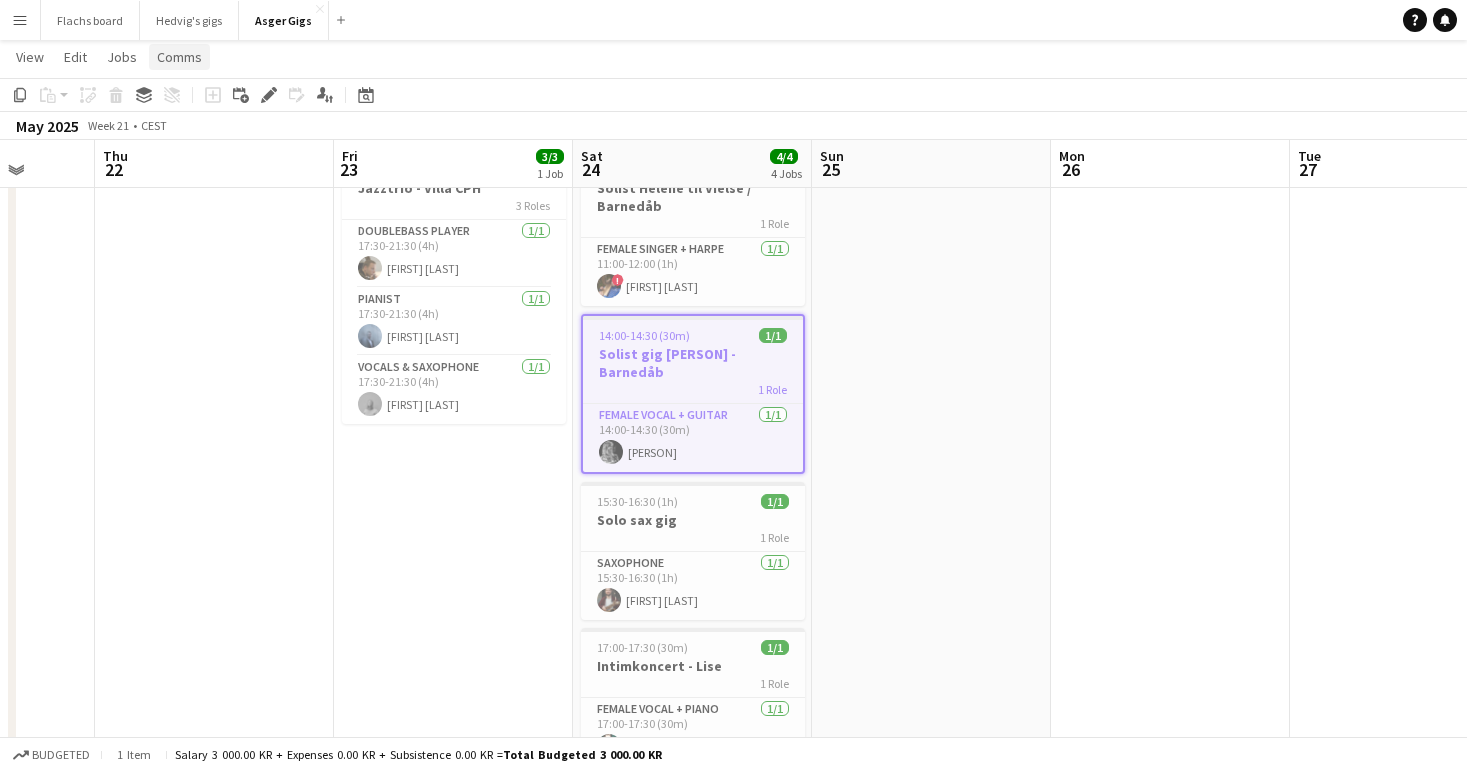 click on "Comms" 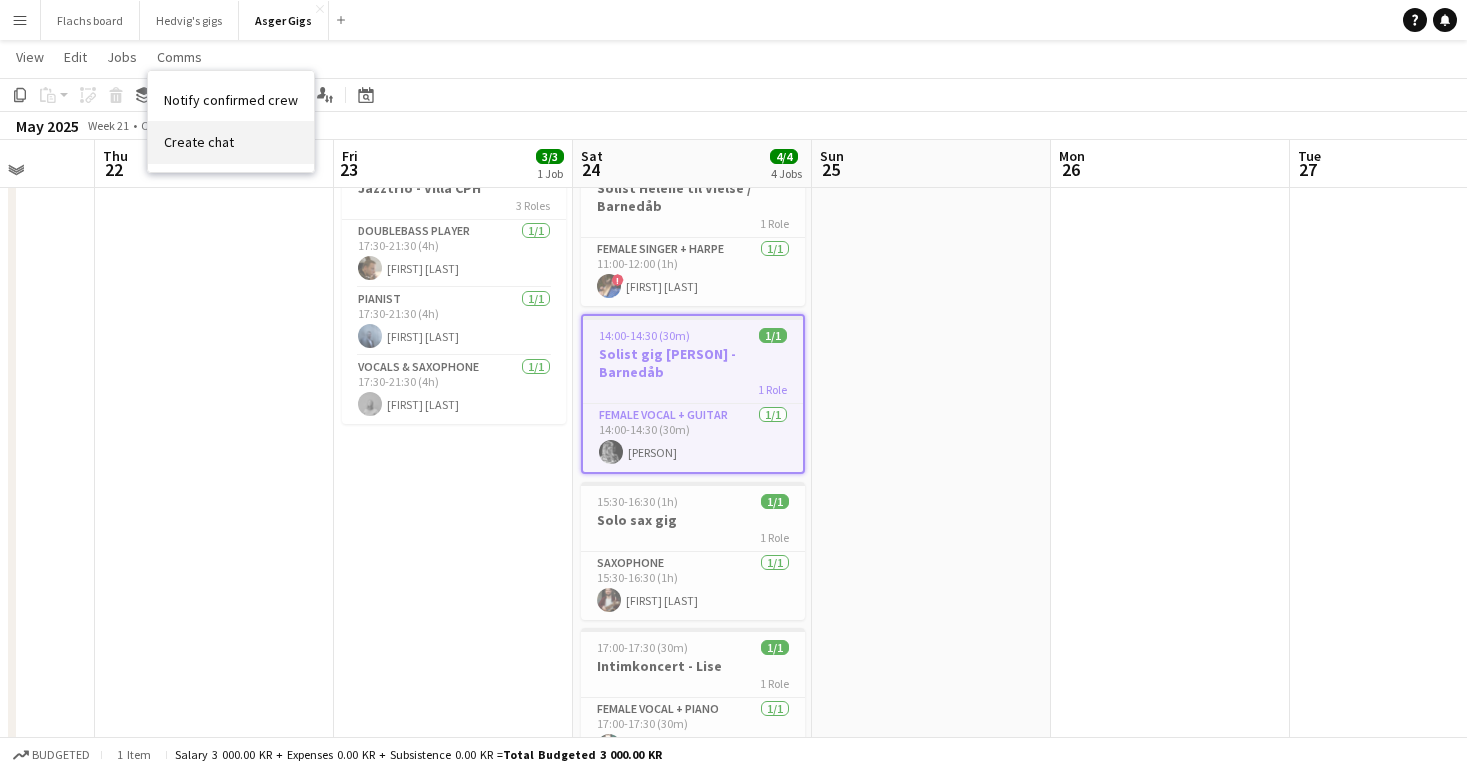 click on "Create chat" at bounding box center (199, 142) 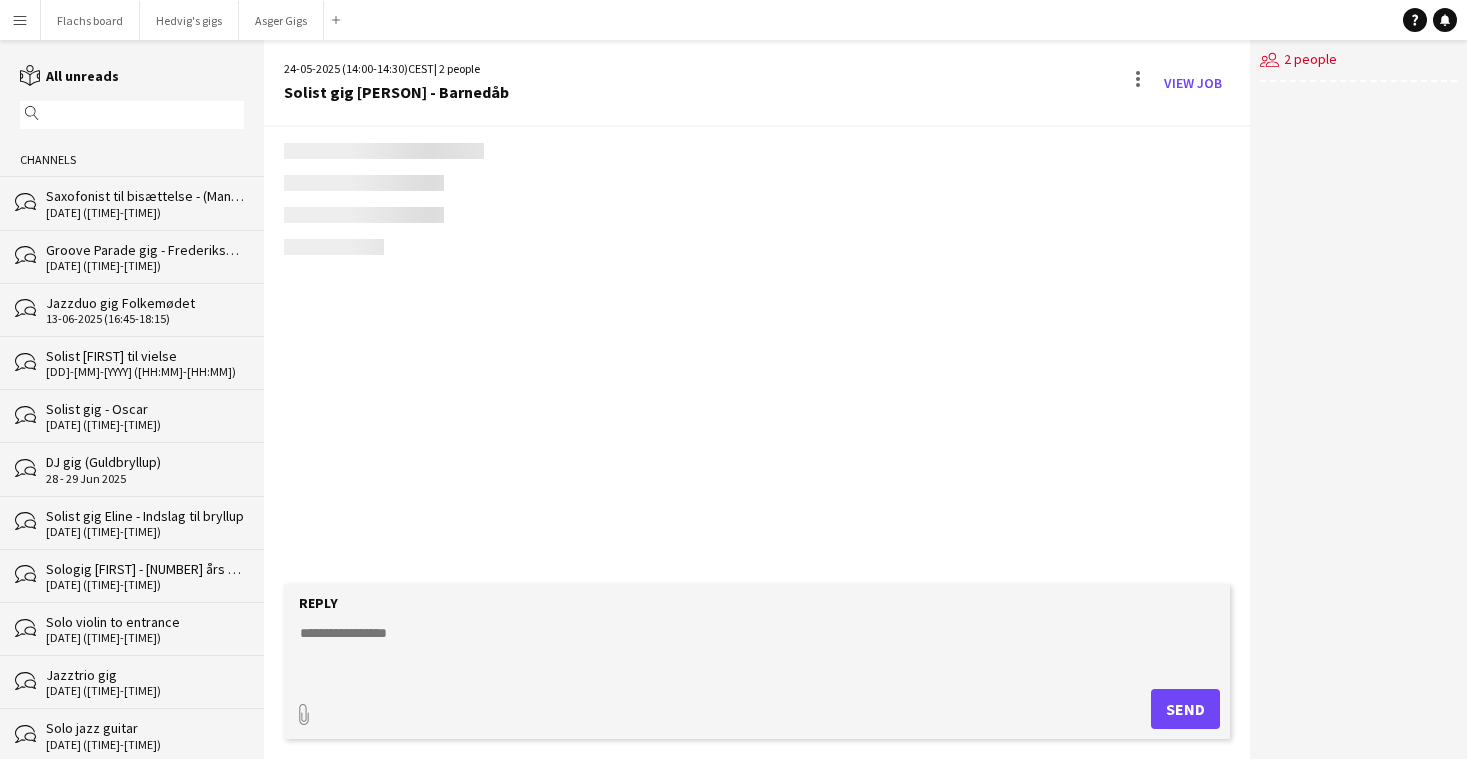 scroll, scrollTop: 0, scrollLeft: 0, axis: both 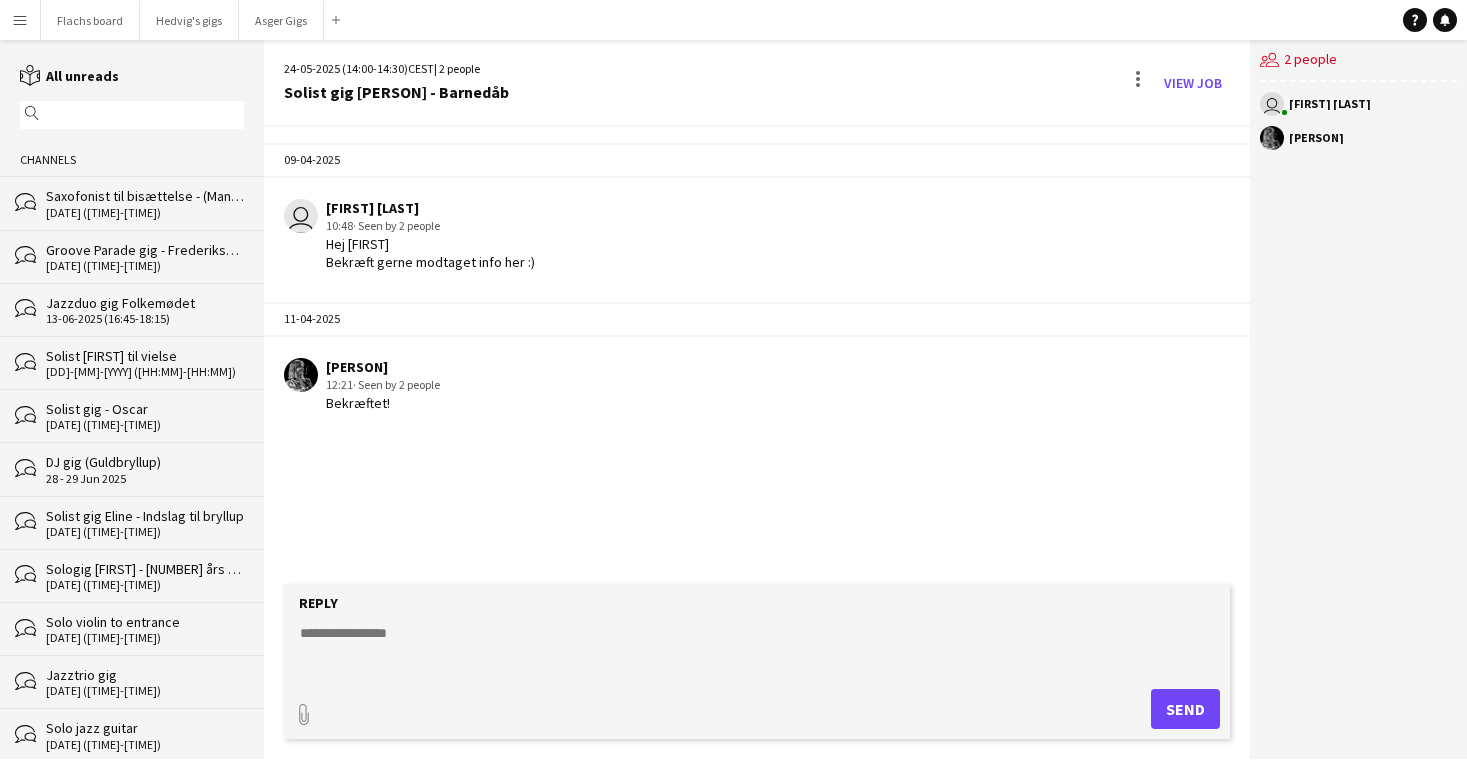 click 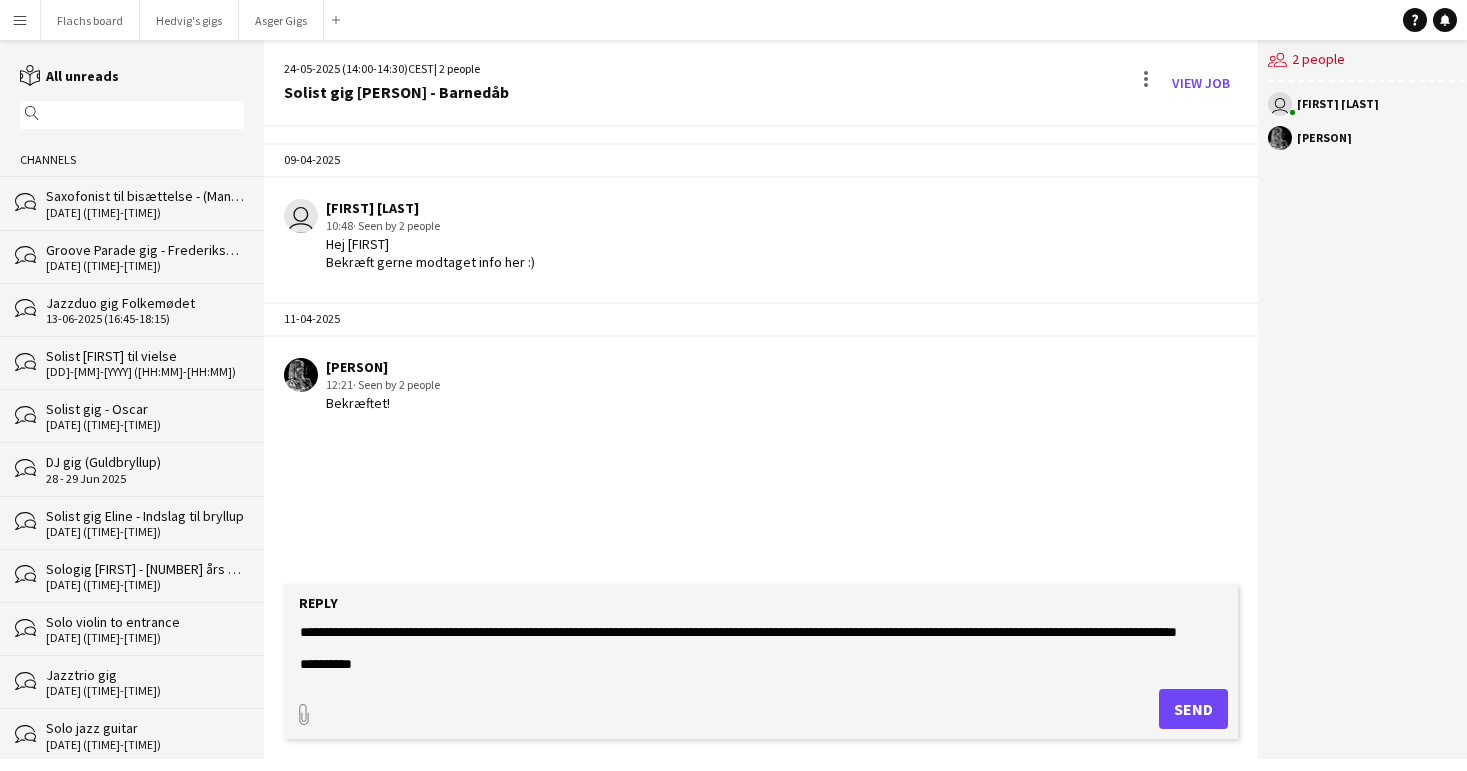 scroll, scrollTop: 0, scrollLeft: 0, axis: both 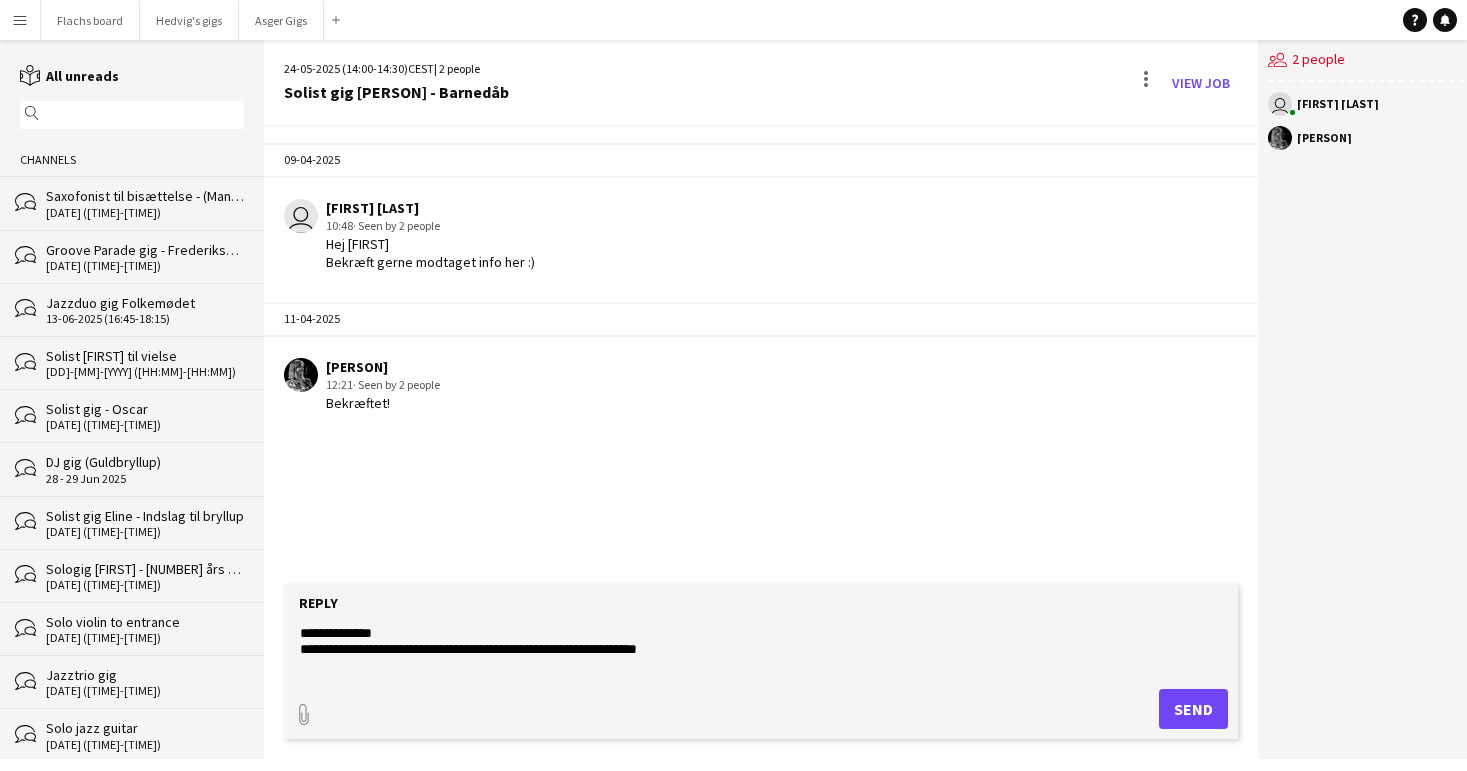 drag, startPoint x: 326, startPoint y: 630, endPoint x: 505, endPoint y: 627, distance: 179.02513 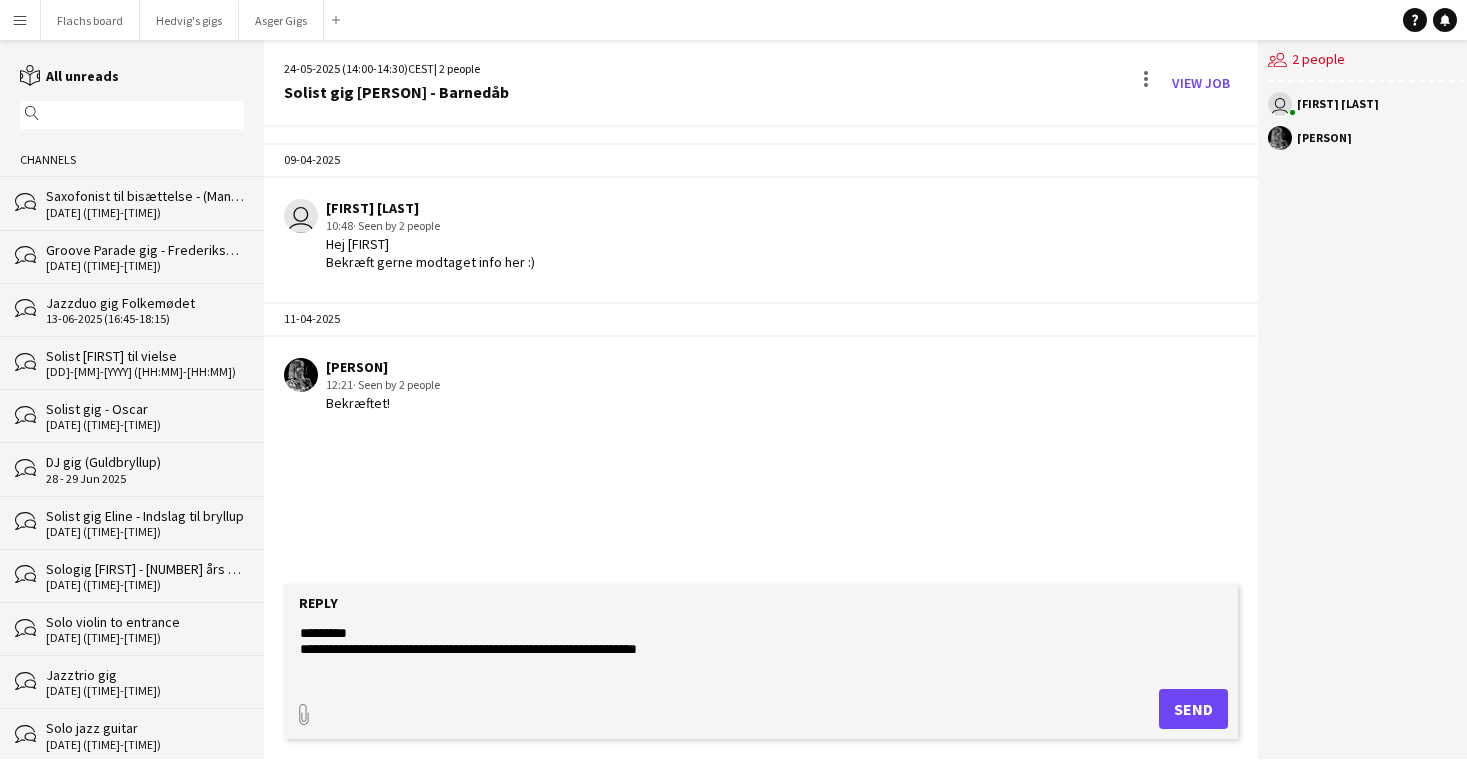 type on "**********" 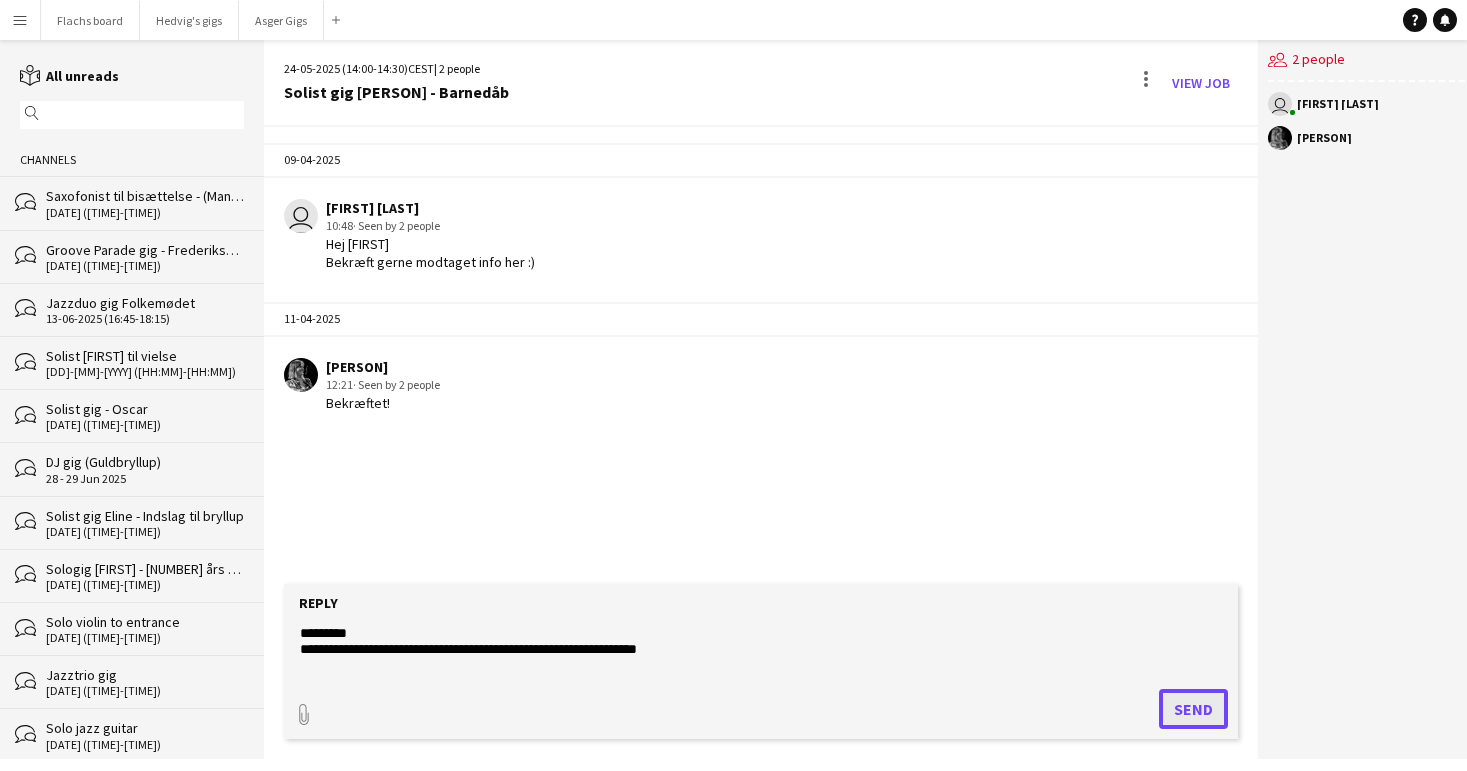 click on "Send" 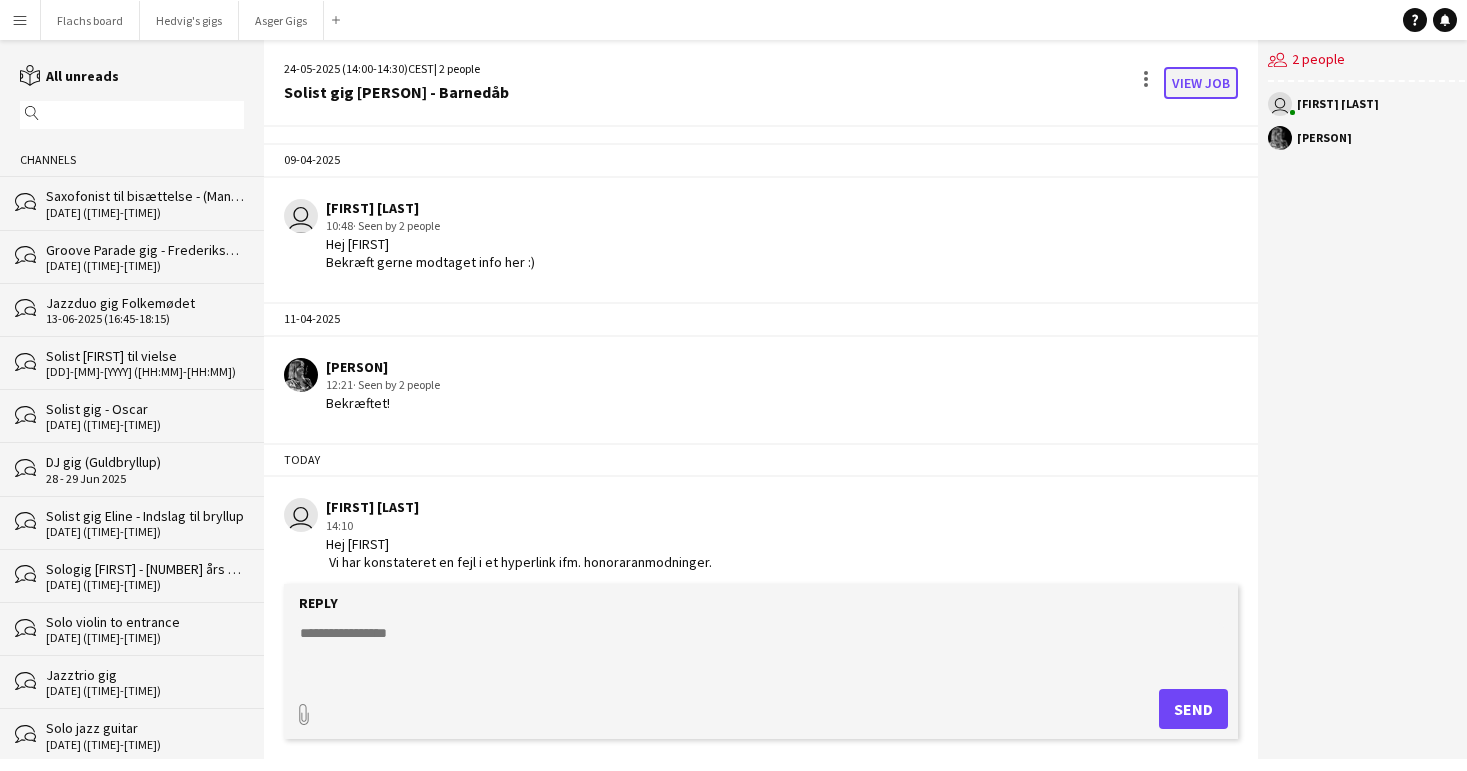 click on "View Job" 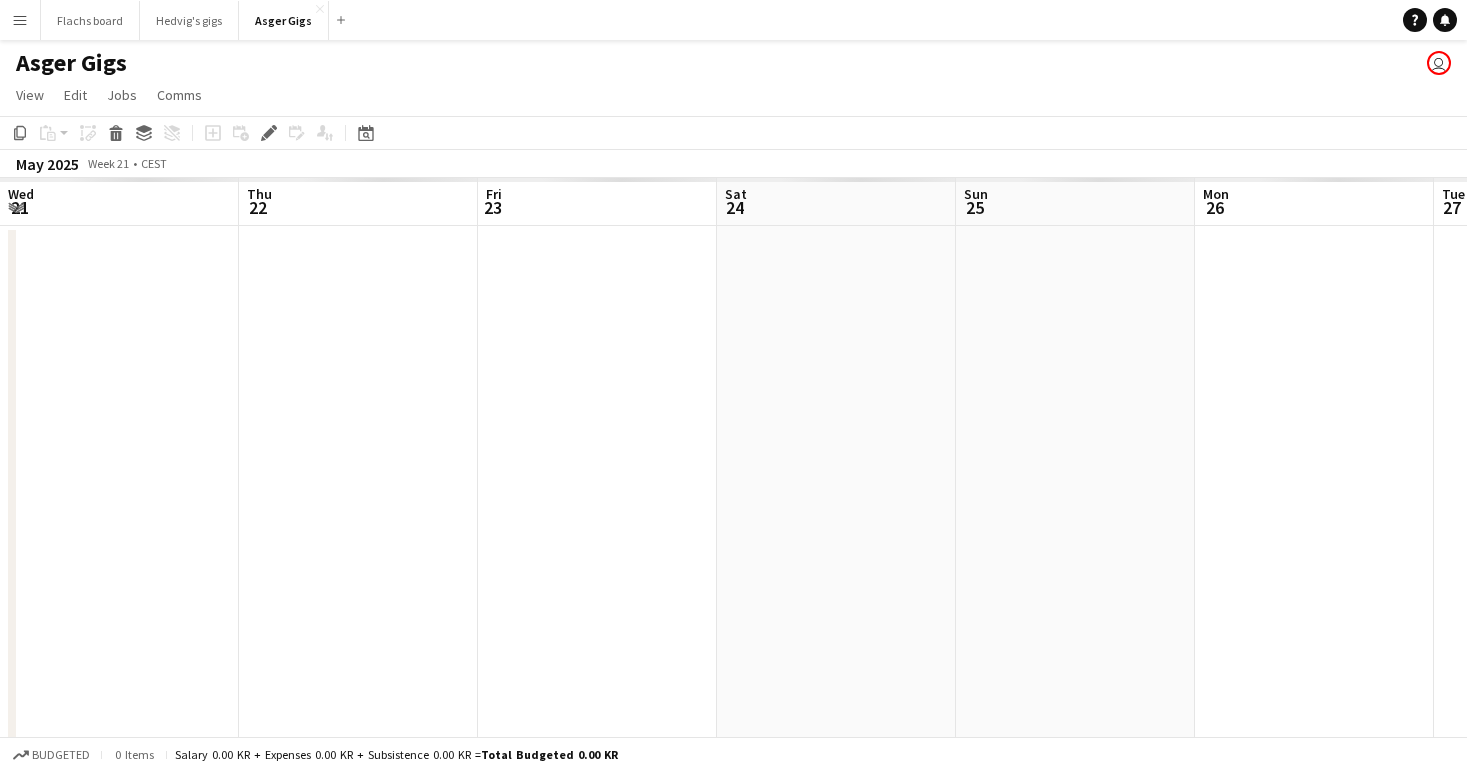 scroll, scrollTop: 0, scrollLeft: 688, axis: horizontal 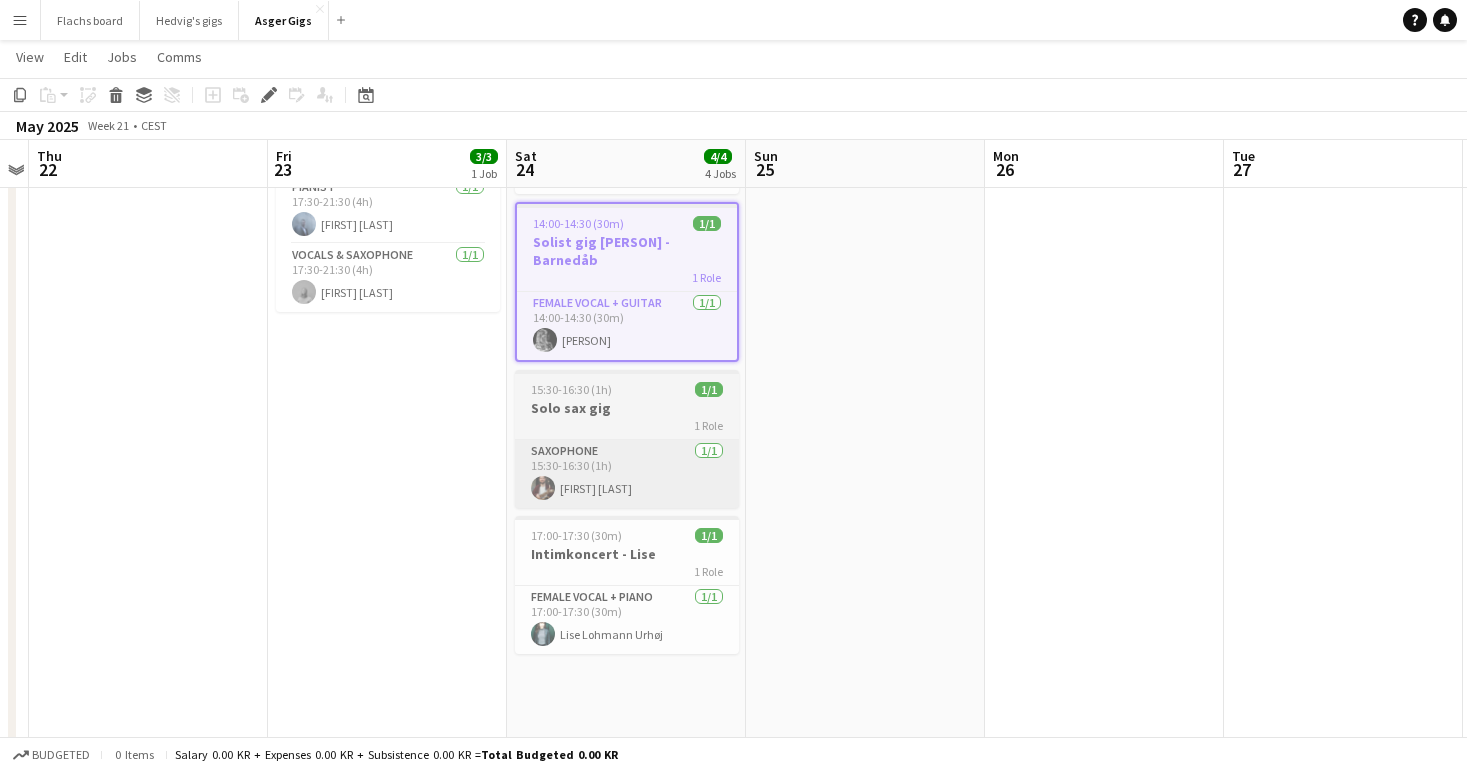 click on "Saxophone   1/1   [TIME]-[TIME] (1h)
[FIRST] [LAST]" at bounding box center (627, 474) 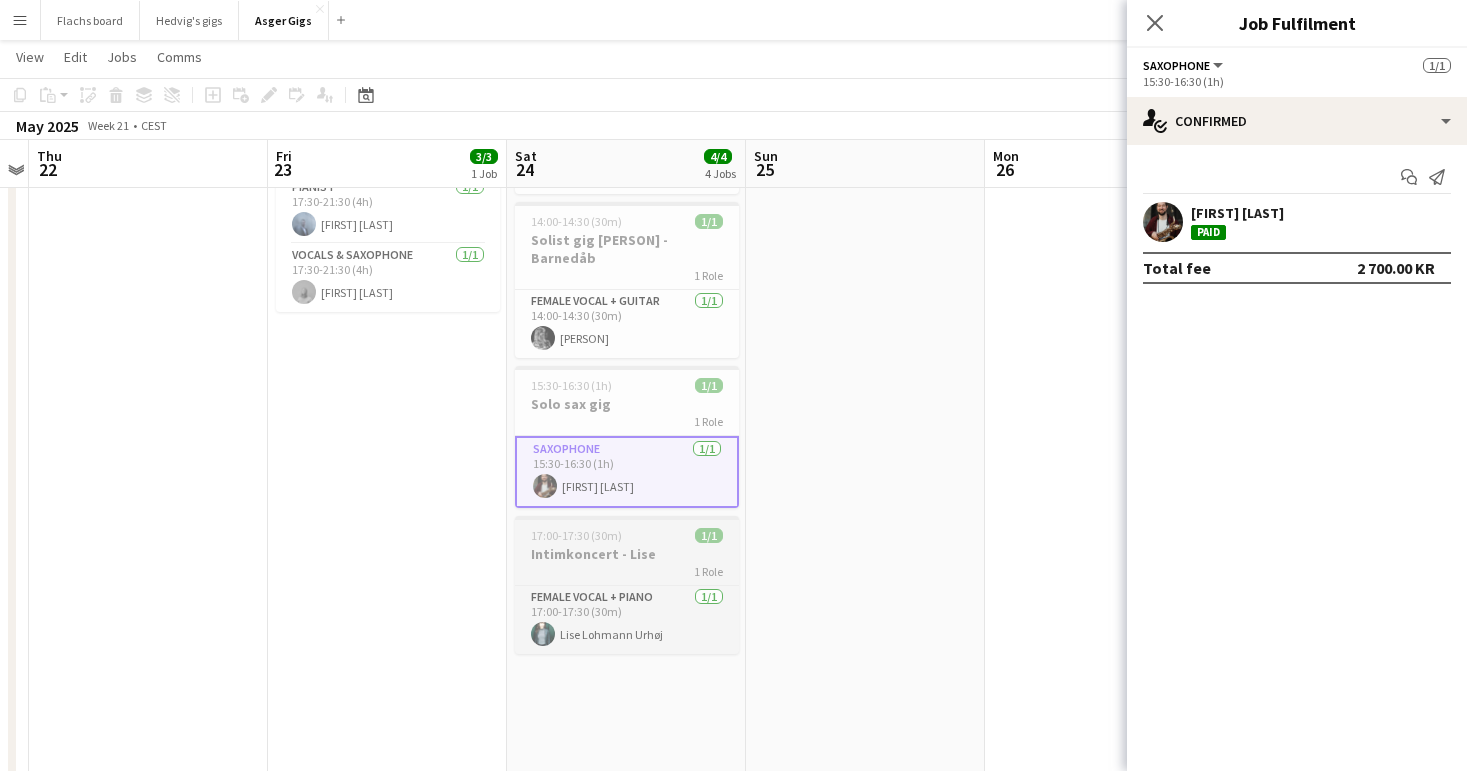 click on "17:00-17:30 (30m)    1/1   Intimkoncert - [NAME]   1 Role   Female Vocal + Piano   1/1   17:00-17:30 (30m)
[FIRST] [LAST]" at bounding box center (627, 585) 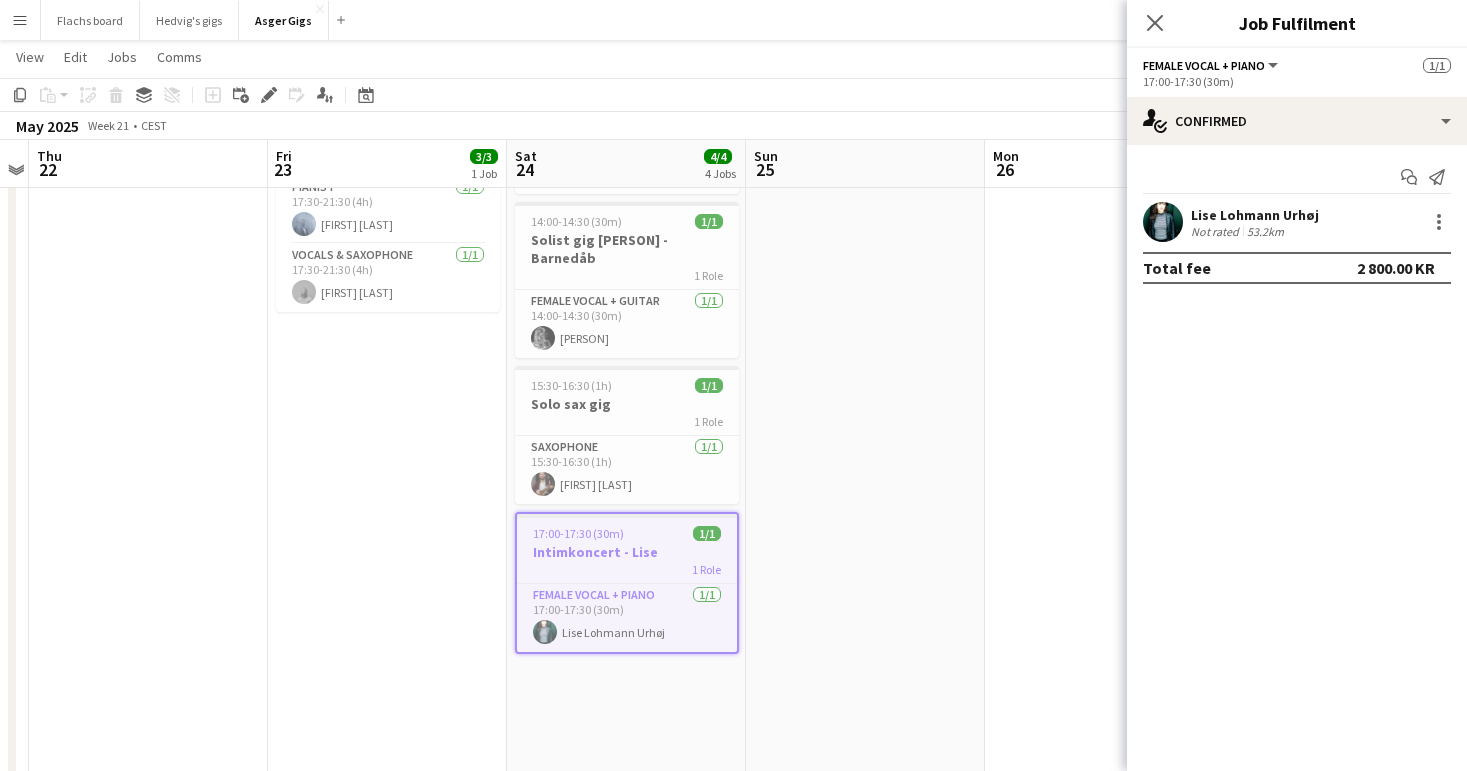 click on "[TIME]-[TIME] ([DURATION])    3/3   Jazztrio - Villa CPH   3 Roles   Doublebass Player   1/1   [TIME]-[TIME] ([DURATION])
[PERSON]  Pianist   1/1   [TIME]-[TIME] ([DURATION])
[PERSON]  Vocals & Saxophone   1/1   [TIME]-[TIME] ([DURATION])
[PERSON]" at bounding box center (387, 840) 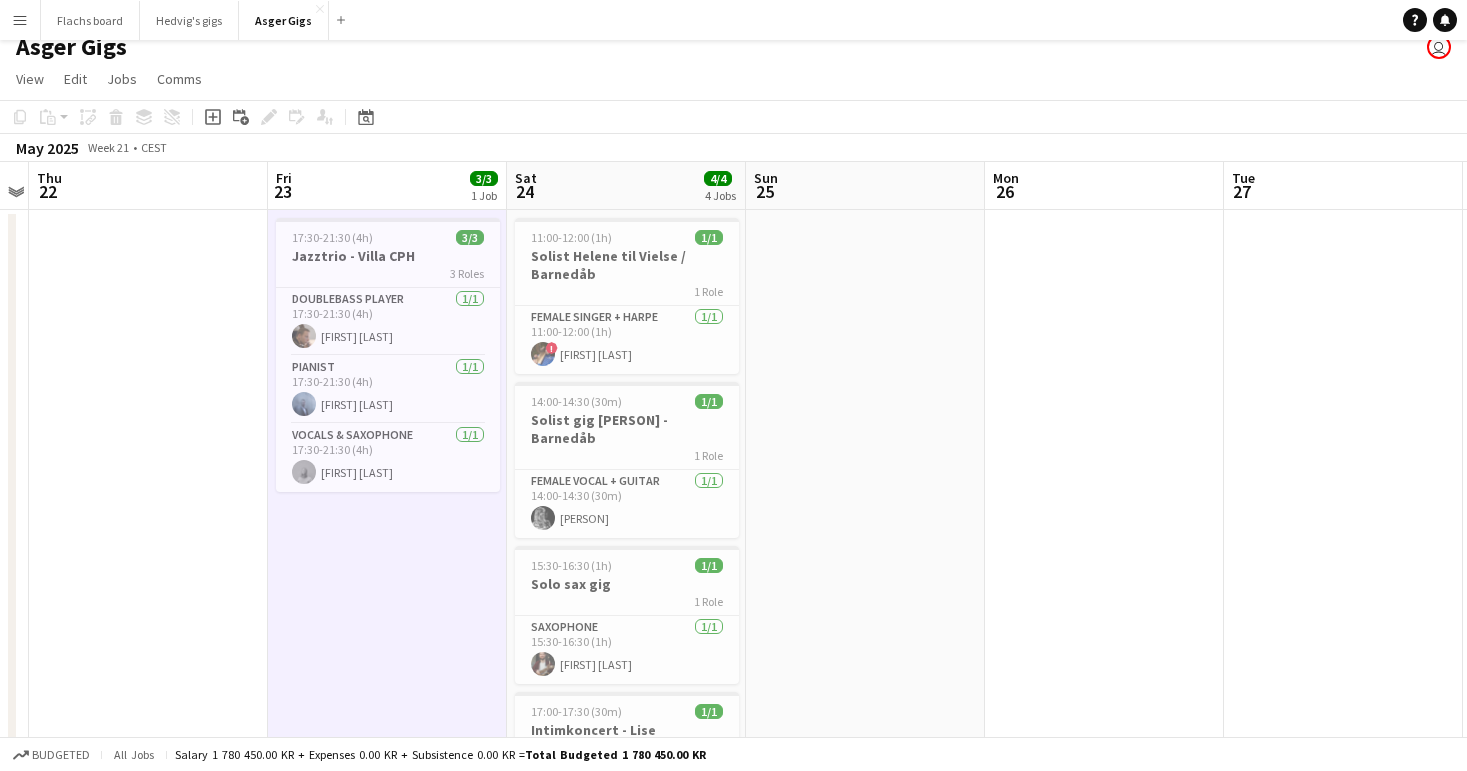 scroll, scrollTop: 0, scrollLeft: 0, axis: both 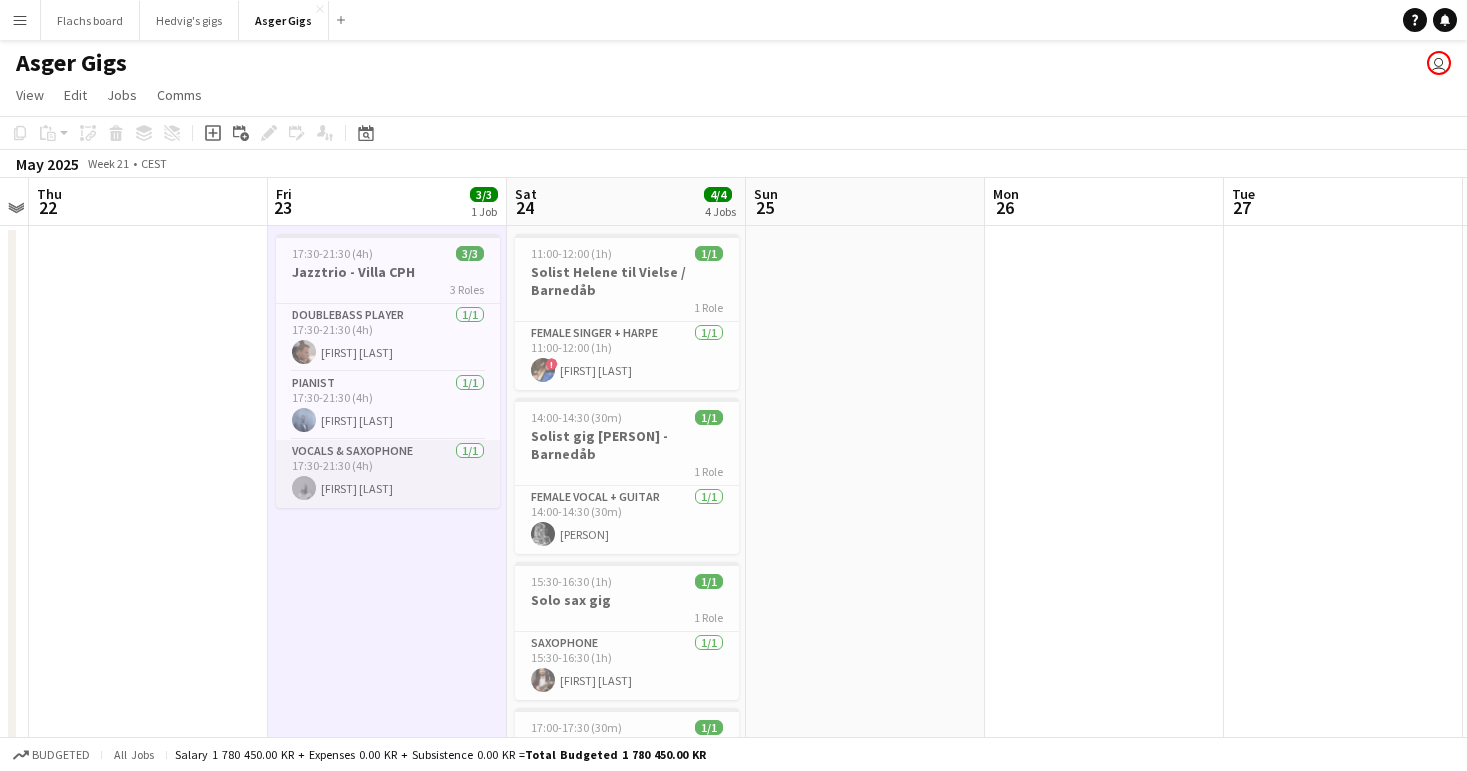 click on "Vocals & Saxophone   1/1   17:30-21:30 (4h)
[FIRST] [LAST]" at bounding box center [388, 474] 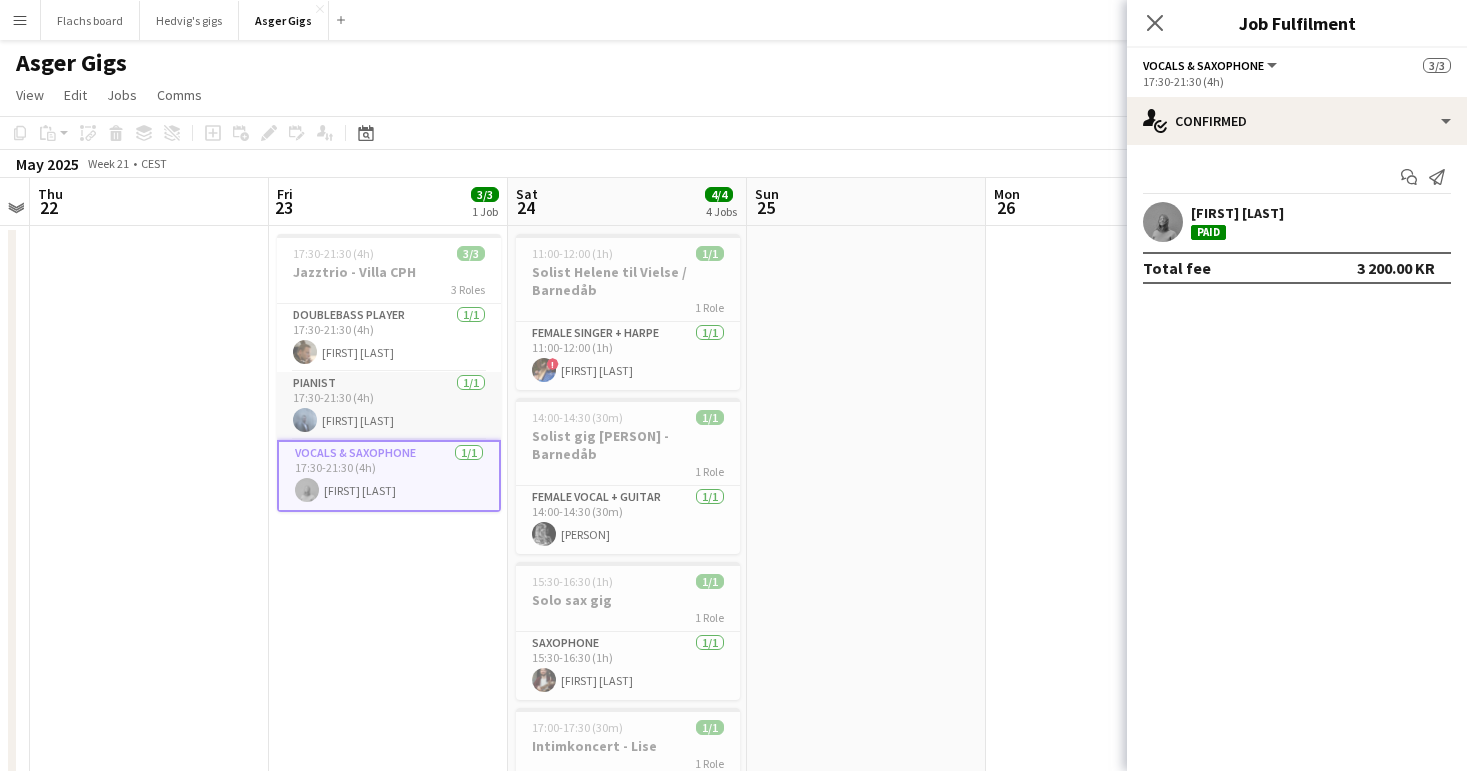 click on "Pianist   1/1   [TIME]-[TIME] (4h)
[FIRST] [LAST]" at bounding box center (389, 406) 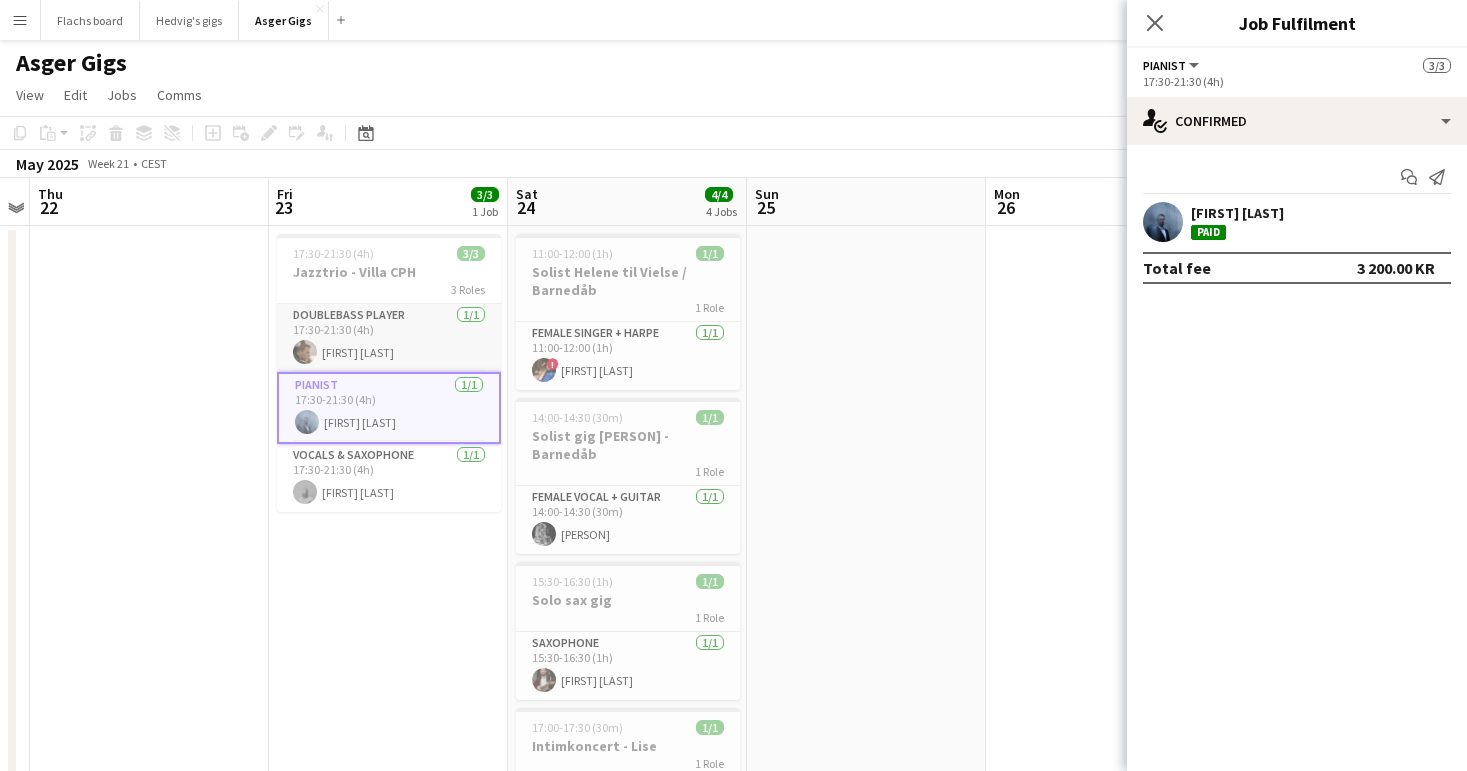 click on "Doublebass Player   [NUMBER]/[NUMBER] [TIME]-[TIME] ([TIME])
[FIRST] [LAST]" at bounding box center [389, 338] 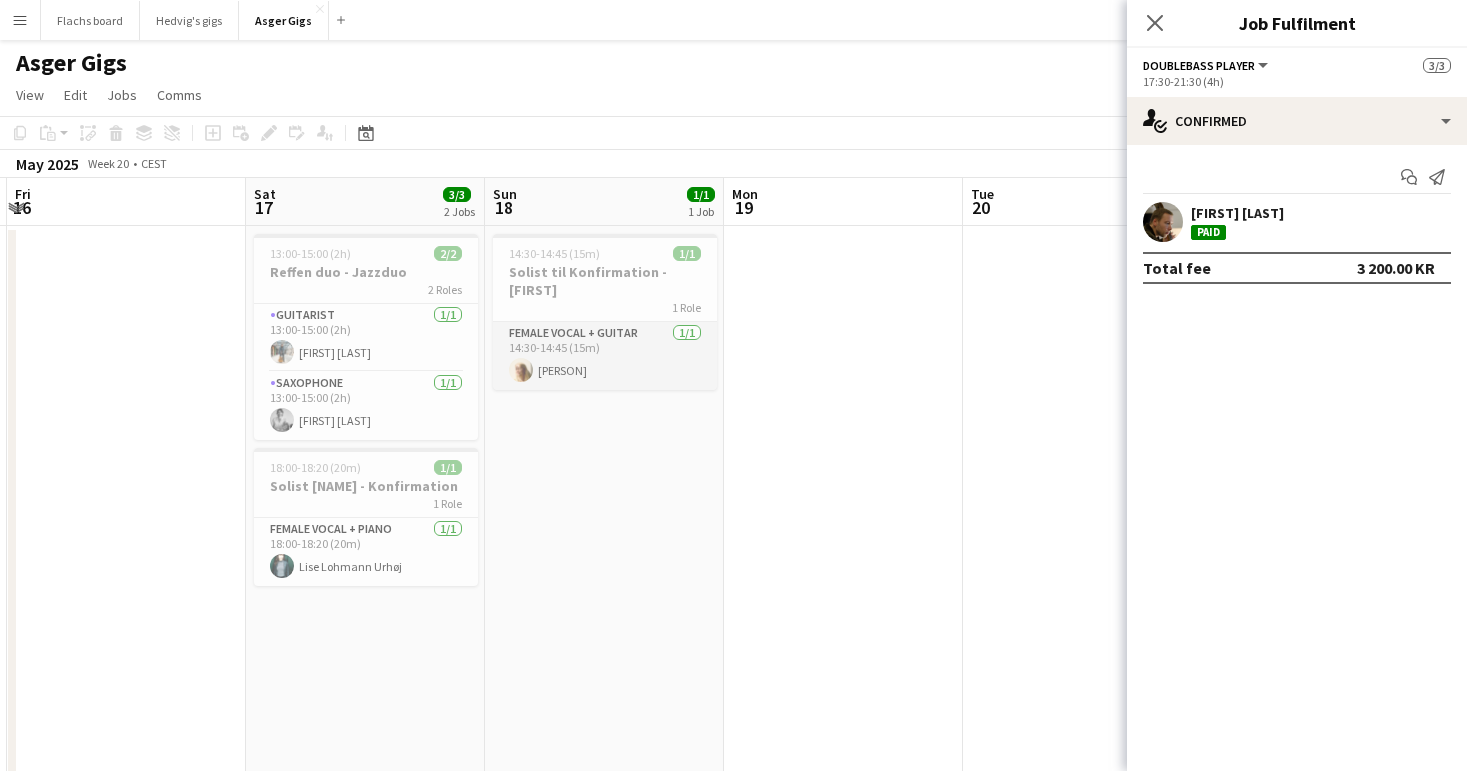 click on "Female Vocal + guitar   1/1   14:30-14:45 (15m)
[FIRST] [LAST]" at bounding box center (605, 356) 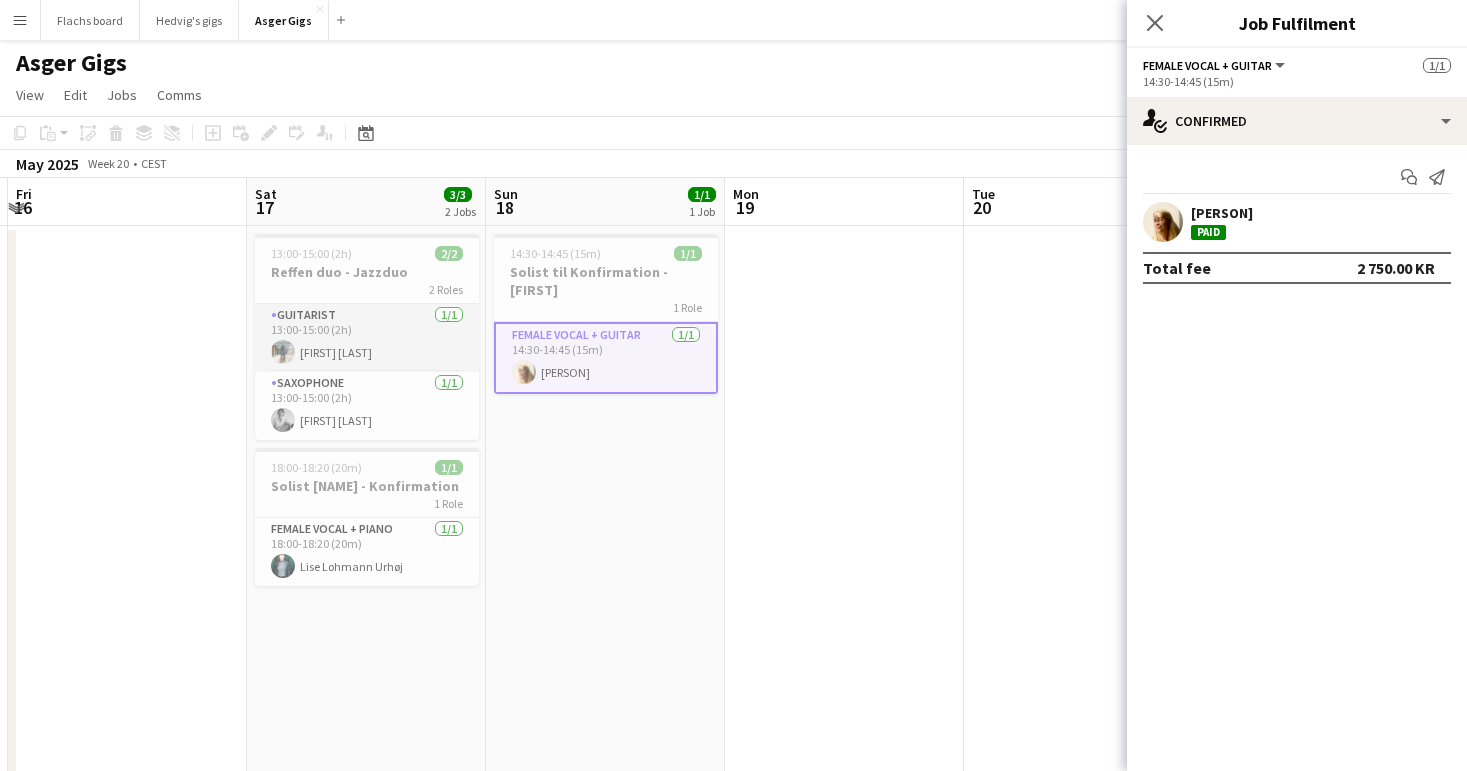 click on "Guitarist   1/1   13:00-15:00 (2h)
[FIRST] [LAST]" at bounding box center (367, 338) 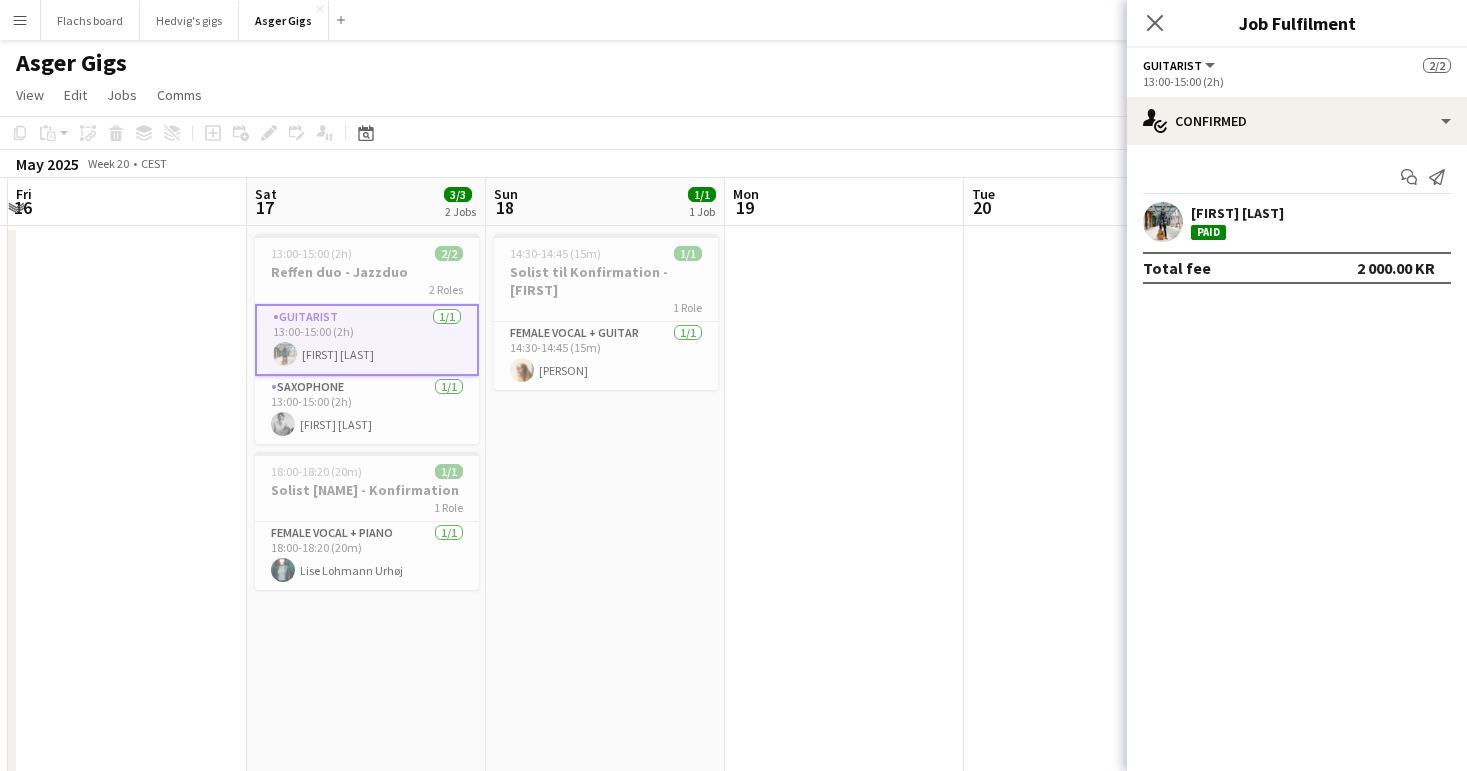 click on "13:00-15:00 (2h)    2/2   Reffen duo - Jazzduo   2 Roles   Guitarist   1/1   13:00-15:00 (2h)
[FIRST] [LAST]  Saxophone   1/1   13:00-15:00 (2h)
[FIRST] [LAST]     18:00-18:20 (20m)    1/1   Solist [NAME] - Konfirmation   1 Role   Female Vocal + Piano   1/1   18:00-18:20 (20m)
[FIRST] [LAST]" at bounding box center [366, 1036] 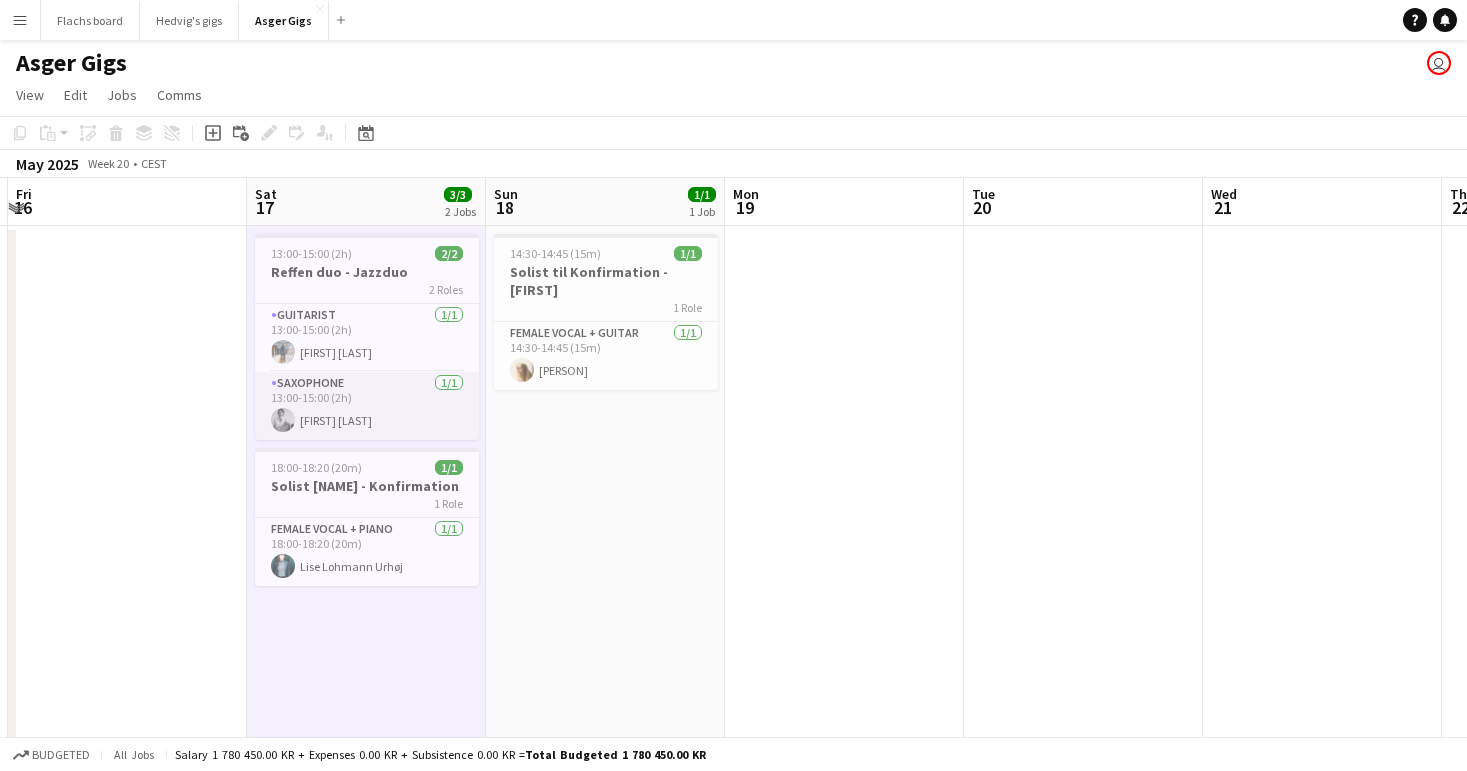 click on "Saxophone   1/1   13:00-15:00 (2h)
[FIRST] [LAST]" at bounding box center (367, 406) 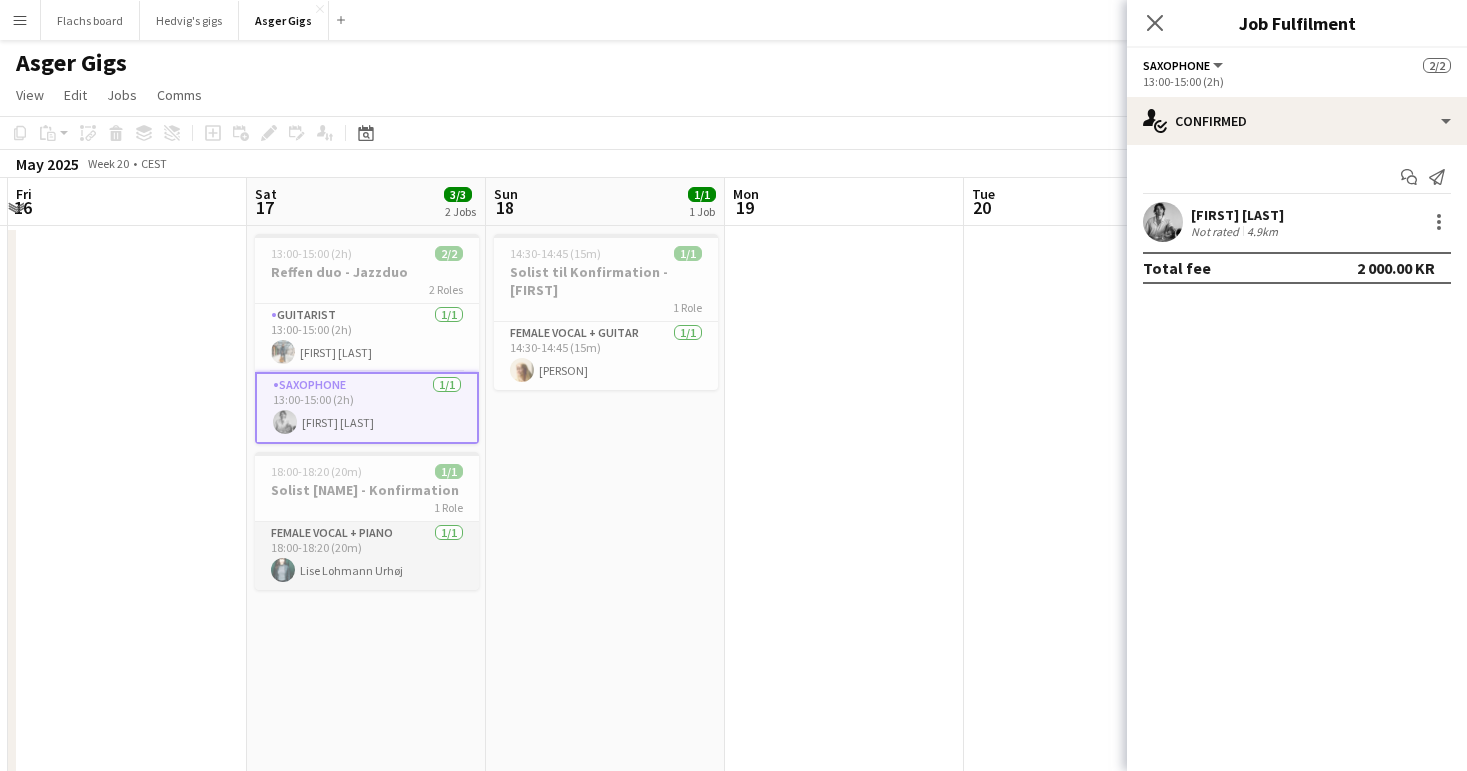 click on "Female Vocal + Piano   1/1   [TIME]-[TIME] (20m)
[FIRST] [LAST]" at bounding box center (367, 556) 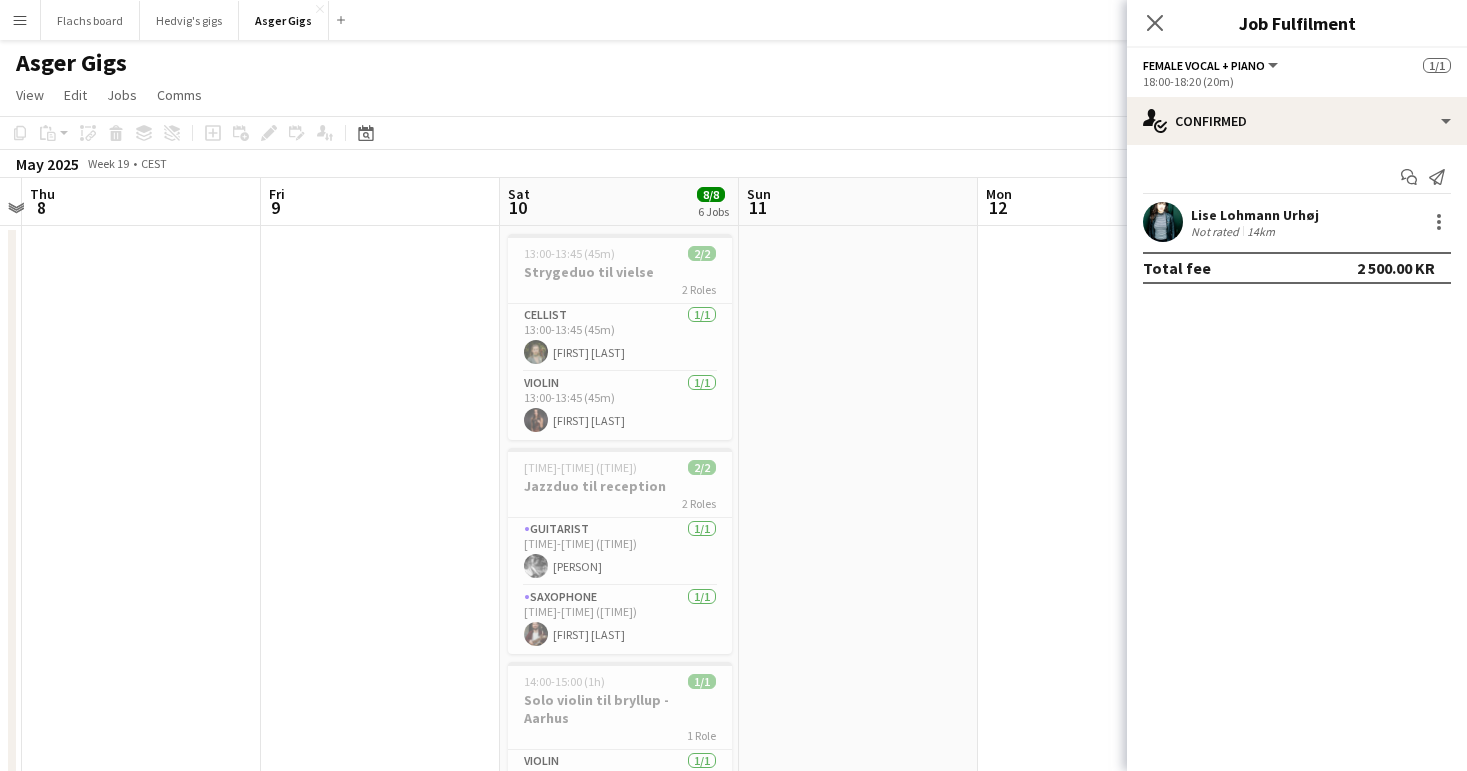 scroll, scrollTop: 0, scrollLeft: 637, axis: horizontal 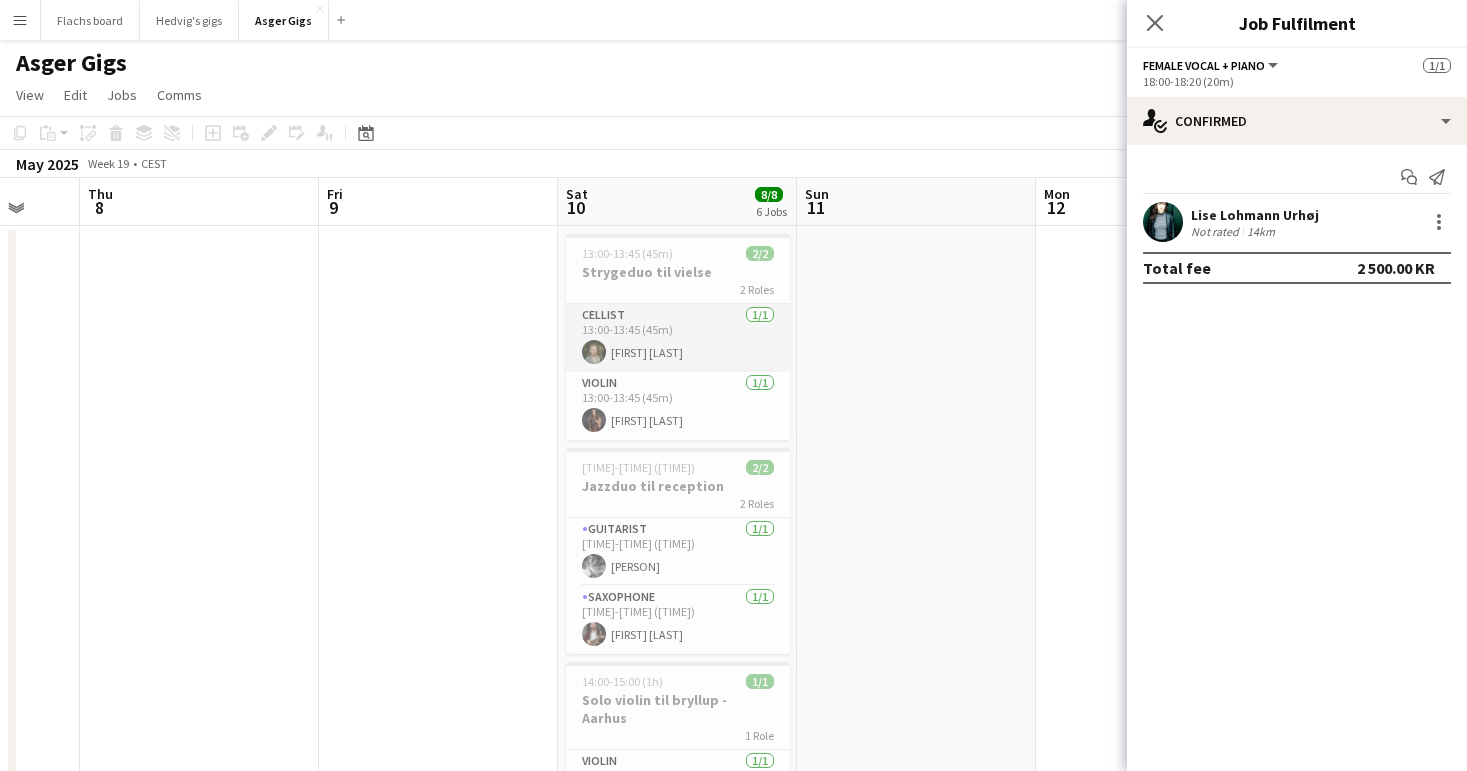 click on "Cellist   1/1   13:00-13:45 (45m)
[FIRST] [LAST]" at bounding box center (678, 338) 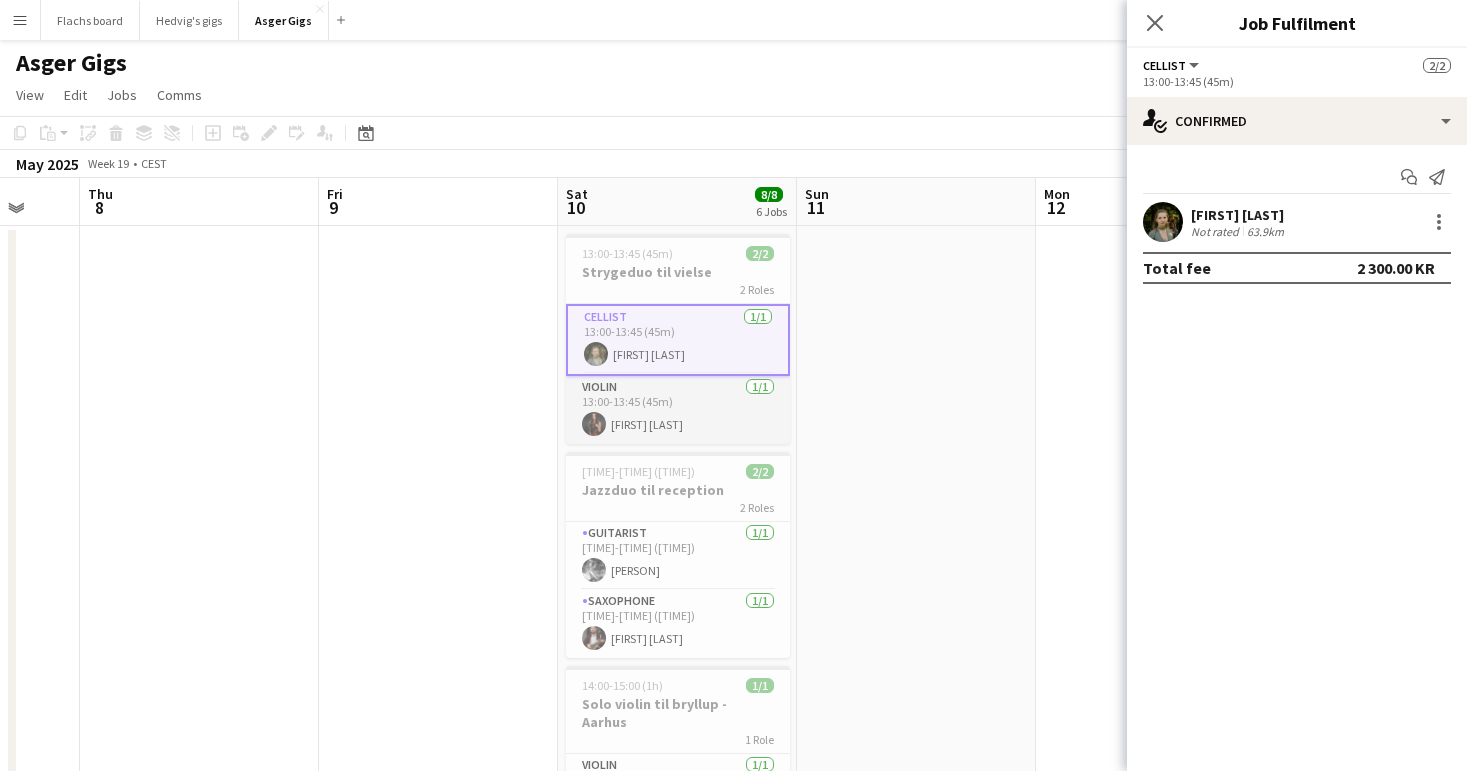 click on "Violin   1/1   [TIME]-[TIME] ([DURATION])
[PERSON]" at bounding box center [678, 410] 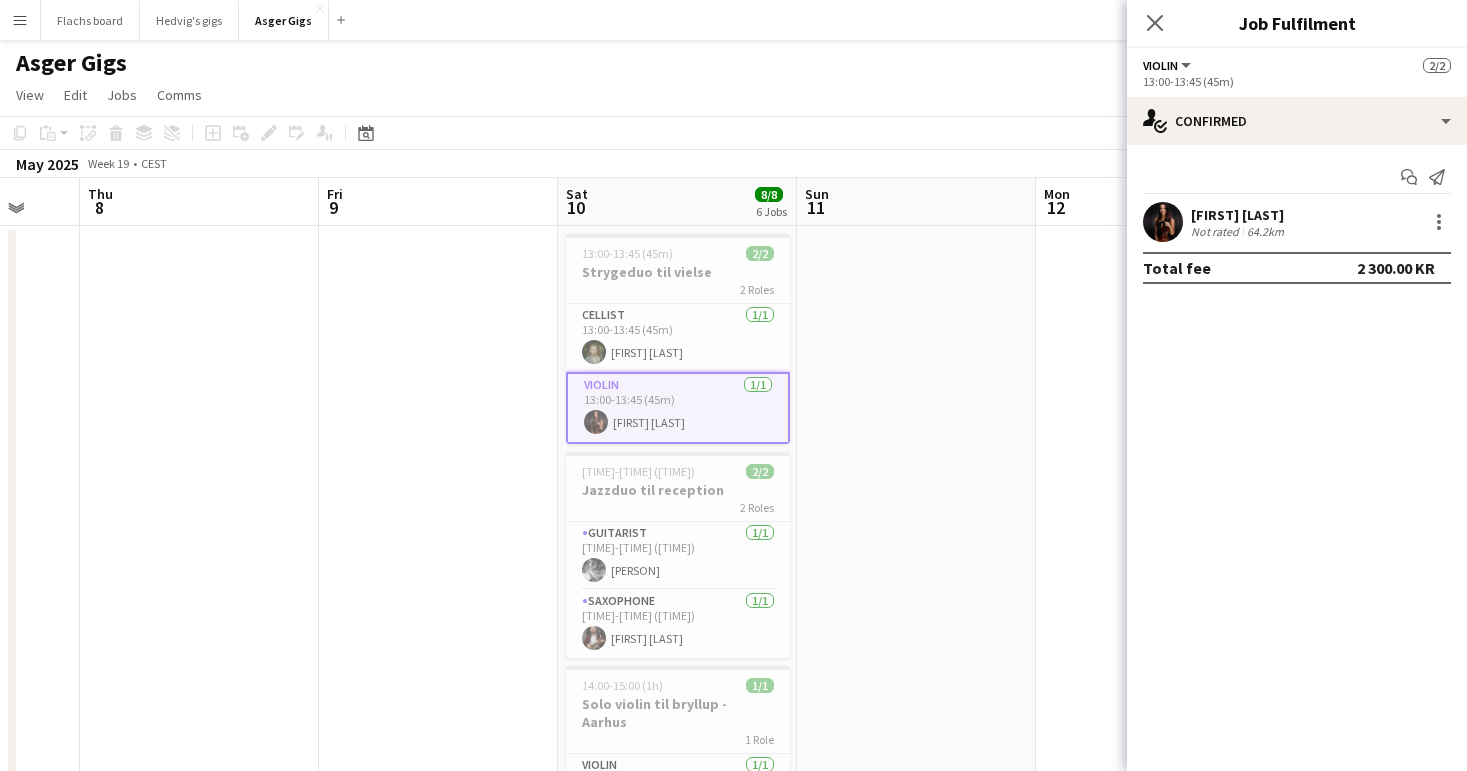 click at bounding box center (438, 1036) 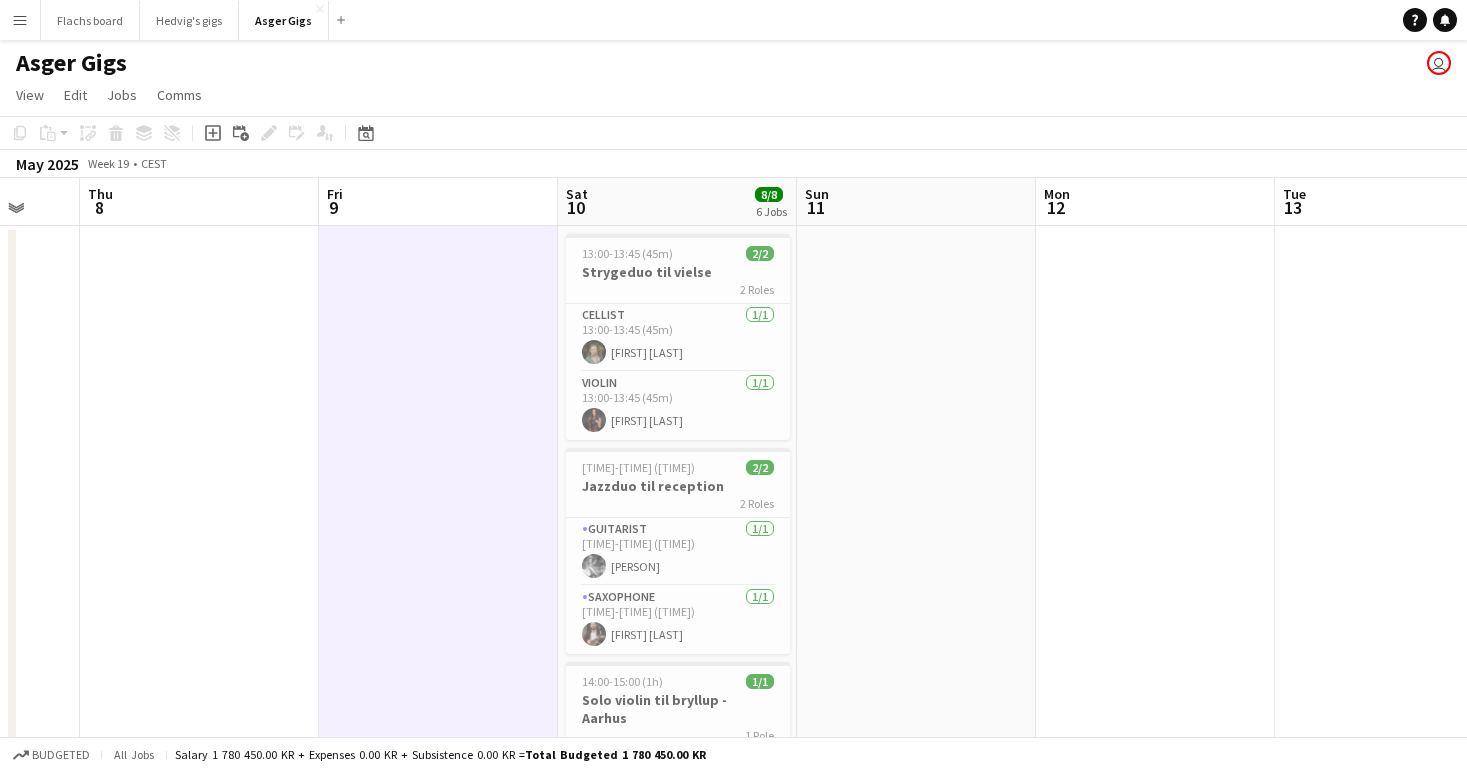 click at bounding box center (1155, 1036) 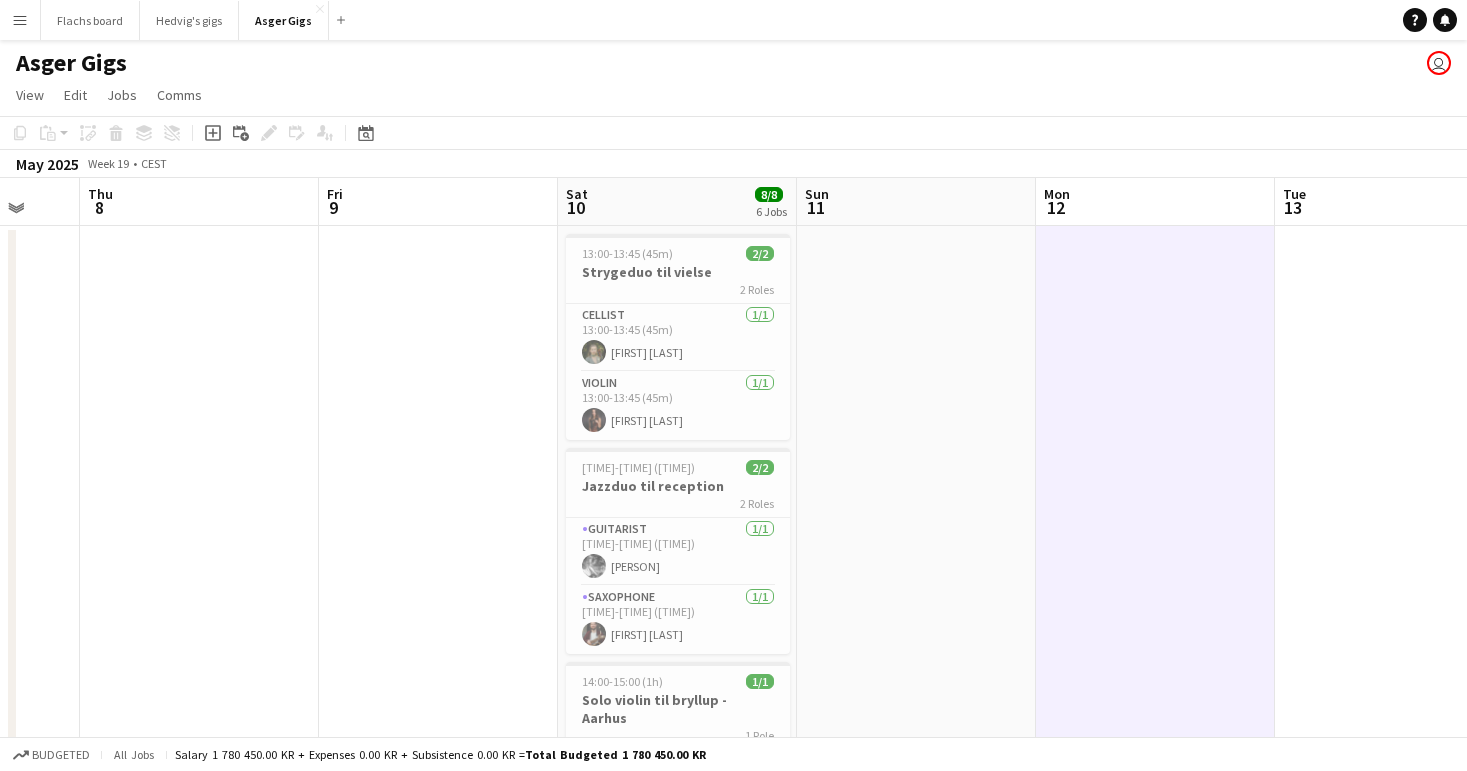 click at bounding box center [916, 1036] 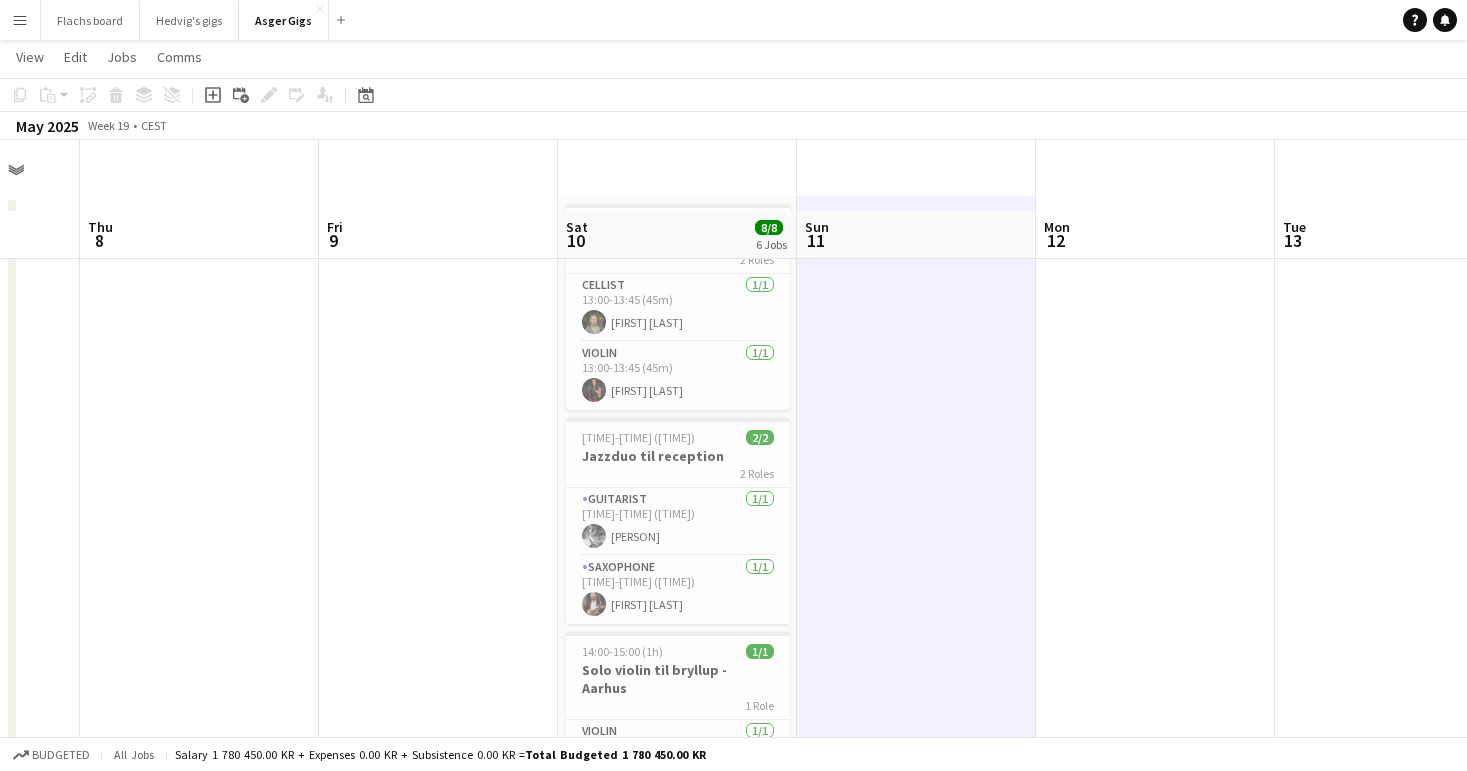 scroll, scrollTop: 0, scrollLeft: 0, axis: both 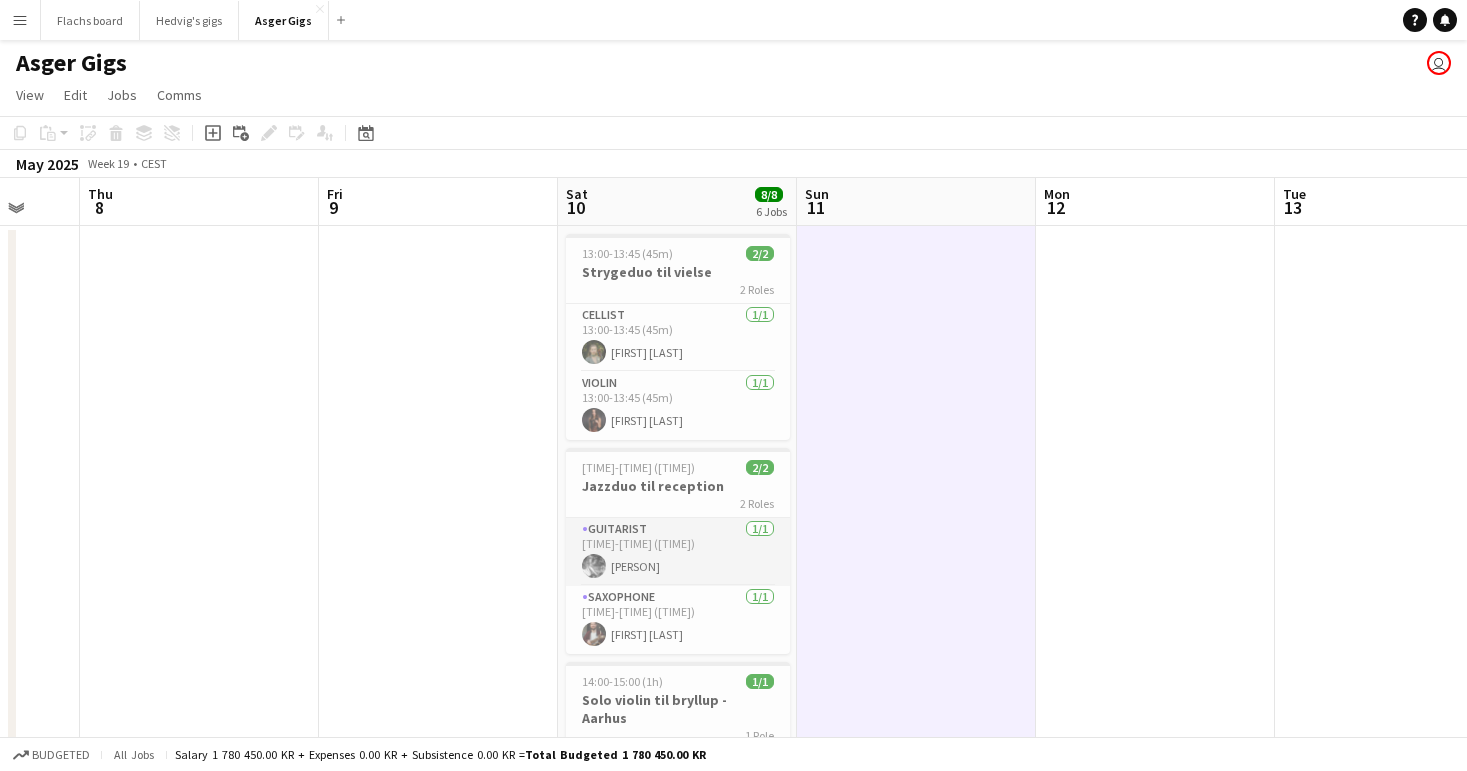 click on "Guitarist   [NUMBER]/[NUMBER] [TIME]-[TIME] ([TIME])
[FIRST] [LAST]" at bounding box center [678, 552] 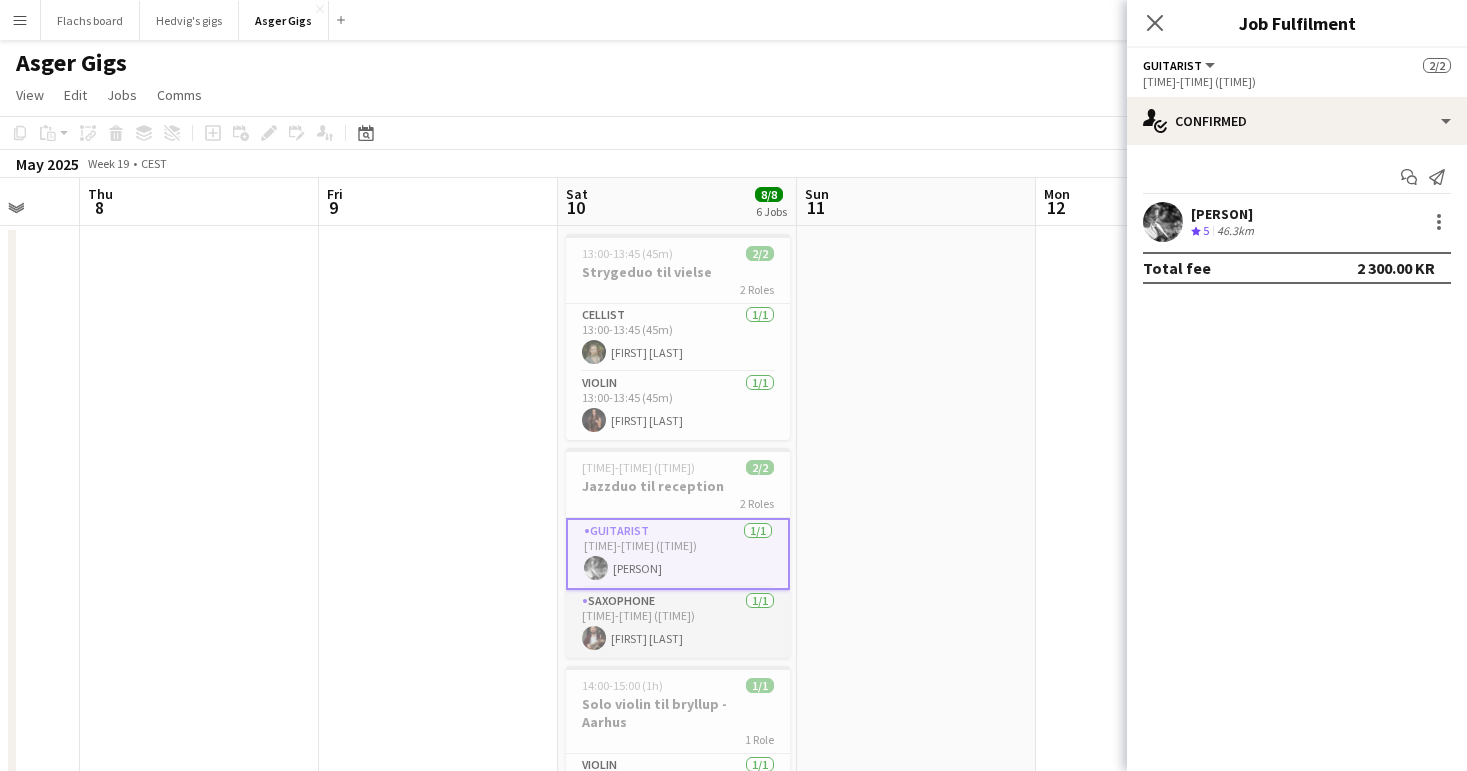 click on "Saxophone   1/1   [TIME]-[TIME] ([DURATION])
[PERSON]" at bounding box center [678, 624] 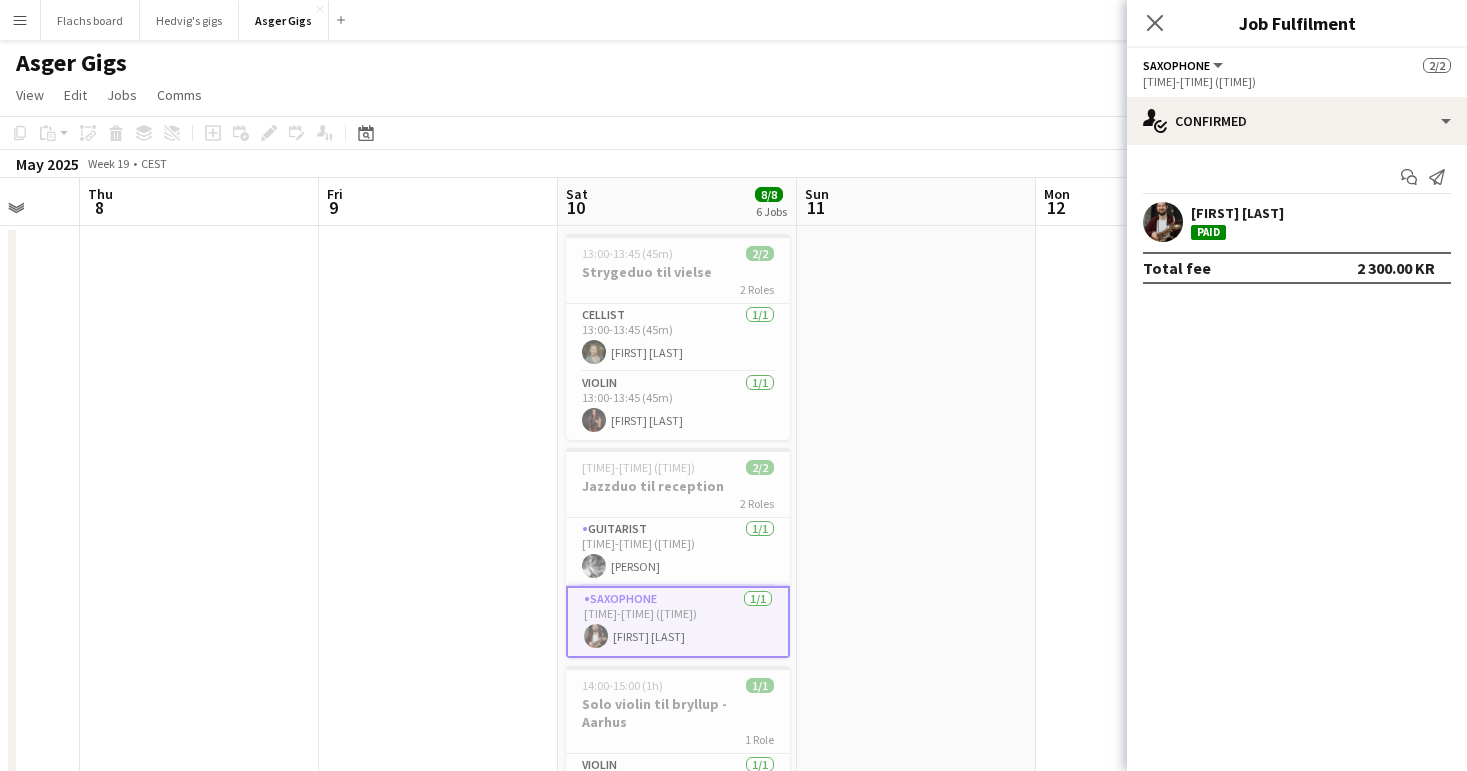 scroll, scrollTop: 0, scrollLeft: 638, axis: horizontal 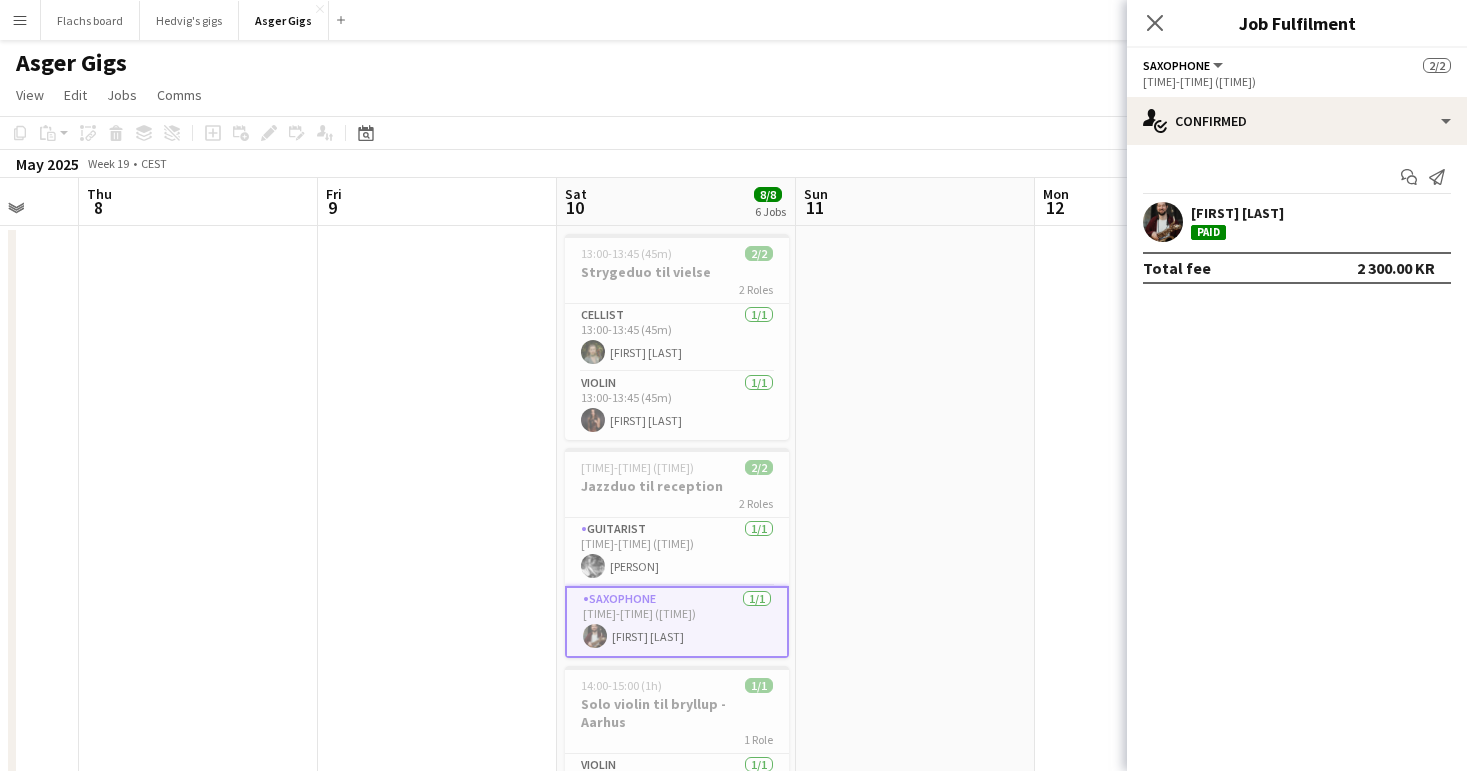 click at bounding box center [437, 1036] 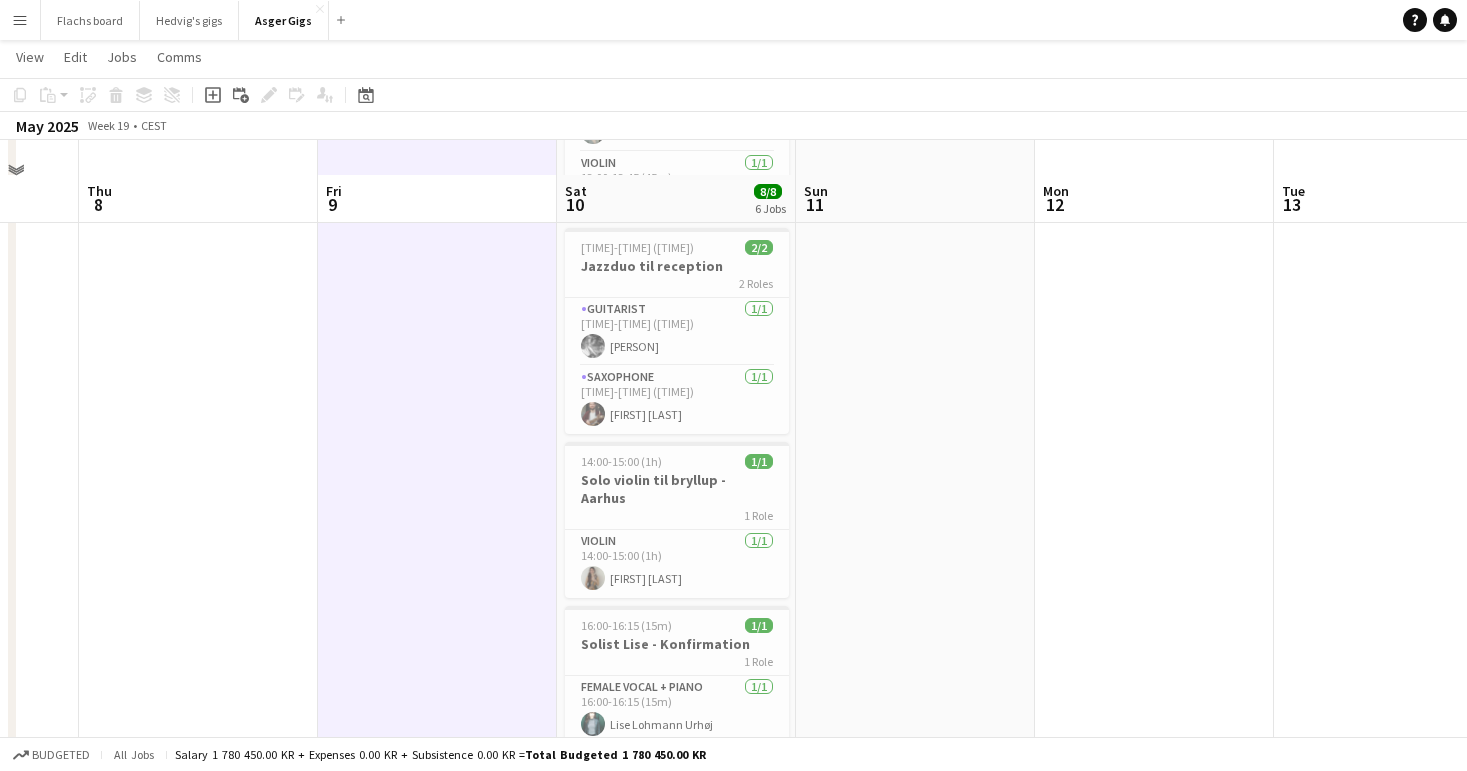 scroll, scrollTop: 253, scrollLeft: 0, axis: vertical 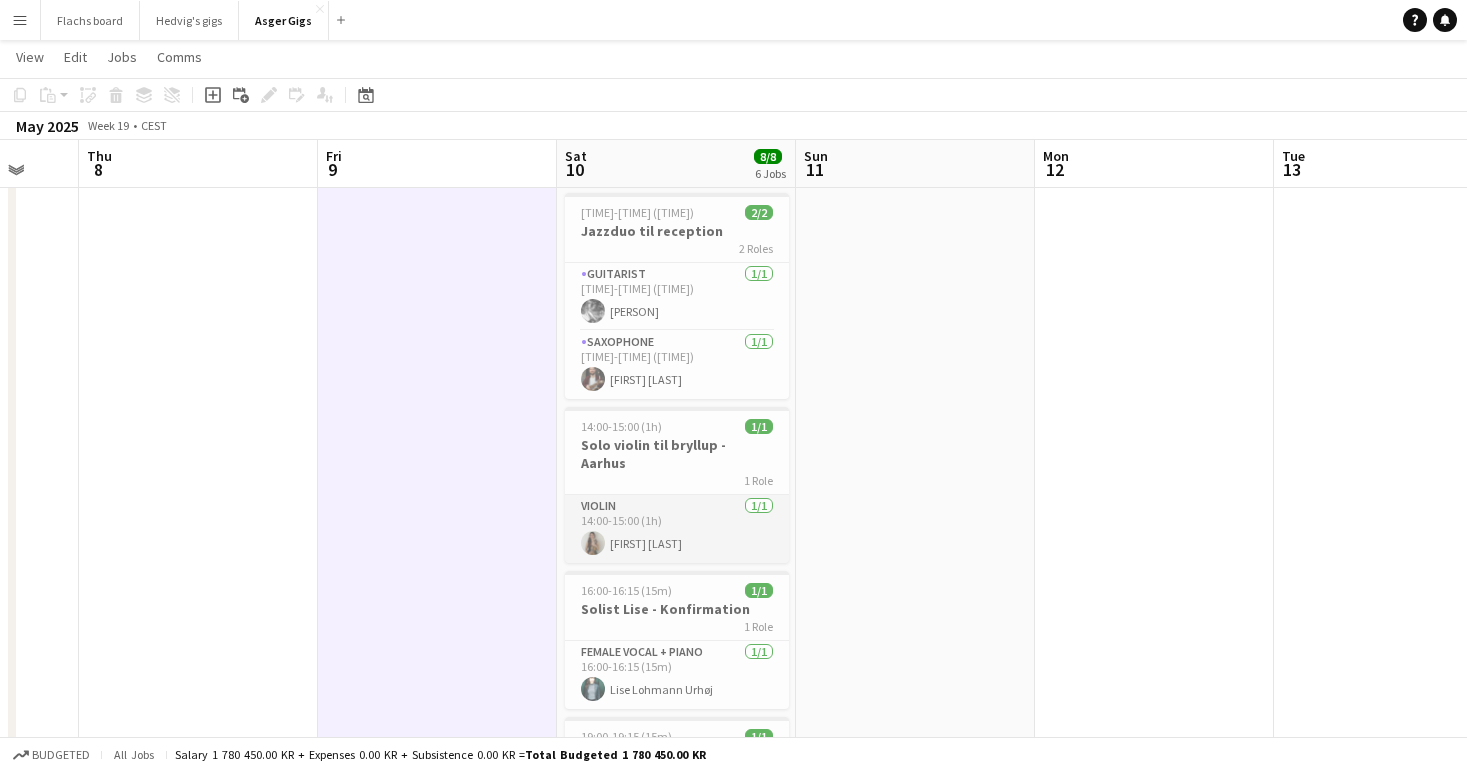 click on "Violin   1/1   14:00-15:00 (1h)
[FIRST] [LAST]" at bounding box center [677, 529] 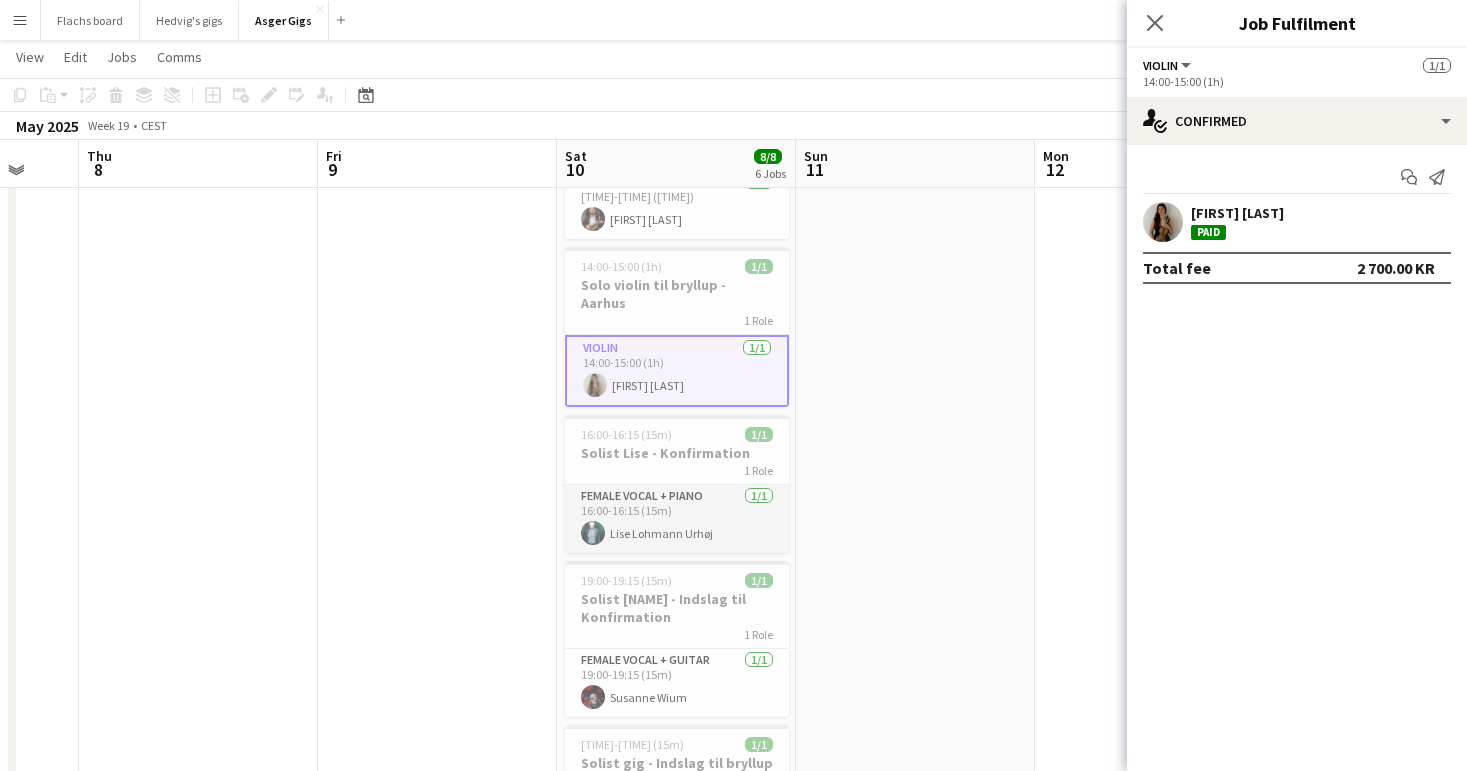 click on "Female Vocal + Piano   1/1   [TIME]-[TIME] ([DURATION])
[PERSON]" at bounding box center [677, 519] 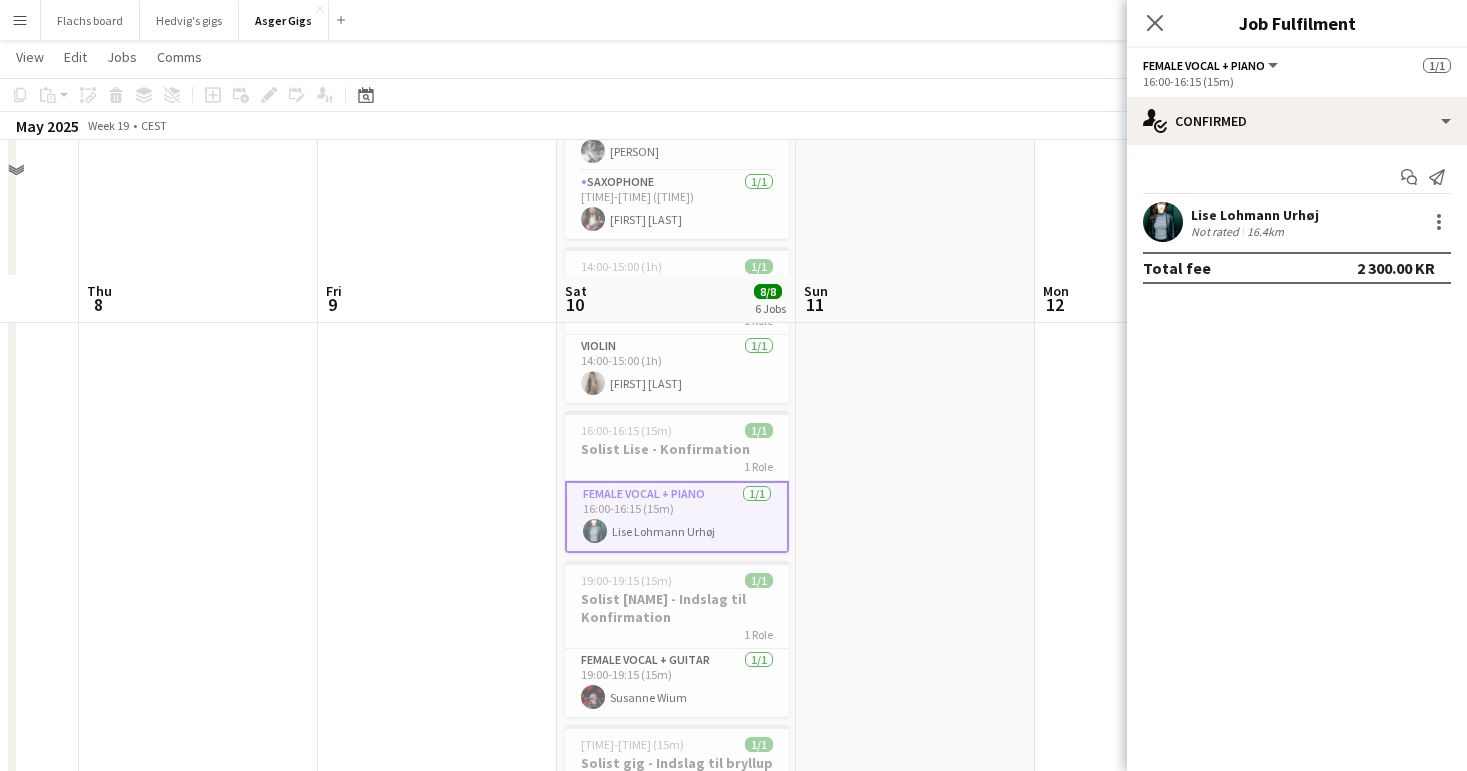 scroll, scrollTop: 572, scrollLeft: 0, axis: vertical 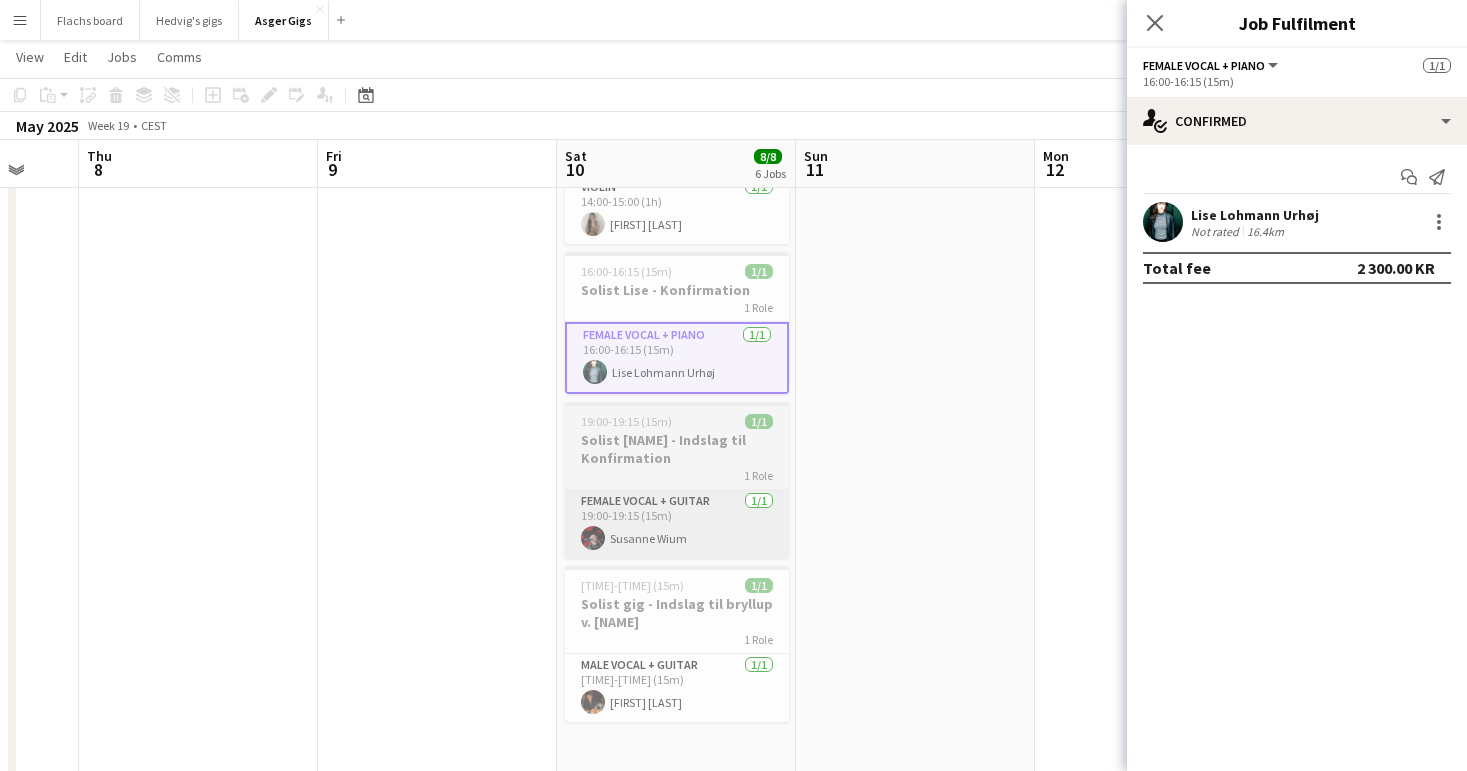 click on "Female Vocal + guitar   1/1   19:00-19:15 (15m)
[FIRST] [LAST]" at bounding box center [677, 524] 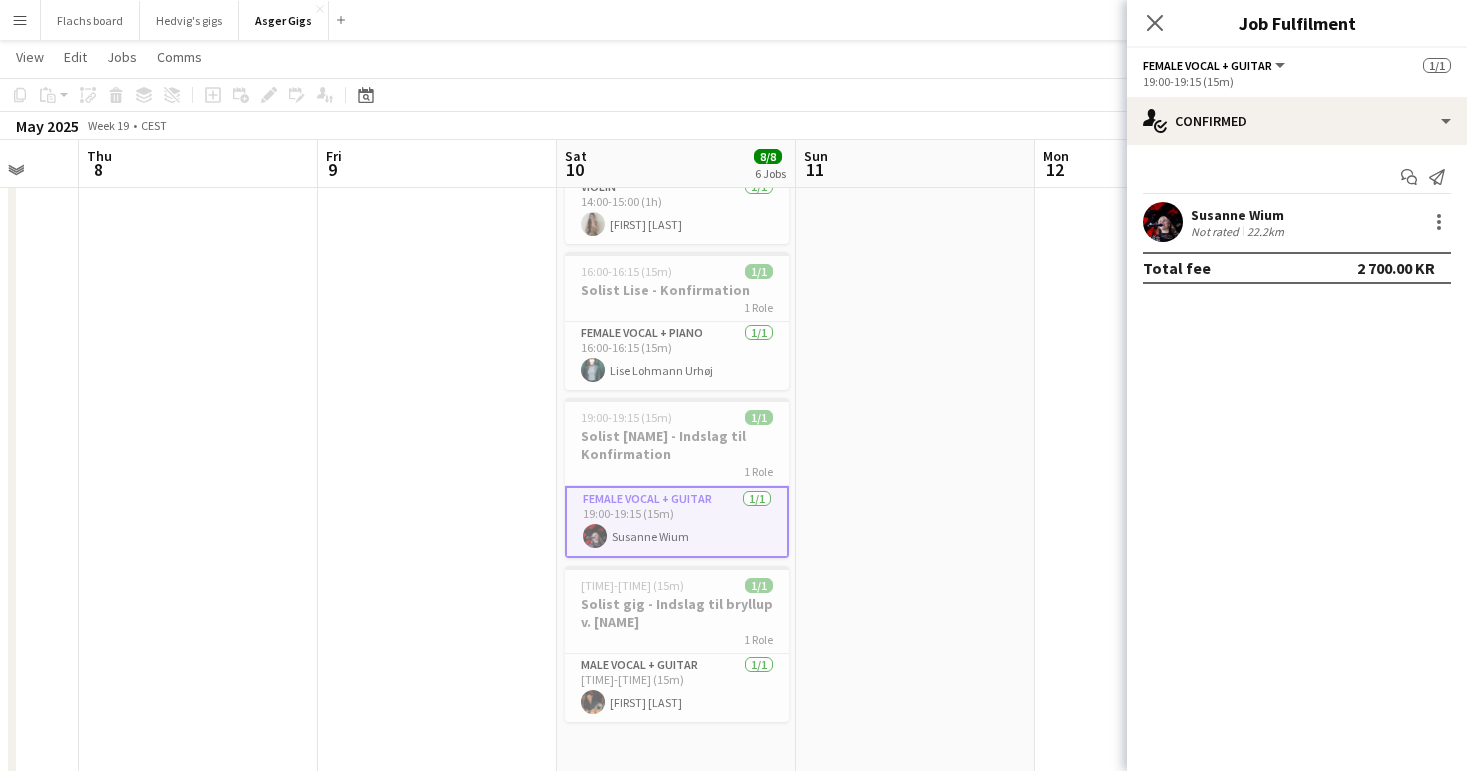 click at bounding box center [437, 462] 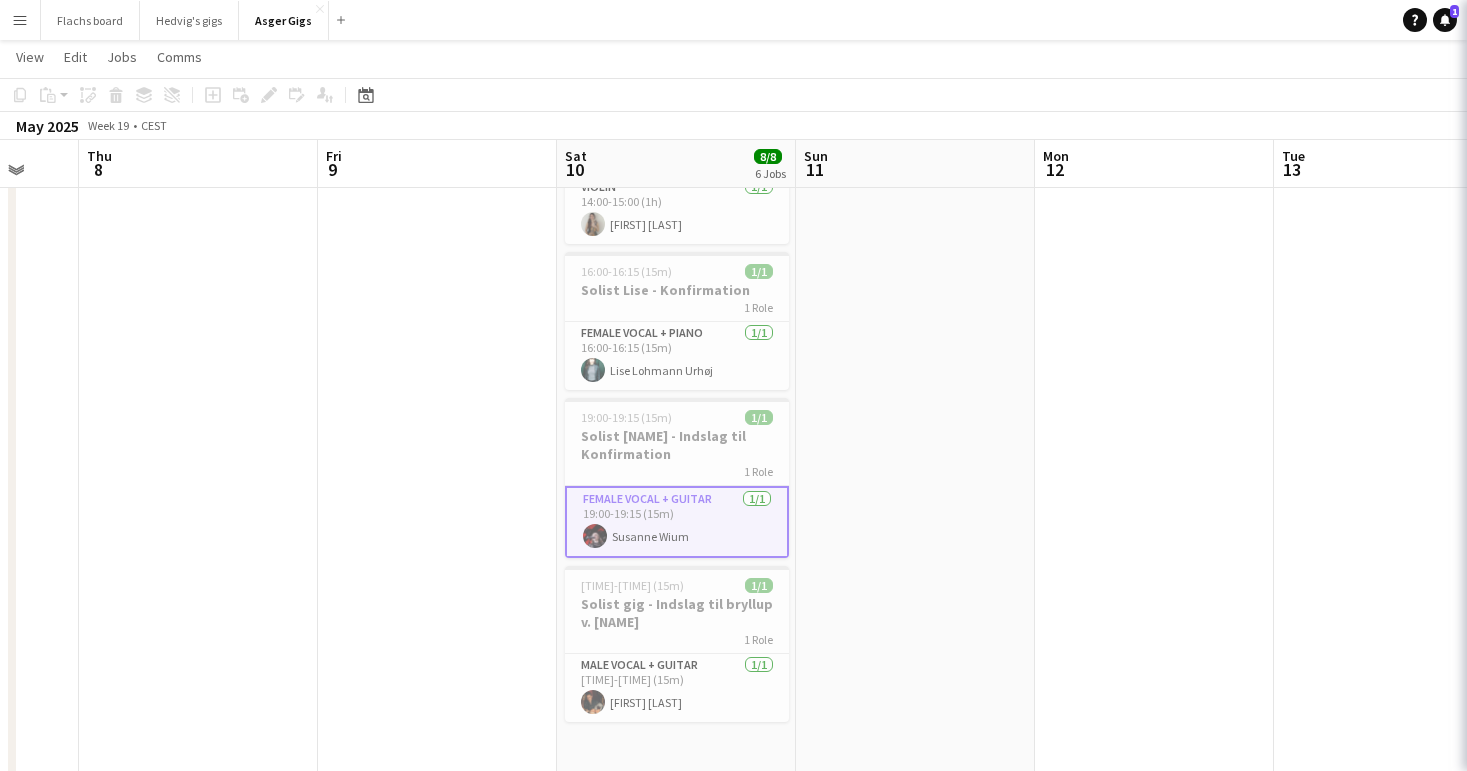 scroll, scrollTop: 0, scrollLeft: 639, axis: horizontal 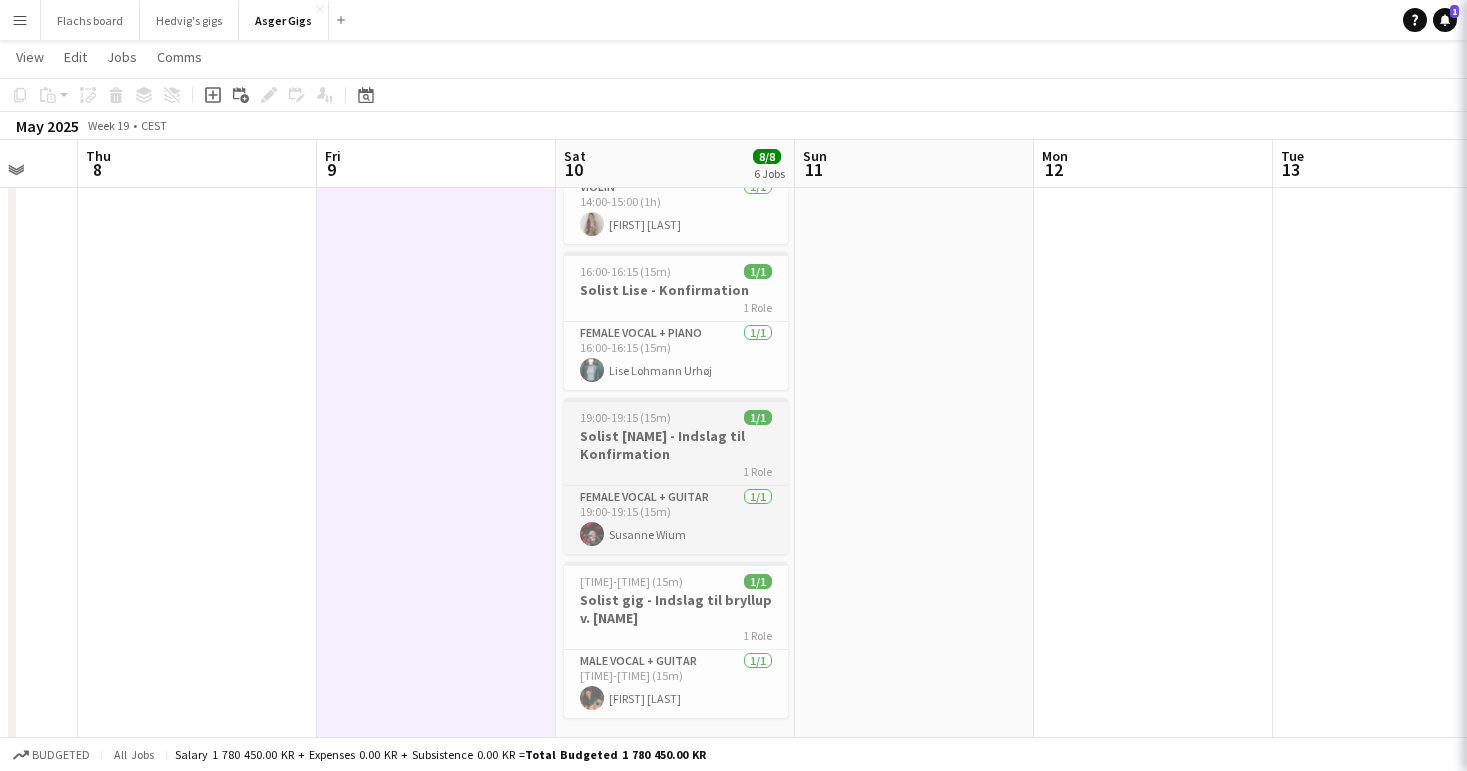 click on "Solist [NAME] - Indslag til Konfirmation" at bounding box center [676, 445] 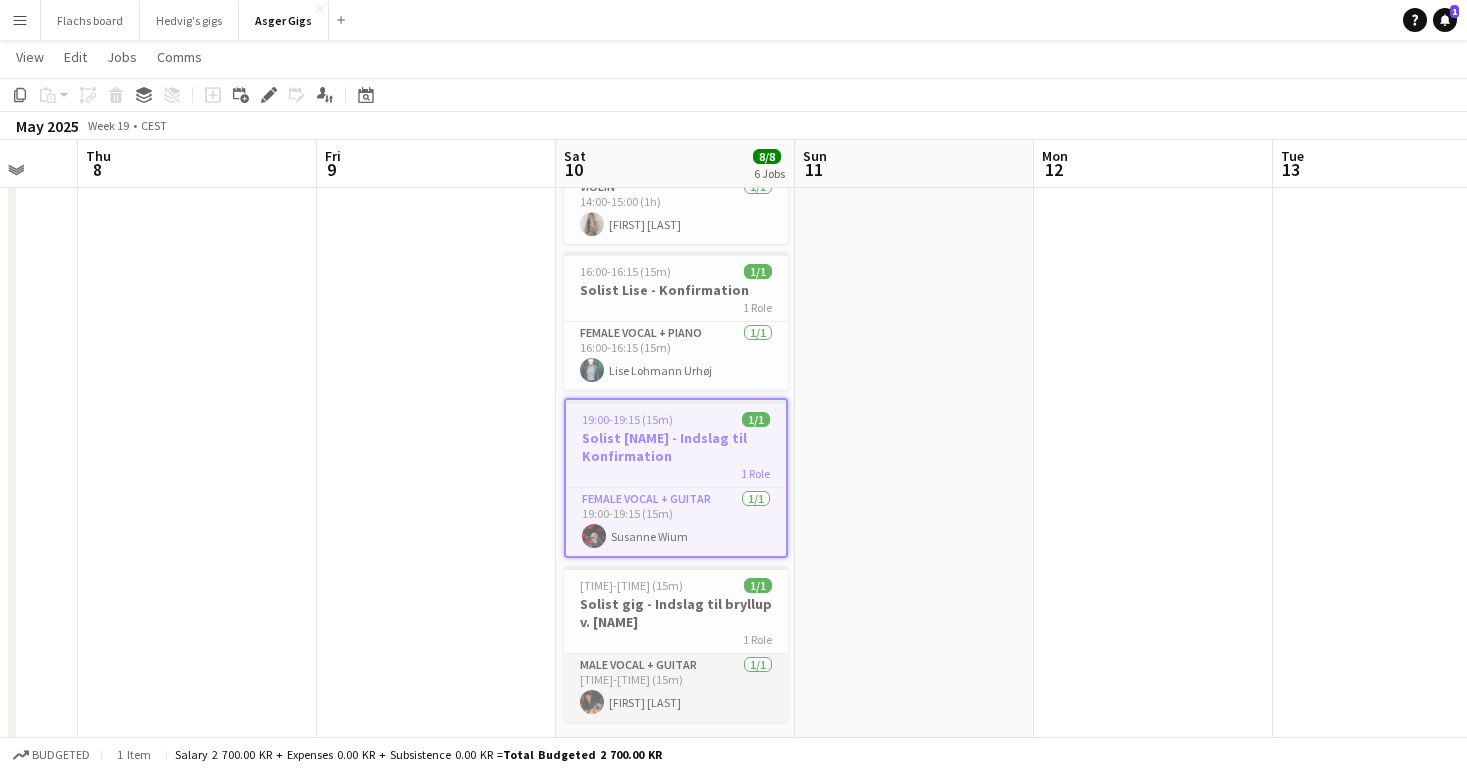 click on "Male Vocal + Guitar   [NUMBER]/[NUMBER] [TIME]-[TIME] ([TIME])
[FIRST] [LAST]" at bounding box center (676, 688) 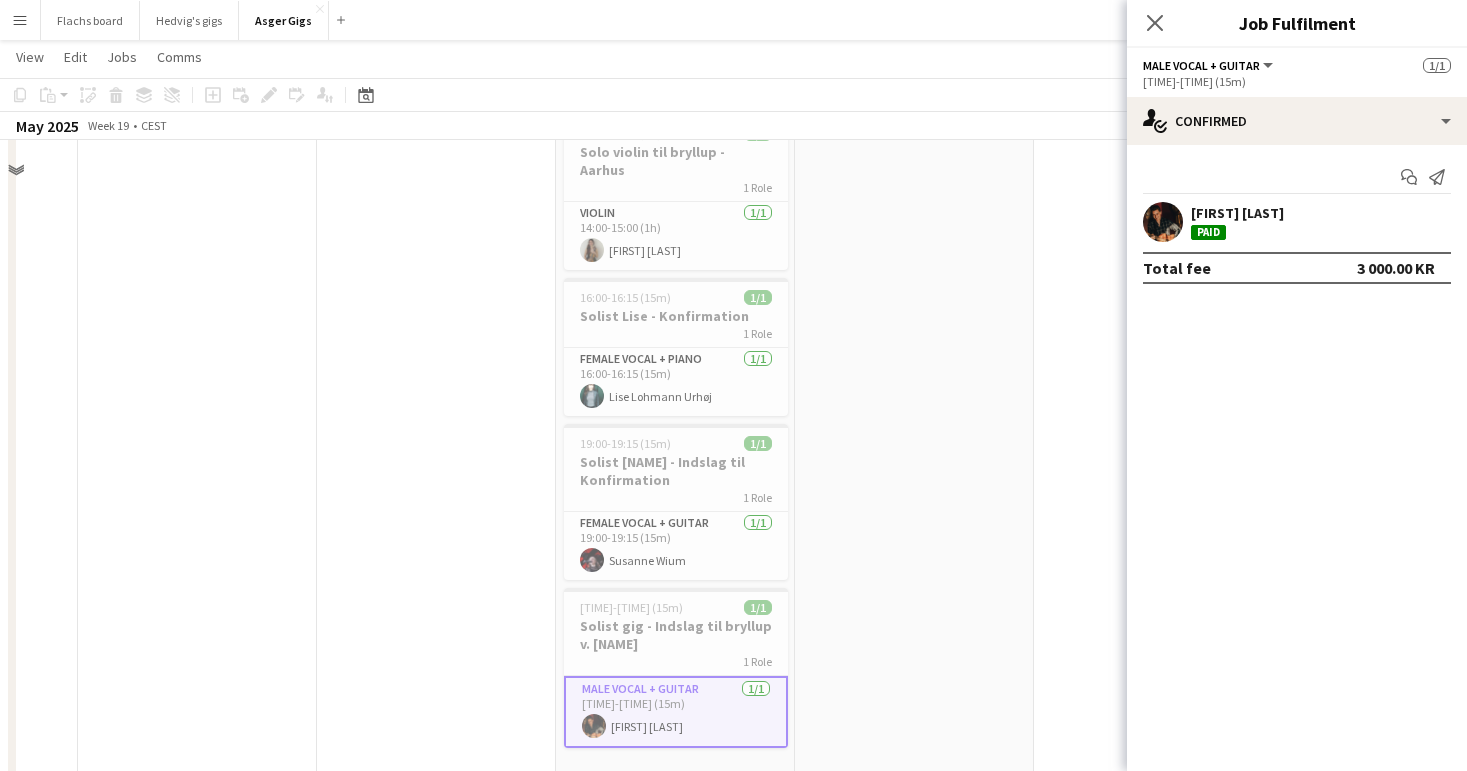 scroll, scrollTop: 680, scrollLeft: 0, axis: vertical 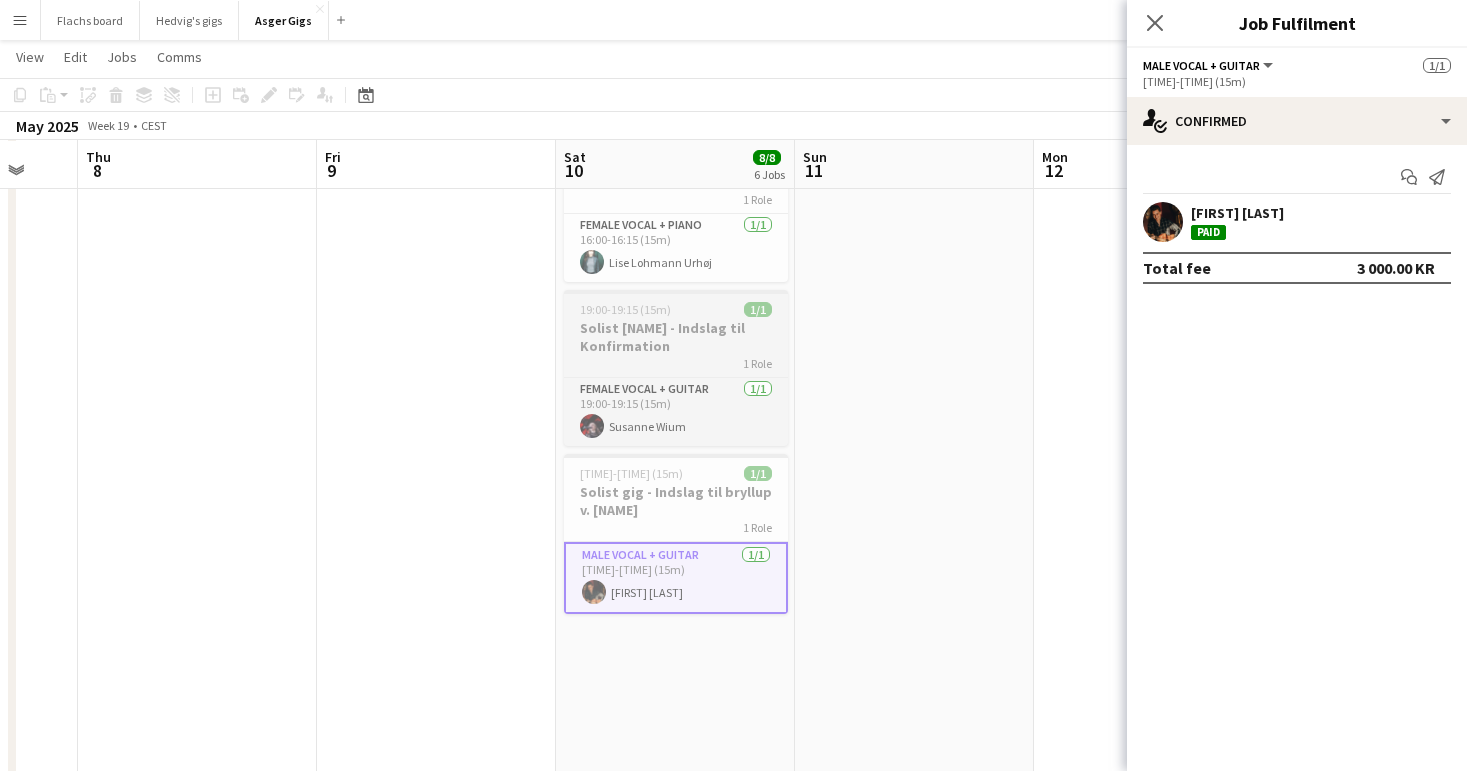 click on "19:00-19:15 (15m)" at bounding box center (625, 309) 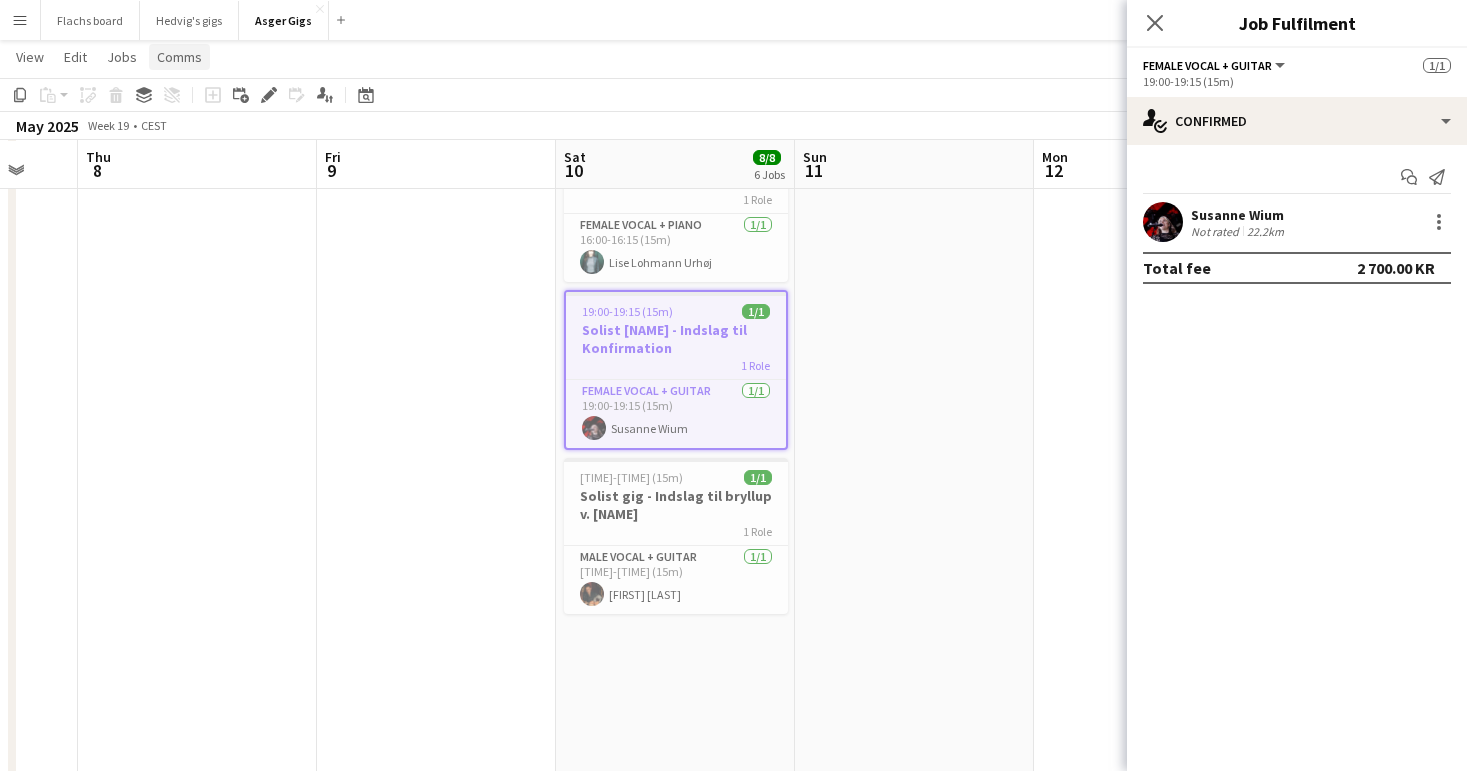 click on "Comms" 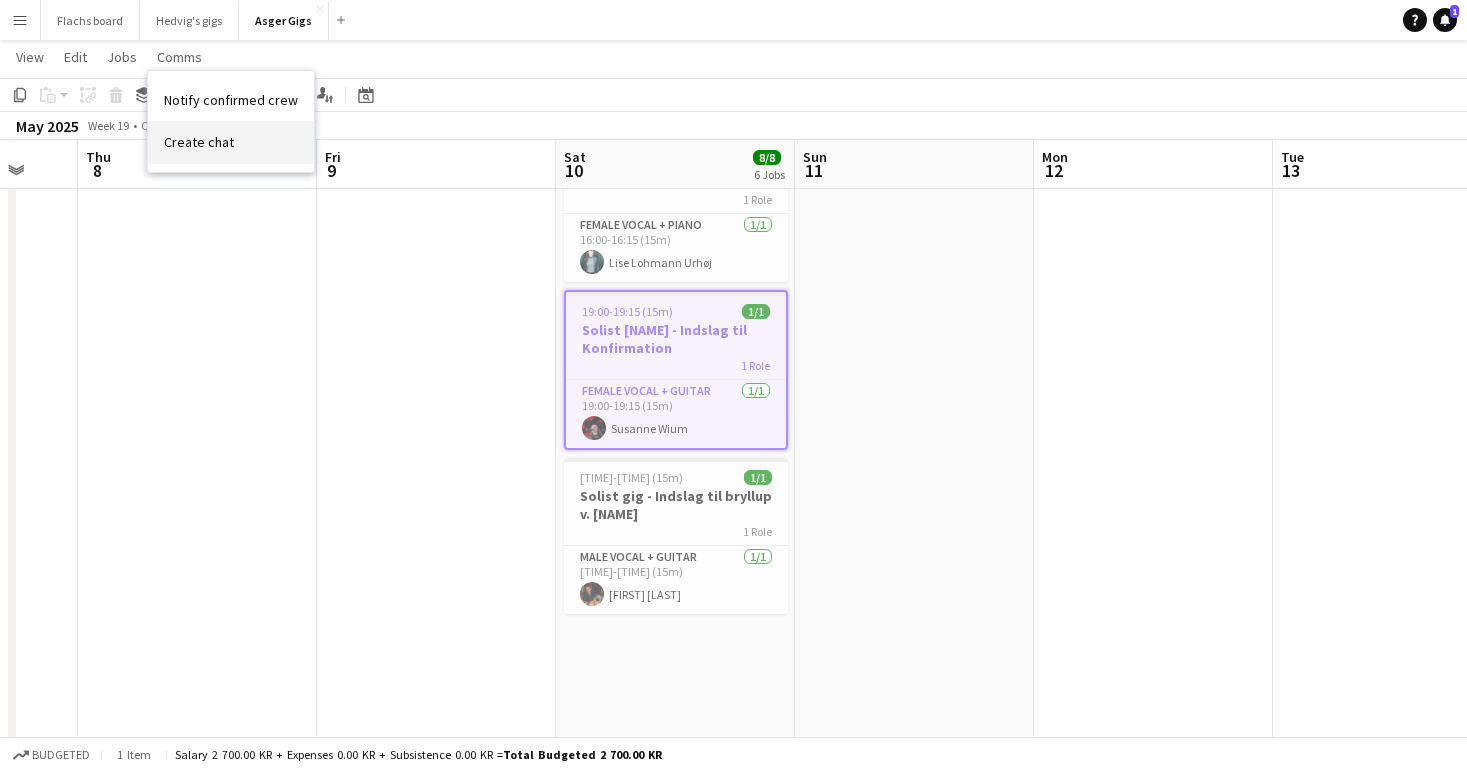 click on "Create chat" at bounding box center (231, 142) 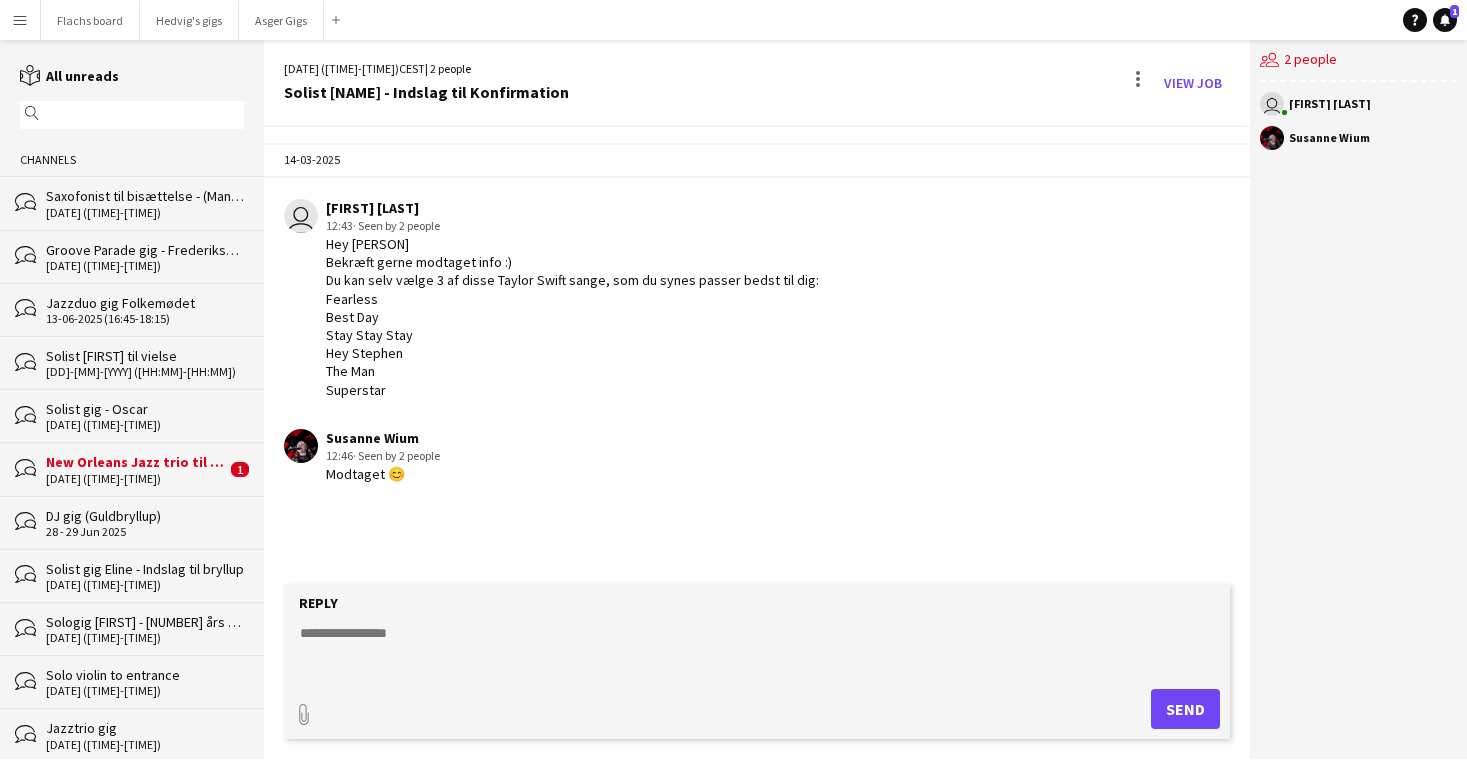 click 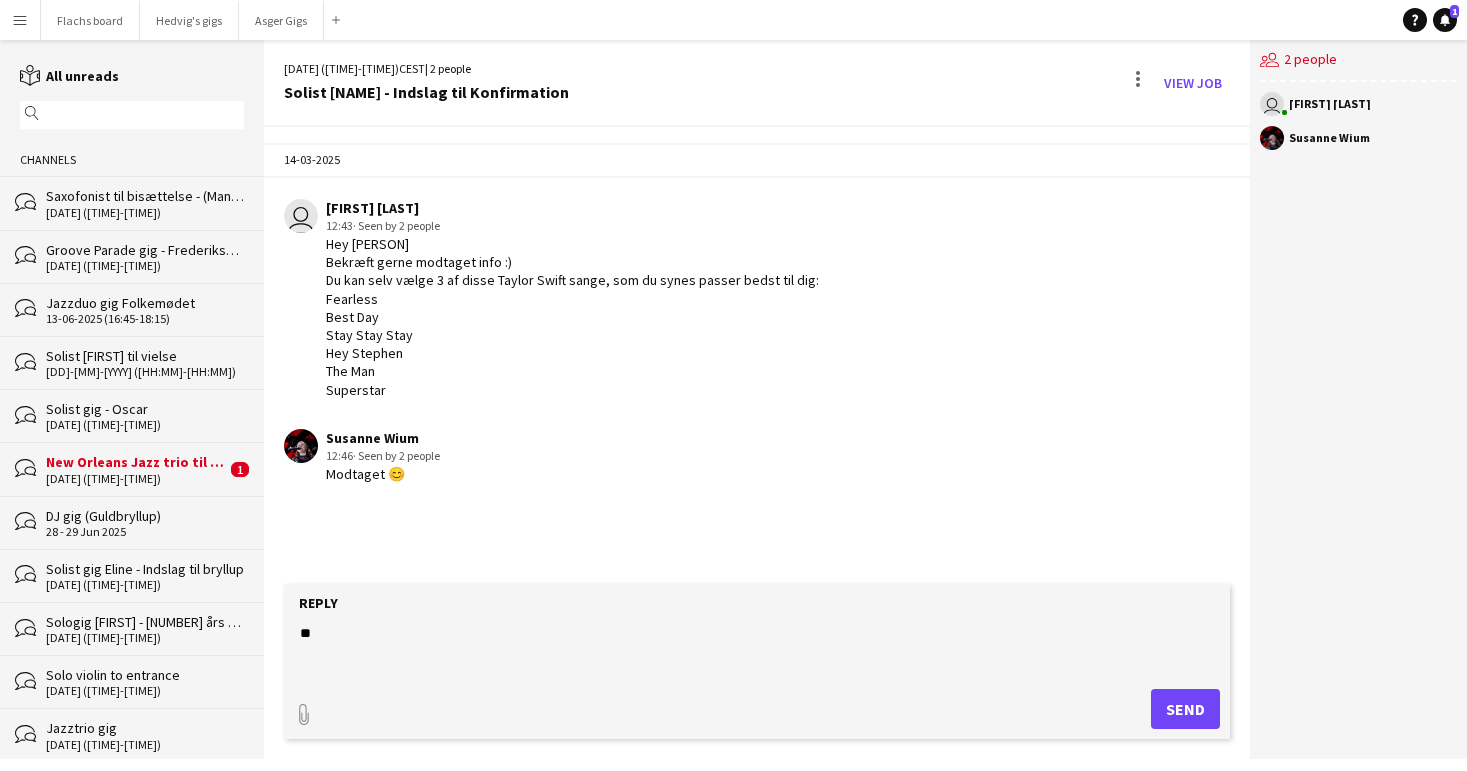 type on "*" 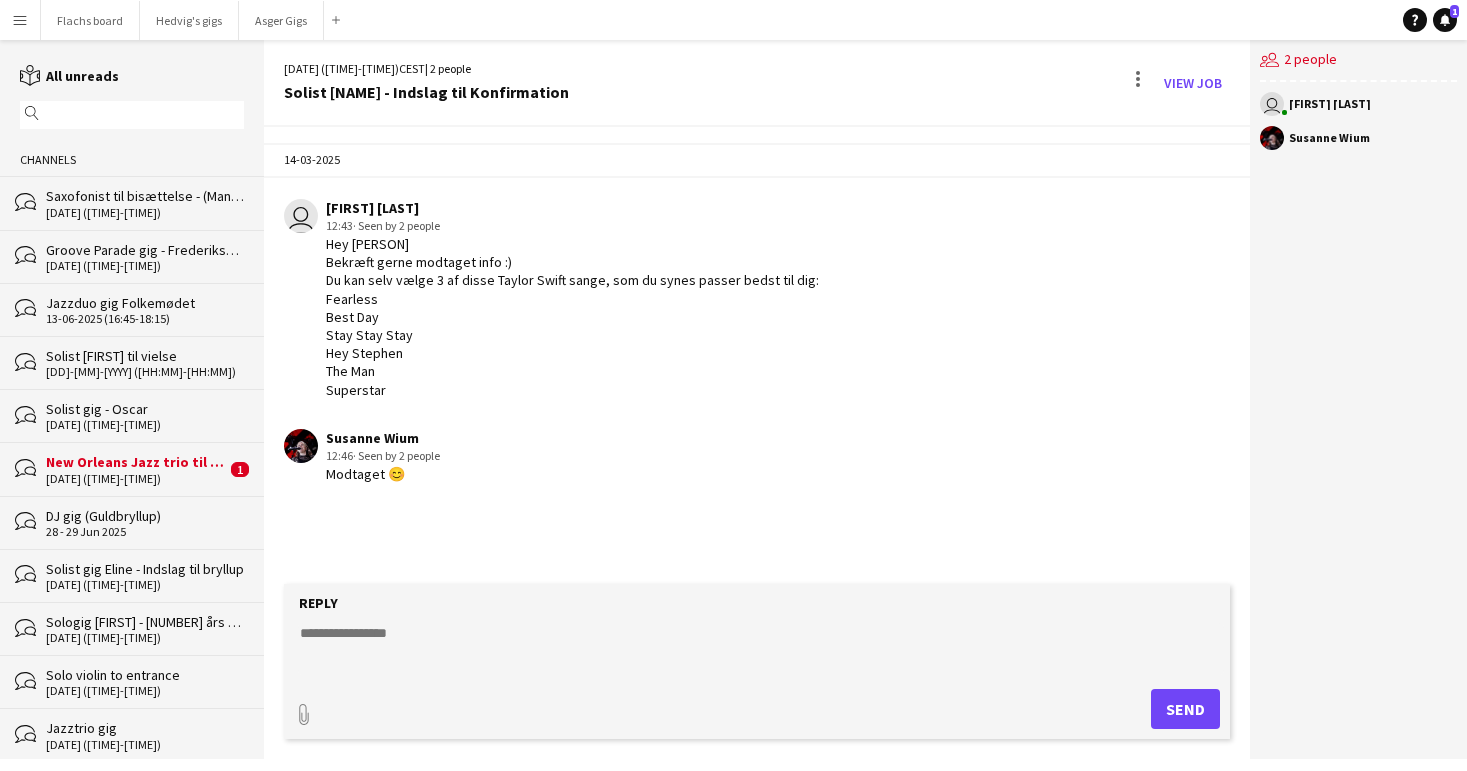 paste on "**********" 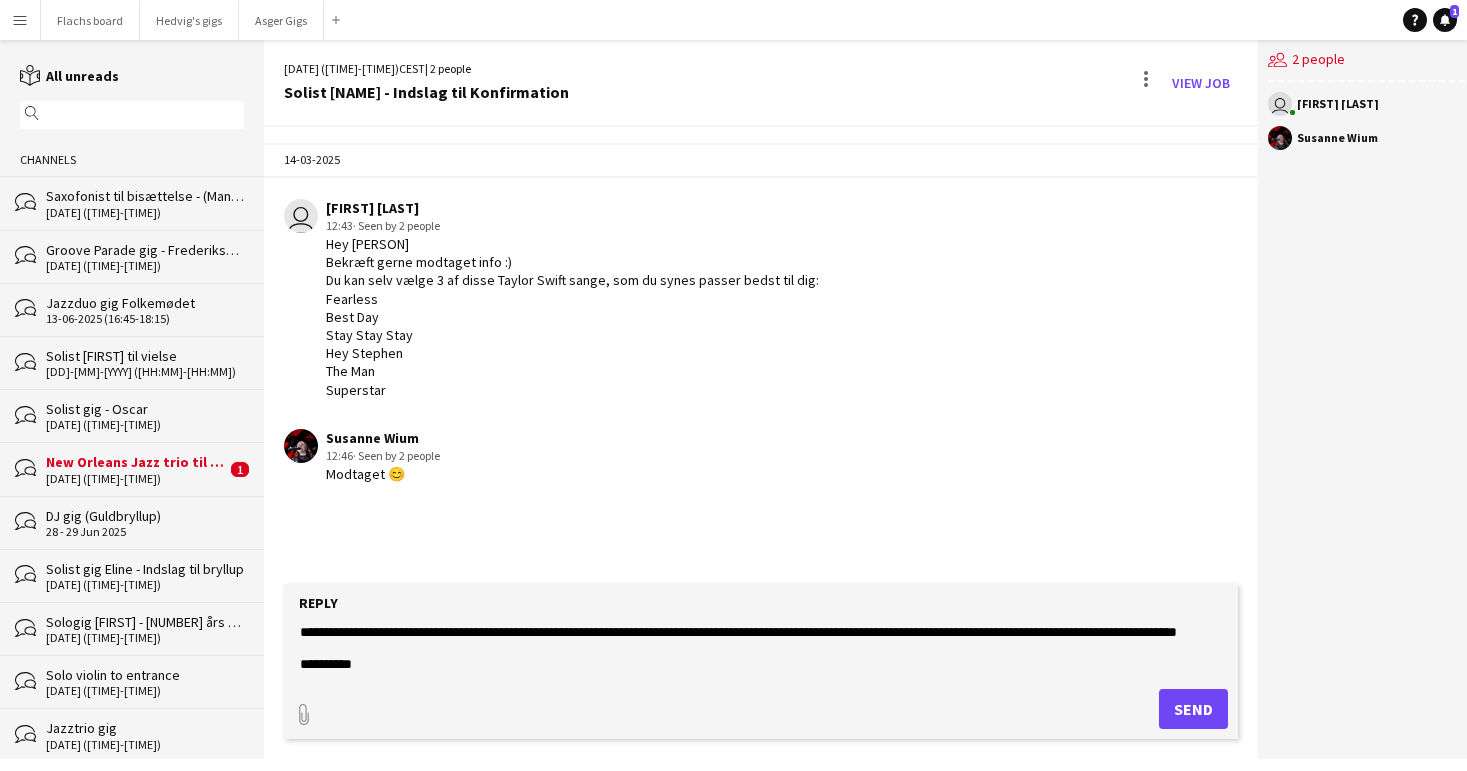 scroll, scrollTop: 0, scrollLeft: 0, axis: both 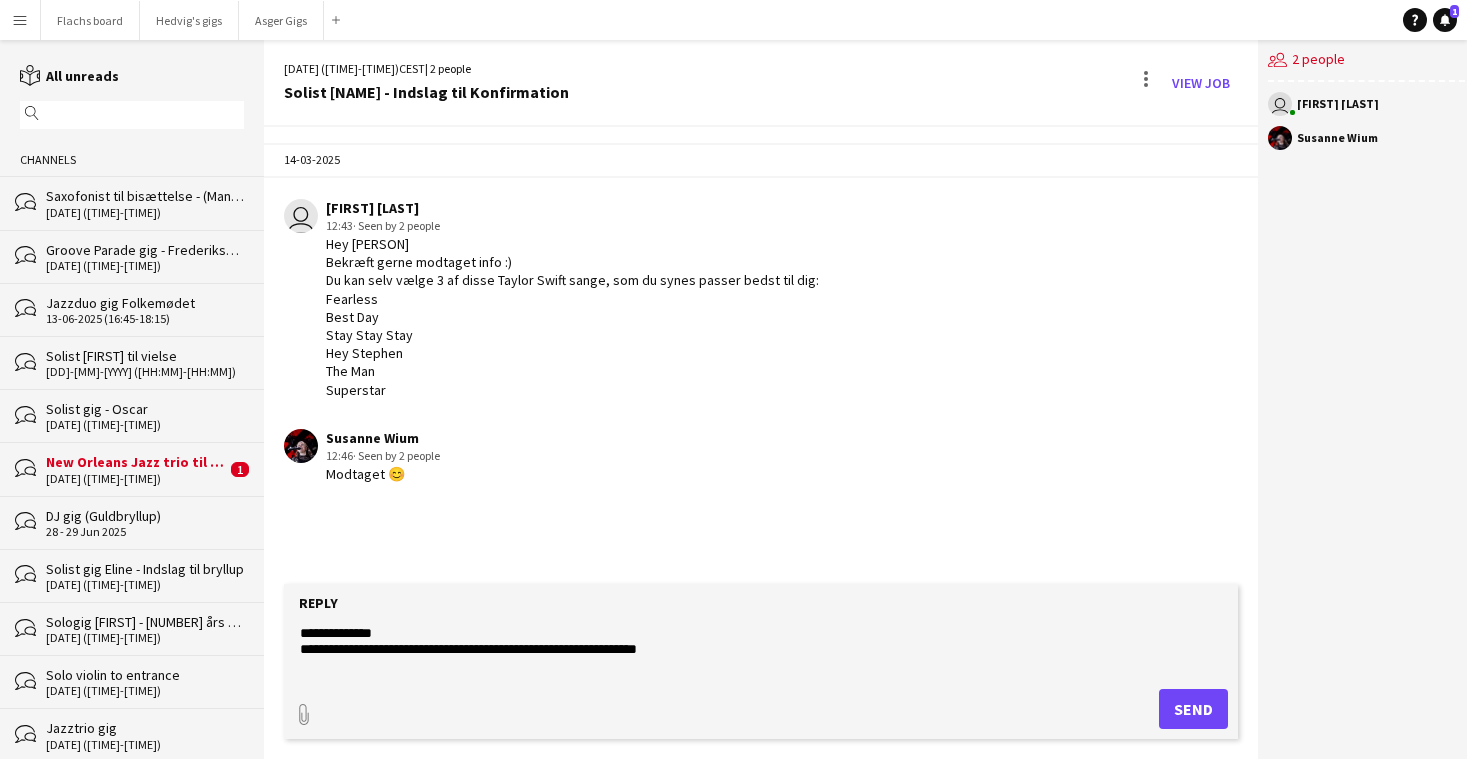 drag, startPoint x: 322, startPoint y: 632, endPoint x: 479, endPoint y: 632, distance: 157 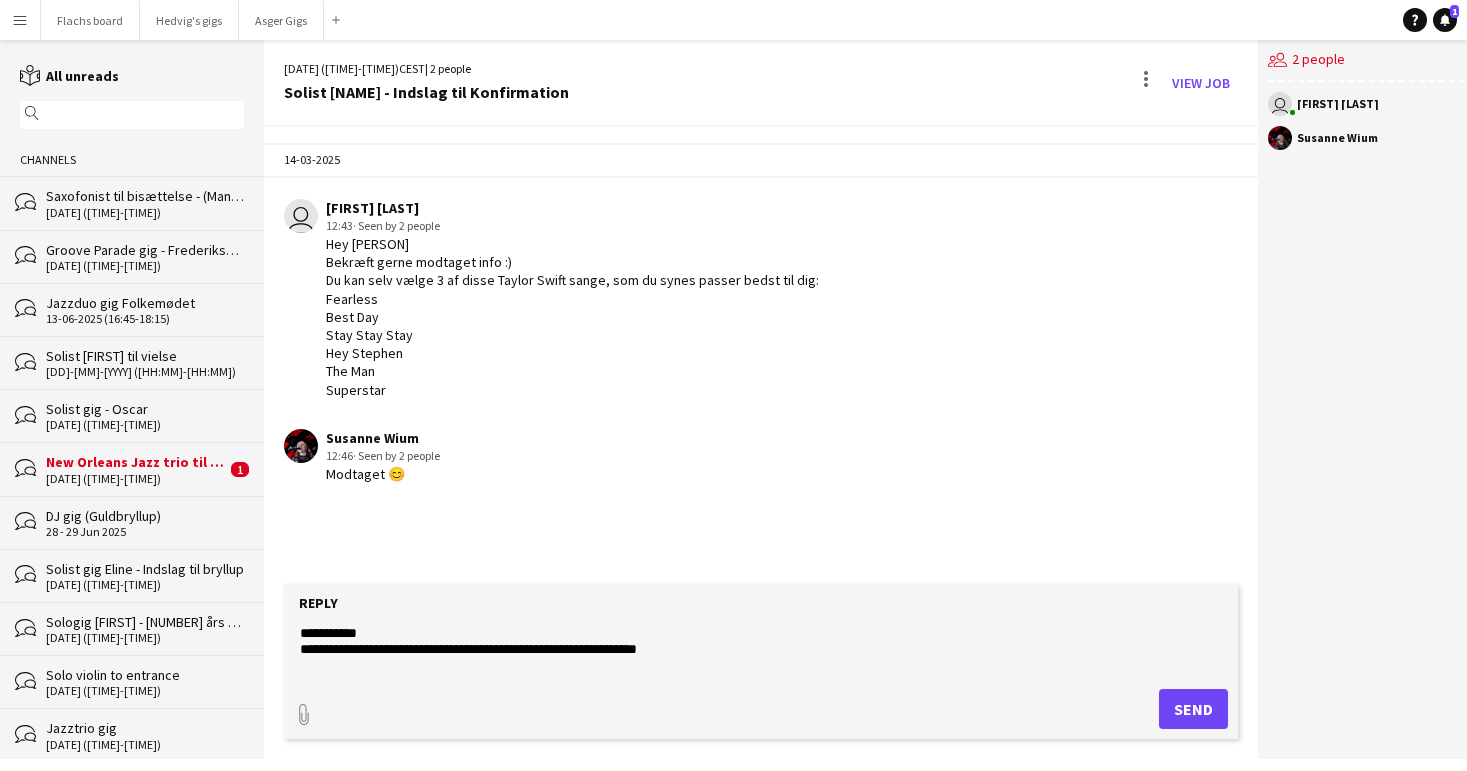 type on "**********" 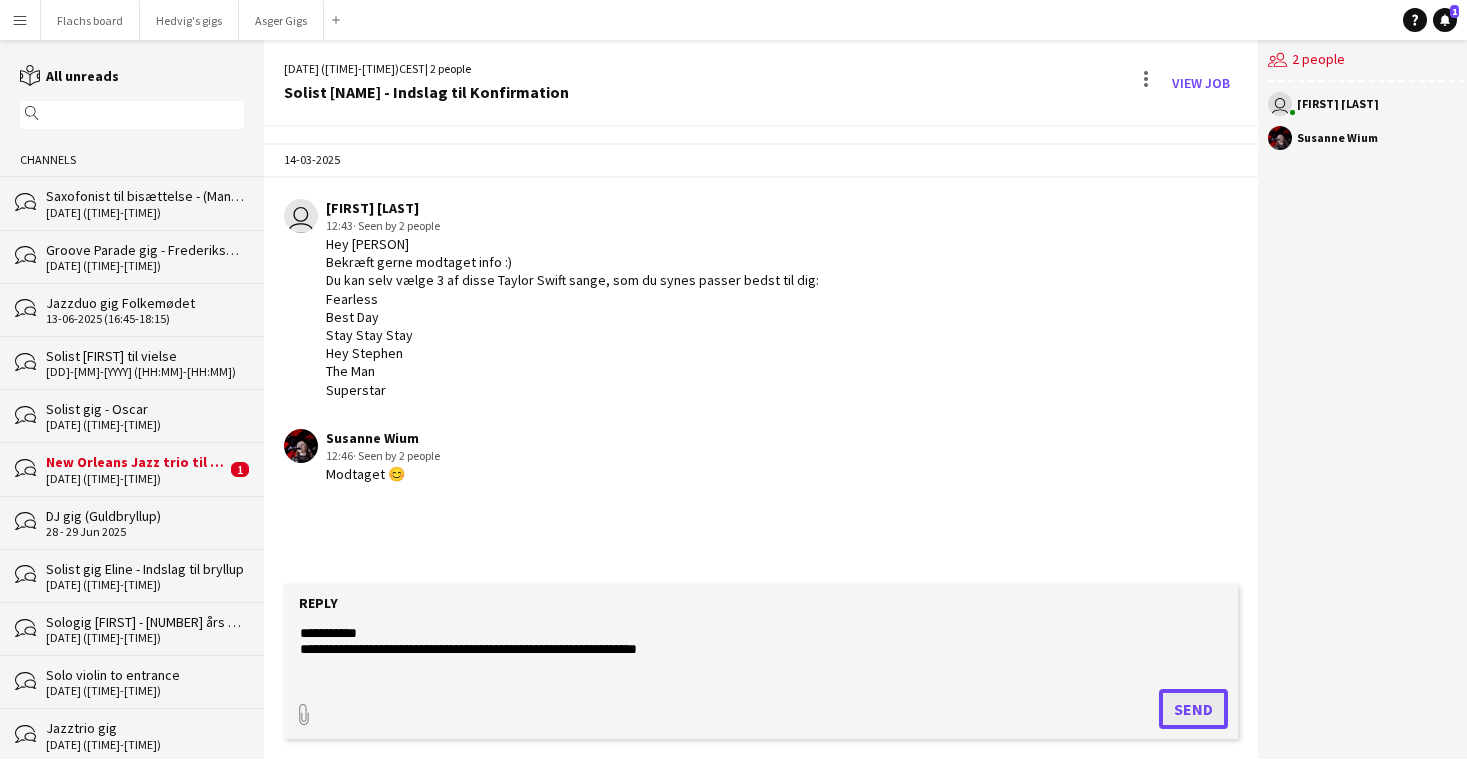 click on "Send" 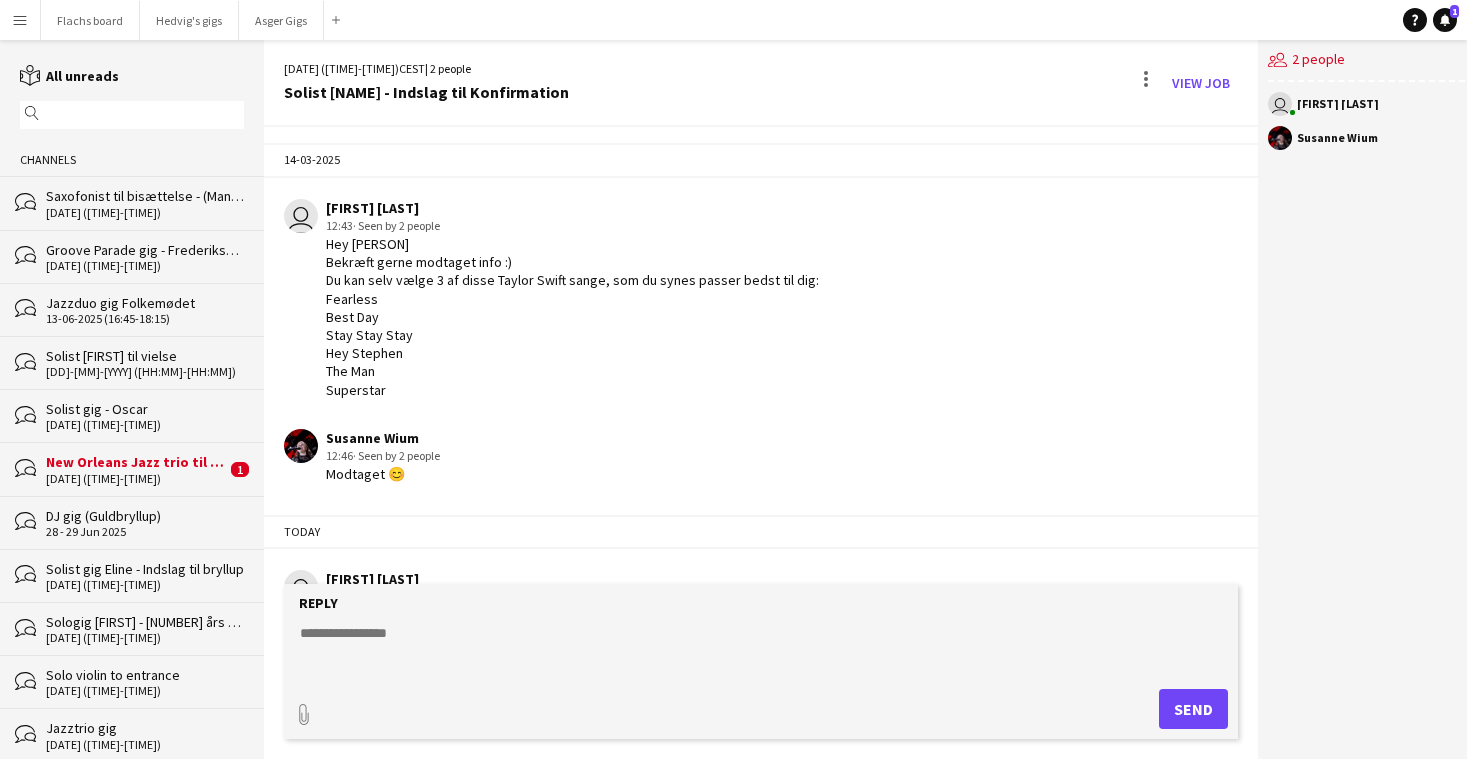click on "bubbles
New Orleans Jazz trio til Reception   [DATE] ([TIME]-[TIME])   1" 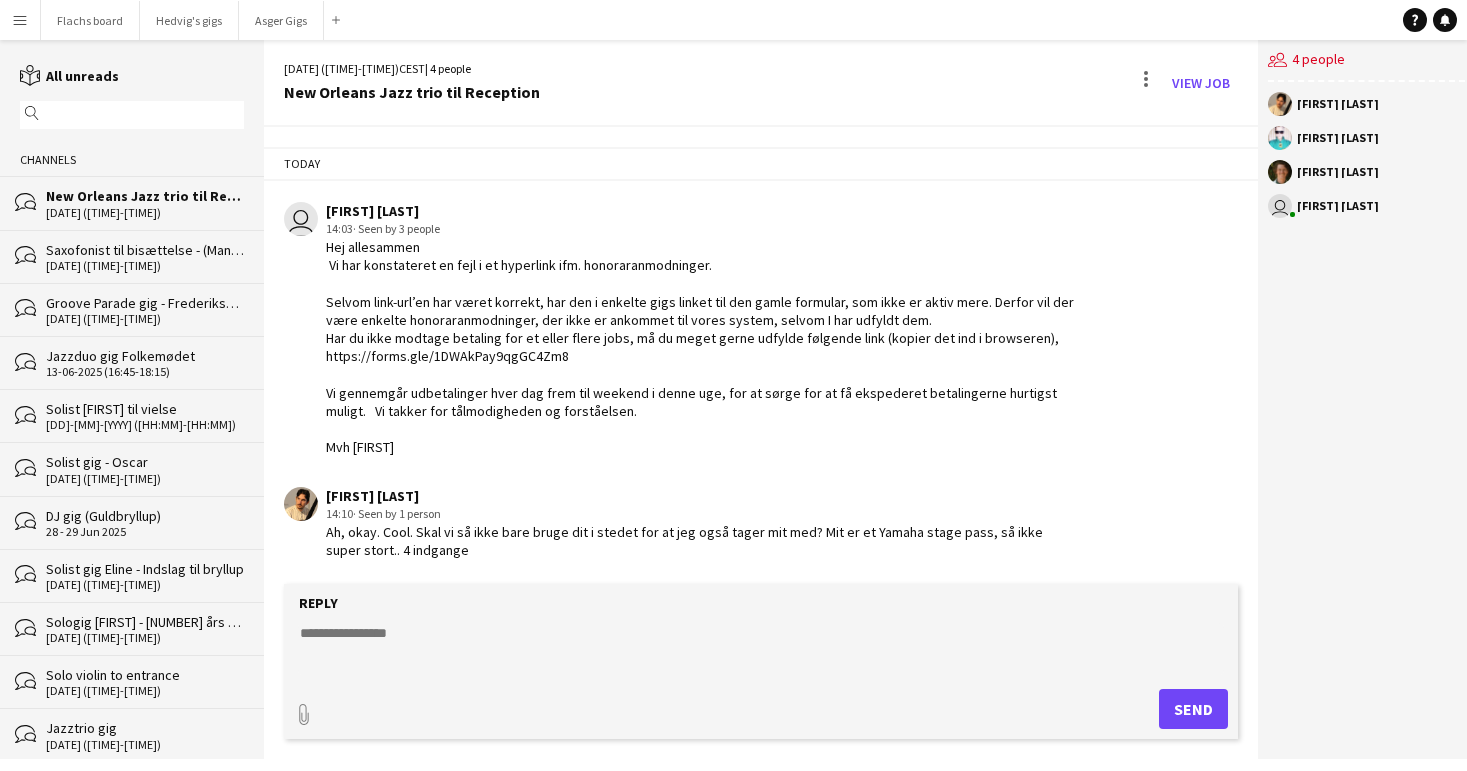 scroll, scrollTop: 277, scrollLeft: 0, axis: vertical 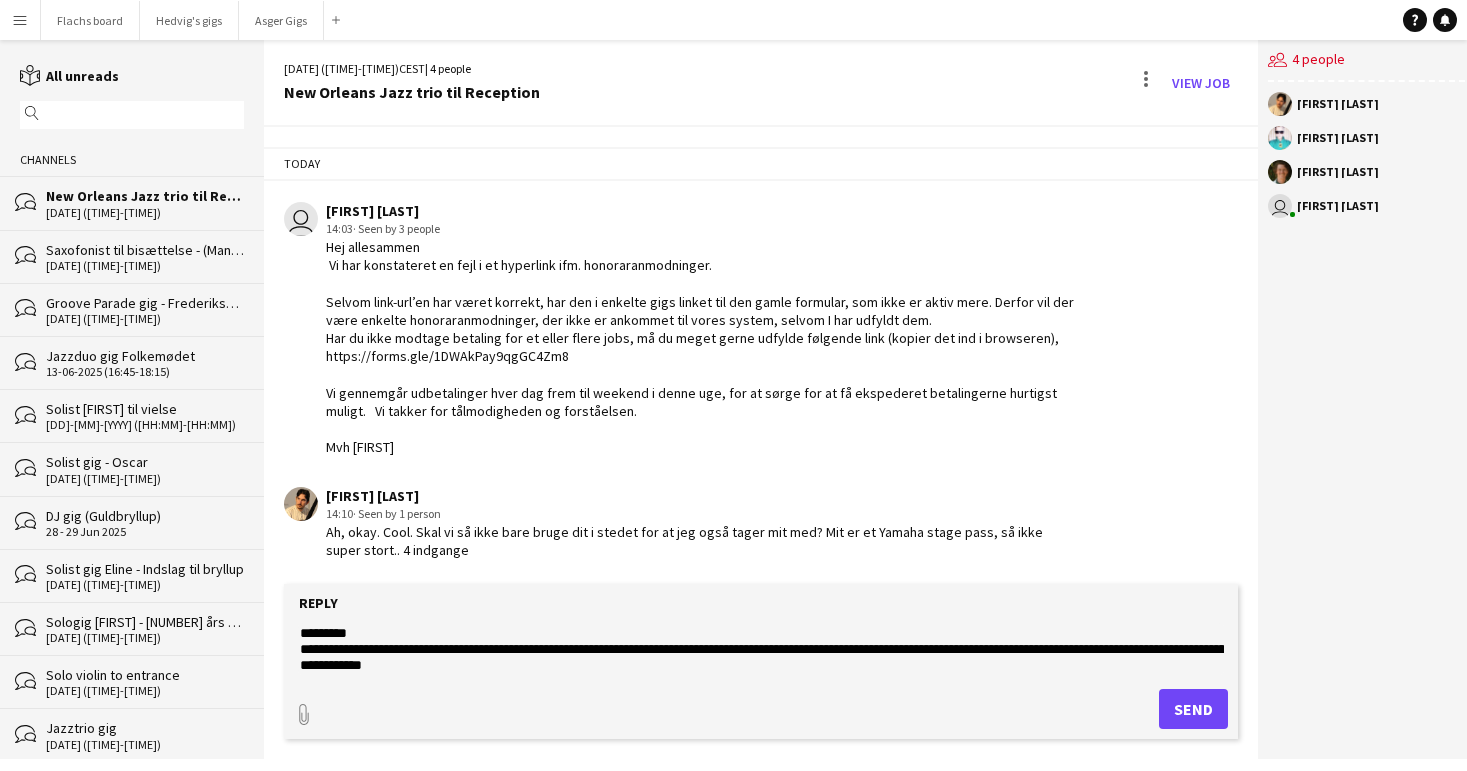 click on "**********" 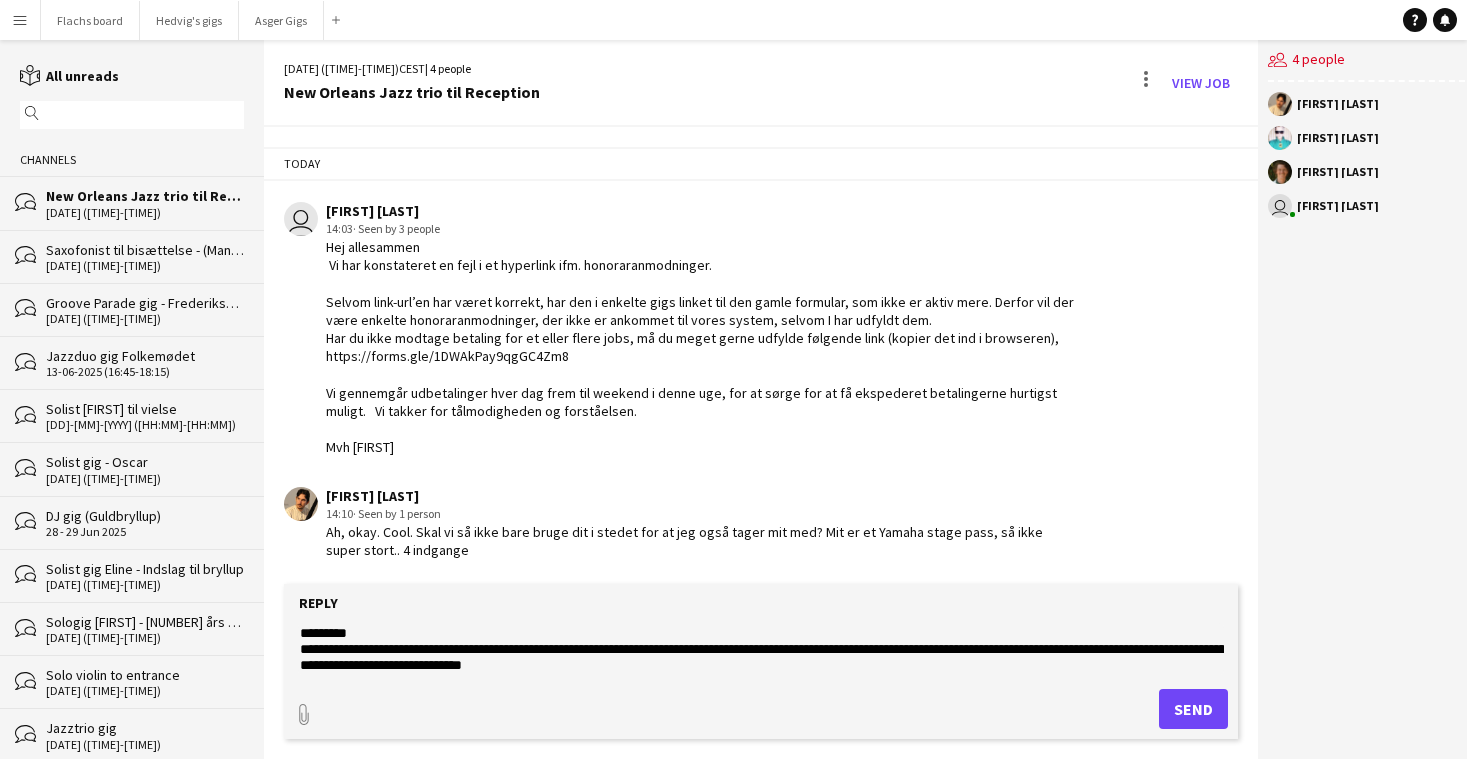 paste on "**********" 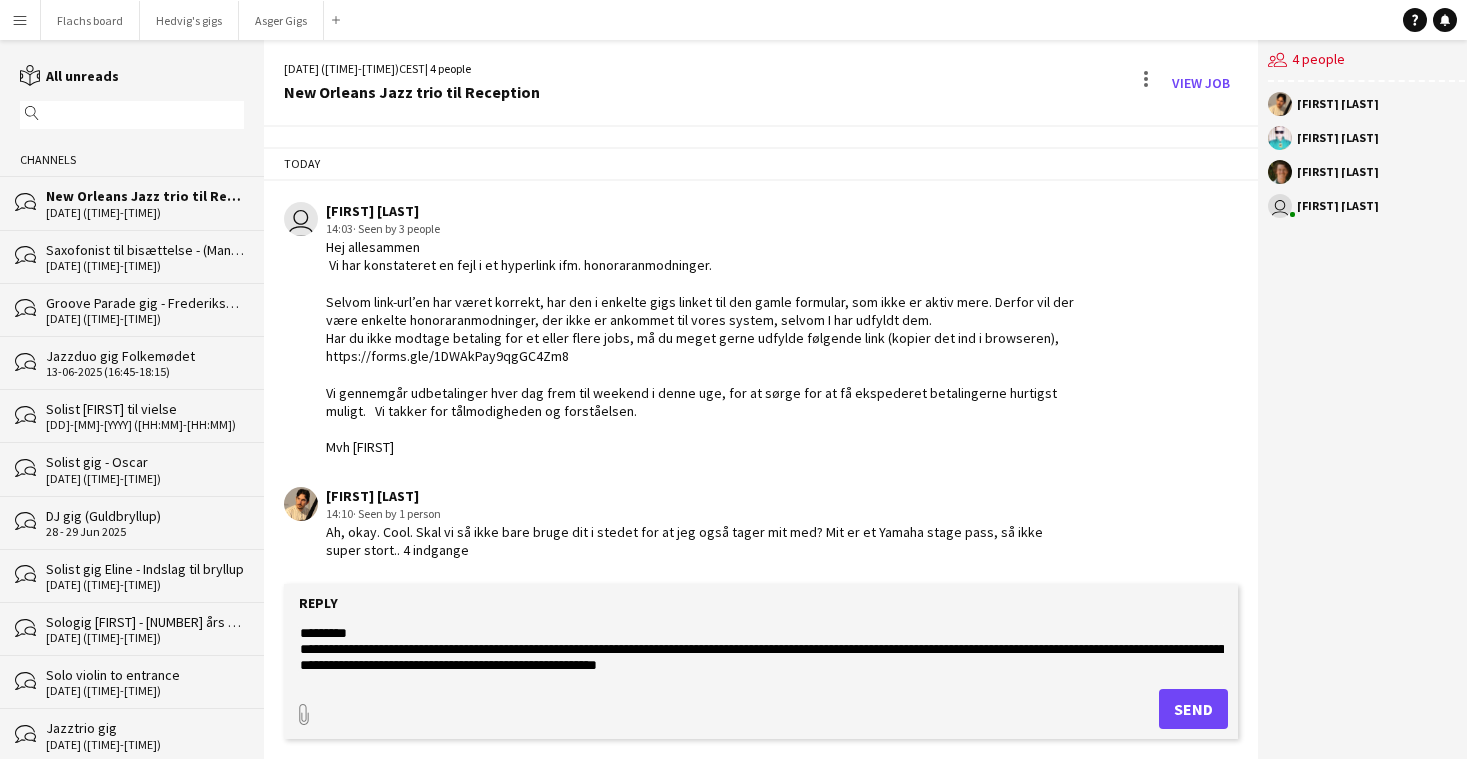 click on "**********" 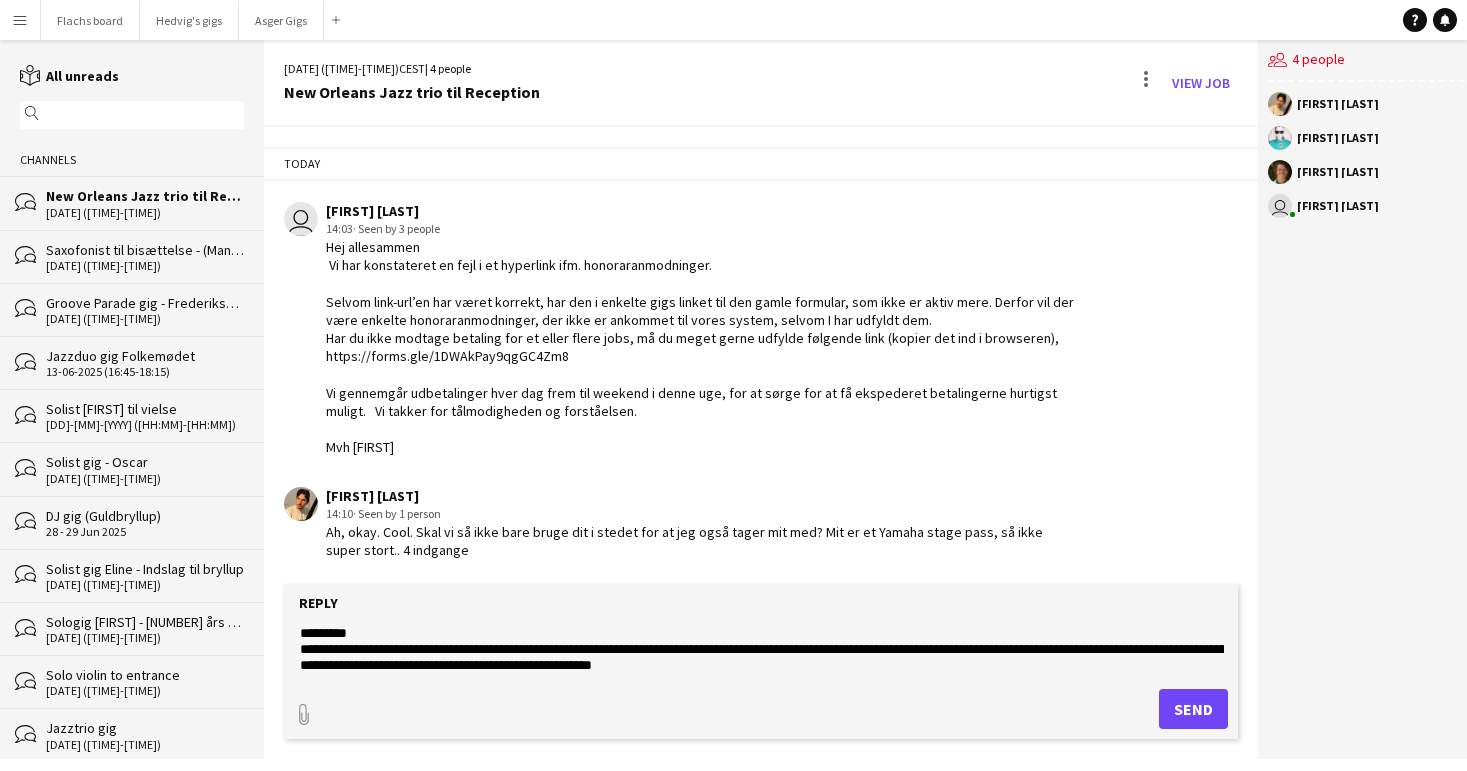 click on "**********" 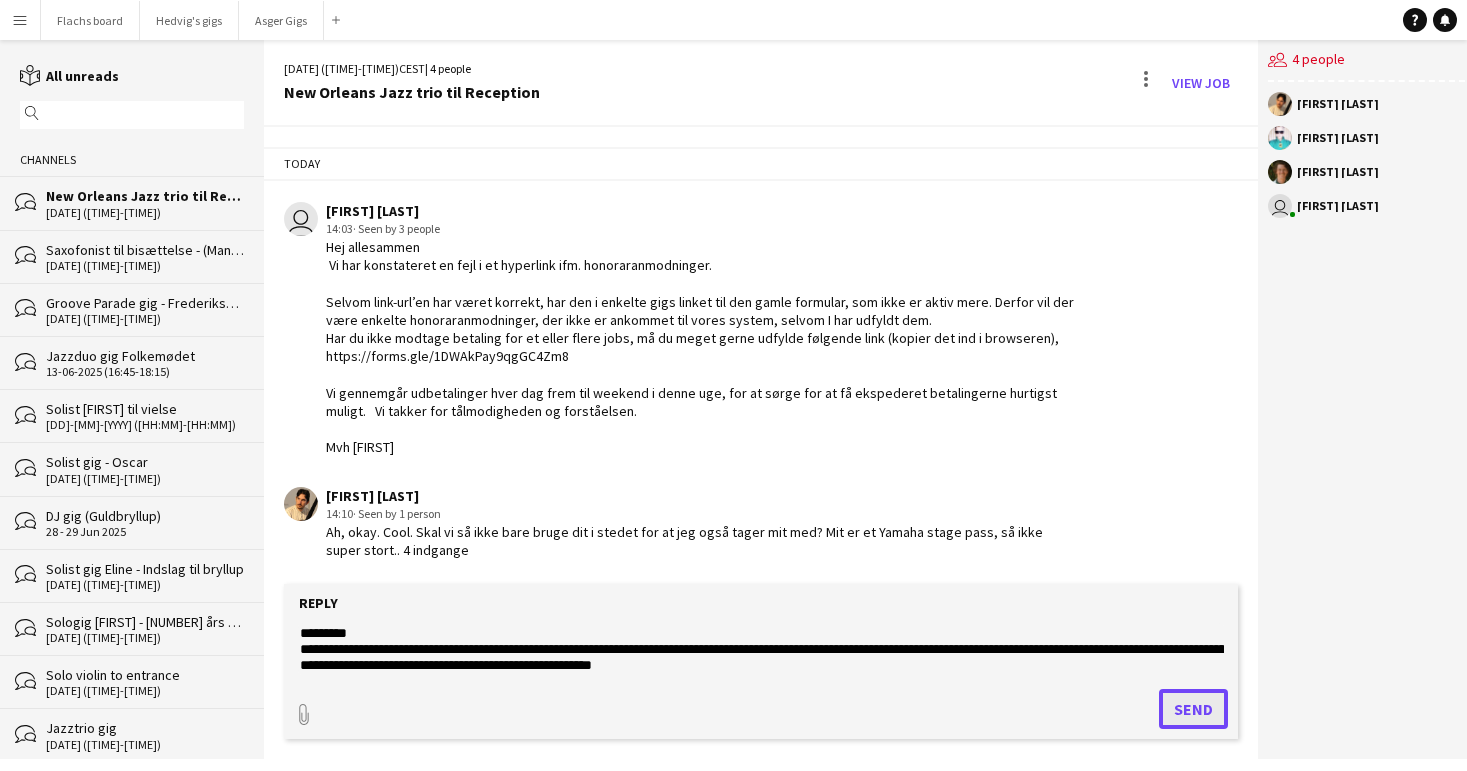 click on "Send" 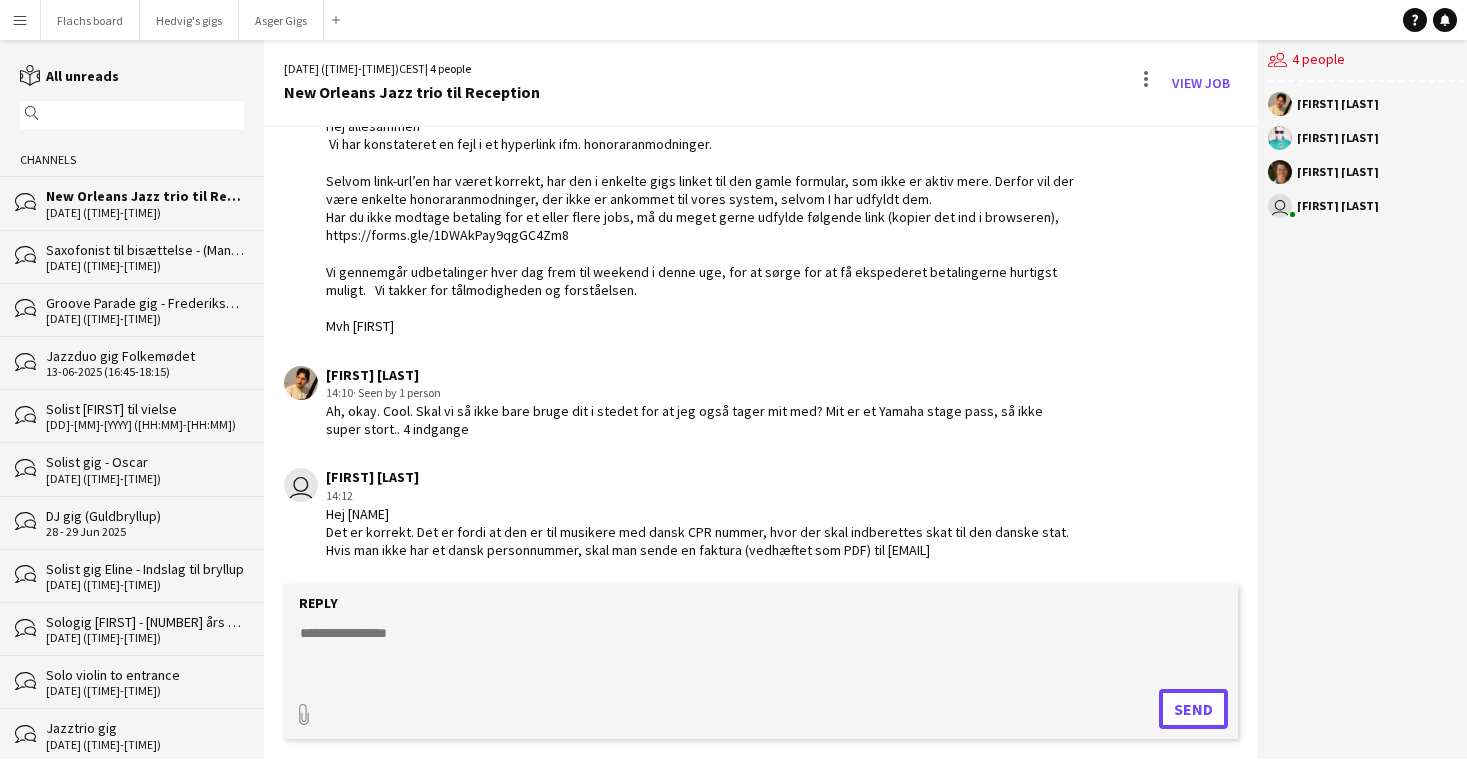 scroll, scrollTop: 398, scrollLeft: 0, axis: vertical 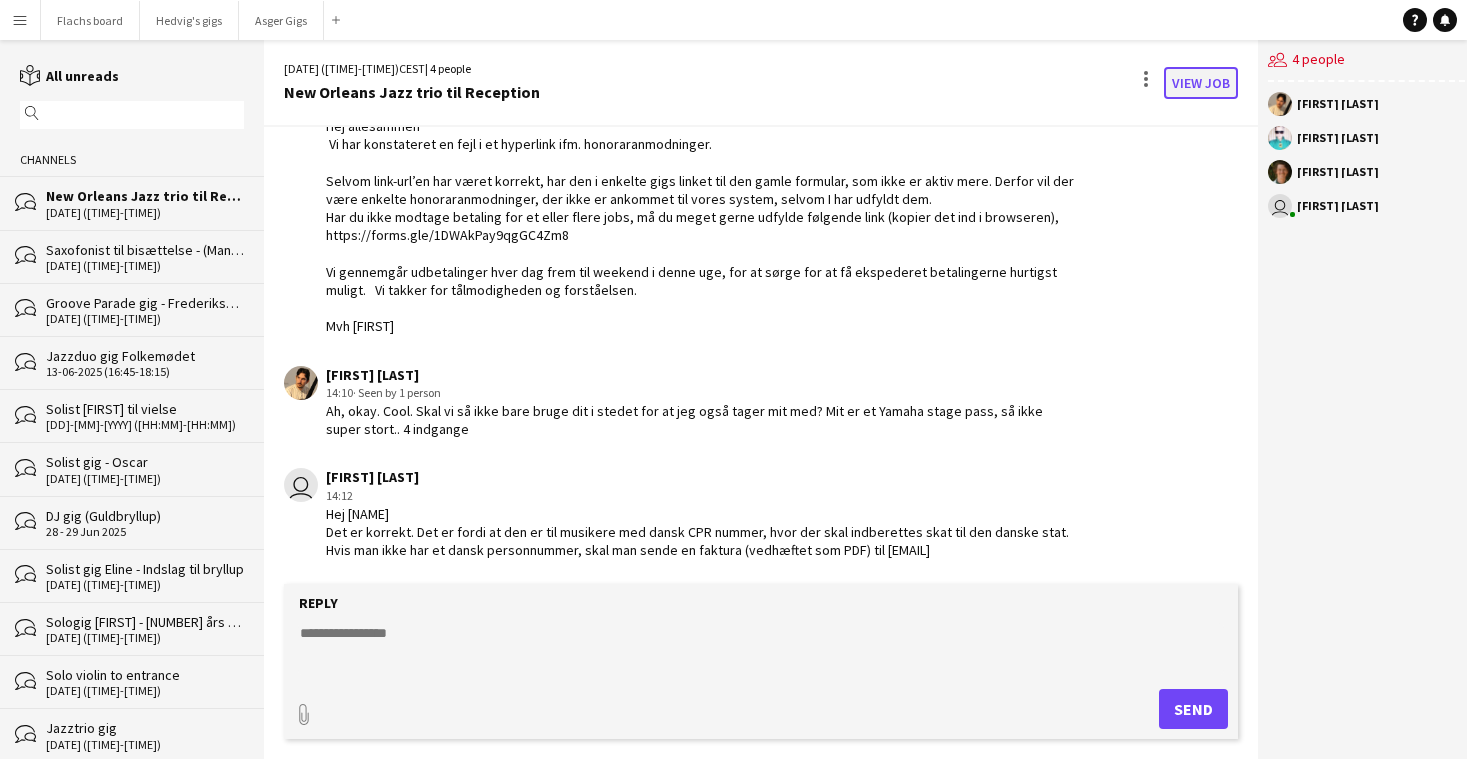 click on "View Job" 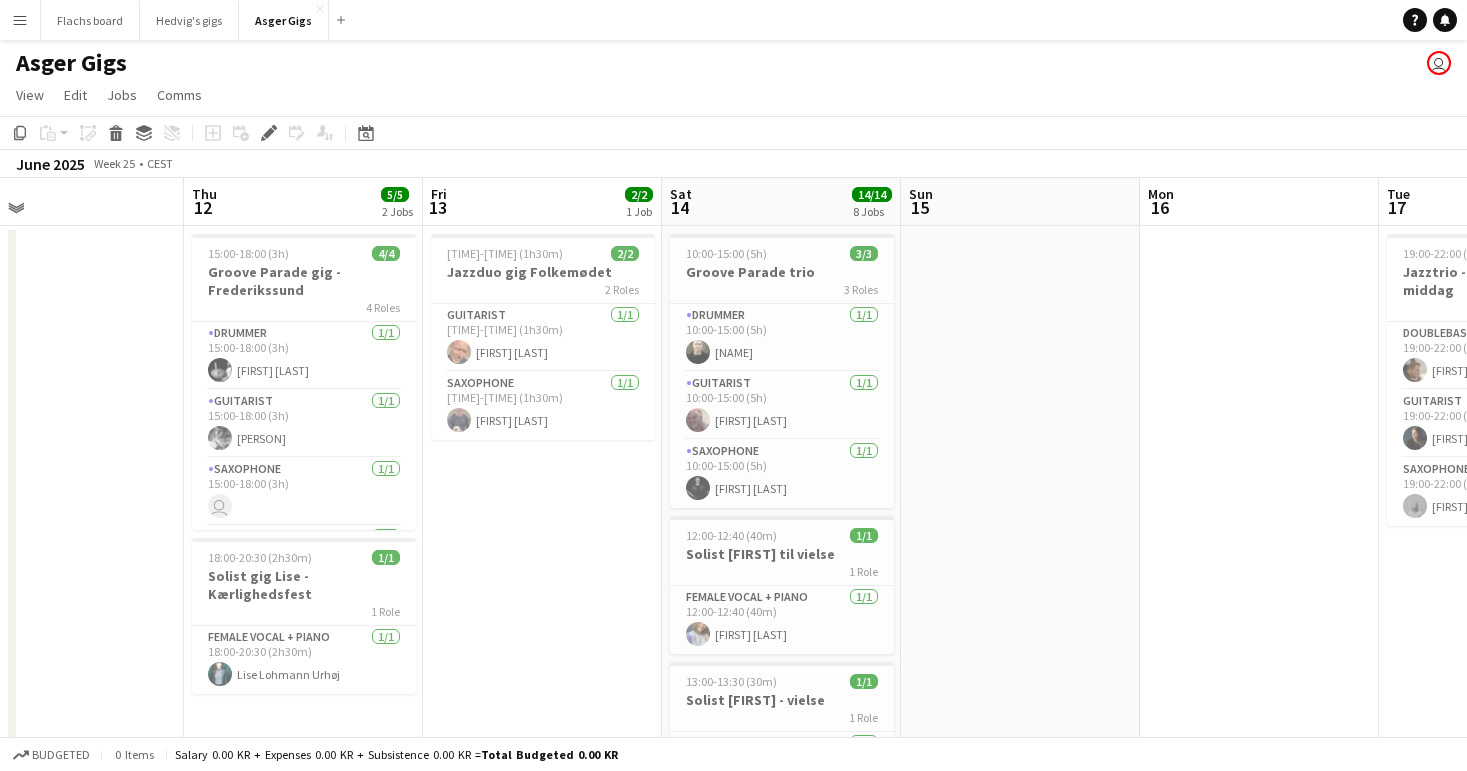 scroll, scrollTop: 0, scrollLeft: 555, axis: horizontal 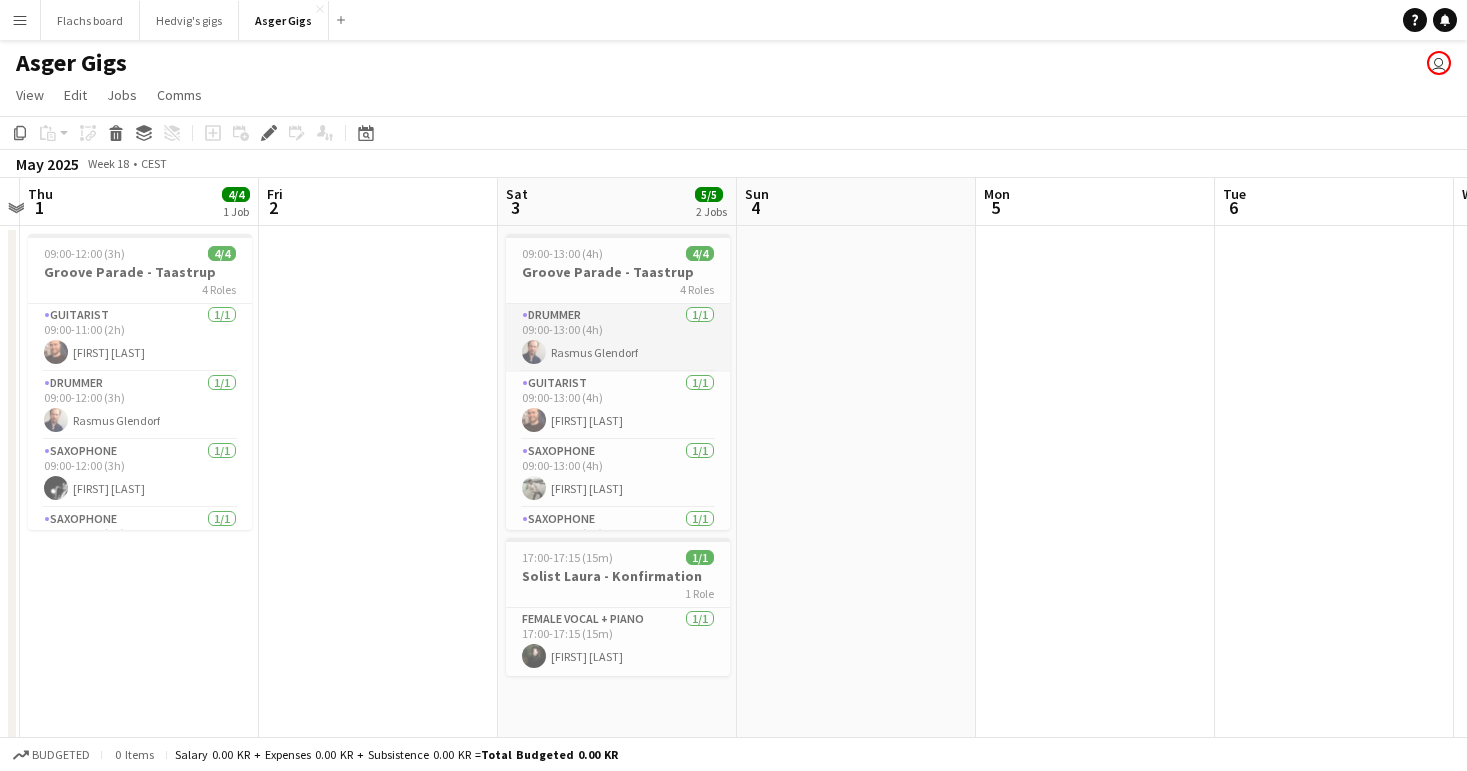 click on "Drummer   1/1   [TIME]-[TIME] (4h)
[FIRST] [LAST]" at bounding box center [618, 338] 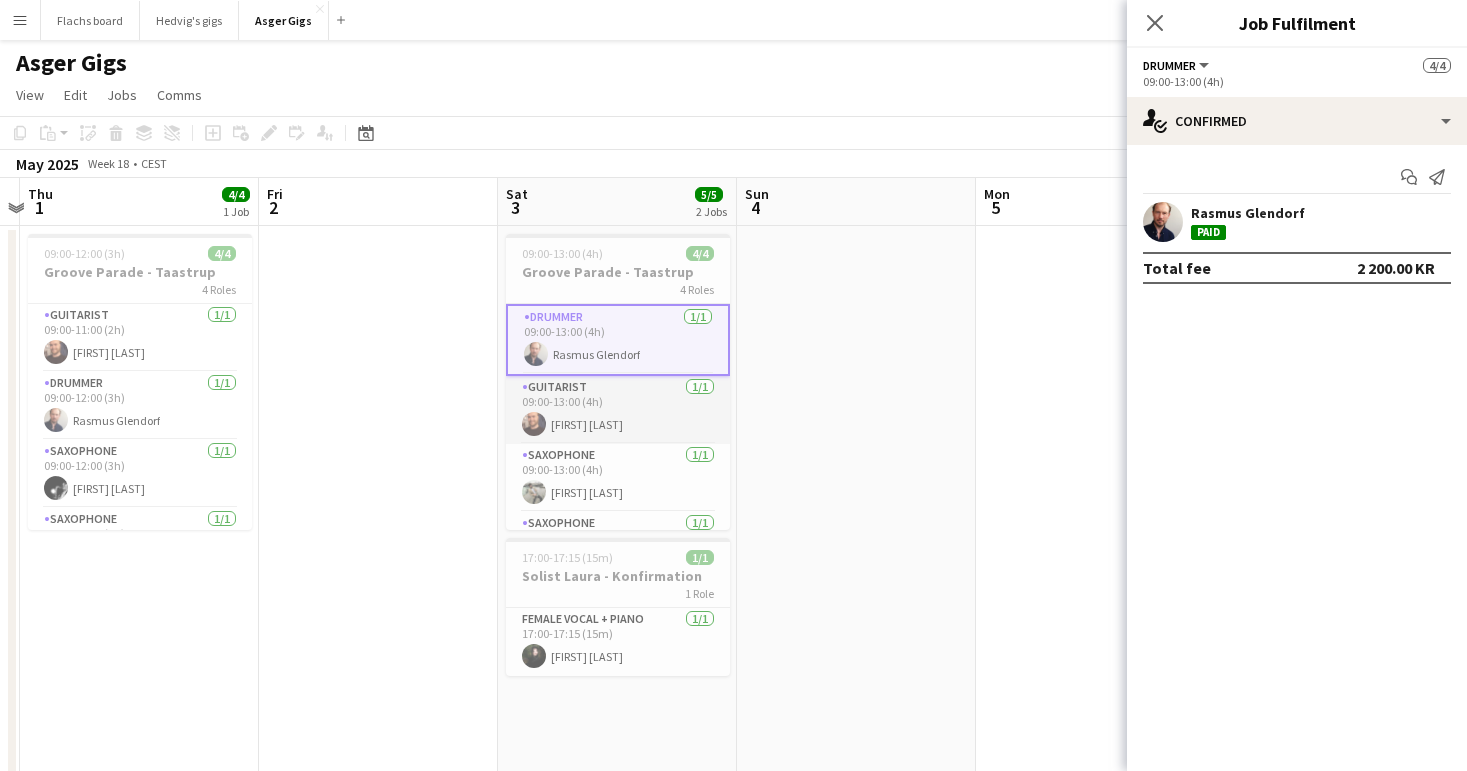 click on "Guitarist   1/1   [TIME]-[TIME] (4h)
[FIRST] [LAST]" at bounding box center [618, 410] 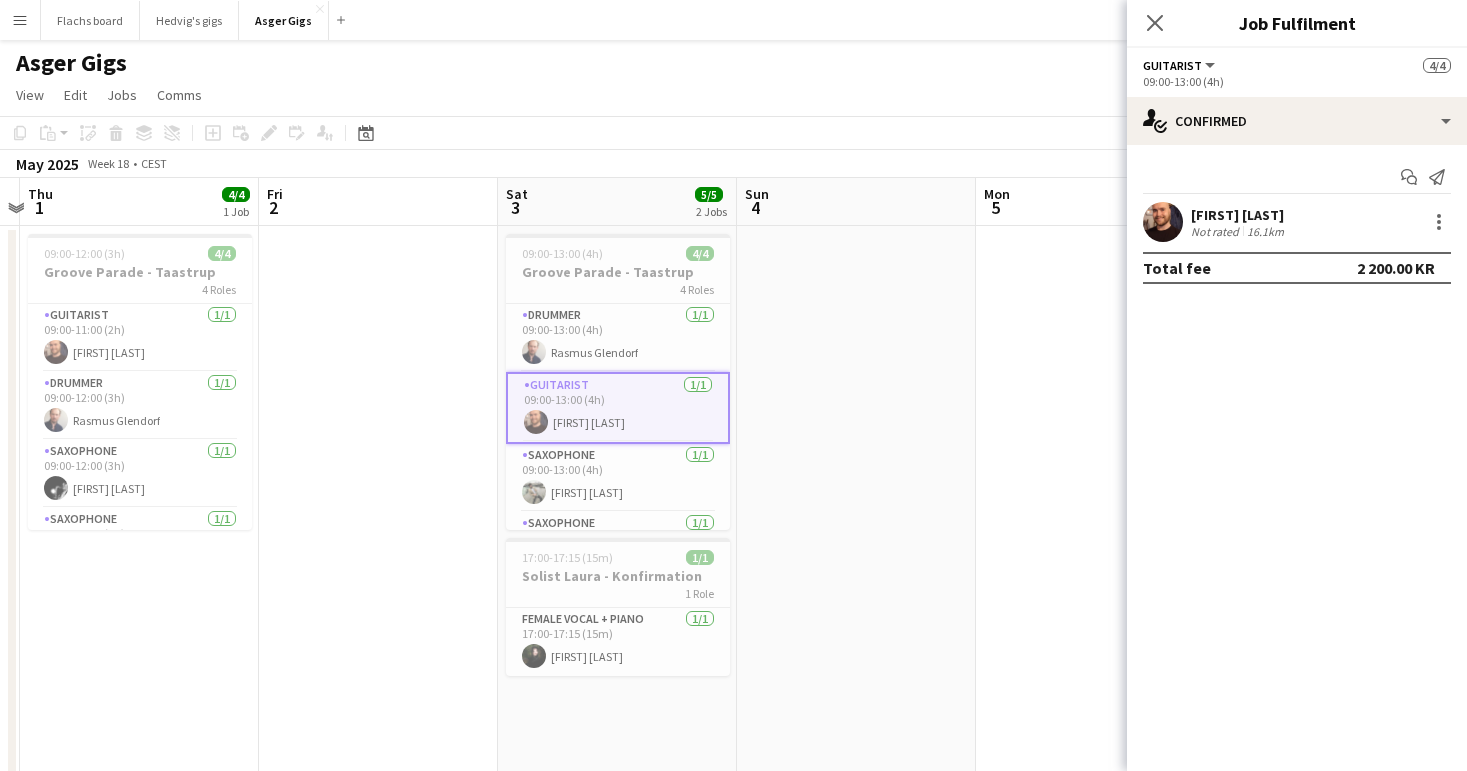 click on "Guitarist   1/1   [TIME]-[TIME] (4h)
[FIRST] [LAST]" at bounding box center (618, 408) 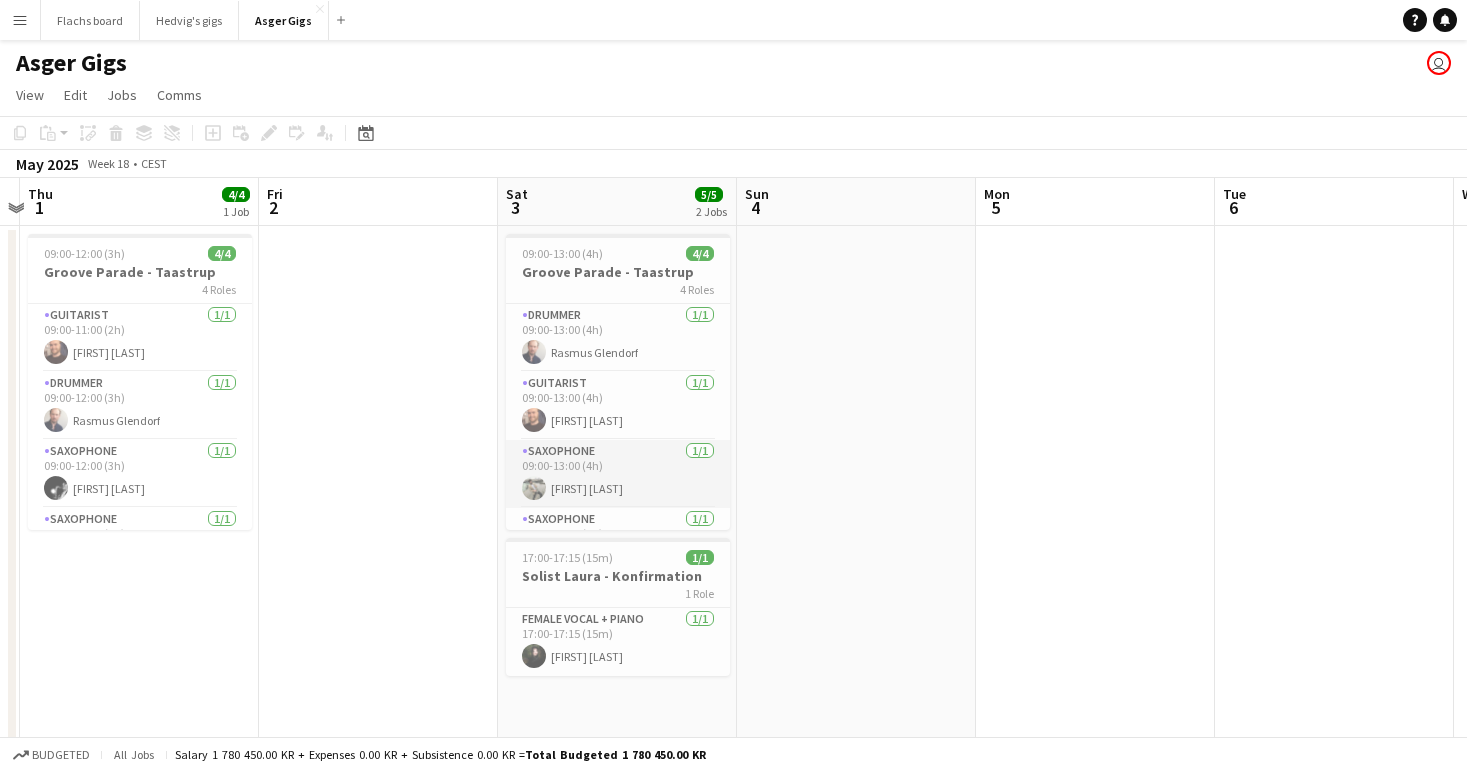 click on "Saxophone   [NUMBER]/[NUMBER] [TIME]-[TIME] ([TIME])
[FIRST] [LAST]" at bounding box center (618, 474) 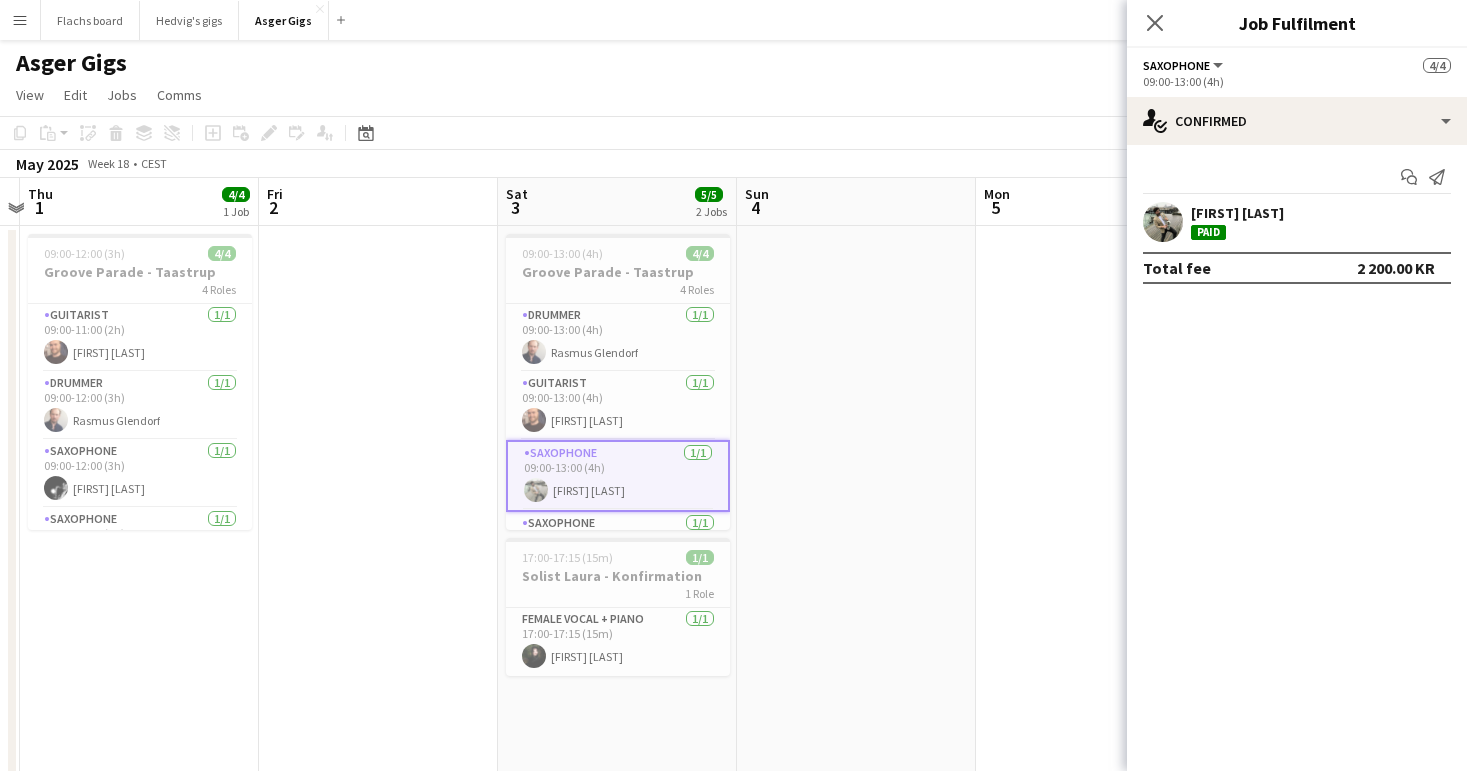 scroll, scrollTop: 50, scrollLeft: 0, axis: vertical 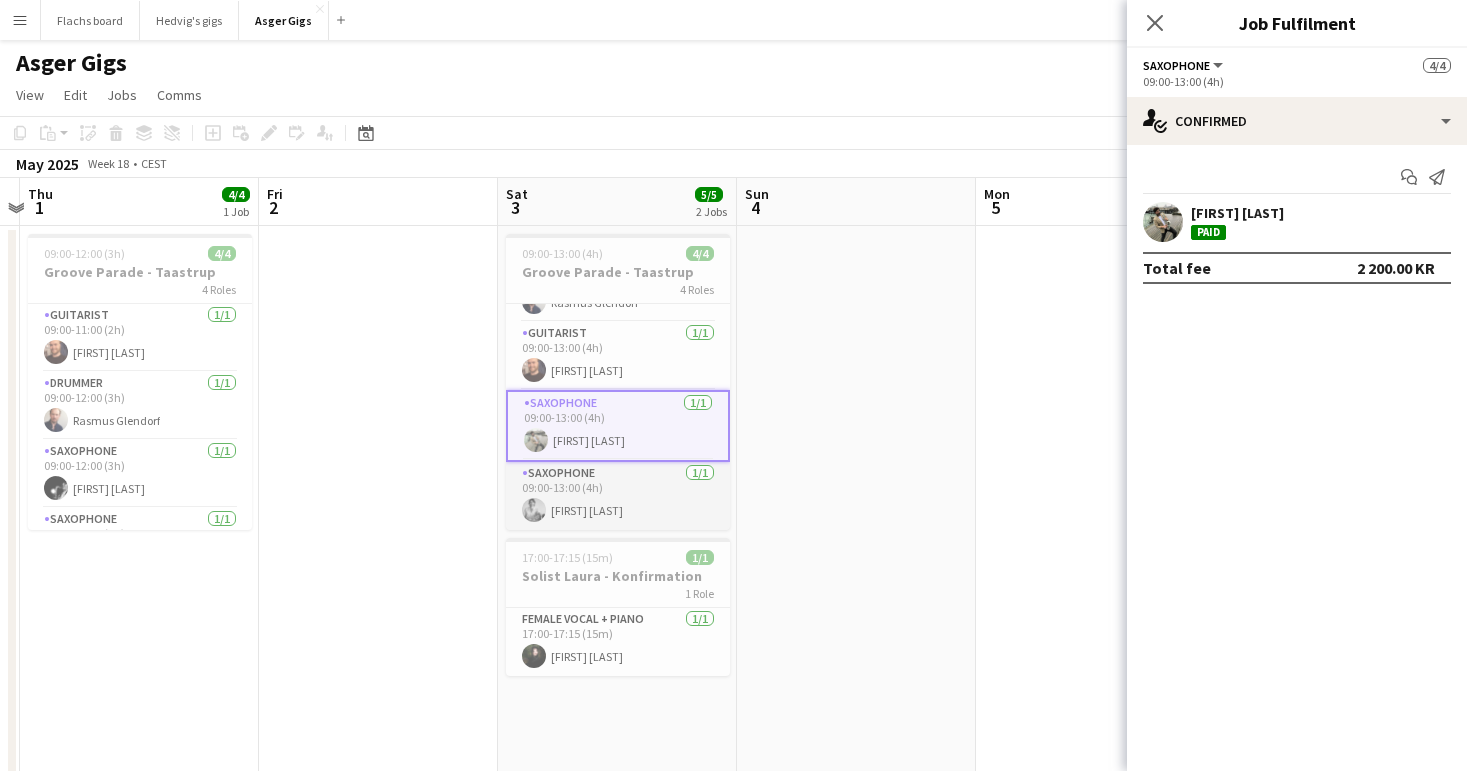 click on "Saxophone   [NUMBER]/[NUMBER] [TIME]-[TIME] ([TIME])
[FIRST] [LAST]" at bounding box center (618, 496) 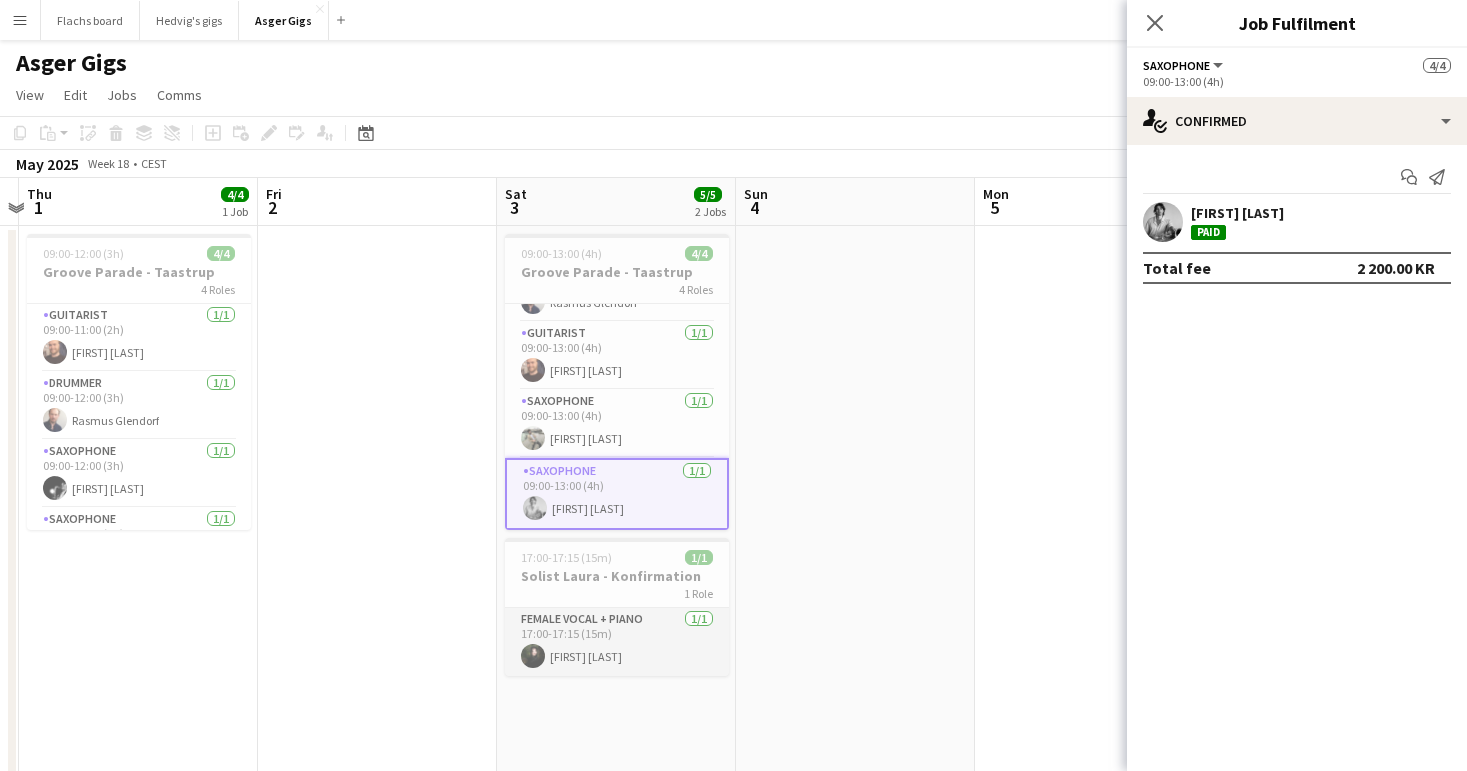 click on "Female Vocal + Piano   1/1   [TIME]-[TIME] ([DURATION])
[PERSON]" at bounding box center [617, 642] 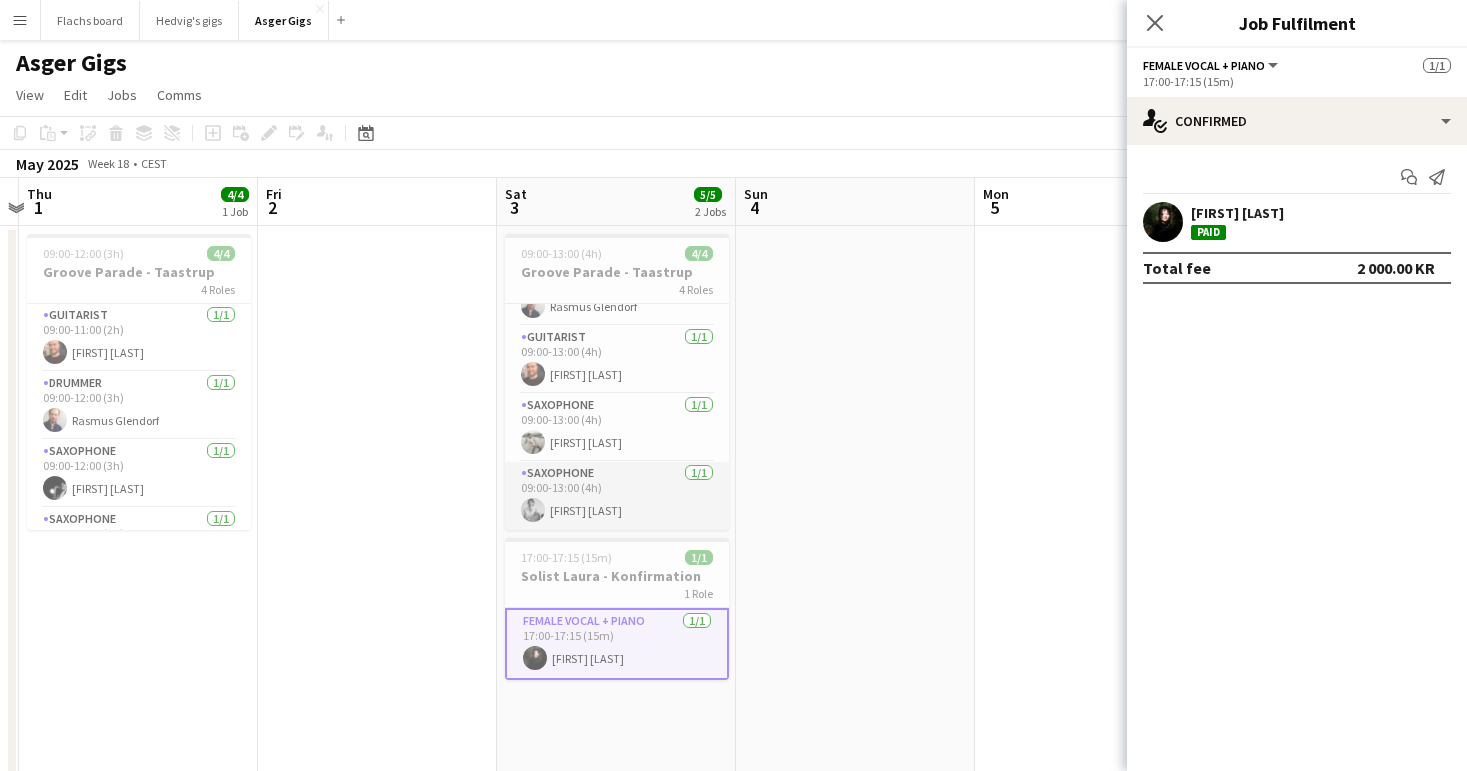 scroll, scrollTop: 0, scrollLeft: 0, axis: both 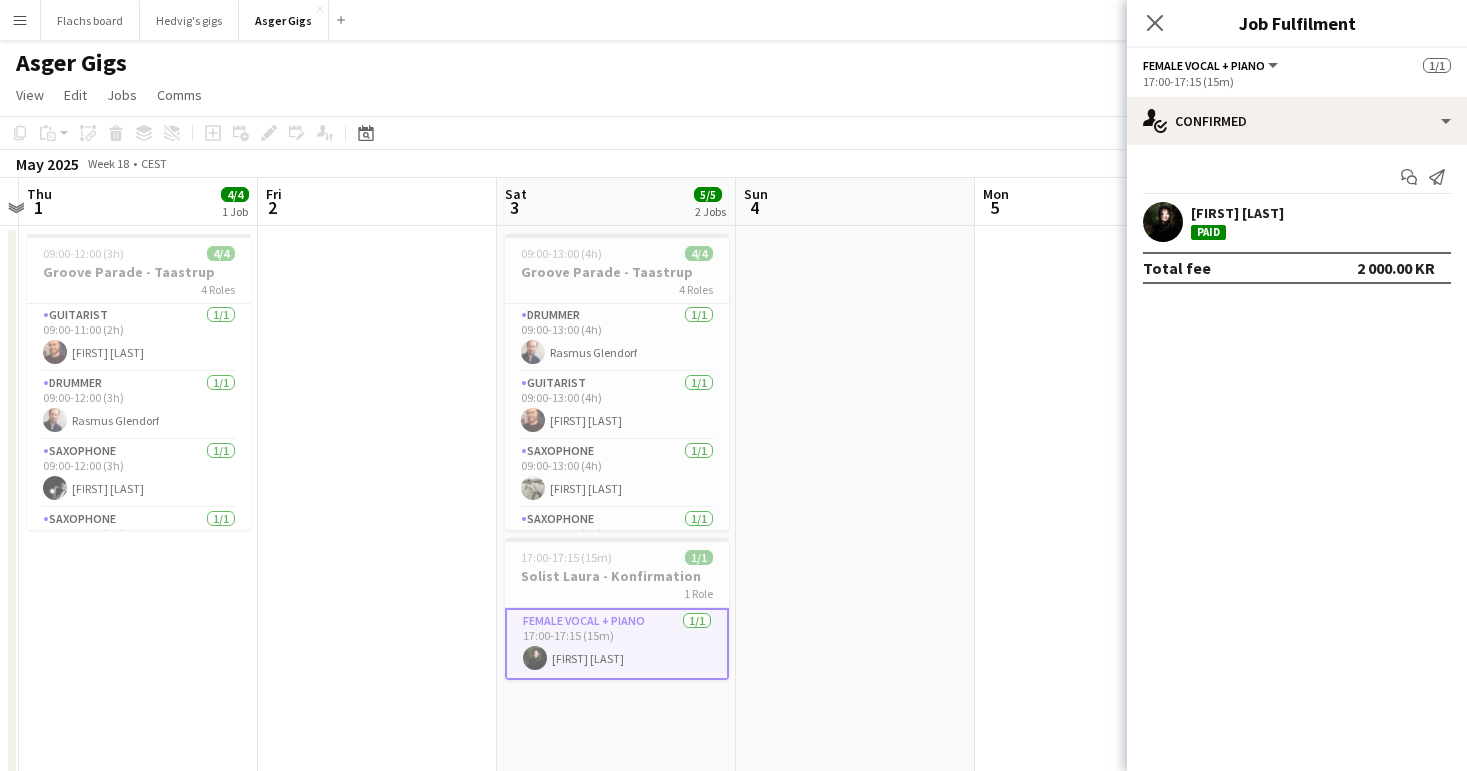 click on "Groove Parade - Taastrup" at bounding box center (617, 272) 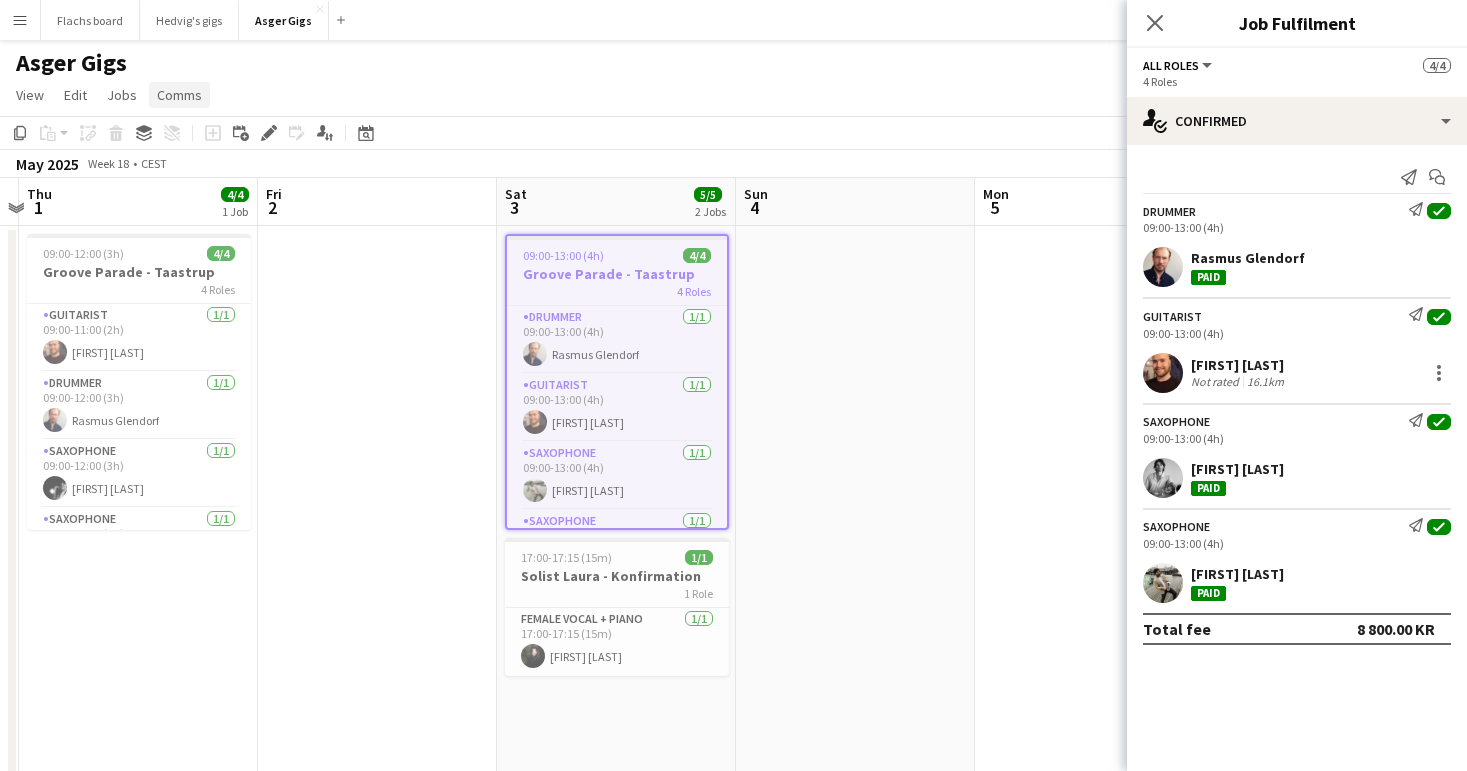 click on "Comms" 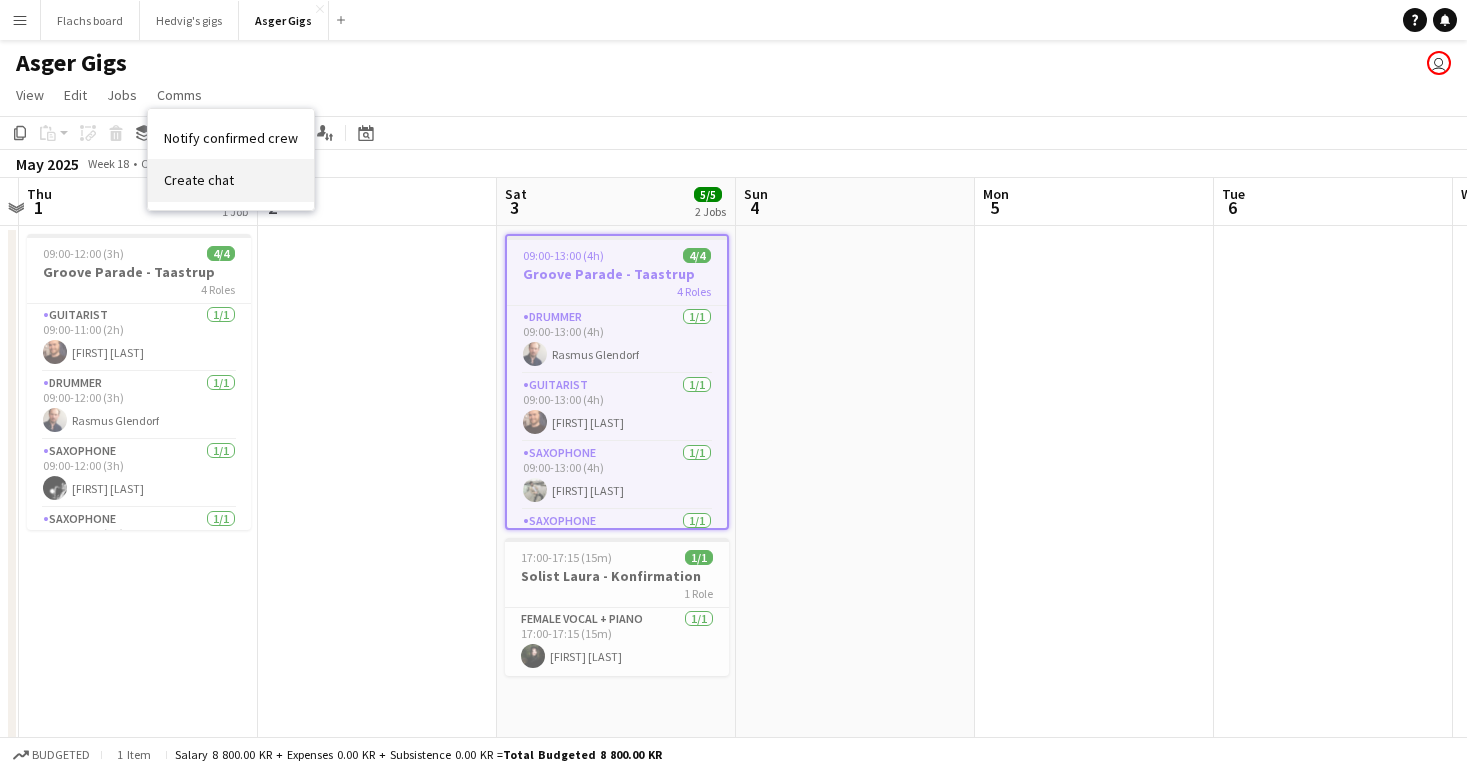 click on "Create chat" at bounding box center [199, 180] 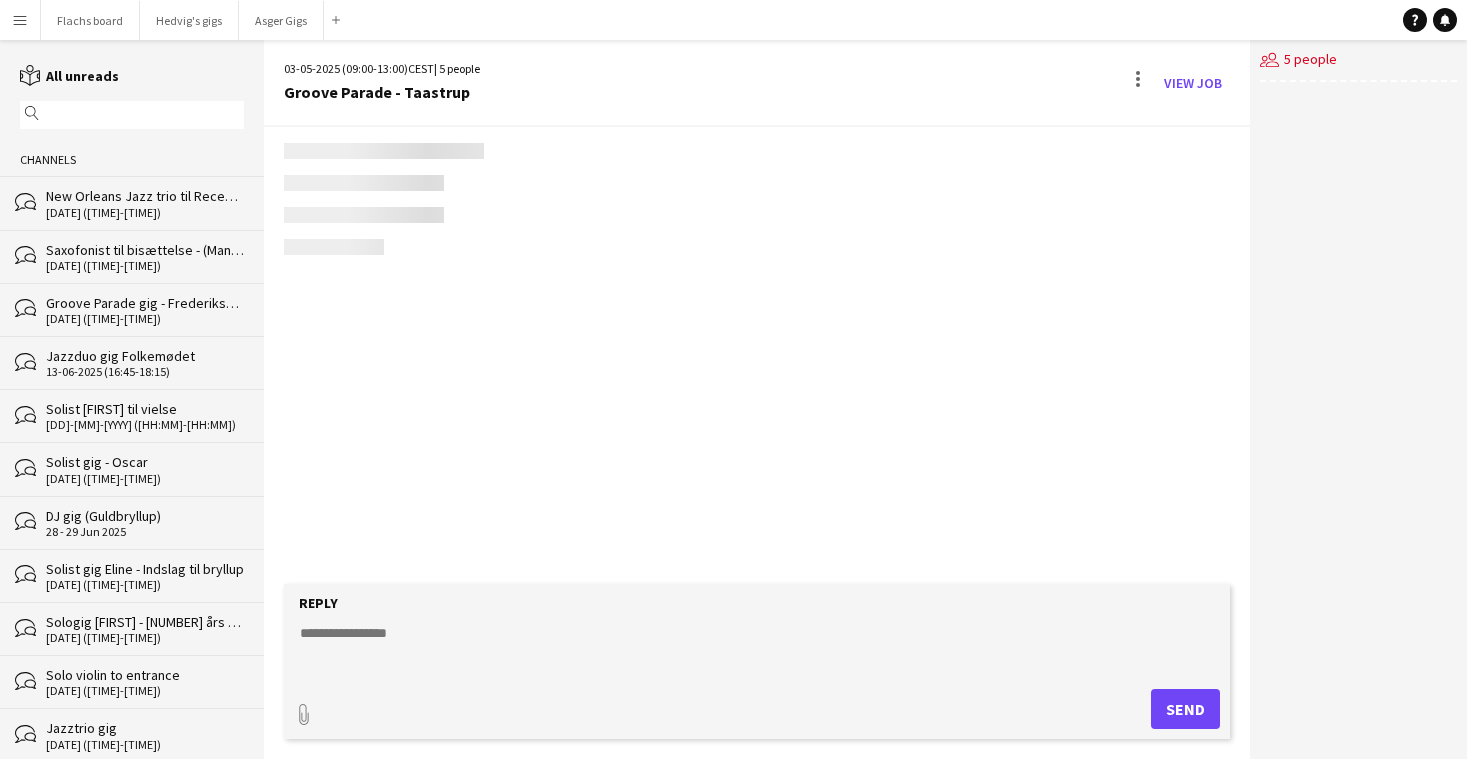scroll, scrollTop: 327, scrollLeft: 0, axis: vertical 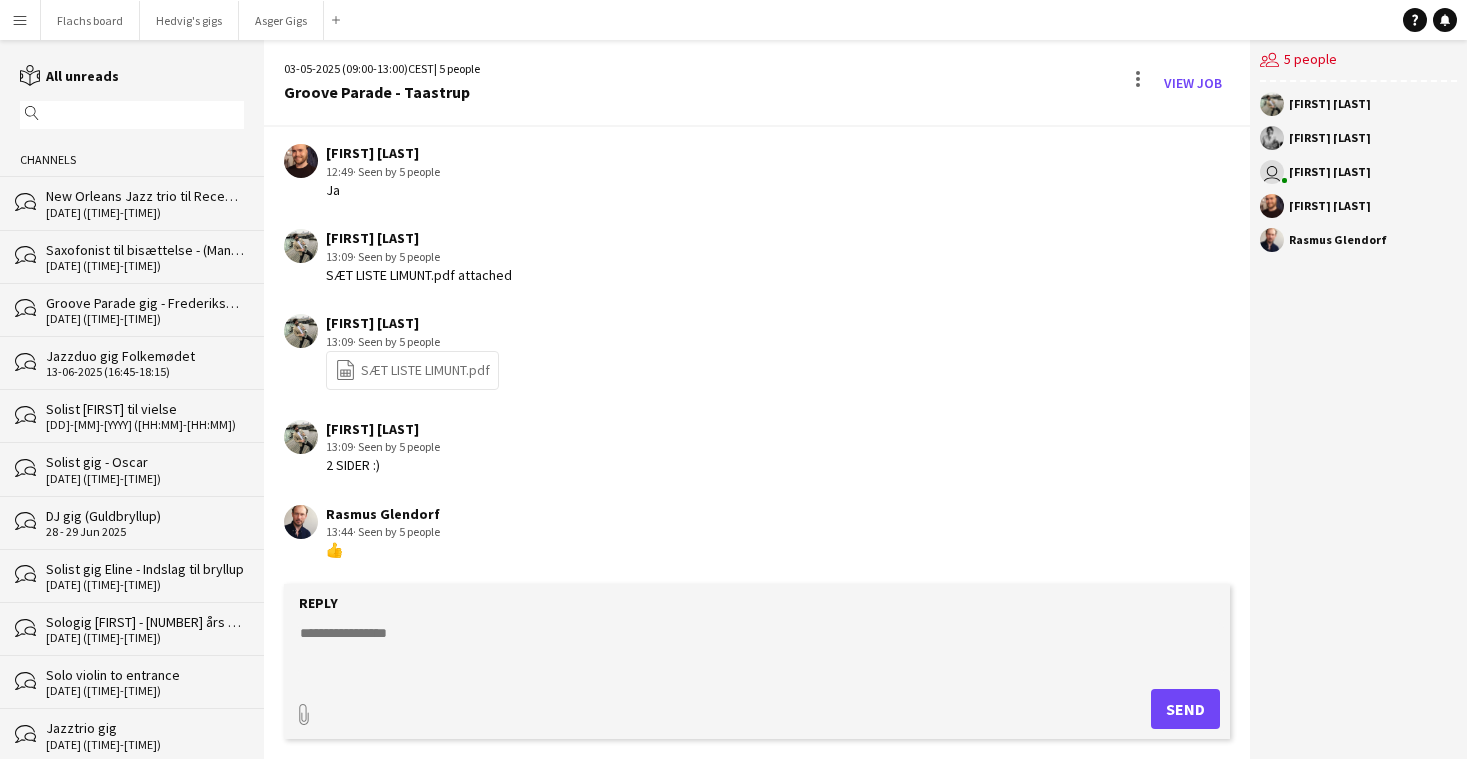 click 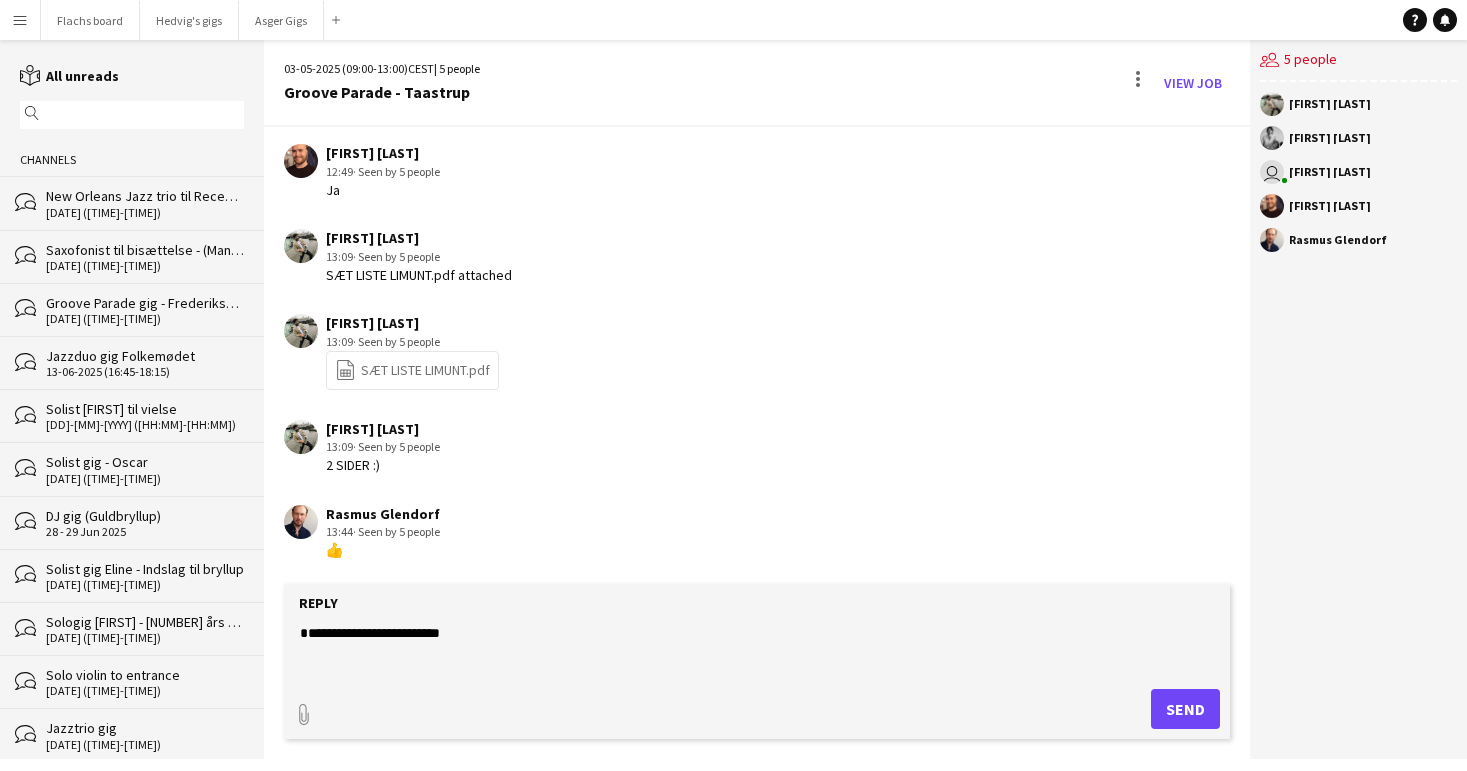 type on "**********" 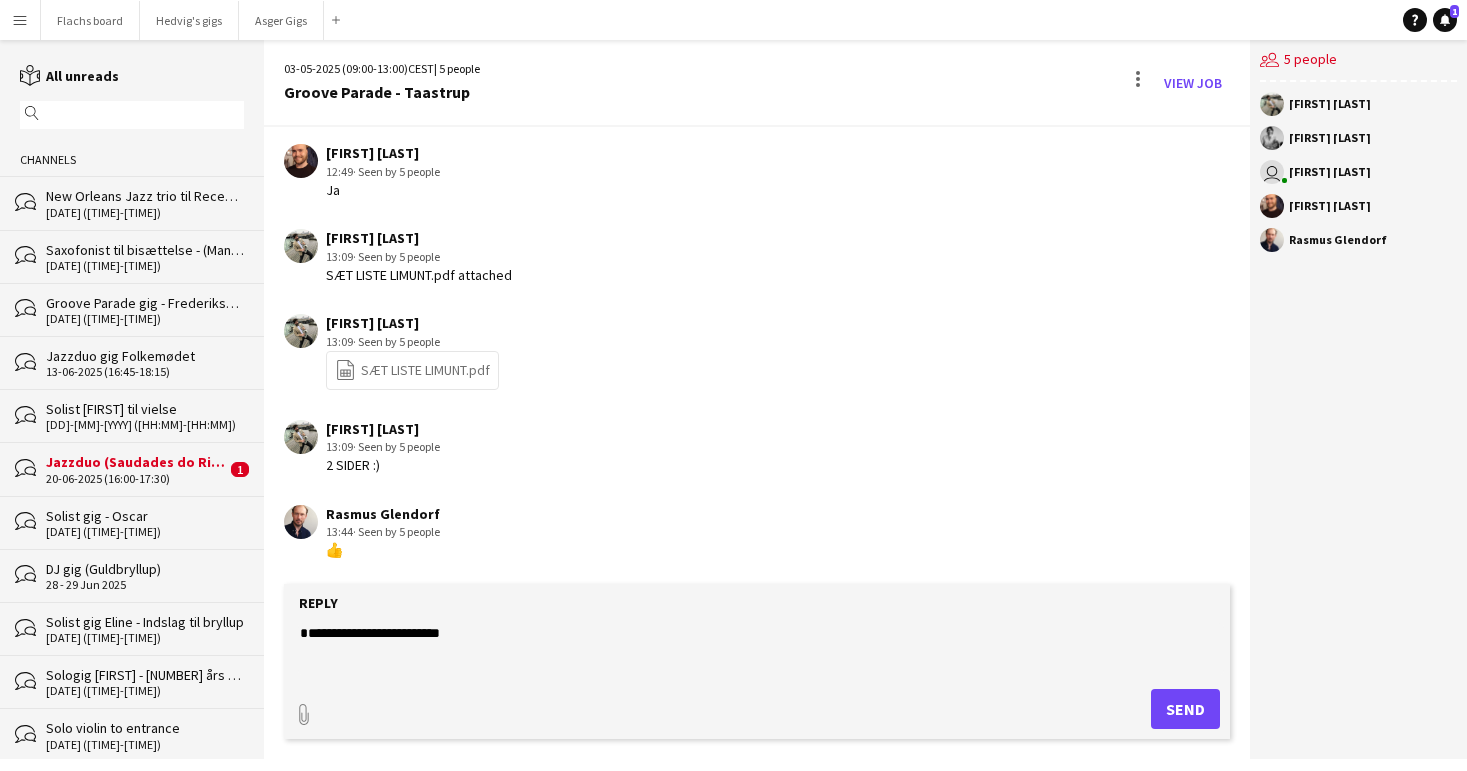 click on "**********" 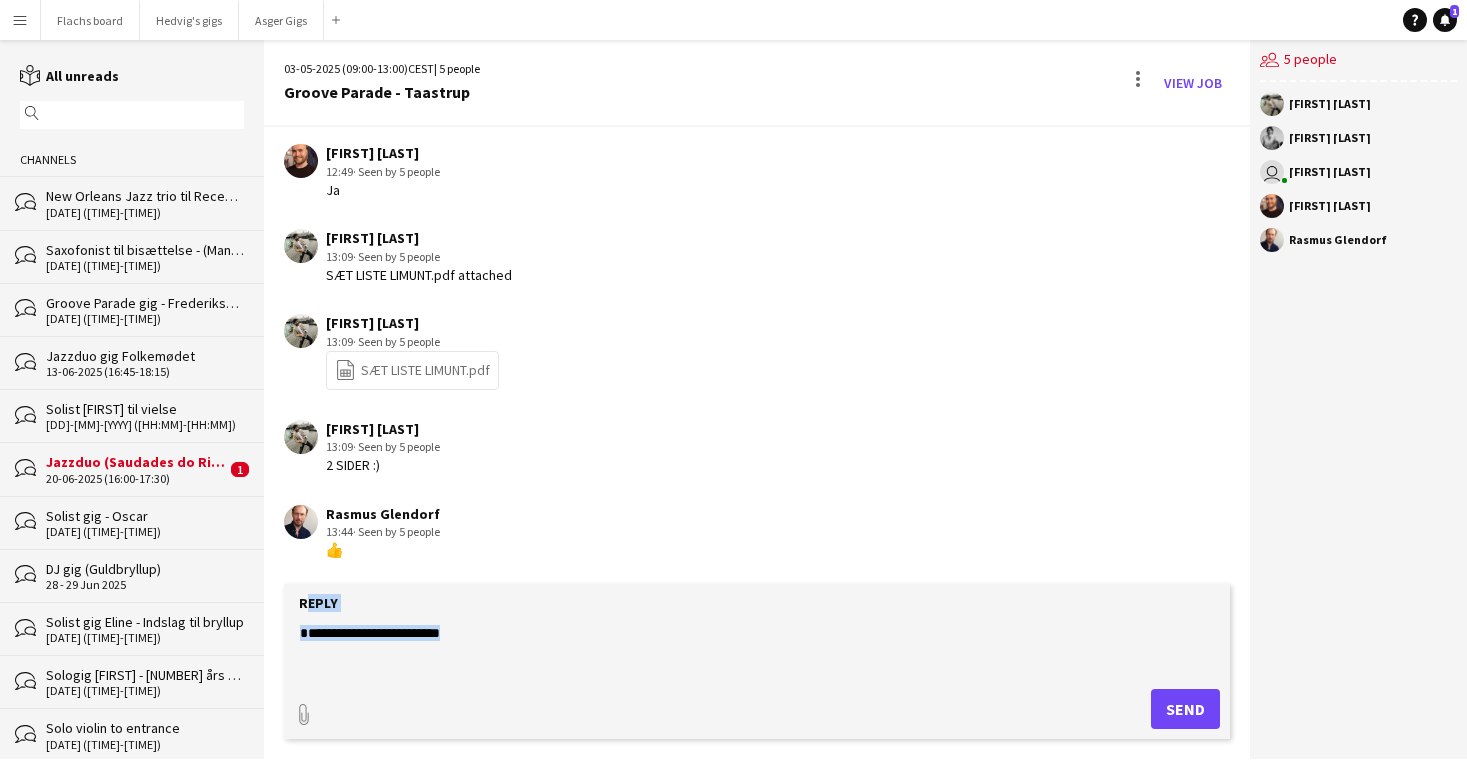 click on "**********" 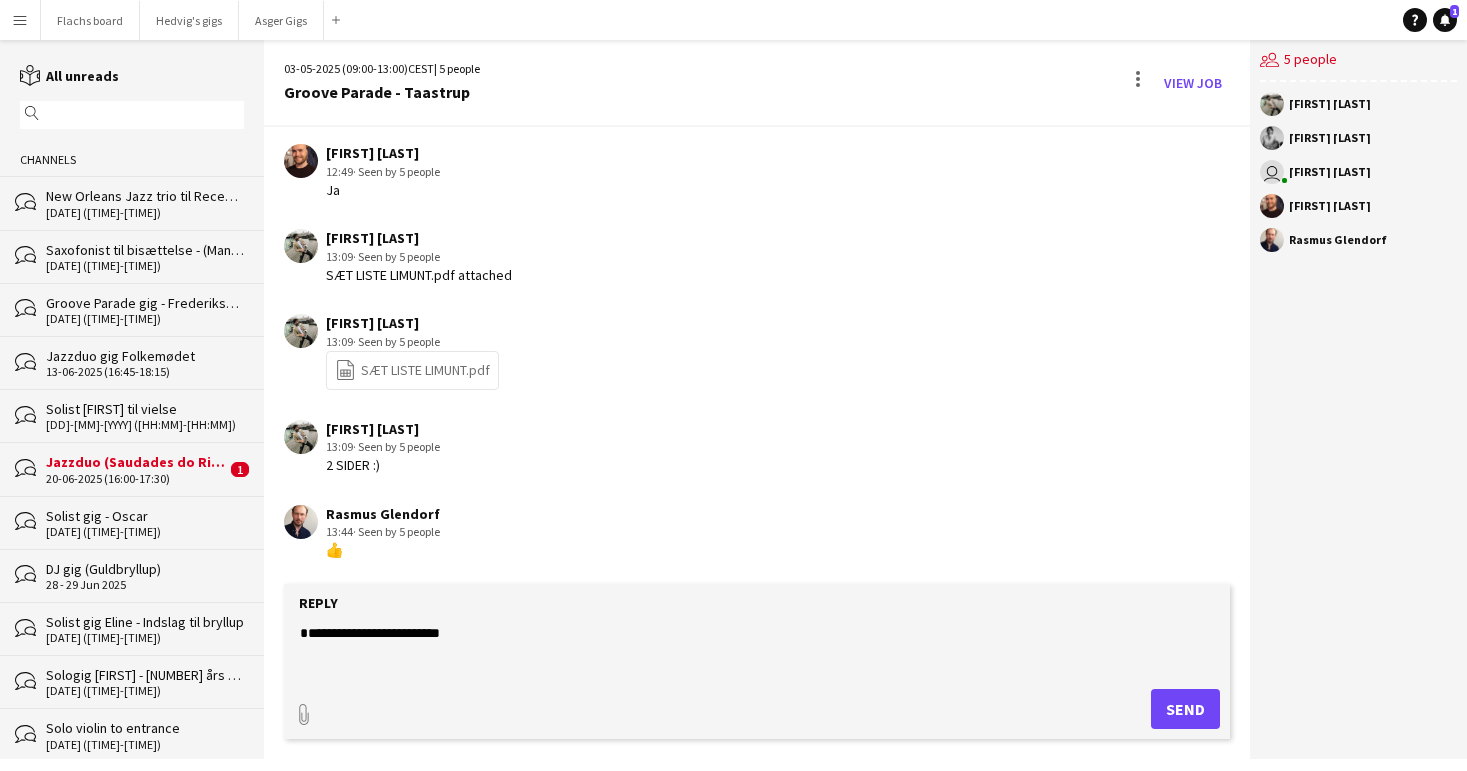 click on "**********" 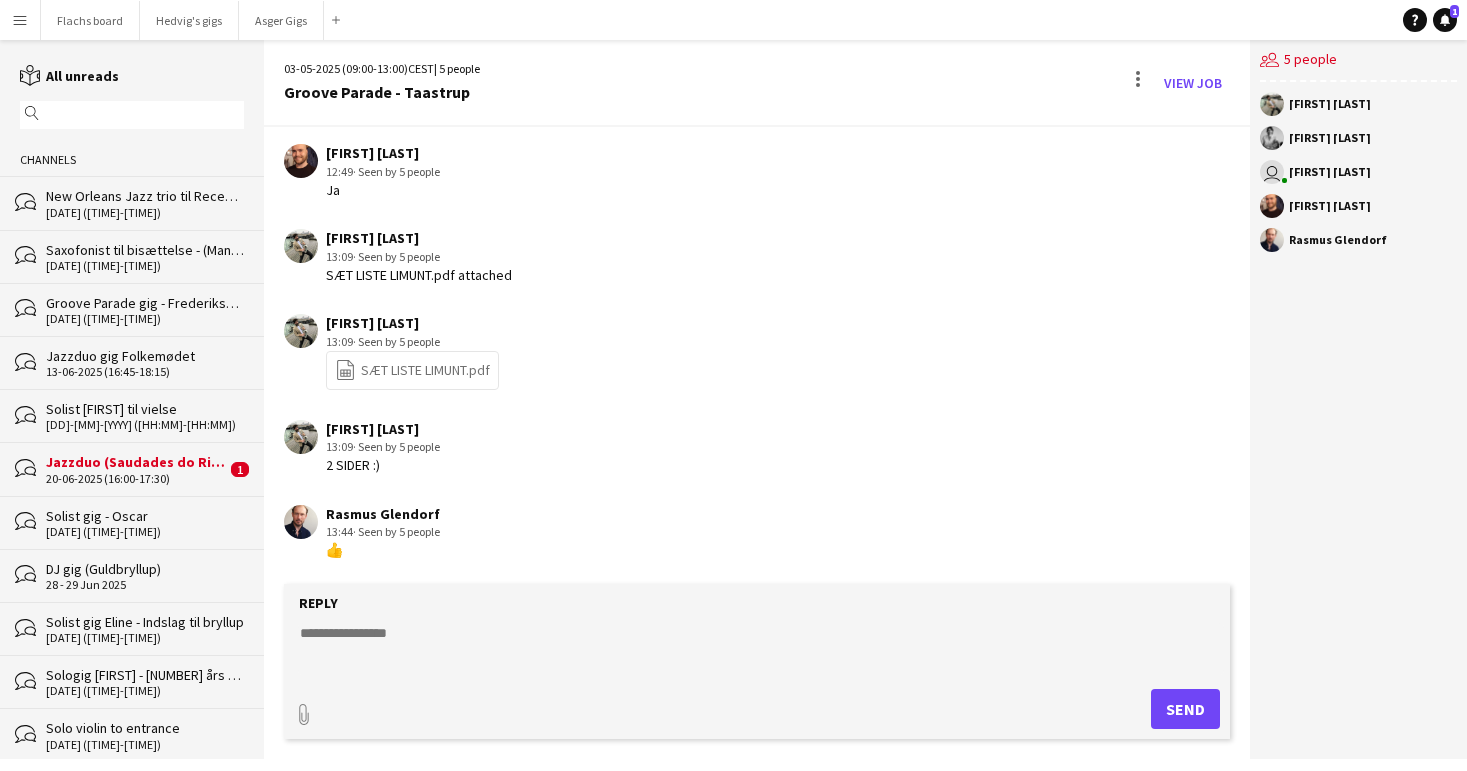 type 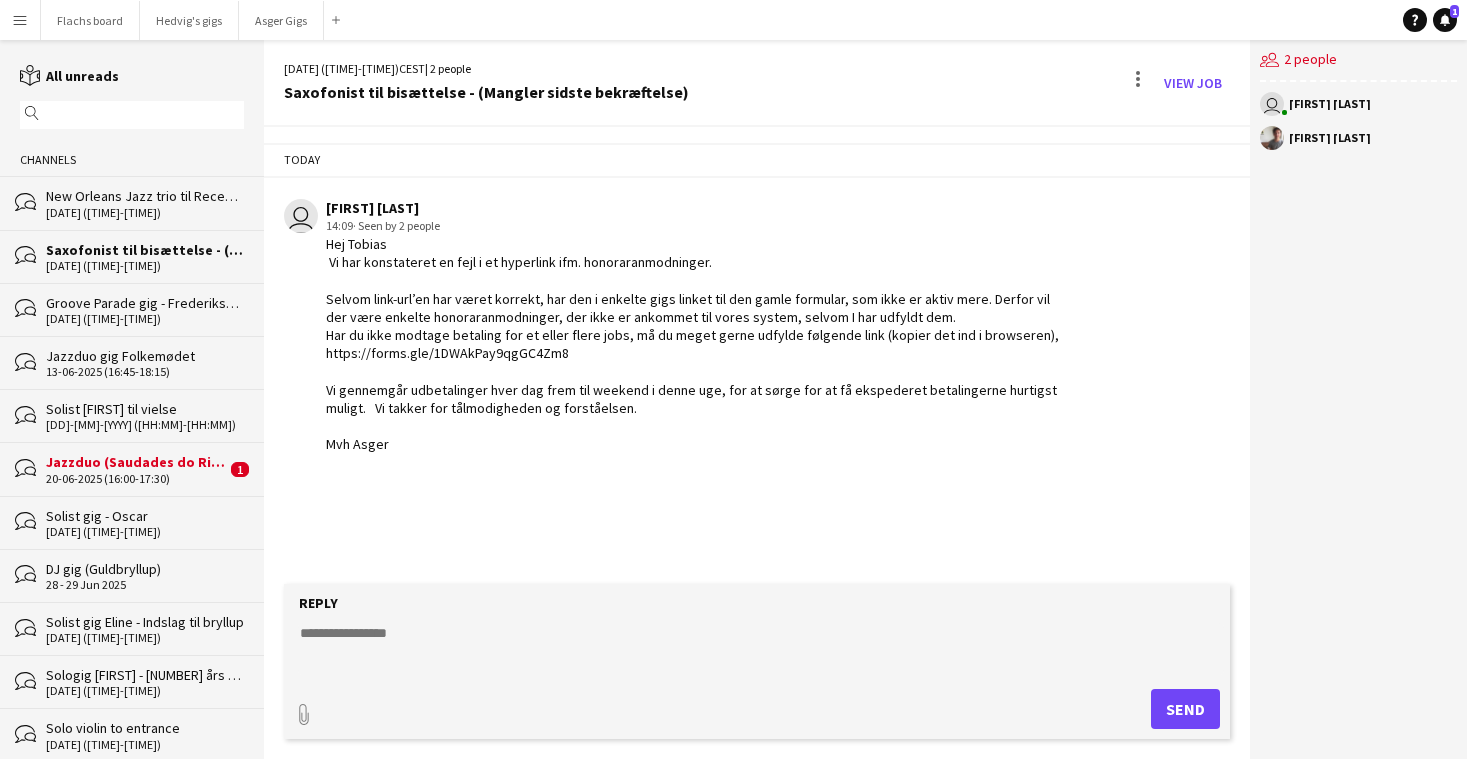 drag, startPoint x: 328, startPoint y: 257, endPoint x: 388, endPoint y: 447, distance: 199.24858 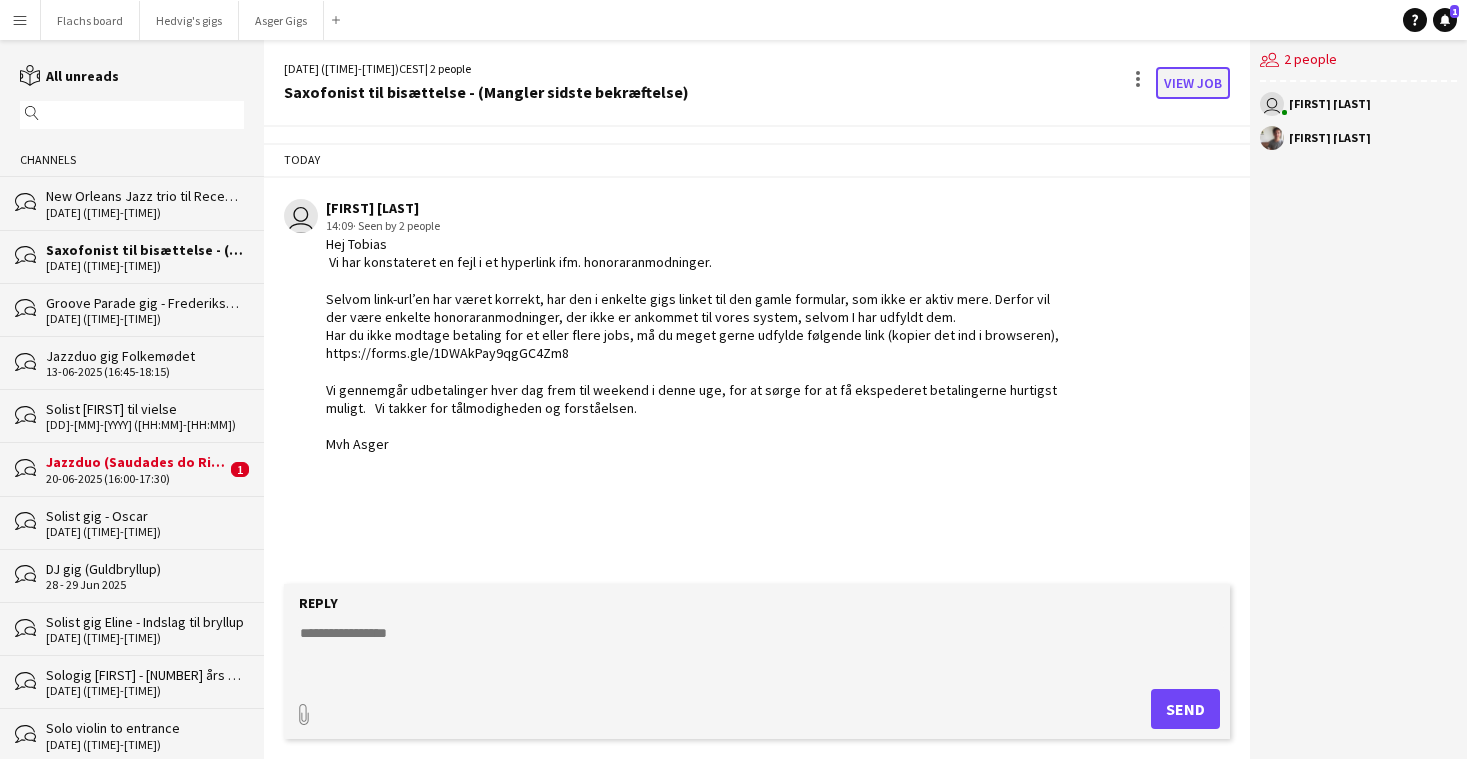 click on "View Job" 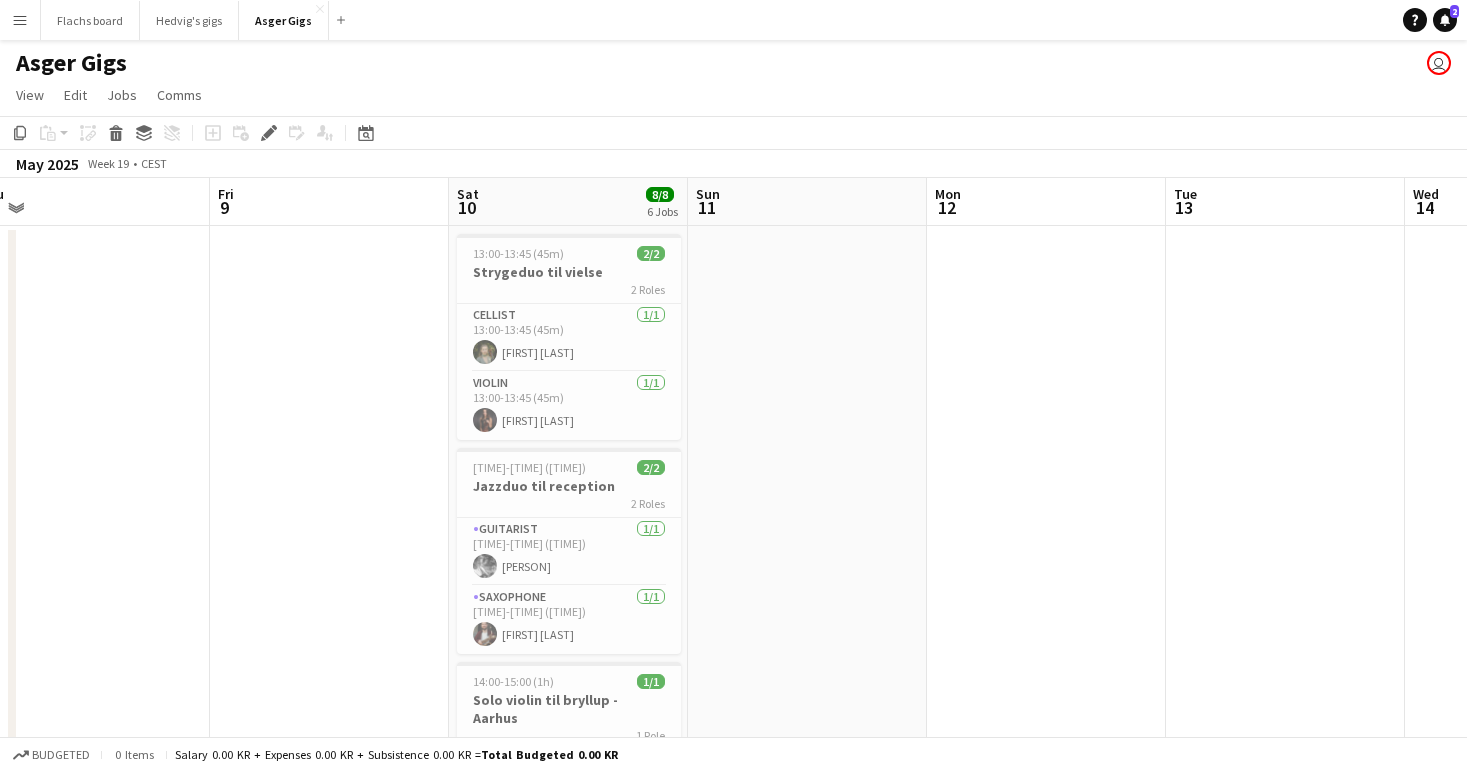 scroll, scrollTop: 0, scrollLeft: 478, axis: horizontal 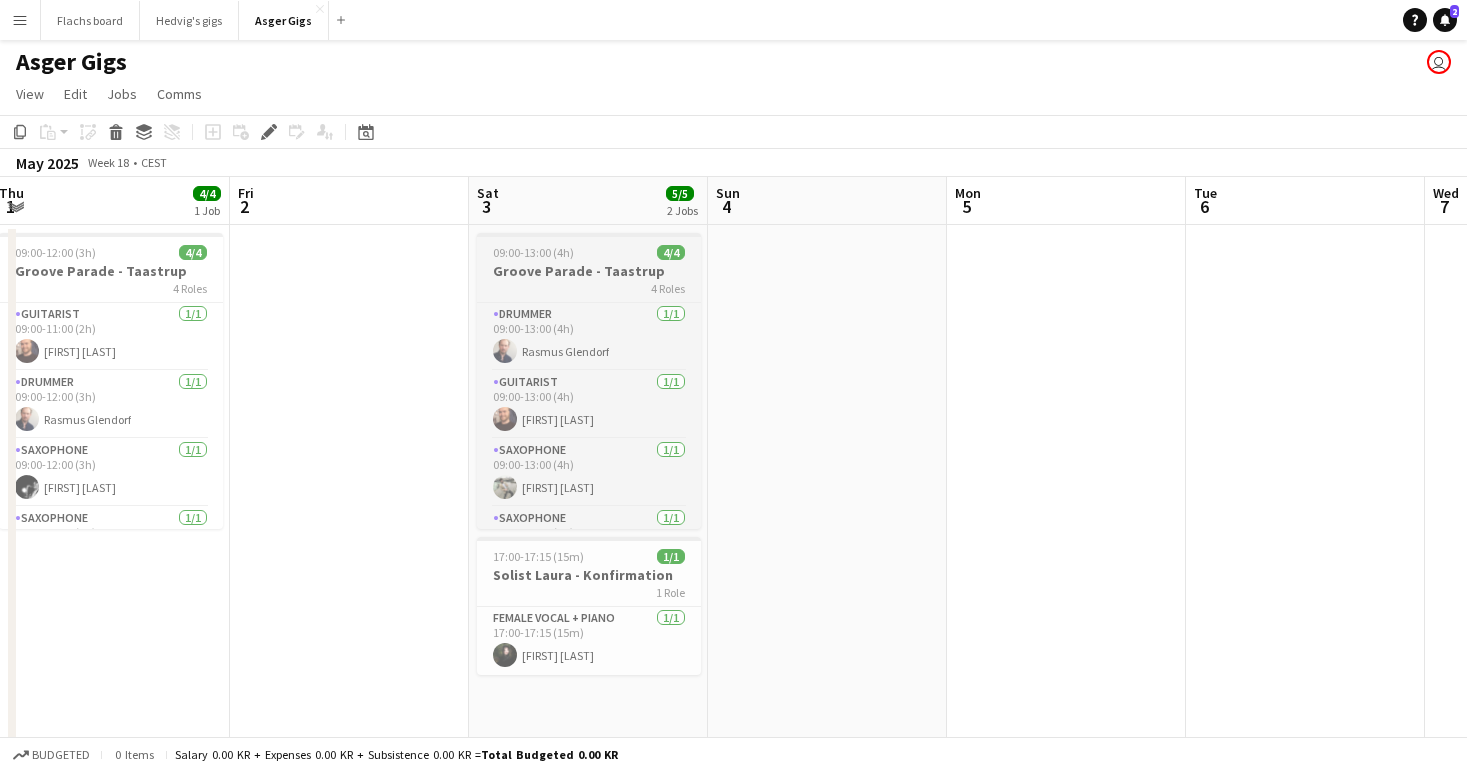 click on "[TIME]-[TIME] ([DURATION])    4/4" at bounding box center (589, 252) 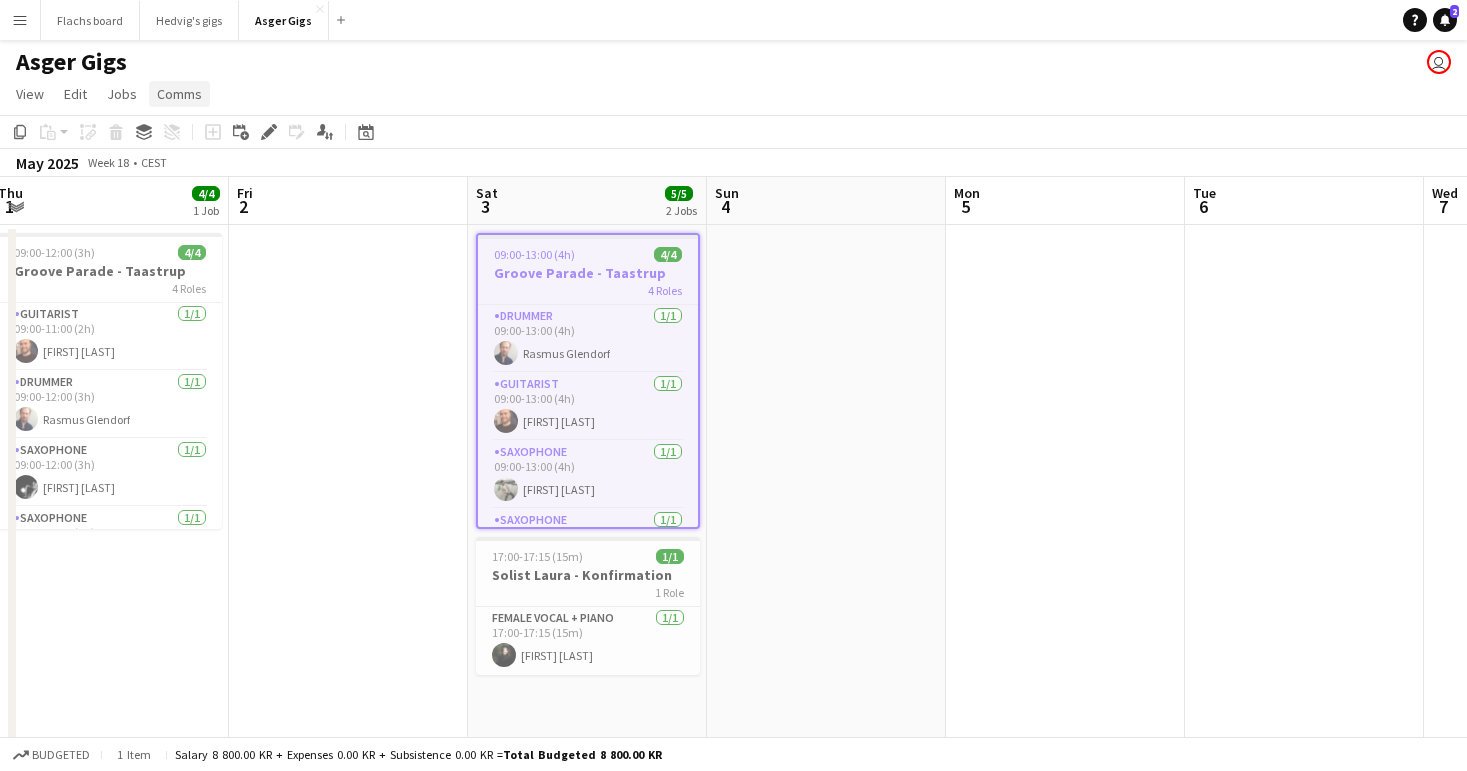click on "Comms" 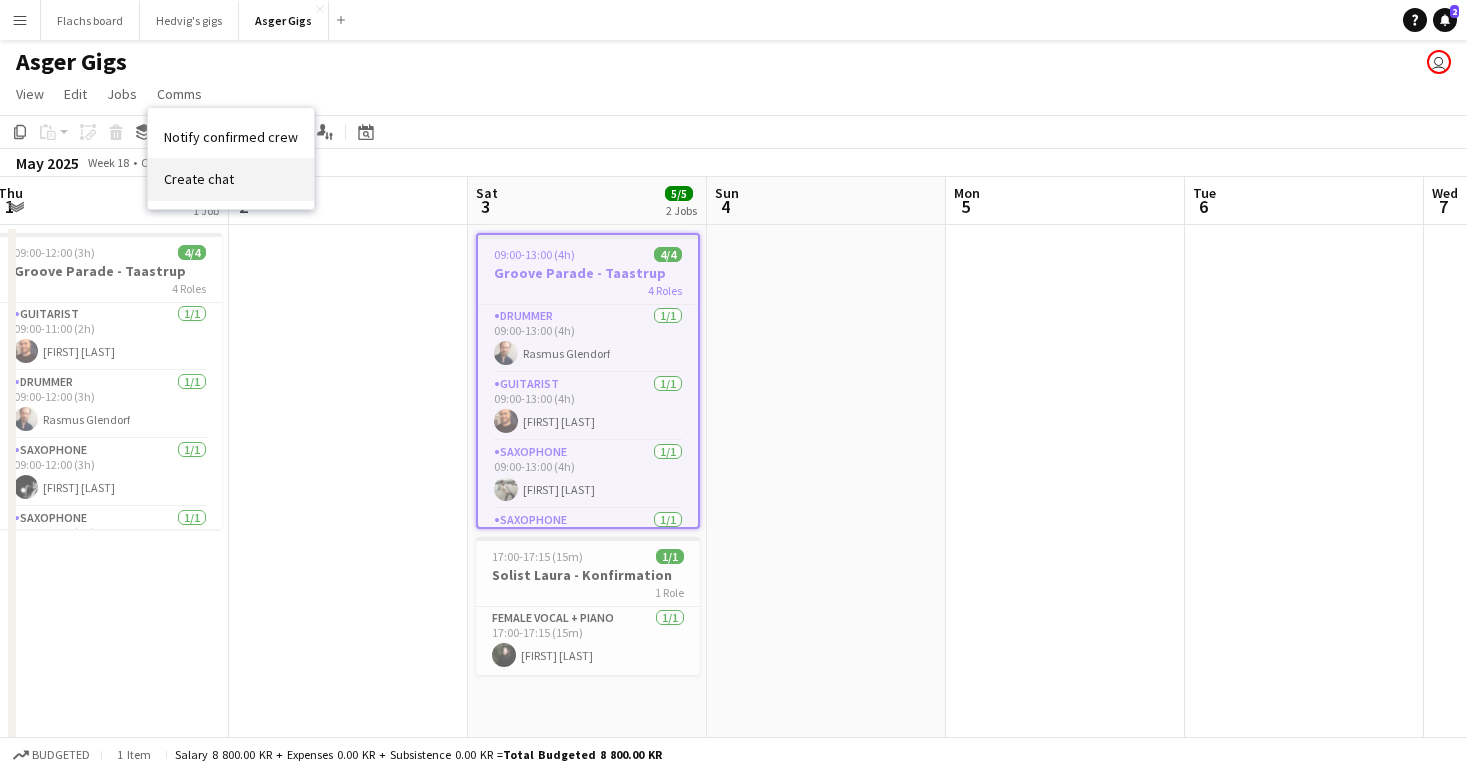 click on "Create chat" at bounding box center (231, 179) 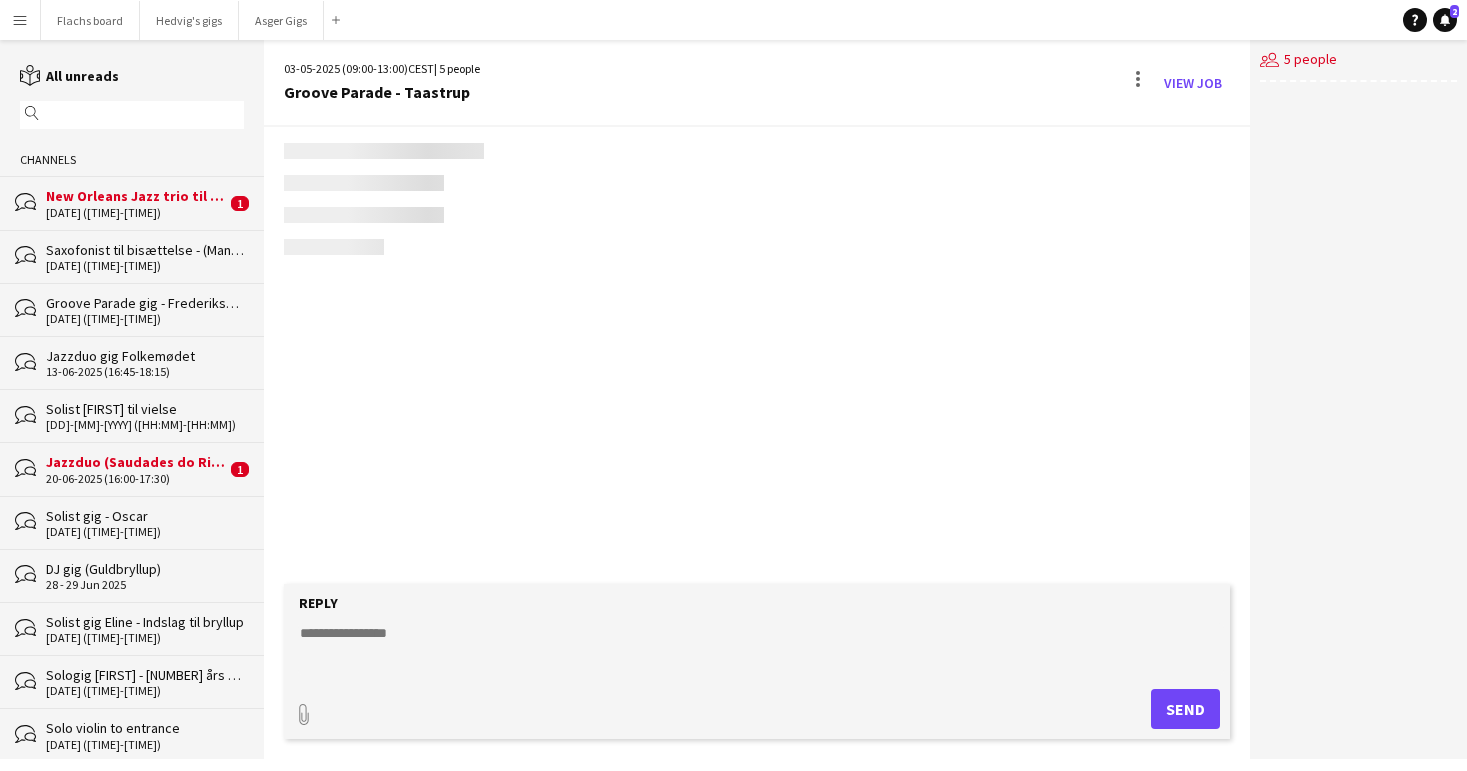 scroll, scrollTop: 0, scrollLeft: 0, axis: both 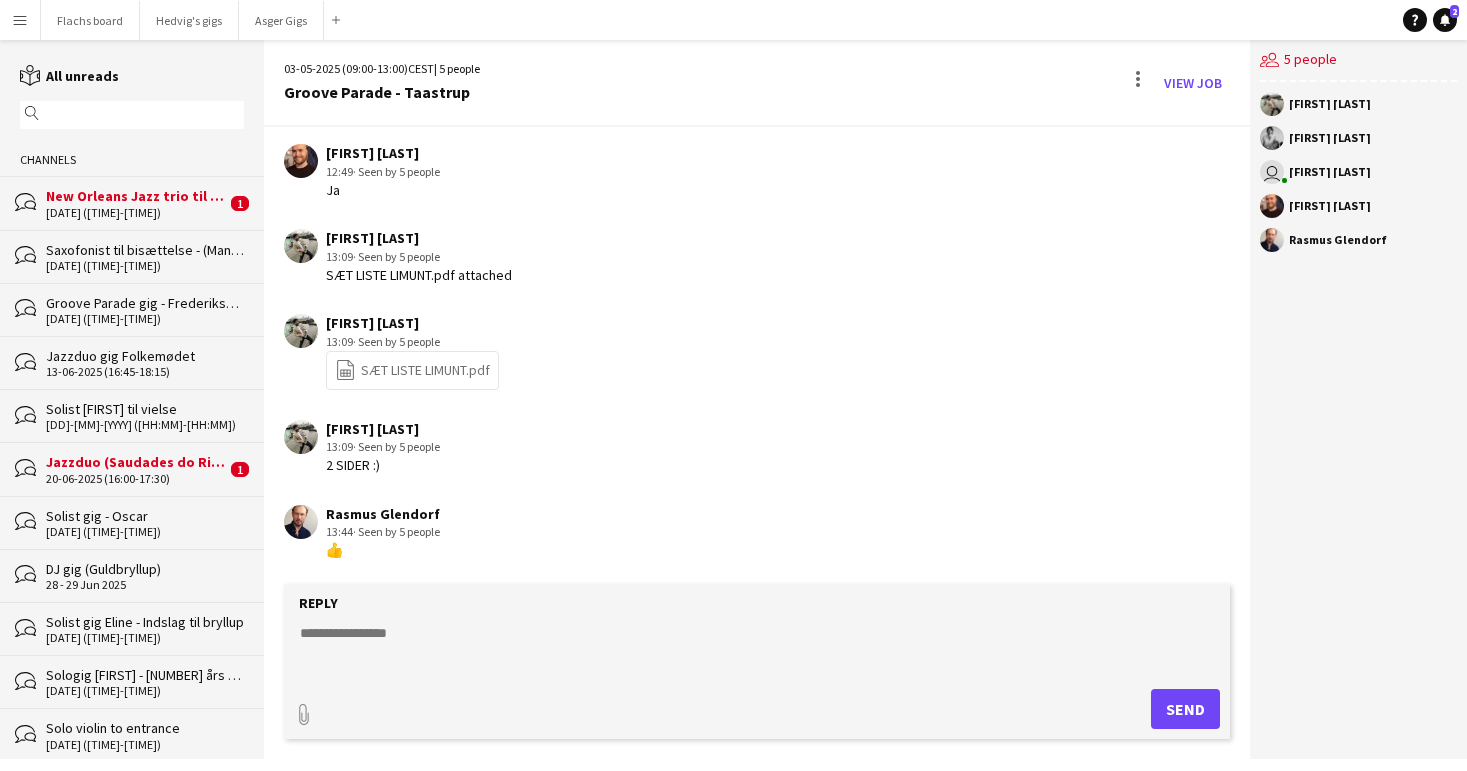 click 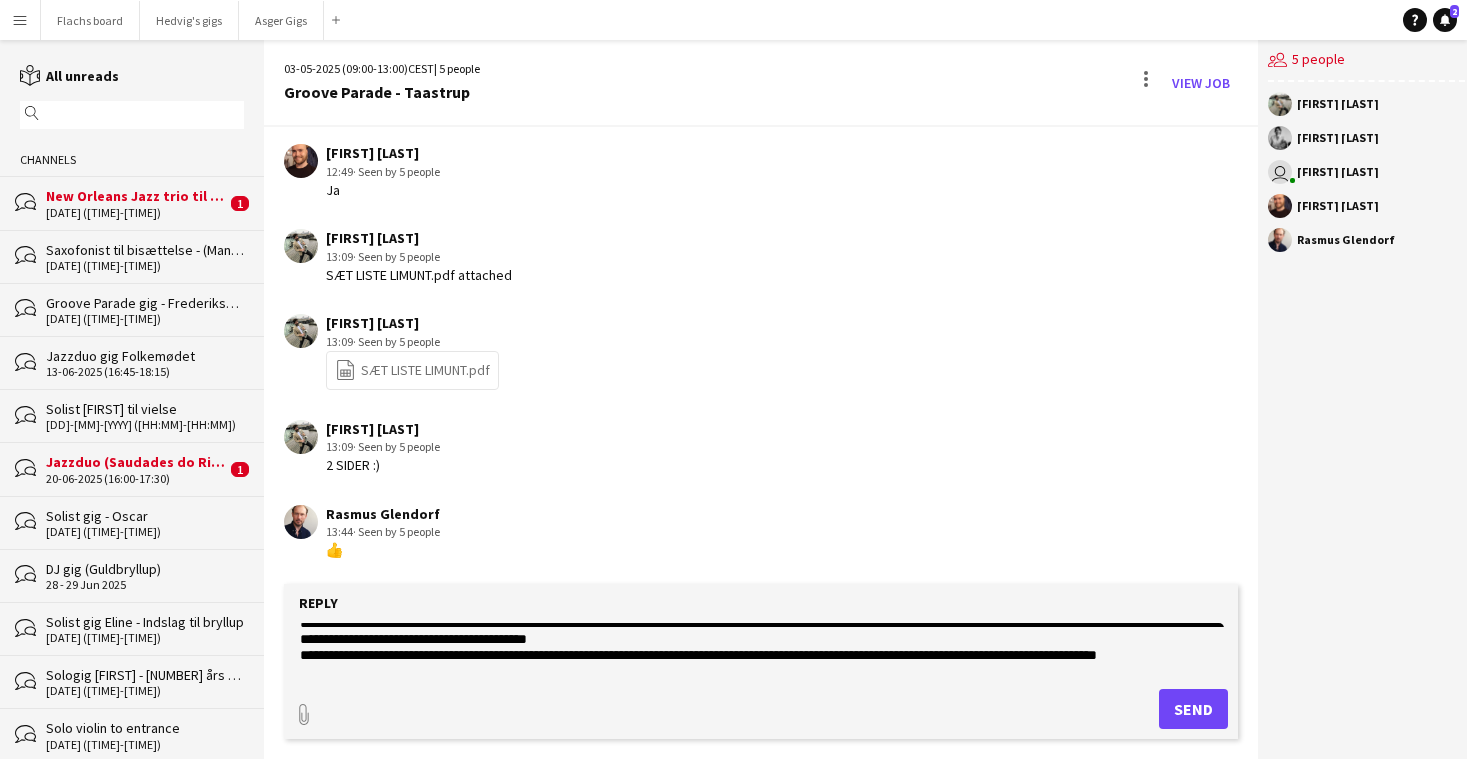 scroll, scrollTop: 0, scrollLeft: 0, axis: both 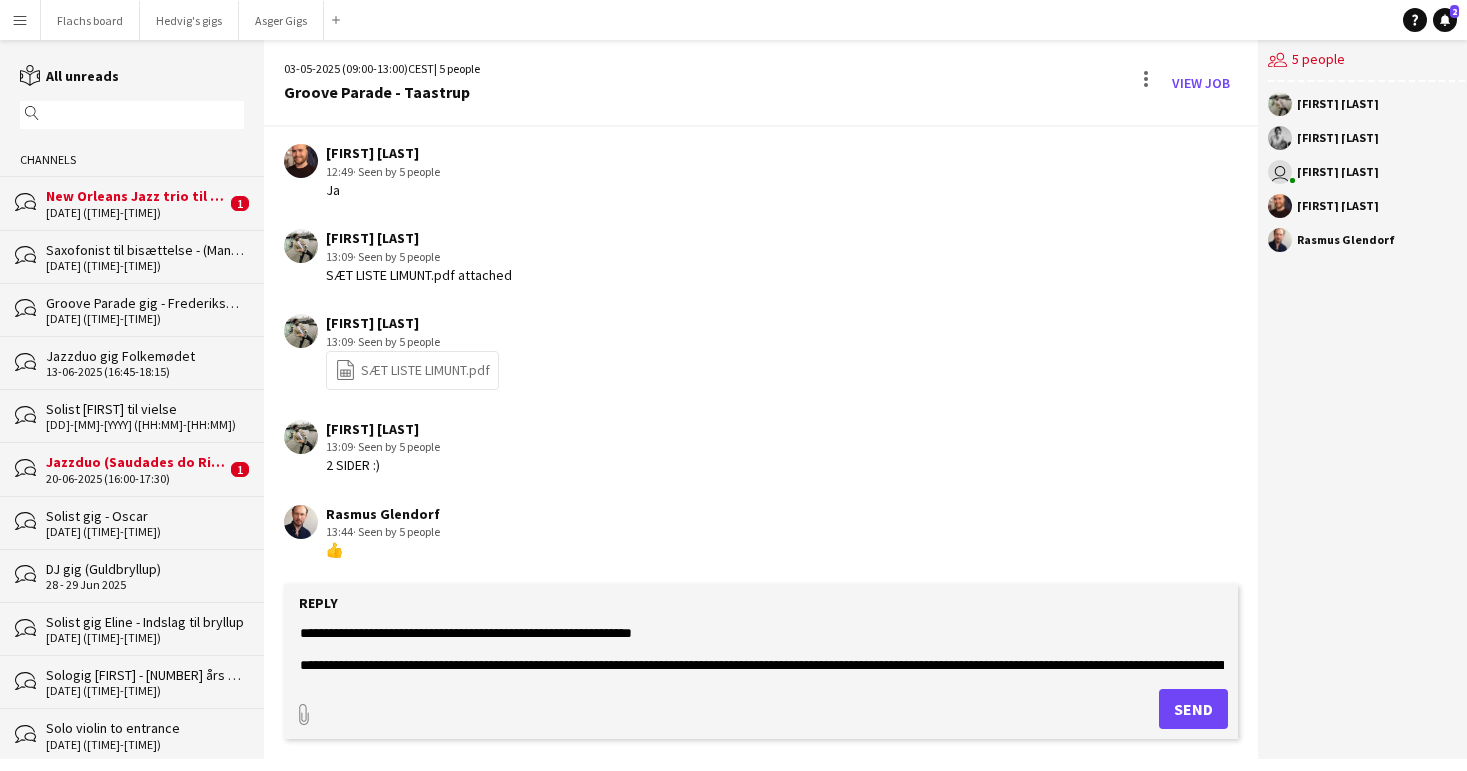click on "**********" 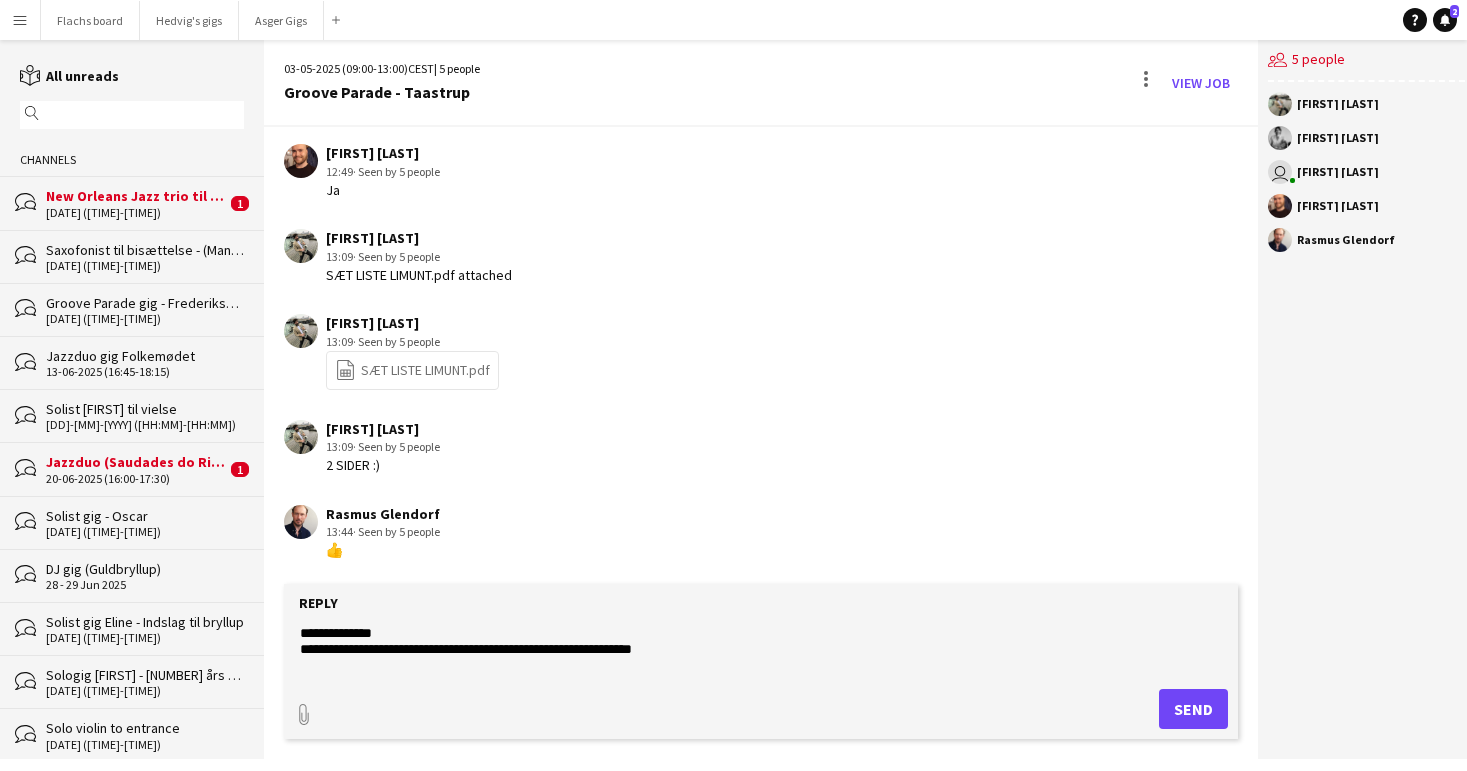 scroll, scrollTop: 144, scrollLeft: 0, axis: vertical 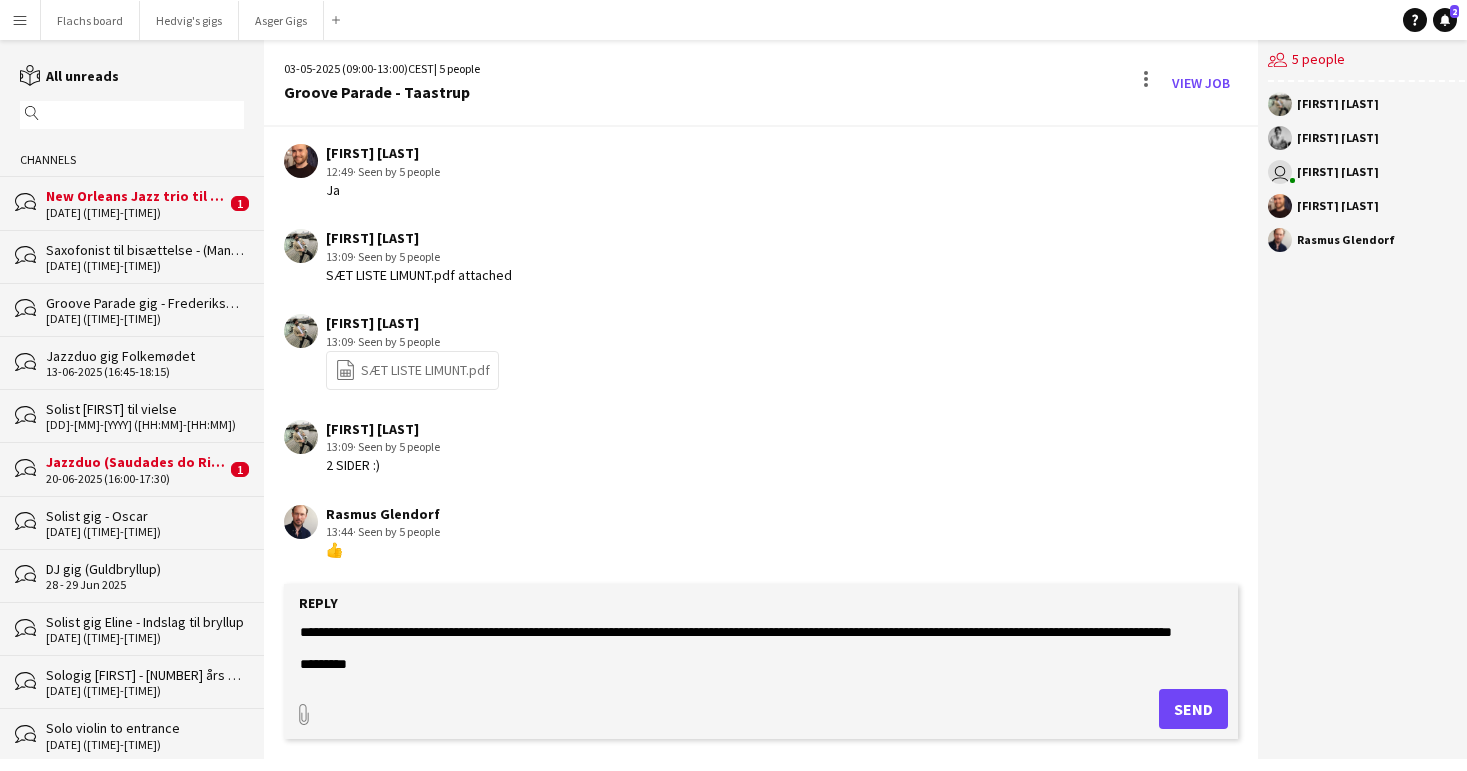 drag, startPoint x: 298, startPoint y: 632, endPoint x: 489, endPoint y: 830, distance: 275.10907 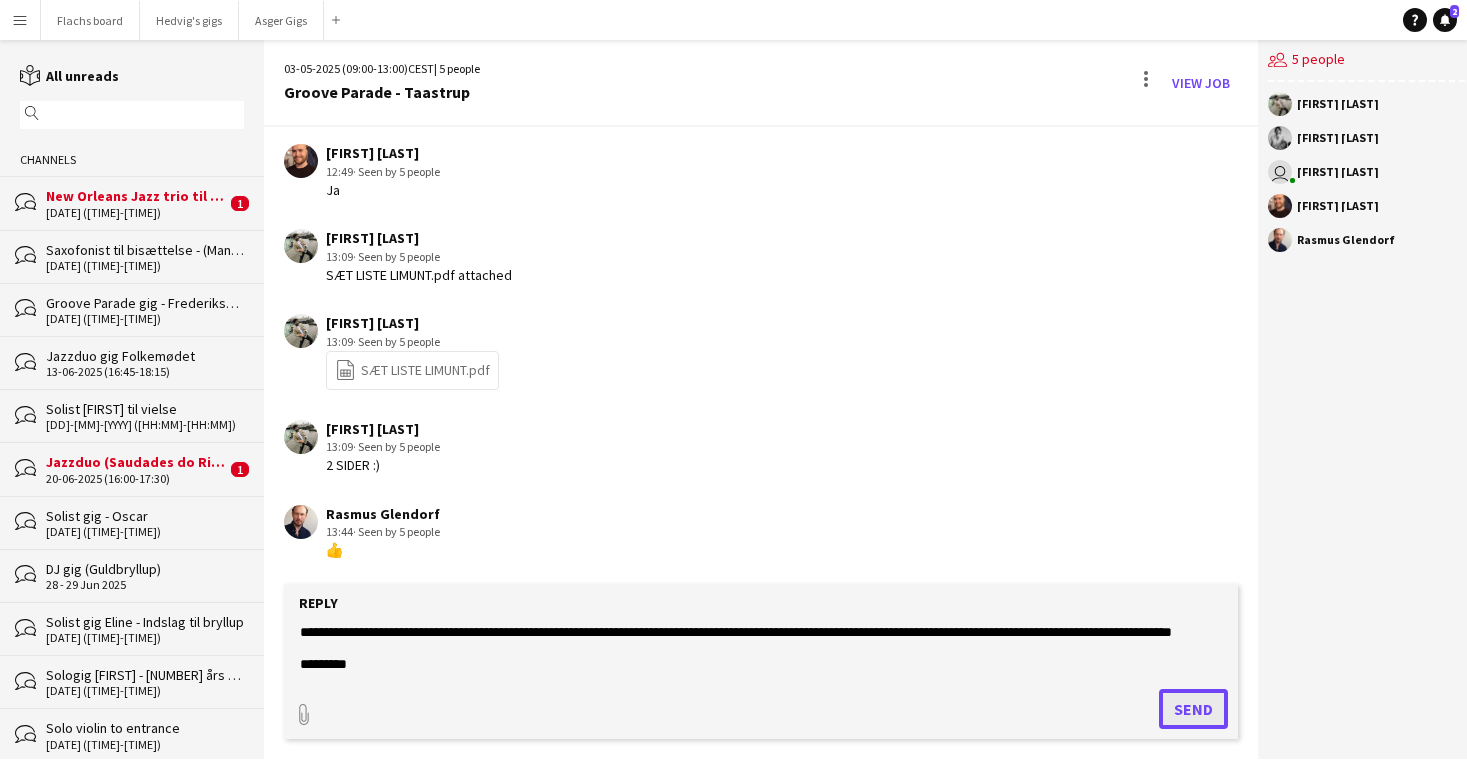 click on "Send" 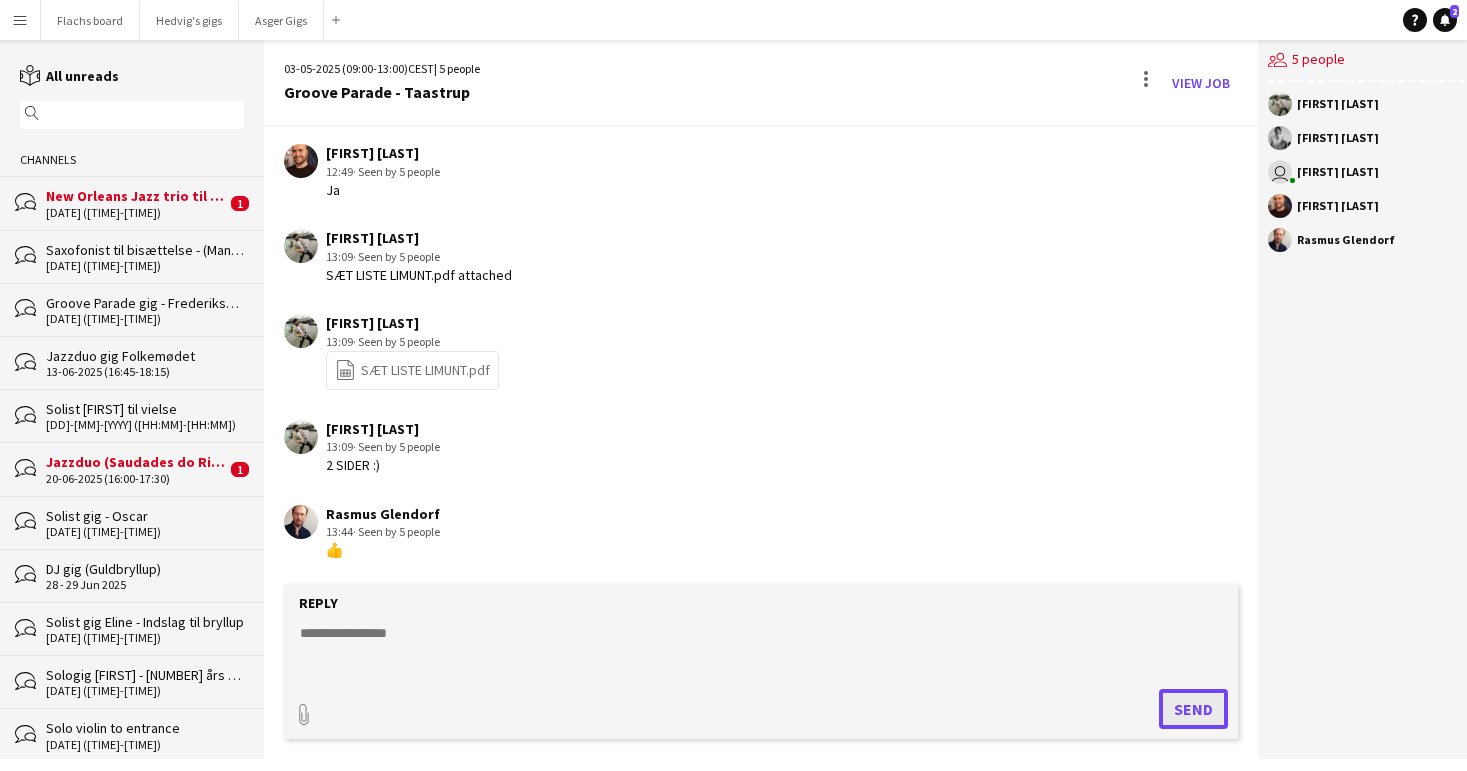 scroll, scrollTop: 0, scrollLeft: 0, axis: both 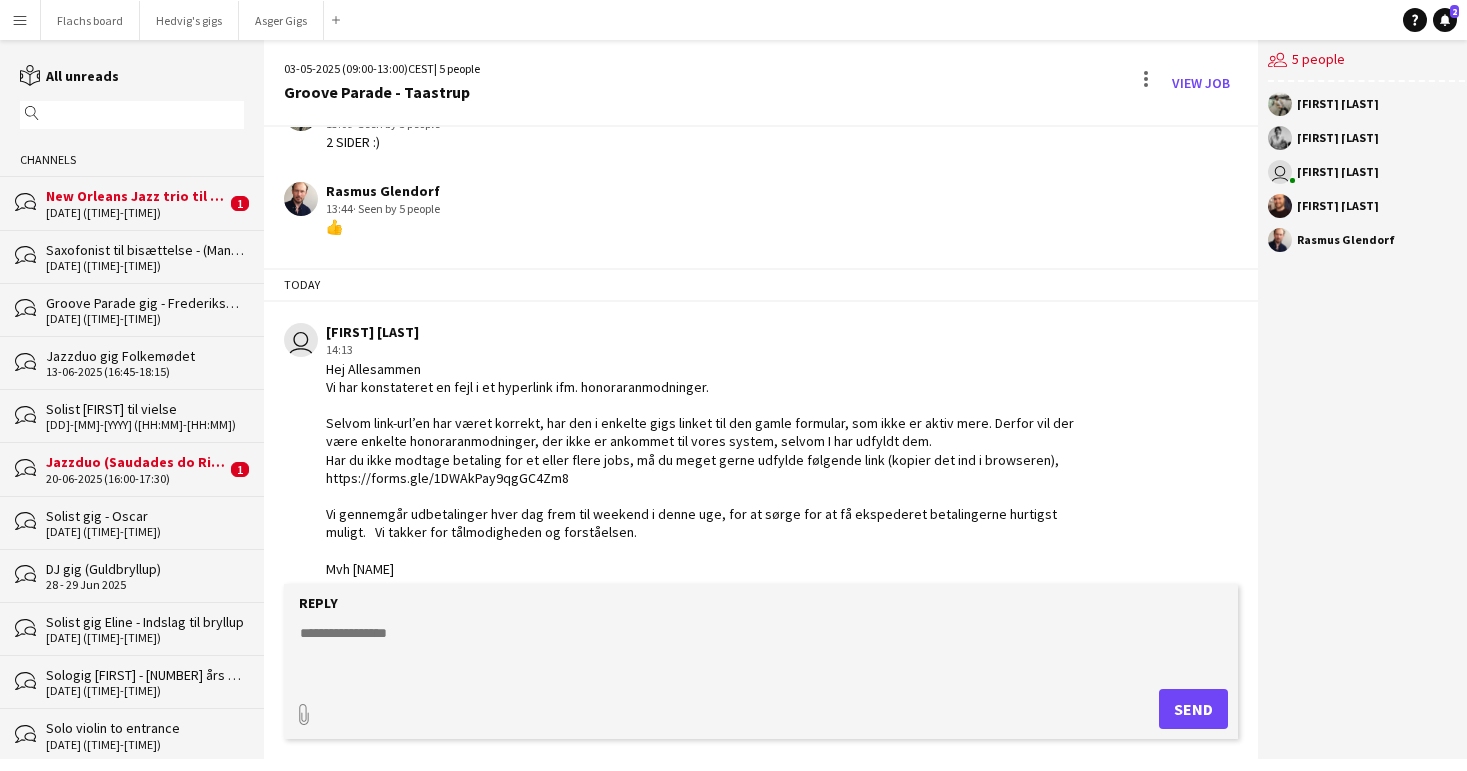 click on "Jazzduo (Saudades do Rio duo)" 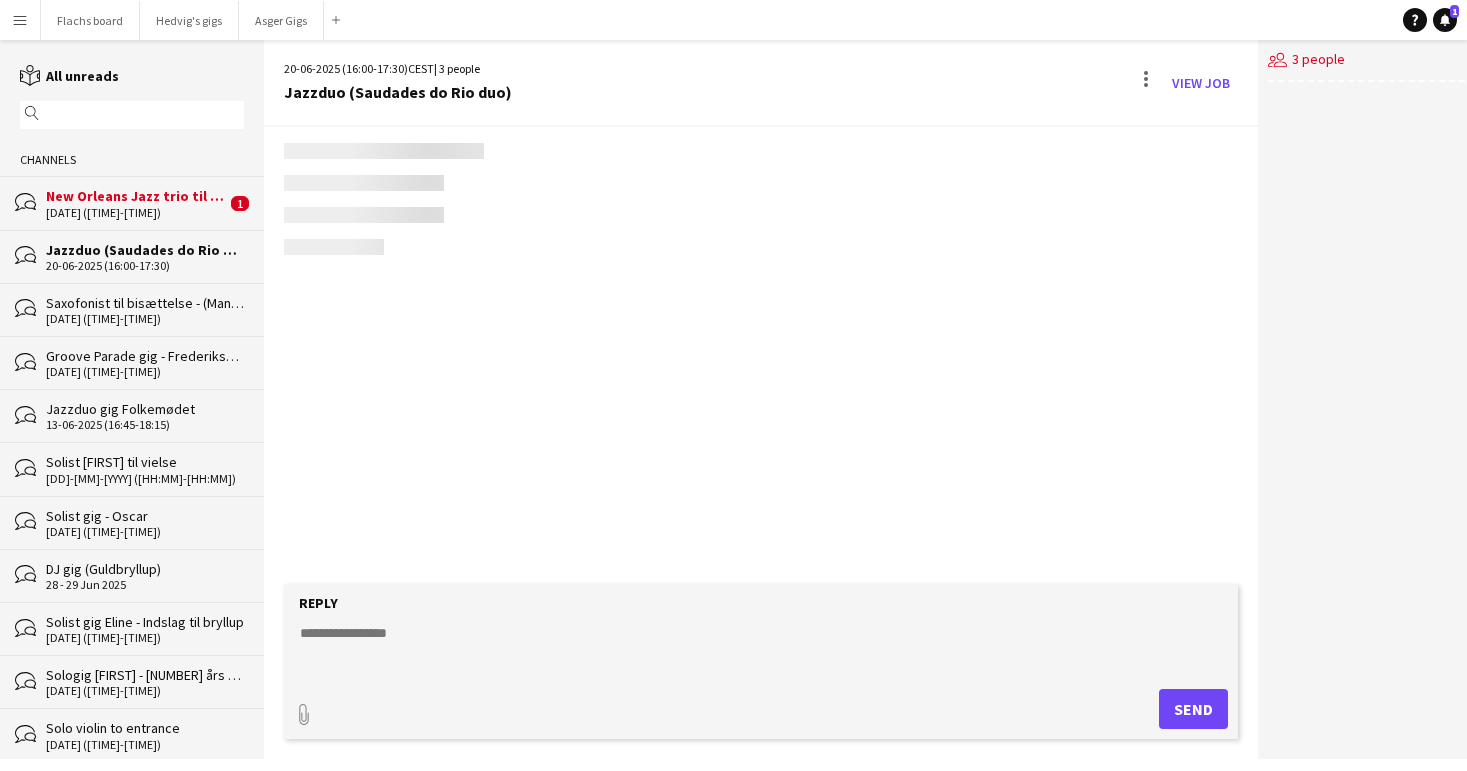 scroll, scrollTop: 924, scrollLeft: 0, axis: vertical 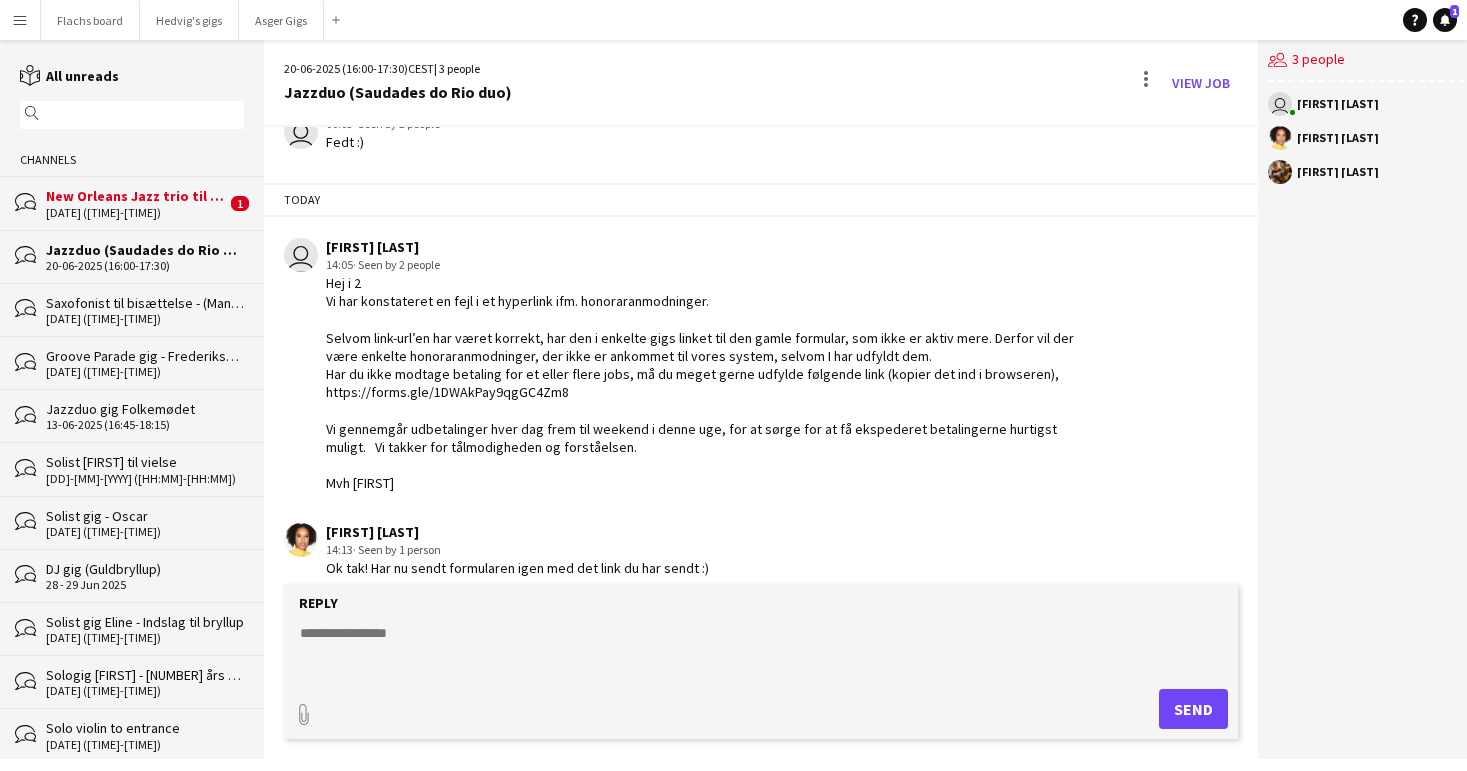 click on "bubbles
New Orleans Jazz trio til Reception   [DATE] ([TIME]-[TIME])   1" 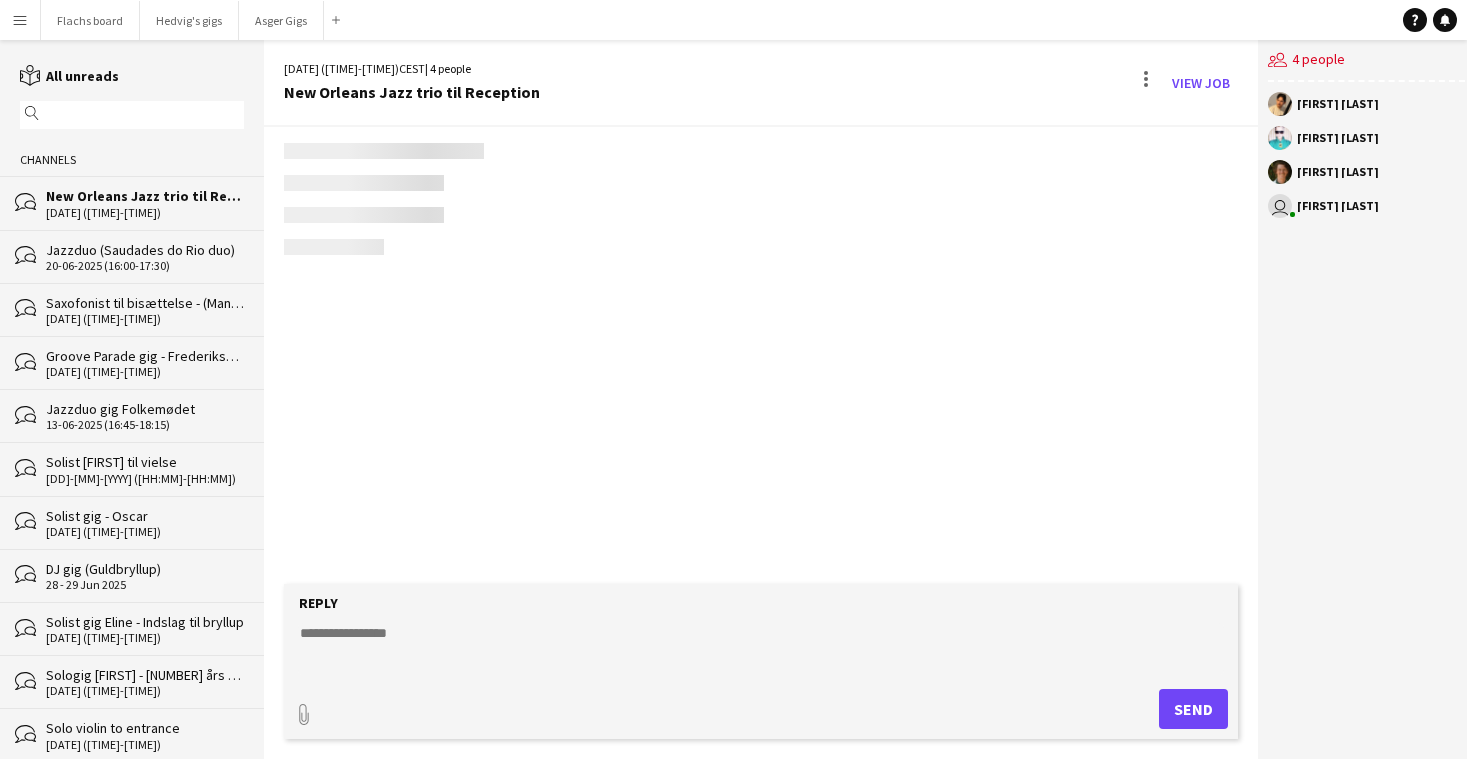 scroll, scrollTop: 483, scrollLeft: 0, axis: vertical 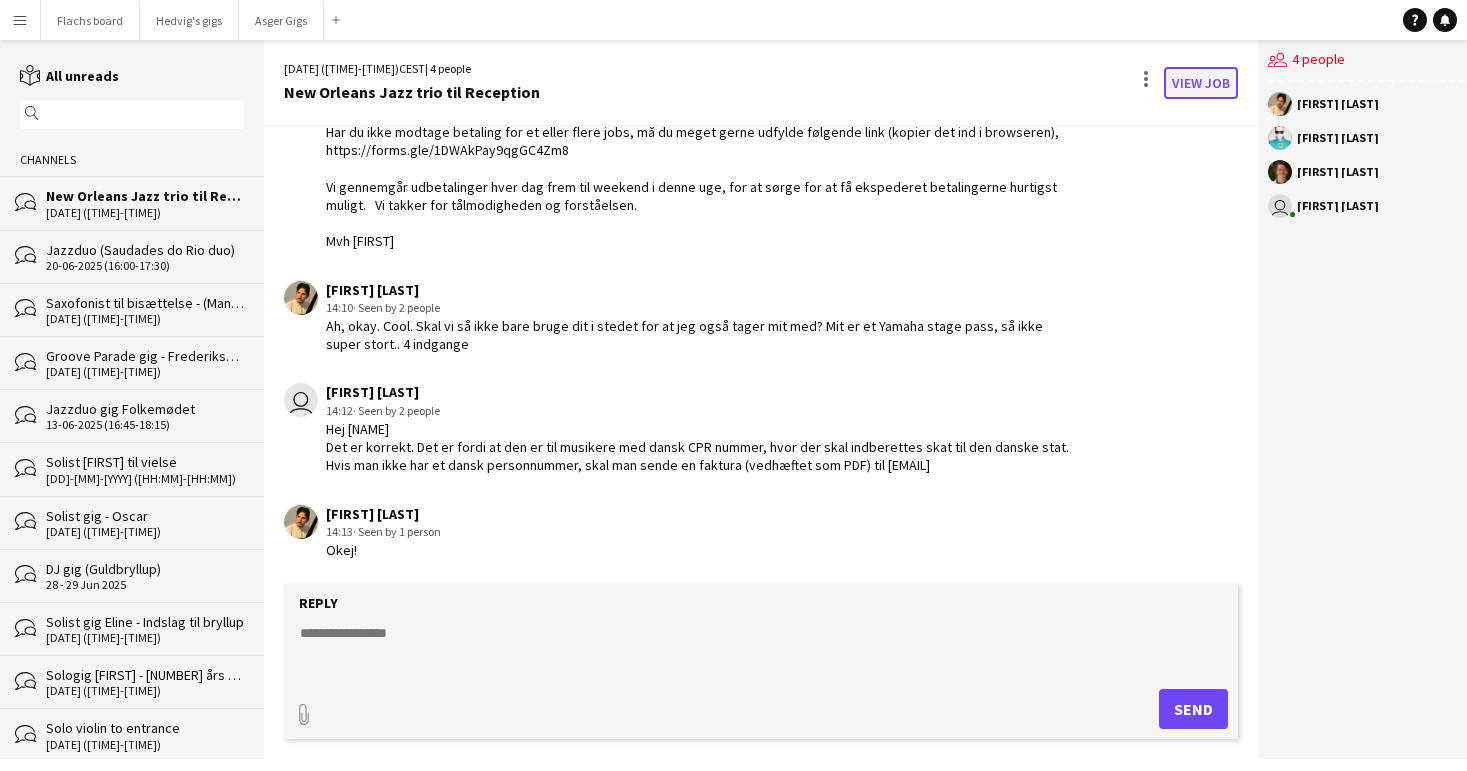 click on "View Job" 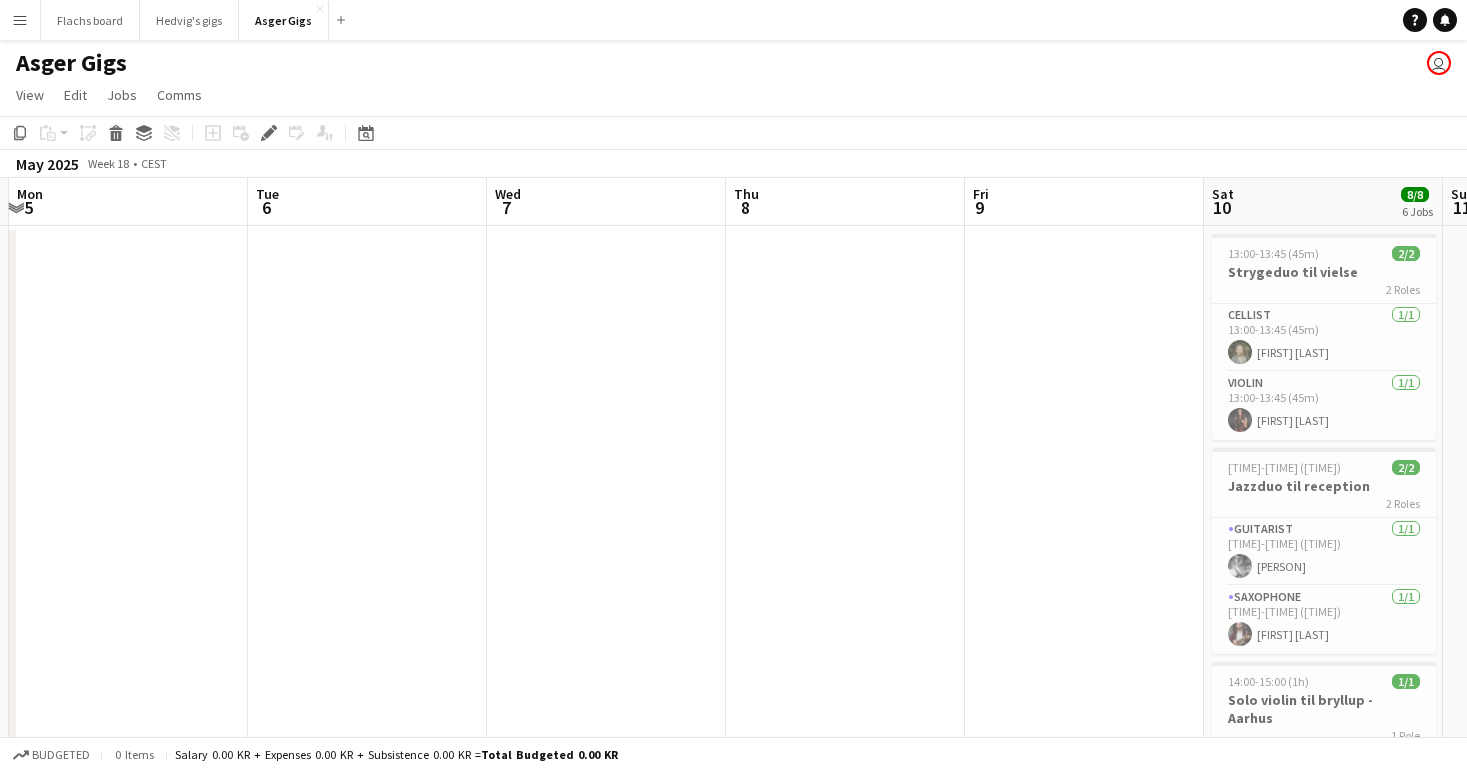 scroll, scrollTop: 0, scrollLeft: 441, axis: horizontal 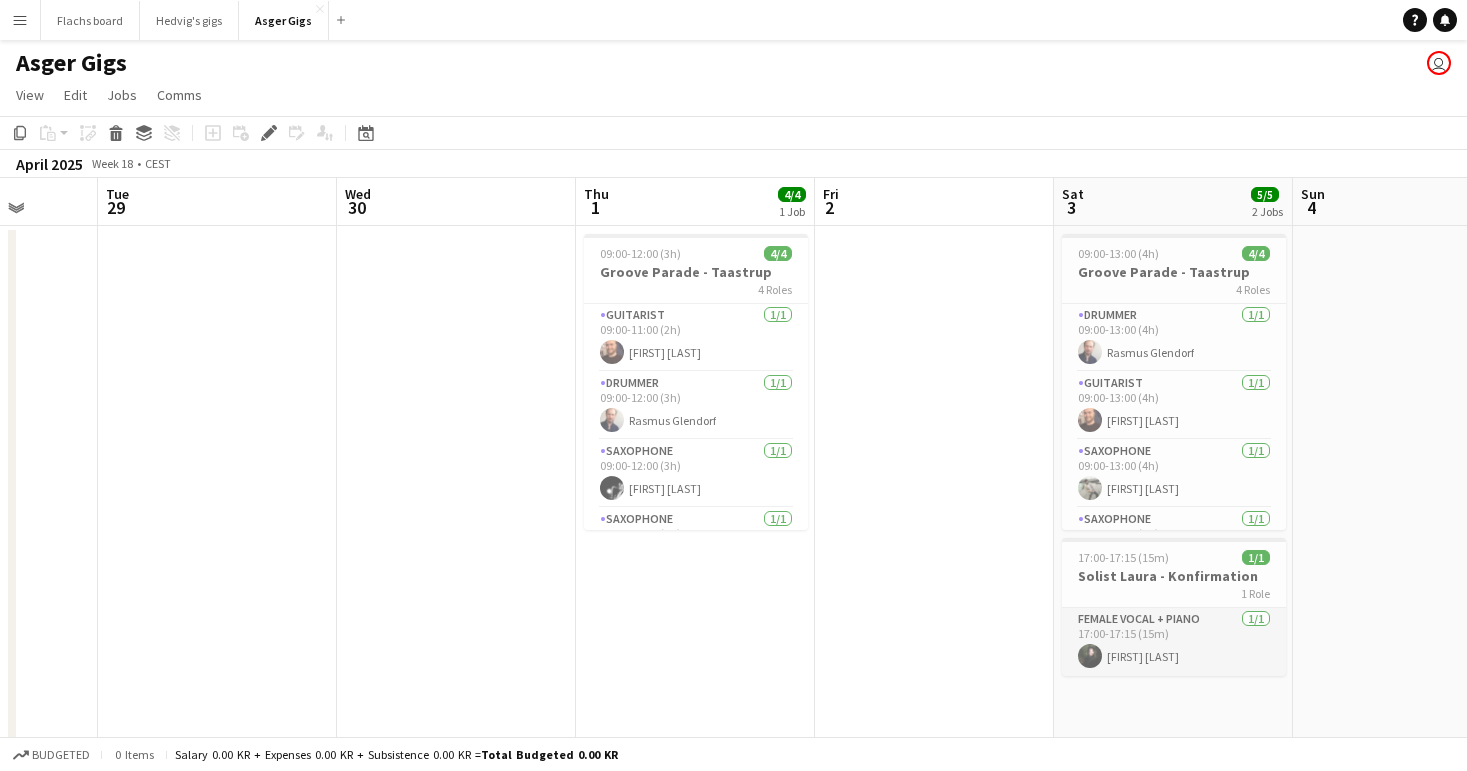 click on "Female Vocal + Piano   1/1   [TIME]-[TIME] ([DURATION])
[PERSON]" at bounding box center (1174, 642) 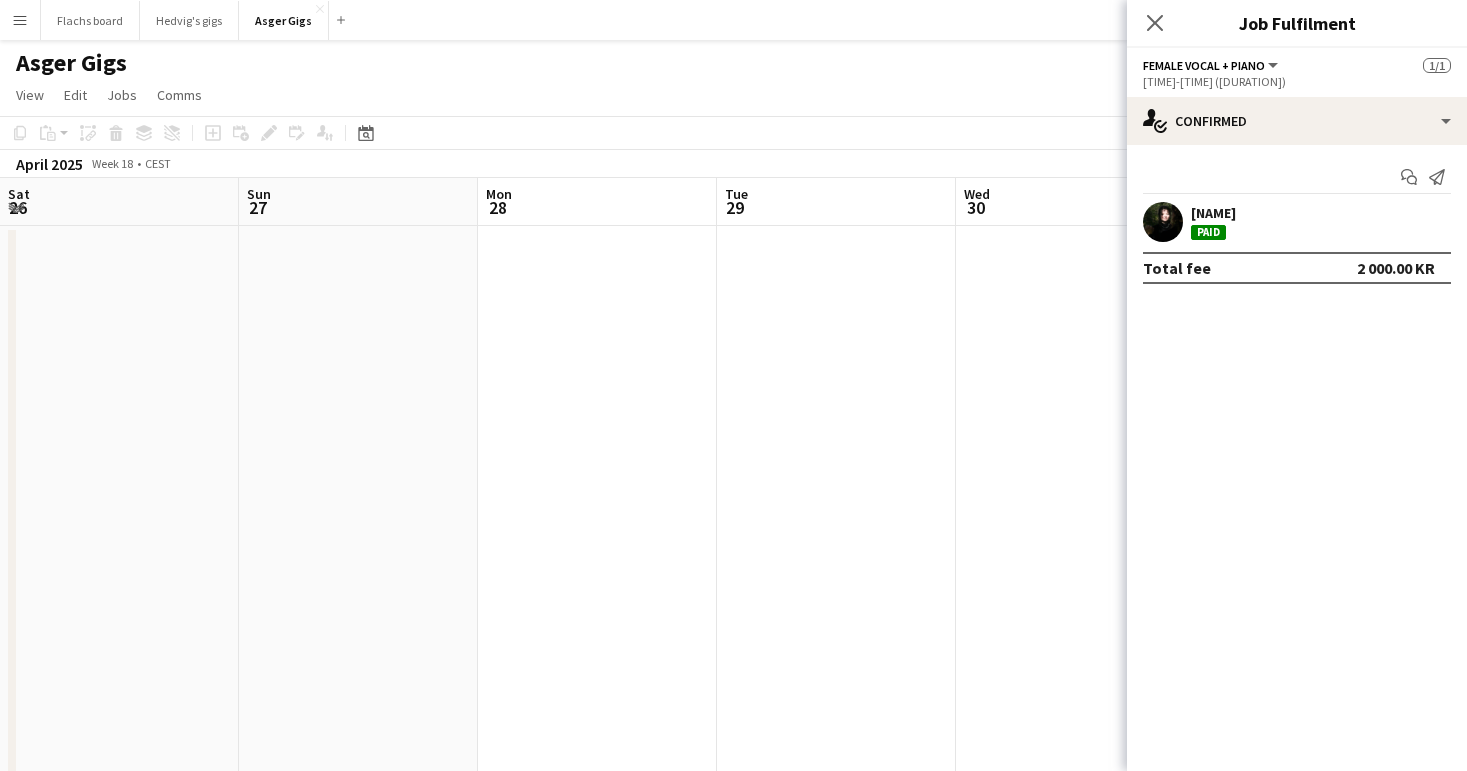 scroll, scrollTop: 0, scrollLeft: 0, axis: both 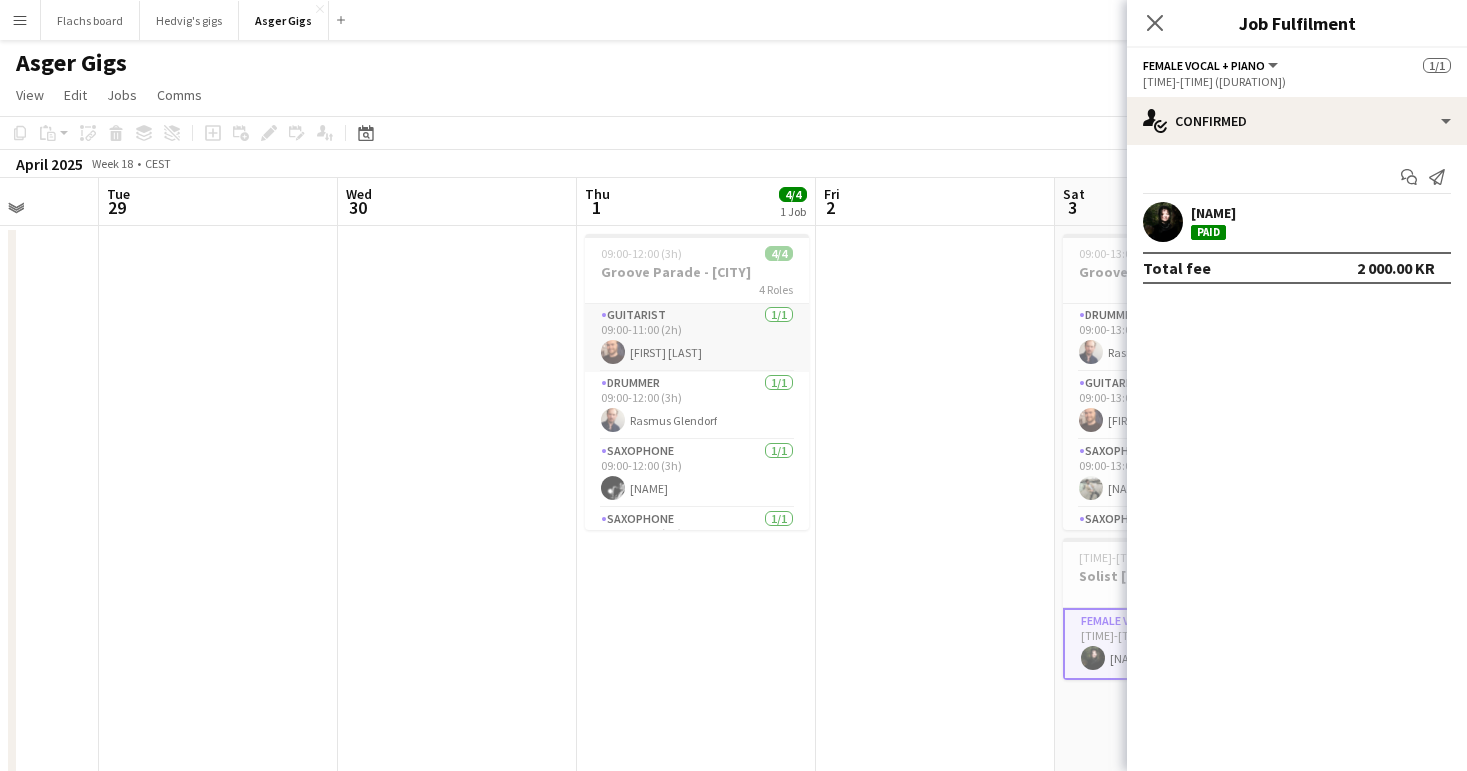 click on "Guitarist   1/1   [TIME]-[TIME] ([DURATION])
[NAME]" at bounding box center (697, 338) 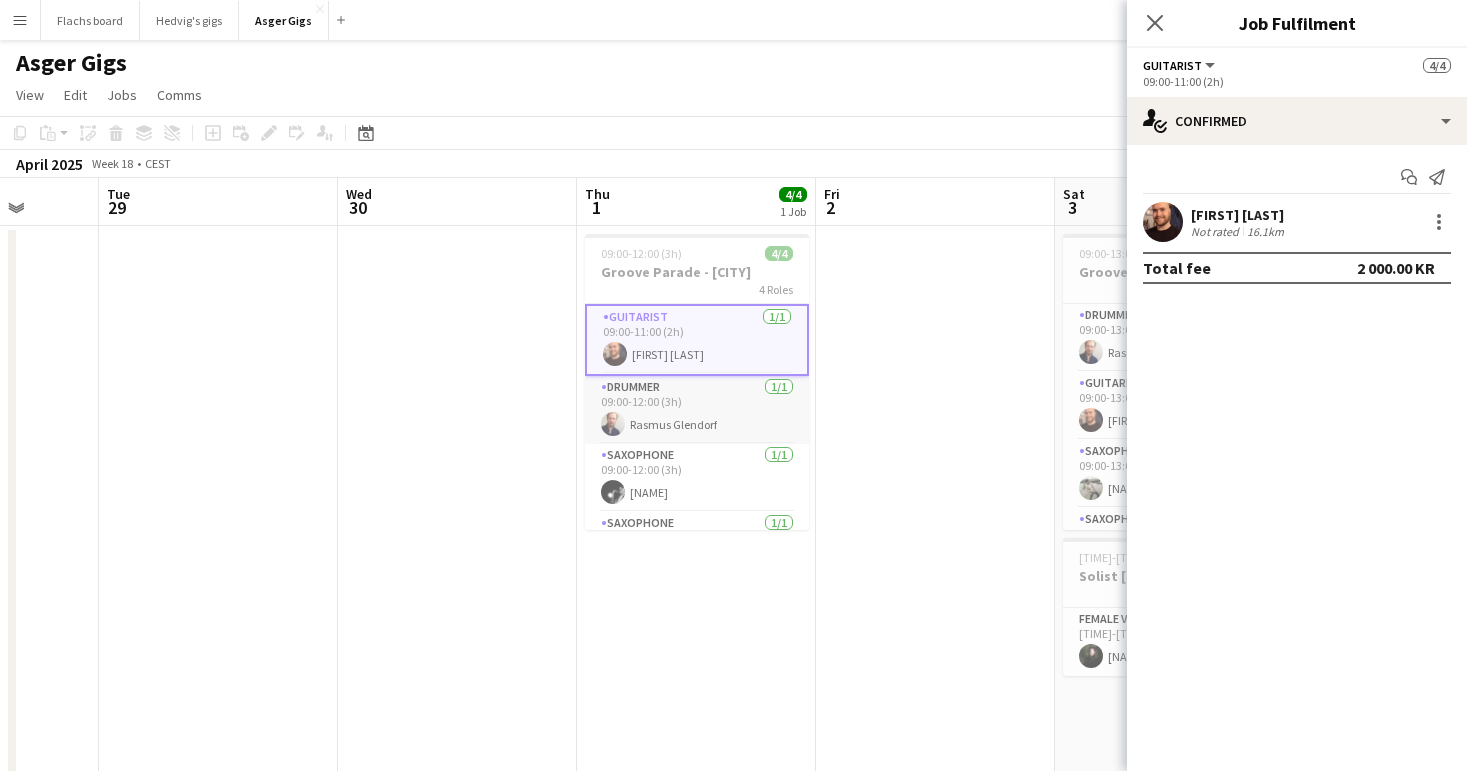 click on "Drummer   1/1   [TIME]-[TIME] ([DURATION])
[NAME]" at bounding box center [697, 410] 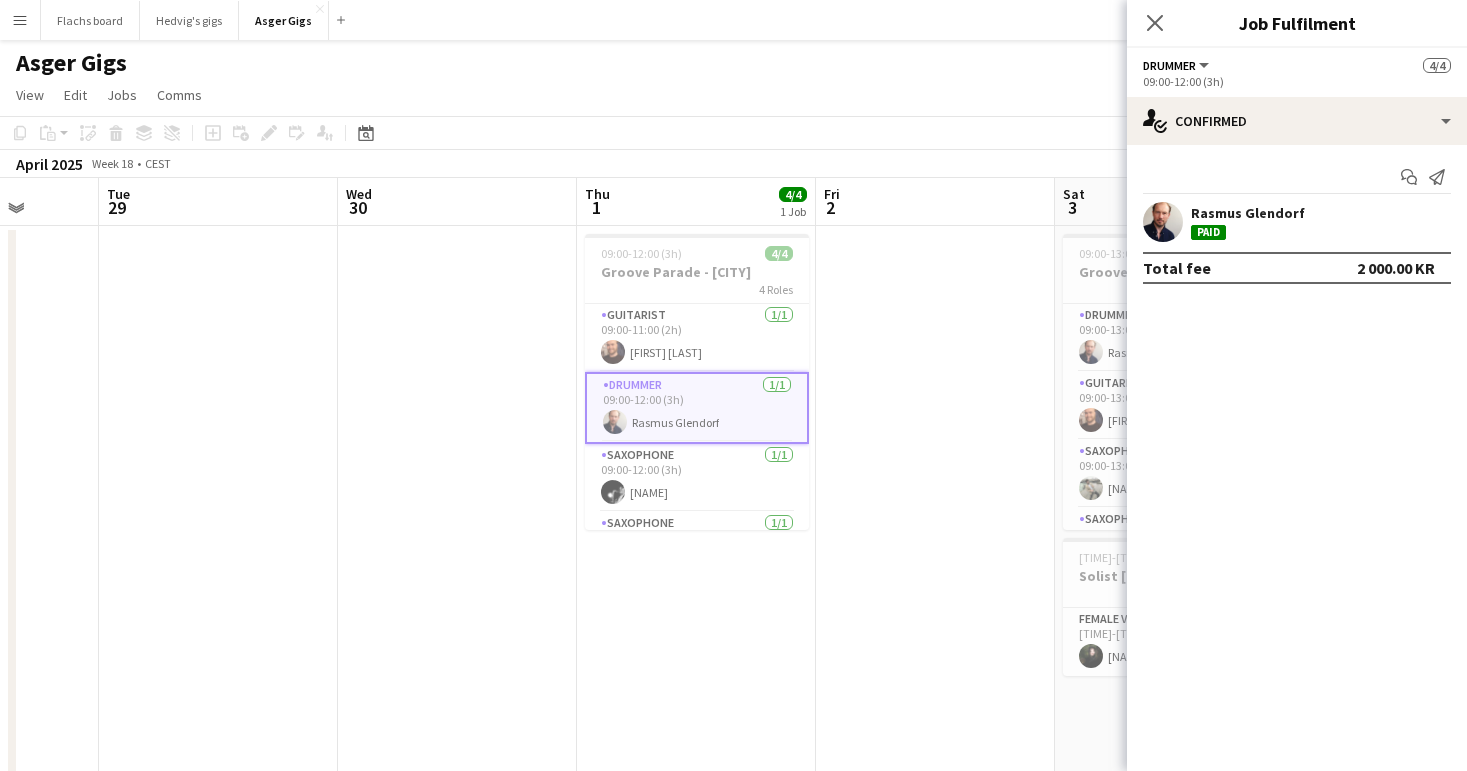 click on "Drummer   1/1   [TIME]-[TIME] ([DURATION])
[NAME]" at bounding box center (697, 408) 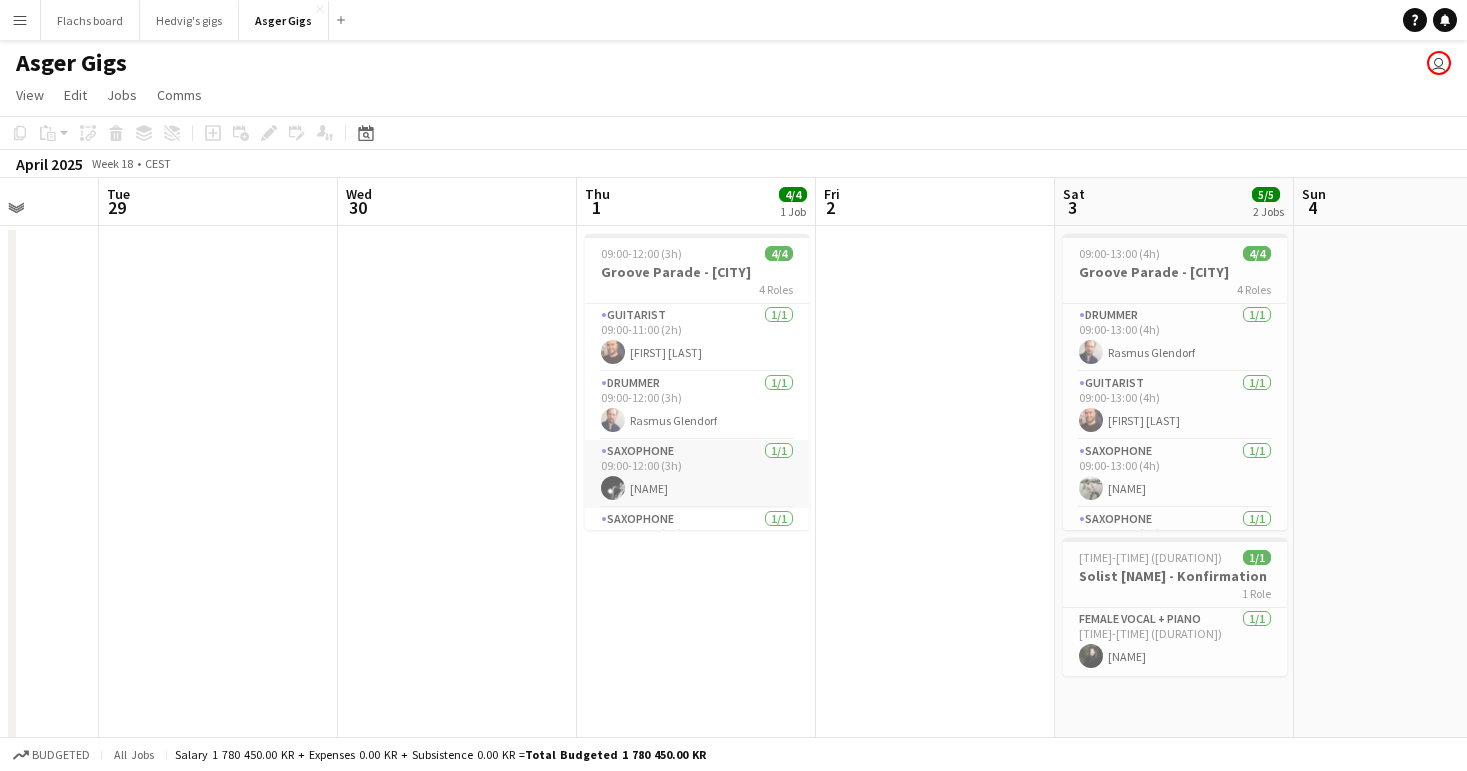 click on "Saxophone   1/1   09:00-12:00 (3h)
[FIRST] [LAST]" at bounding box center (697, 474) 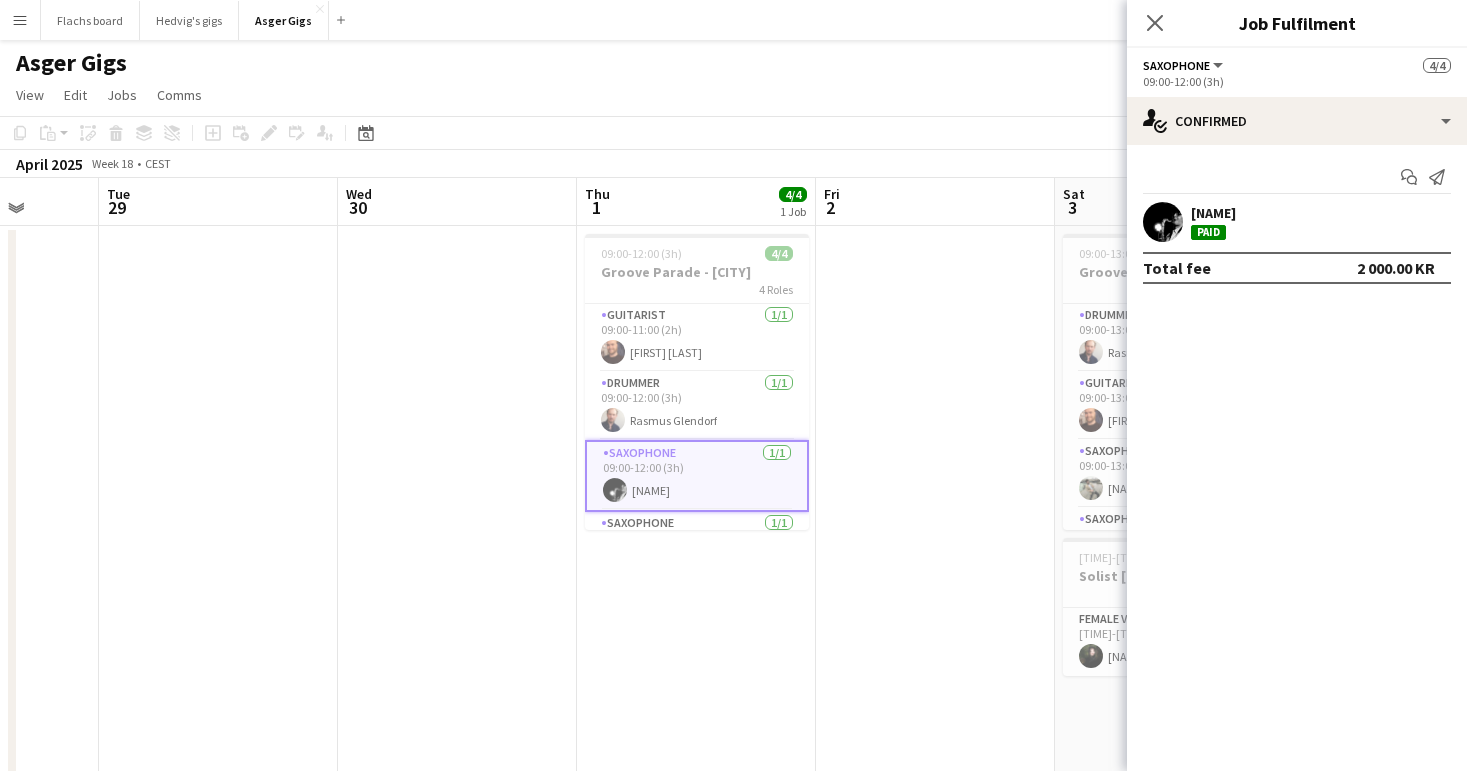 scroll, scrollTop: 50, scrollLeft: 0, axis: vertical 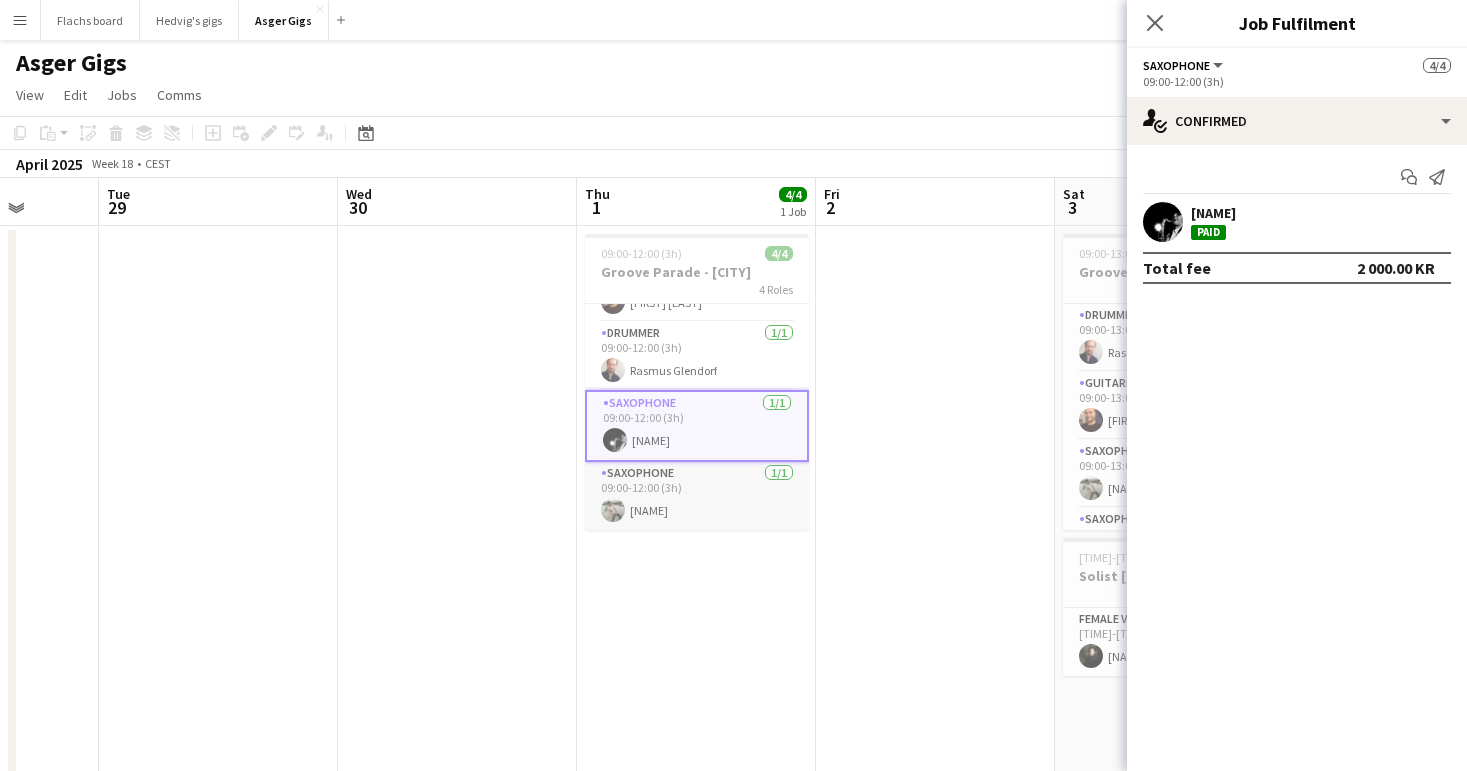 click on "Saxophone   1/1   09:00-12:00 (3h)
[FIRST] [LAST]" at bounding box center [697, 496] 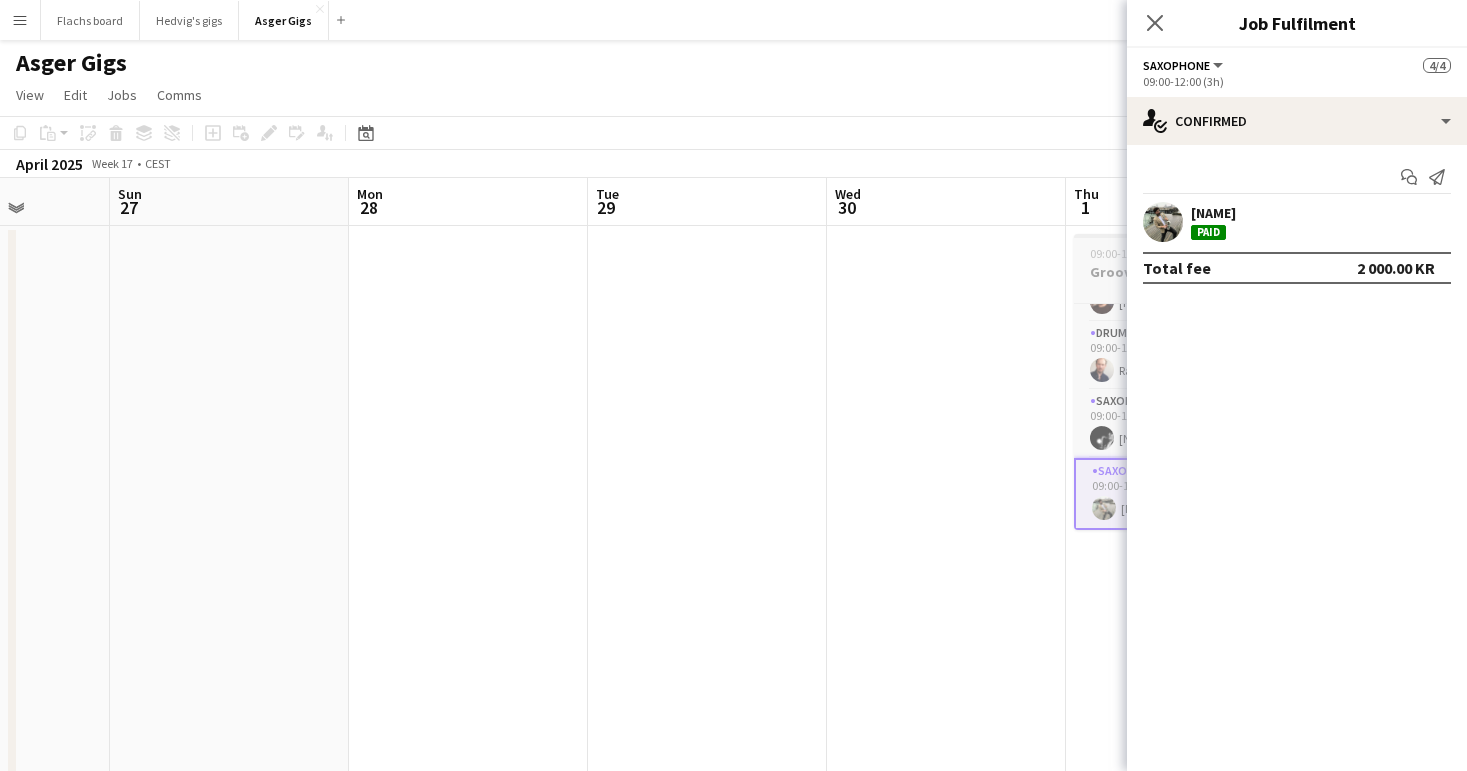 scroll, scrollTop: 0, scrollLeft: 602, axis: horizontal 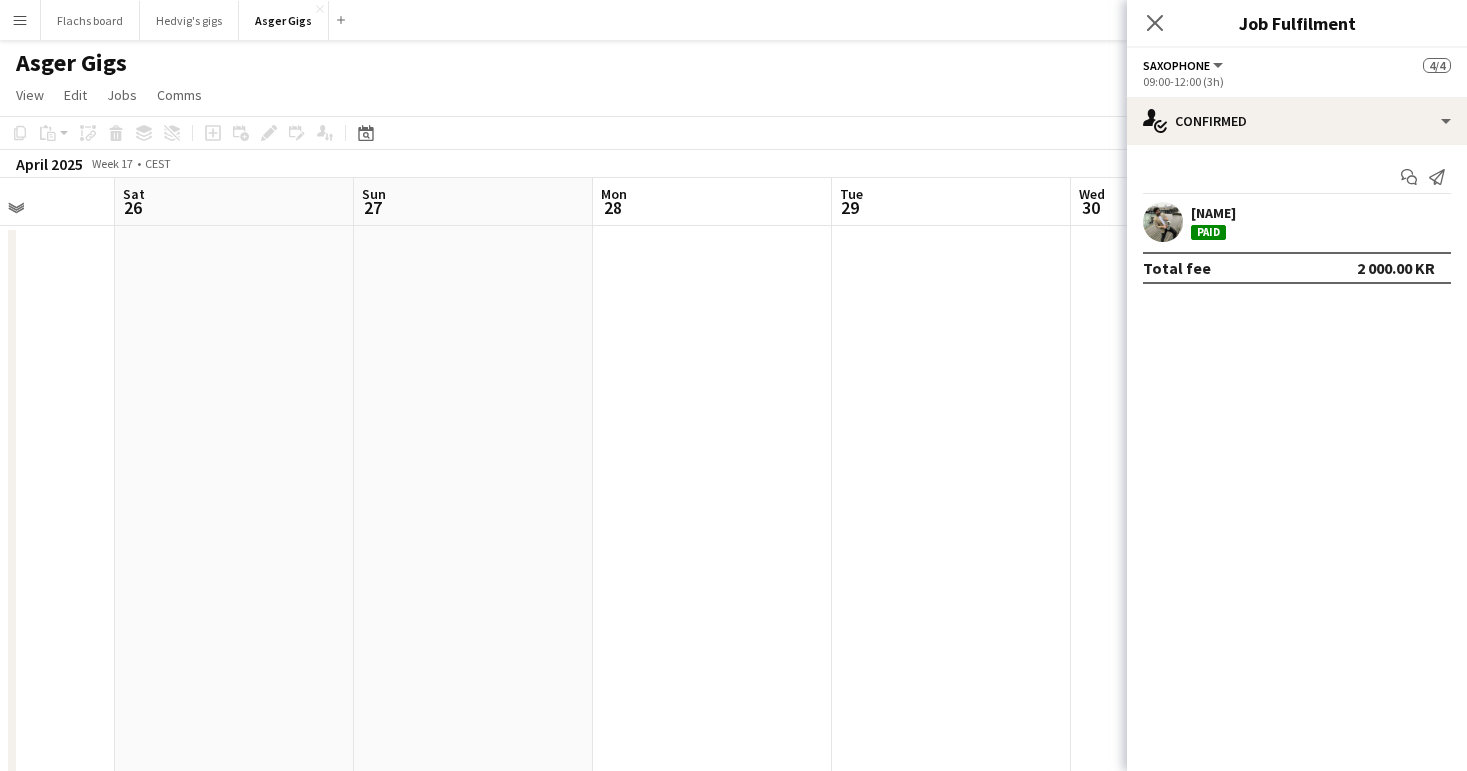 click at bounding box center (1190, 1451) 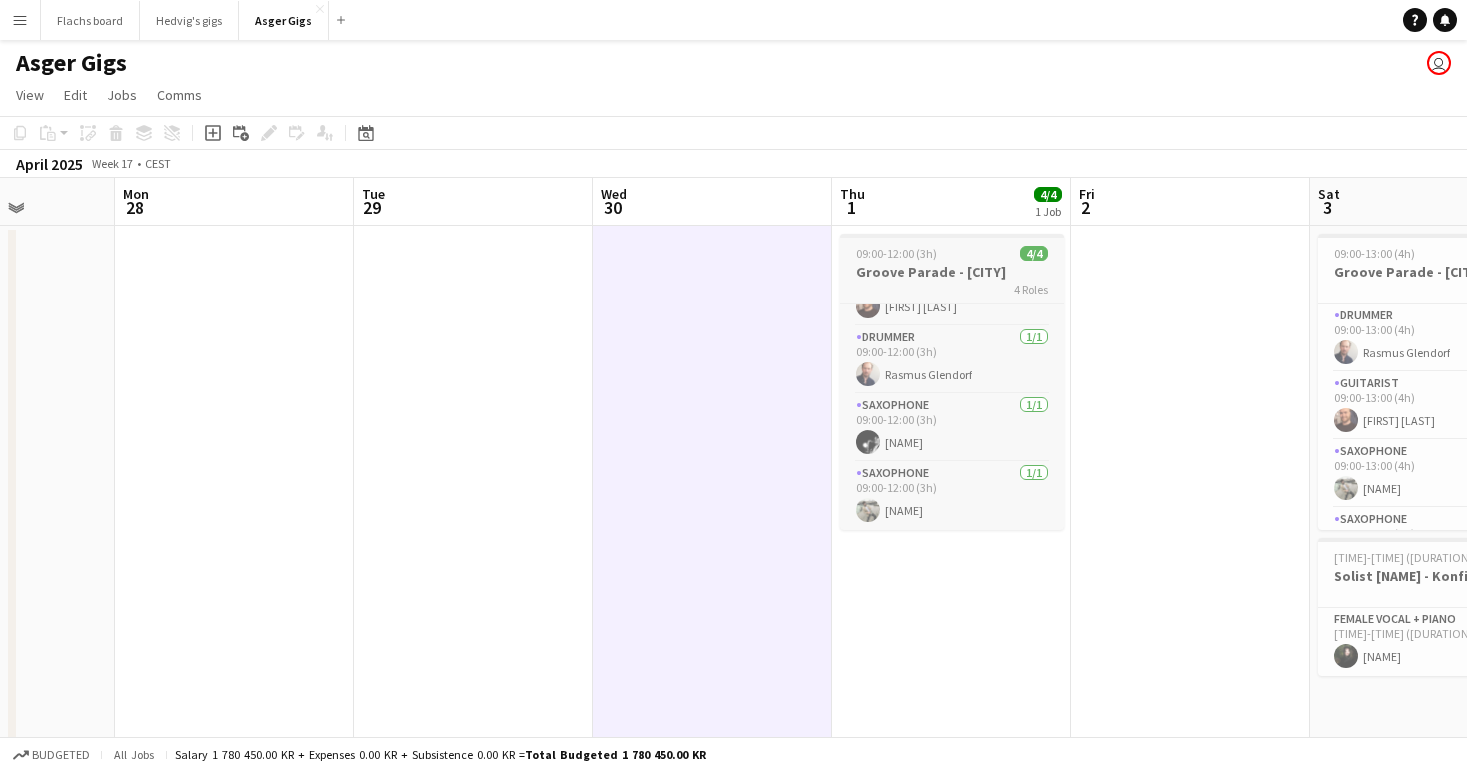 click on "09:00-12:00 (3h)" at bounding box center [896, 253] 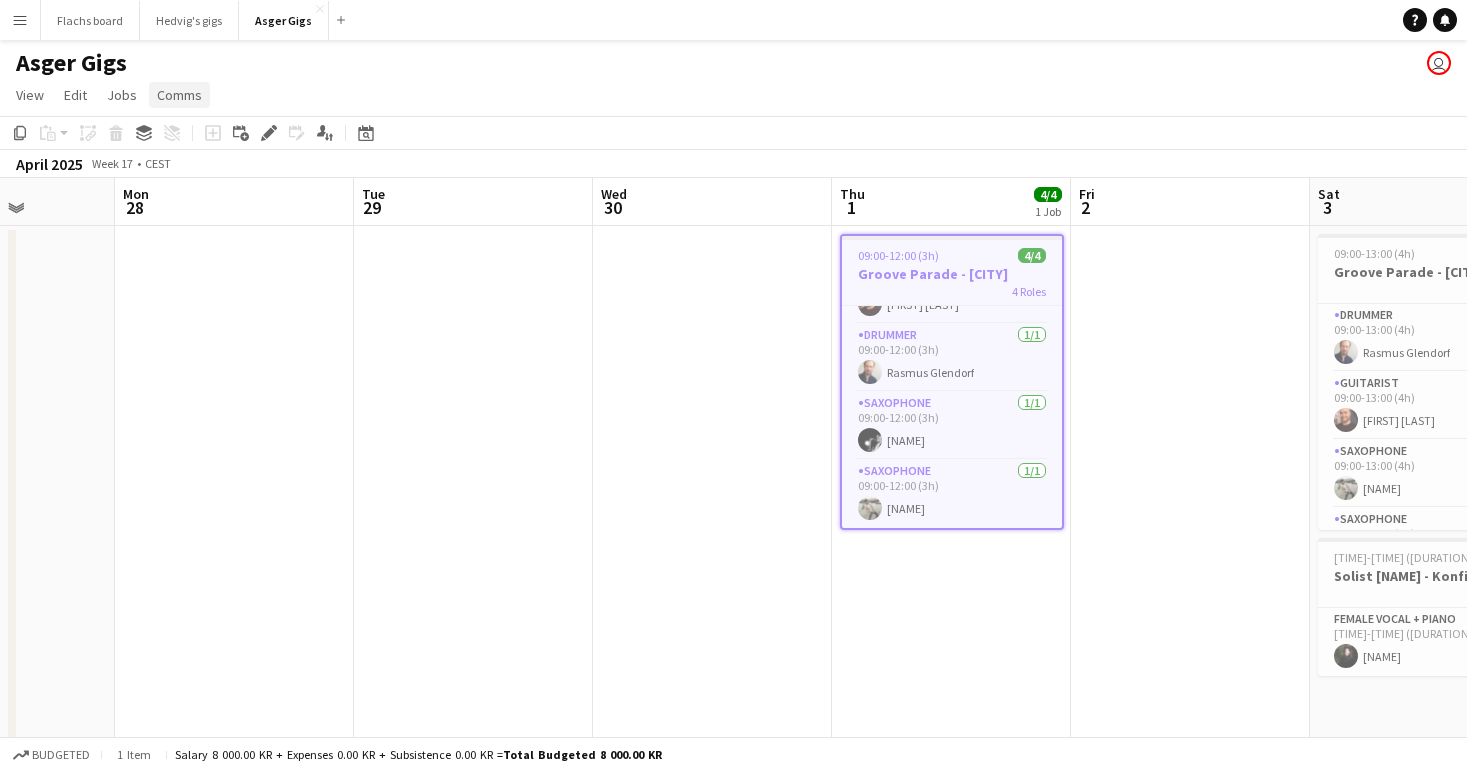 click on "Comms" 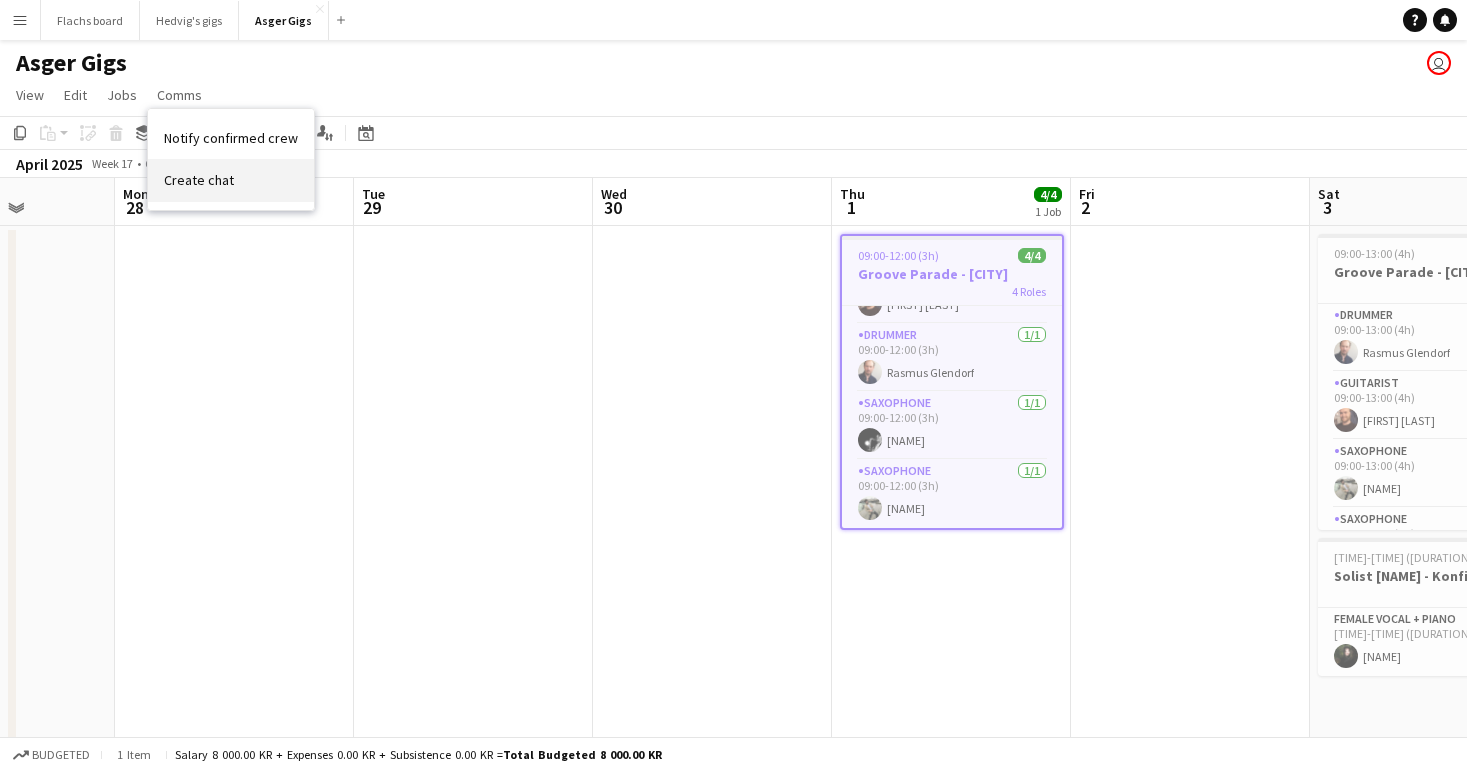 click on "Create chat" at bounding box center (199, 180) 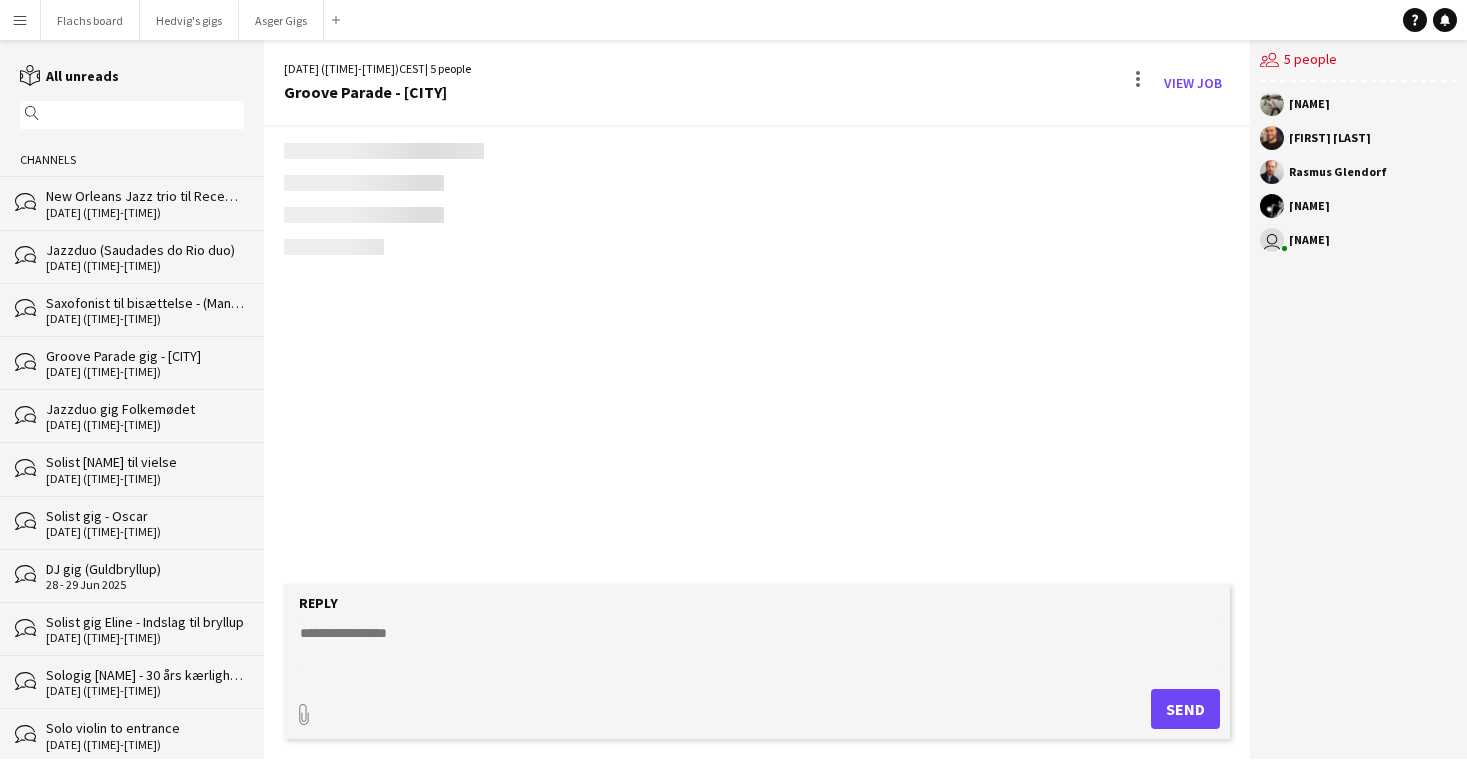 scroll, scrollTop: 1099, scrollLeft: 0, axis: vertical 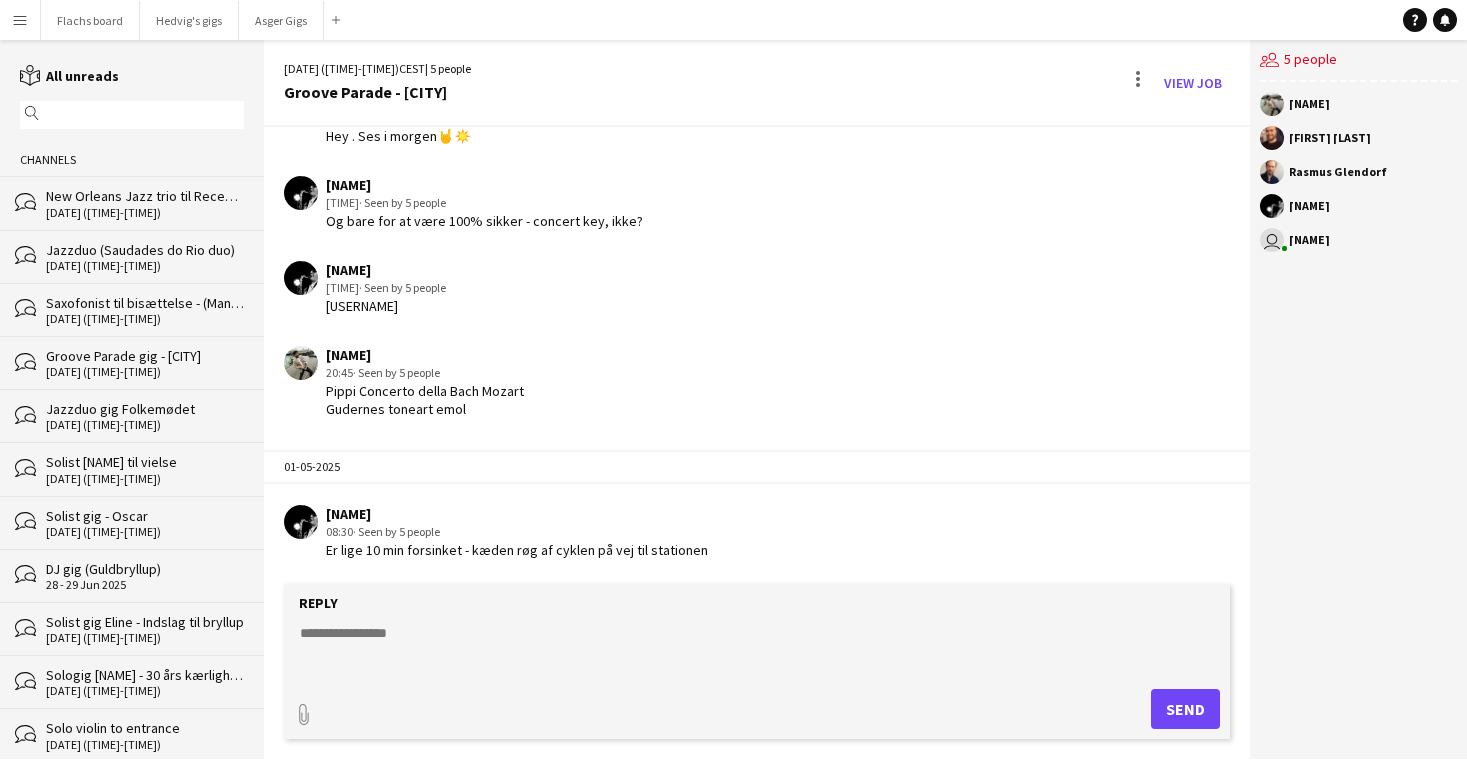 click on "Reply
paperclip
Send" 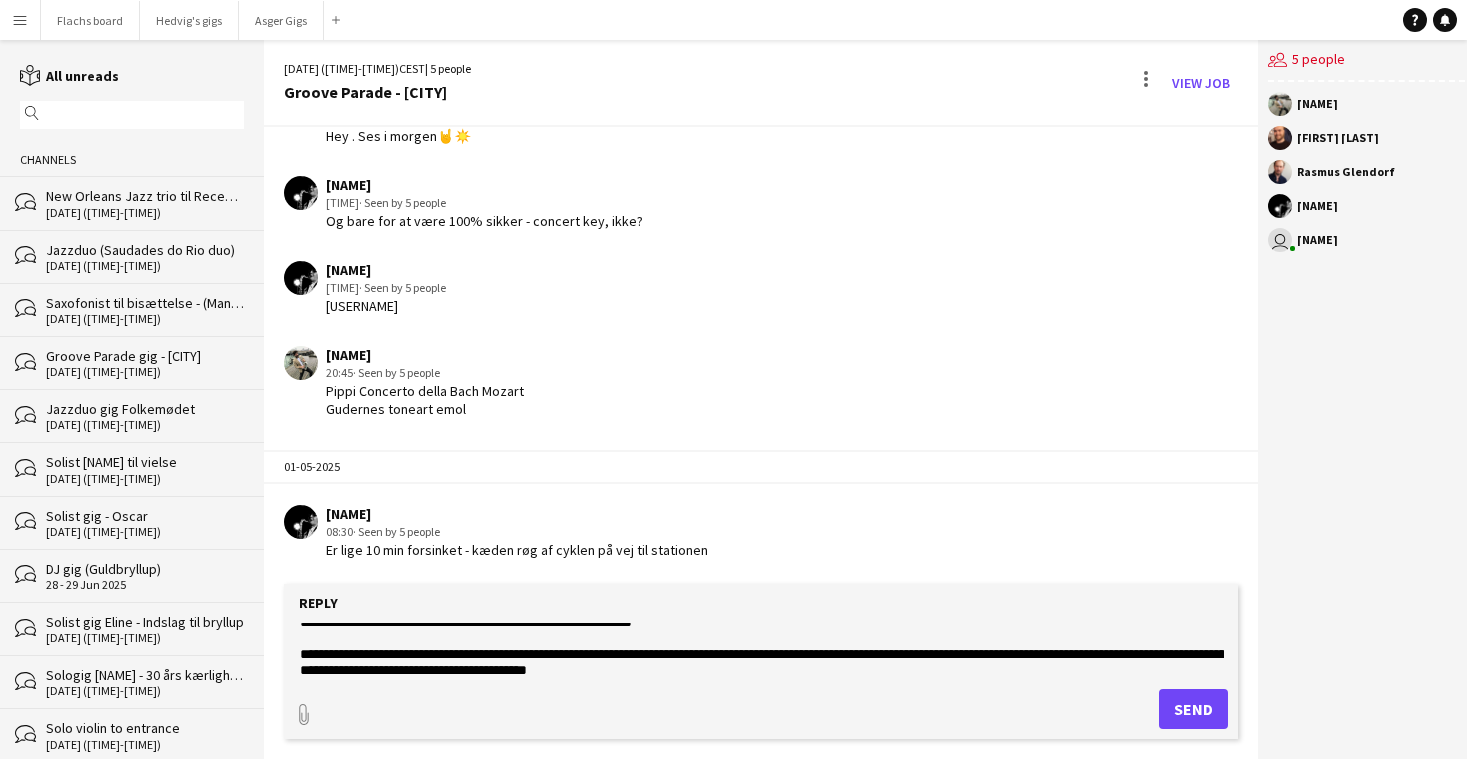 scroll, scrollTop: 0, scrollLeft: 0, axis: both 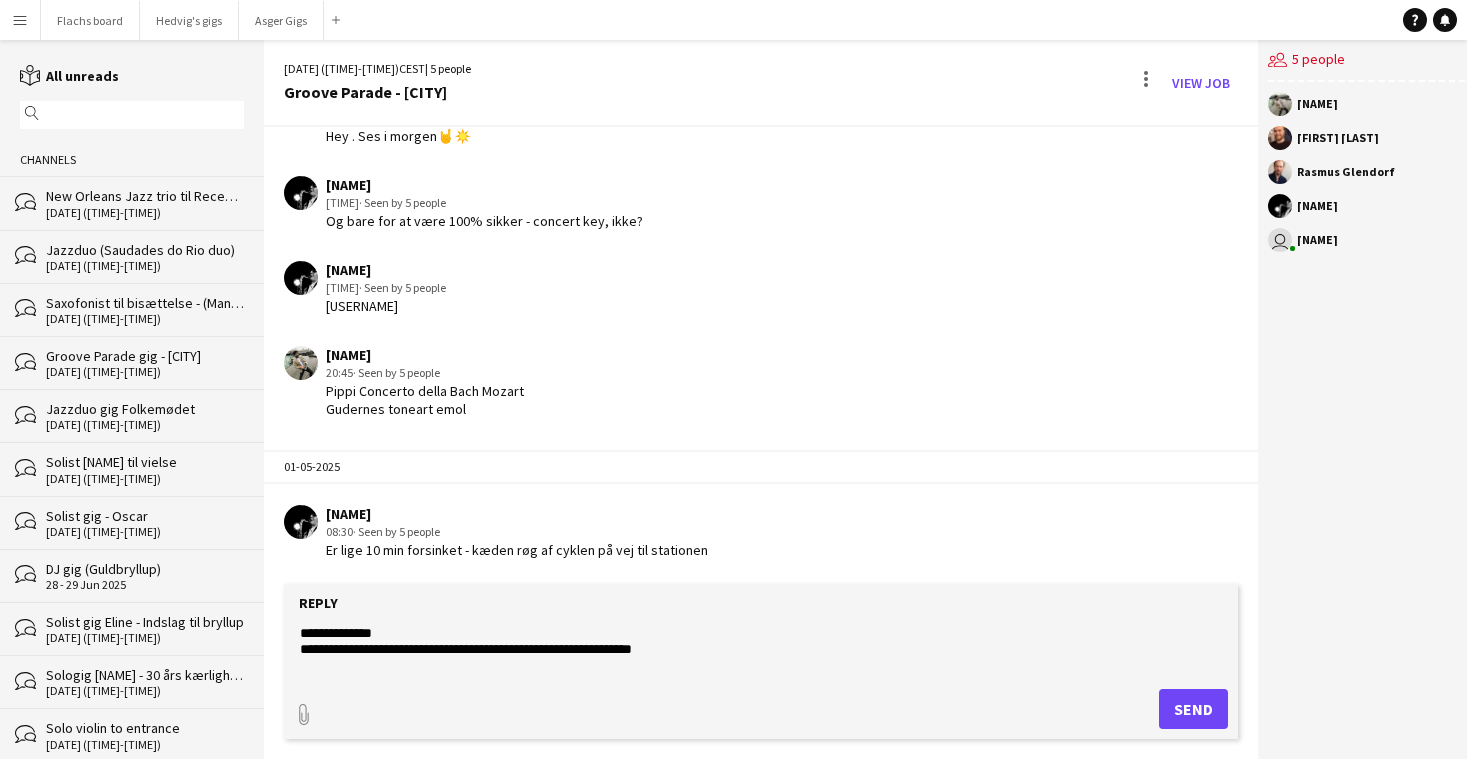 type on "**********" 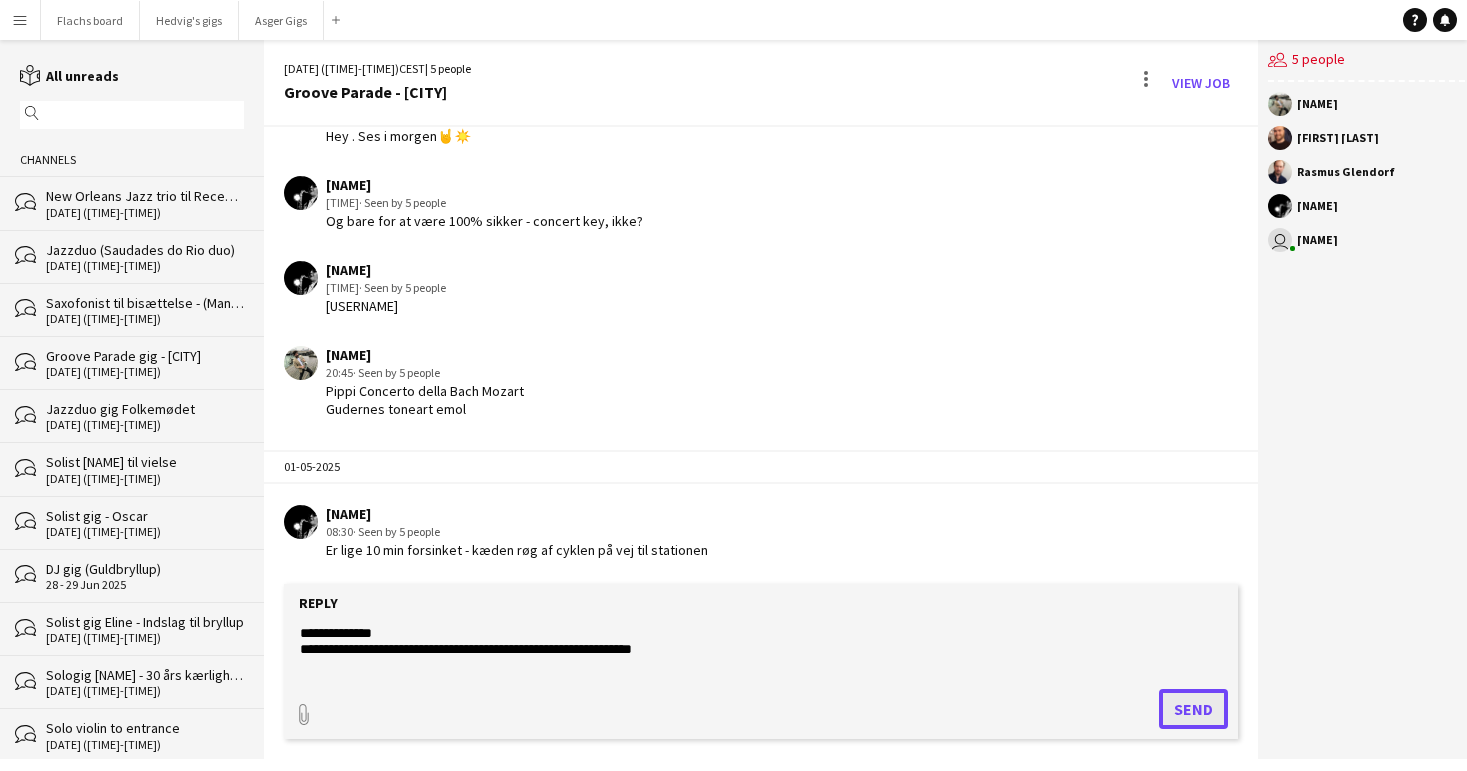 click on "Send" 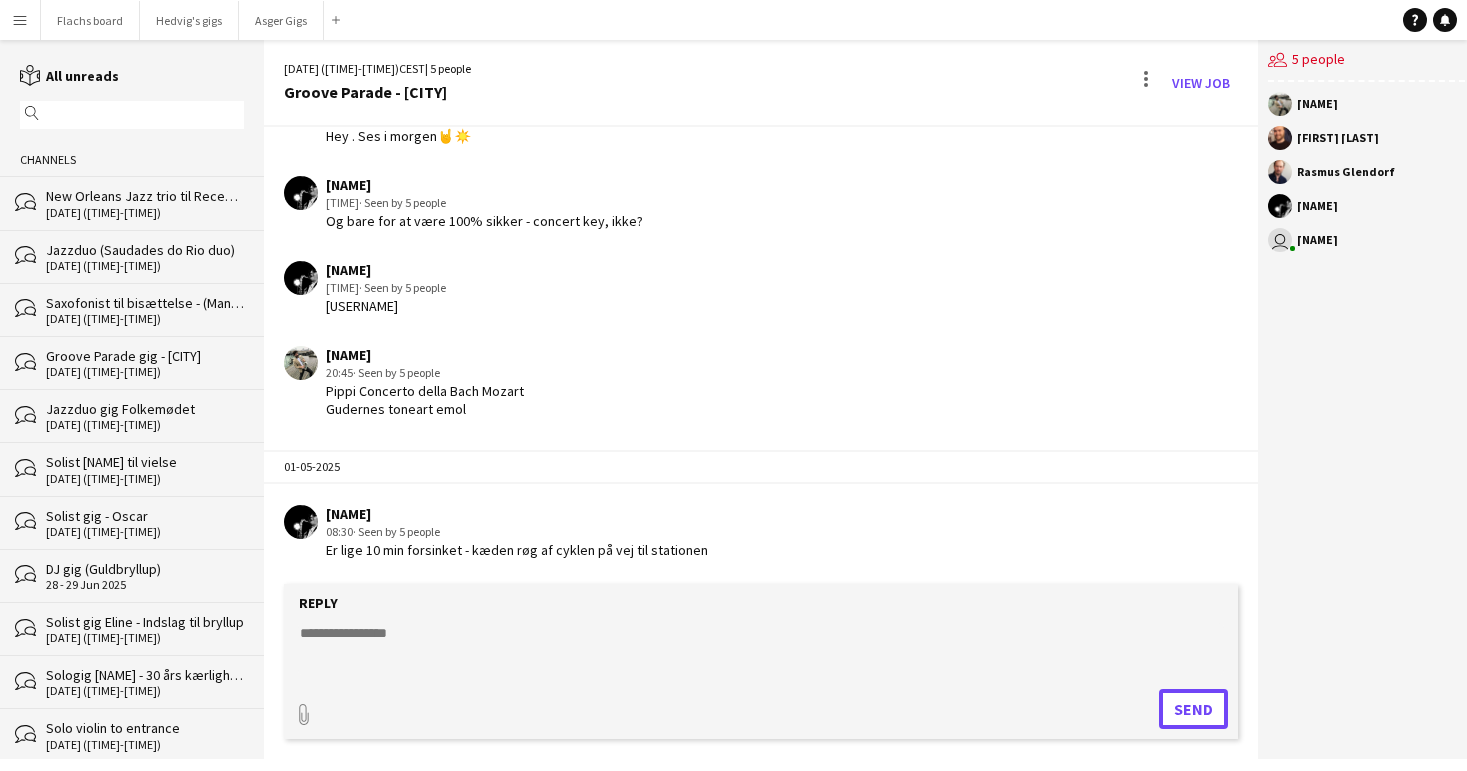 scroll, scrollTop: 1422, scrollLeft: 0, axis: vertical 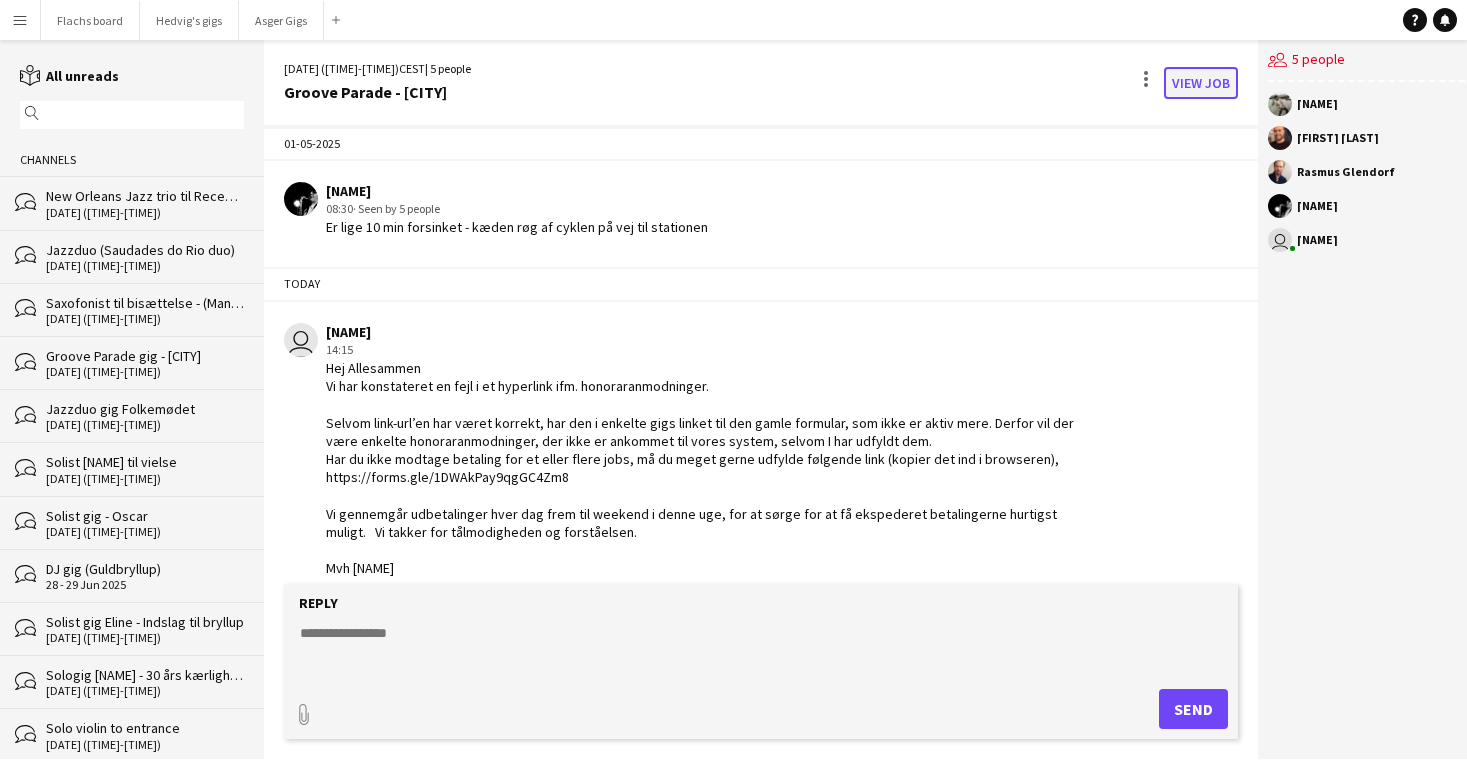 click on "View Job" 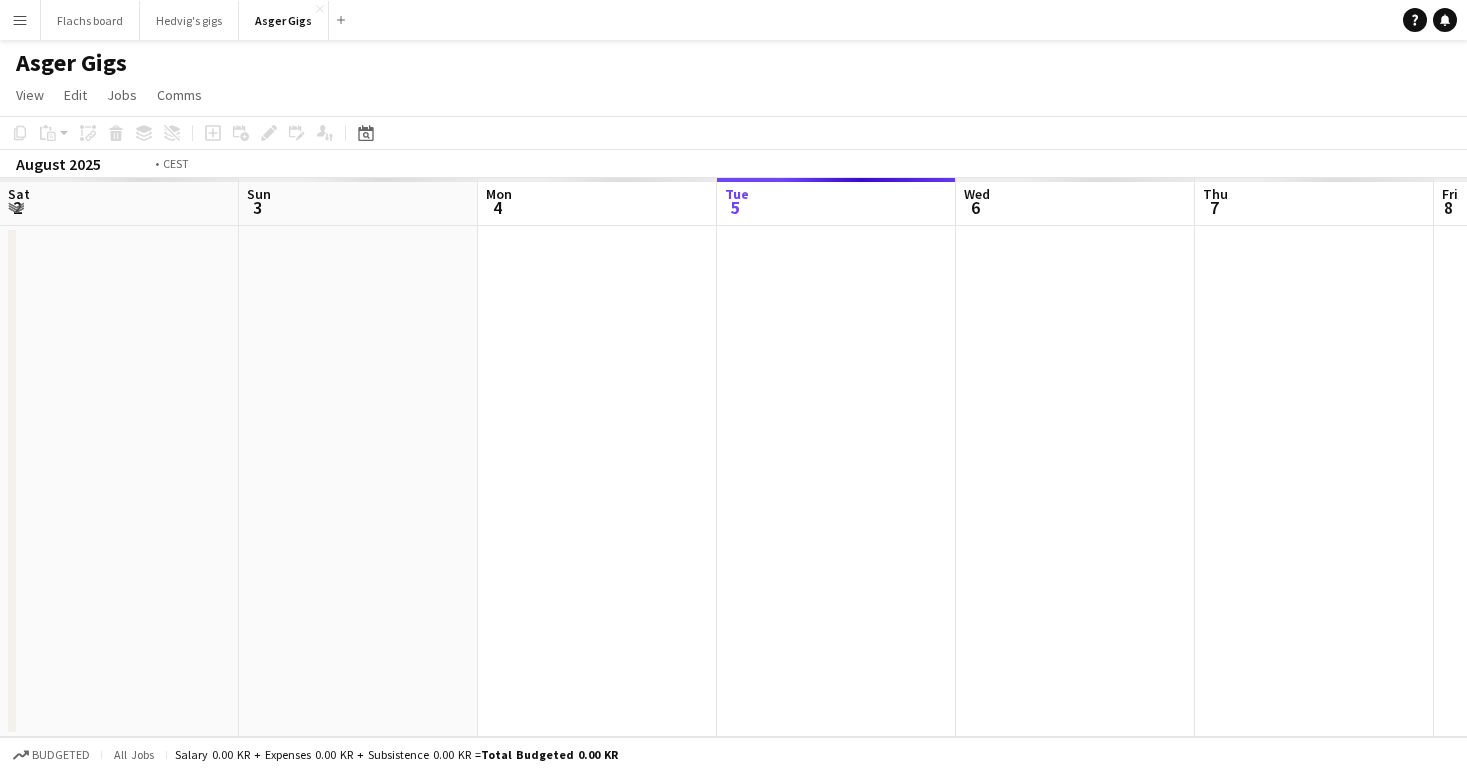 scroll, scrollTop: 0, scrollLeft: 688, axis: horizontal 